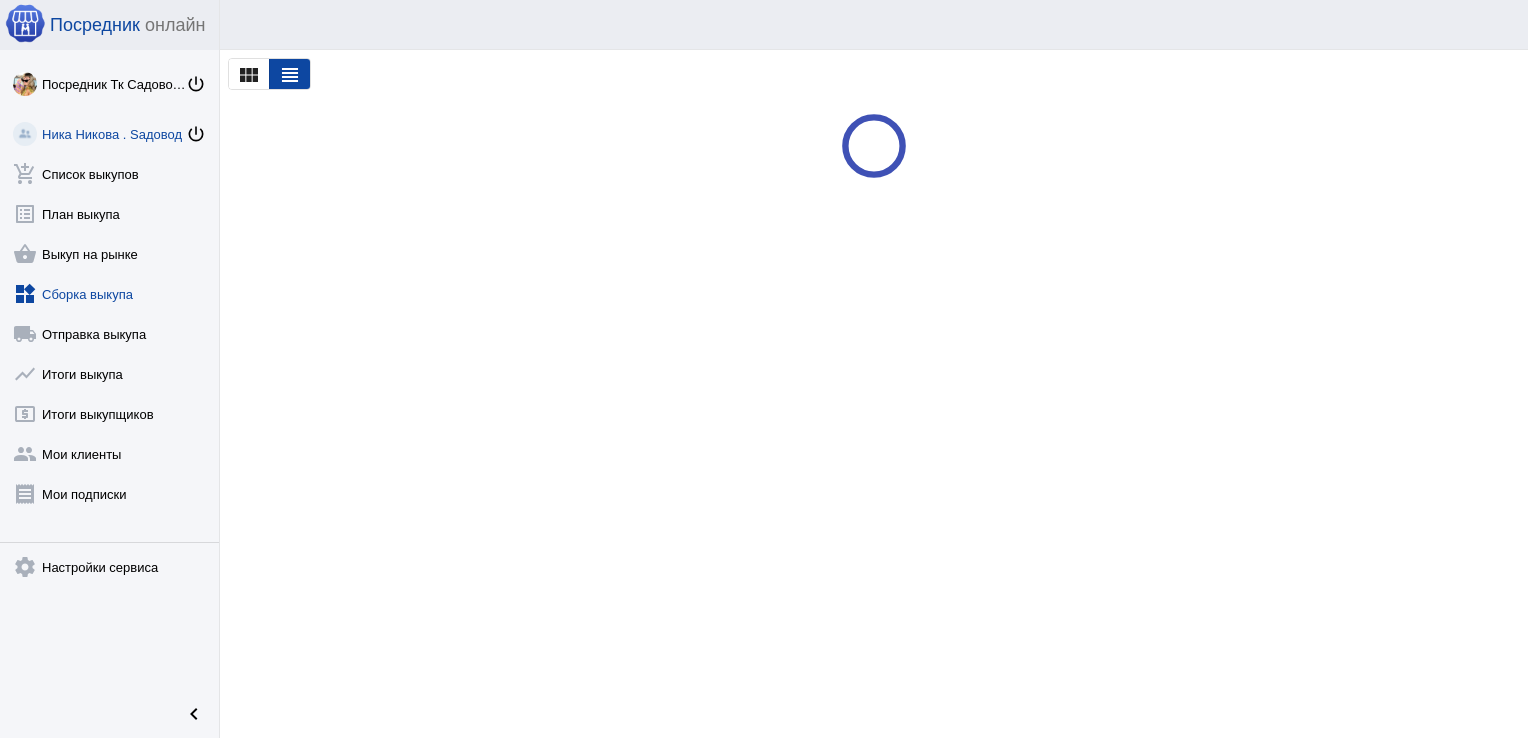 scroll, scrollTop: 0, scrollLeft: 0, axis: both 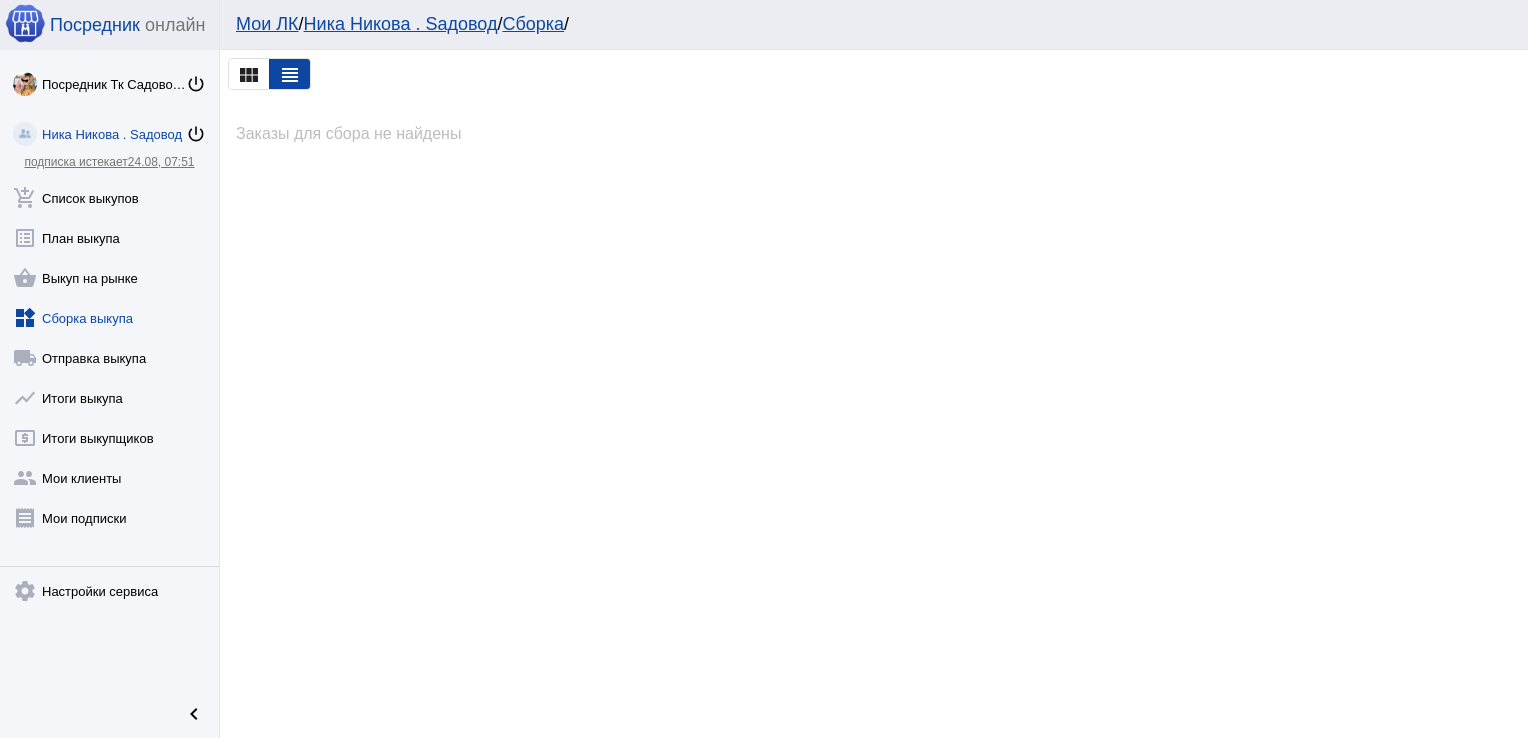 click on "widgets  Сборка выкупа" 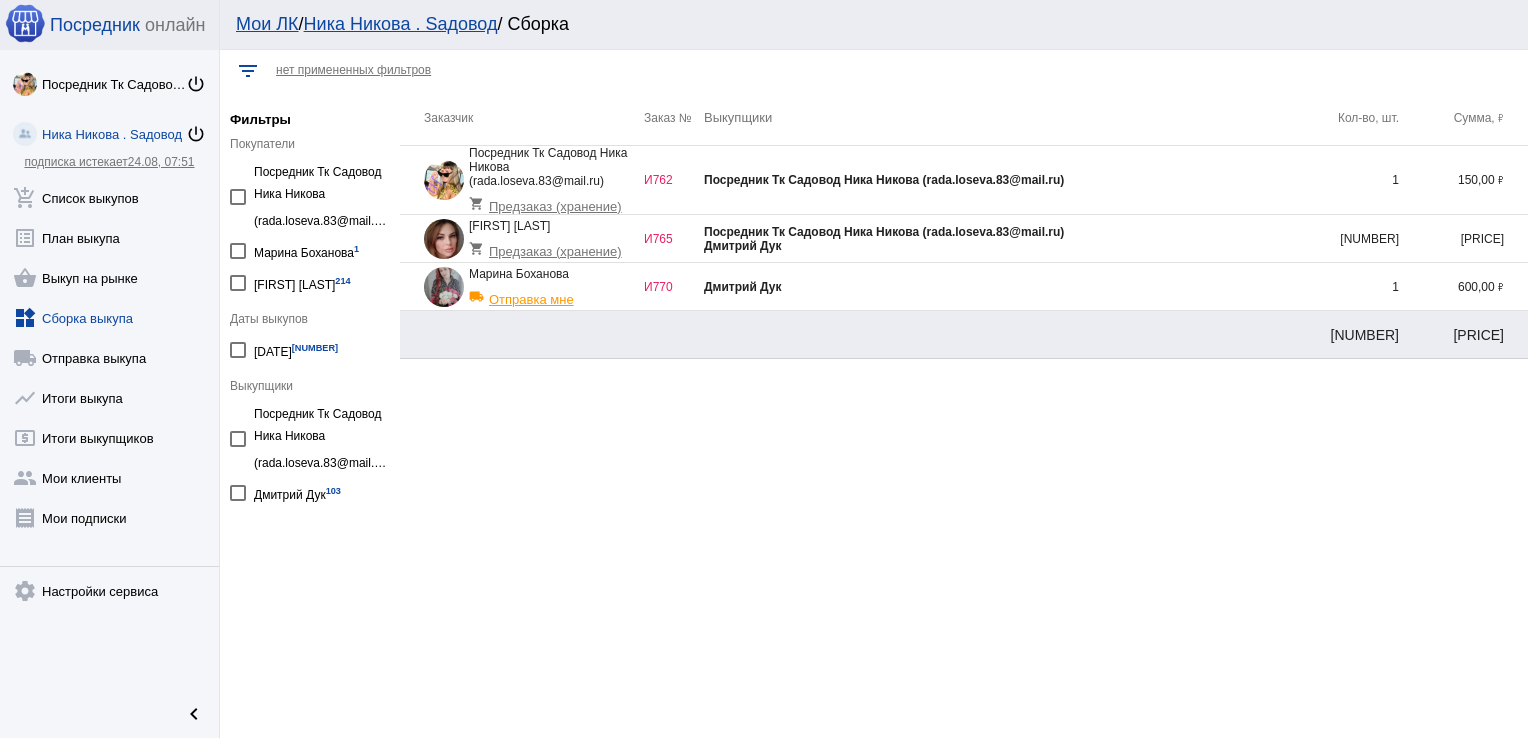 click on "Посредник Тк Садовод Ника Никова (rada.loseva.83@mail.ru)" 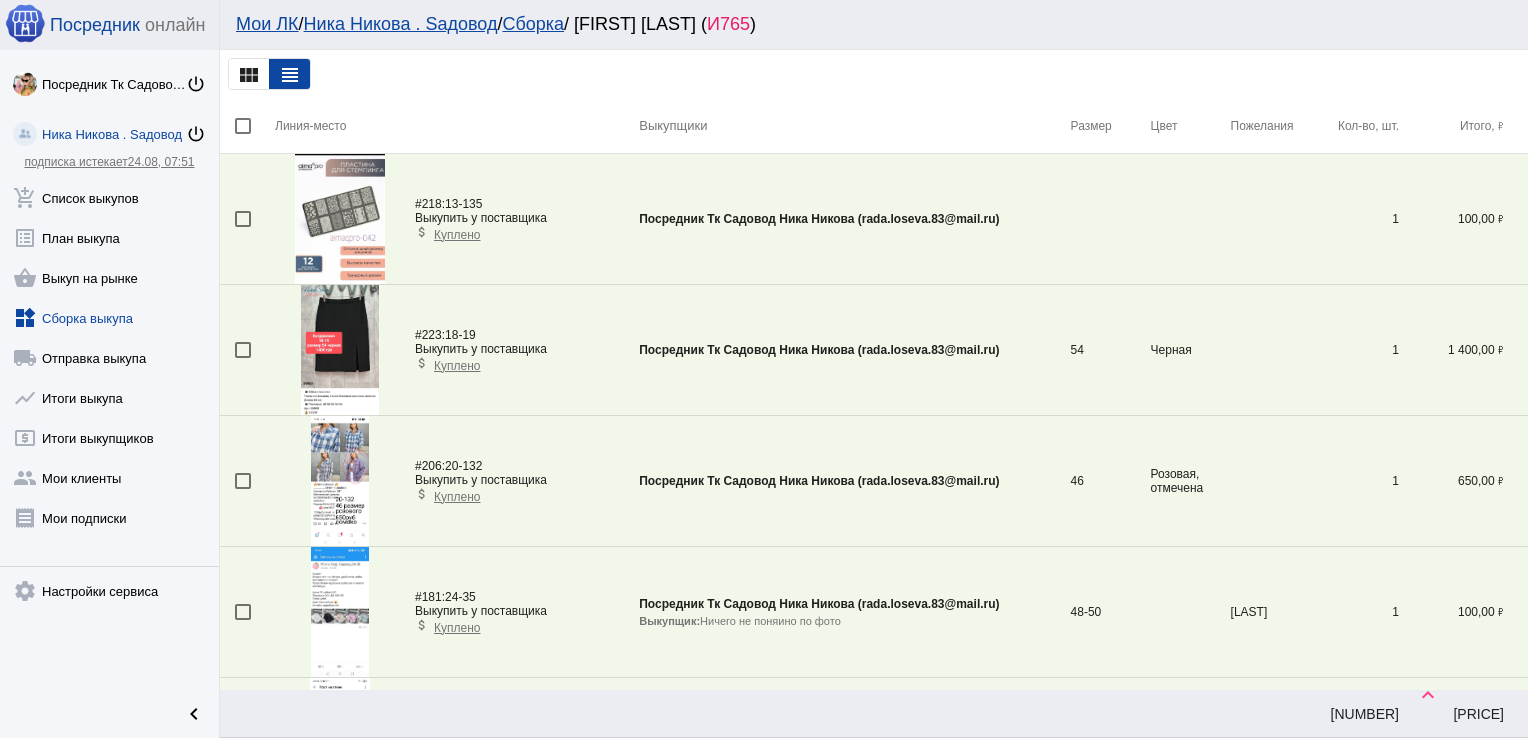 scroll, scrollTop: 724, scrollLeft: 0, axis: vertical 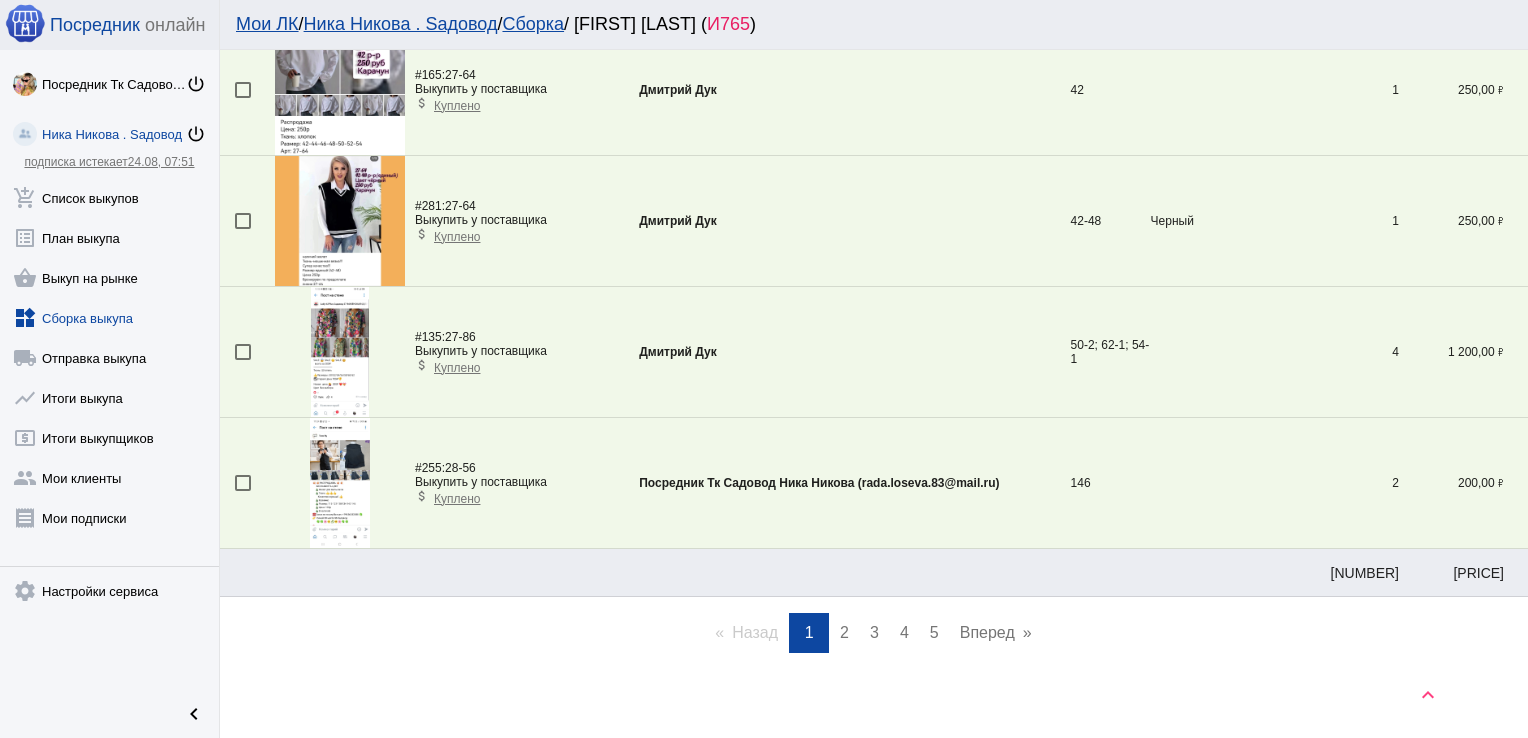 click on "2" at bounding box center (844, 632) 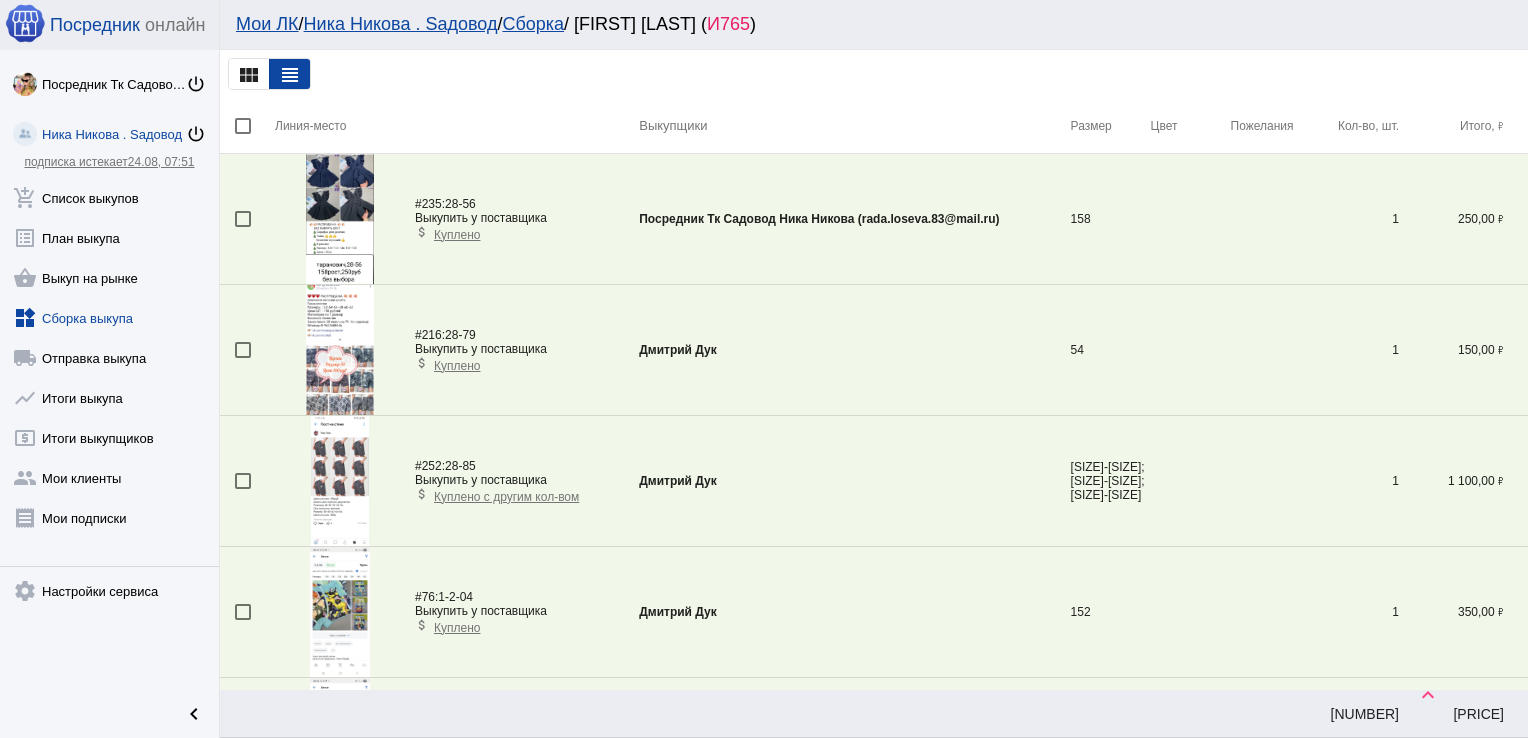 scroll, scrollTop: 855, scrollLeft: 0, axis: vertical 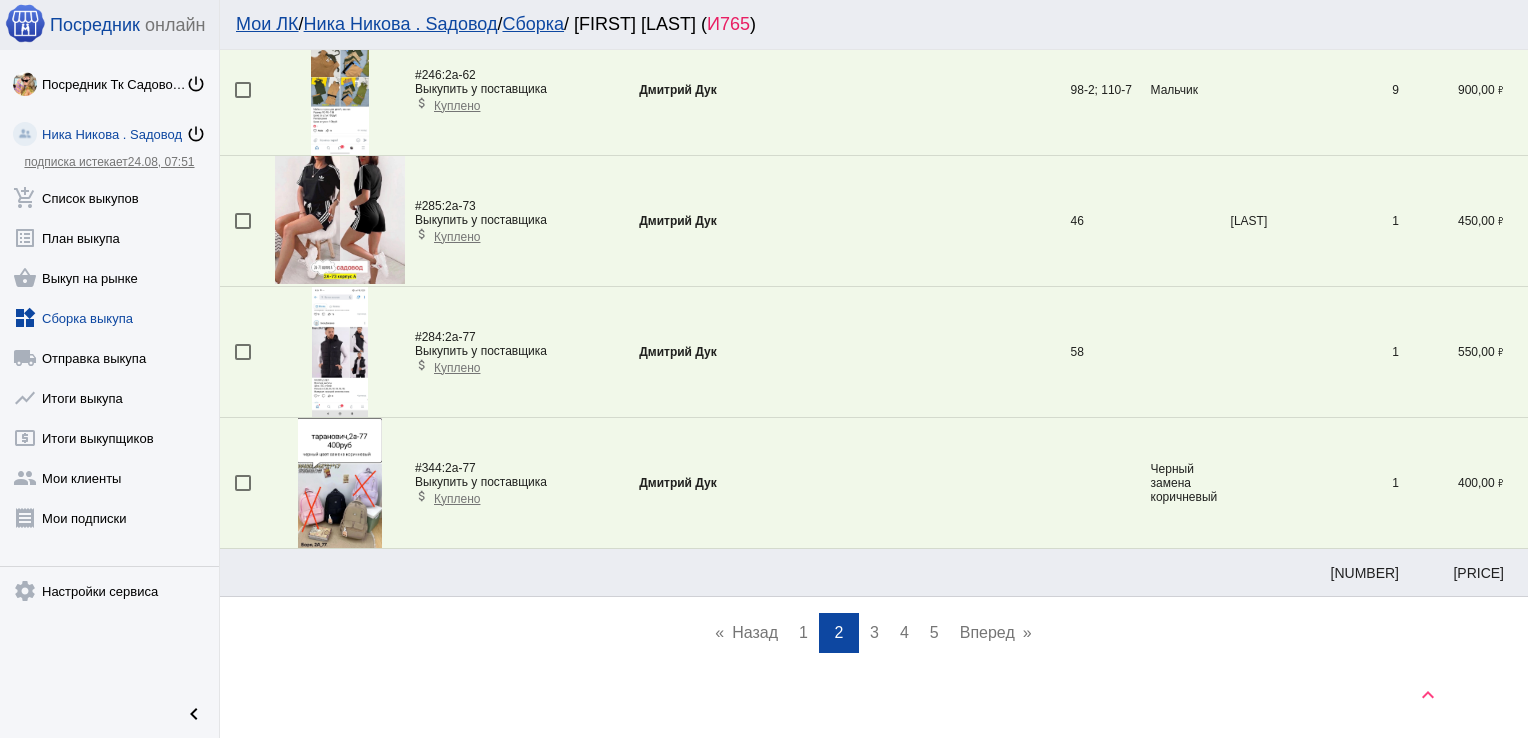 click on "3" at bounding box center [874, 632] 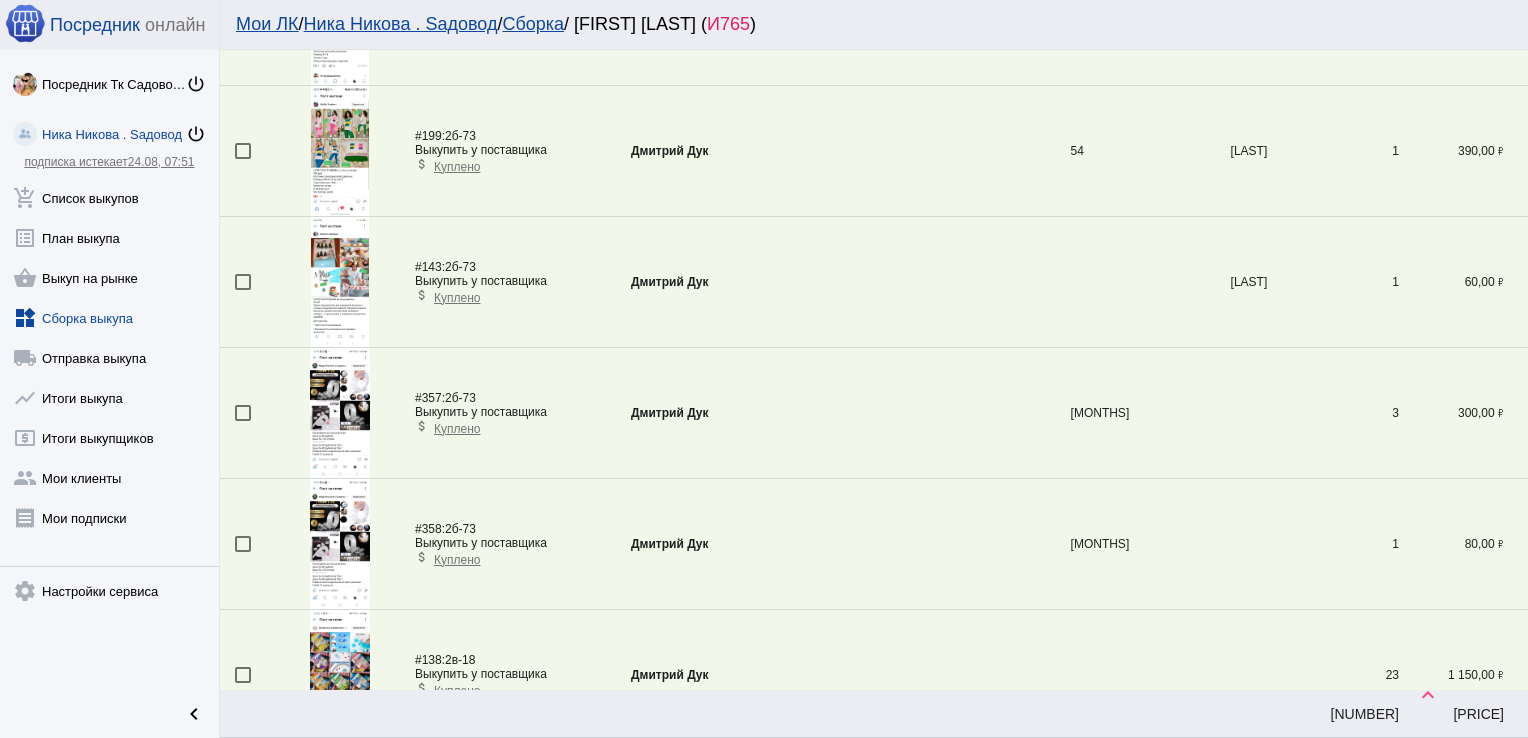 scroll, scrollTop: 2686, scrollLeft: 0, axis: vertical 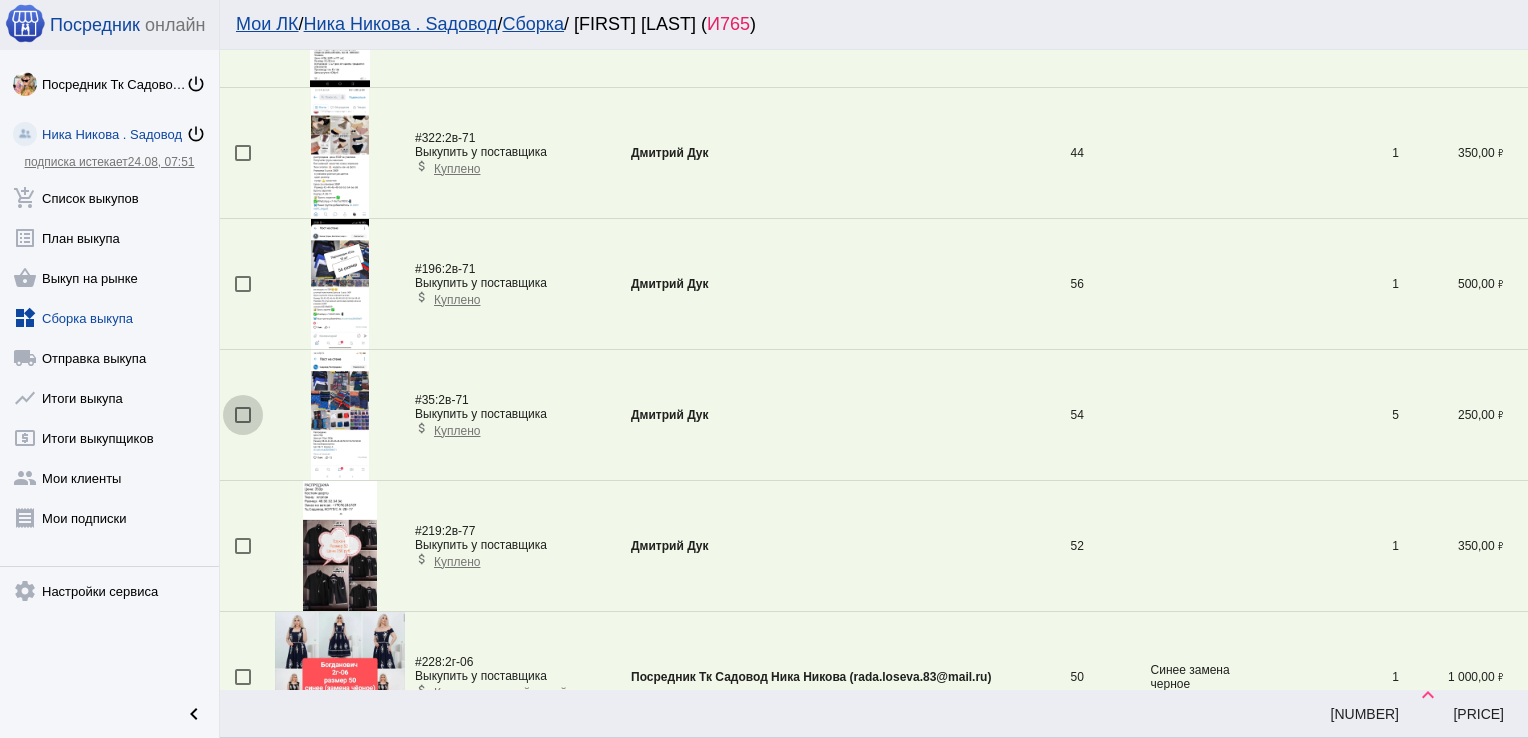 click at bounding box center (243, 415) 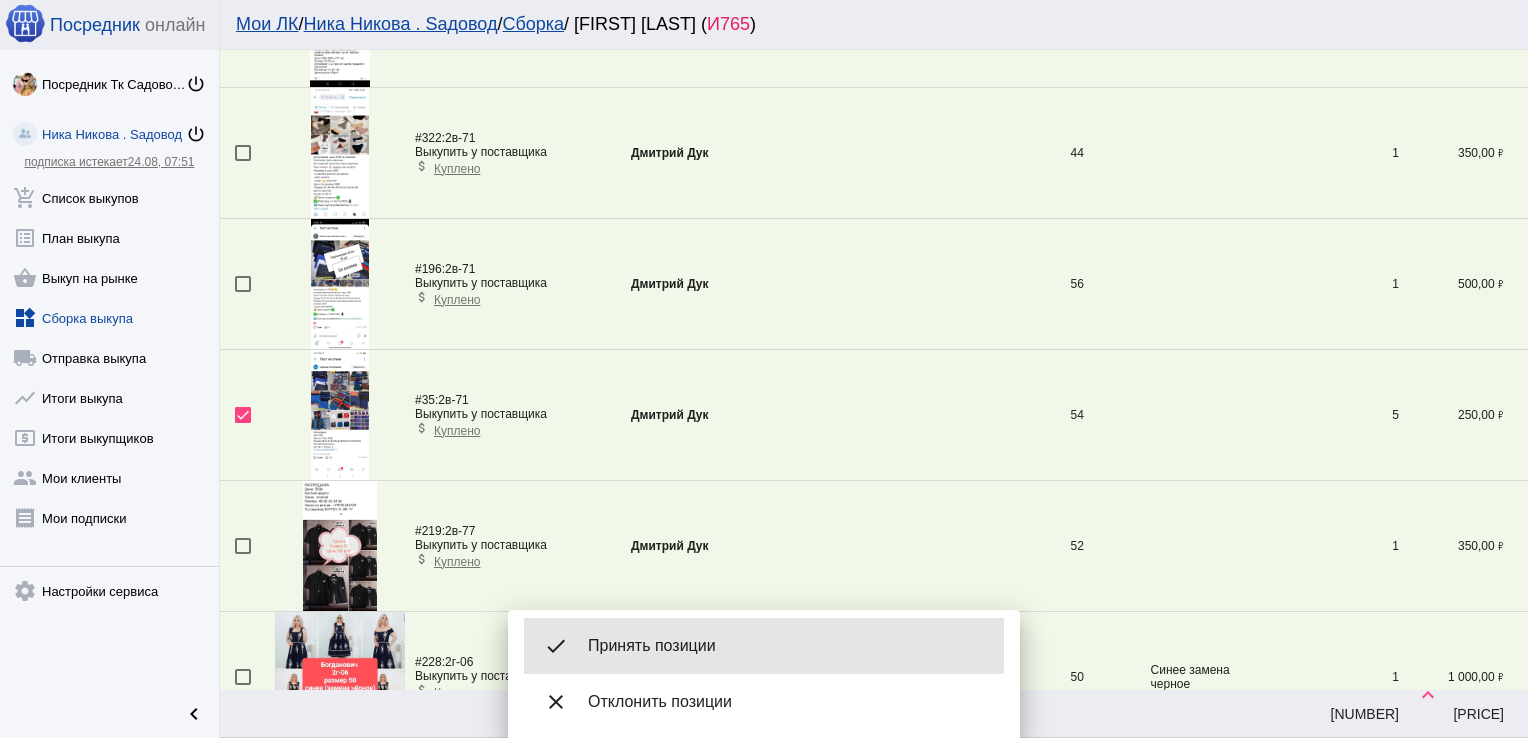 click on "Принять позиции" at bounding box center (788, 646) 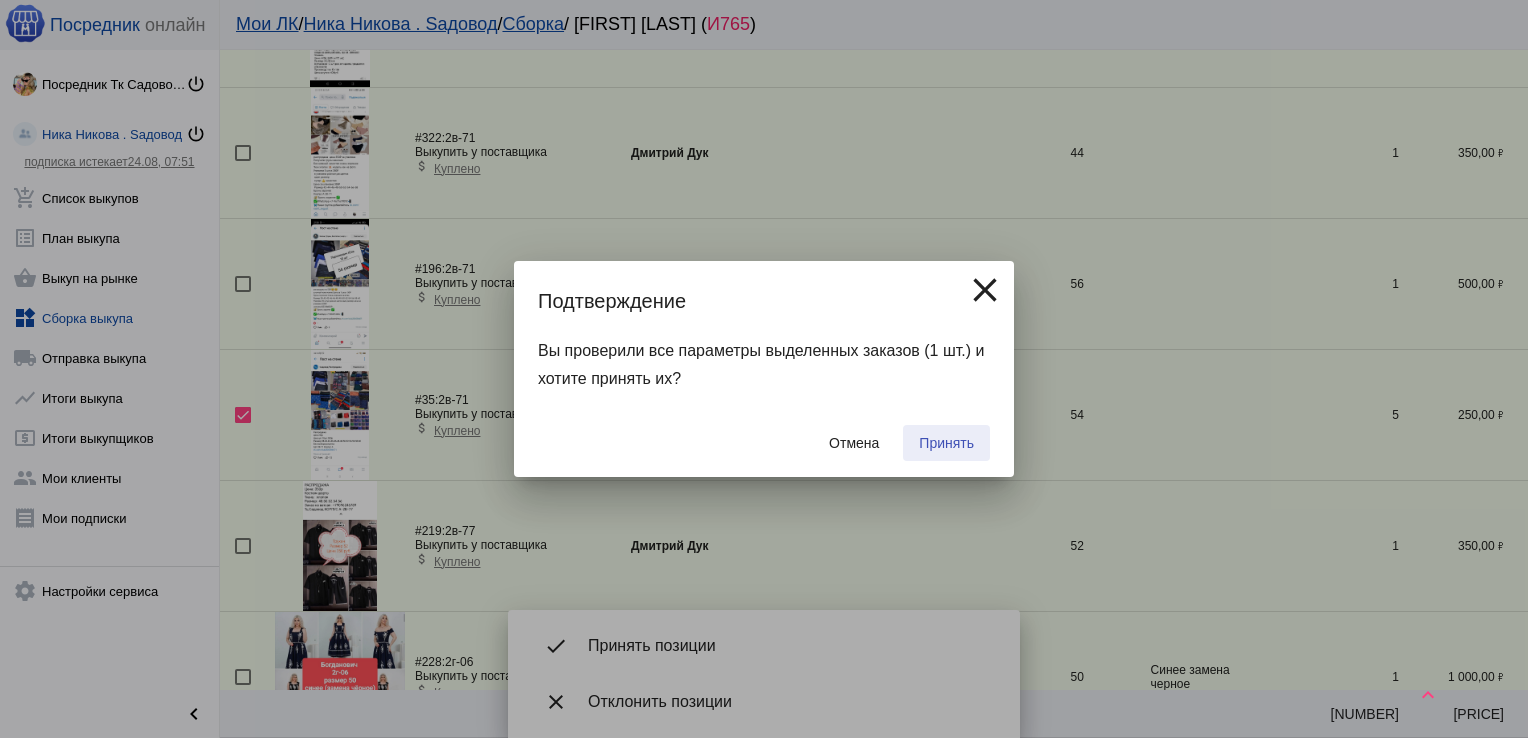 click on "Принять" at bounding box center (946, 443) 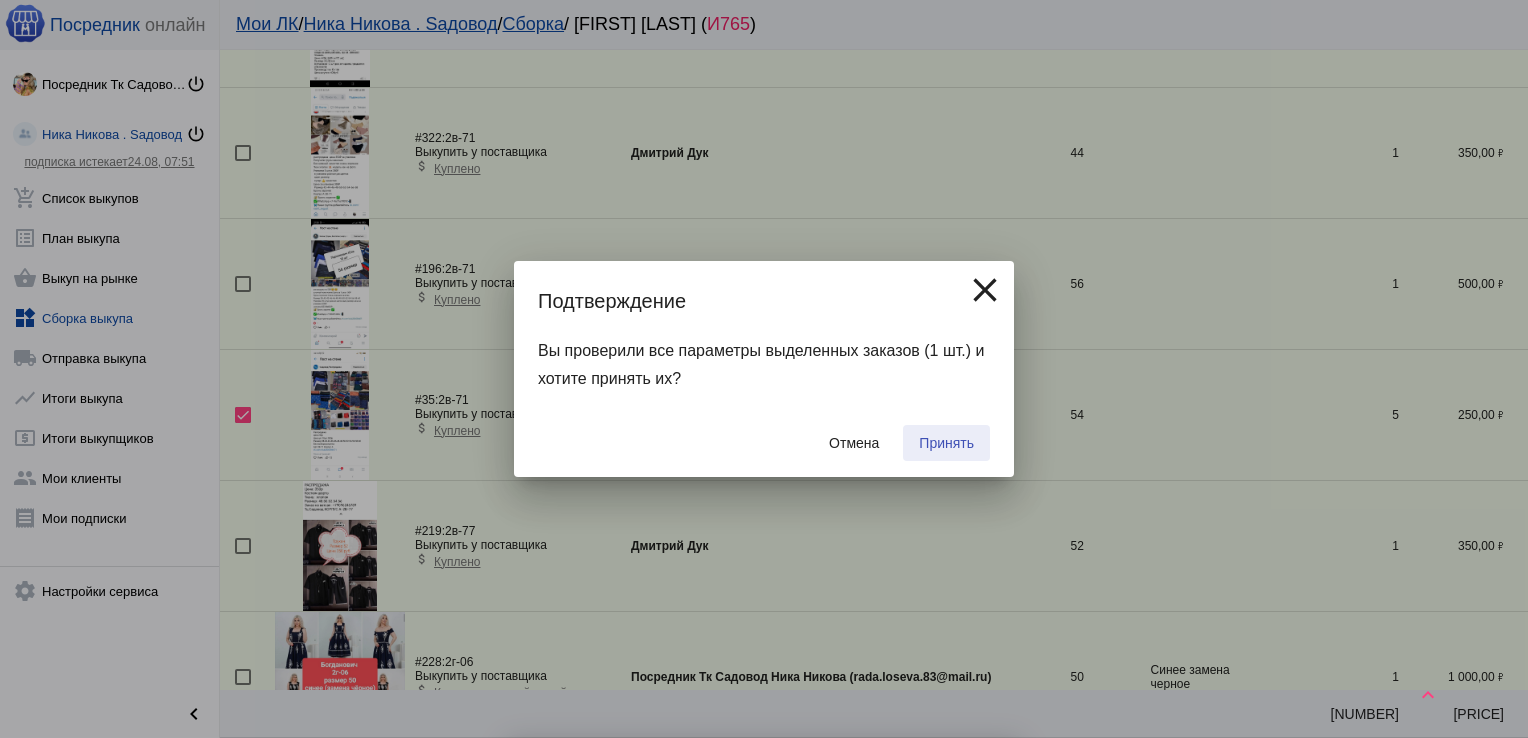 checkbox on "false" 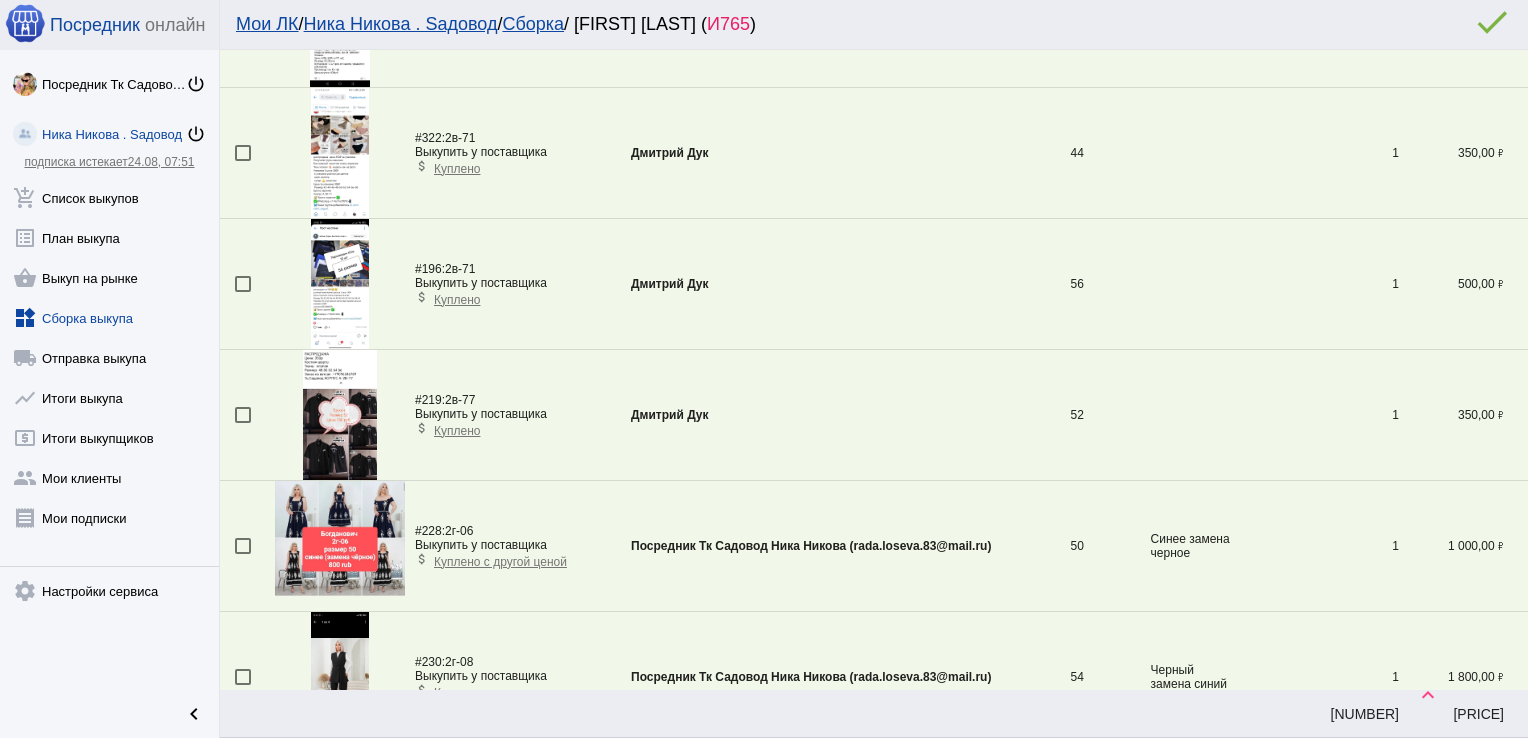 click at bounding box center [243, 284] 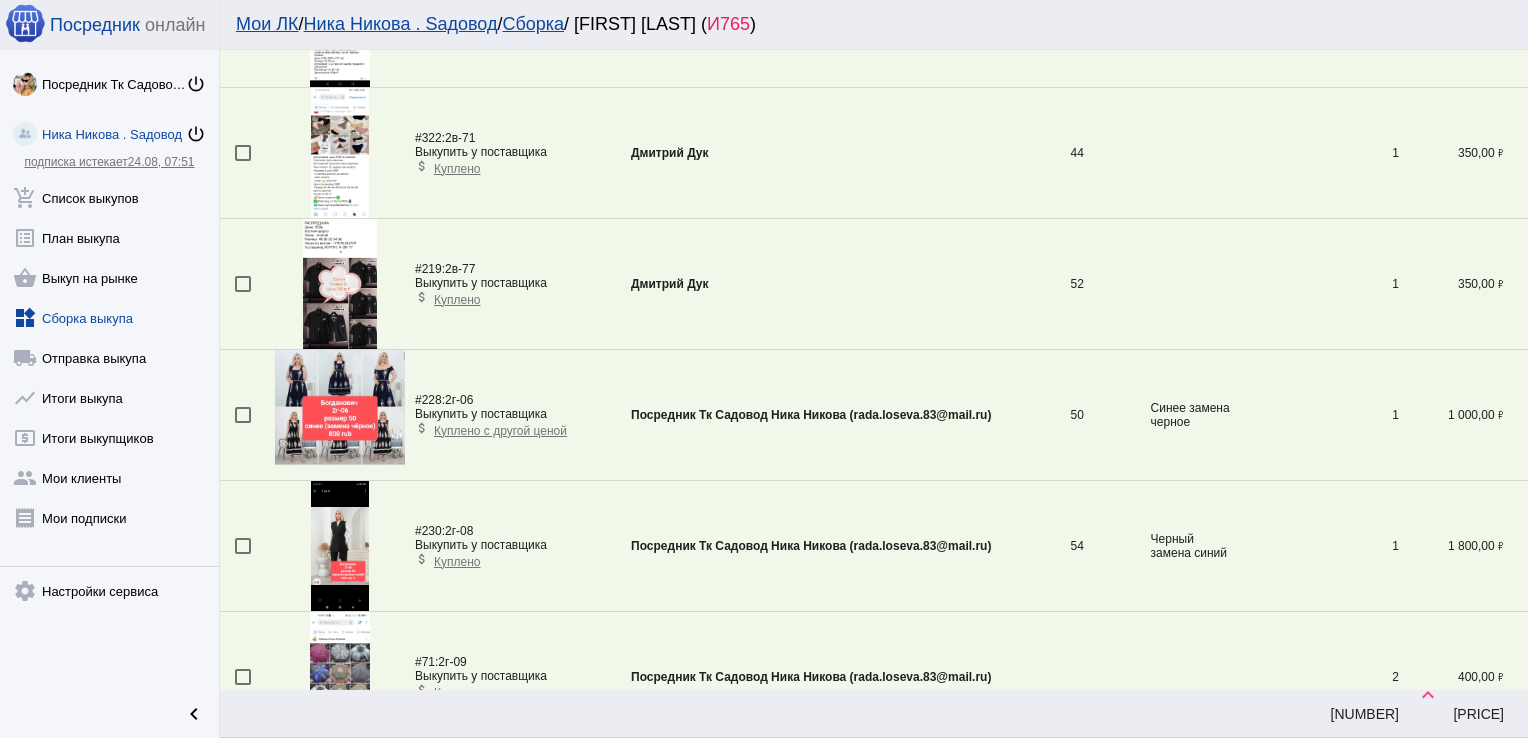 click at bounding box center (243, 153) 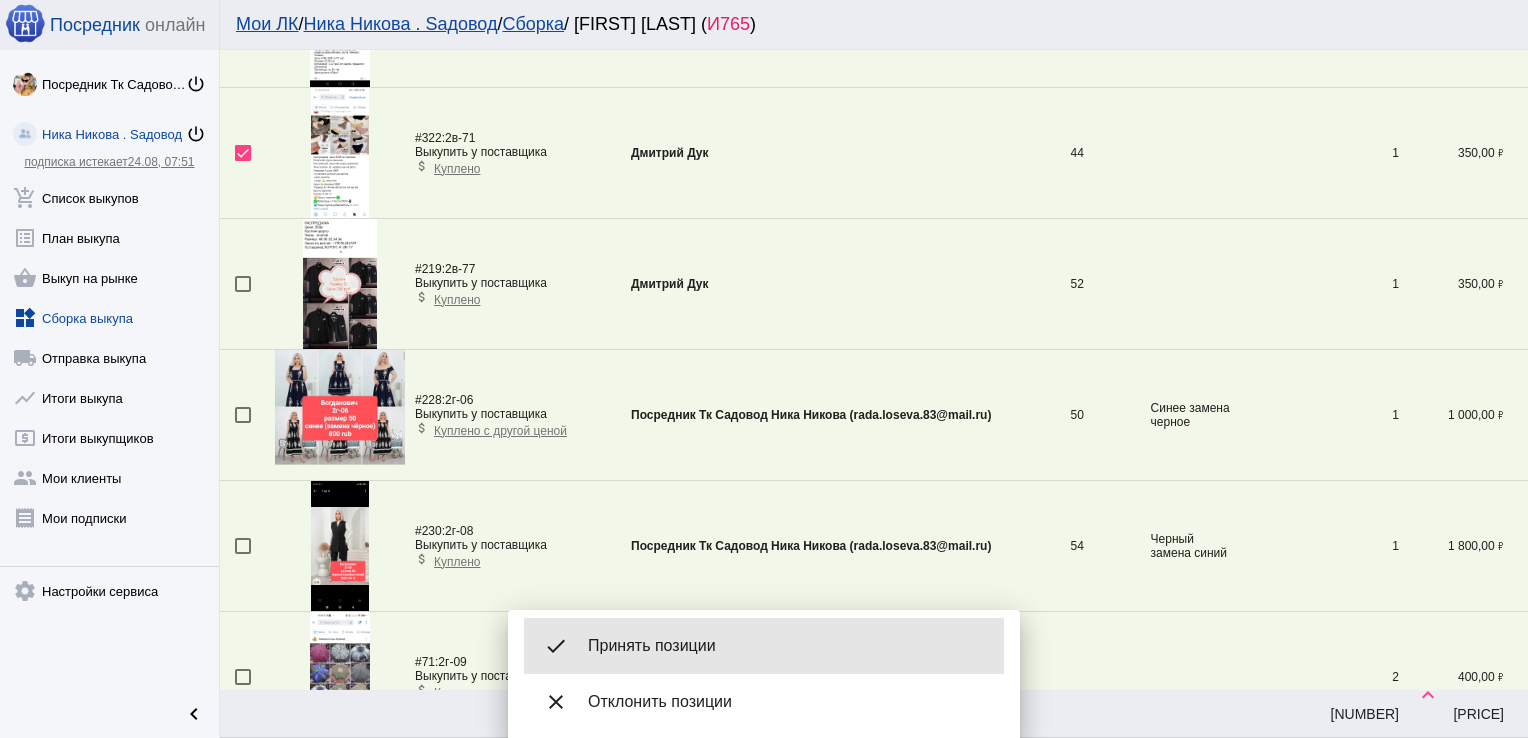 click on "Принять позиции" at bounding box center (788, 646) 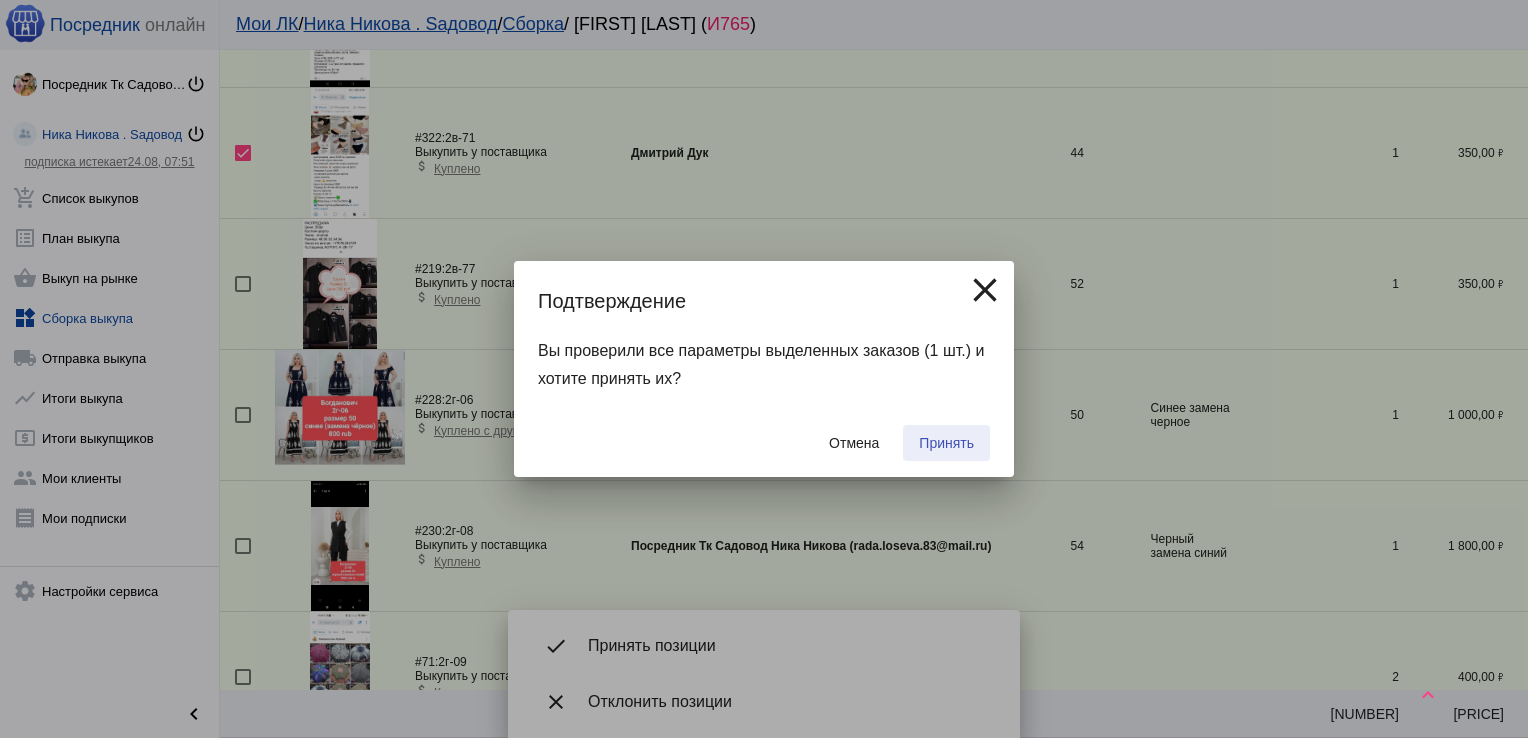 click on "Принять" at bounding box center [946, 443] 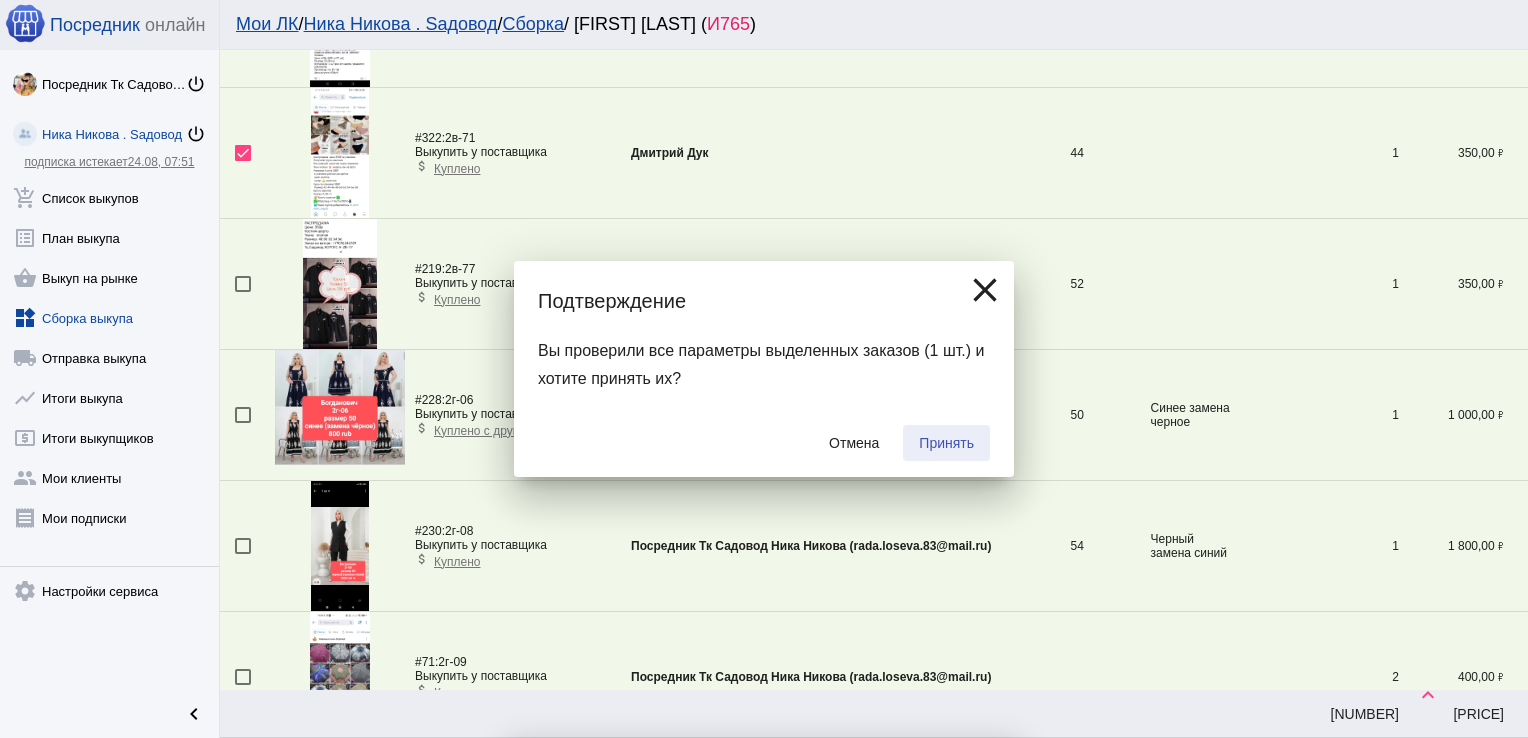 checkbox on "false" 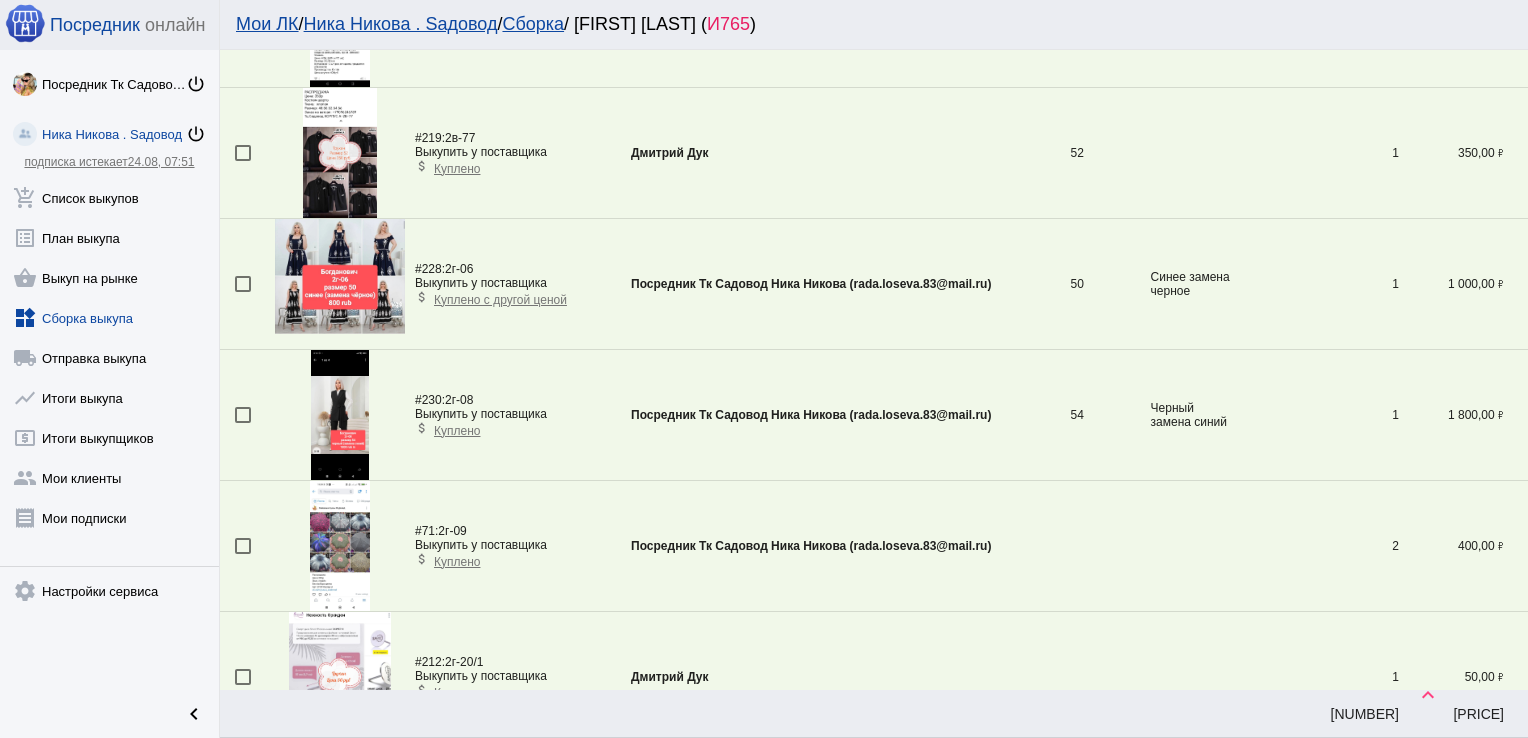 scroll, scrollTop: 6155, scrollLeft: 0, axis: vertical 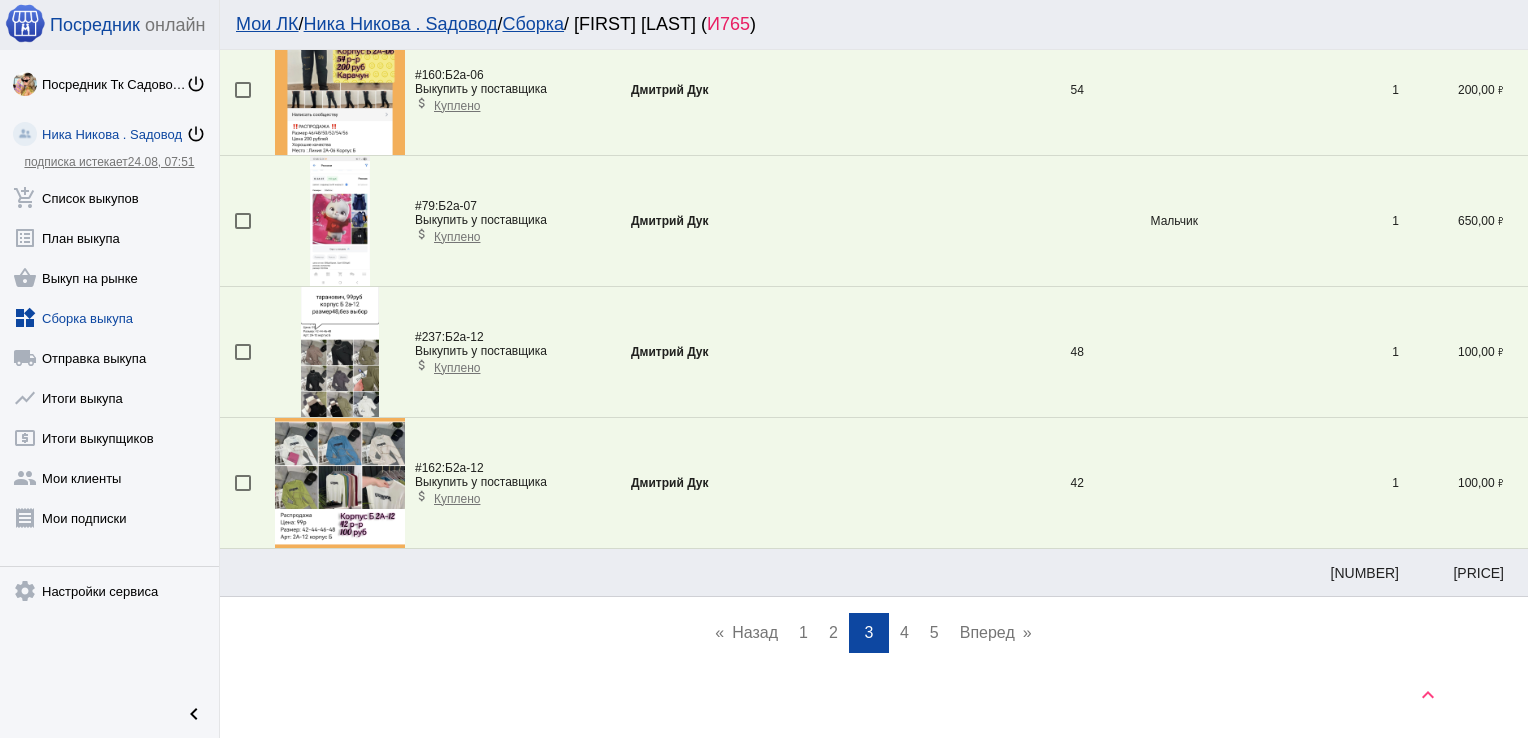 click on "page  4" at bounding box center (904, 633) 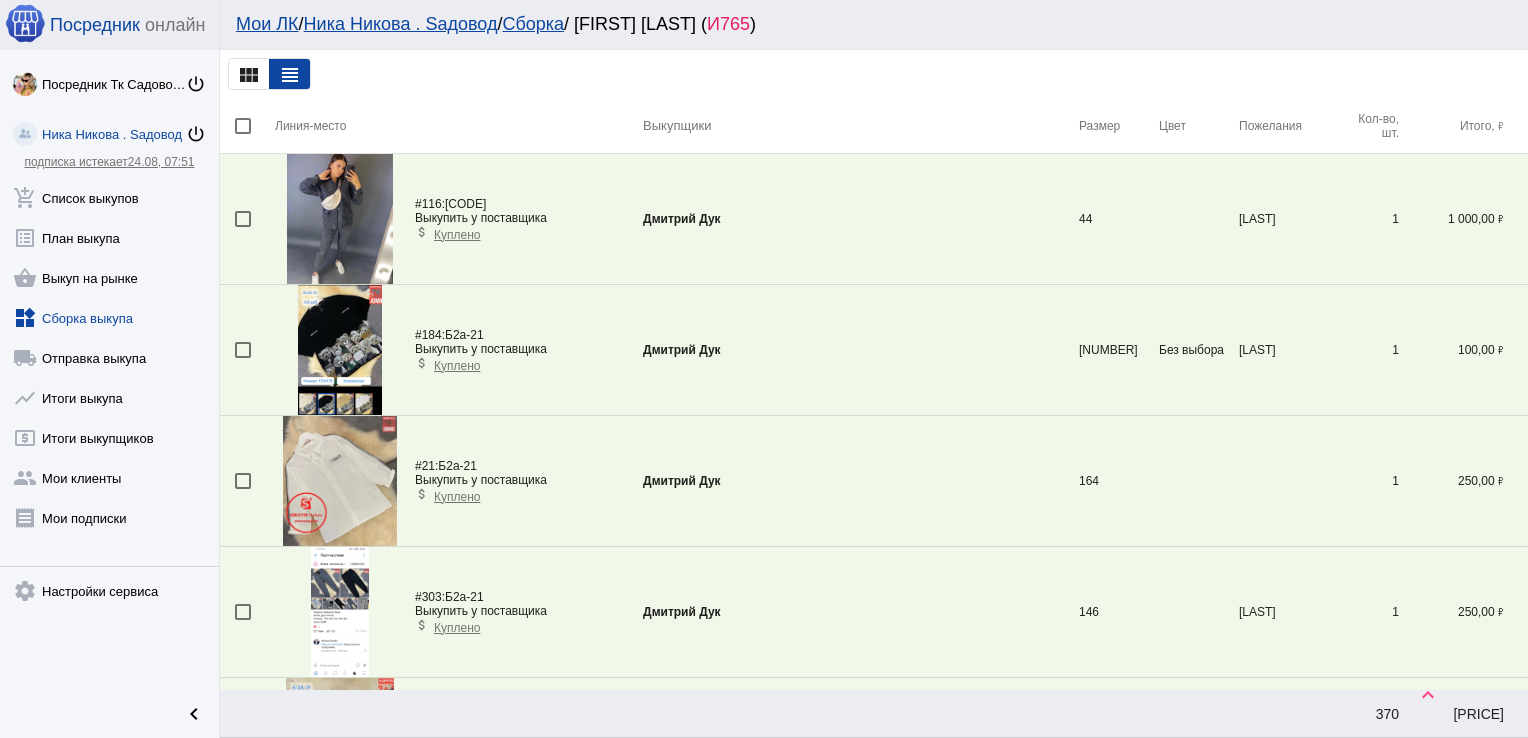 scroll, scrollTop: 1640, scrollLeft: 0, axis: vertical 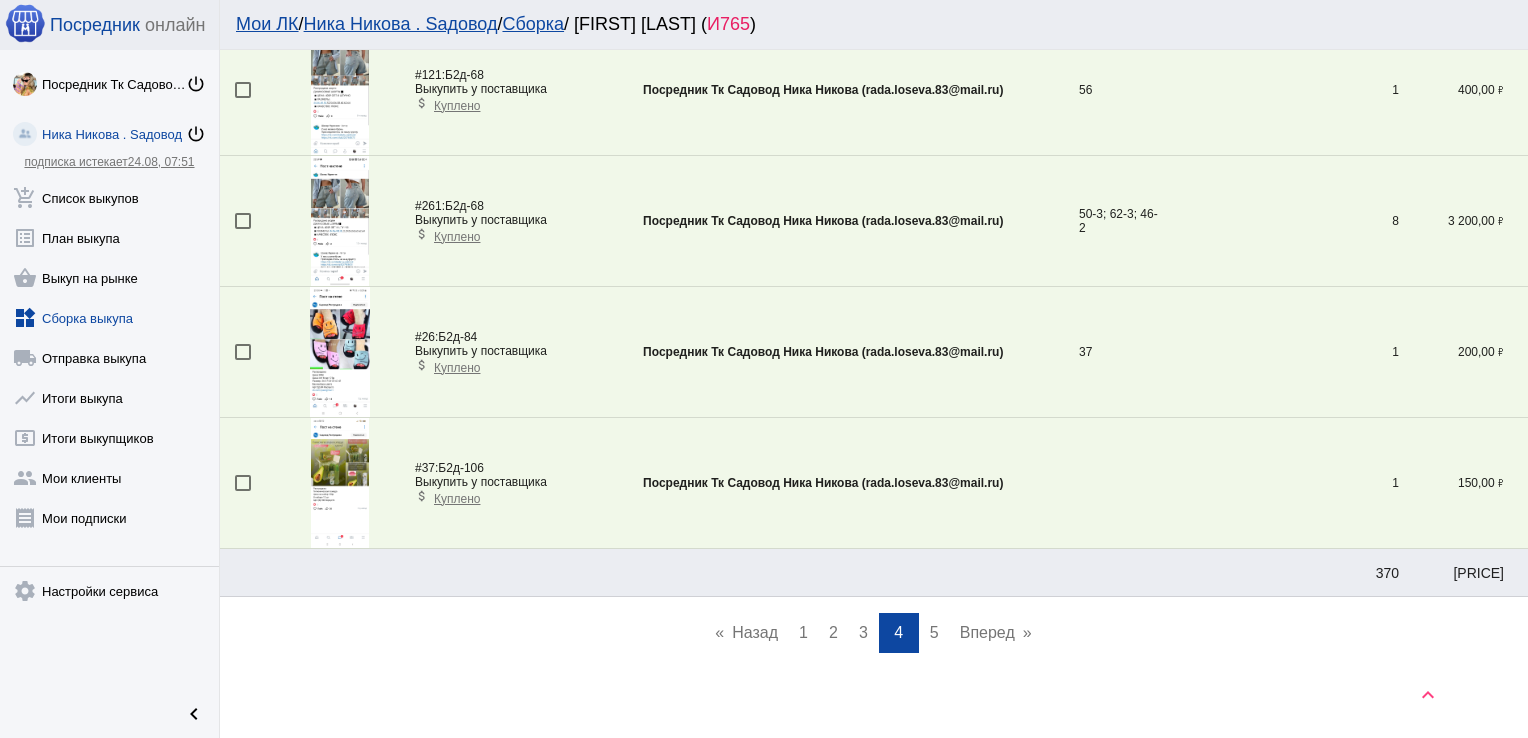 click on "2" at bounding box center [833, 632] 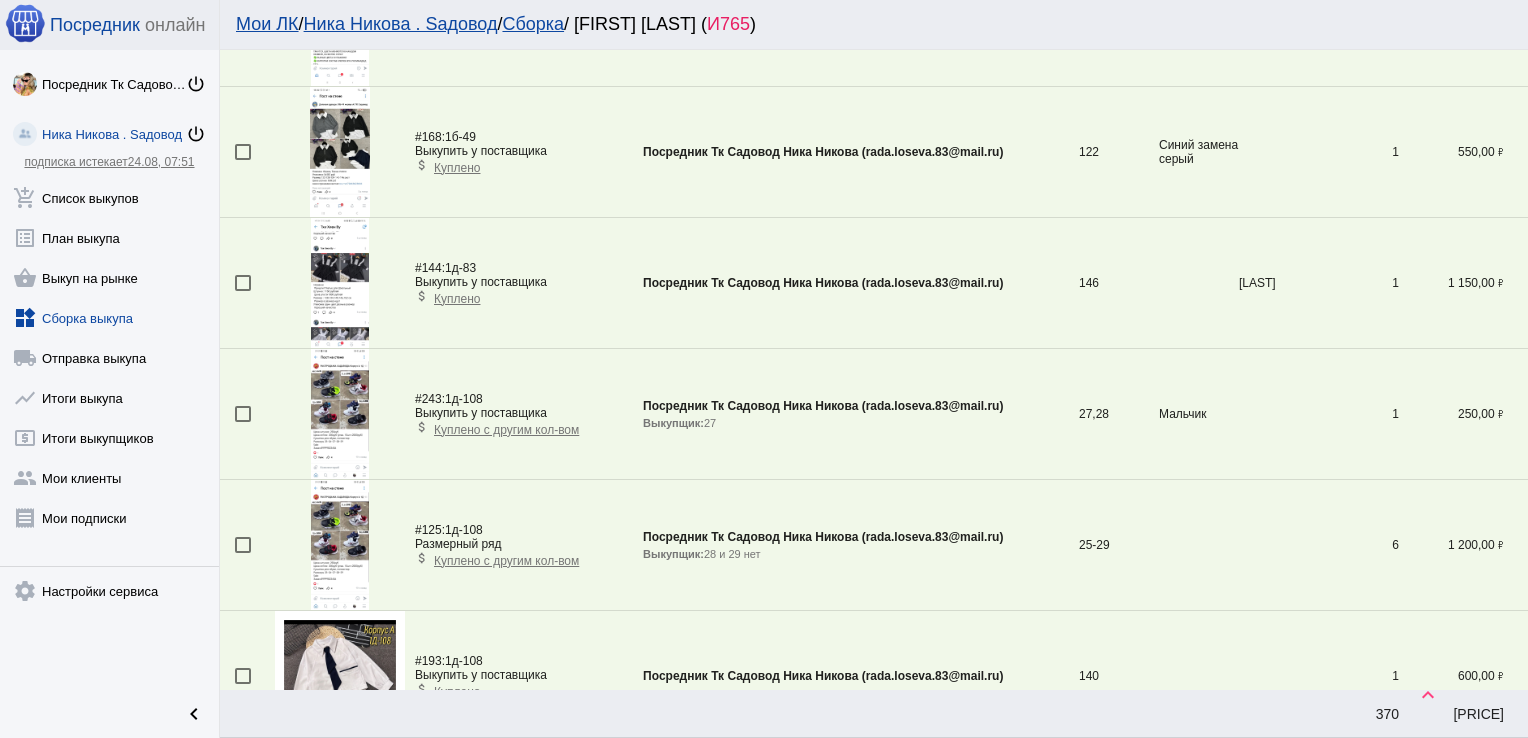 scroll, scrollTop: 5825, scrollLeft: 0, axis: vertical 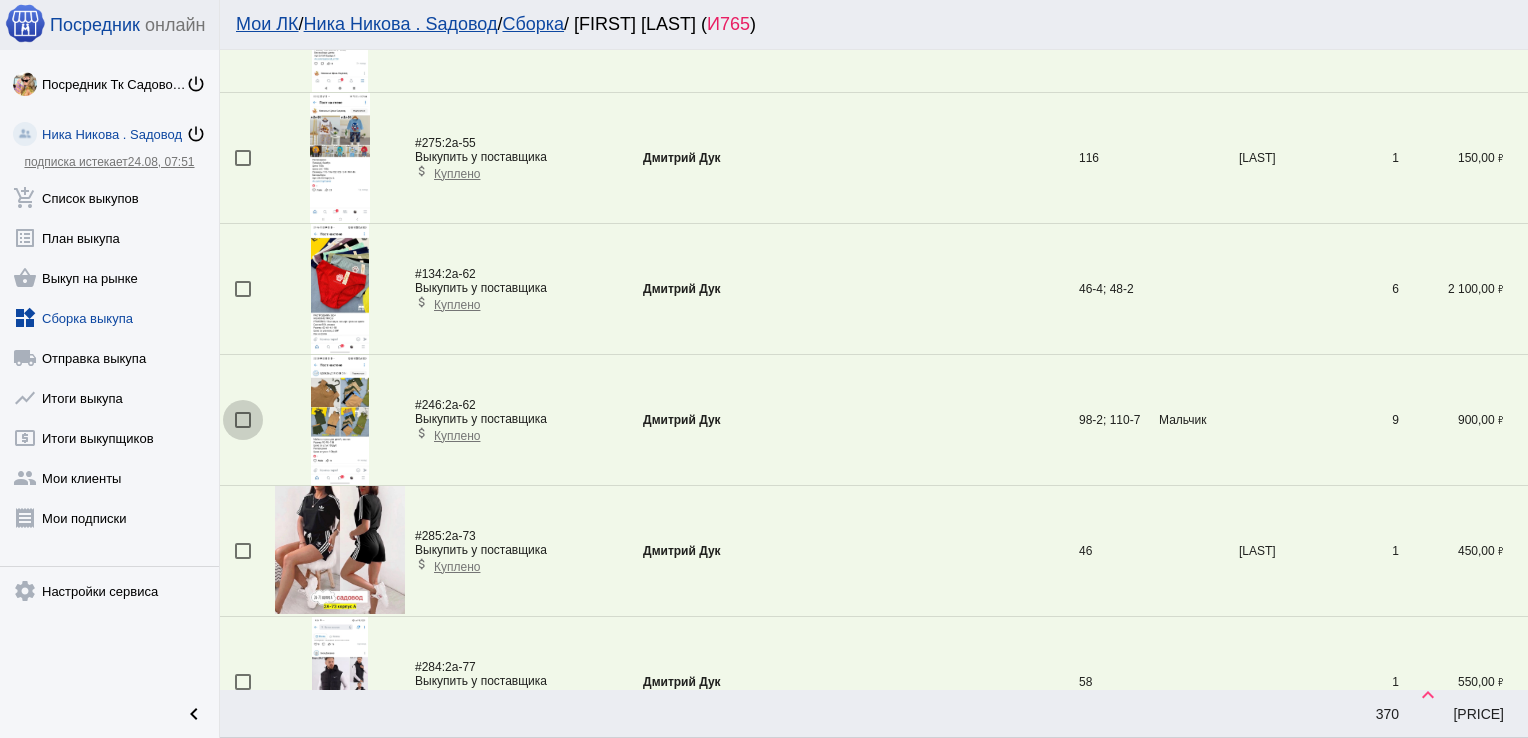 click at bounding box center [243, 420] 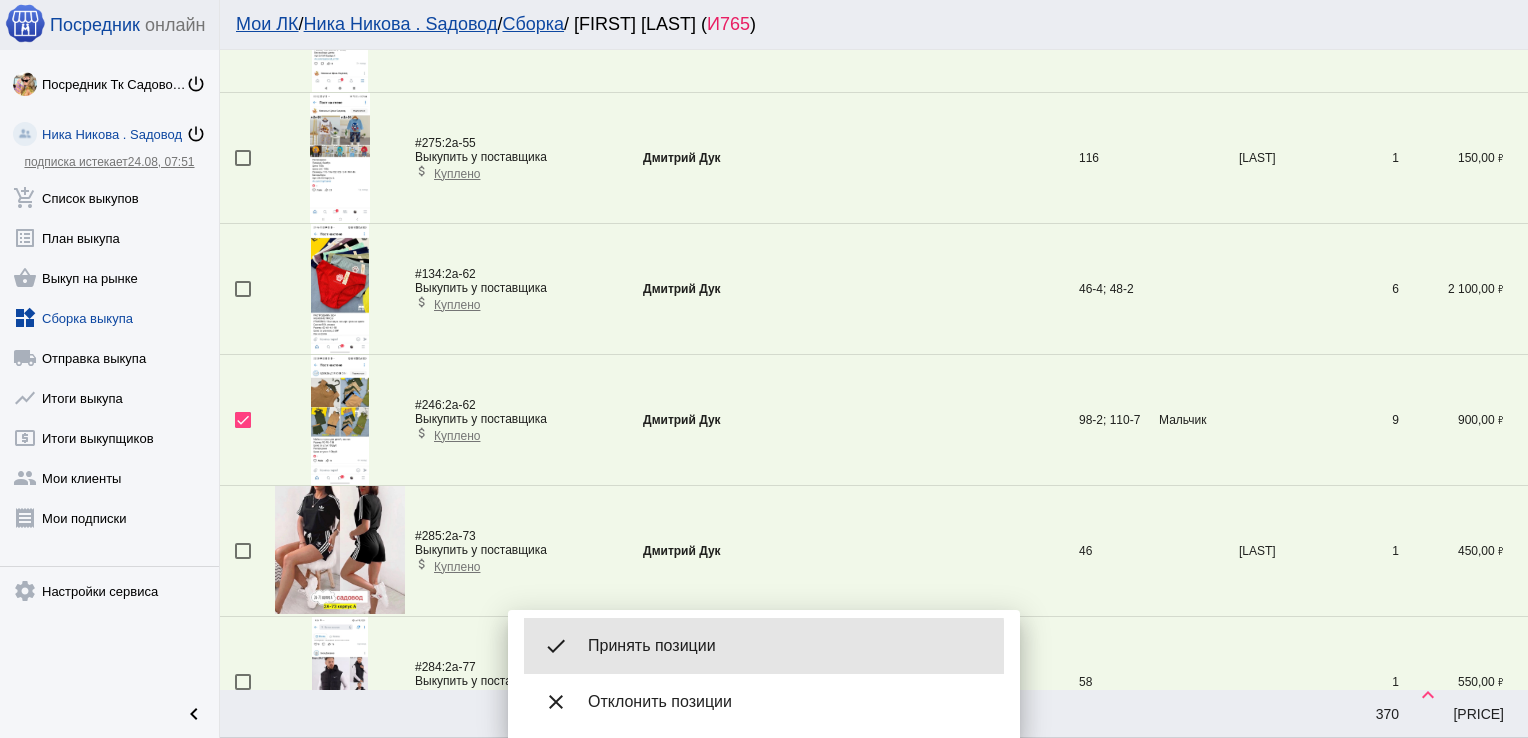 click on "done Принять позиции" at bounding box center (764, 646) 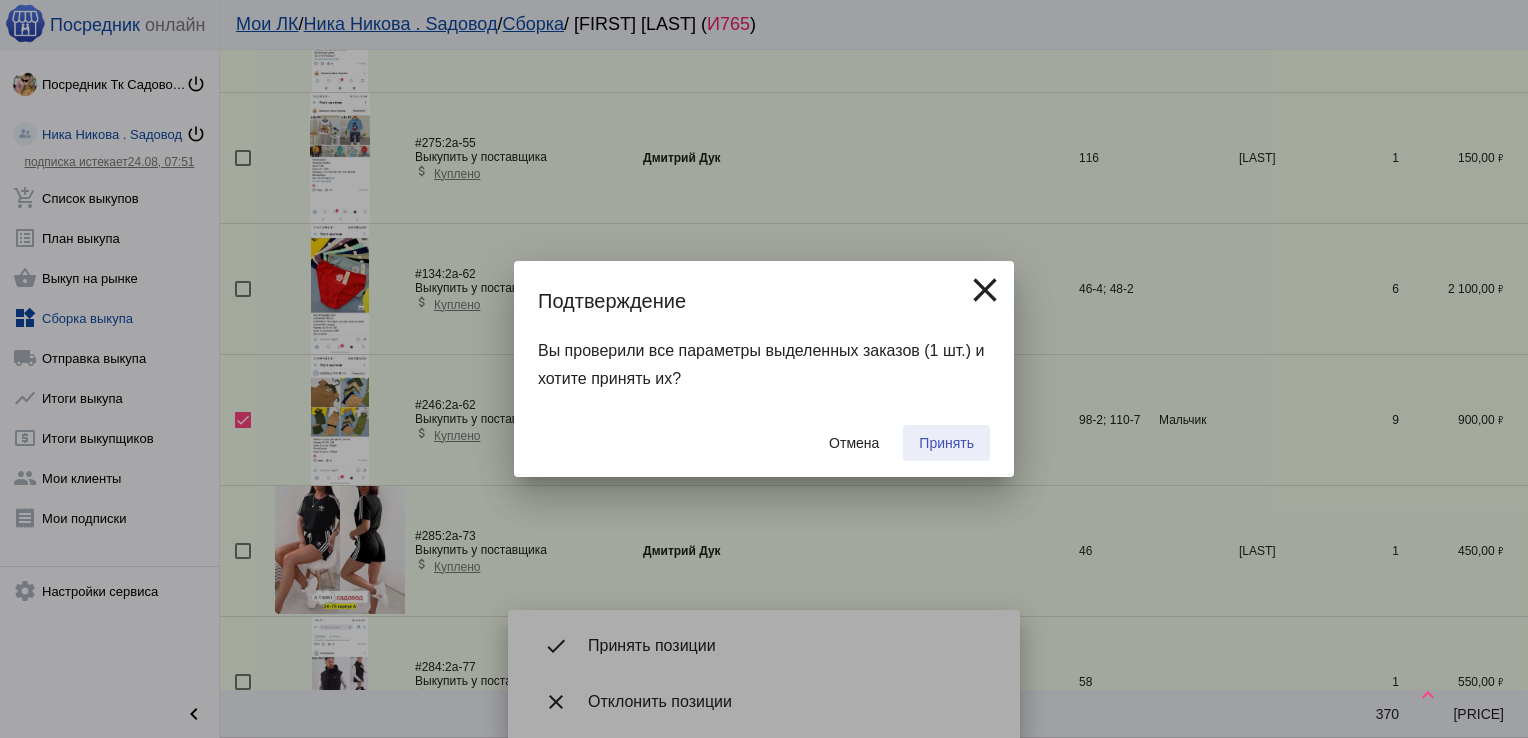click on "Принять" at bounding box center (946, 443) 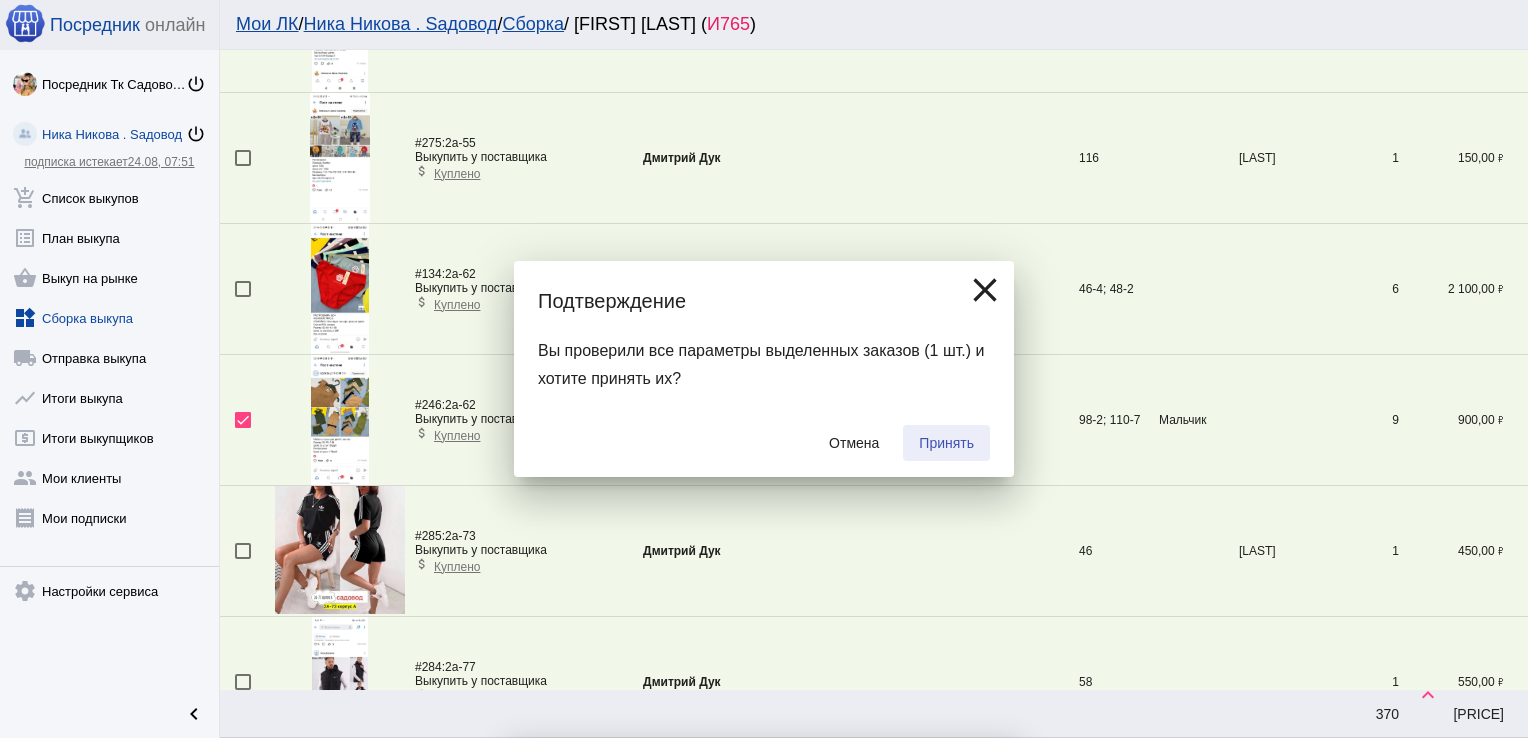 checkbox on "false" 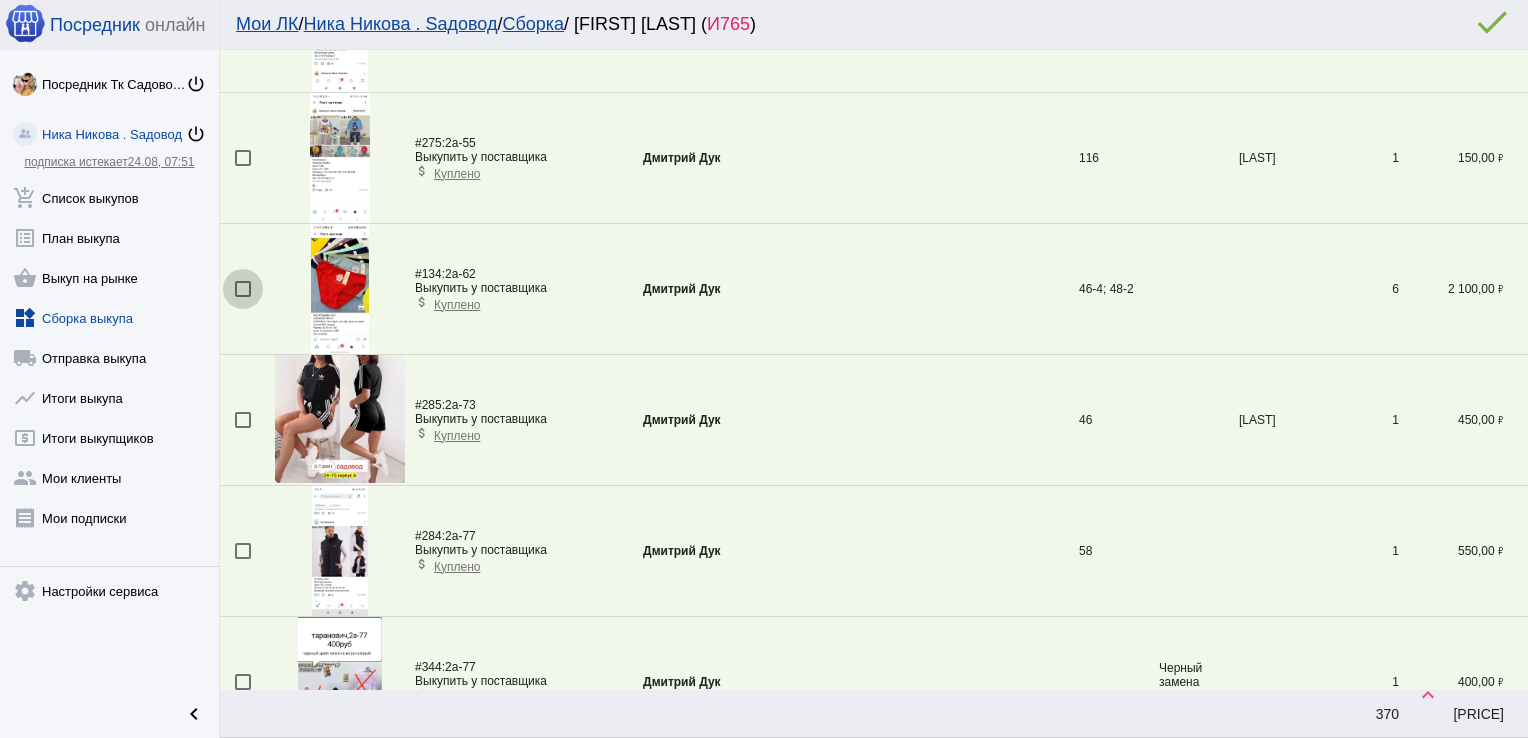 click at bounding box center (243, 289) 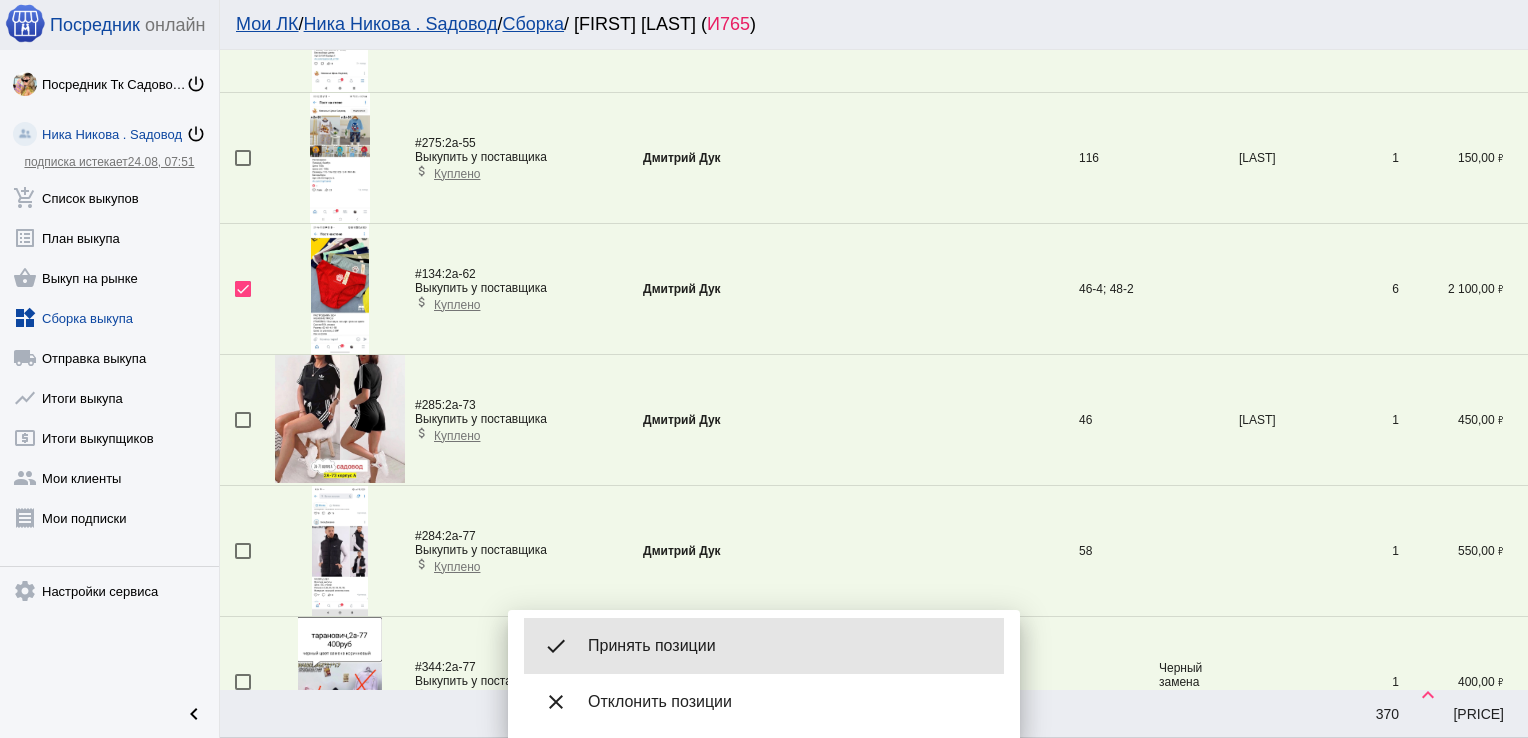 click on "Принять позиции" at bounding box center [788, 646] 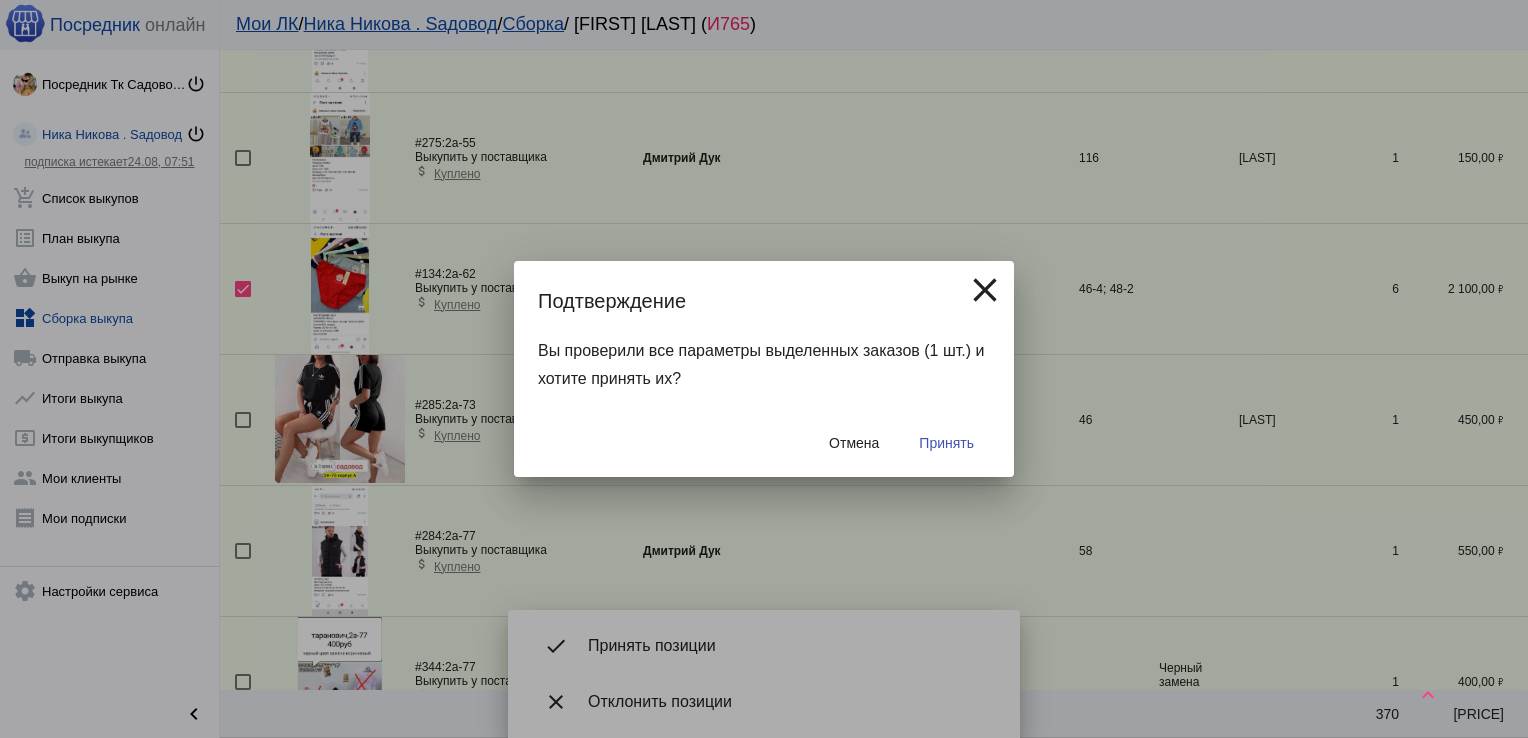 click on "Принять" at bounding box center (946, 443) 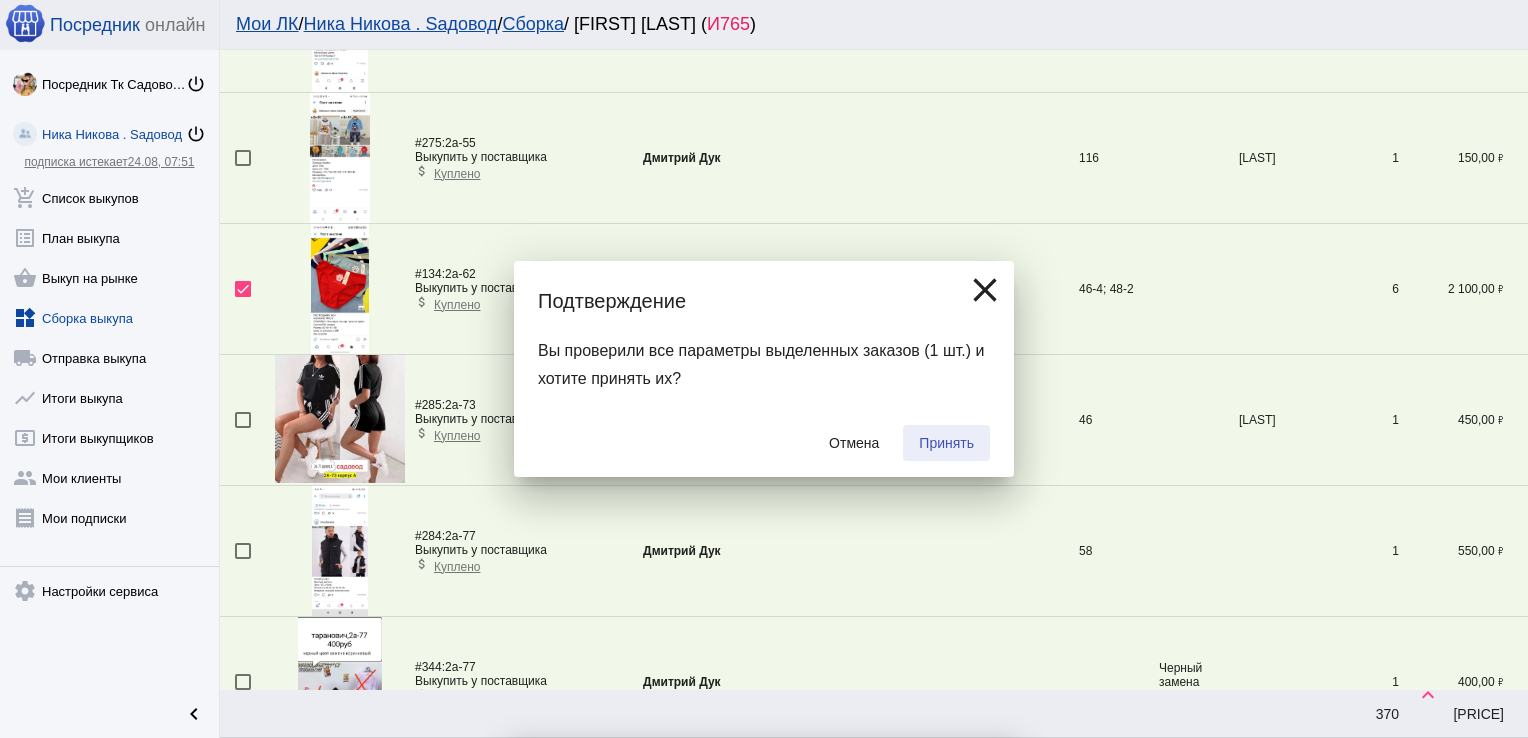 checkbox on "false" 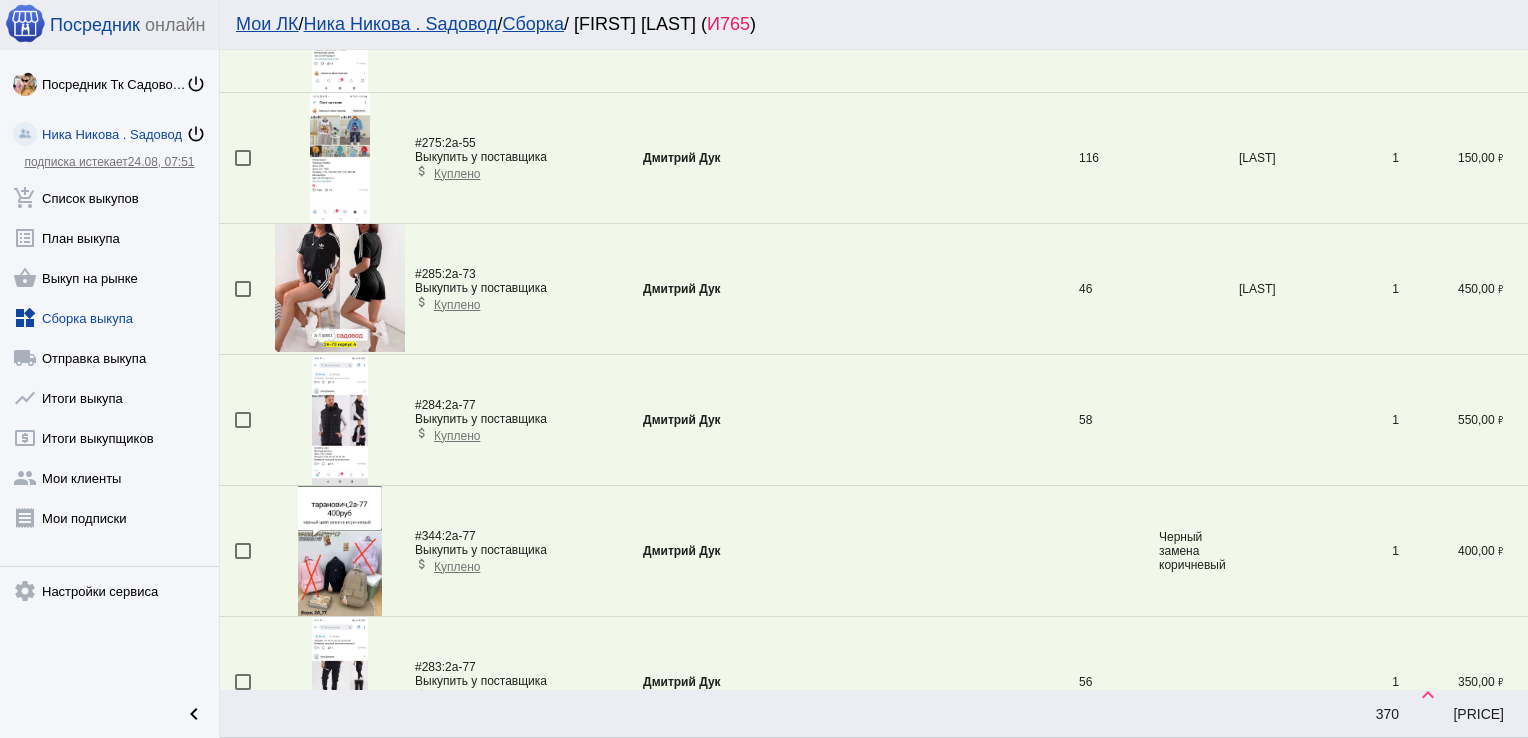 scroll, scrollTop: 5433, scrollLeft: 0, axis: vertical 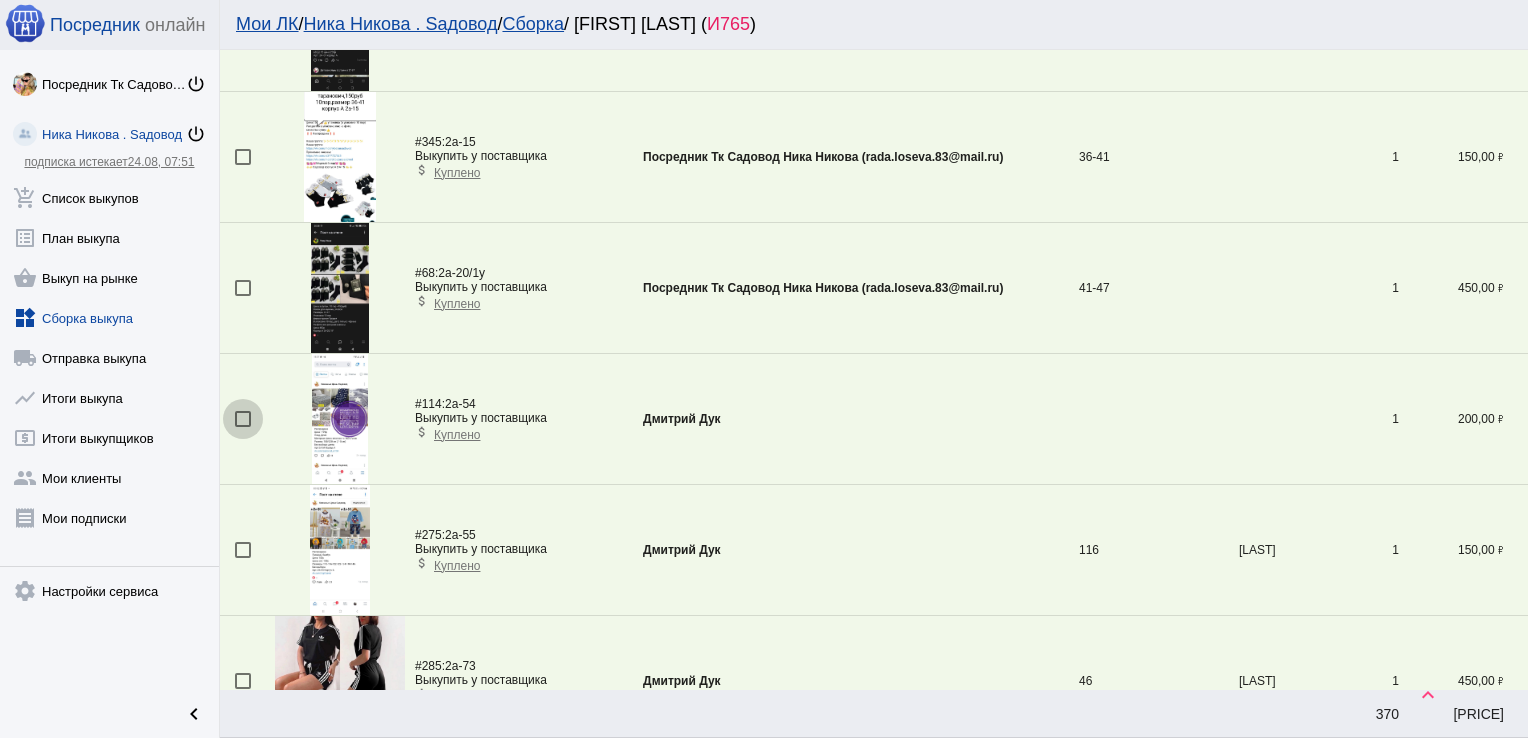 click at bounding box center [243, 419] 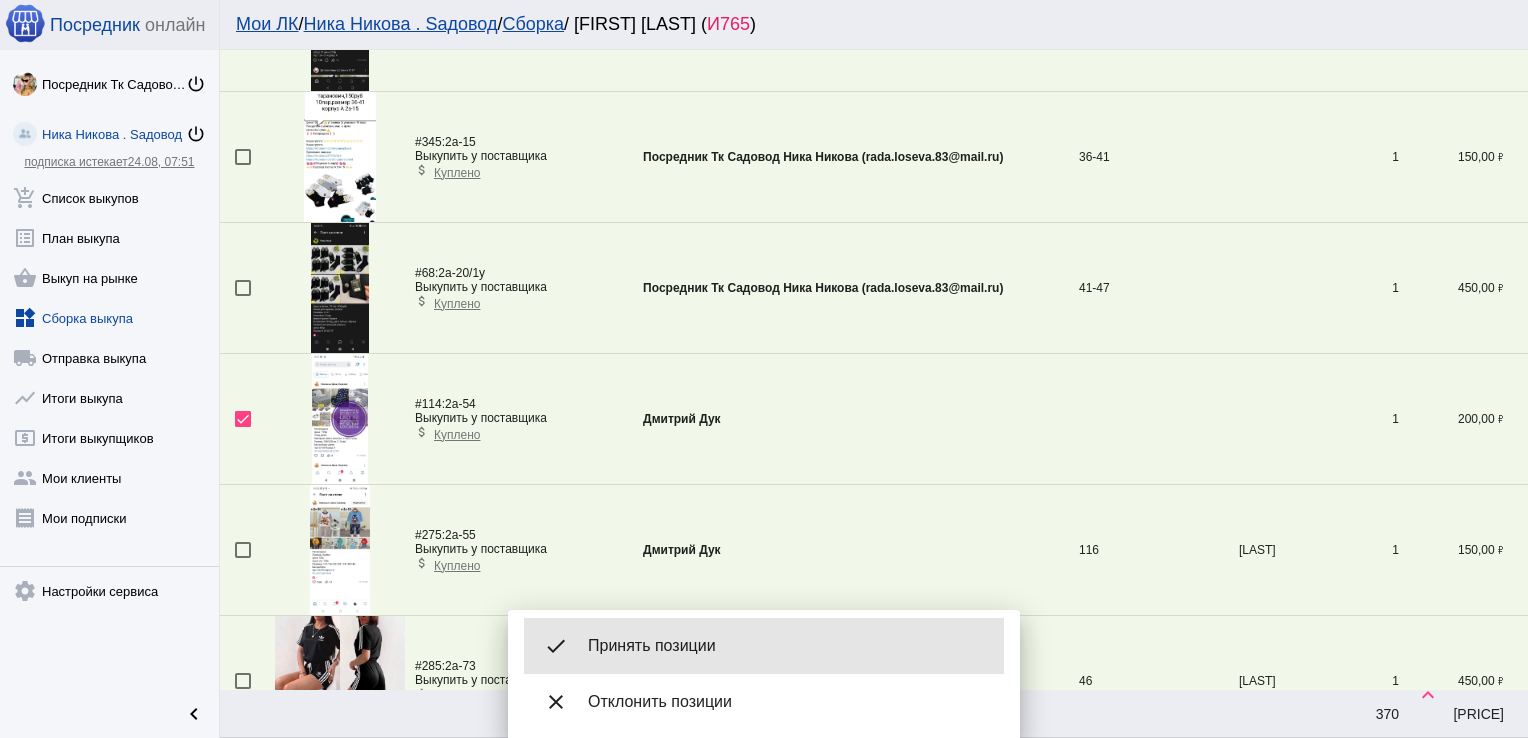 click on "Принять позиции" at bounding box center [788, 646] 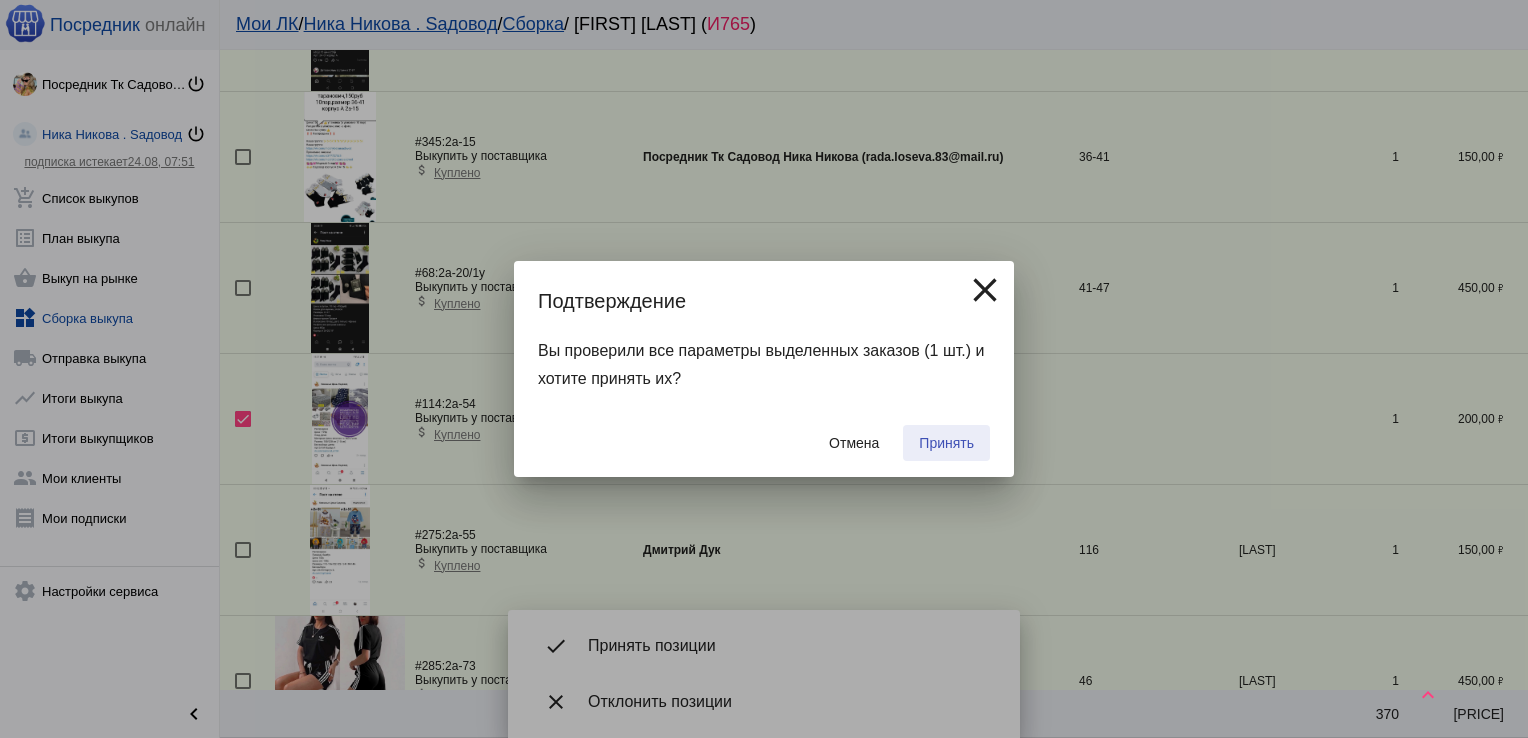 click on "Принять" at bounding box center (946, 443) 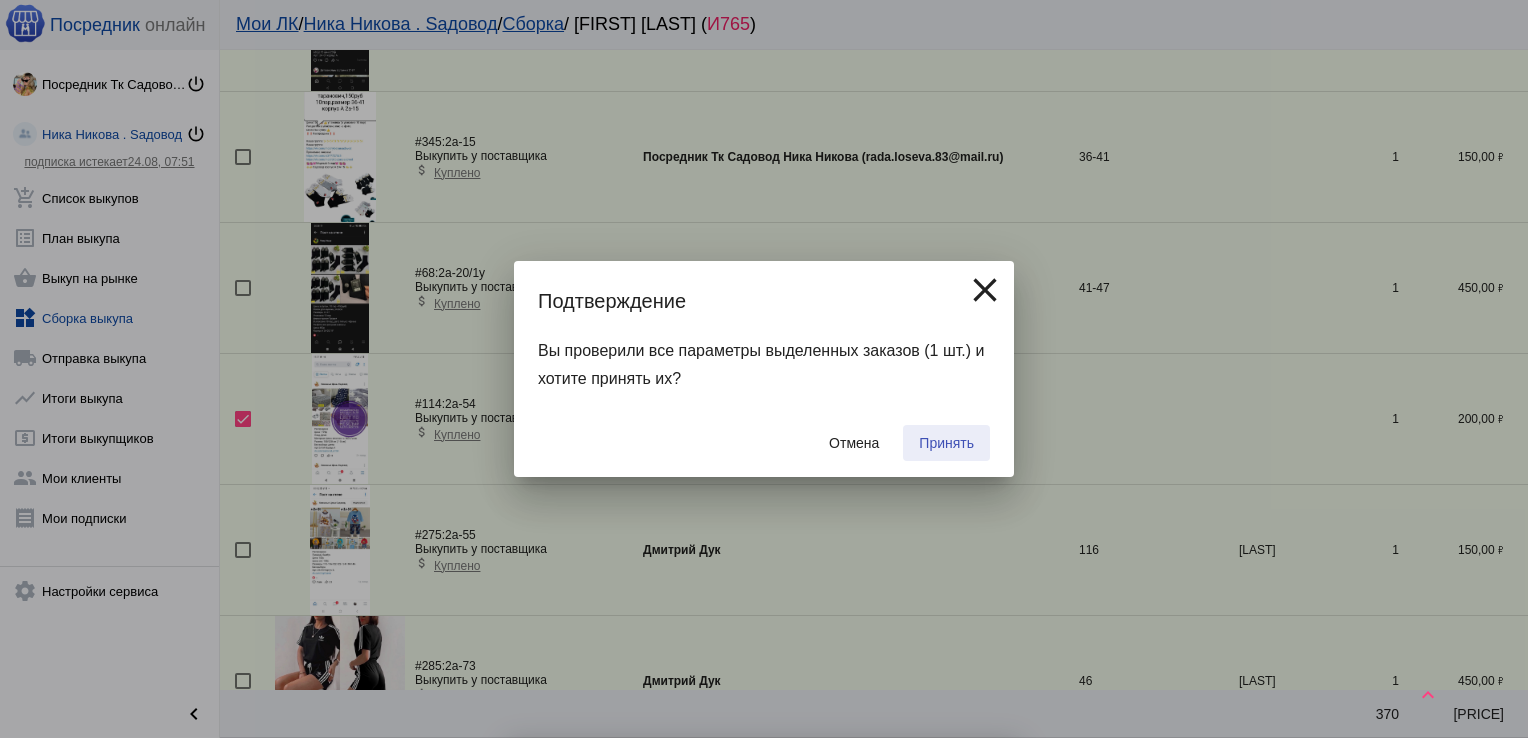 checkbox on "false" 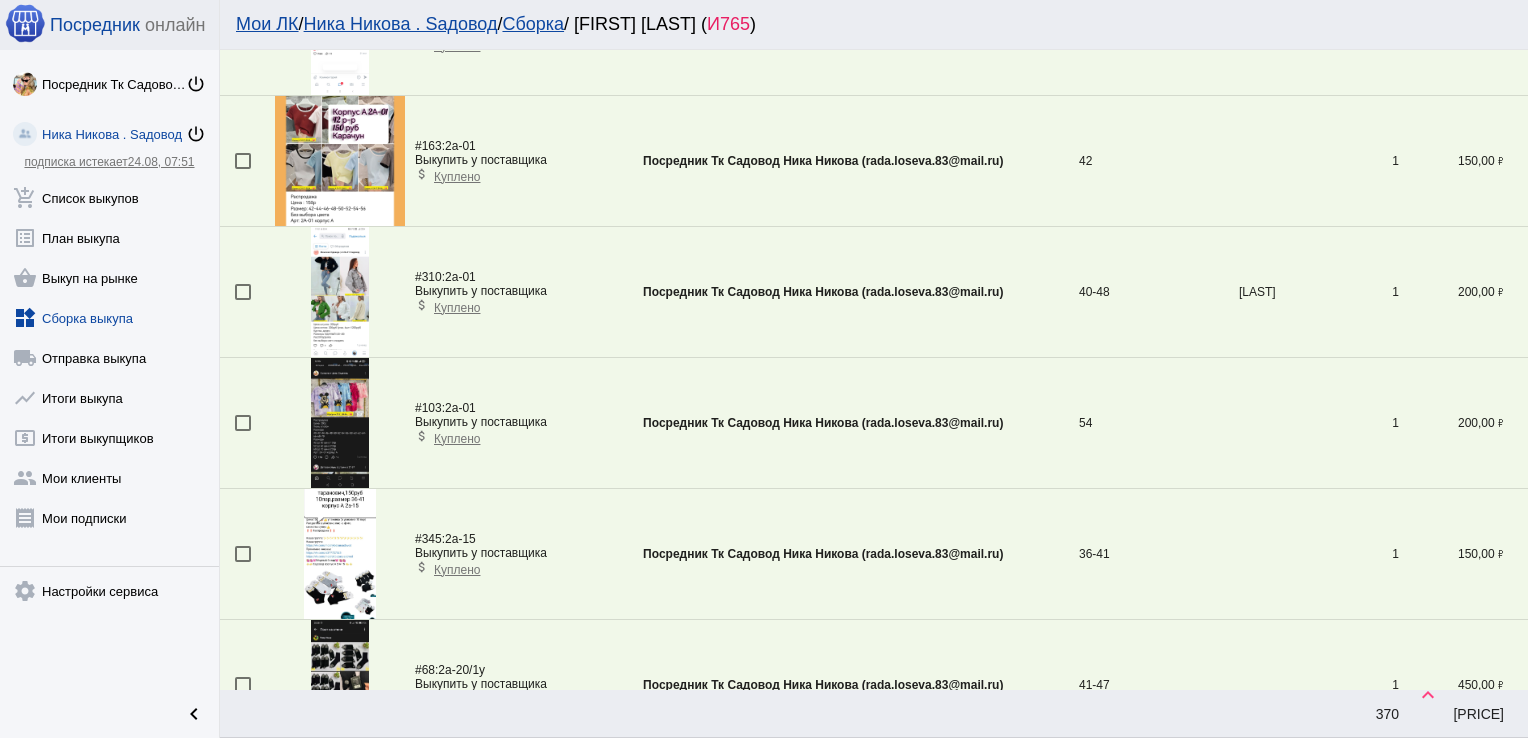 scroll, scrollTop: 6155, scrollLeft: 0, axis: vertical 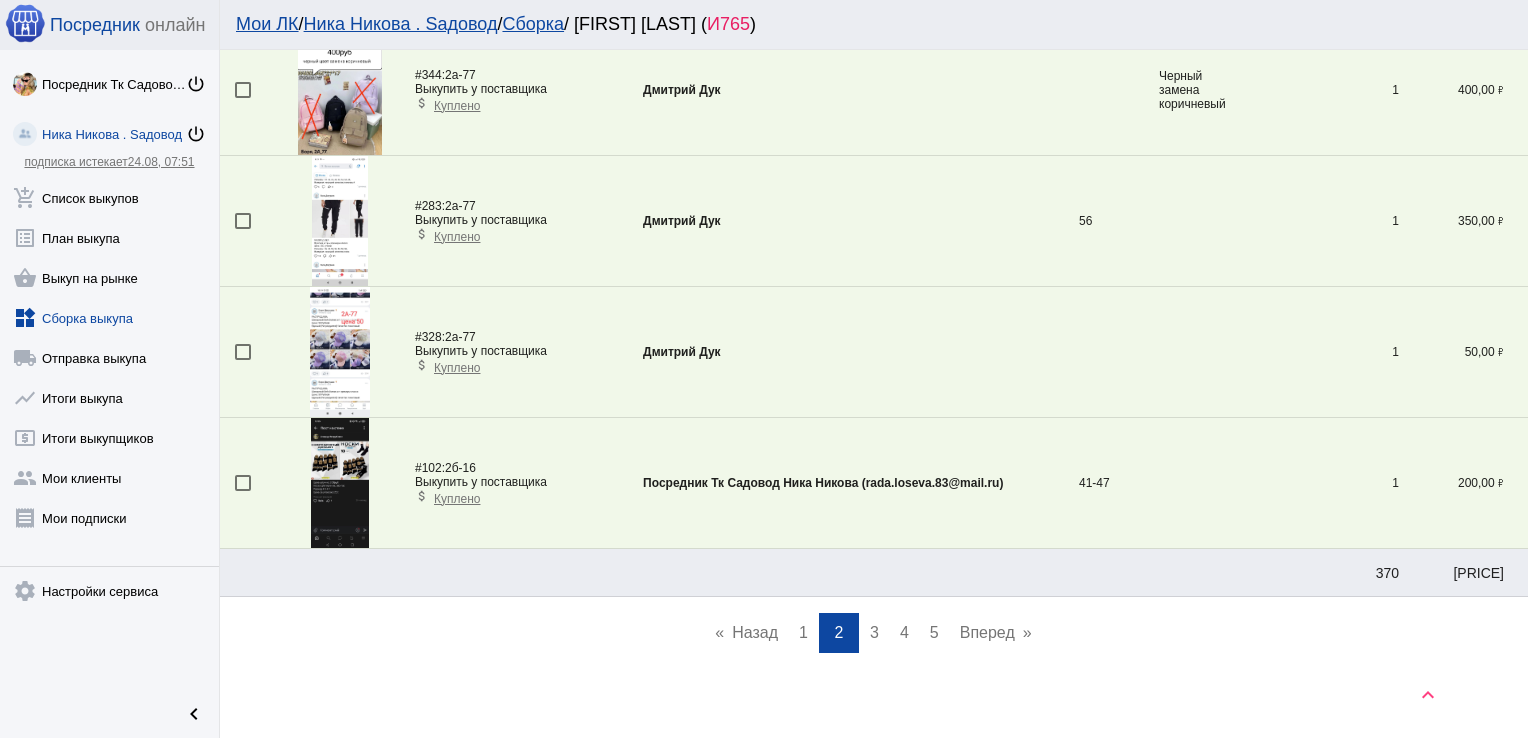 click on "page  3" at bounding box center (874, 633) 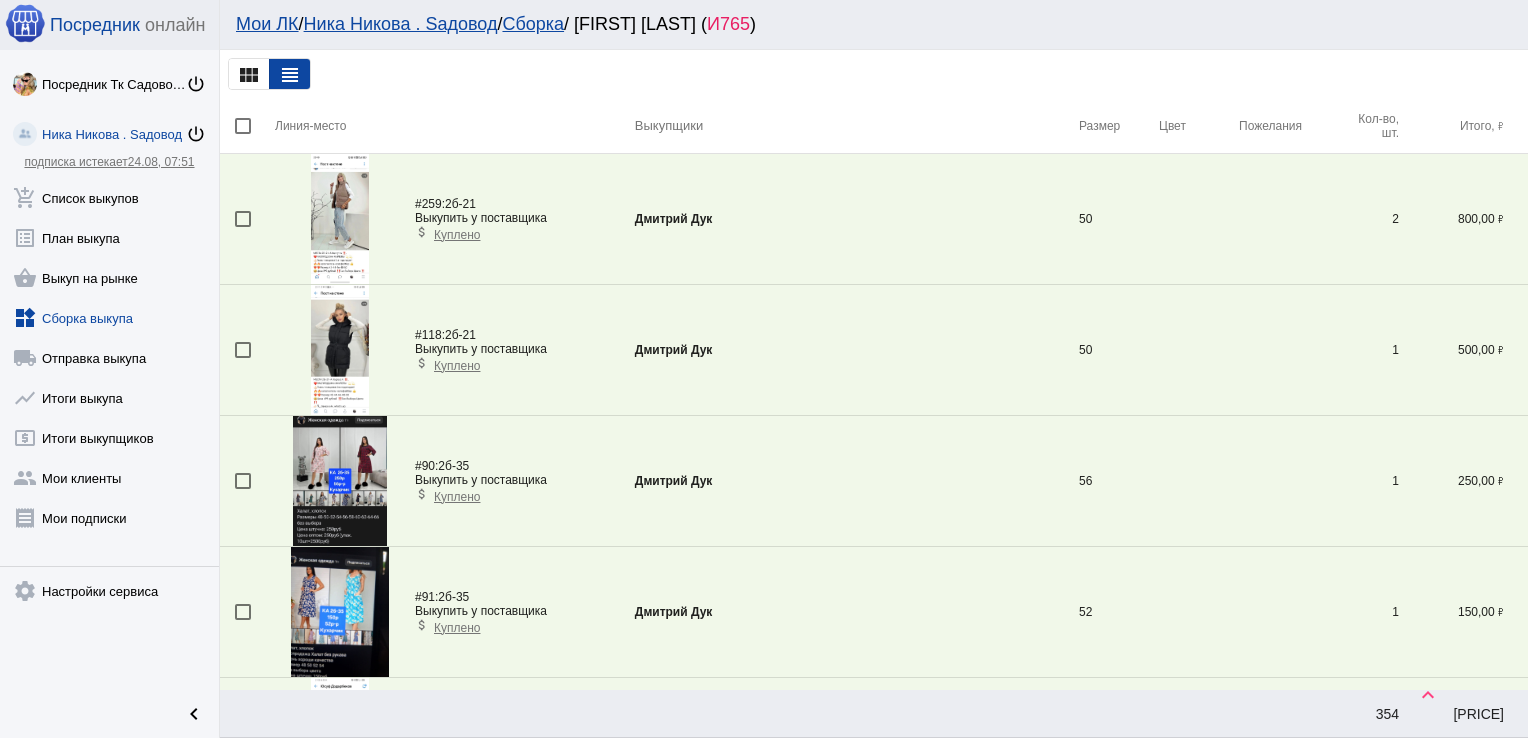 scroll, scrollTop: 1771, scrollLeft: 0, axis: vertical 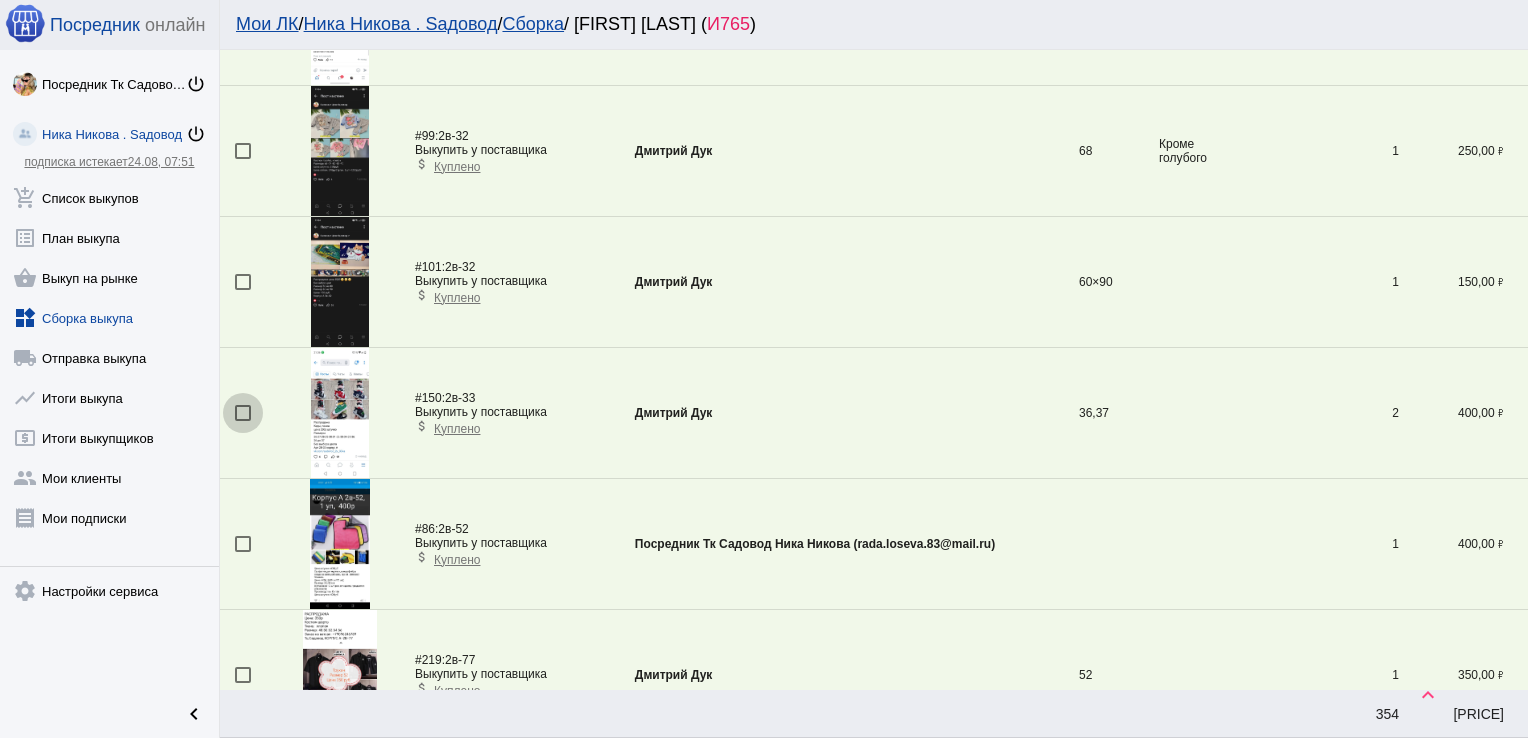 click at bounding box center (243, 413) 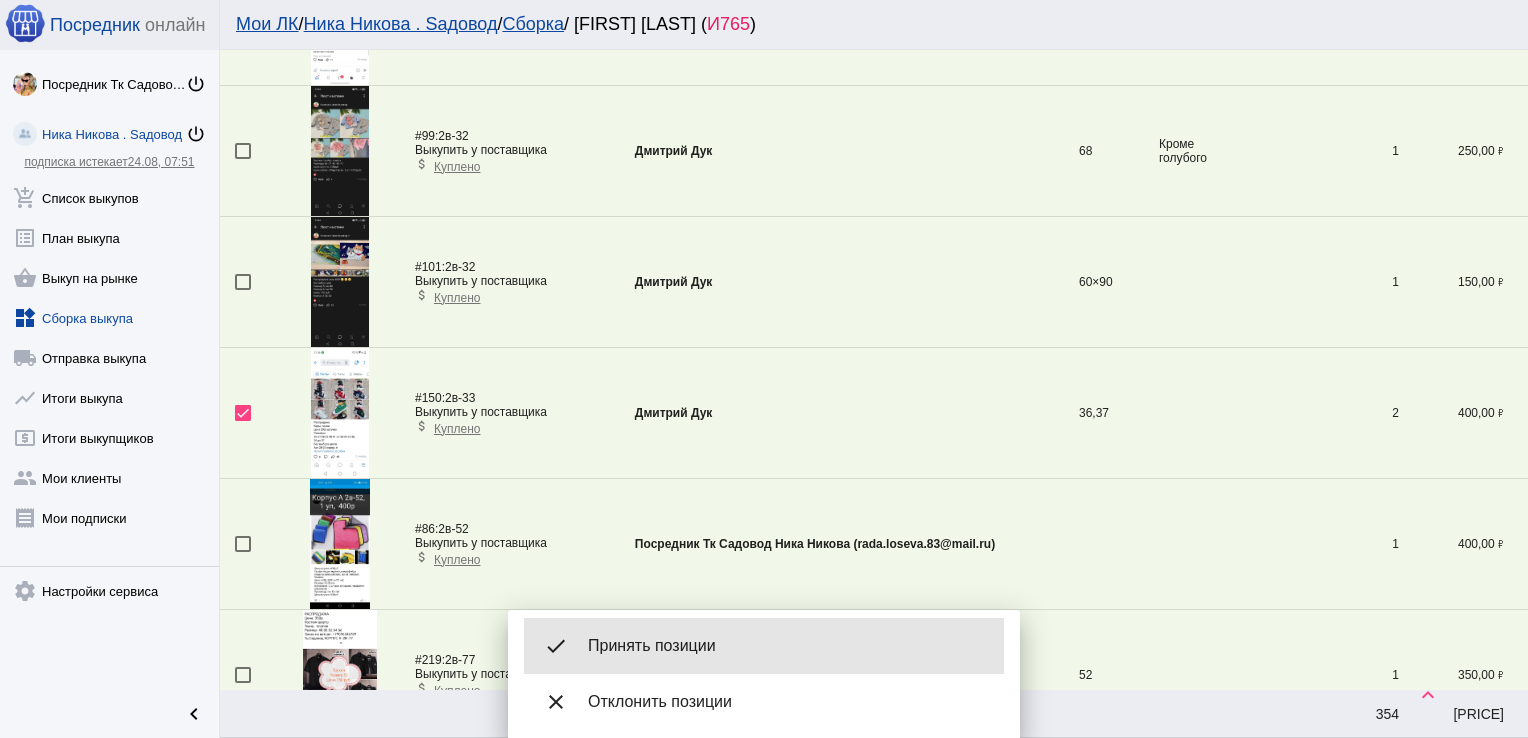 click on "done Принять позиции" at bounding box center [764, 646] 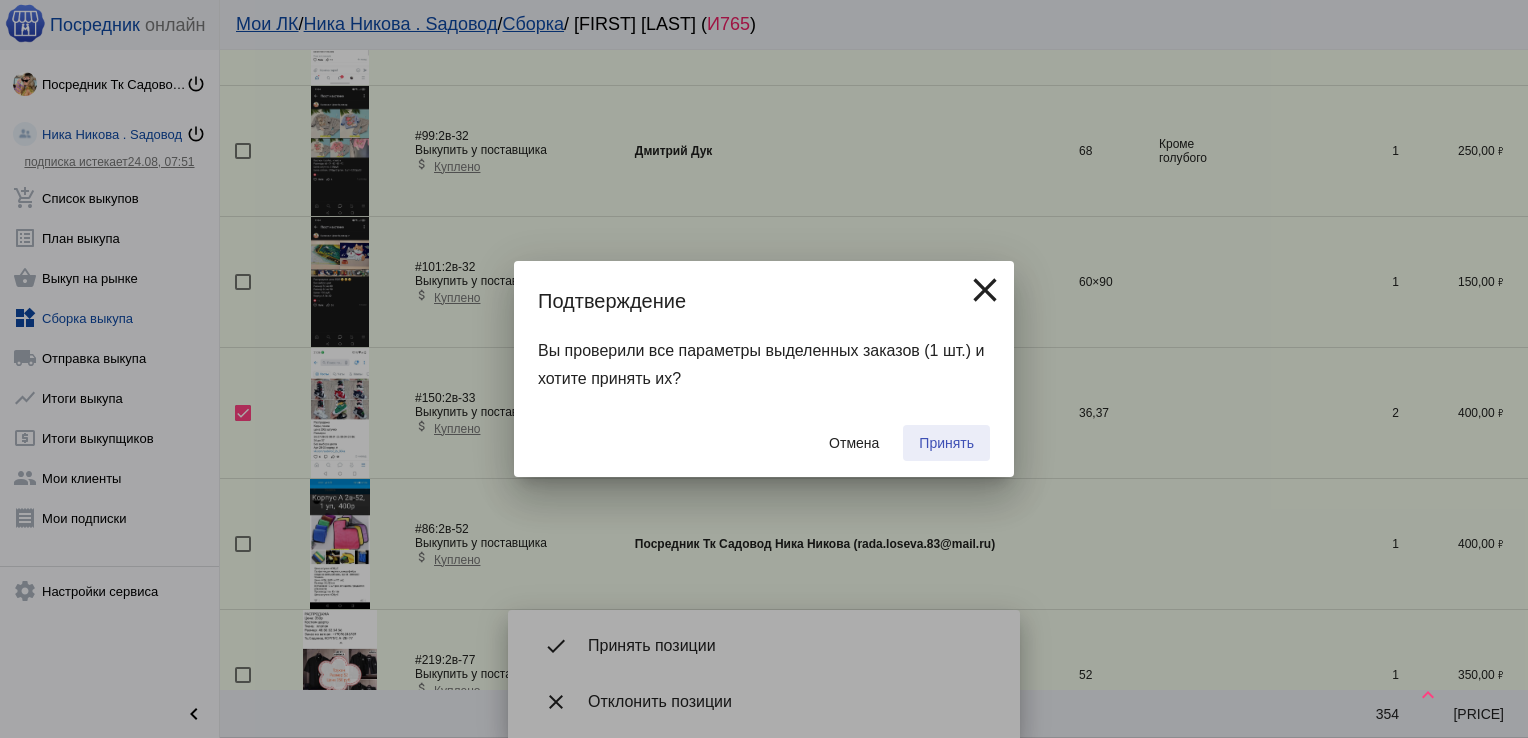 click on "Принять" at bounding box center (946, 443) 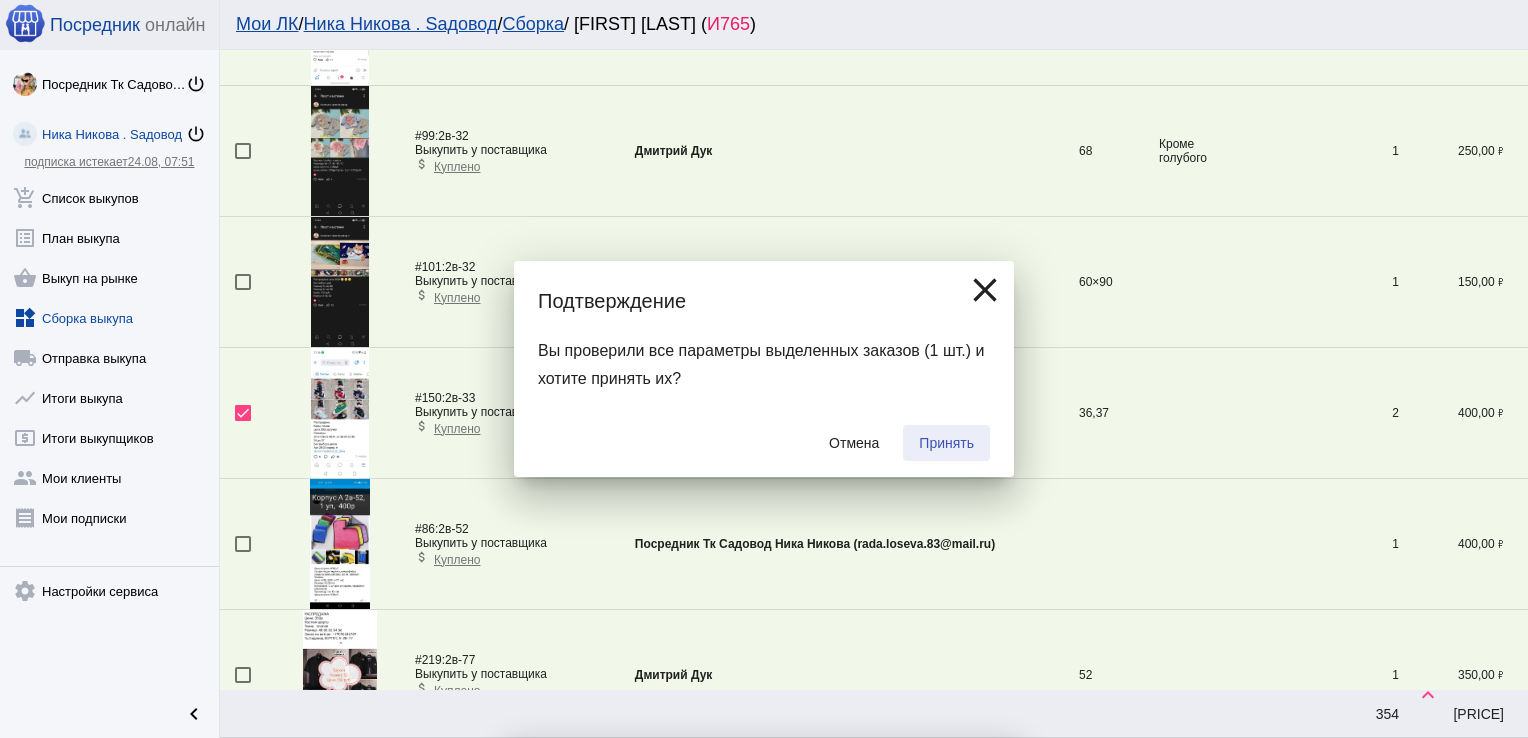 checkbox on "false" 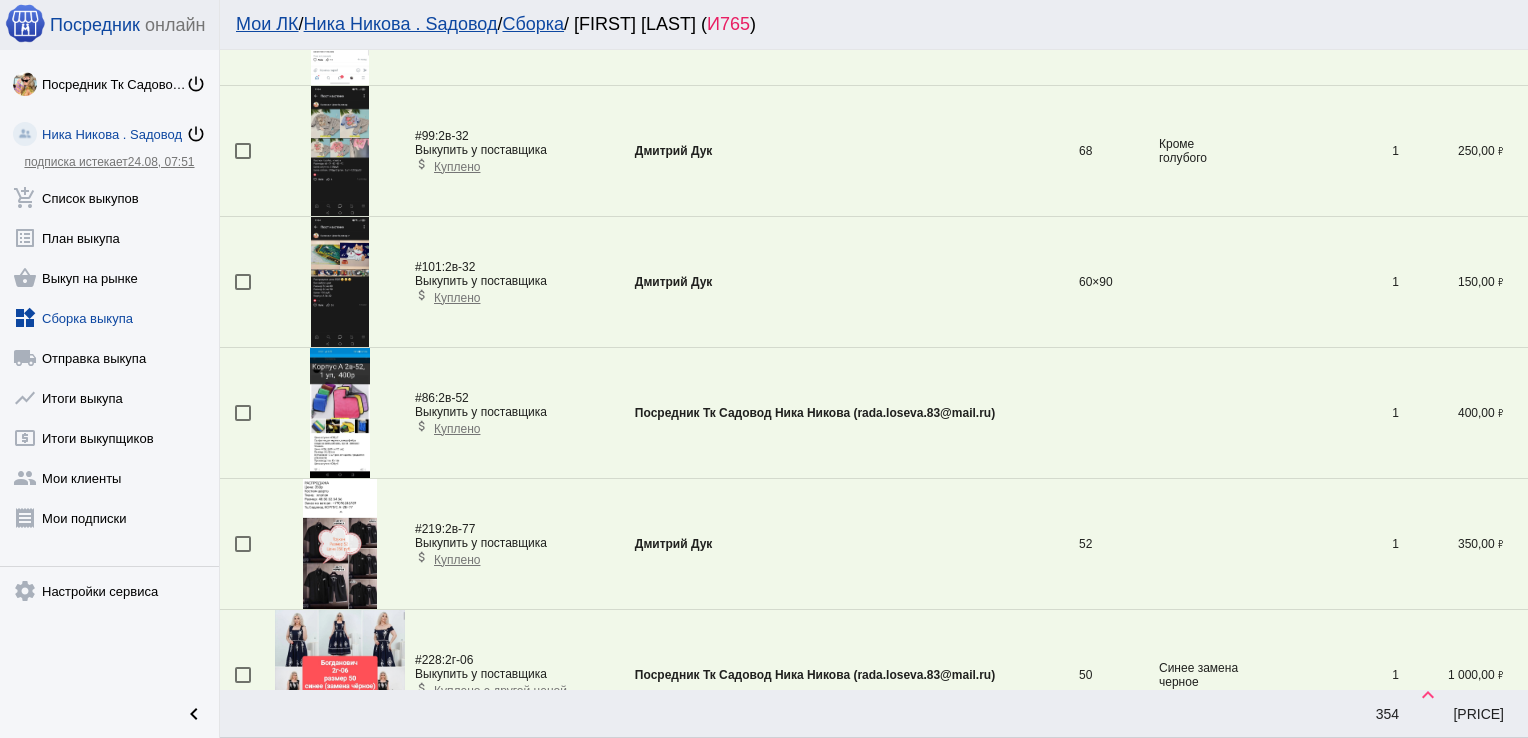 scroll, scrollTop: 1378, scrollLeft: 0, axis: vertical 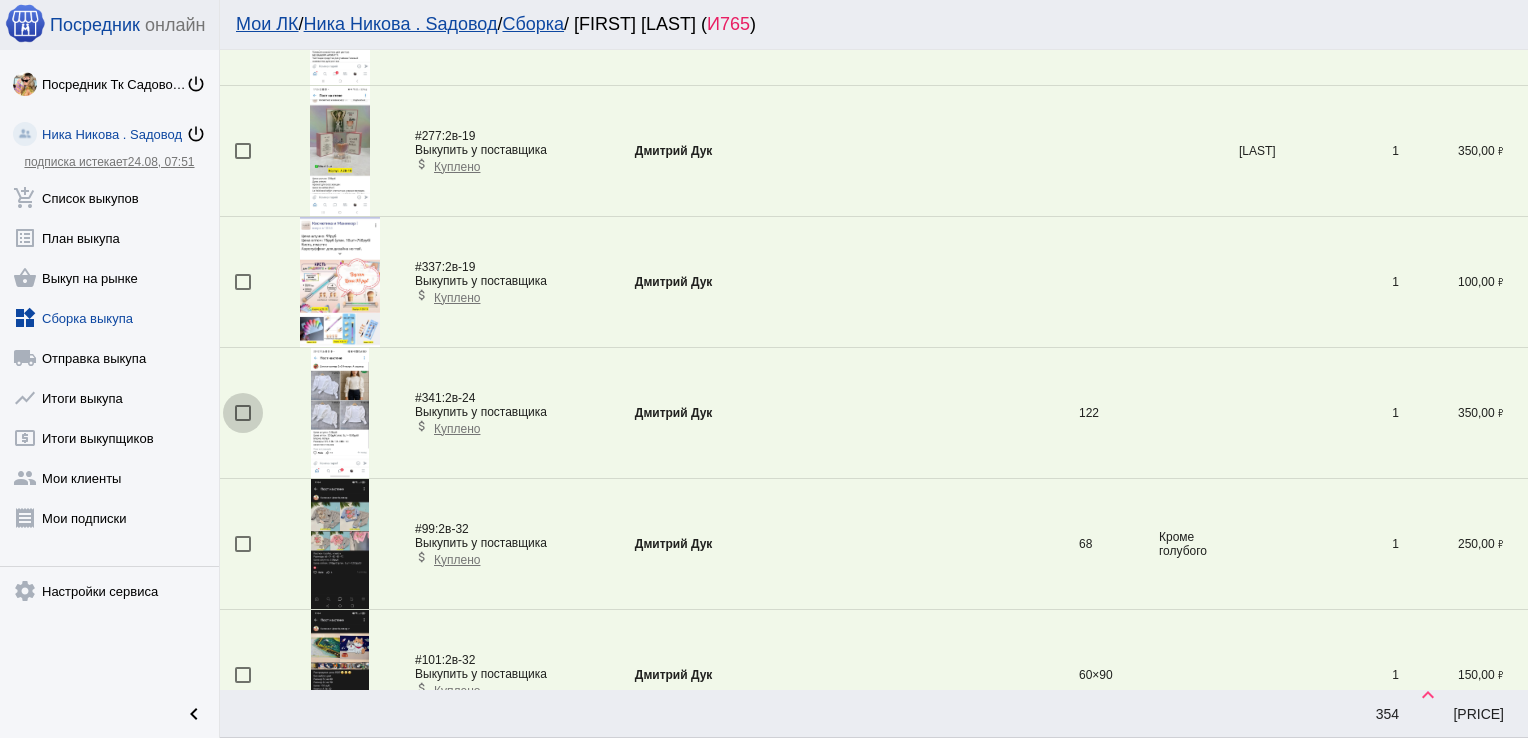 click at bounding box center [243, 413] 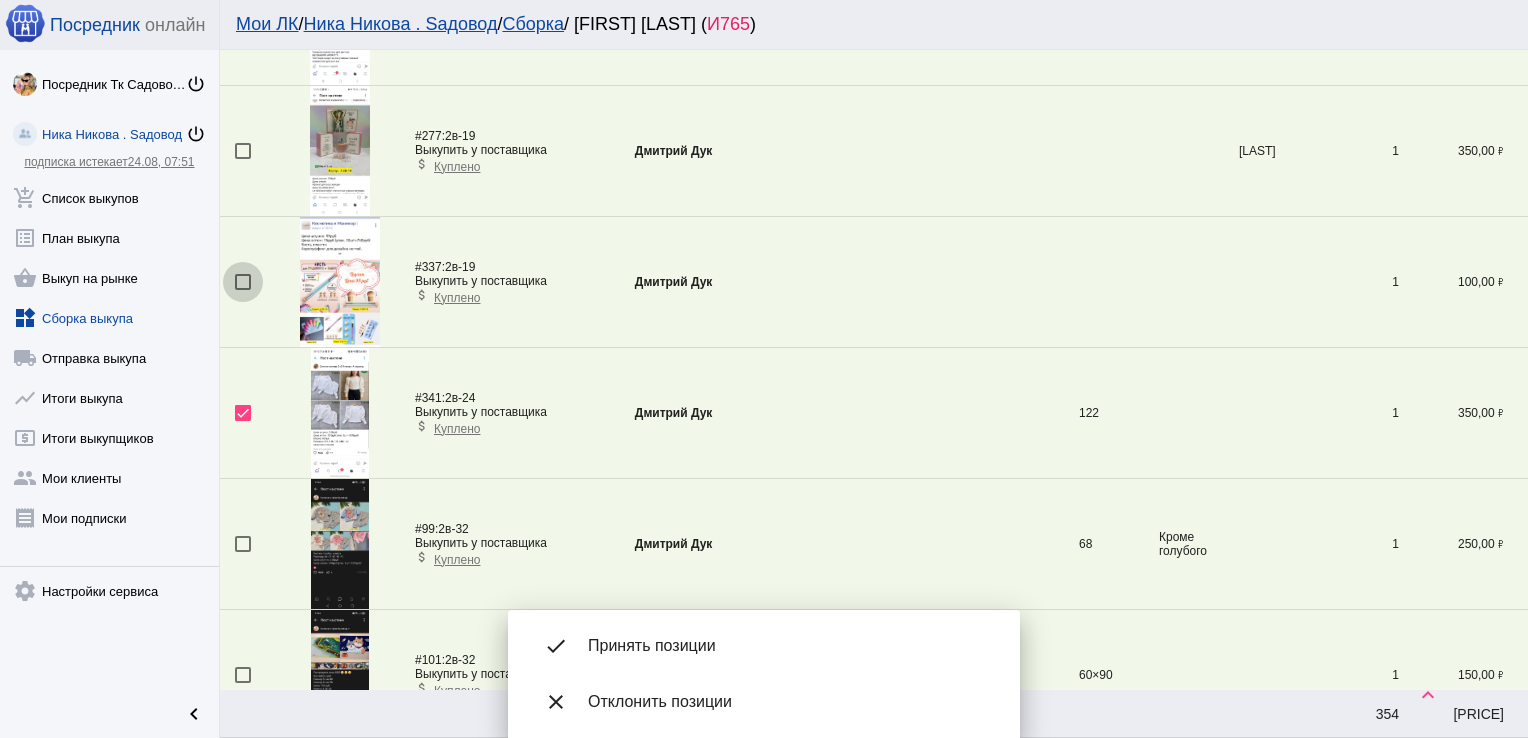 click at bounding box center (243, 282) 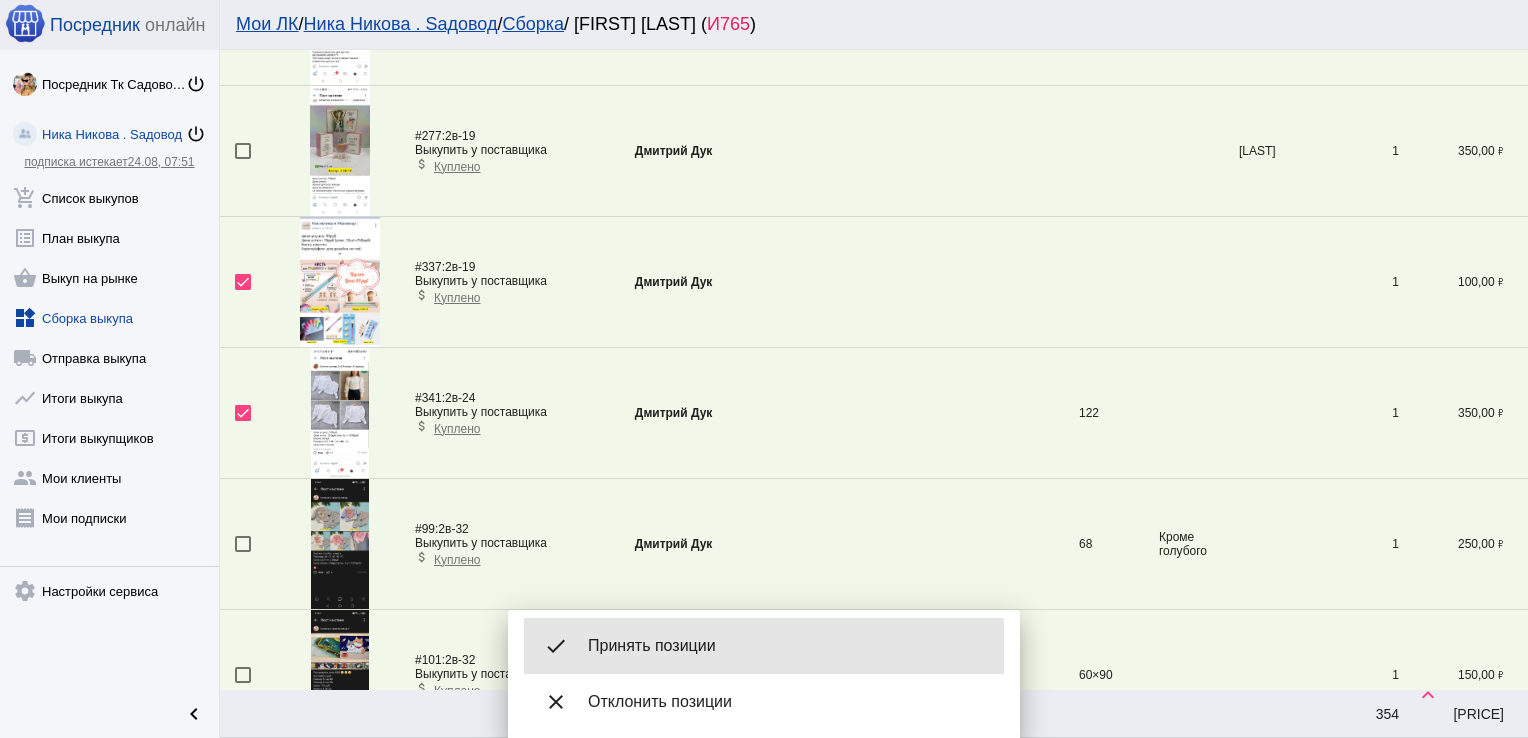 click on "Принять позиции" at bounding box center (788, 646) 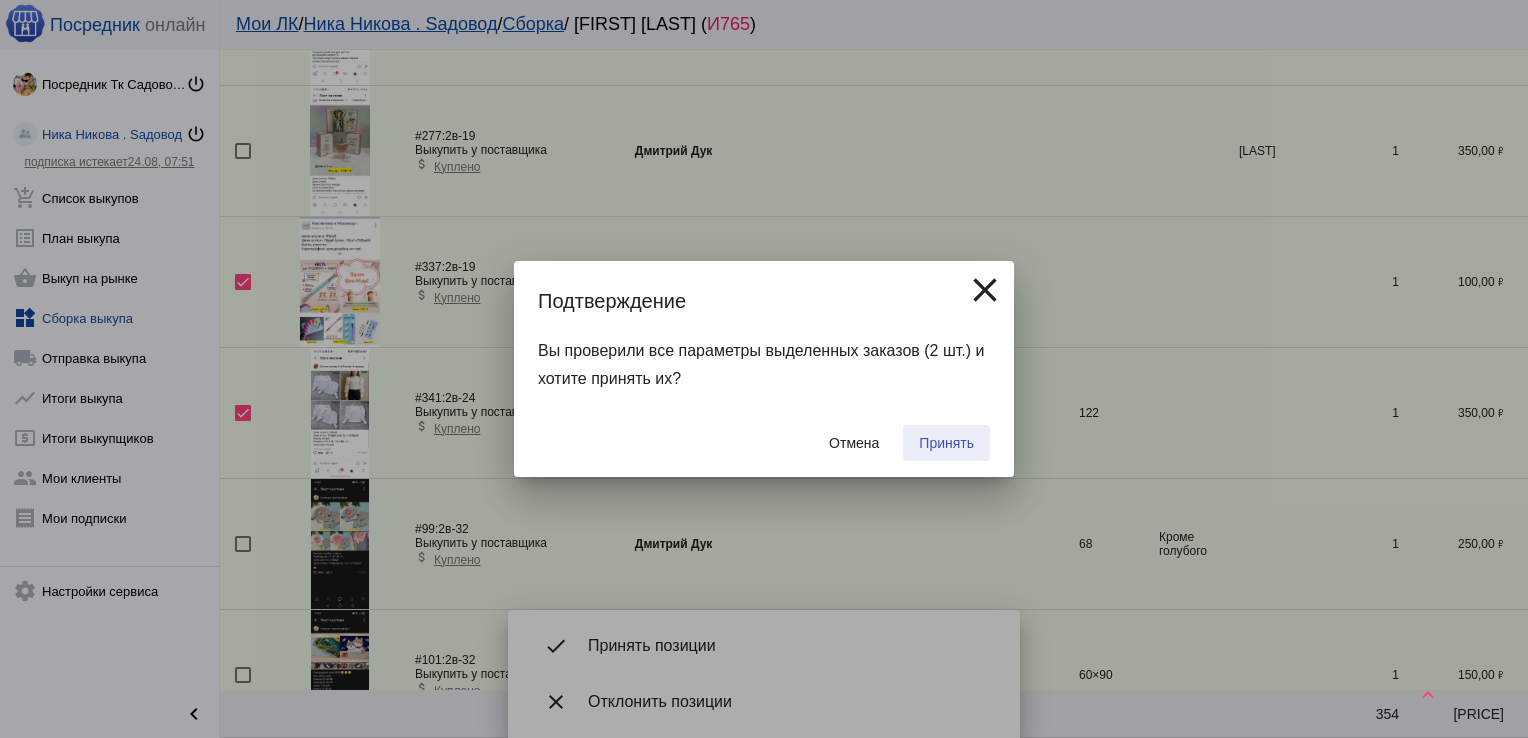 click on "Принять" at bounding box center (946, 443) 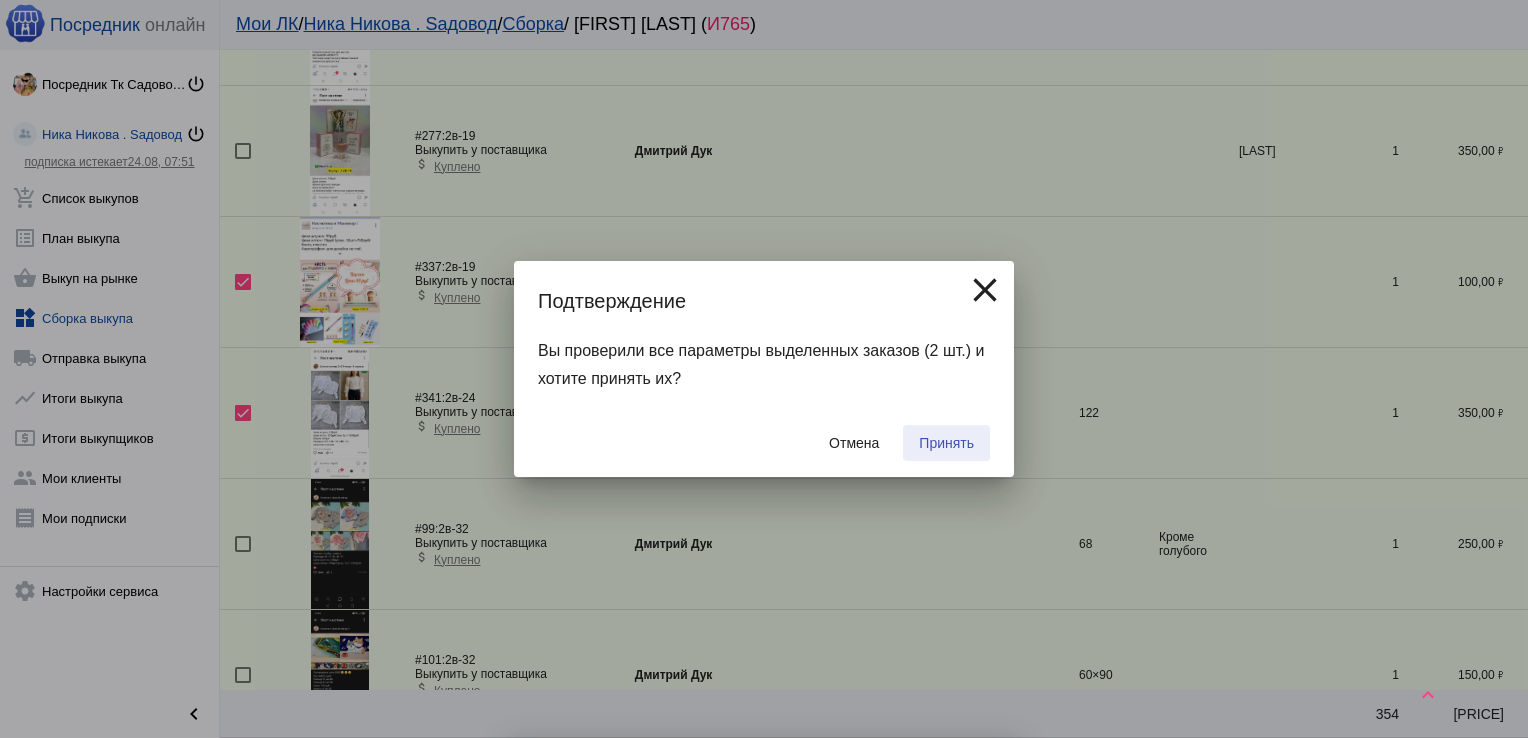 checkbox on "false" 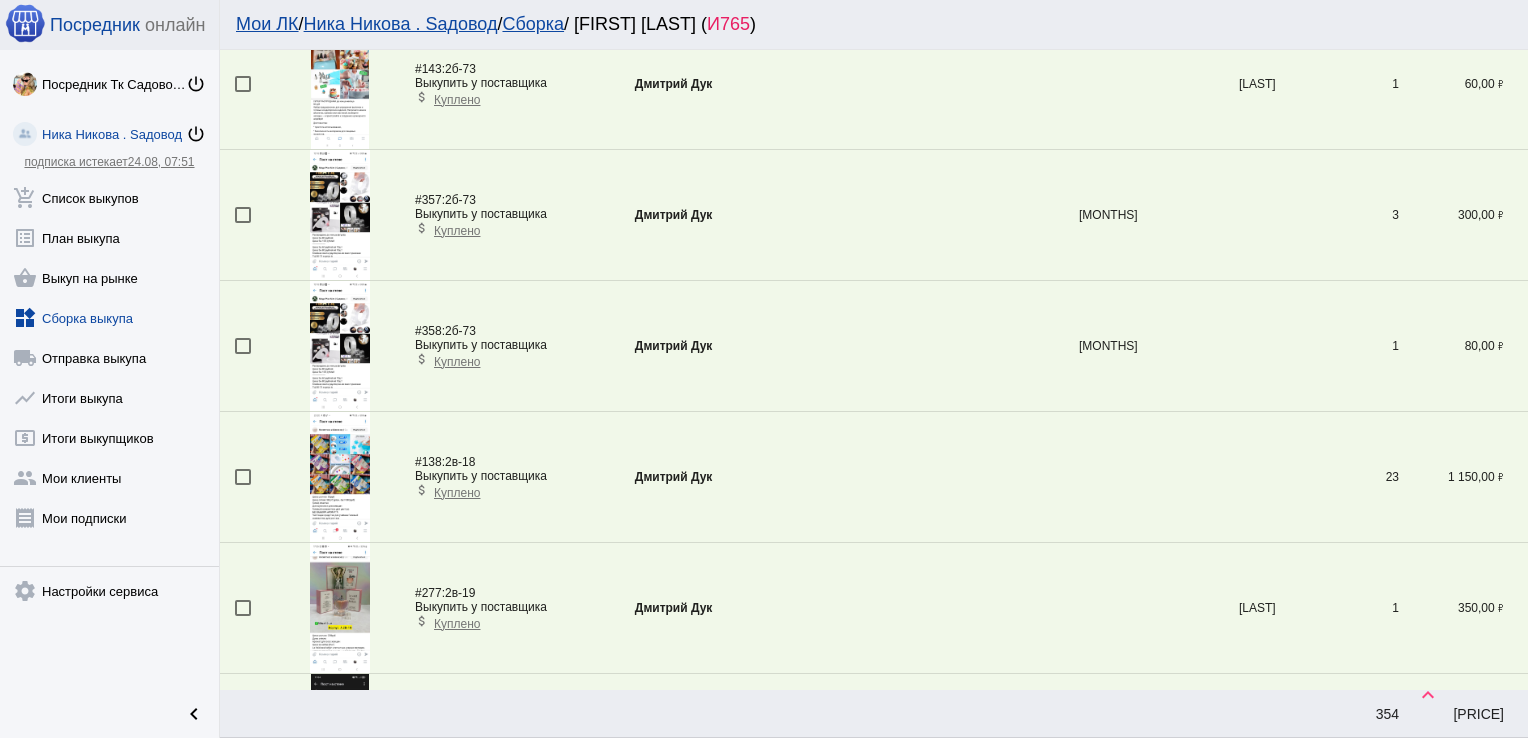 scroll, scrollTop: 972, scrollLeft: 0, axis: vertical 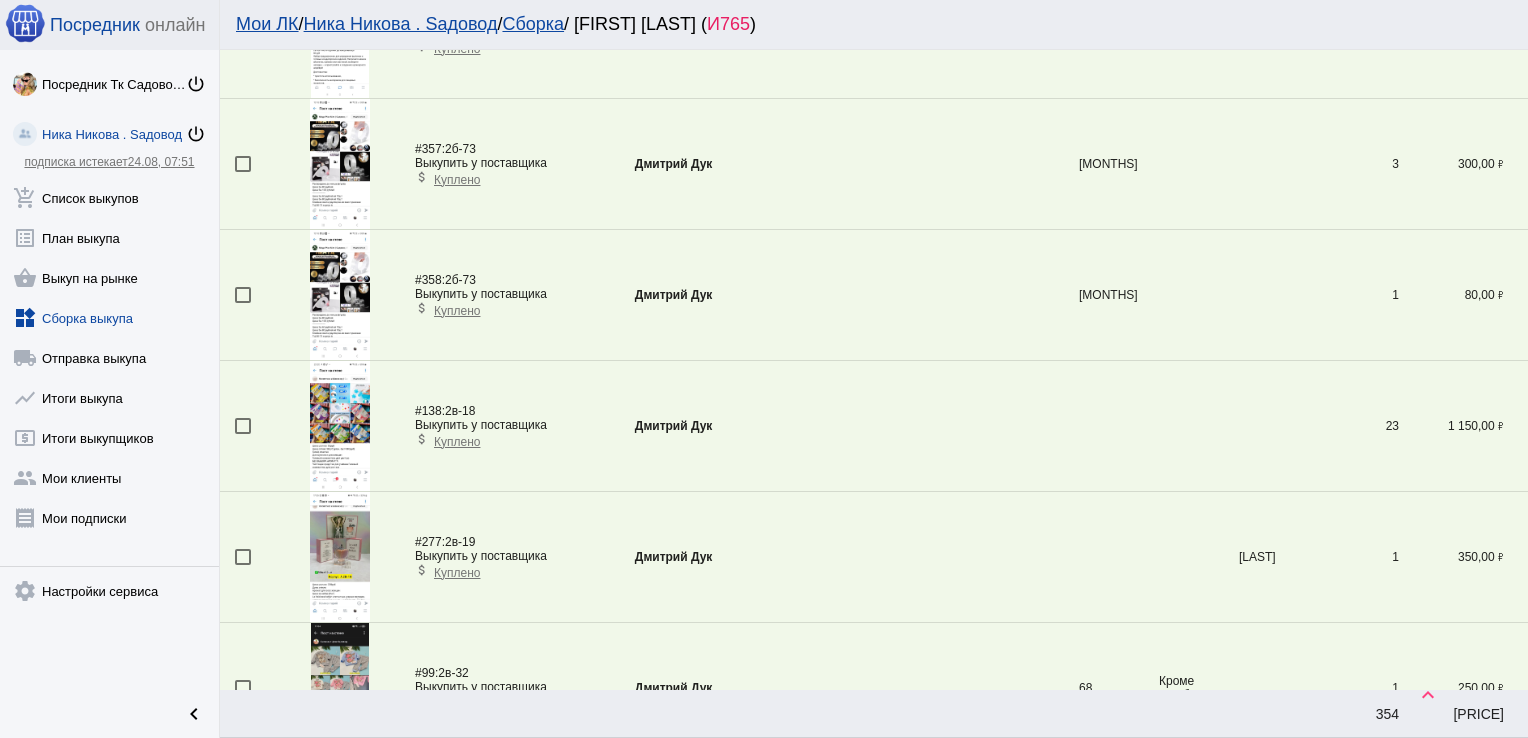 click at bounding box center (243, 557) 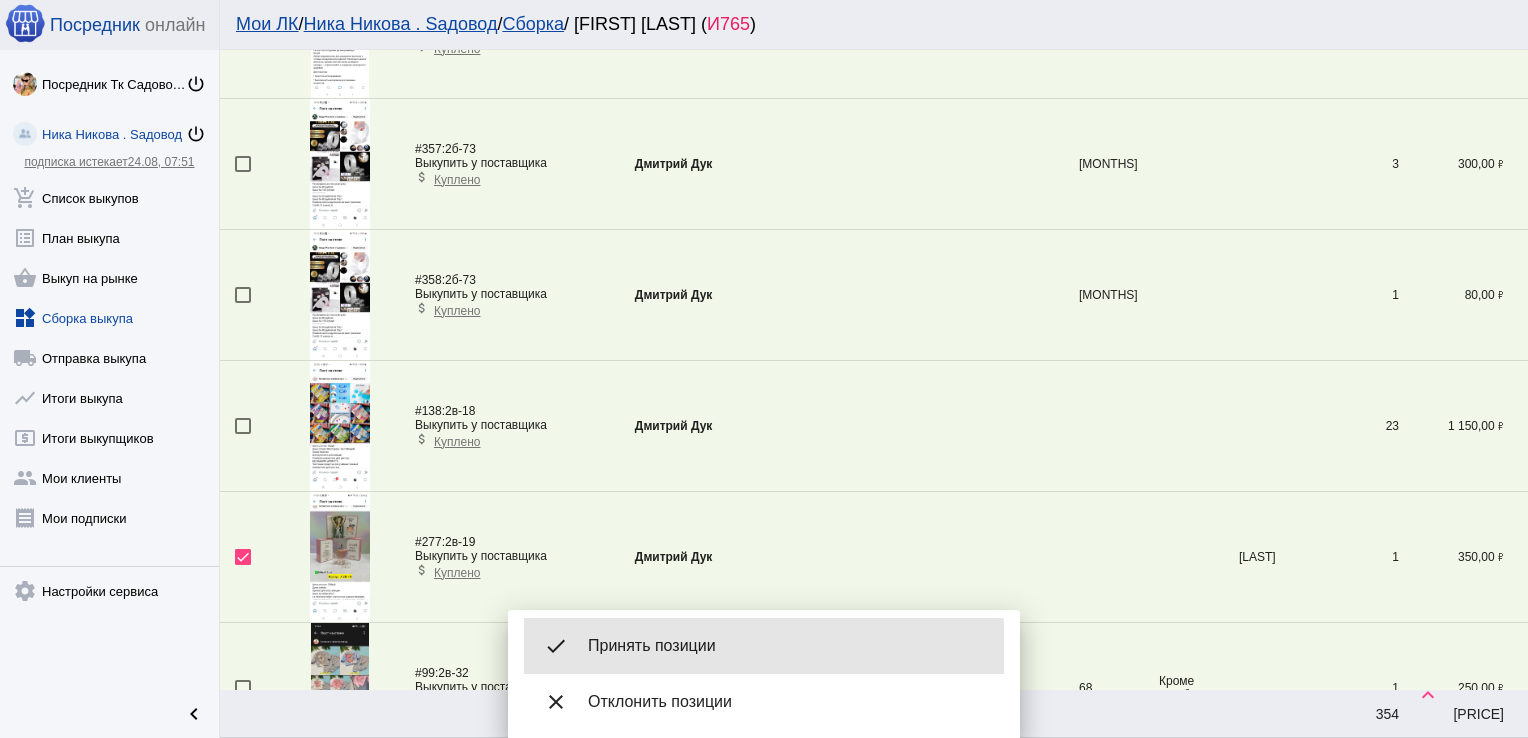 click on "Принять позиции" at bounding box center [788, 646] 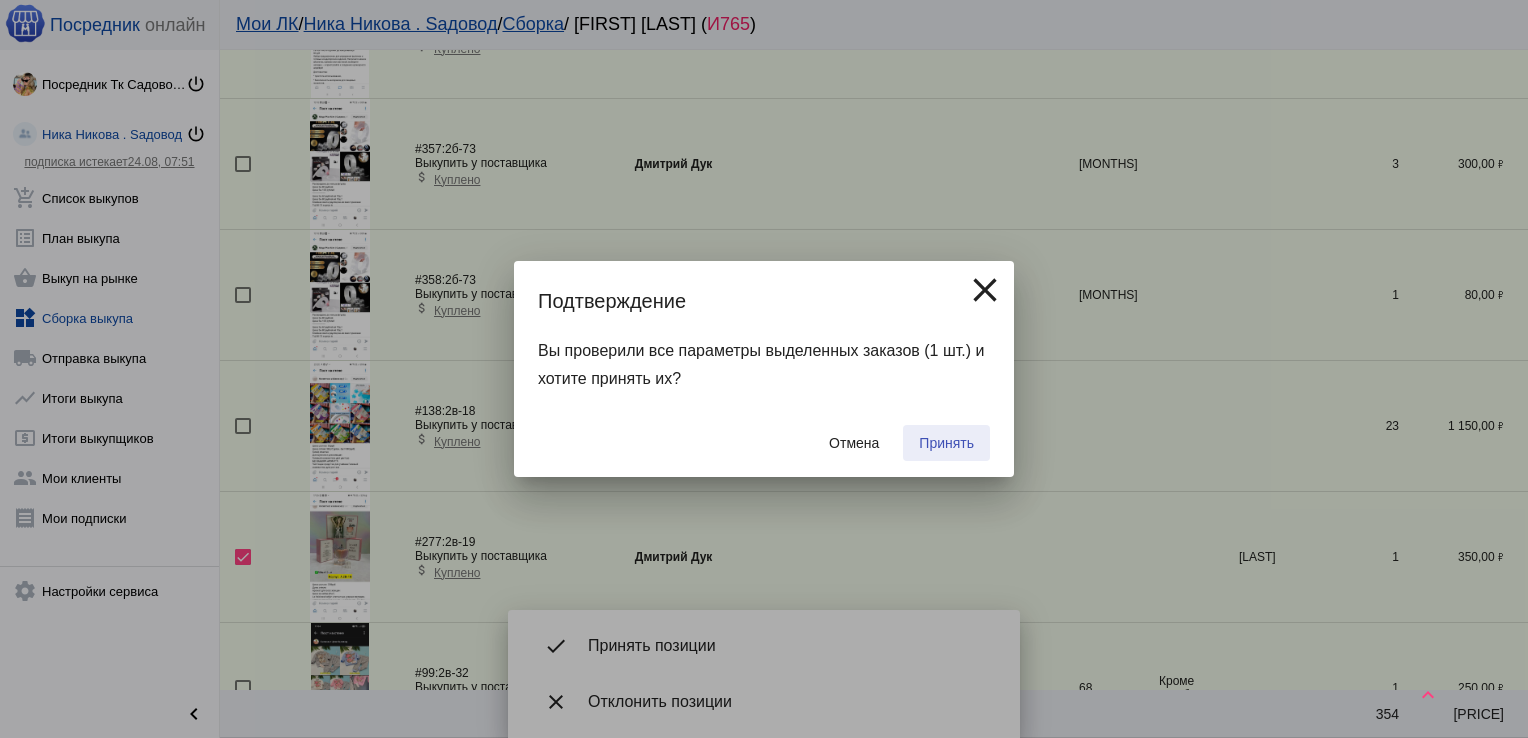 click on "Принять" at bounding box center [946, 443] 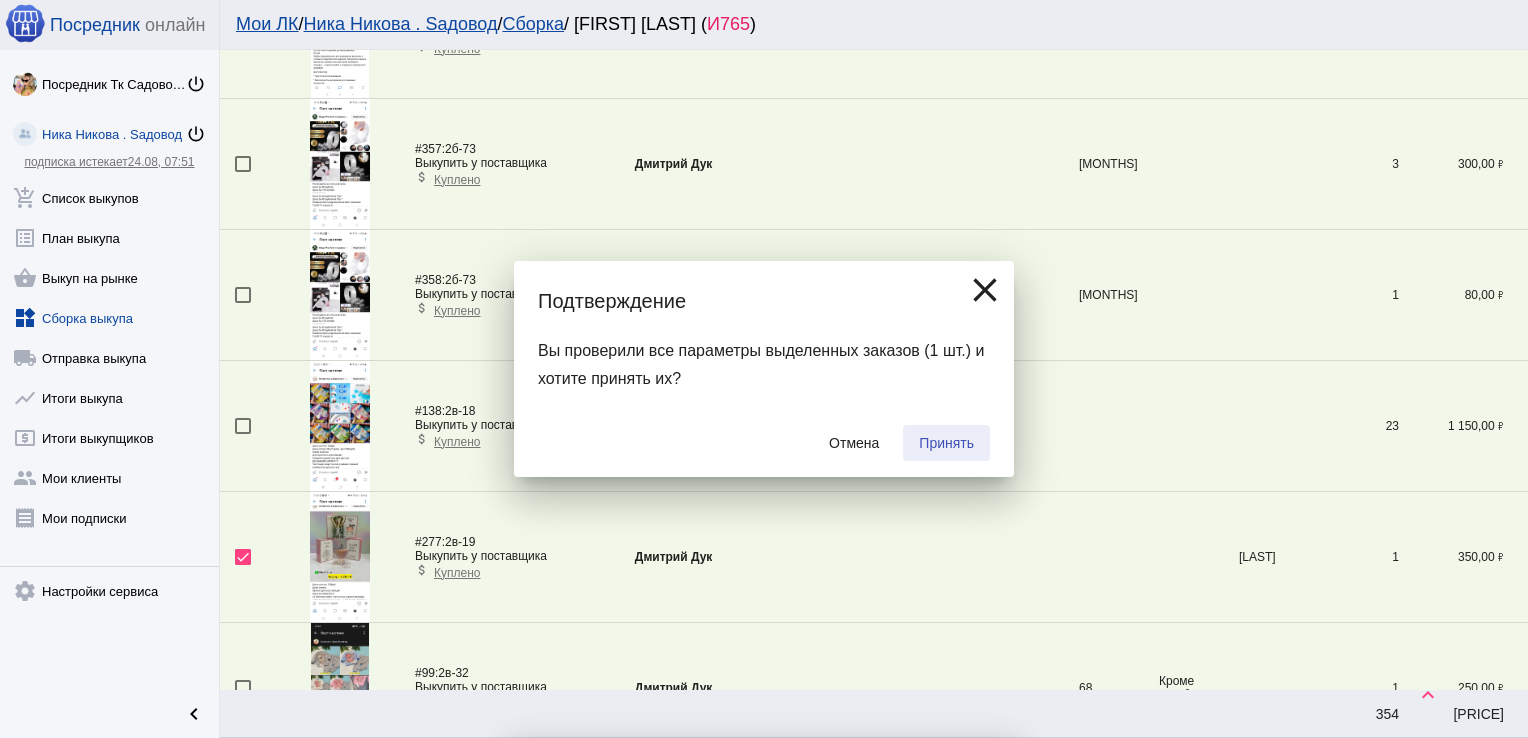 checkbox on "false" 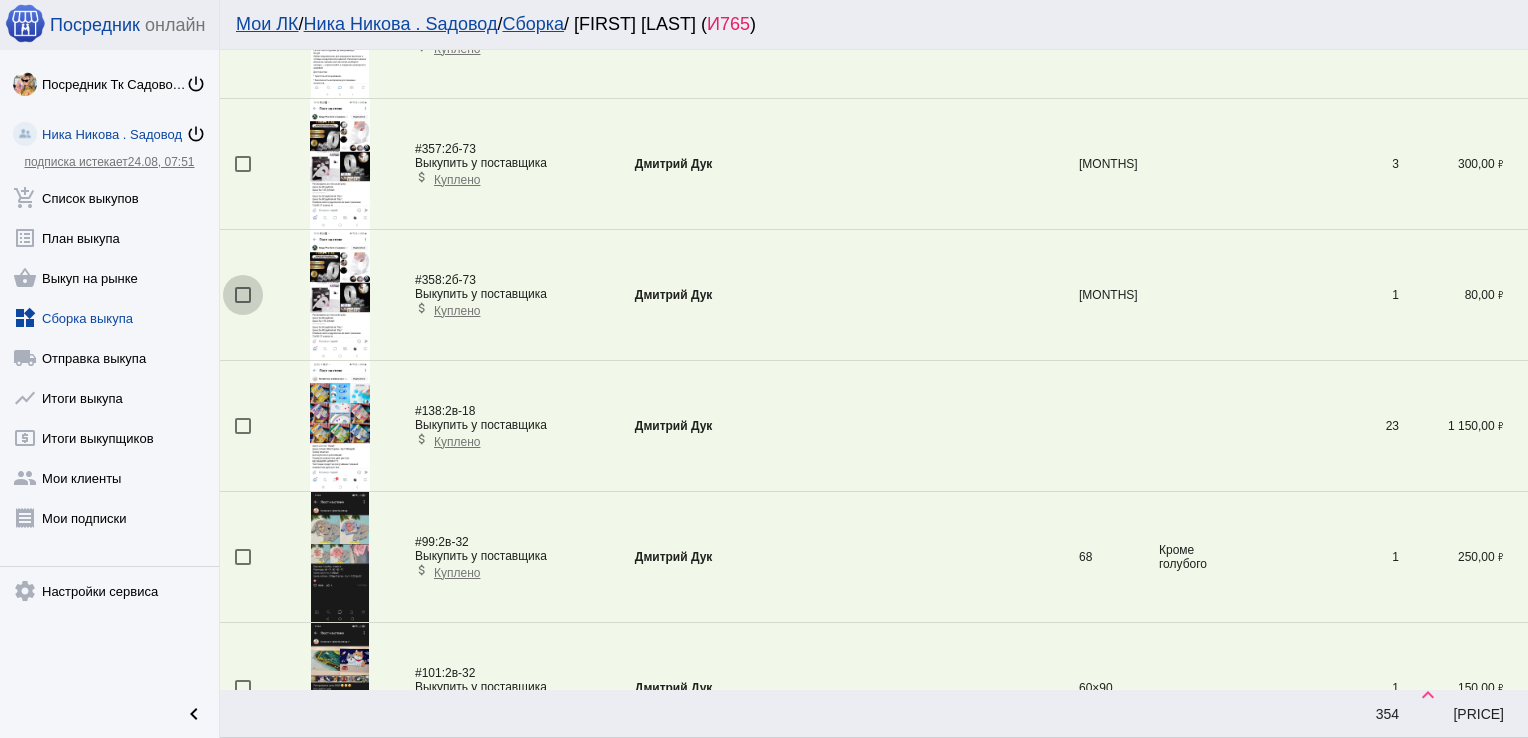 click at bounding box center [243, 295] 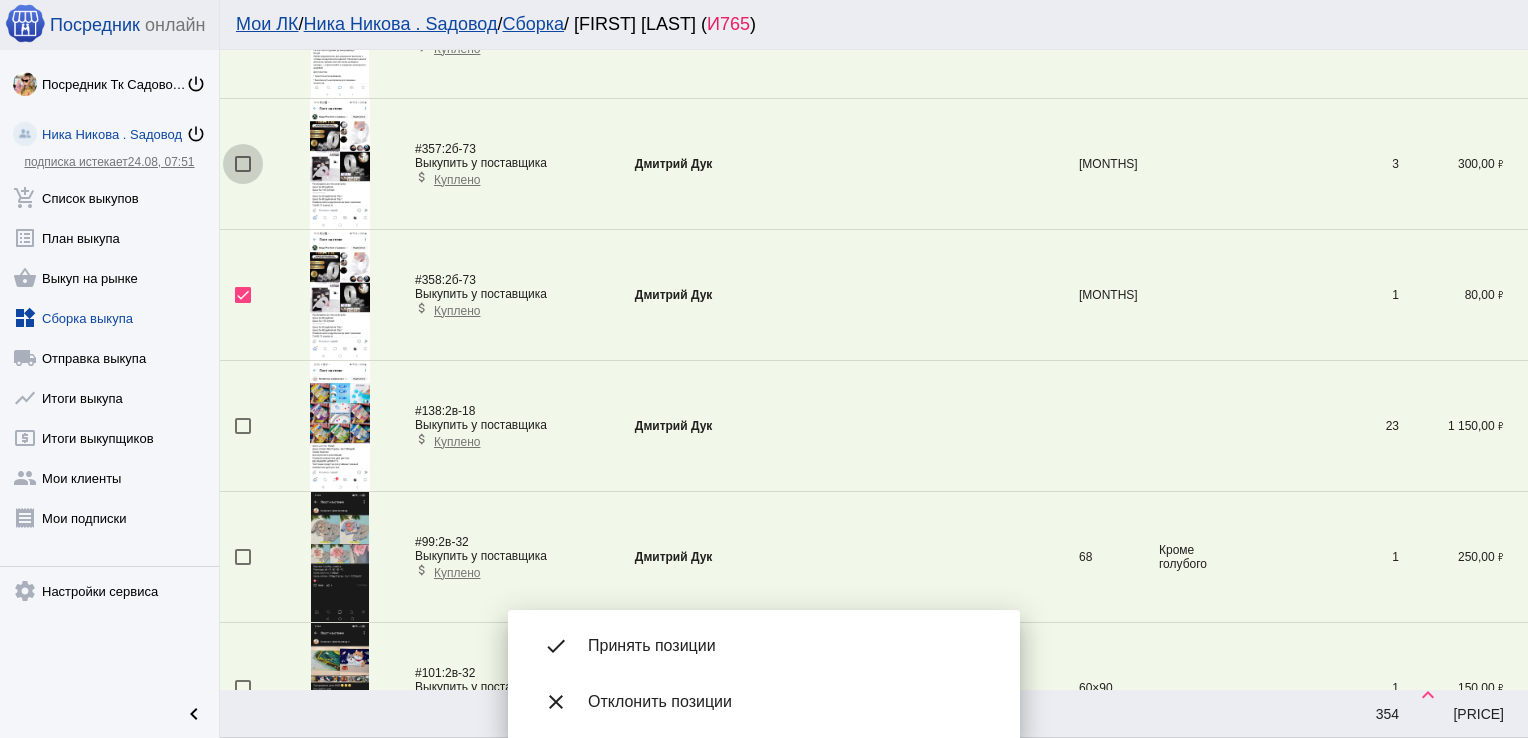 click at bounding box center (243, 164) 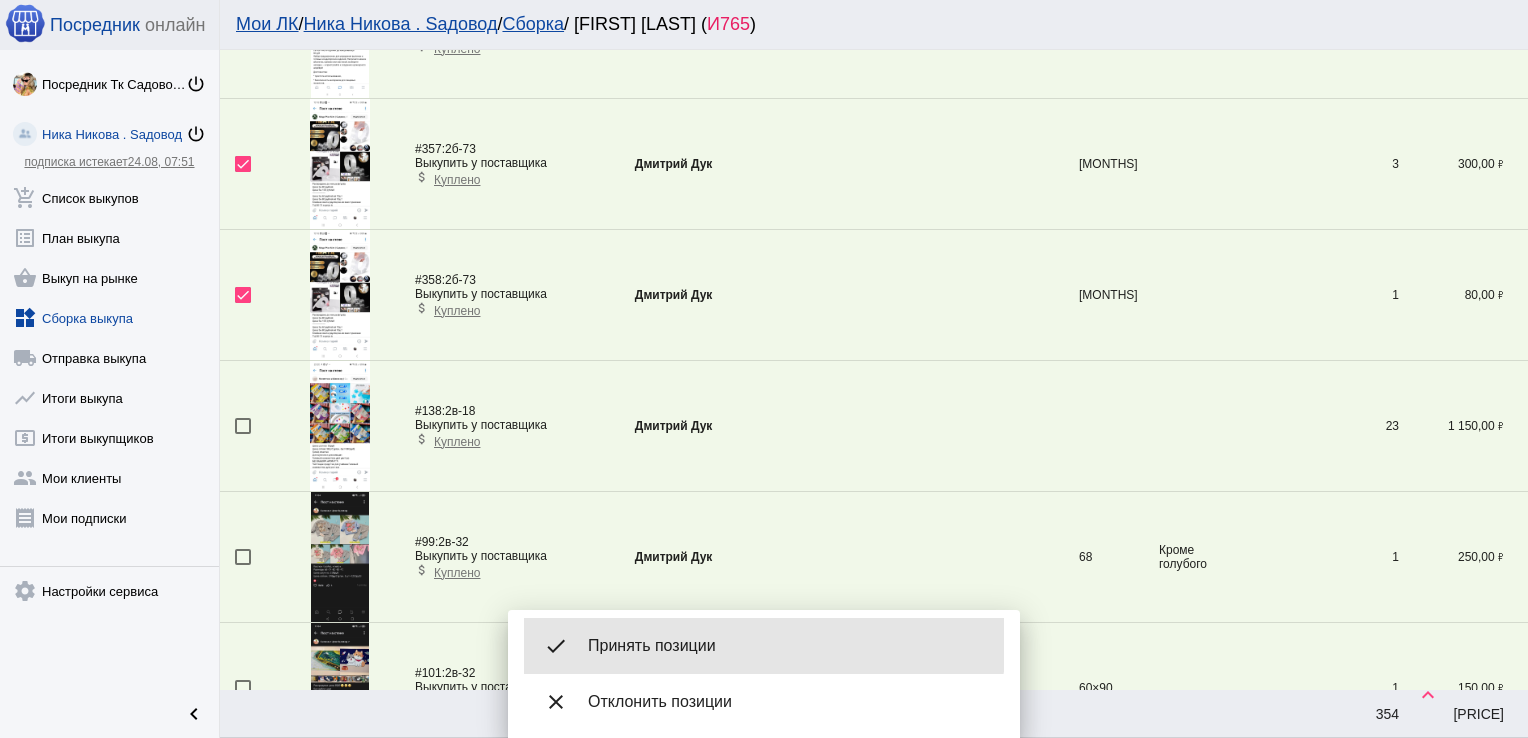 click on "done Принять позиции" at bounding box center [764, 646] 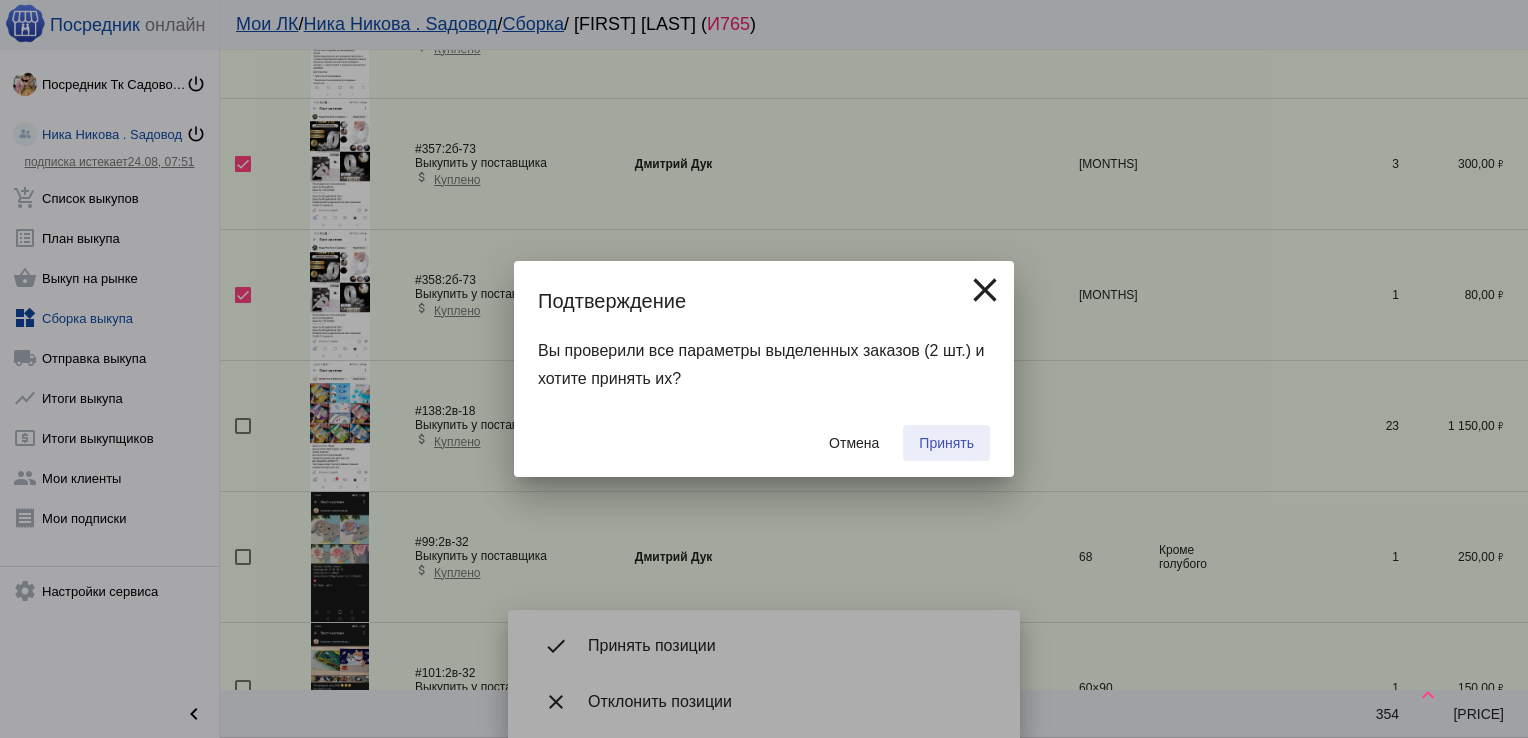 click on "Принять" at bounding box center [946, 443] 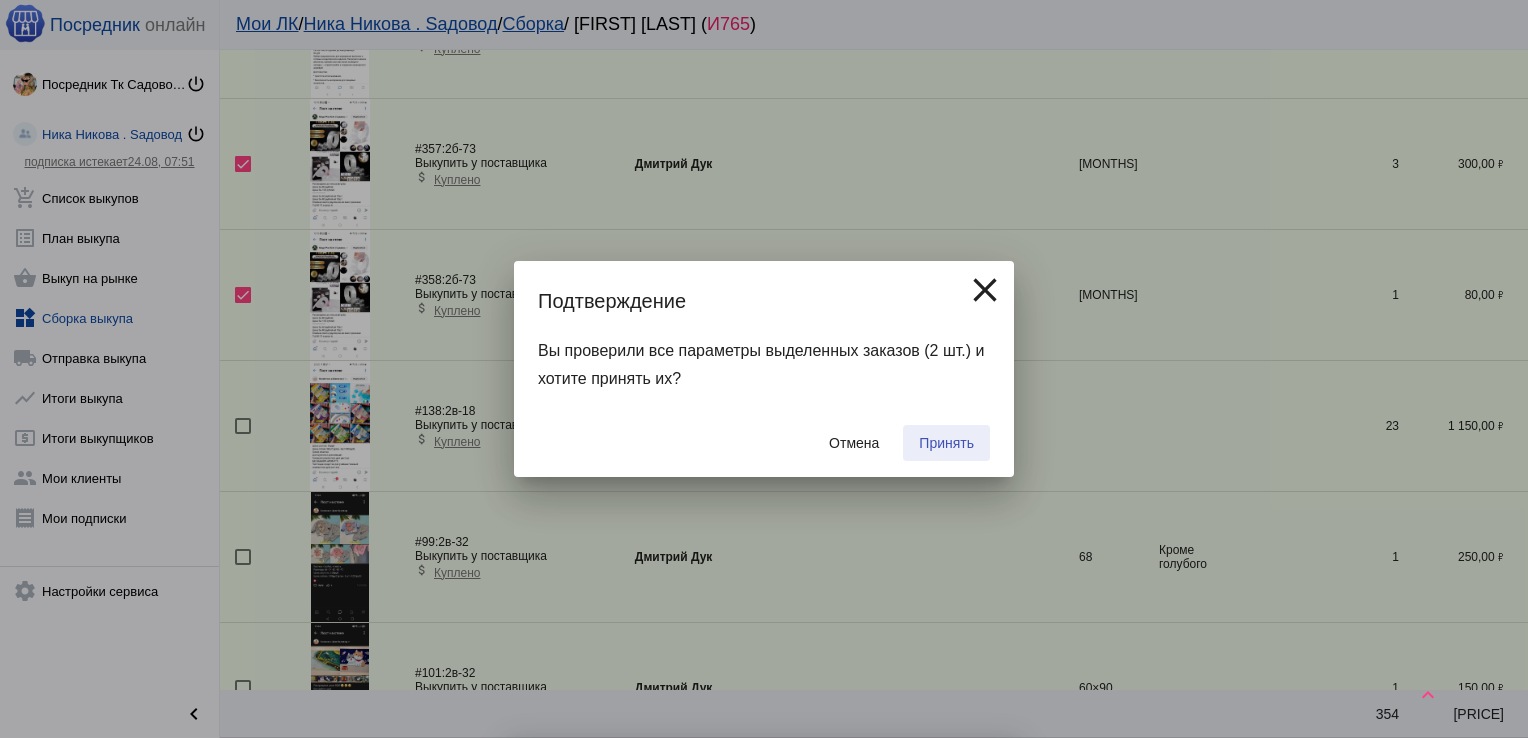 checkbox on "false" 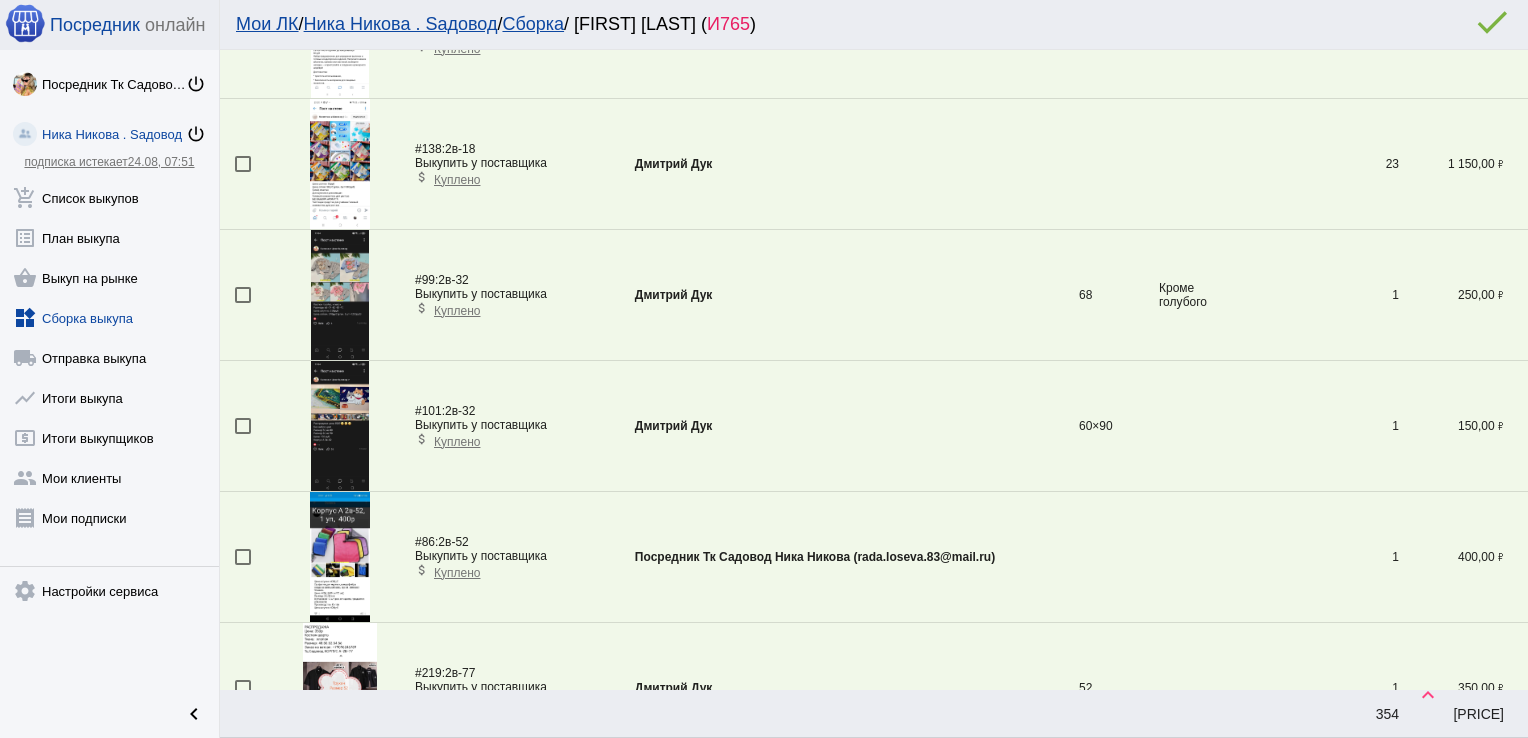 click at bounding box center (340, 164) 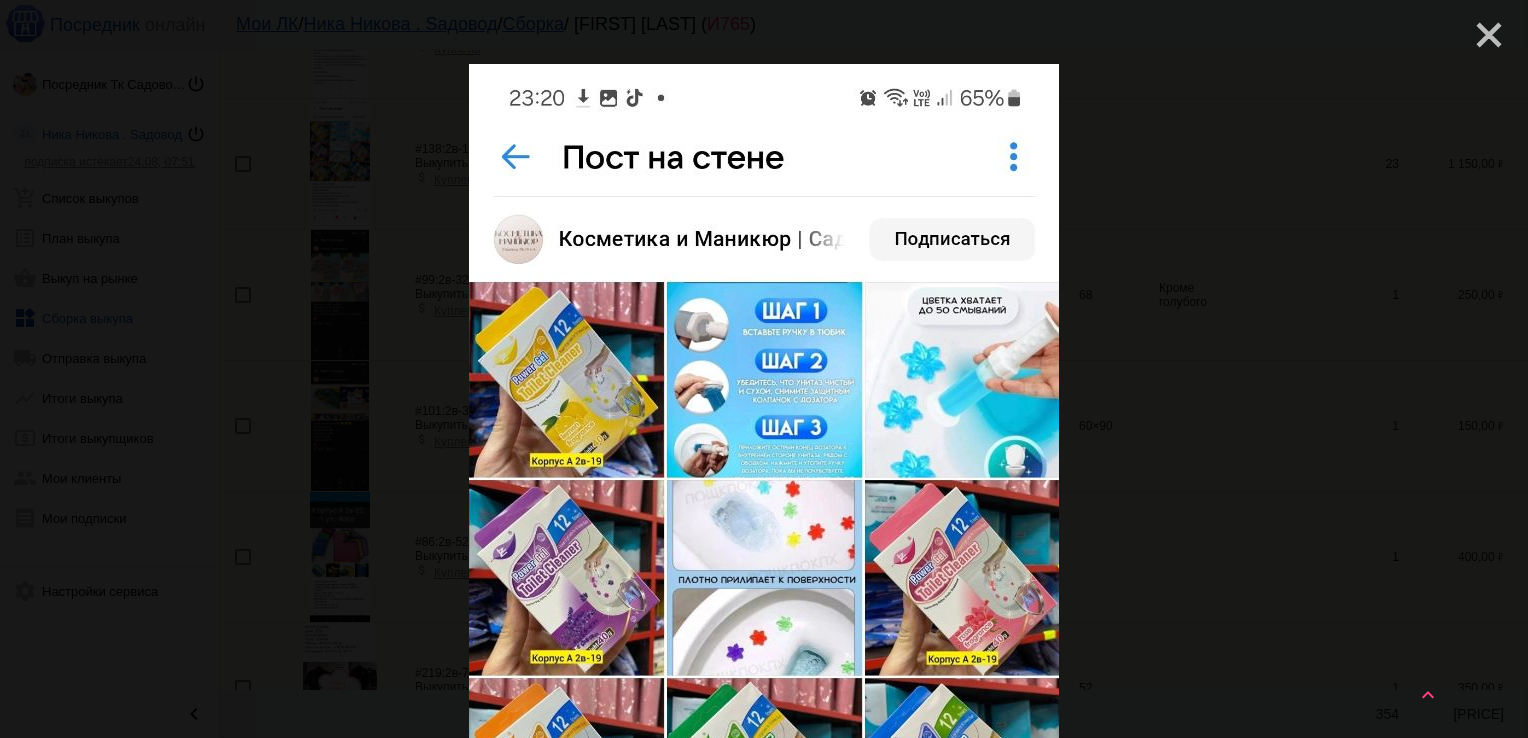 click on "close" 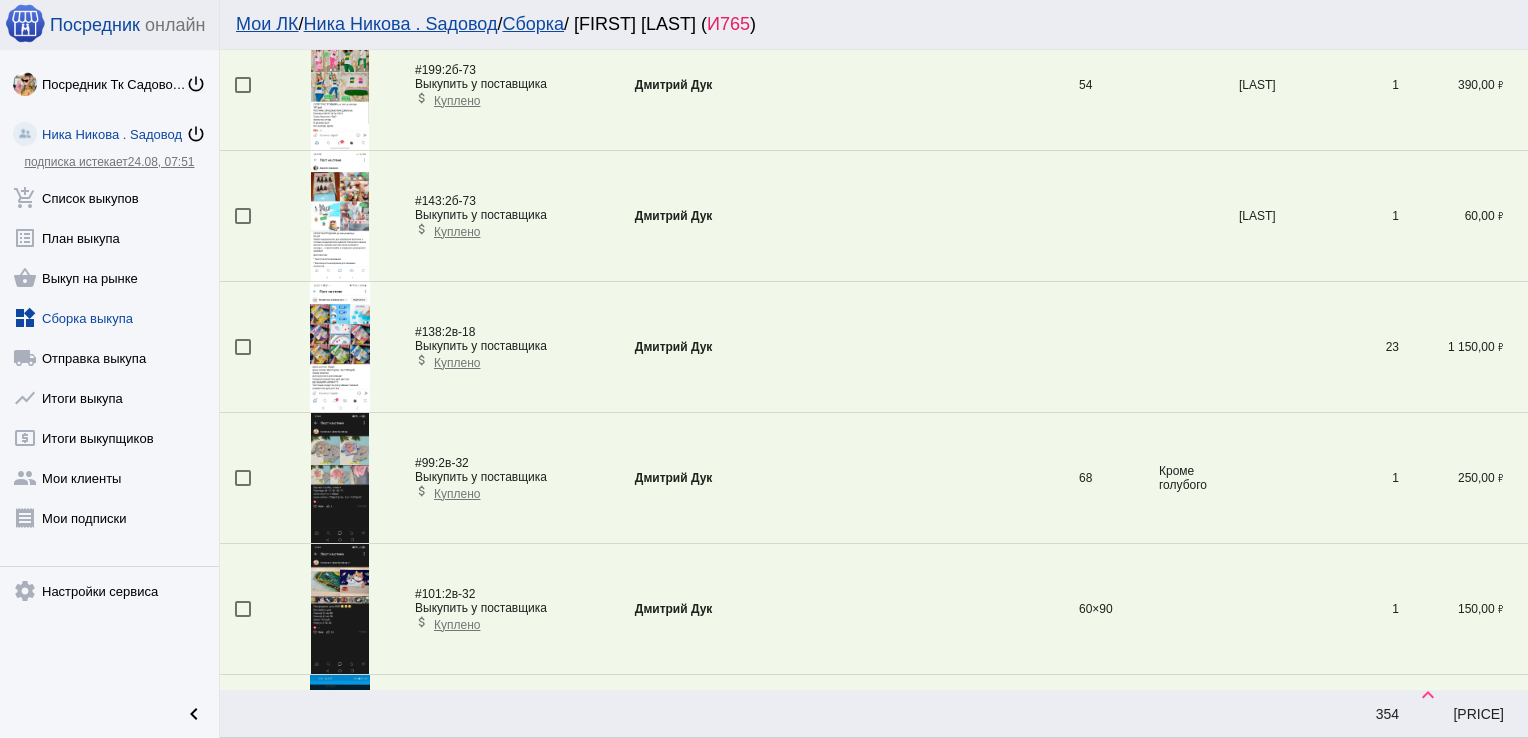 scroll, scrollTop: 712, scrollLeft: 0, axis: vertical 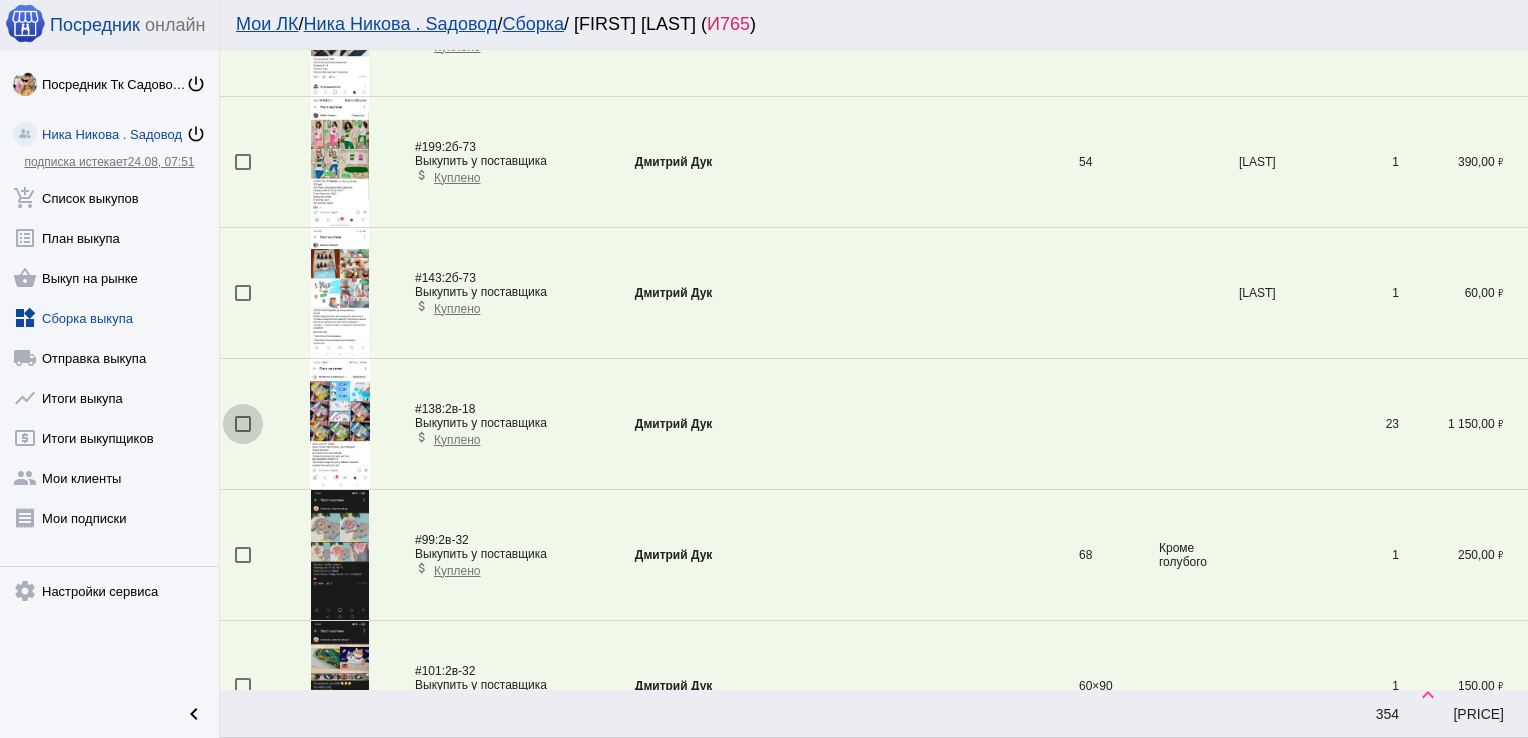 click at bounding box center [243, 424] 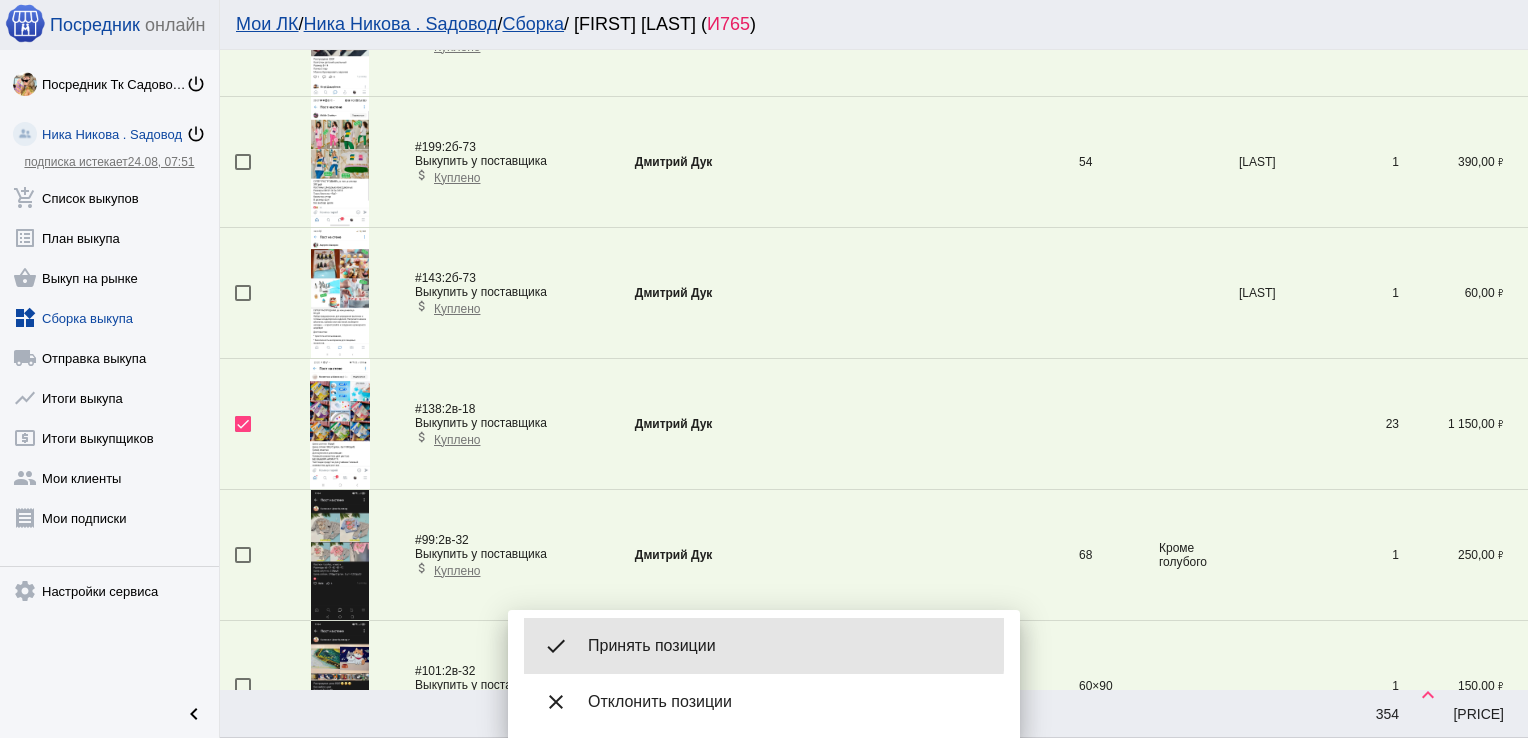 click on "done Принять позиции" at bounding box center [764, 646] 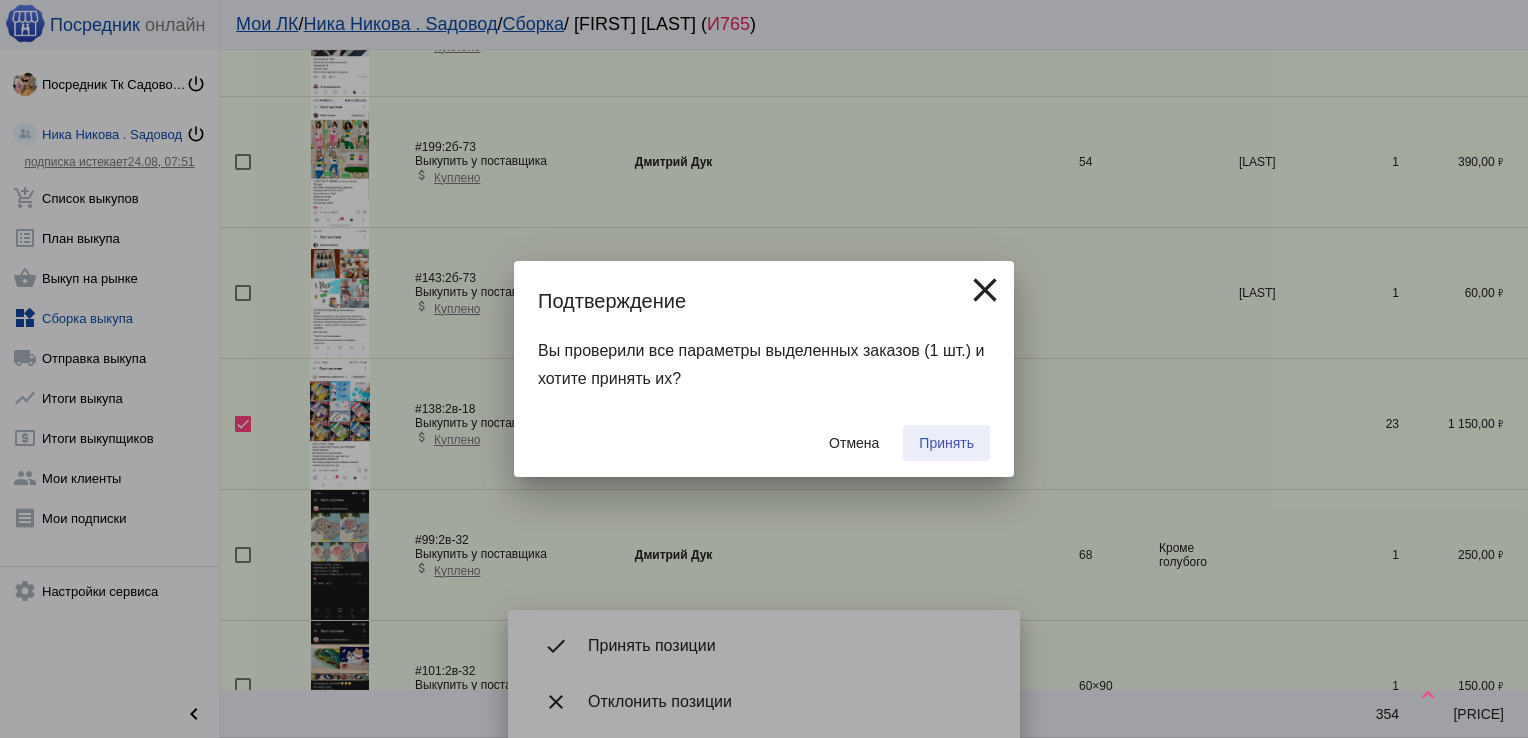click on "Принять" at bounding box center [946, 443] 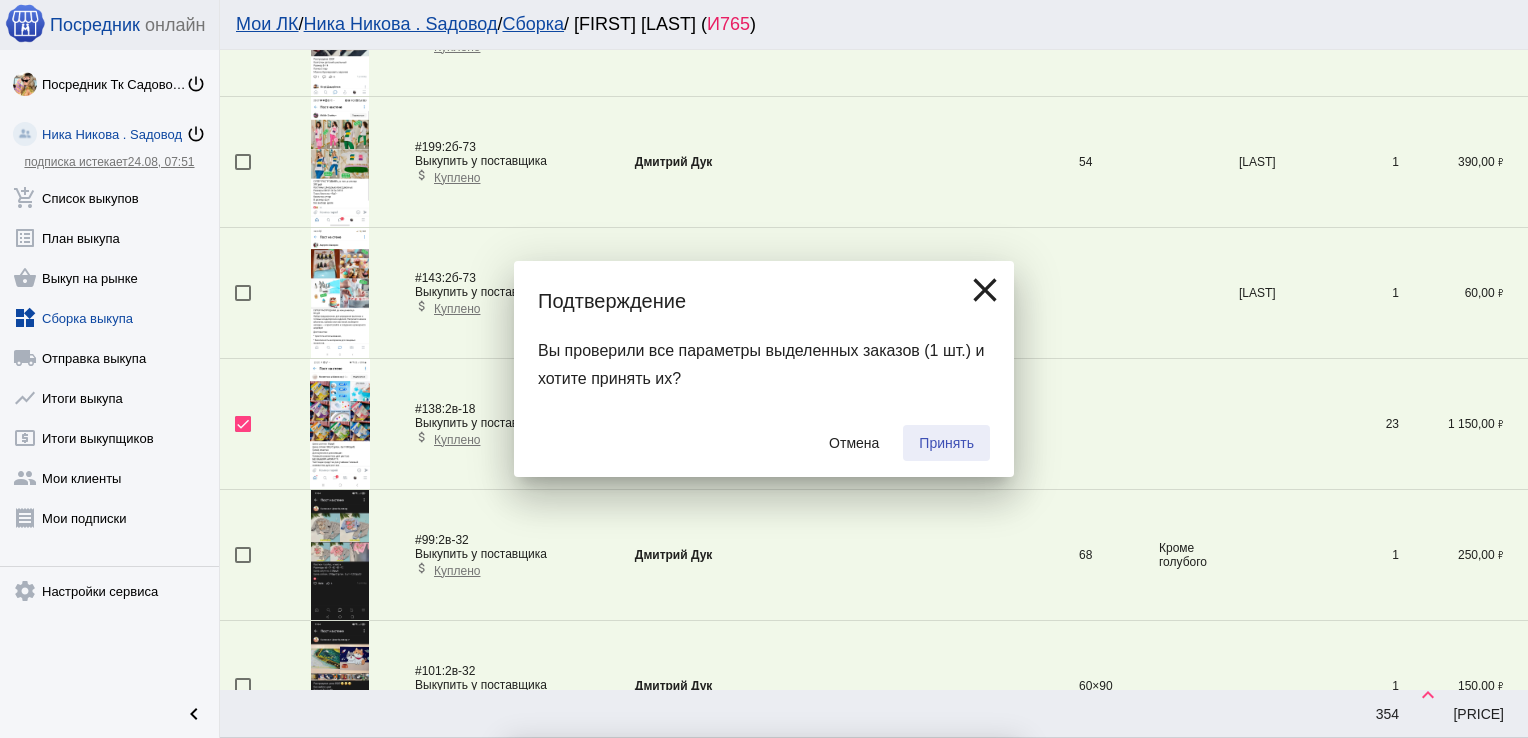 checkbox on "false" 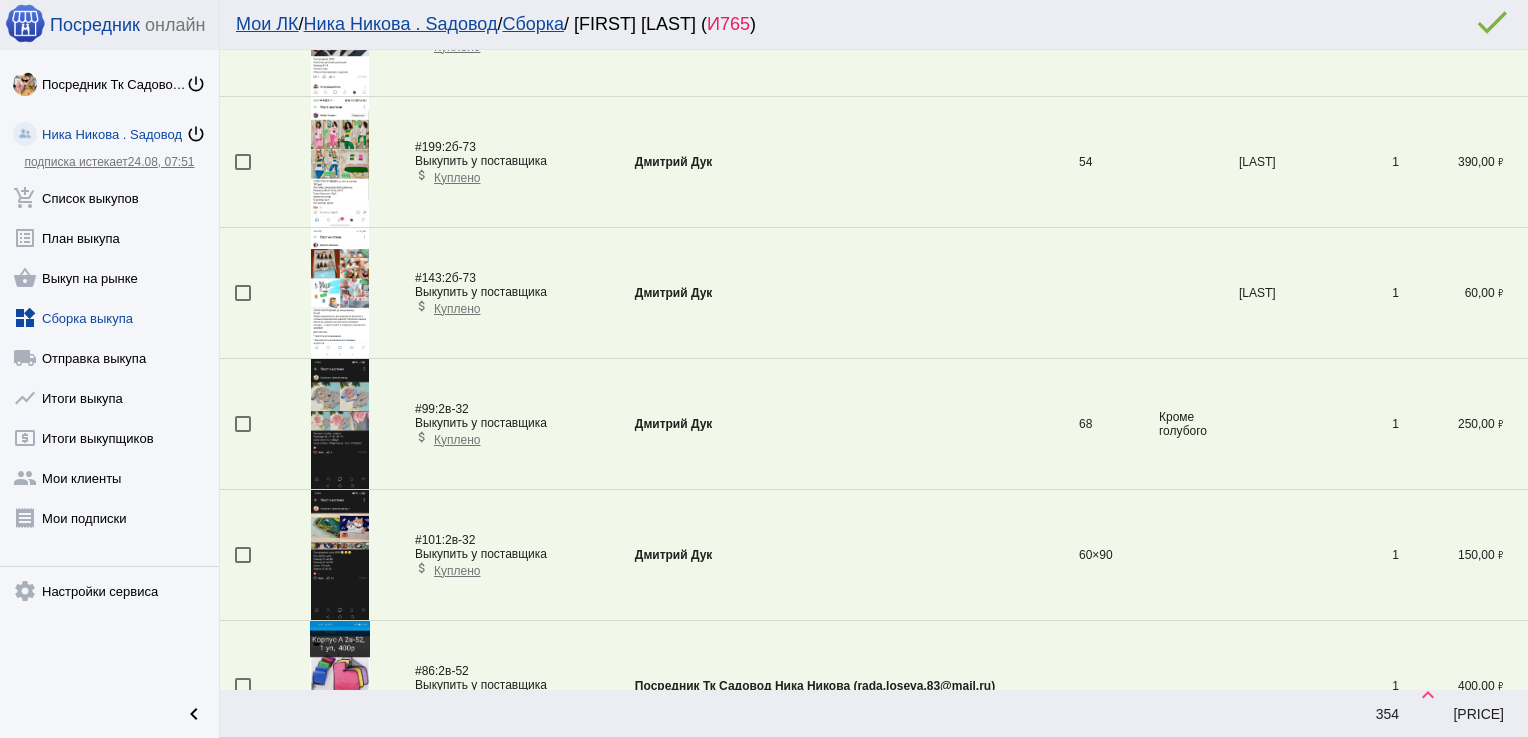 click at bounding box center [340, 293] 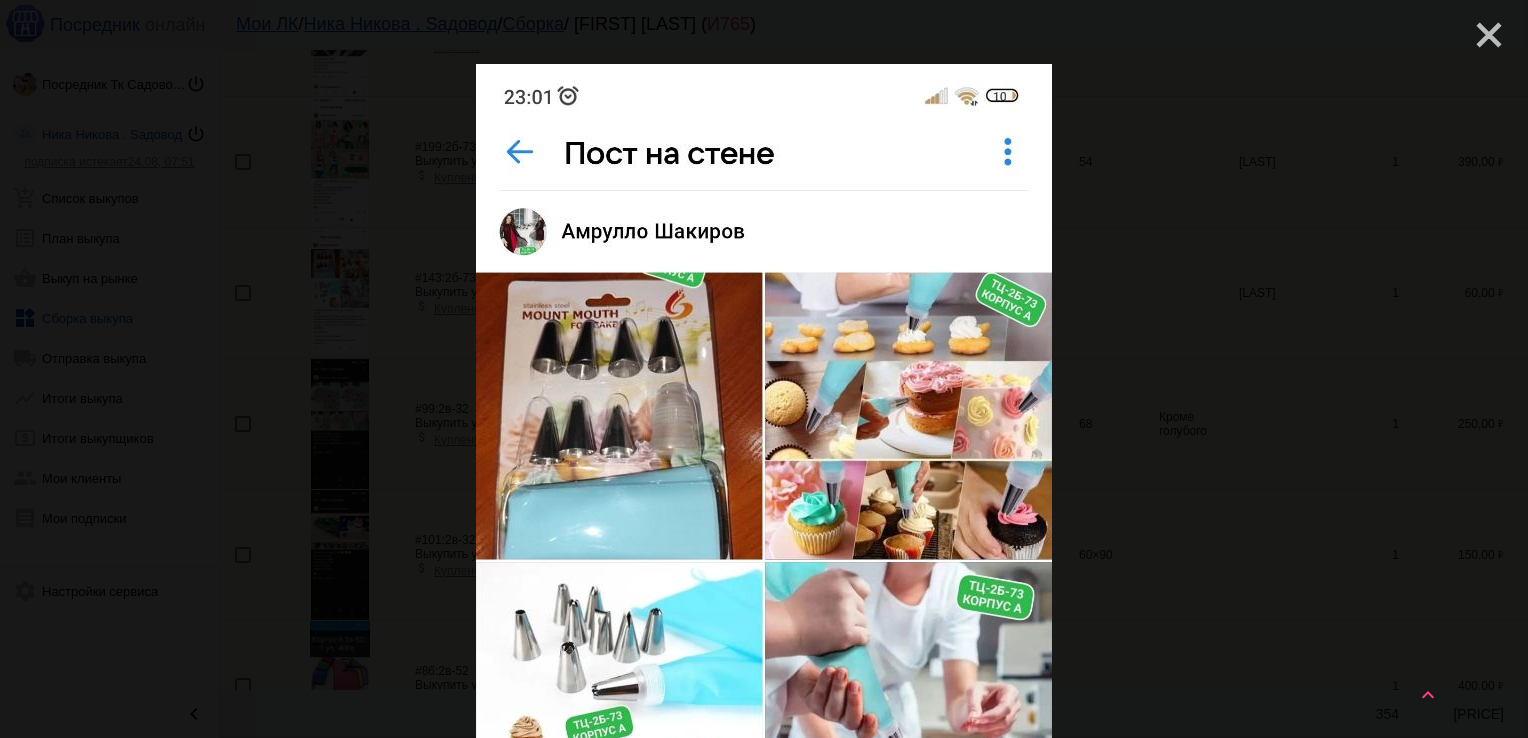 click on "close" 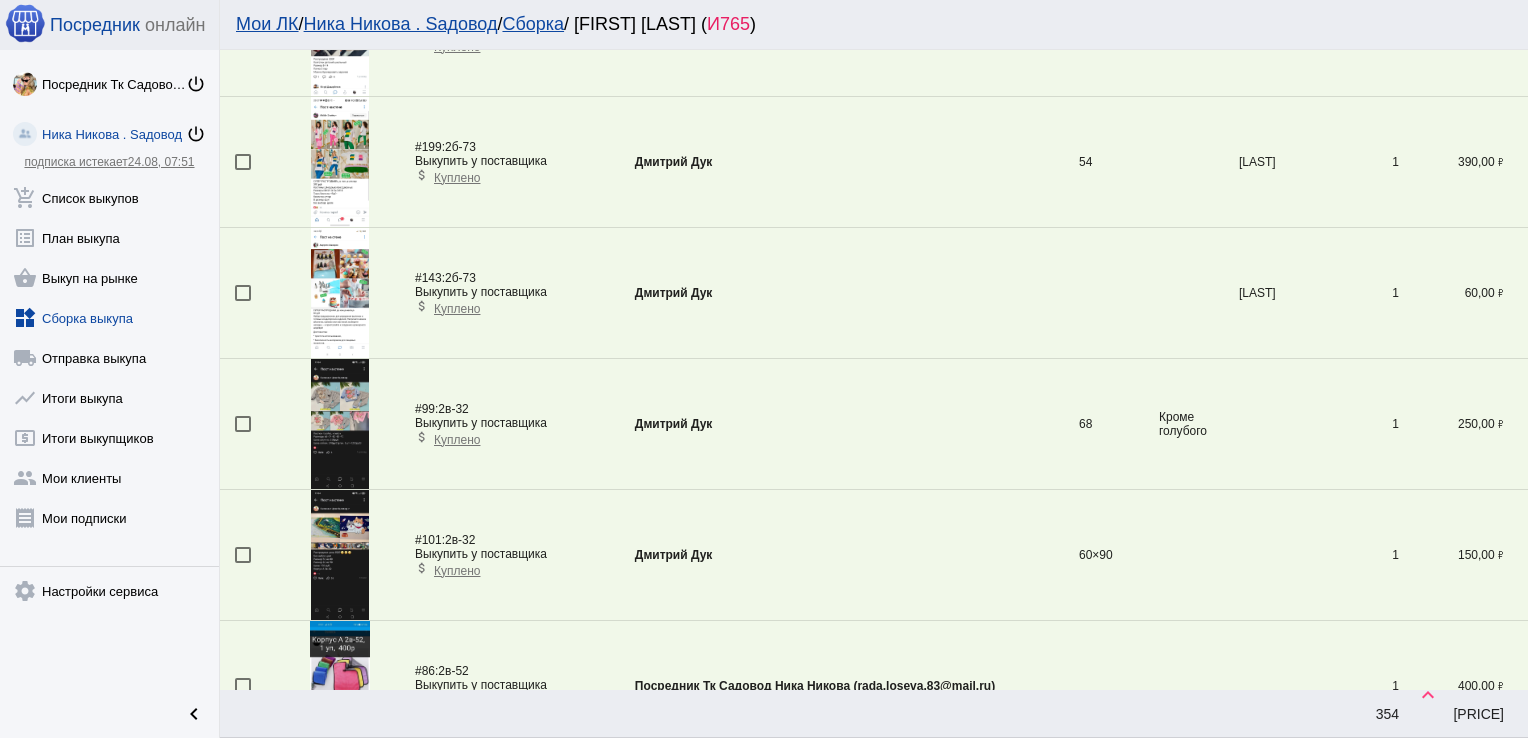 scroll, scrollTop: 1116, scrollLeft: 0, axis: vertical 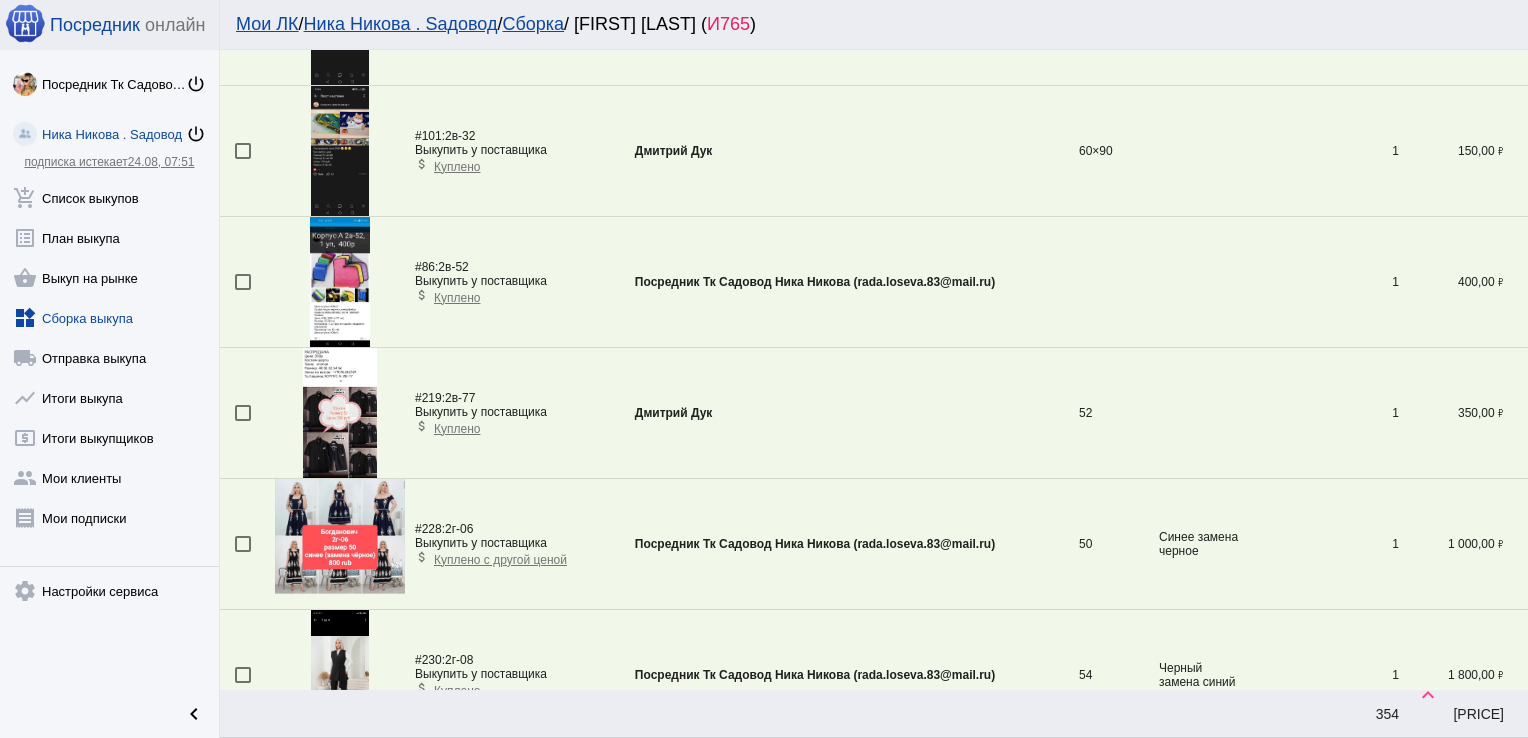click at bounding box center (243, 413) 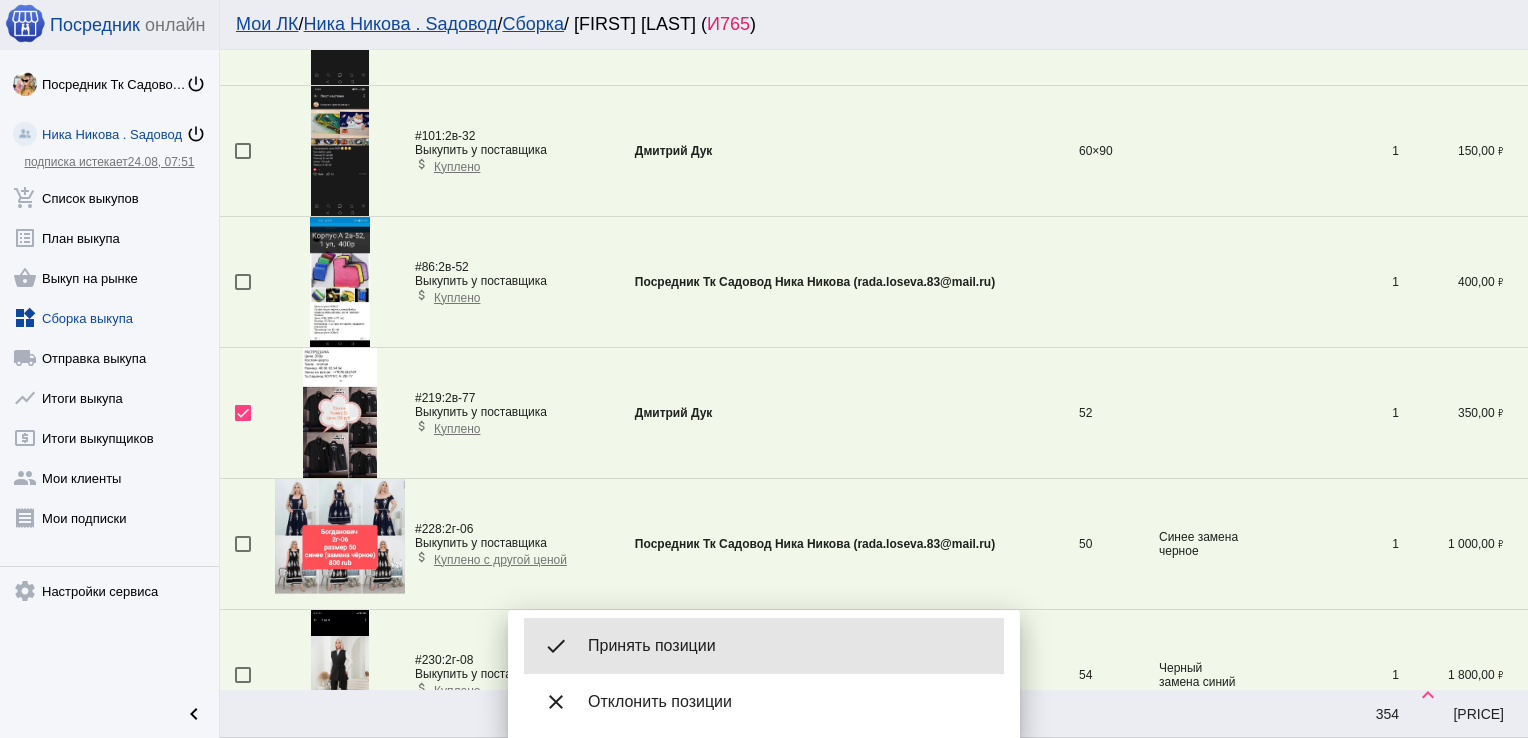 click on "Принять позиции" at bounding box center (788, 646) 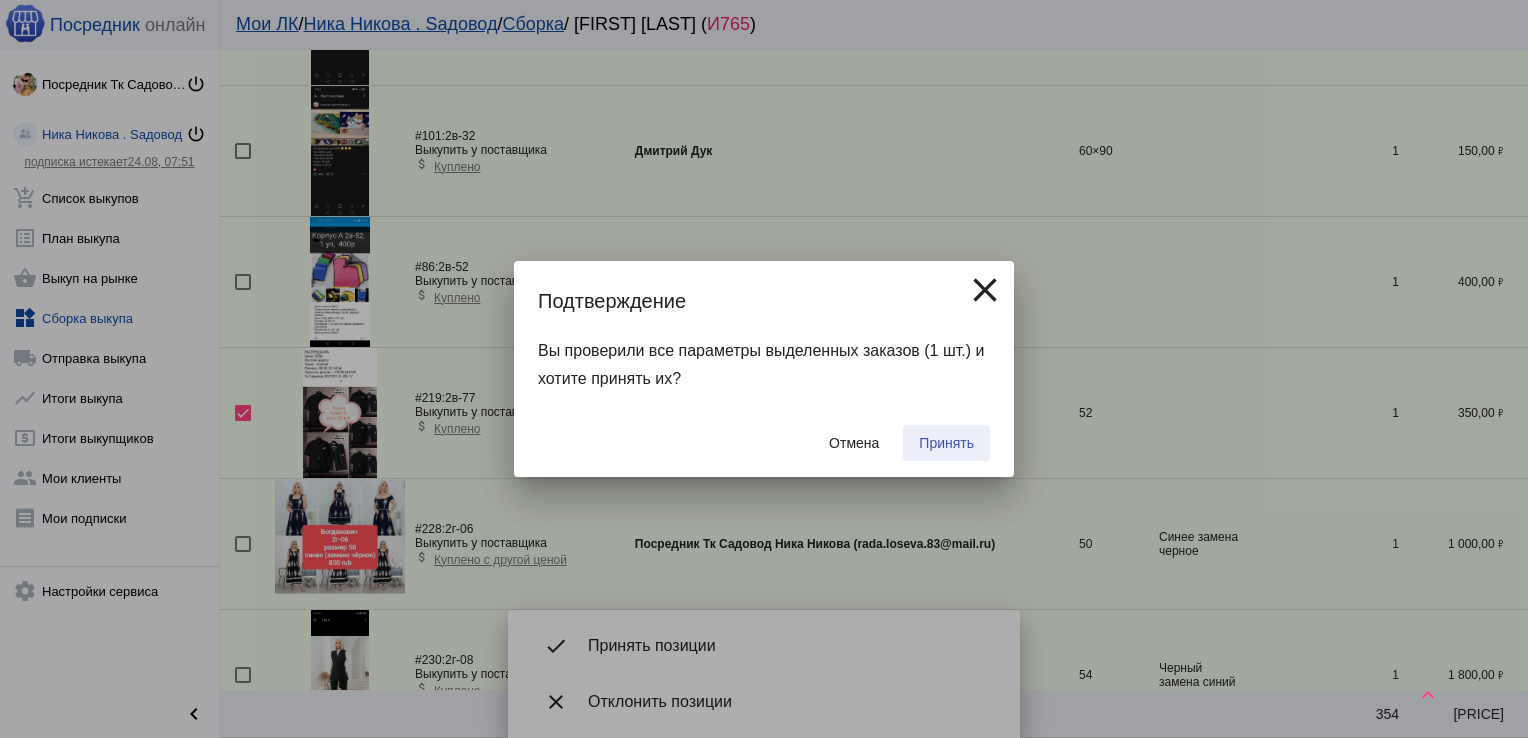 click on "Принять" at bounding box center [946, 443] 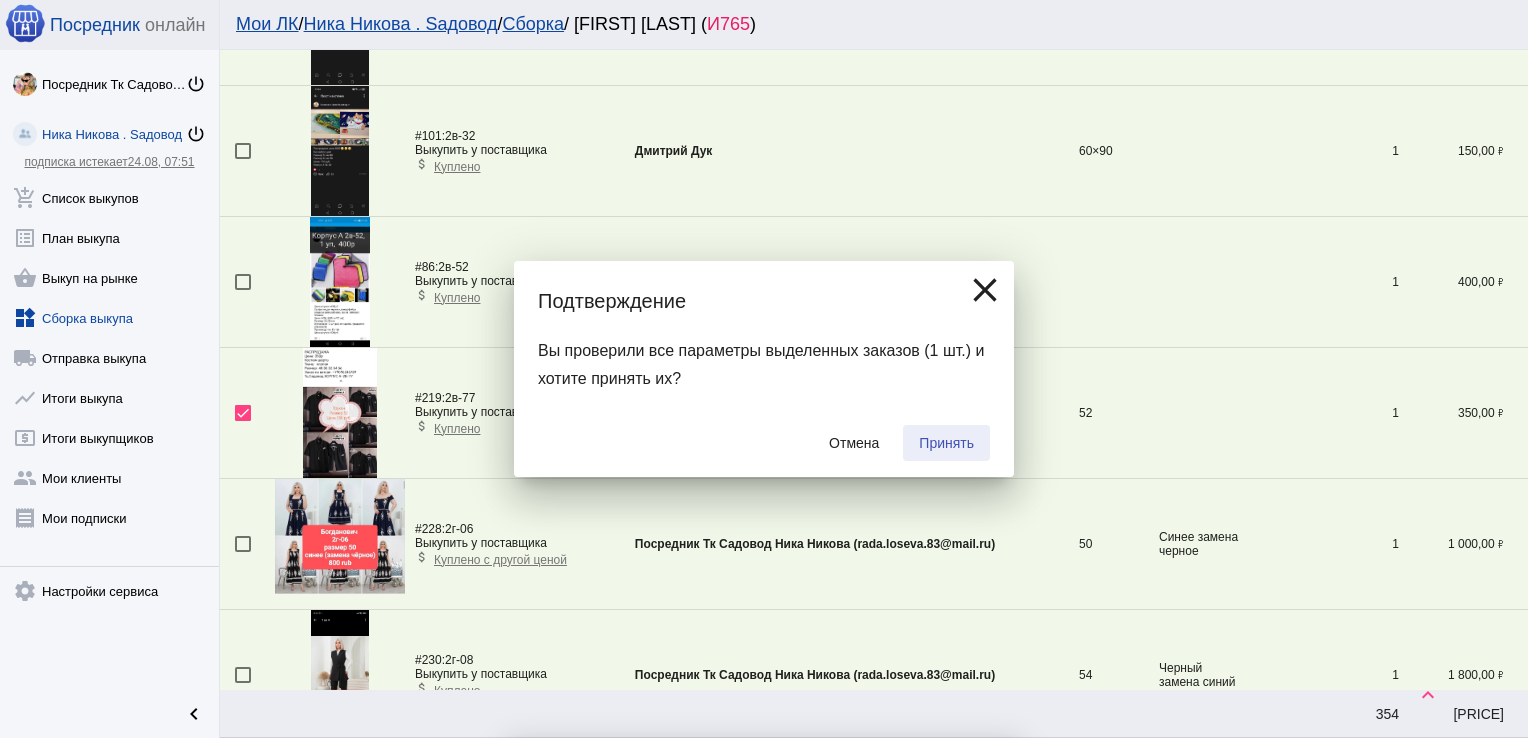 checkbox on "false" 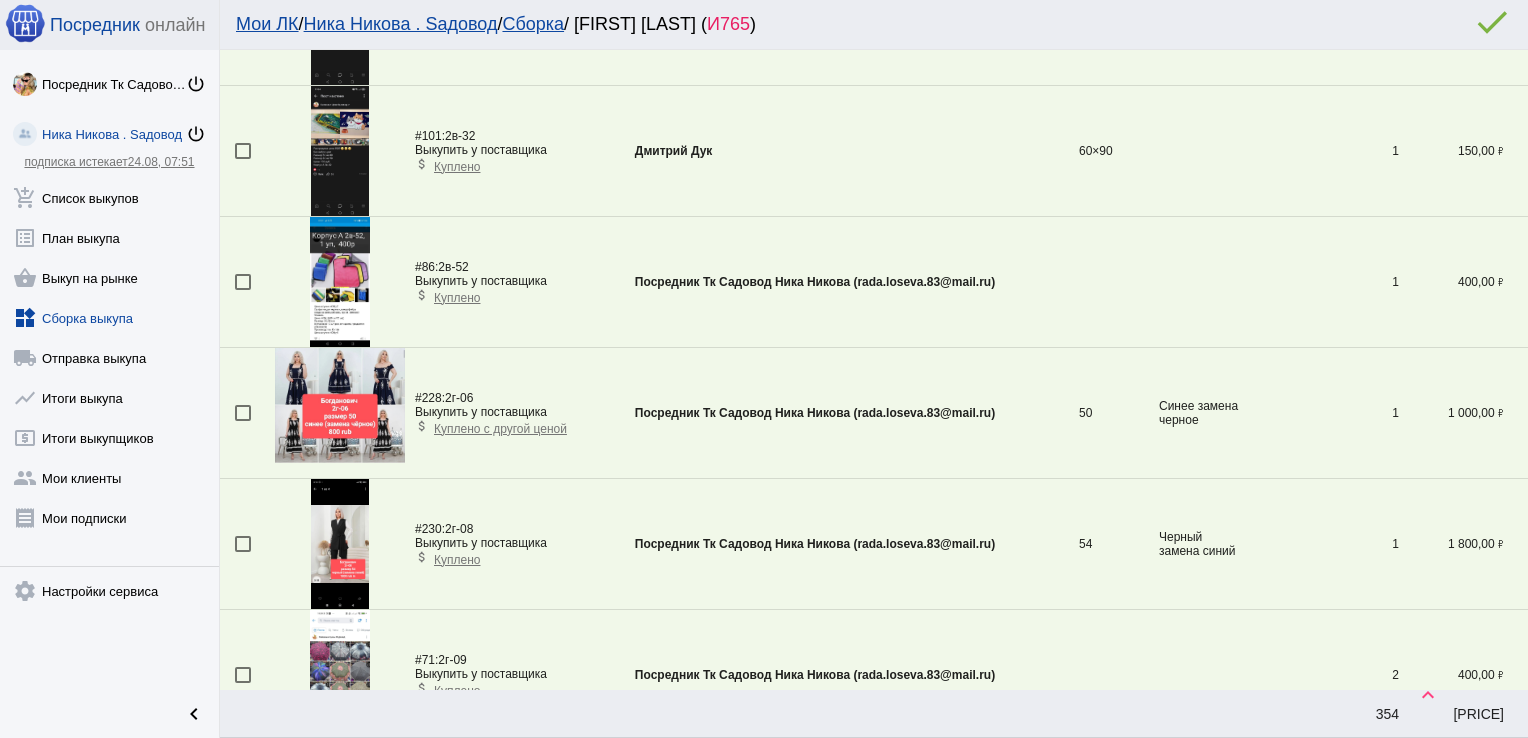 scroll, scrollTop: 724, scrollLeft: 0, axis: vertical 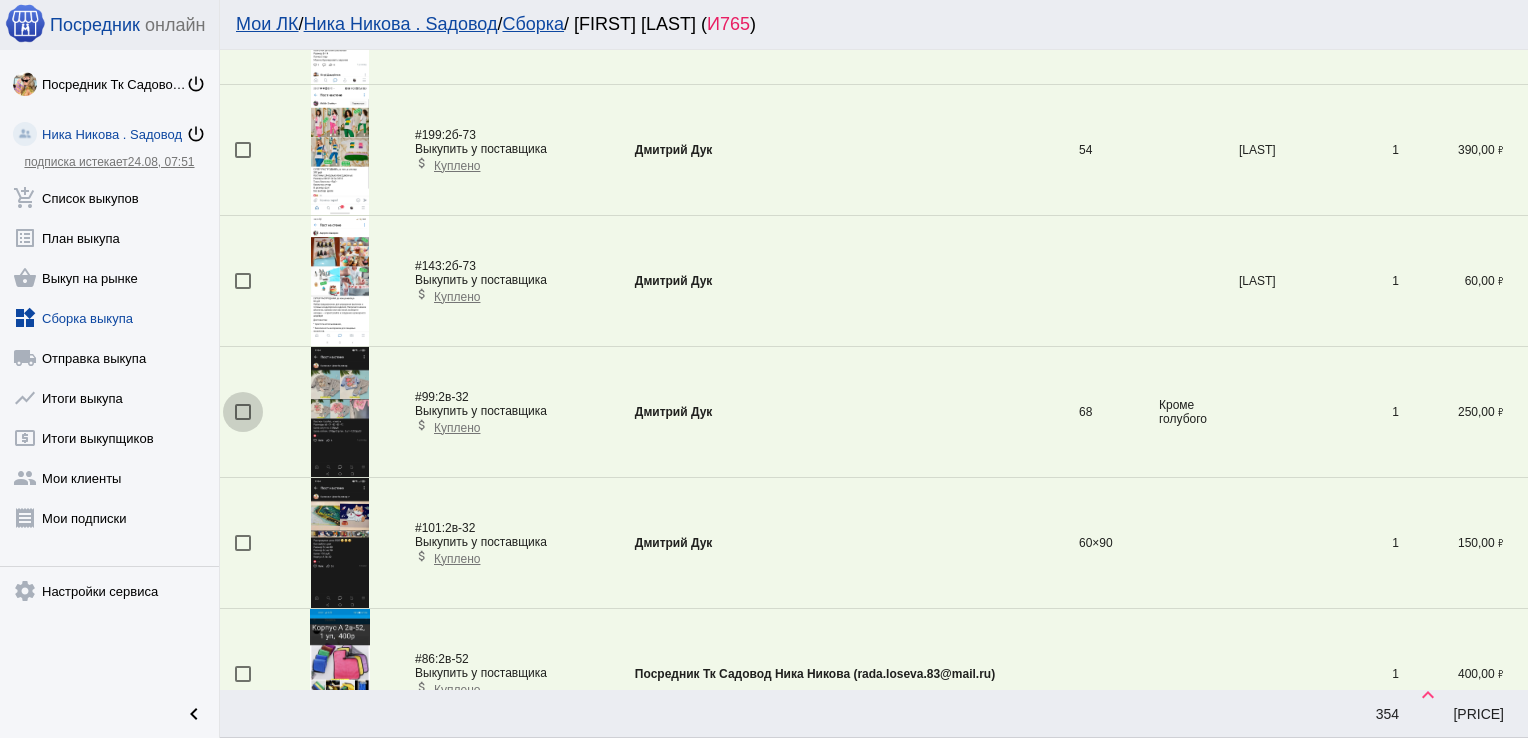 click at bounding box center (243, 412) 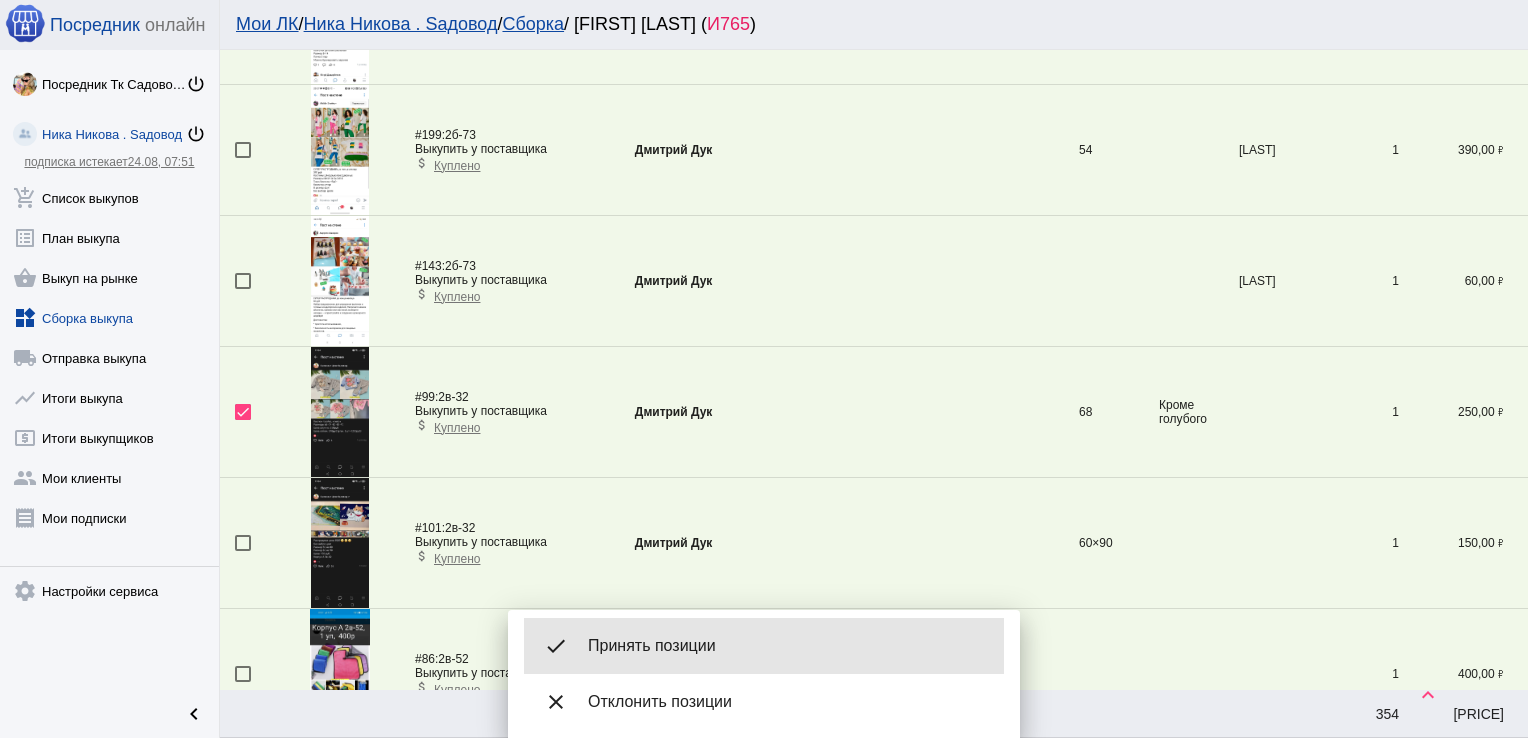 click on "Принять позиции" at bounding box center (788, 646) 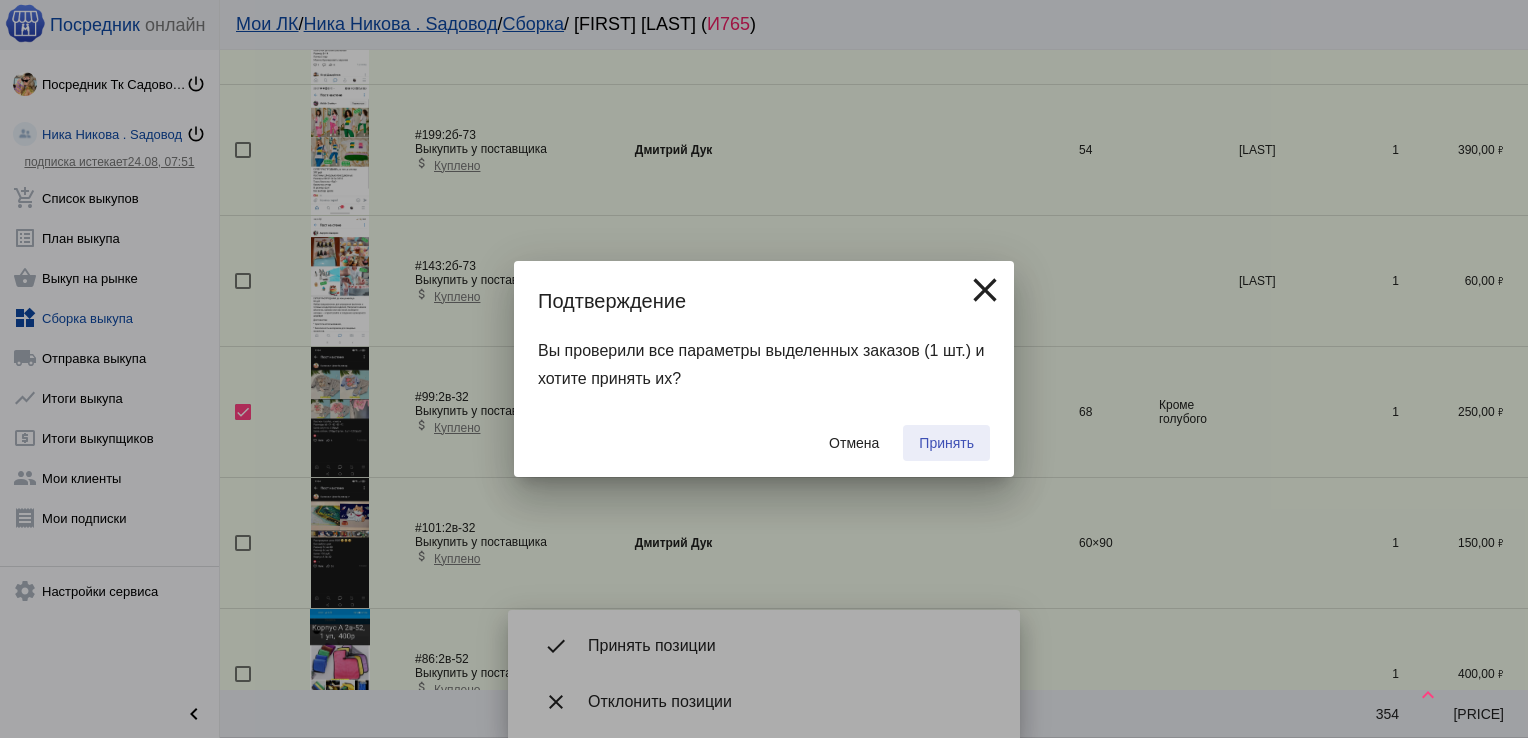 click on "Принять" at bounding box center (946, 443) 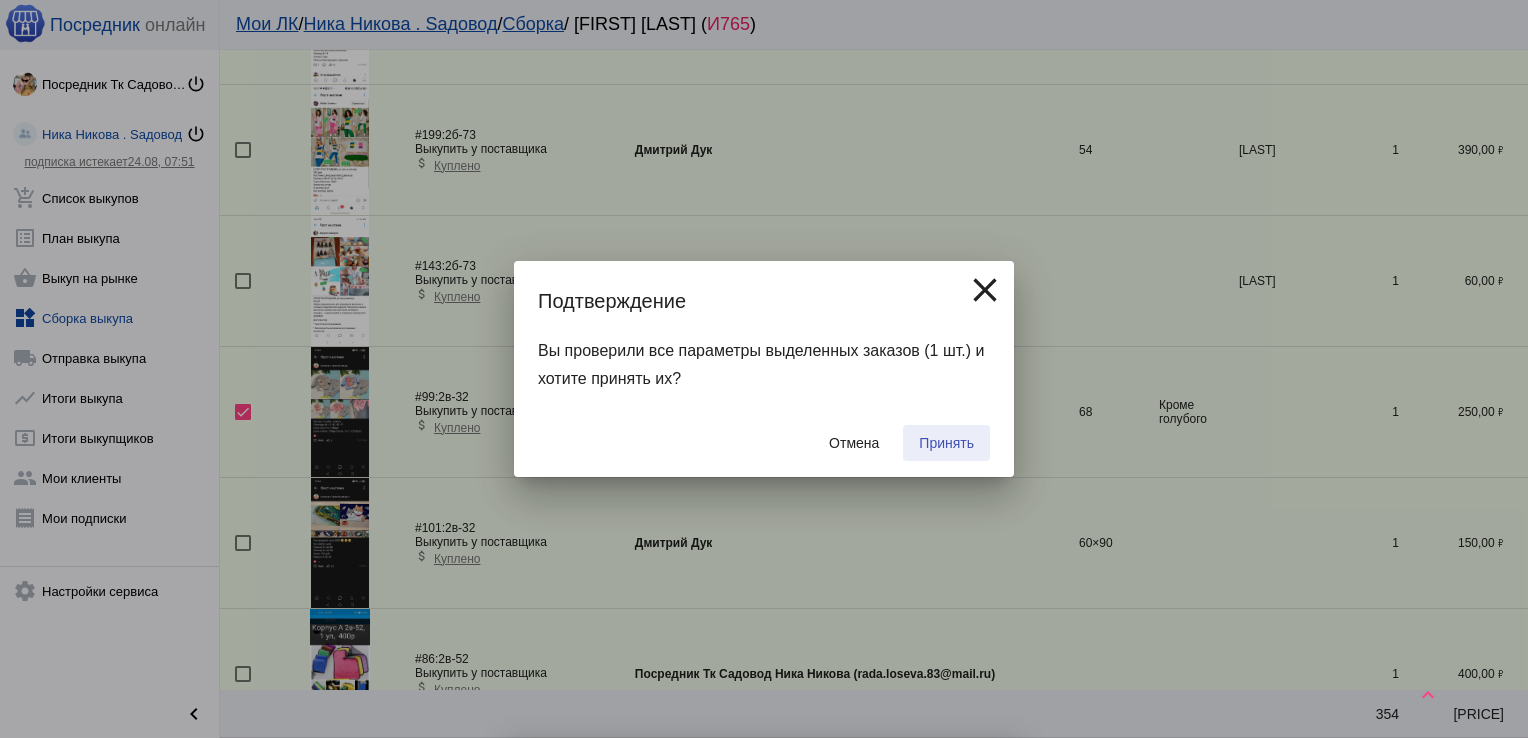 checkbox on "false" 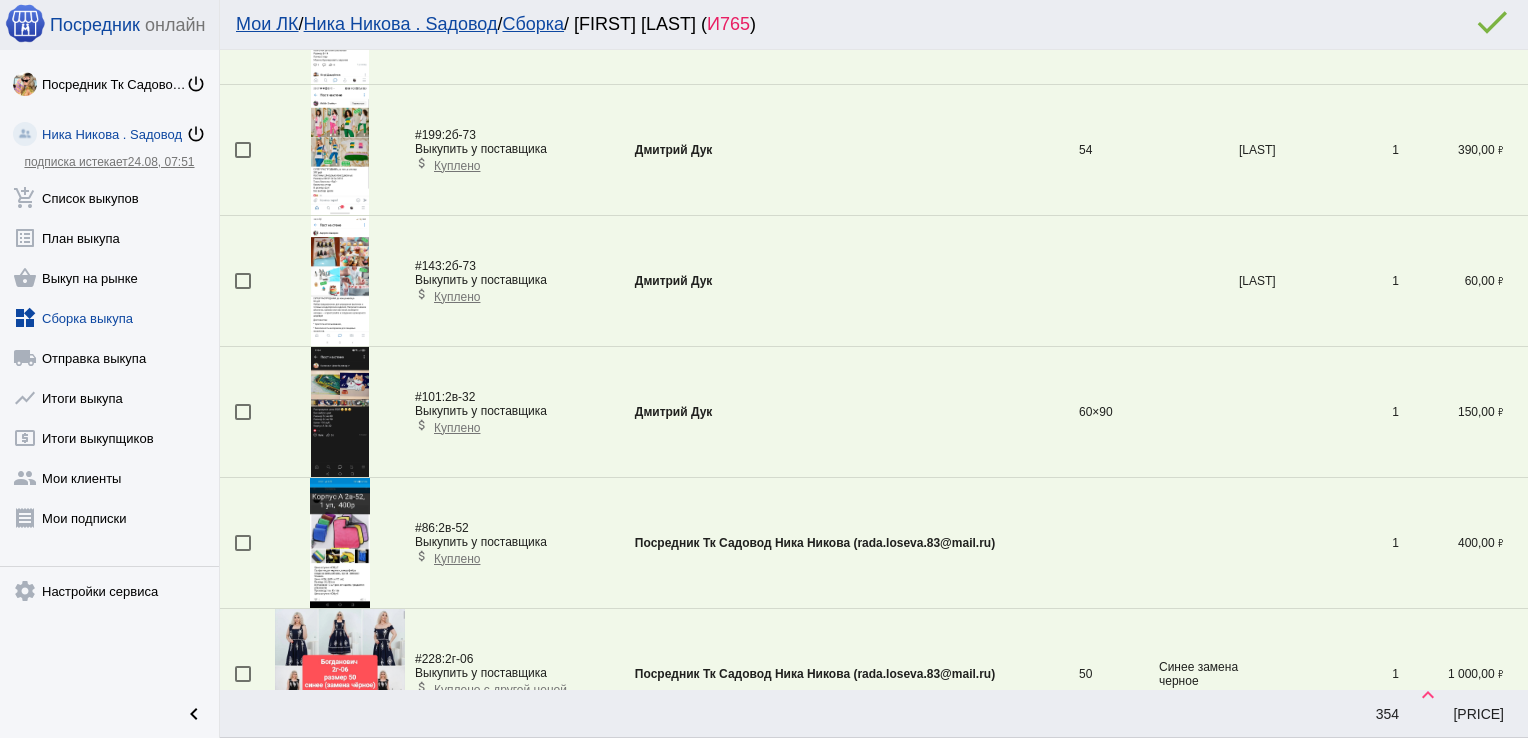 scroll, scrollTop: 3864, scrollLeft: 0, axis: vertical 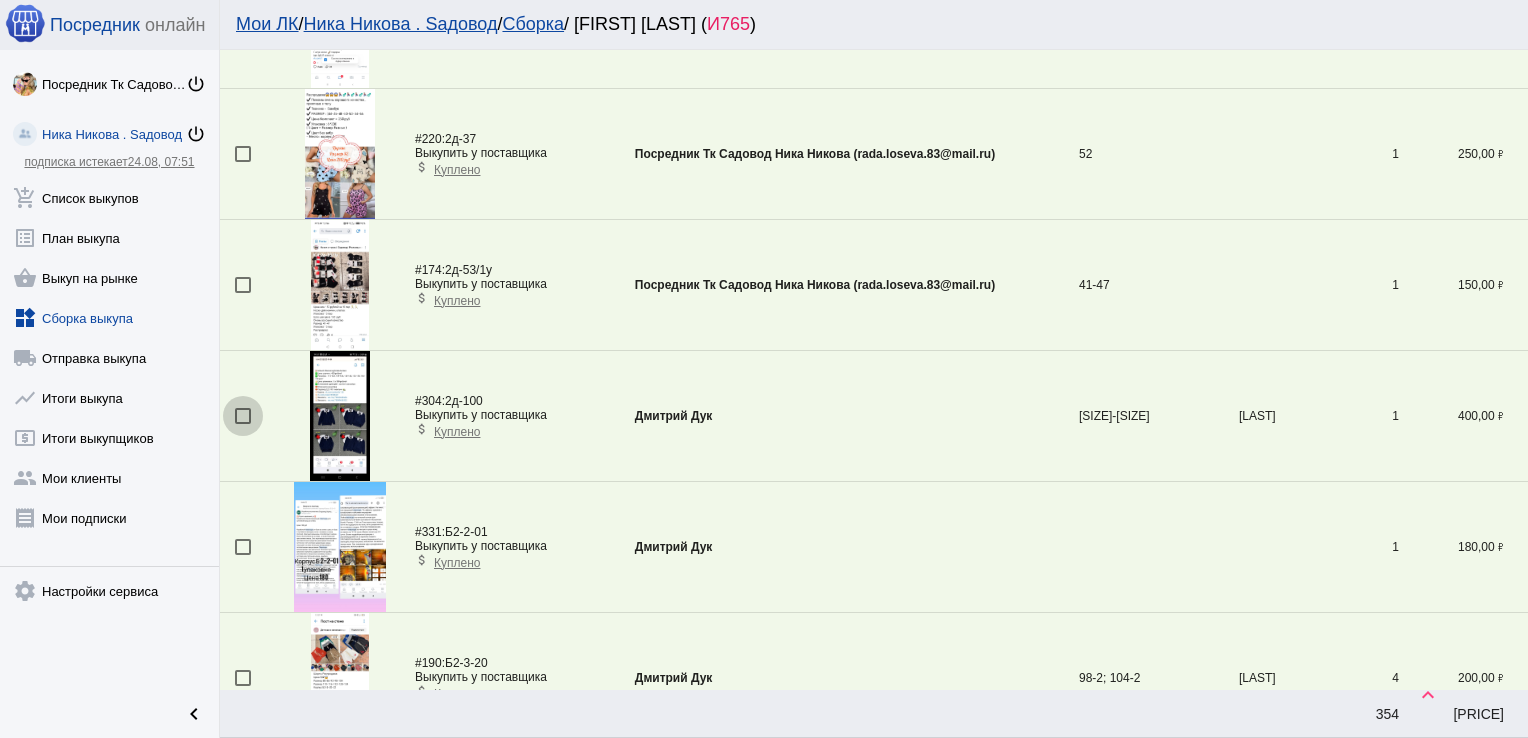 click at bounding box center (243, 416) 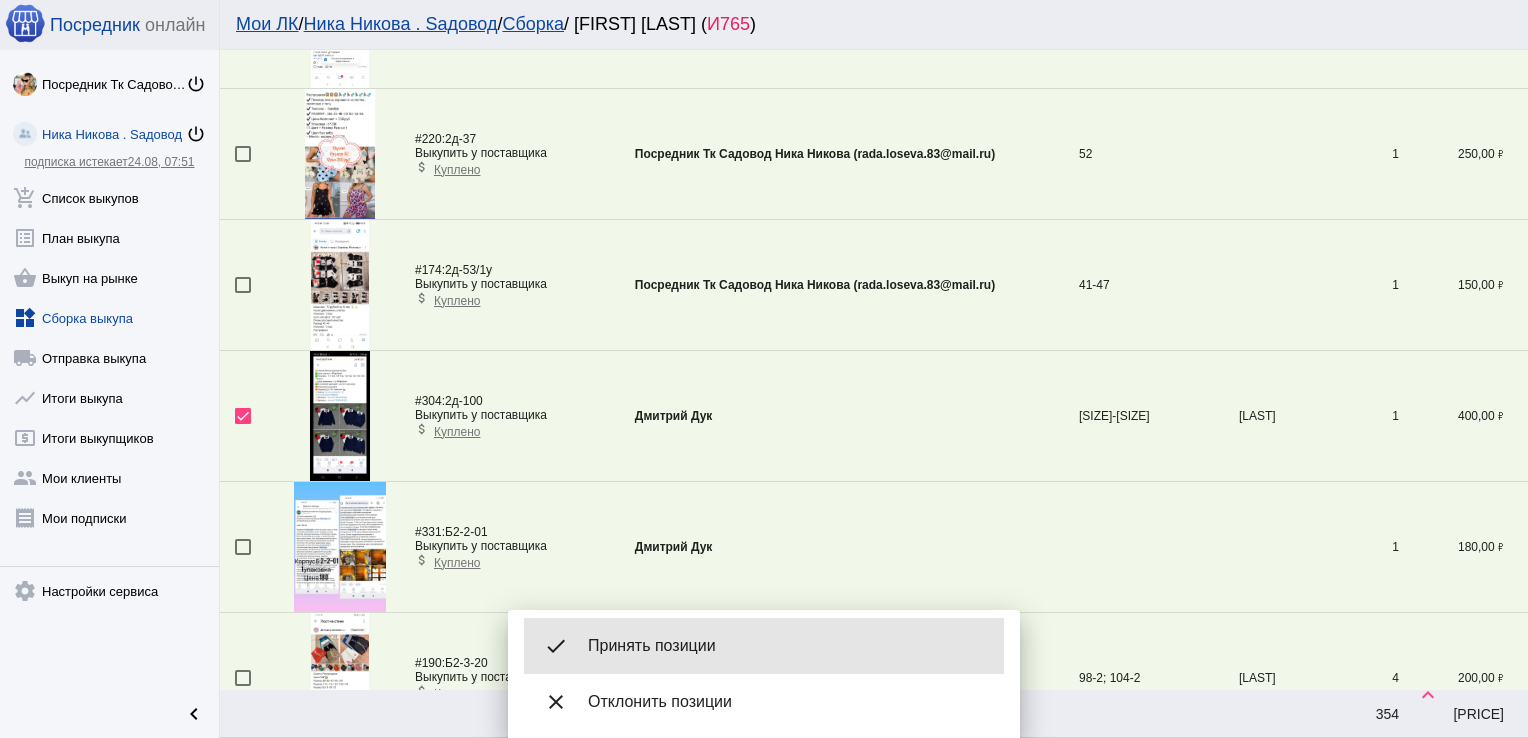 click on "Принять позиции" at bounding box center [788, 646] 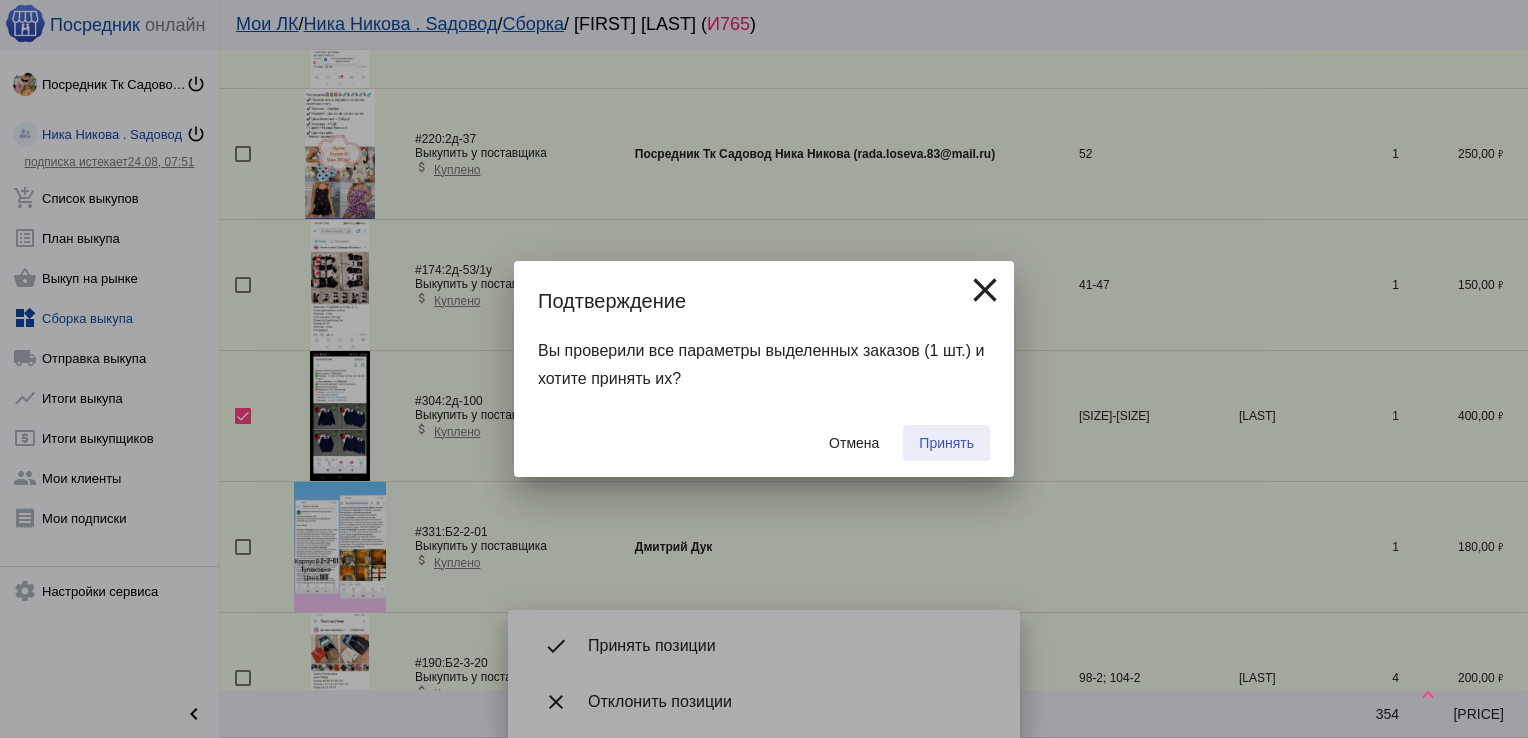 click on "Принять" at bounding box center [946, 443] 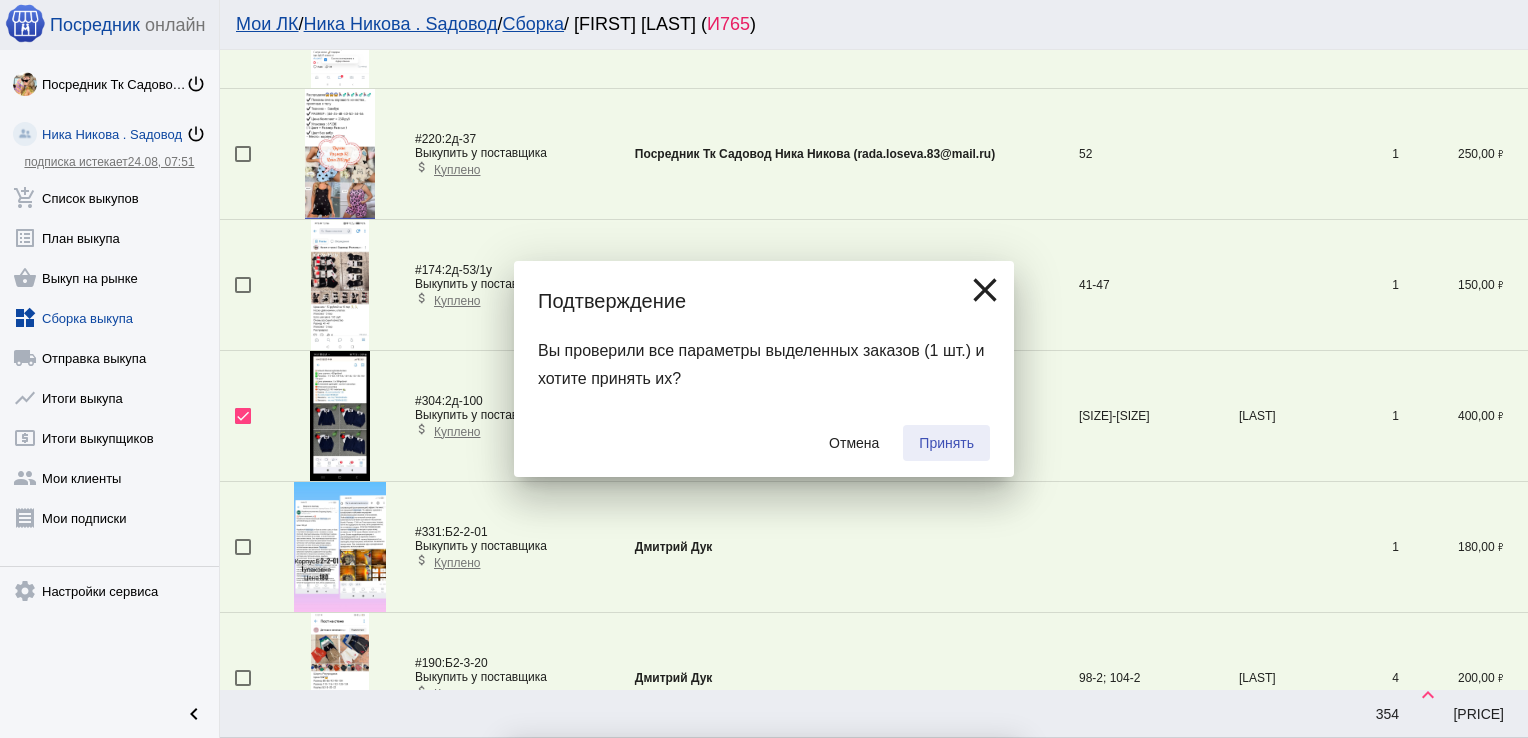 checkbox on "false" 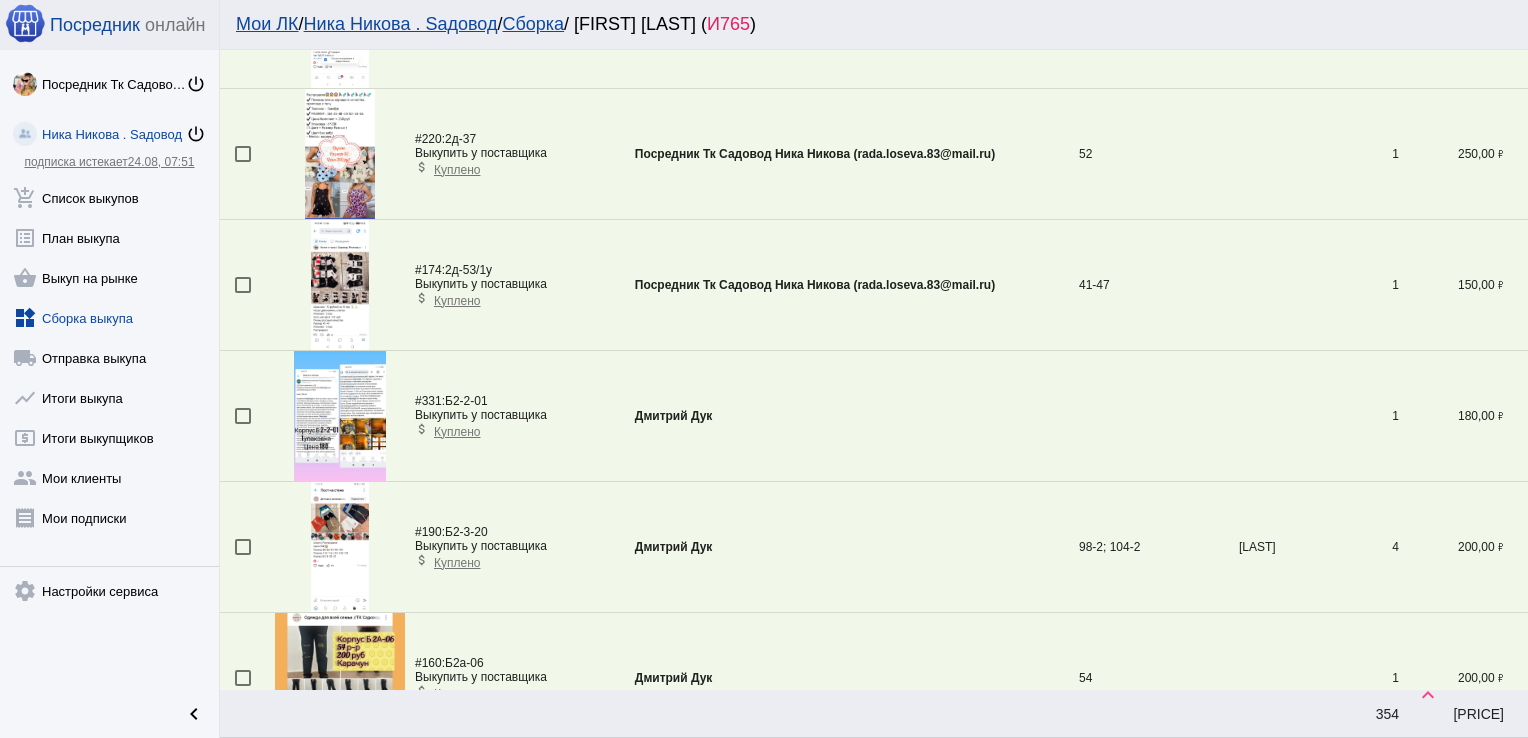 scroll, scrollTop: 6155, scrollLeft: 0, axis: vertical 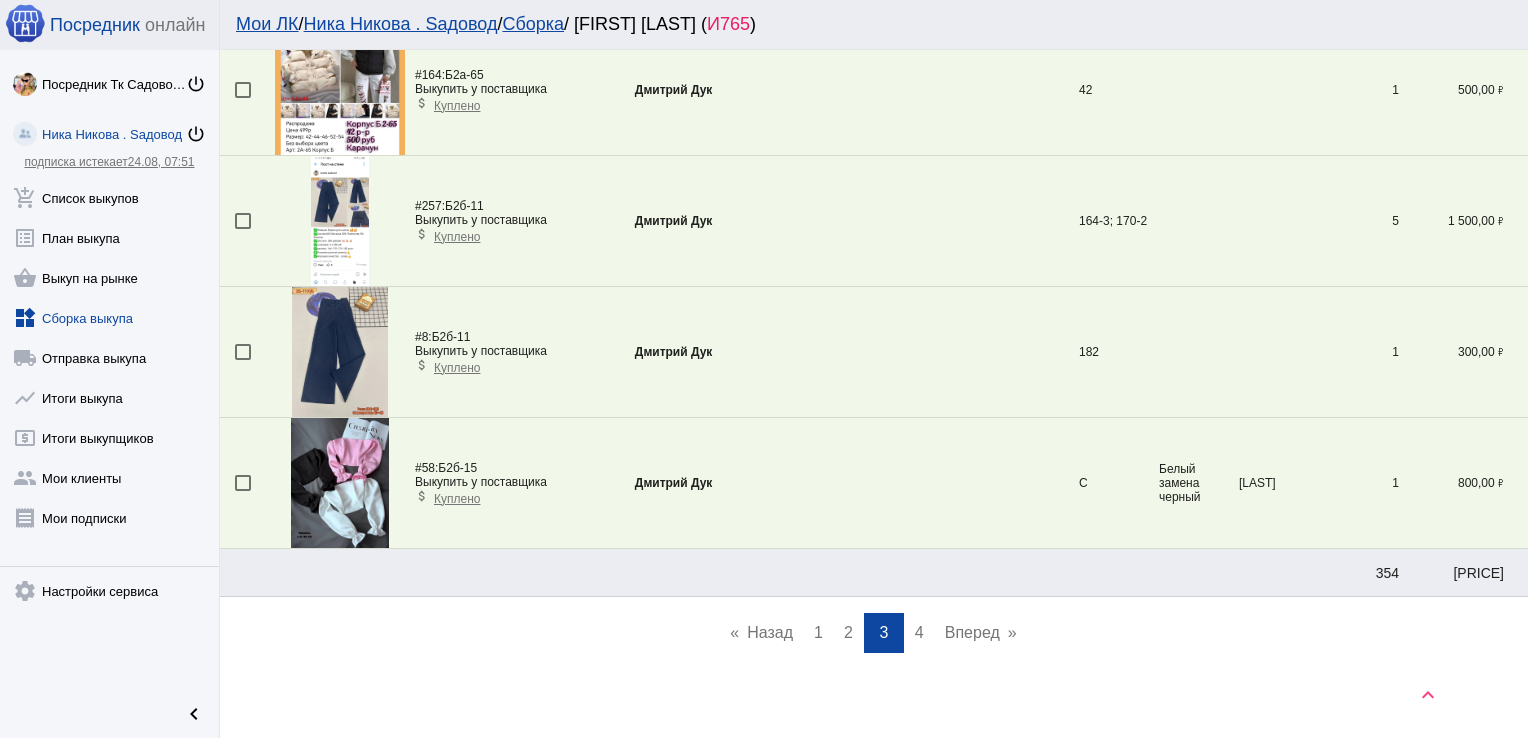 click on "2" at bounding box center (848, 632) 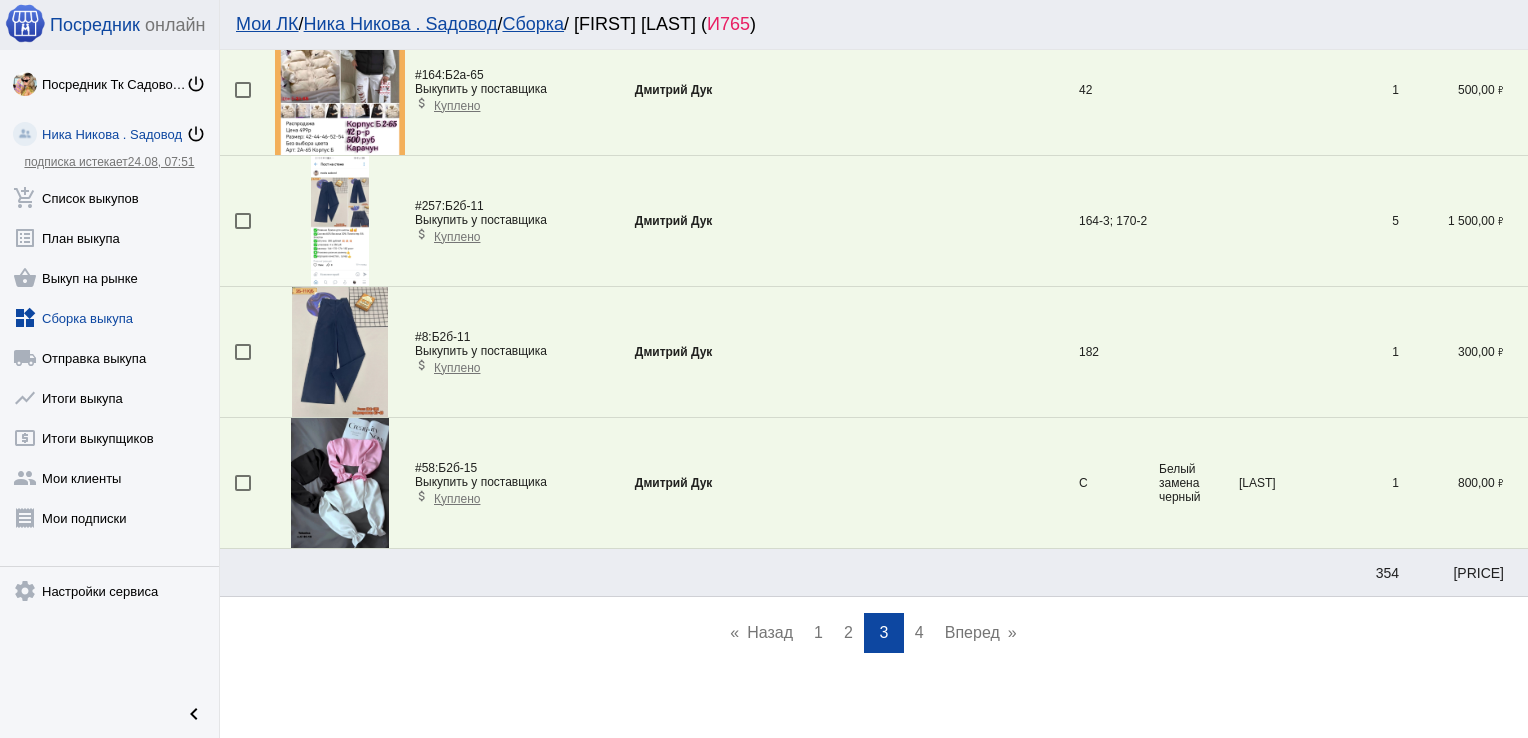 scroll, scrollTop: 0, scrollLeft: 0, axis: both 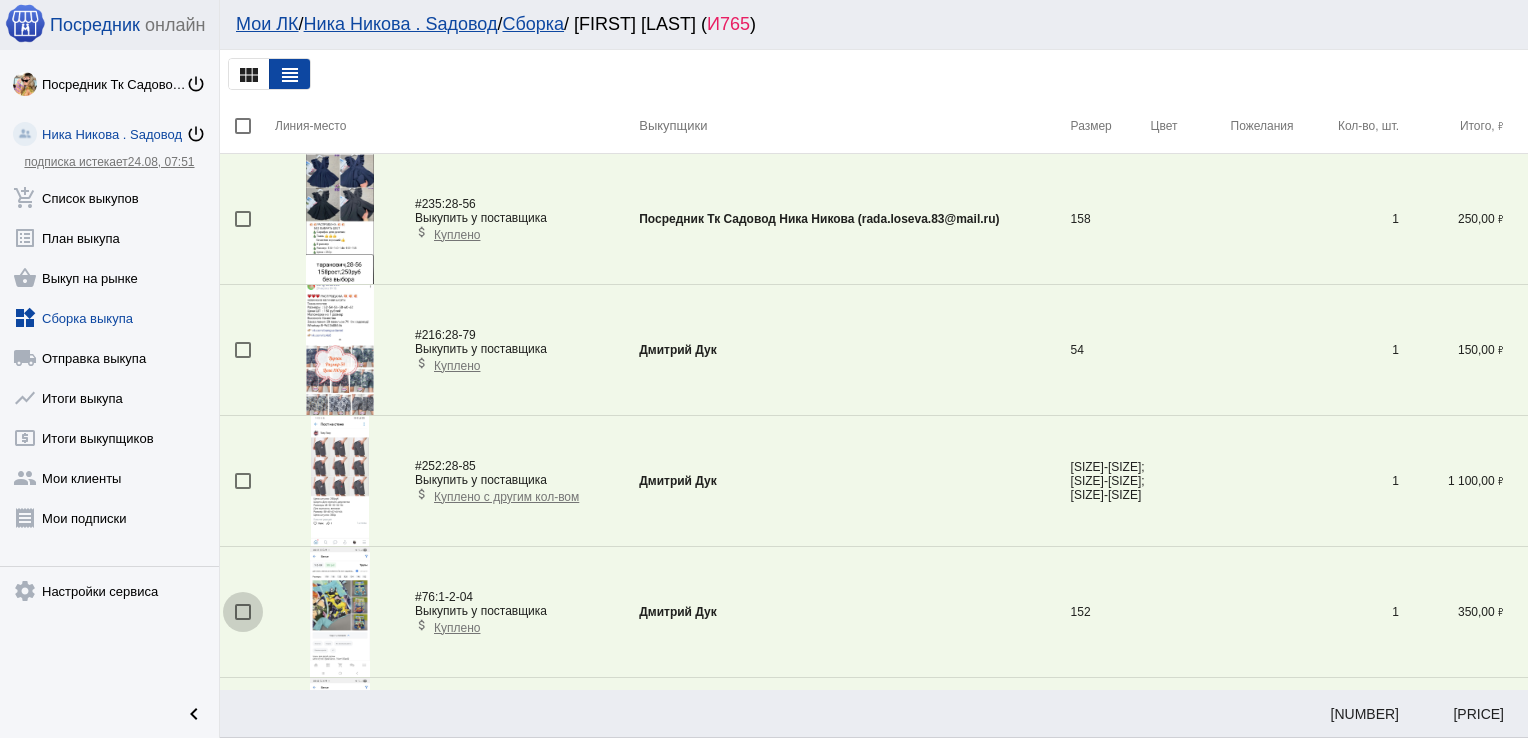 click at bounding box center [243, 612] 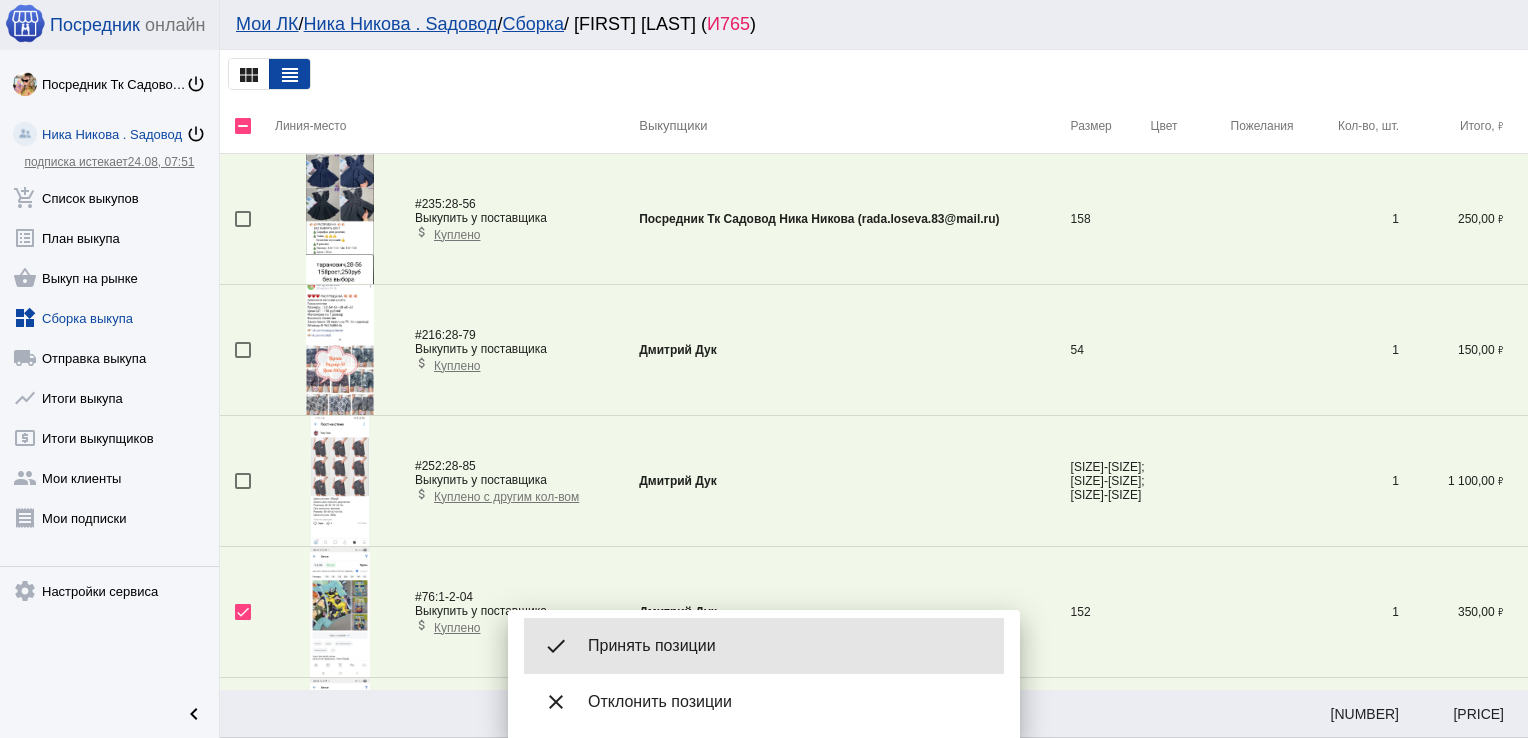 click on "done Принять позиции" at bounding box center (764, 646) 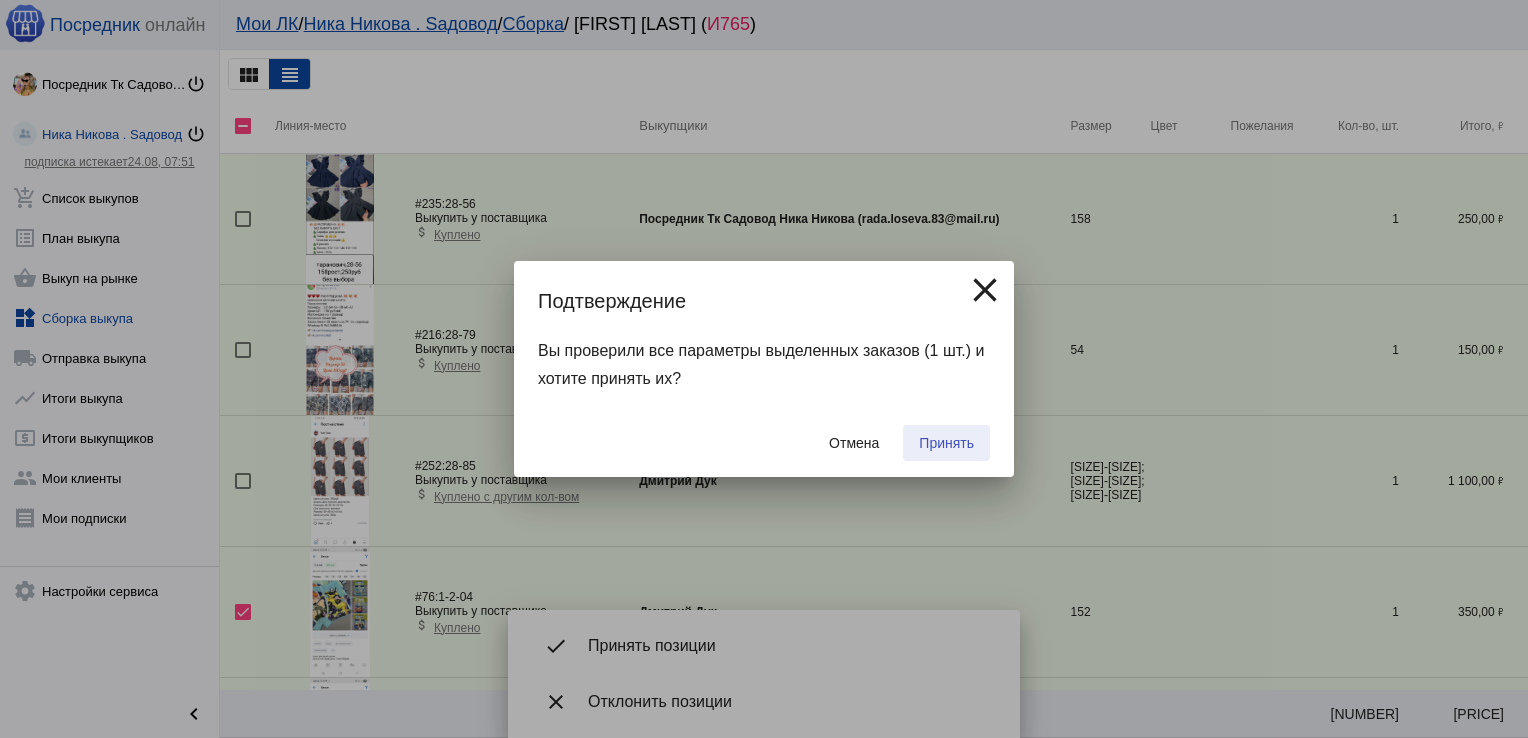 click on "Принять" at bounding box center [946, 443] 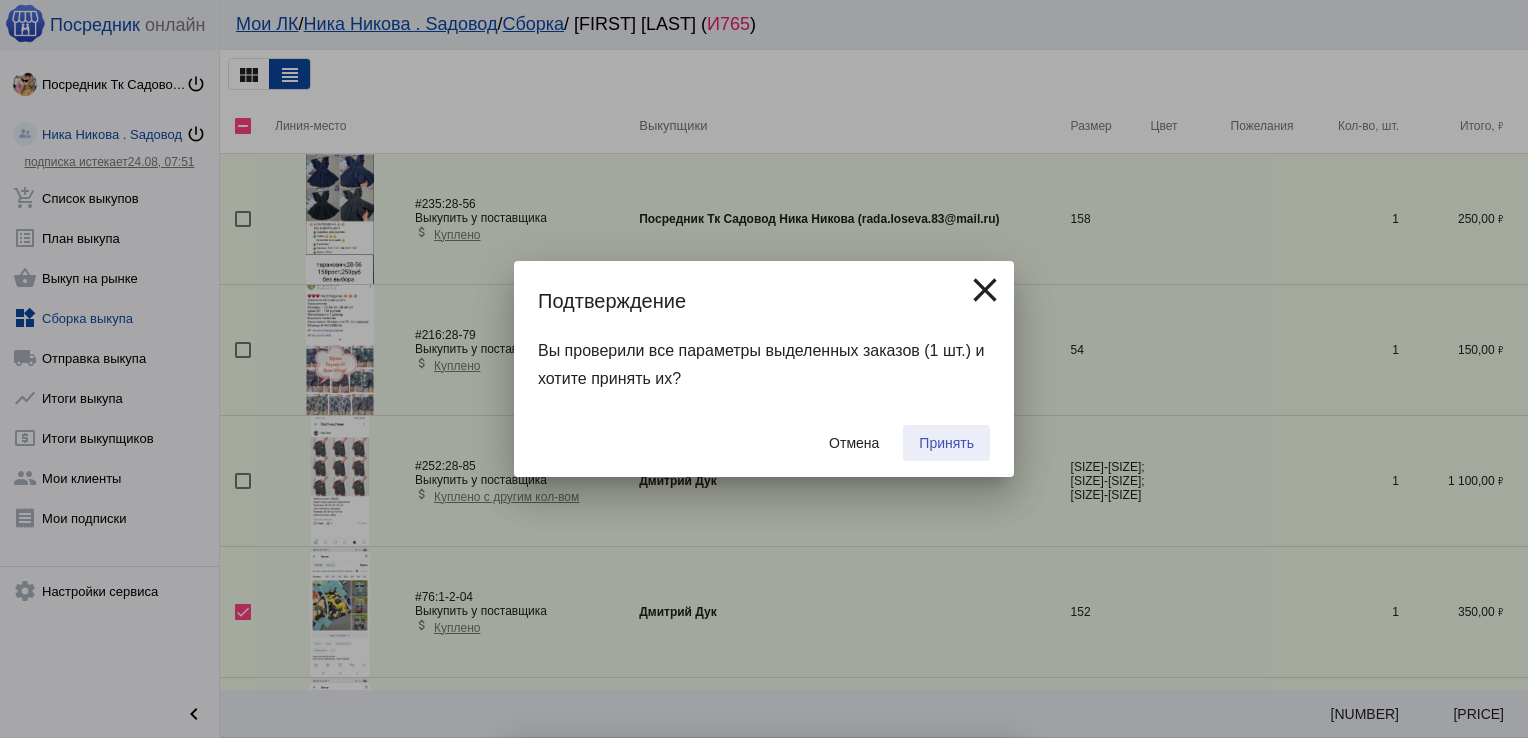 checkbox on "false" 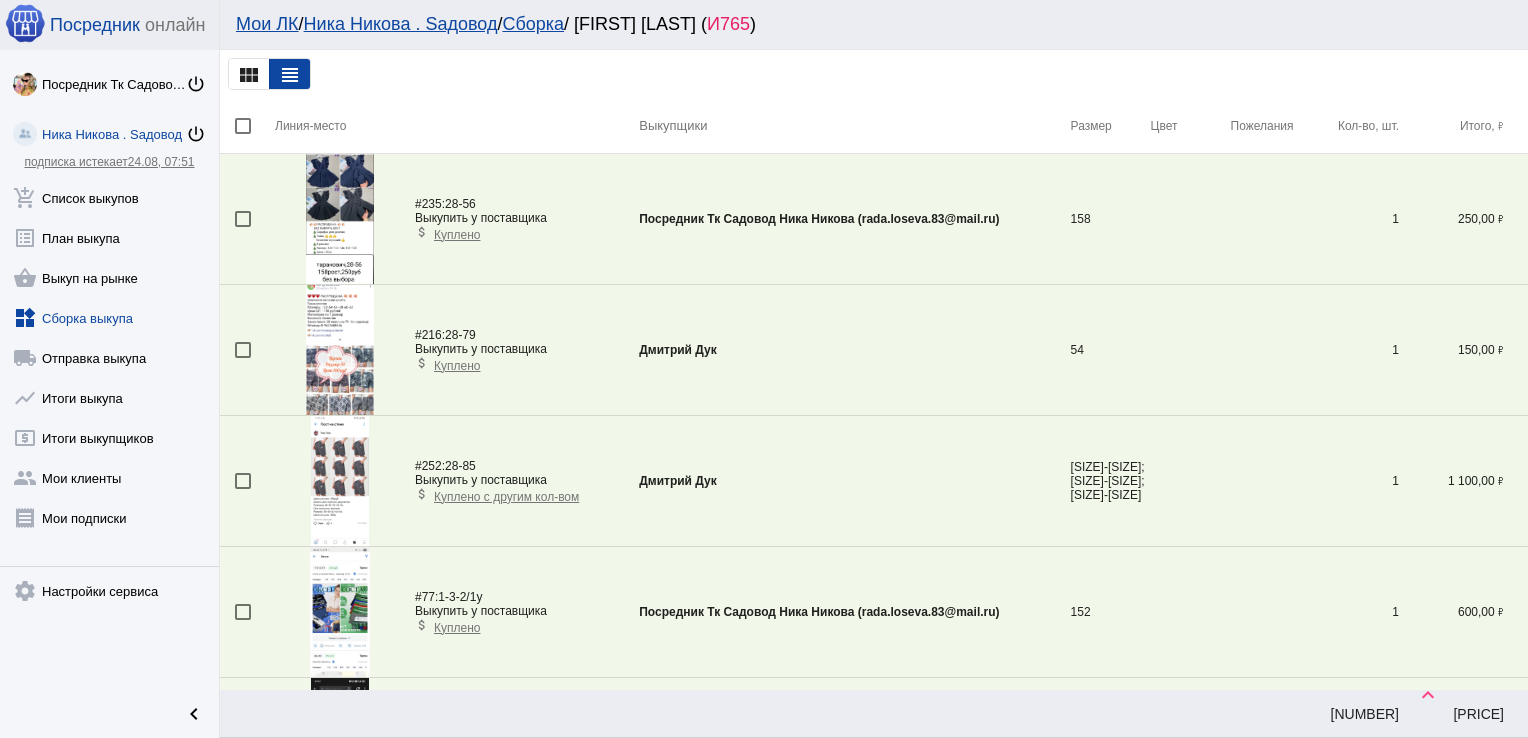 scroll, scrollTop: 5302, scrollLeft: 0, axis: vertical 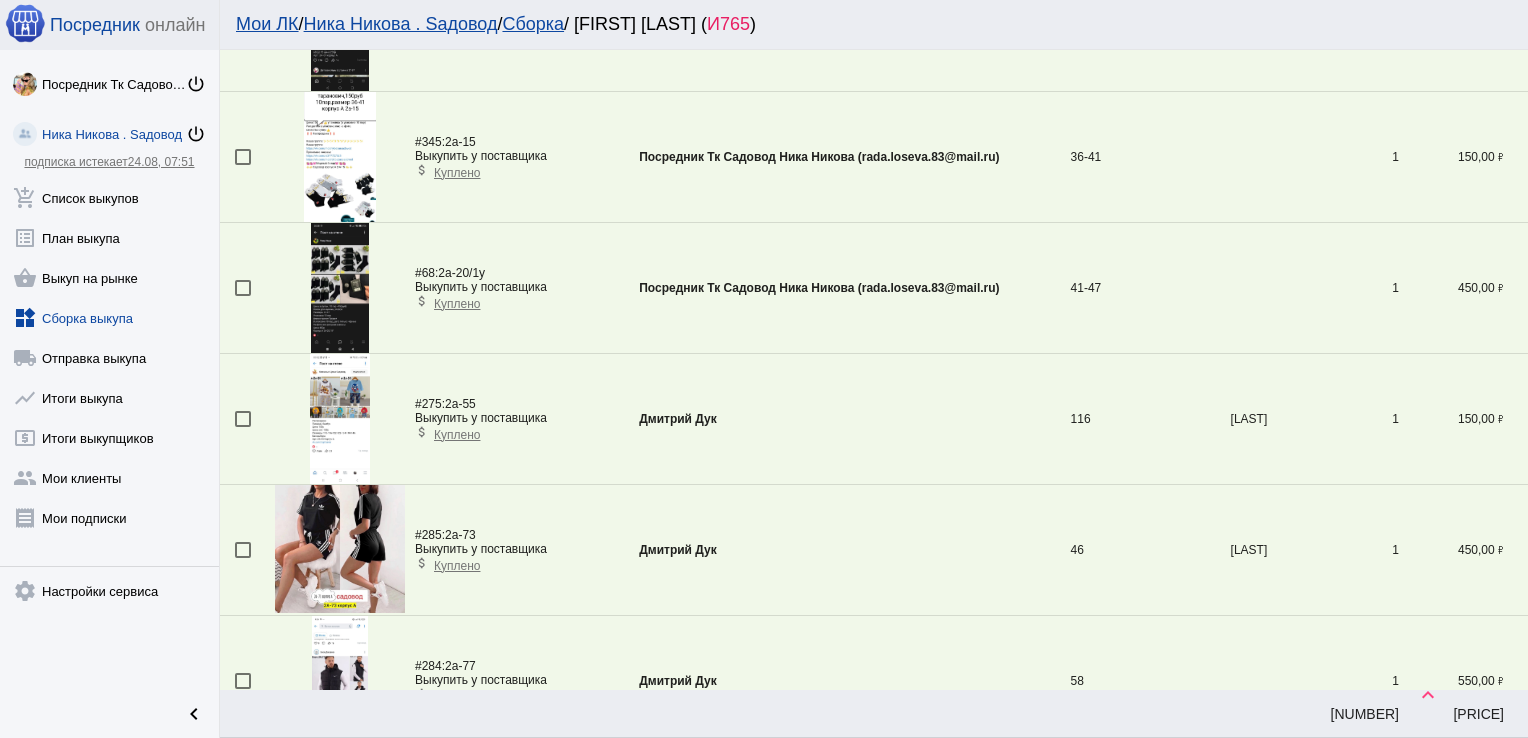 click at bounding box center [243, 419] 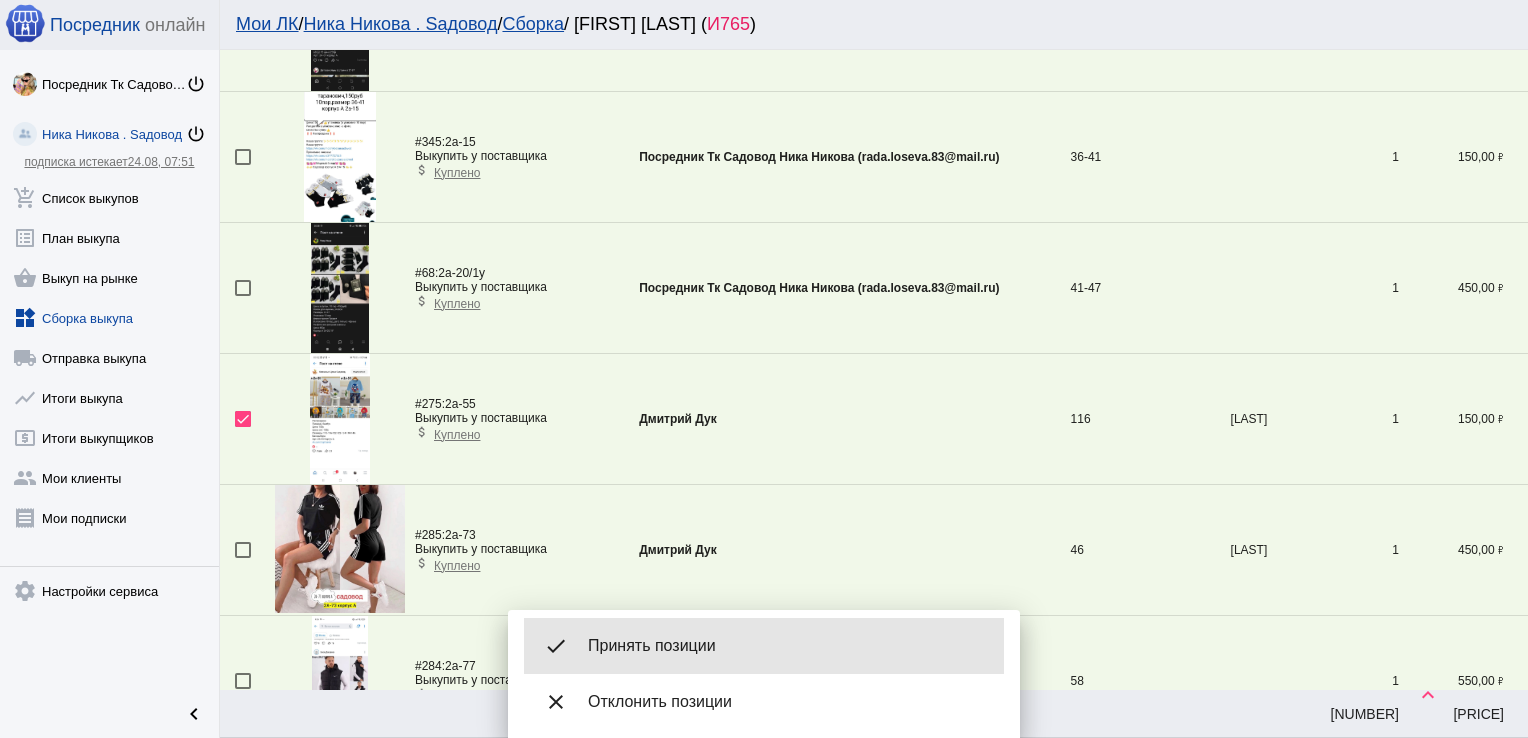 click on "done Принять позиции" at bounding box center (764, 646) 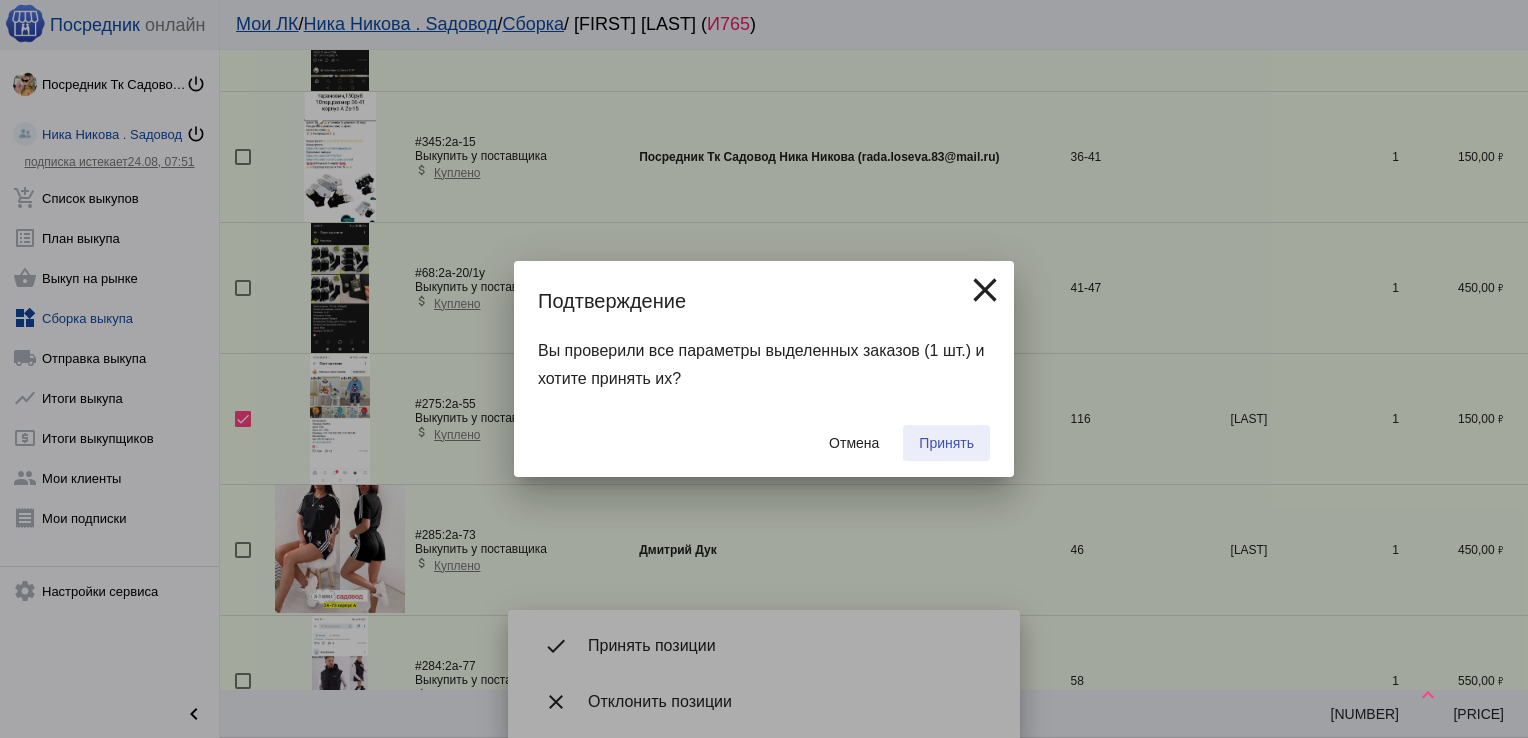 click on "Принять" at bounding box center [946, 443] 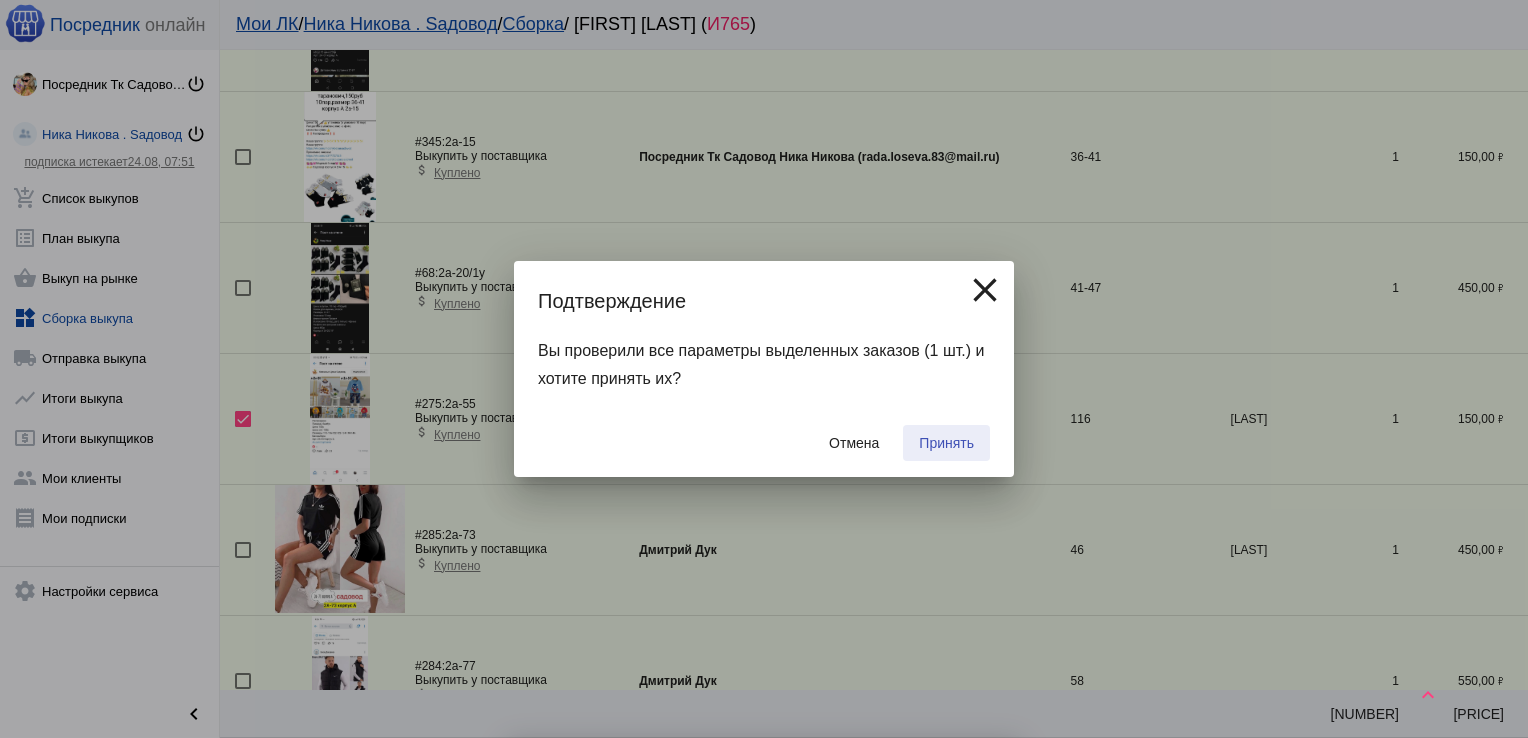 checkbox on "false" 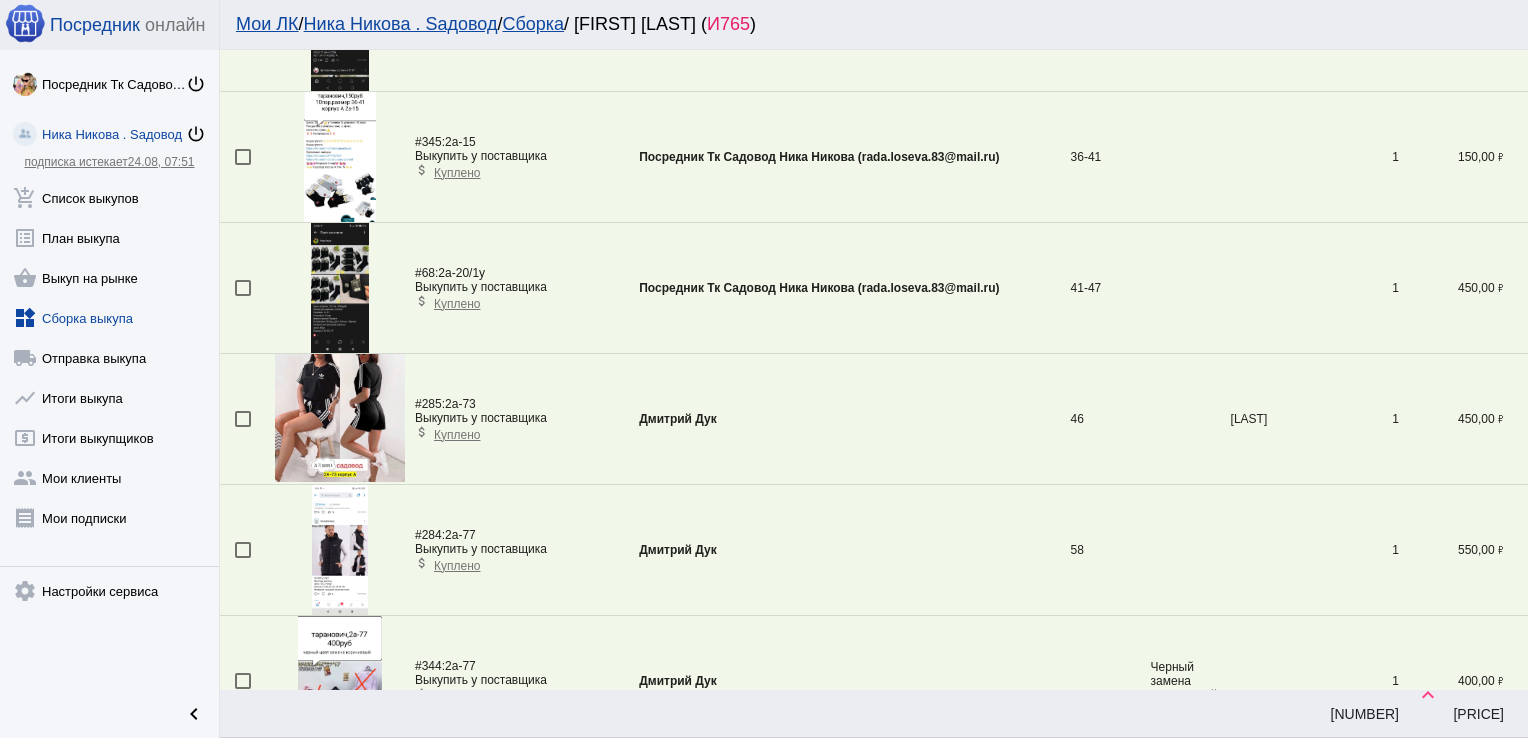 scroll, scrollTop: 6155, scrollLeft: 0, axis: vertical 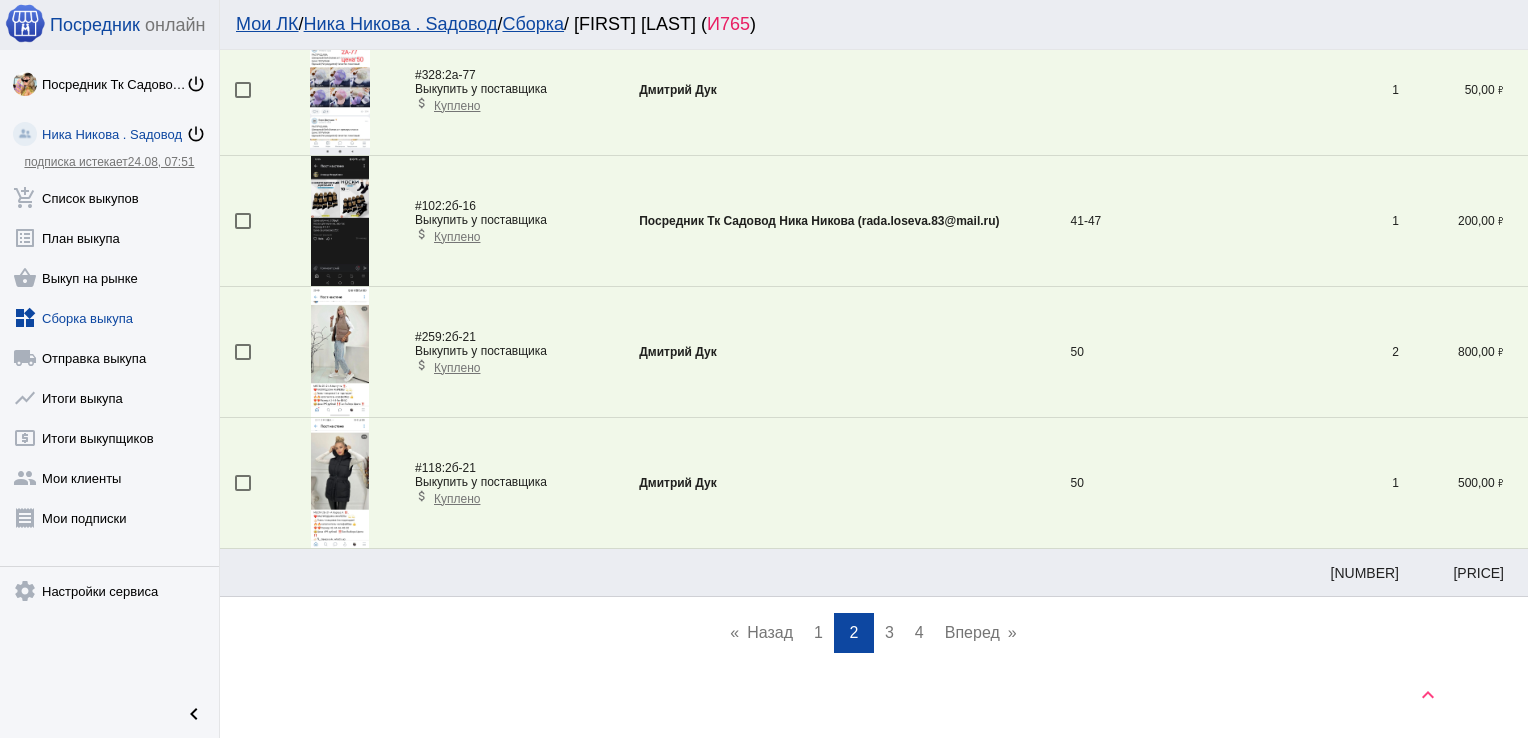 click on "3" at bounding box center (889, 632) 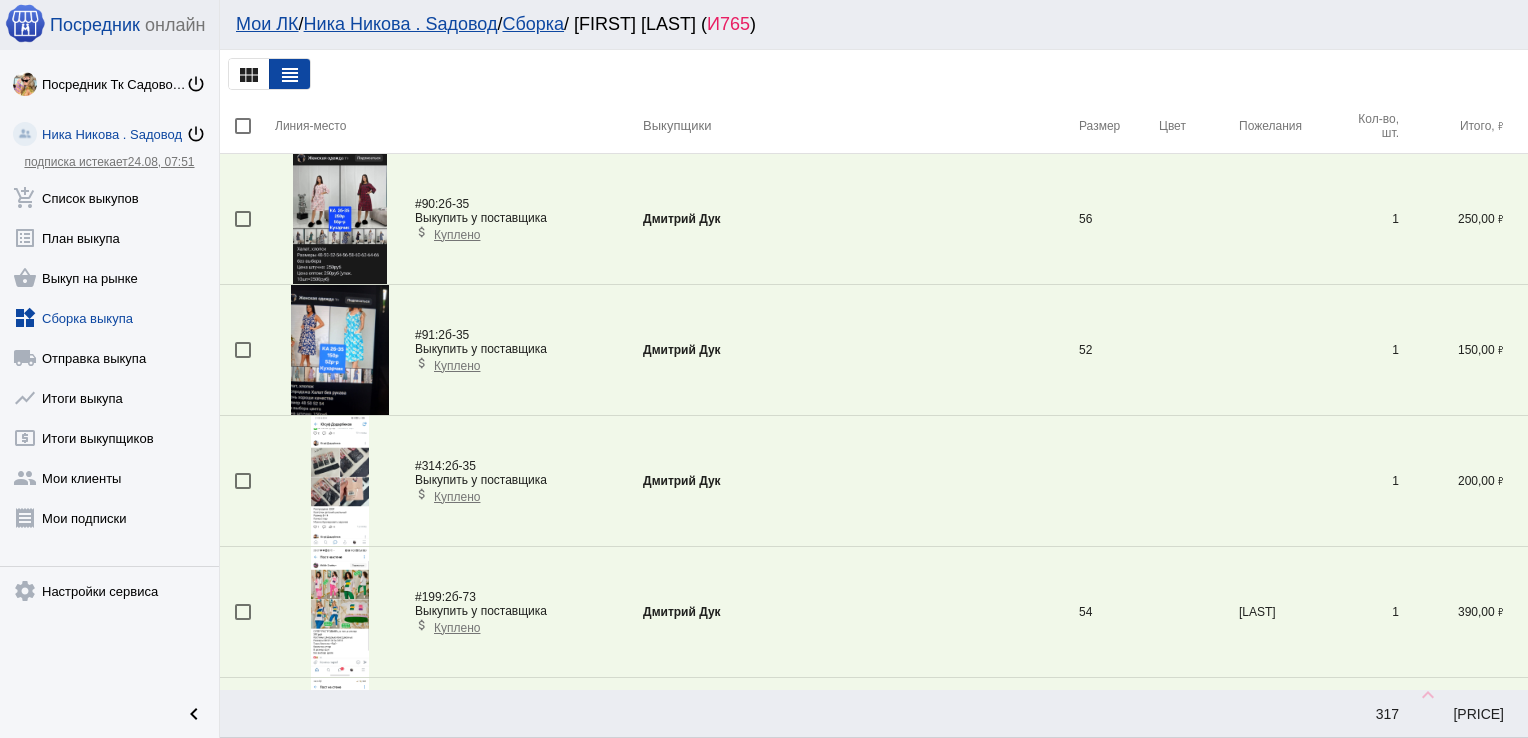 scroll, scrollTop: 3732, scrollLeft: 0, axis: vertical 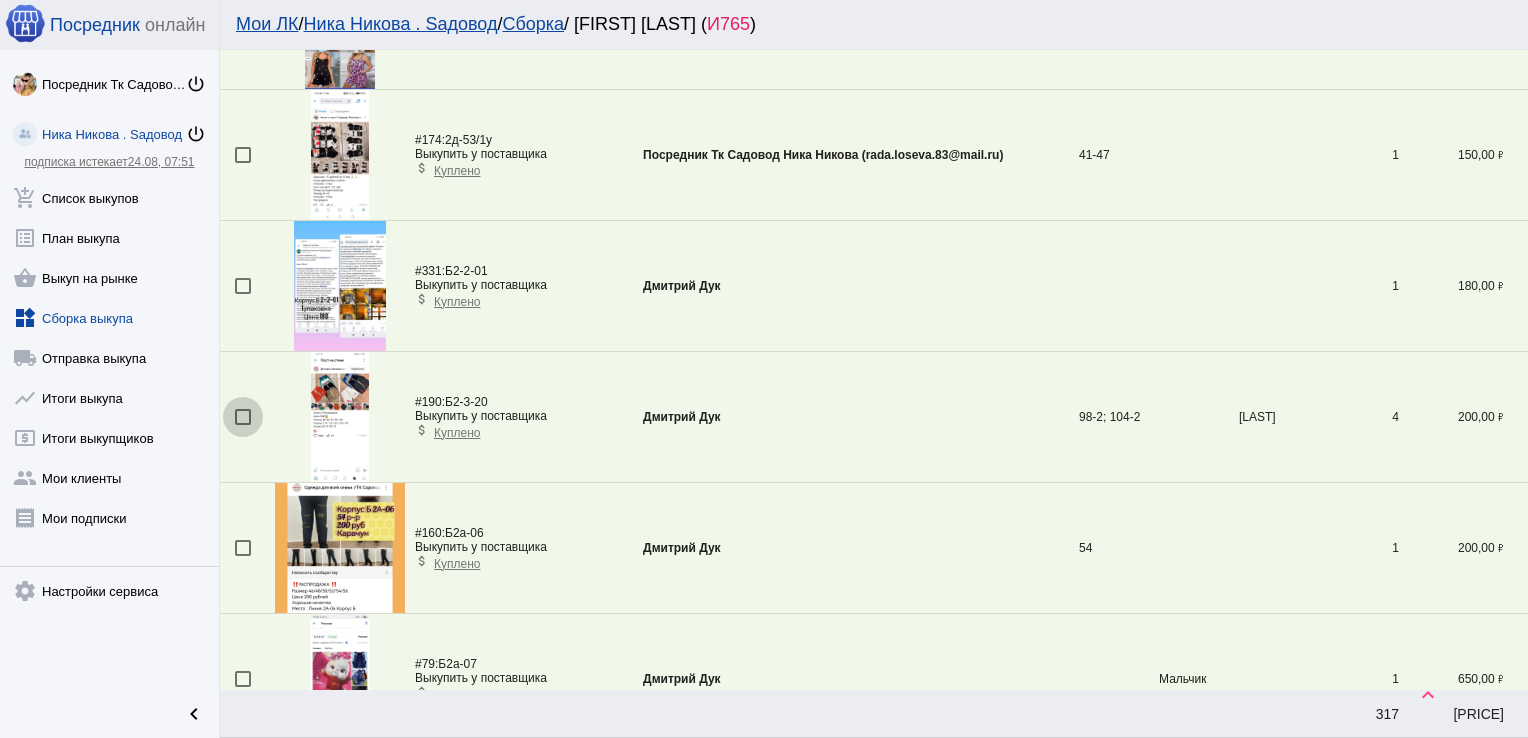 click at bounding box center [243, 417] 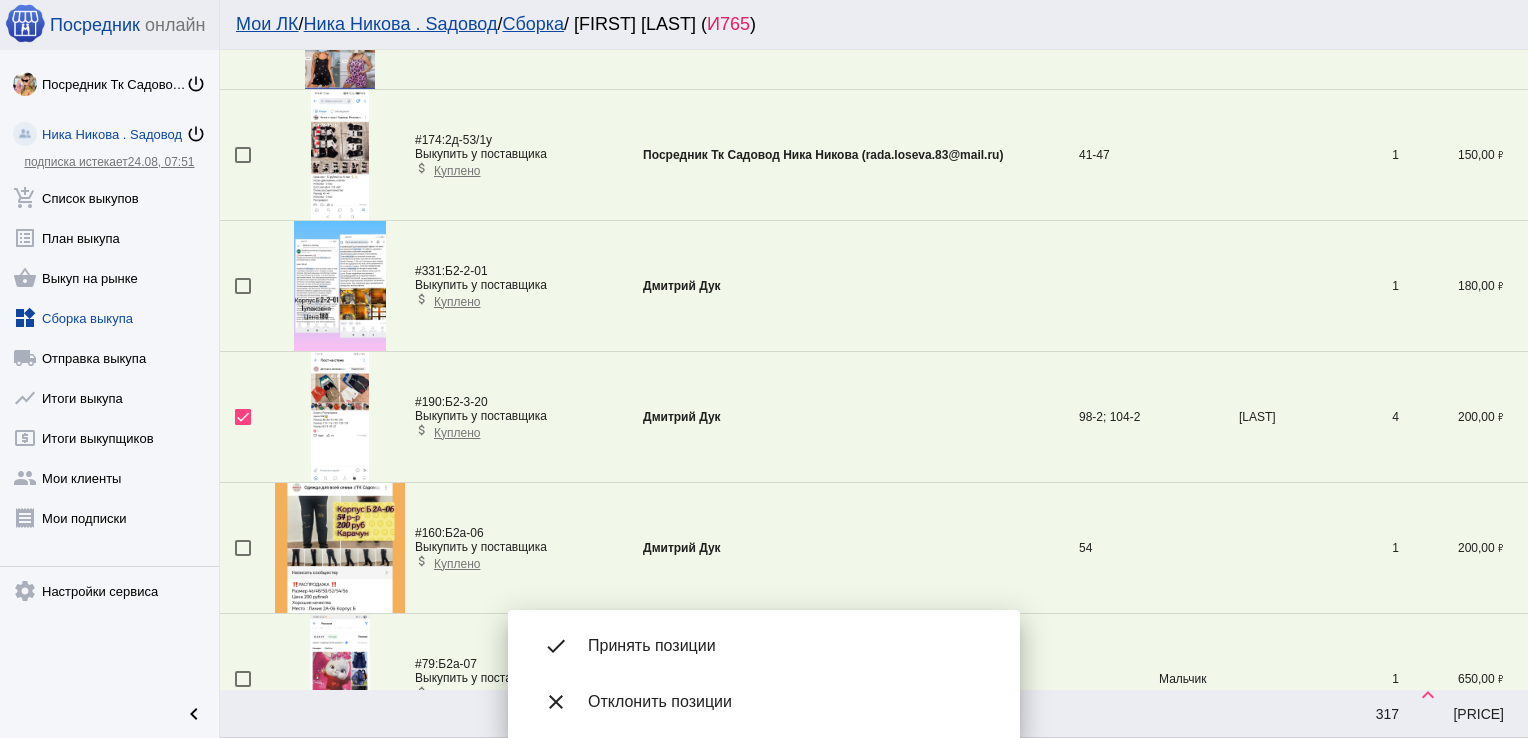click on "Принять позиции" at bounding box center (788, 646) 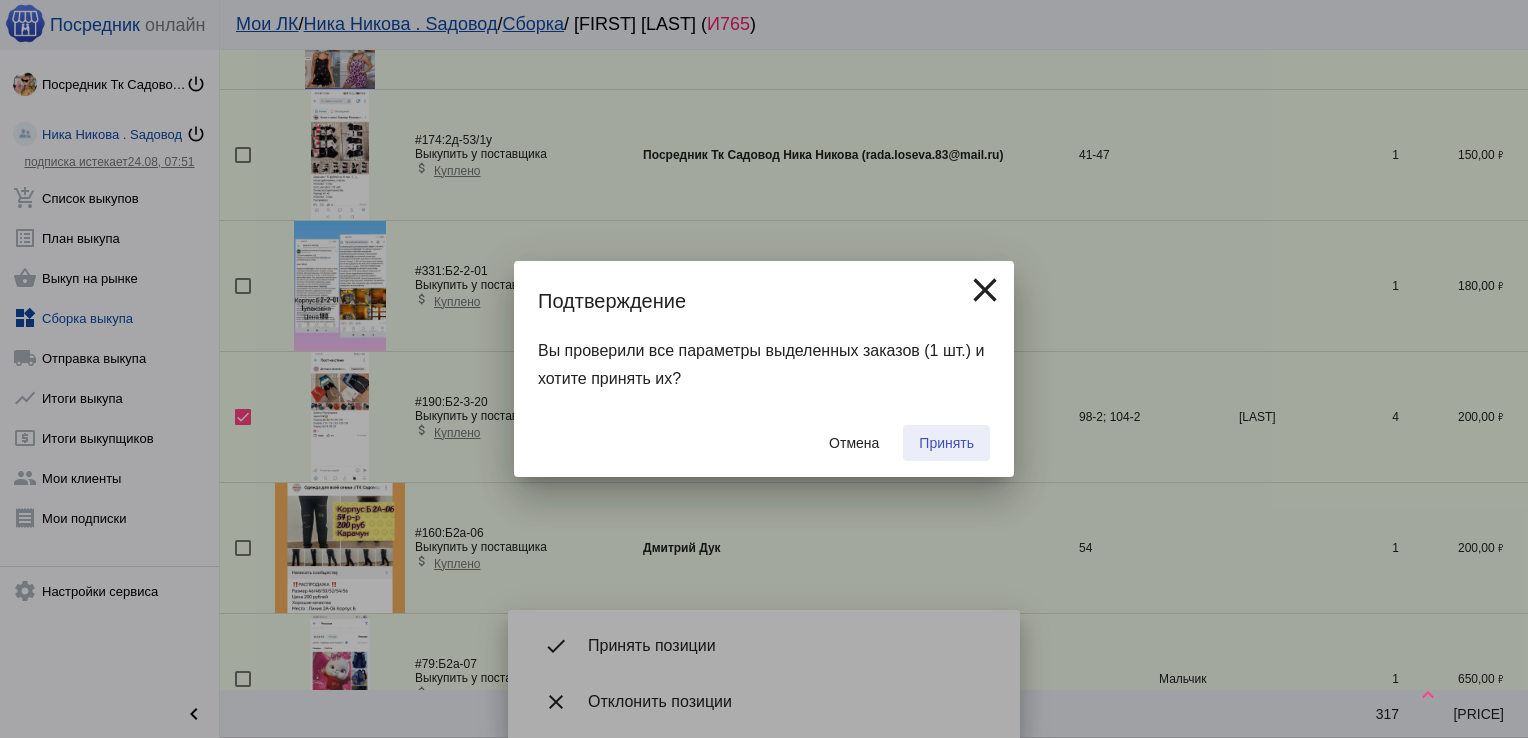 click on "Принять" at bounding box center [946, 443] 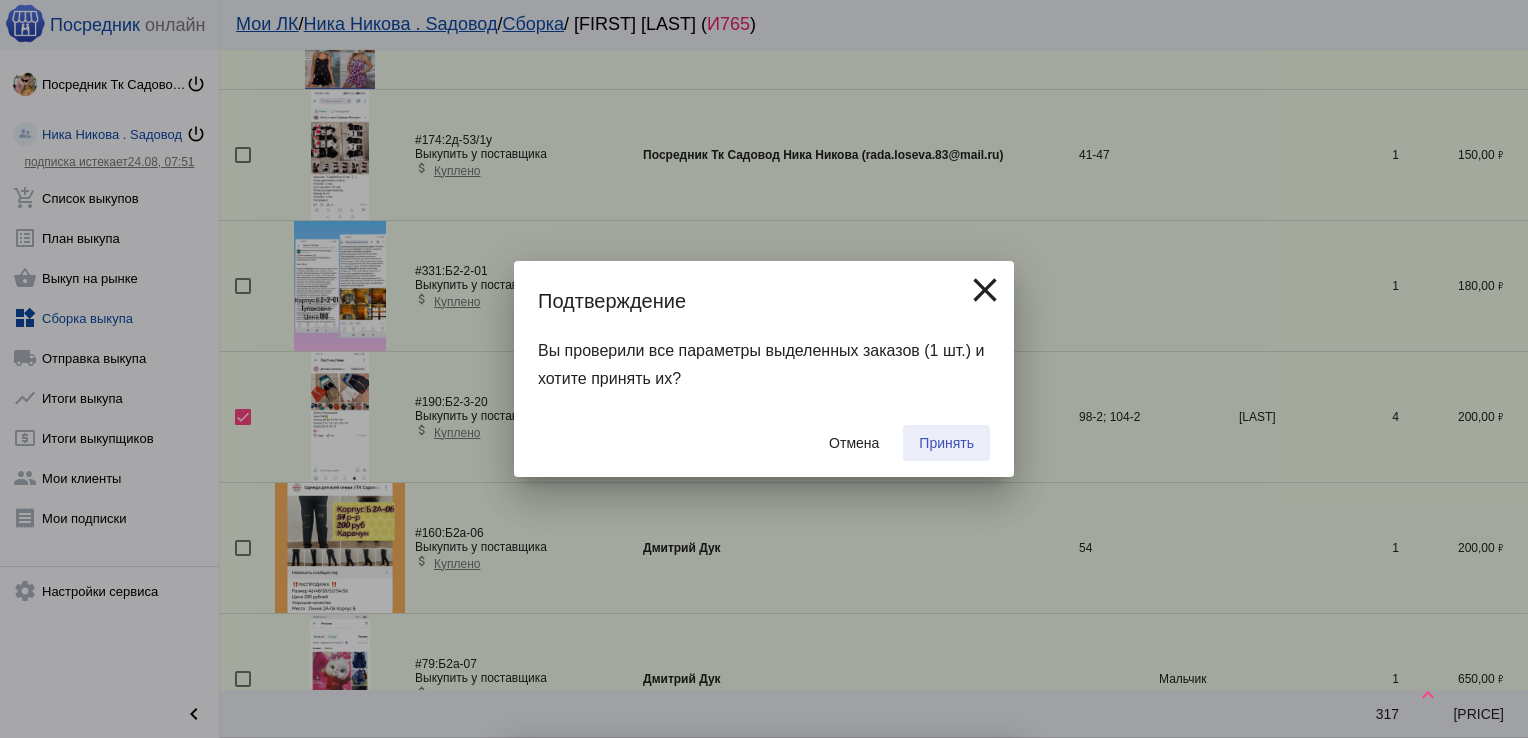 checkbox on "false" 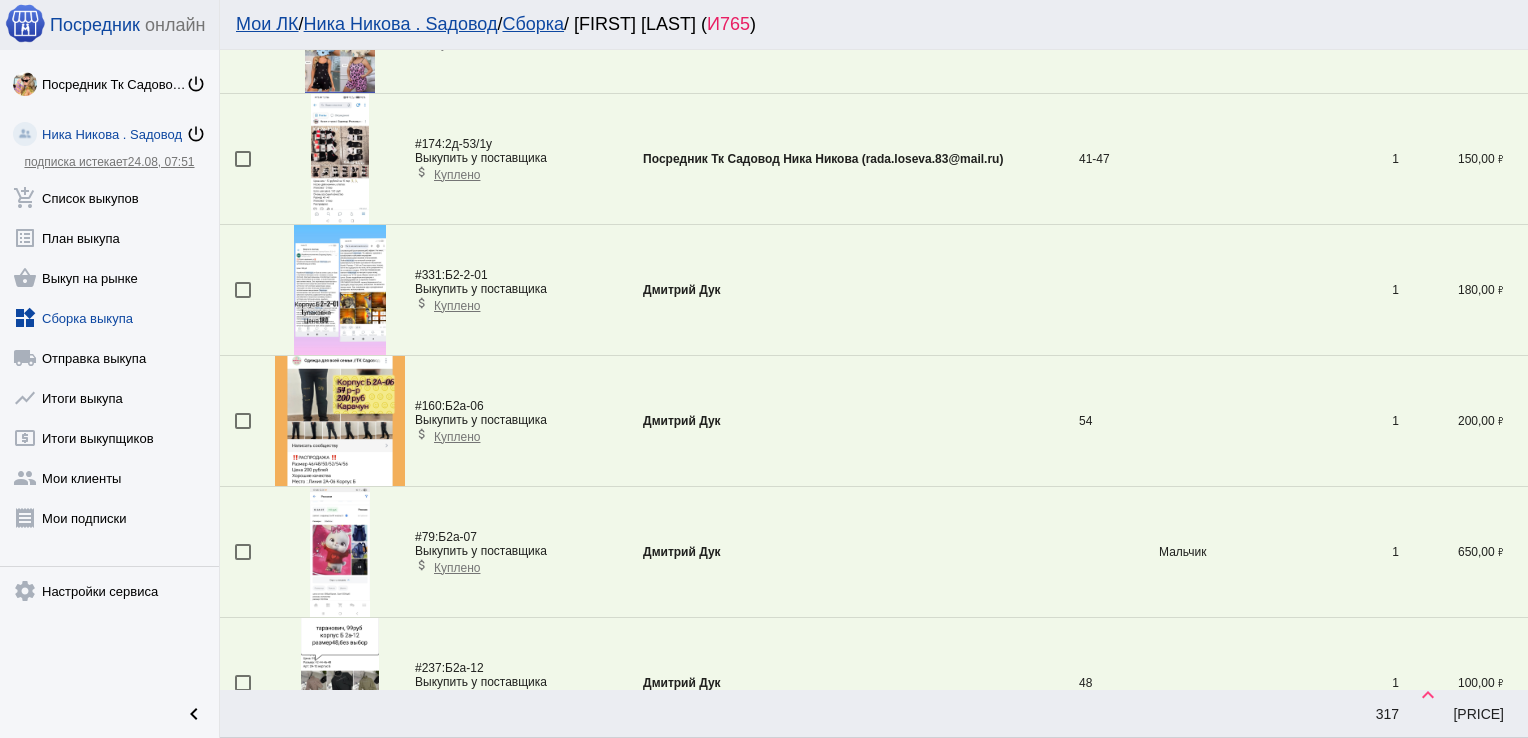 scroll, scrollTop: 6155, scrollLeft: 0, axis: vertical 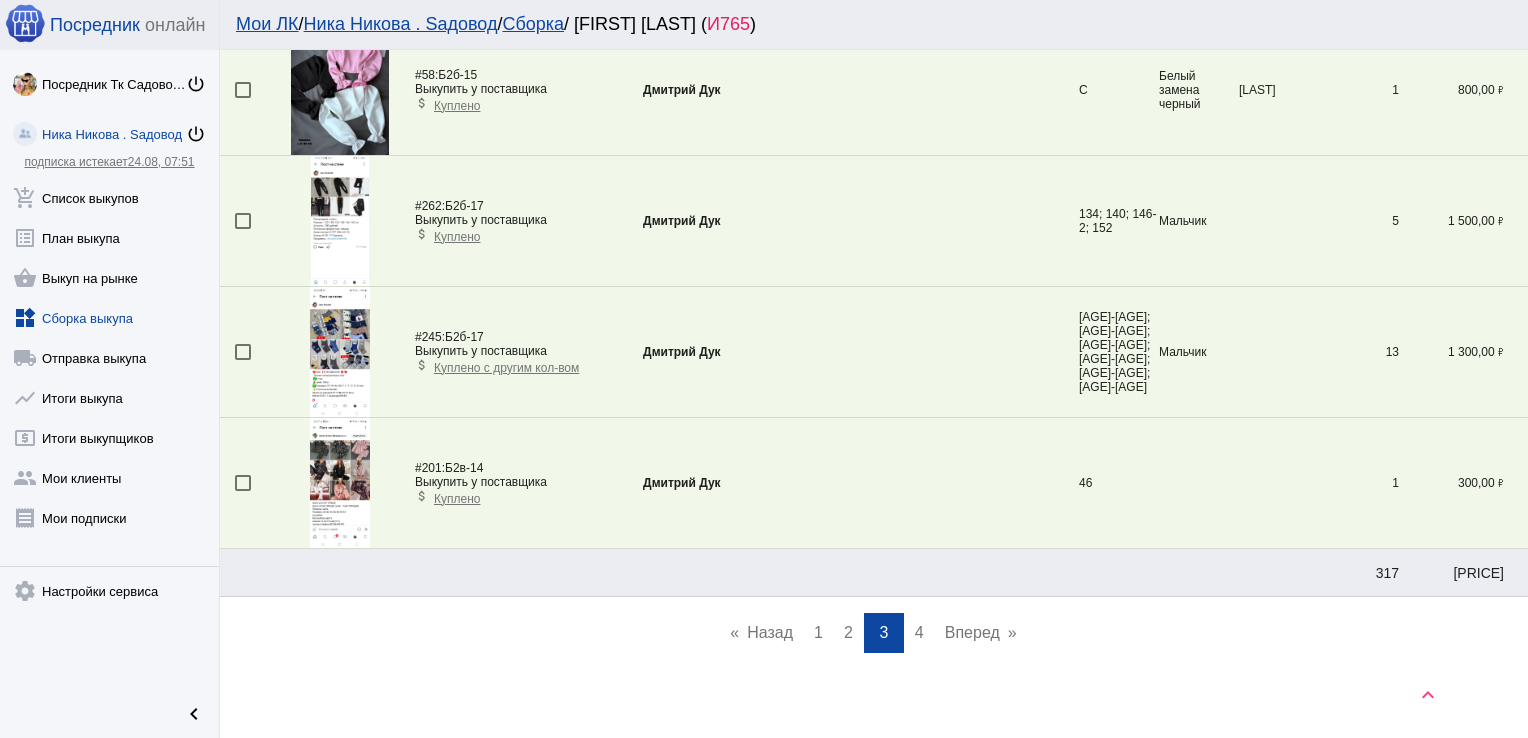 click on "2" at bounding box center [848, 632] 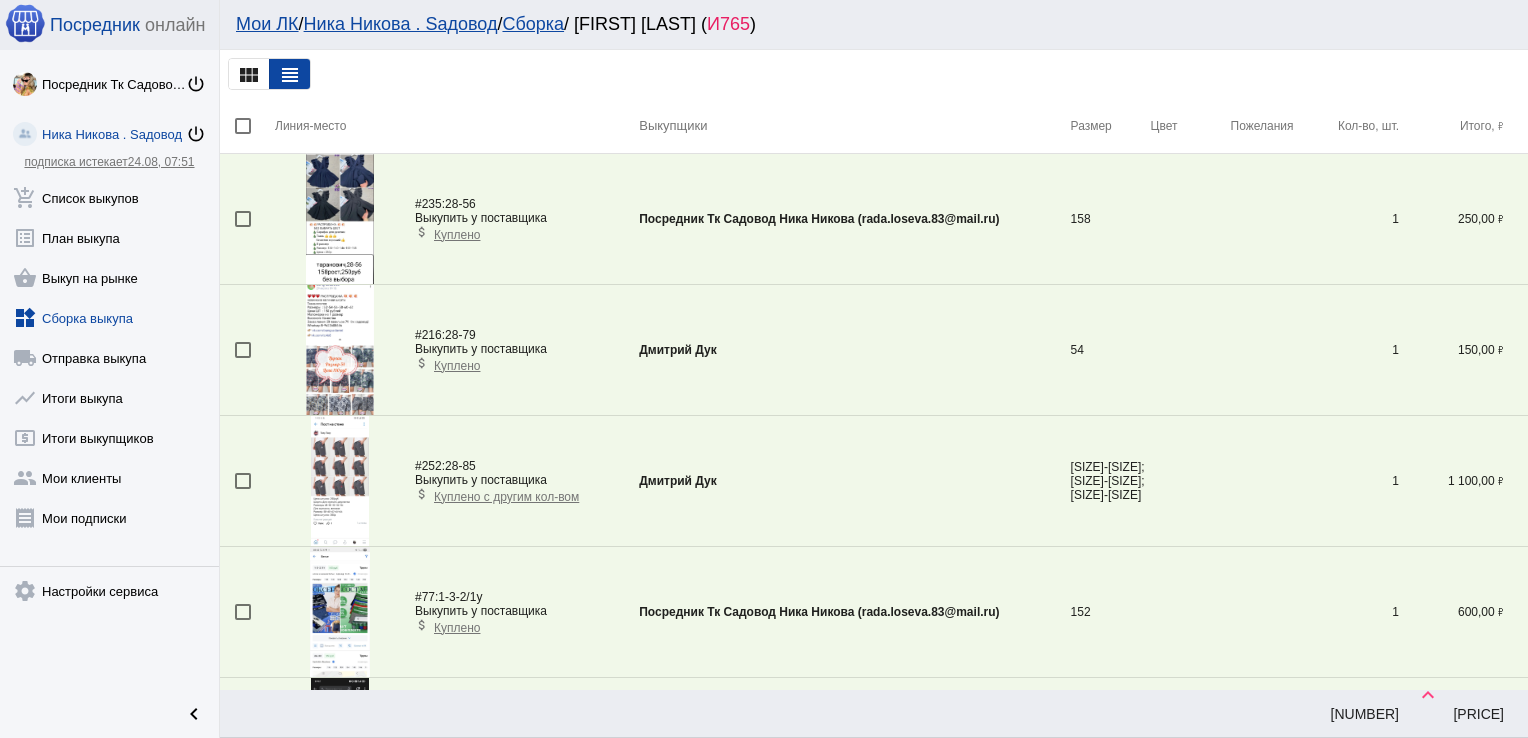 scroll, scrollTop: 855, scrollLeft: 0, axis: vertical 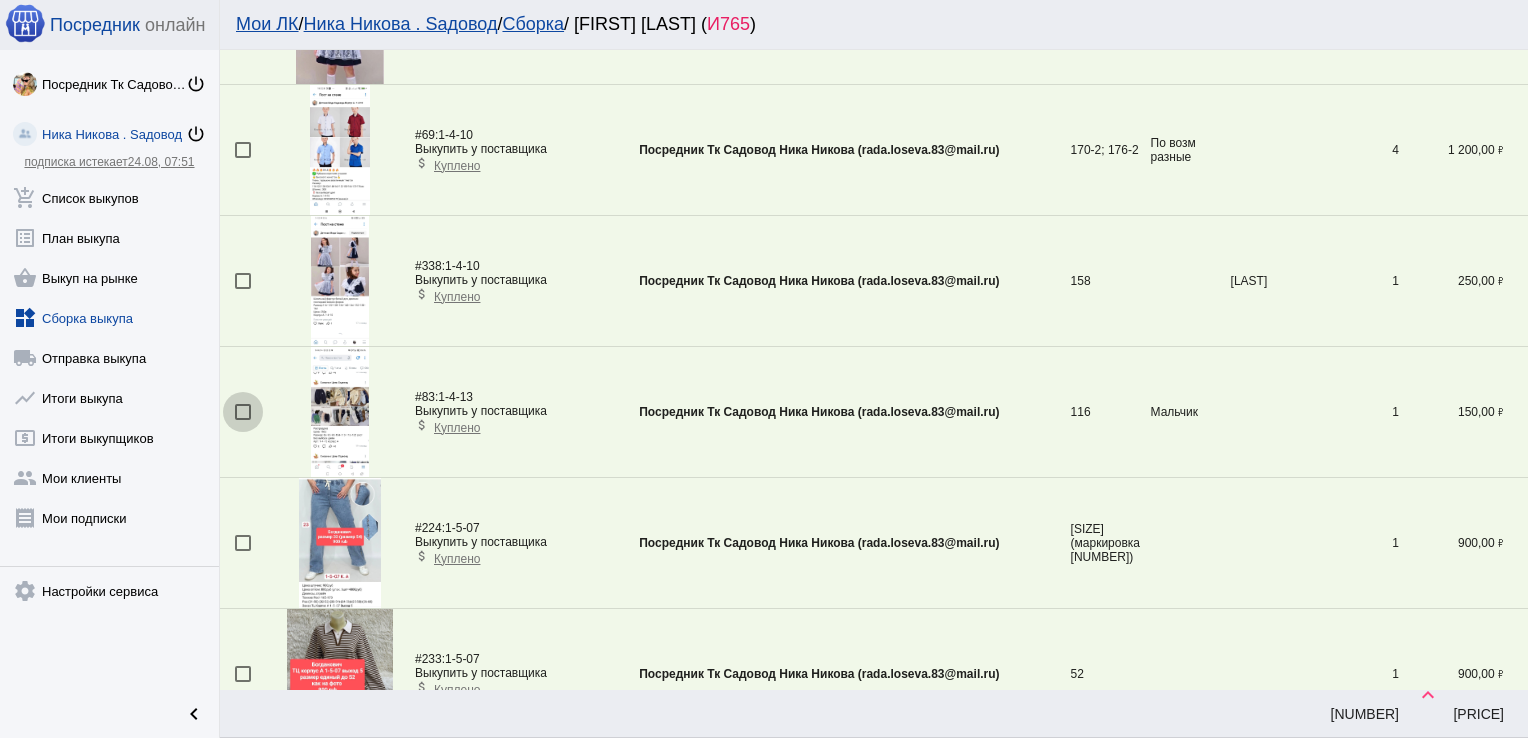 click at bounding box center (243, 412) 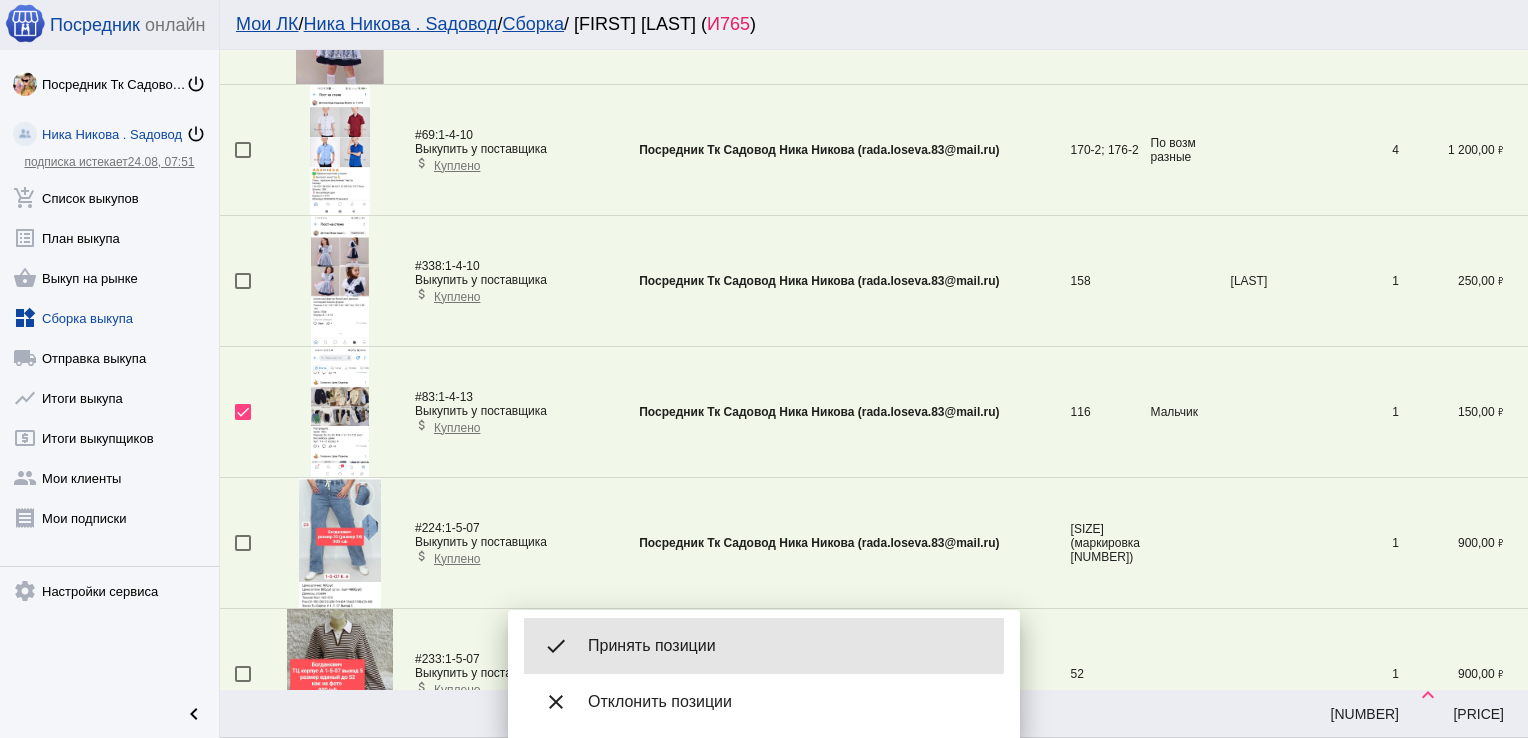 click on "Принять позиции" at bounding box center (788, 646) 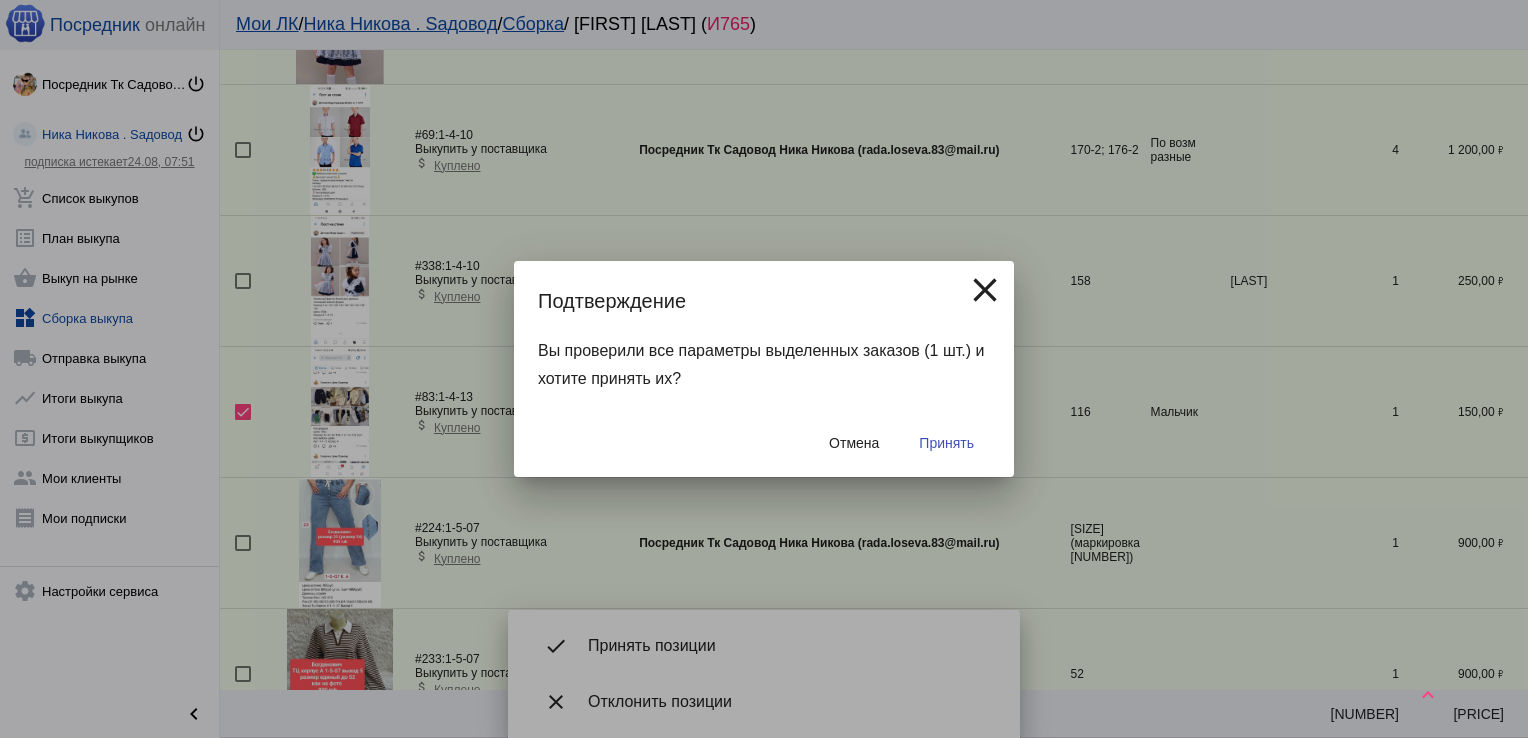 click on "Принять" at bounding box center [946, 443] 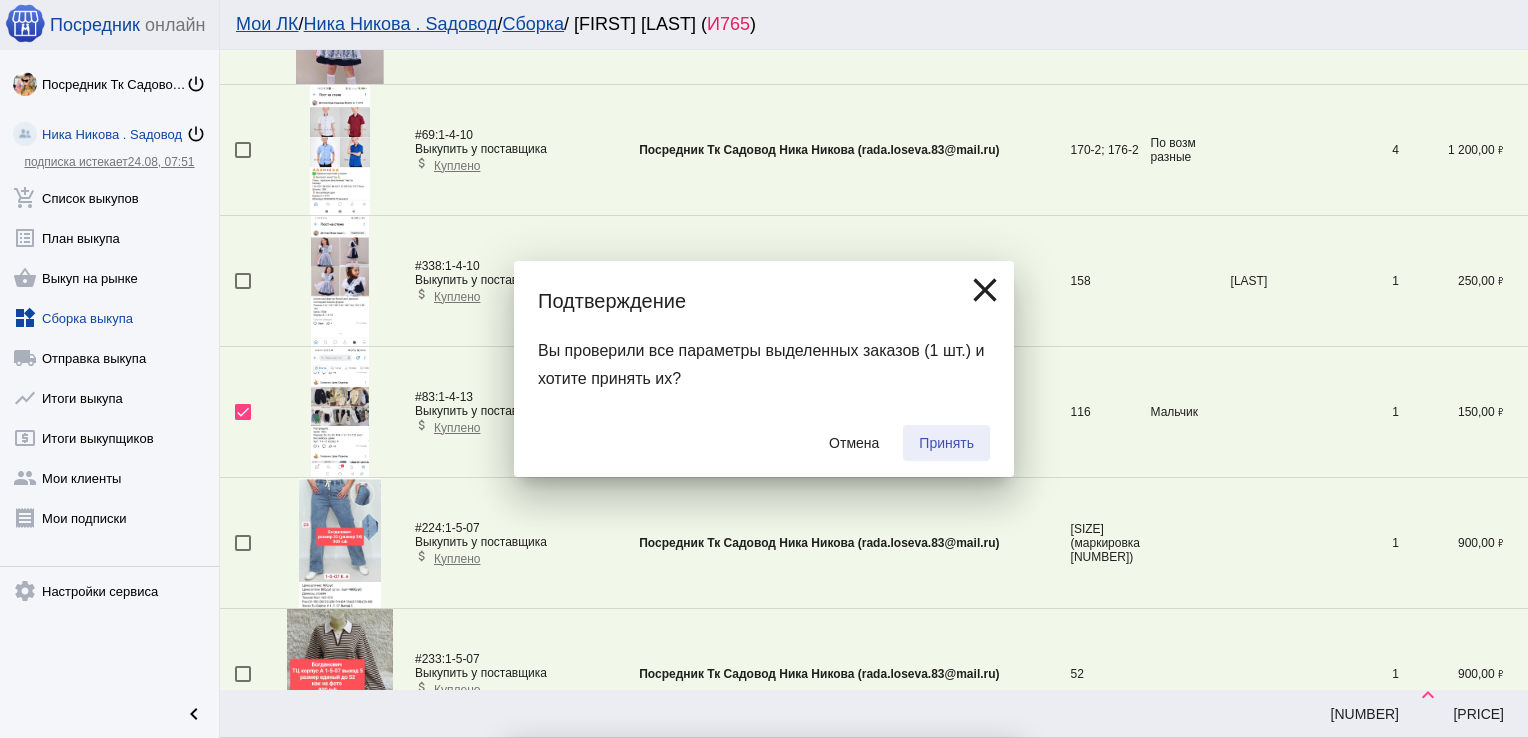 checkbox on "false" 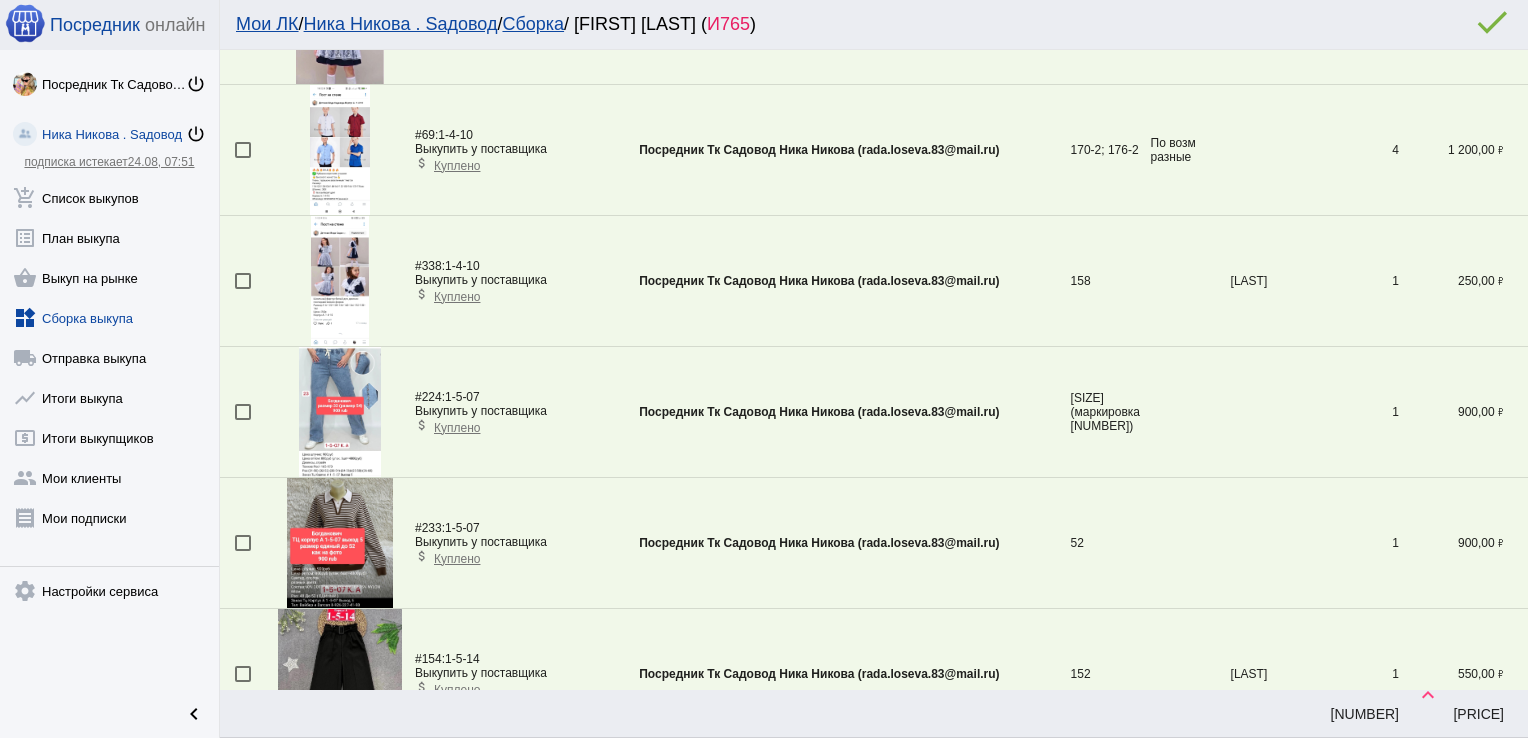 scroll, scrollTop: 2032, scrollLeft: 0, axis: vertical 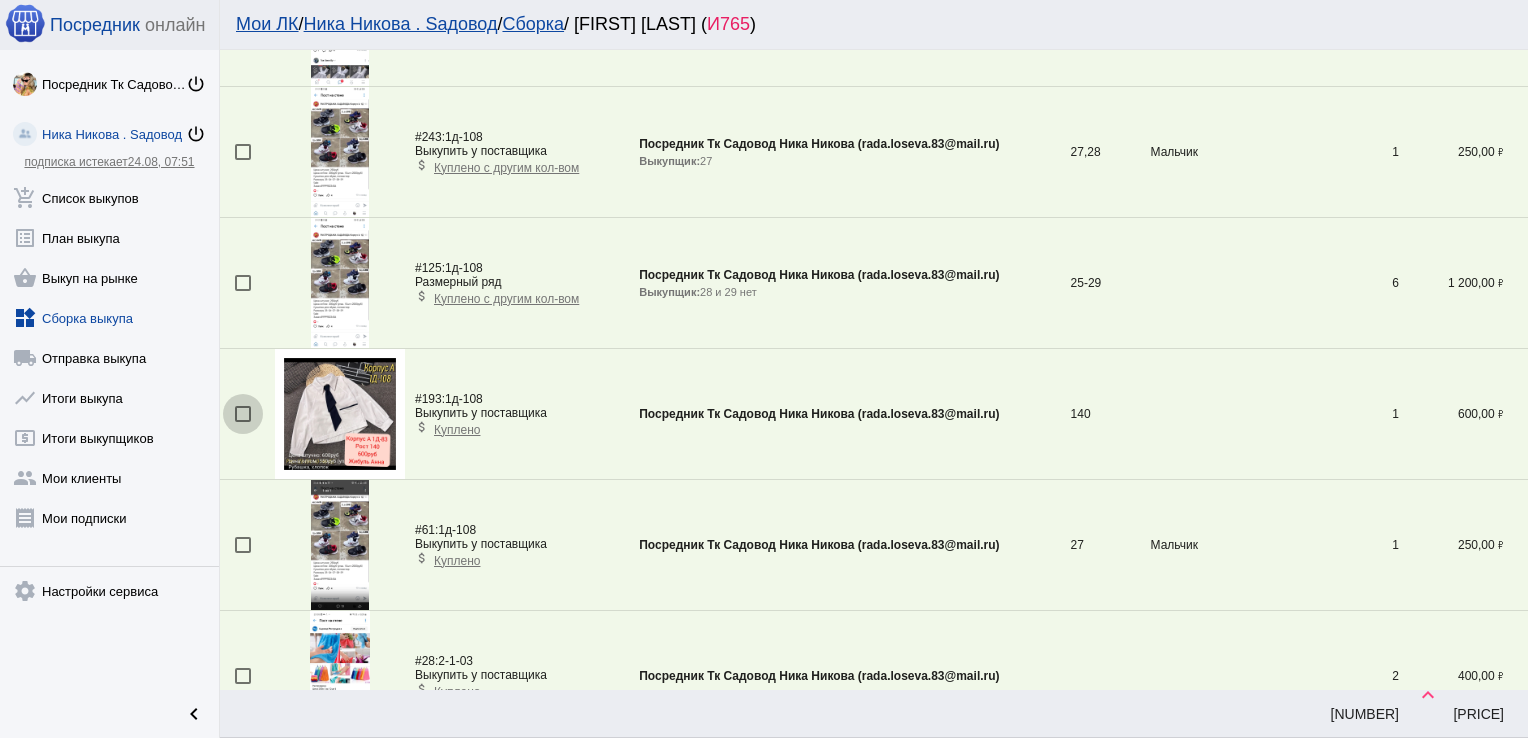 click at bounding box center (243, 414) 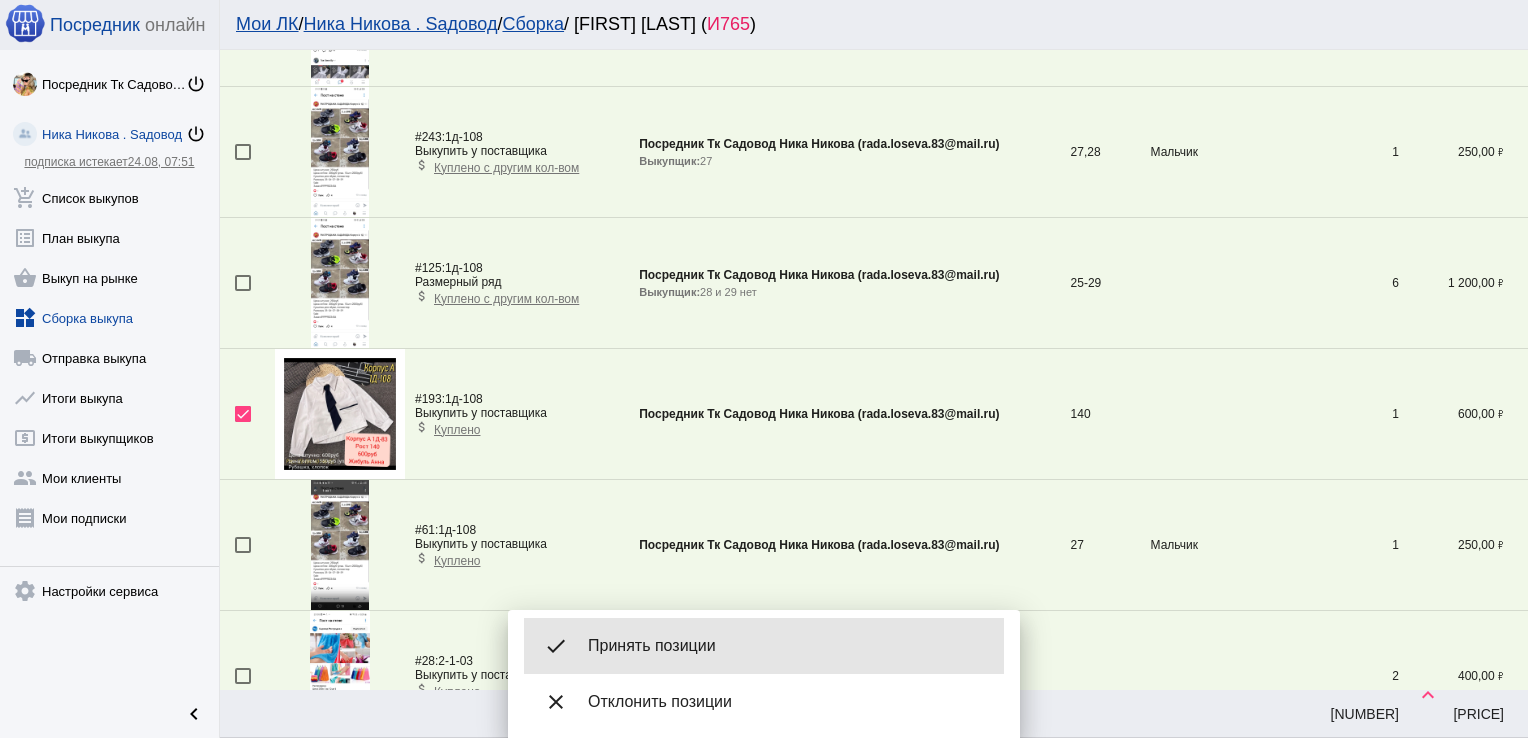 click on "Принять позиции" at bounding box center (788, 646) 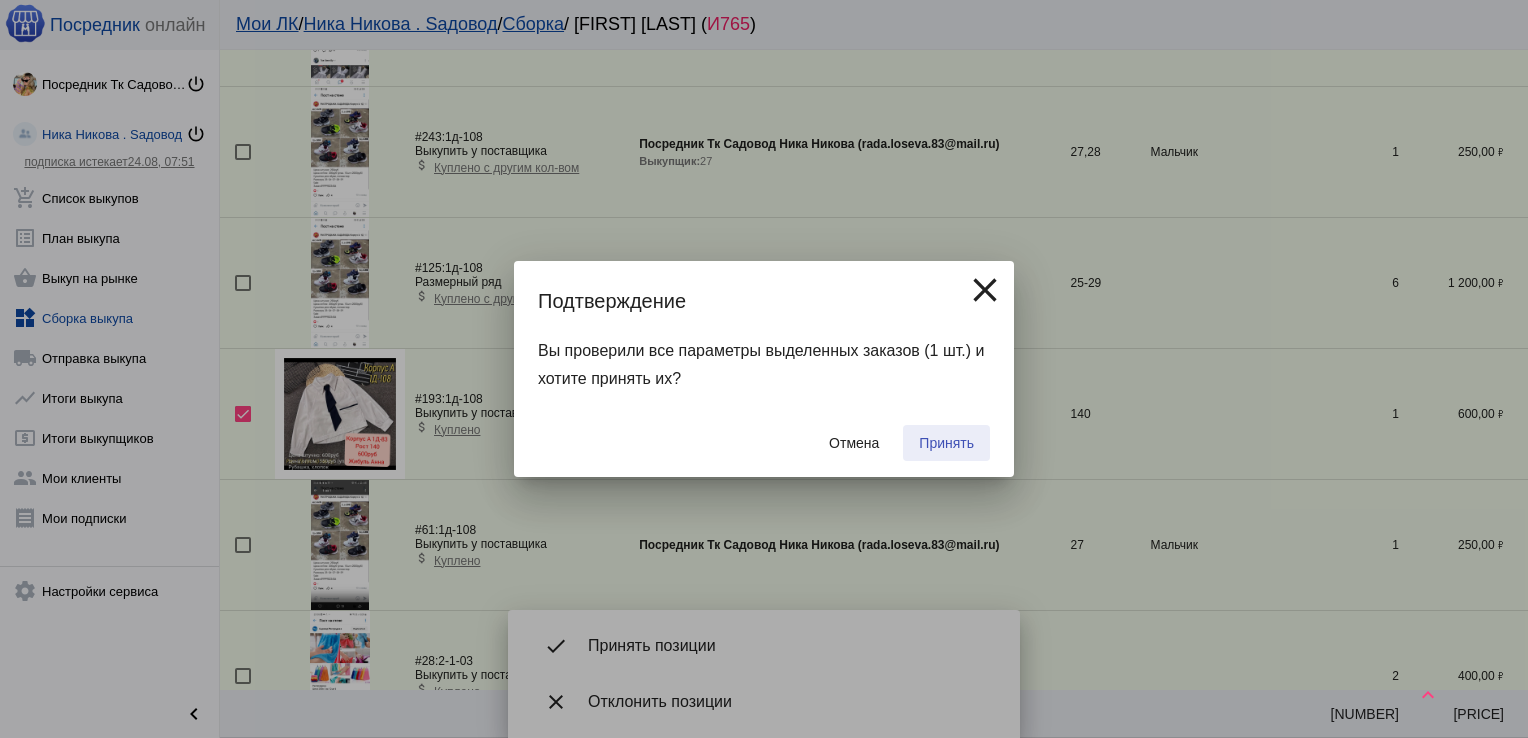 click on "Принять" at bounding box center (946, 443) 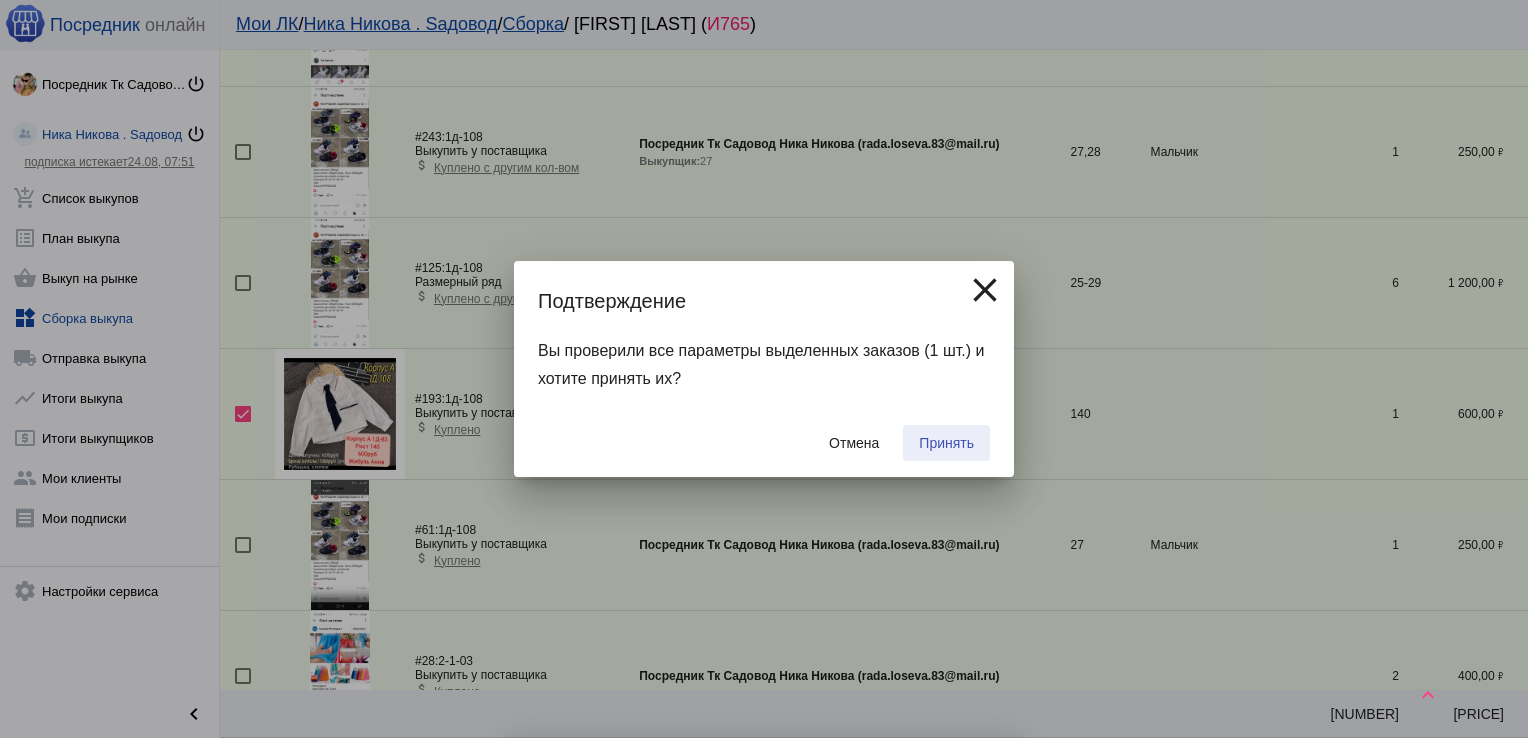 checkbox on "false" 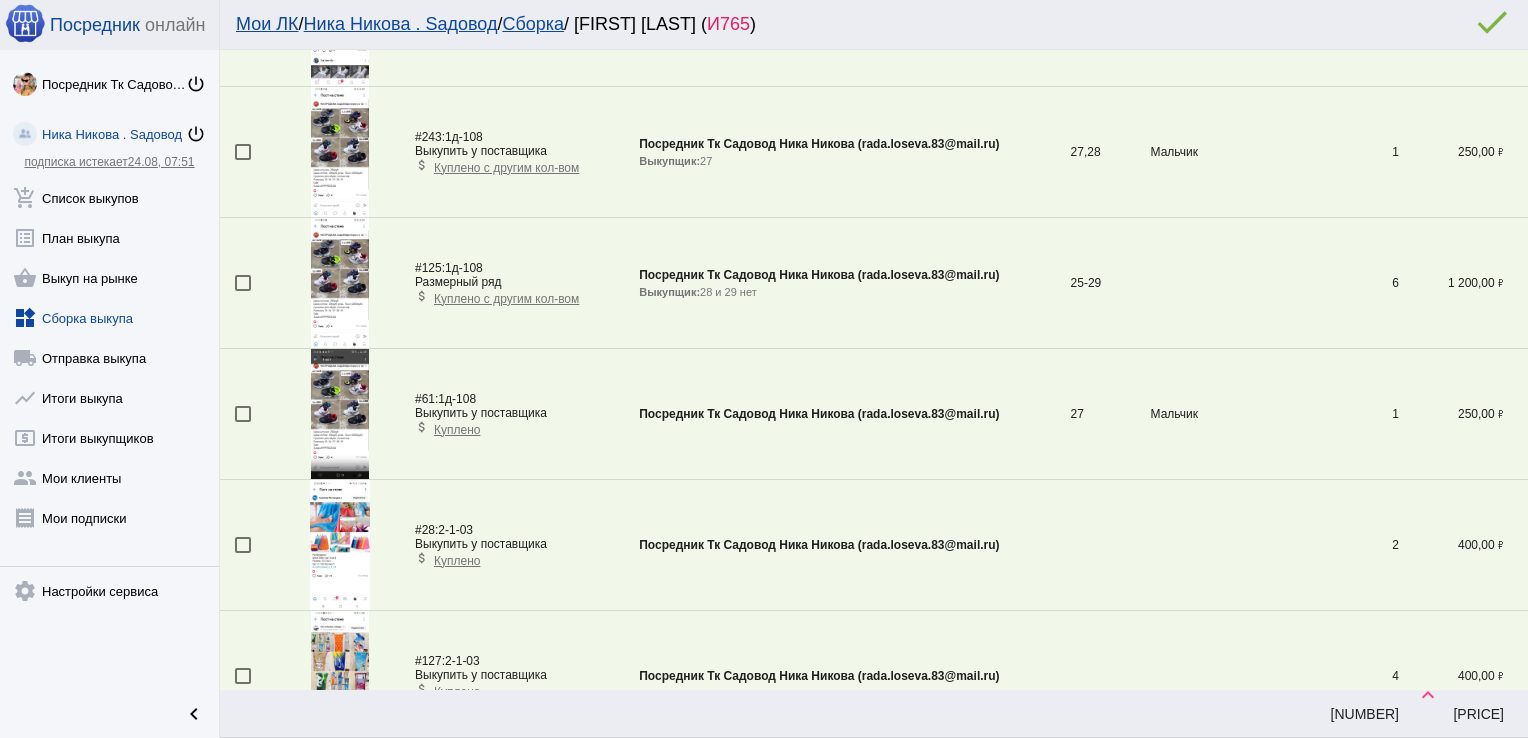 scroll, scrollTop: 855, scrollLeft: 0, axis: vertical 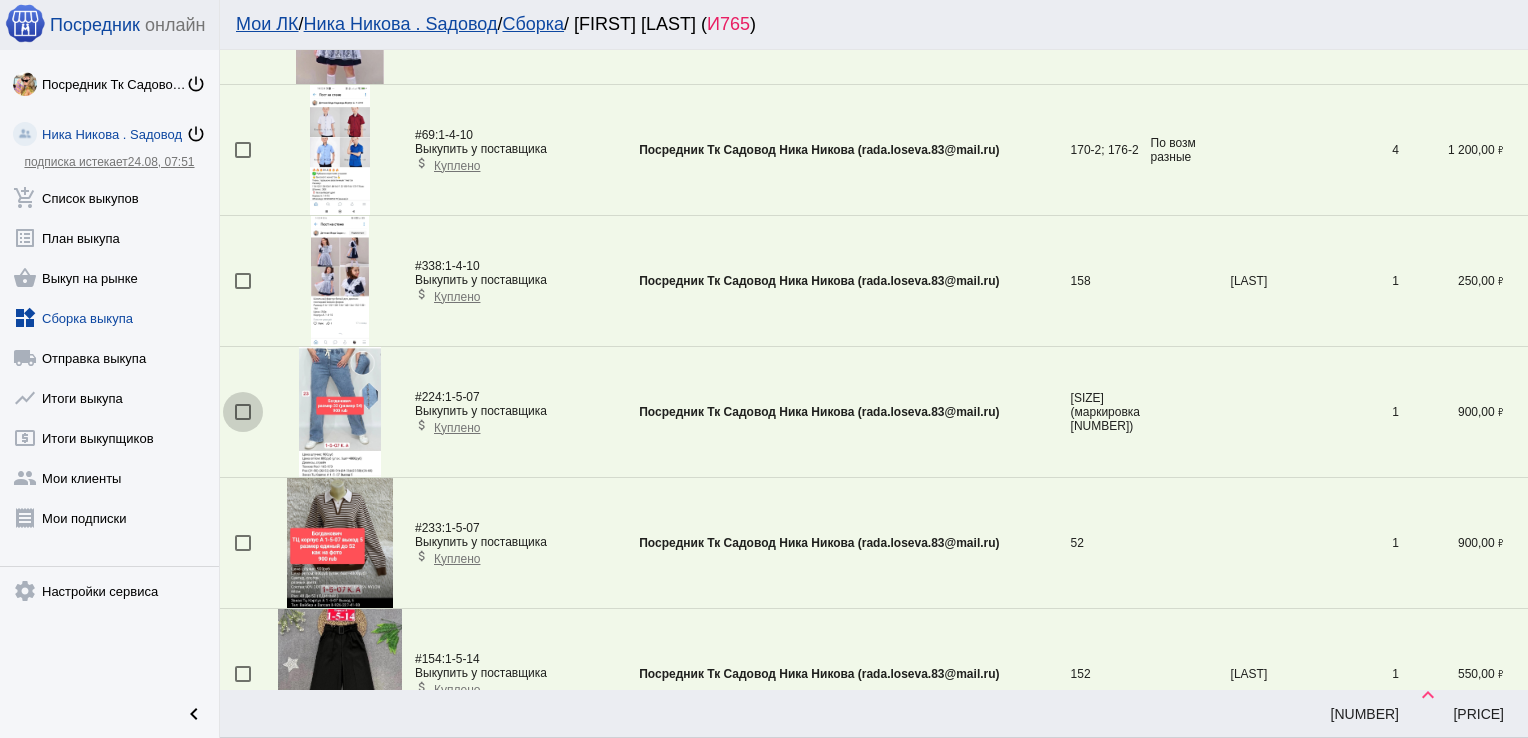click at bounding box center [243, 412] 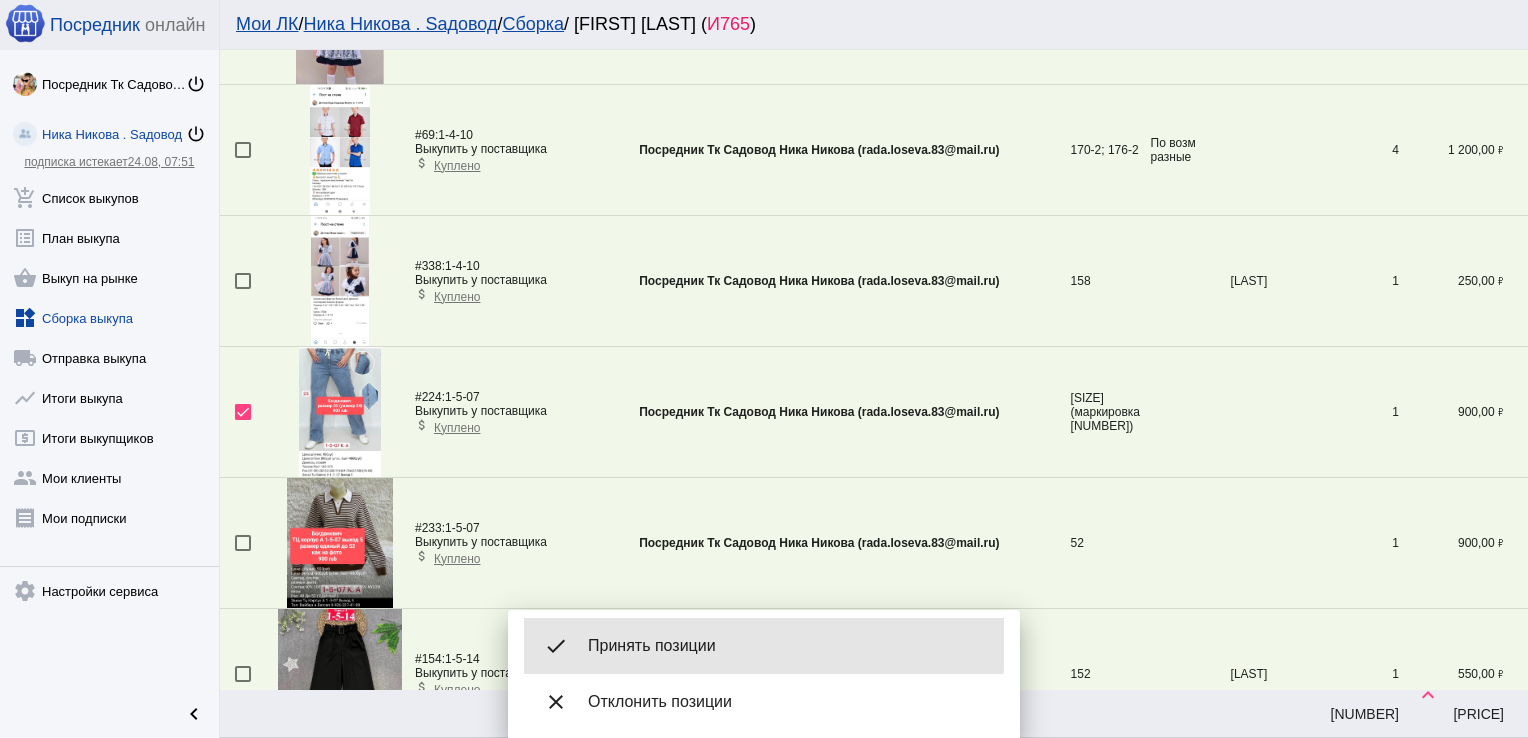 click on "Принять позиции" at bounding box center [788, 646] 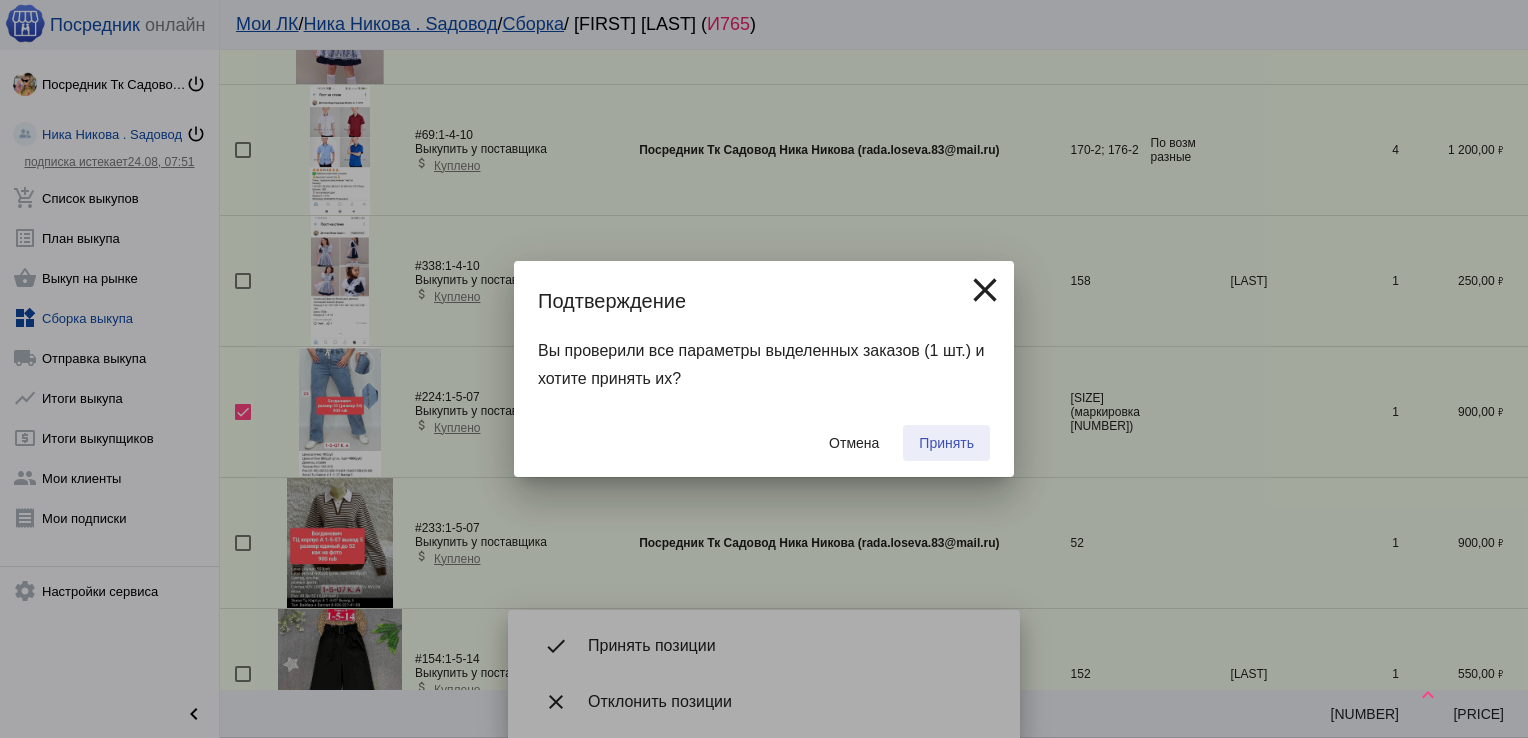 click on "Принять" at bounding box center [946, 443] 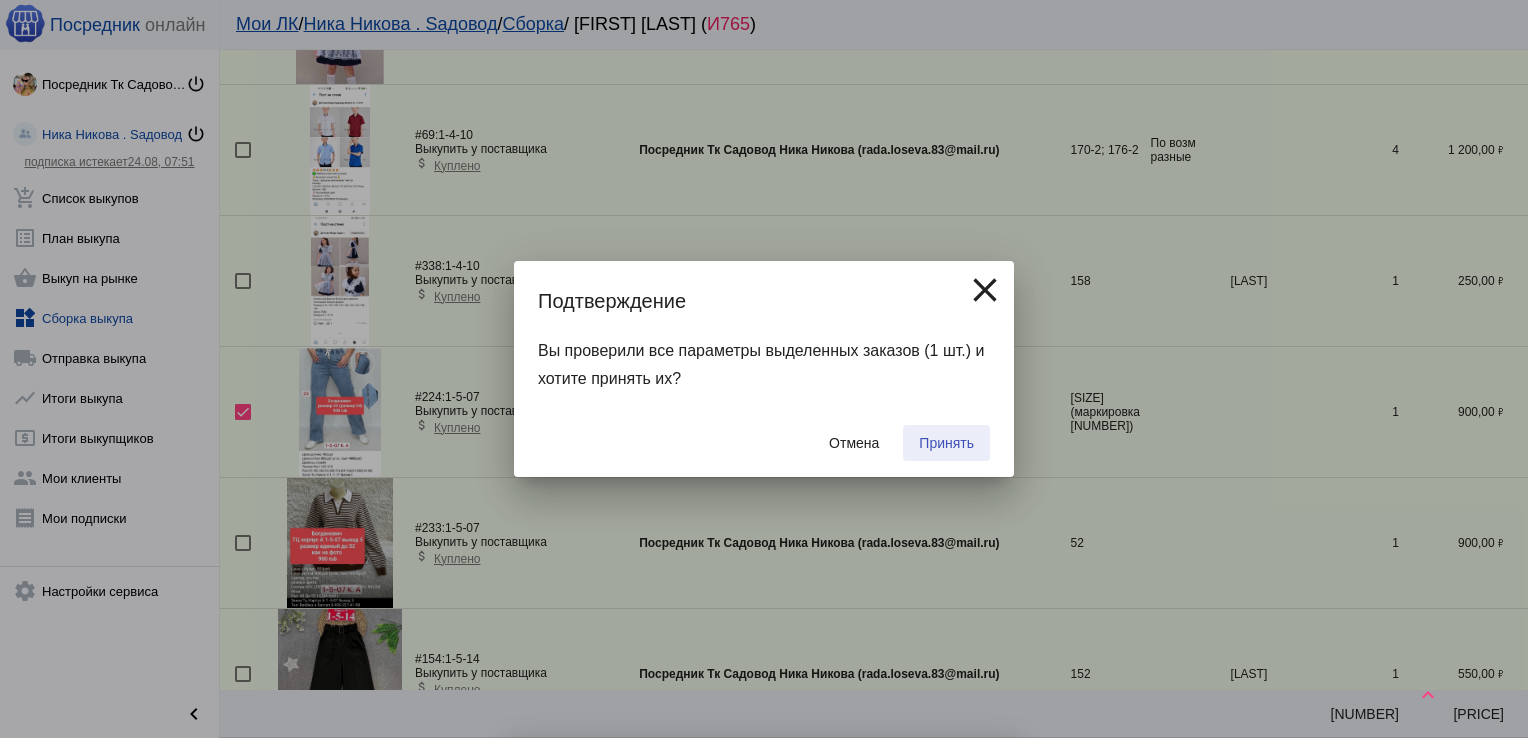 checkbox on "false" 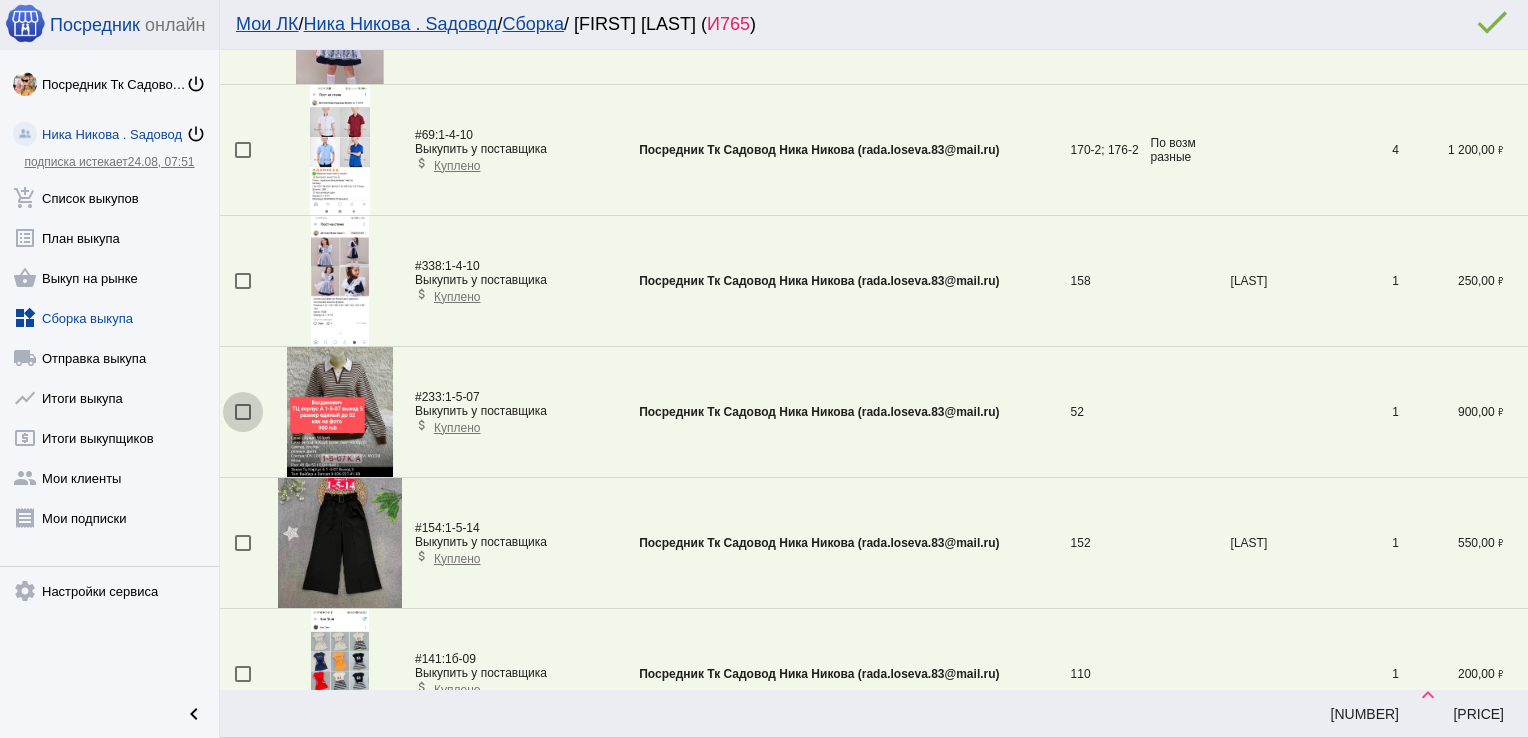 click at bounding box center (243, 412) 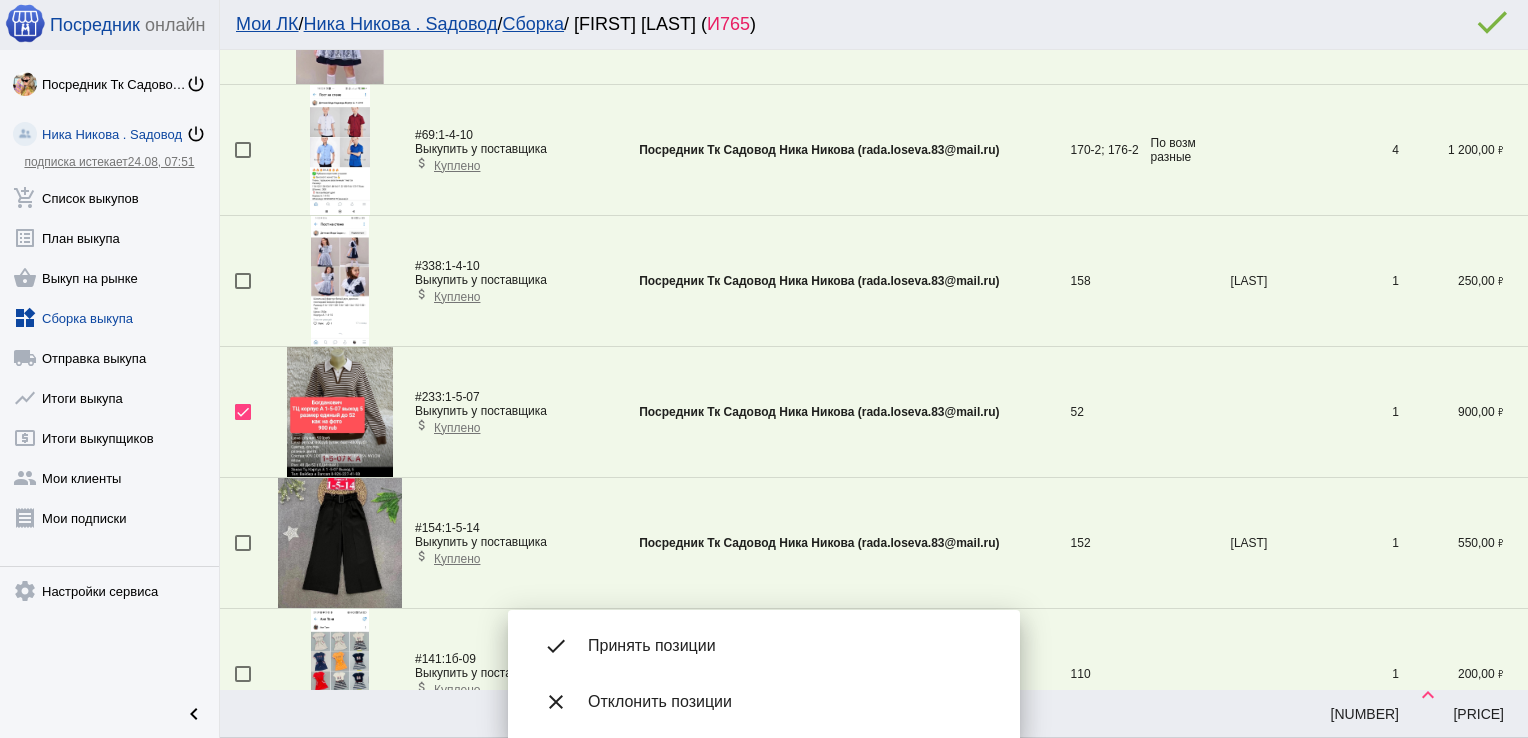 click on "Принять позиции" at bounding box center [788, 646] 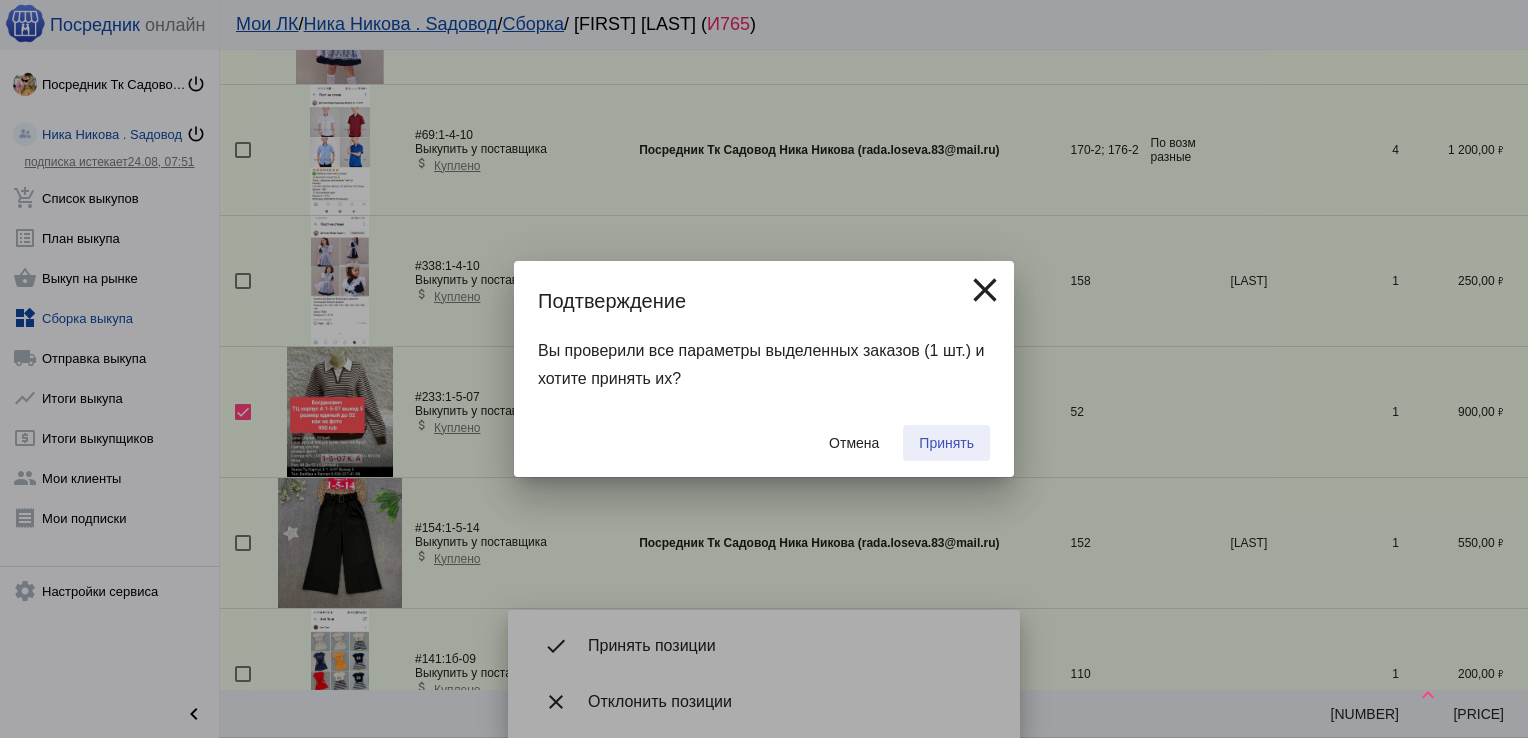 click on "Принять" at bounding box center (946, 443) 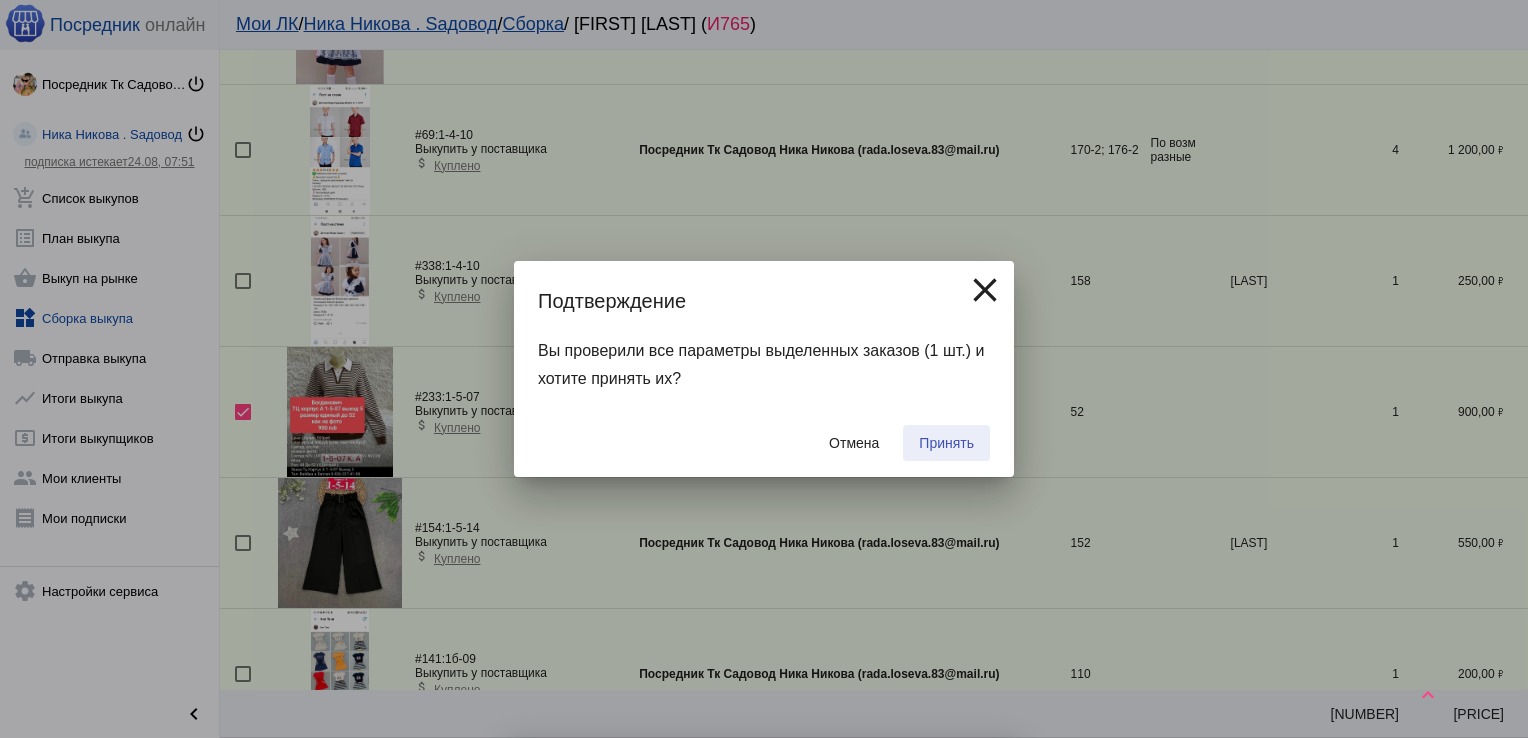 checkbox on "false" 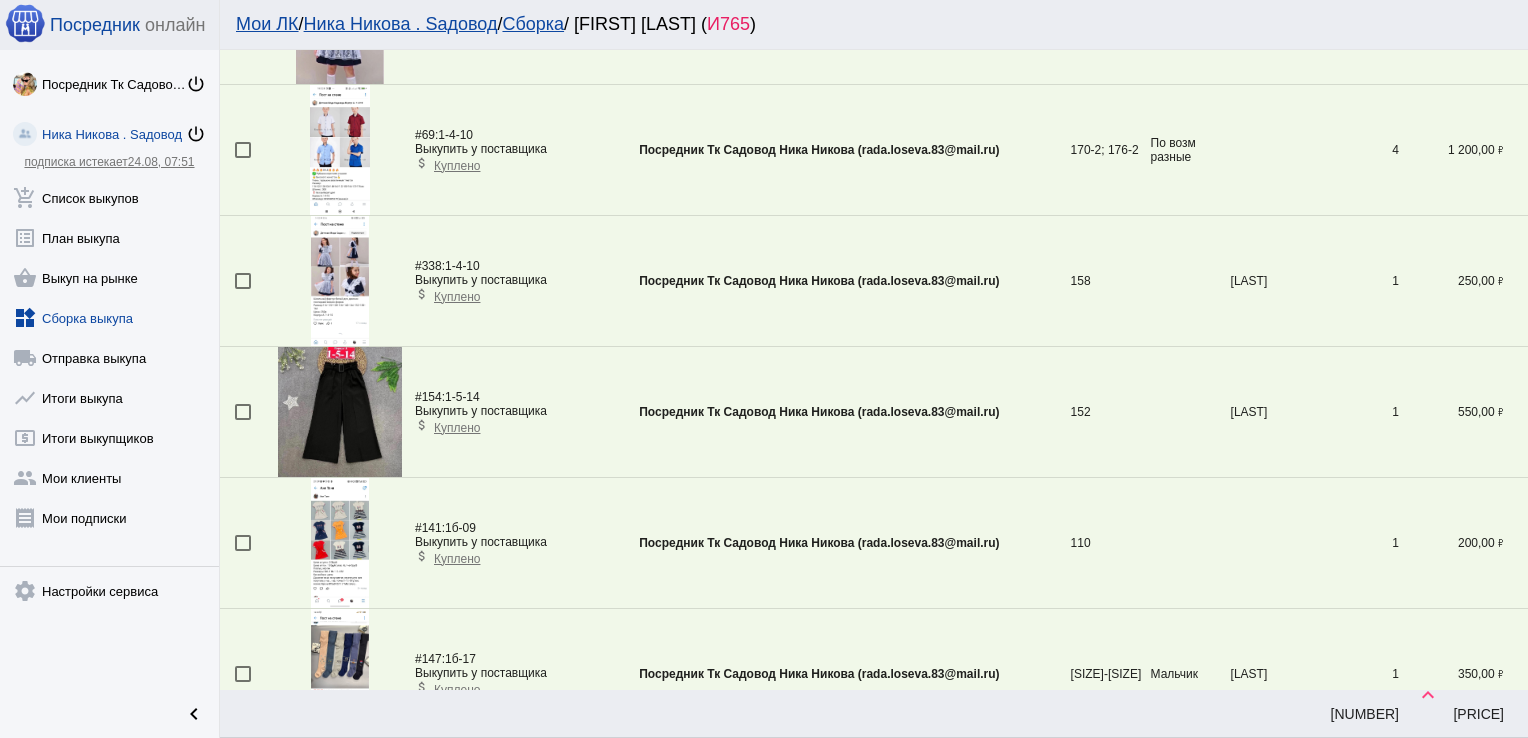 scroll, scrollTop: 1248, scrollLeft: 0, axis: vertical 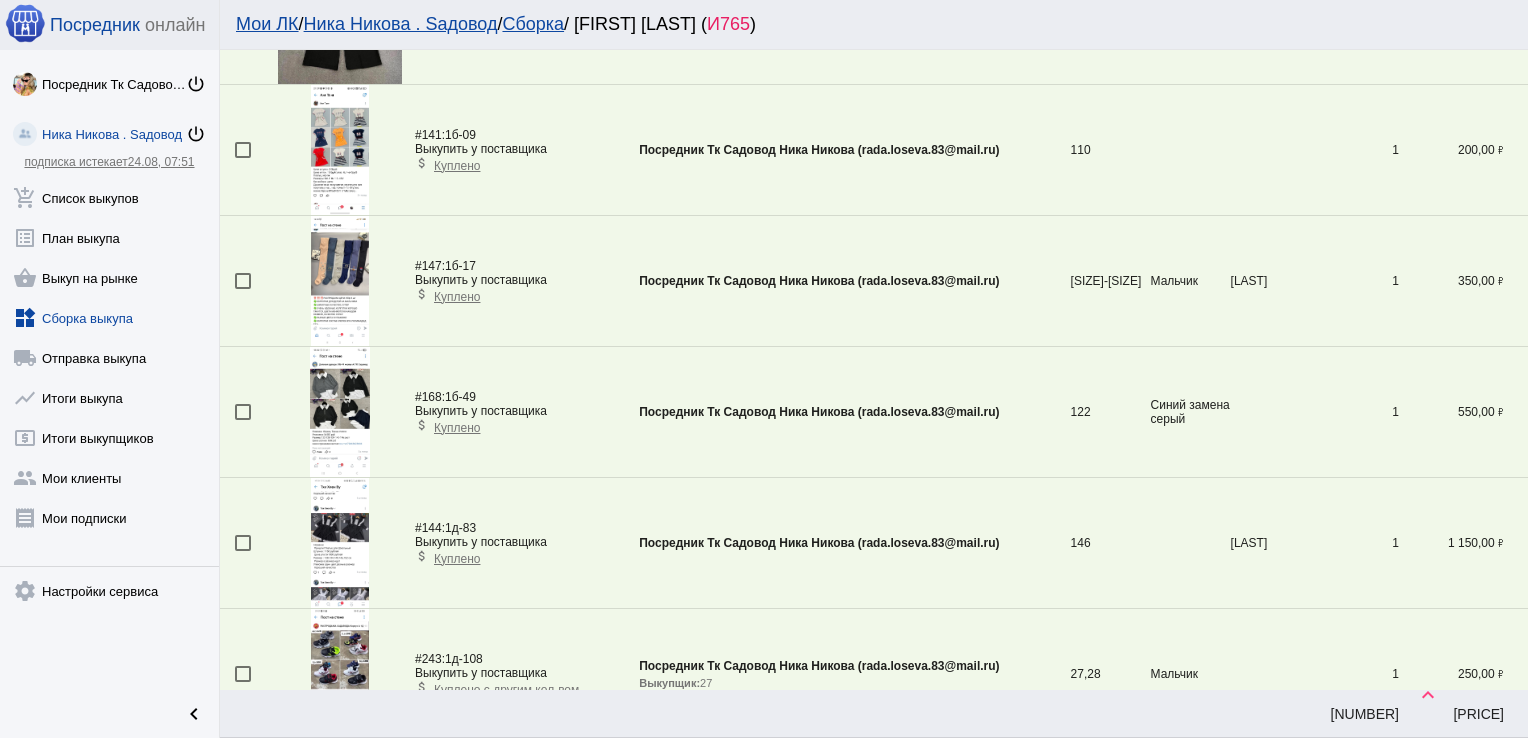 click at bounding box center (243, 412) 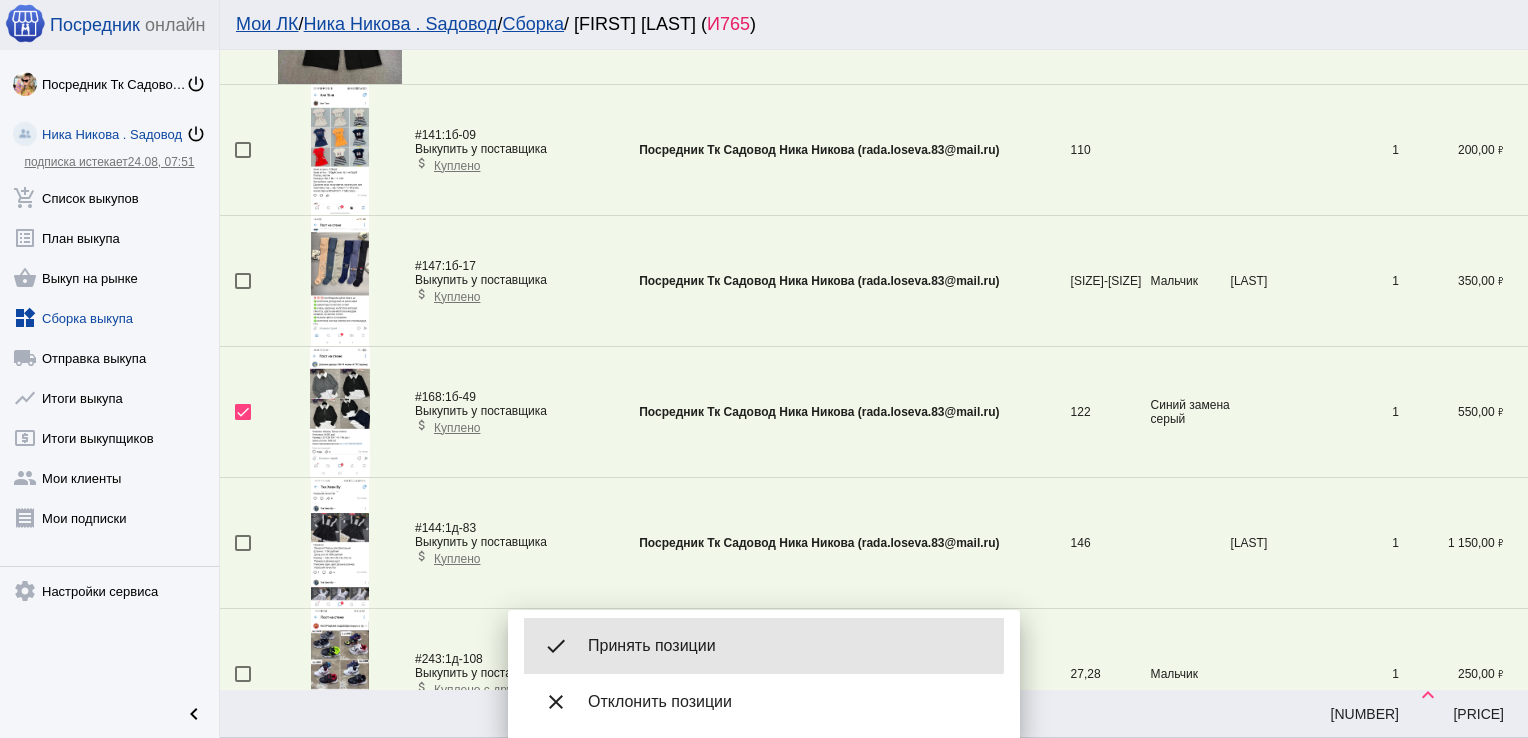 click on "Принять позиции" at bounding box center (788, 646) 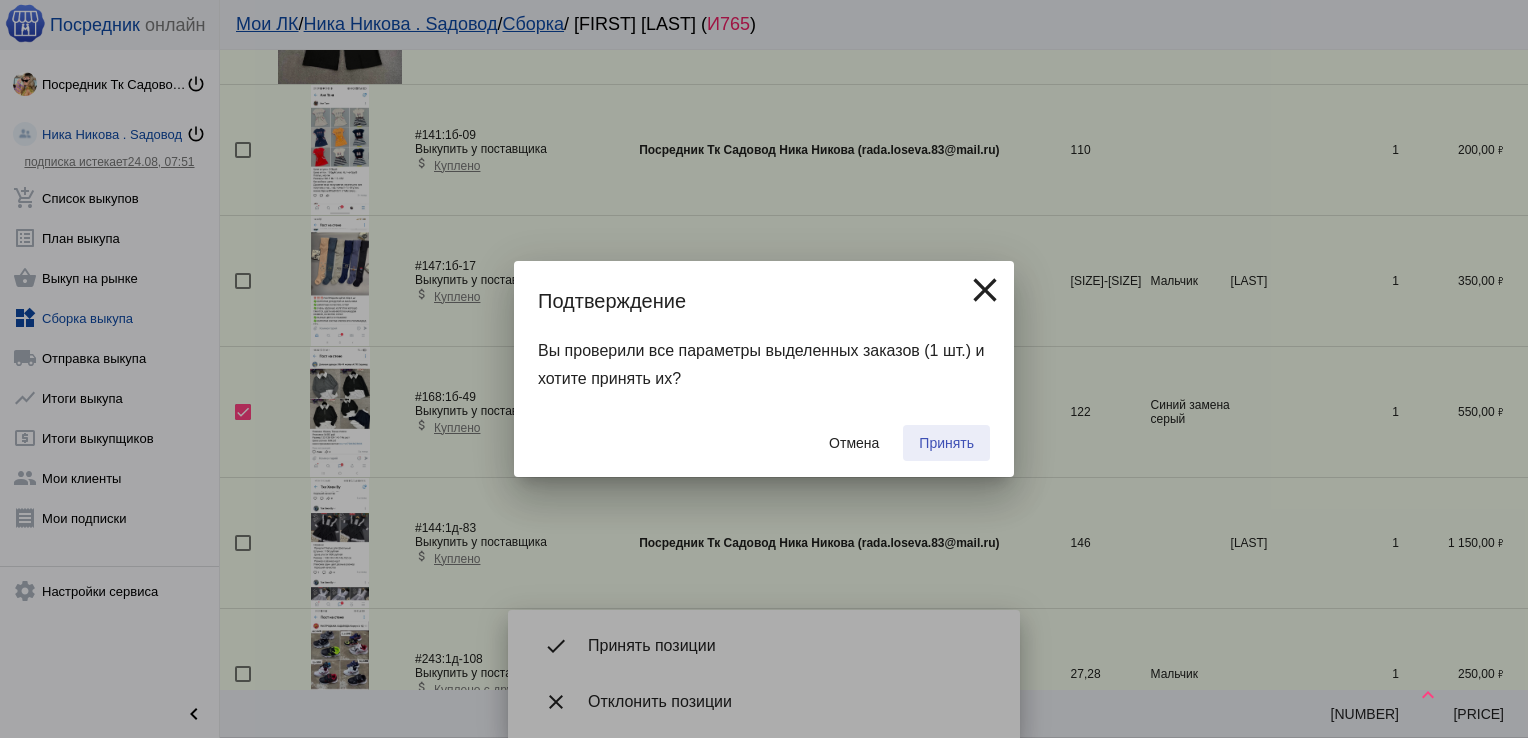 click on "Принять" at bounding box center (946, 443) 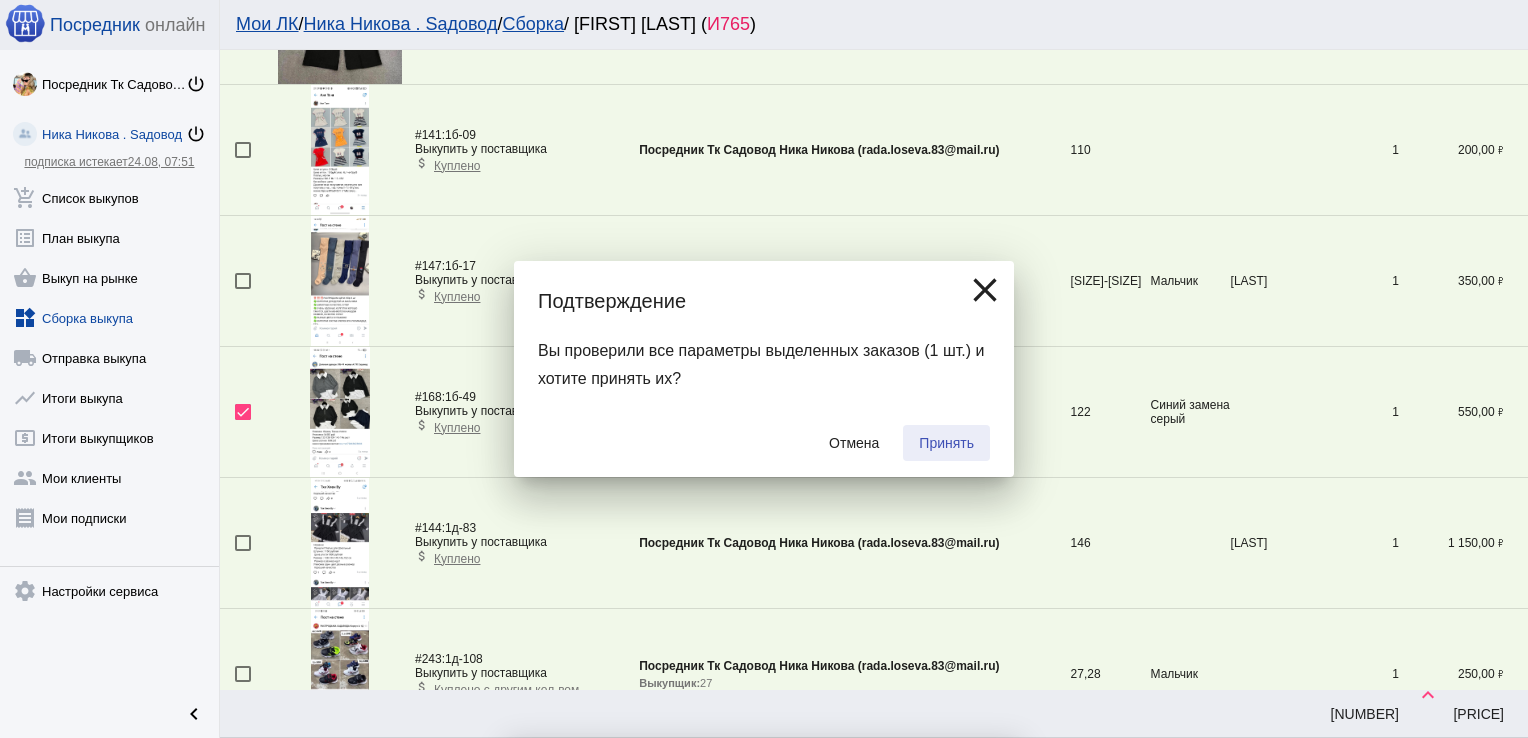 checkbox on "false" 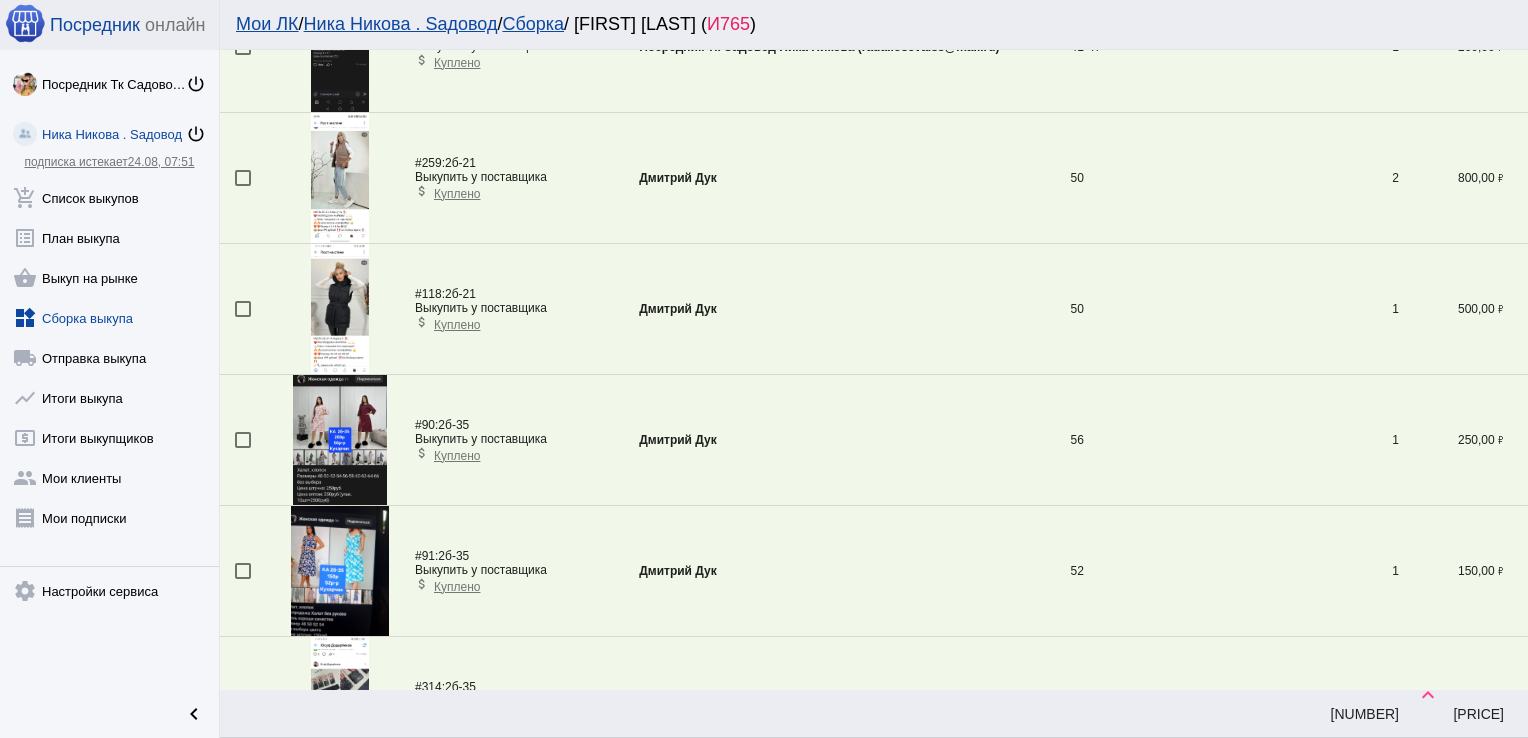 scroll, scrollTop: 6155, scrollLeft: 0, axis: vertical 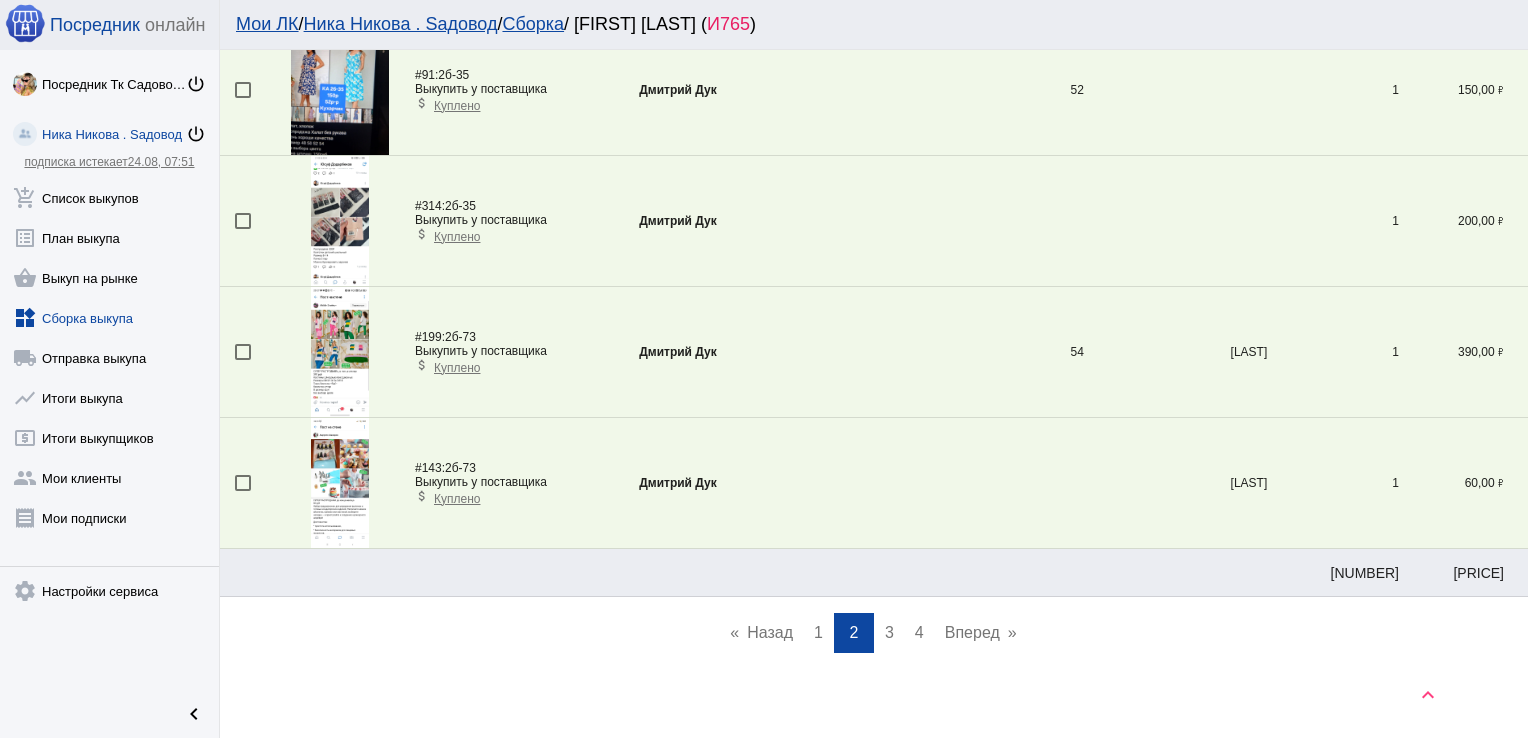 click on "3" at bounding box center [889, 632] 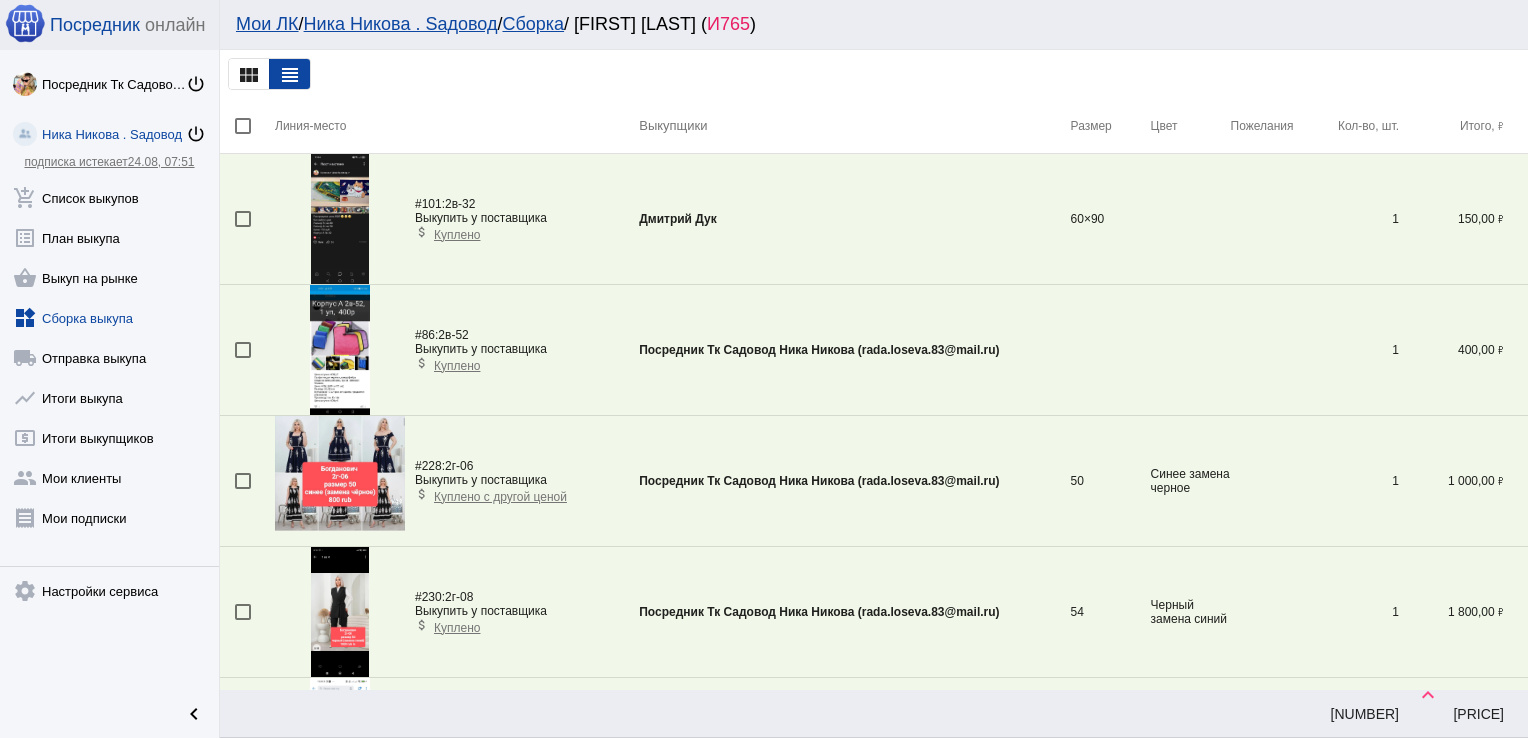 scroll, scrollTop: 6155, scrollLeft: 0, axis: vertical 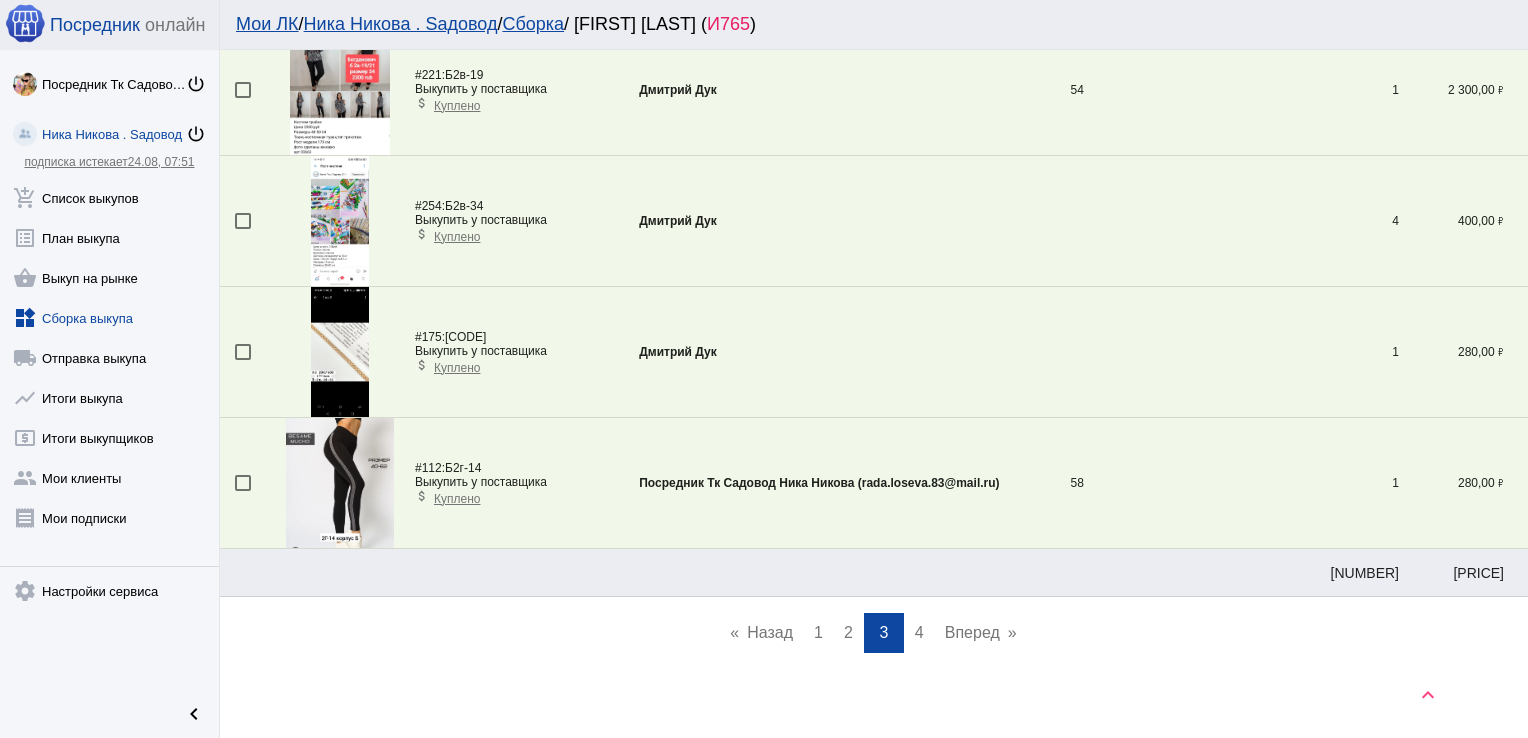click on "1" at bounding box center [818, 632] 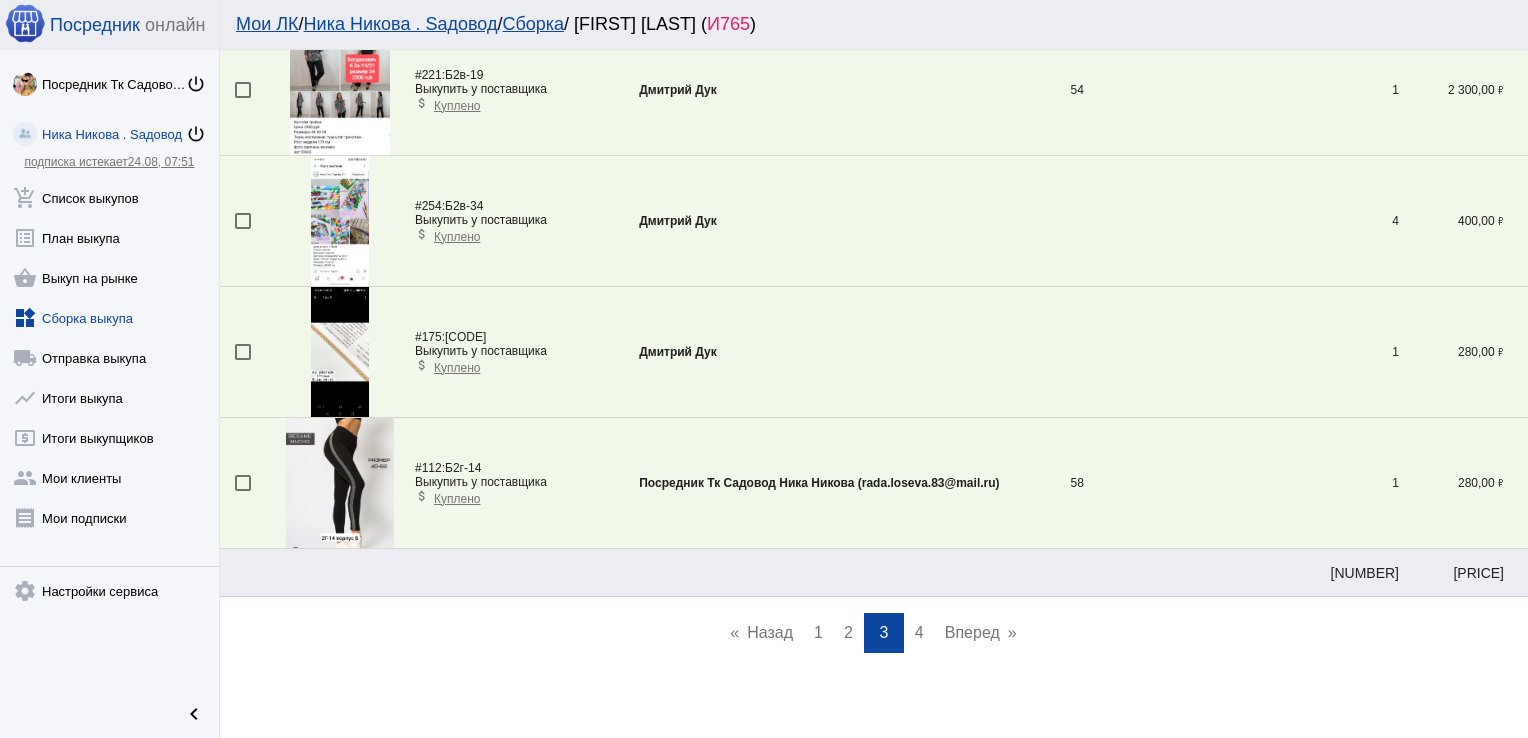 scroll, scrollTop: 0, scrollLeft: 0, axis: both 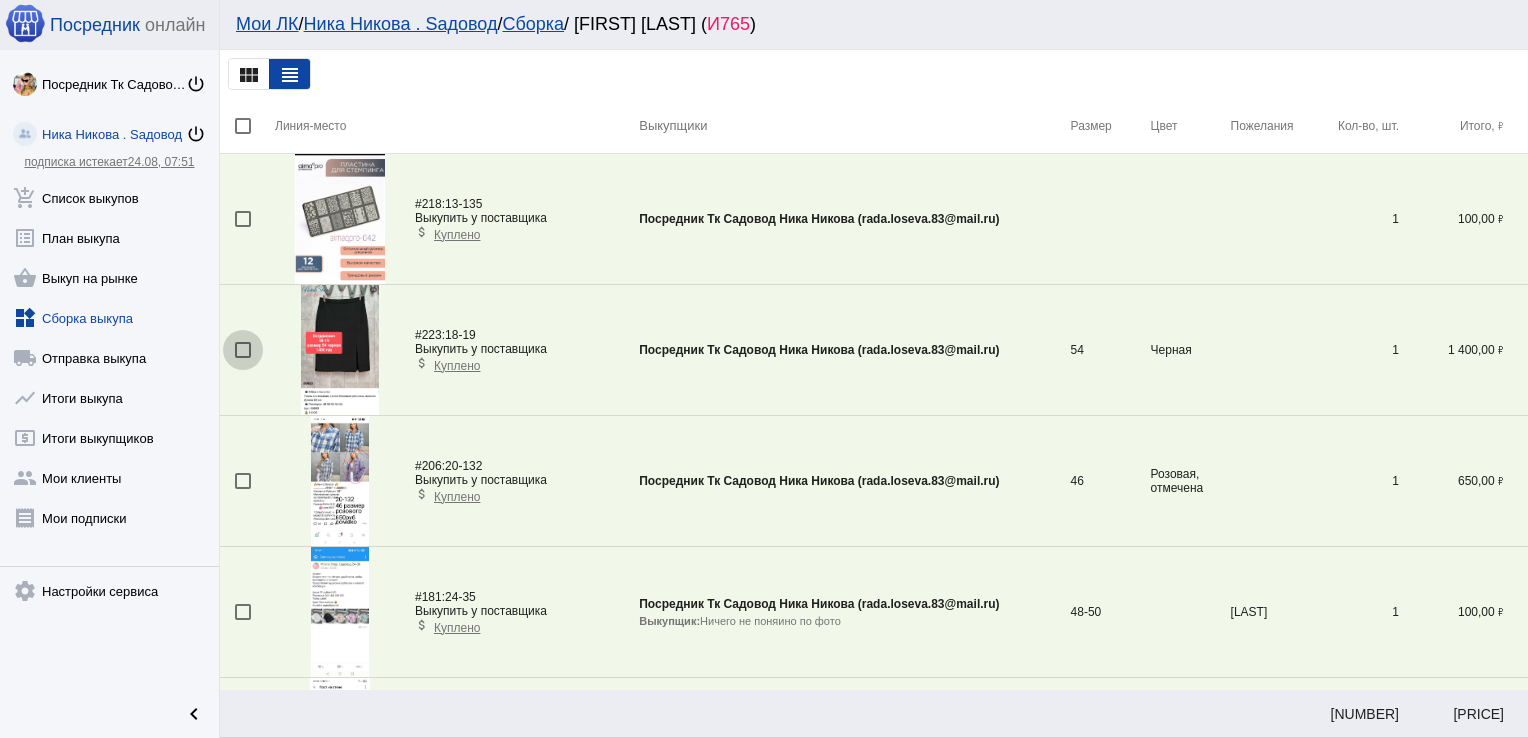 click at bounding box center (243, 350) 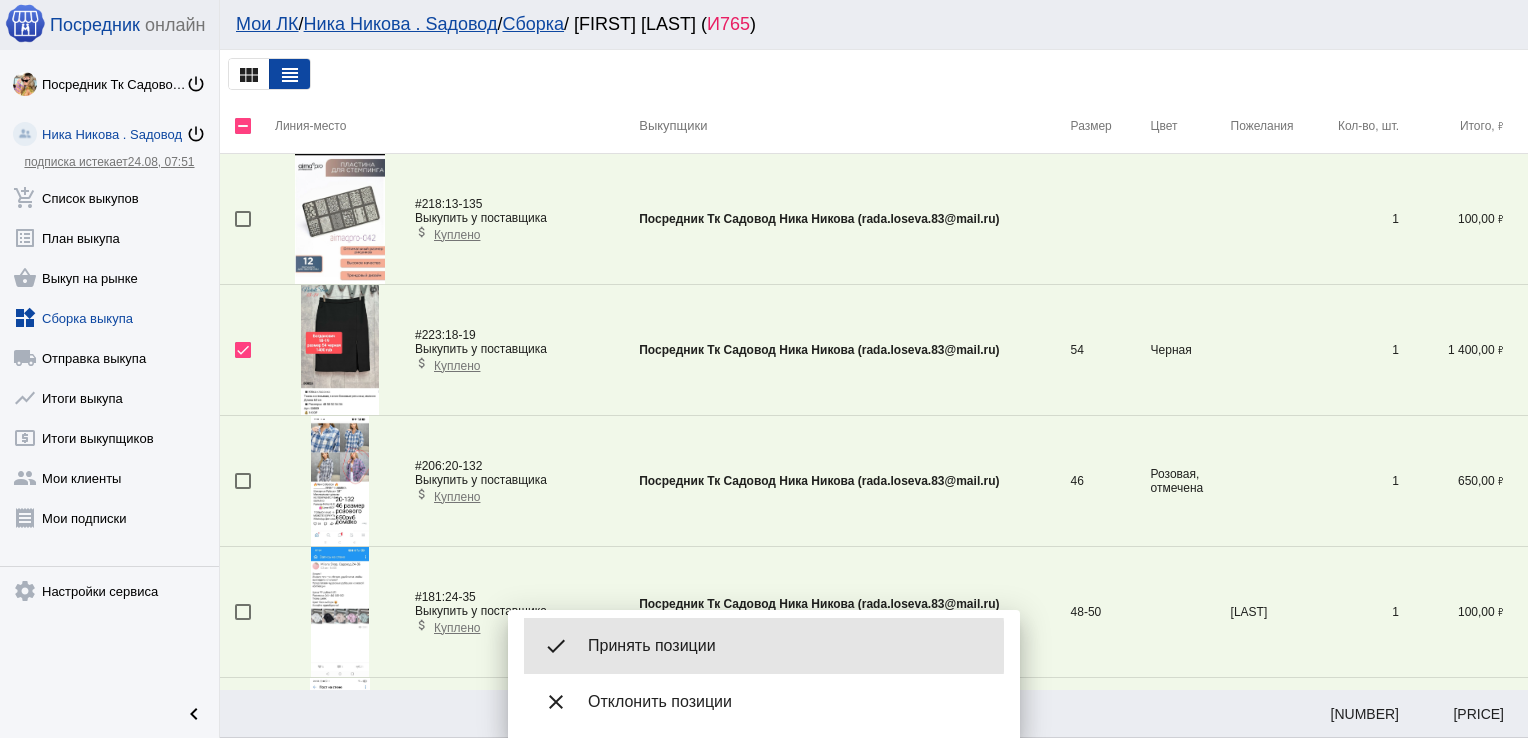 click on "Принять позиции" at bounding box center (788, 646) 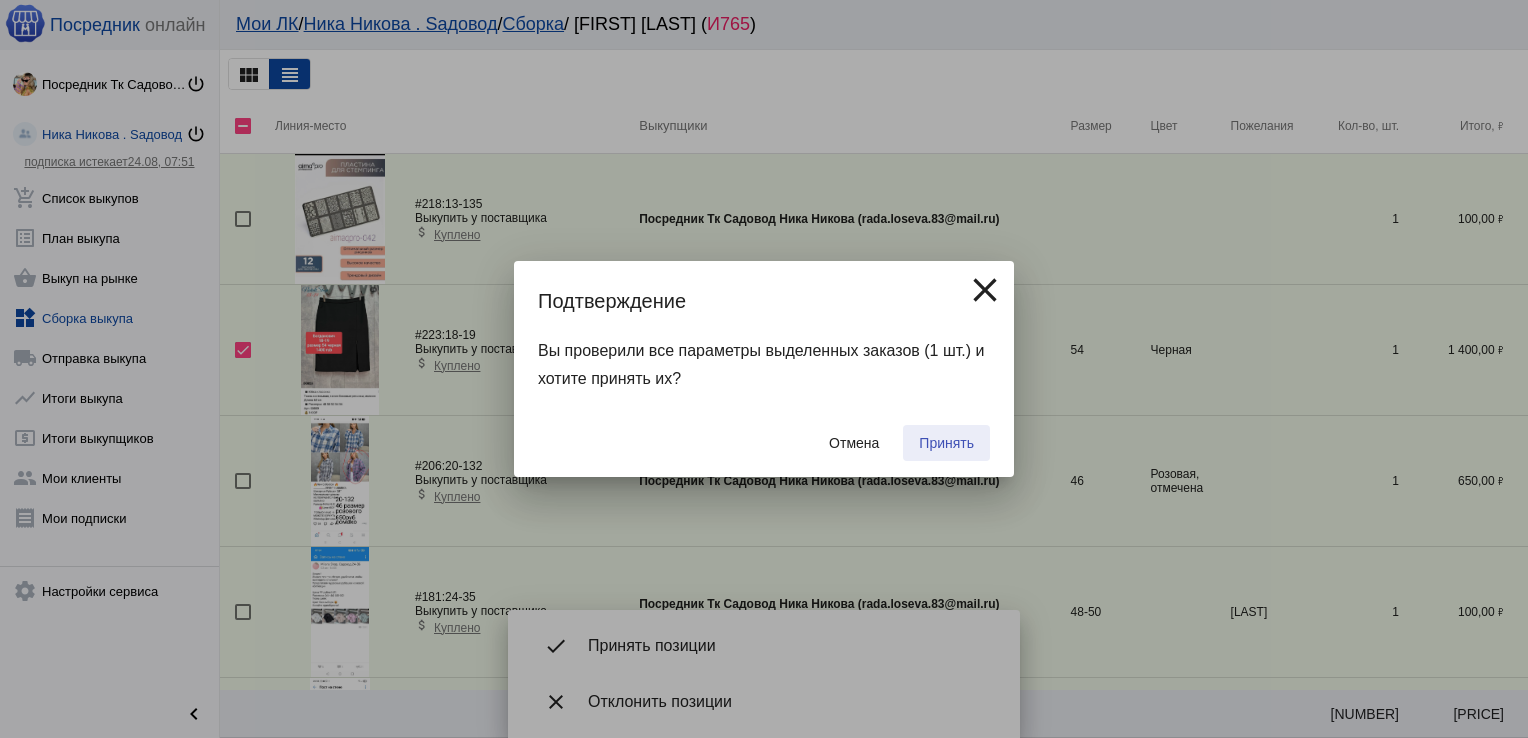 click on "Принять" at bounding box center (946, 443) 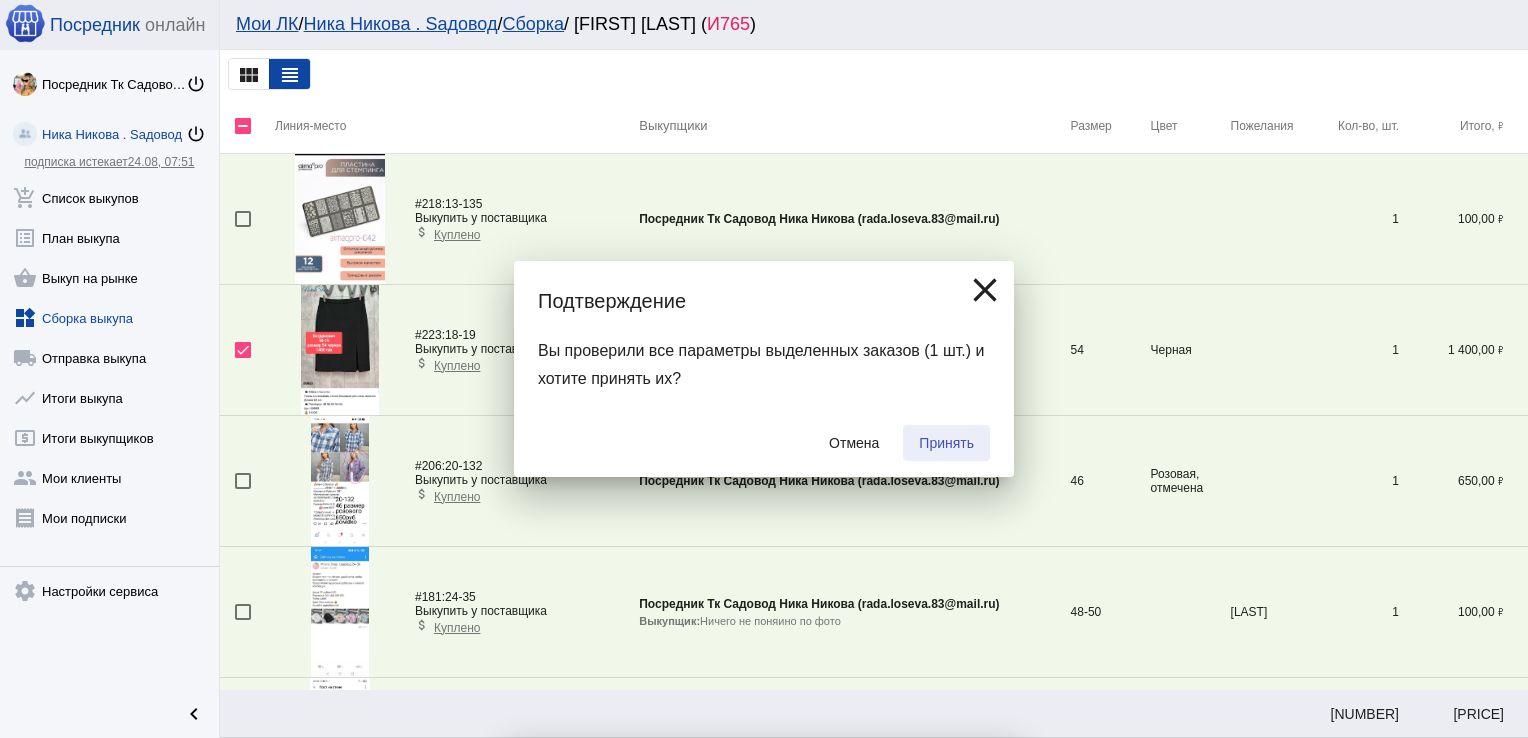 checkbox on "false" 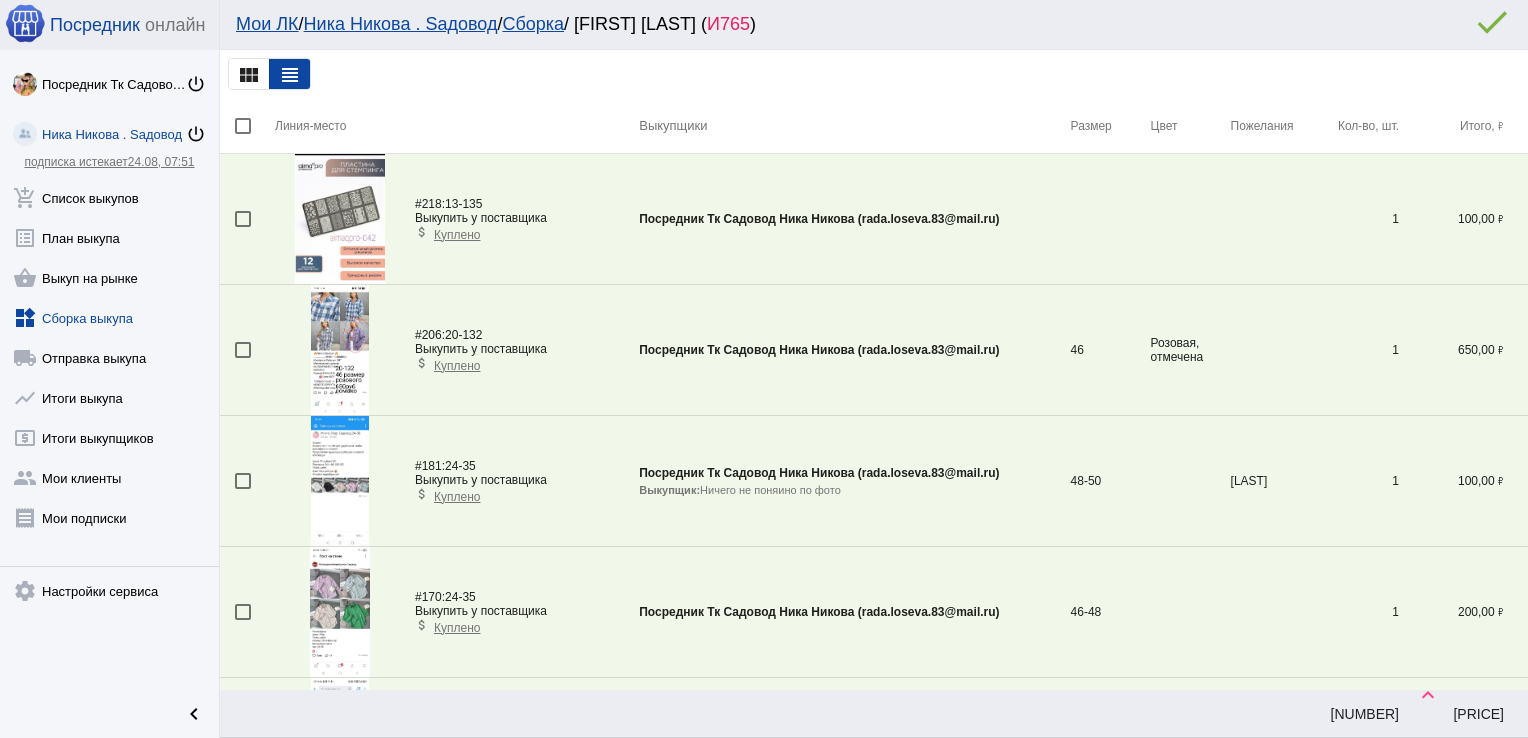 scroll, scrollTop: 6087, scrollLeft: 0, axis: vertical 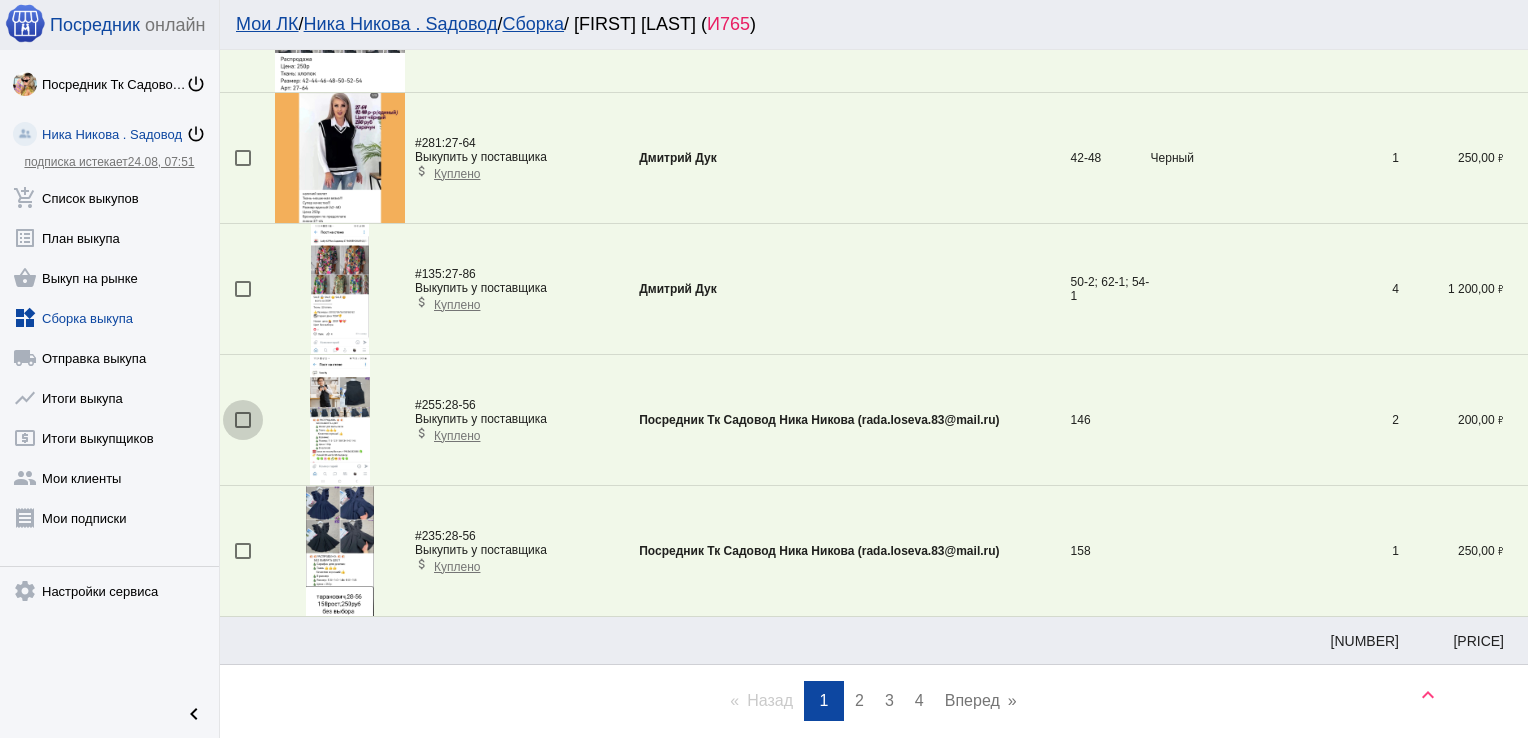 click at bounding box center [243, 420] 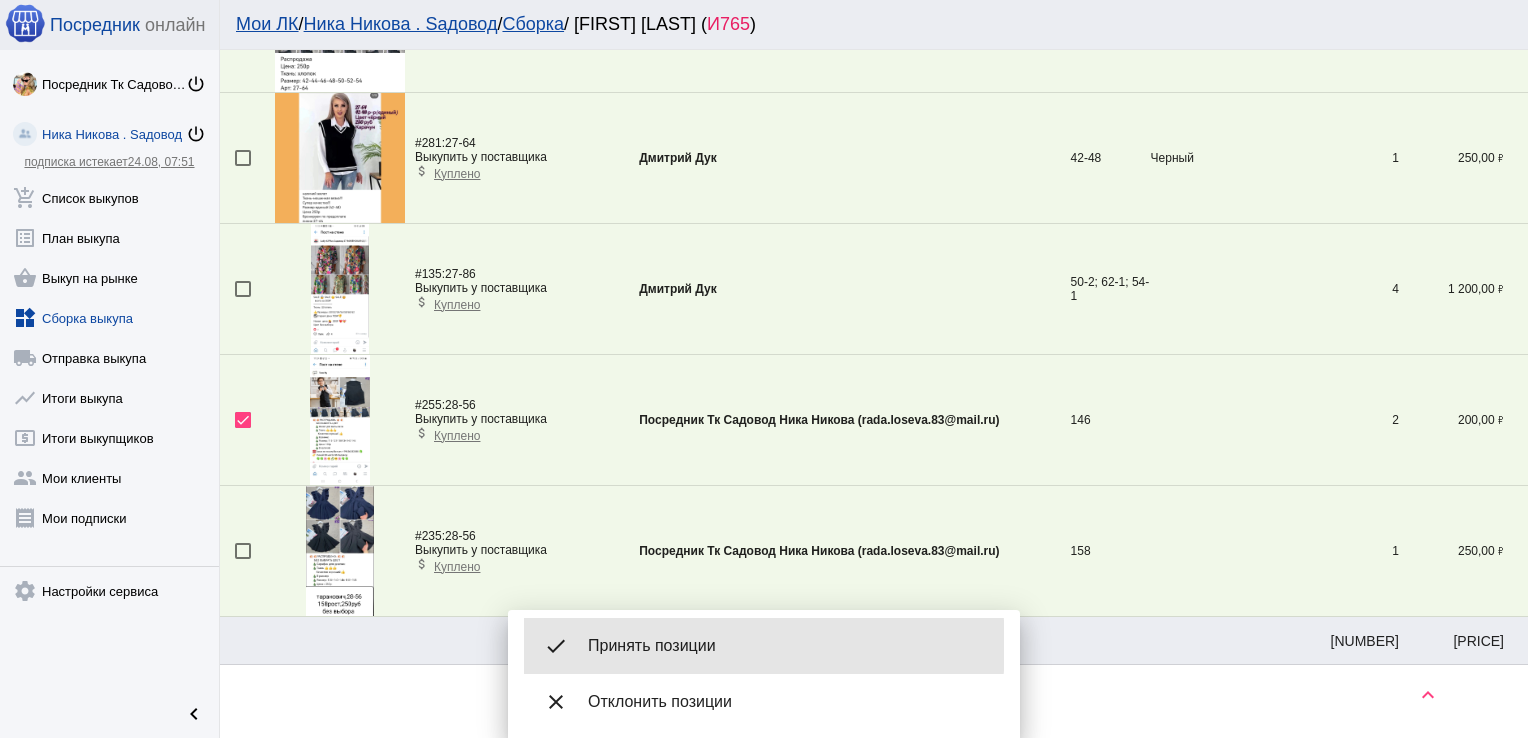 click on "Принять позиции" at bounding box center (788, 646) 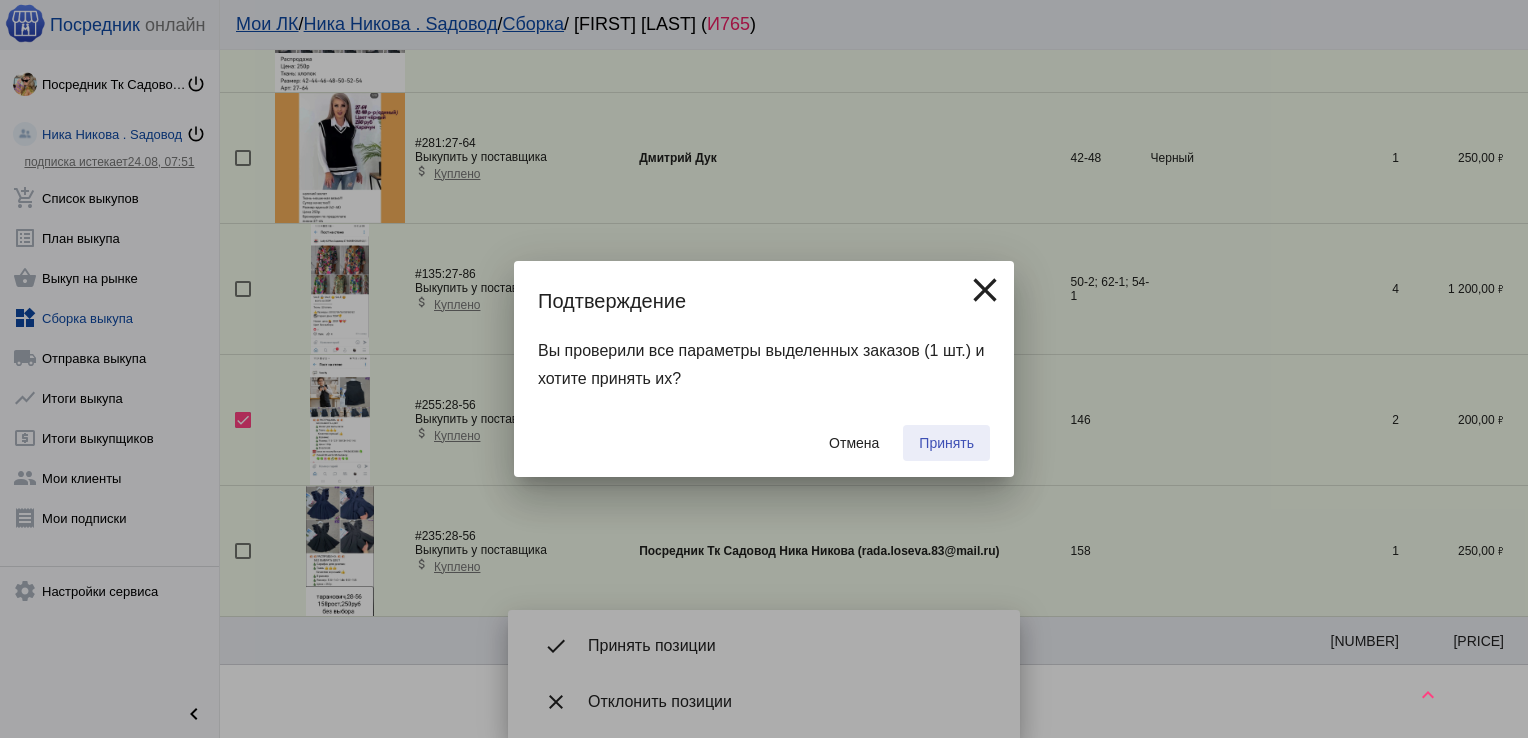 click on "Принять" at bounding box center (946, 443) 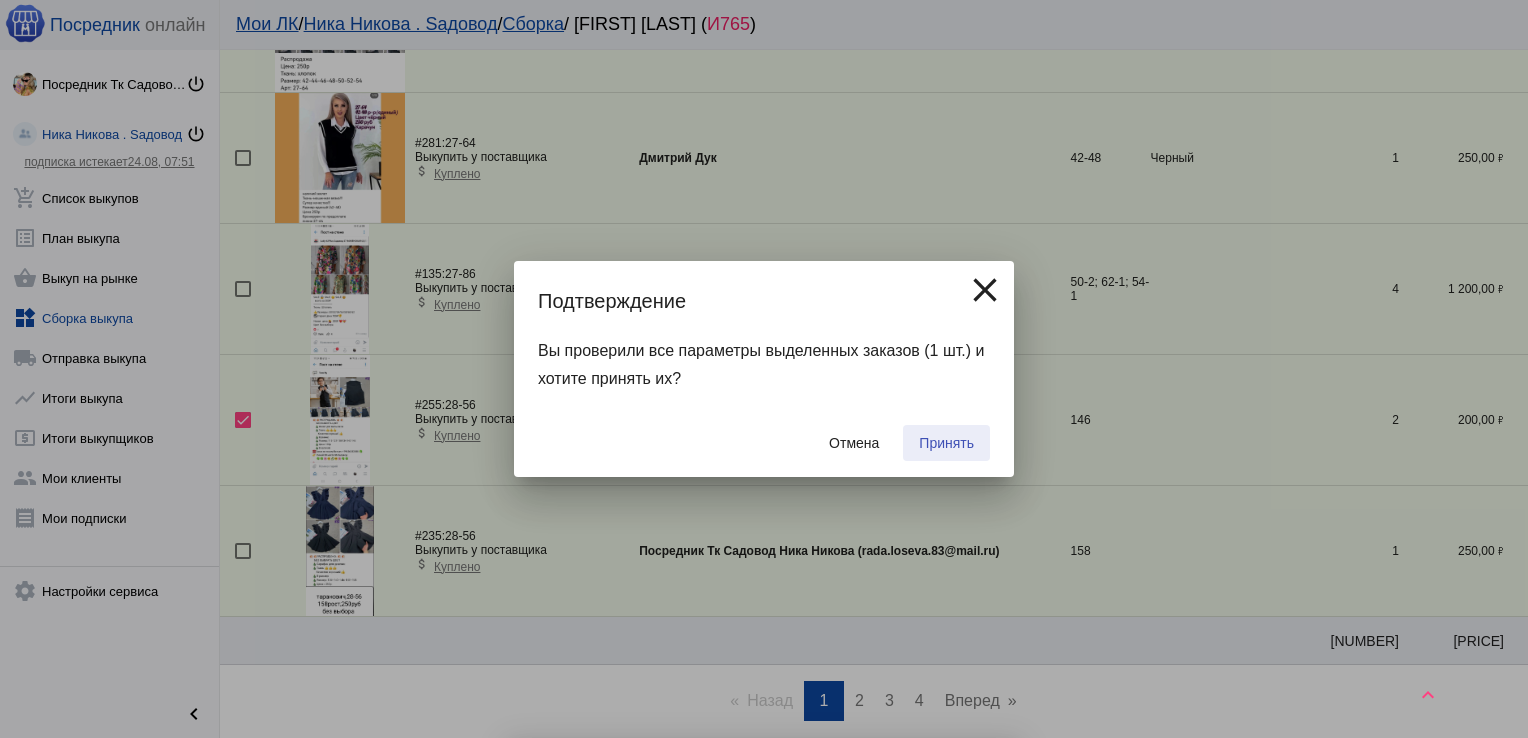 checkbox on "false" 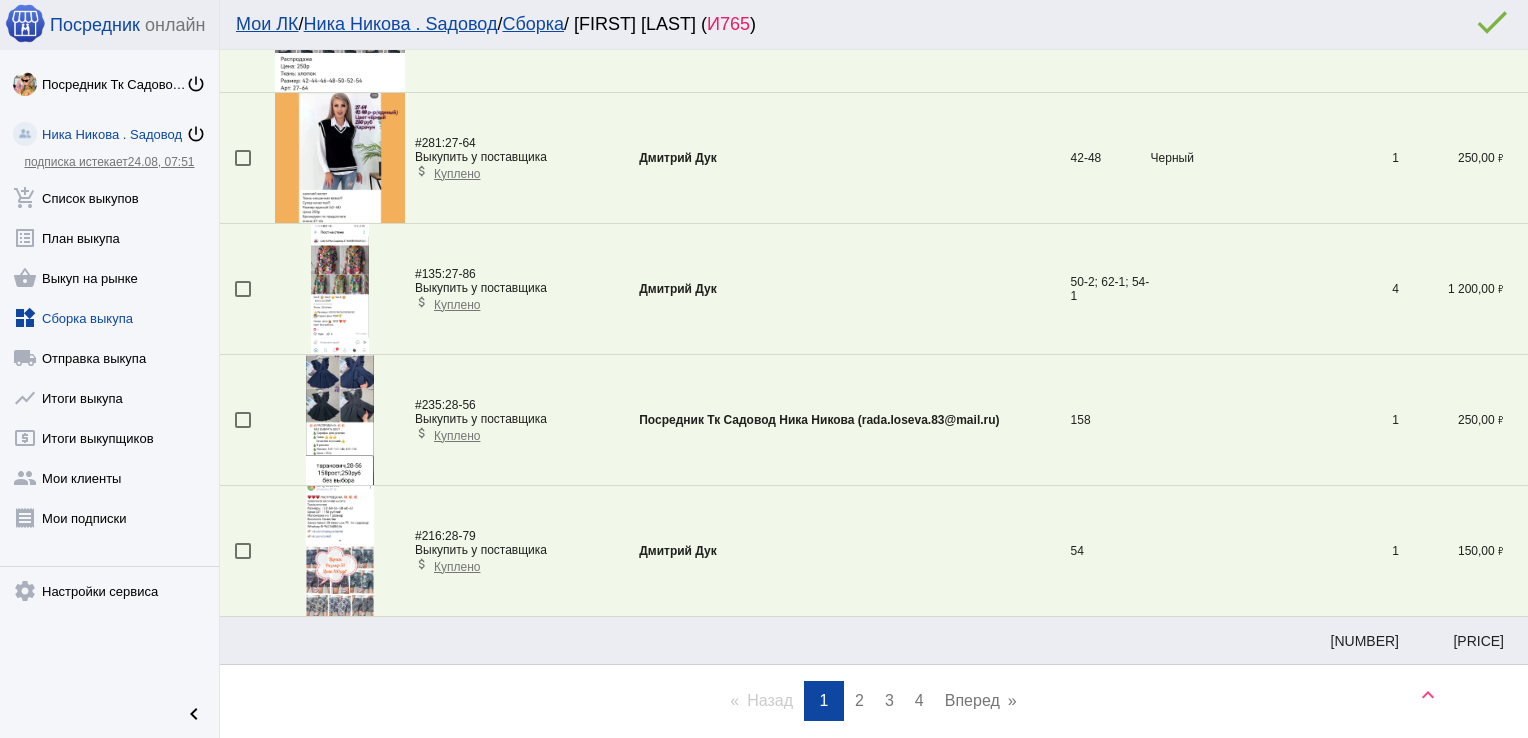 click on "page  2" at bounding box center [859, 701] 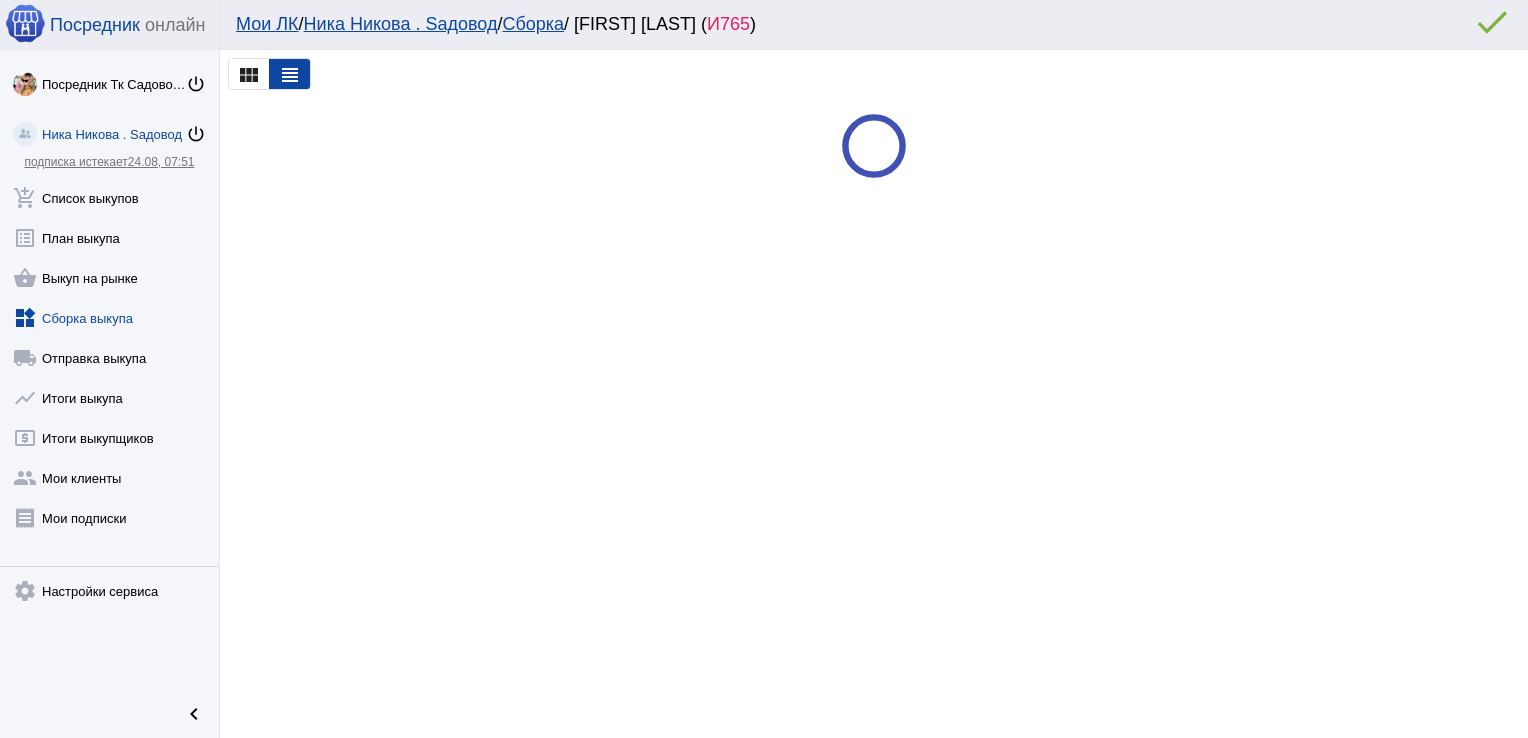 scroll, scrollTop: 0, scrollLeft: 0, axis: both 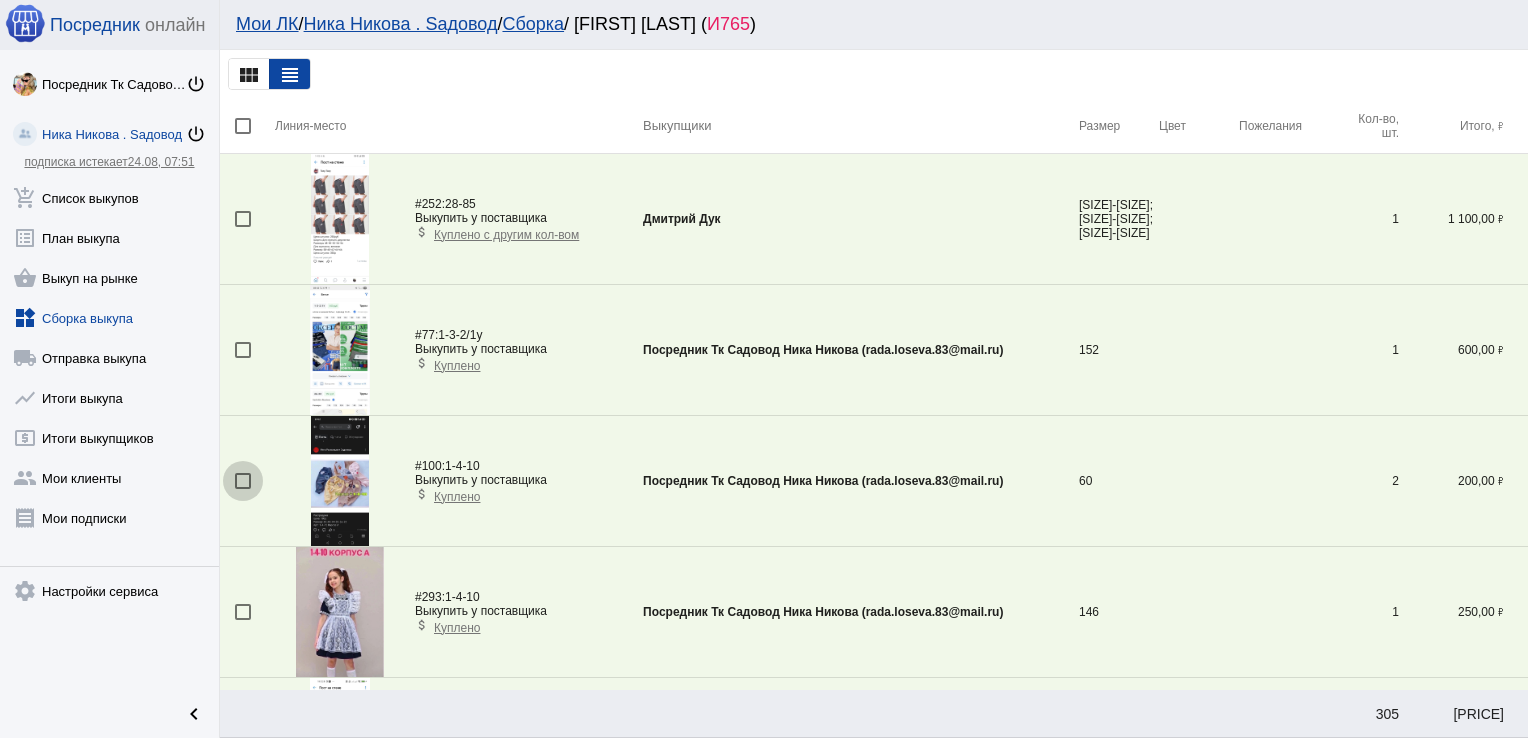 click at bounding box center [243, 481] 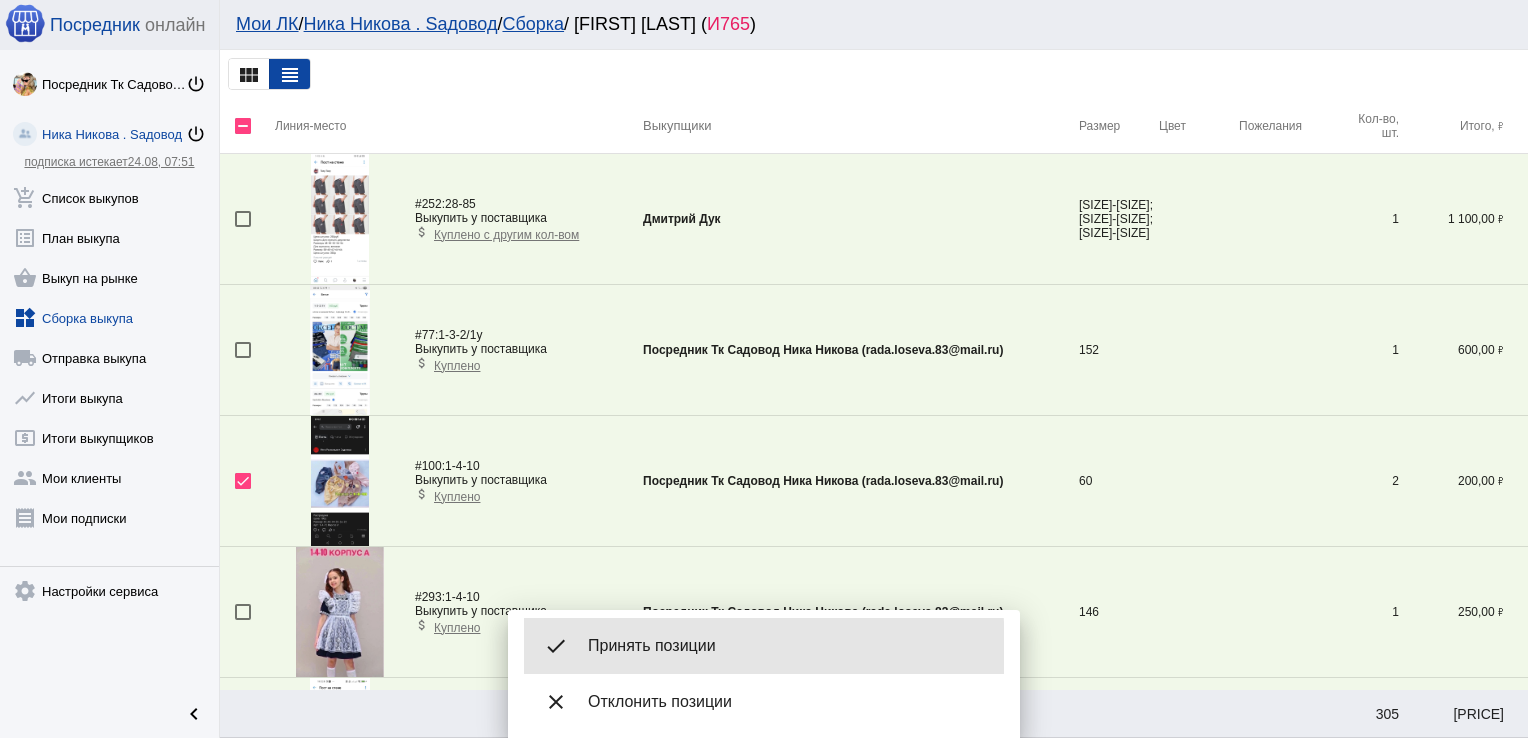 click on "Принять позиции" at bounding box center [788, 646] 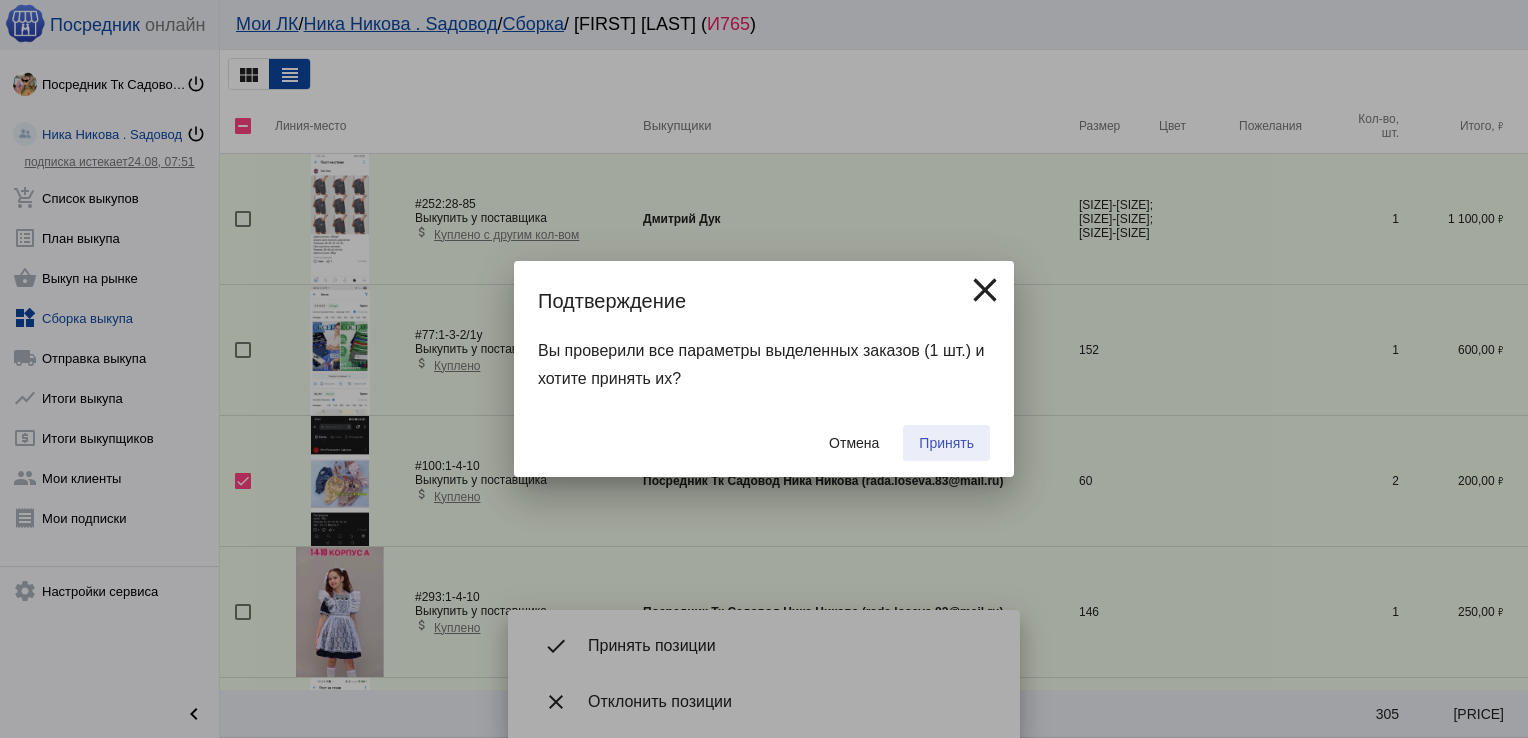 click on "Принять" at bounding box center (946, 443) 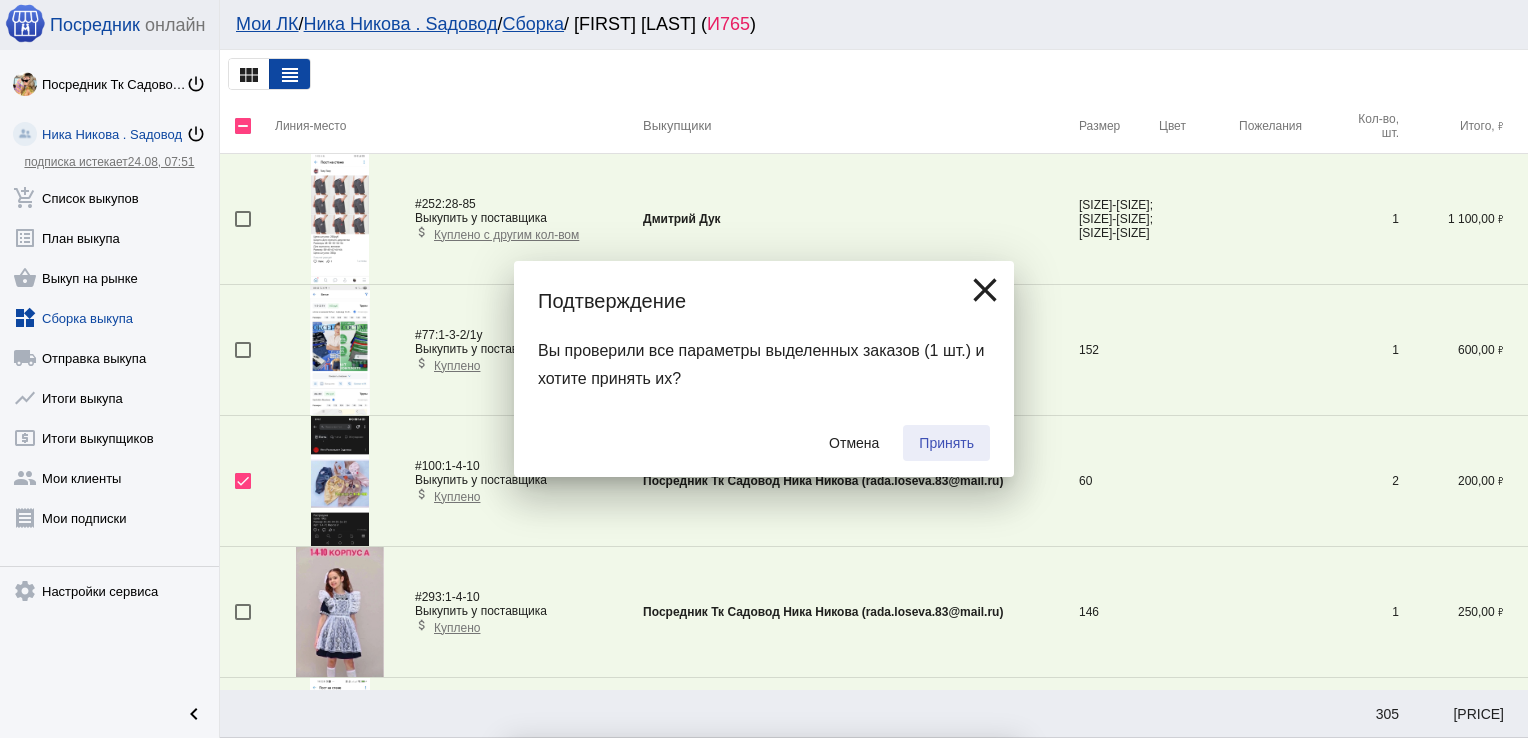checkbox on "false" 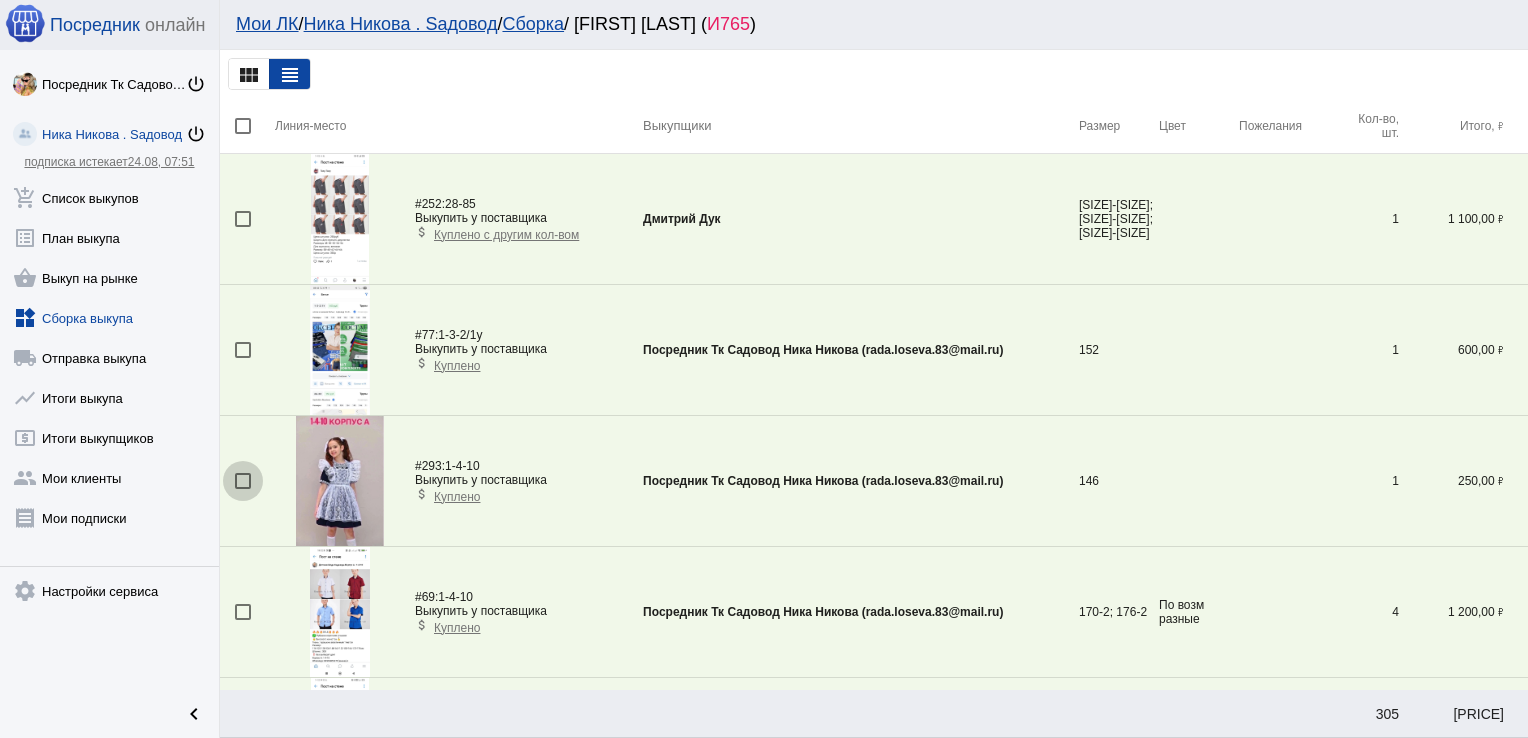 click at bounding box center [243, 481] 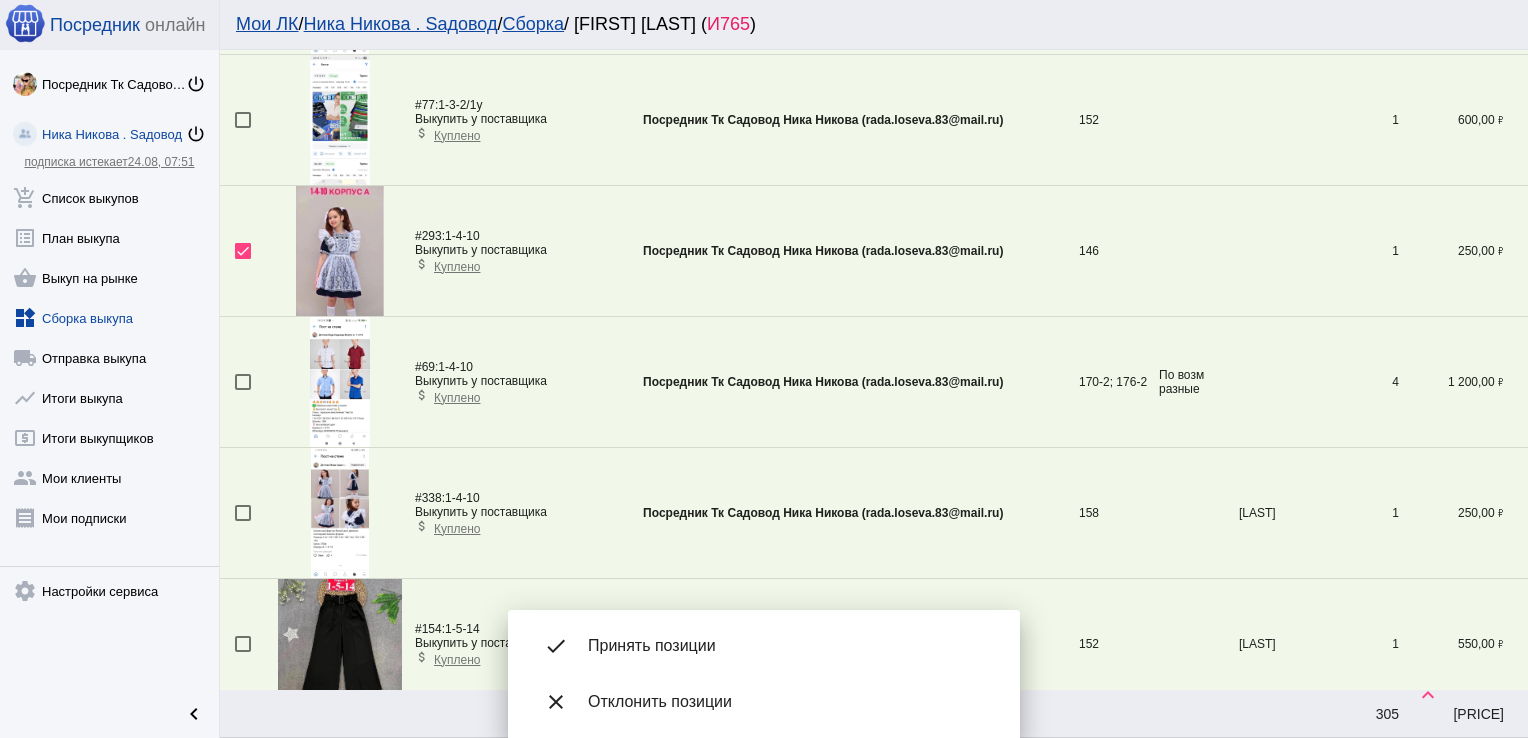 scroll, scrollTop: 239, scrollLeft: 0, axis: vertical 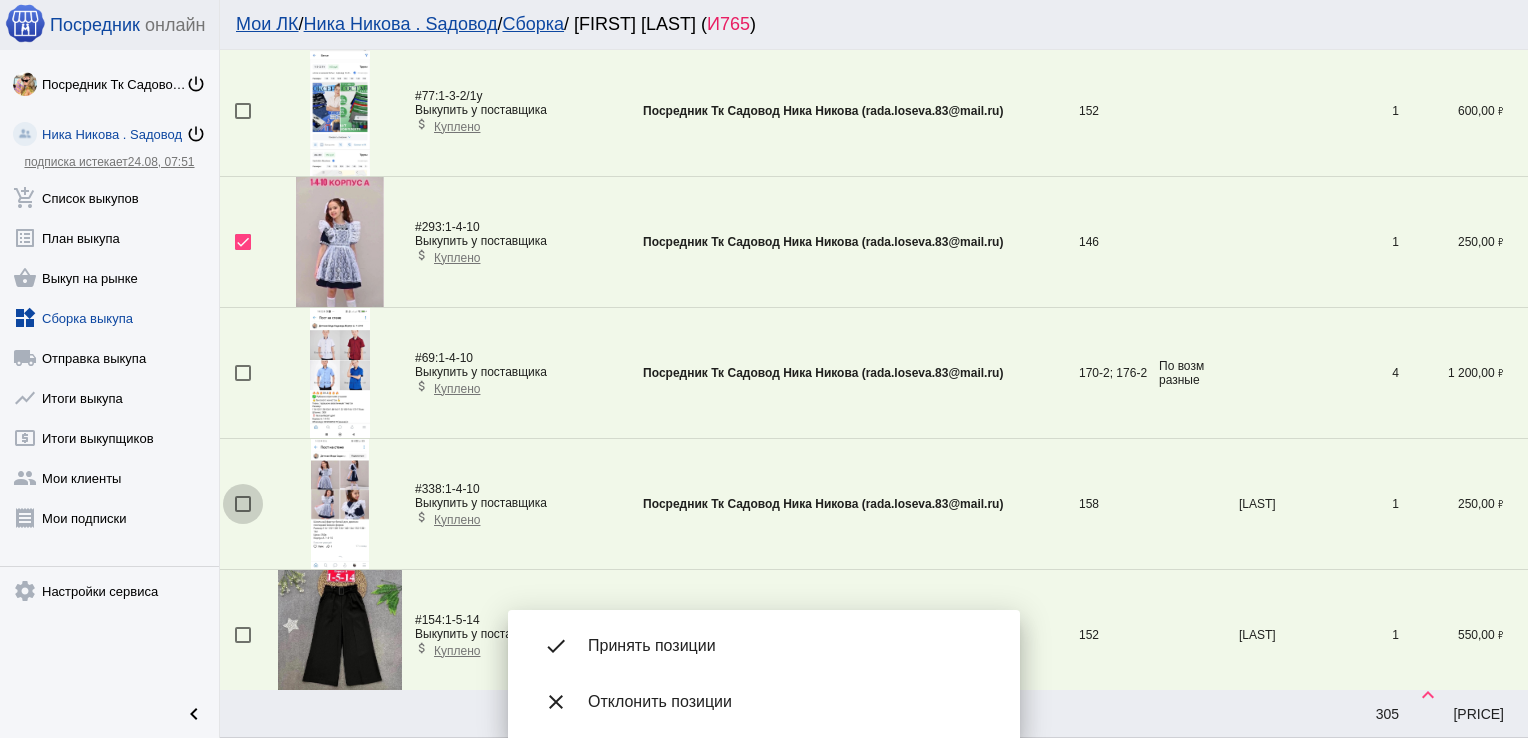 click at bounding box center [243, 504] 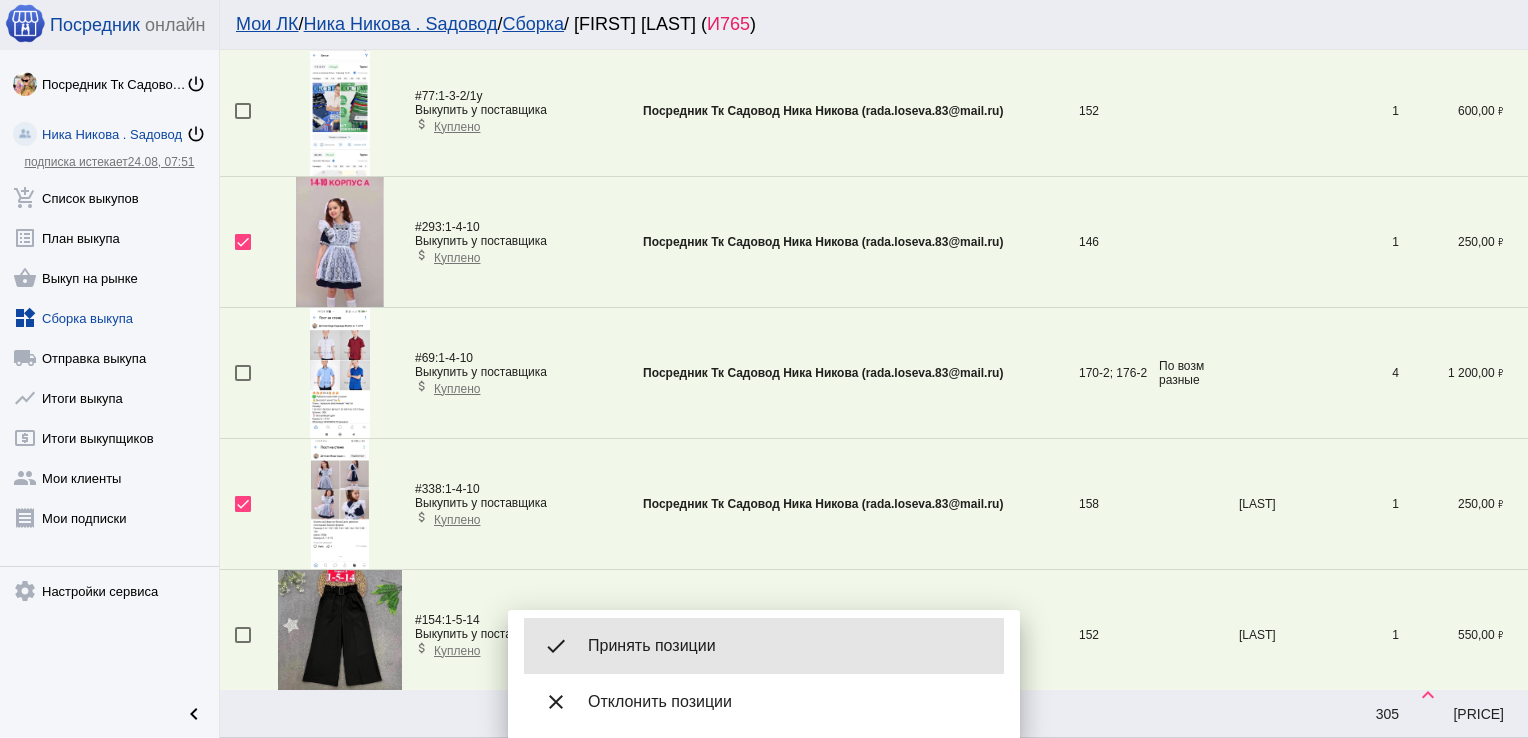click on "Принять позиции" at bounding box center (788, 646) 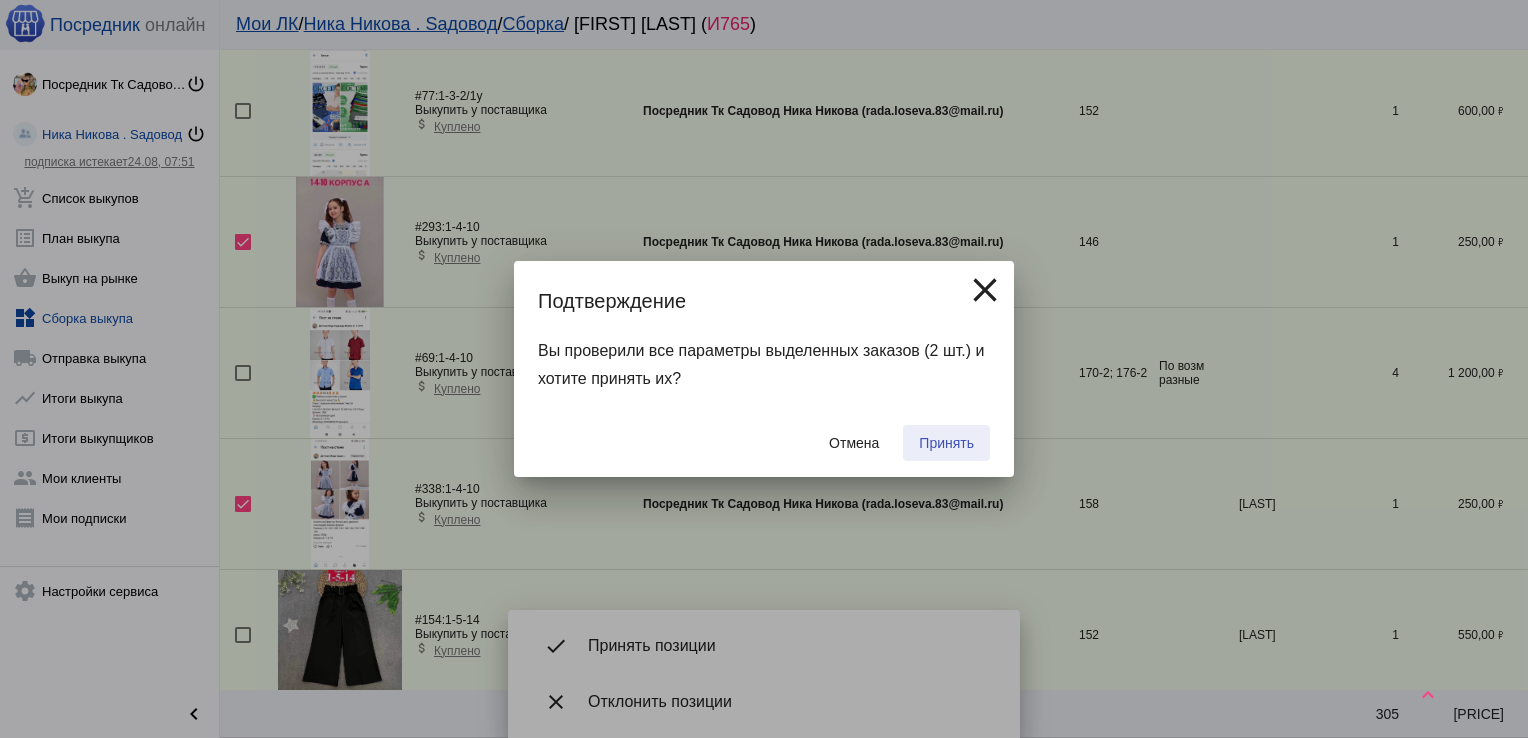 click on "Принять" at bounding box center (946, 443) 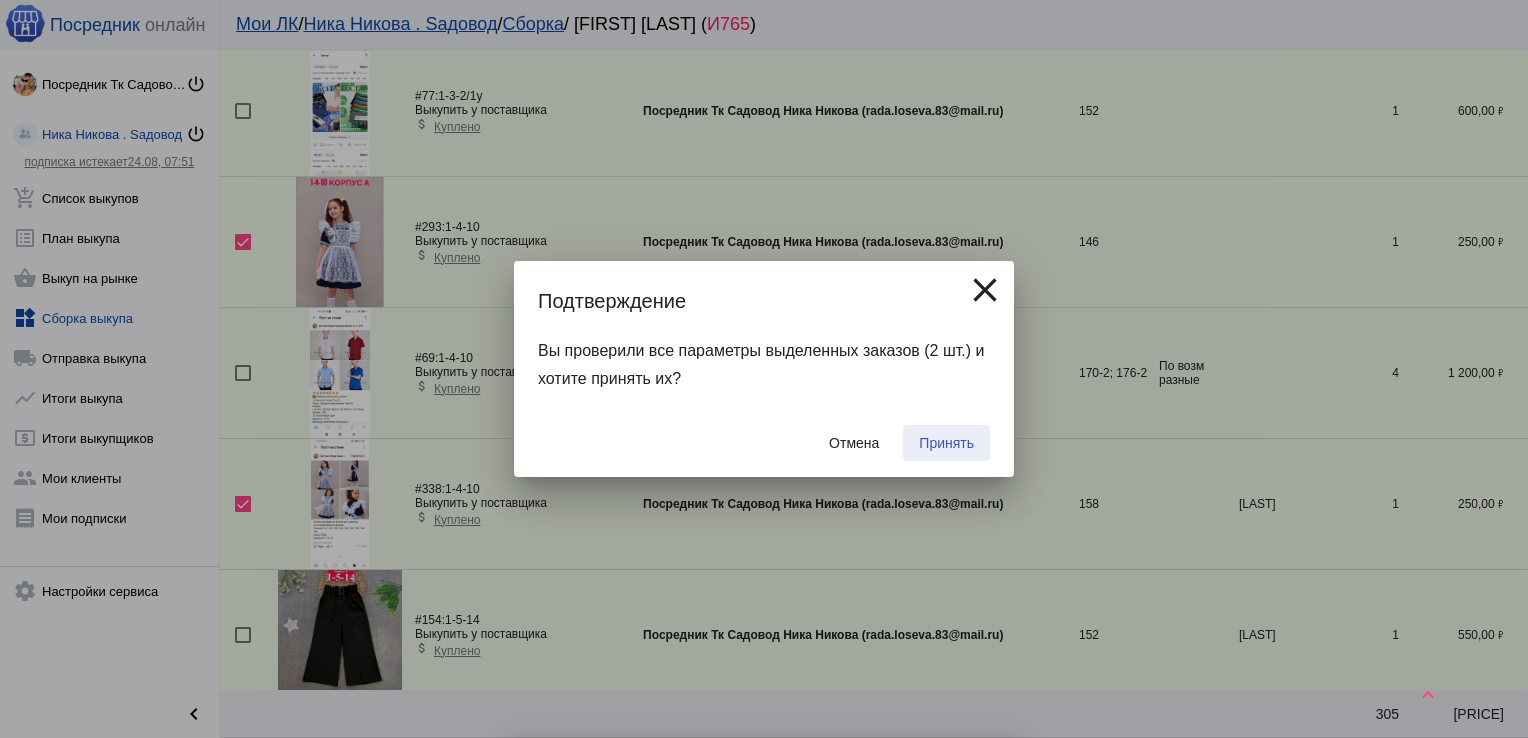 checkbox on "false" 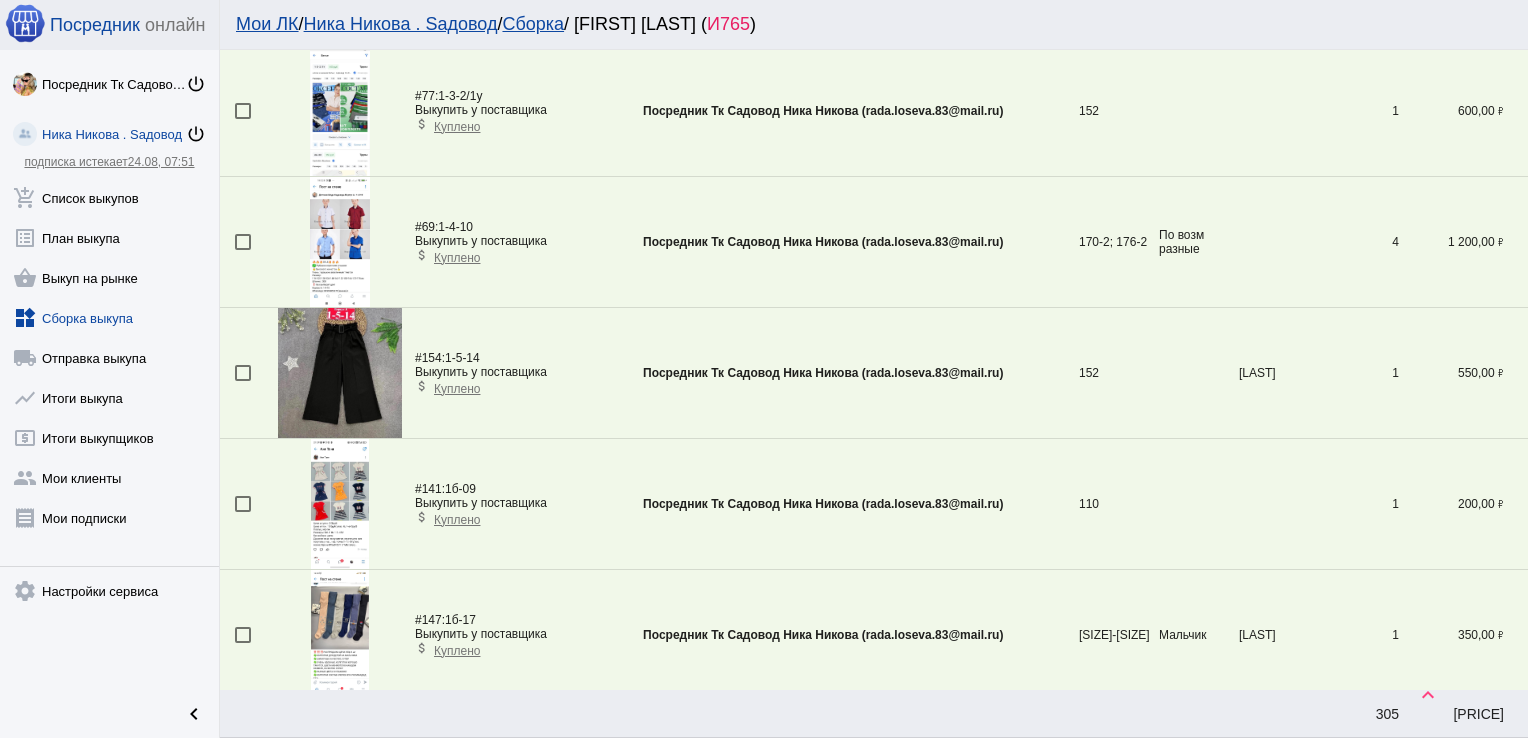 click at bounding box center [243, 242] 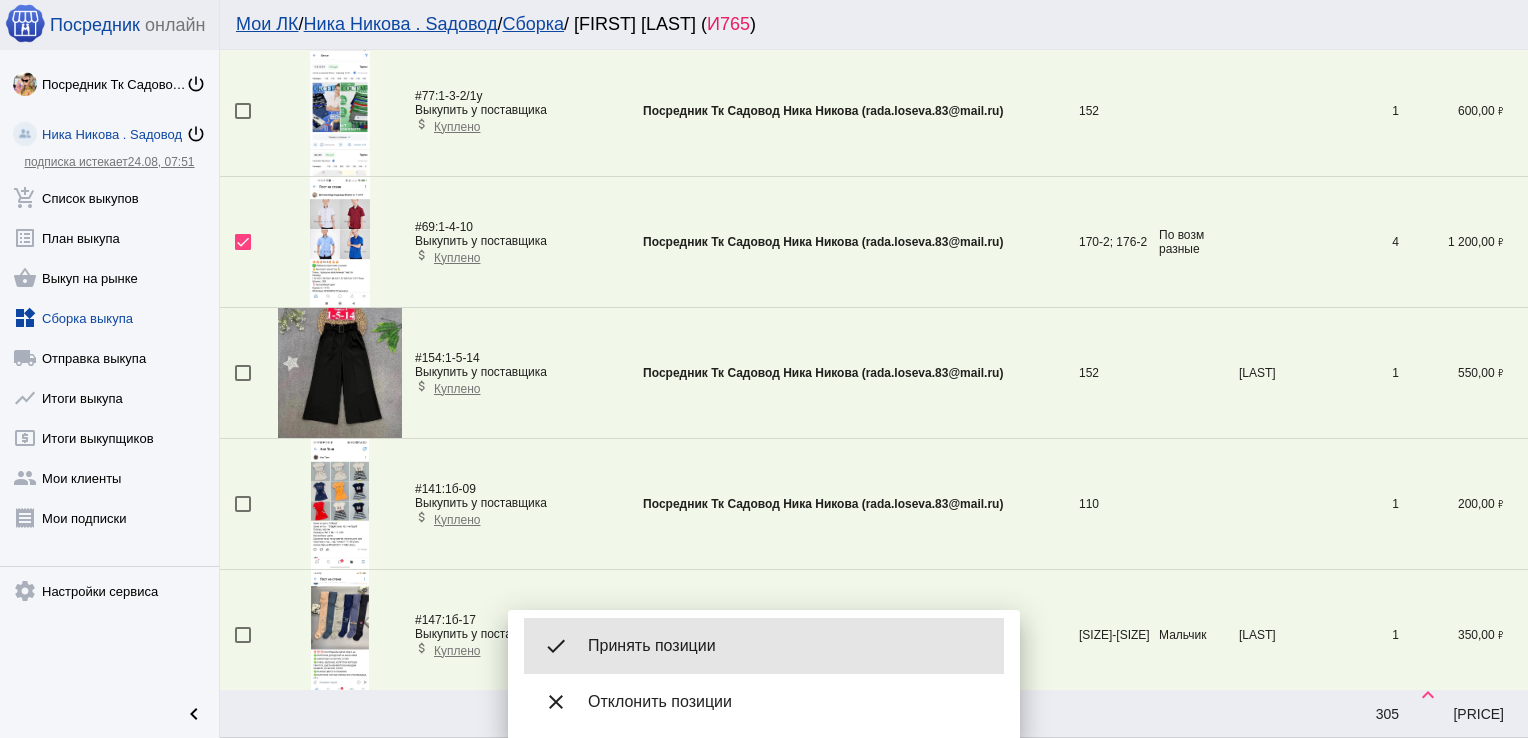 click on "done Принять позиции" at bounding box center [764, 646] 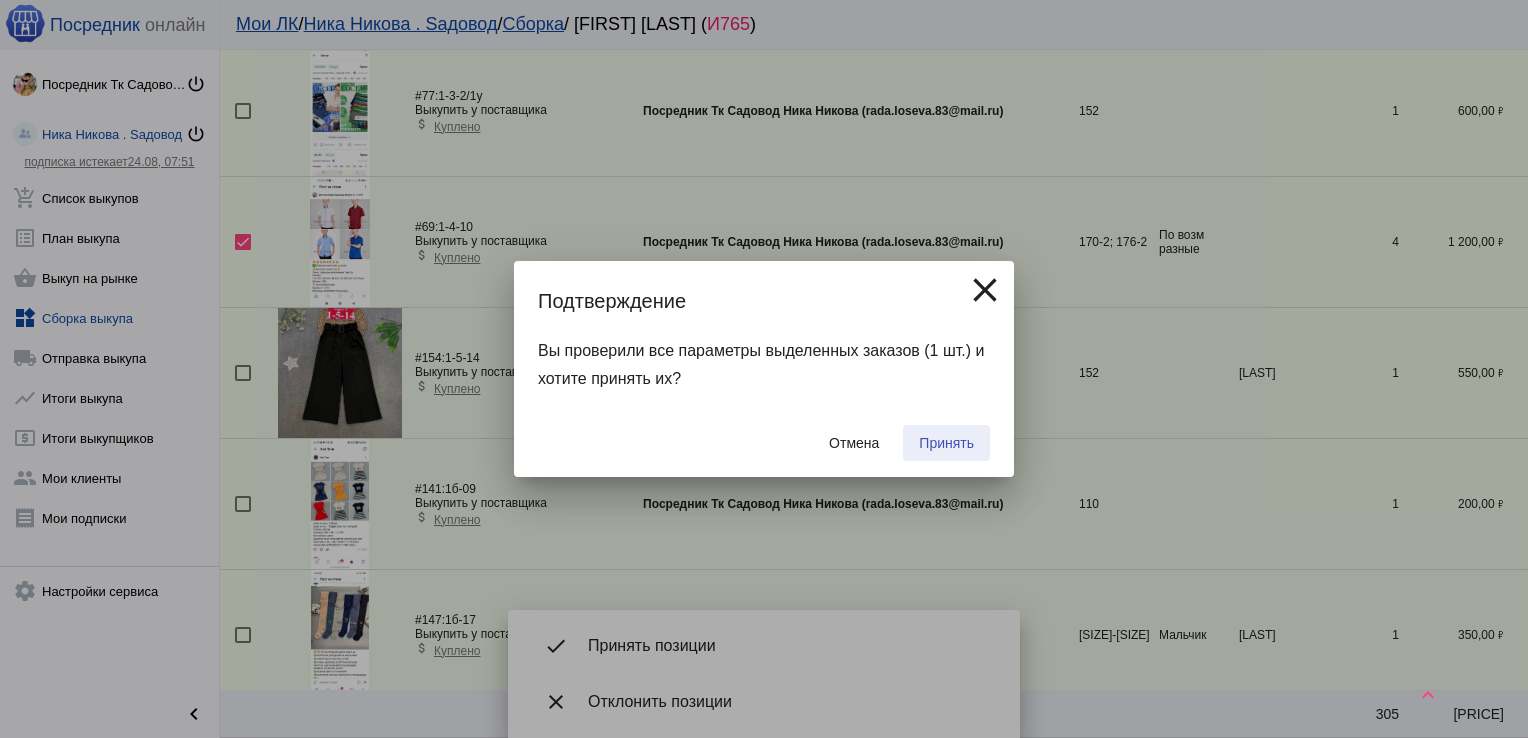 click on "Принять" at bounding box center (946, 443) 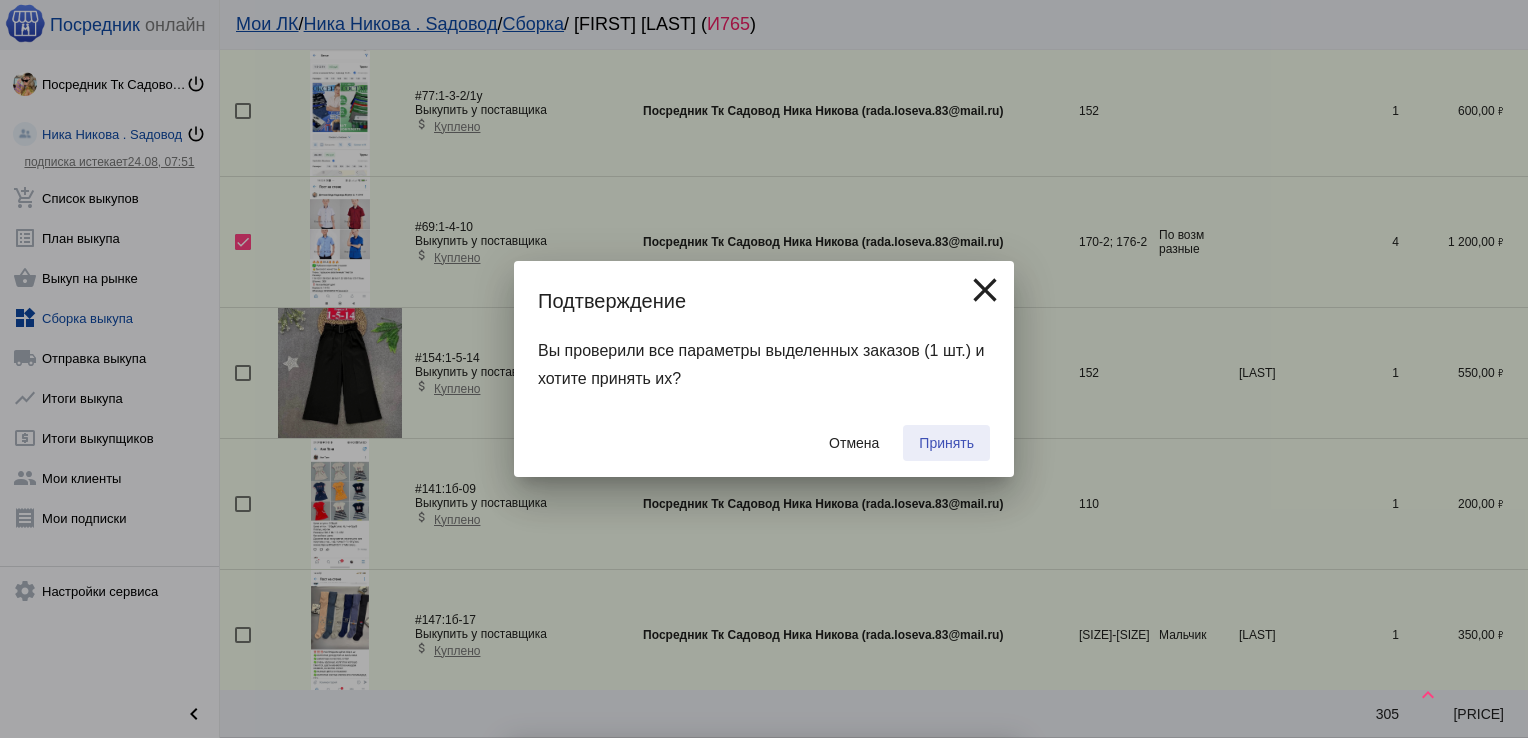 checkbox on "false" 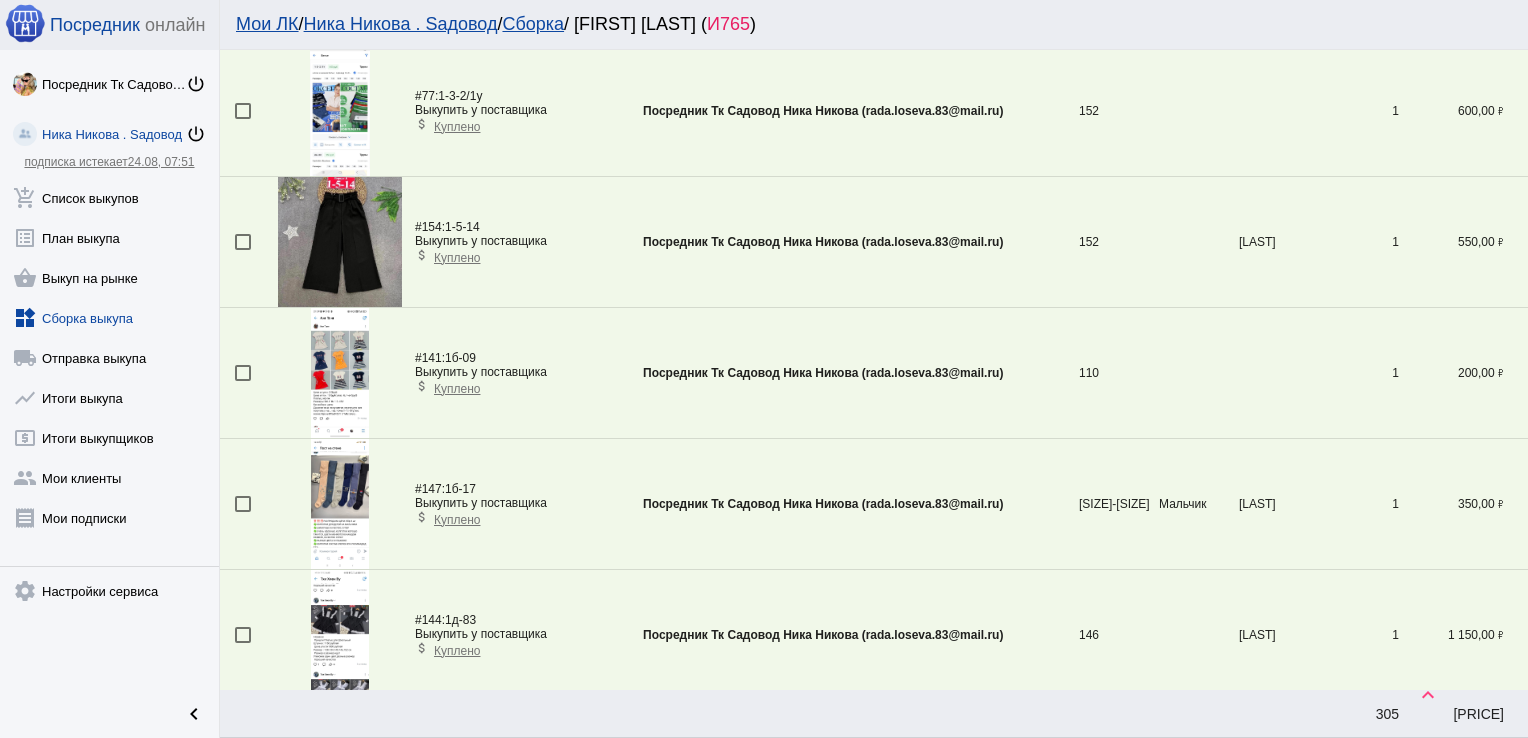 click at bounding box center (243, 504) 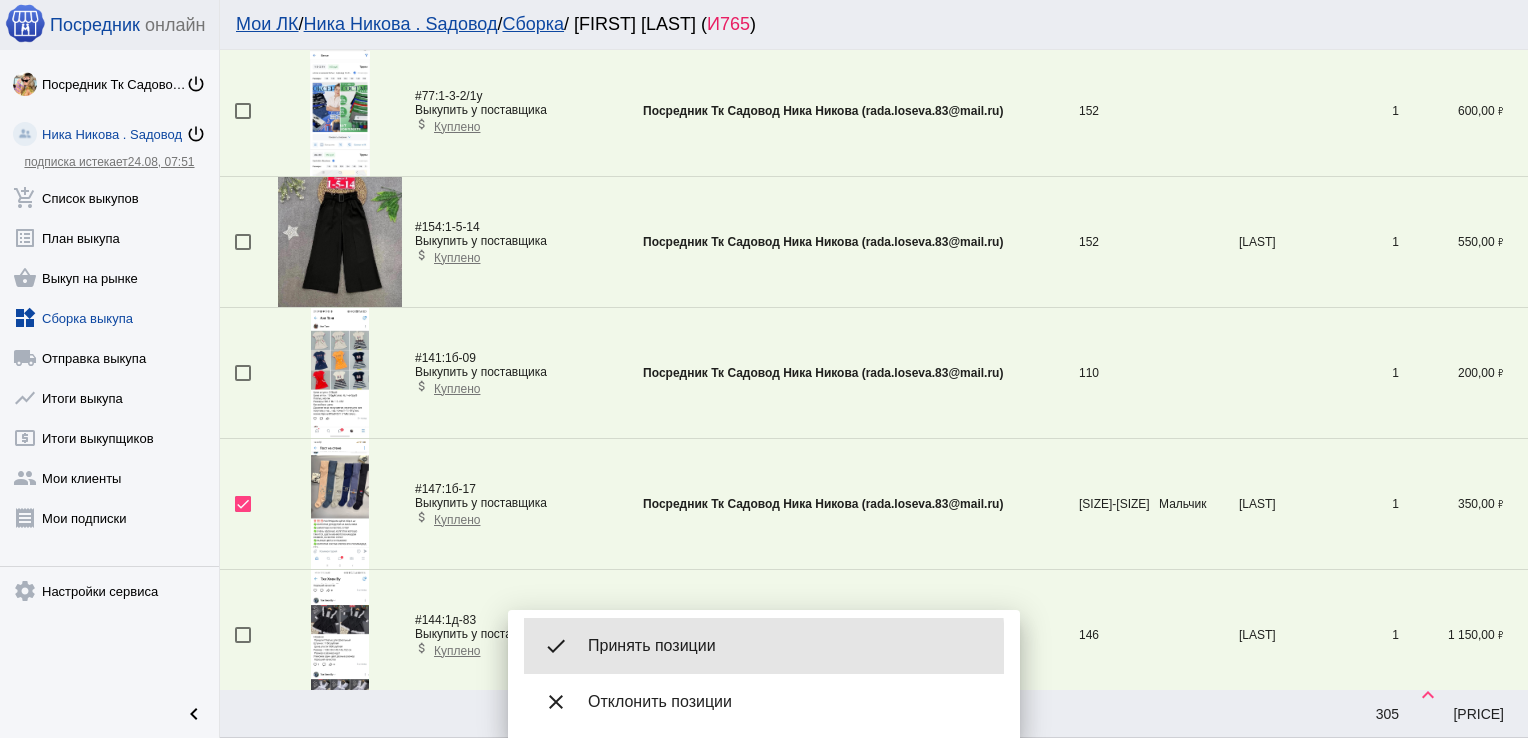 click on "Принять позиции" at bounding box center (788, 646) 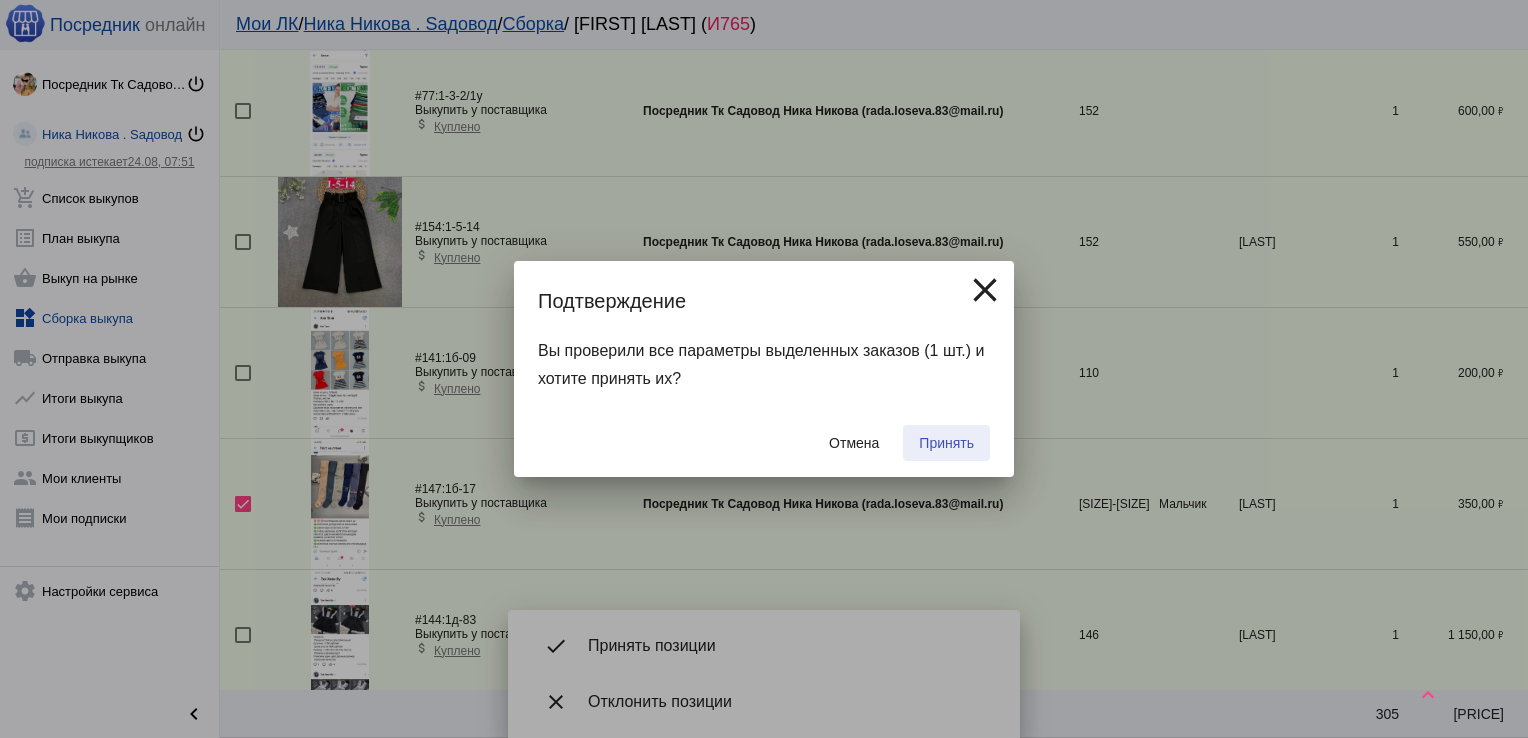 click on "Принять" at bounding box center (946, 443) 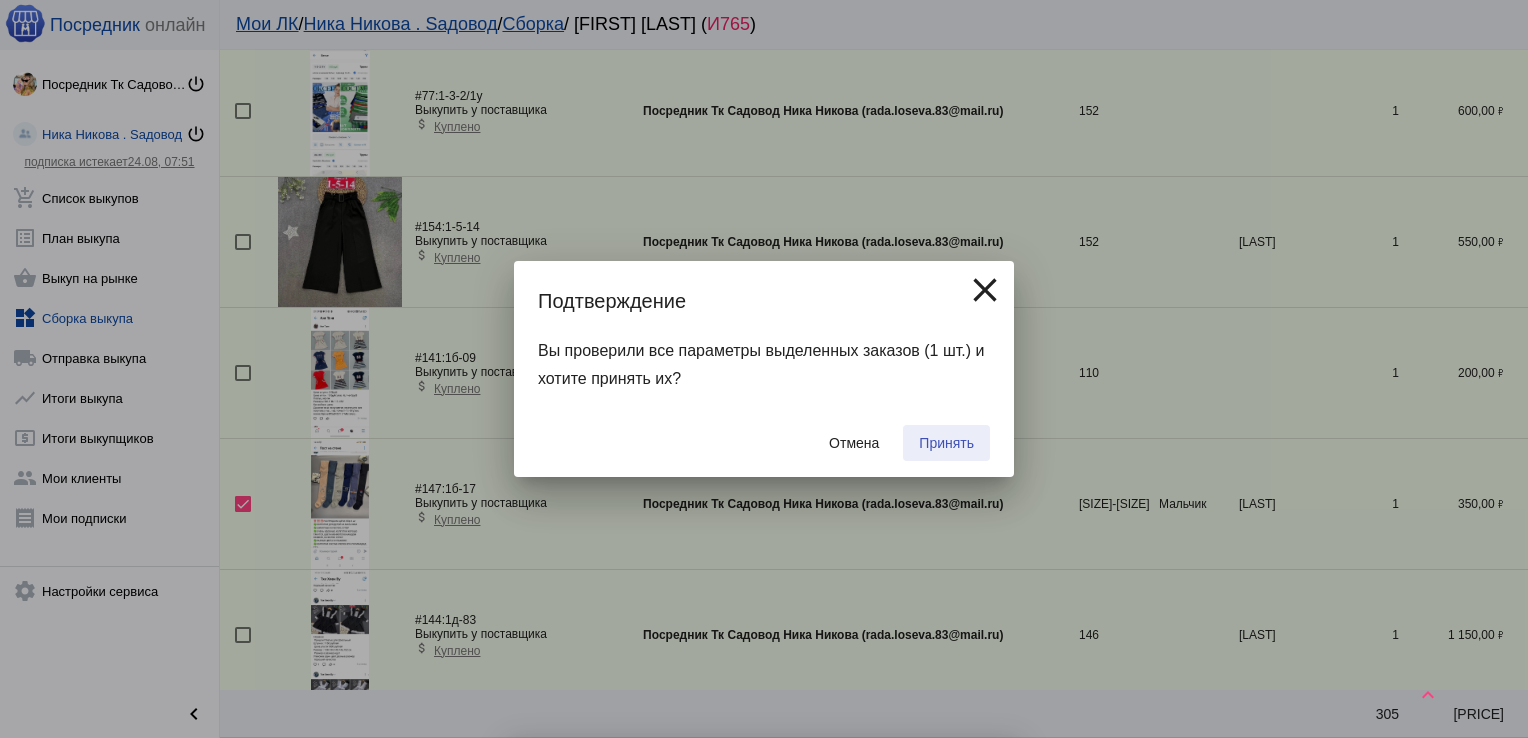 checkbox on "false" 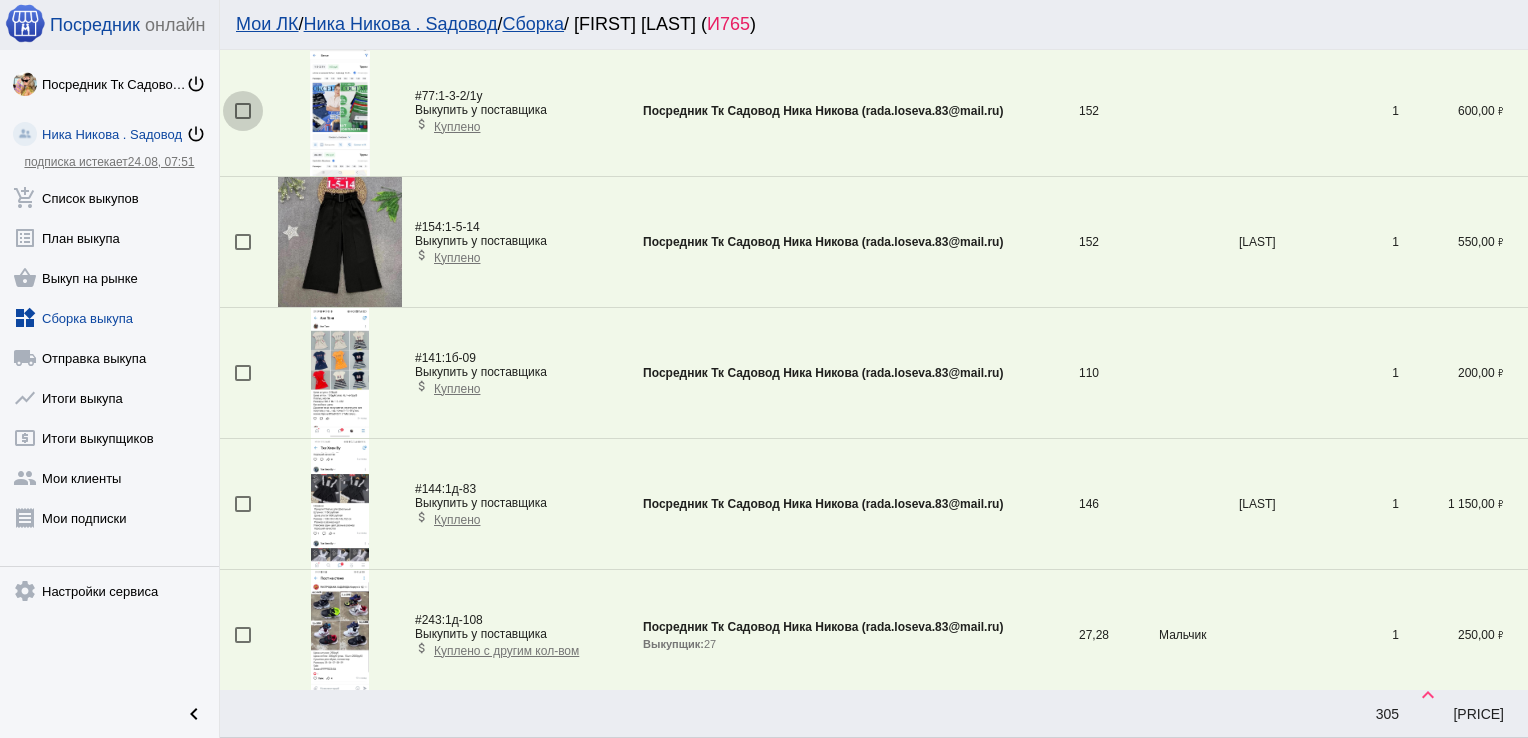 click at bounding box center [243, 111] 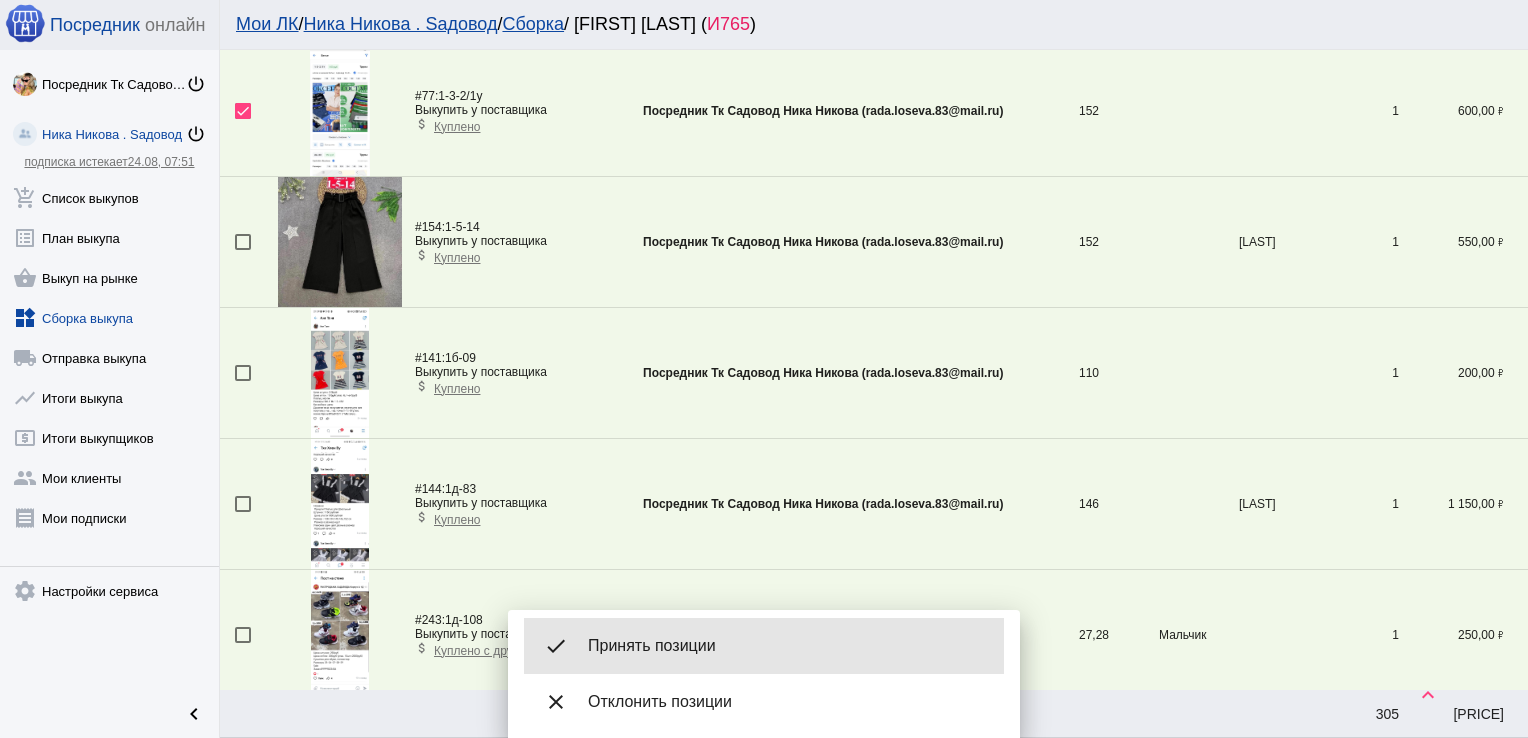 click on "done Принять позиции" at bounding box center [764, 646] 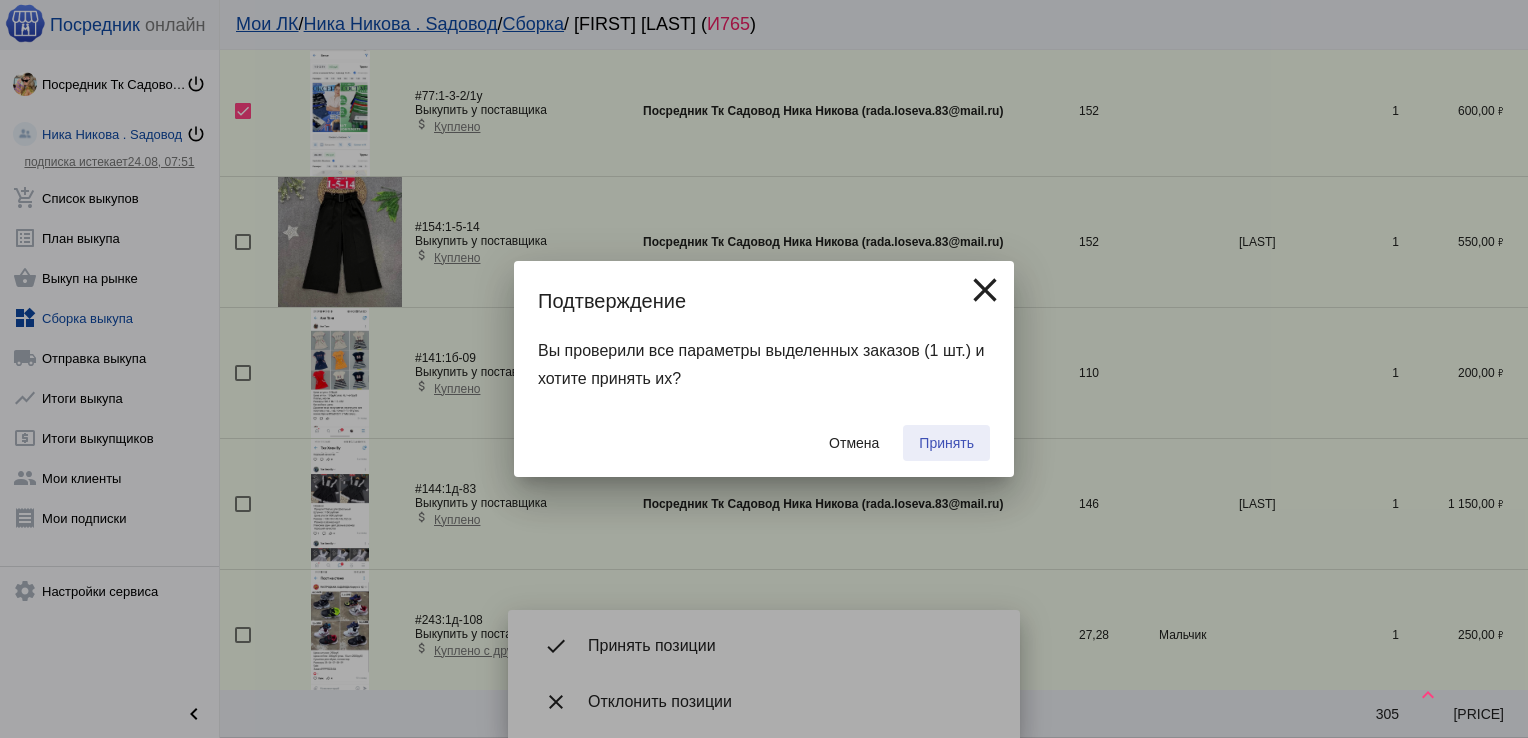 click on "Принять" at bounding box center (946, 443) 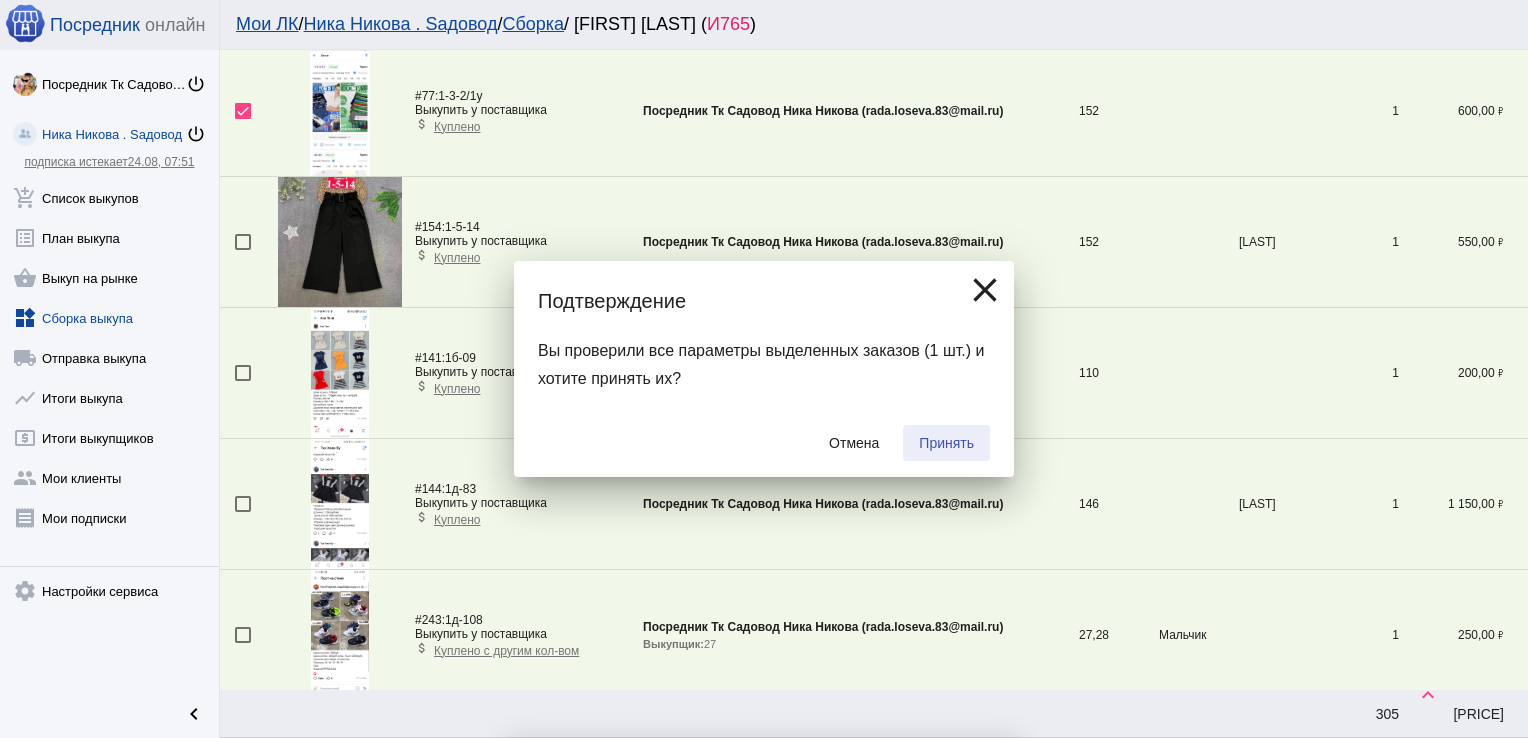checkbox on "false" 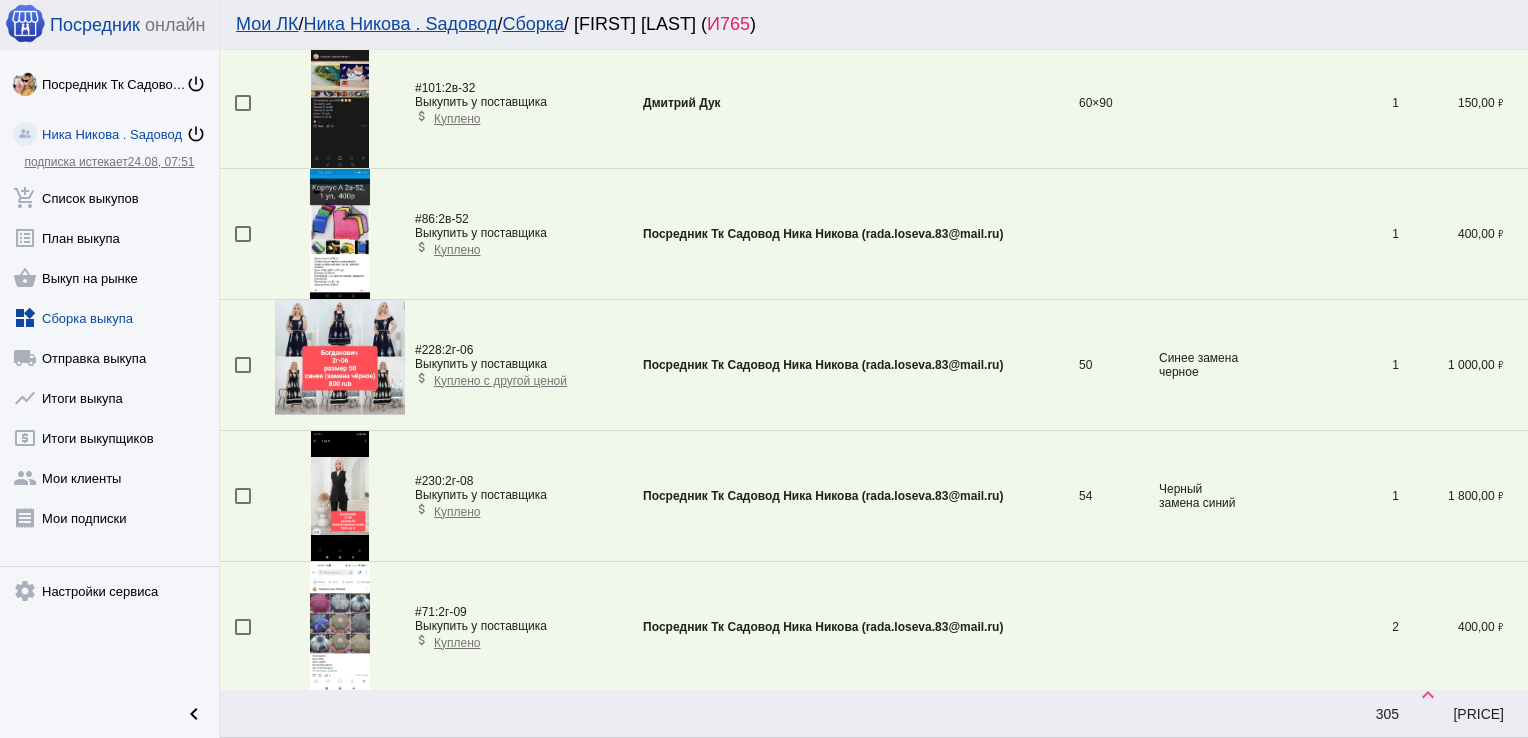 scroll, scrollTop: 6155, scrollLeft: 0, axis: vertical 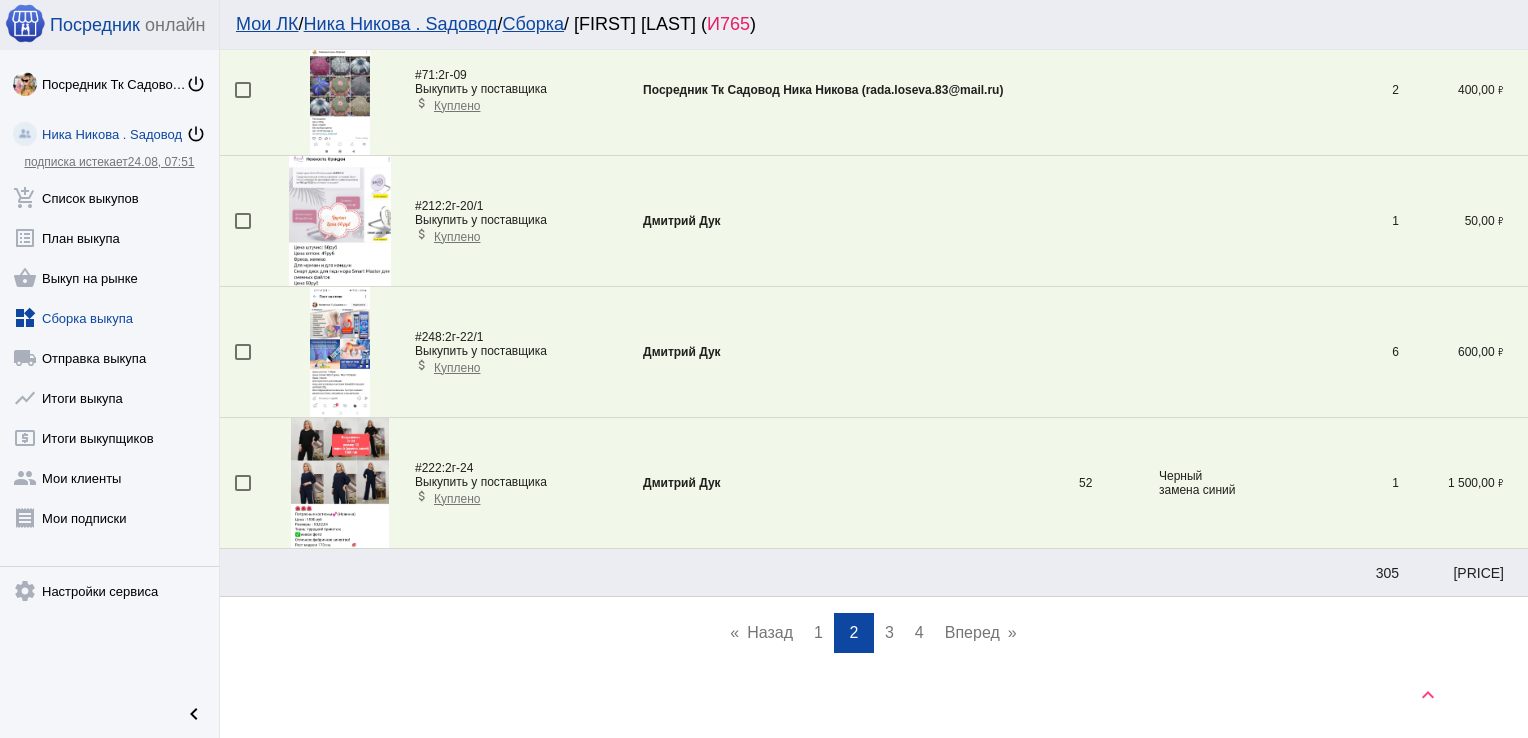 click on "1" at bounding box center (818, 632) 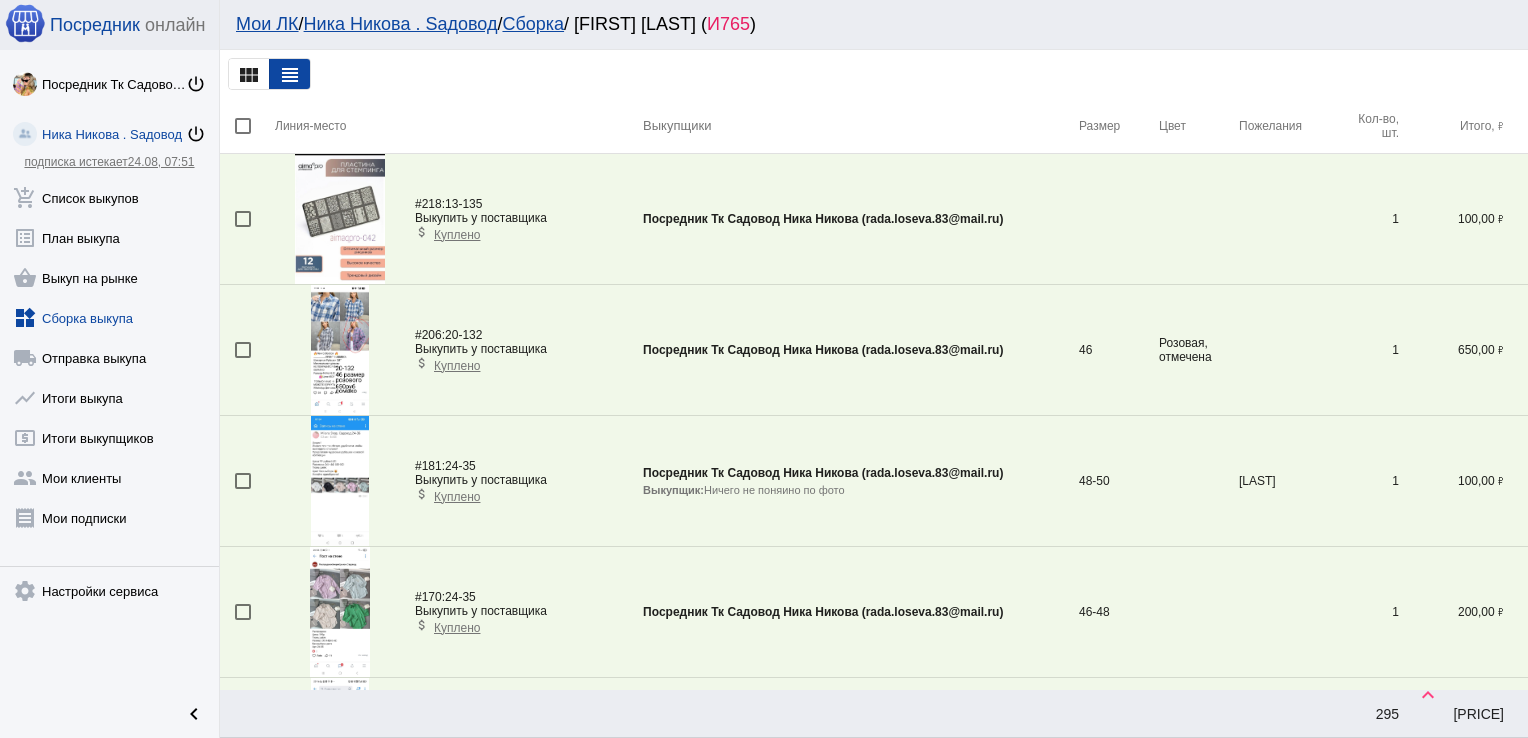 scroll, scrollTop: 6087, scrollLeft: 0, axis: vertical 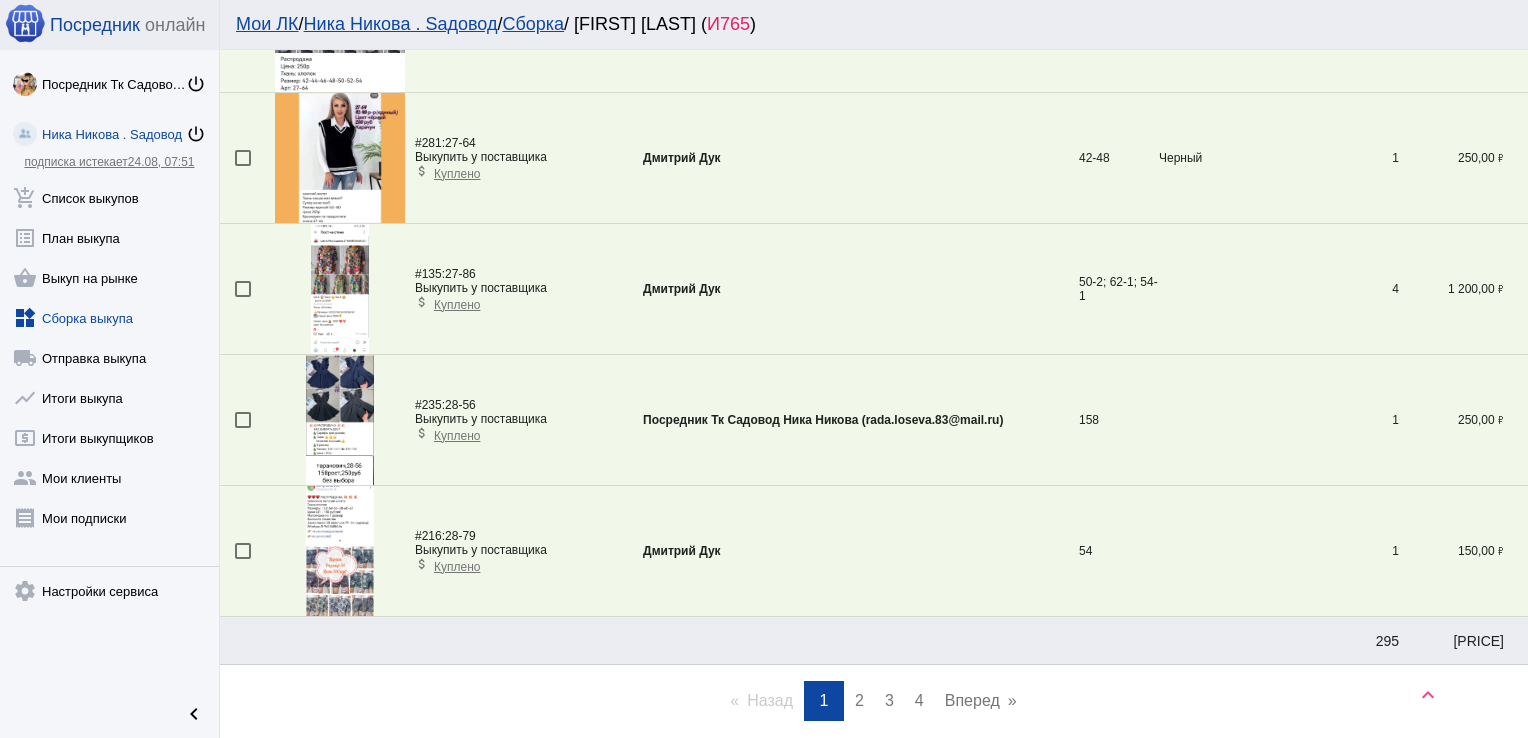 click at bounding box center (243, 420) 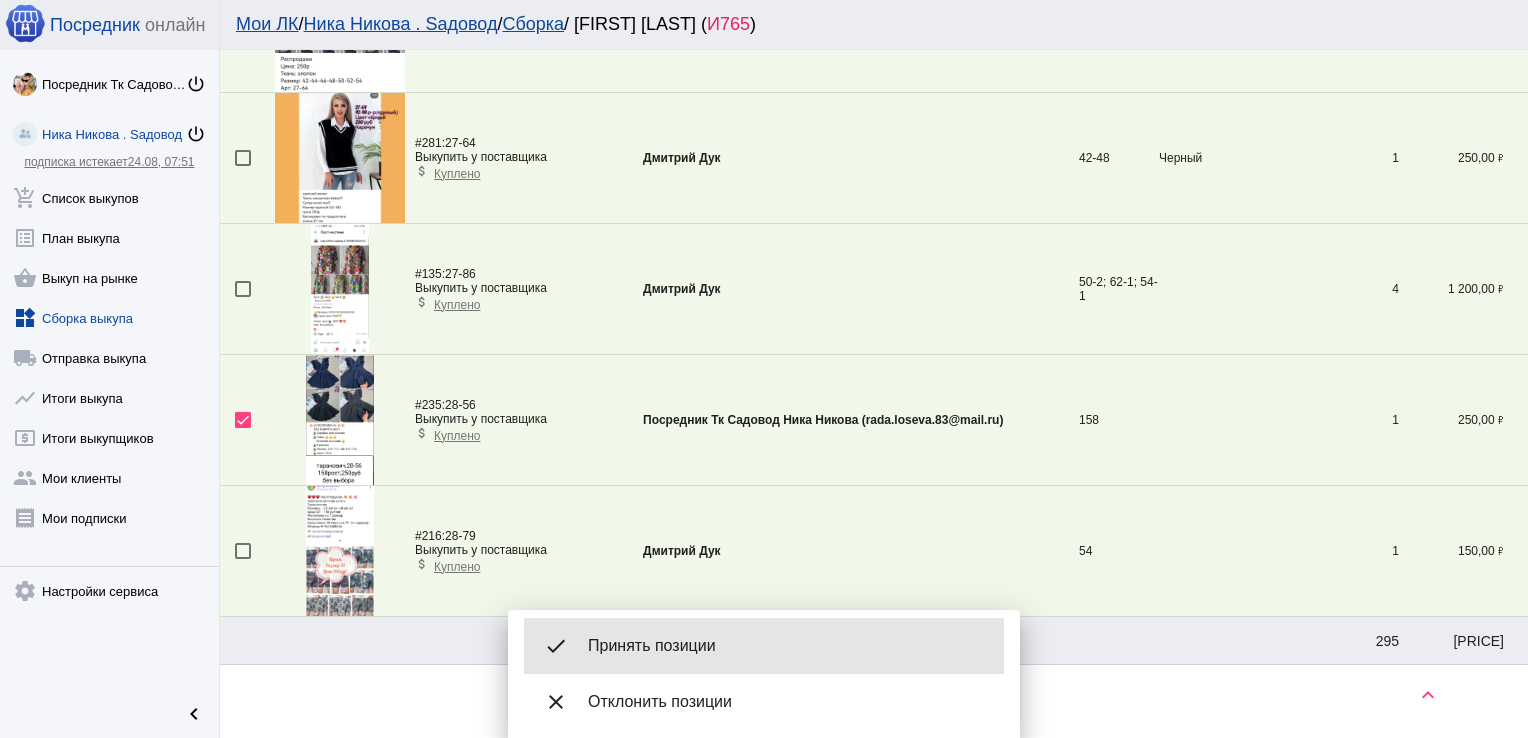 click on "Принять позиции" at bounding box center (788, 646) 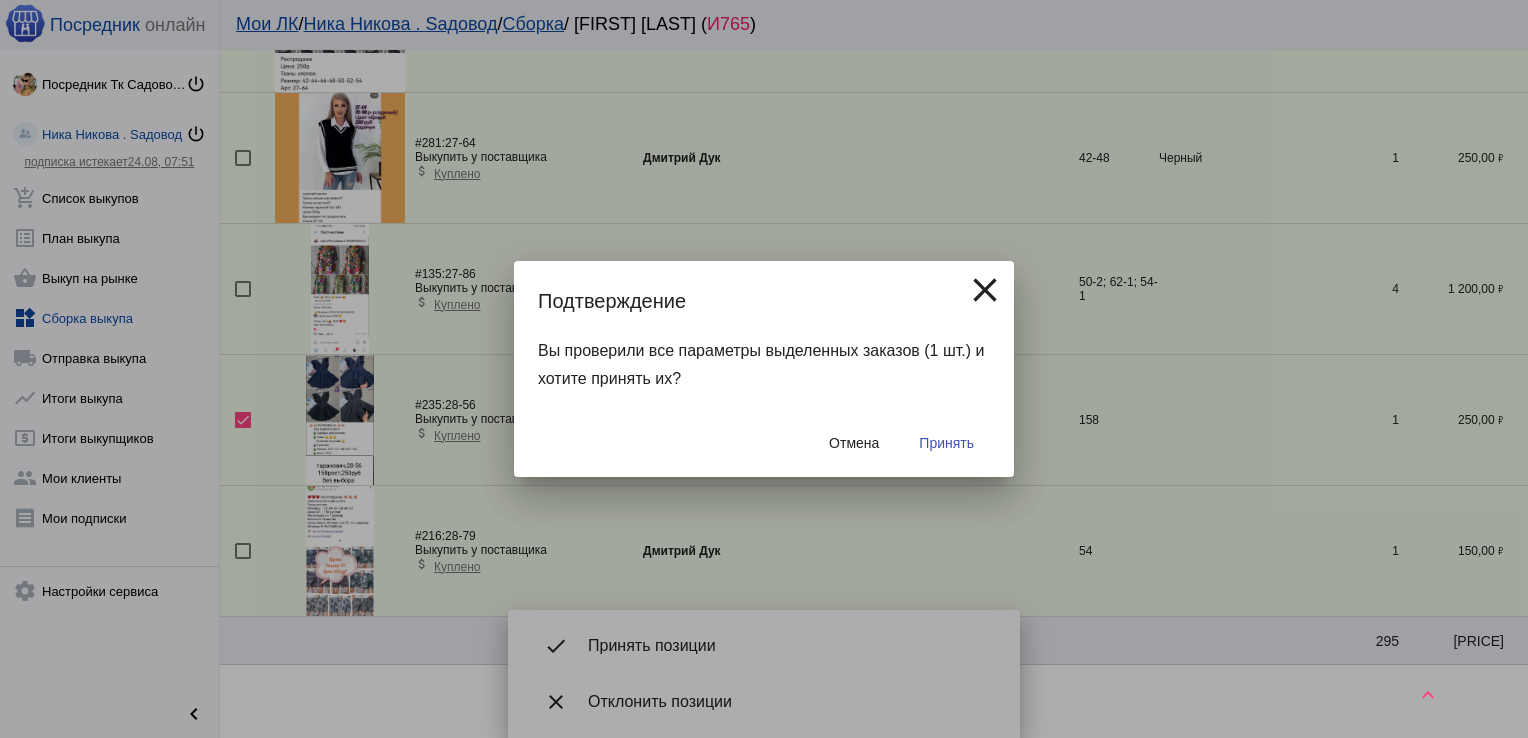 click on "Принять" at bounding box center [946, 443] 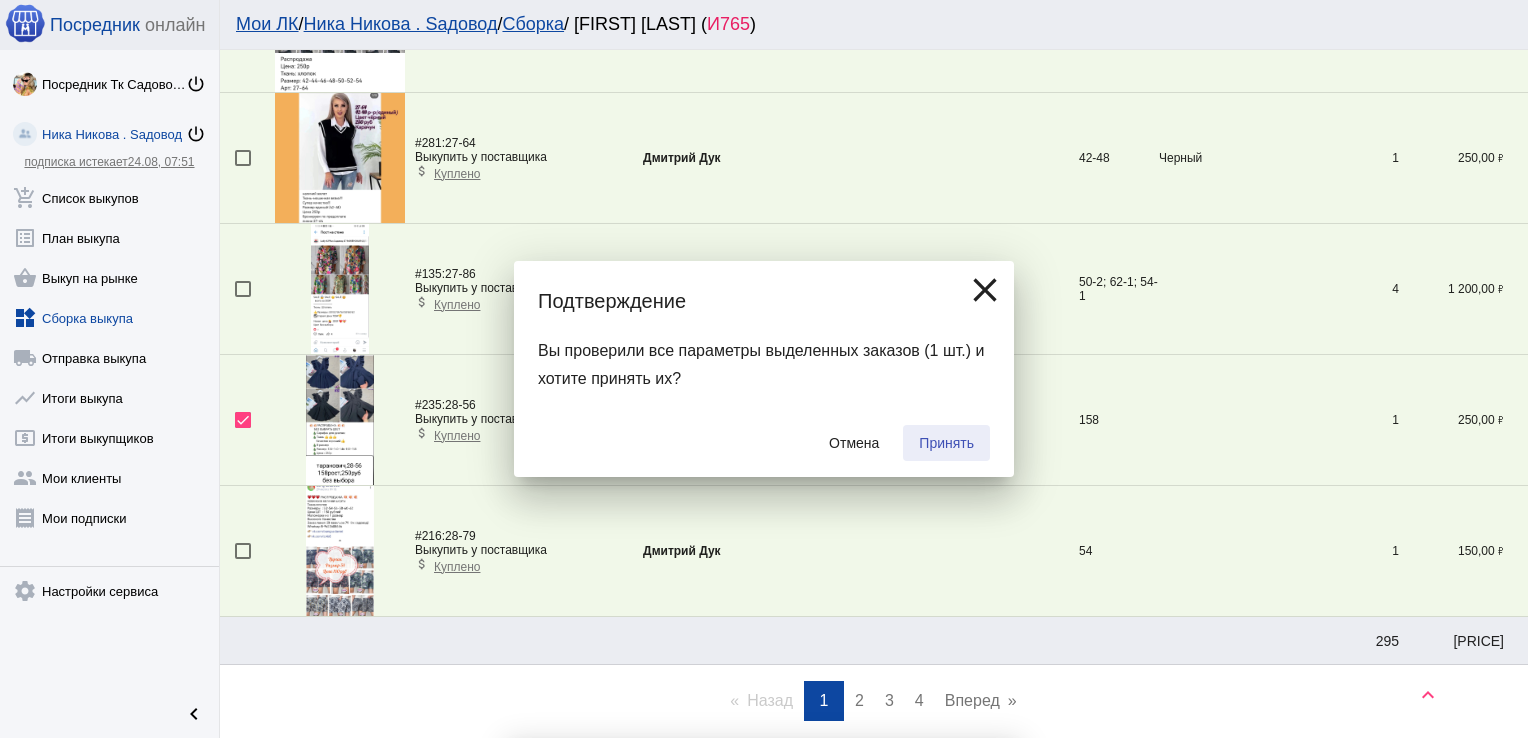 checkbox on "false" 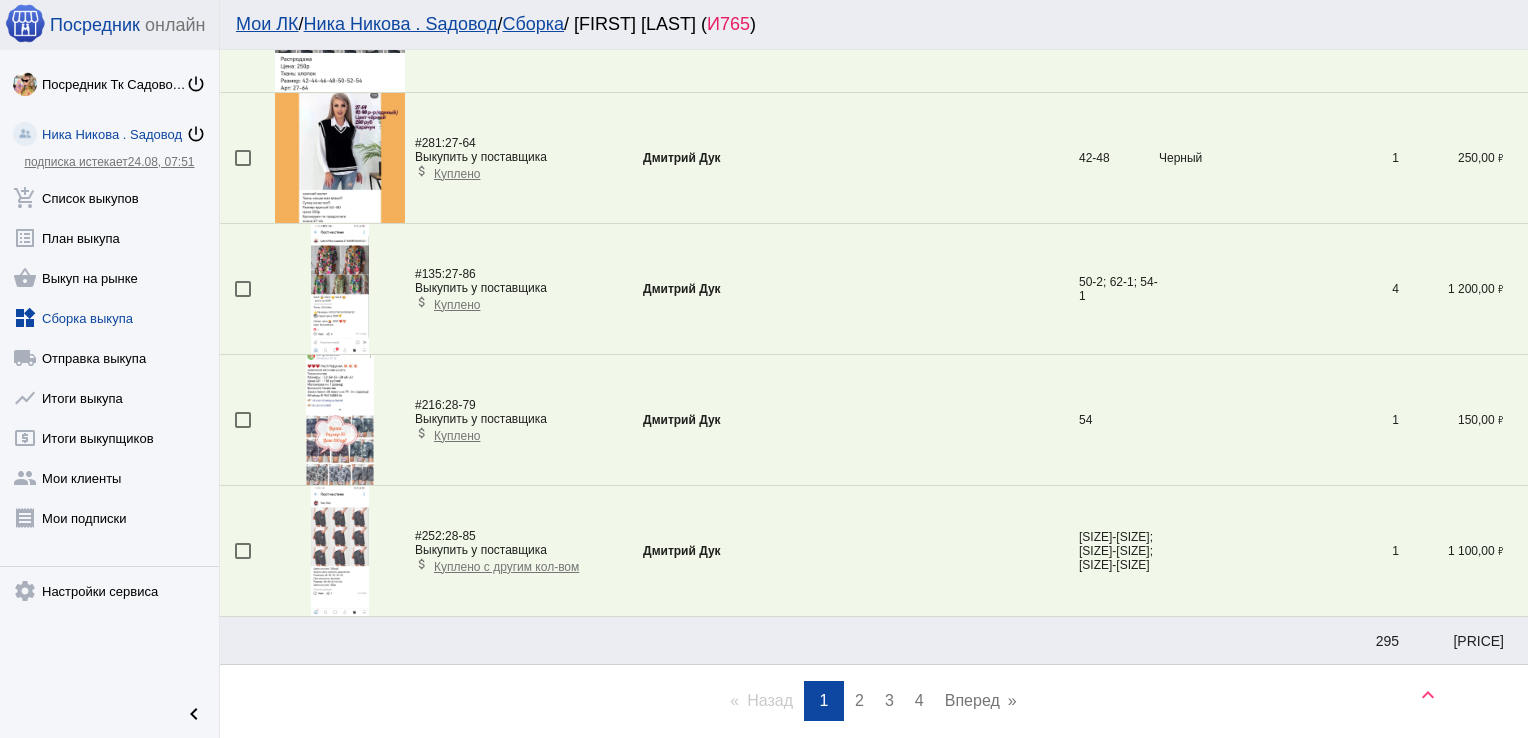 click on "2" at bounding box center [859, 700] 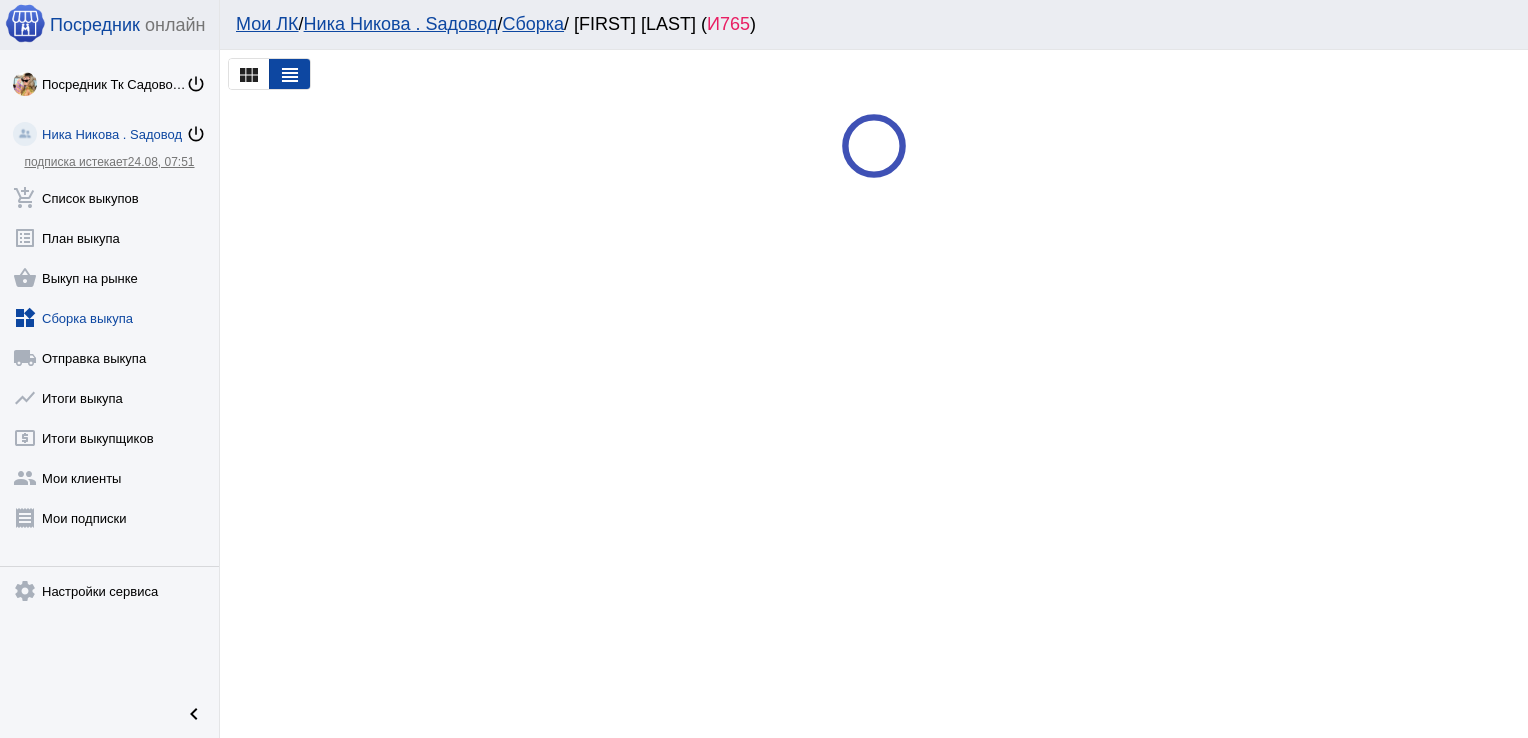 scroll, scrollTop: 0, scrollLeft: 0, axis: both 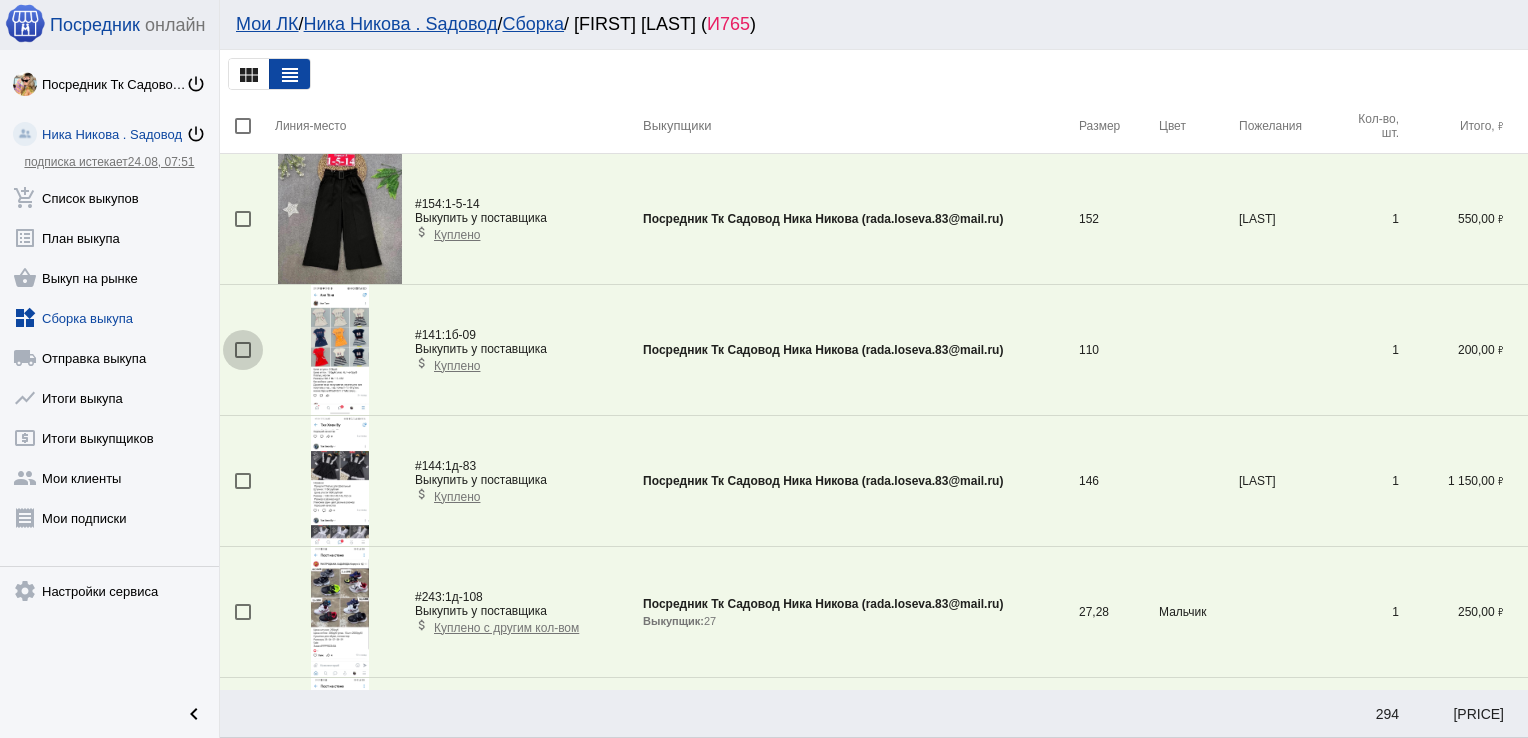 click at bounding box center (243, 350) 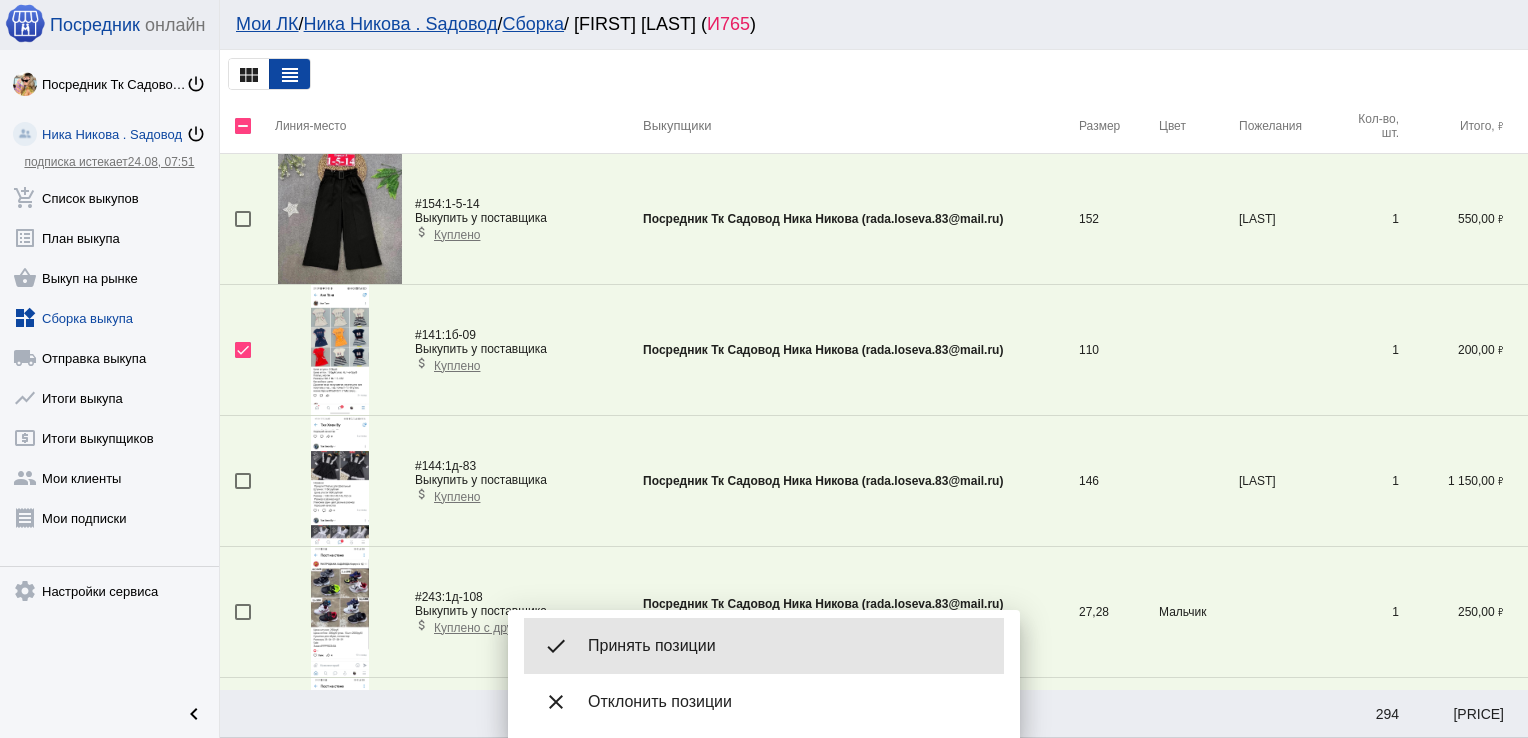 click on "Принять позиции" at bounding box center [788, 646] 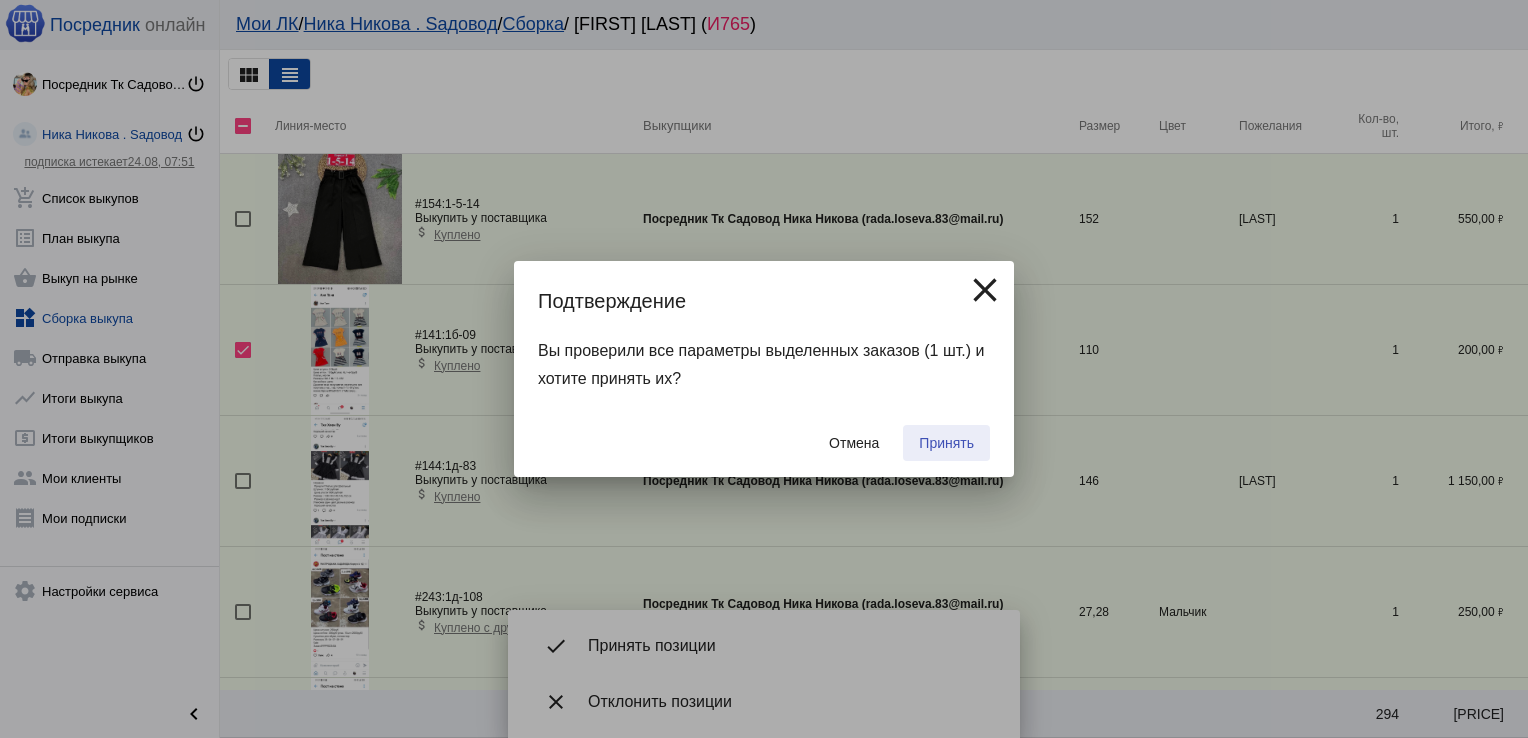 click on "Принять" at bounding box center (946, 443) 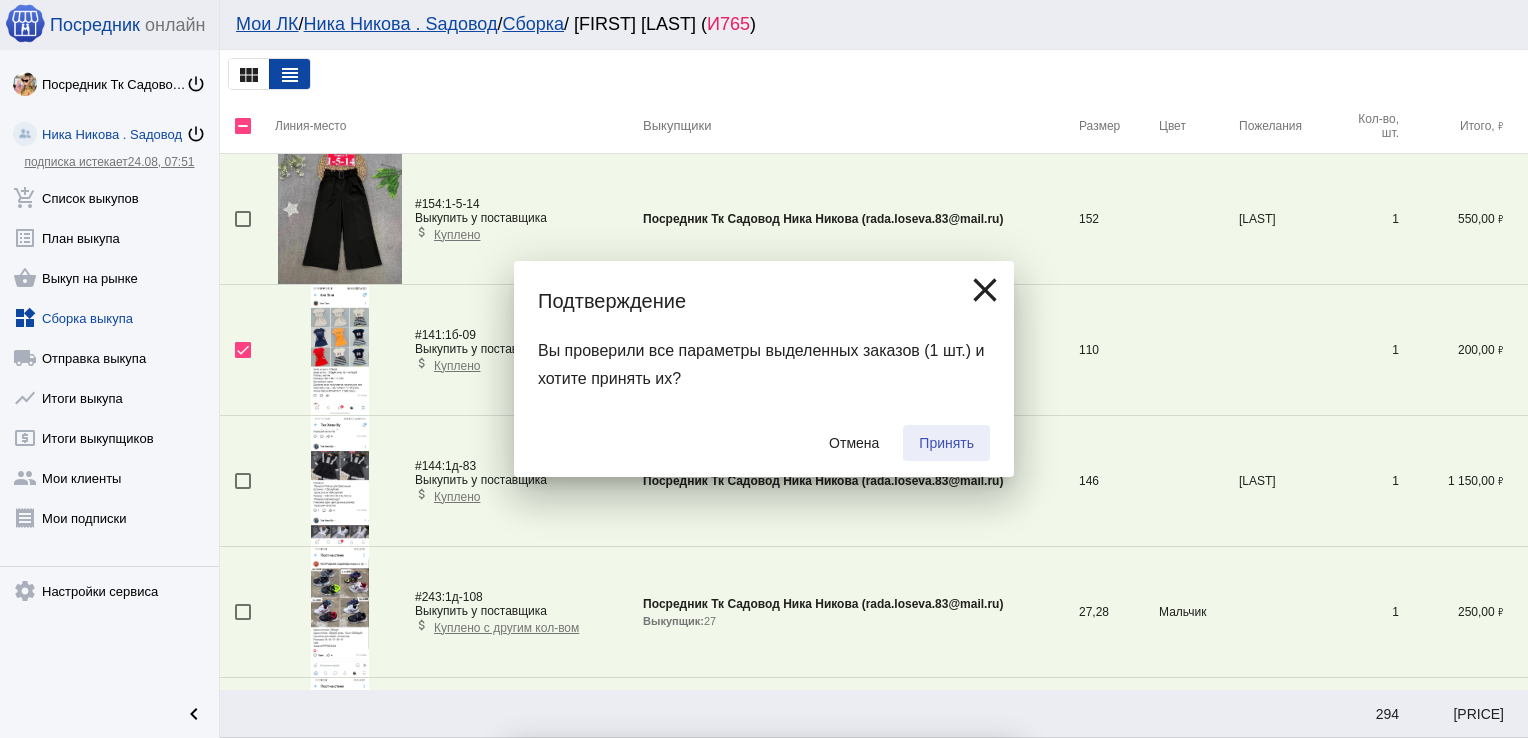 checkbox on "false" 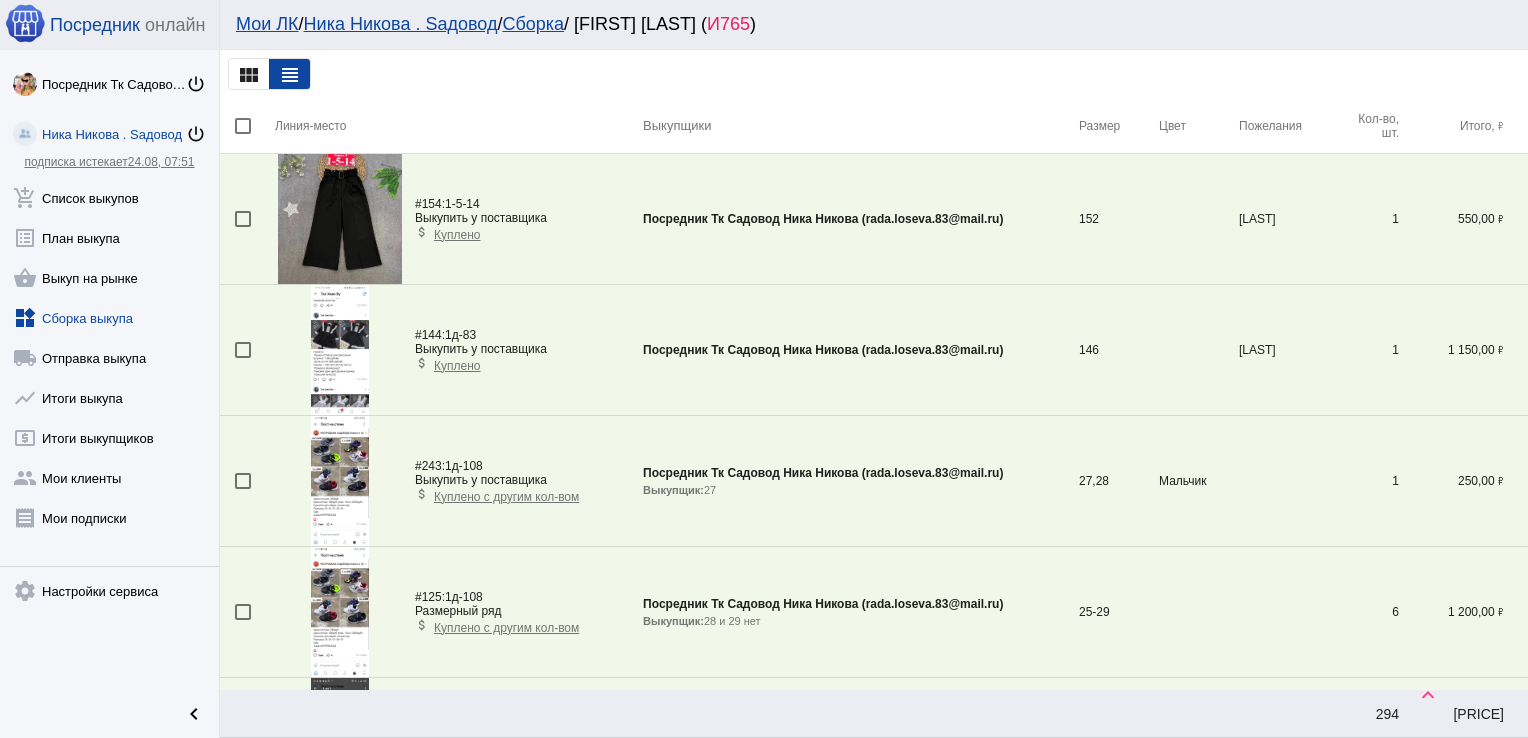 scroll, scrollTop: 6155, scrollLeft: 0, axis: vertical 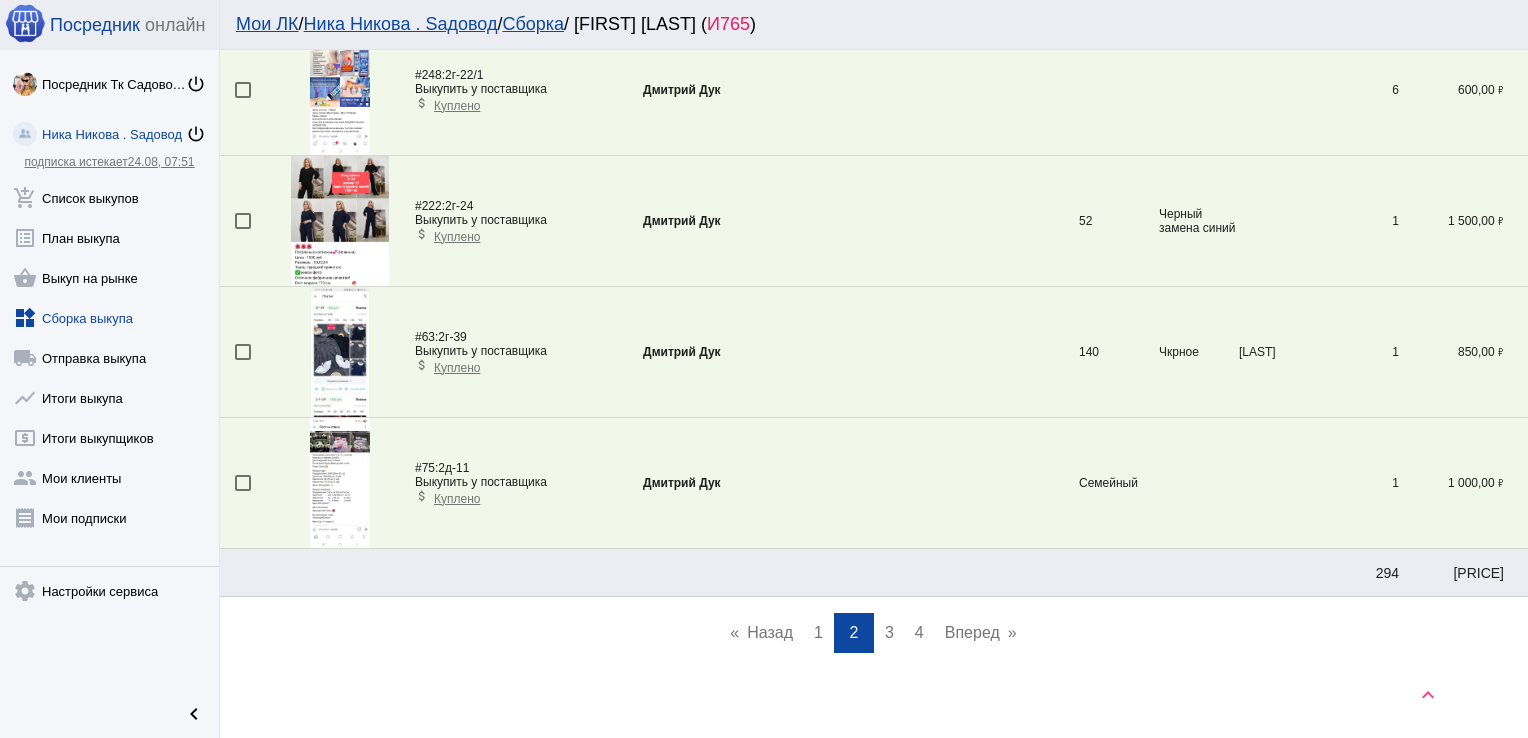 click on "1" at bounding box center (818, 632) 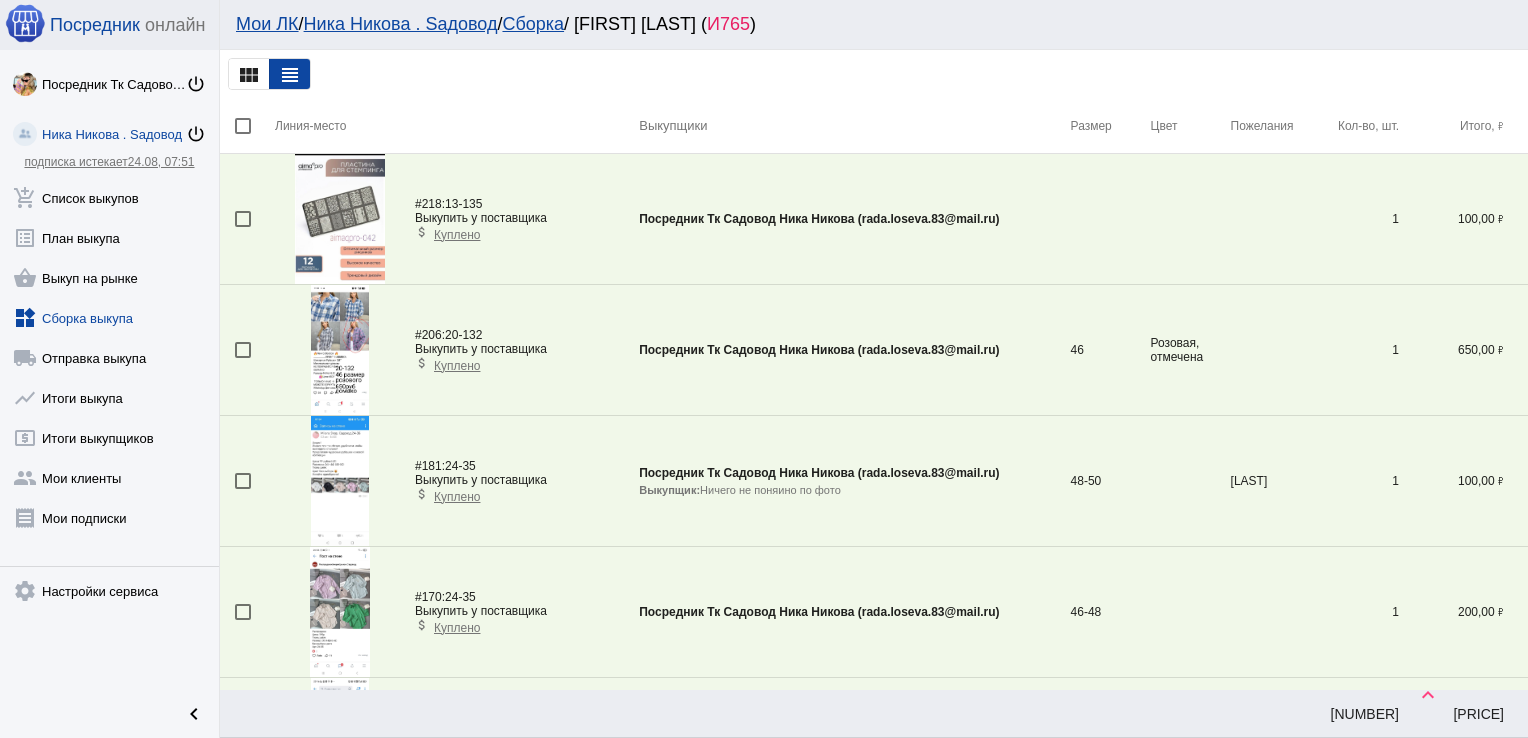 scroll, scrollTop: 1116, scrollLeft: 0, axis: vertical 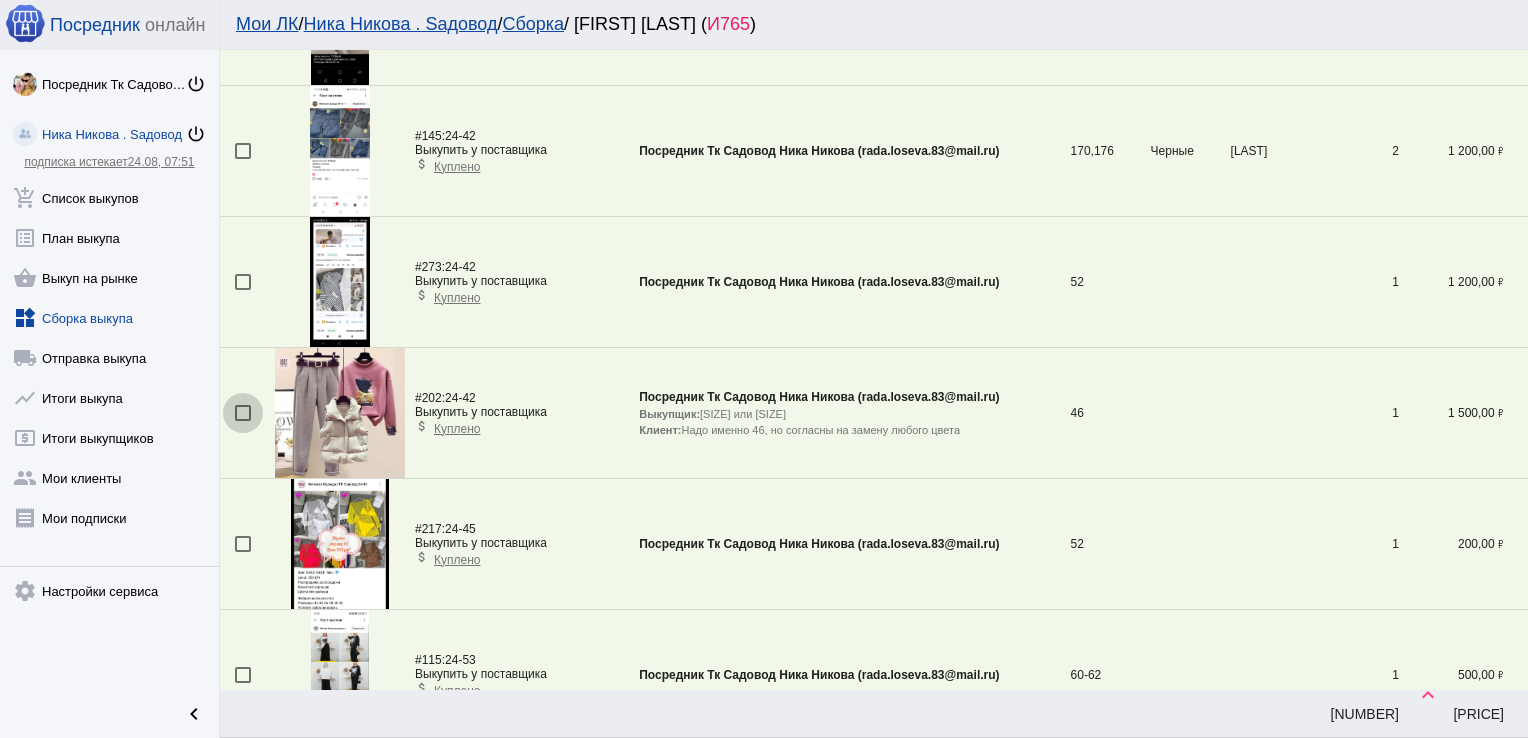 click at bounding box center [243, 413] 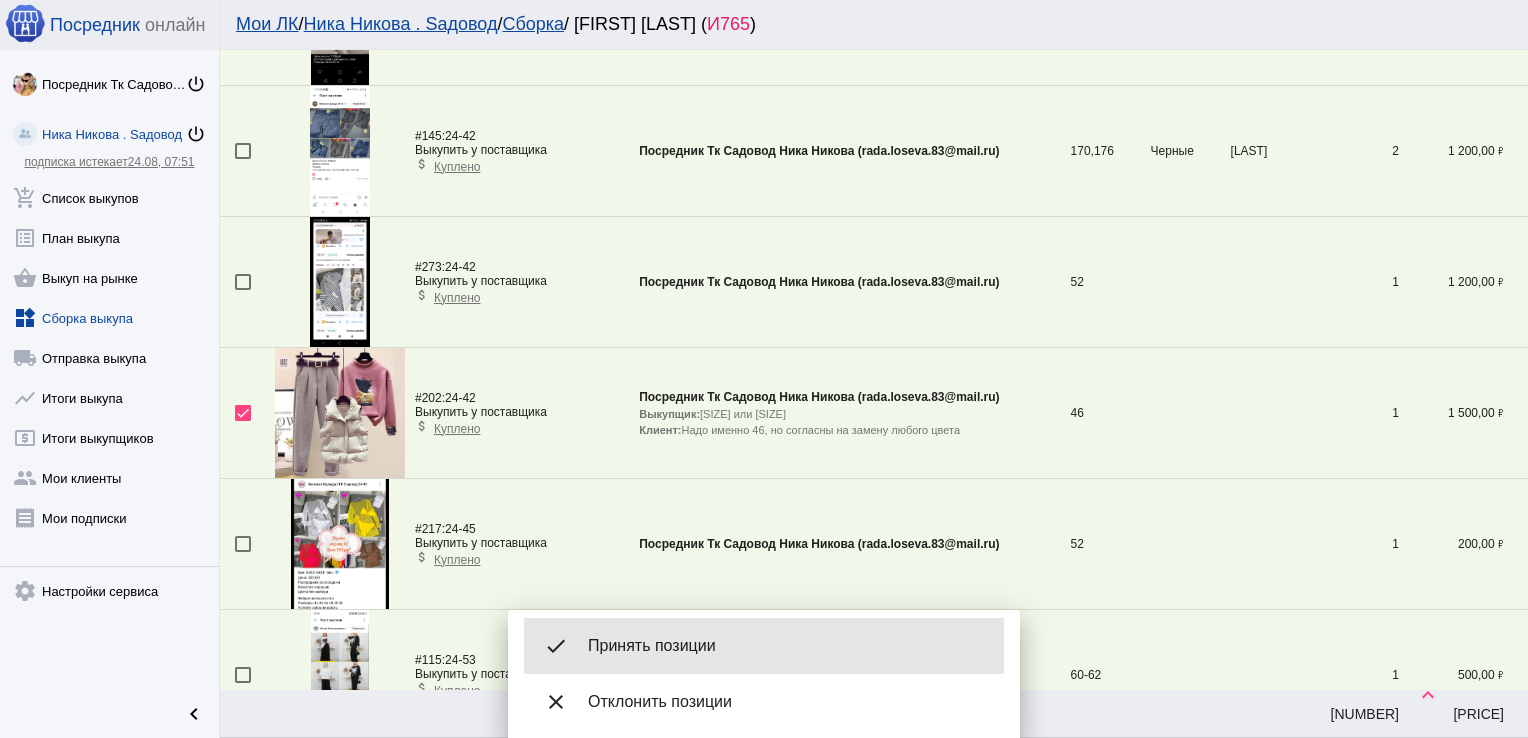 click on "done Принять позиции" at bounding box center (764, 646) 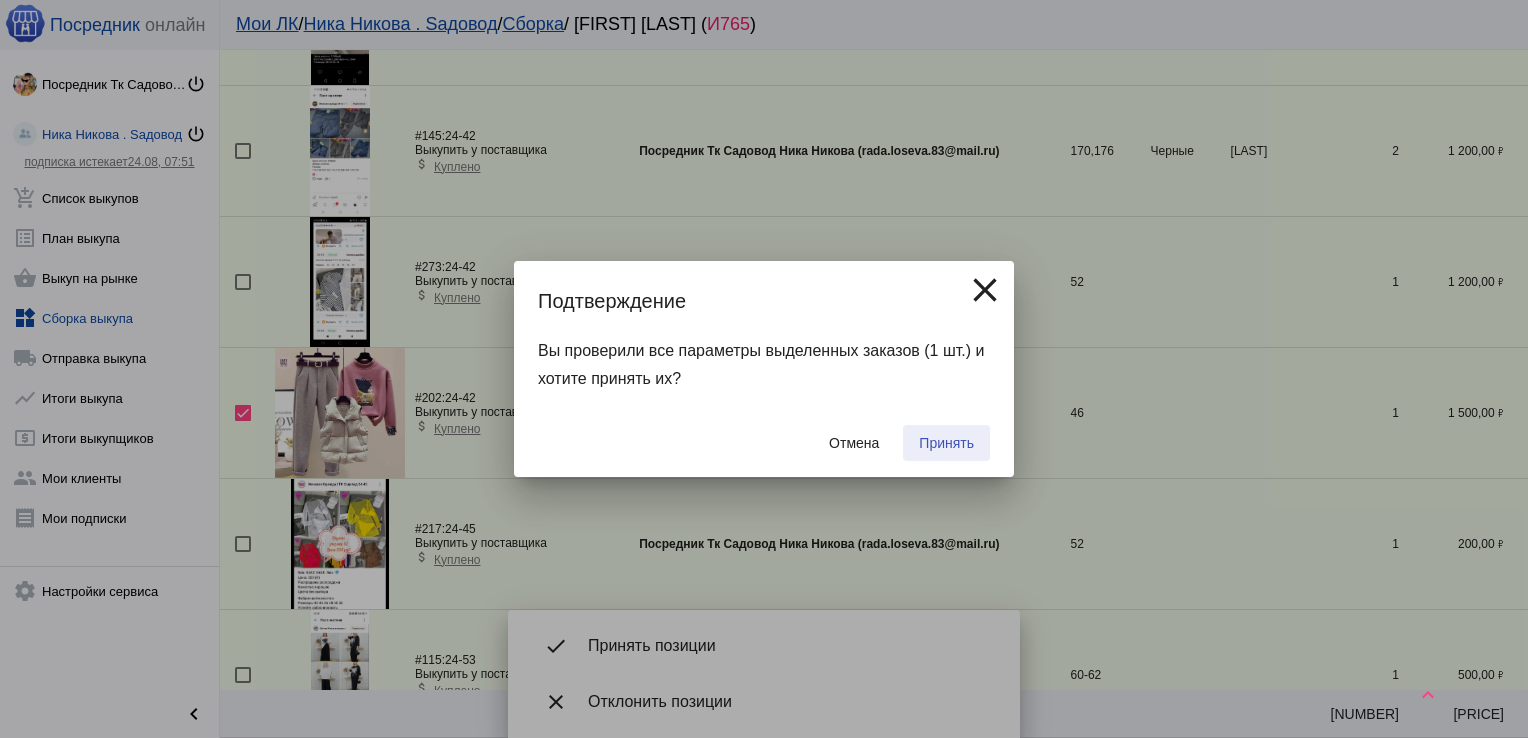 click on "Принять" at bounding box center (946, 443) 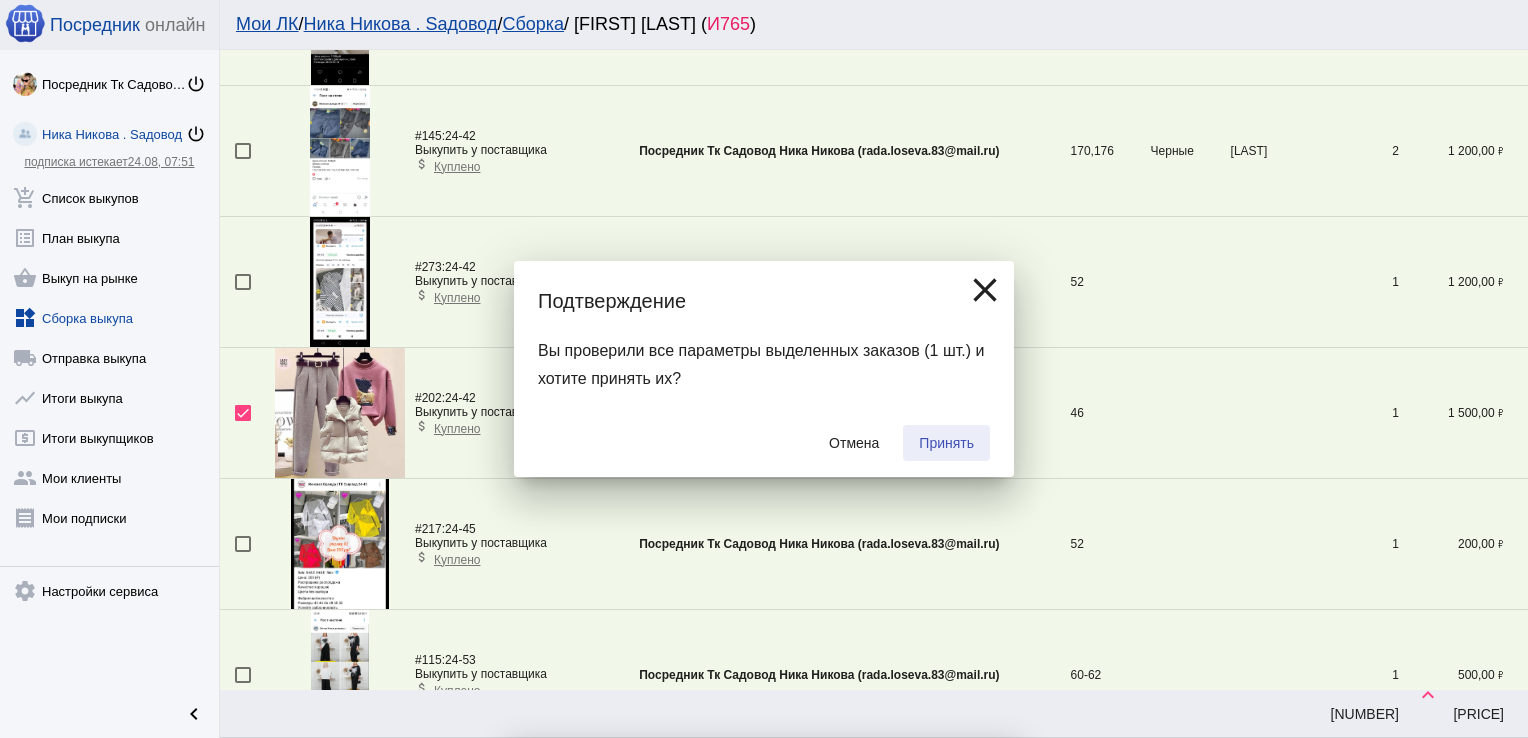 checkbox on "false" 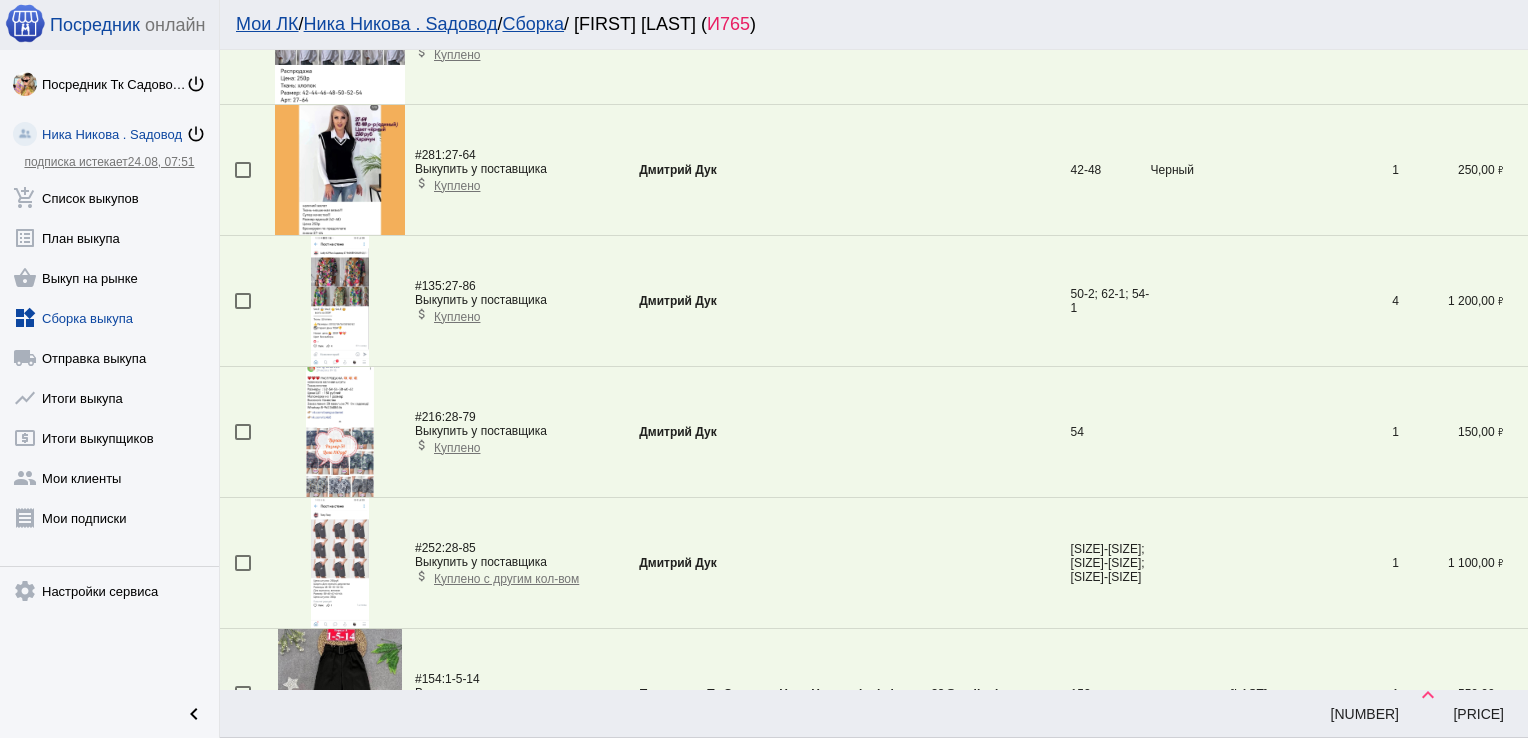 scroll, scrollTop: 6155, scrollLeft: 0, axis: vertical 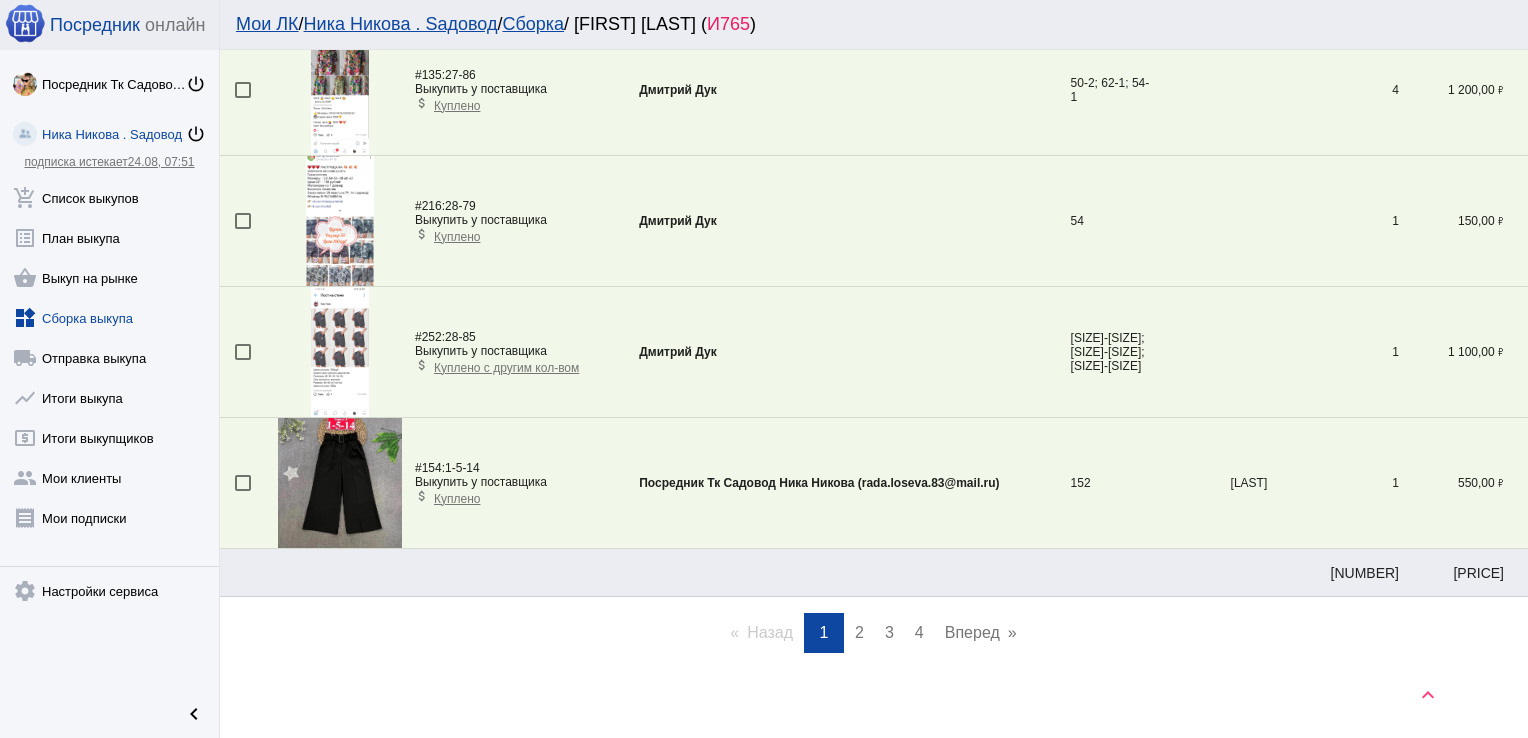 click on "2" at bounding box center (859, 632) 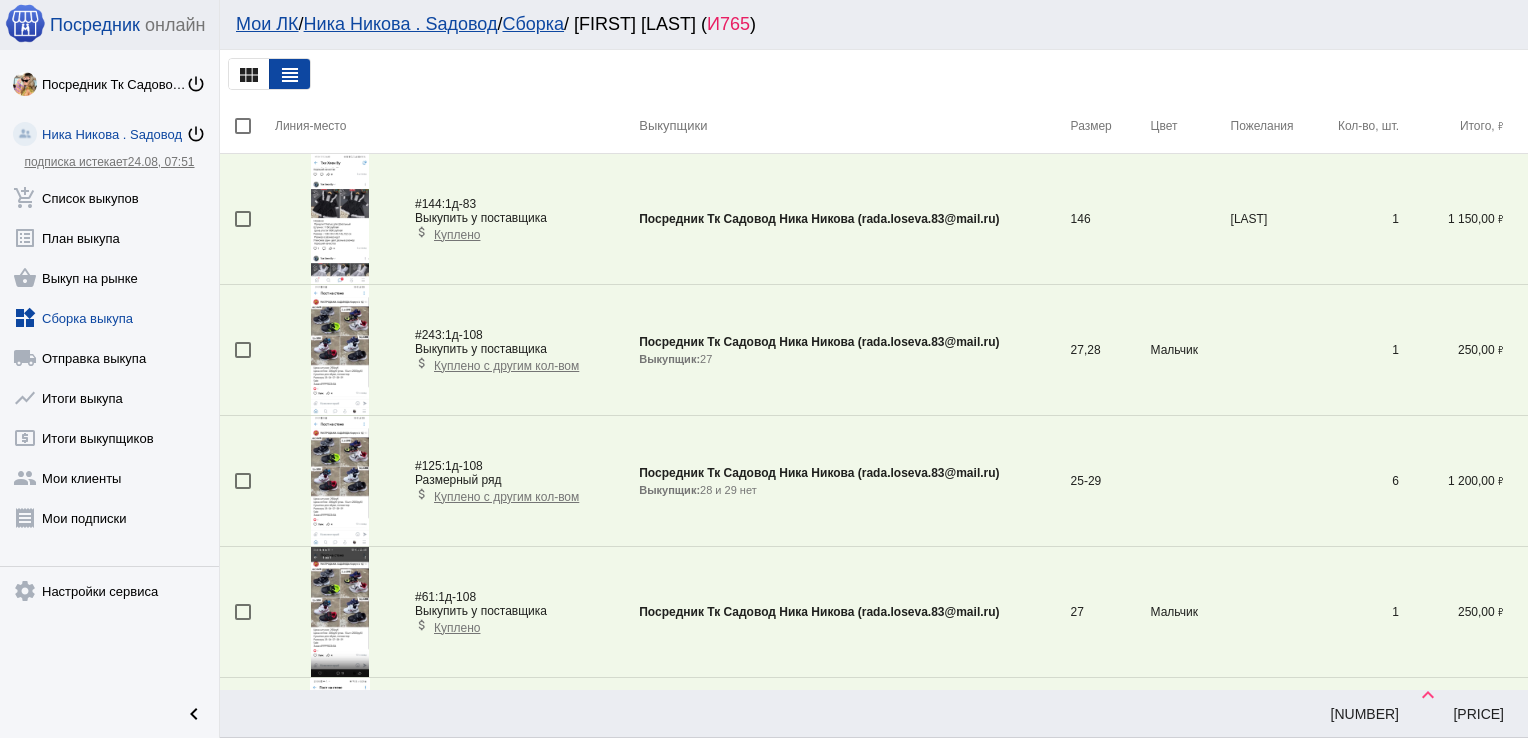 scroll, scrollTop: 4125, scrollLeft: 0, axis: vertical 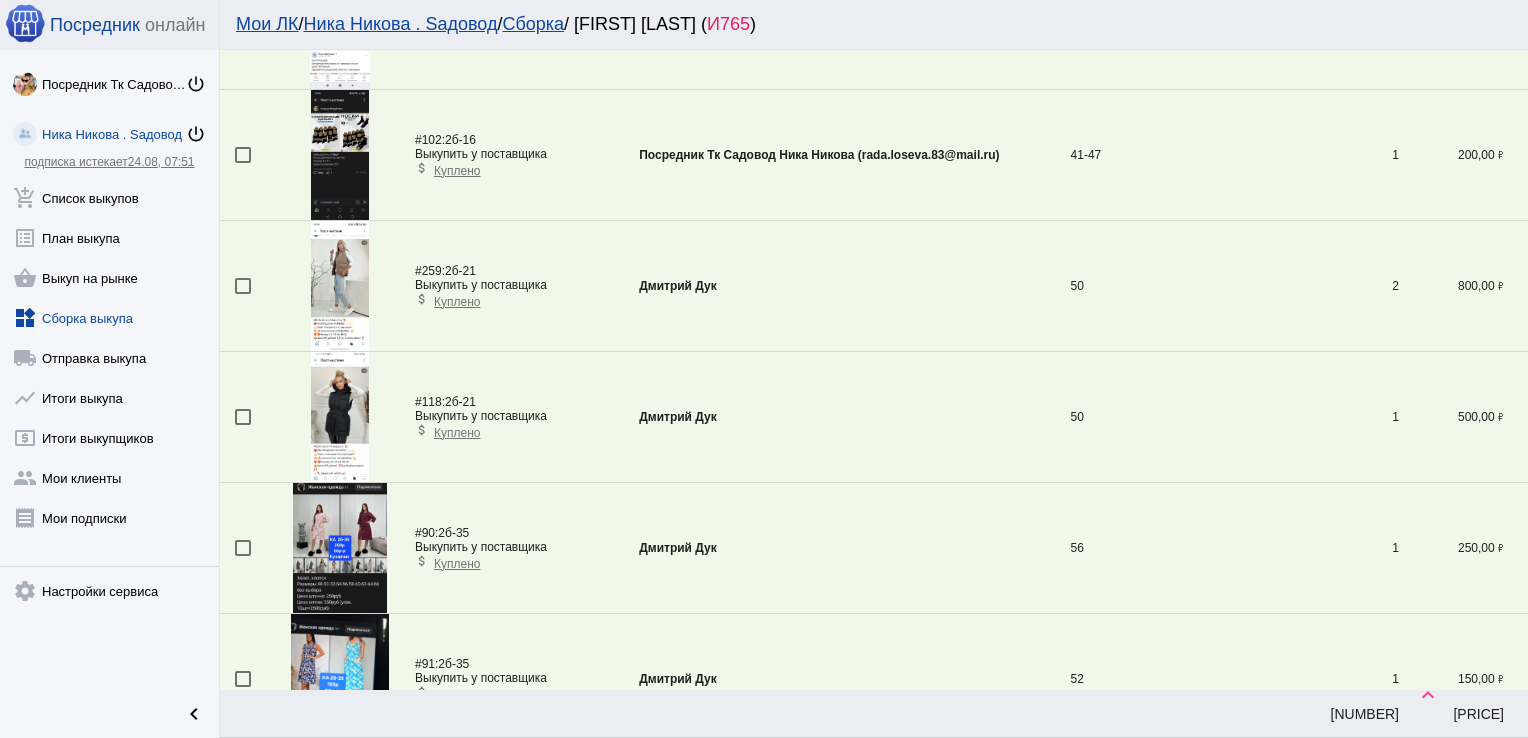 click at bounding box center [243, 417] 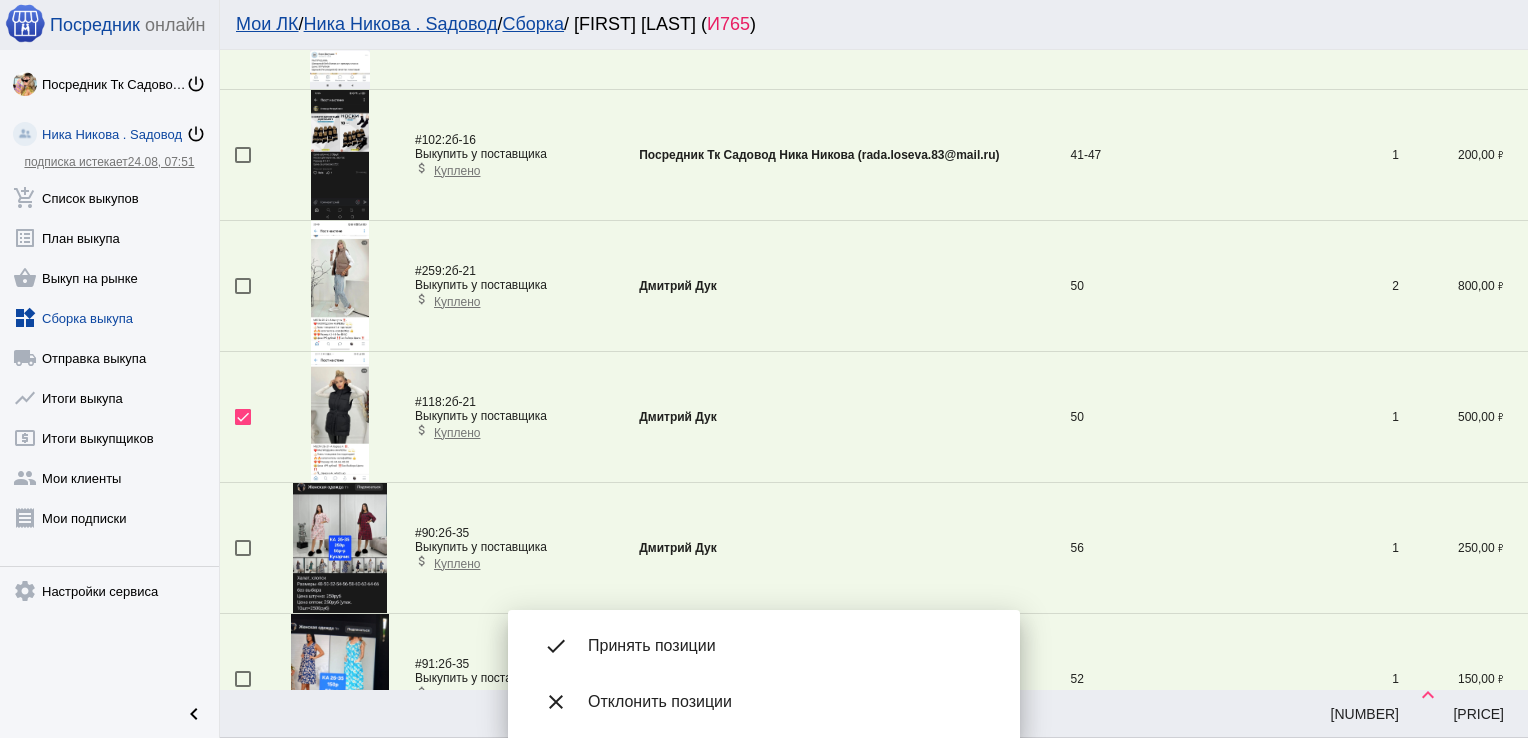 click on "Принять позиции" at bounding box center [788, 646] 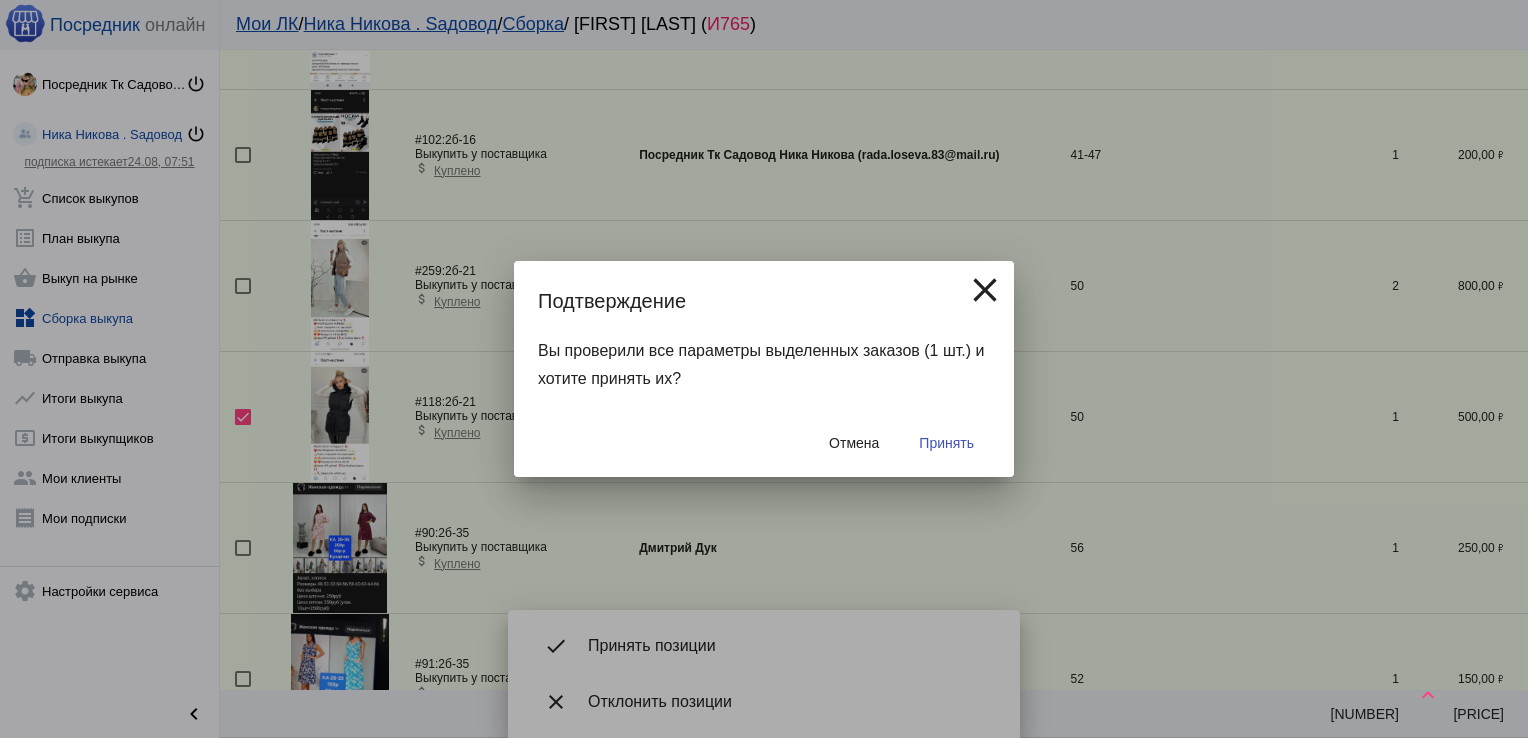click on "Принять" at bounding box center [946, 443] 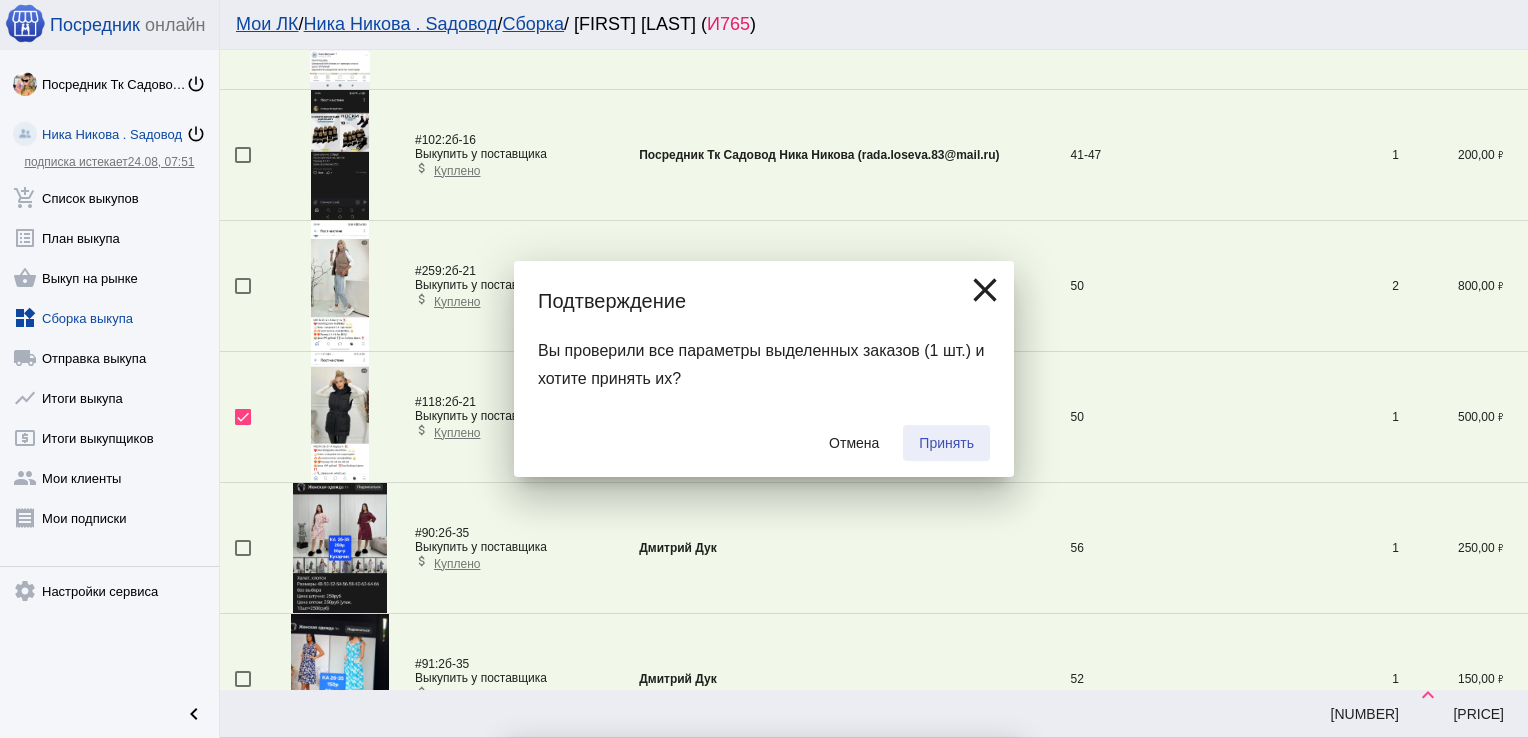 checkbox on "false" 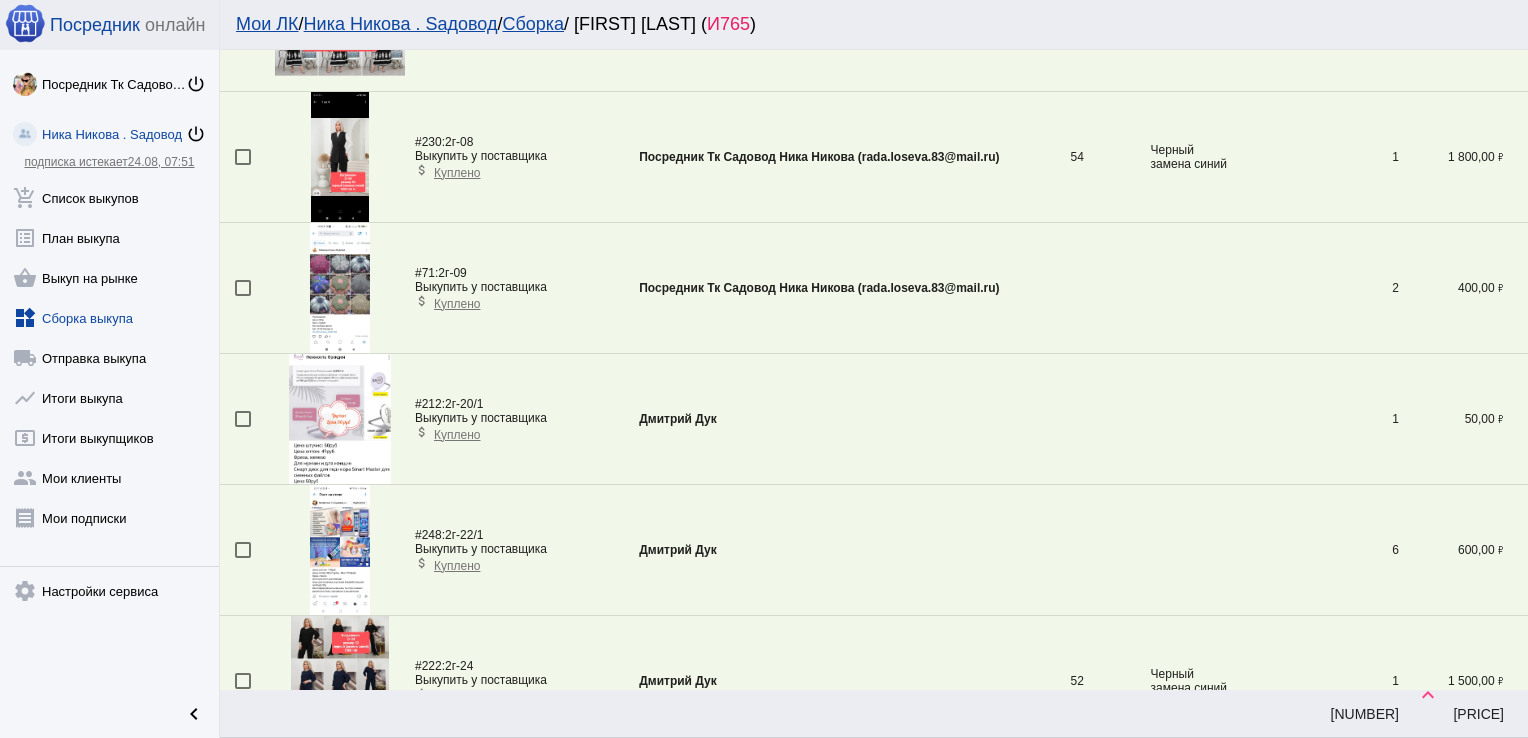 scroll, scrollTop: 6155, scrollLeft: 0, axis: vertical 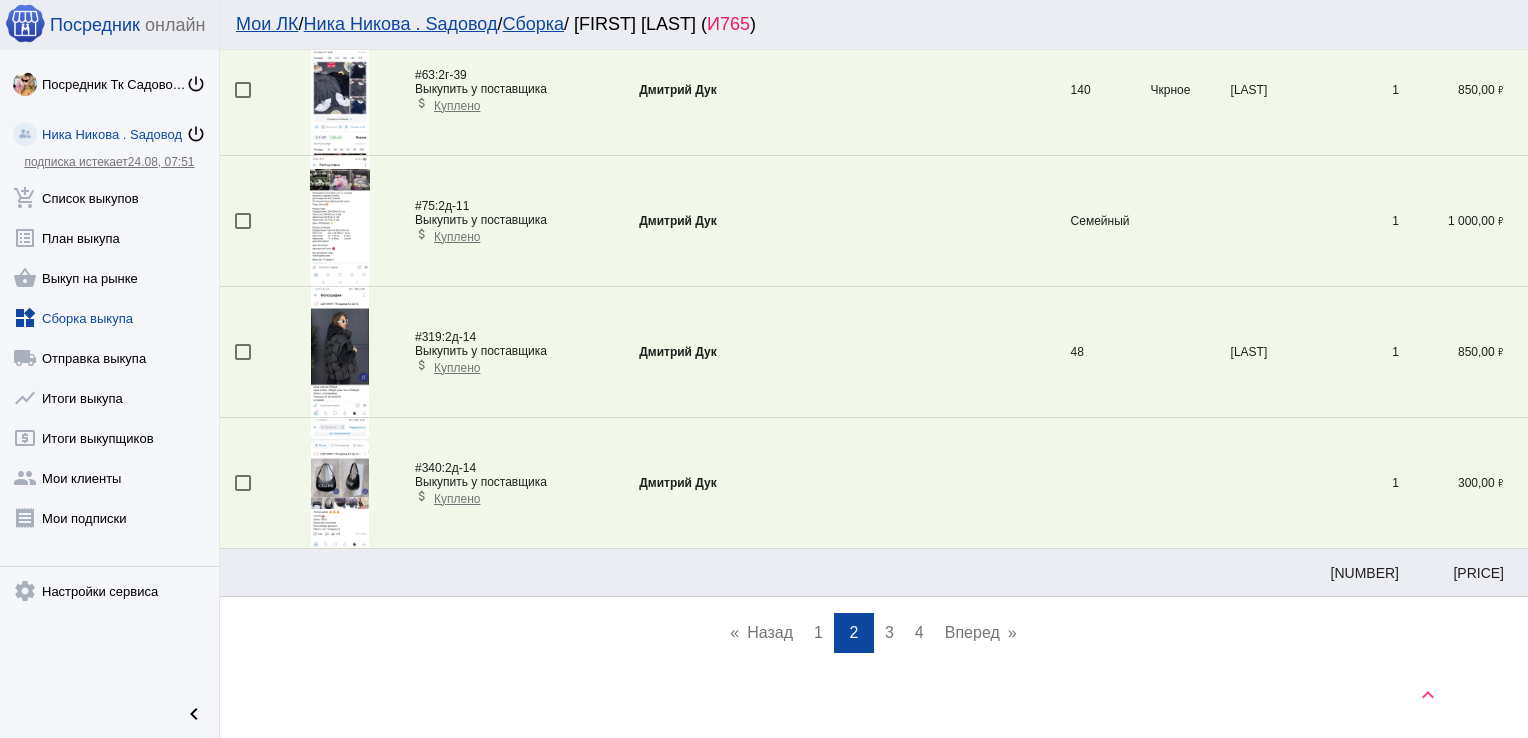 click on "page  1" at bounding box center [818, 633] 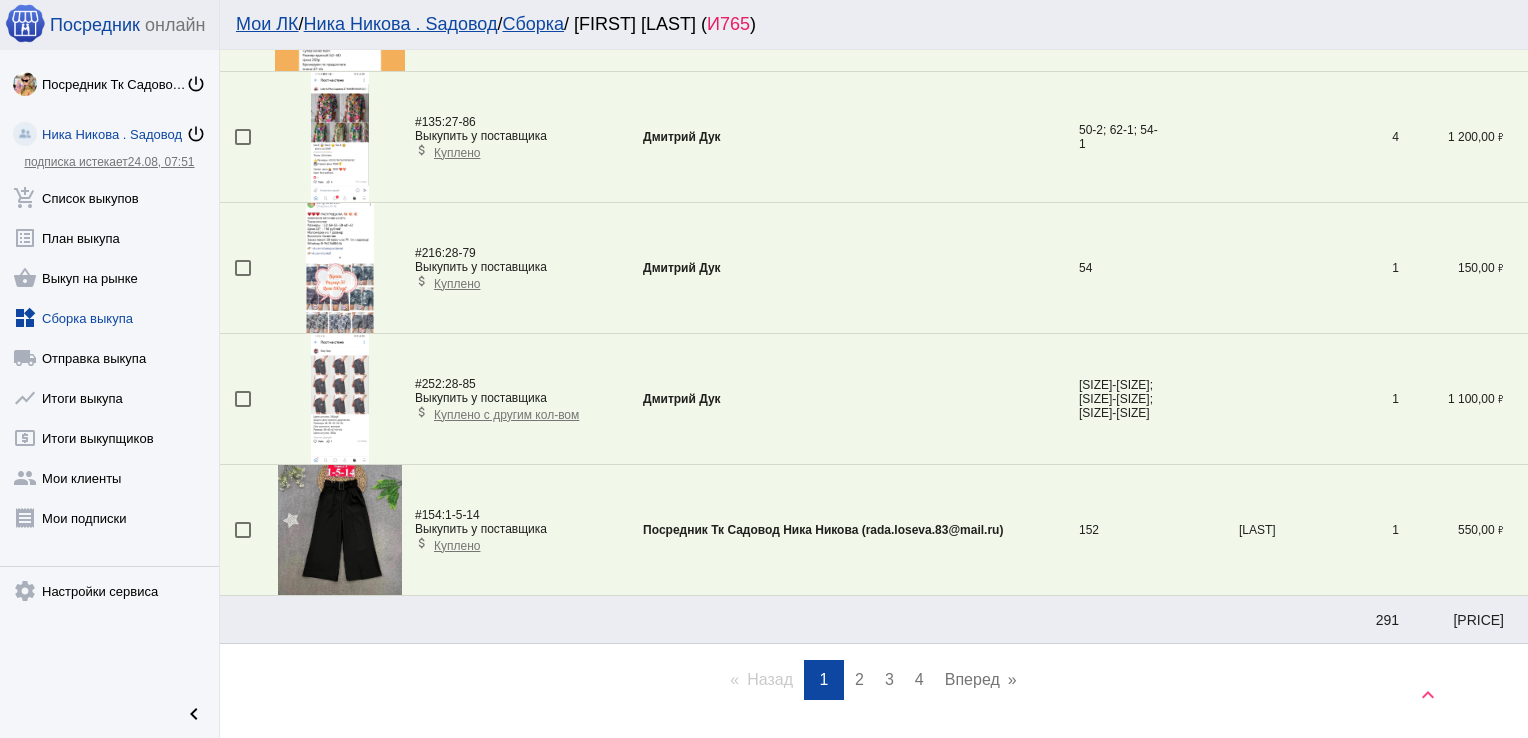 scroll, scrollTop: 6155, scrollLeft: 0, axis: vertical 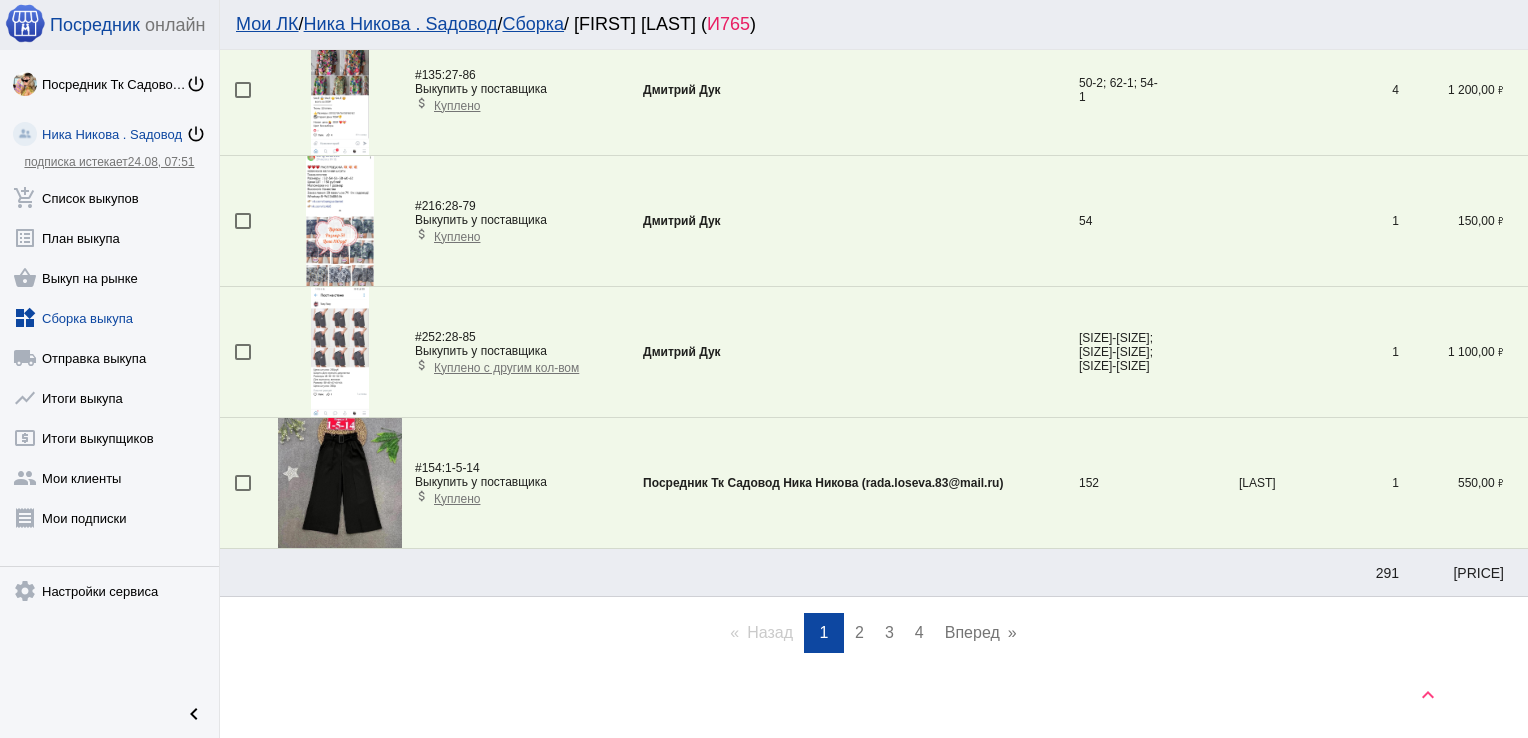 click on "page  3" at bounding box center (889, 633) 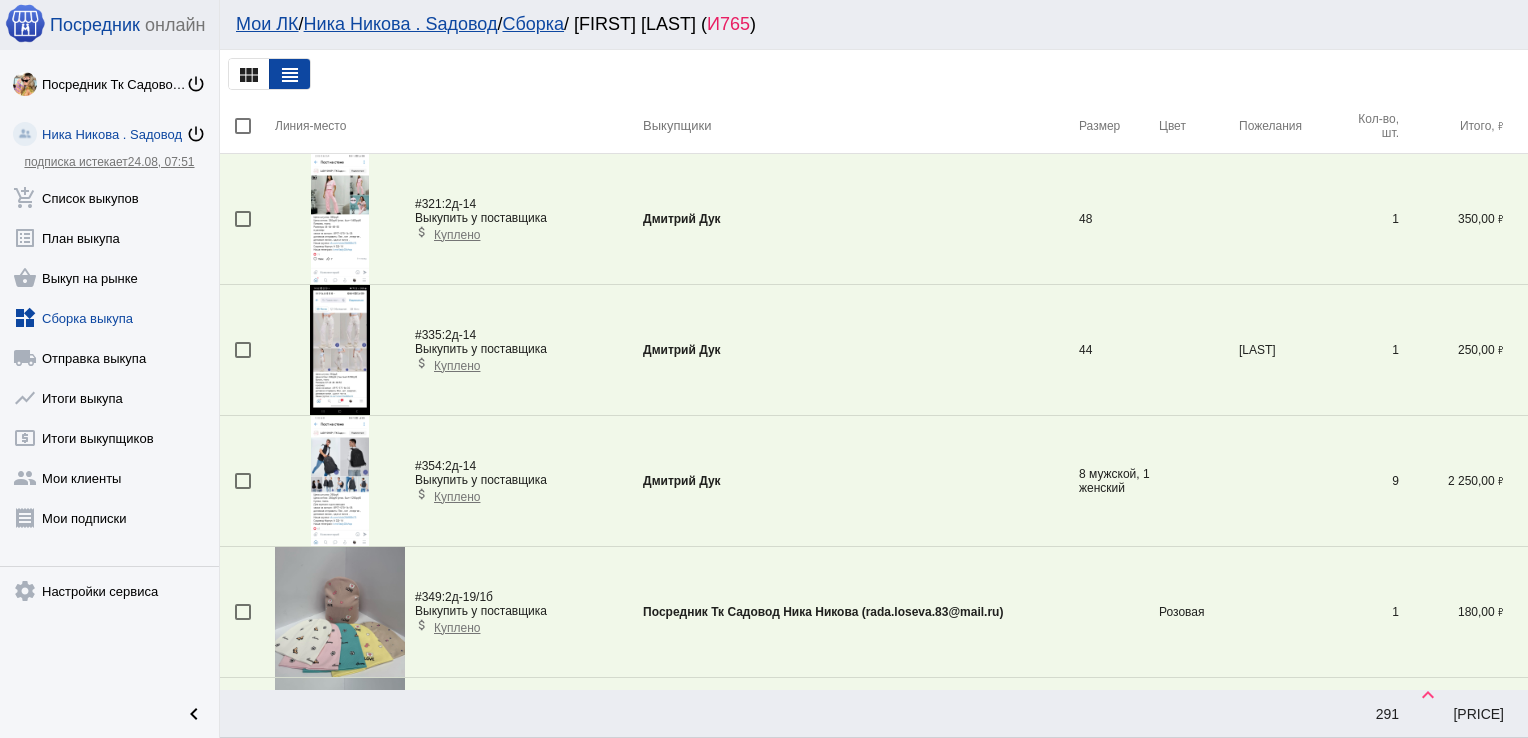 scroll, scrollTop: 2294, scrollLeft: 0, axis: vertical 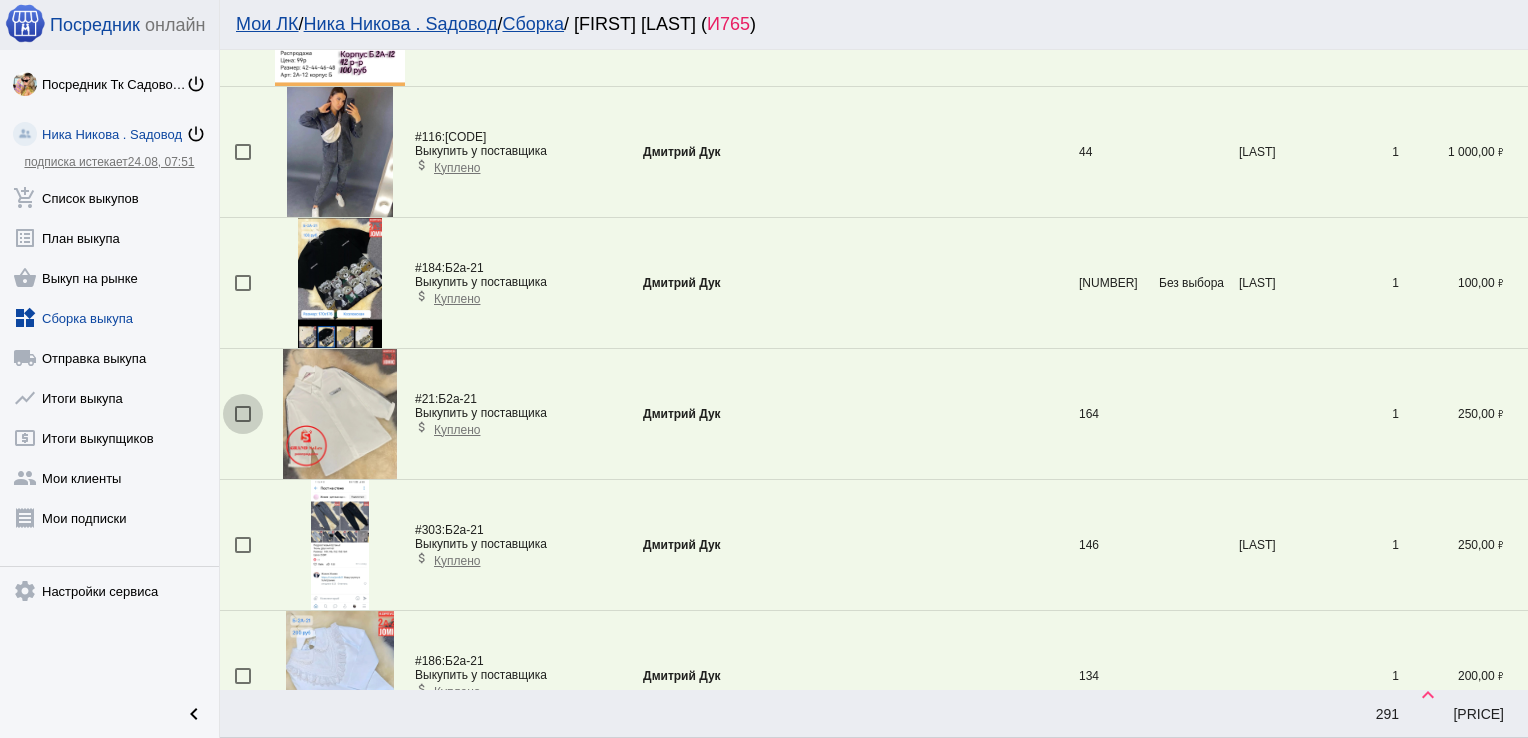 click at bounding box center (243, 414) 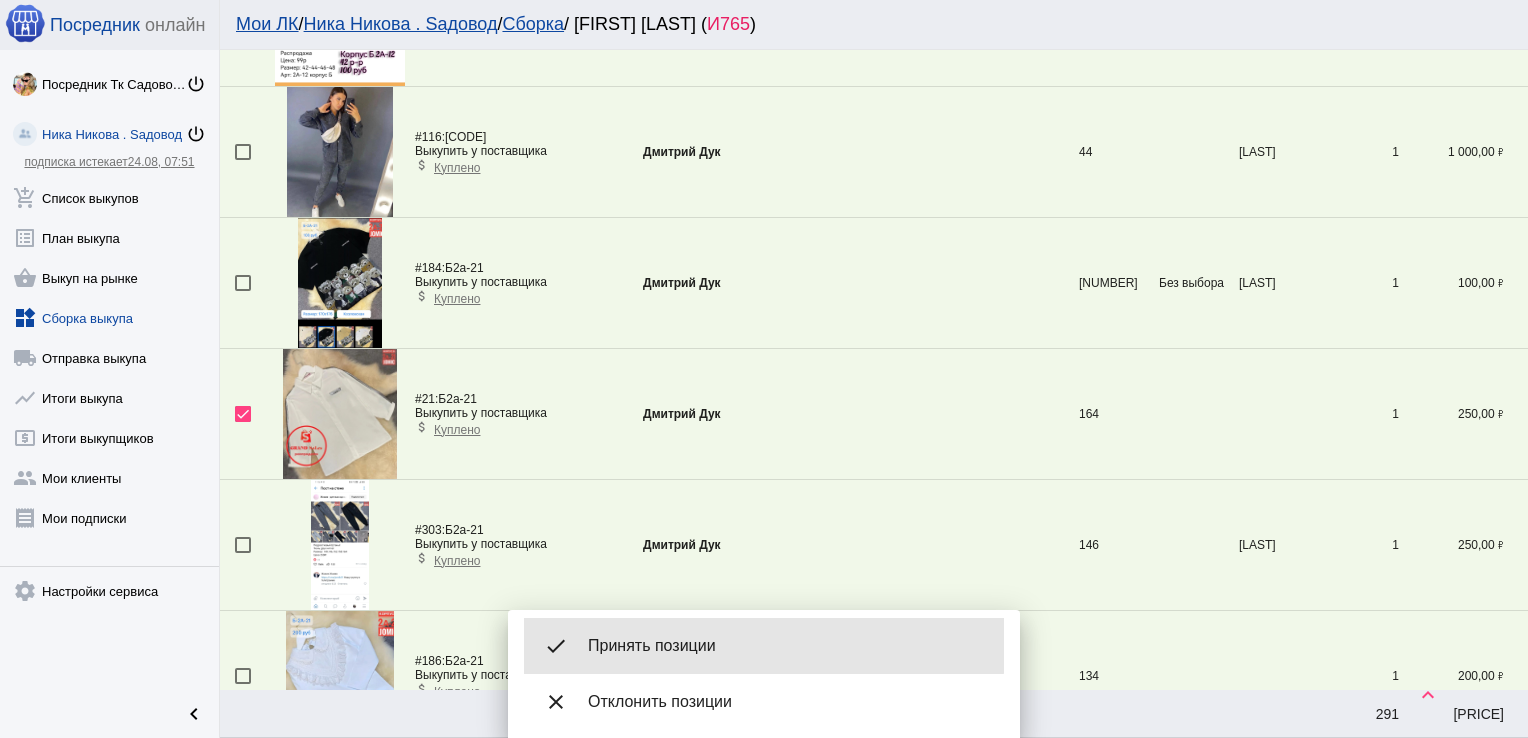 click on "Принять позиции" at bounding box center [788, 646] 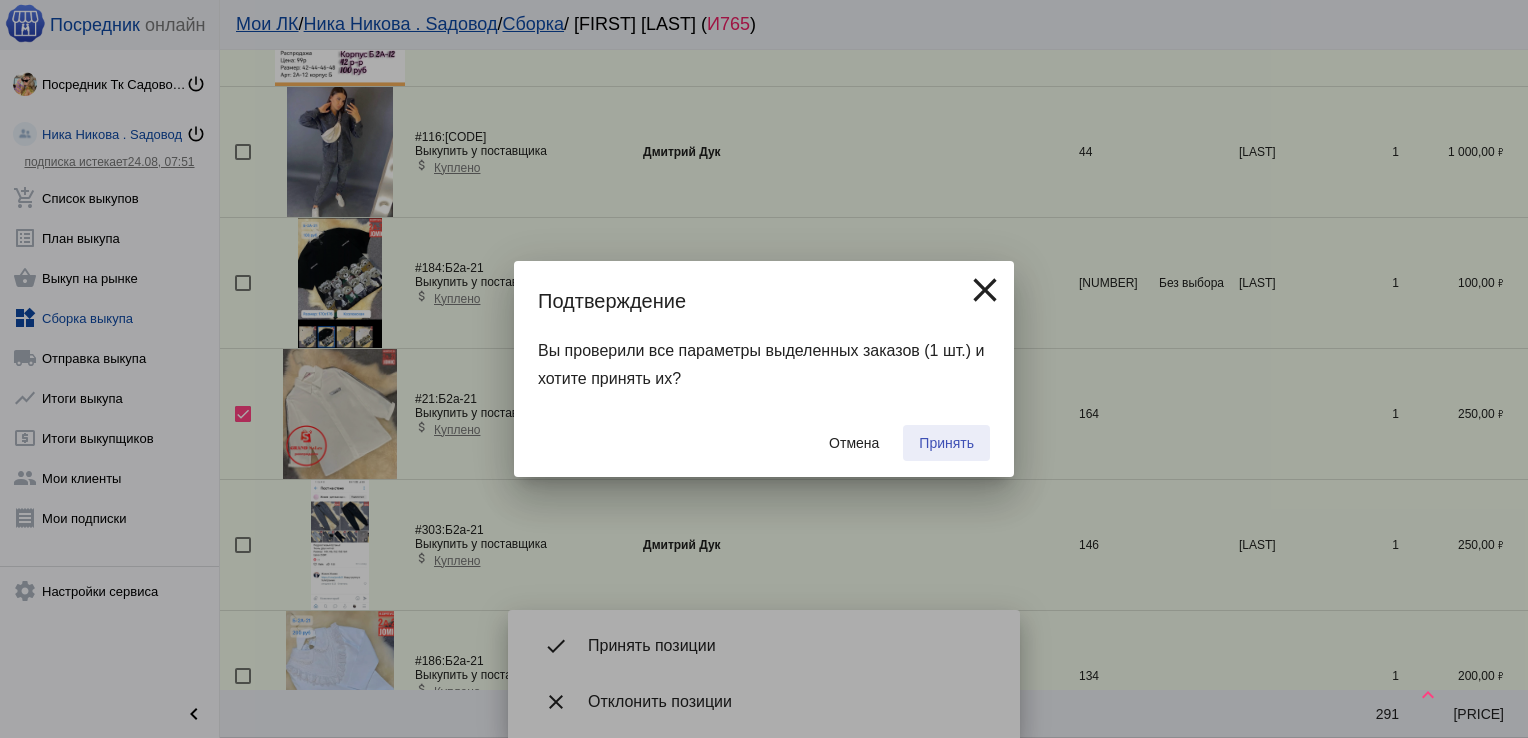 click on "Принять" at bounding box center (946, 443) 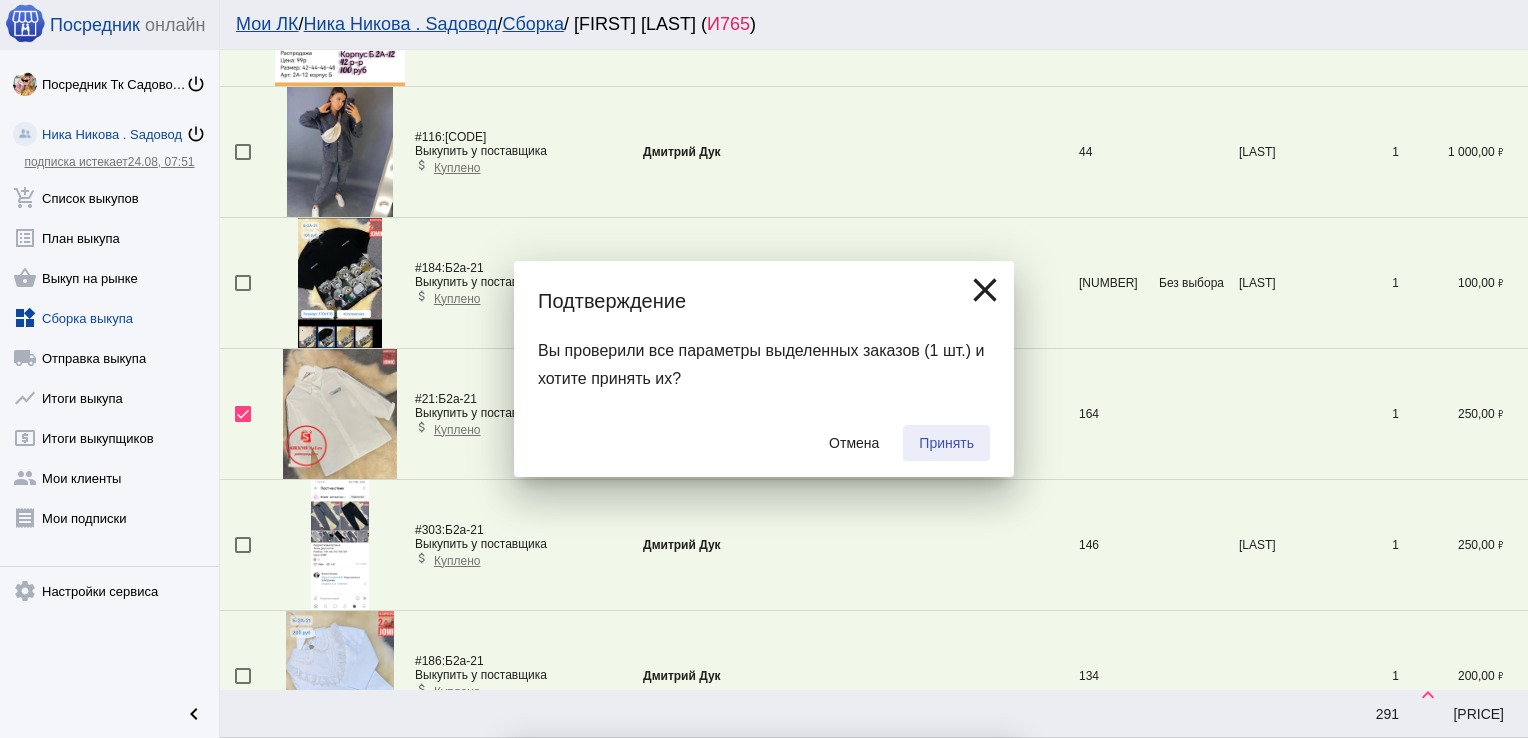 checkbox on "false" 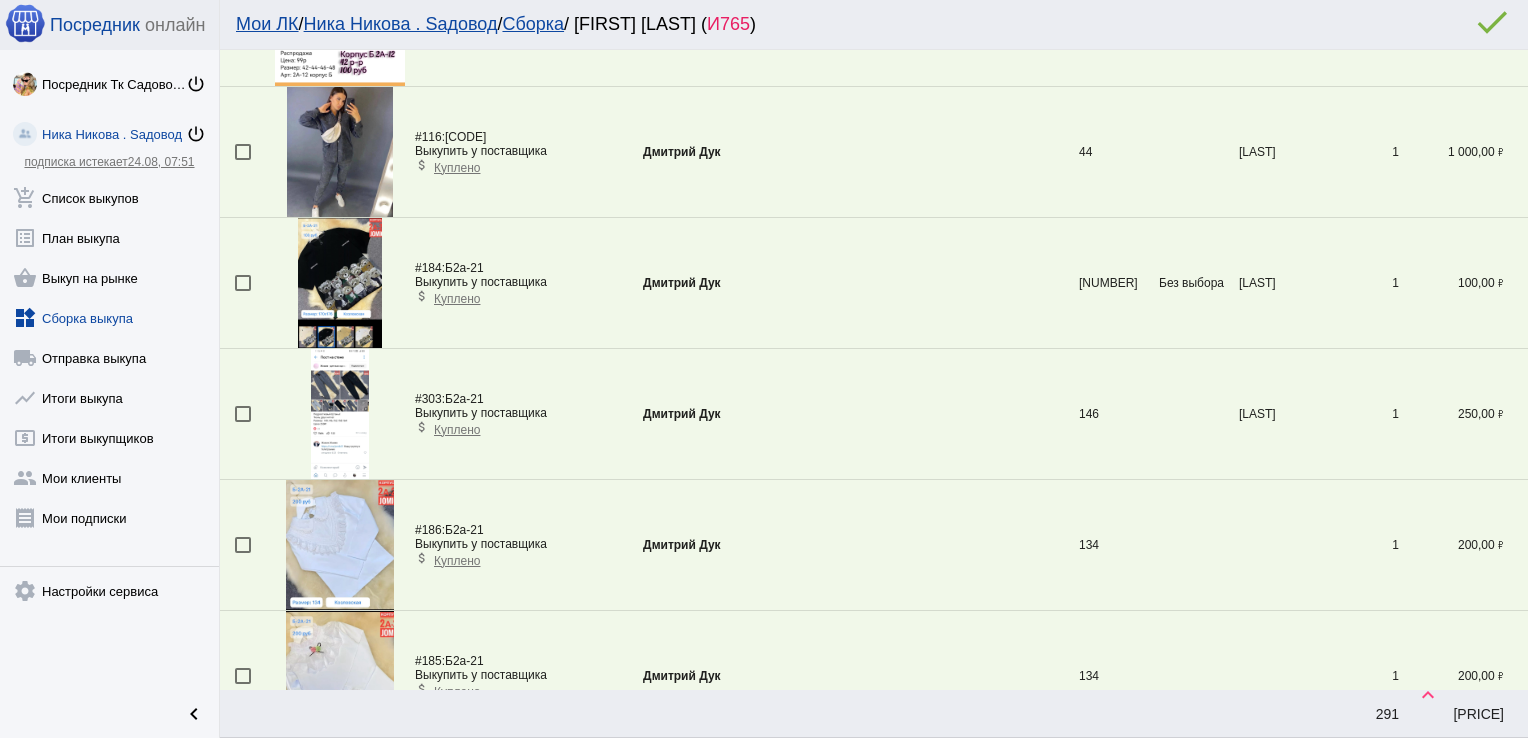 scroll, scrollTop: 2817, scrollLeft: 0, axis: vertical 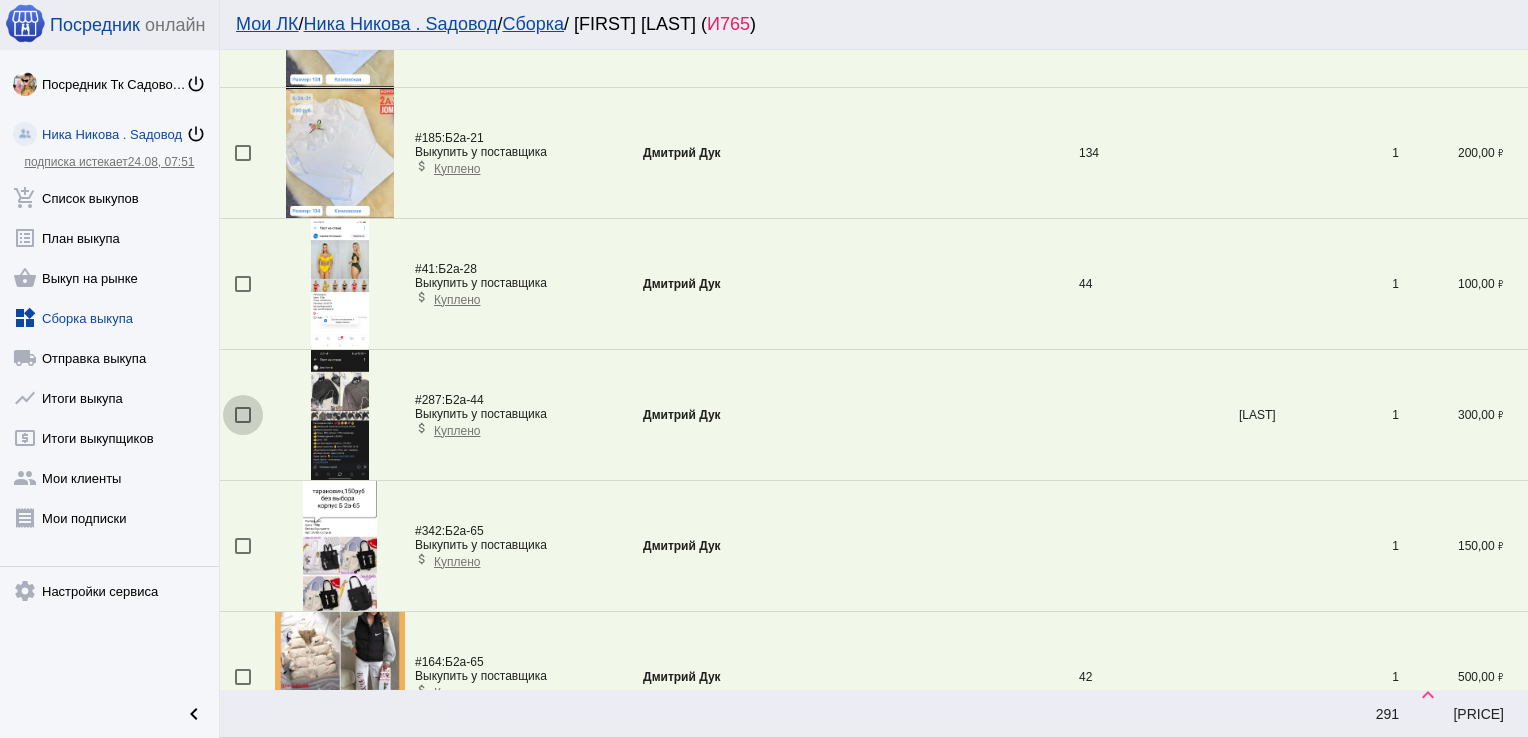 click at bounding box center (243, 415) 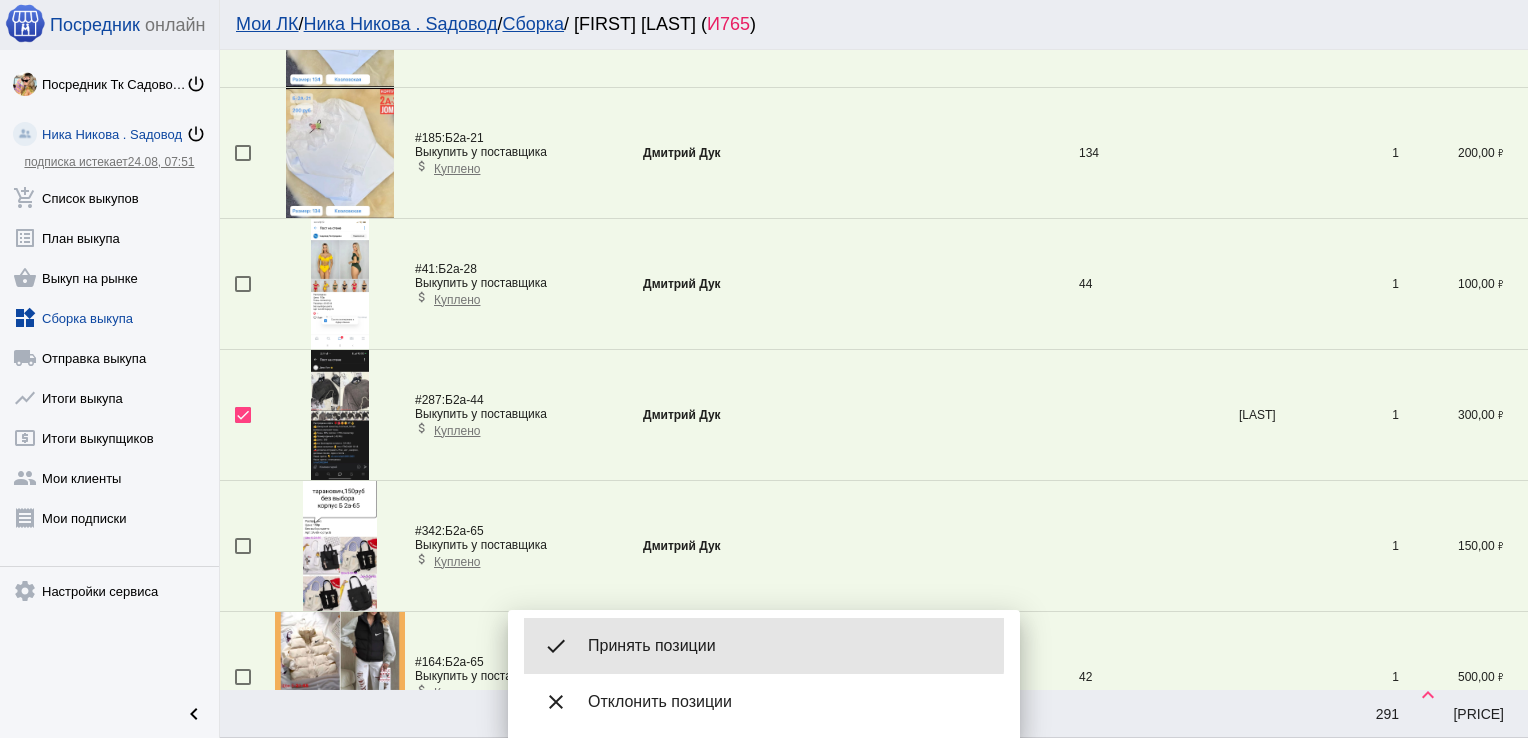 click on "Принять позиции" at bounding box center [788, 646] 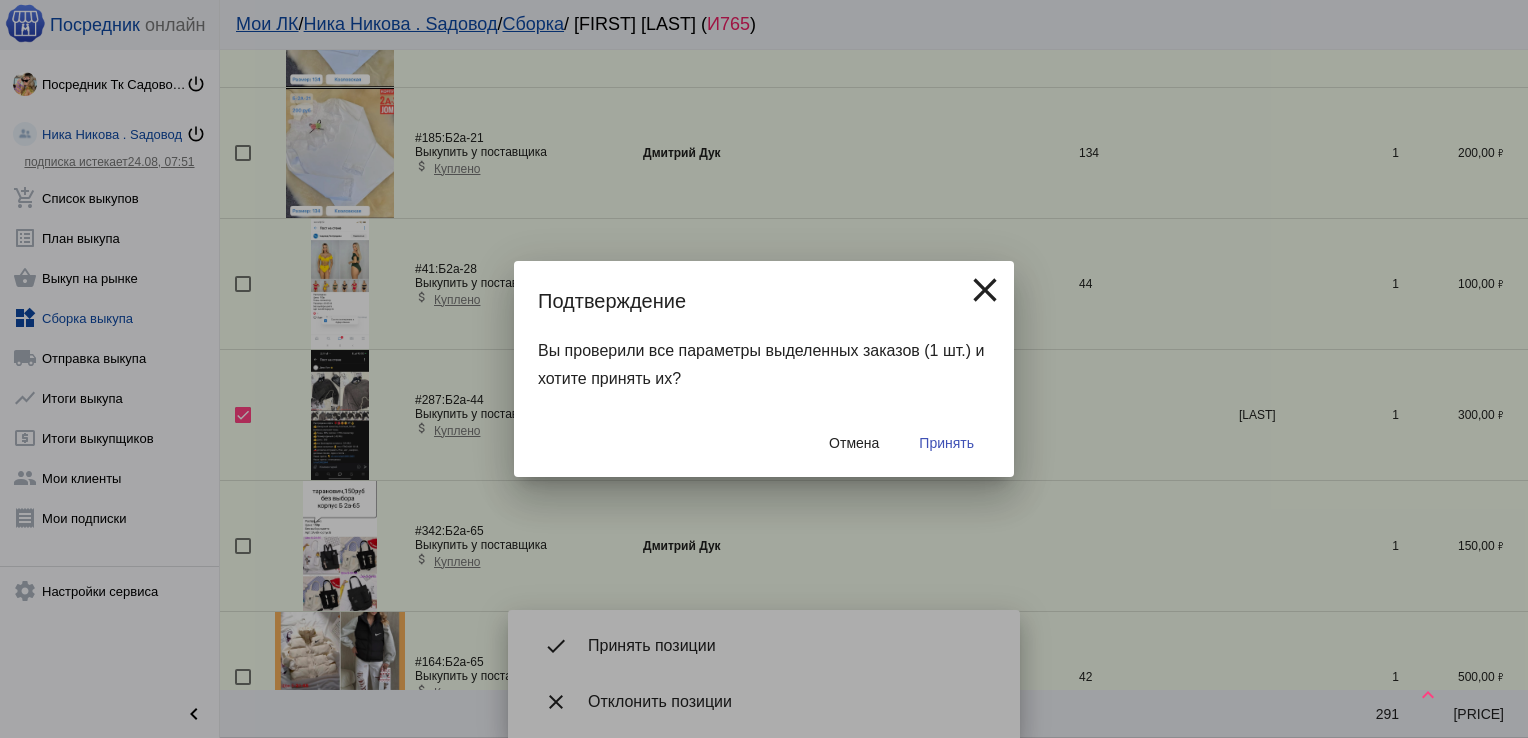 click on "Принять" at bounding box center [946, 443] 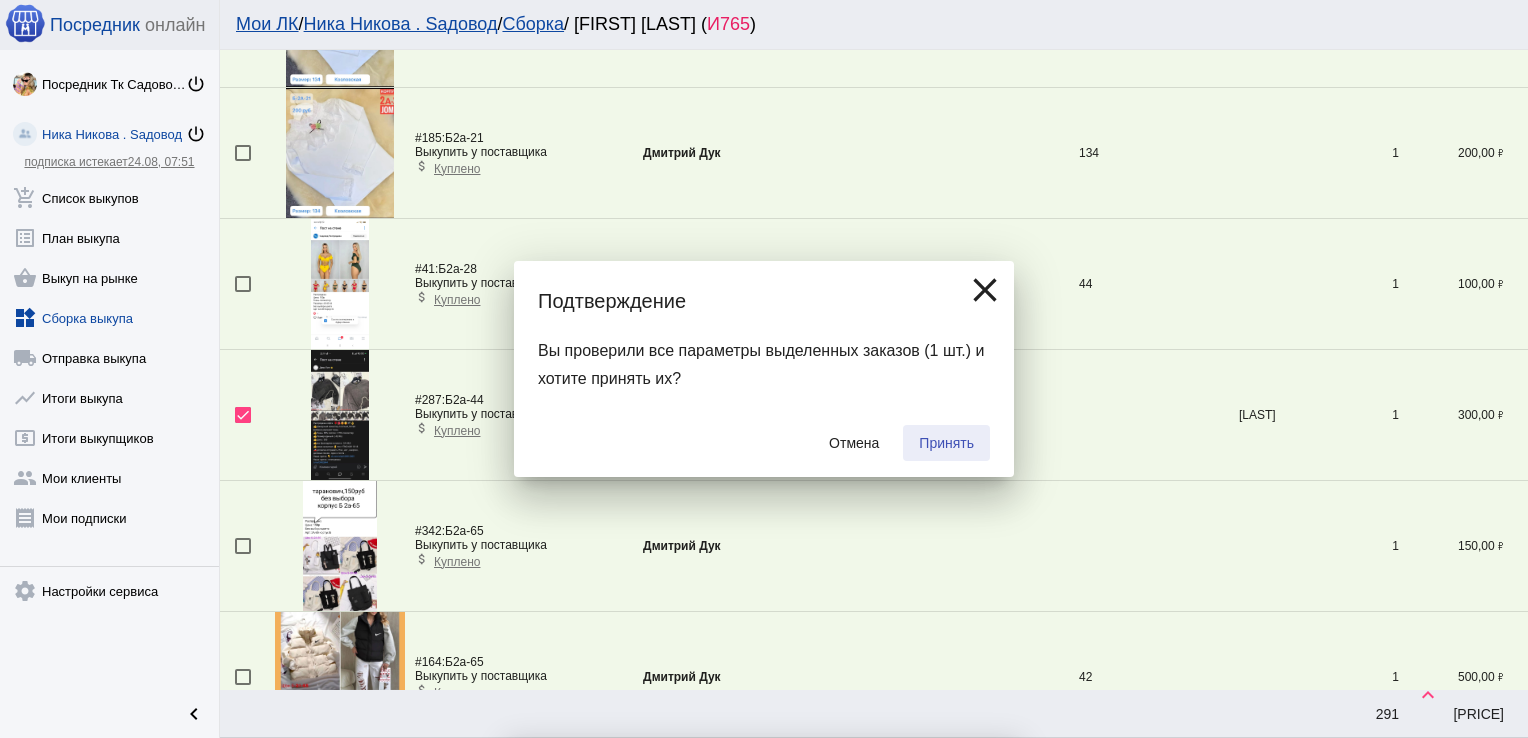 checkbox on "false" 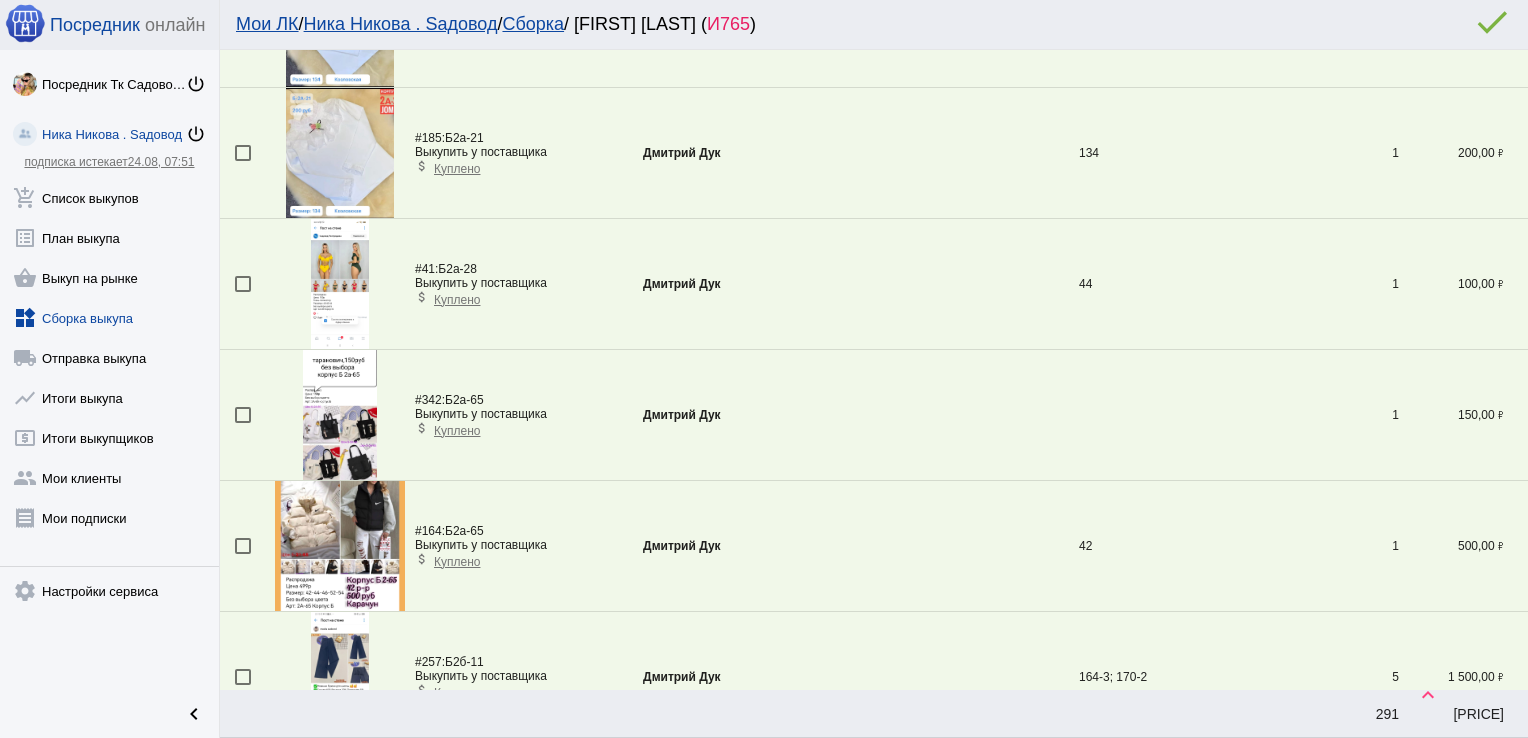 scroll, scrollTop: 2294, scrollLeft: 0, axis: vertical 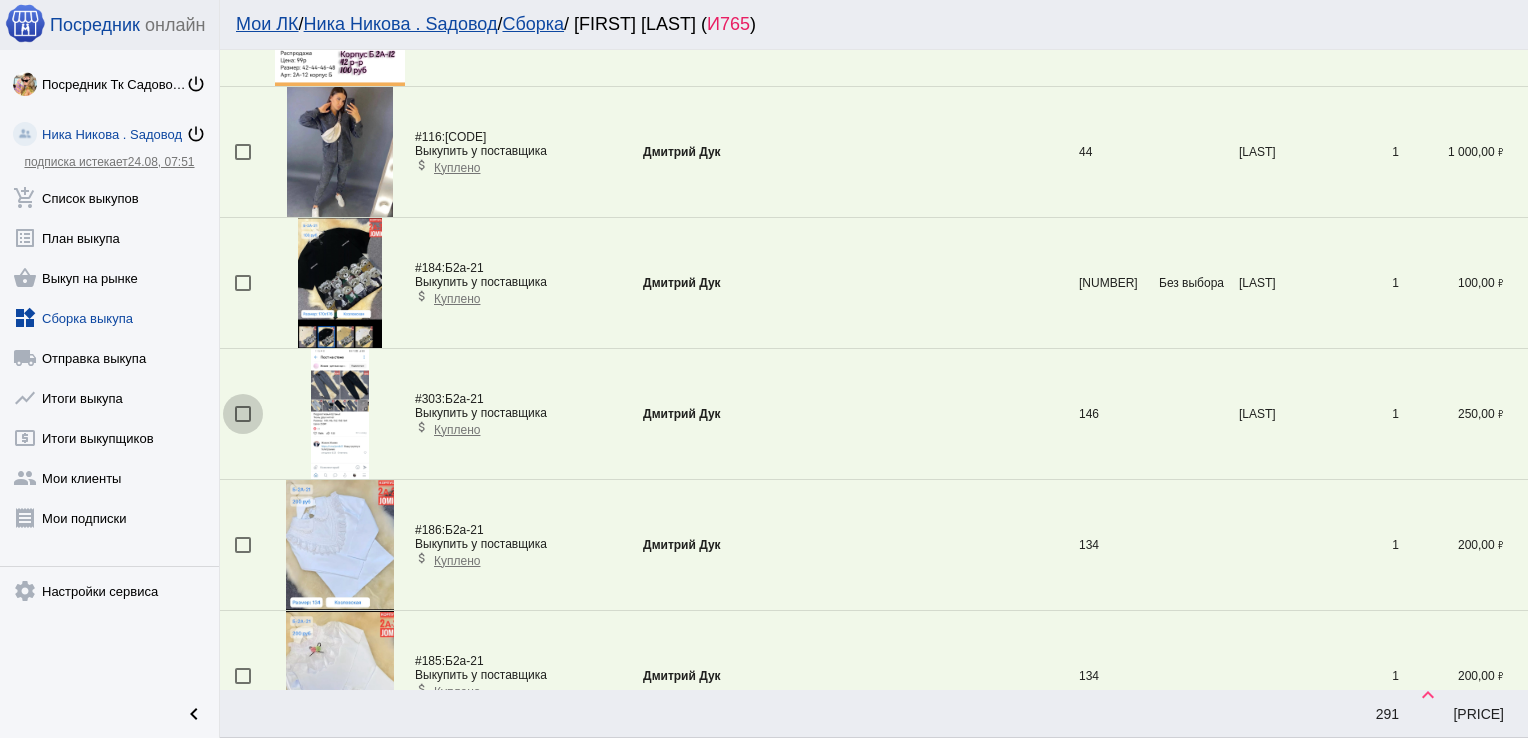 click at bounding box center (243, 414) 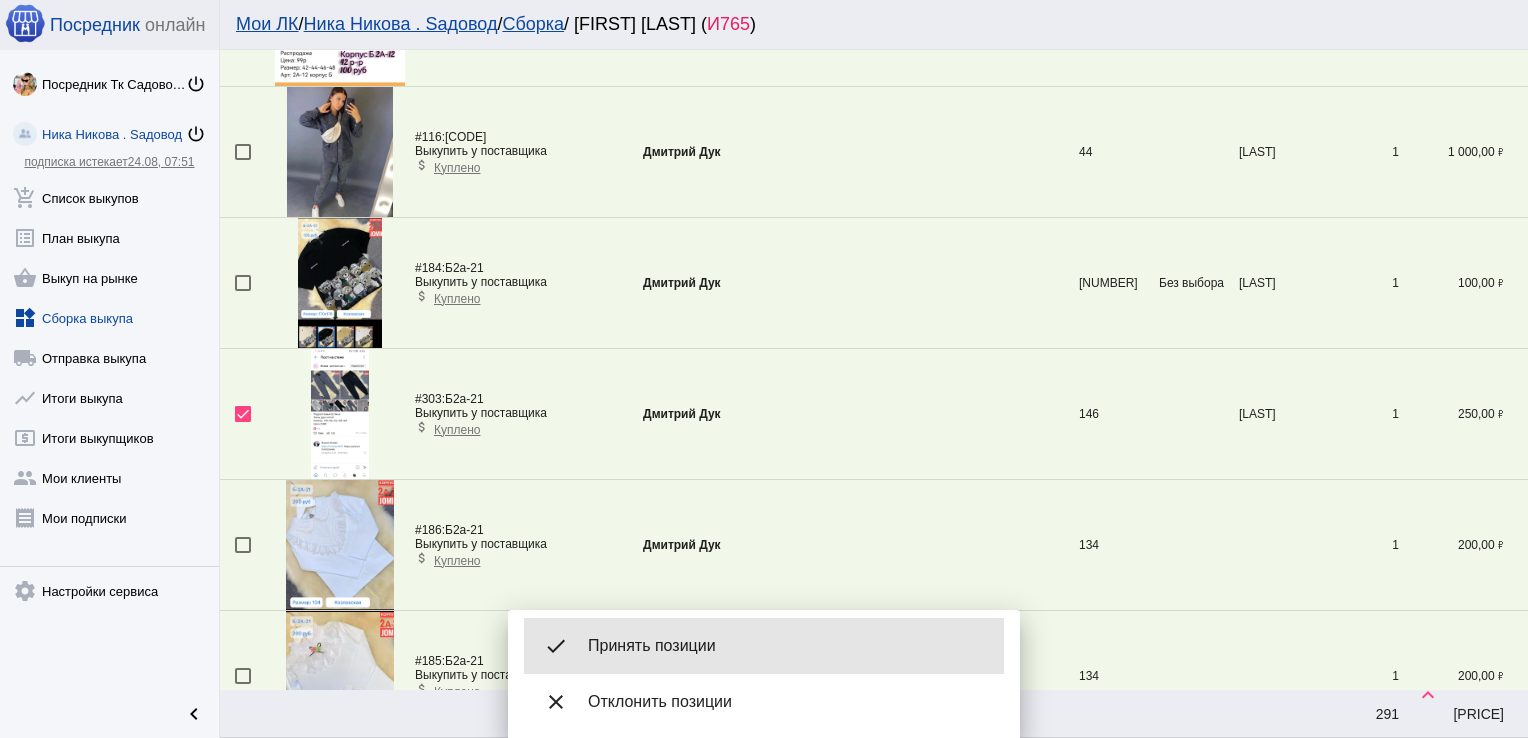click on "done Принять позиции" at bounding box center [764, 646] 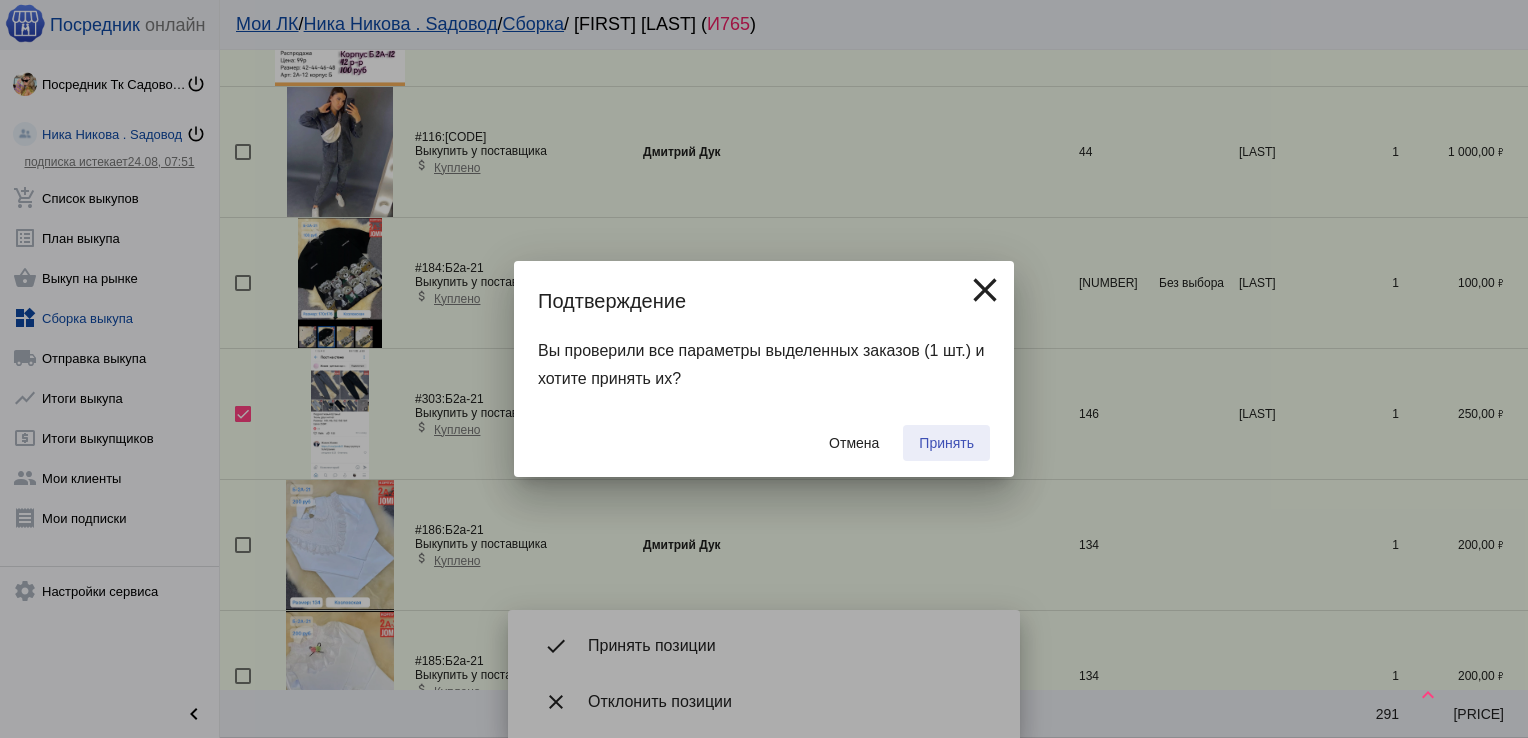 click on "Принять" at bounding box center [946, 443] 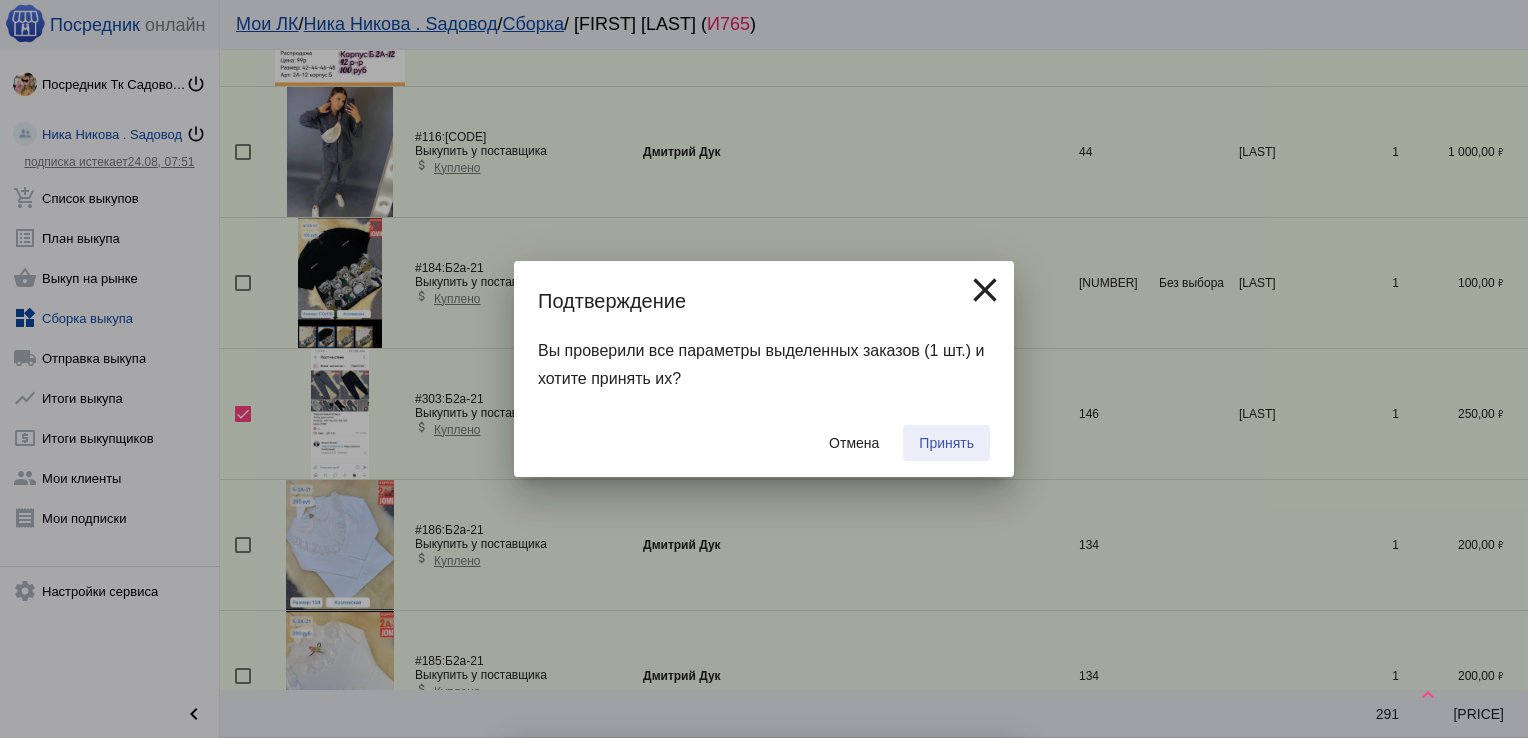 checkbox on "false" 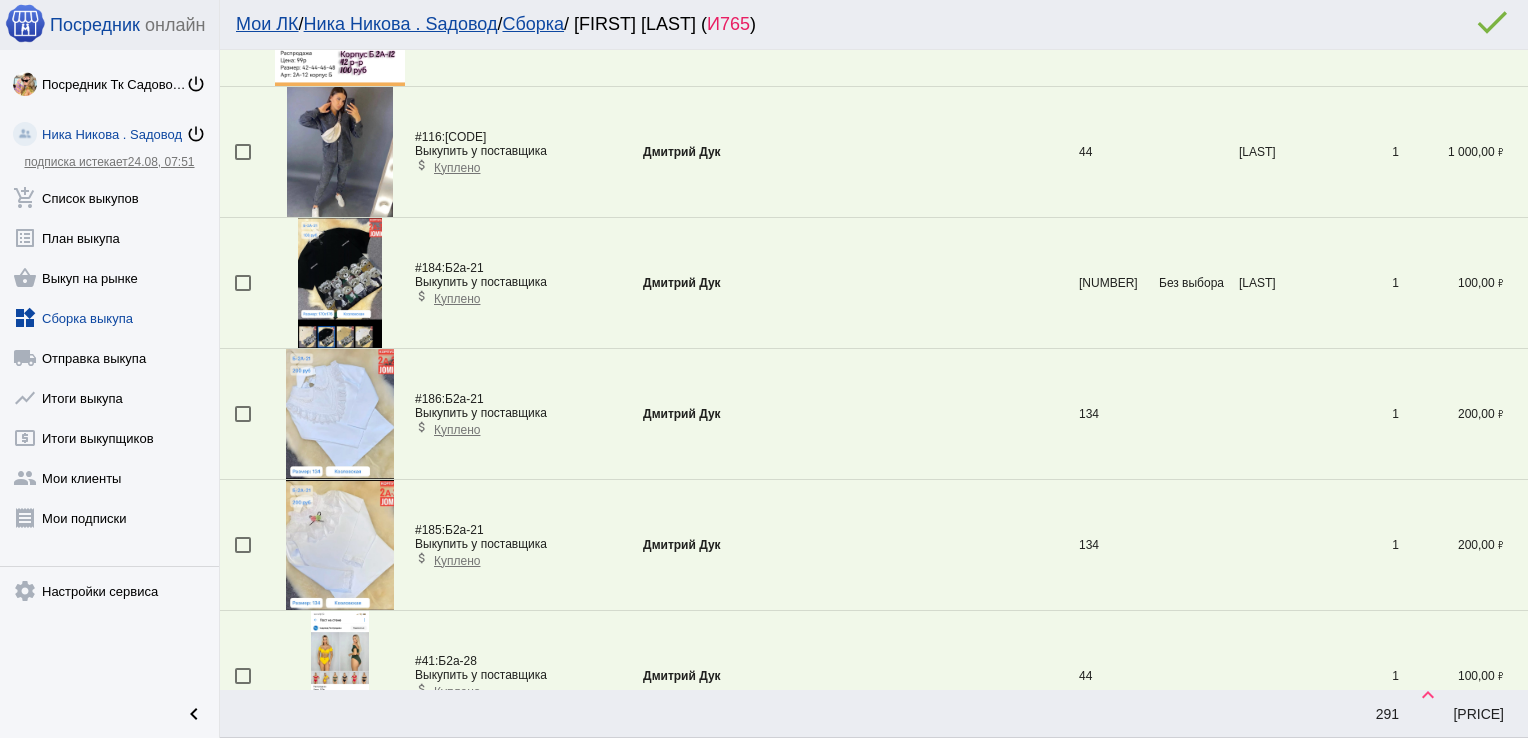 scroll, scrollTop: 1901, scrollLeft: 0, axis: vertical 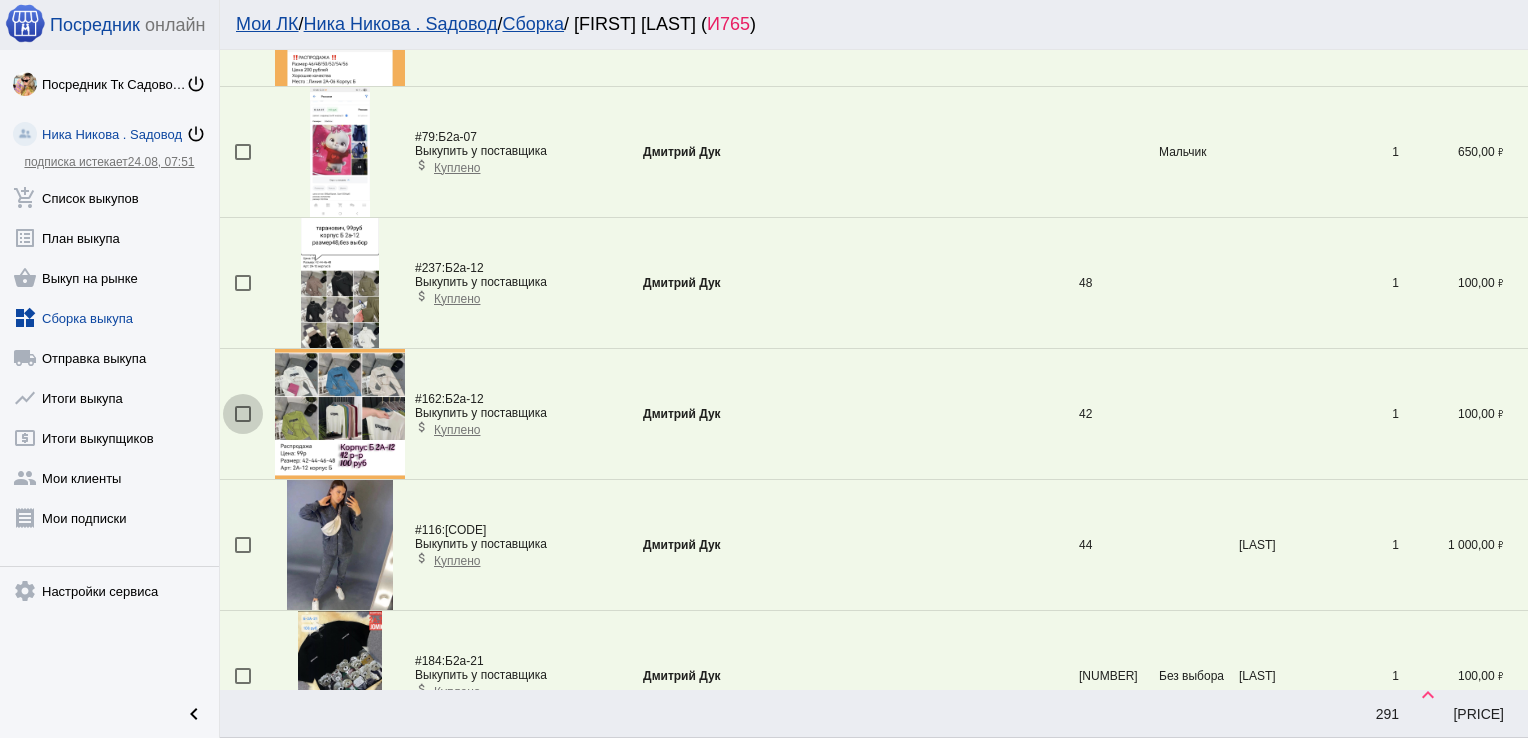 click at bounding box center (243, 414) 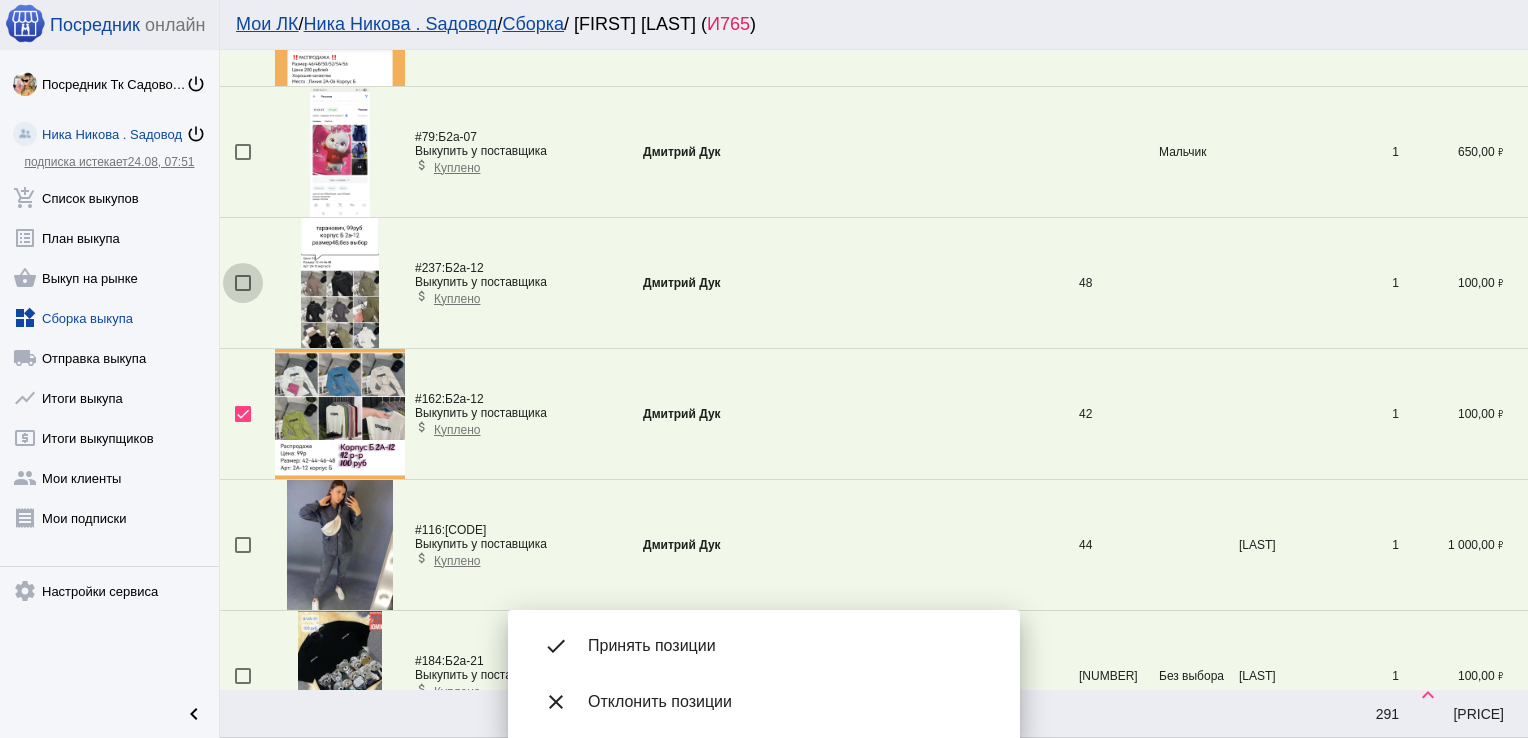 click at bounding box center [243, 283] 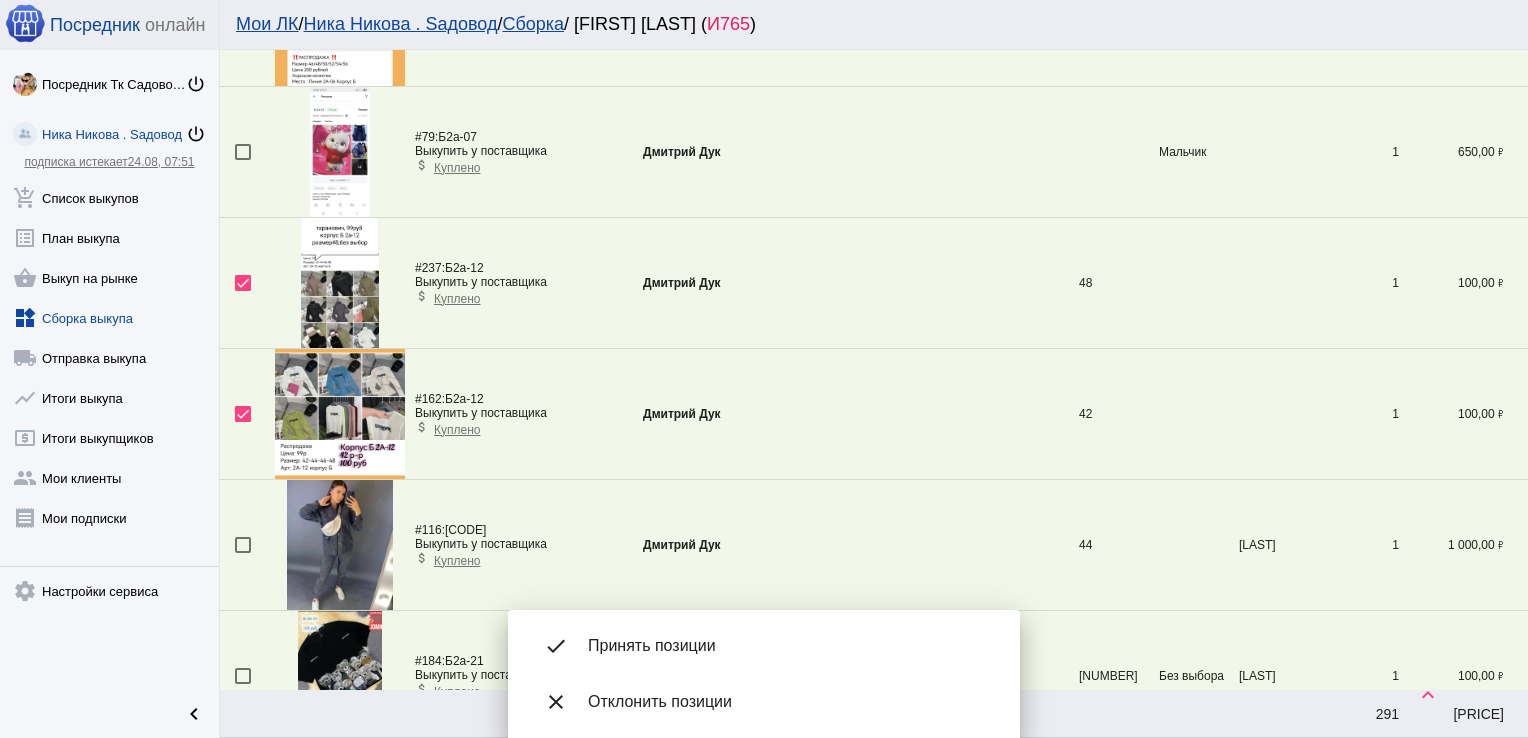 click on "Принять позиции" at bounding box center (788, 646) 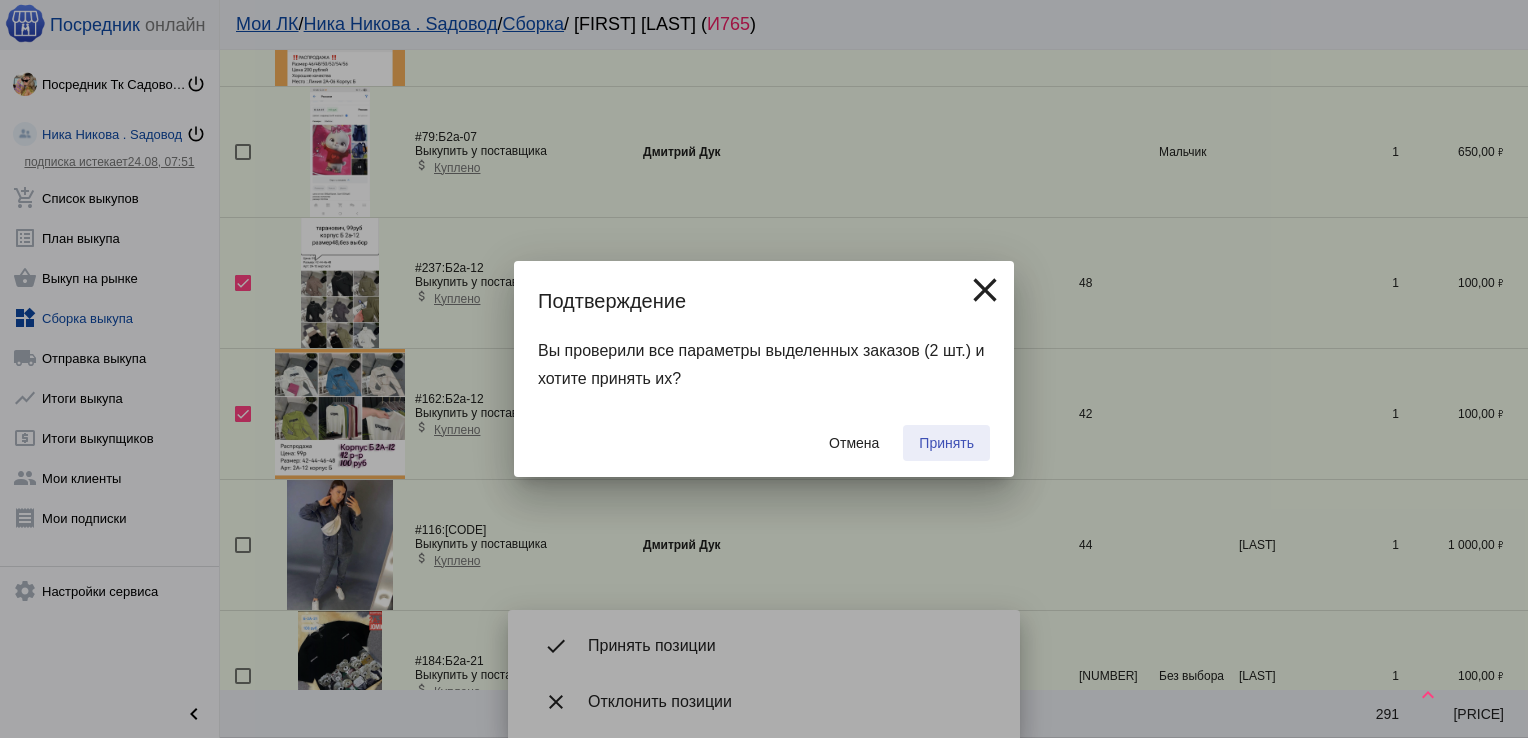 click on "Принять" at bounding box center (946, 443) 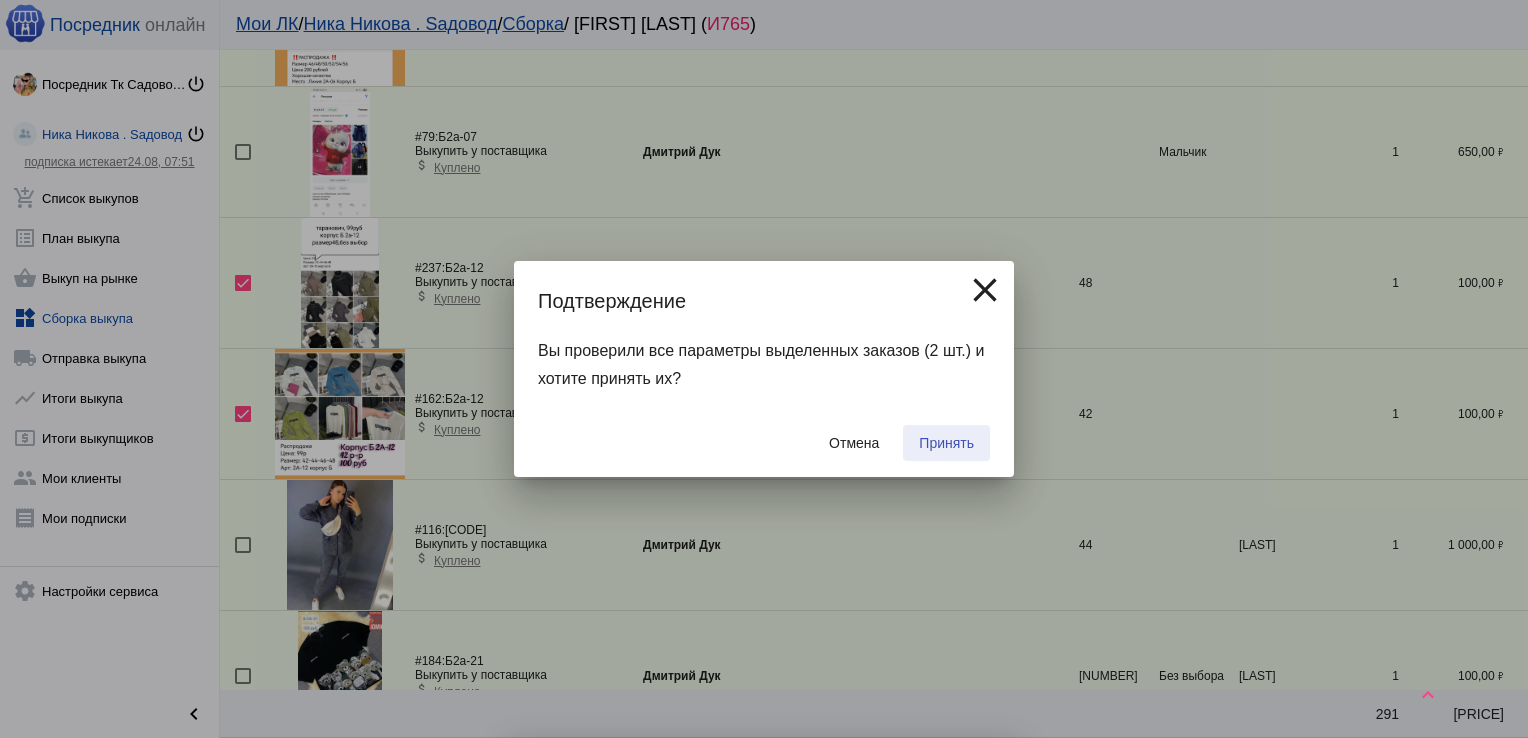 checkbox on "false" 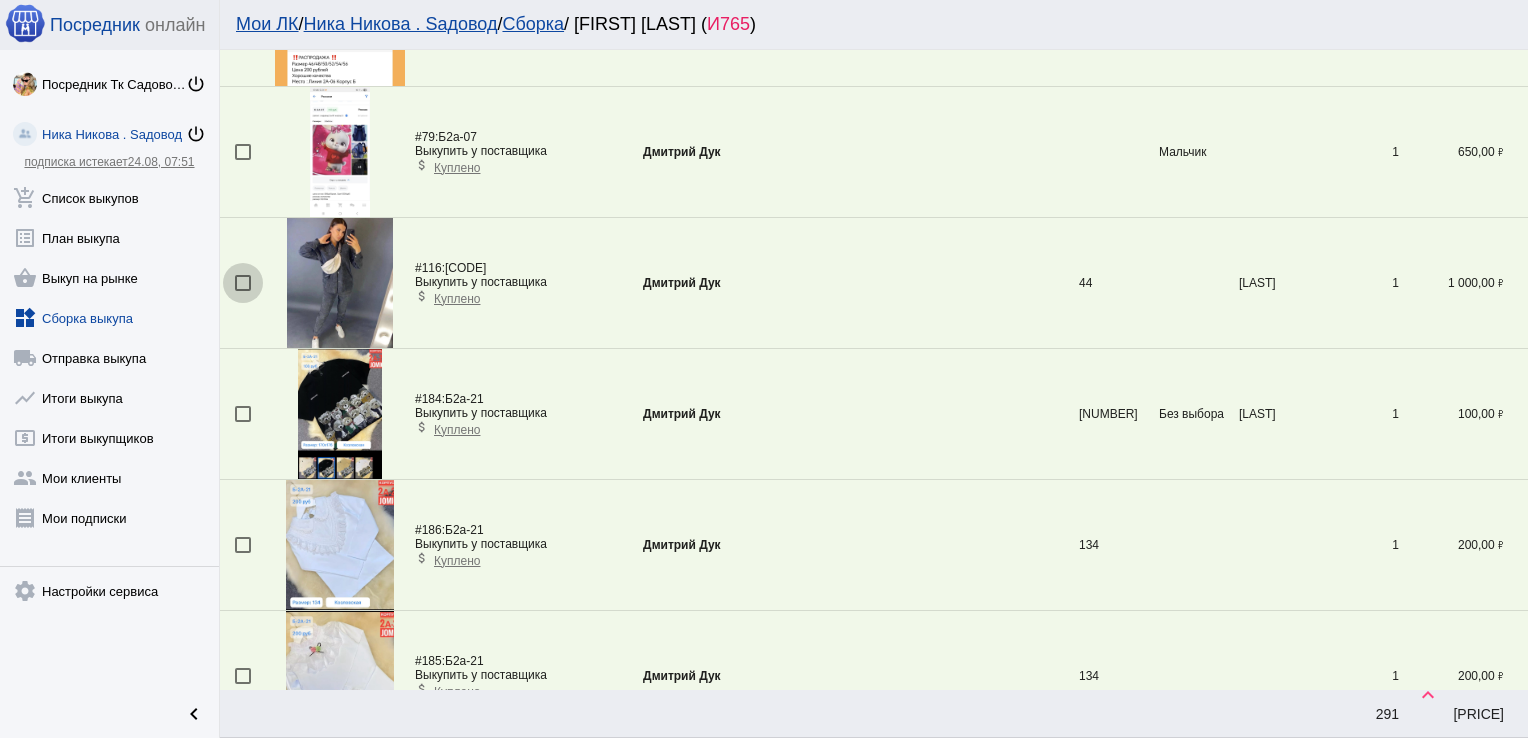 click at bounding box center (243, 283) 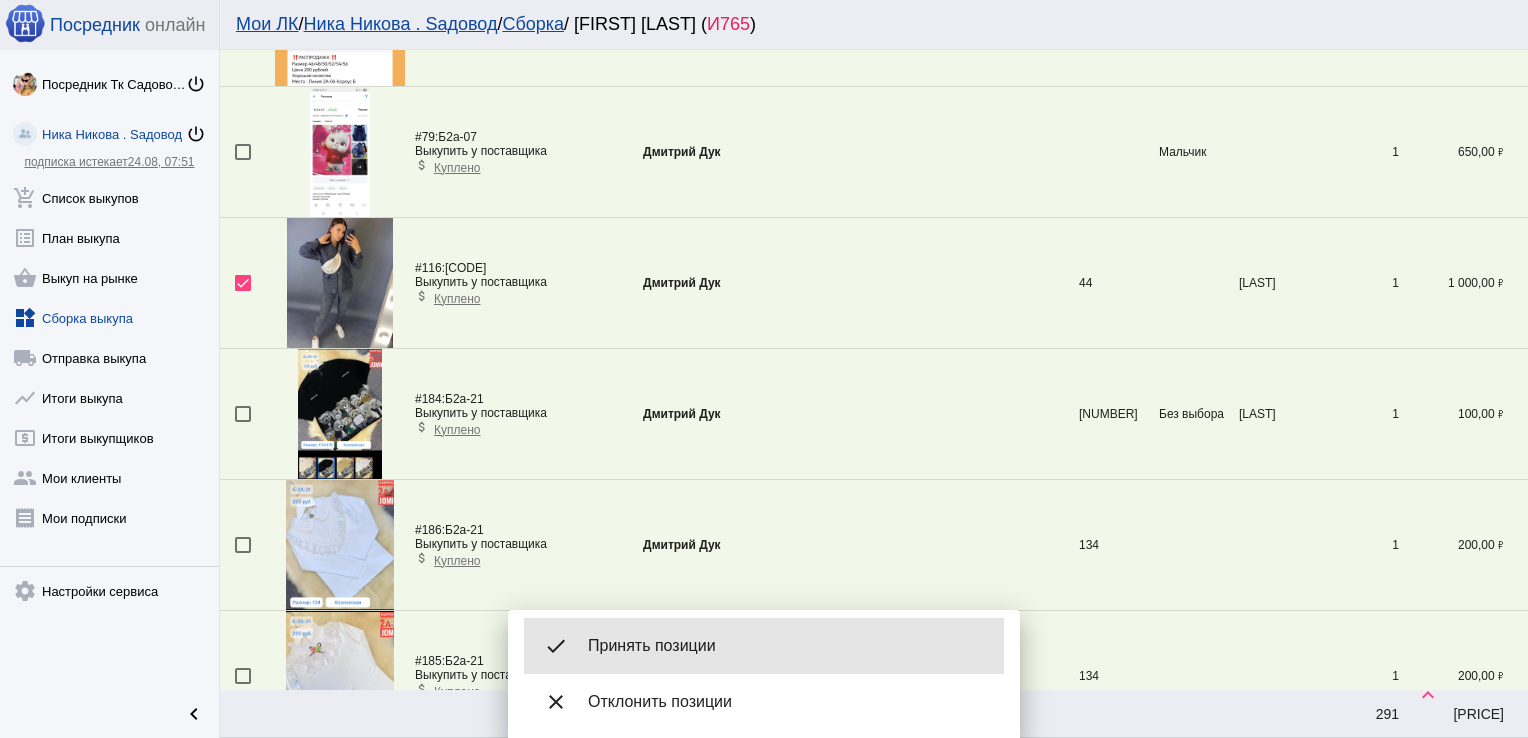 click on "Принять позиции" at bounding box center (788, 646) 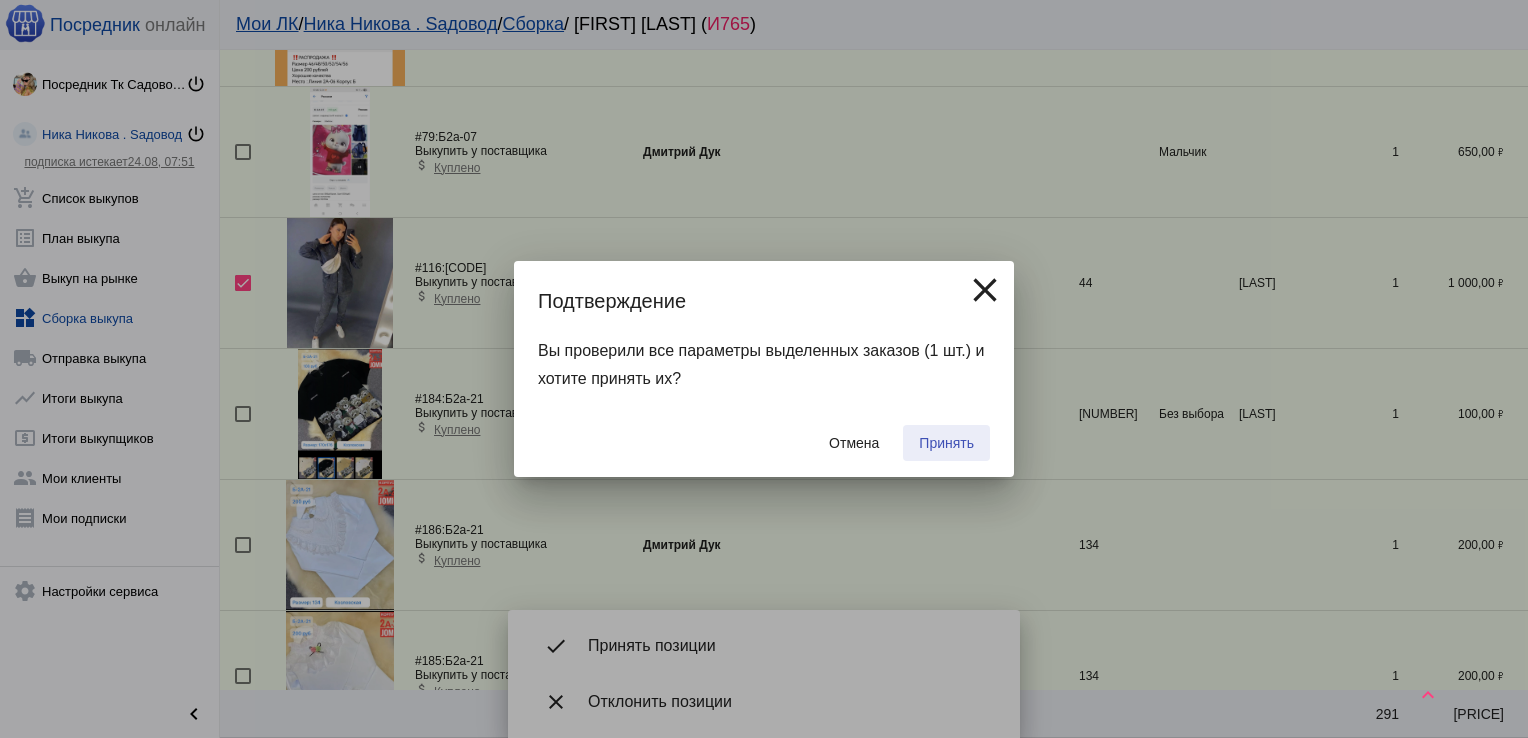 click on "Принять" at bounding box center [946, 443] 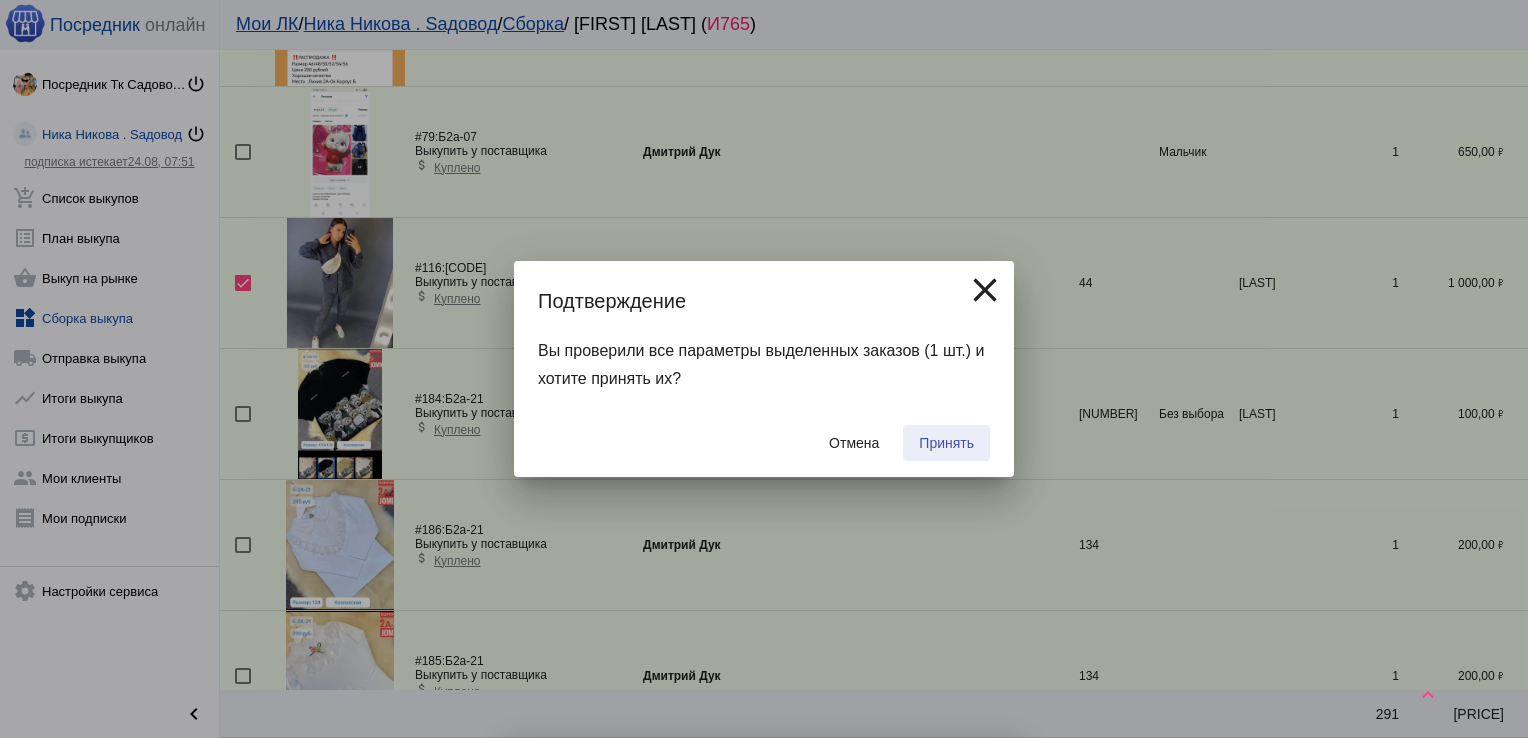 checkbox on "false" 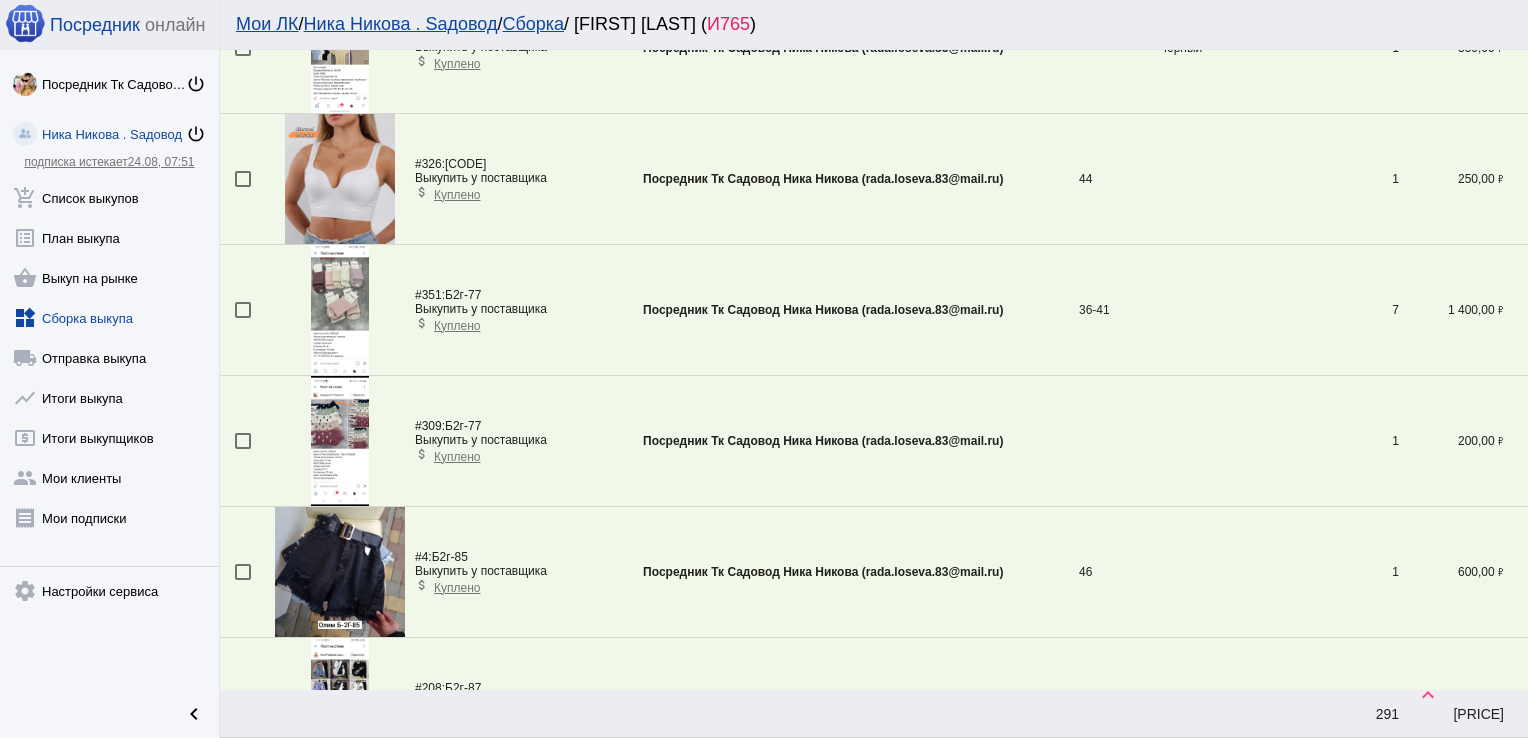 scroll, scrollTop: 6155, scrollLeft: 0, axis: vertical 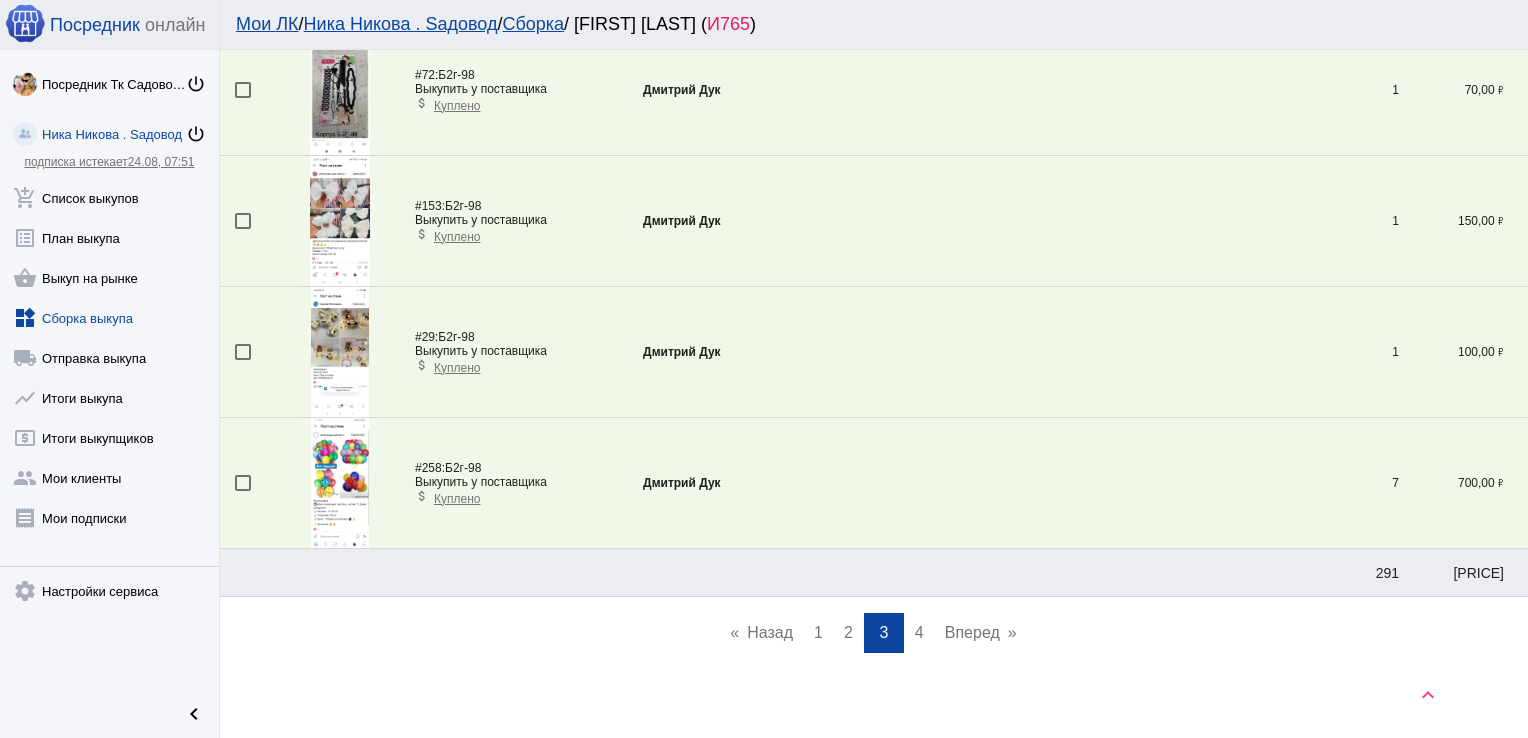 click on "page  2" at bounding box center [848, 633] 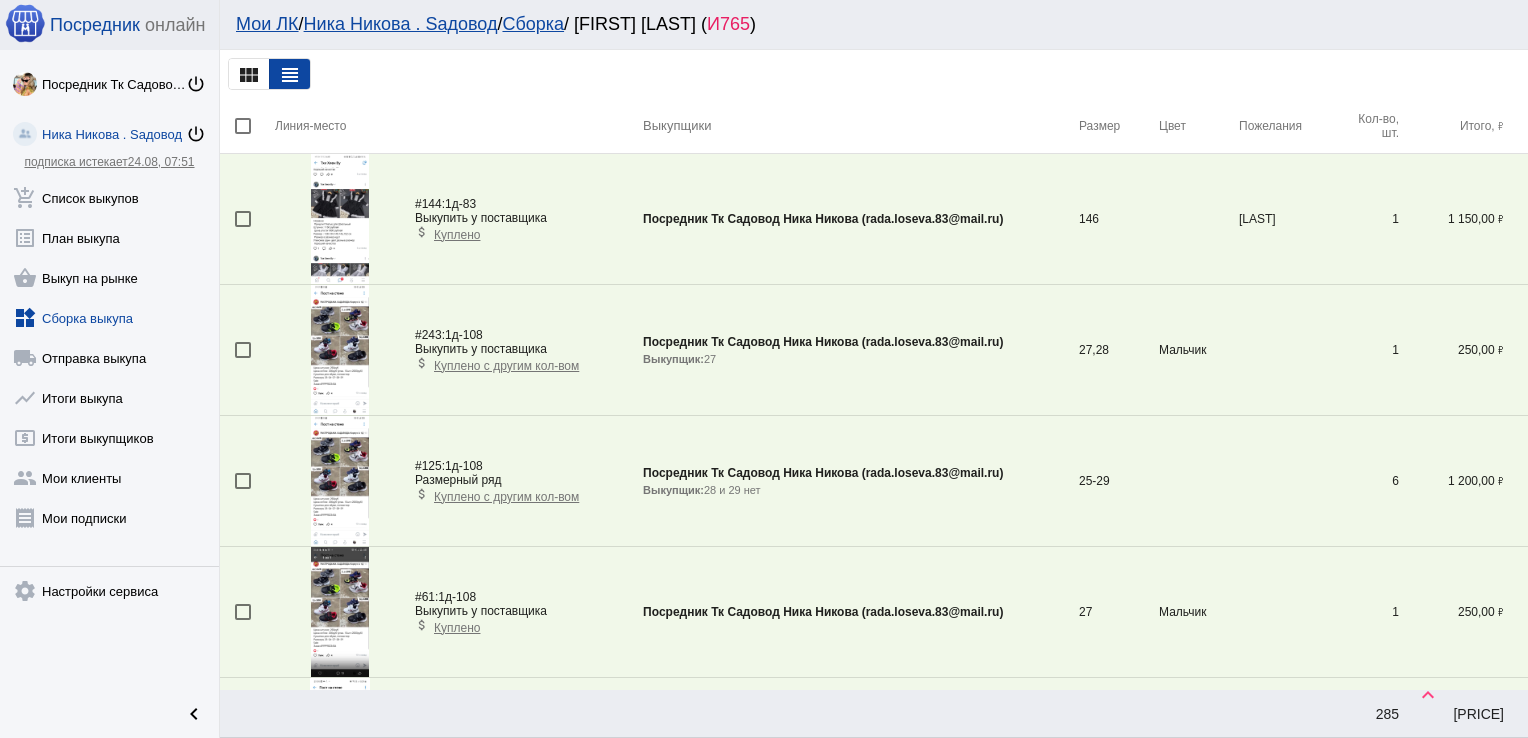 scroll, scrollTop: 6155, scrollLeft: 0, axis: vertical 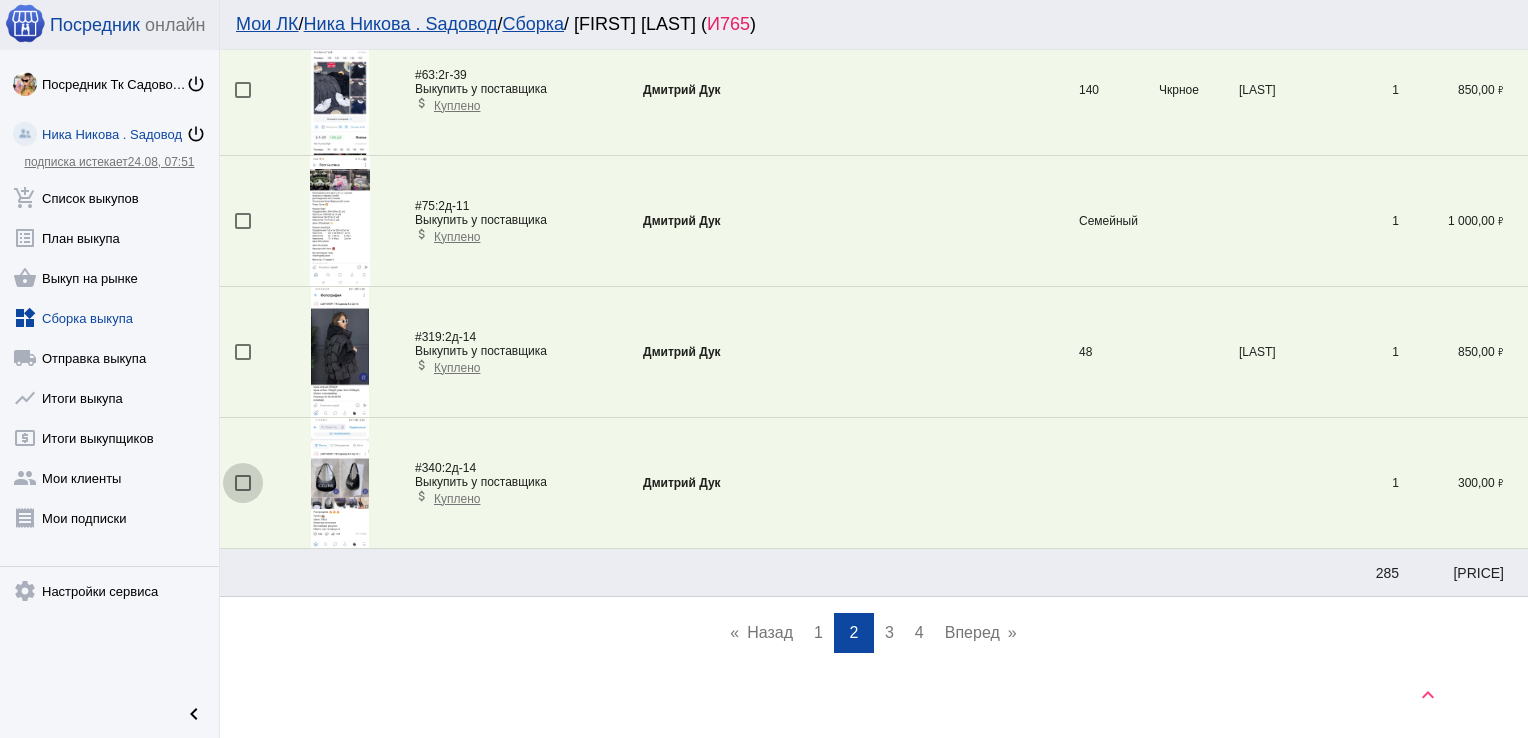 click at bounding box center (243, 483) 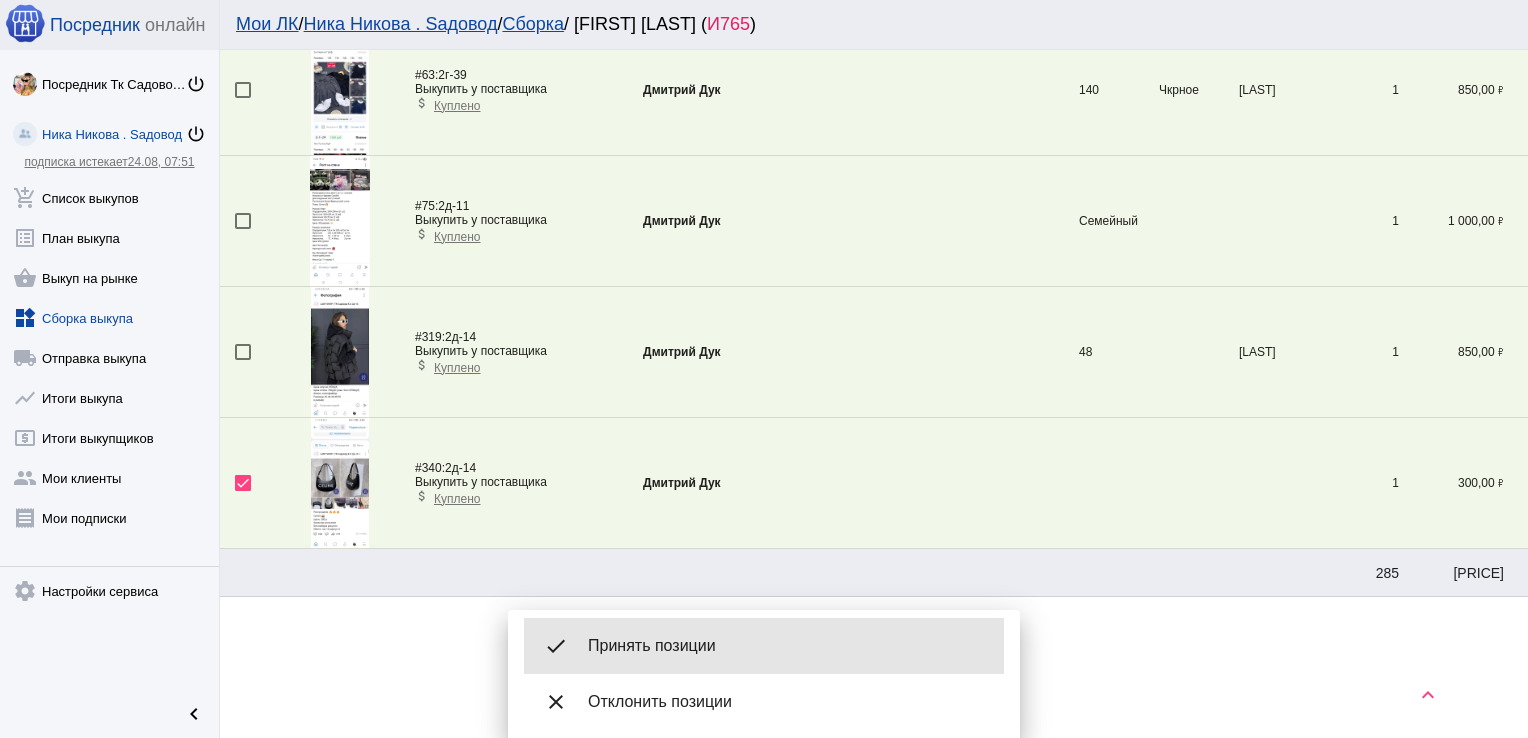 click on "Принять позиции" at bounding box center [788, 646] 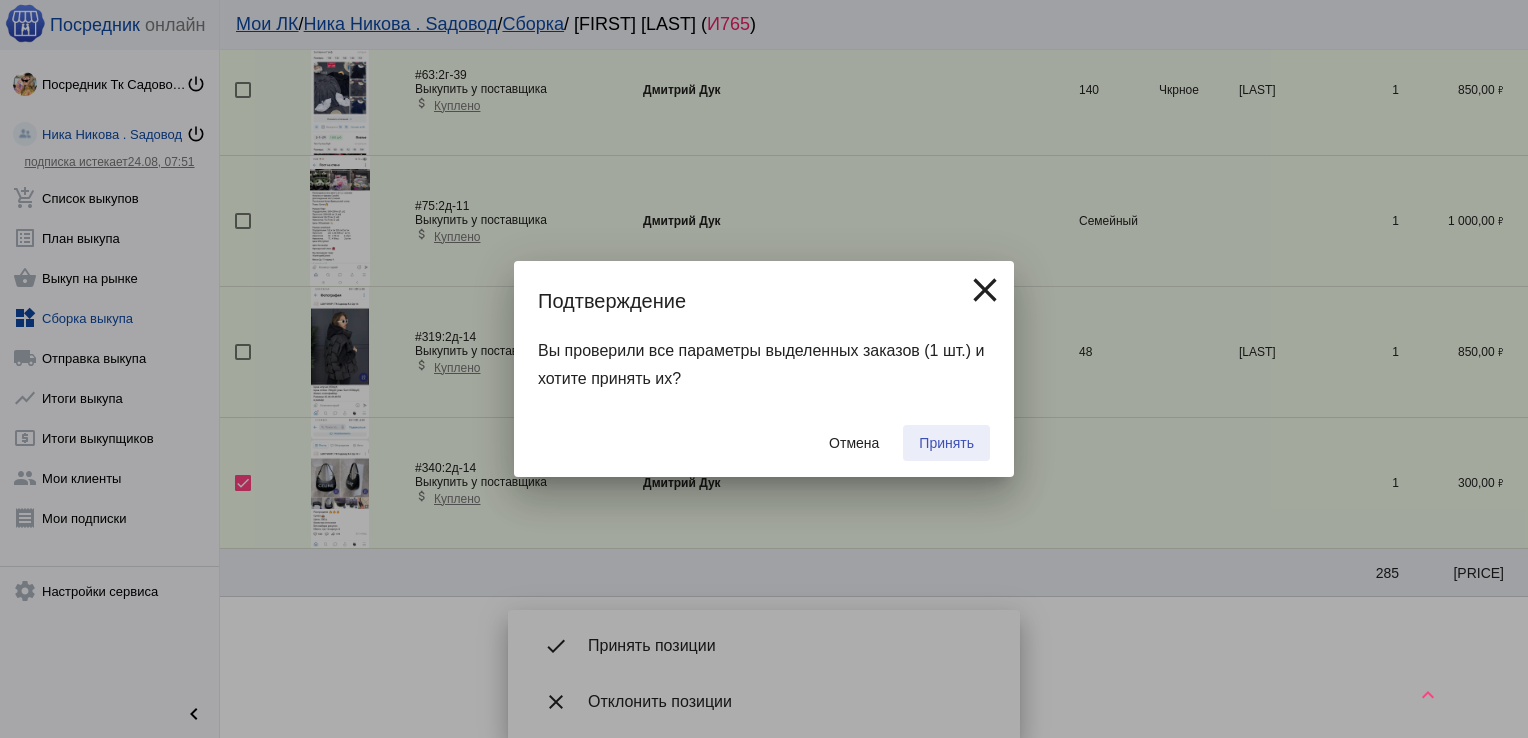click on "Принять" at bounding box center [946, 443] 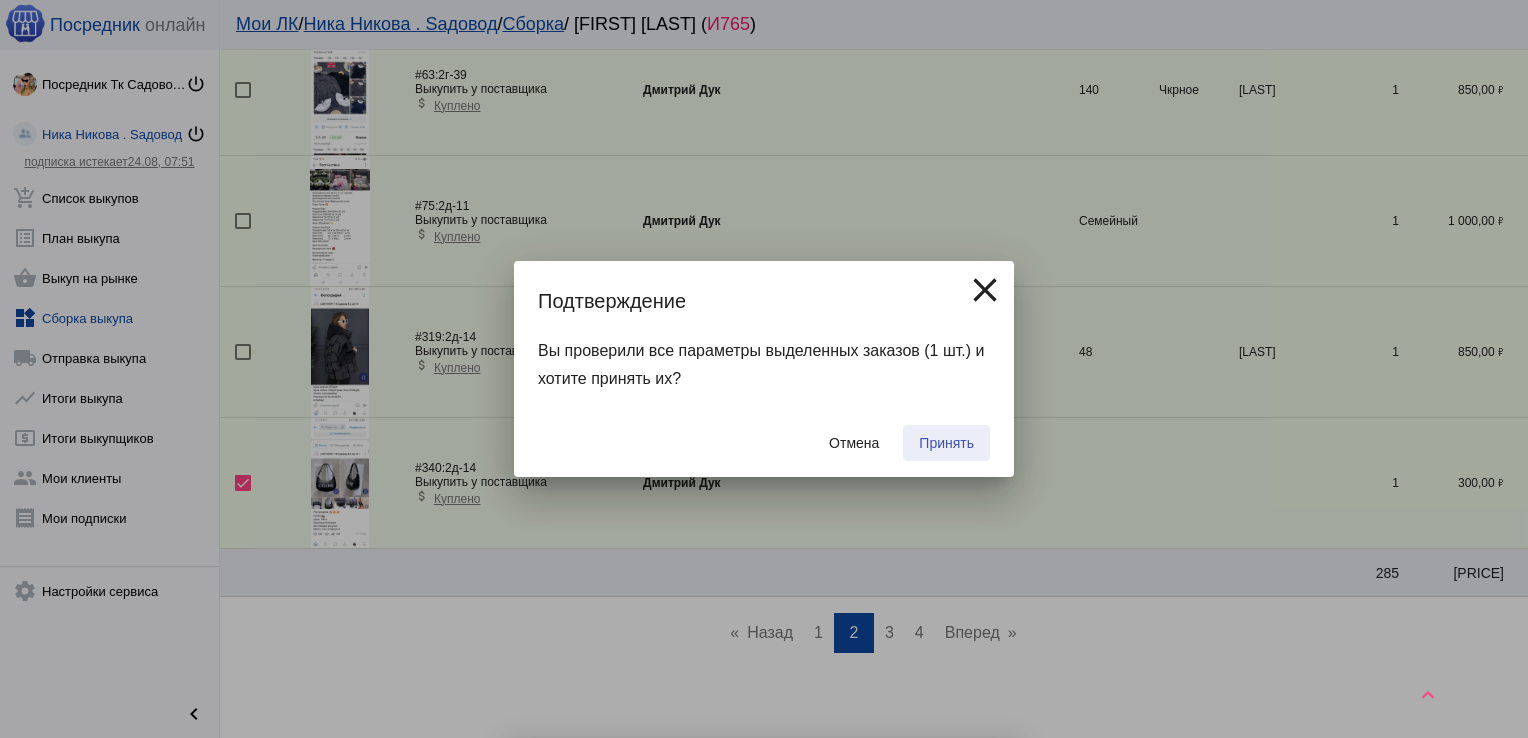 checkbox on "false" 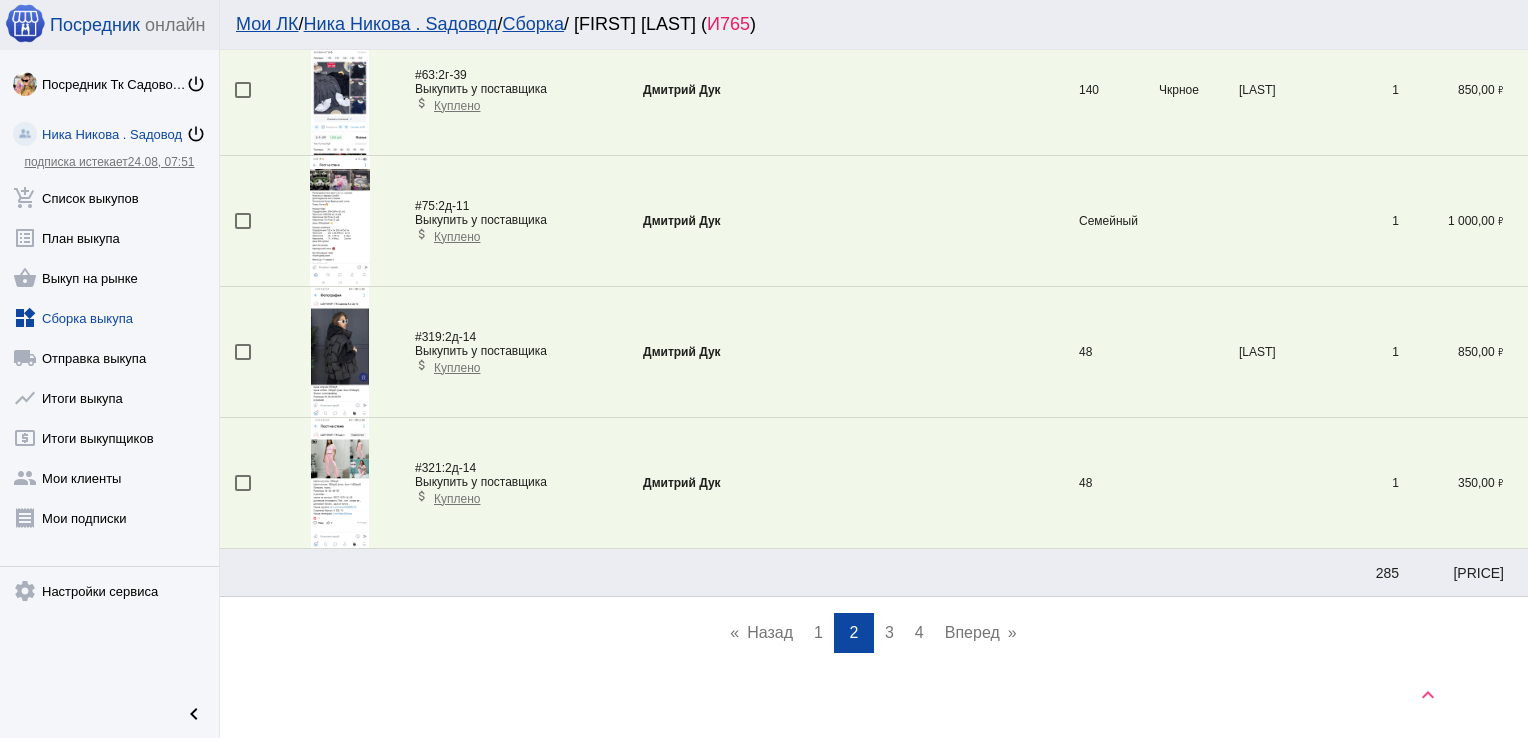 scroll, scrollTop: 4387, scrollLeft: 0, axis: vertical 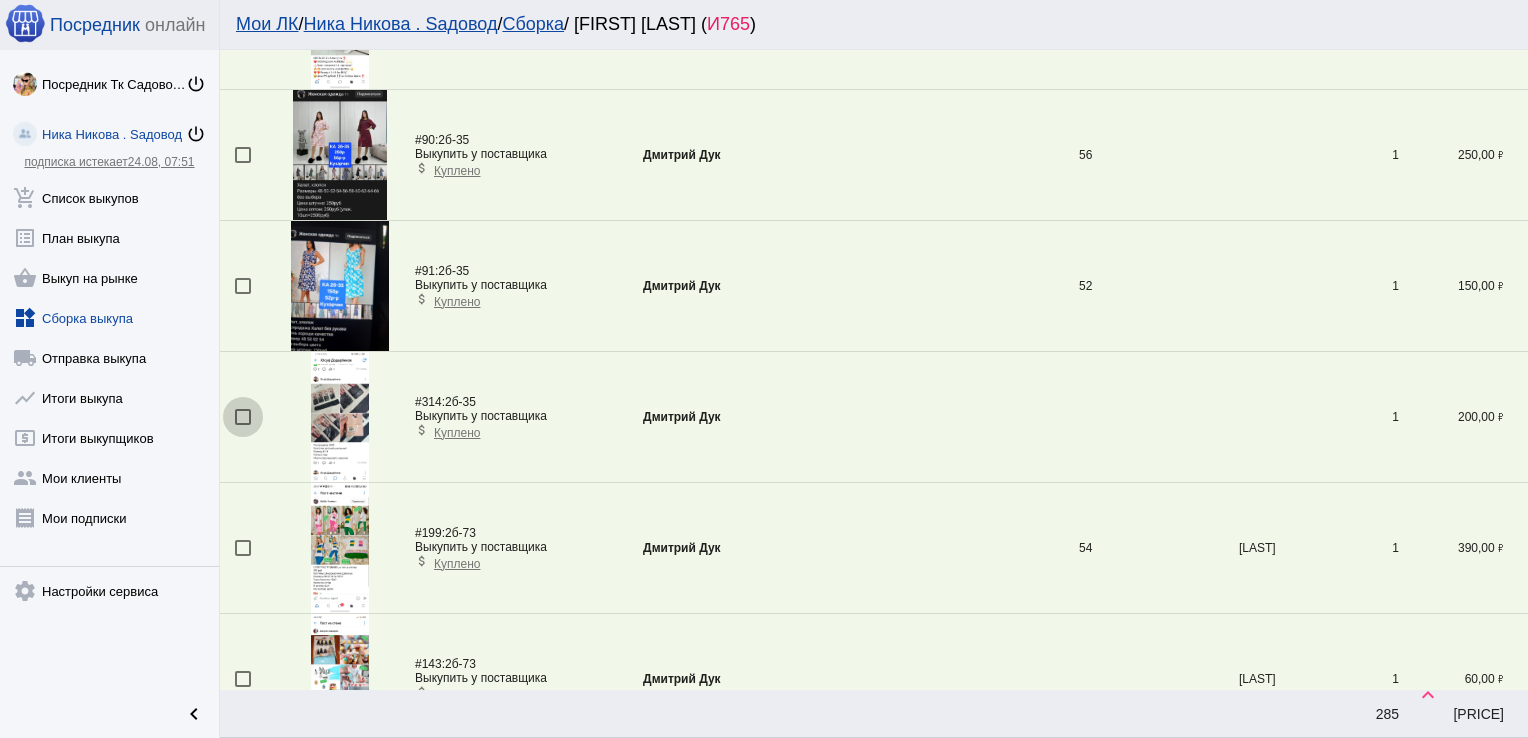 click at bounding box center [243, 417] 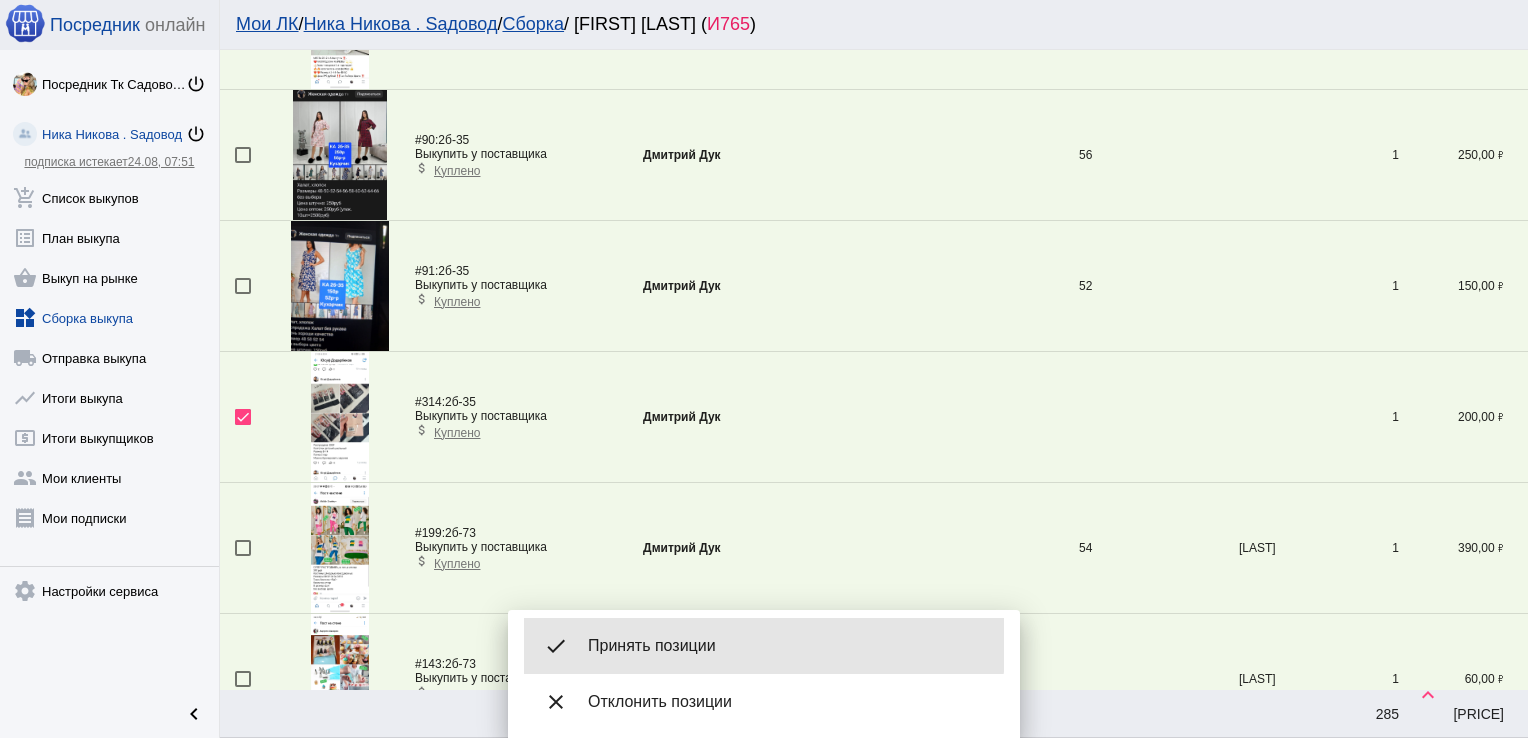 click on "Принять позиции" at bounding box center (788, 646) 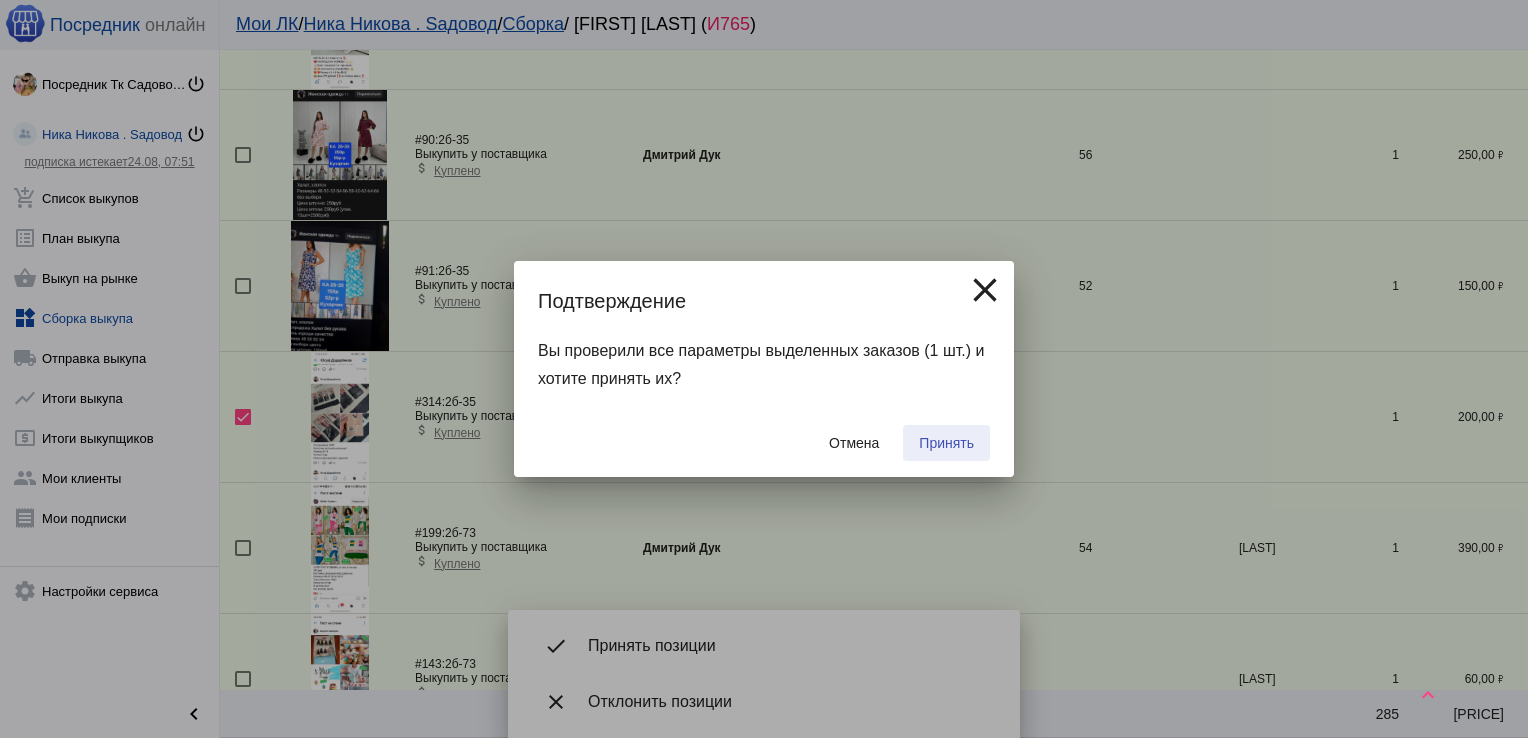 click on "Принять" at bounding box center [946, 443] 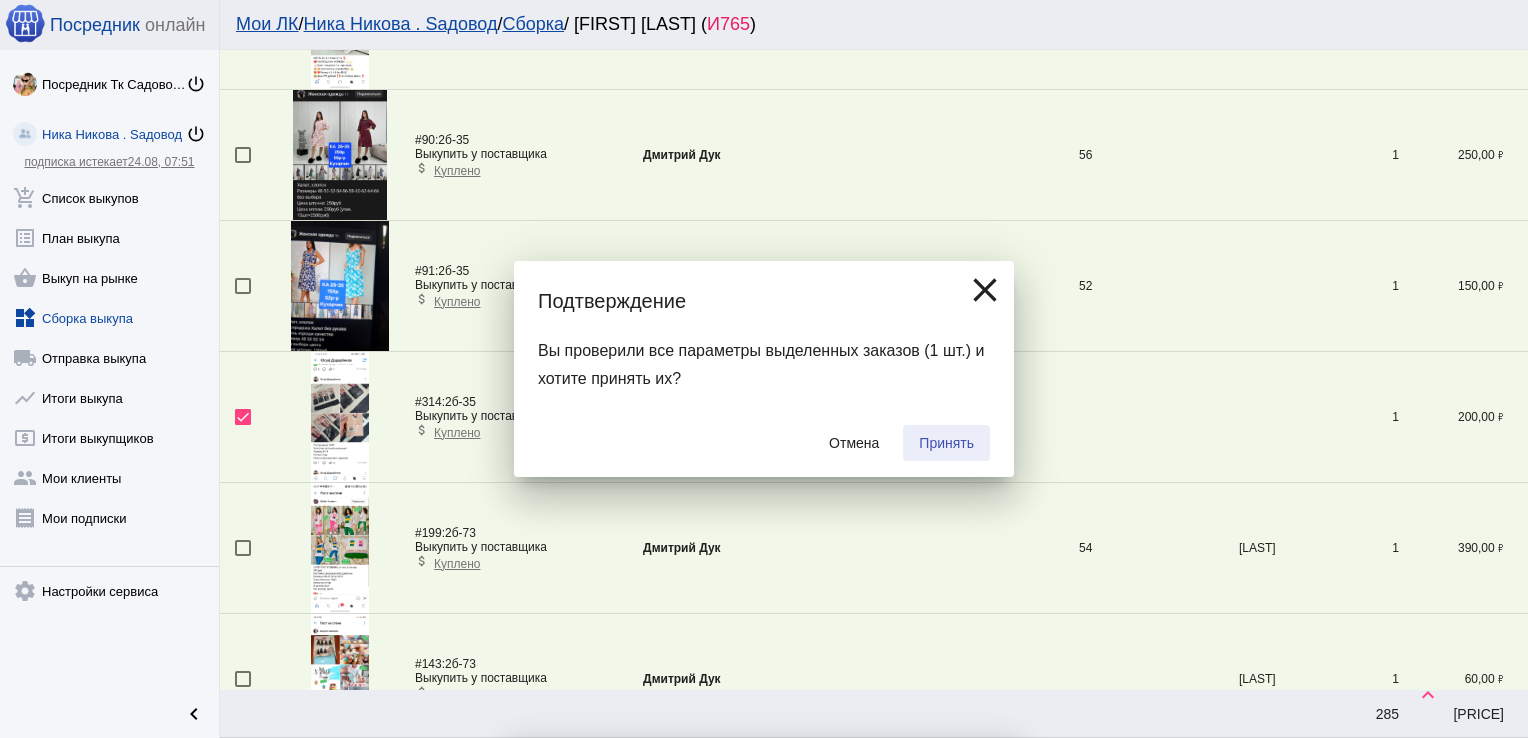 checkbox on "false" 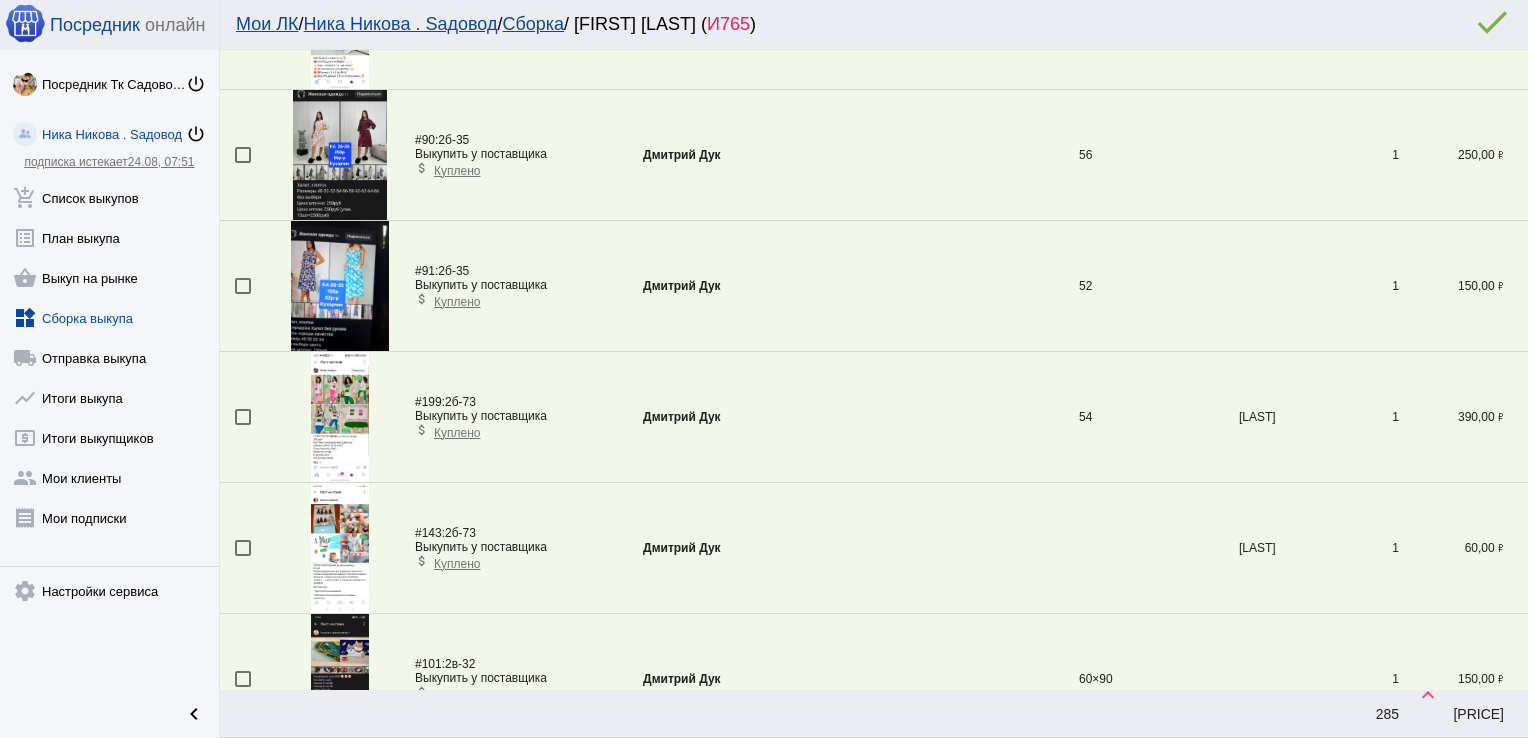 scroll, scrollTop: 6155, scrollLeft: 0, axis: vertical 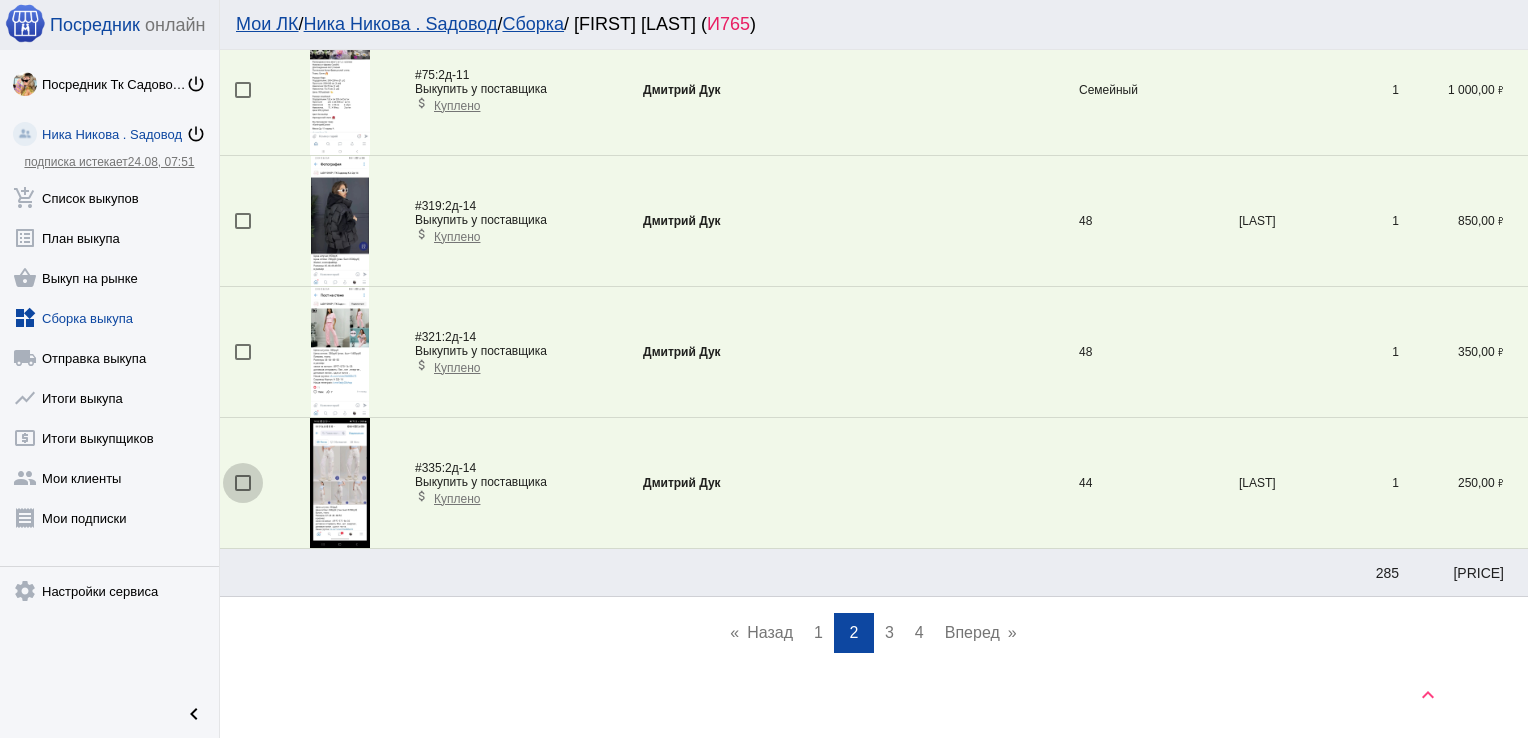 click at bounding box center [243, 483] 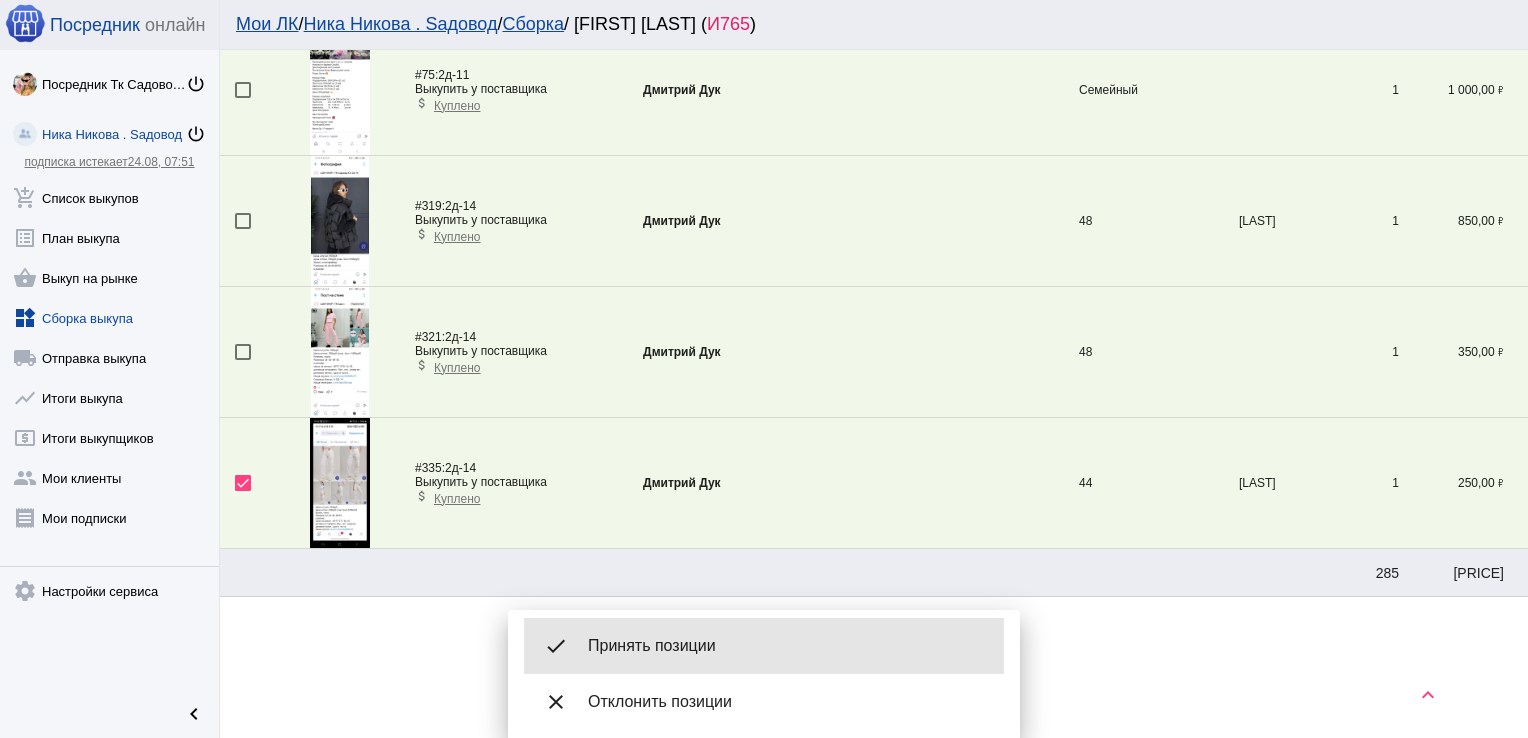 click on "Принять позиции" at bounding box center (788, 646) 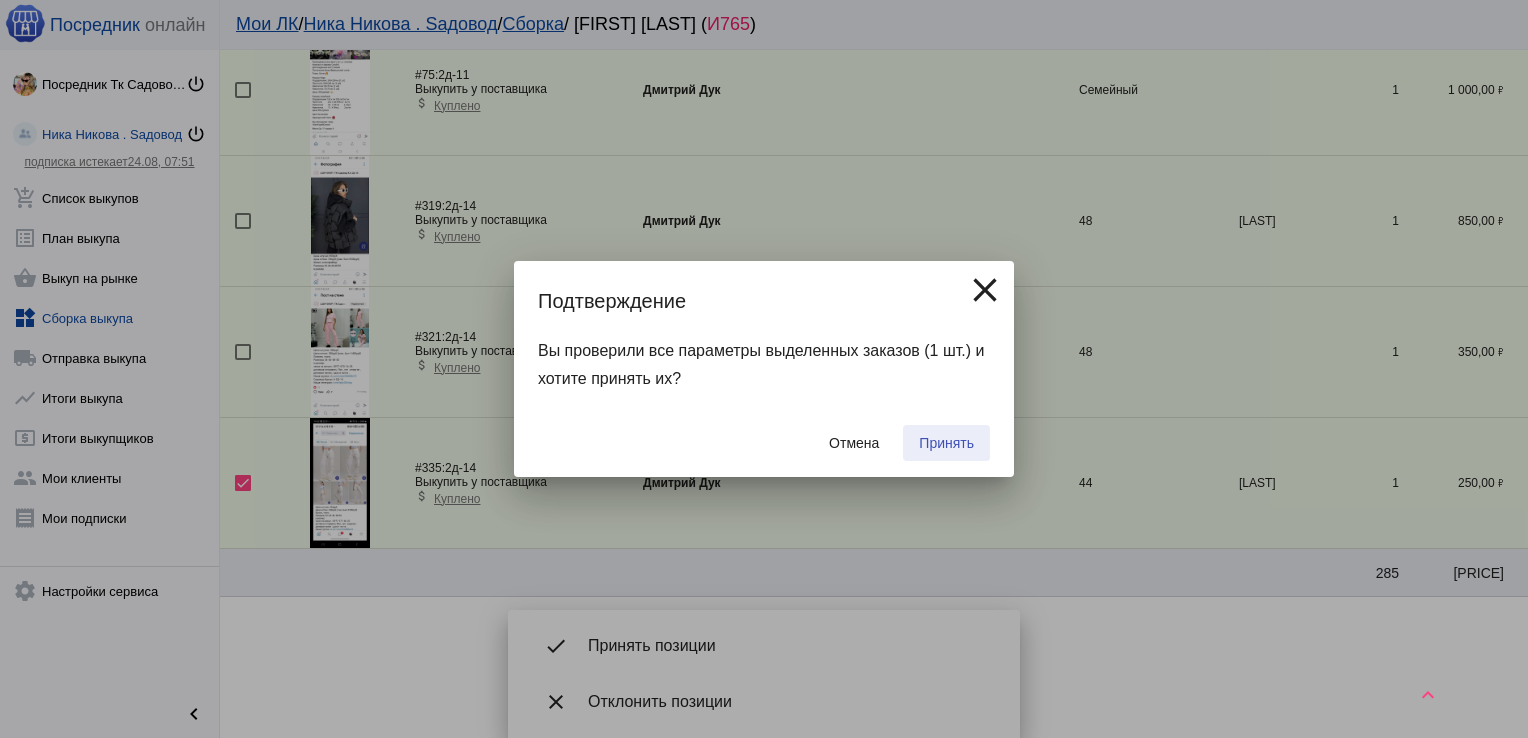 click on "Принять" at bounding box center [946, 443] 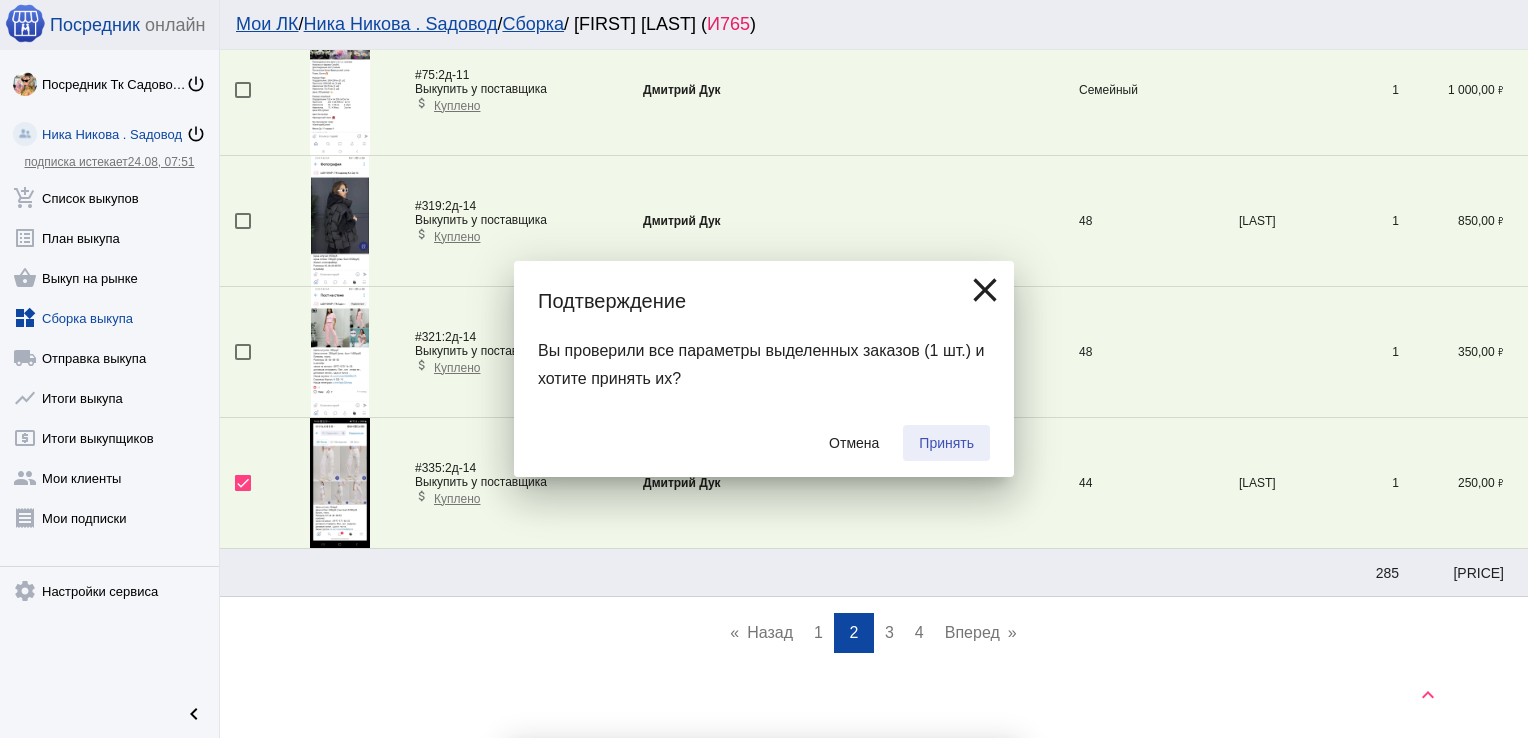 checkbox on "false" 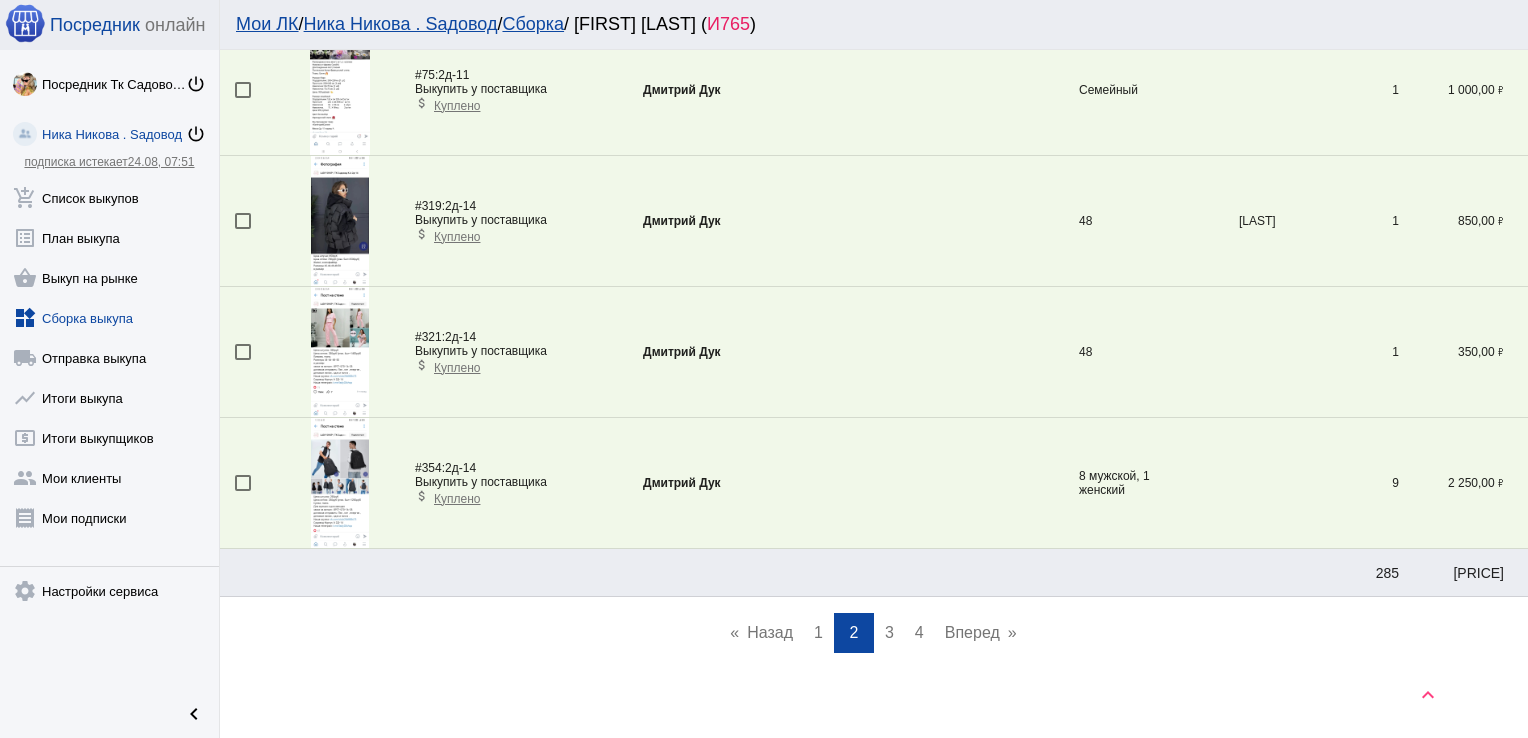 click on "1" at bounding box center [818, 632] 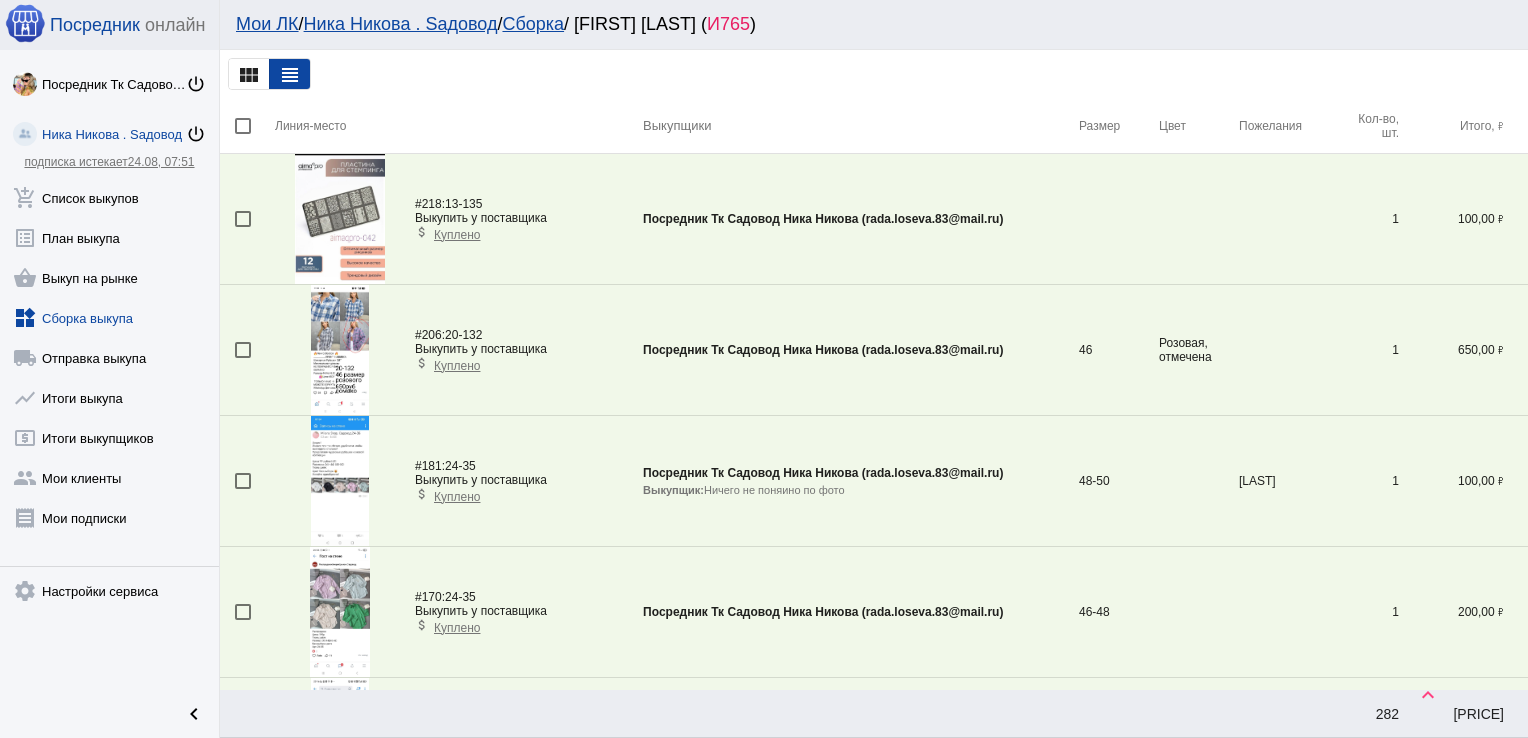 scroll, scrollTop: 1640, scrollLeft: 0, axis: vertical 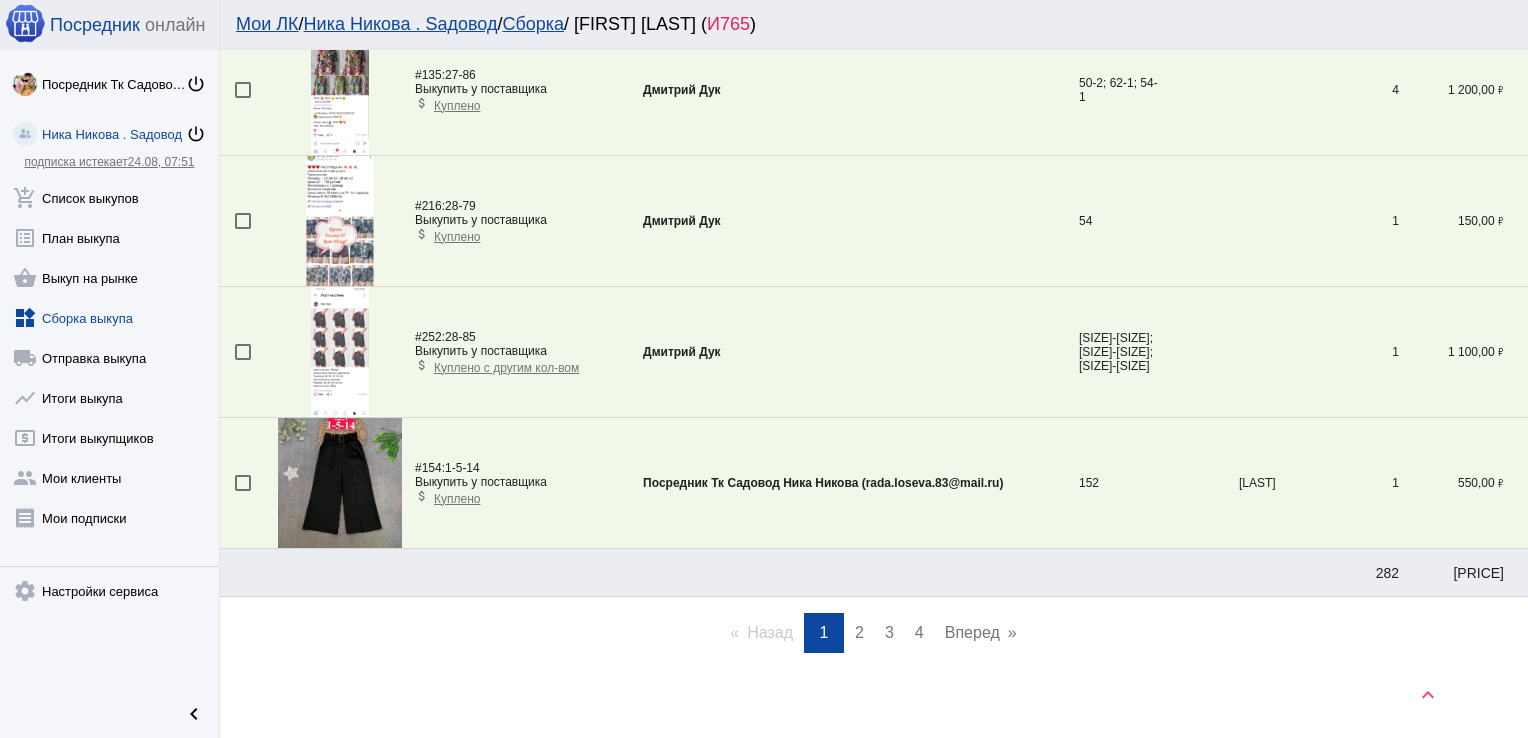 click on "3" at bounding box center (889, 632) 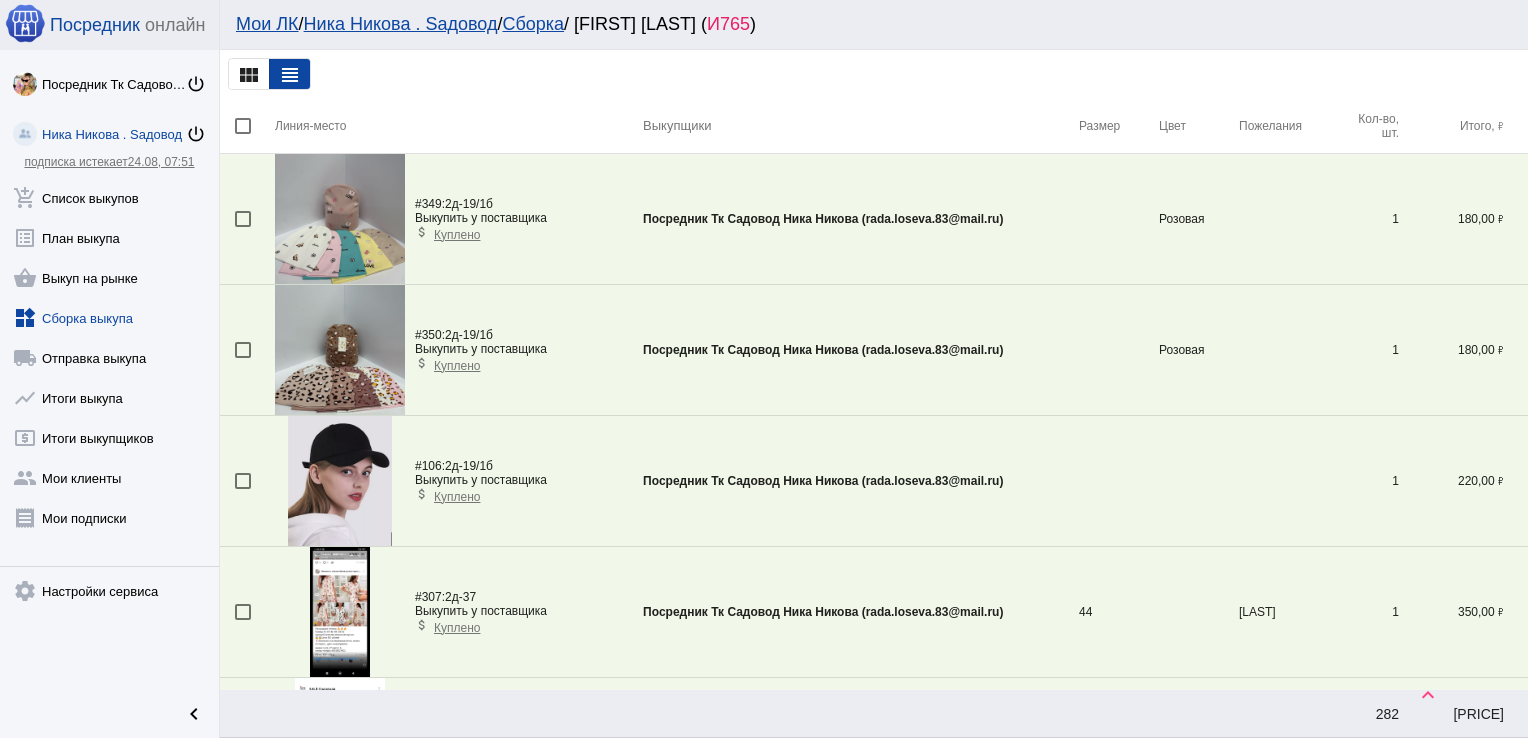 scroll, scrollTop: 3209, scrollLeft: 0, axis: vertical 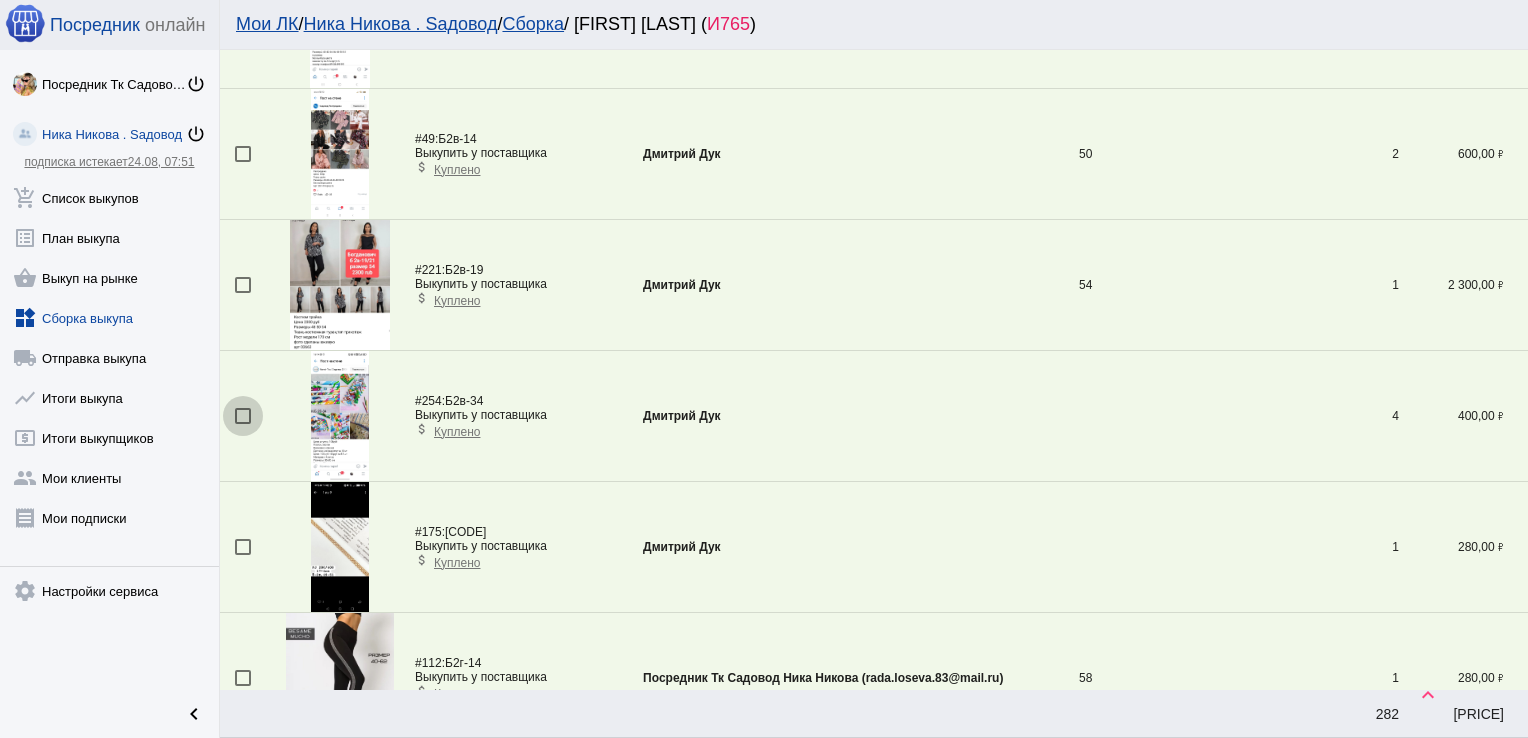click at bounding box center [243, 416] 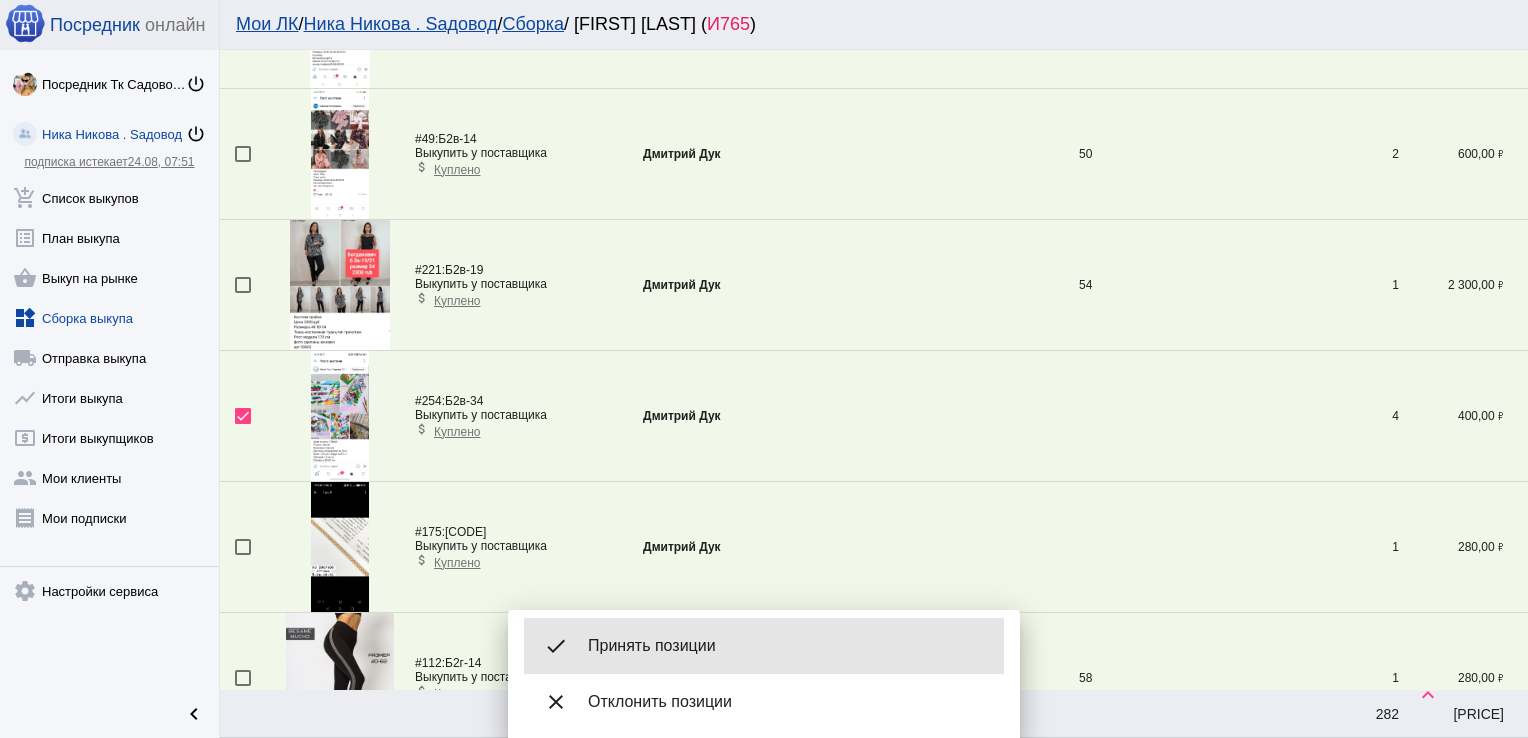 click on "Принять позиции" at bounding box center (788, 646) 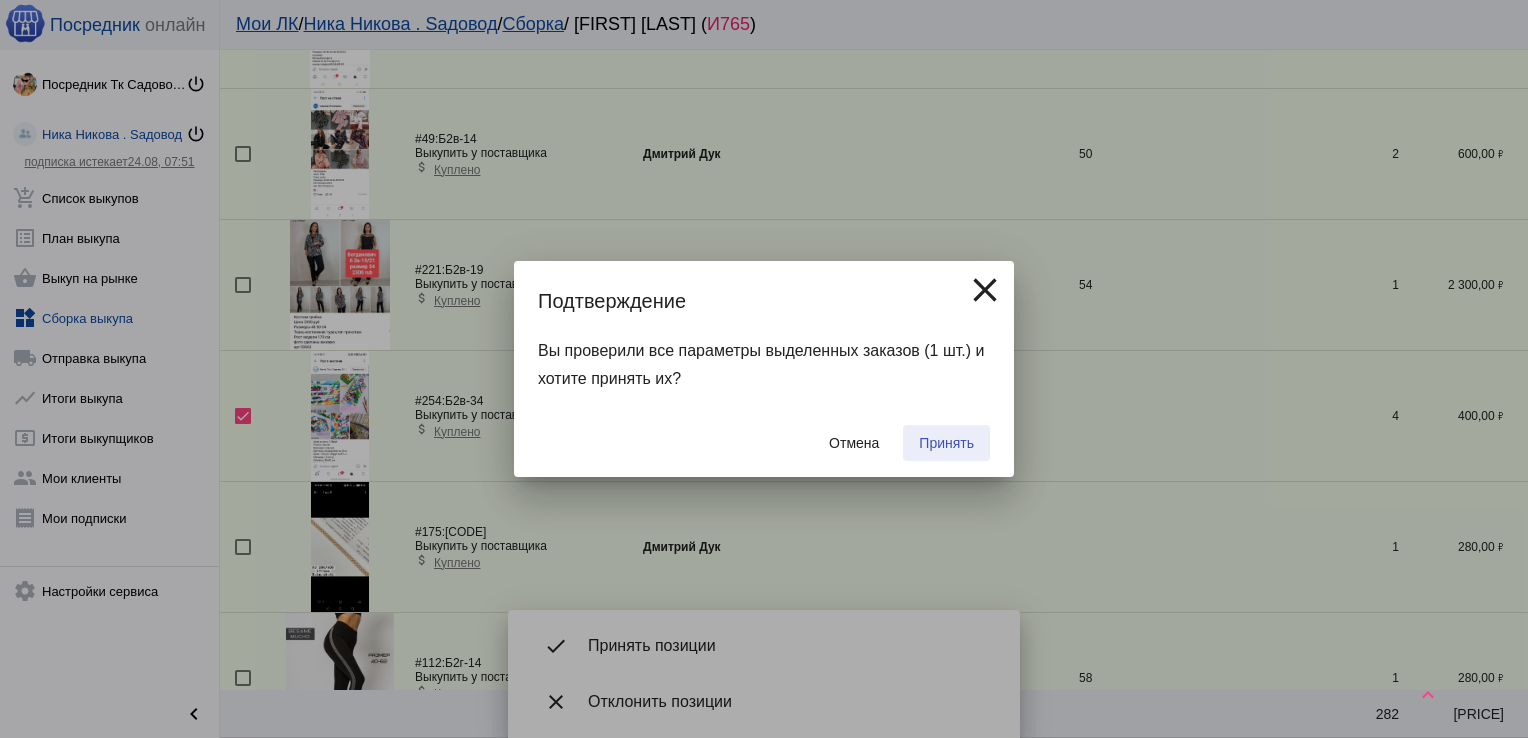 click on "Принять" at bounding box center (946, 443) 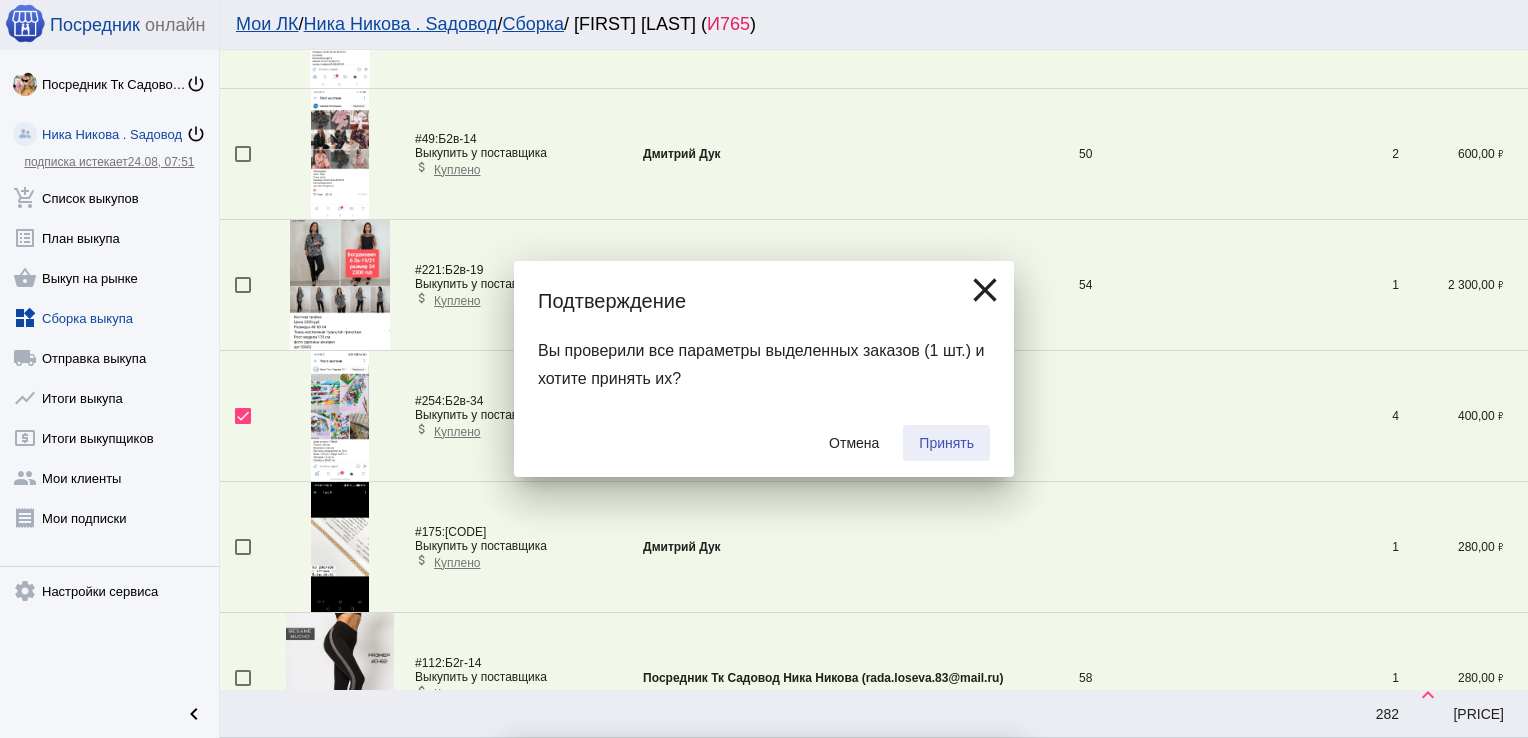 checkbox on "false" 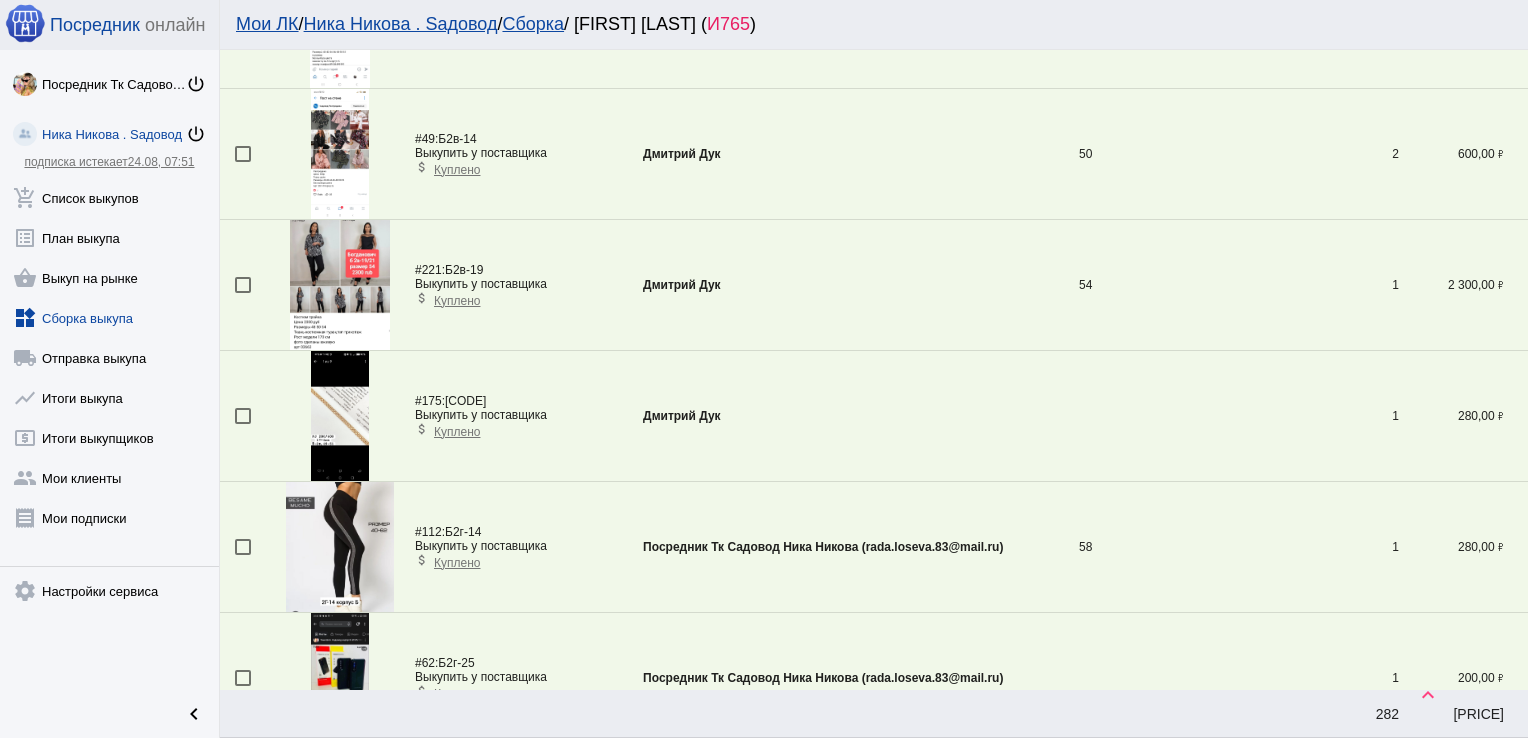 click at bounding box center [243, 154] 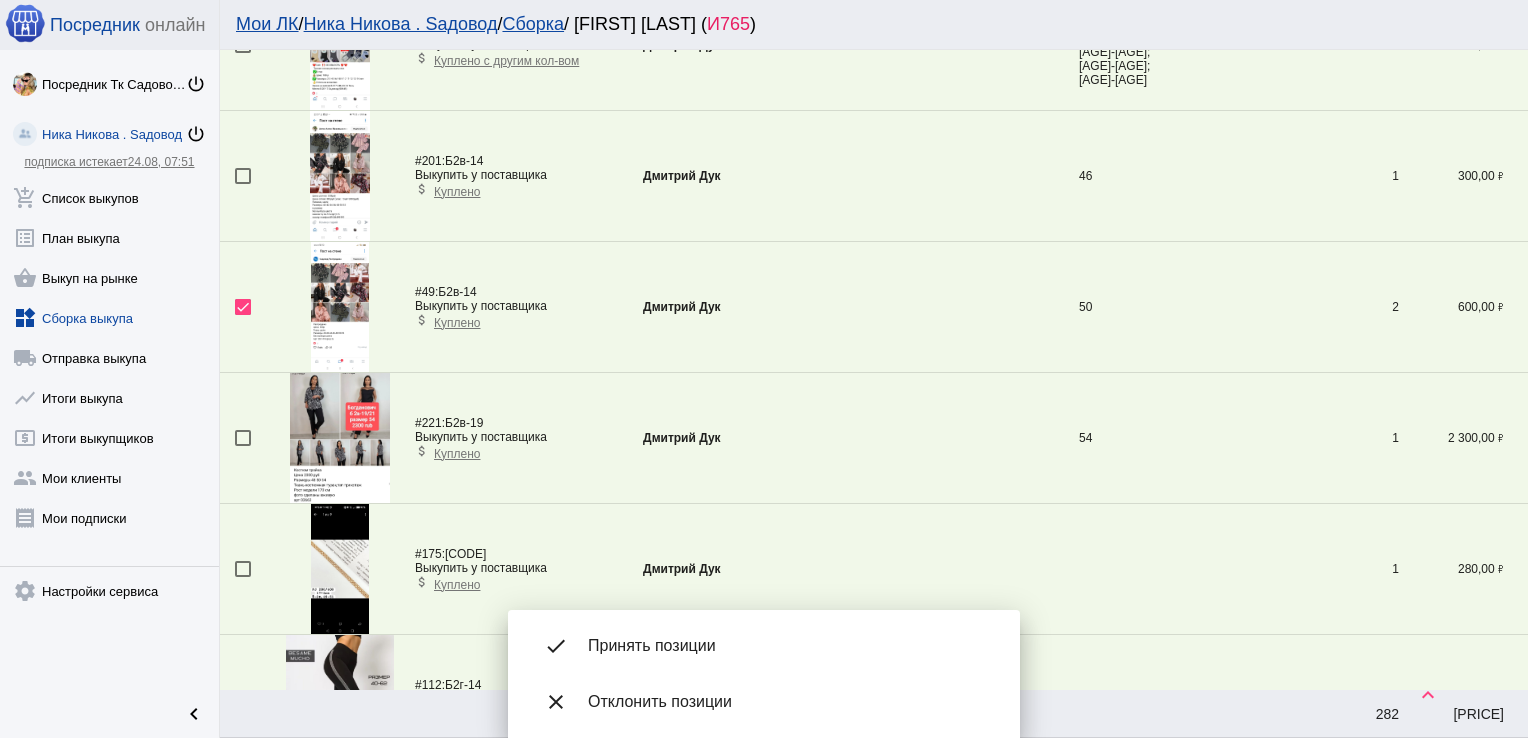 scroll, scrollTop: 2944, scrollLeft: 0, axis: vertical 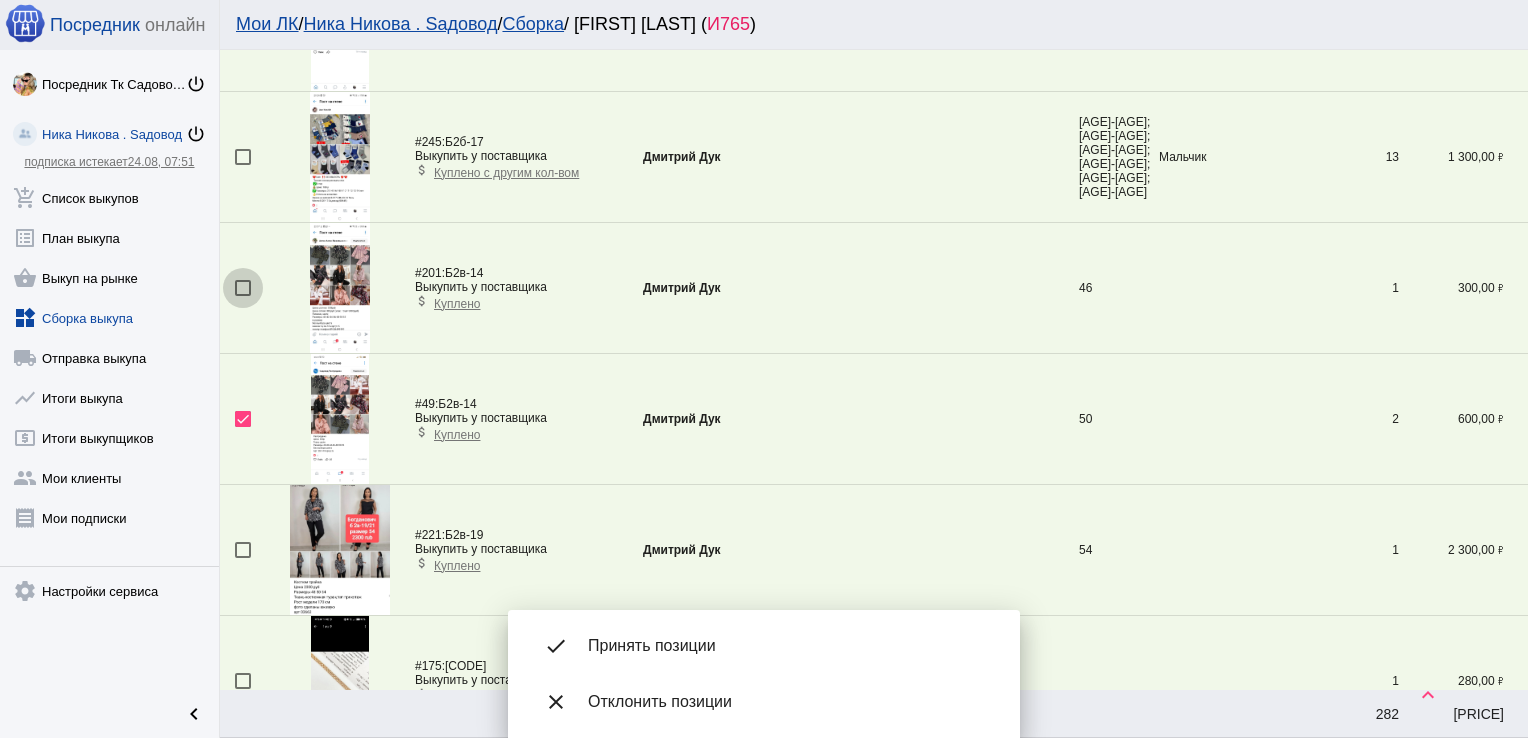click at bounding box center [243, 288] 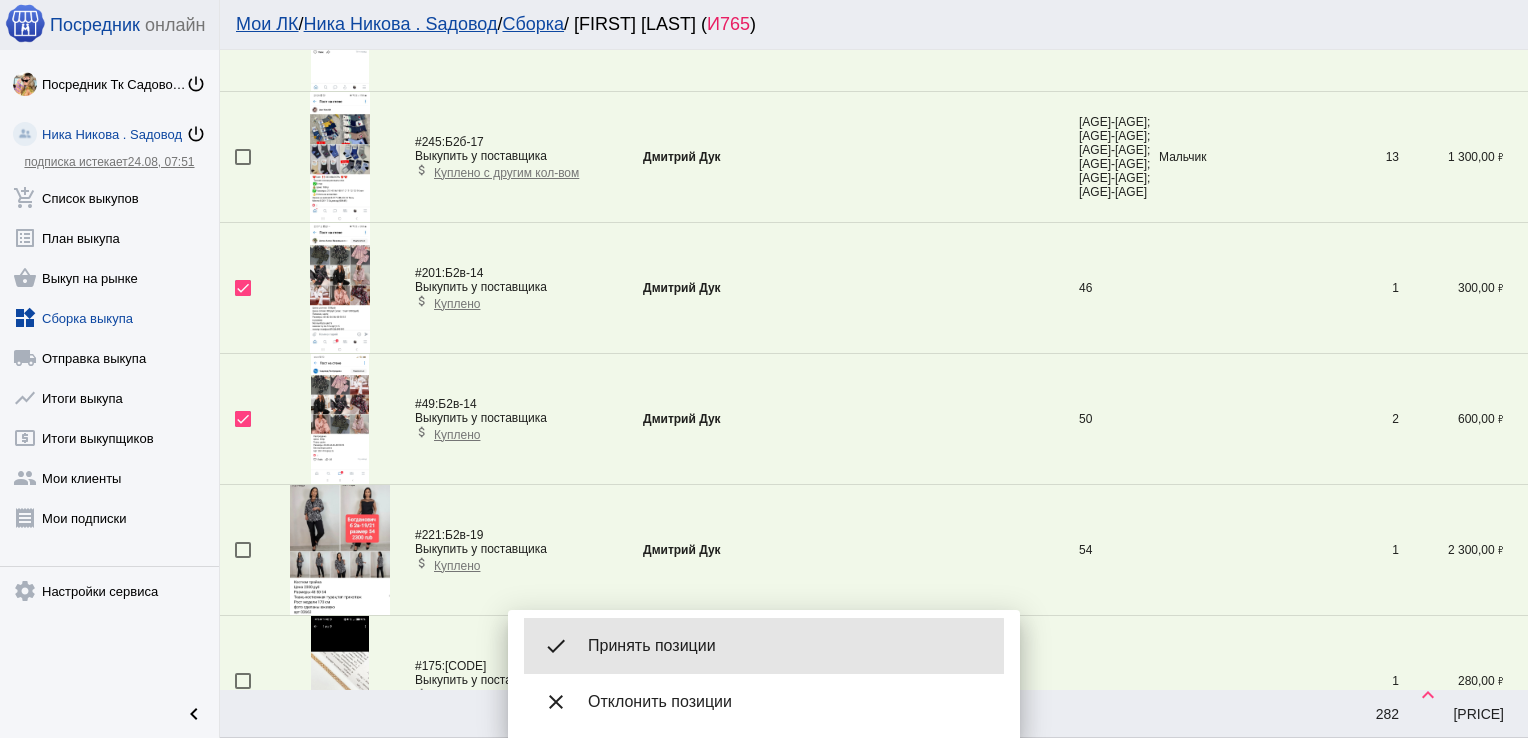 click on "done Принять позиции" at bounding box center [764, 646] 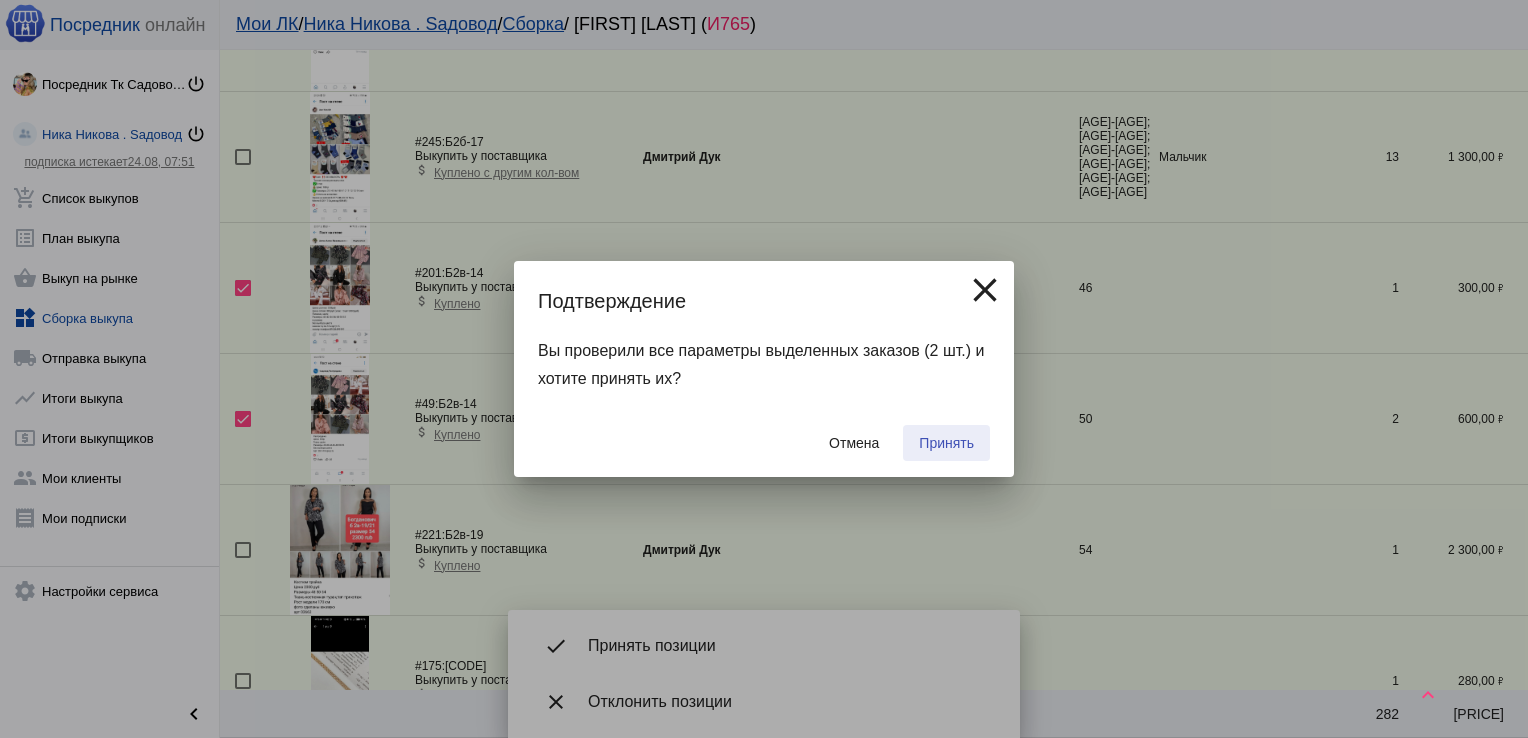 click on "Принять" at bounding box center (946, 443) 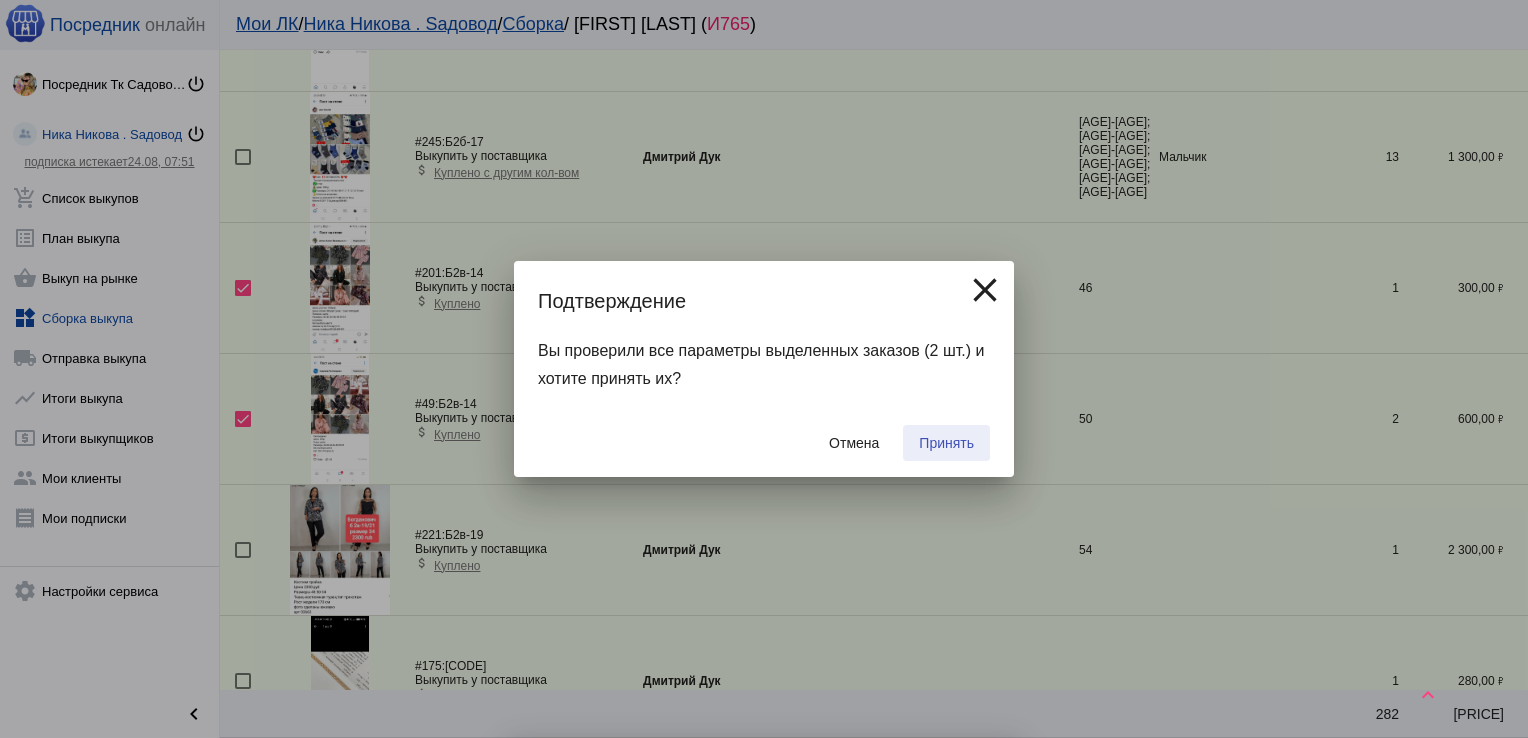 checkbox on "false" 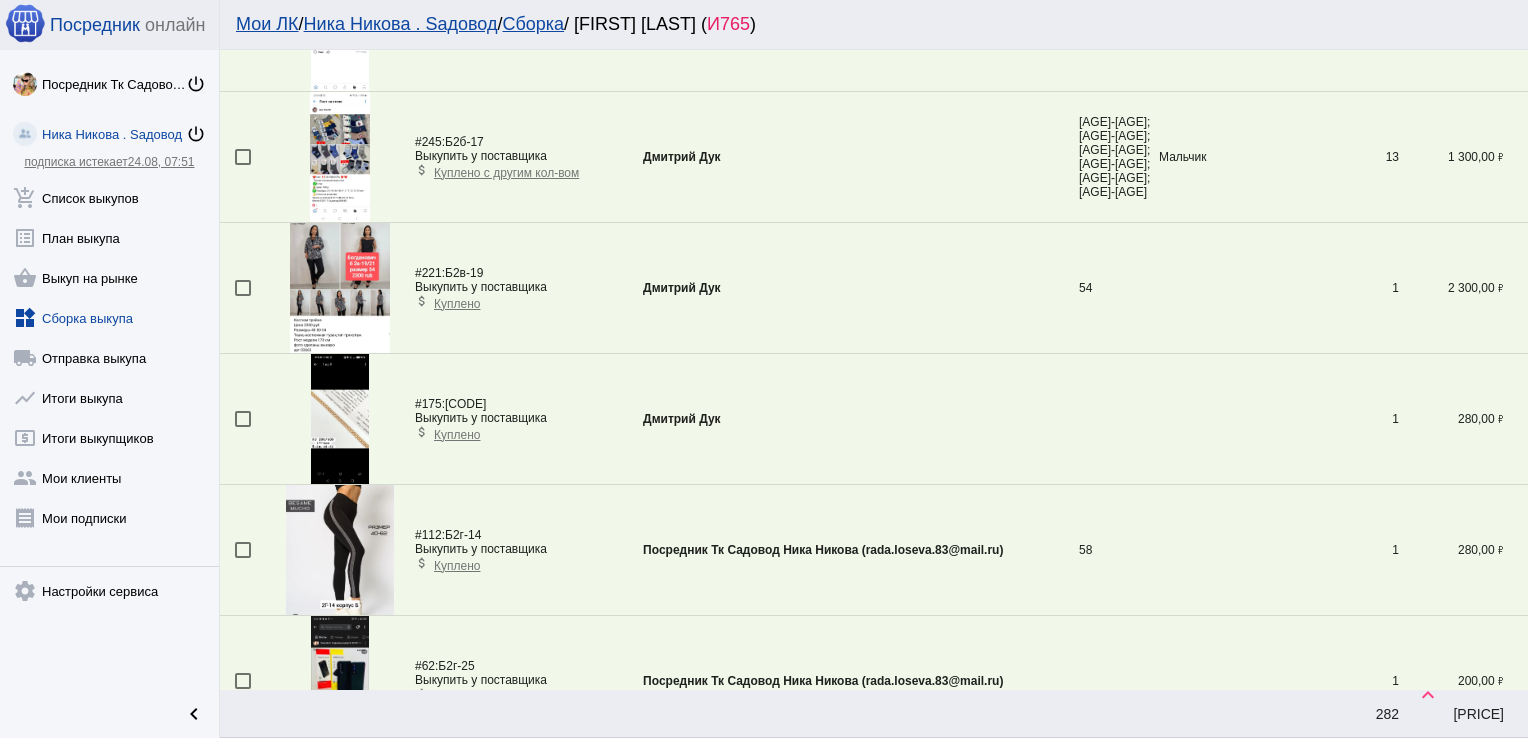 scroll, scrollTop: 2556, scrollLeft: 0, axis: vertical 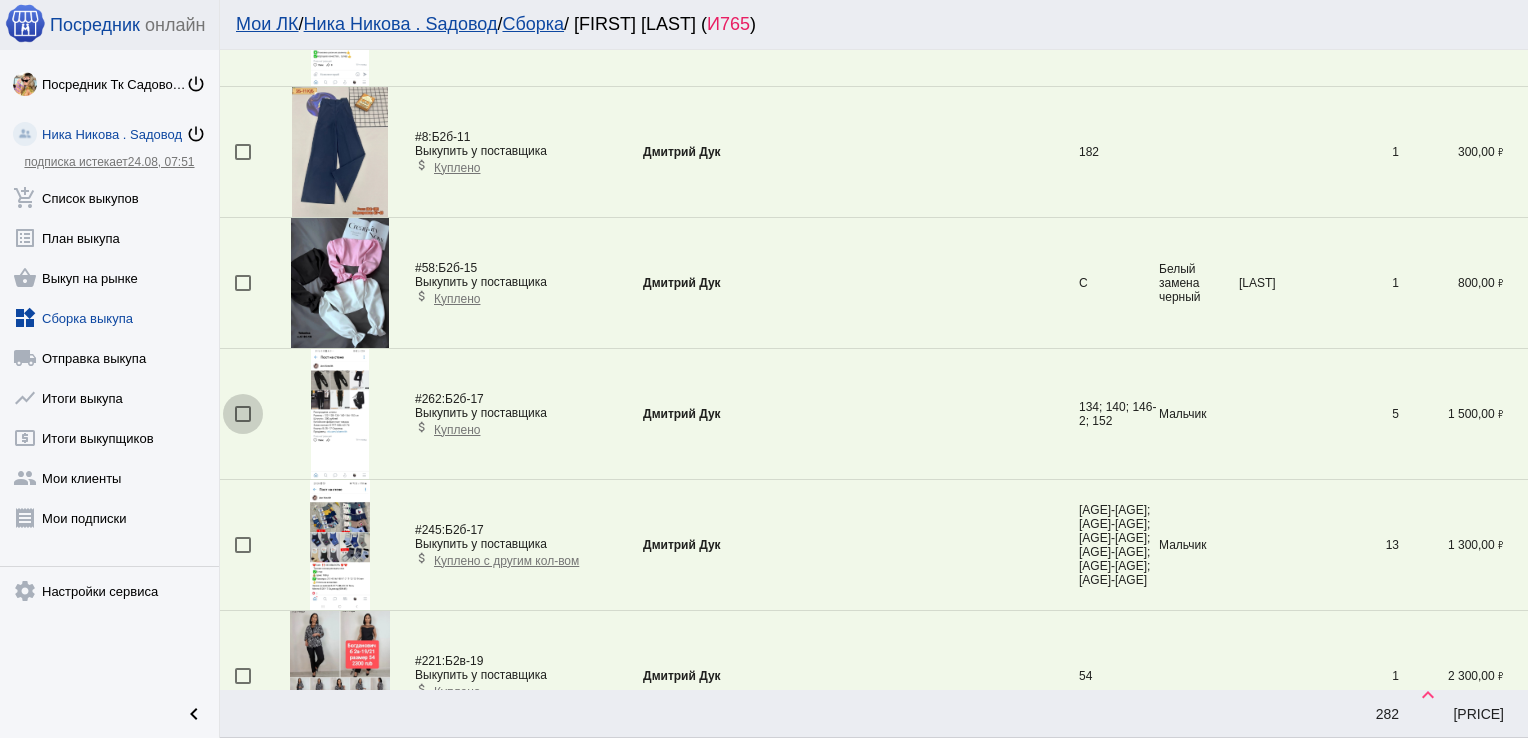 click at bounding box center [243, 414] 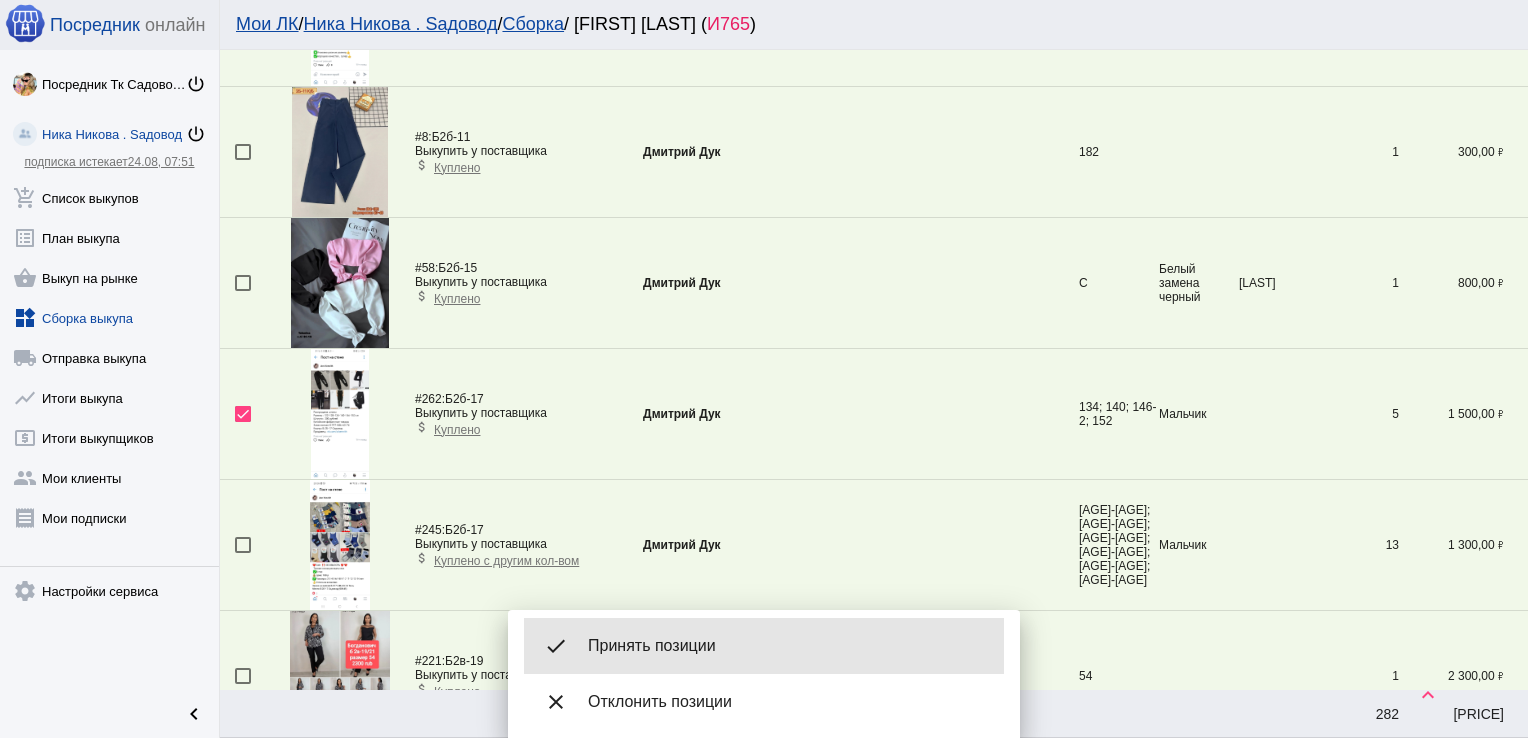 click on "Принять позиции" at bounding box center (788, 646) 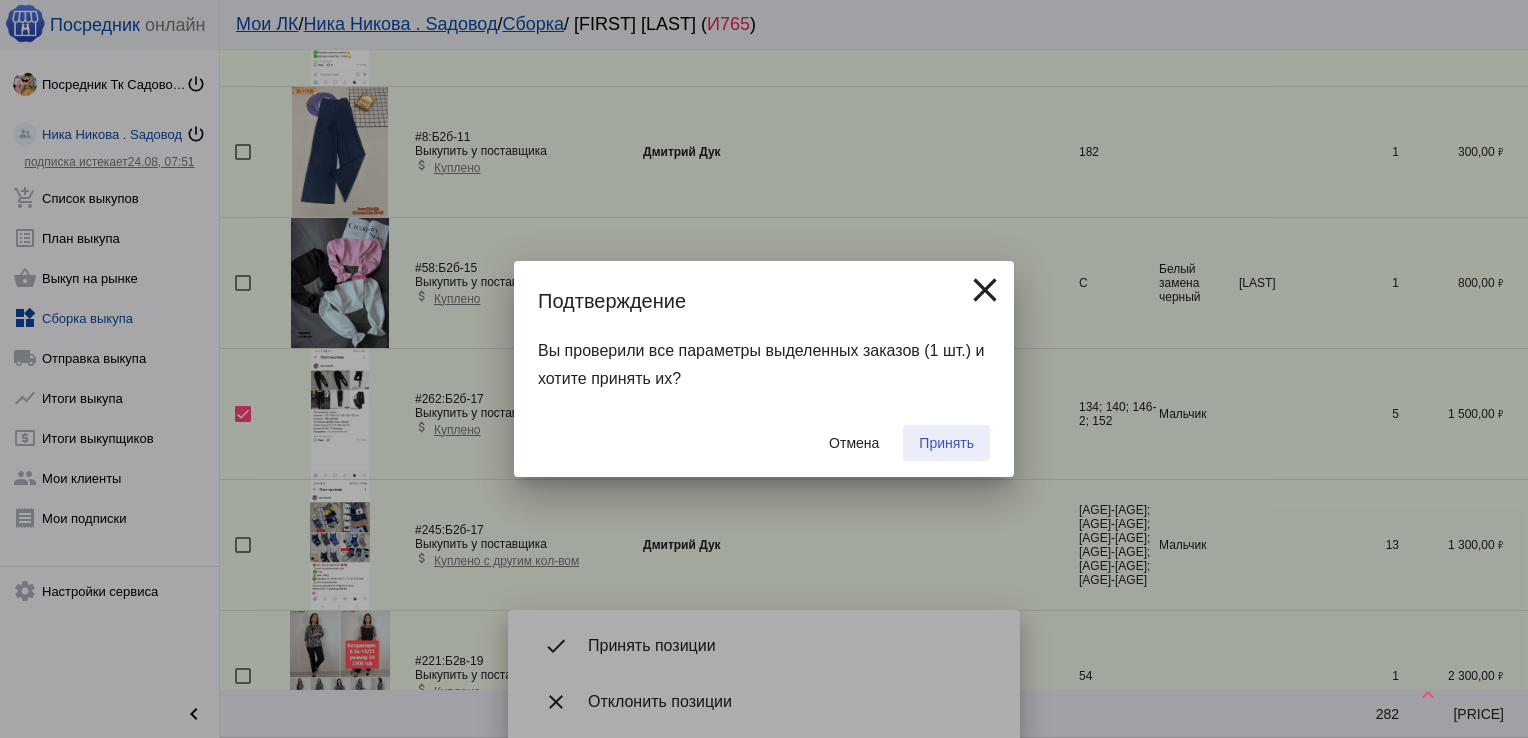 click on "Принять" at bounding box center [946, 443] 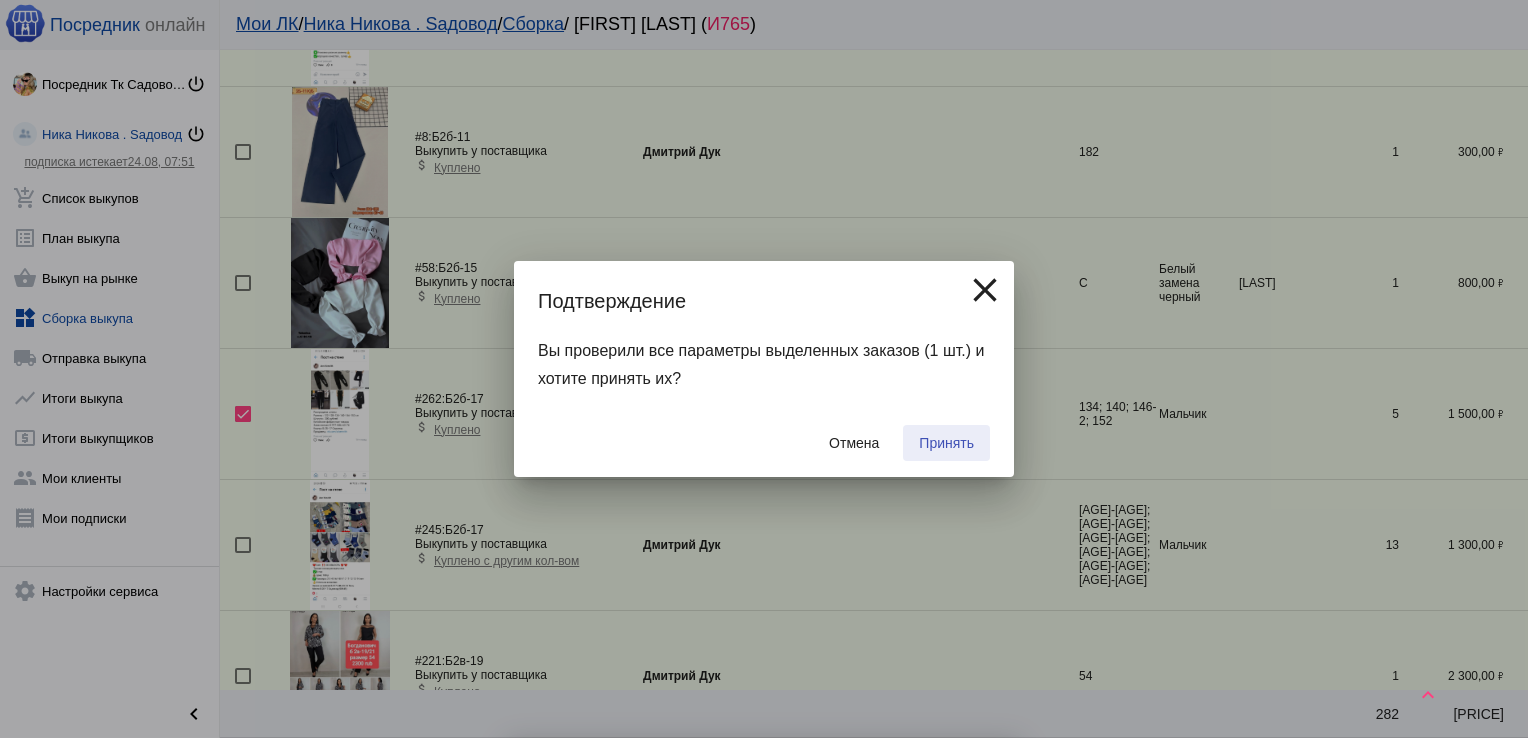 checkbox on "false" 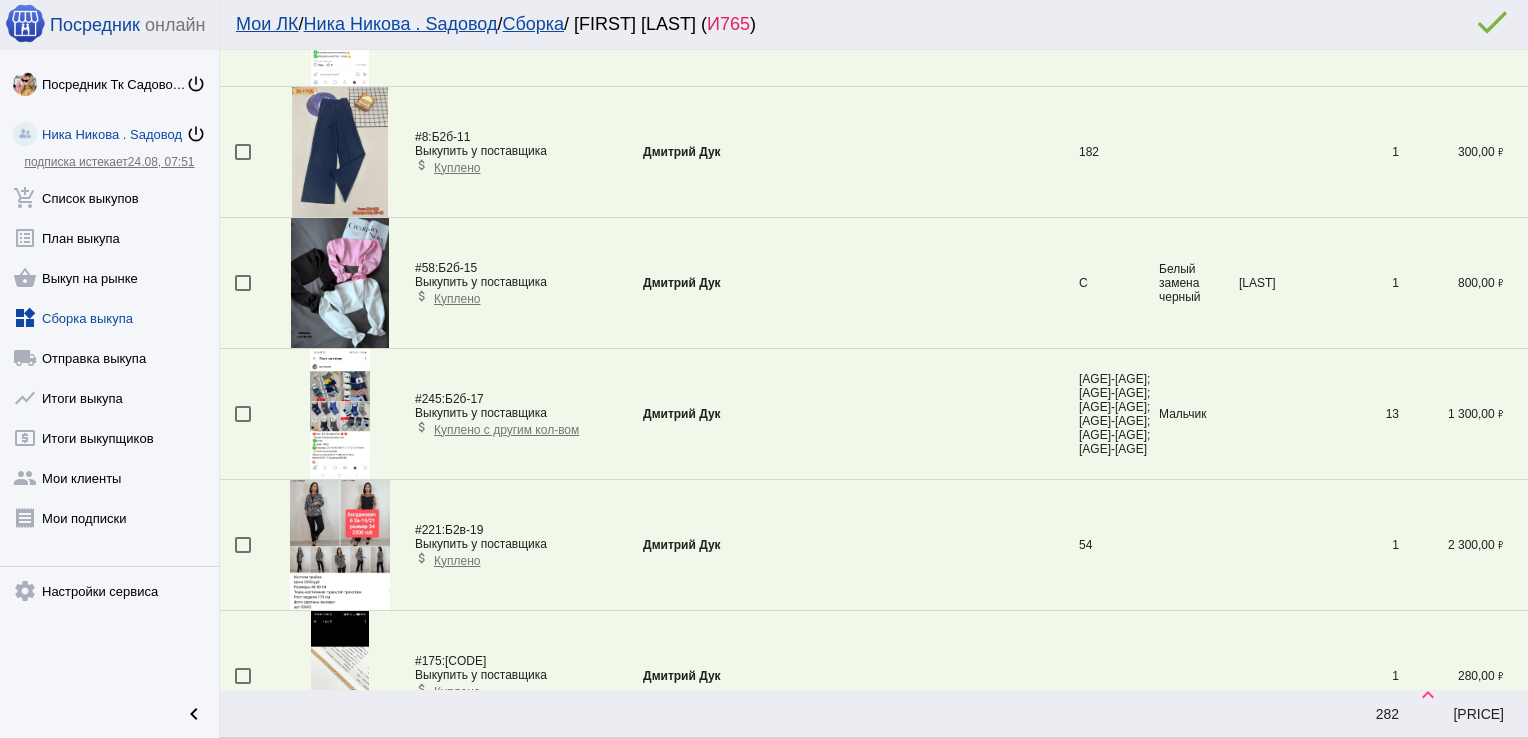 scroll, scrollTop: 1378, scrollLeft: 0, axis: vertical 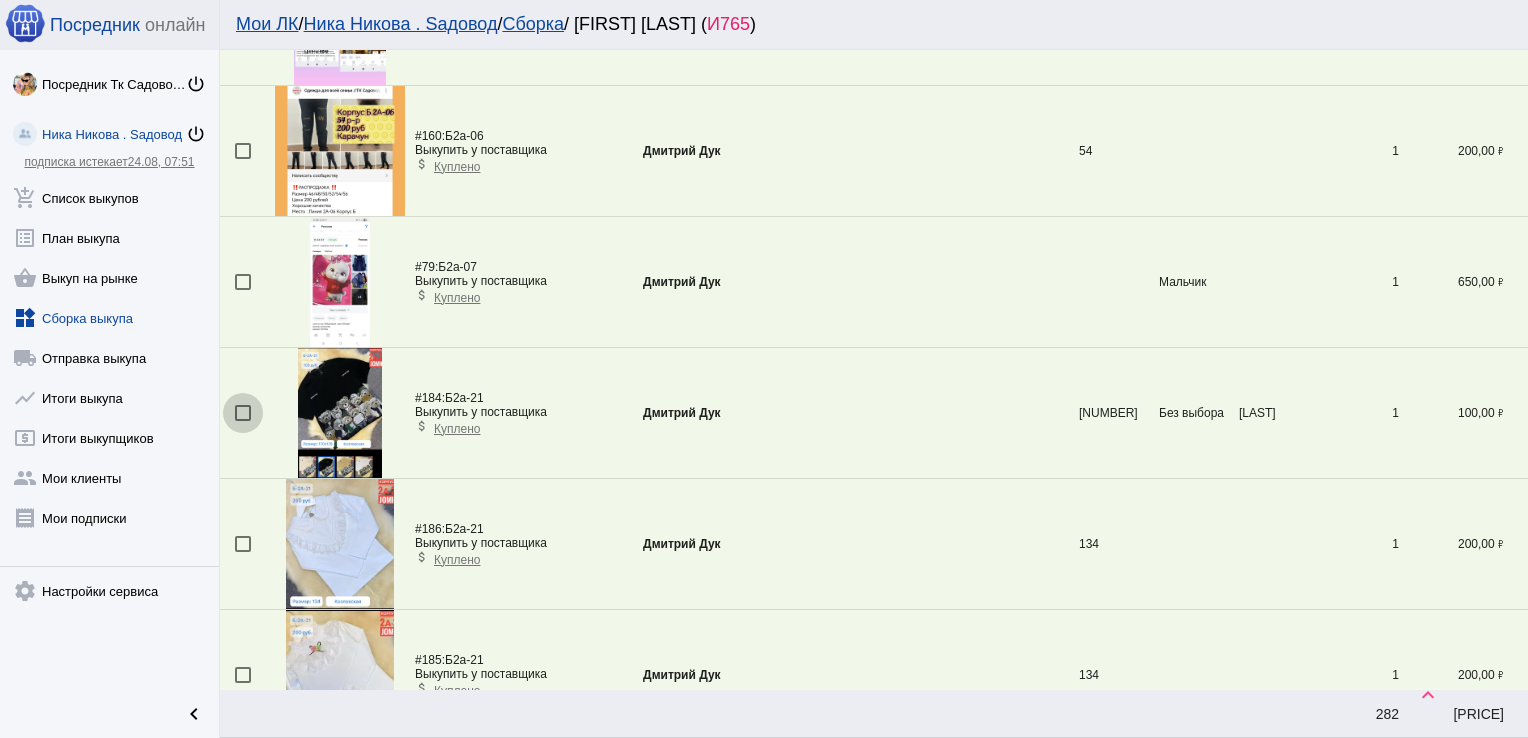 click at bounding box center [243, 413] 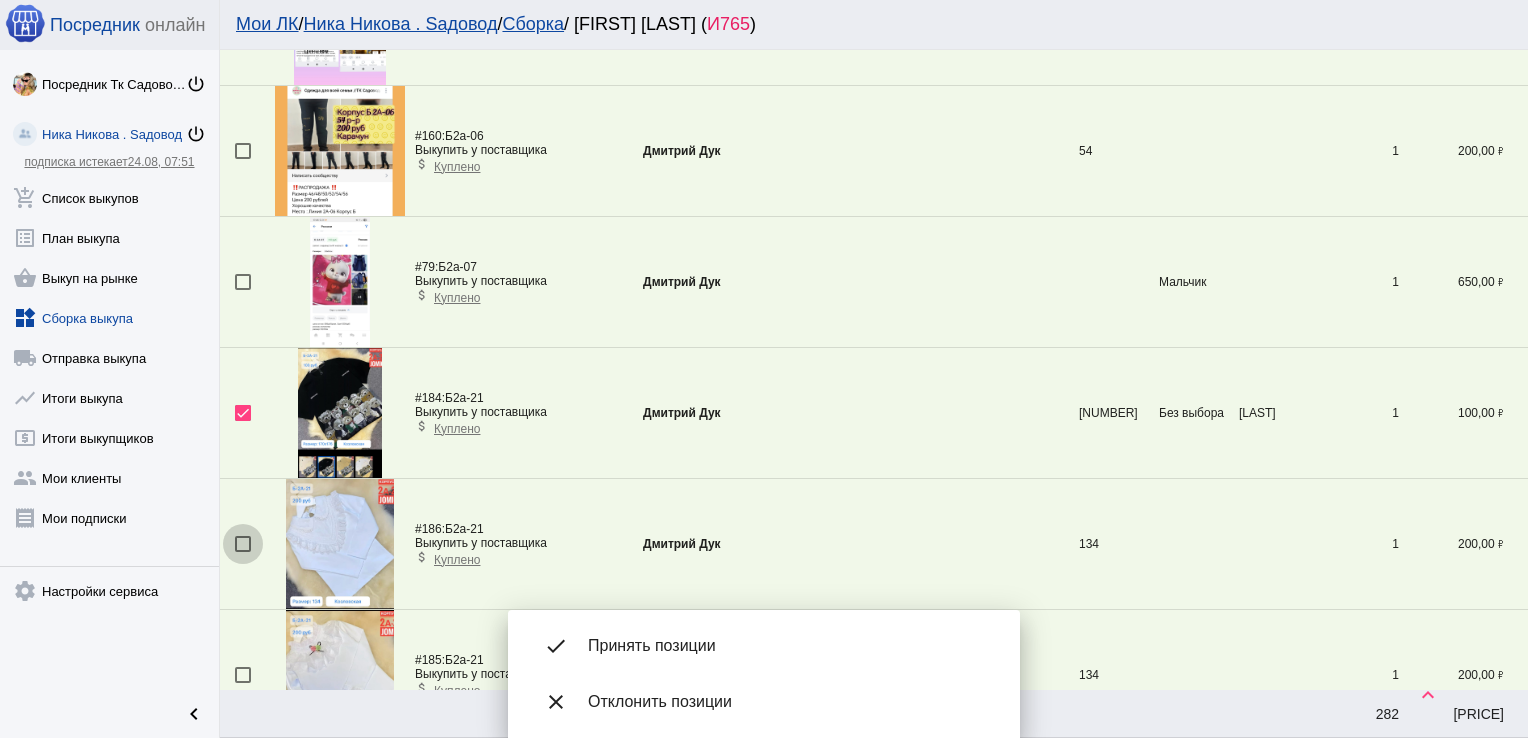 click at bounding box center (243, 544) 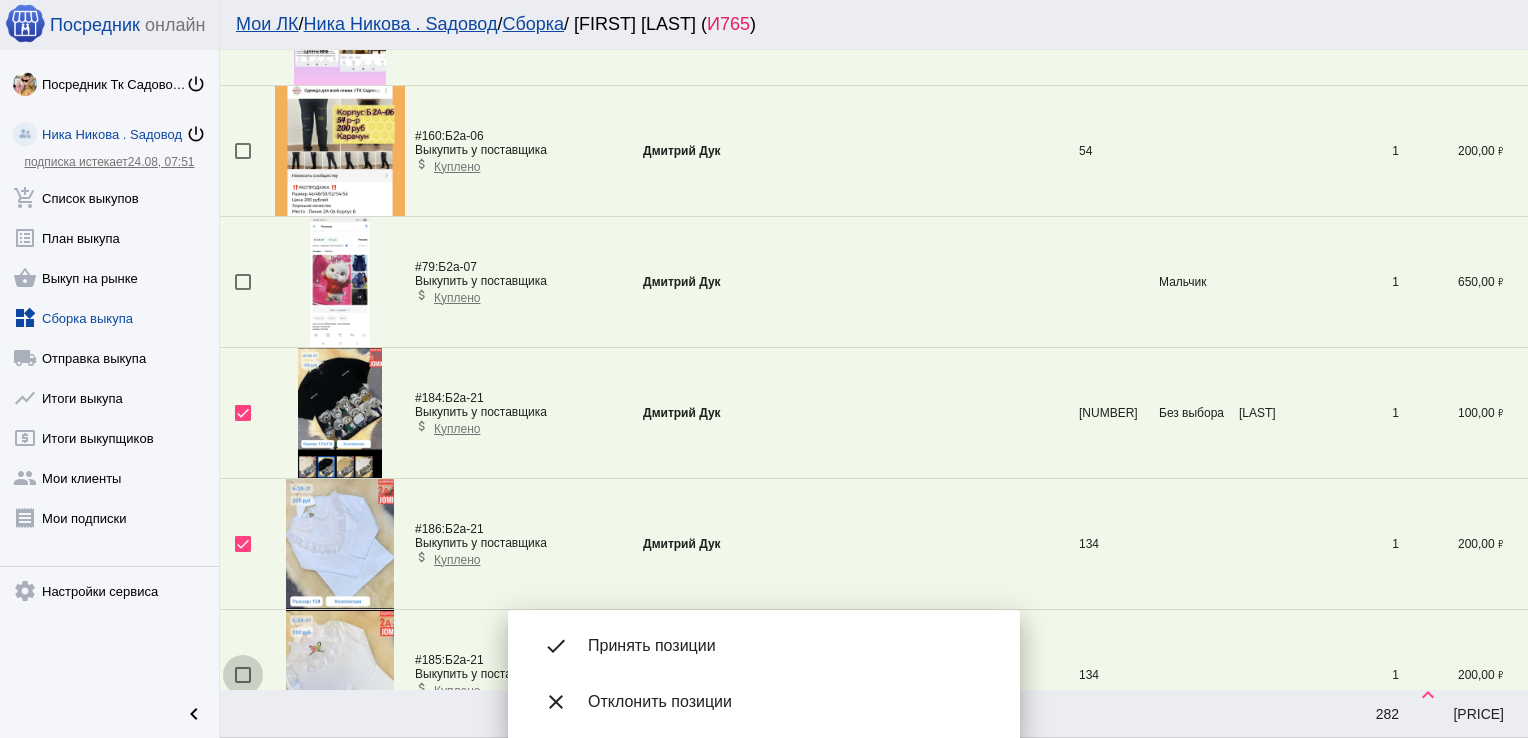 click at bounding box center [243, 675] 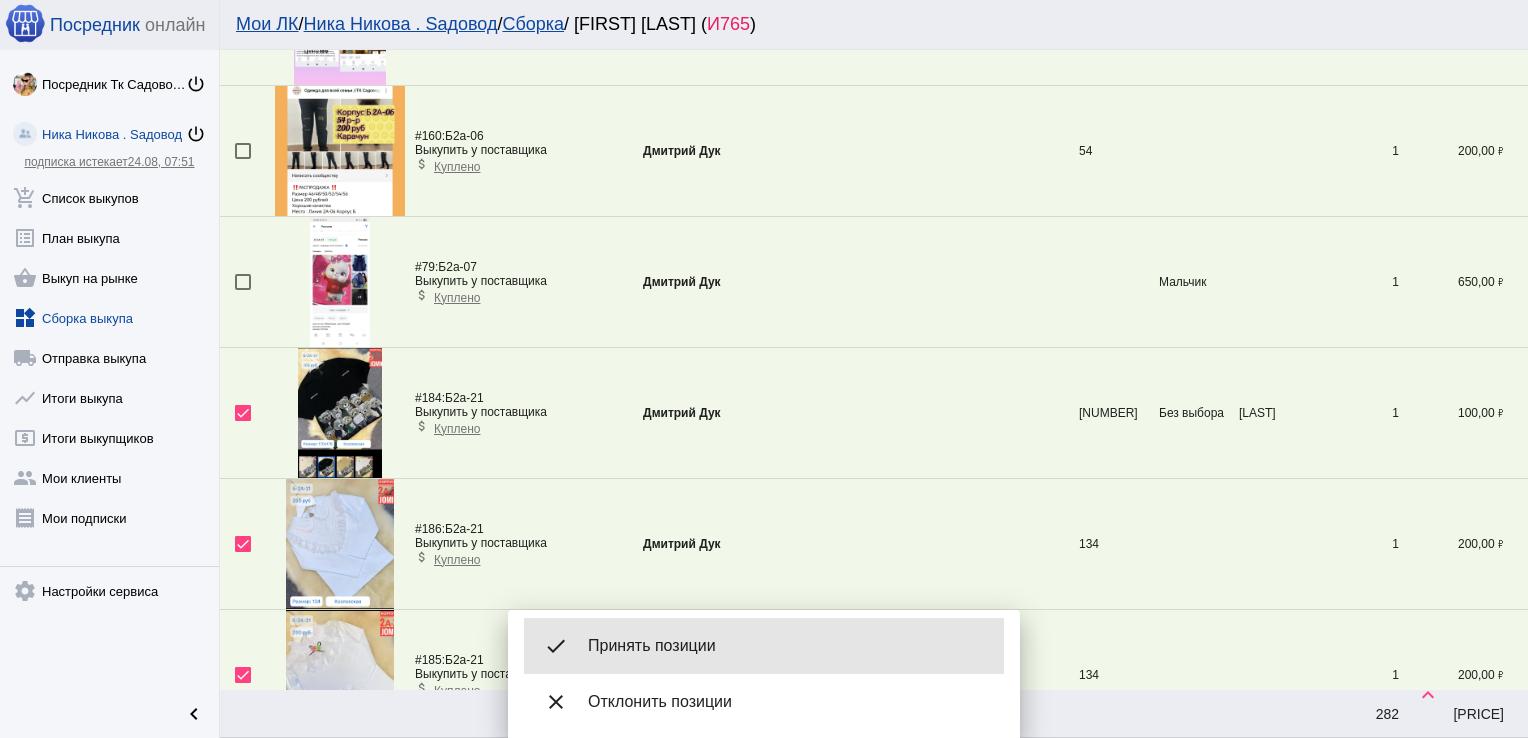 click on "Принять позиции" at bounding box center (788, 646) 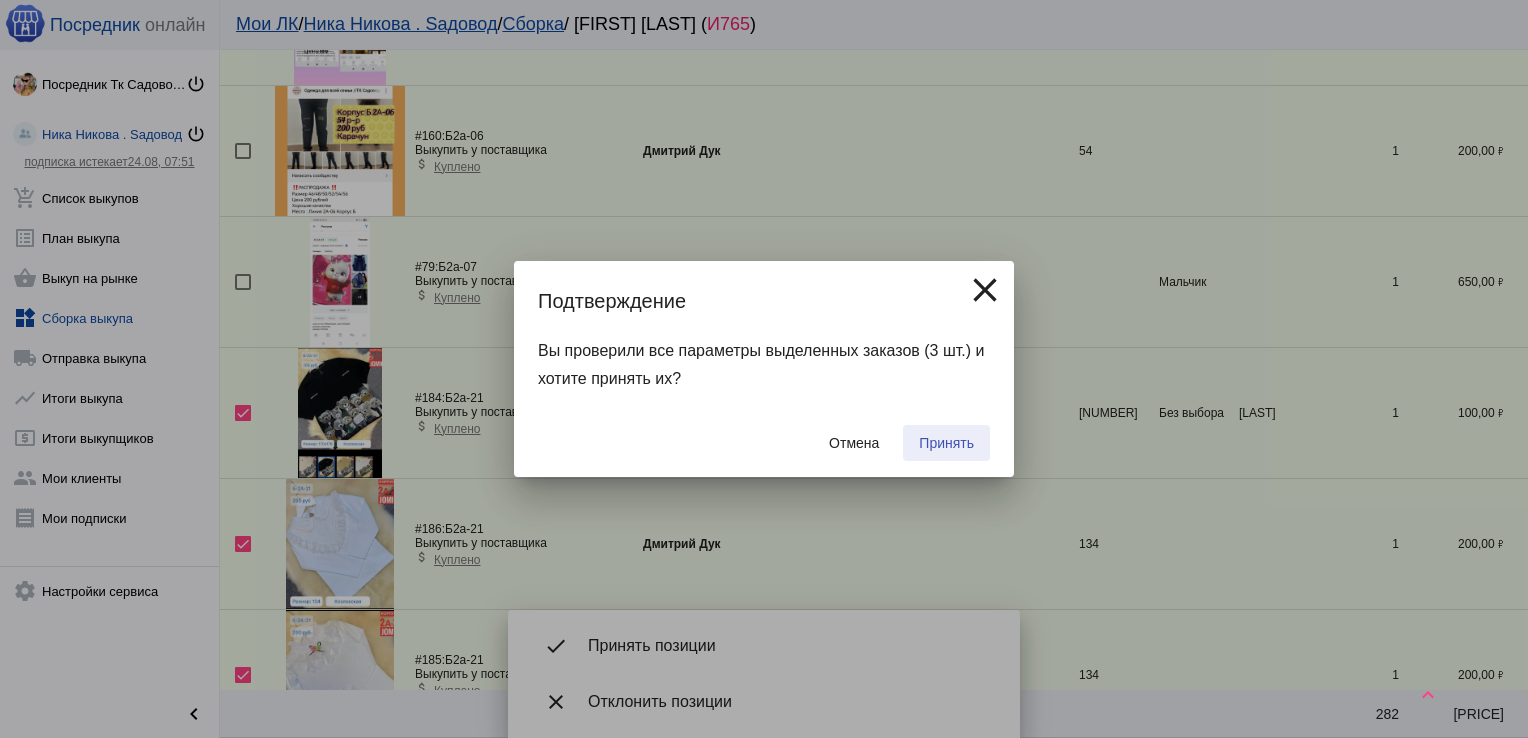 click on "Принять" at bounding box center (946, 443) 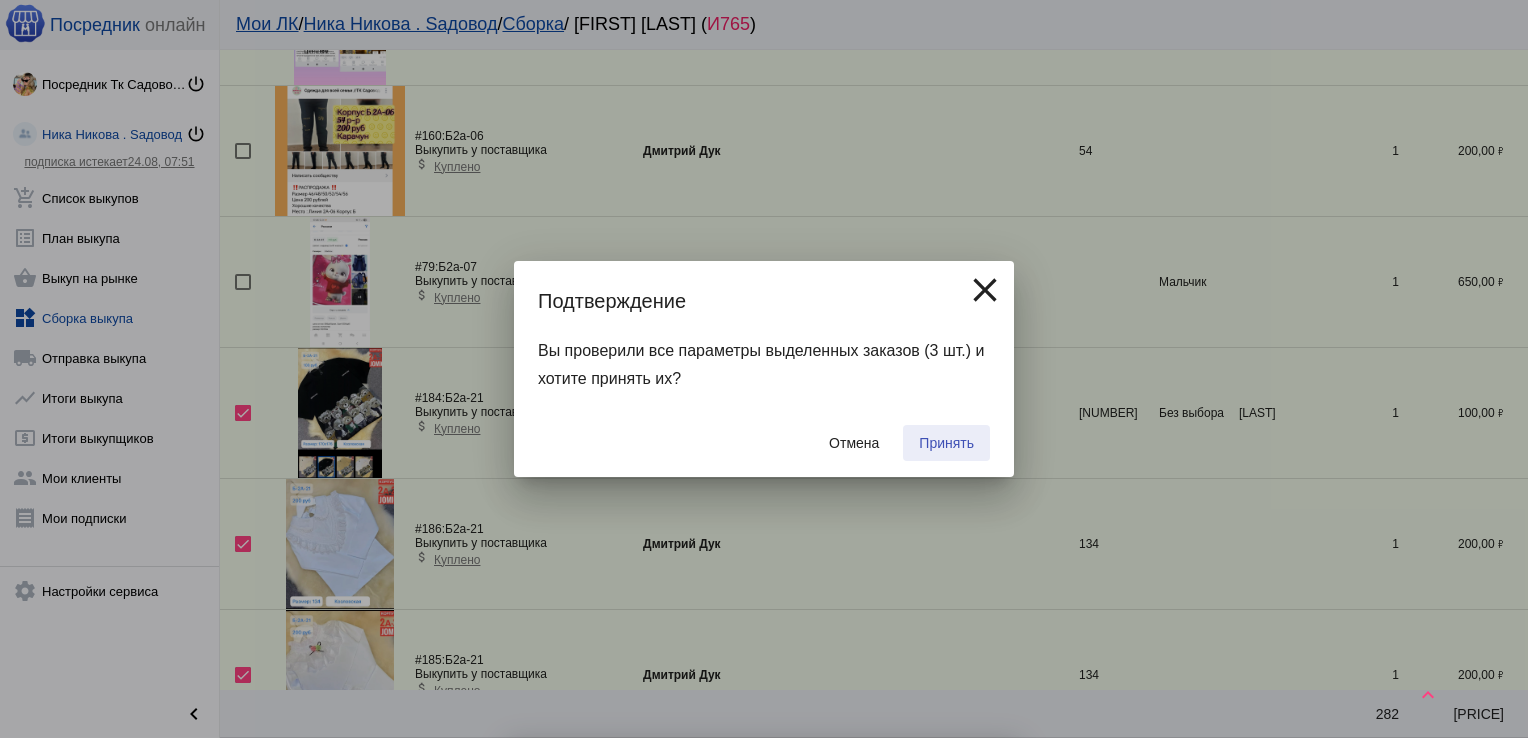 checkbox on "false" 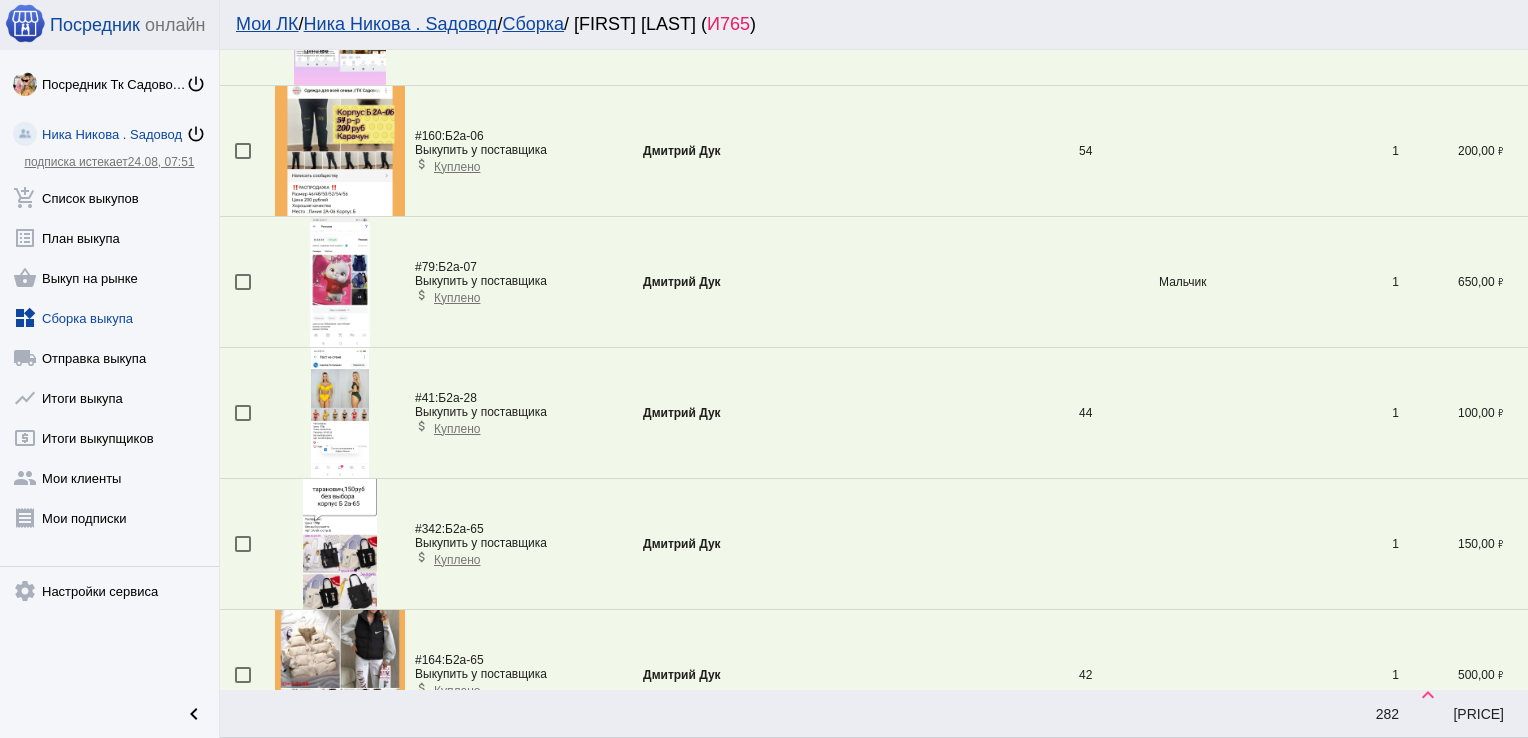 scroll, scrollTop: 4517, scrollLeft: 0, axis: vertical 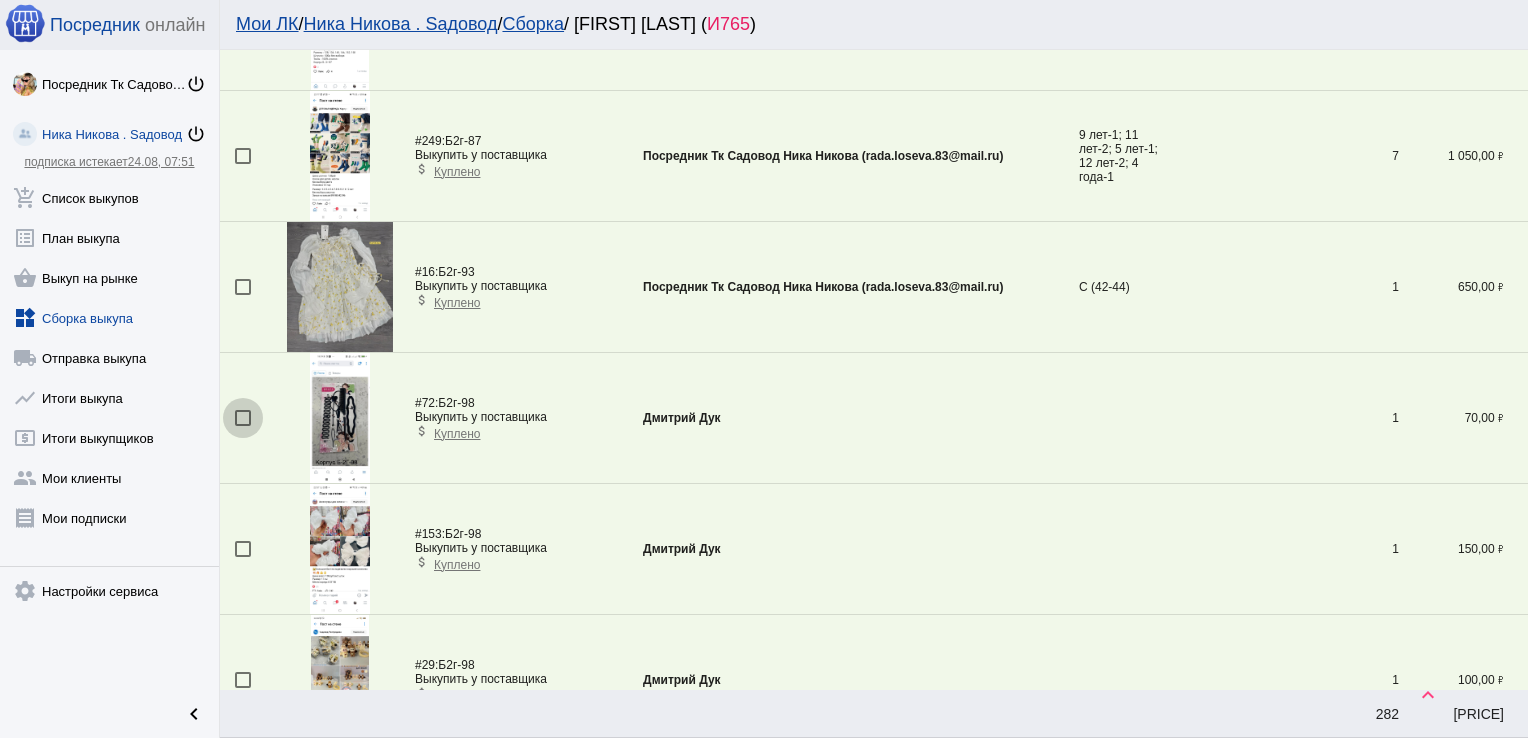 click at bounding box center [243, 418] 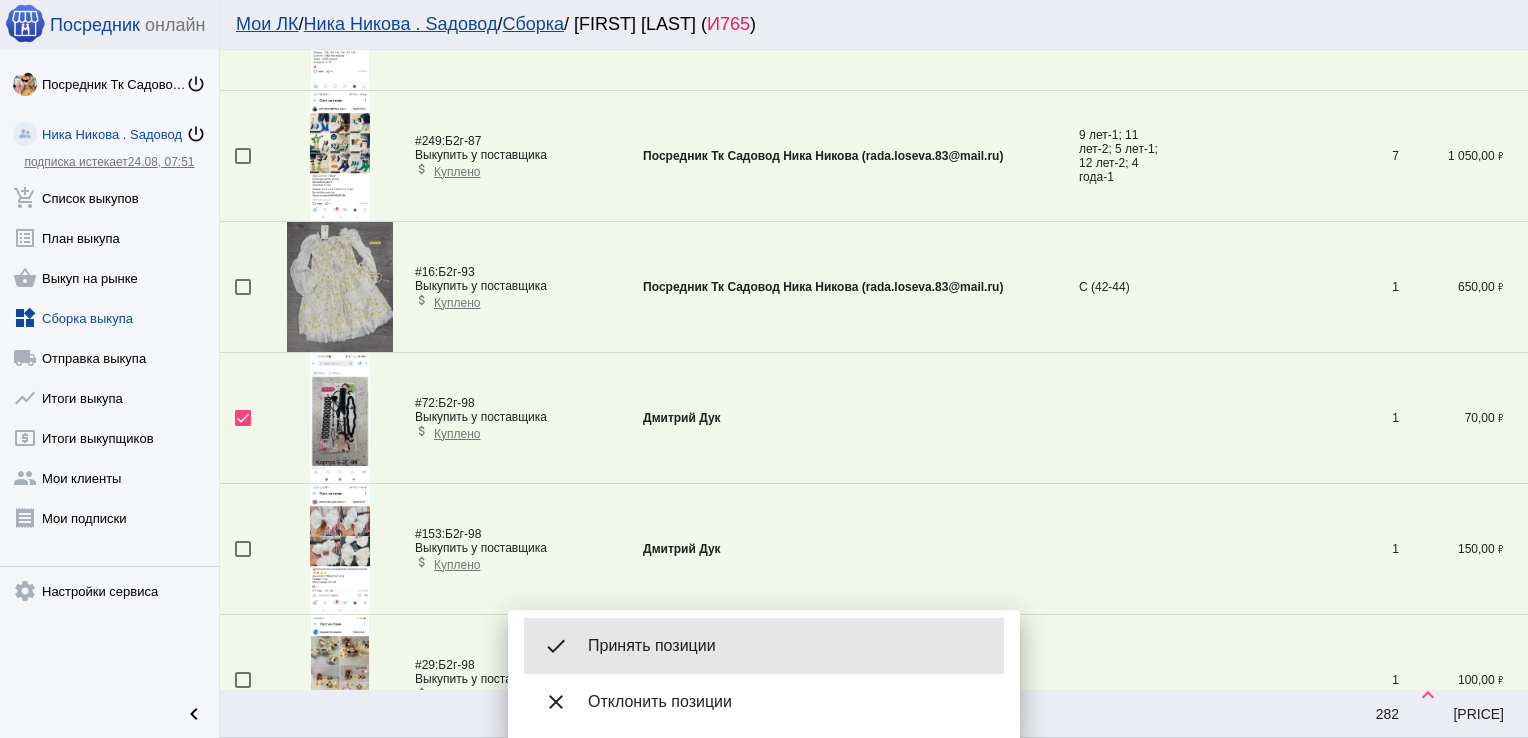 click on "Принять позиции" at bounding box center [788, 646] 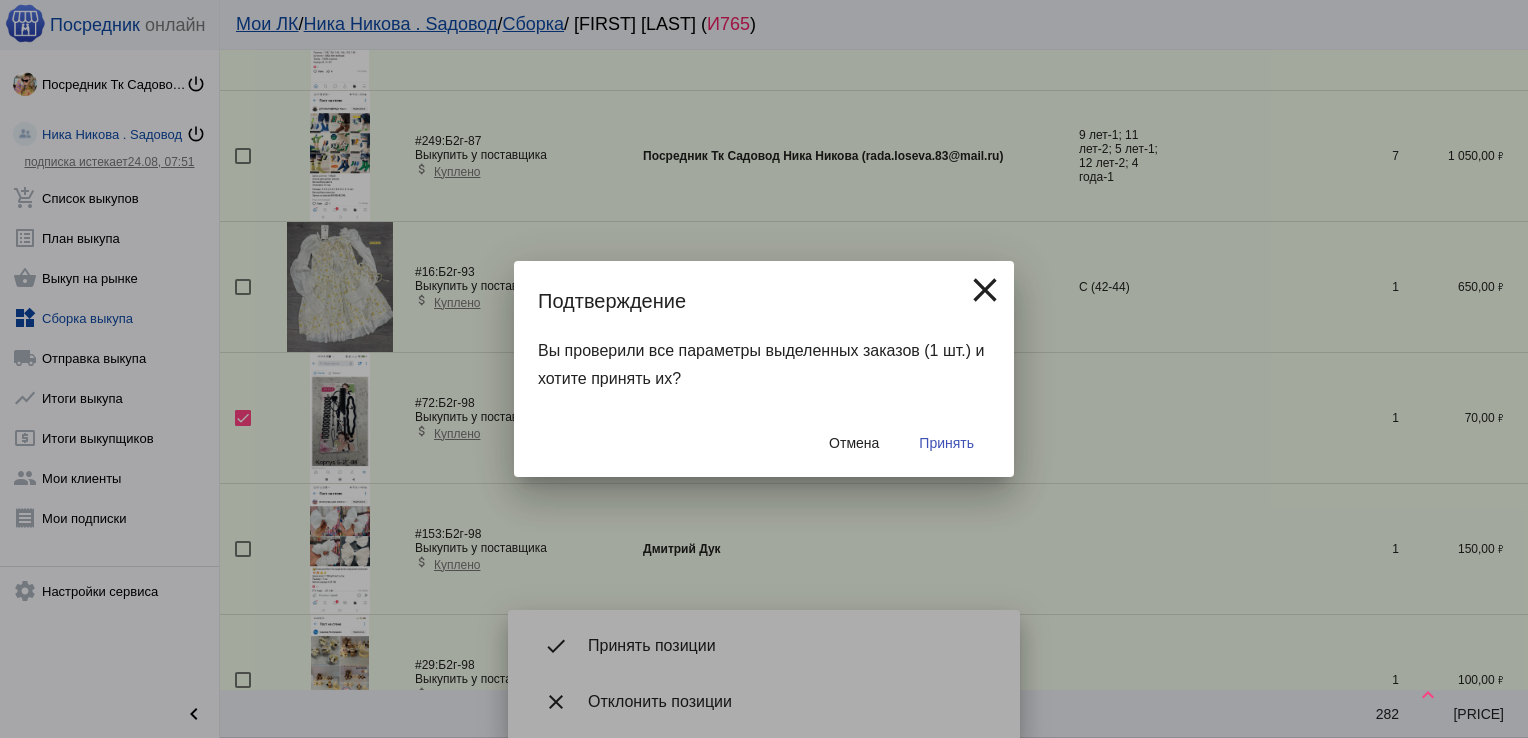 click on "Принять" at bounding box center [946, 443] 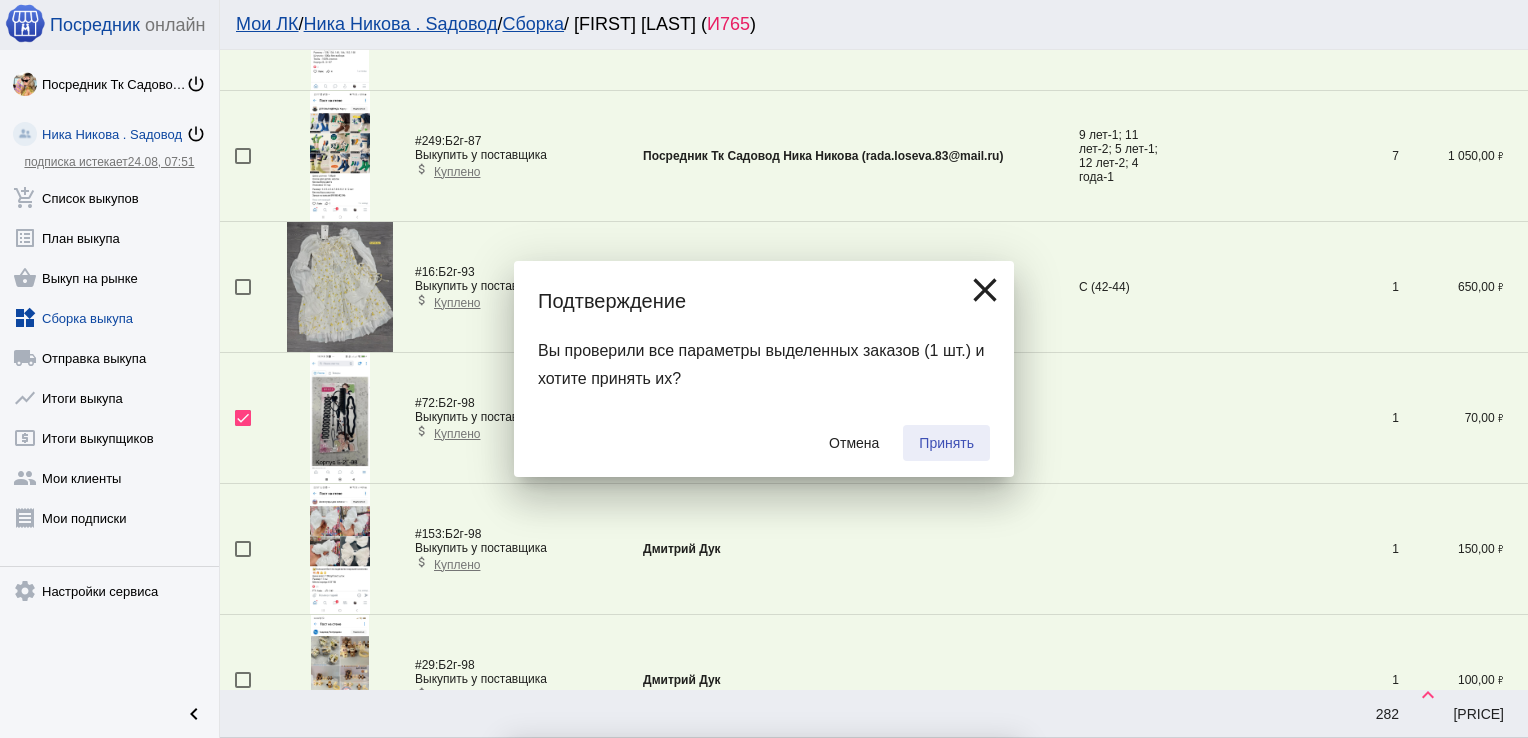 checkbox on "false" 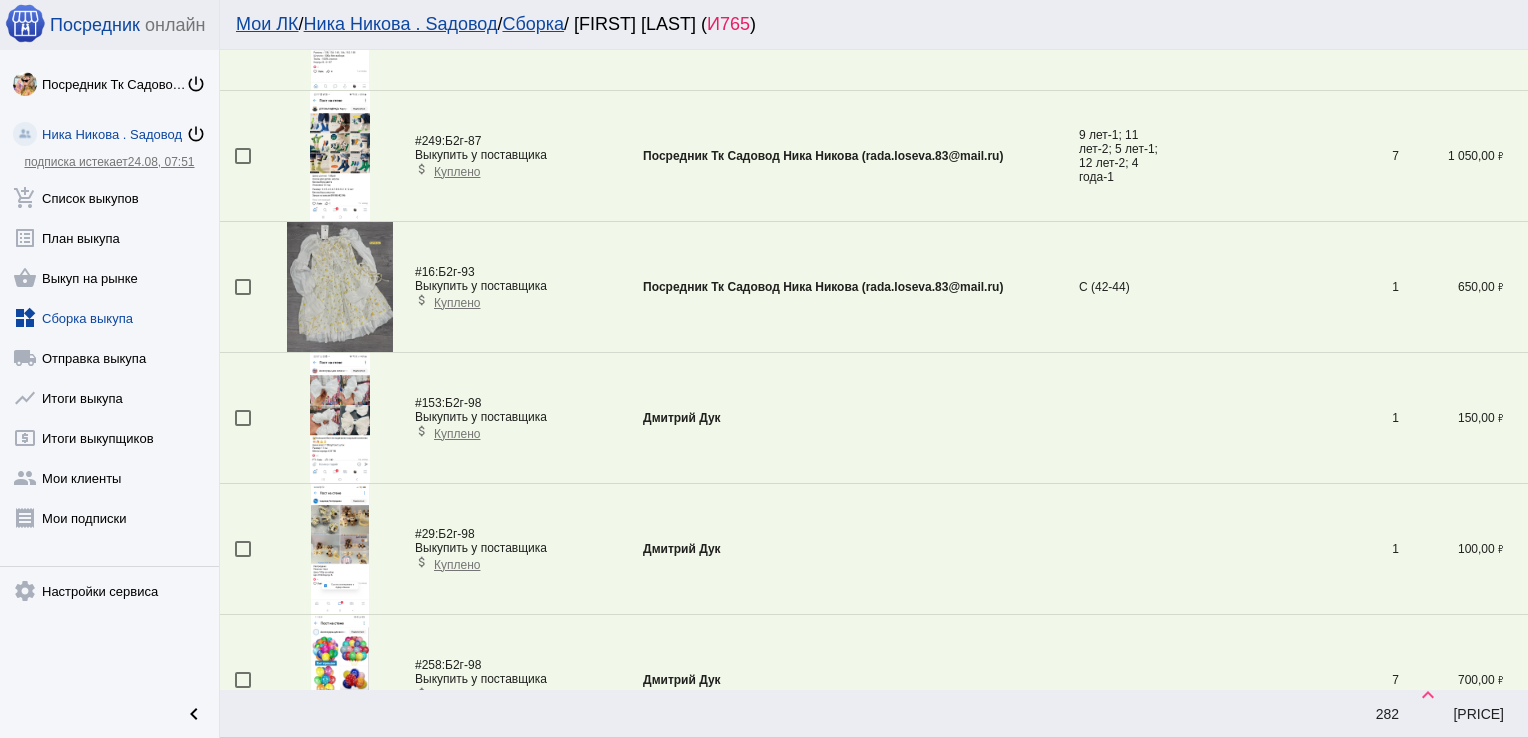 scroll, scrollTop: 2294, scrollLeft: 0, axis: vertical 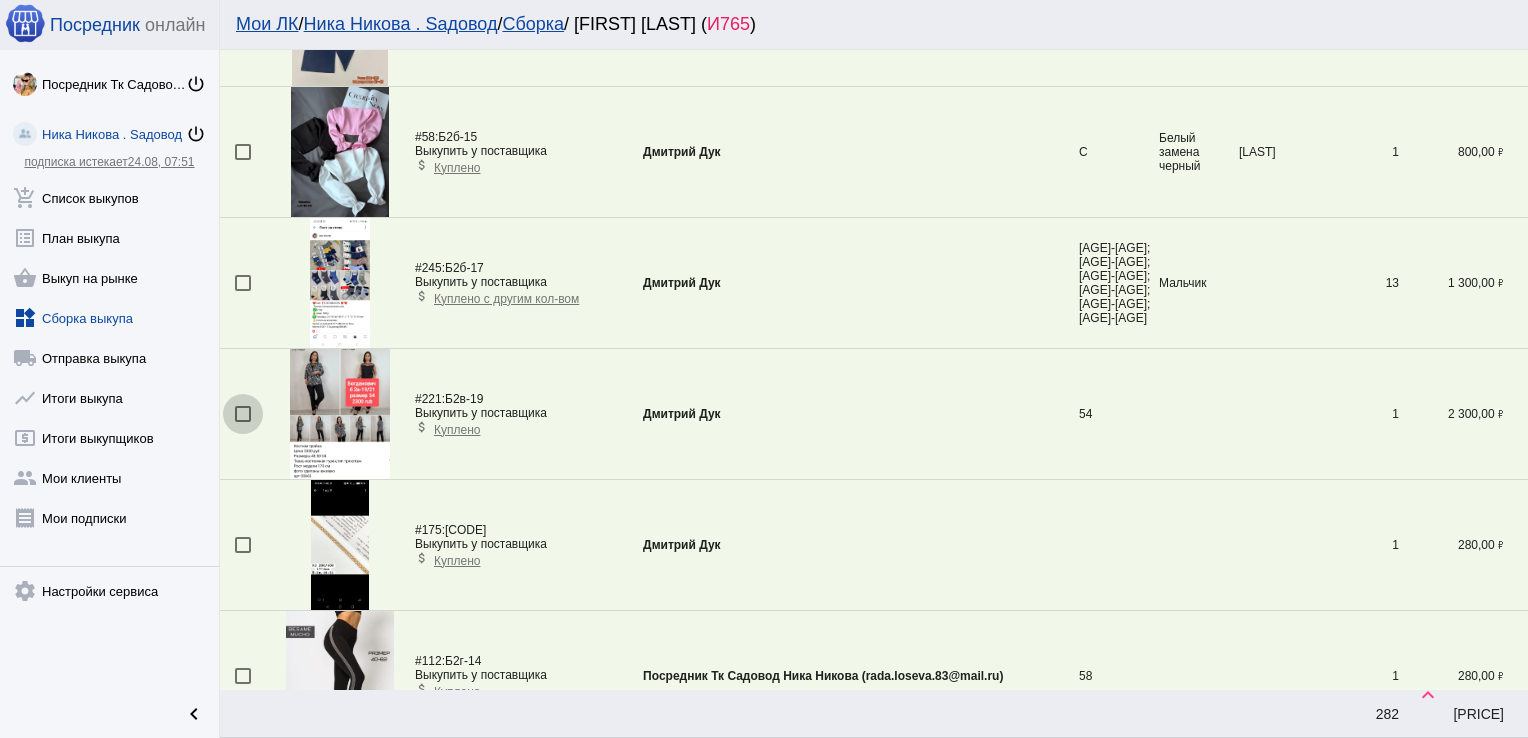 click at bounding box center (243, 414) 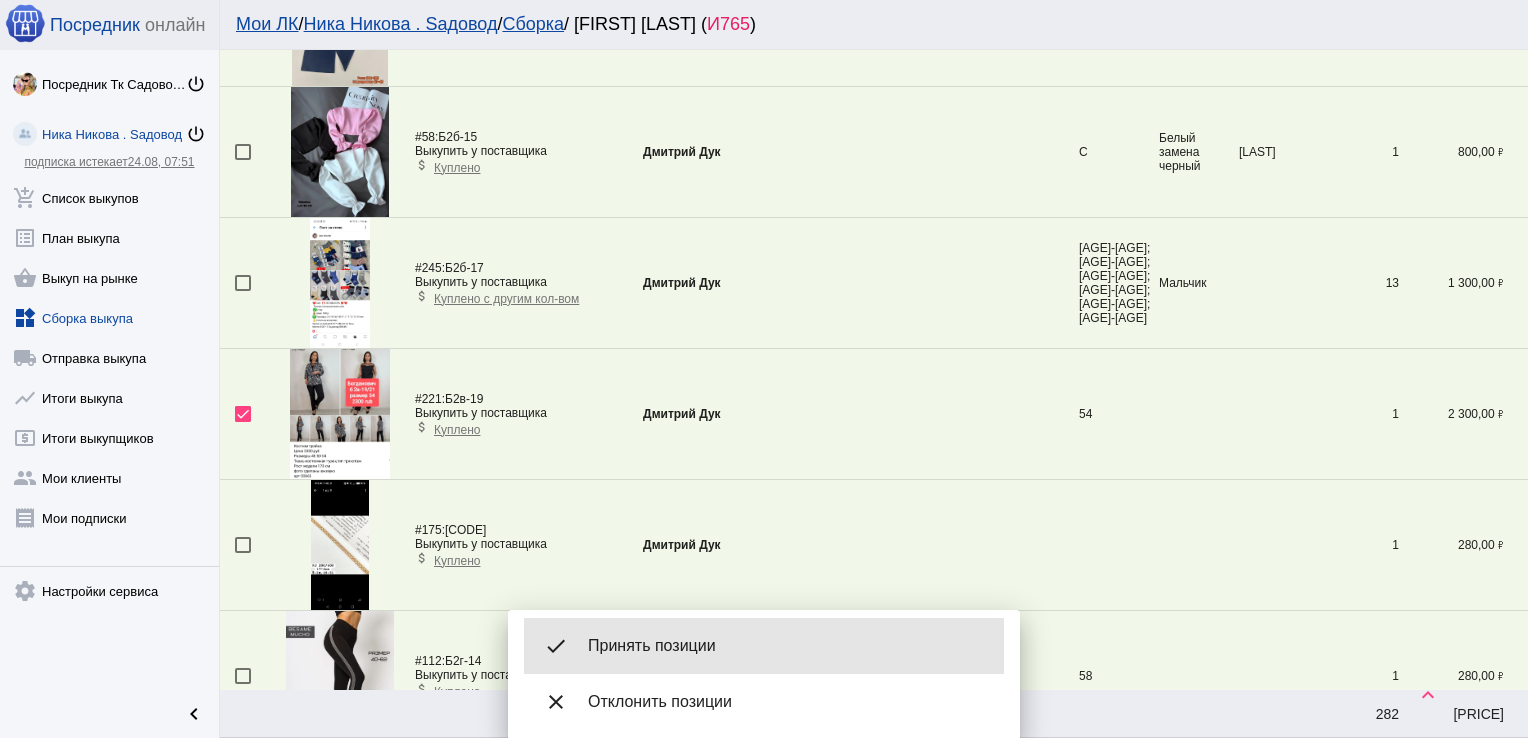 click on "Принять позиции" at bounding box center [788, 646] 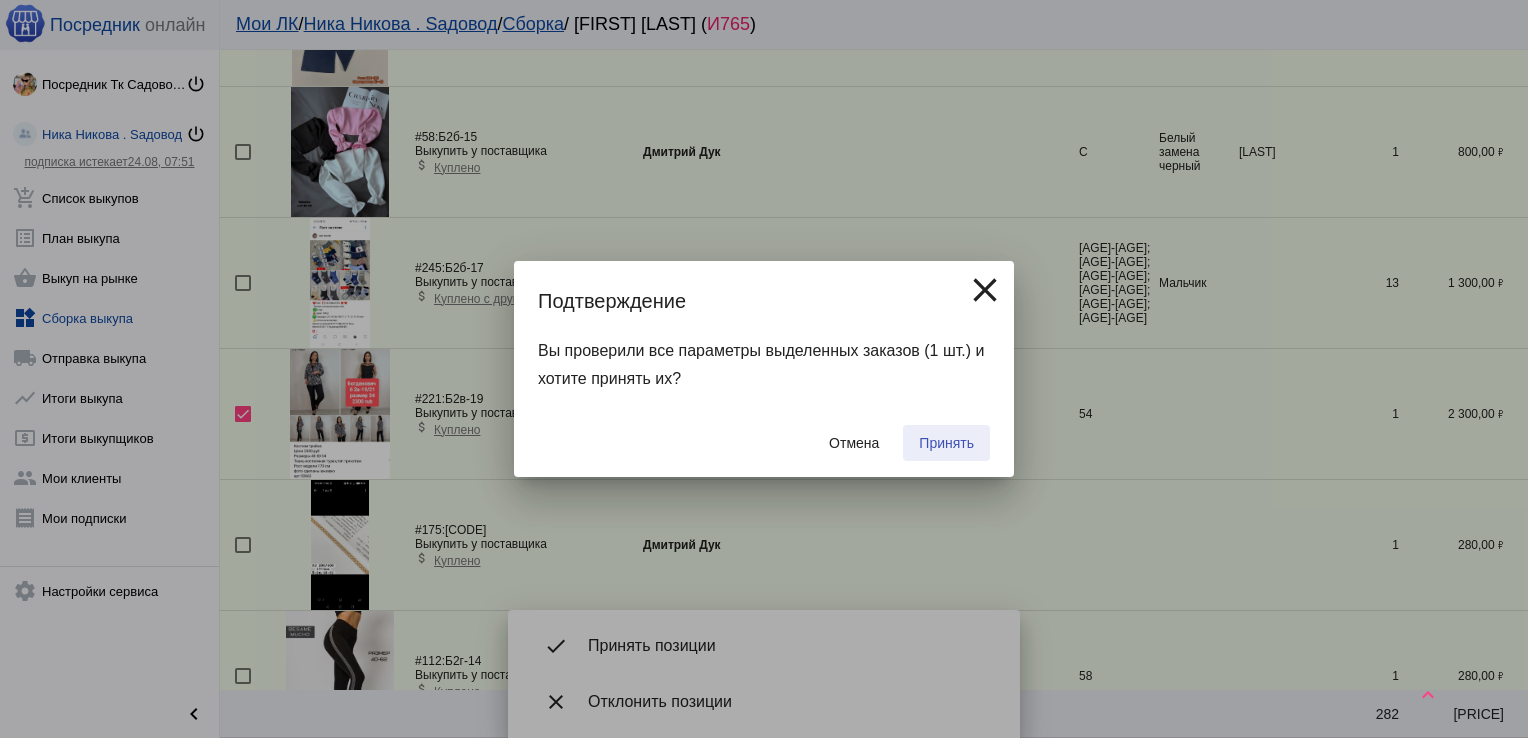 click on "Принять" at bounding box center [946, 443] 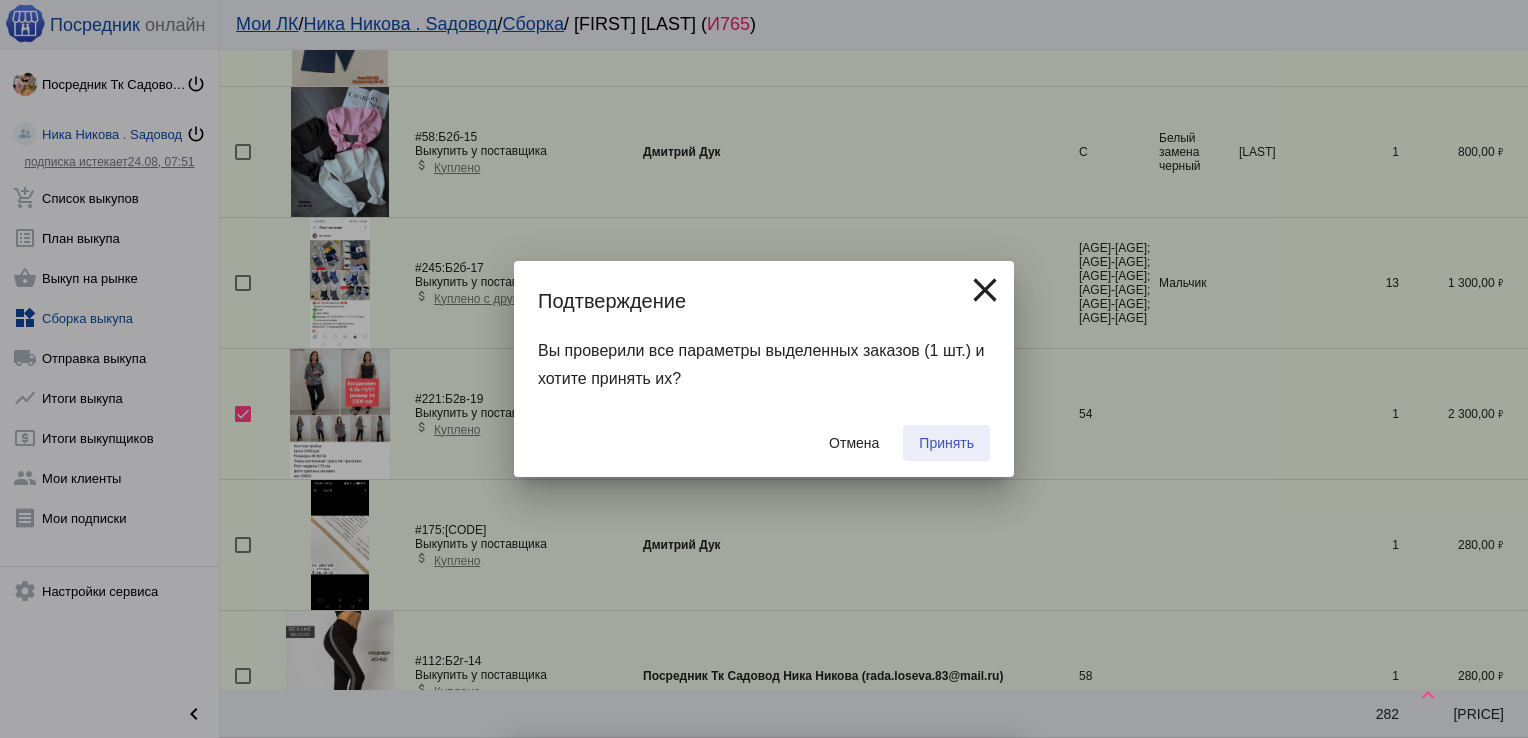 checkbox on "false" 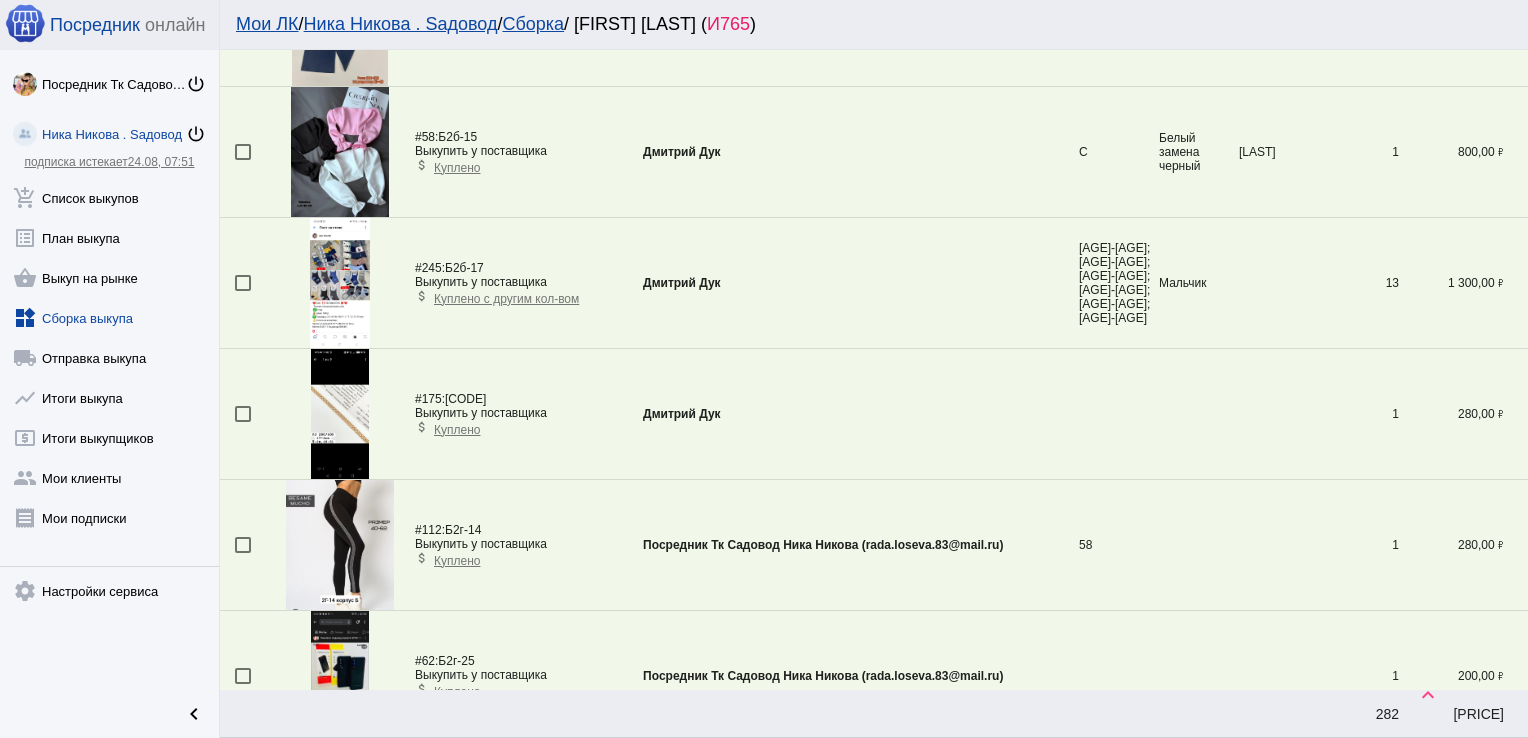 scroll, scrollTop: 1771, scrollLeft: 0, axis: vertical 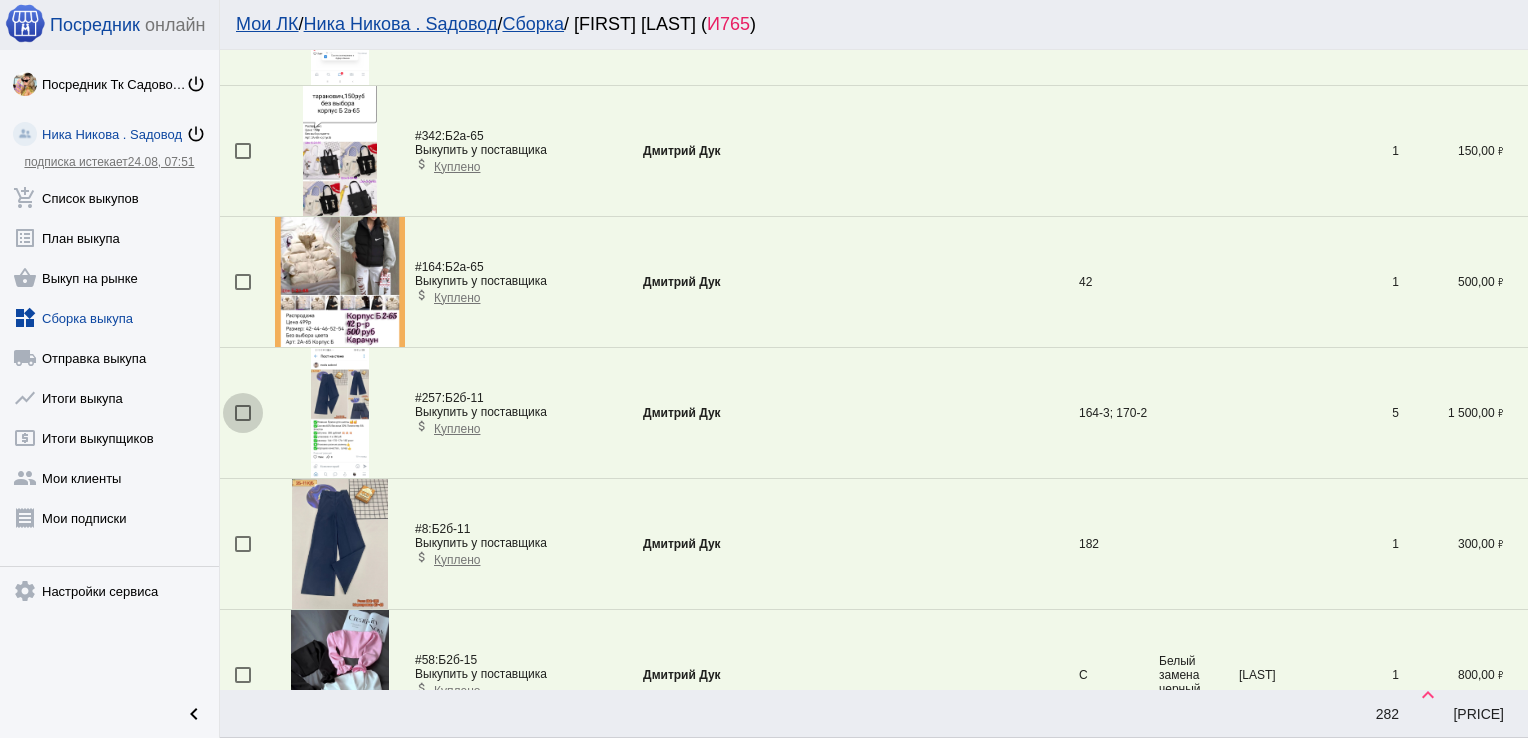 click at bounding box center [243, 413] 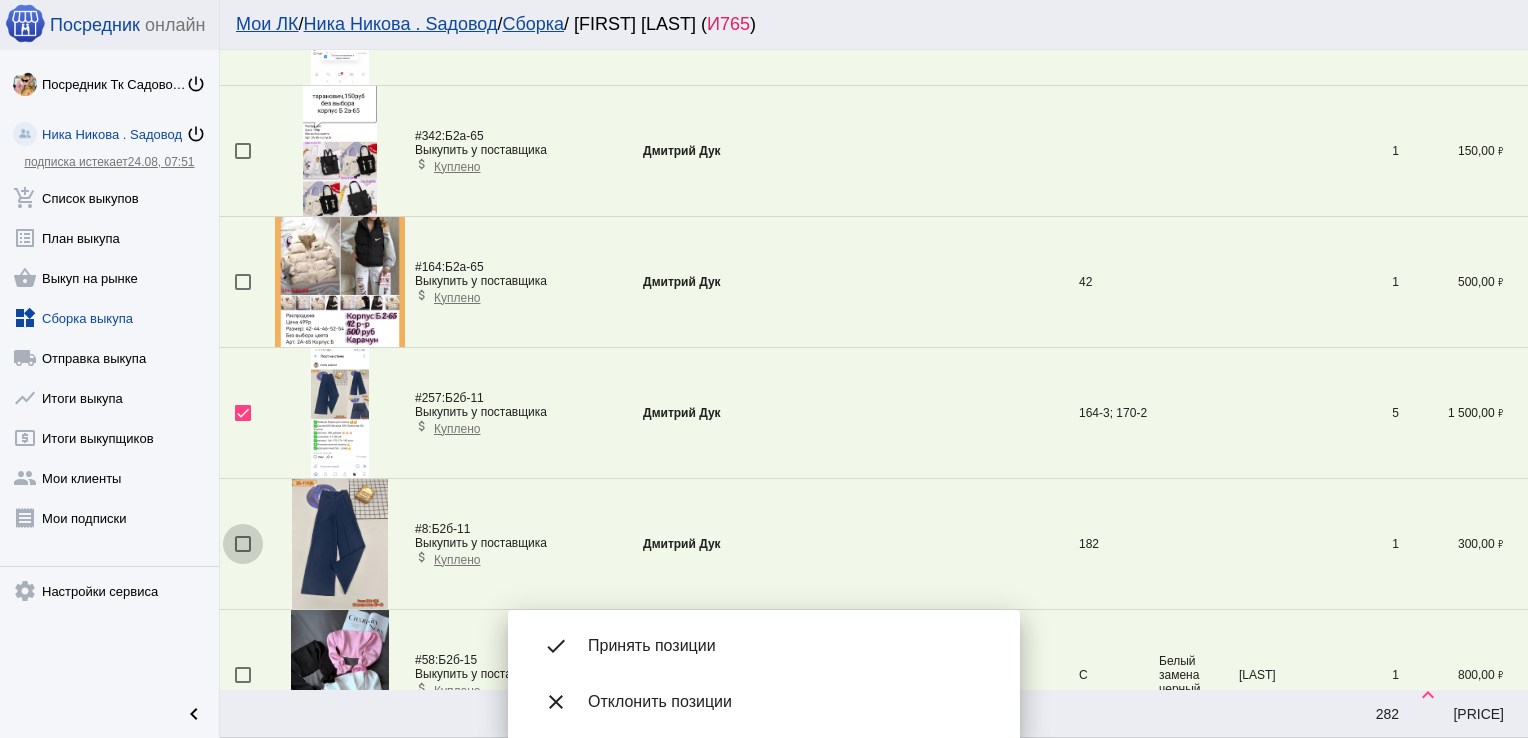 click at bounding box center (243, 544) 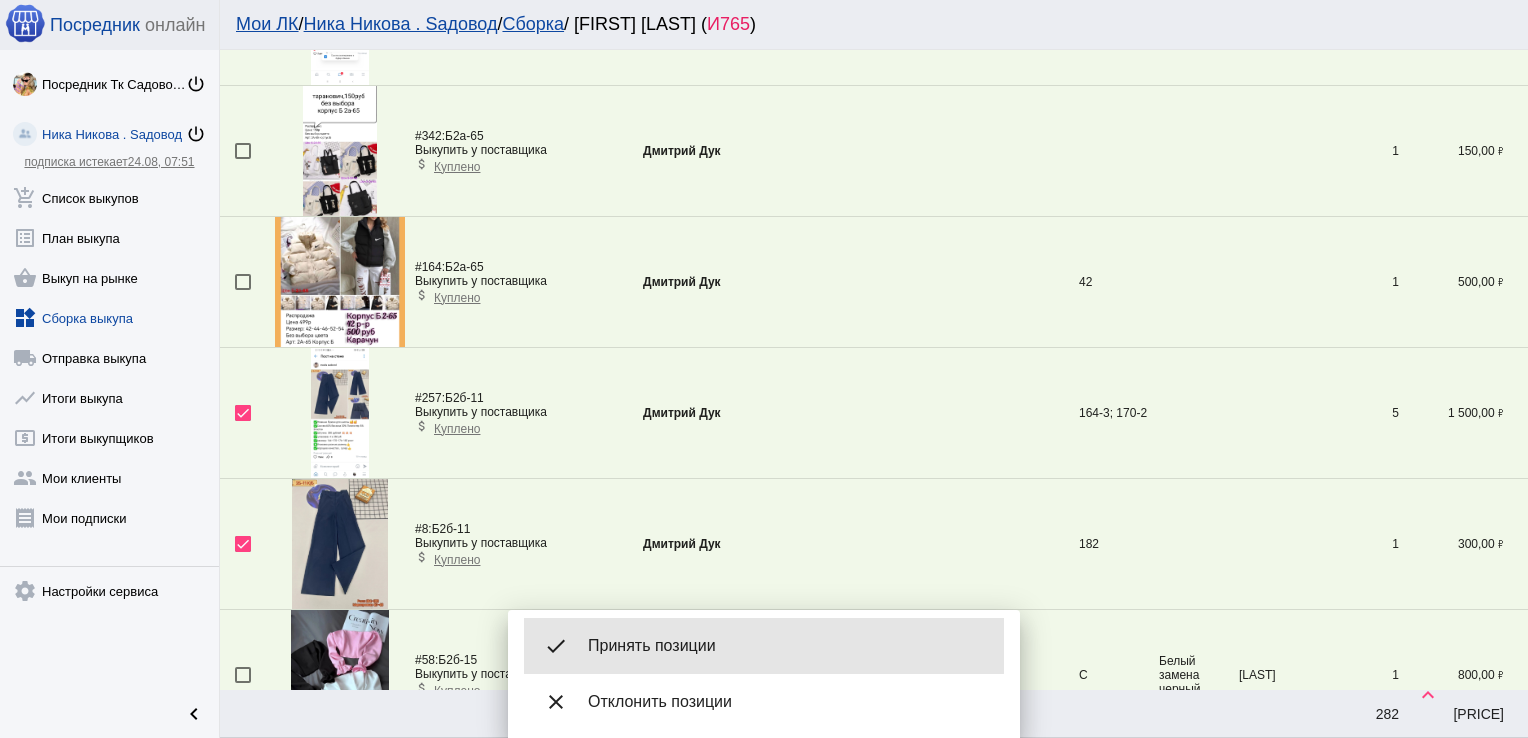click on "Принять позиции" at bounding box center [788, 646] 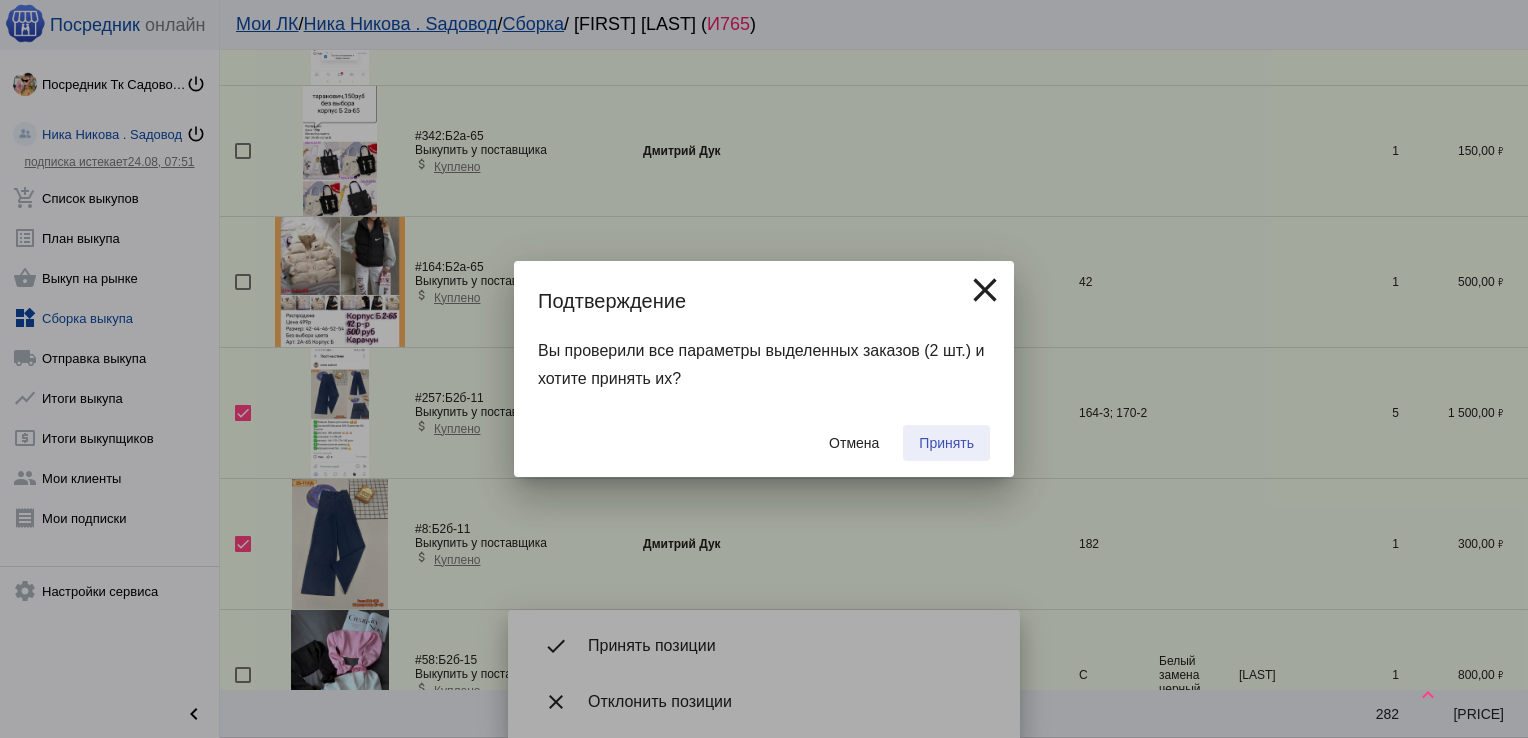 click on "Принять" at bounding box center (946, 443) 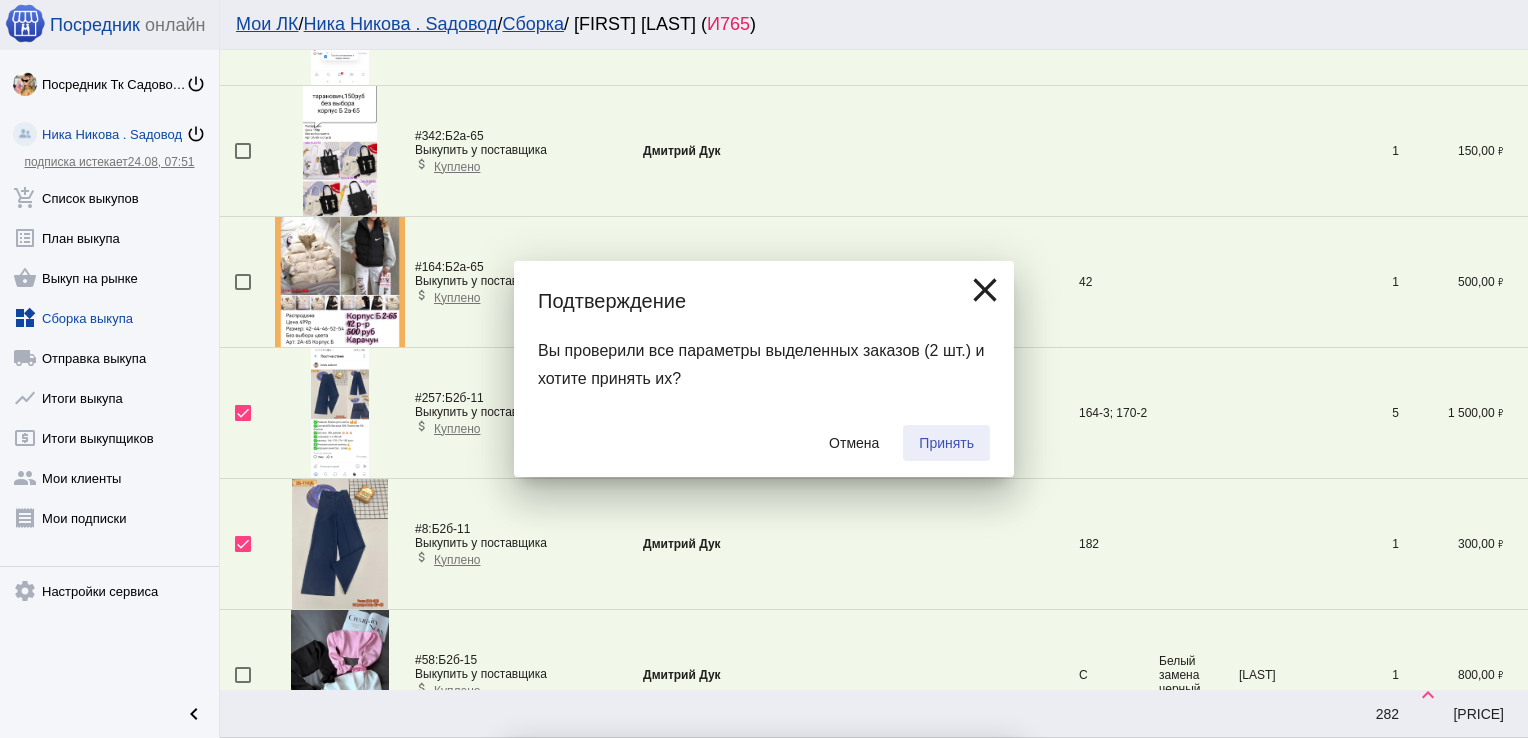 checkbox on "false" 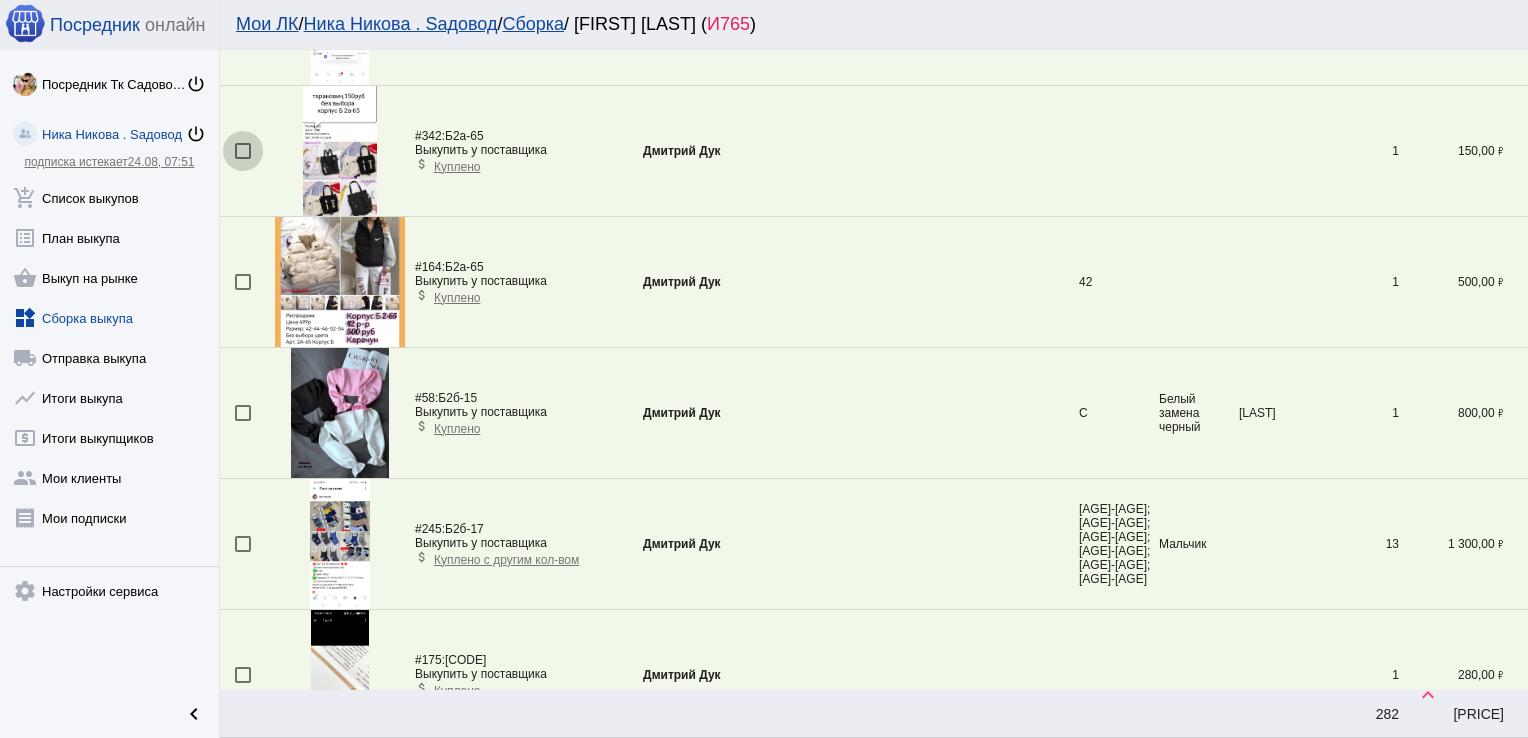 click at bounding box center (243, 151) 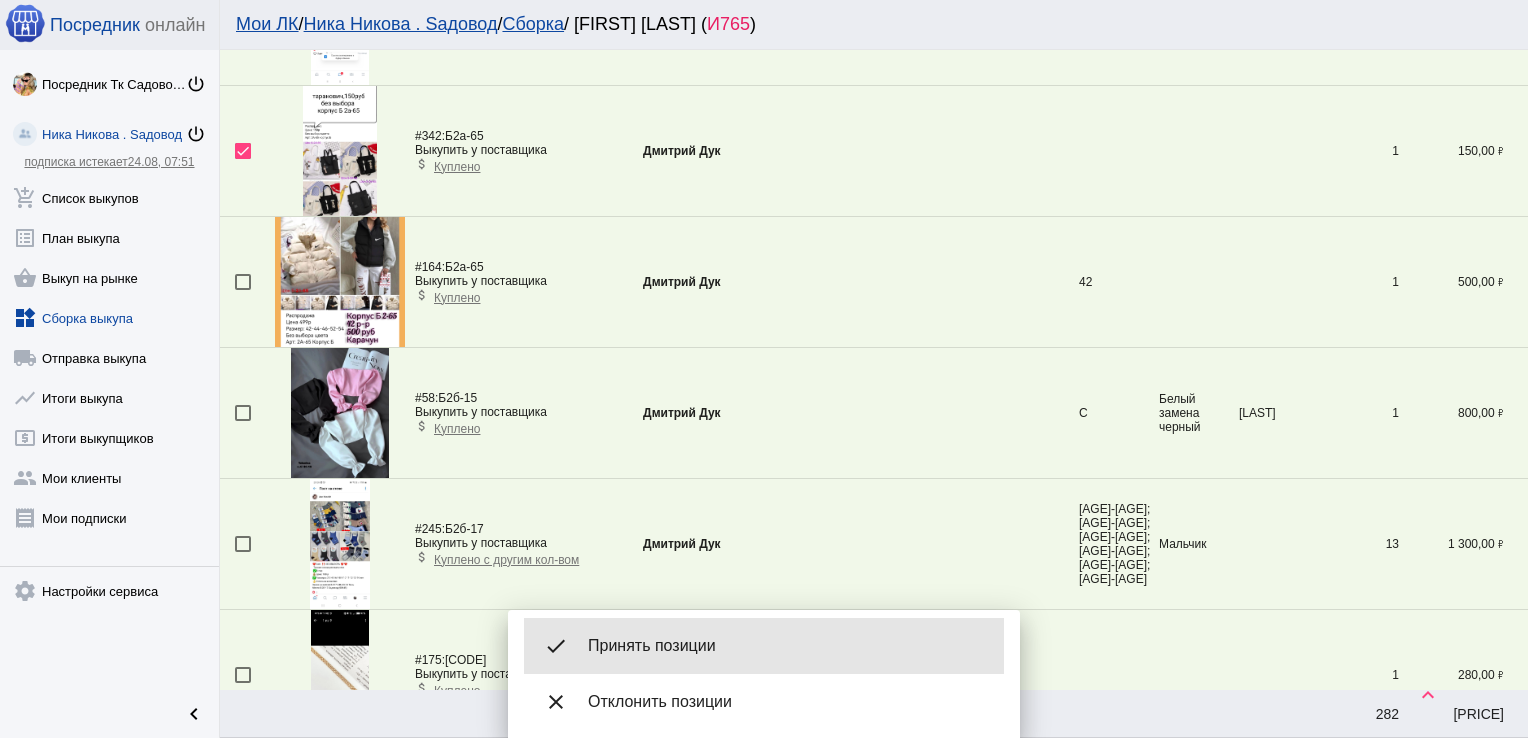 click on "Принять позиции" at bounding box center (788, 646) 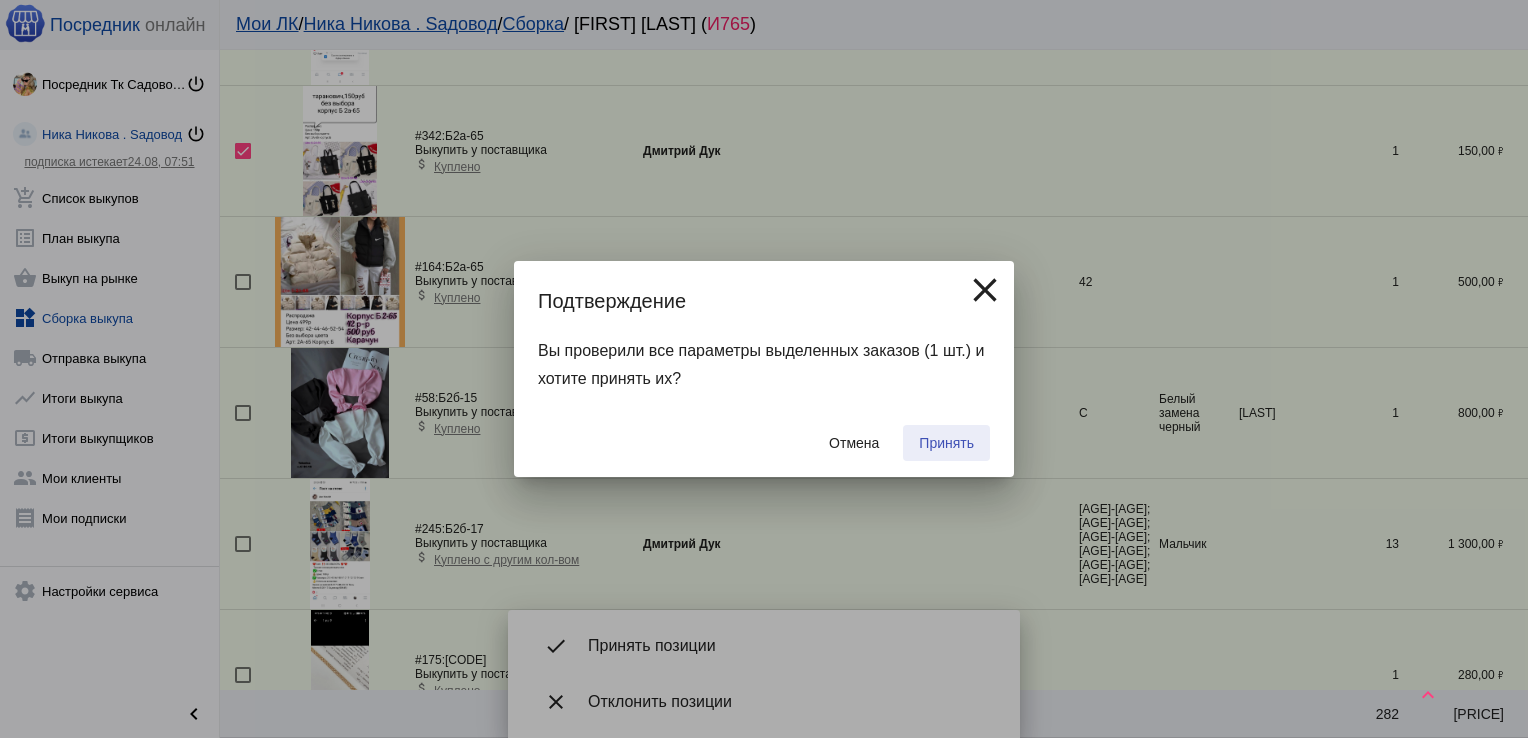 click on "Принять" at bounding box center [946, 443] 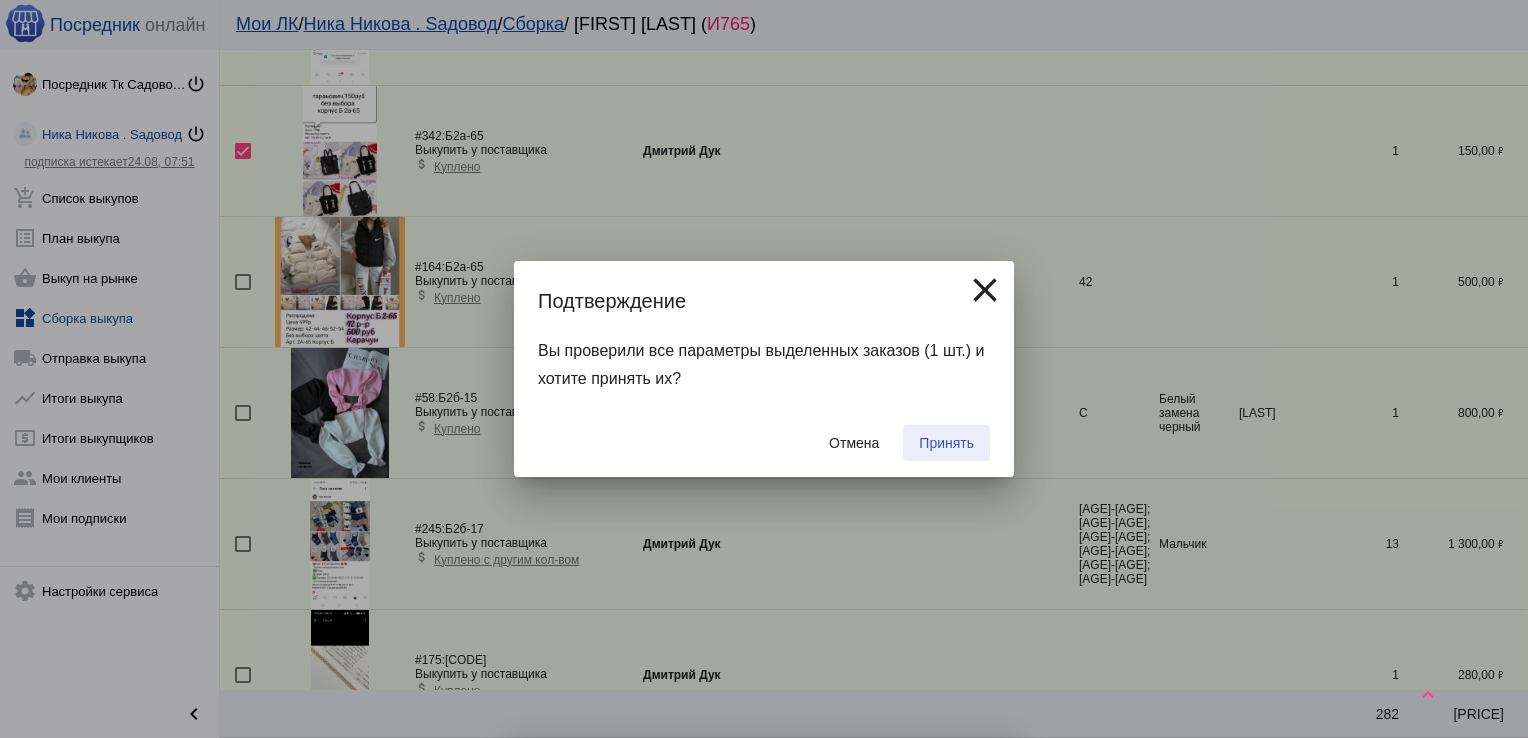 checkbox on "false" 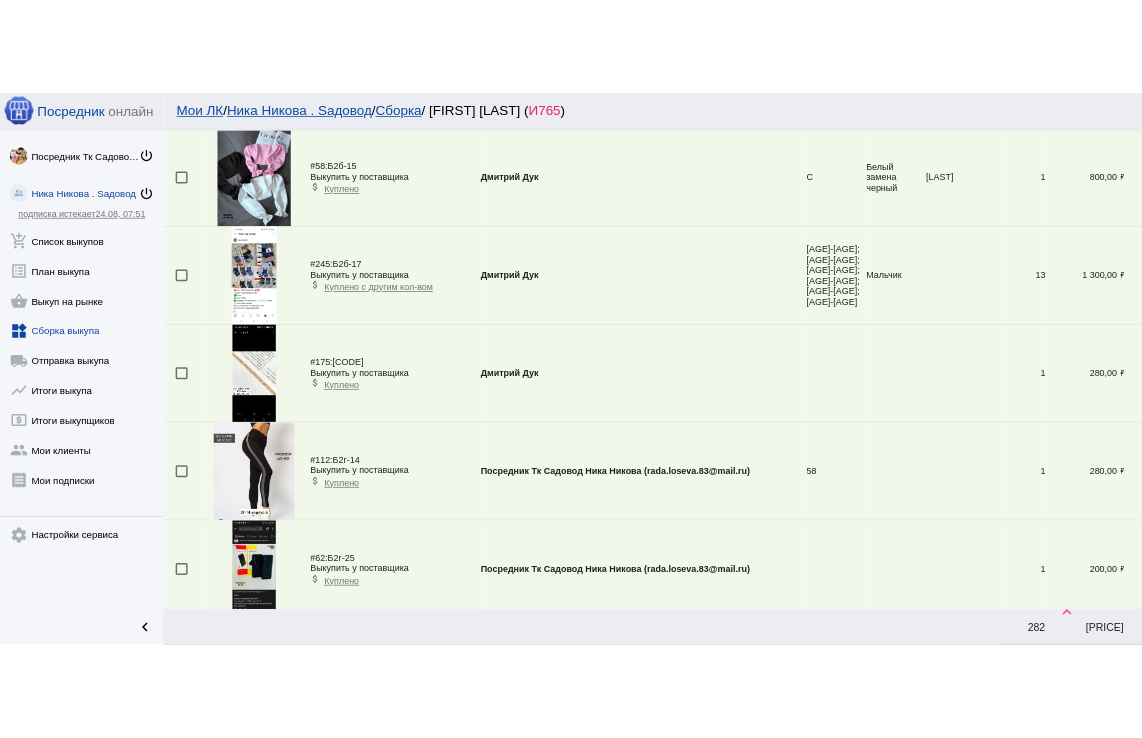 scroll, scrollTop: 2192, scrollLeft: 0, axis: vertical 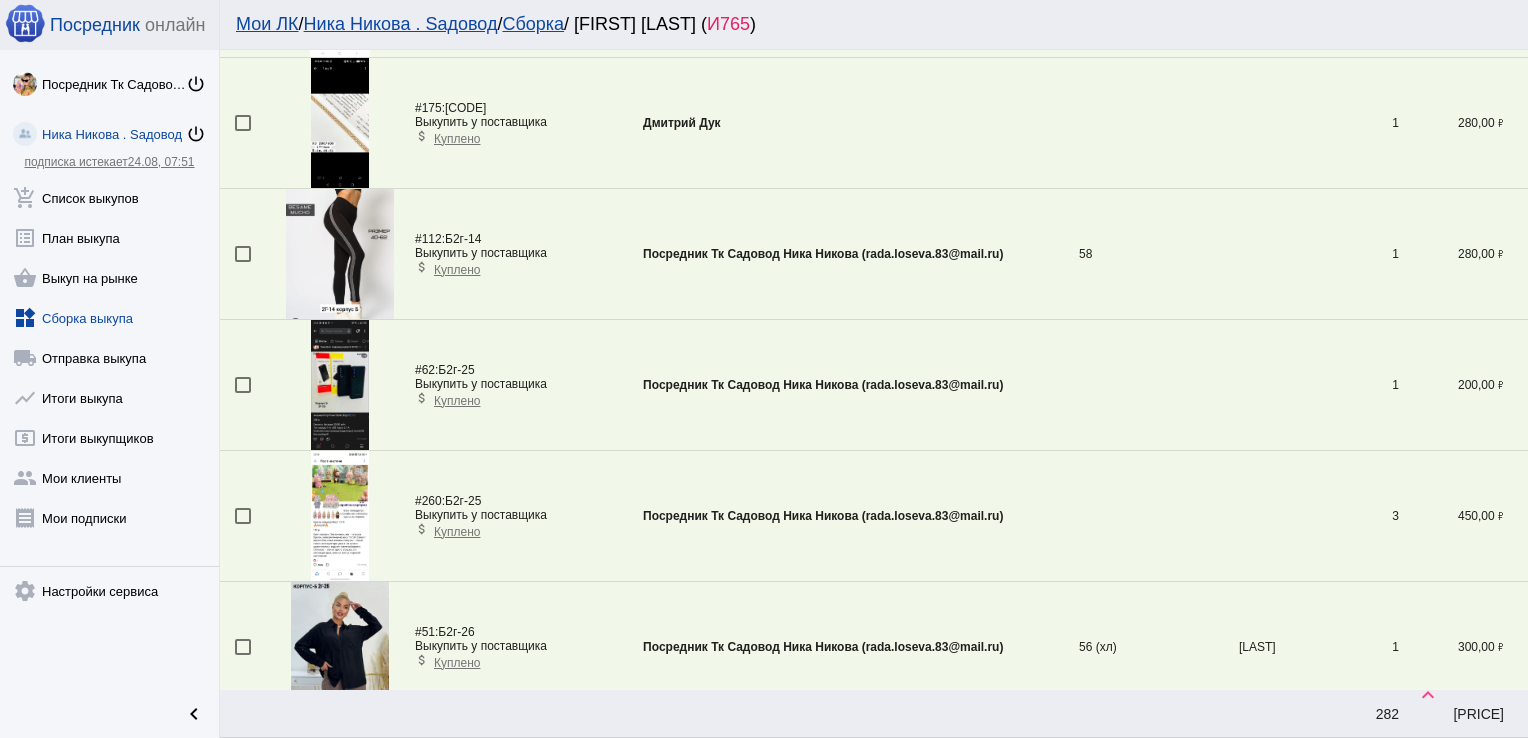 drag, startPoint x: 1512, startPoint y: 280, endPoint x: 1531, endPoint y: 418, distance: 139.30183 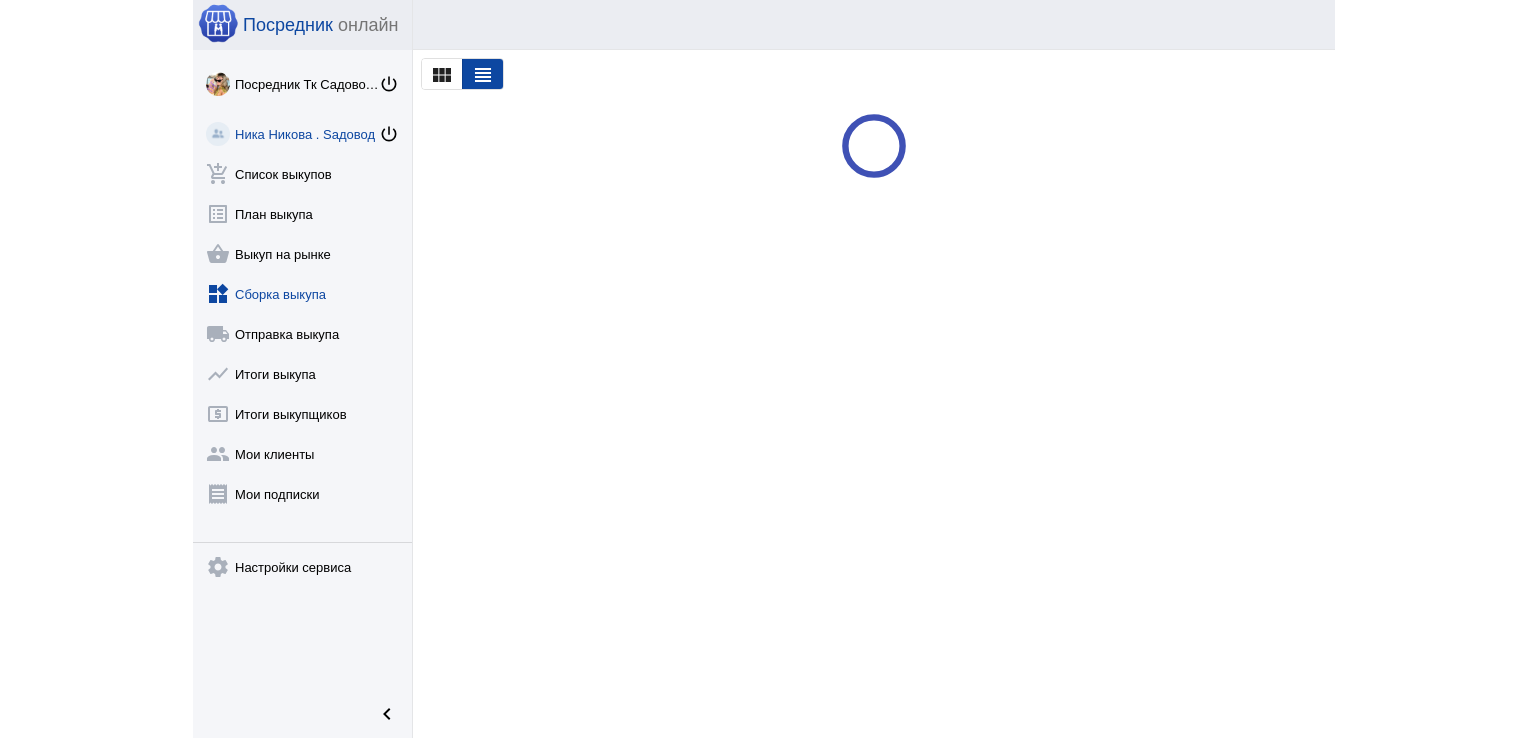 scroll, scrollTop: 0, scrollLeft: 0, axis: both 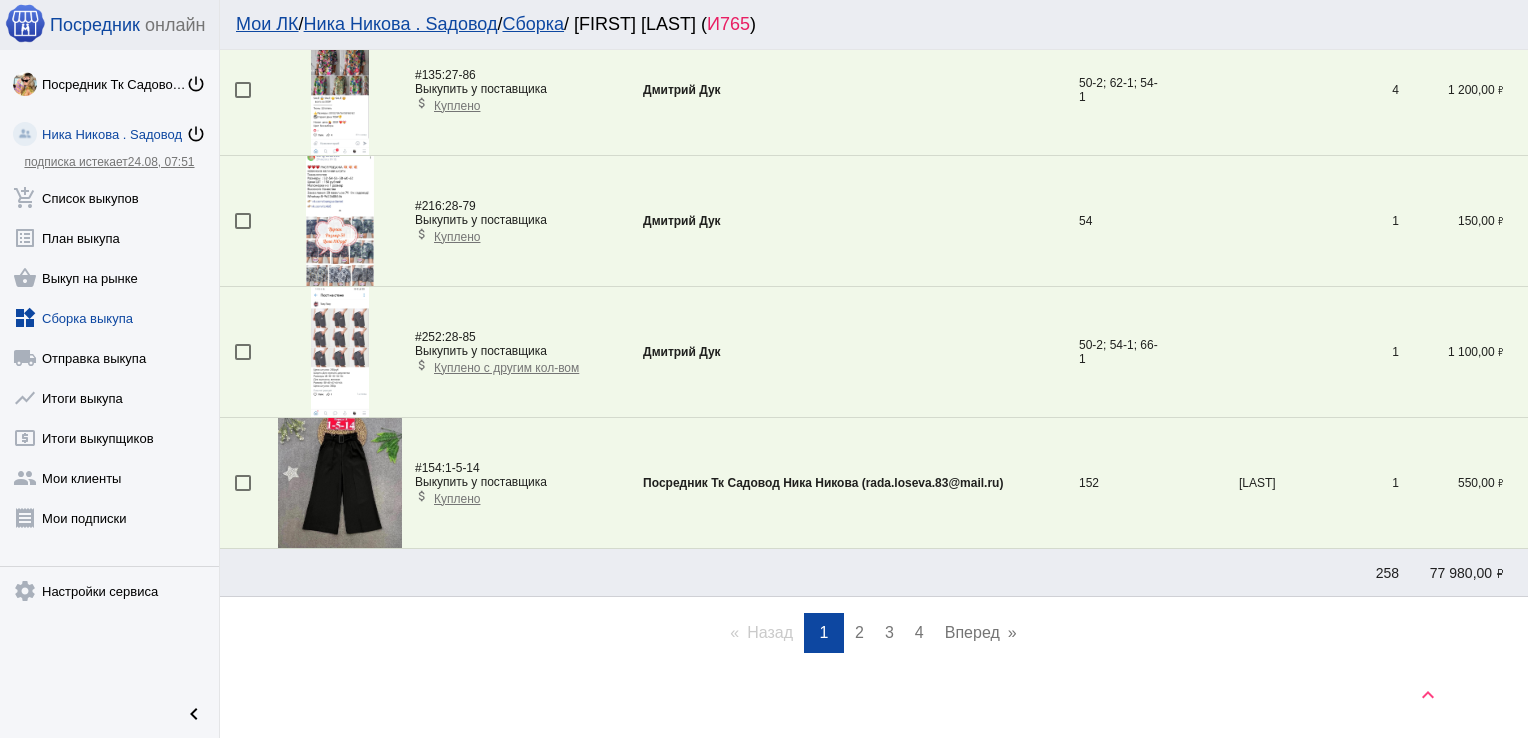 click on "page  2" at bounding box center (859, 633) 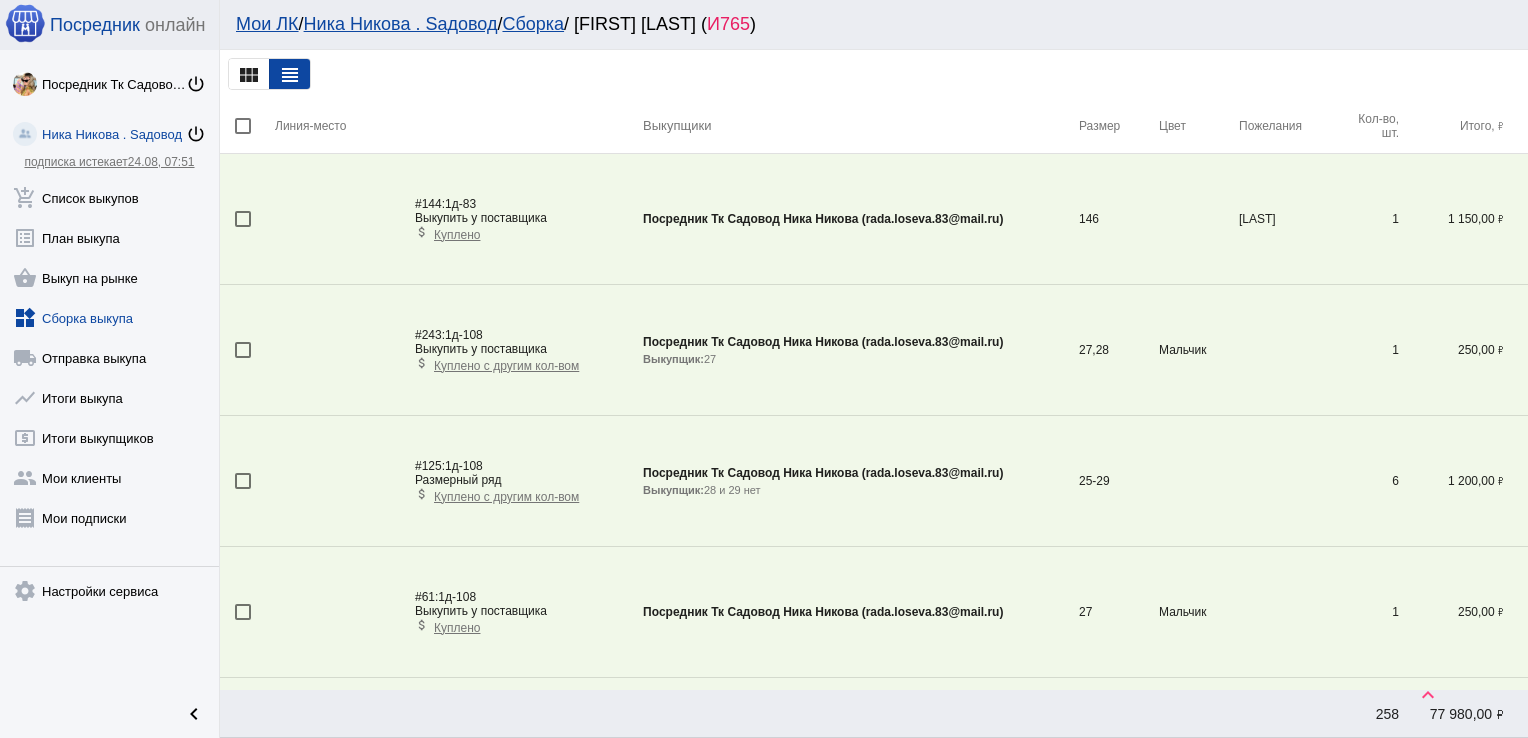 scroll, scrollTop: 4125, scrollLeft: 0, axis: vertical 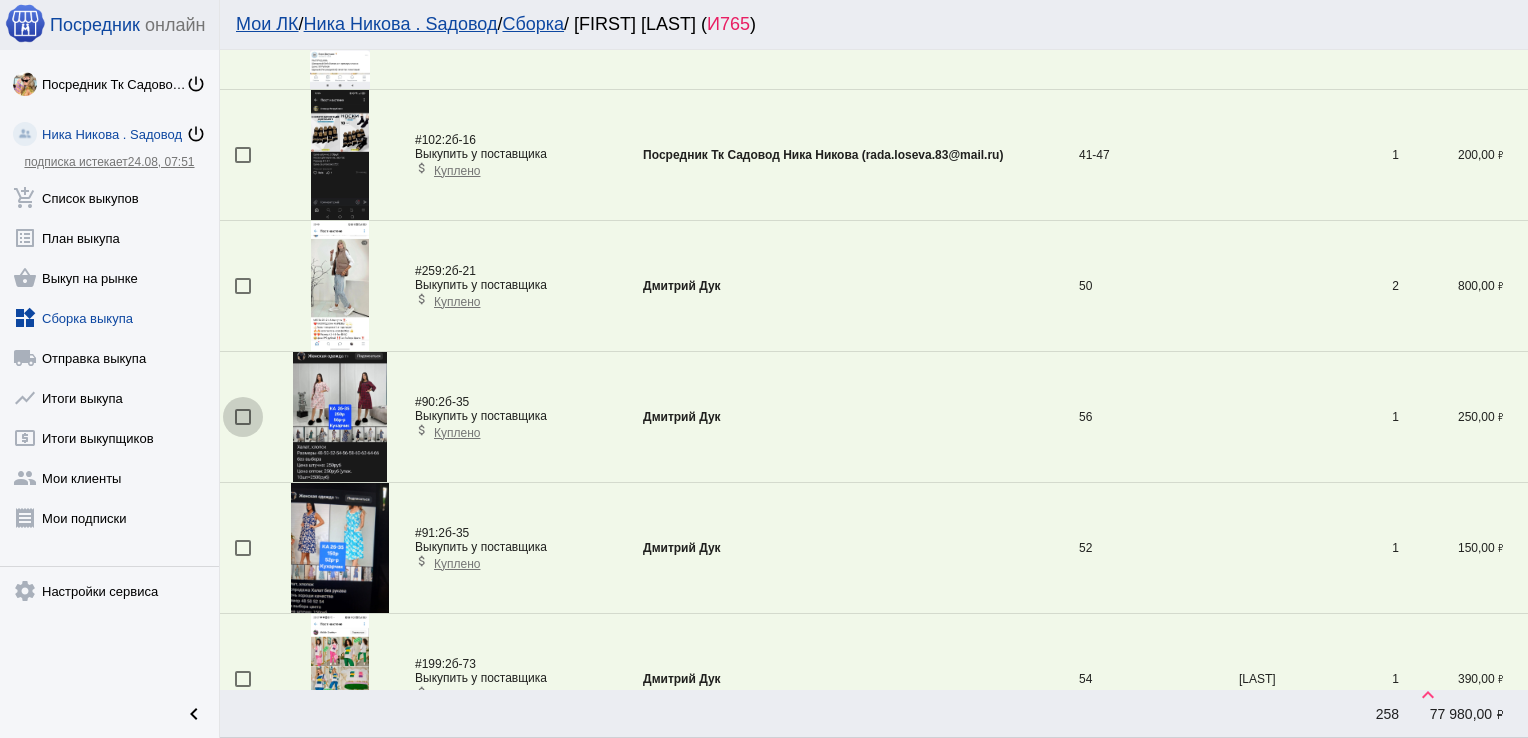 click at bounding box center (243, 417) 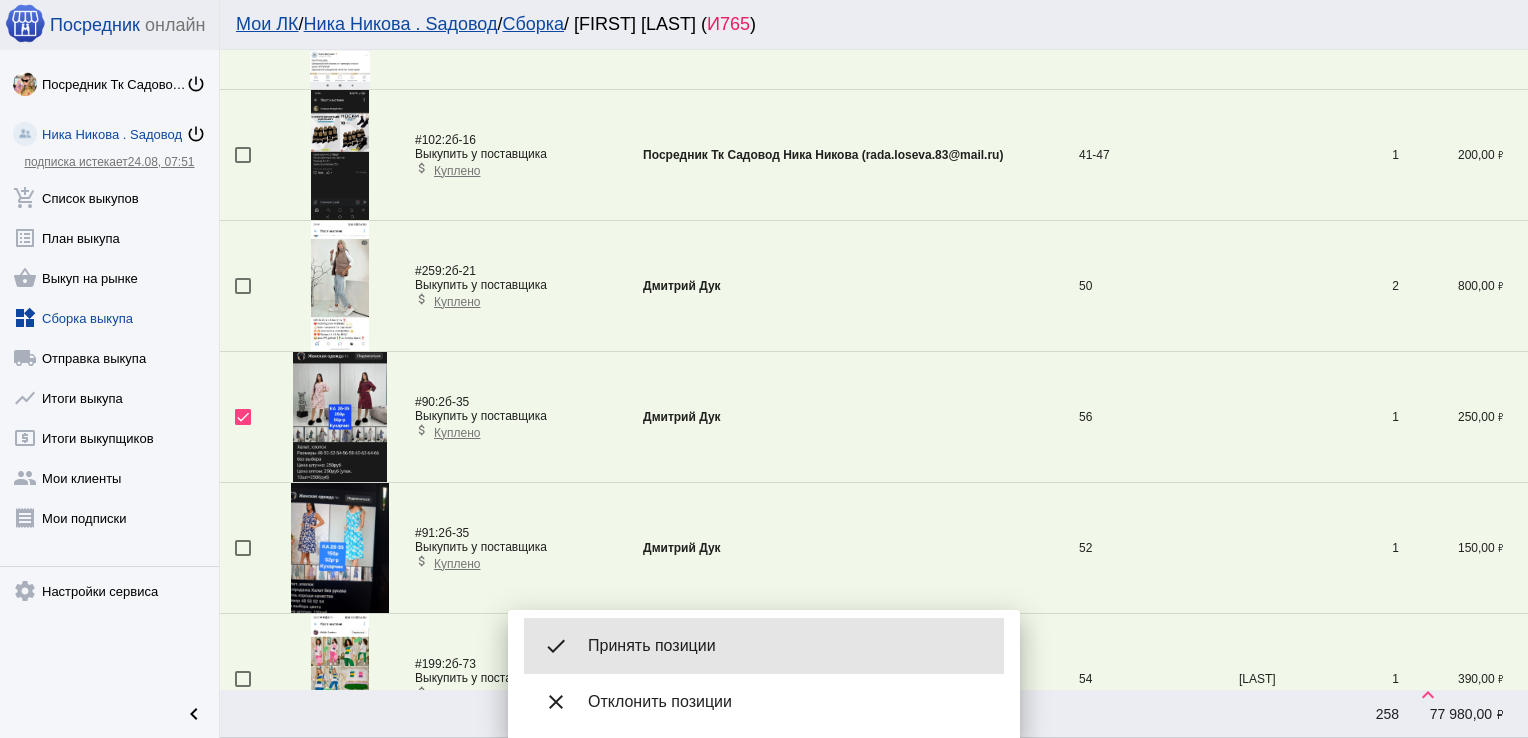 click on "Принять позиции" at bounding box center (788, 646) 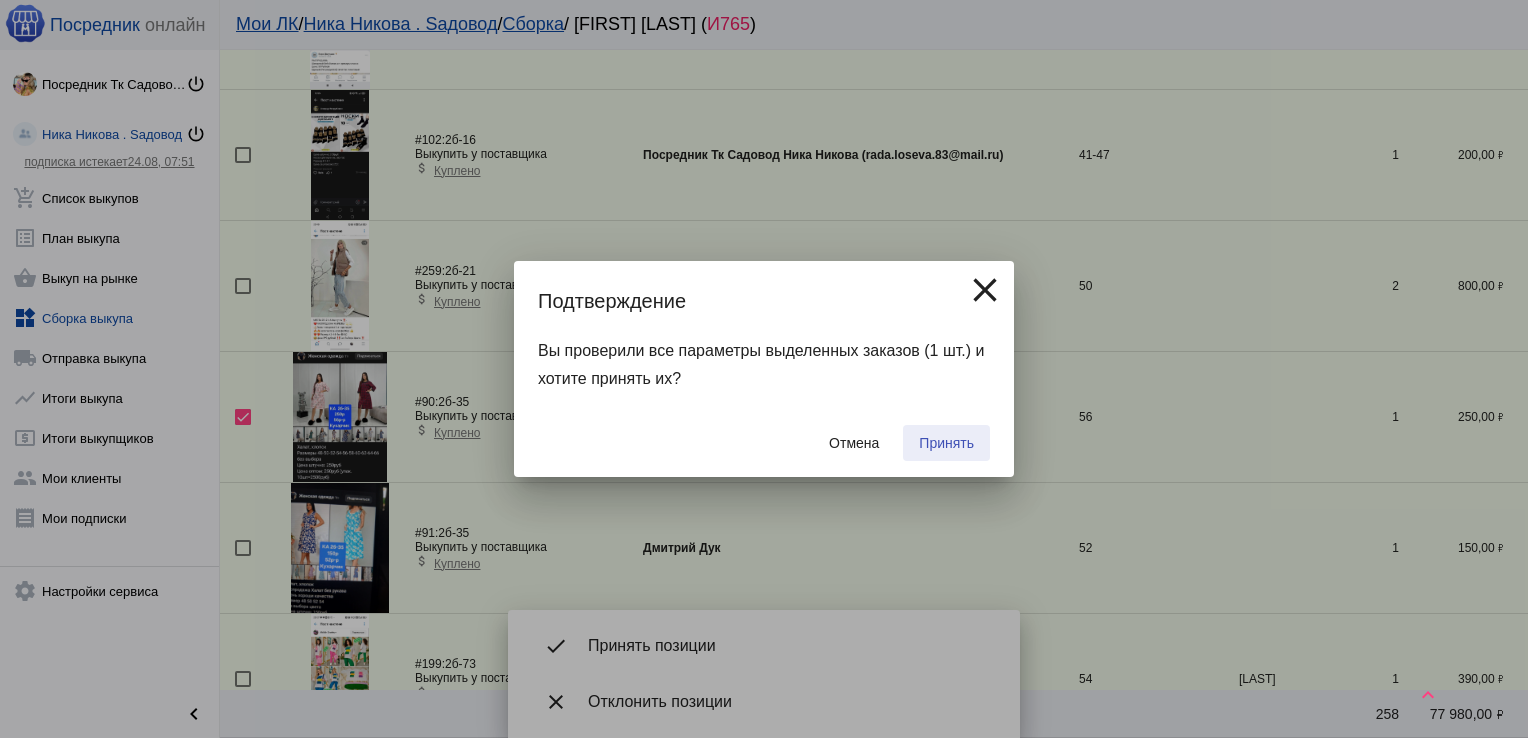 click on "Принять" at bounding box center (946, 443) 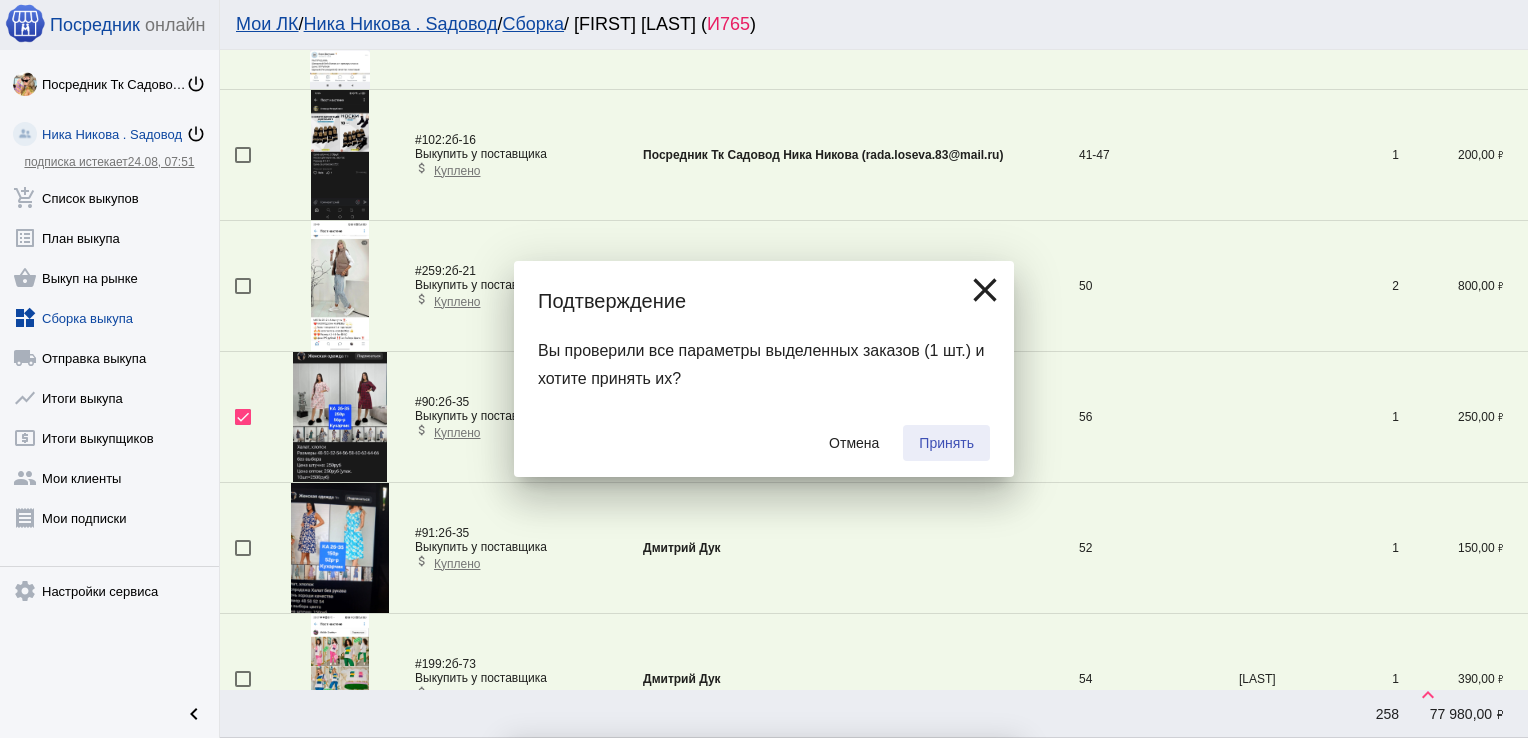 checkbox on "false" 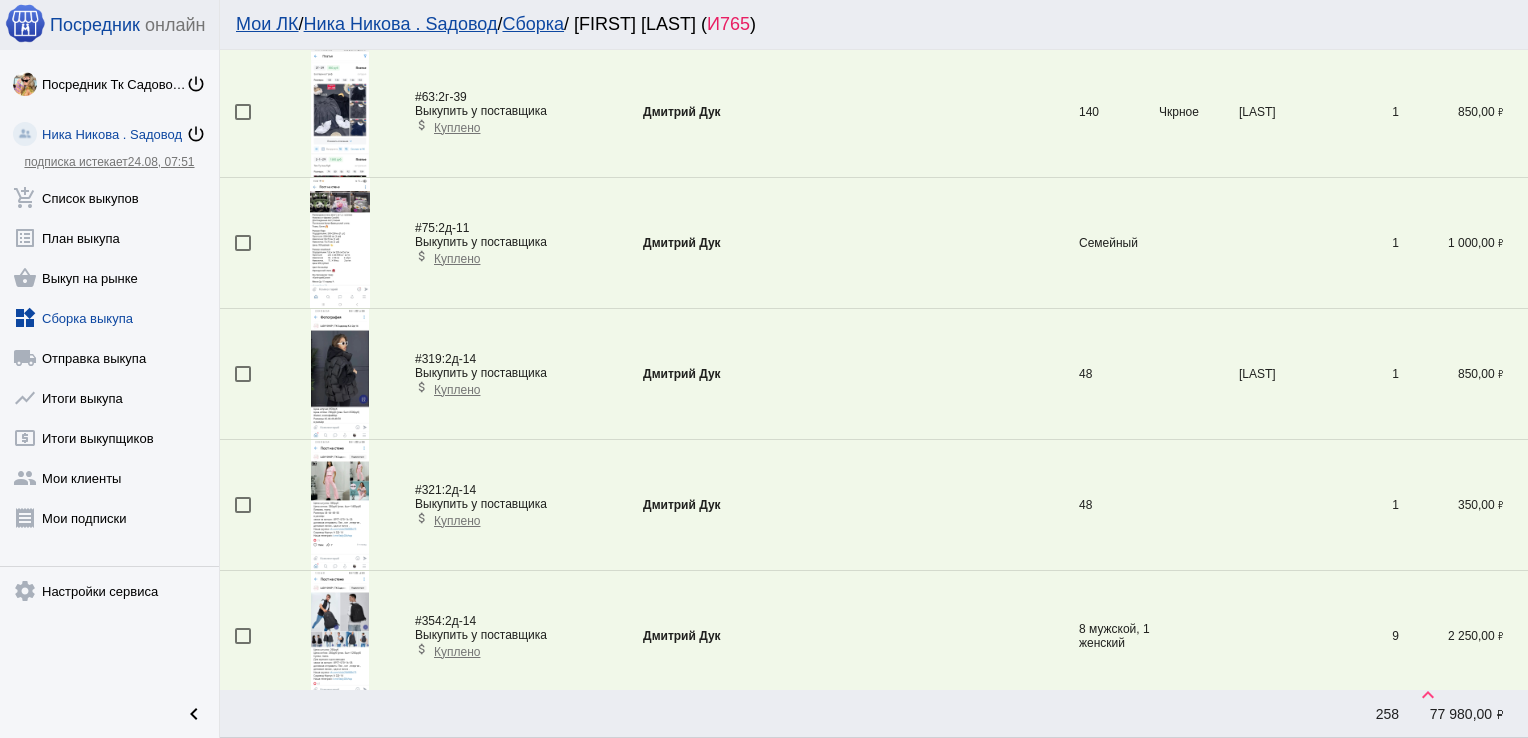 scroll, scrollTop: 6155, scrollLeft: 0, axis: vertical 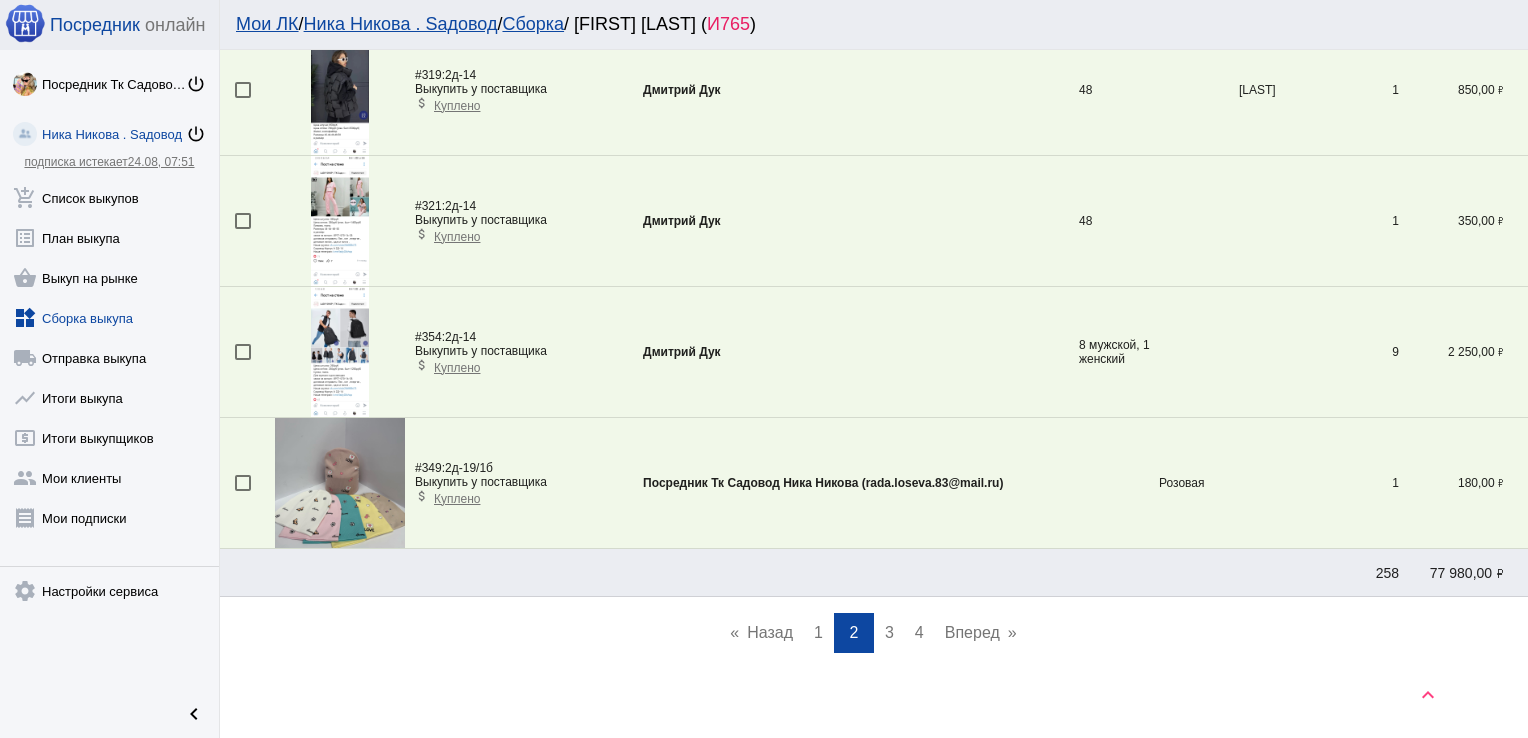 click on "3" at bounding box center (889, 632) 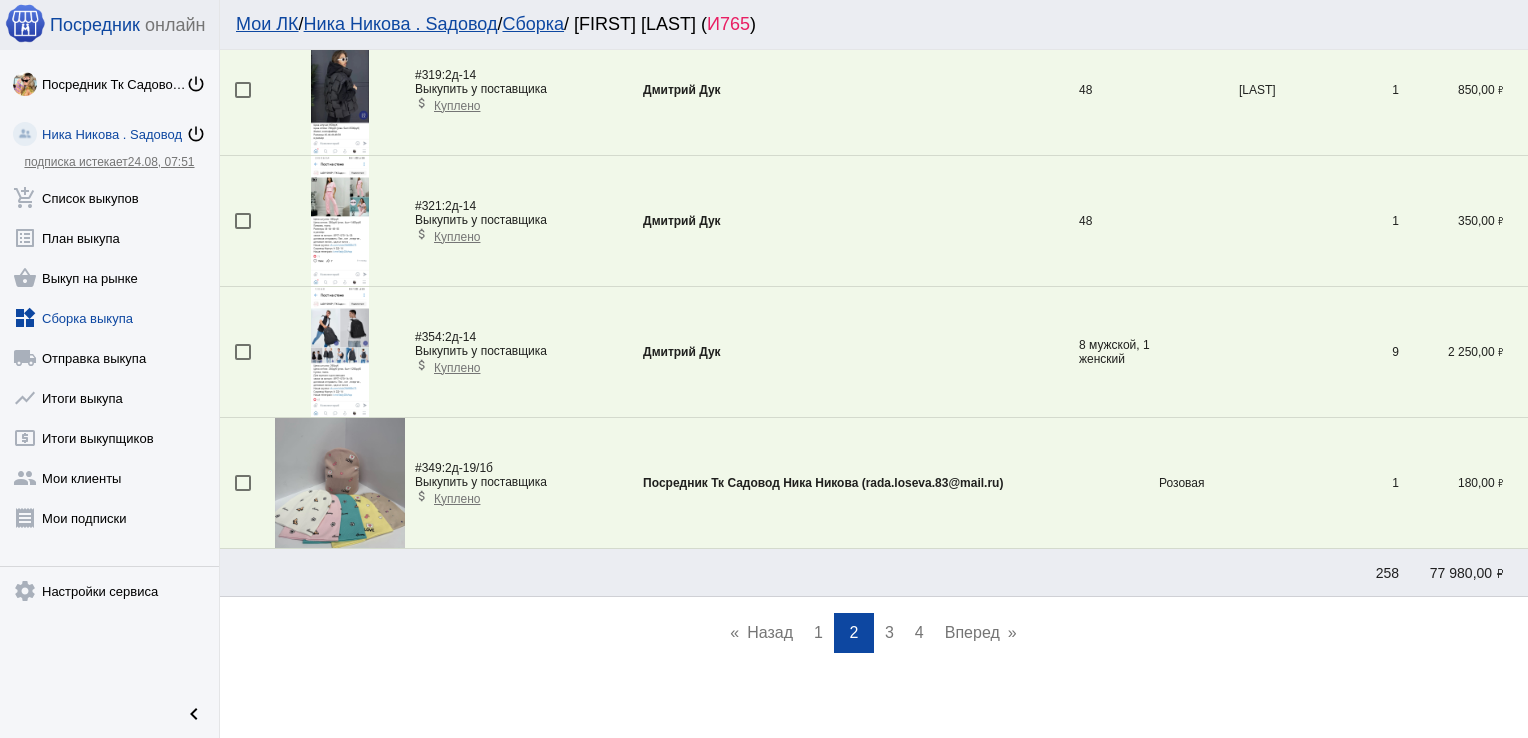 scroll, scrollTop: 0, scrollLeft: 0, axis: both 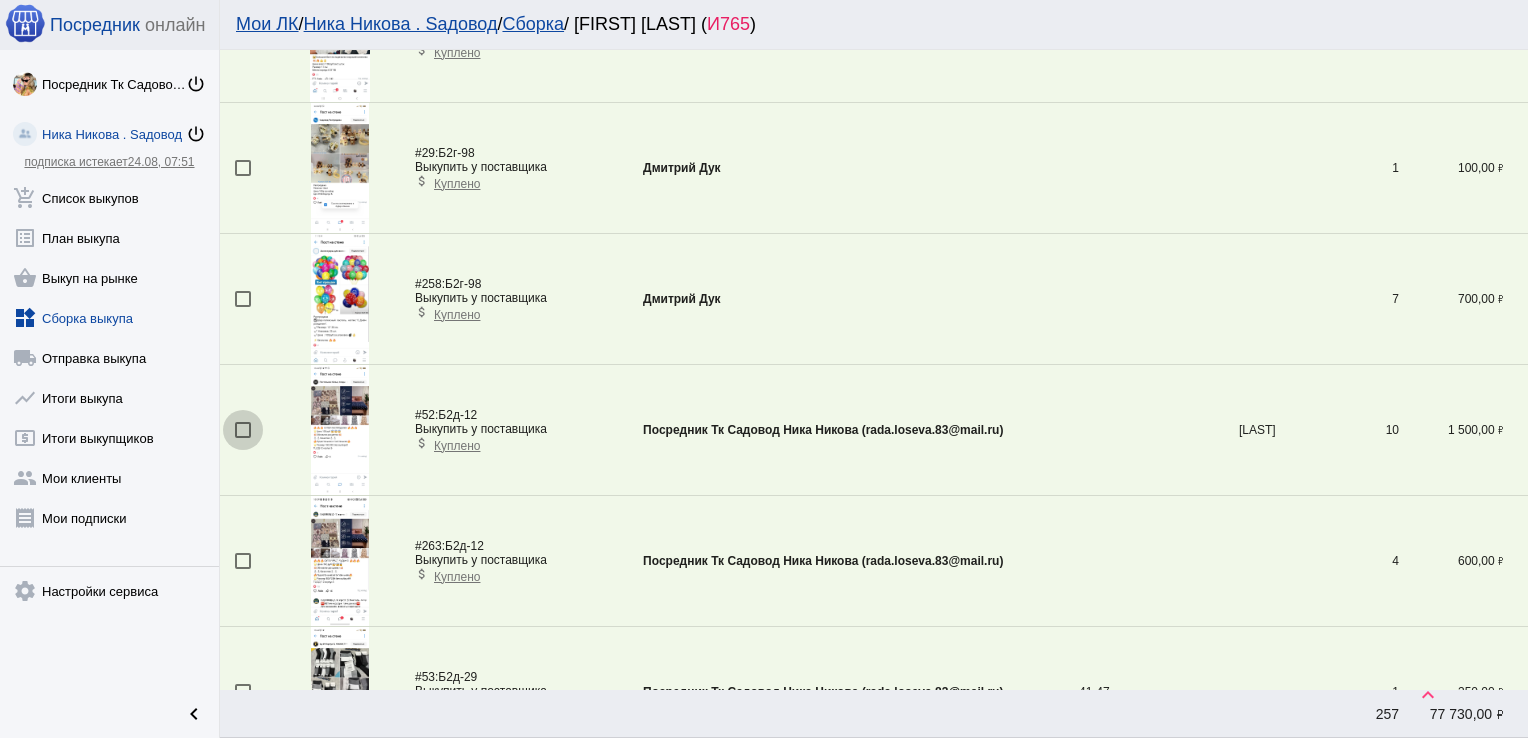 click at bounding box center [243, 430] 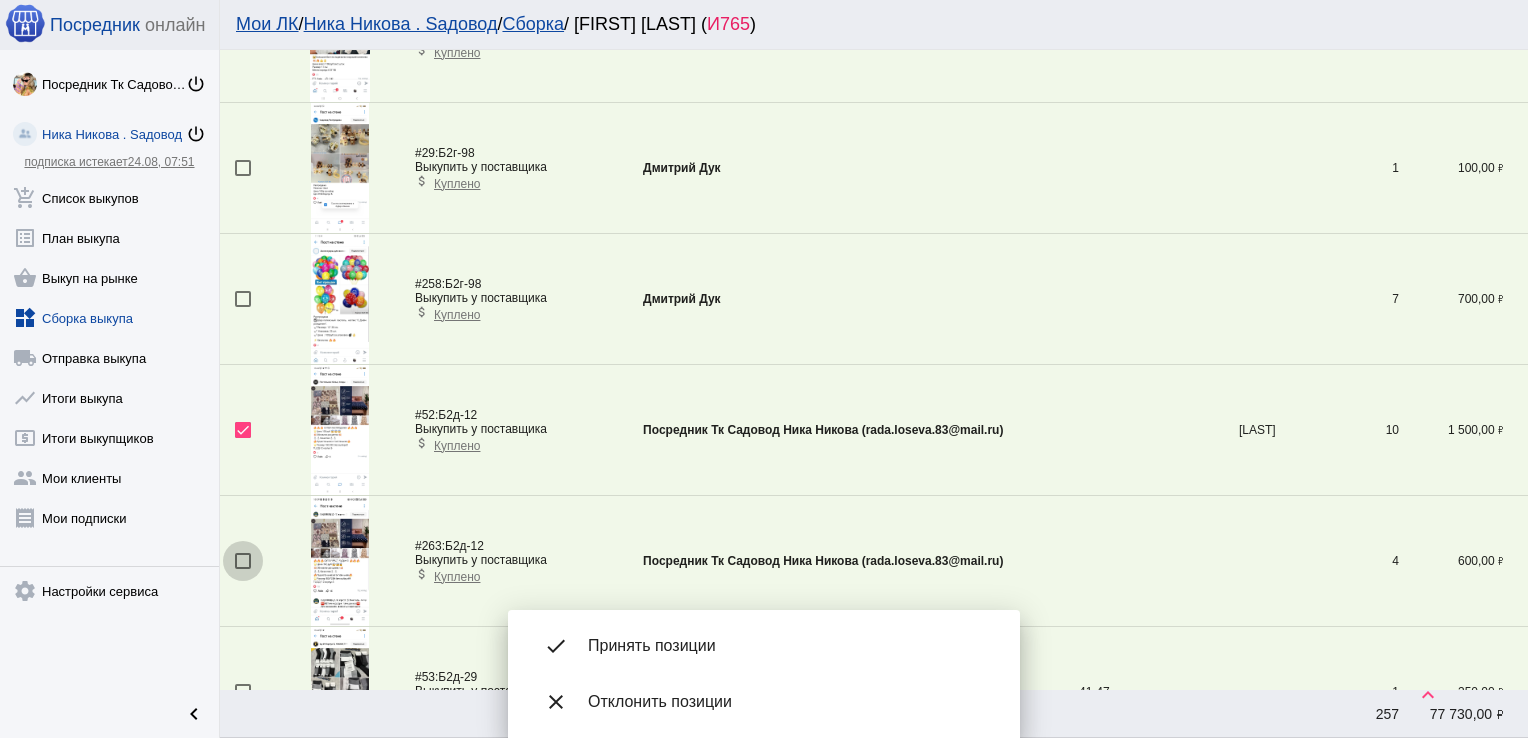click at bounding box center (243, 561) 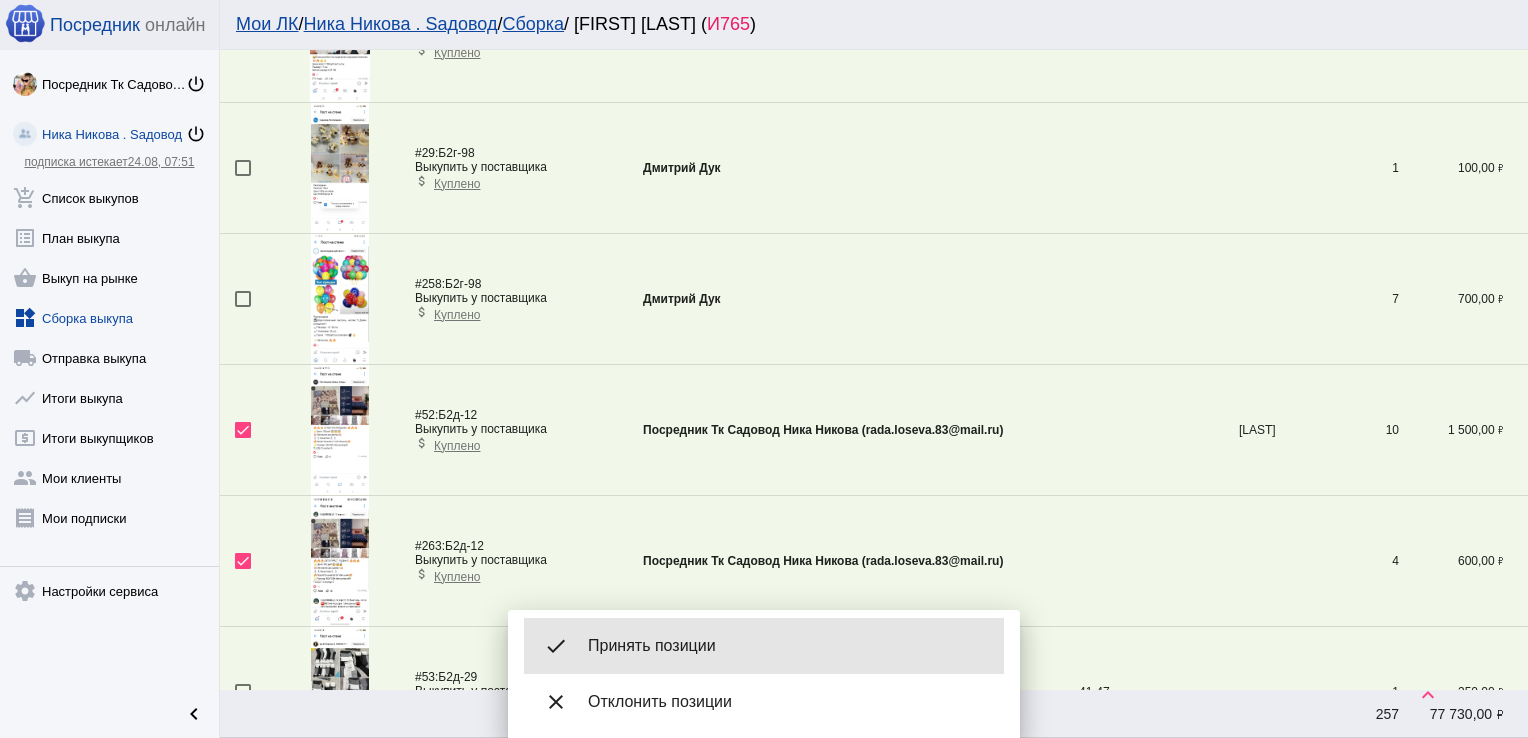 click on "Принять позиции" at bounding box center (788, 646) 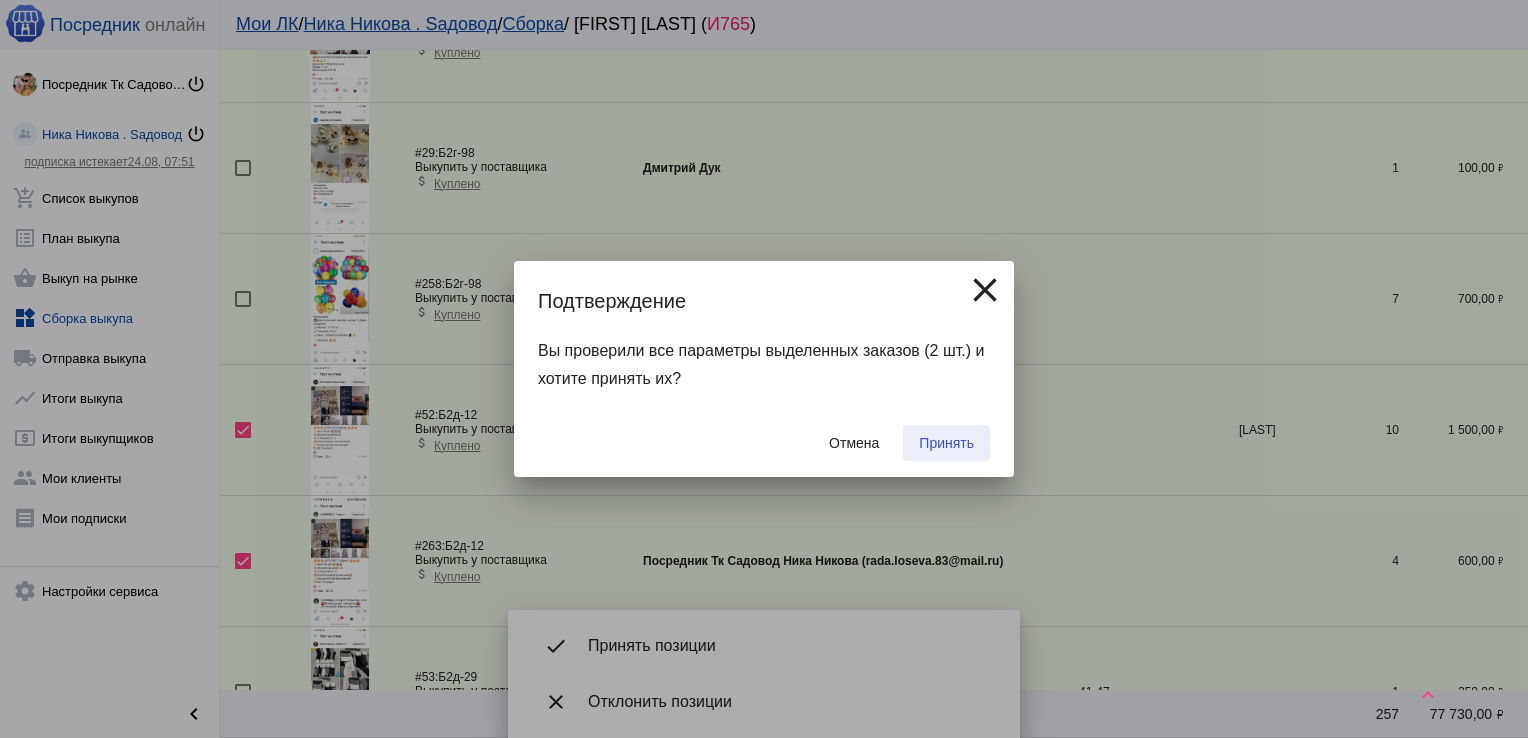 click on "Принять" at bounding box center (946, 443) 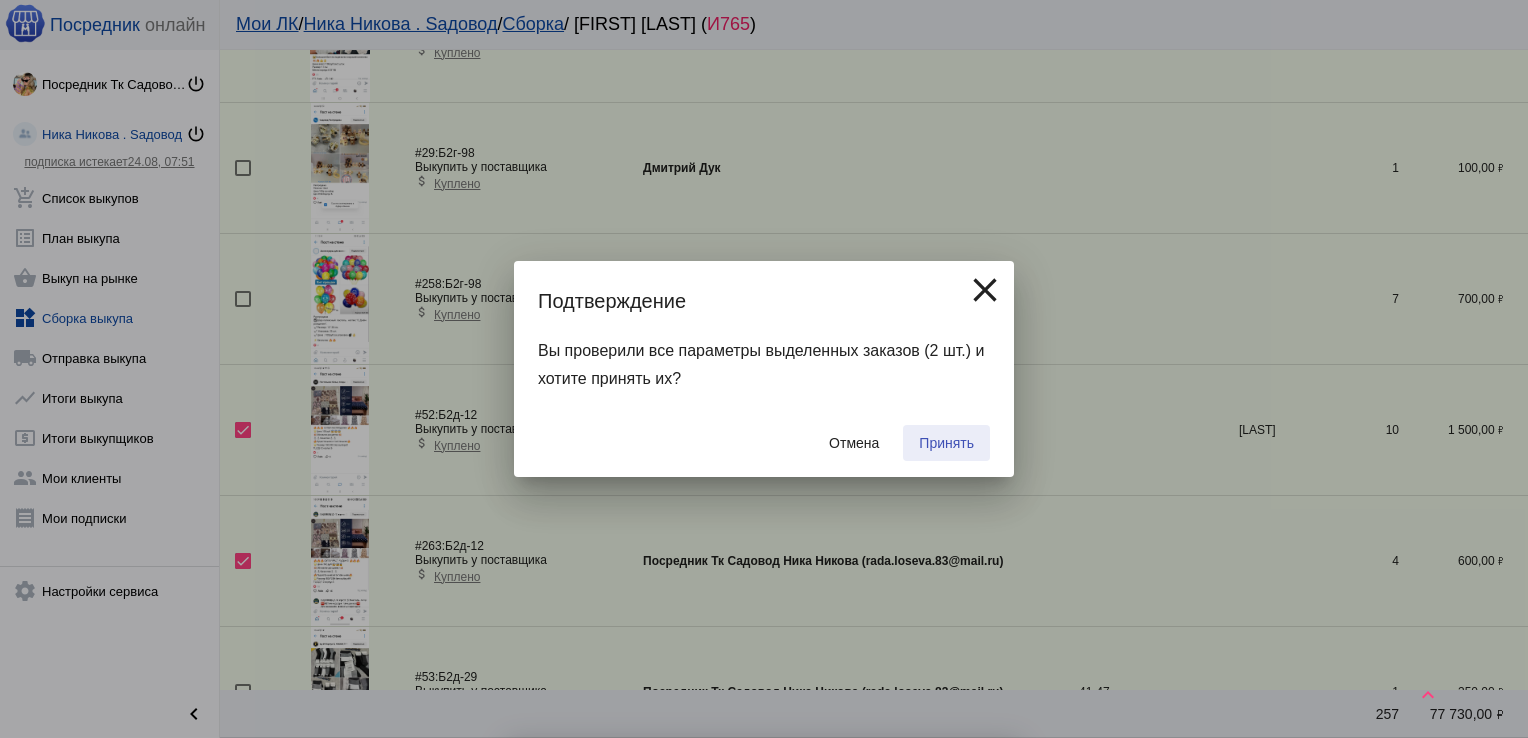 checkbox on "false" 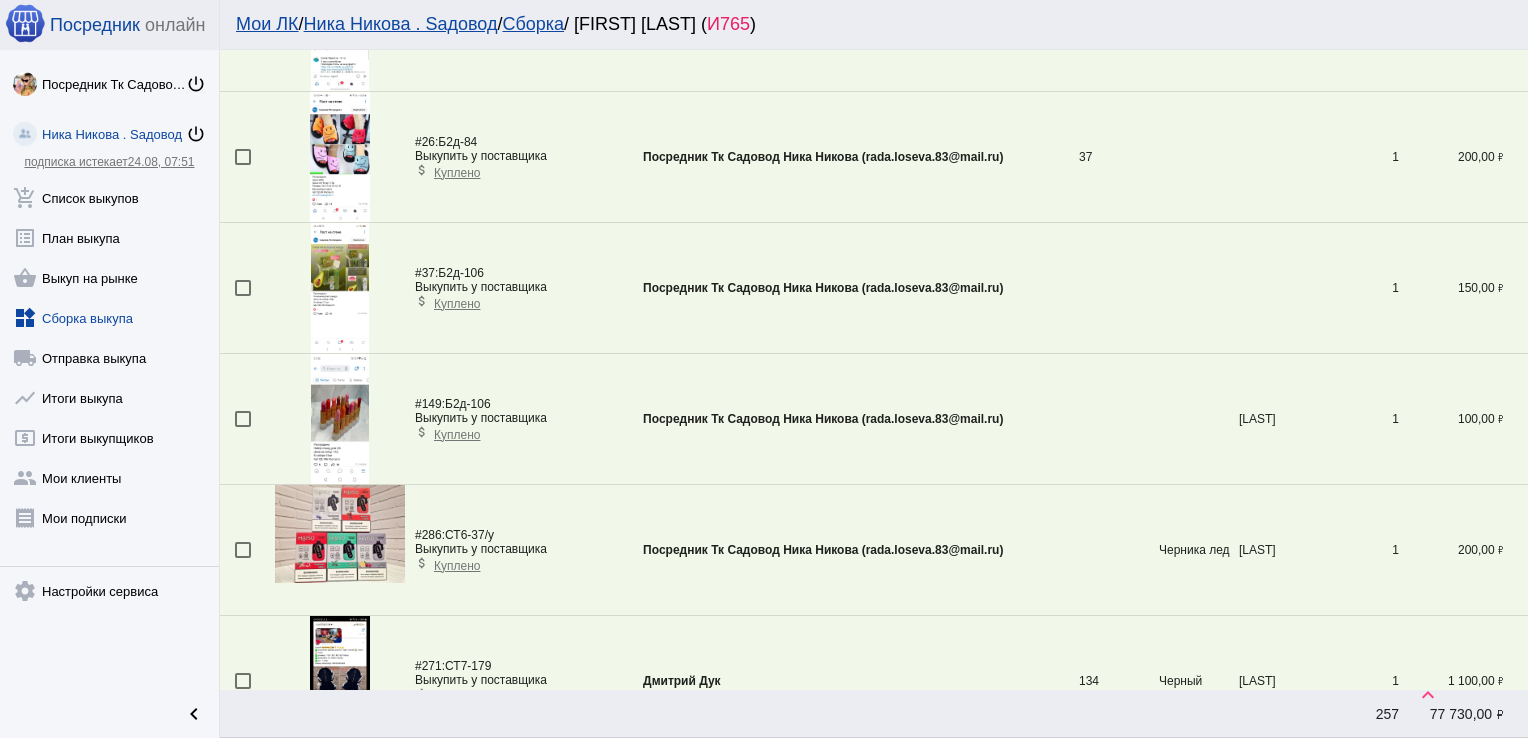 scroll, scrollTop: 6155, scrollLeft: 0, axis: vertical 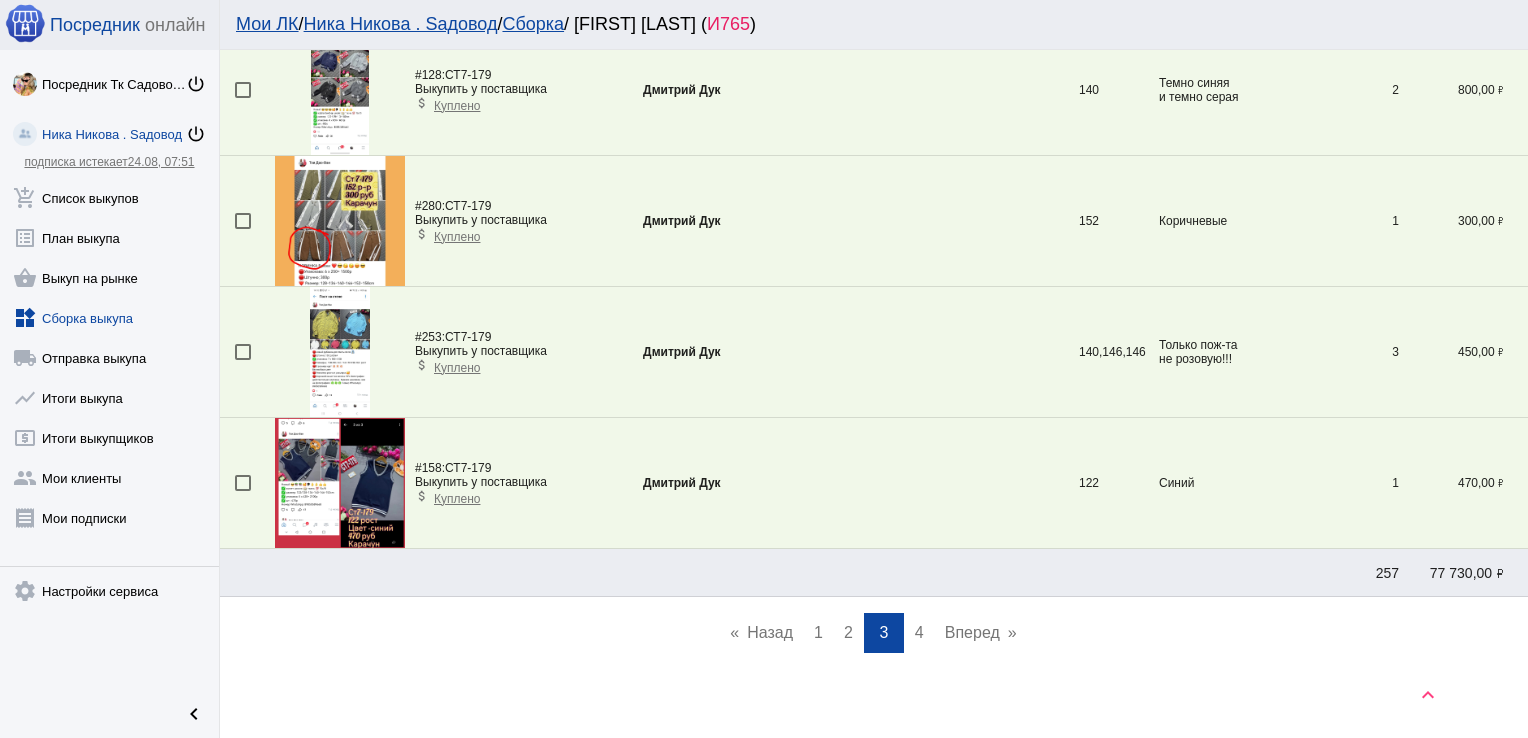 click on "2" at bounding box center [848, 632] 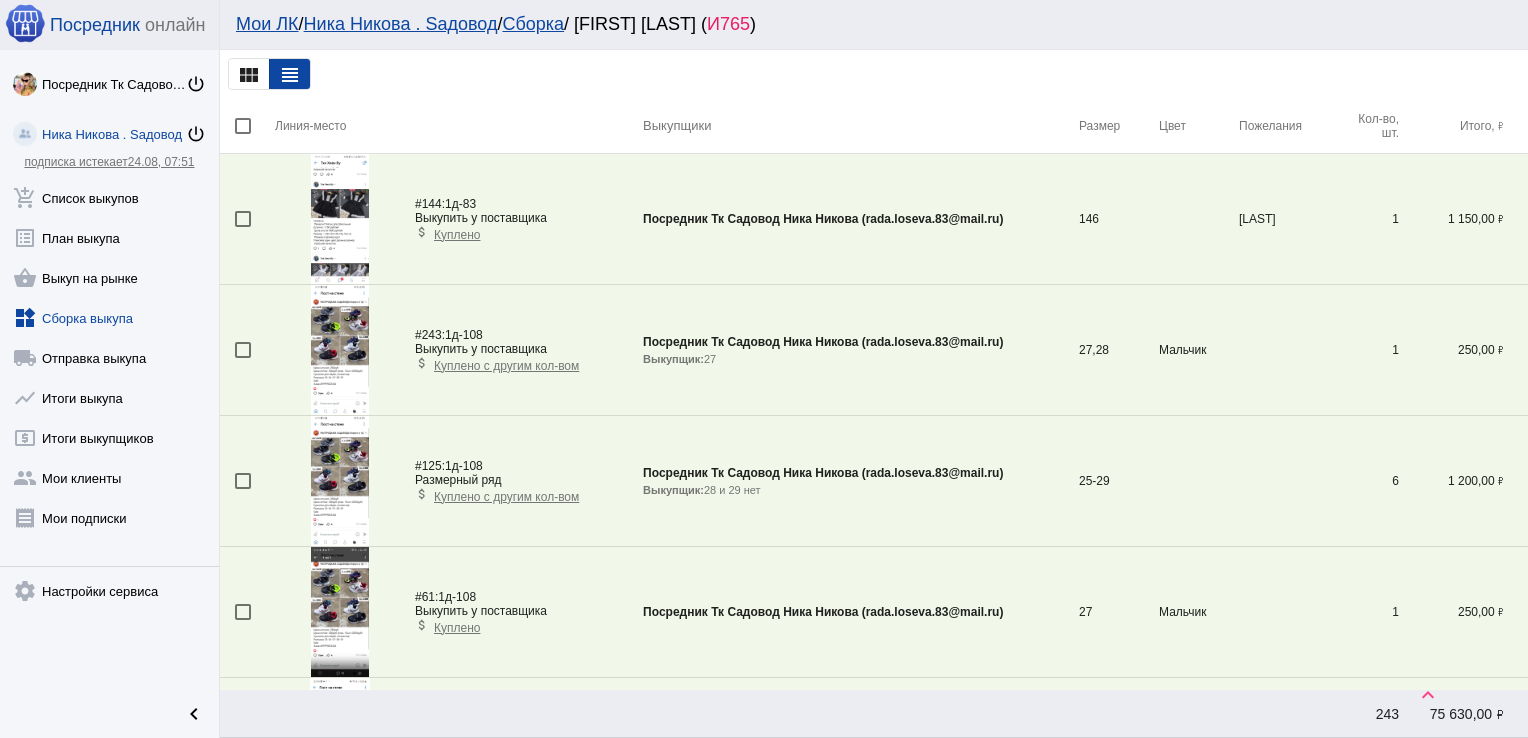 scroll, scrollTop: 1248, scrollLeft: 0, axis: vertical 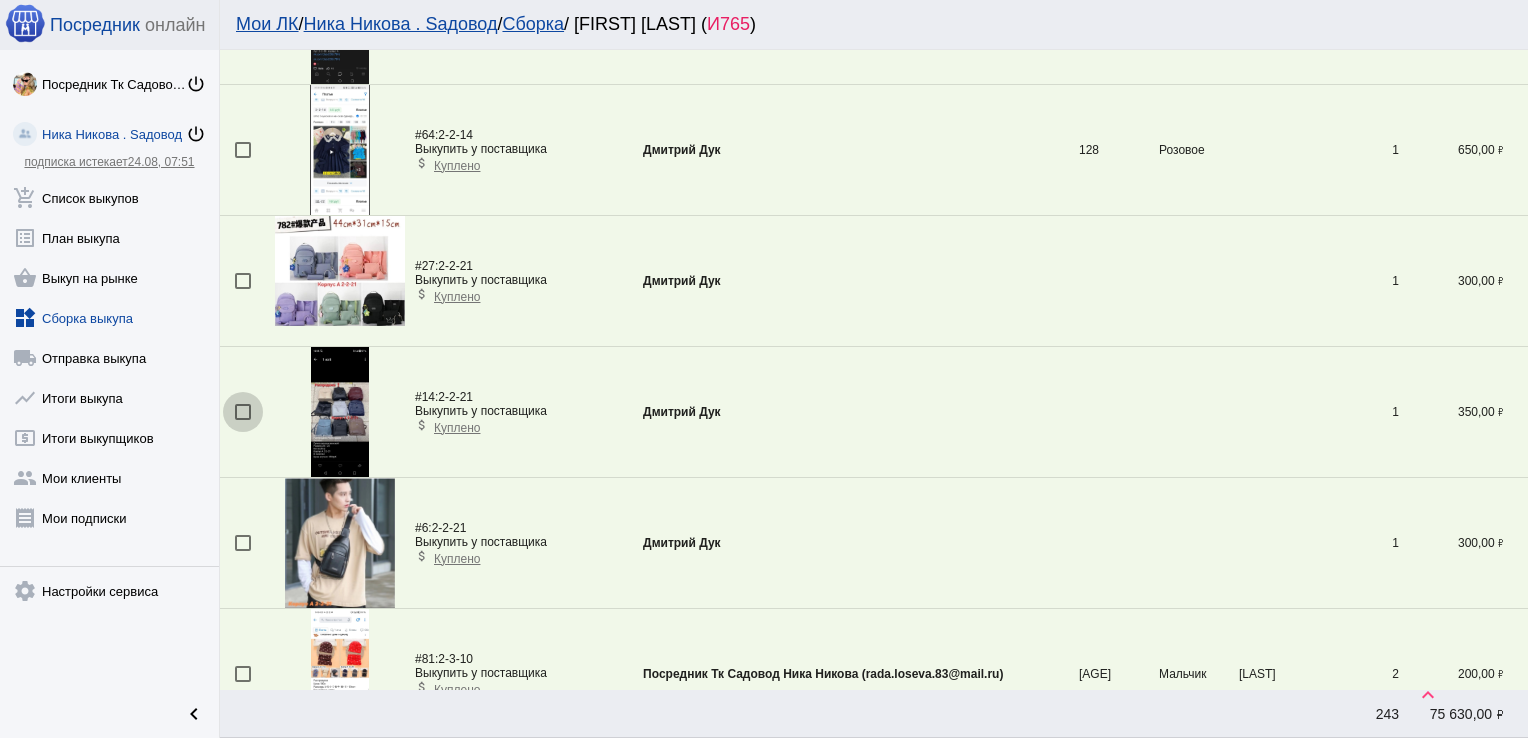 click at bounding box center (243, 412) 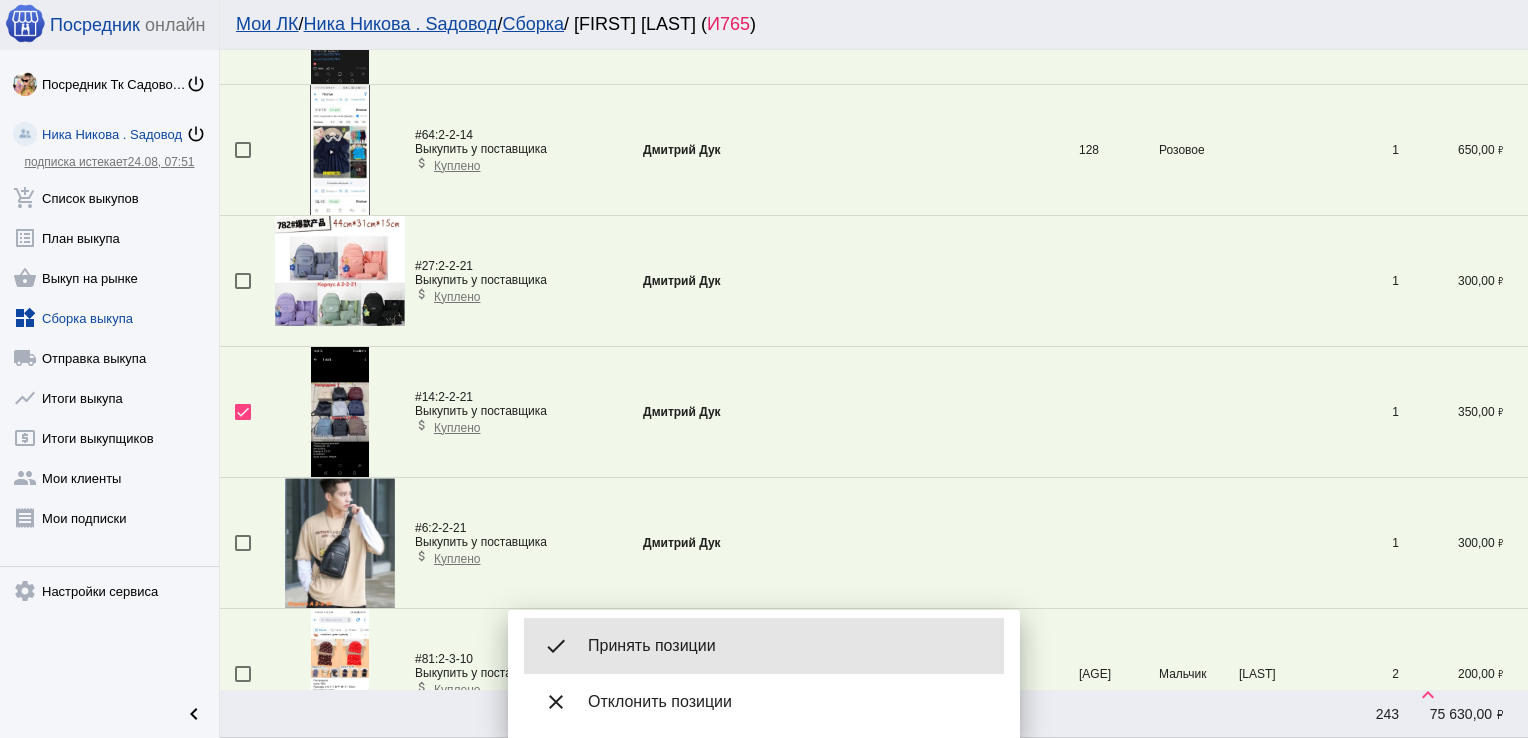 click on "Принять позиции" at bounding box center [788, 646] 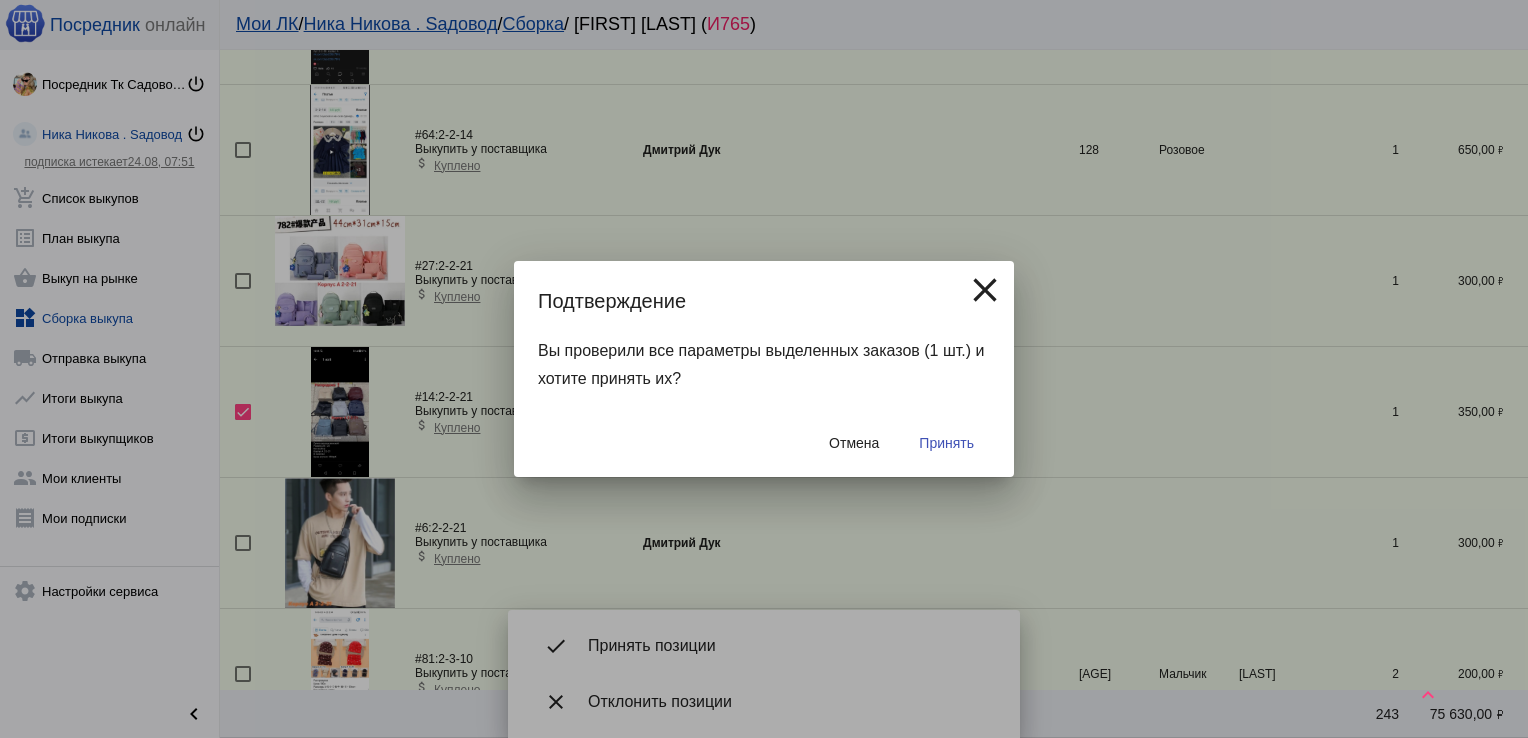 click on "Принять" at bounding box center (946, 443) 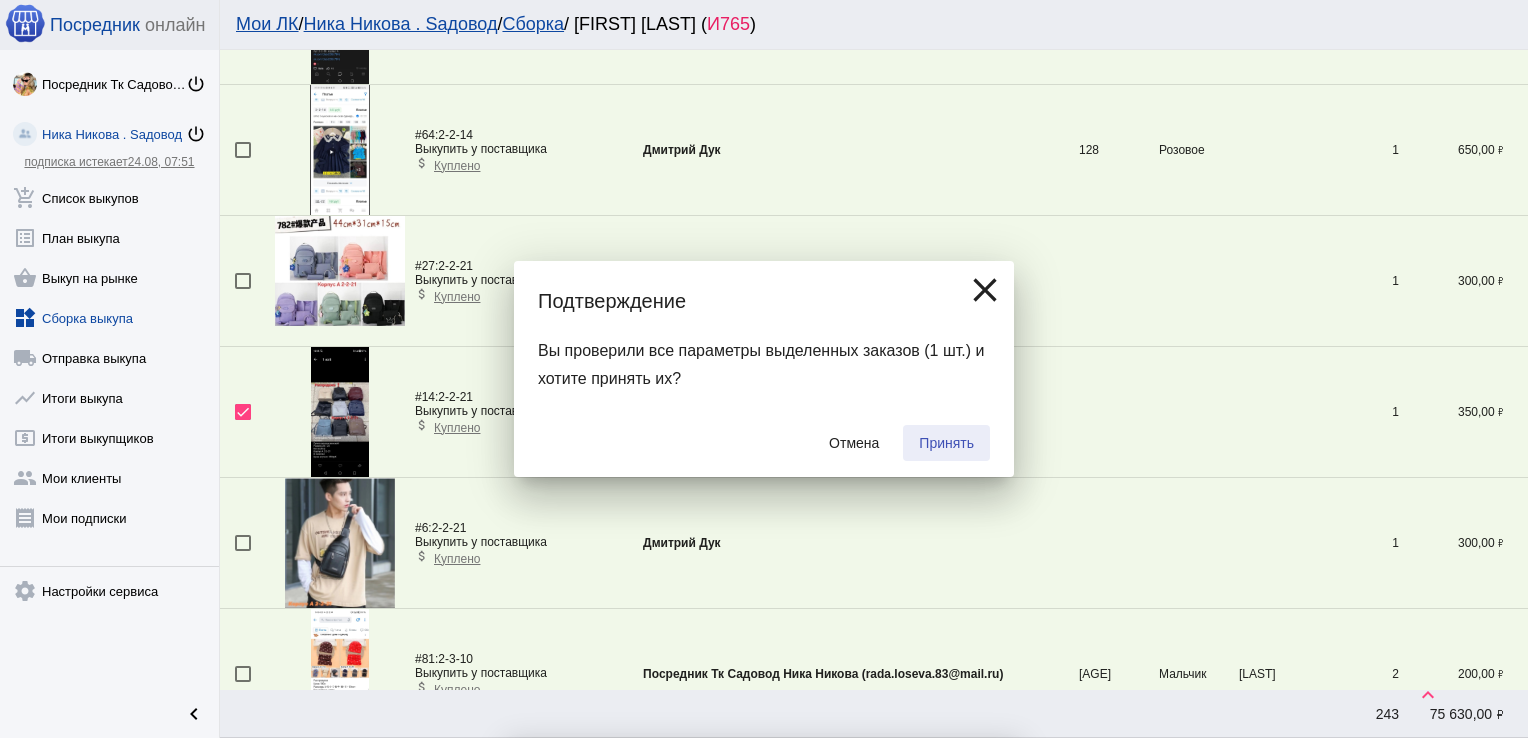 checkbox on "false" 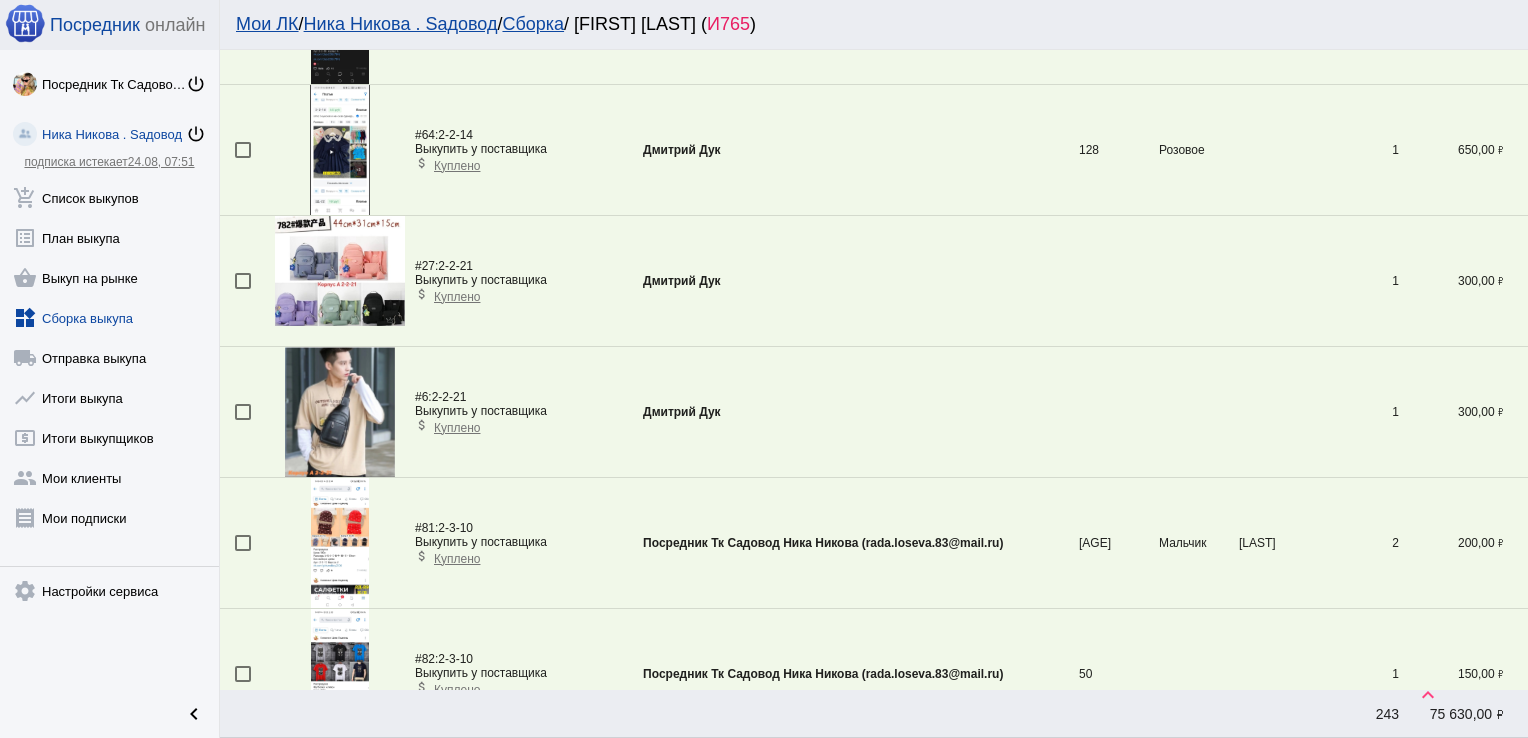 scroll, scrollTop: 5695, scrollLeft: 0, axis: vertical 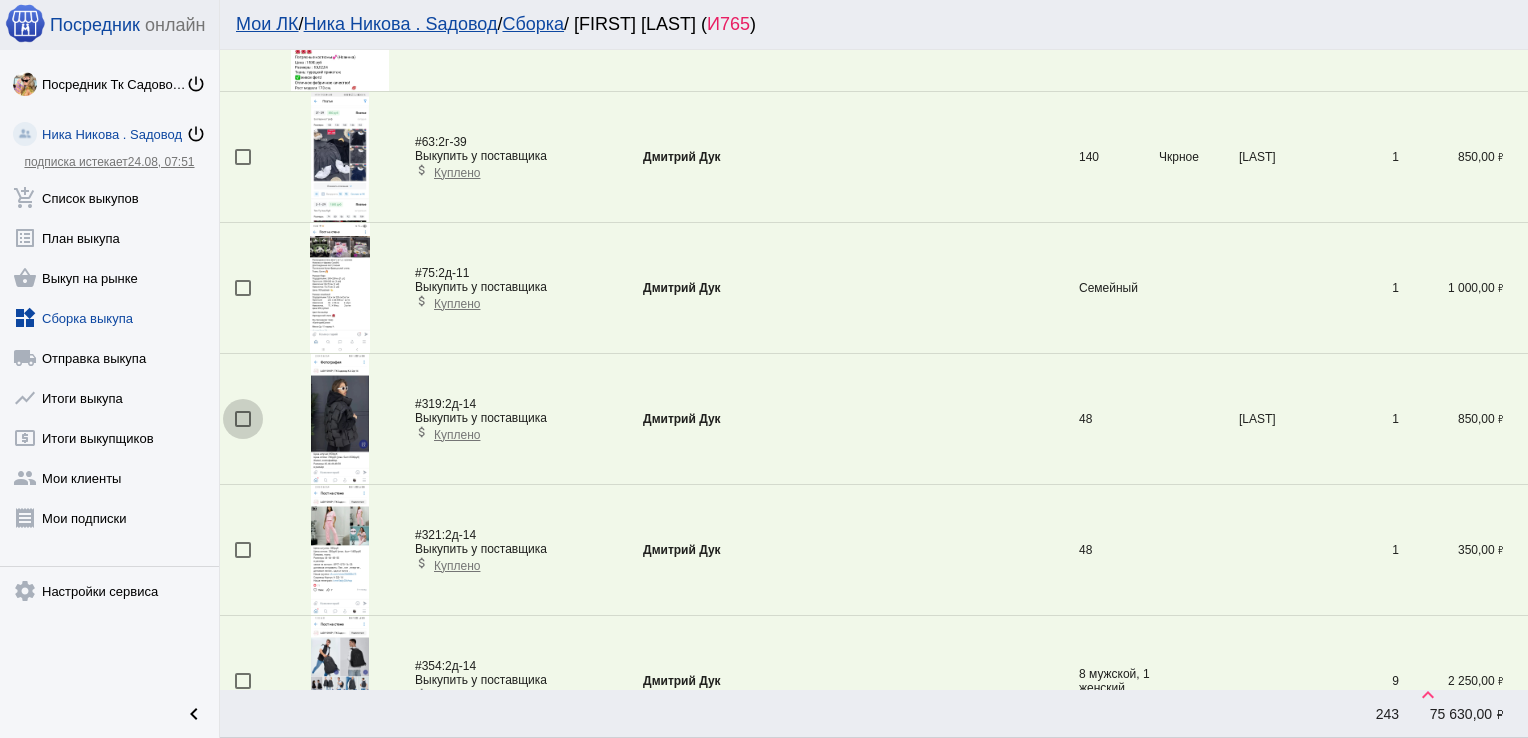 click at bounding box center [243, 419] 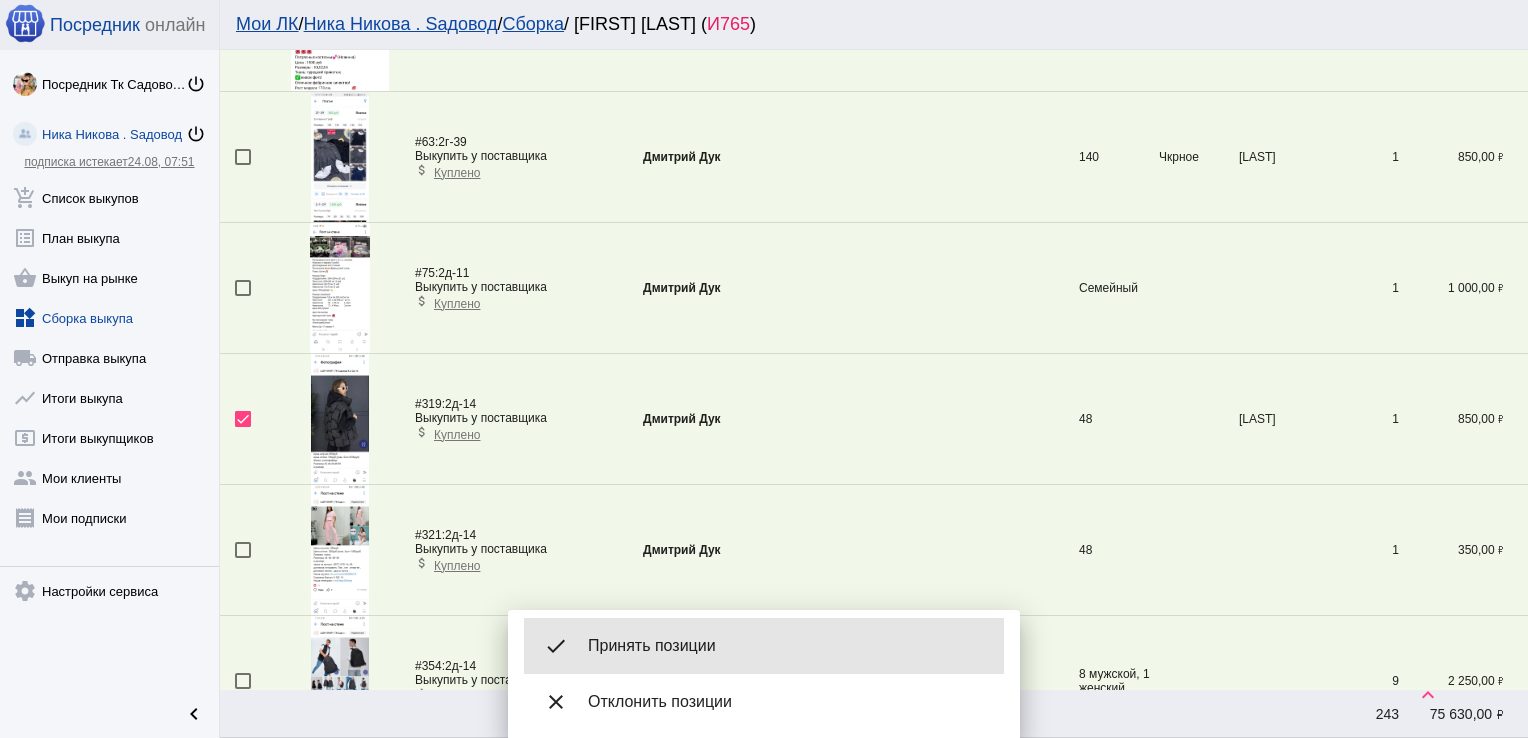 click on "Принять позиции" at bounding box center (788, 646) 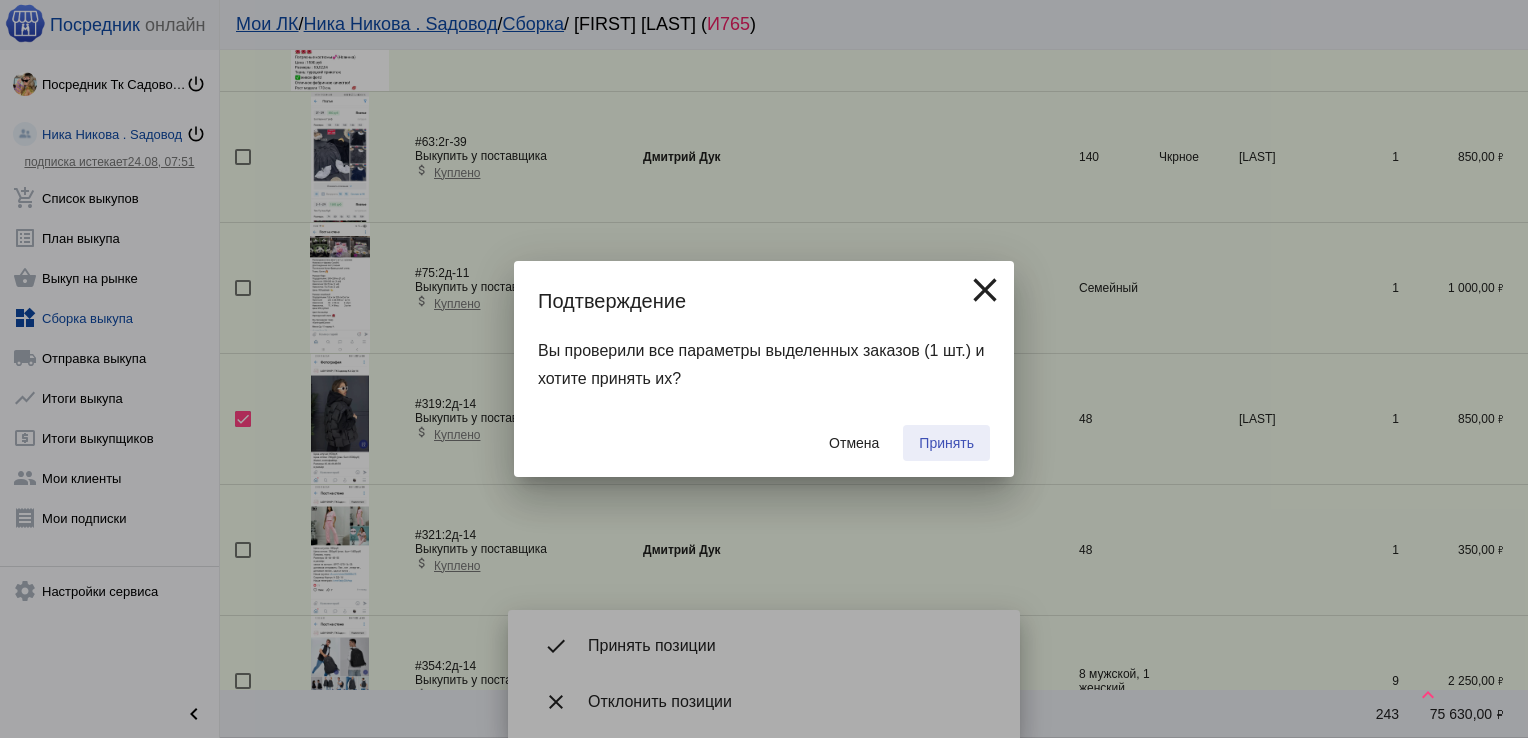 click on "Принять" at bounding box center [946, 443] 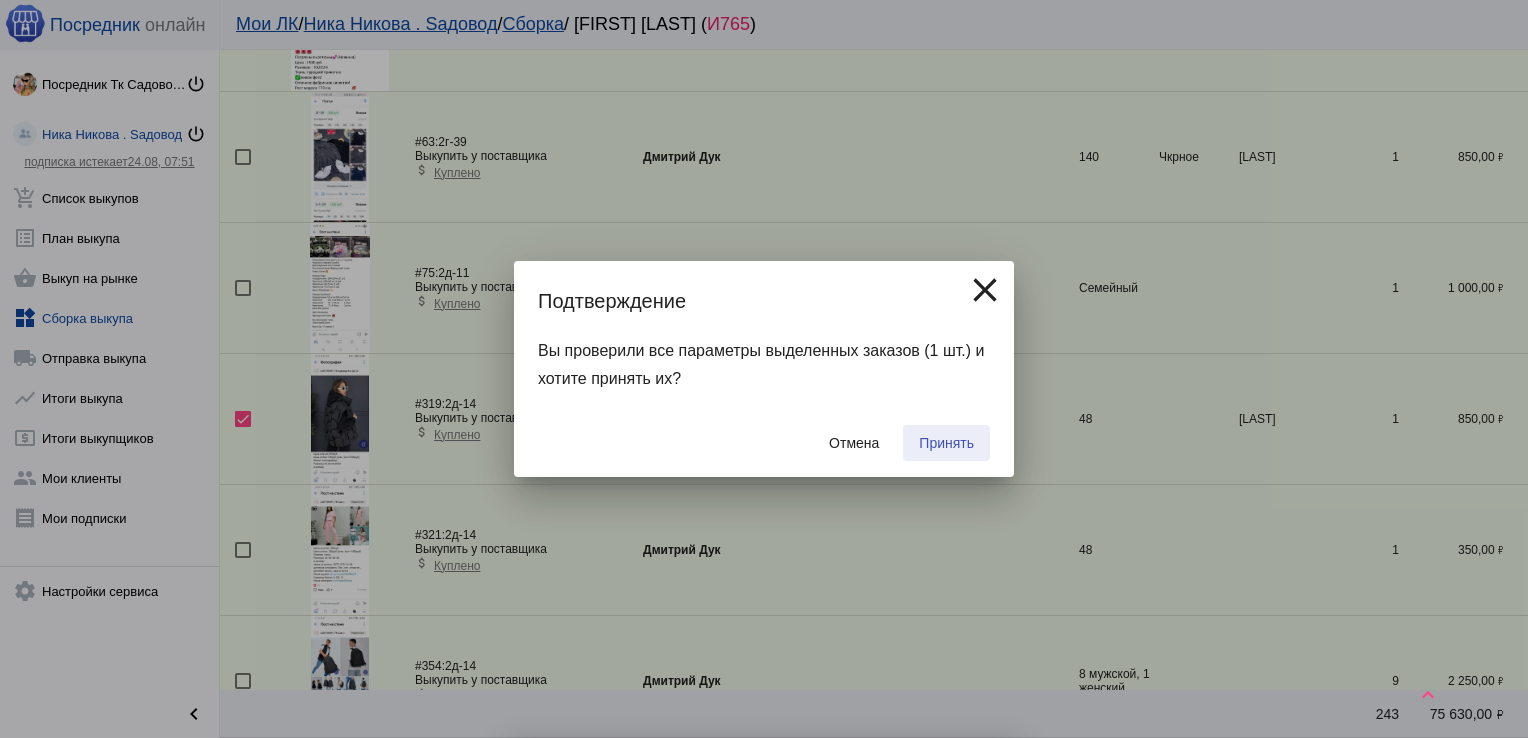 checkbox on "false" 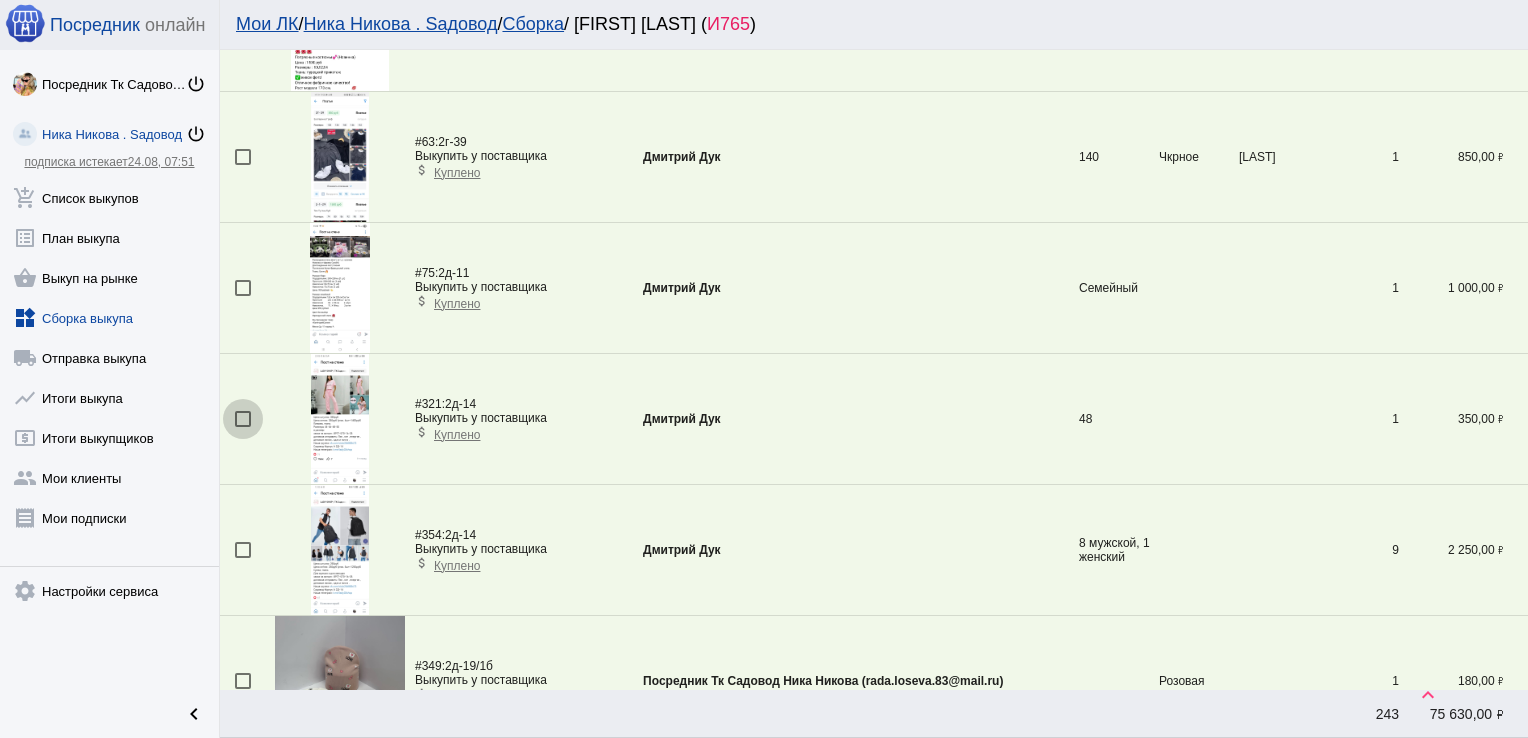 click at bounding box center (243, 419) 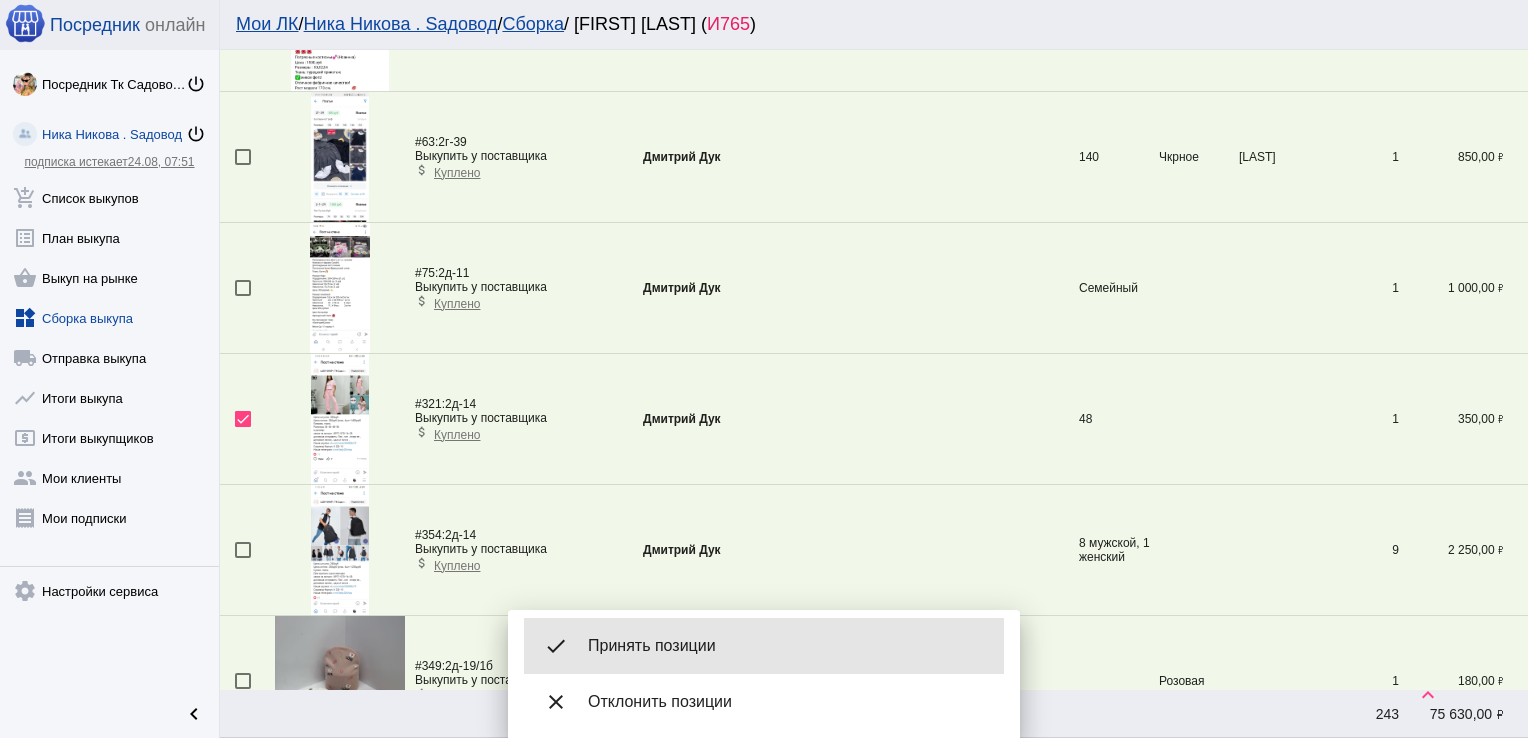 click on "done Принять позиции" at bounding box center [764, 646] 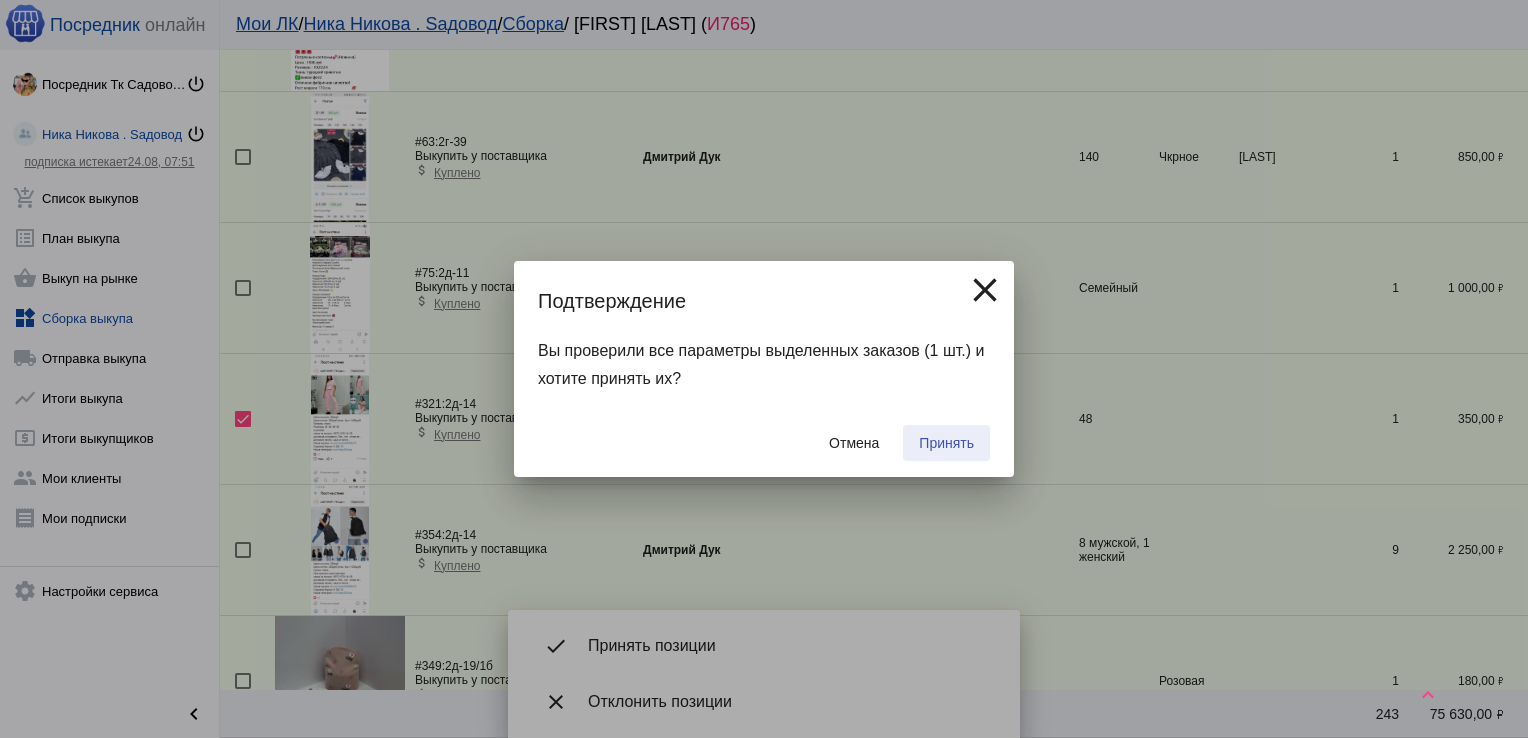 click on "Принять" at bounding box center (946, 443) 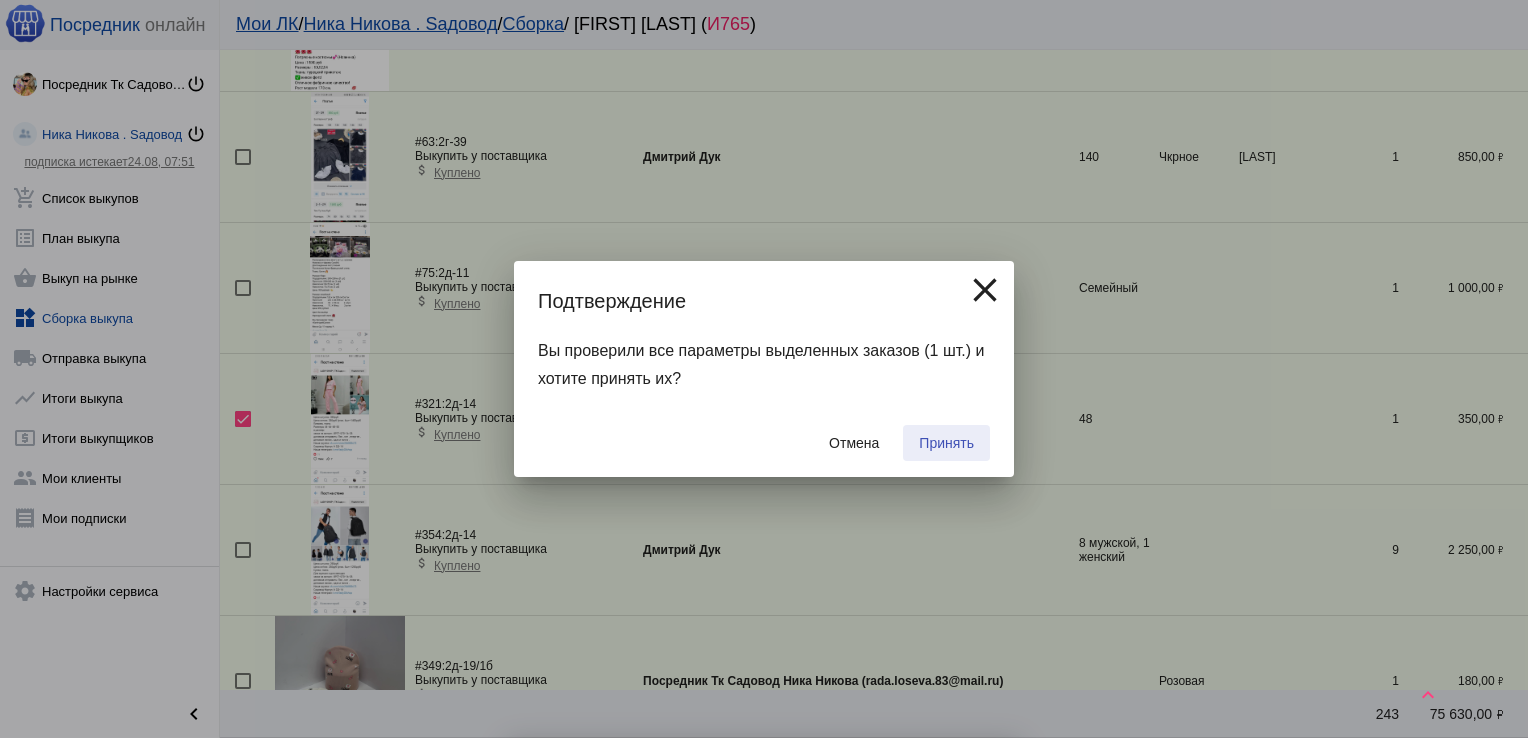 checkbox on "false" 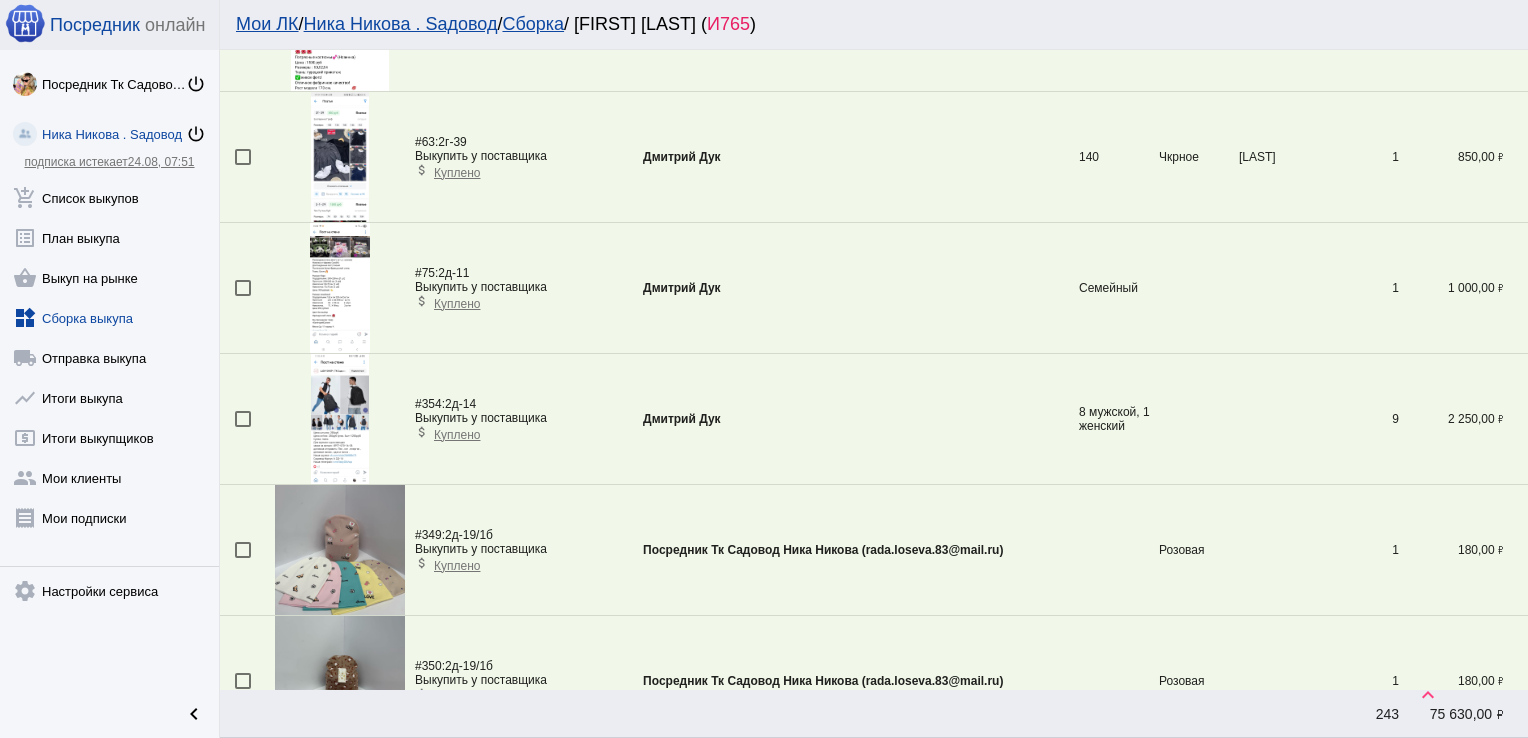 scroll, scrollTop: 3994, scrollLeft: 0, axis: vertical 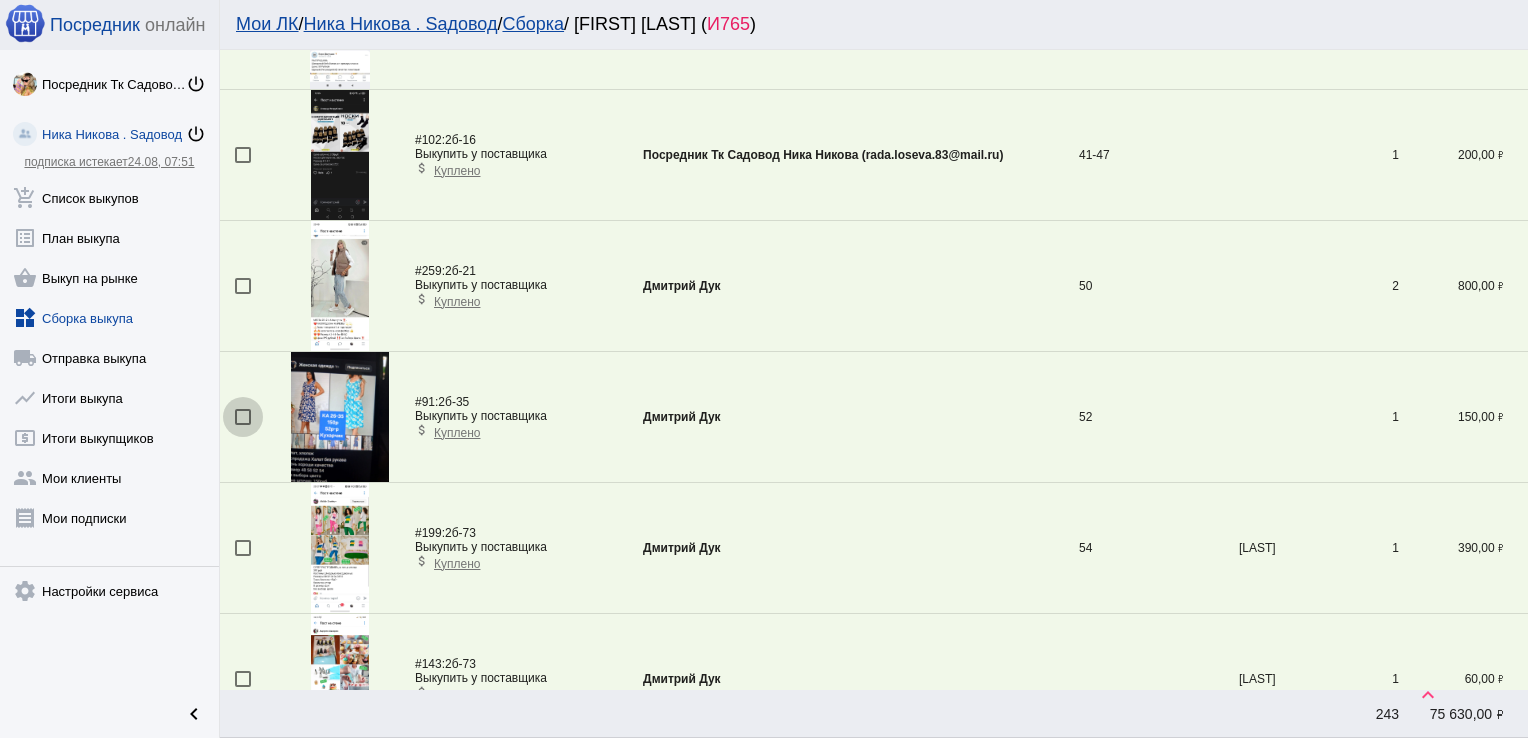click at bounding box center (243, 417) 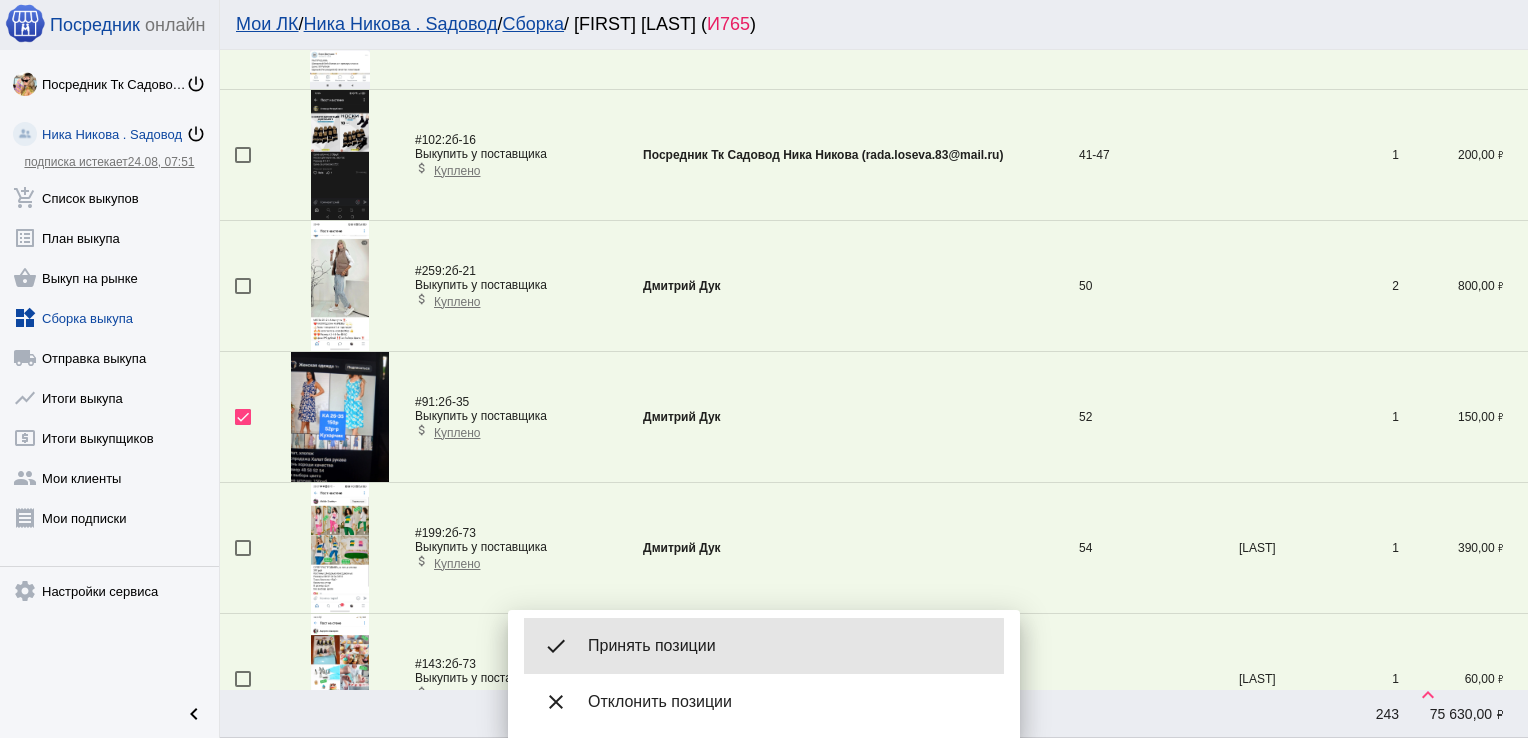 click on "Принять позиции" at bounding box center (788, 646) 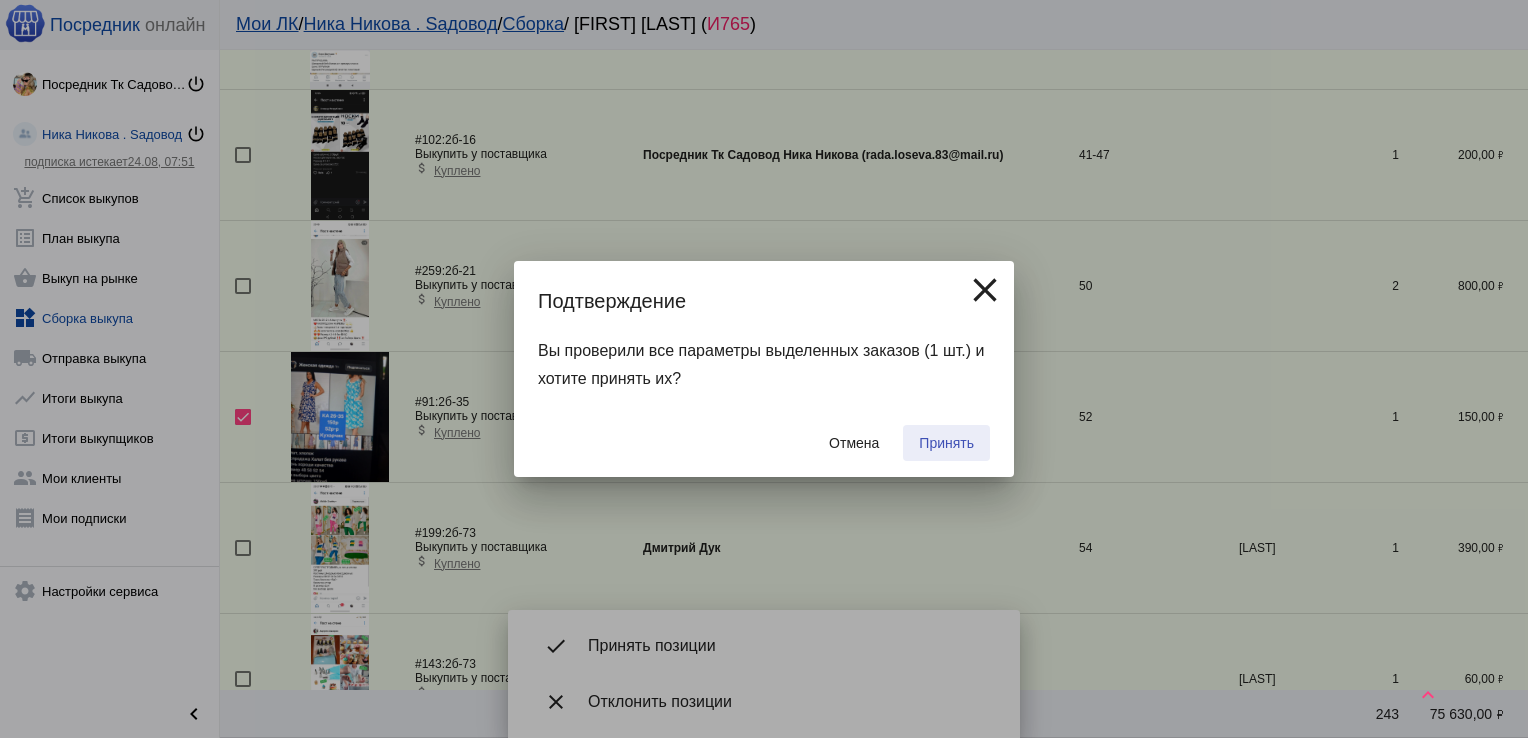 click on "Принять" at bounding box center [946, 443] 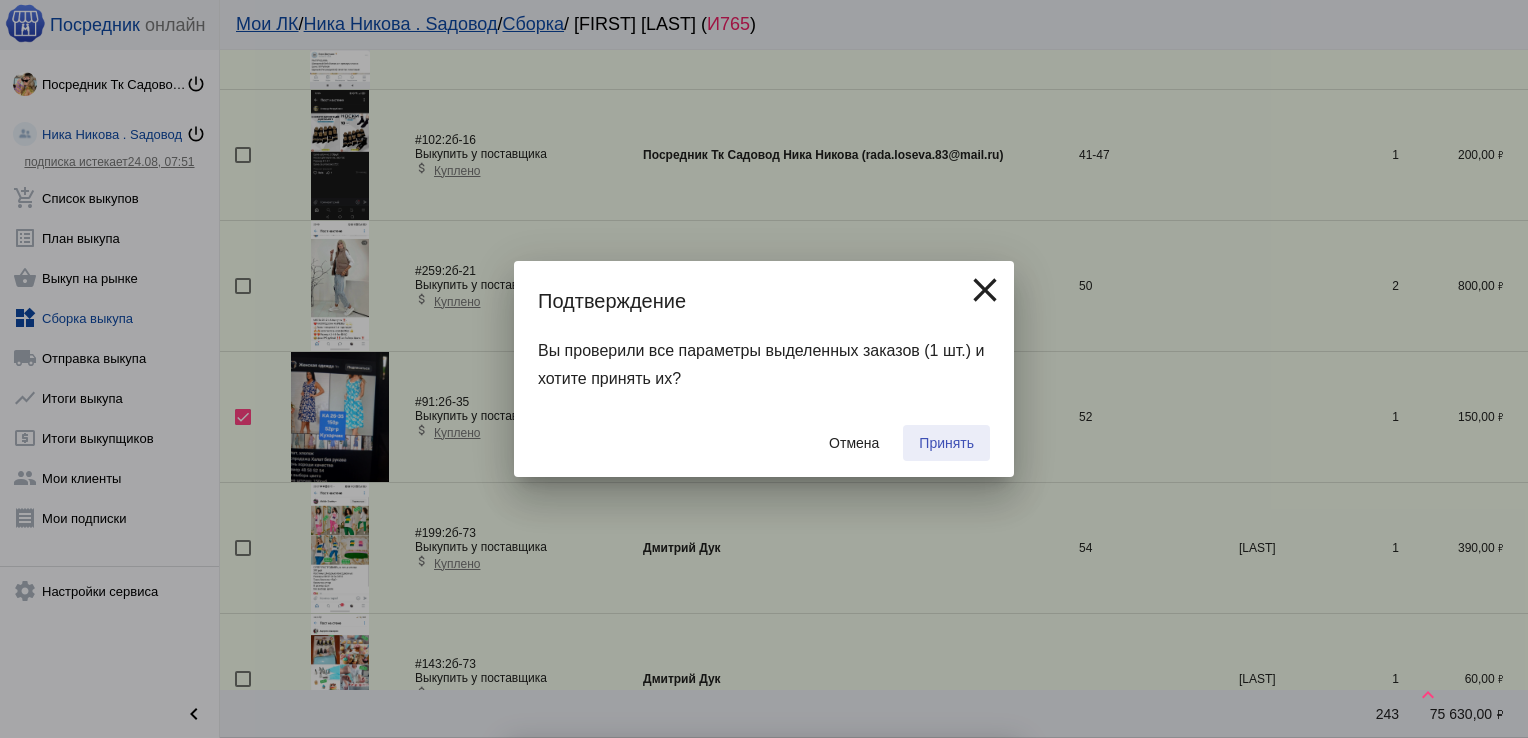 checkbox on "false" 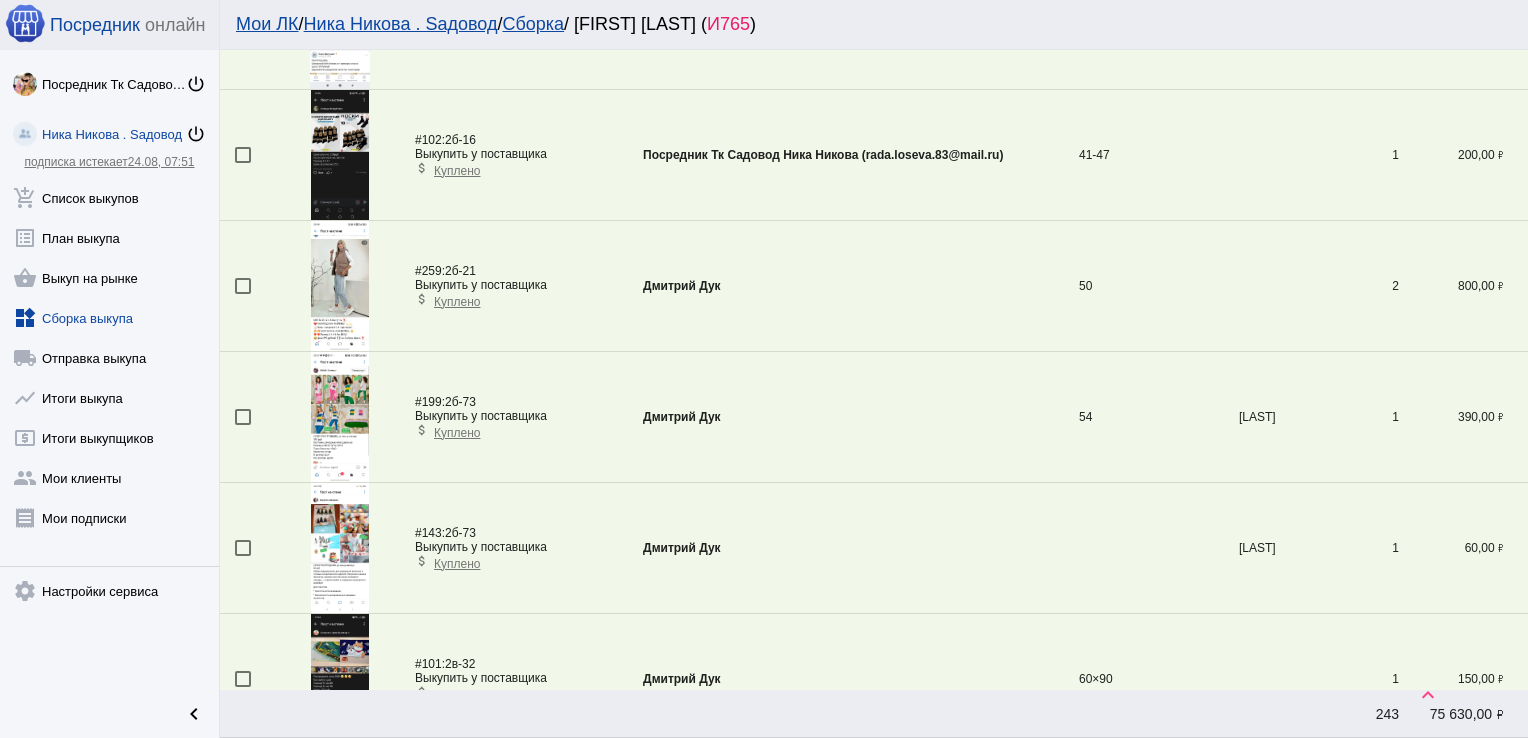 scroll, scrollTop: 6155, scrollLeft: 0, axis: vertical 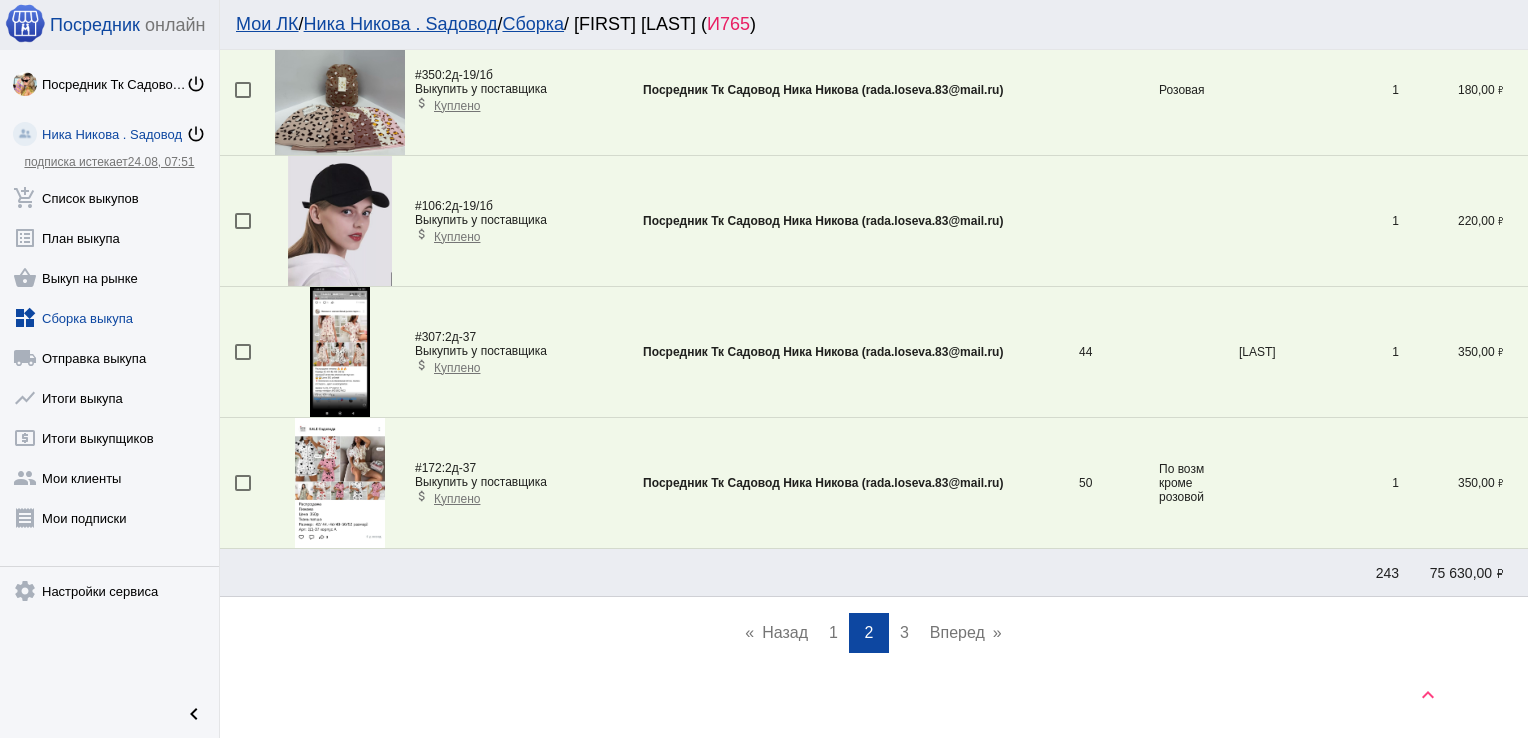 click on "3" at bounding box center (904, 632) 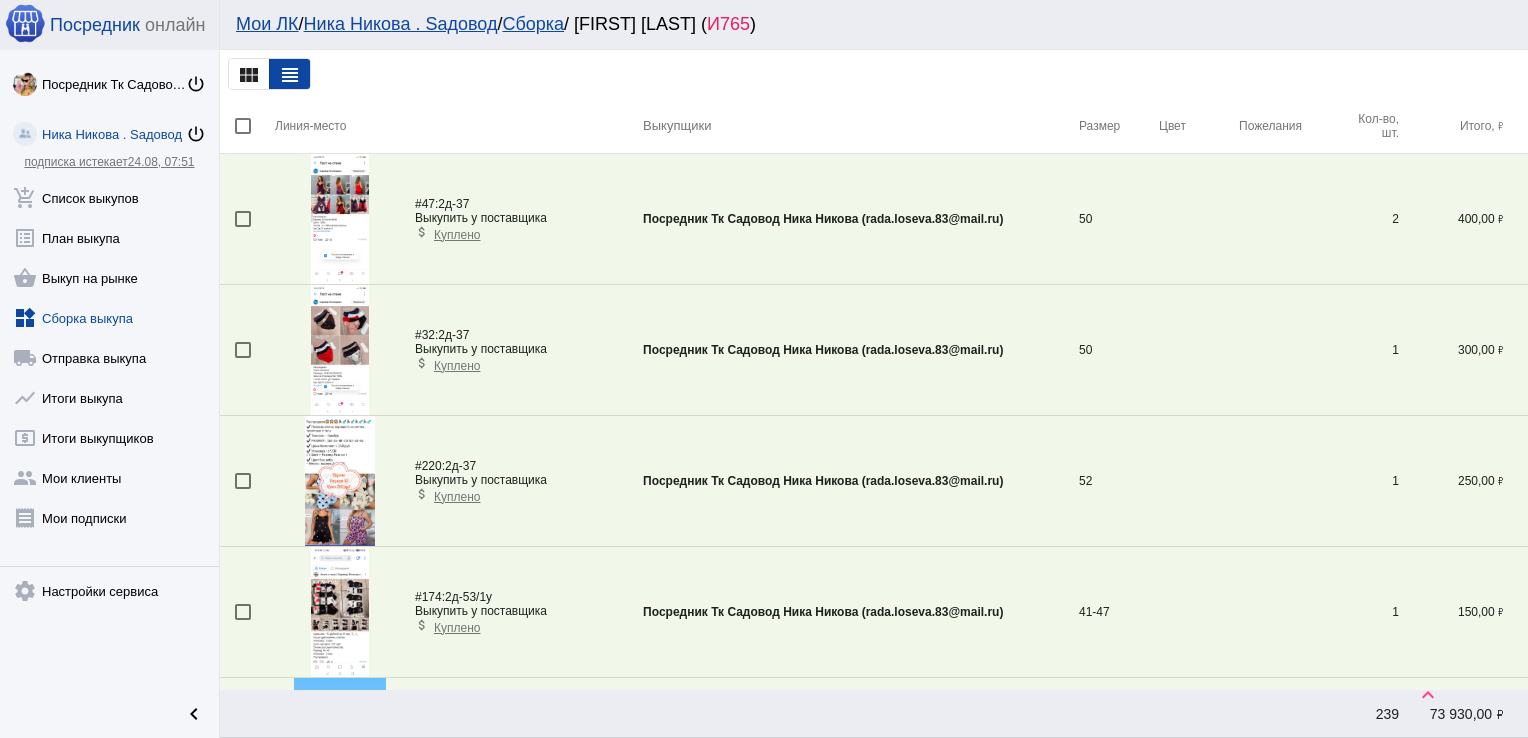 scroll, scrollTop: 593, scrollLeft: 0, axis: vertical 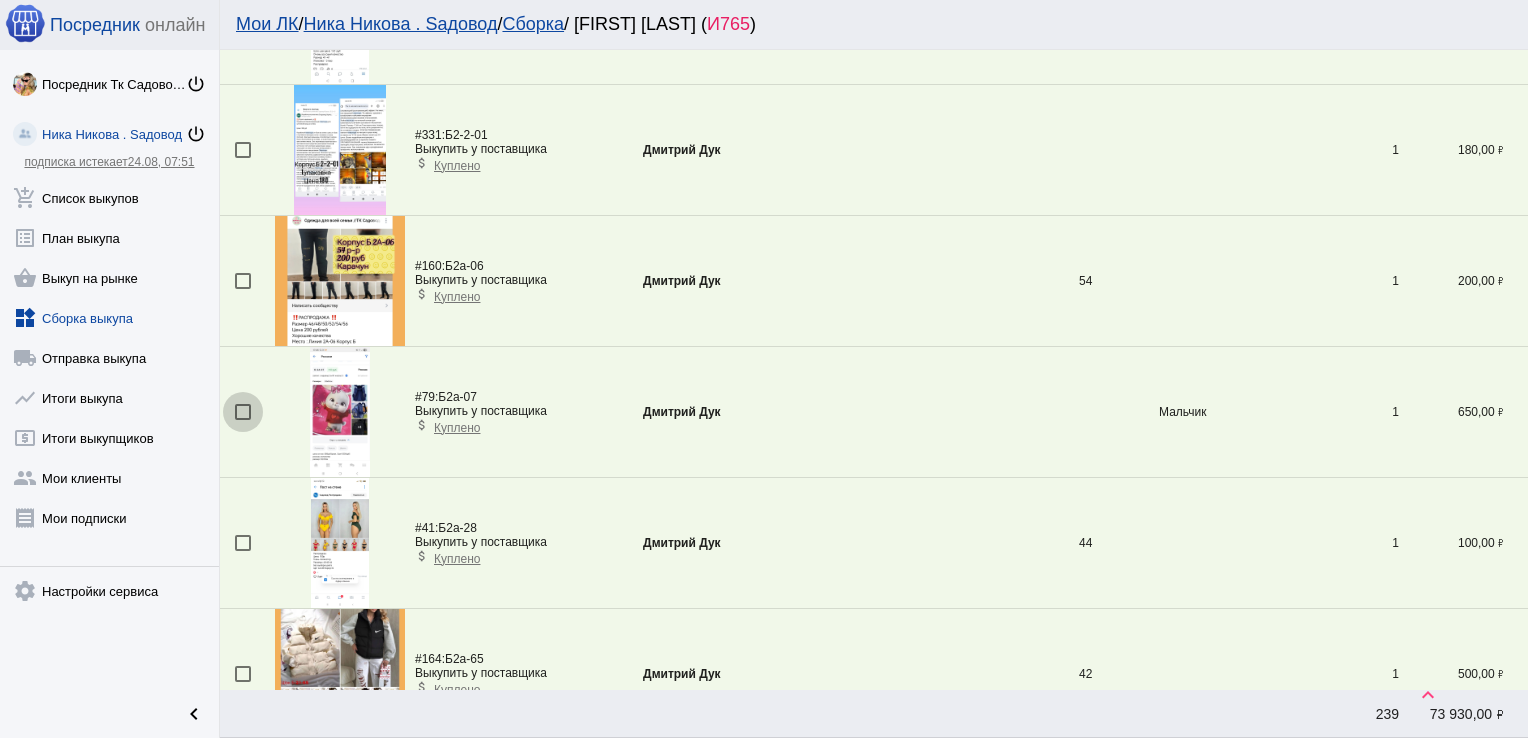 click at bounding box center [243, 412] 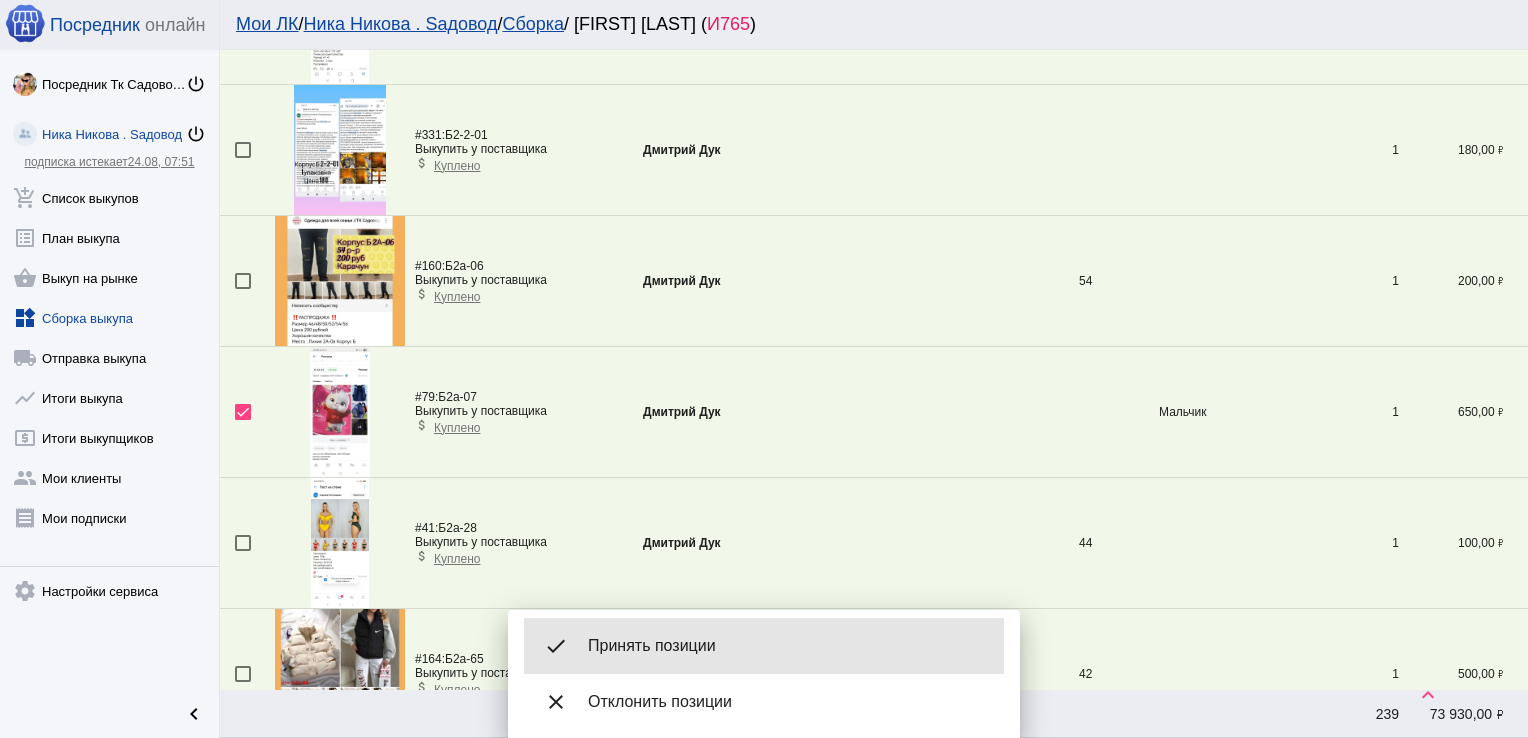 click on "Принять позиции" at bounding box center (788, 646) 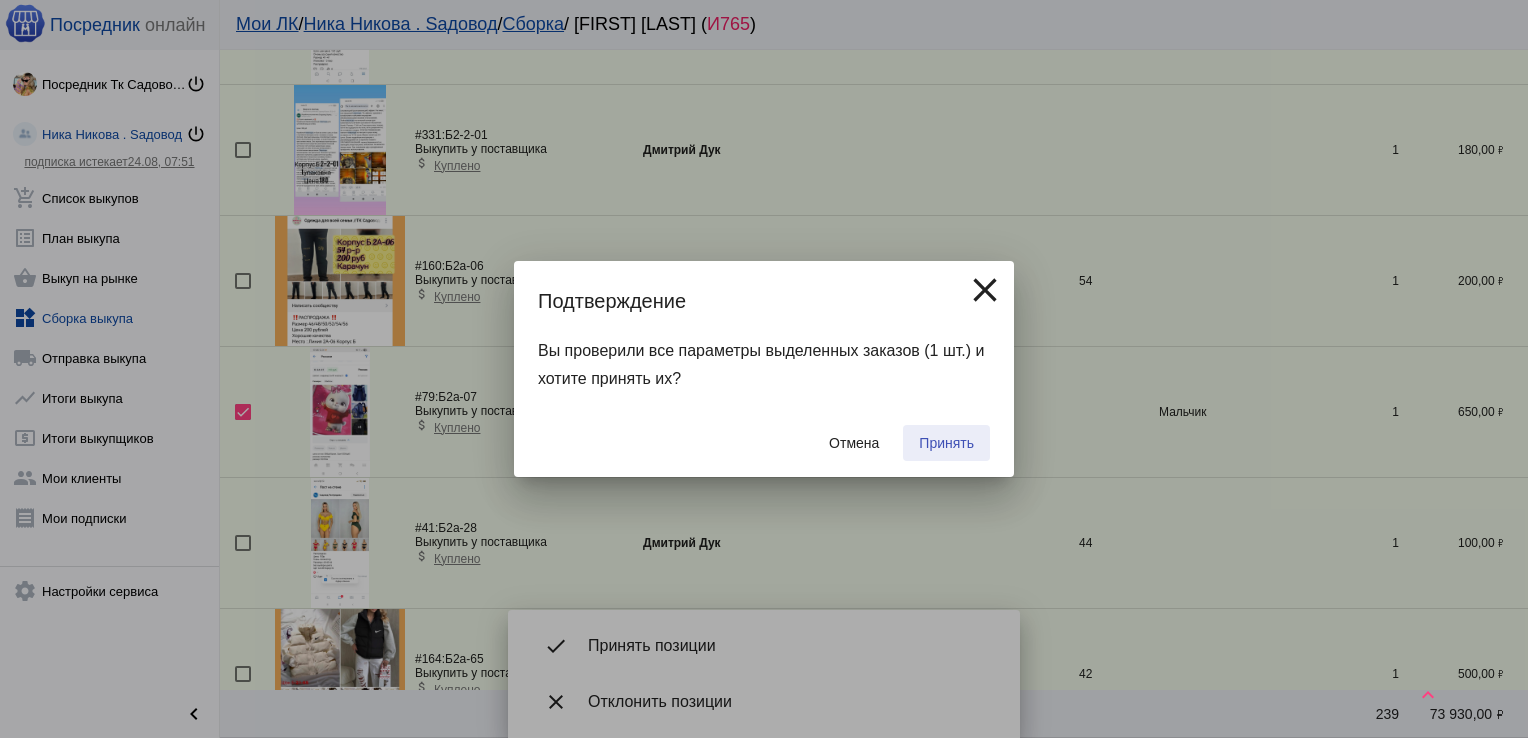 click on "Принять" at bounding box center (946, 443) 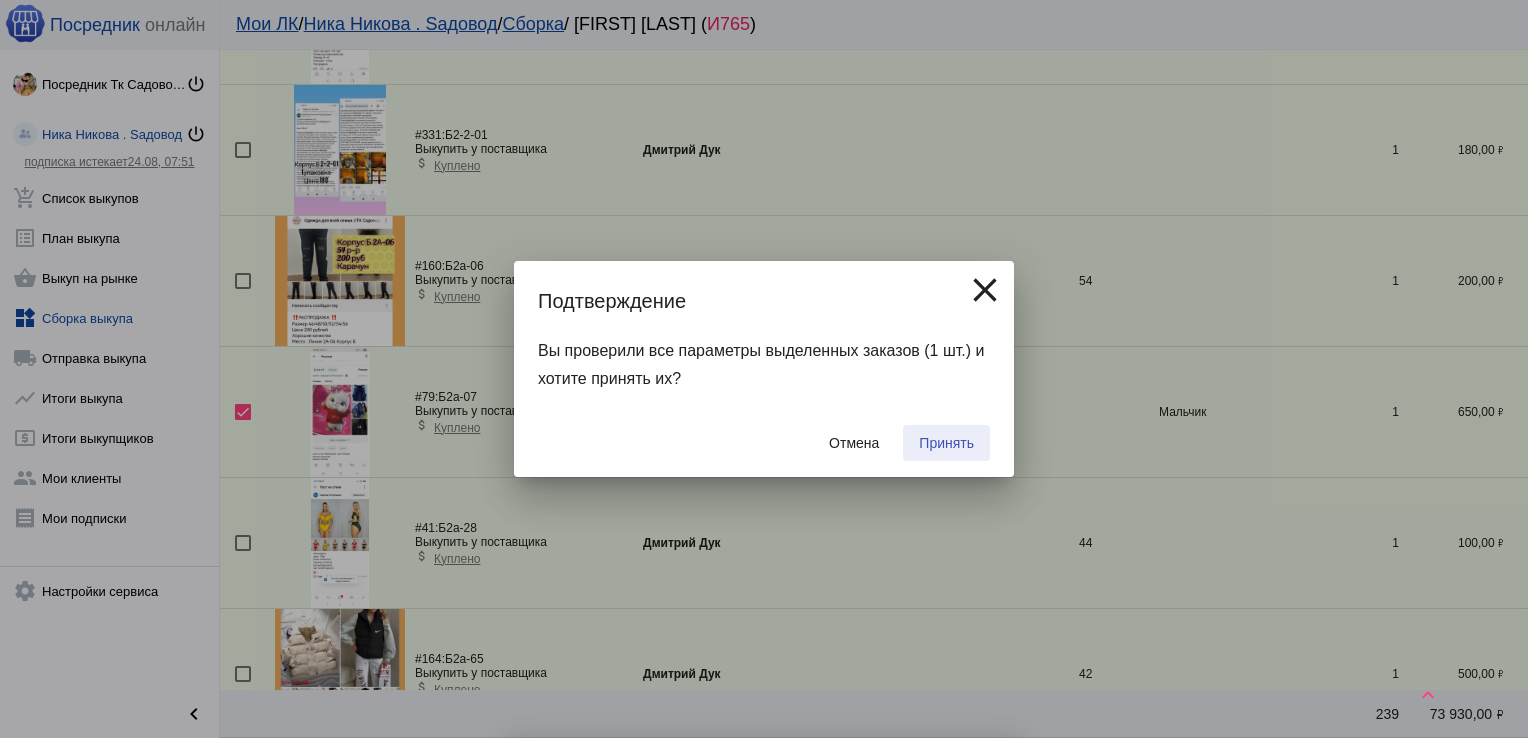 checkbox on "false" 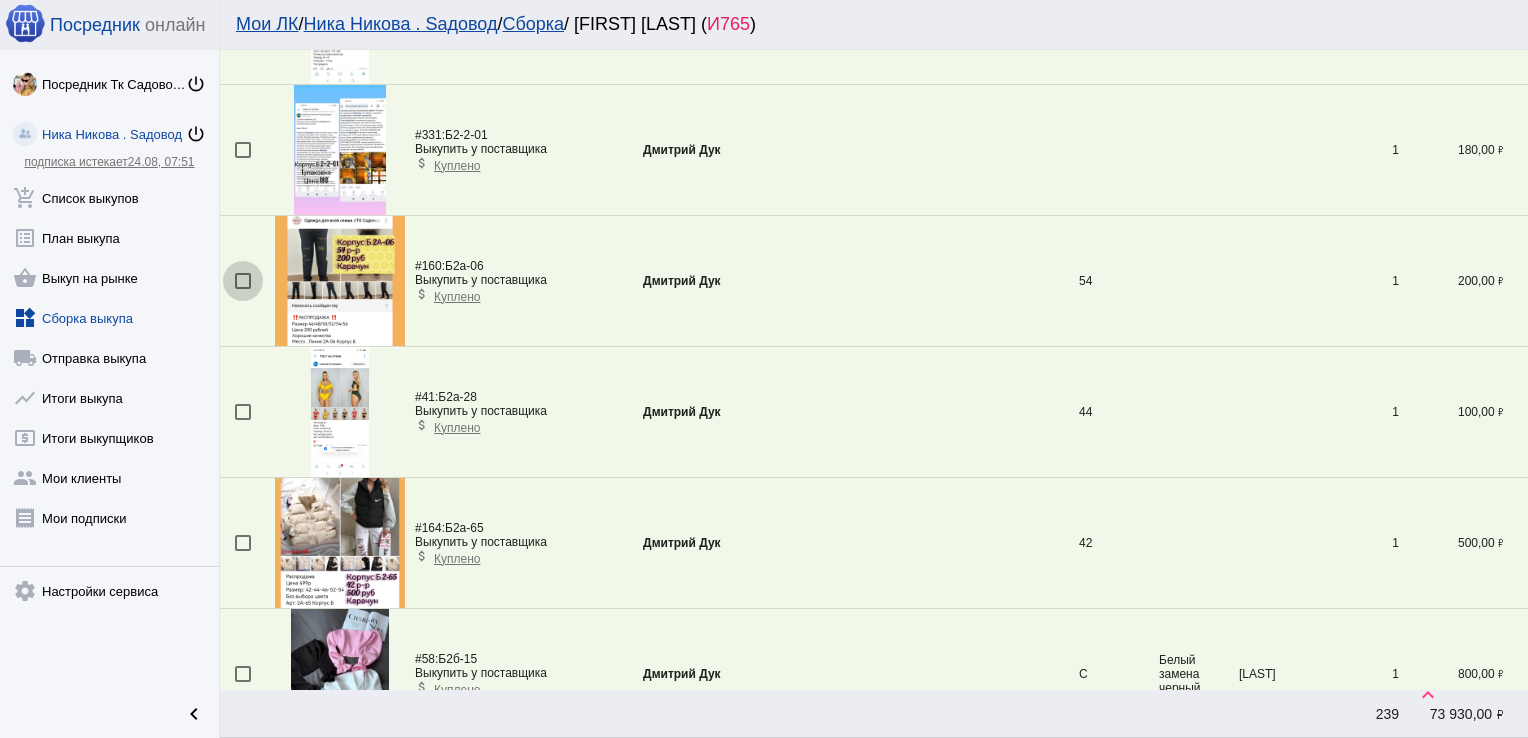 click at bounding box center (243, 281) 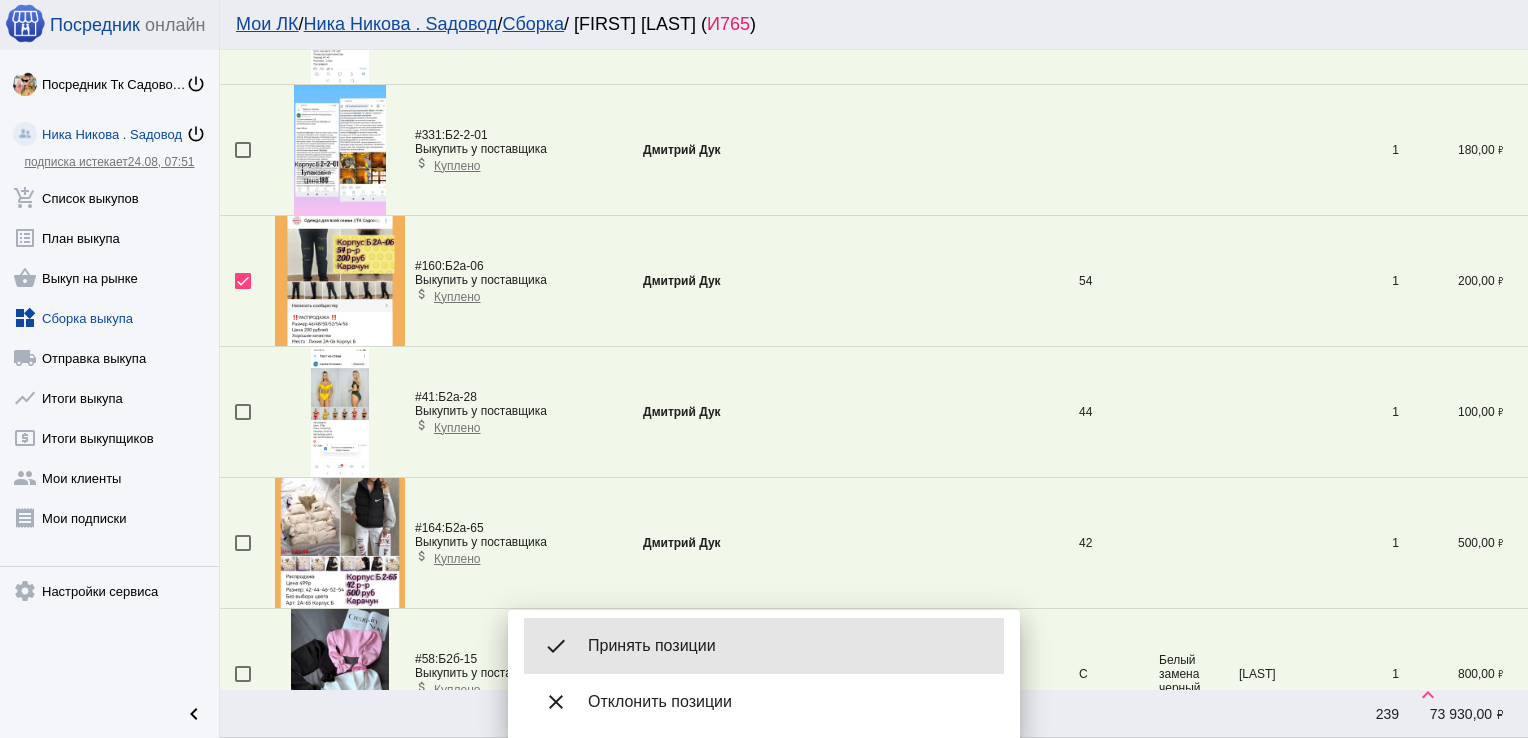 click on "Принять позиции" at bounding box center (788, 646) 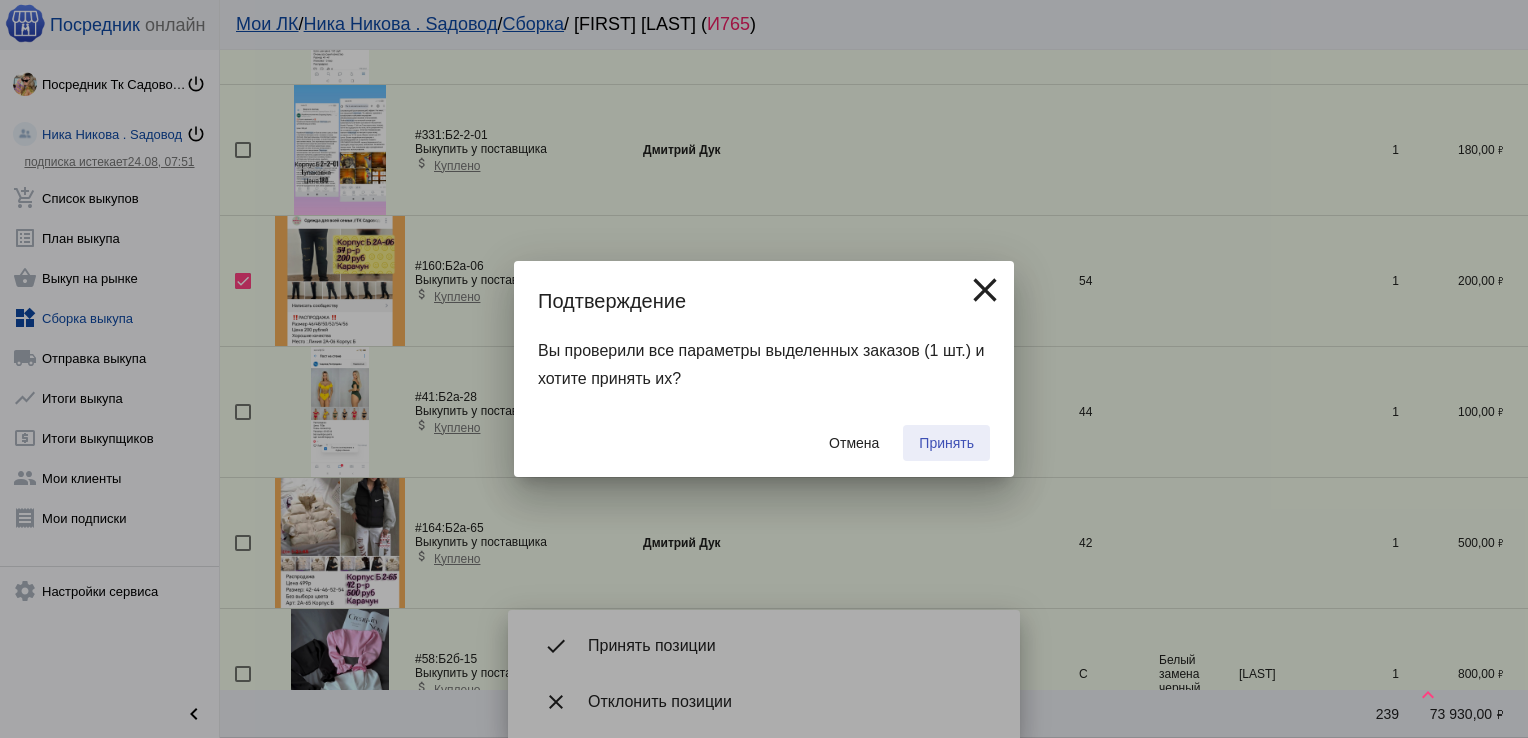 click on "Принять" at bounding box center [946, 443] 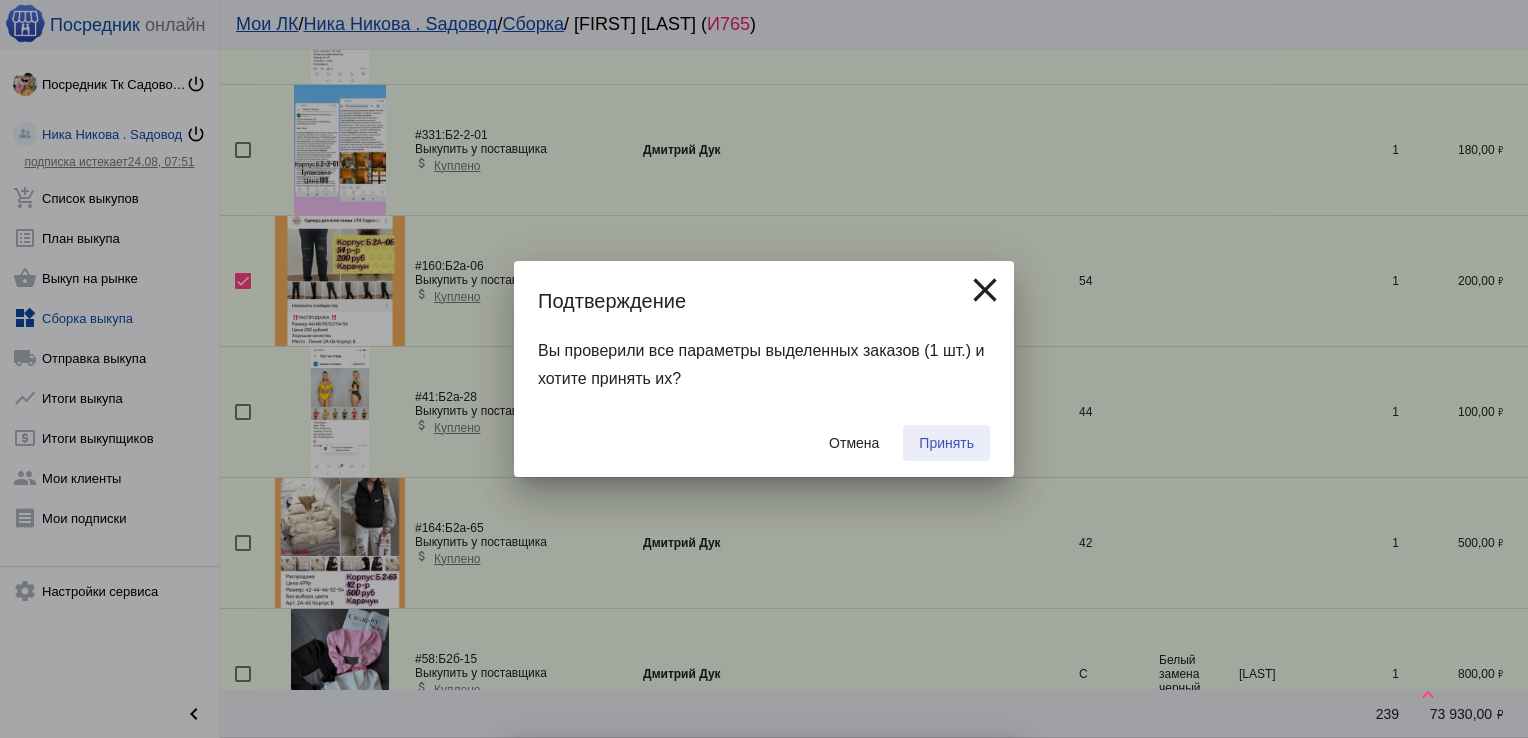 checkbox on "false" 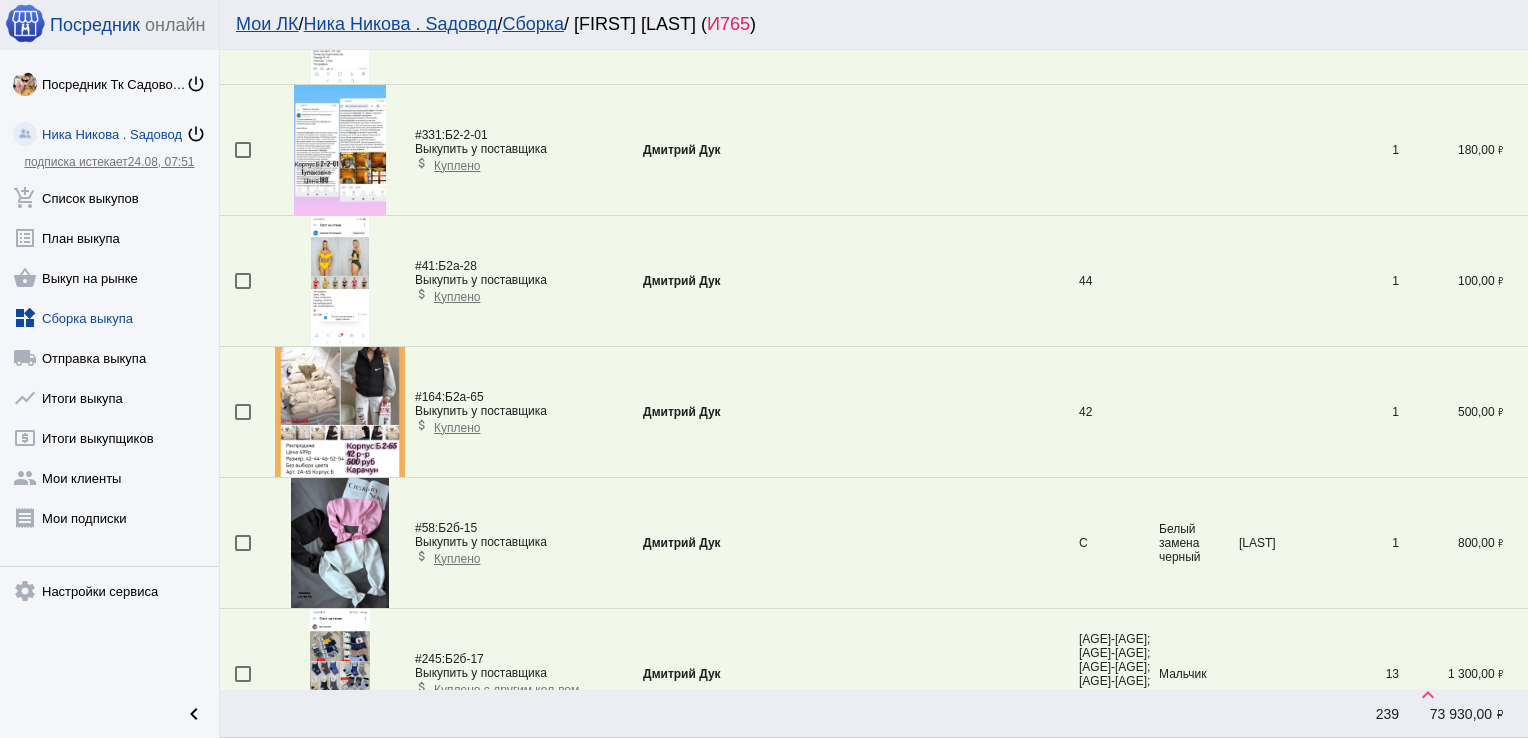click at bounding box center [243, 543] 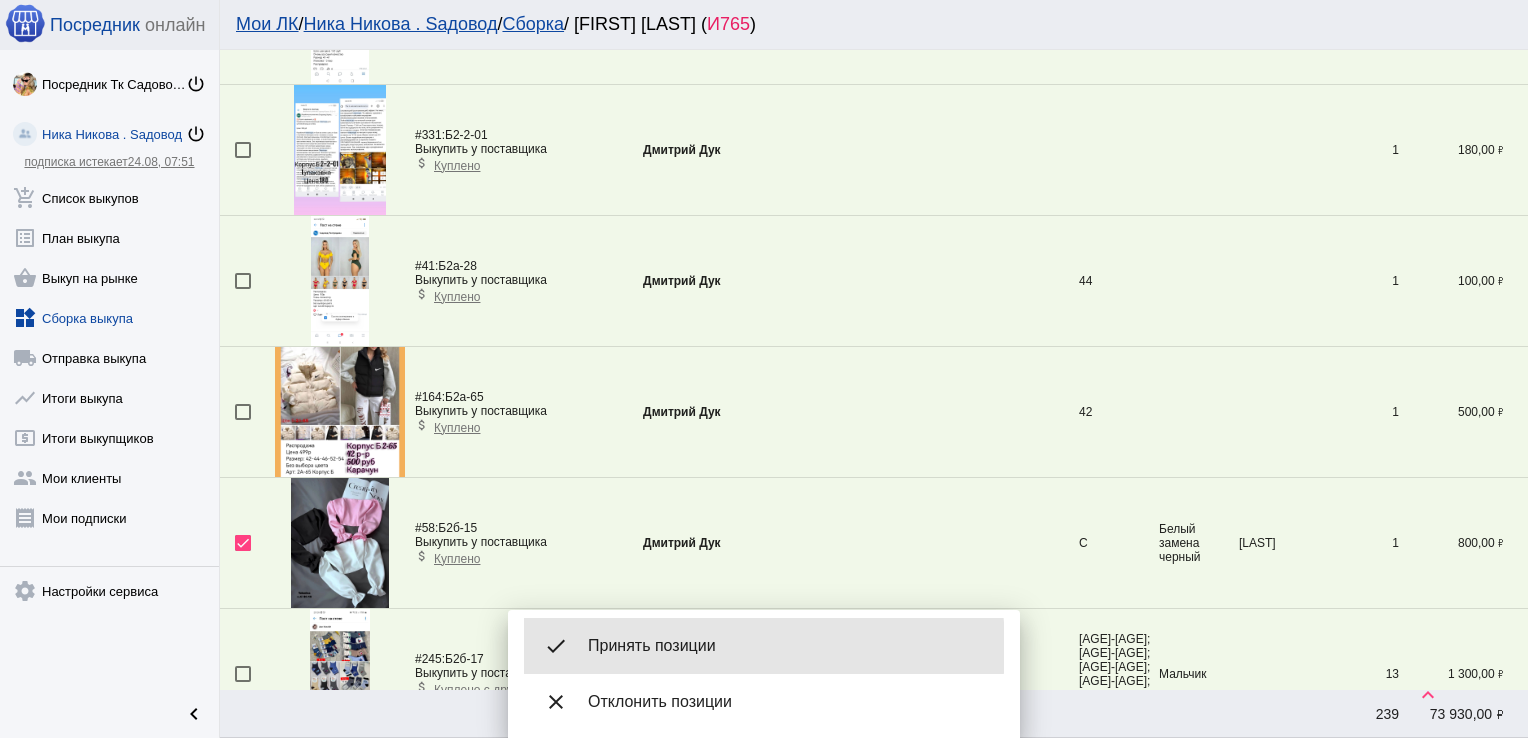 click on "Принять позиции" at bounding box center [788, 646] 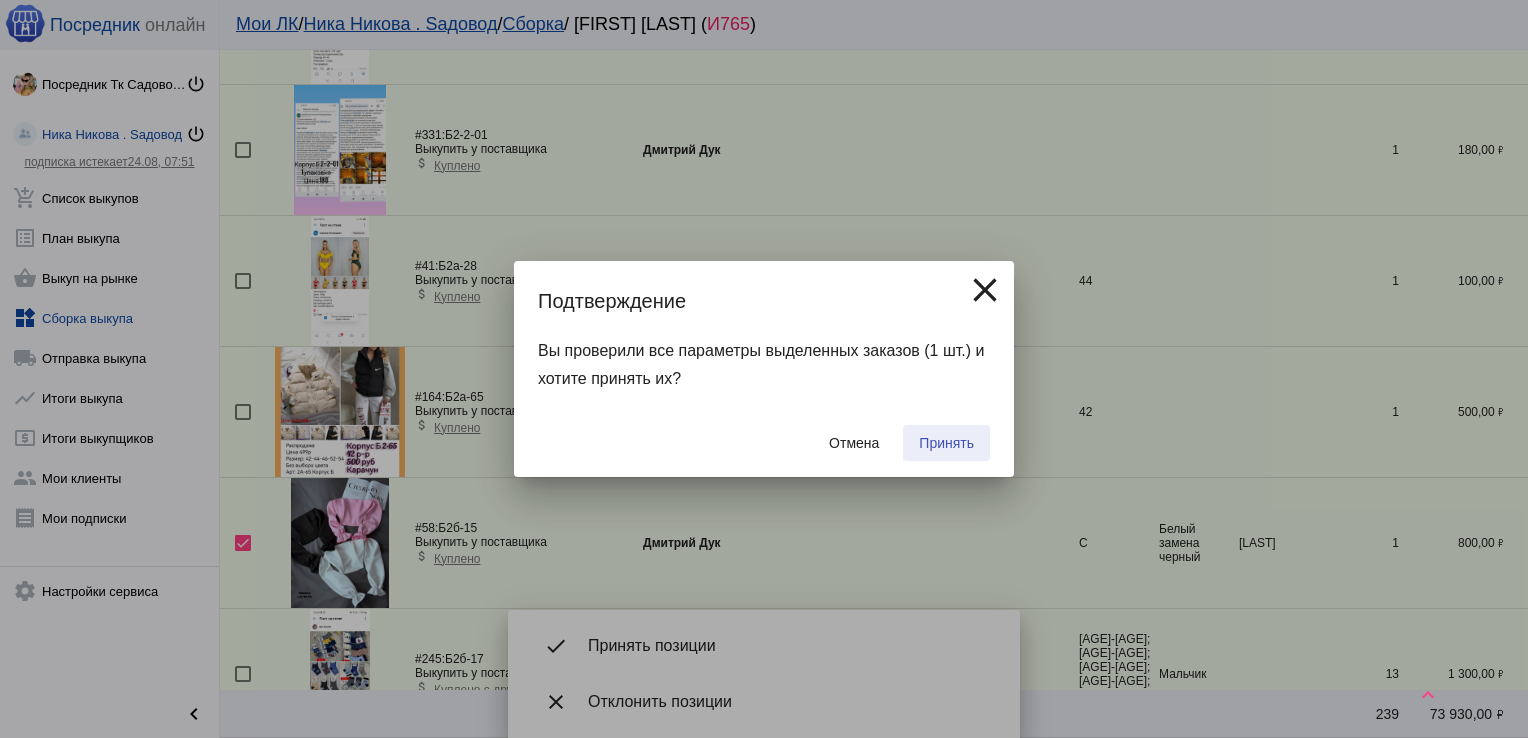 click on "Принять" at bounding box center (946, 443) 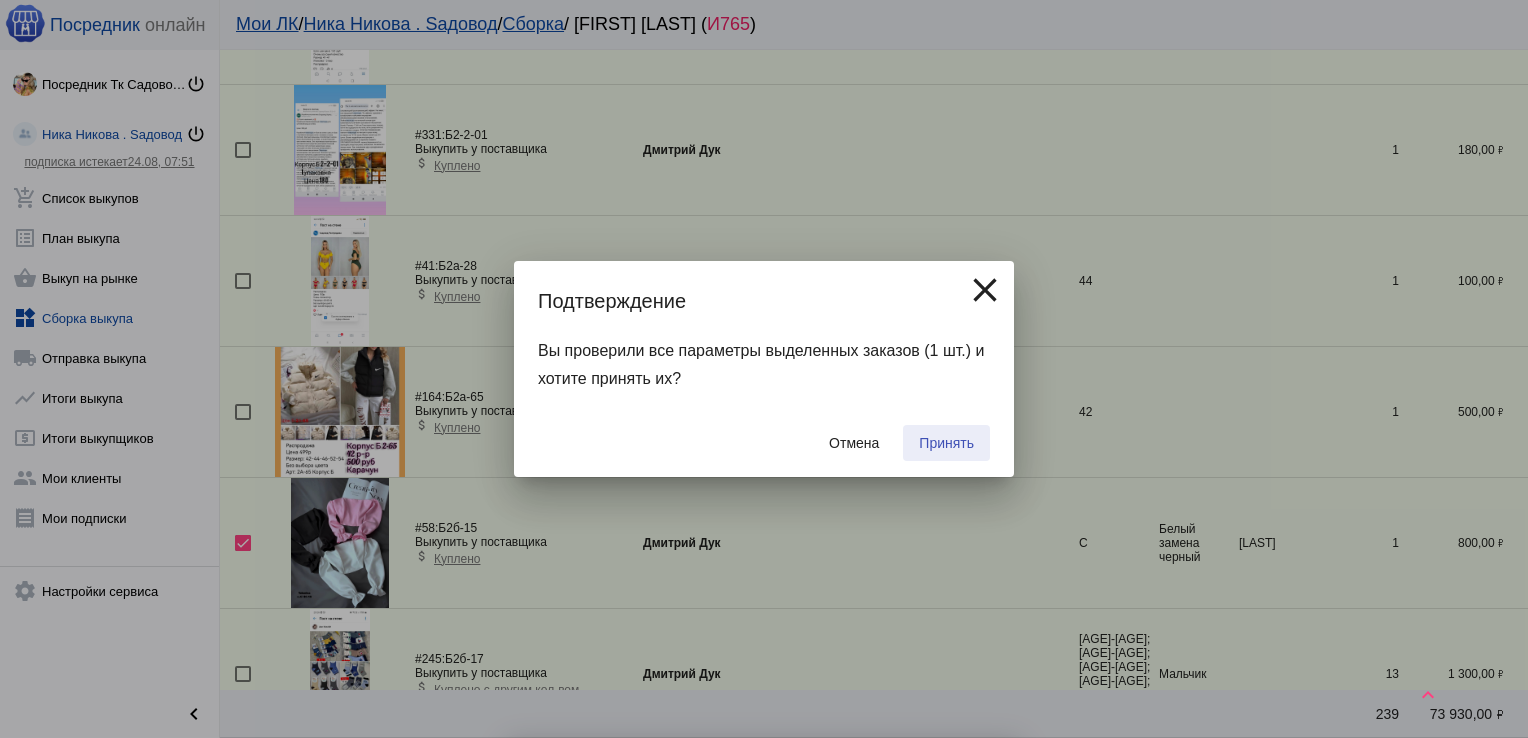 checkbox on "false" 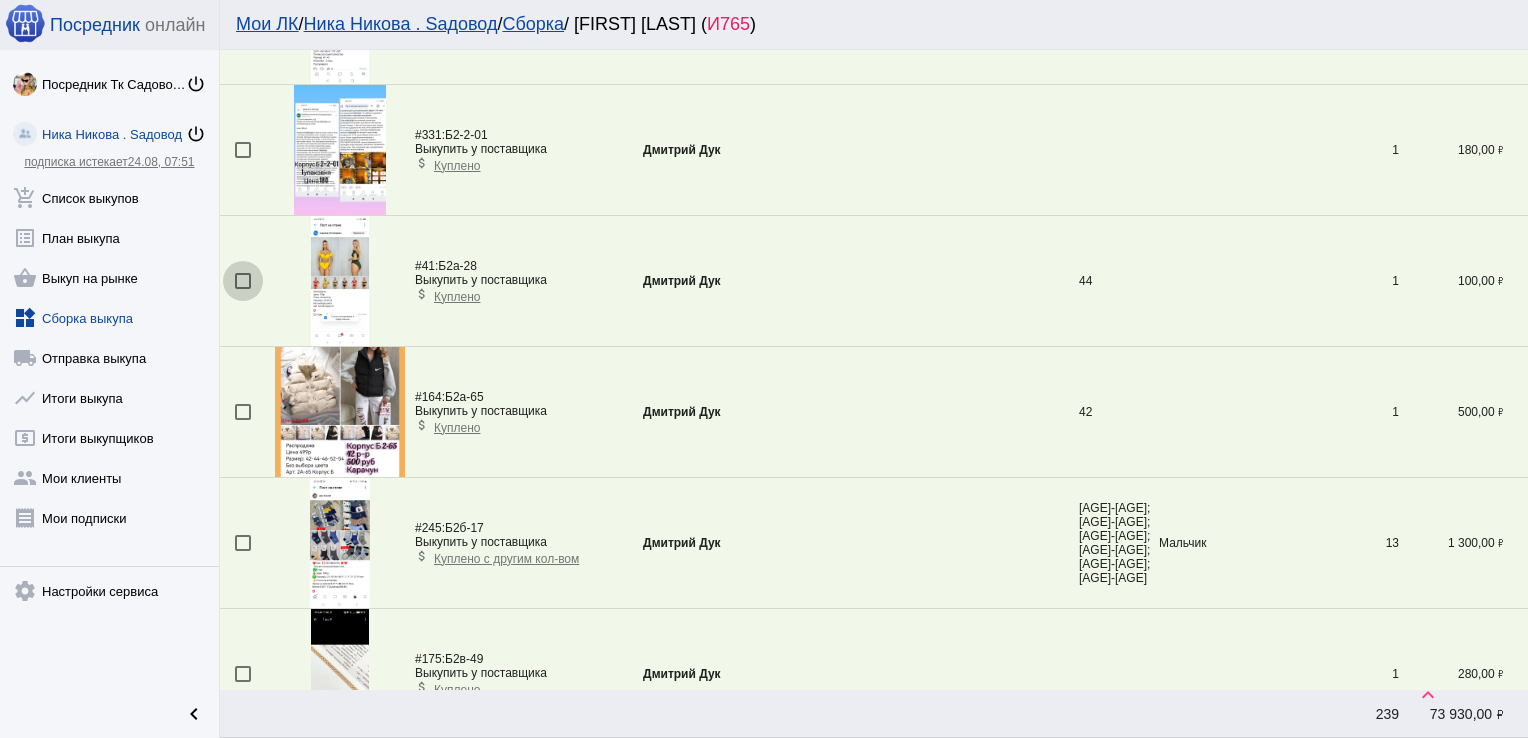 click at bounding box center [243, 281] 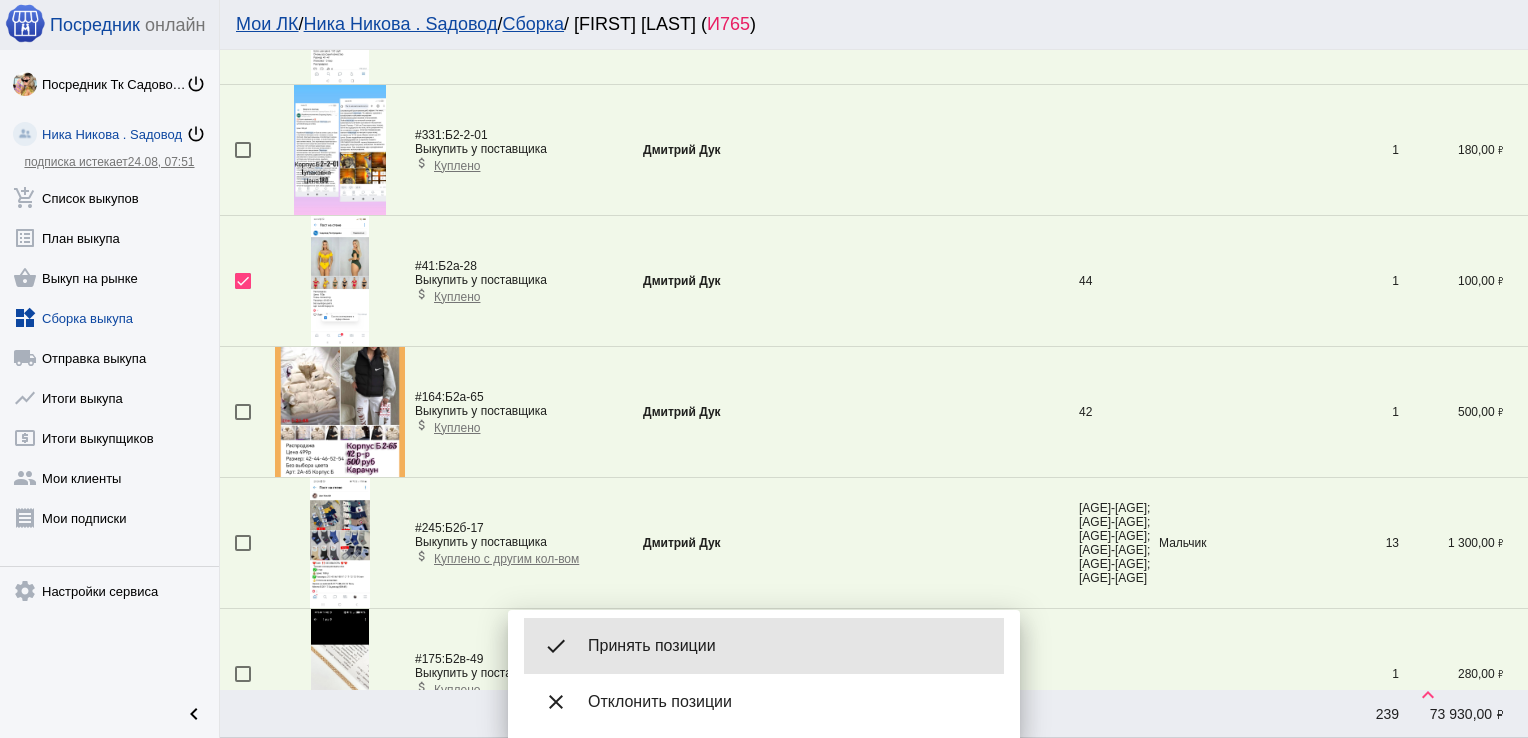 click on "Принять позиции" at bounding box center (788, 646) 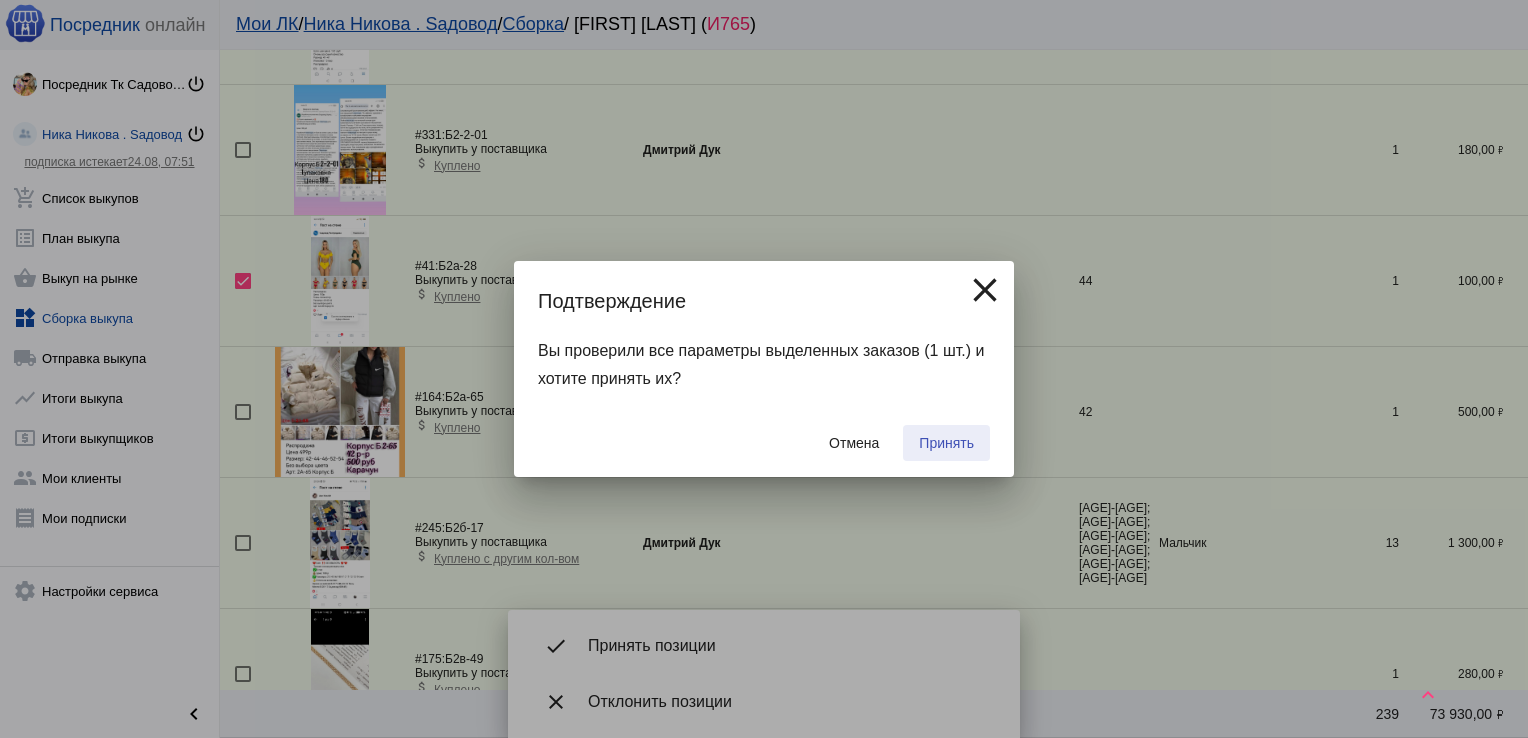 click on "Принять" at bounding box center [946, 443] 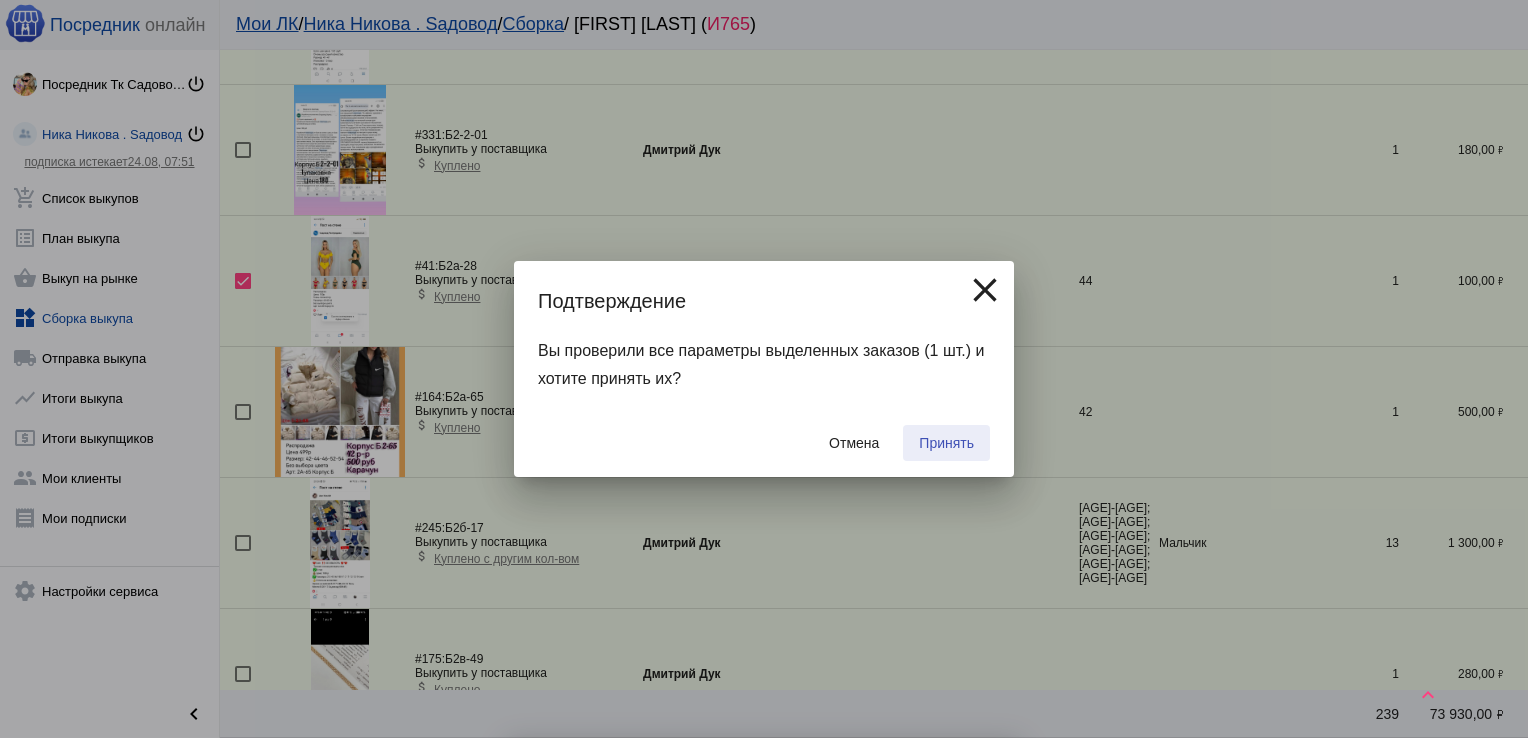 checkbox on "false" 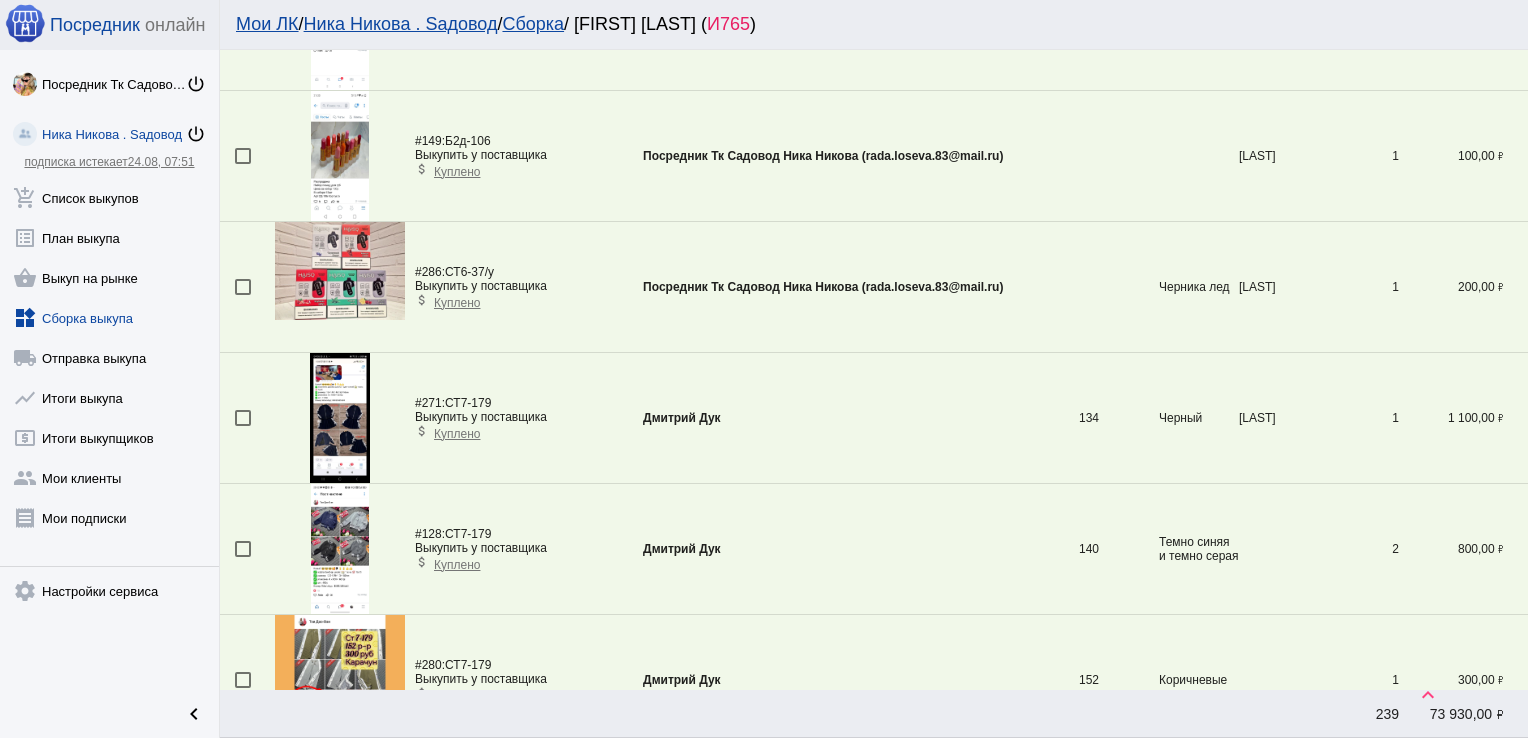 scroll, scrollTop: 5632, scrollLeft: 0, axis: vertical 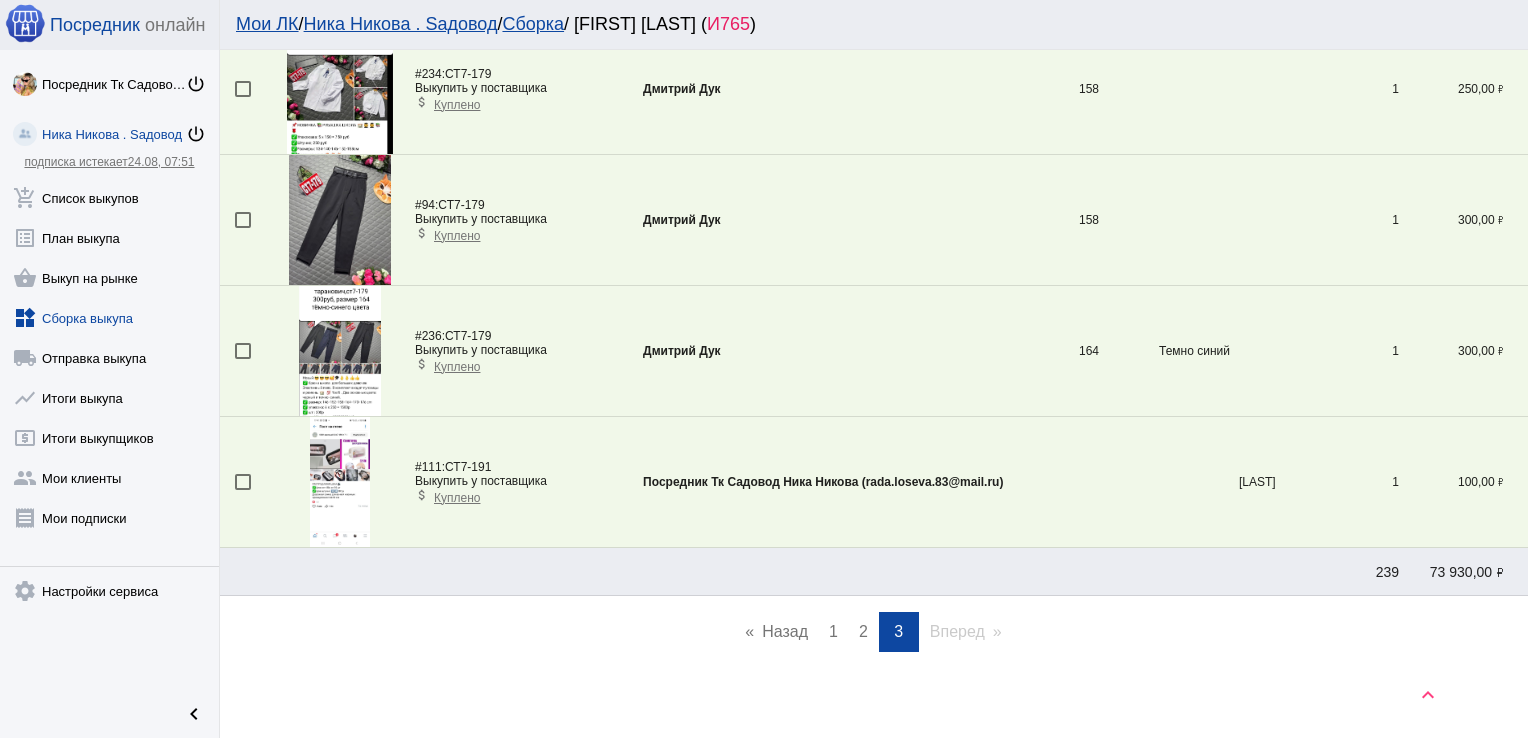 click on "page  2" at bounding box center [863, 632] 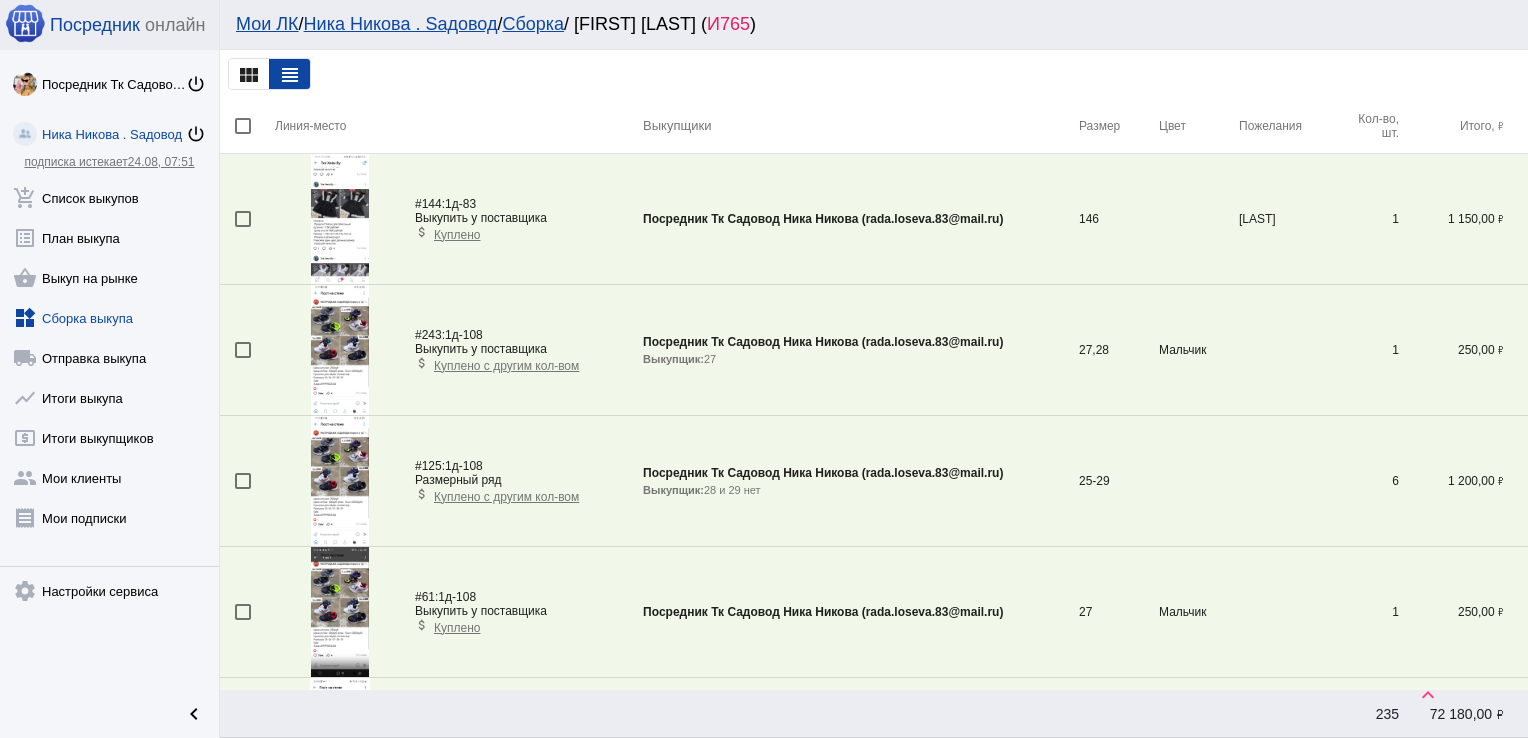 scroll, scrollTop: 1116, scrollLeft: 0, axis: vertical 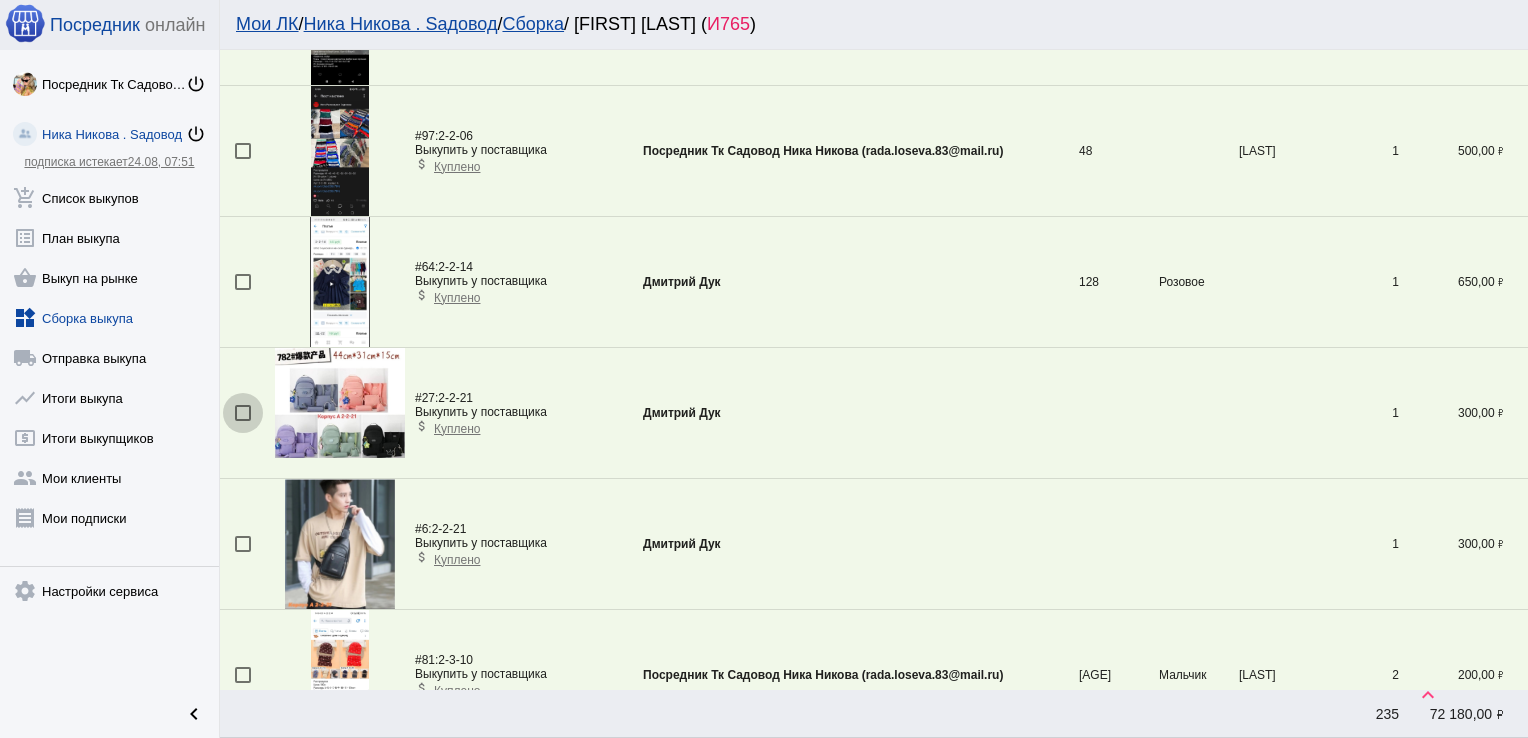 click at bounding box center [243, 413] 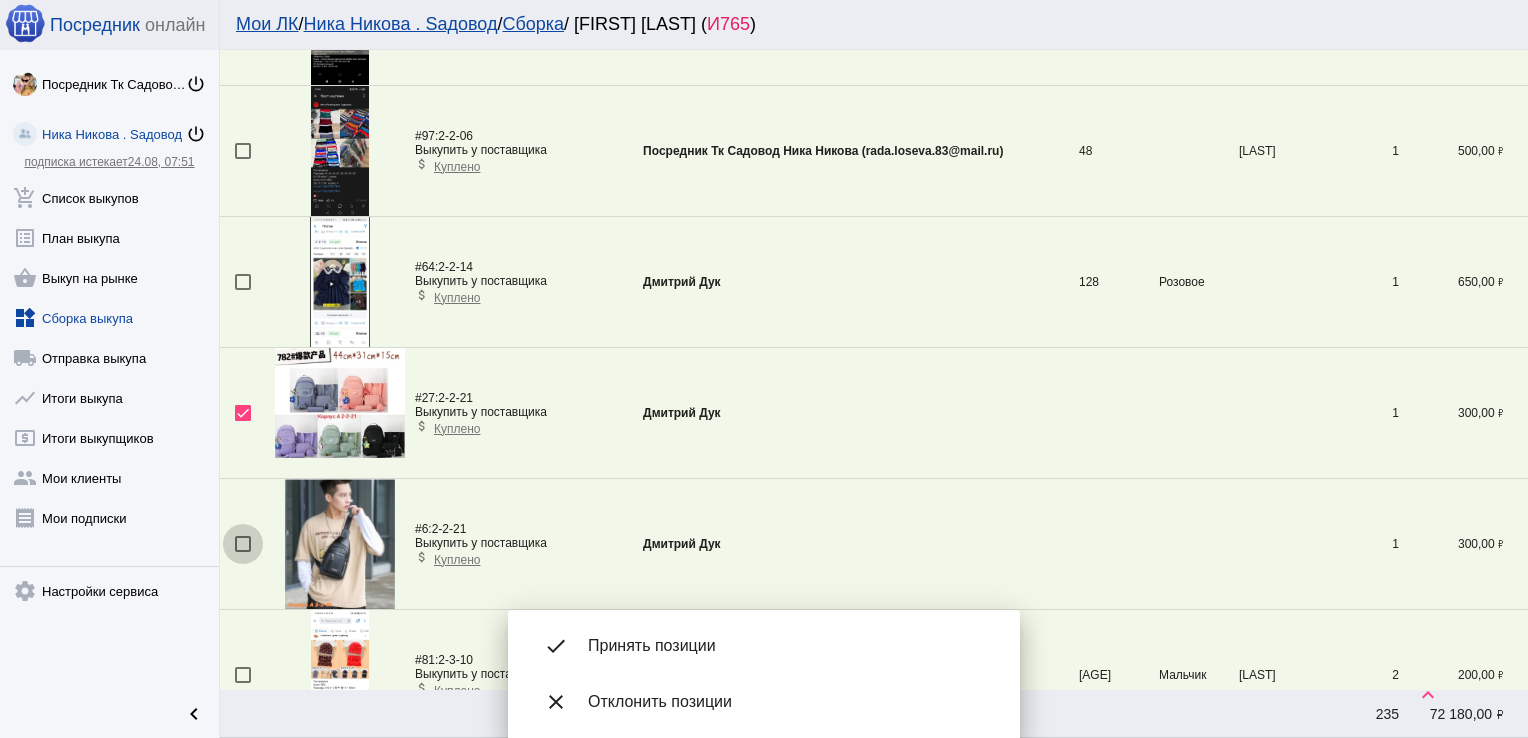 click at bounding box center [243, 544] 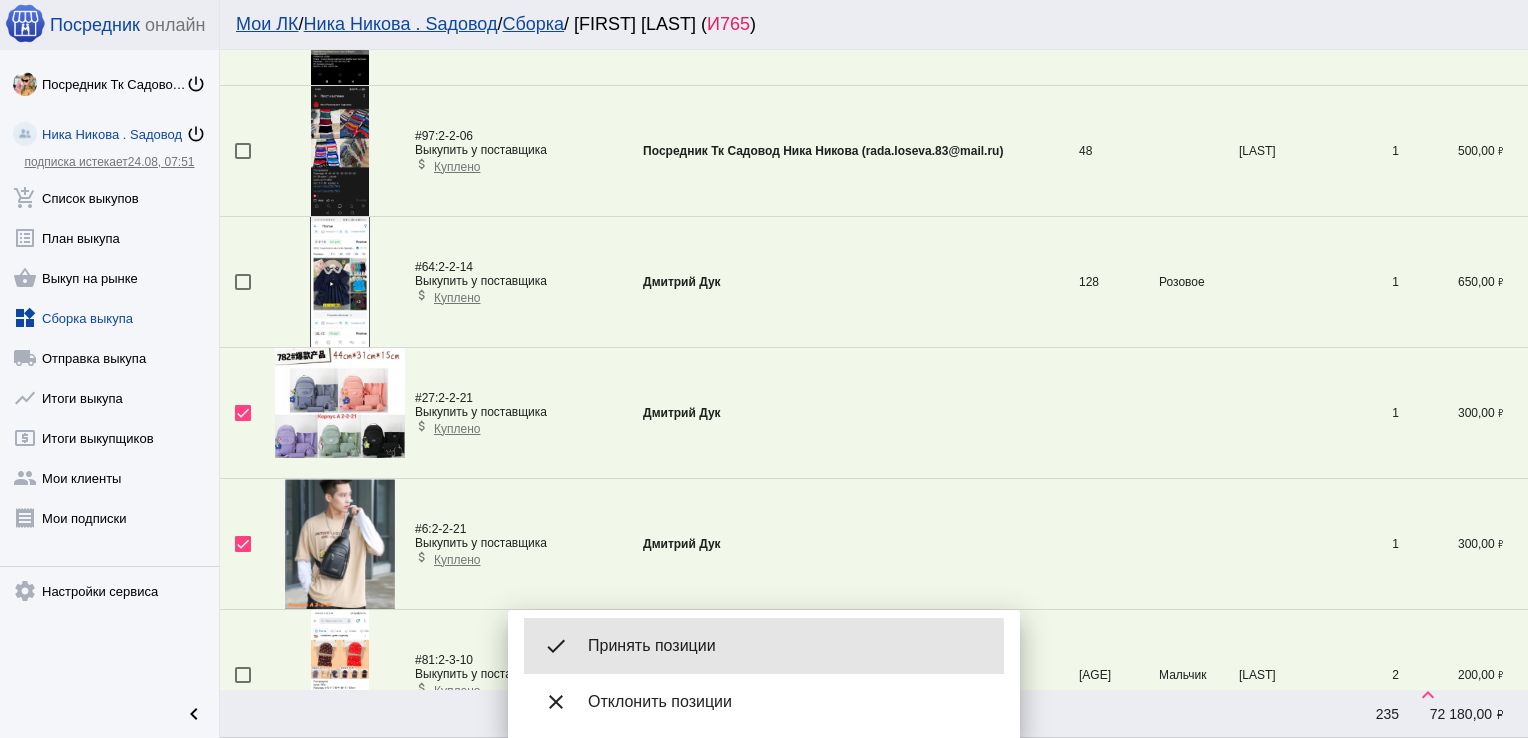 click on "Принять позиции" at bounding box center (788, 646) 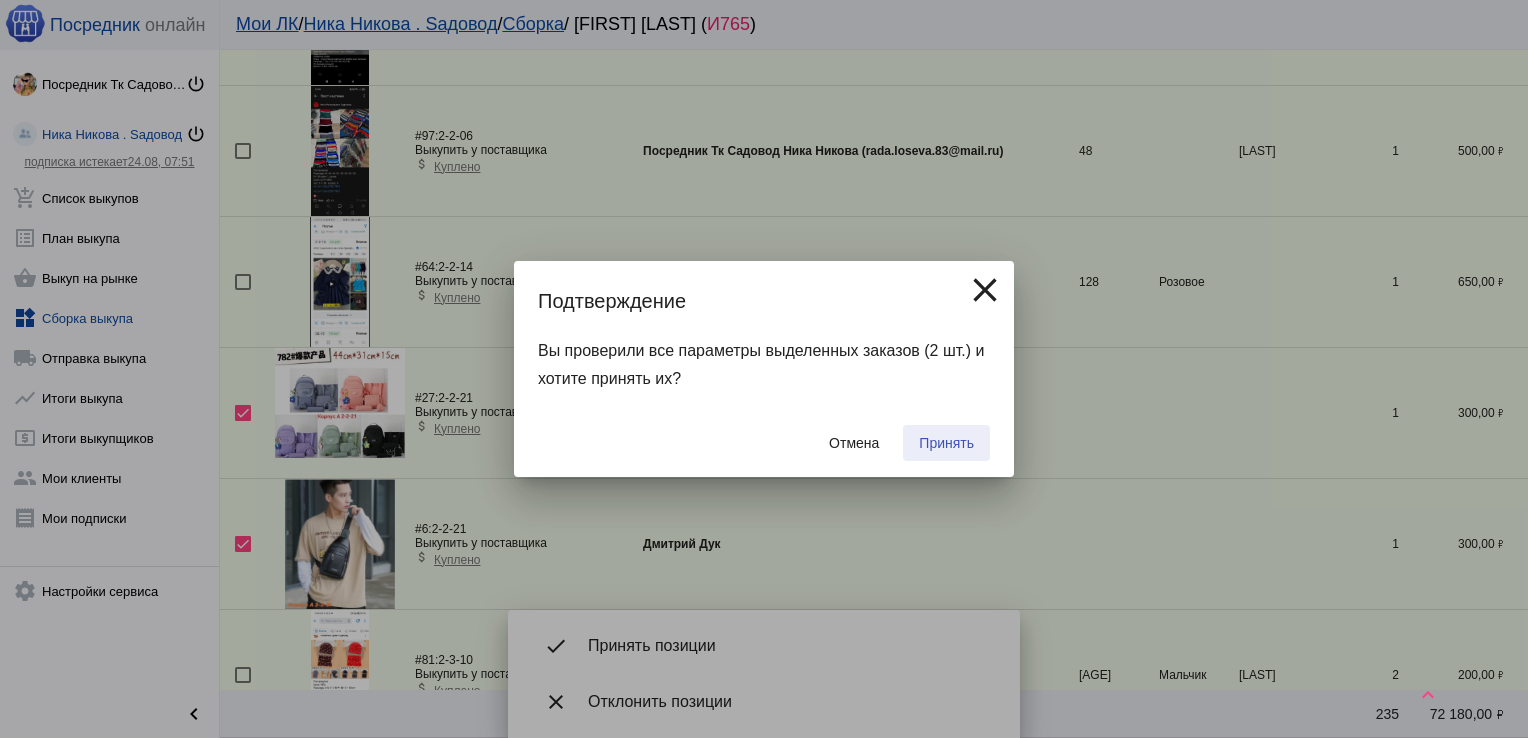 click on "Принять" at bounding box center (946, 443) 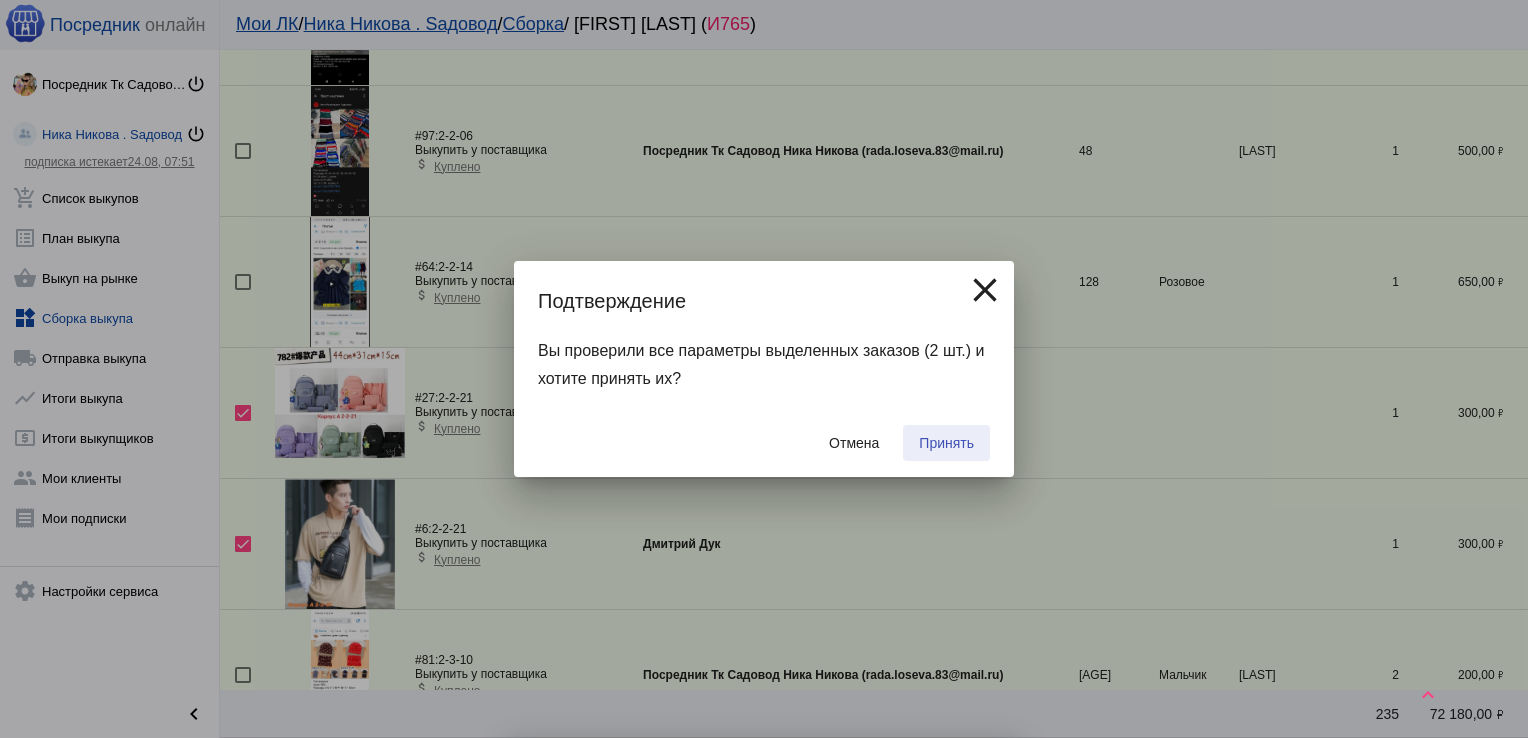 checkbox on "false" 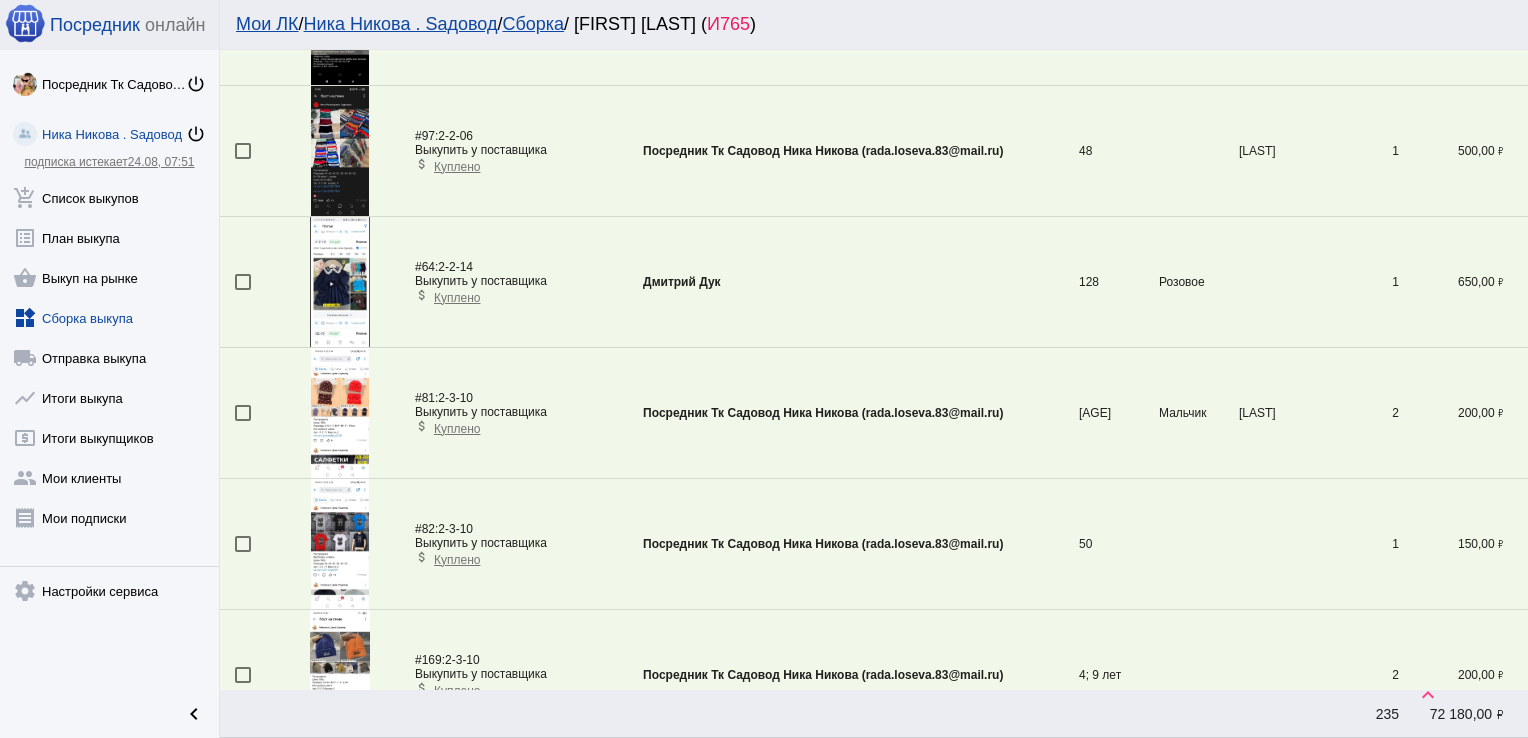 scroll, scrollTop: 4910, scrollLeft: 0, axis: vertical 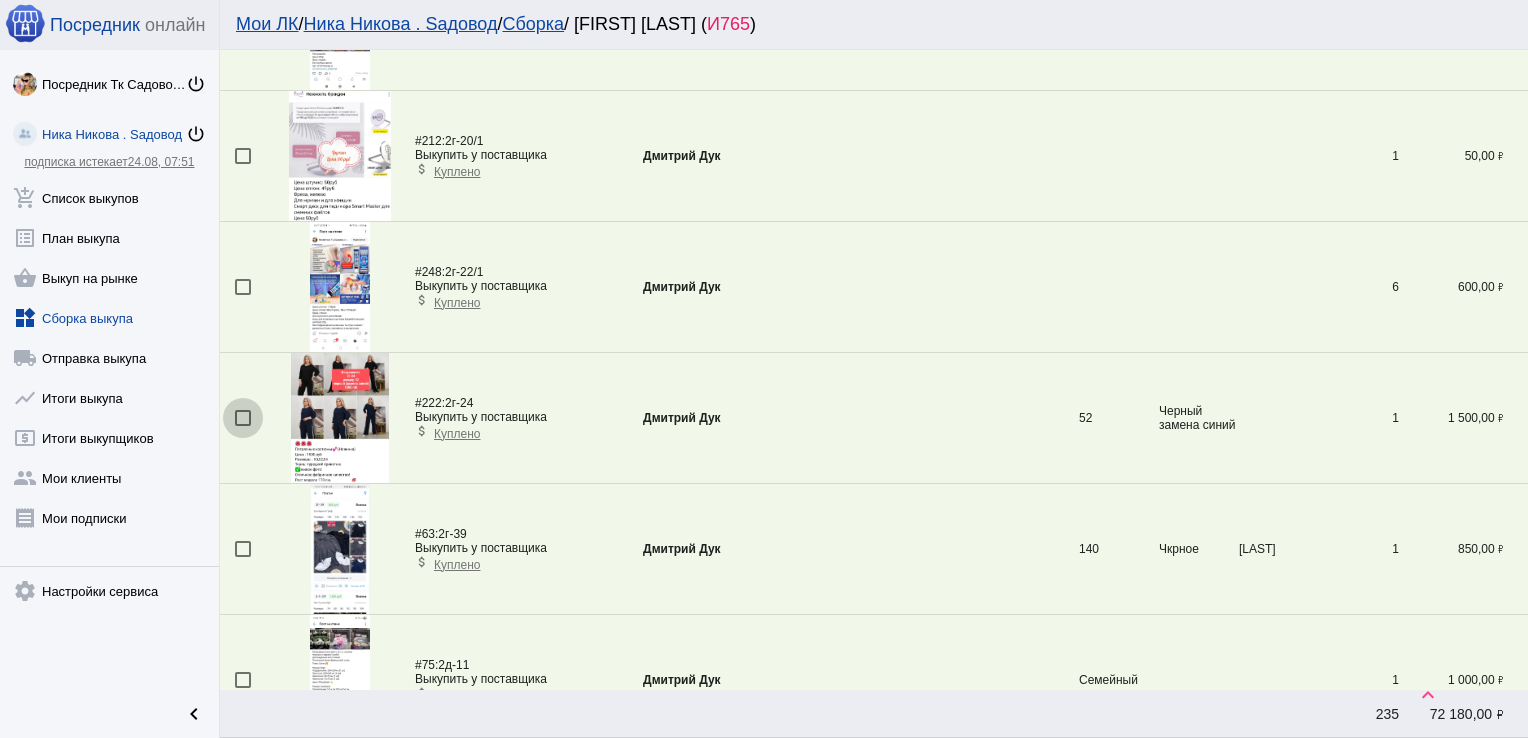 click at bounding box center (243, 418) 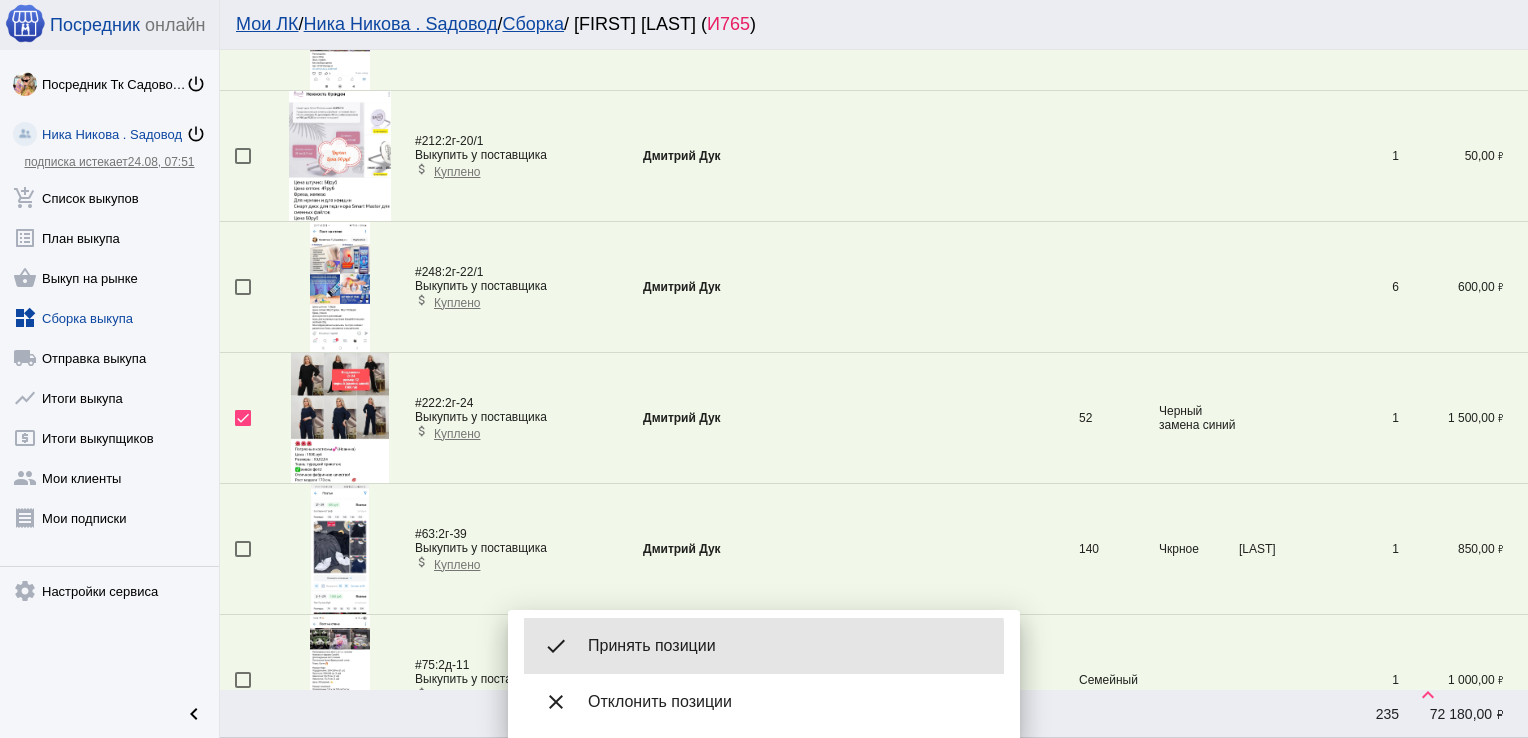 click on "Принять позиции" at bounding box center (788, 646) 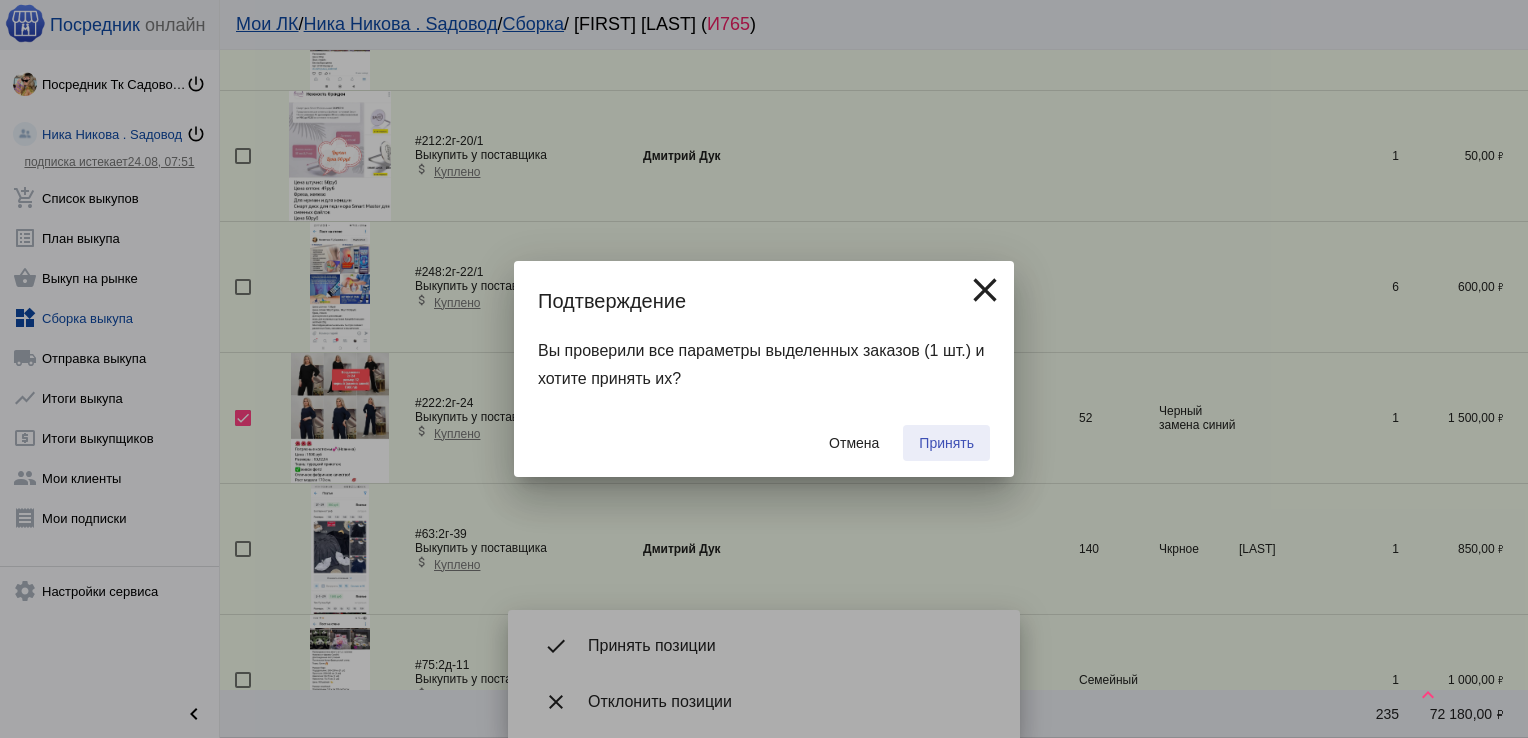 click on "Принять" at bounding box center (946, 443) 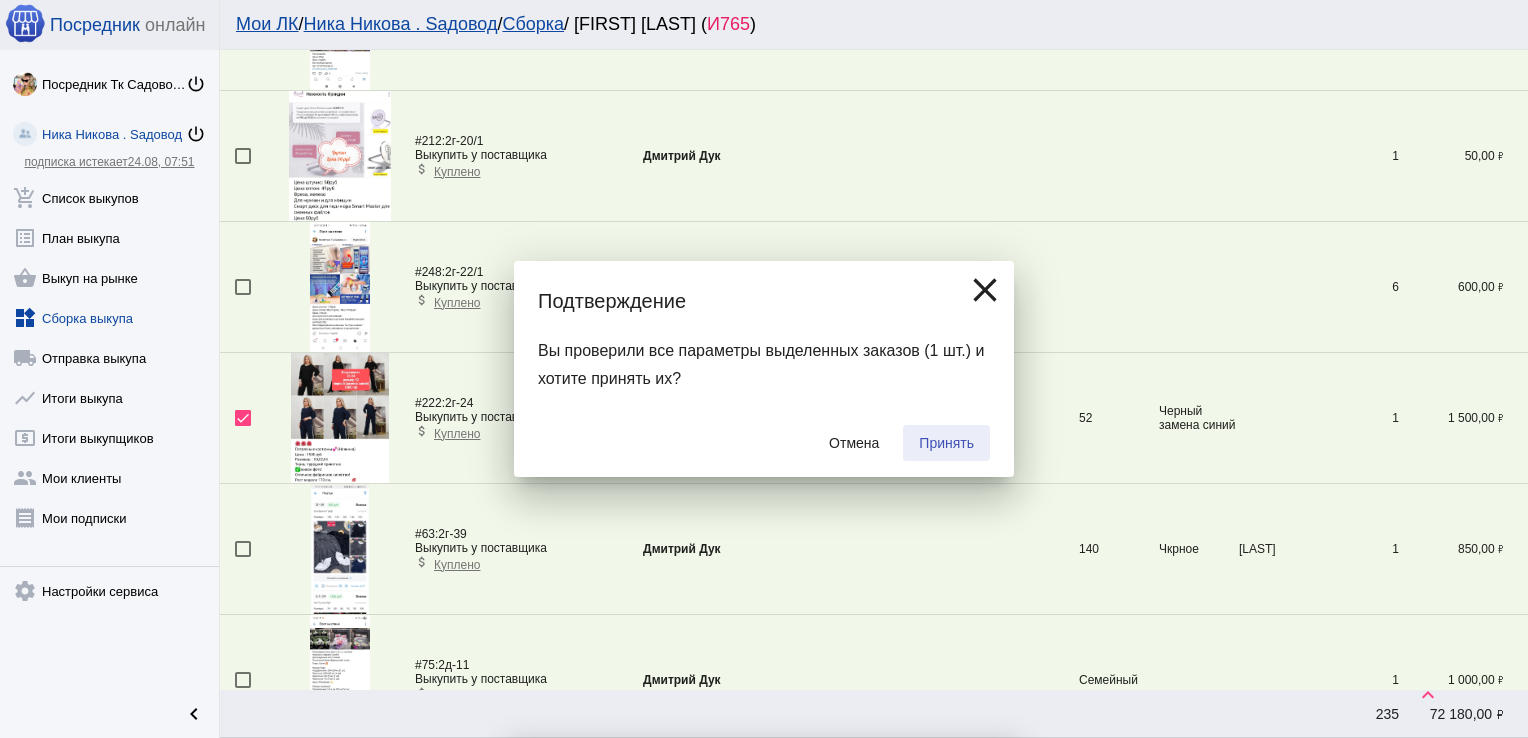 checkbox on "false" 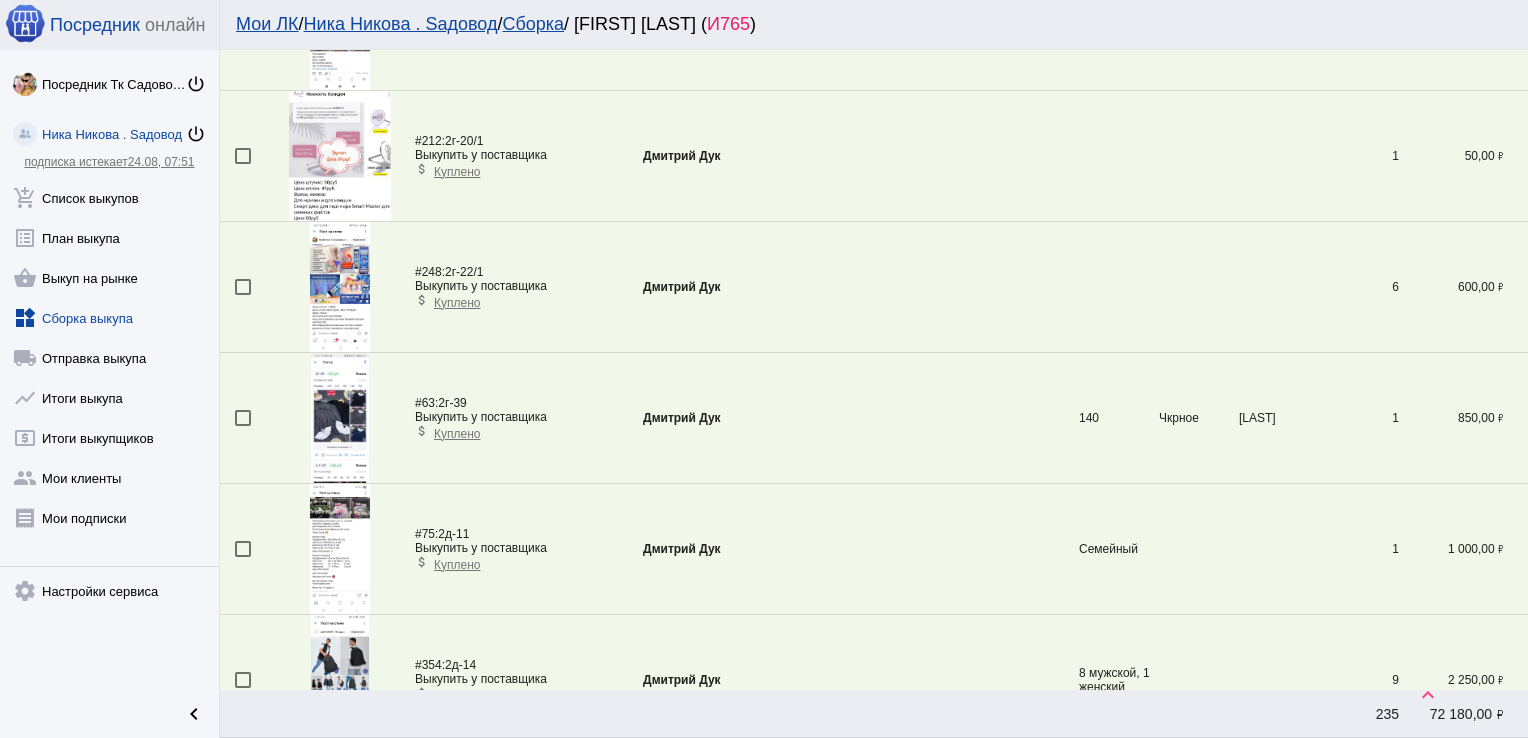 scroll, scrollTop: 3864, scrollLeft: 0, axis: vertical 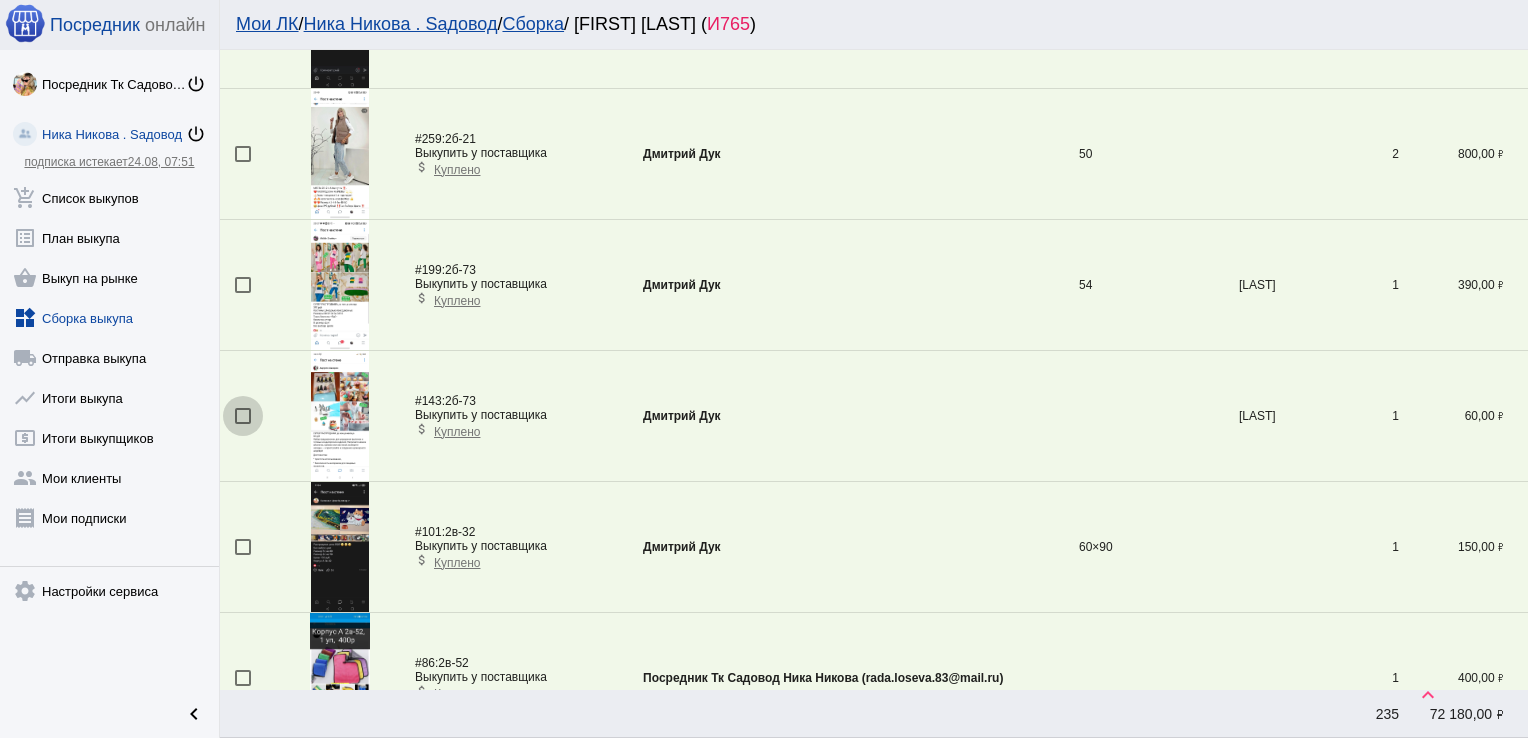 click at bounding box center (243, 416) 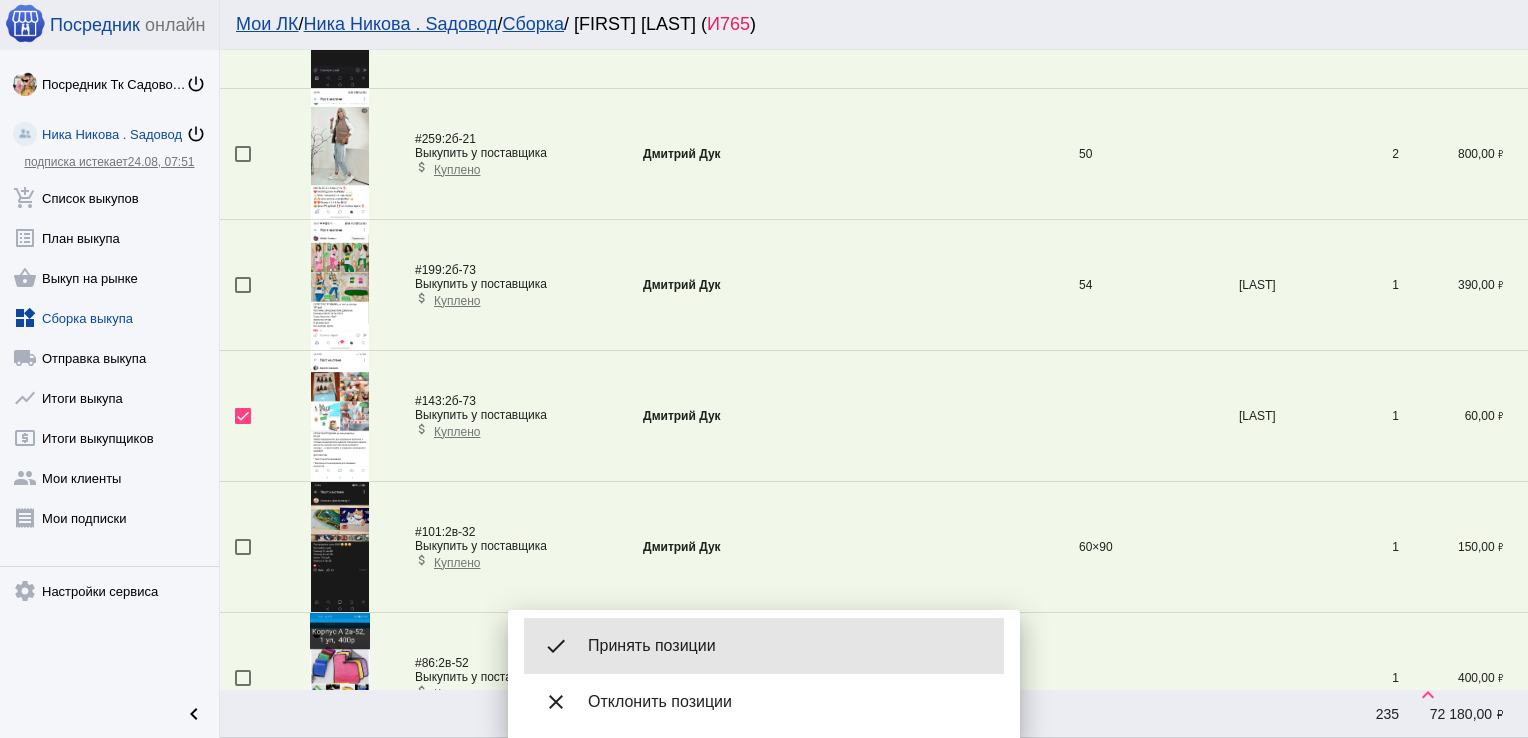 click on "Принять позиции" at bounding box center [788, 646] 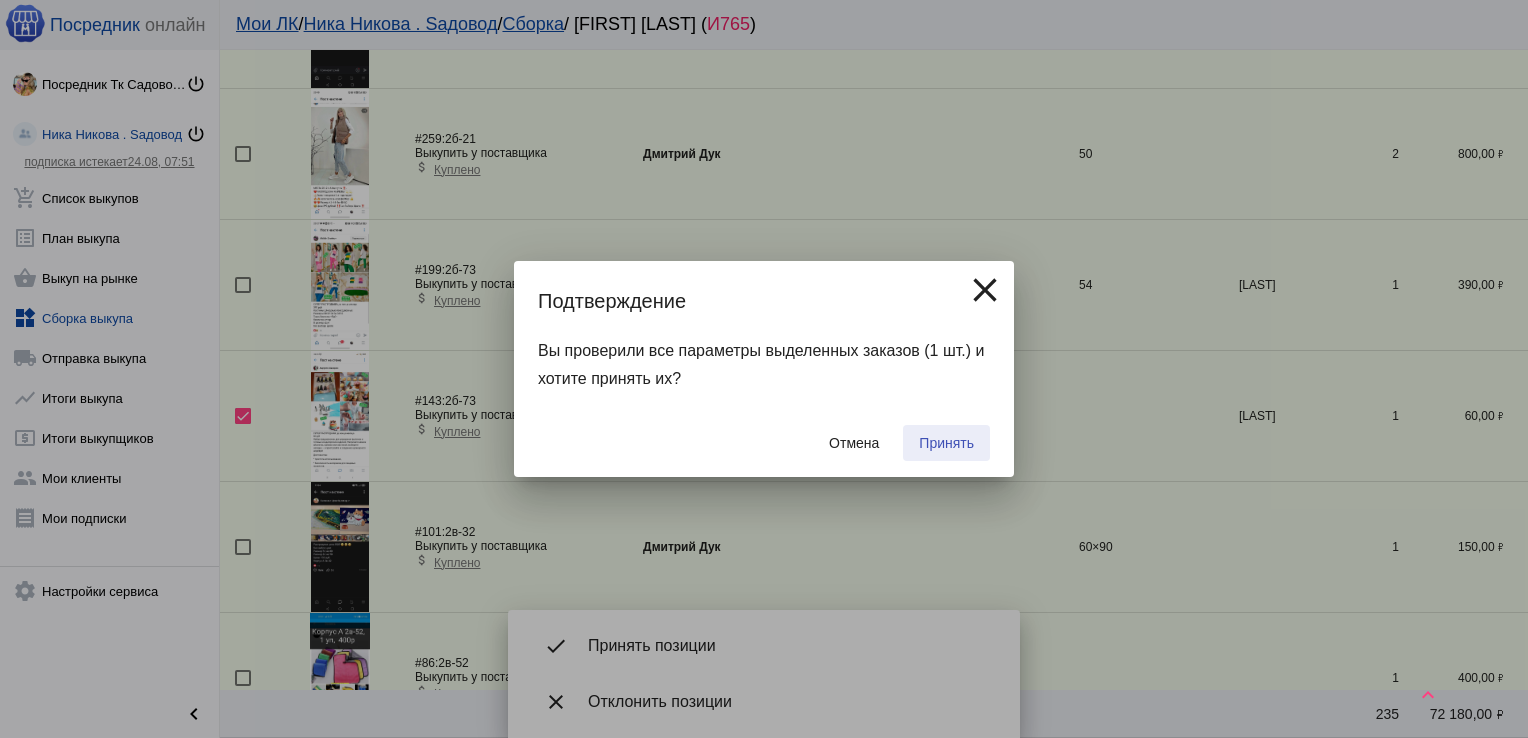 click on "Принять" at bounding box center (946, 443) 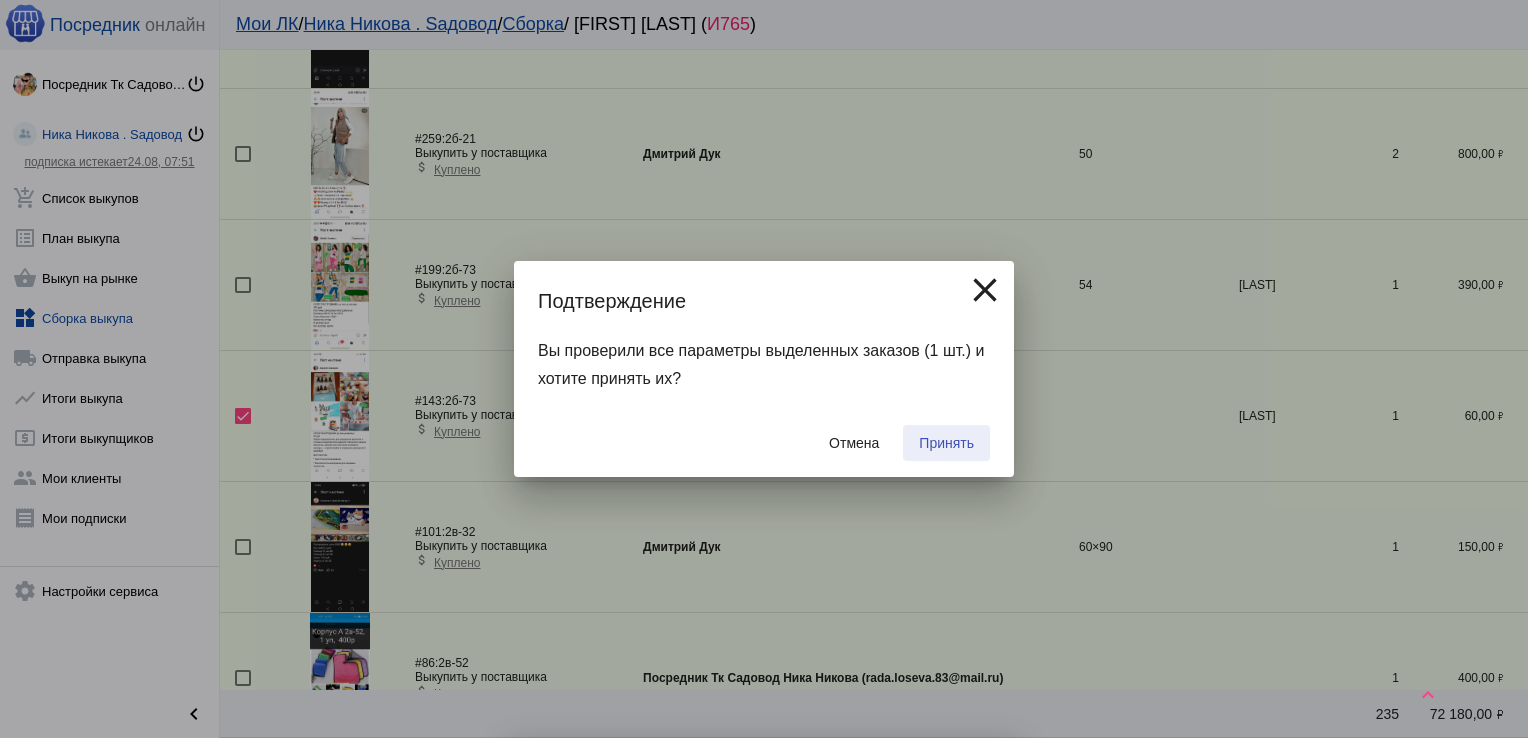 checkbox on "false" 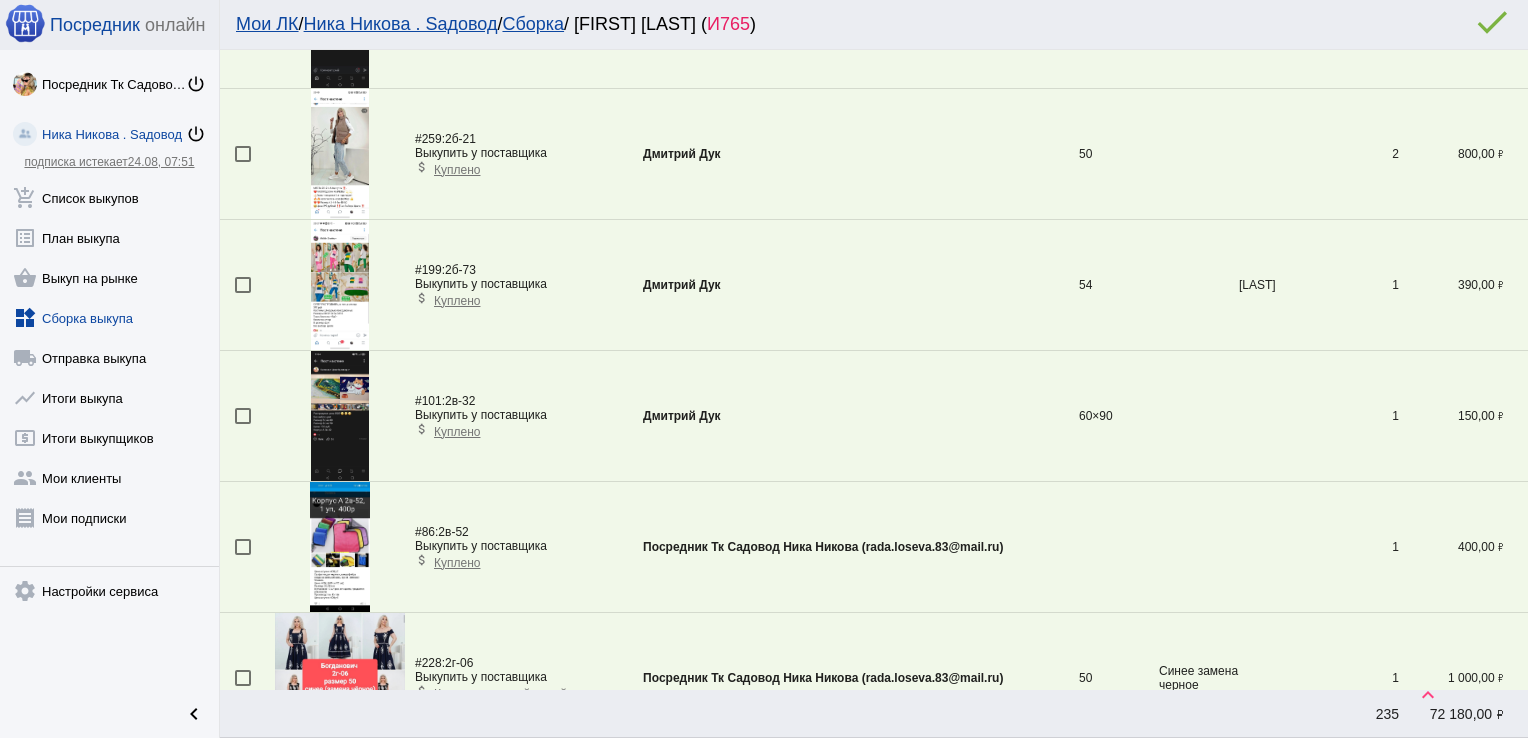 scroll, scrollTop: 4779, scrollLeft: 0, axis: vertical 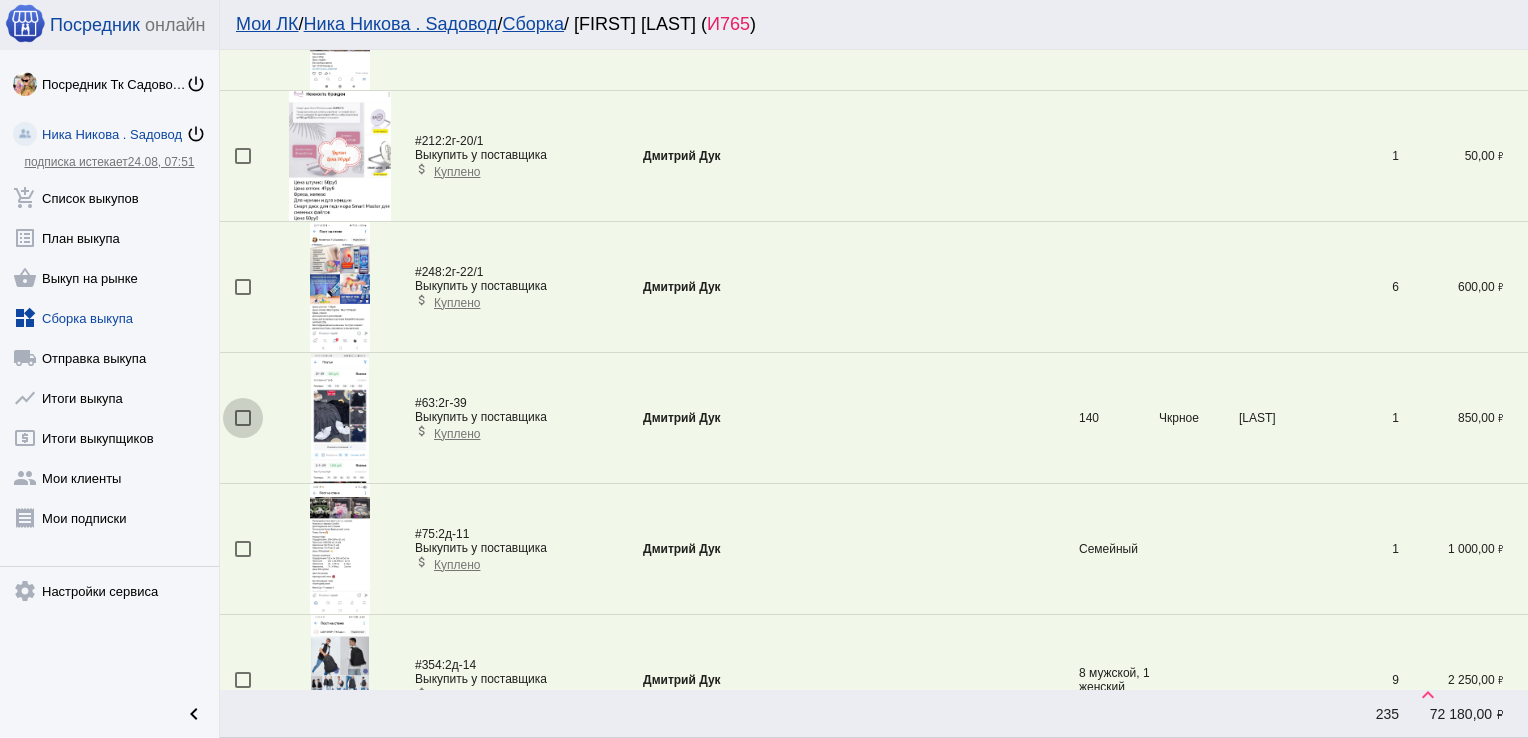 click at bounding box center [243, 418] 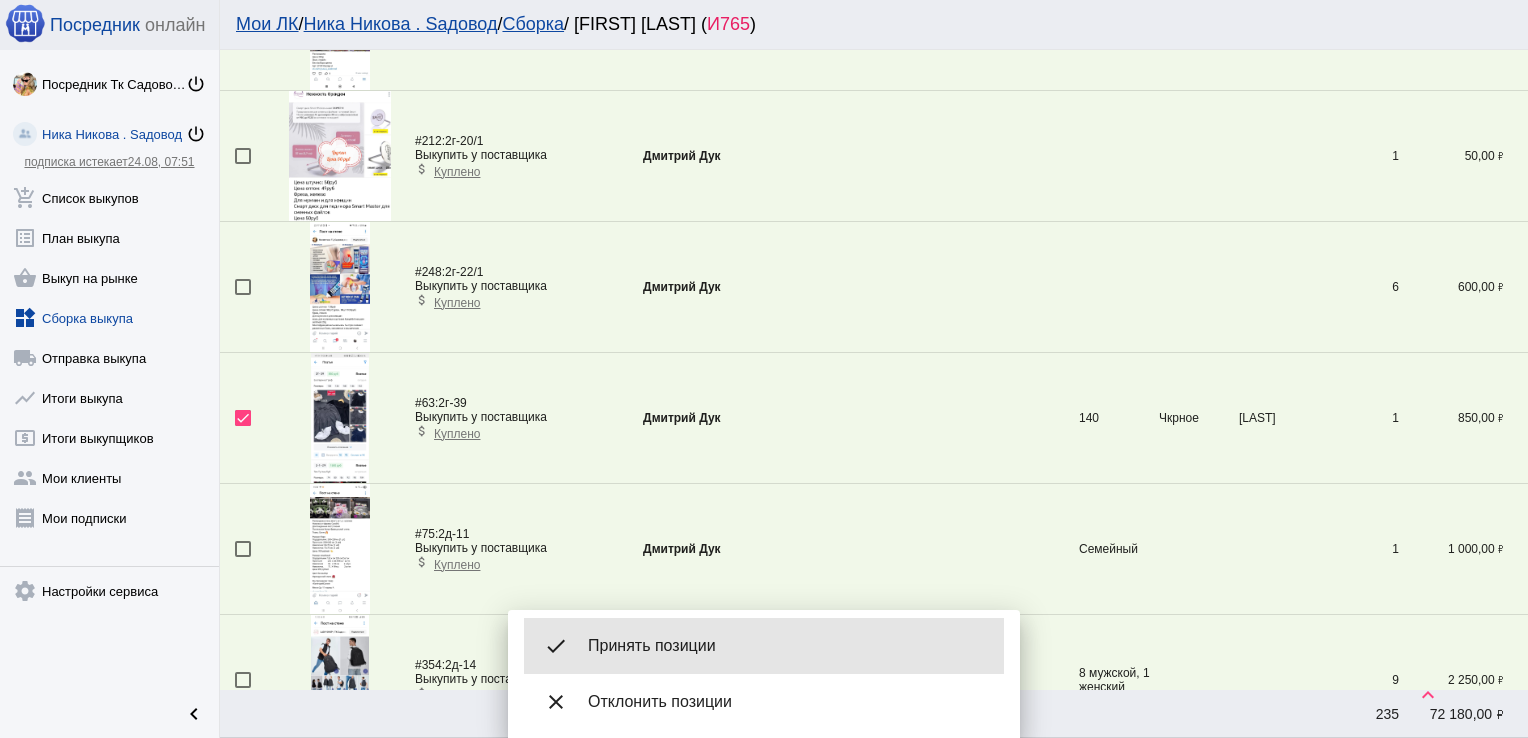 click on "done Принять позиции" at bounding box center (764, 646) 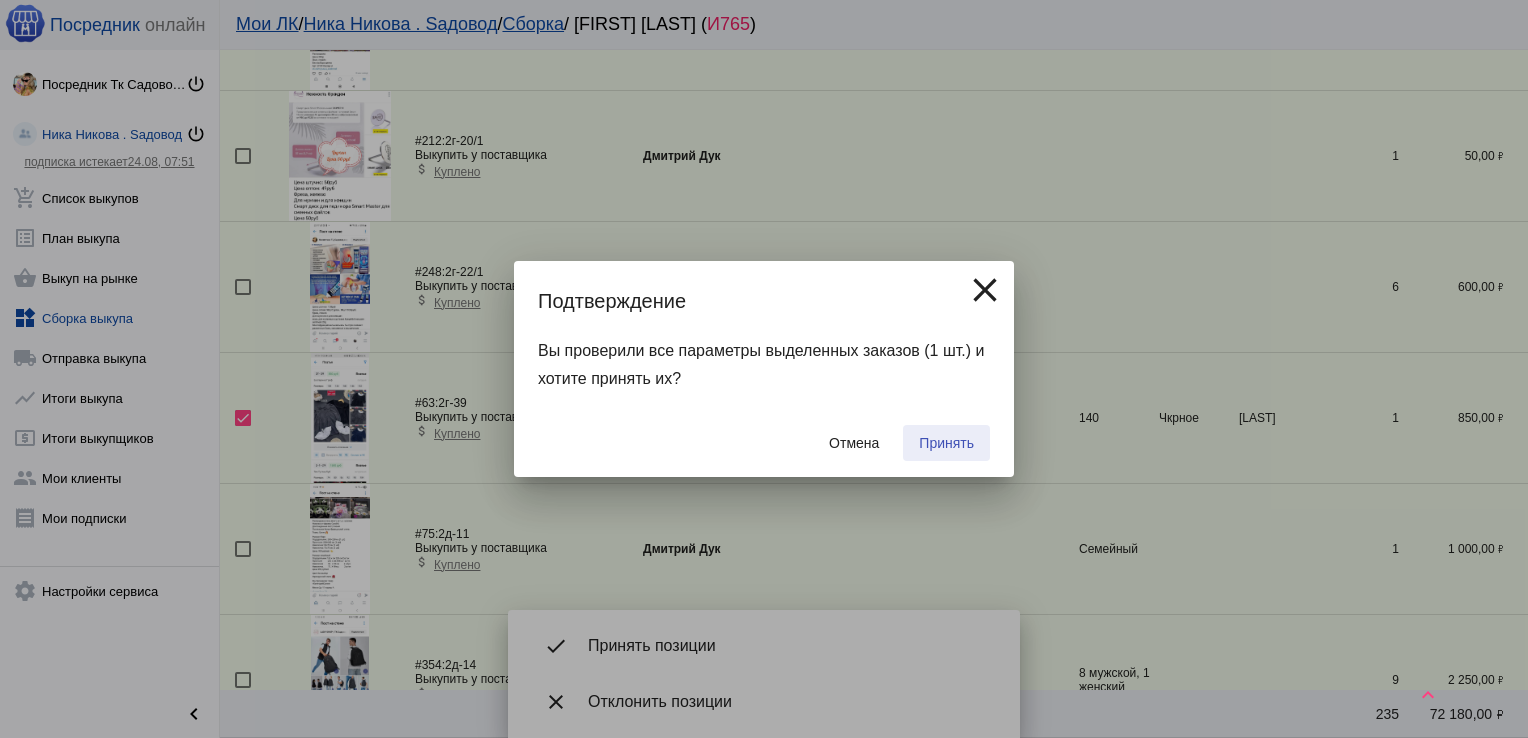 click on "Принять" at bounding box center (946, 443) 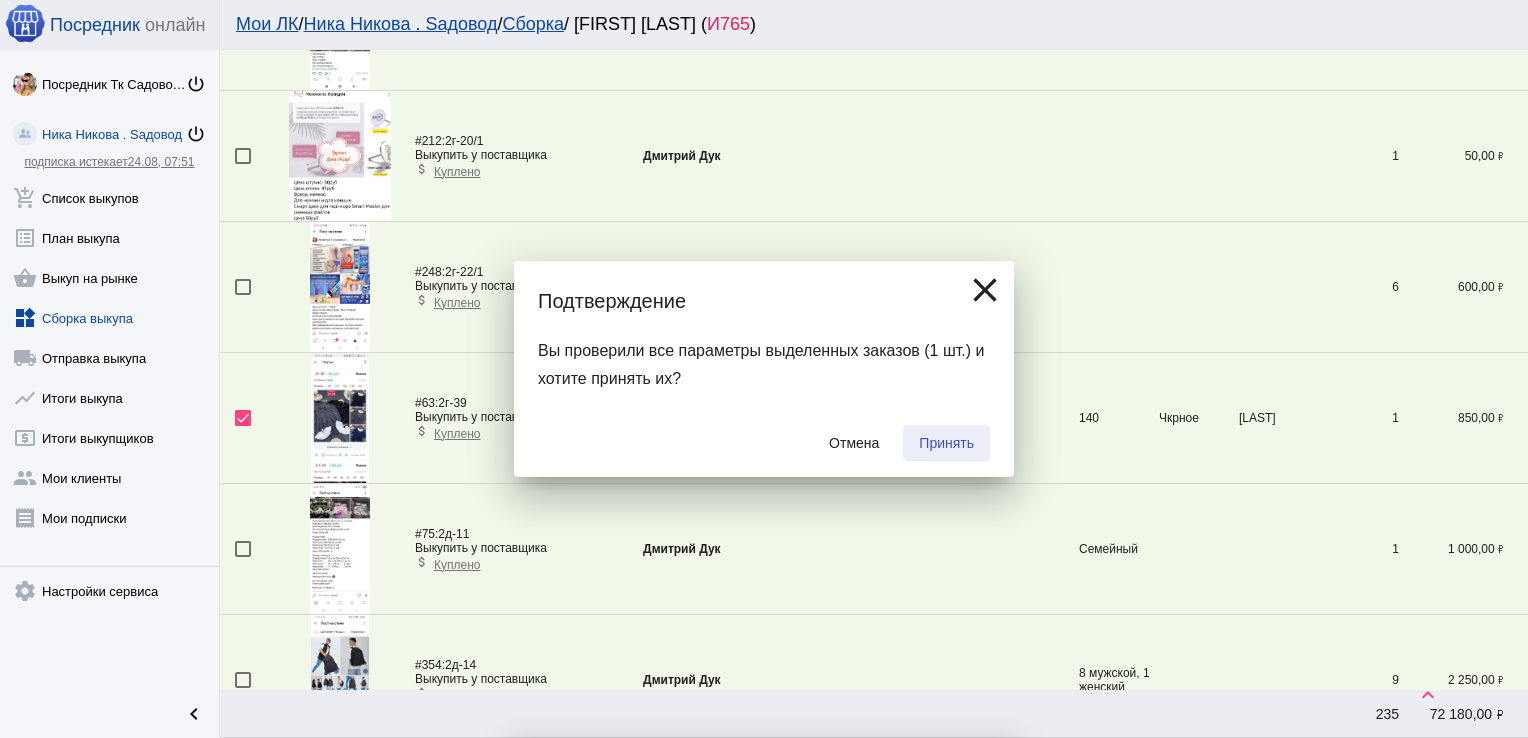checkbox on "false" 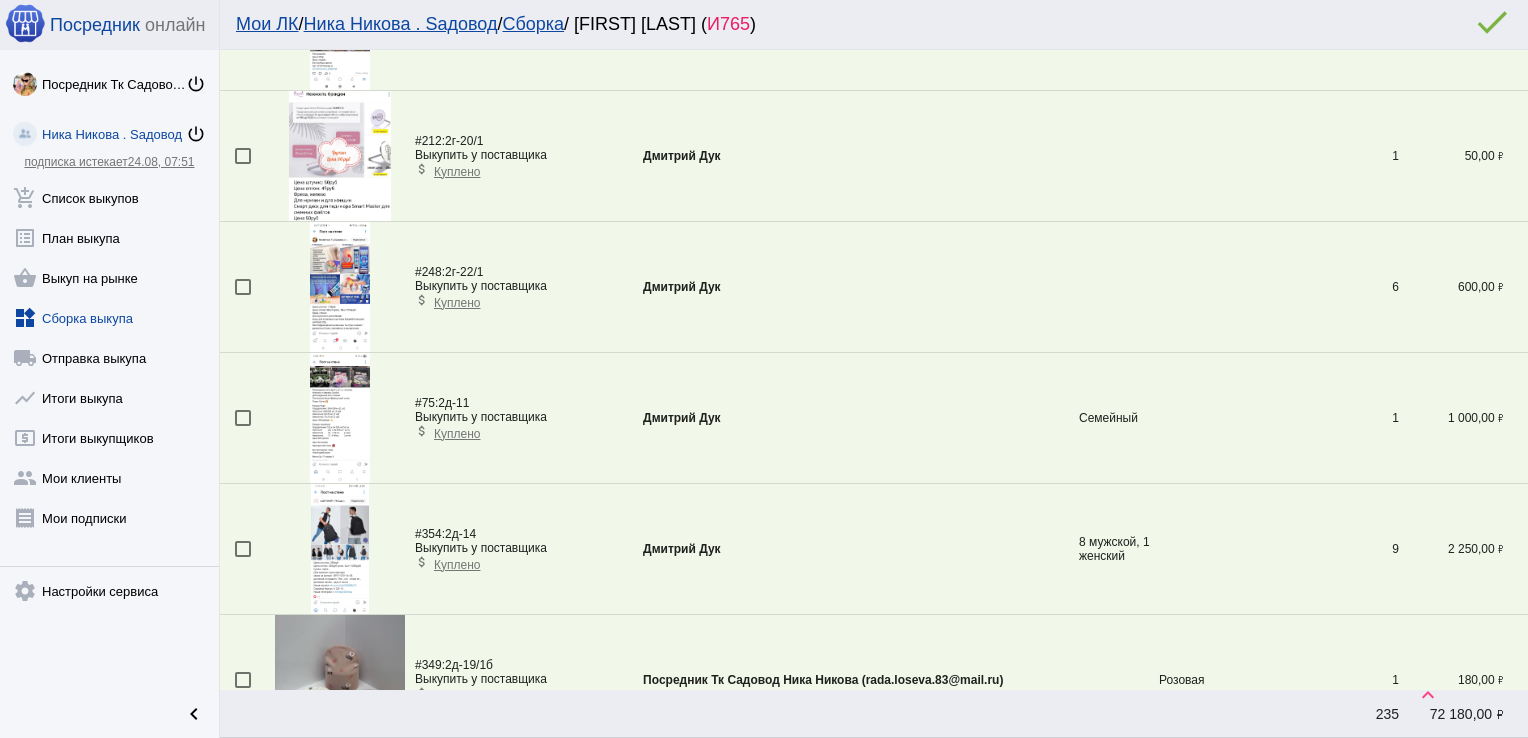 scroll, scrollTop: 986, scrollLeft: 0, axis: vertical 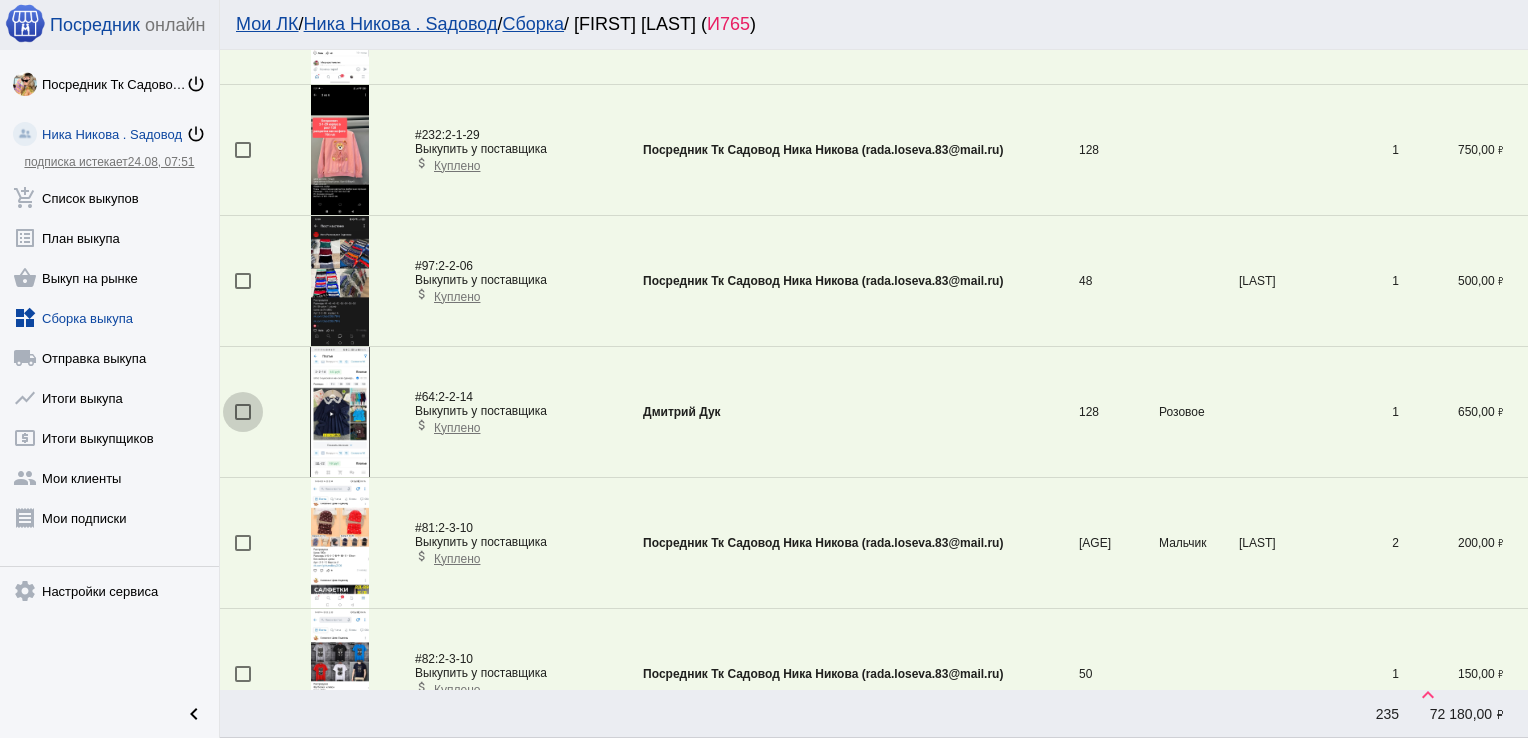 click at bounding box center (243, 412) 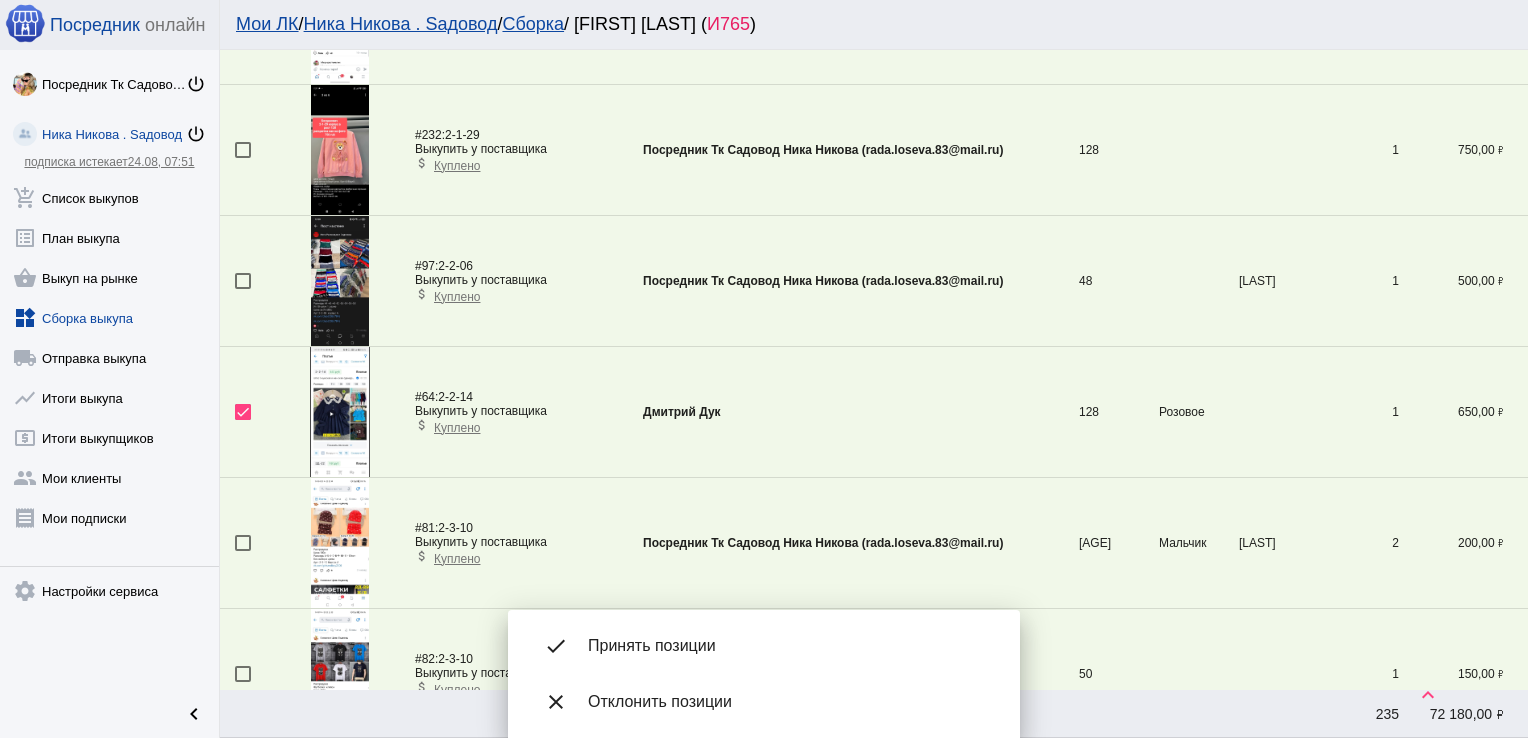 click on "done Принять позиции" at bounding box center [764, 646] 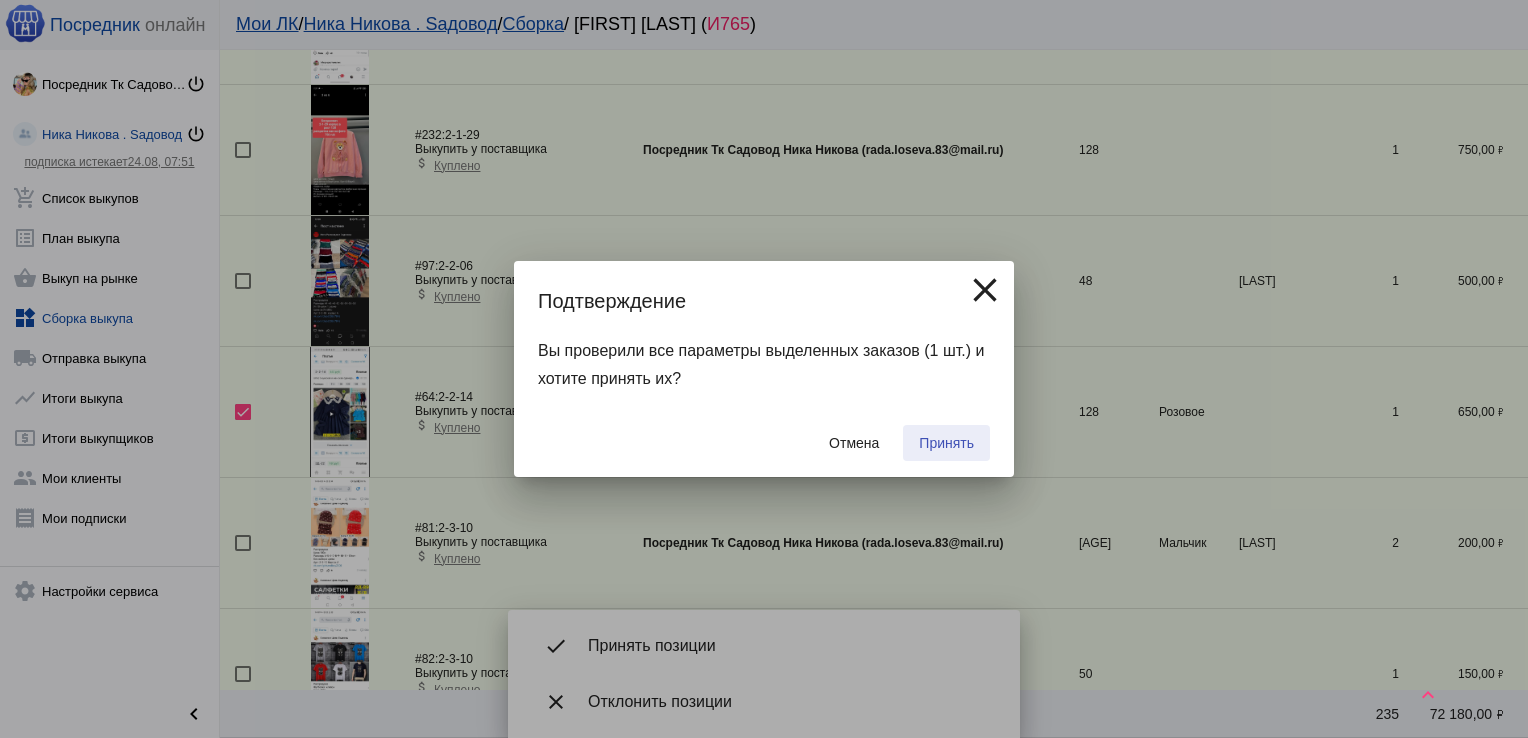 click on "Принять" at bounding box center [946, 443] 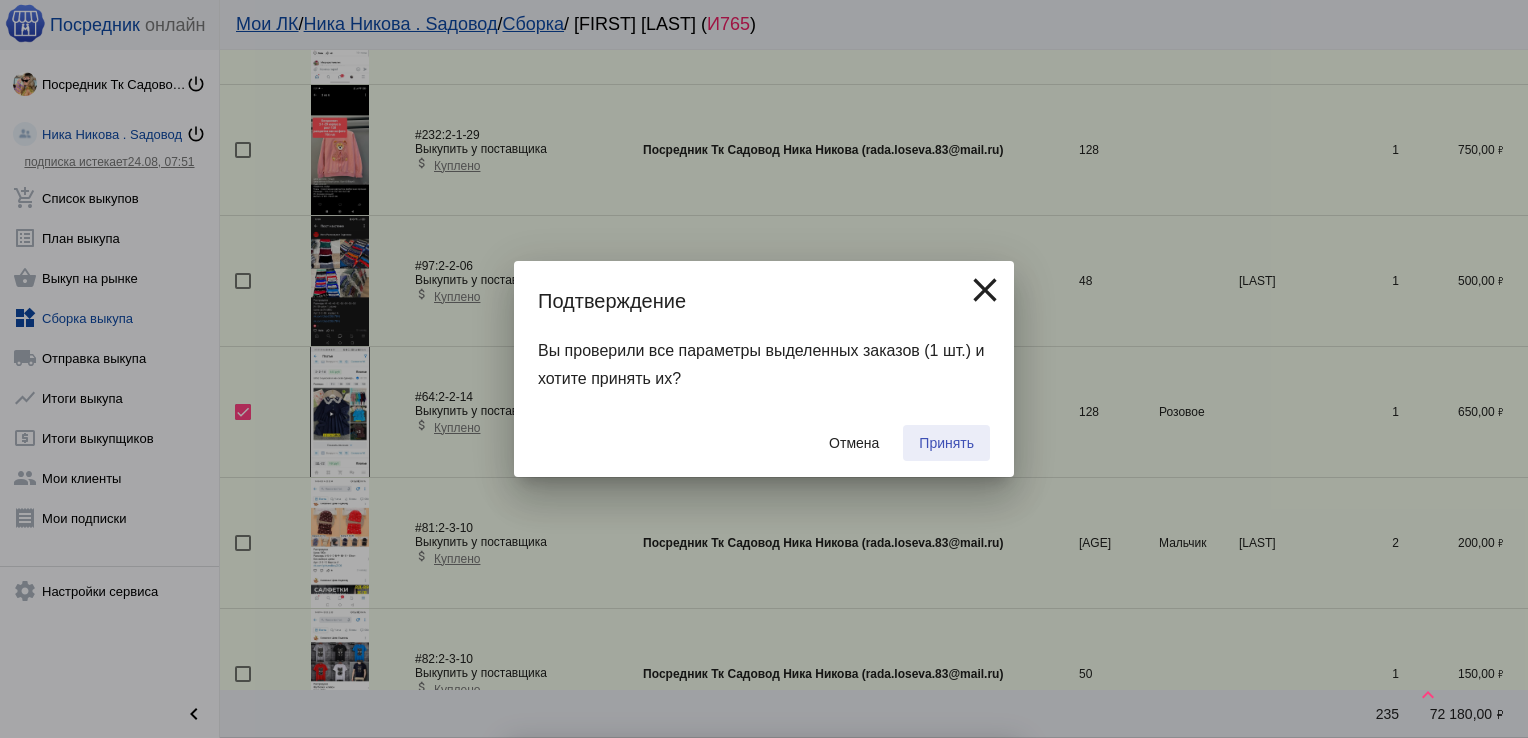 checkbox on "false" 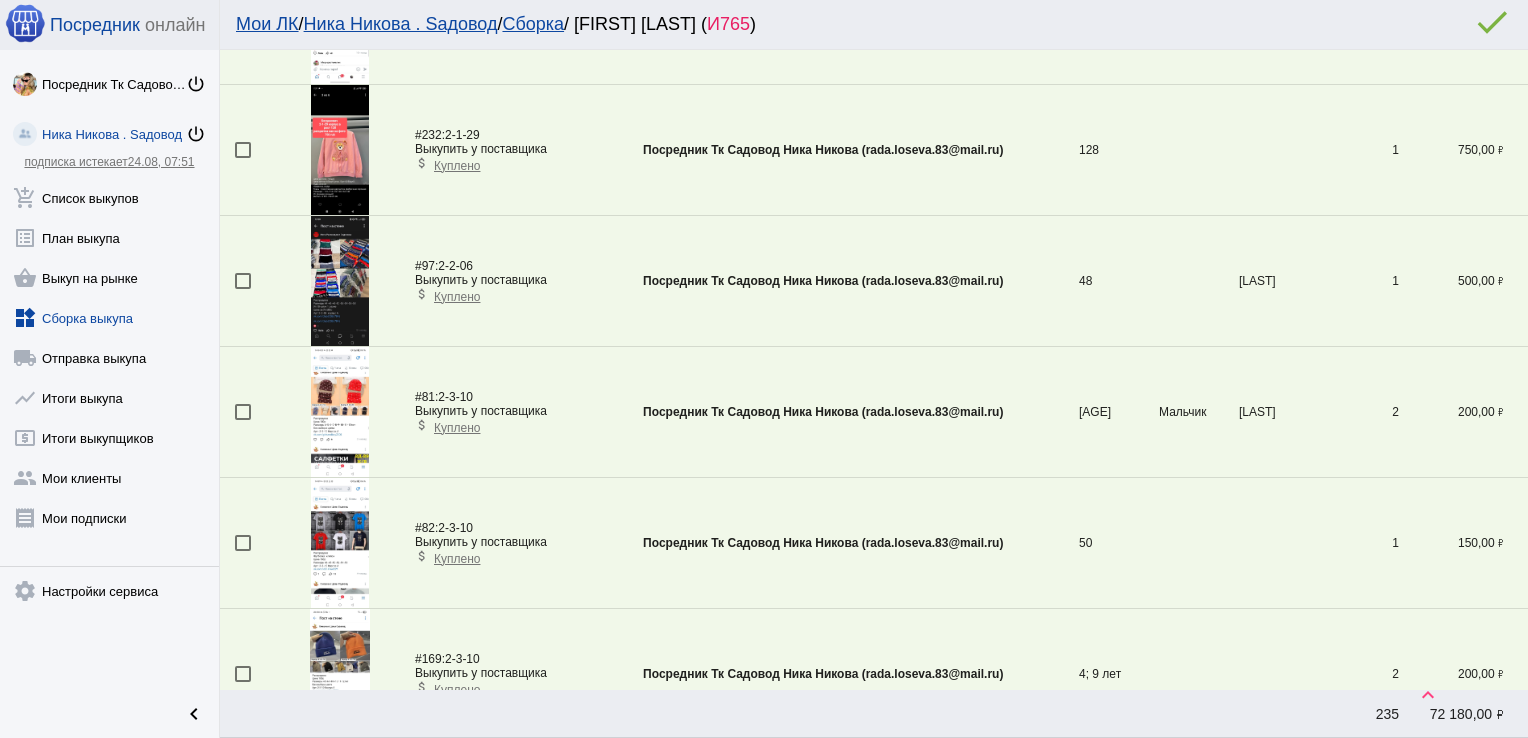 scroll, scrollTop: 3602, scrollLeft: 0, axis: vertical 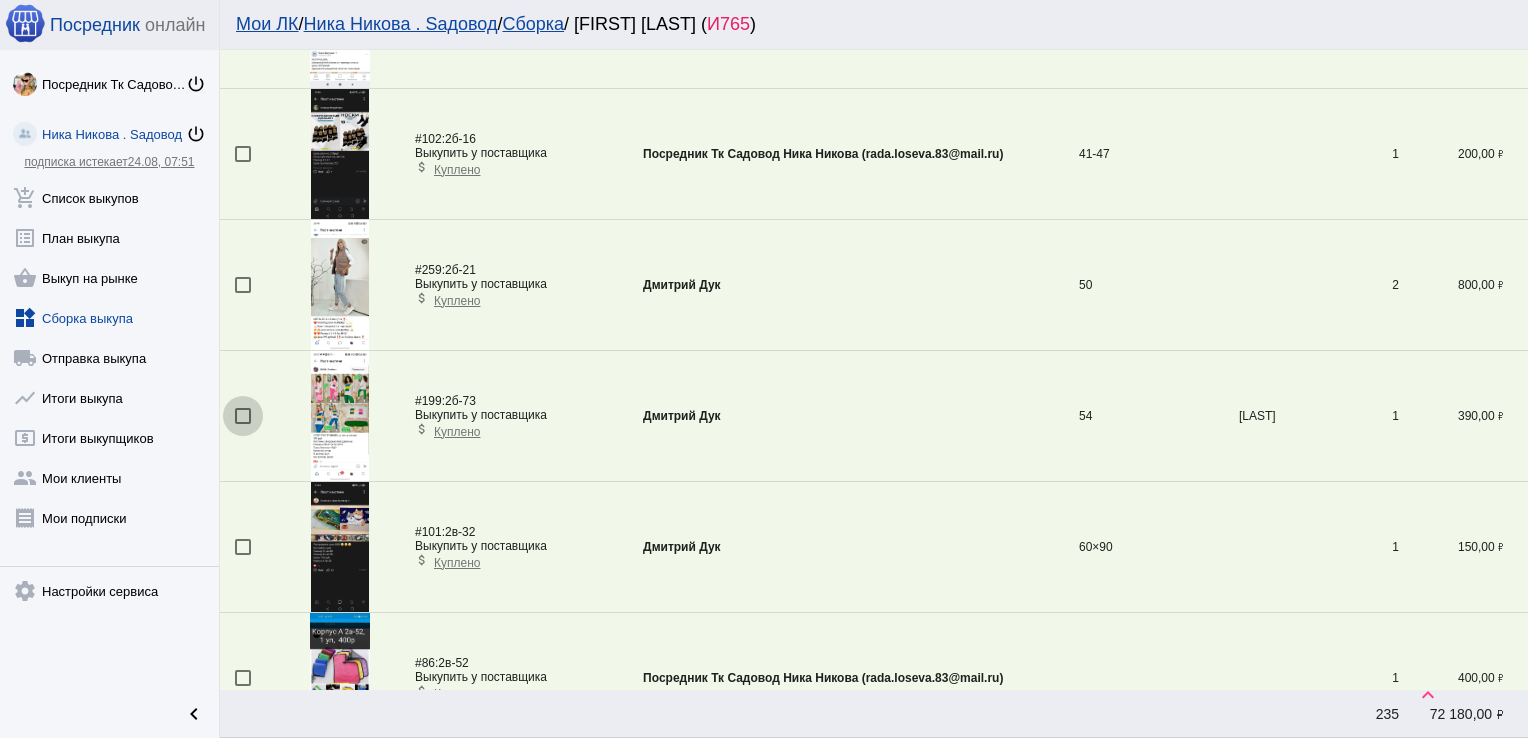 click at bounding box center [243, 416] 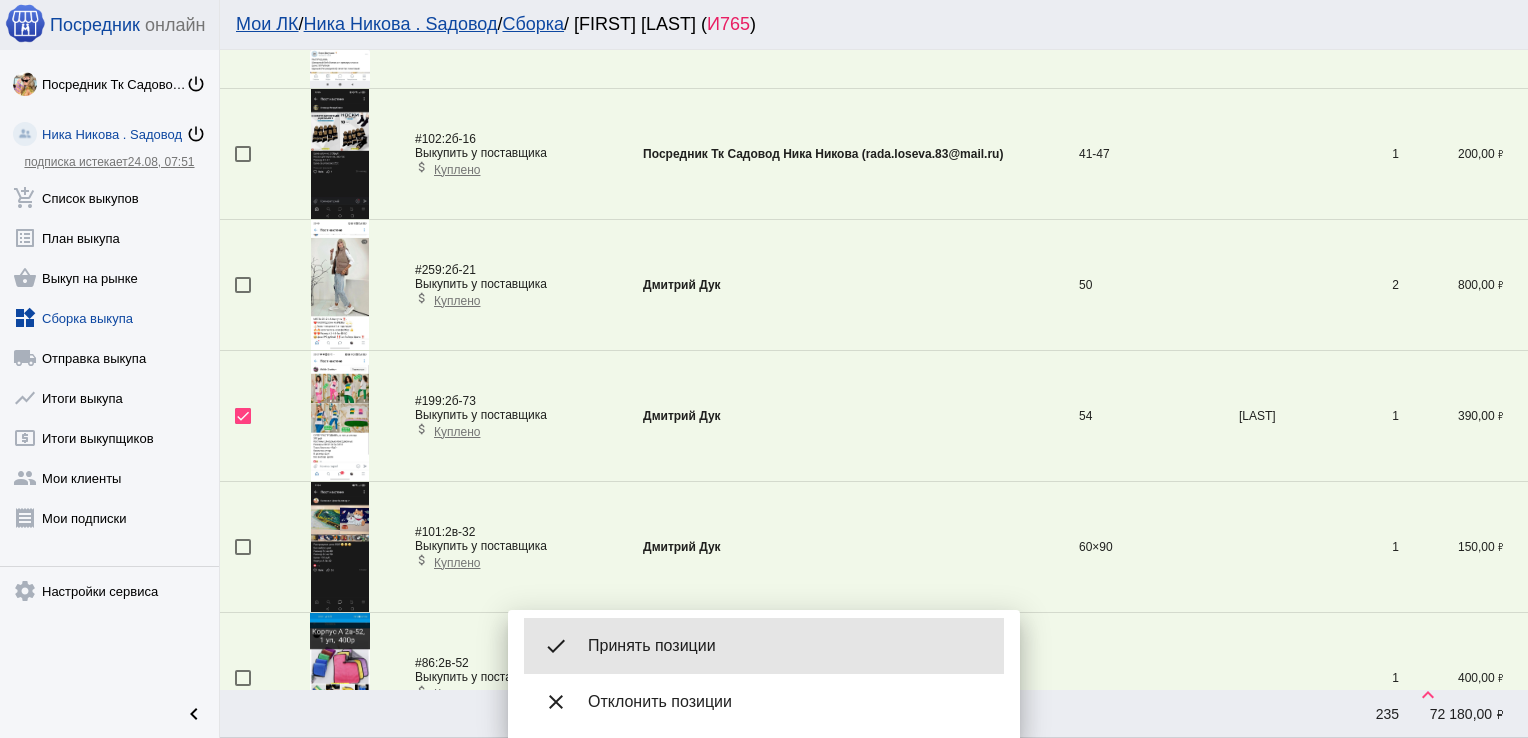 click on "Принять позиции" at bounding box center (788, 646) 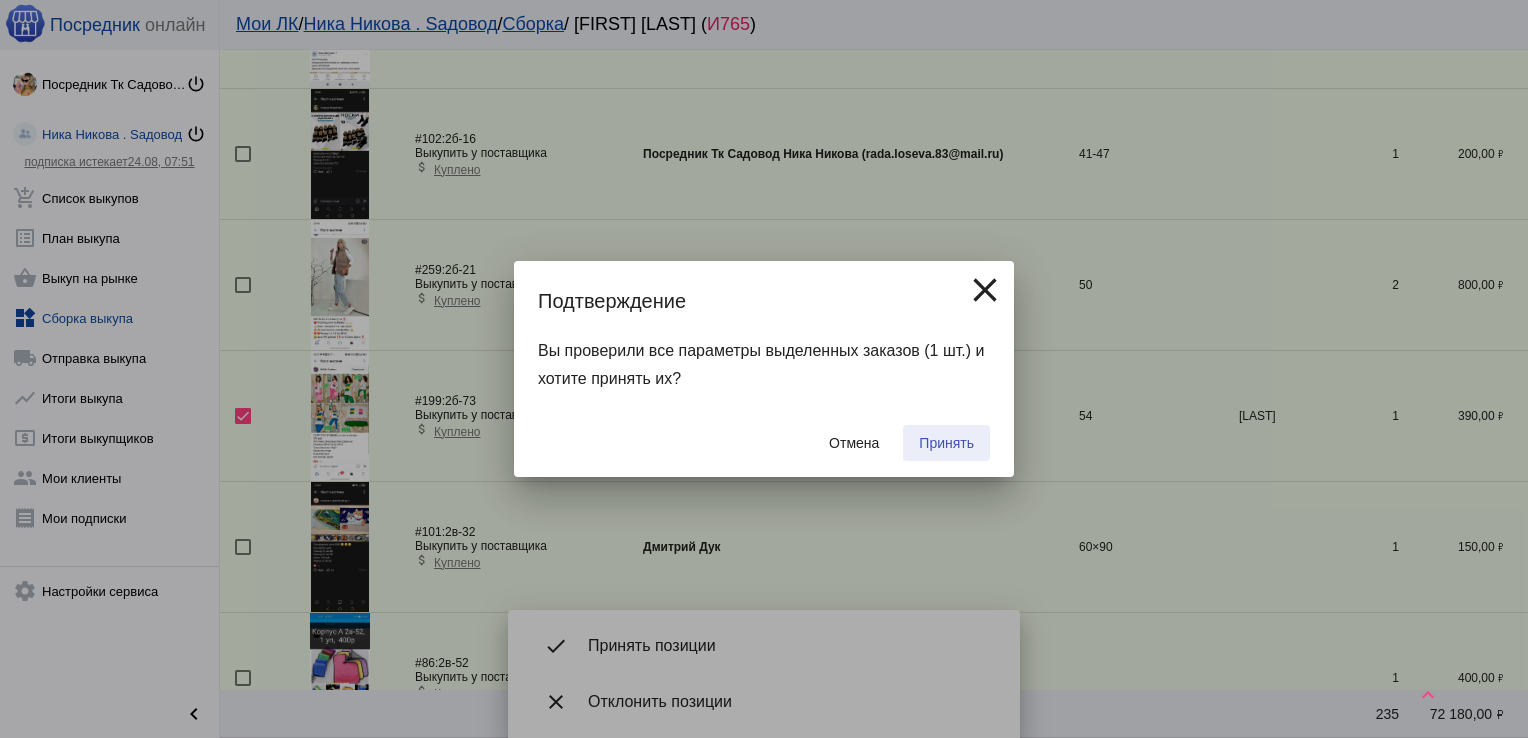 click on "Принять" at bounding box center (946, 443) 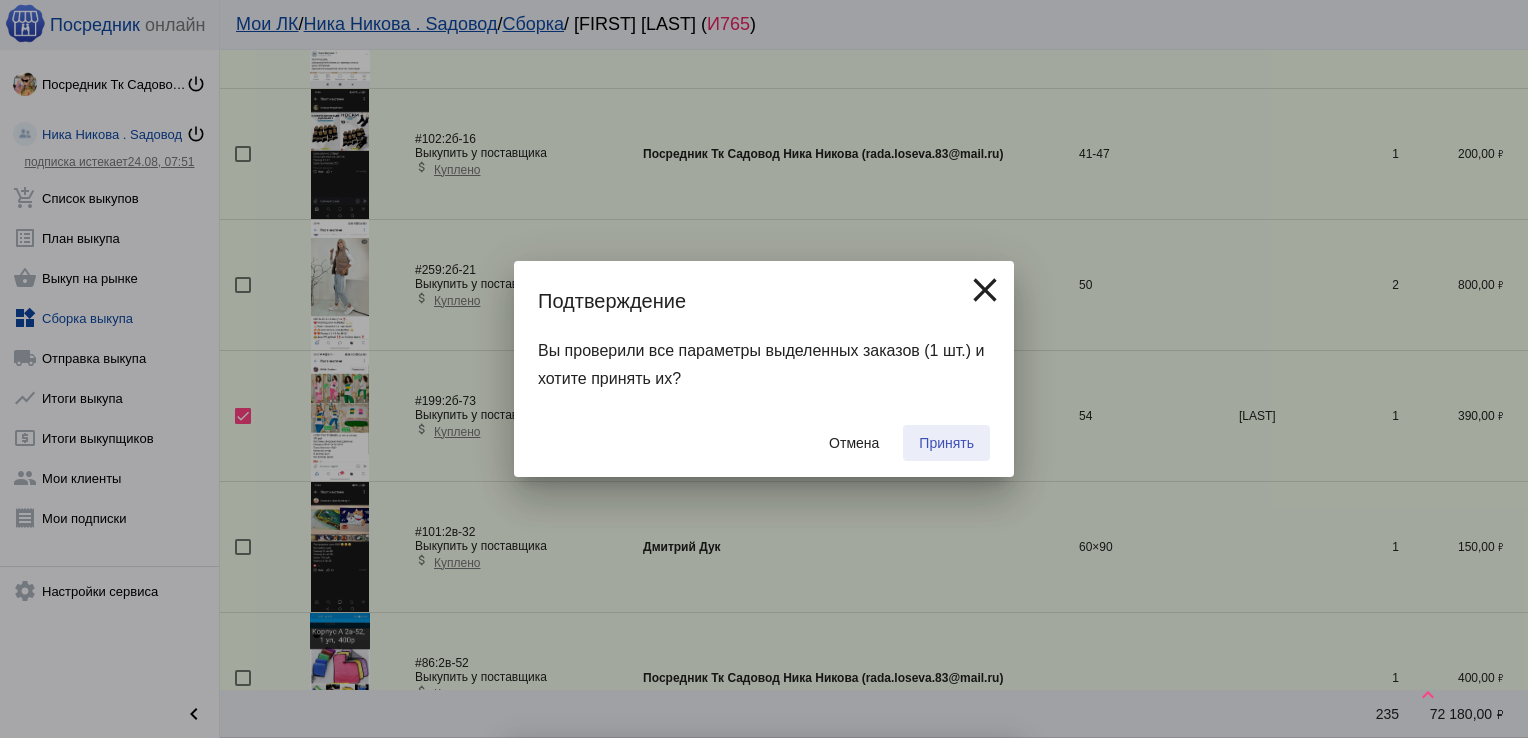 checkbox on "false" 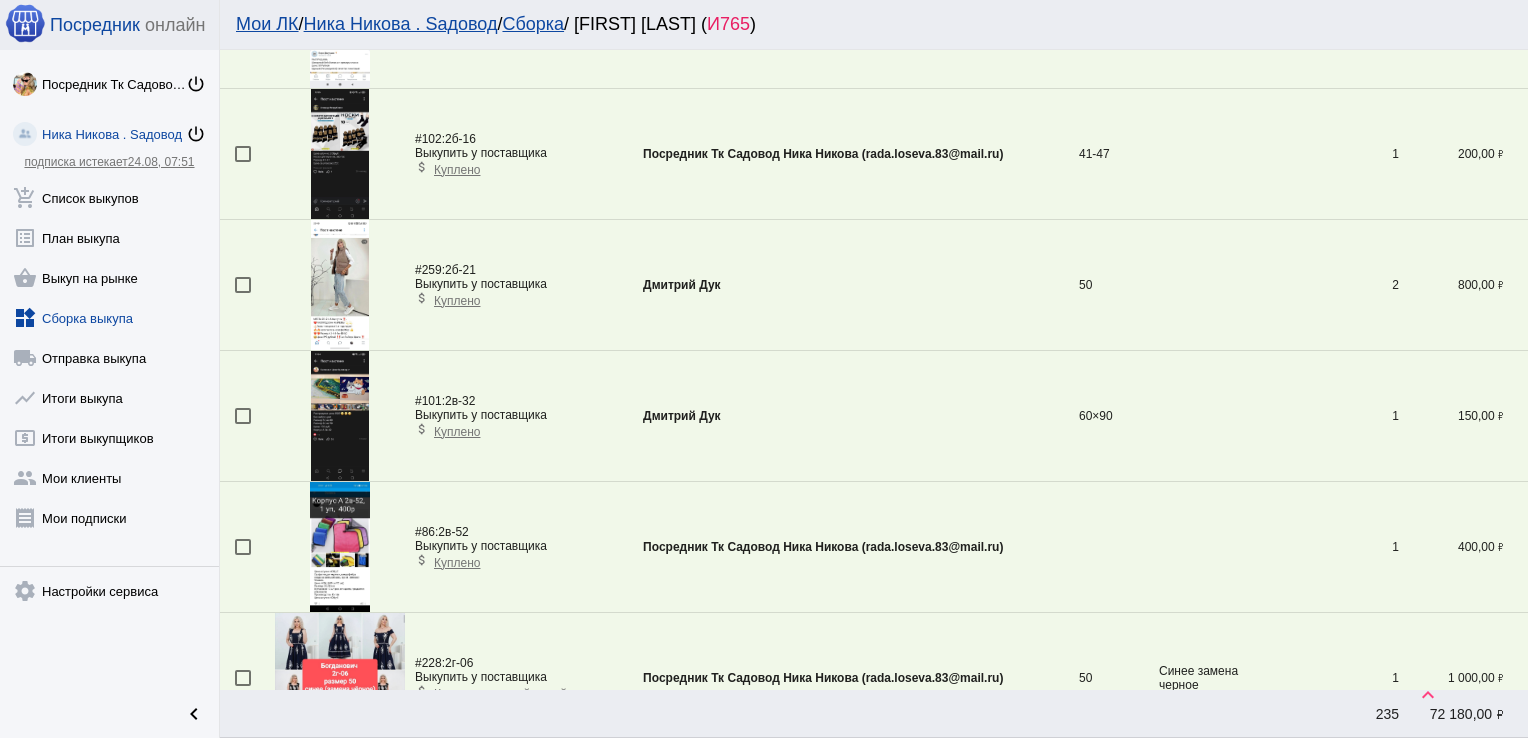 scroll, scrollTop: 6087, scrollLeft: 0, axis: vertical 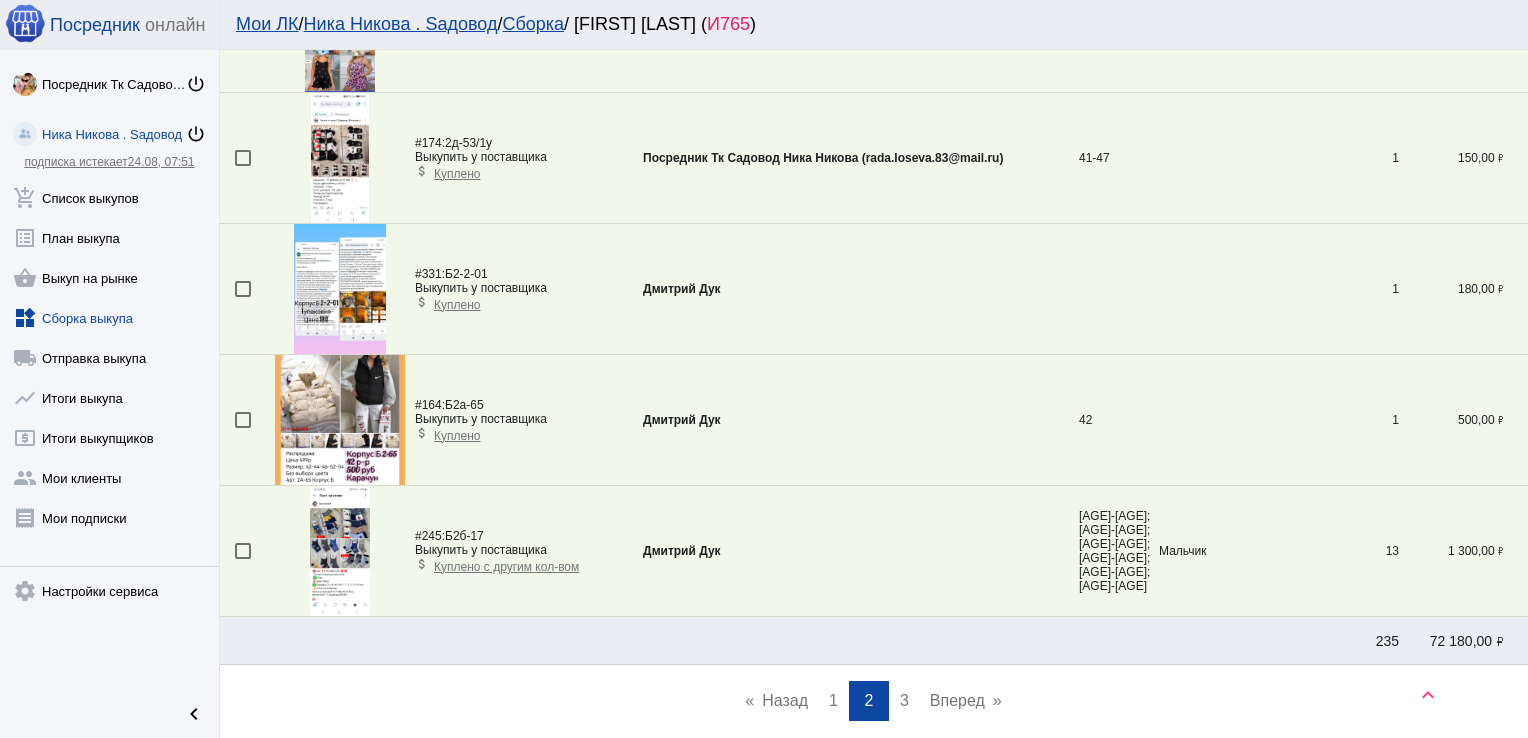 click at bounding box center (247, 420) 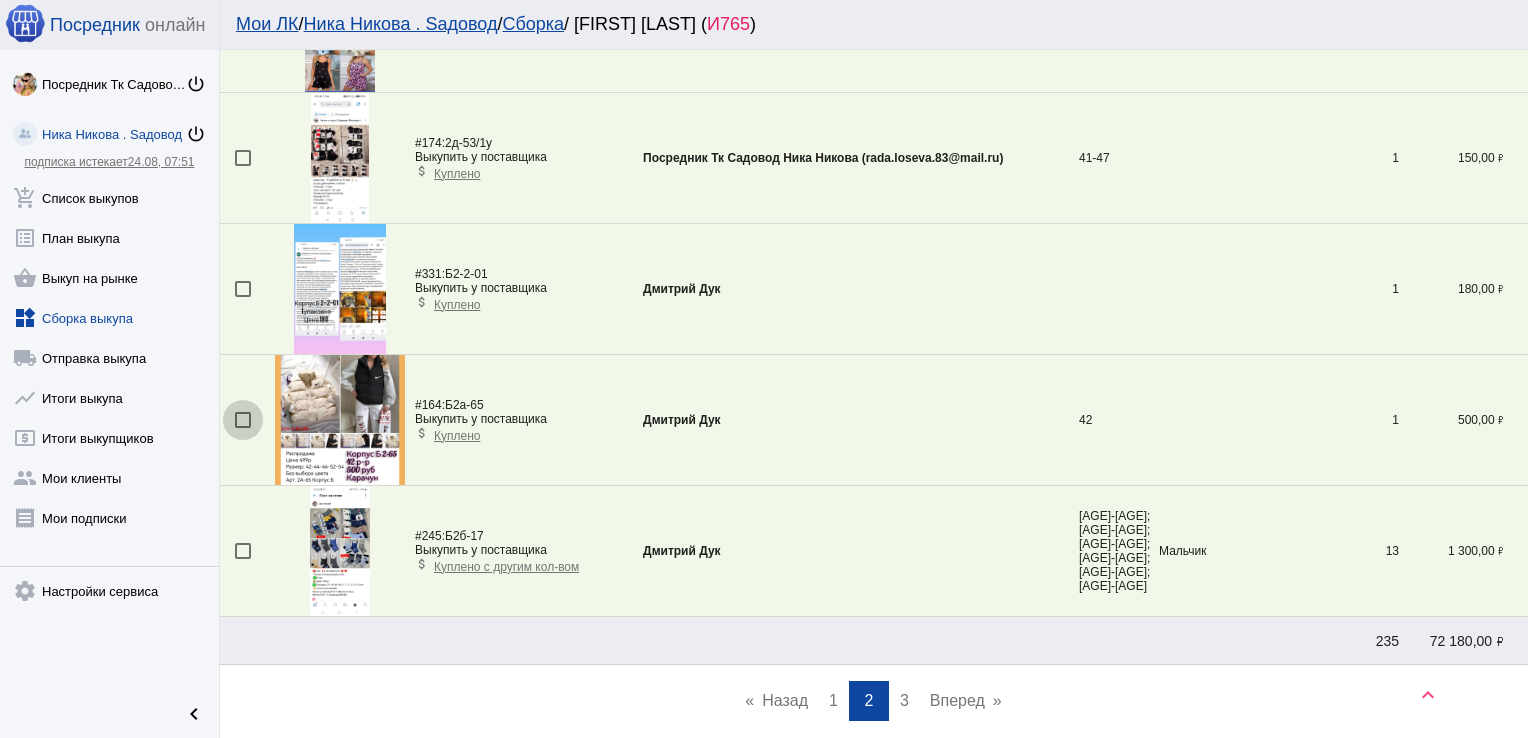click at bounding box center (243, 420) 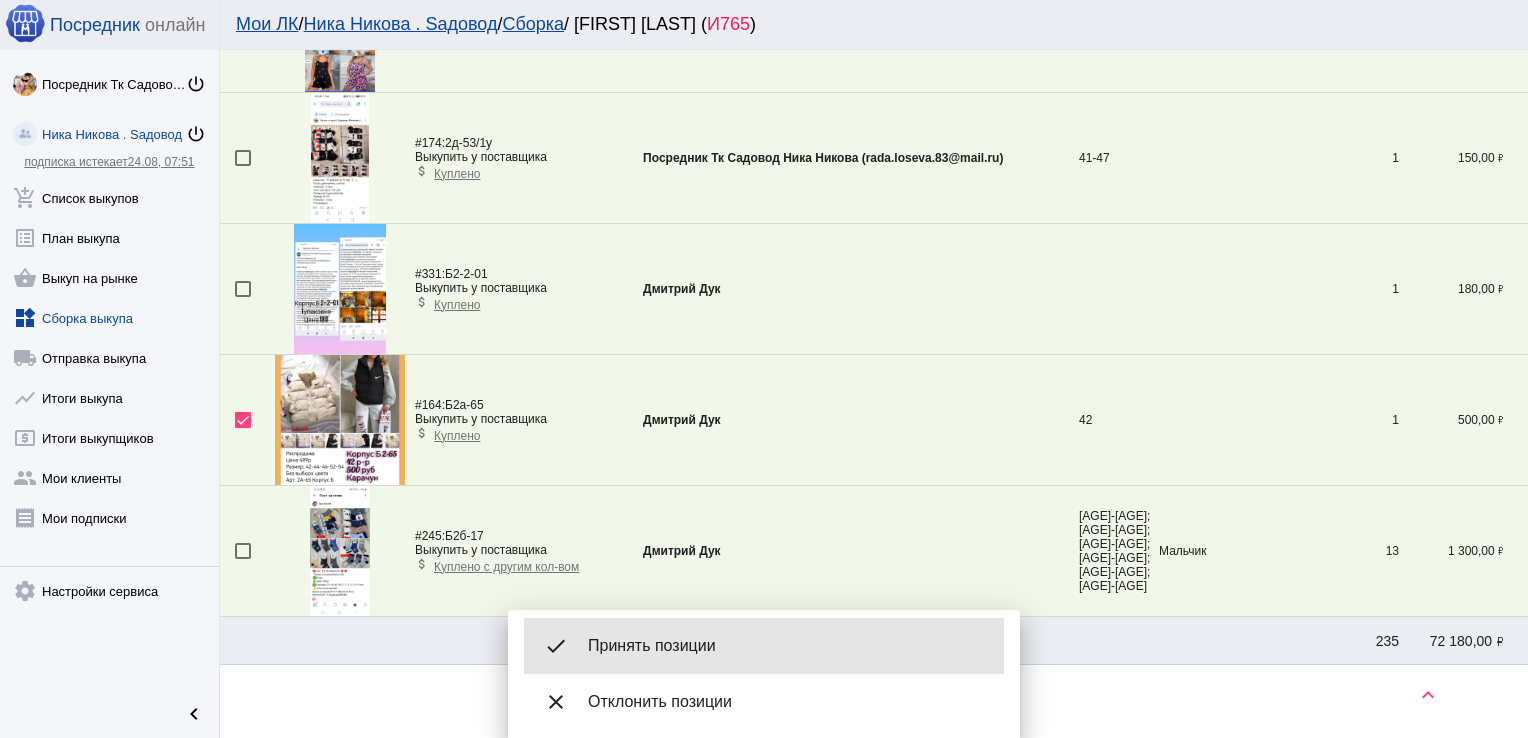 click on "Принять позиции" at bounding box center (788, 646) 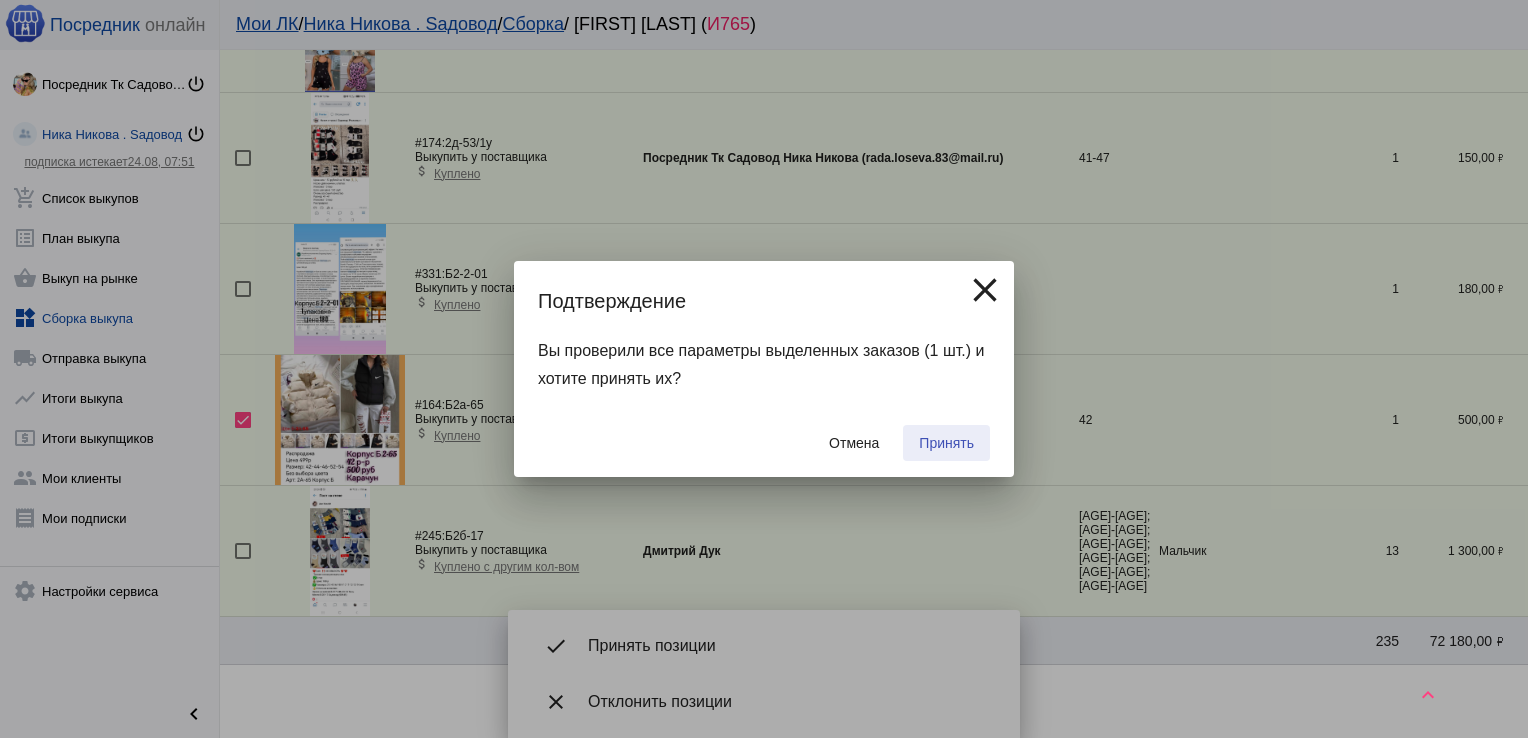 click on "Принять" at bounding box center [946, 443] 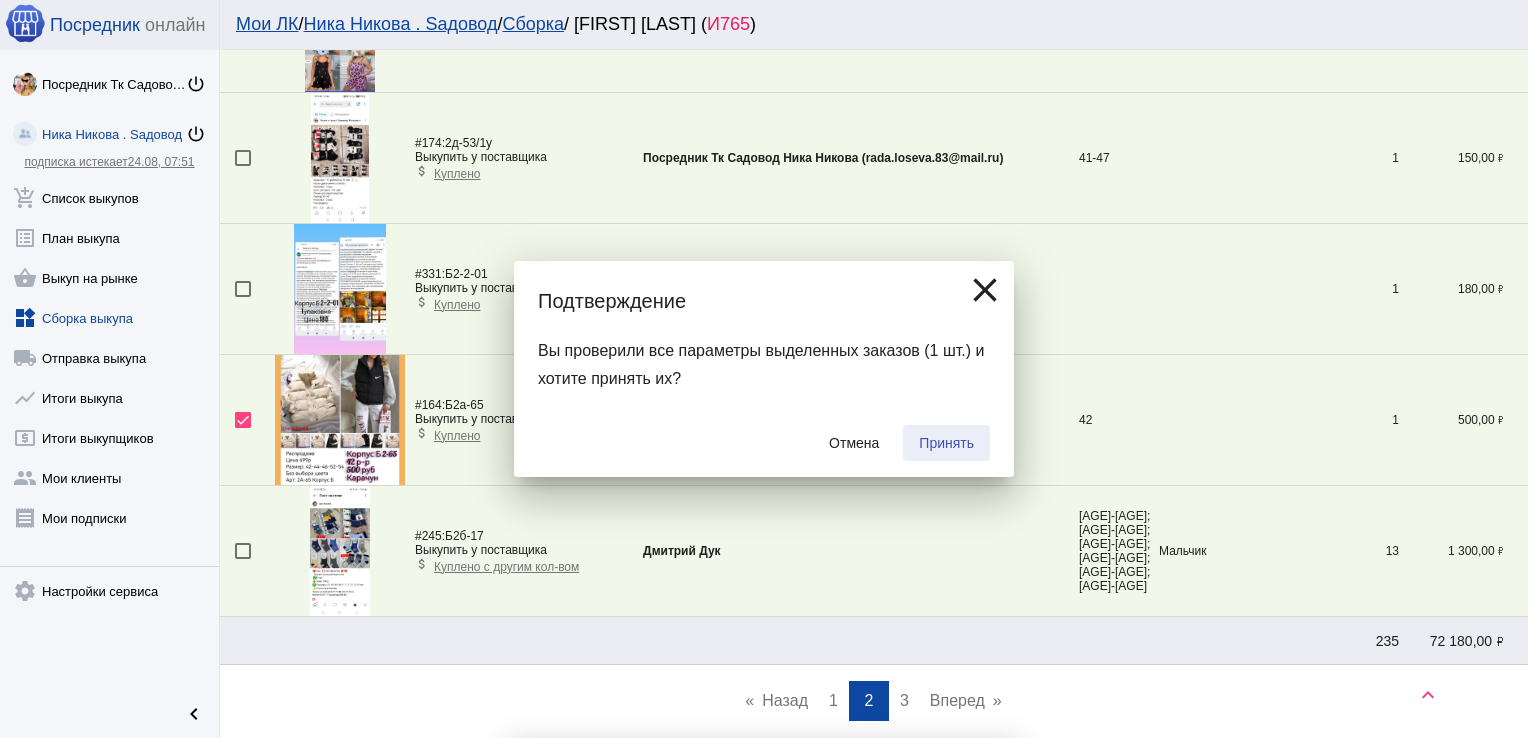 checkbox on "false" 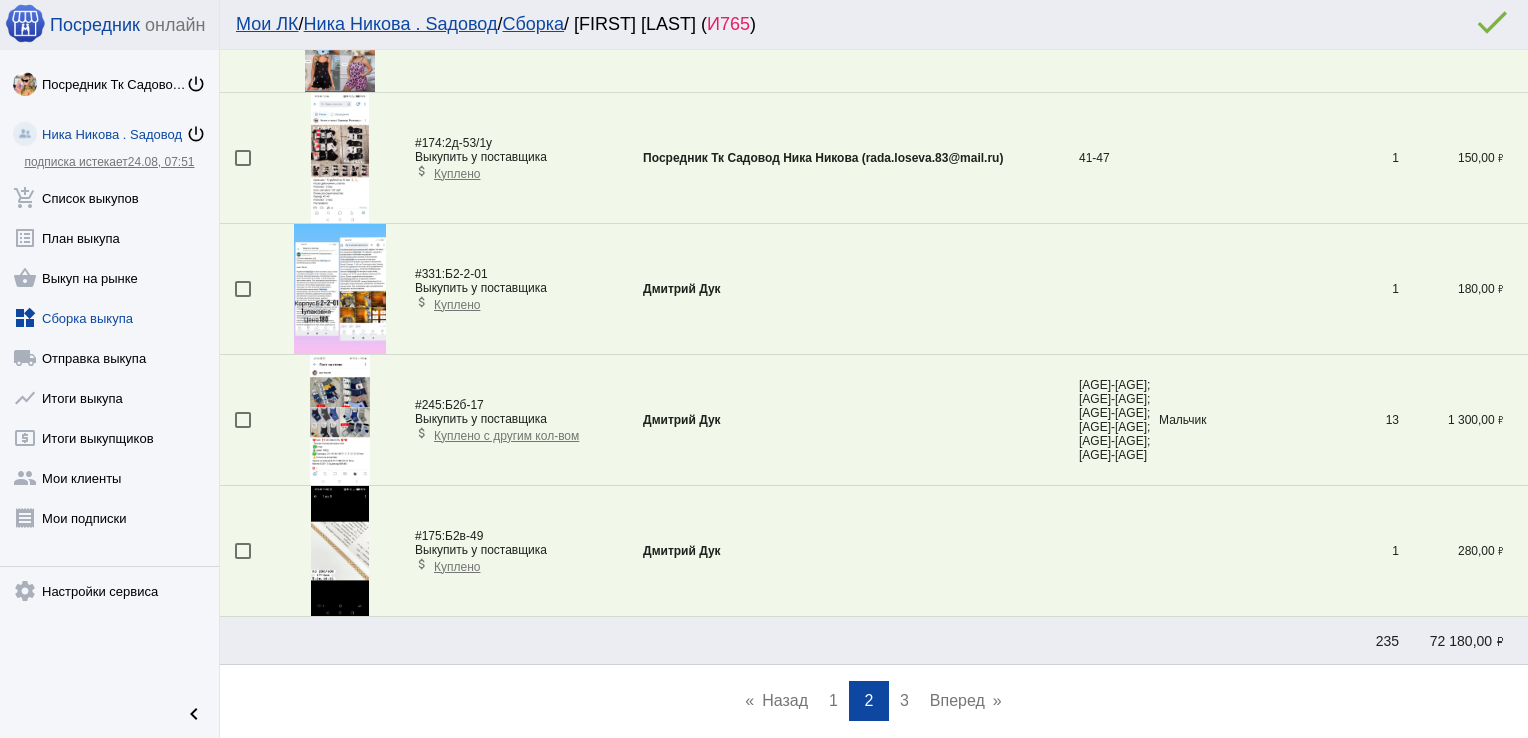 scroll, scrollTop: 0, scrollLeft: 0, axis: both 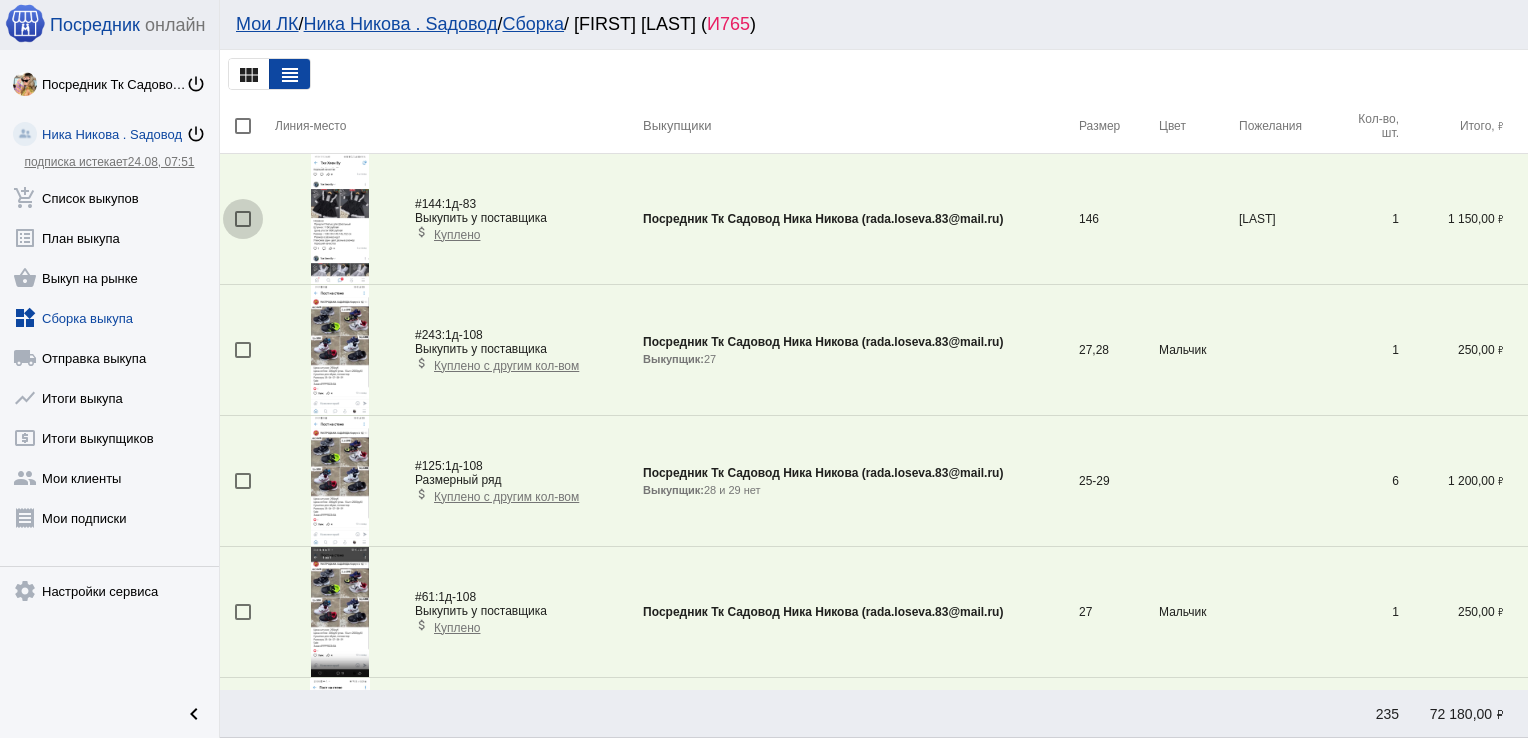 click at bounding box center (243, 219) 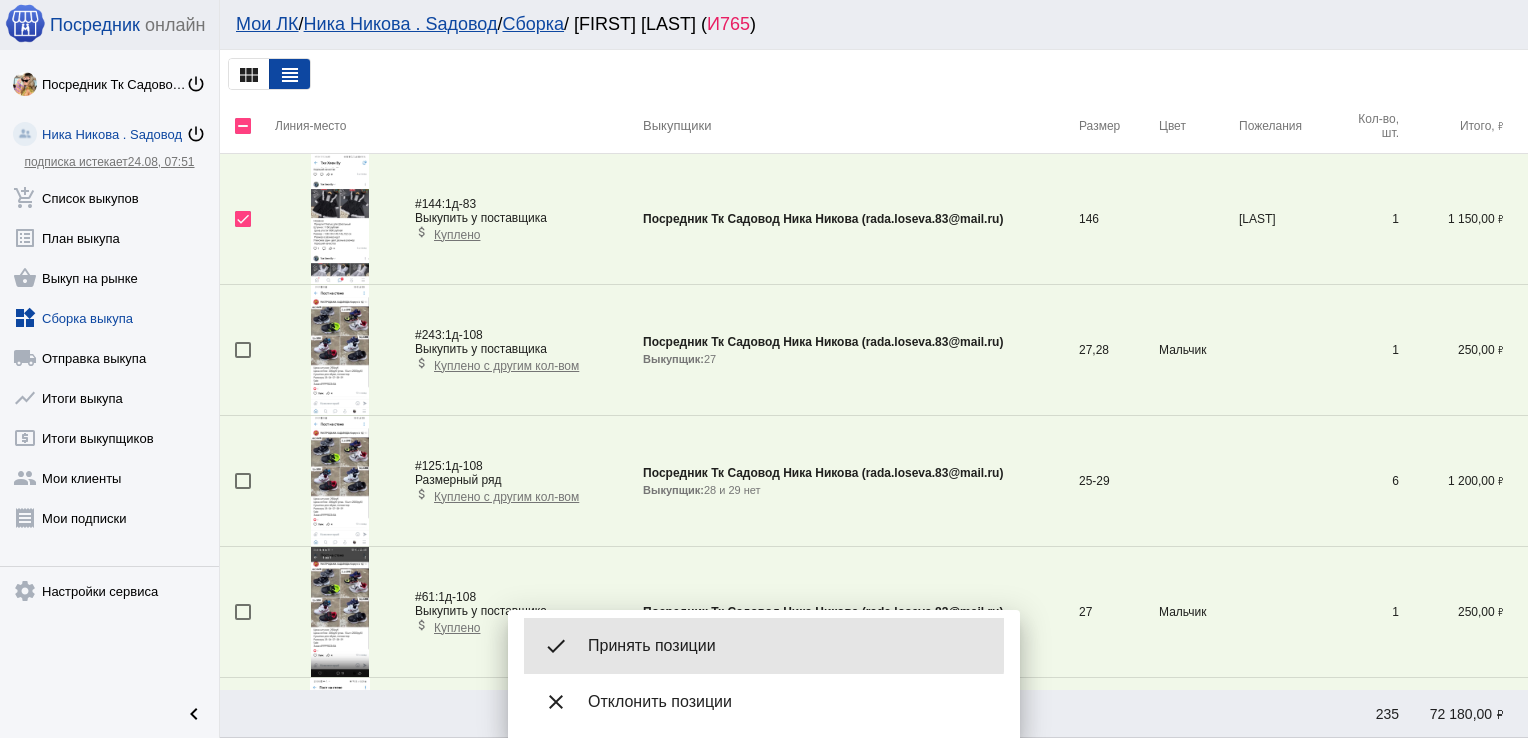click on "done Принять позиции" at bounding box center (764, 646) 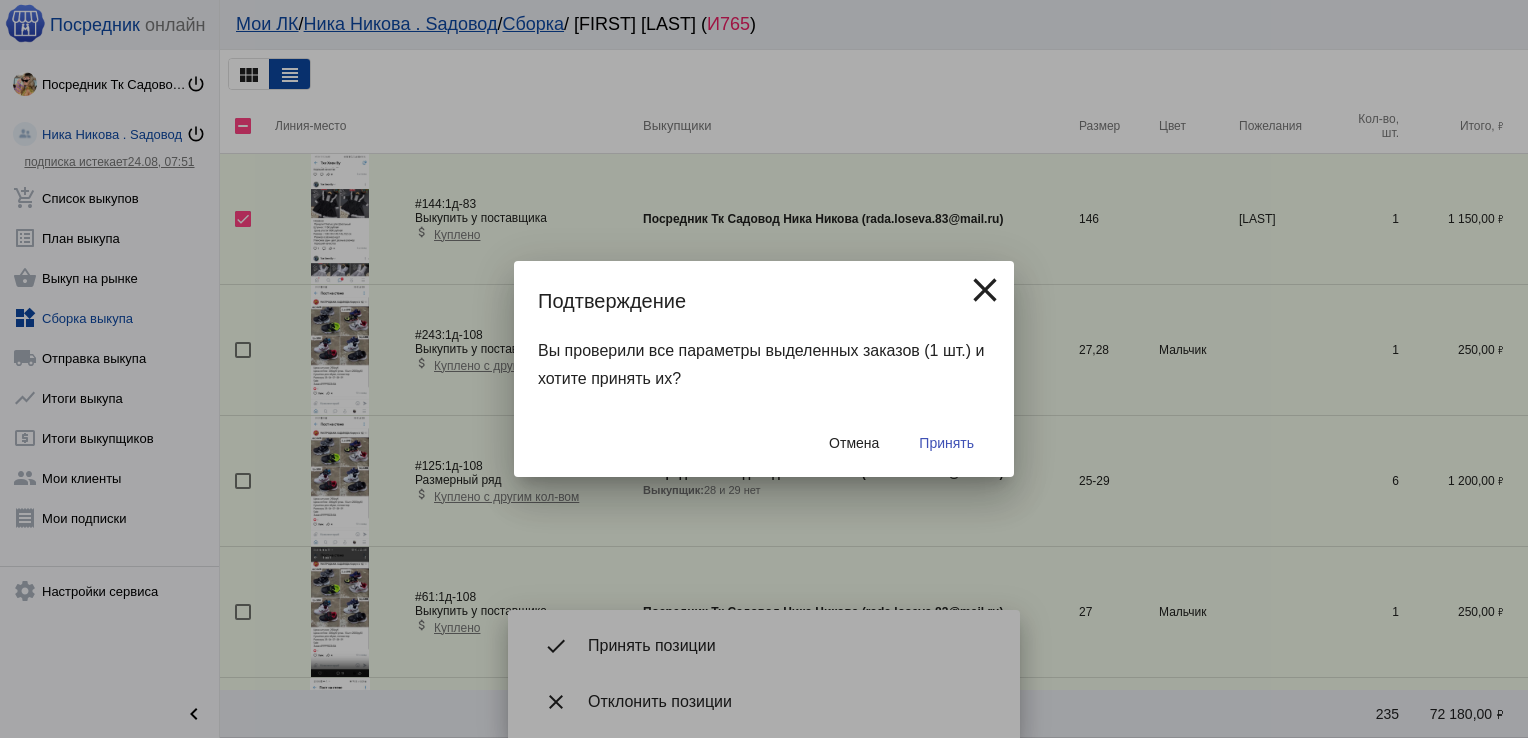 click on "Принять" at bounding box center [946, 443] 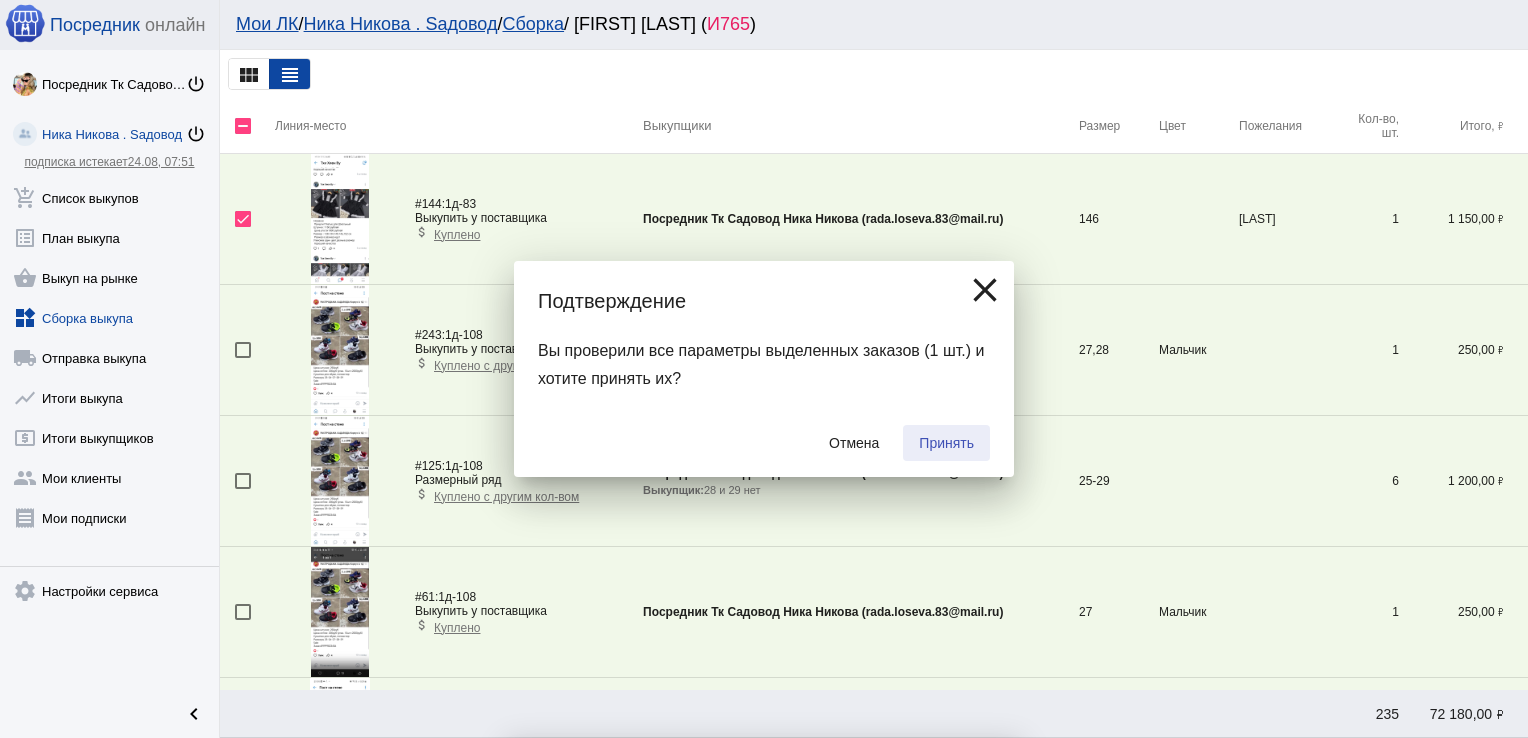 checkbox on "false" 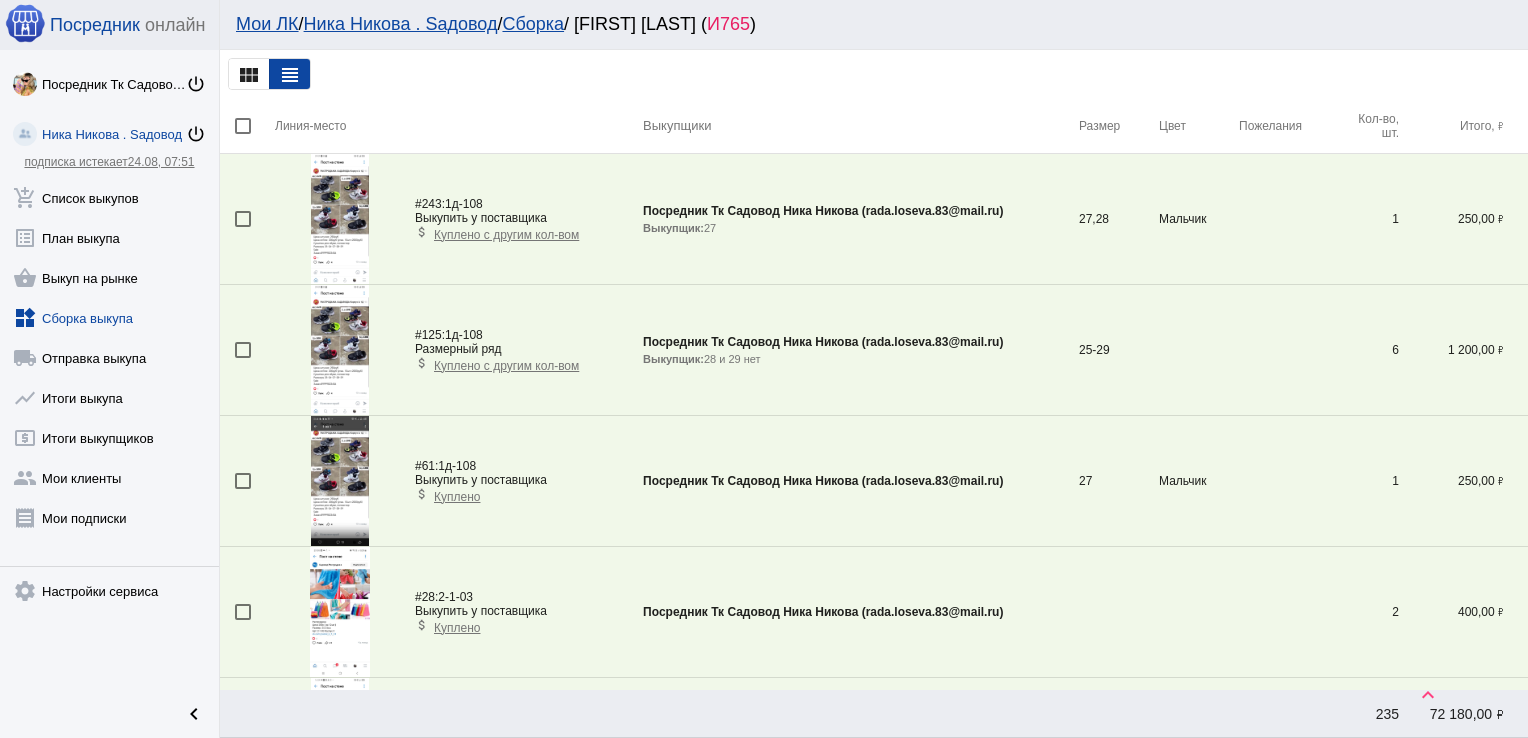 scroll, scrollTop: 4387, scrollLeft: 0, axis: vertical 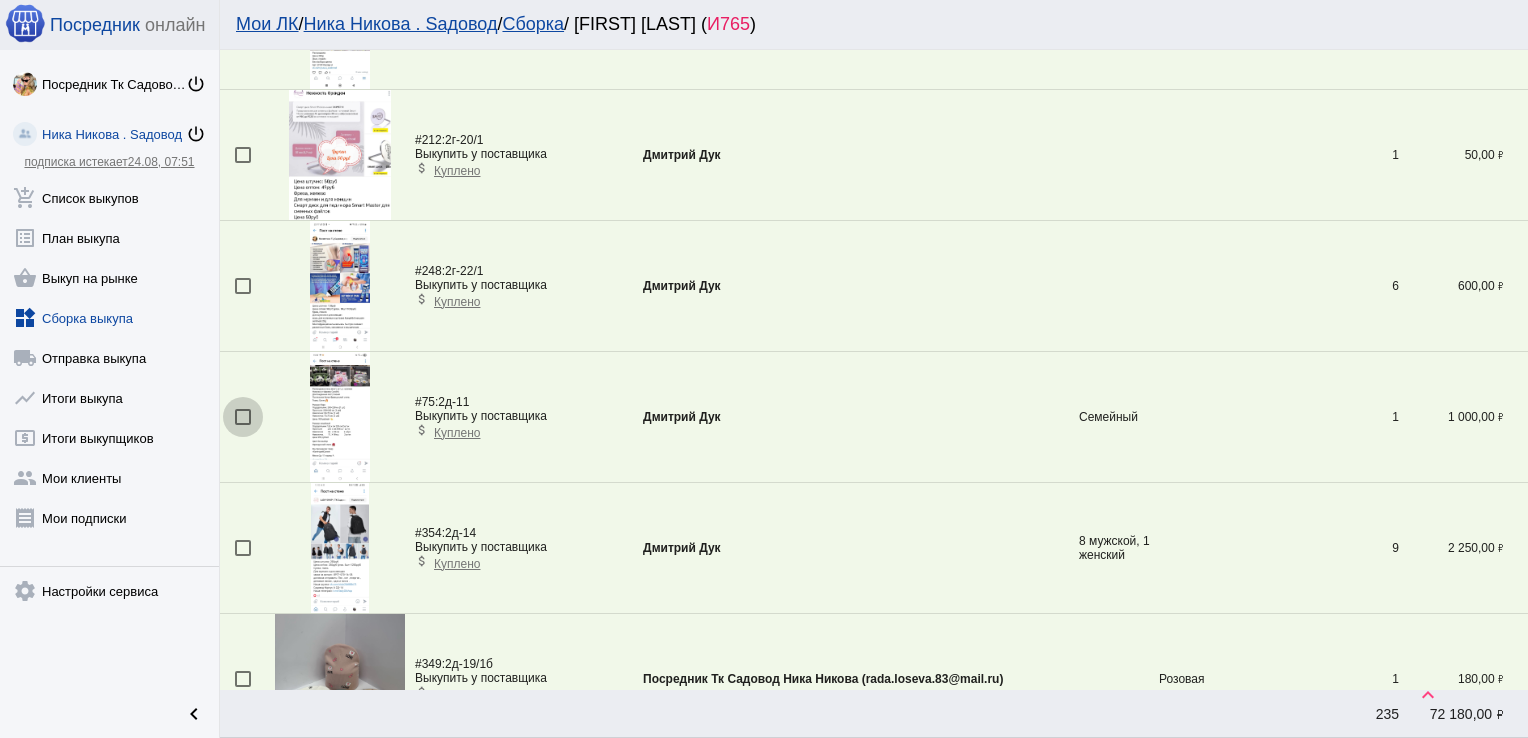 click at bounding box center (243, 417) 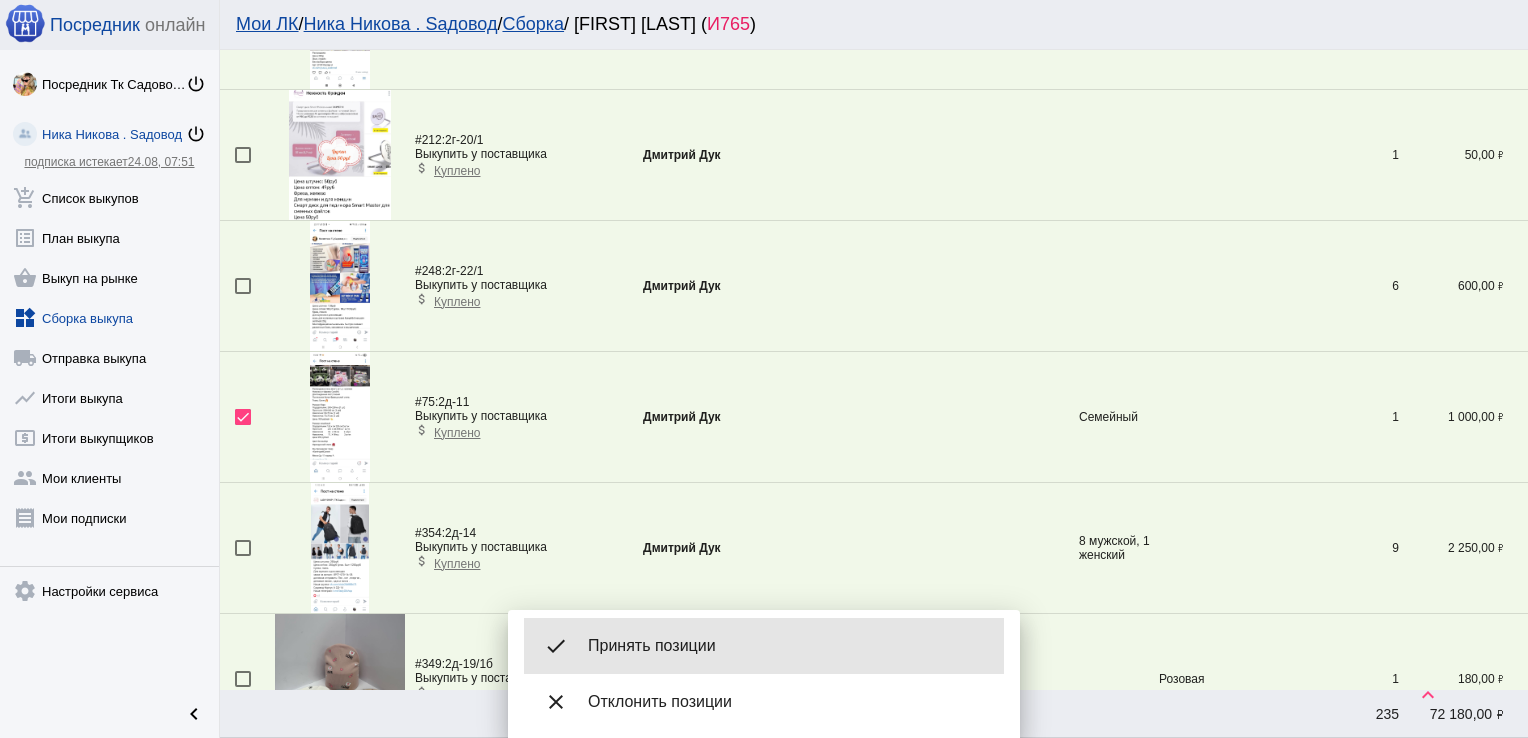 click on "done Принять позиции" at bounding box center (764, 646) 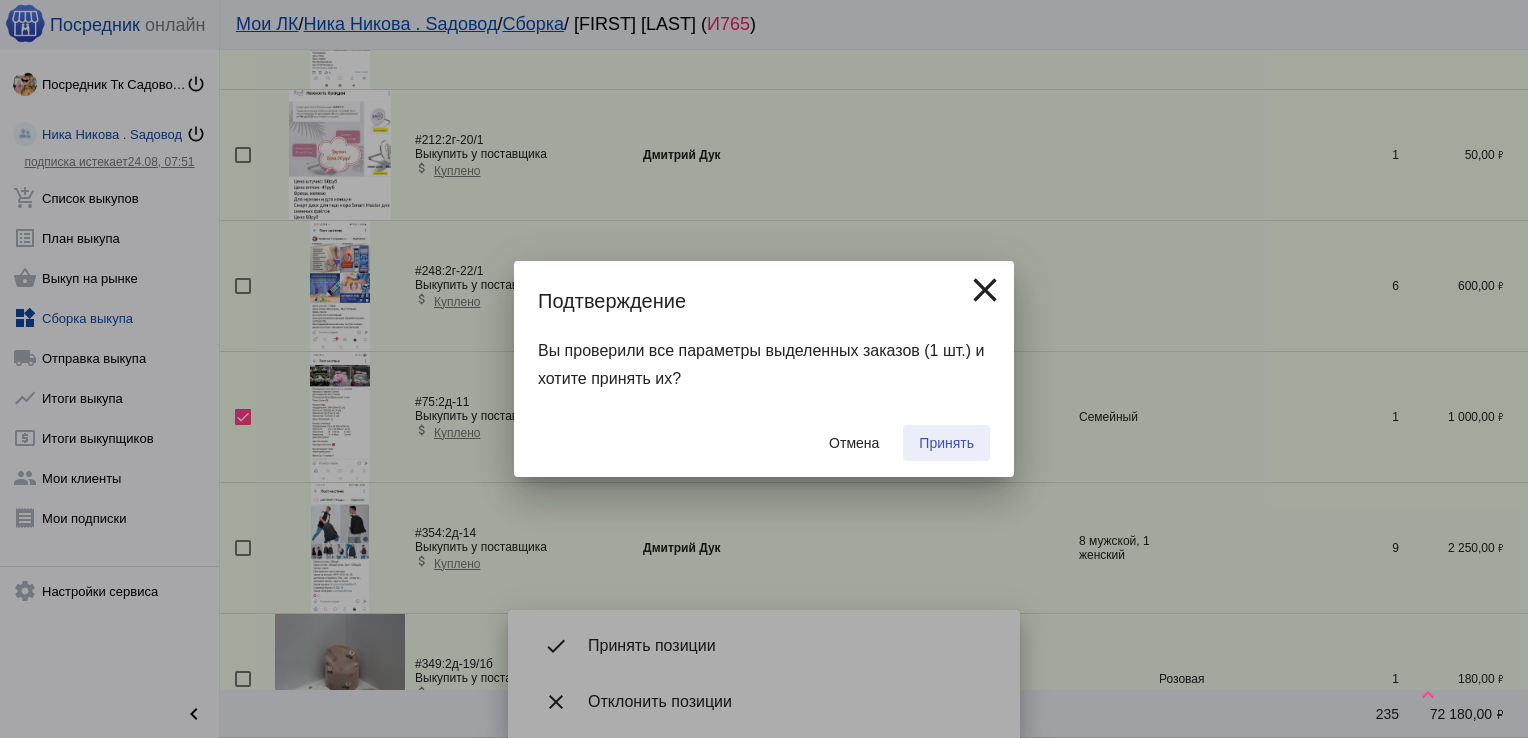 click on "Принять" at bounding box center [946, 443] 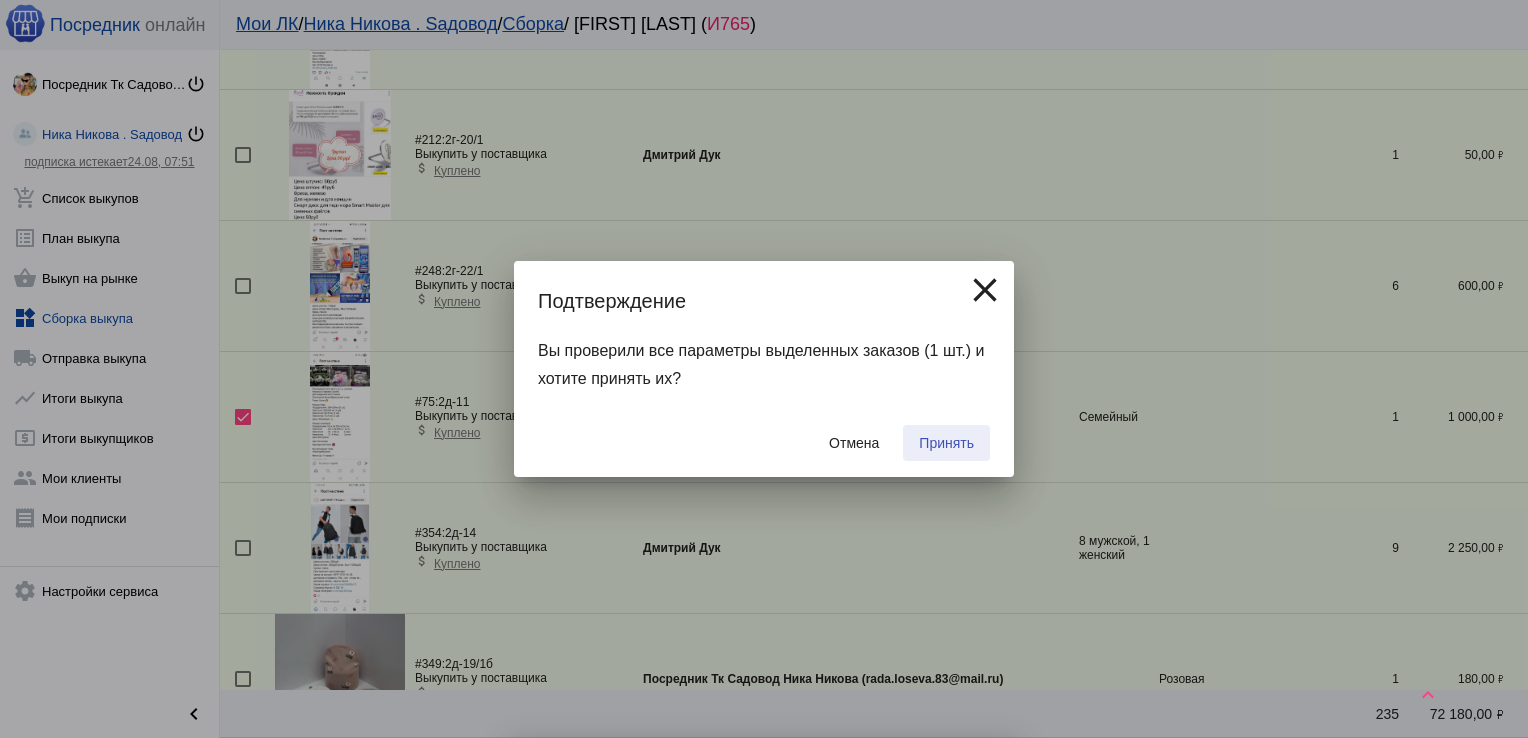 checkbox on "false" 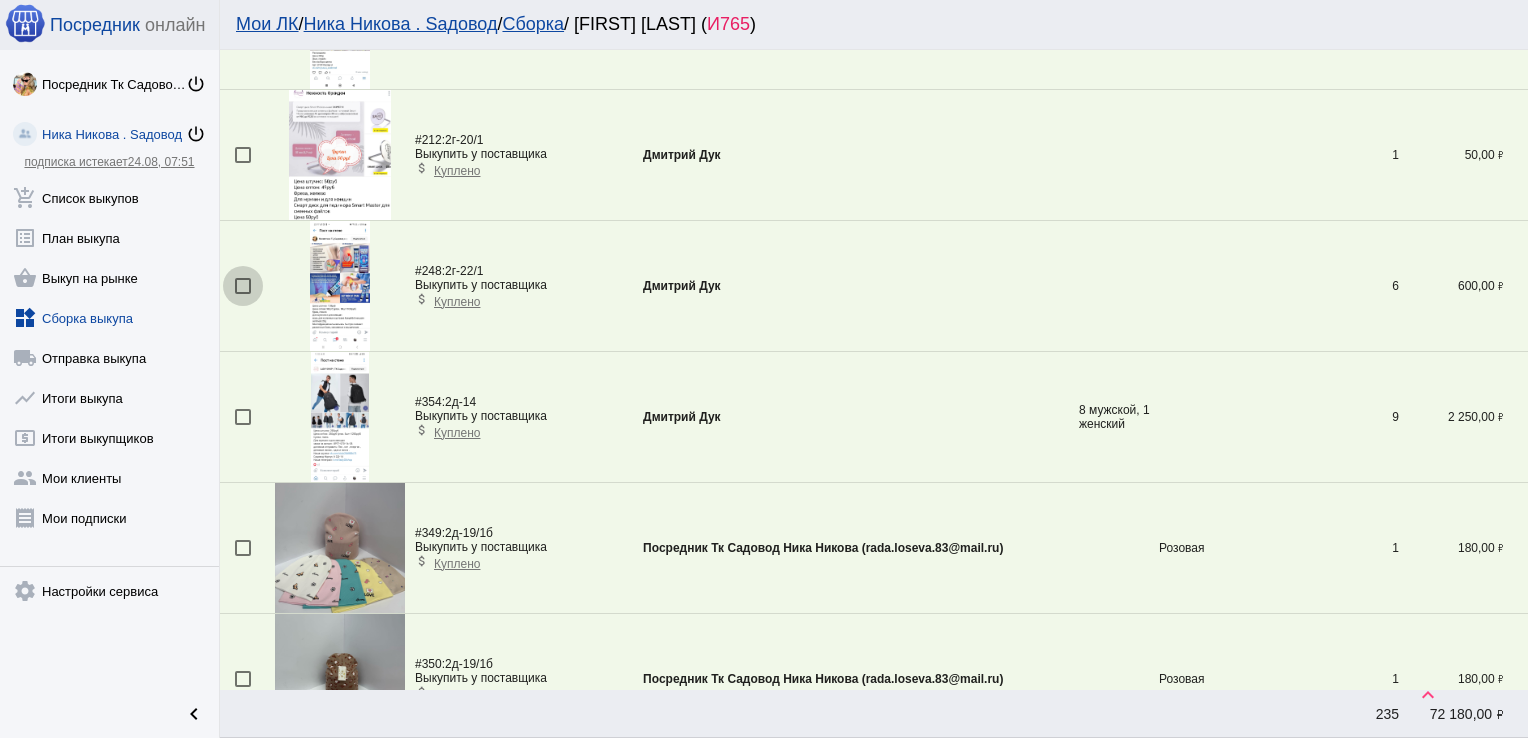 click at bounding box center (243, 286) 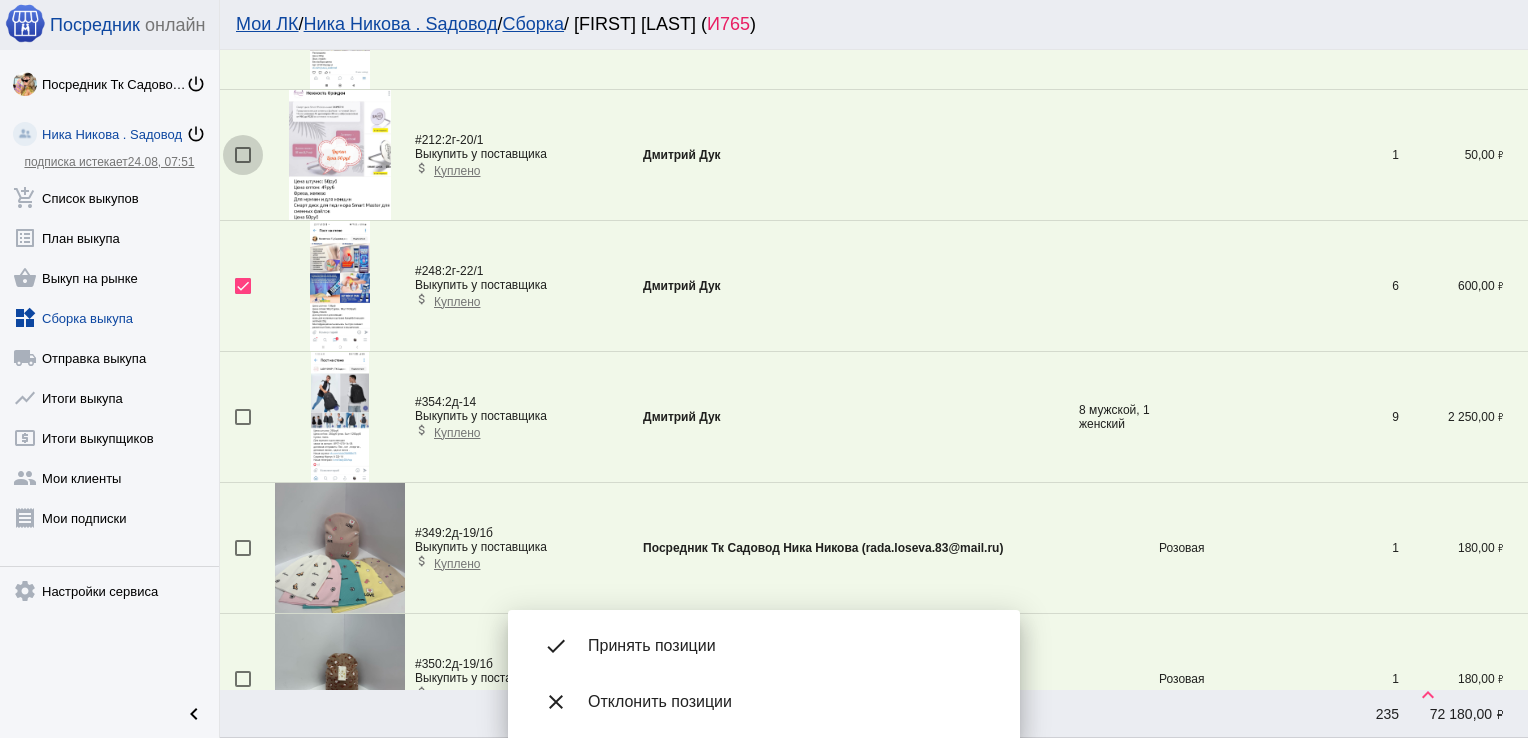 click at bounding box center (243, 155) 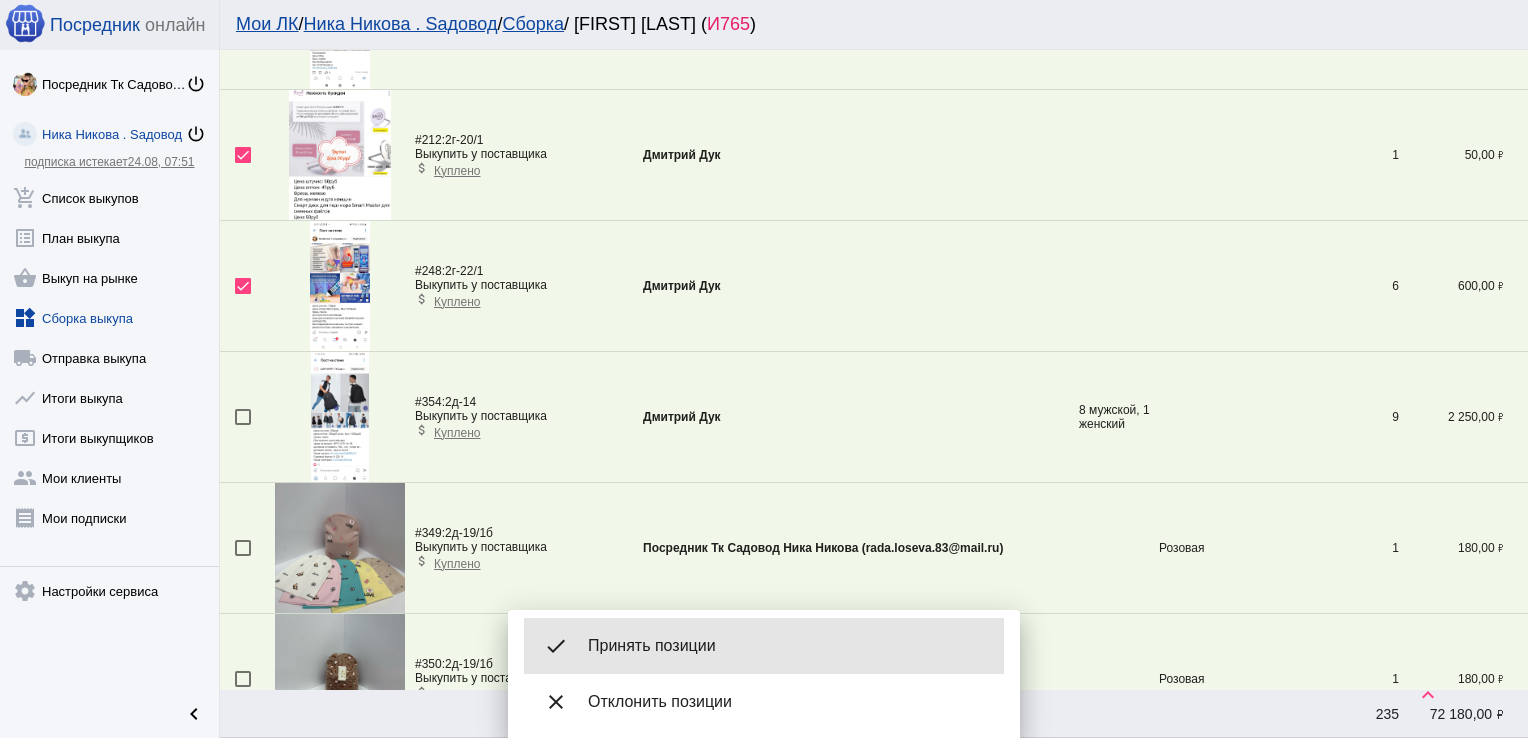 click on "Принять позиции" at bounding box center (788, 646) 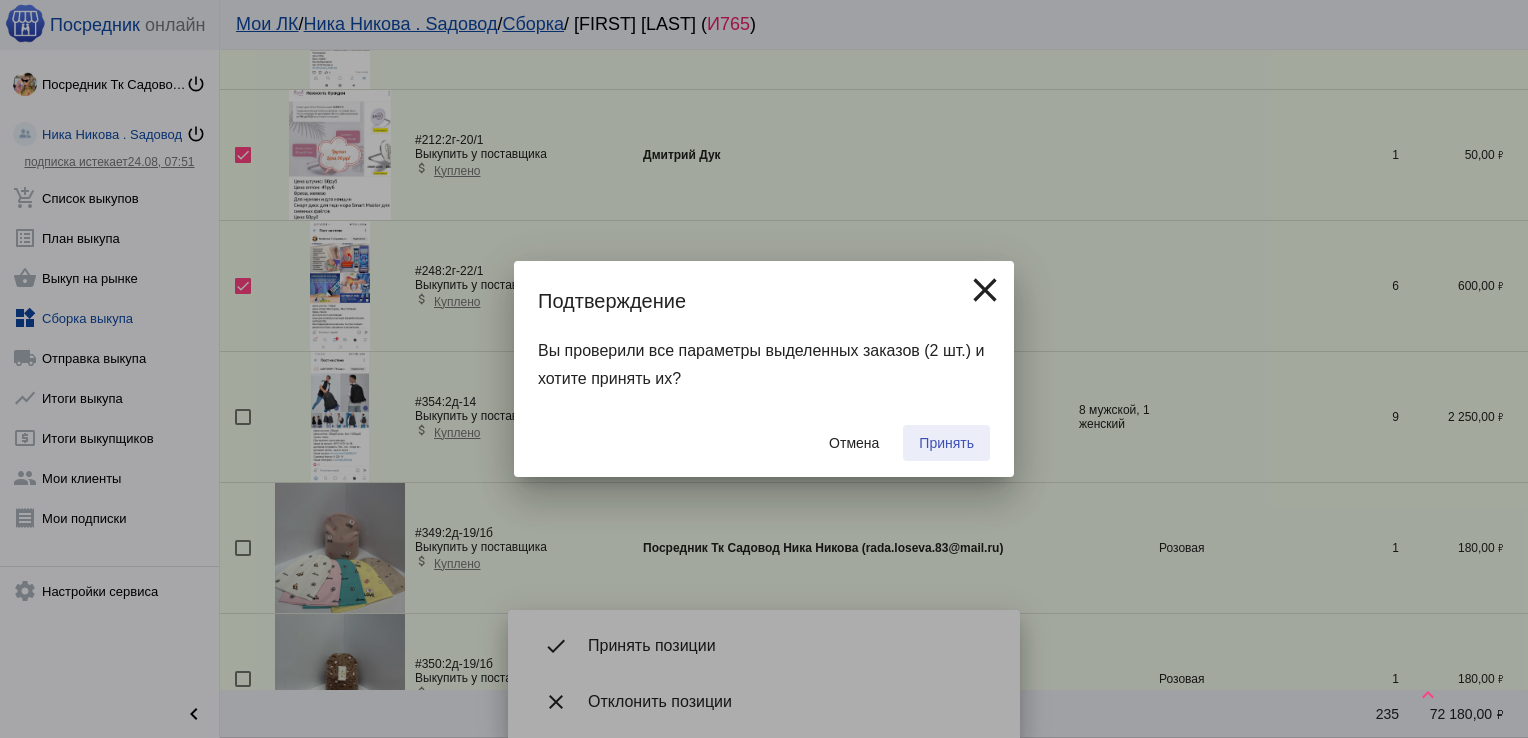 click on "Принять" at bounding box center (946, 443) 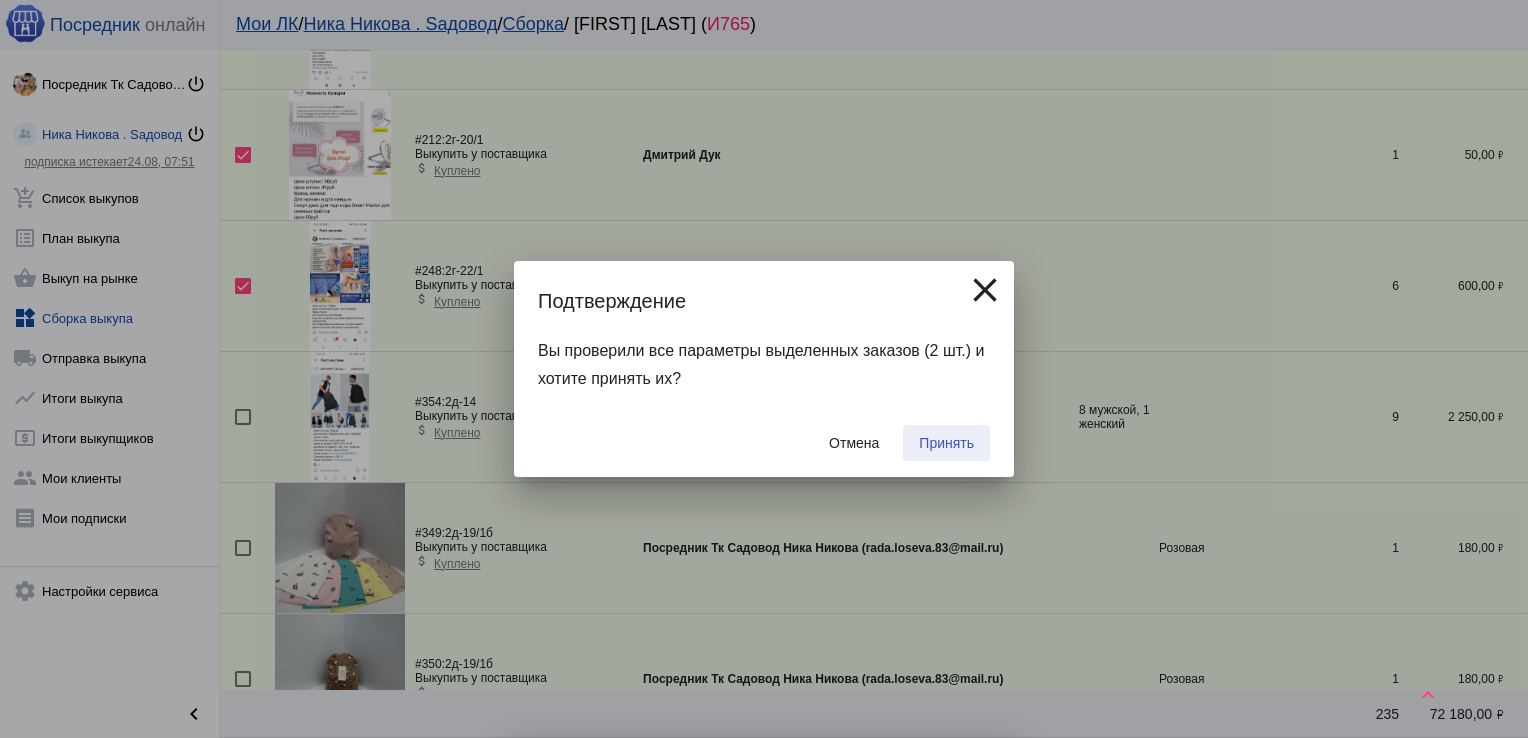 checkbox on "false" 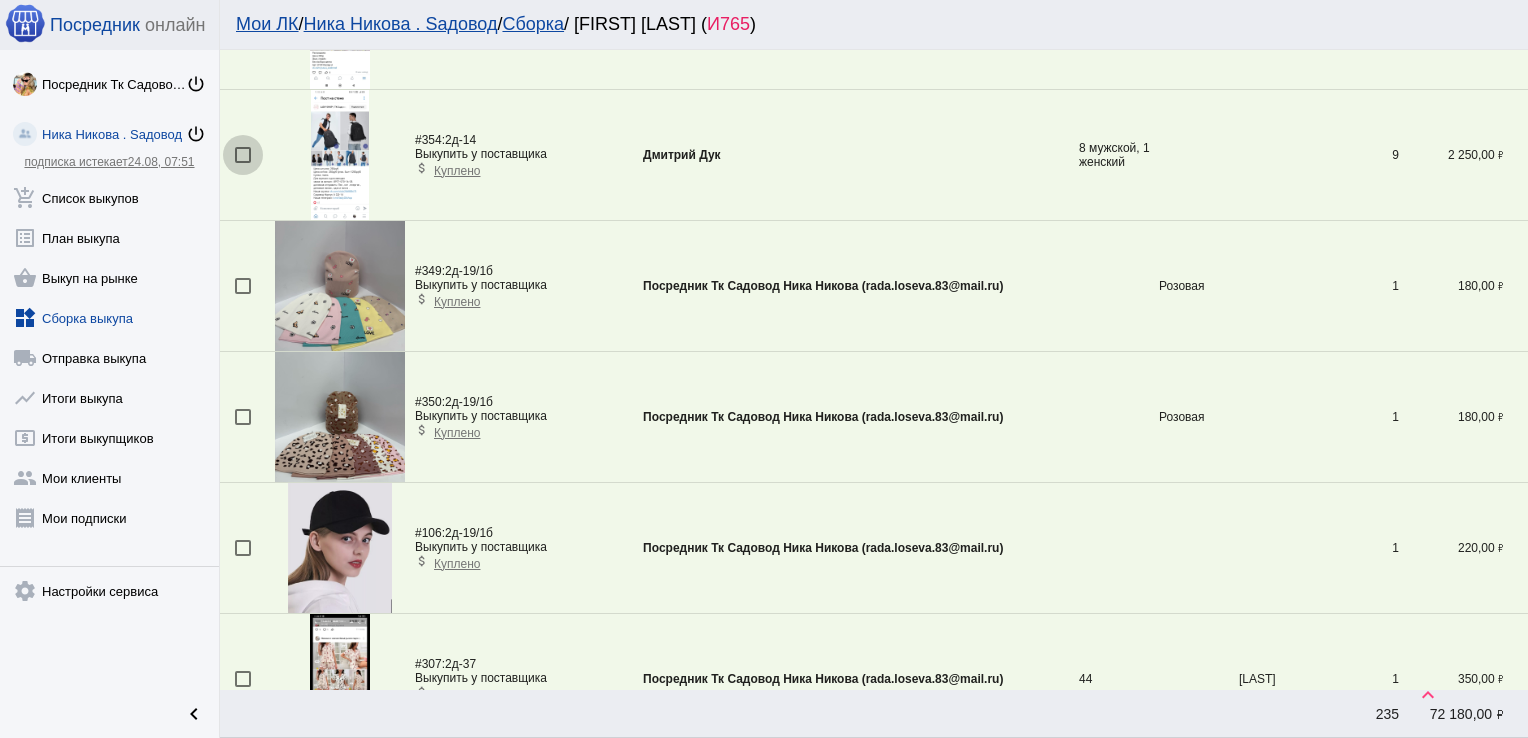 click at bounding box center (243, 155) 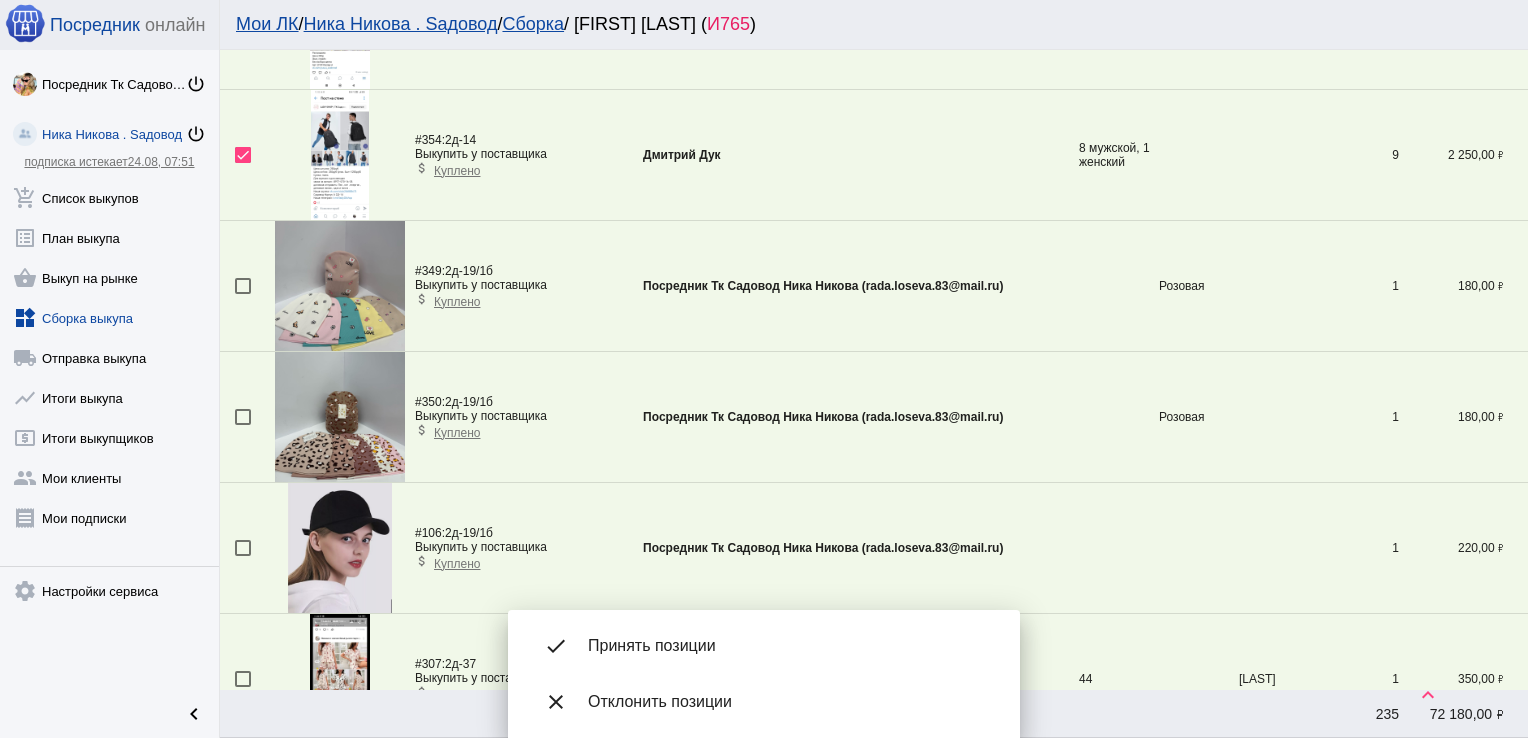 click on "done Принять позиции" at bounding box center (764, 646) 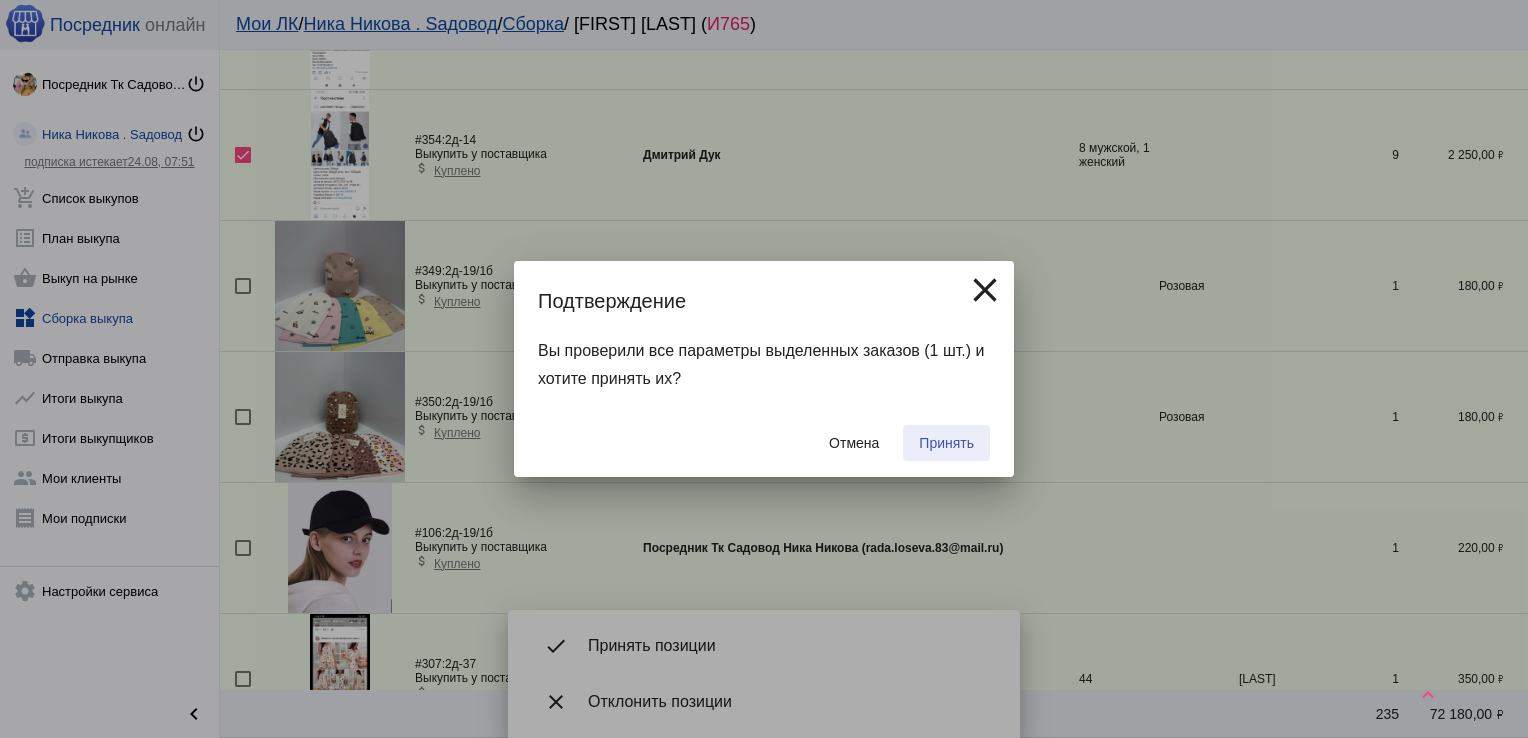 click on "Принять" at bounding box center [946, 443] 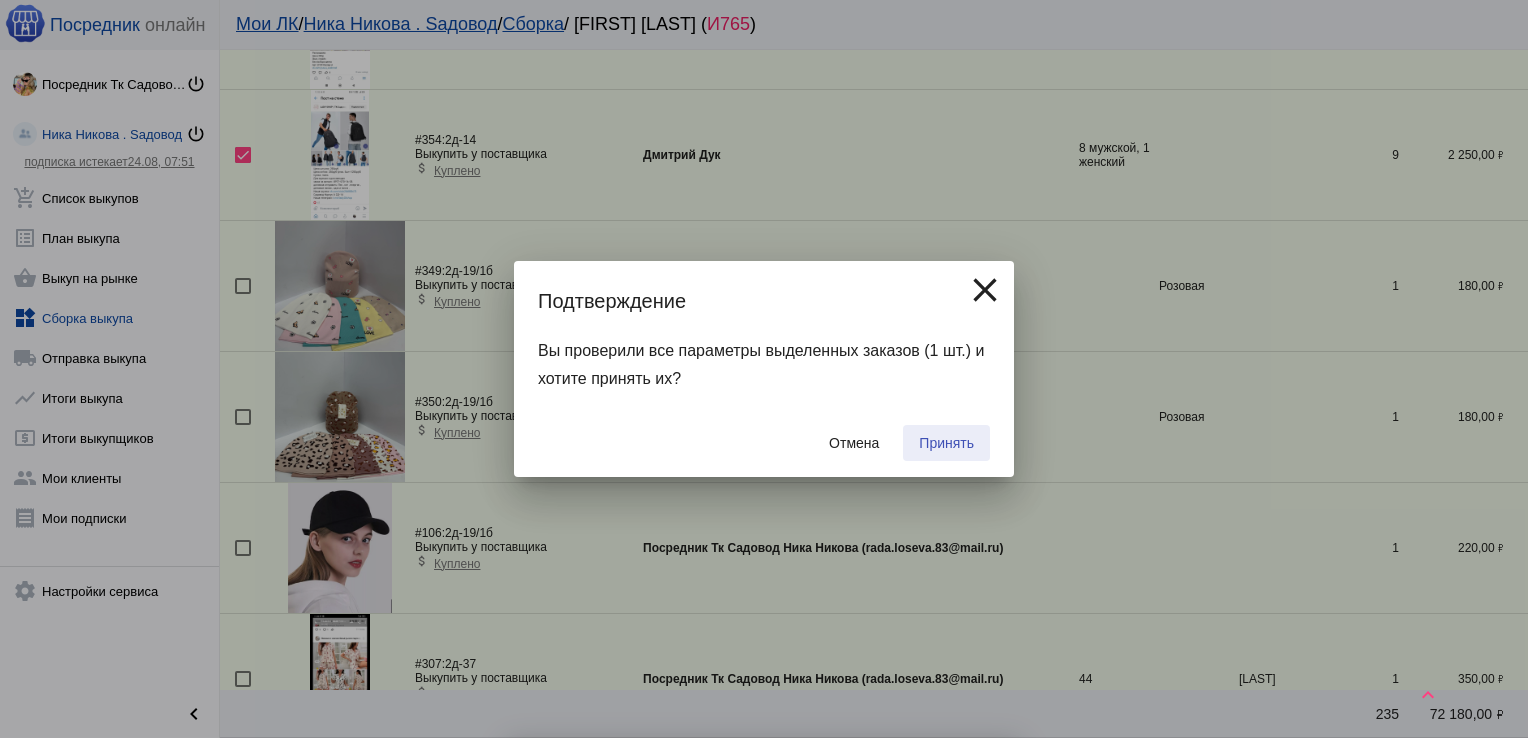 checkbox on "false" 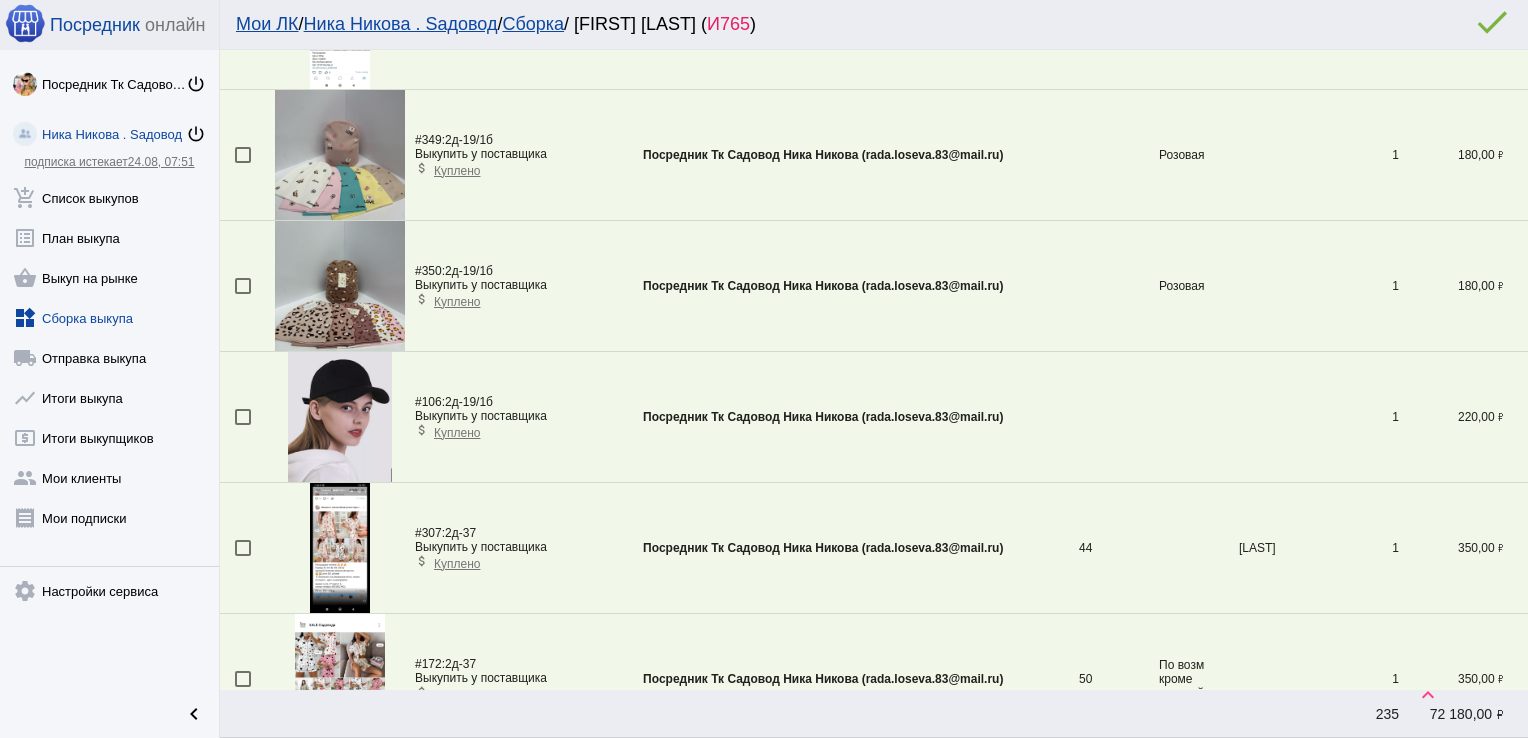 click on "widgets  Сборка выкупа" 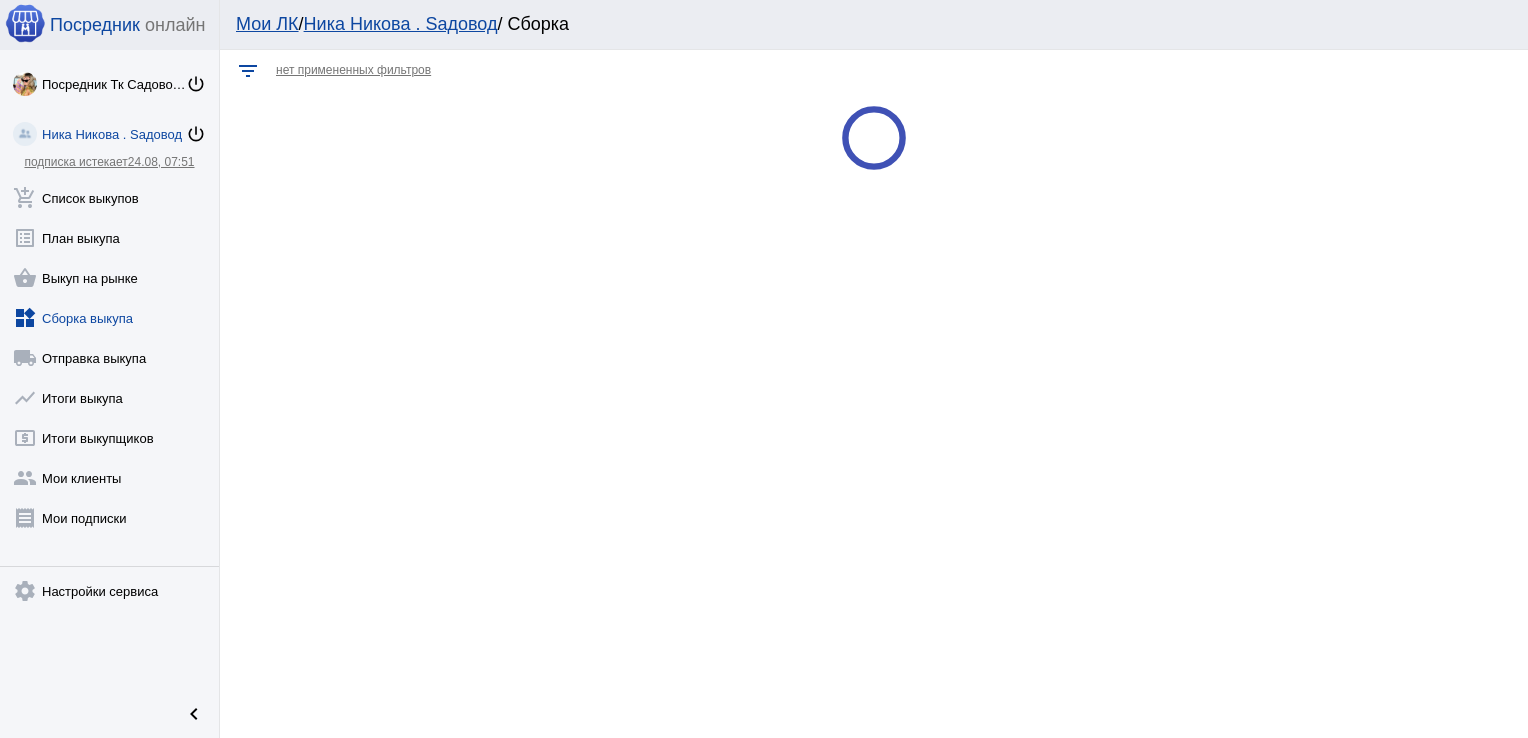 scroll, scrollTop: 0, scrollLeft: 0, axis: both 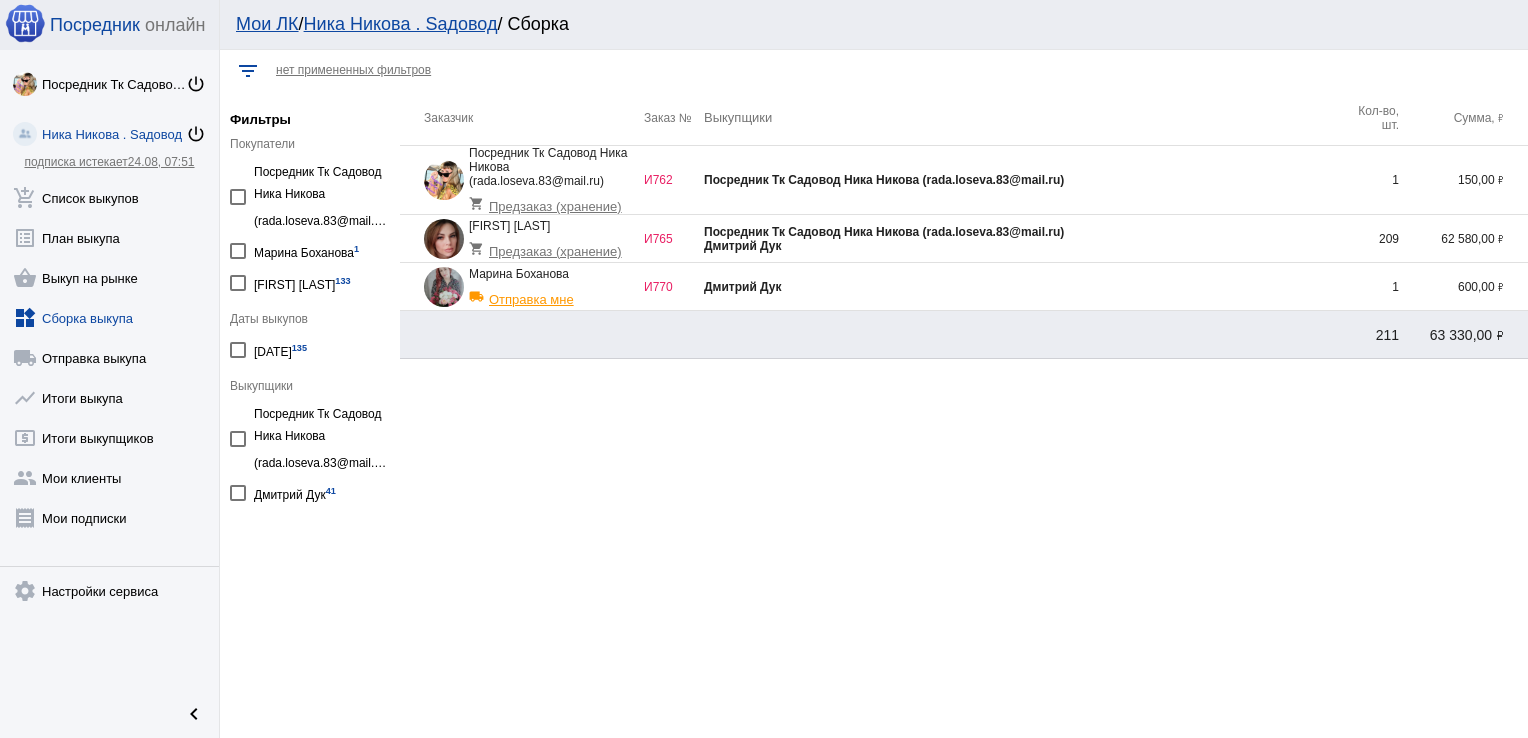 click on "Посредник Тк Садовод Ника Никова (rada.loseva.83@mail.ru)" 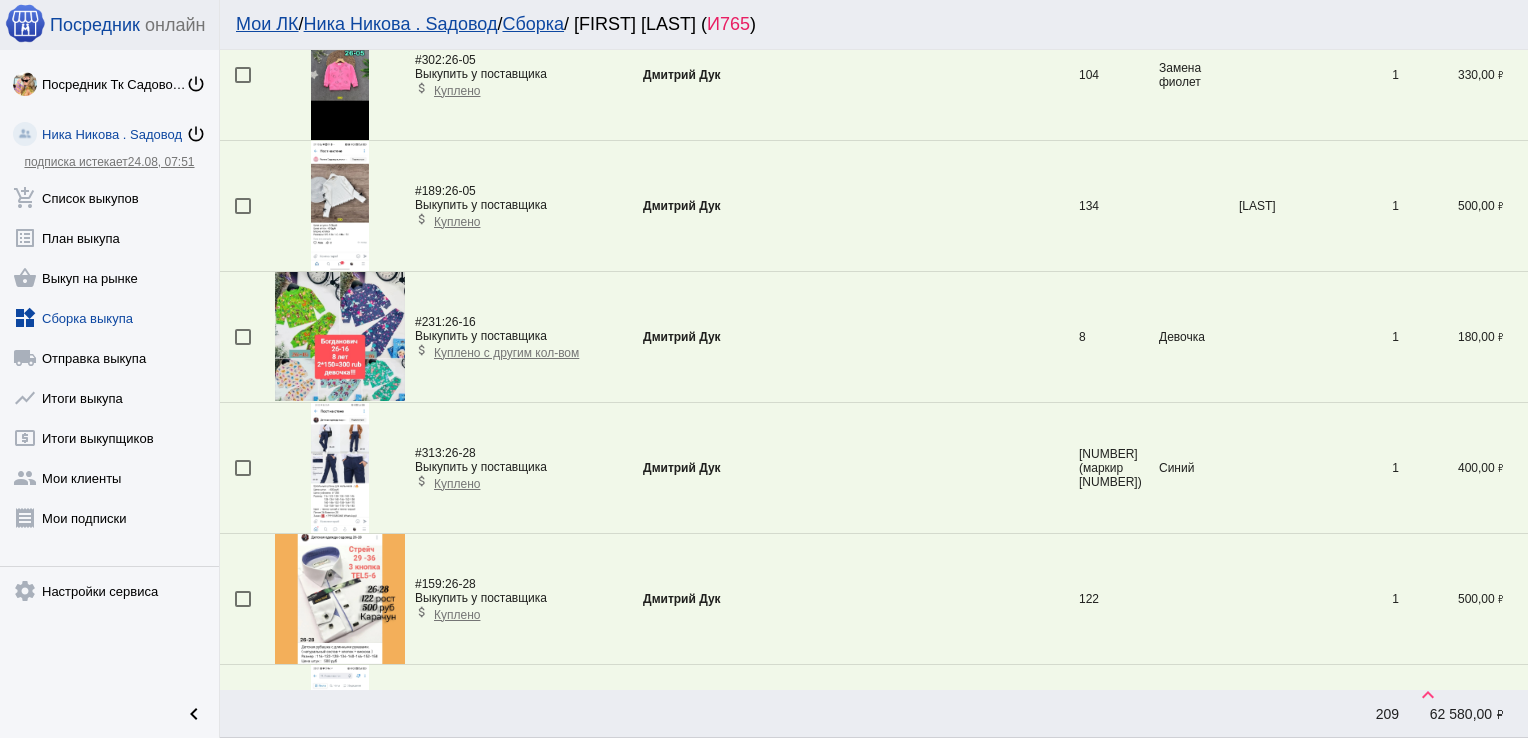 scroll, scrollTop: 6155, scrollLeft: 0, axis: vertical 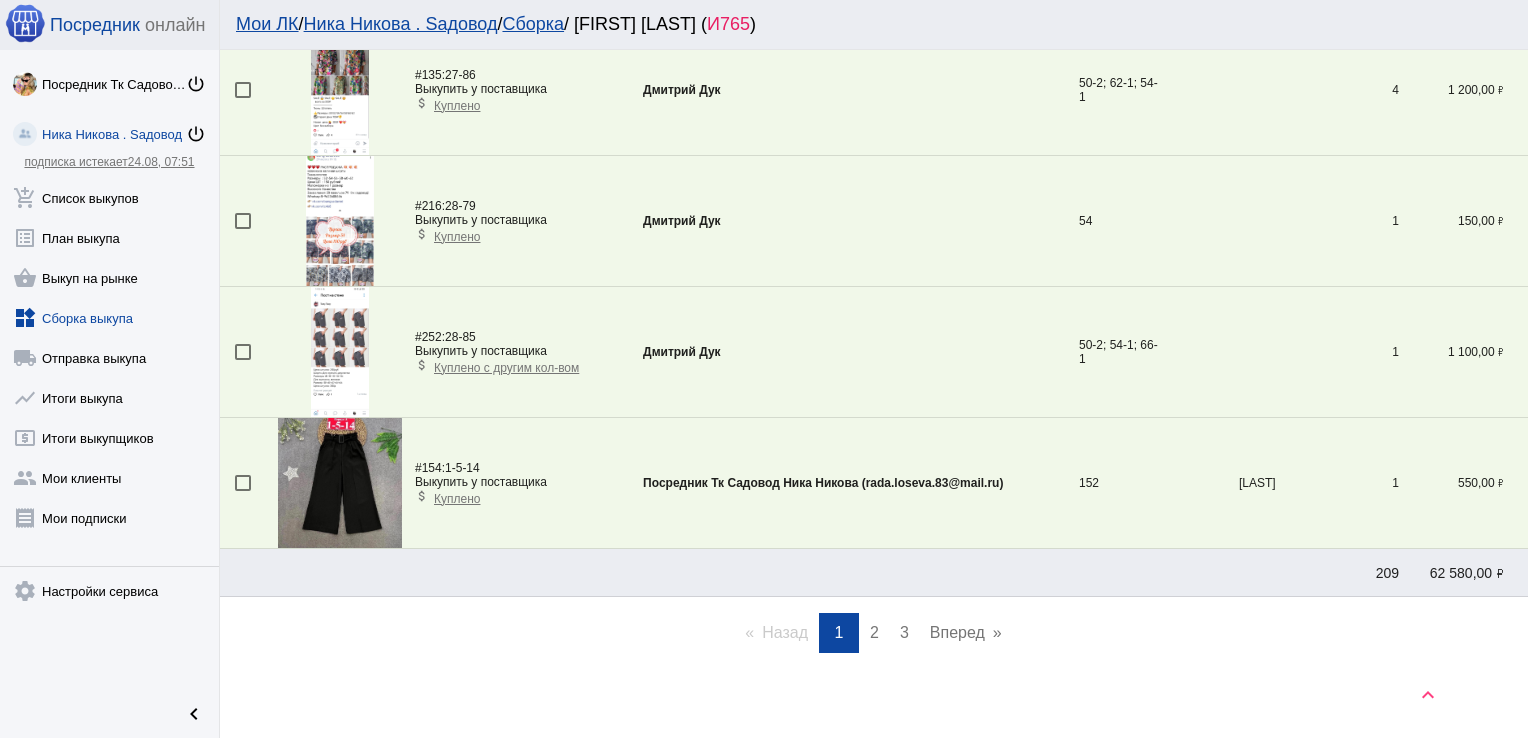 click on "2" at bounding box center (874, 632) 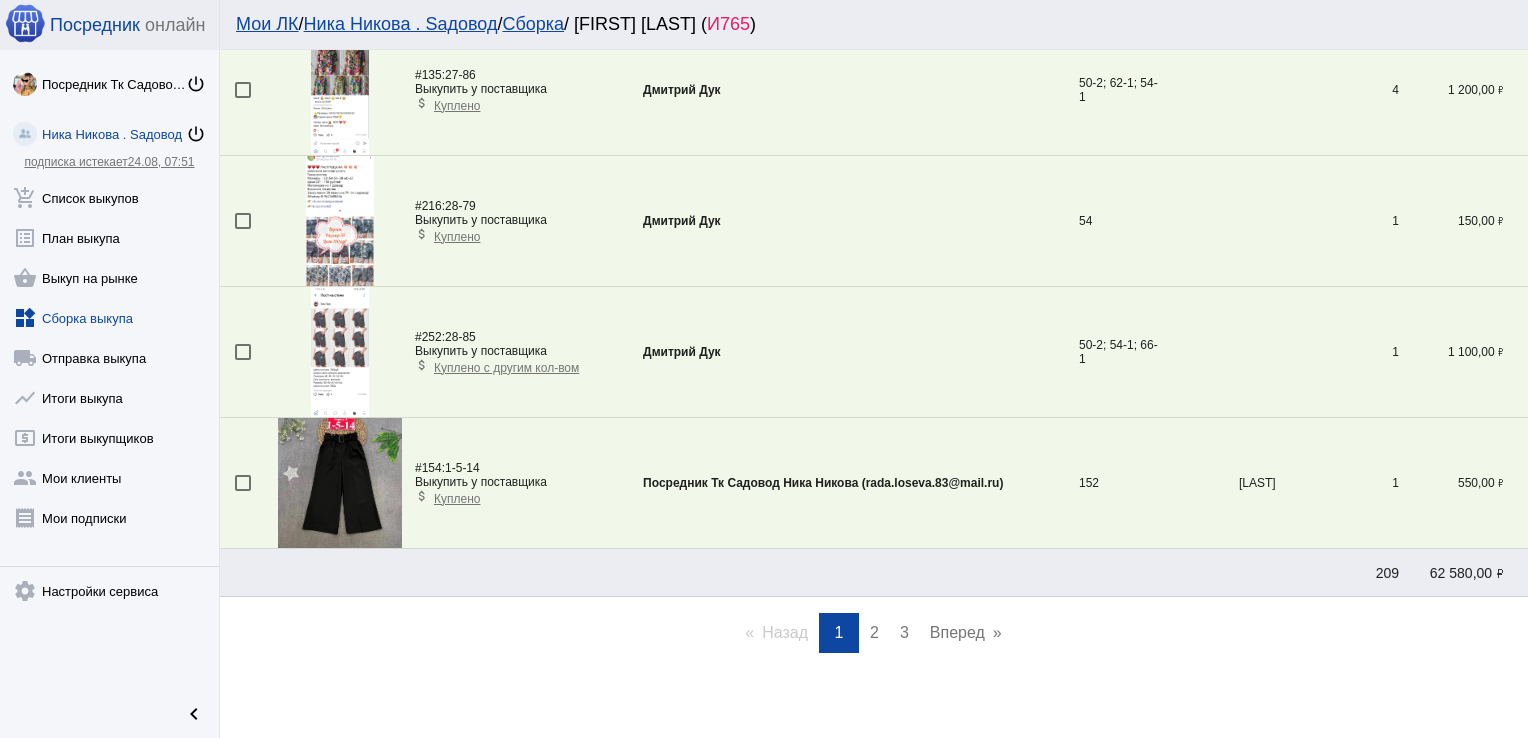 scroll, scrollTop: 0, scrollLeft: 0, axis: both 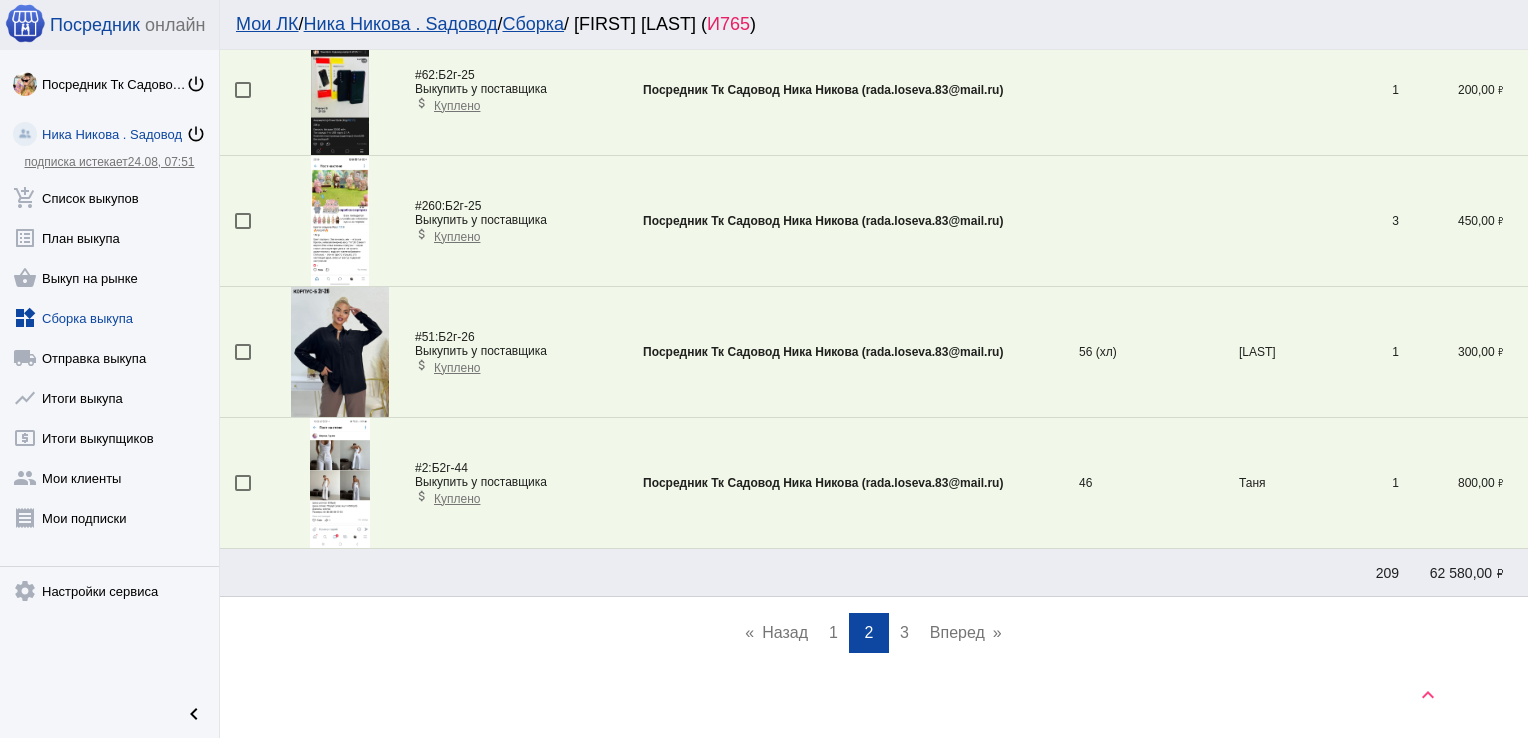 click on "page  3" at bounding box center [904, 633] 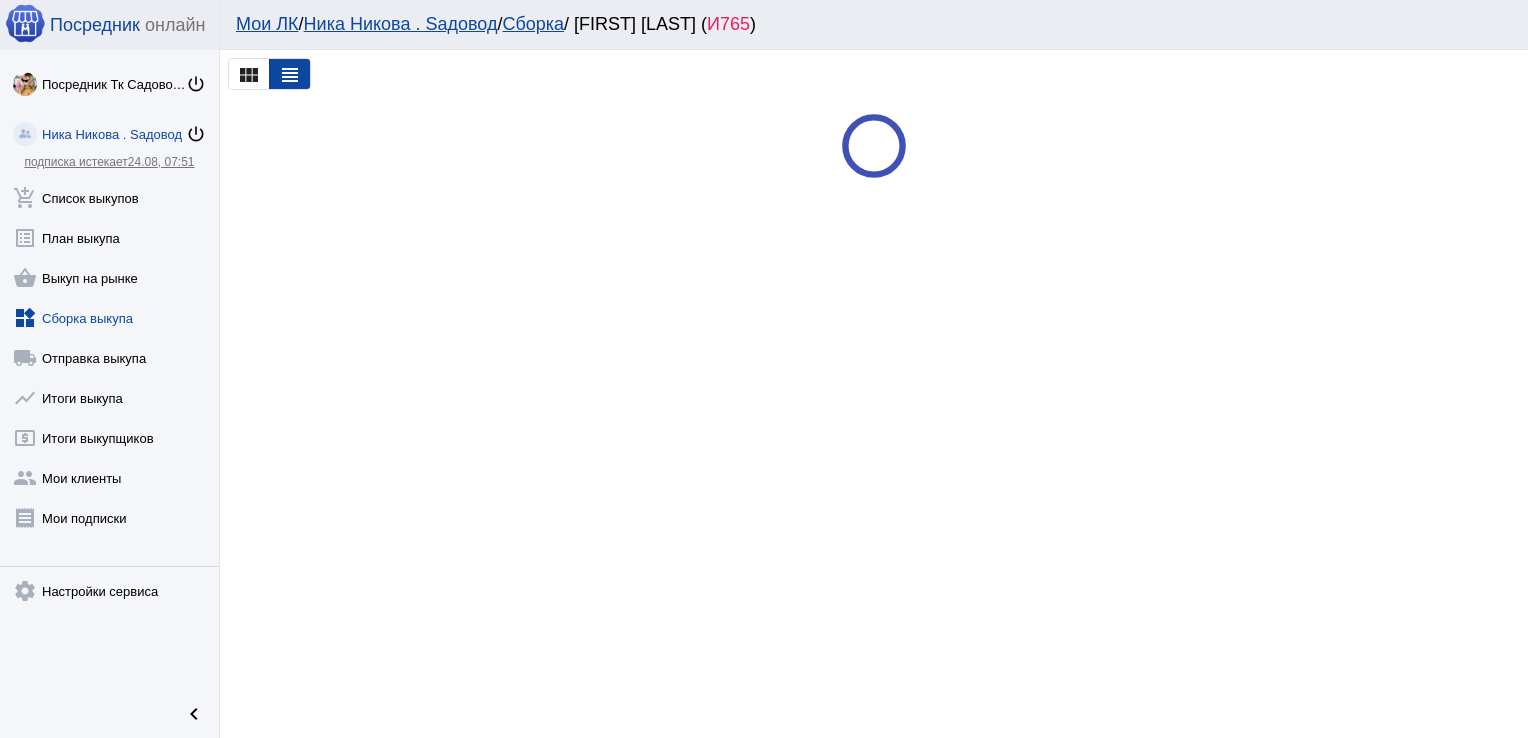 scroll, scrollTop: 0, scrollLeft: 0, axis: both 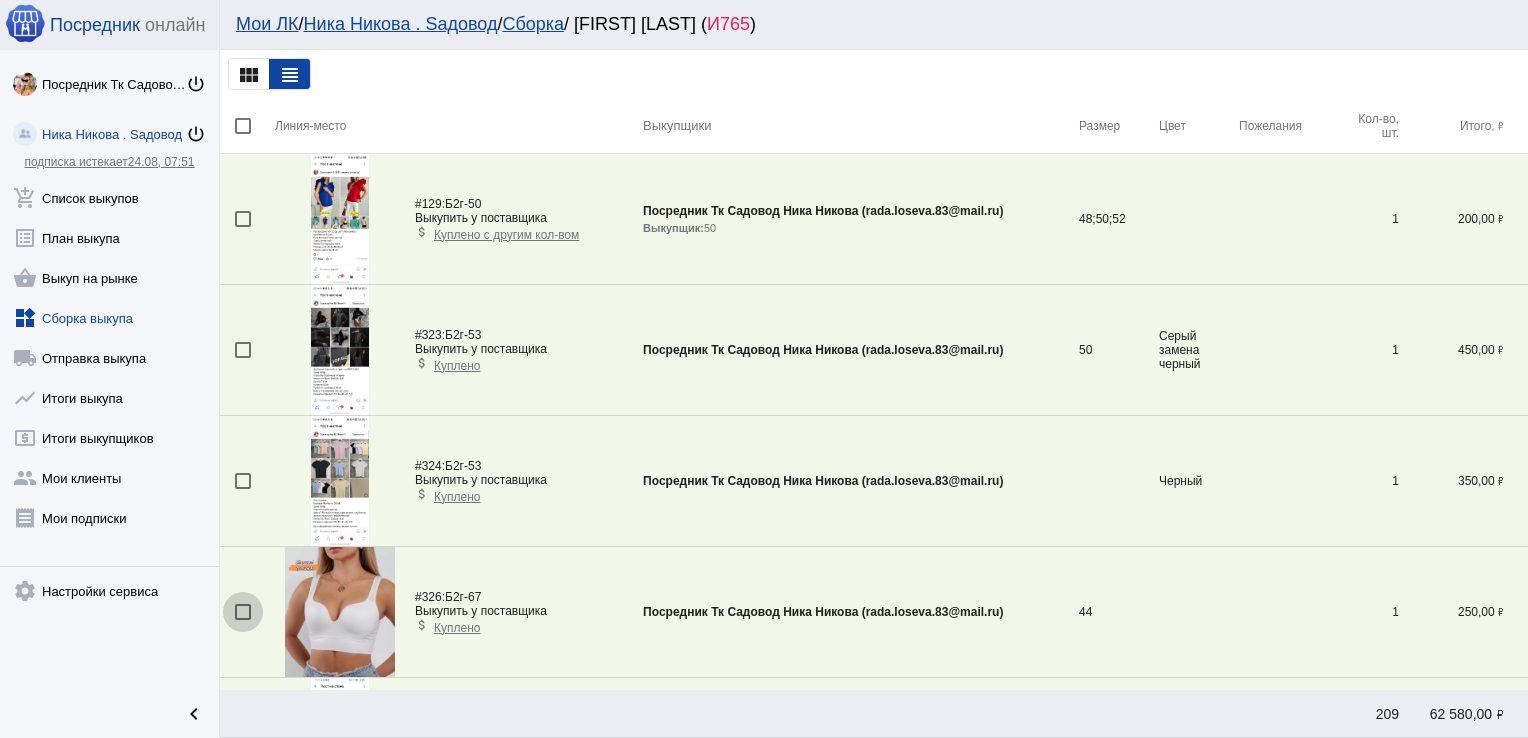 click at bounding box center [243, 612] 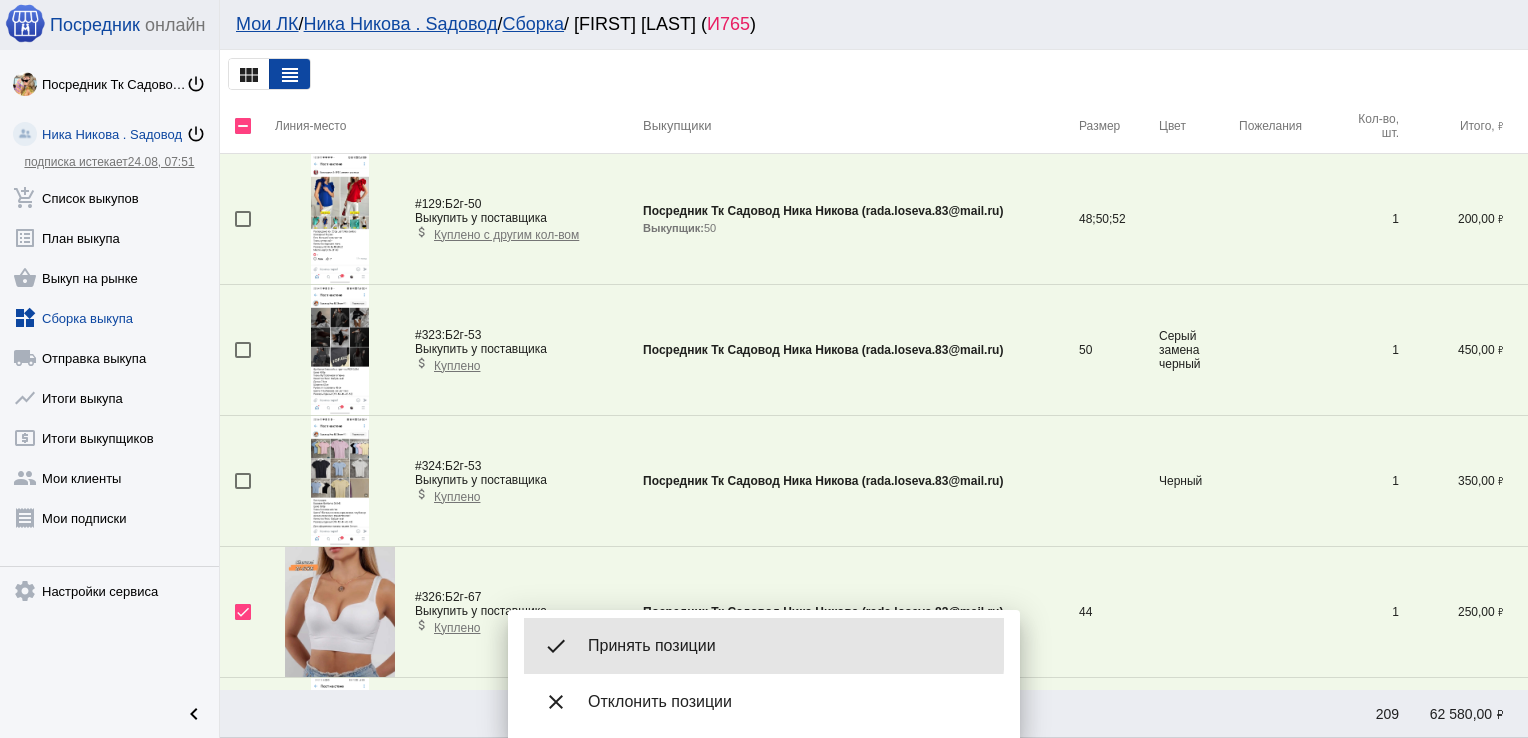 click on "Принять позиции" at bounding box center (788, 646) 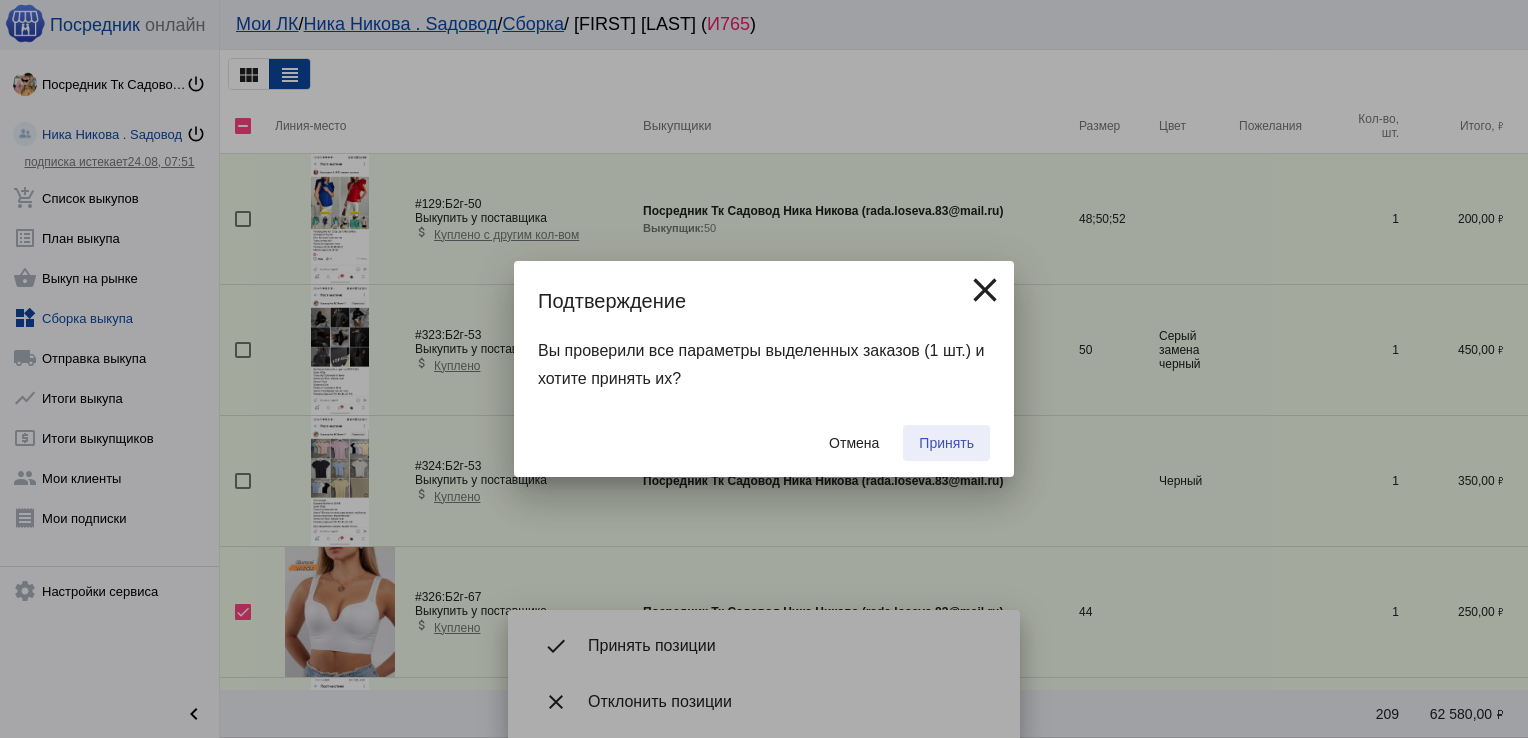 click on "Принять" at bounding box center [946, 443] 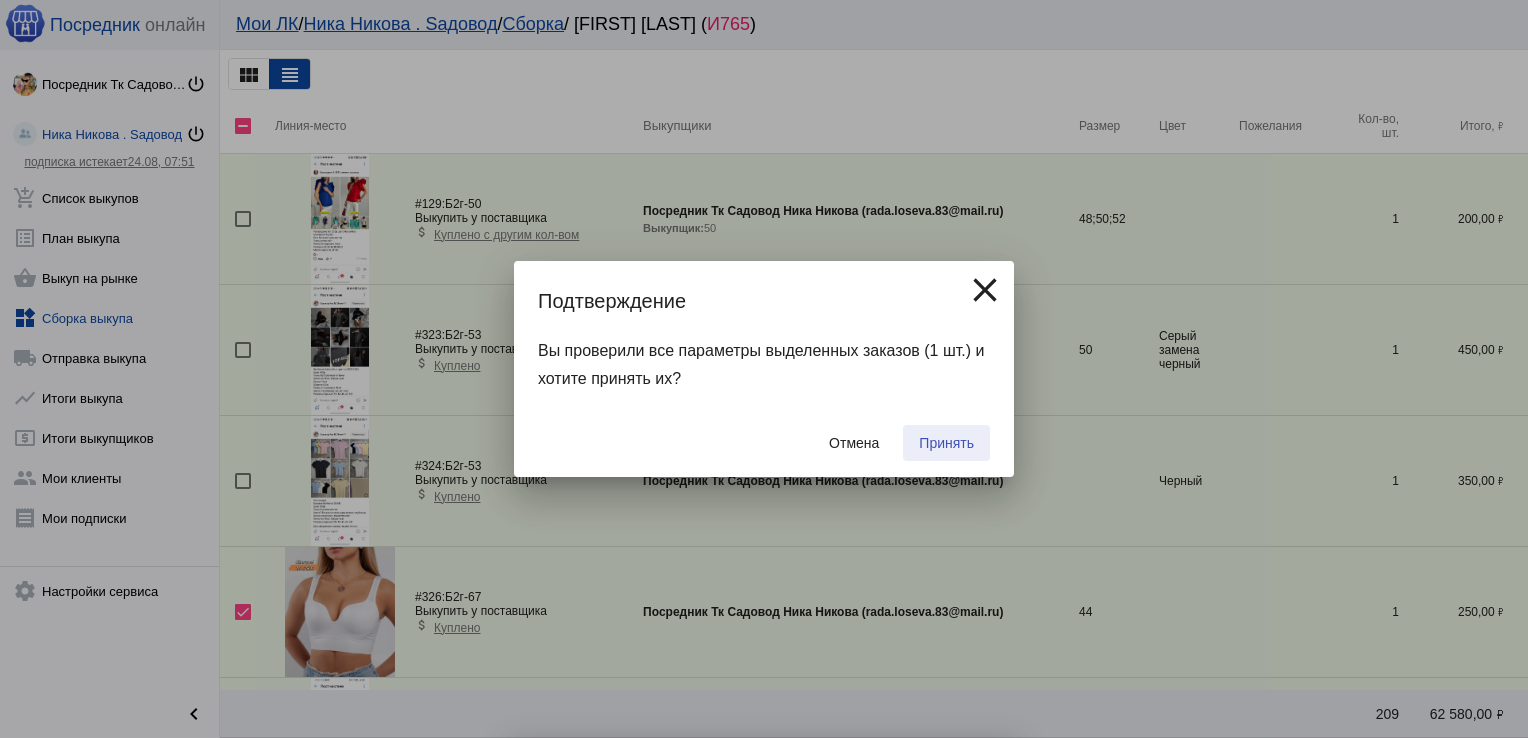 checkbox on "false" 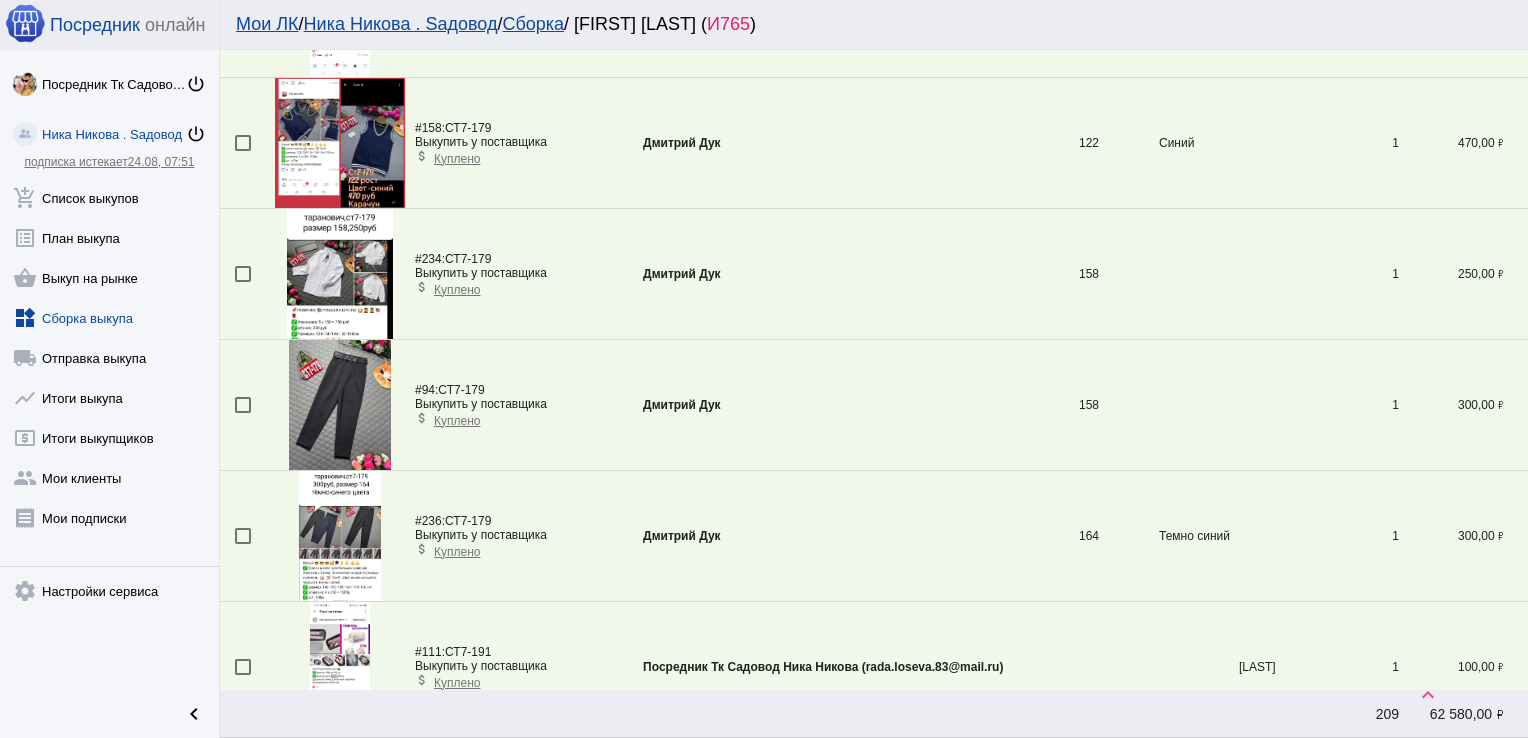 scroll, scrollTop: 3800, scrollLeft: 0, axis: vertical 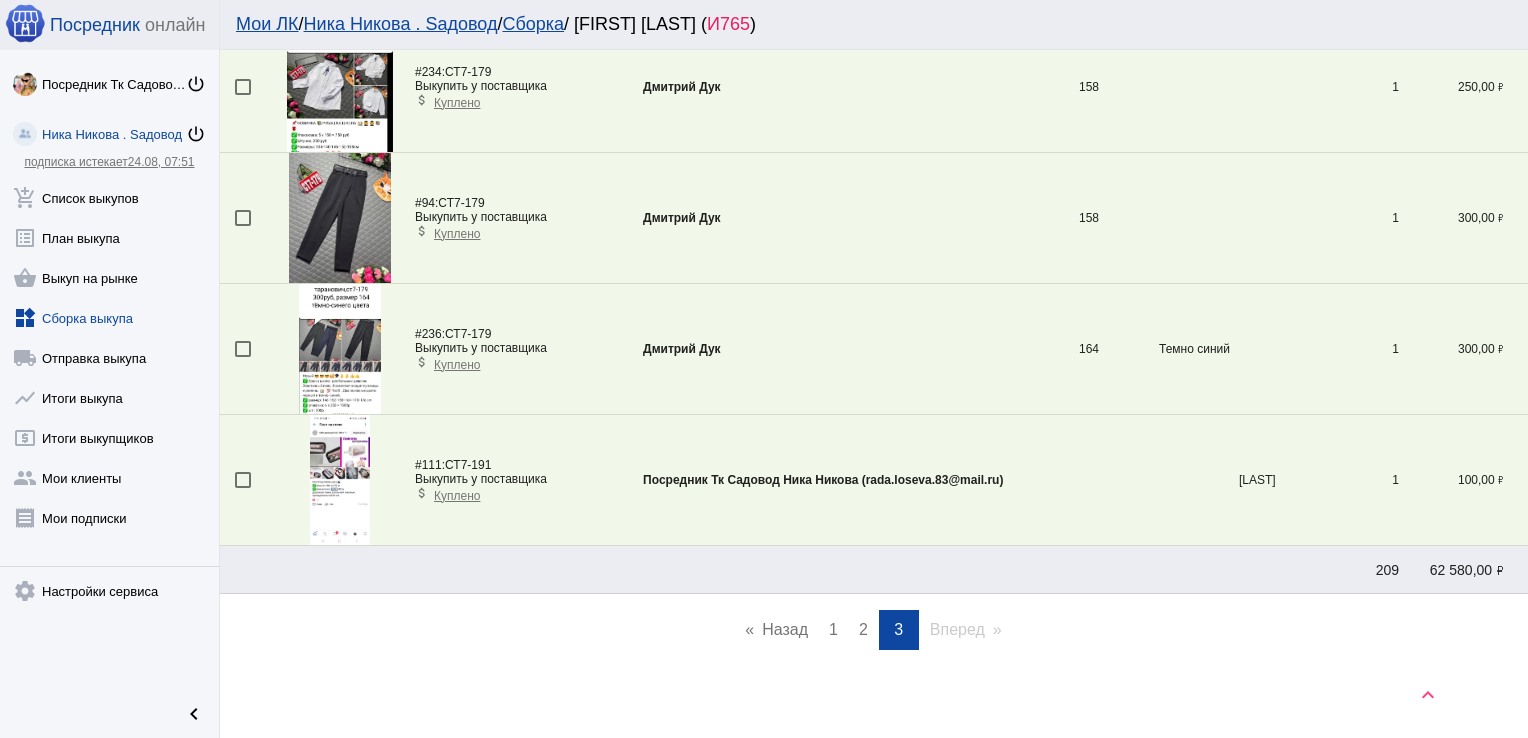 click on "page  2" at bounding box center (863, 630) 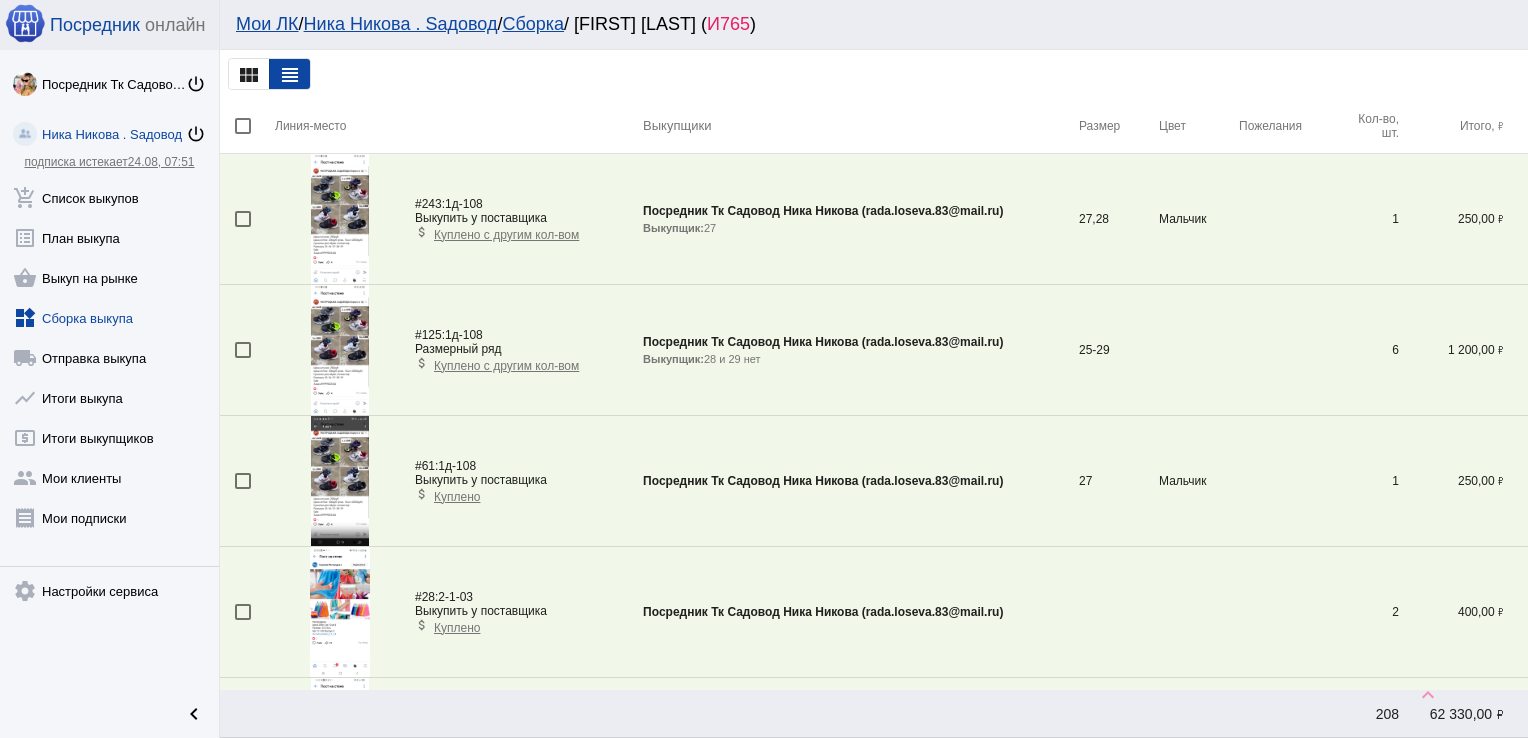scroll, scrollTop: 5695, scrollLeft: 0, axis: vertical 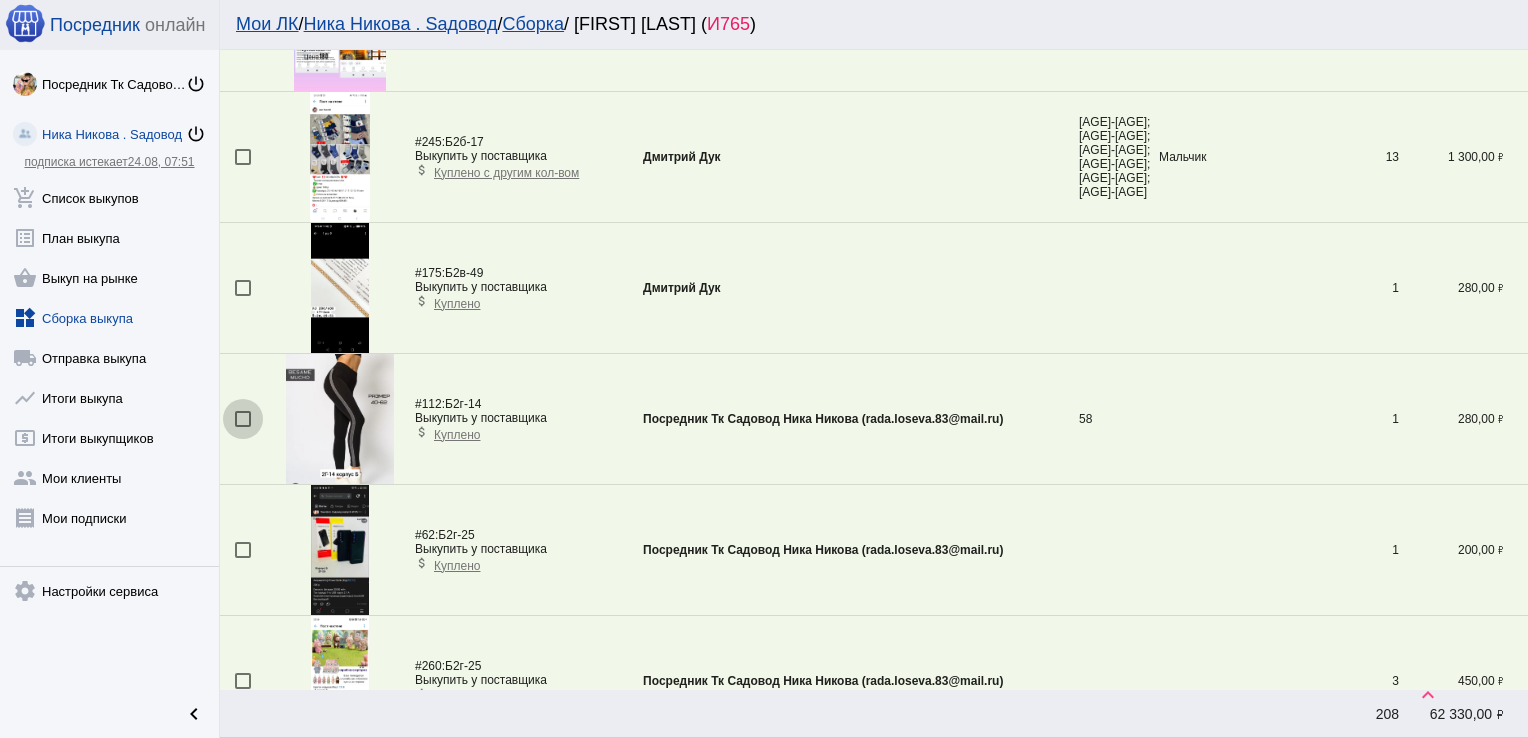 click at bounding box center (243, 419) 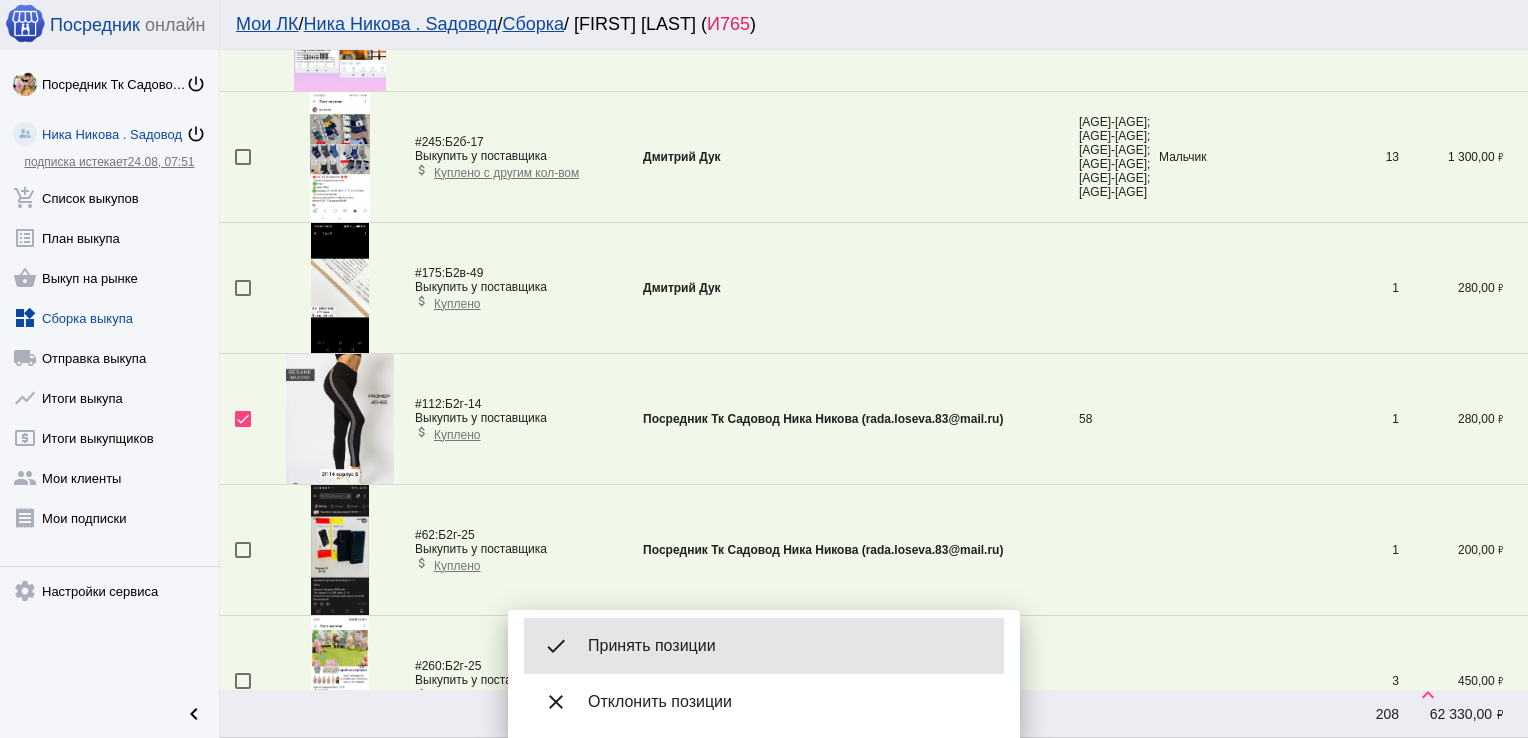 click on "Принять позиции" at bounding box center (788, 646) 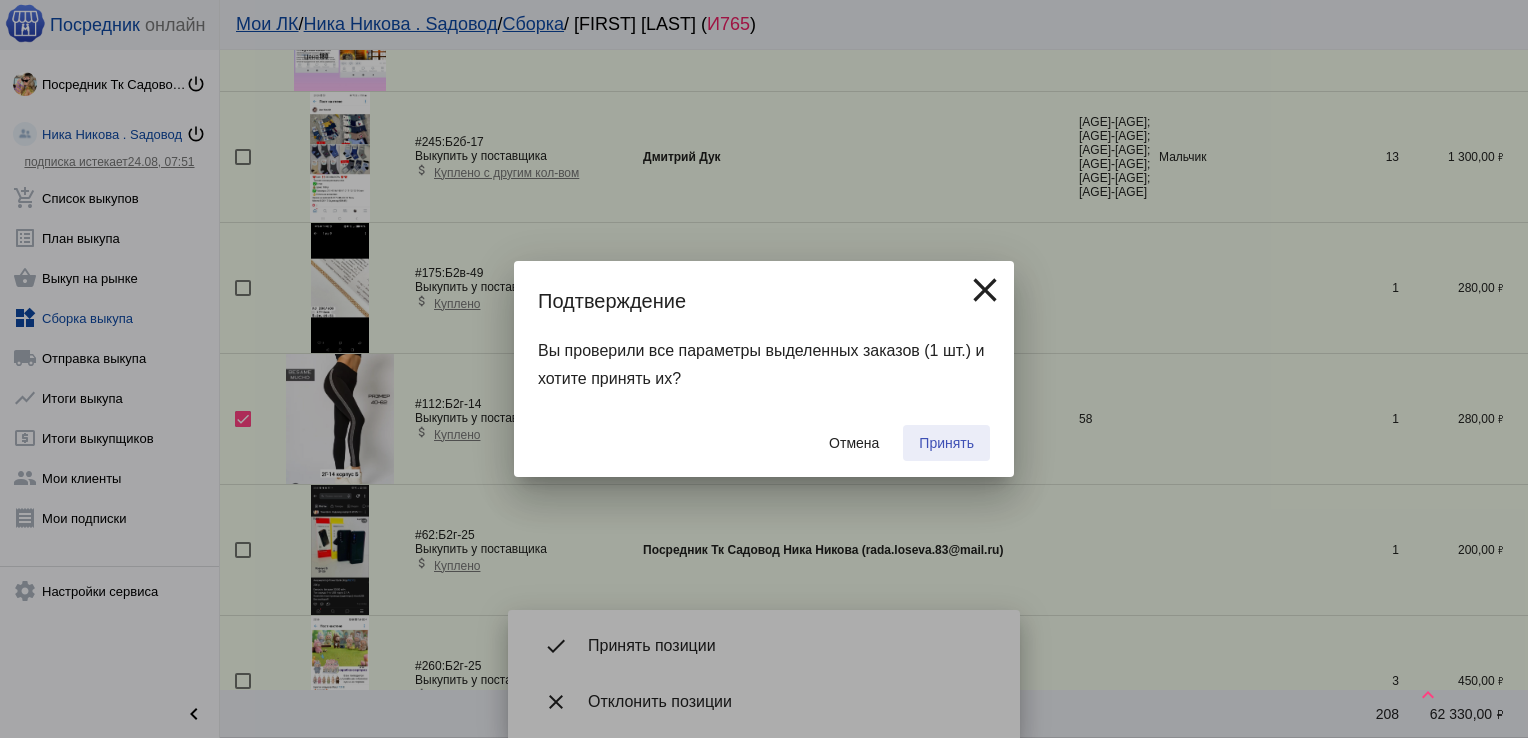 click on "Принять" at bounding box center (946, 443) 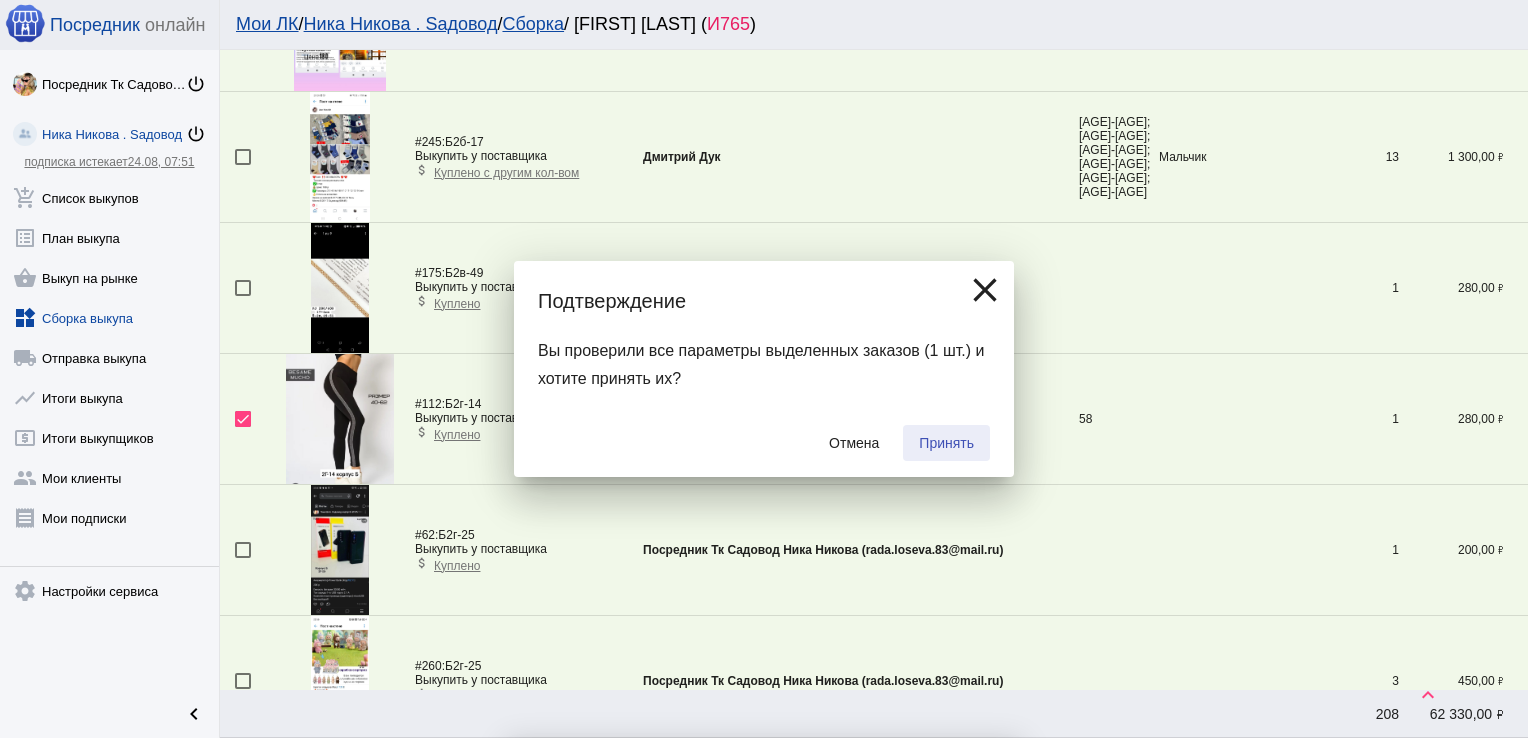 checkbox on "false" 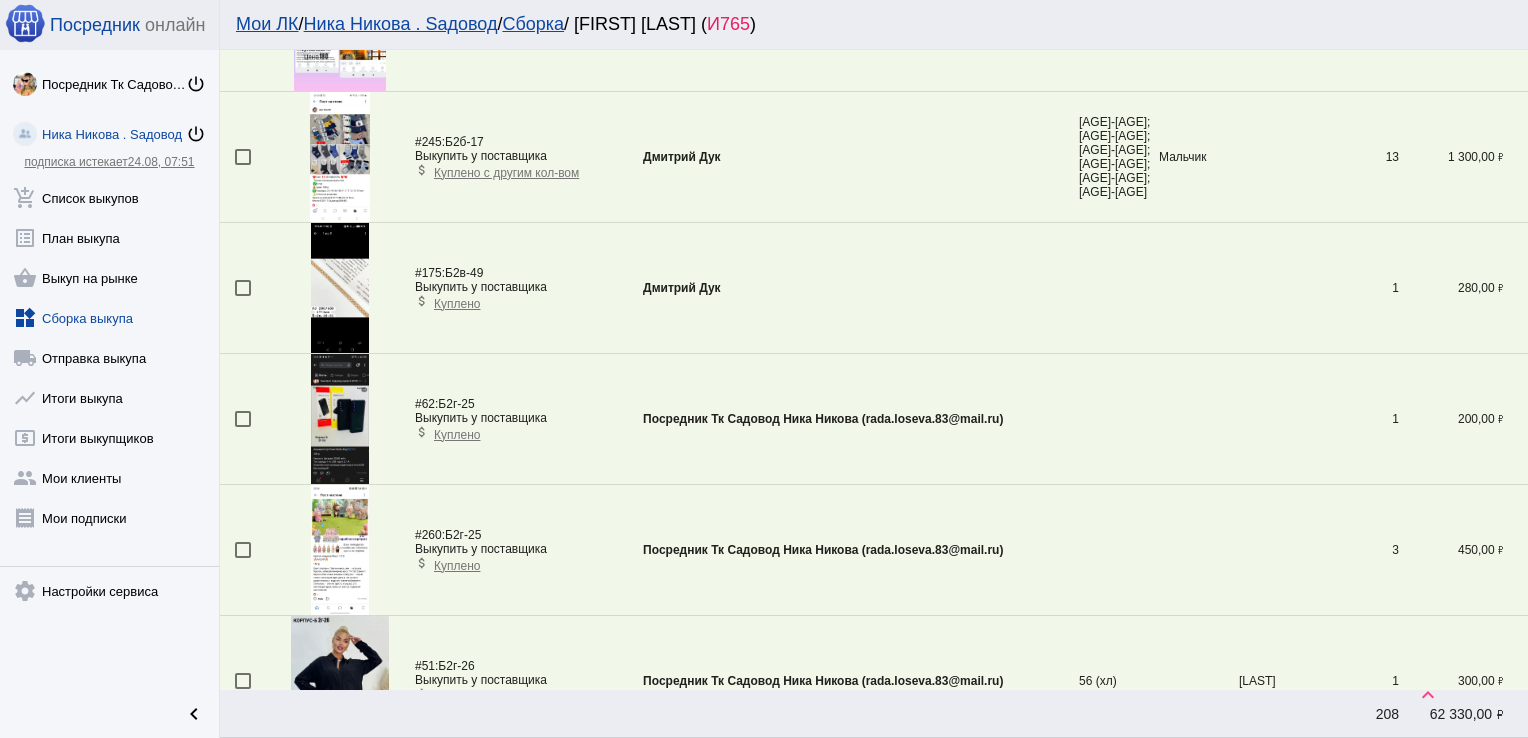 scroll, scrollTop: 4648, scrollLeft: 0, axis: vertical 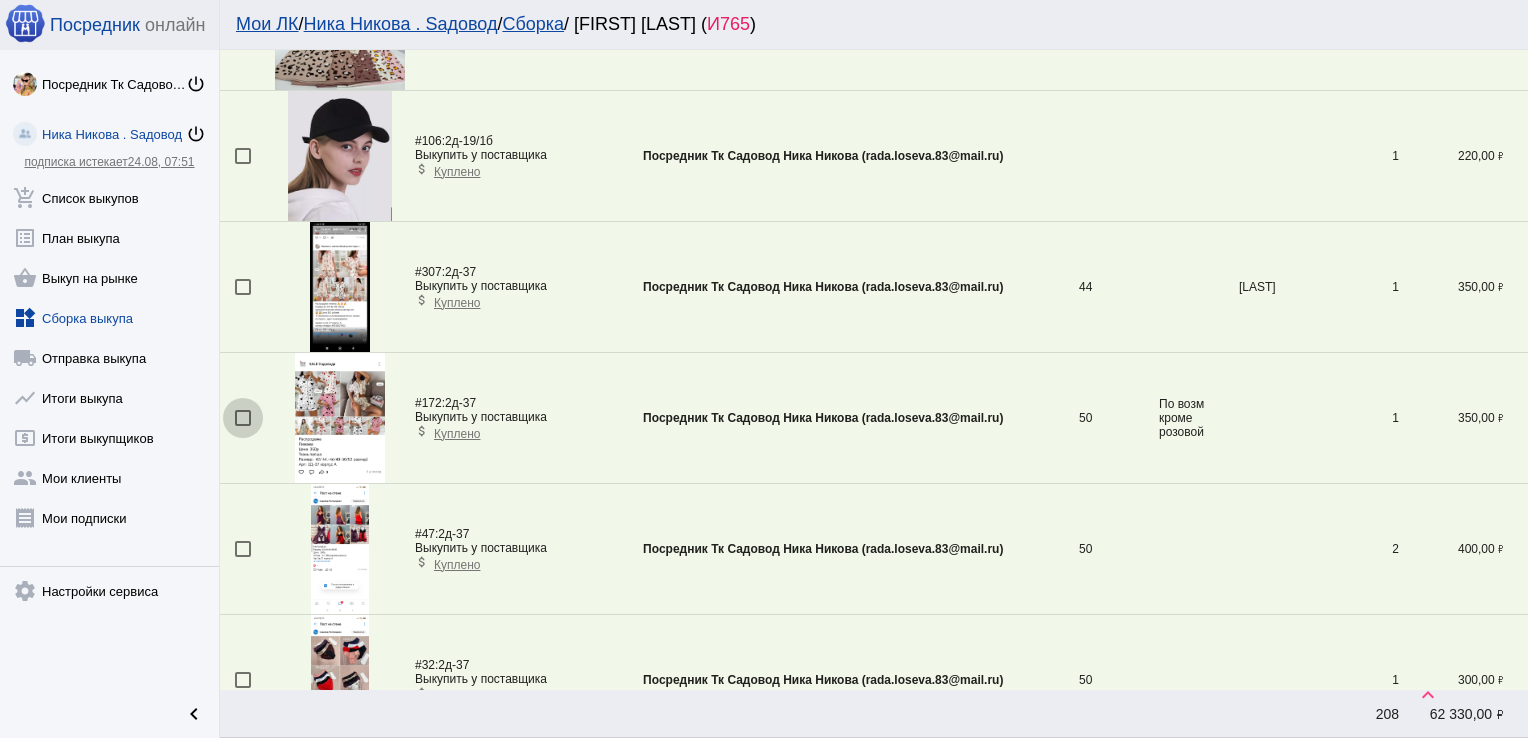 click at bounding box center [243, 418] 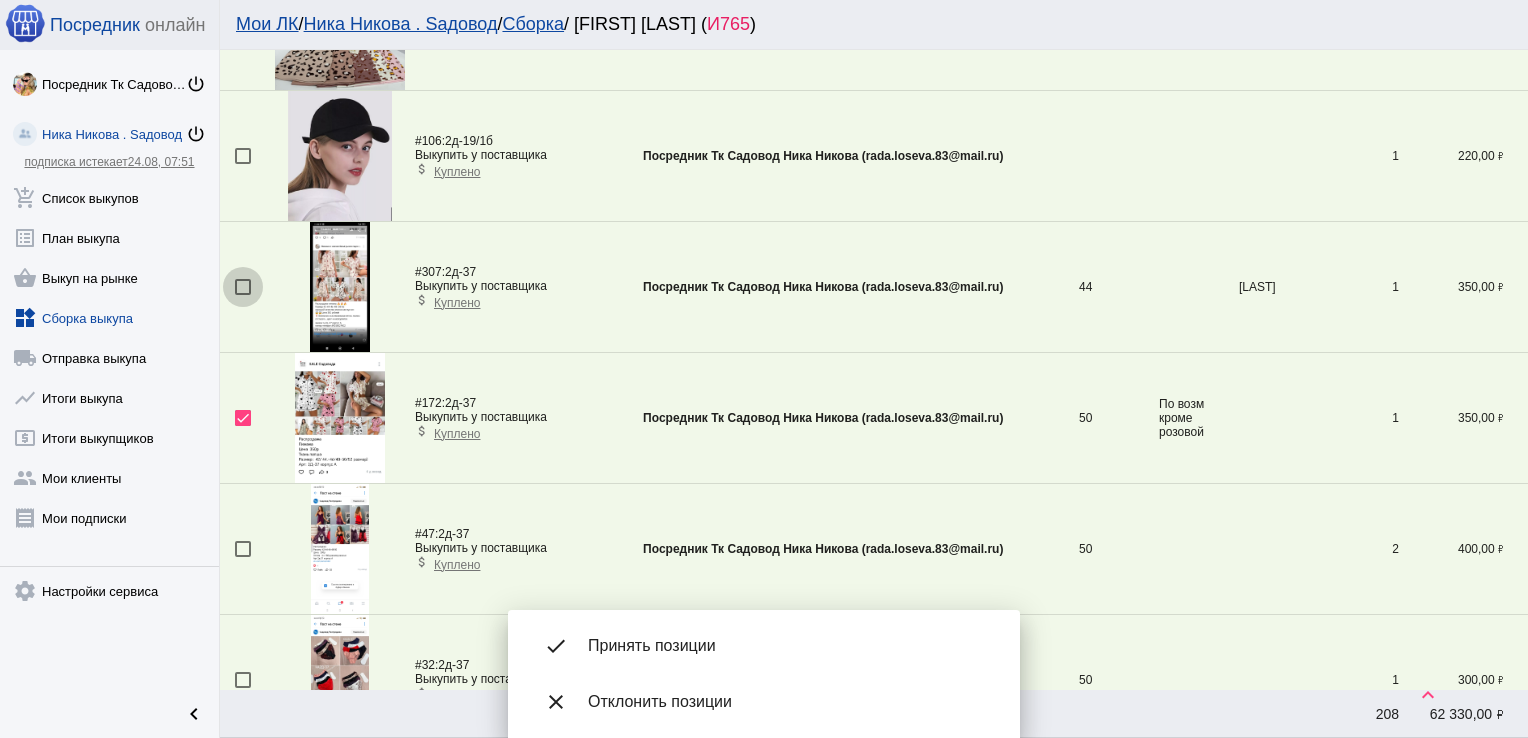 click at bounding box center (243, 287) 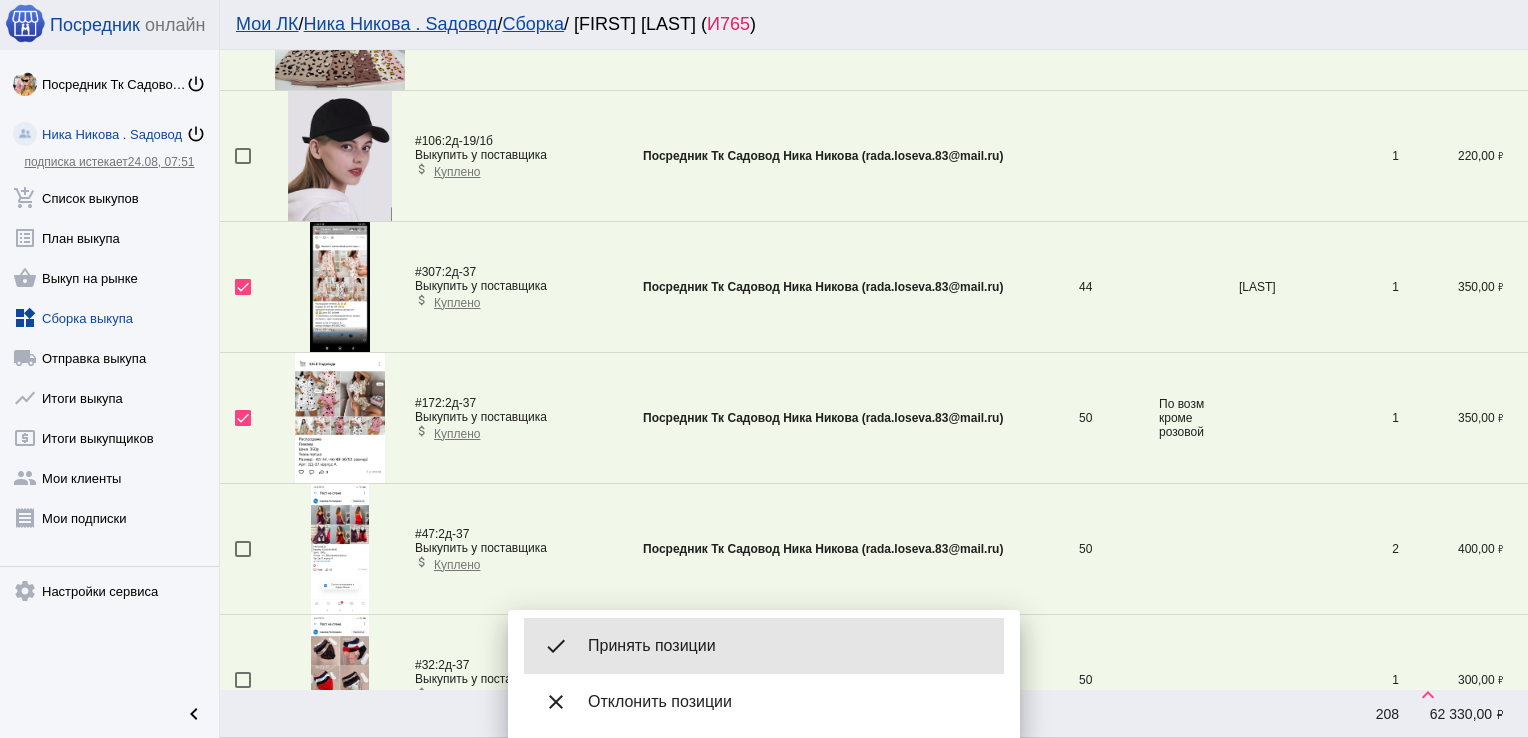 click on "Принять позиции" at bounding box center [788, 646] 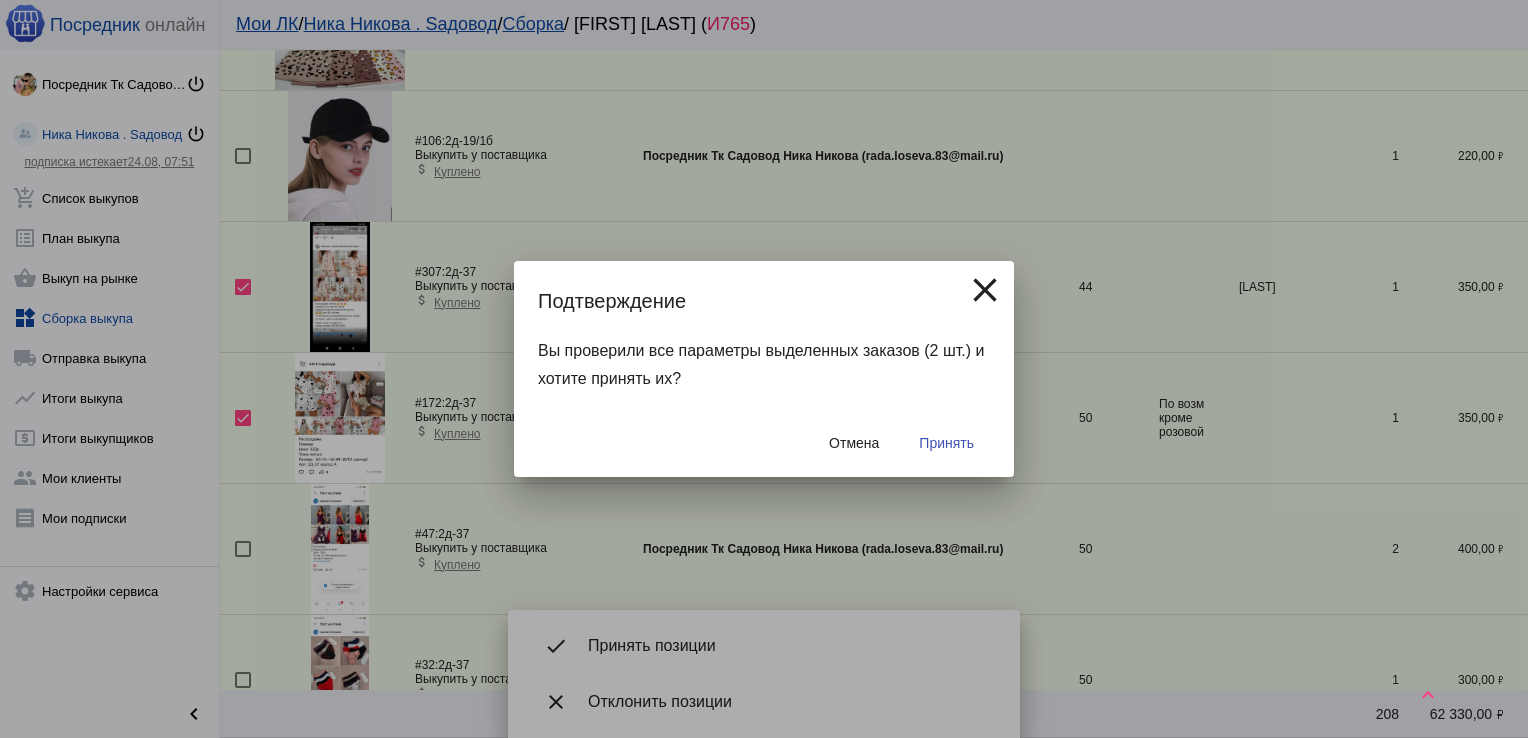 click on "Подтверждение  close Вы проверили все параметры выделенных заказов
(2 шт.) и хотите принять их? Отмена Принять" at bounding box center (764, 369) 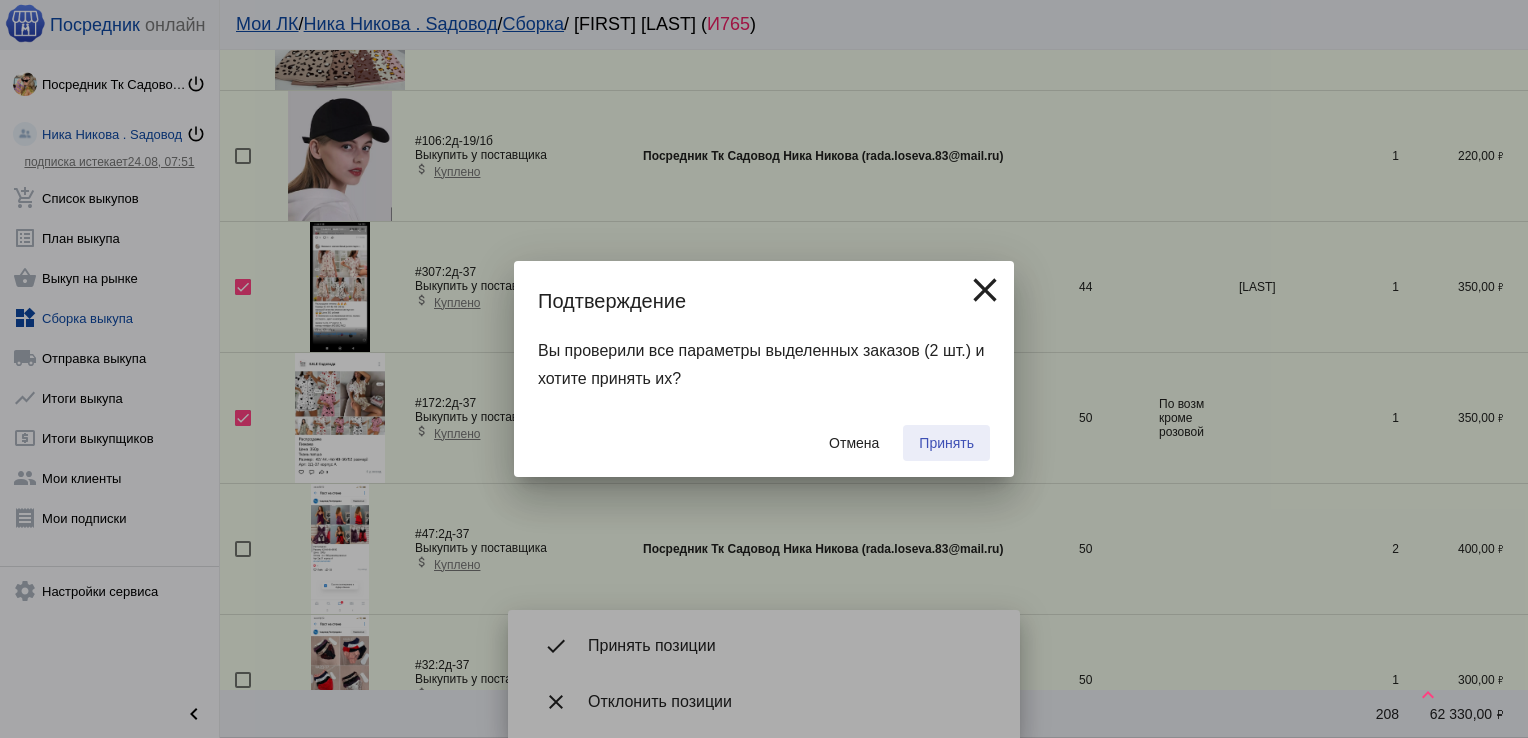 click on "Принять" at bounding box center [946, 443] 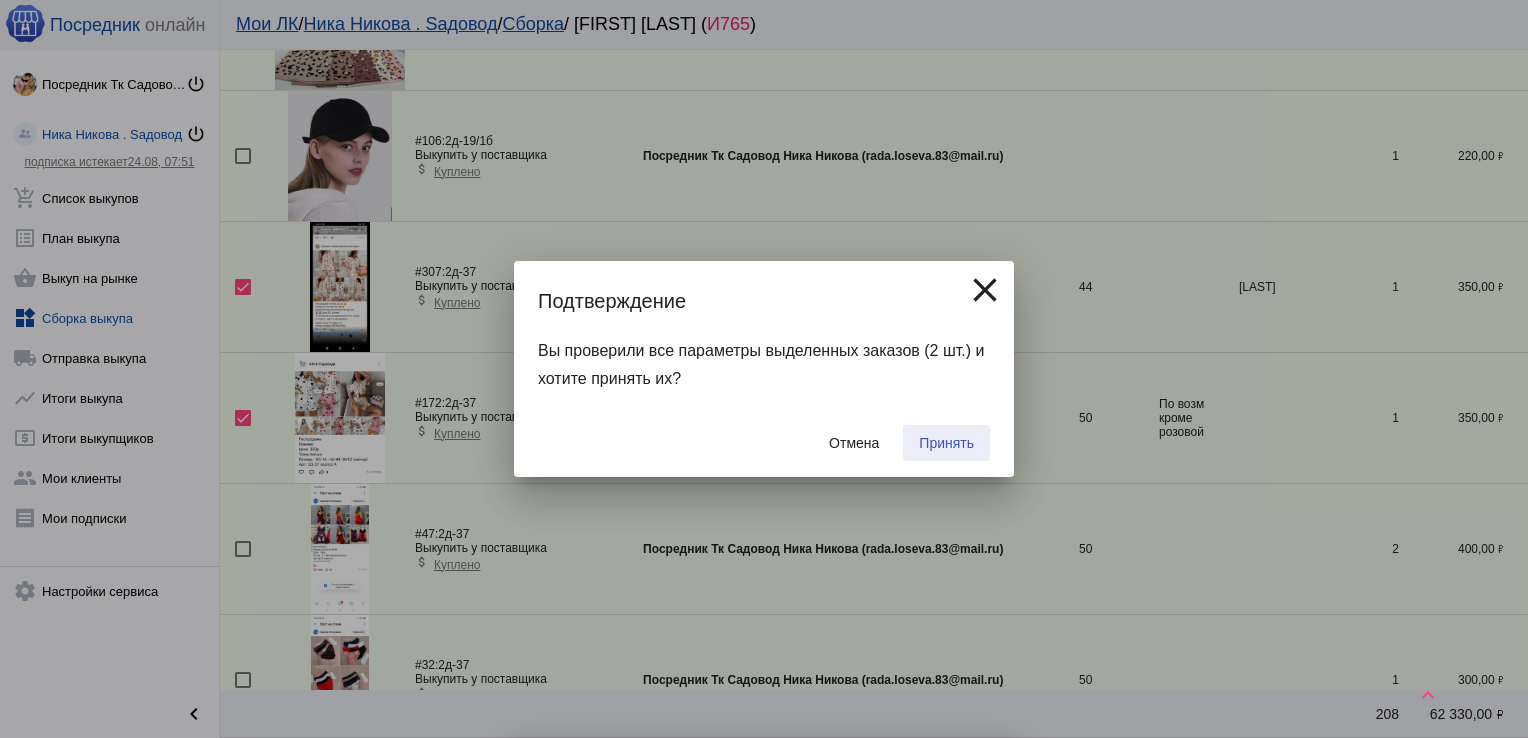 checkbox on "false" 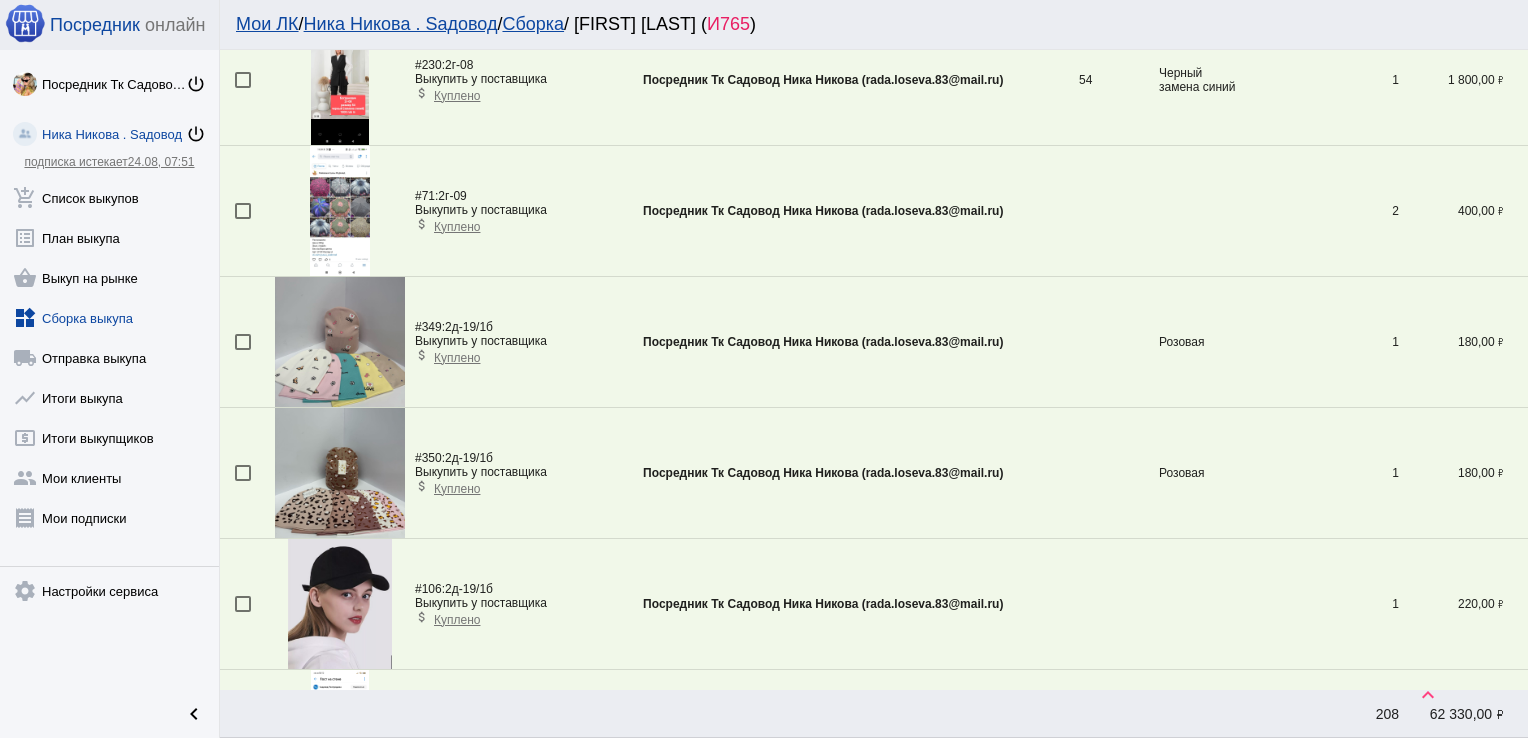 scroll, scrollTop: 4192, scrollLeft: 0, axis: vertical 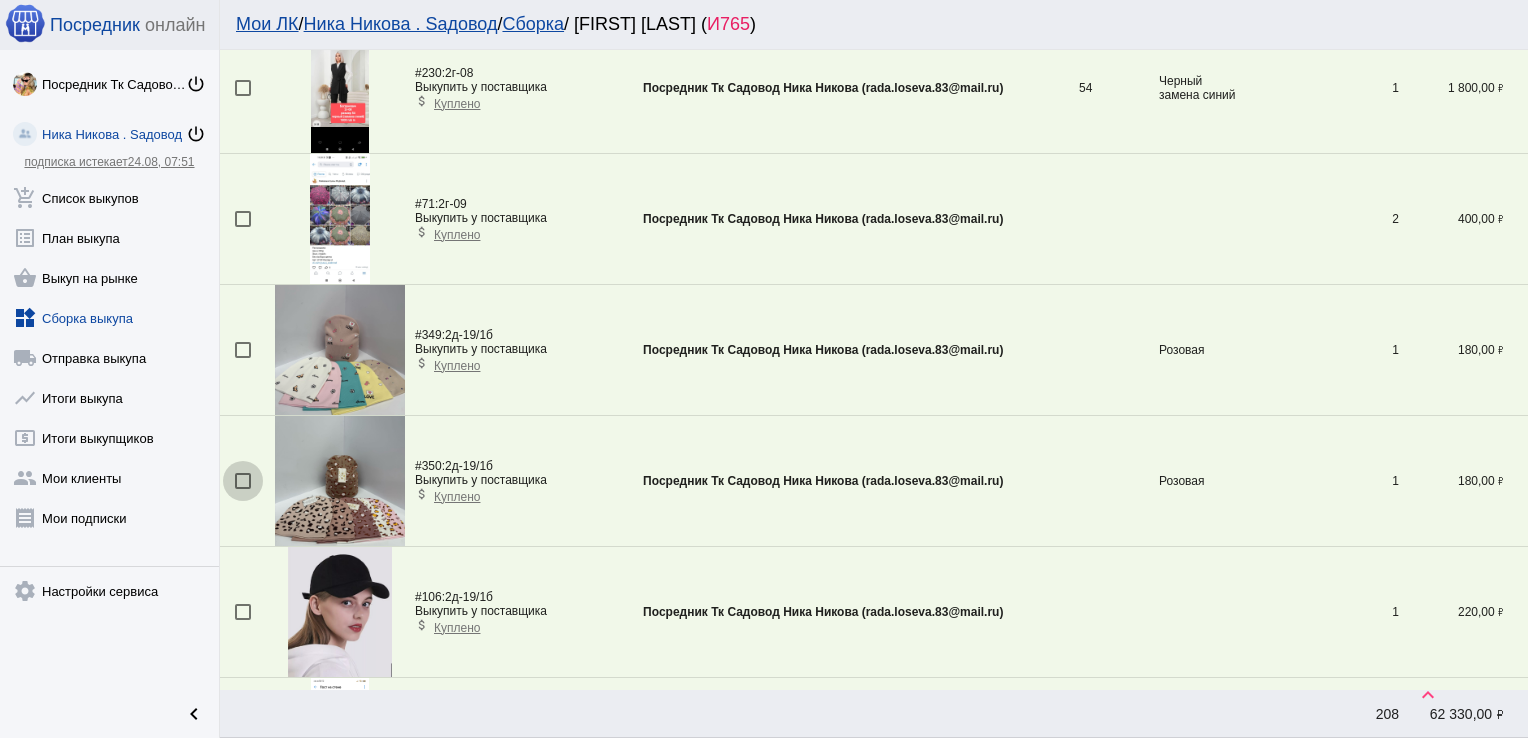 click at bounding box center [243, 481] 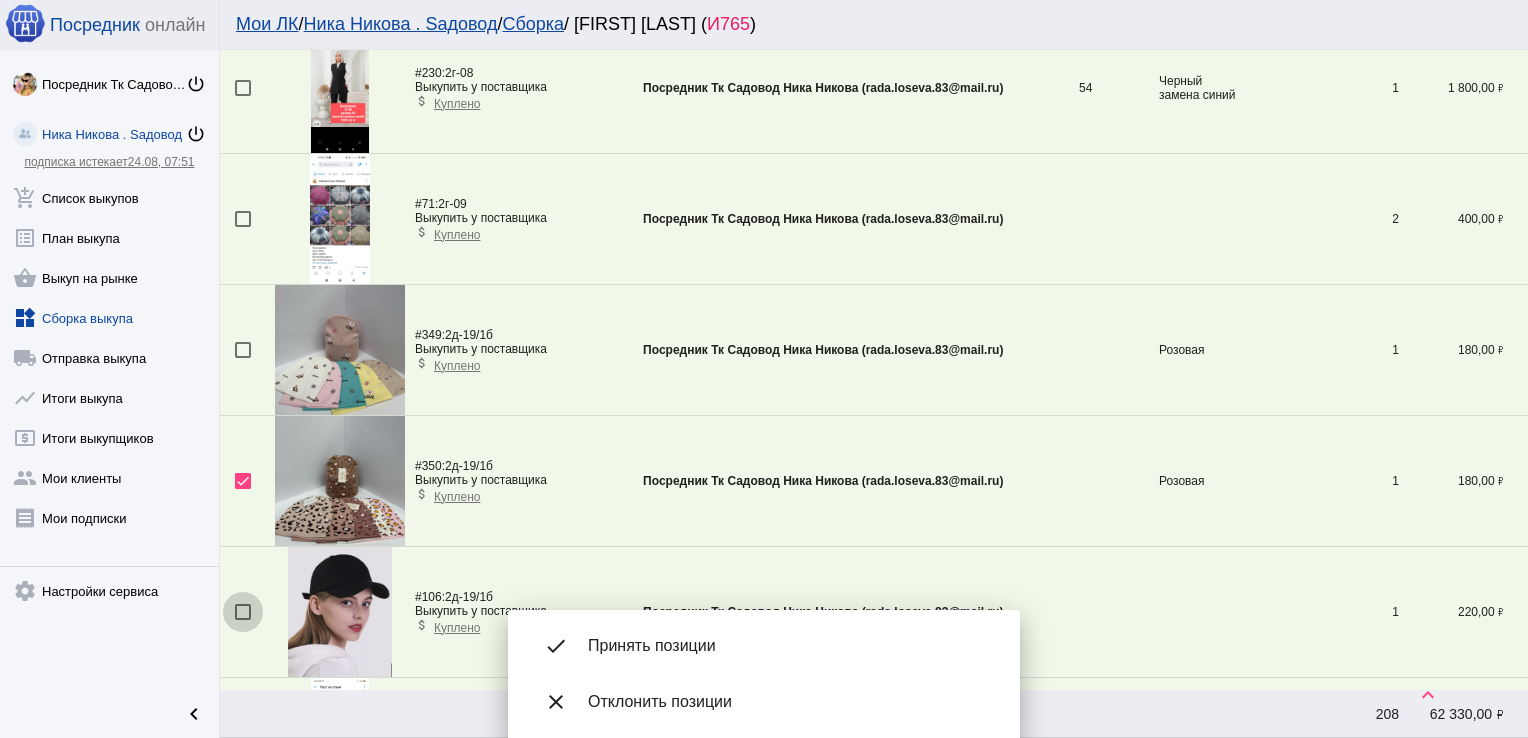 click at bounding box center (243, 612) 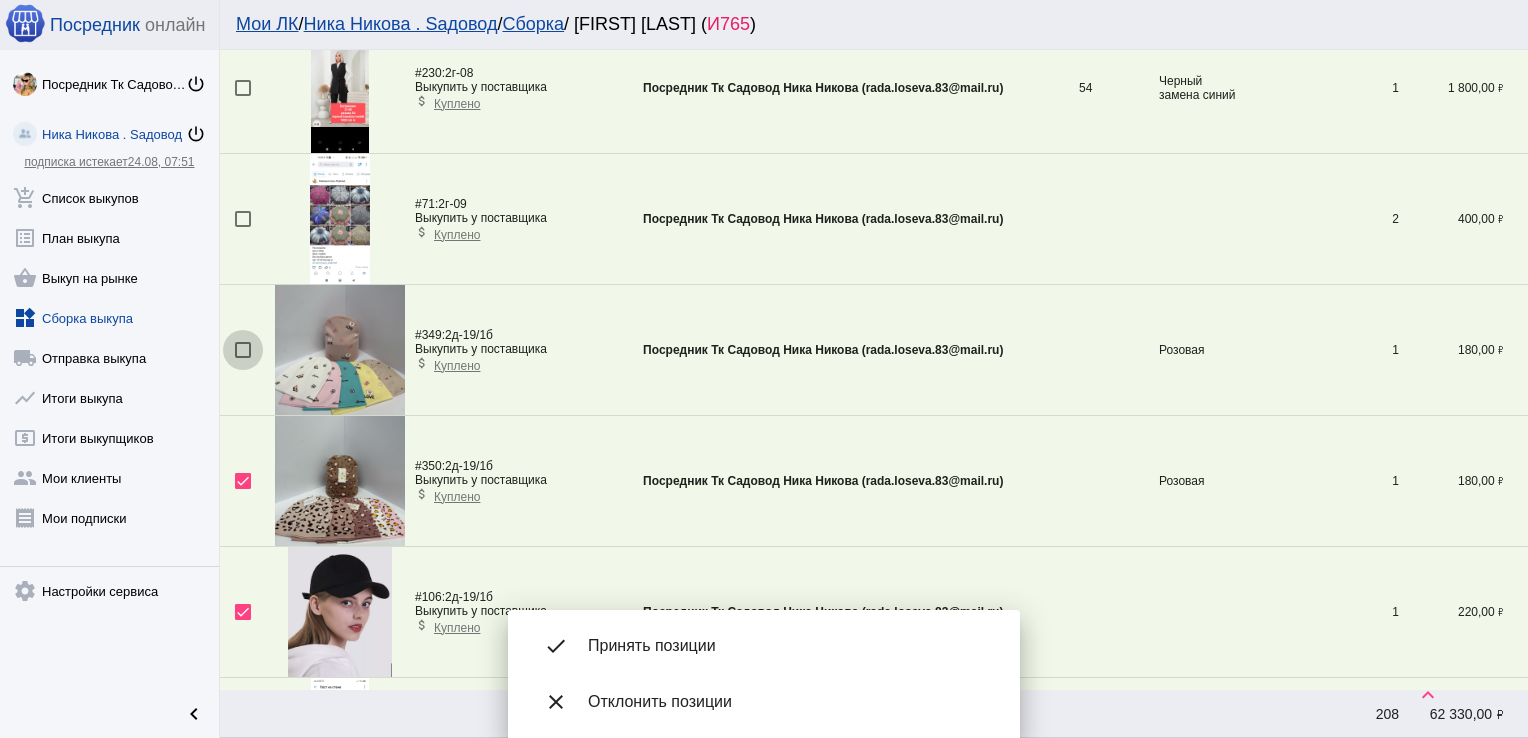 click at bounding box center [243, 350] 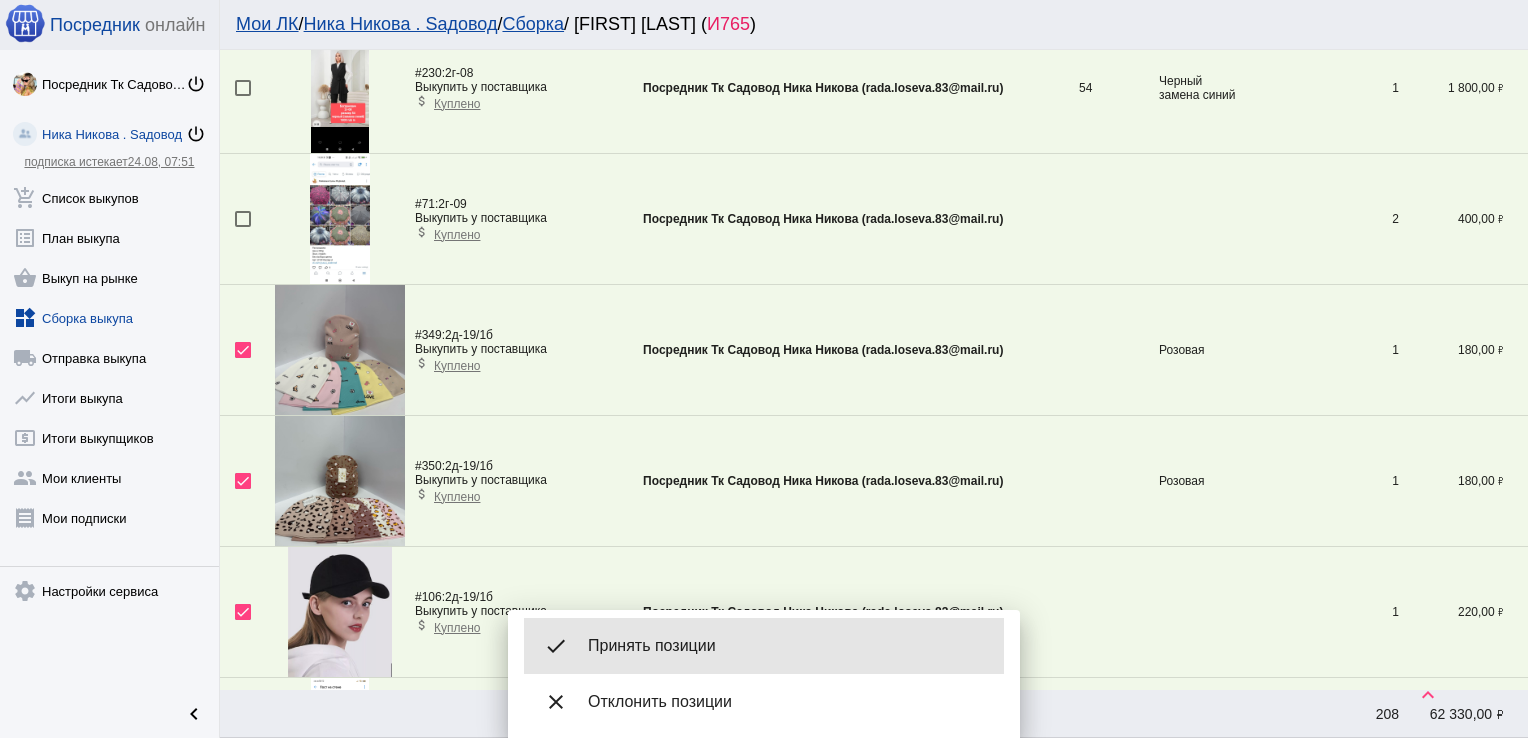 click on "Принять позиции" at bounding box center (788, 646) 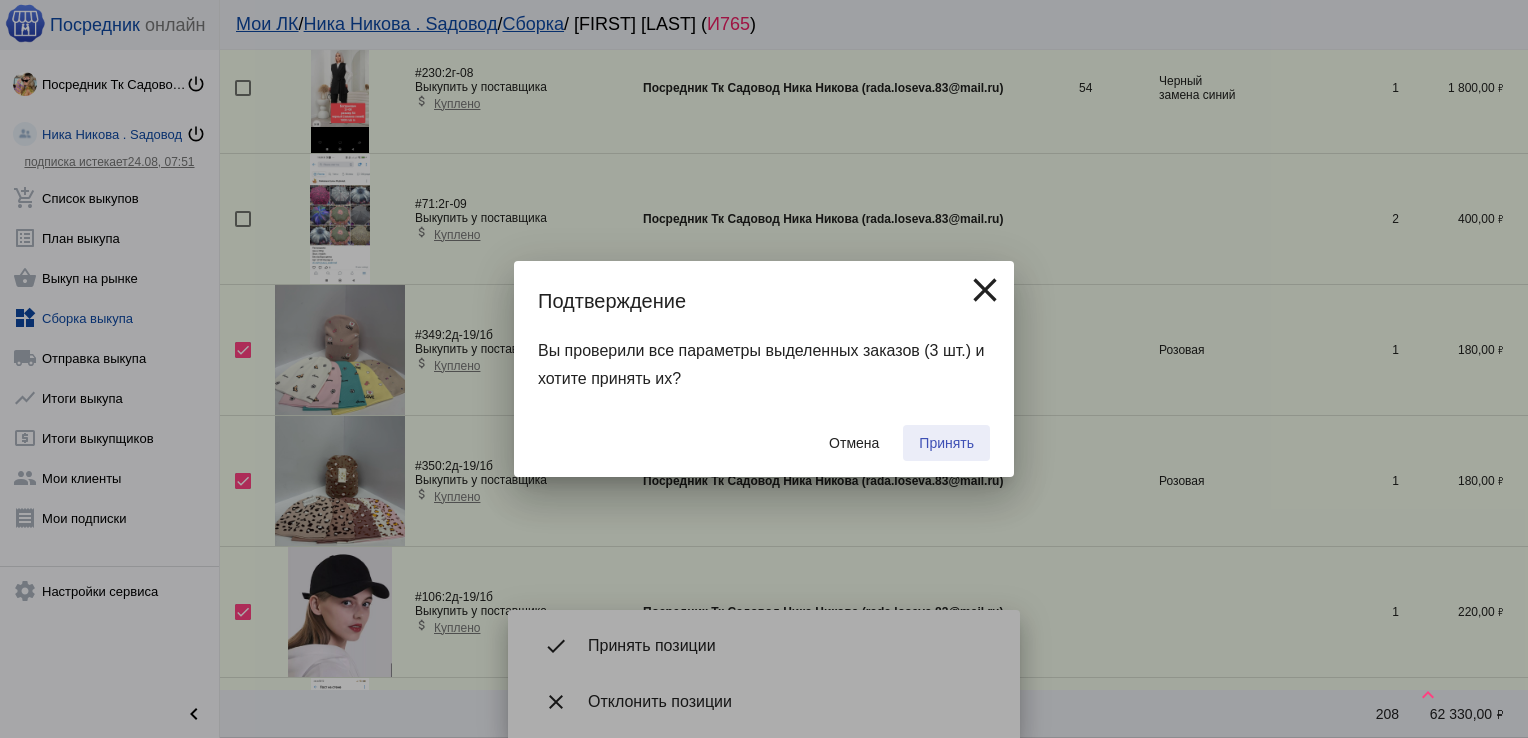 click on "Принять" at bounding box center (946, 443) 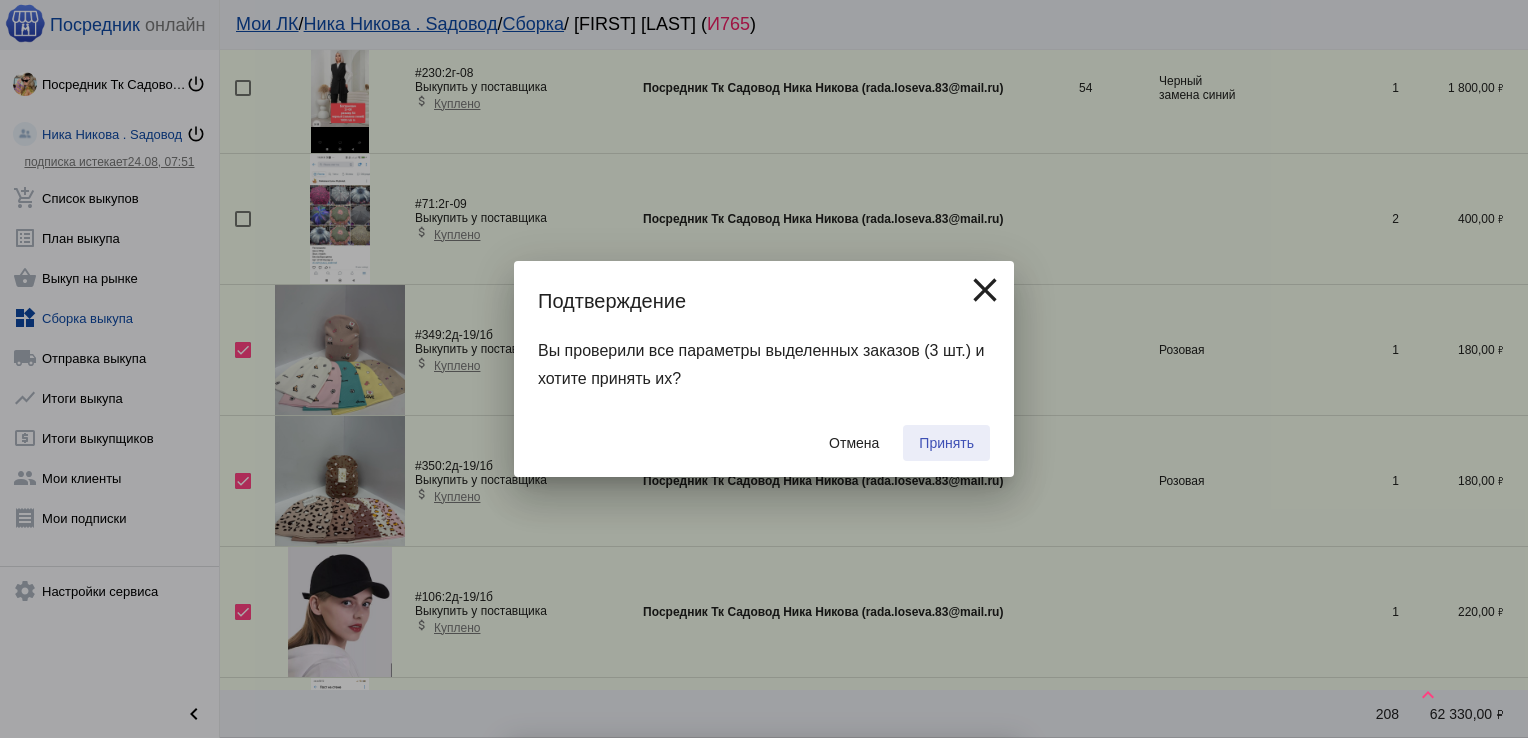 checkbox on "false" 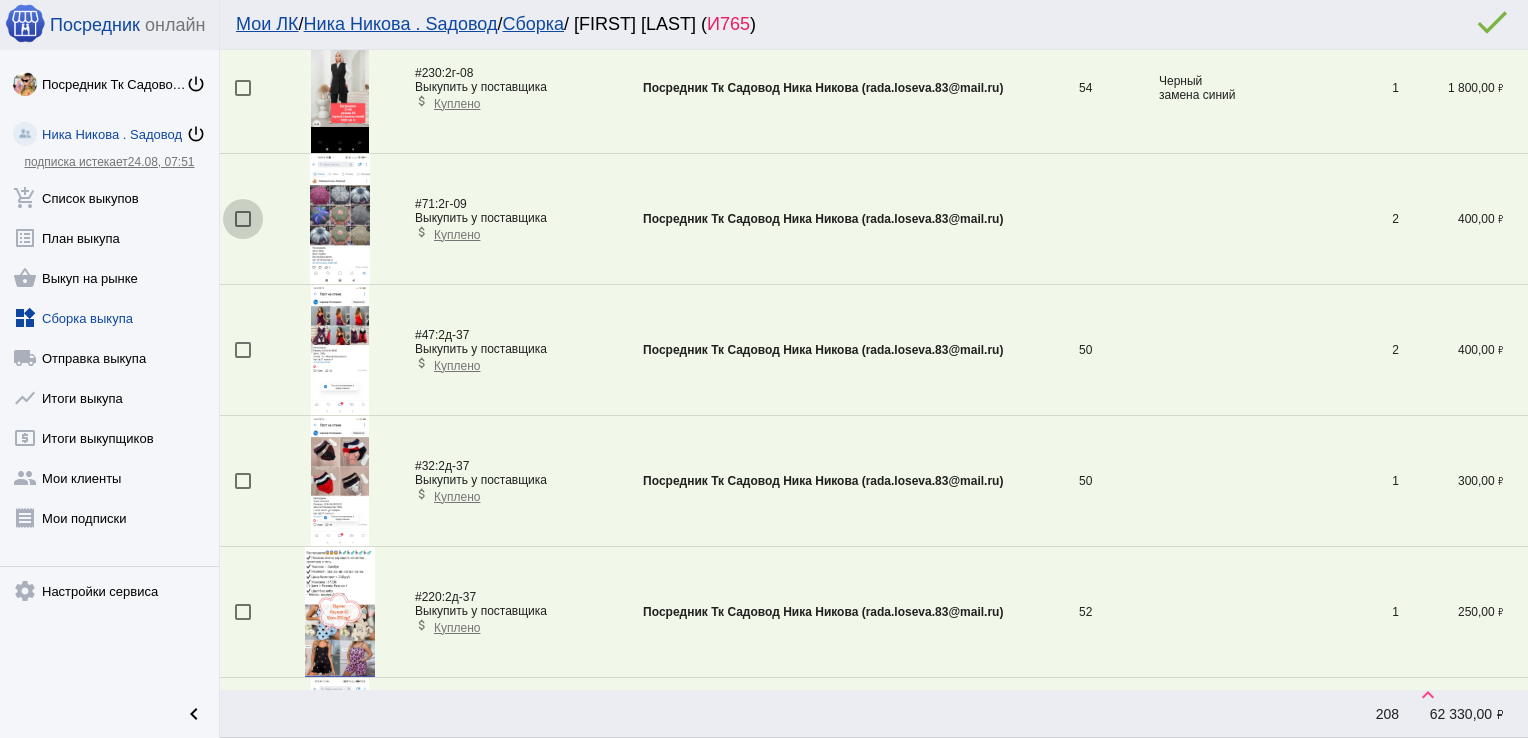 click at bounding box center [243, 219] 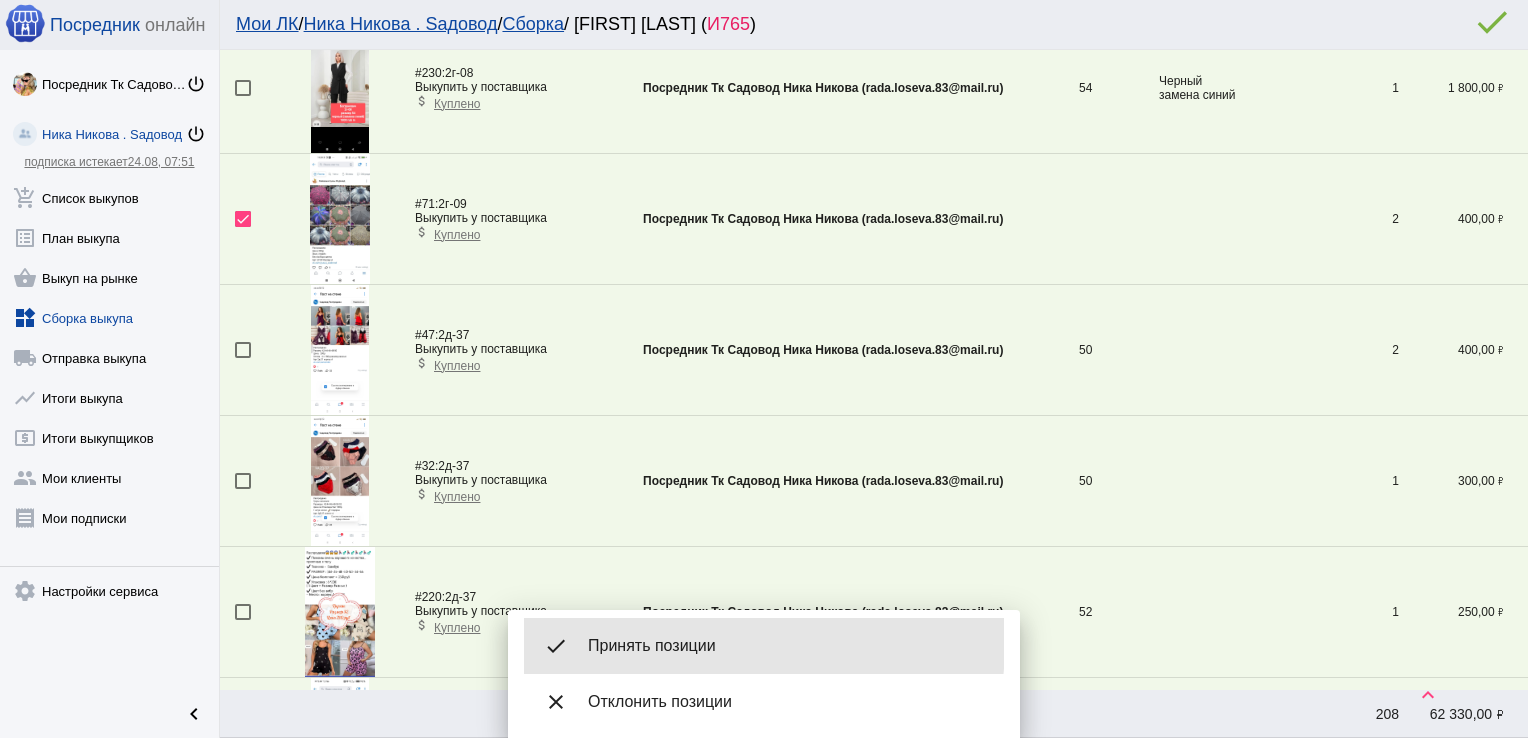 click on "Принять позиции" at bounding box center (788, 646) 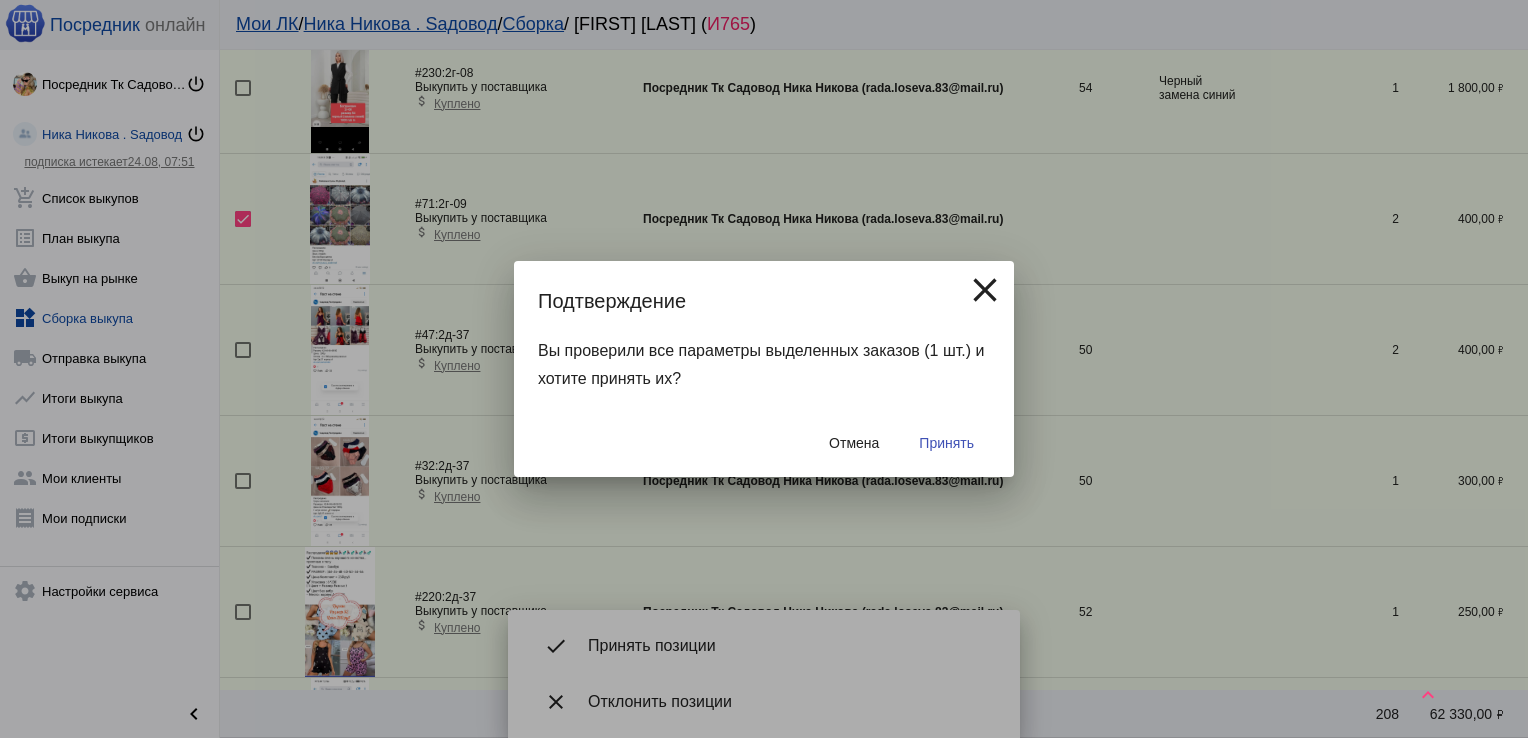 click on "Принять" at bounding box center (946, 443) 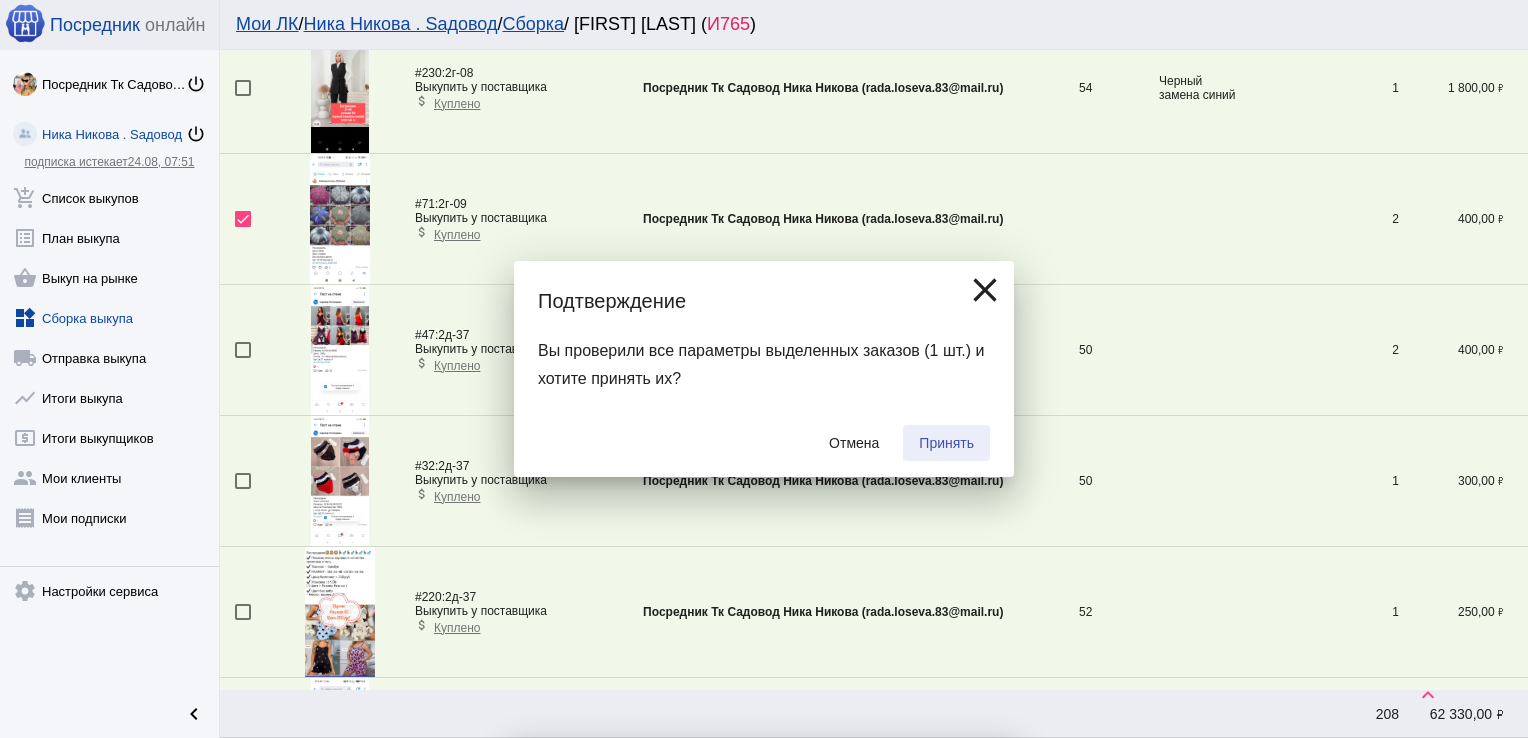 checkbox on "false" 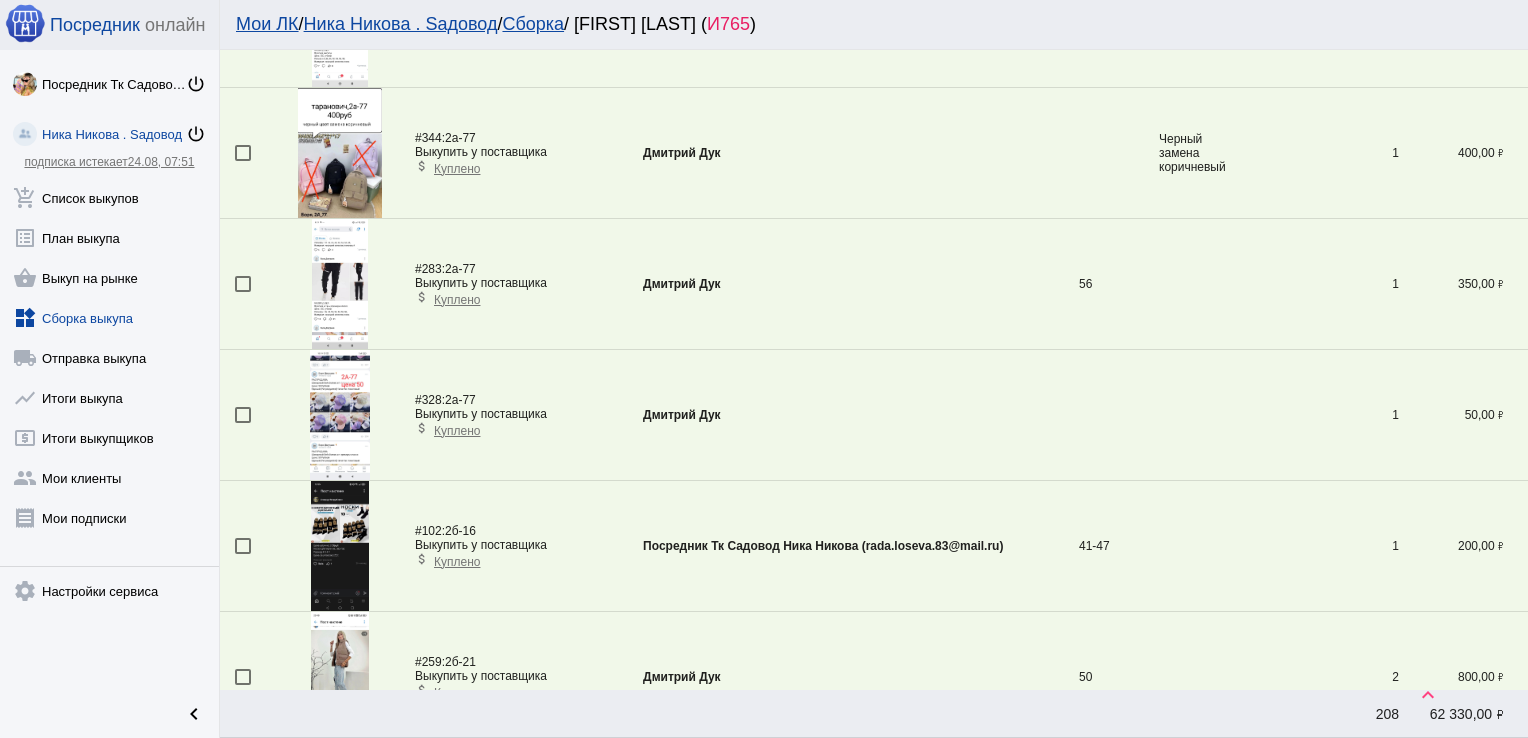 scroll, scrollTop: 4125, scrollLeft: 0, axis: vertical 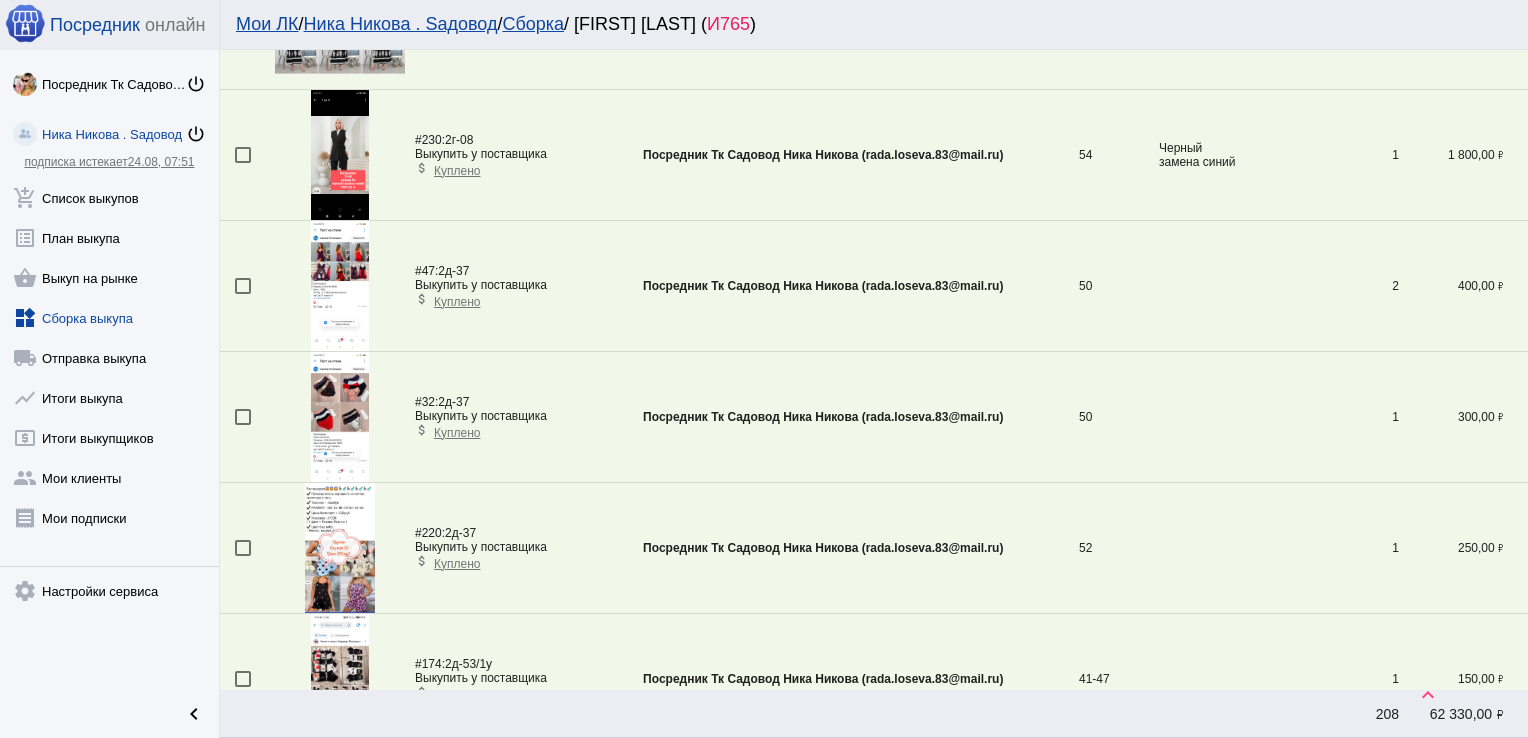 click at bounding box center (243, 417) 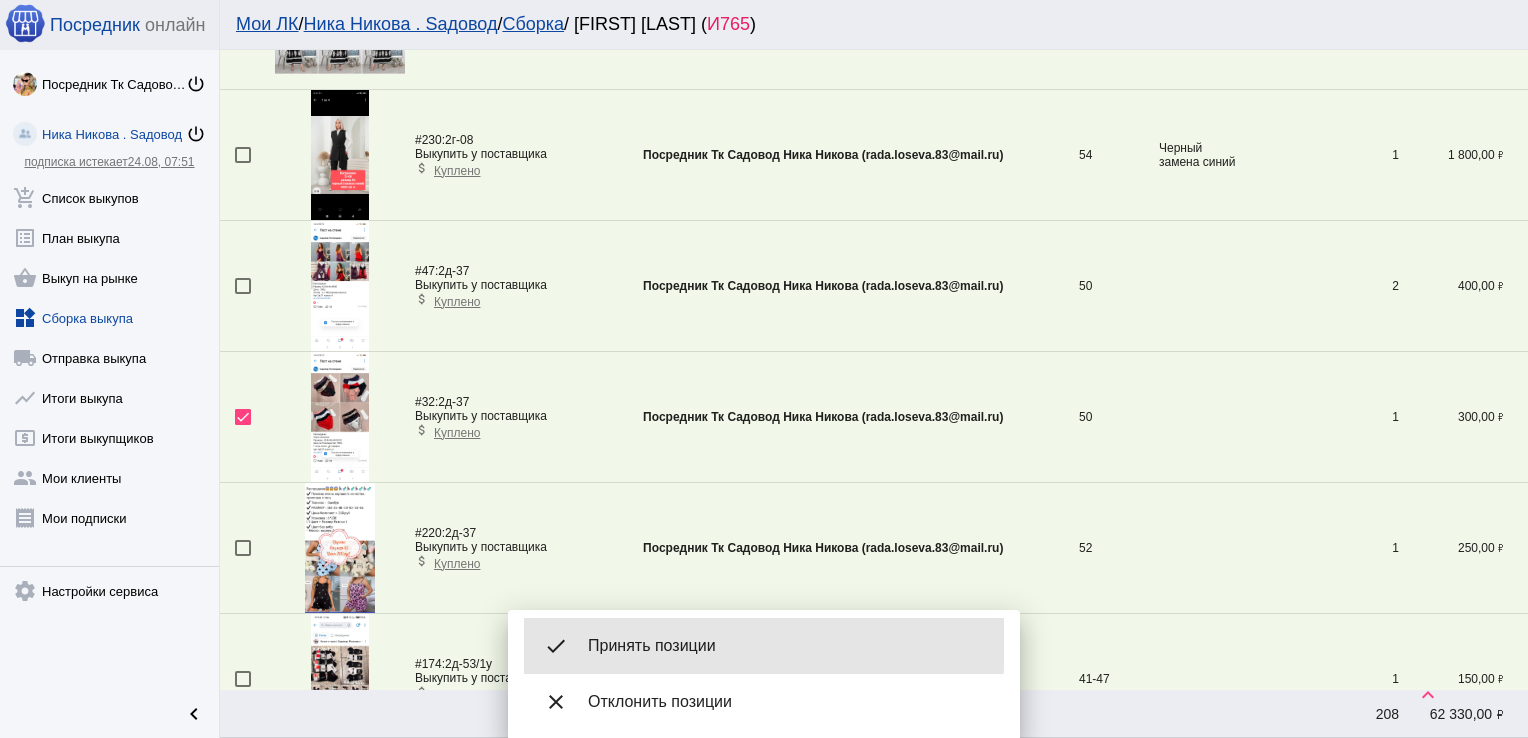 click on "Принять позиции" at bounding box center (788, 646) 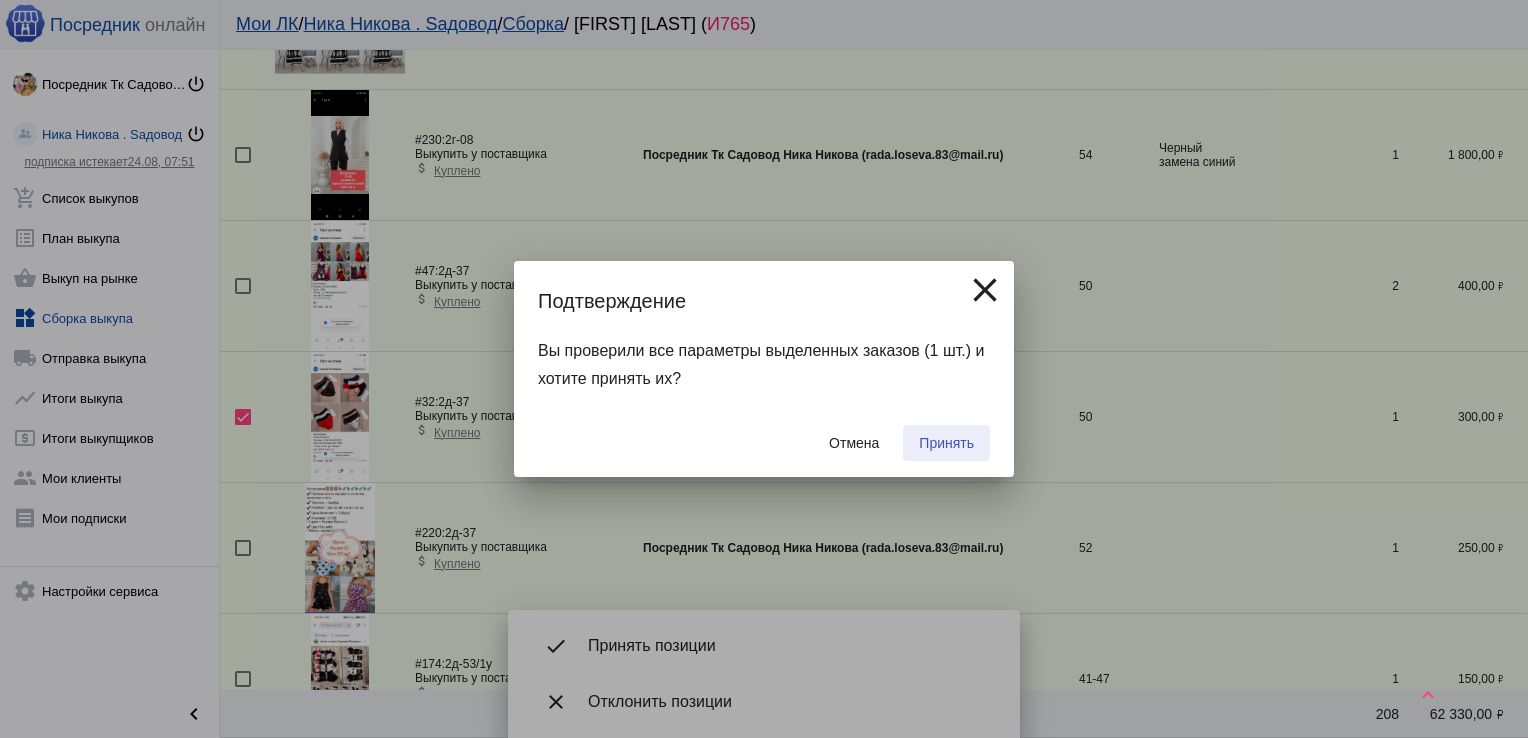 click on "Принять" at bounding box center (946, 443) 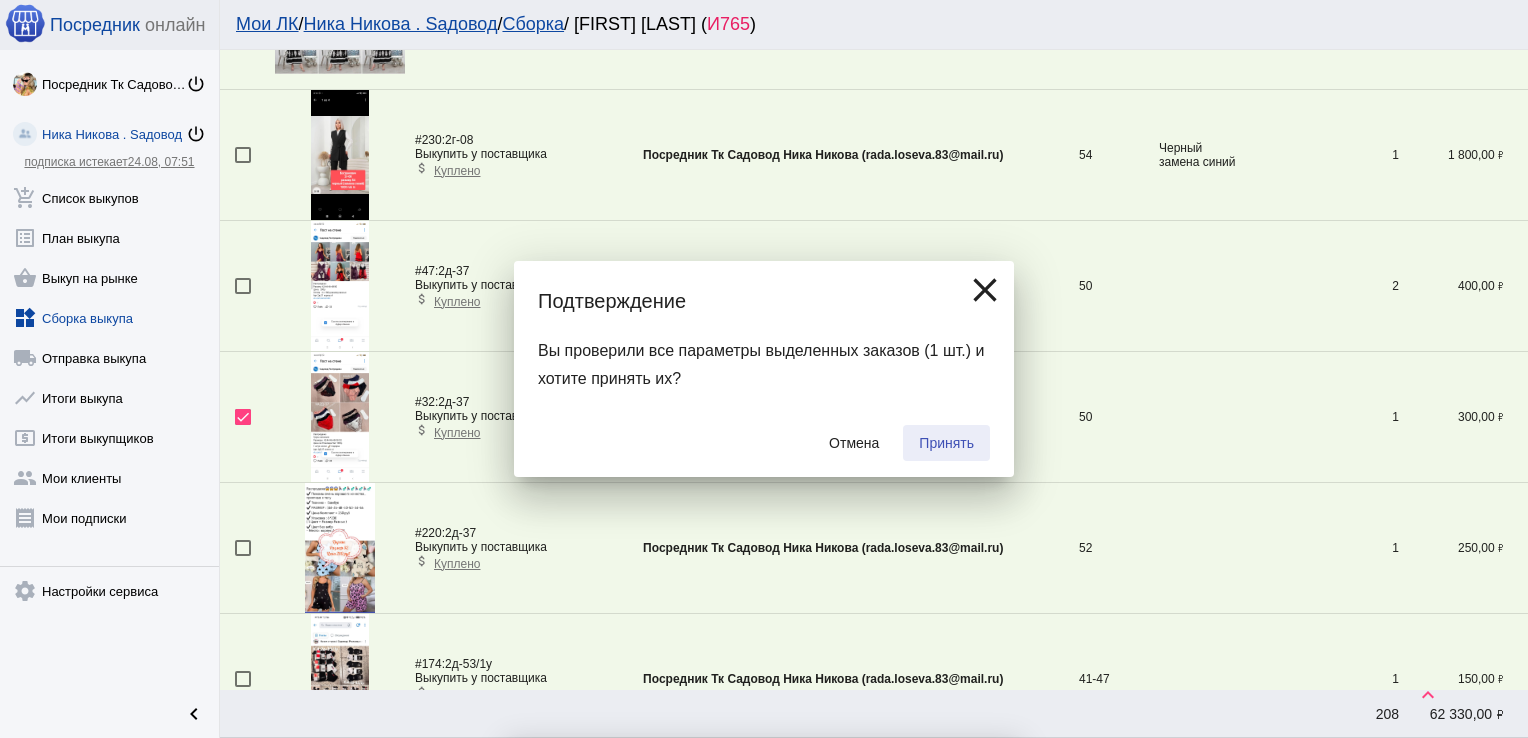 checkbox on "false" 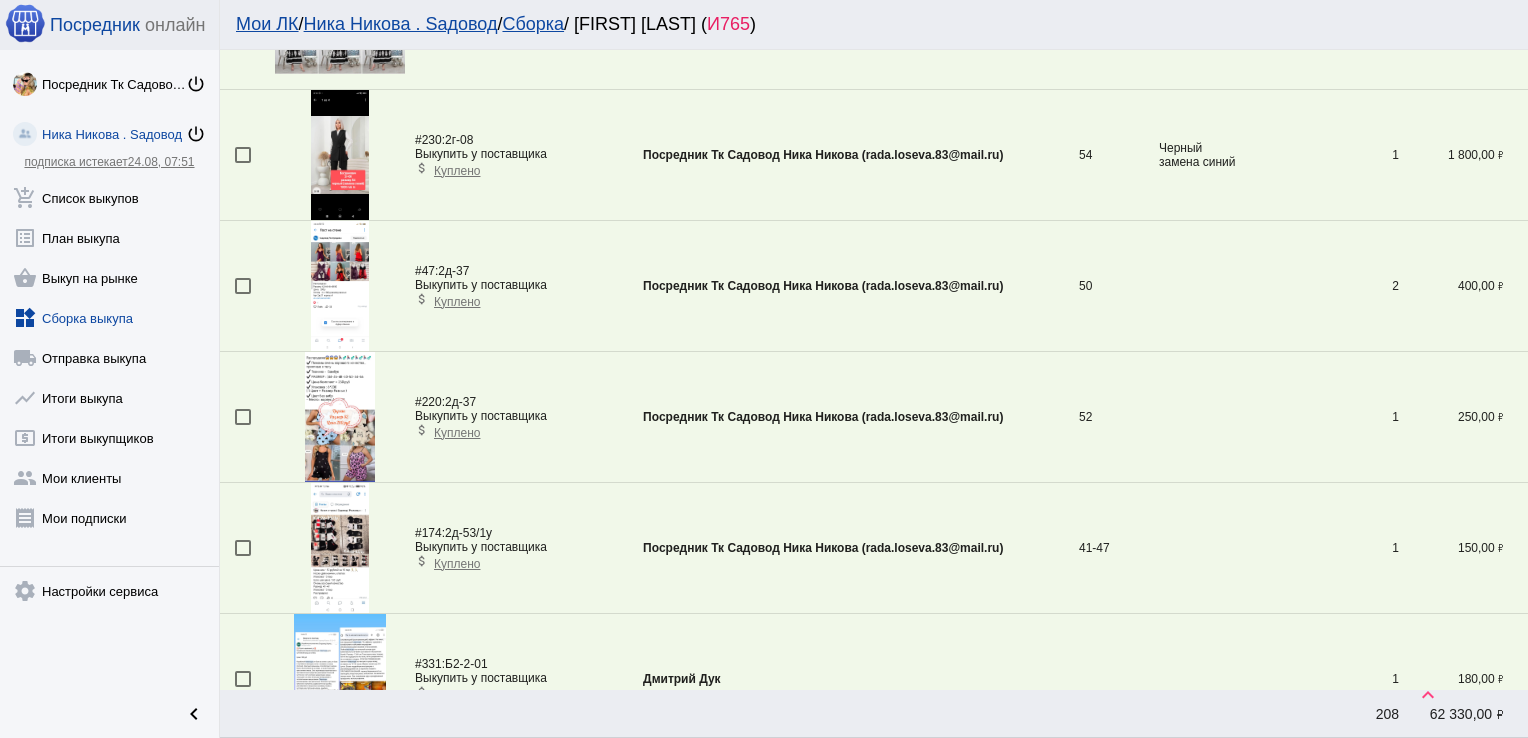 scroll, scrollTop: 6155, scrollLeft: 0, axis: vertical 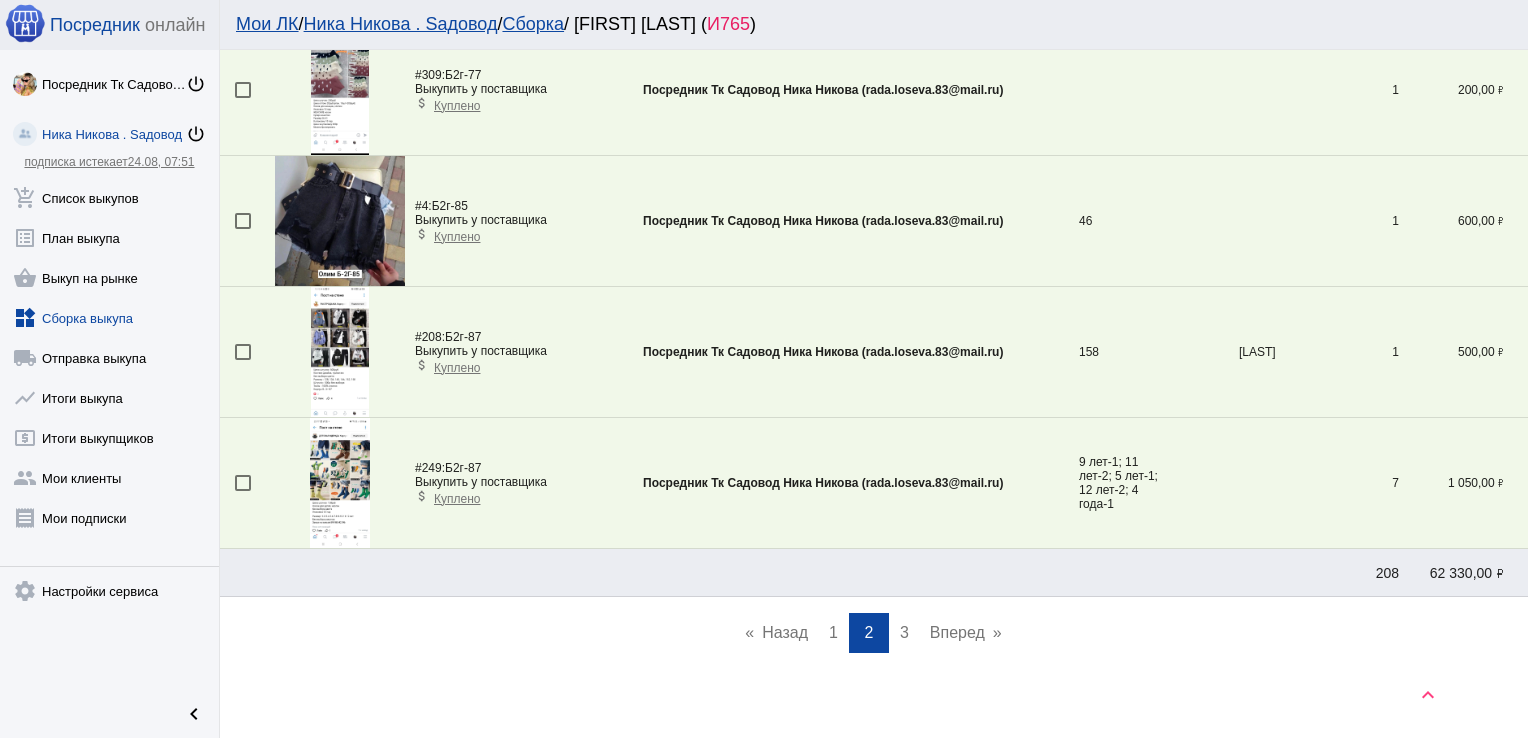 click on "3" at bounding box center (904, 632) 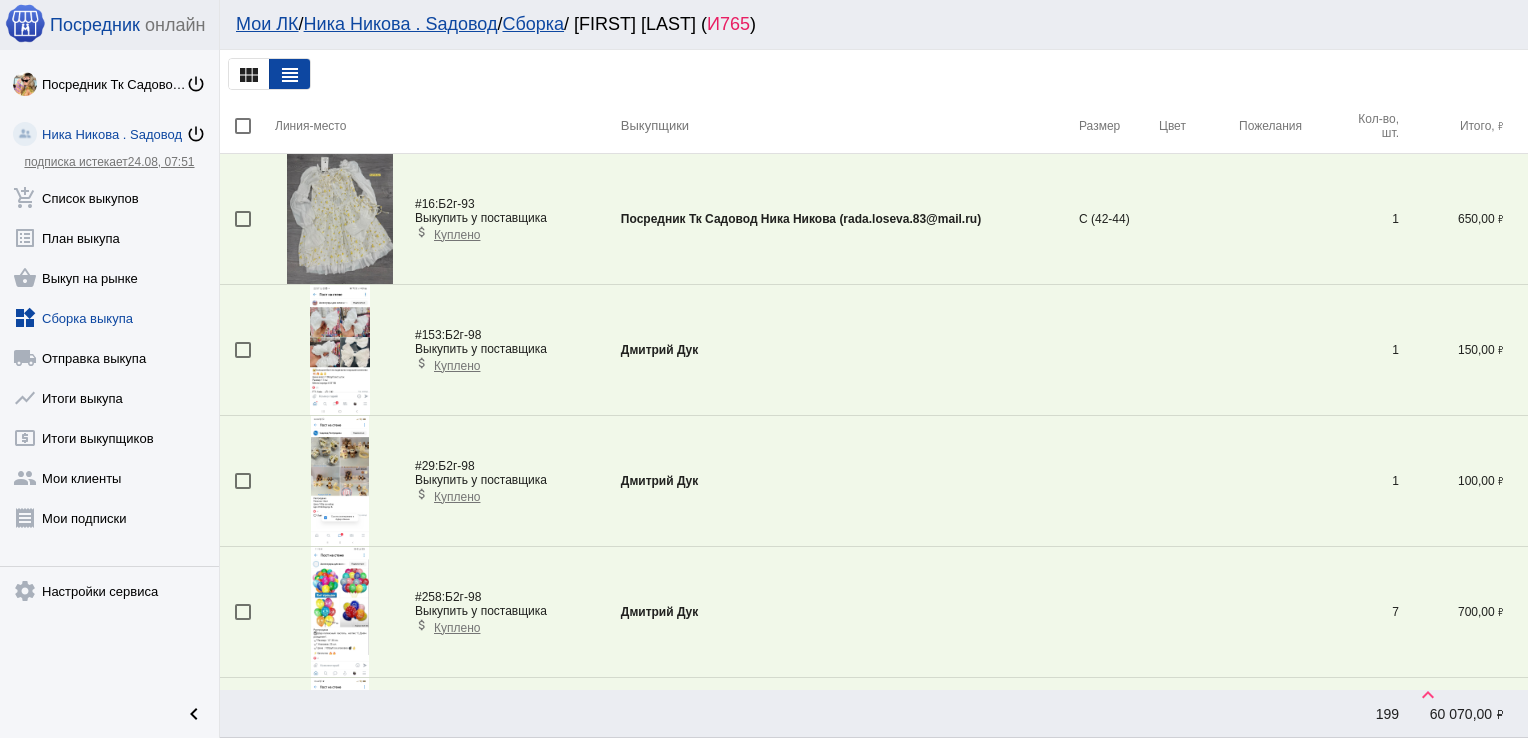 scroll, scrollTop: 463, scrollLeft: 0, axis: vertical 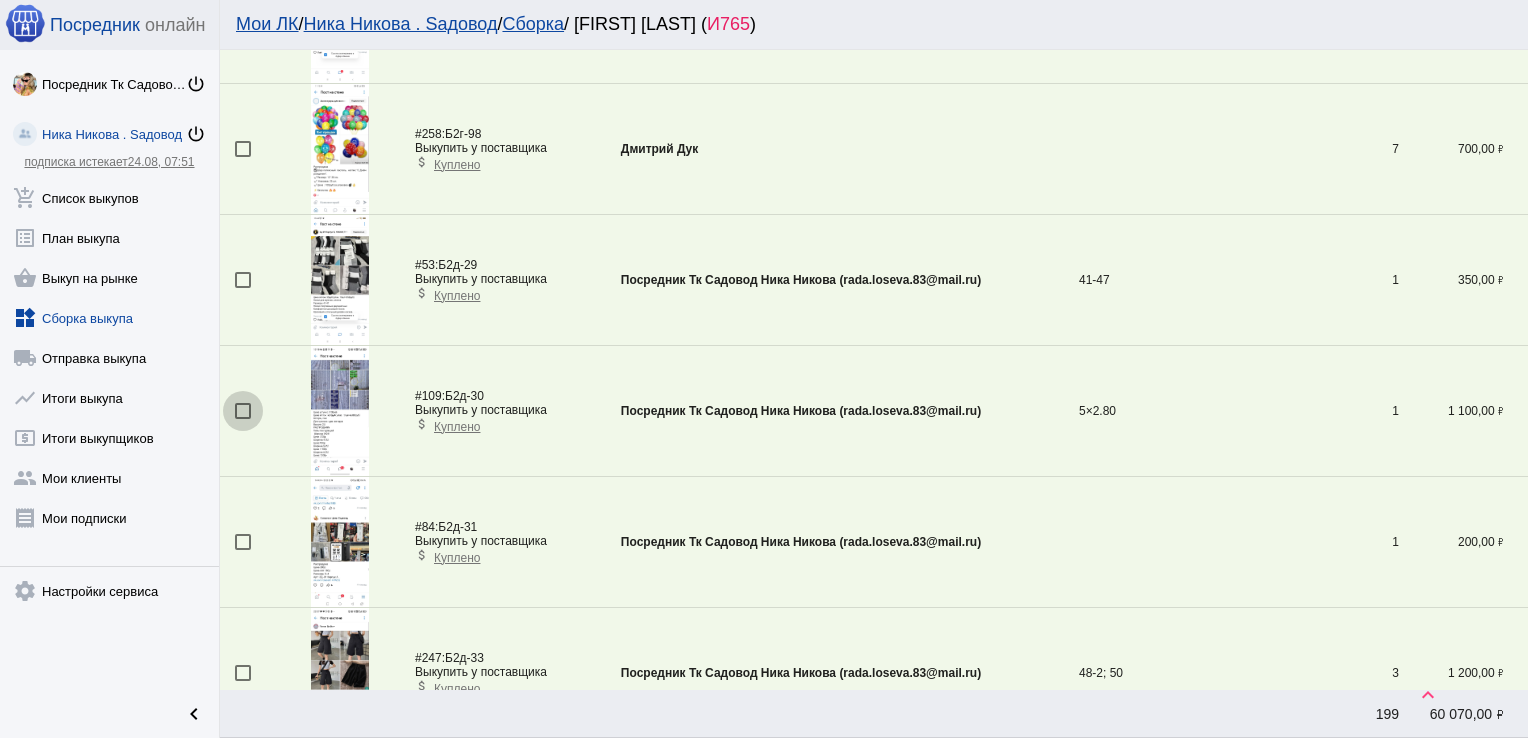 click at bounding box center [243, 411] 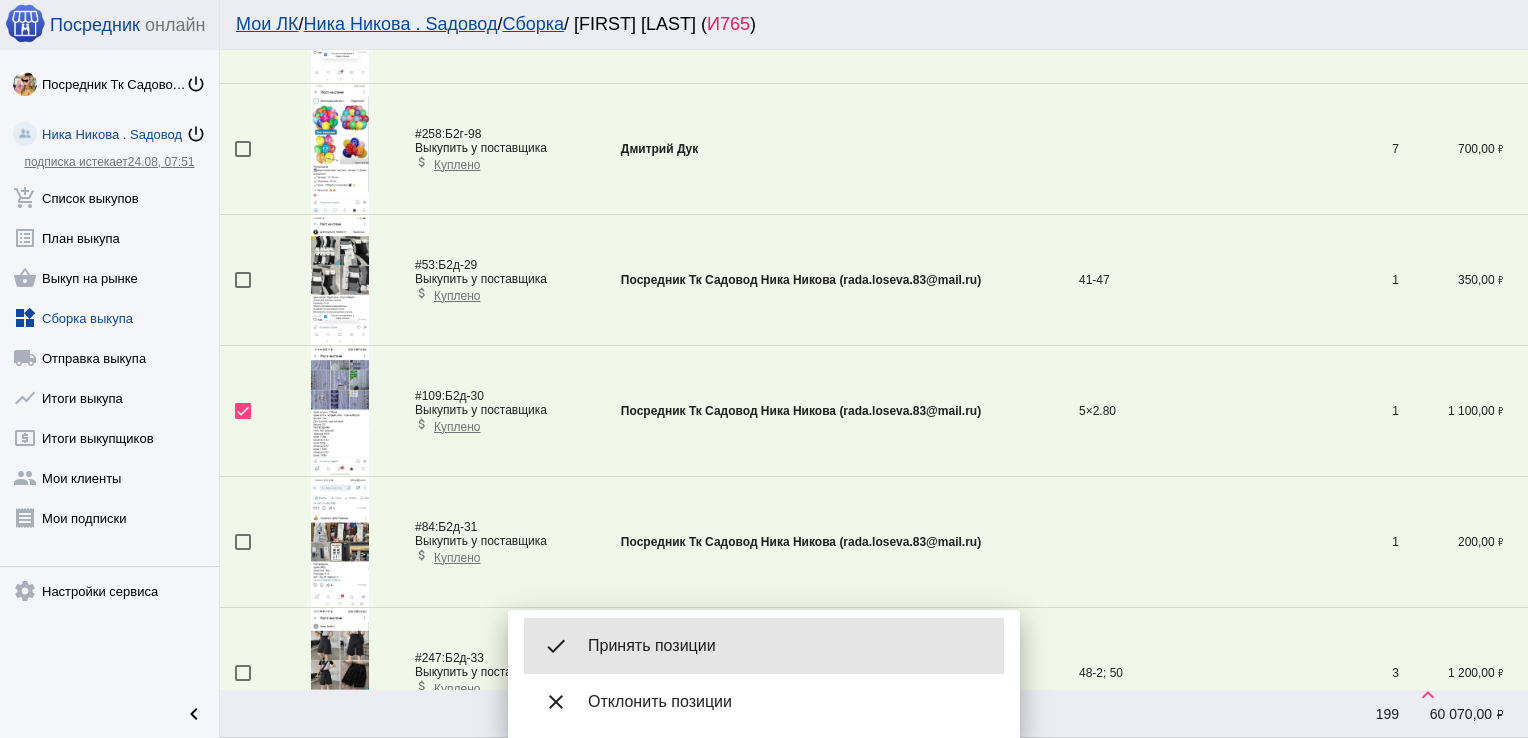 click on "Принять позиции" at bounding box center [788, 646] 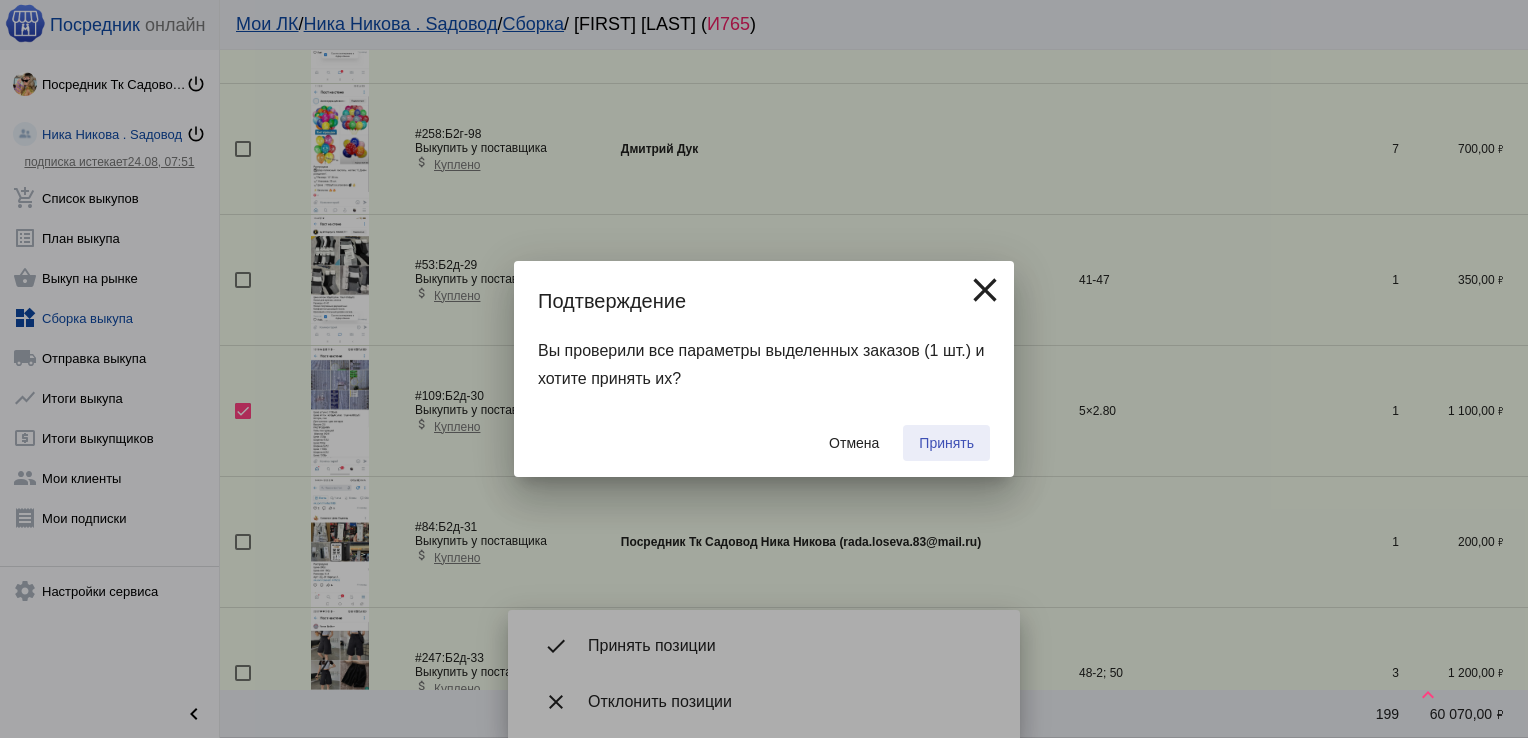 click on "Принять" at bounding box center [946, 443] 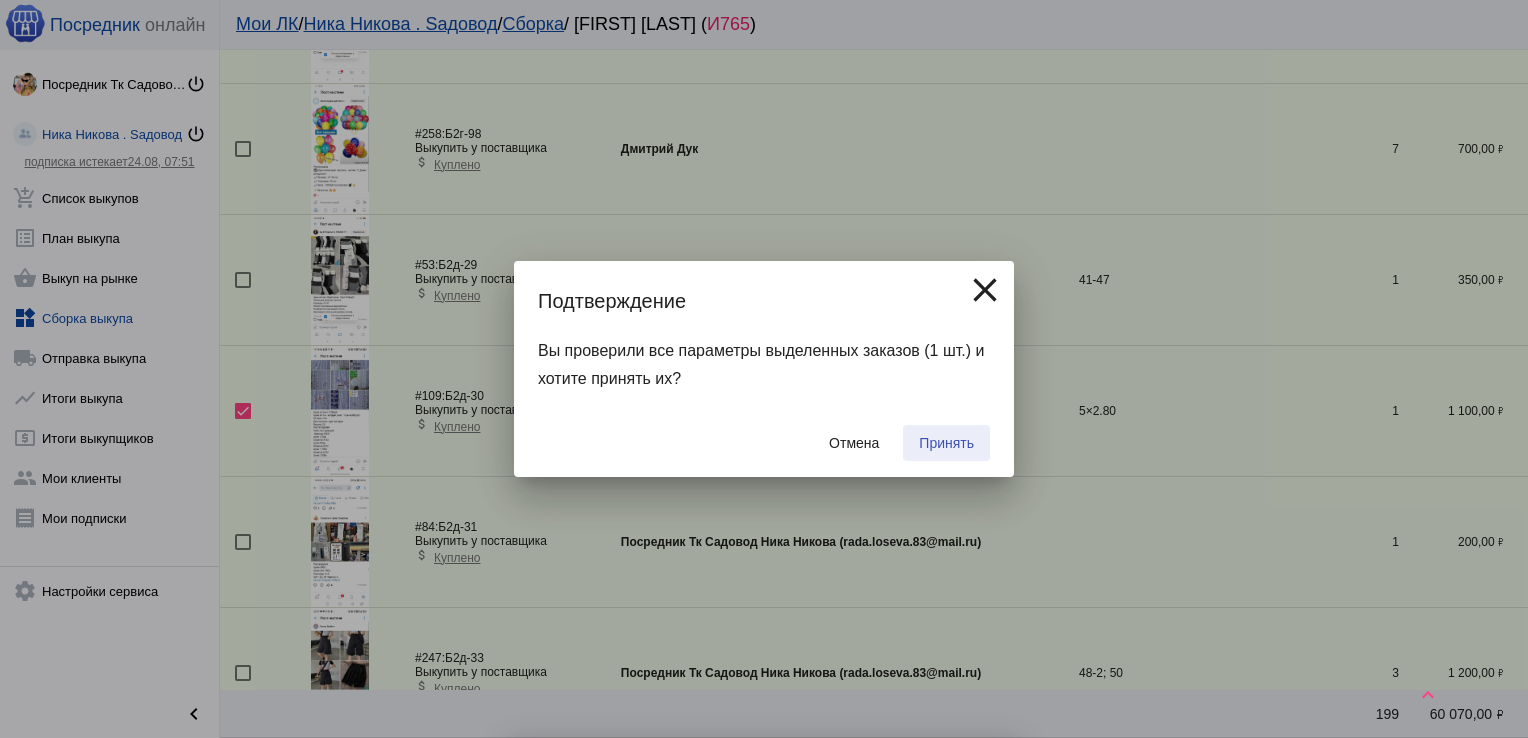 checkbox on "false" 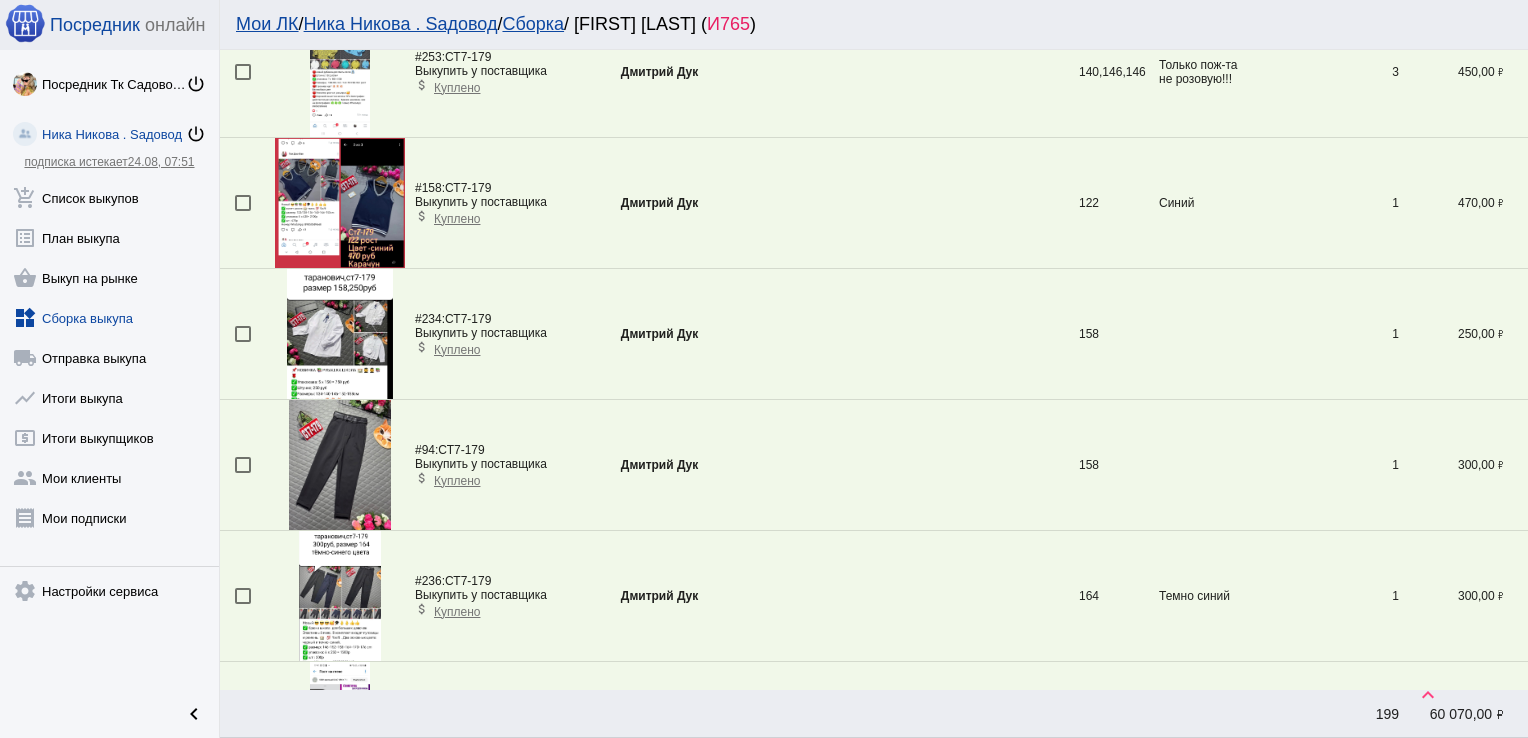 scroll, scrollTop: 2623, scrollLeft: 0, axis: vertical 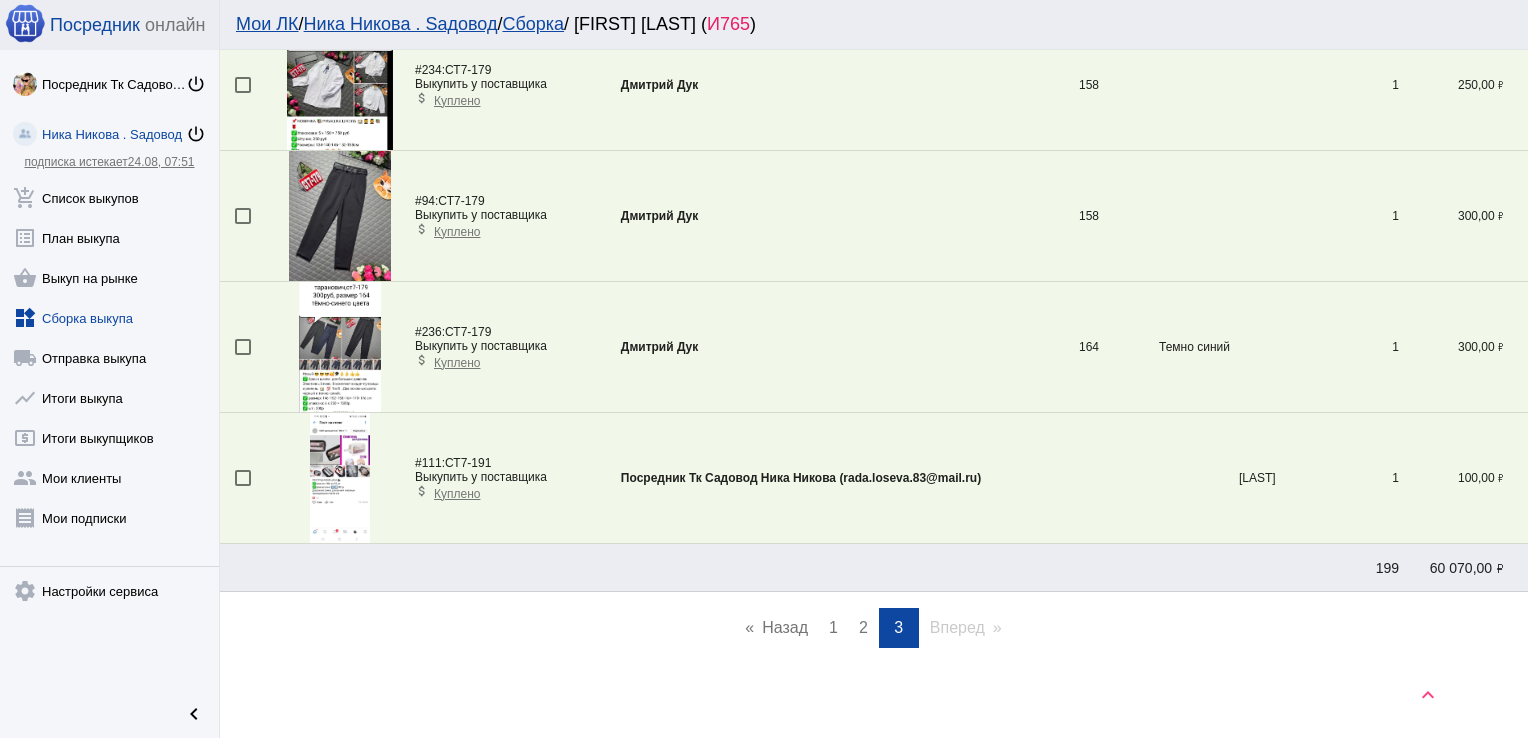 click on "2" at bounding box center (863, 627) 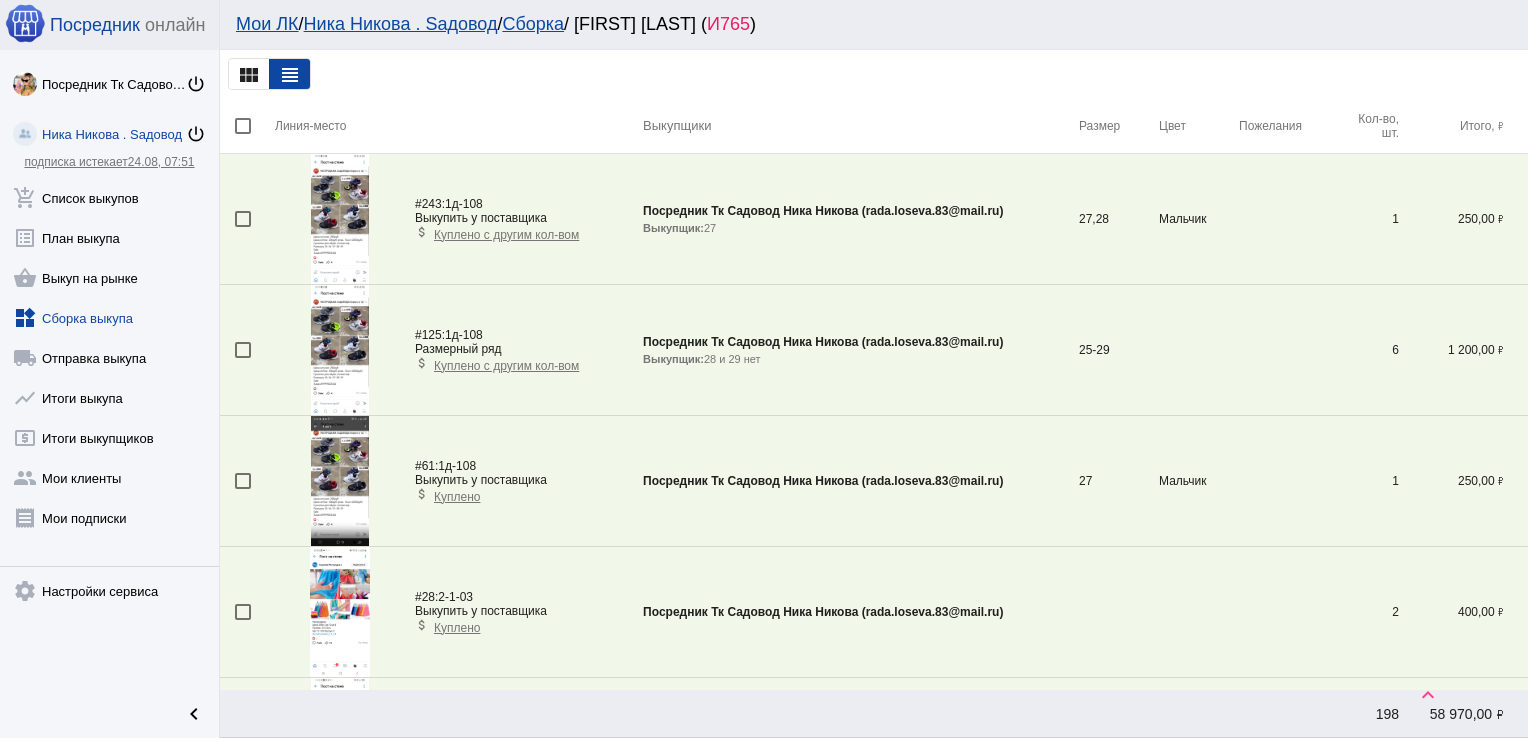 scroll, scrollTop: 3994, scrollLeft: 0, axis: vertical 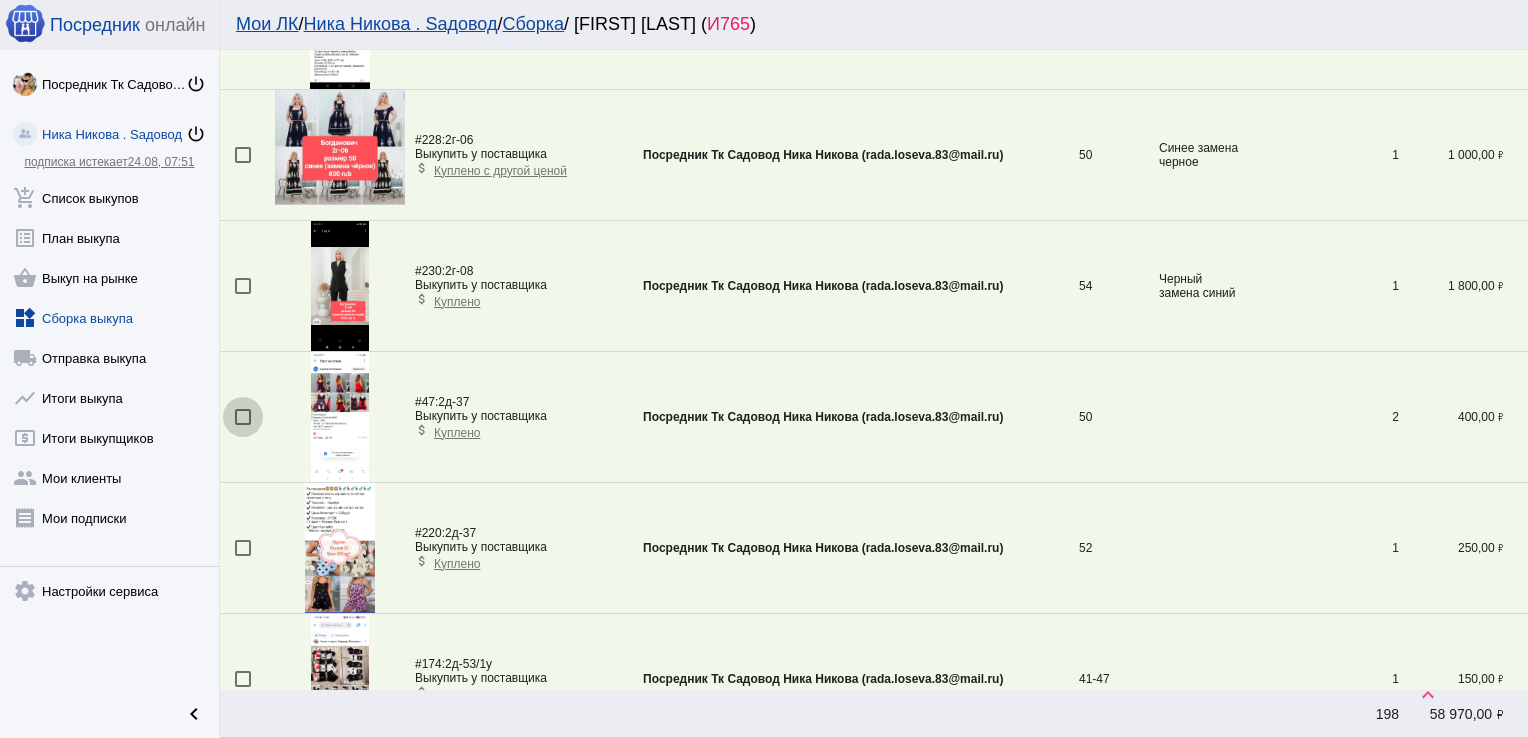 click at bounding box center (243, 417) 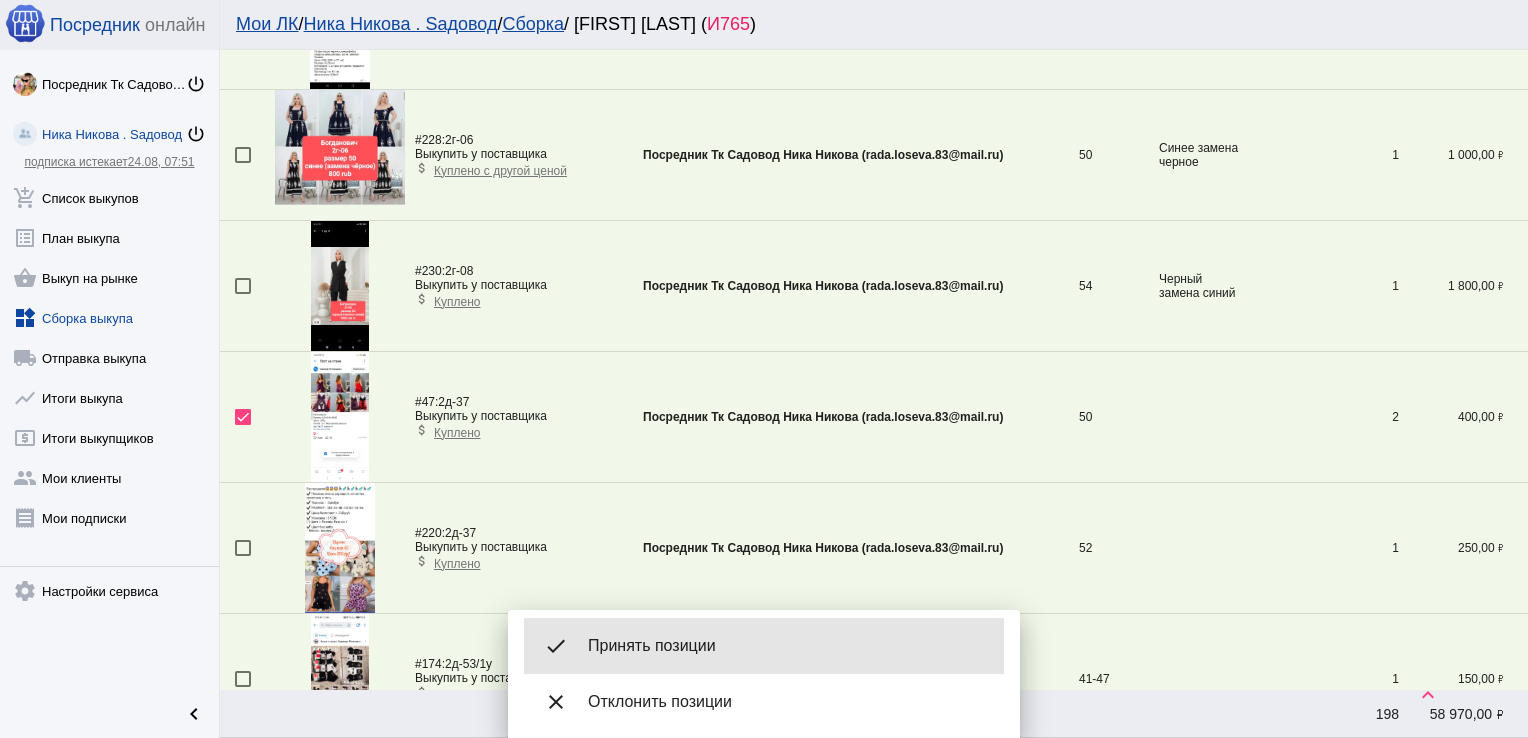 click on "Принять позиции" at bounding box center [788, 646] 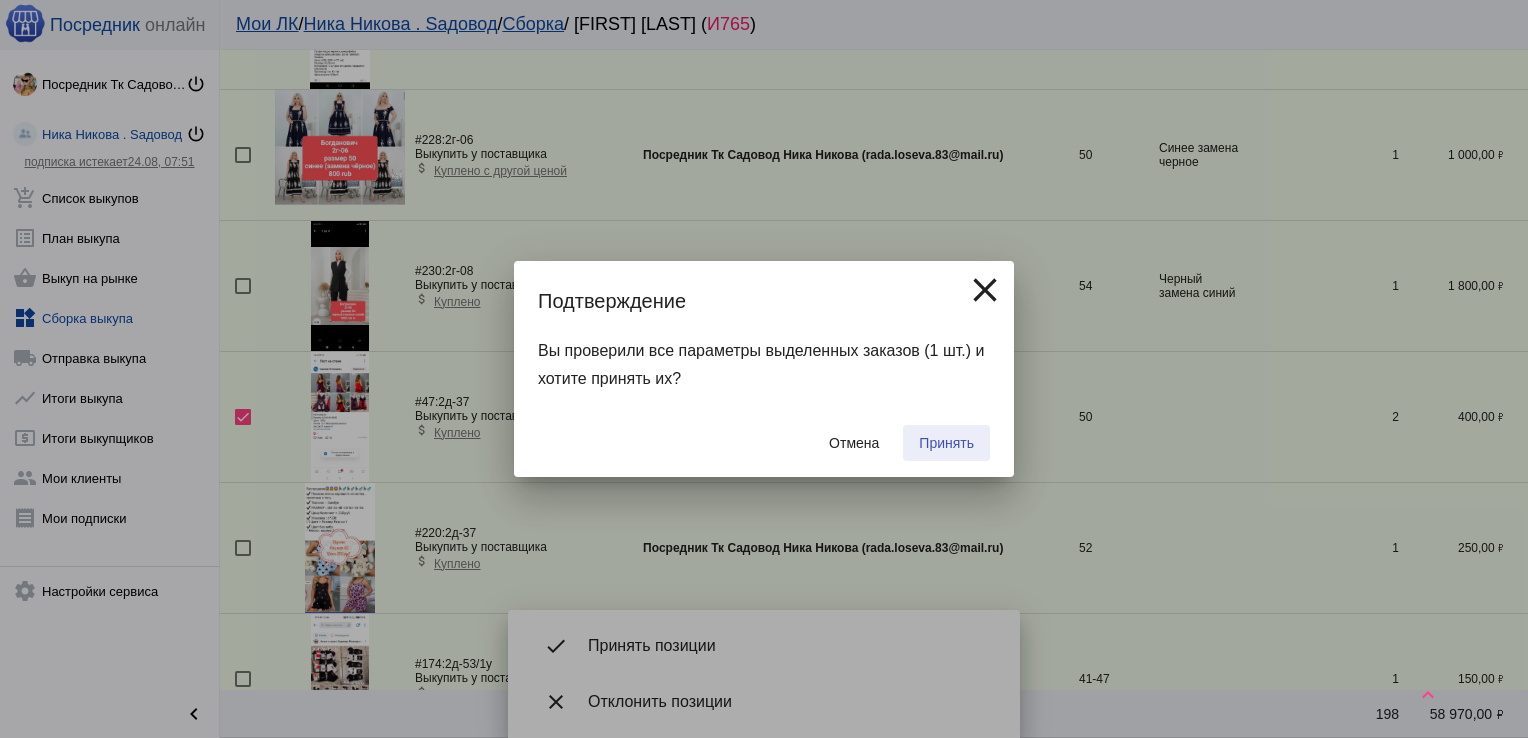 click on "Принять" at bounding box center [946, 443] 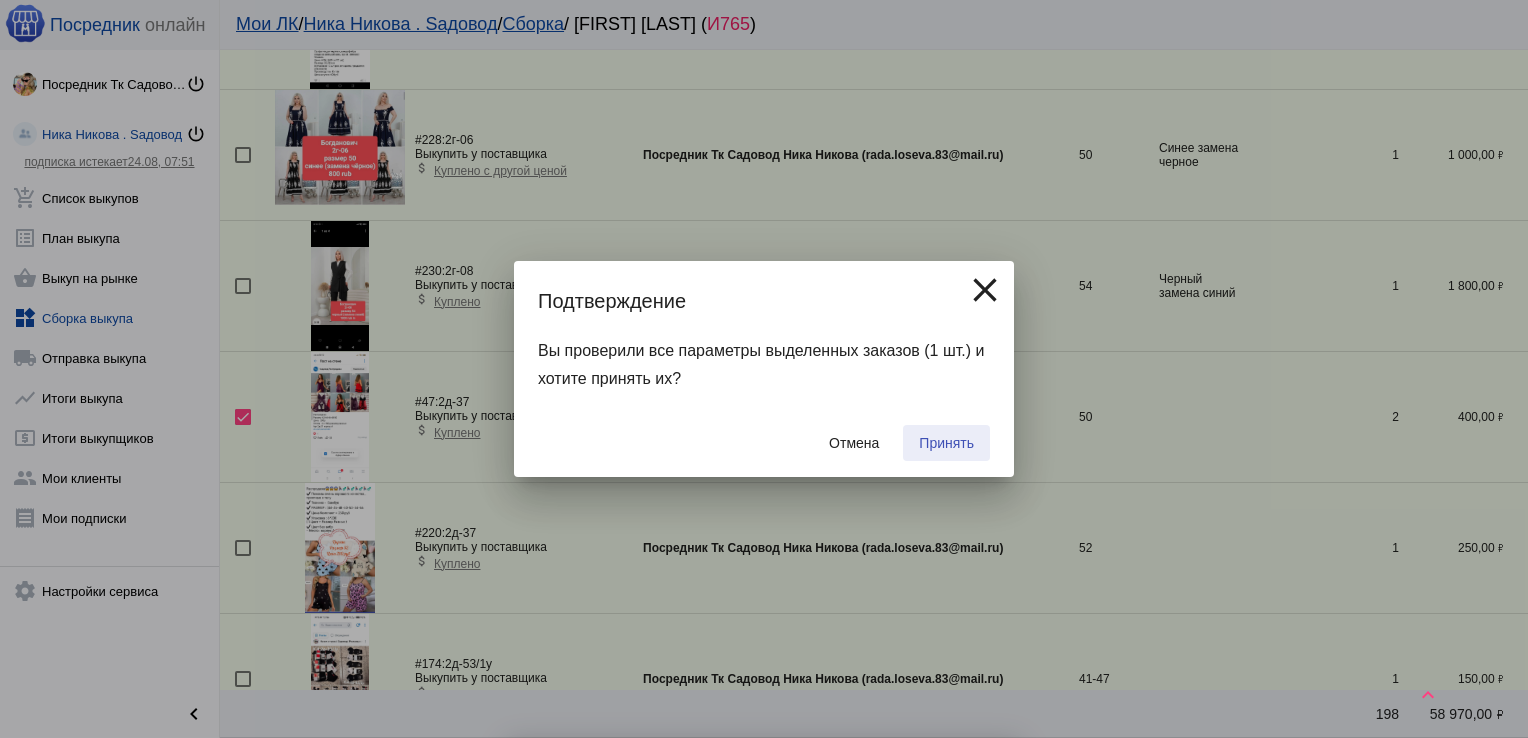checkbox on "false" 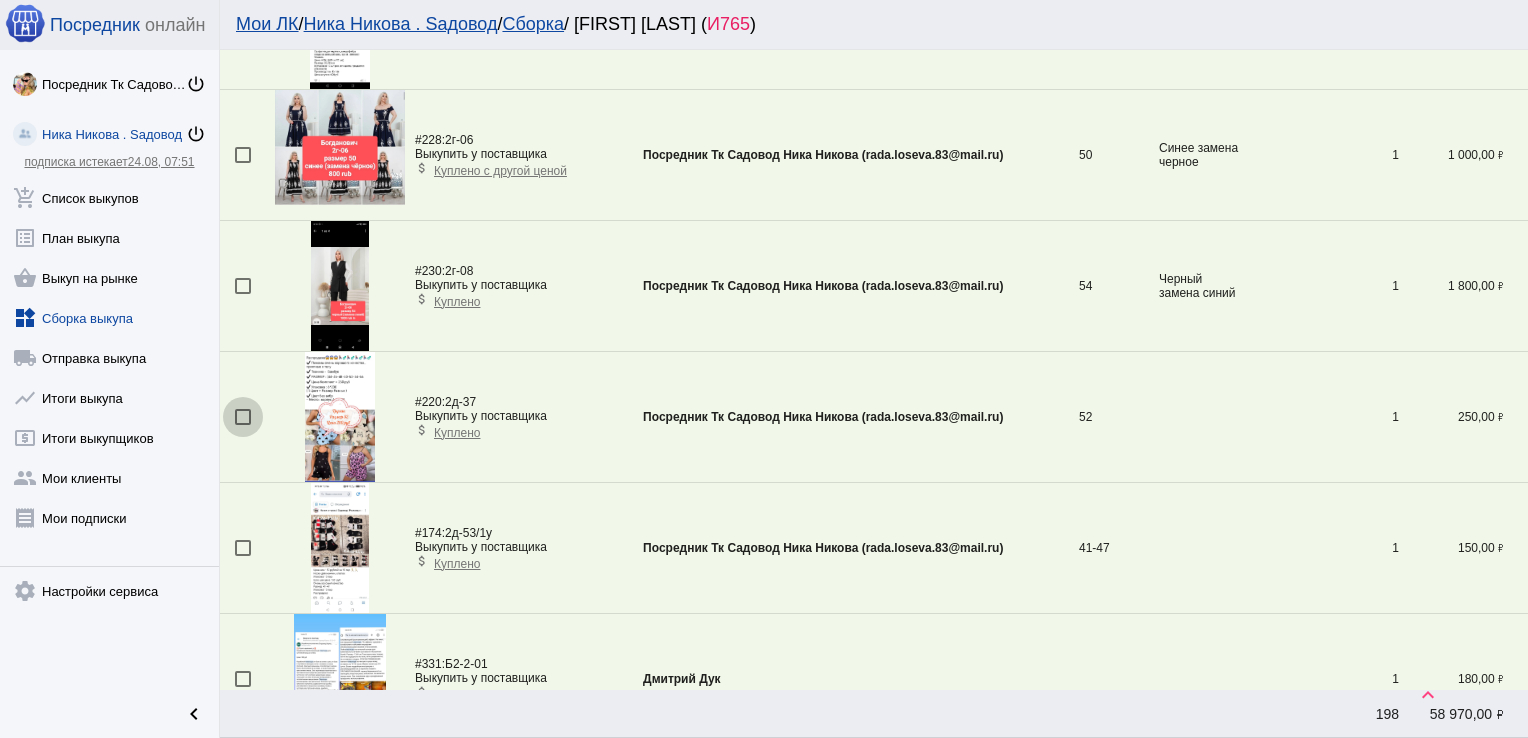 click at bounding box center [243, 417] 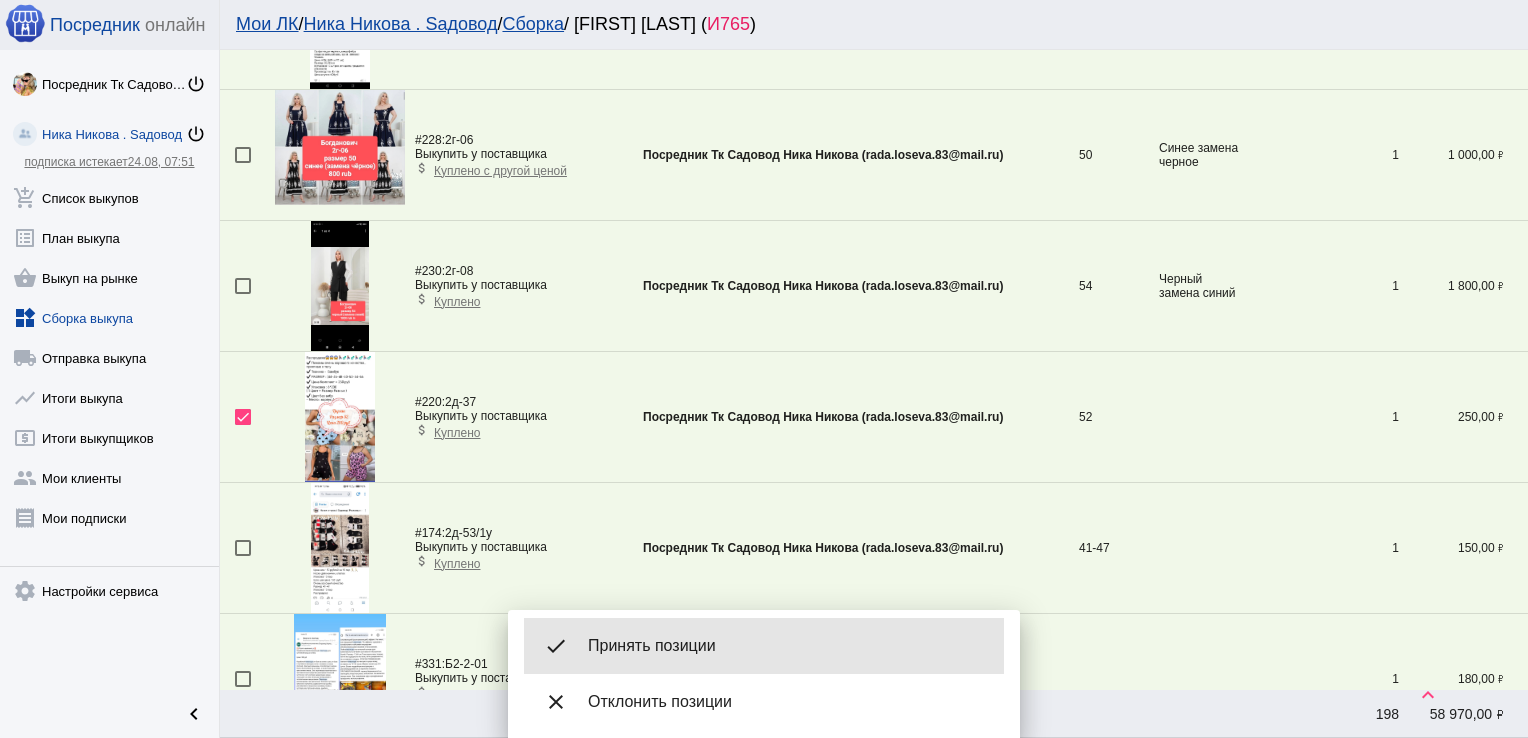 click on "Принять позиции" at bounding box center [788, 646] 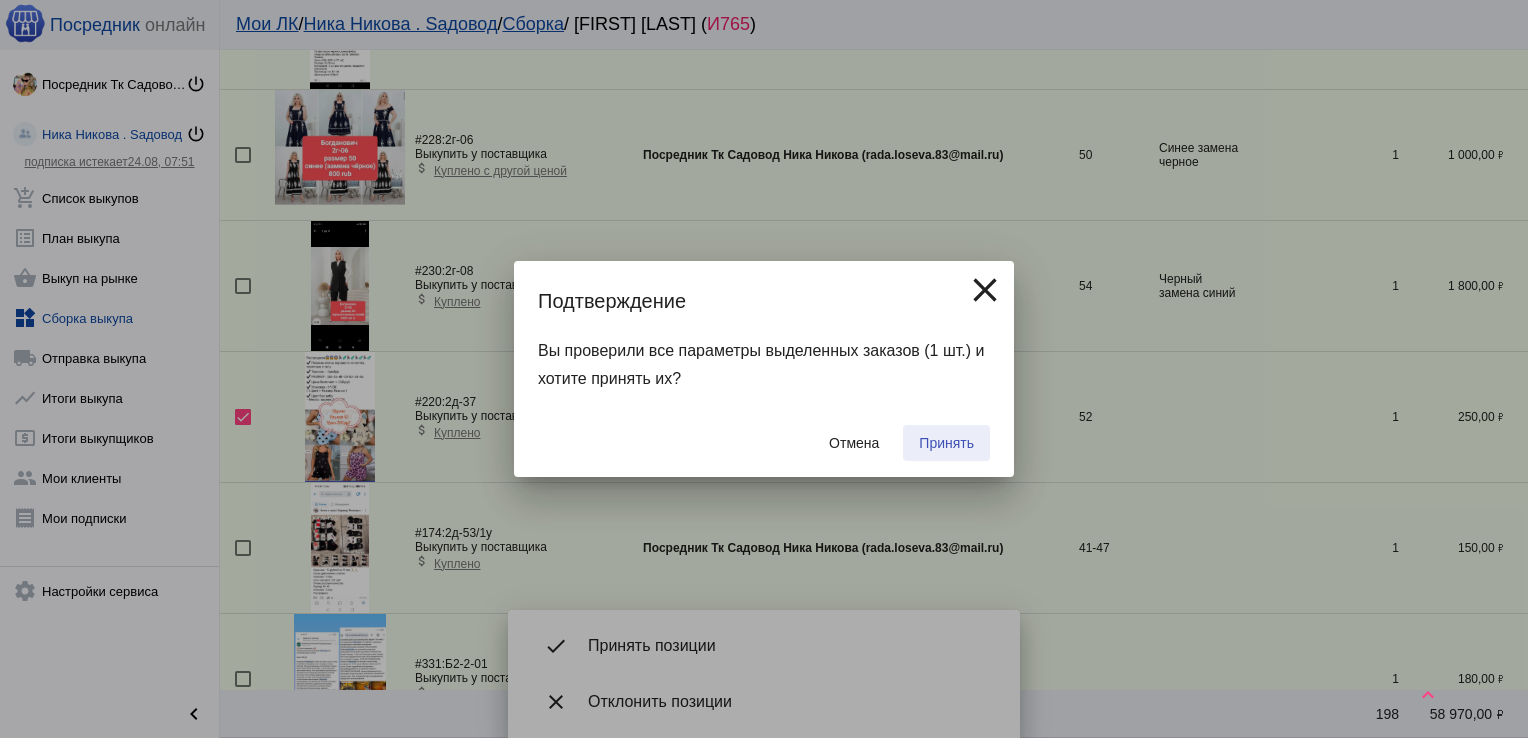 click on "Принять" at bounding box center (946, 443) 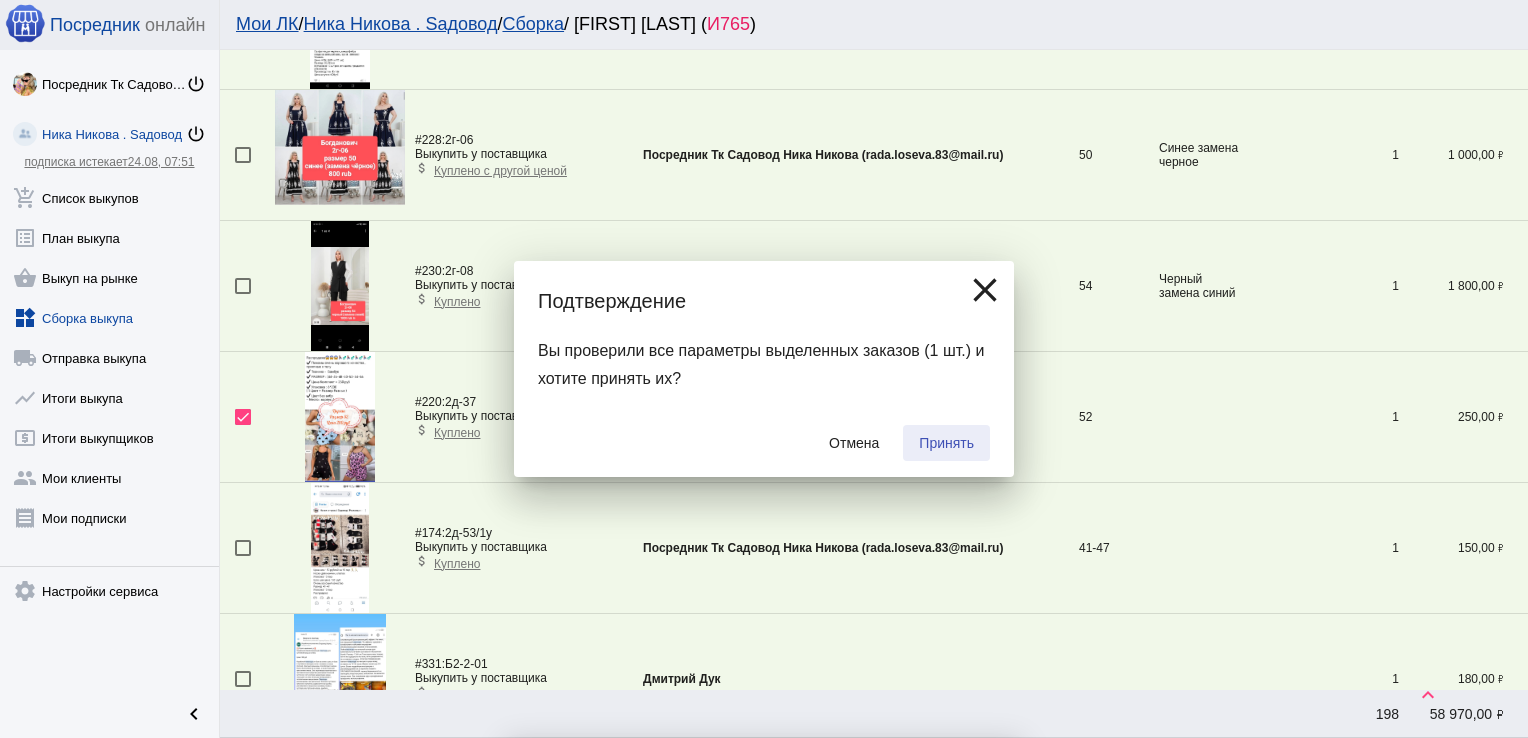 checkbox on "false" 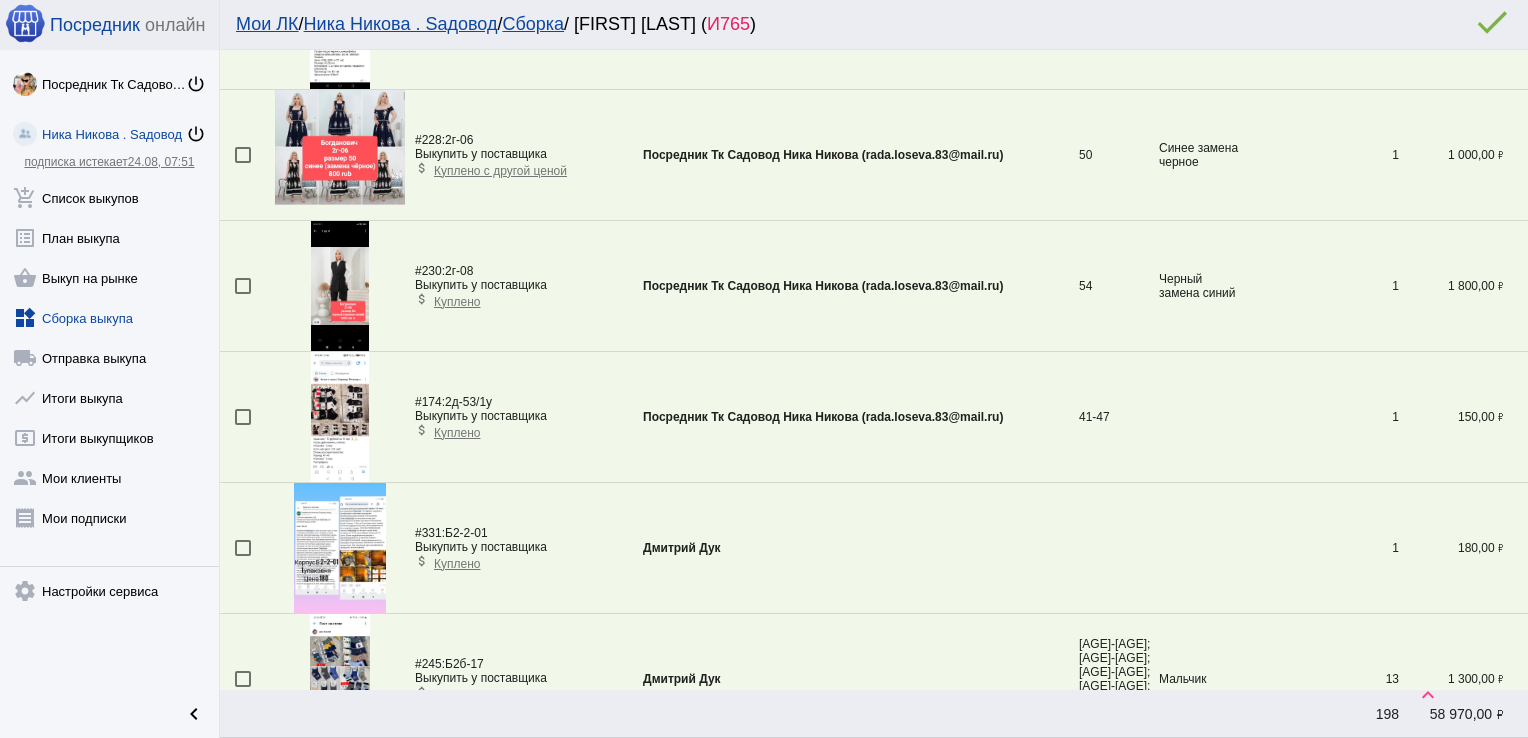 scroll, scrollTop: 4779, scrollLeft: 0, axis: vertical 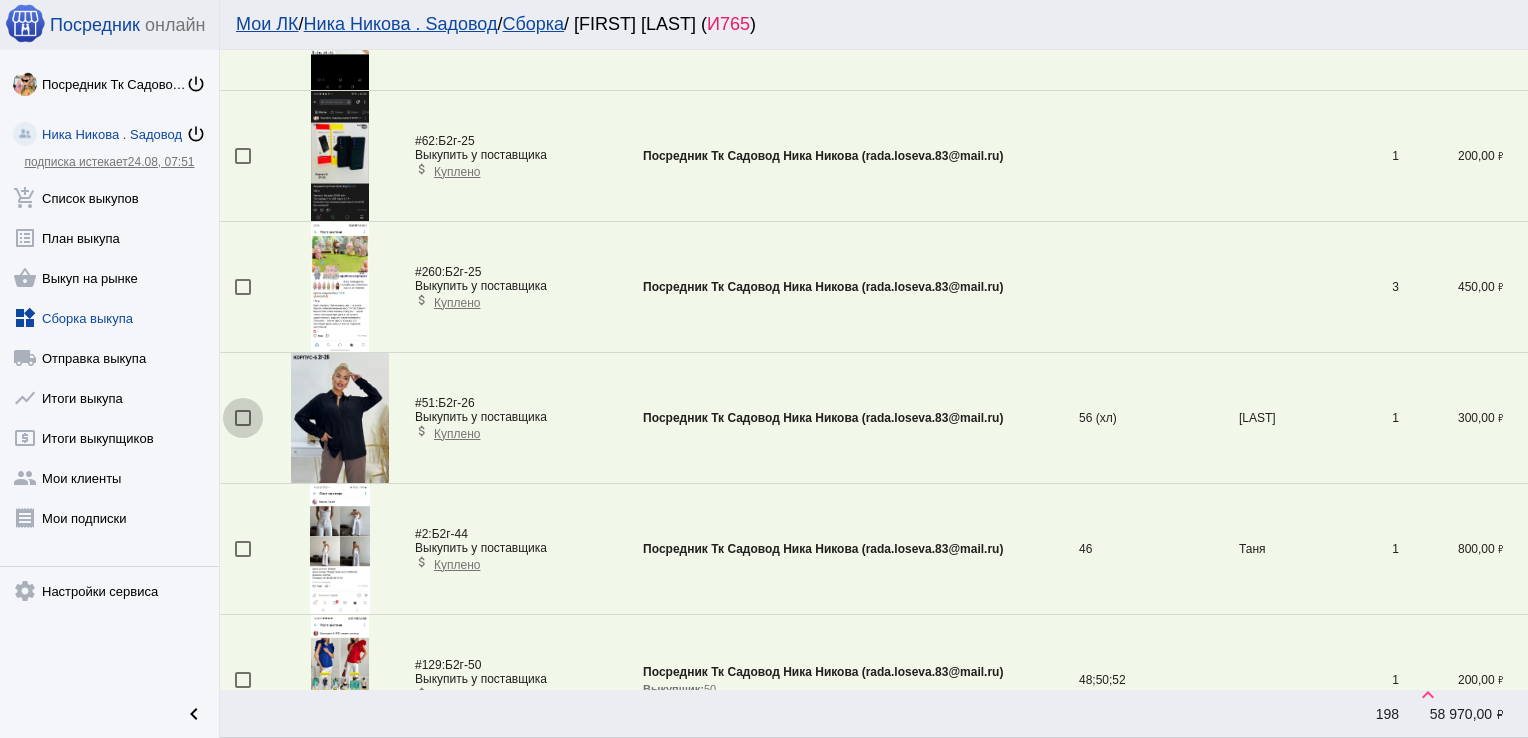 click at bounding box center (243, 418) 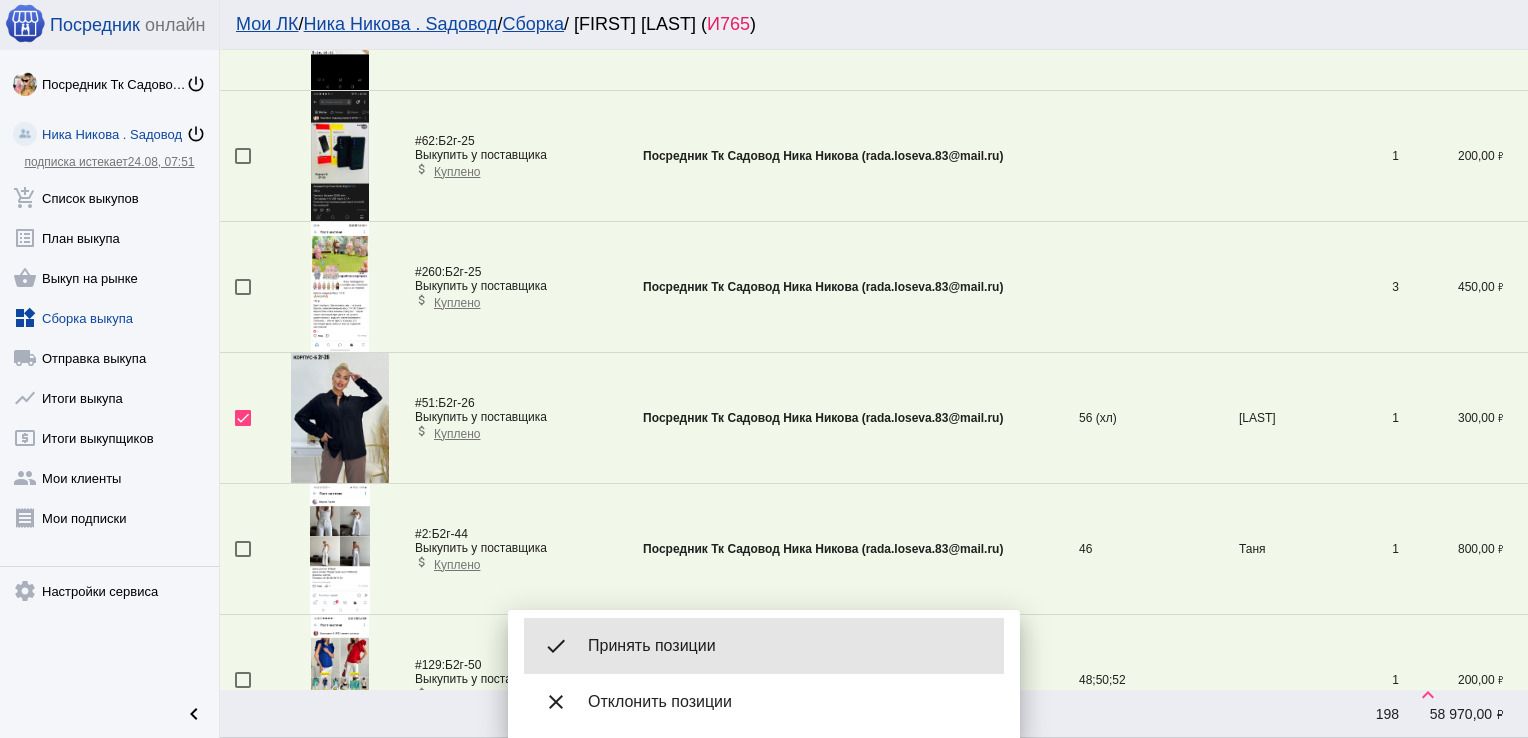 click on "Принять позиции" at bounding box center [788, 646] 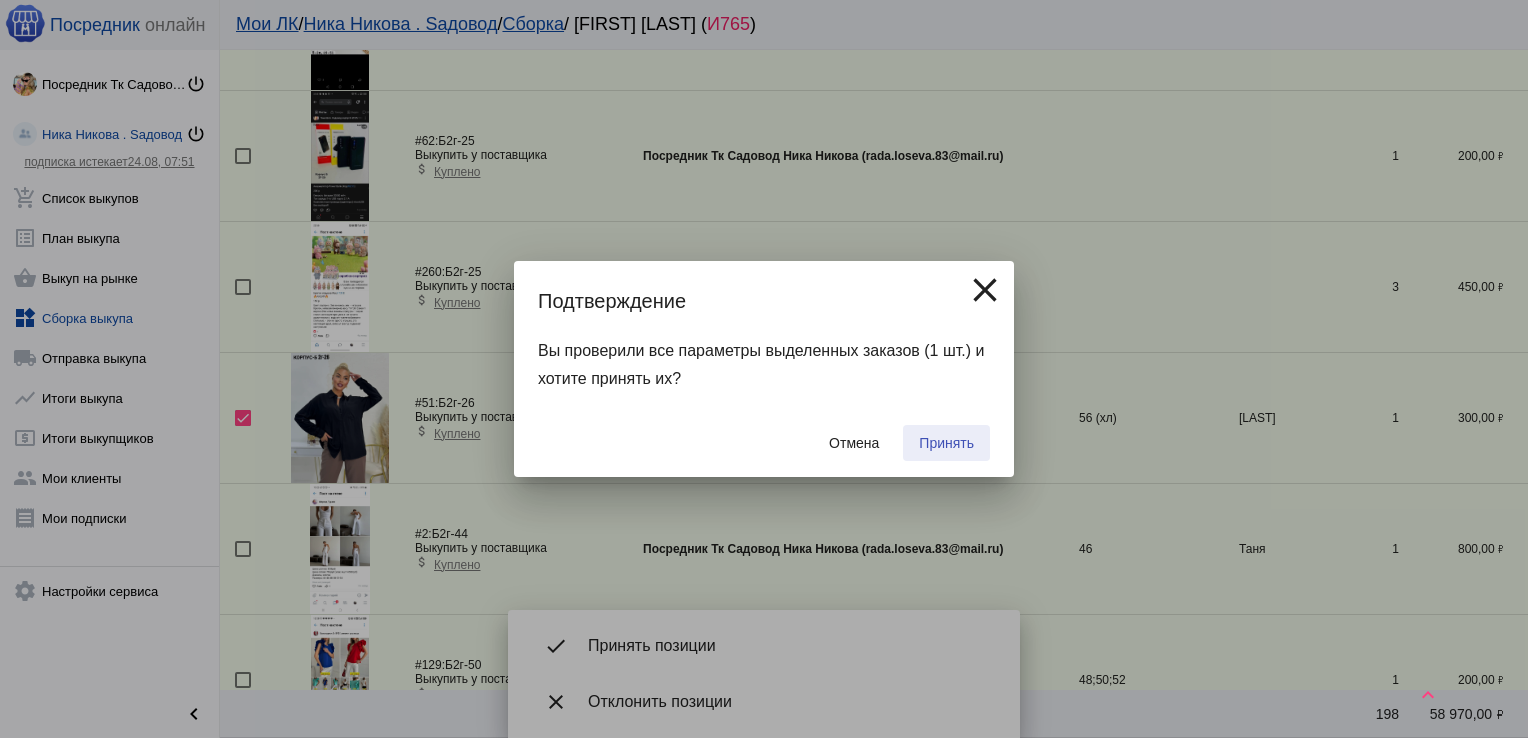 click on "Принять" at bounding box center (946, 443) 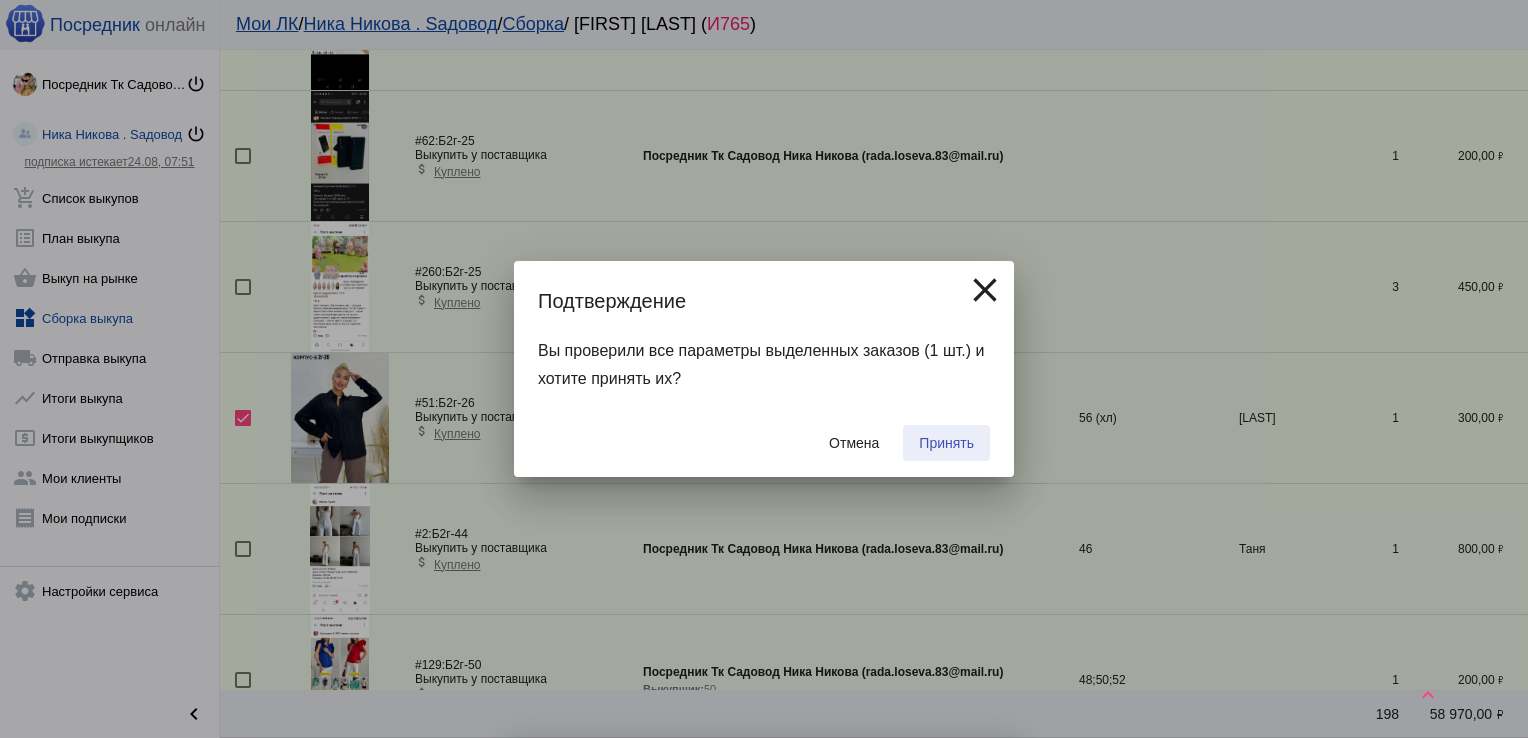 checkbox on "false" 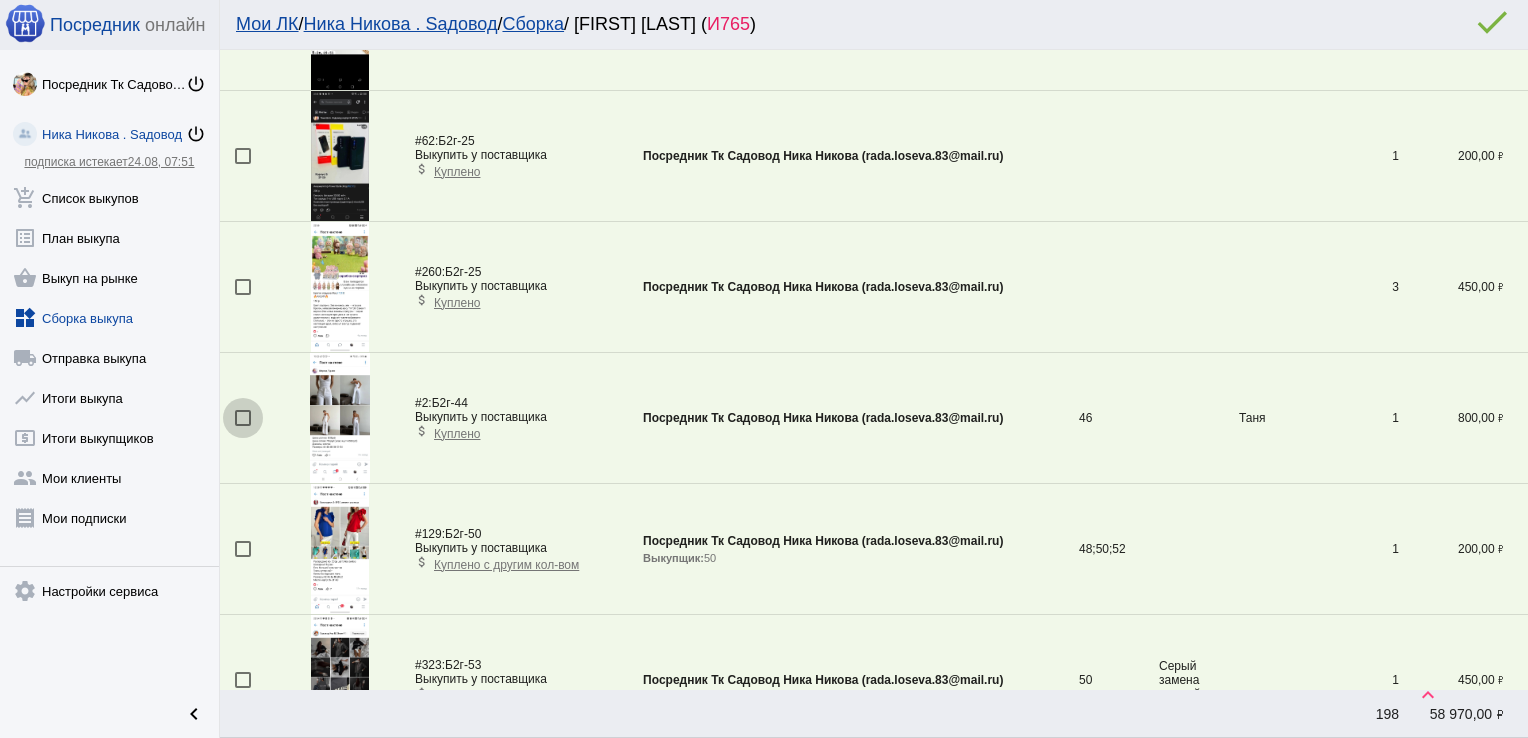 click at bounding box center [243, 418] 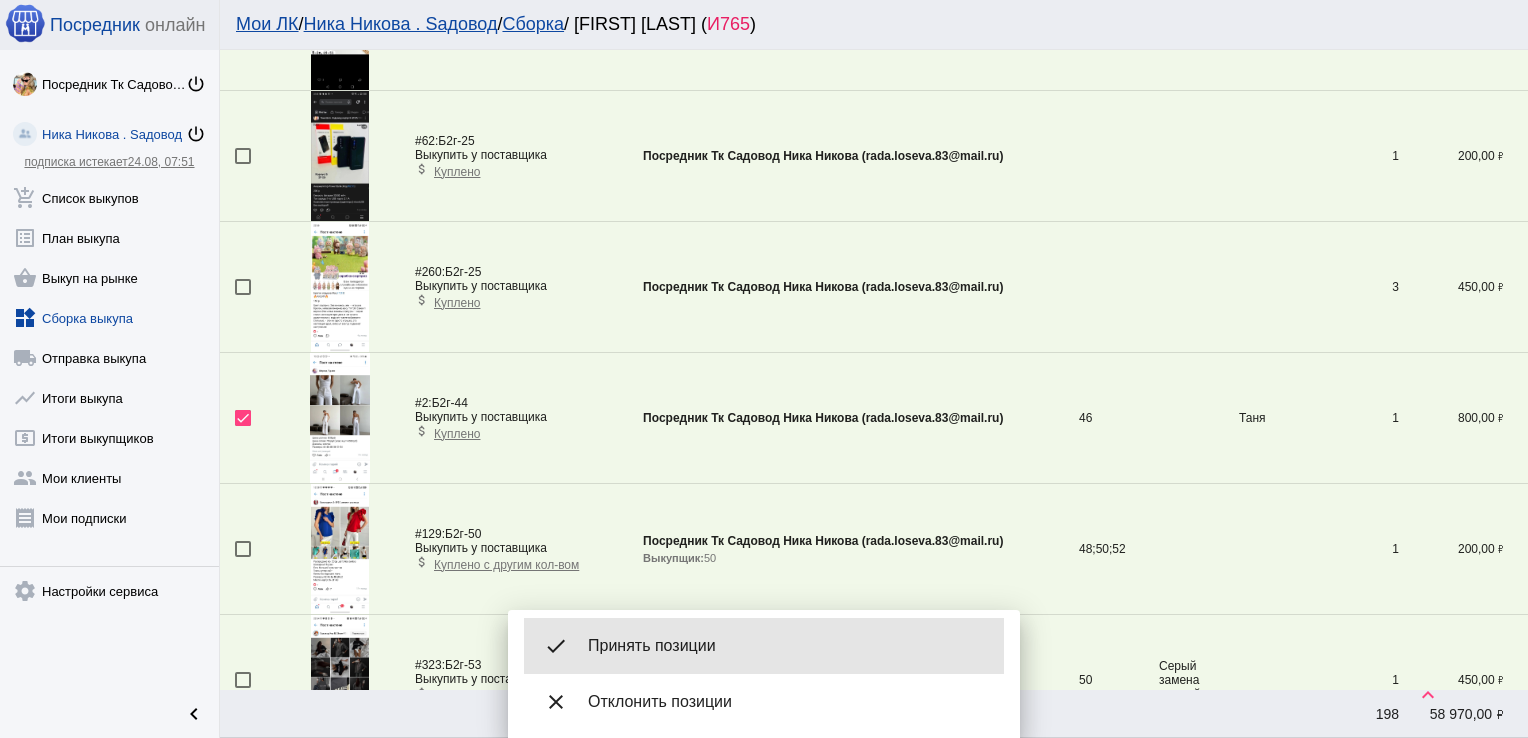 click on "Принять позиции" at bounding box center (788, 646) 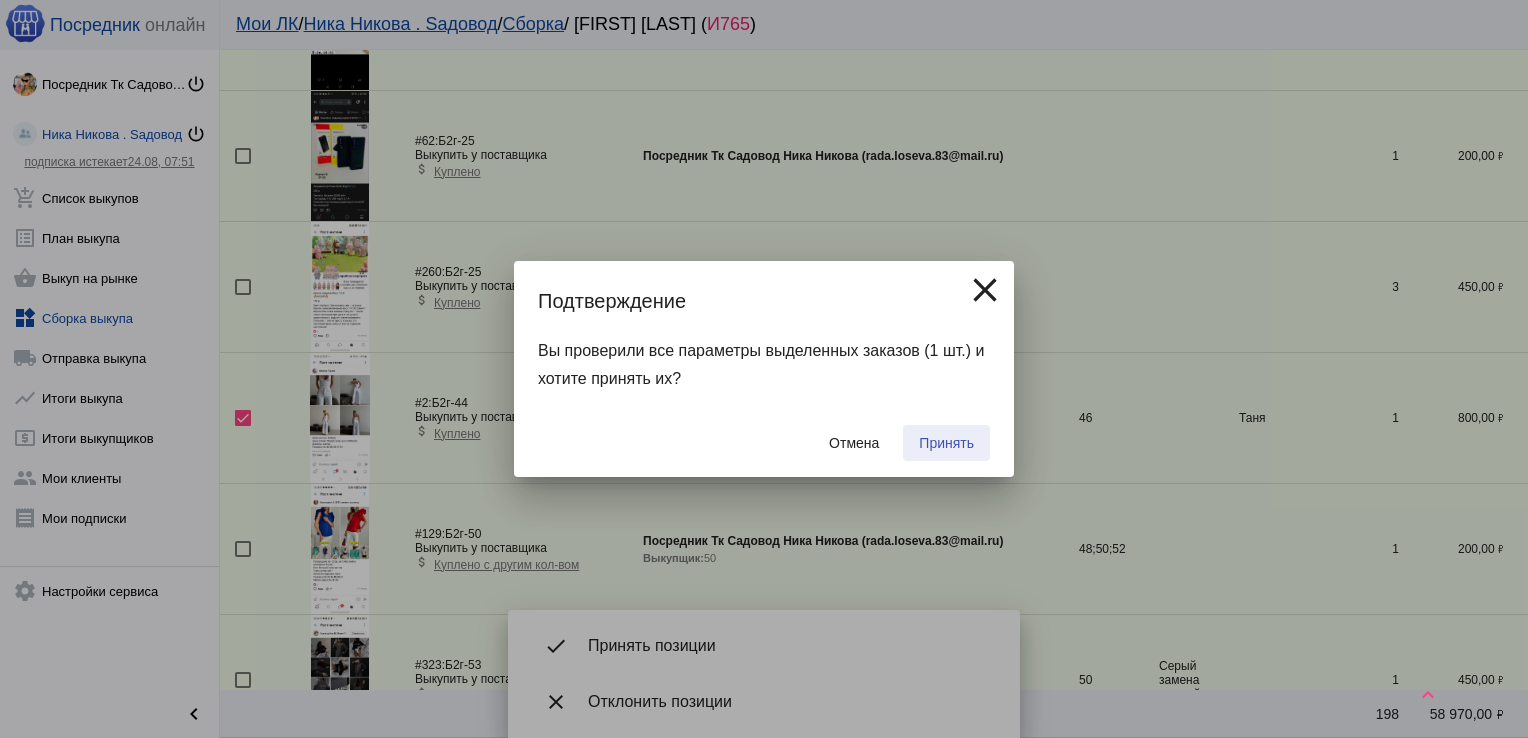 click on "Принять" at bounding box center [946, 443] 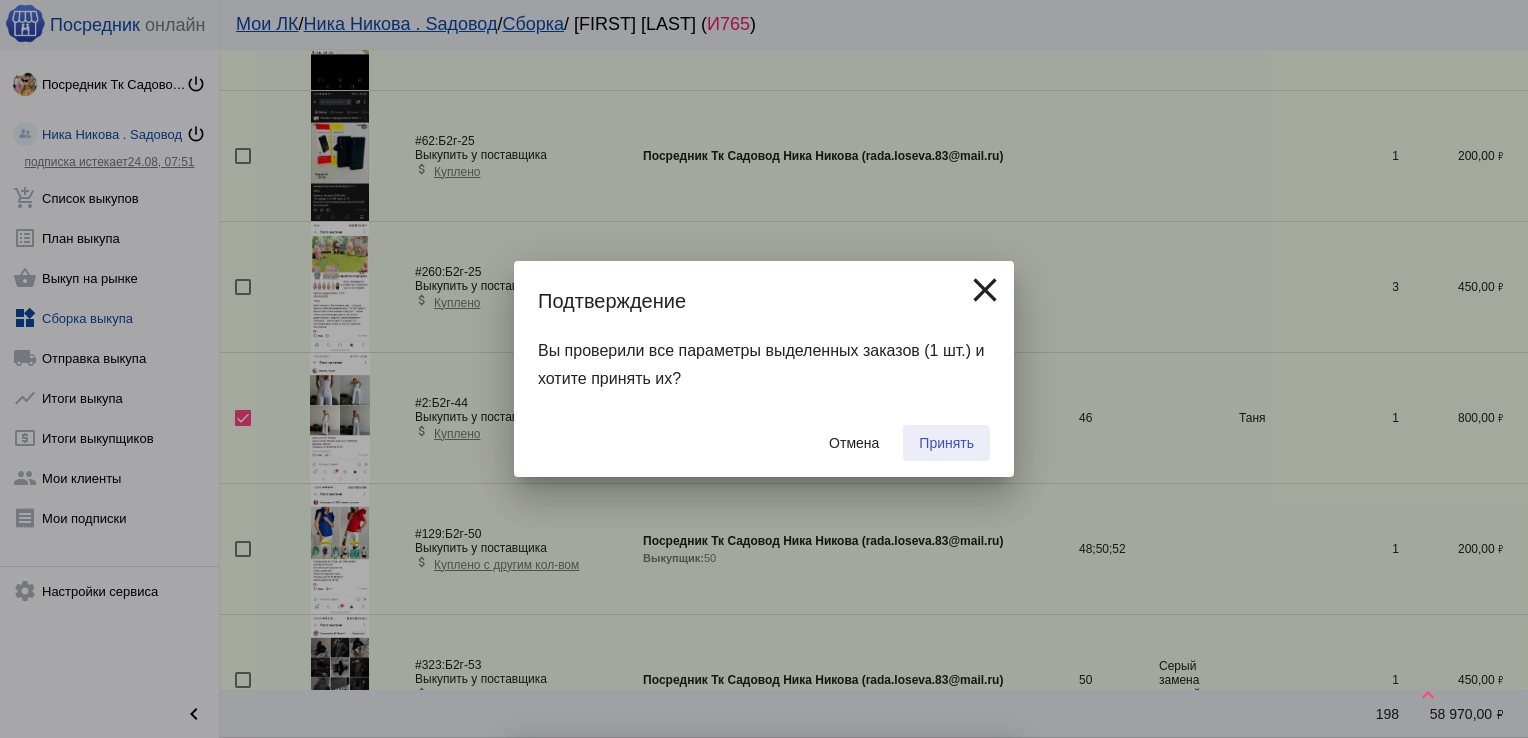 checkbox on "false" 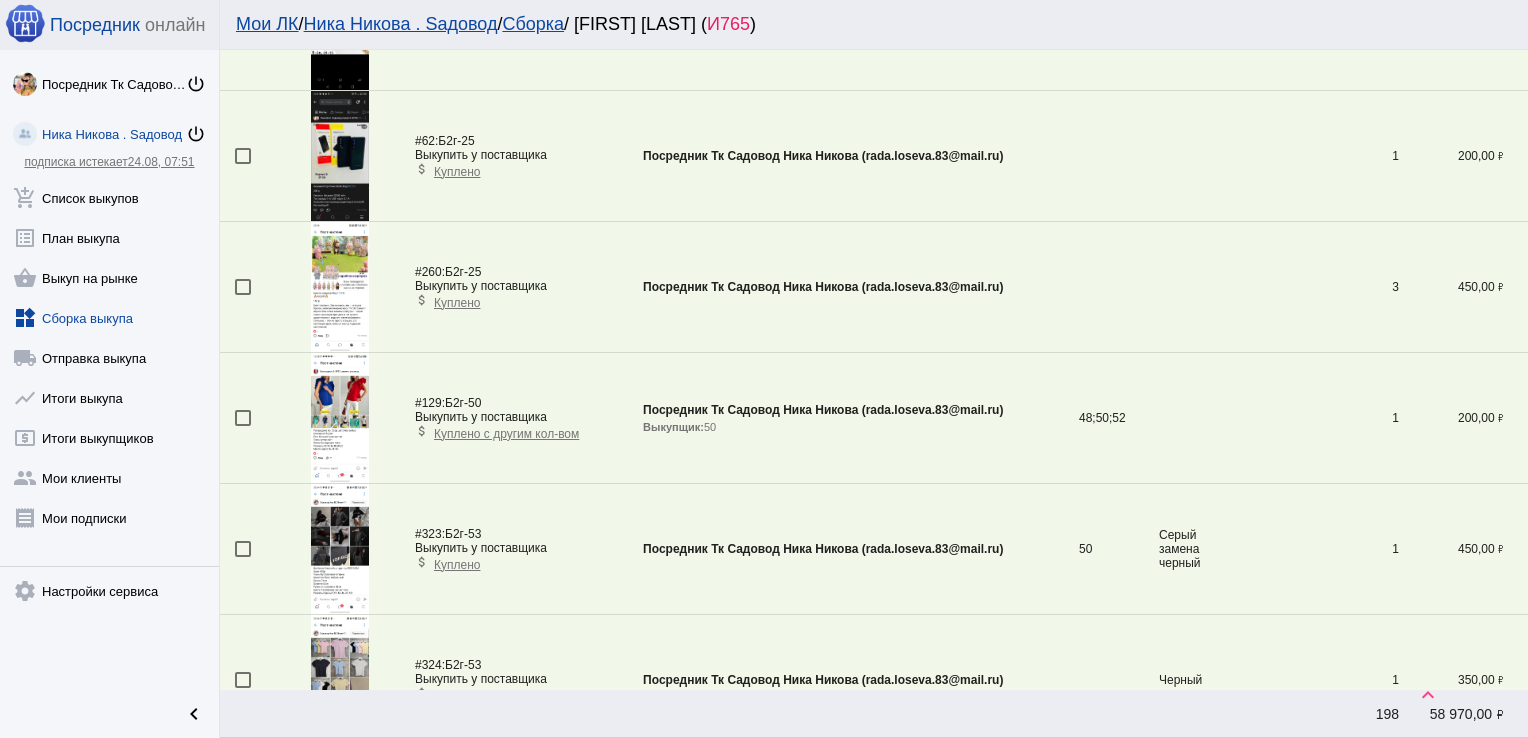 scroll, scrollTop: 593, scrollLeft: 0, axis: vertical 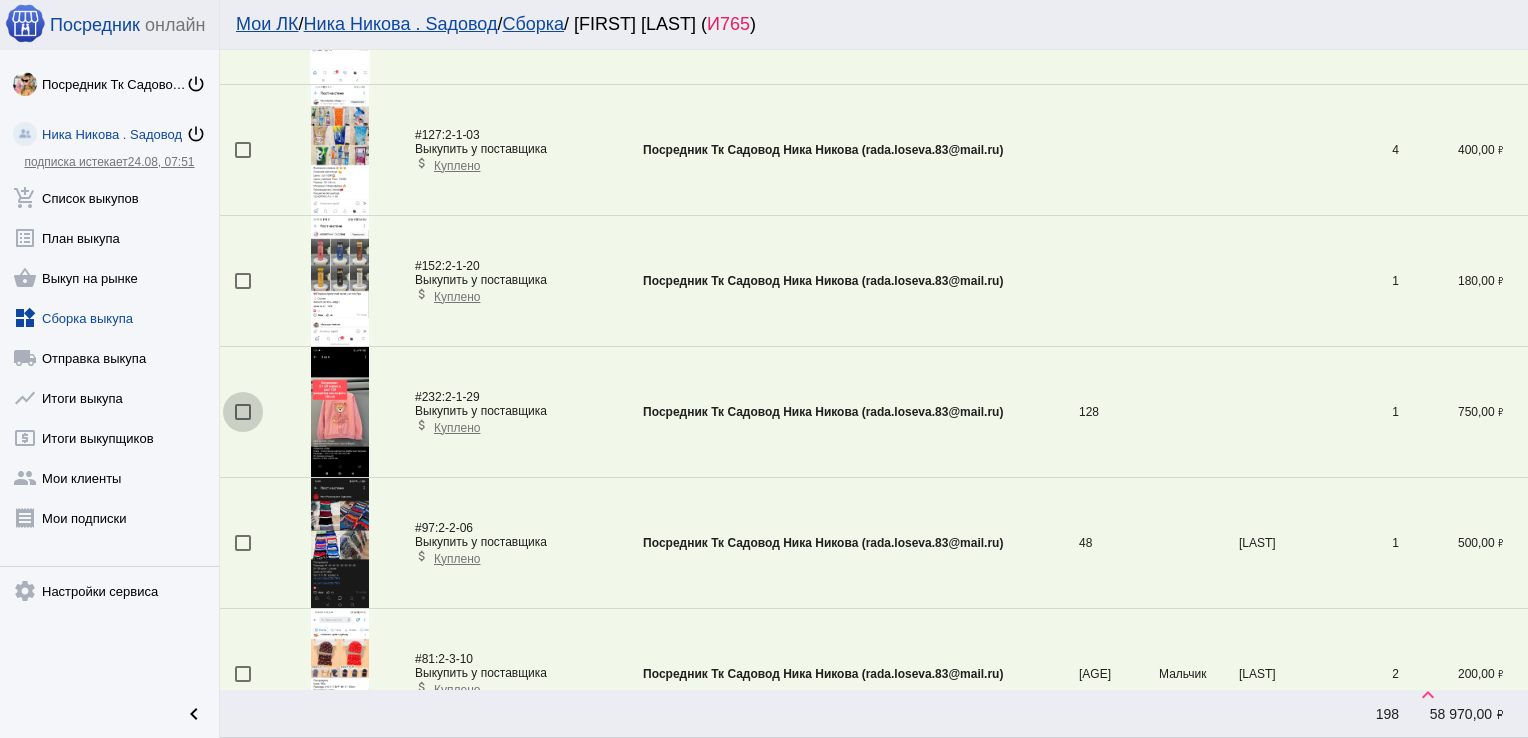 click at bounding box center [243, 412] 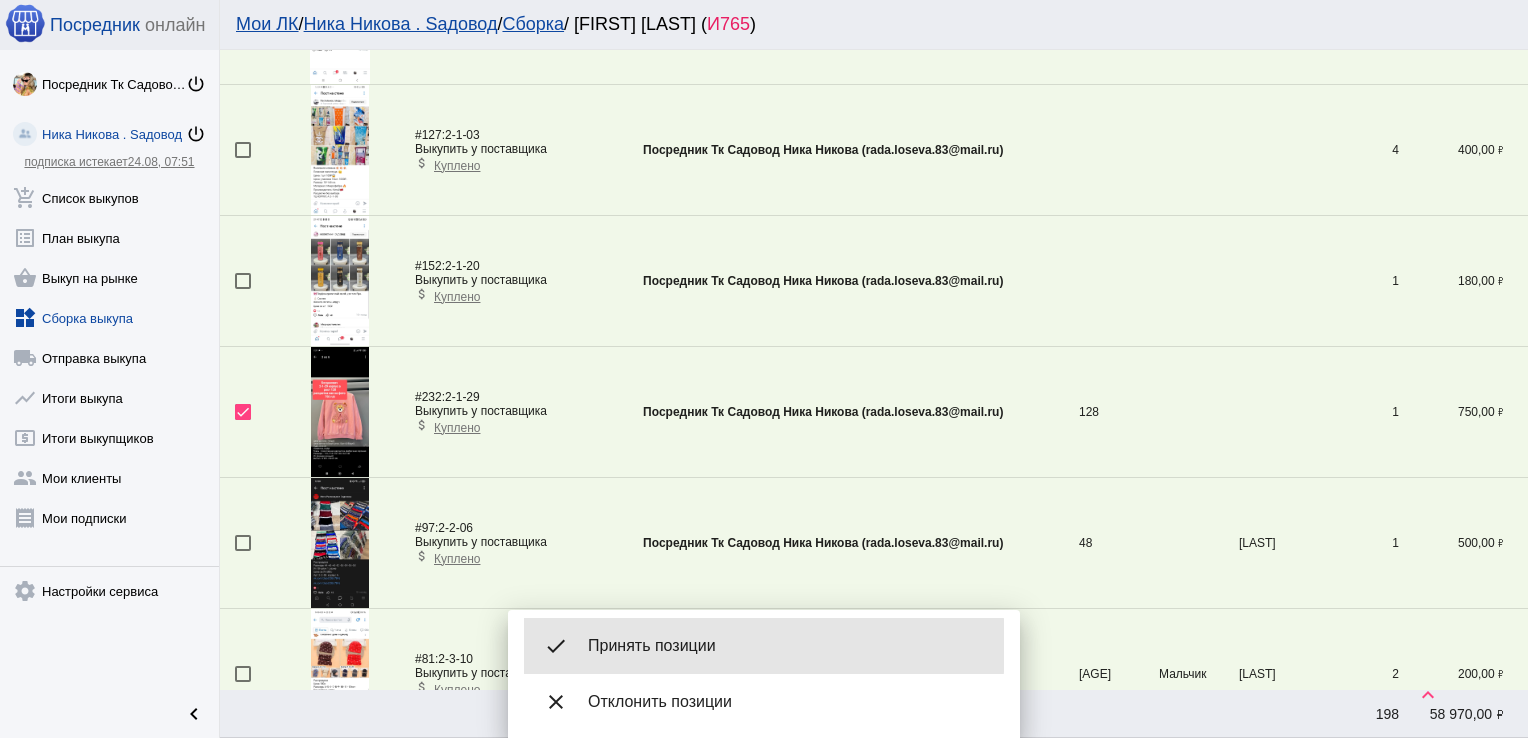 click on "Принять позиции" at bounding box center [788, 646] 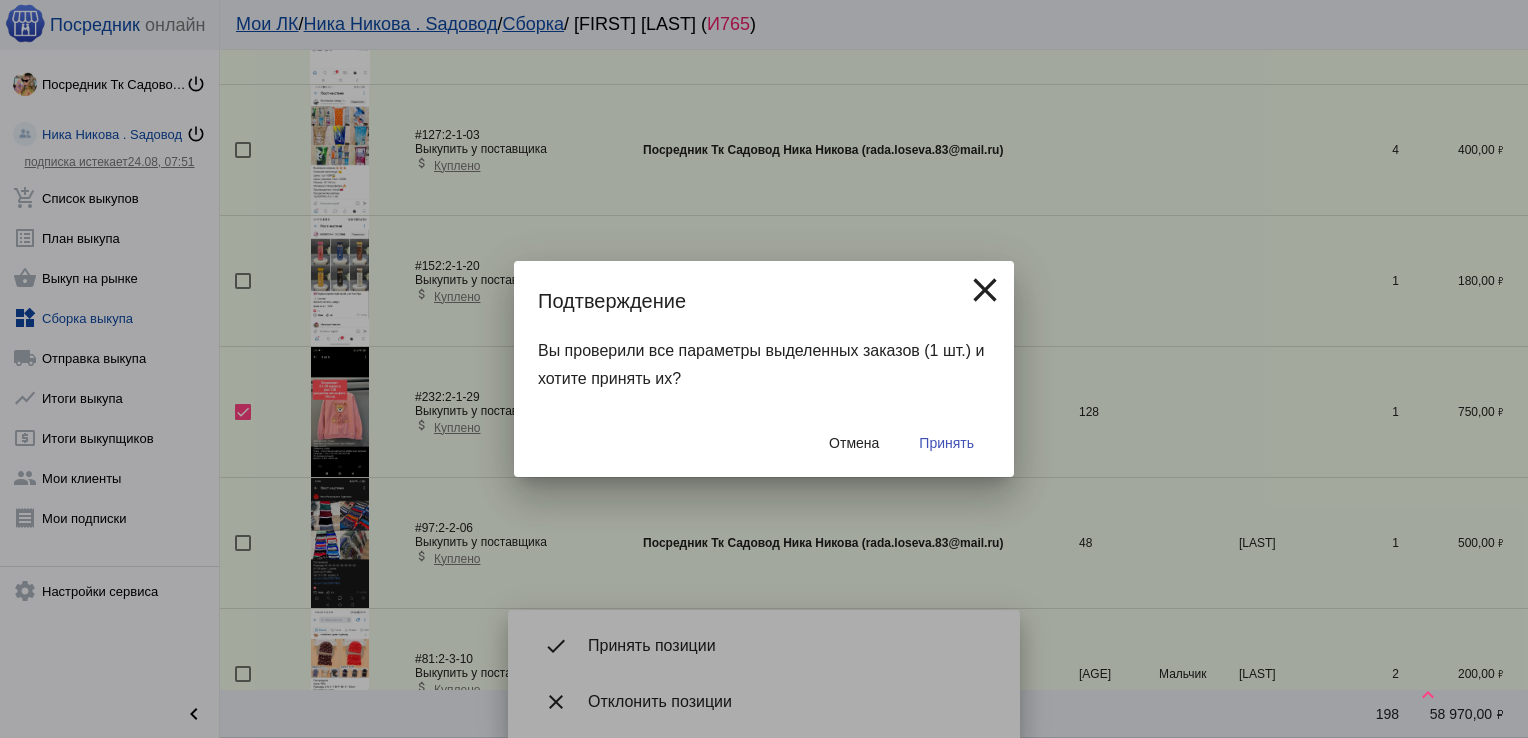 click on "Принять" at bounding box center (946, 443) 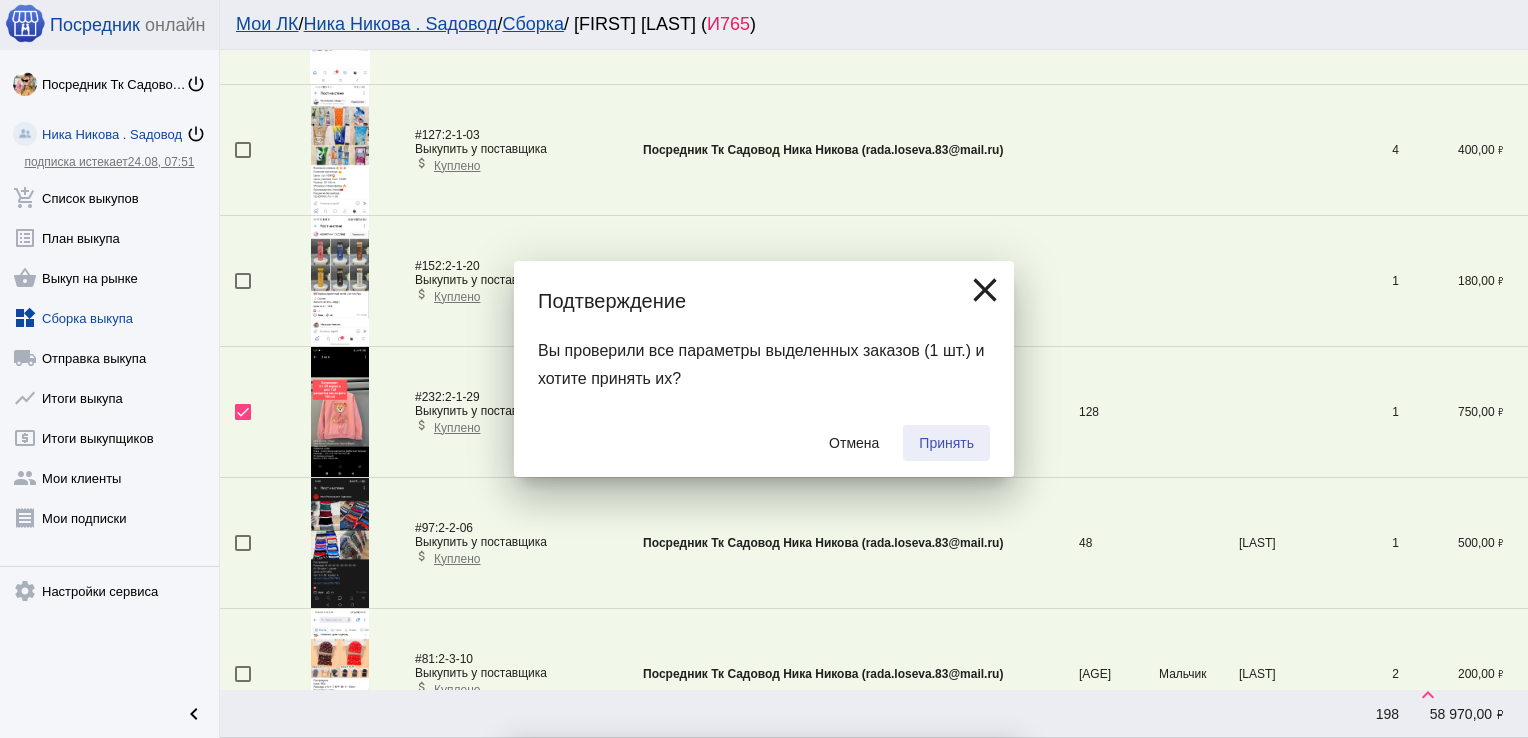 checkbox on "false" 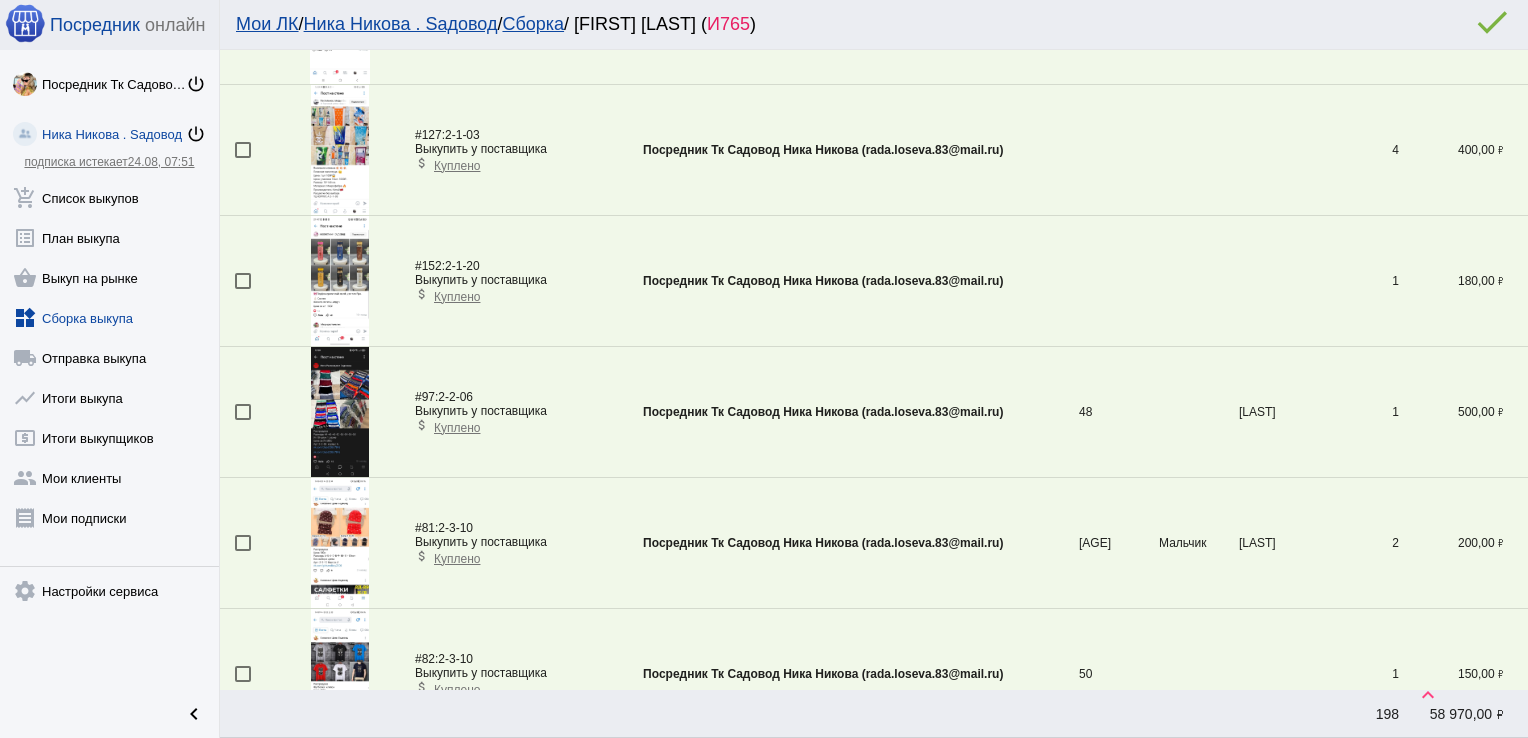 scroll, scrollTop: 6155, scrollLeft: 0, axis: vertical 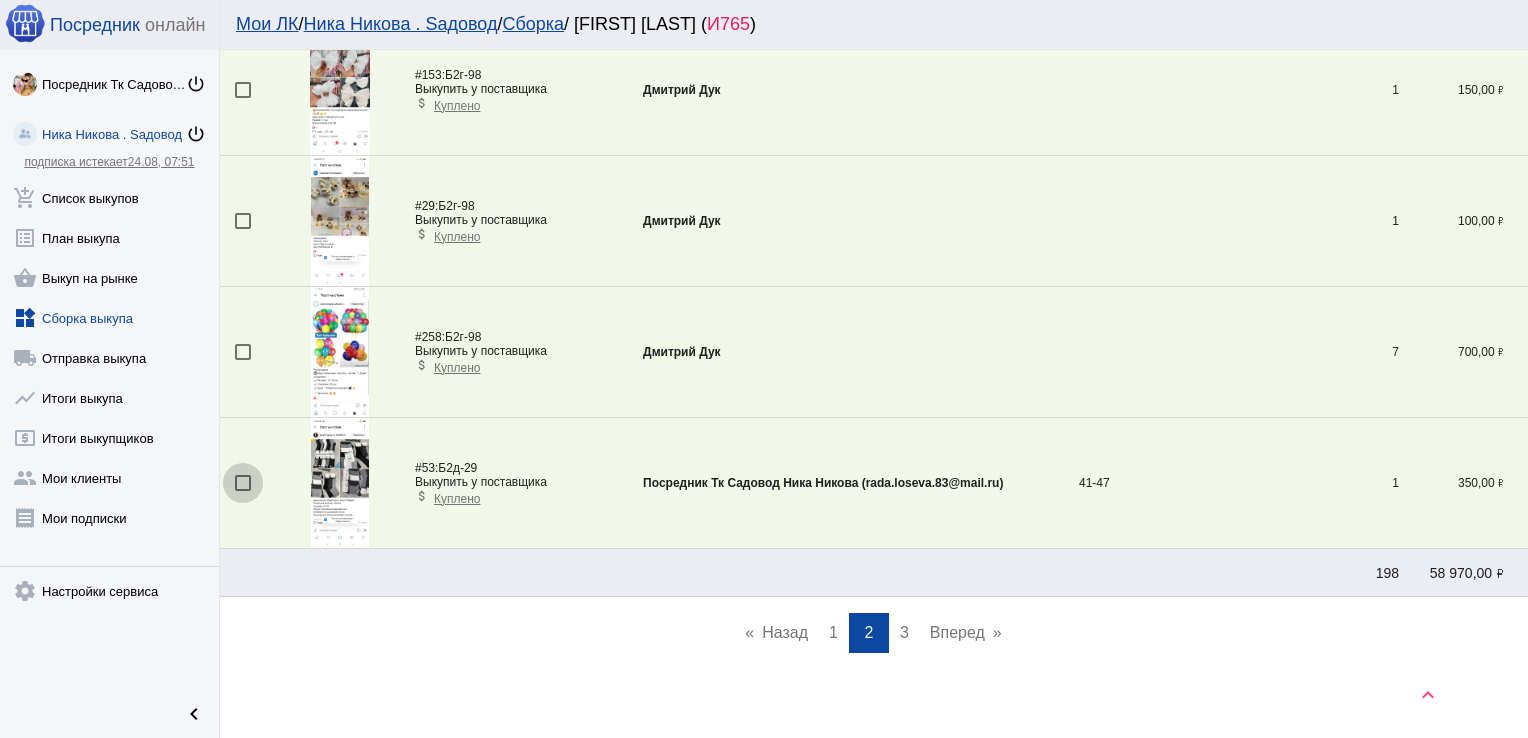 click at bounding box center [243, 483] 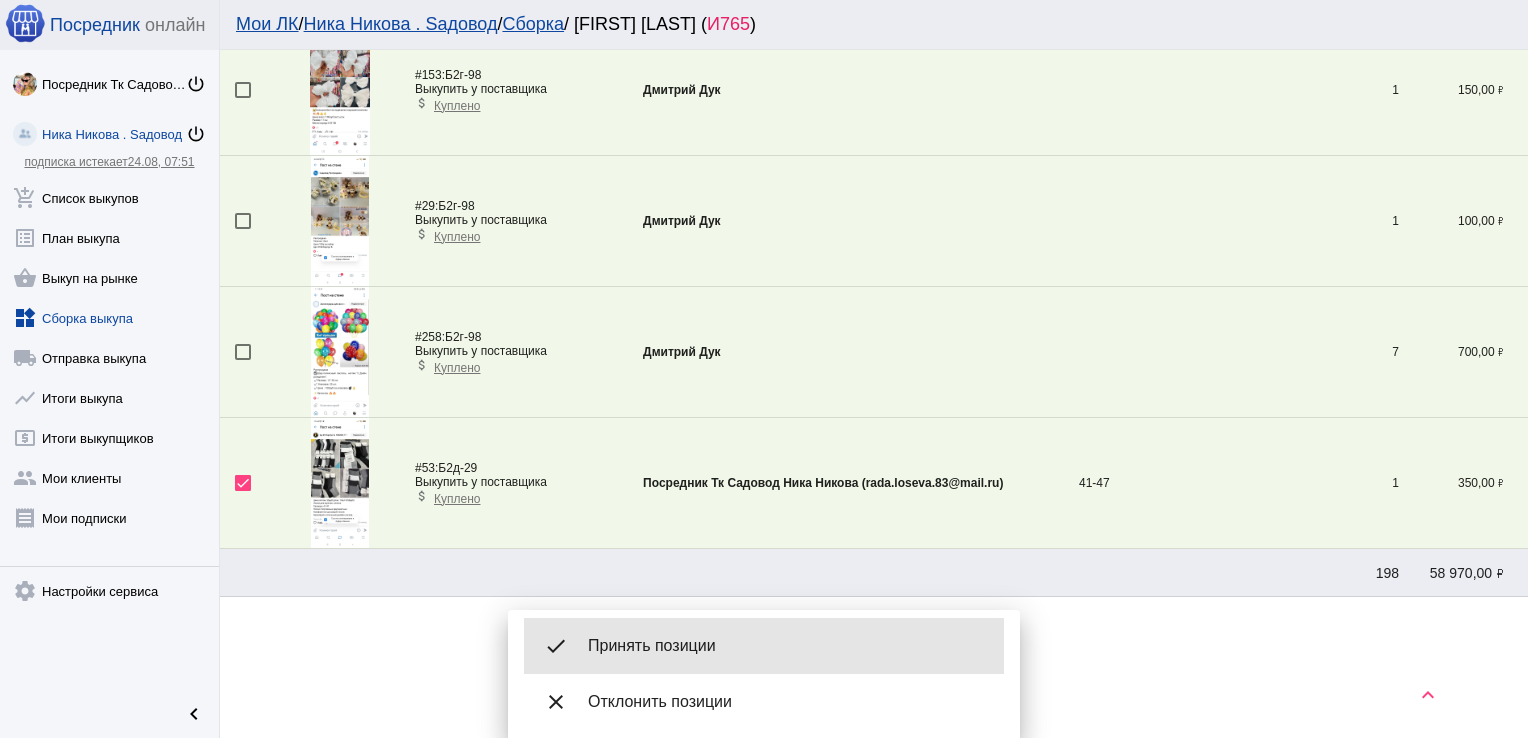 click on "done Принять позиции" at bounding box center (764, 646) 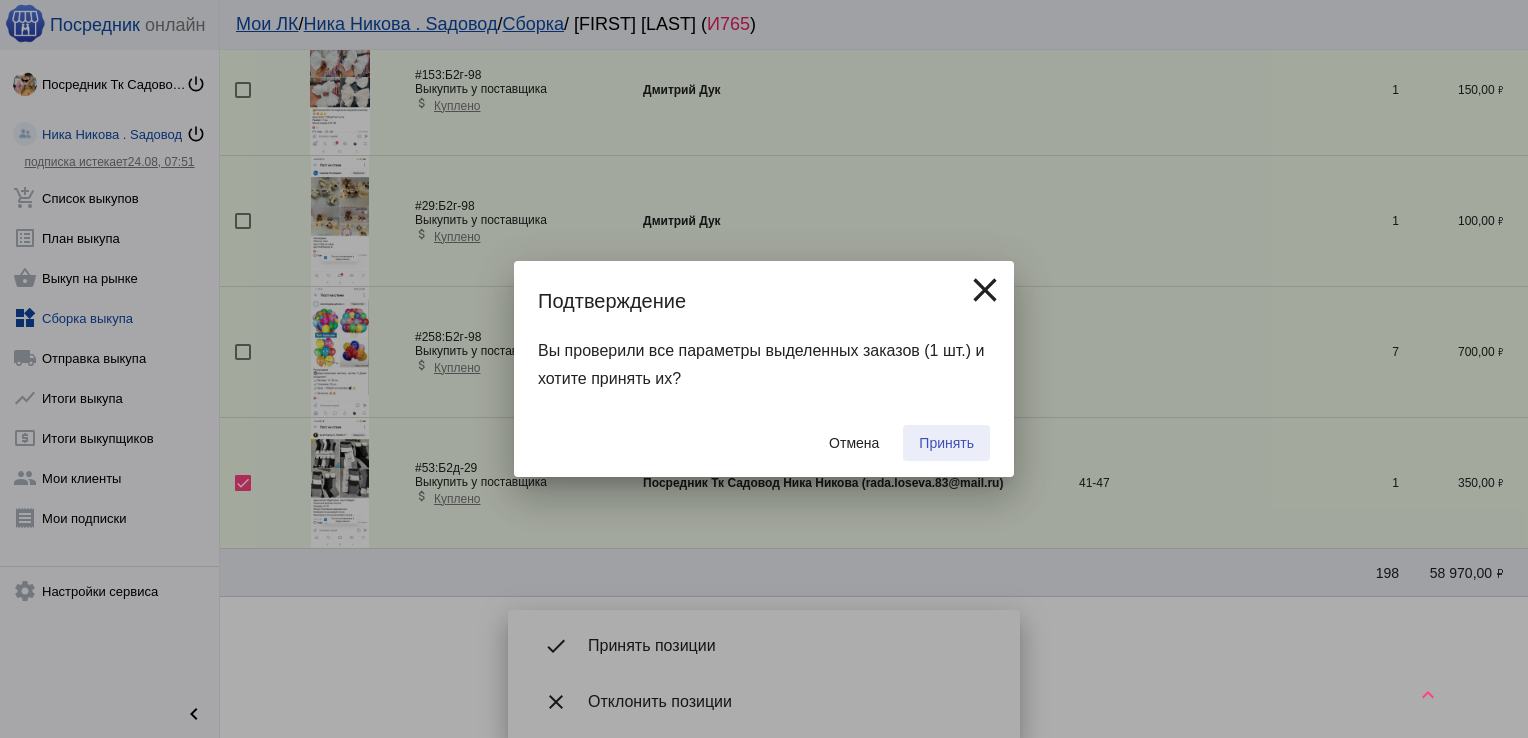 click on "Принять" at bounding box center [946, 443] 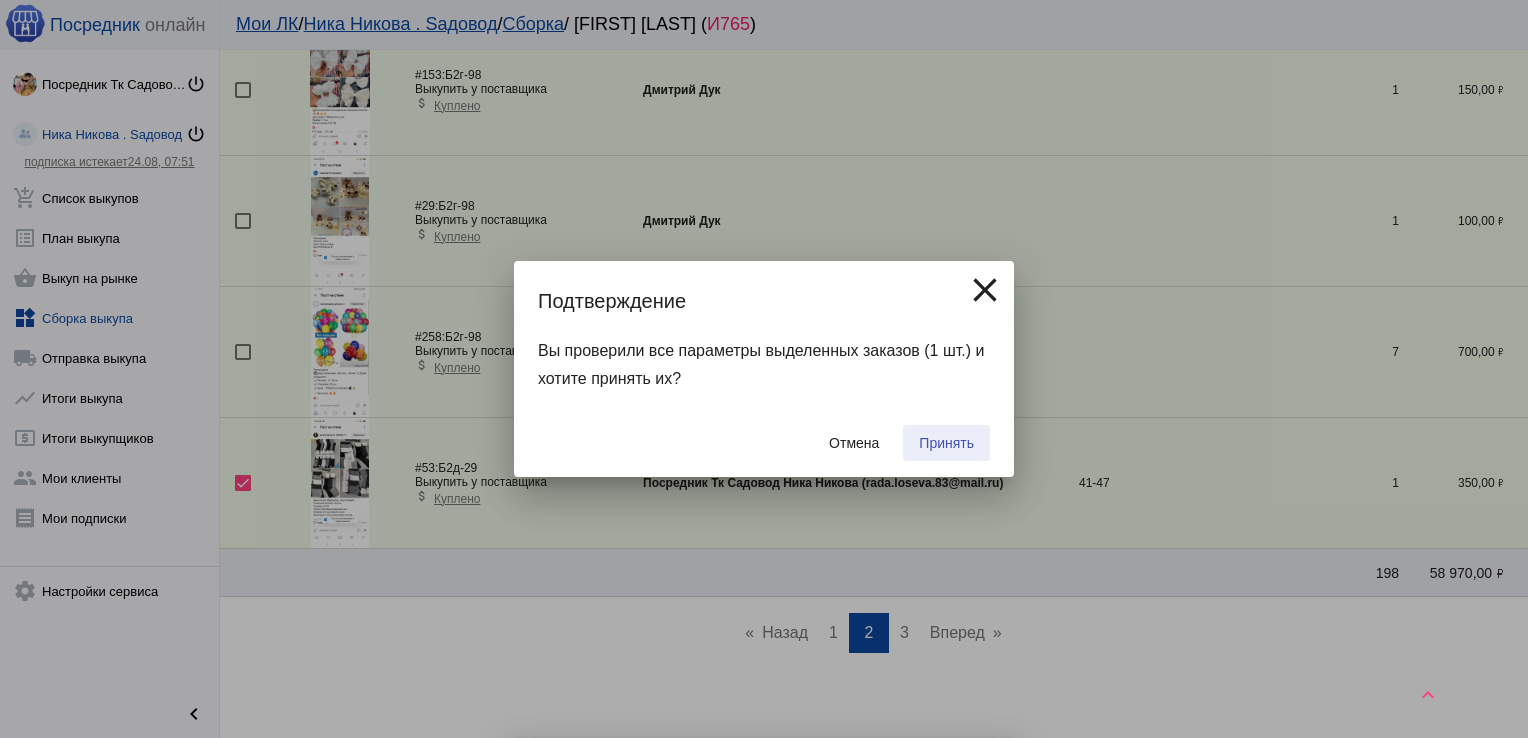 checkbox on "false" 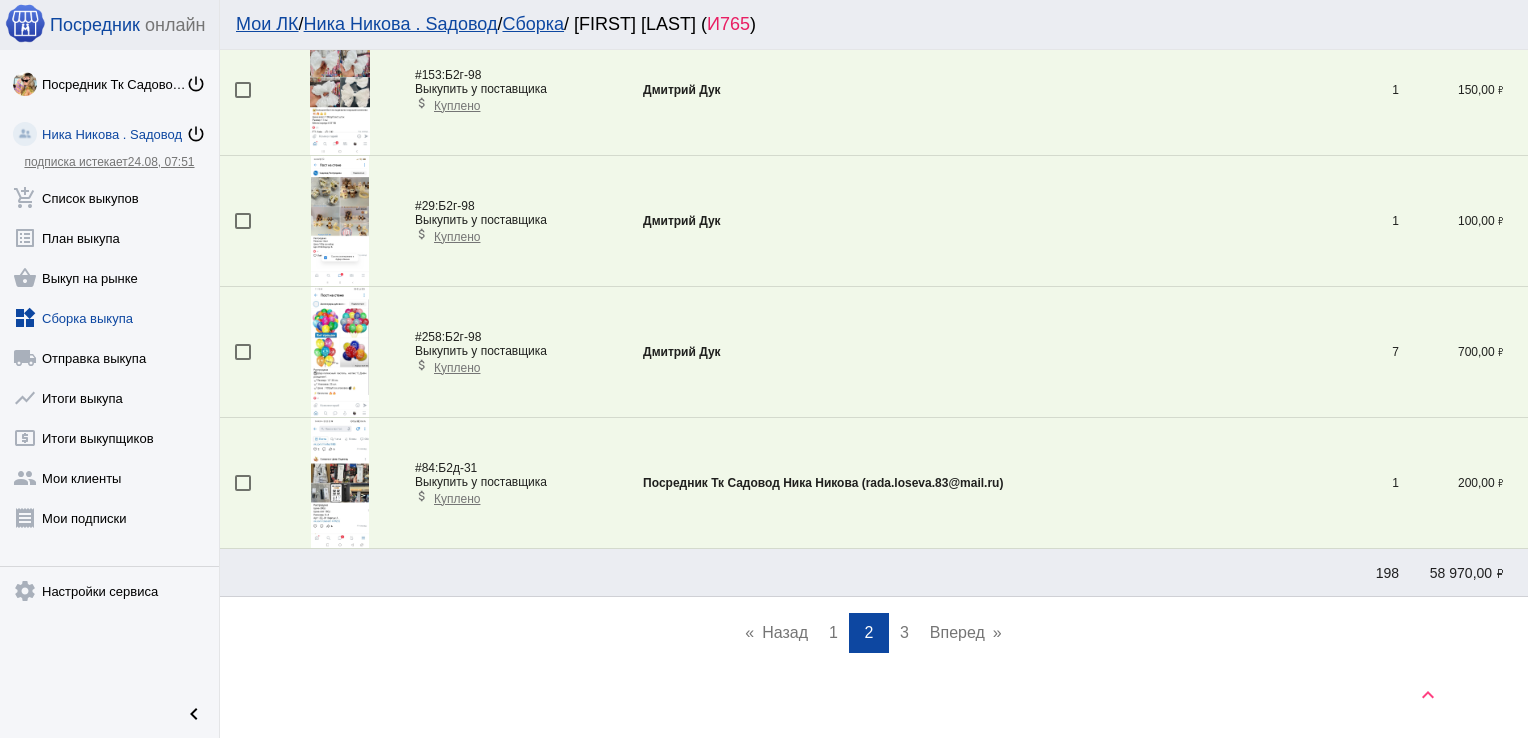 scroll, scrollTop: 4648, scrollLeft: 0, axis: vertical 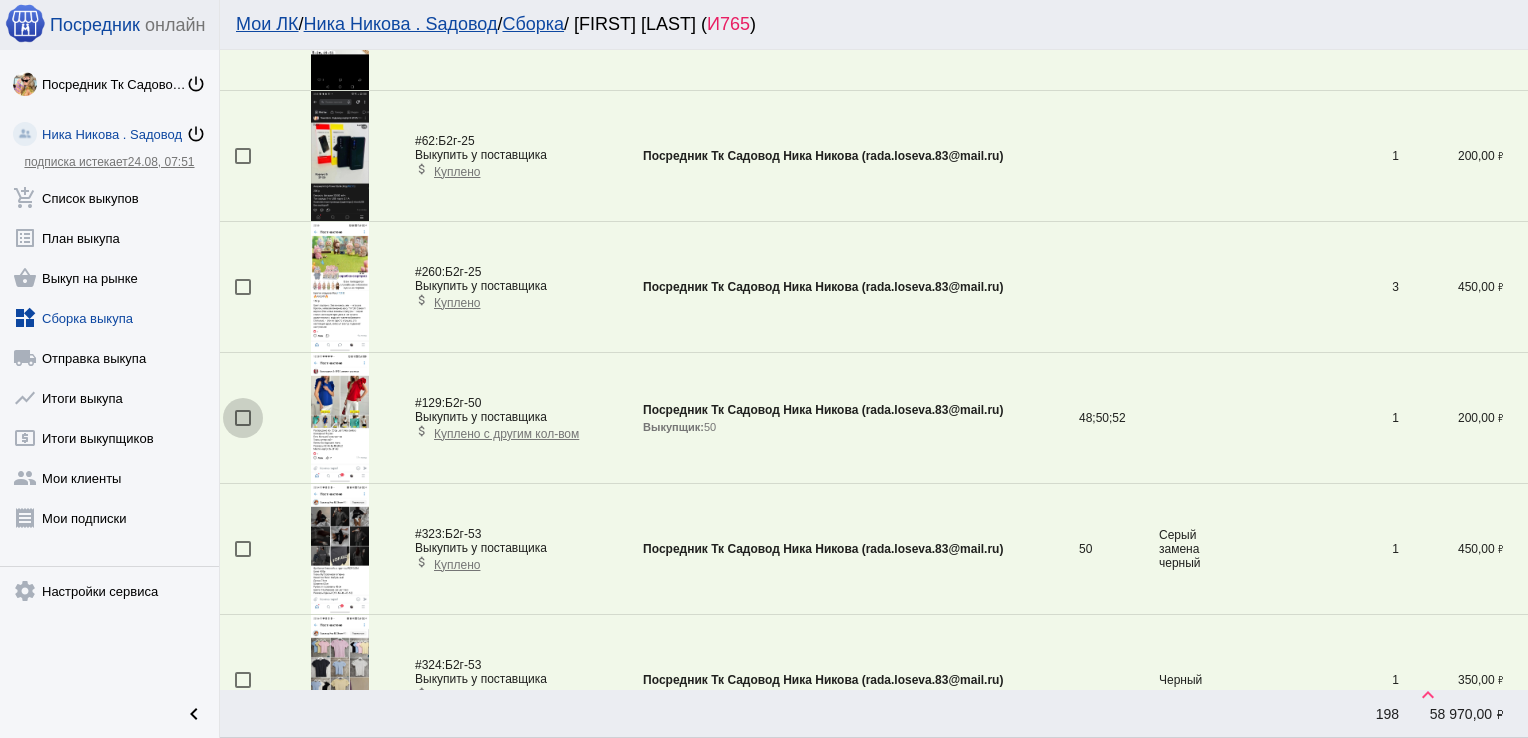 click at bounding box center [243, 418] 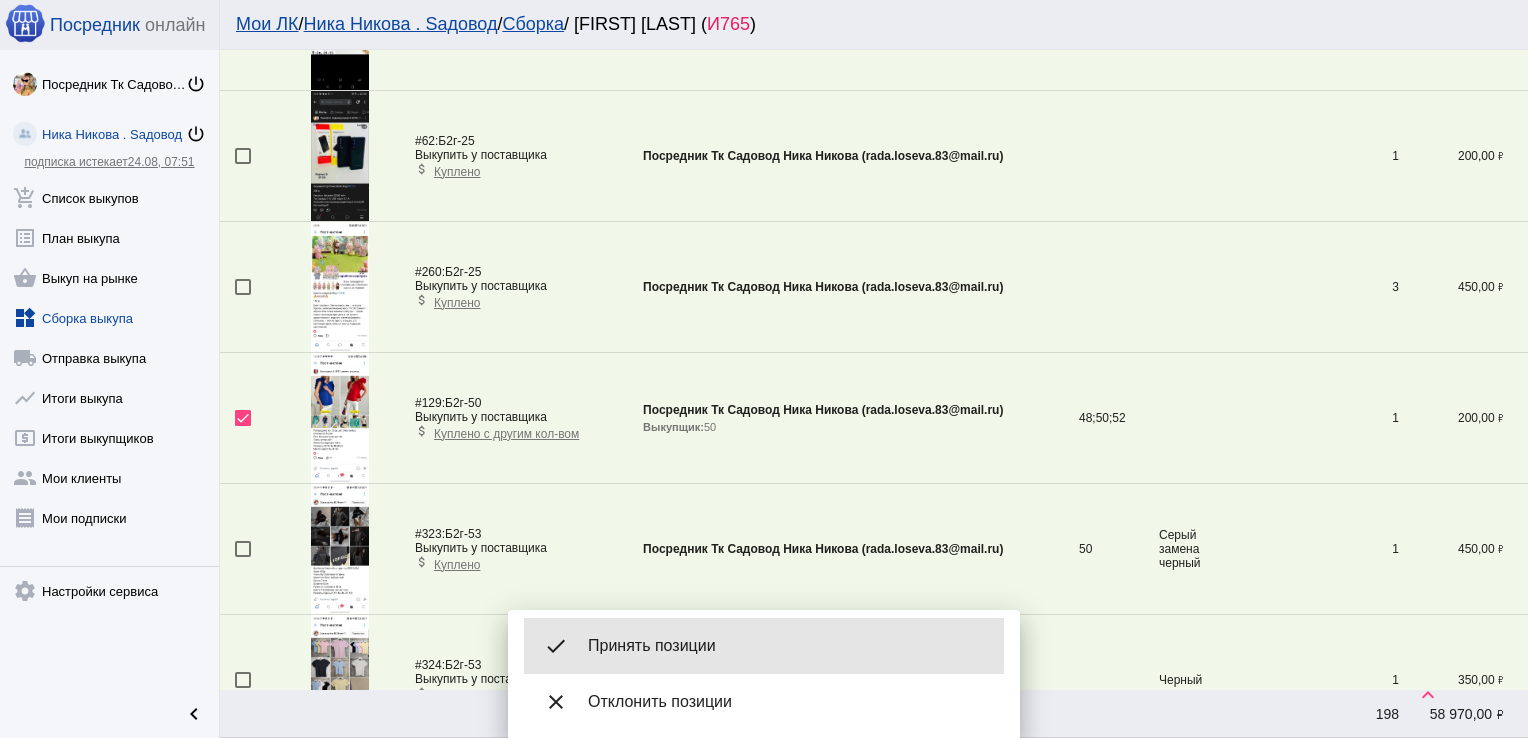 click on "Принять позиции" at bounding box center (788, 646) 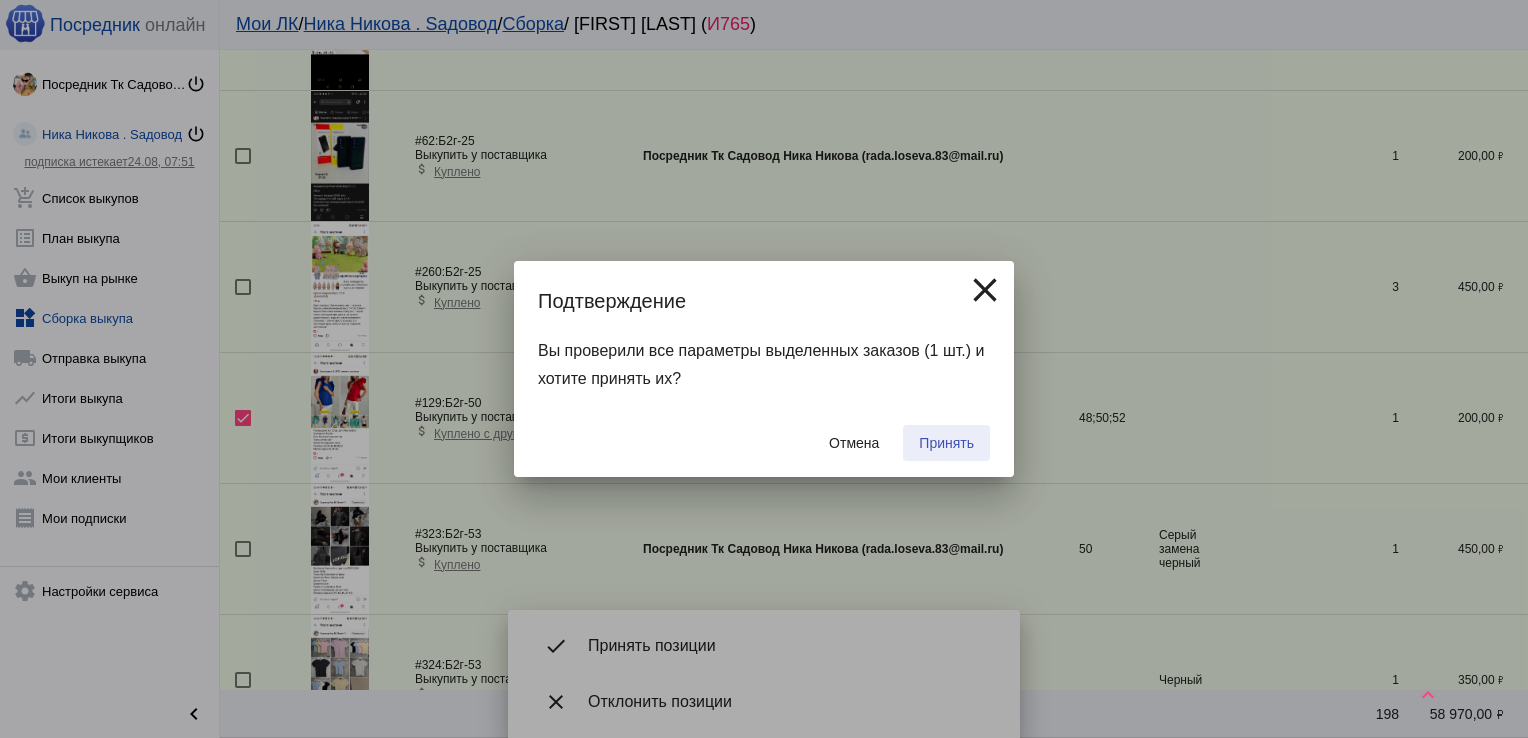 click on "Принять" at bounding box center [946, 443] 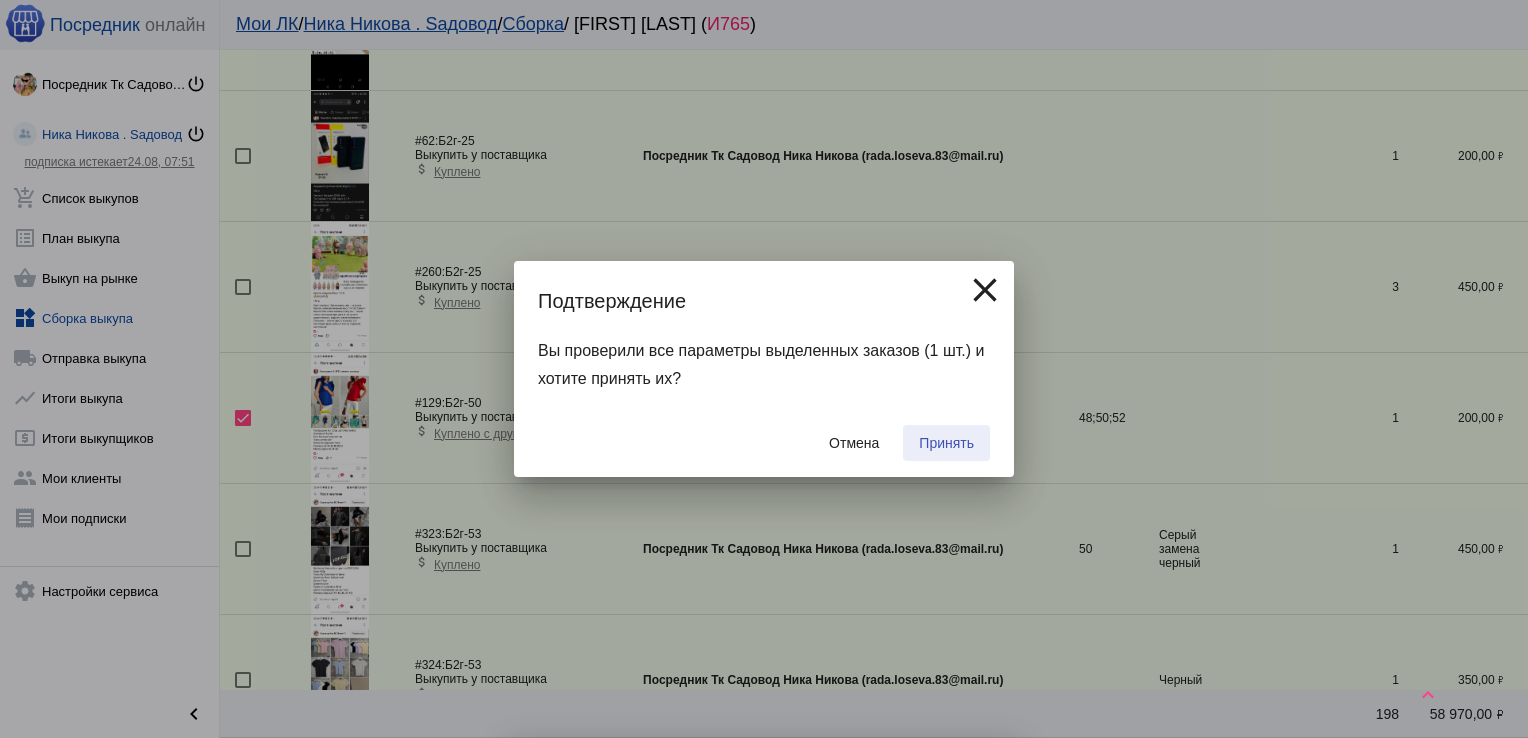 checkbox on "false" 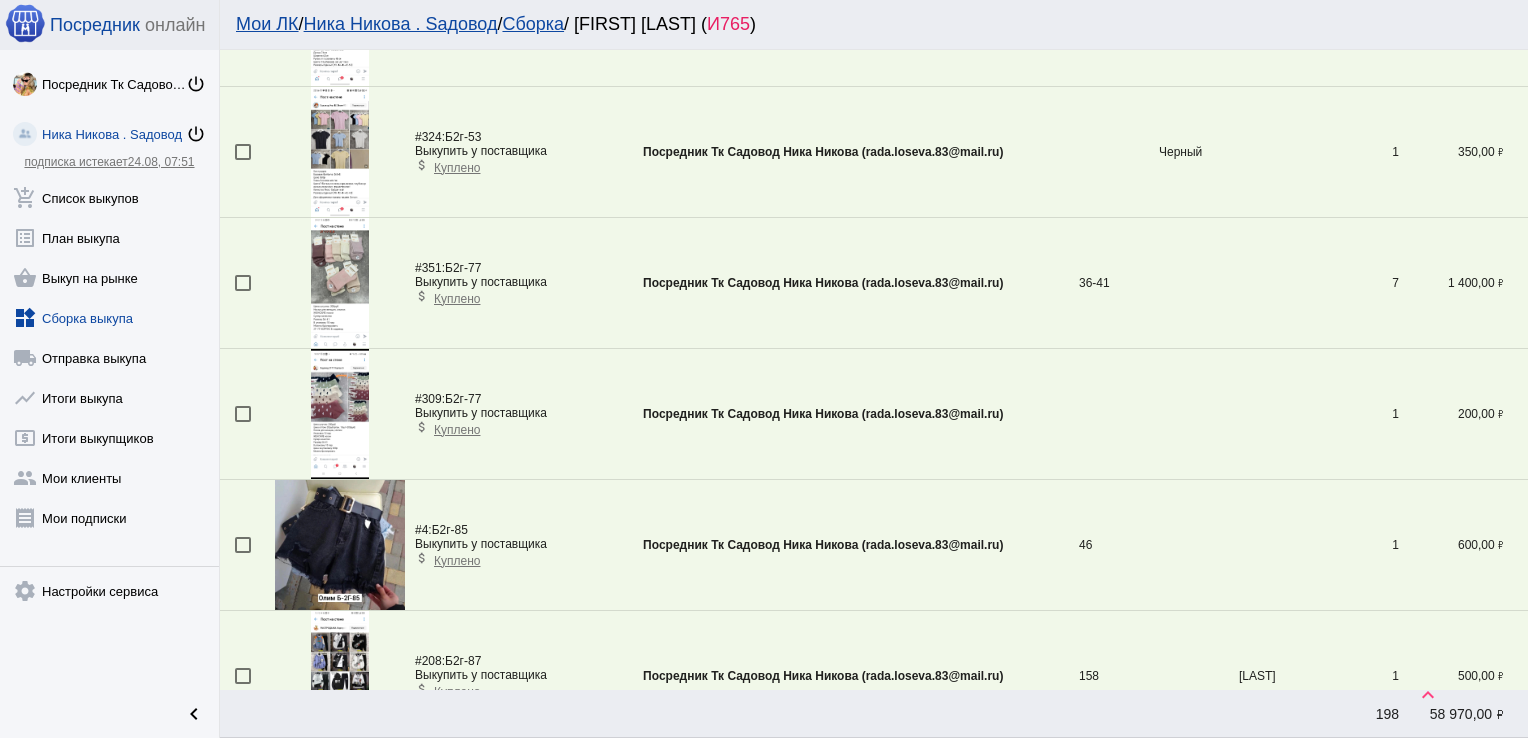 scroll, scrollTop: 6155, scrollLeft: 0, axis: vertical 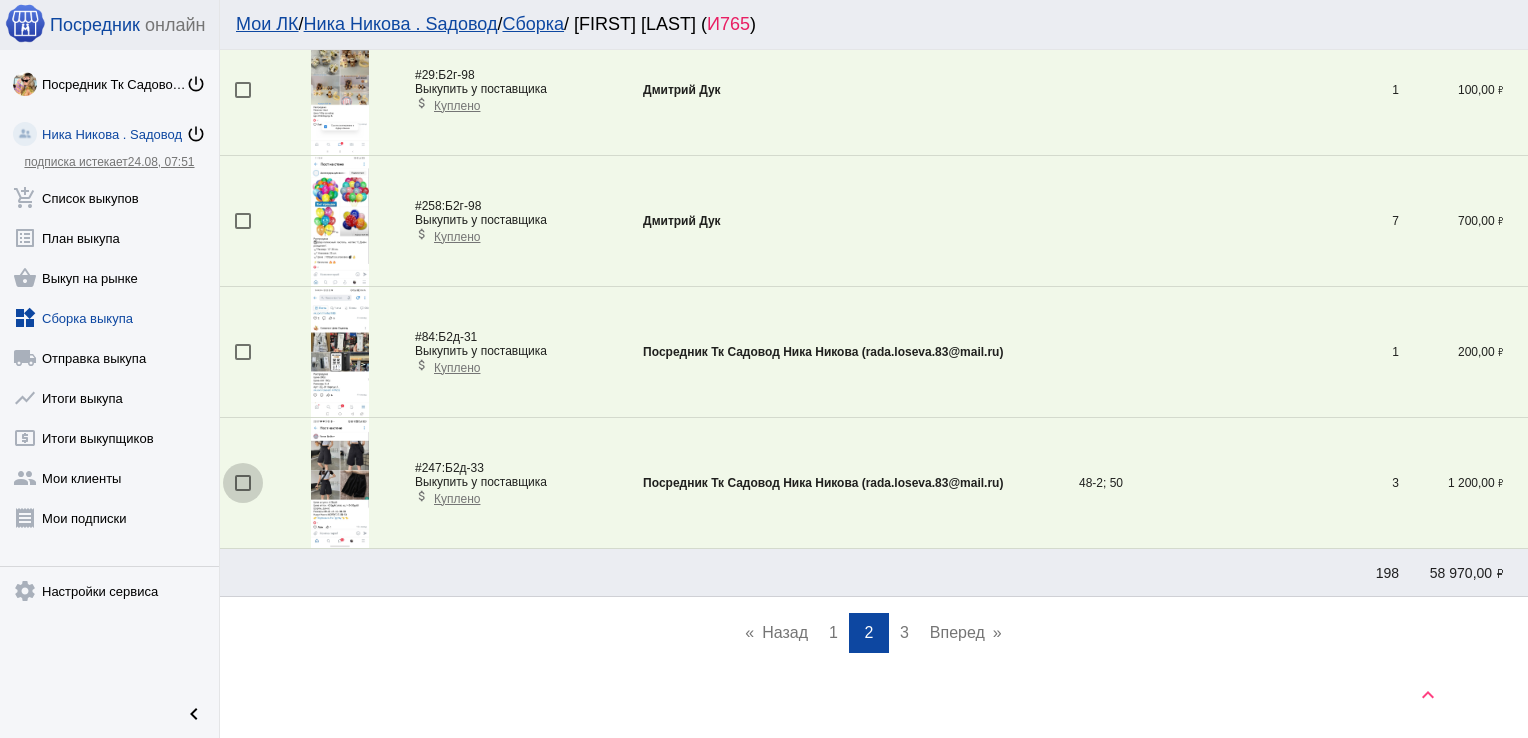 click at bounding box center [243, 483] 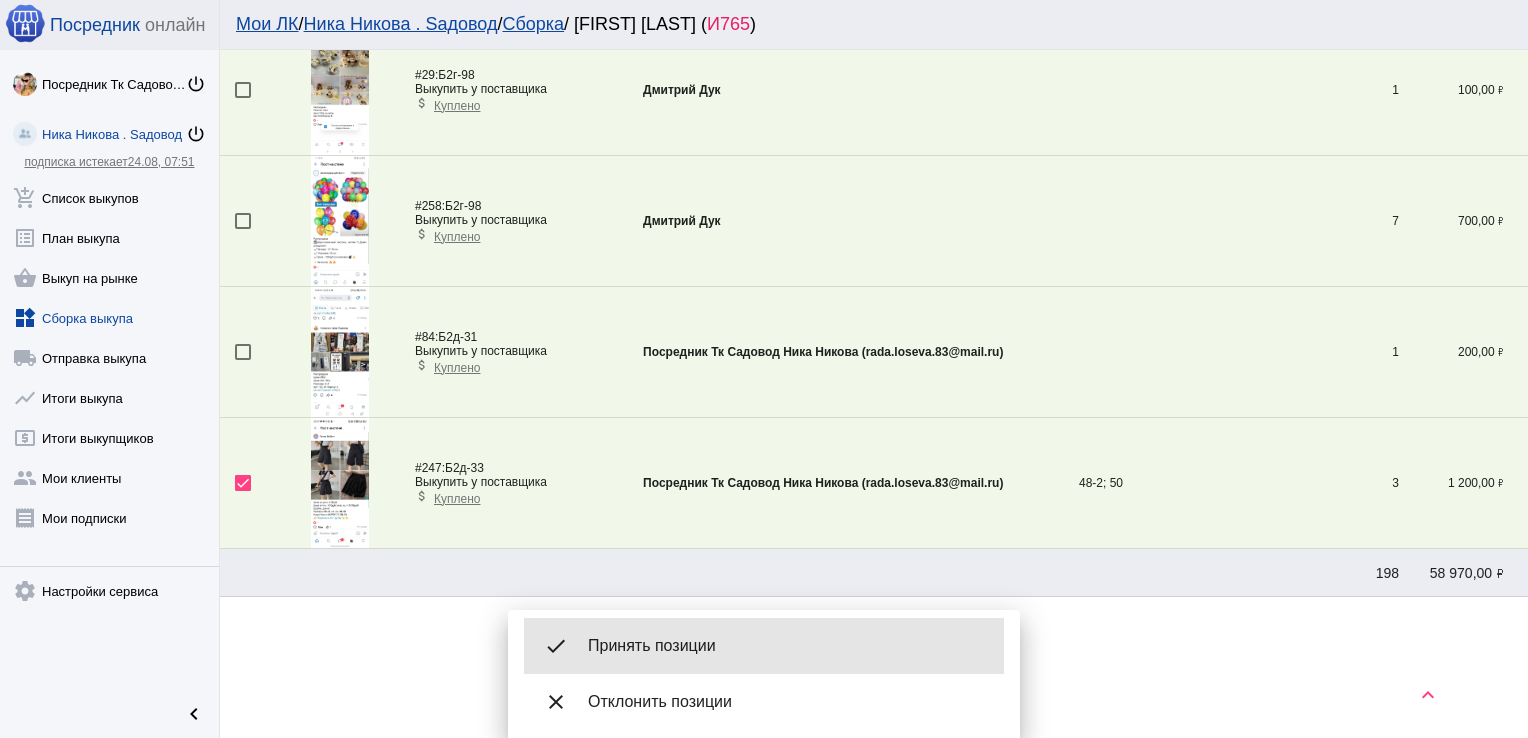 click on "Принять позиции" at bounding box center (788, 646) 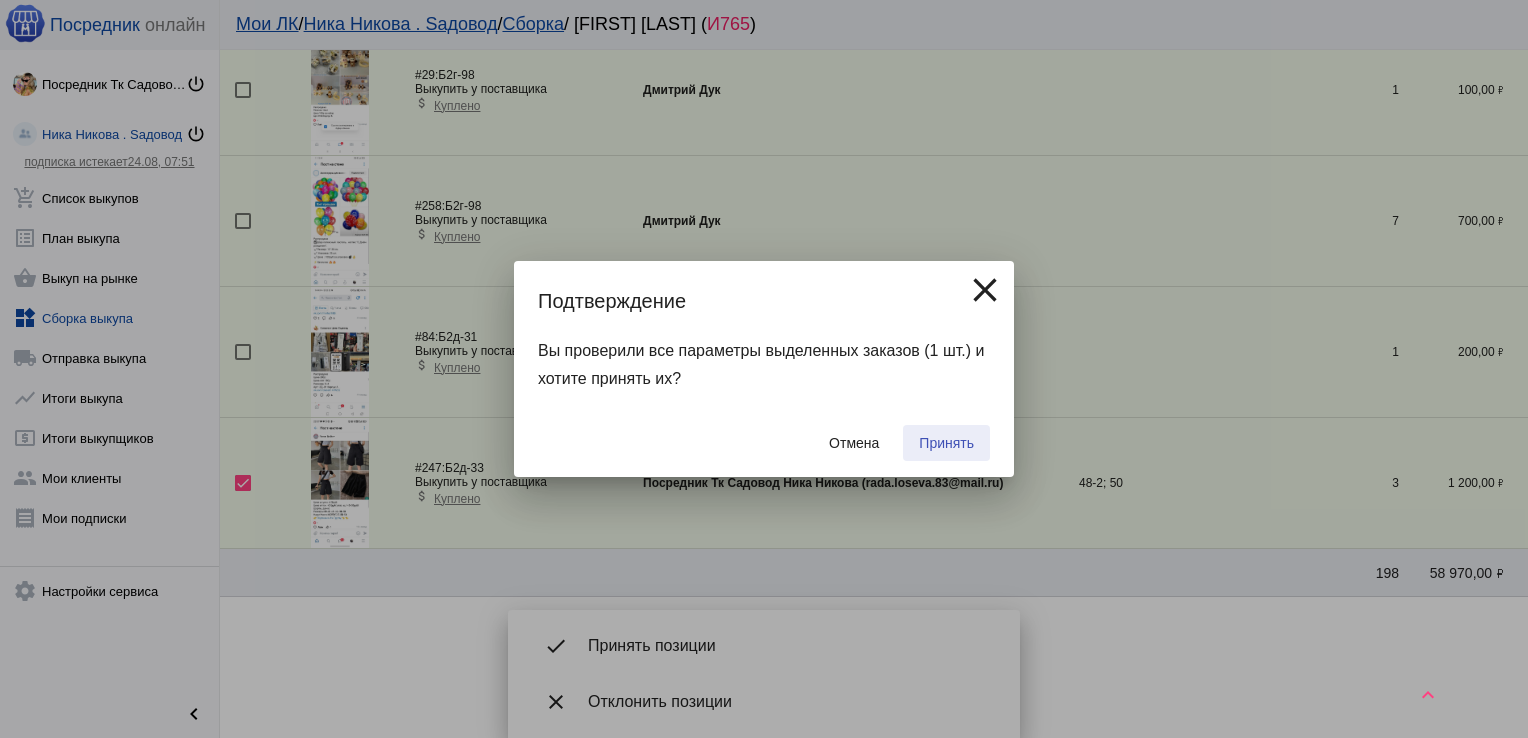 click on "Принять" at bounding box center (946, 443) 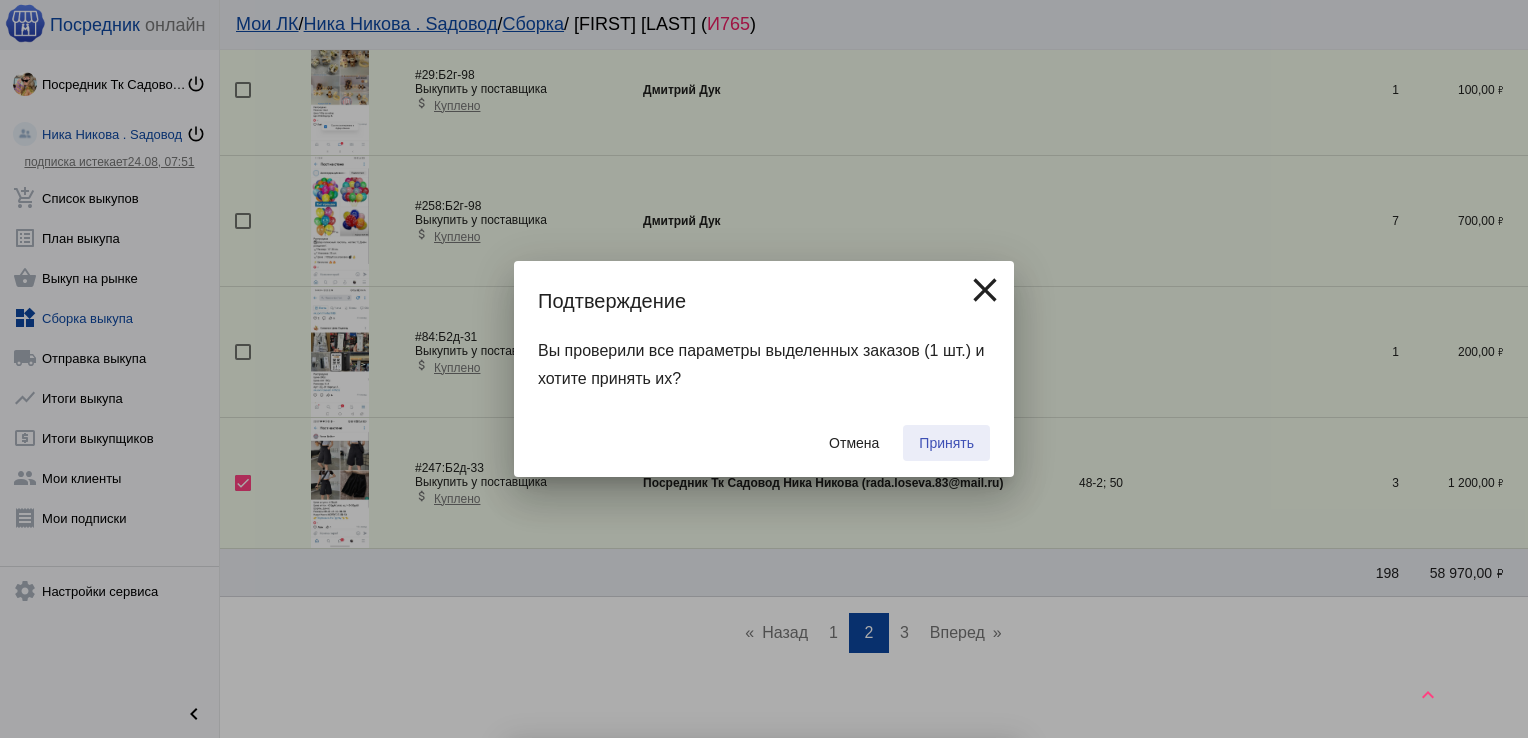 checkbox on "false" 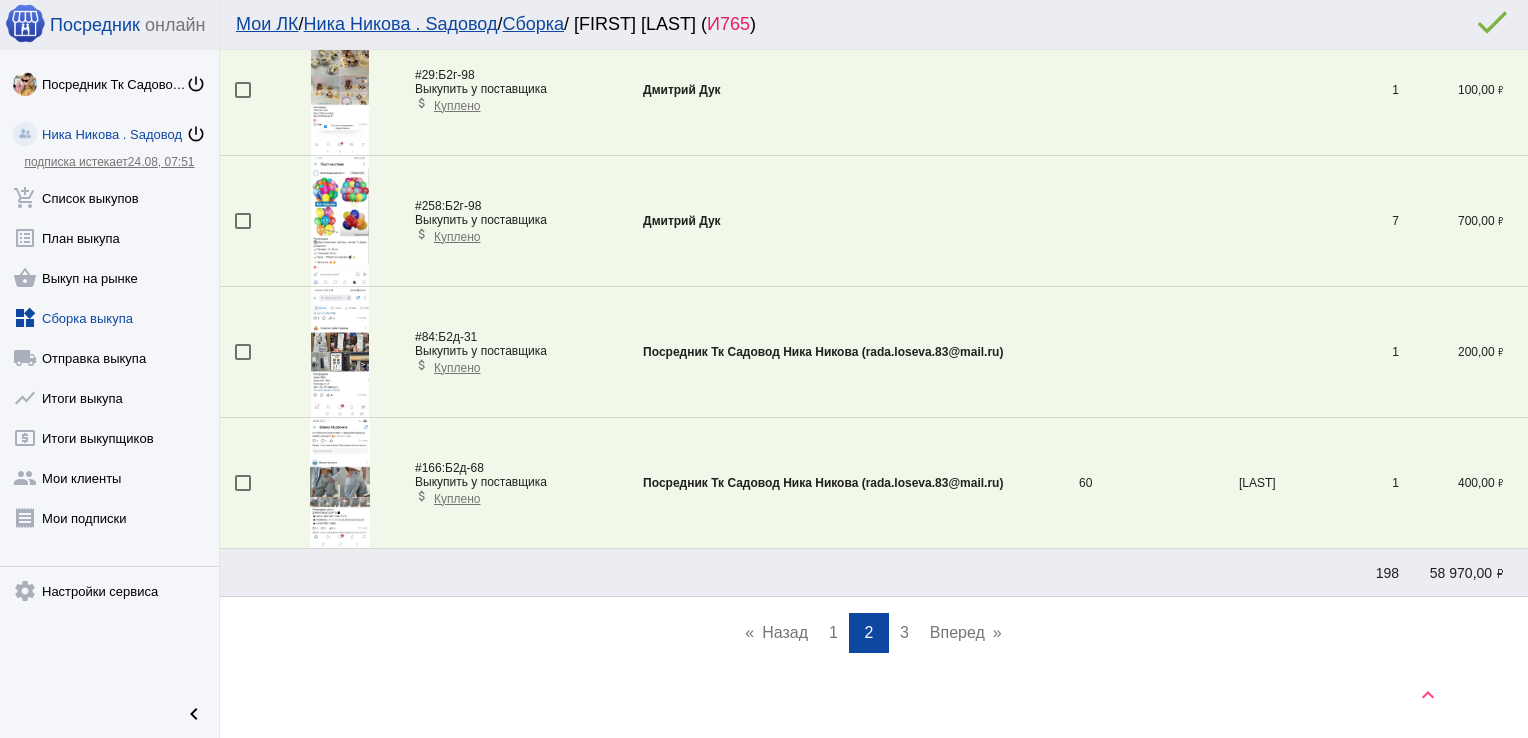 scroll, scrollTop: 3732, scrollLeft: 0, axis: vertical 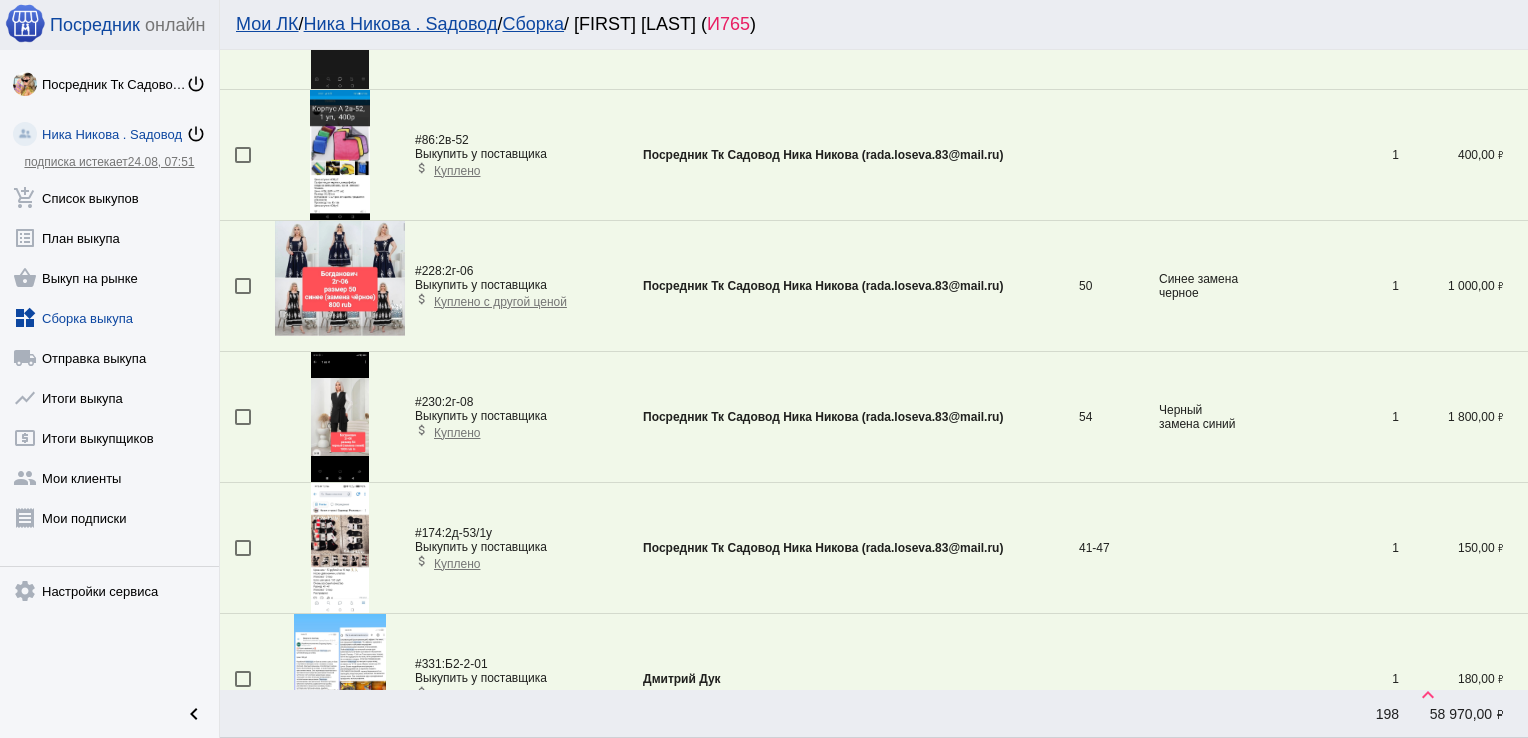 click at bounding box center (243, 417) 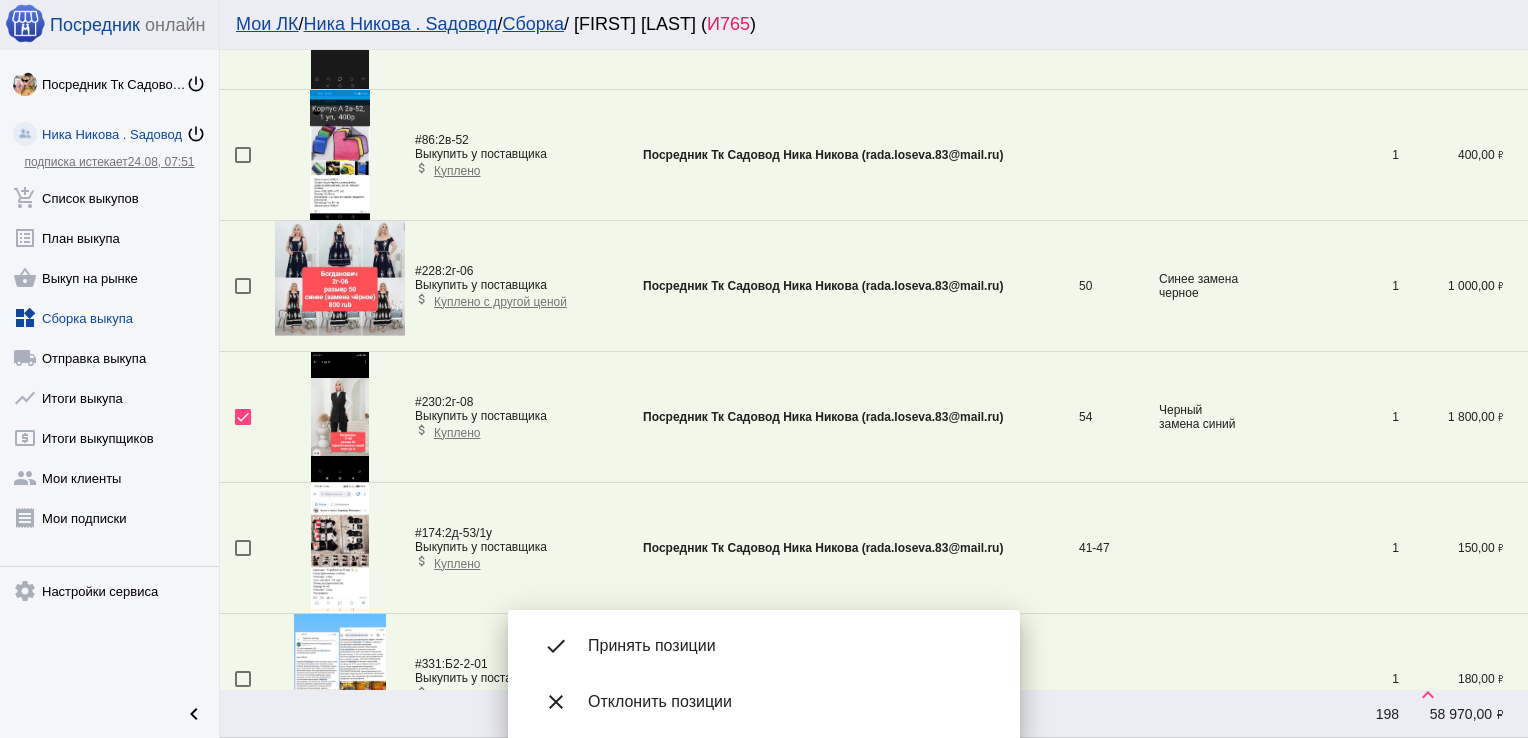 click on "done Принять позиции" at bounding box center (764, 646) 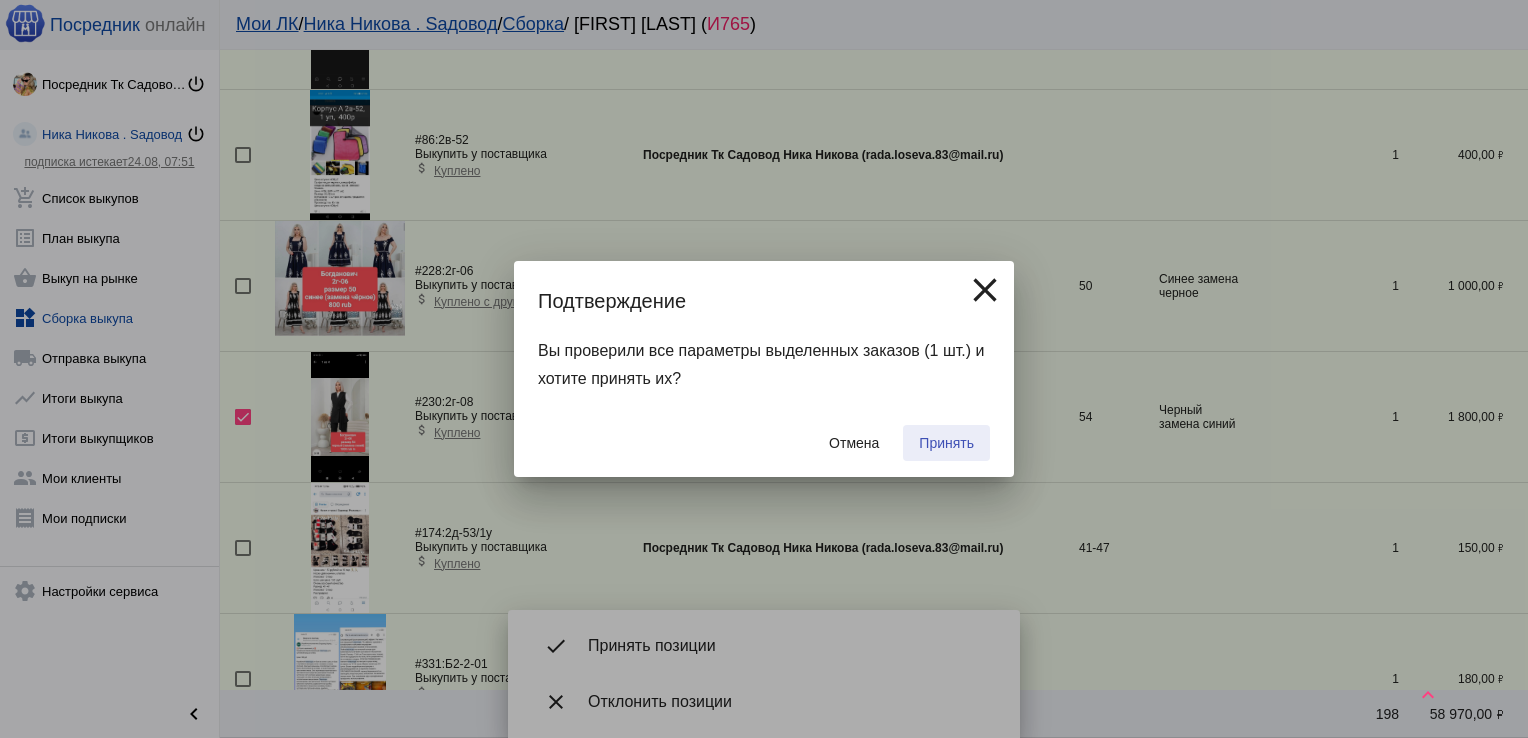 click on "Принять" at bounding box center (946, 443) 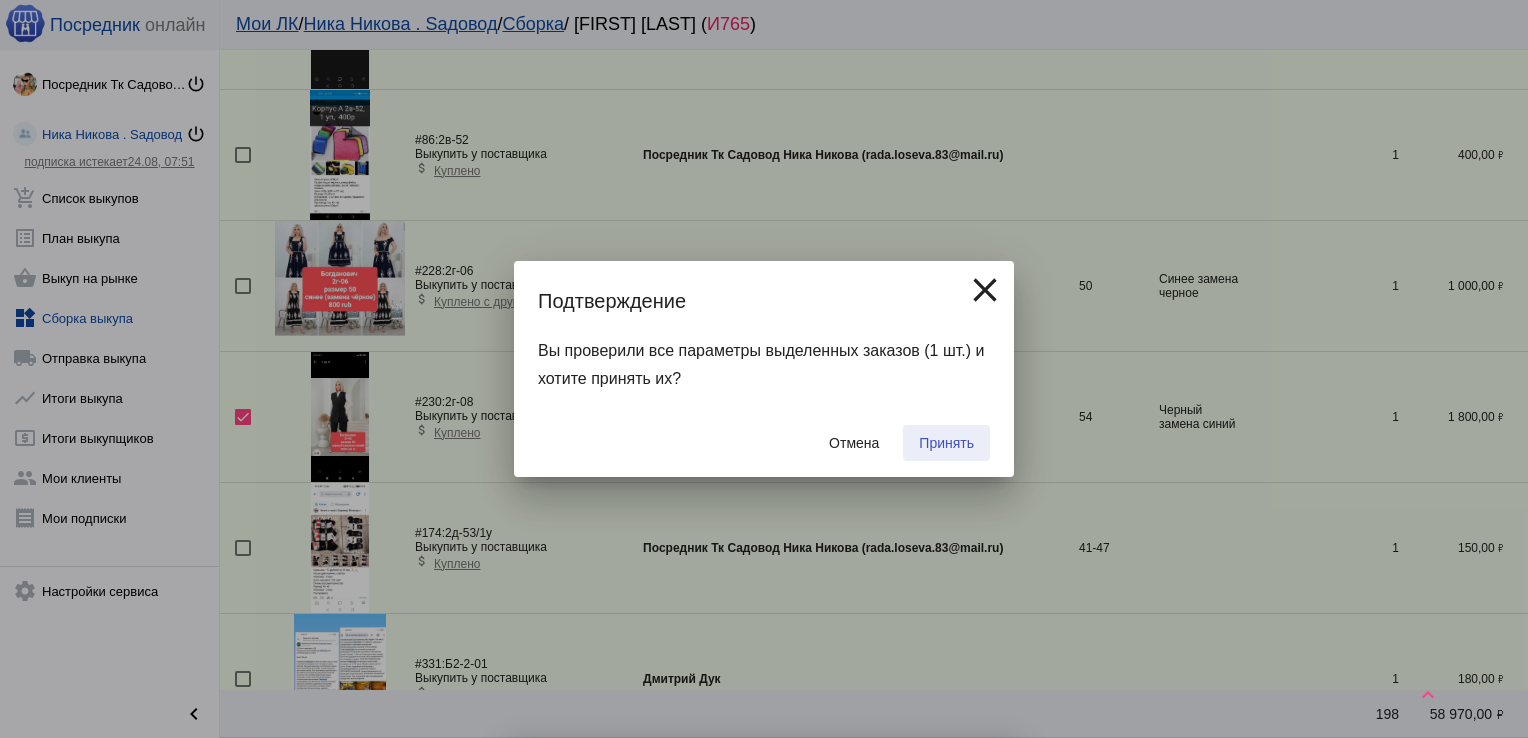 checkbox on "false" 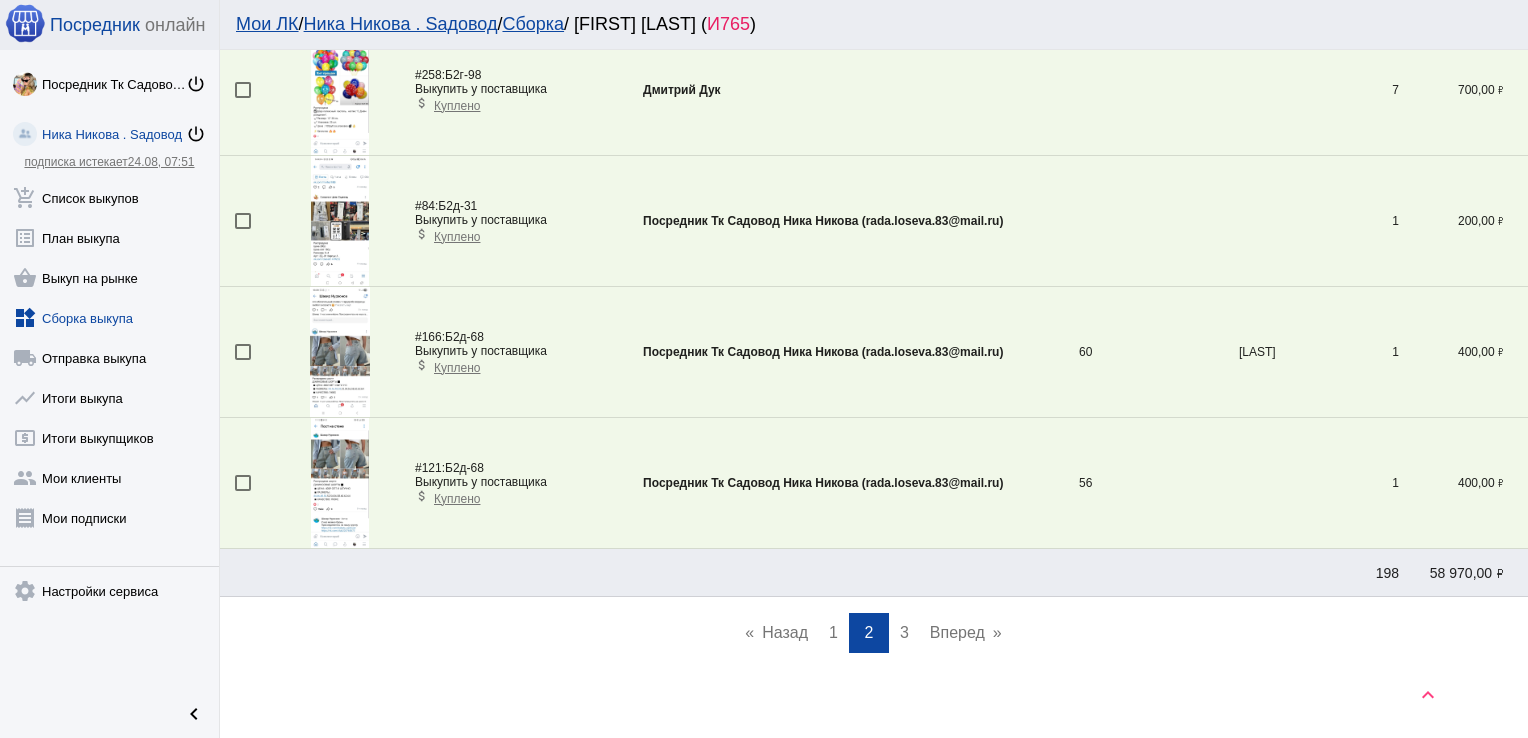 scroll, scrollTop: 4517, scrollLeft: 0, axis: vertical 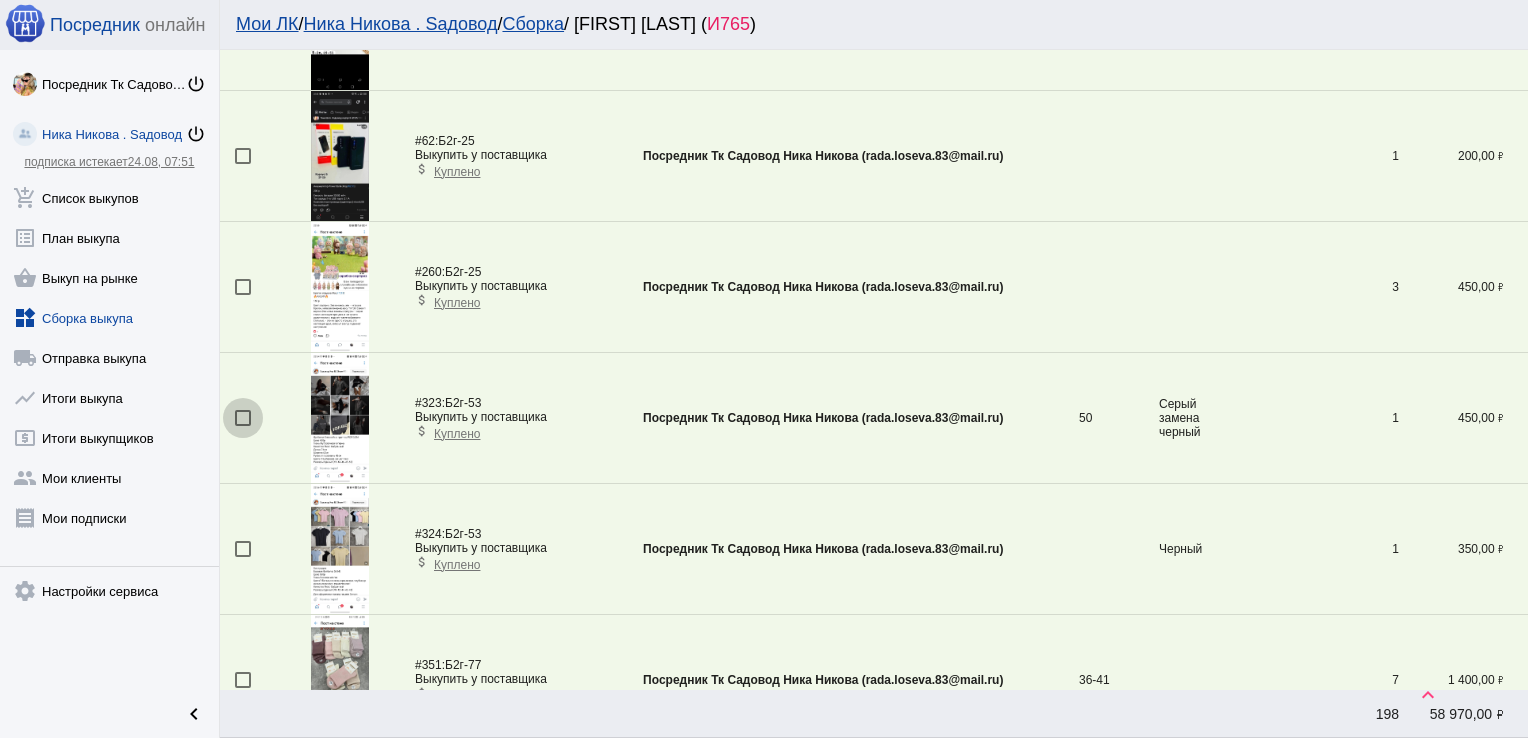 click at bounding box center [243, 418] 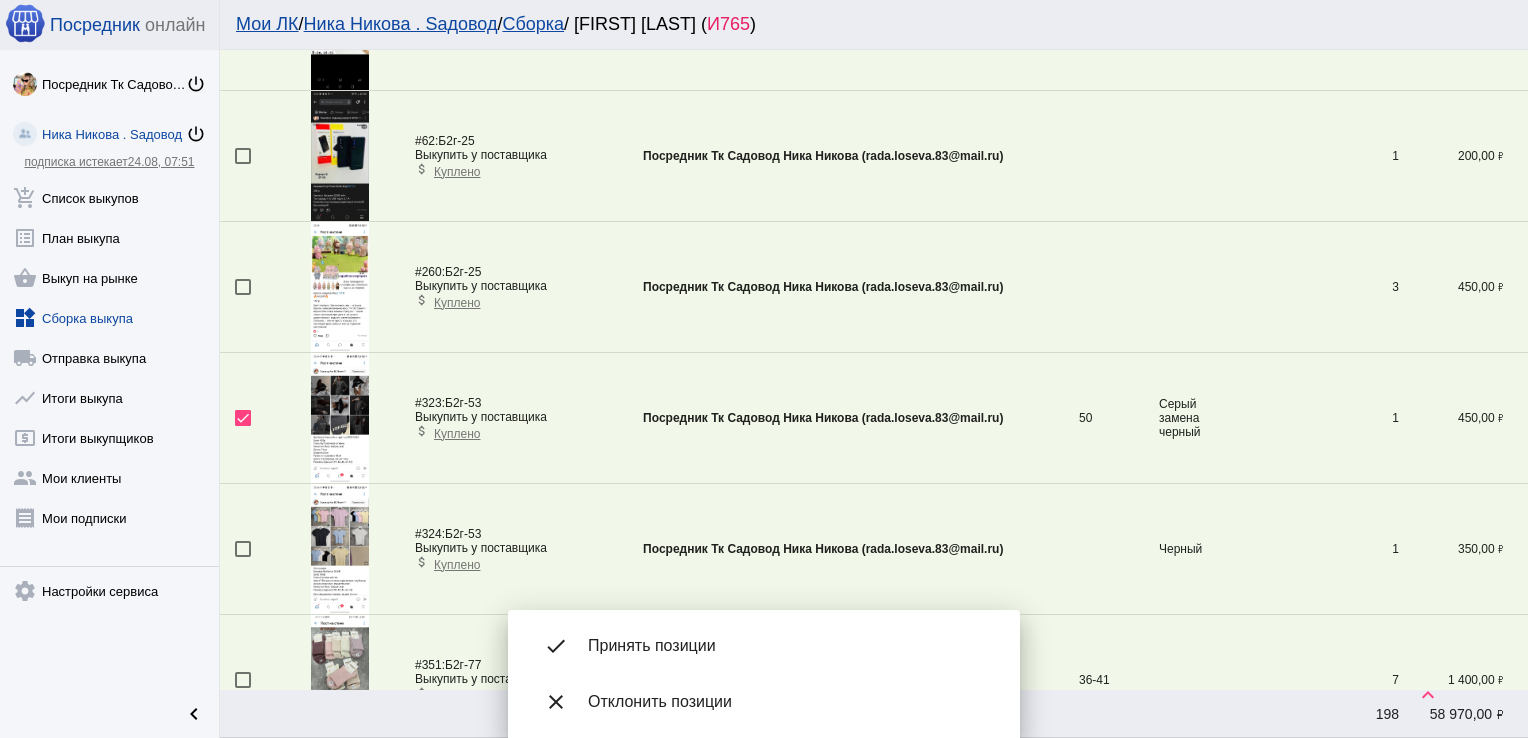 click on "done Принять позиции close Отклонить позиции" at bounding box center (764, 674) 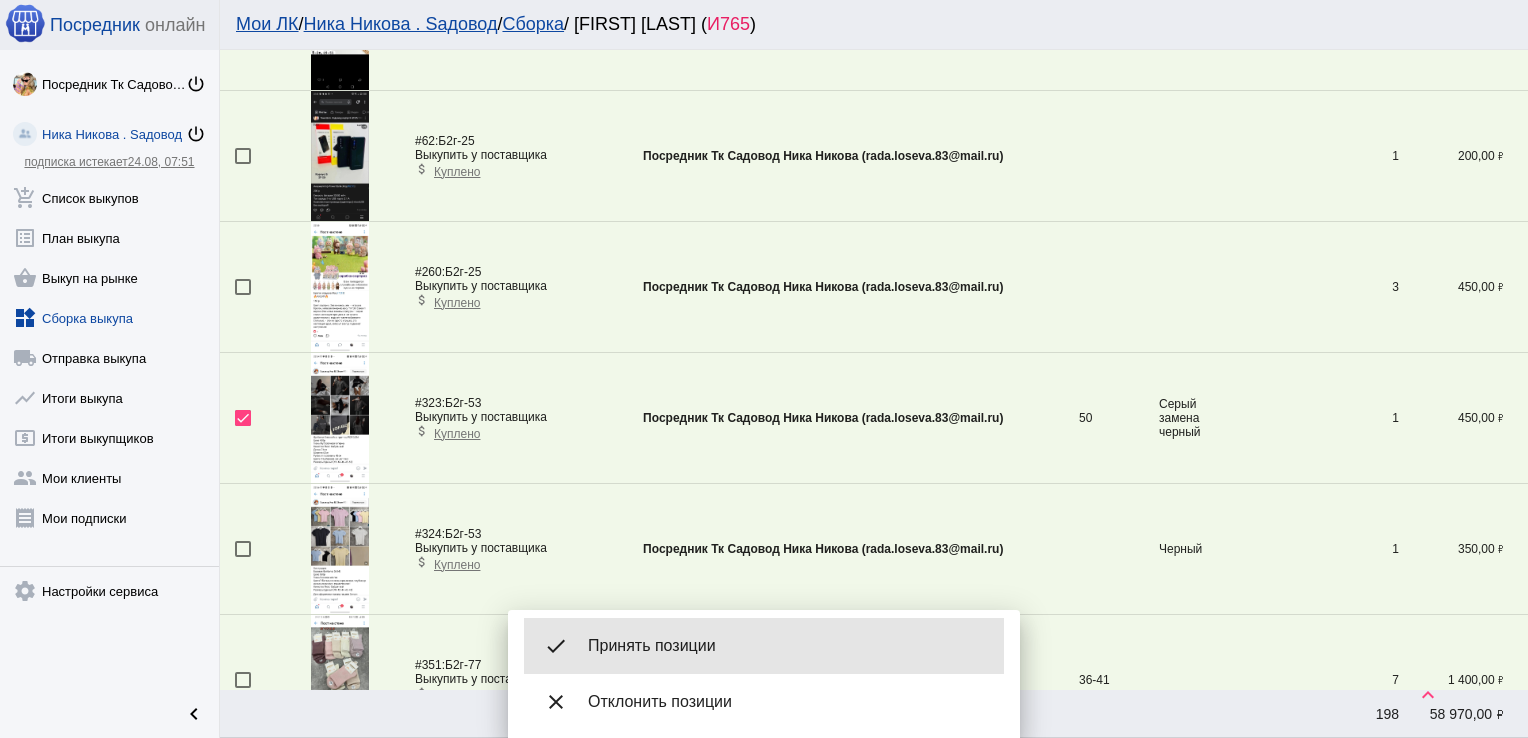 click on "done Принять позиции" at bounding box center [764, 646] 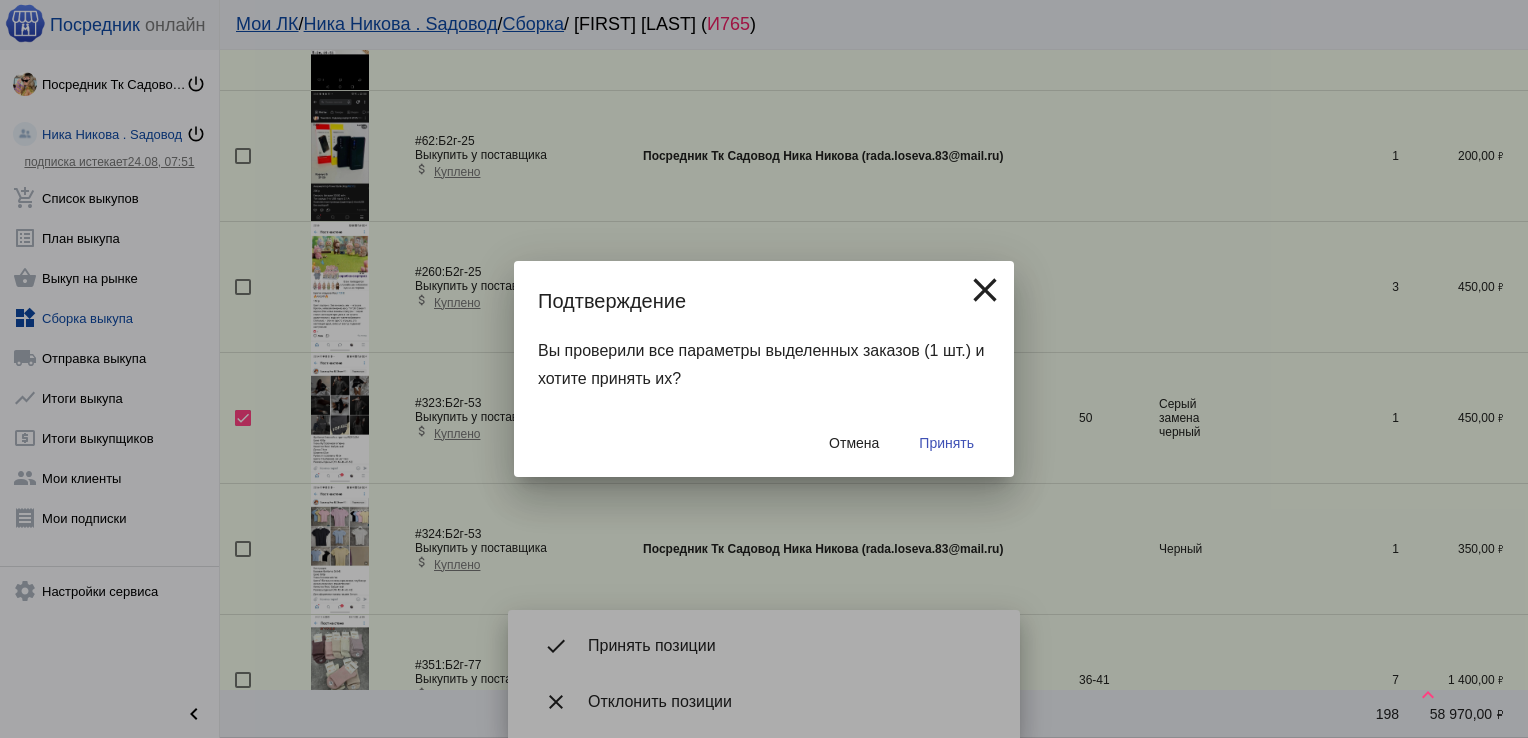 click on "Принять" at bounding box center [946, 443] 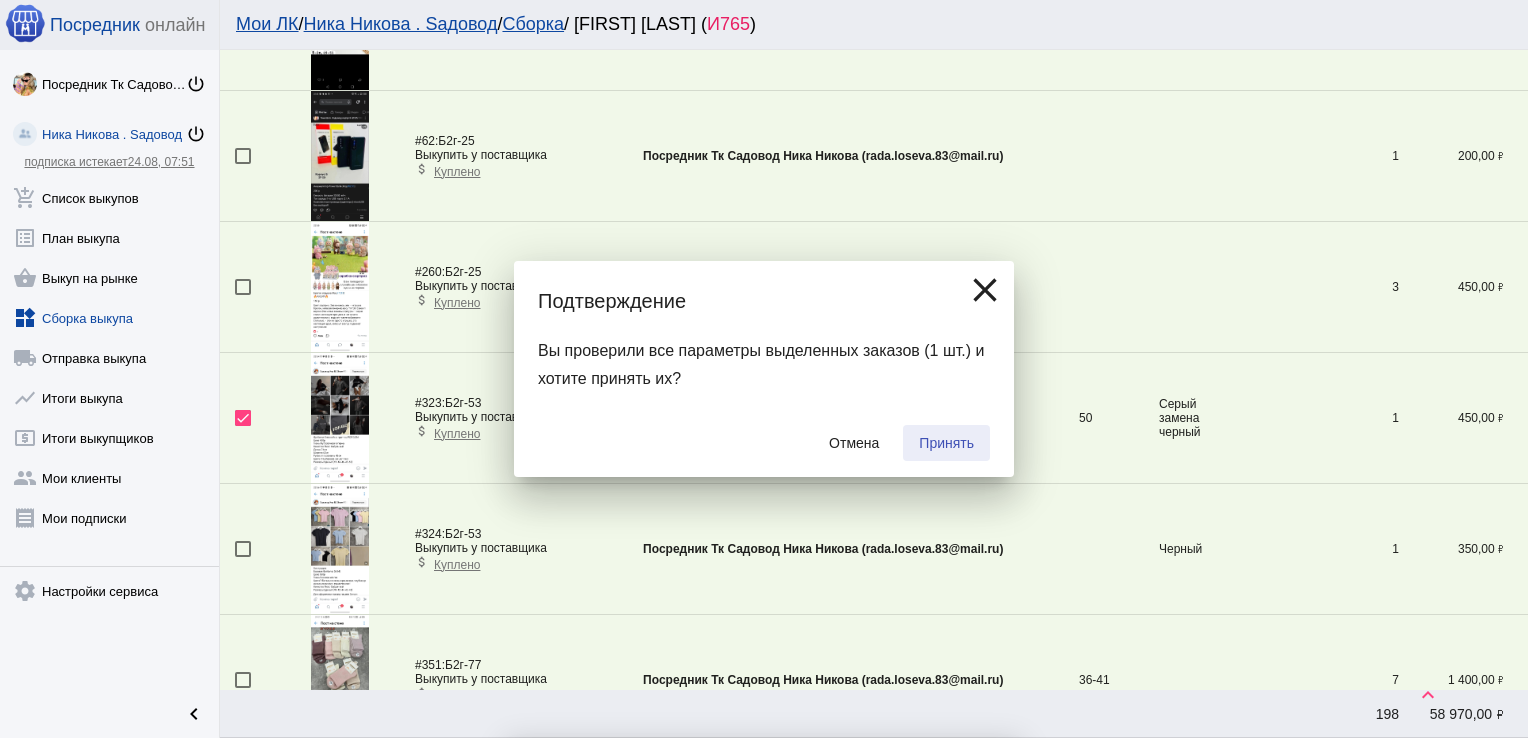 checkbox on "false" 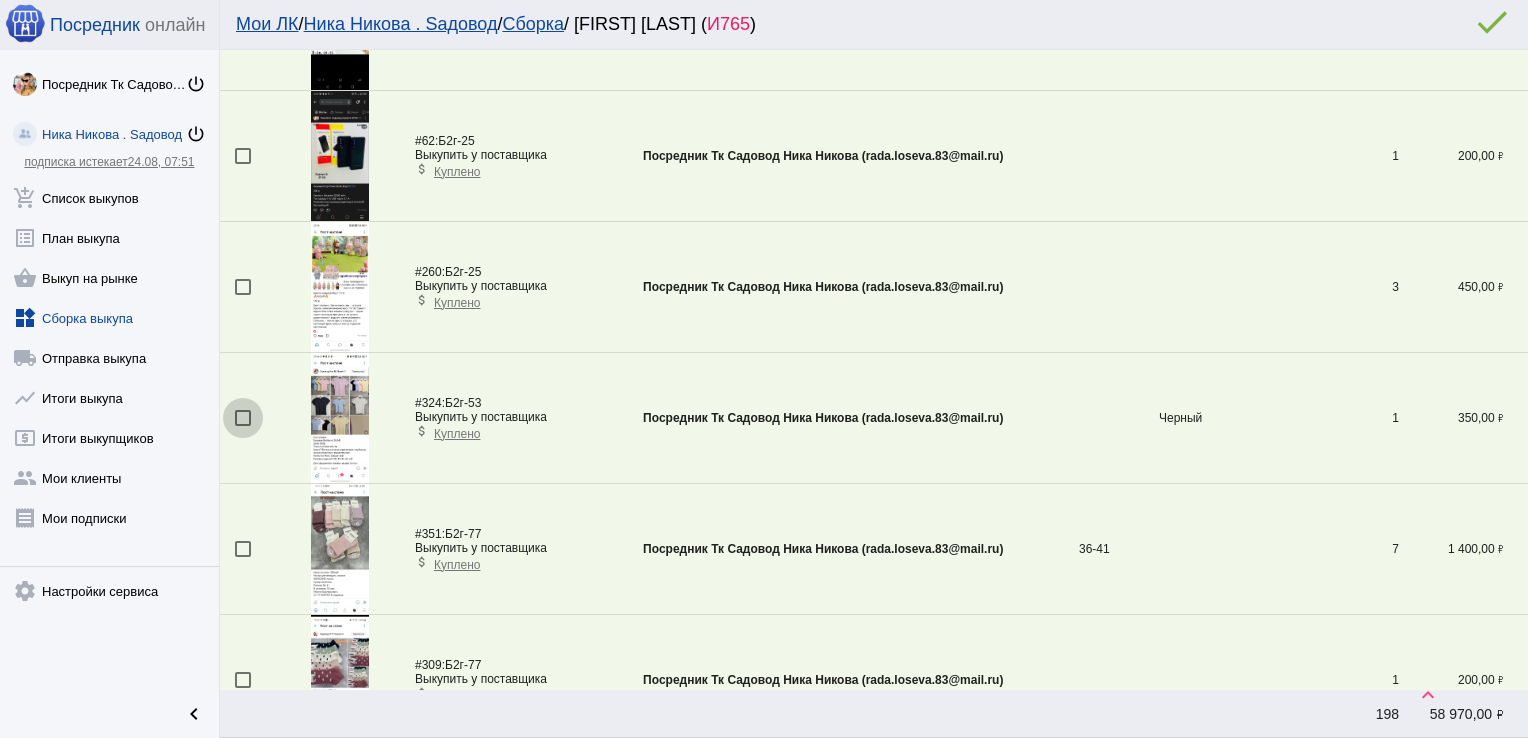 click at bounding box center [243, 418] 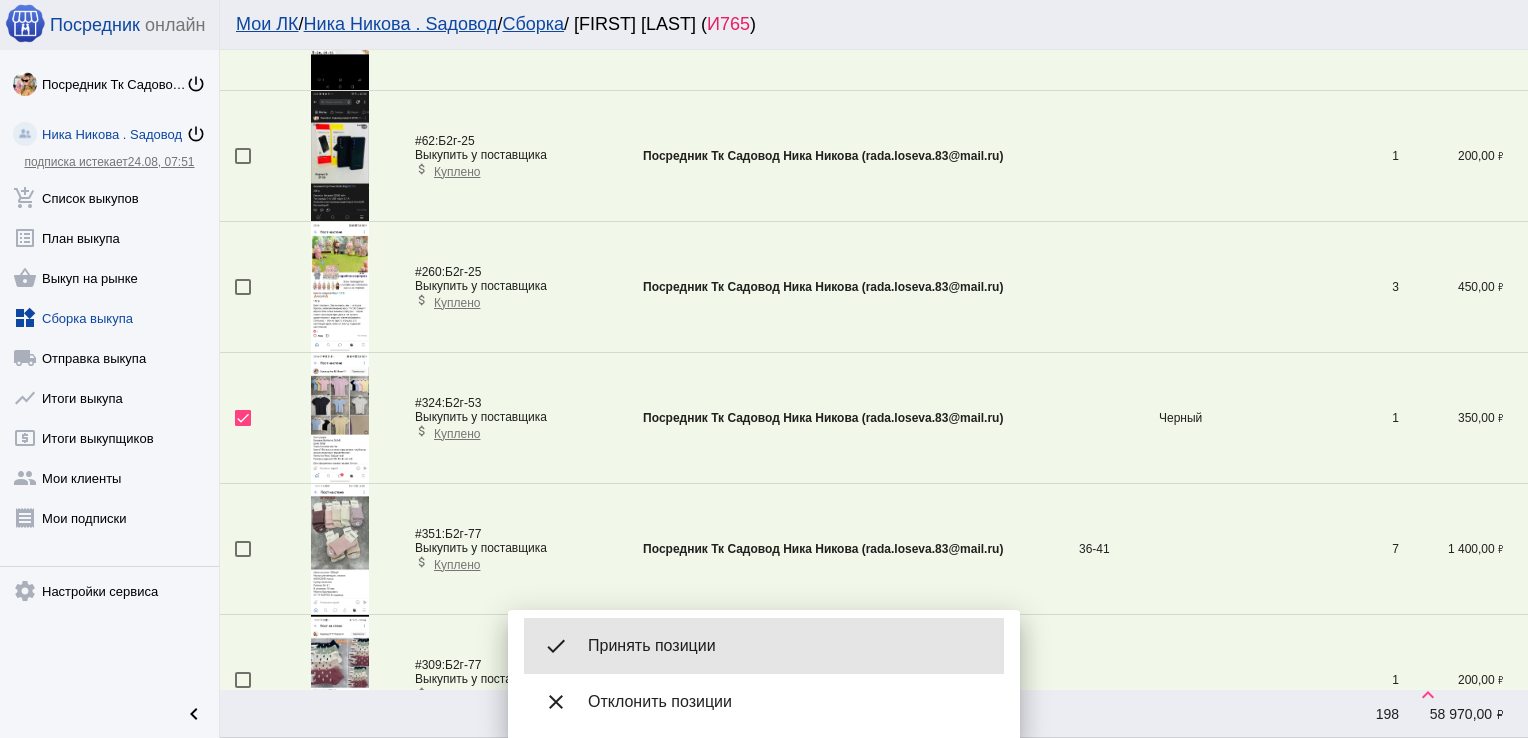click on "Принять позиции" at bounding box center (788, 646) 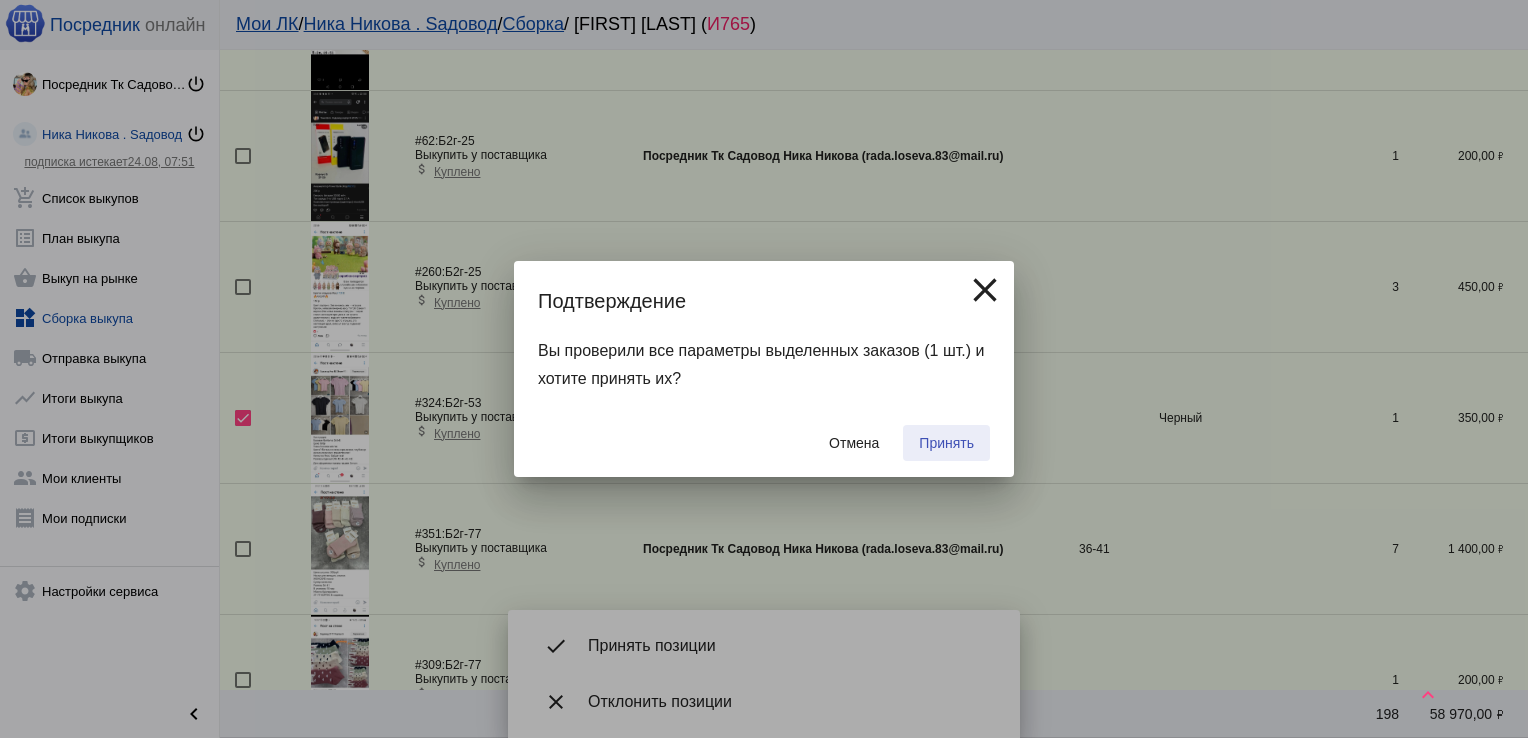 click on "Принять" at bounding box center (946, 443) 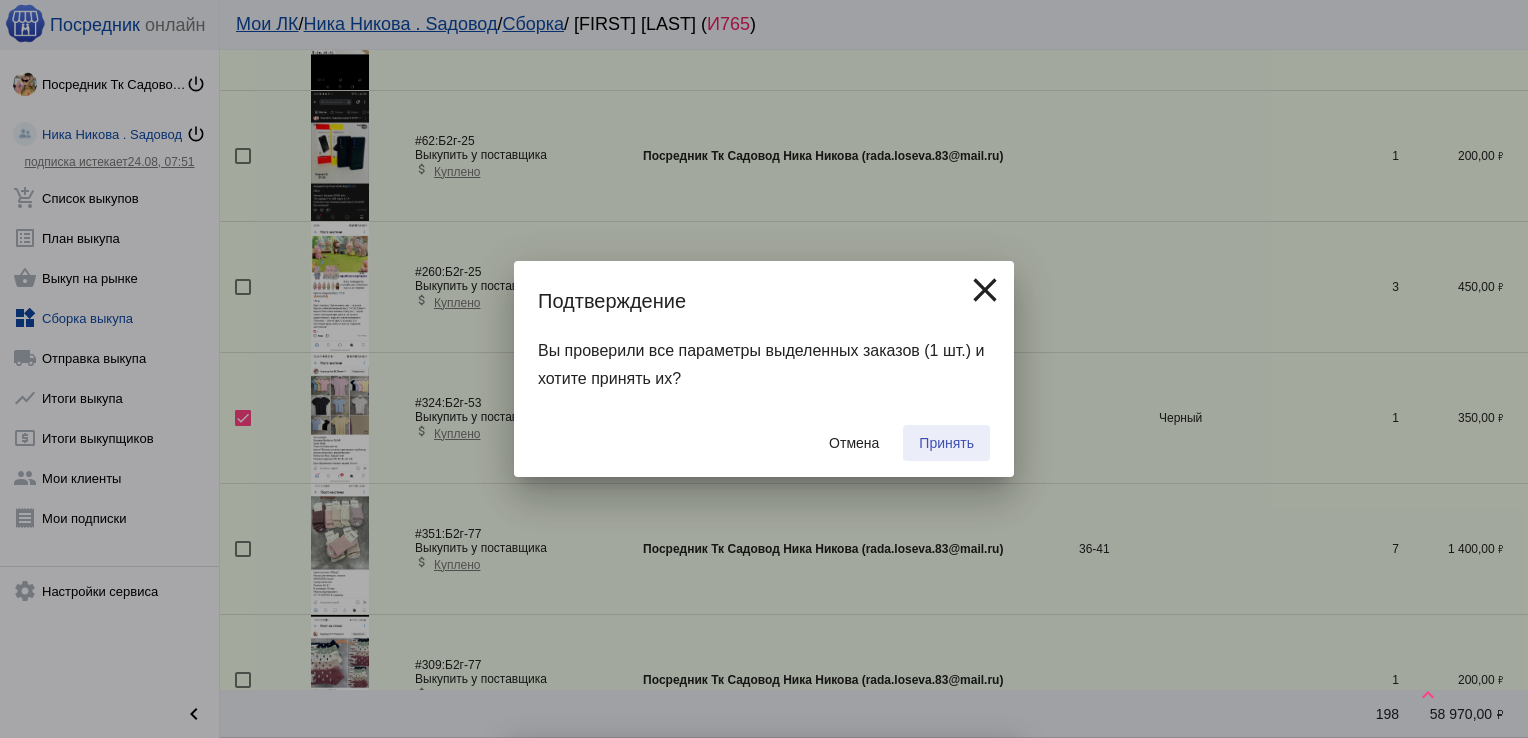checkbox on "false" 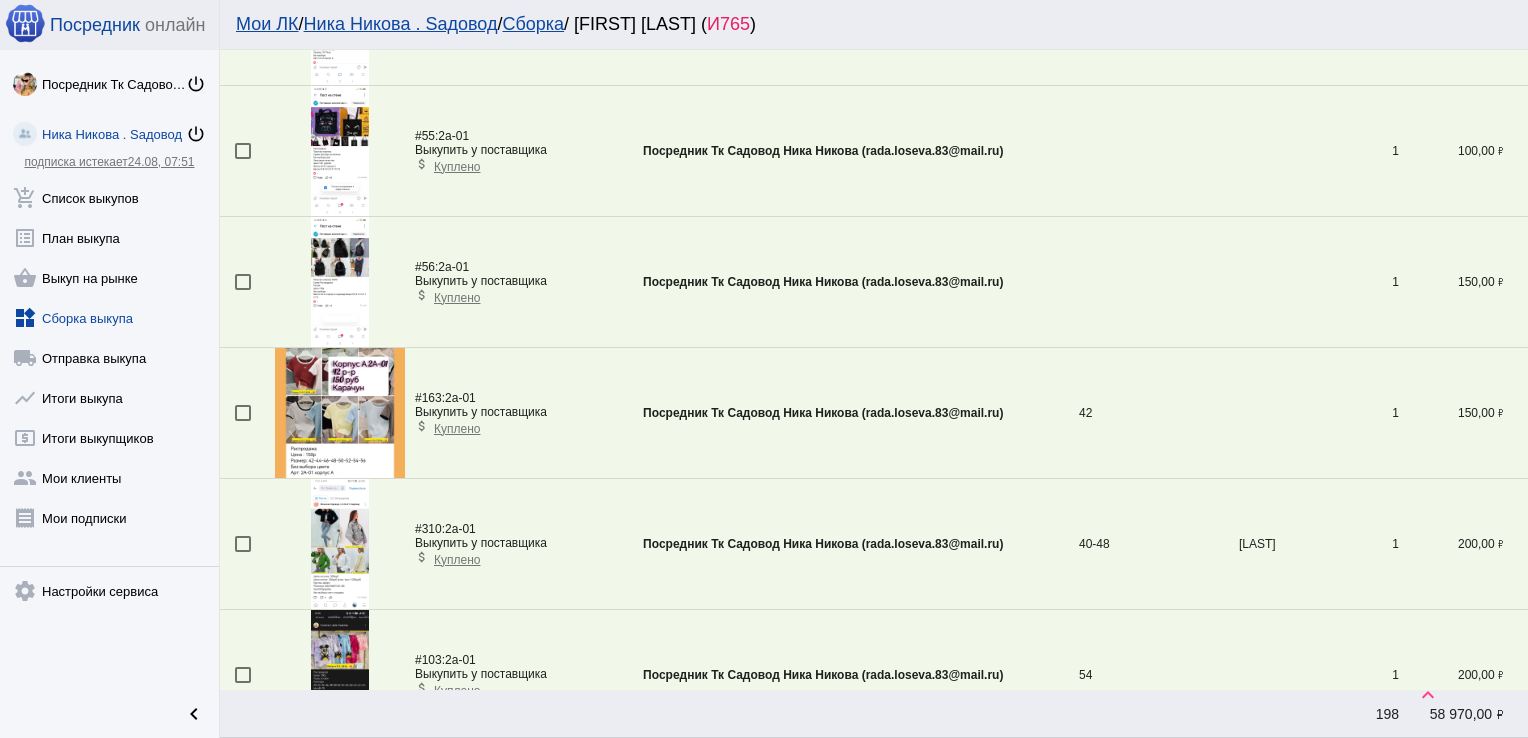 scroll, scrollTop: 5172, scrollLeft: 0, axis: vertical 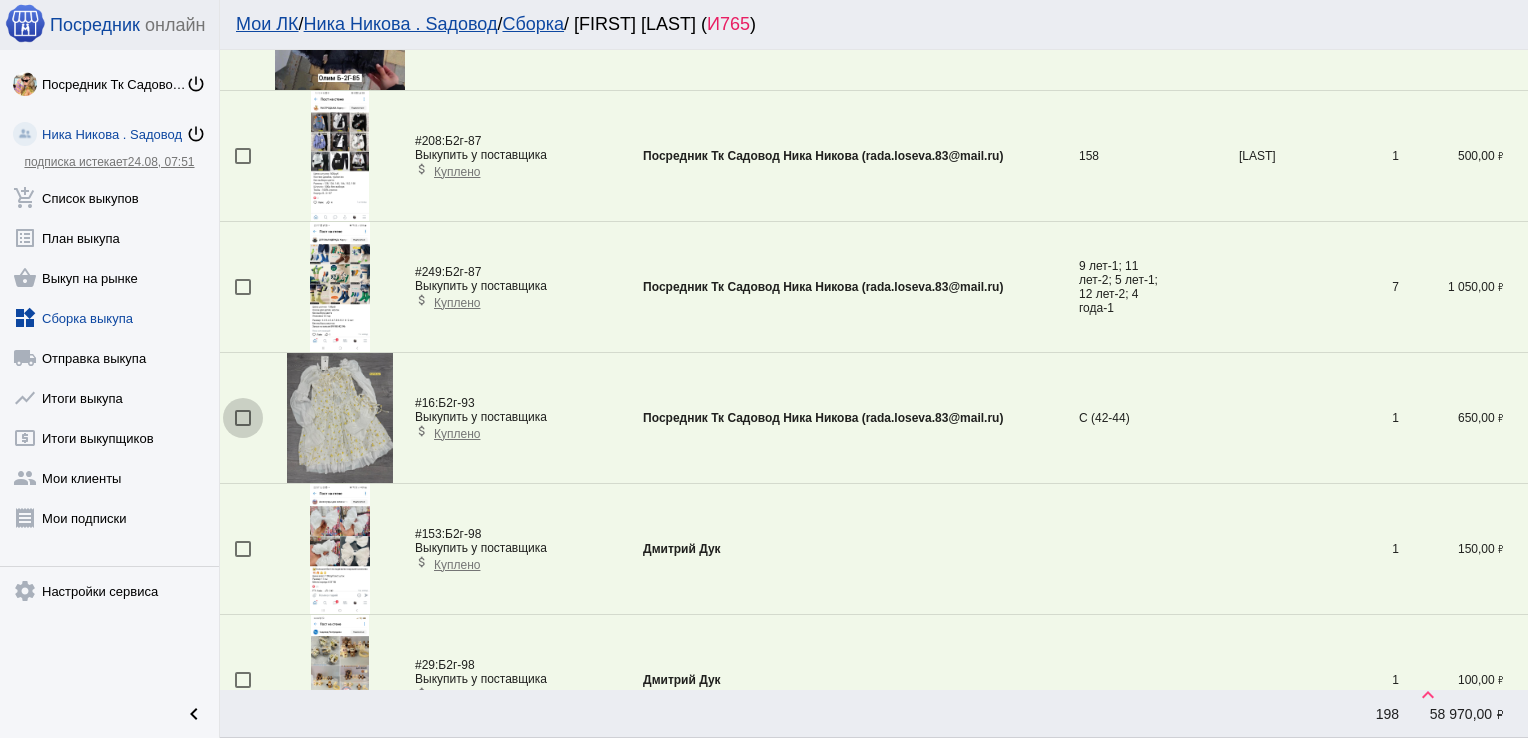 click at bounding box center (243, 418) 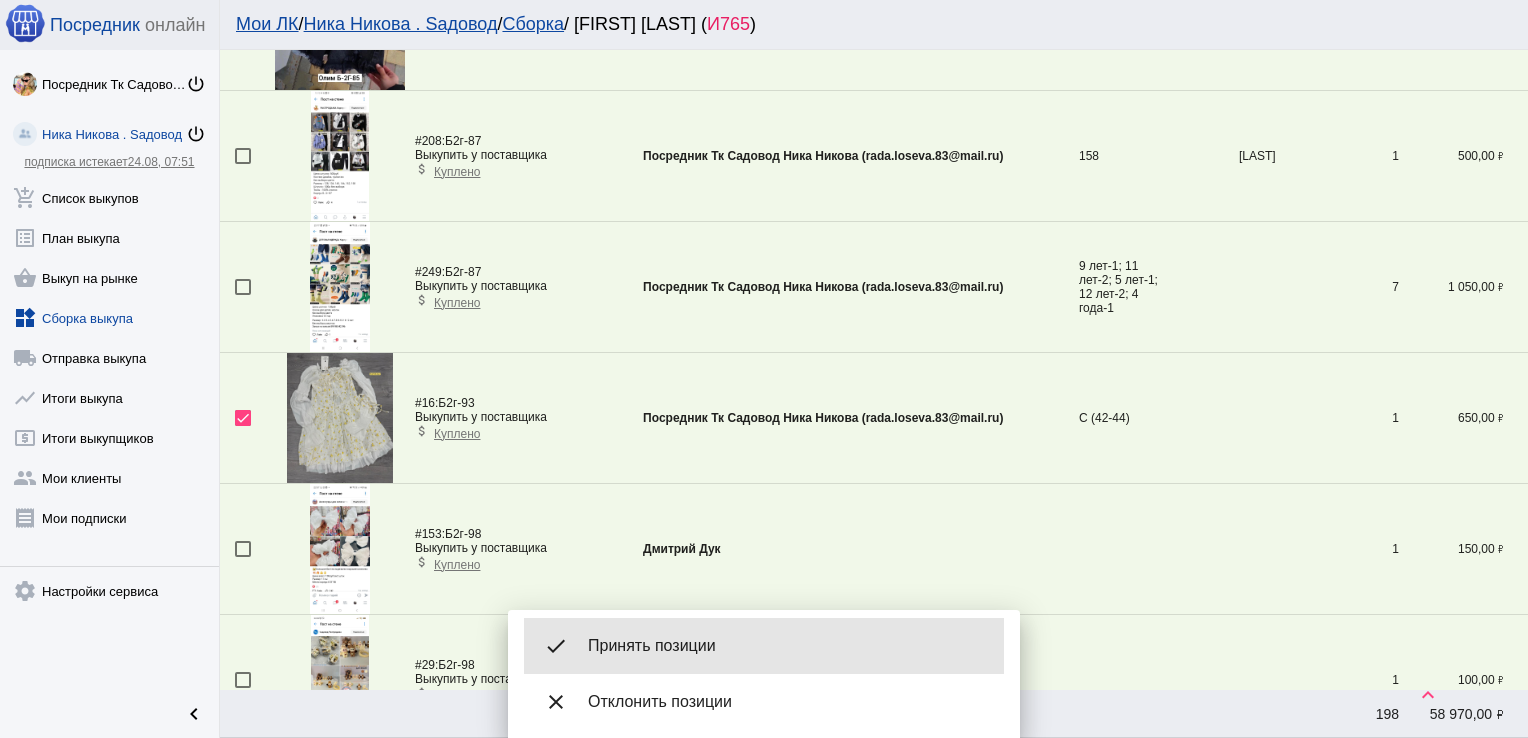 click on "Принять позиции" at bounding box center [788, 646] 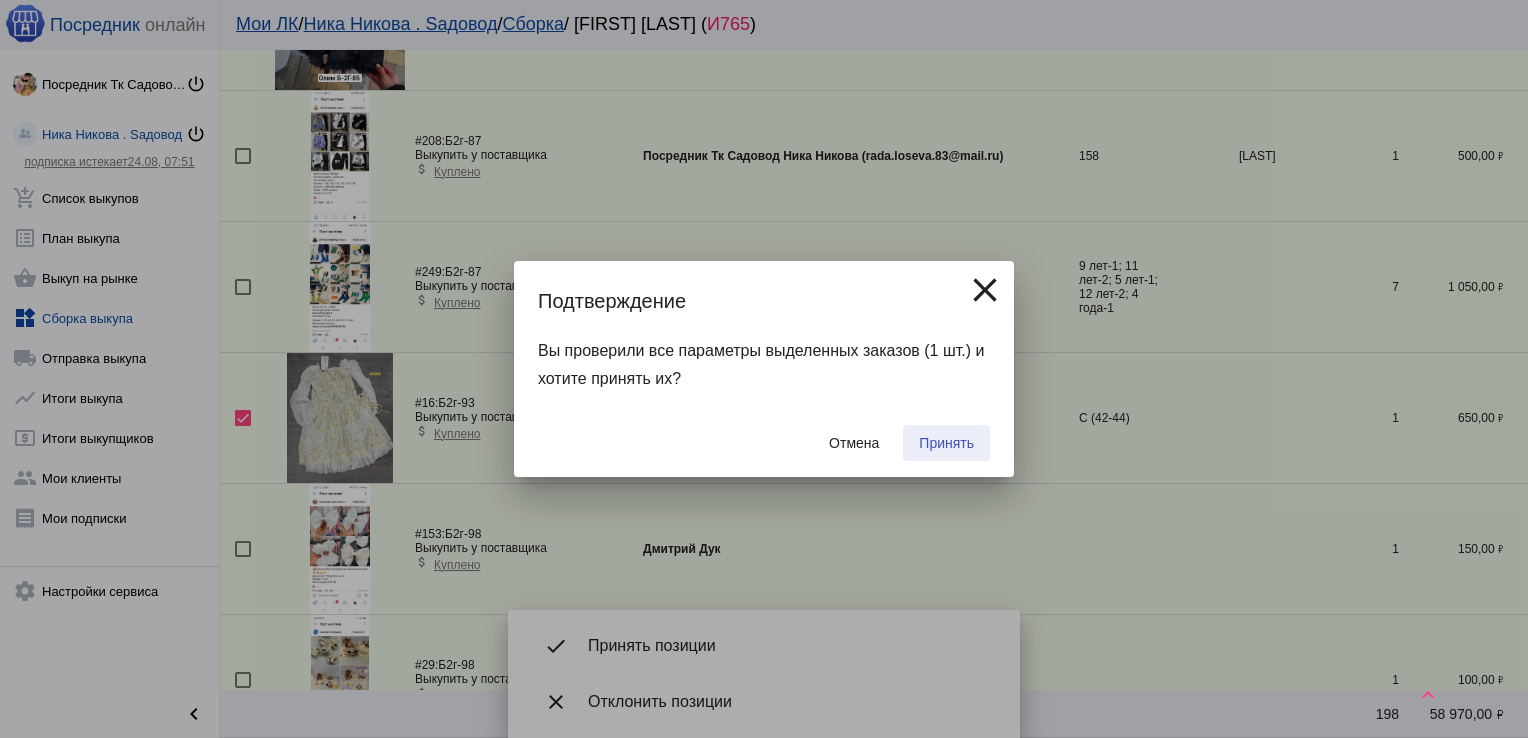 click on "Принять" at bounding box center (946, 443) 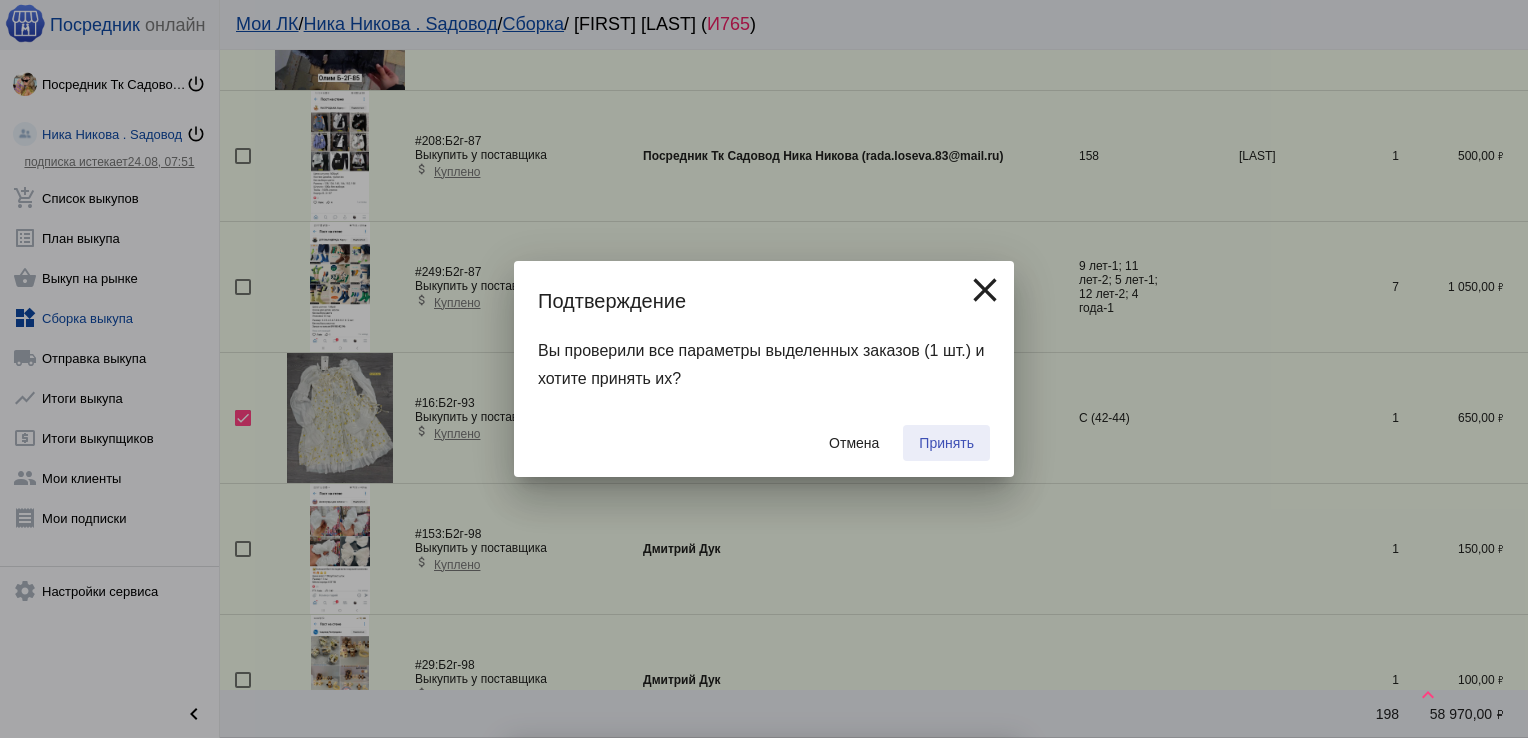 checkbox on "false" 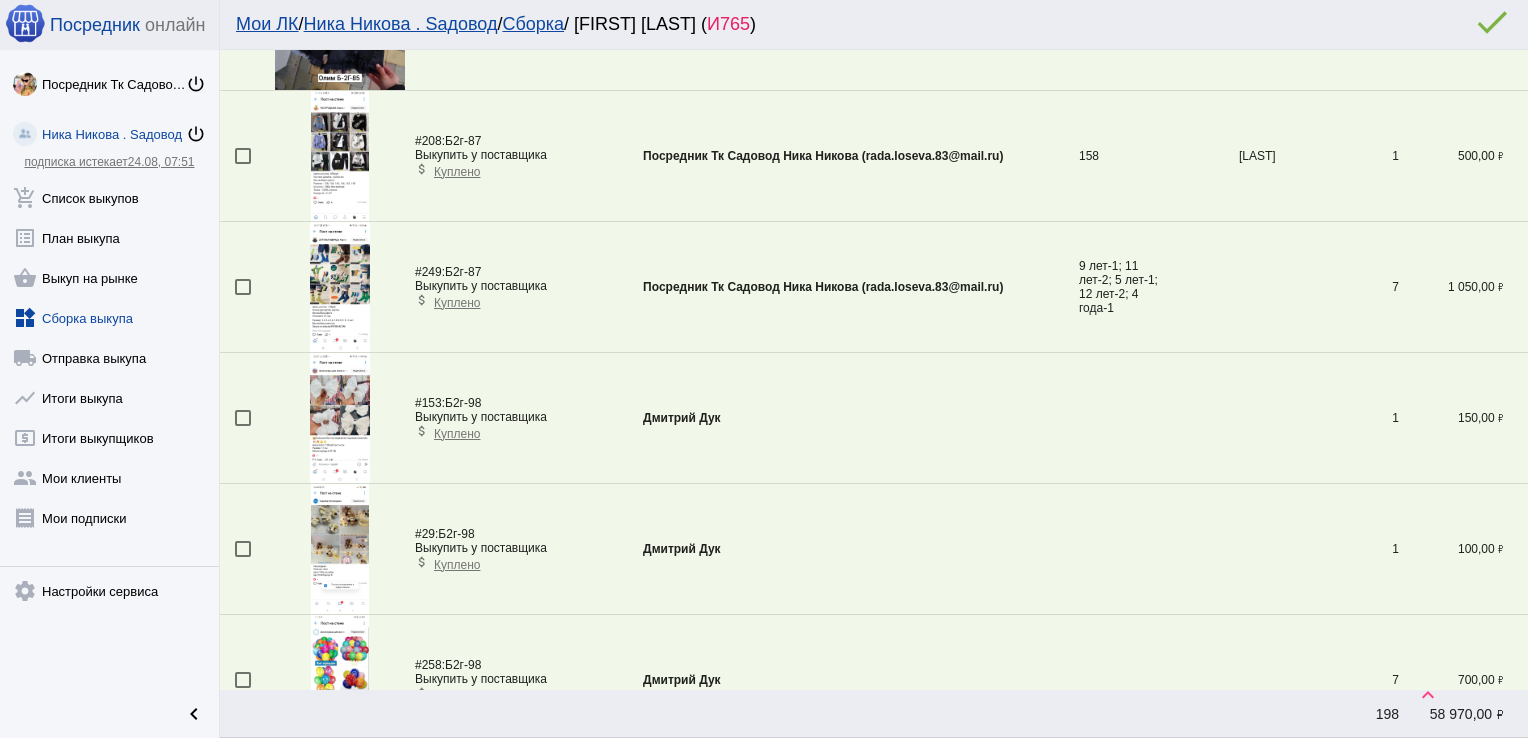 scroll, scrollTop: 1509, scrollLeft: 0, axis: vertical 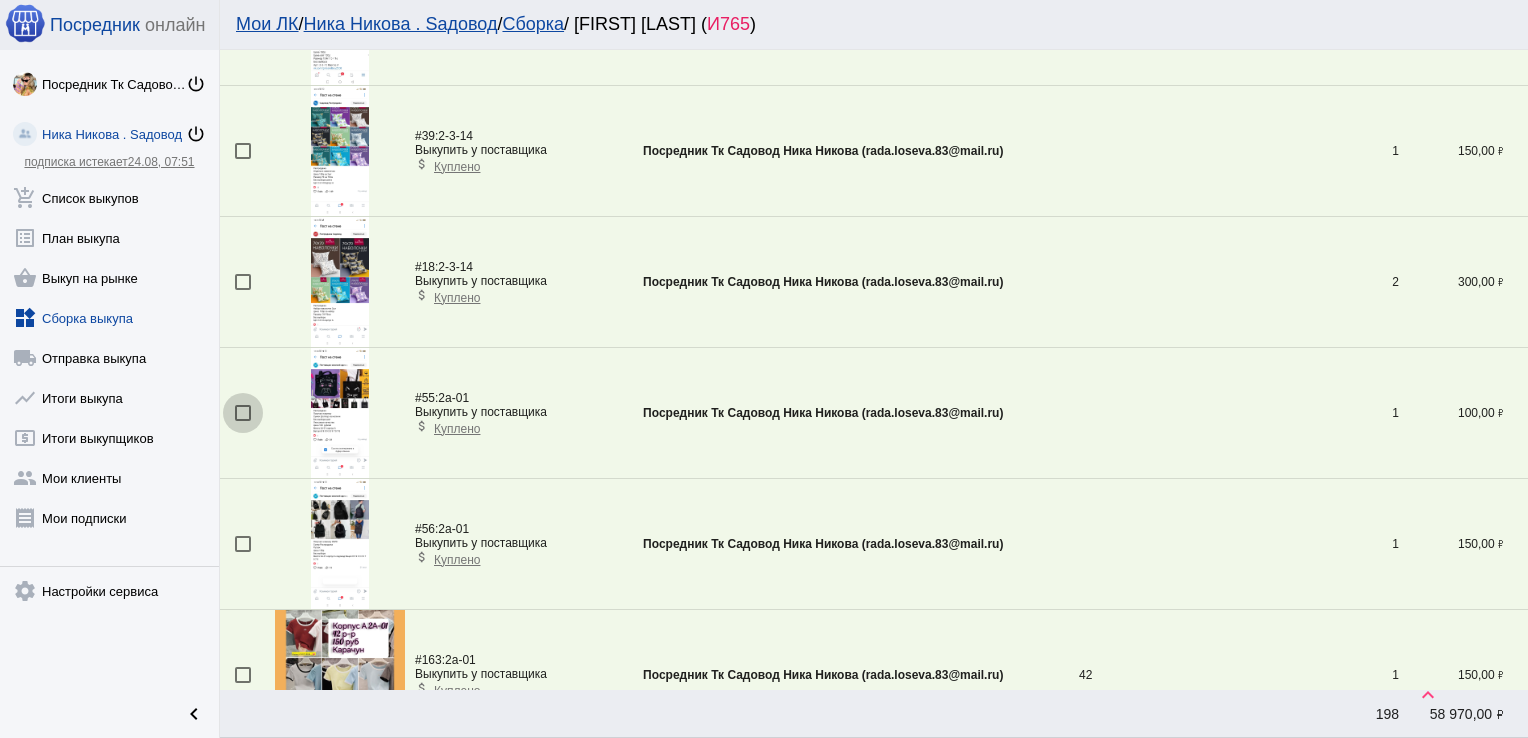 click at bounding box center [243, 413] 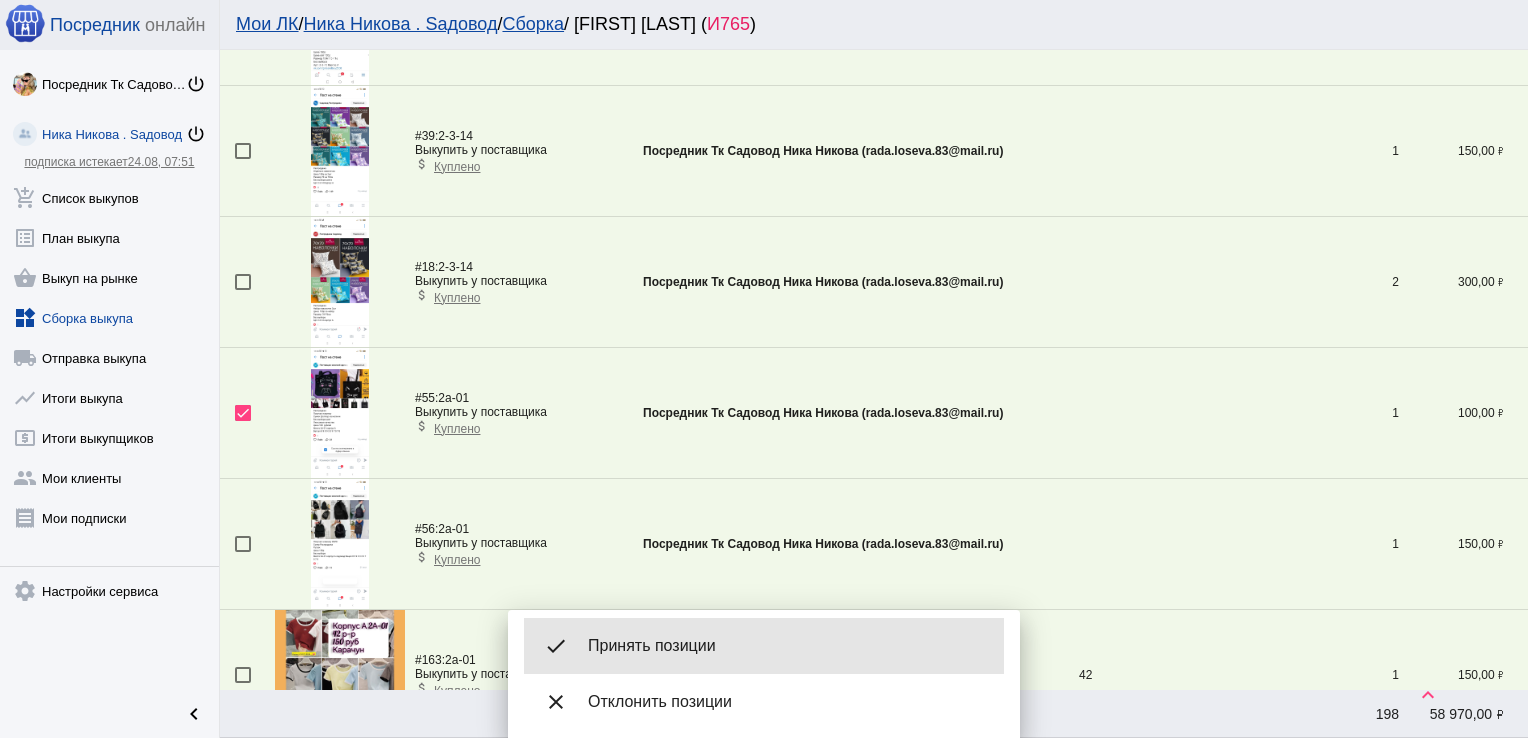 click on "done Принять позиции" at bounding box center (764, 646) 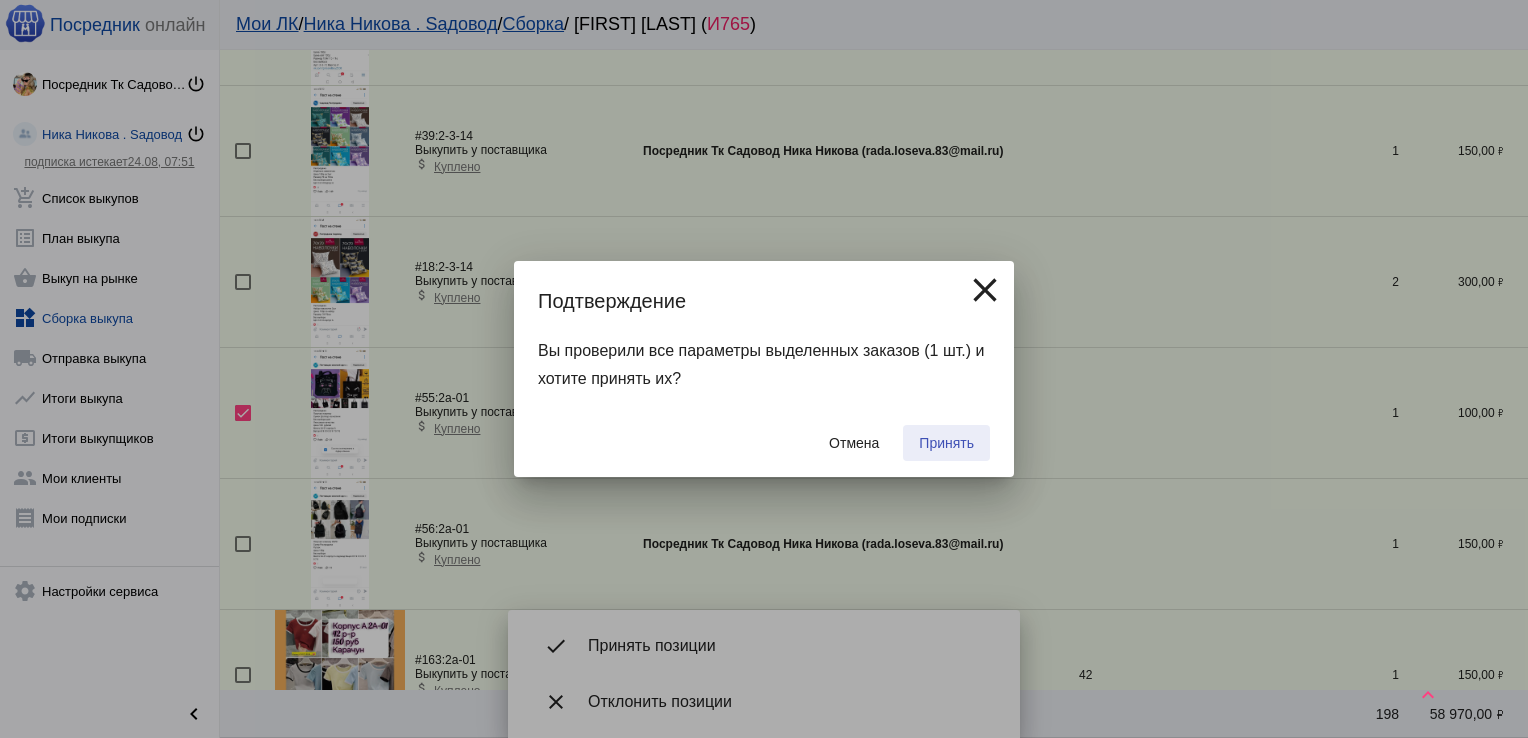 click on "Принять" at bounding box center (946, 443) 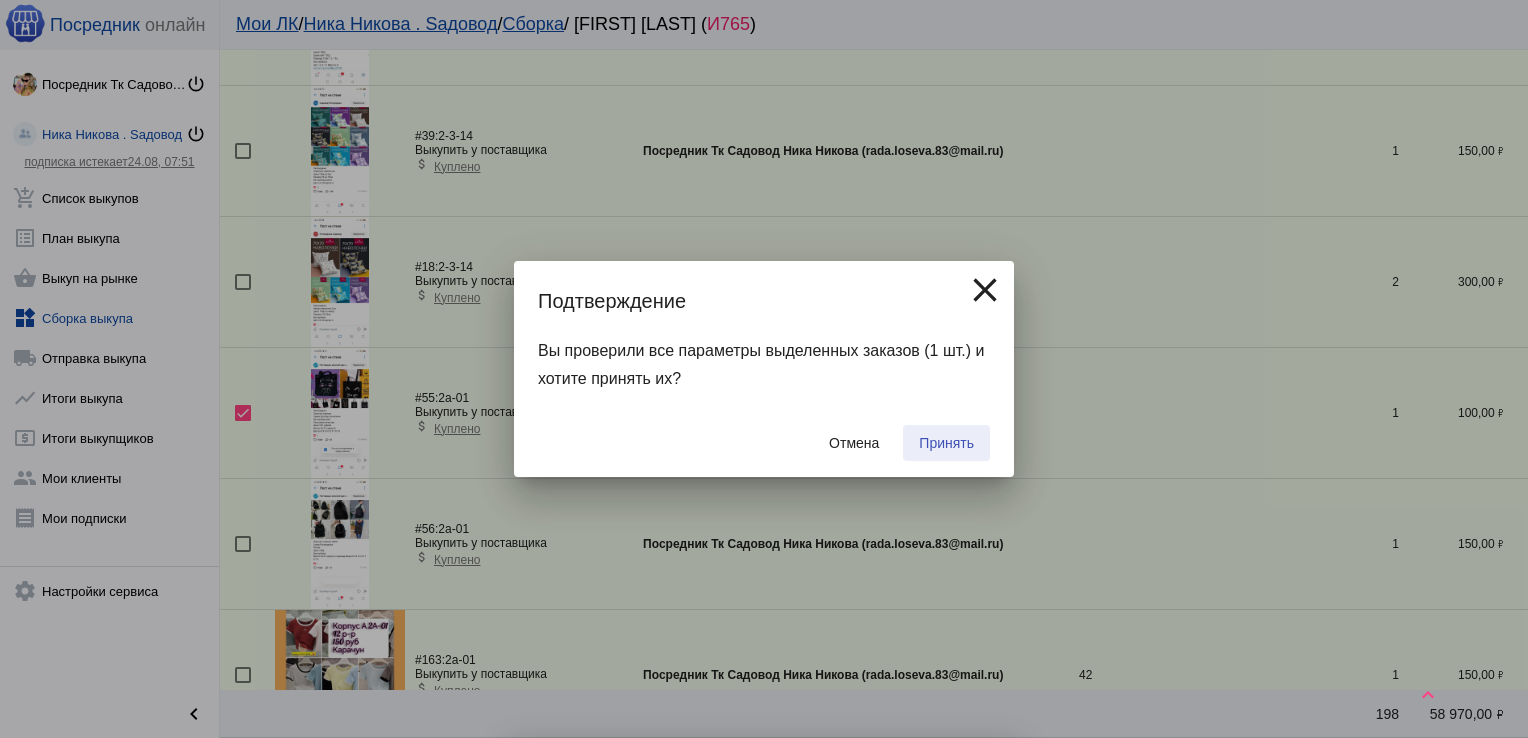 checkbox on "false" 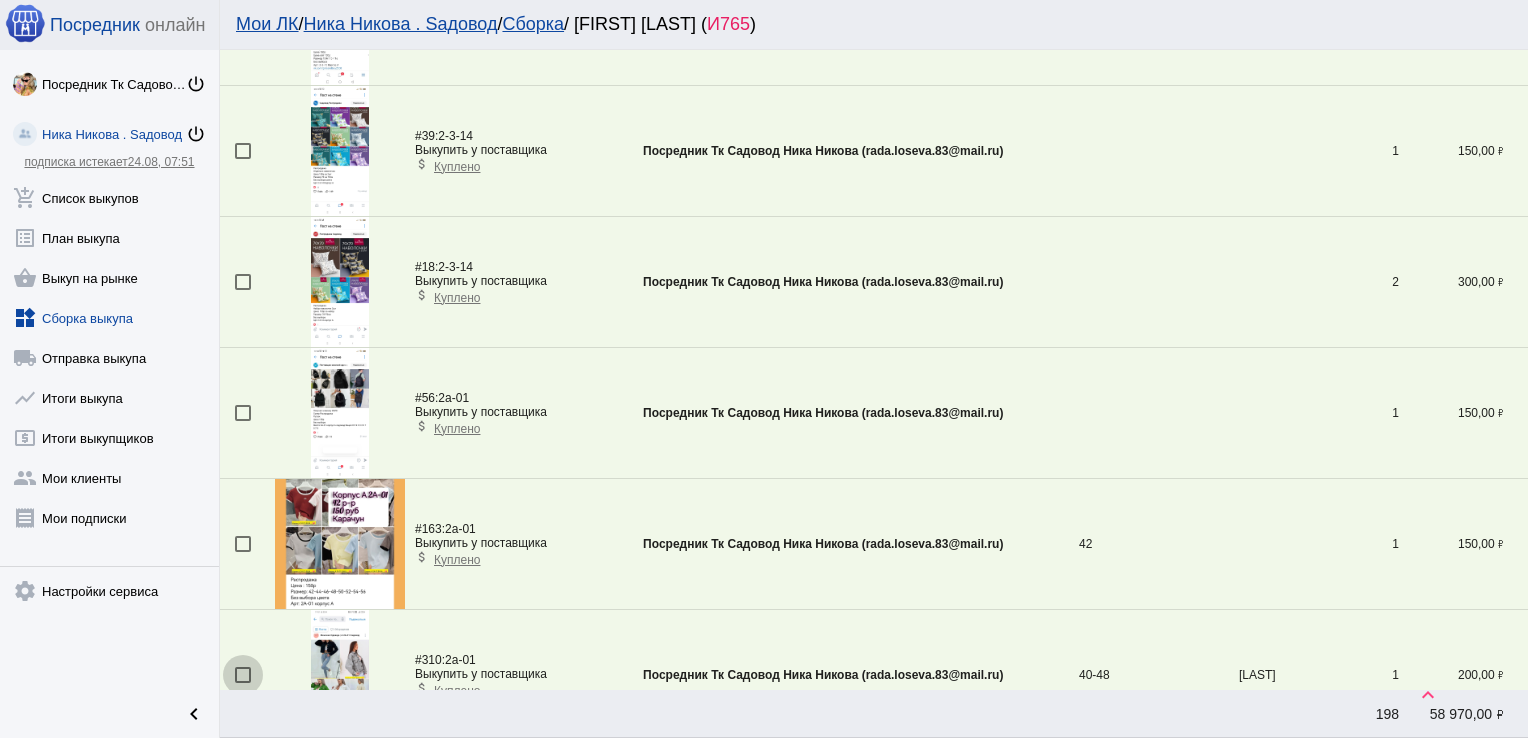 click at bounding box center (243, 675) 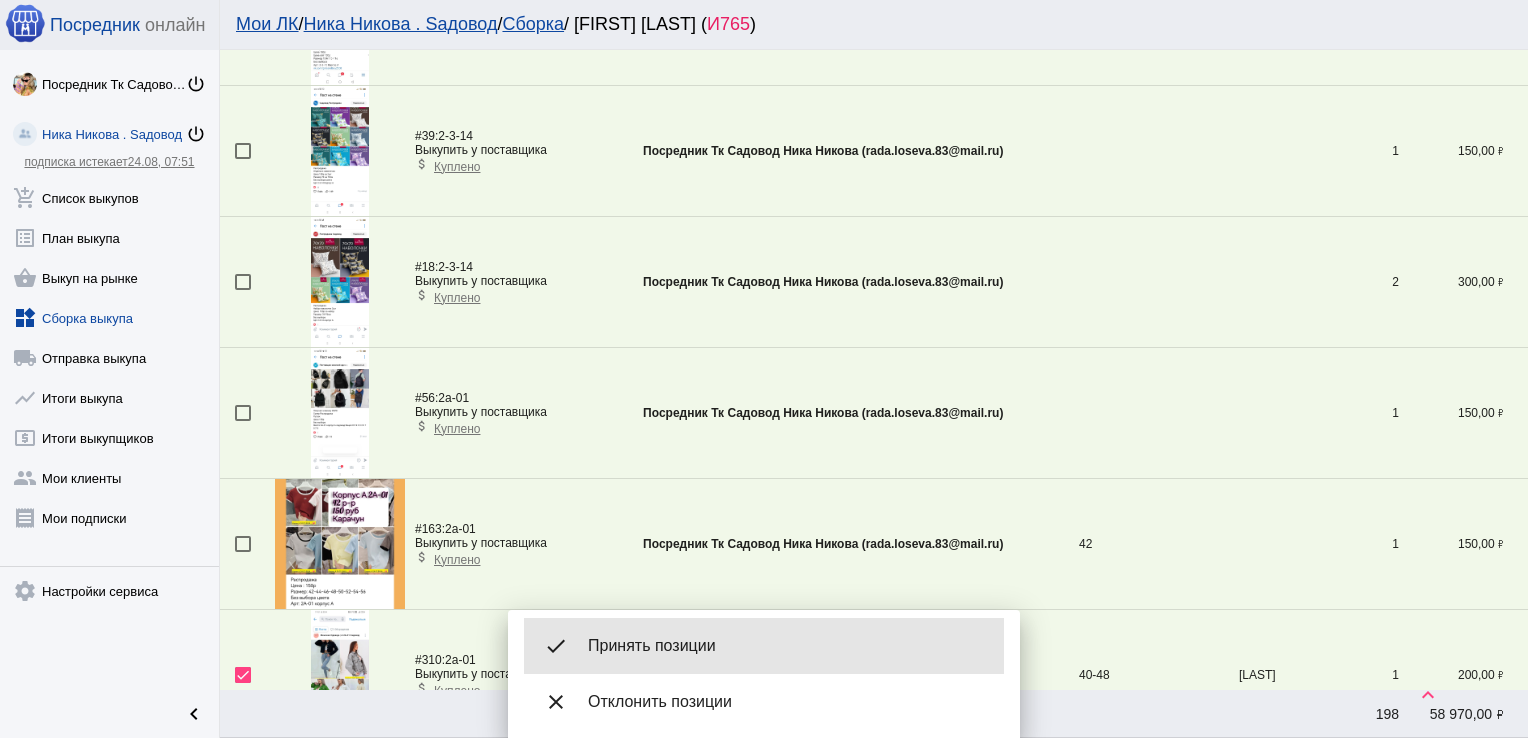 click on "Принять позиции" at bounding box center (788, 646) 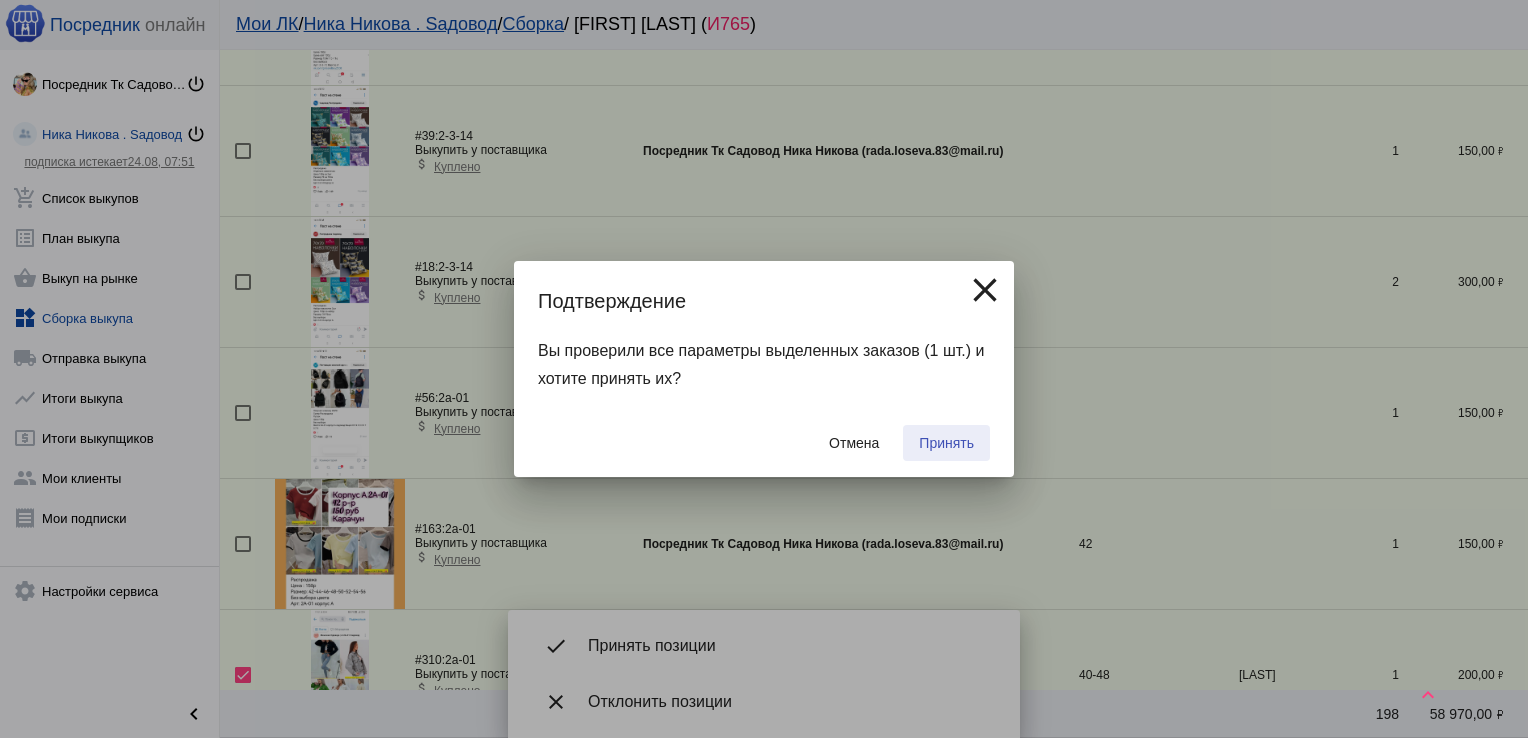 click on "Принять" at bounding box center [946, 443] 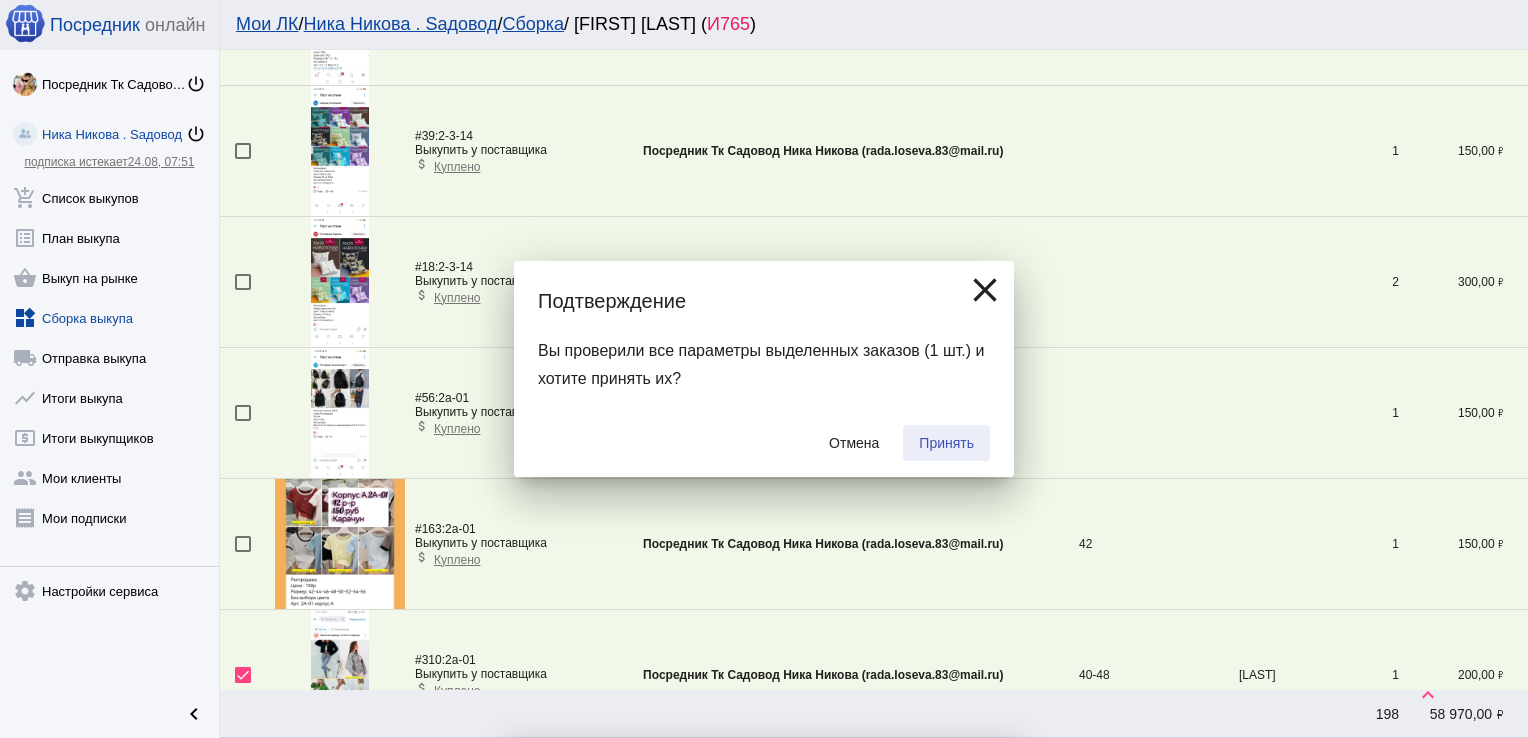 checkbox on "false" 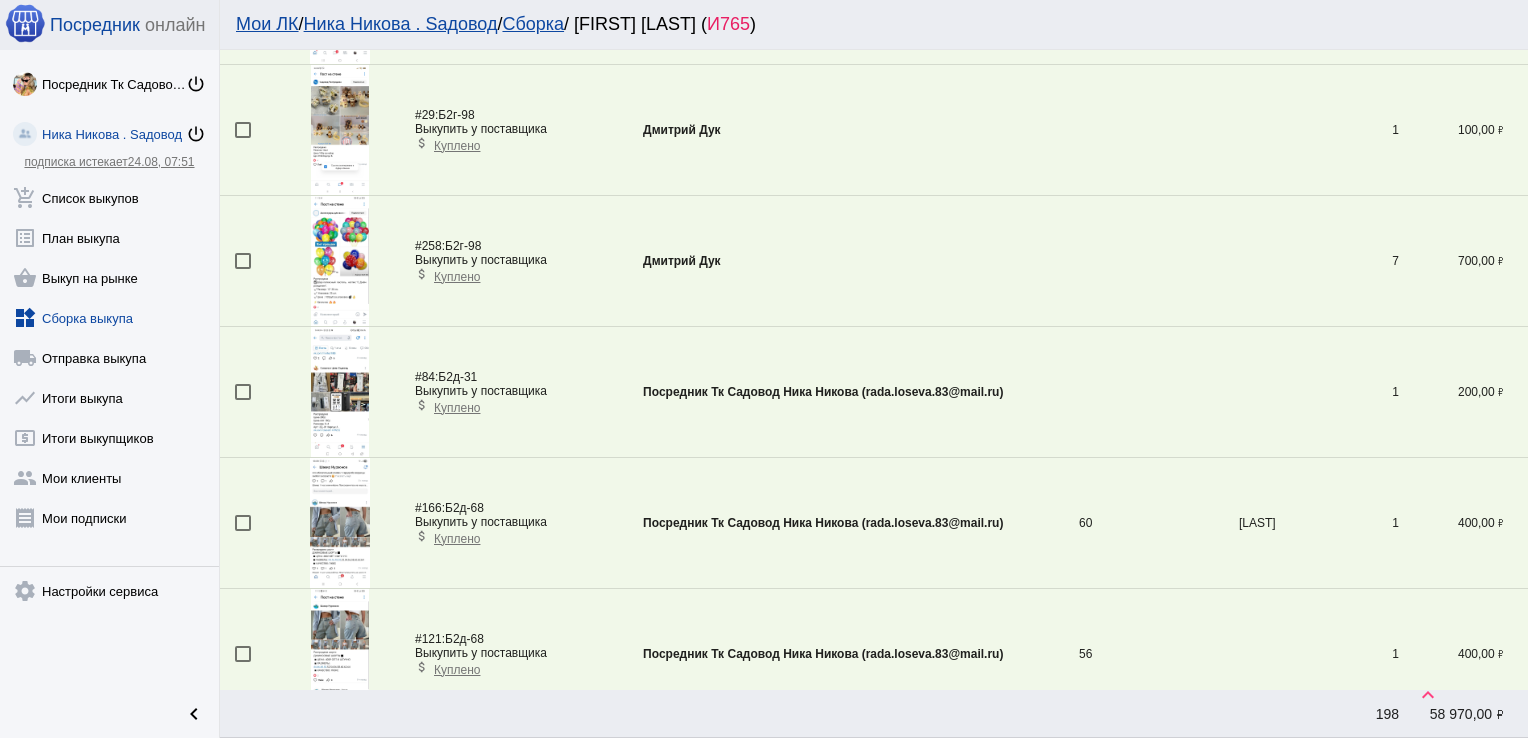 scroll, scrollTop: 6155, scrollLeft: 0, axis: vertical 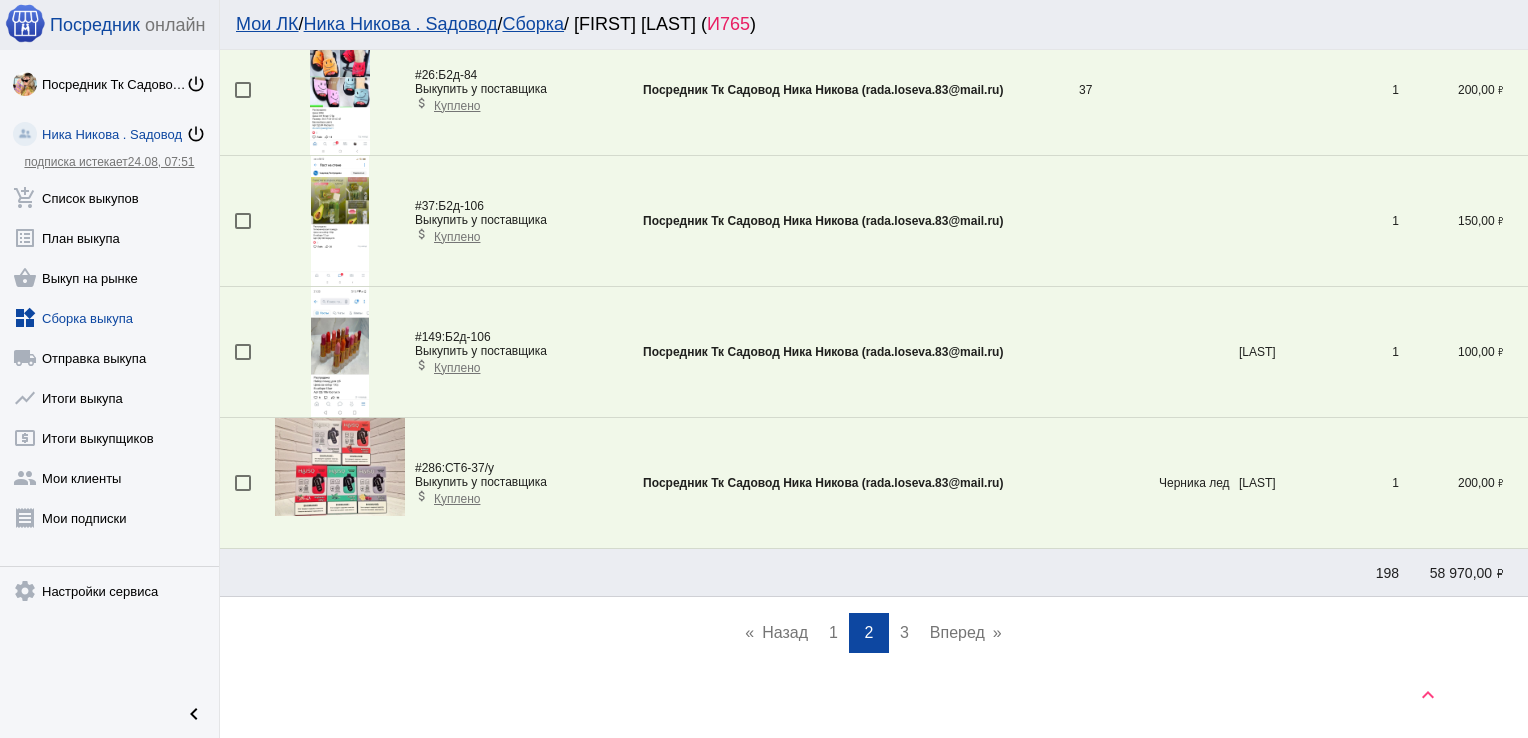 click on "1" at bounding box center (833, 632) 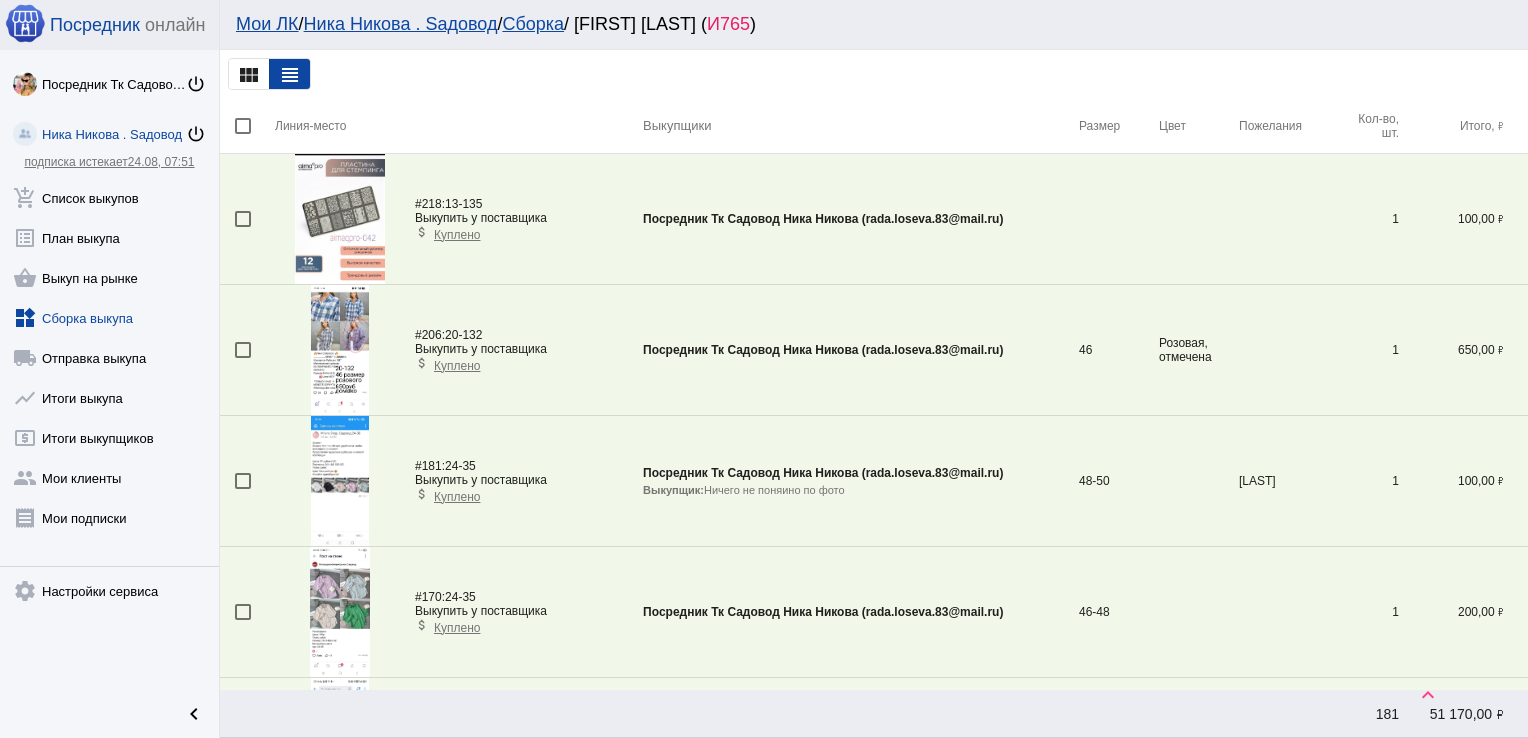 scroll, scrollTop: 724, scrollLeft: 0, axis: vertical 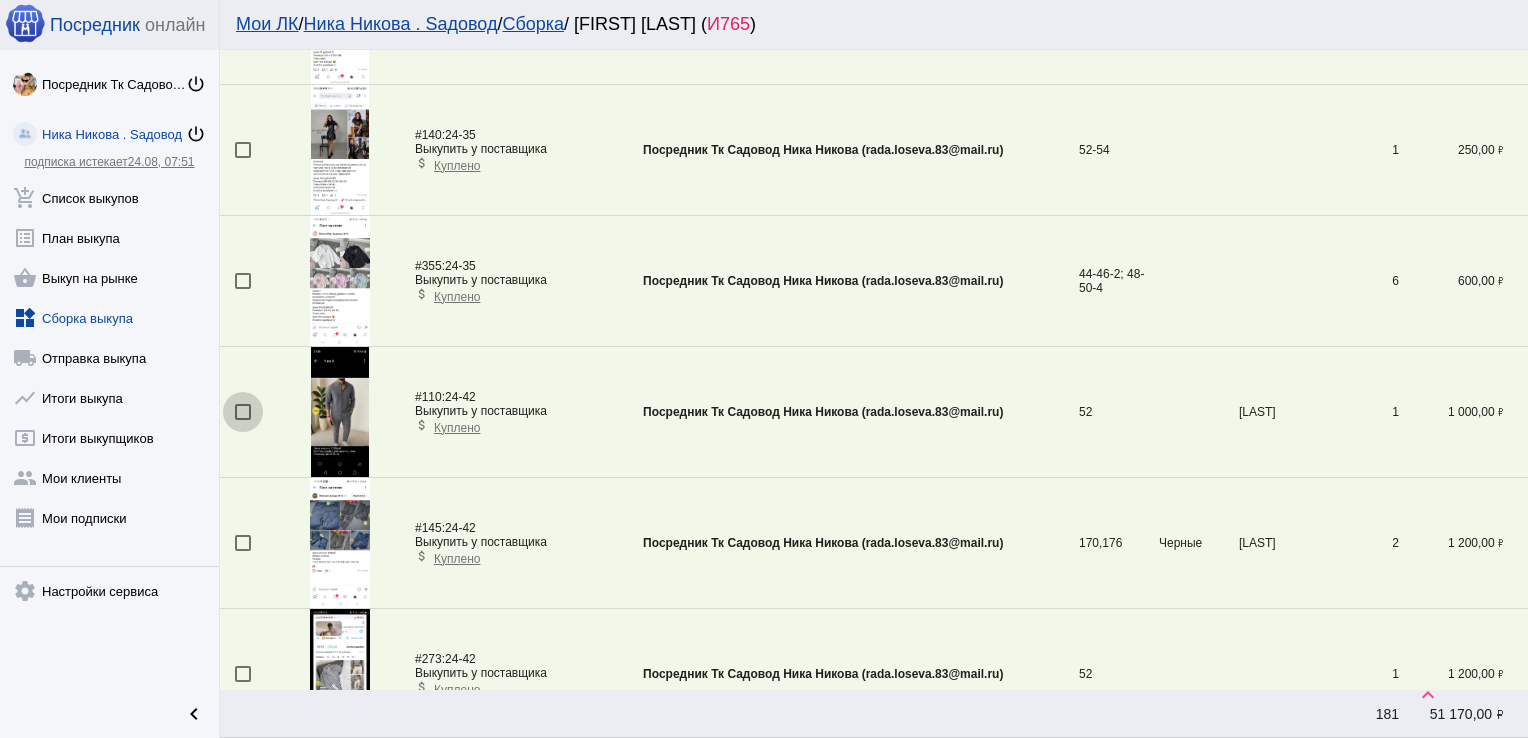 click at bounding box center [243, 412] 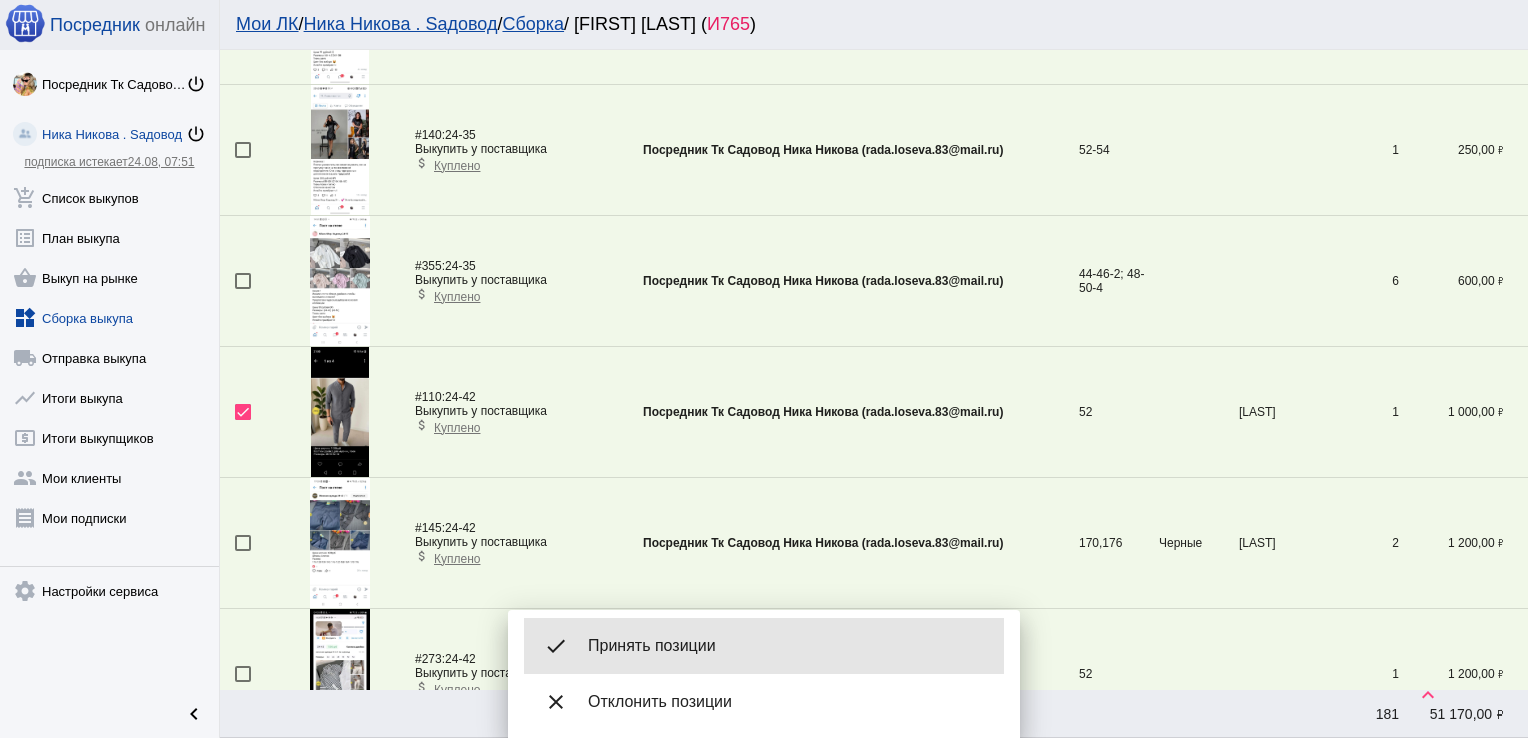 click on "Принять позиции" at bounding box center [788, 646] 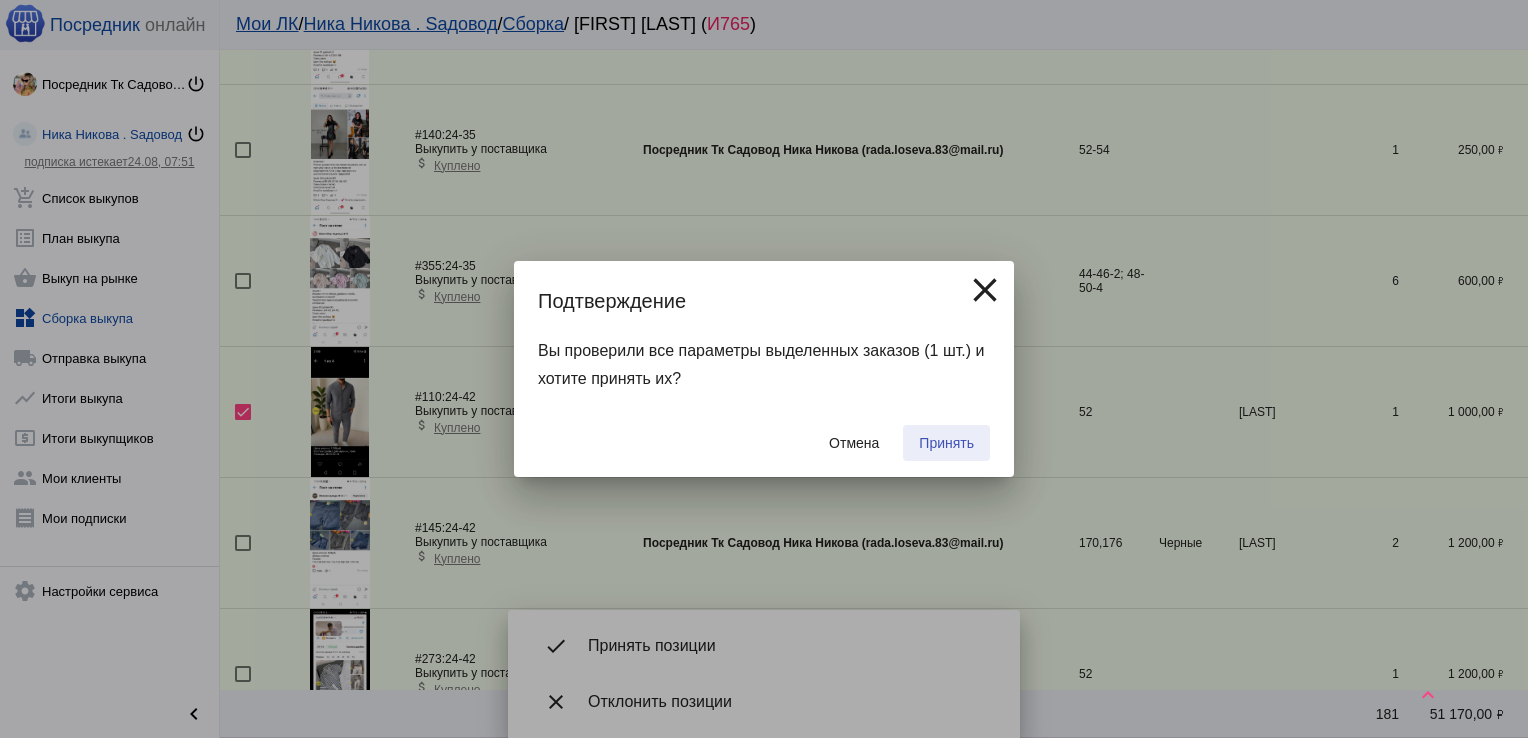 click on "Принять" at bounding box center (946, 443) 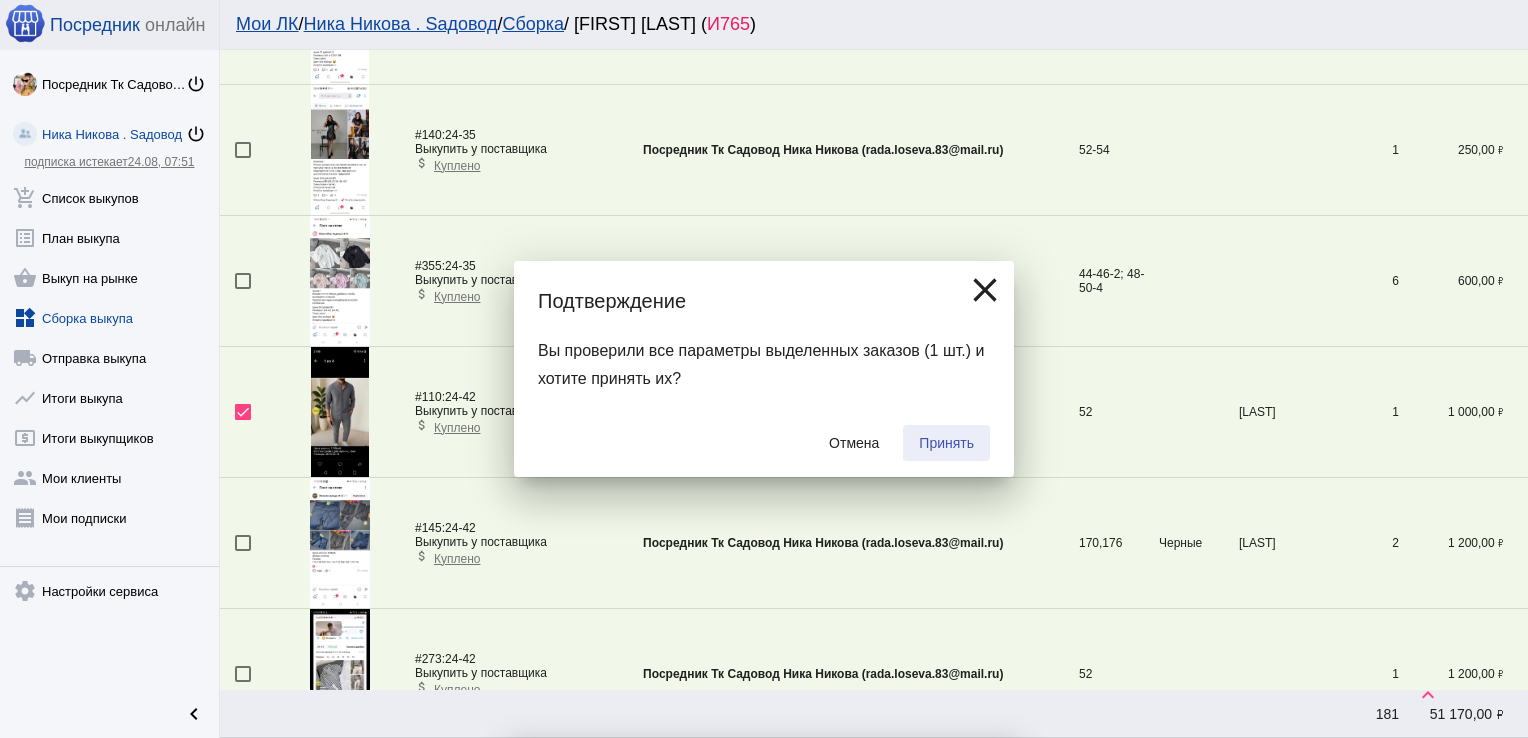 checkbox on "false" 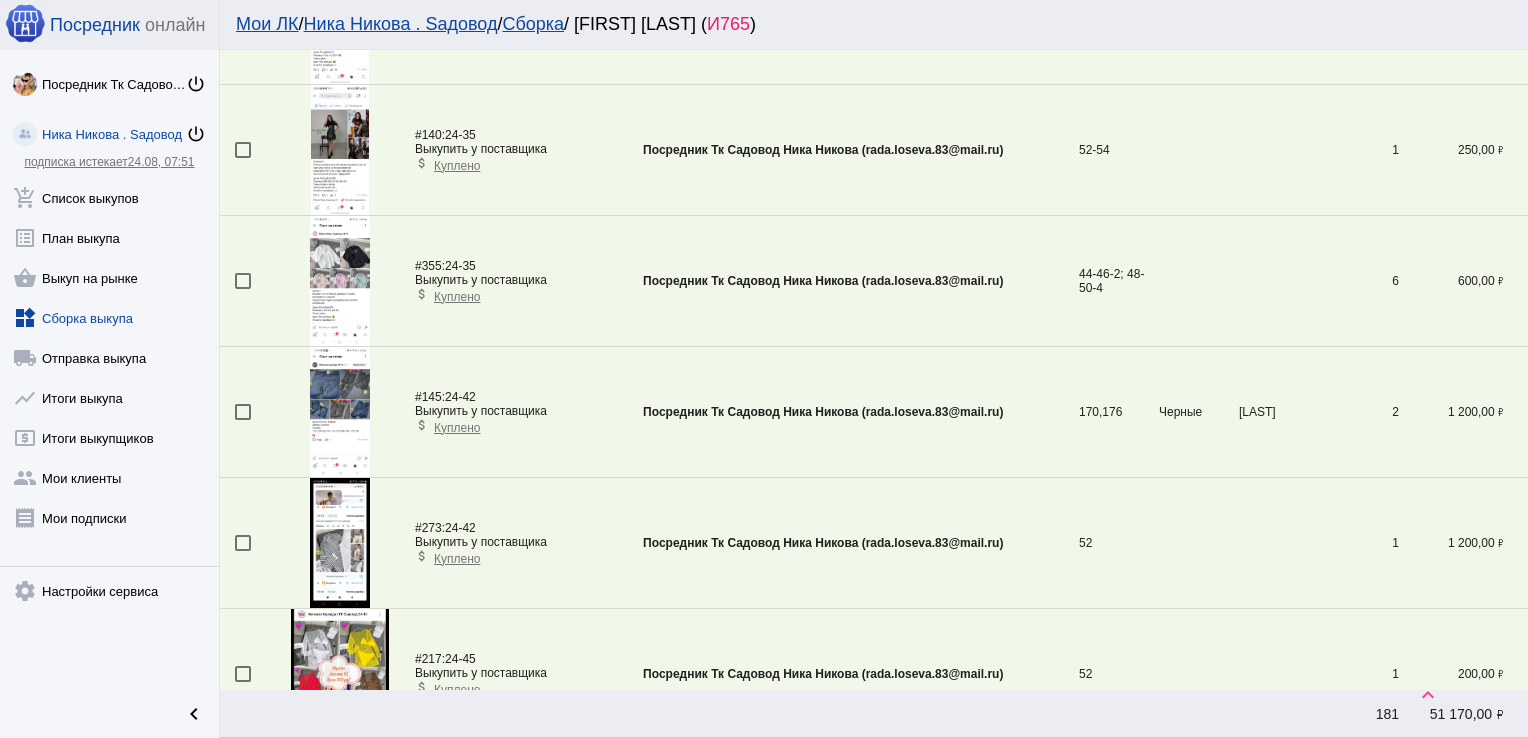 scroll, scrollTop: 1116, scrollLeft: 0, axis: vertical 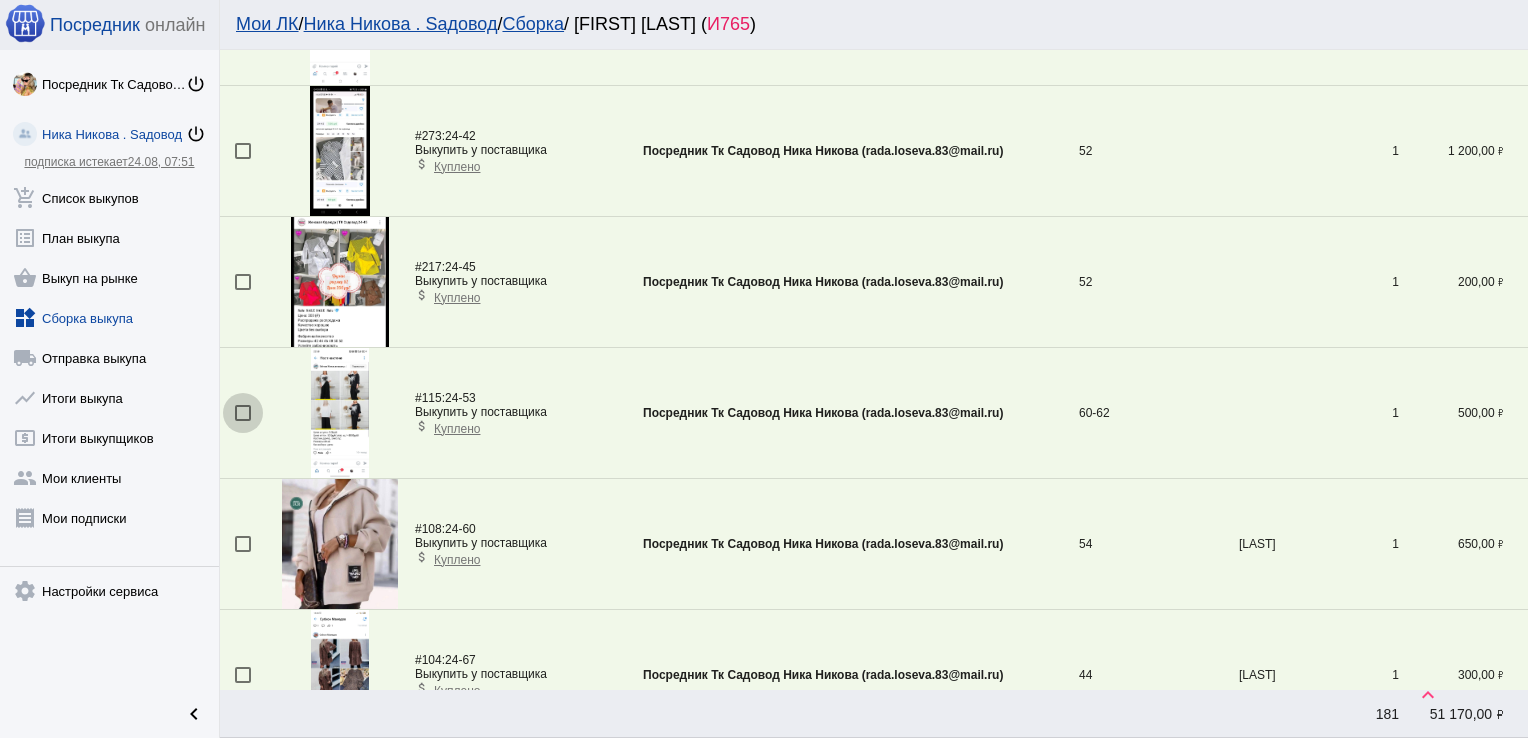 click at bounding box center [243, 413] 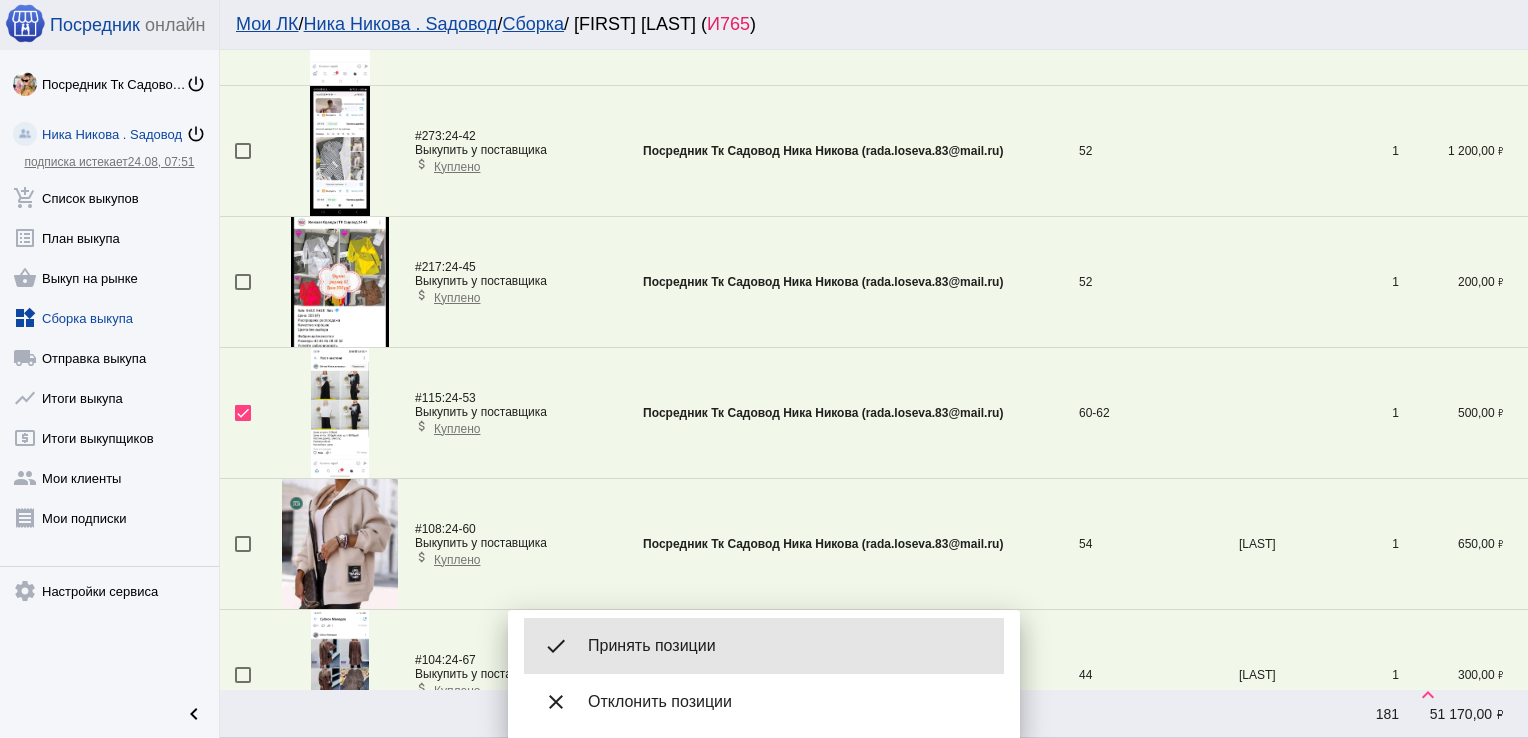 click on "done Принять позиции" at bounding box center [764, 646] 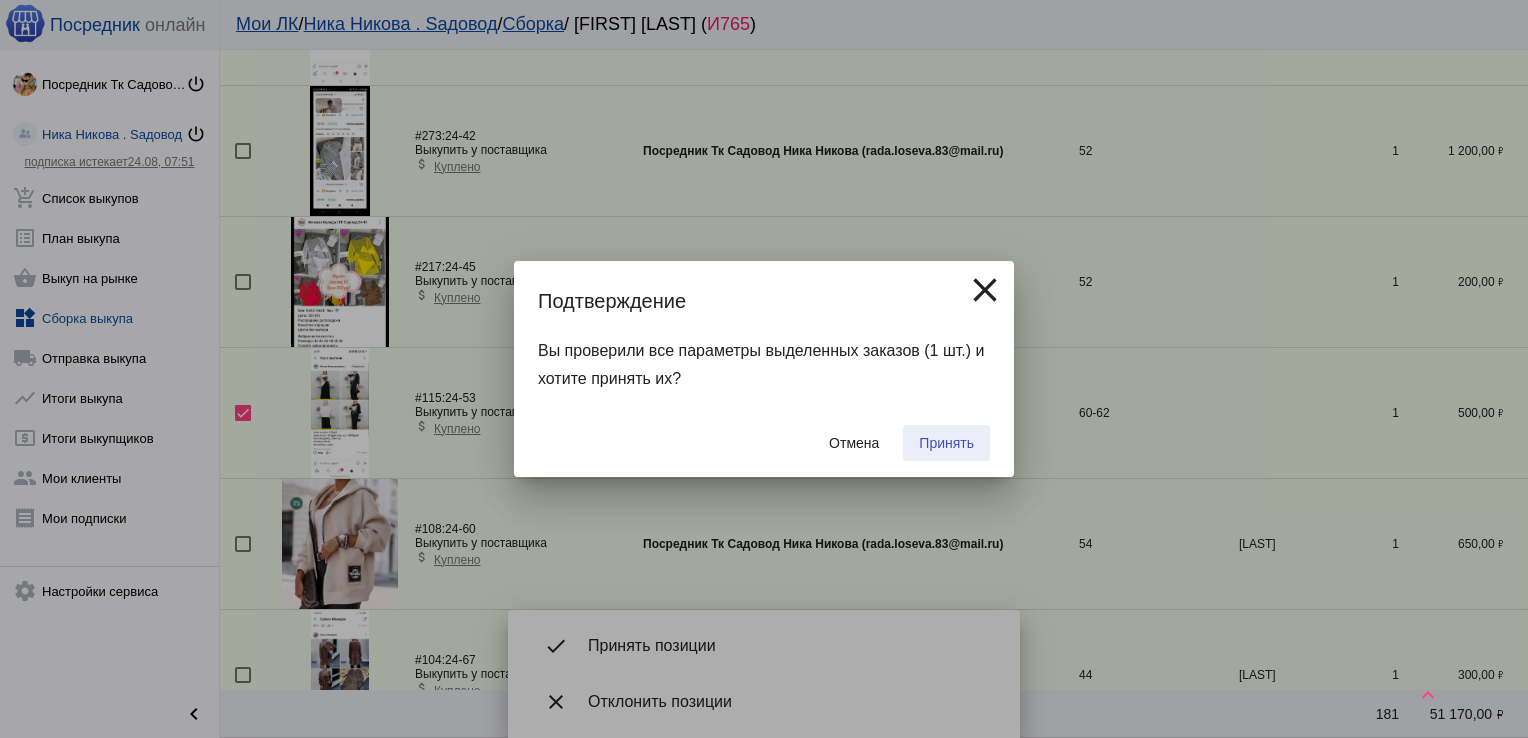 click on "Принять" at bounding box center [946, 443] 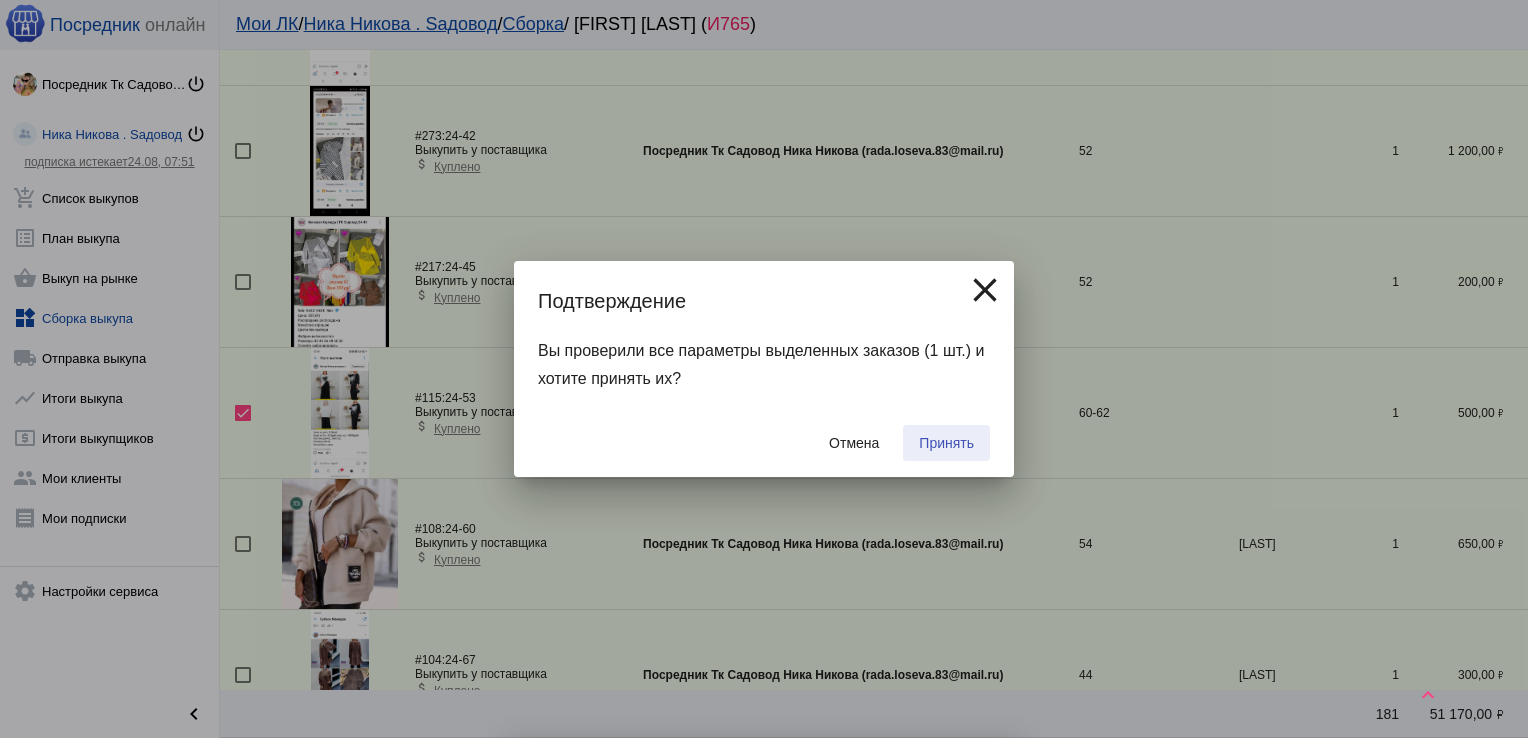 checkbox on "false" 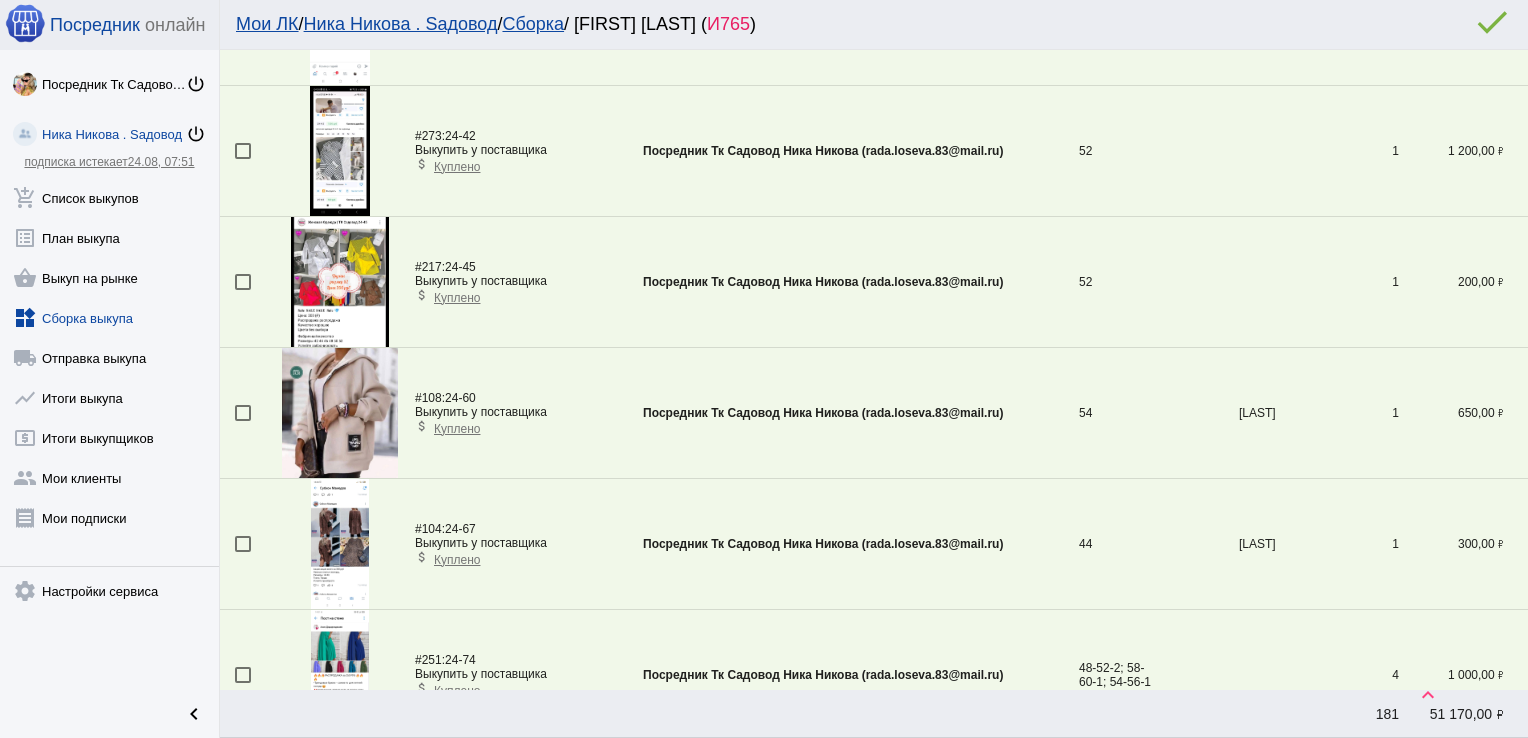 scroll, scrollTop: 463, scrollLeft: 0, axis: vertical 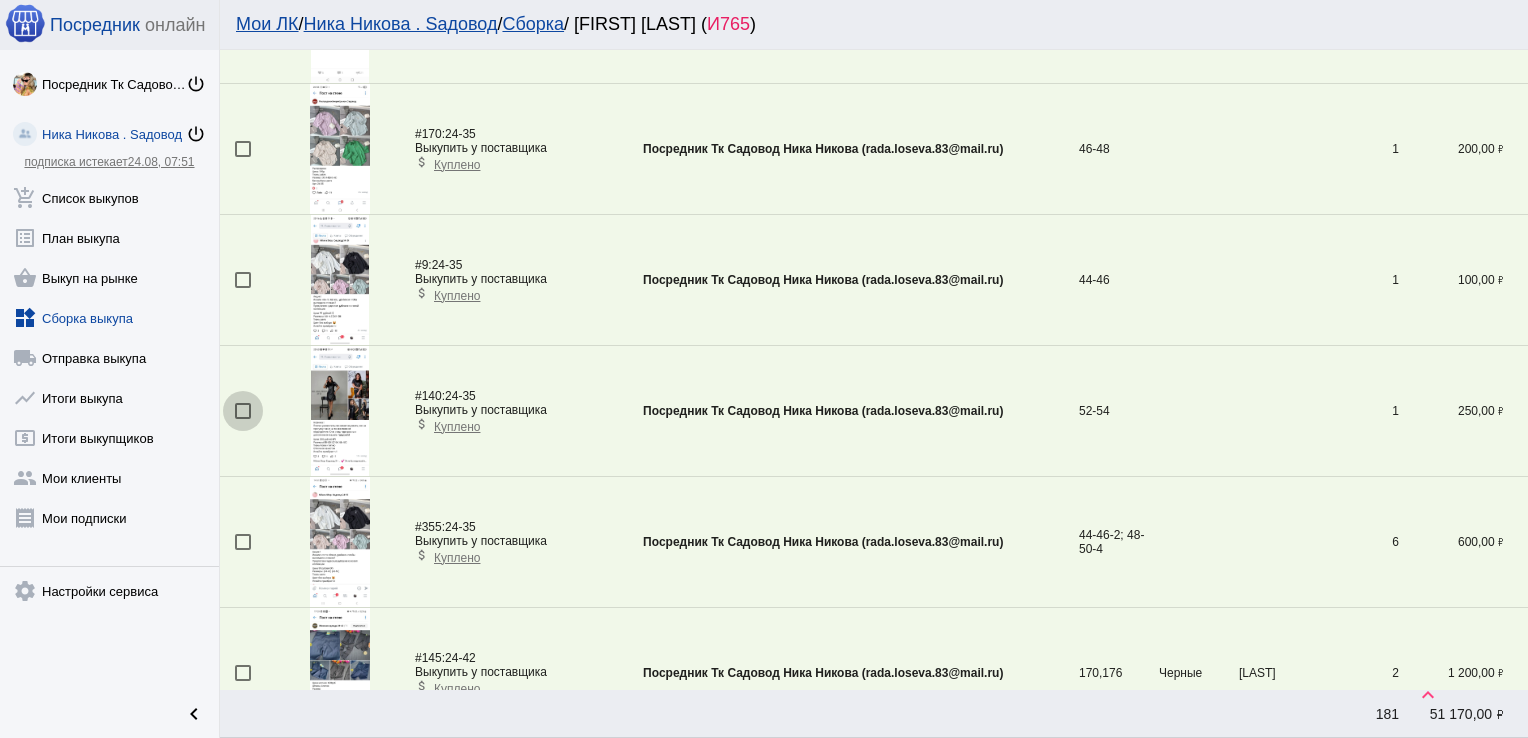 click at bounding box center [243, 411] 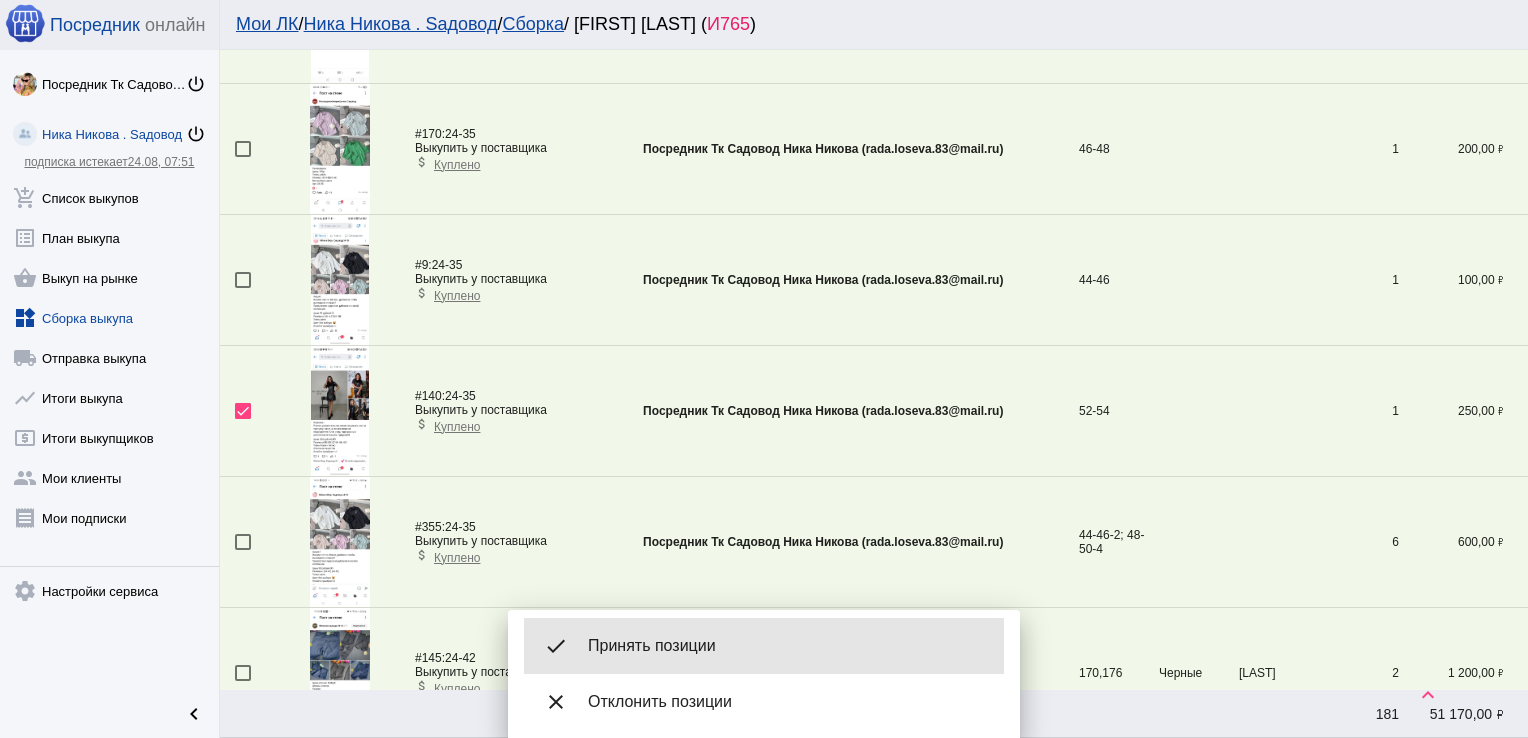 click on "done Принять позиции" at bounding box center [764, 646] 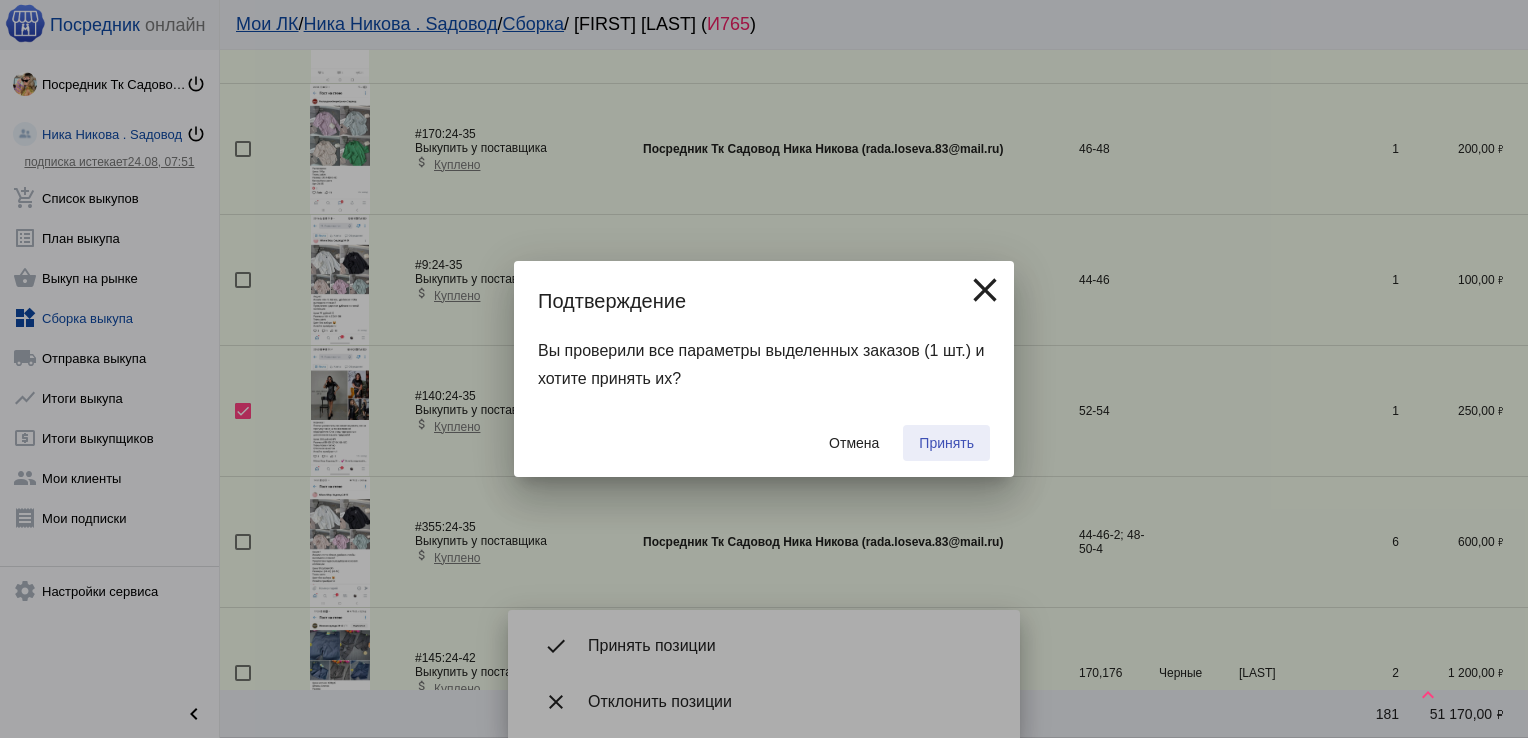 click on "Принять" at bounding box center (946, 443) 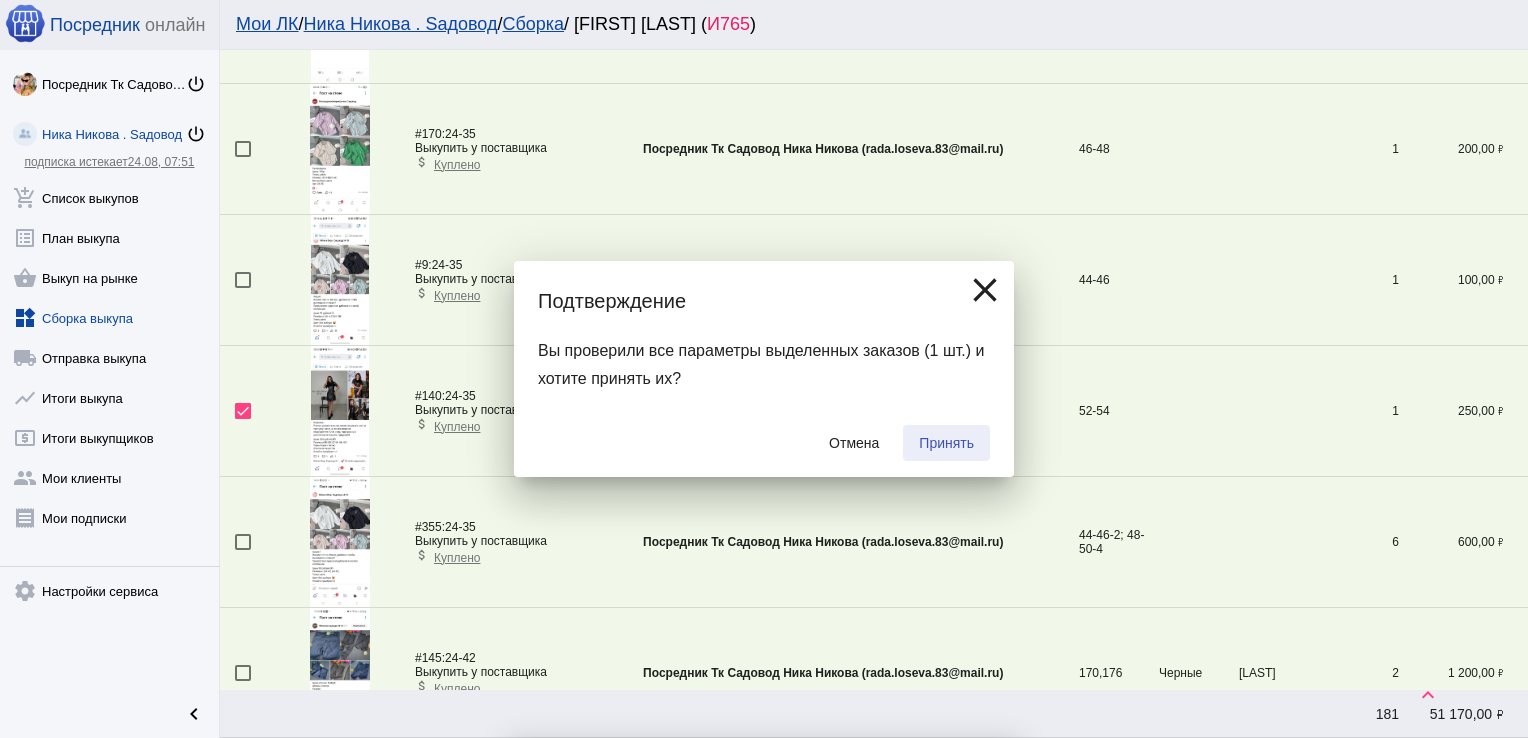 checkbox on "false" 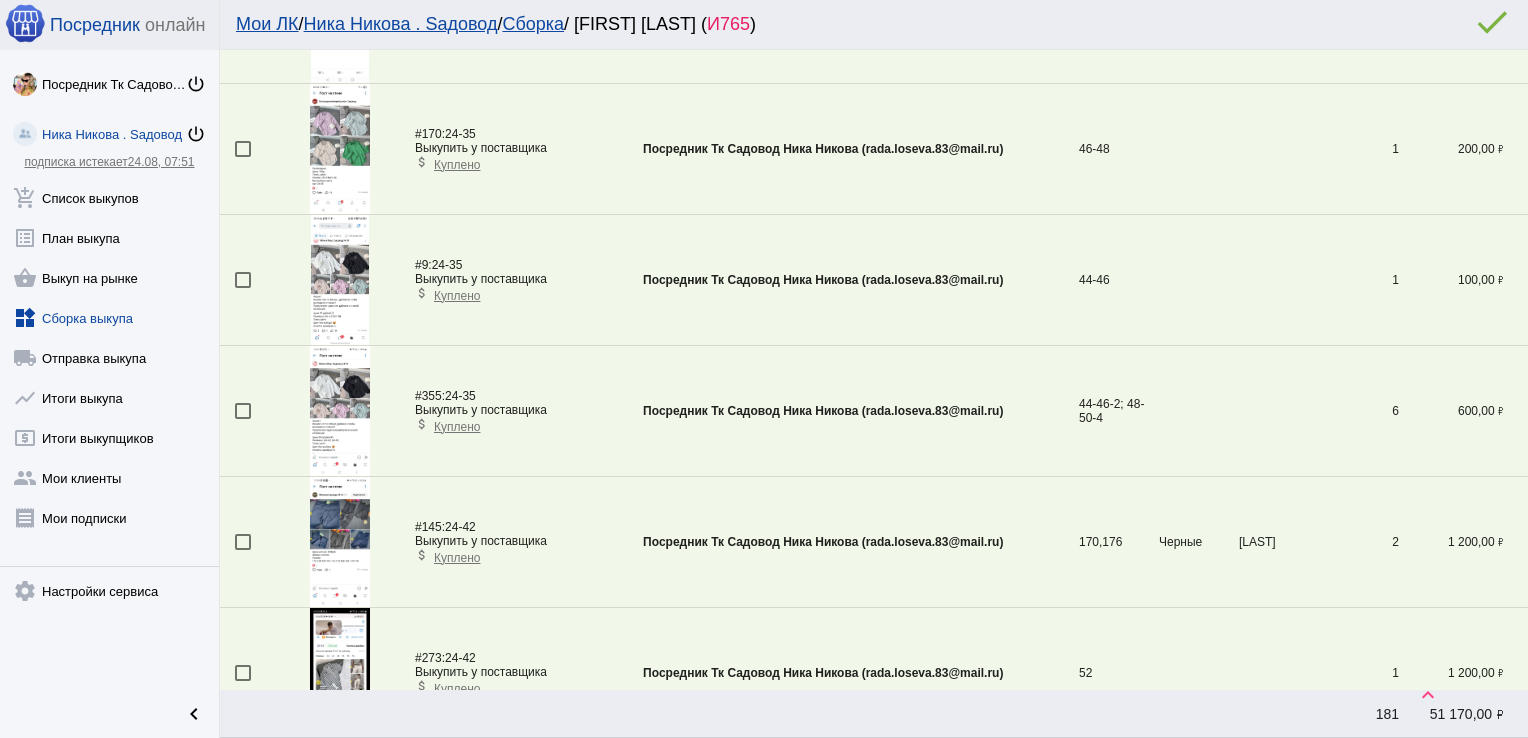 scroll, scrollTop: 5302, scrollLeft: 0, axis: vertical 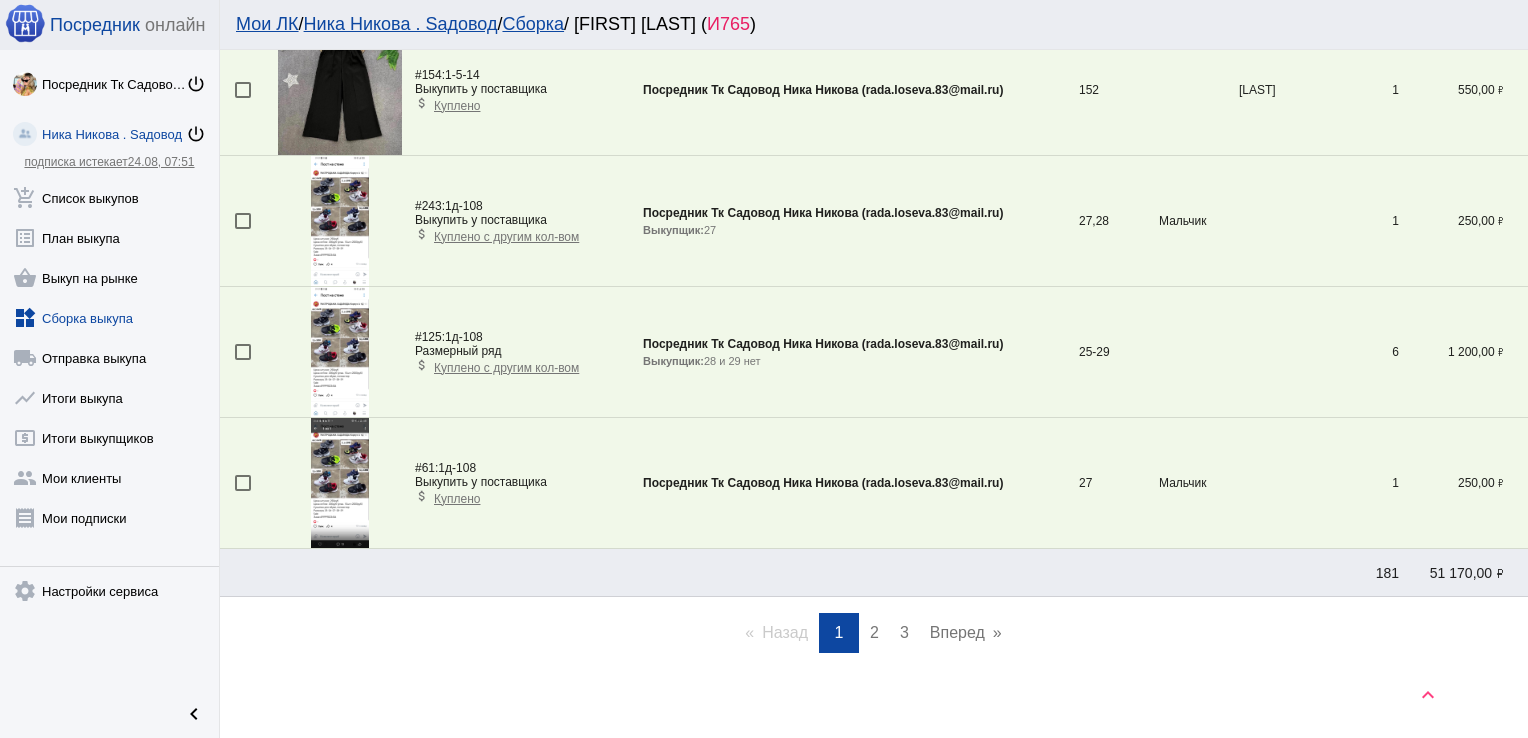 click on "2" at bounding box center (874, 632) 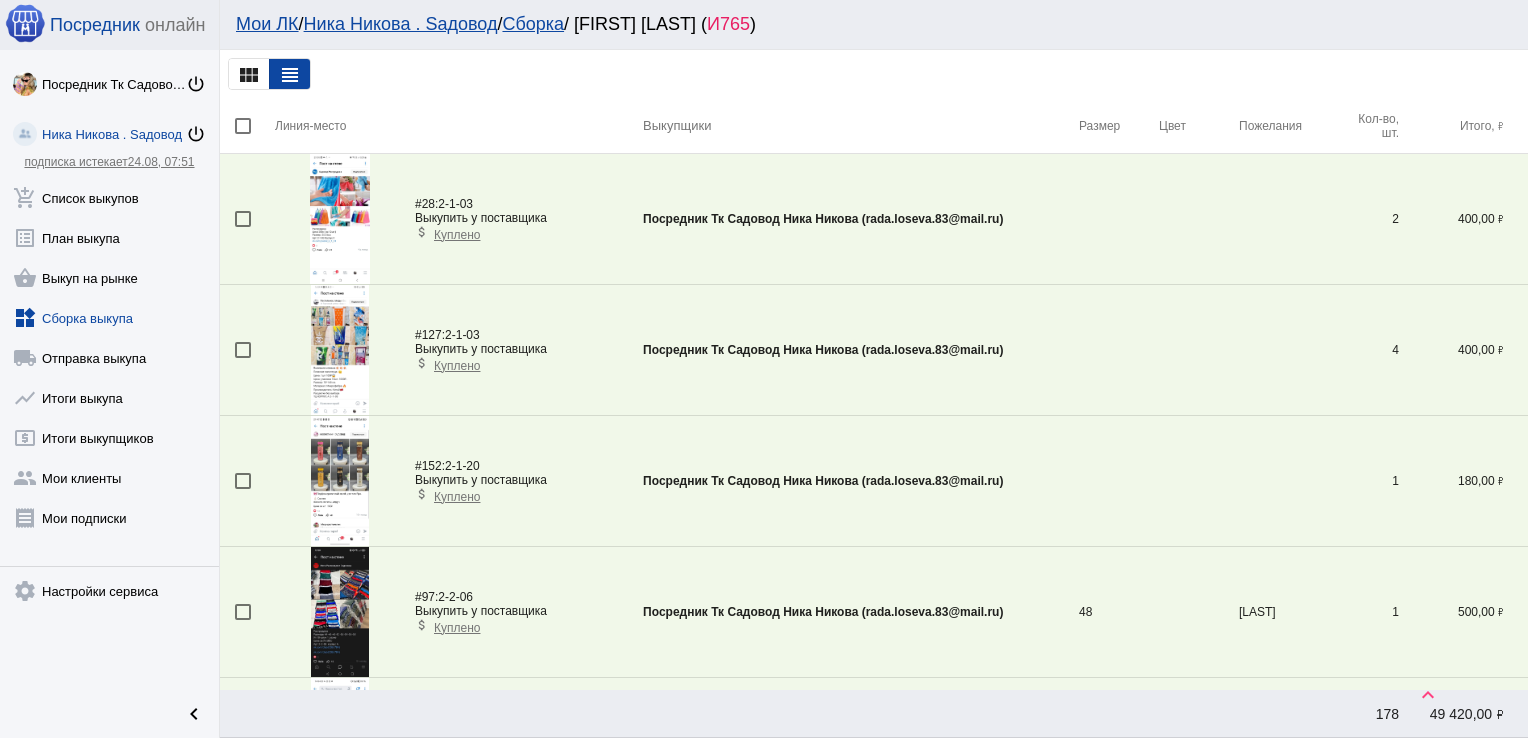 scroll, scrollTop: 5825, scrollLeft: 0, axis: vertical 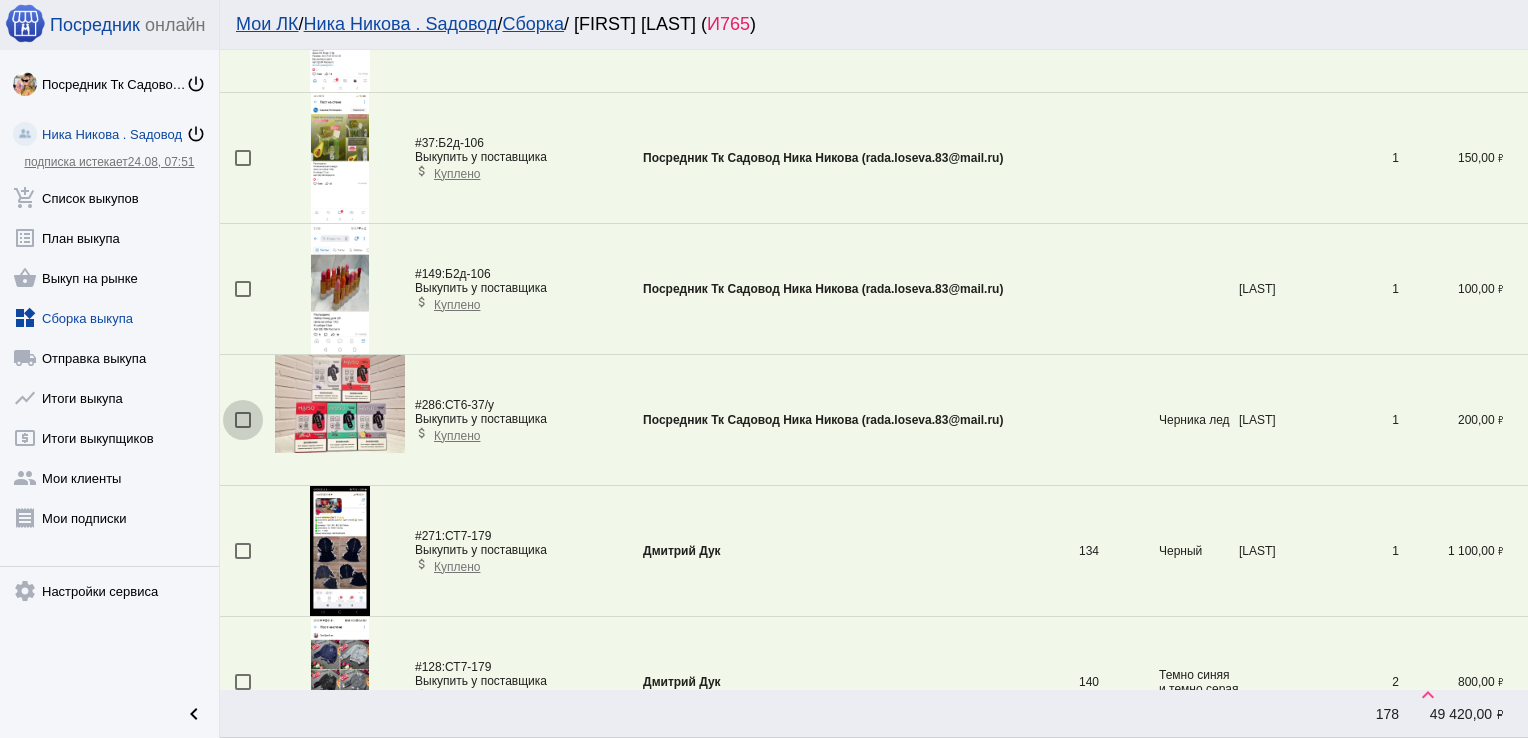 click at bounding box center (243, 420) 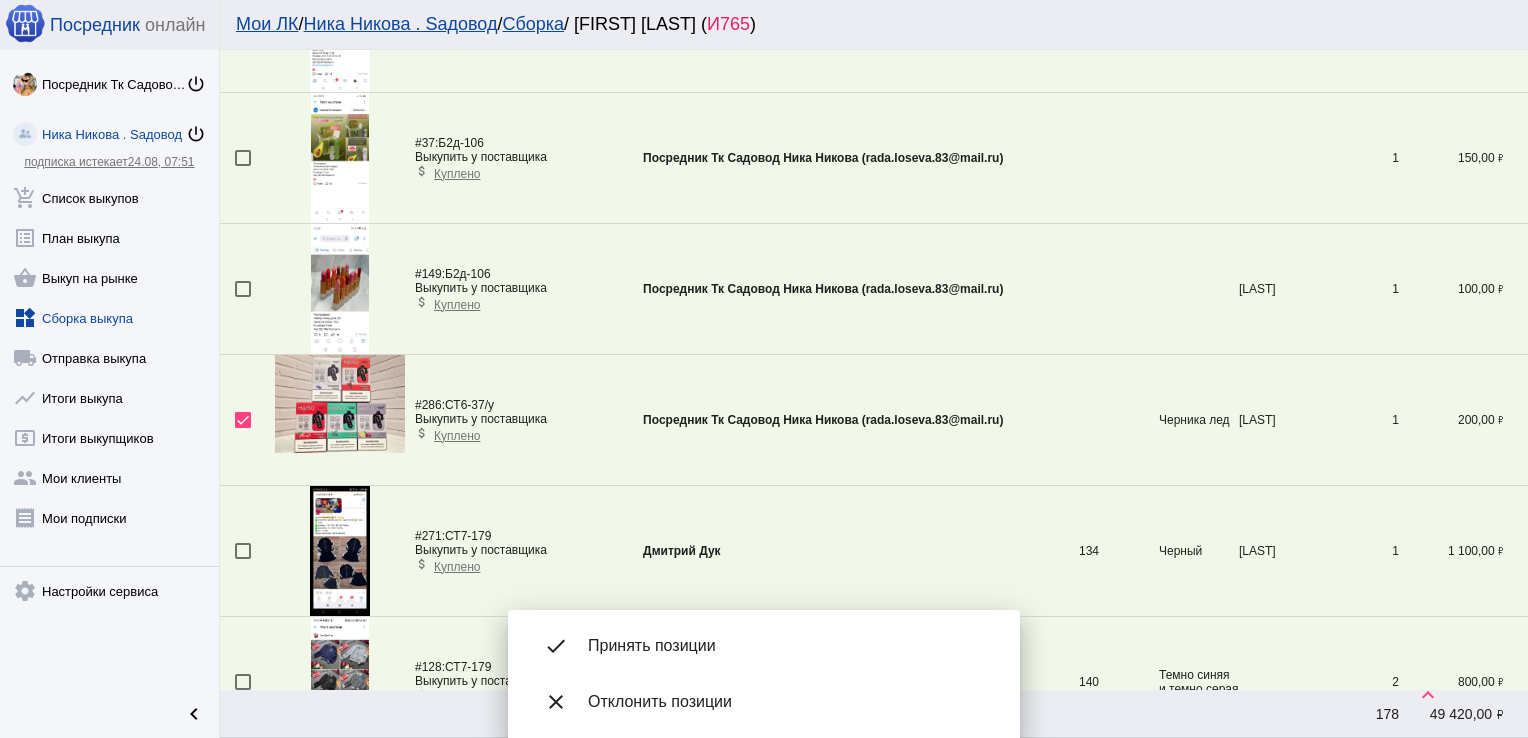 click on "Принять позиции" at bounding box center [788, 646] 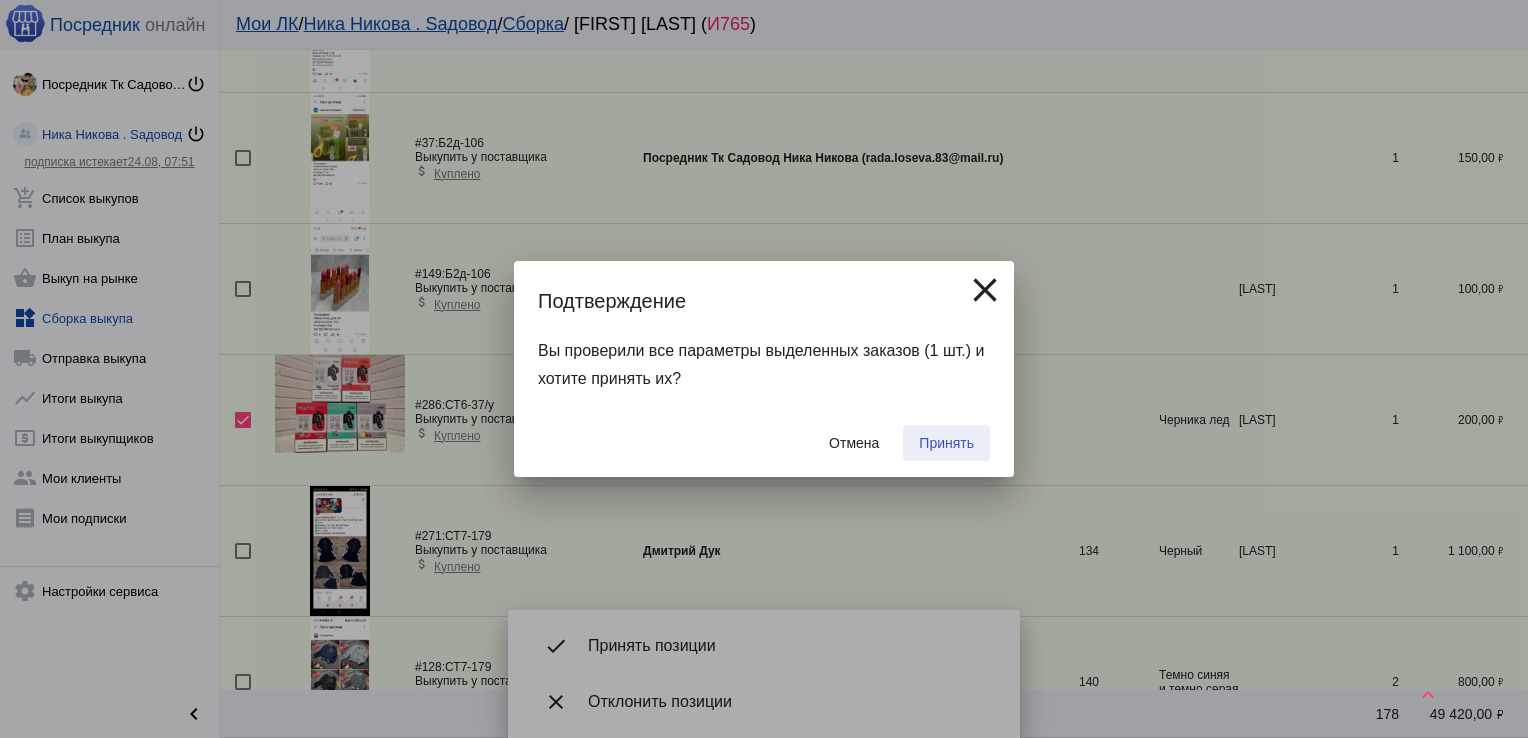 click on "Принять" at bounding box center [946, 443] 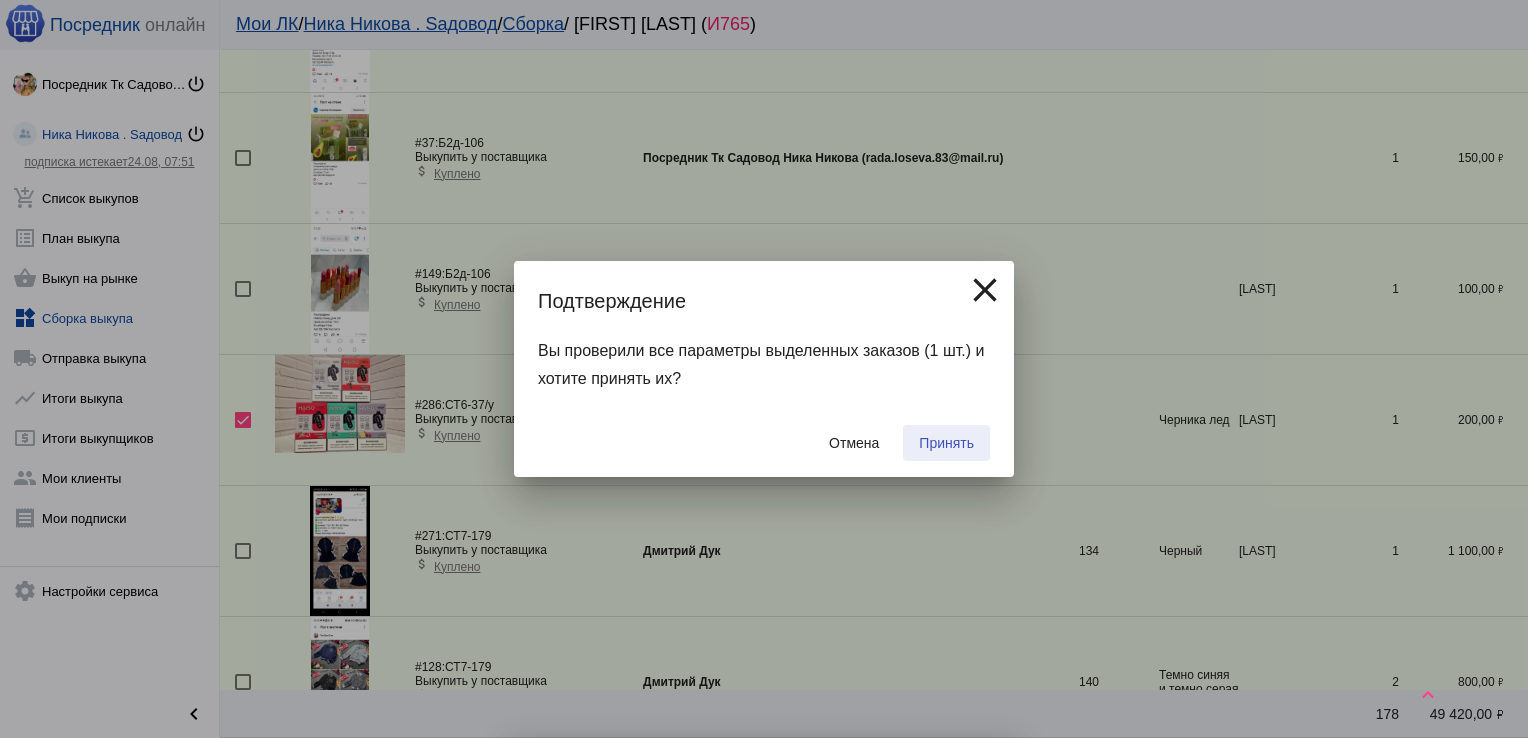 checkbox on "false" 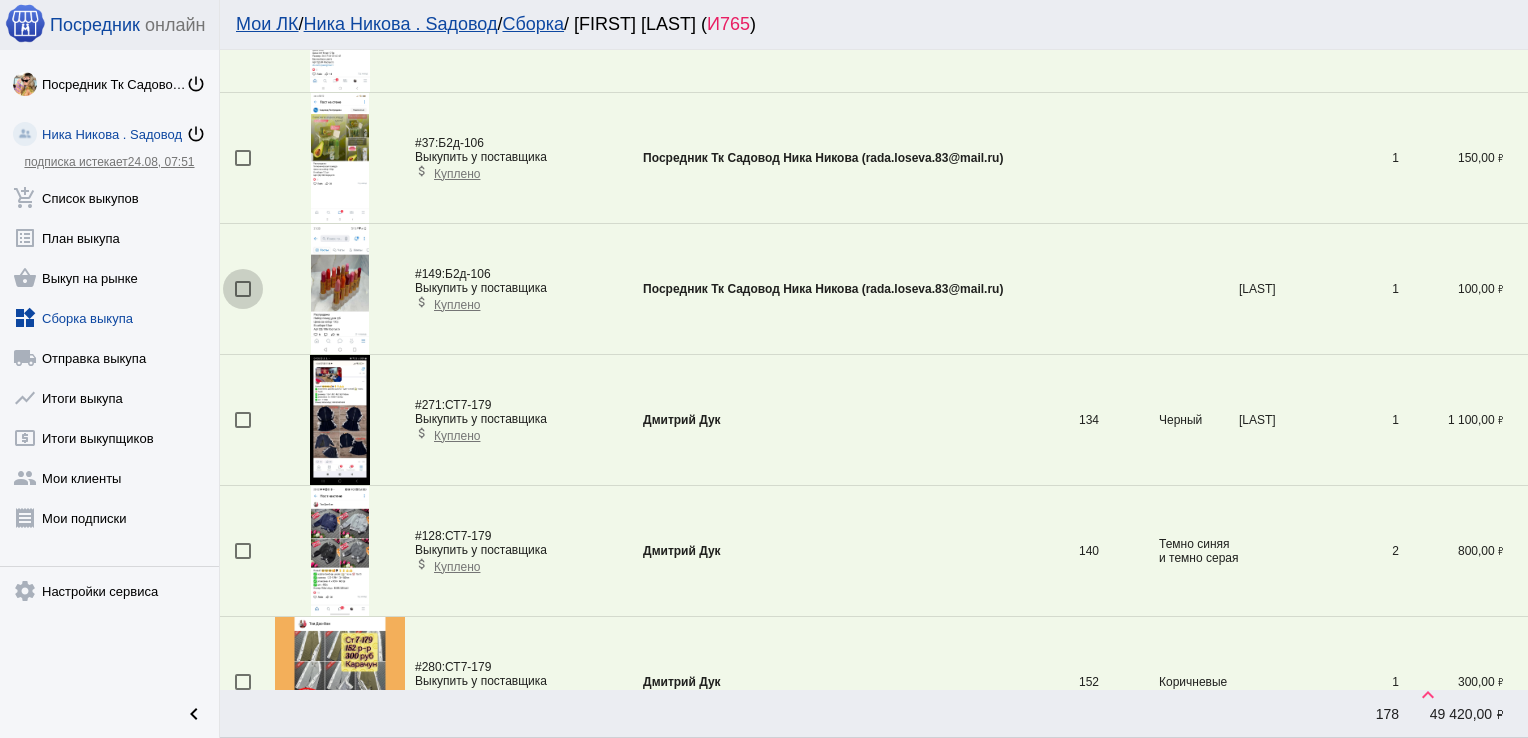 click at bounding box center [243, 289] 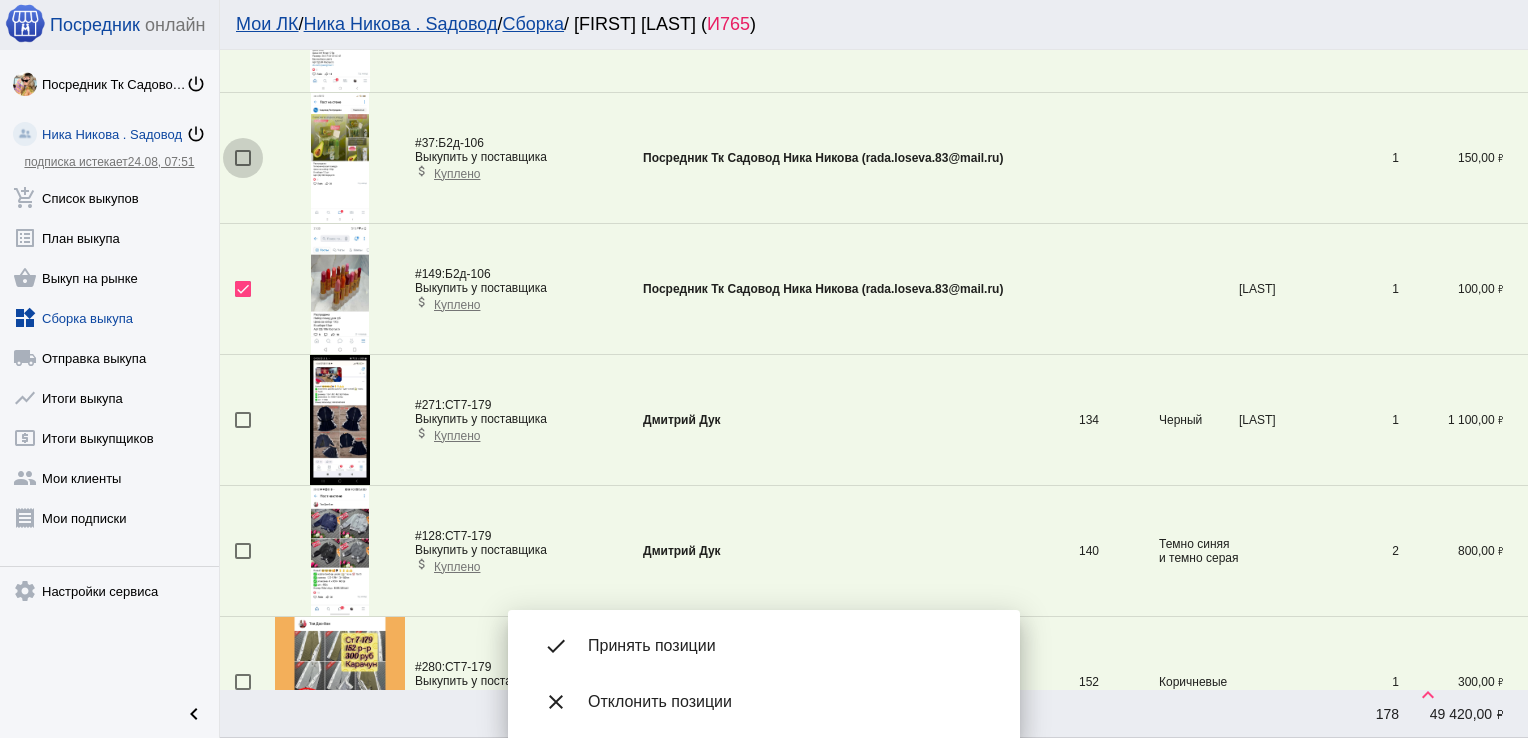 click at bounding box center [243, 158] 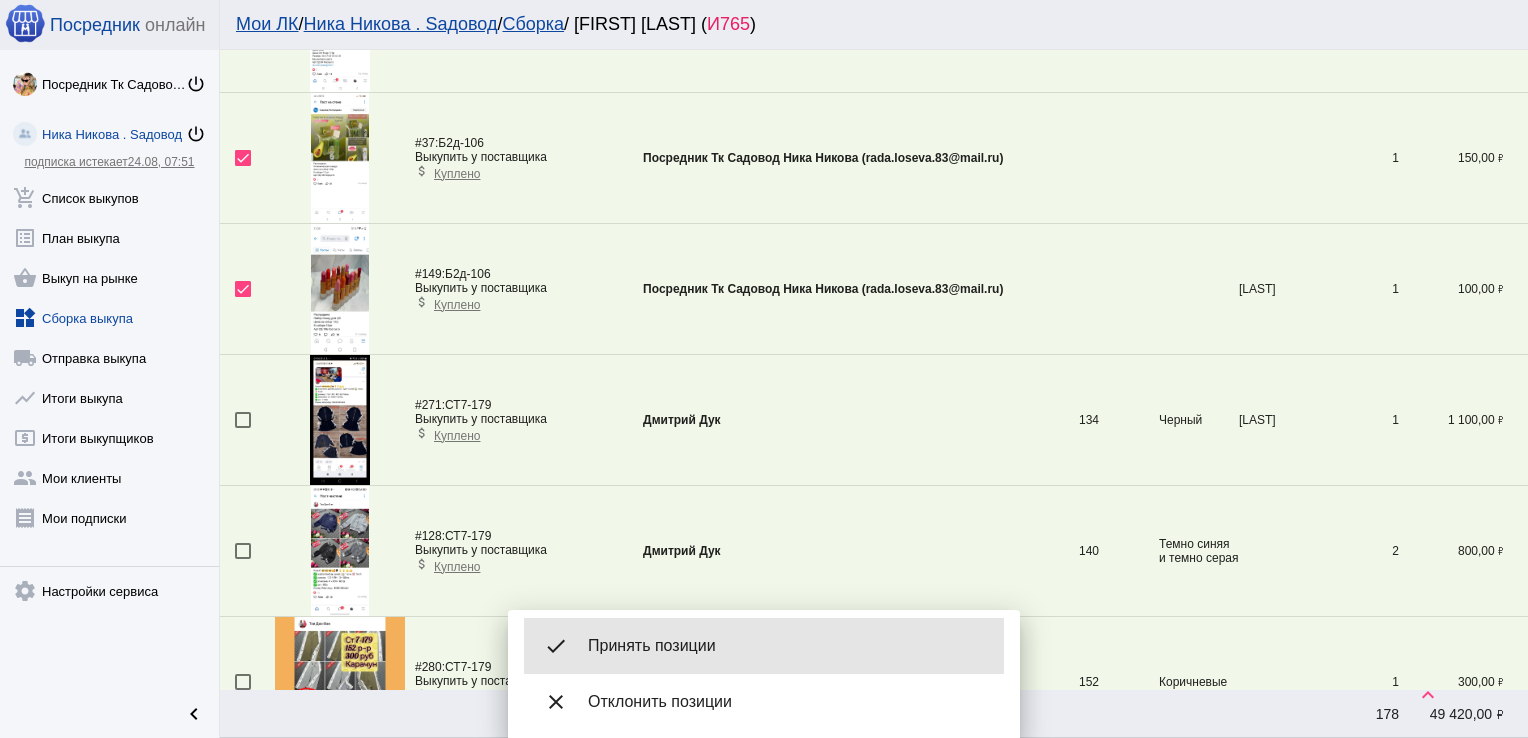 click on "done Принять позиции" at bounding box center [764, 646] 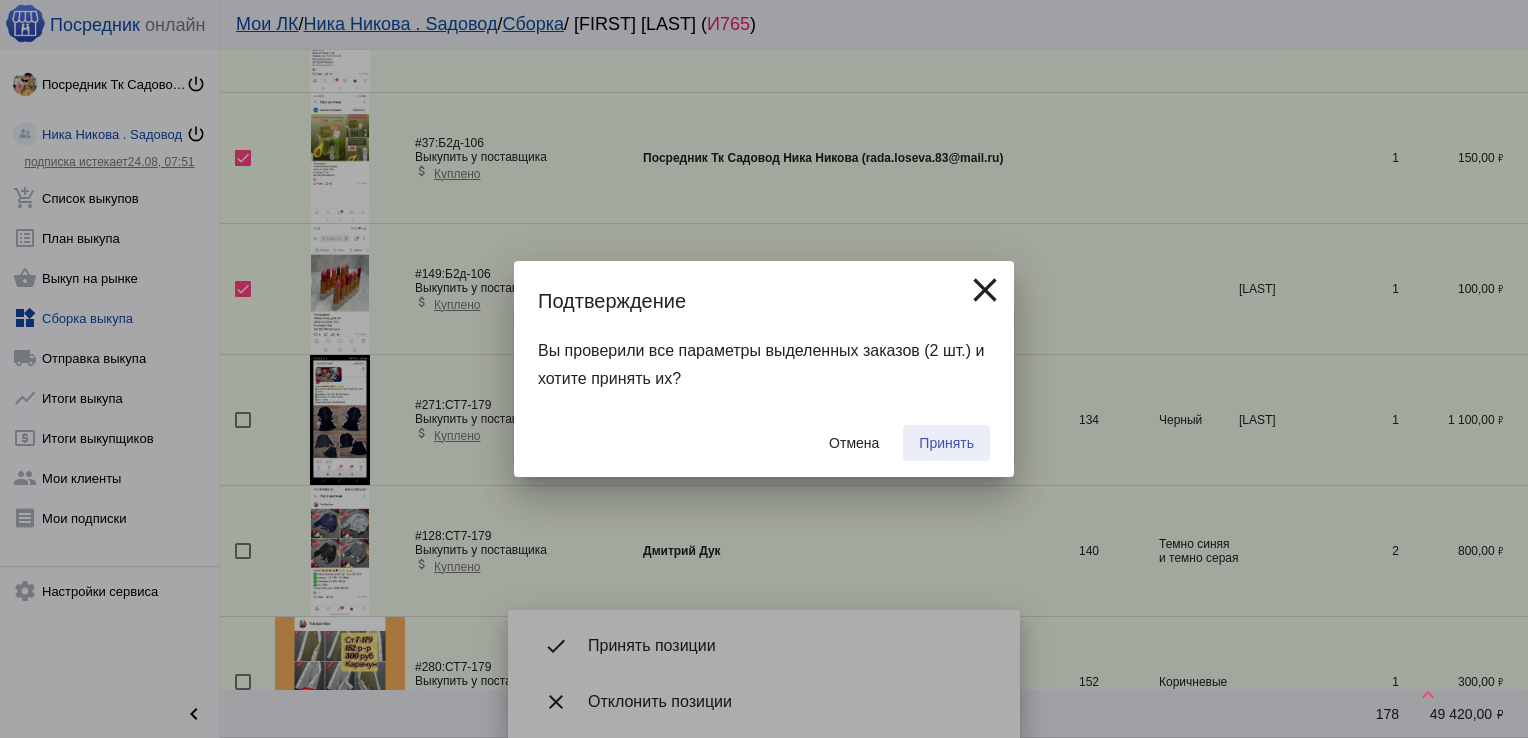 click on "Принять" at bounding box center (946, 443) 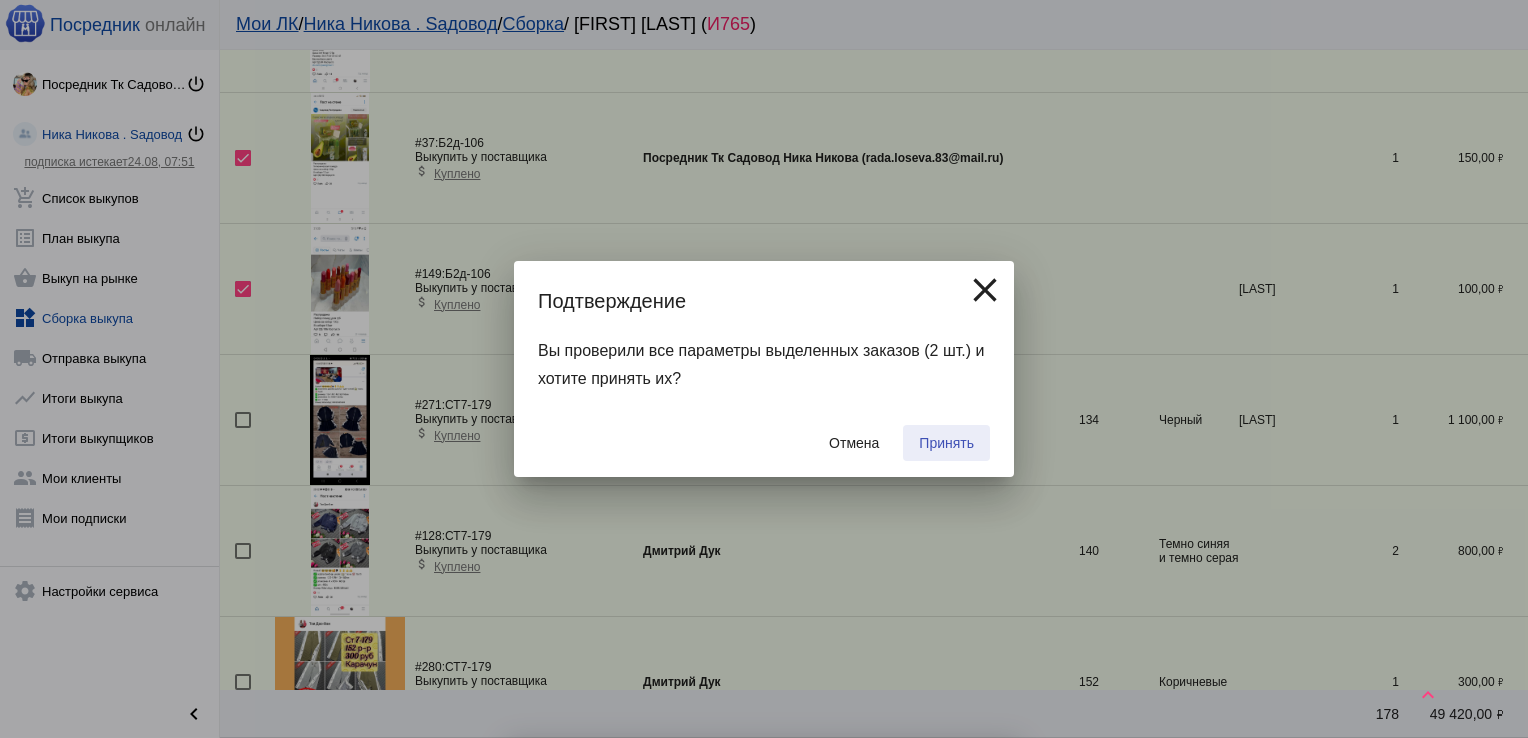 checkbox on "false" 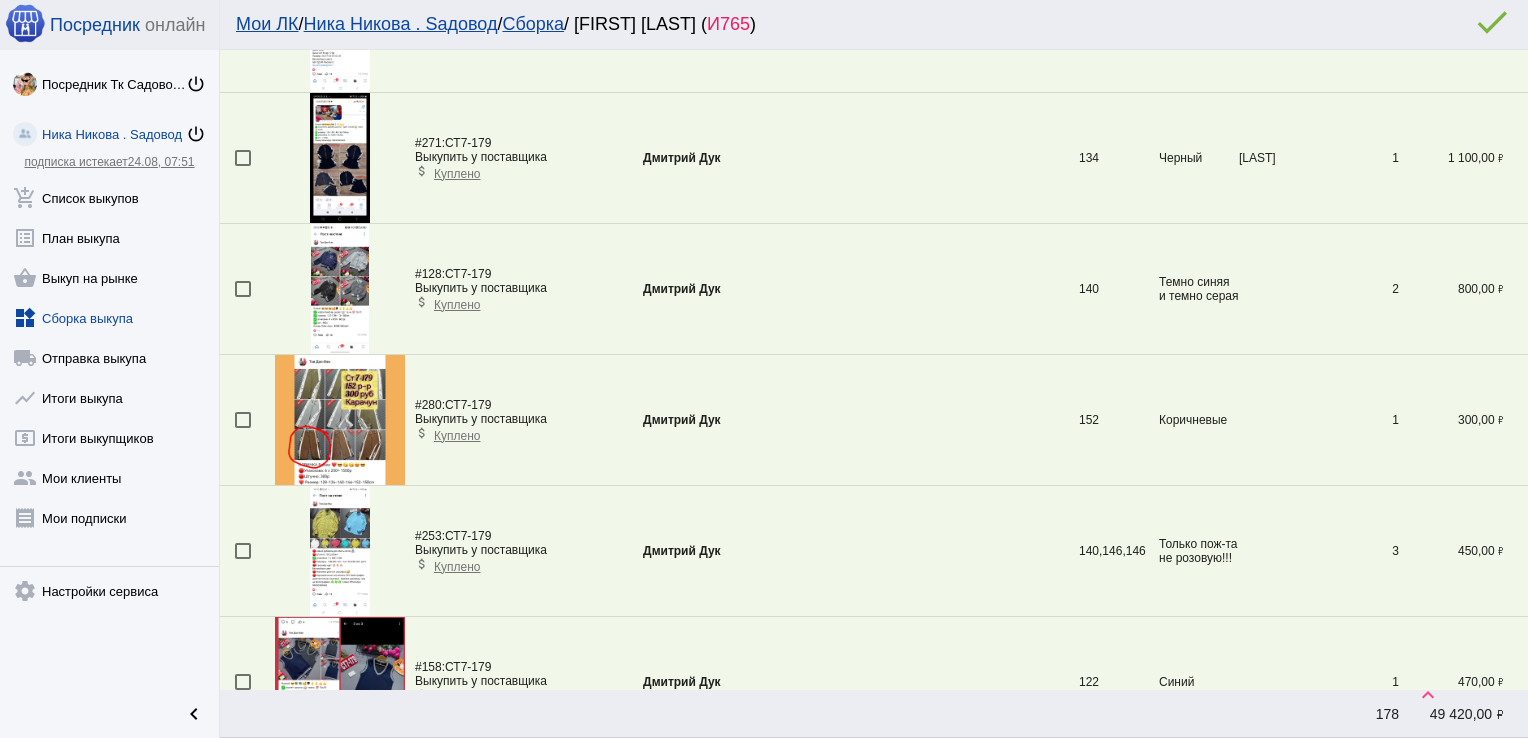 scroll, scrollTop: 6155, scrollLeft: 0, axis: vertical 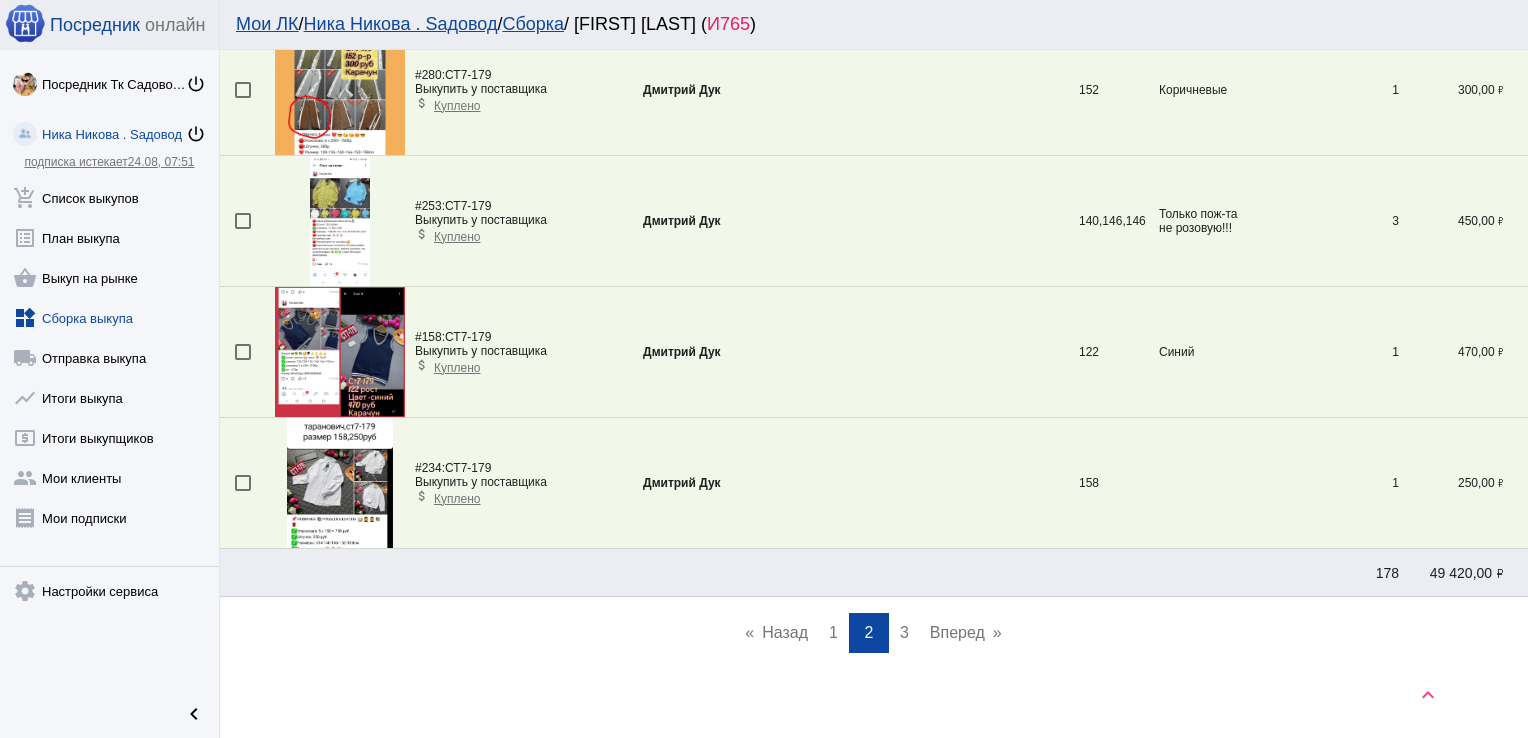 click on "1" at bounding box center (833, 632) 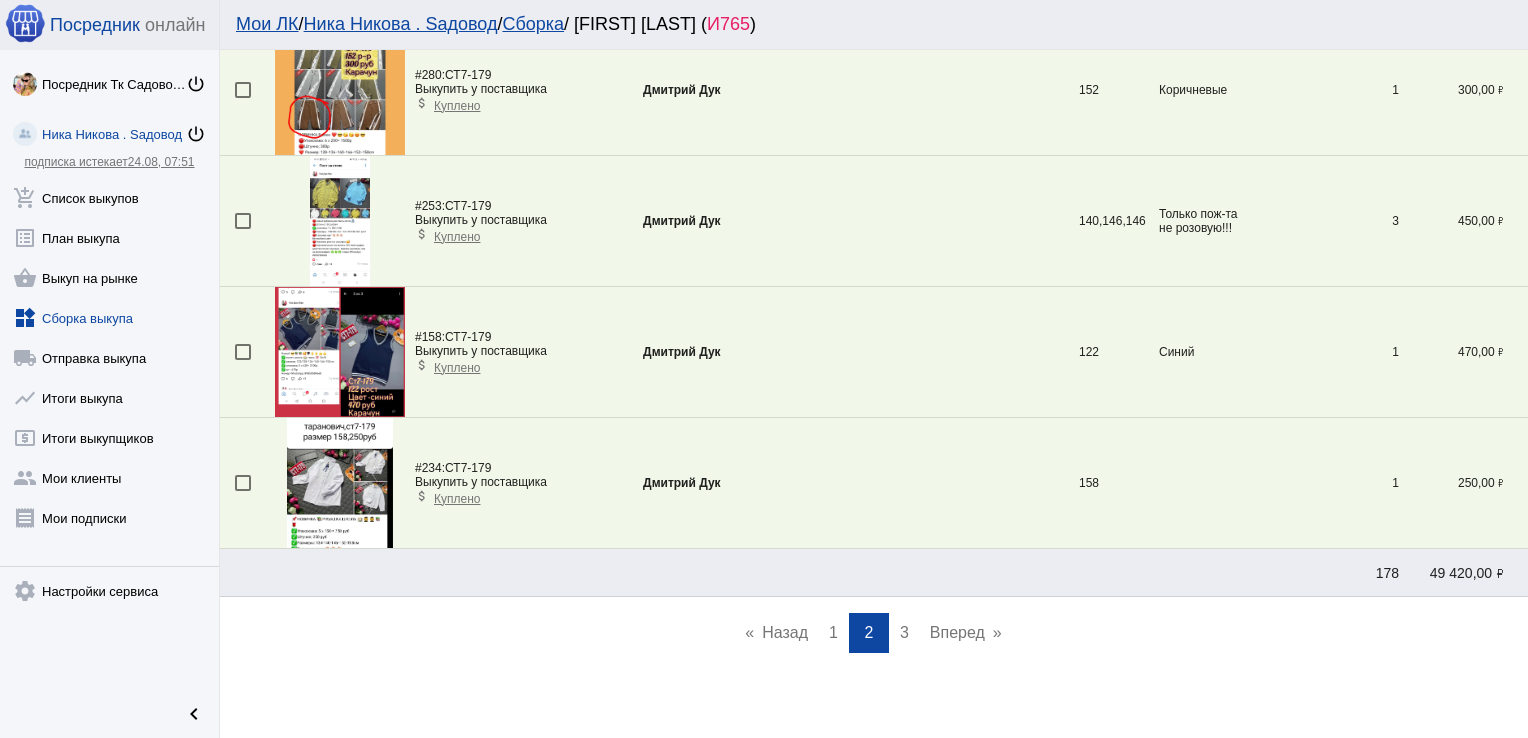 scroll, scrollTop: 0, scrollLeft: 0, axis: both 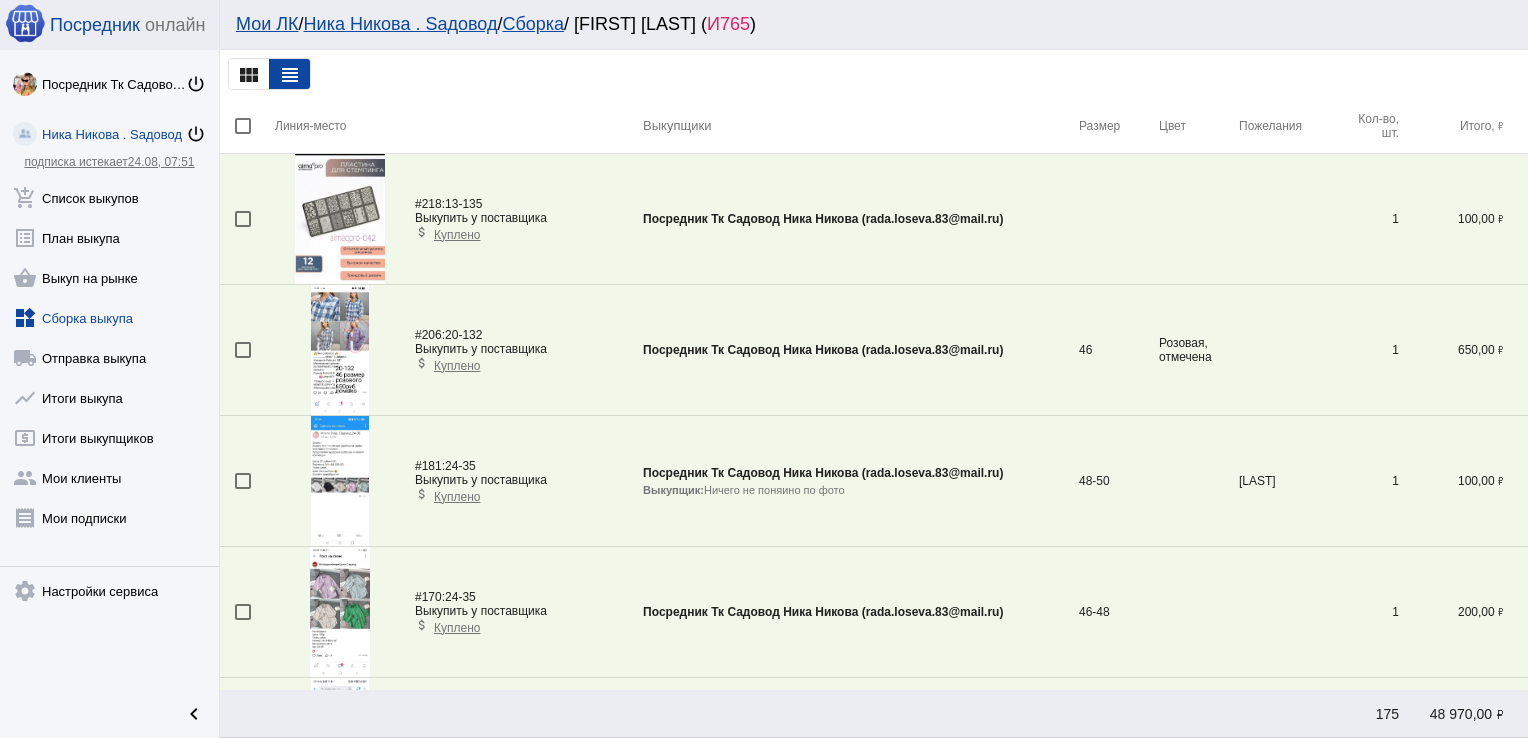 click at bounding box center [243, 219] 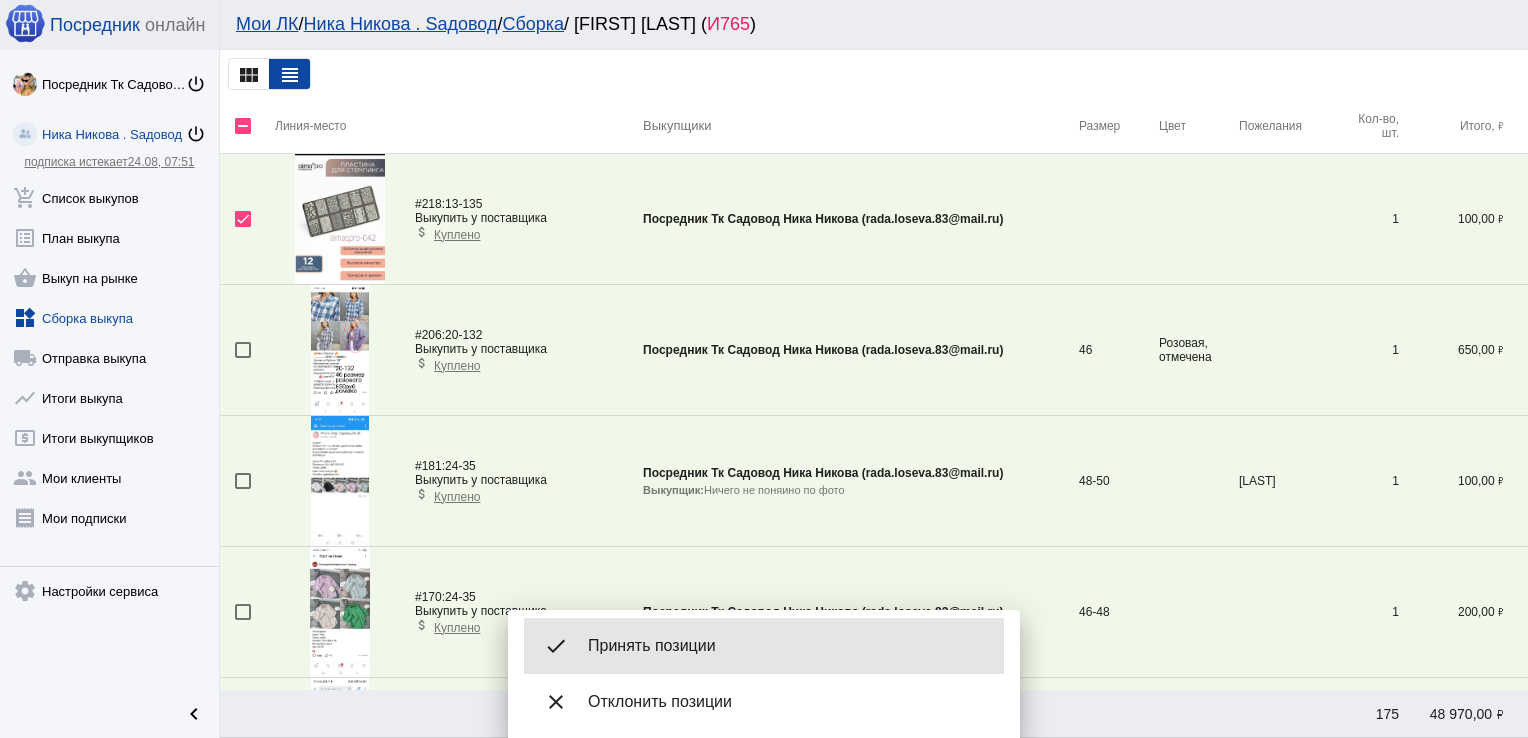 click on "done Принять позиции" at bounding box center [764, 646] 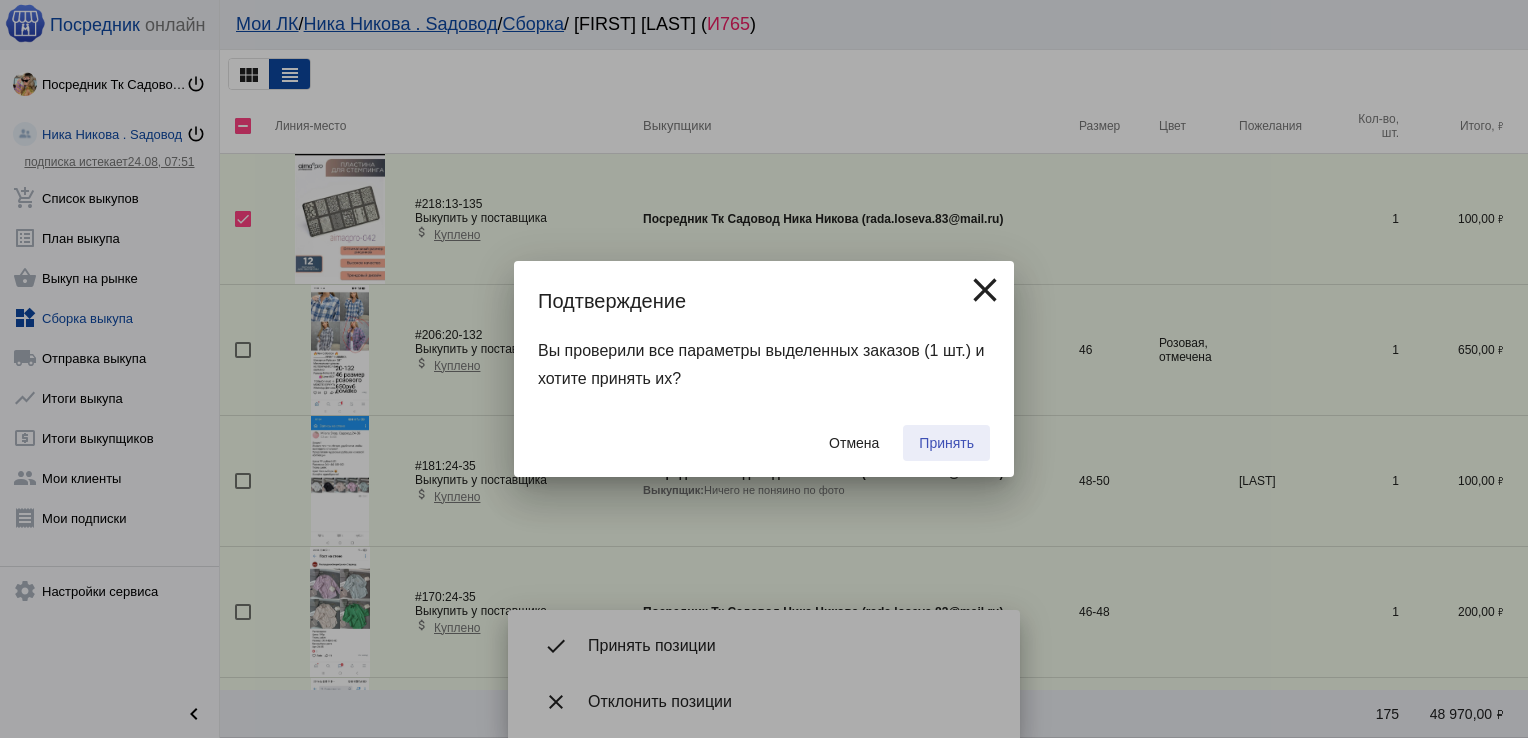 click on "Принять" at bounding box center [946, 443] 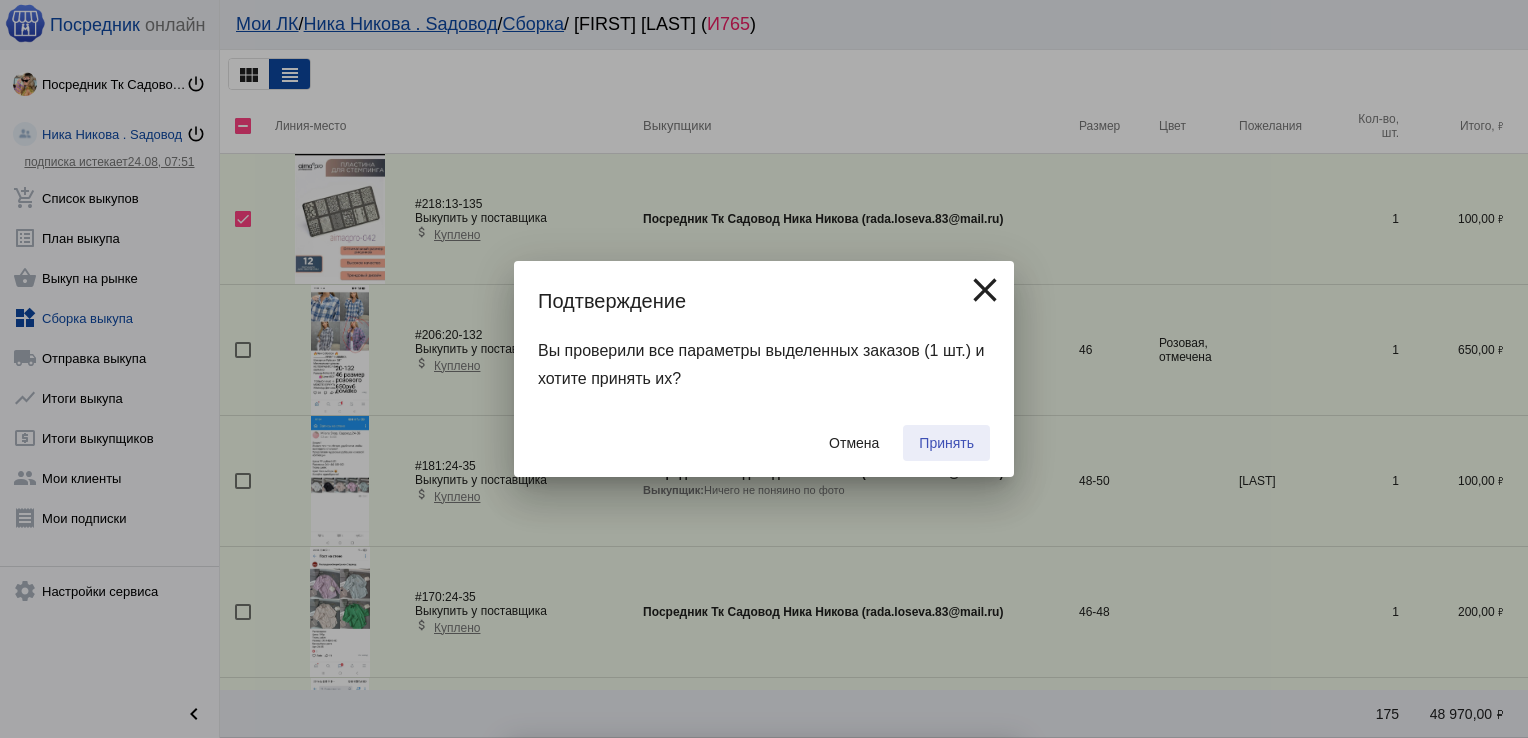 checkbox on "false" 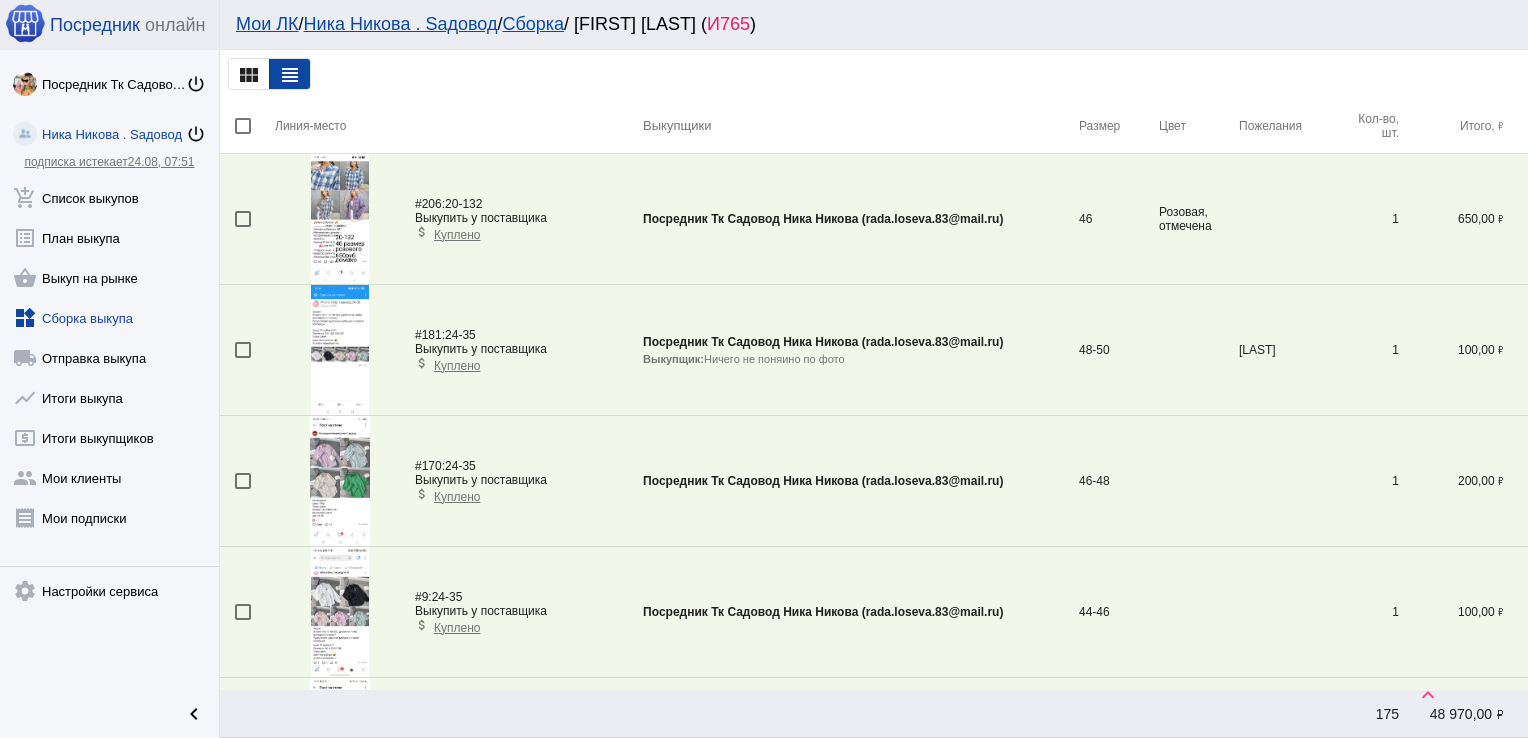 scroll, scrollTop: 1378, scrollLeft: 0, axis: vertical 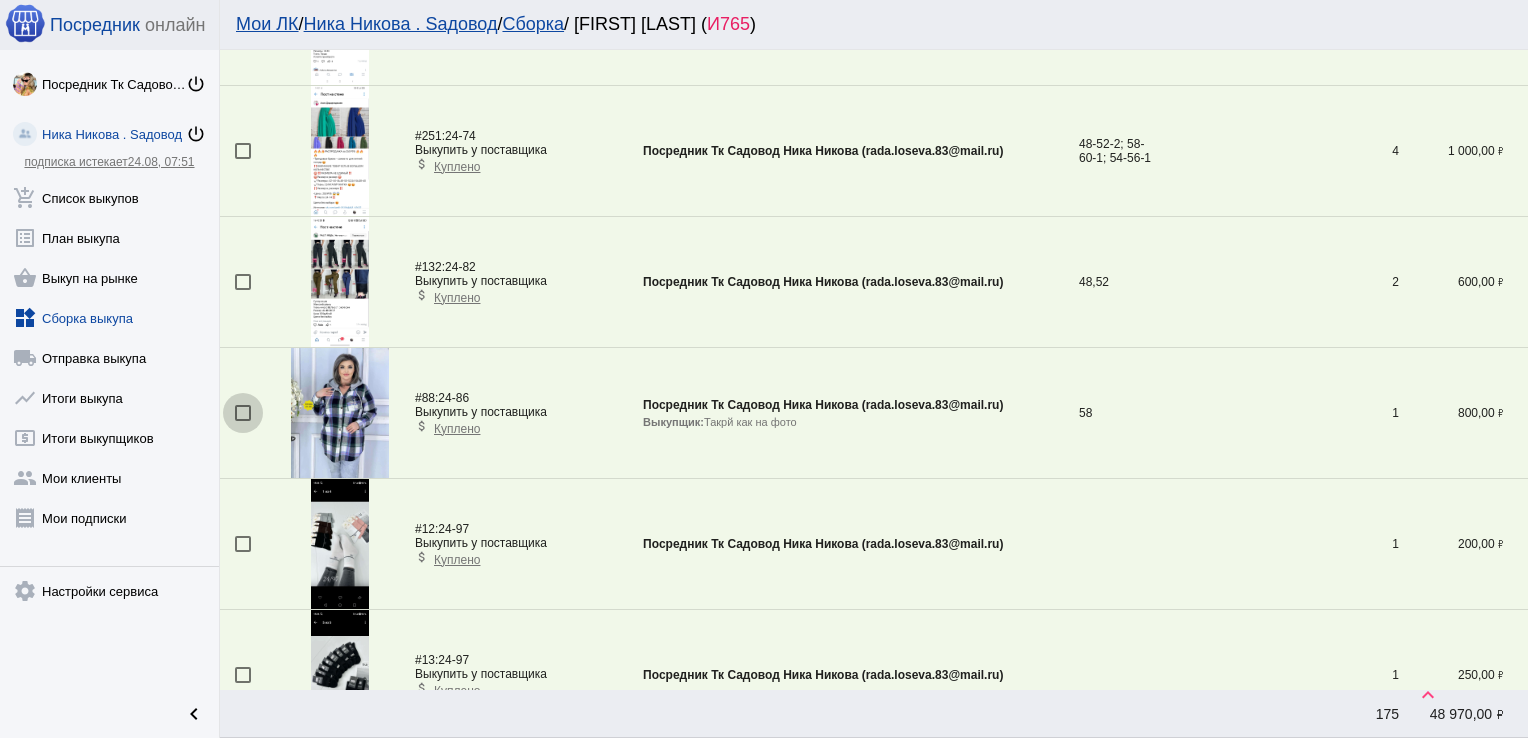 click at bounding box center (243, 413) 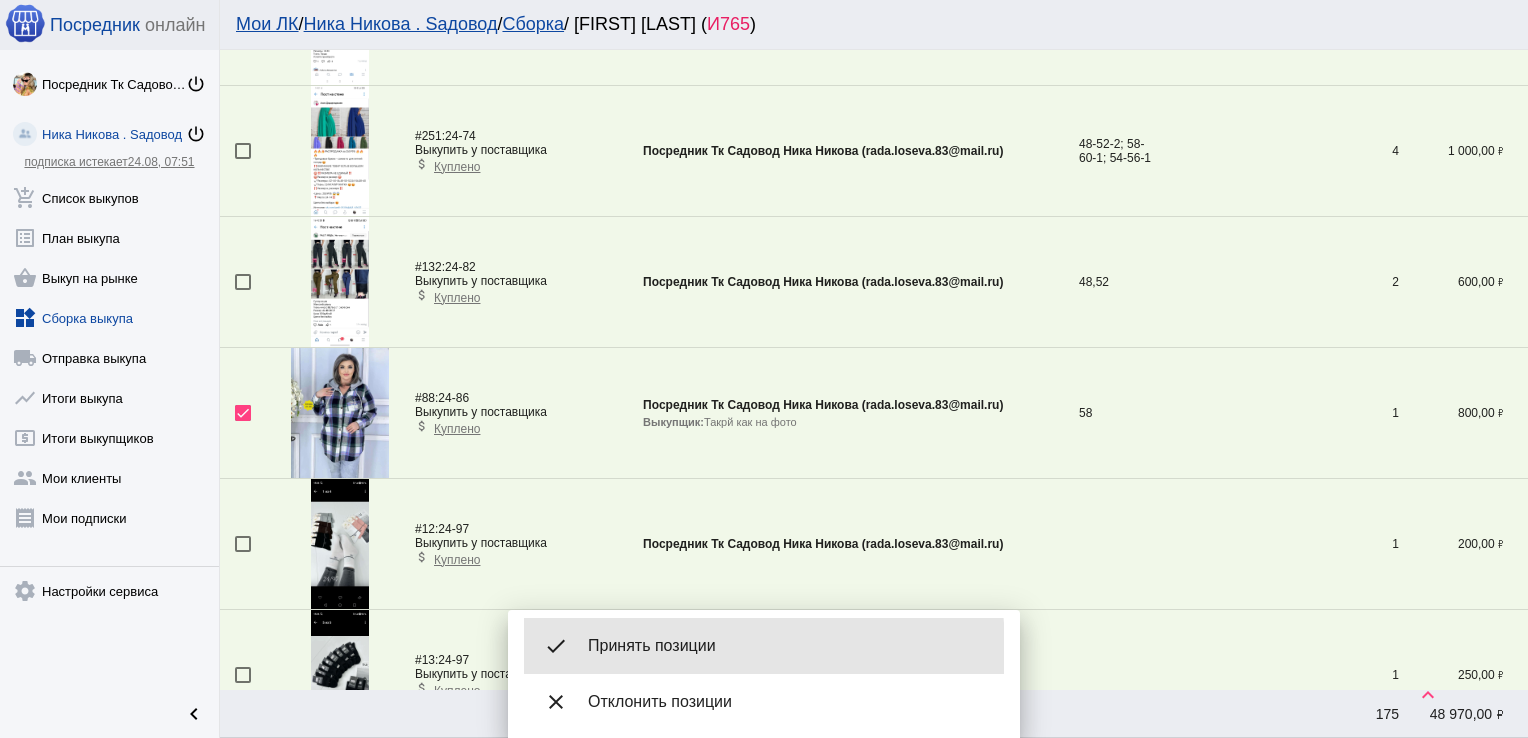 click on "Принять позиции" at bounding box center (788, 646) 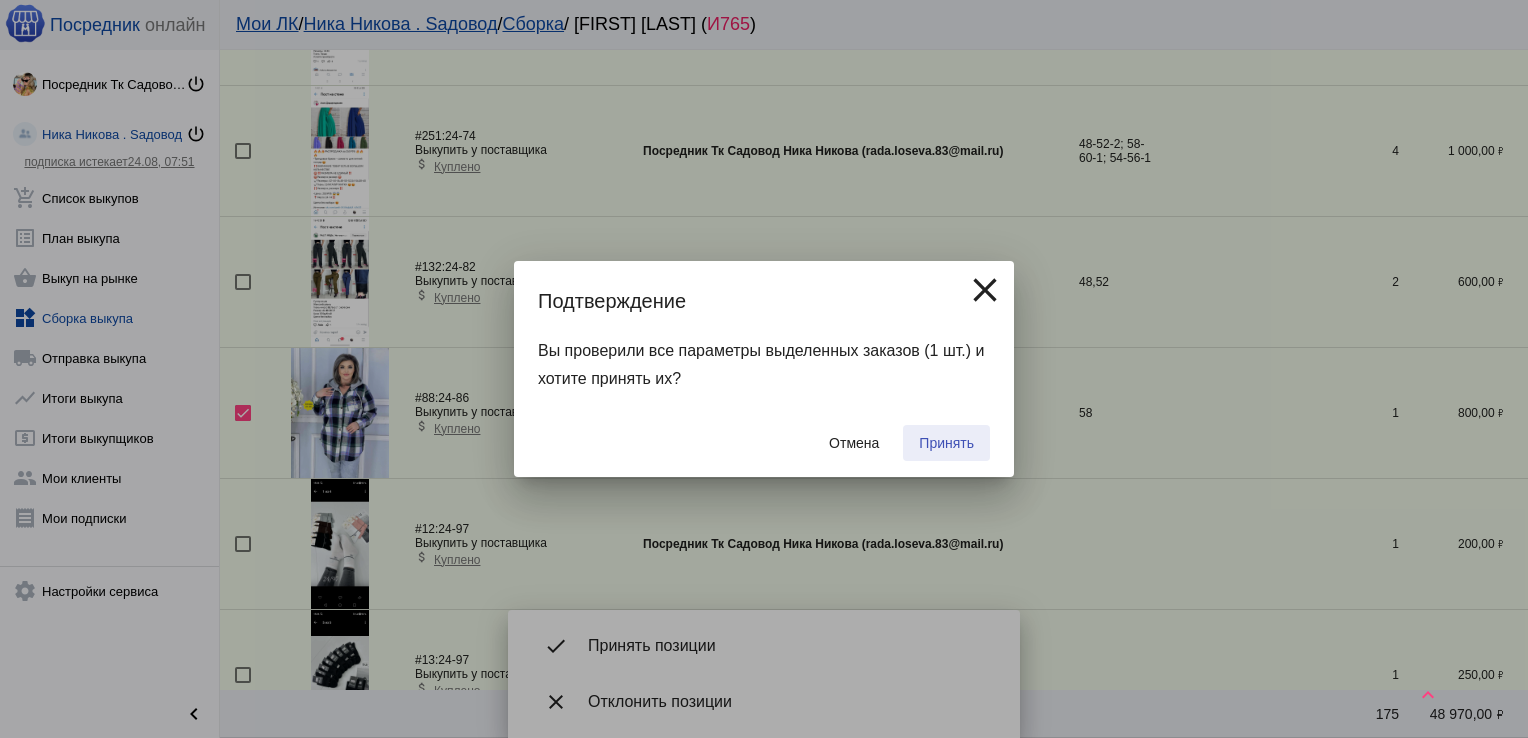 click on "Принять" at bounding box center (946, 443) 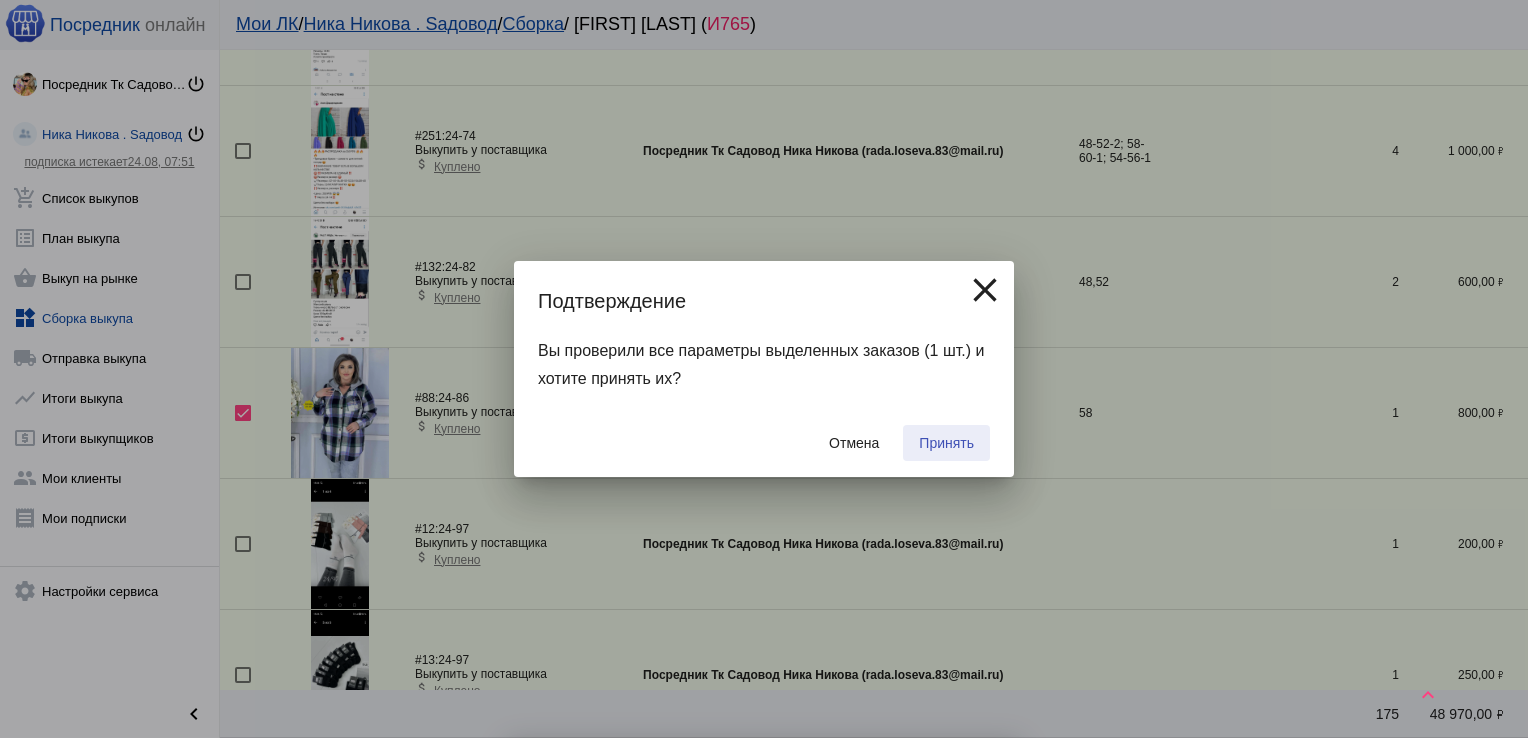 checkbox on "false" 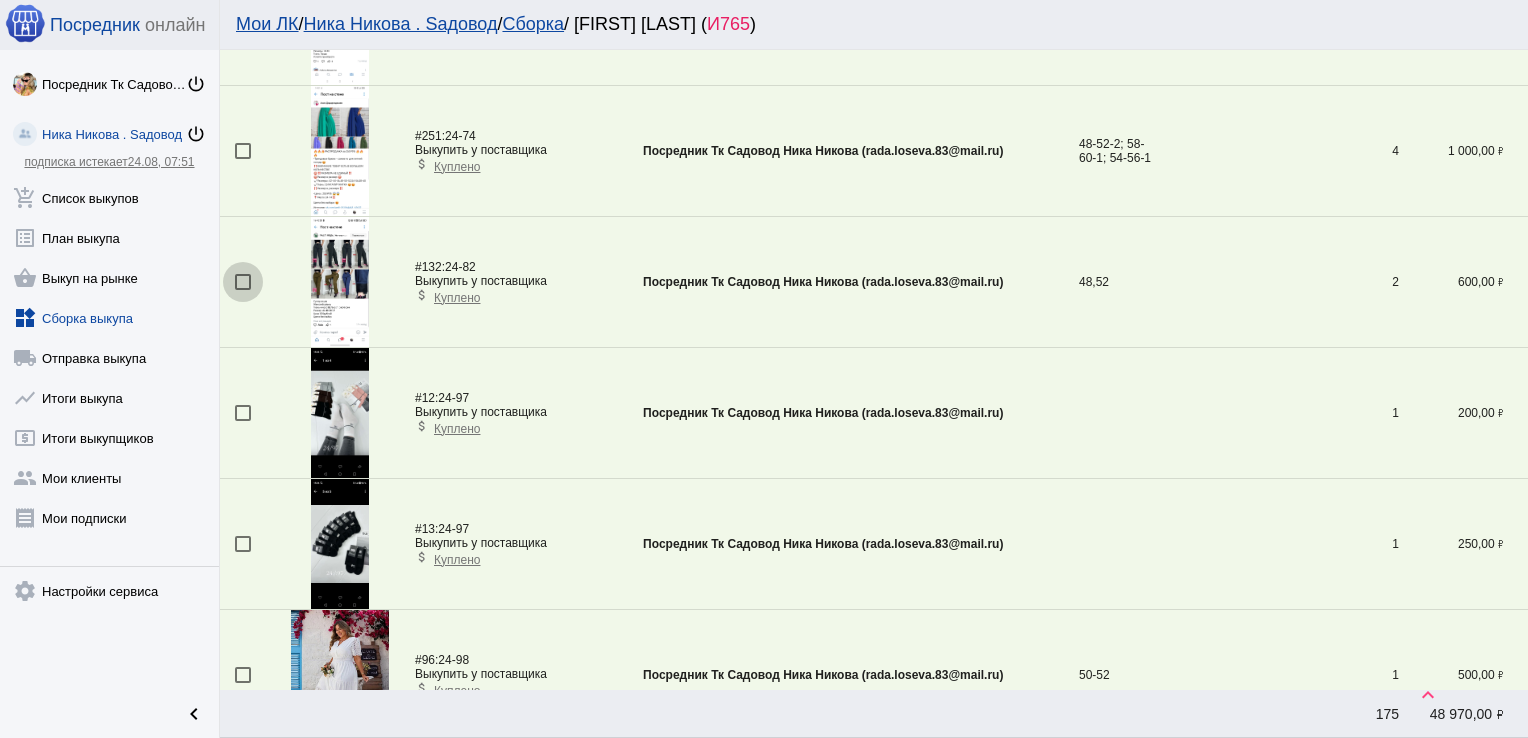 click at bounding box center [243, 282] 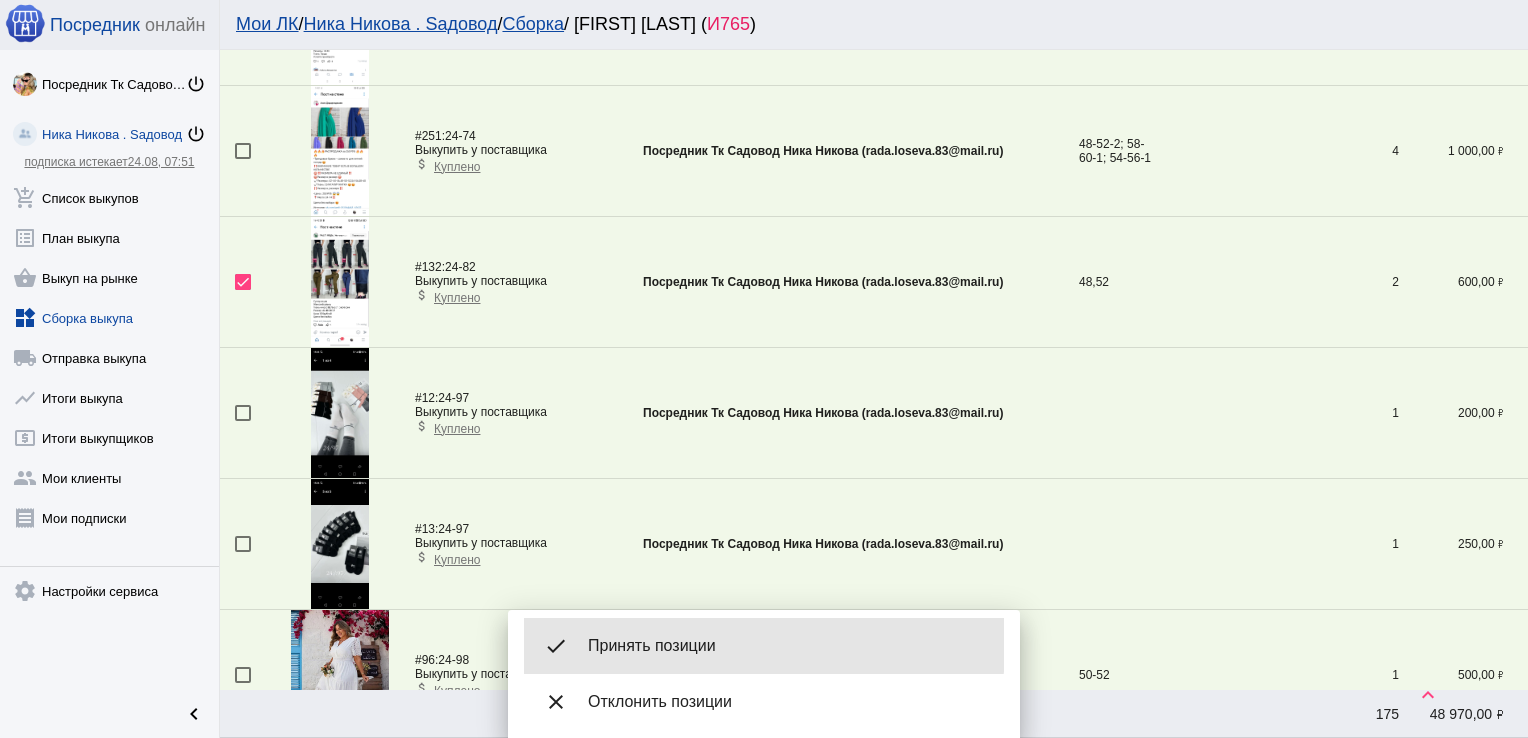 click on "Принять позиции" at bounding box center [788, 646] 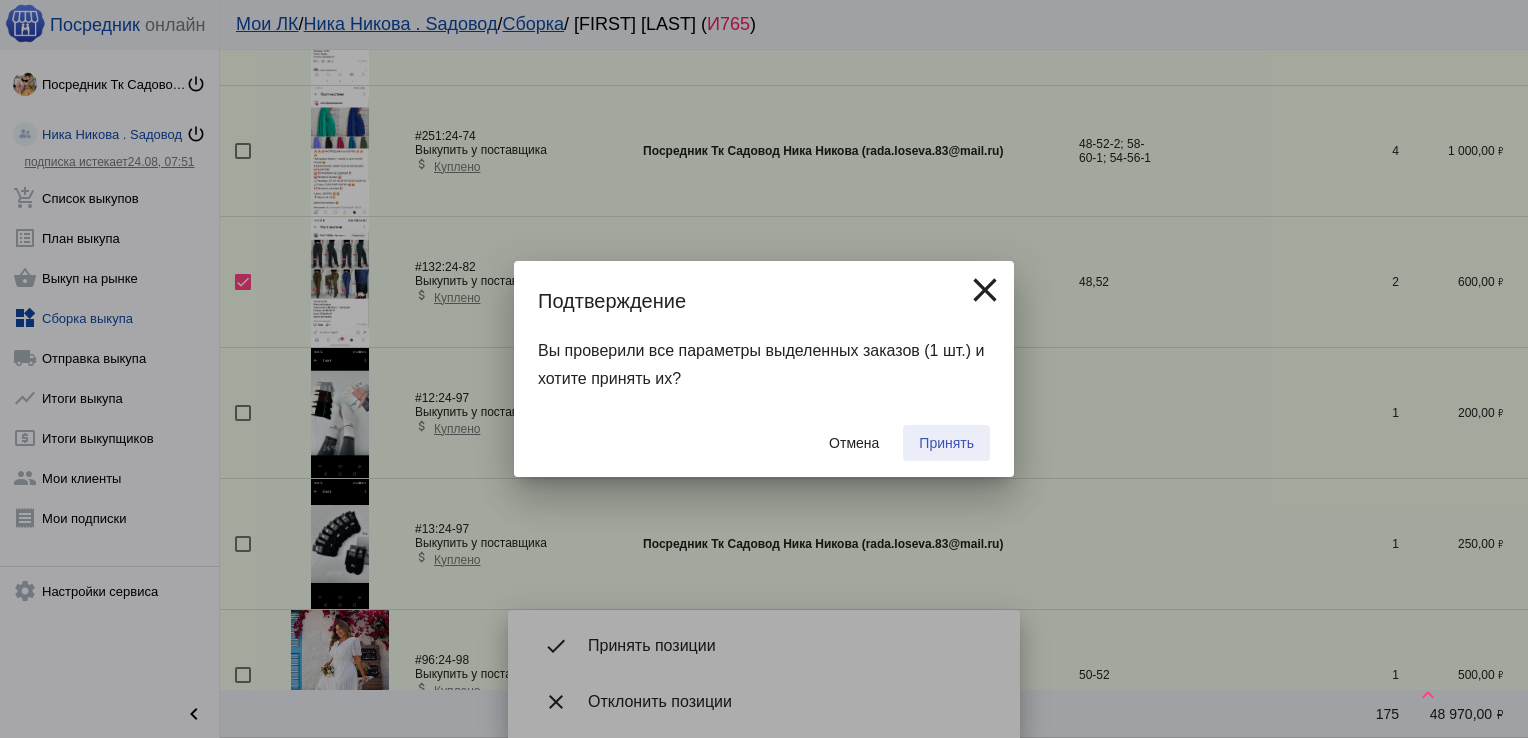 click on "Принять" at bounding box center (946, 443) 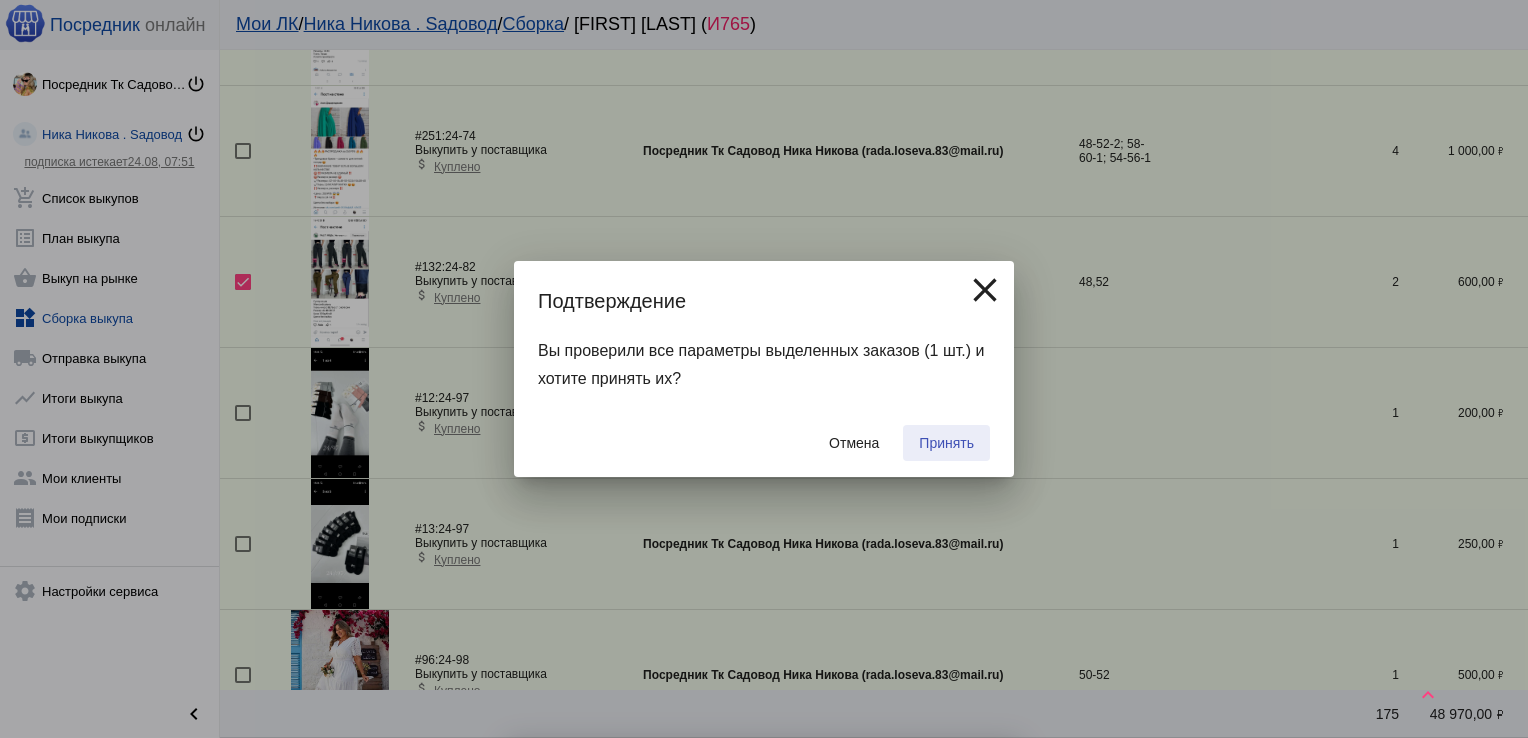 checkbox on "false" 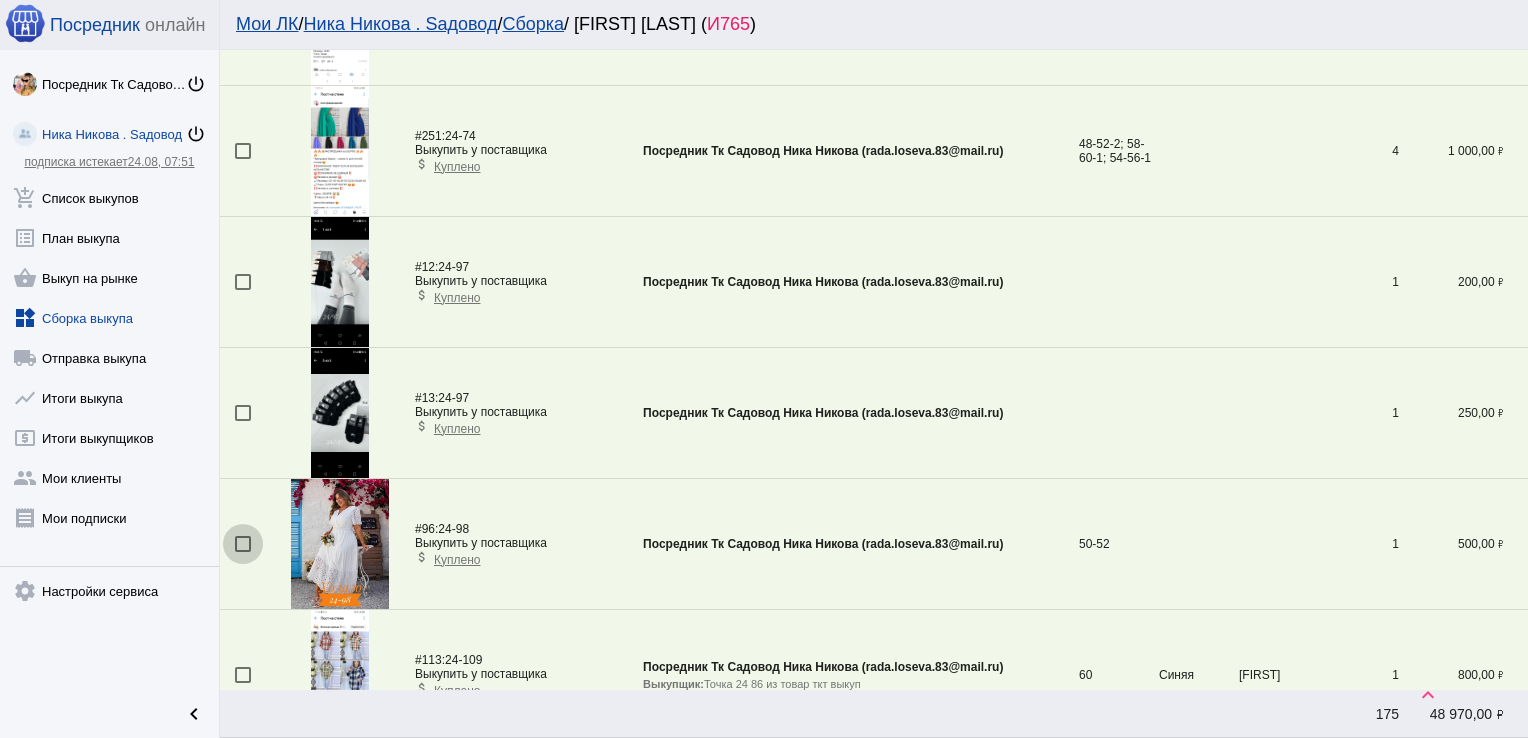 click at bounding box center [243, 544] 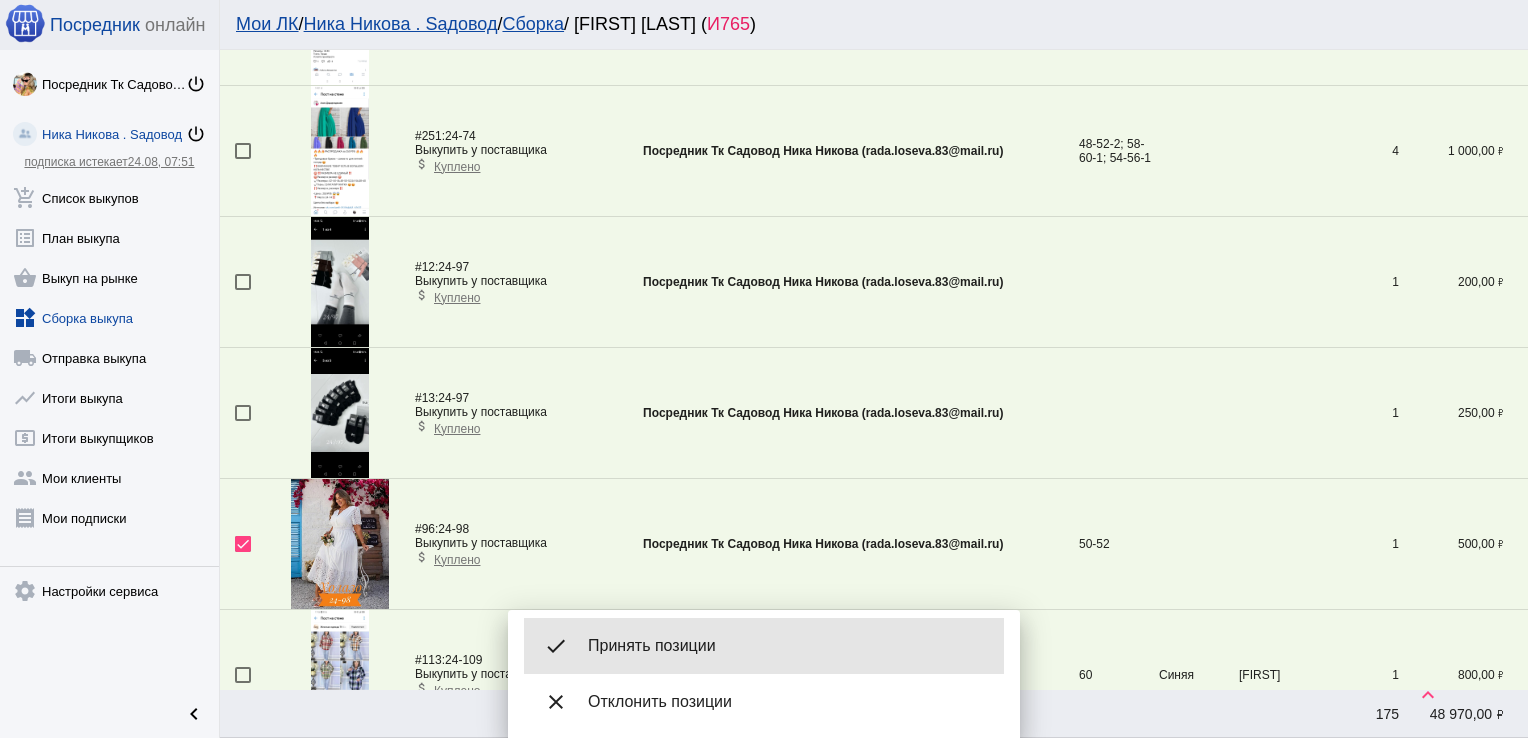 click on "done Принять позиции" at bounding box center (764, 646) 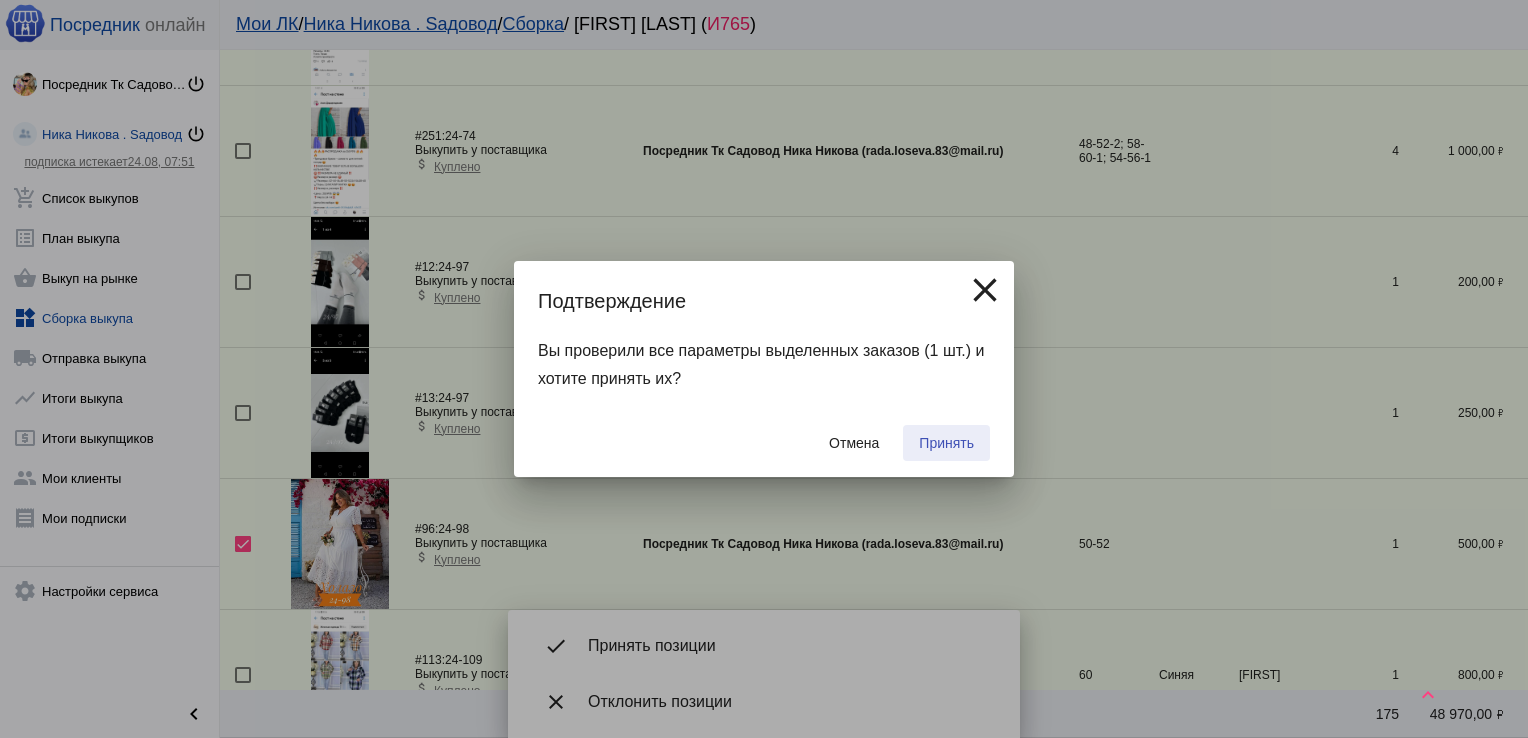 click on "Принять" at bounding box center [946, 443] 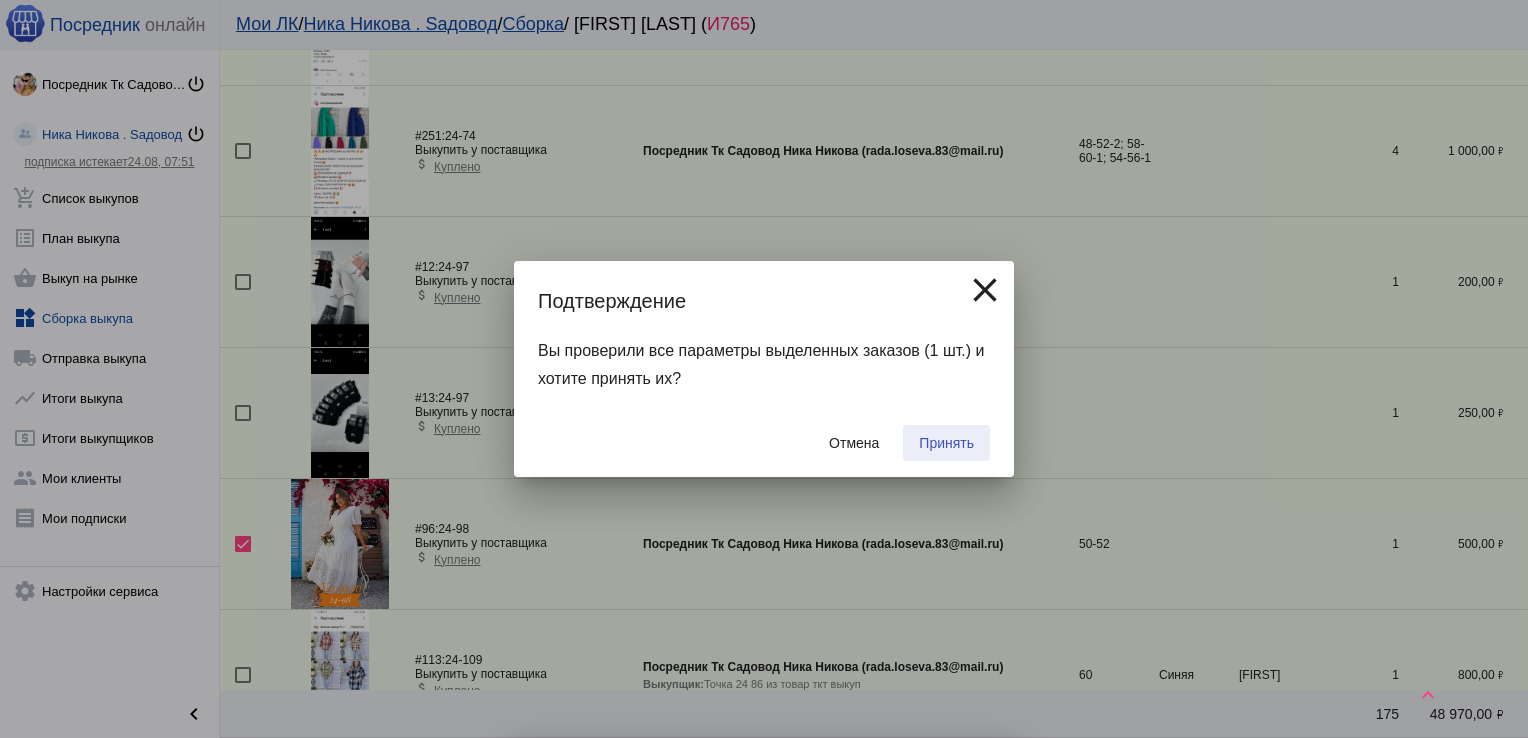 checkbox on "false" 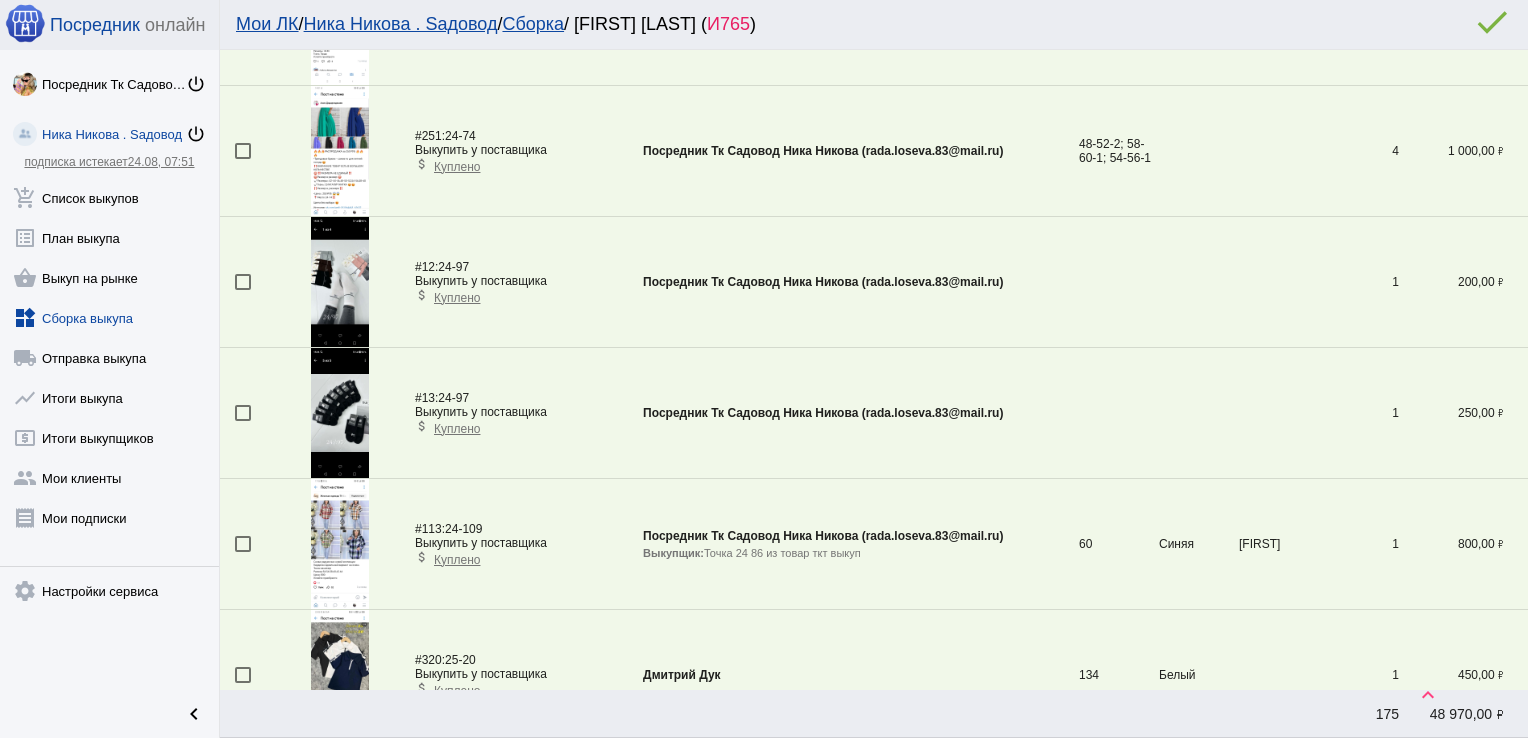 scroll, scrollTop: 2686, scrollLeft: 0, axis: vertical 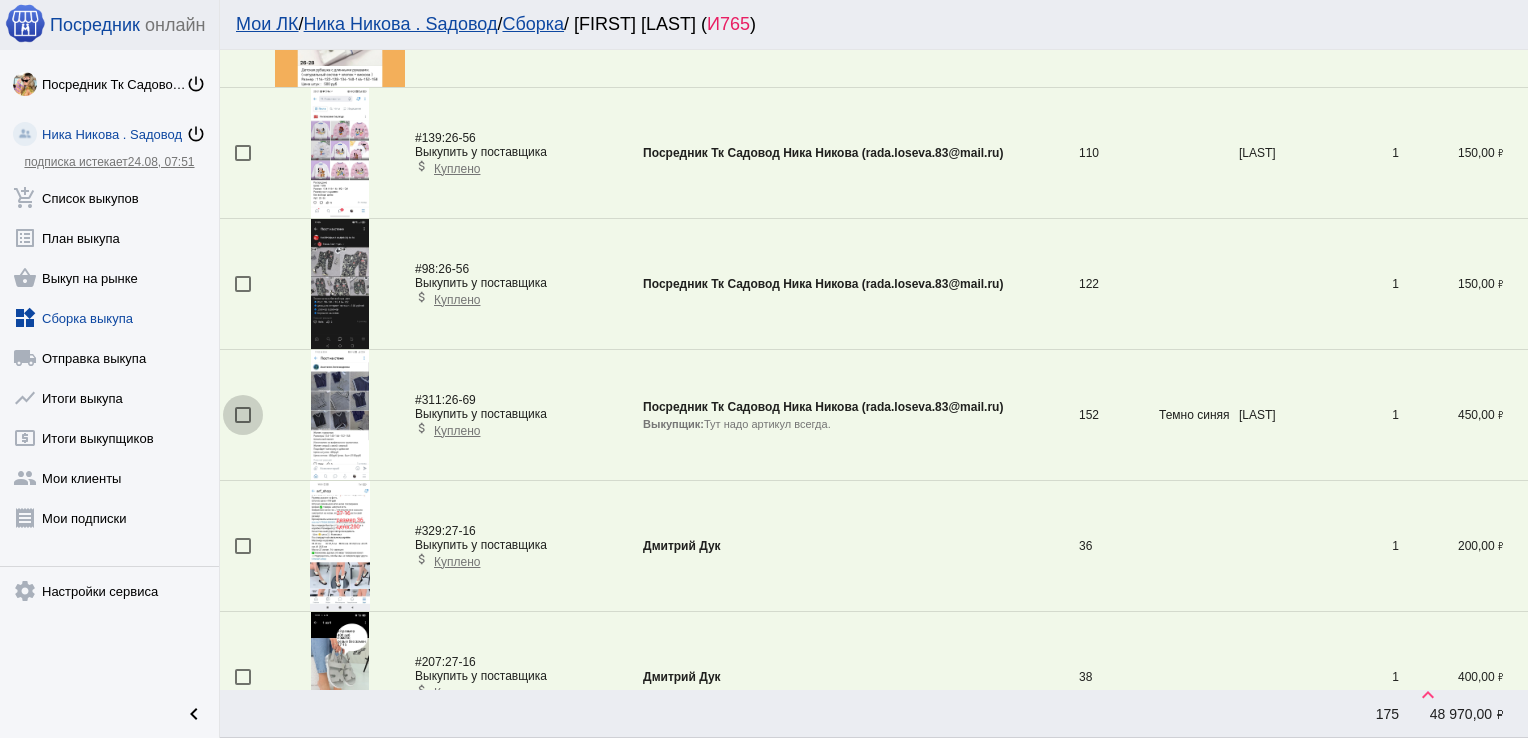 click at bounding box center [243, 415] 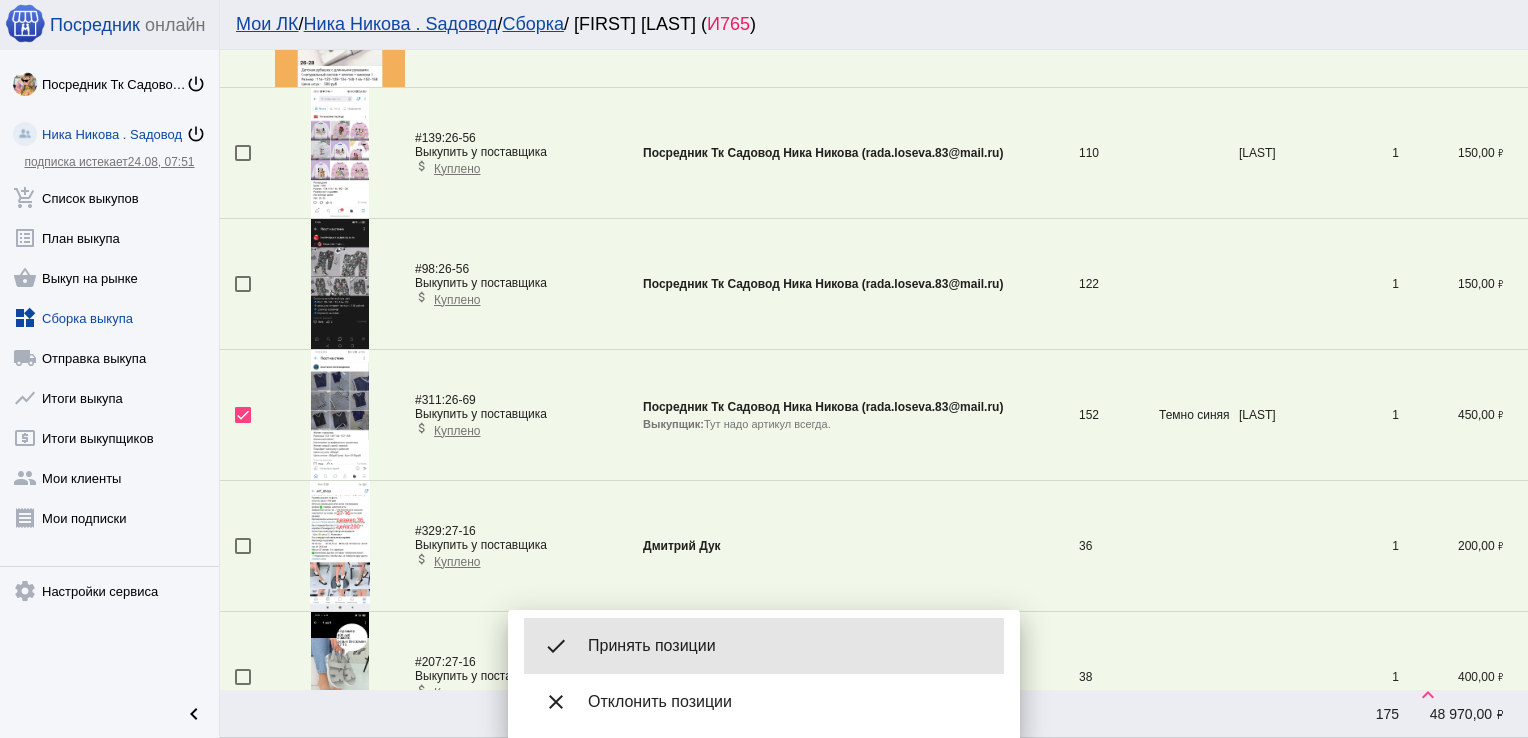 click on "done Принять позиции" at bounding box center [764, 646] 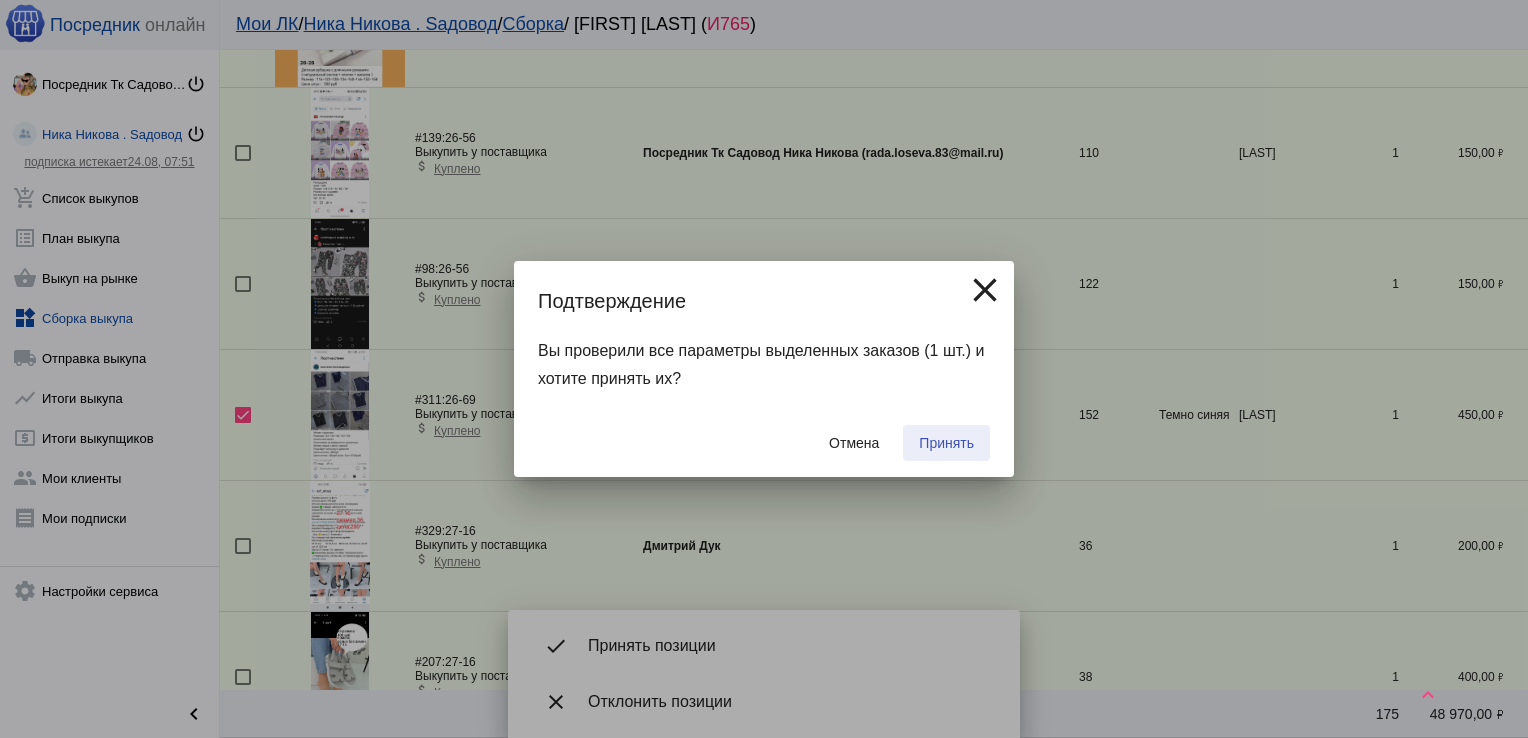 click on "Принять" at bounding box center (946, 443) 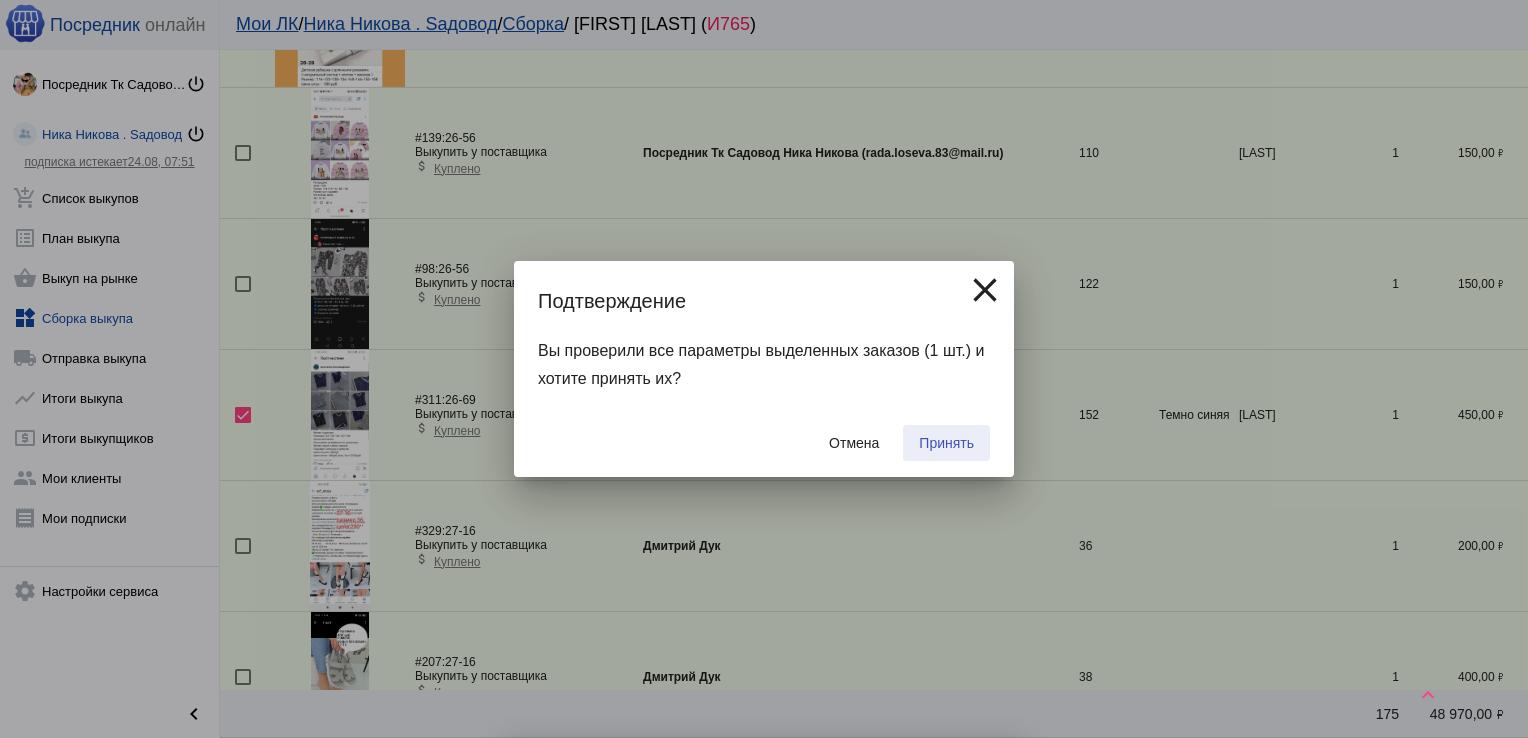 checkbox on "false" 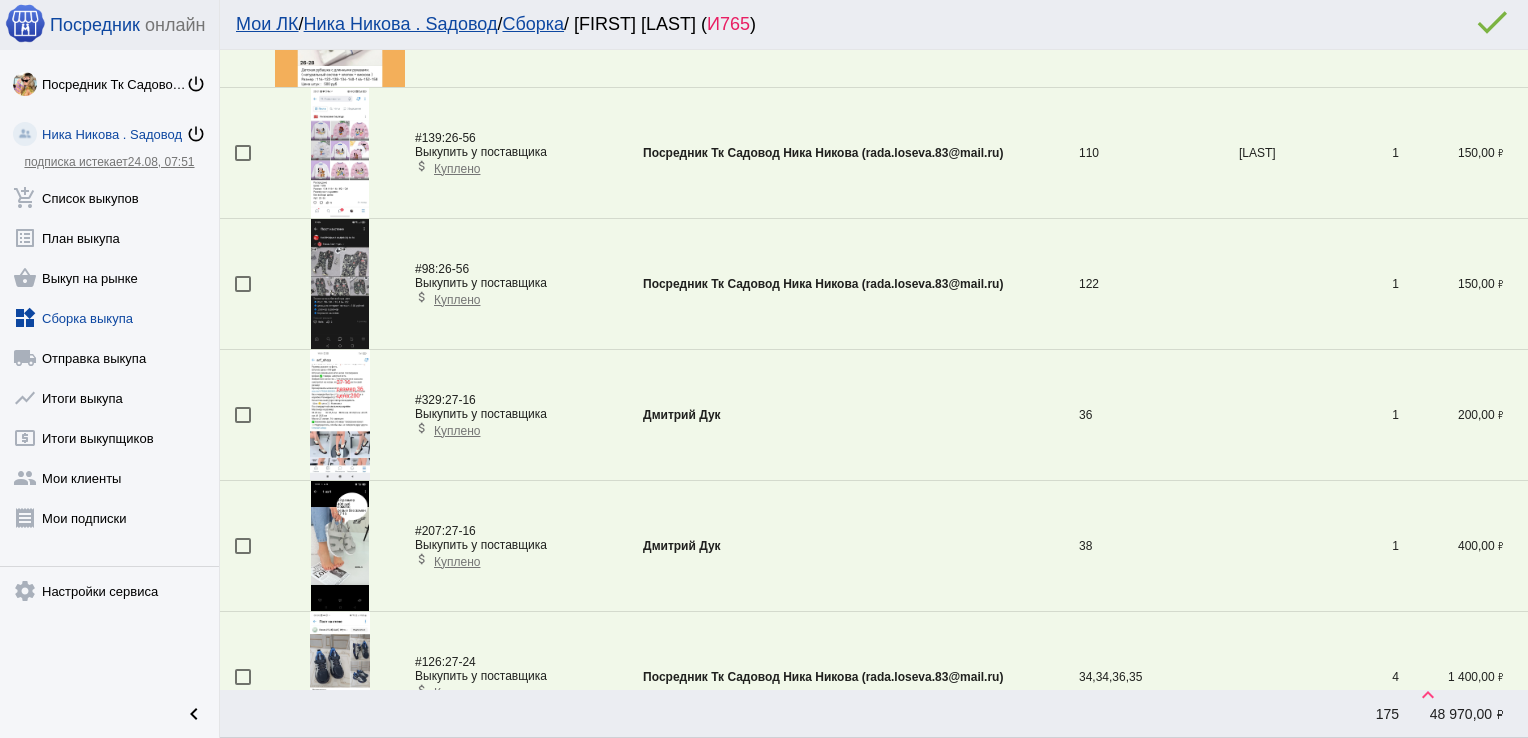 scroll, scrollTop: 1378, scrollLeft: 0, axis: vertical 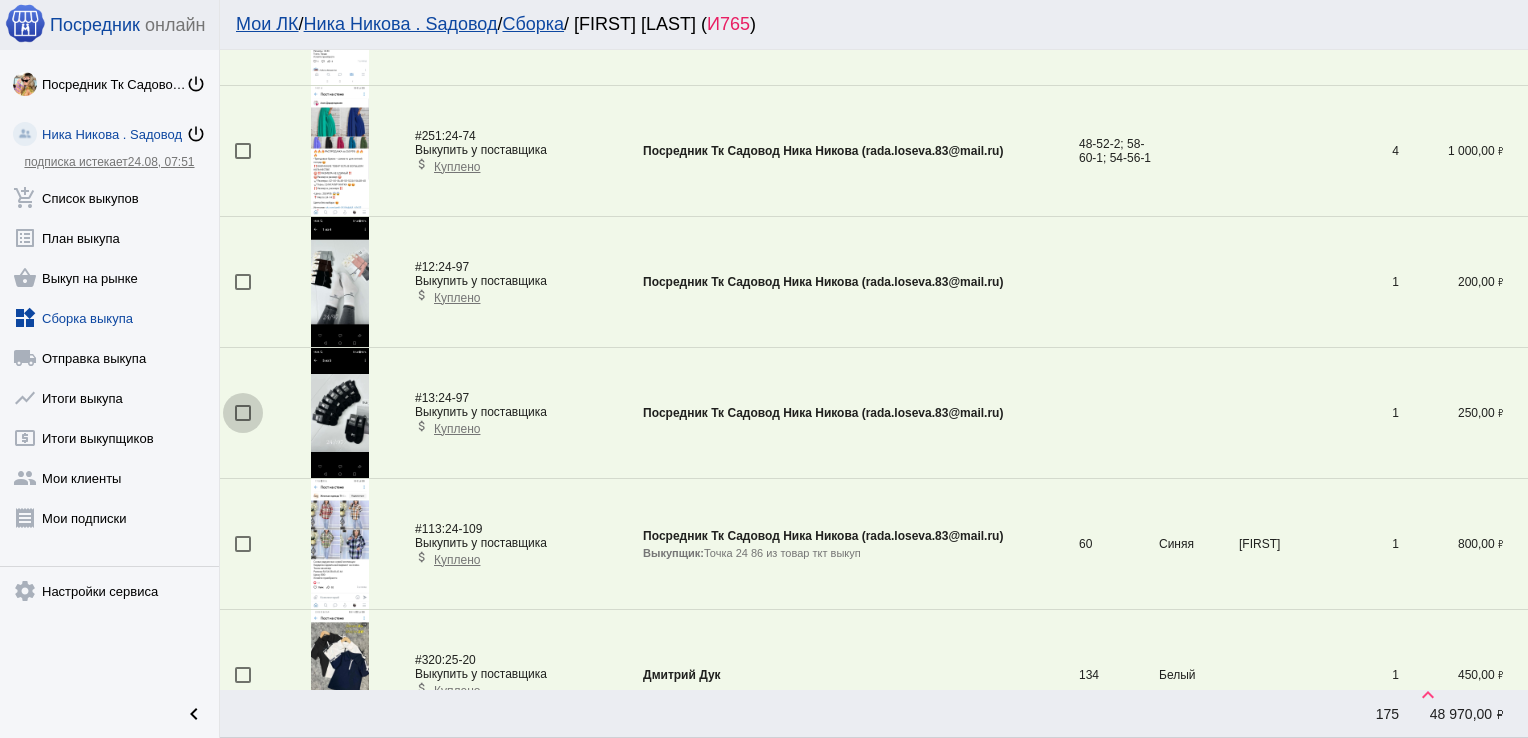 click at bounding box center (243, 413) 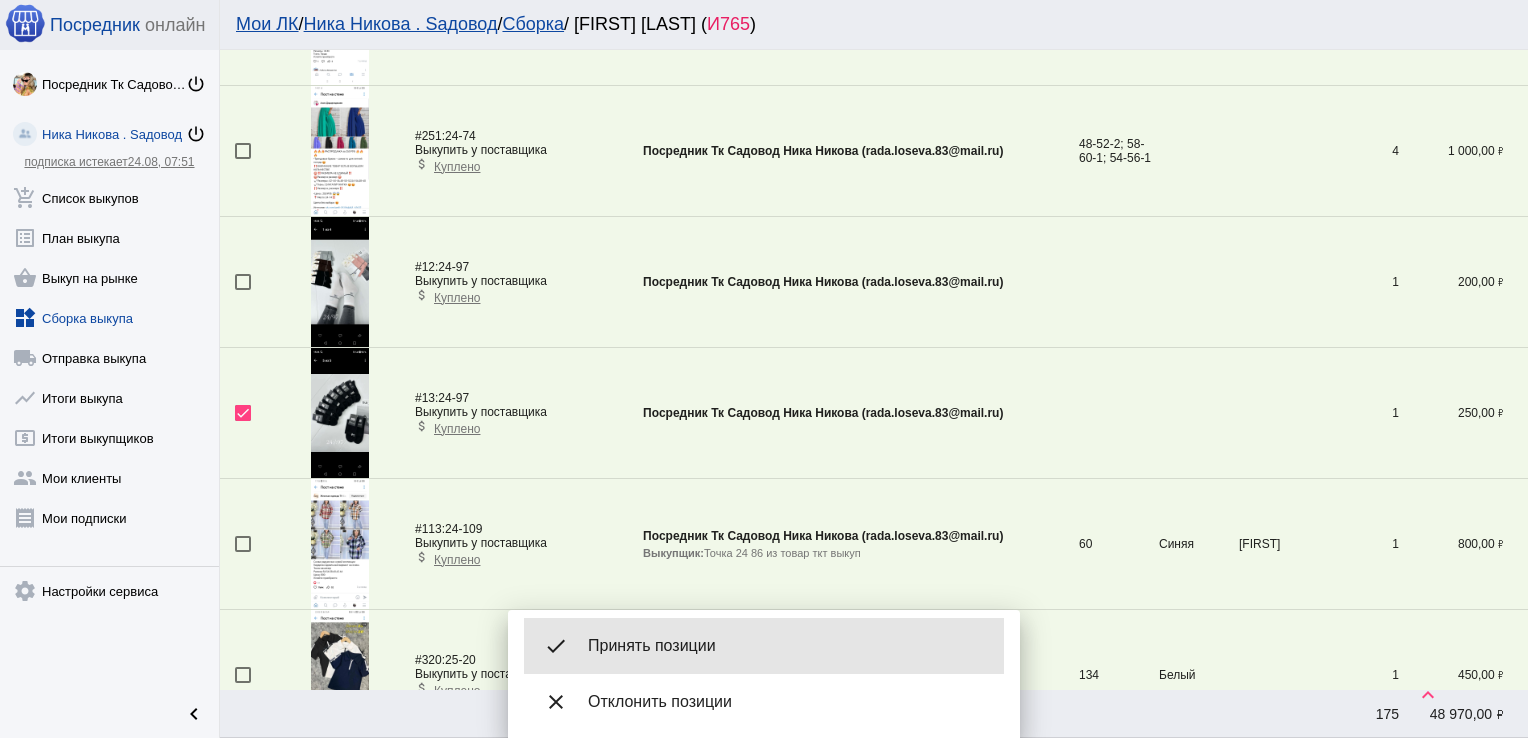 click on "done Принять позиции" at bounding box center (764, 646) 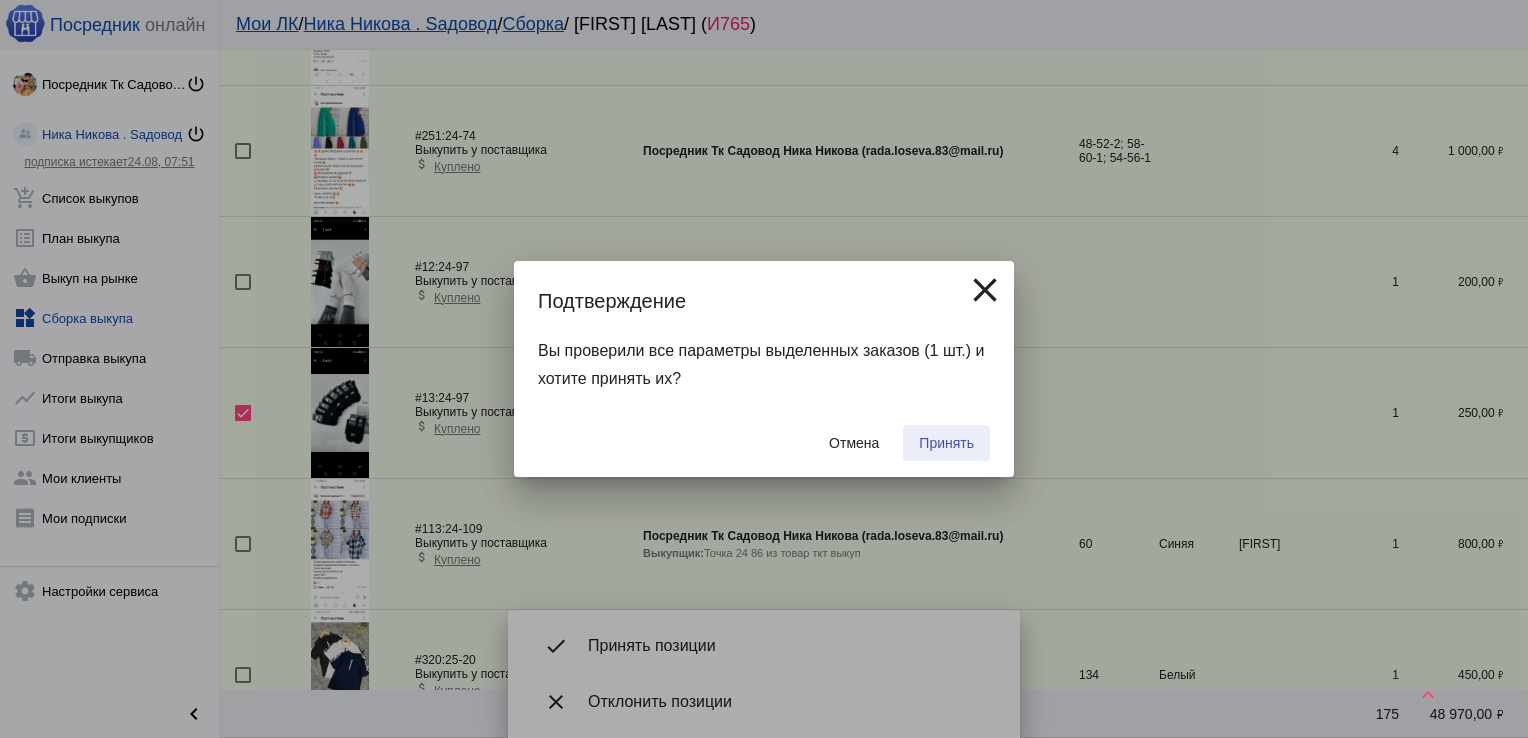 click on "Принять" at bounding box center [946, 443] 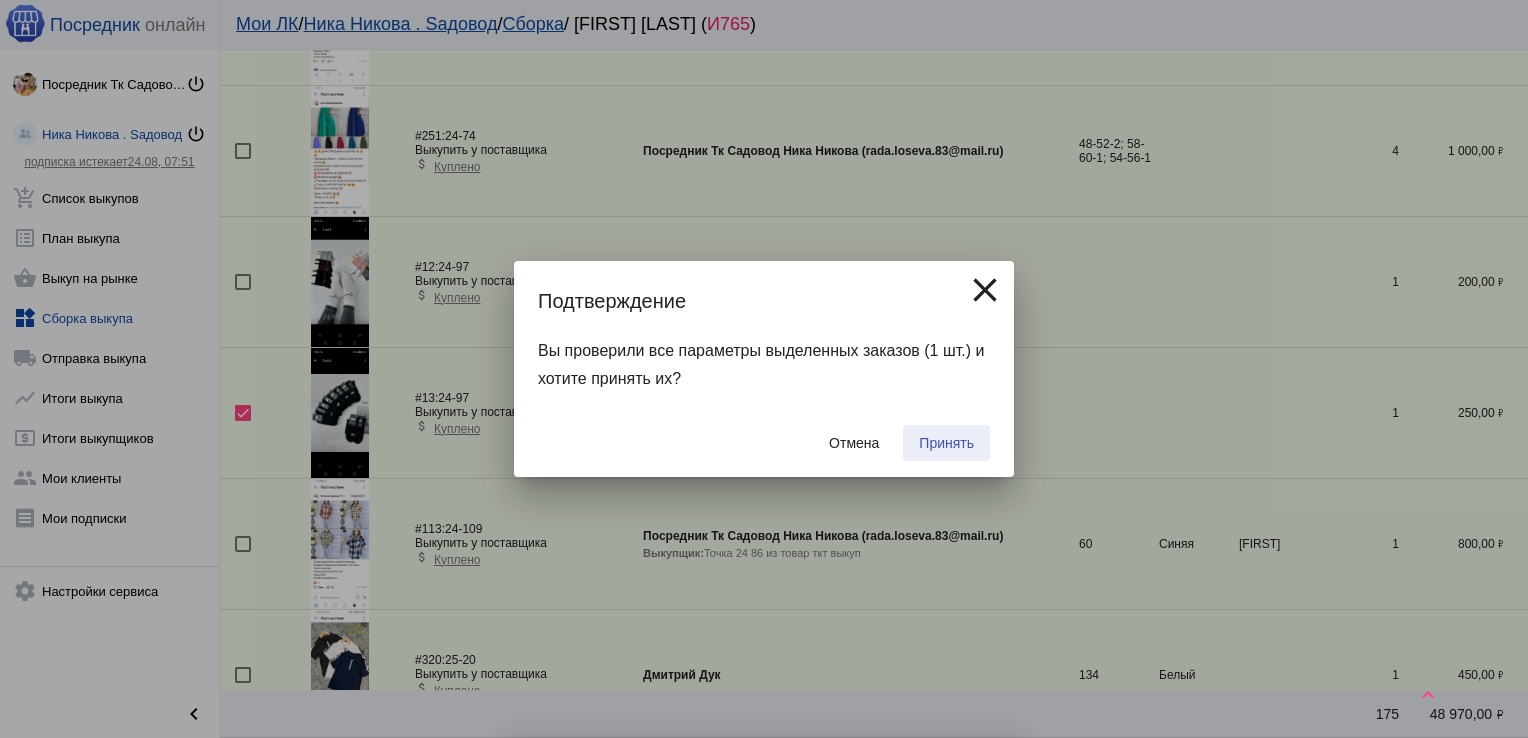 checkbox on "false" 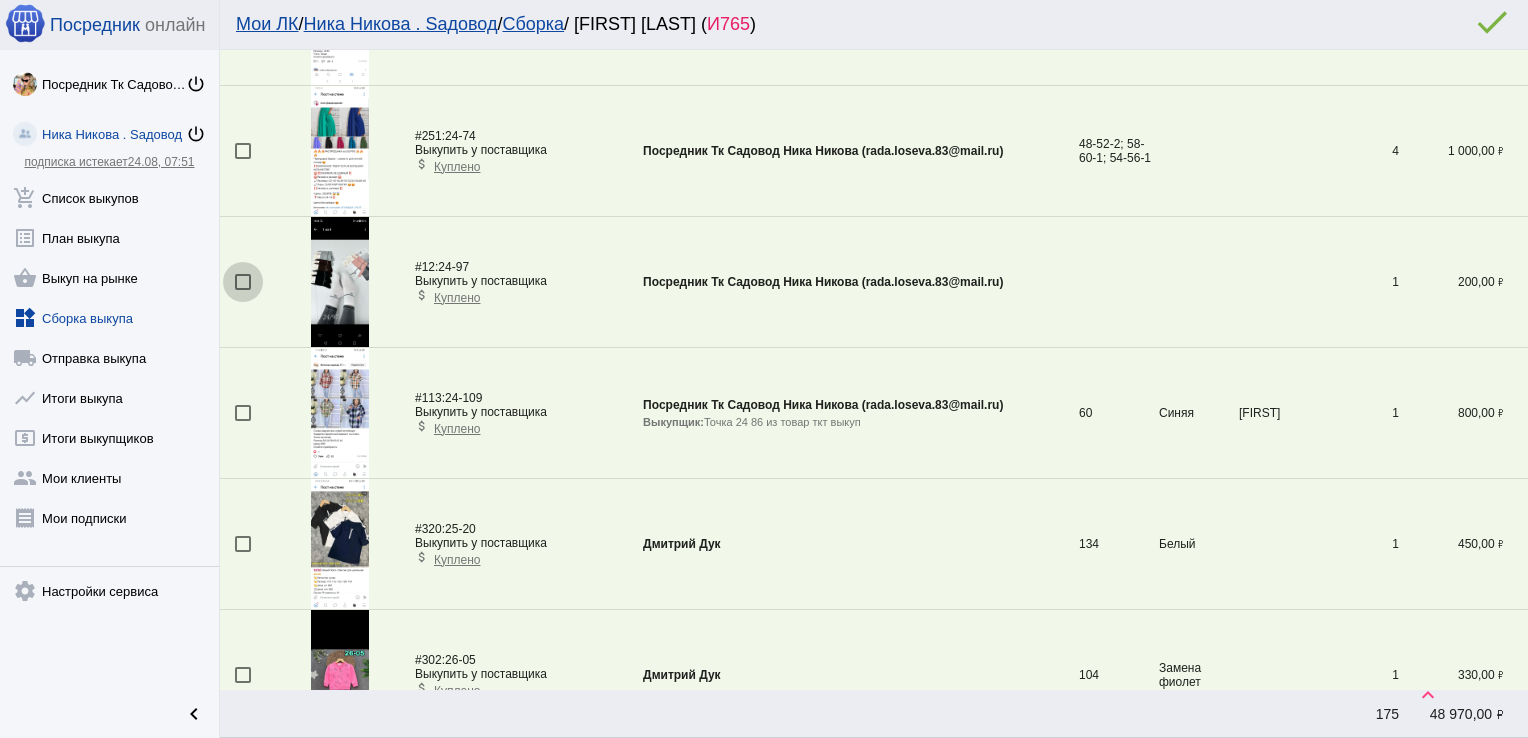click at bounding box center [243, 282] 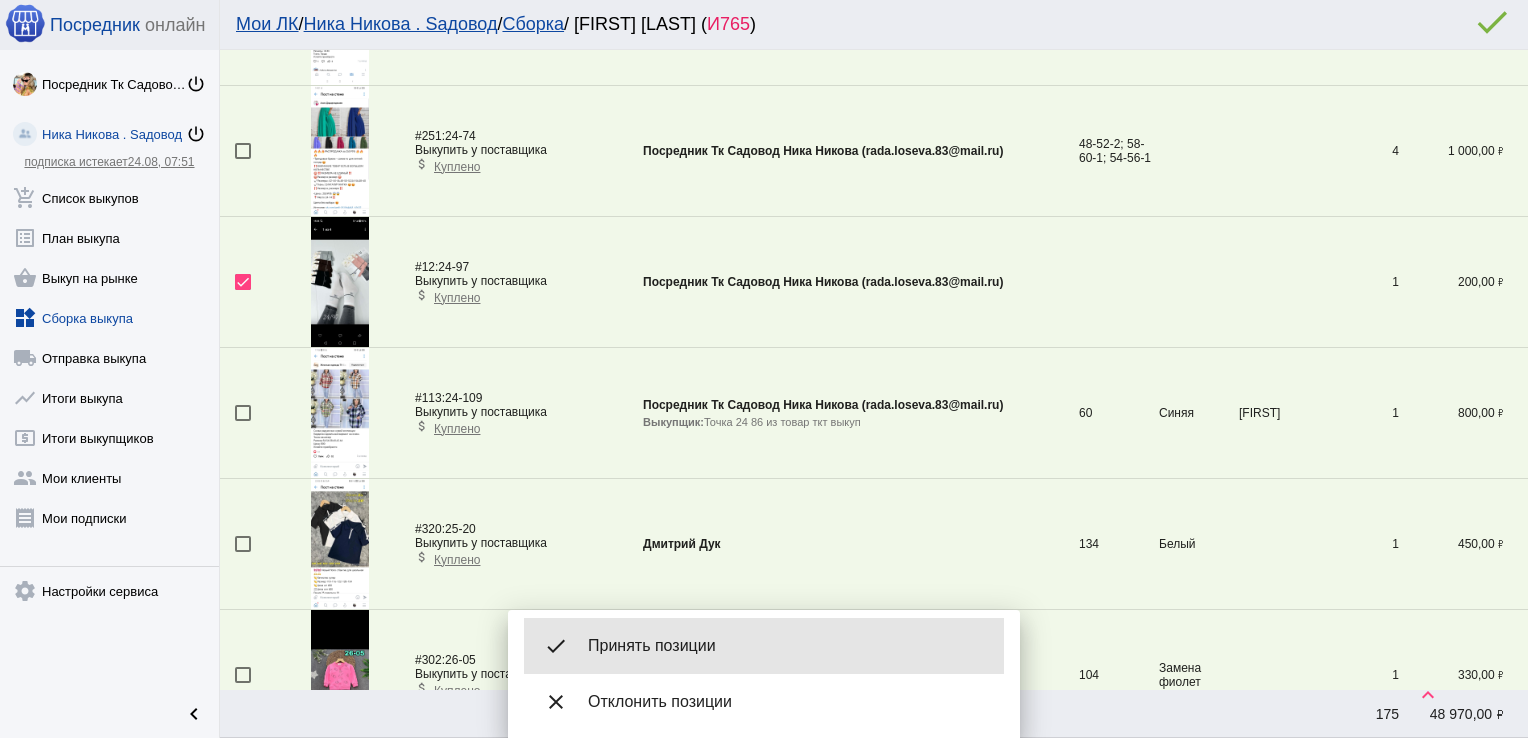 click on "done Принять позиции" at bounding box center [764, 646] 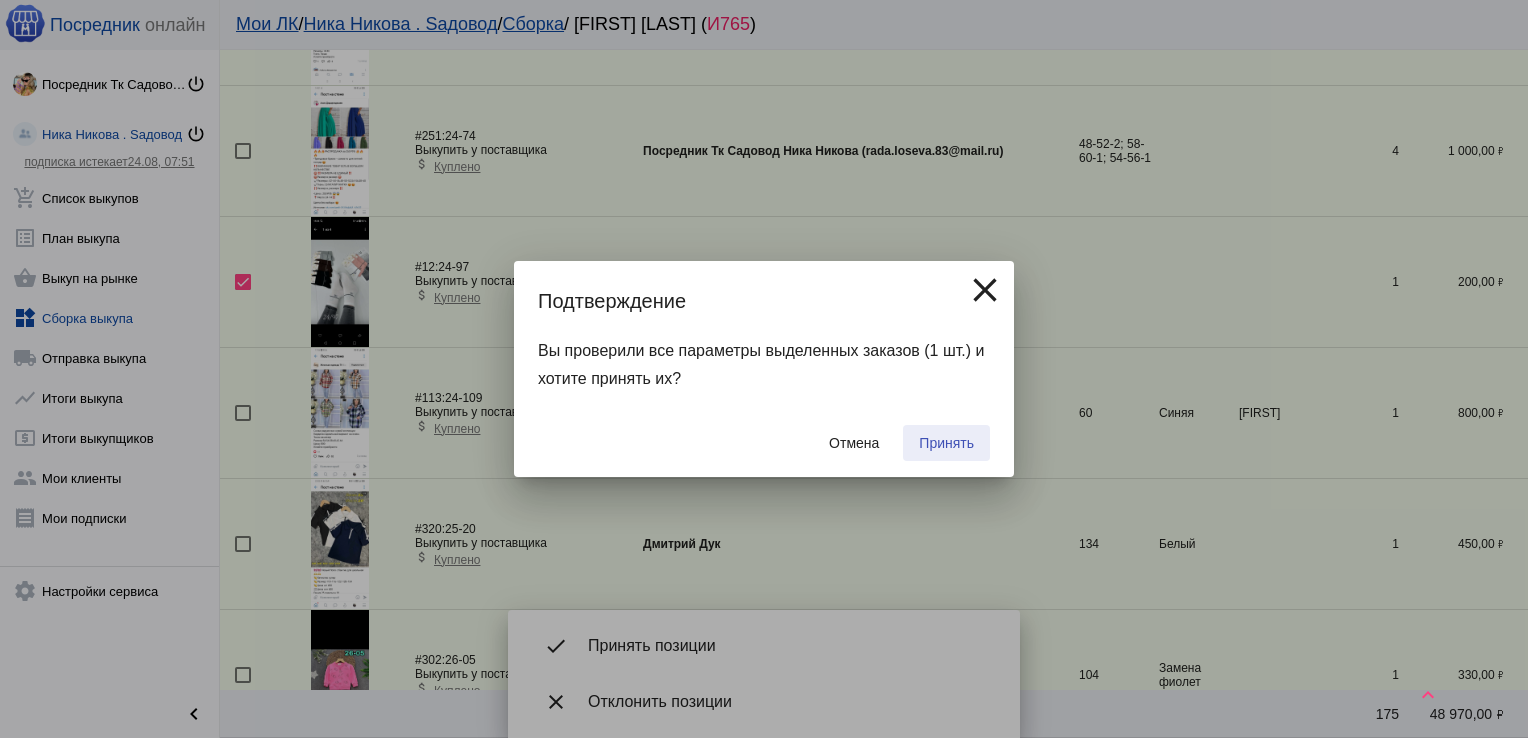 click on "Принять" at bounding box center (946, 443) 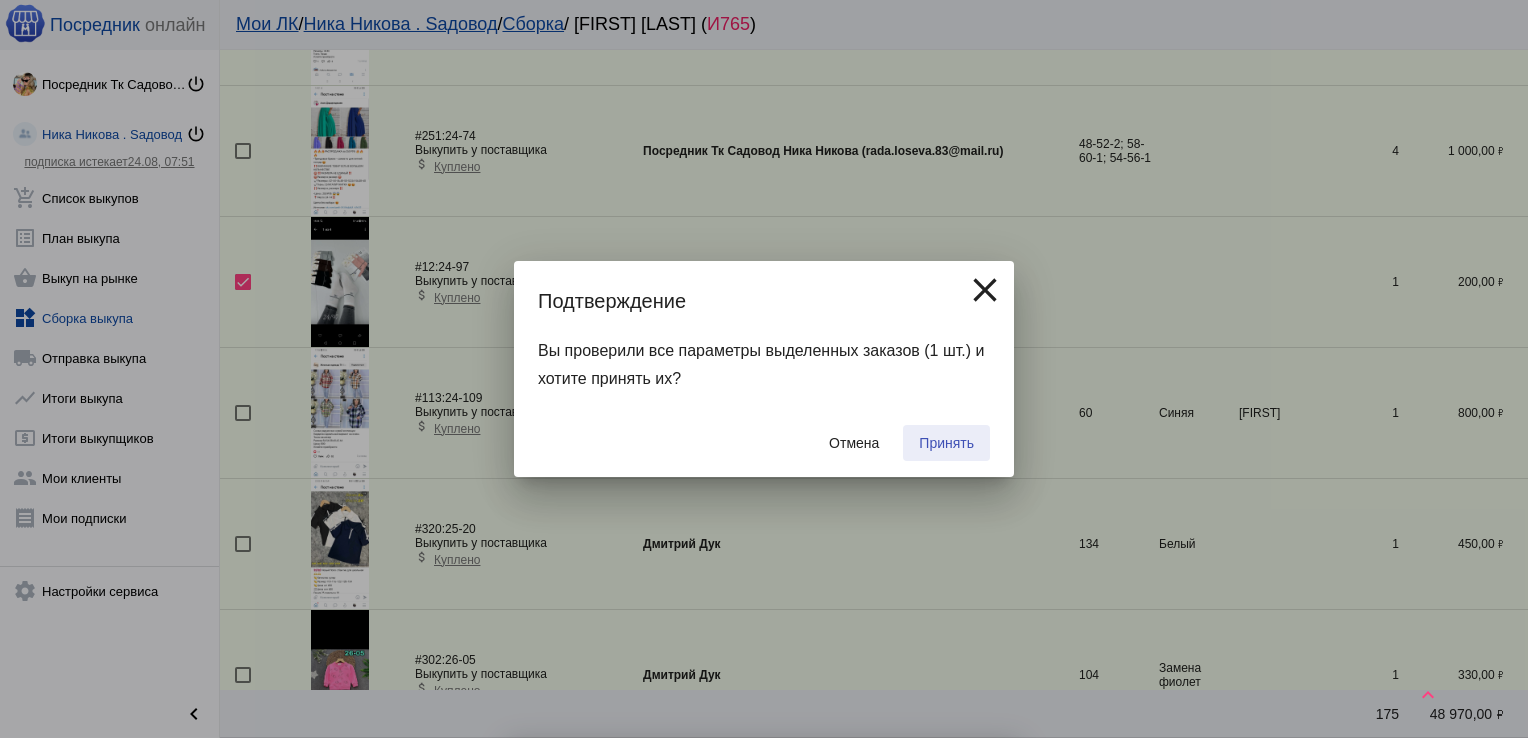checkbox on "false" 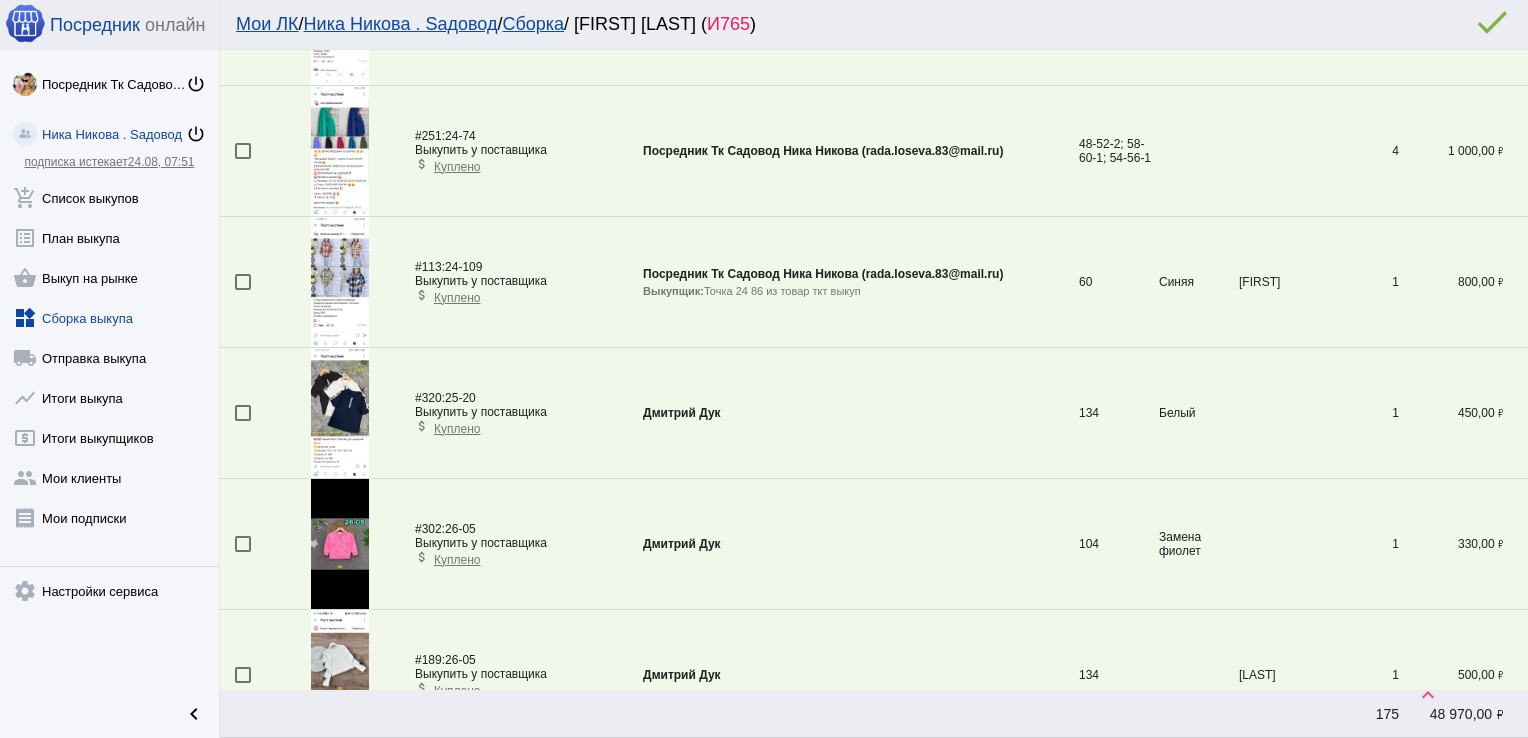 scroll, scrollTop: 724, scrollLeft: 0, axis: vertical 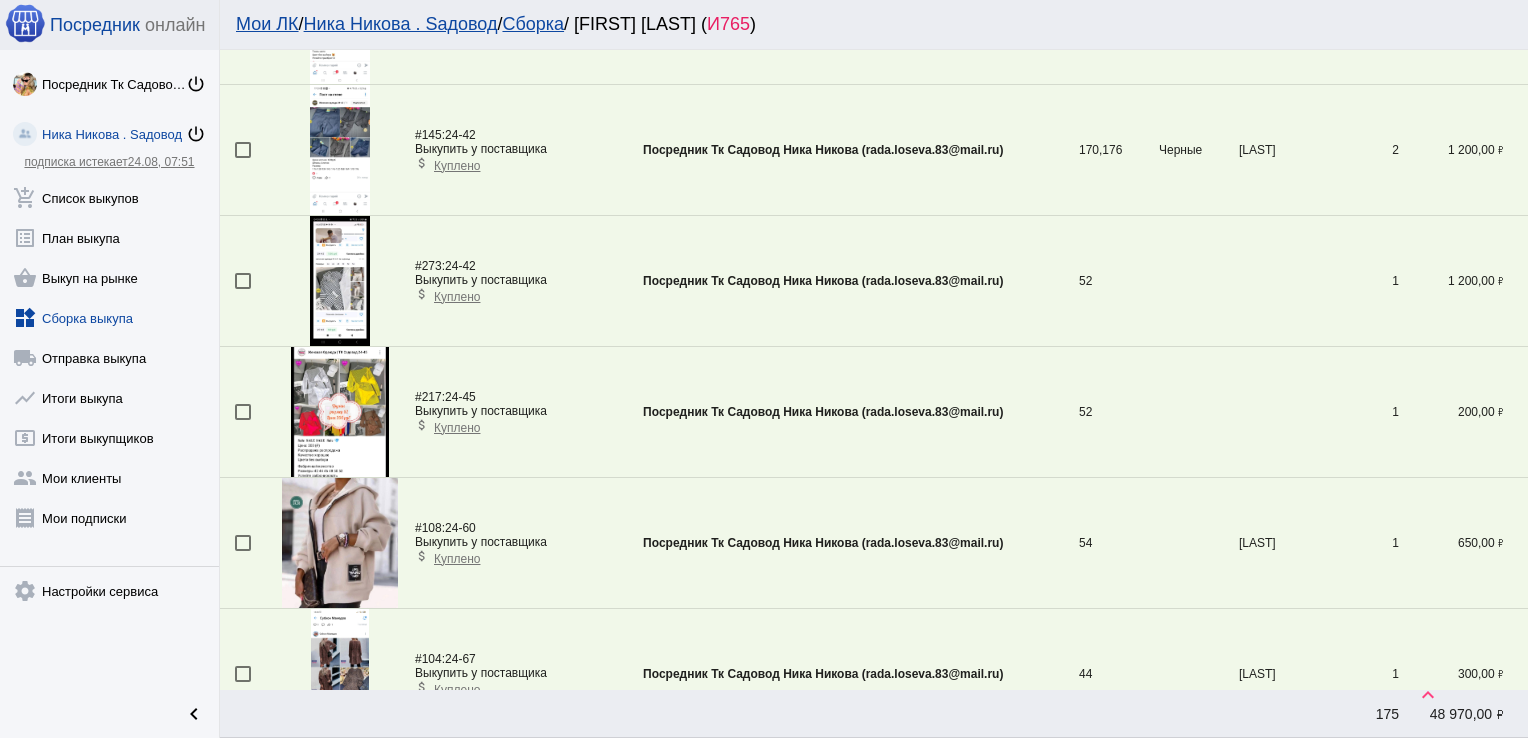 click at bounding box center (243, 412) 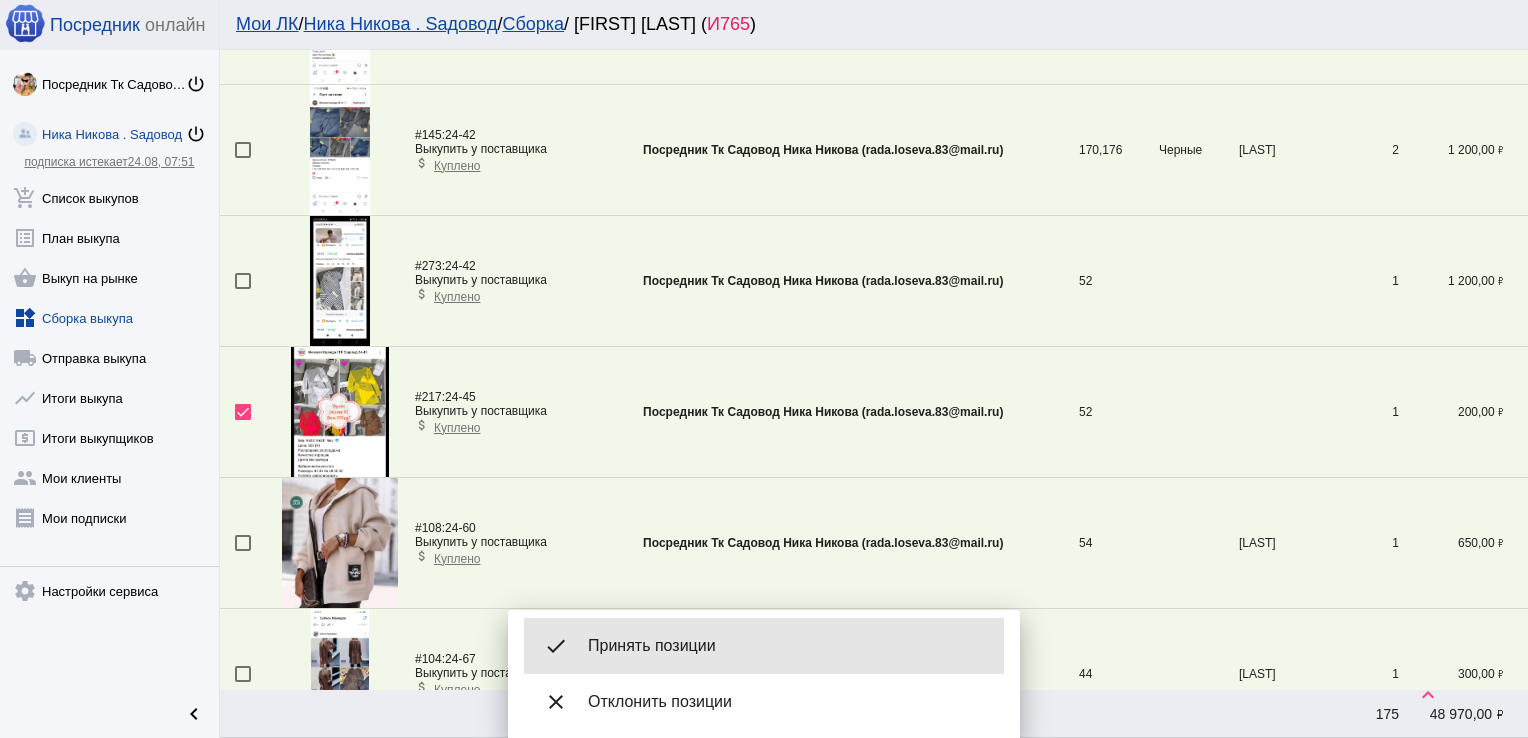 click on "Принять позиции" at bounding box center (788, 646) 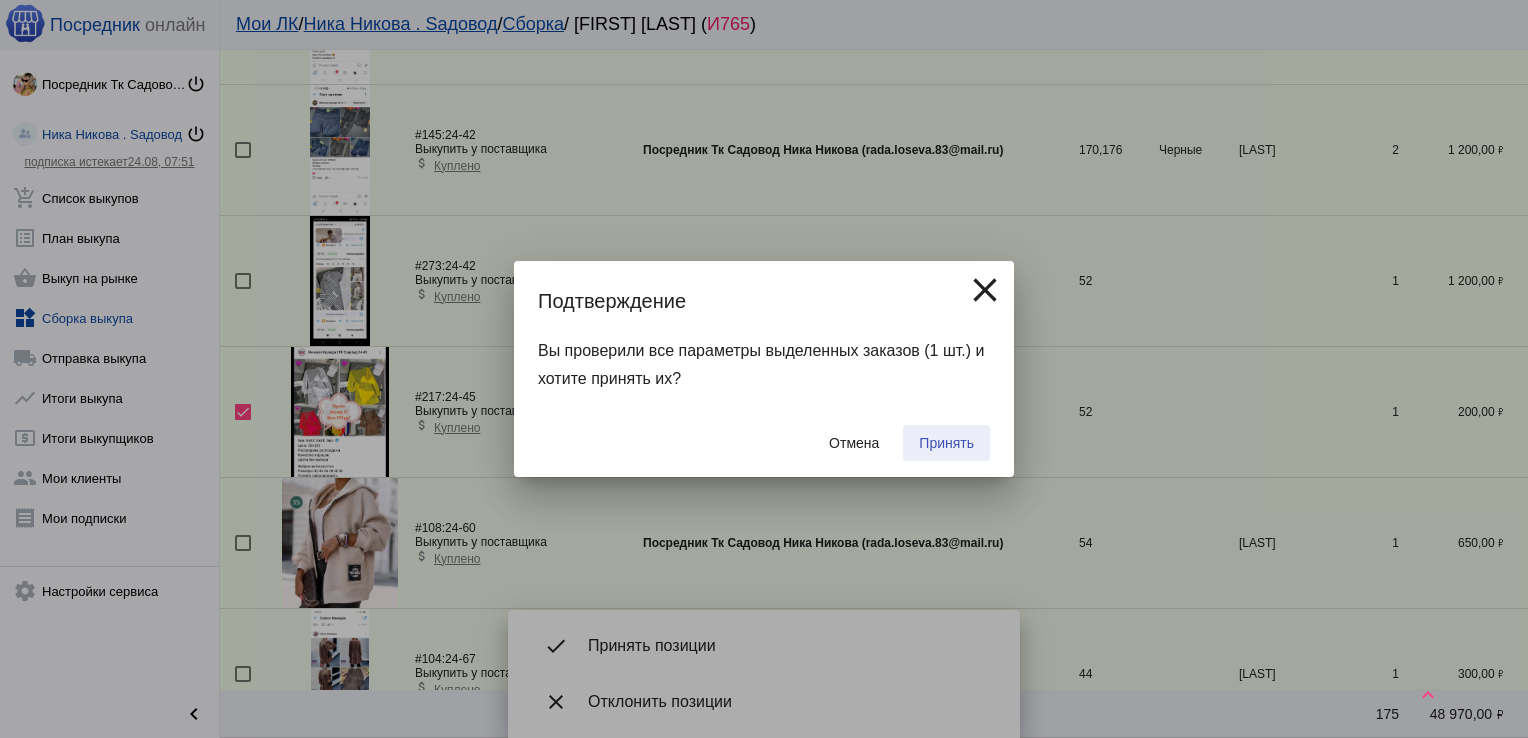 click on "Принять" at bounding box center [946, 443] 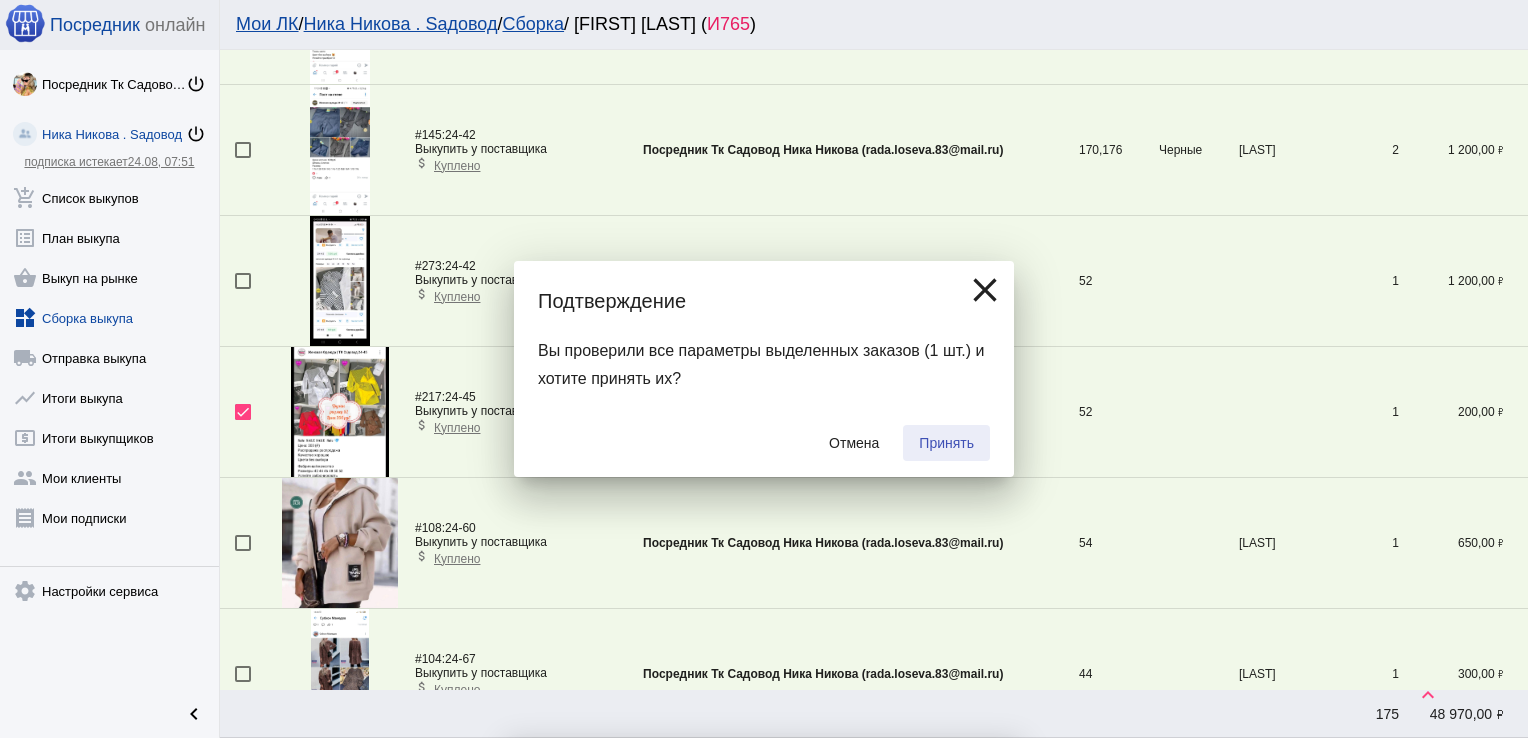 checkbox on "false" 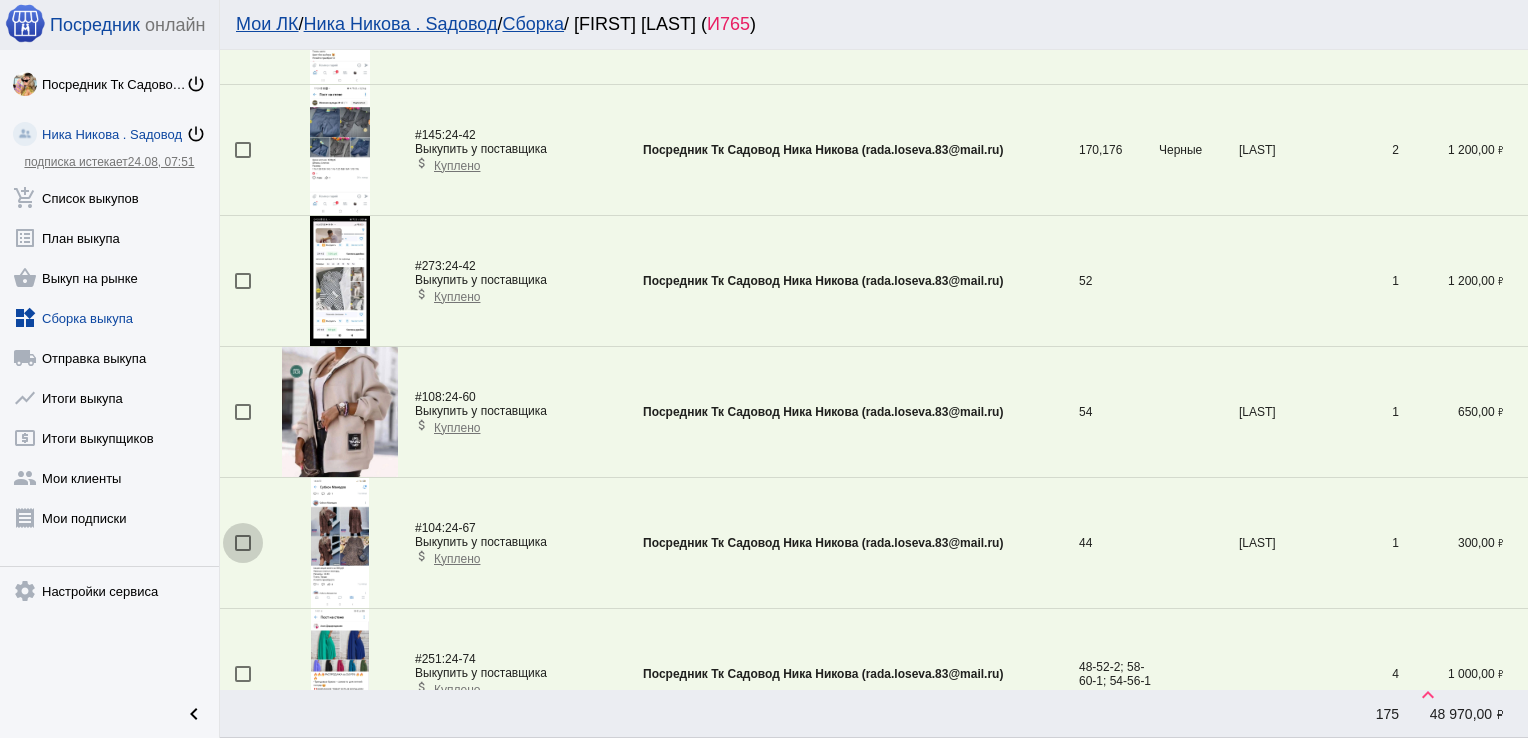 click at bounding box center (243, 543) 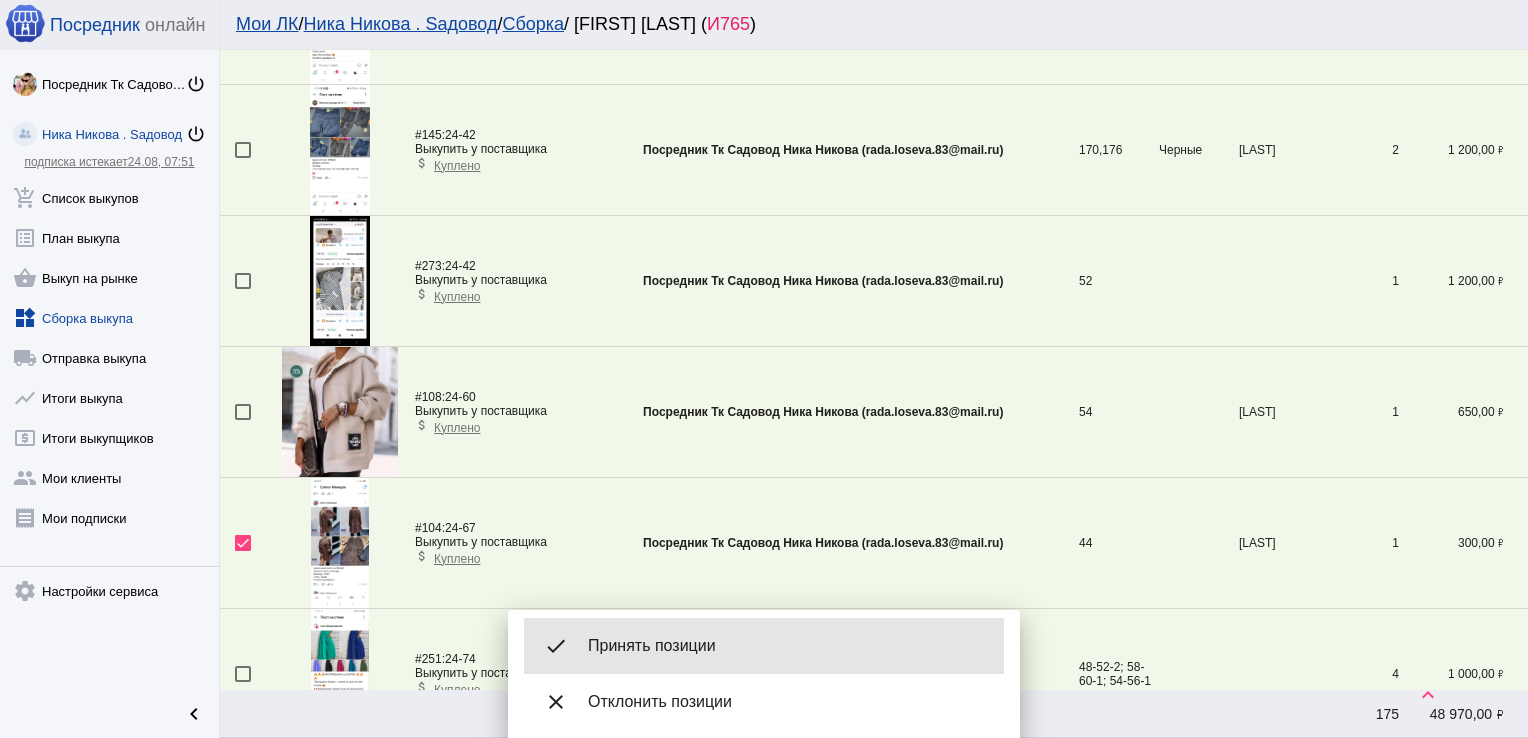 click on "Принять позиции" at bounding box center (788, 646) 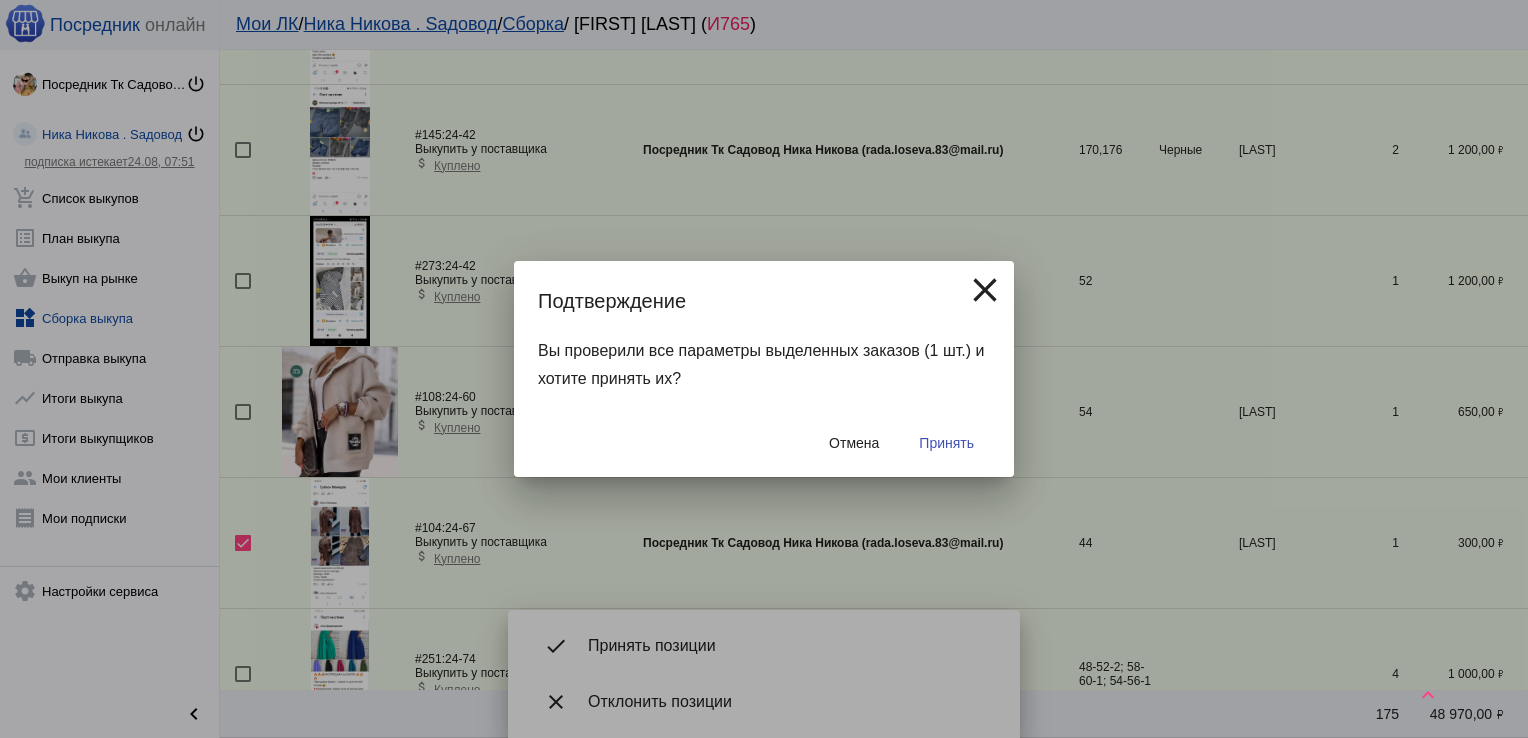 click on "Принять" at bounding box center [946, 443] 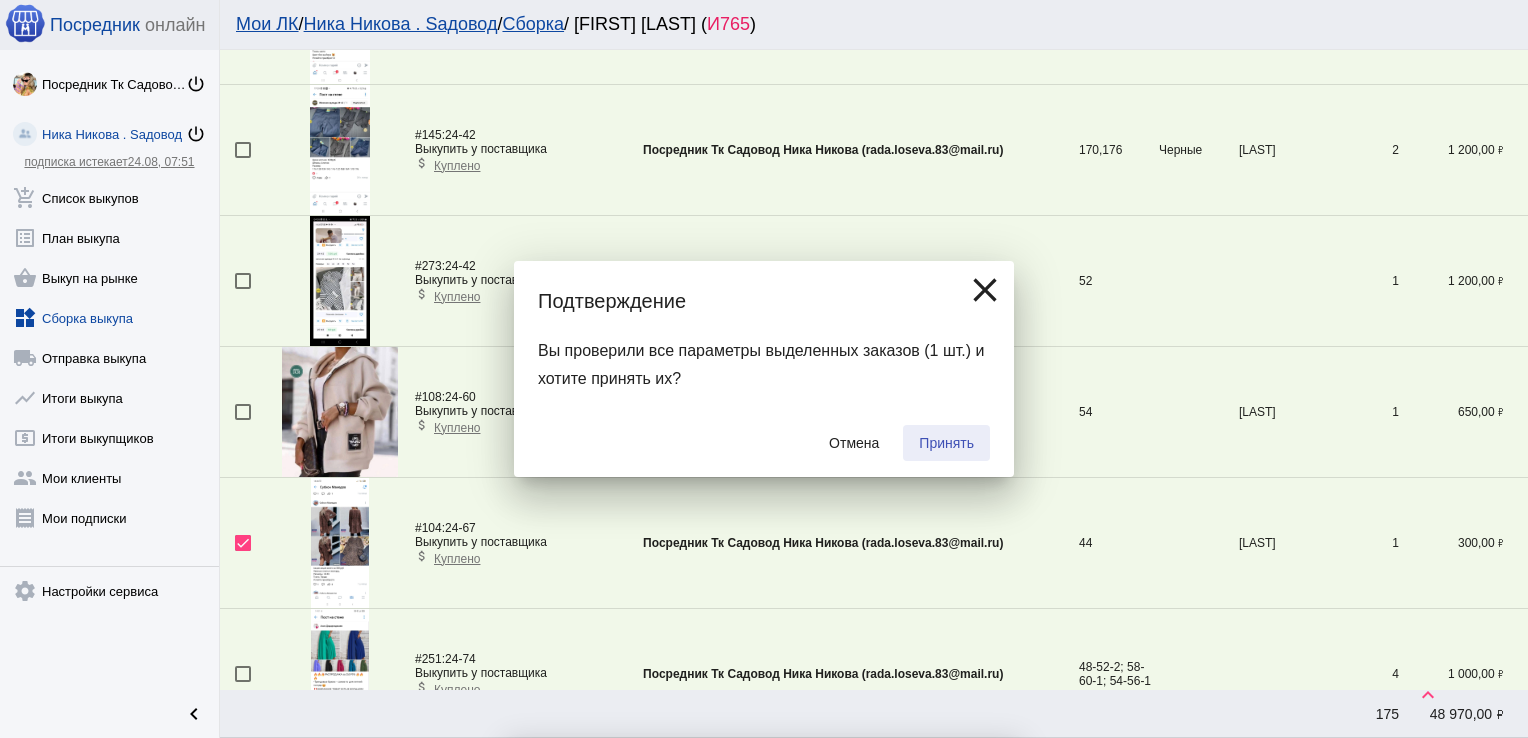 checkbox on "false" 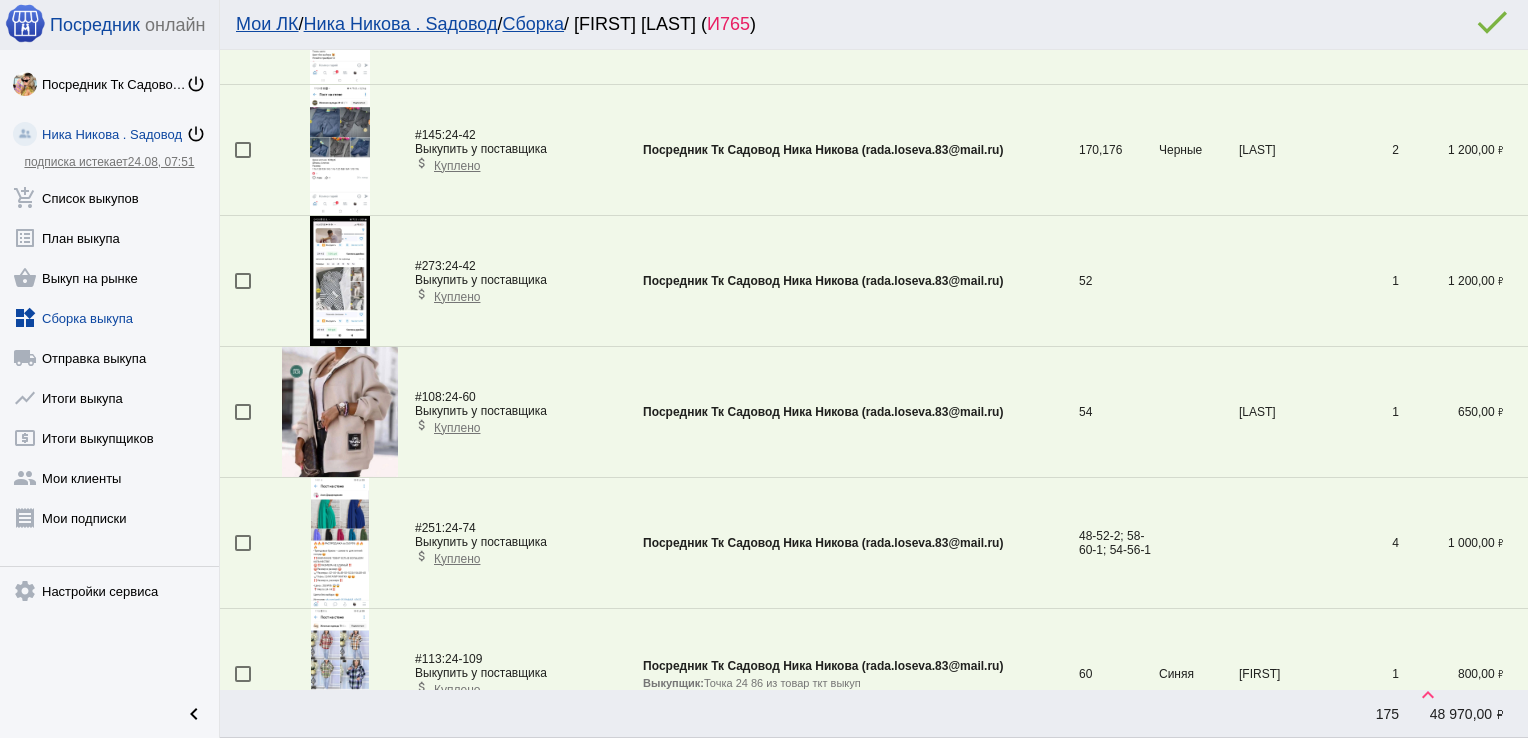 scroll, scrollTop: 332, scrollLeft: 0, axis: vertical 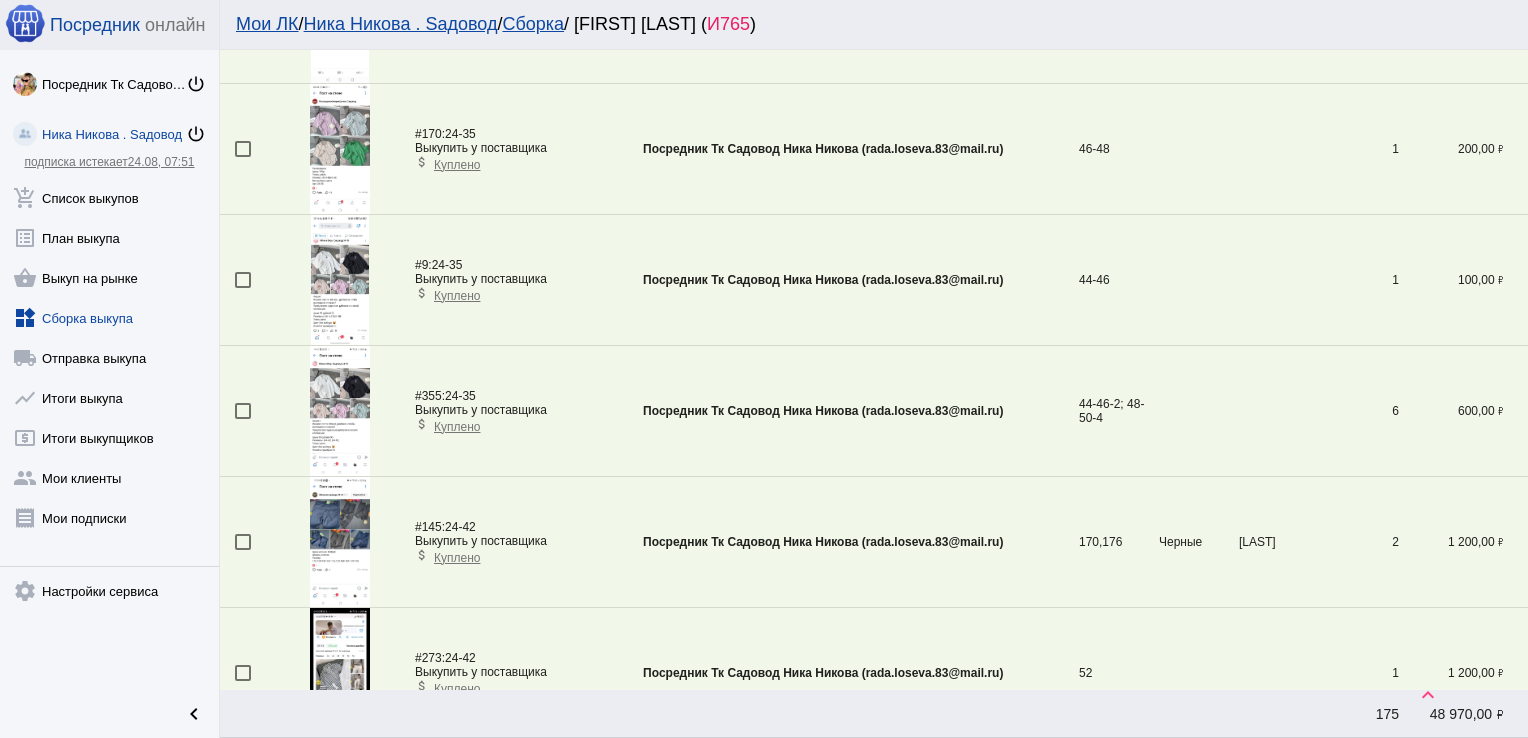 click at bounding box center (243, 411) 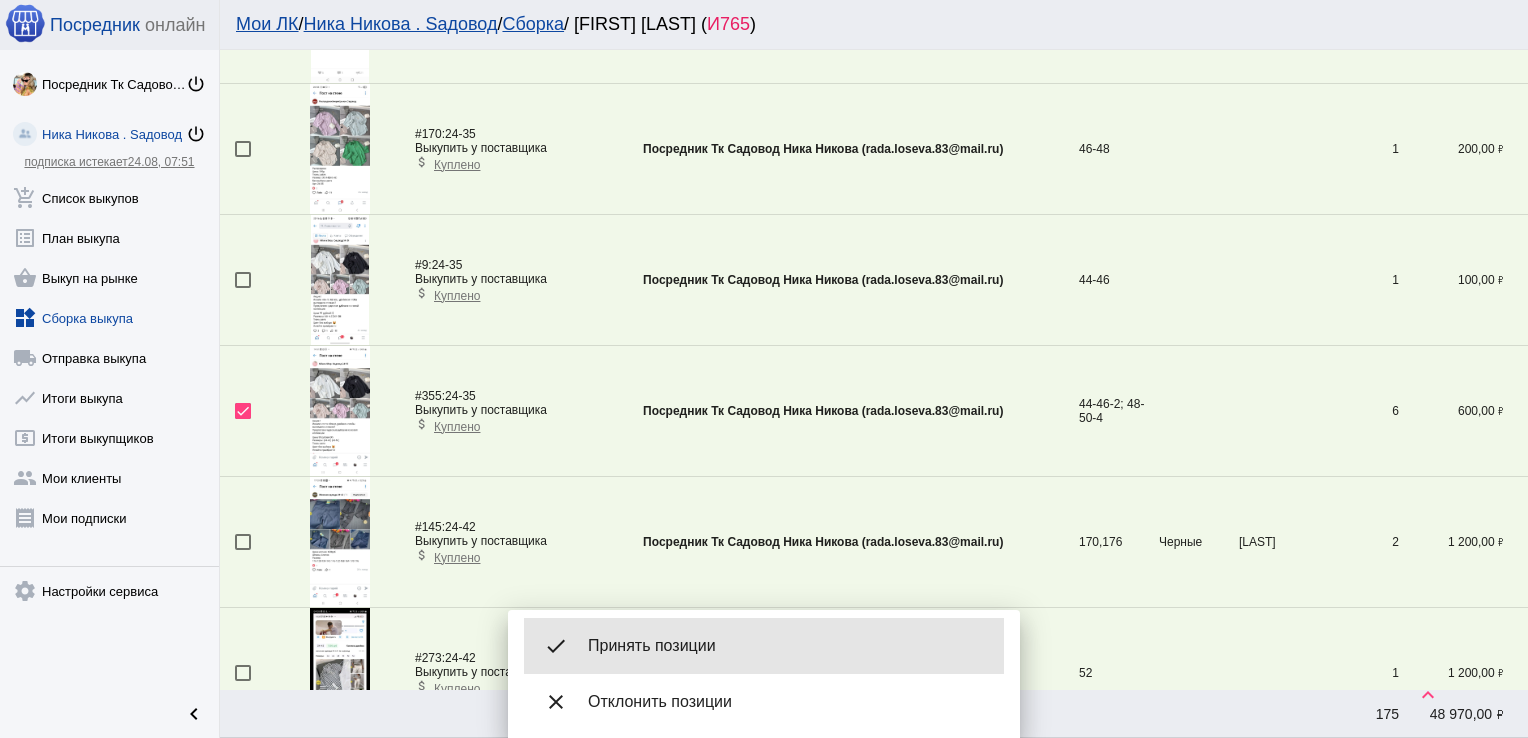click on "Принять позиции" at bounding box center (788, 646) 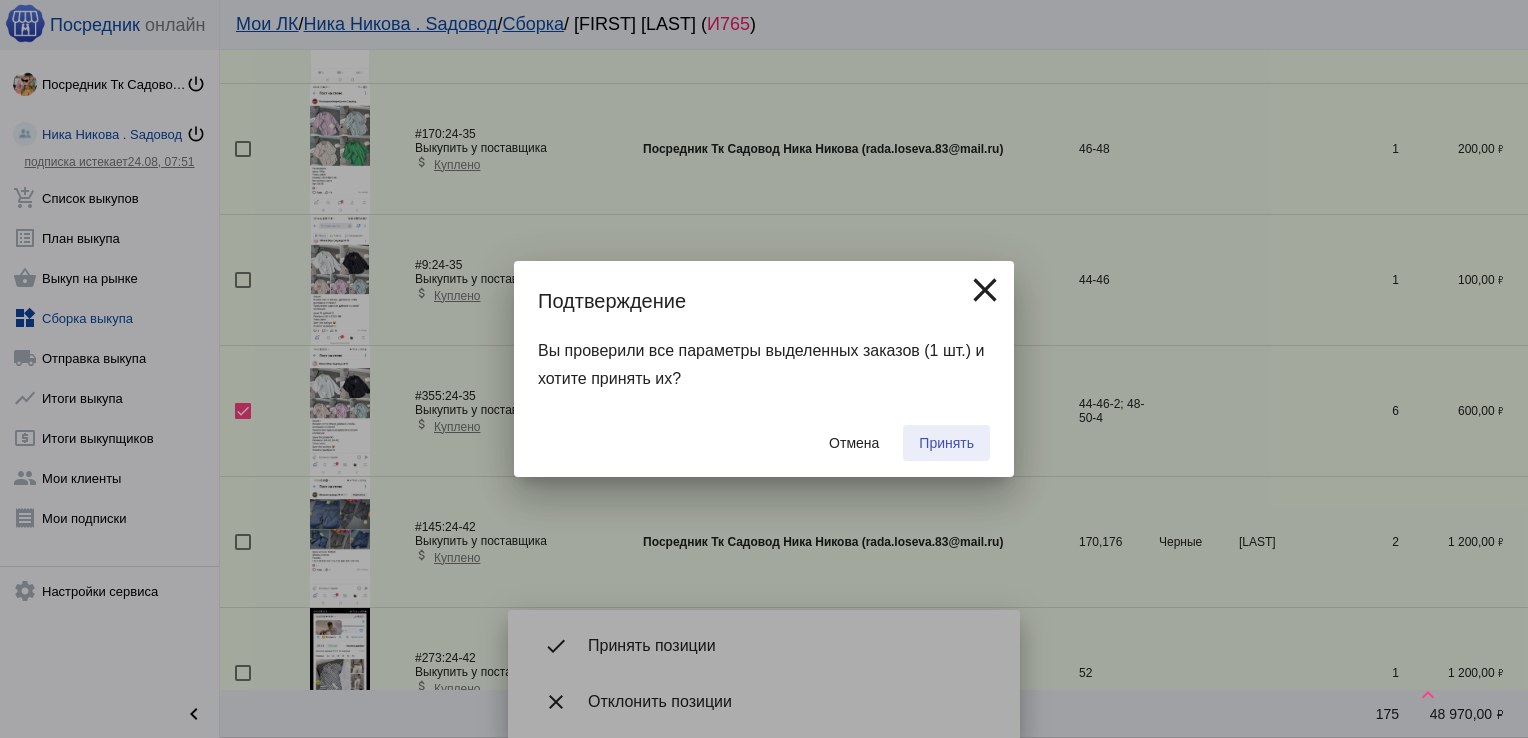 click on "Принять" at bounding box center [946, 443] 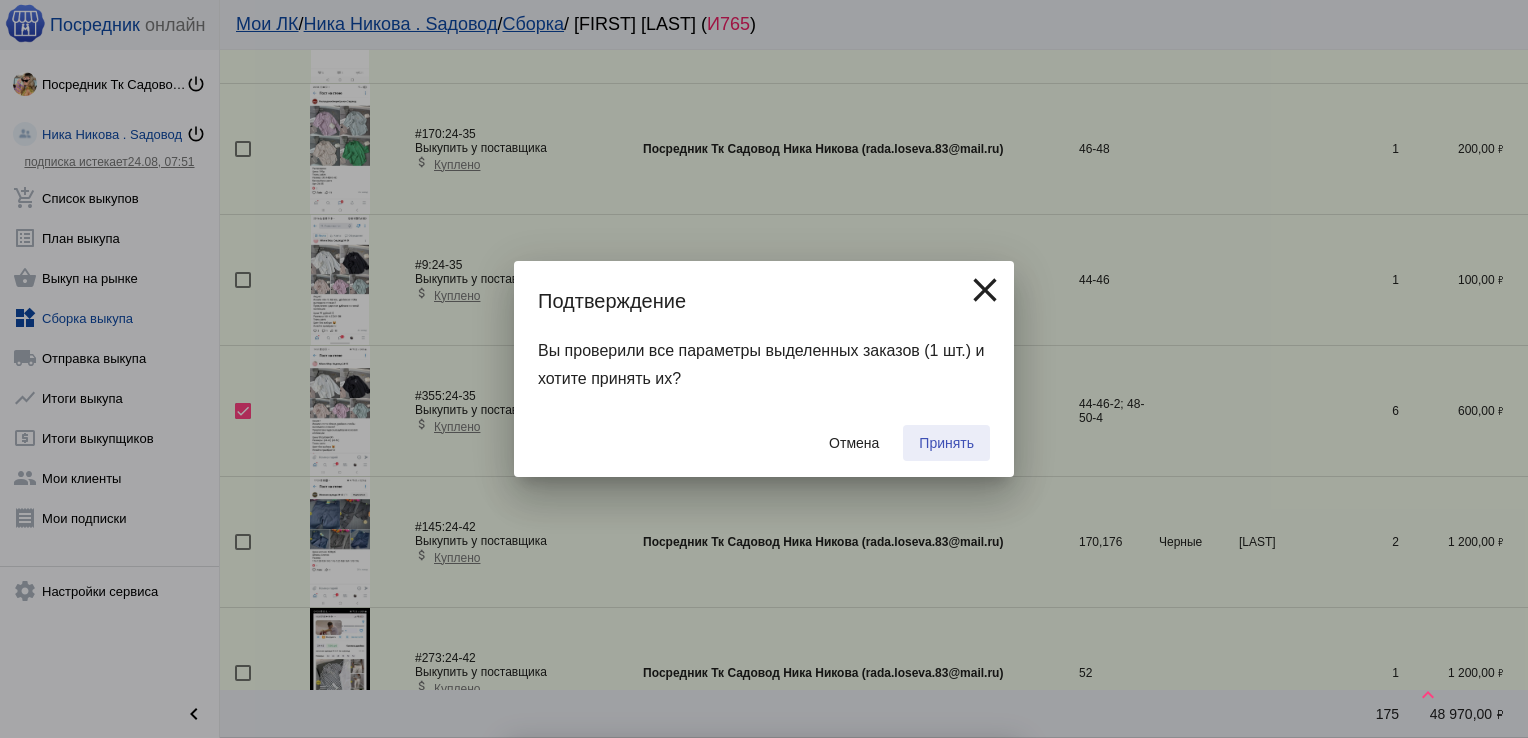 checkbox on "false" 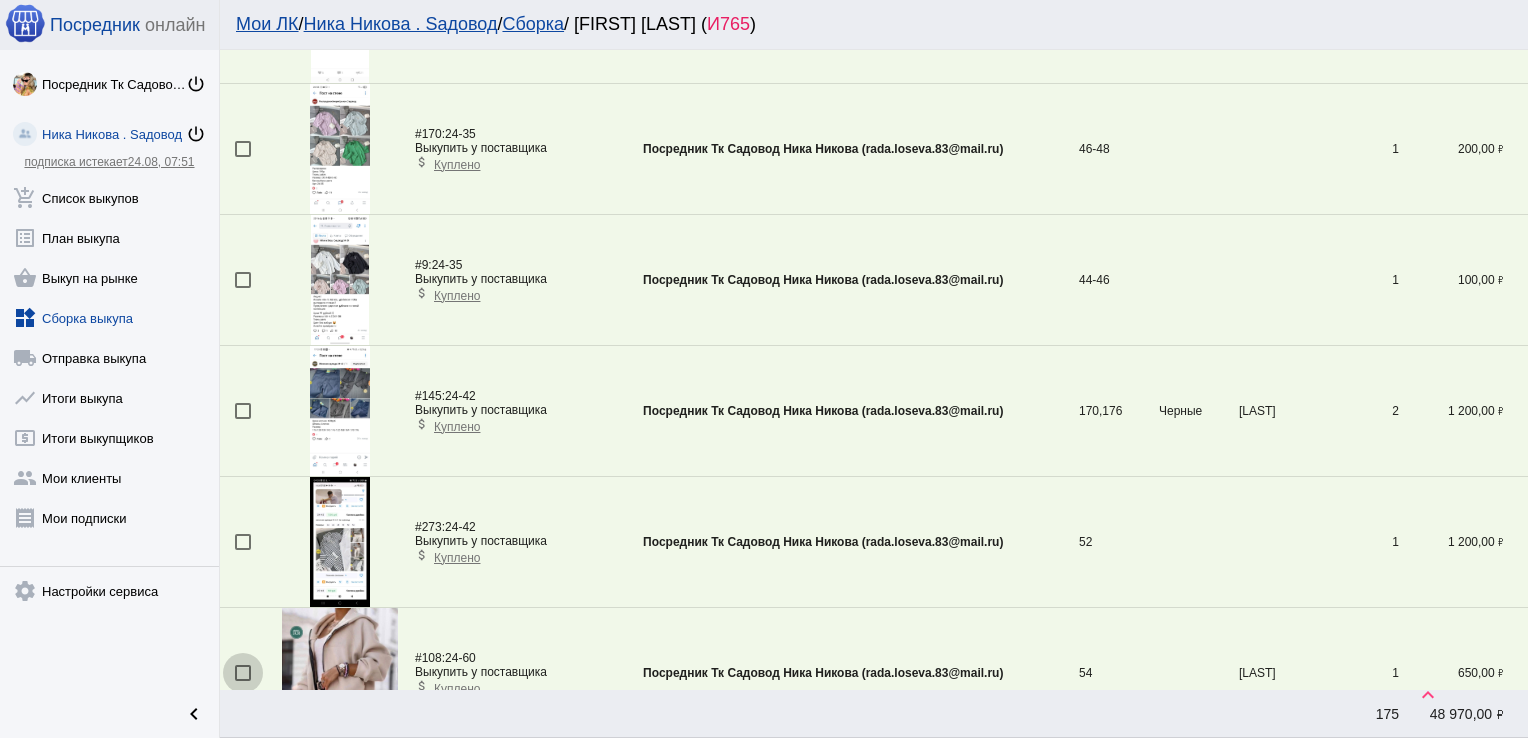 click at bounding box center (243, 673) 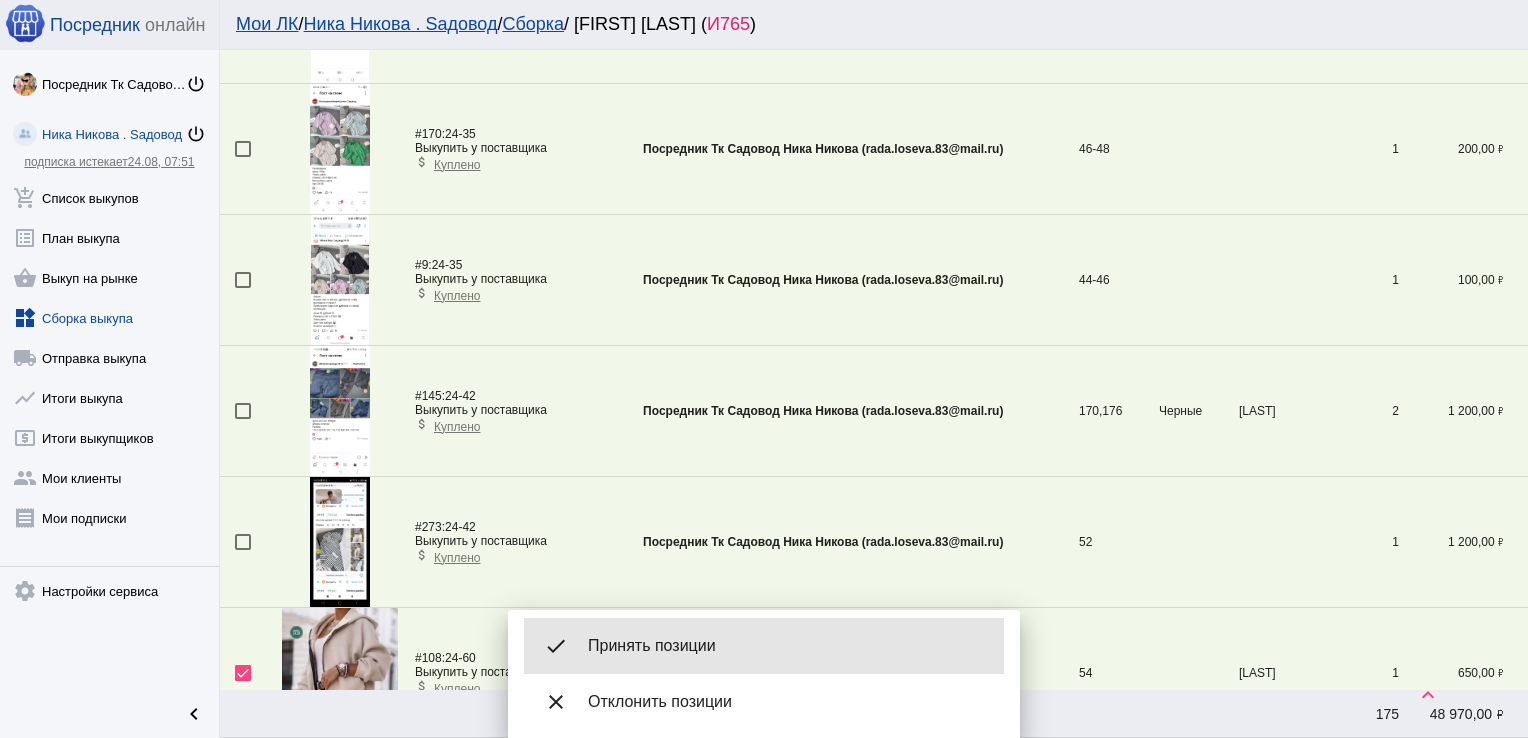 click on "Принять позиции" at bounding box center [788, 646] 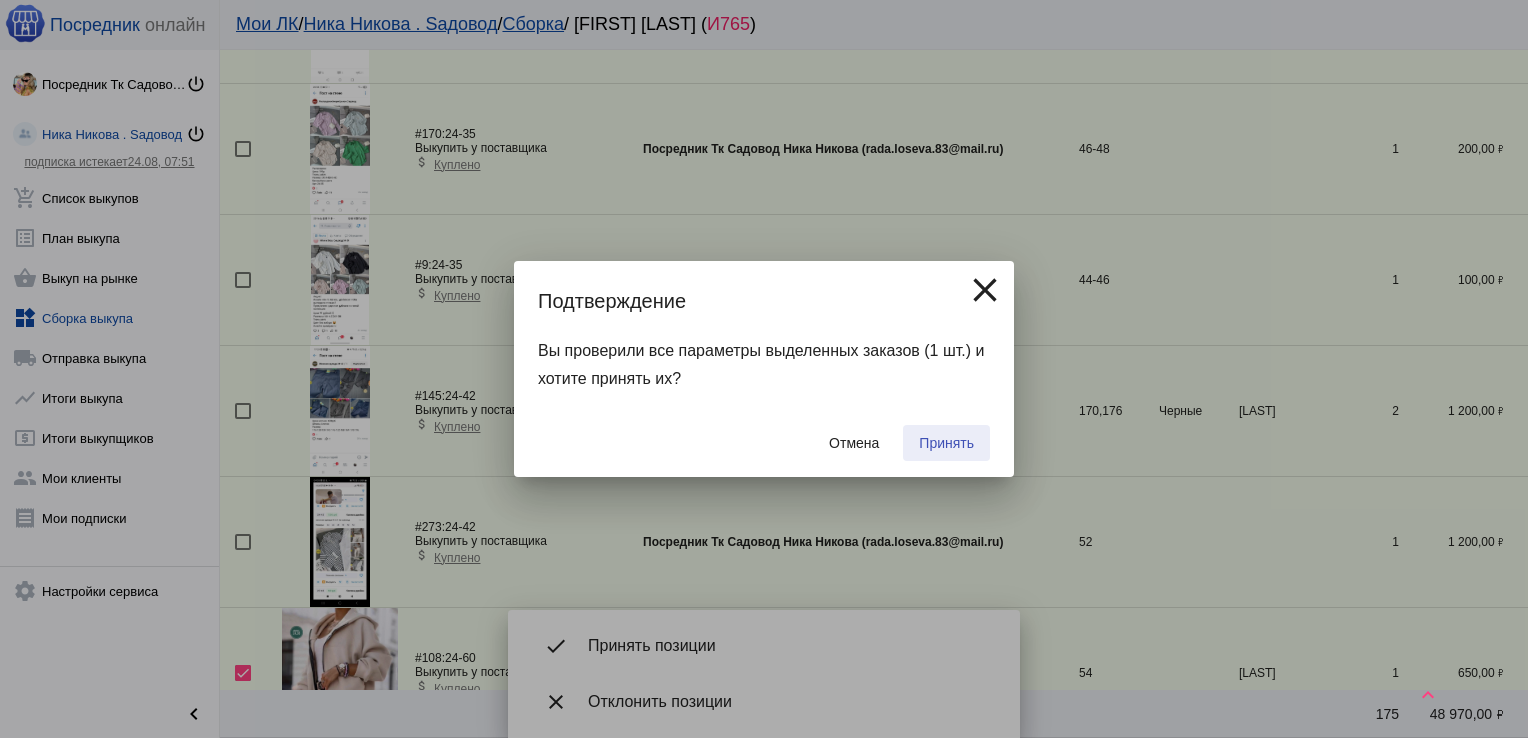 click on "Принять" at bounding box center (946, 443) 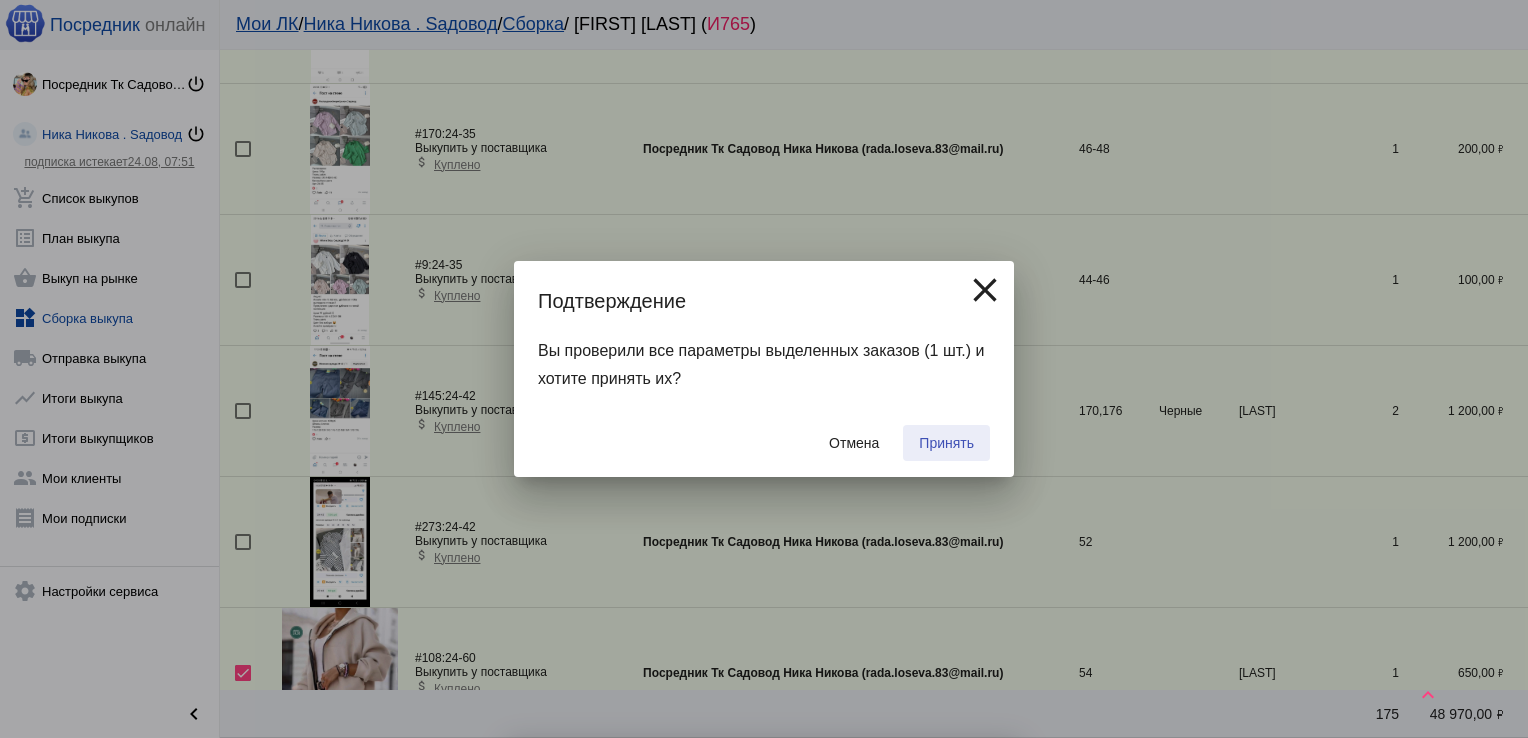 checkbox on "false" 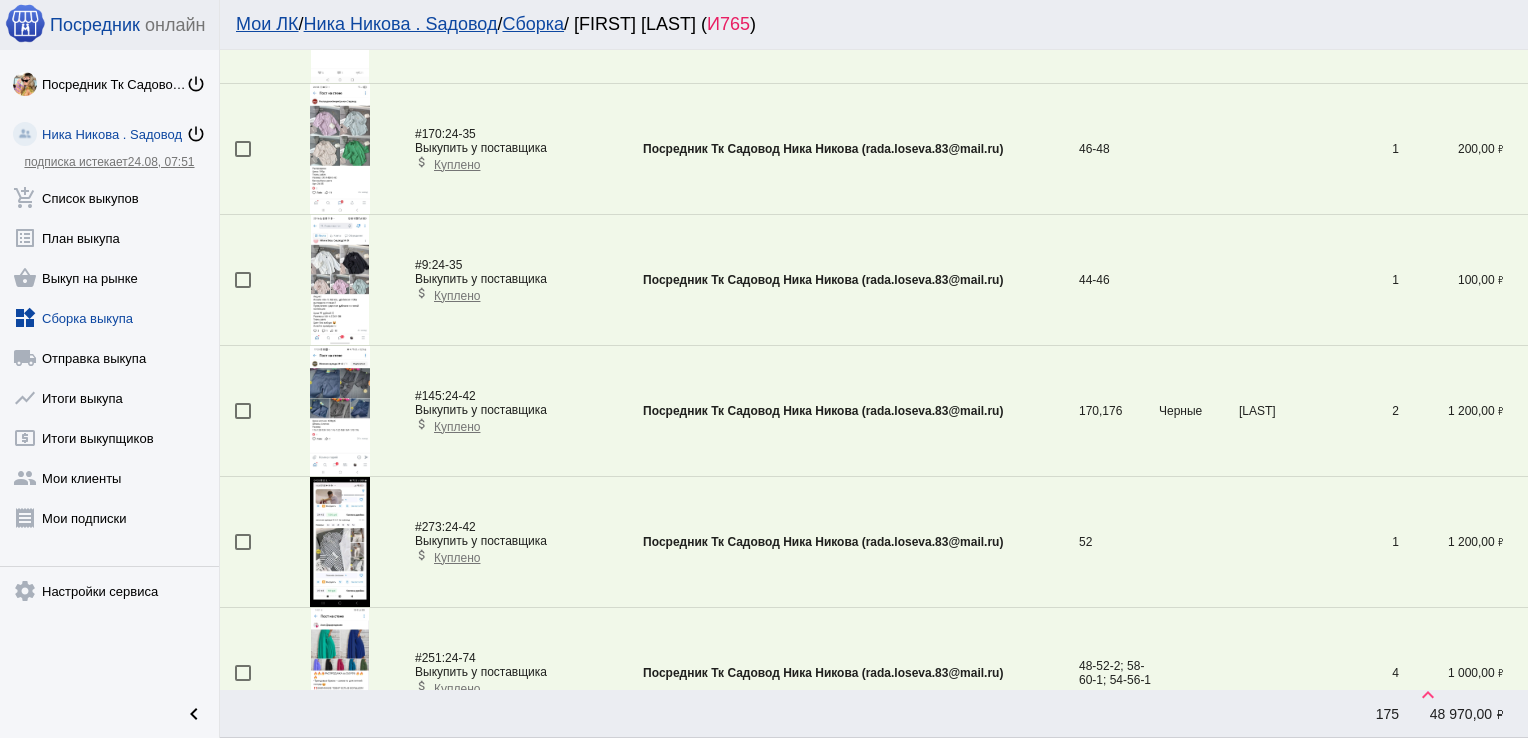click at bounding box center [243, 542] 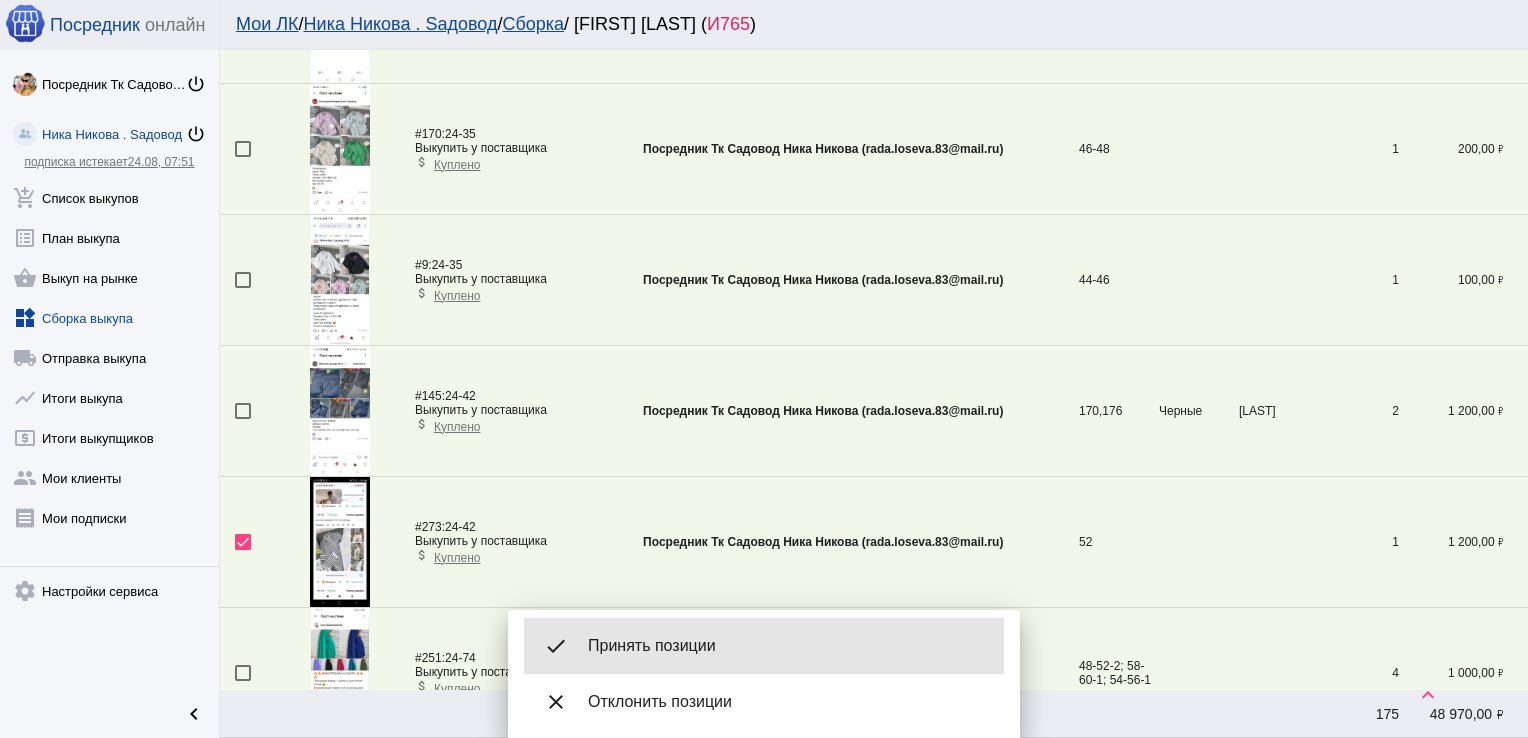 click on "Принять позиции" at bounding box center (788, 646) 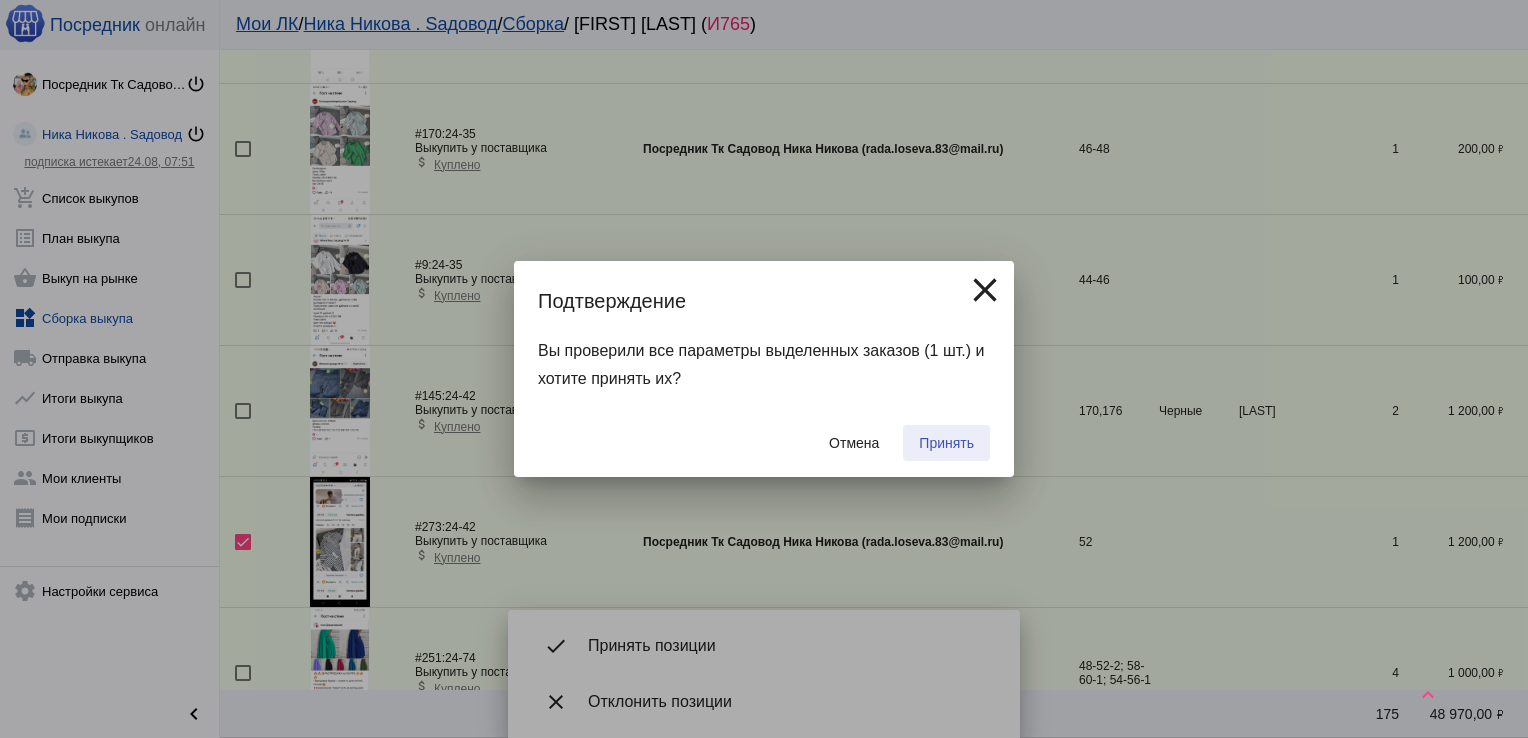 click on "Принять" at bounding box center [946, 443] 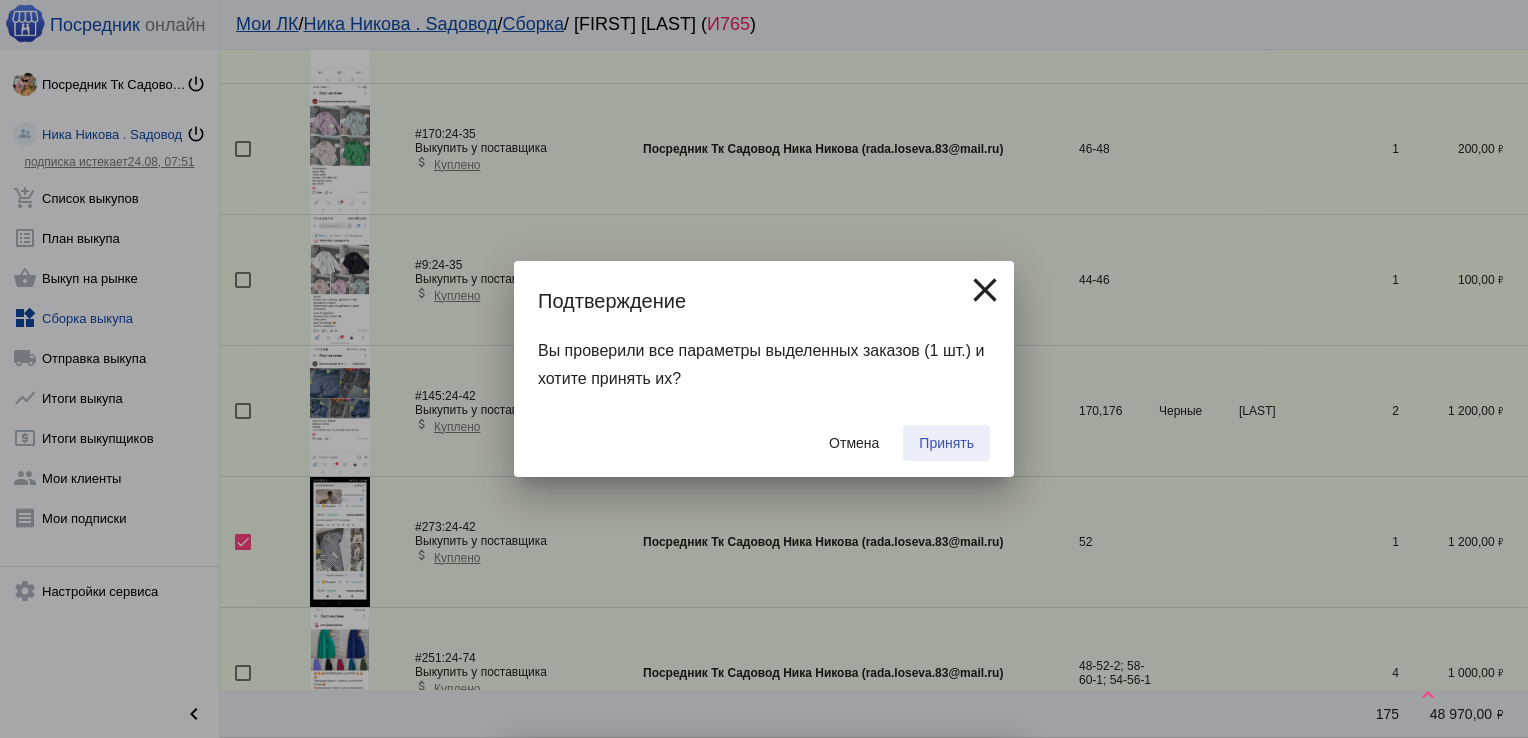 checkbox on "false" 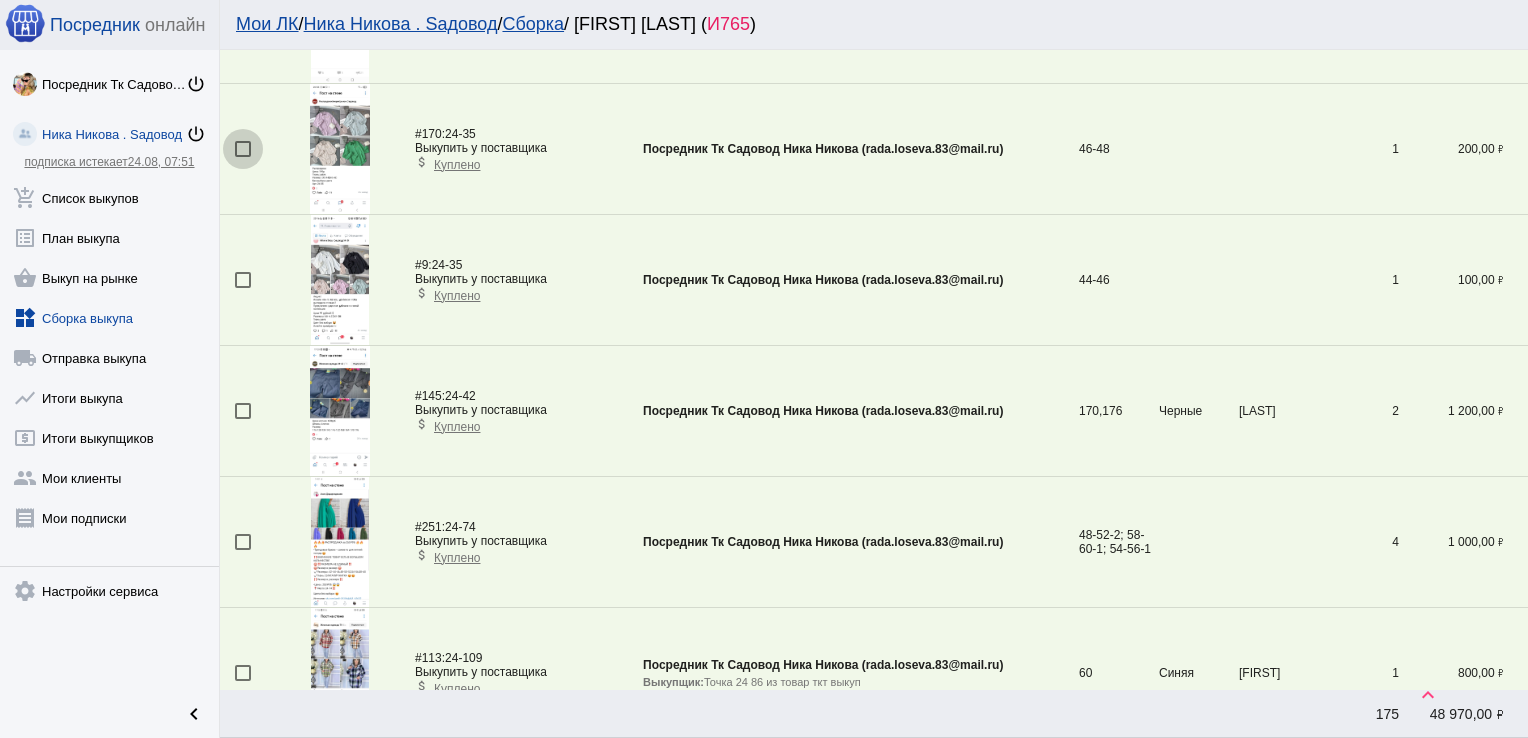 click at bounding box center (243, 149) 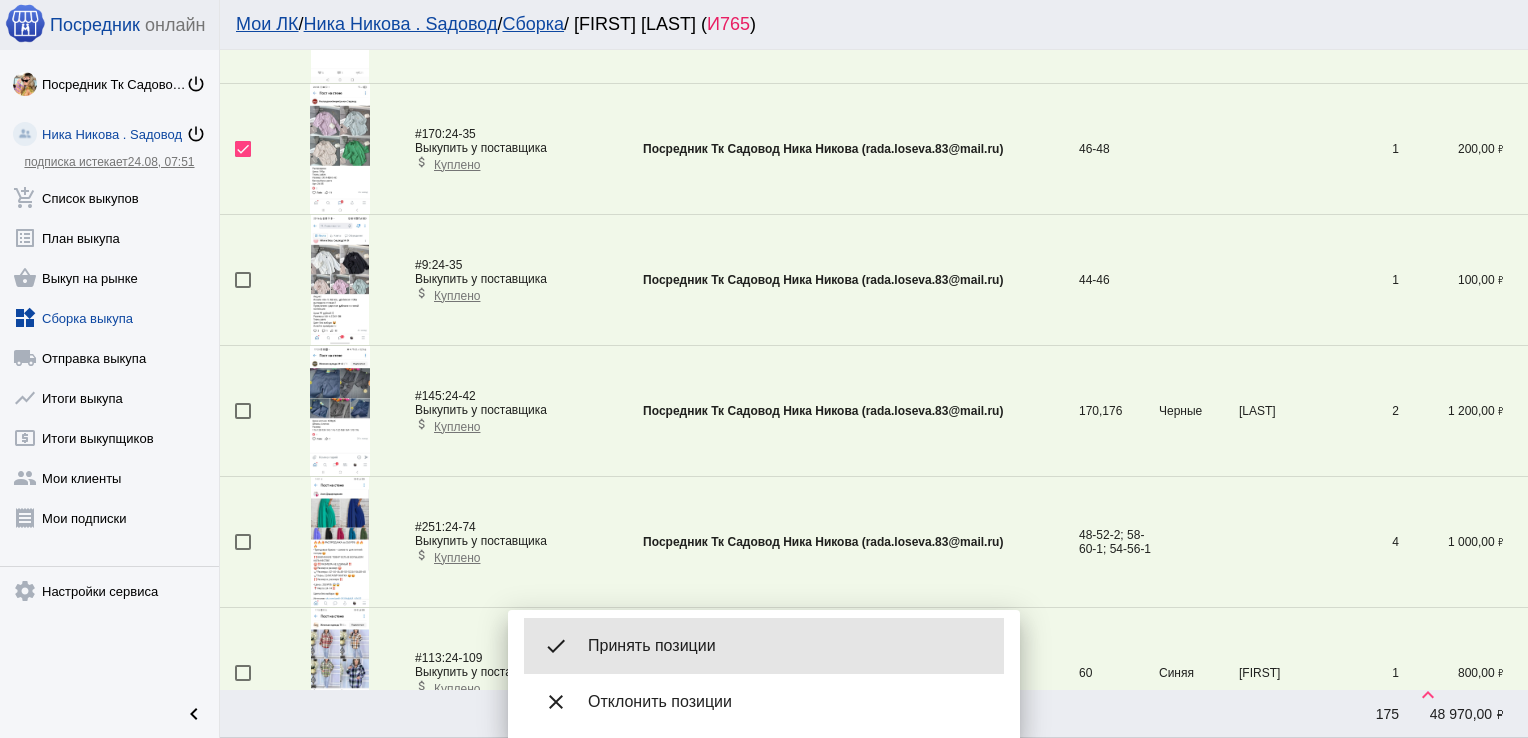 click on "Принять позиции" at bounding box center (788, 646) 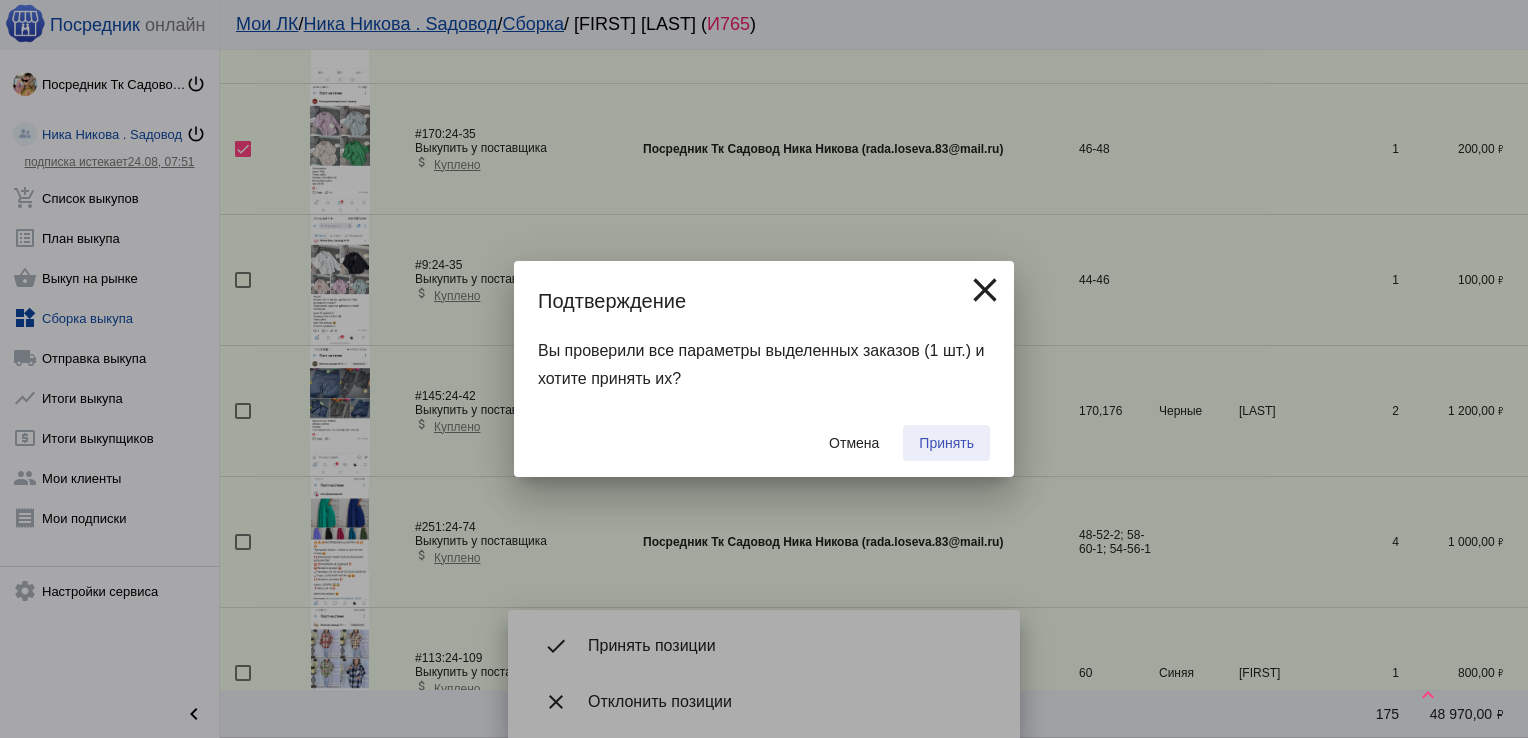 click on "Принять" at bounding box center [946, 443] 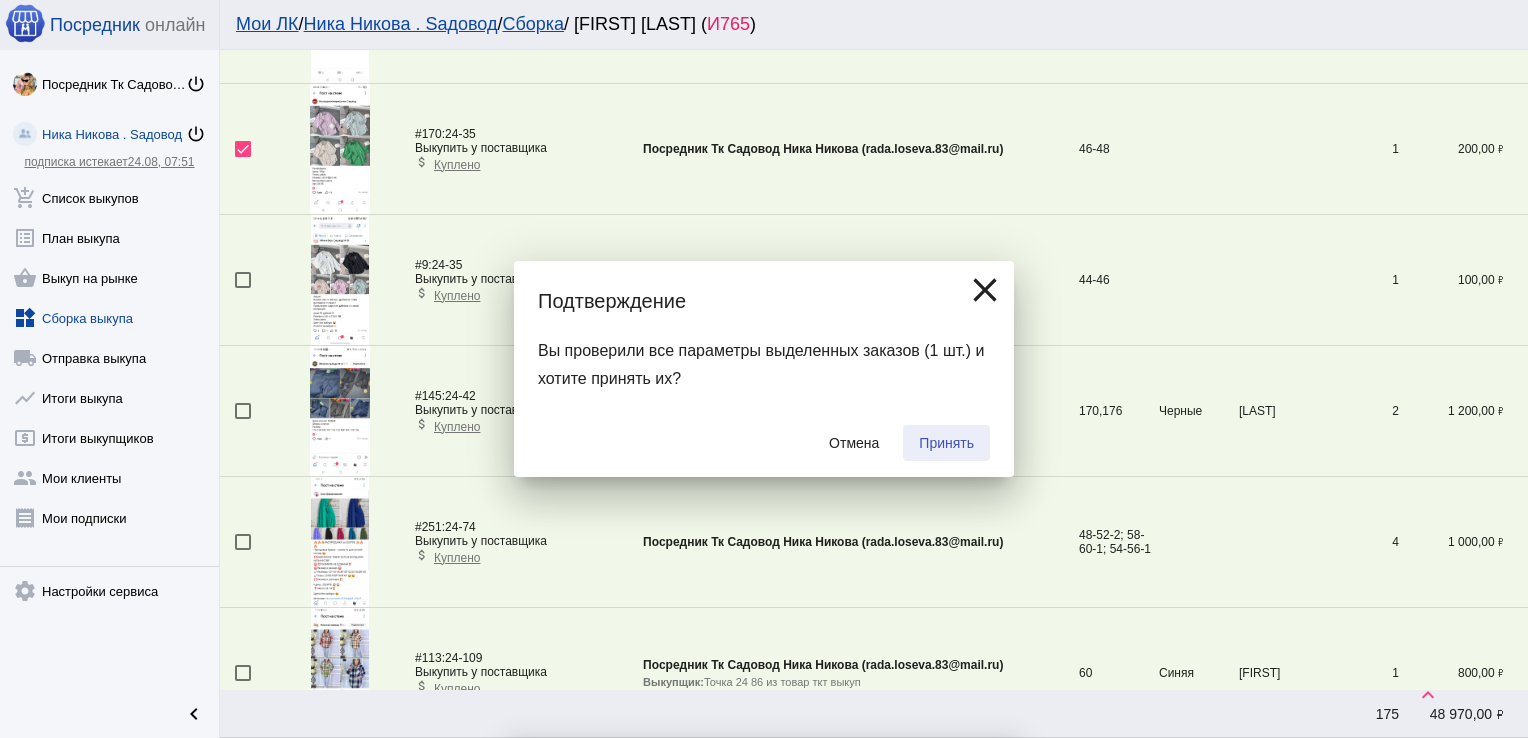 checkbox on "false" 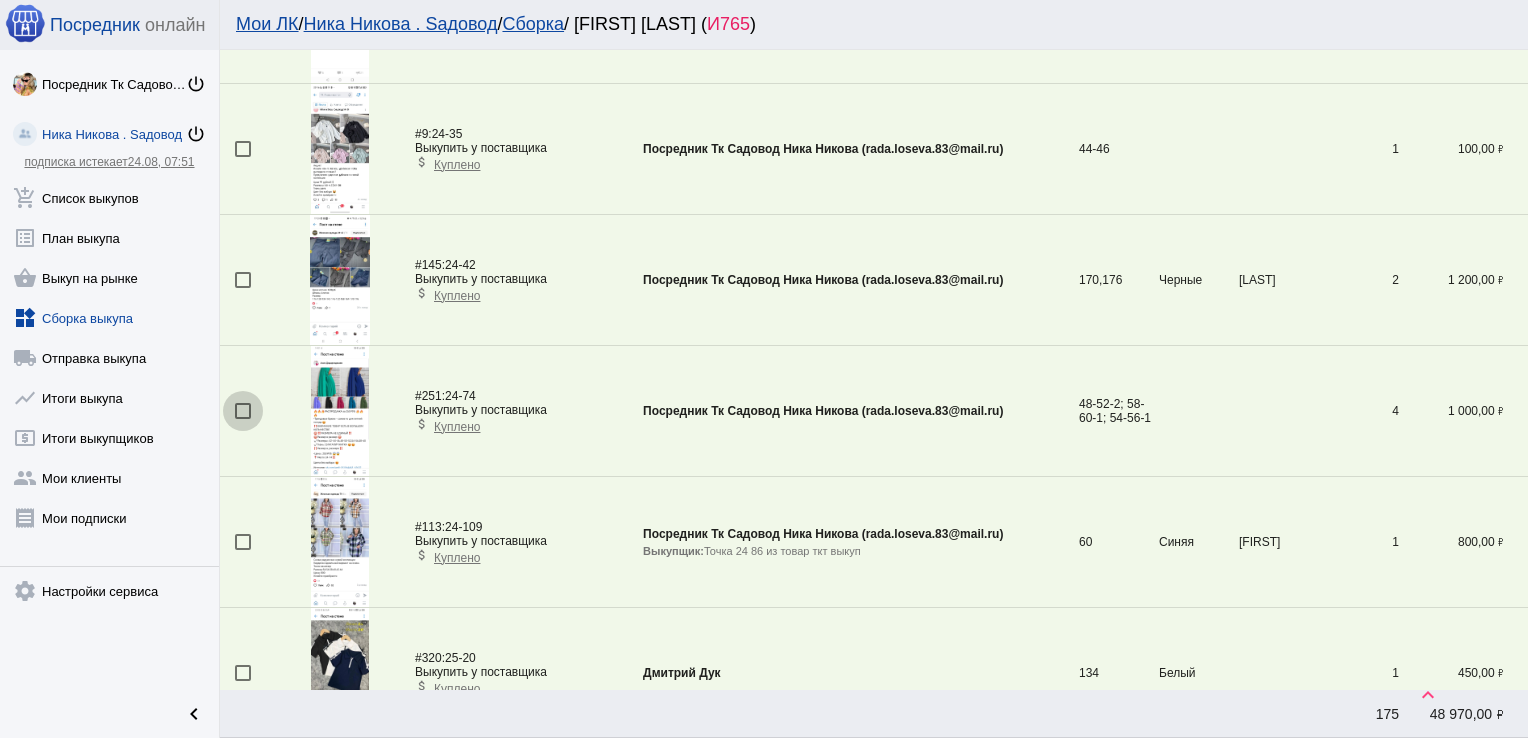 click at bounding box center (243, 411) 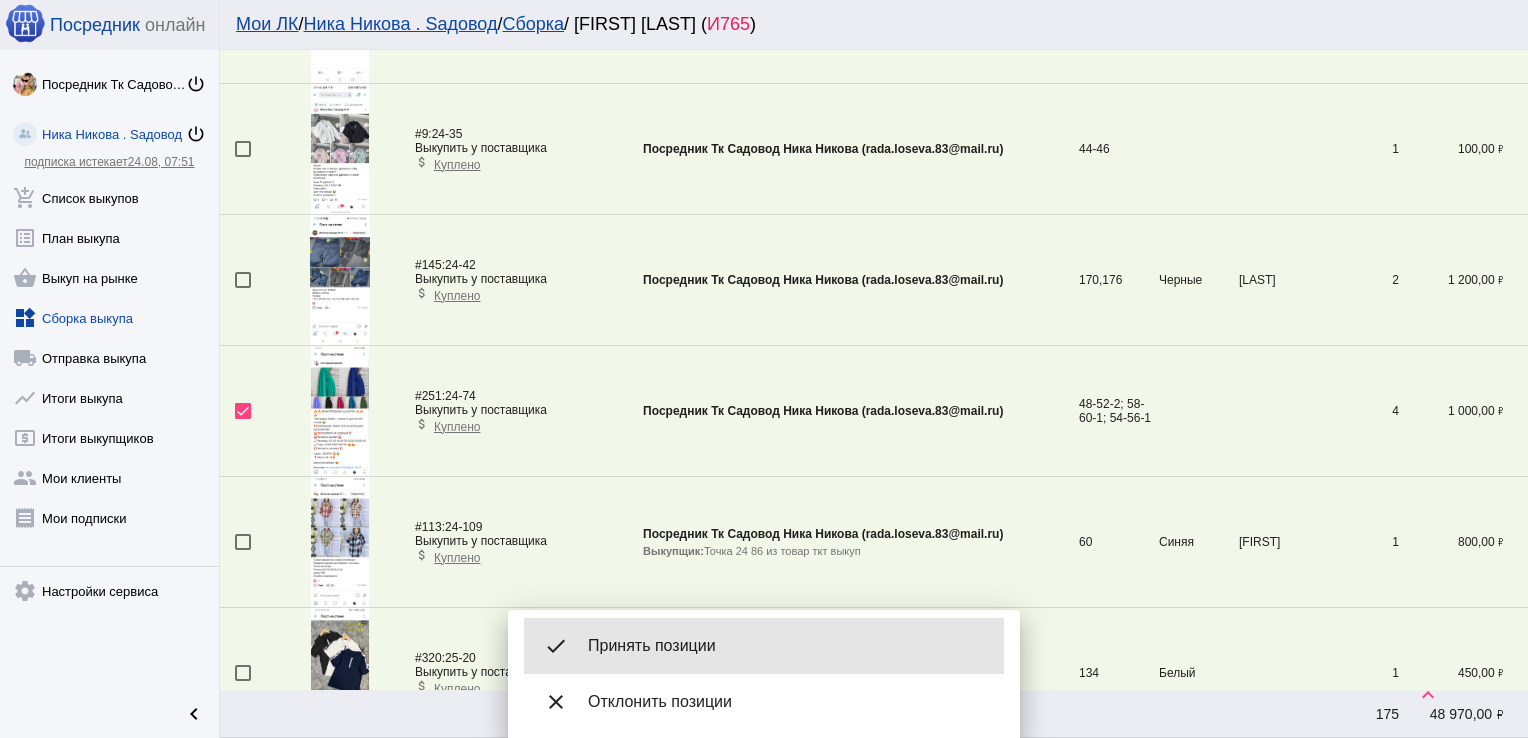 click on "Принять позиции" at bounding box center (788, 646) 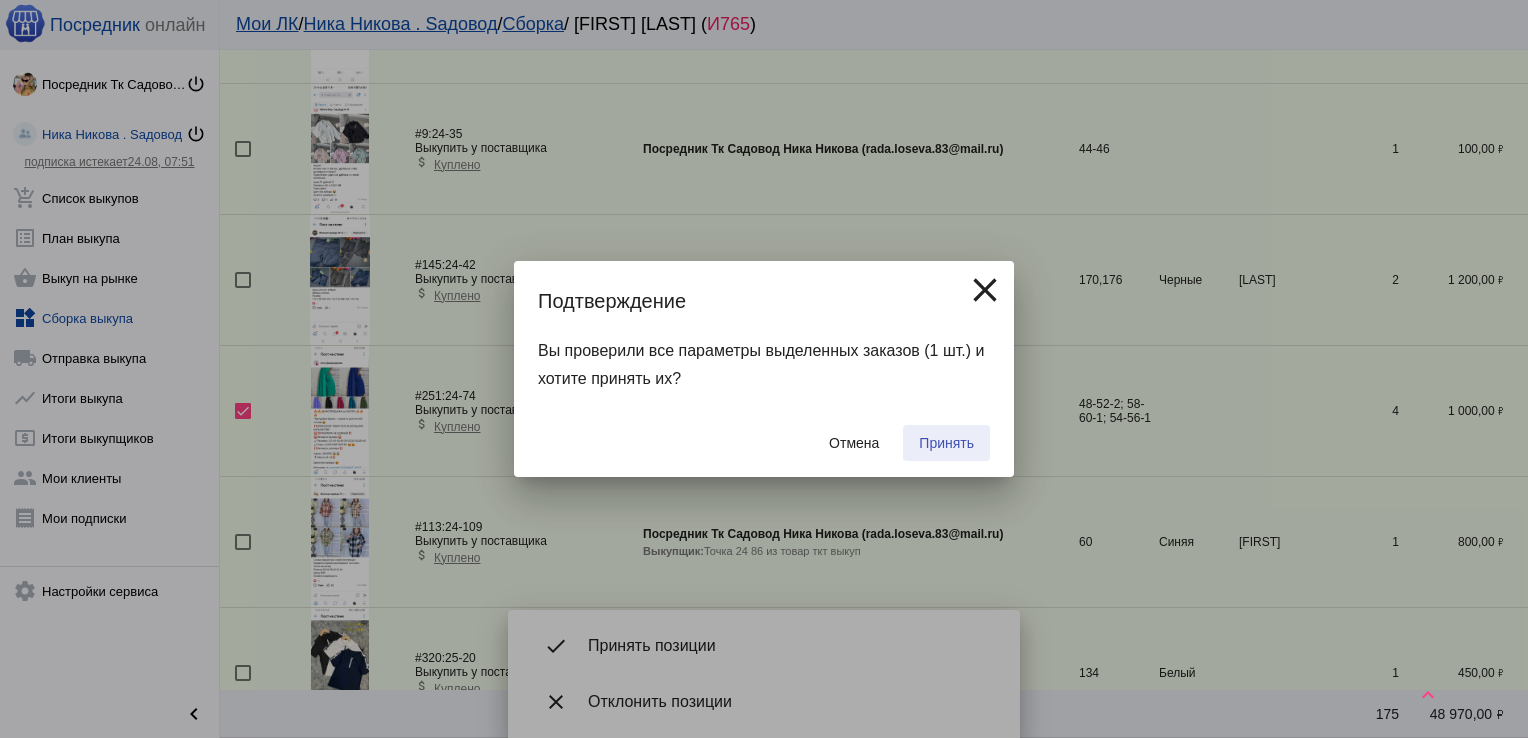 click on "Принять" at bounding box center (946, 443) 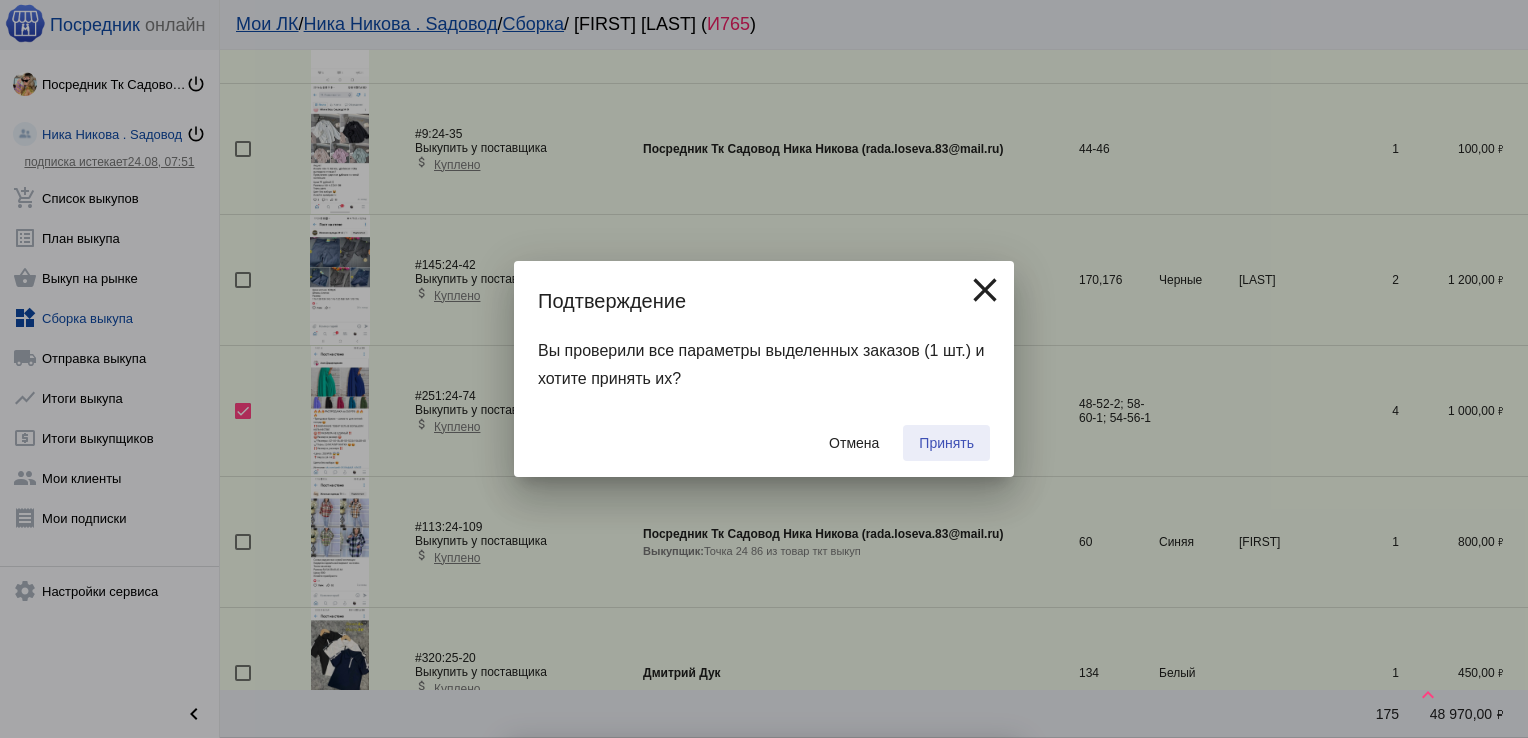 checkbox on "false" 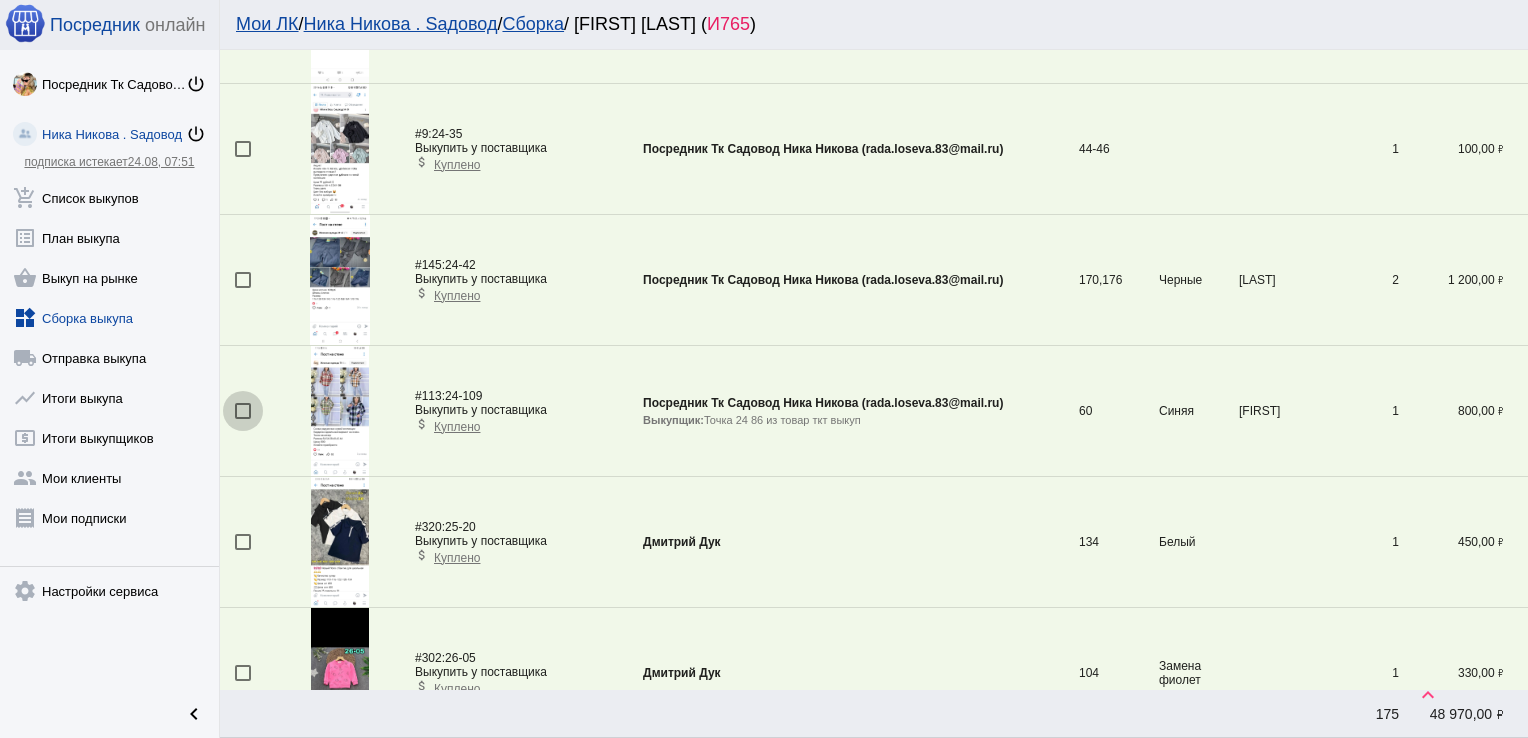 click at bounding box center [243, 411] 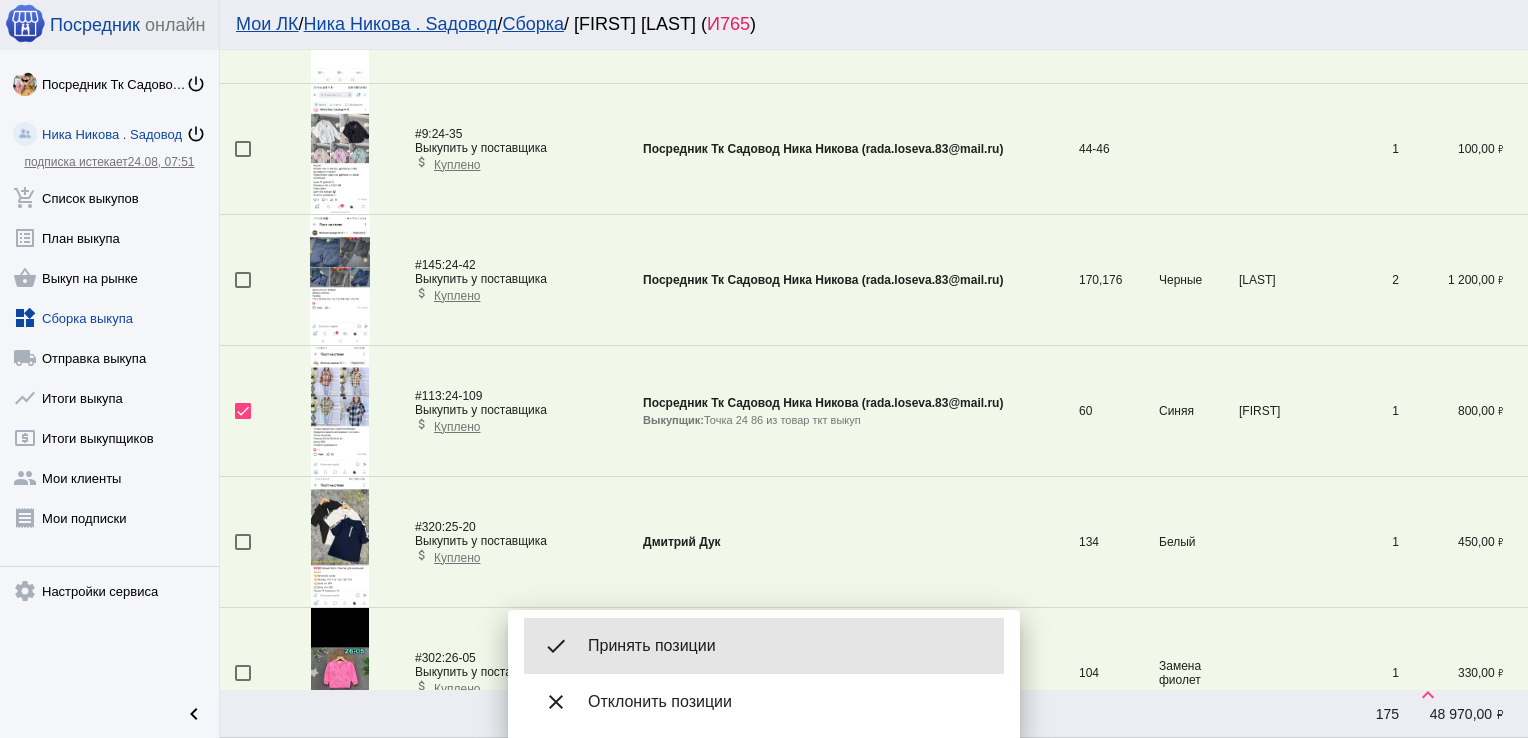 click on "Принять позиции" at bounding box center (788, 646) 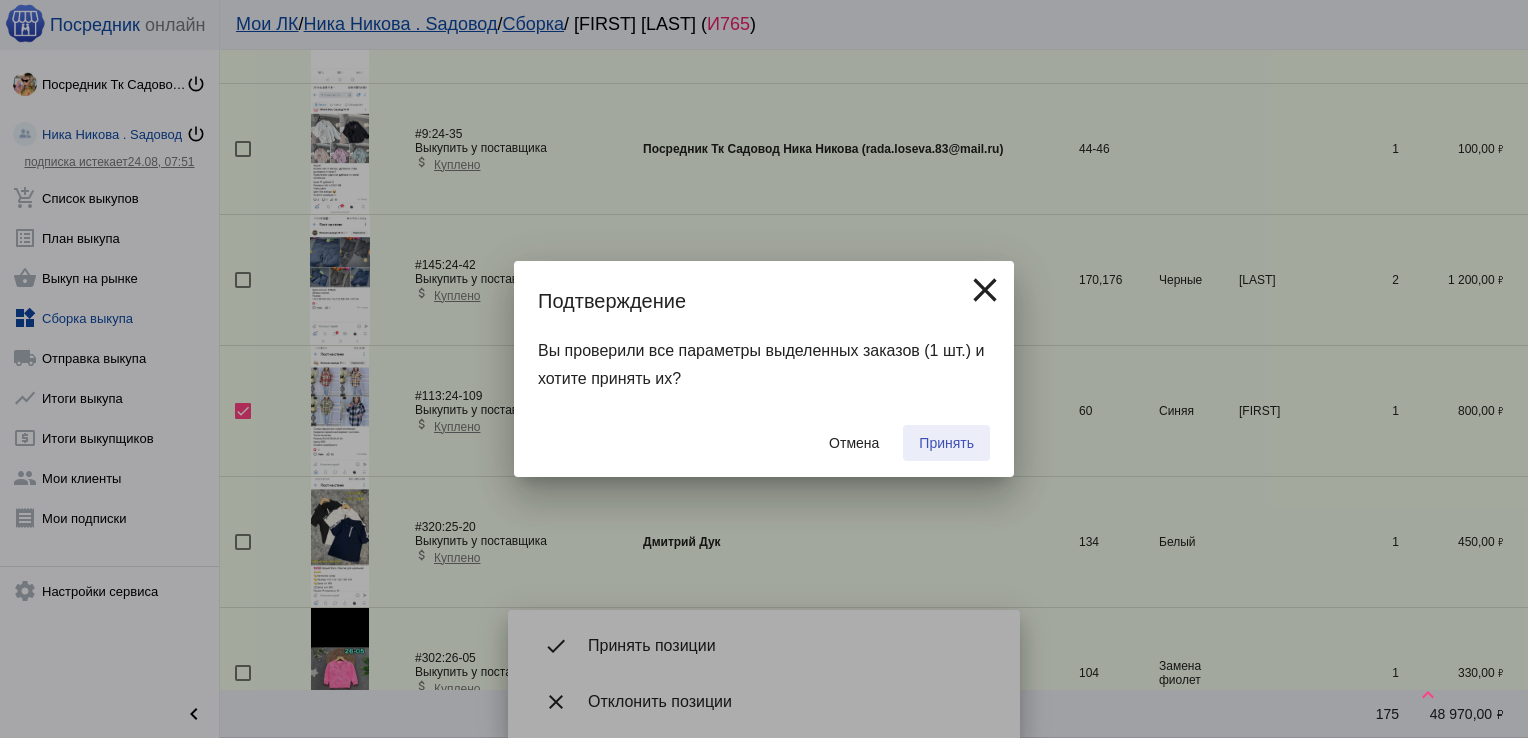 click on "Принять" at bounding box center [946, 443] 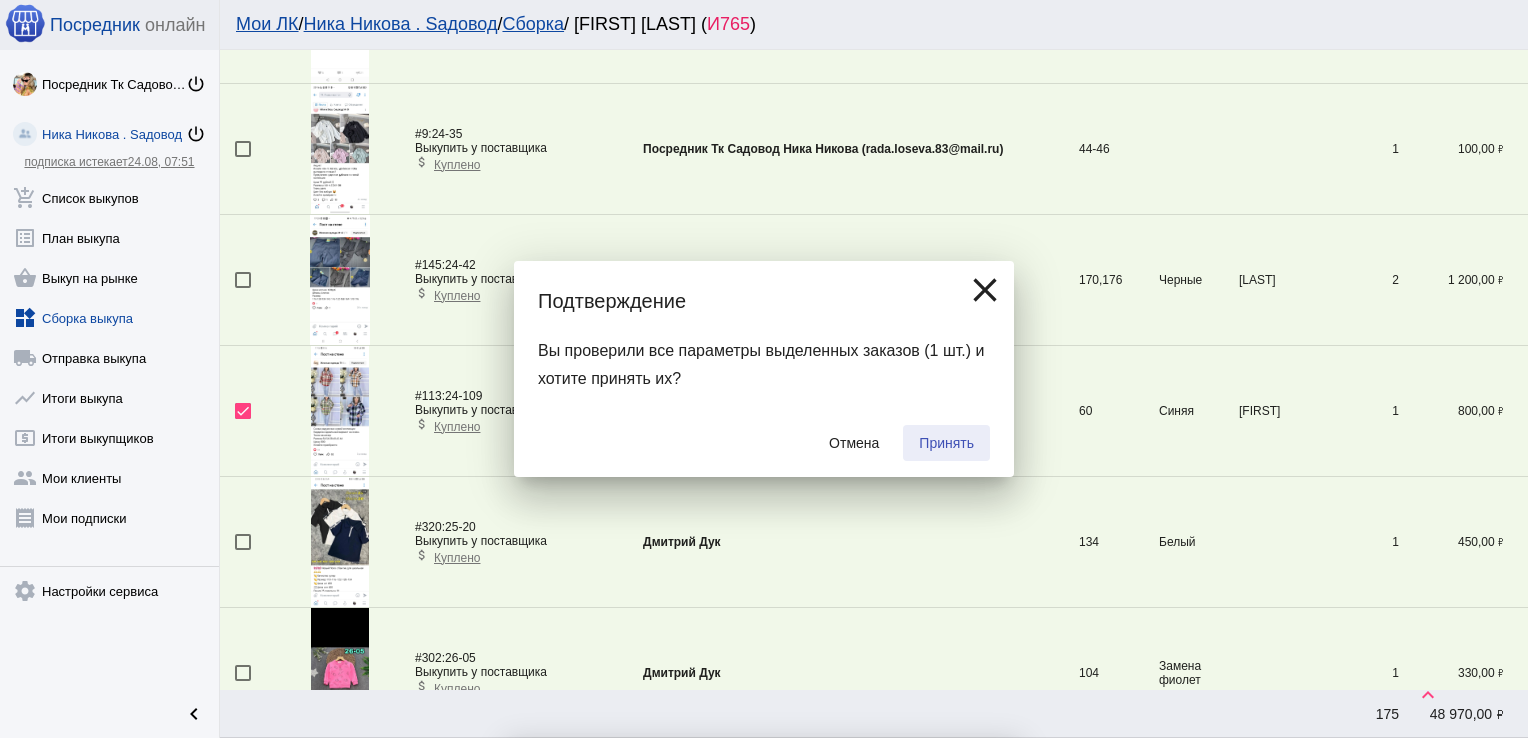 checkbox on "false" 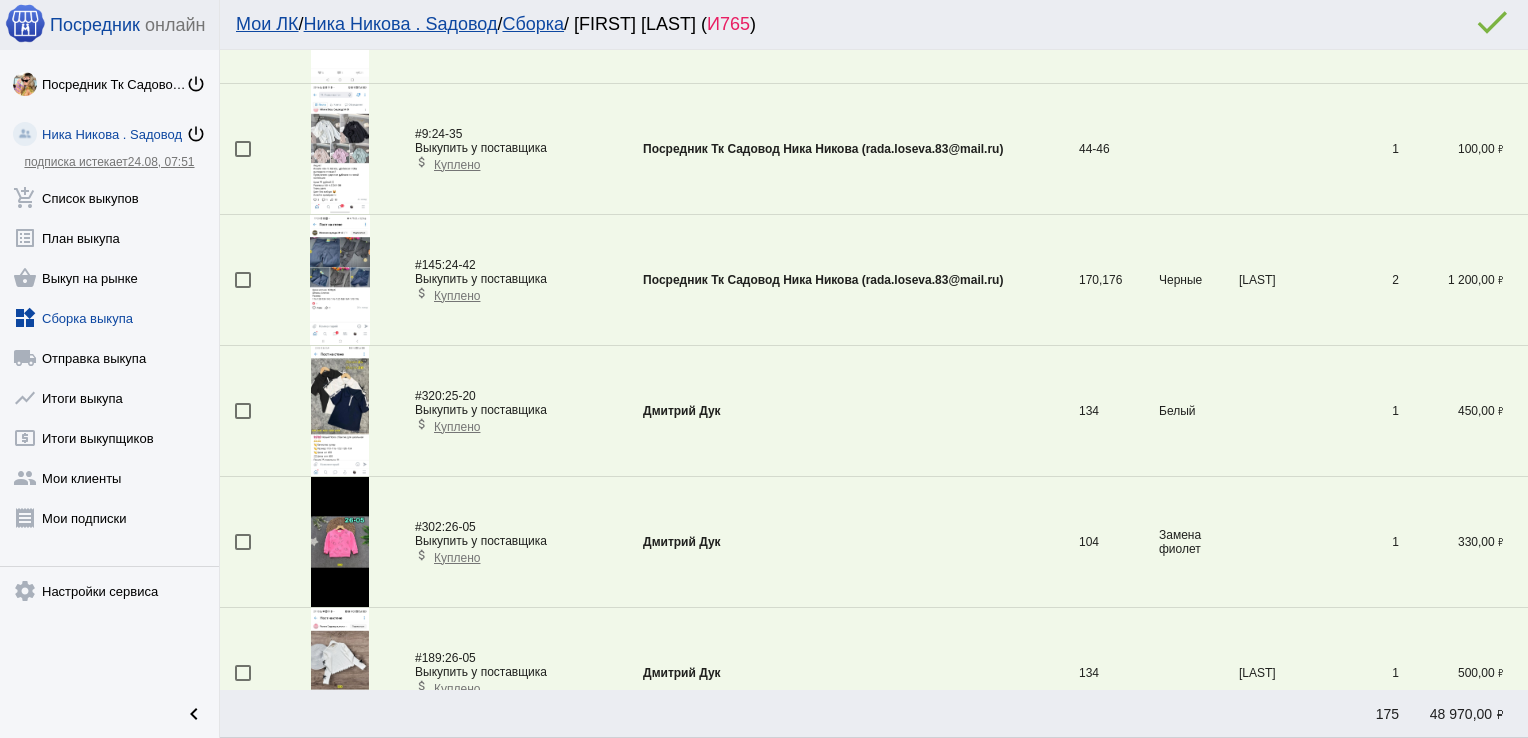 scroll, scrollTop: 0, scrollLeft: 0, axis: both 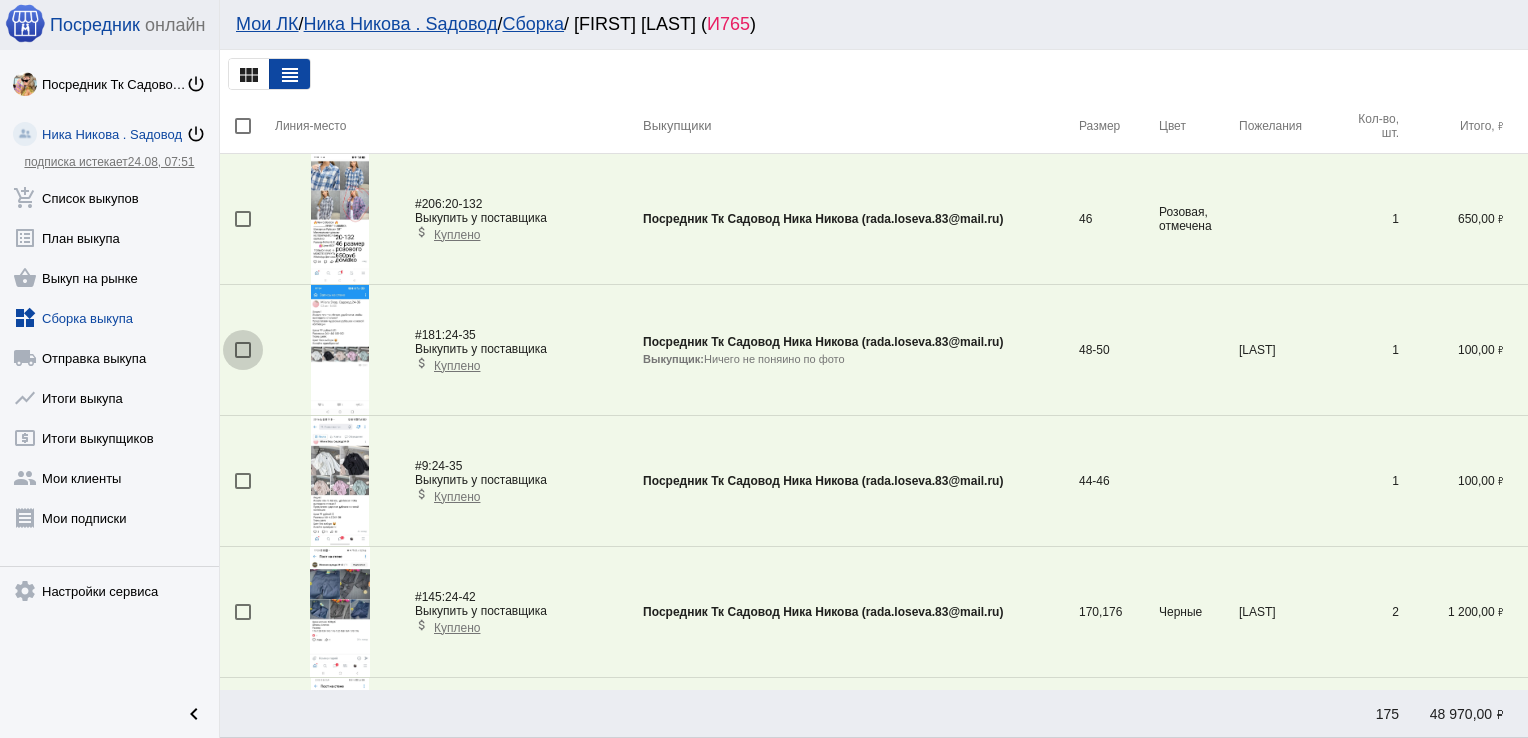 click at bounding box center [243, 350] 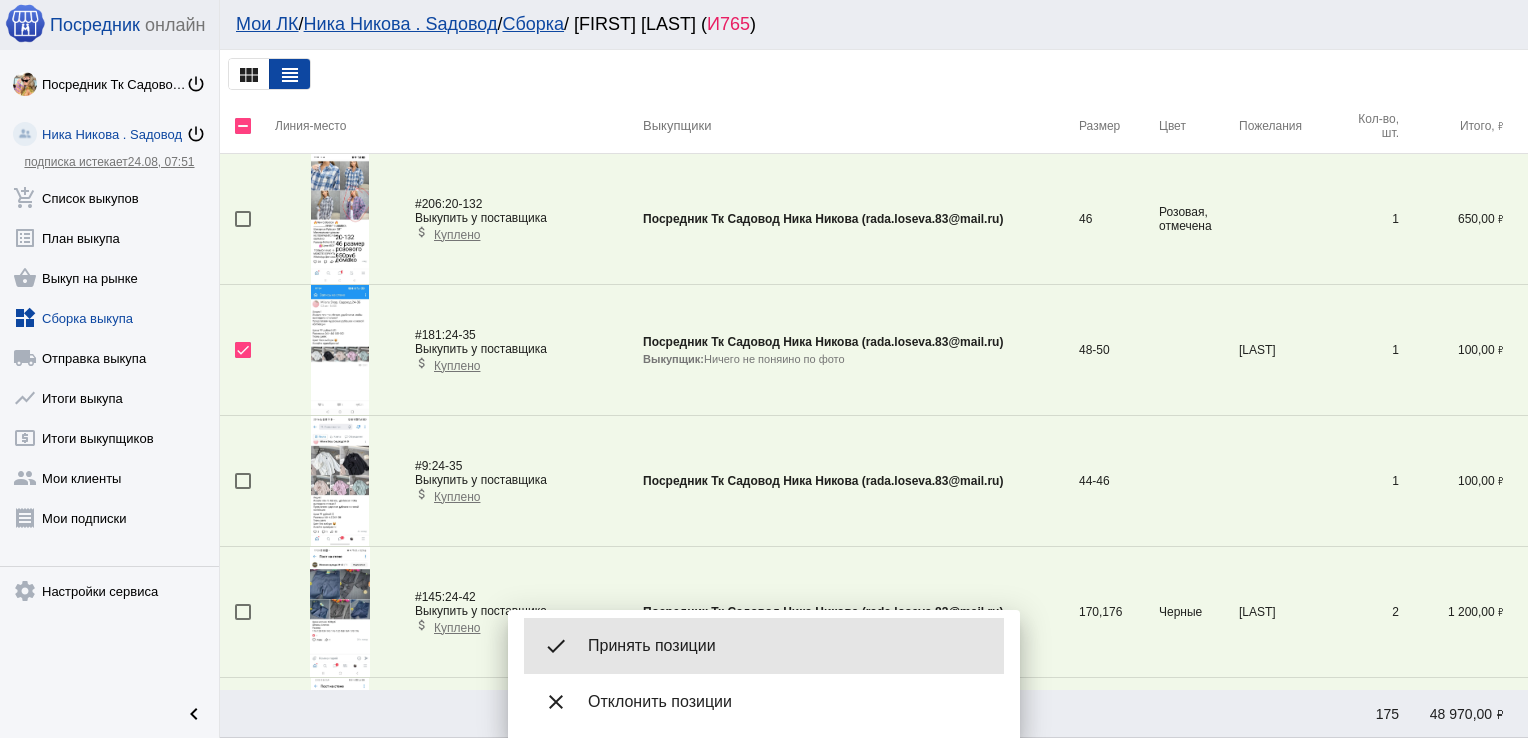 click on "done Принять позиции" at bounding box center [764, 646] 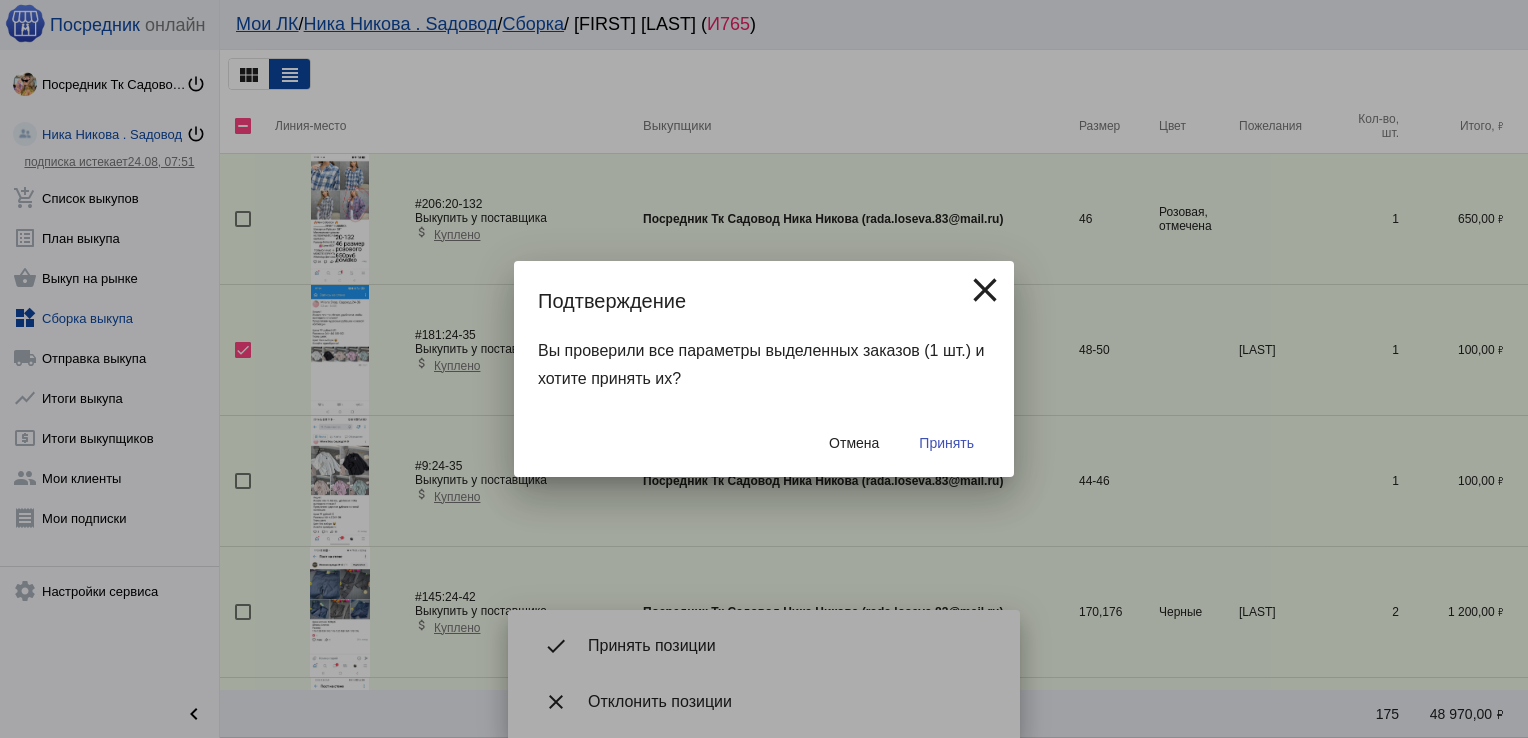 click on "Принять" at bounding box center (946, 443) 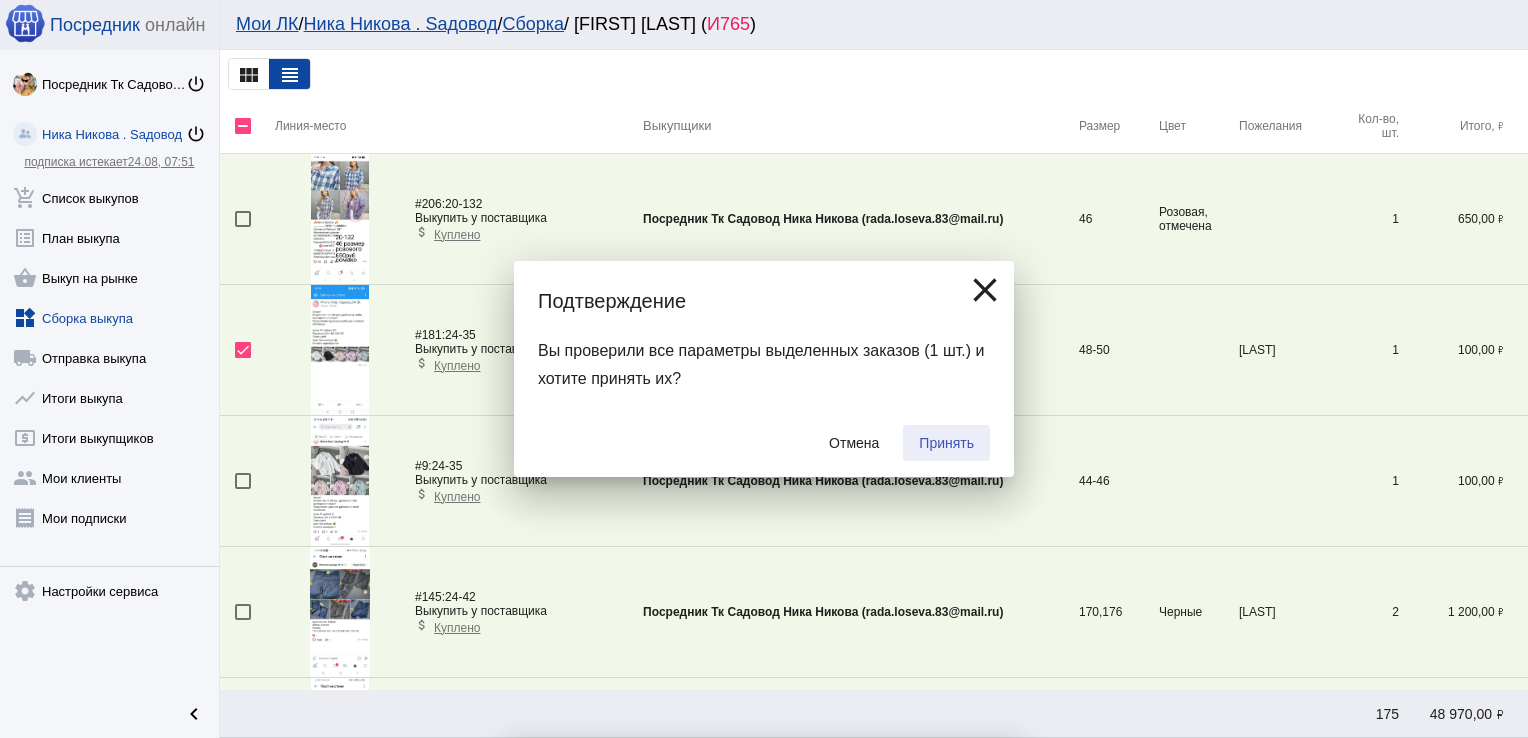 checkbox on "false" 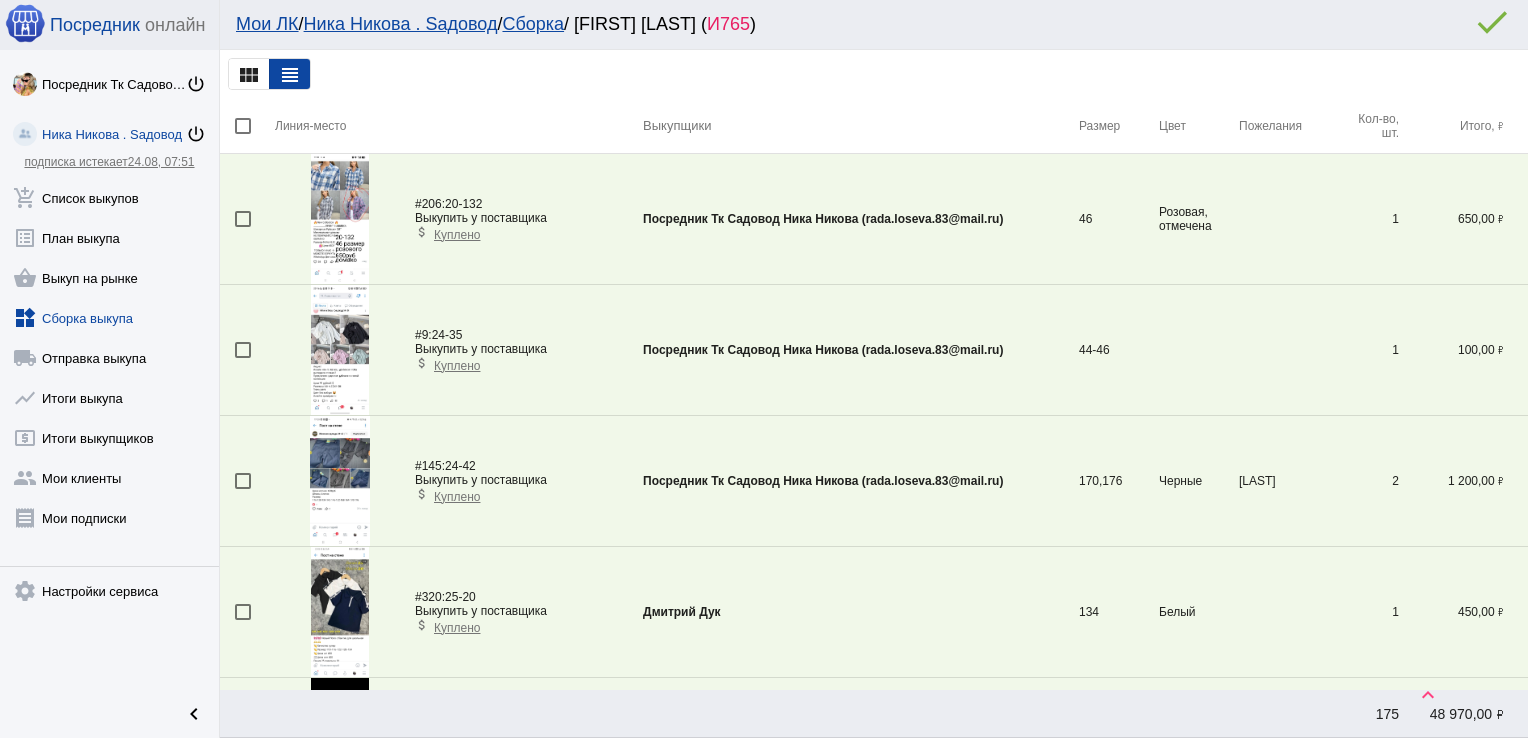 scroll, scrollTop: 1116, scrollLeft: 0, axis: vertical 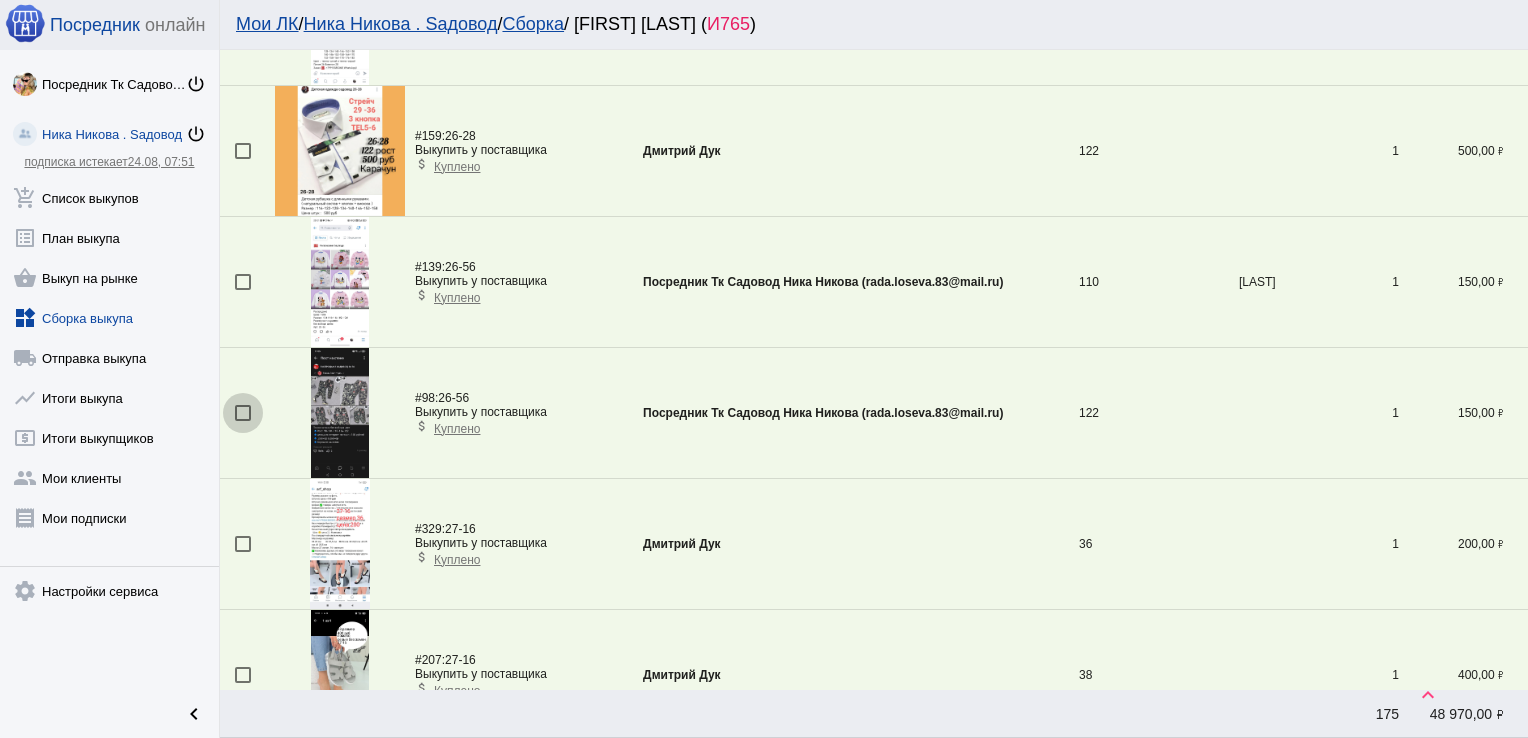 click at bounding box center (243, 413) 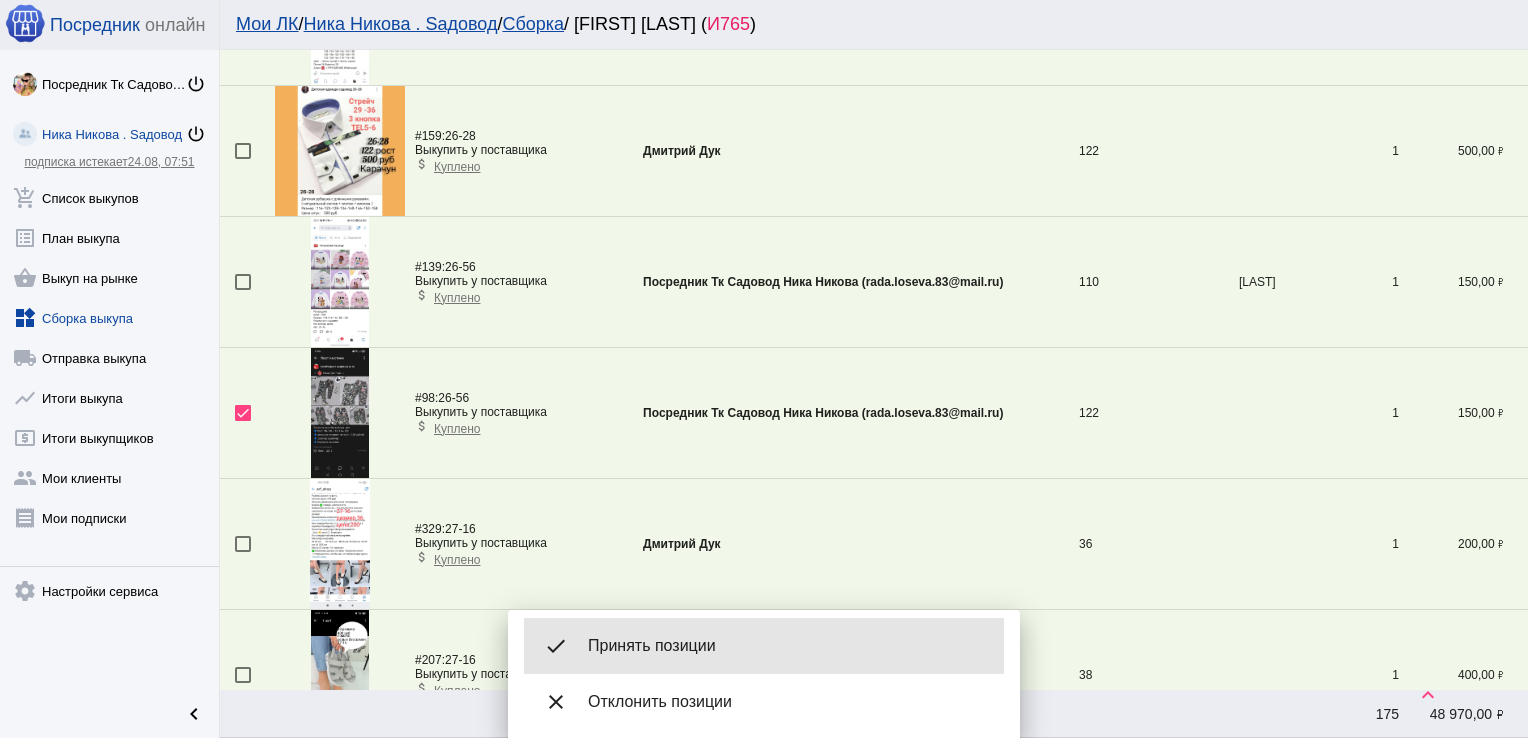 click on "Принять позиции" at bounding box center (788, 646) 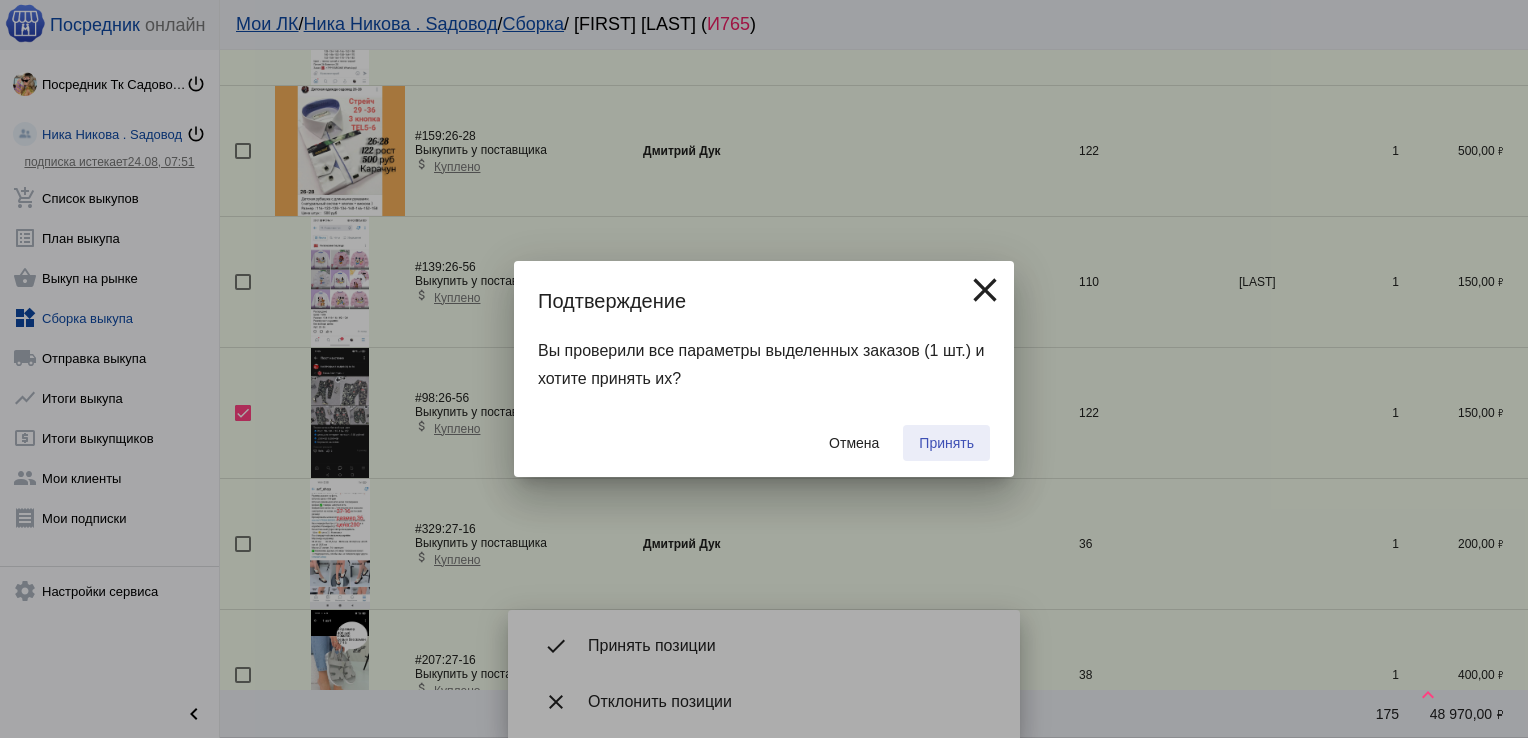 click on "Принять" at bounding box center [946, 443] 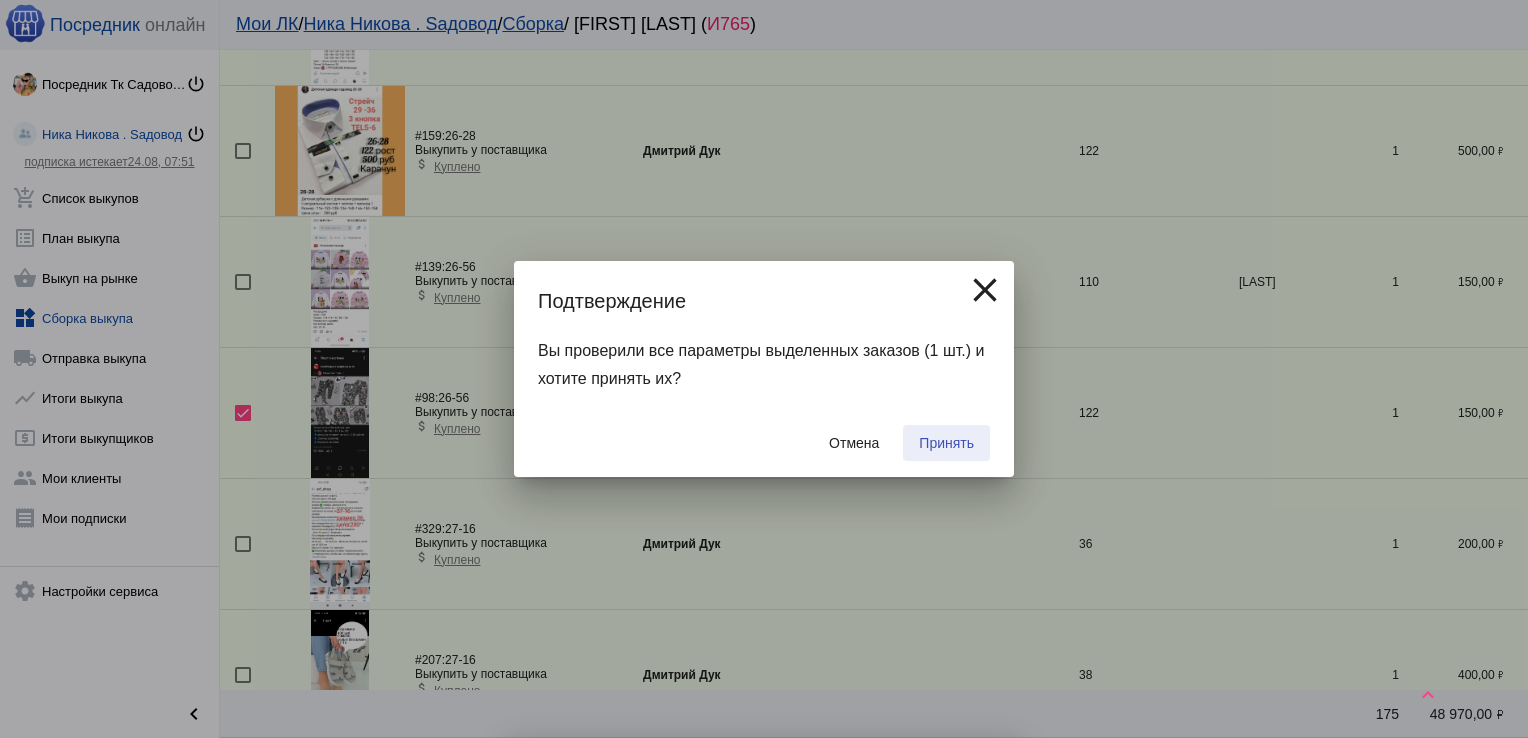 checkbox on "false" 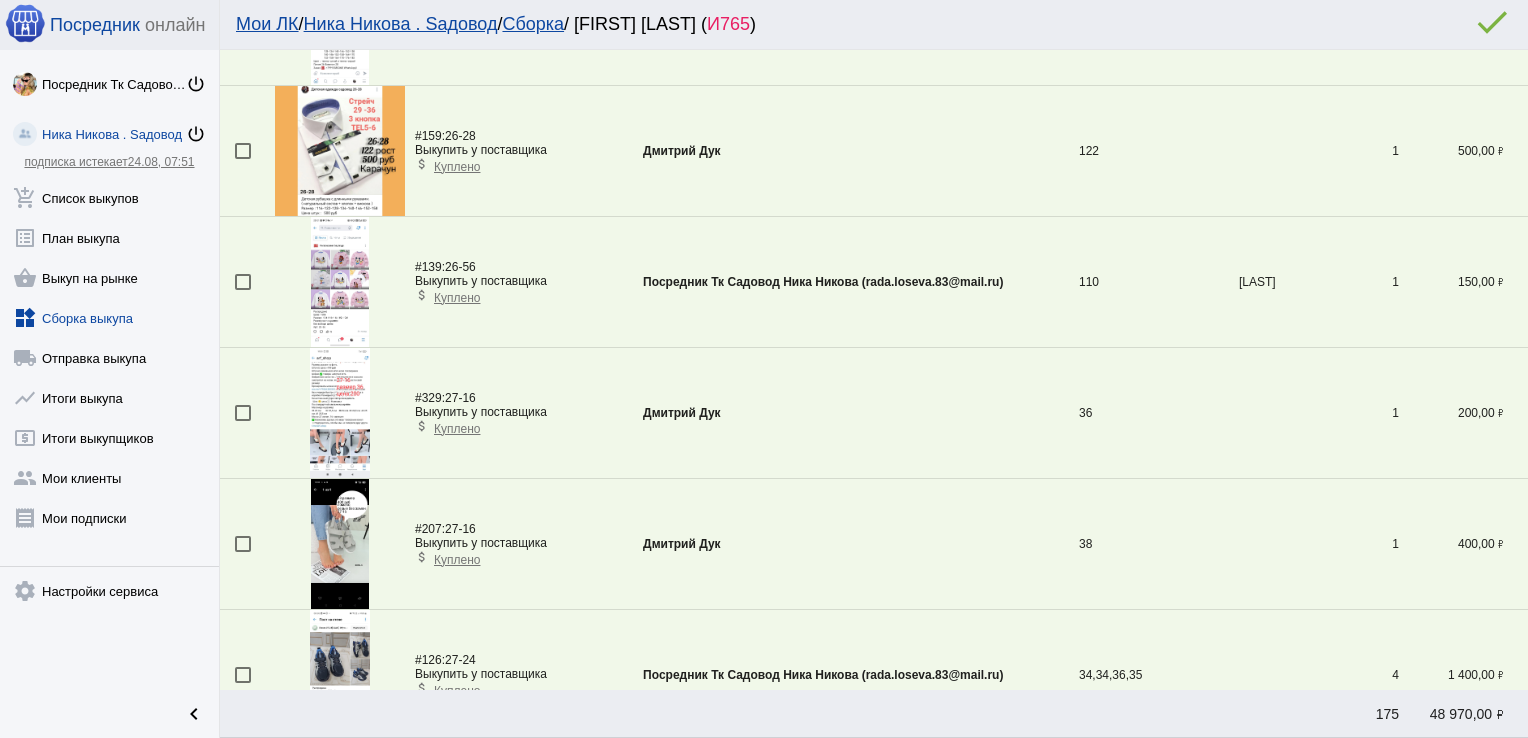 scroll, scrollTop: 0, scrollLeft: 0, axis: both 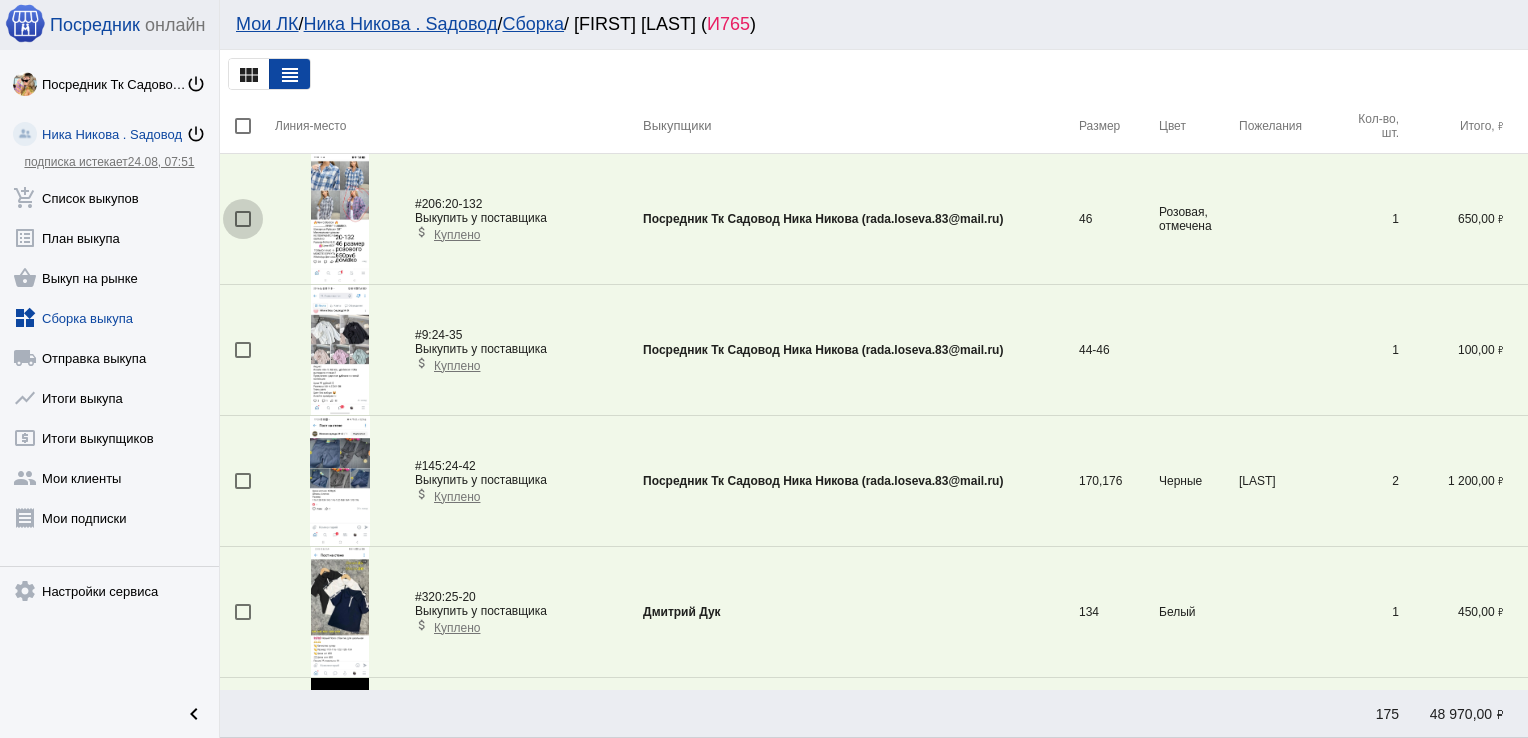 click at bounding box center [243, 219] 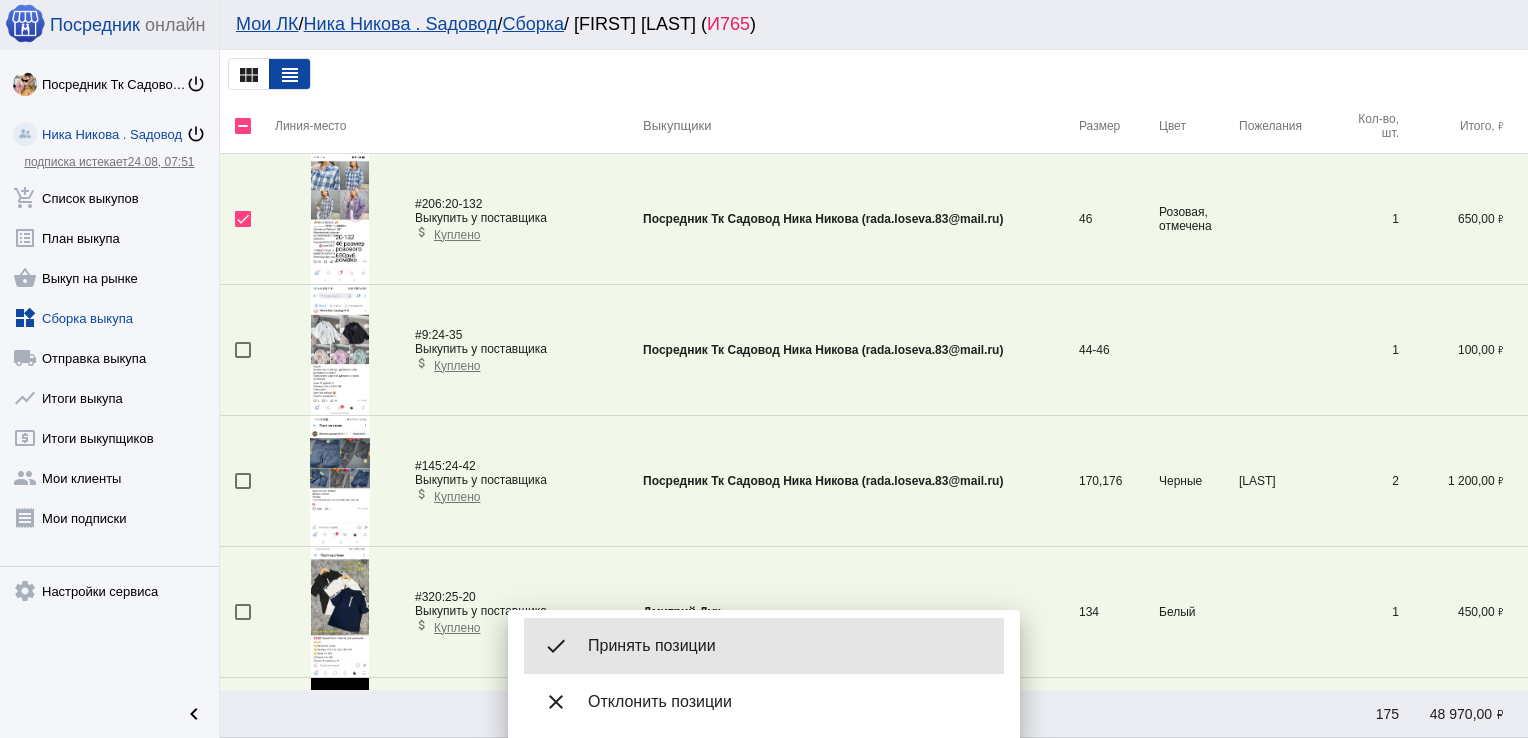 click on "Принять позиции" at bounding box center (788, 646) 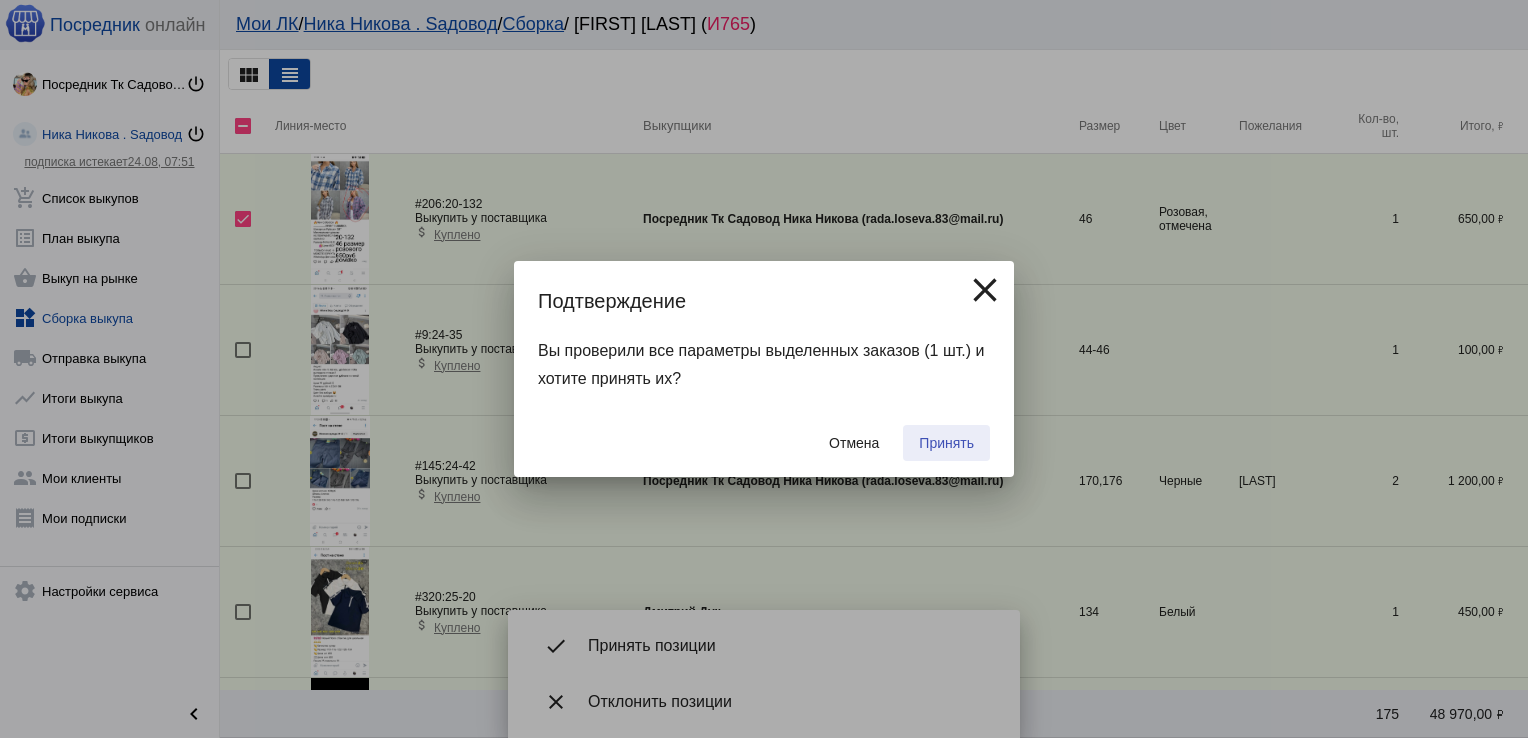 click on "Принять" at bounding box center [946, 443] 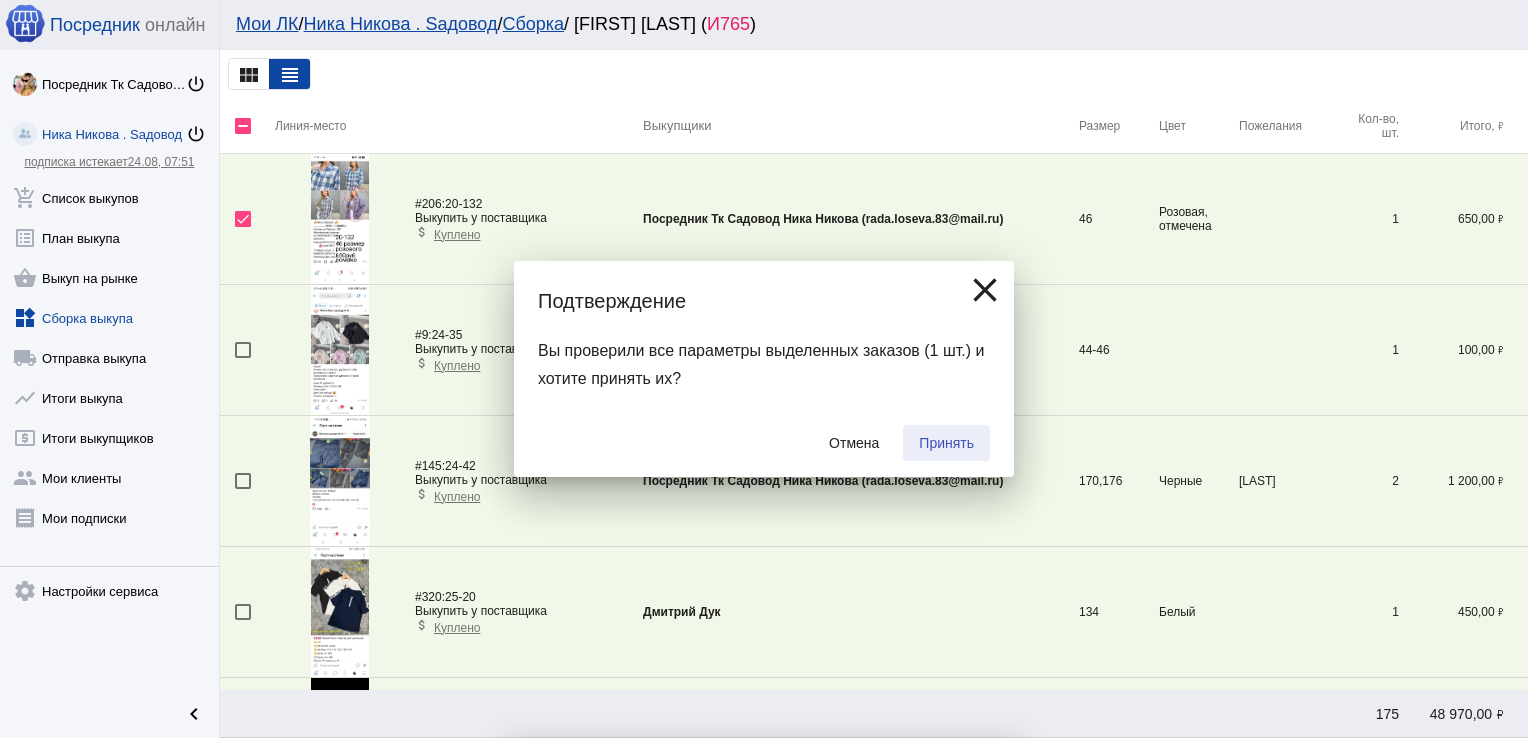 checkbox on "false" 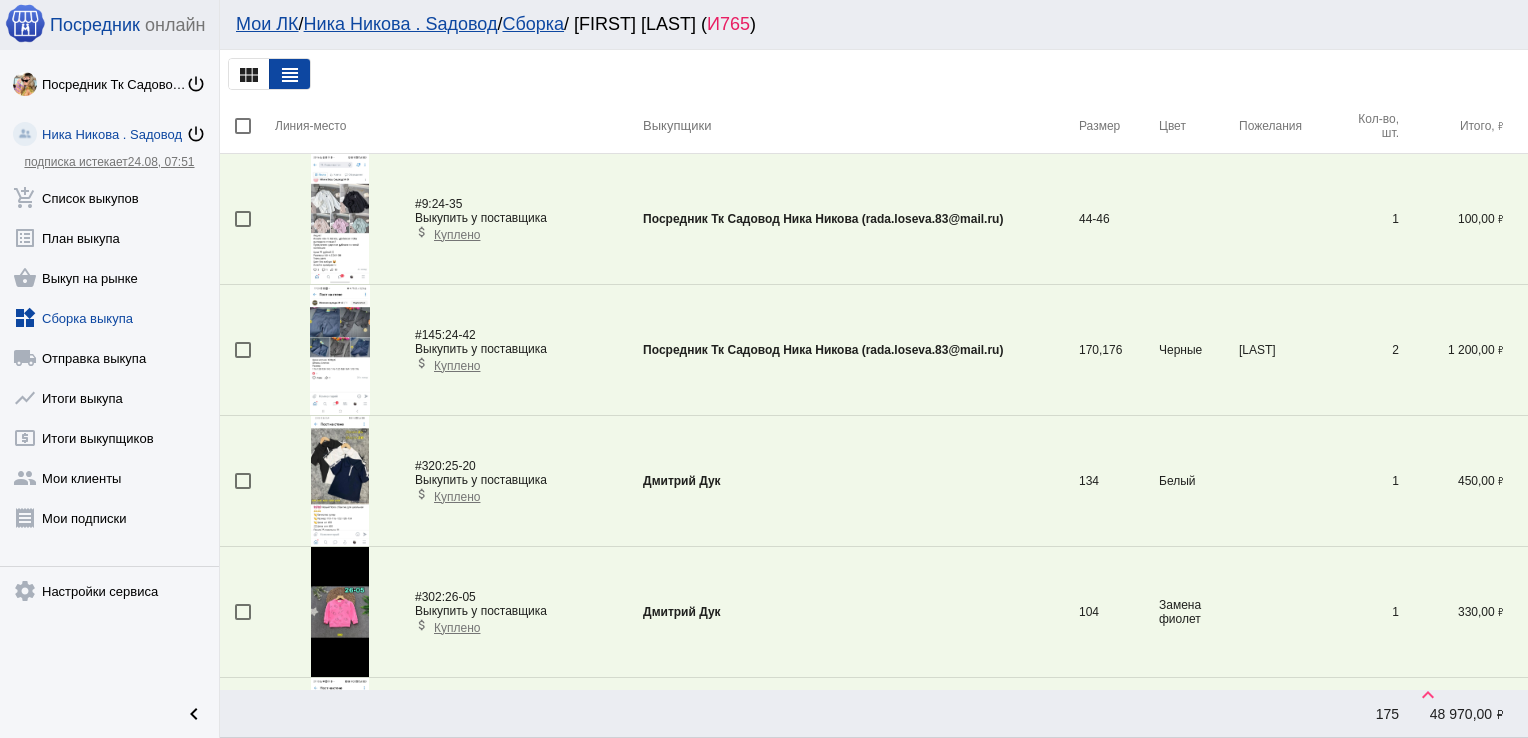scroll, scrollTop: 5564, scrollLeft: 0, axis: vertical 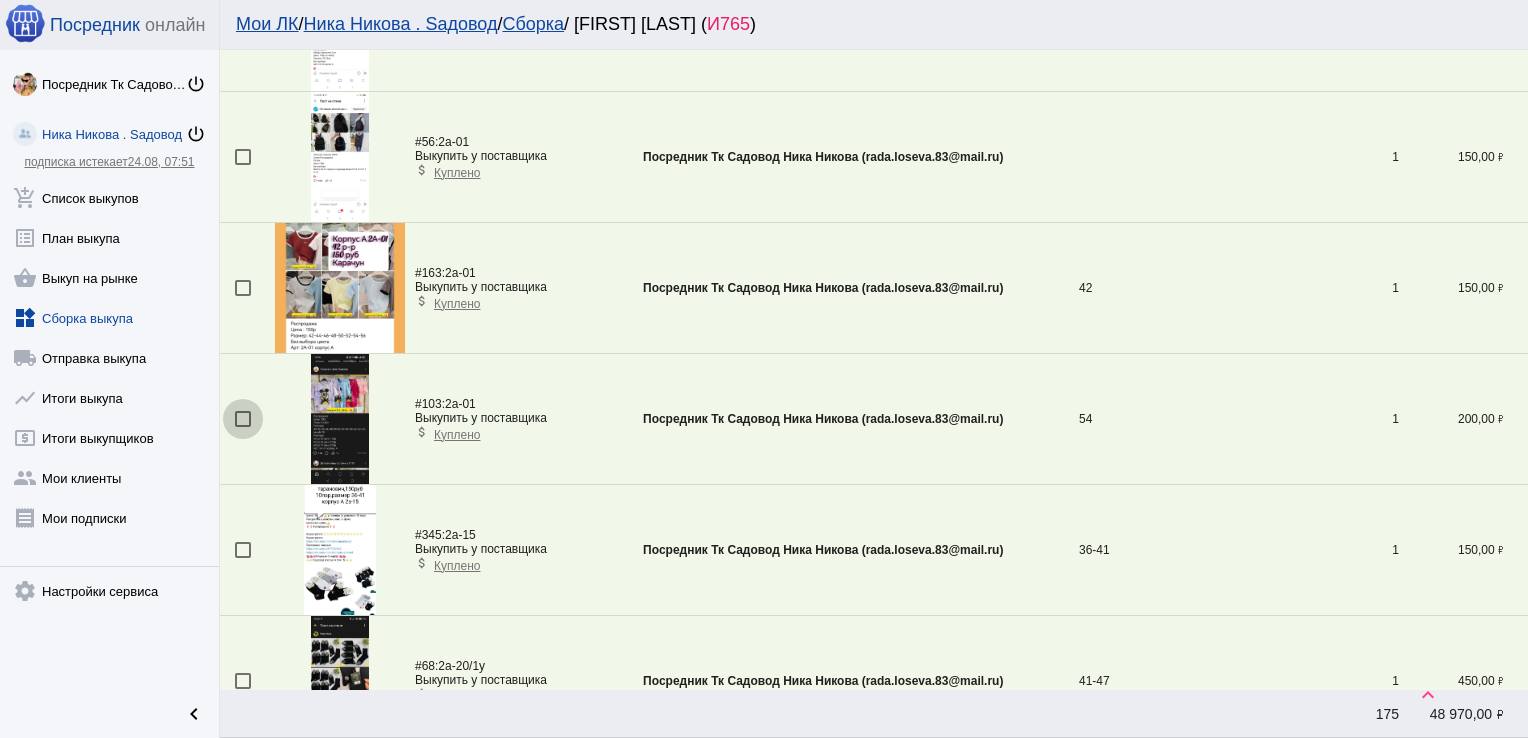 click at bounding box center (243, 419) 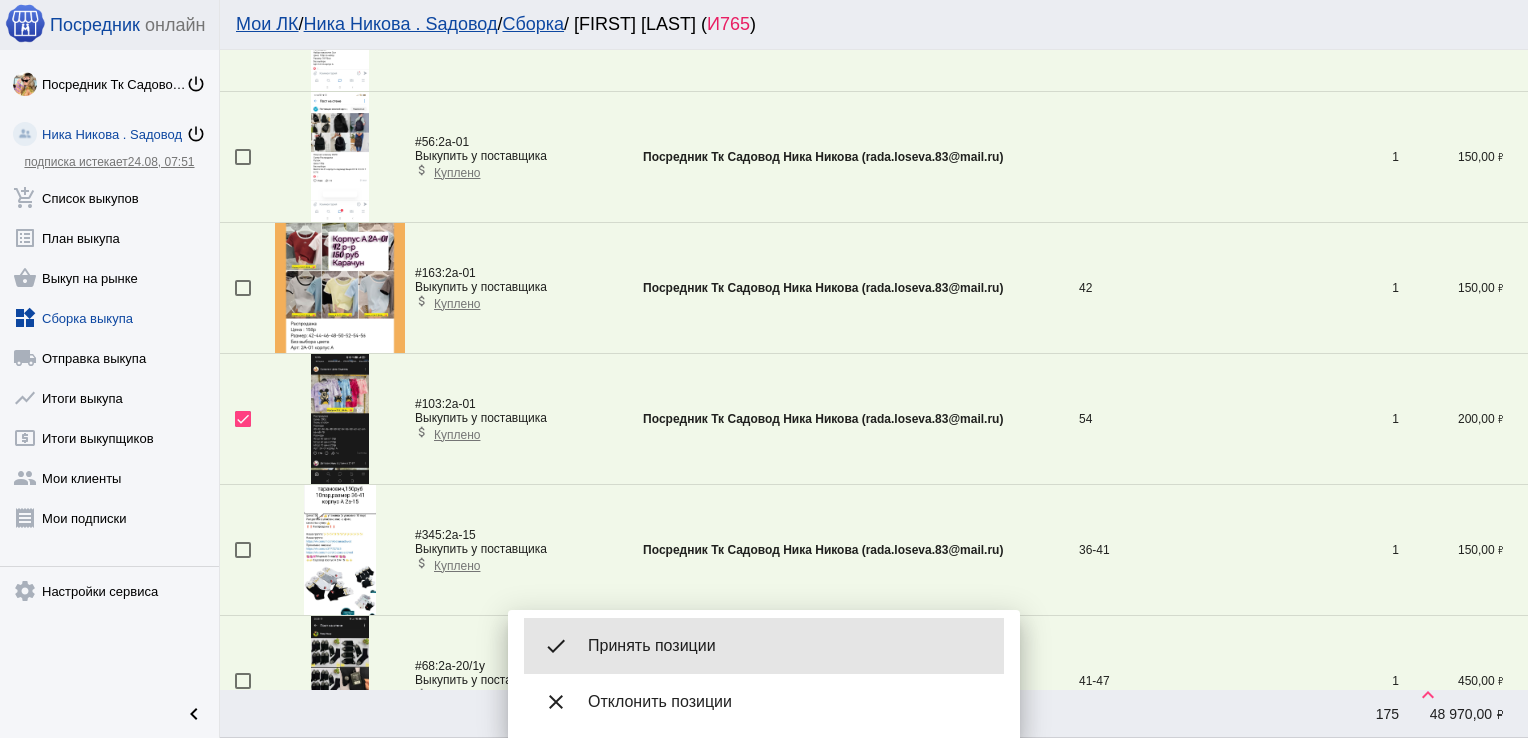 click on "done Принять позиции" at bounding box center (764, 646) 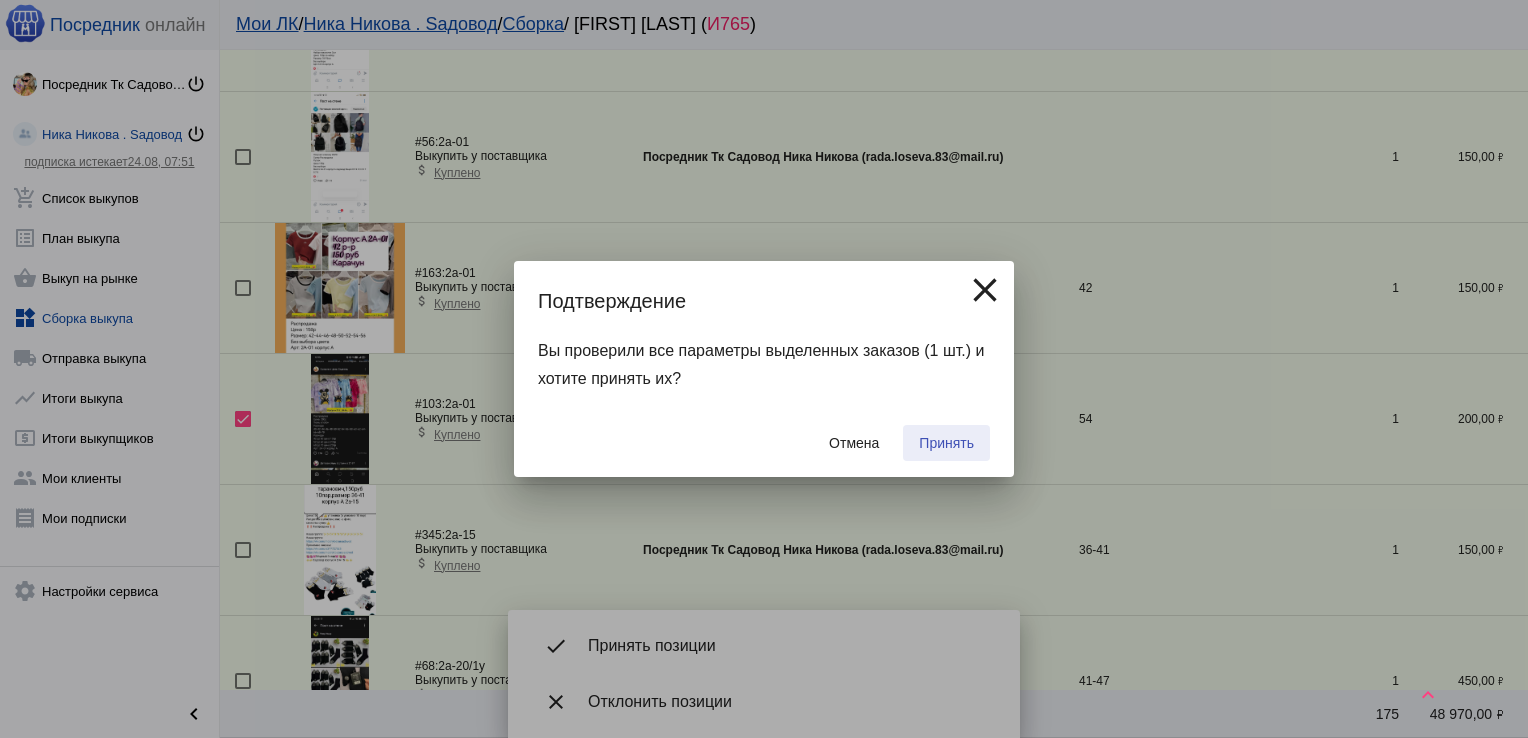 click on "Принять" at bounding box center [946, 443] 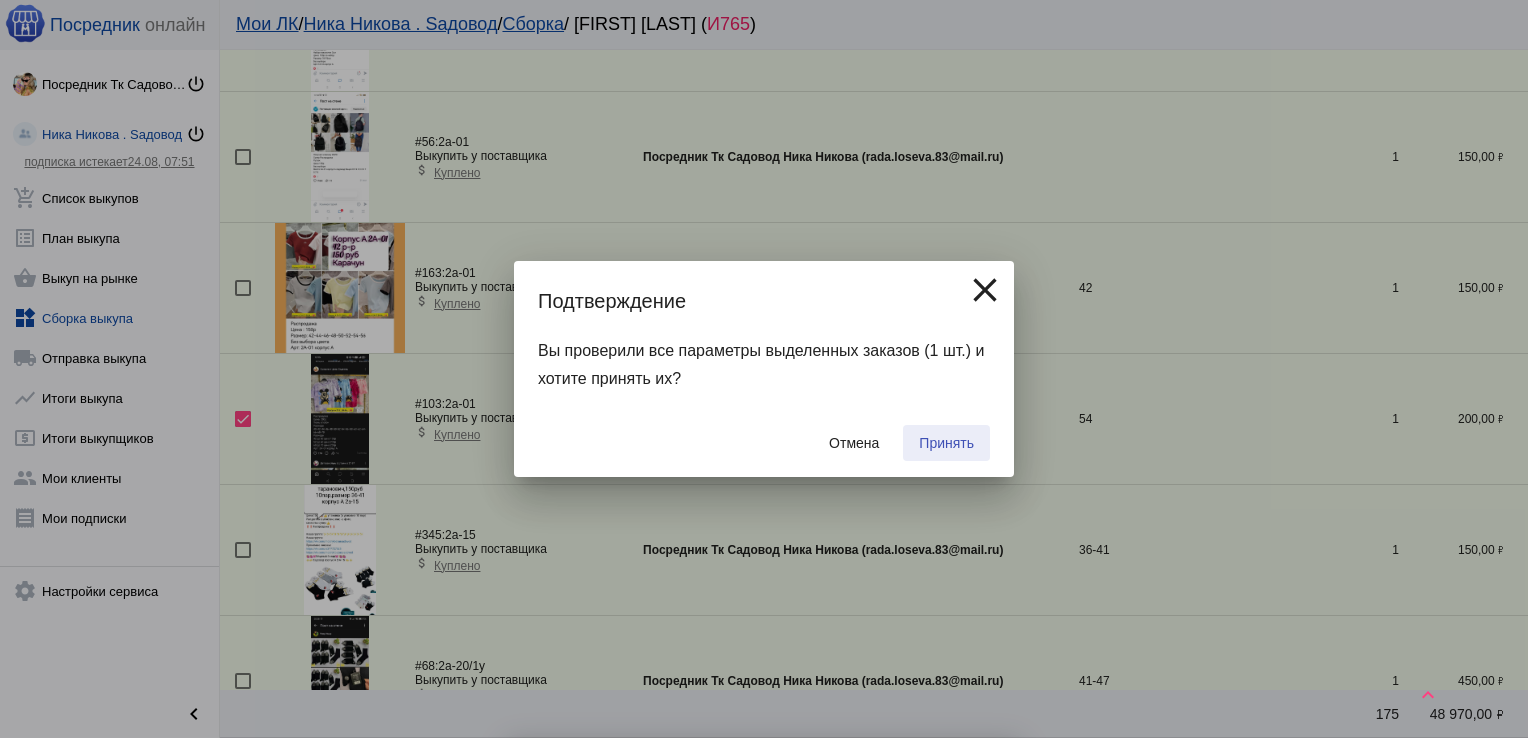 checkbox on "false" 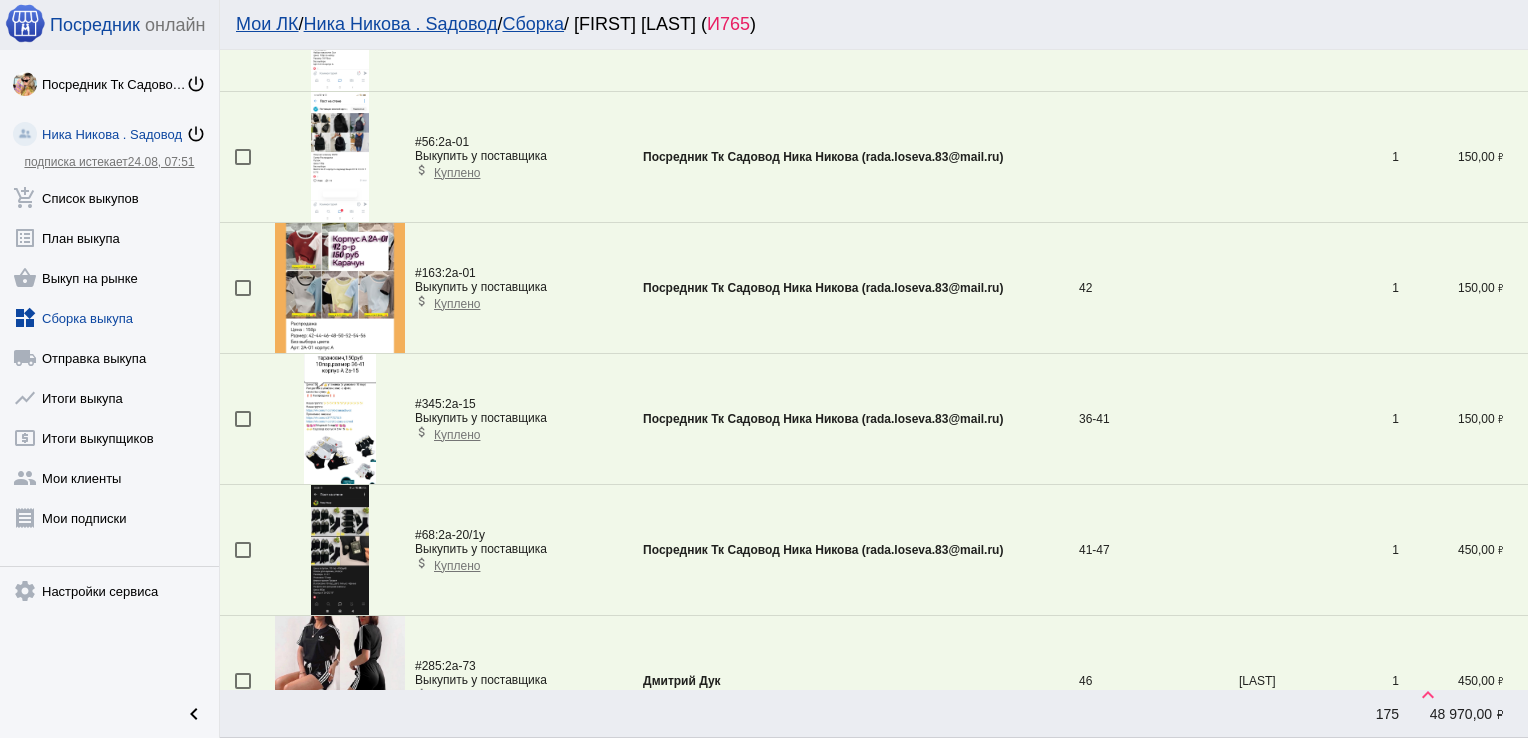click at bounding box center [243, 288] 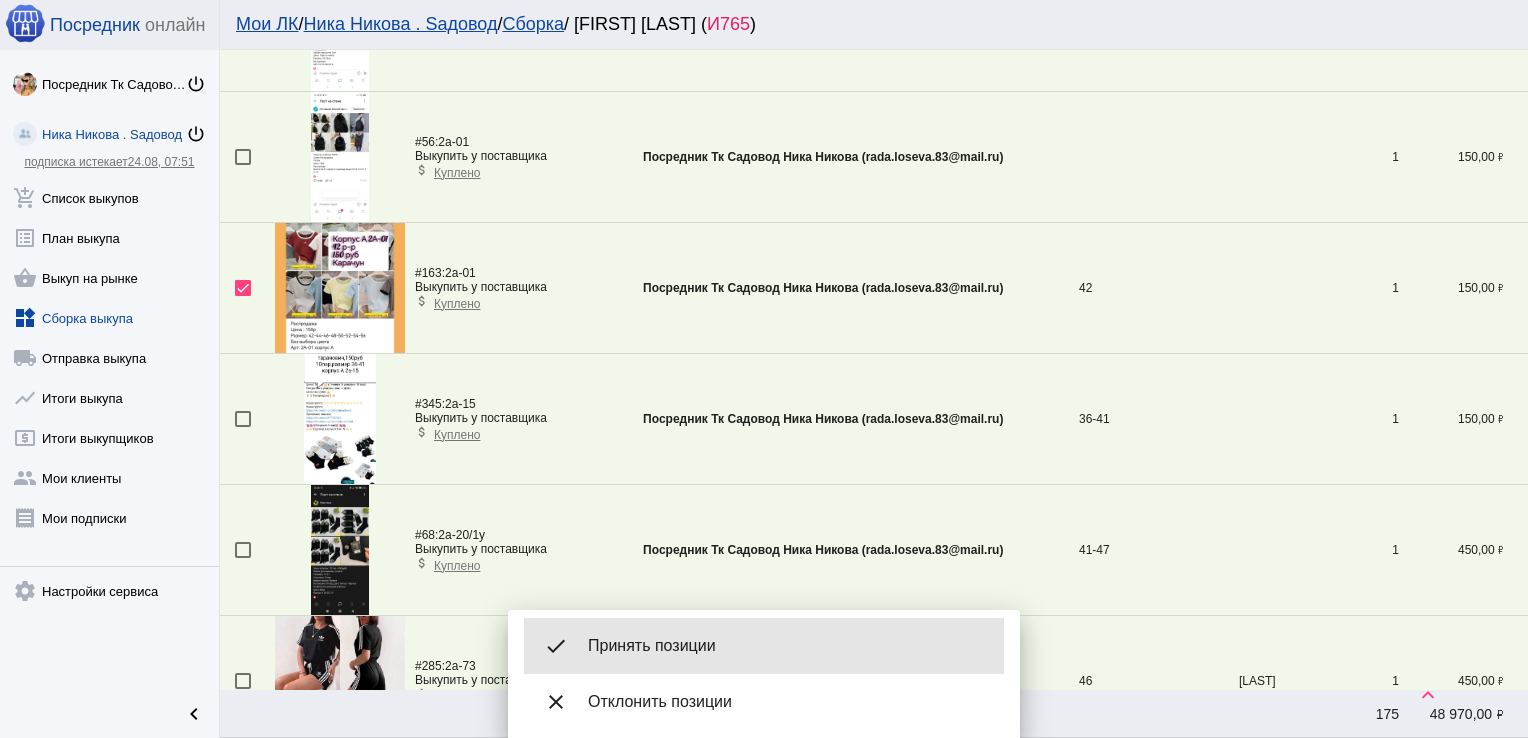 click on "Принять позиции" at bounding box center (788, 646) 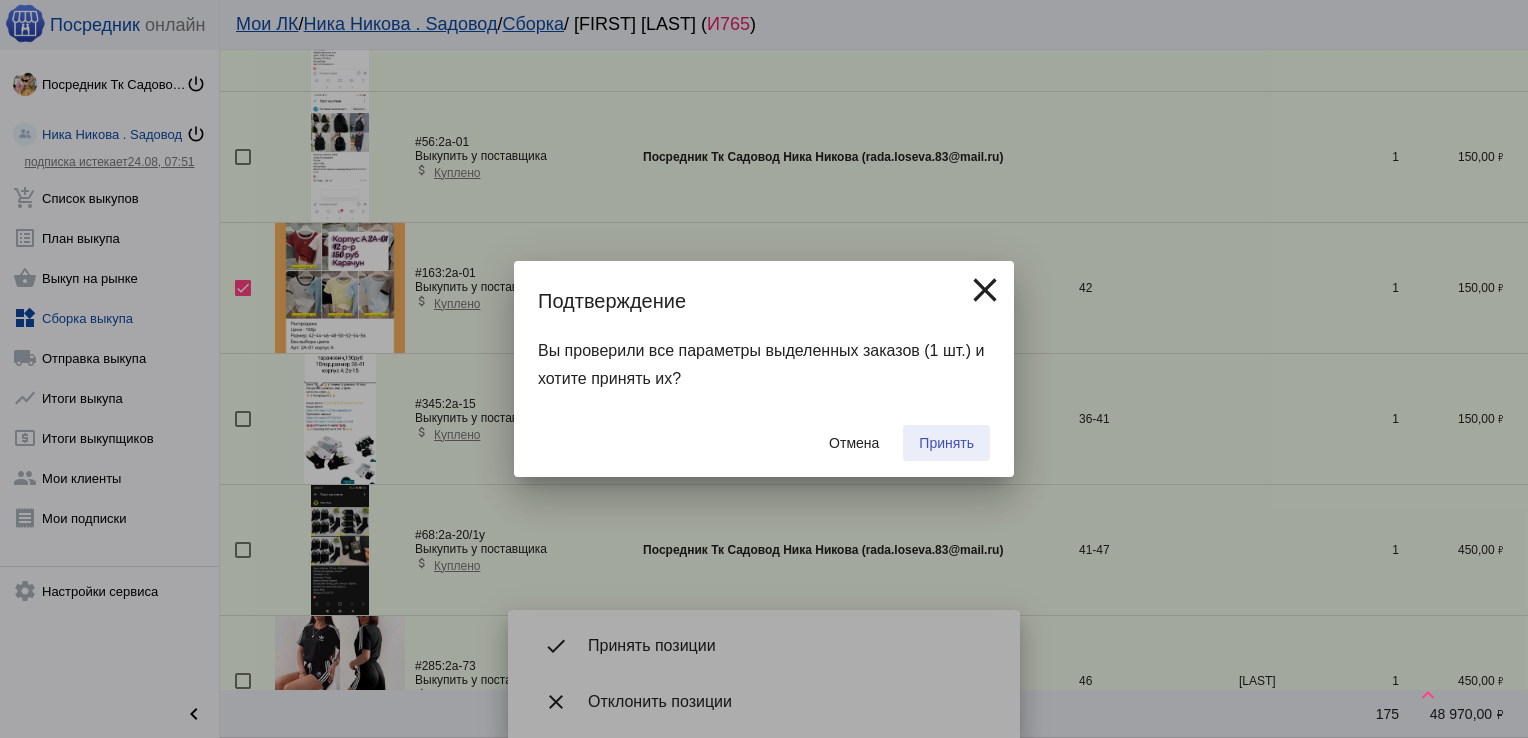 click on "Принять" at bounding box center (946, 443) 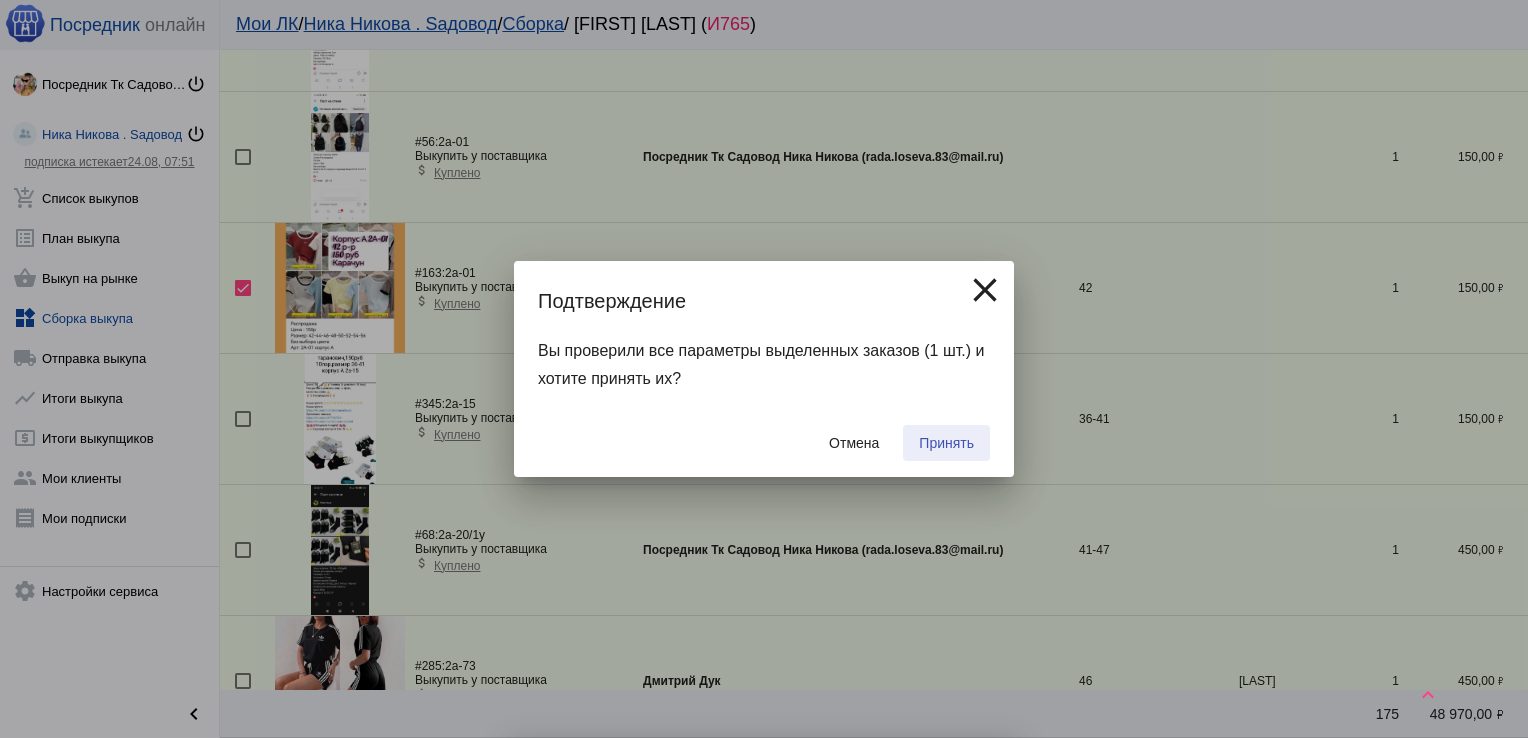 checkbox on "false" 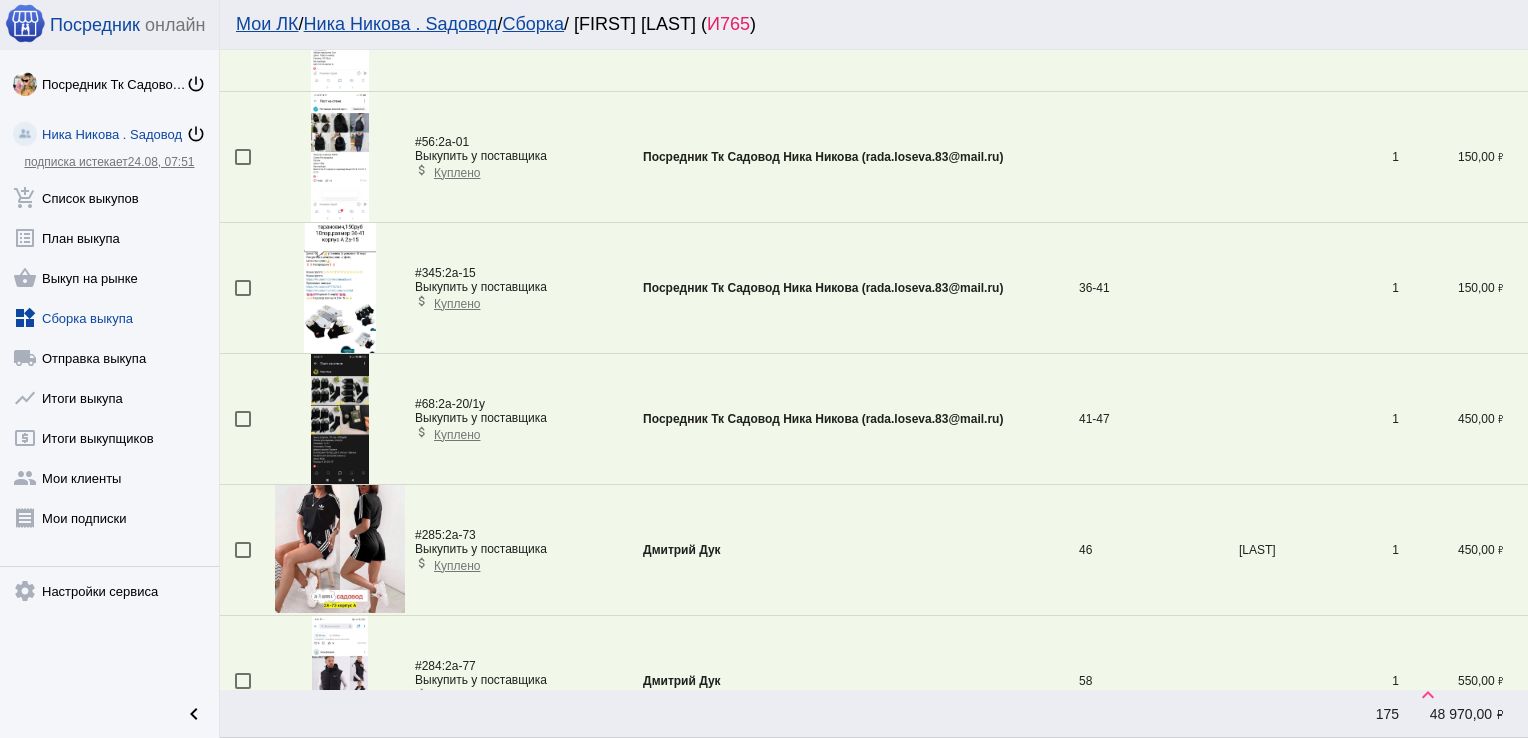 scroll, scrollTop: 6155, scrollLeft: 0, axis: vertical 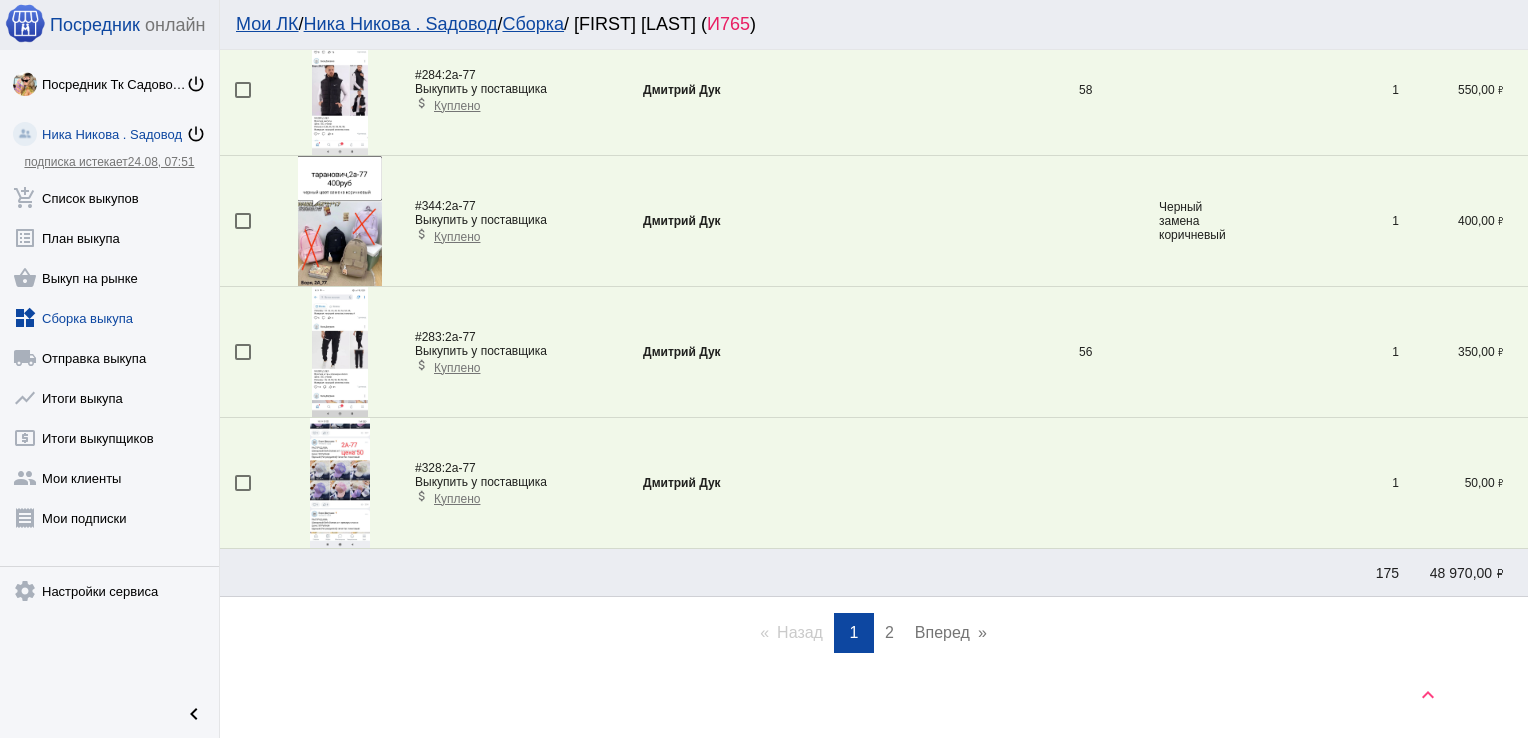 click on "2" at bounding box center (889, 632) 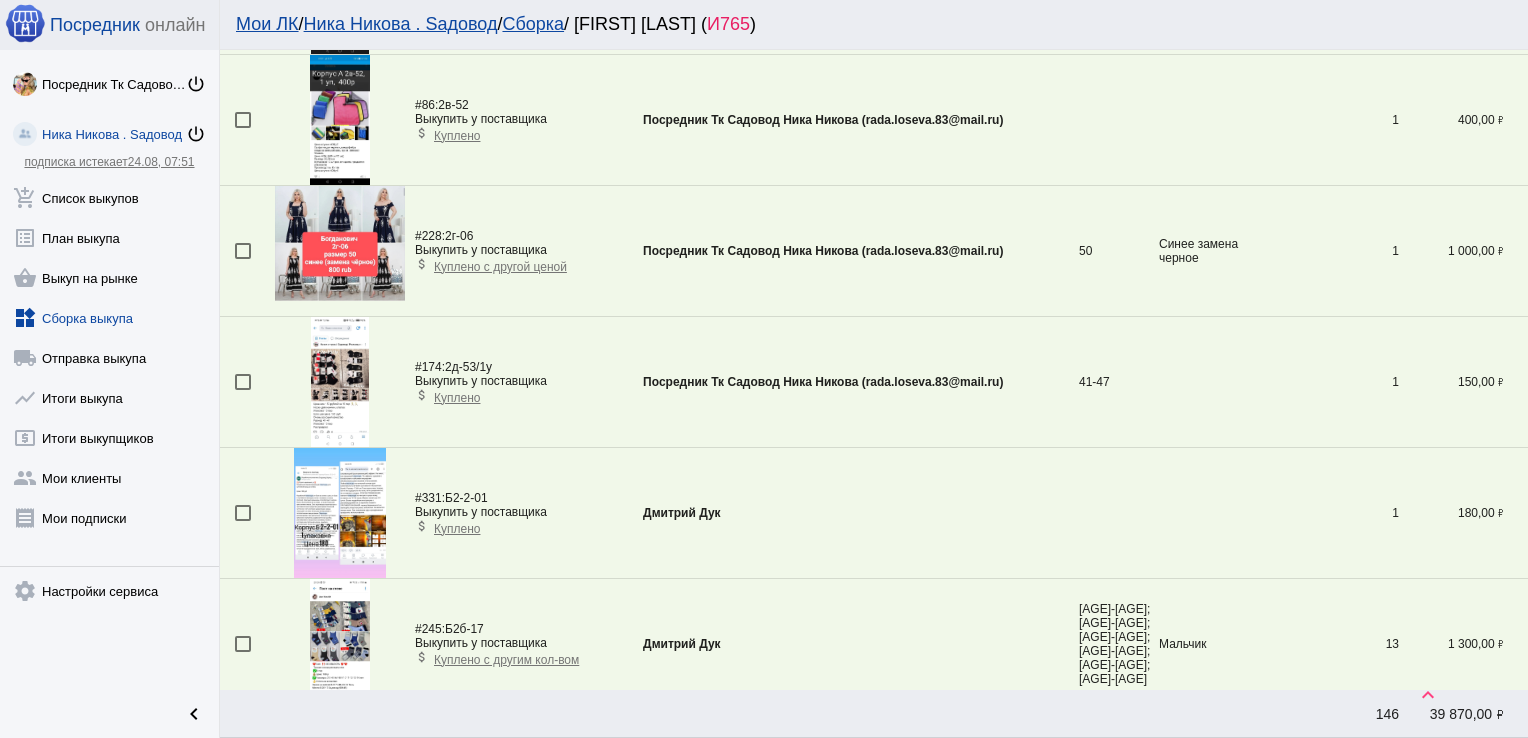 scroll, scrollTop: 440, scrollLeft: 0, axis: vertical 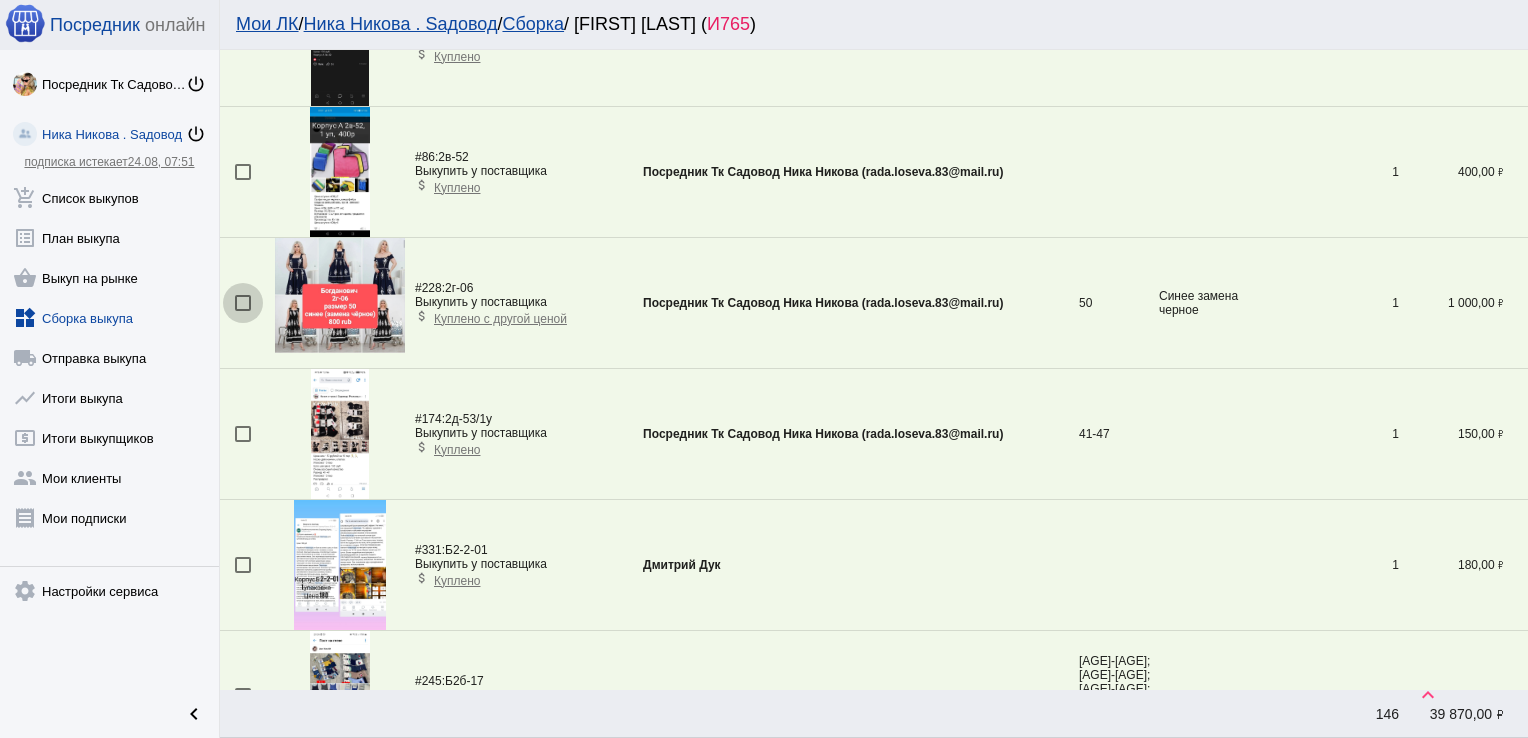 click at bounding box center (243, 303) 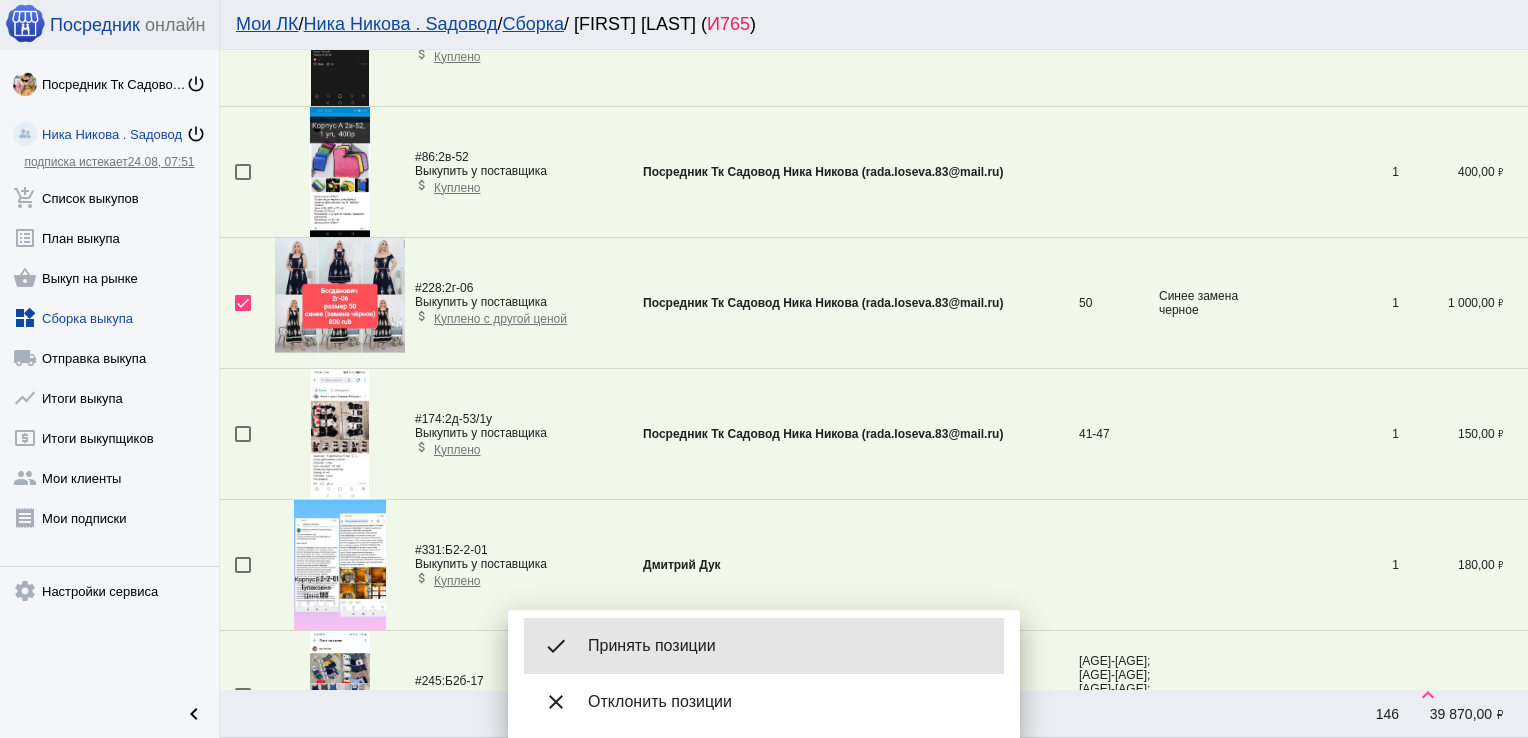 click on "done Принять позиции" at bounding box center [764, 646] 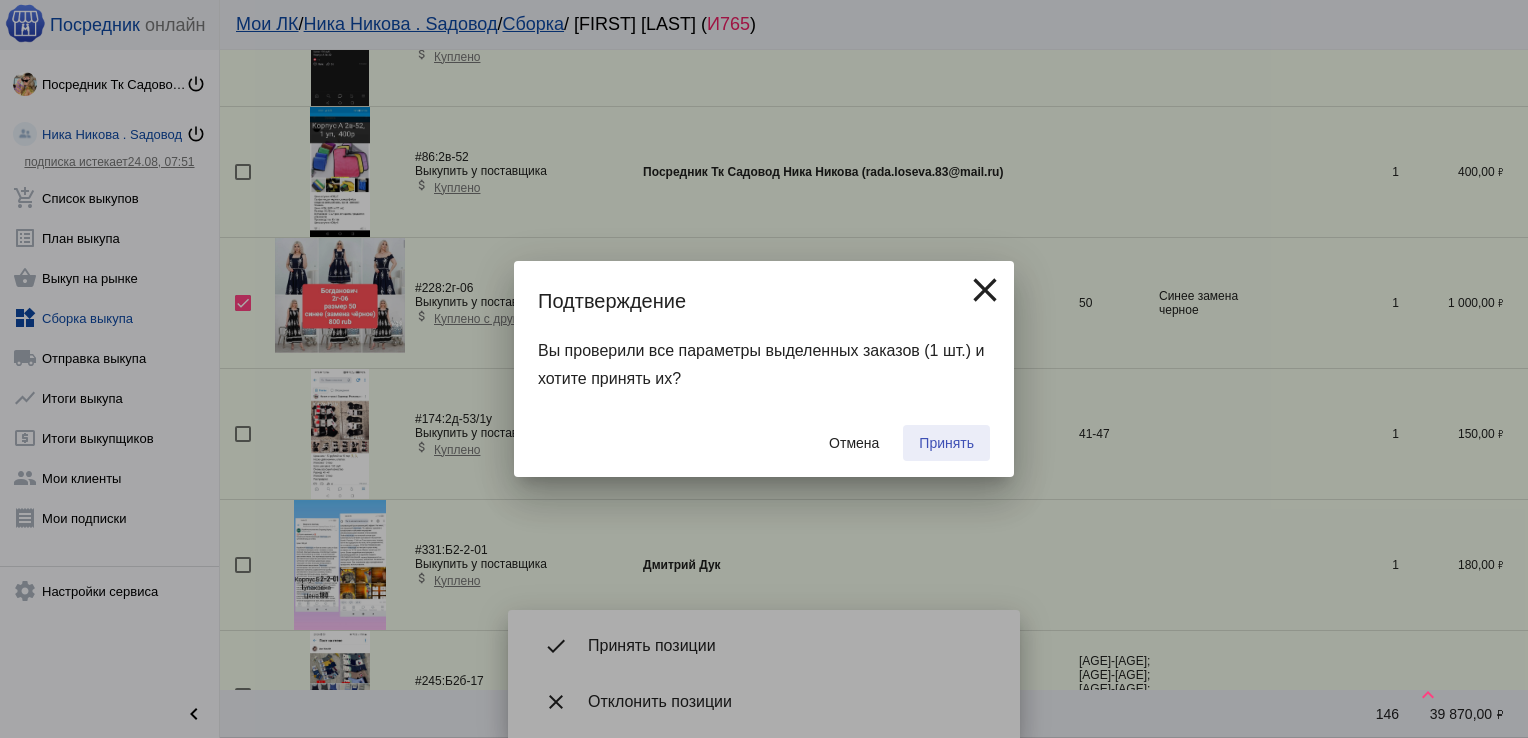 click on "Принять" at bounding box center (946, 443) 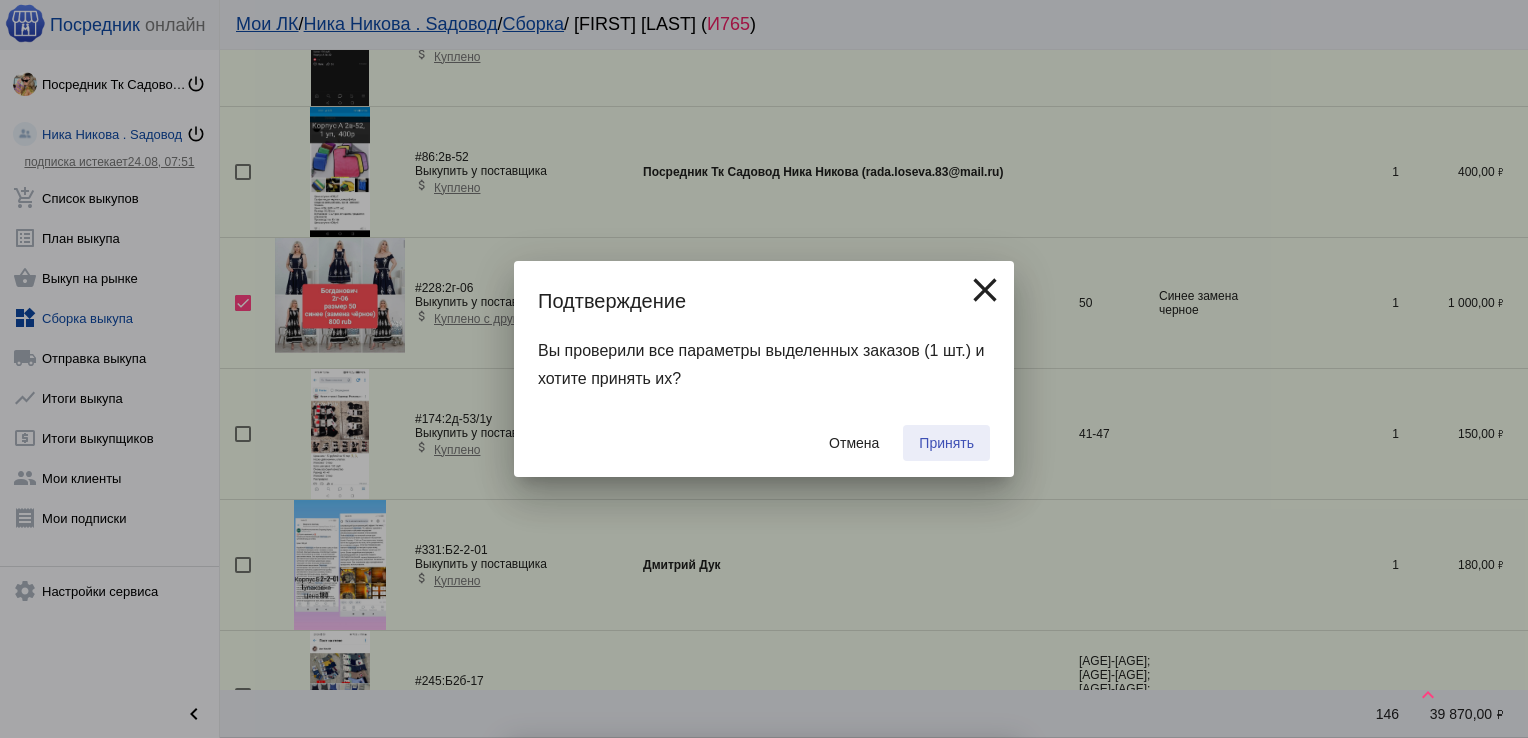 checkbox on "false" 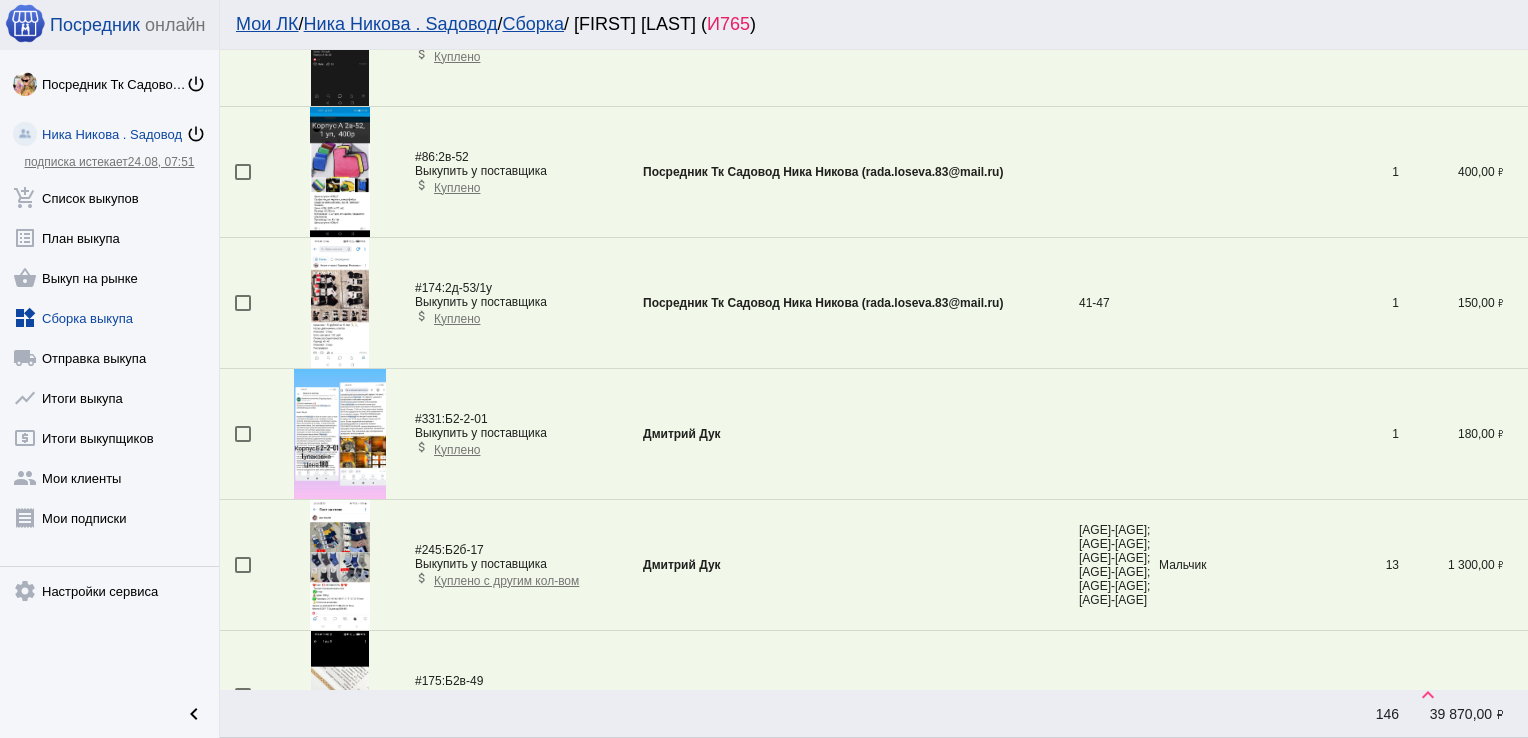 scroll, scrollTop: 1509, scrollLeft: 0, axis: vertical 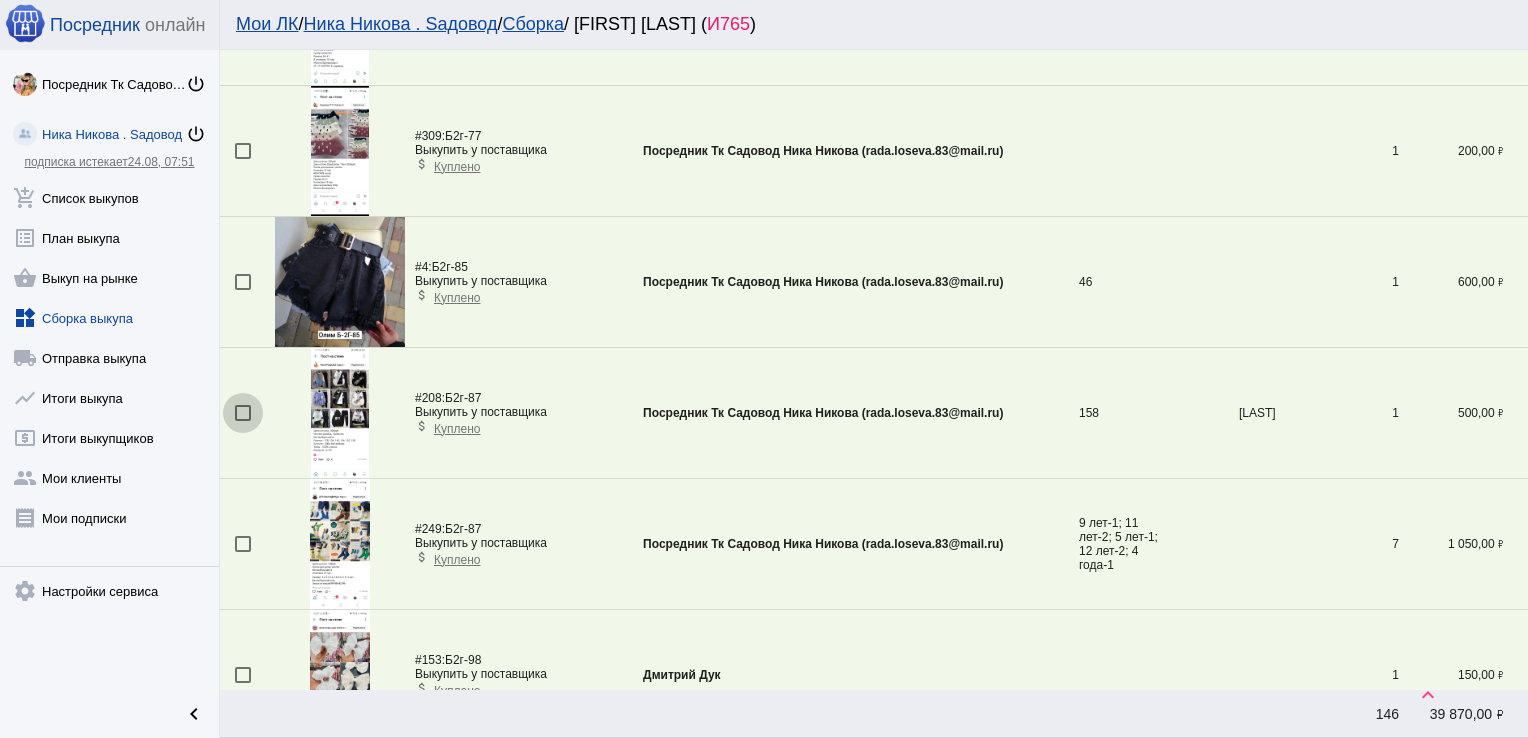 click at bounding box center [243, 413] 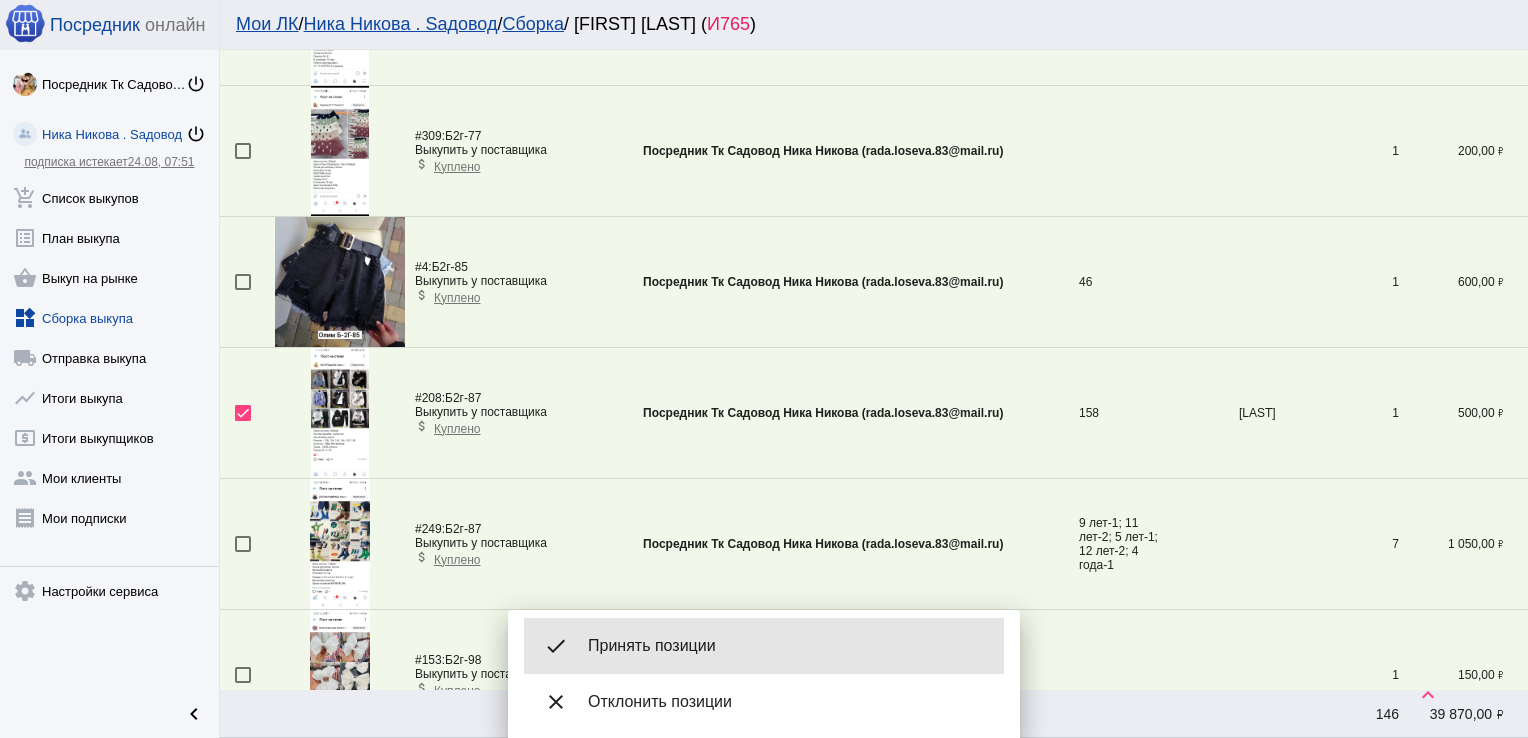 click on "done Принять позиции" at bounding box center [764, 646] 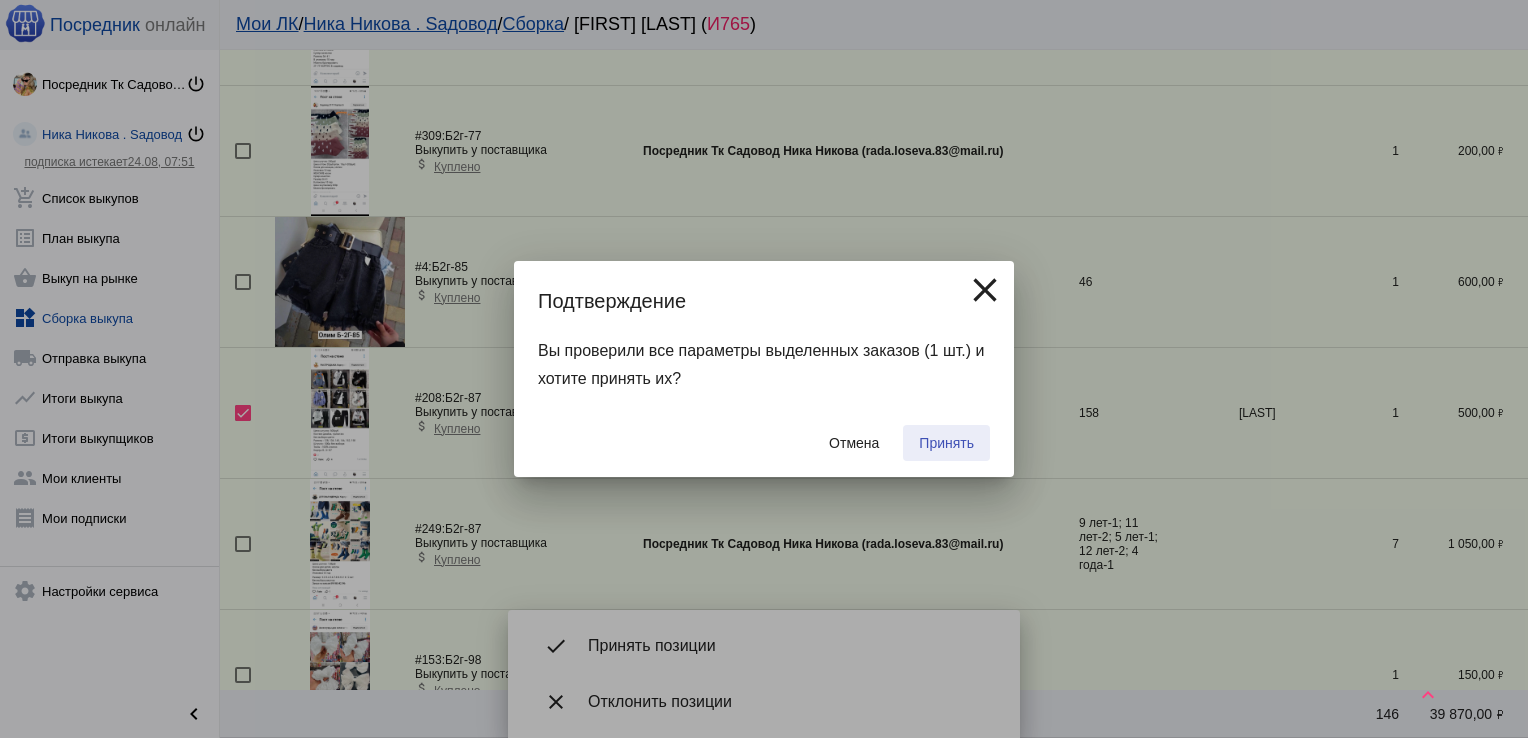 click on "Принять" at bounding box center (946, 443) 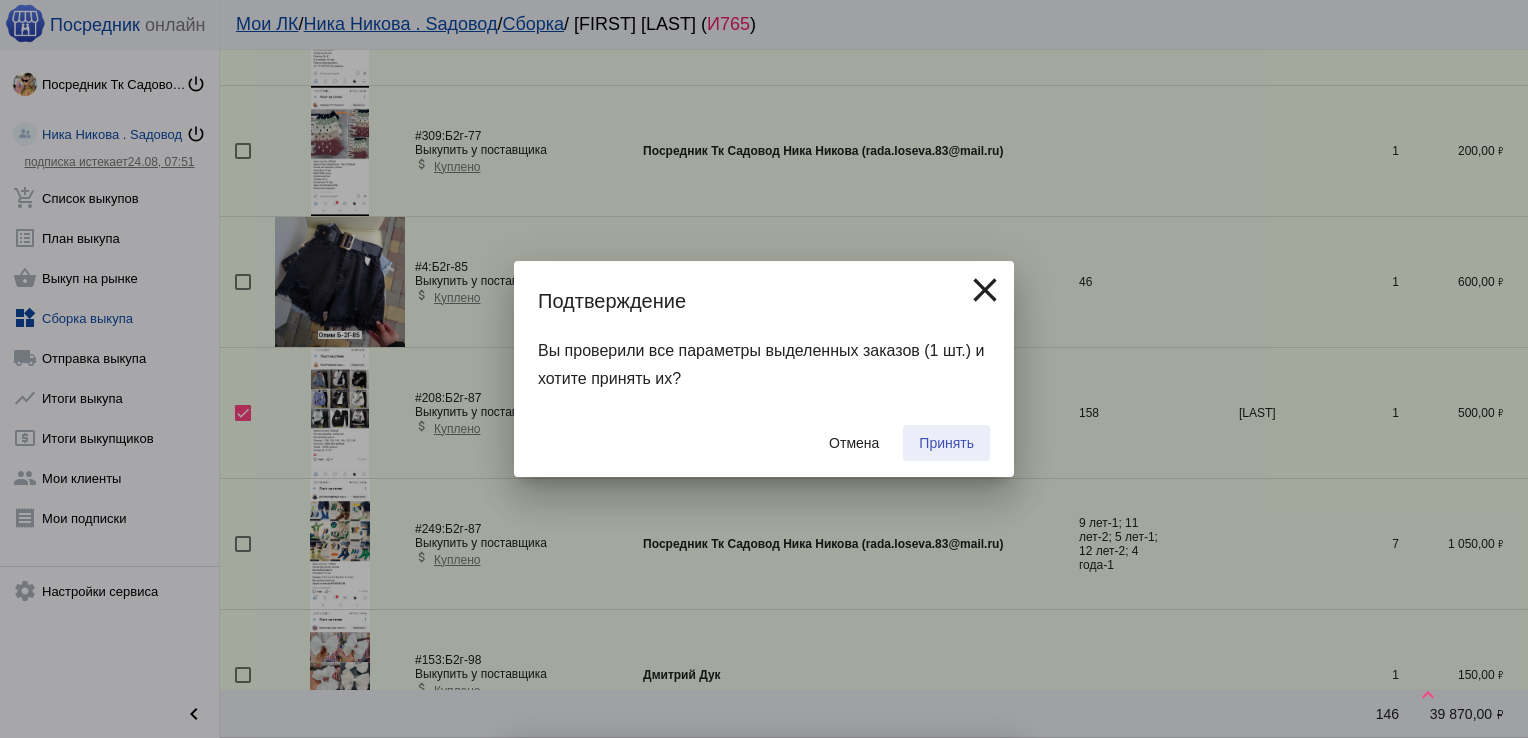 checkbox on "false" 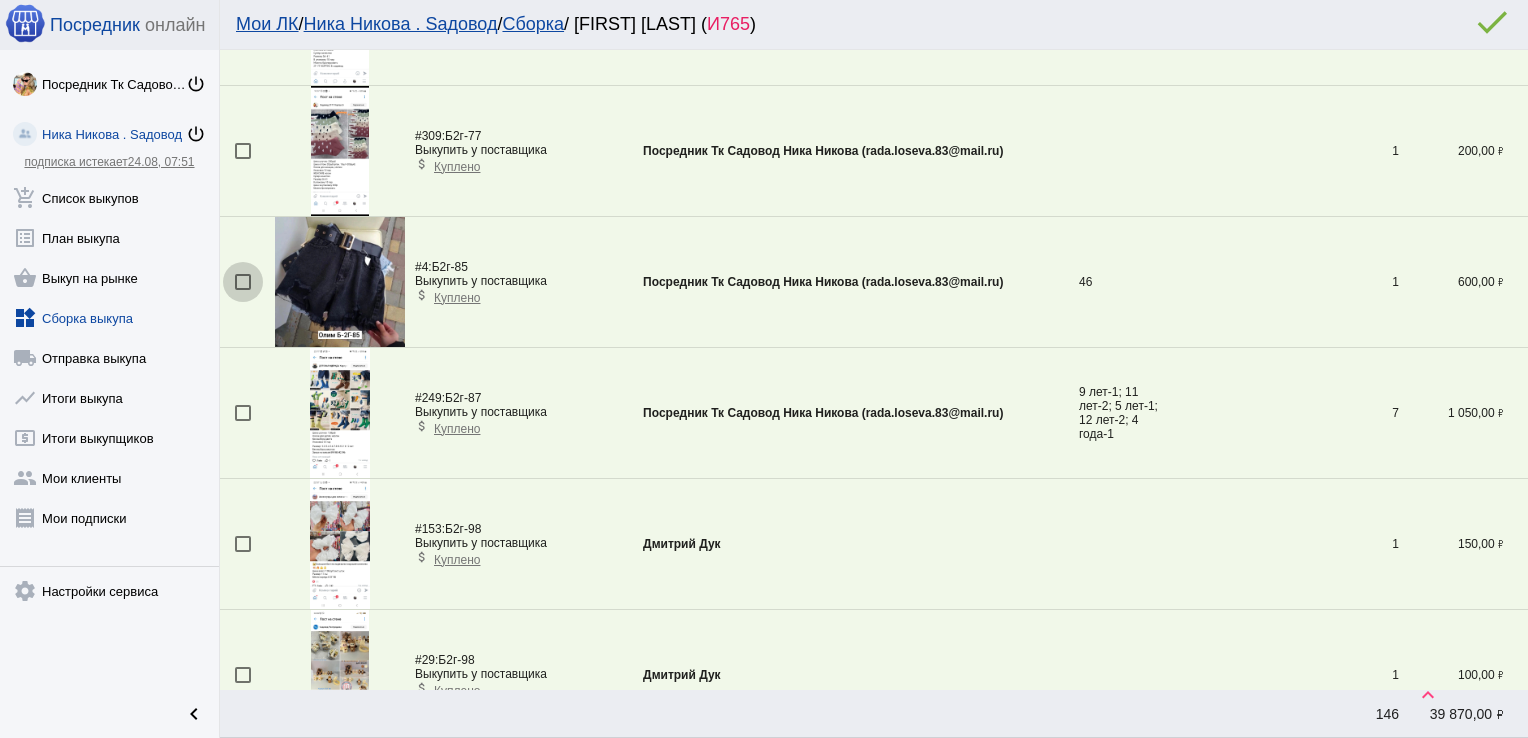 click at bounding box center (243, 282) 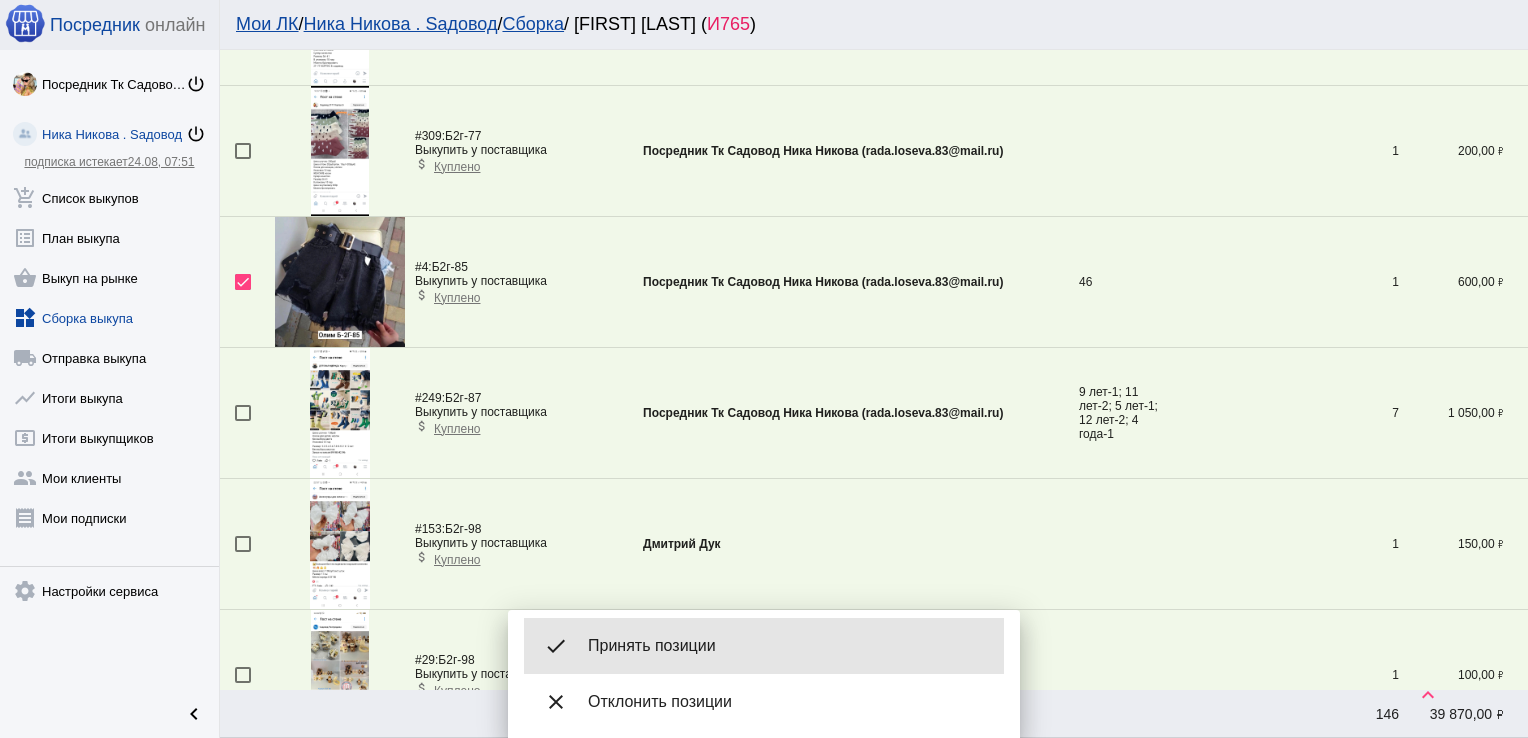 click on "done Принять позиции" at bounding box center (764, 646) 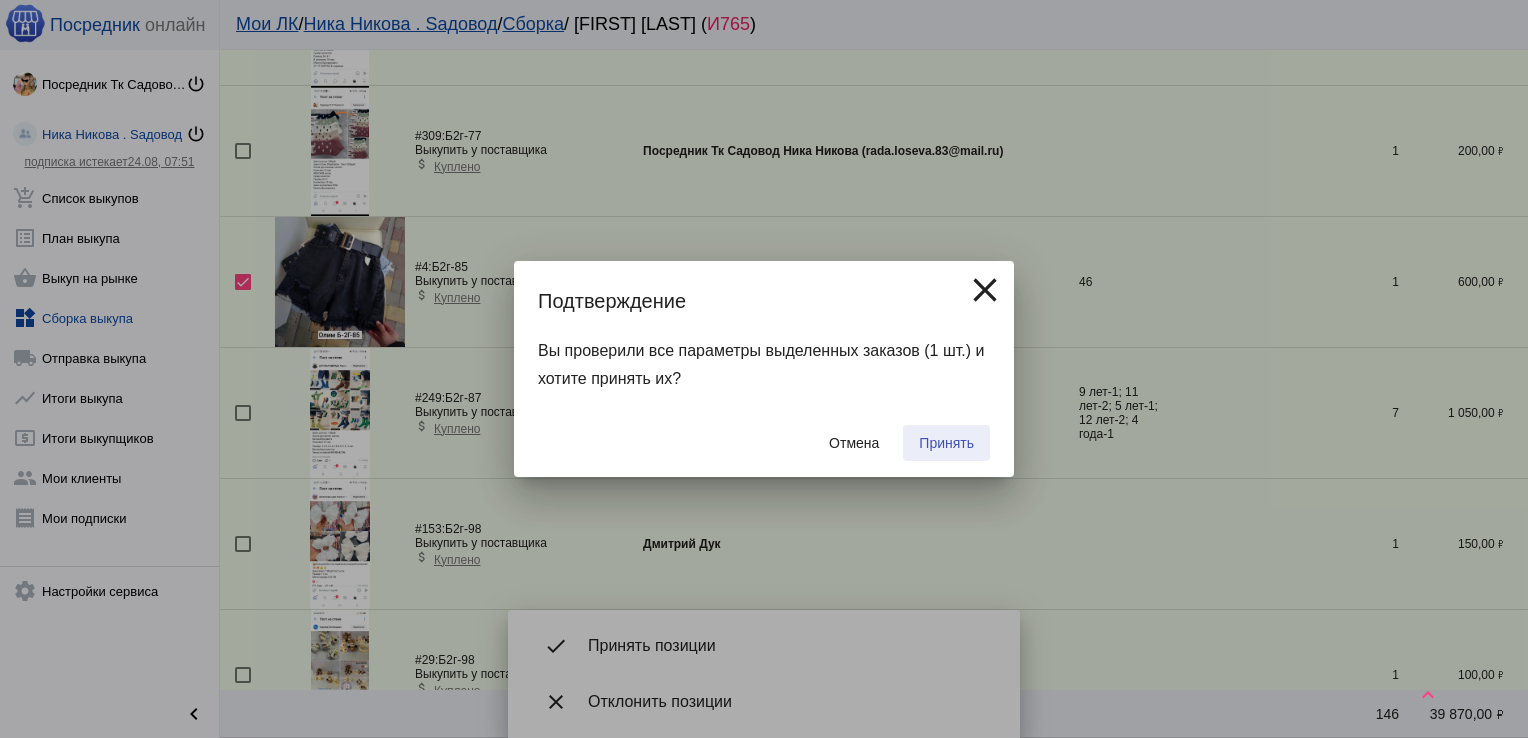 click on "Принять" at bounding box center [946, 443] 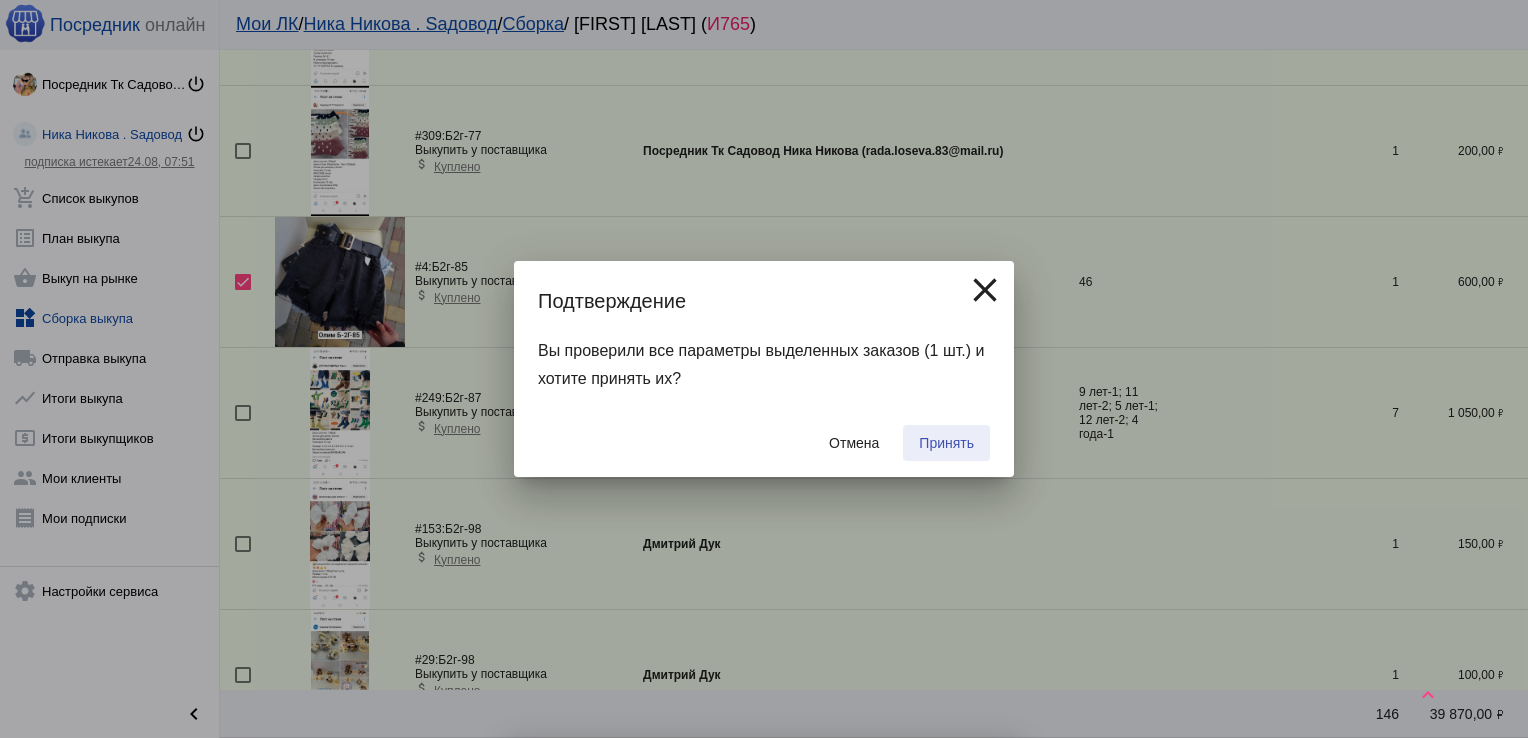 checkbox on "false" 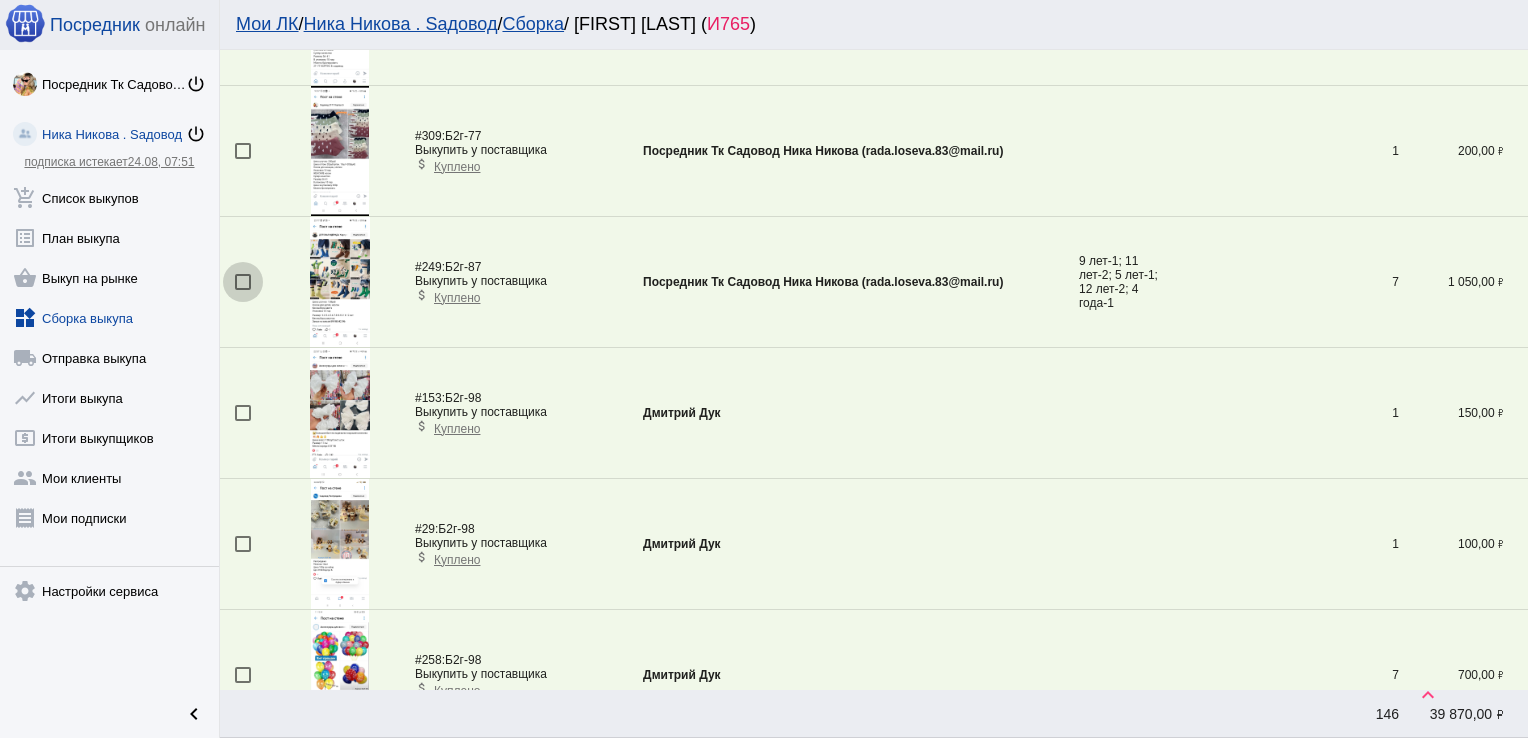 click at bounding box center (243, 282) 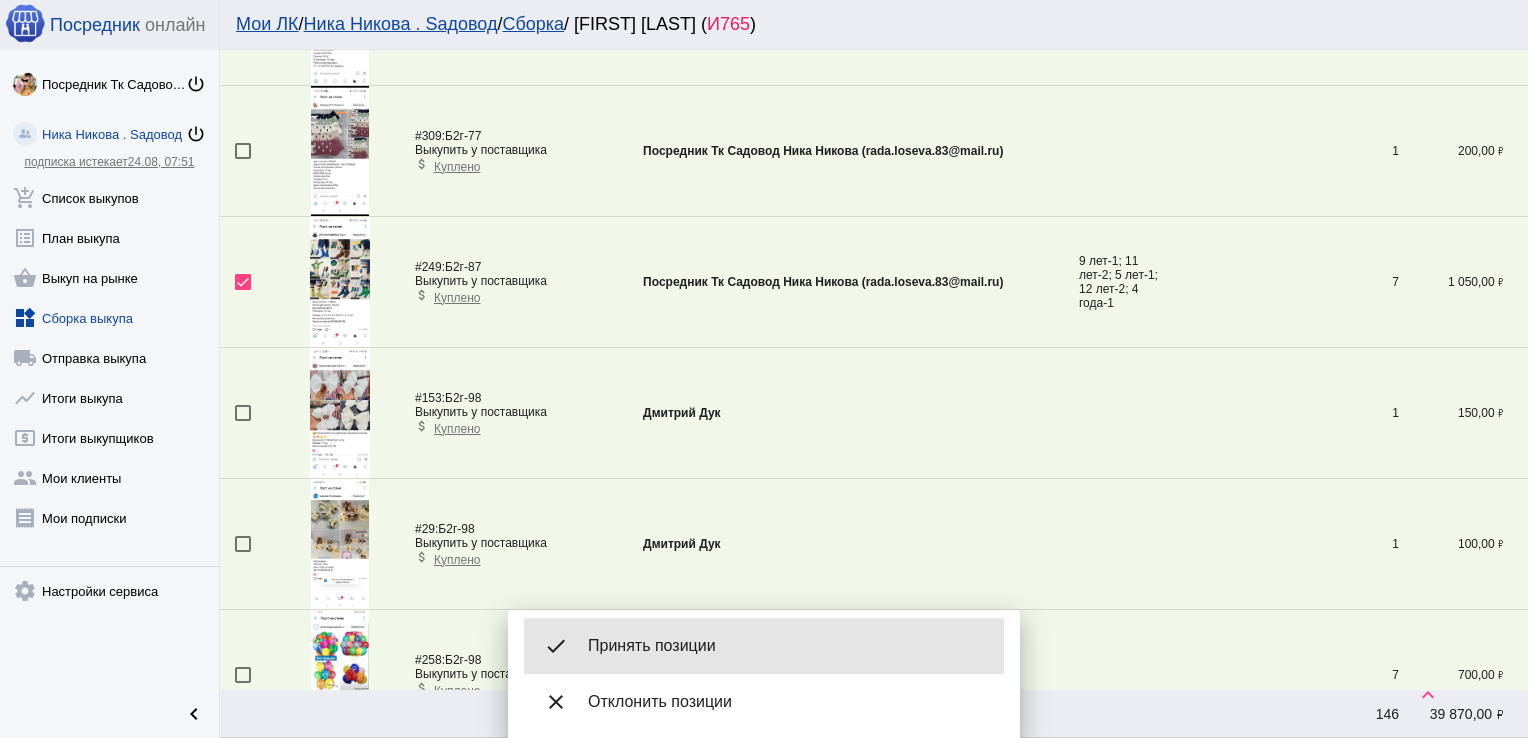 click on "done Принять позиции" at bounding box center [764, 646] 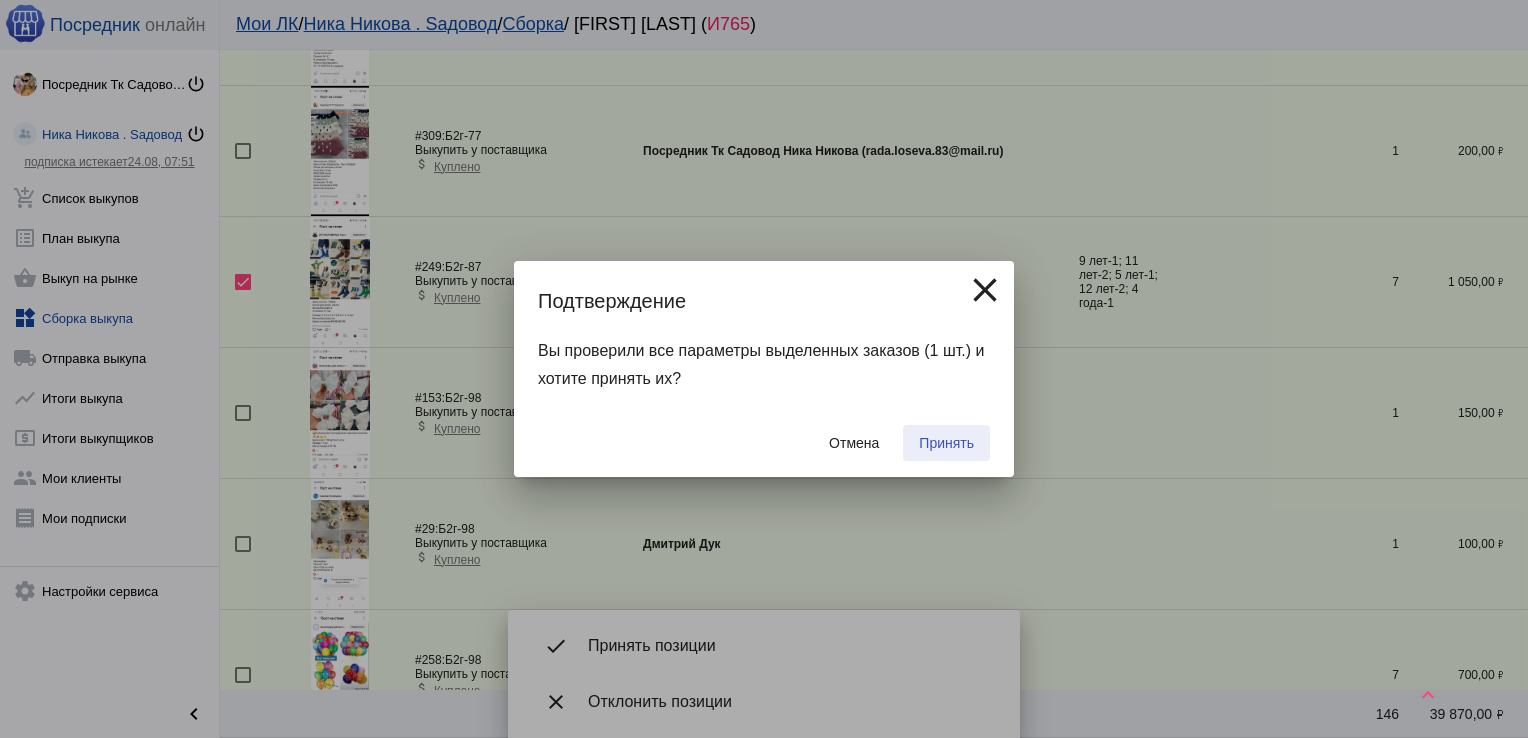click on "Принять" at bounding box center [946, 443] 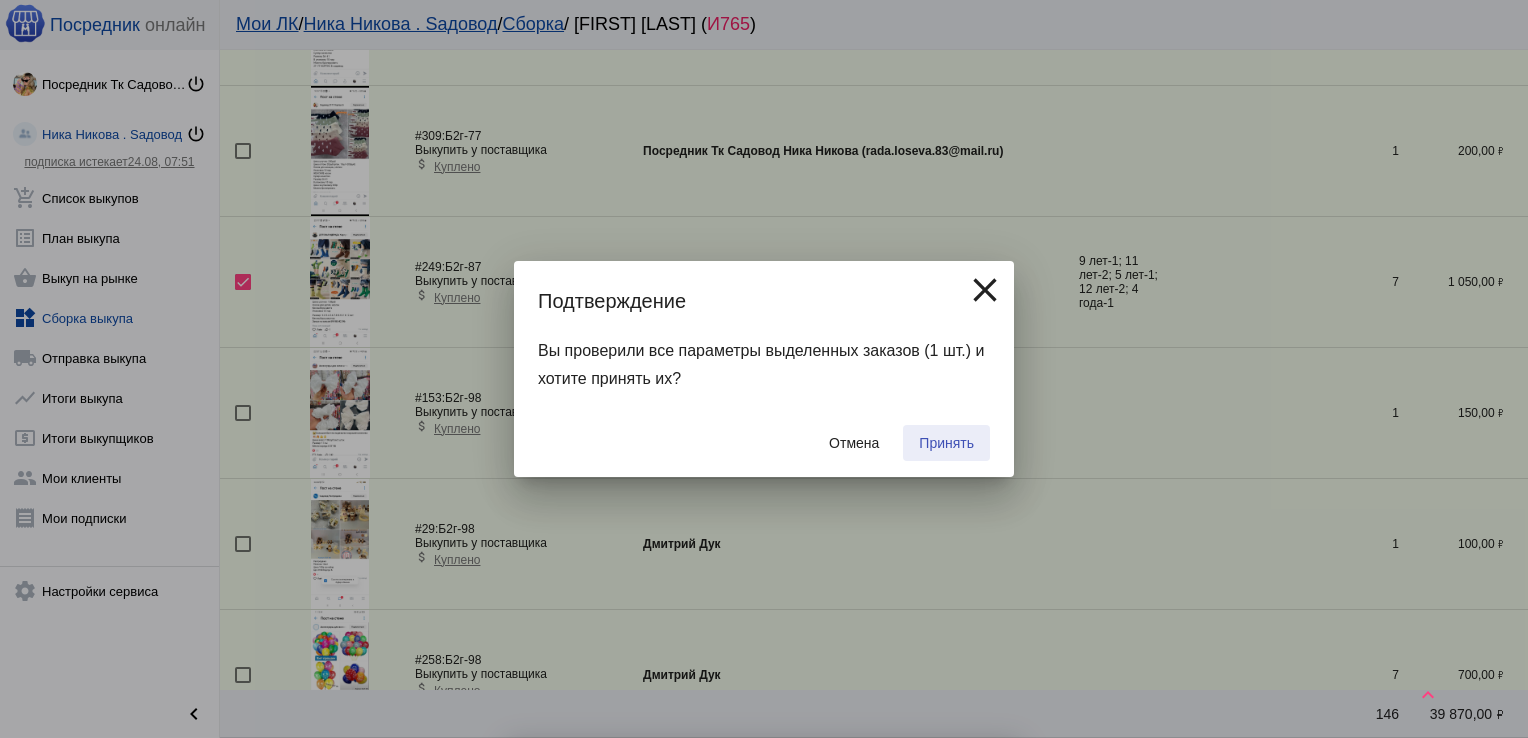 checkbox on "false" 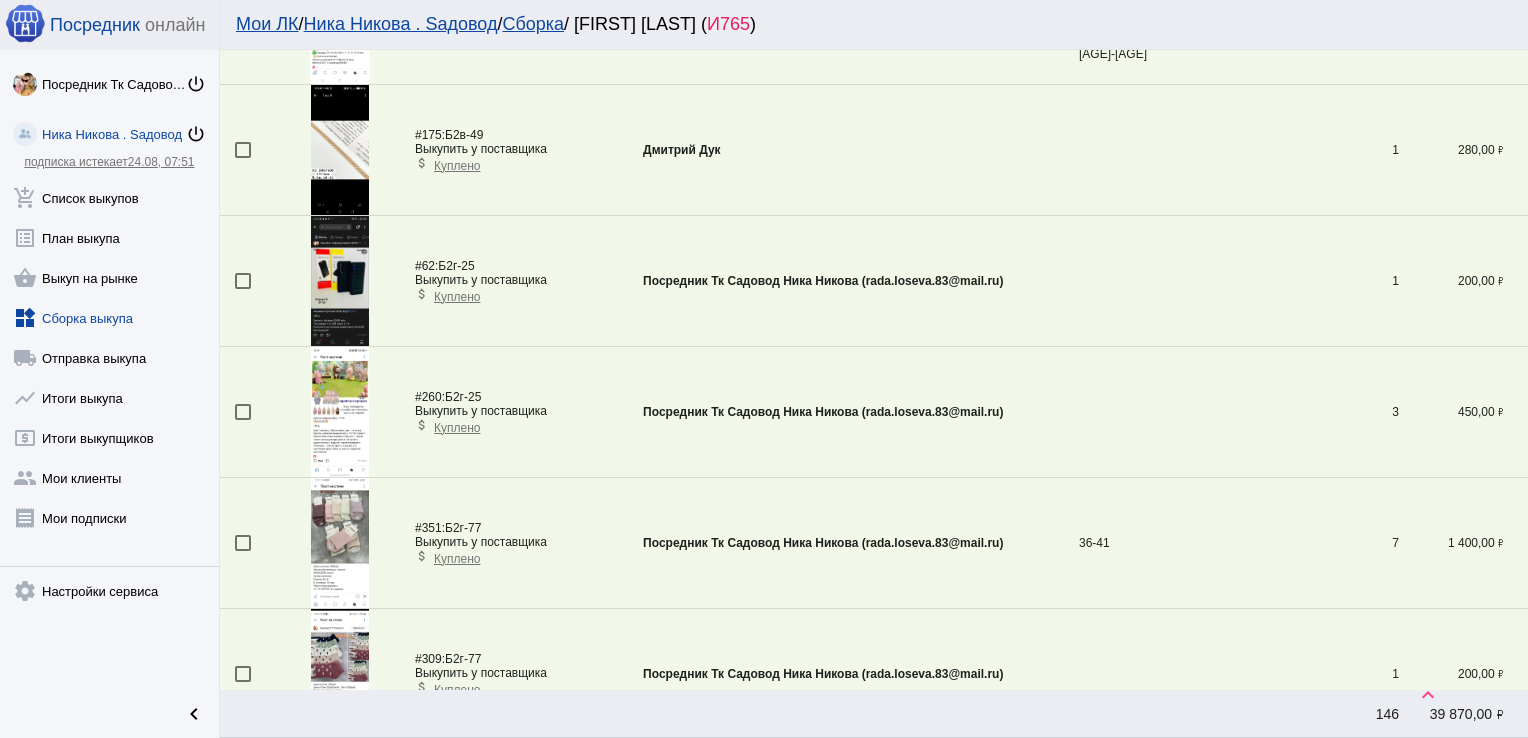 scroll, scrollTop: 2163, scrollLeft: 0, axis: vertical 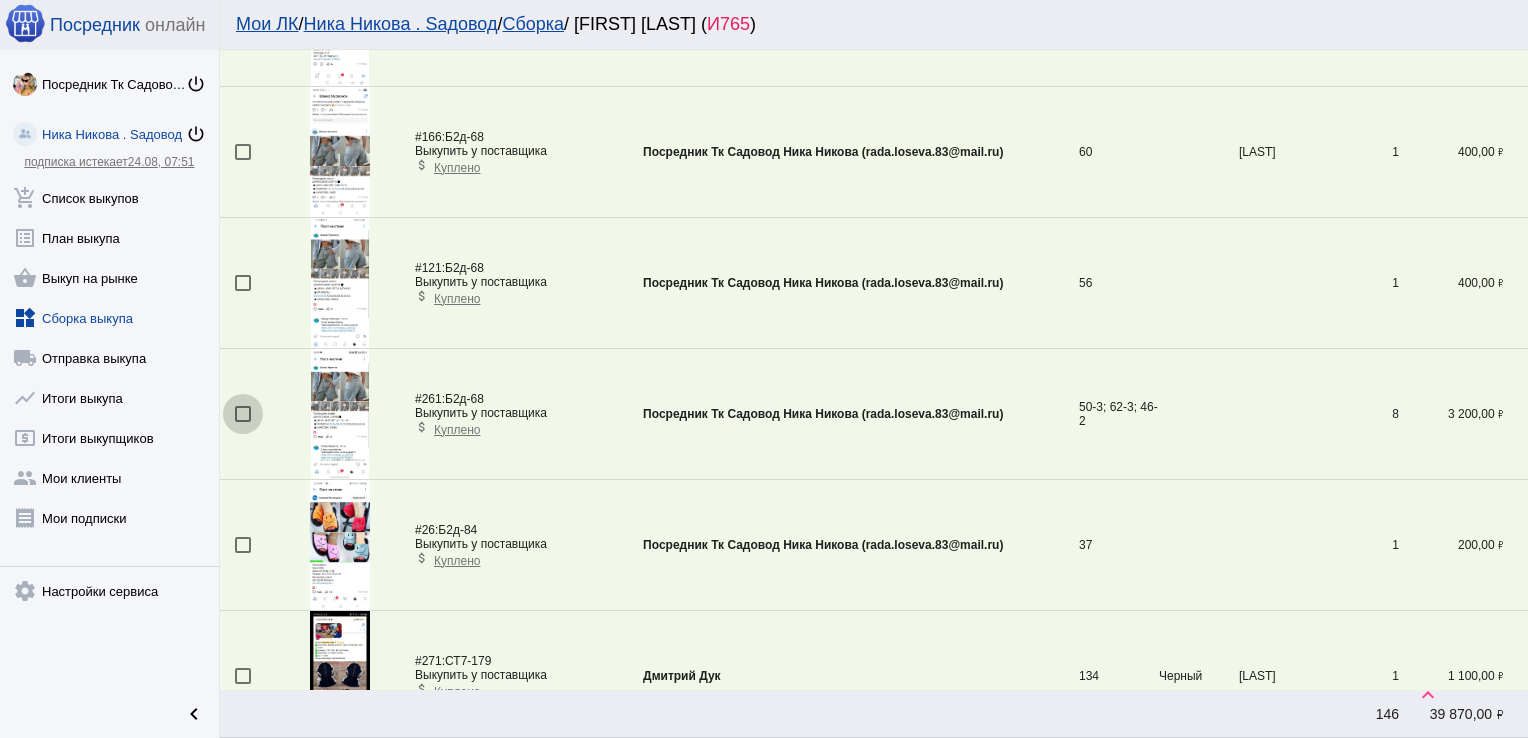 click at bounding box center (243, 414) 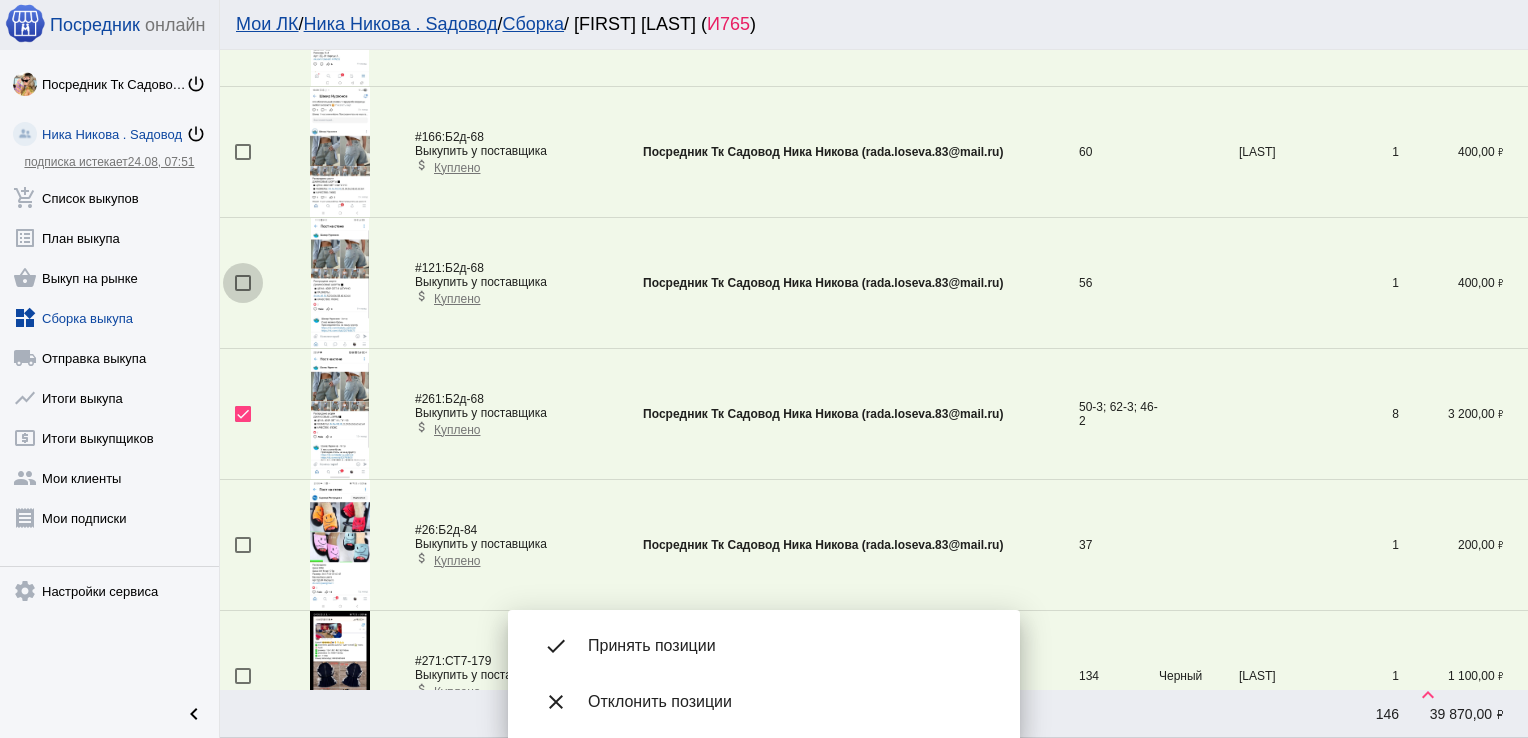 click at bounding box center [243, 283] 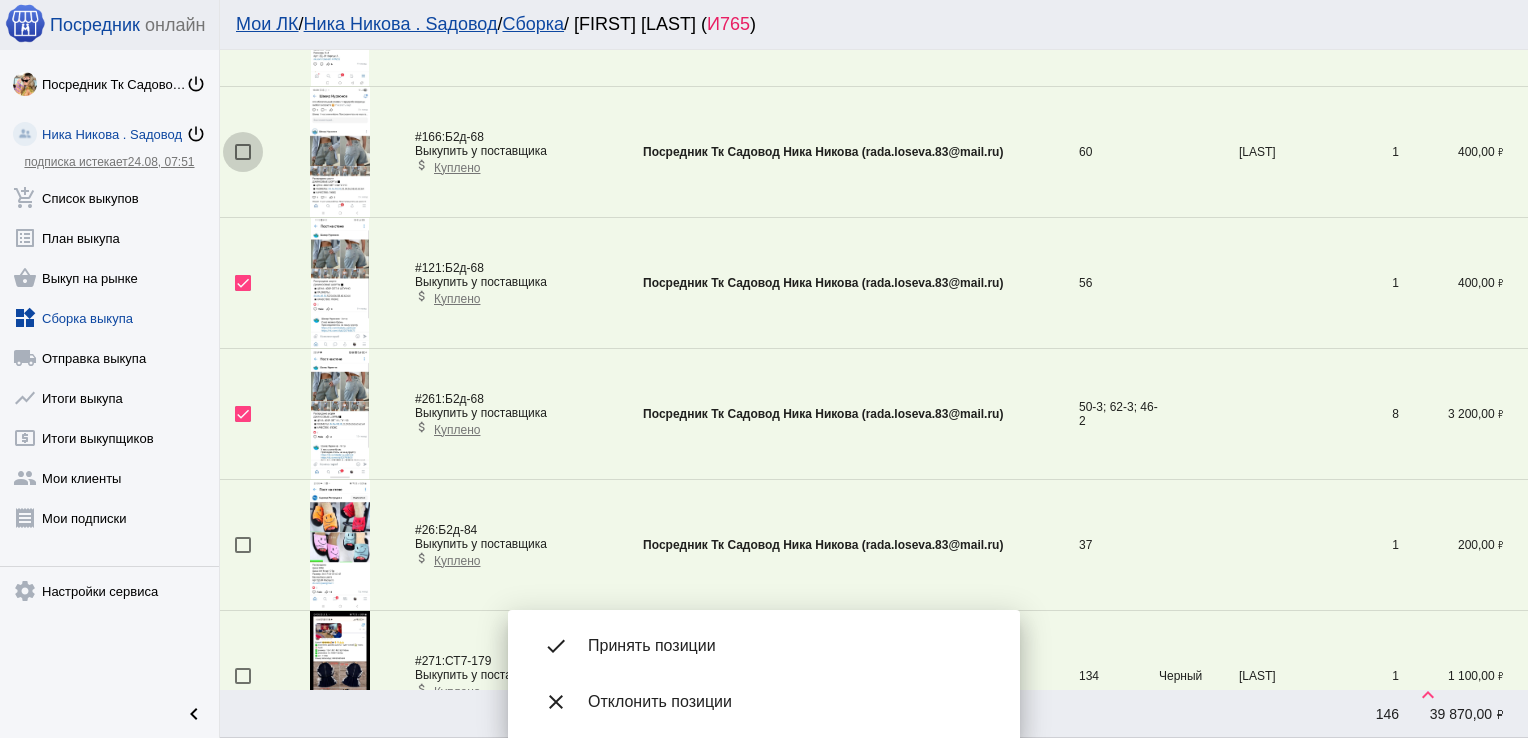 click at bounding box center (243, 152) 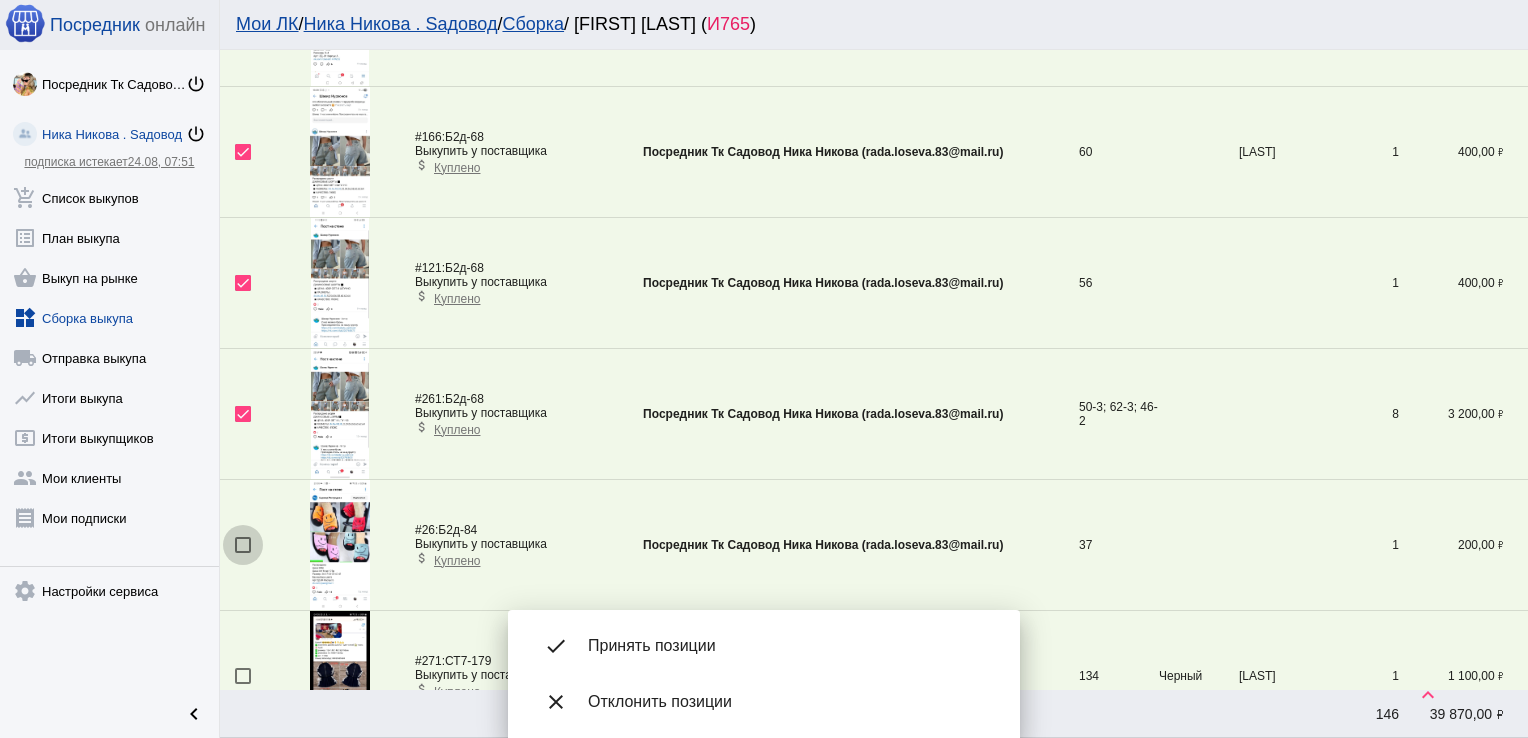 click at bounding box center (243, 545) 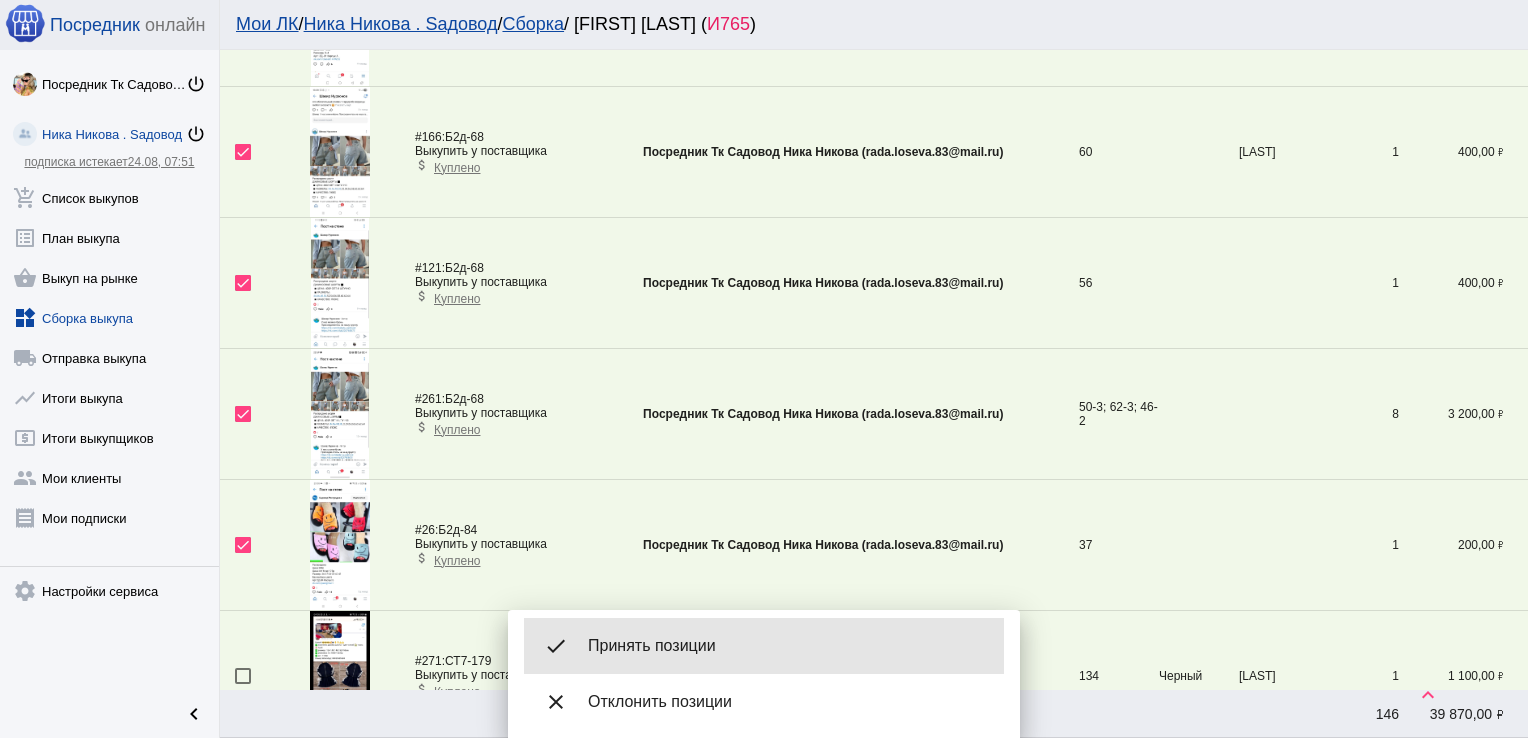 click on "Принять позиции" at bounding box center [788, 646] 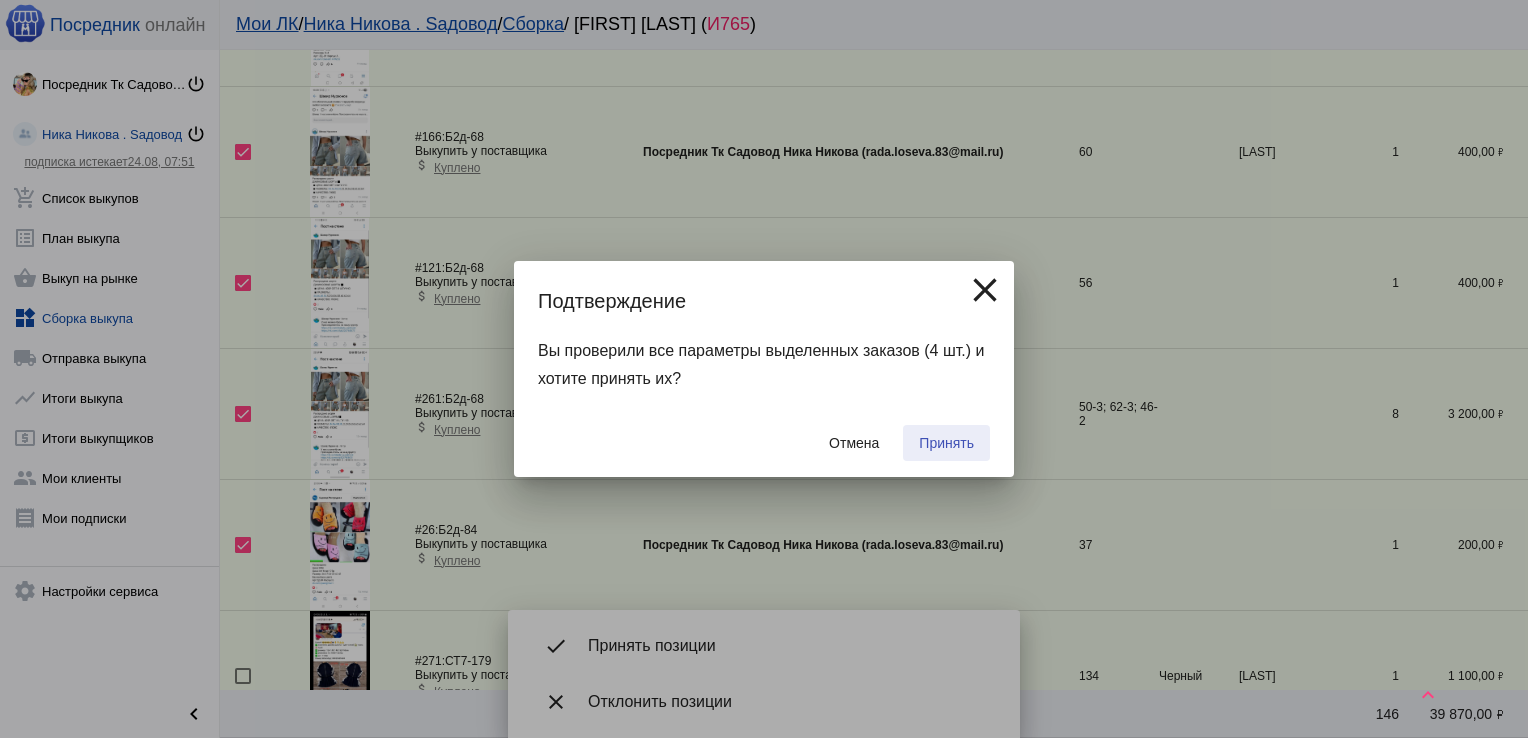 click on "Принять" at bounding box center (946, 443) 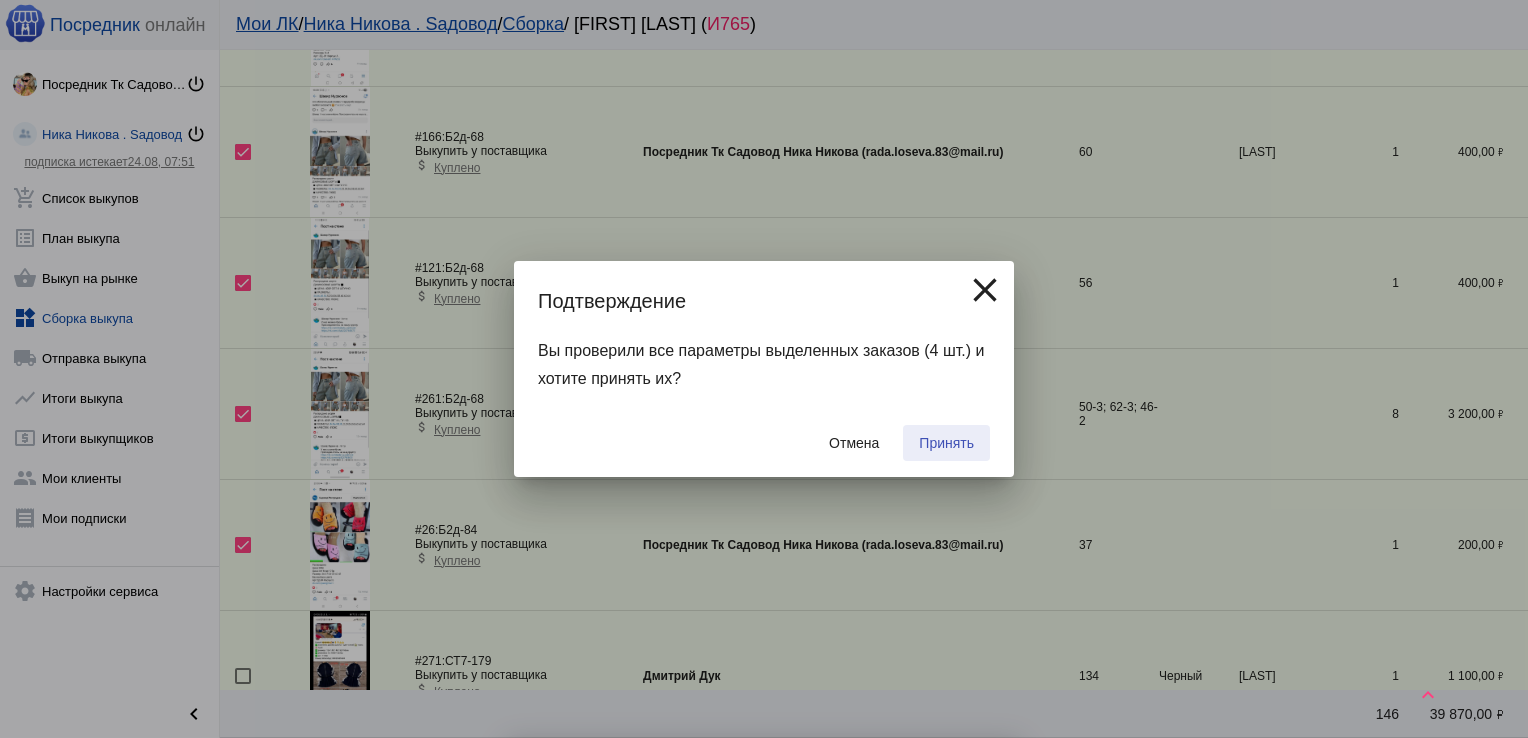 checkbox on "false" 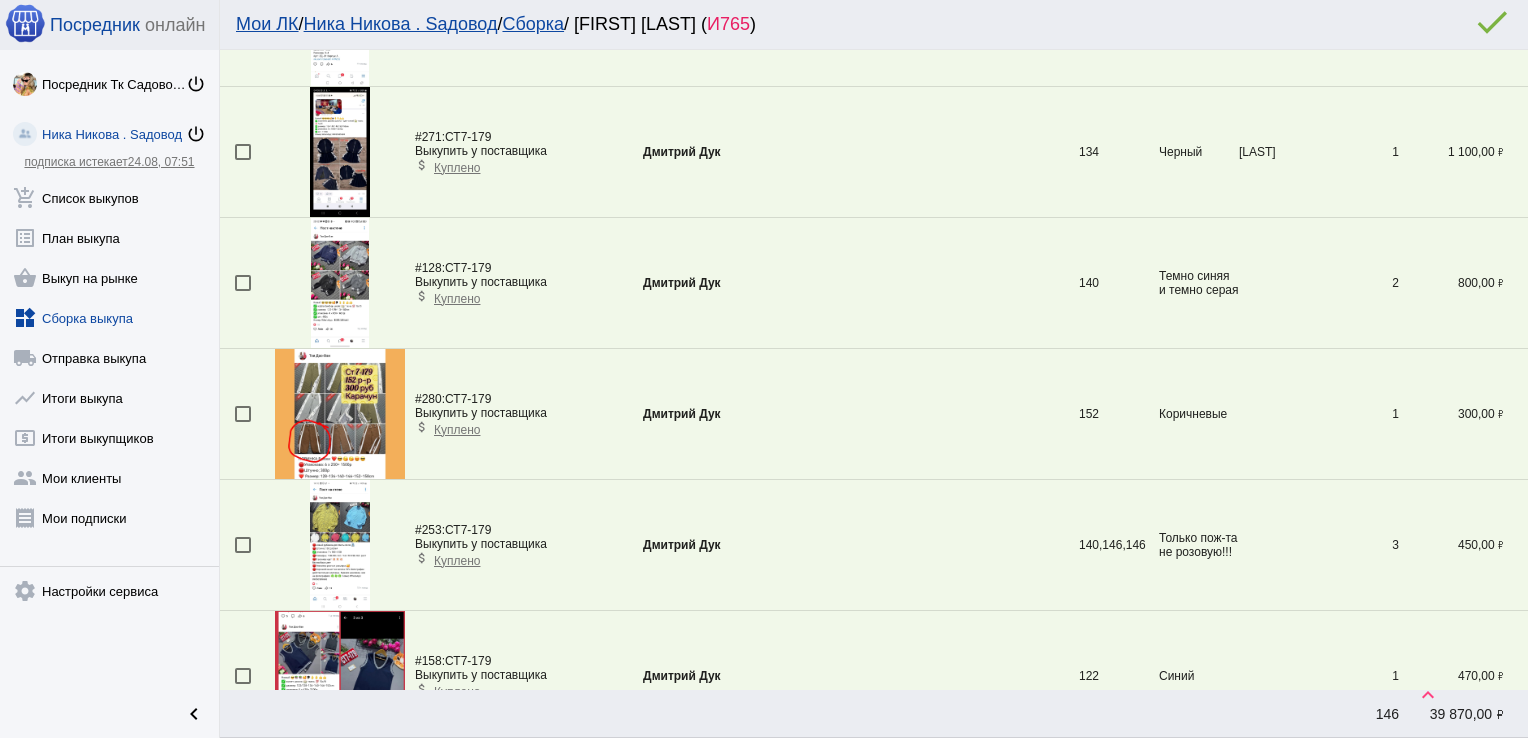 scroll, scrollTop: 1640, scrollLeft: 0, axis: vertical 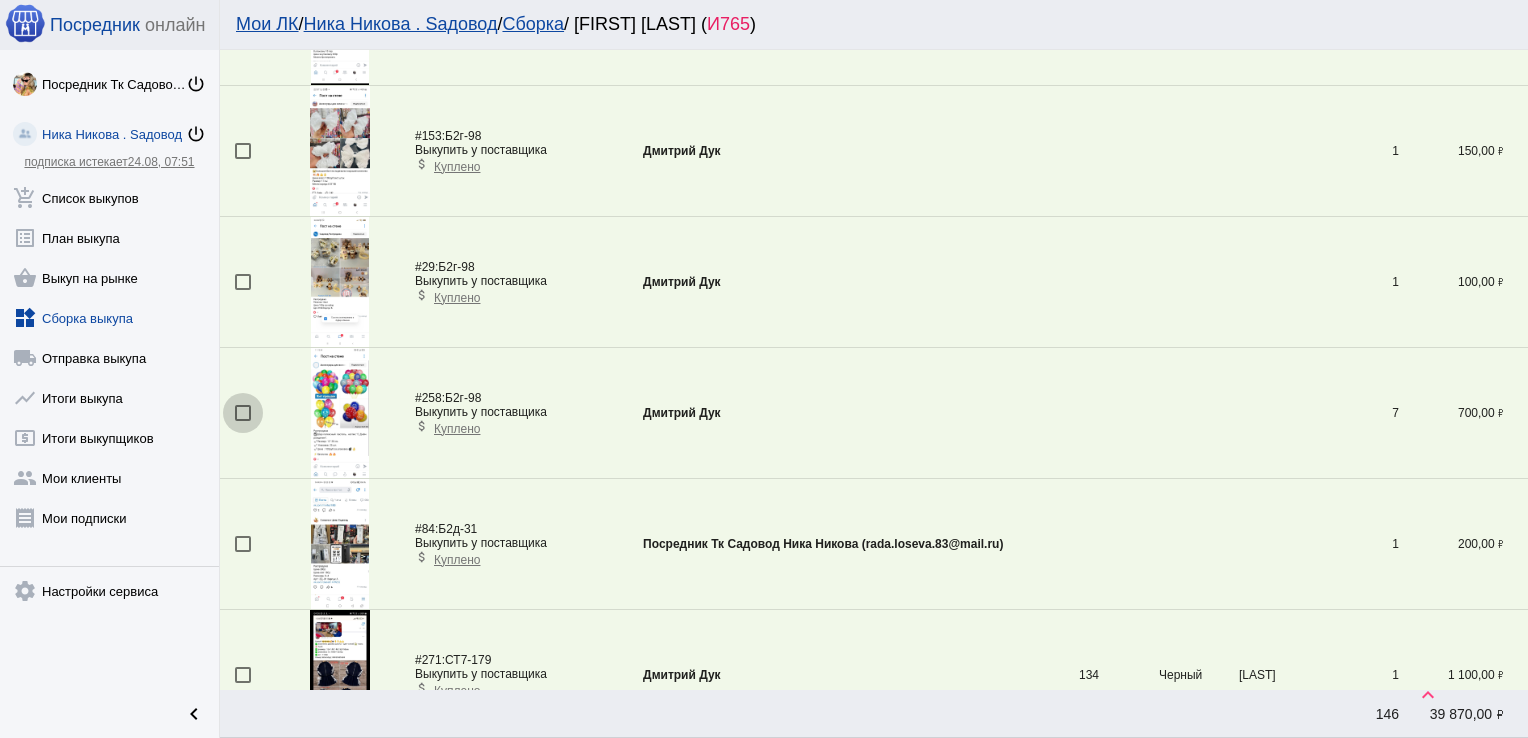 click at bounding box center [243, 413] 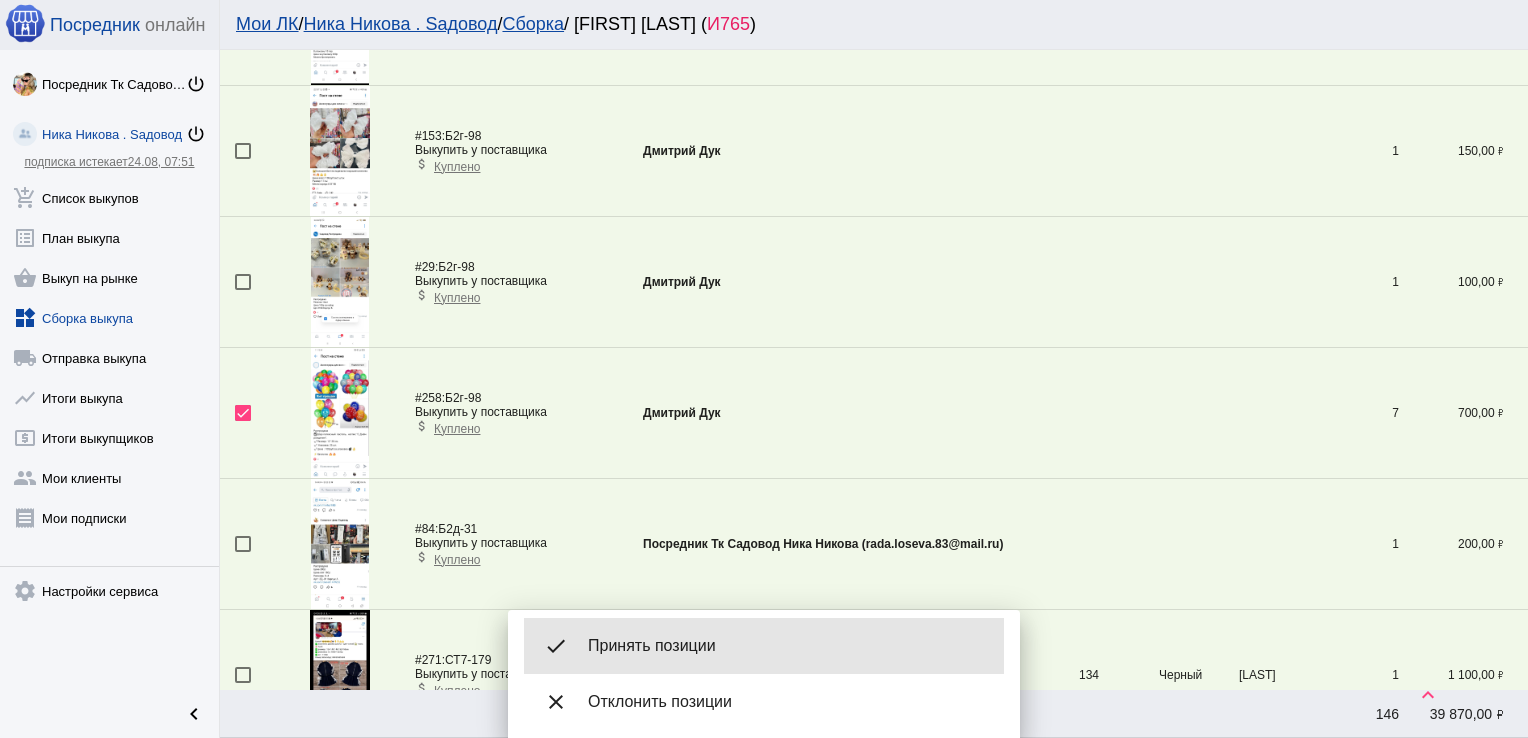 click on "Принять позиции" at bounding box center (788, 646) 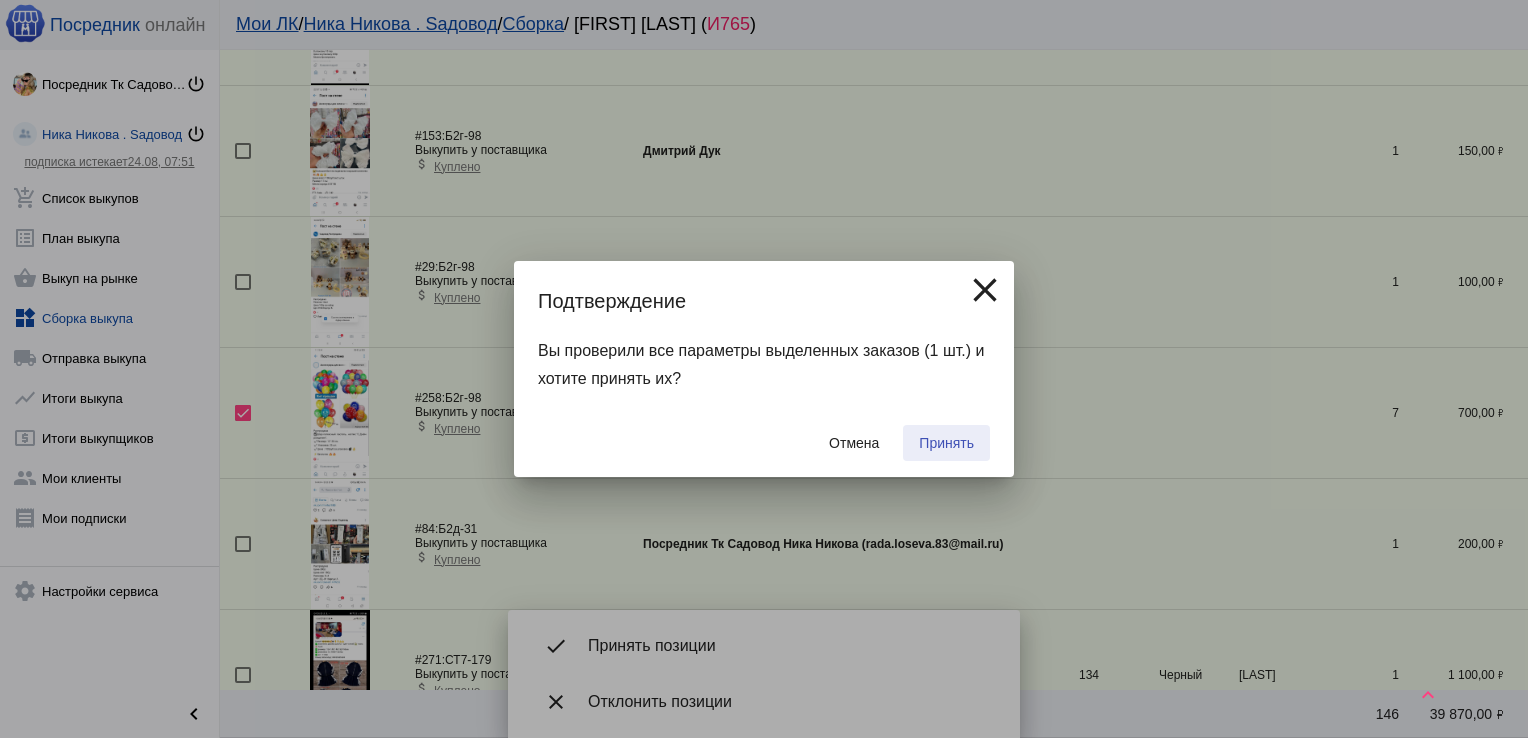 click on "Принять" at bounding box center [946, 443] 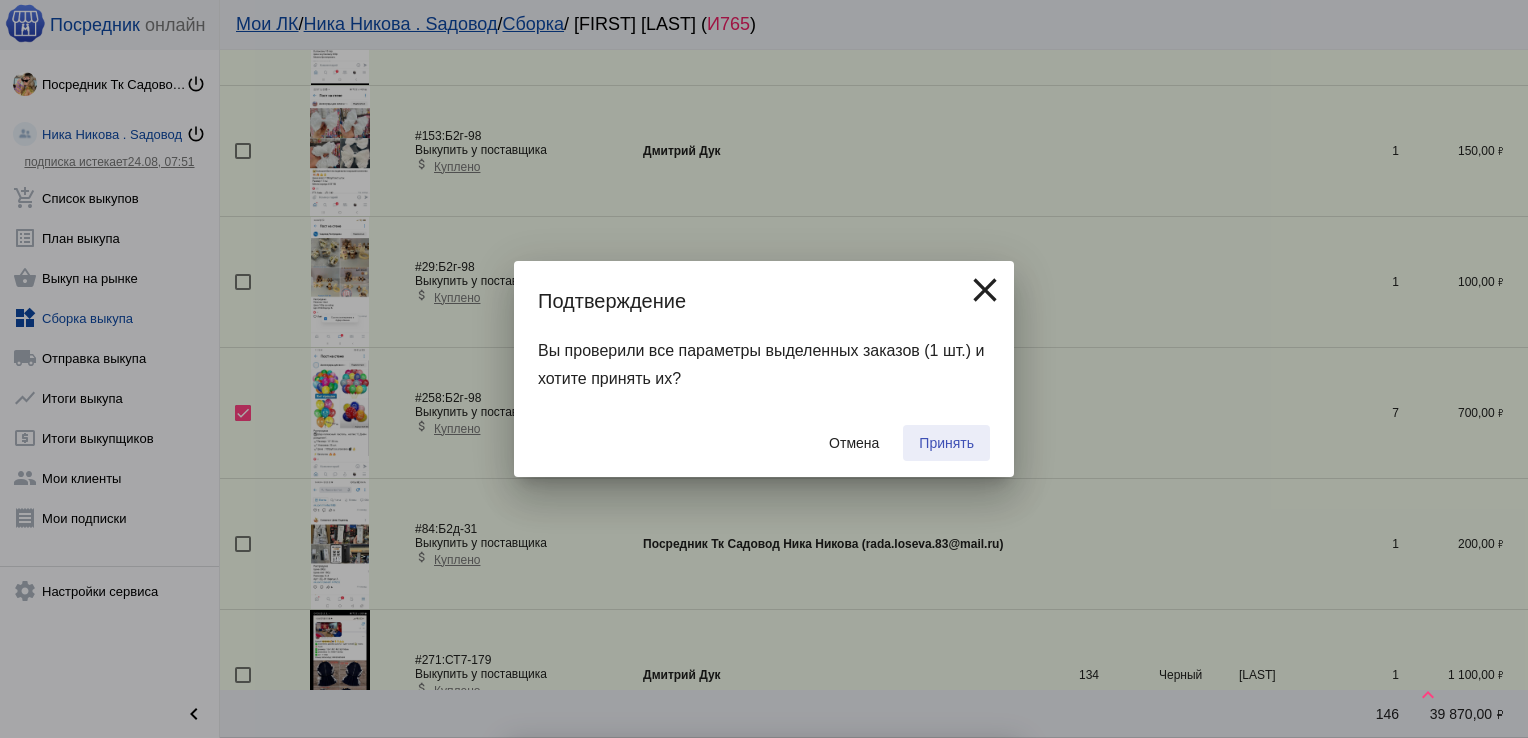 checkbox on "false" 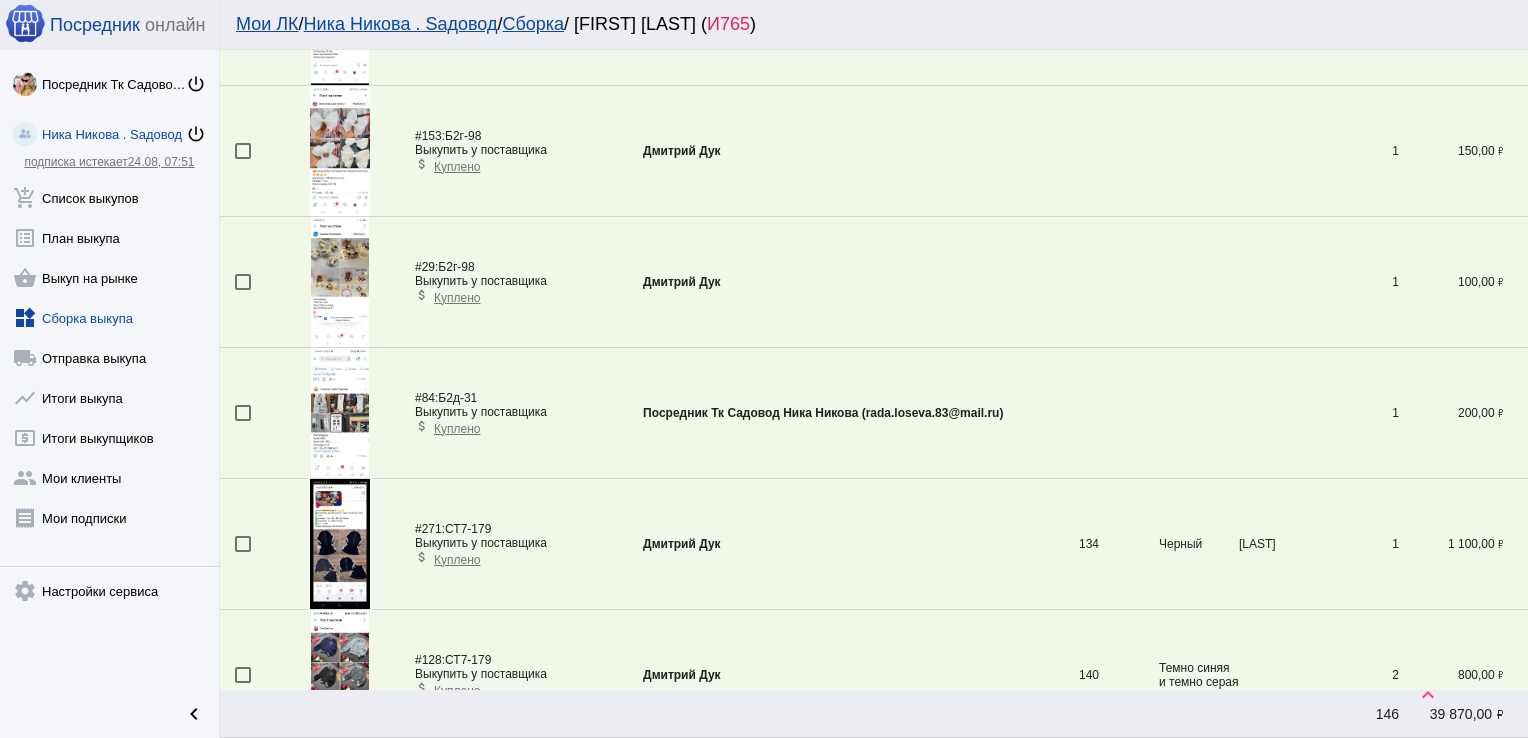scroll, scrollTop: 2754, scrollLeft: 0, axis: vertical 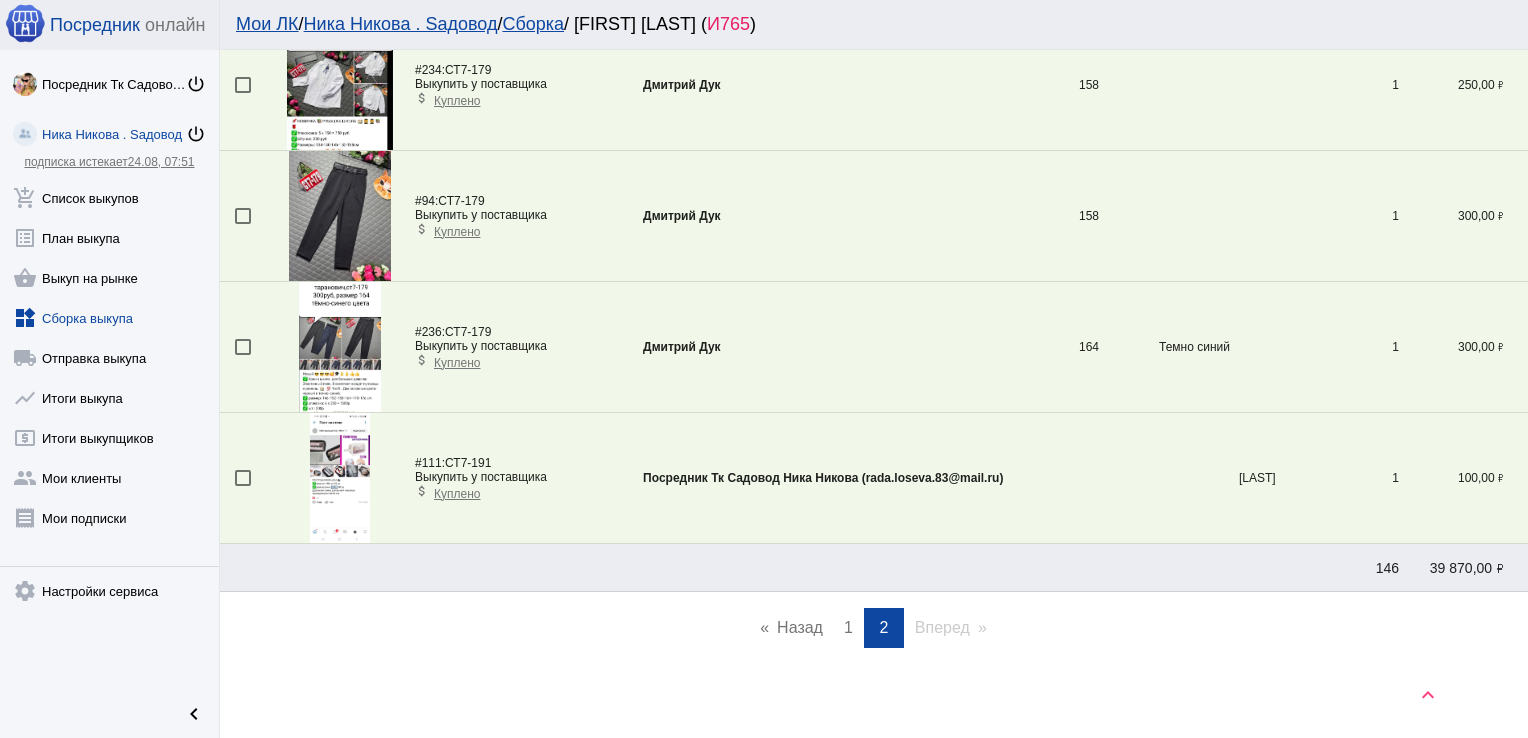 click on "1" at bounding box center (848, 627) 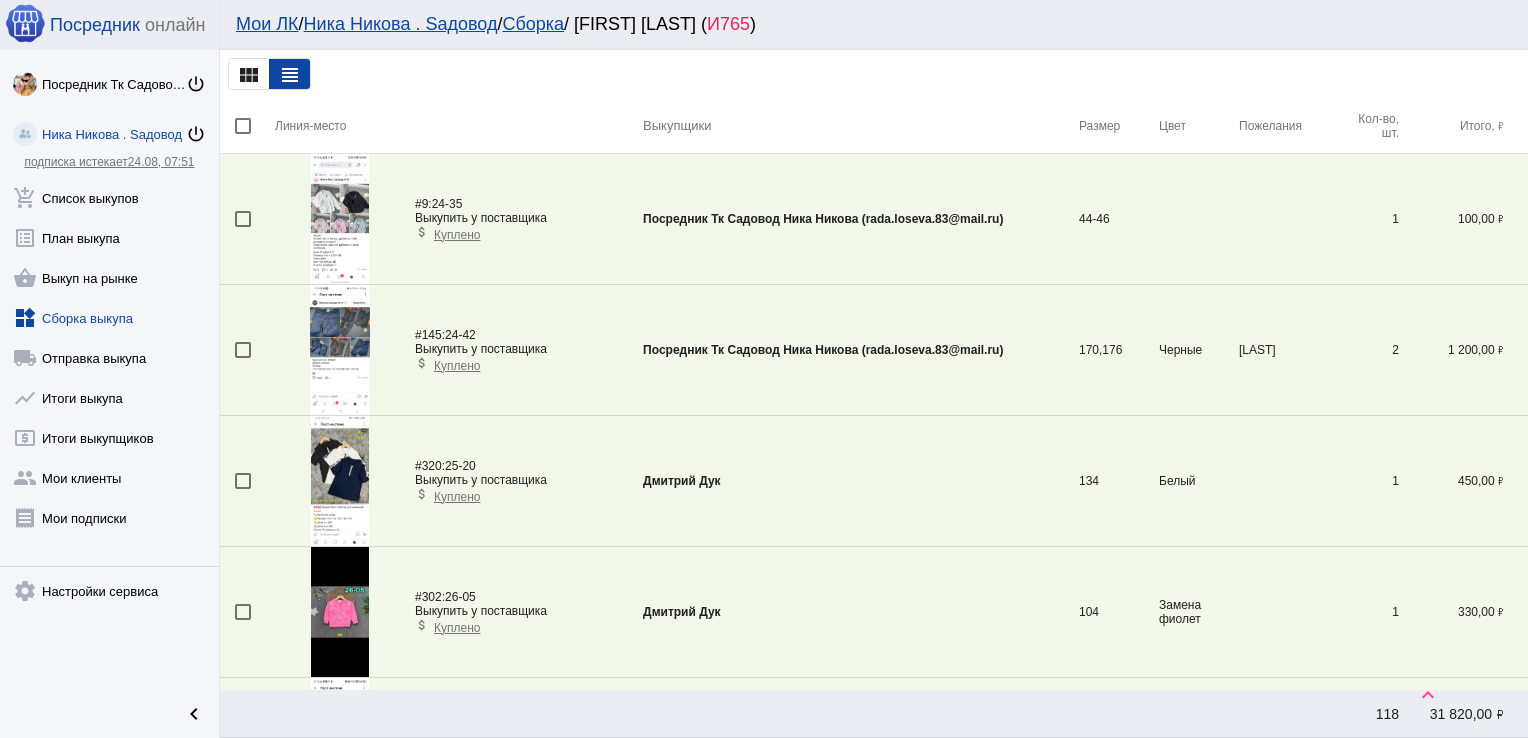 scroll, scrollTop: 5302, scrollLeft: 0, axis: vertical 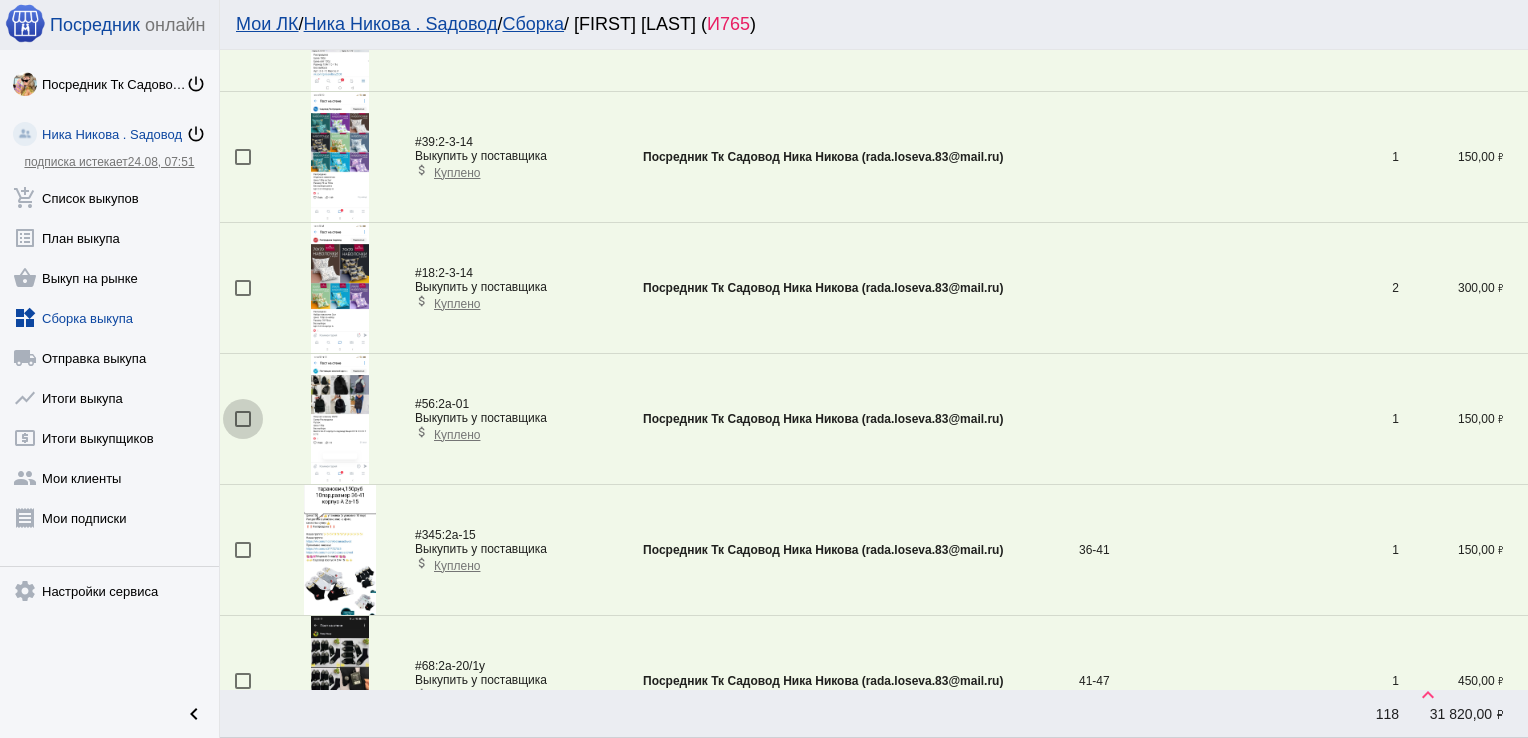 click at bounding box center [243, 419] 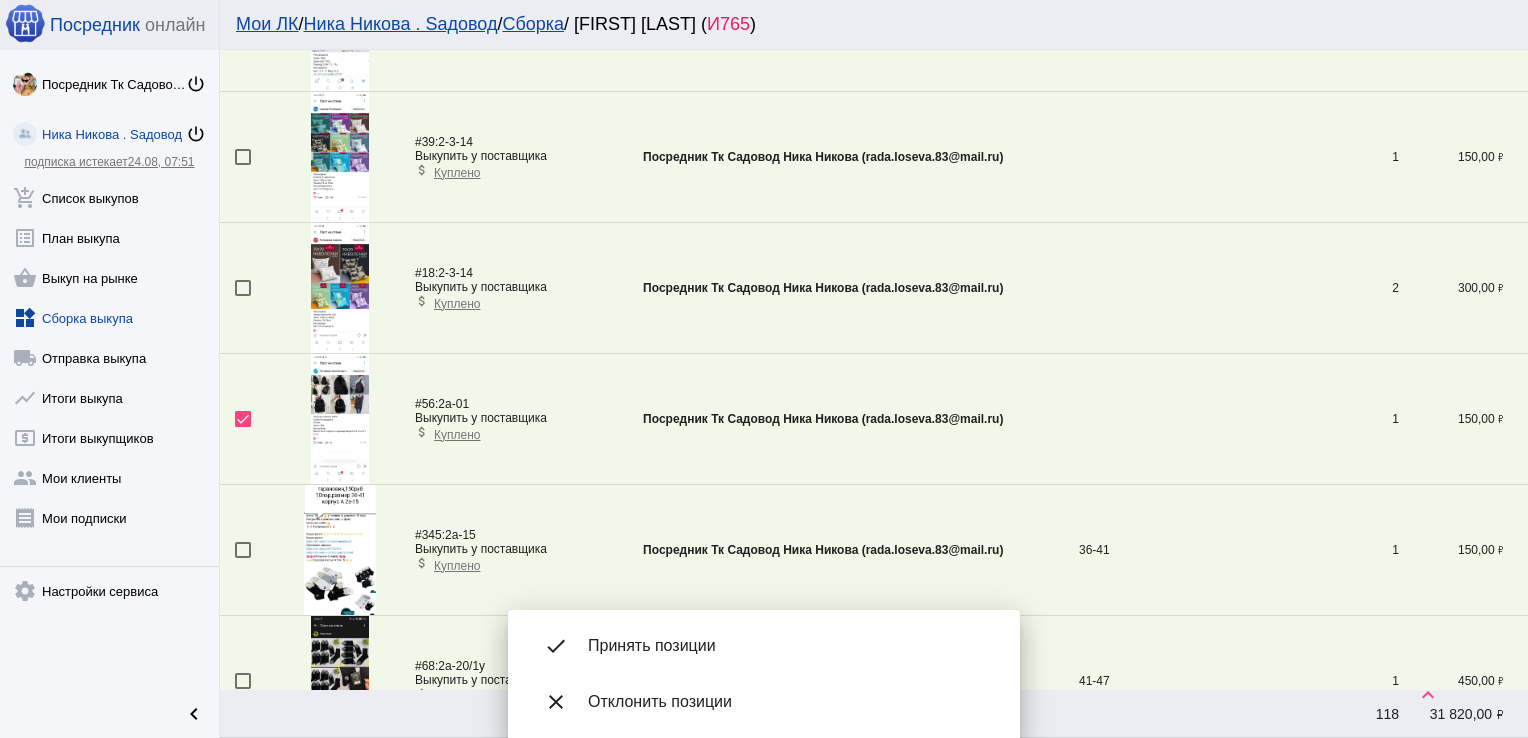click on "Принять позиции" at bounding box center [788, 646] 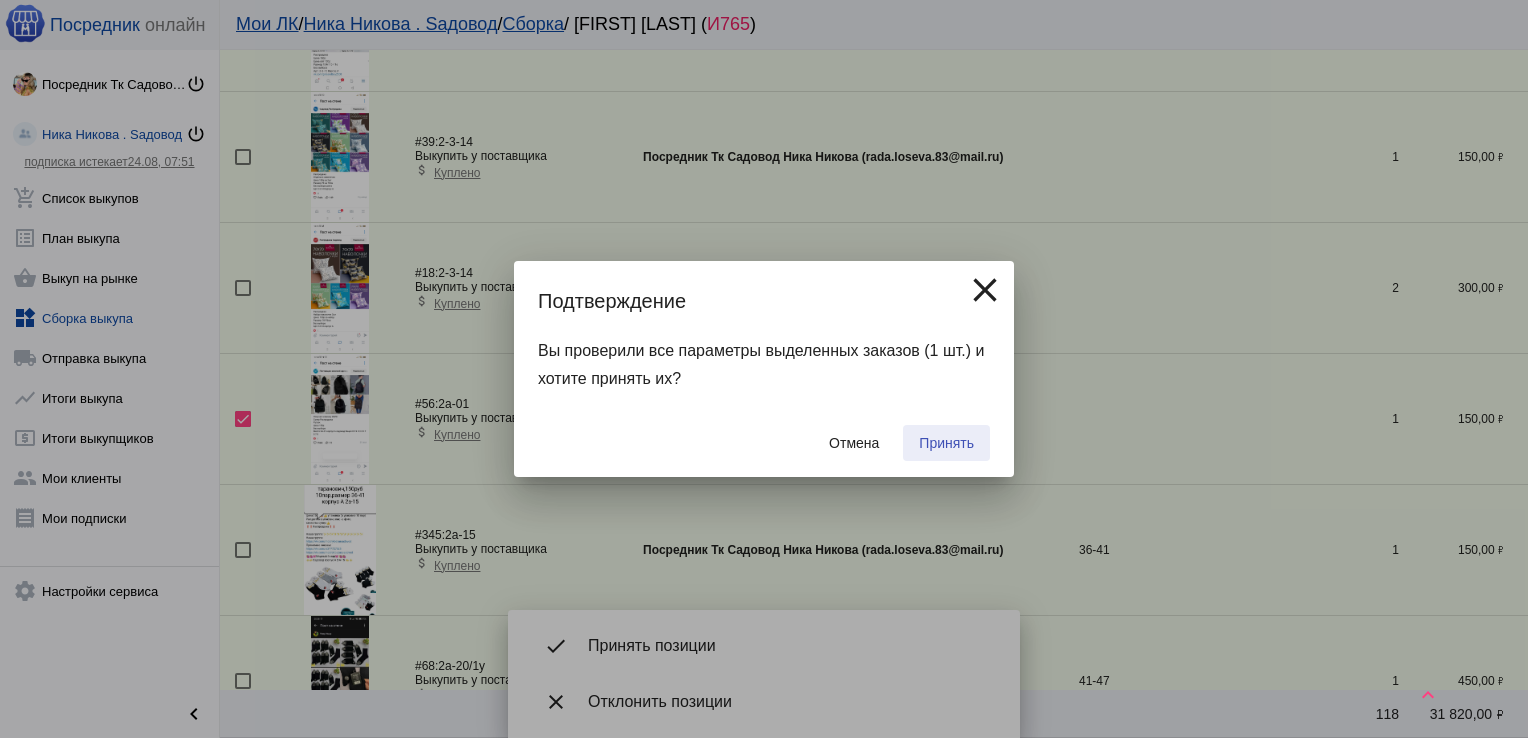 click on "Принять" at bounding box center [946, 443] 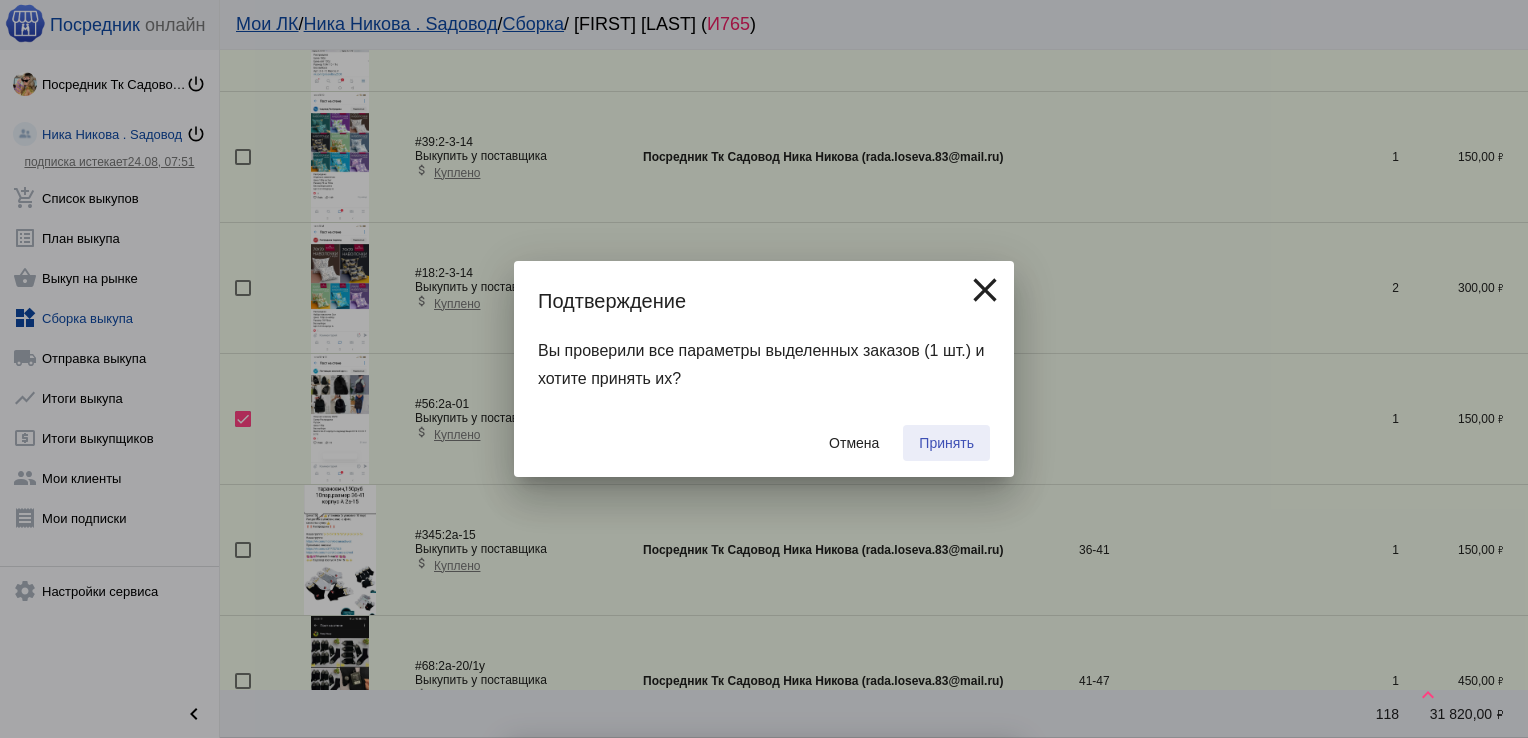 checkbox on "false" 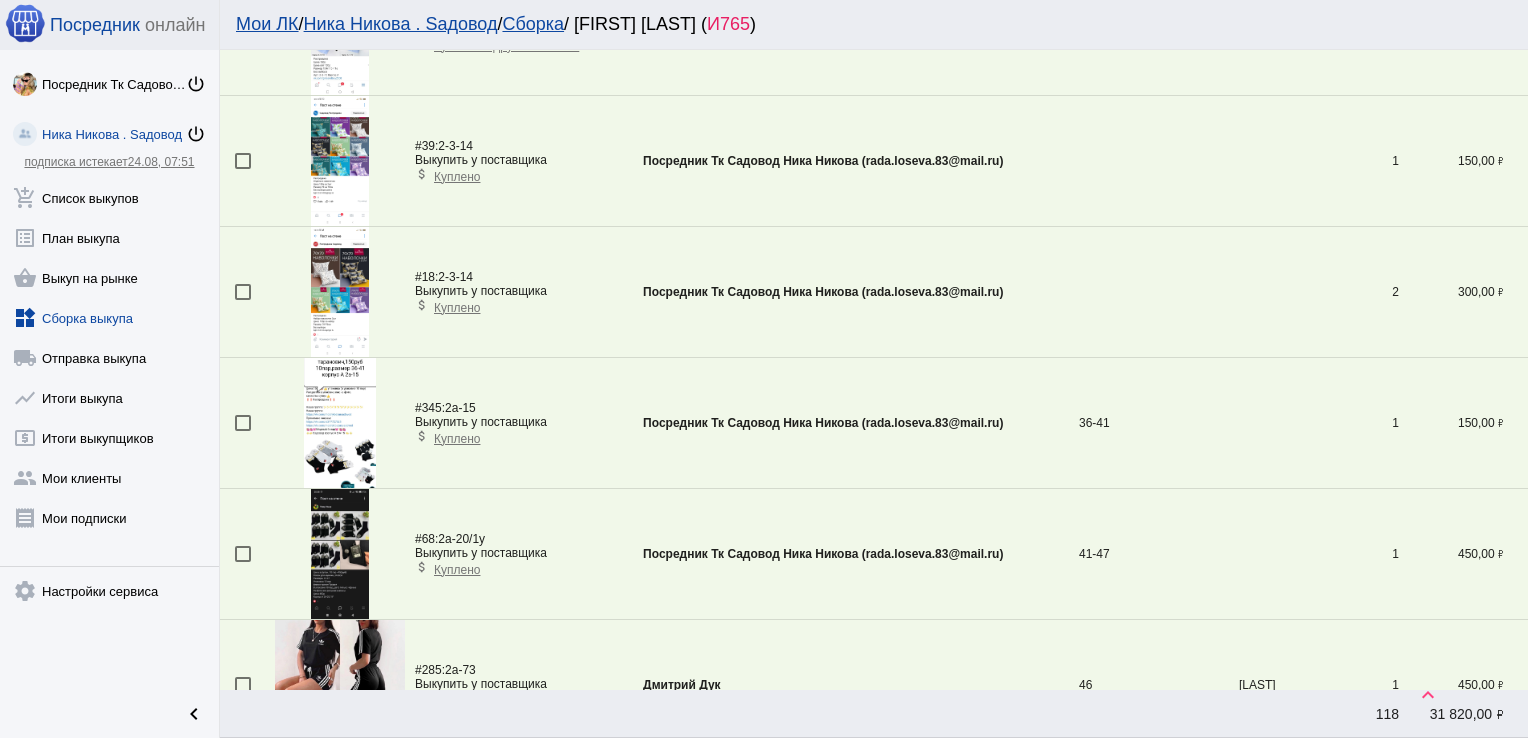 scroll, scrollTop: 6155, scrollLeft: 0, axis: vertical 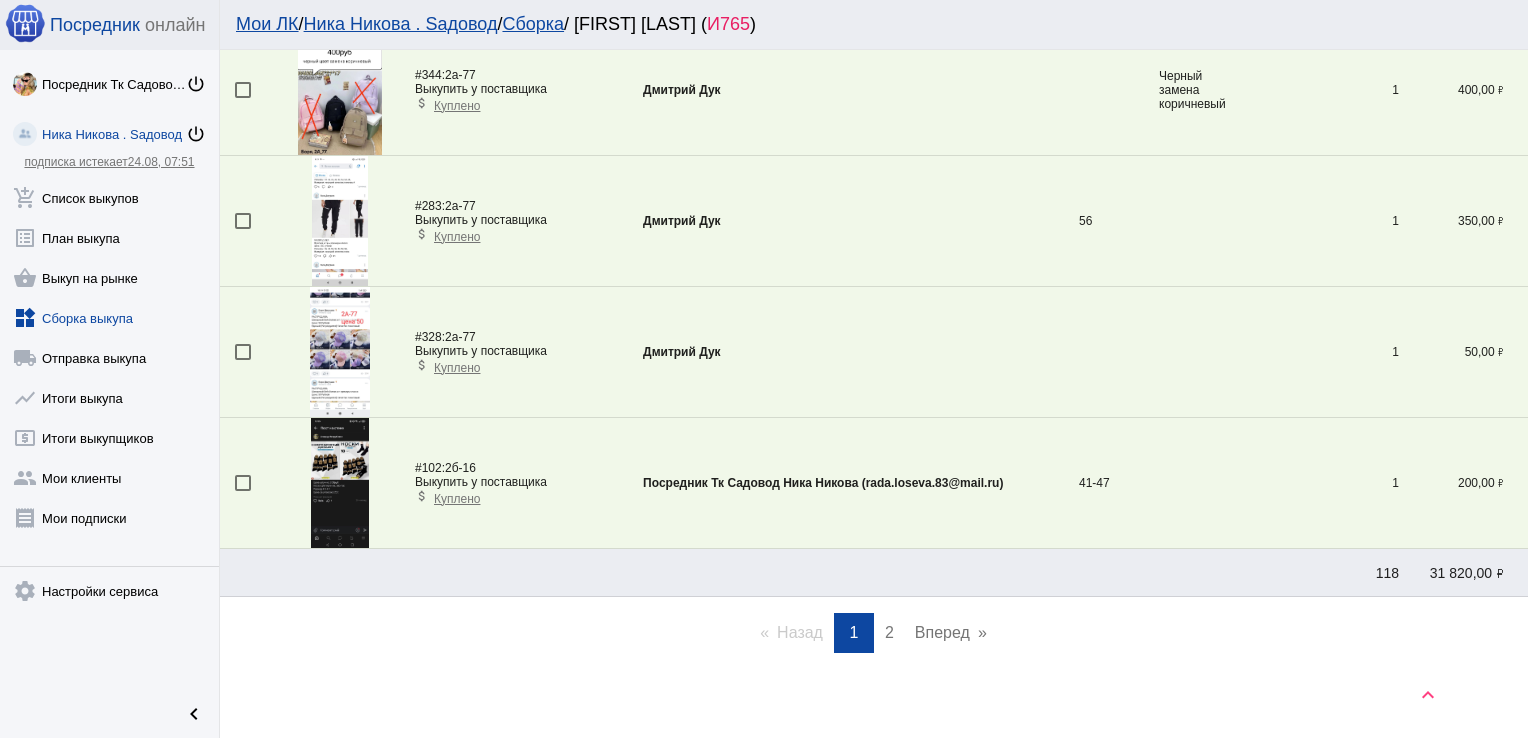 click on "2" at bounding box center (889, 632) 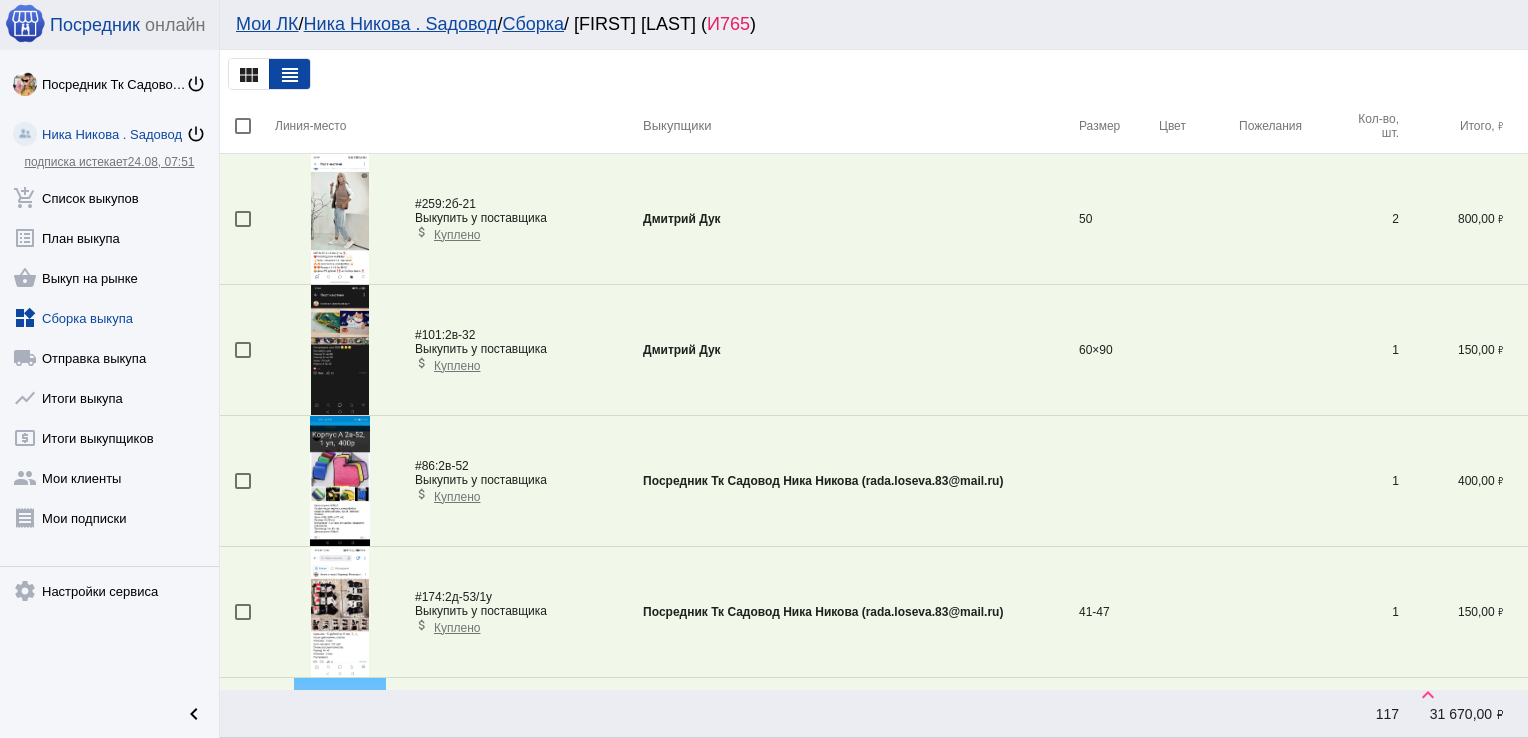 scroll, scrollTop: 463, scrollLeft: 0, axis: vertical 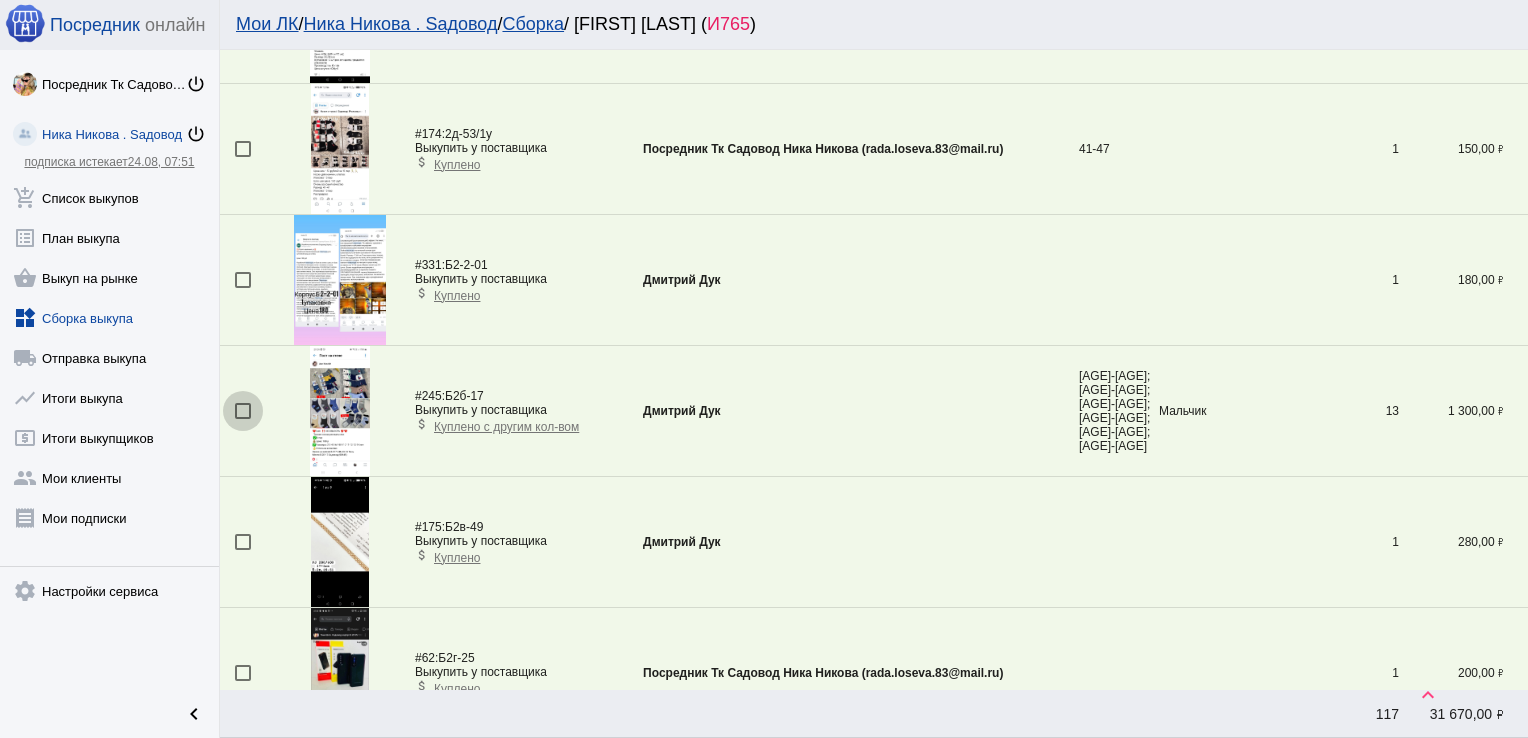 click at bounding box center (243, 411) 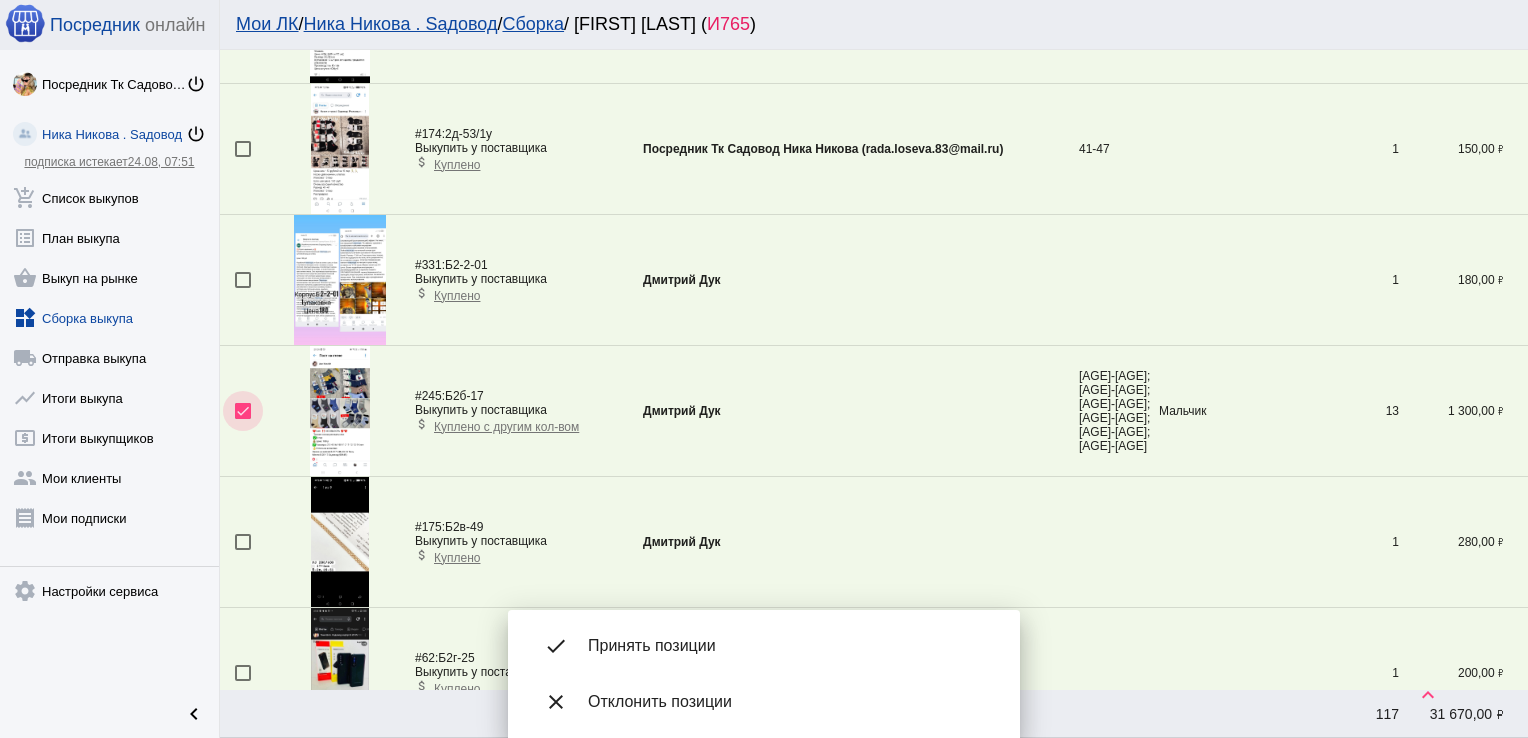 click at bounding box center [243, 411] 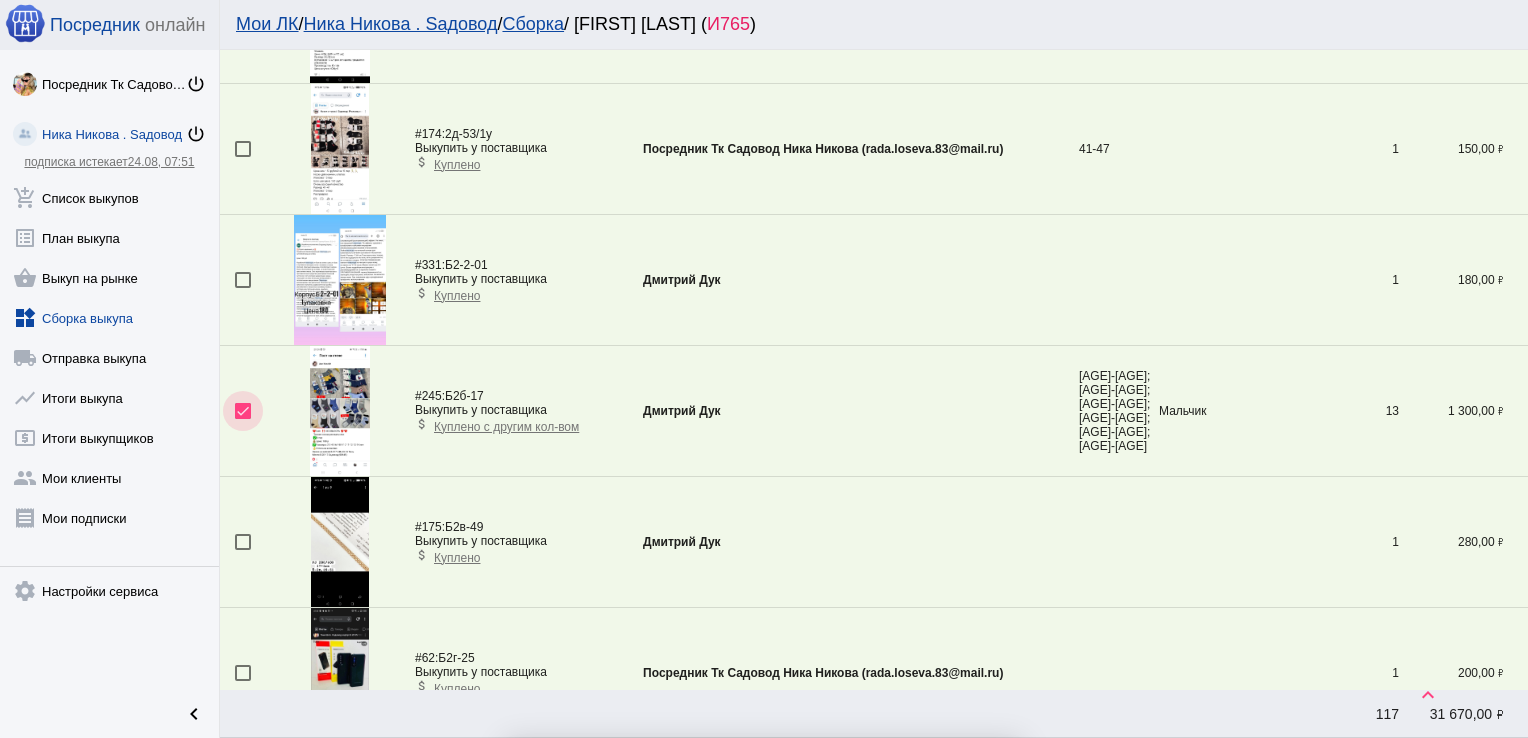 checkbox on "false" 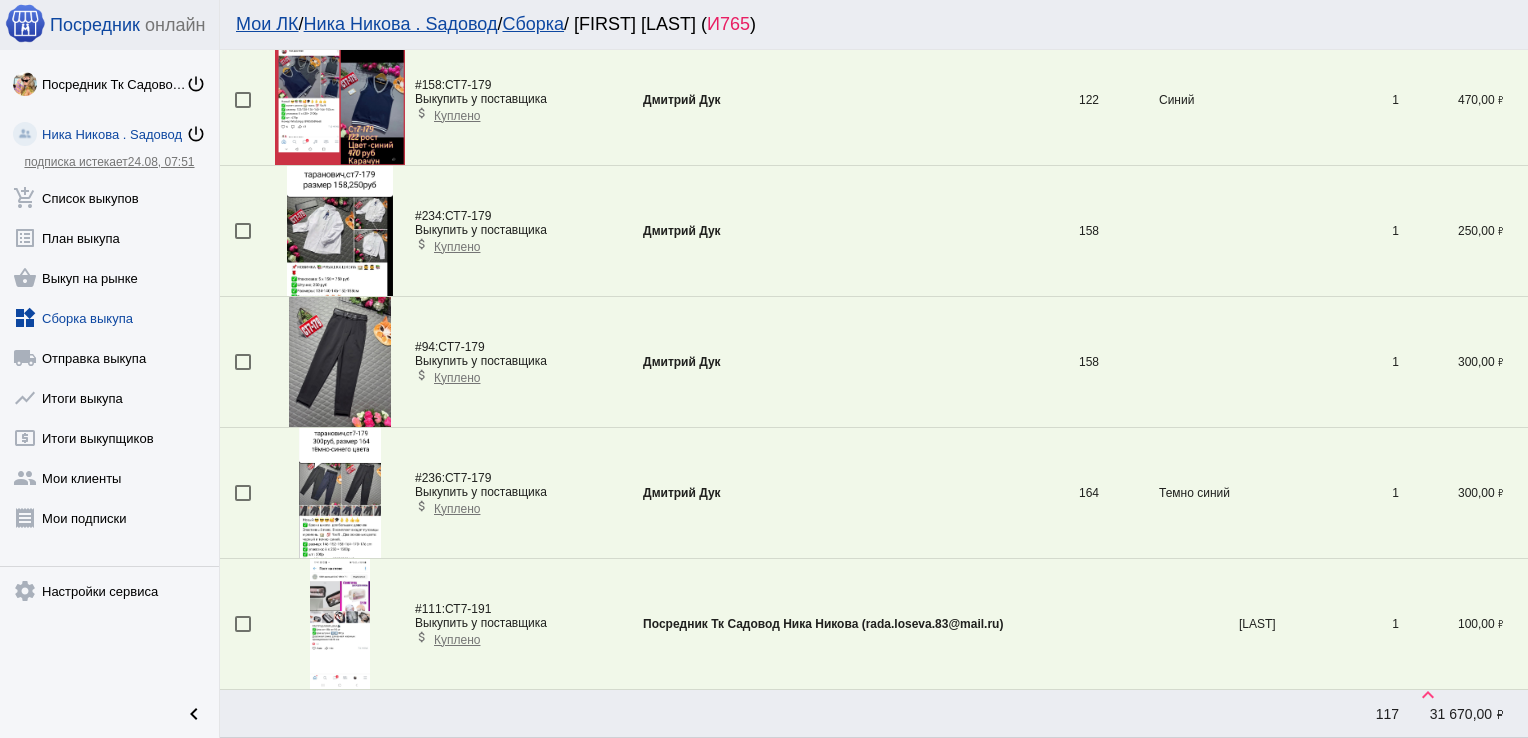 scroll, scrollTop: 2623, scrollLeft: 0, axis: vertical 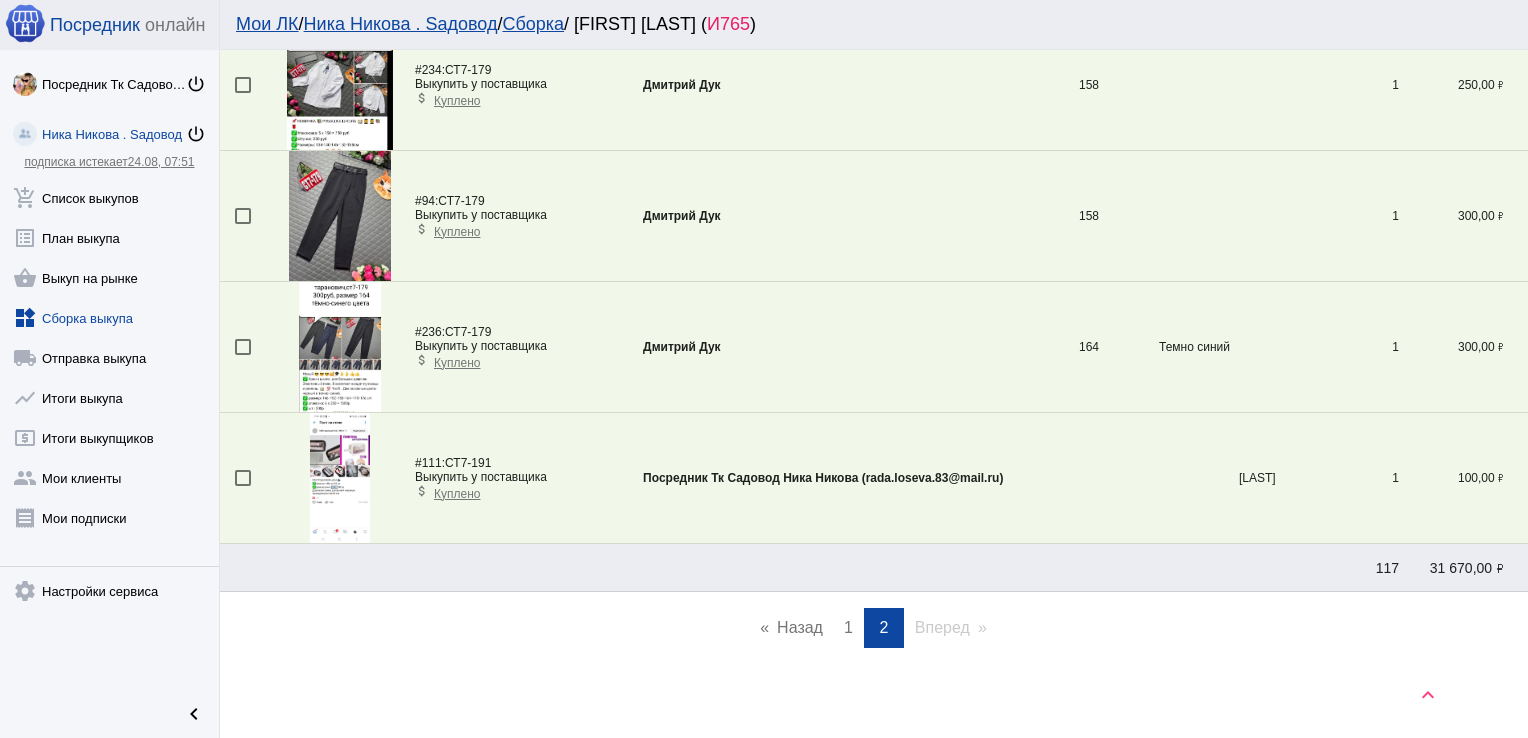 click on "1" at bounding box center [848, 627] 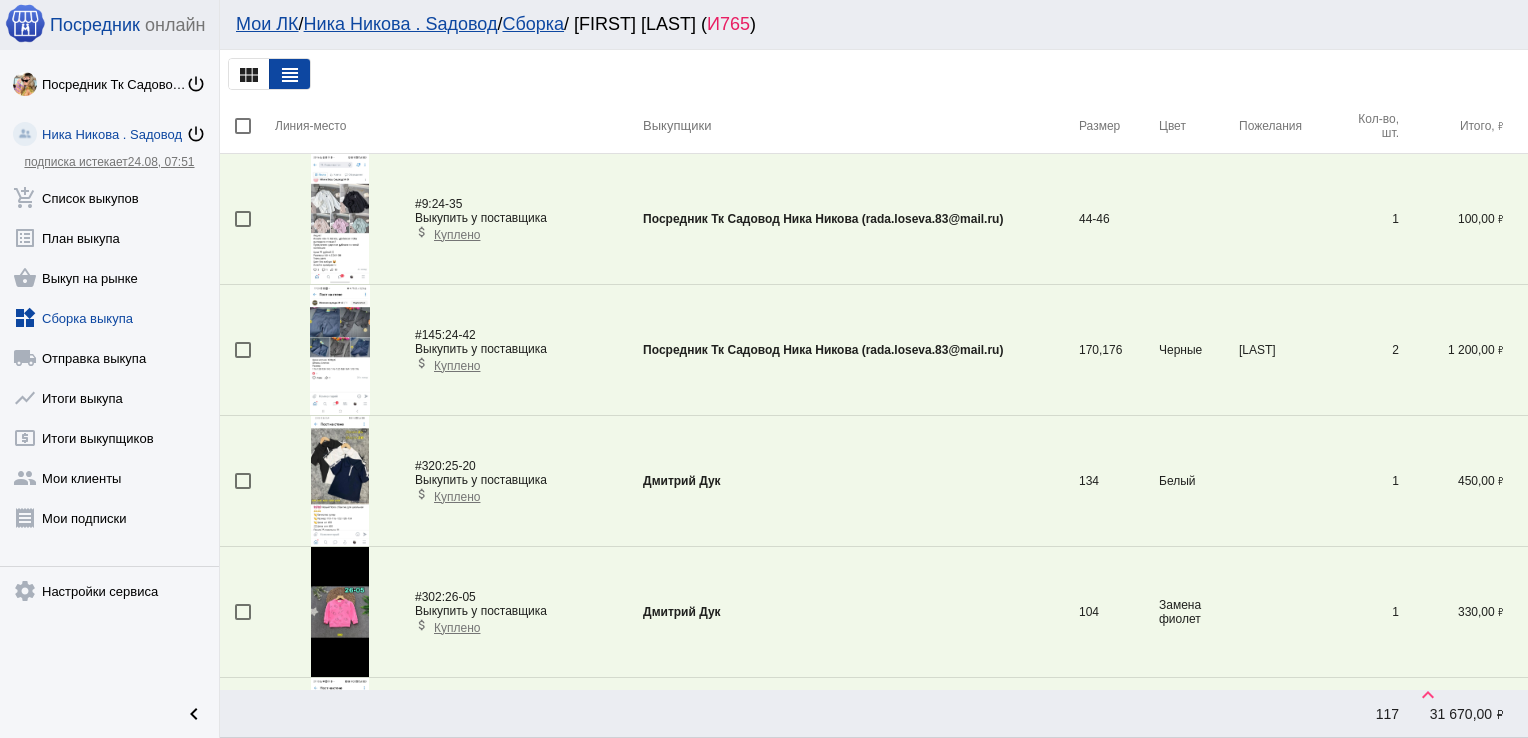scroll, scrollTop: 5302, scrollLeft: 0, axis: vertical 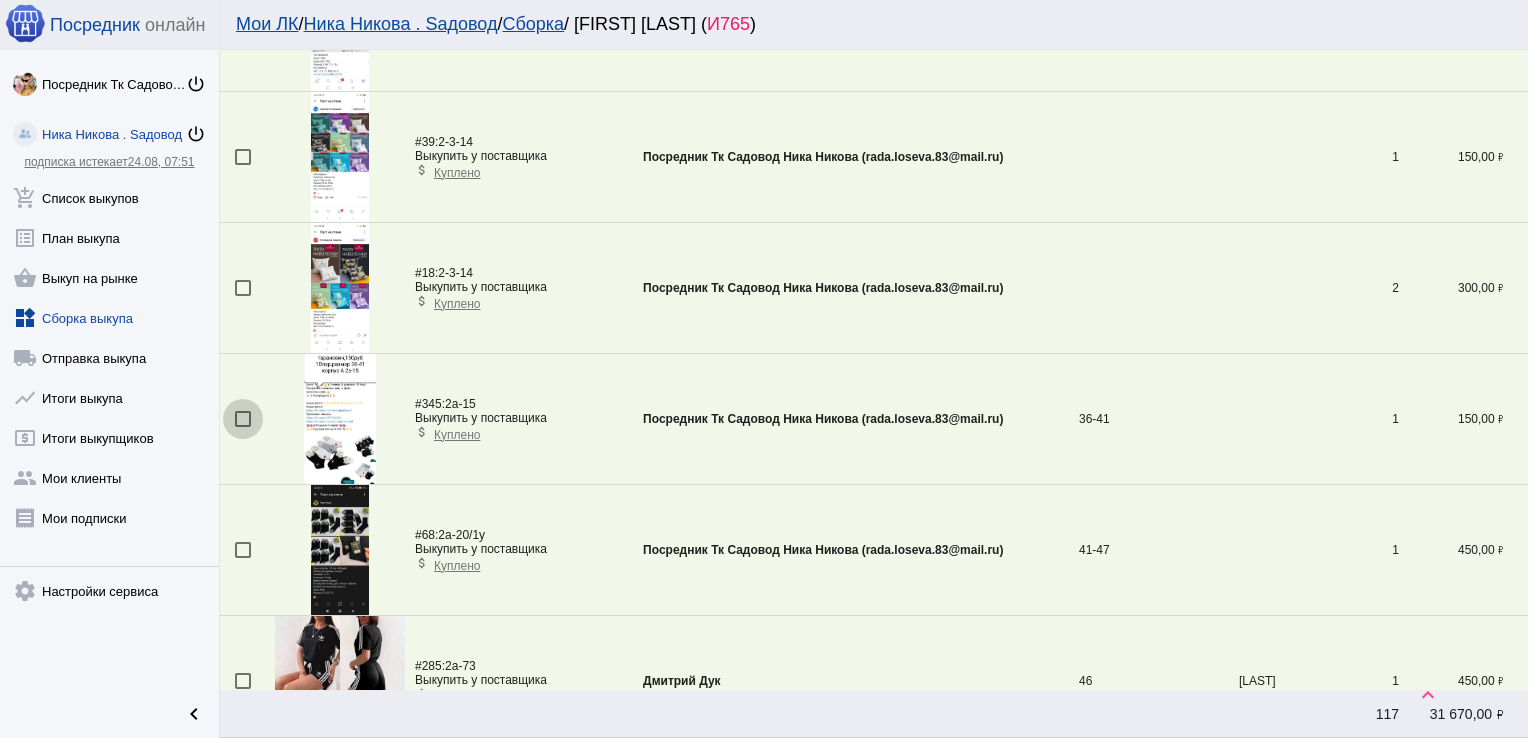 click at bounding box center [243, 419] 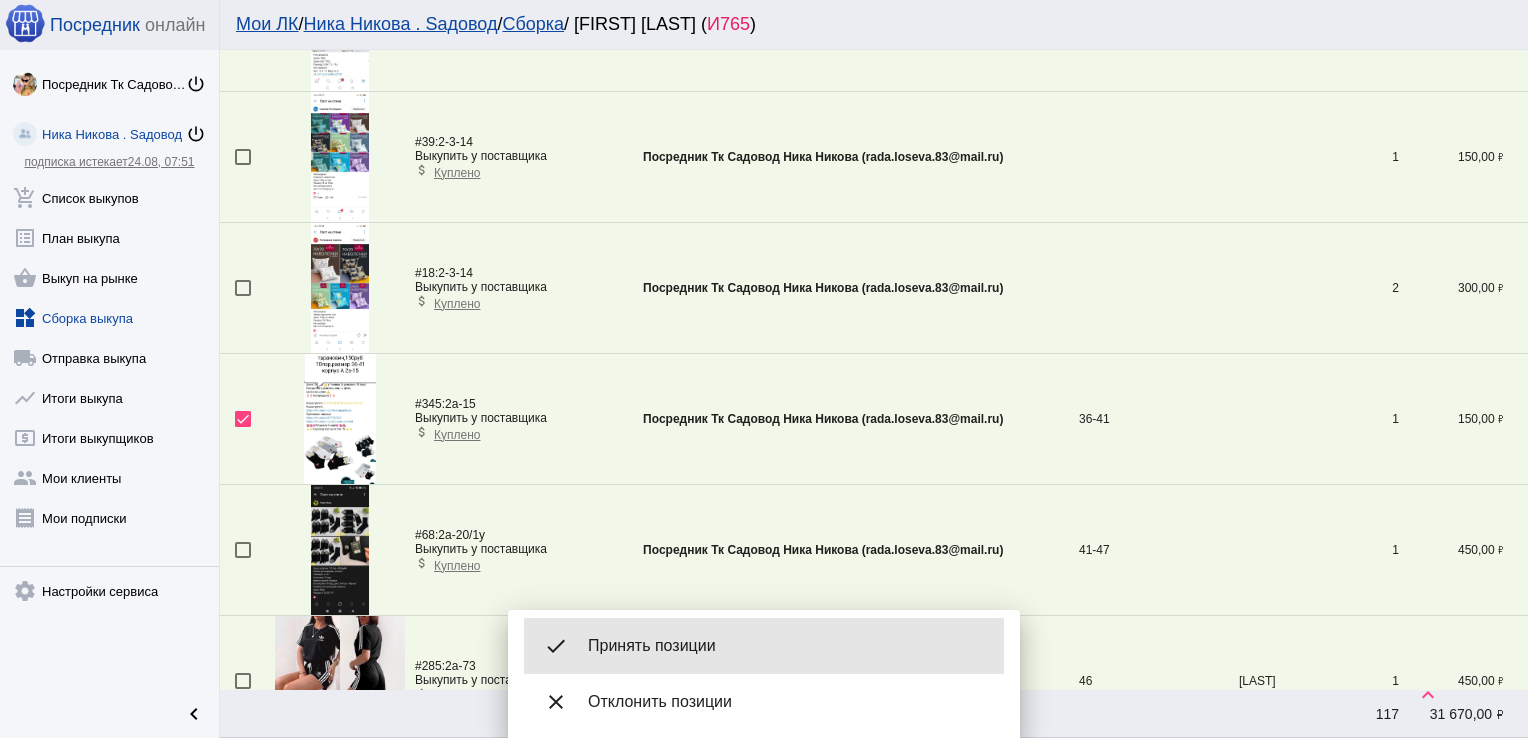 click on "done Принять позиции" at bounding box center (764, 646) 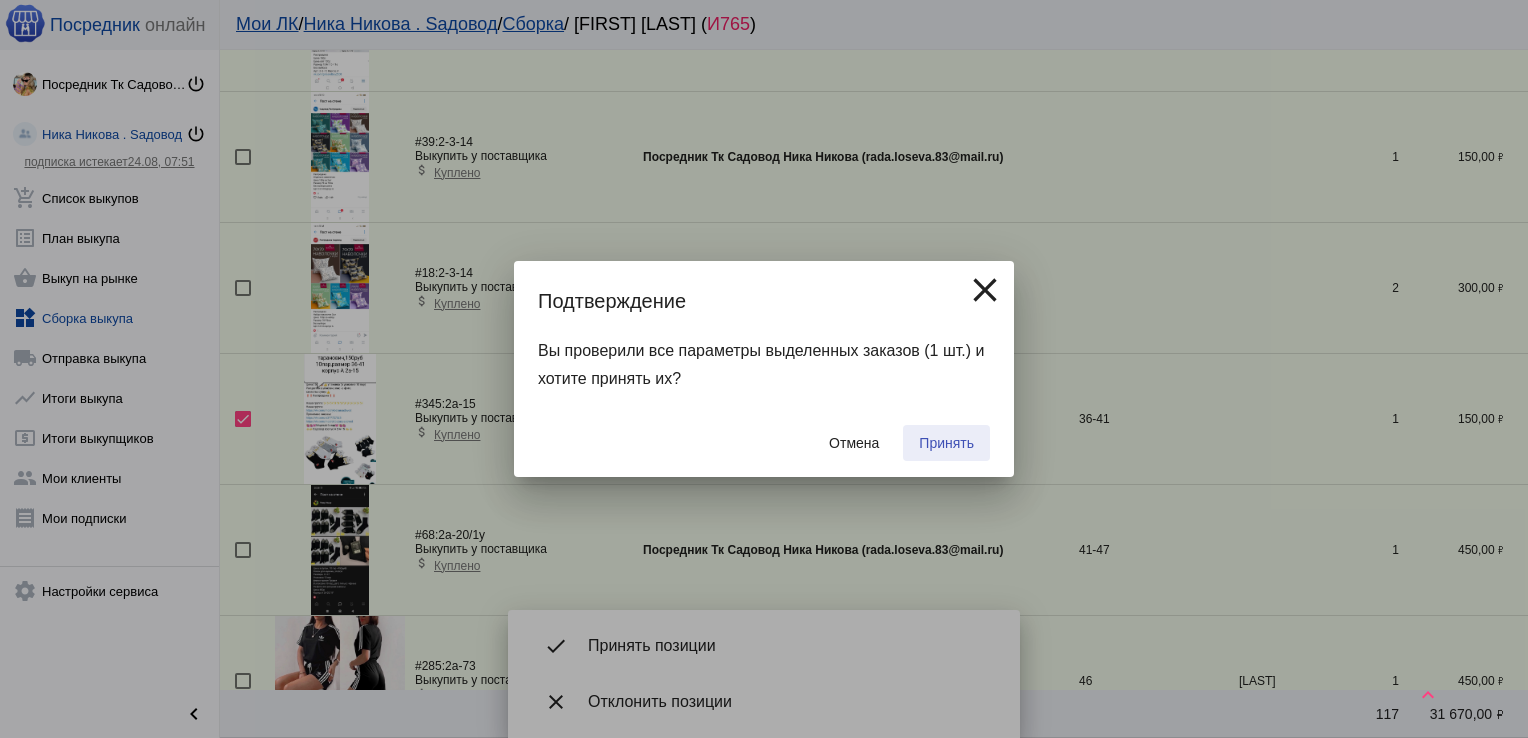 click on "Принять" at bounding box center (946, 443) 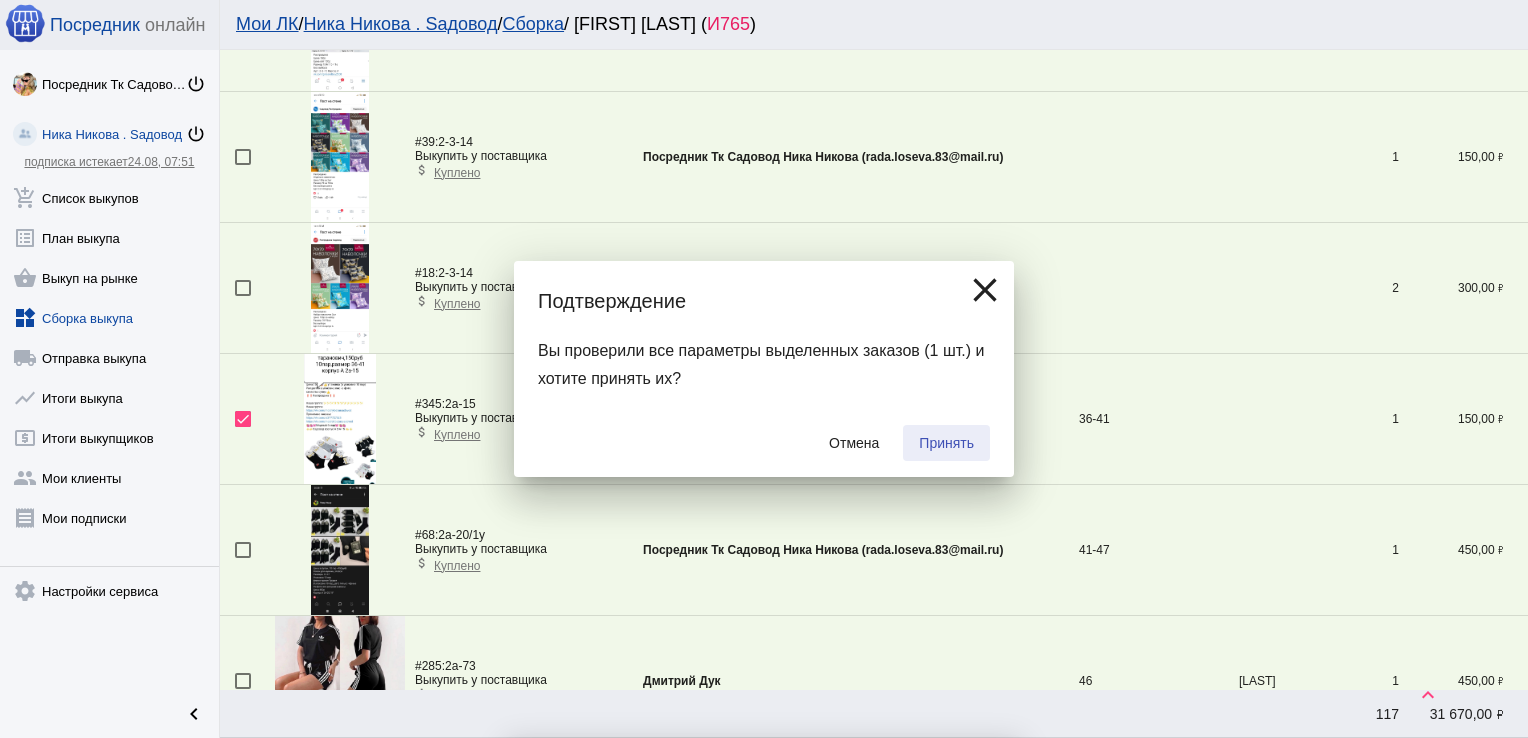 checkbox on "false" 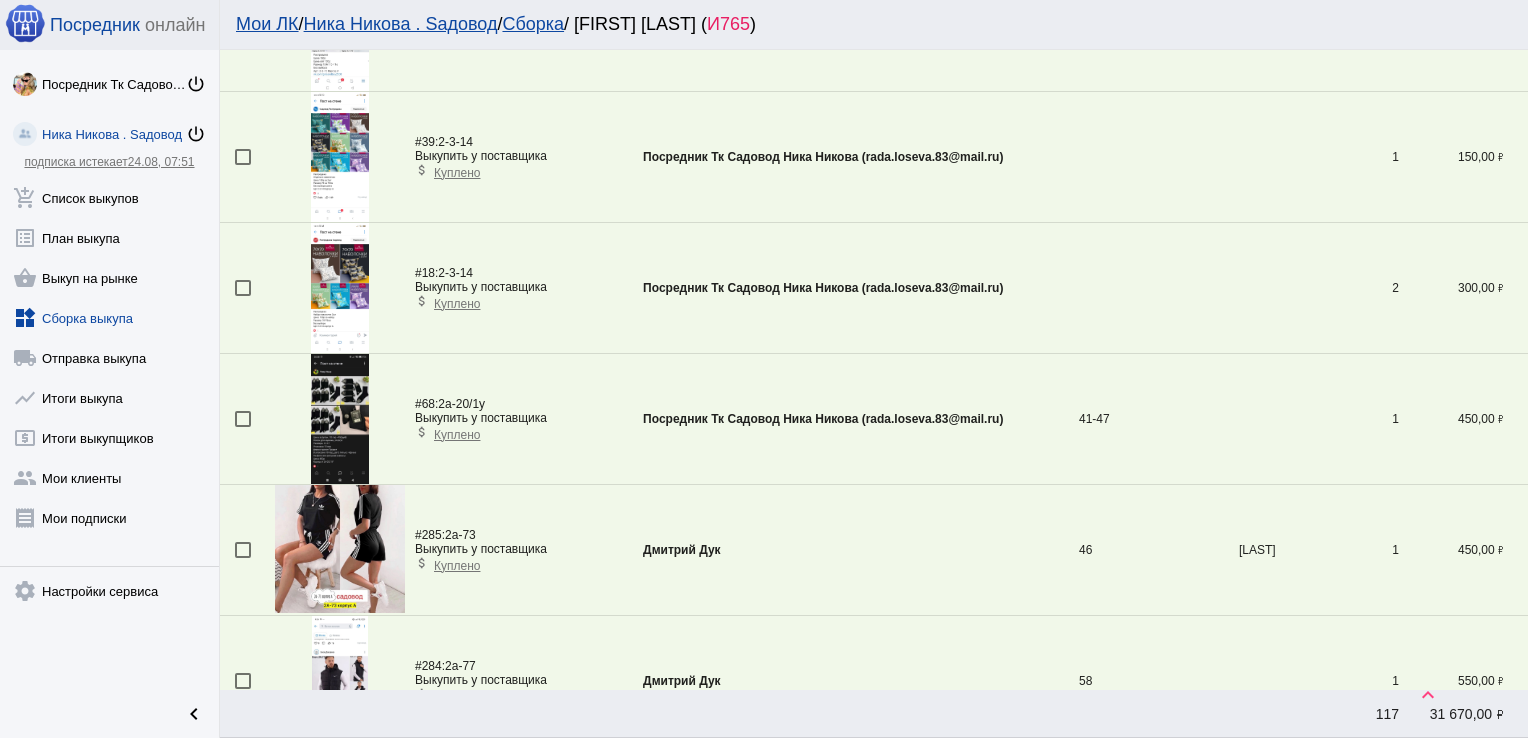 scroll, scrollTop: 6155, scrollLeft: 0, axis: vertical 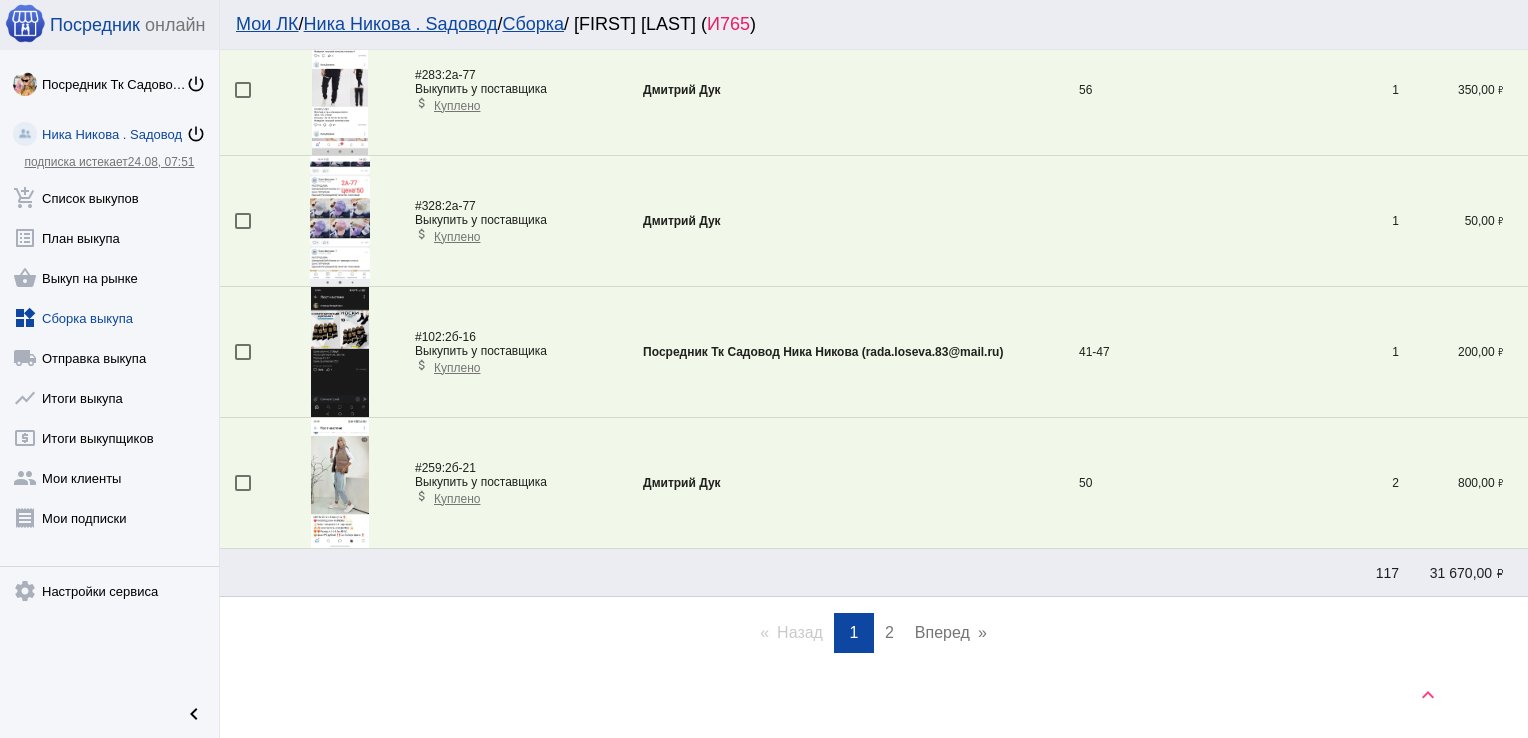 click on "page  2" at bounding box center (889, 633) 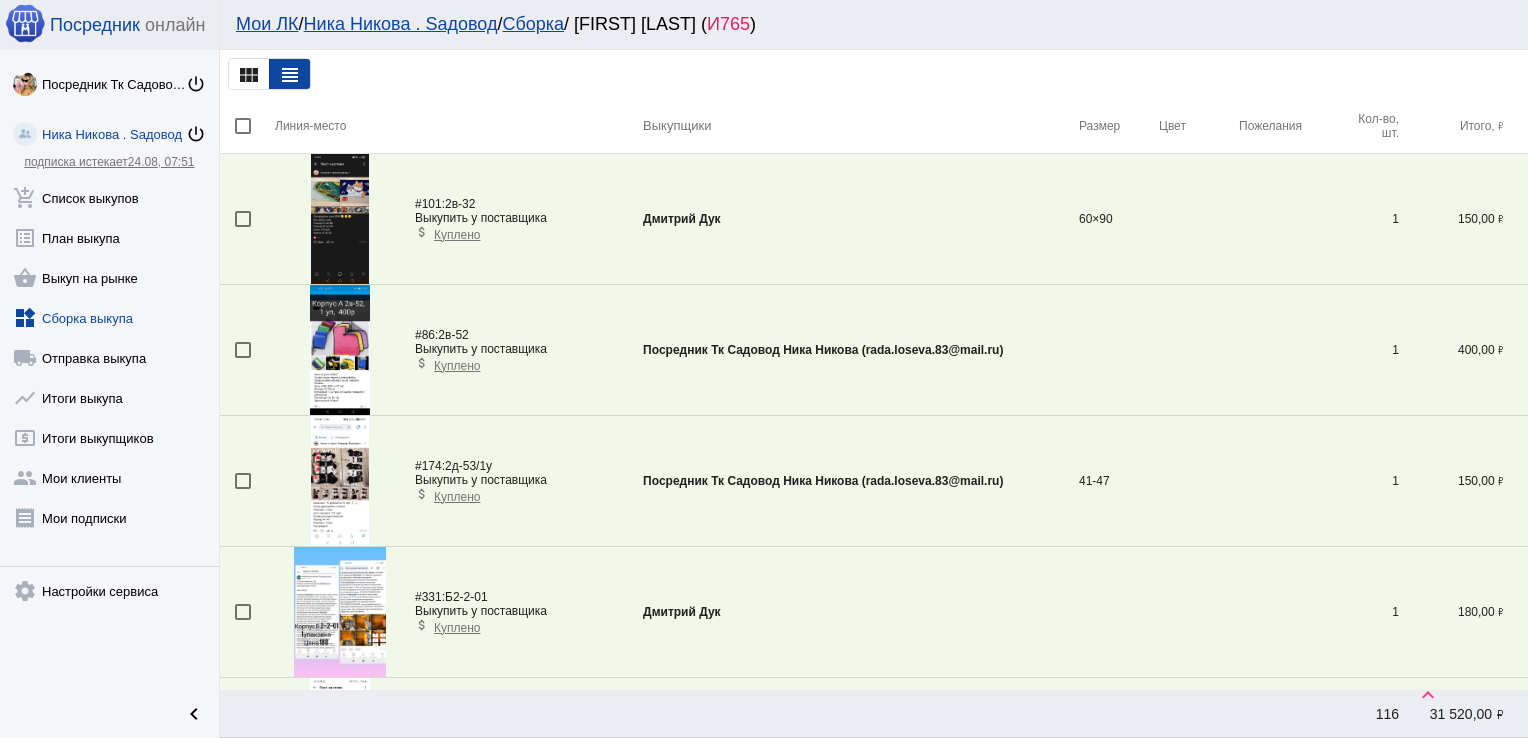 scroll, scrollTop: 986, scrollLeft: 0, axis: vertical 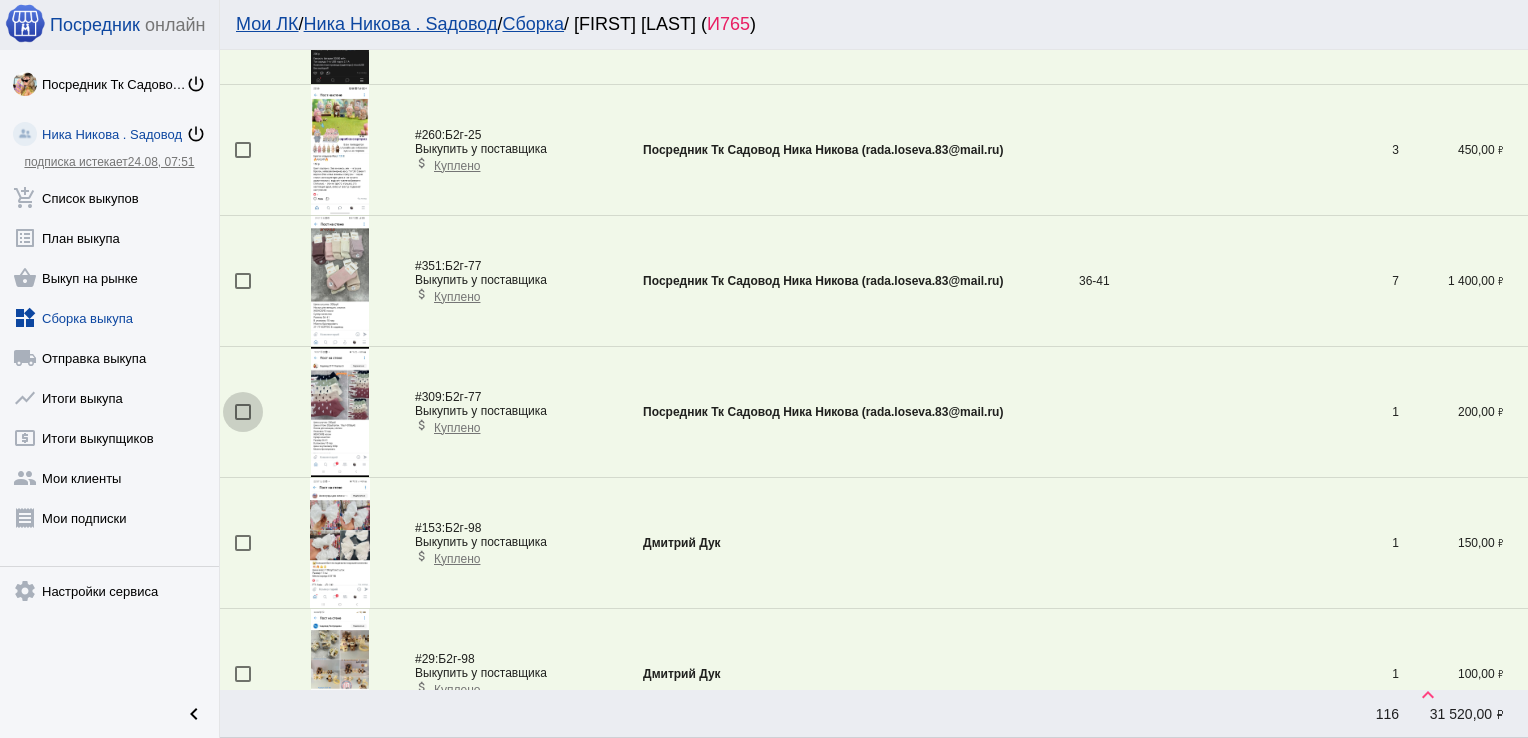 click at bounding box center [243, 412] 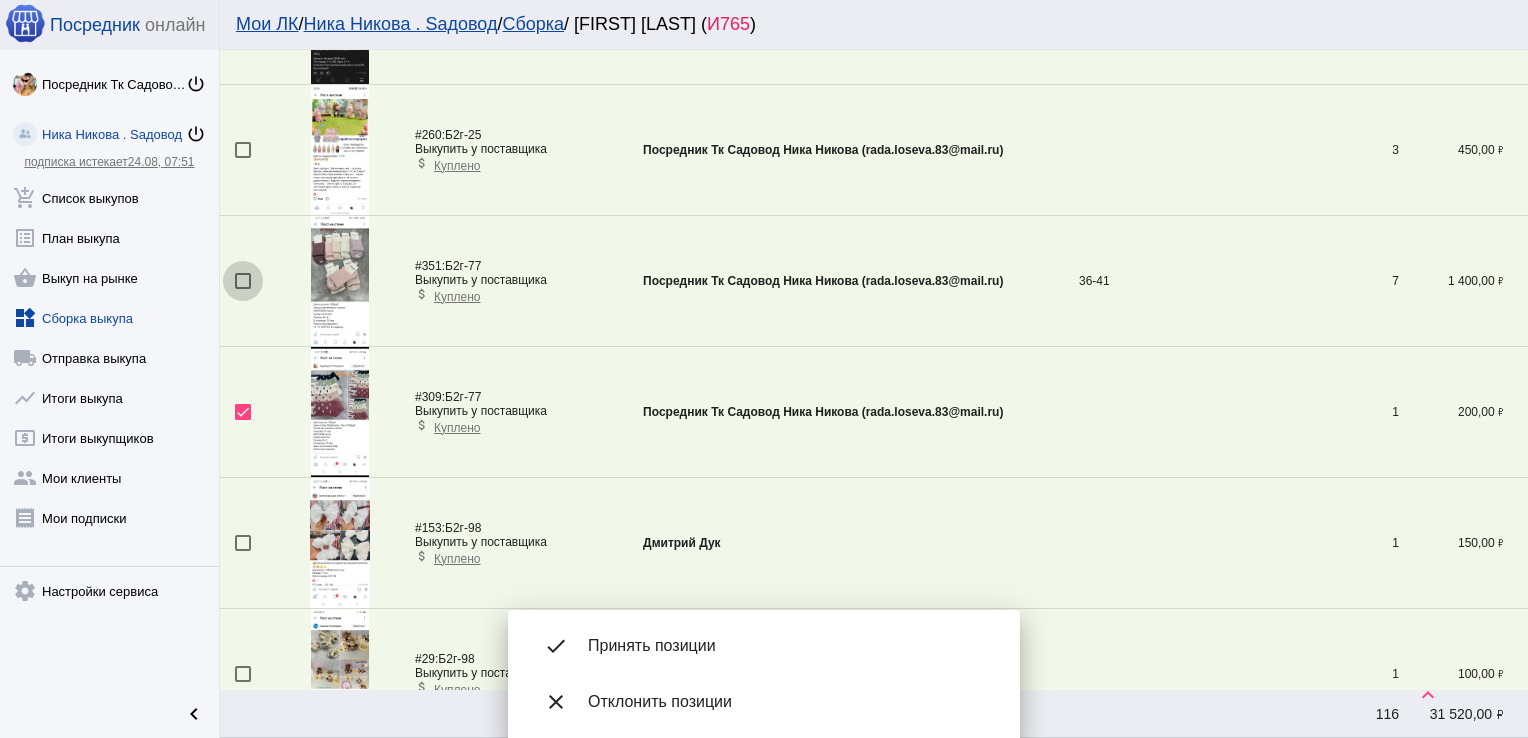 click at bounding box center (243, 281) 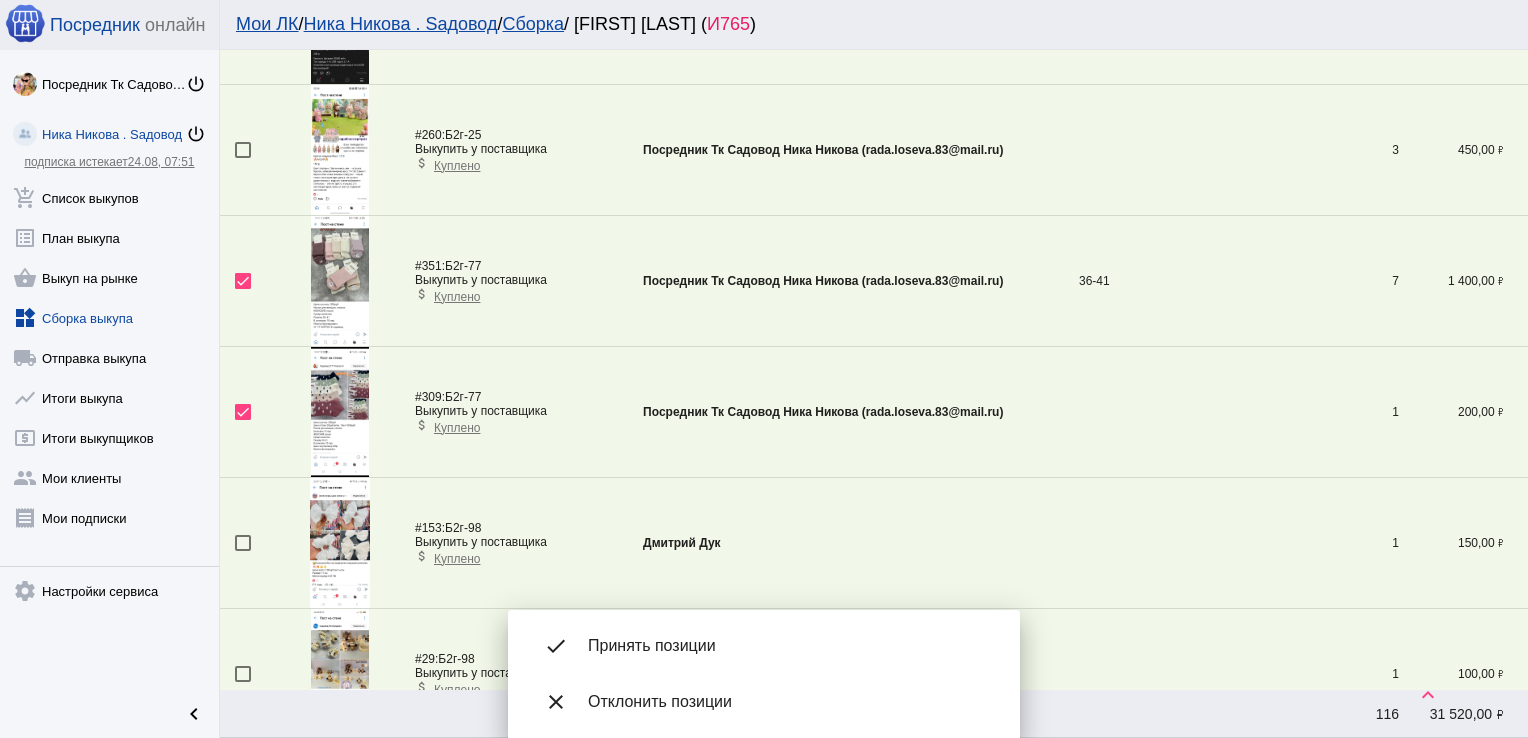 click on "Принять позиции" at bounding box center [788, 646] 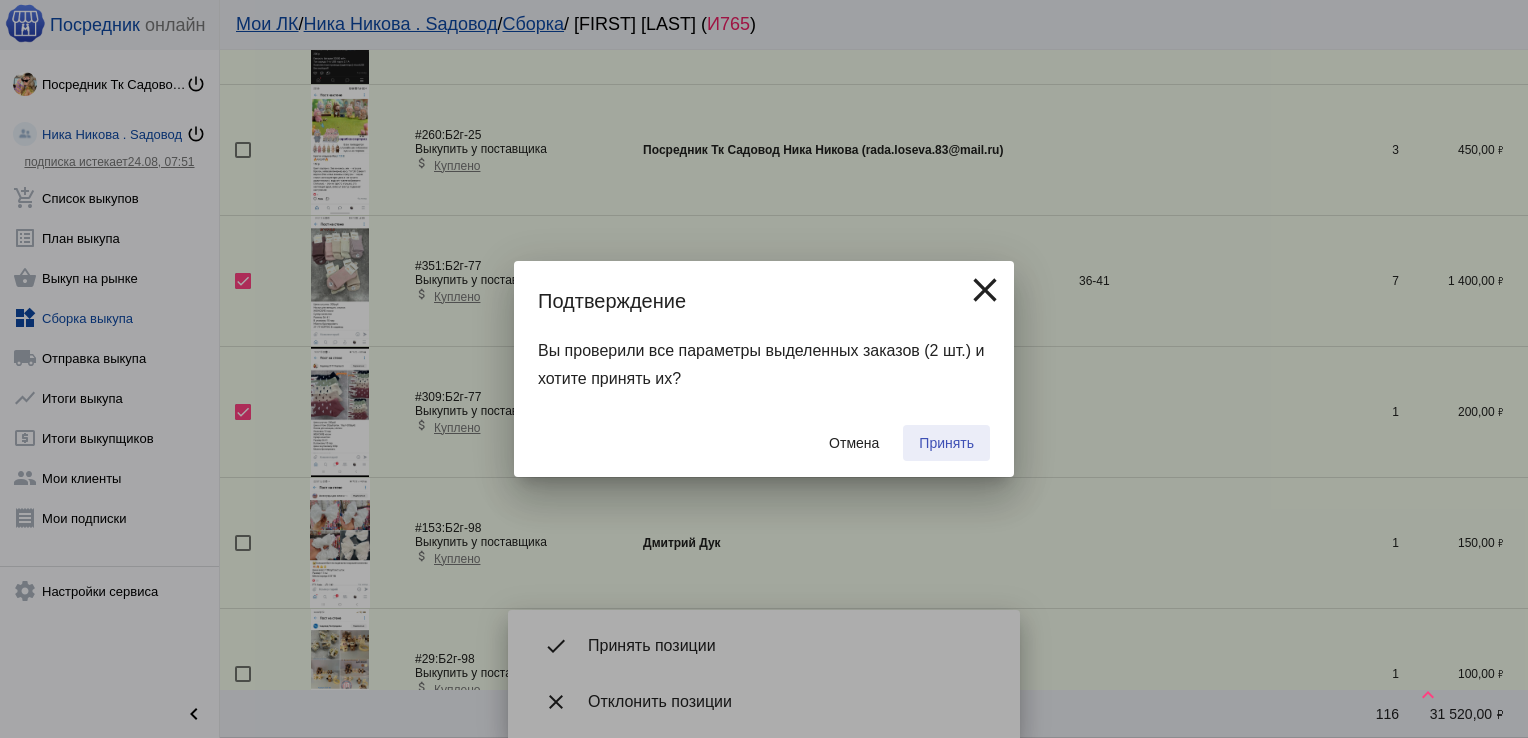 click on "Принять" at bounding box center (946, 443) 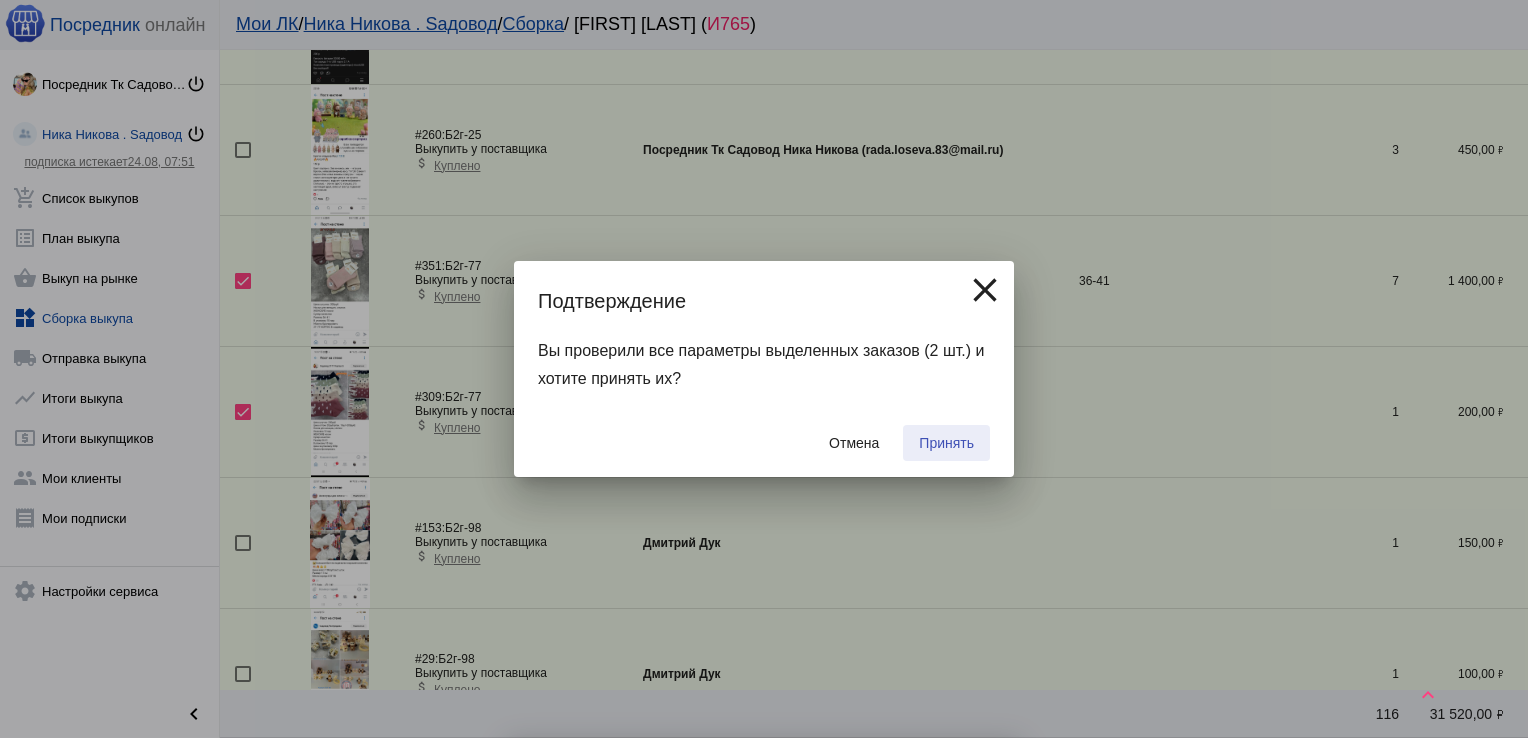 checkbox on "false" 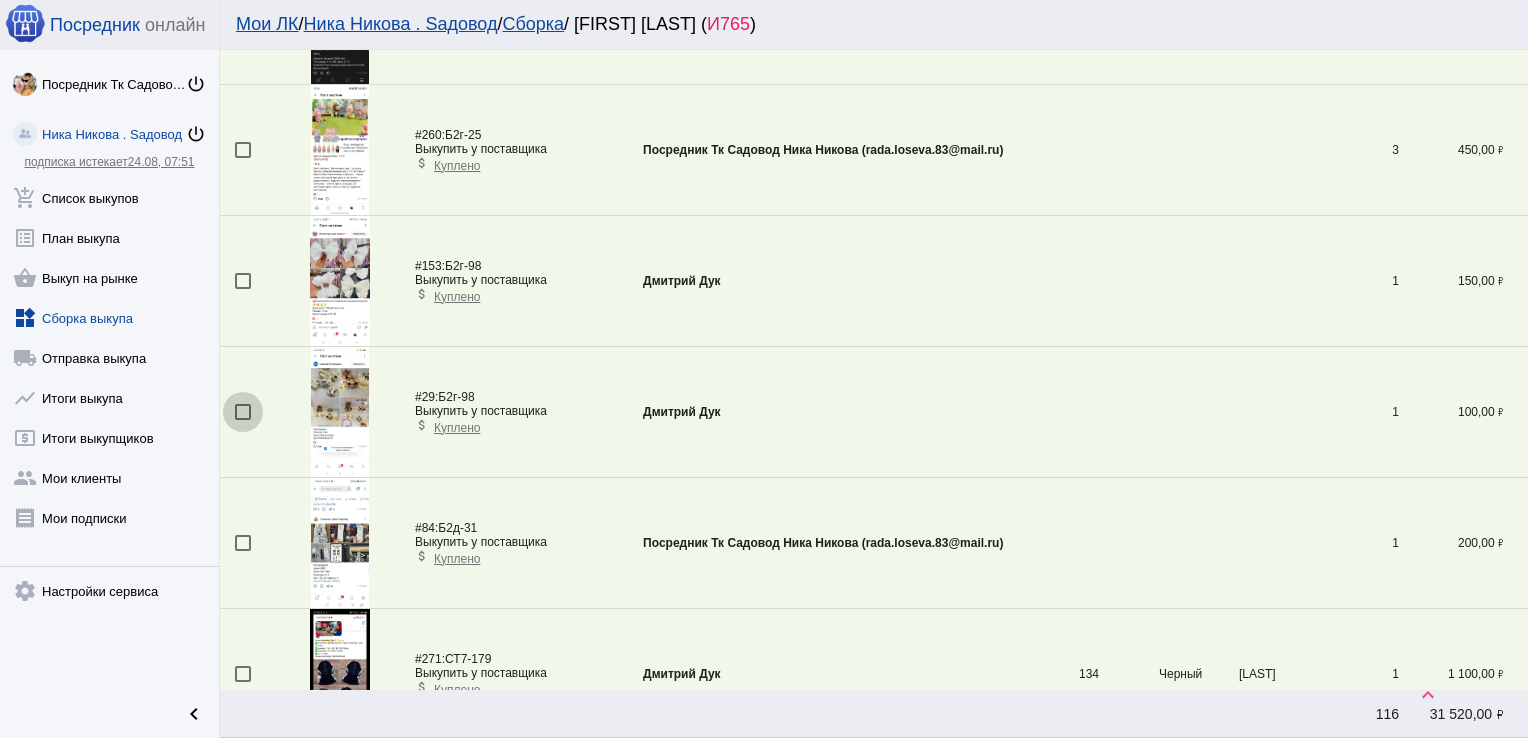click at bounding box center [243, 412] 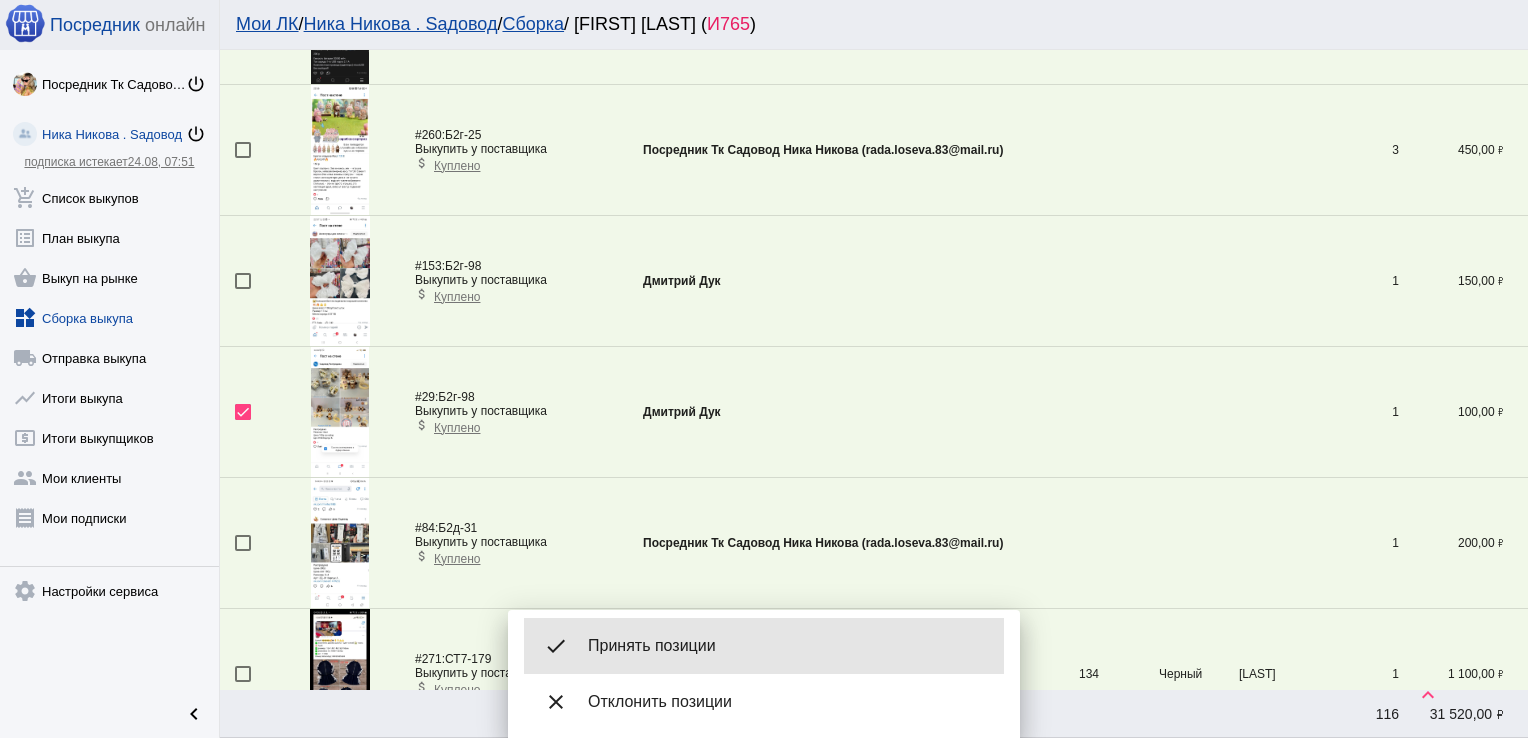 click on "done Принять позиции" at bounding box center (764, 646) 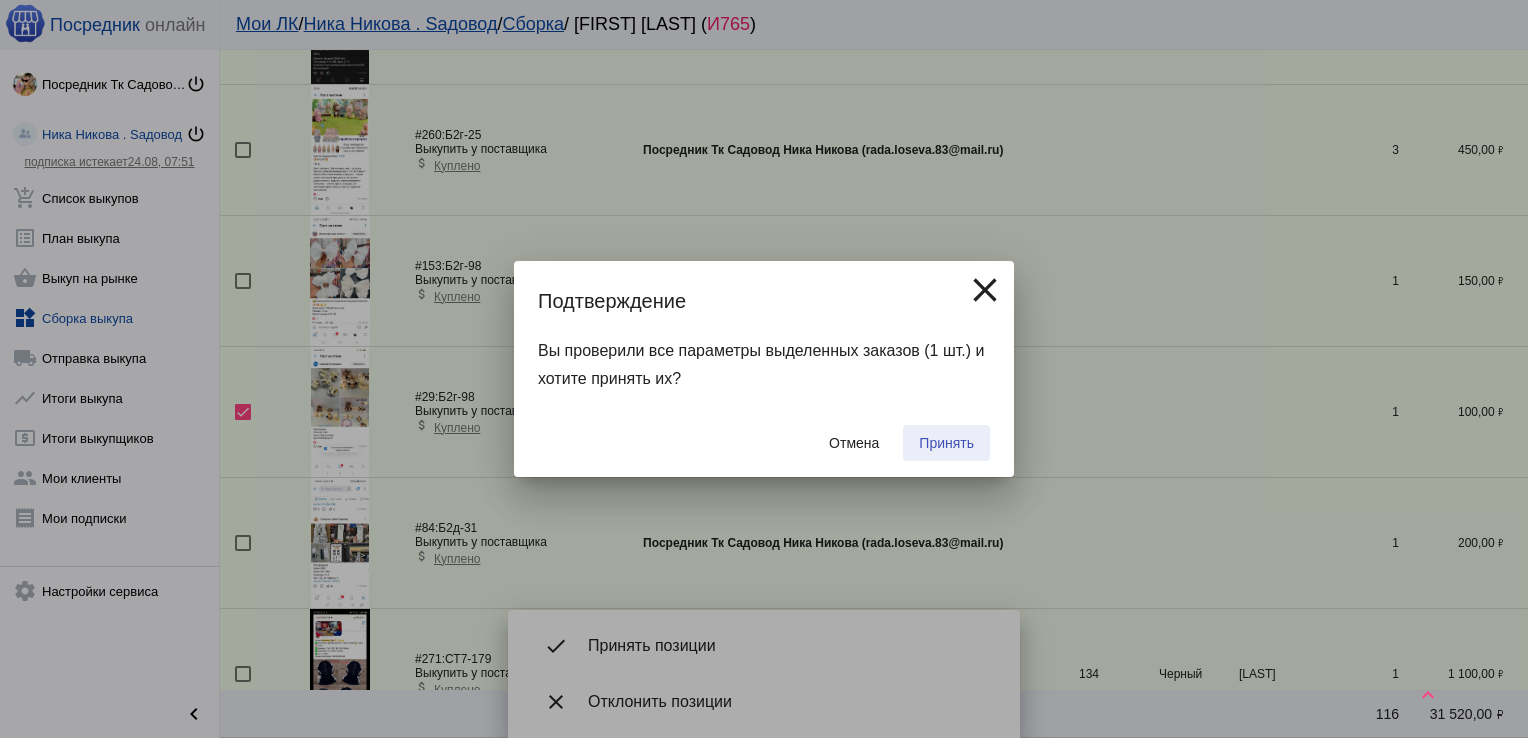 click on "Принять" at bounding box center [946, 443] 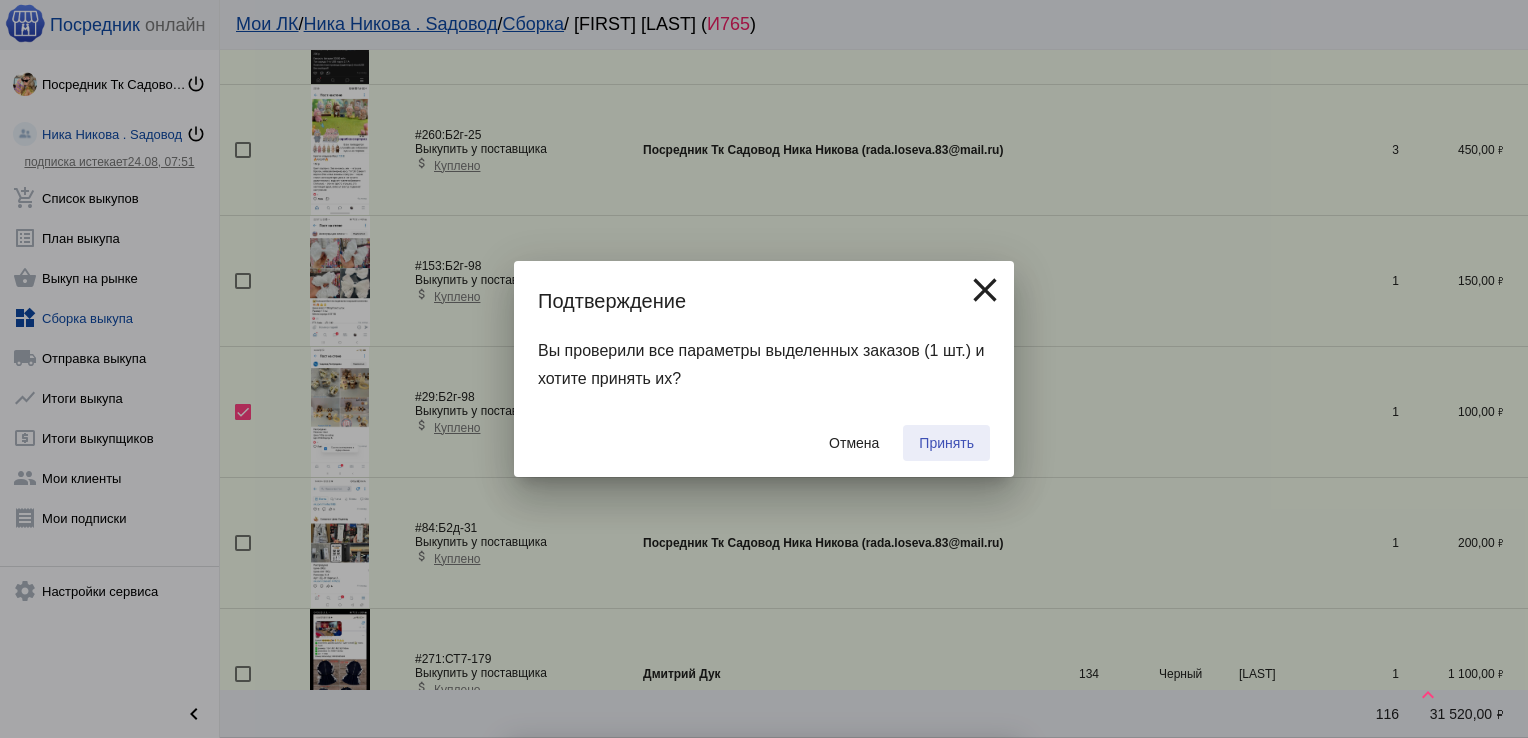 checkbox on "false" 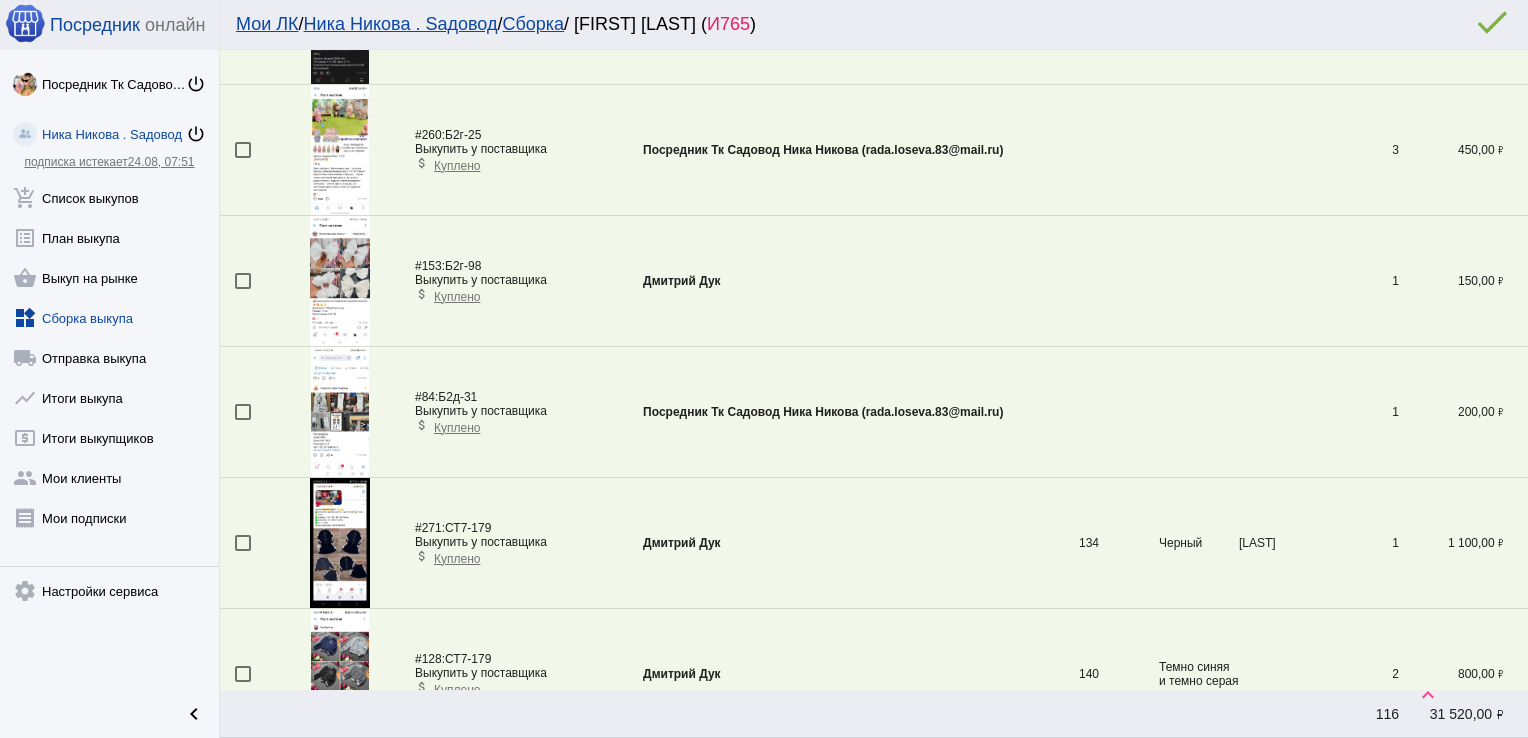 scroll, scrollTop: 593, scrollLeft: 0, axis: vertical 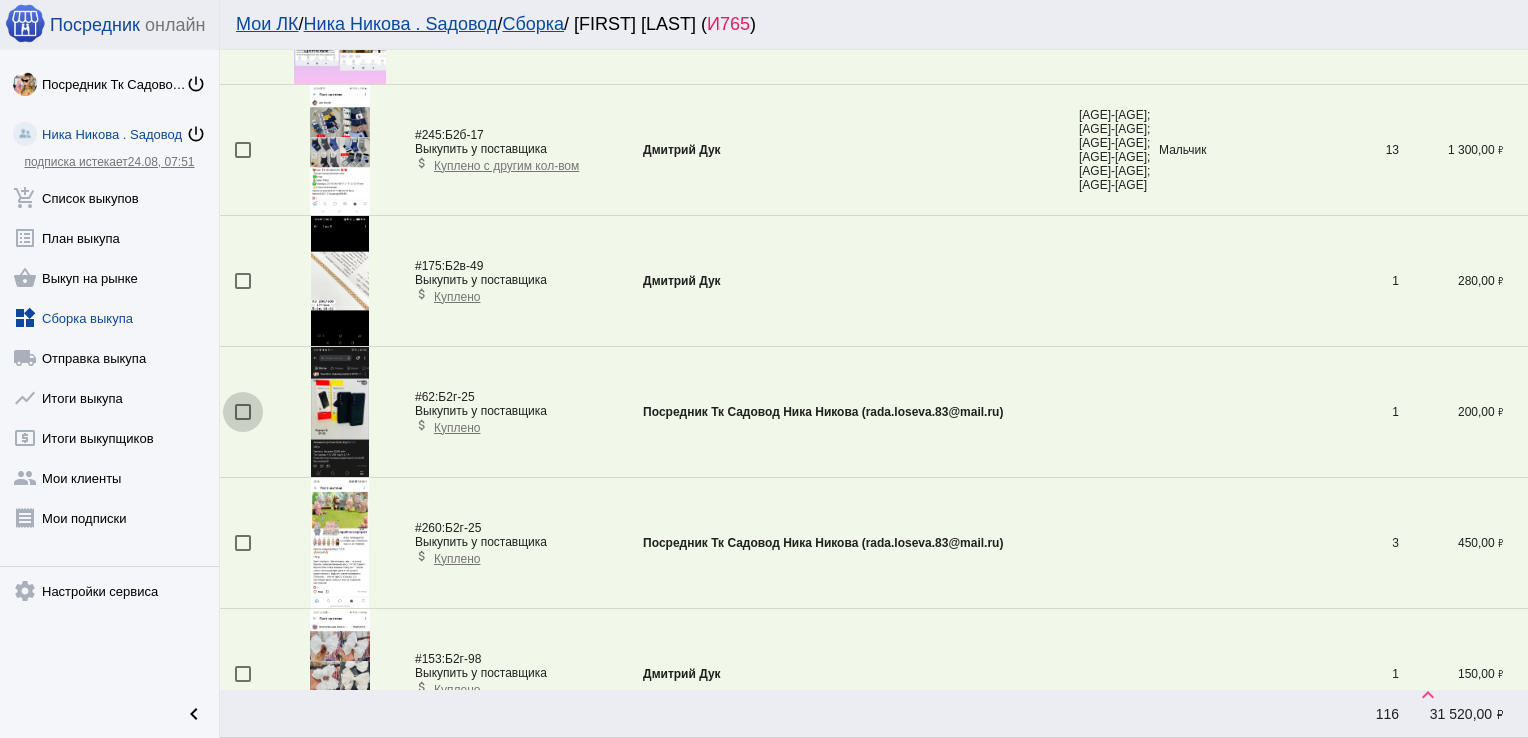 click at bounding box center (243, 412) 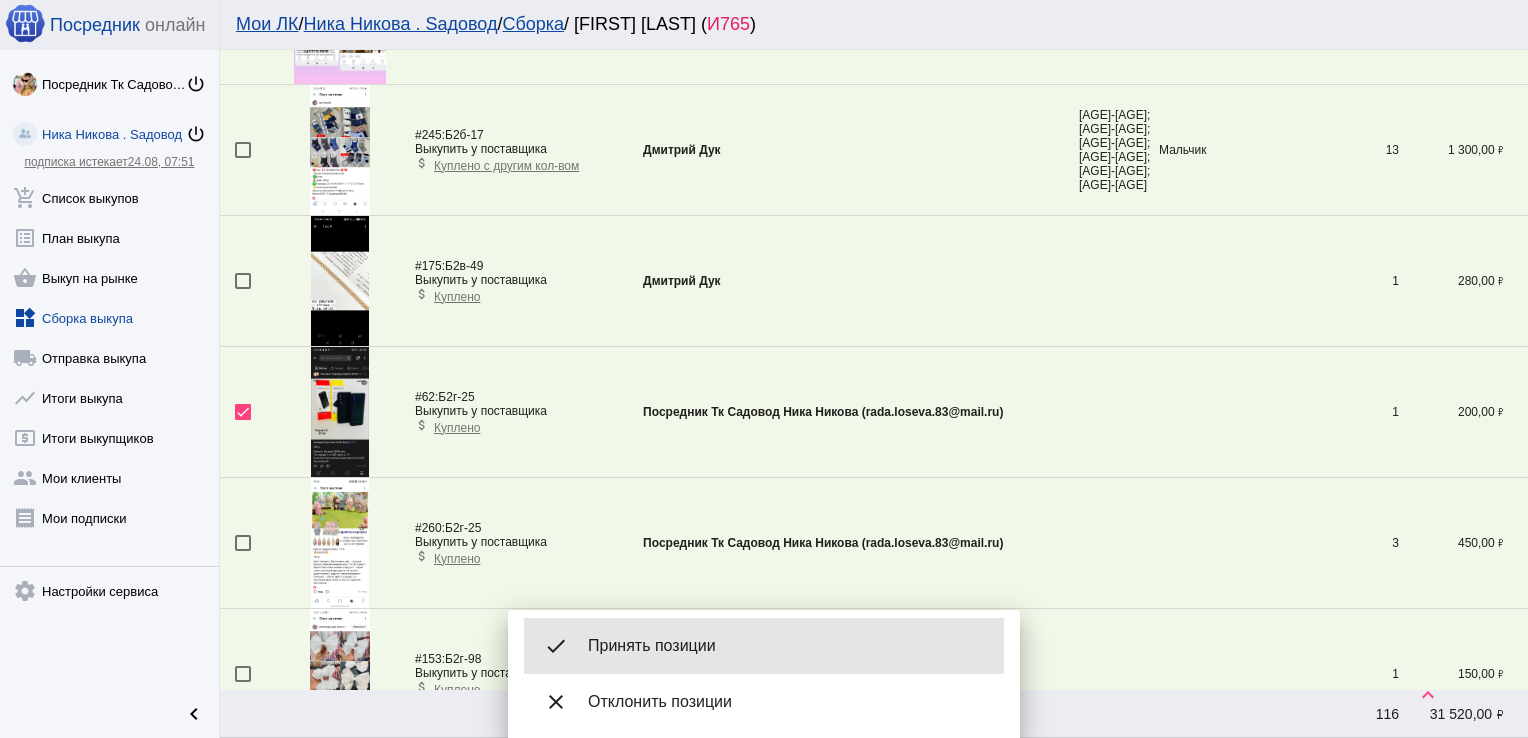 click on "Принять позиции" at bounding box center (788, 646) 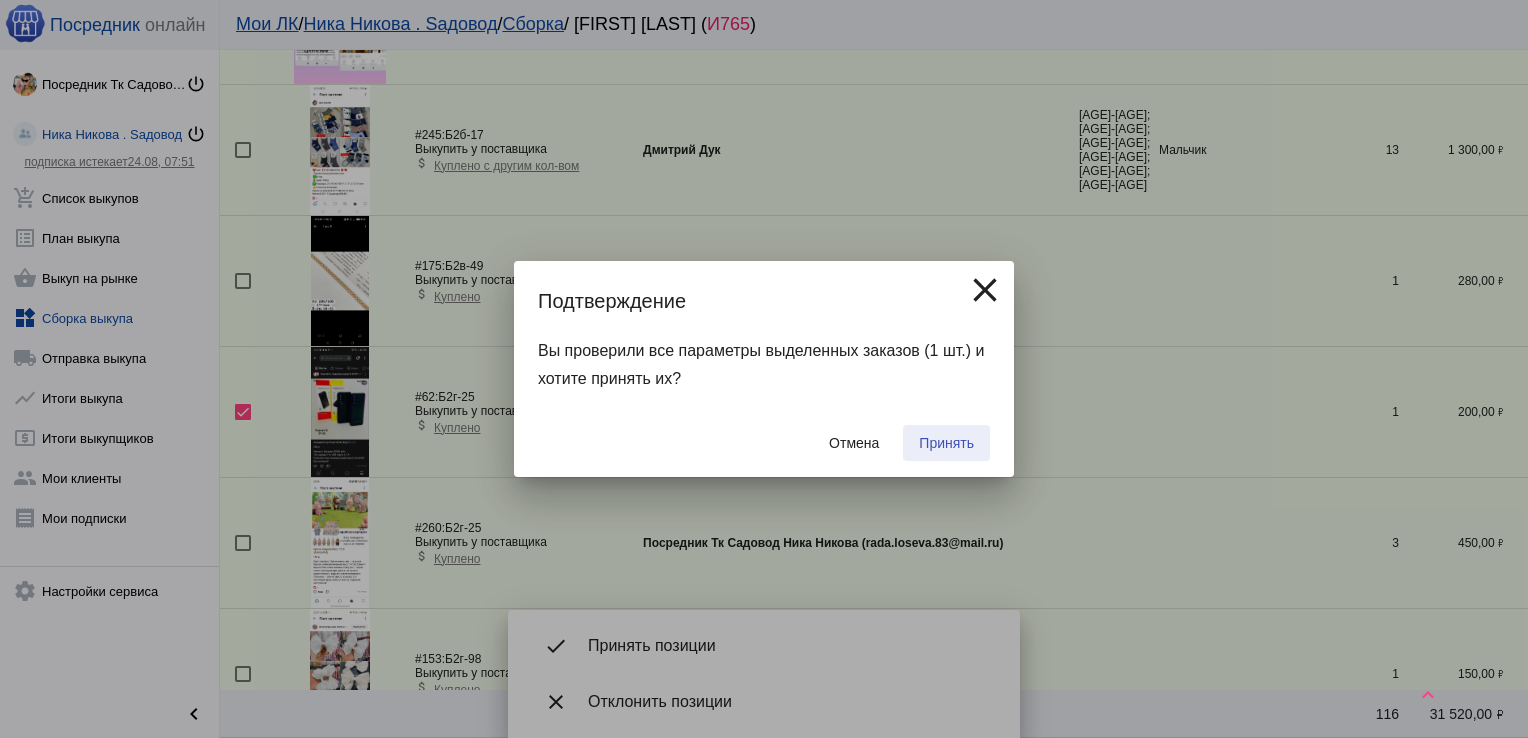 click on "Принять" at bounding box center [946, 443] 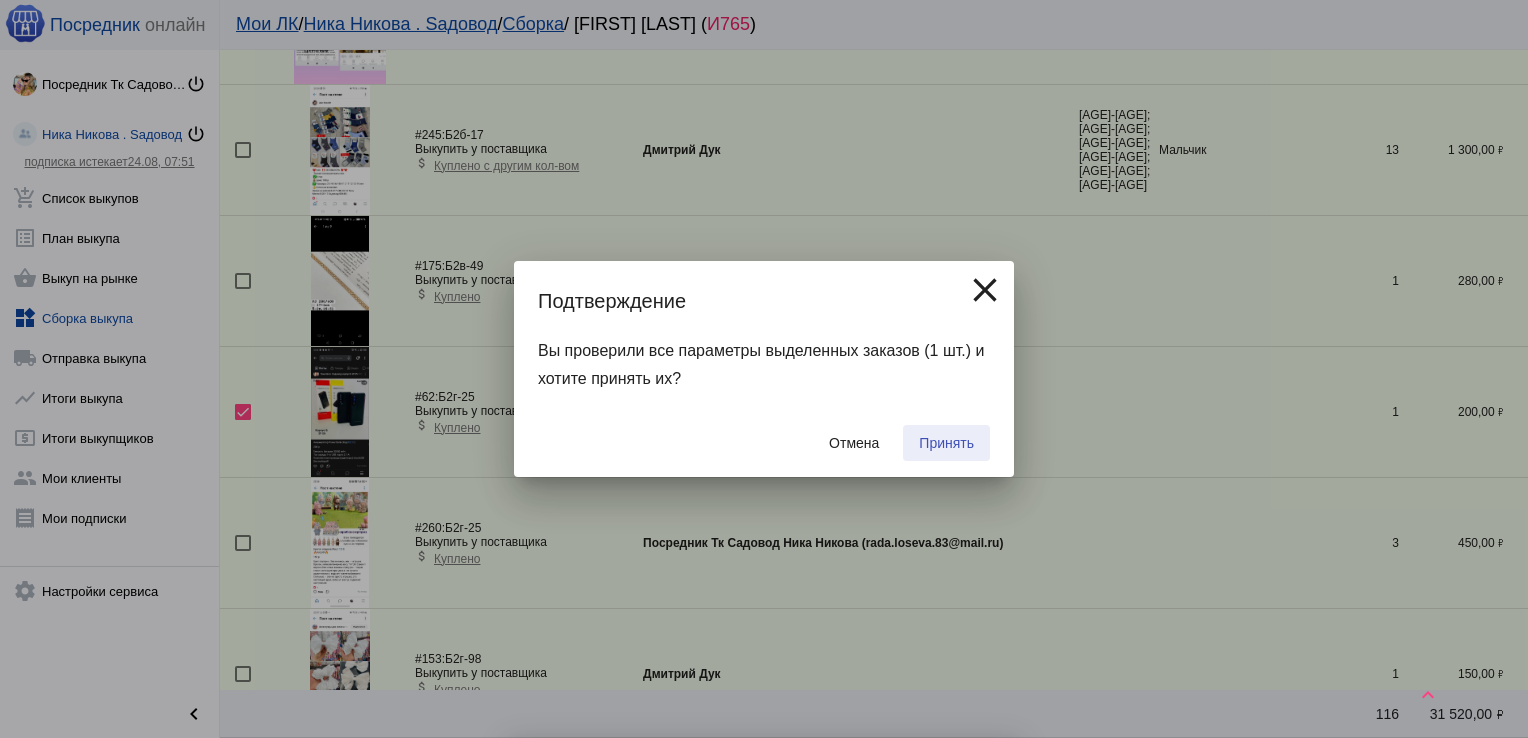 checkbox on "false" 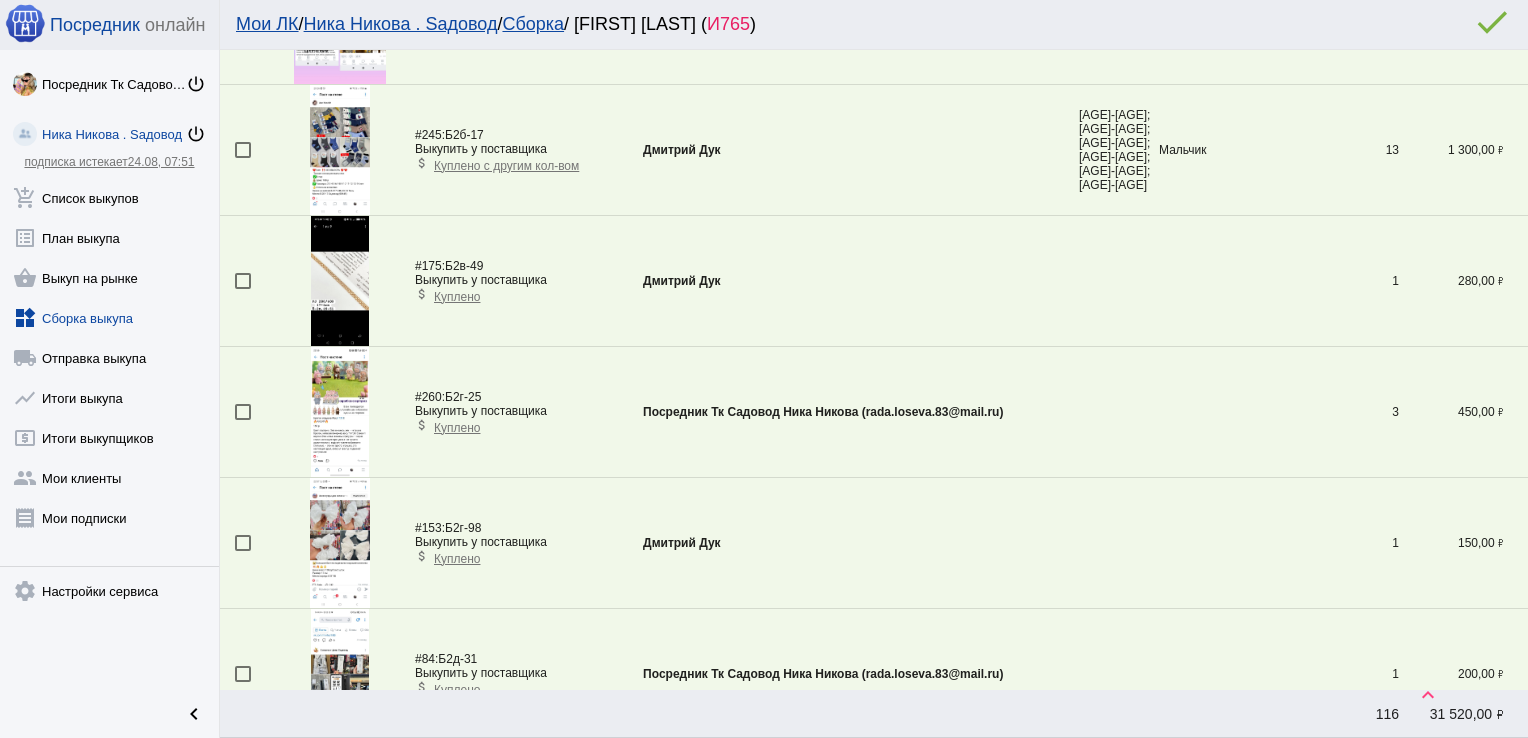 scroll, scrollTop: 201, scrollLeft: 0, axis: vertical 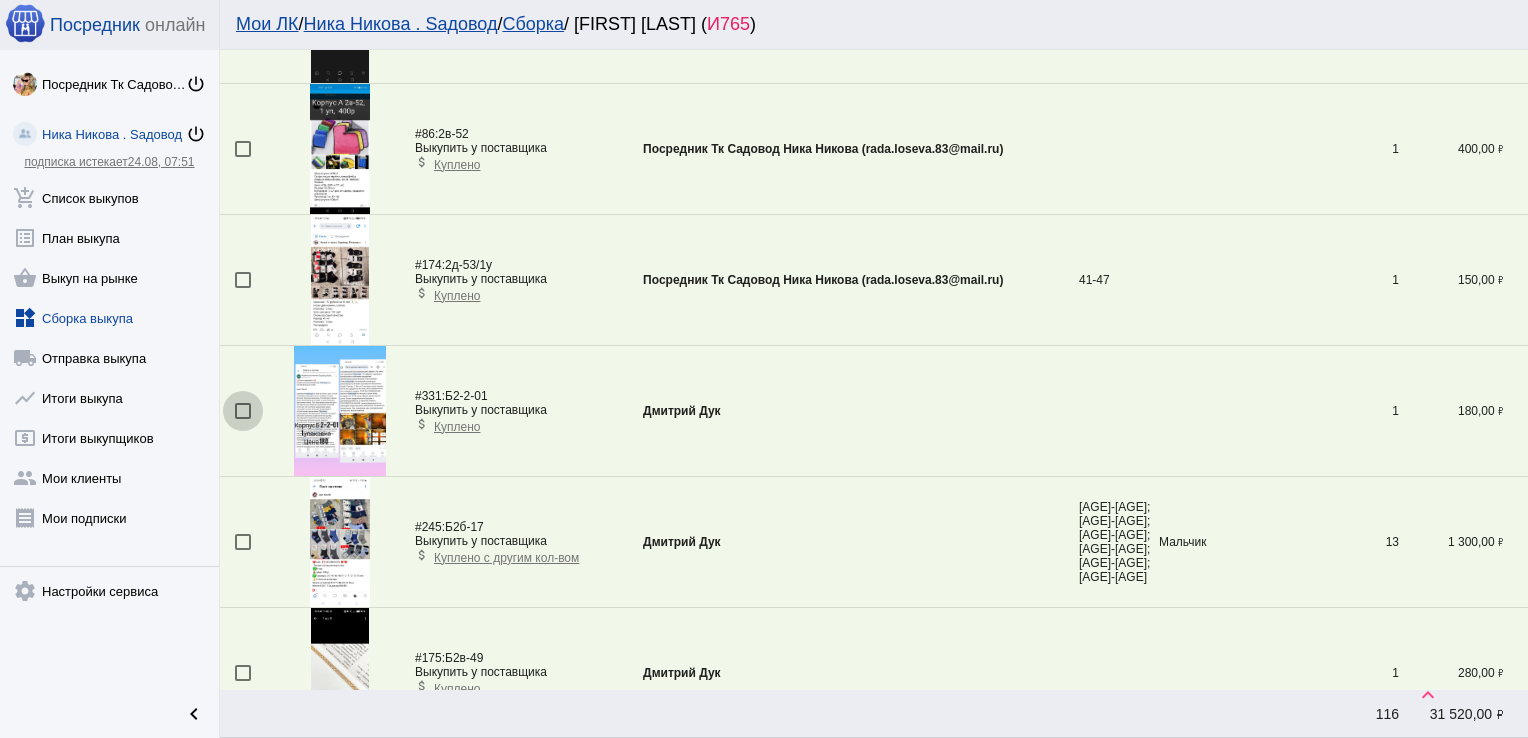 click at bounding box center (243, 411) 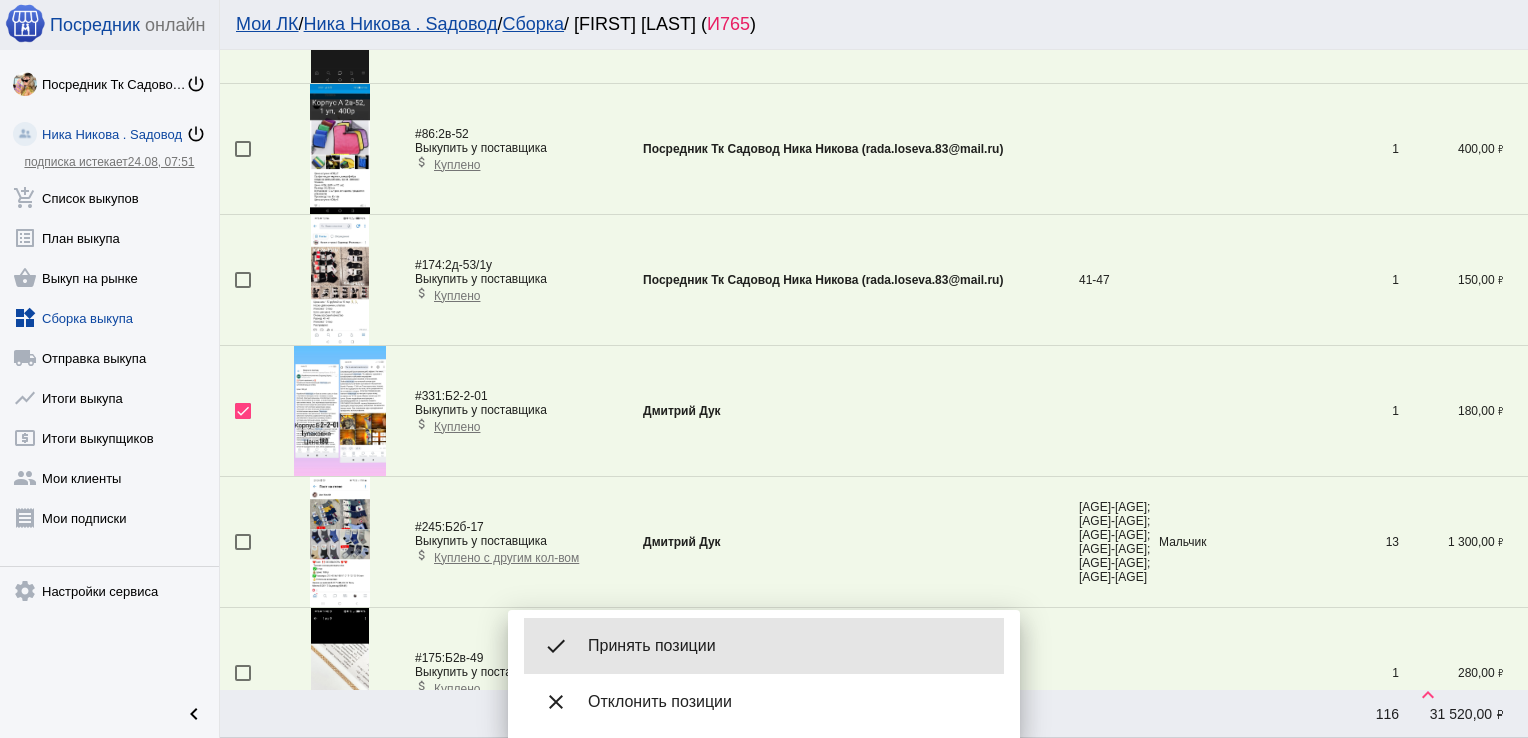 click on "Принять позиции" at bounding box center (788, 646) 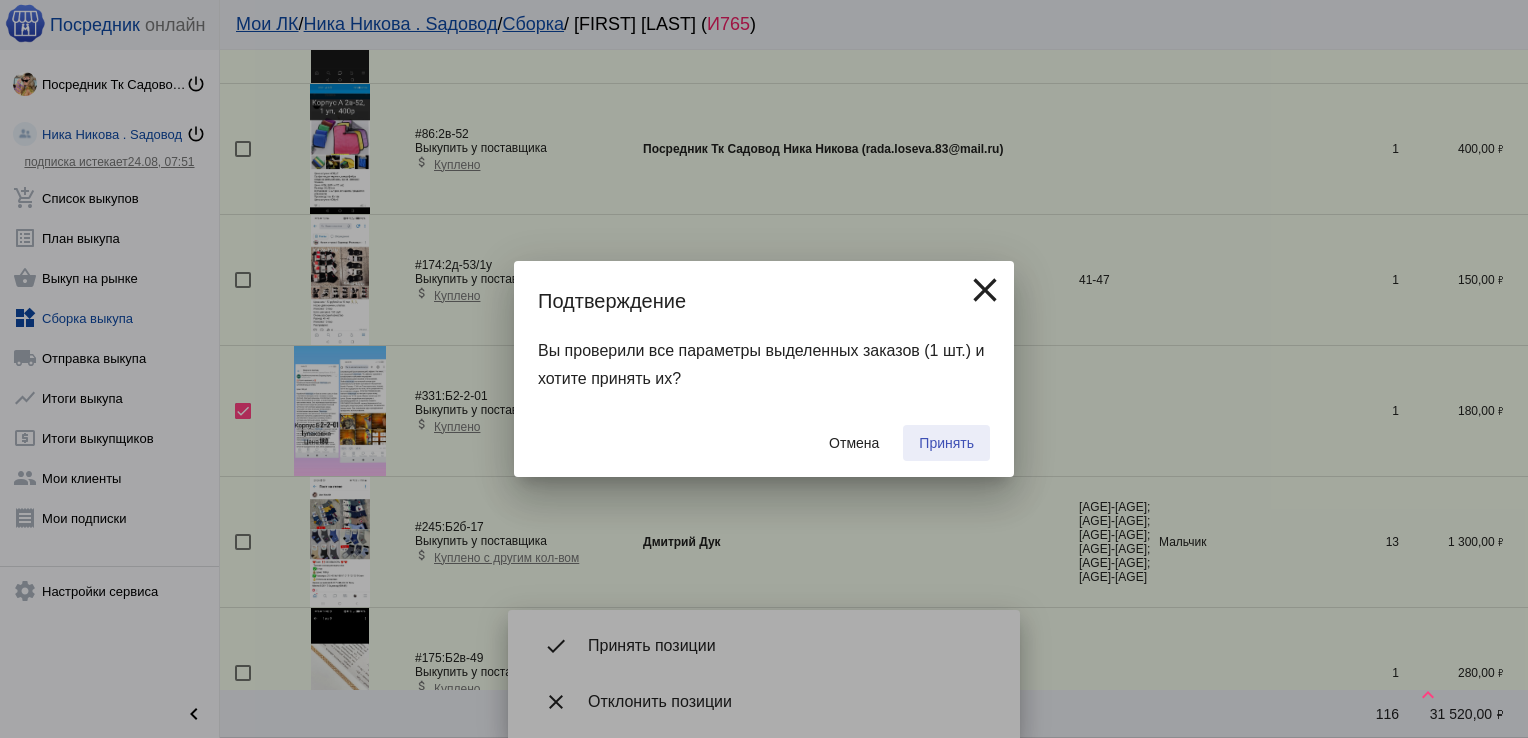 click on "Принять" at bounding box center (946, 443) 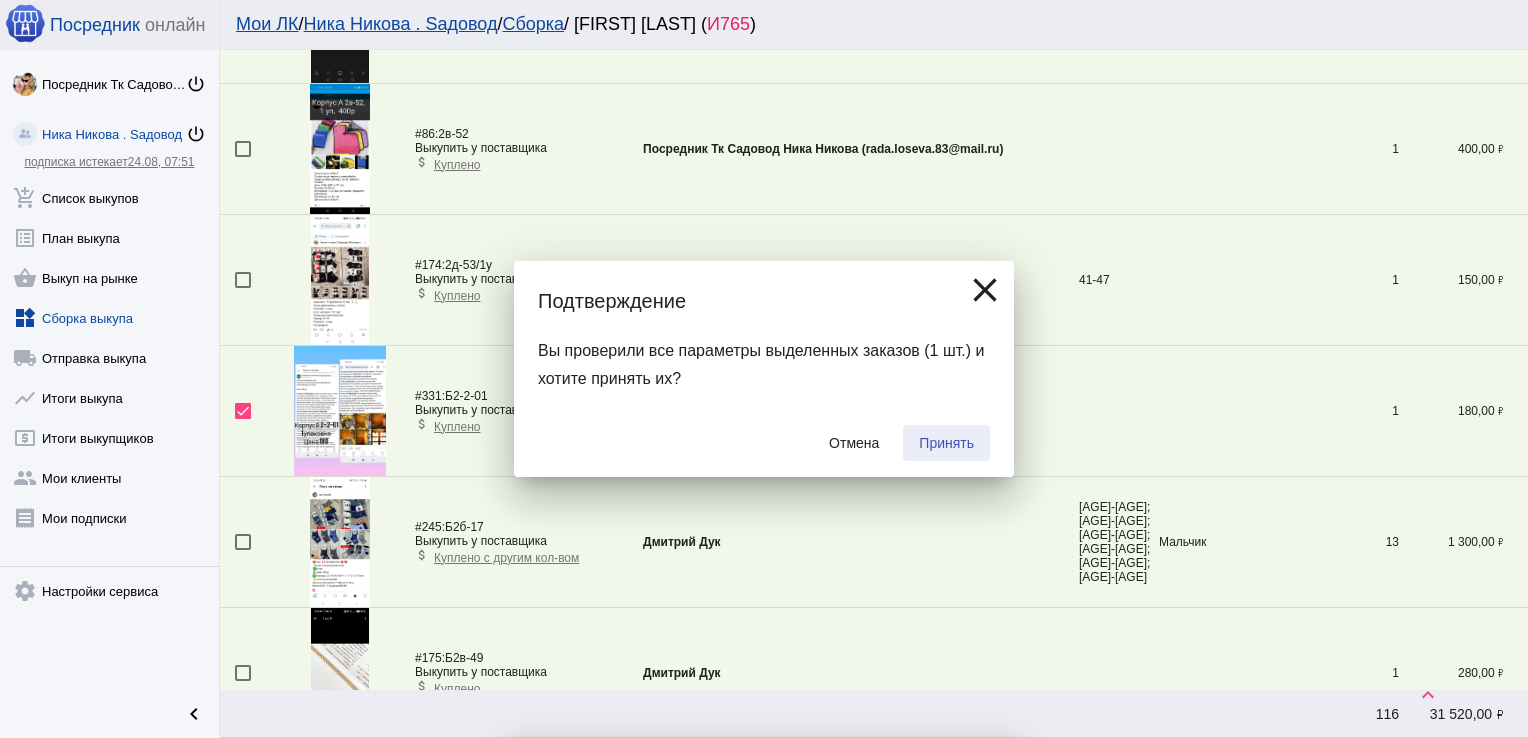 checkbox on "false" 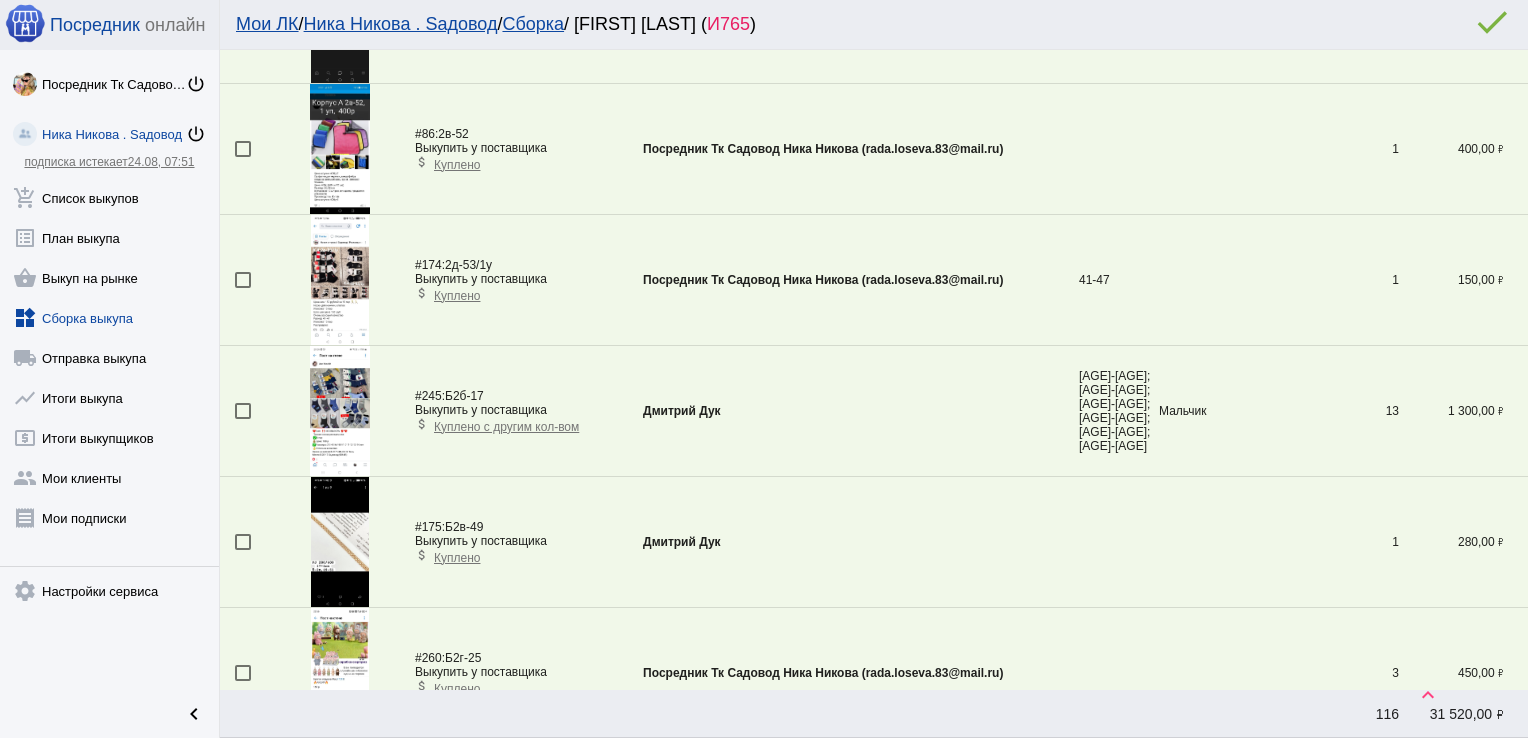 scroll, scrollTop: 593, scrollLeft: 0, axis: vertical 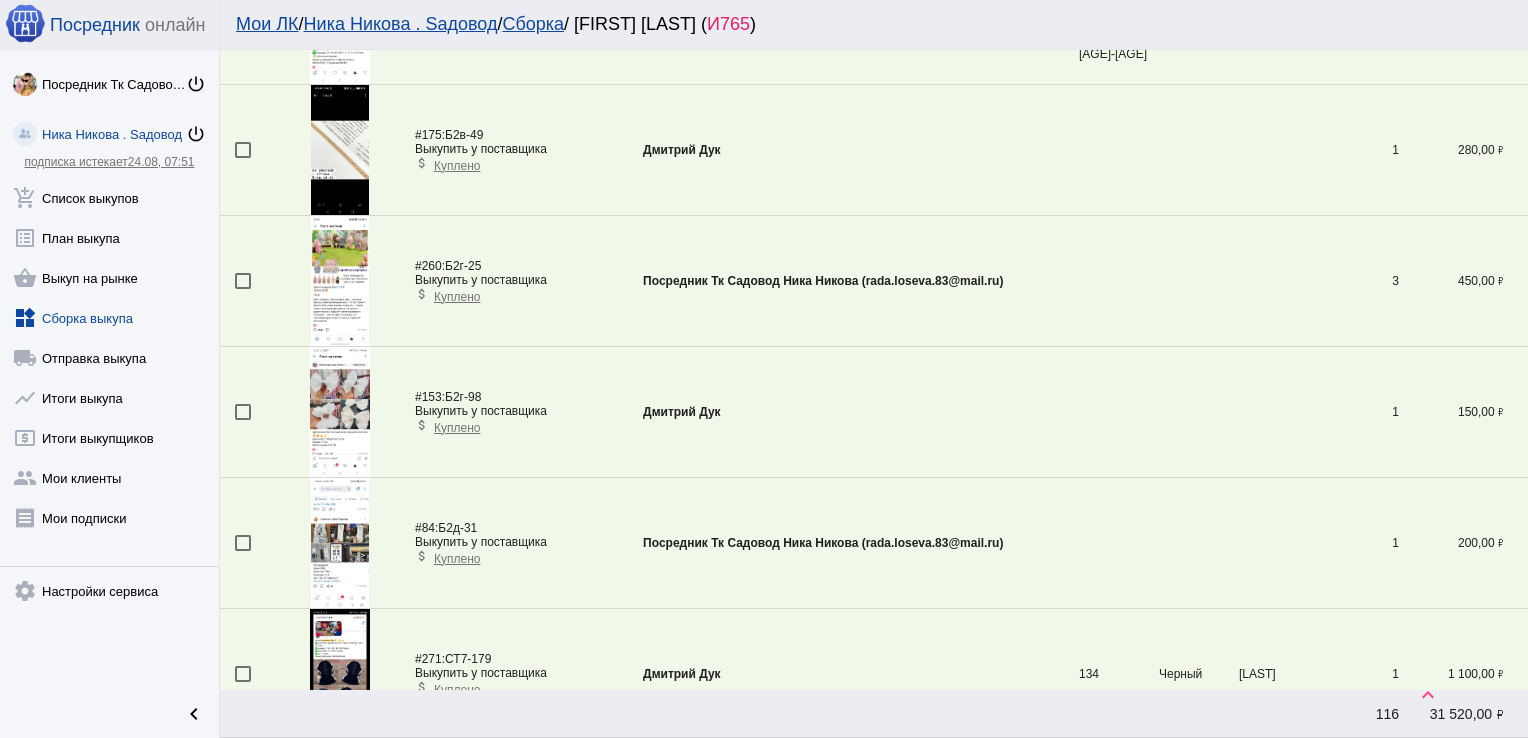 click at bounding box center [243, 412] 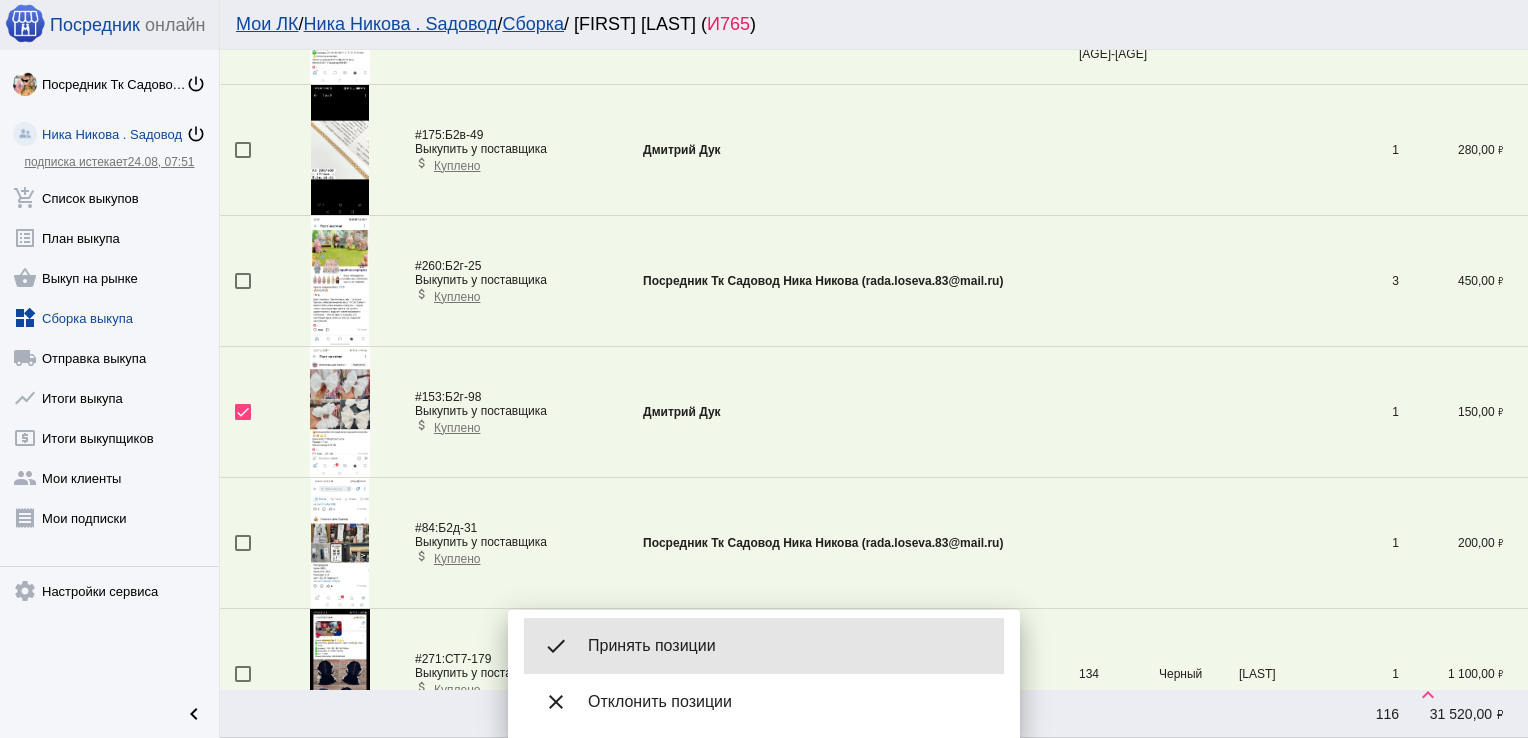 click on "done Принять позиции" at bounding box center (764, 646) 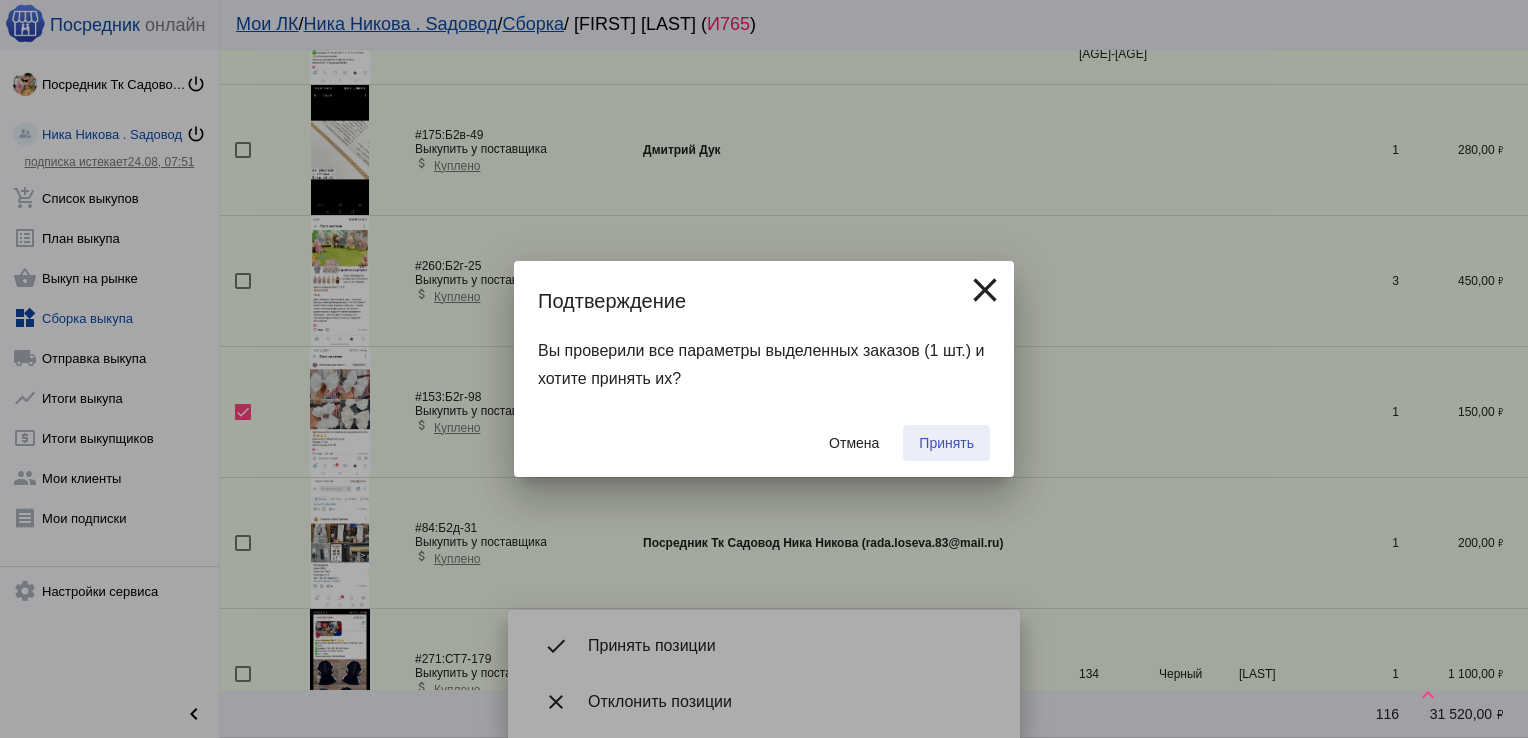 click on "Принять" at bounding box center [946, 443] 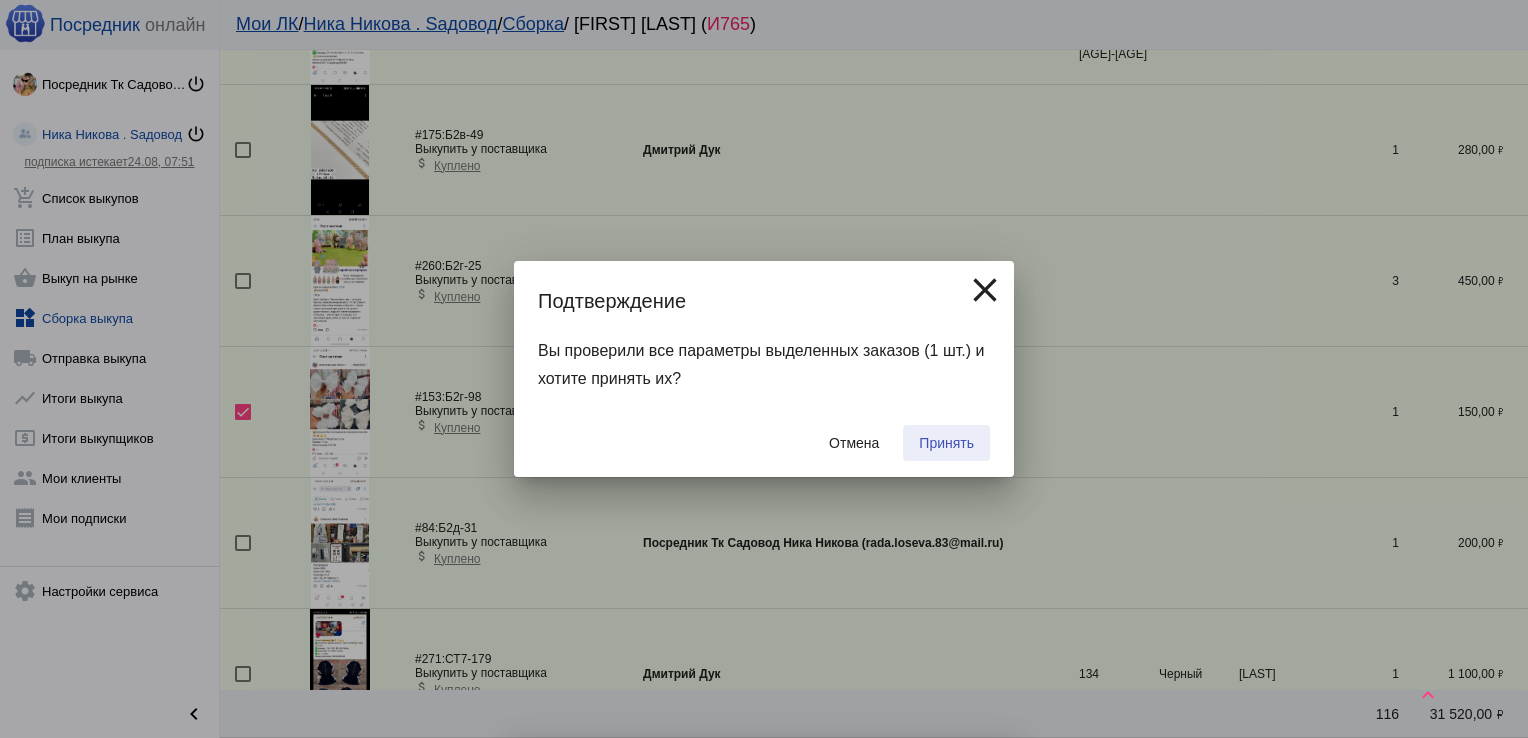 checkbox on "false" 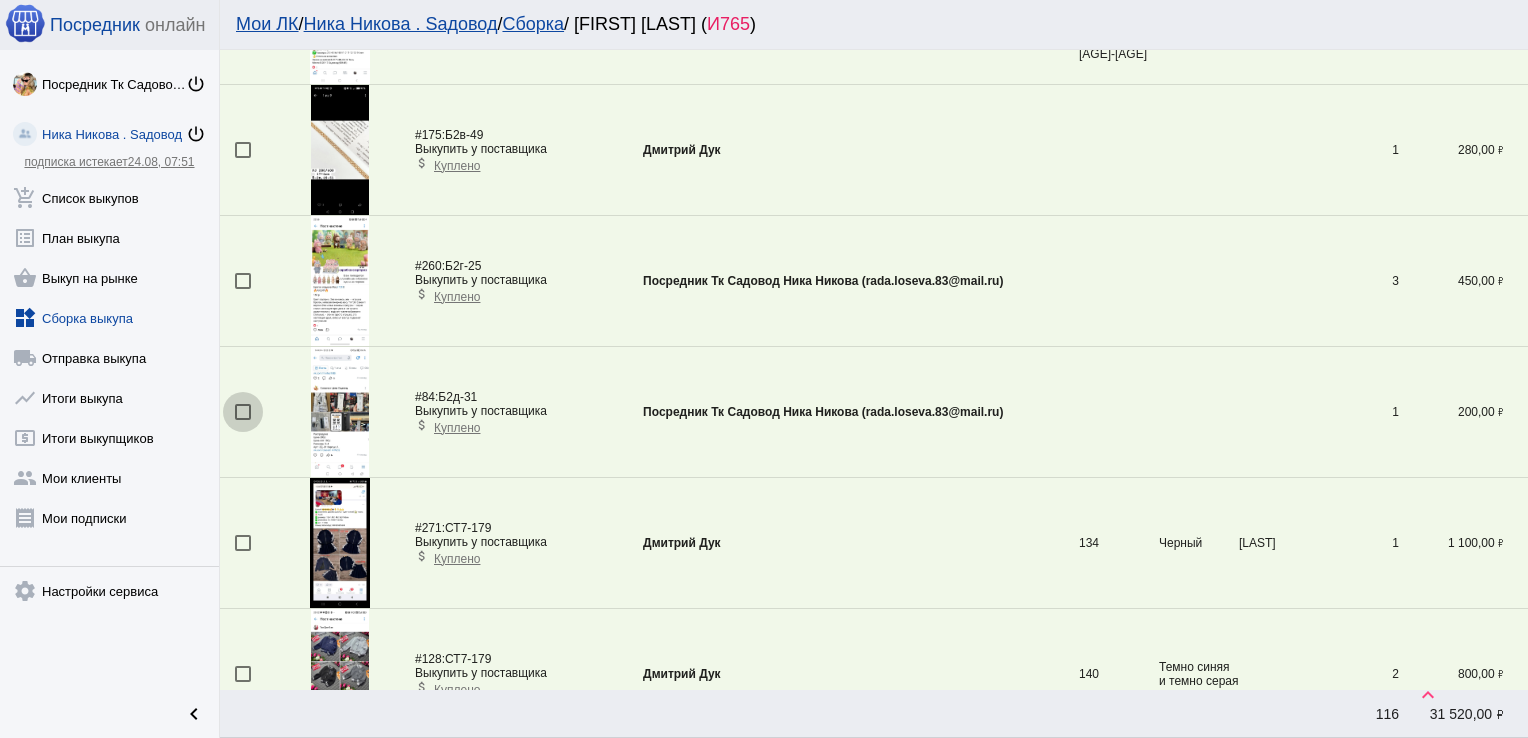click at bounding box center [243, 412] 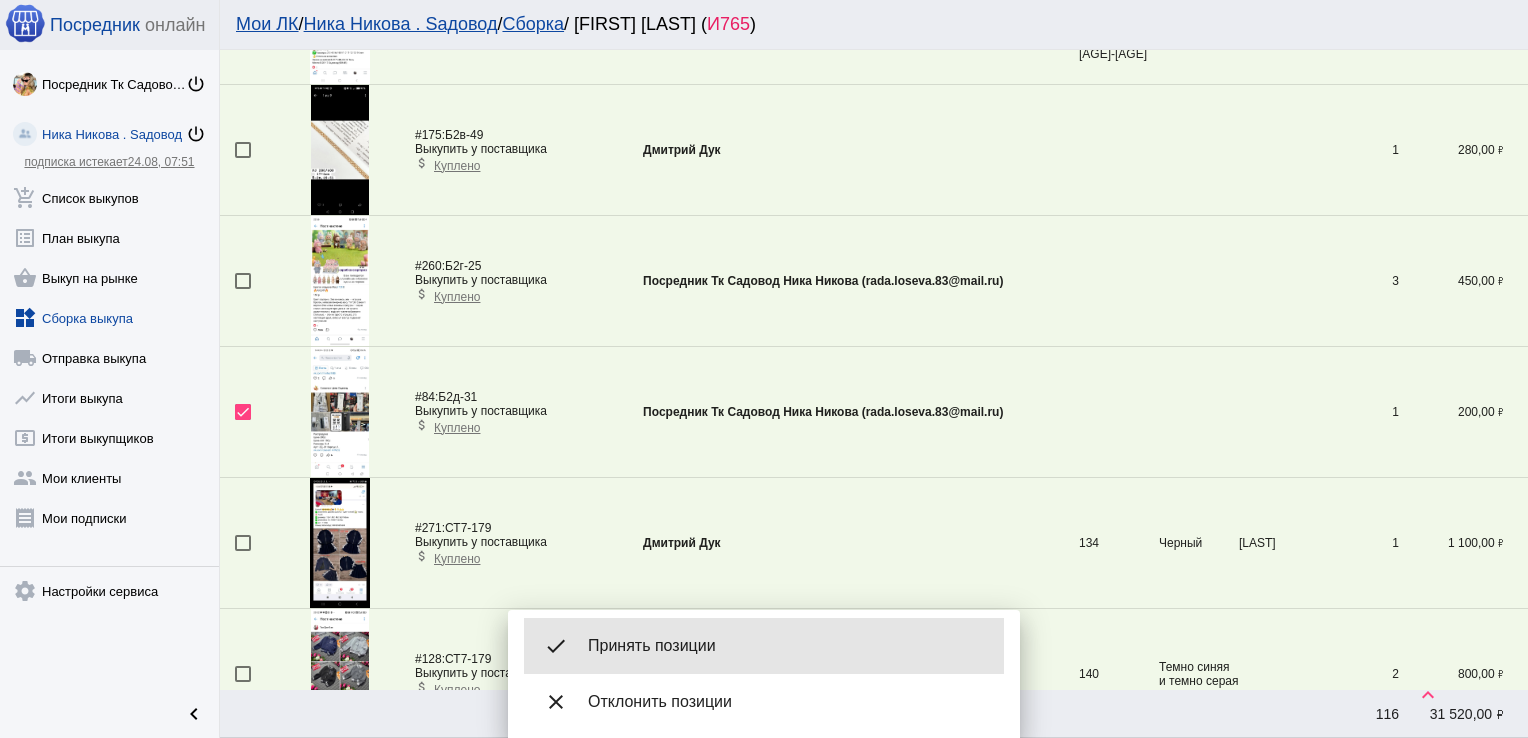 click on "done Принять позиции" at bounding box center [764, 646] 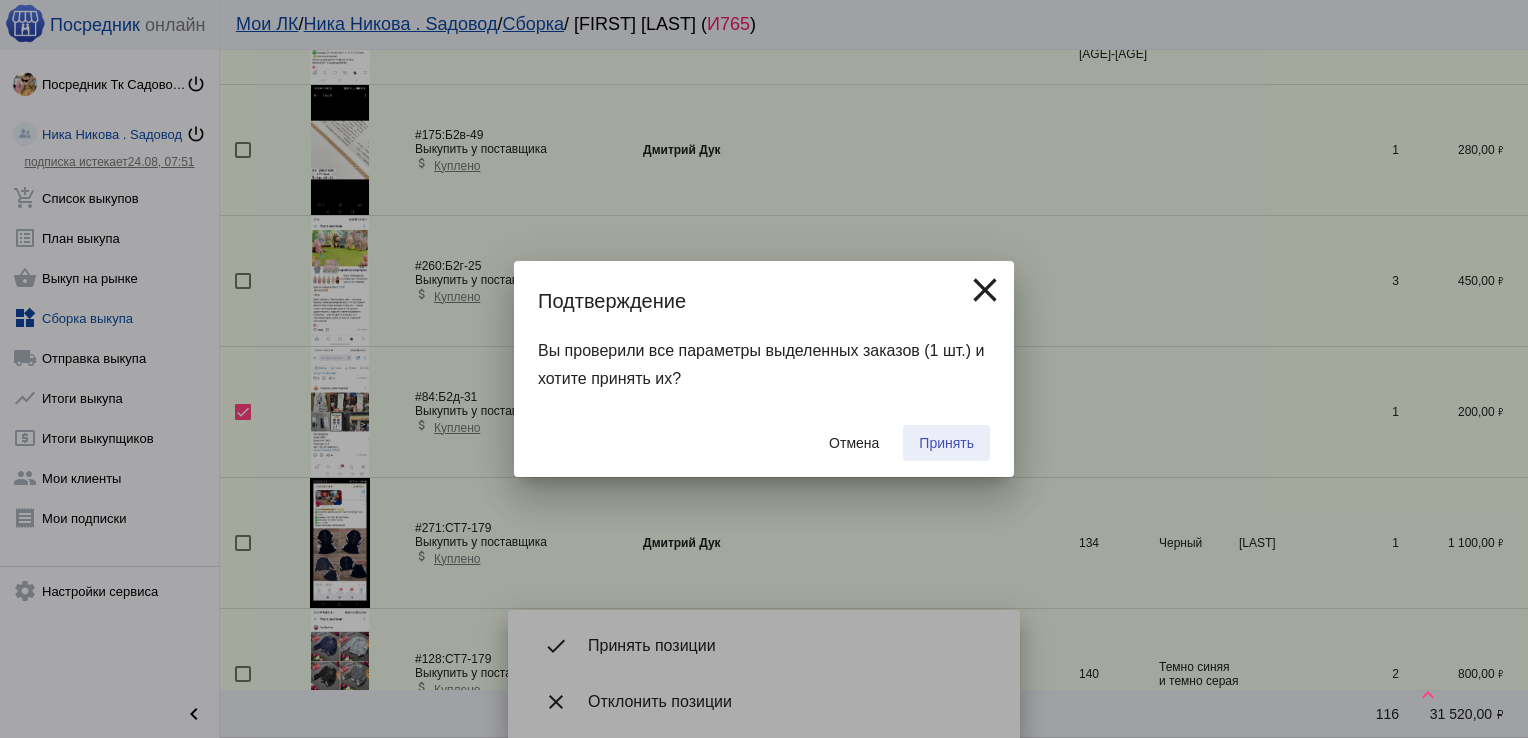 click on "Принять" at bounding box center (946, 443) 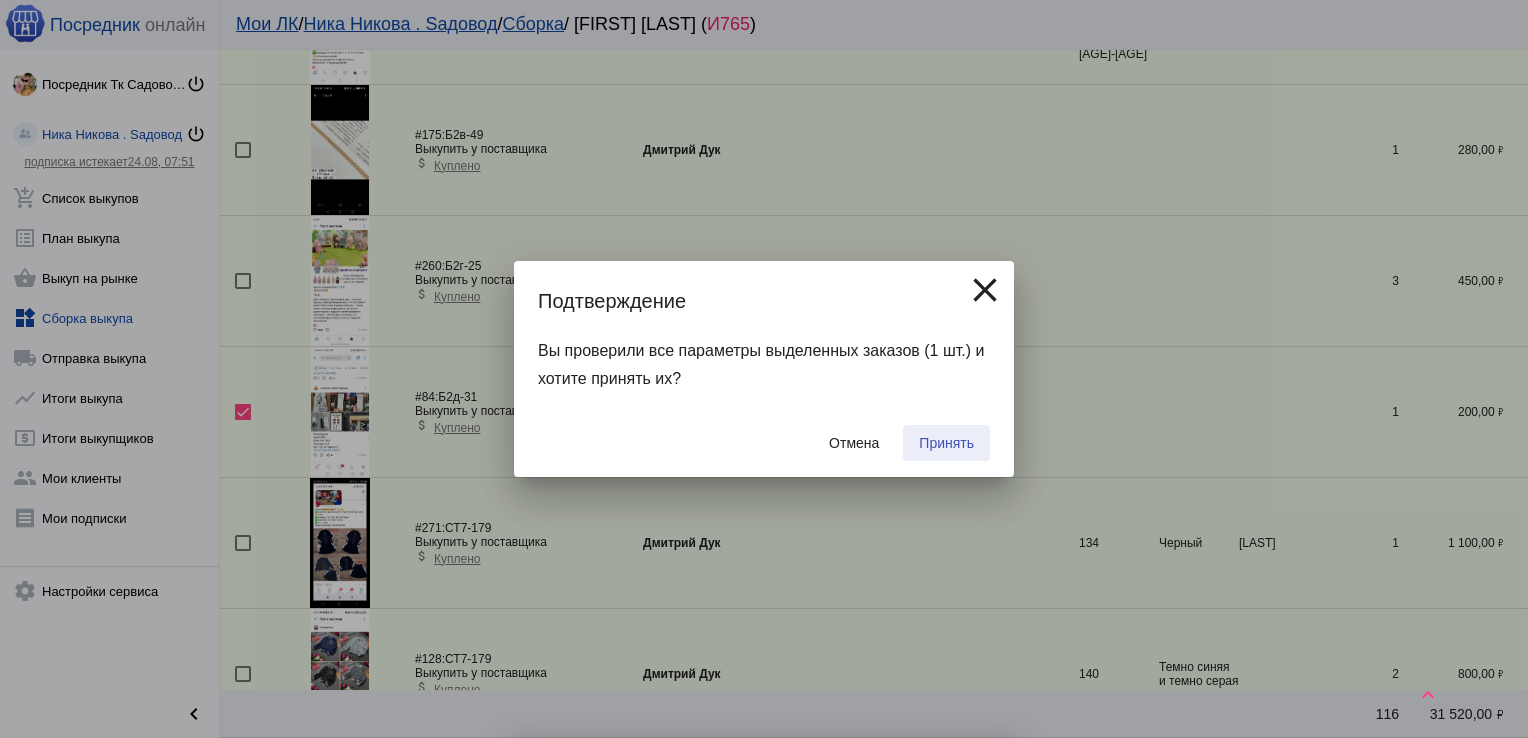 checkbox on "false" 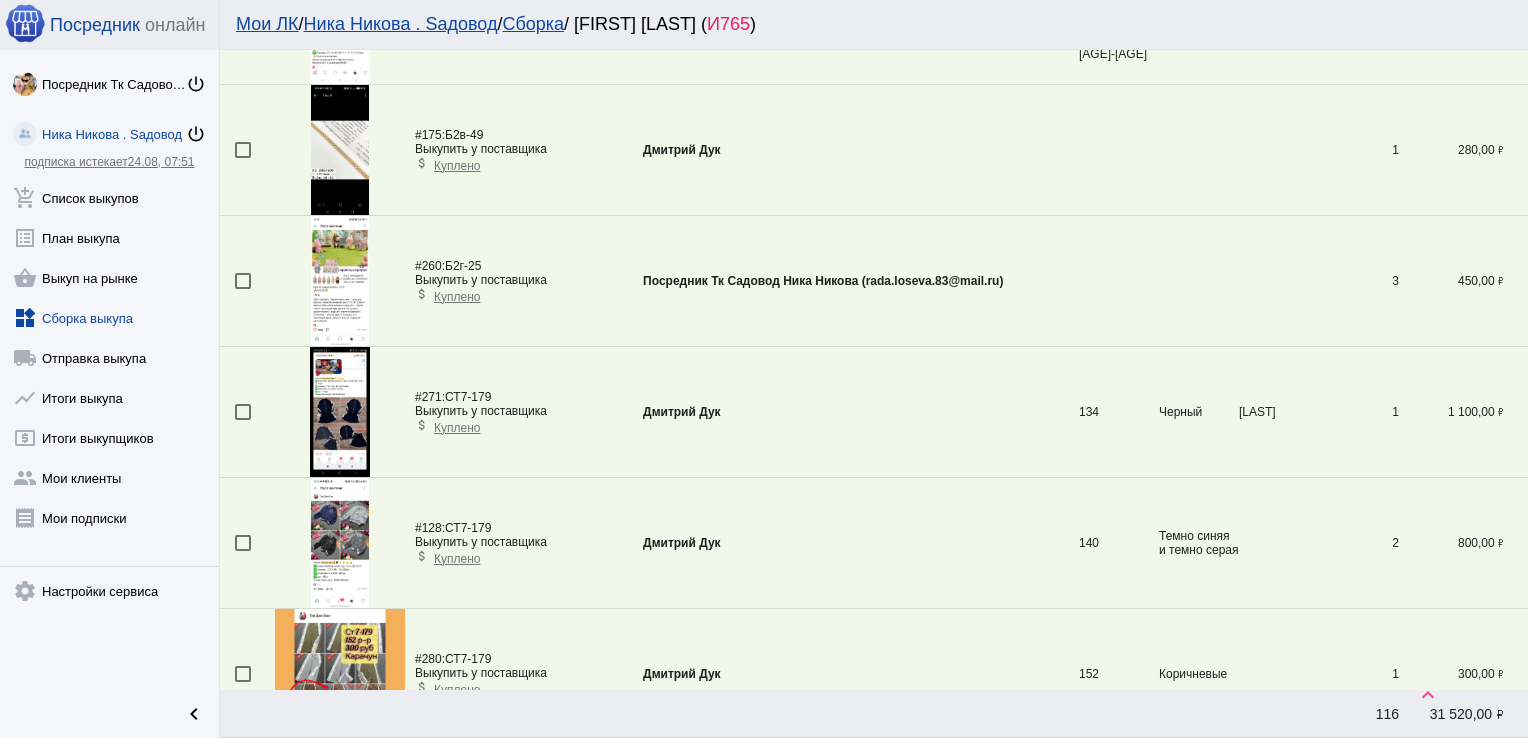 scroll, scrollTop: 1576, scrollLeft: 0, axis: vertical 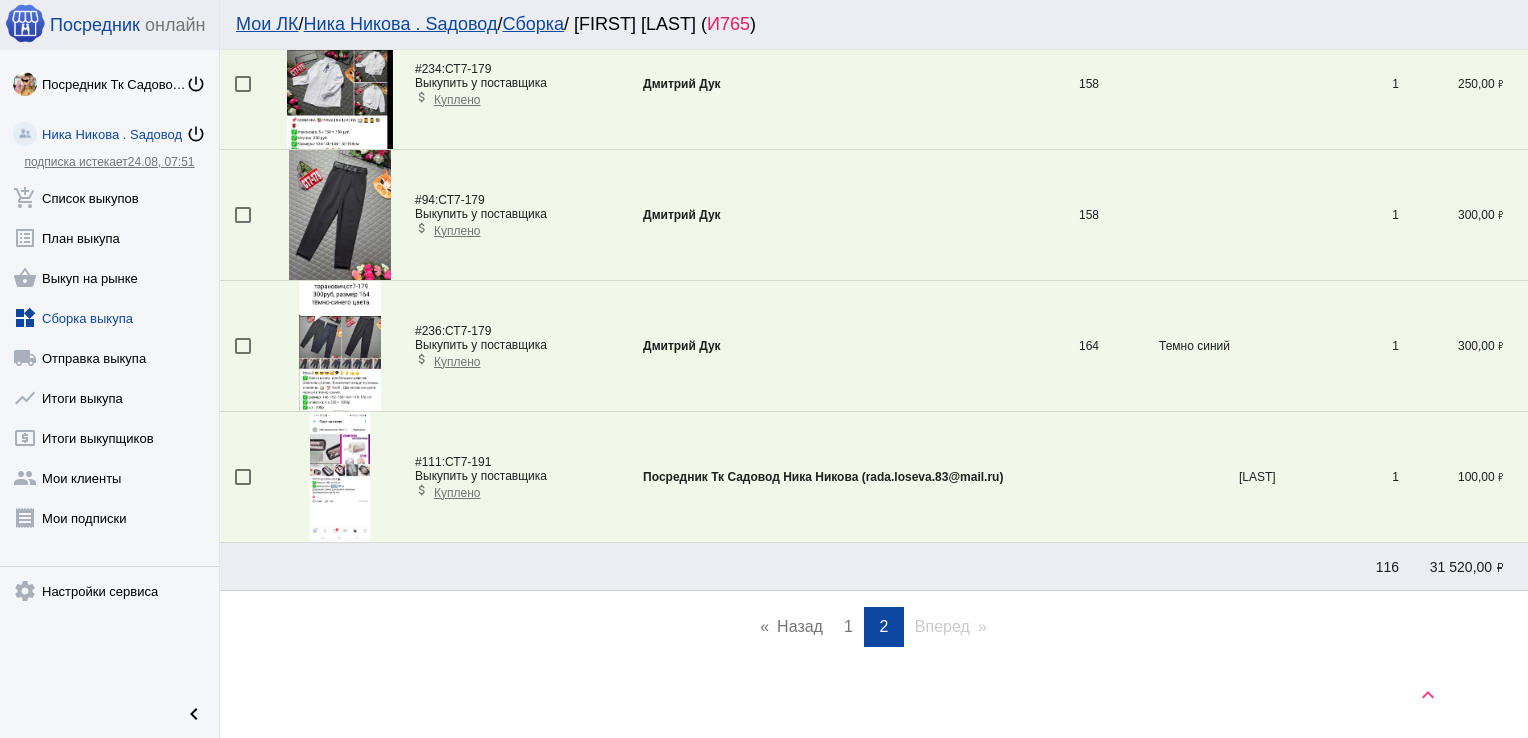 click on "page  1" at bounding box center [848, 627] 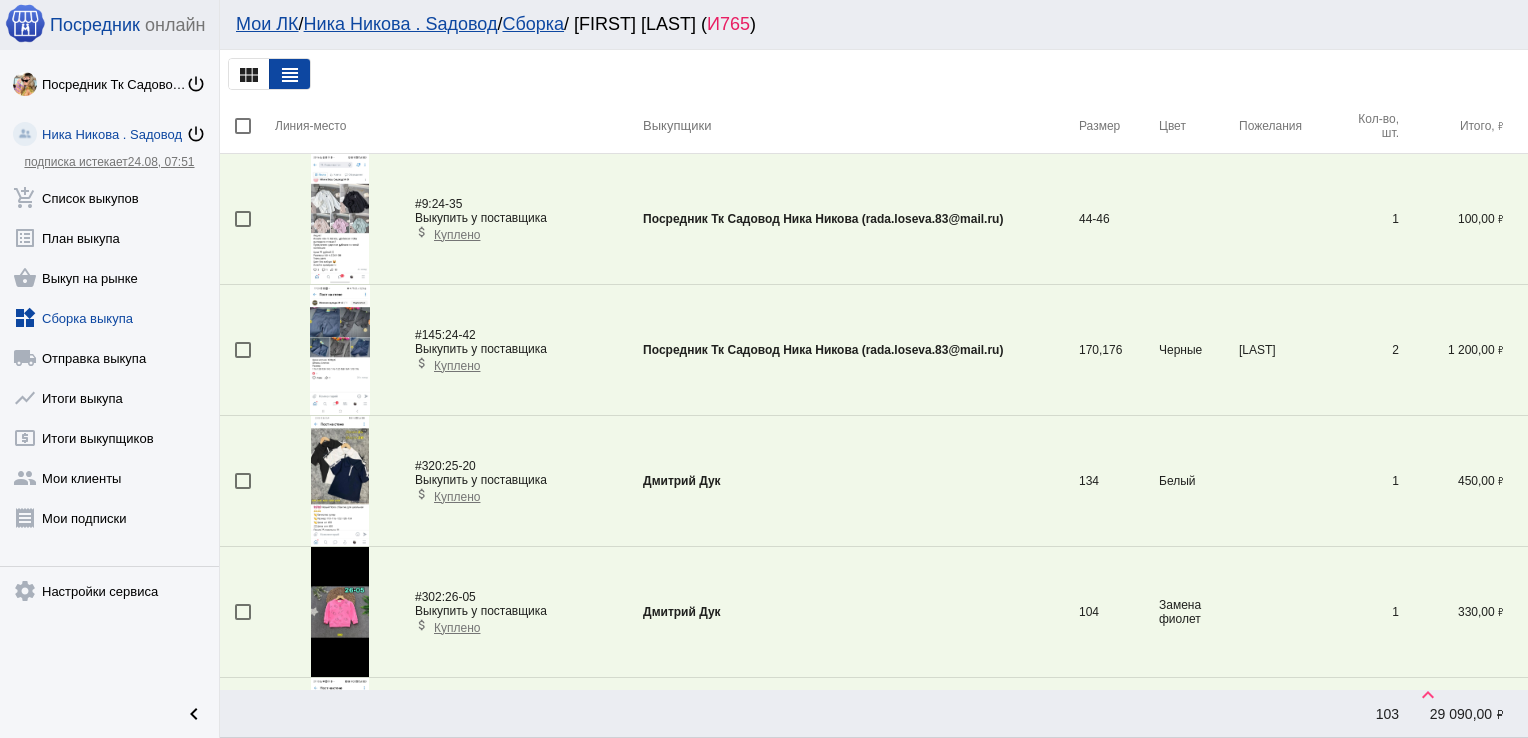 scroll, scrollTop: 4256, scrollLeft: 0, axis: vertical 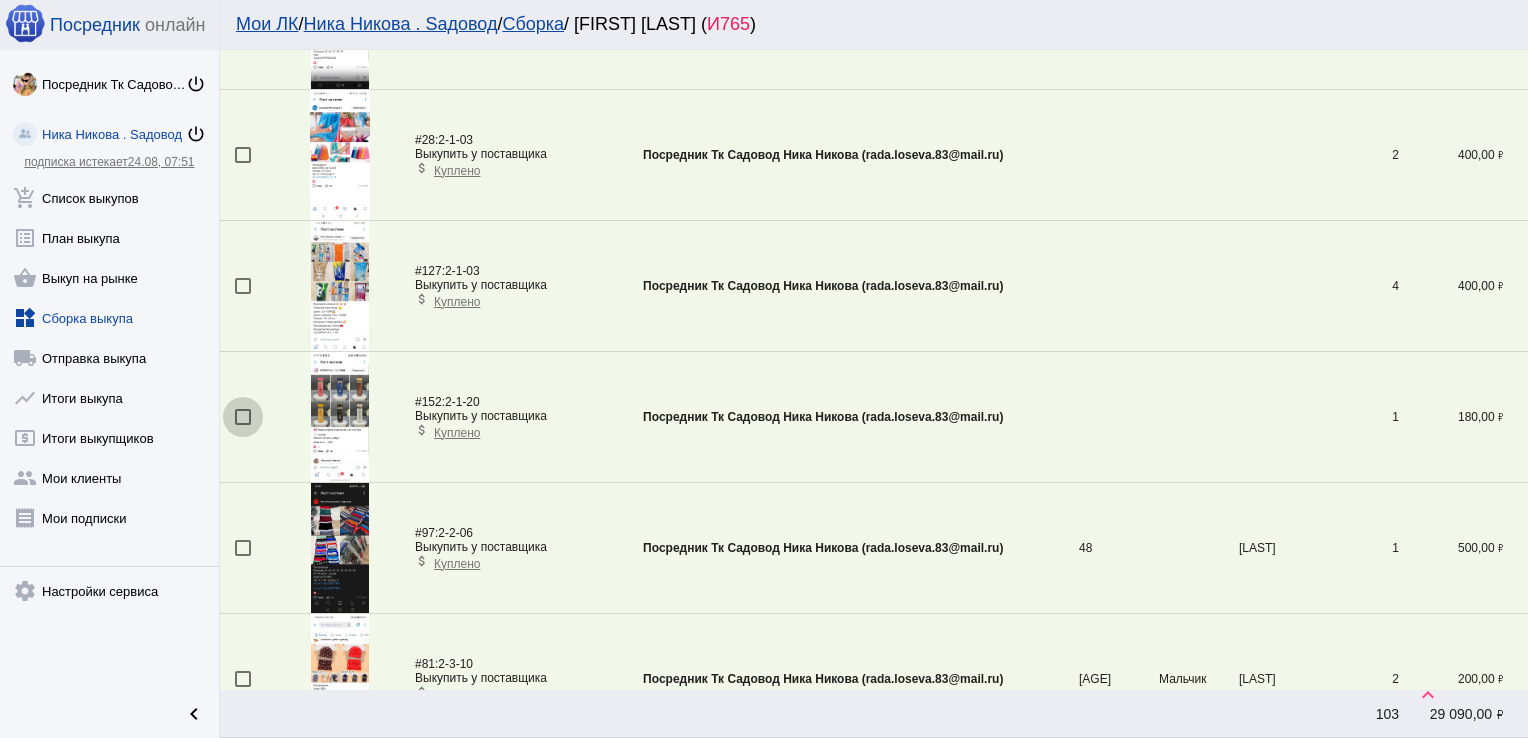 click at bounding box center [243, 417] 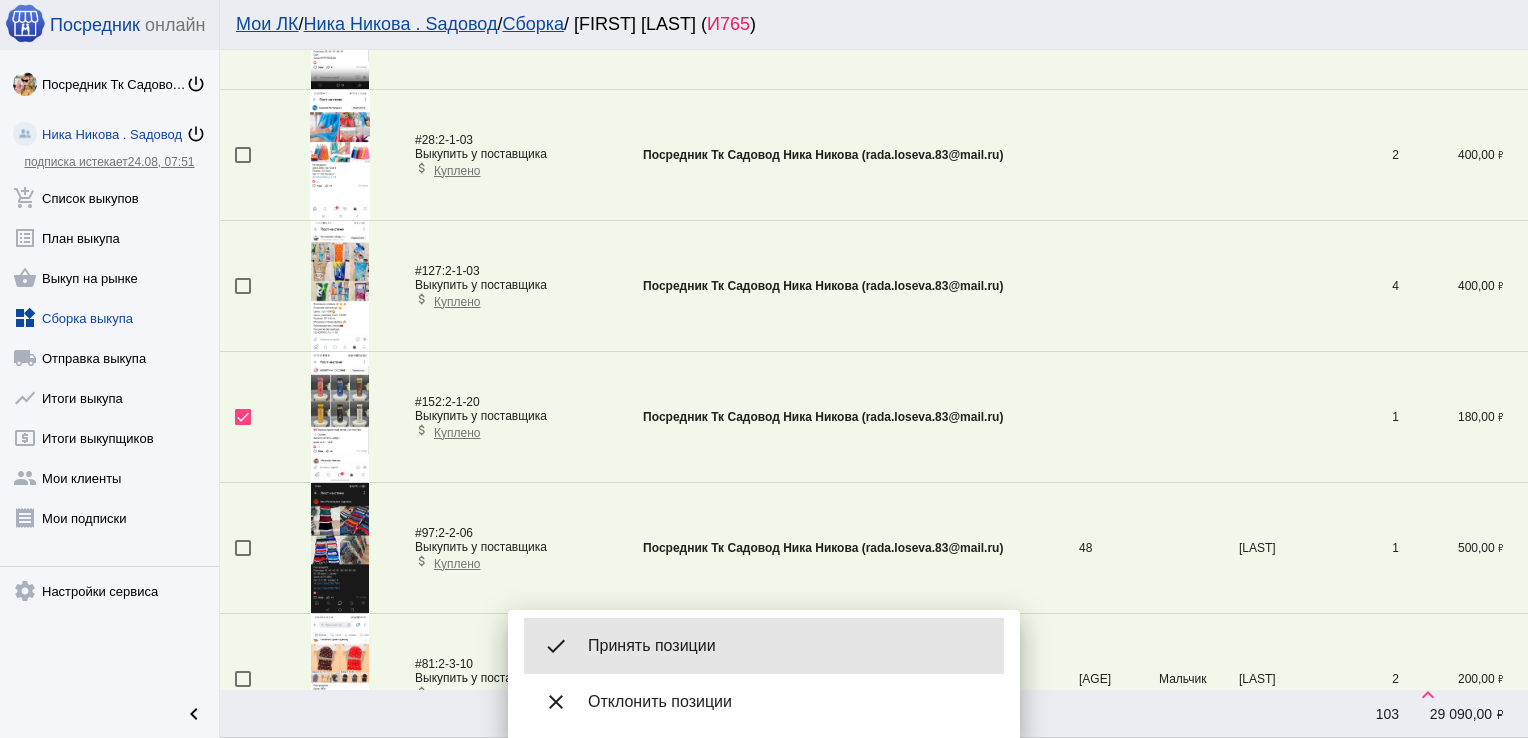 click on "Принять позиции" at bounding box center [788, 646] 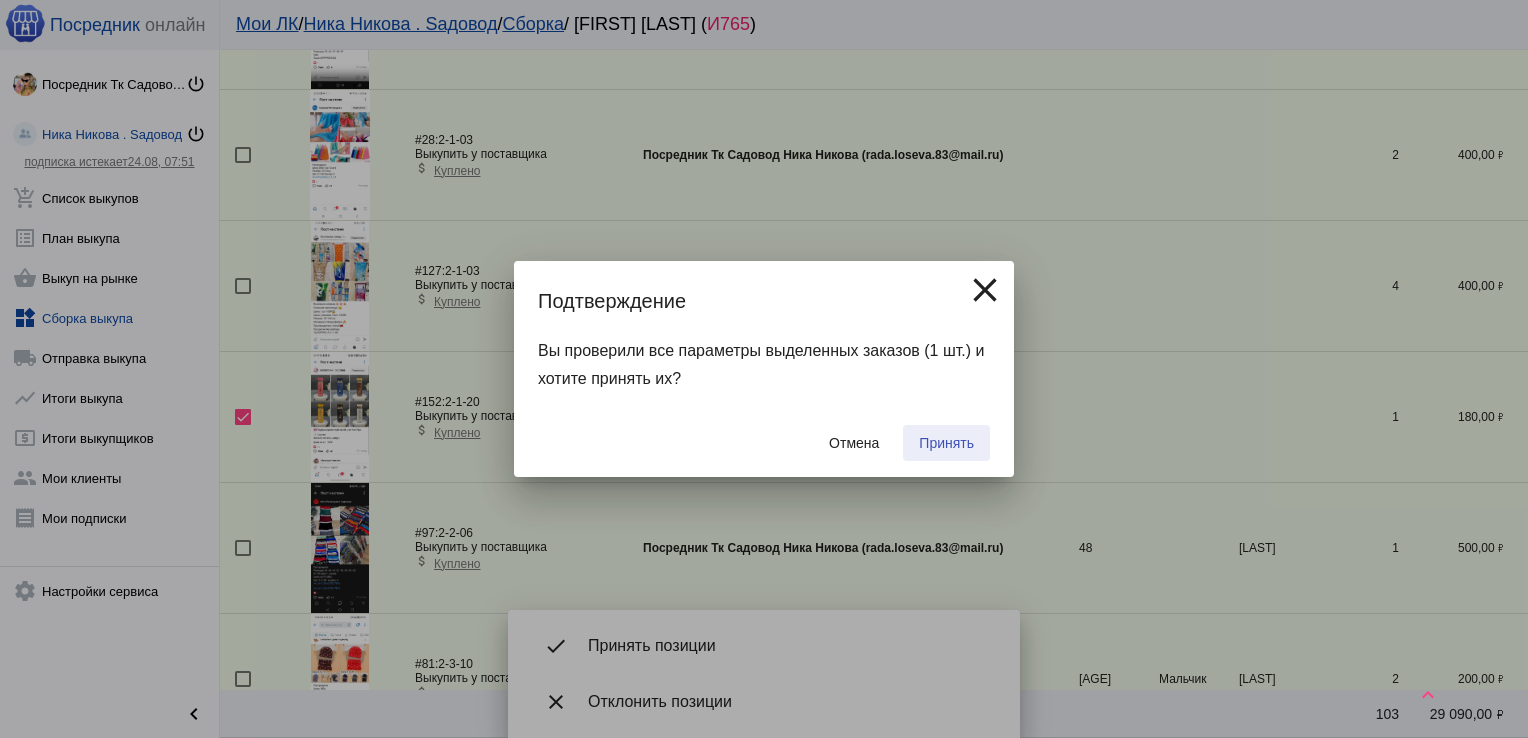 click on "Принять" at bounding box center [946, 443] 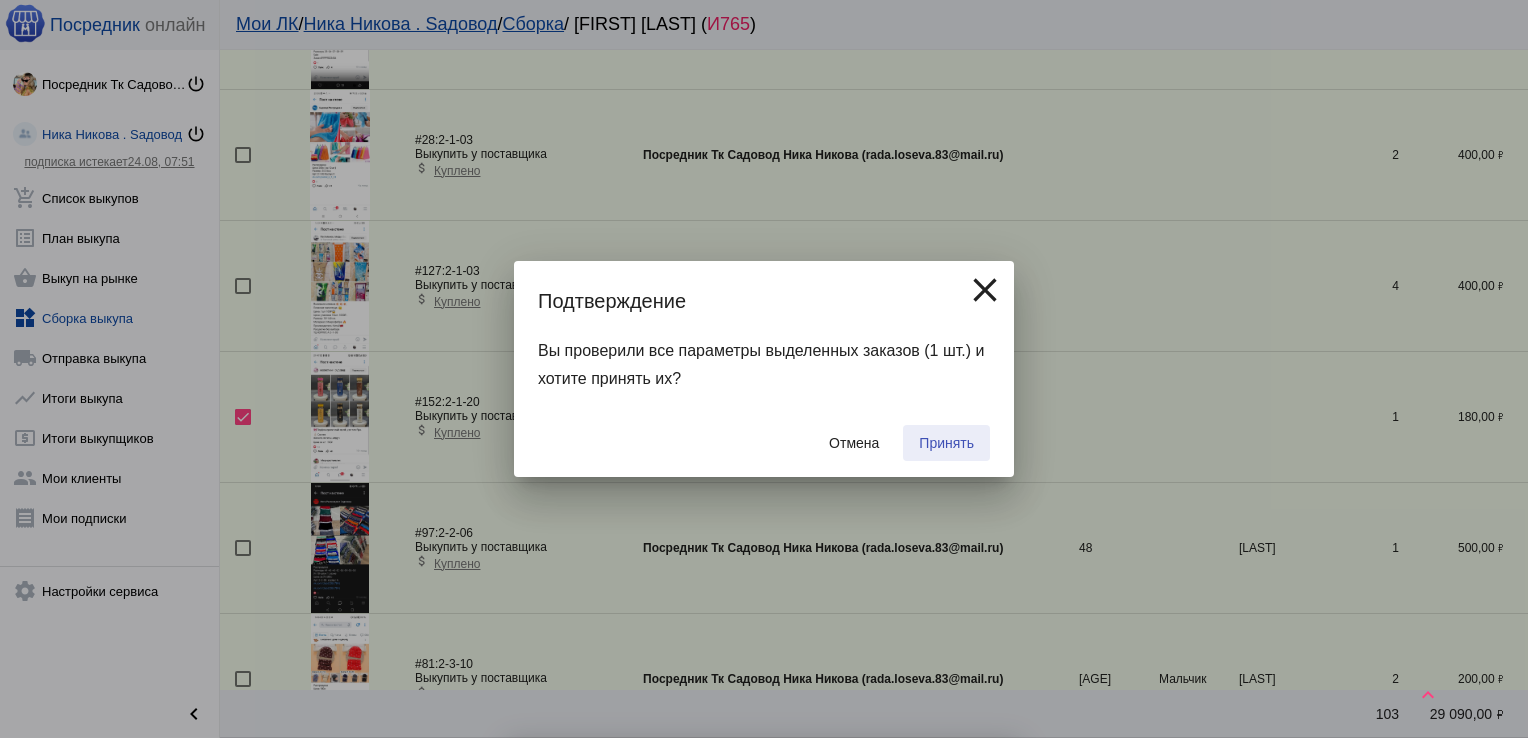 checkbox on "false" 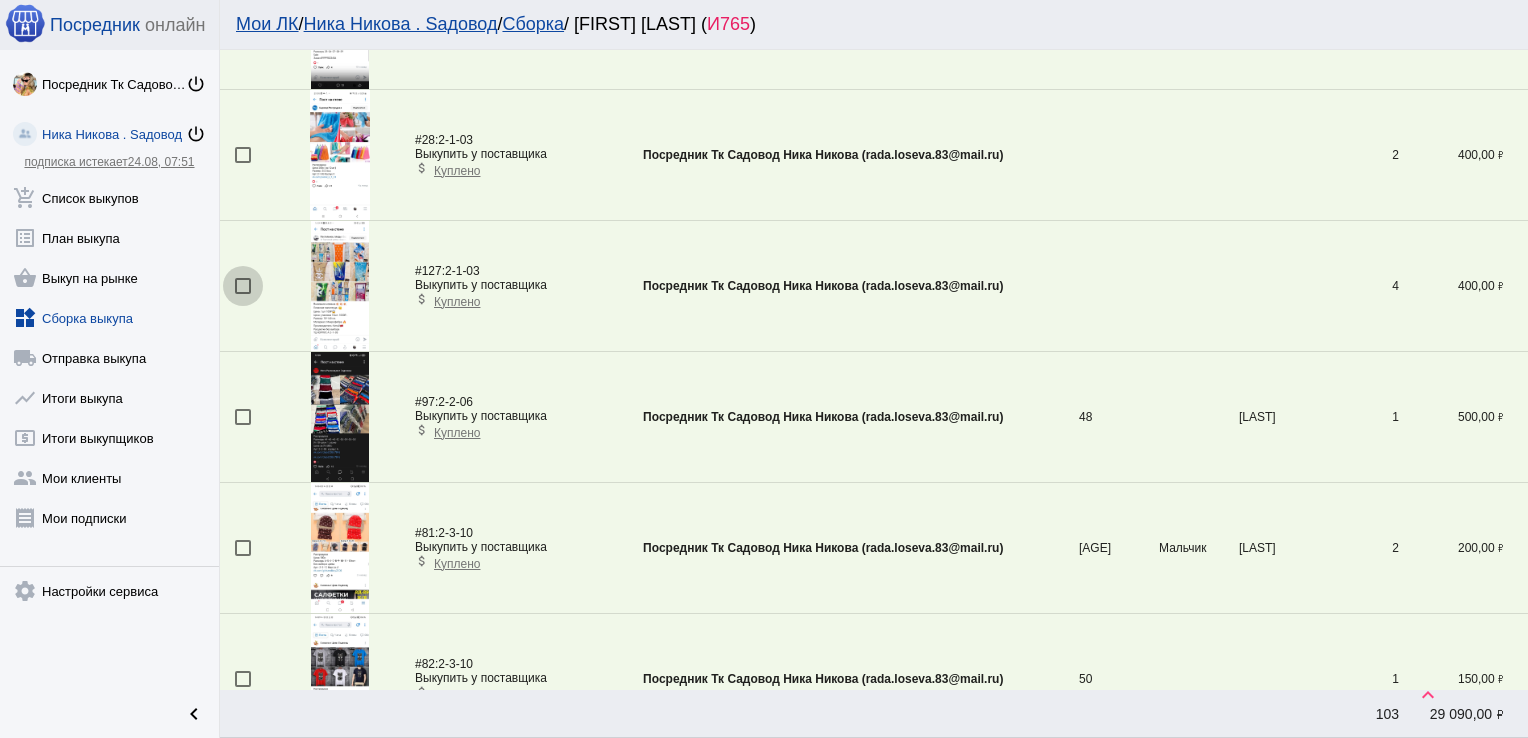 click at bounding box center (243, 286) 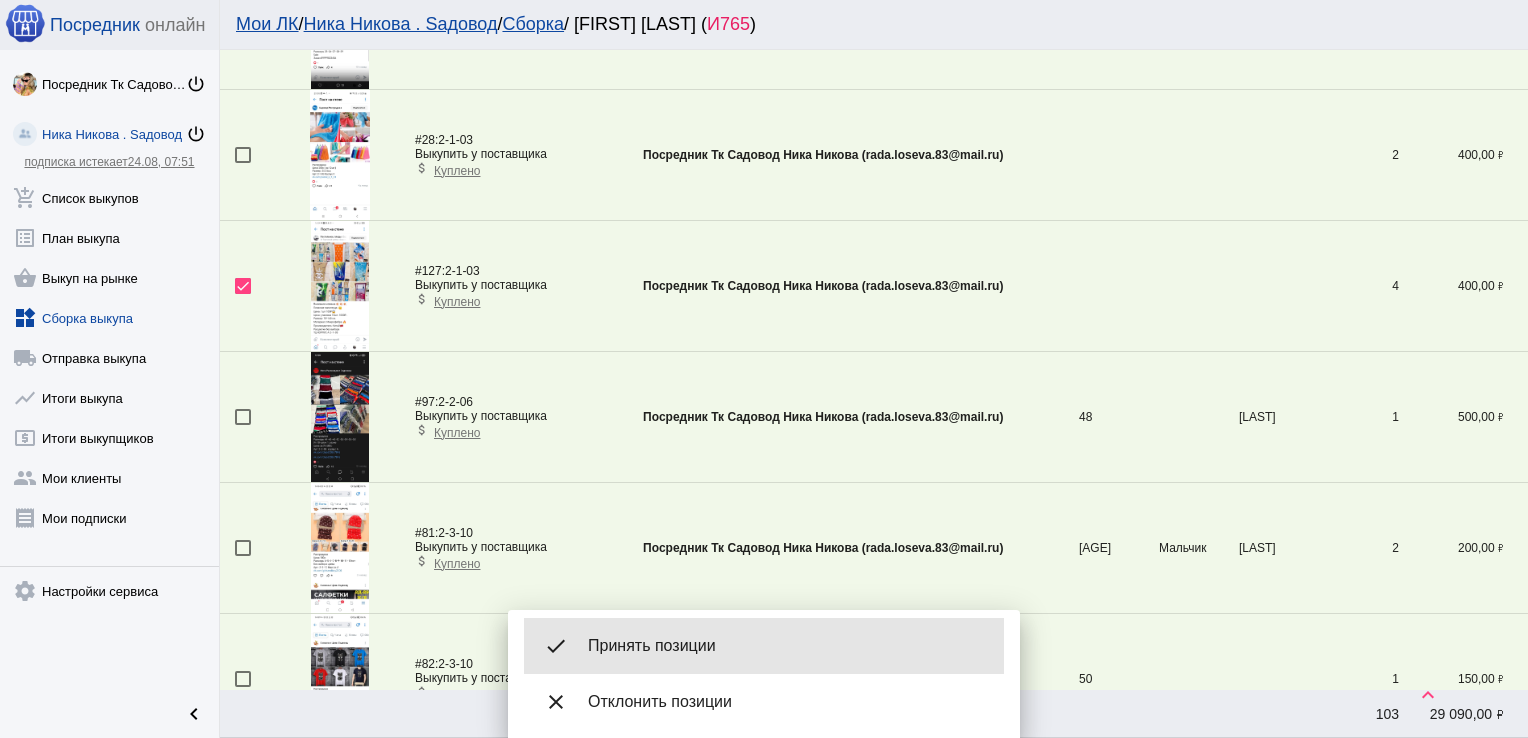 click on "Принять позиции" at bounding box center [788, 646] 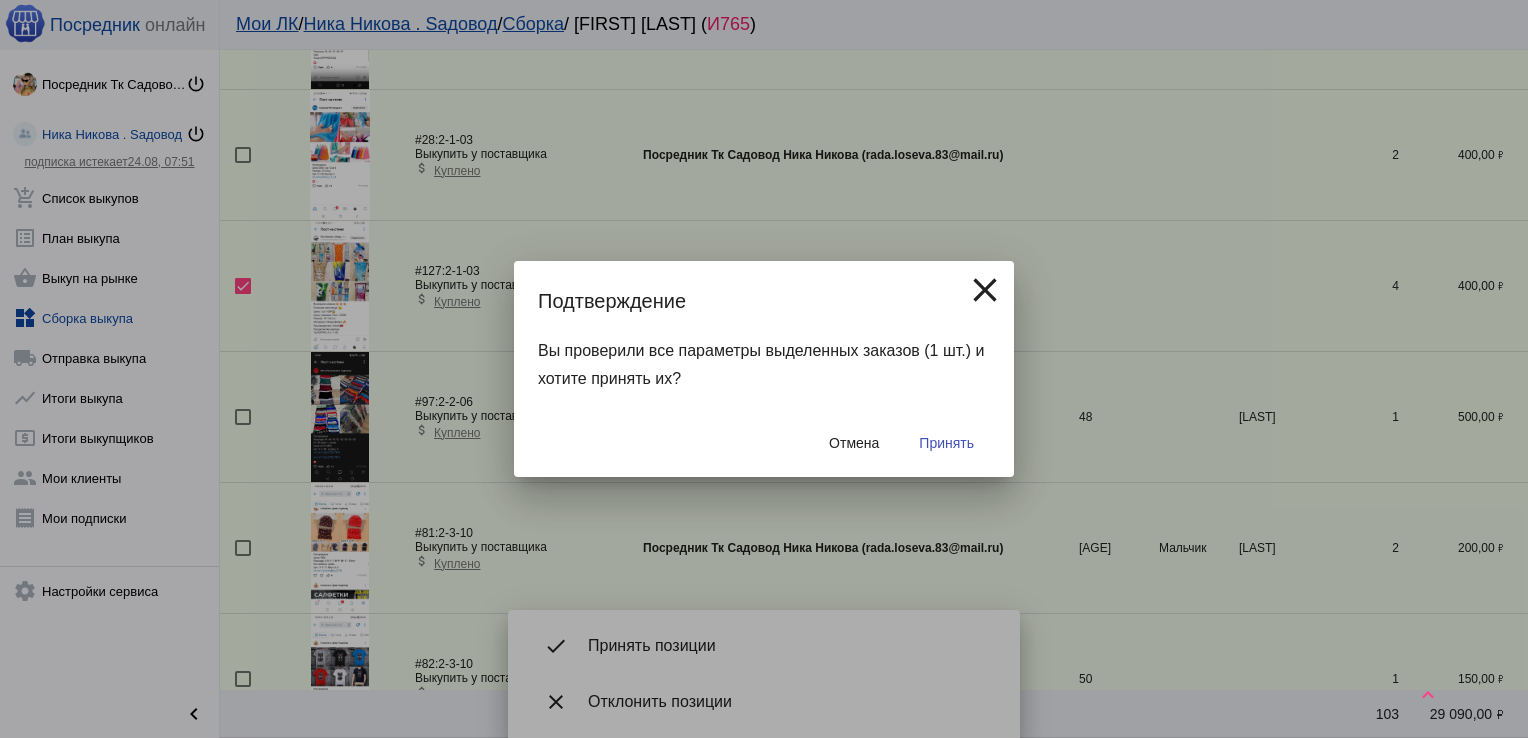 click on "Принять" at bounding box center (946, 443) 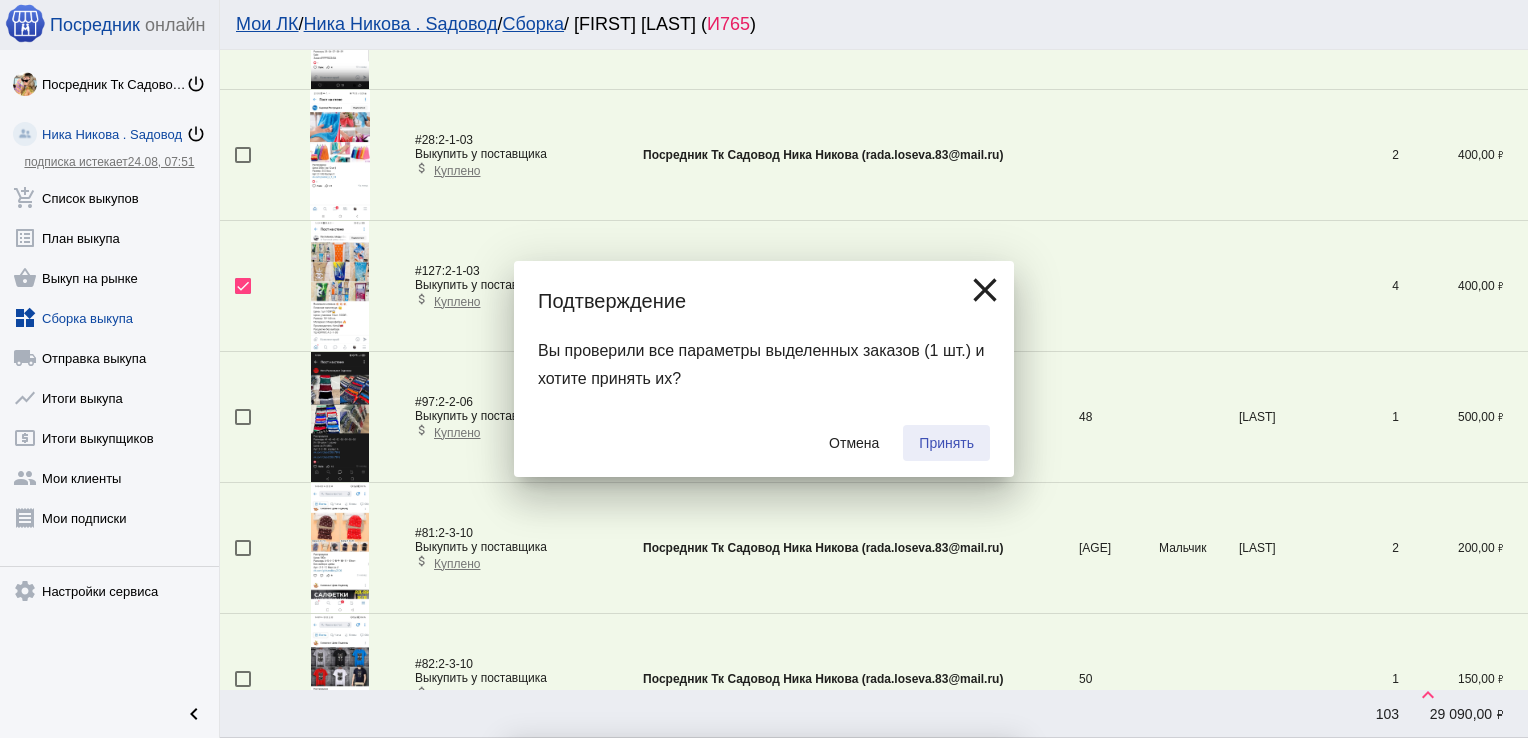 checkbox on "false" 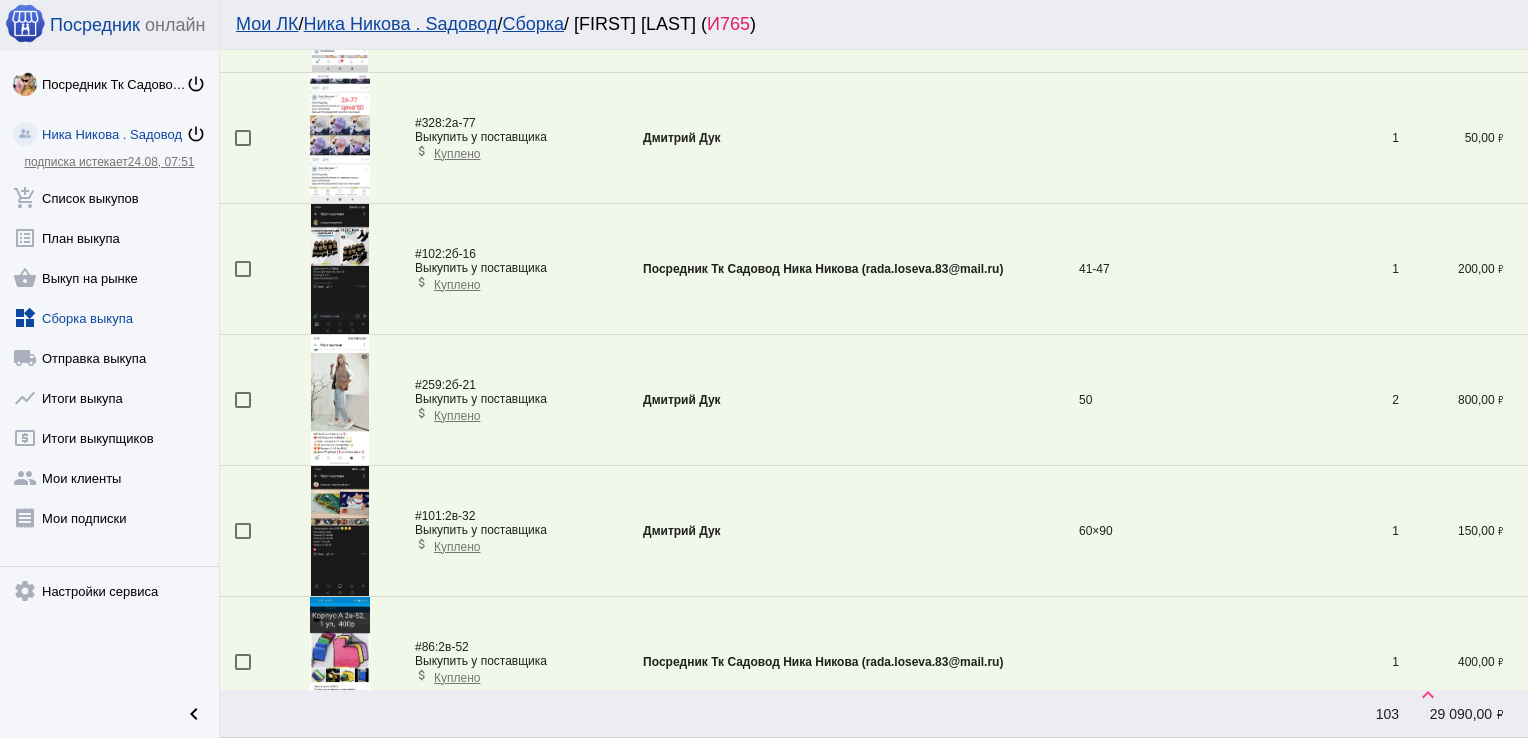 scroll, scrollTop: 6155, scrollLeft: 0, axis: vertical 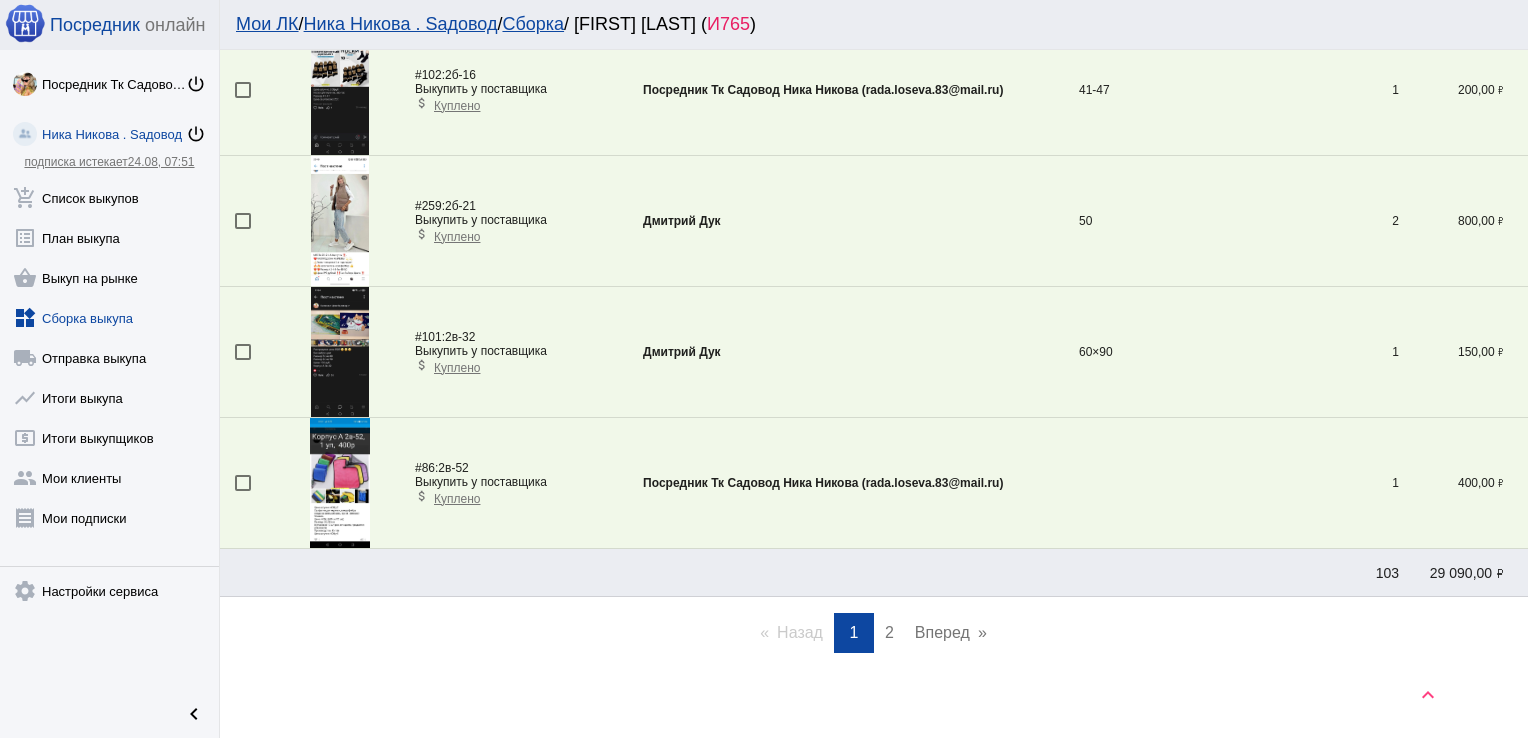 click on "page  2" at bounding box center [889, 633] 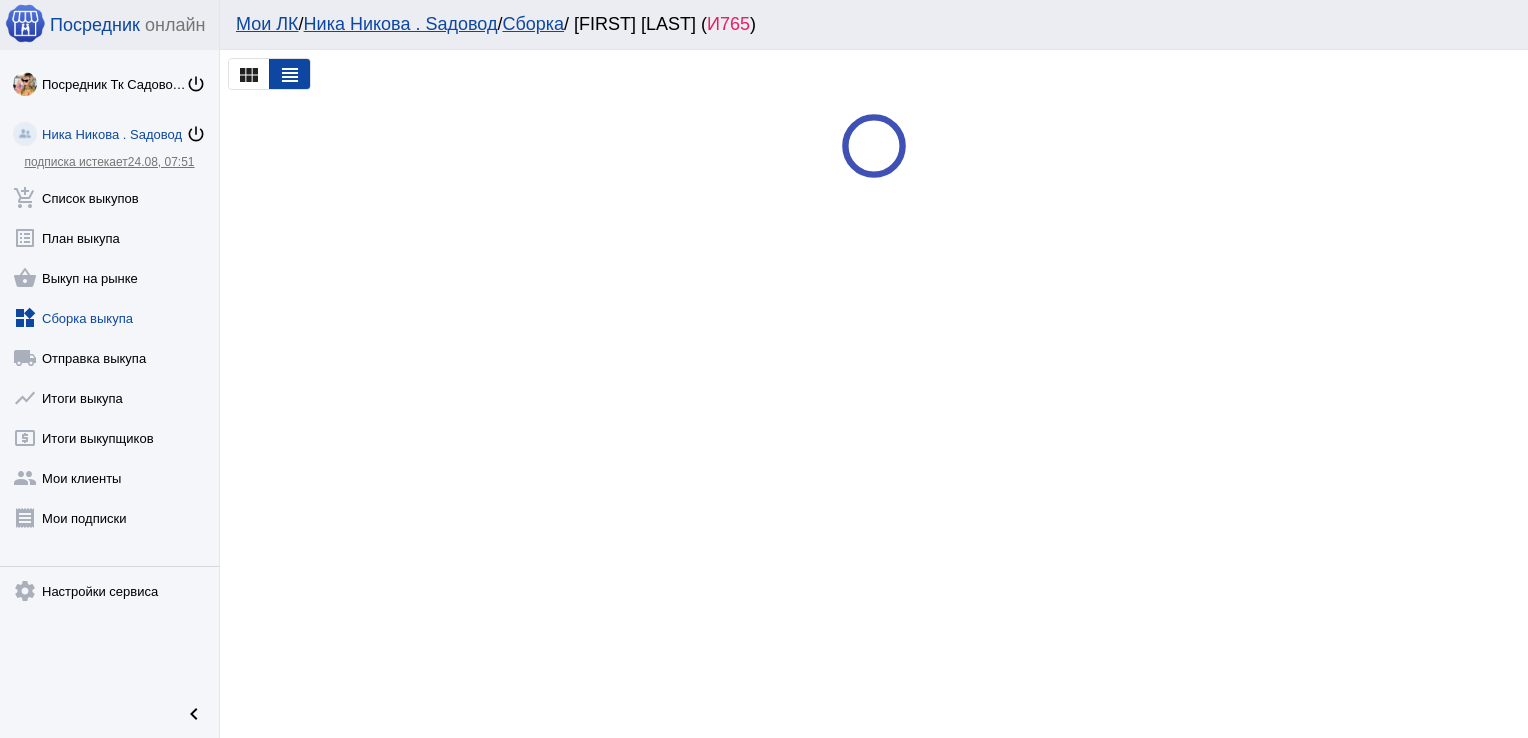 scroll, scrollTop: 0, scrollLeft: 0, axis: both 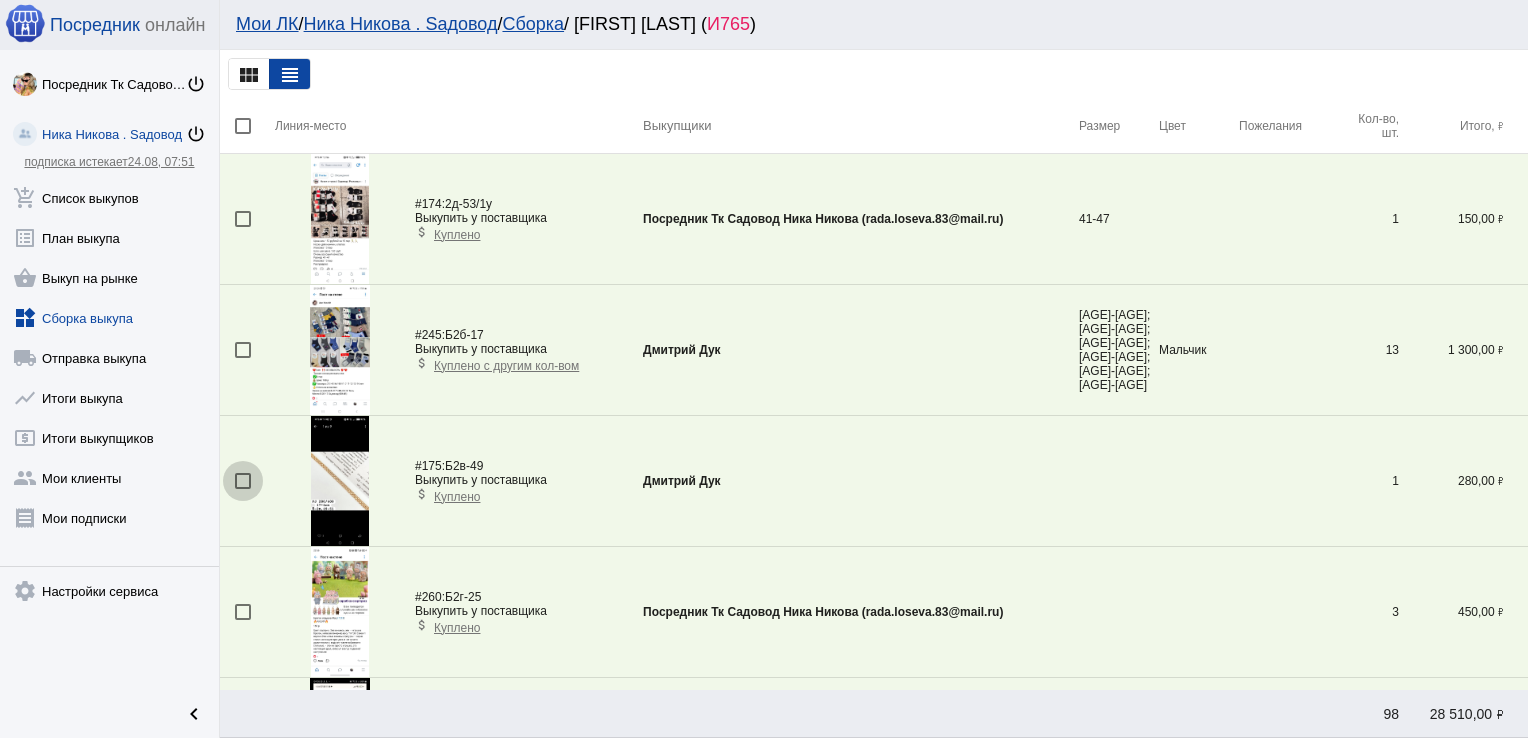 click at bounding box center (243, 481) 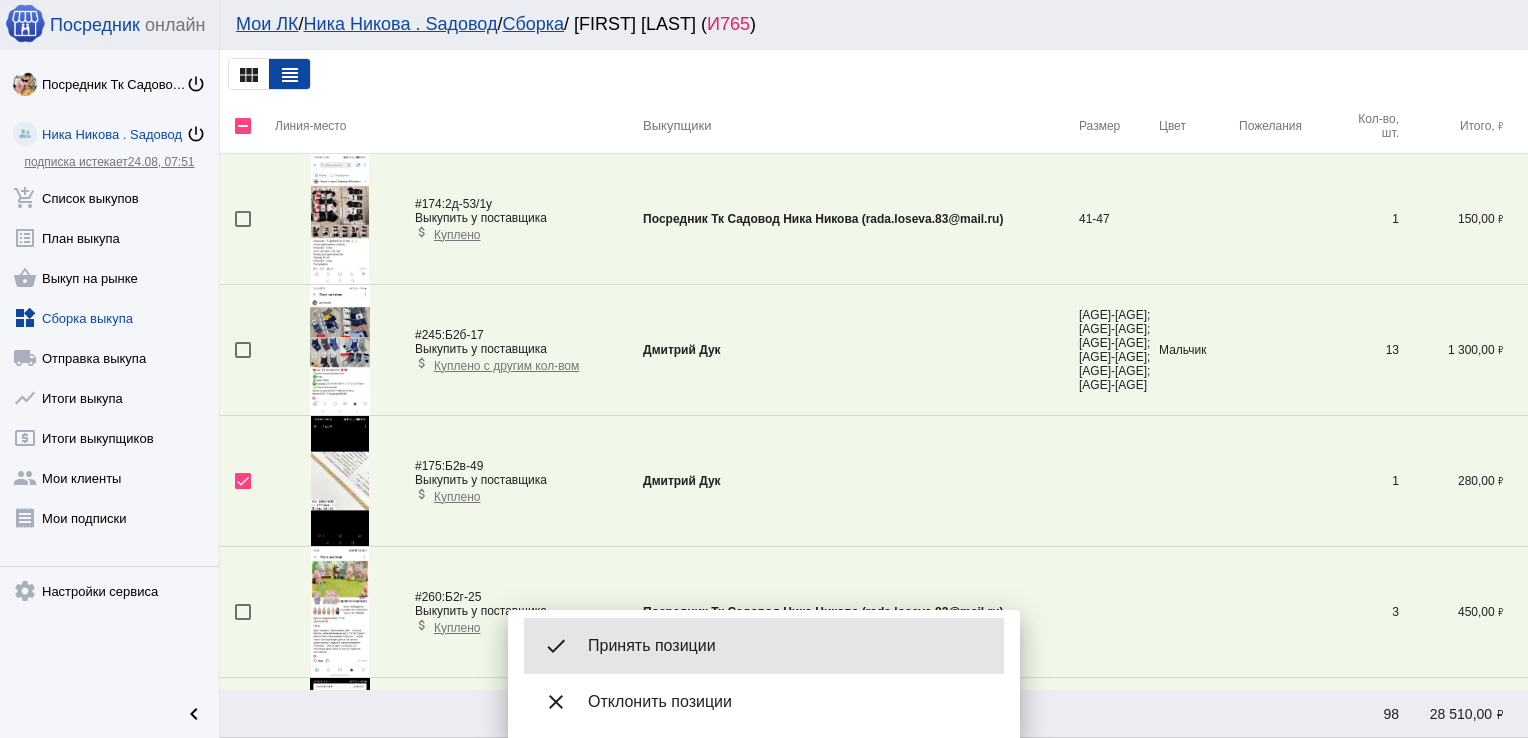 click on "Принять позиции" at bounding box center (788, 646) 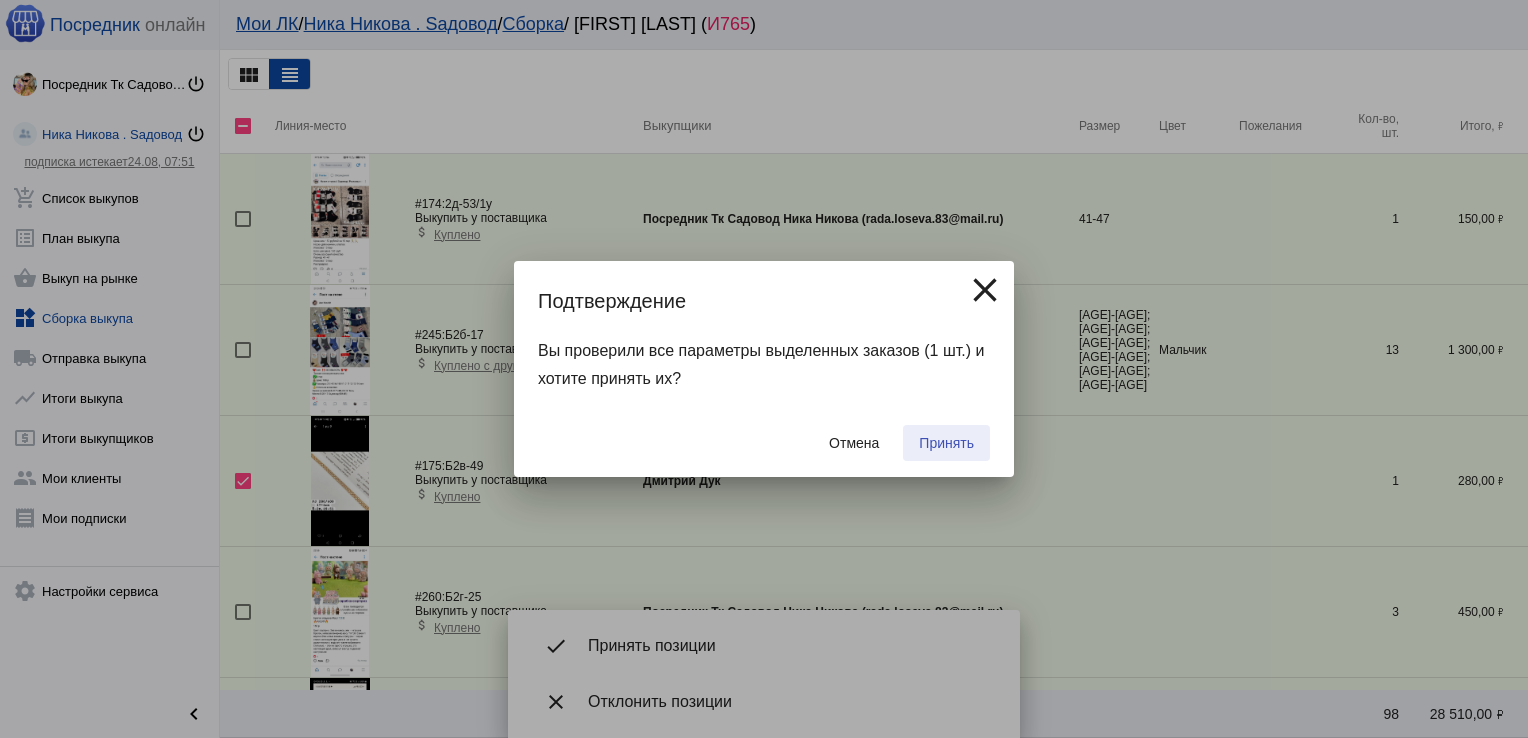 click on "Принять" at bounding box center (946, 443) 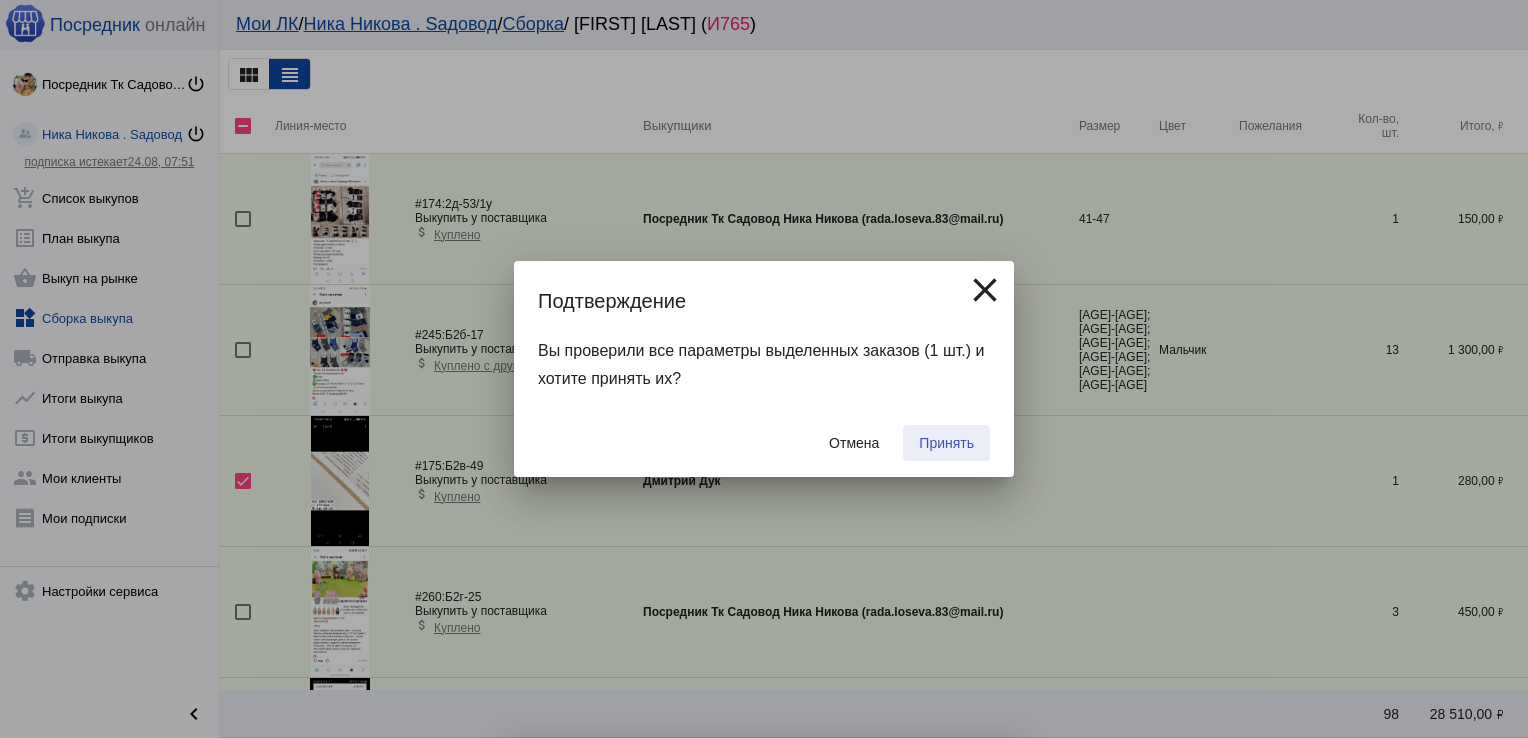 checkbox on "false" 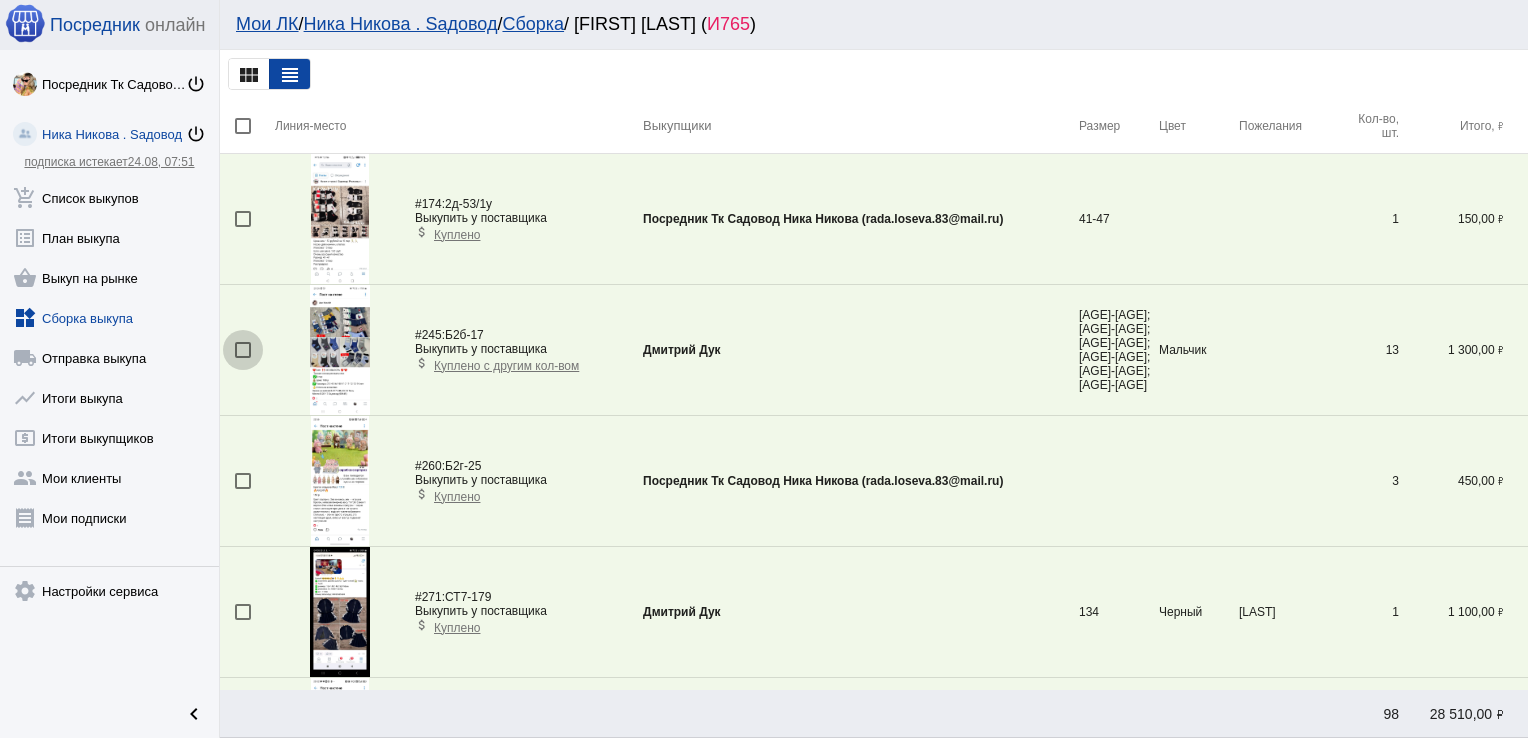 click at bounding box center (243, 350) 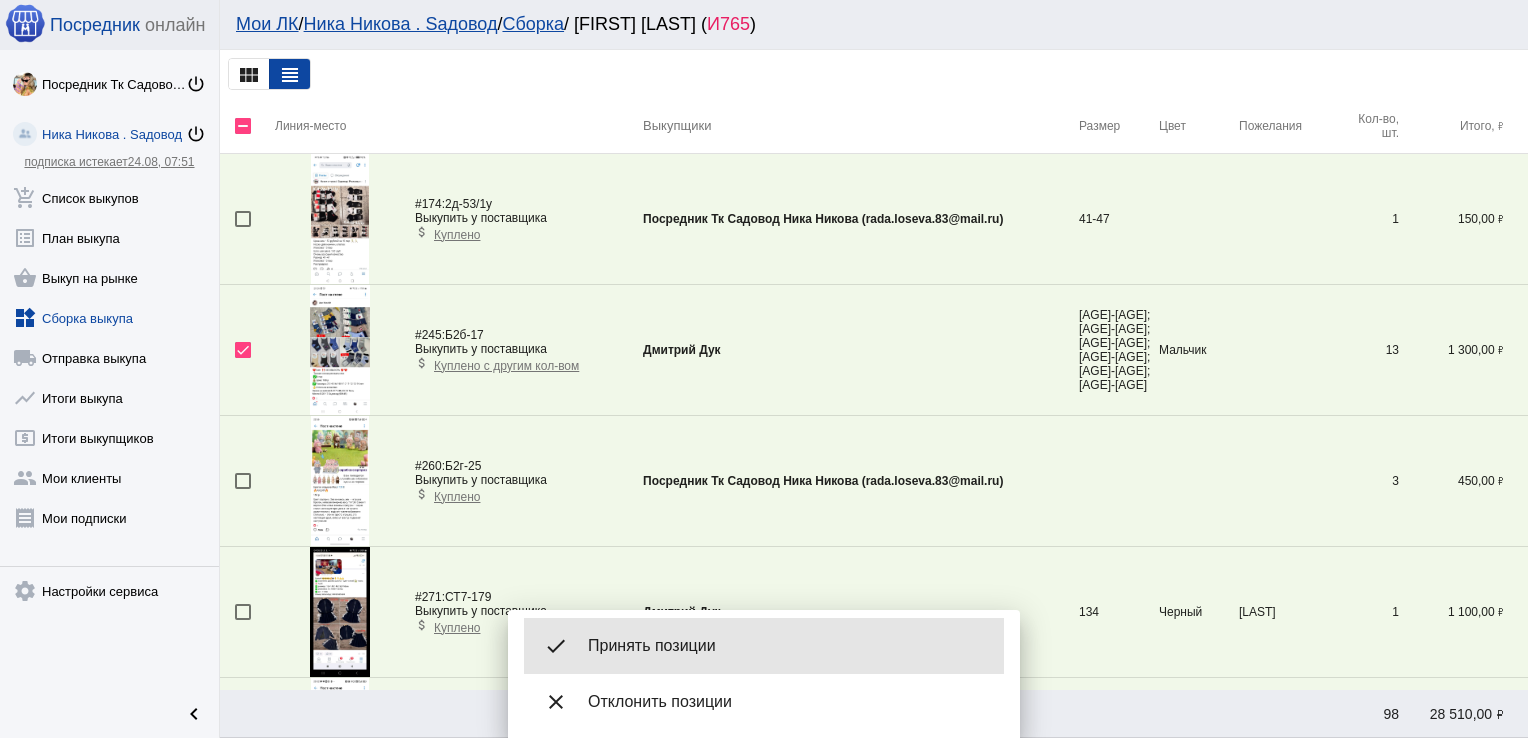 click on "Принять позиции" at bounding box center (788, 646) 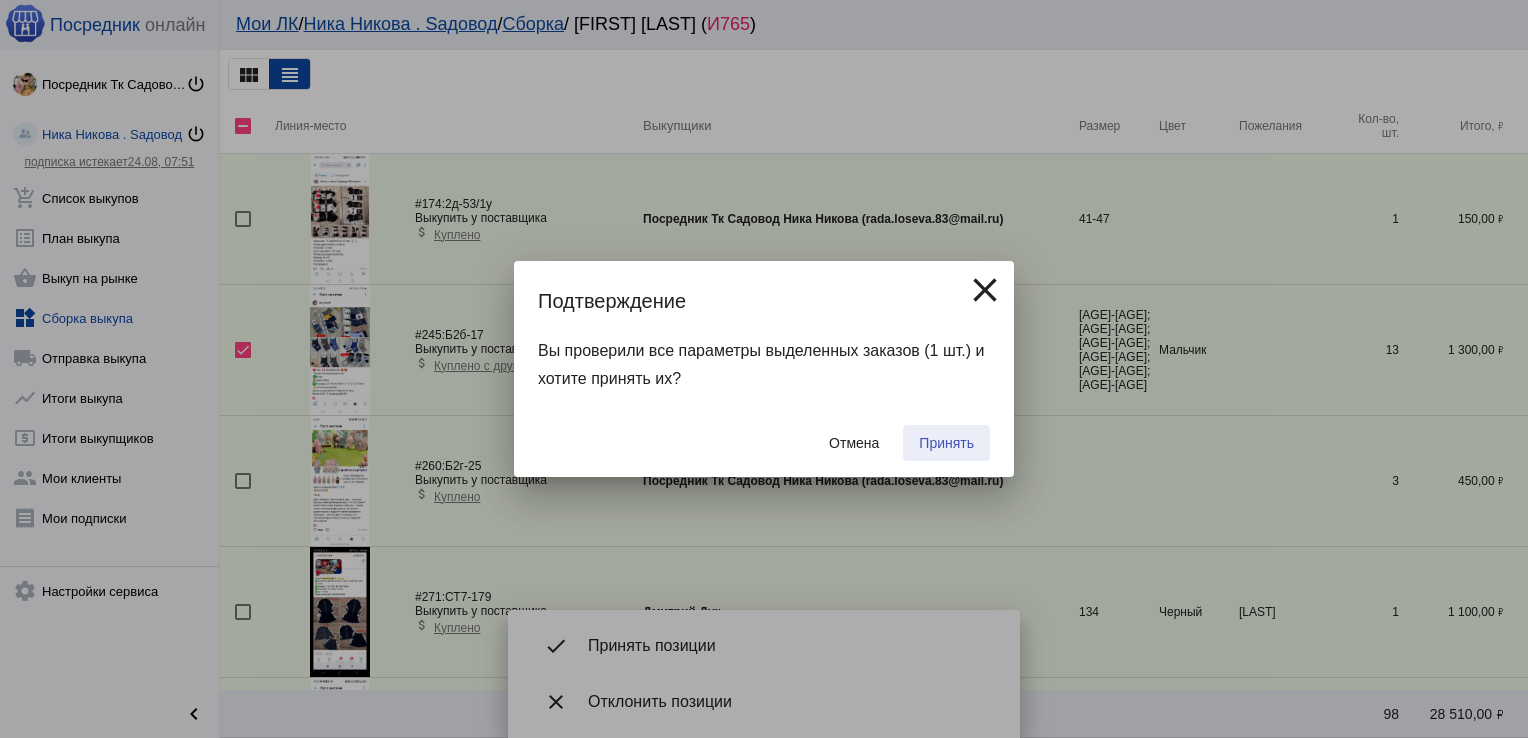 click on "Принять" at bounding box center [946, 443] 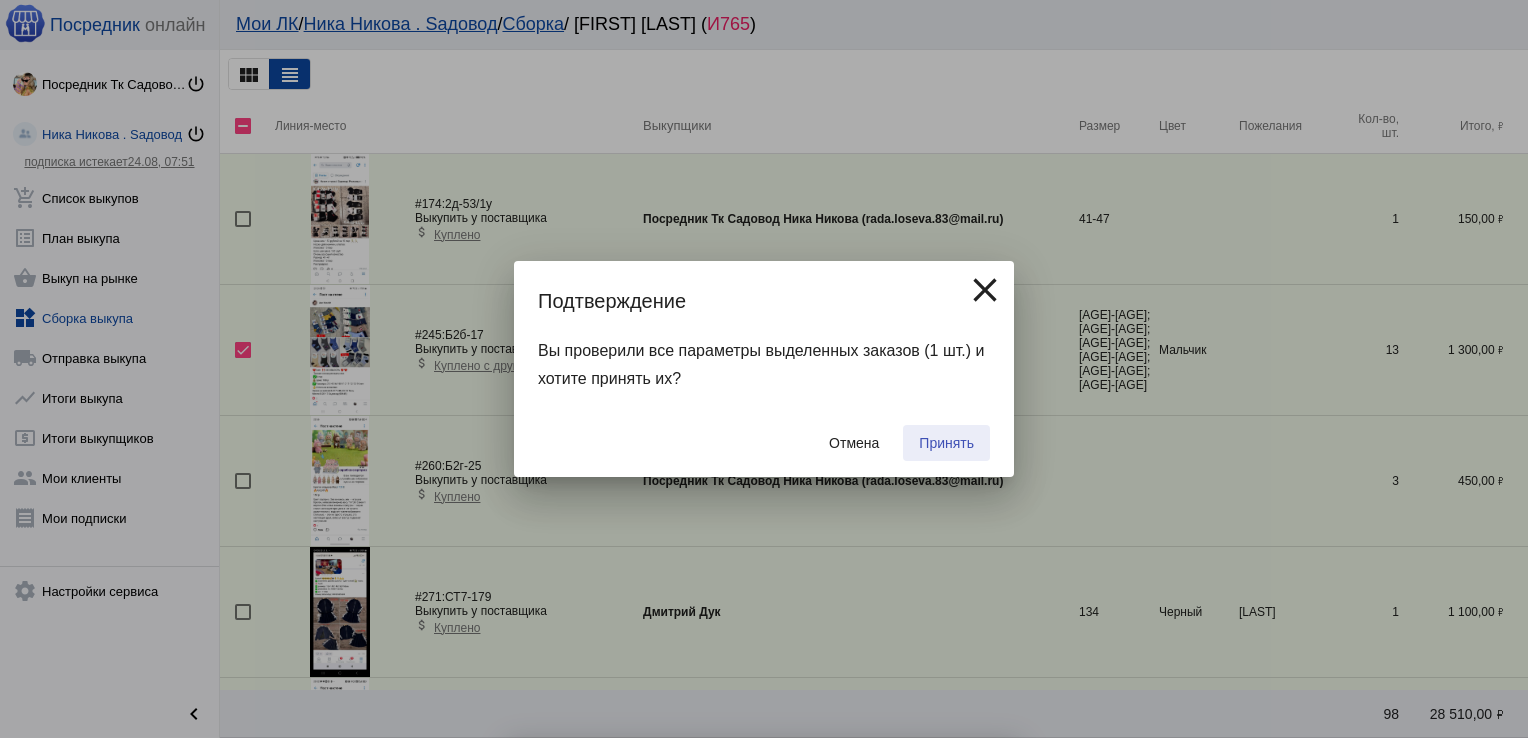 checkbox on "false" 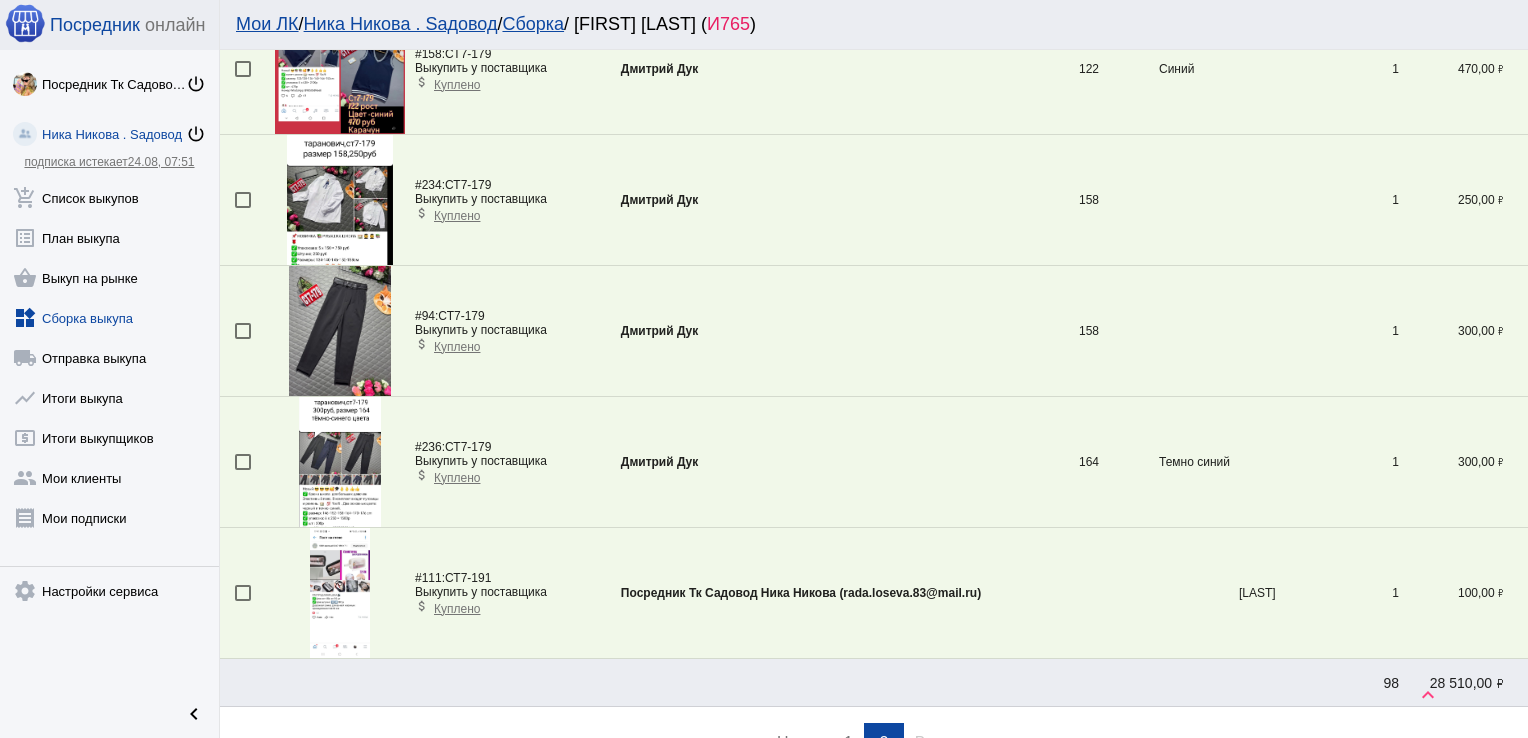 scroll, scrollTop: 1053, scrollLeft: 0, axis: vertical 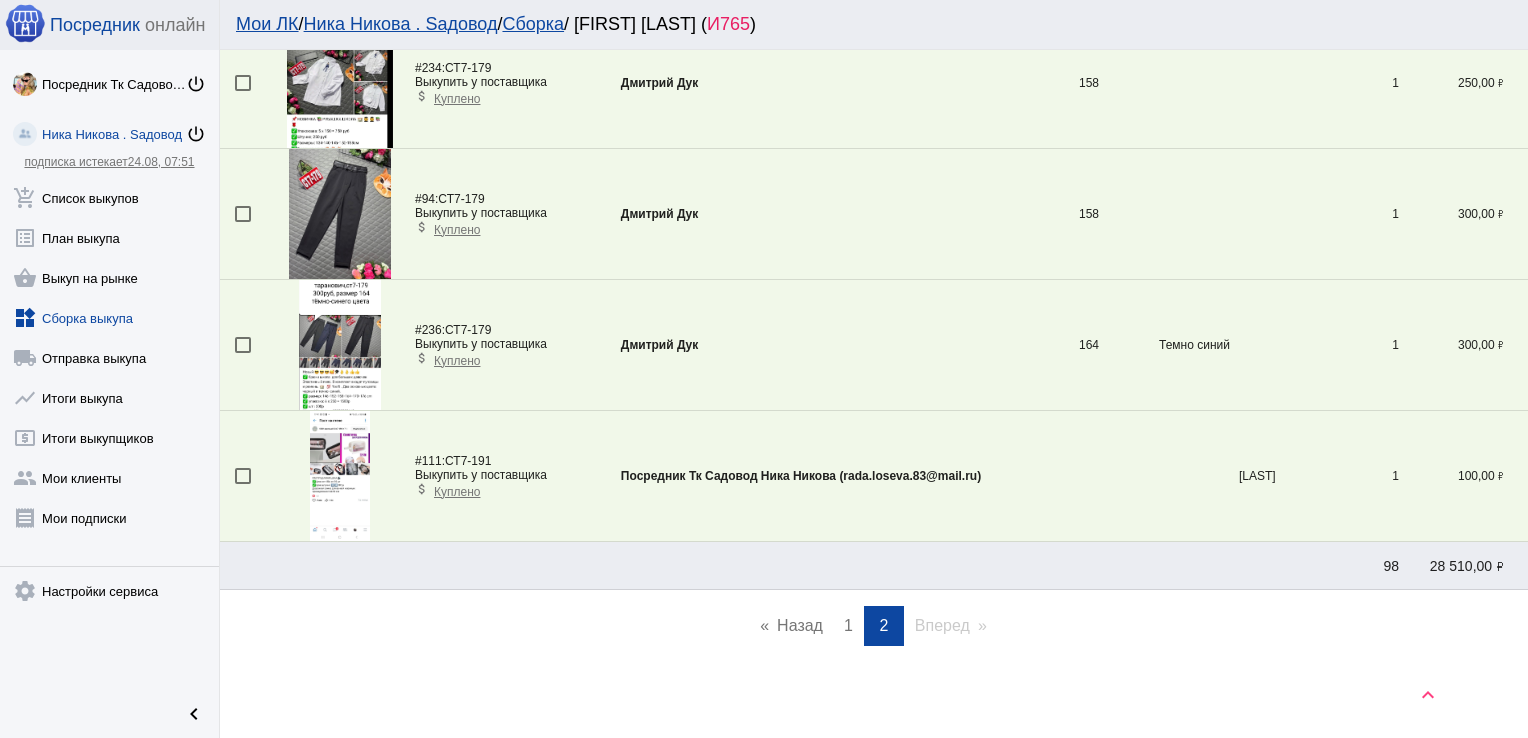 click on "1" at bounding box center [848, 625] 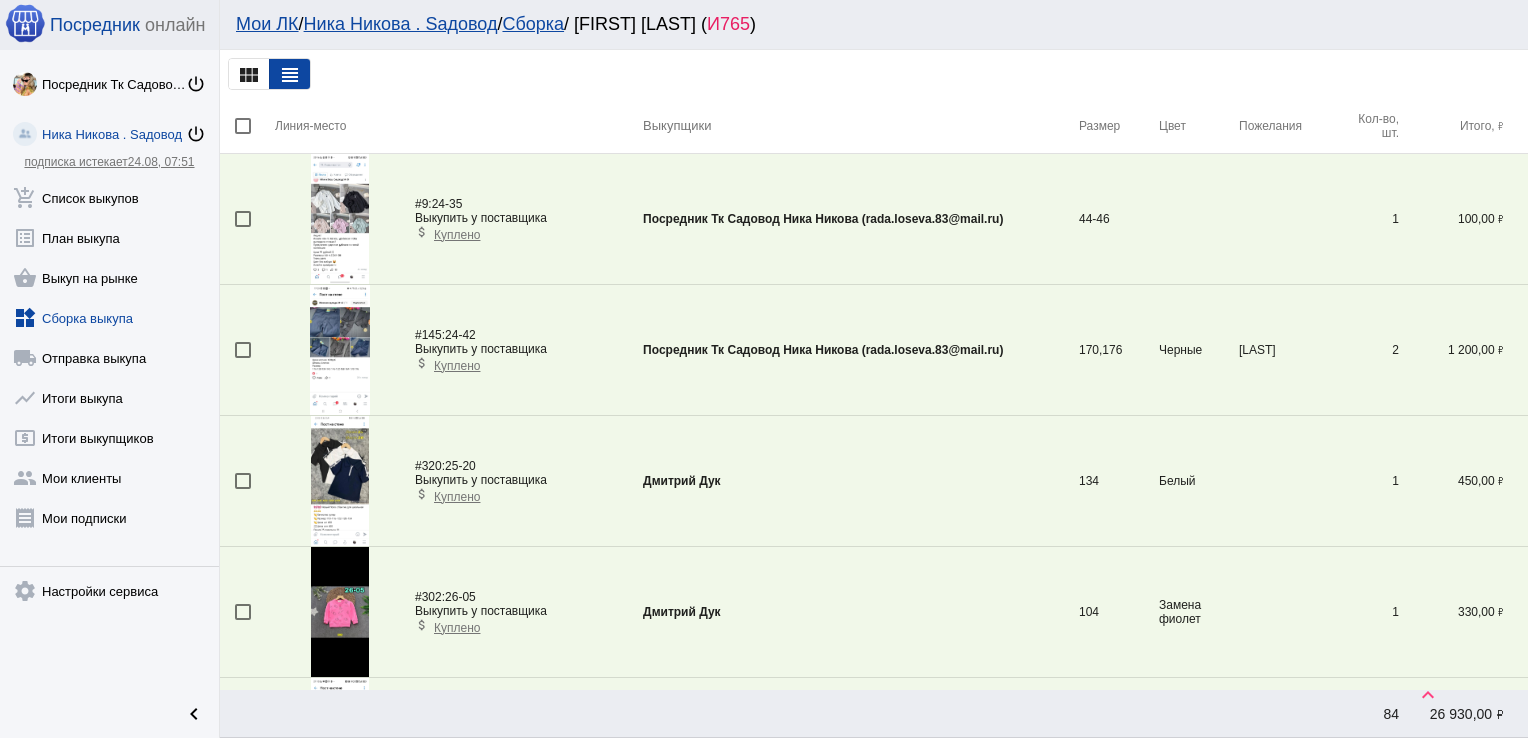 scroll, scrollTop: 4387, scrollLeft: 0, axis: vertical 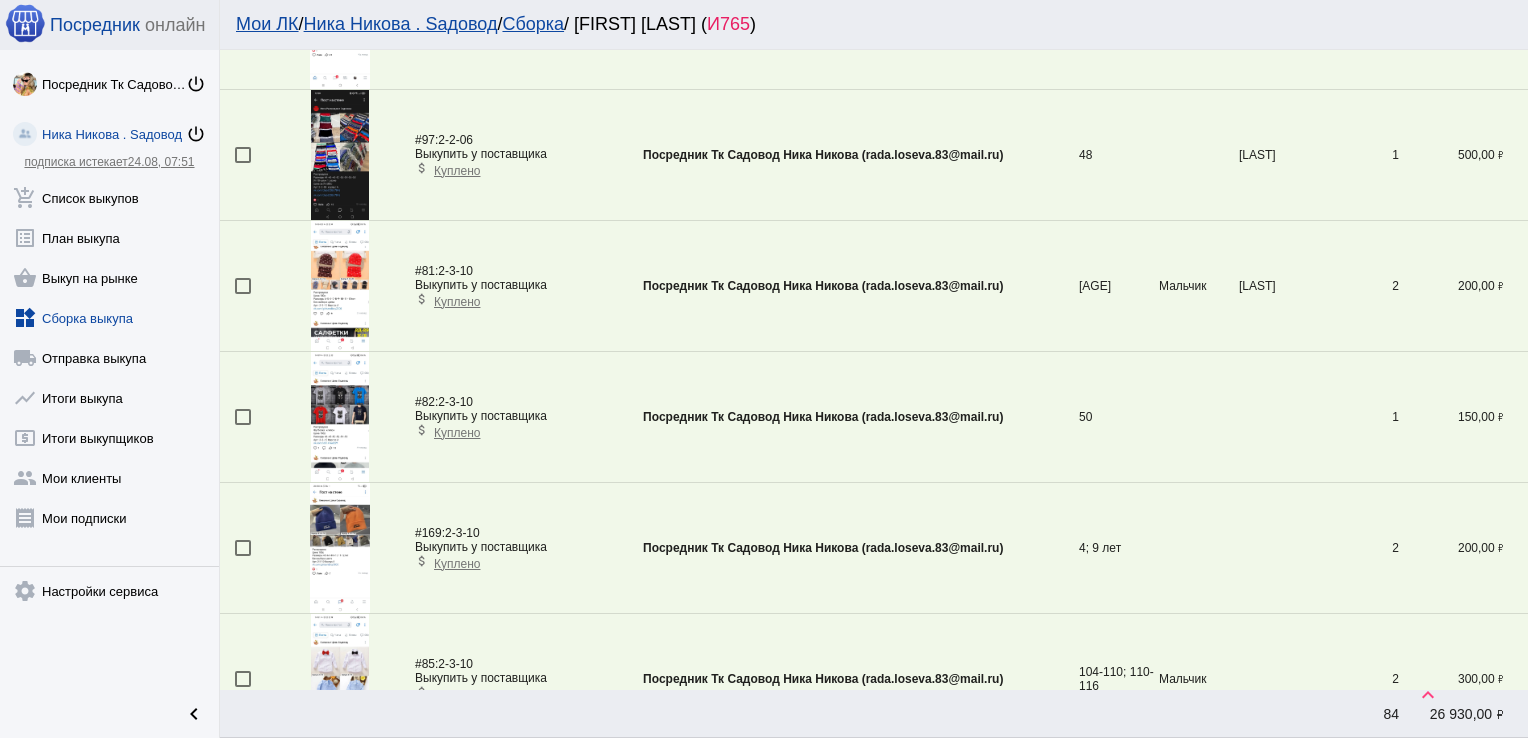 click at bounding box center [243, 417] 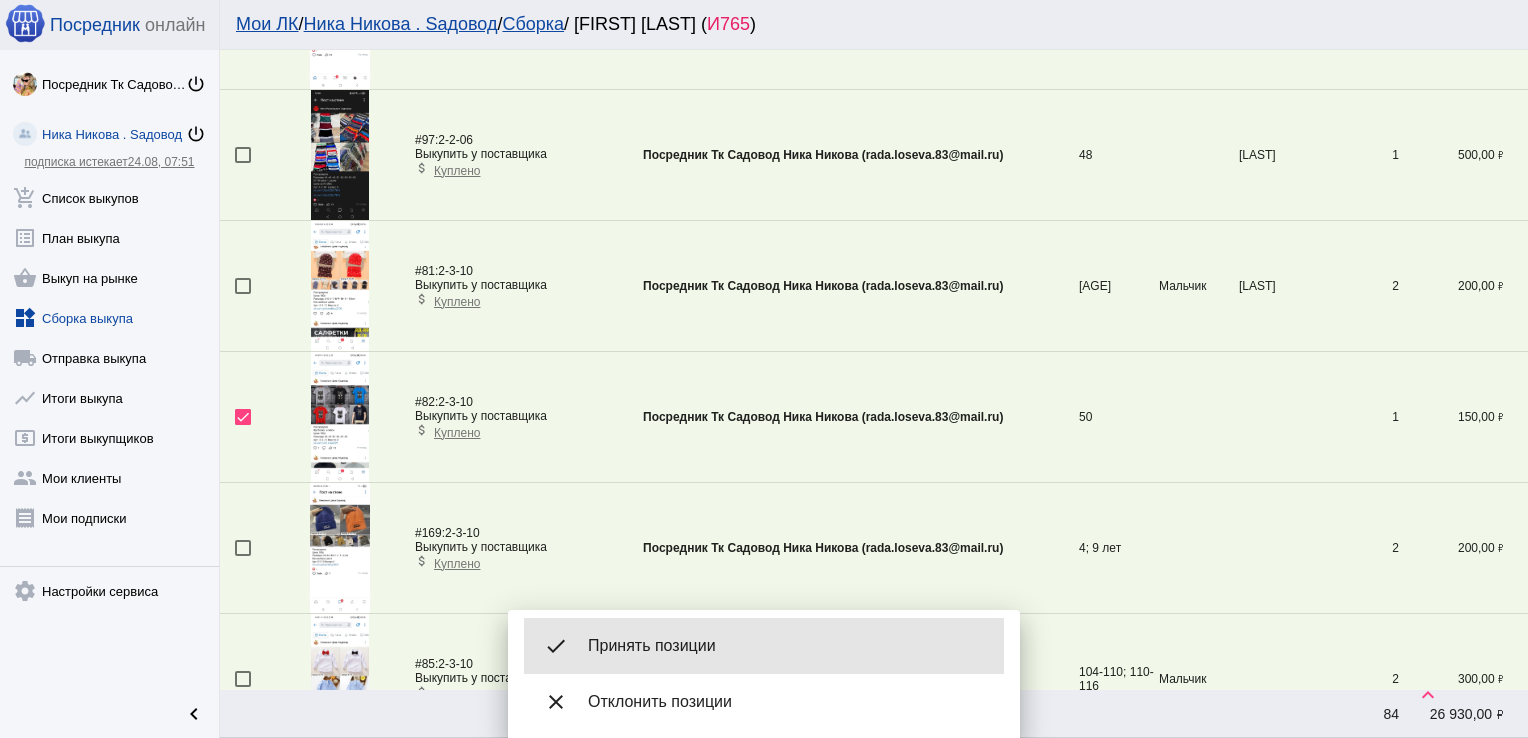 click on "Принять позиции" at bounding box center (788, 646) 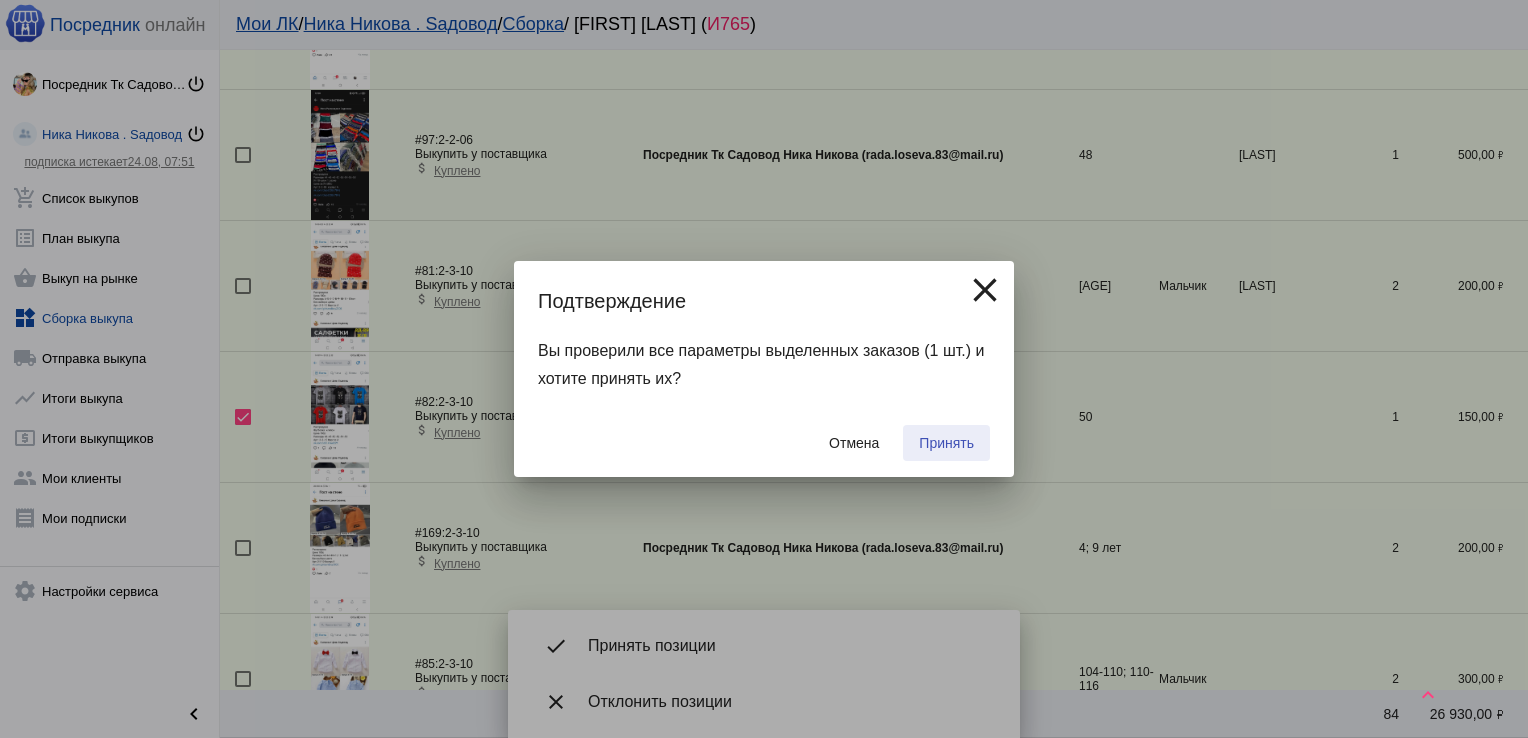 click on "Принять" at bounding box center [946, 443] 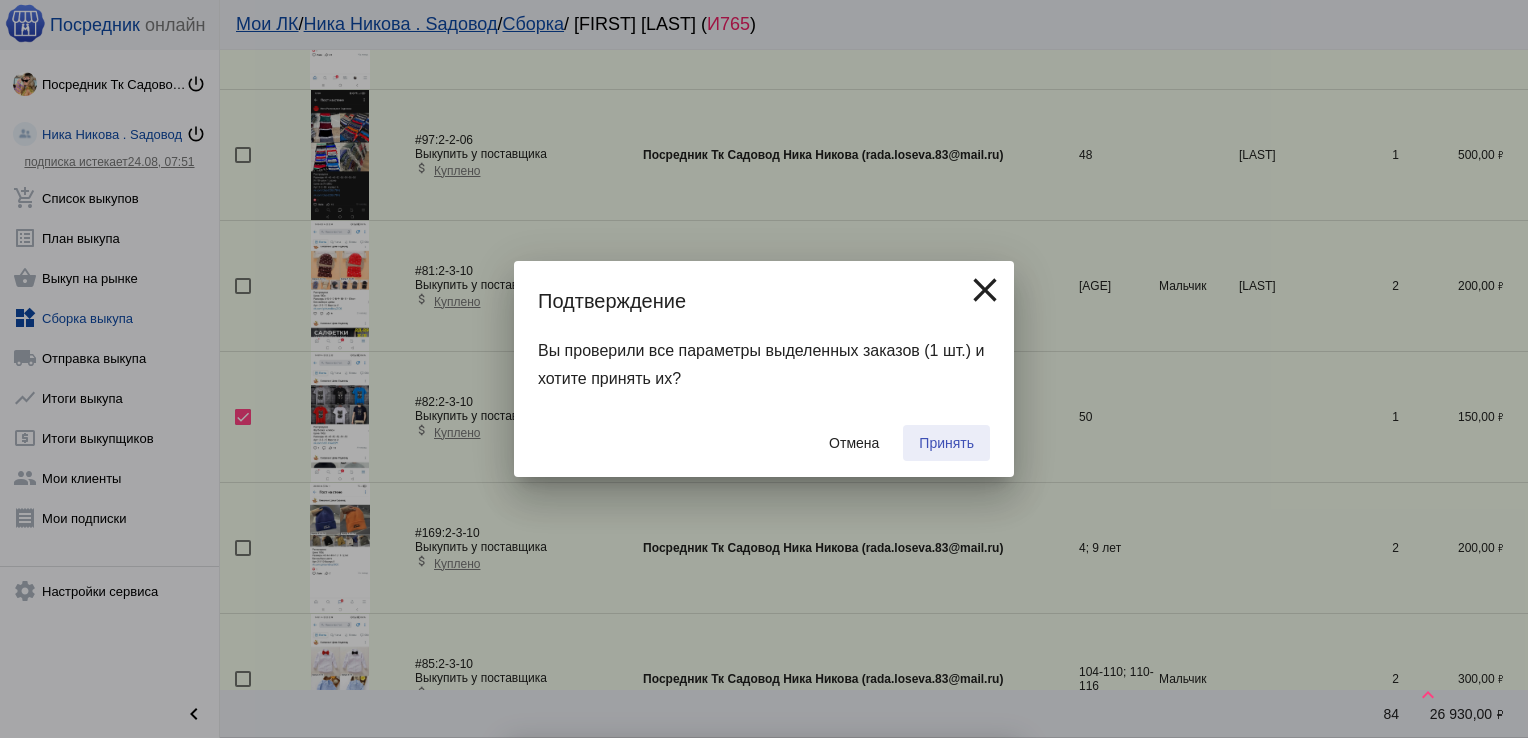 checkbox on "false" 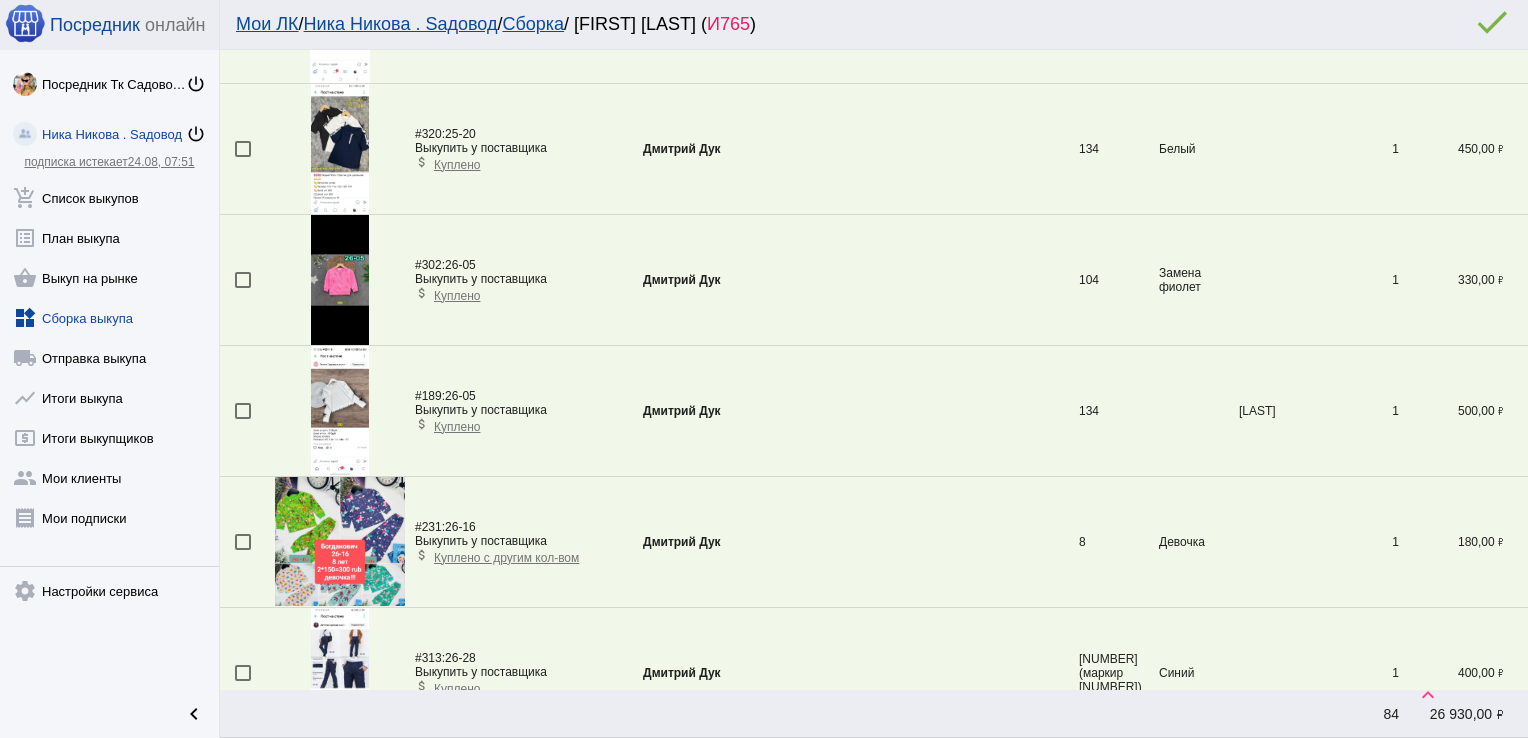scroll, scrollTop: 4779, scrollLeft: 0, axis: vertical 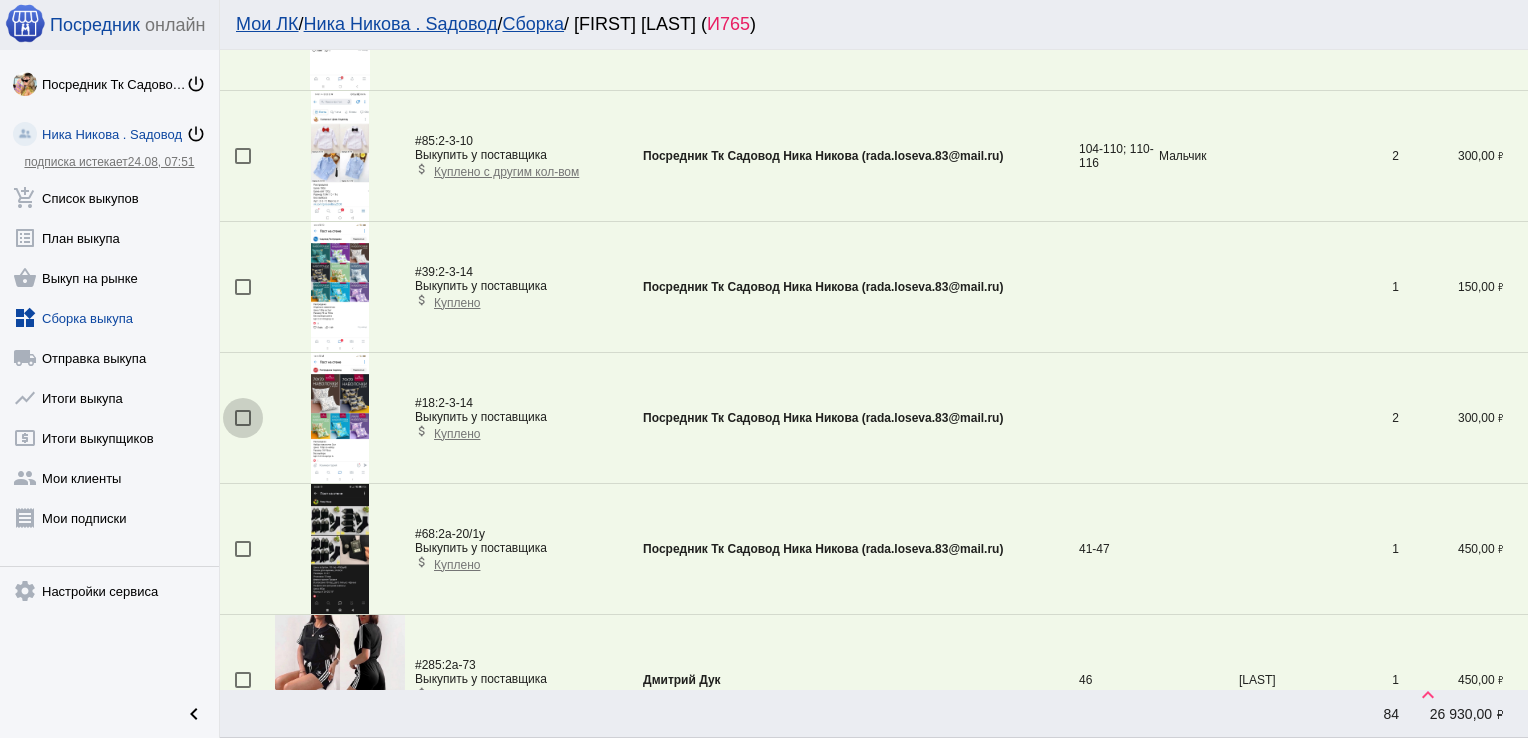 click at bounding box center (243, 418) 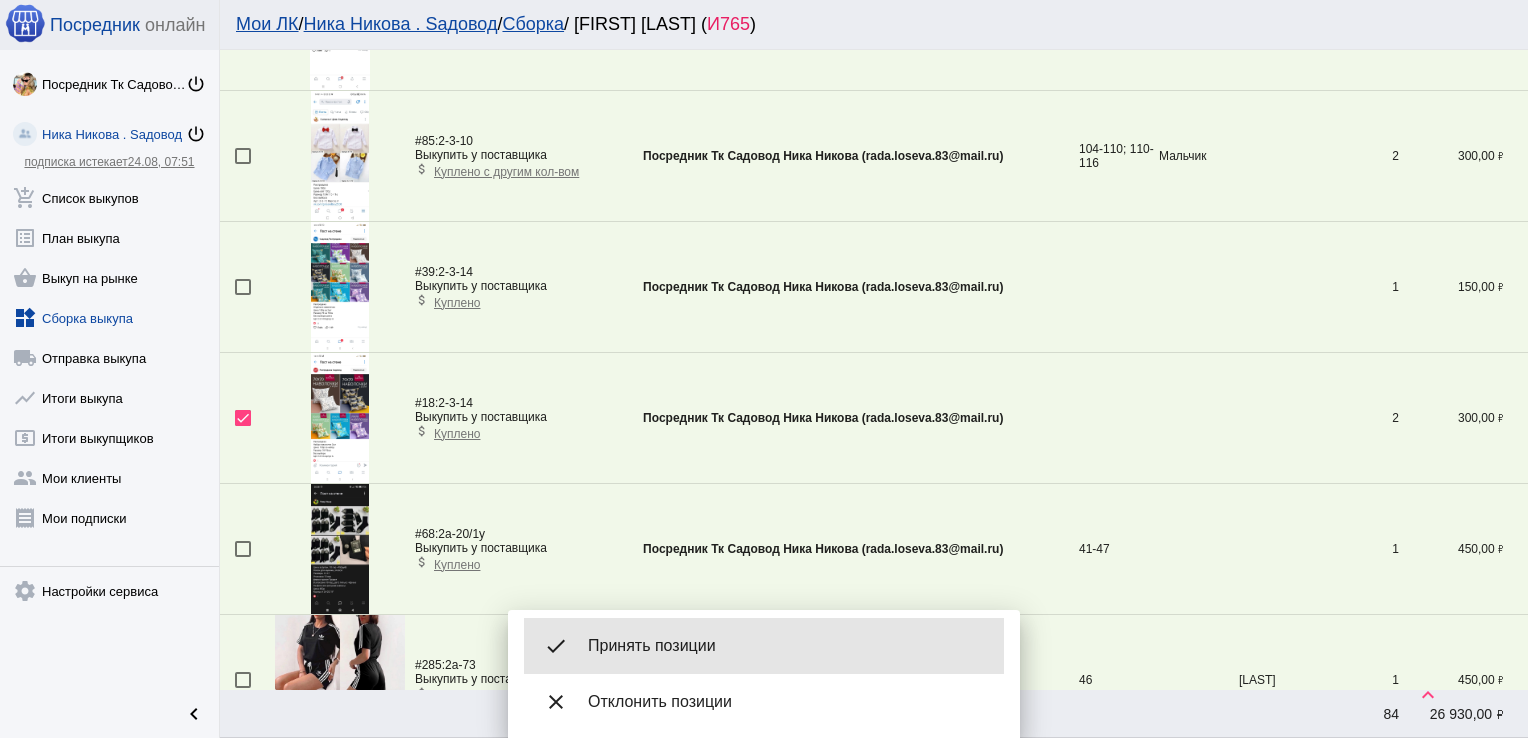 click on "Принять позиции" at bounding box center (788, 646) 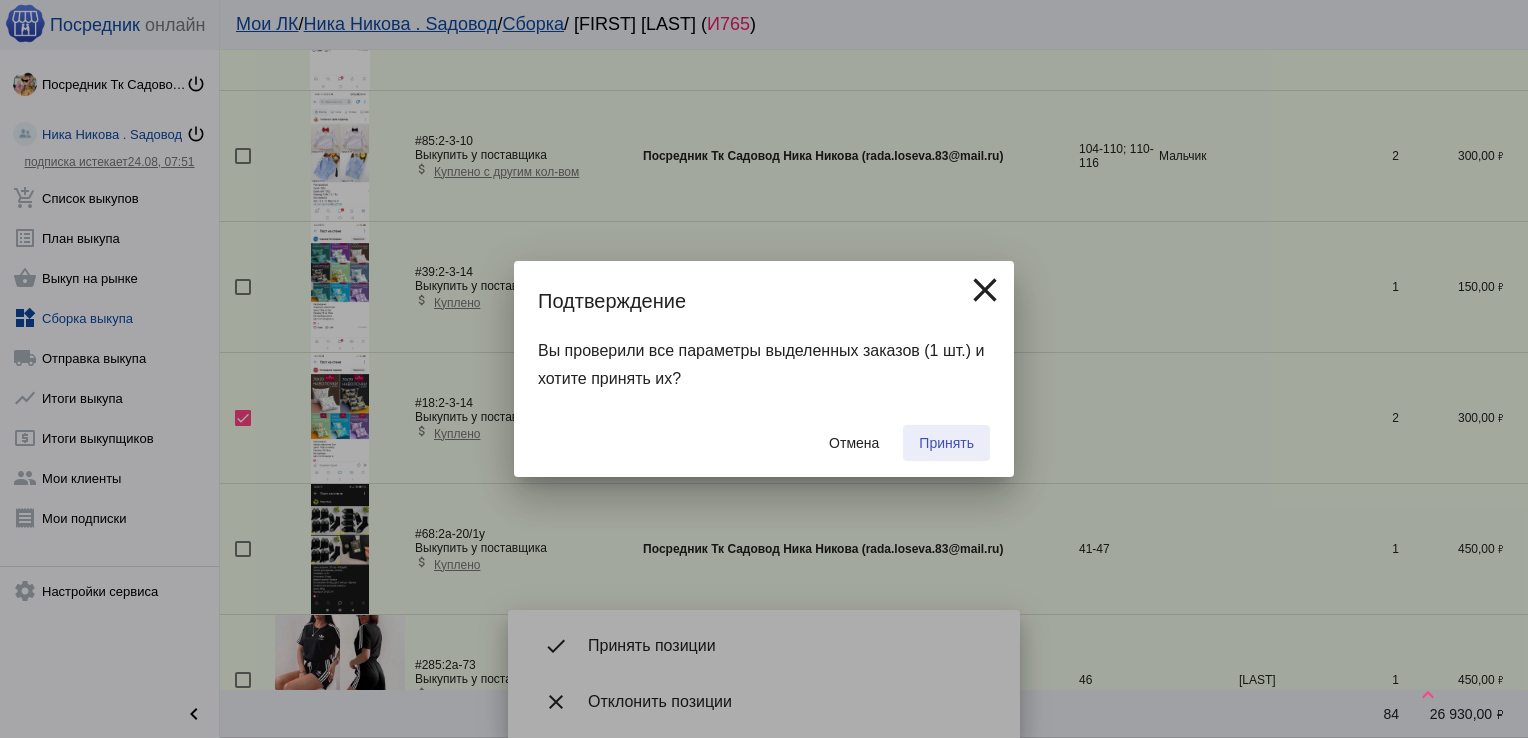 click on "Принять" at bounding box center [946, 443] 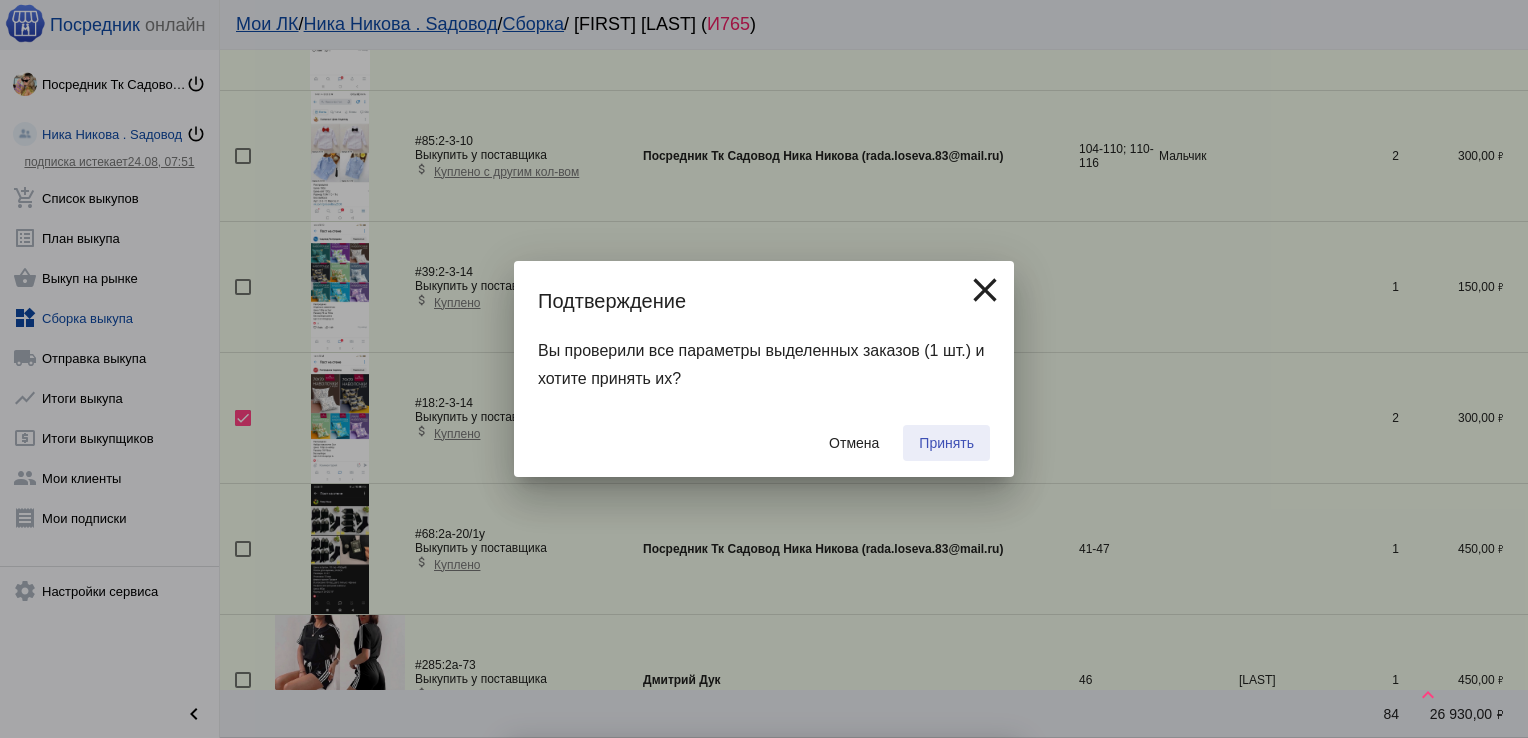 checkbox on "false" 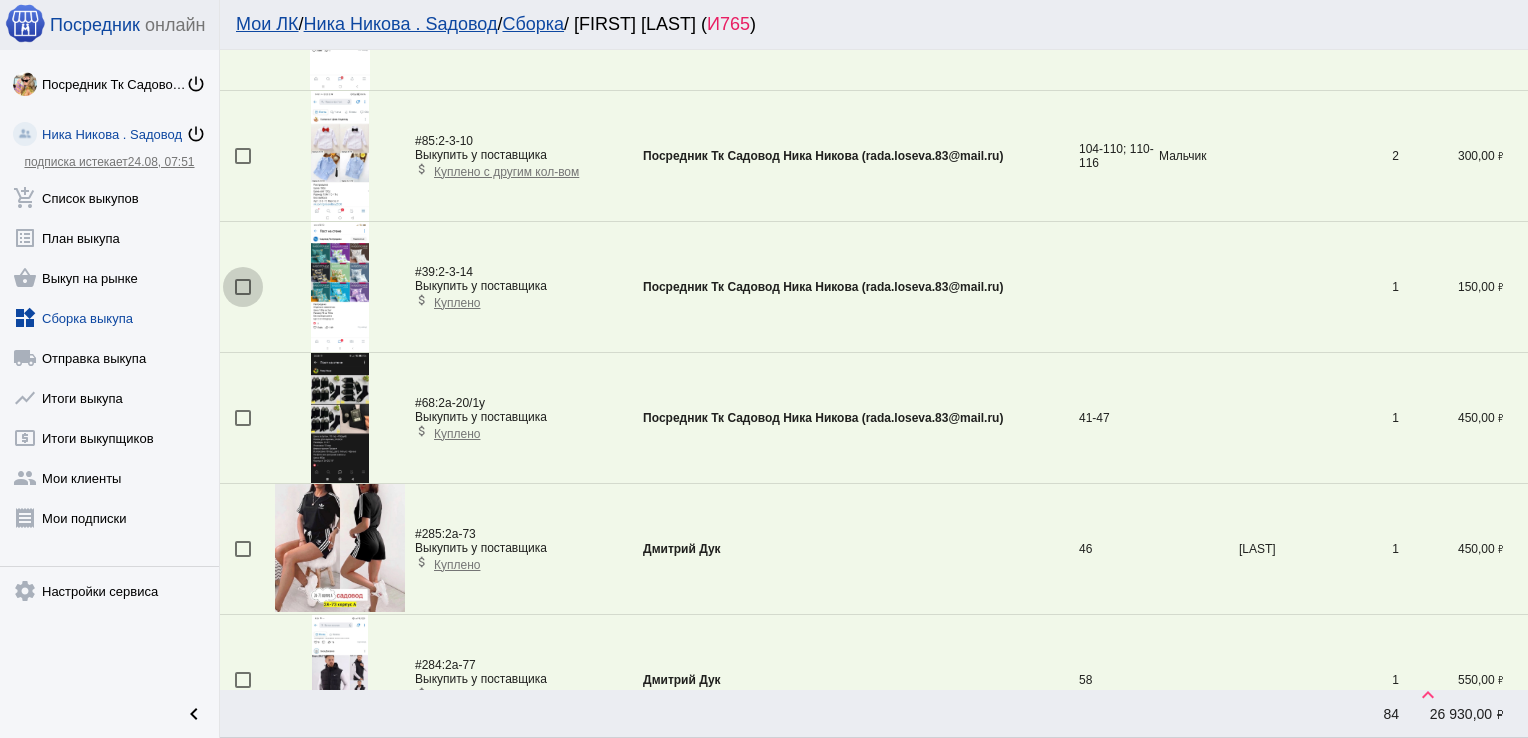 click at bounding box center (243, 287) 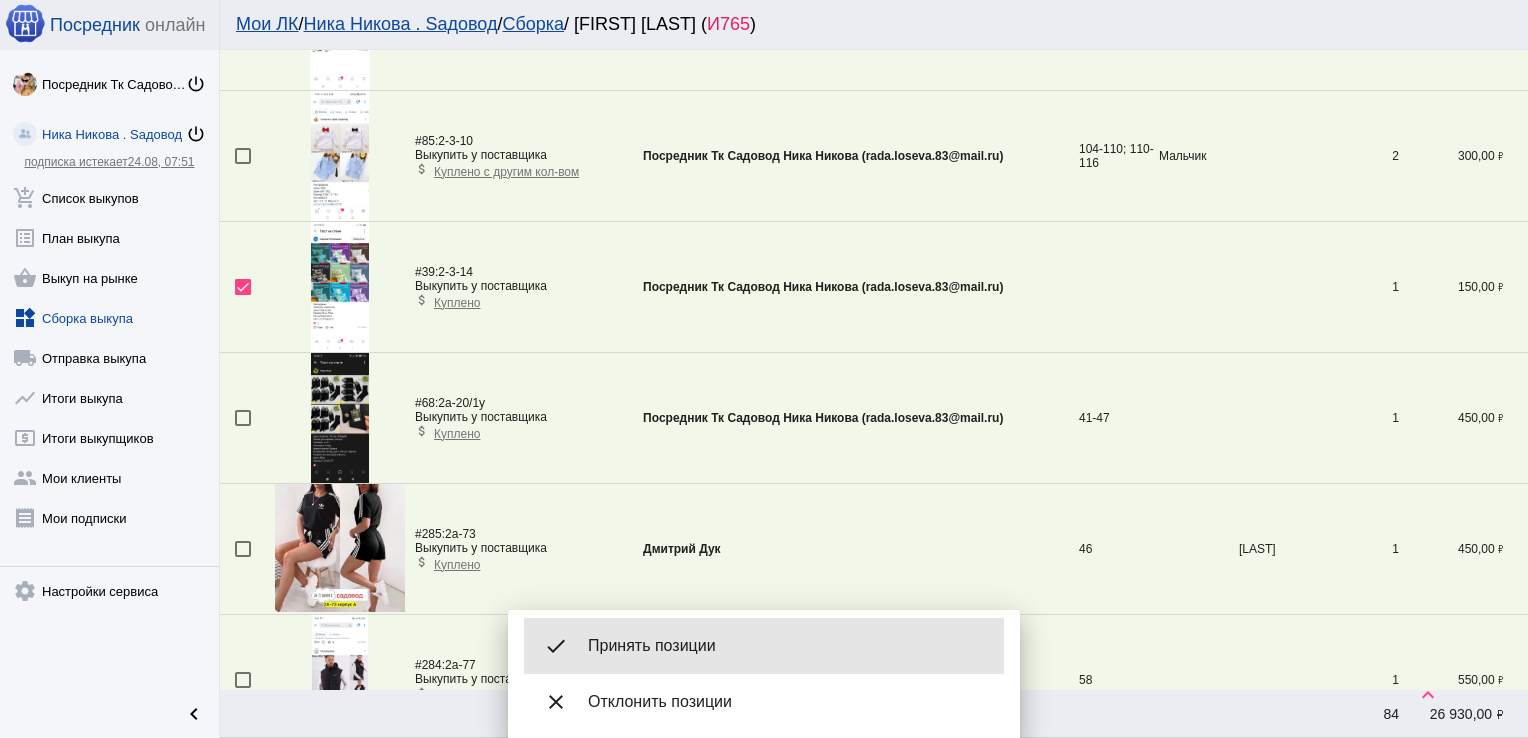 click on "done Принять позиции" at bounding box center [764, 646] 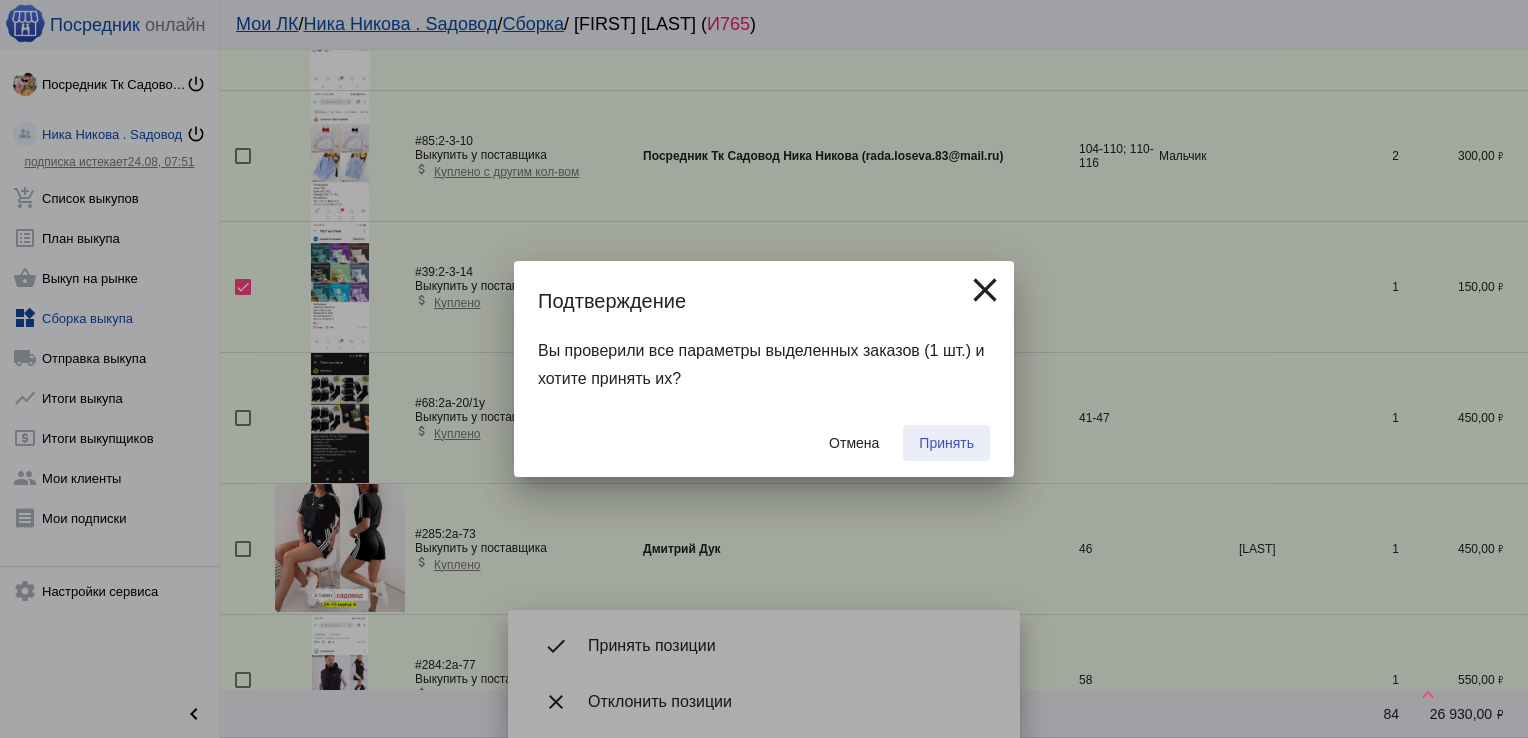 click on "Принять" at bounding box center (946, 443) 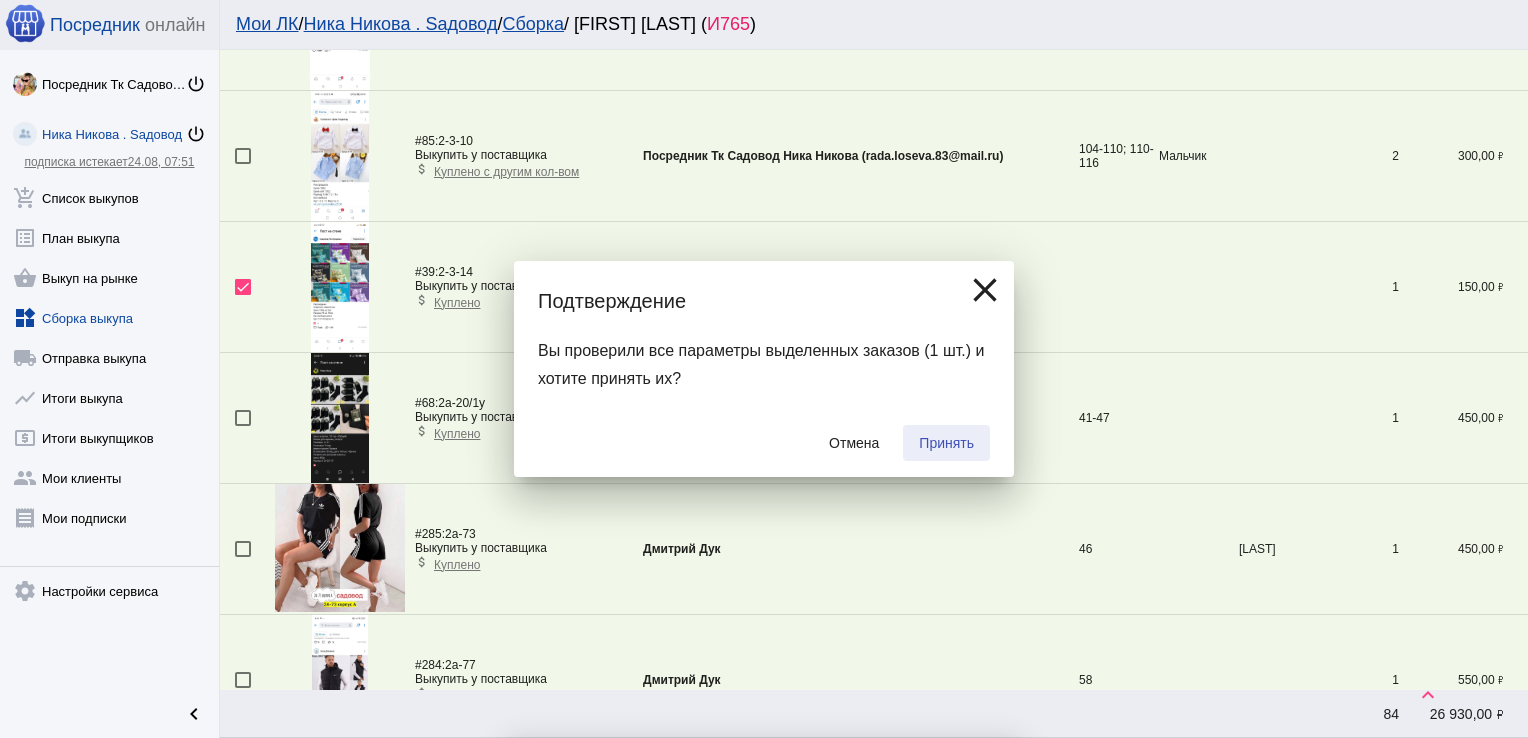 checkbox on "false" 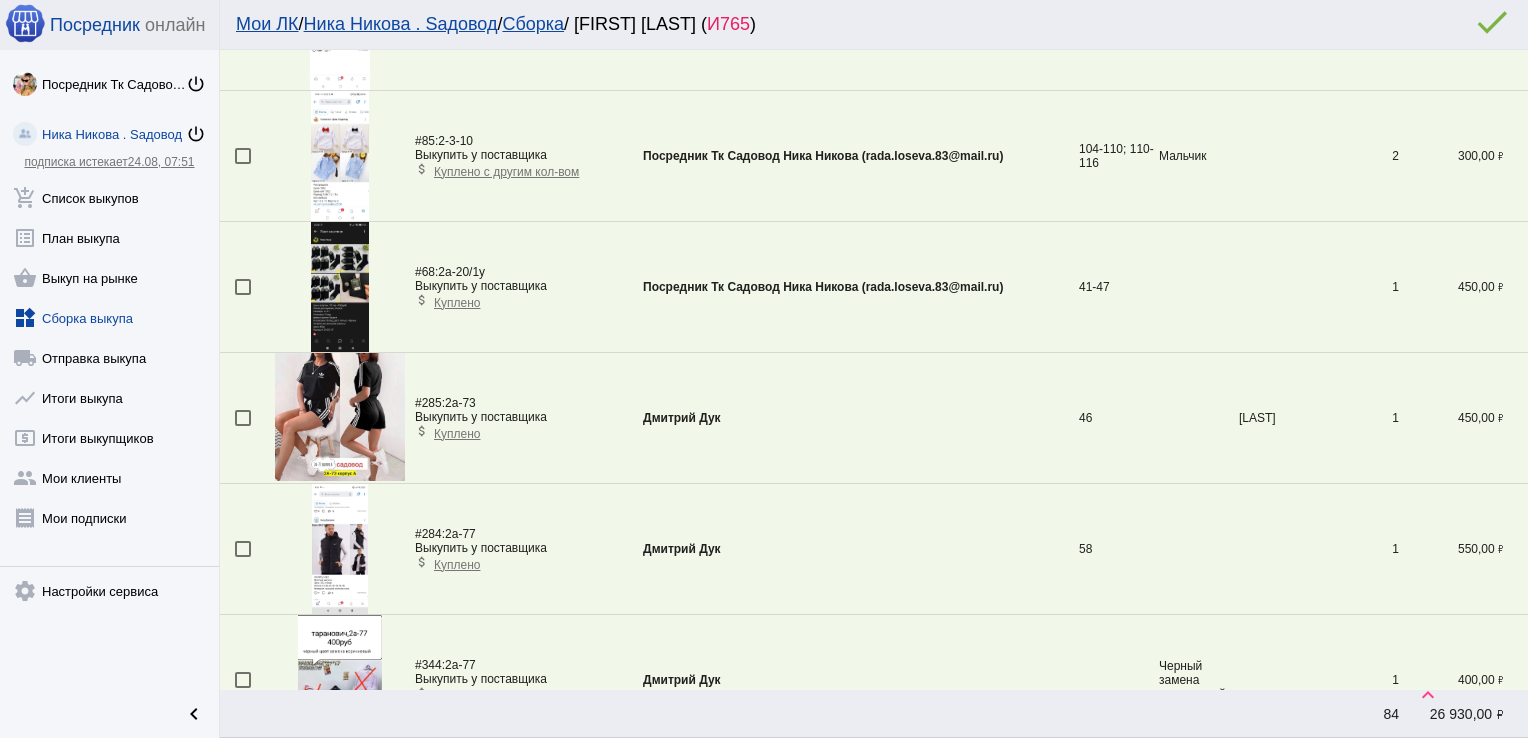 scroll, scrollTop: 5825, scrollLeft: 0, axis: vertical 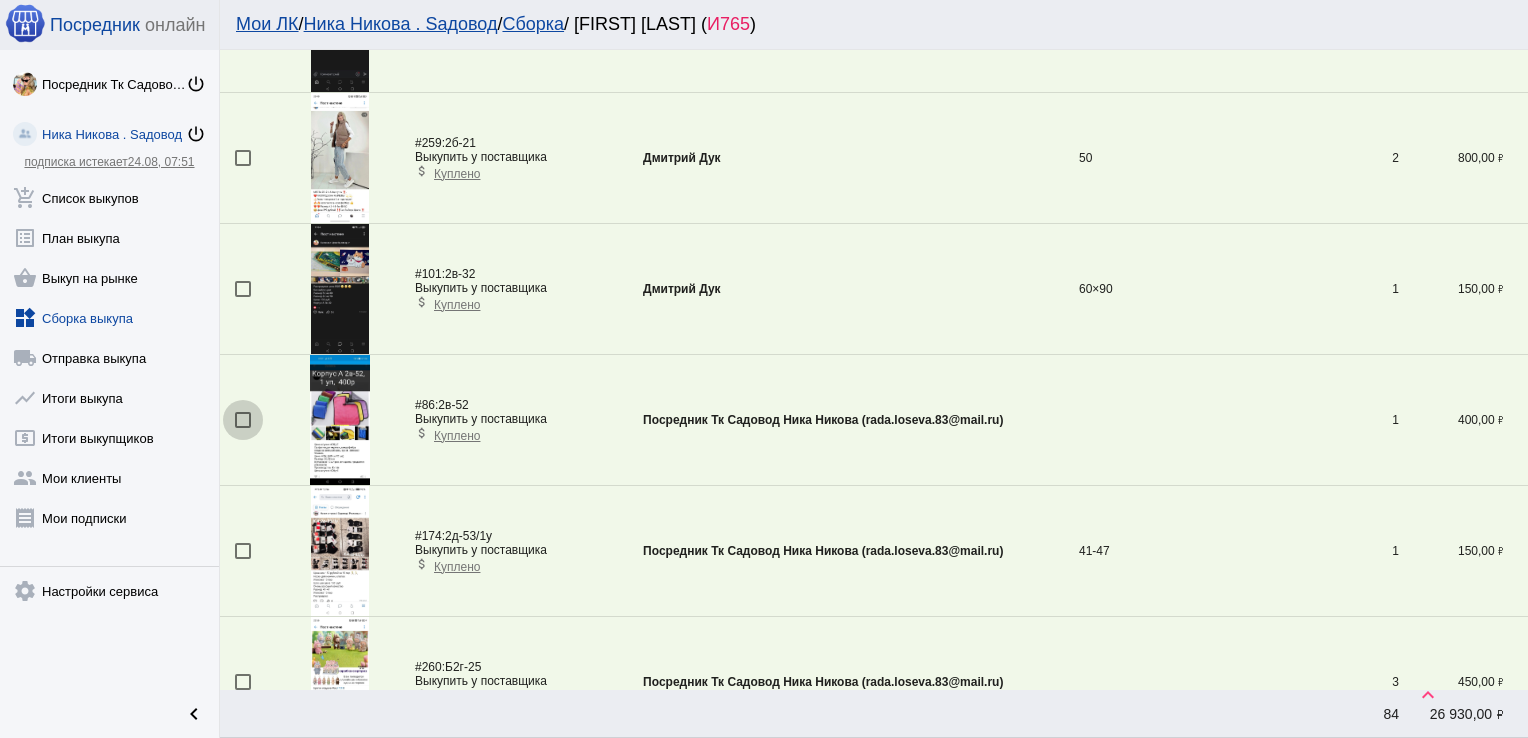 click at bounding box center (243, 420) 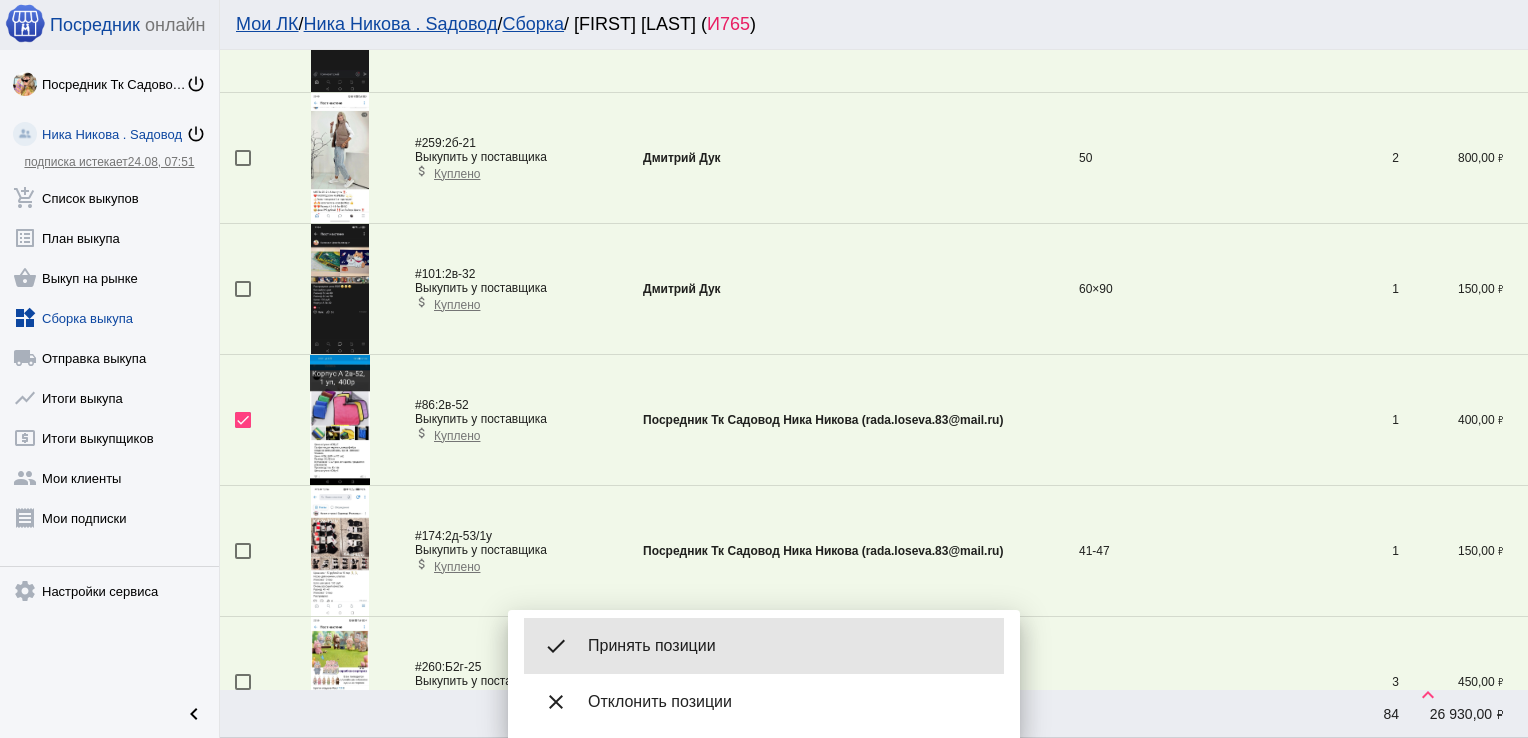 click on "Принять позиции" at bounding box center [788, 646] 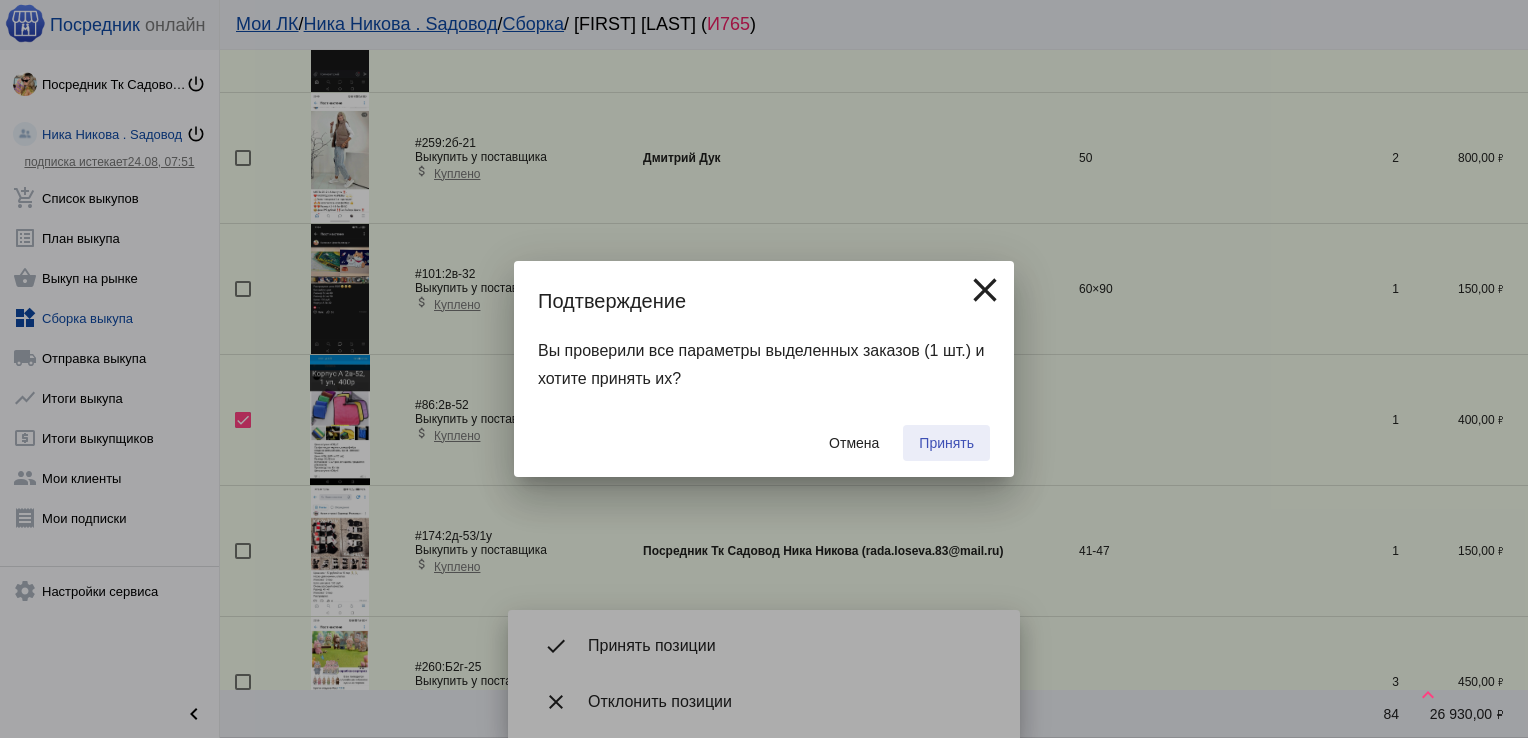 click on "Принять" at bounding box center [946, 443] 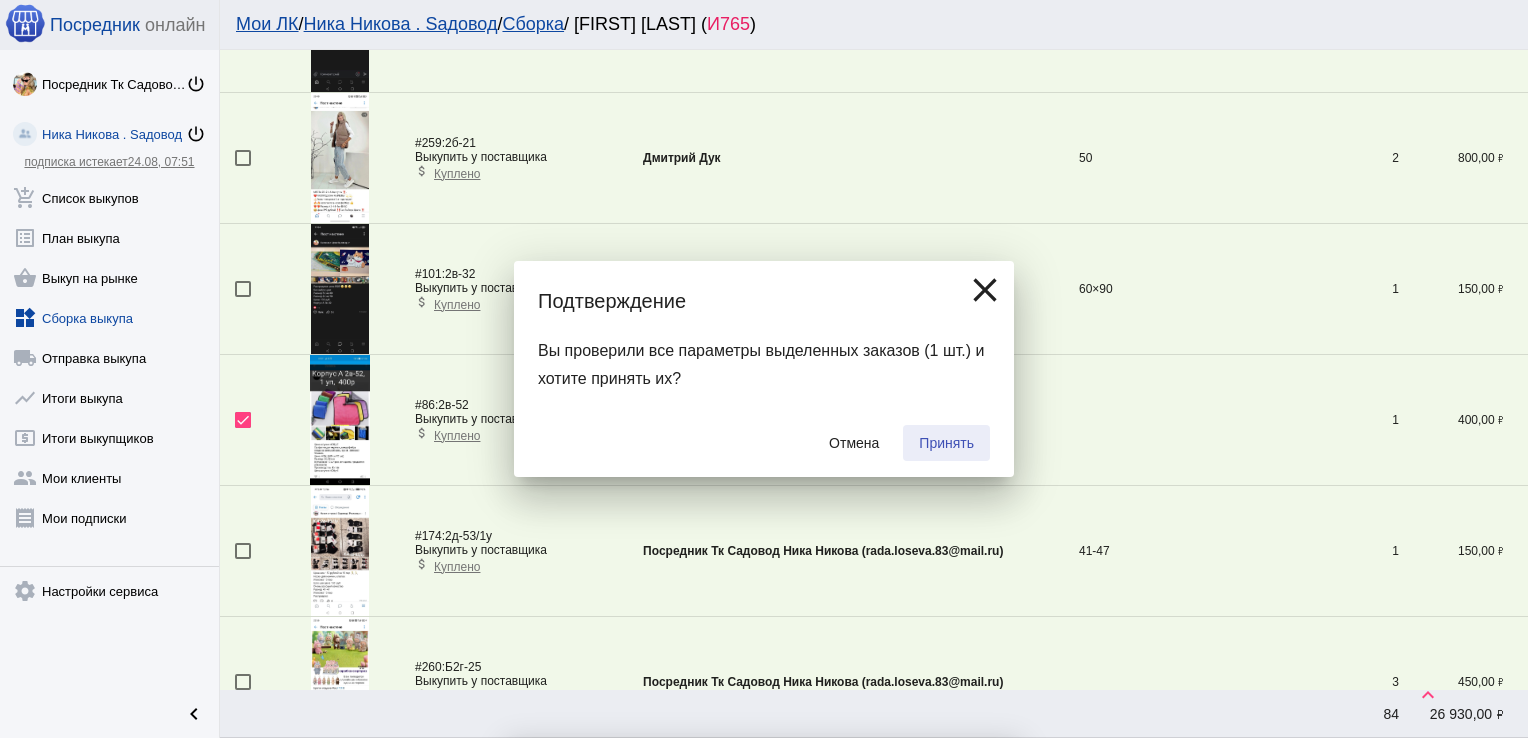 checkbox on "false" 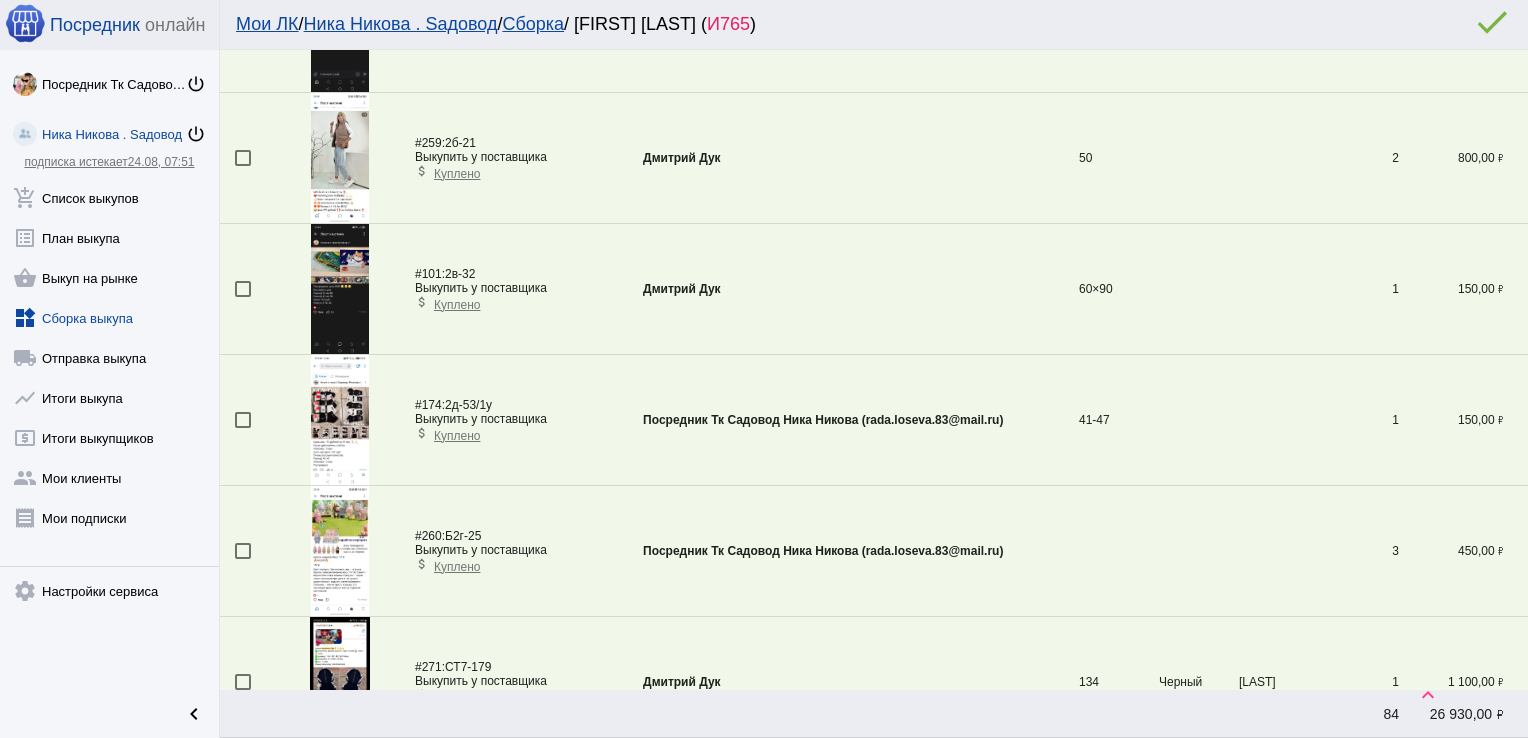 scroll, scrollTop: 5433, scrollLeft: 0, axis: vertical 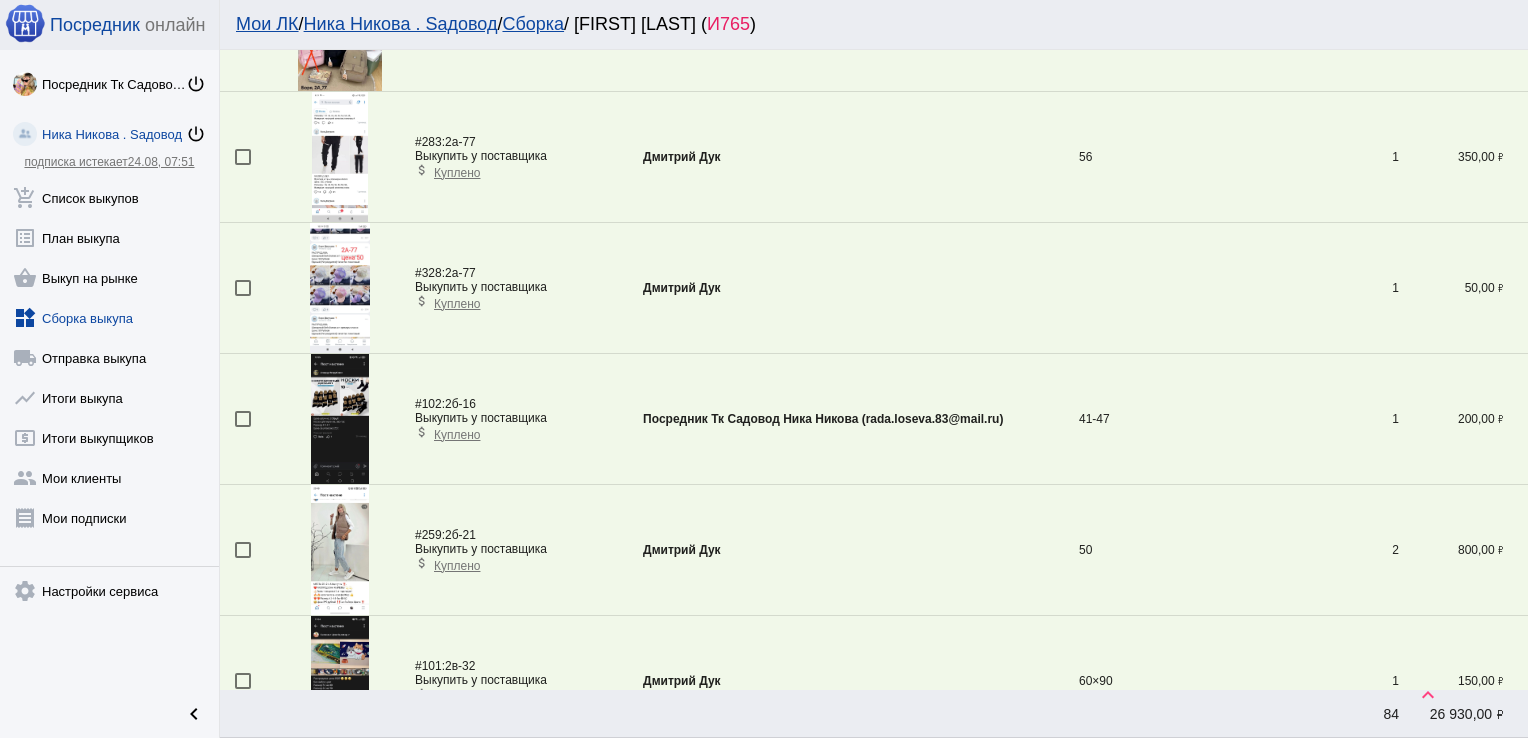 click at bounding box center (243, 419) 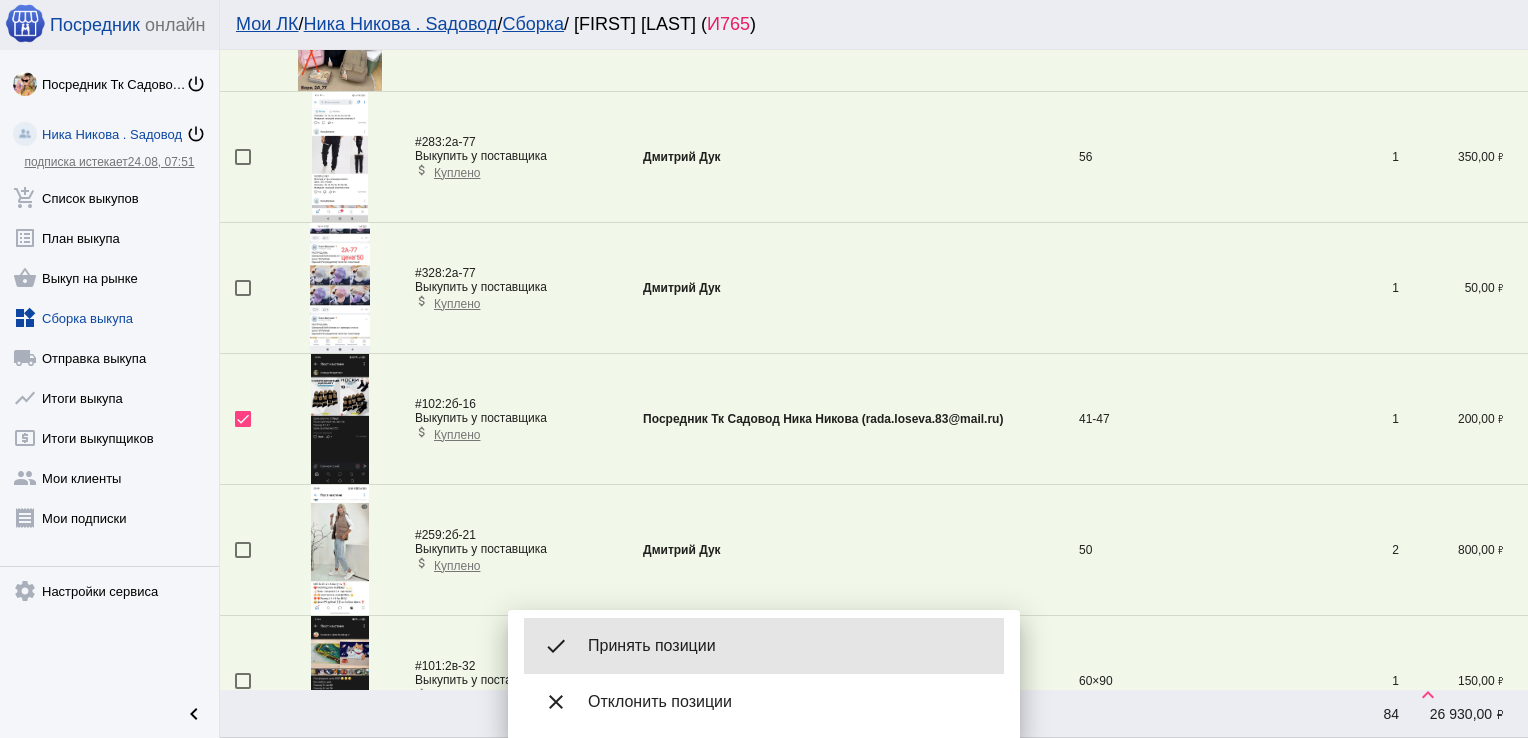 click on "done Принять позиции" at bounding box center (764, 646) 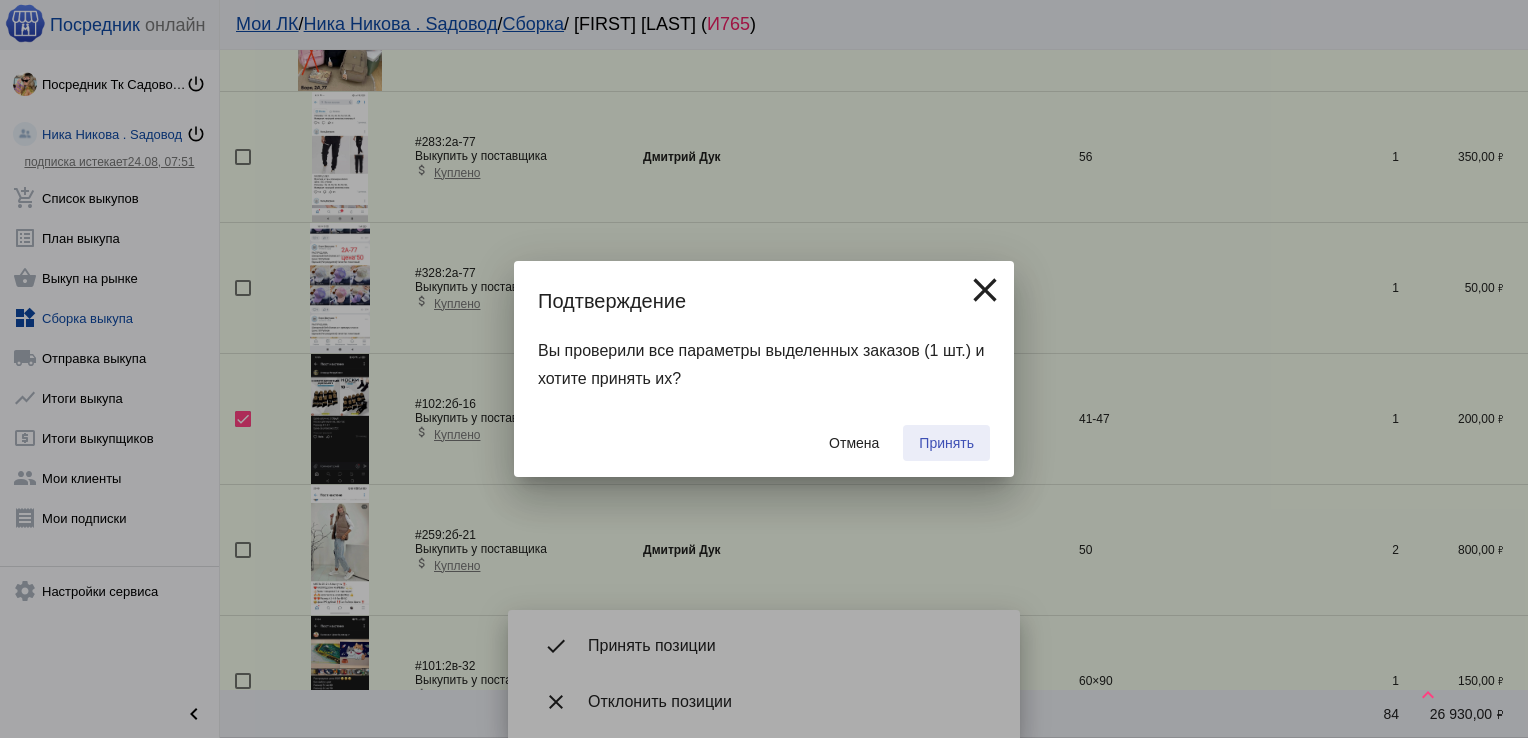 click on "Принять" at bounding box center [946, 443] 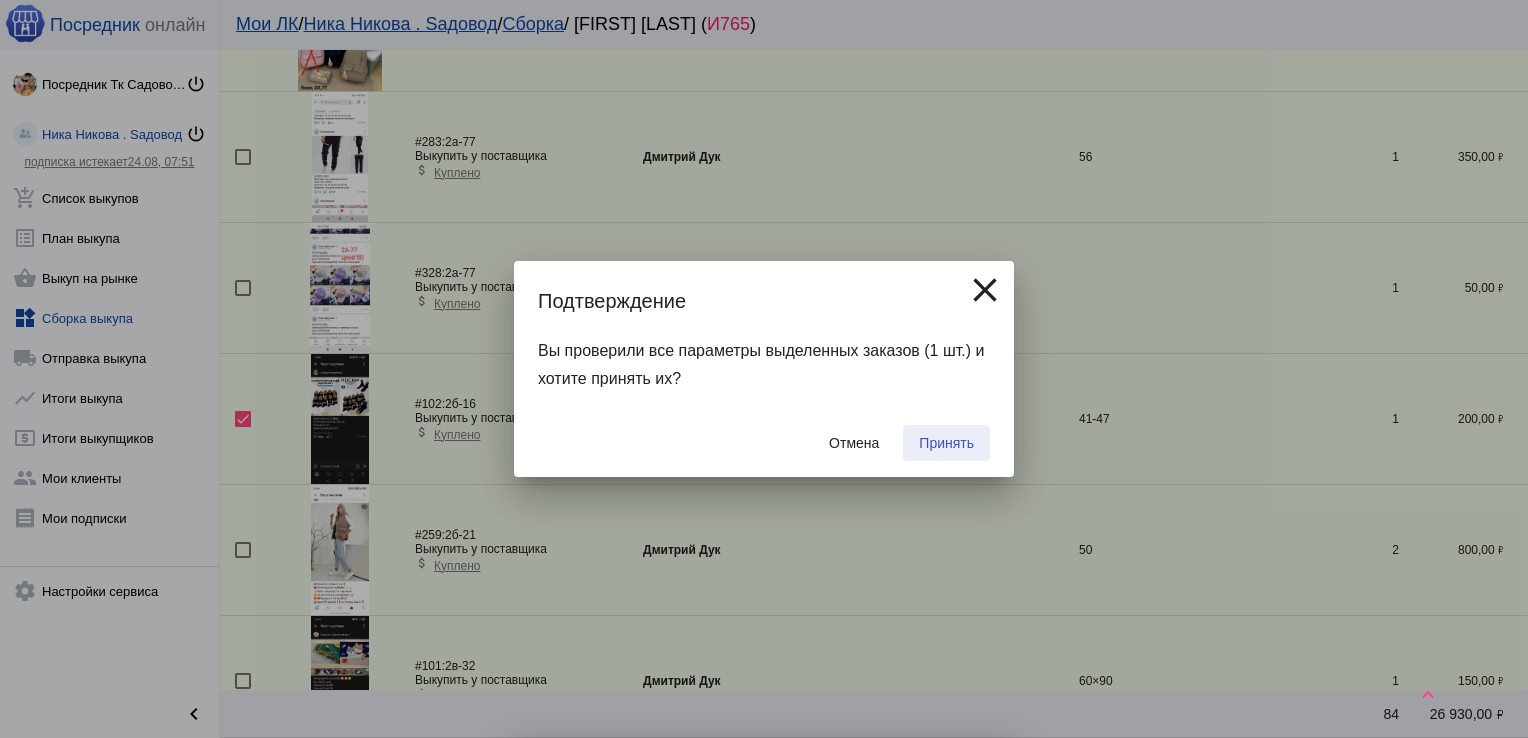 checkbox on "false" 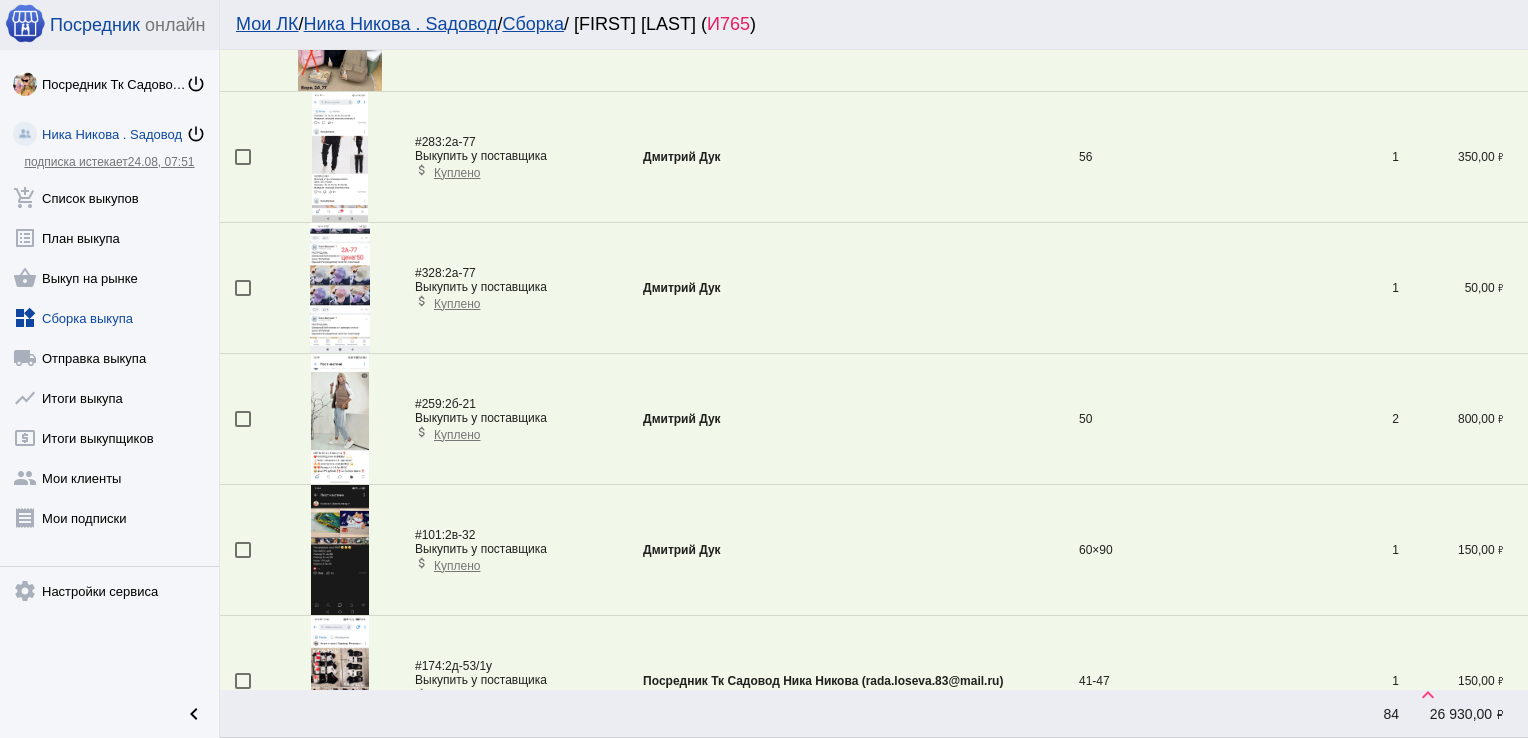 scroll, scrollTop: 4648, scrollLeft: 0, axis: vertical 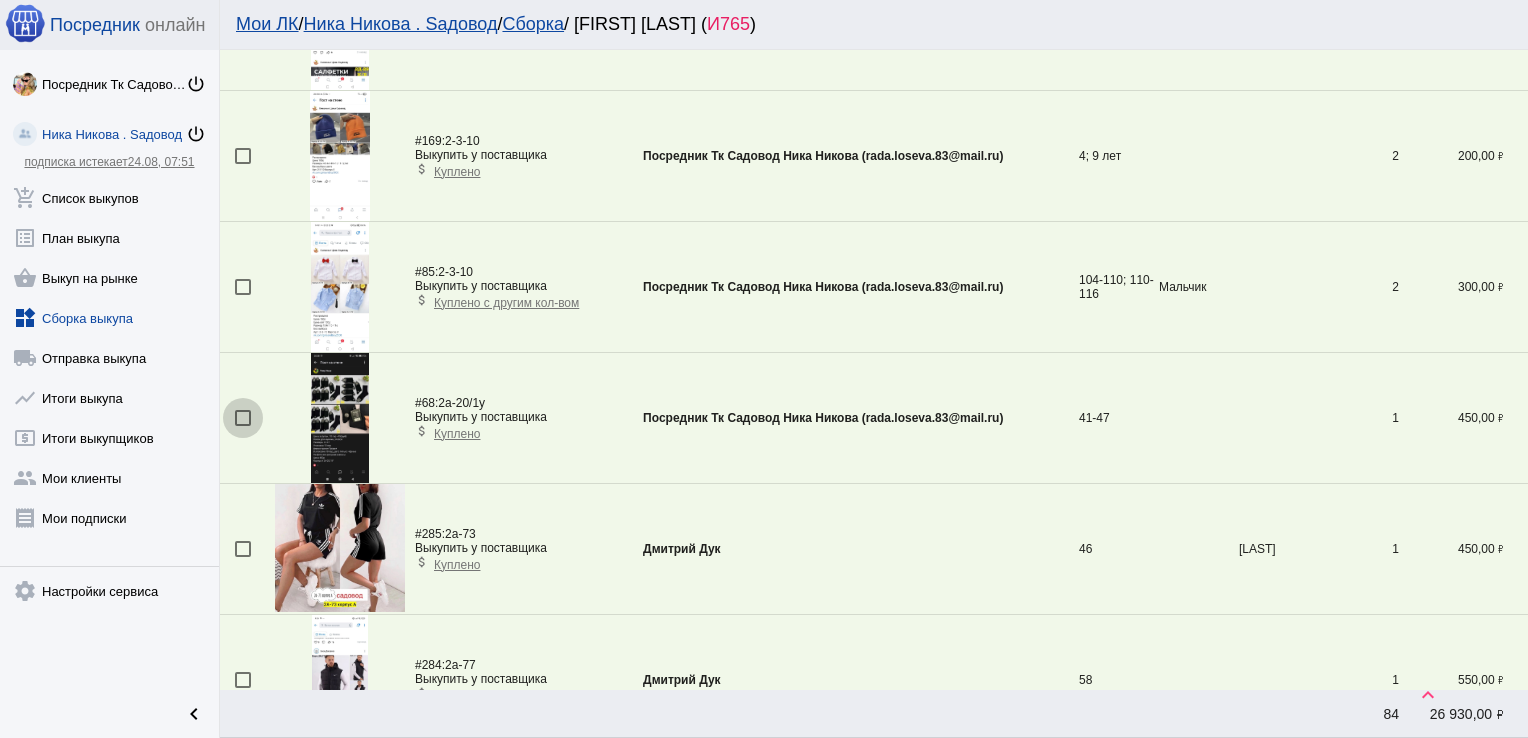 click at bounding box center (243, 418) 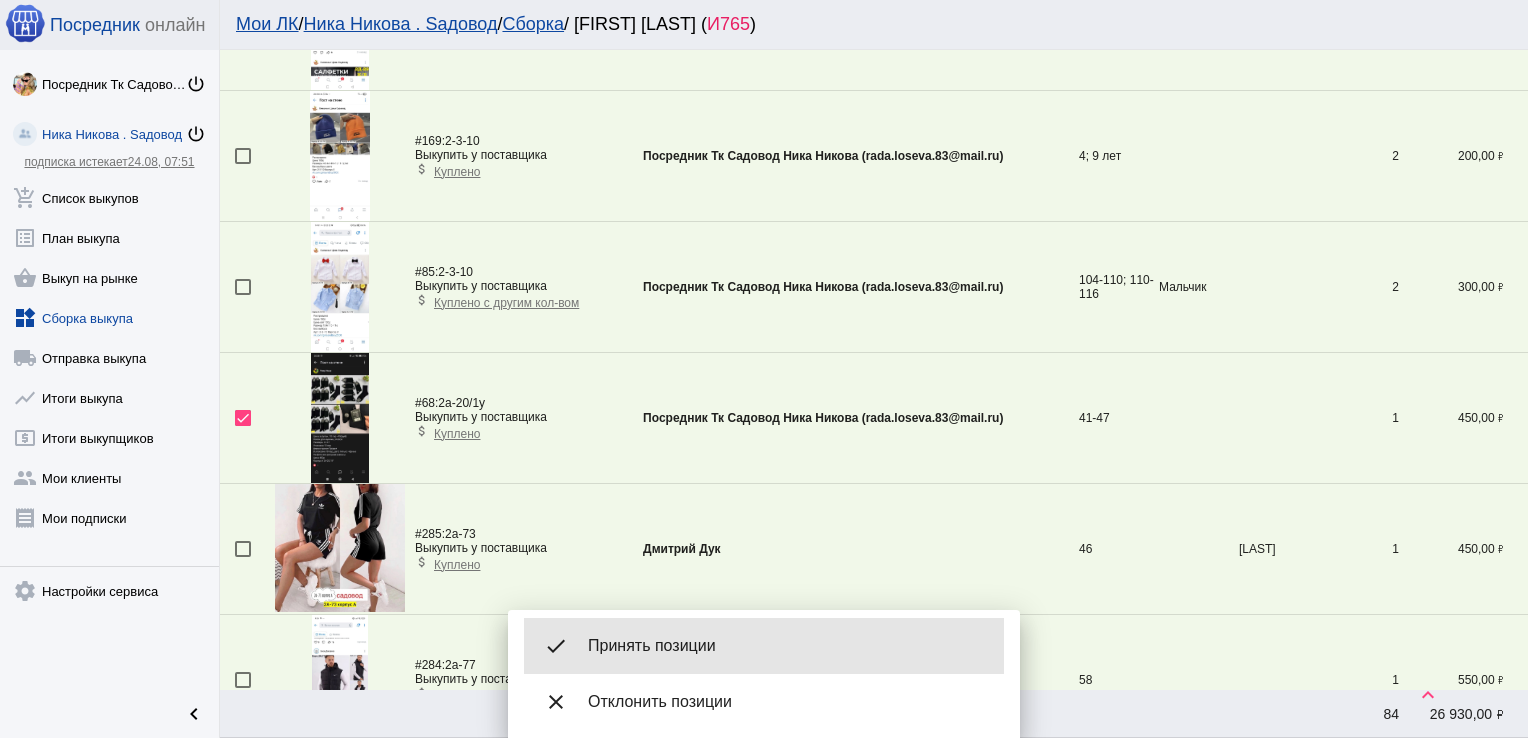 click on "done Принять позиции" at bounding box center (764, 646) 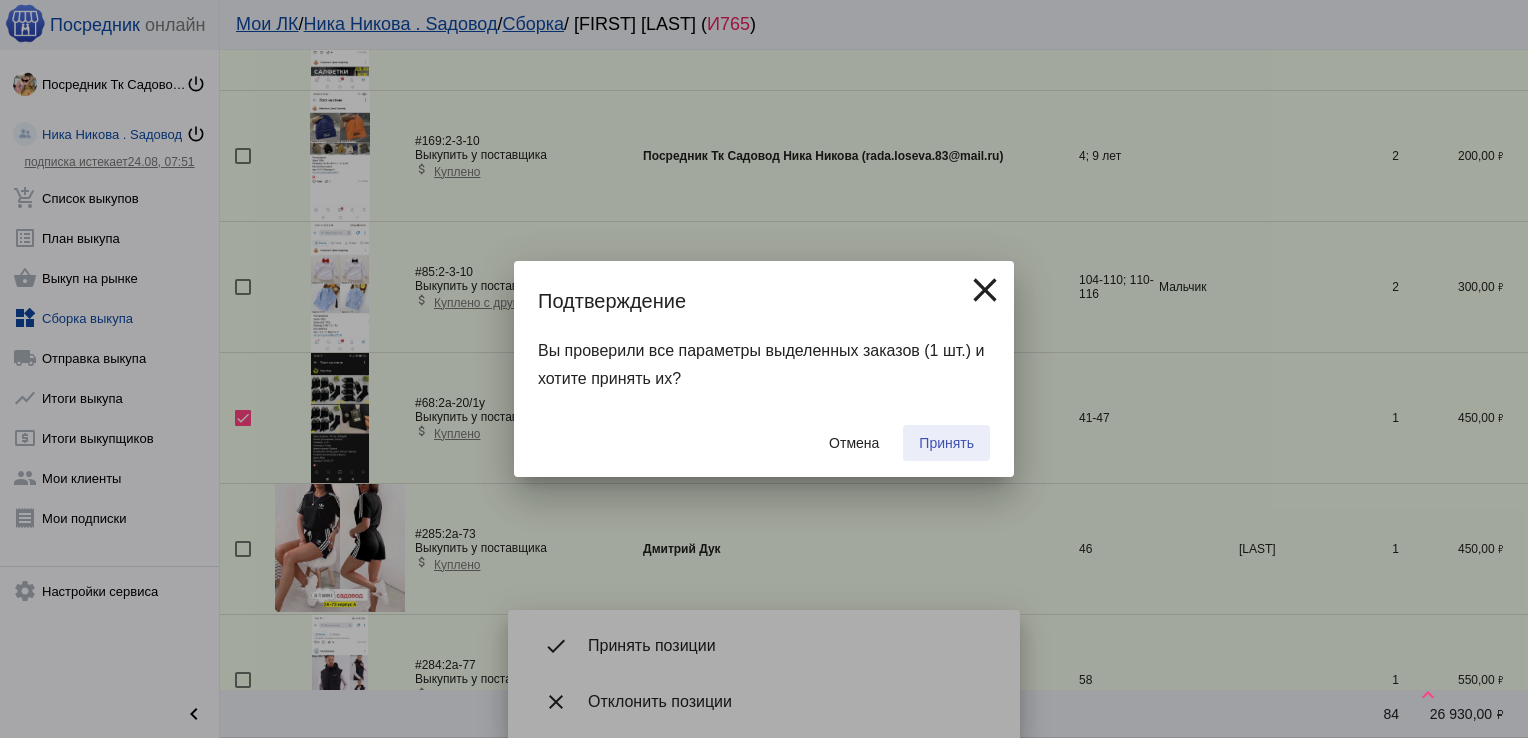 click on "Принять" at bounding box center (946, 443) 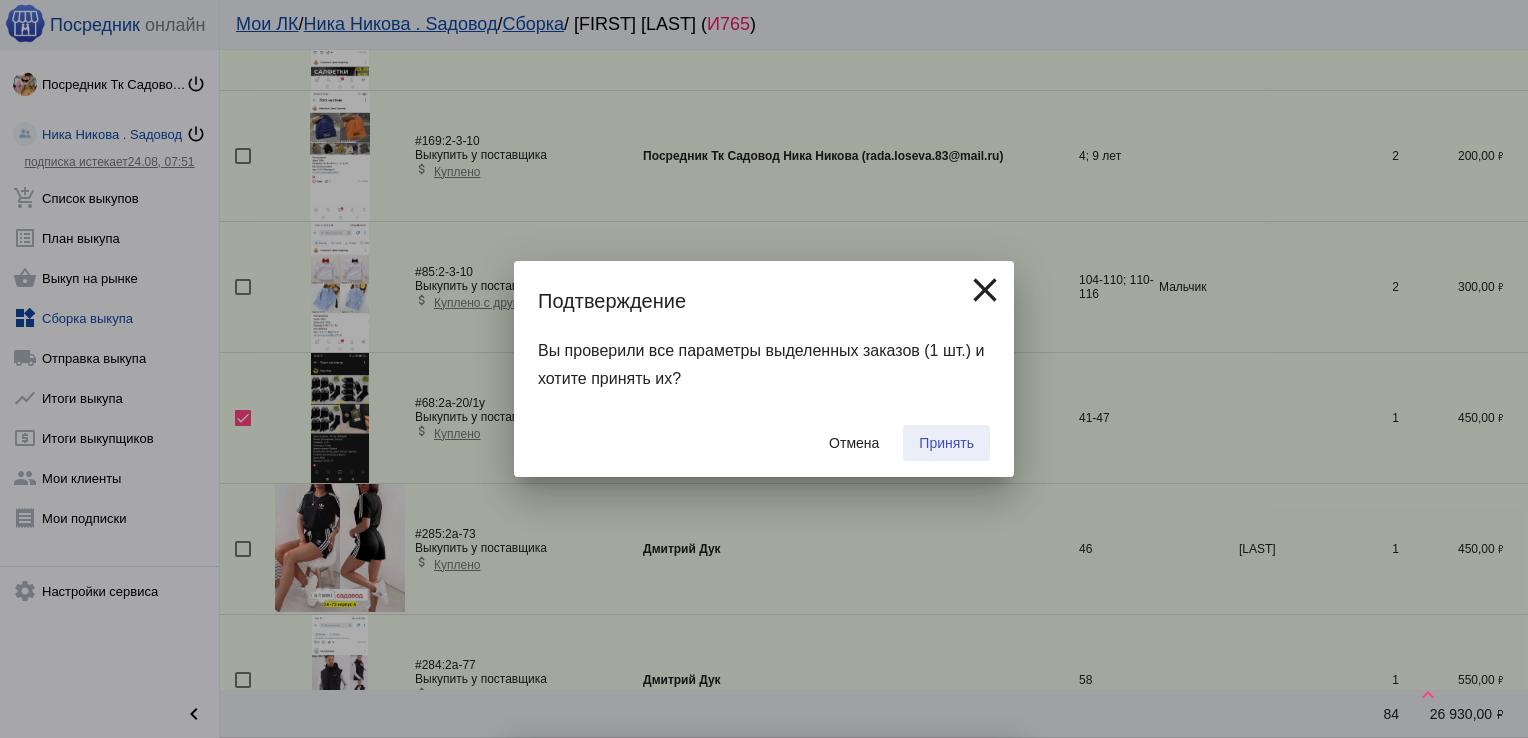 checkbox on "false" 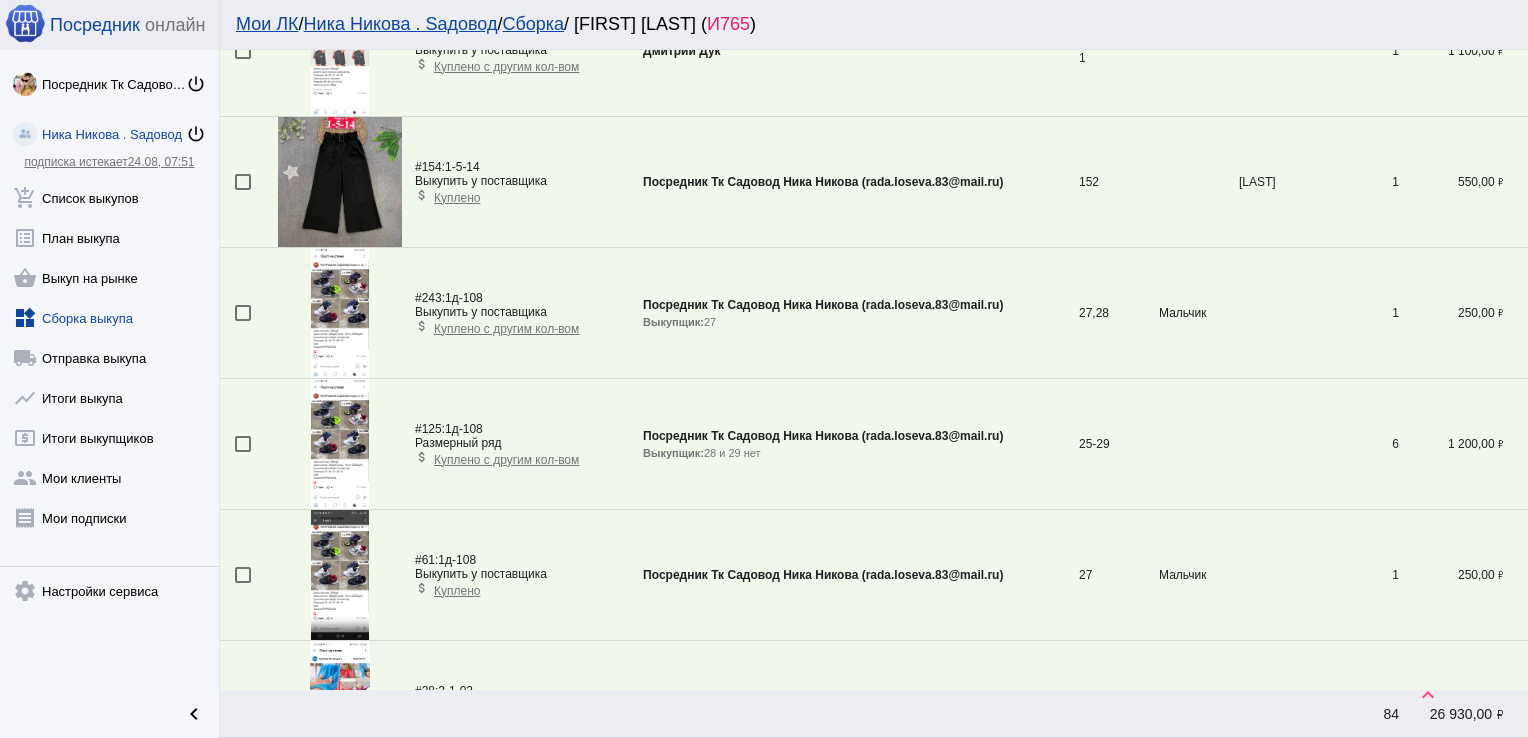scroll, scrollTop: 3731, scrollLeft: 0, axis: vertical 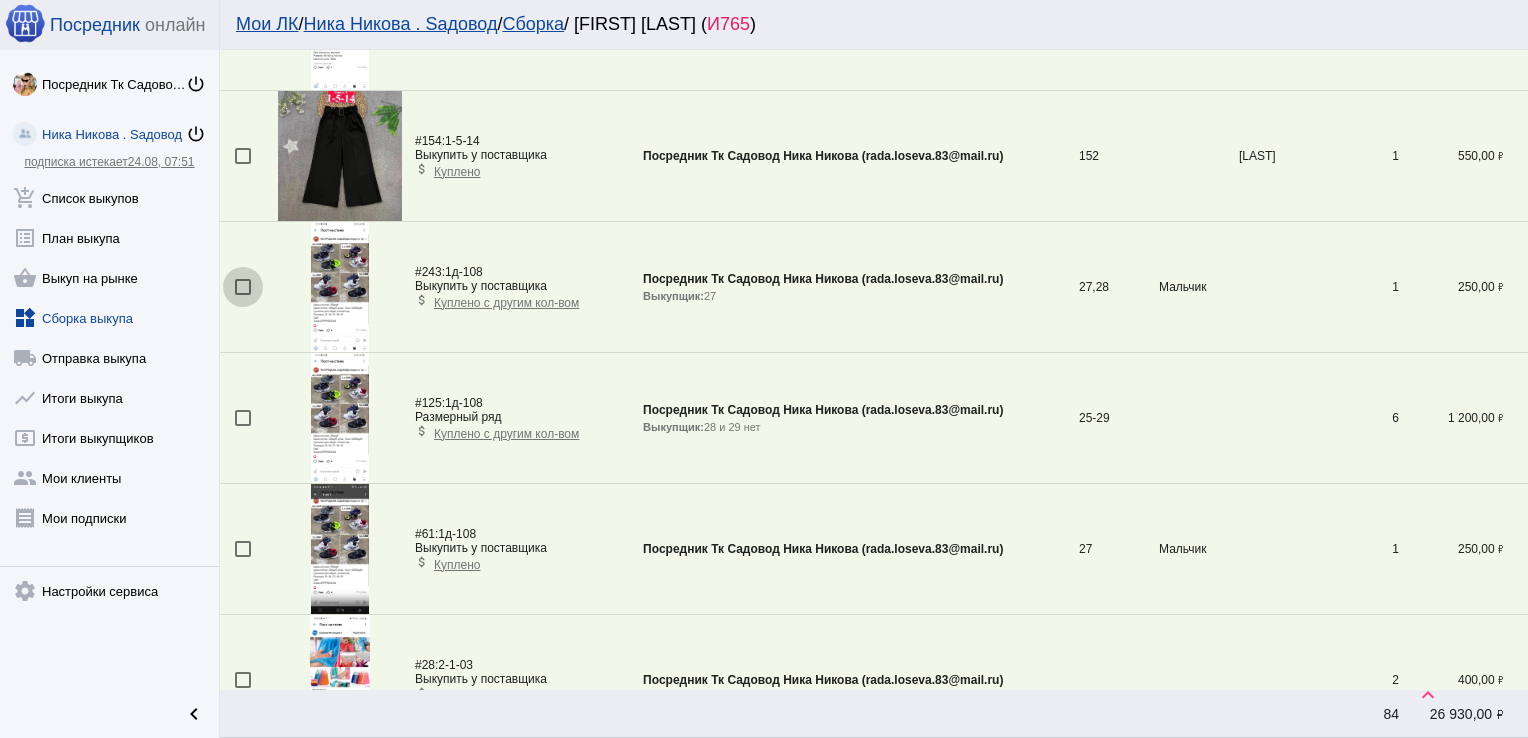 click at bounding box center [243, 287] 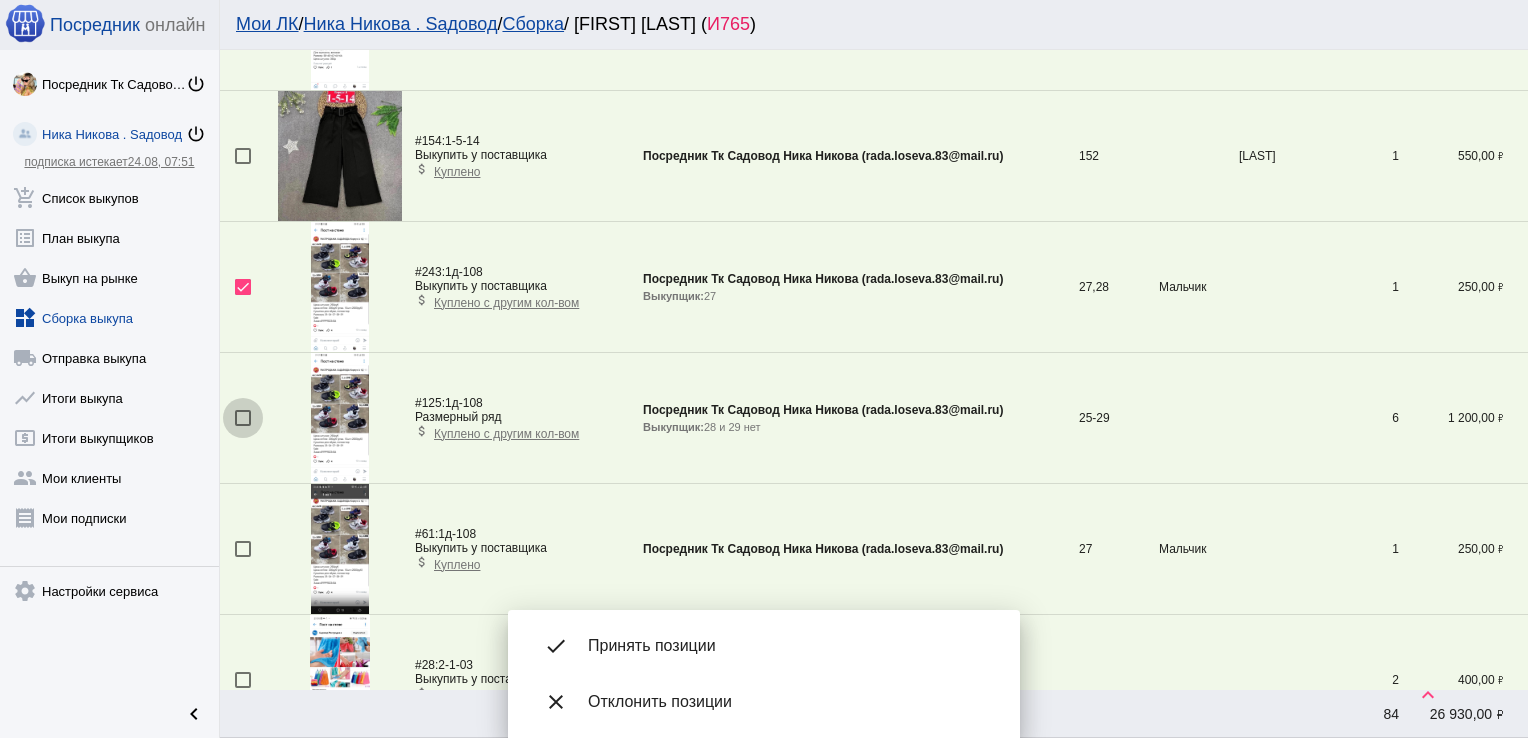 click at bounding box center [243, 418] 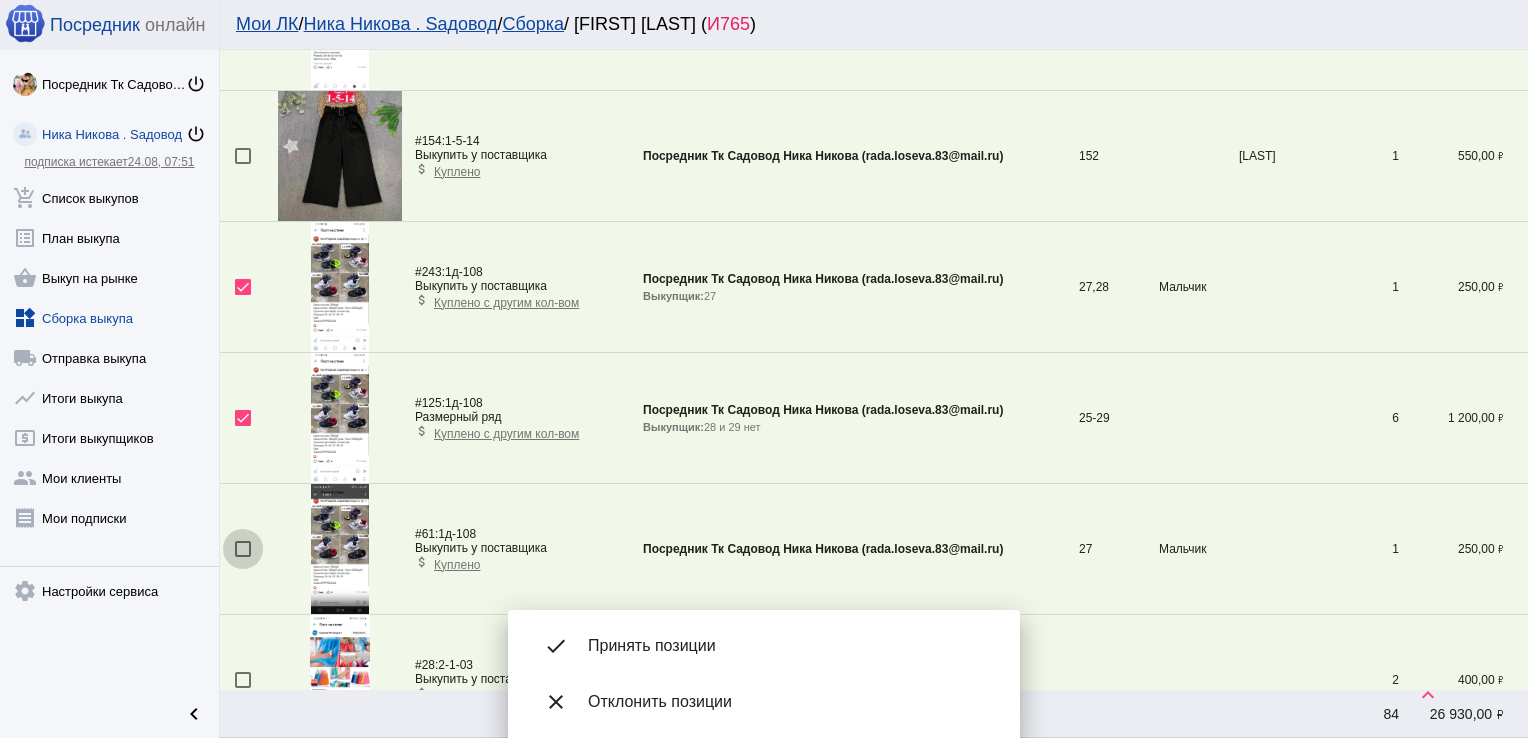 click at bounding box center (243, 549) 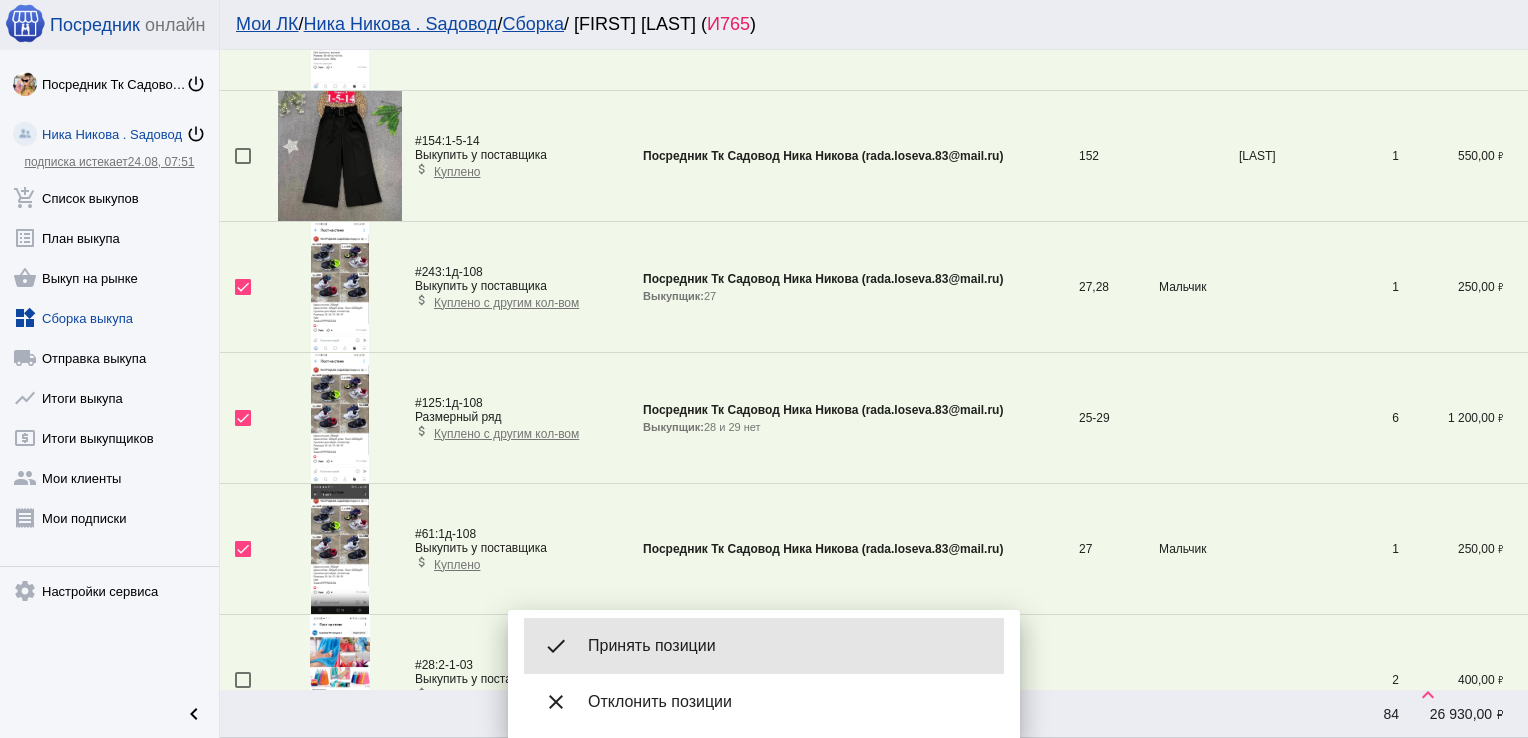 click on "done Принять позиции" at bounding box center [764, 646] 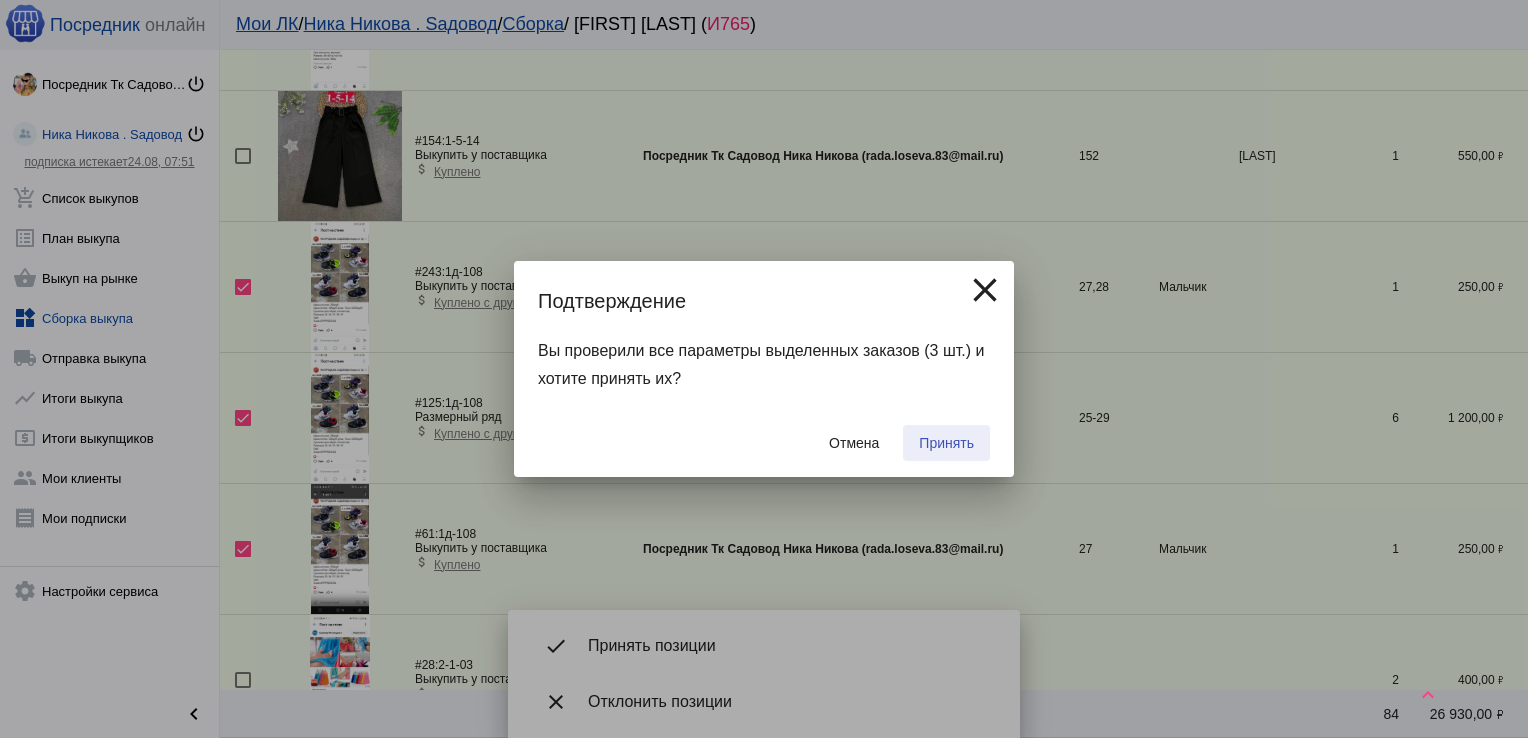 click on "Принять" at bounding box center [946, 443] 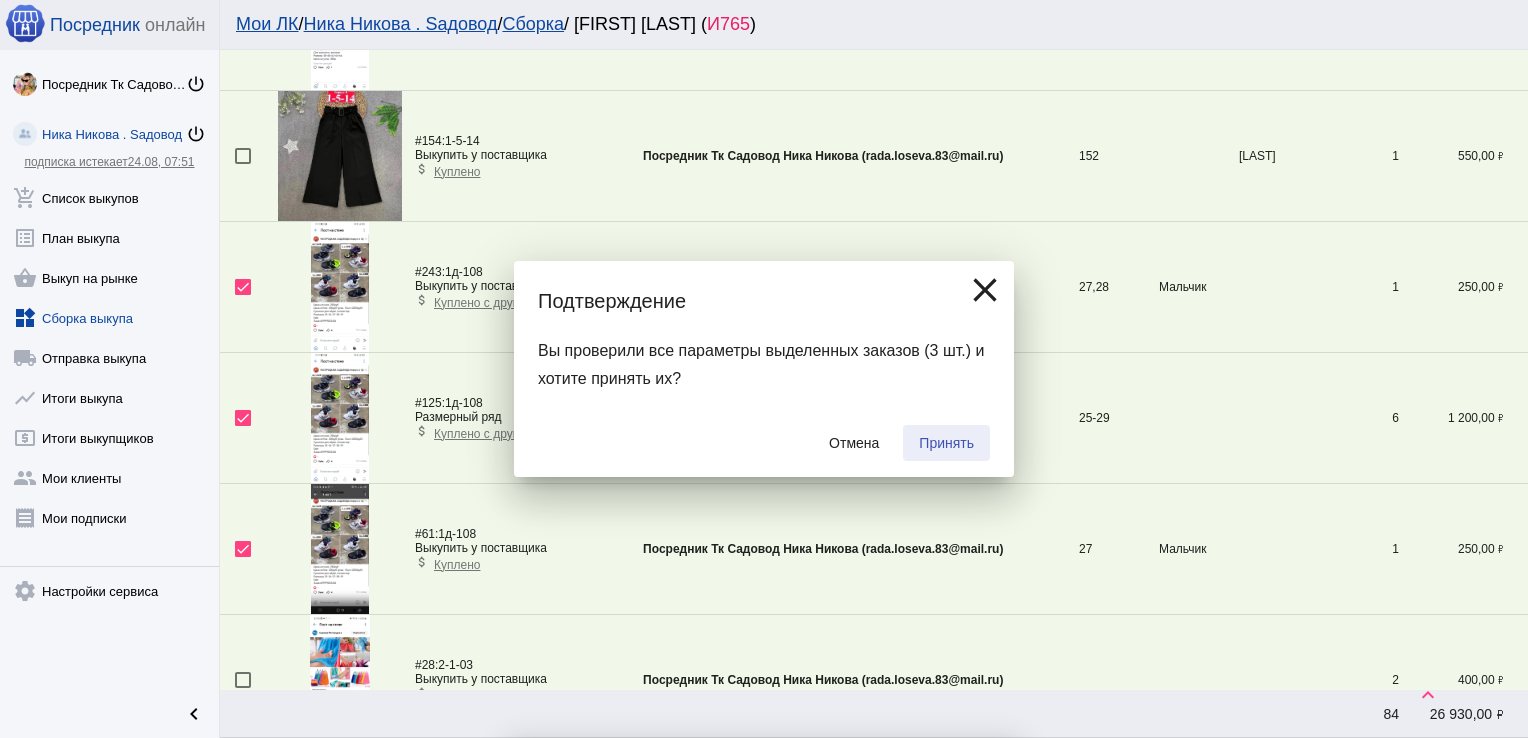 checkbox on "false" 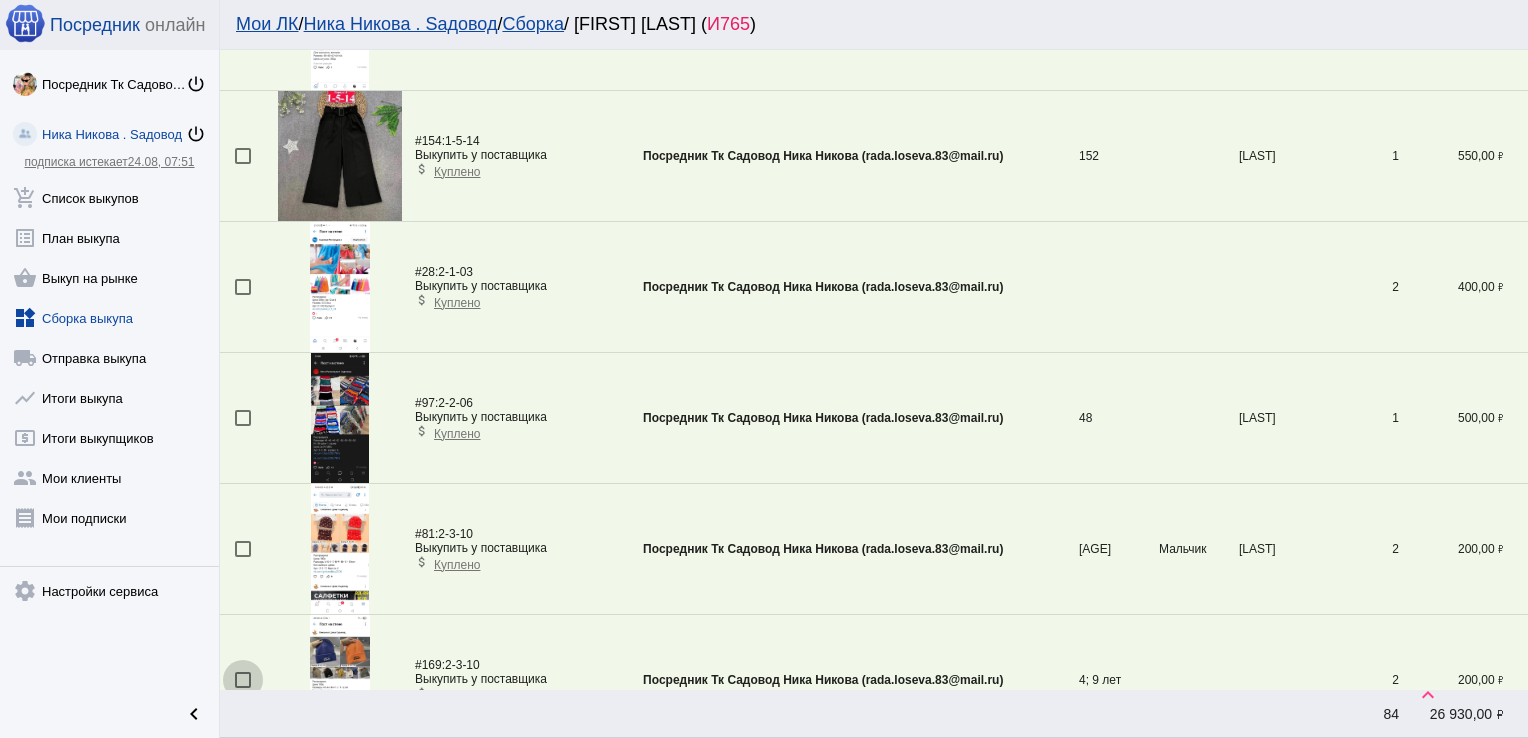 click at bounding box center [243, 680] 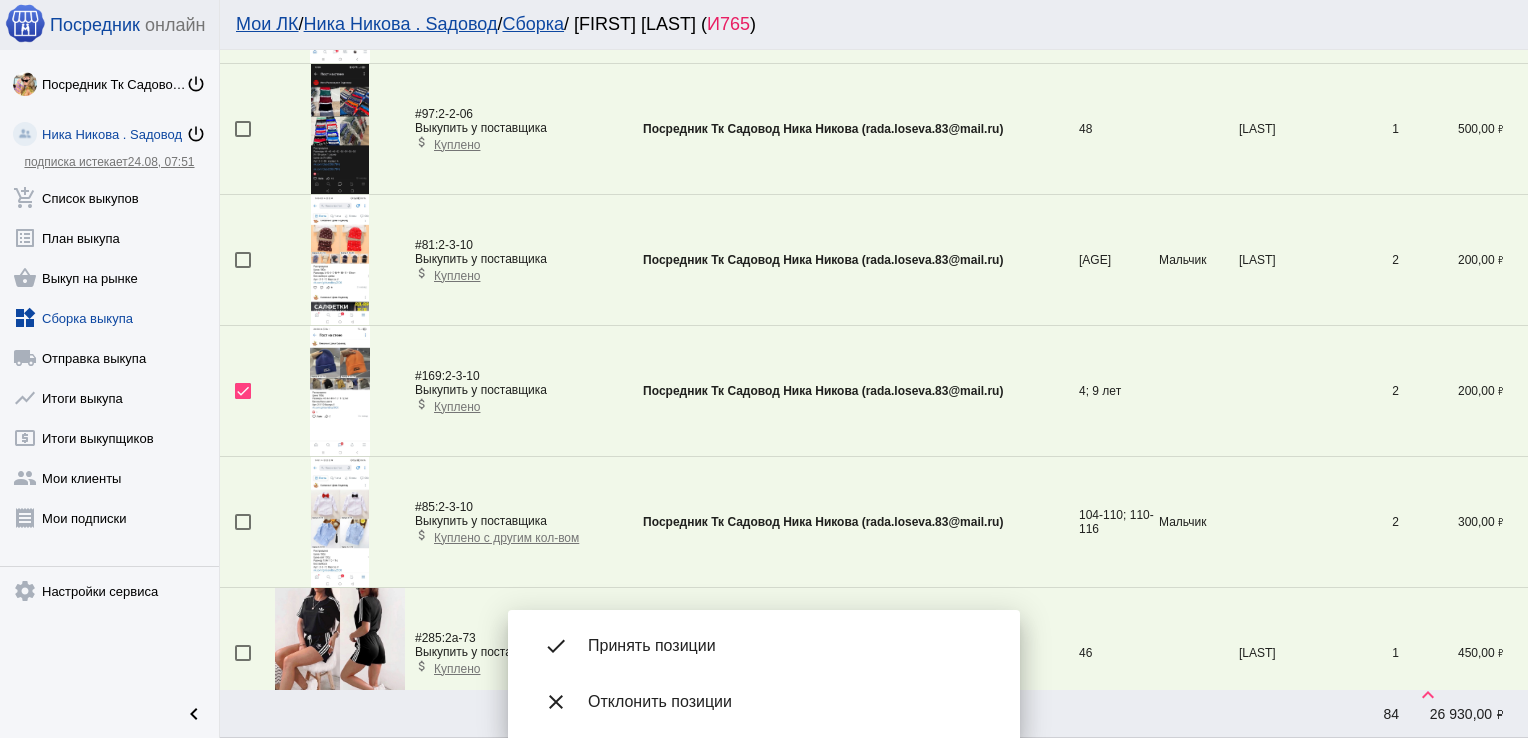 scroll, scrollTop: 4063, scrollLeft: 0, axis: vertical 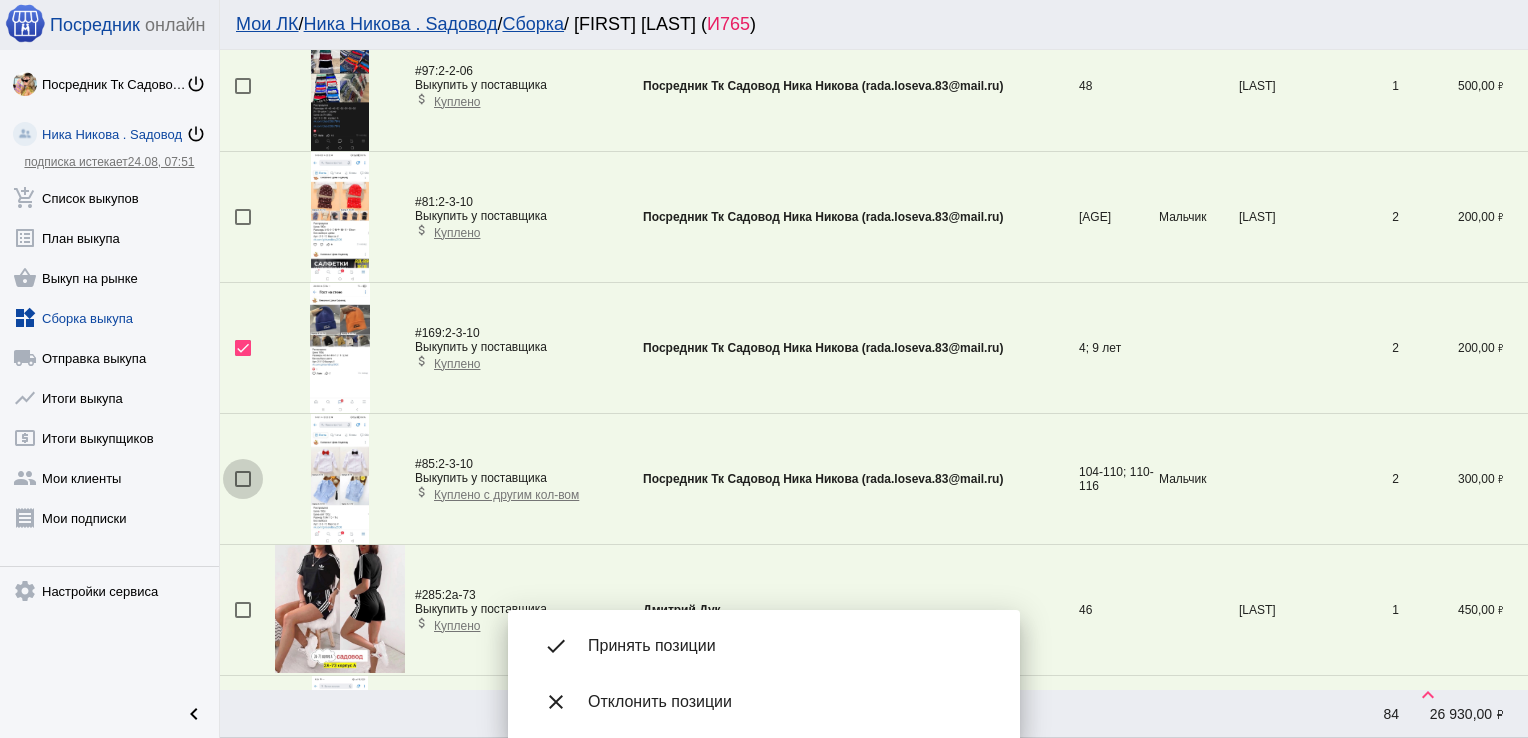 click at bounding box center (243, 479) 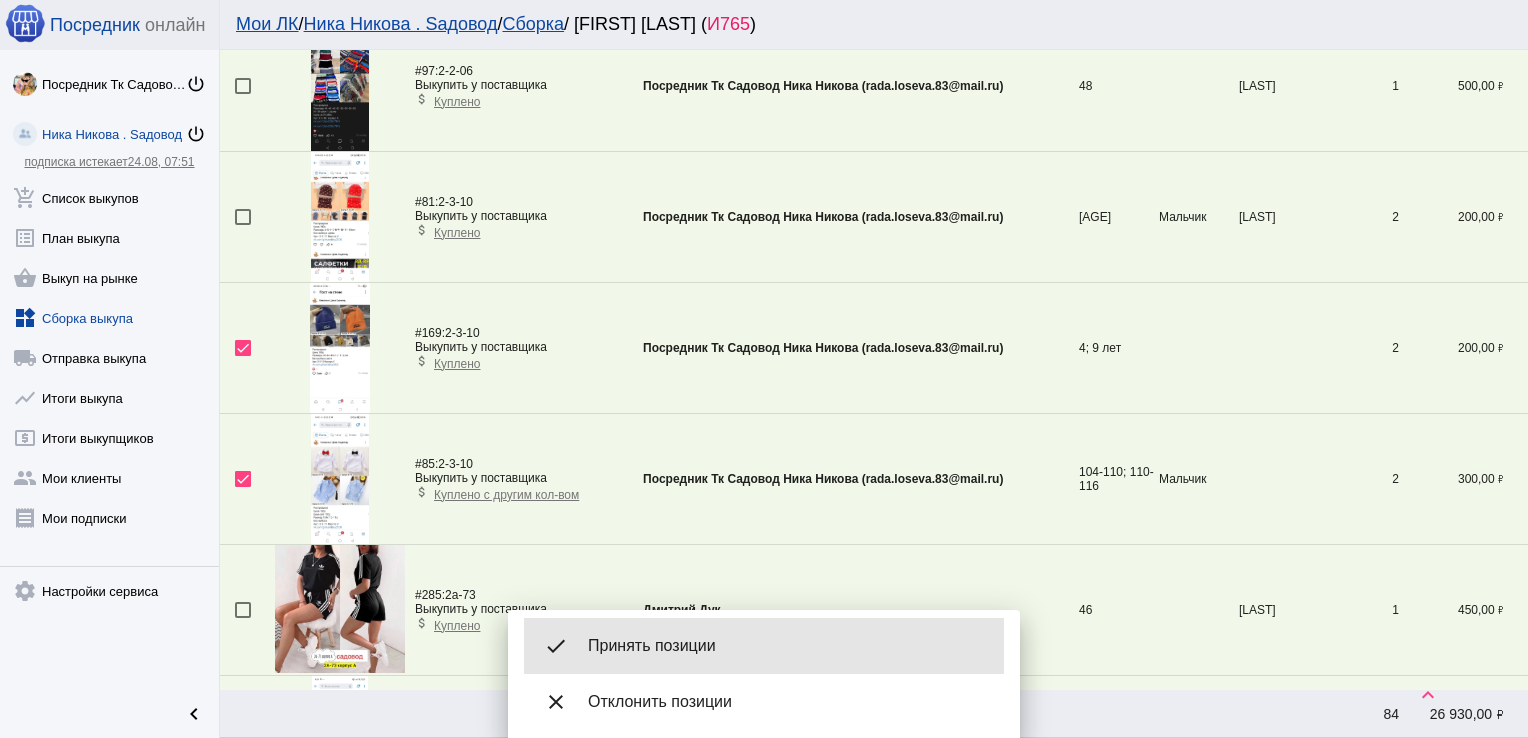 click on "done Принять позиции" at bounding box center [764, 646] 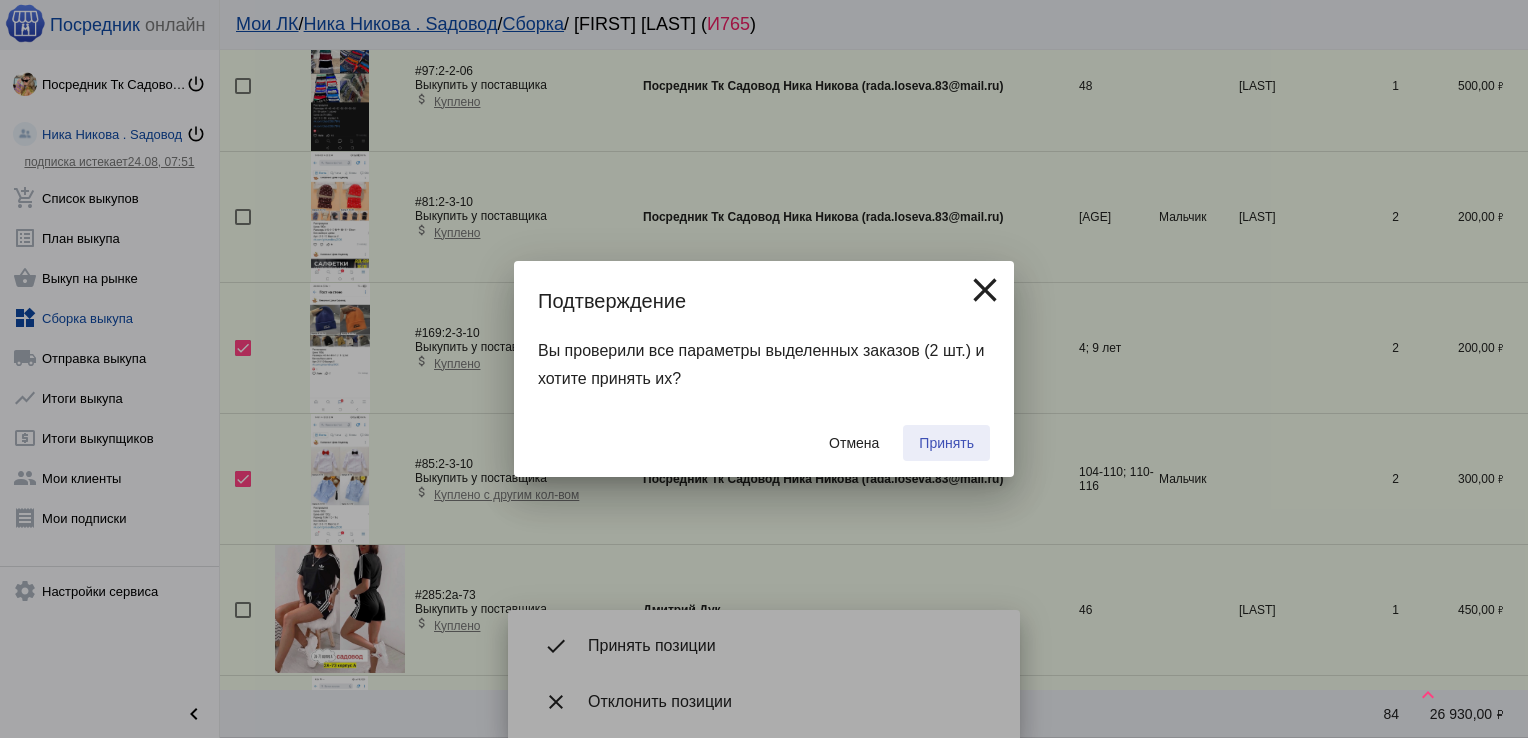 click on "Принять" at bounding box center (946, 443) 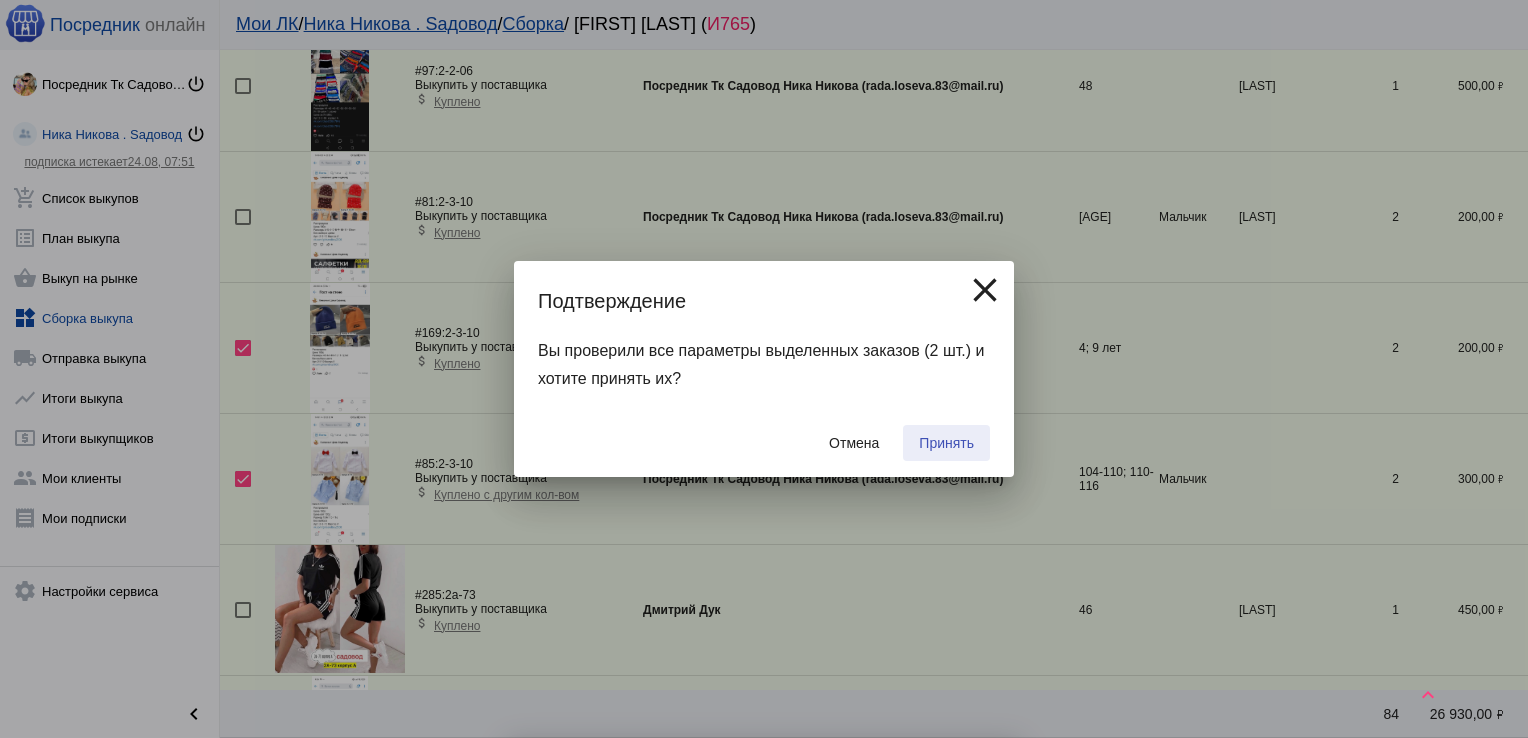 checkbox on "false" 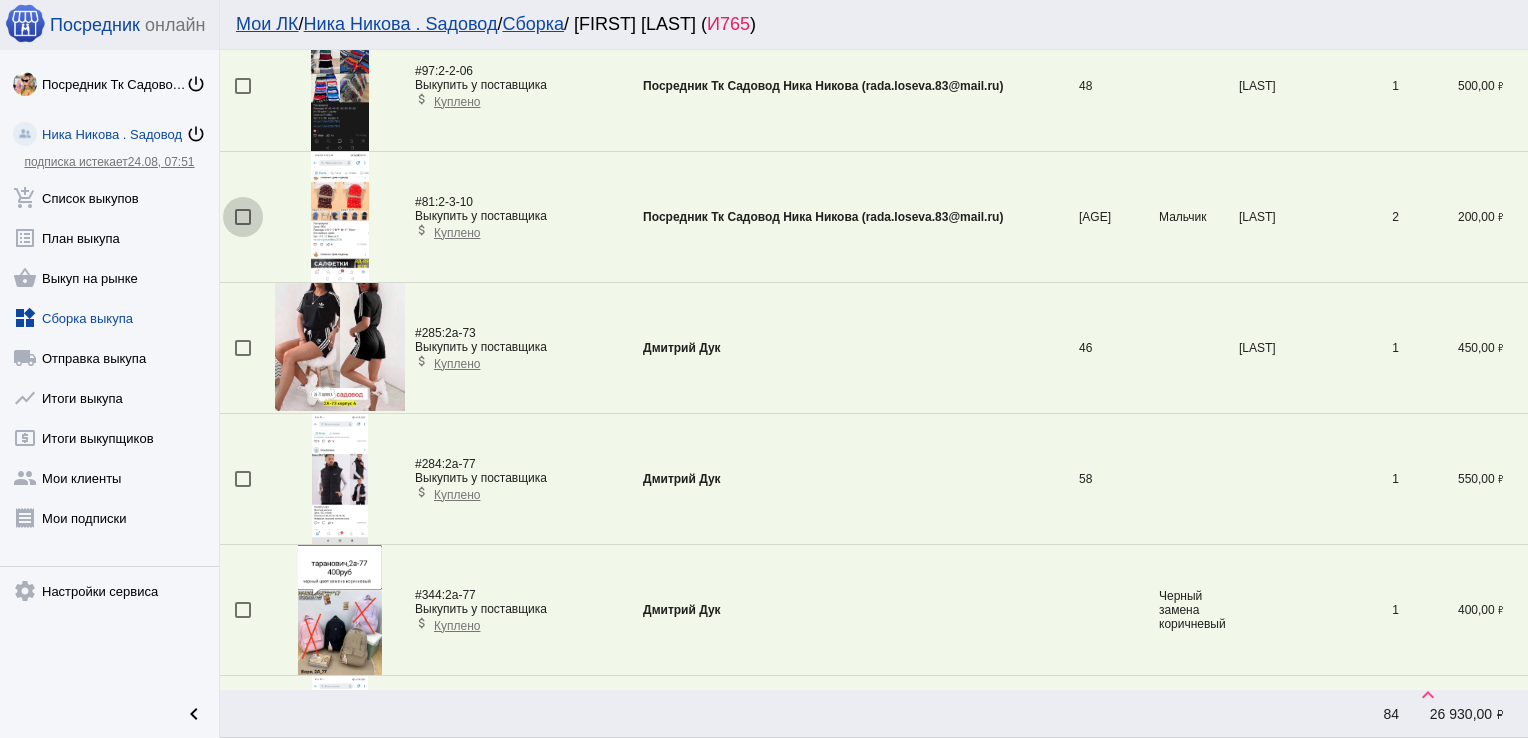 click at bounding box center [243, 217] 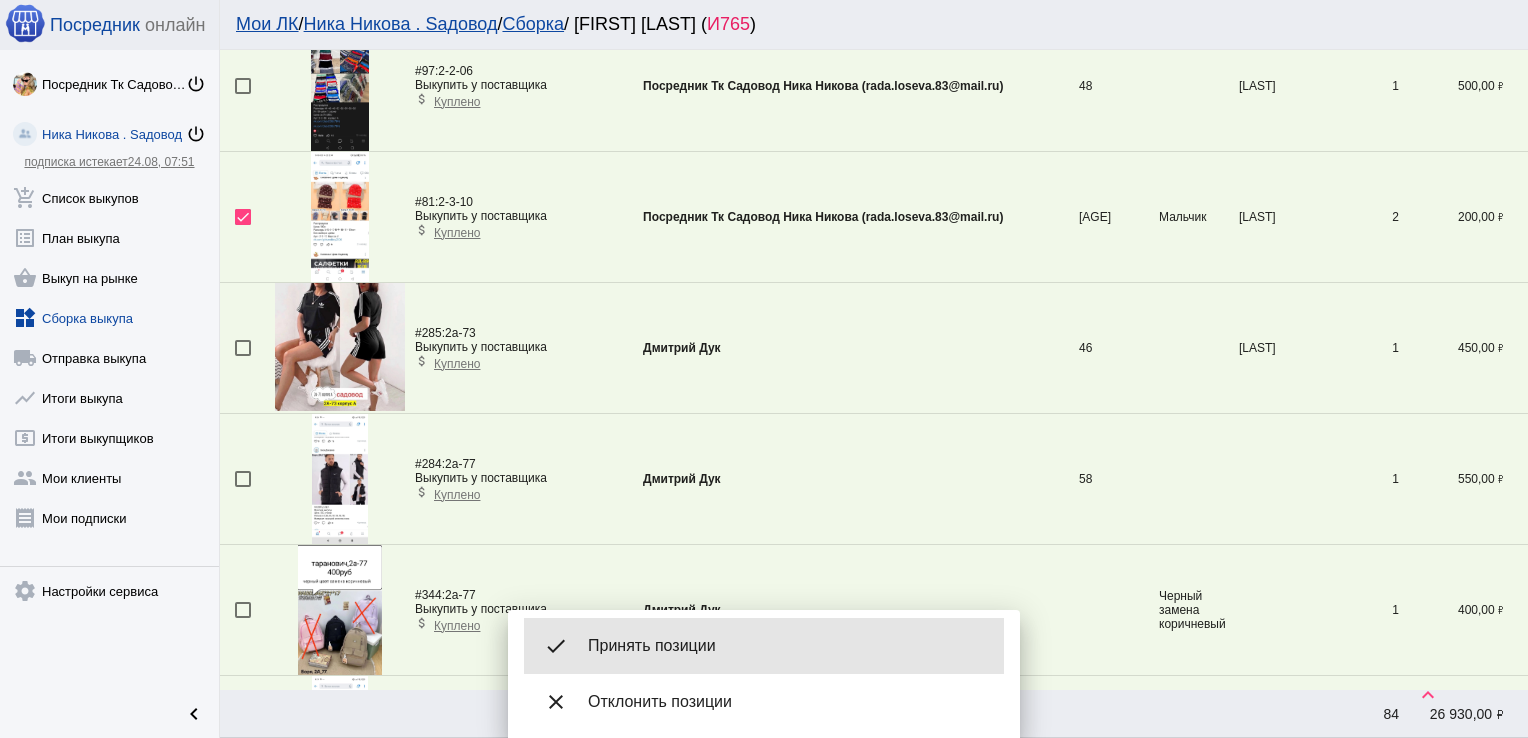 click on "done Принять позиции" at bounding box center [764, 646] 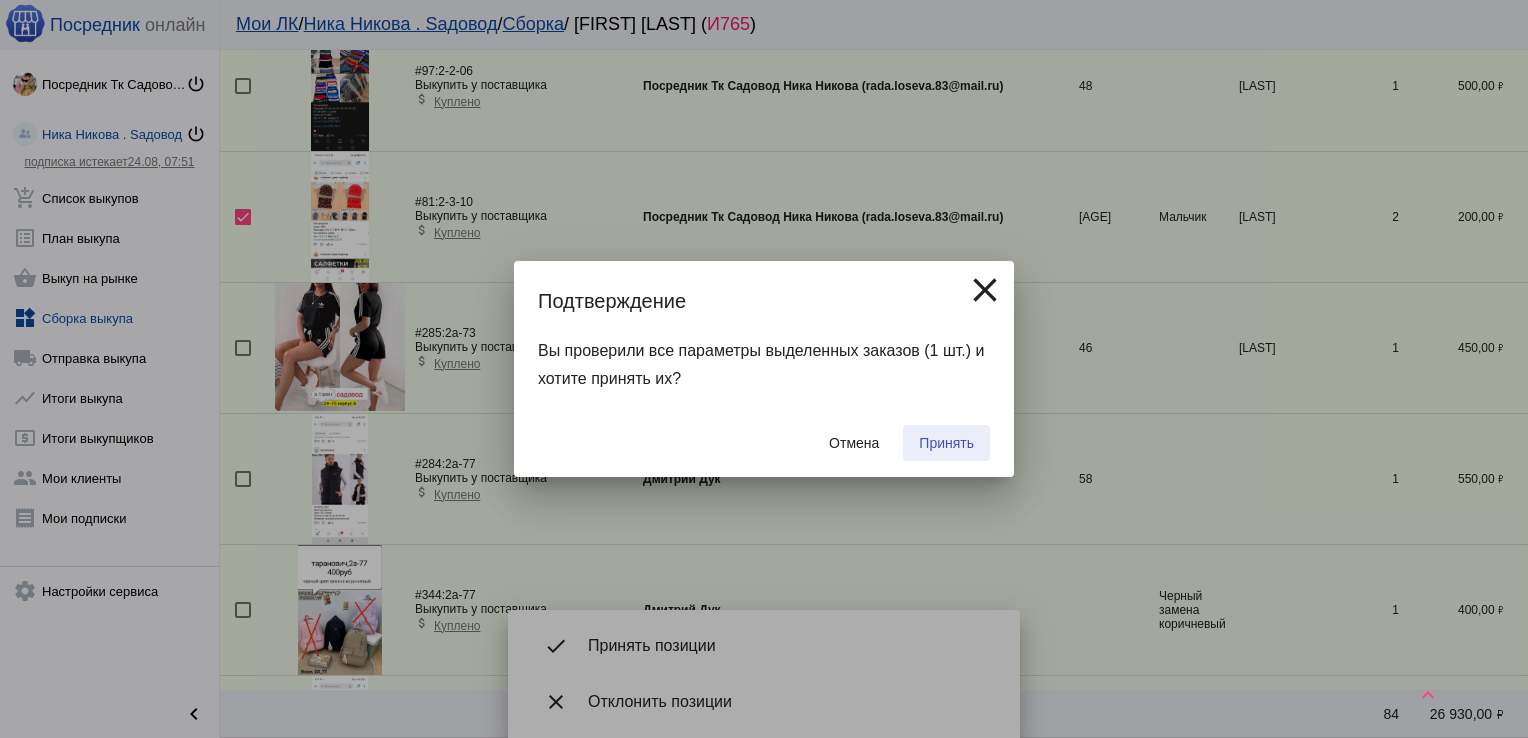 click on "Принять" at bounding box center (946, 443) 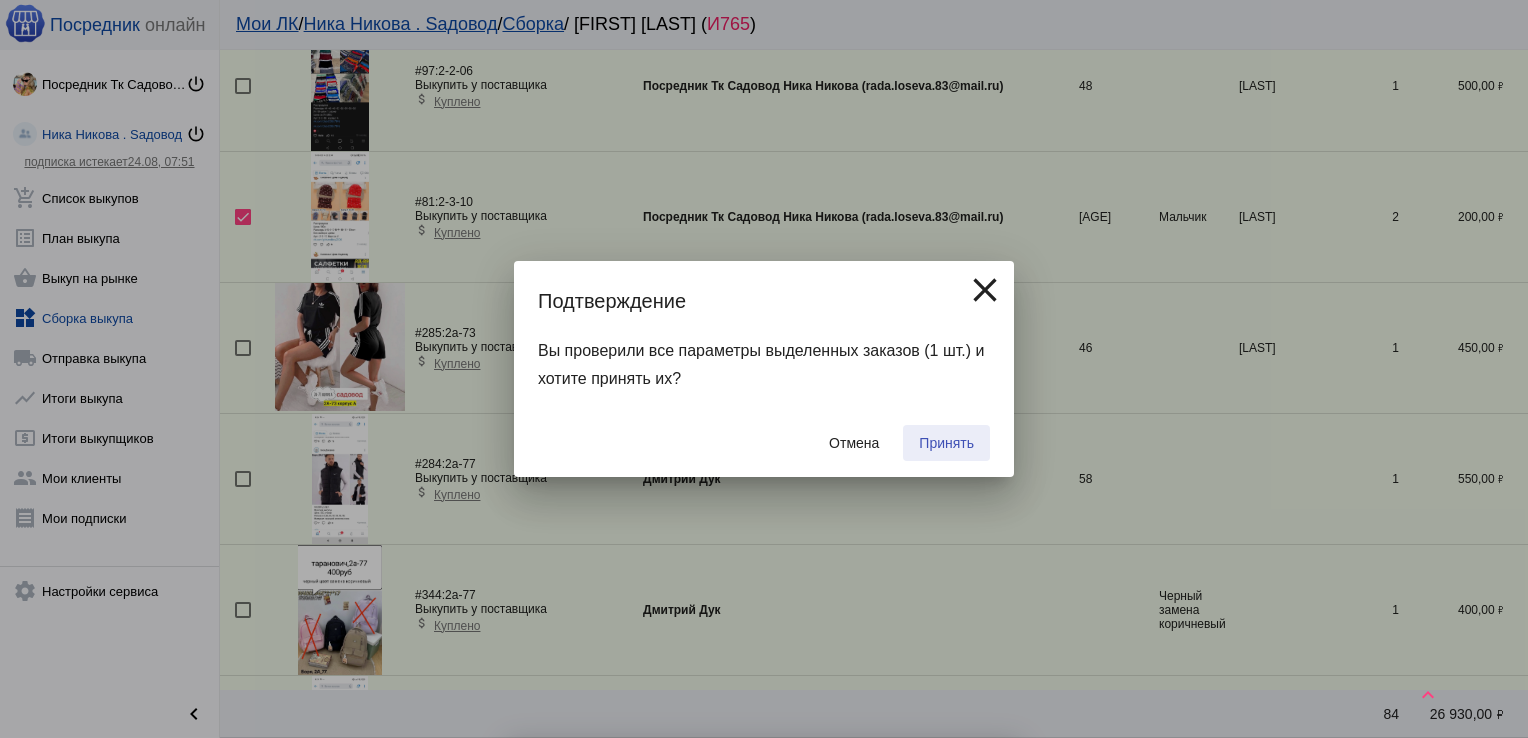 checkbox on "false" 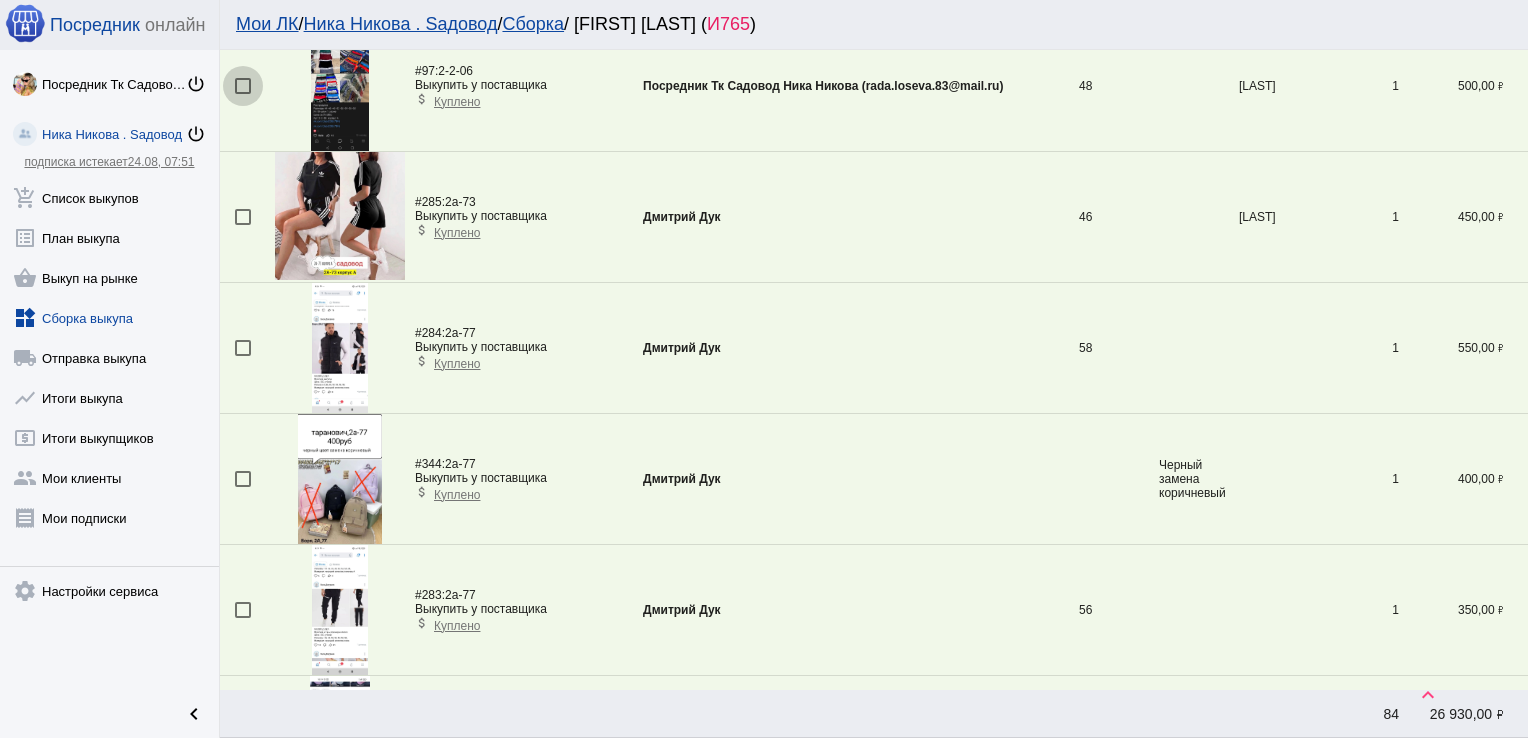 click at bounding box center (243, 86) 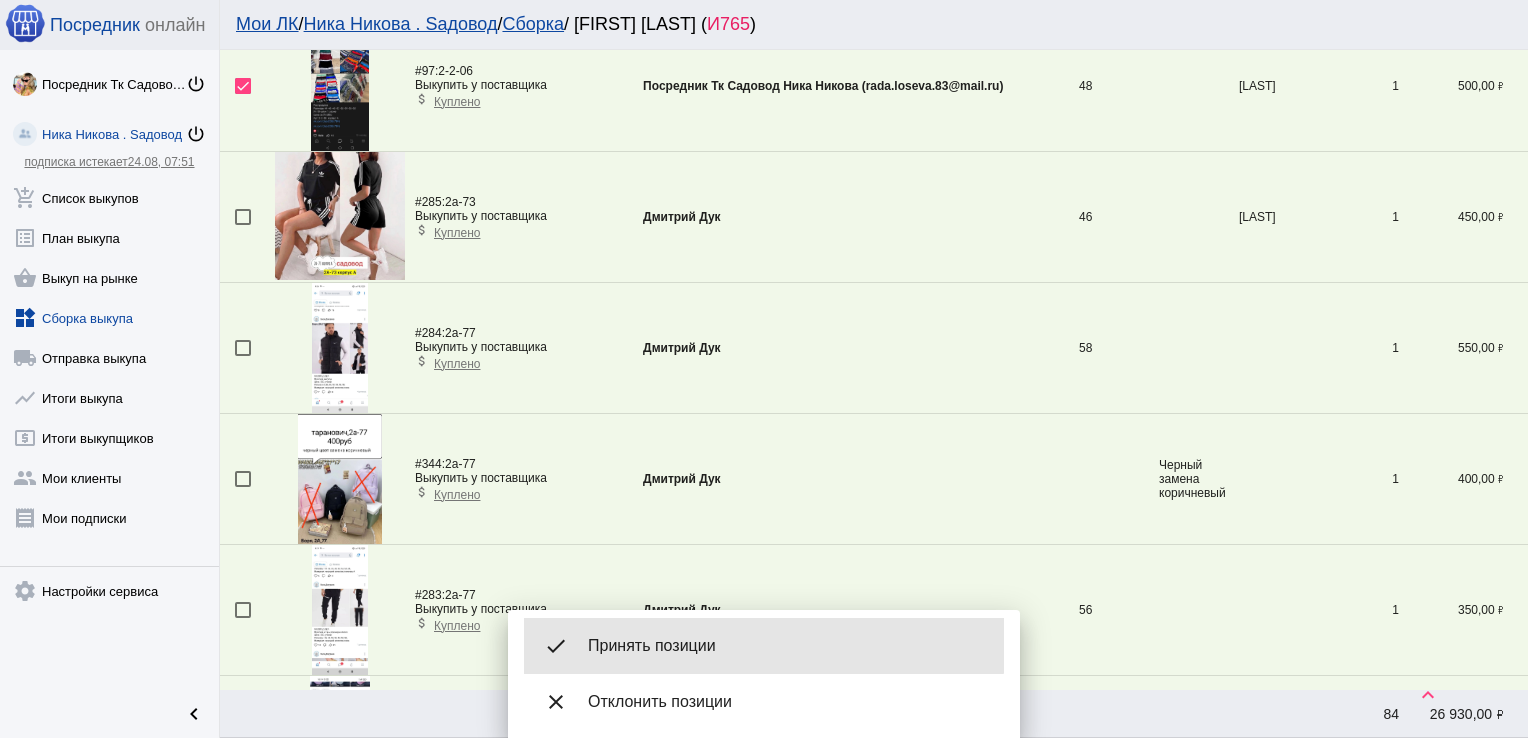 click on "done Принять позиции" at bounding box center (764, 646) 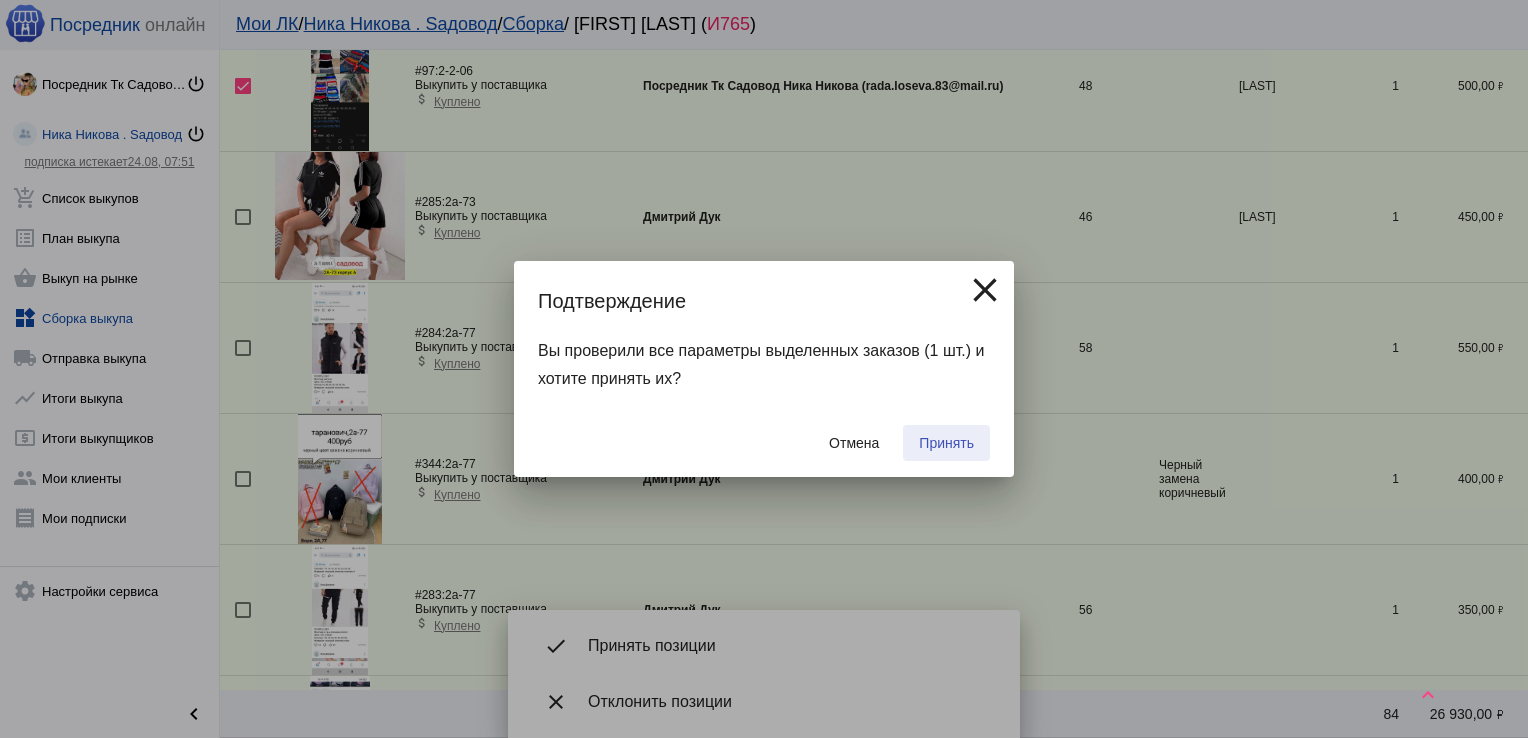 click on "Принять" at bounding box center [946, 443] 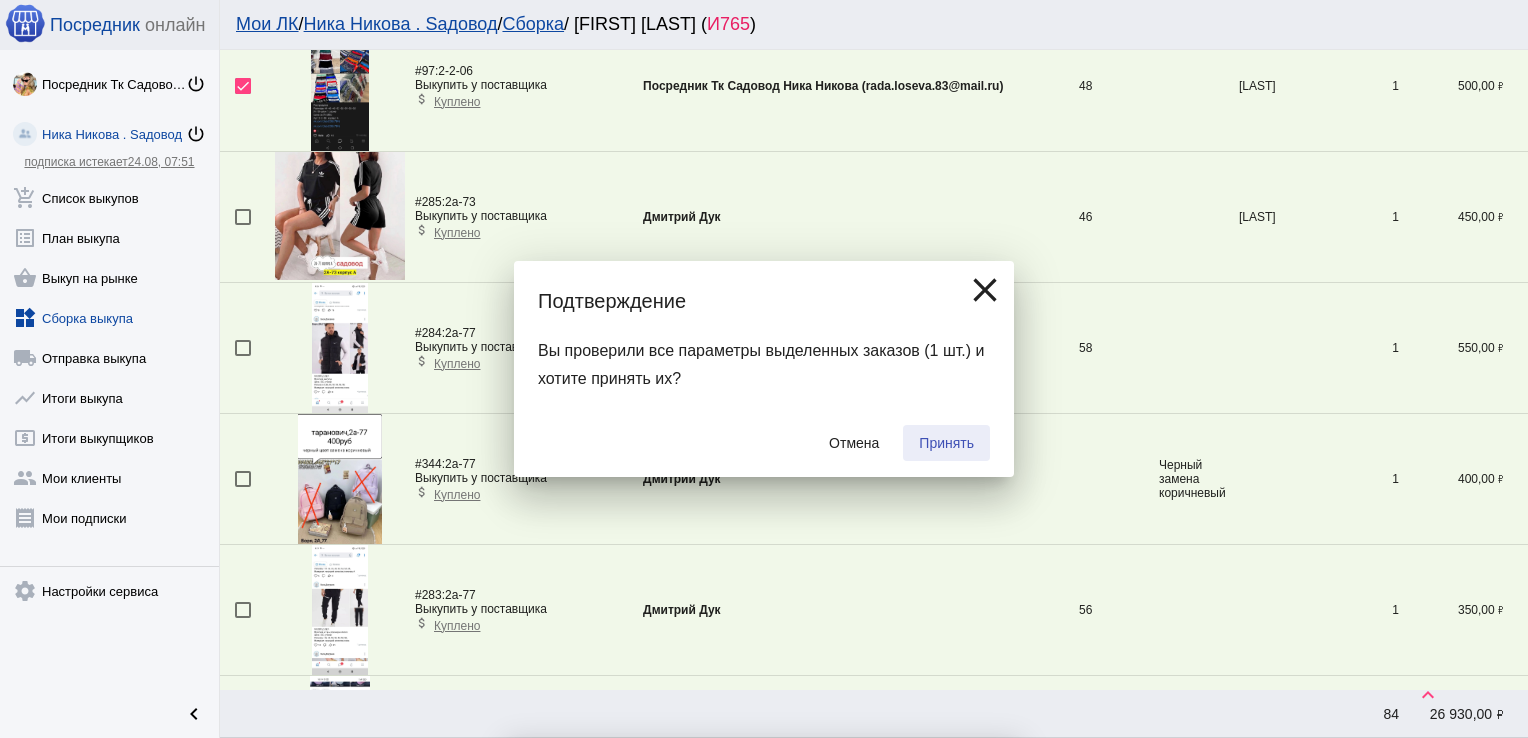 checkbox on "false" 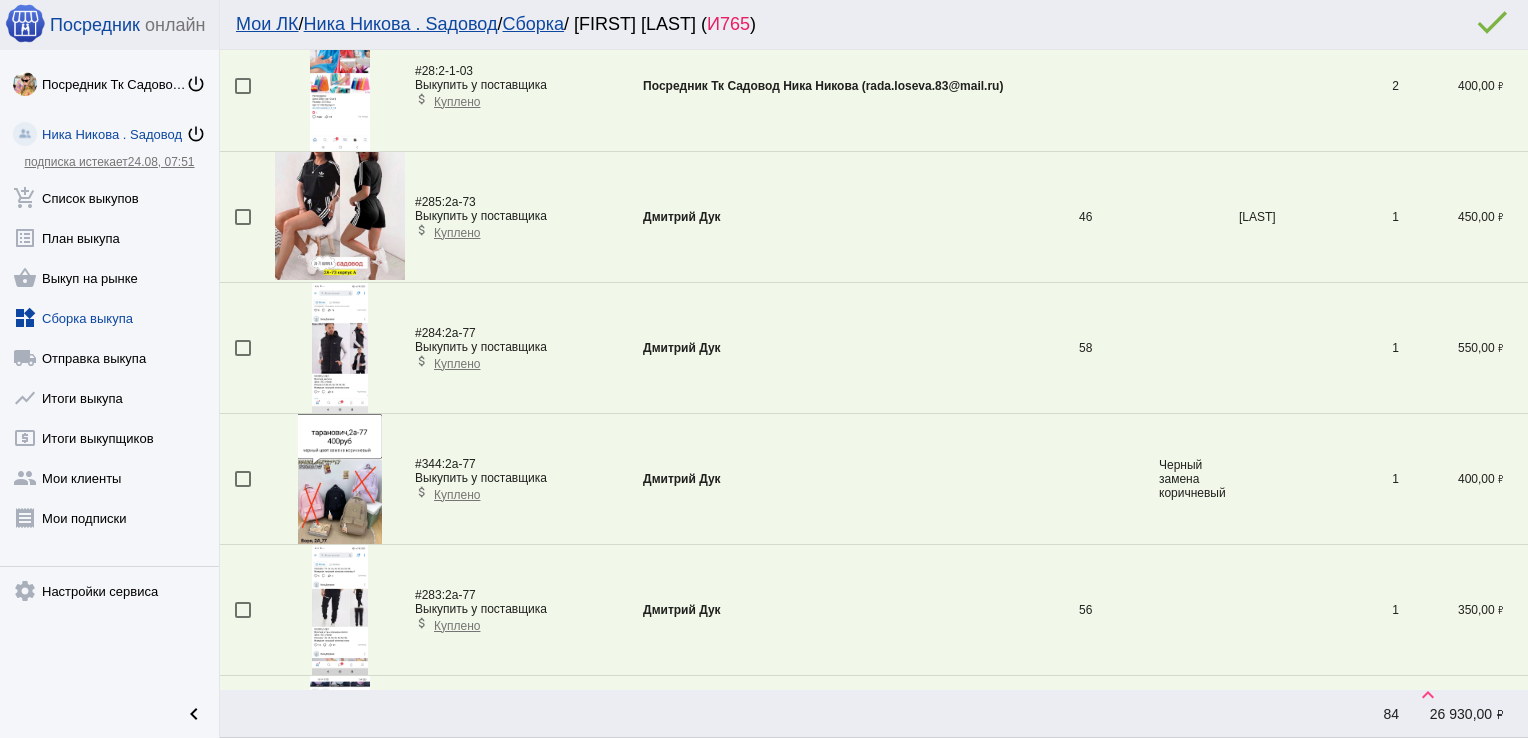 scroll, scrollTop: 3471, scrollLeft: 0, axis: vertical 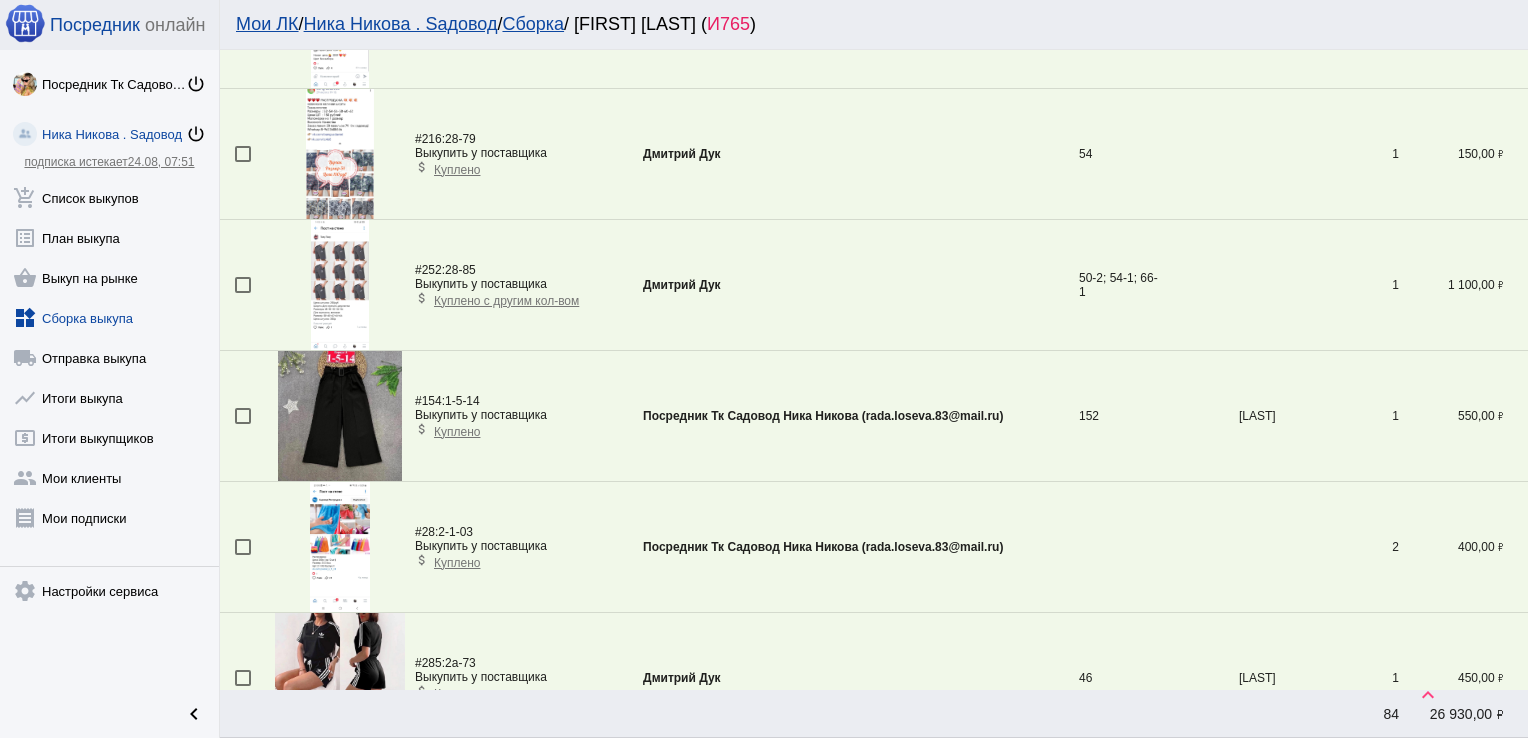 click at bounding box center [243, 416] 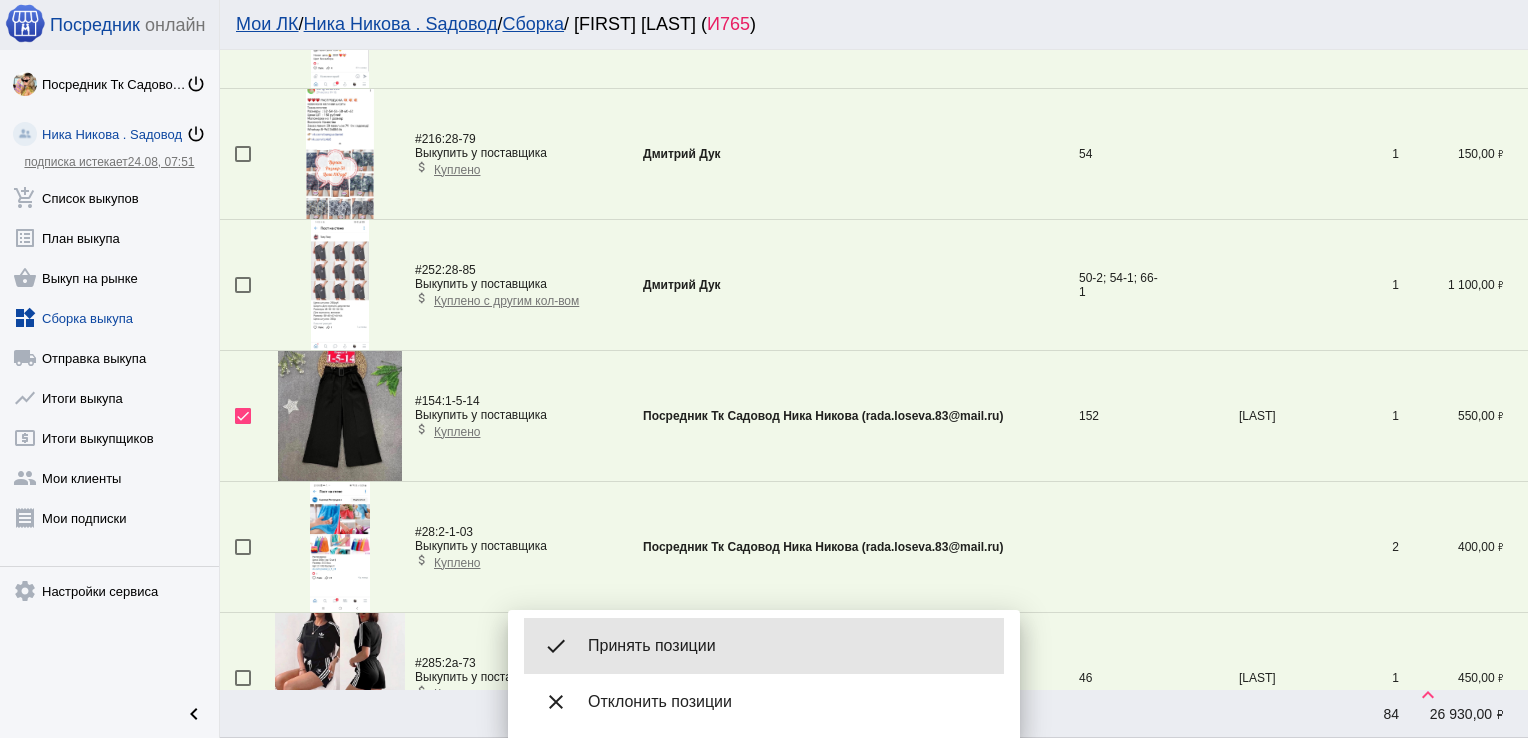 click on "done Принять позиции" at bounding box center (764, 646) 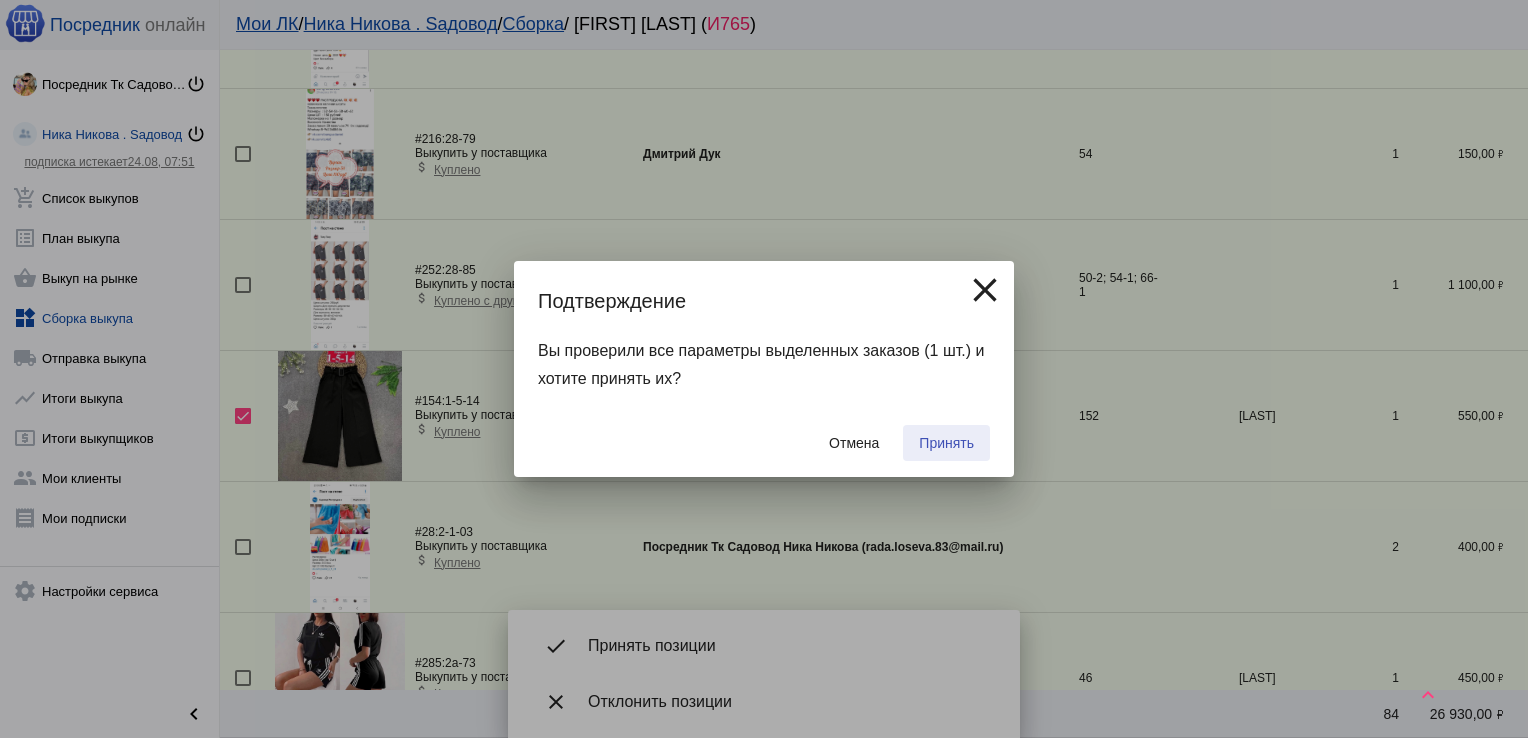 click on "Принять" at bounding box center [946, 443] 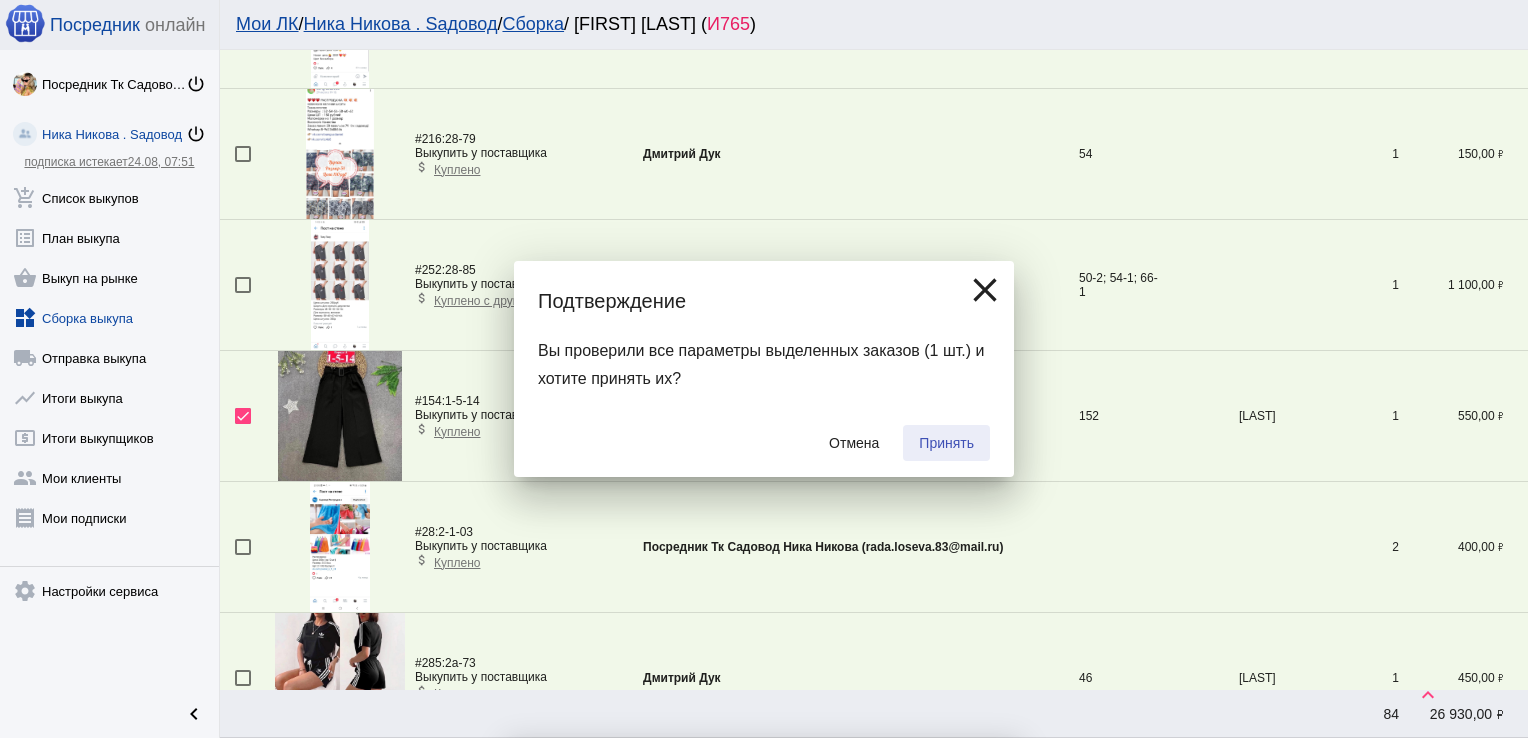 checkbox on "false" 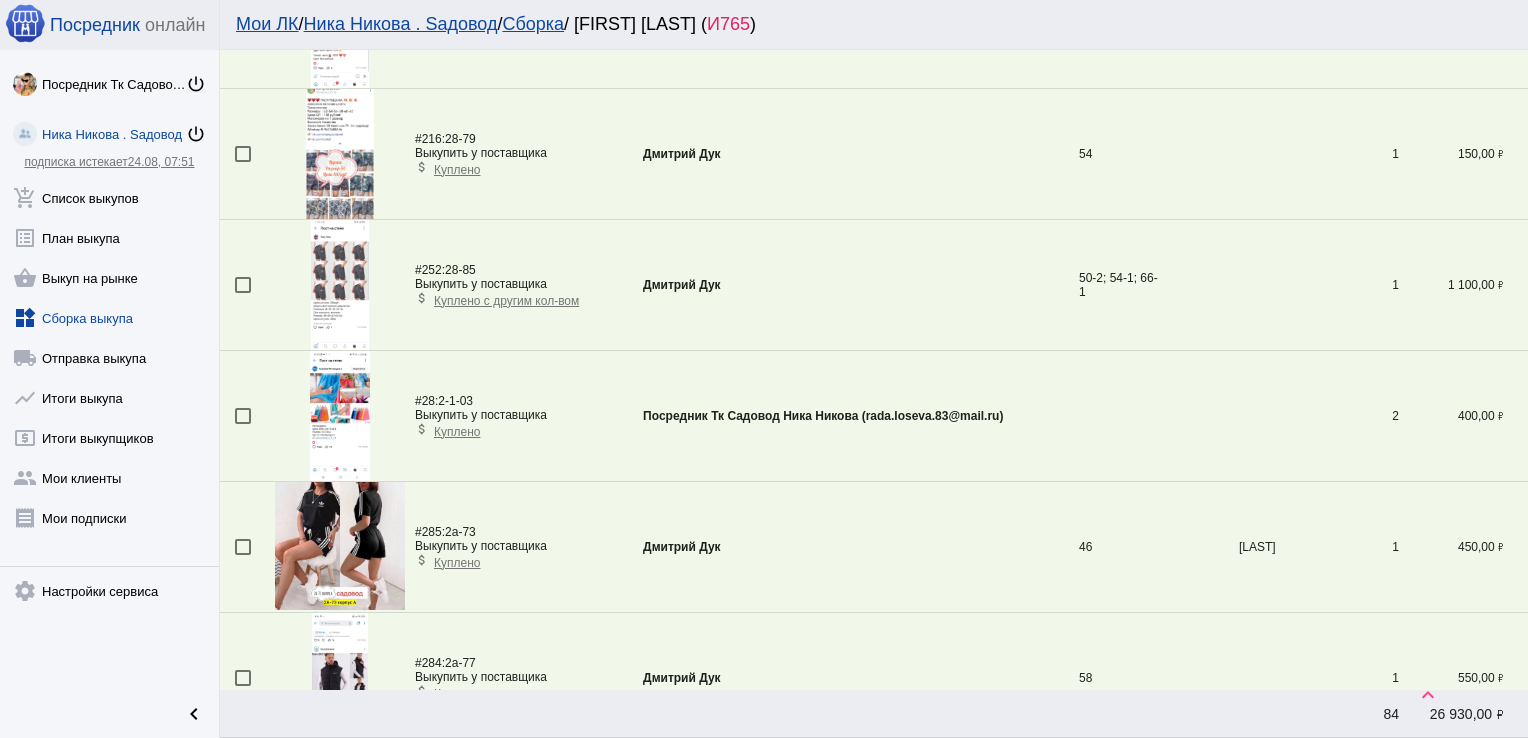 click at bounding box center (243, 547) 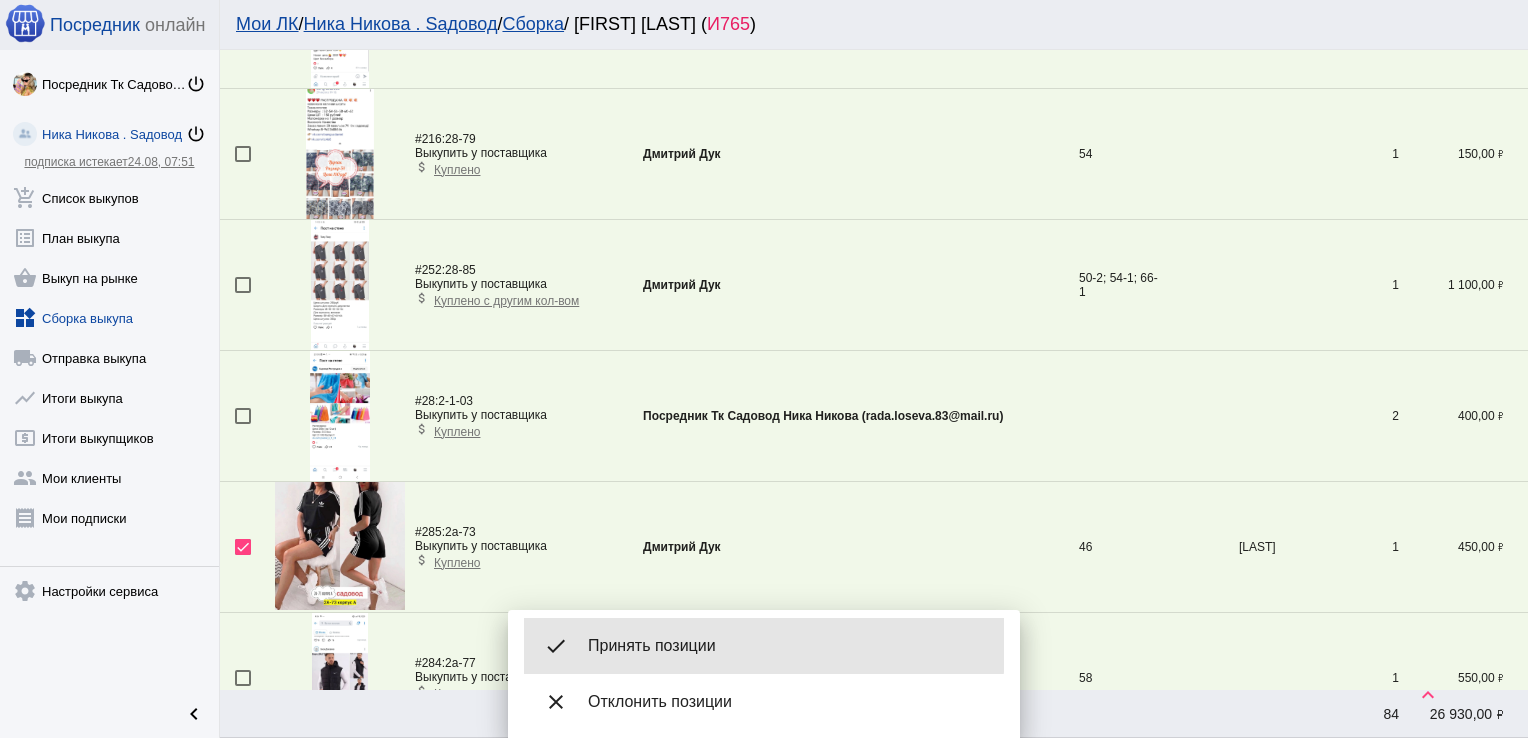 click on "done Принять позиции" at bounding box center (764, 646) 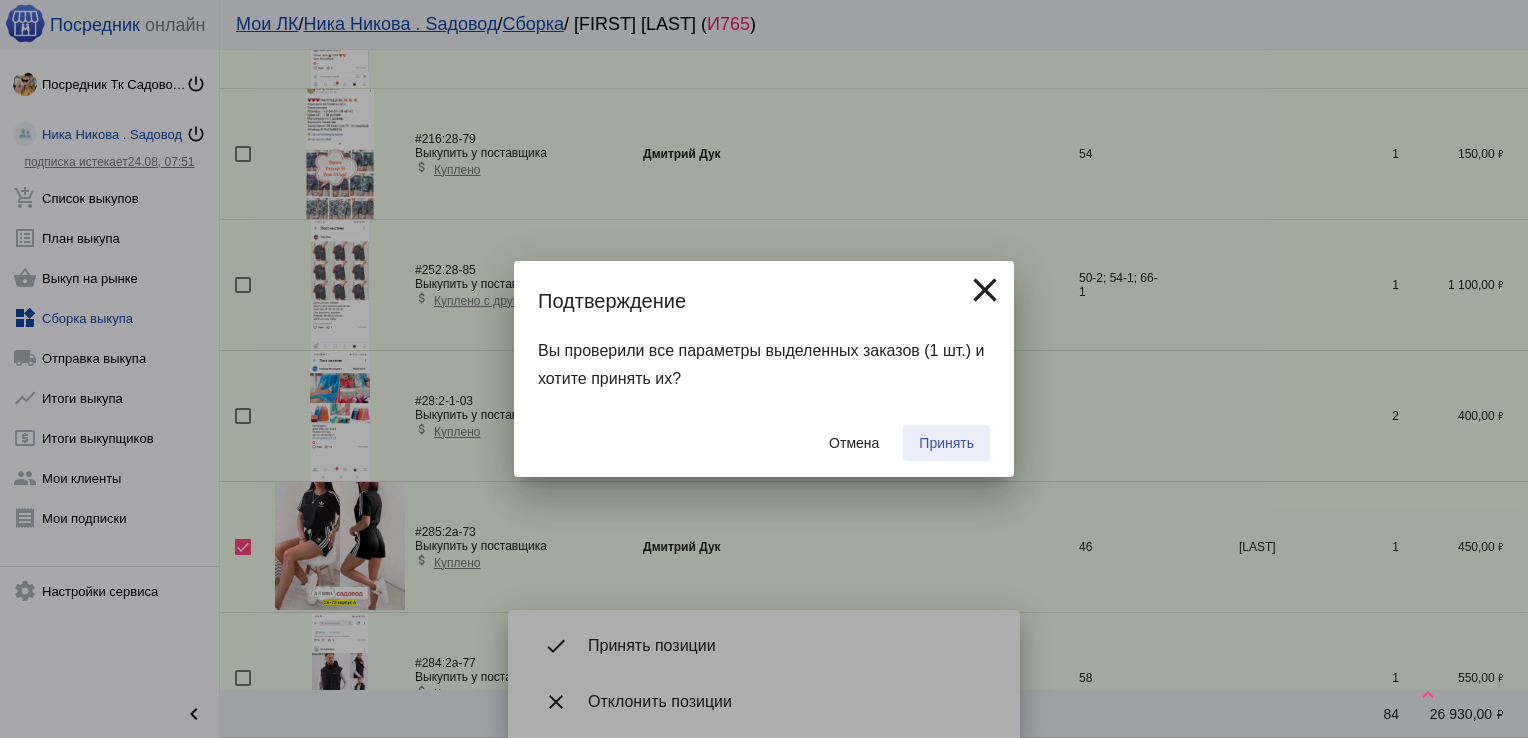 click on "Принять" at bounding box center [946, 443] 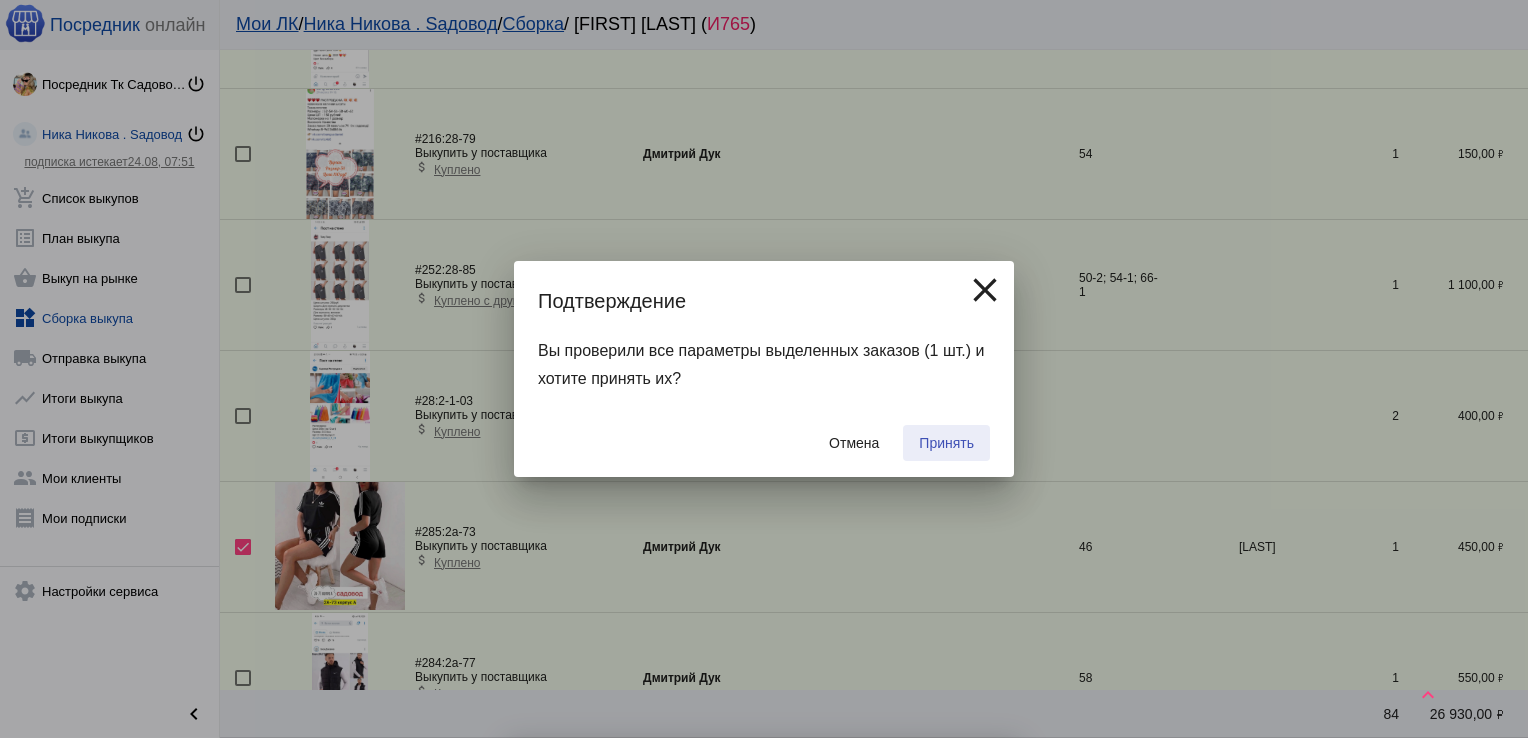 checkbox on "false" 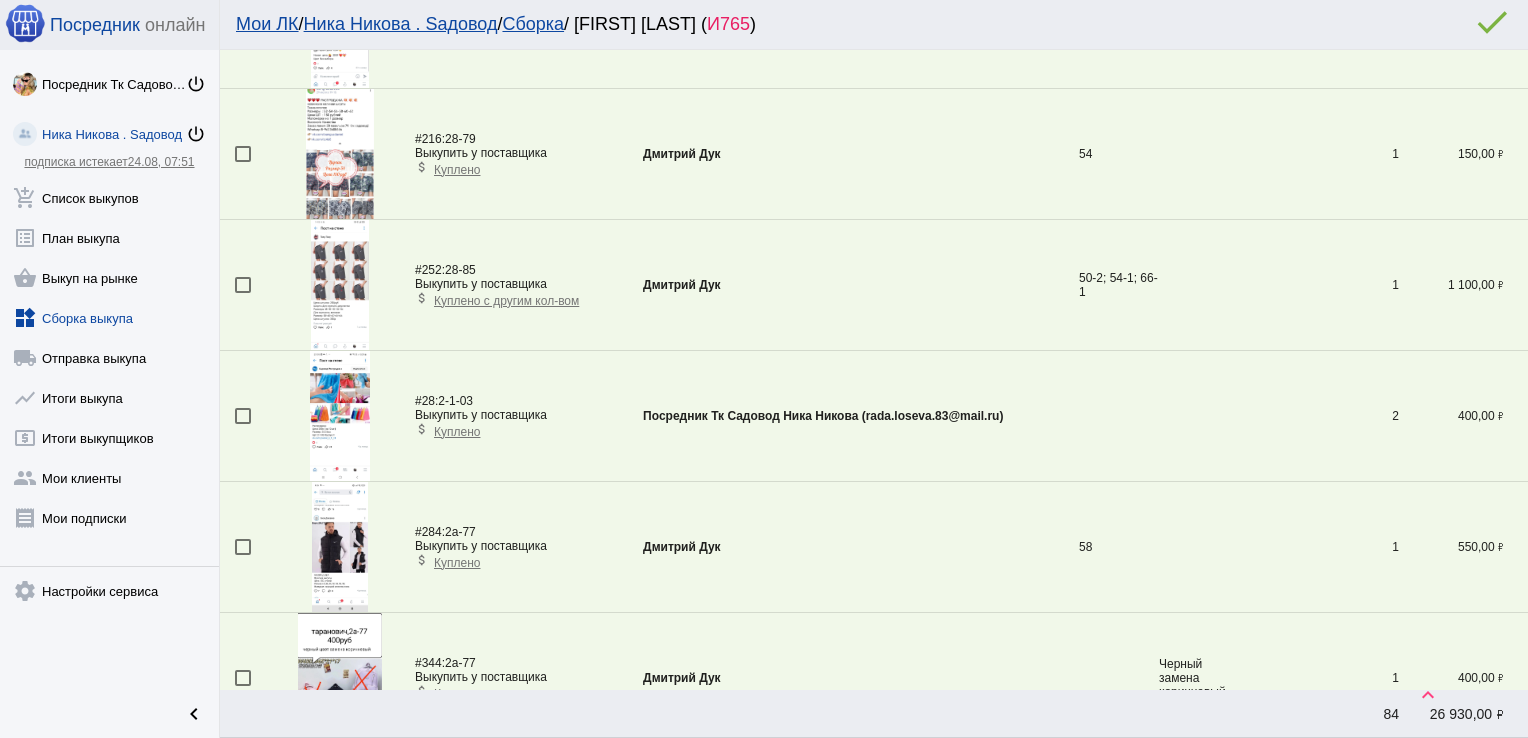 scroll, scrollTop: 3994, scrollLeft: 0, axis: vertical 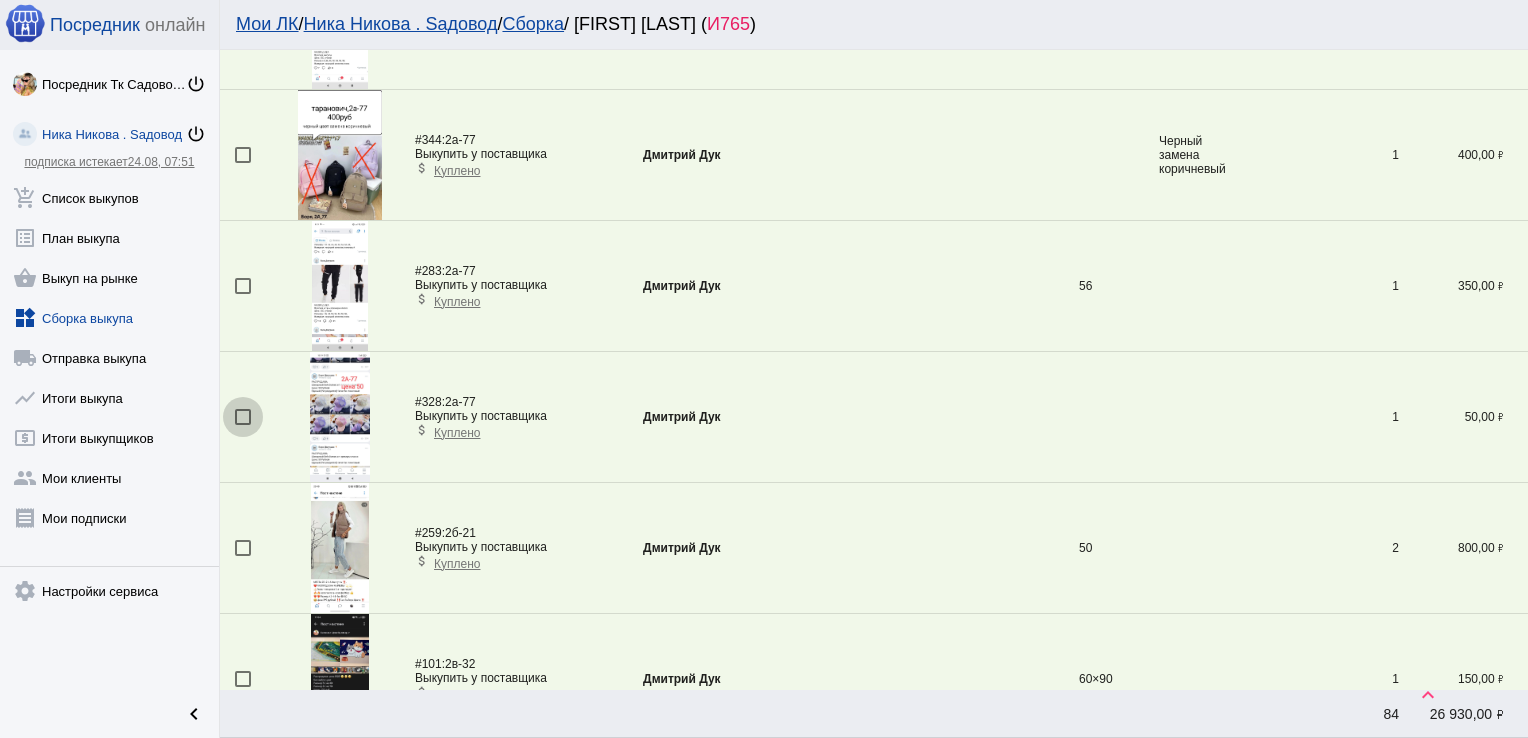 click at bounding box center [243, 417] 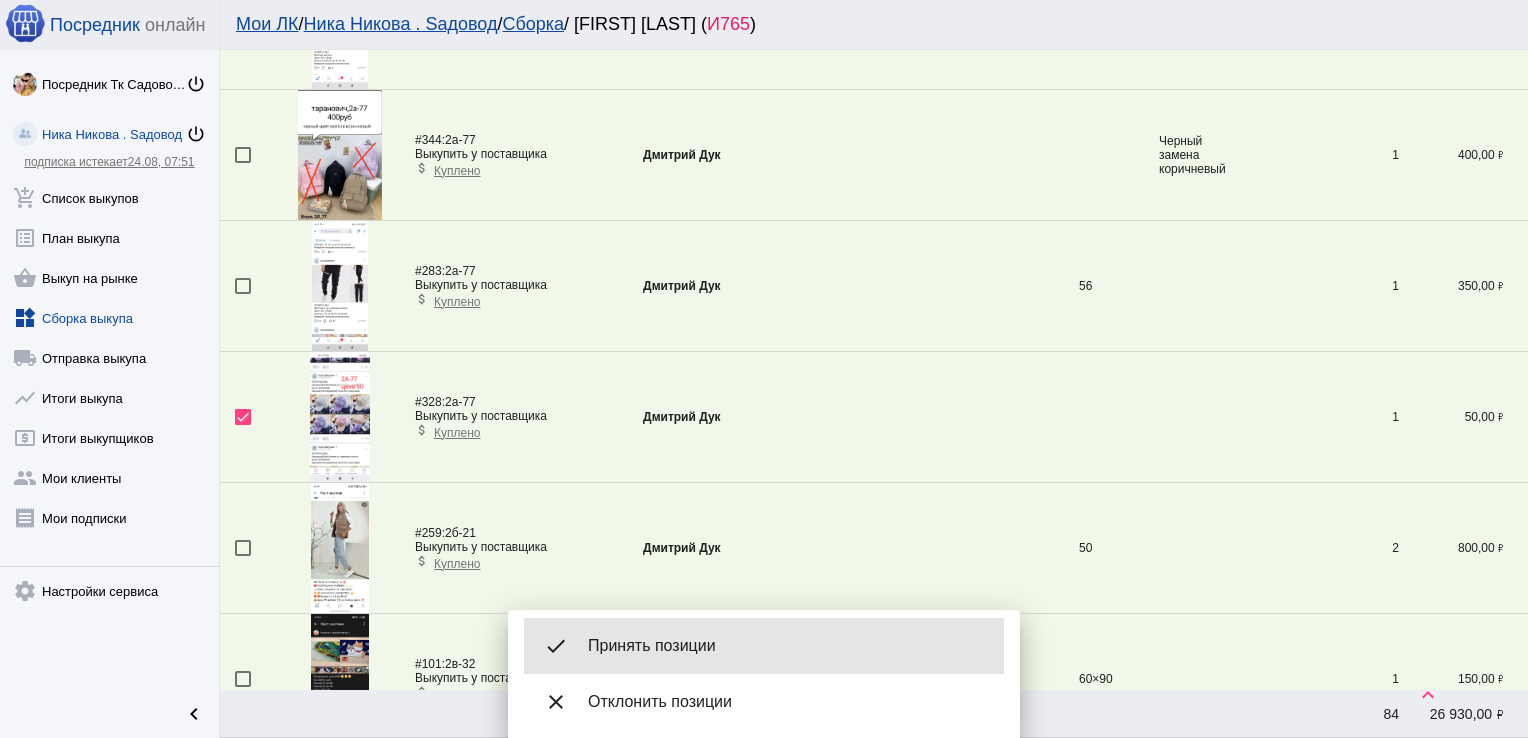click on "done Принять позиции" at bounding box center [764, 646] 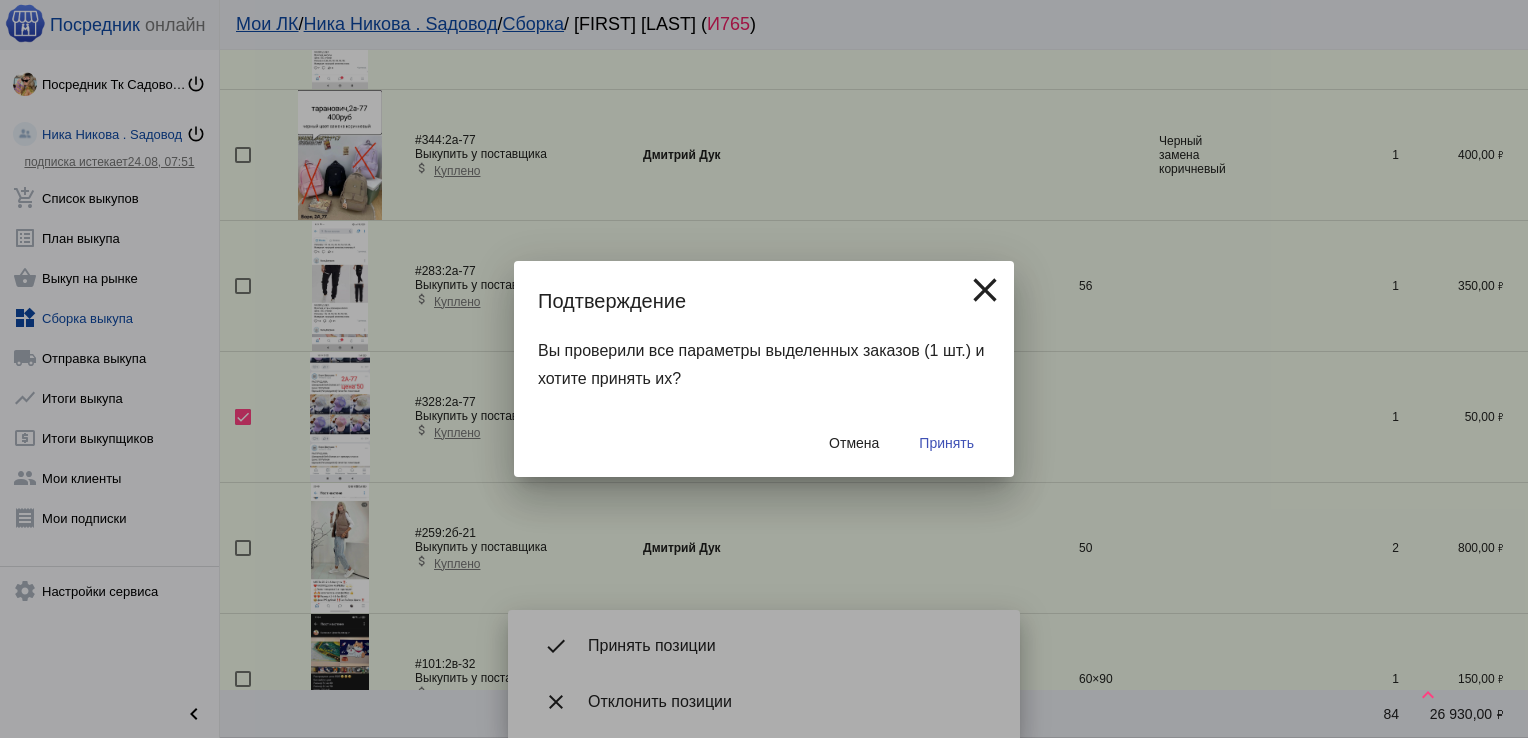 click on "Принять" at bounding box center [946, 443] 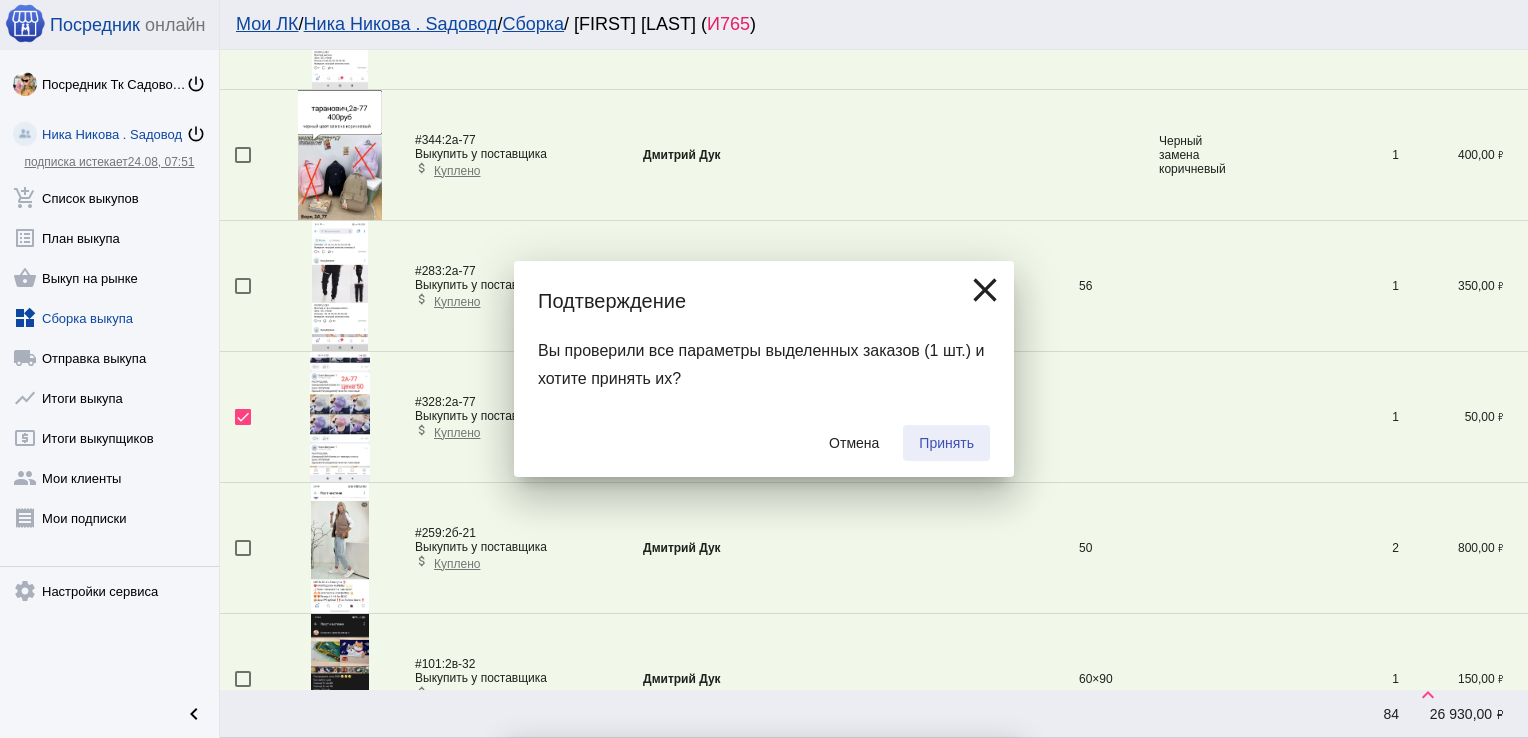 checkbox on "false" 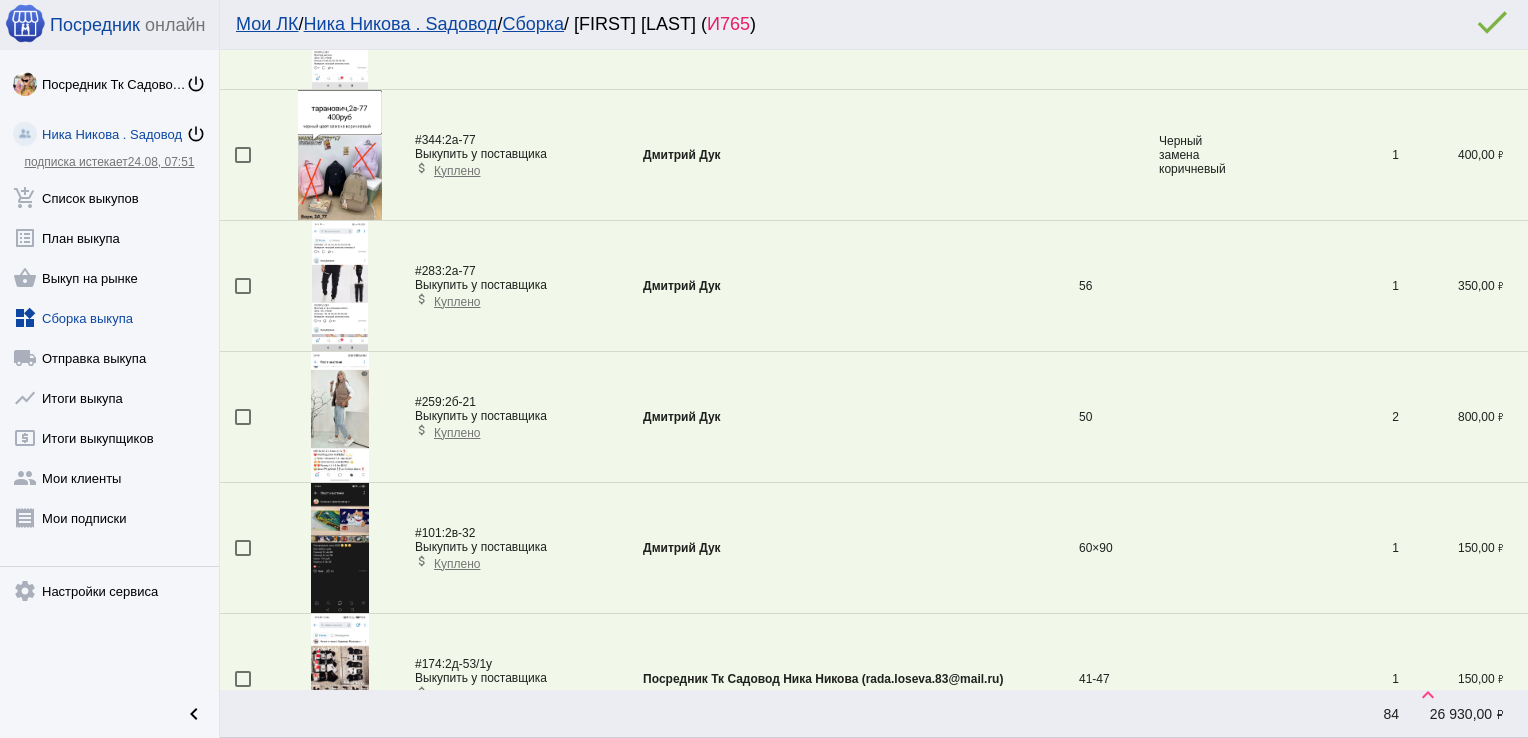 scroll, scrollTop: 3602, scrollLeft: 0, axis: vertical 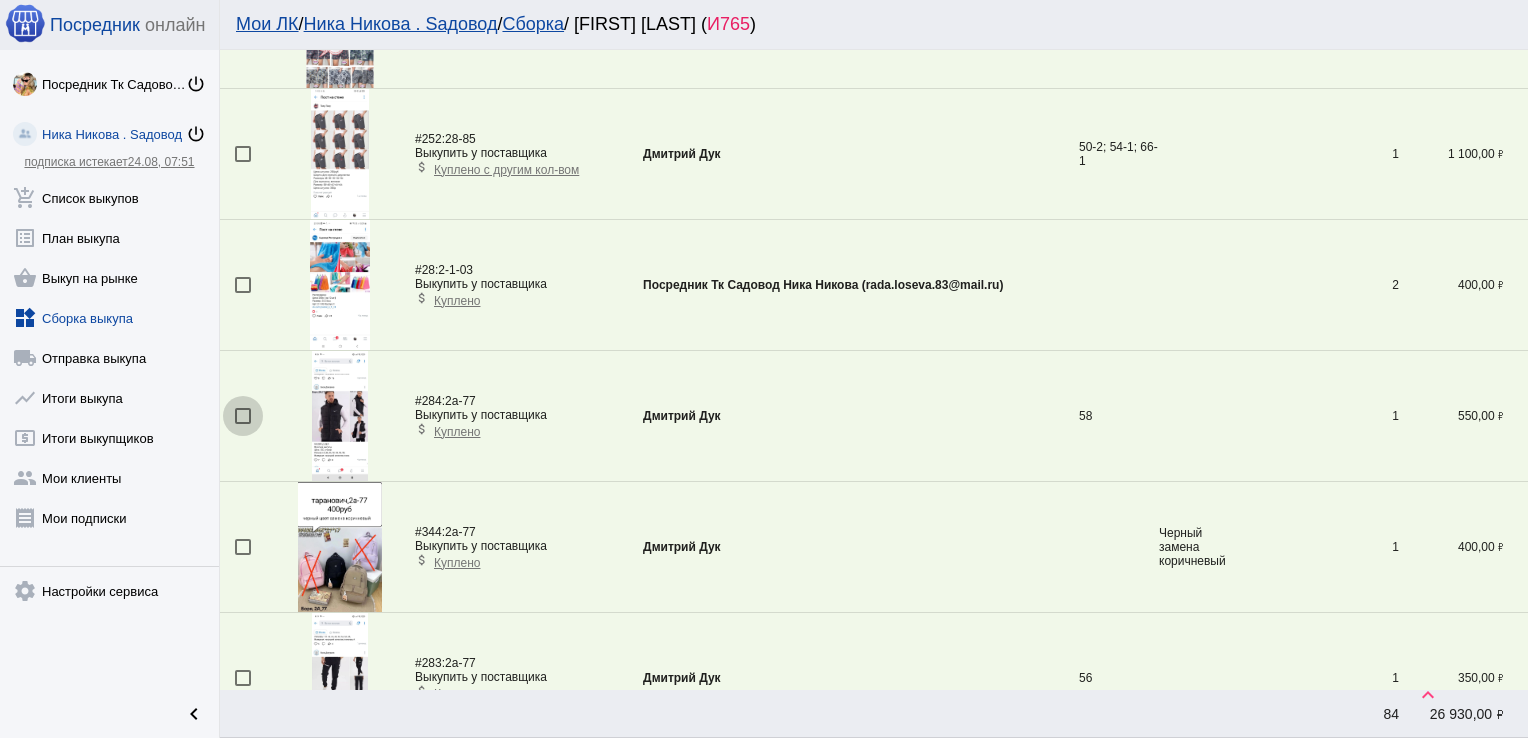 click at bounding box center [243, 416] 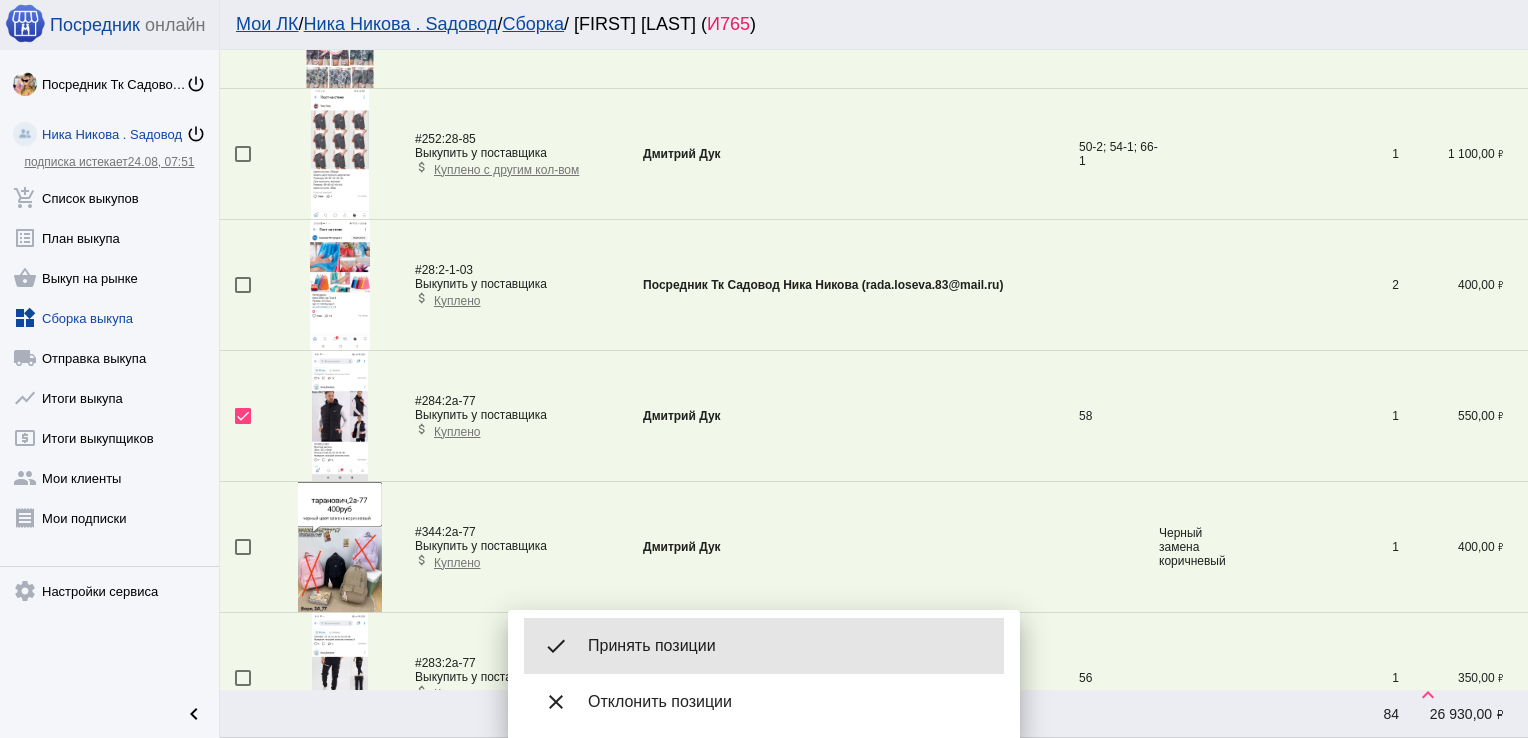 click on "Принять позиции" at bounding box center (788, 646) 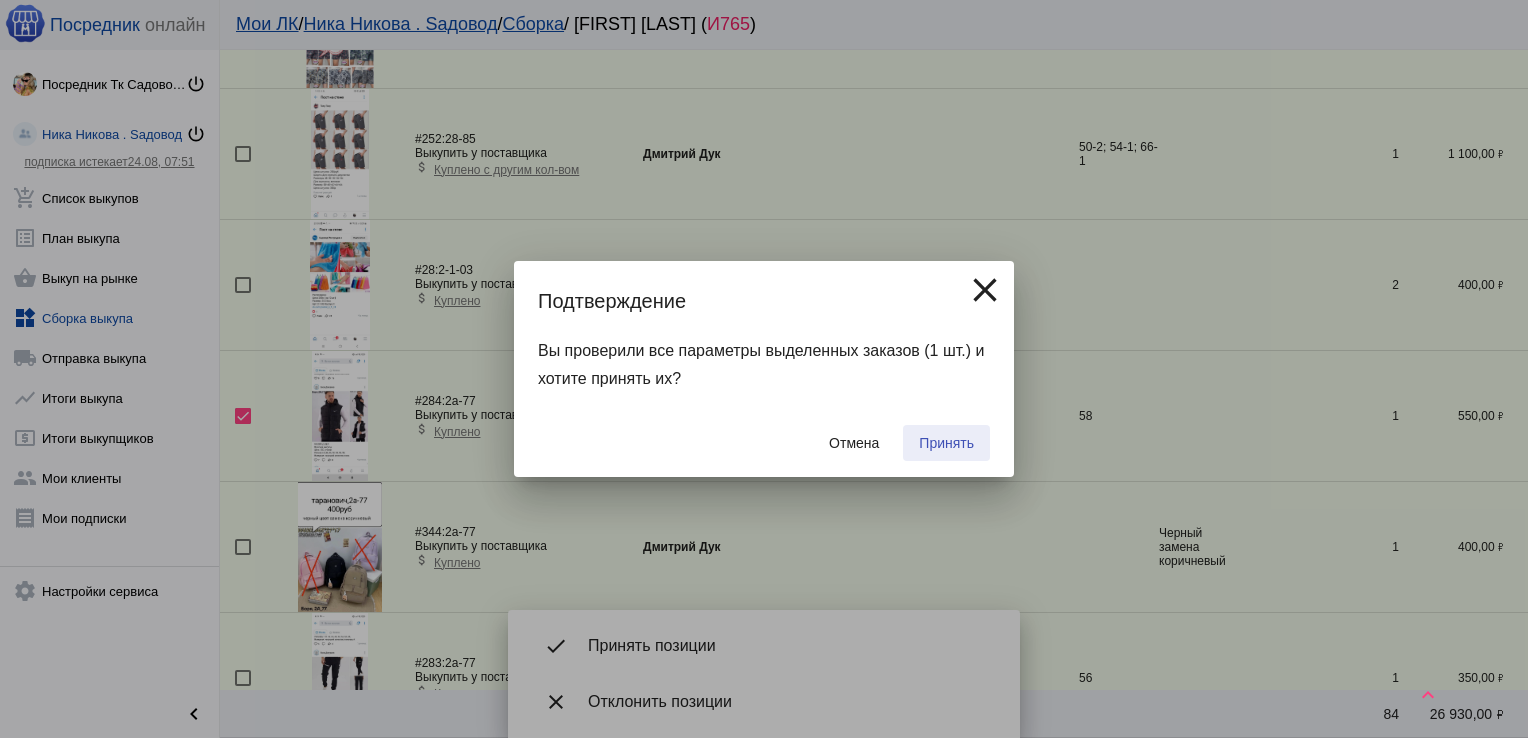 click on "Принять" at bounding box center [946, 443] 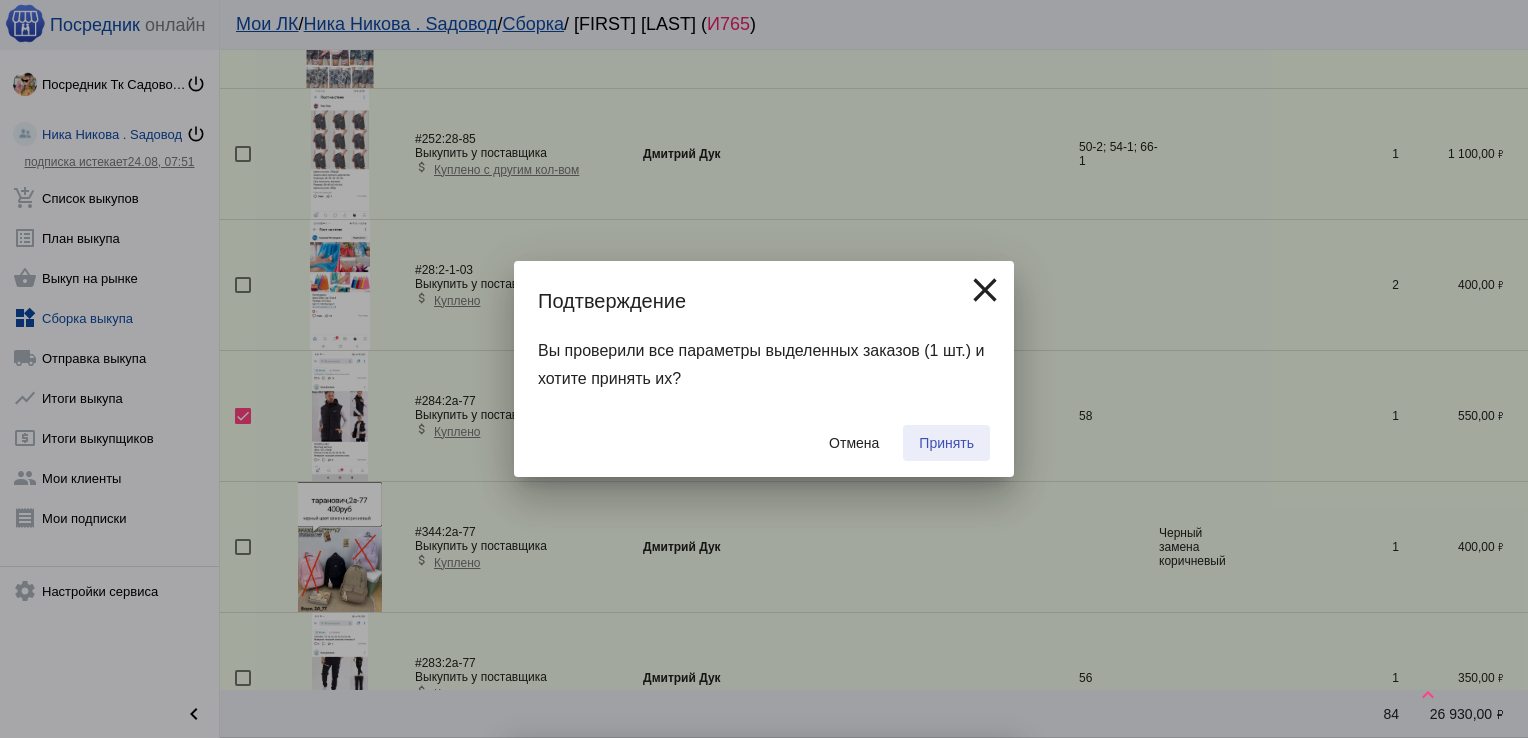 checkbox on "false" 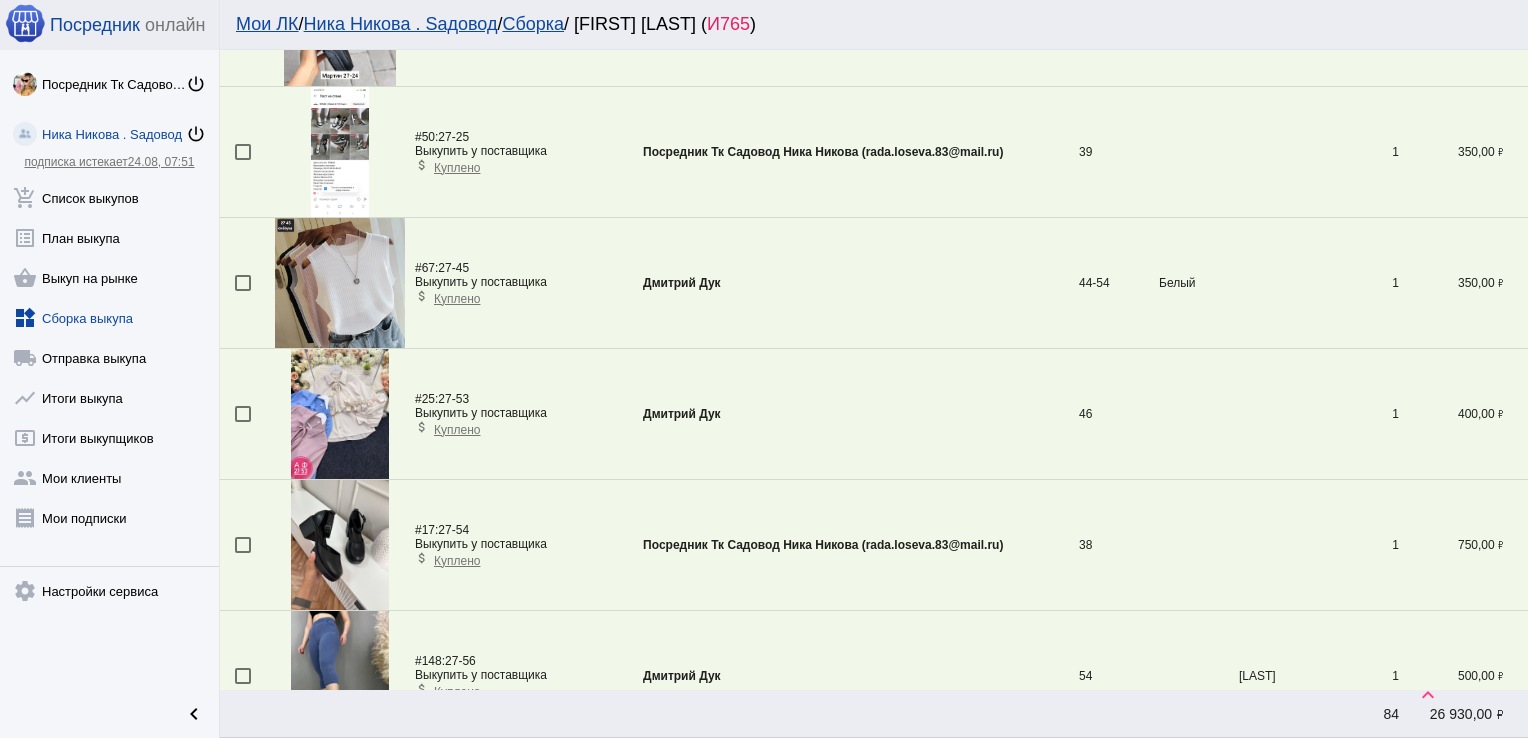 scroll, scrollTop: 3864, scrollLeft: 0, axis: vertical 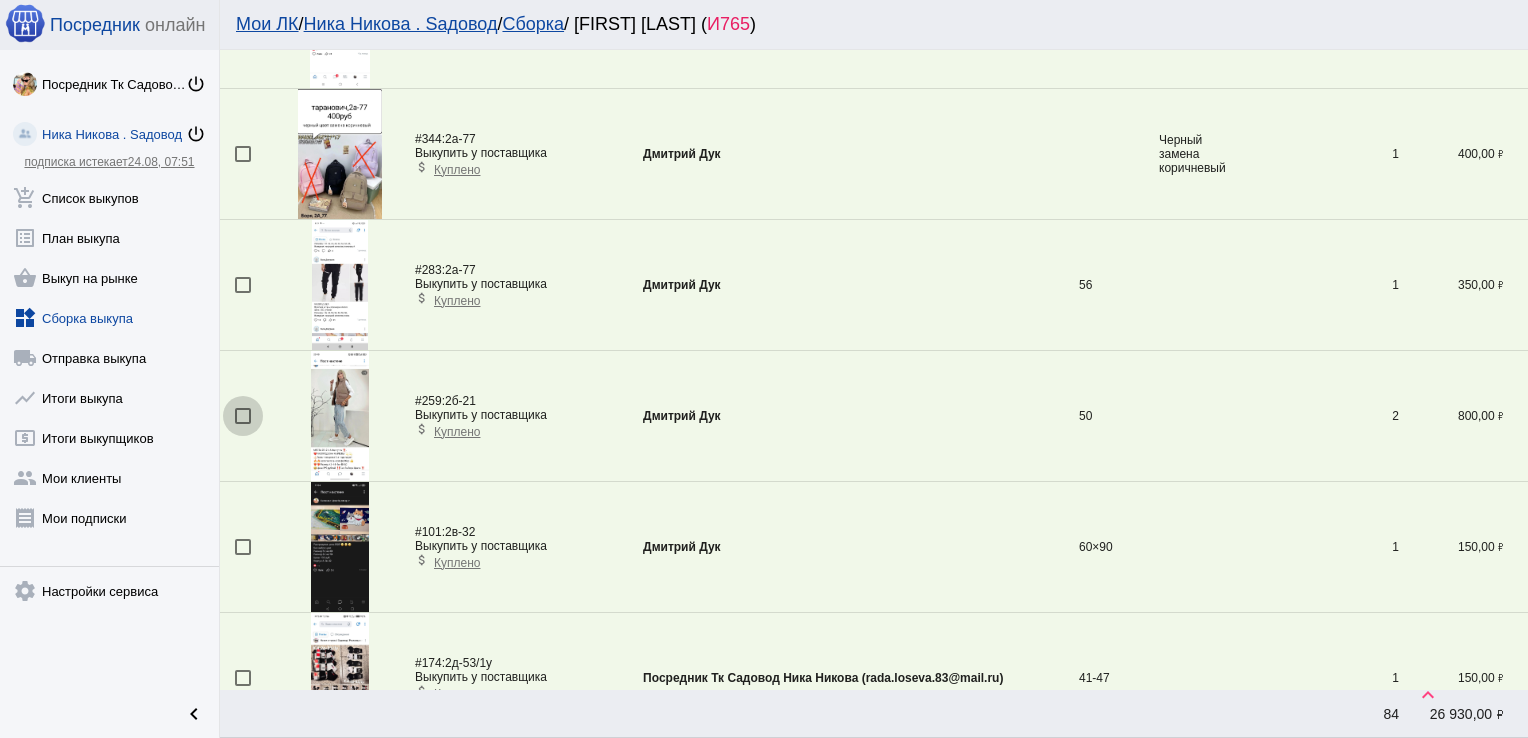 click at bounding box center [243, 416] 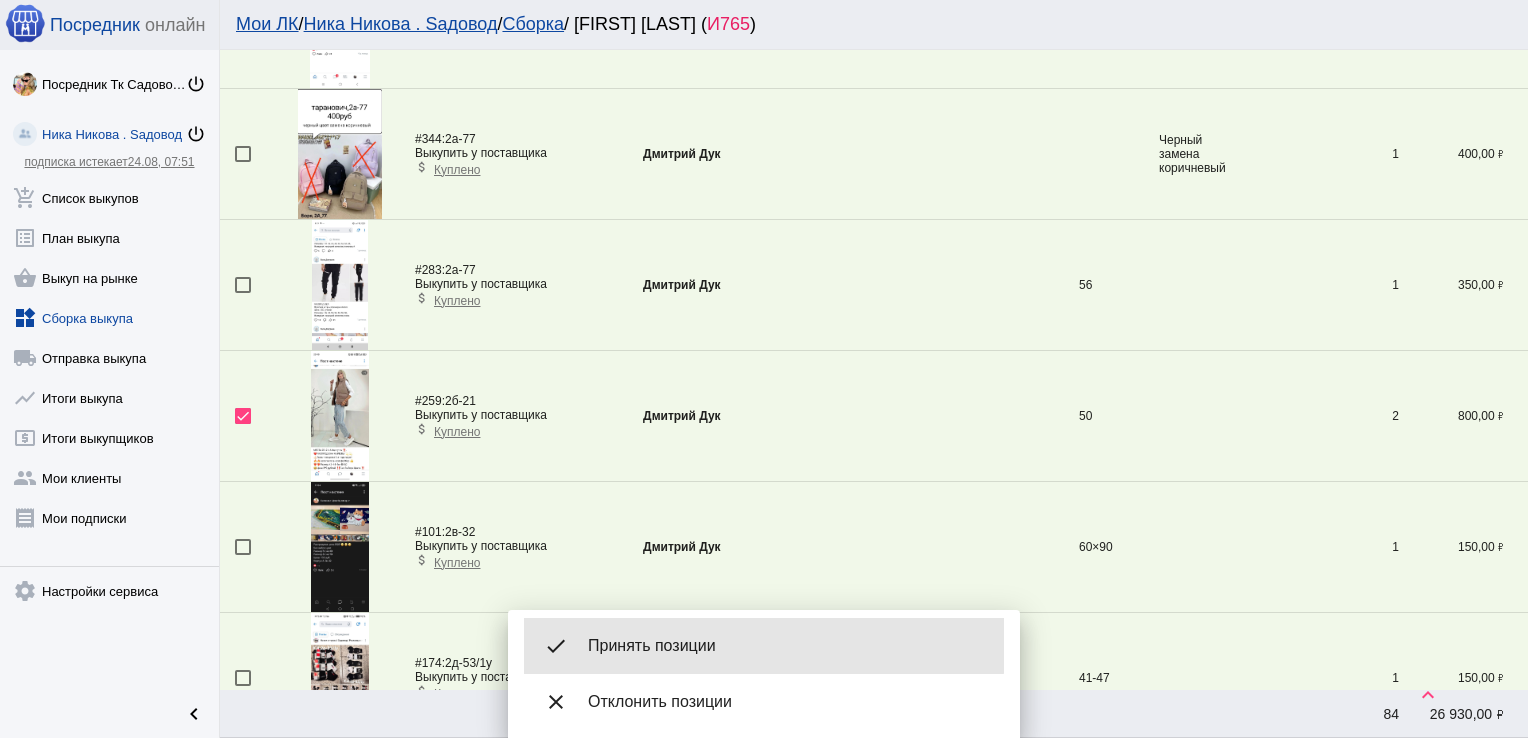 click on "Принять позиции" at bounding box center [788, 646] 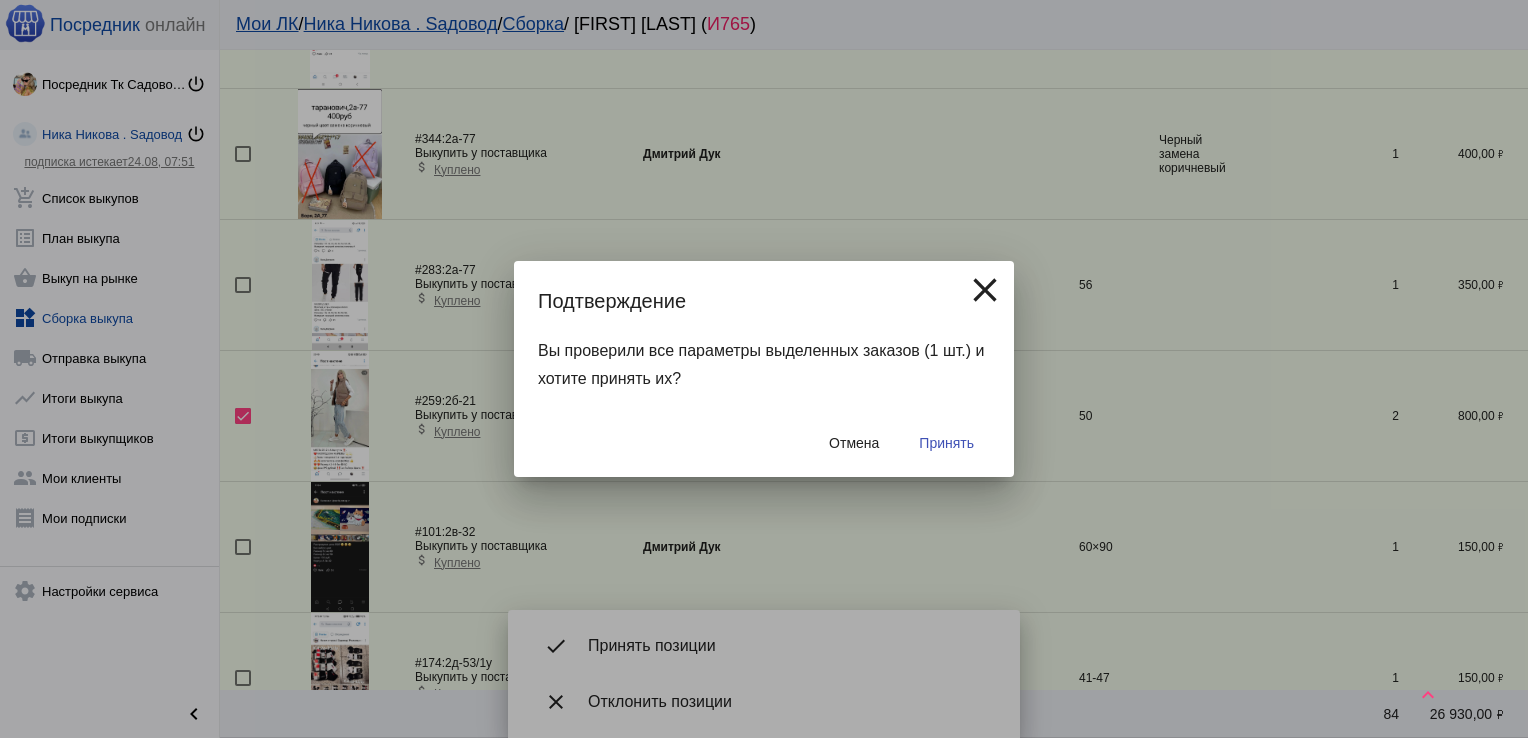 click on "Принять" at bounding box center (946, 443) 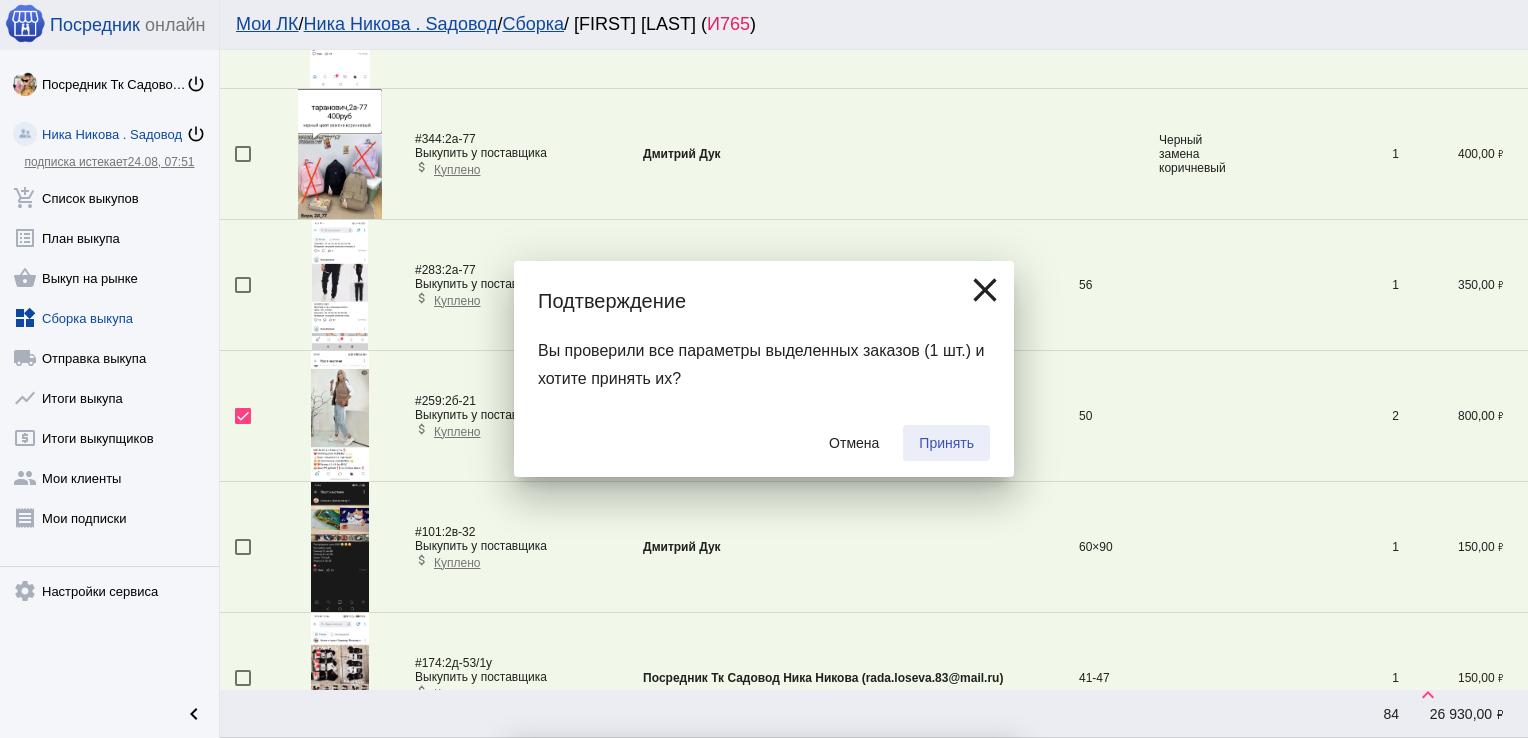 checkbox on "false" 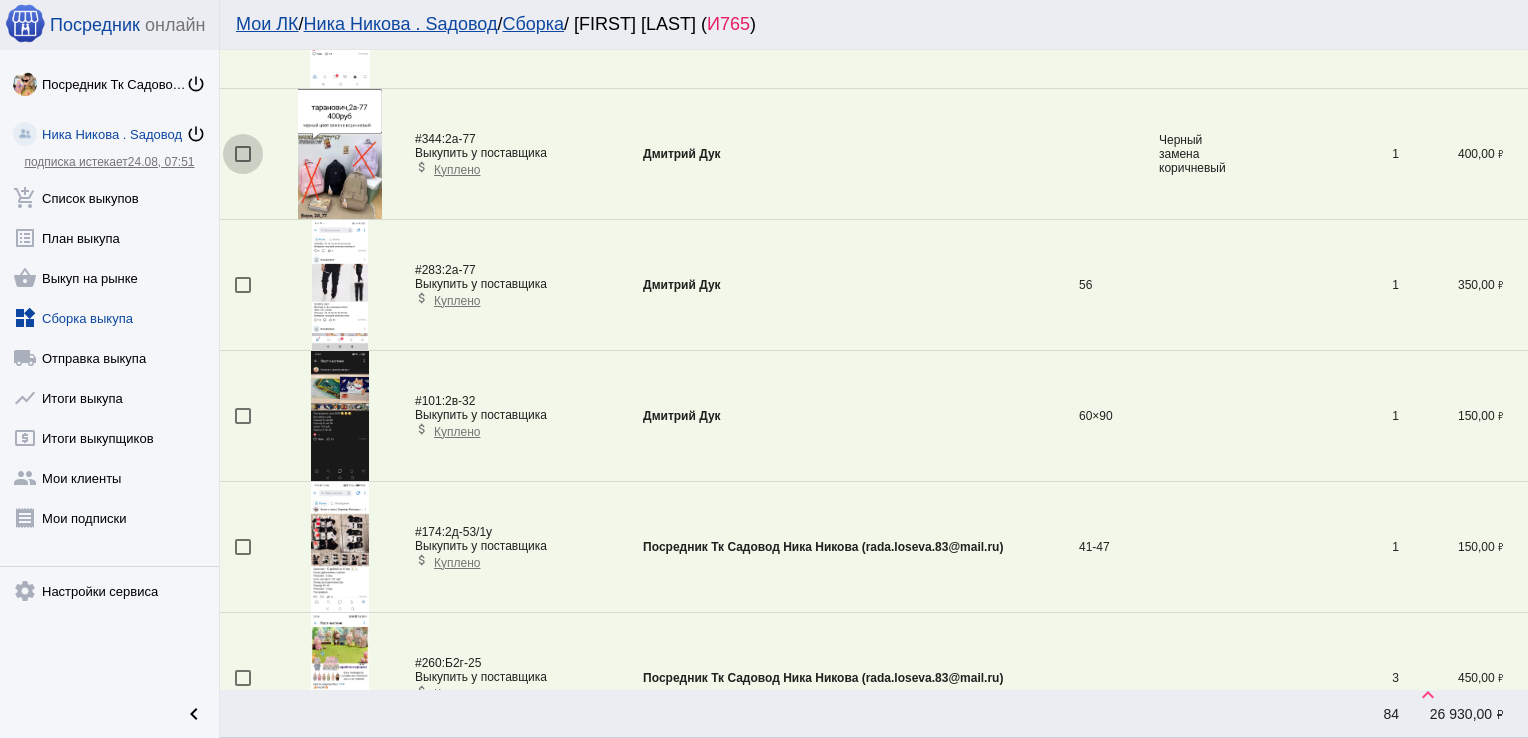 click at bounding box center [243, 154] 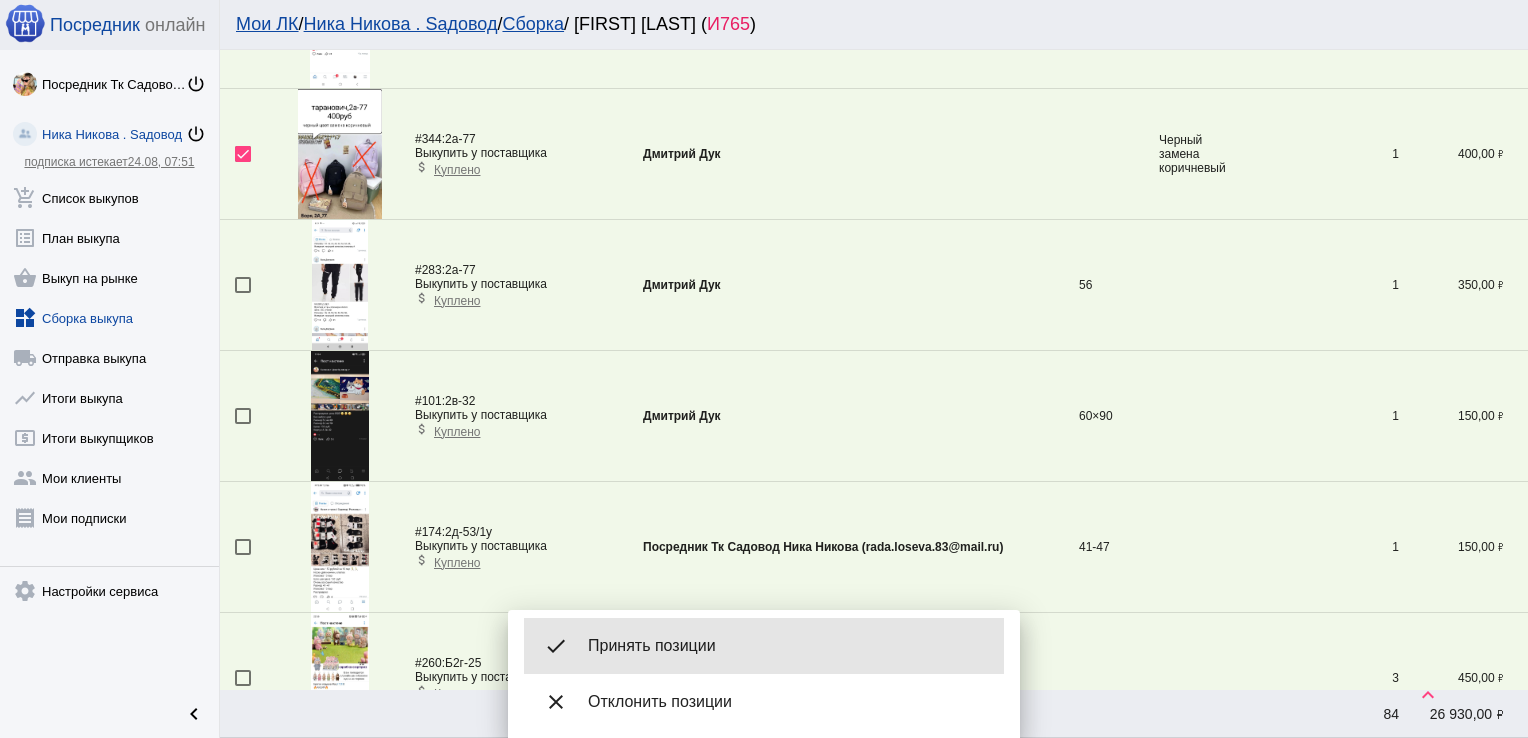 click on "done Принять позиции" at bounding box center (764, 646) 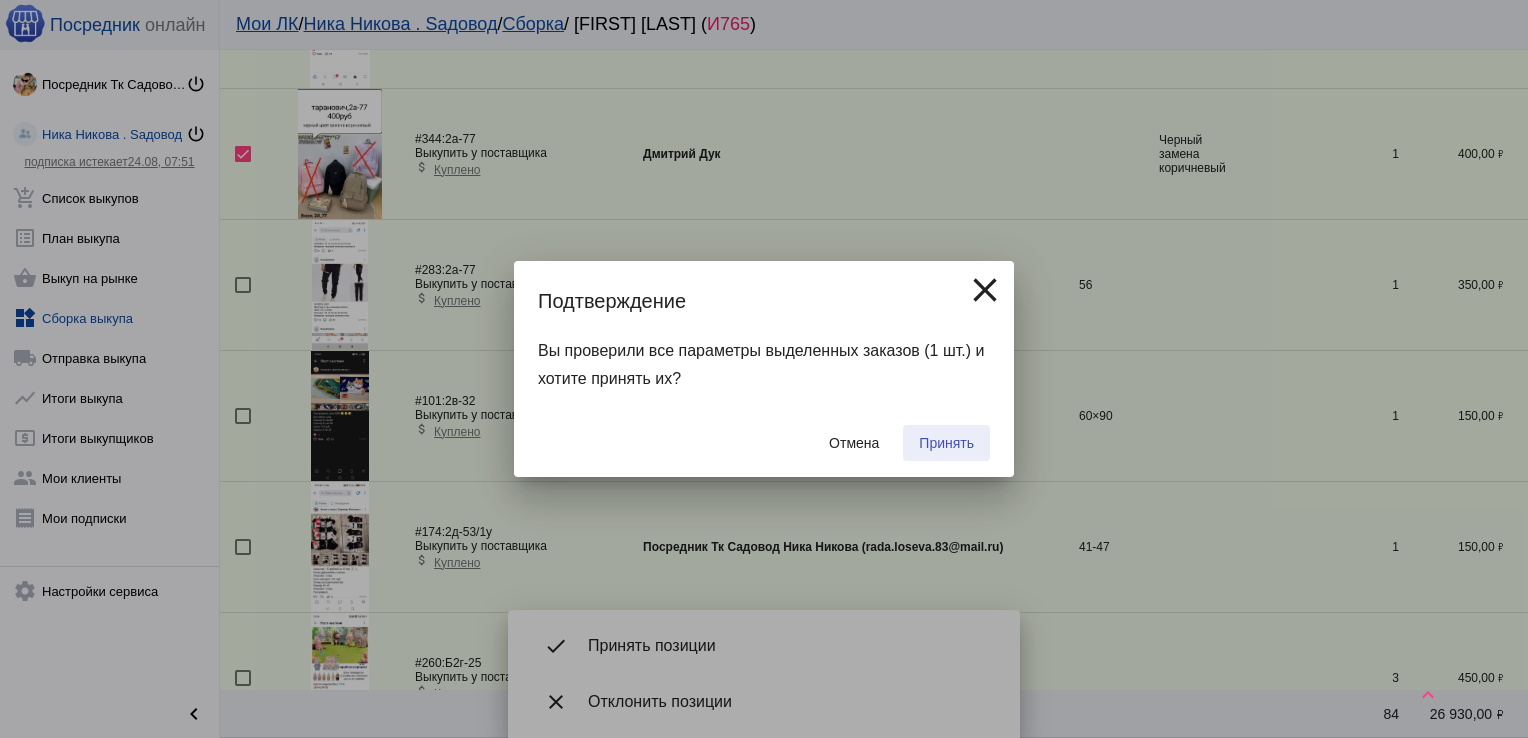 click on "Принять" at bounding box center [946, 443] 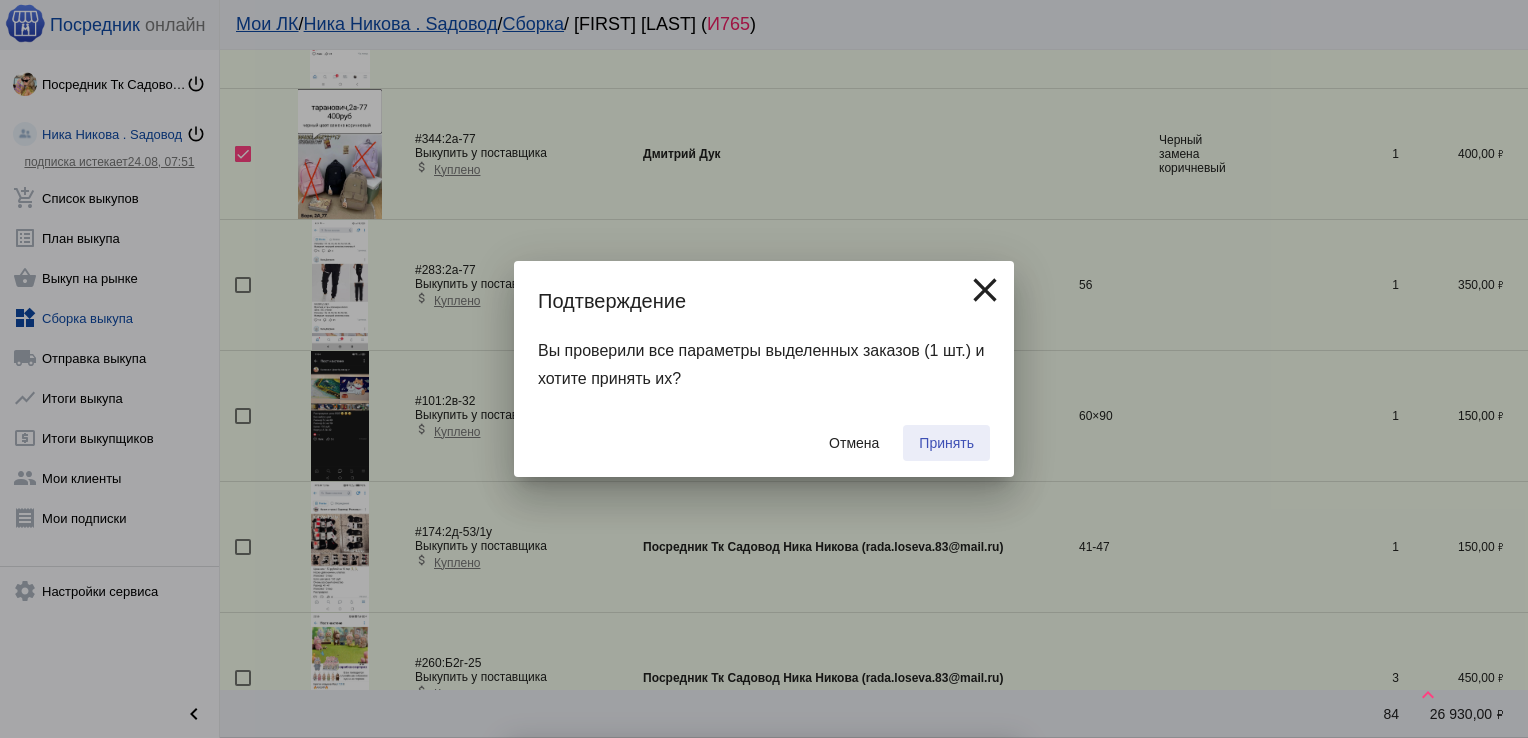 checkbox on "false" 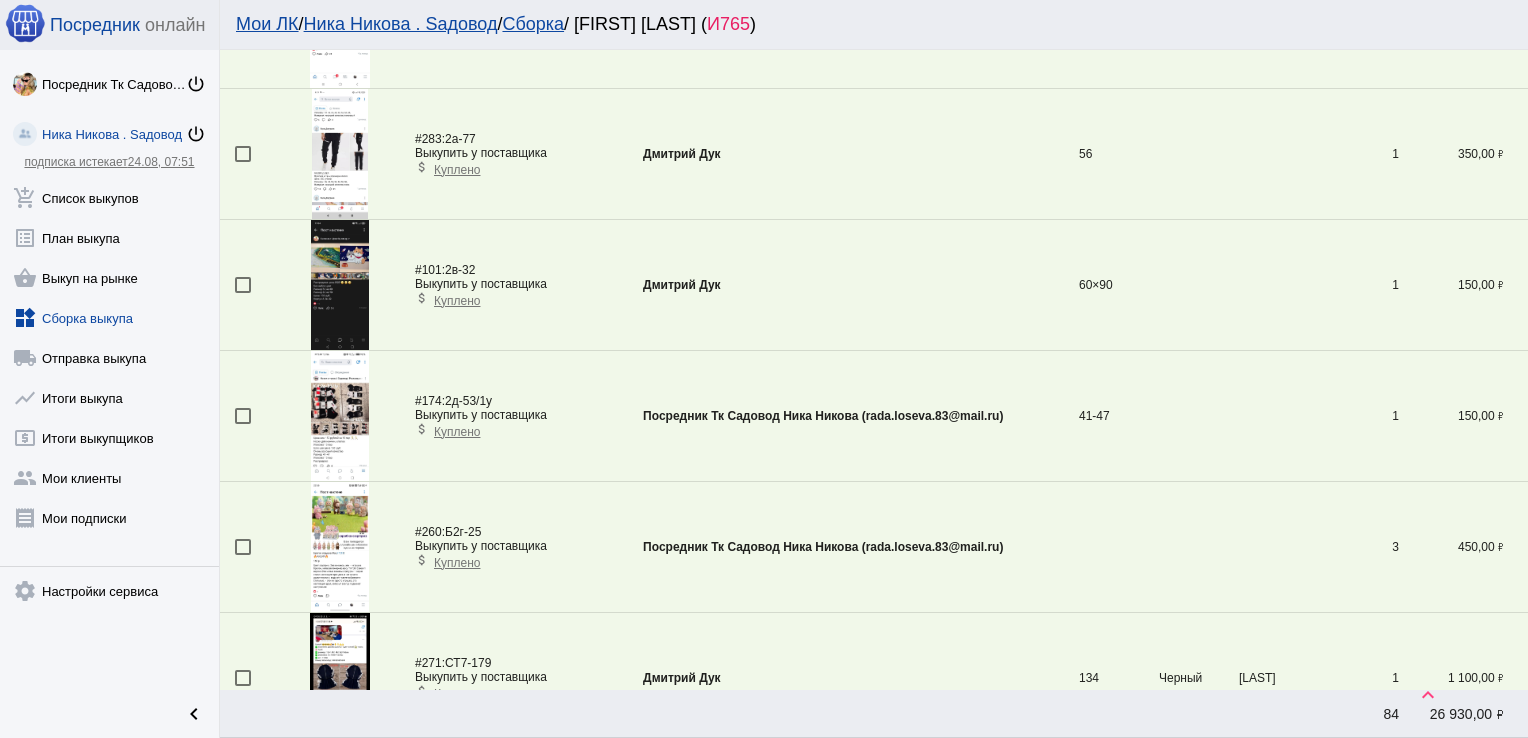 click on "#283:  2а-77  Выкупить у поставщика attach_money Куплено" at bounding box center [459, 154] 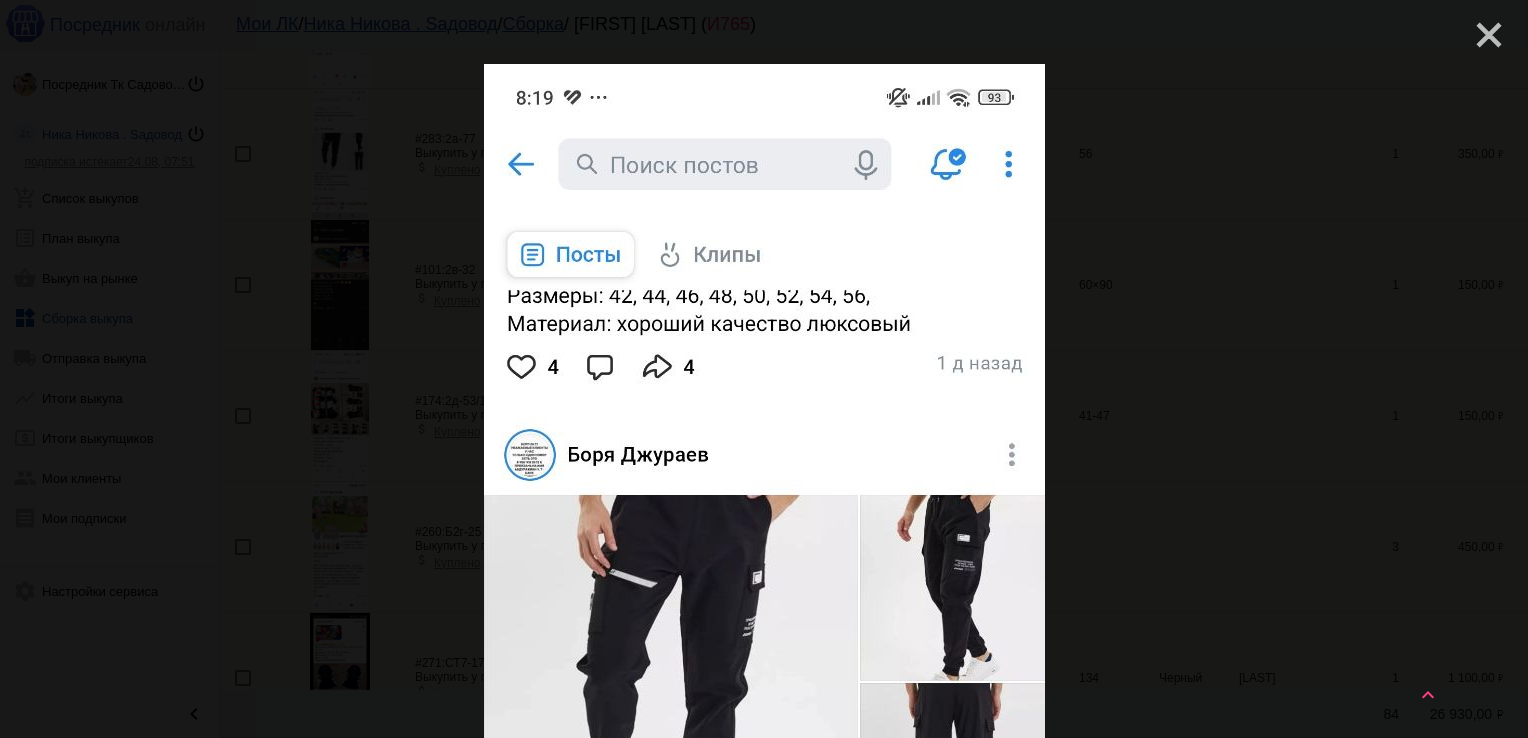 click on "close" 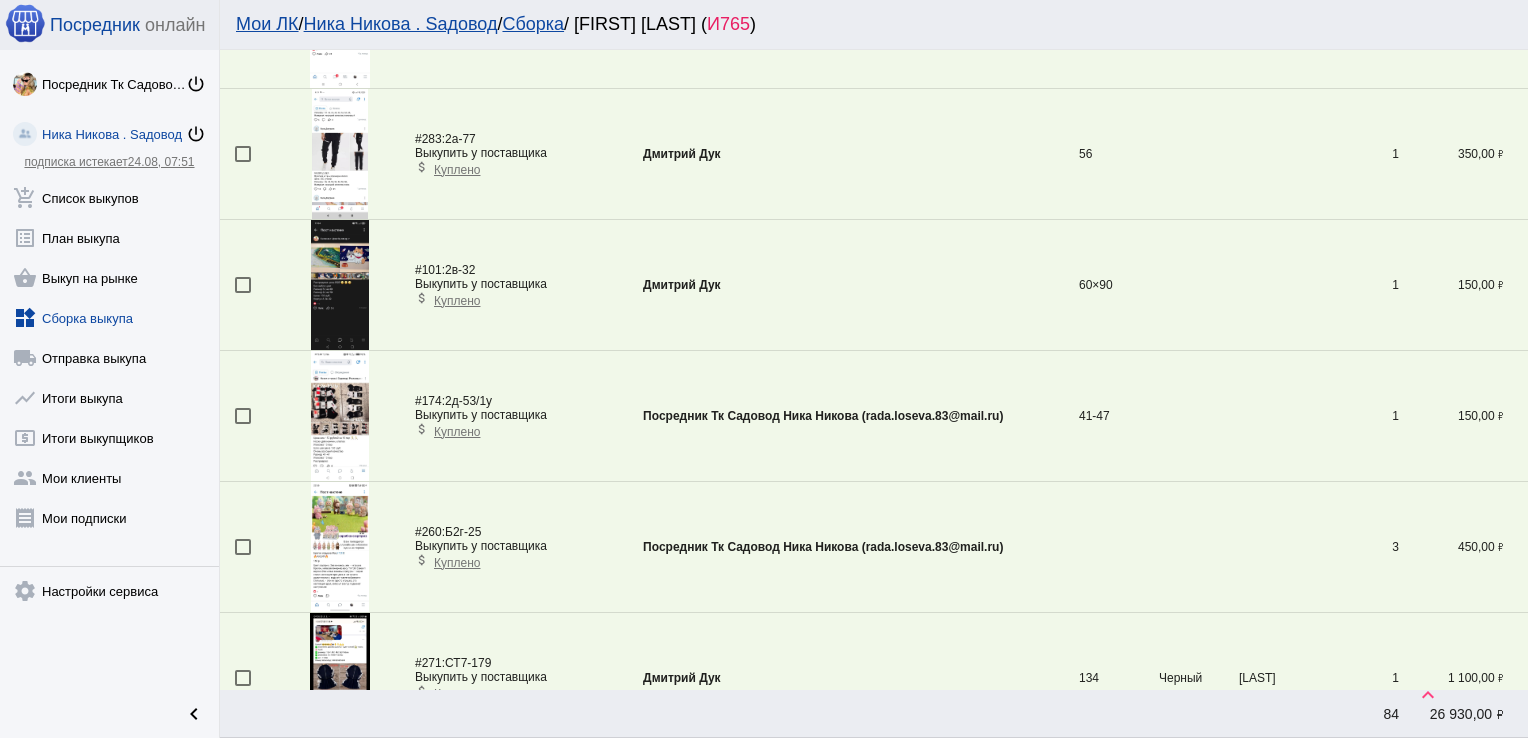scroll, scrollTop: 3471, scrollLeft: 0, axis: vertical 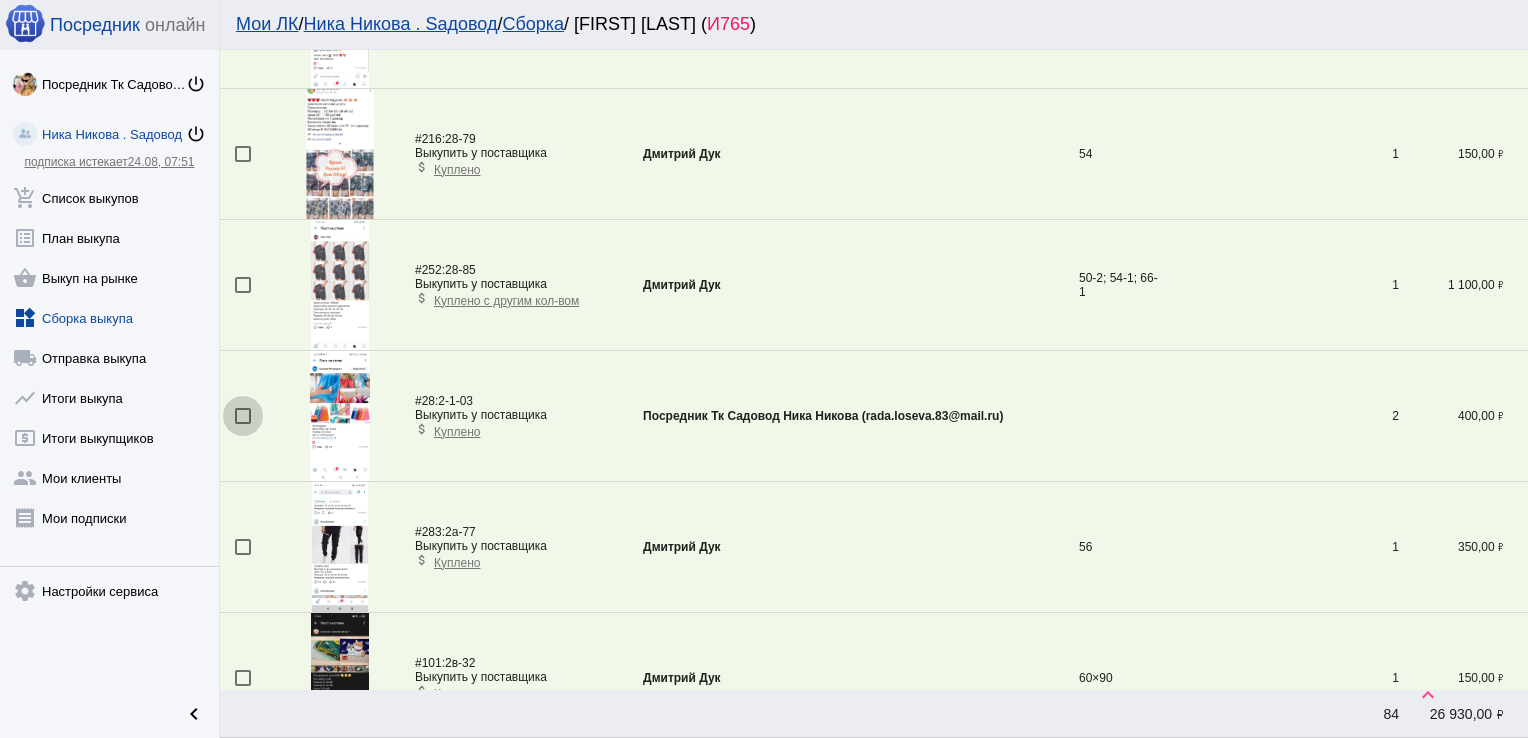 click at bounding box center [243, 416] 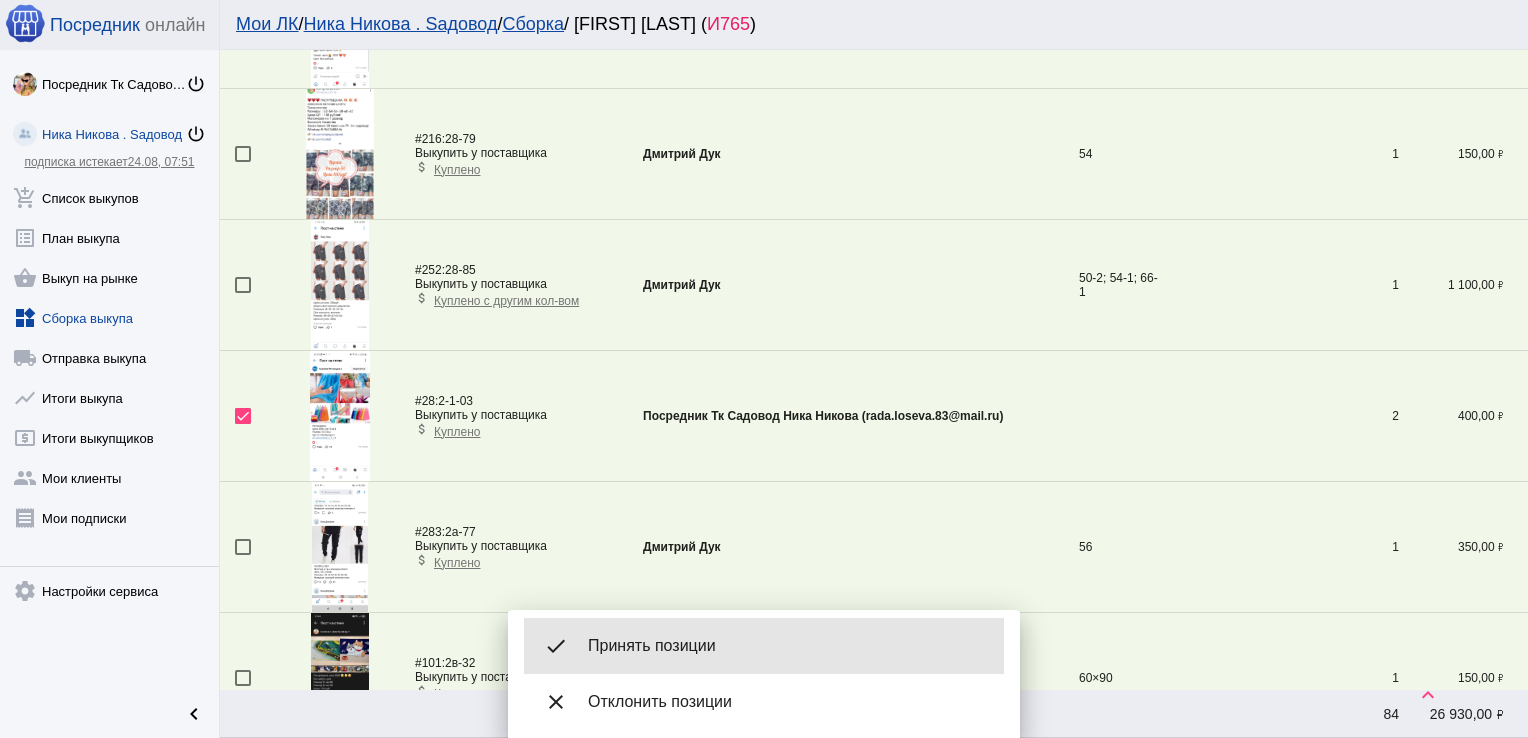 click on "Принять позиции" at bounding box center [788, 646] 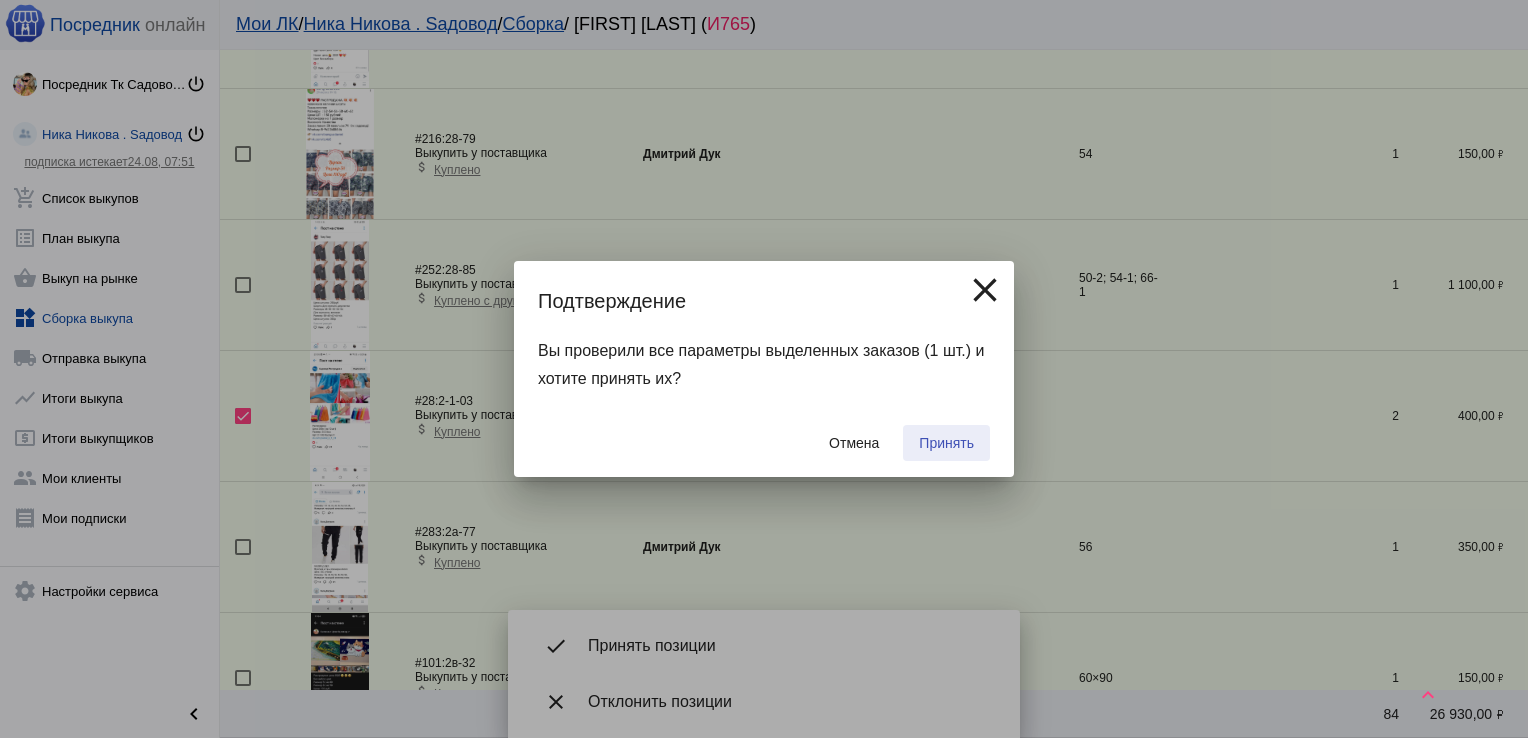 click on "Принять" at bounding box center [946, 443] 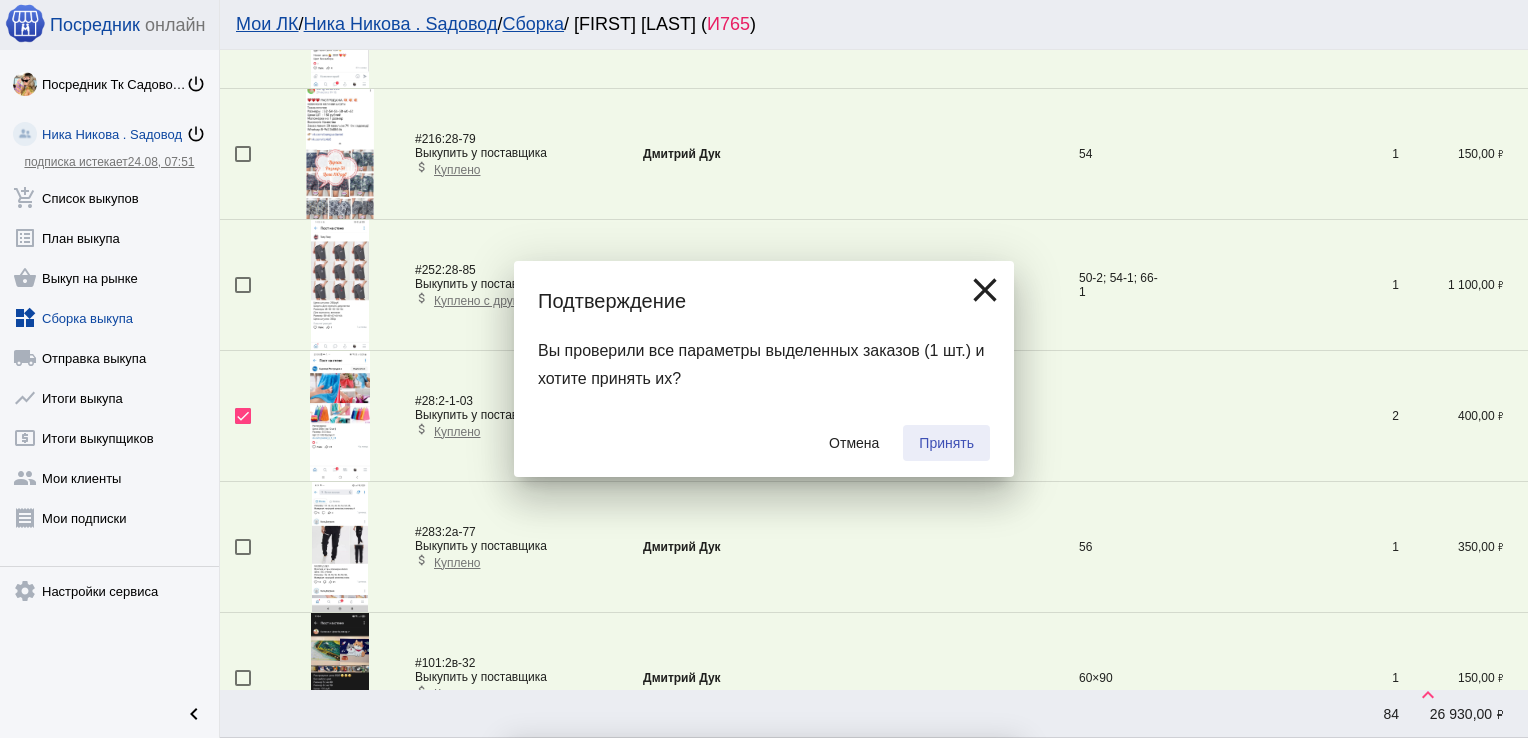 checkbox on "false" 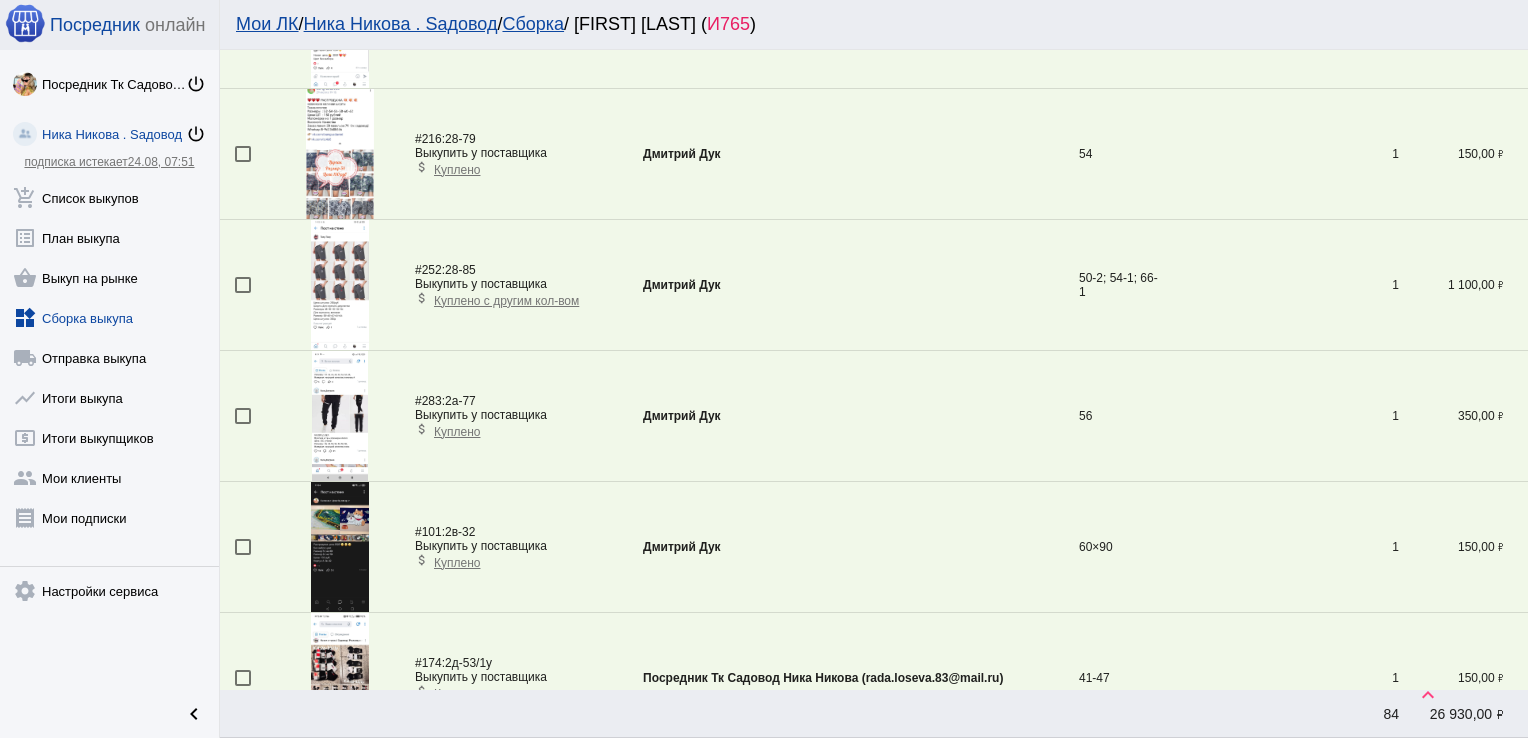 scroll, scrollTop: 2032, scrollLeft: 0, axis: vertical 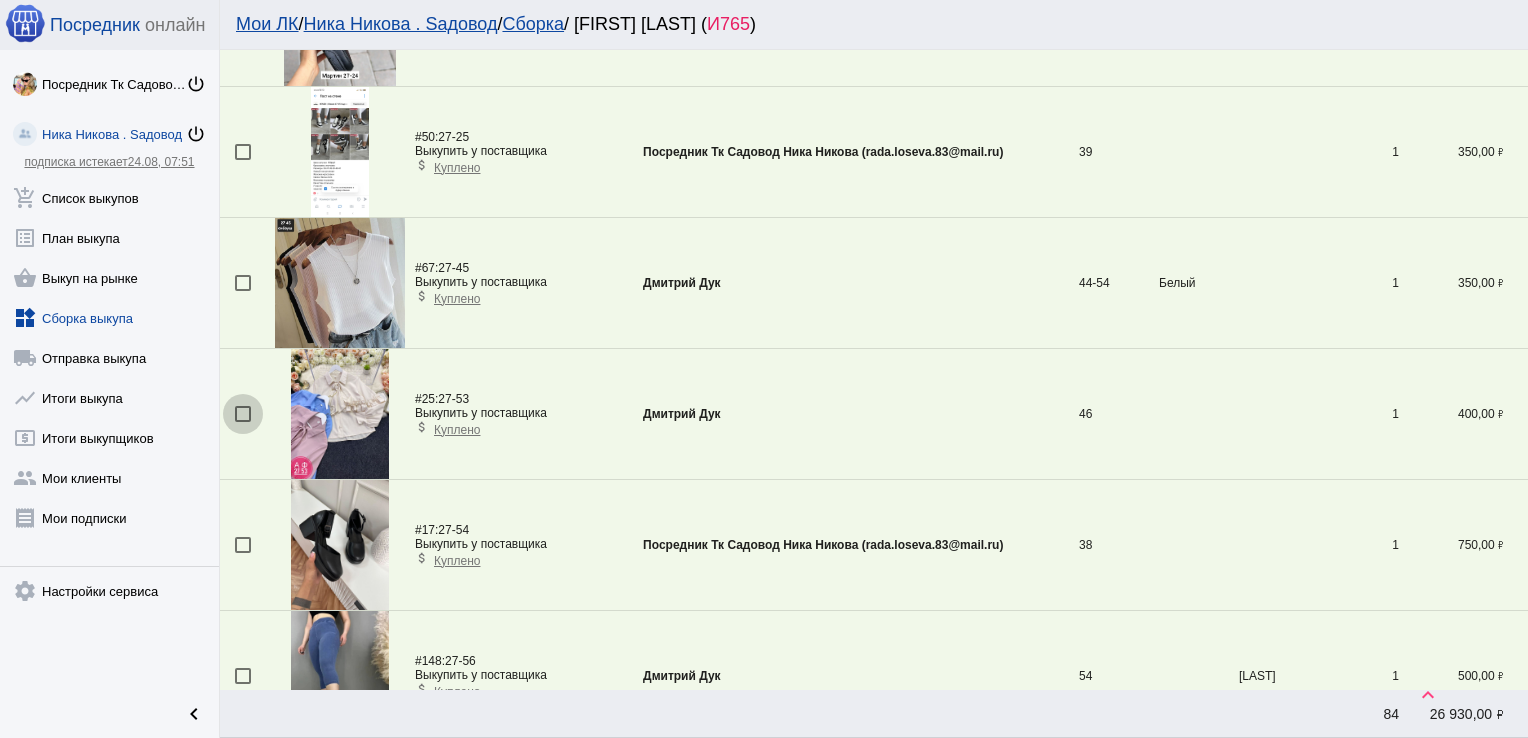 click at bounding box center (243, 414) 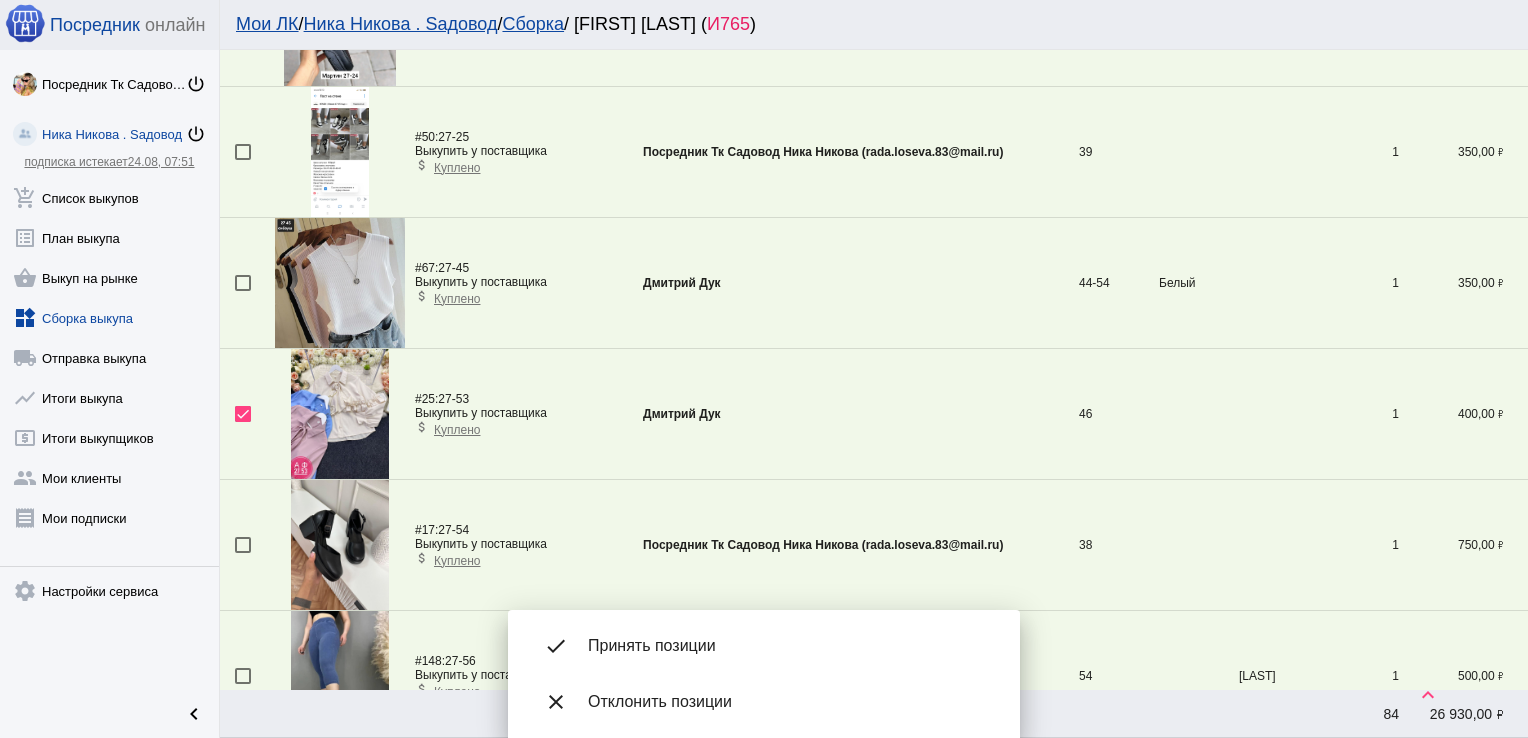 click on "done Принять позиции" at bounding box center (764, 646) 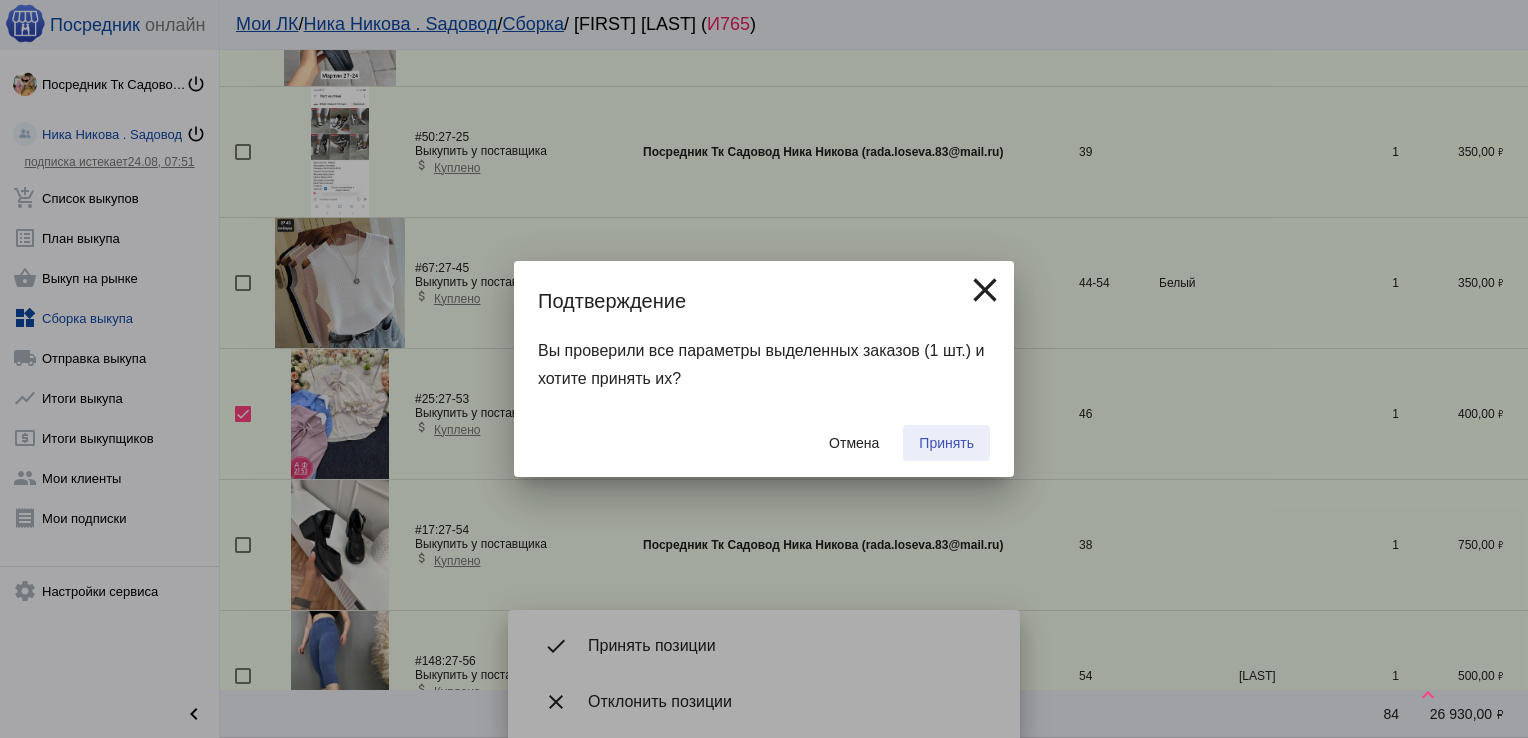 click on "Принять" at bounding box center (946, 443) 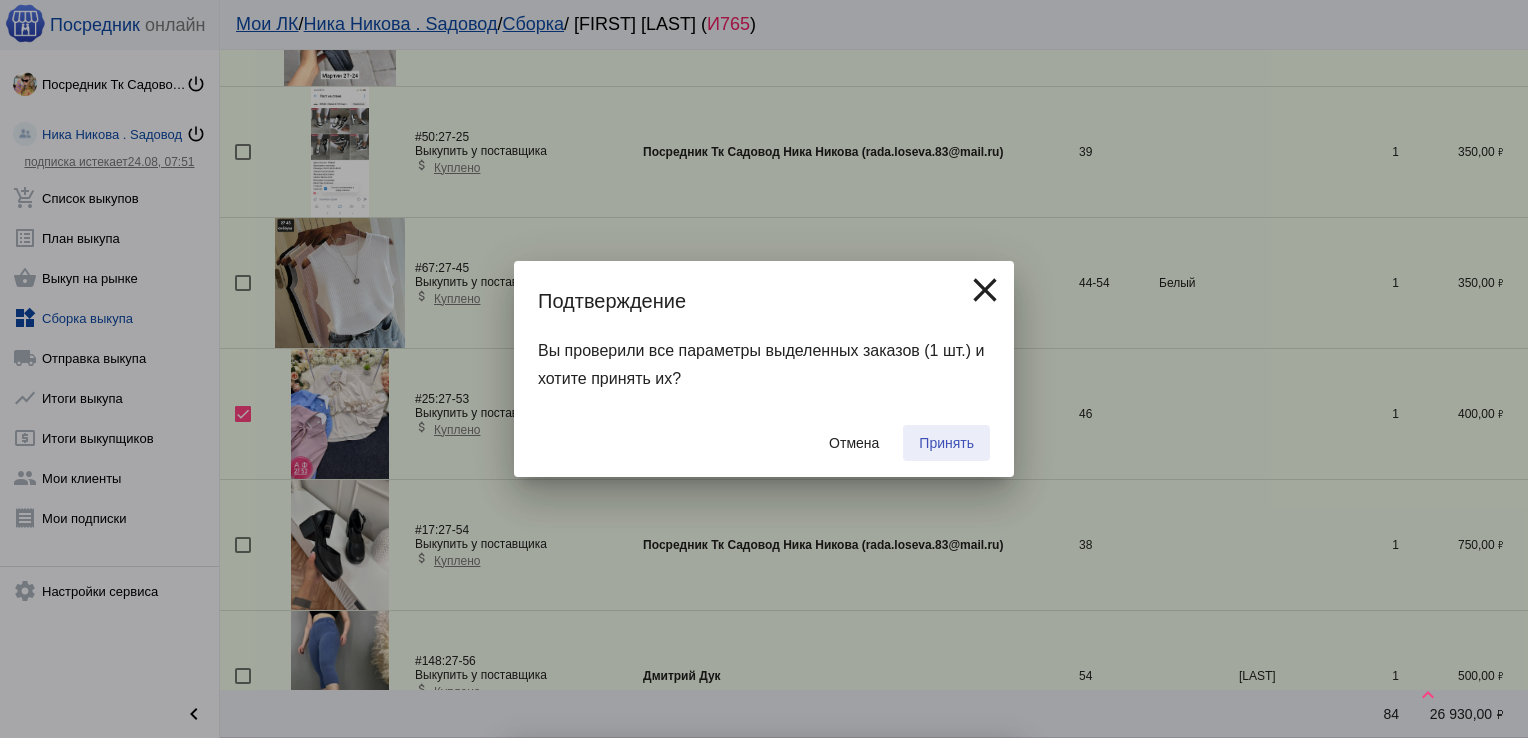 checkbox on "false" 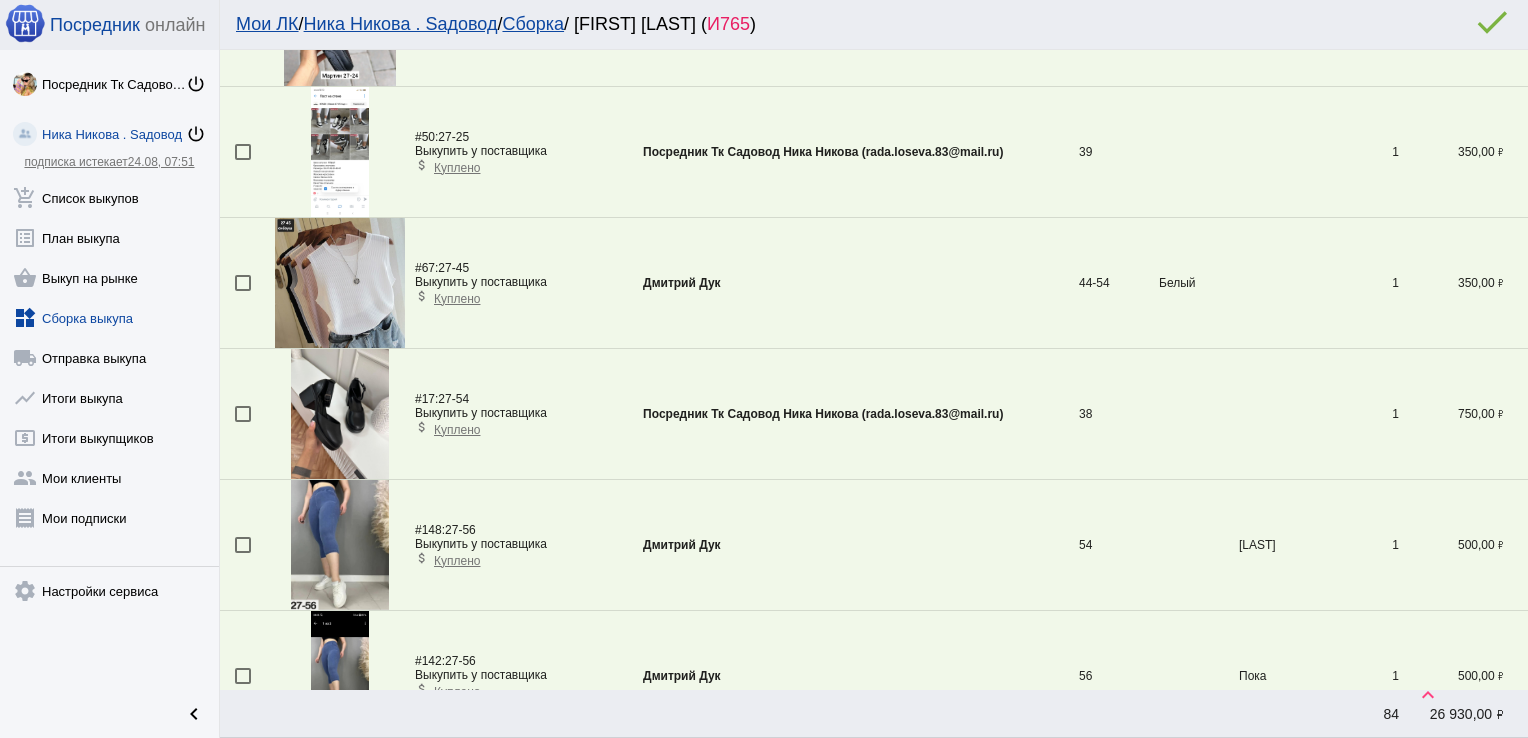 scroll, scrollTop: 2424, scrollLeft: 0, axis: vertical 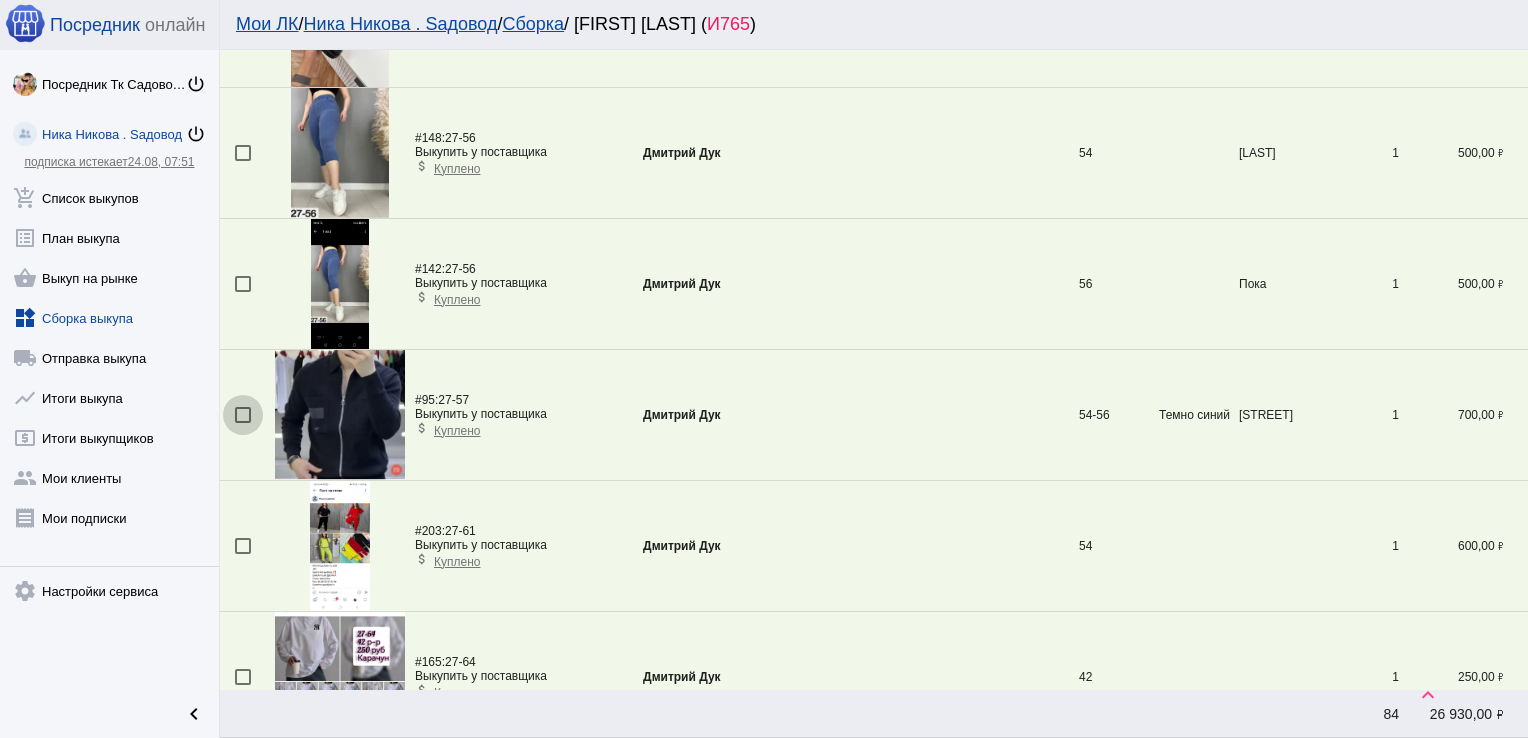 click at bounding box center [243, 415] 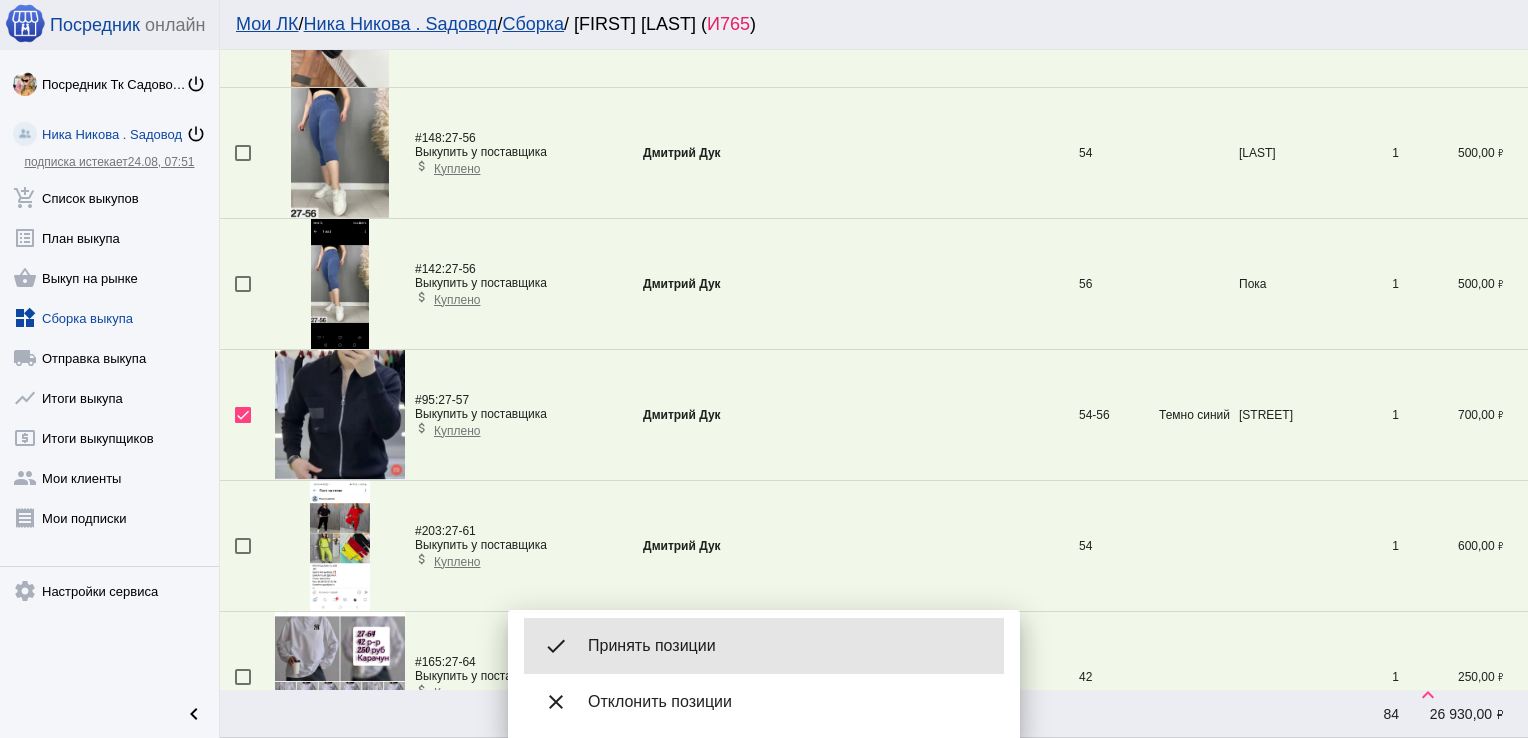 click on "done Принять позиции" at bounding box center (764, 646) 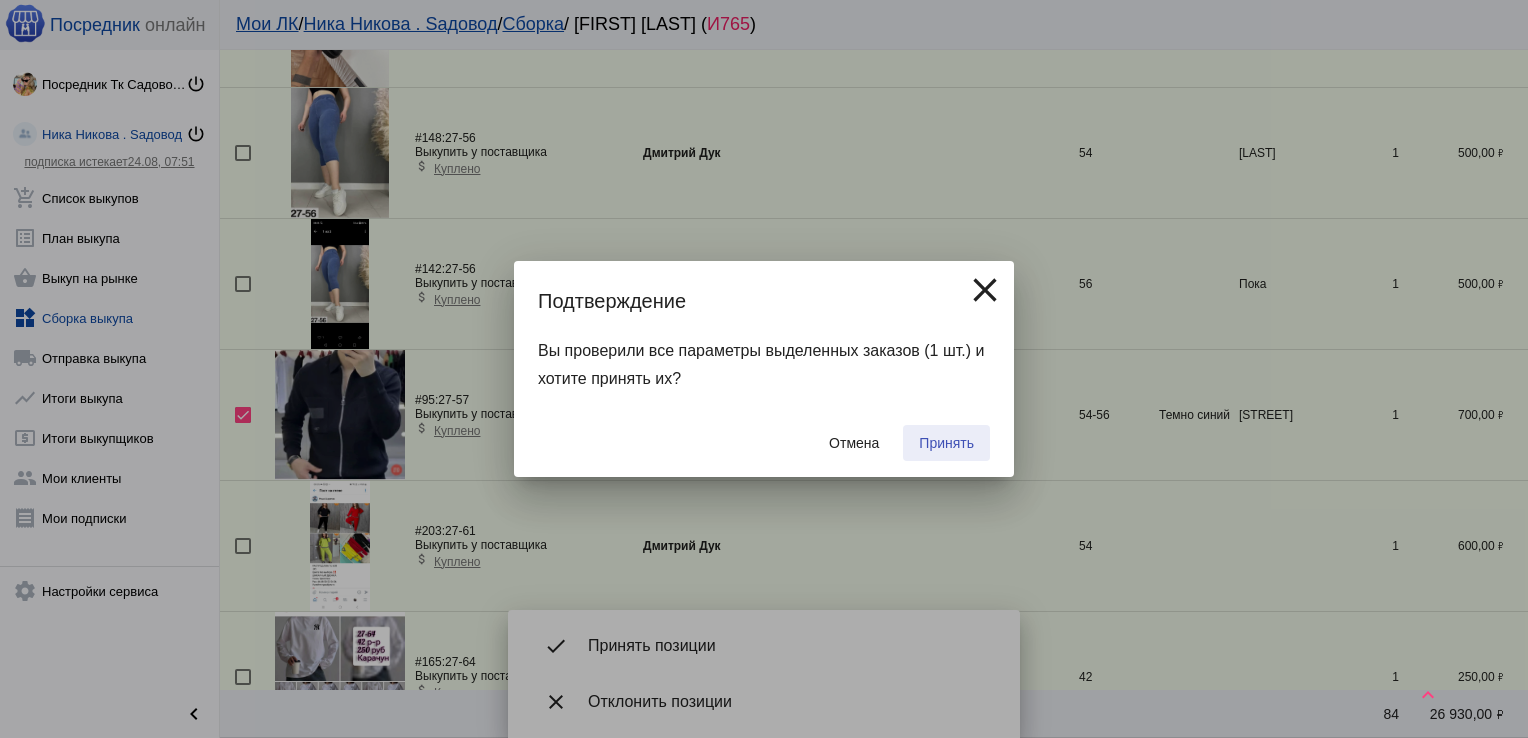 click on "Принять" at bounding box center (946, 443) 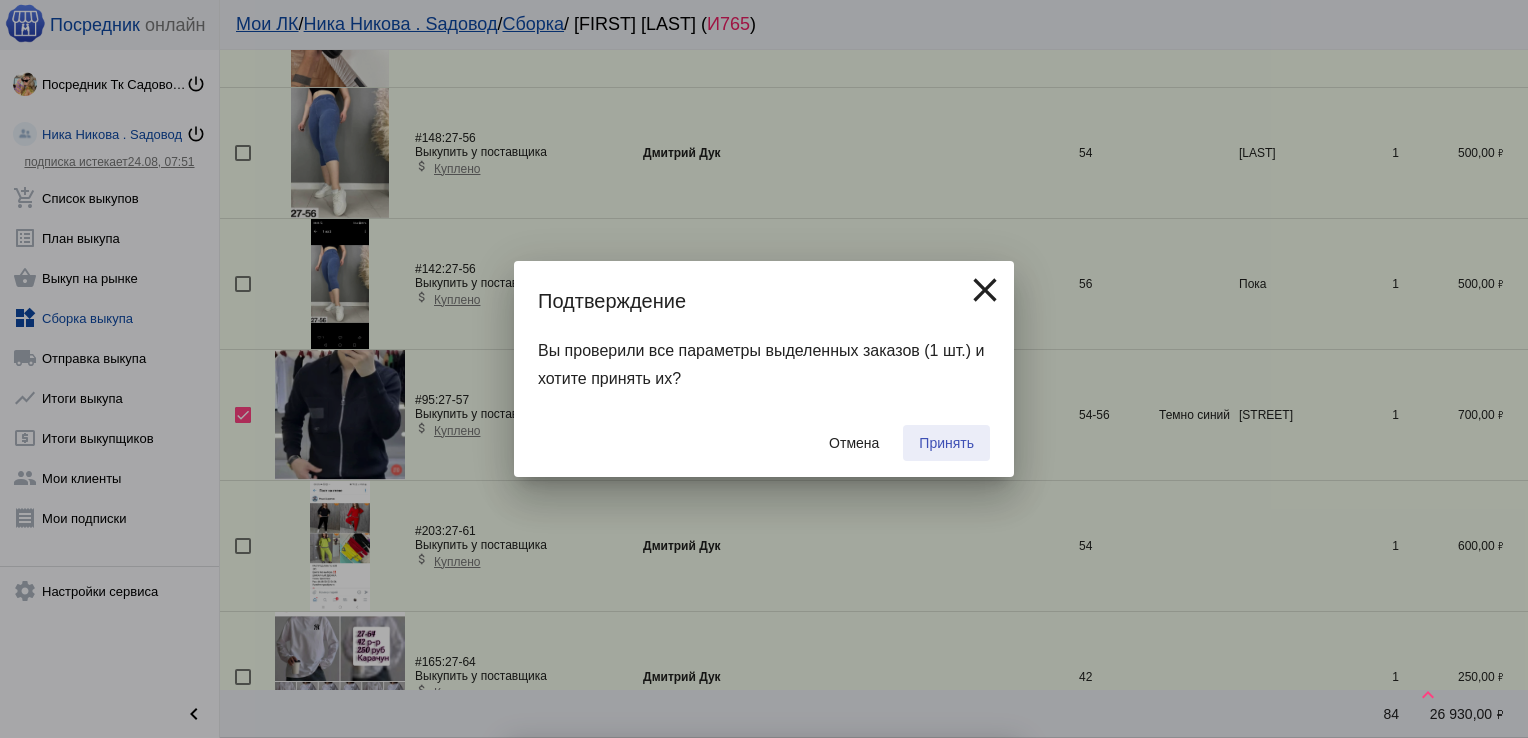 checkbox on "false" 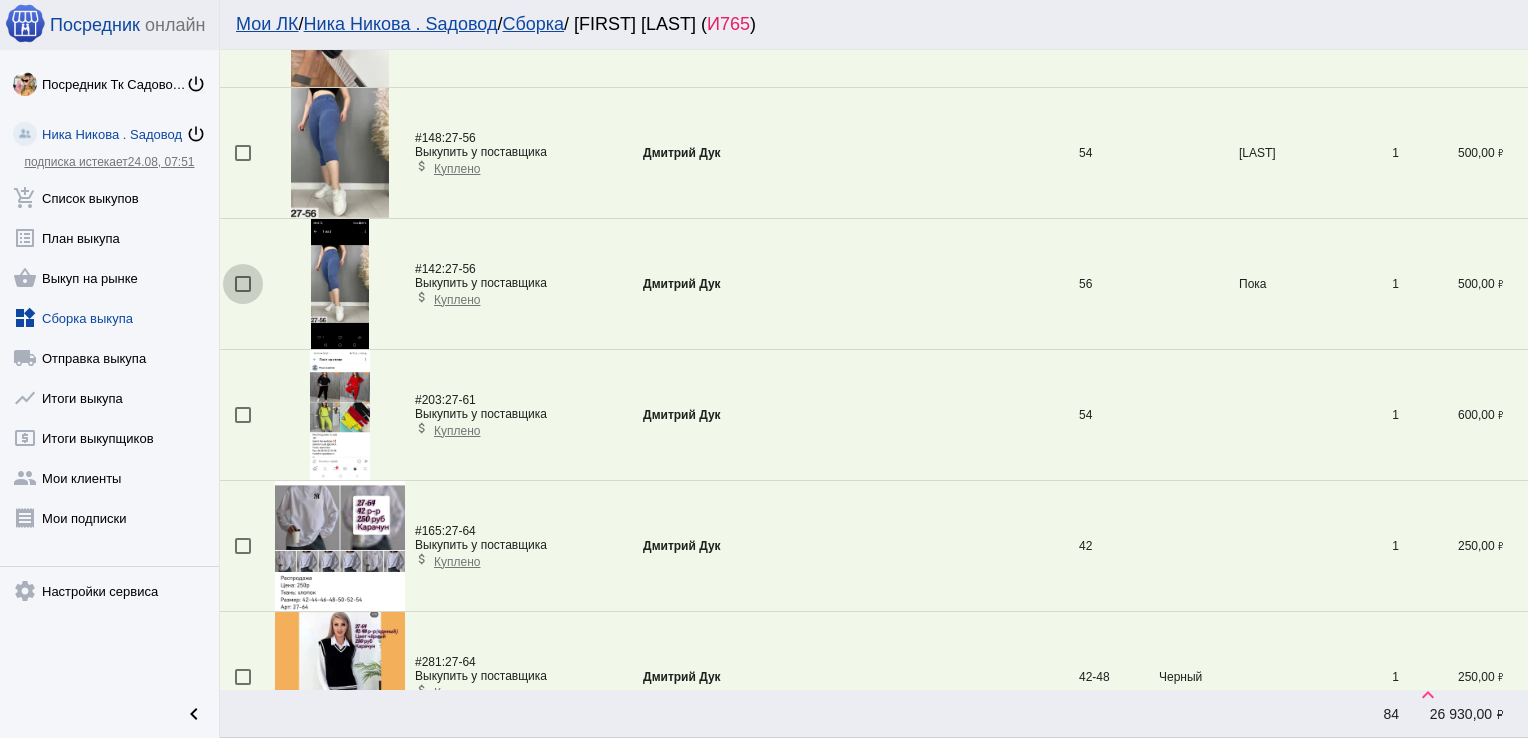 click at bounding box center [243, 284] 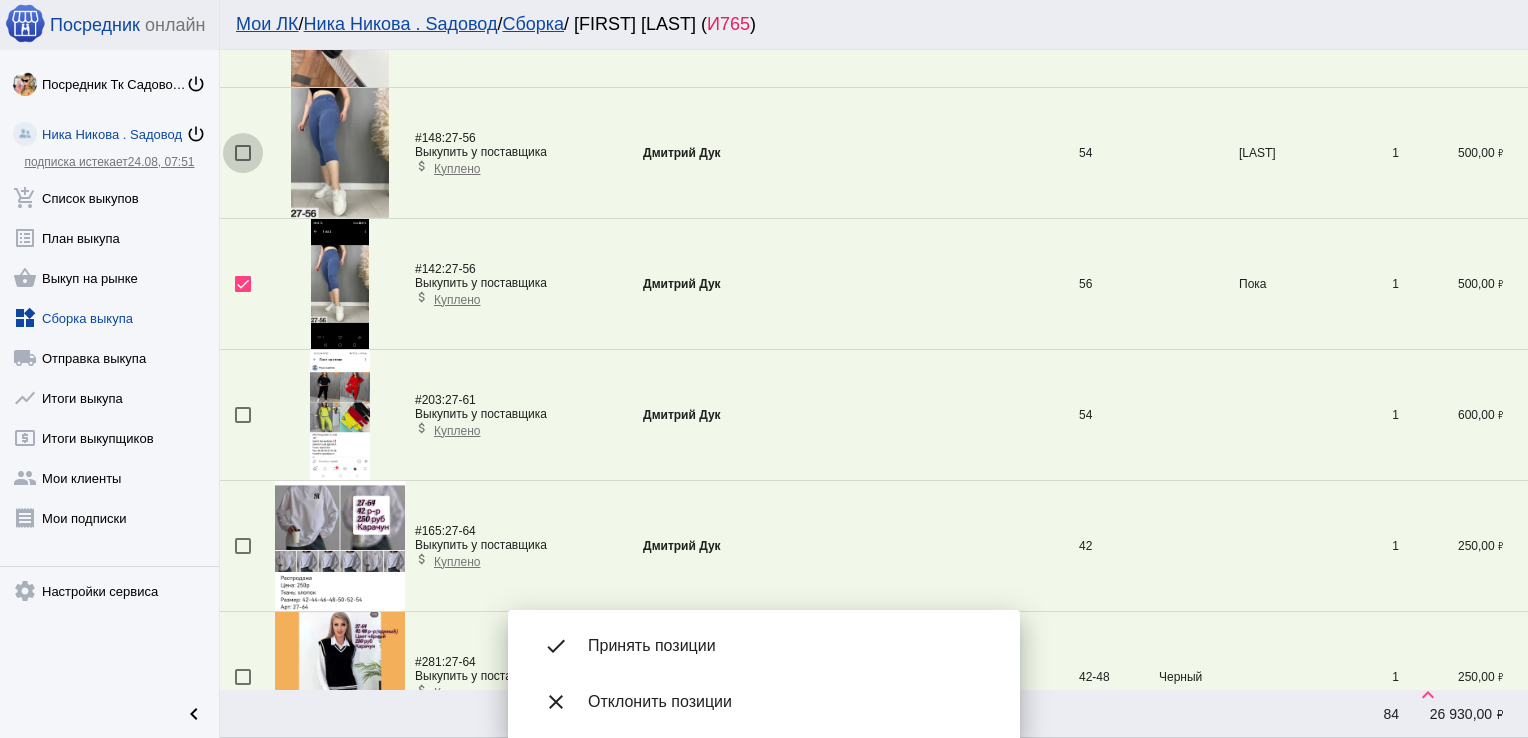 click at bounding box center [243, 153] 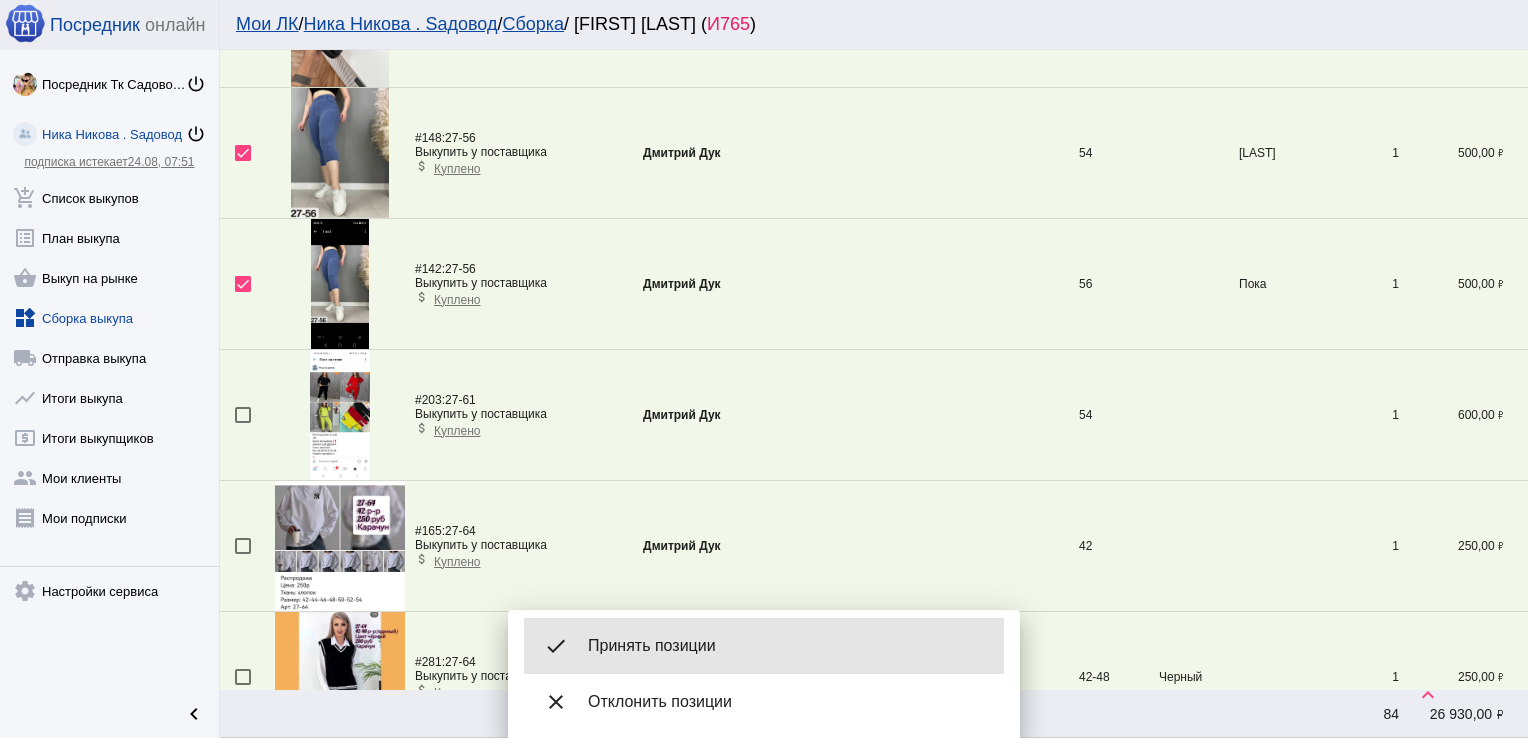 click on "done Принять позиции" at bounding box center [764, 646] 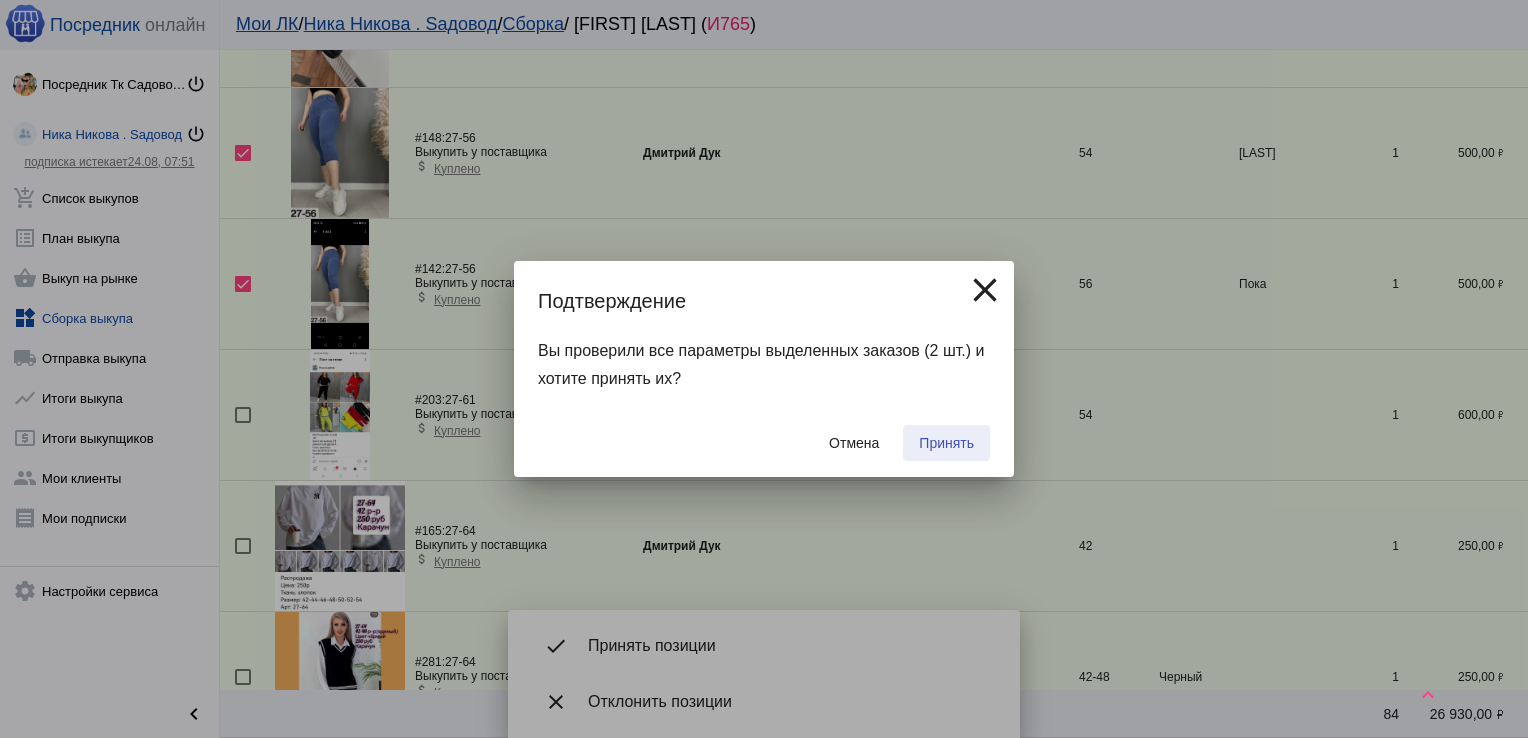 click on "Принять" at bounding box center (946, 443) 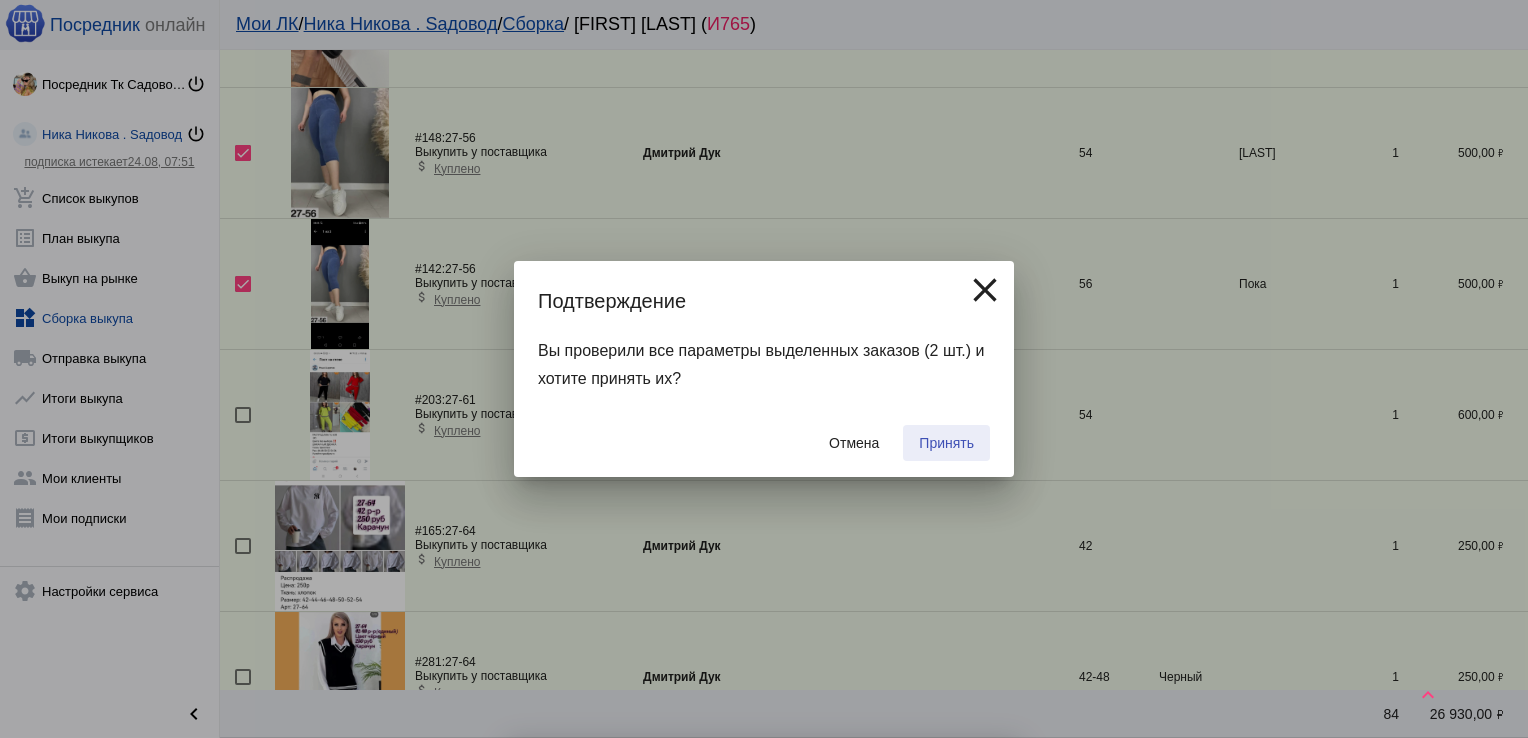 checkbox on "false" 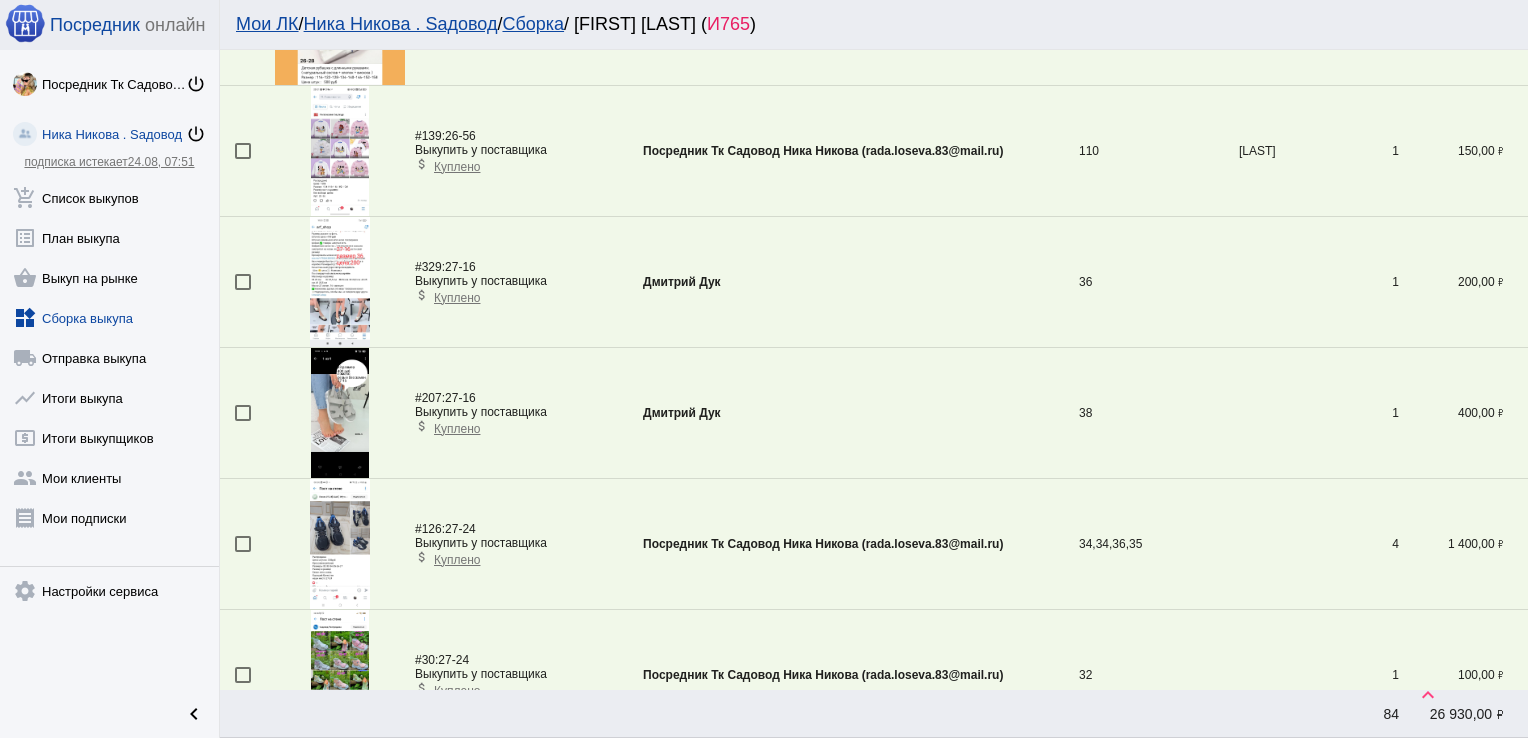 scroll, scrollTop: 2163, scrollLeft: 0, axis: vertical 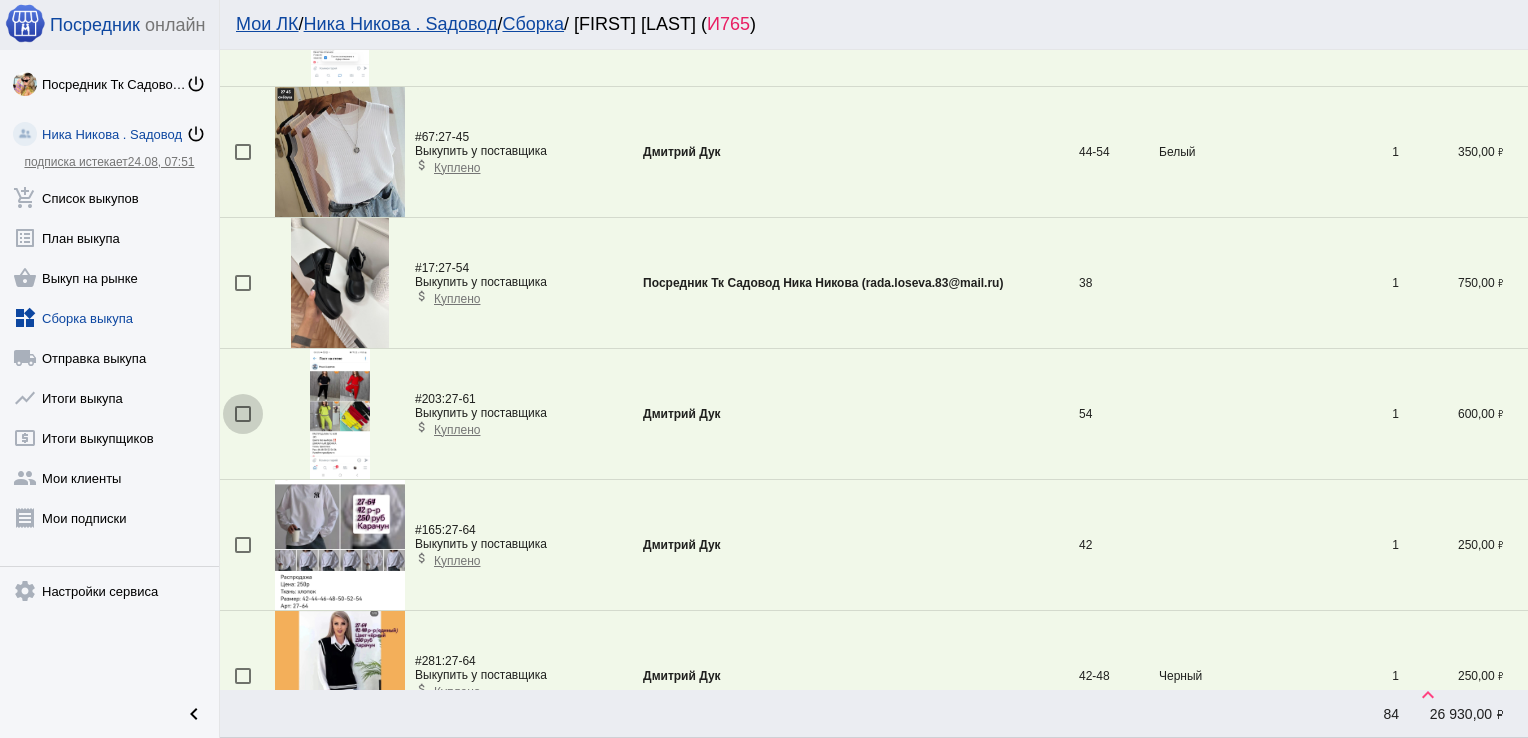 click at bounding box center [243, 414] 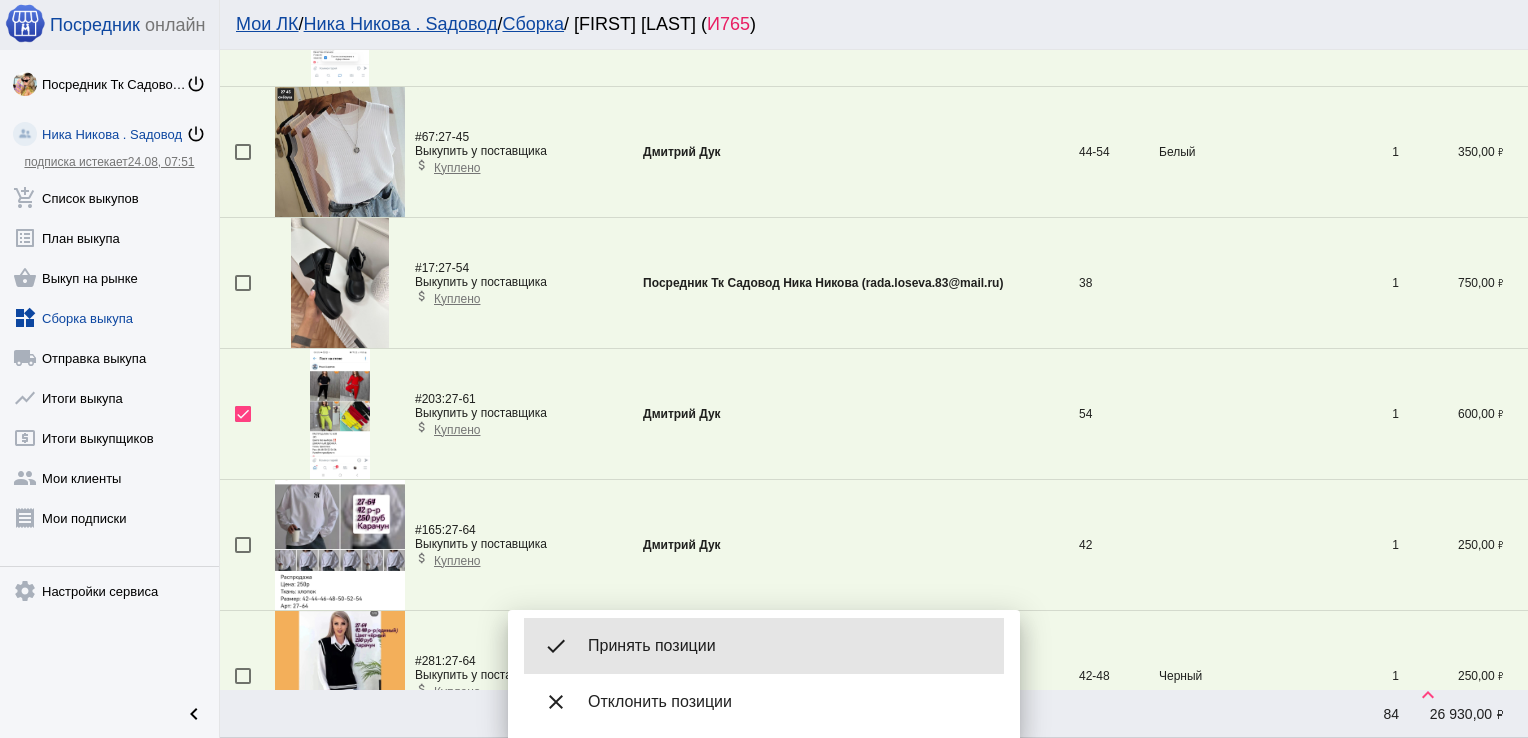 click on "Принять позиции" at bounding box center [788, 646] 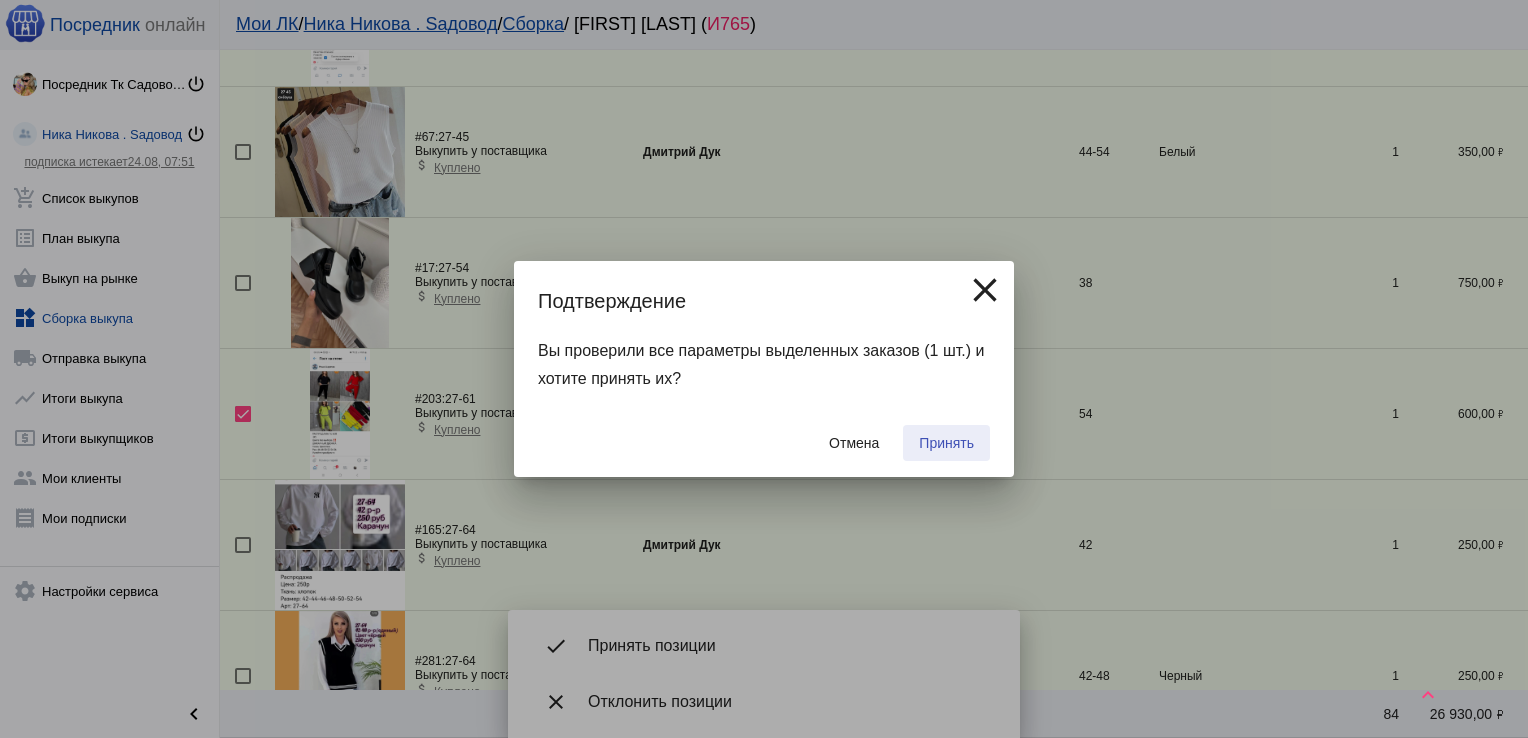 click on "Принять" at bounding box center (946, 443) 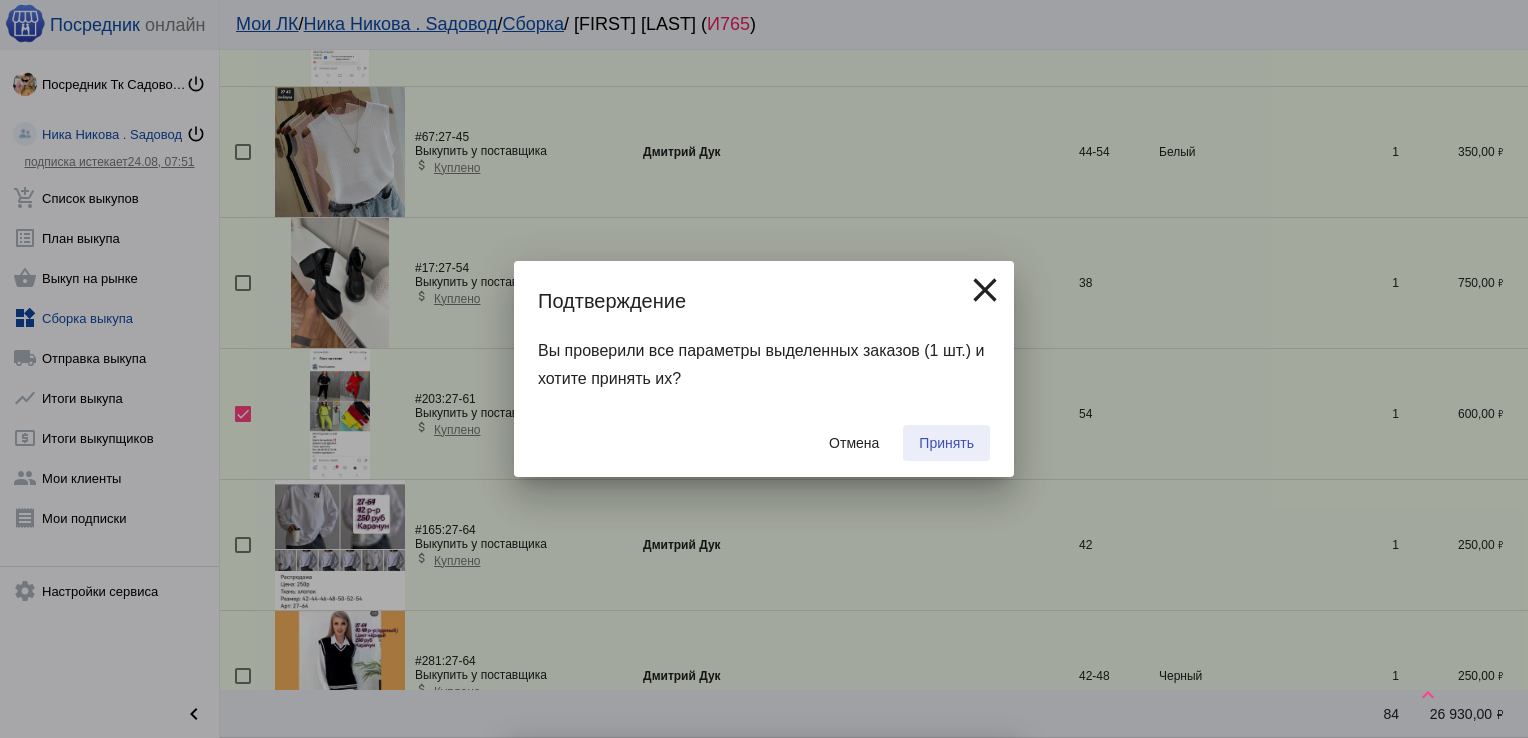 checkbox on "false" 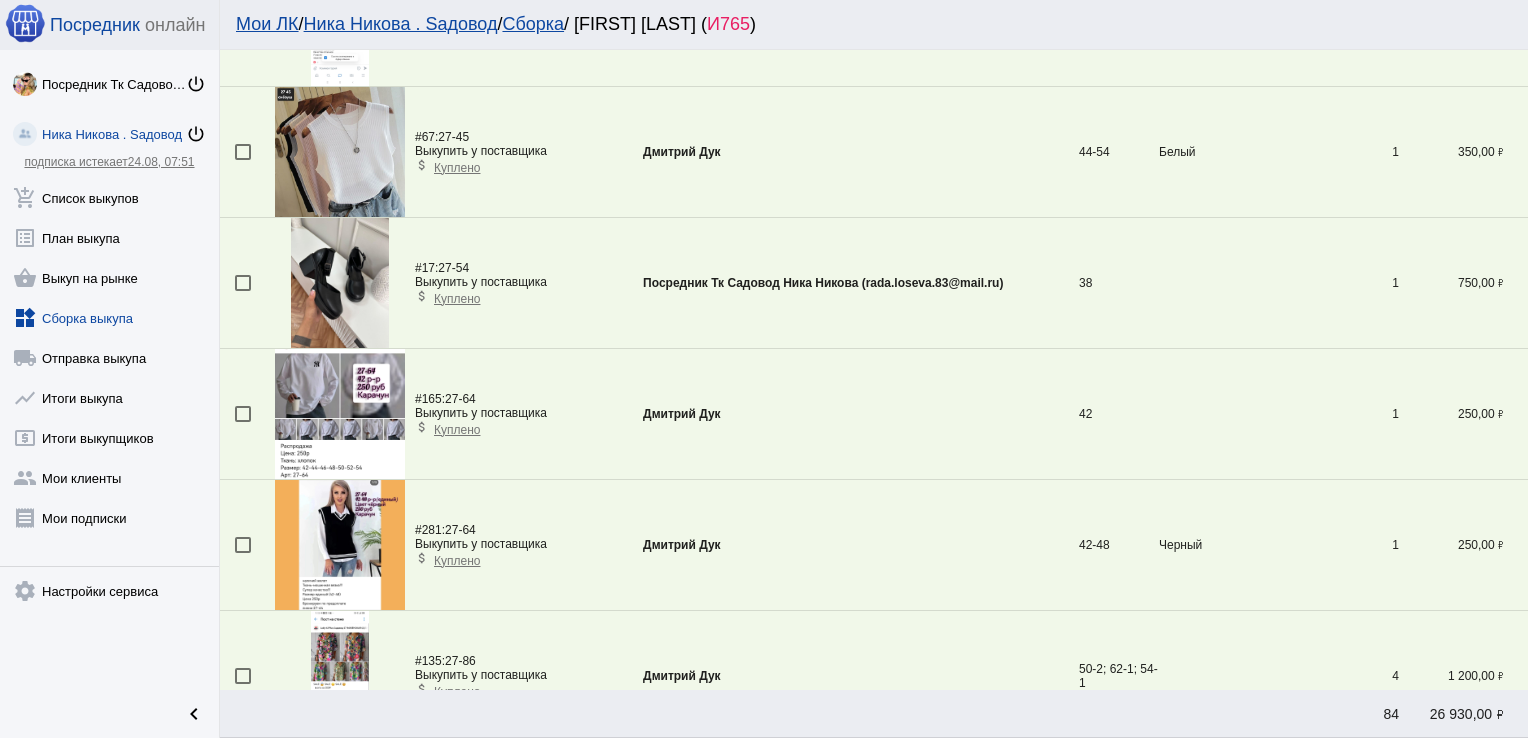 scroll, scrollTop: 0, scrollLeft: 0, axis: both 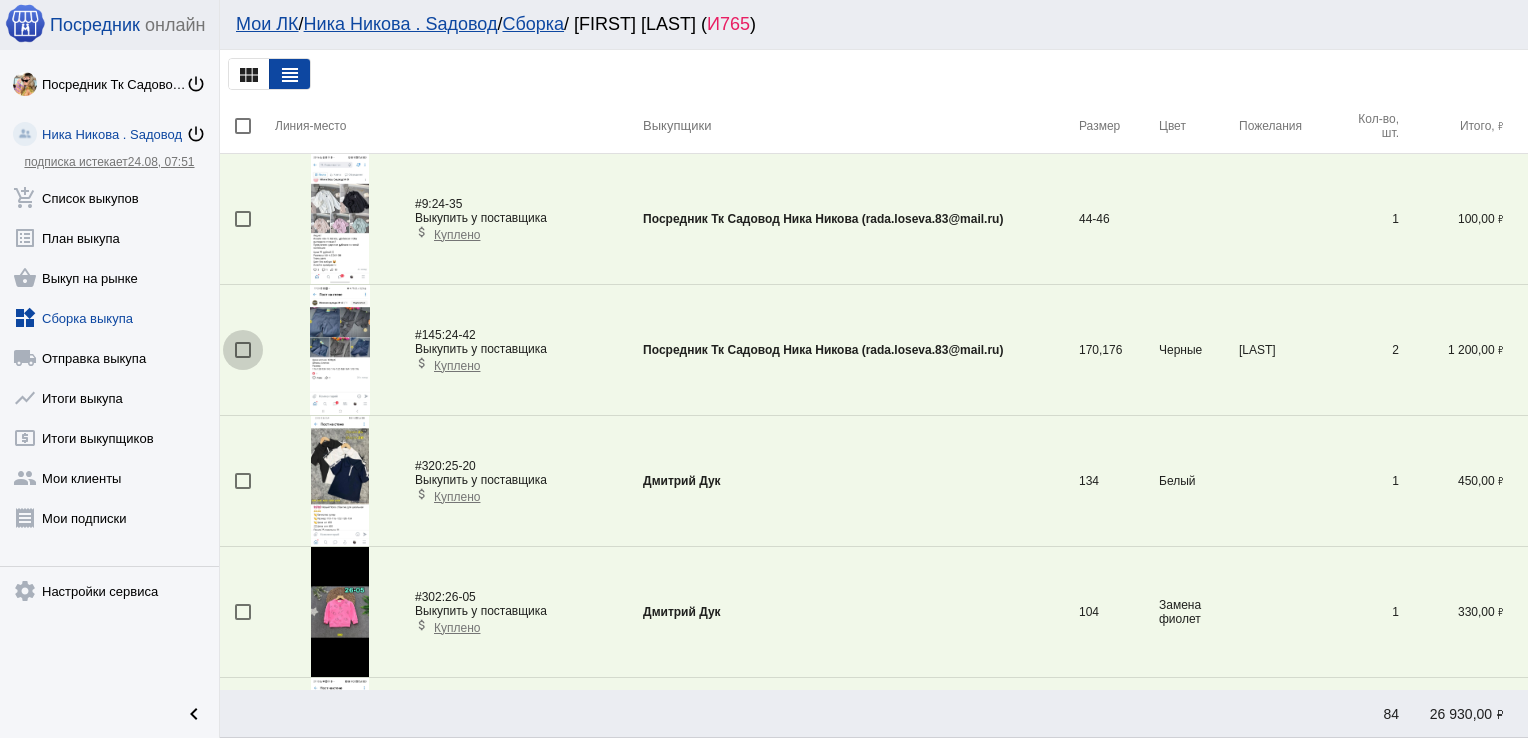 click at bounding box center (243, 350) 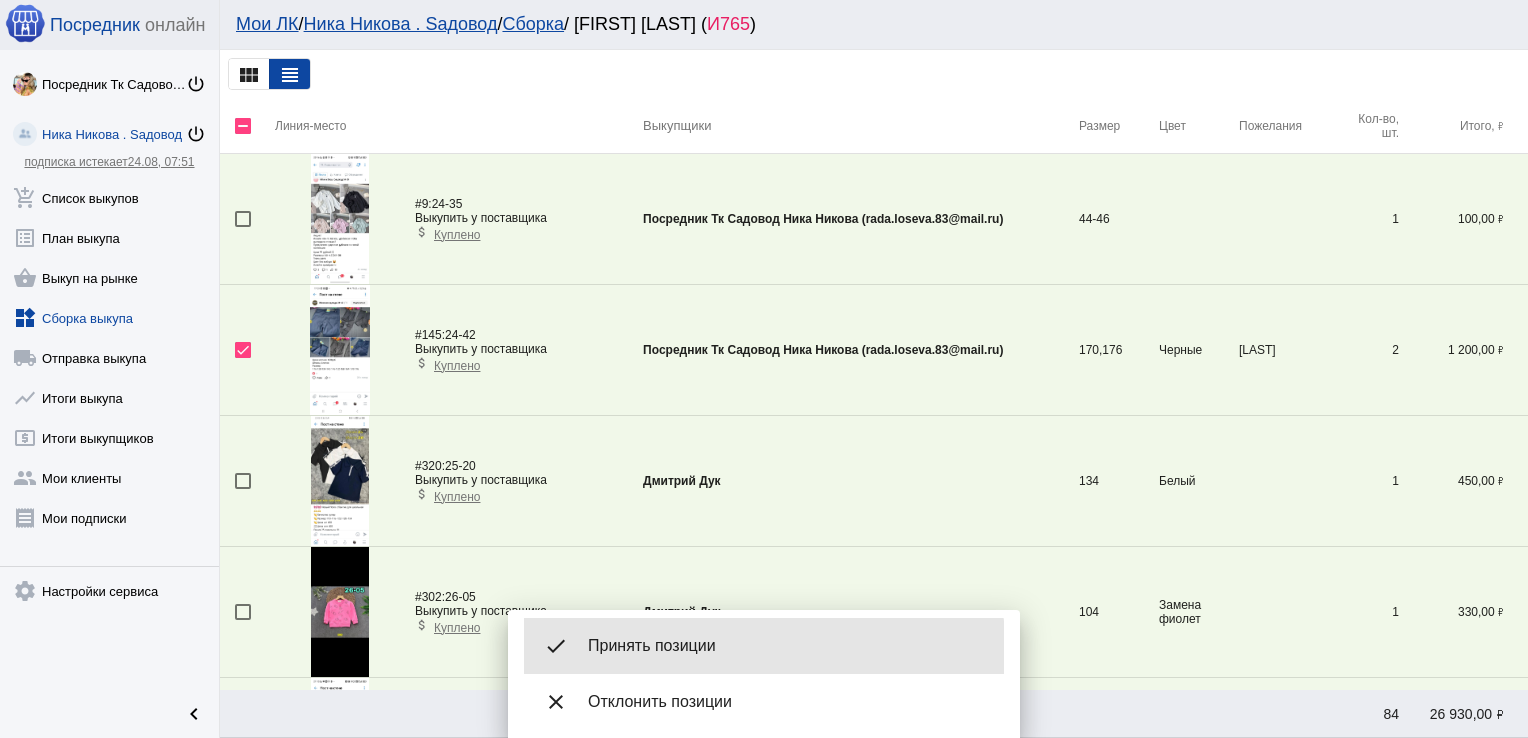 click on "done Принять позиции" at bounding box center [764, 646] 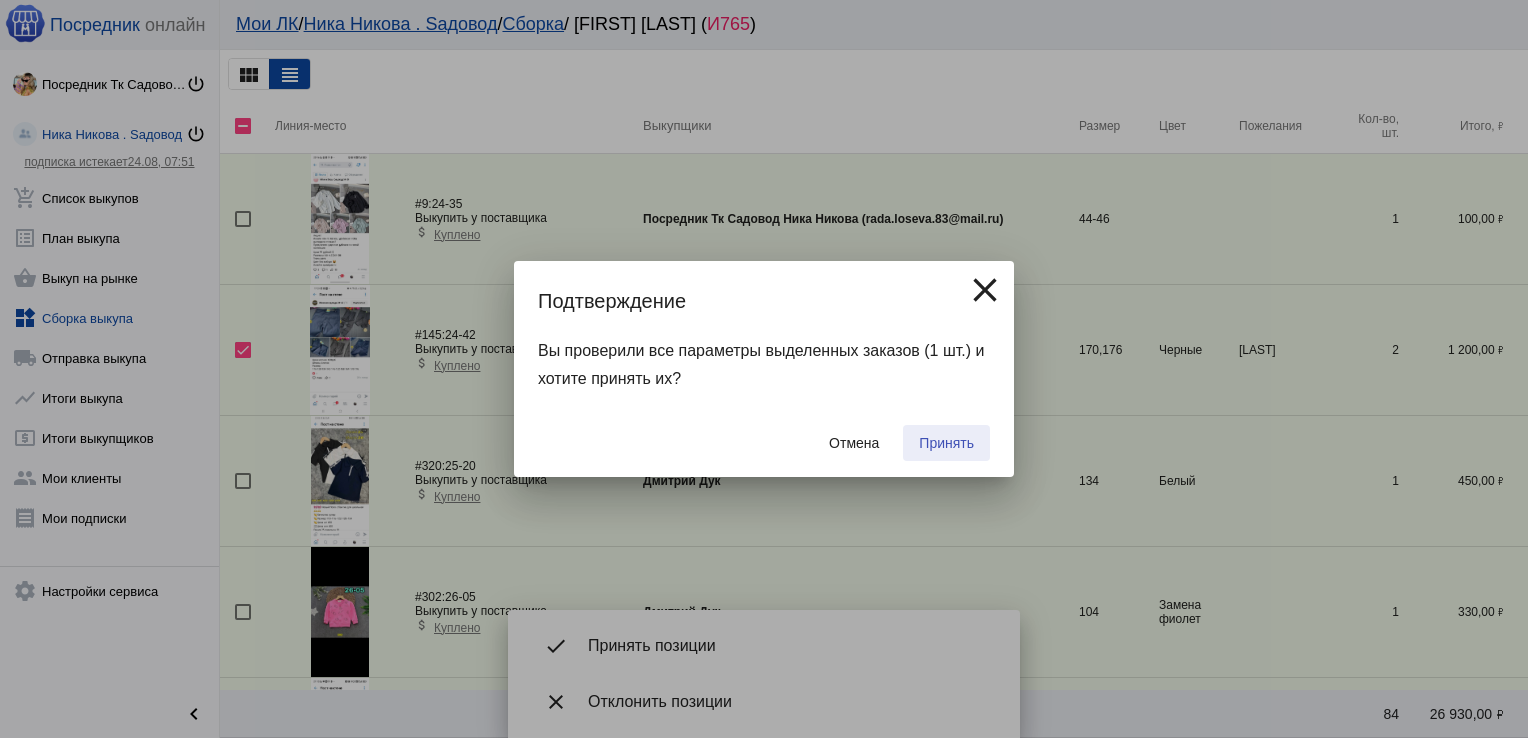click on "Принять" at bounding box center [946, 443] 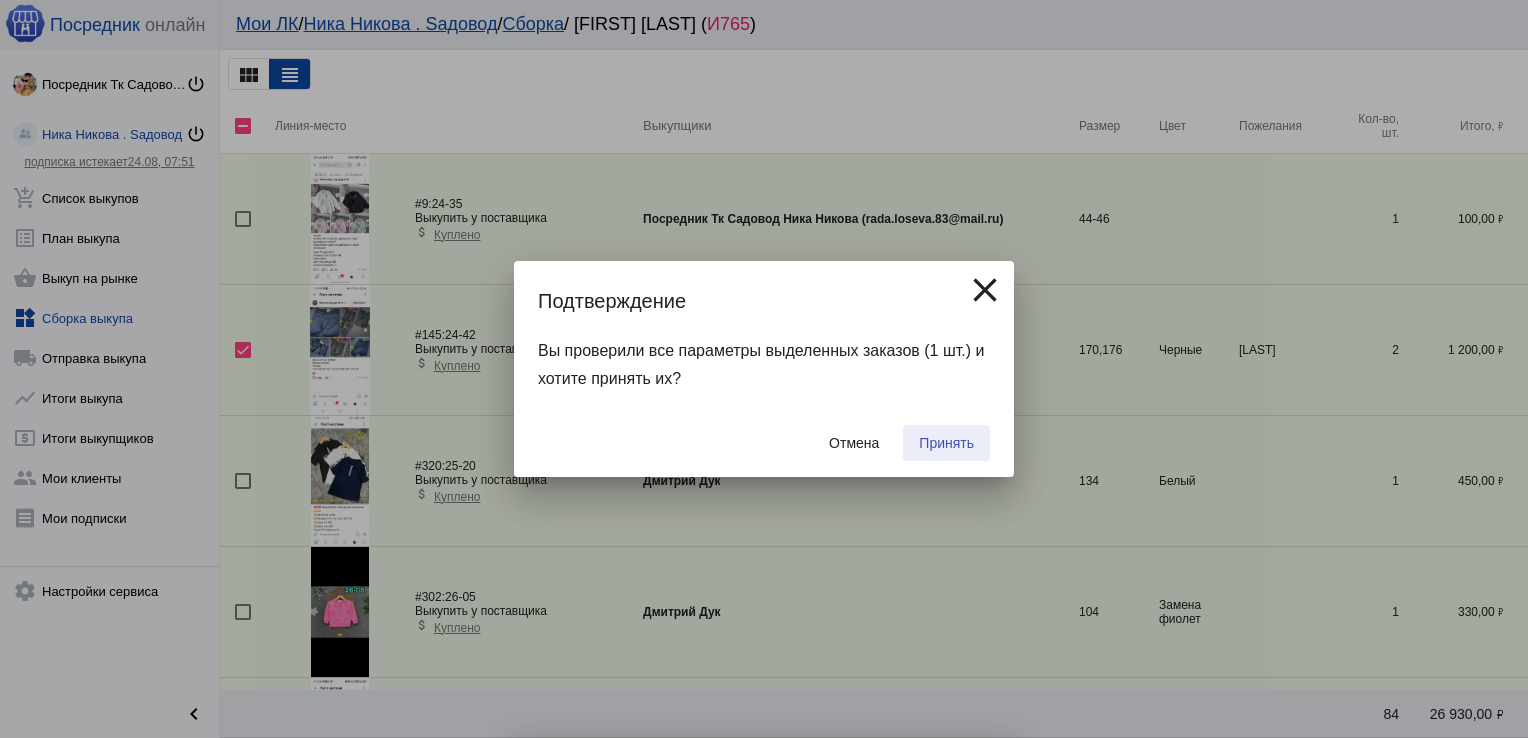 checkbox on "false" 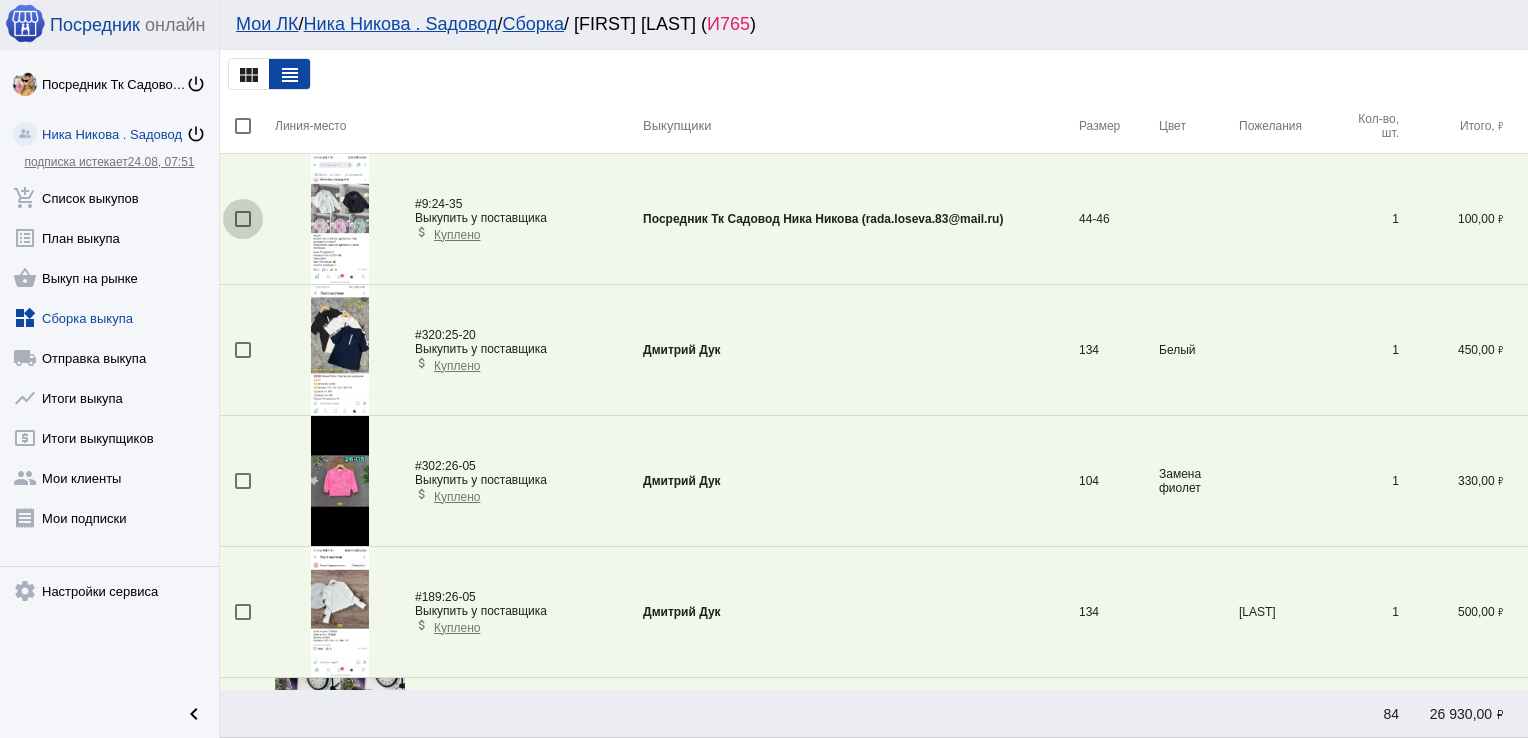 click at bounding box center (243, 219) 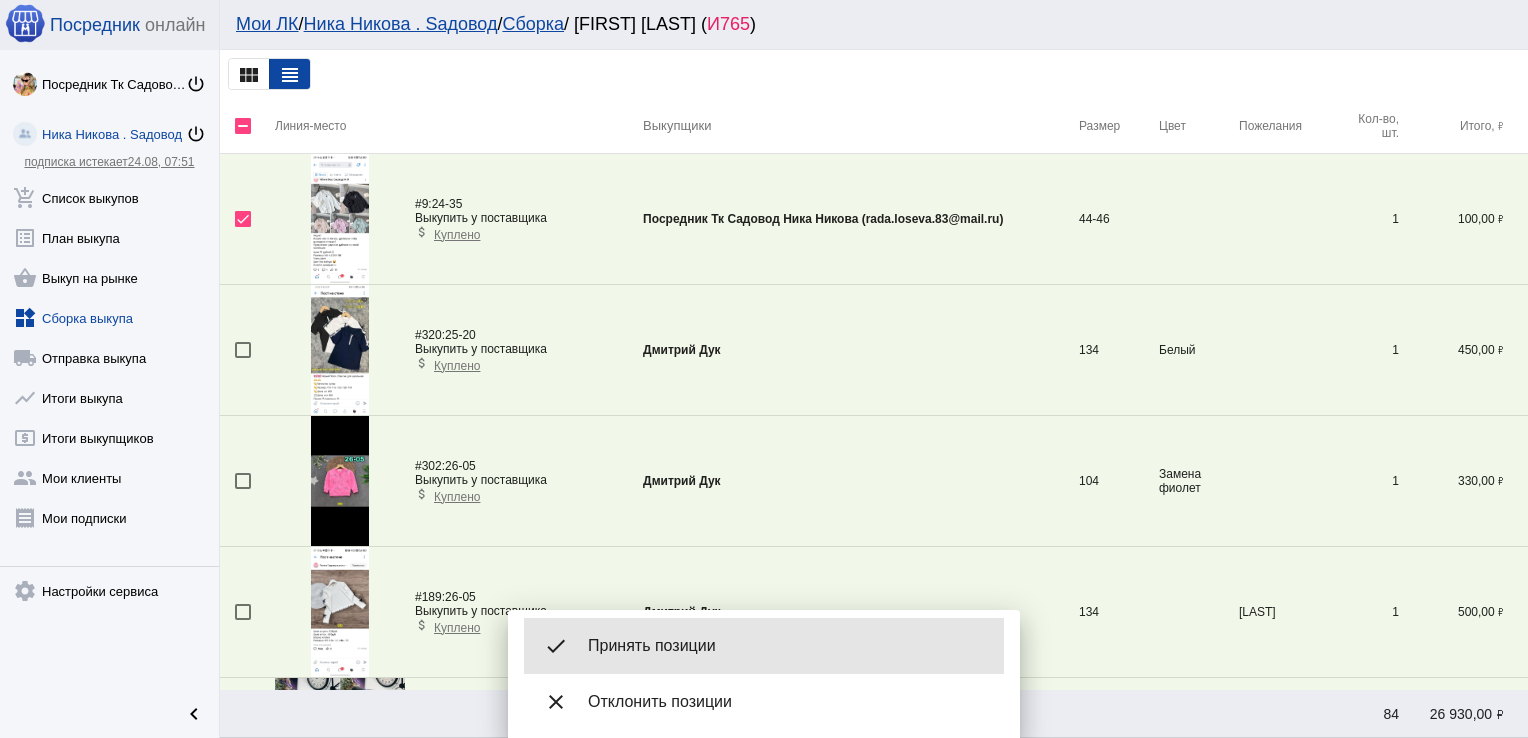 click on "done Принять позиции" at bounding box center [764, 646] 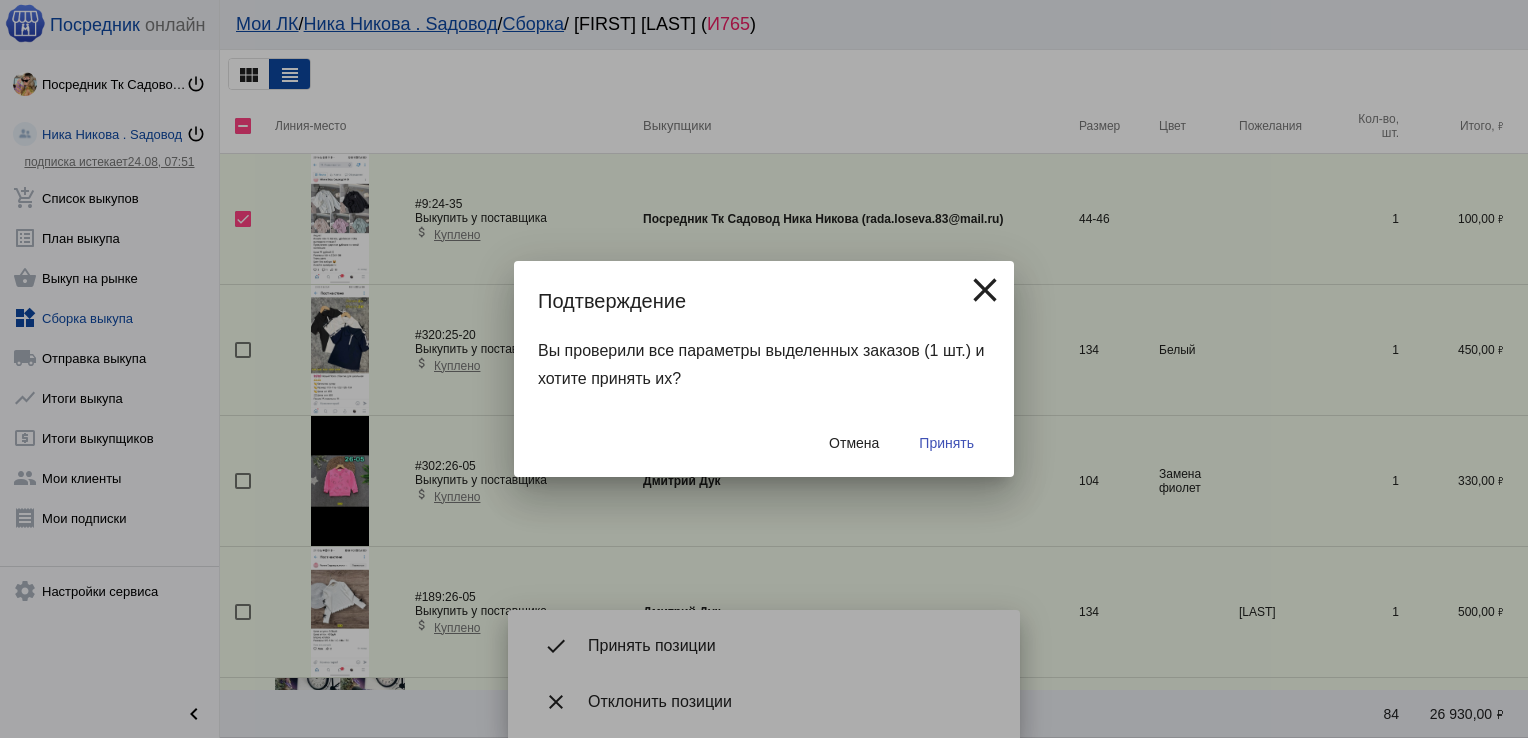 click on "Принять" at bounding box center [946, 443] 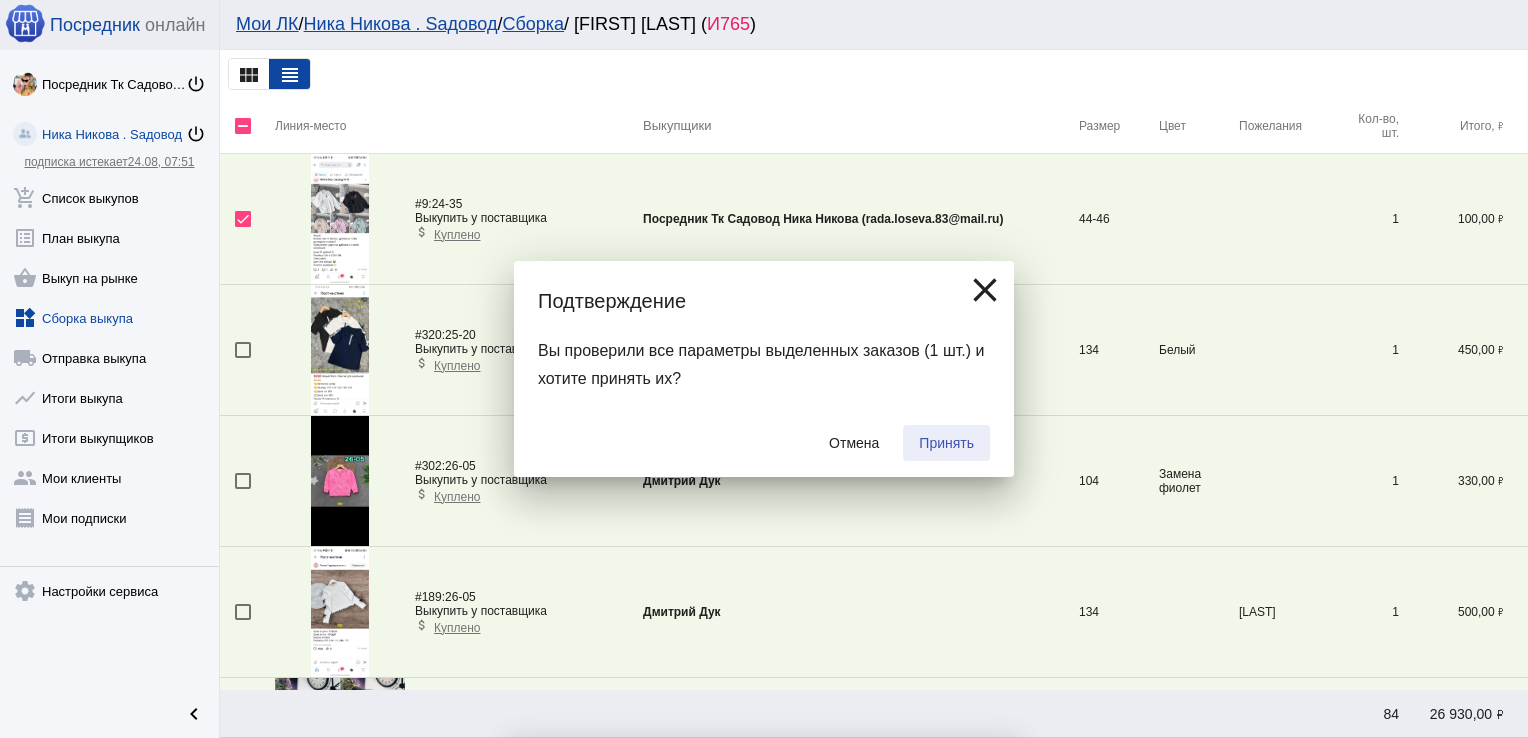 checkbox on "false" 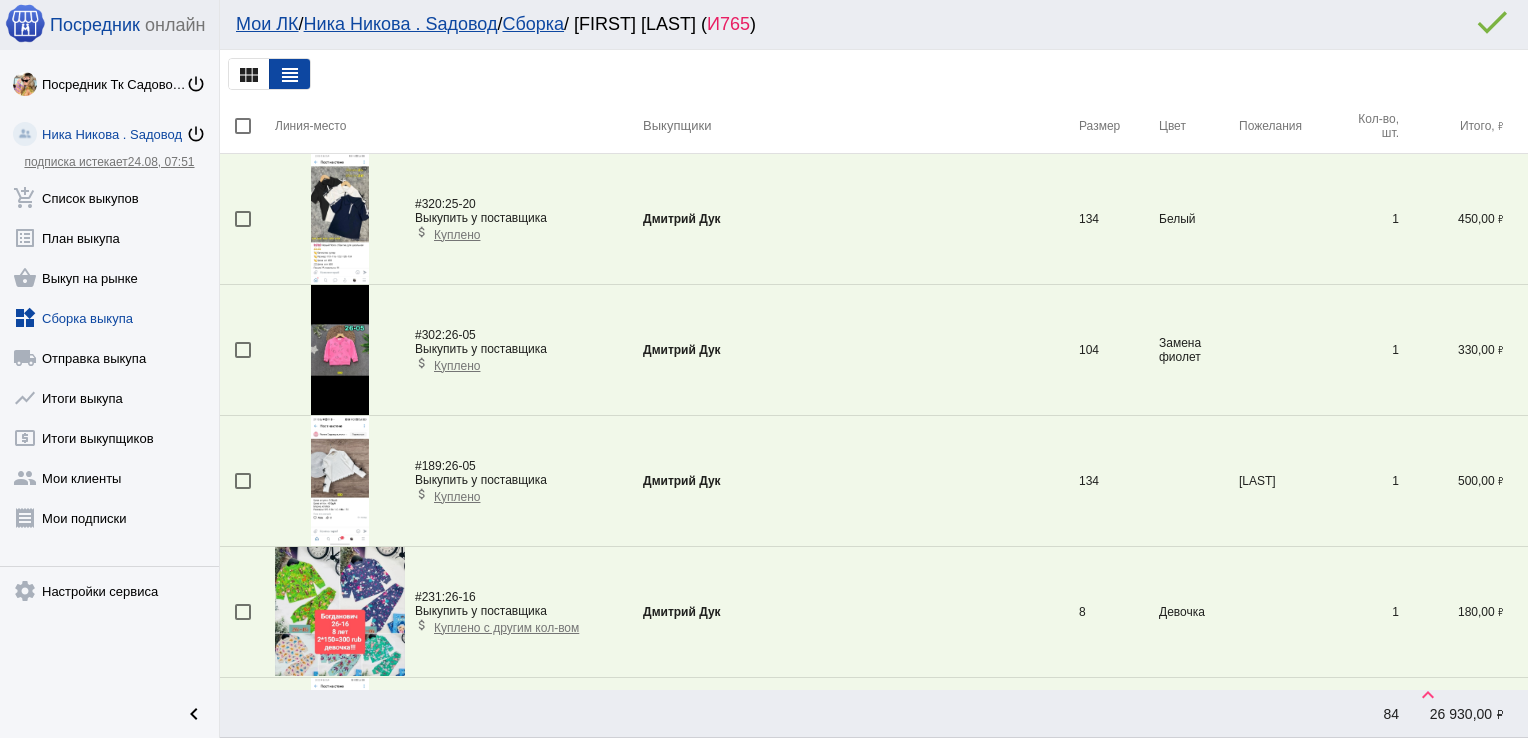 scroll, scrollTop: 1378, scrollLeft: 0, axis: vertical 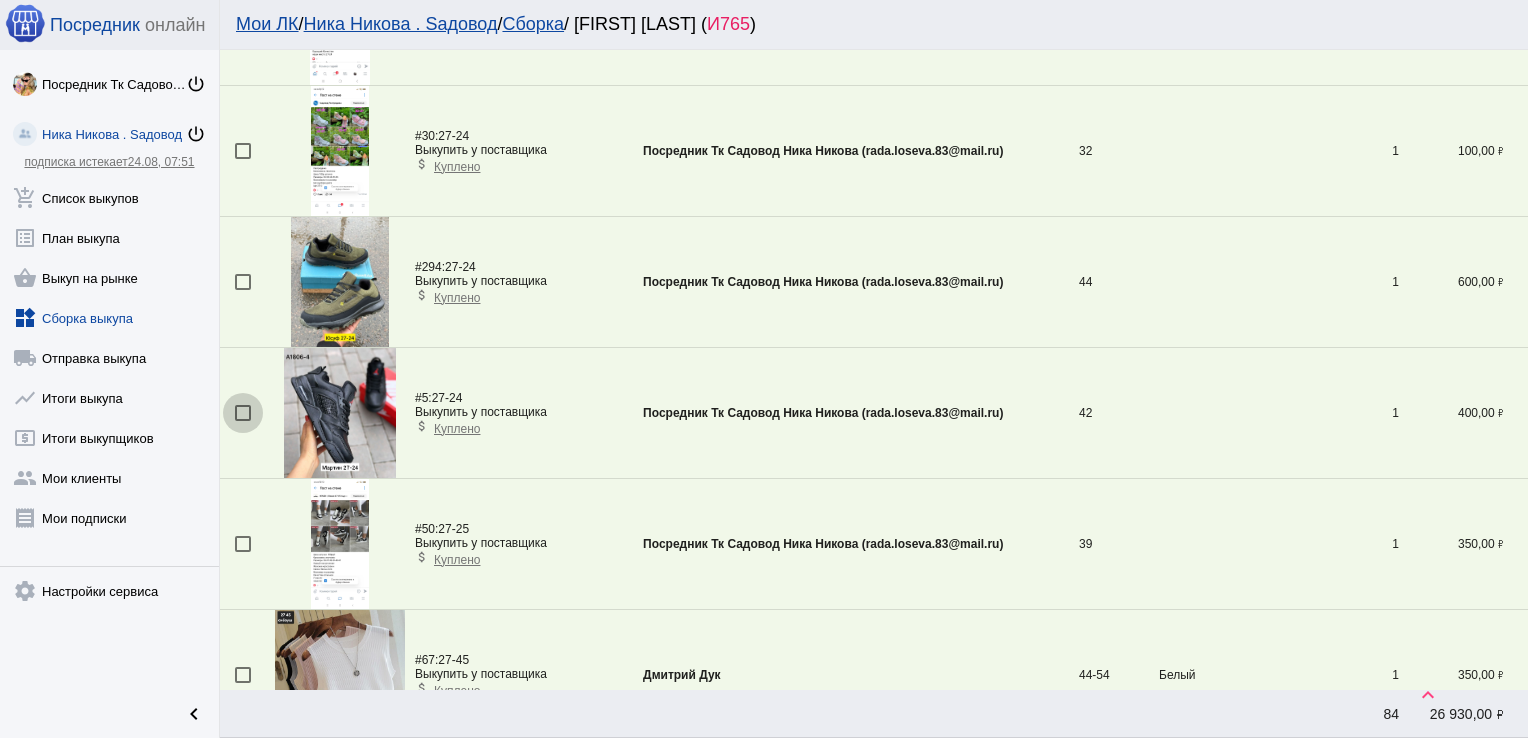 click at bounding box center [243, 413] 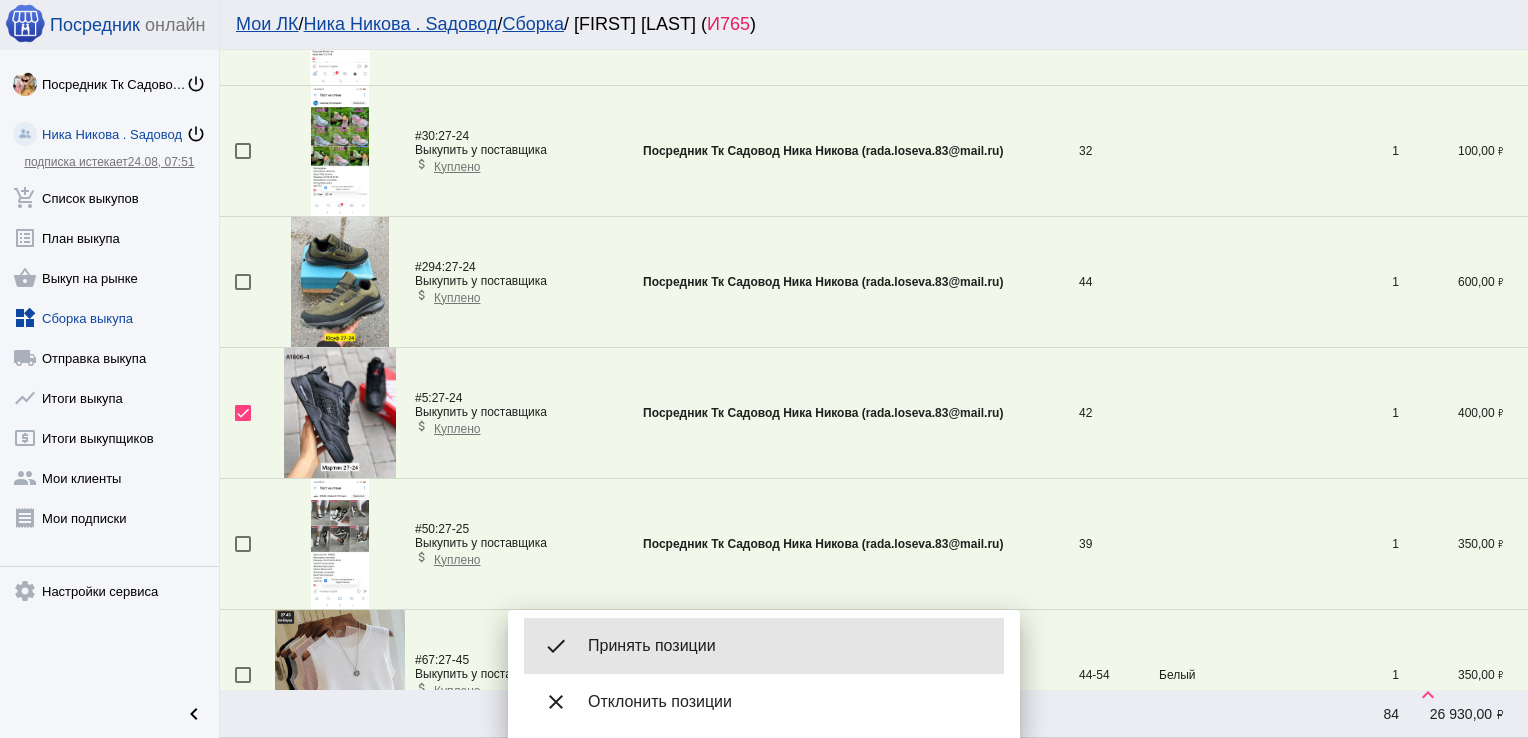 click on "Принять позиции" at bounding box center (788, 646) 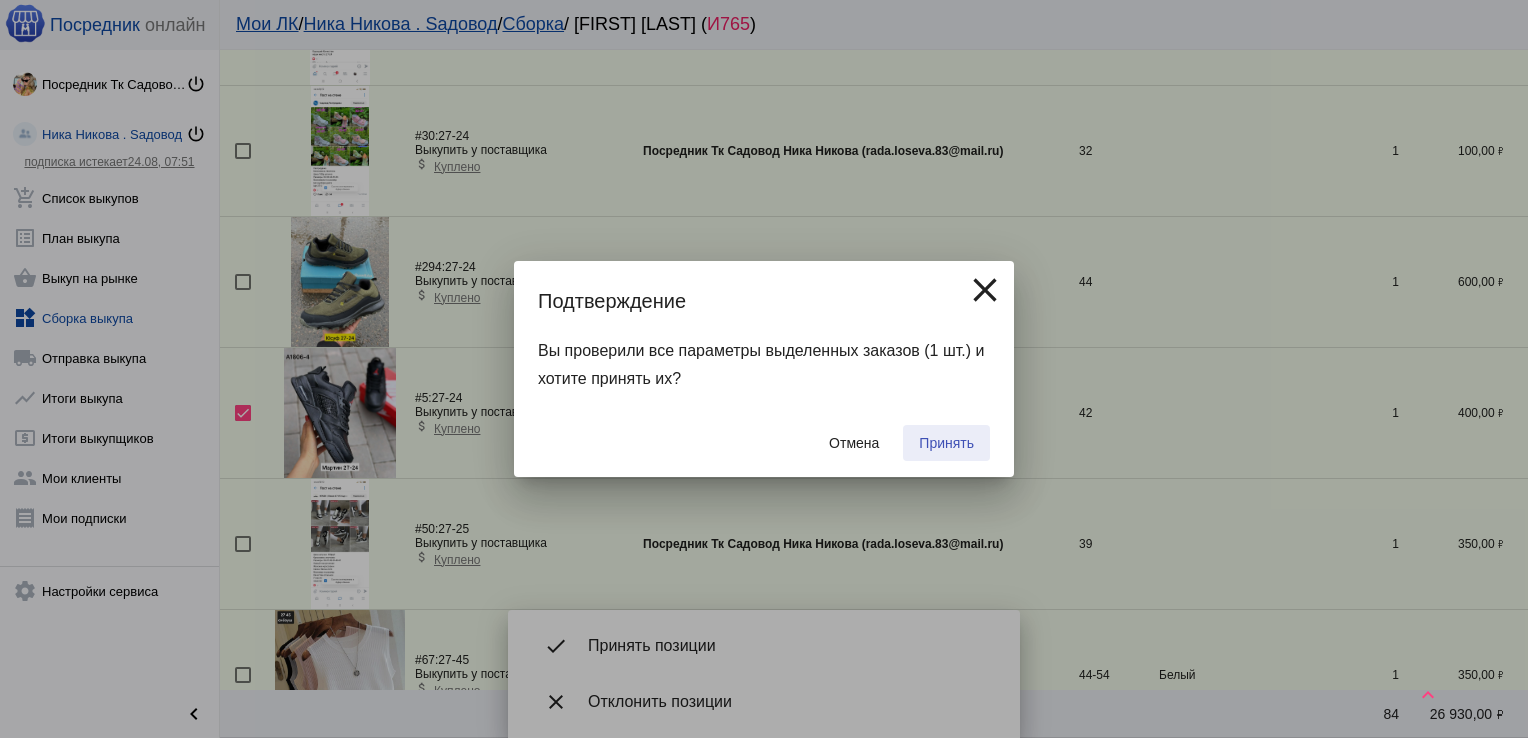 click on "Принять" at bounding box center (946, 443) 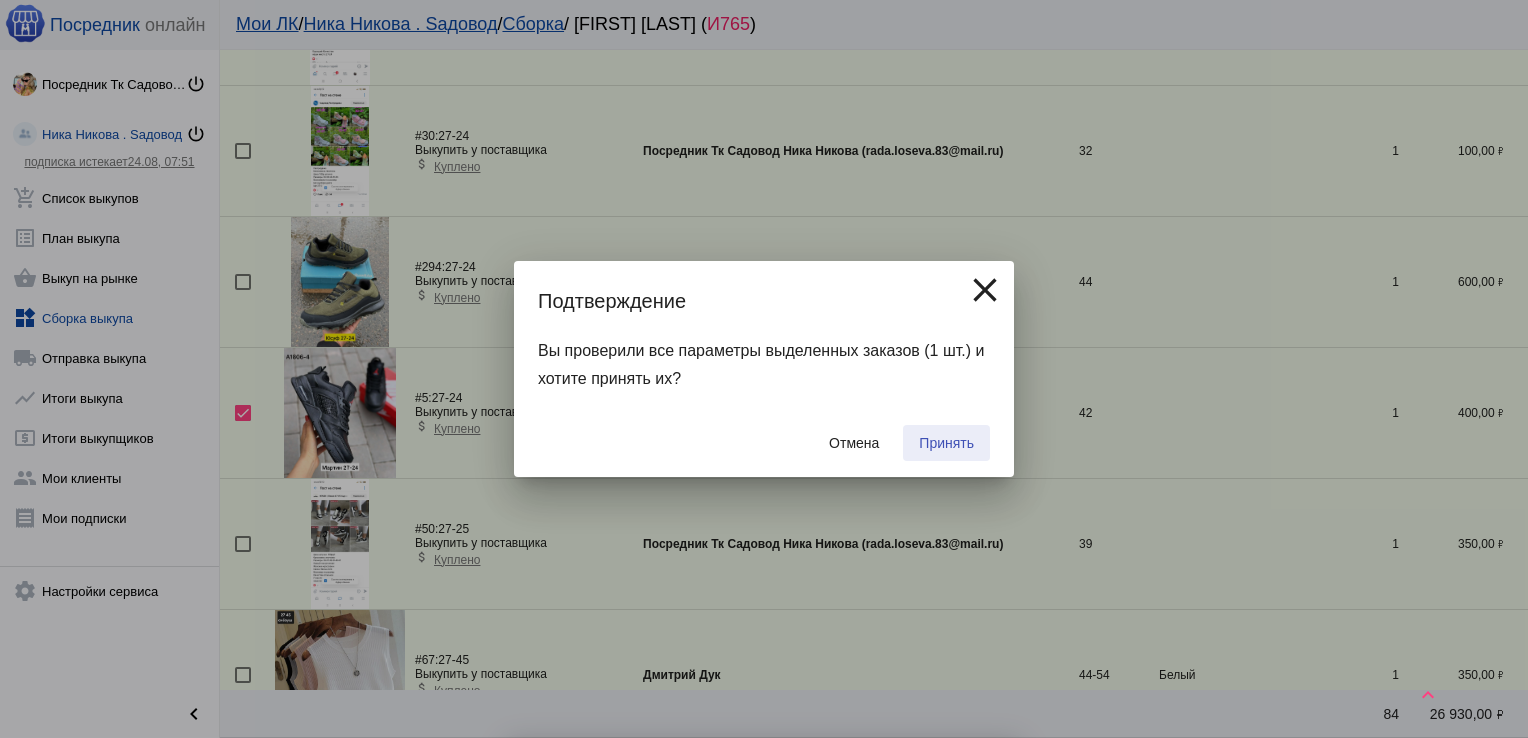 checkbox on "false" 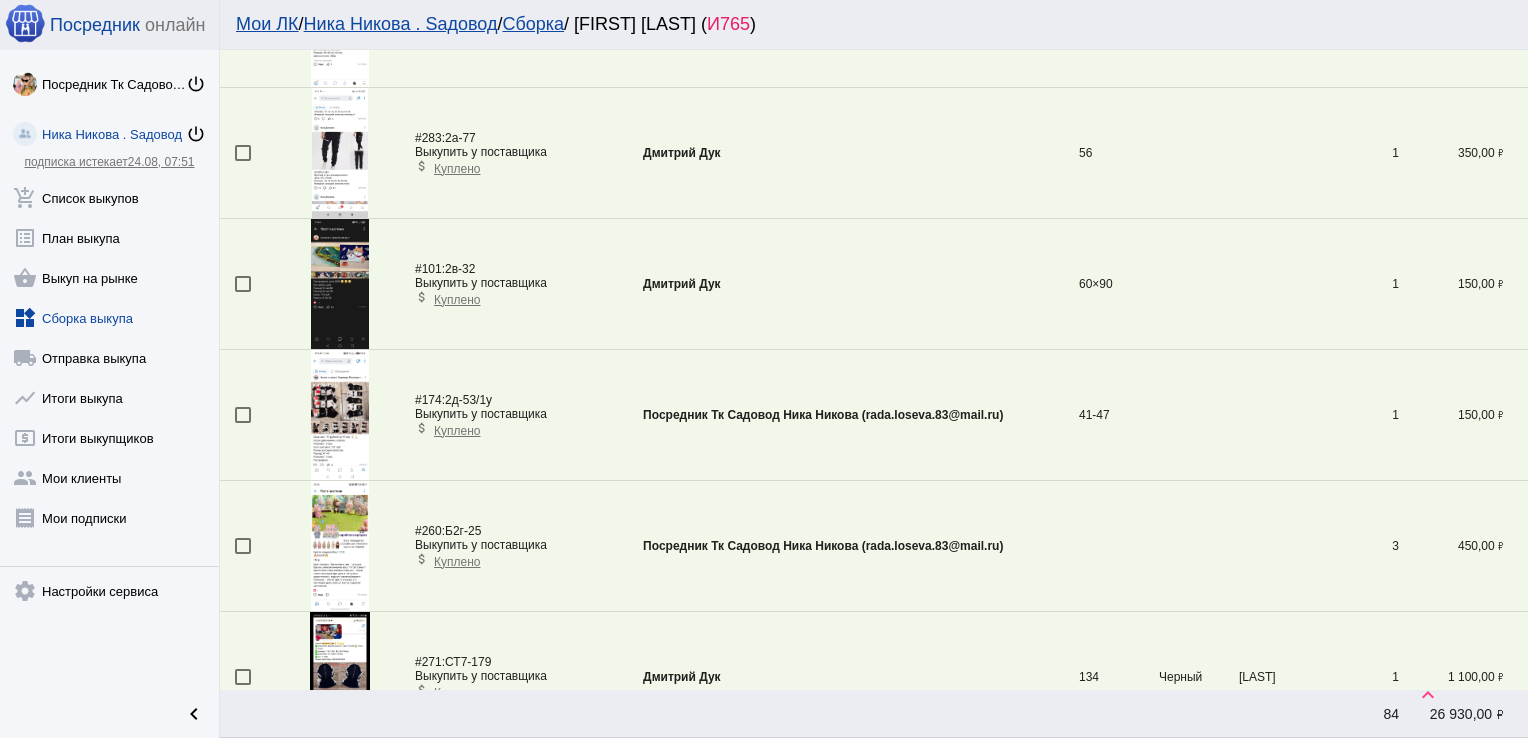 scroll, scrollTop: 1640, scrollLeft: 0, axis: vertical 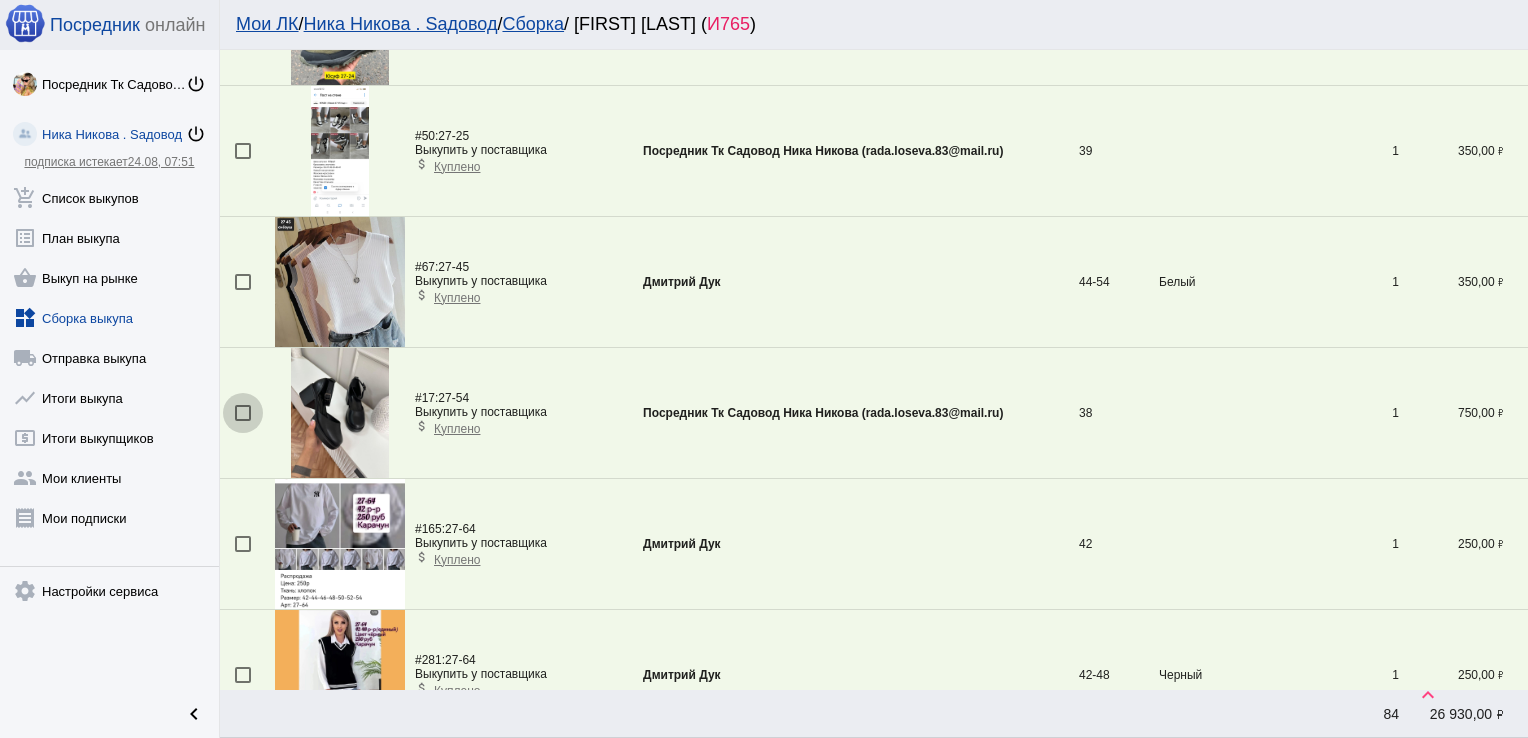 click at bounding box center (243, 413) 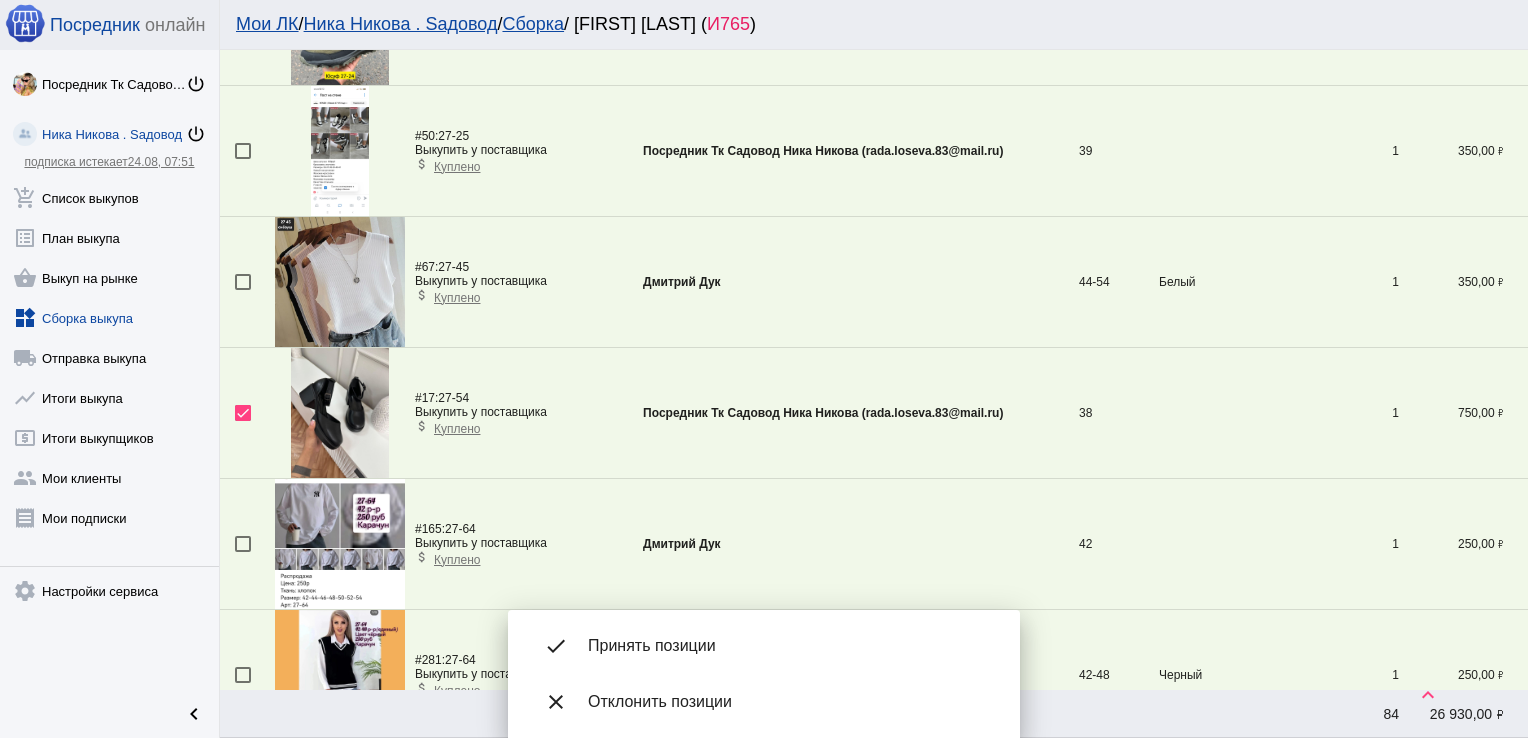 click on "done Принять позиции" at bounding box center [764, 646] 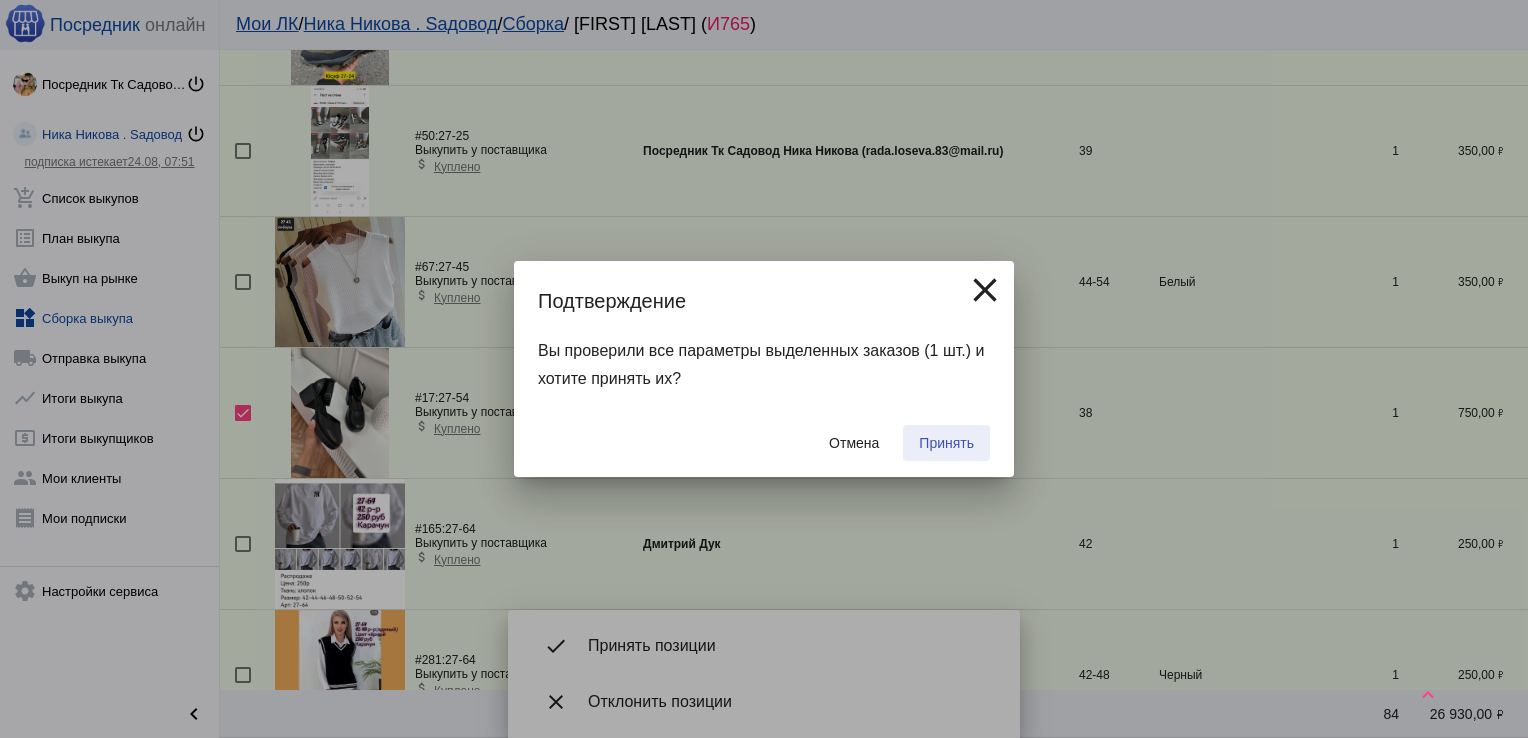 click on "Принять" at bounding box center (946, 443) 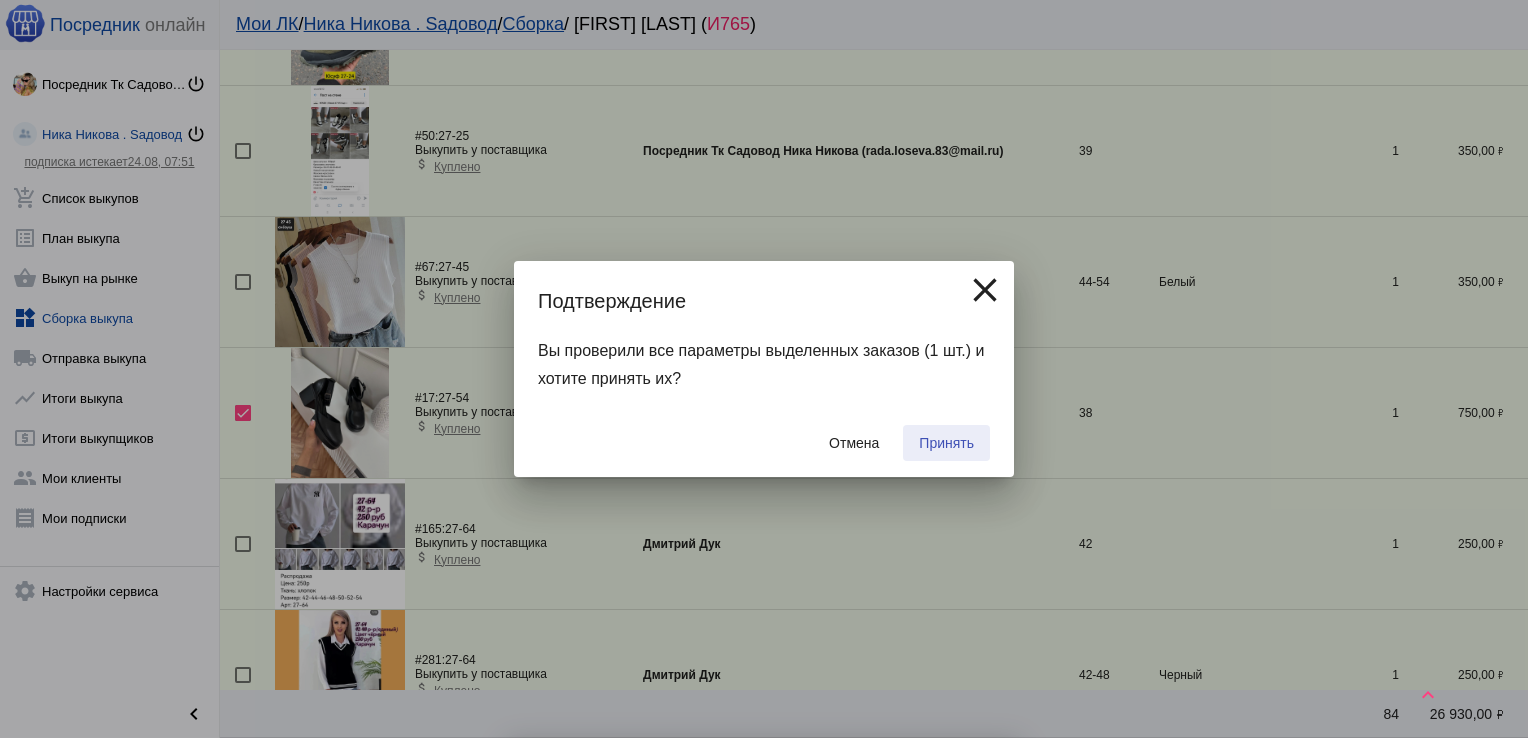 checkbox on "false" 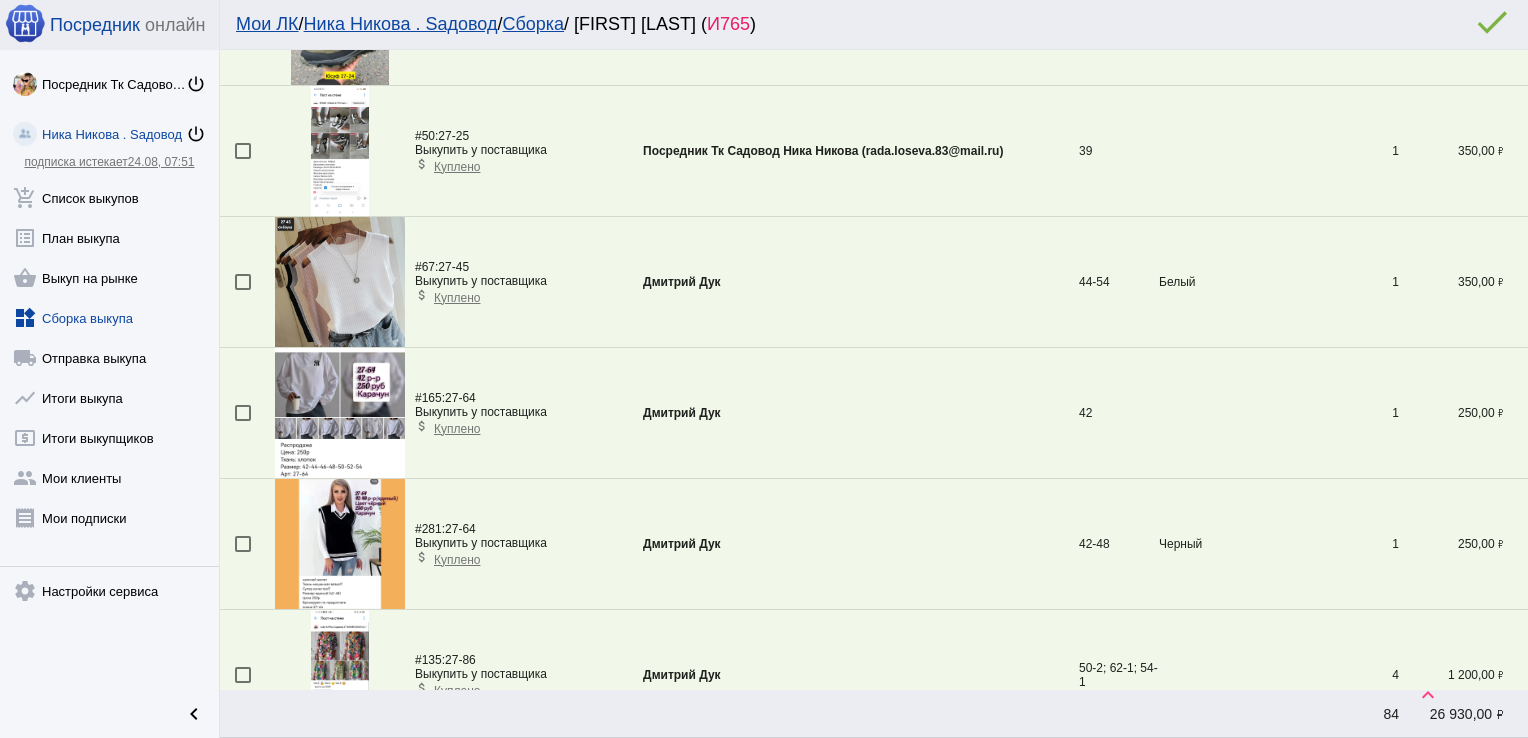 scroll, scrollTop: 2163, scrollLeft: 0, axis: vertical 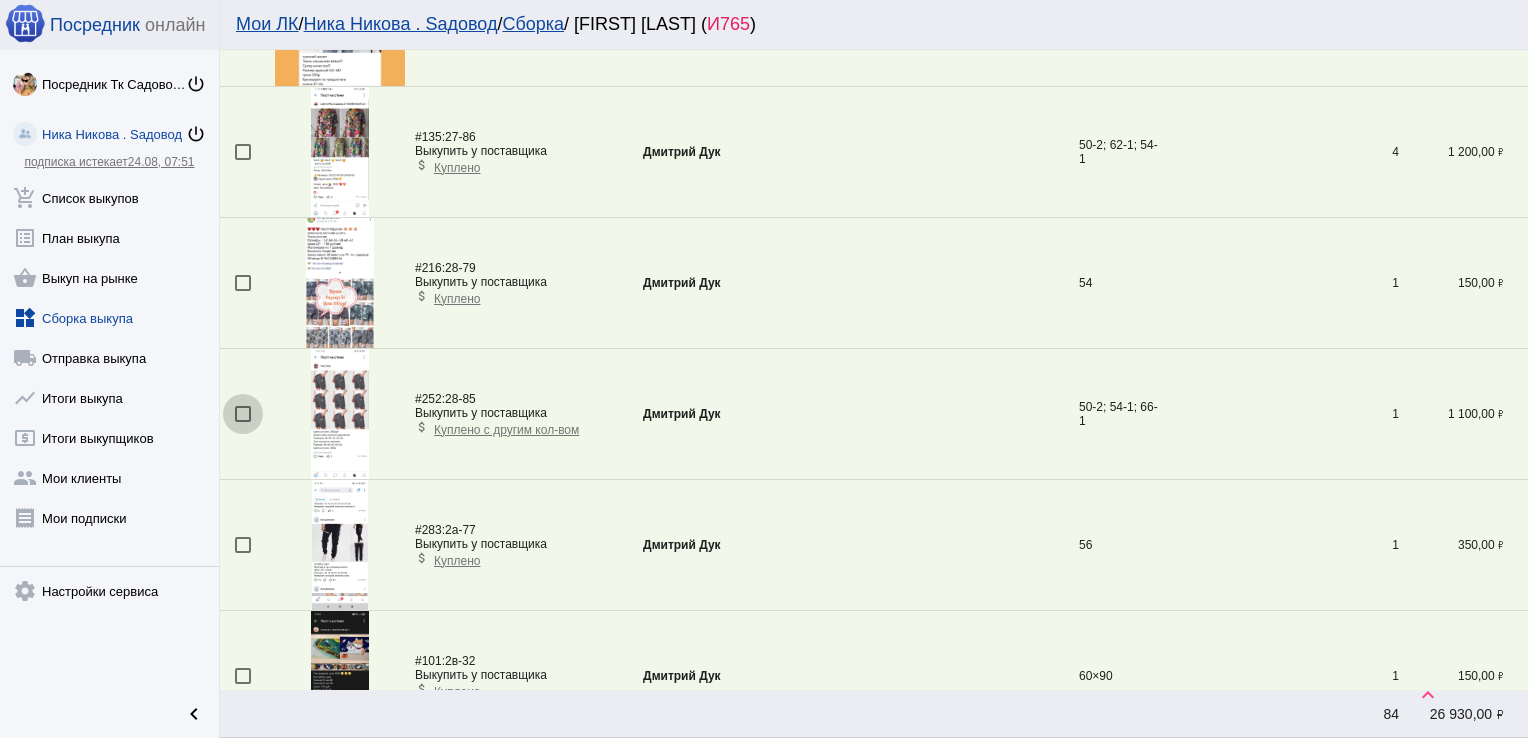 click at bounding box center (243, 414) 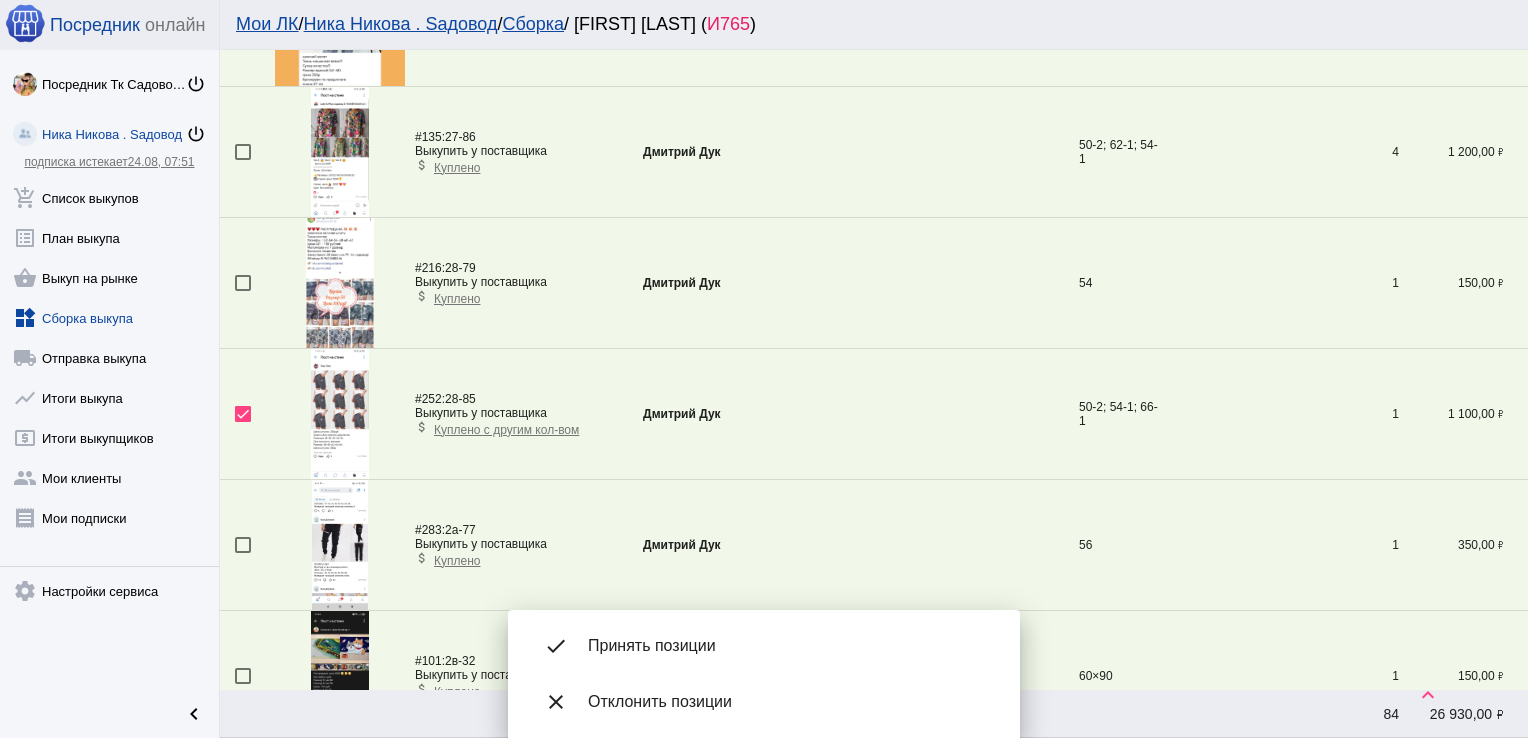 click on "Принять позиции" at bounding box center (788, 646) 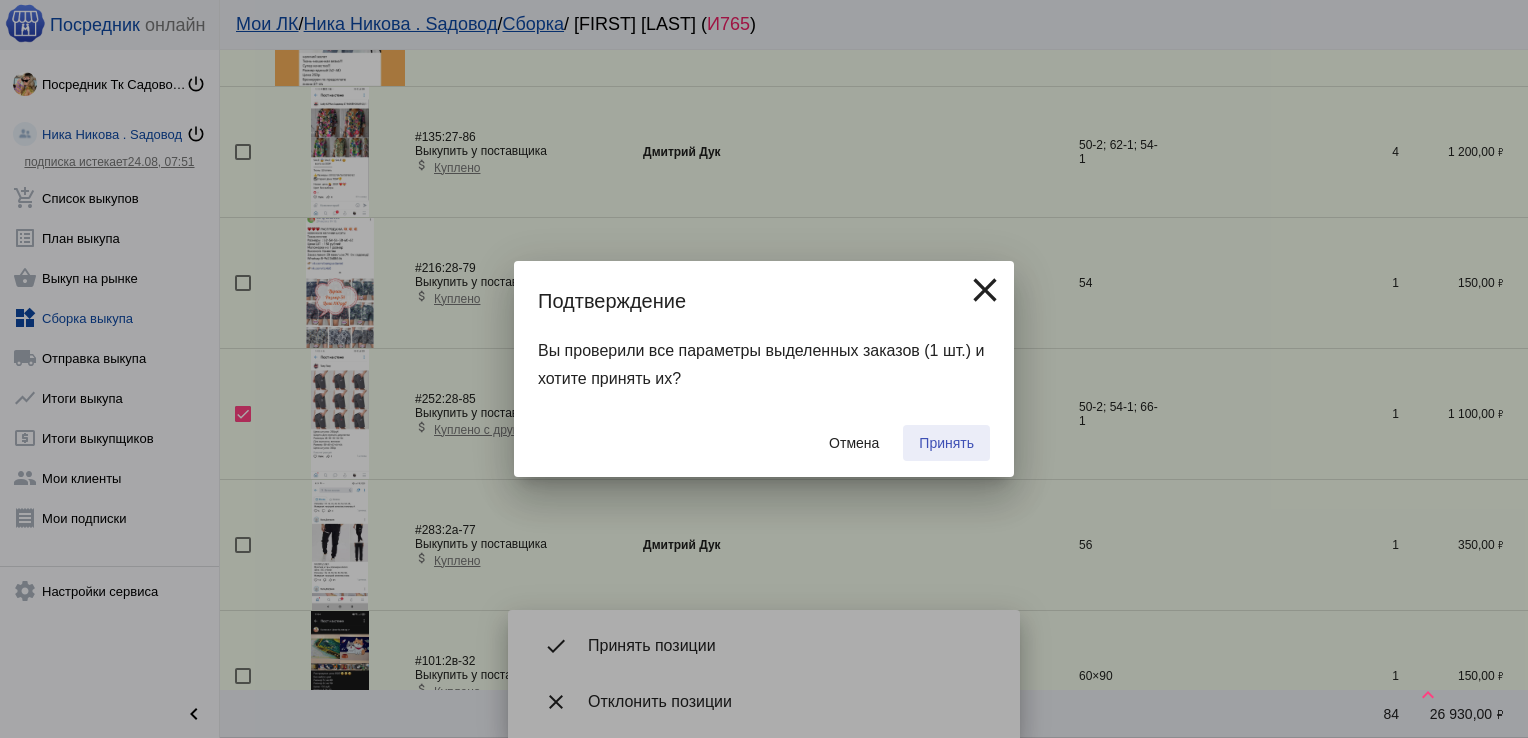 click on "Принять" at bounding box center [946, 443] 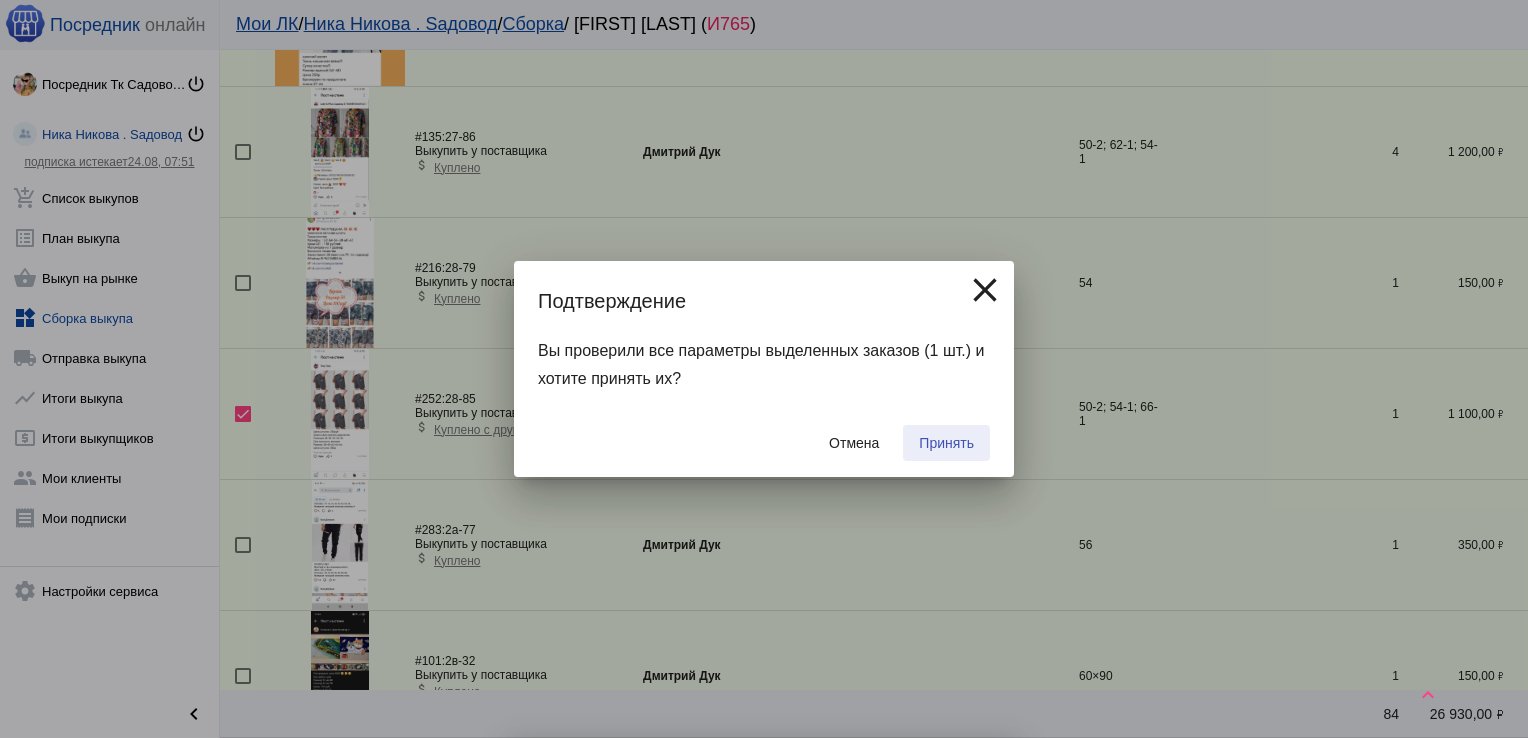 checkbox on "false" 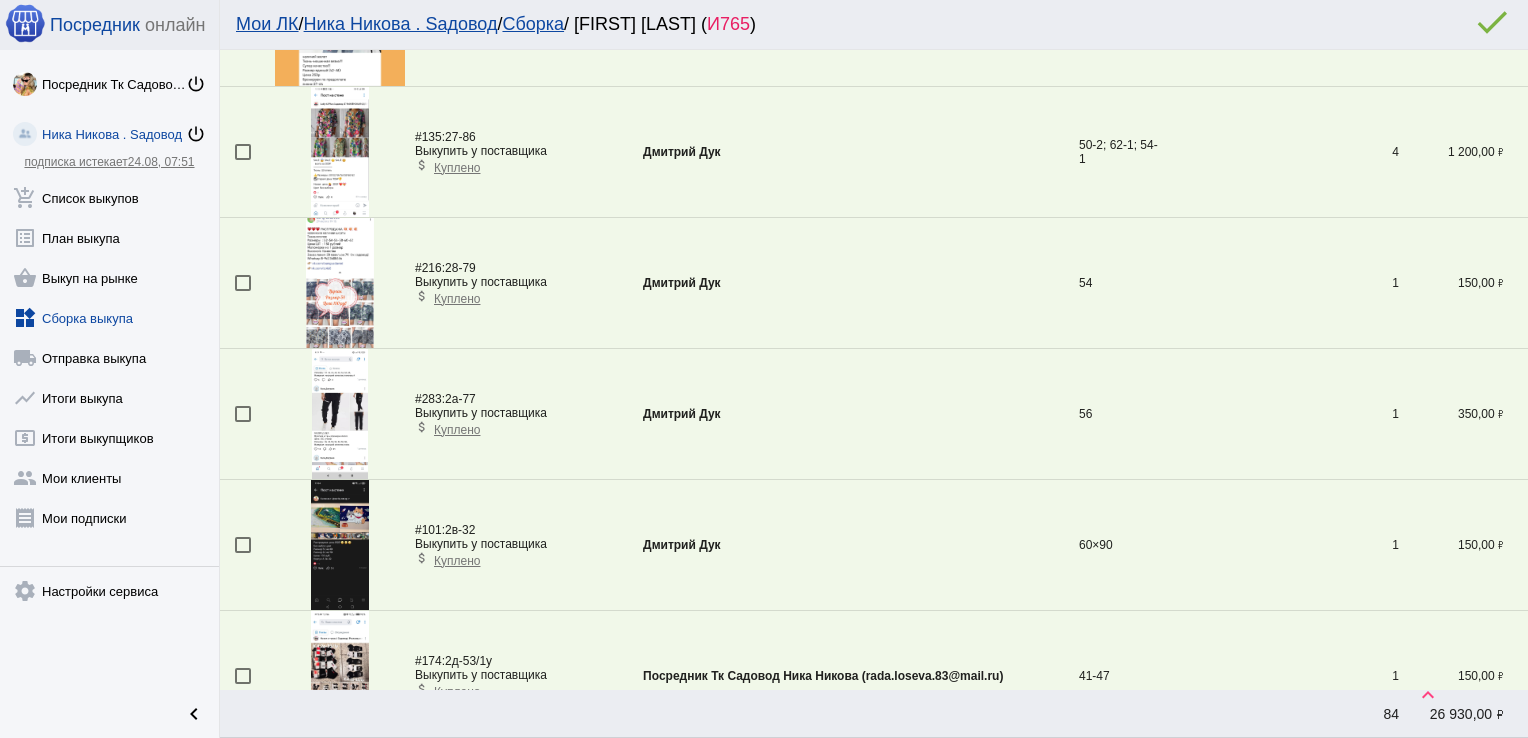 scroll, scrollTop: 3340, scrollLeft: 0, axis: vertical 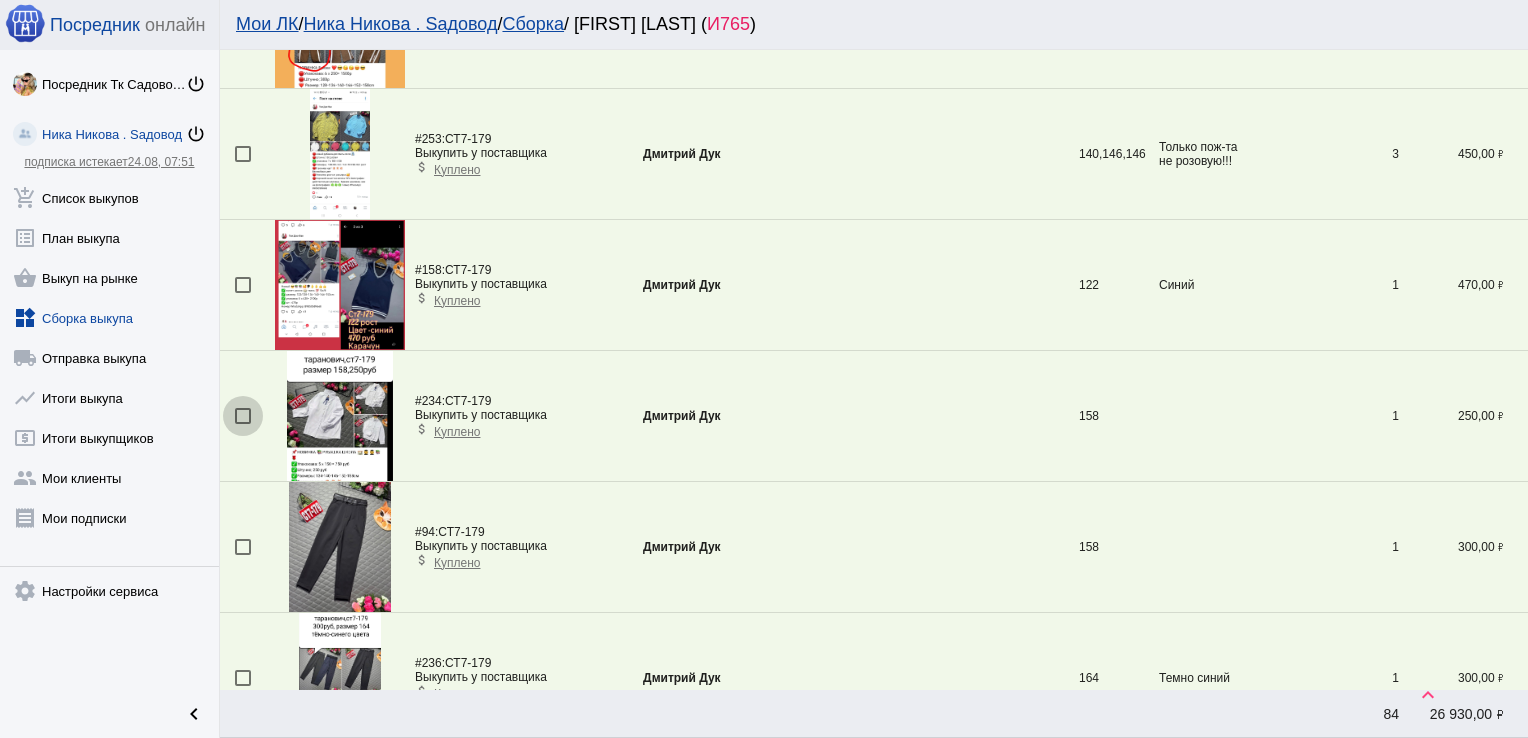 click at bounding box center [243, 416] 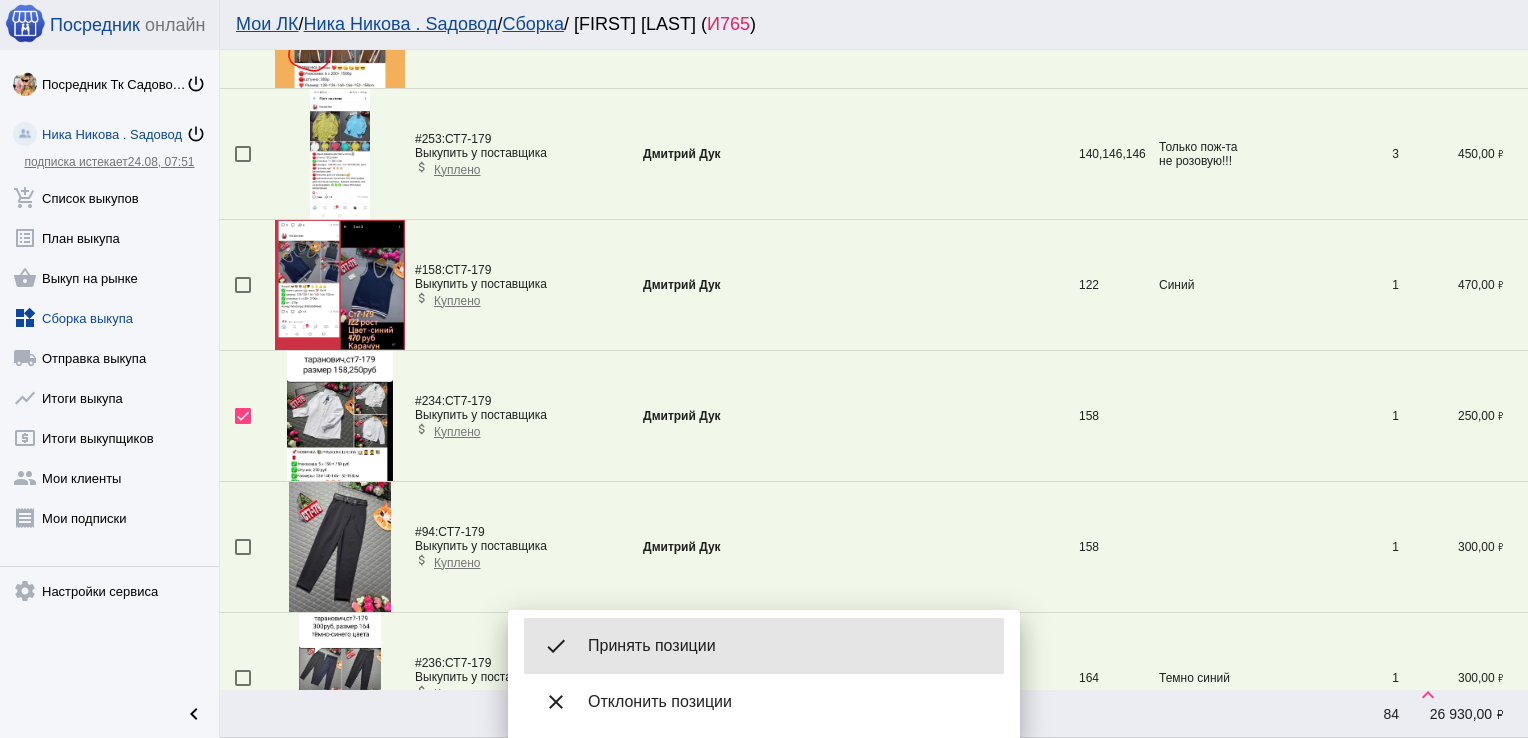 click on "done Принять позиции" at bounding box center (764, 646) 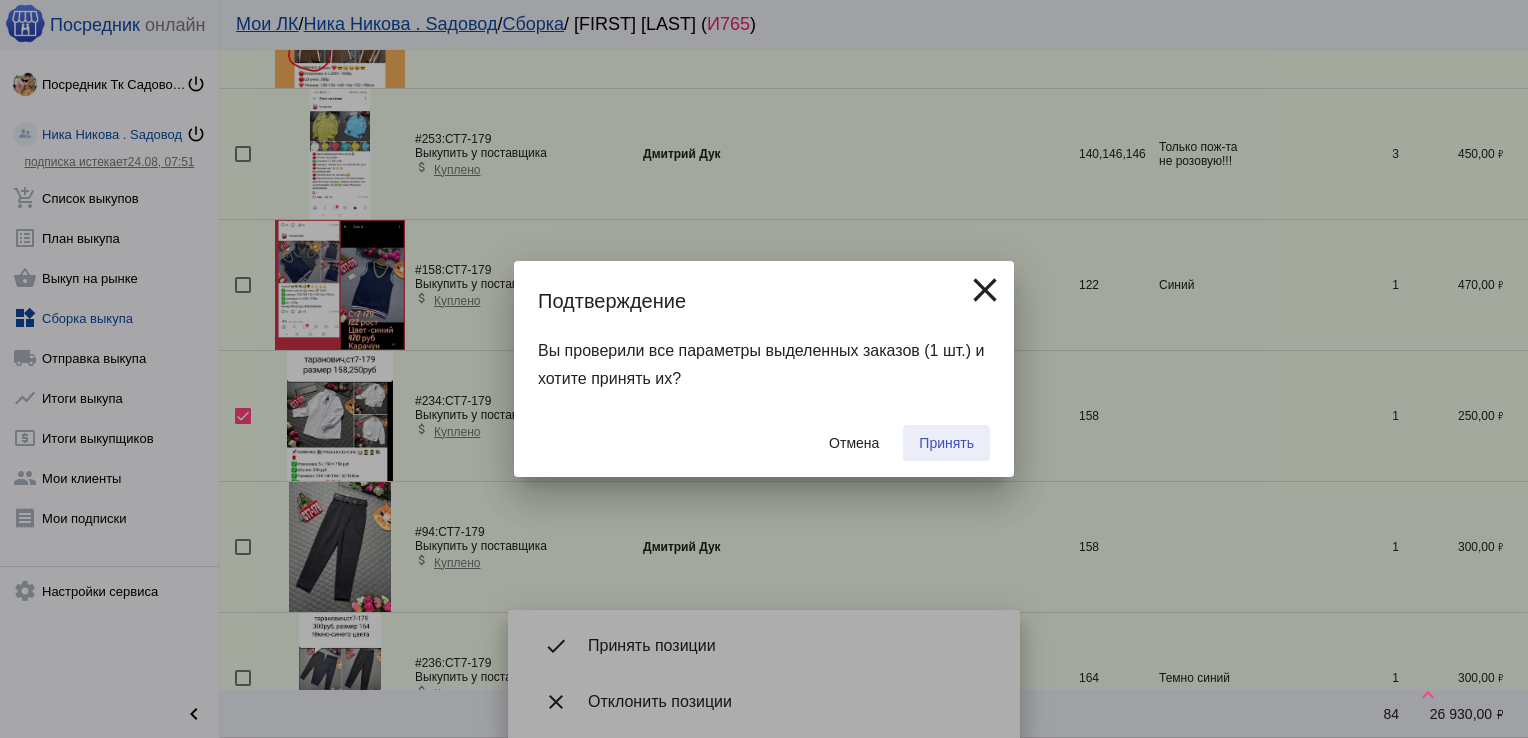 click on "Принять" at bounding box center (946, 443) 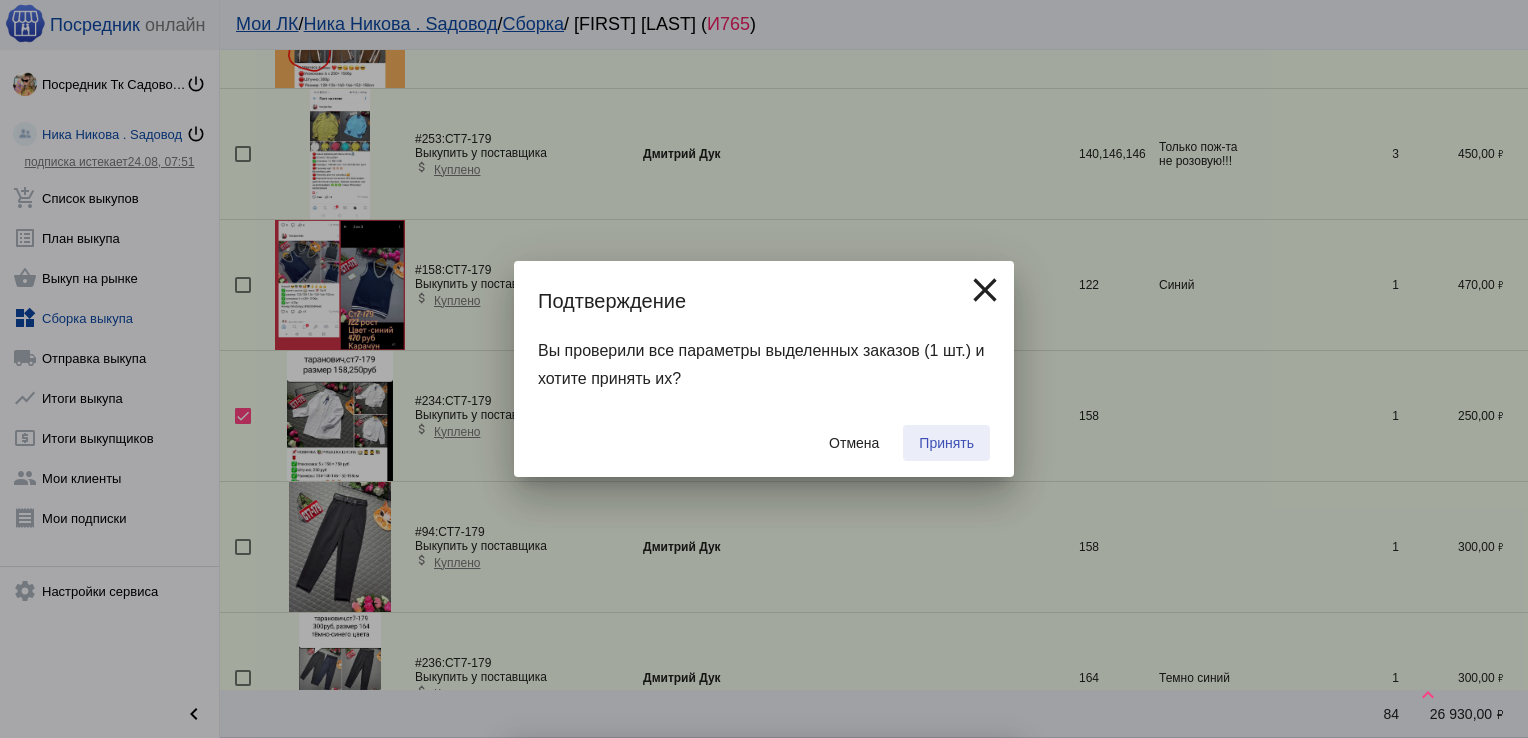 checkbox on "false" 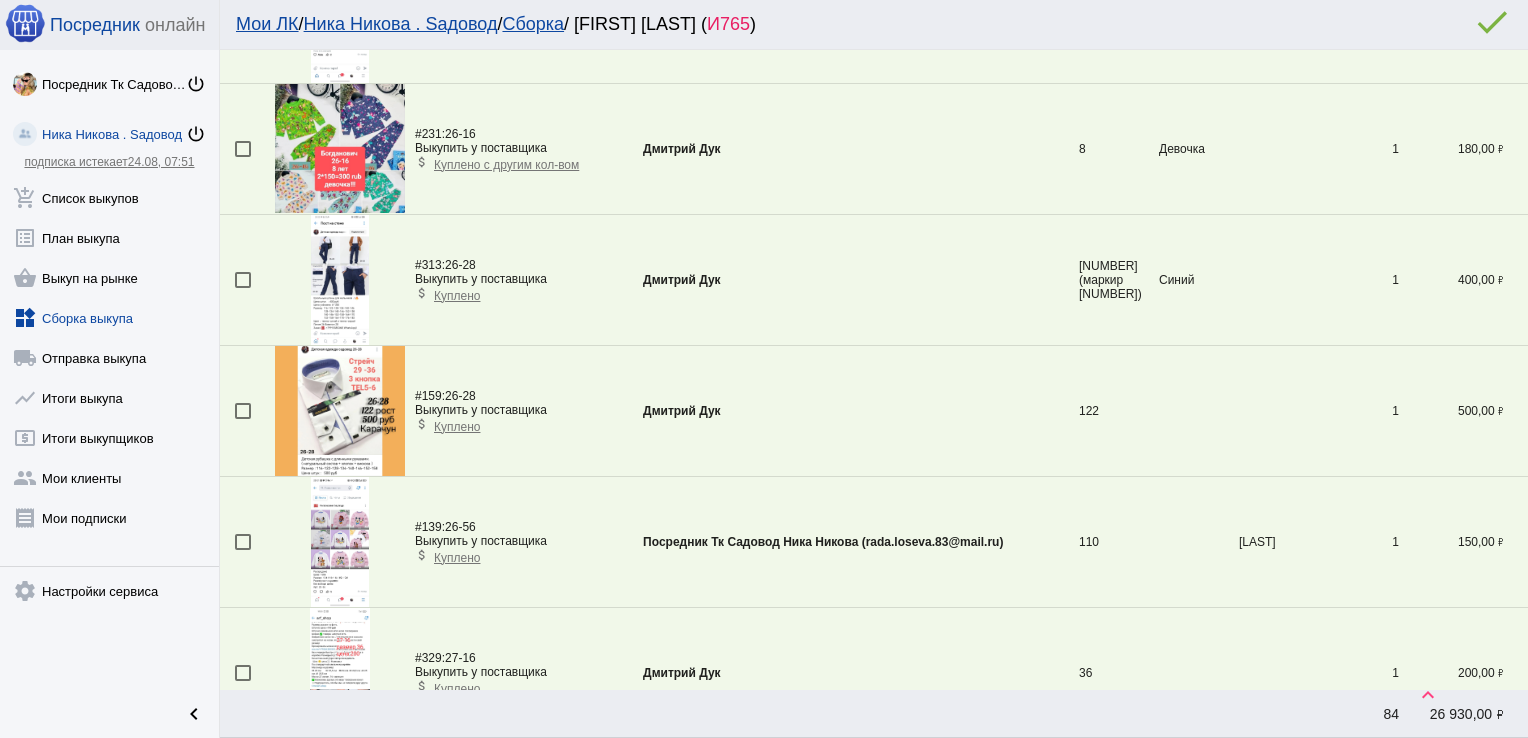 scroll, scrollTop: 3209, scrollLeft: 0, axis: vertical 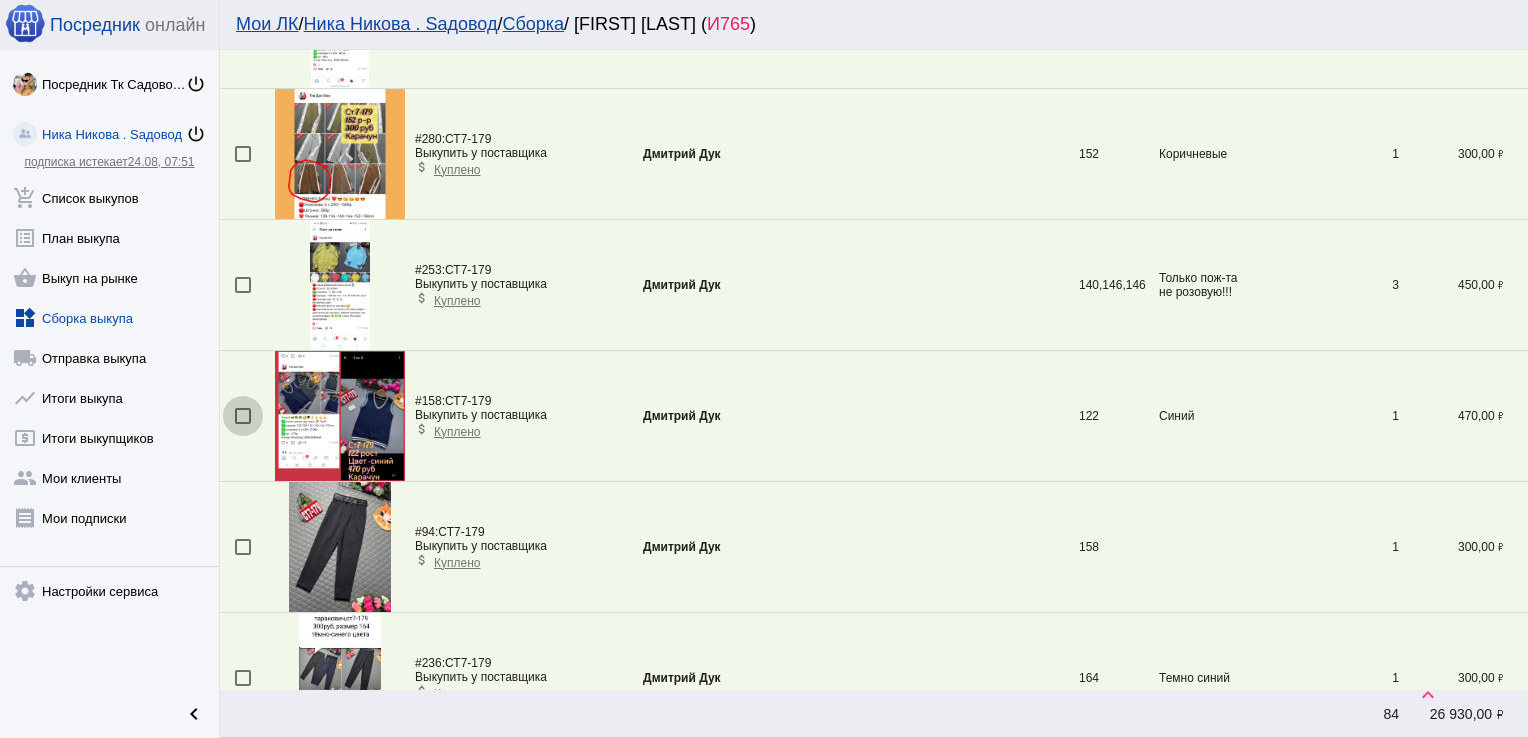 click at bounding box center [243, 416] 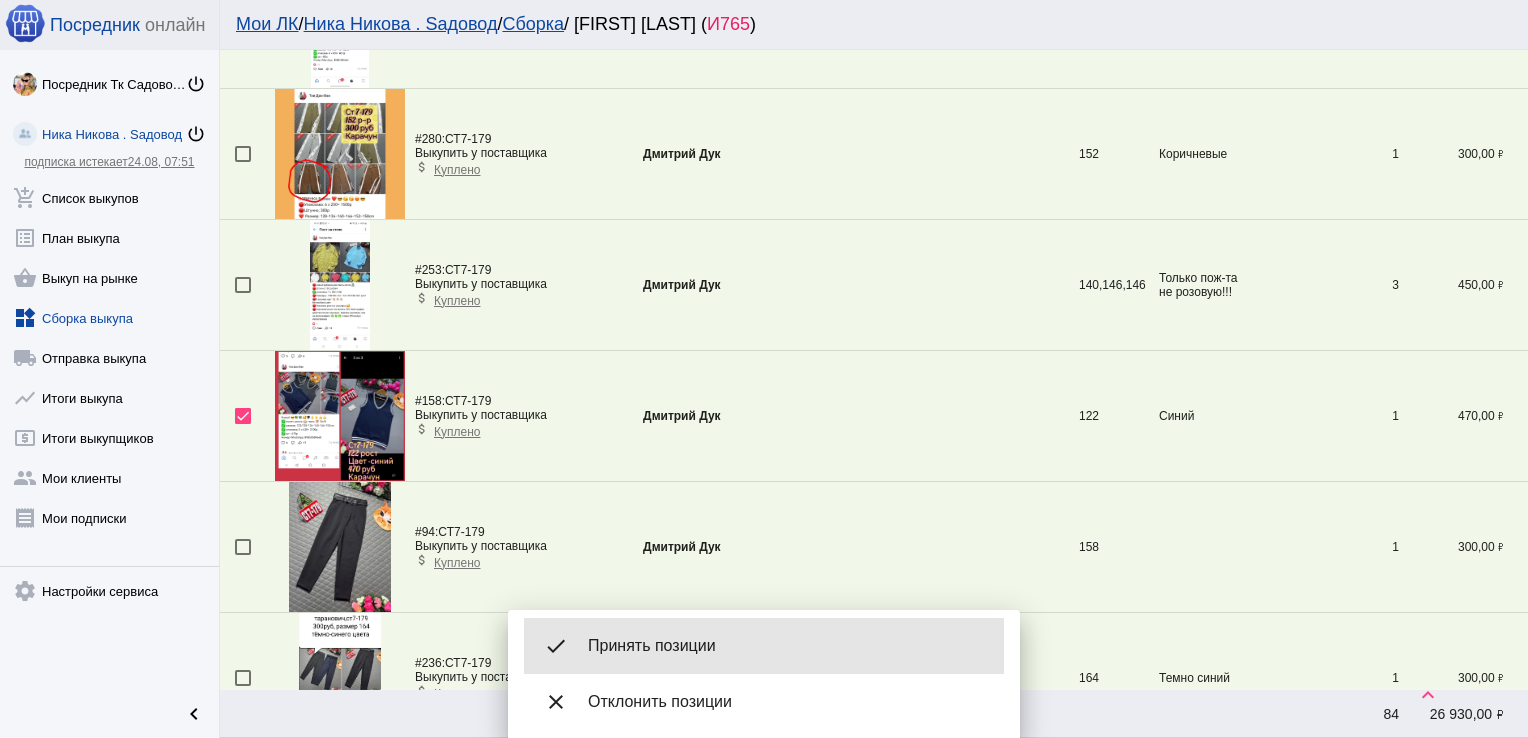 click on "done Принять позиции" at bounding box center (764, 646) 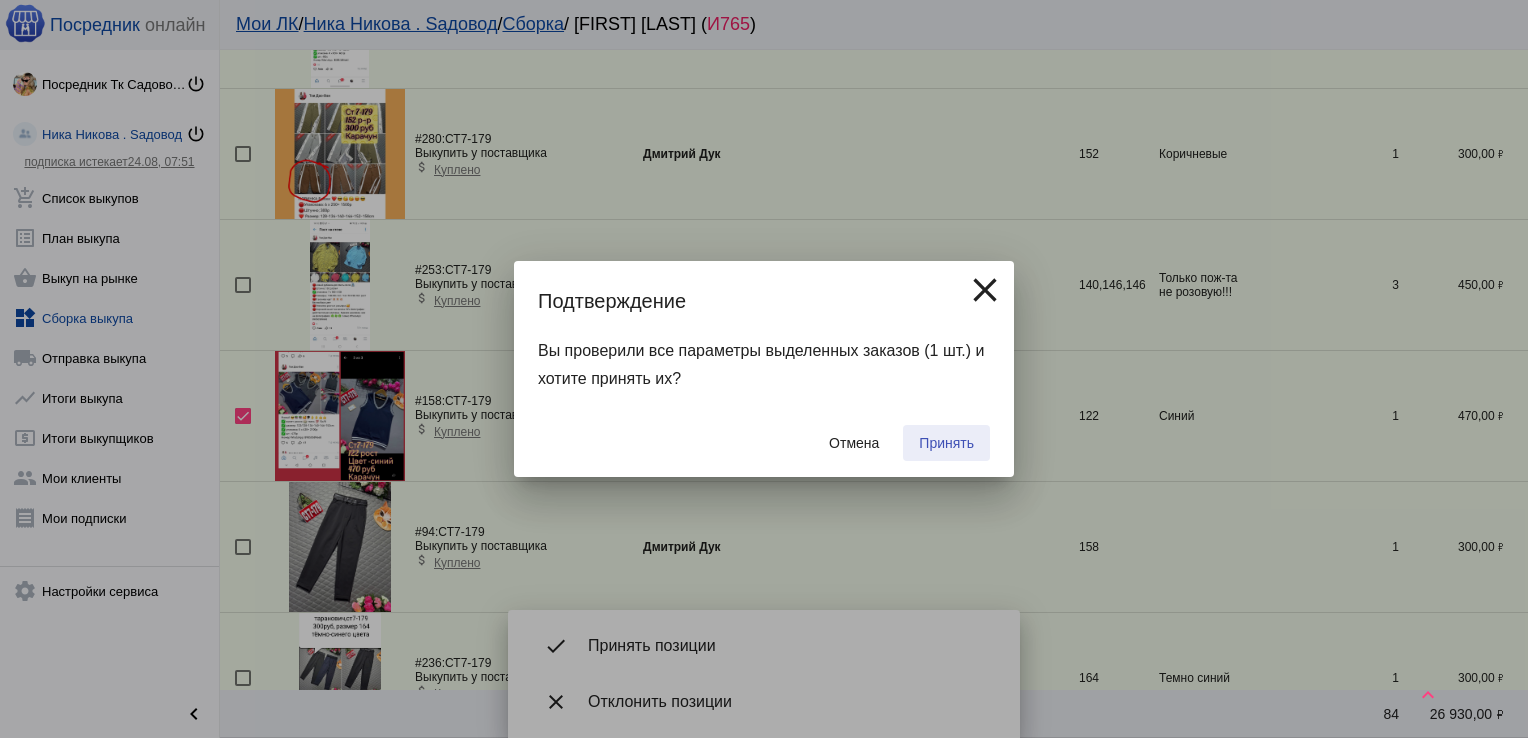 click on "Принять" at bounding box center (946, 443) 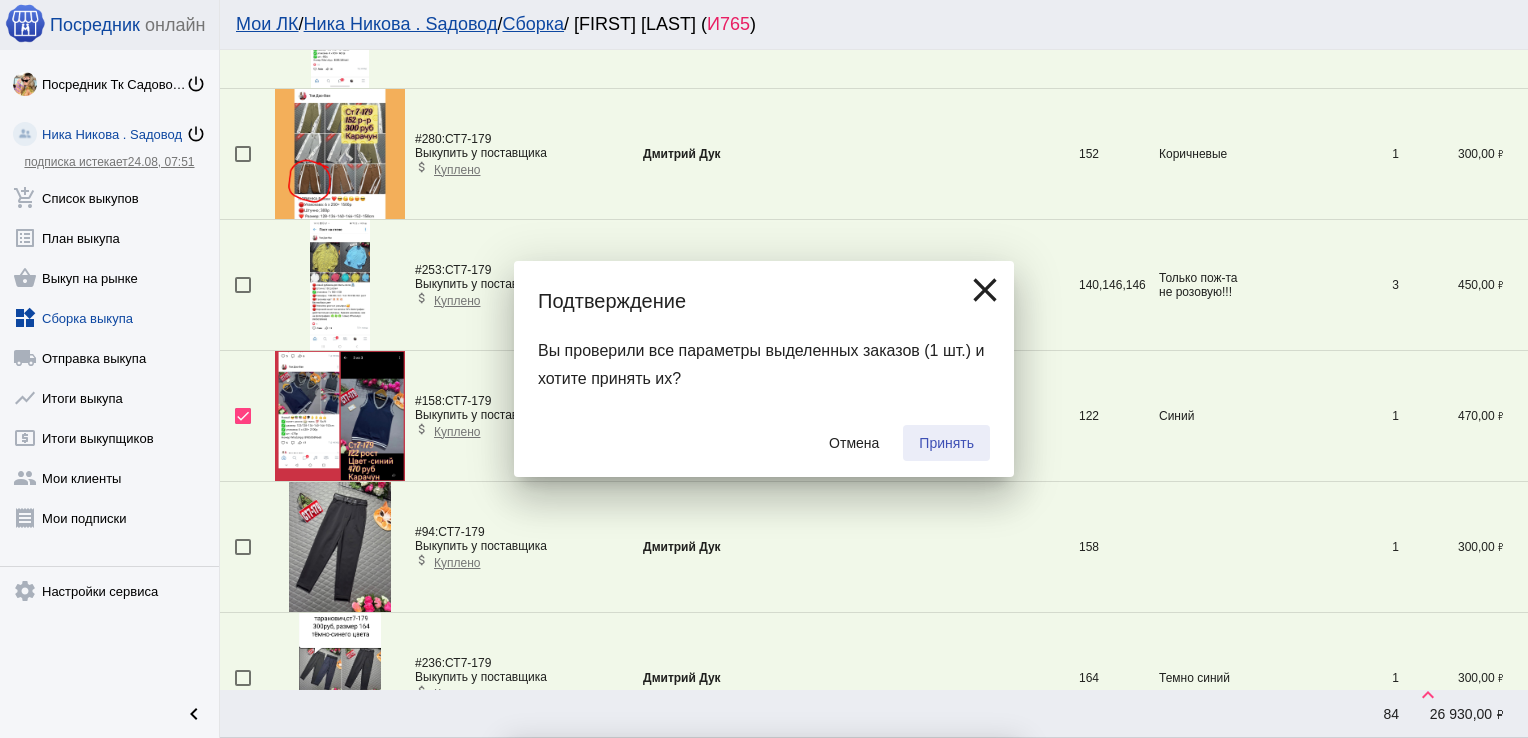 checkbox on "false" 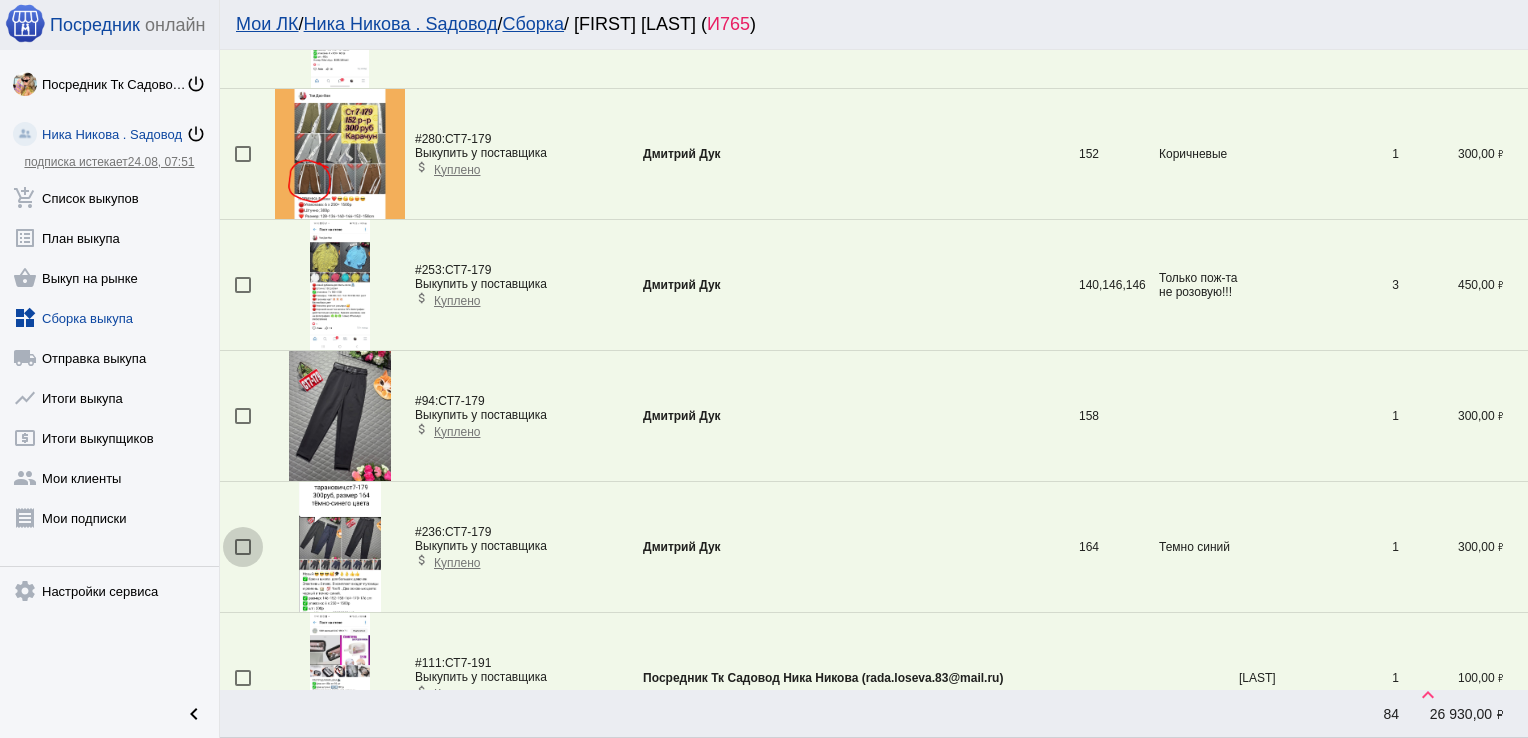 click at bounding box center (243, 547) 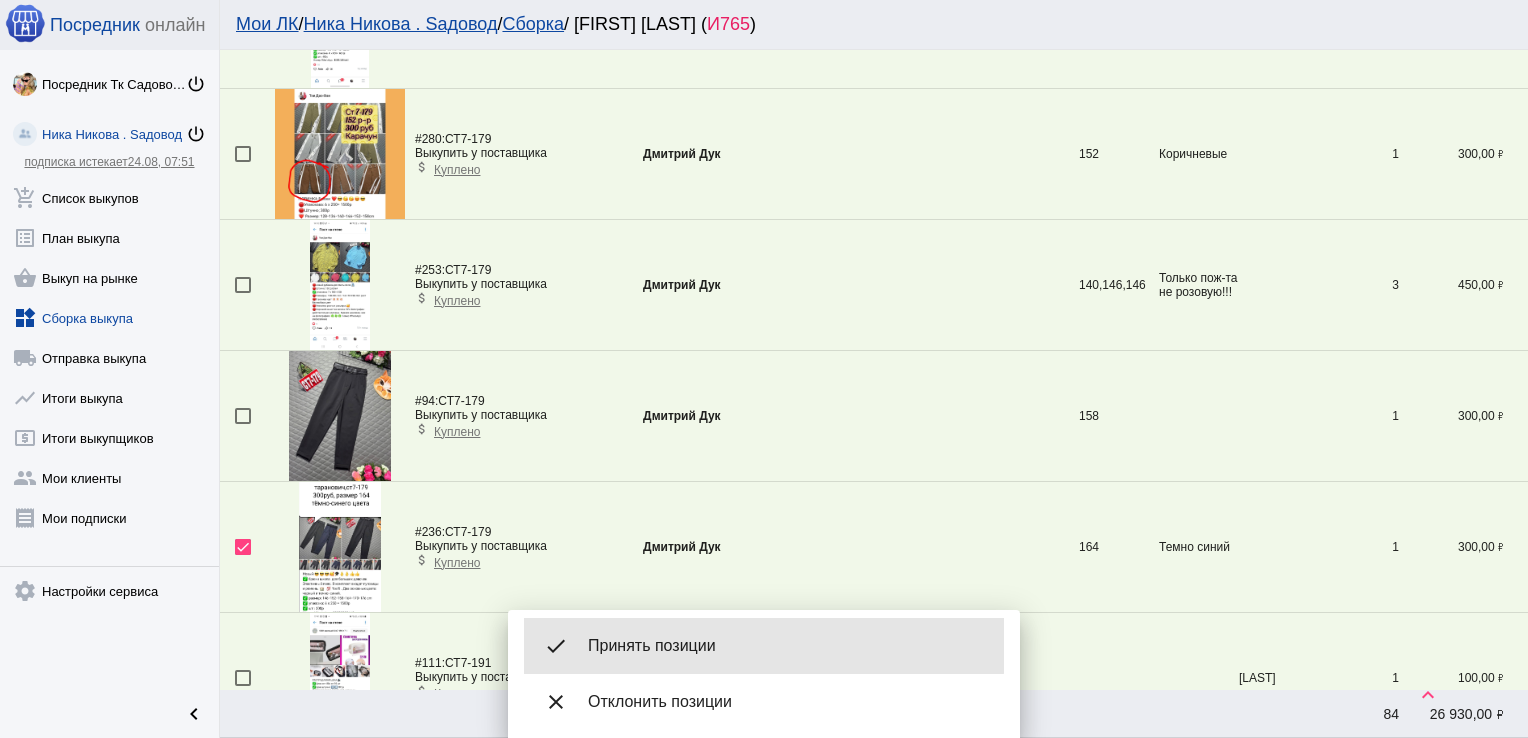 click on "Принять позиции" at bounding box center (788, 646) 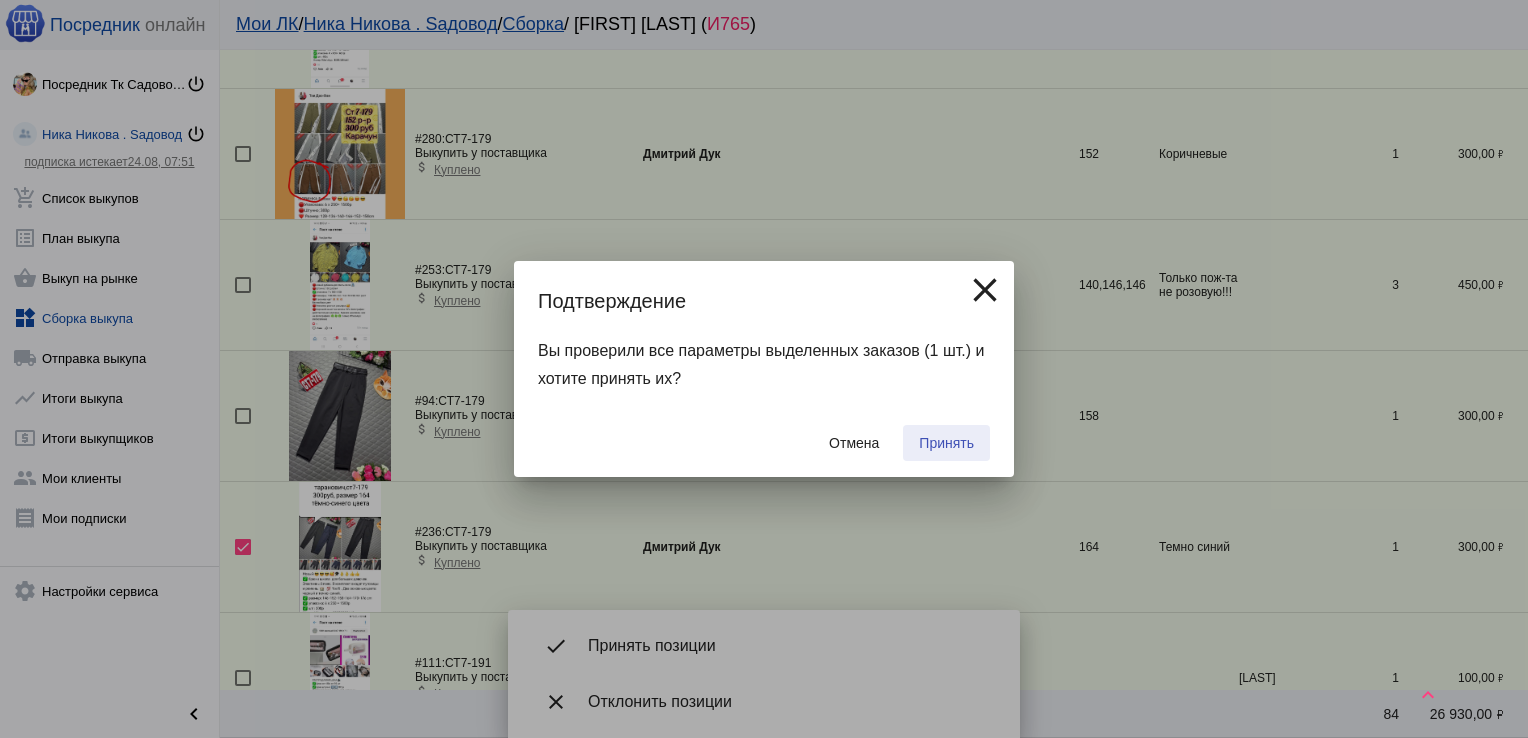 click on "Принять" at bounding box center (946, 443) 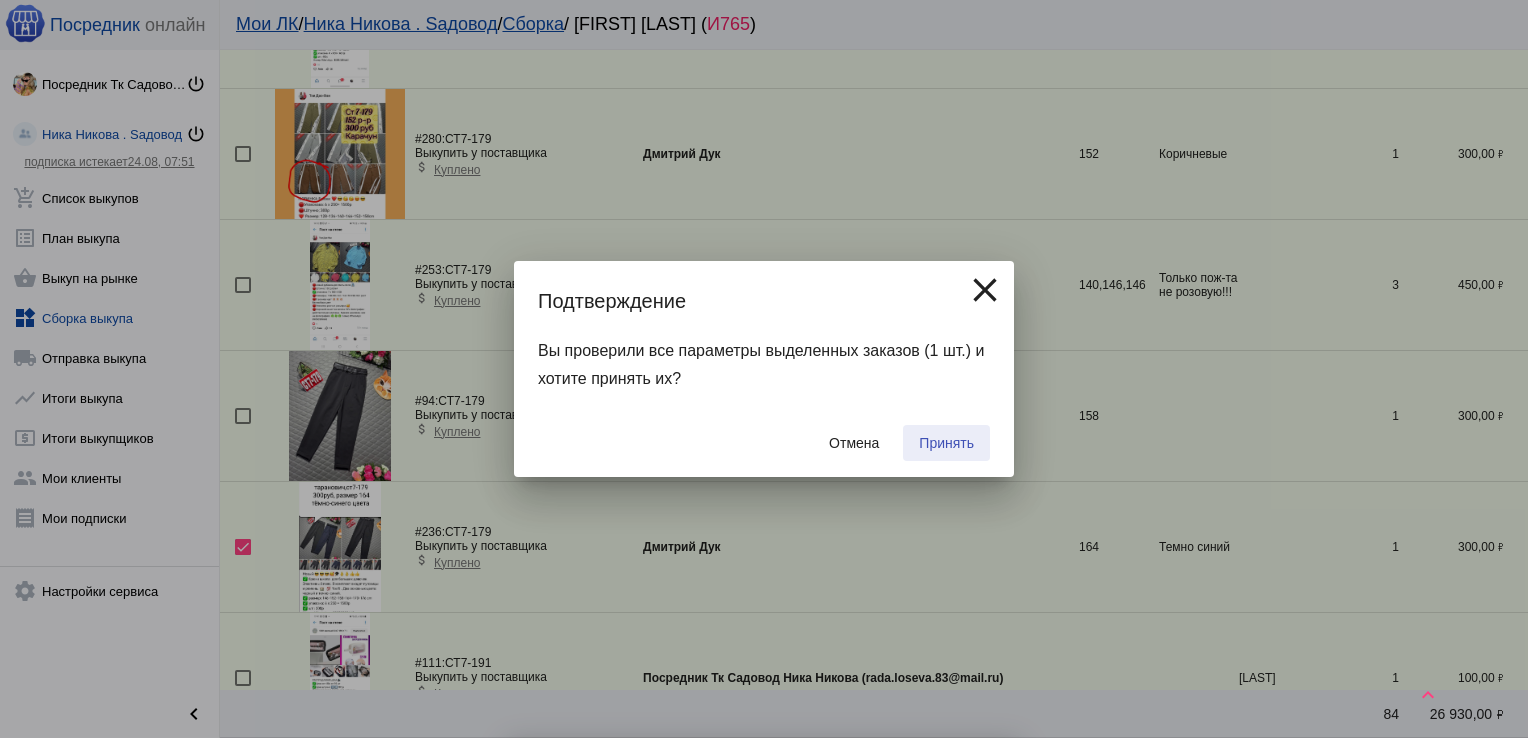 checkbox on "false" 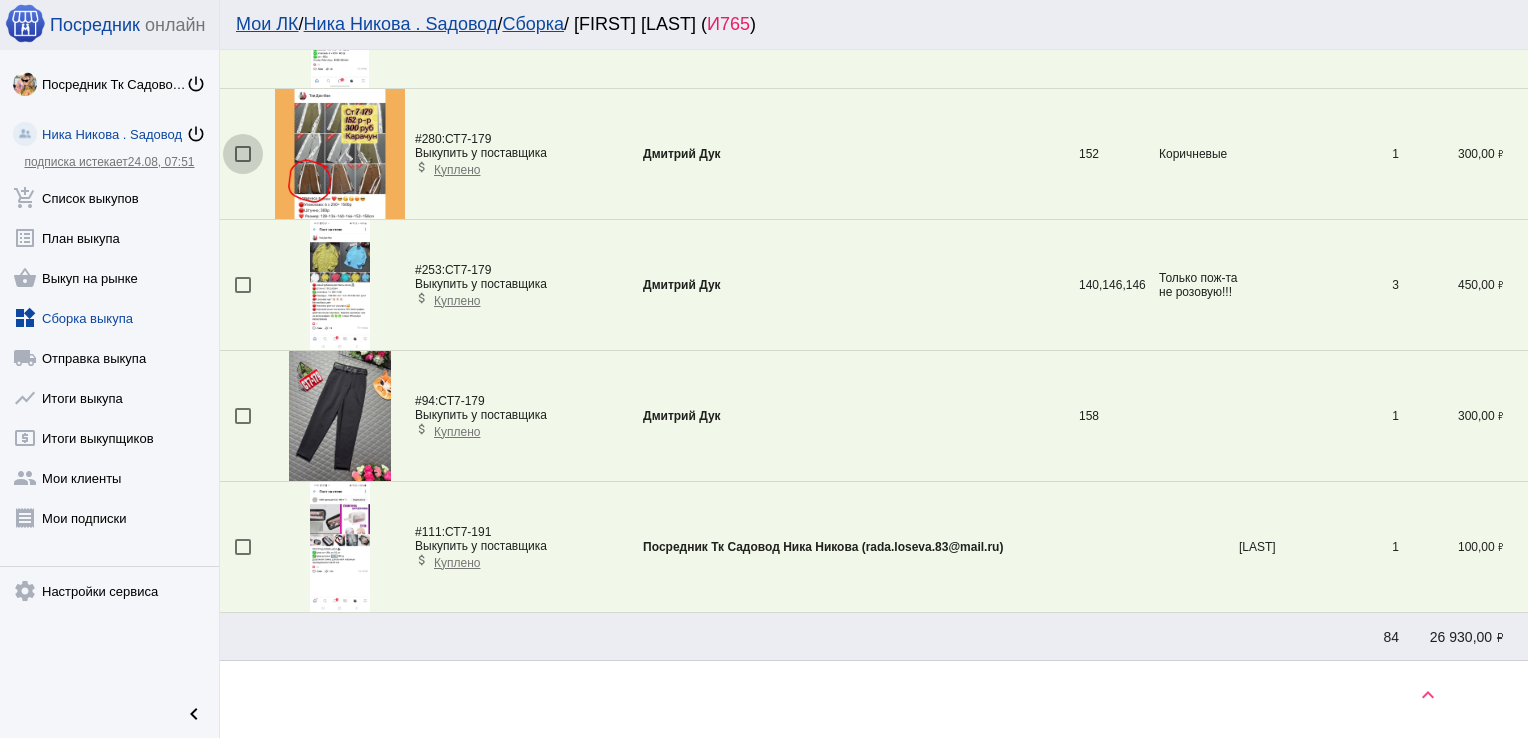 click at bounding box center [243, 154] 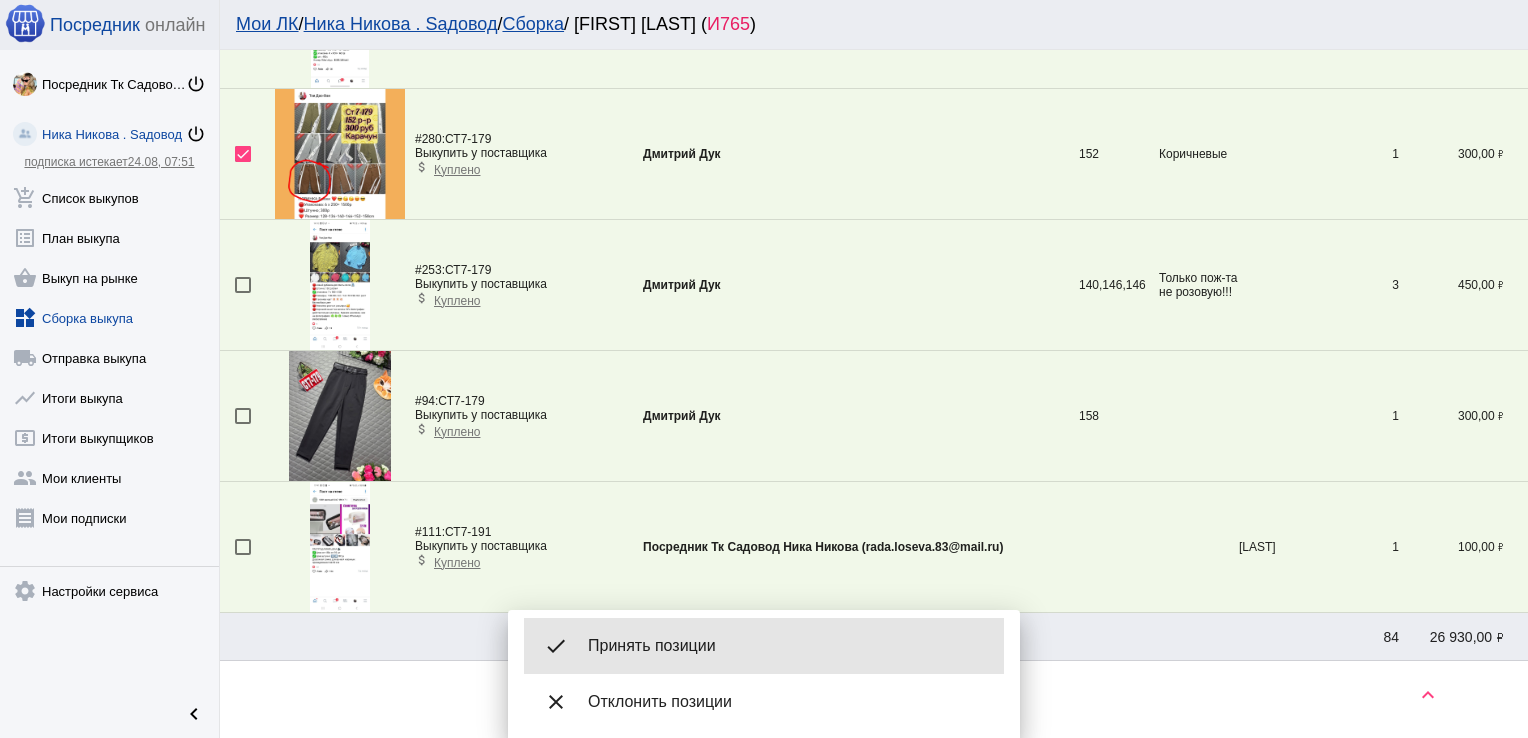 click on "done Принять позиции" at bounding box center [764, 646] 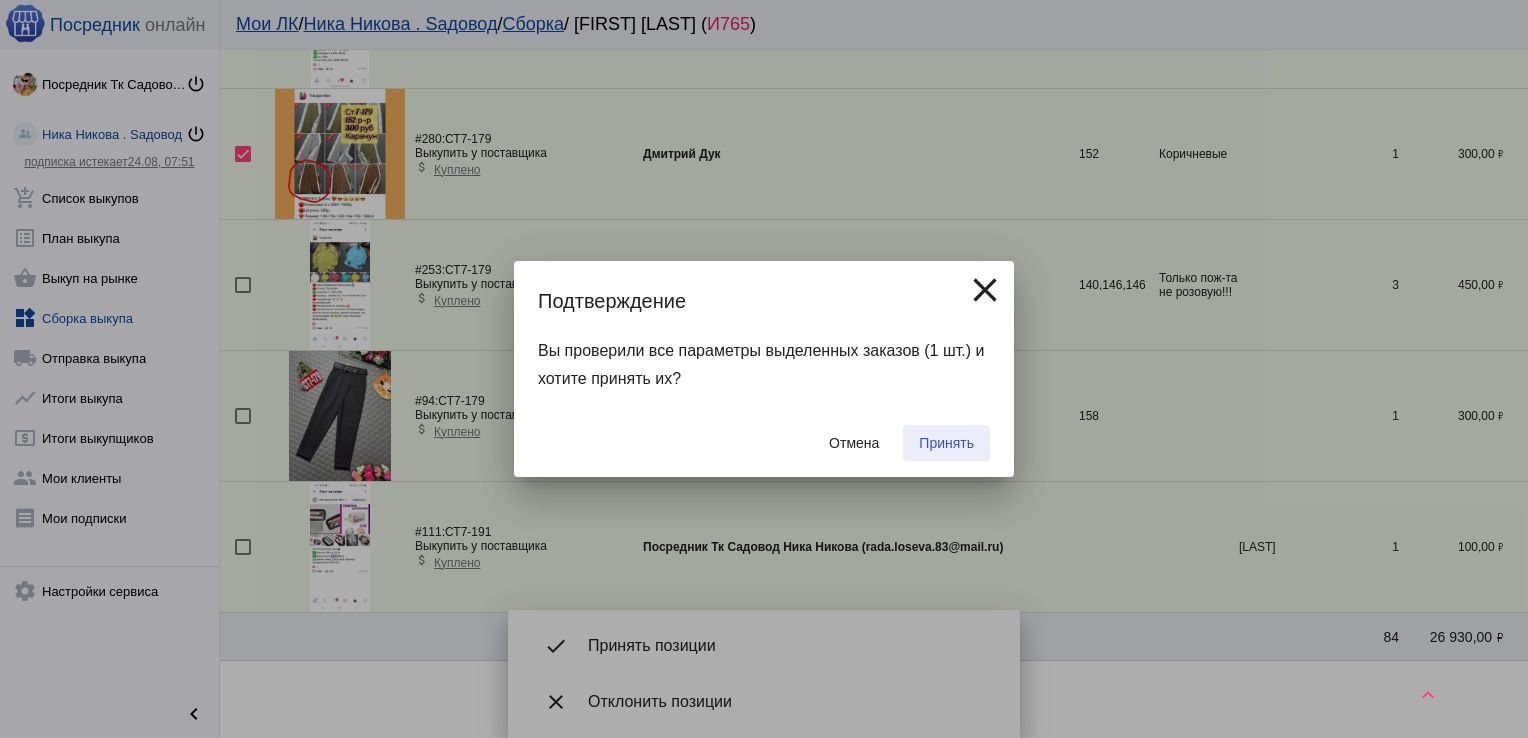 click on "Принять" at bounding box center [946, 443] 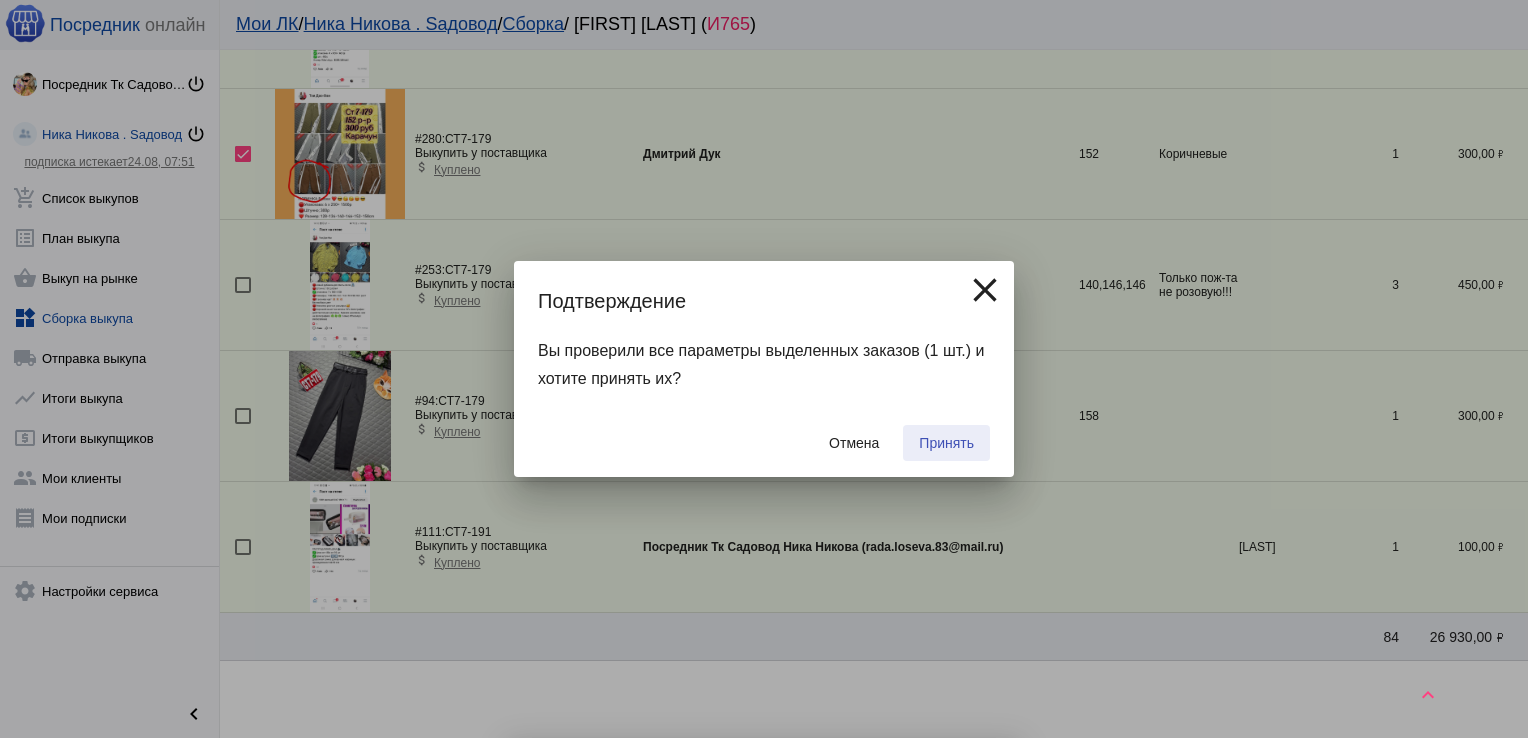 checkbox on "false" 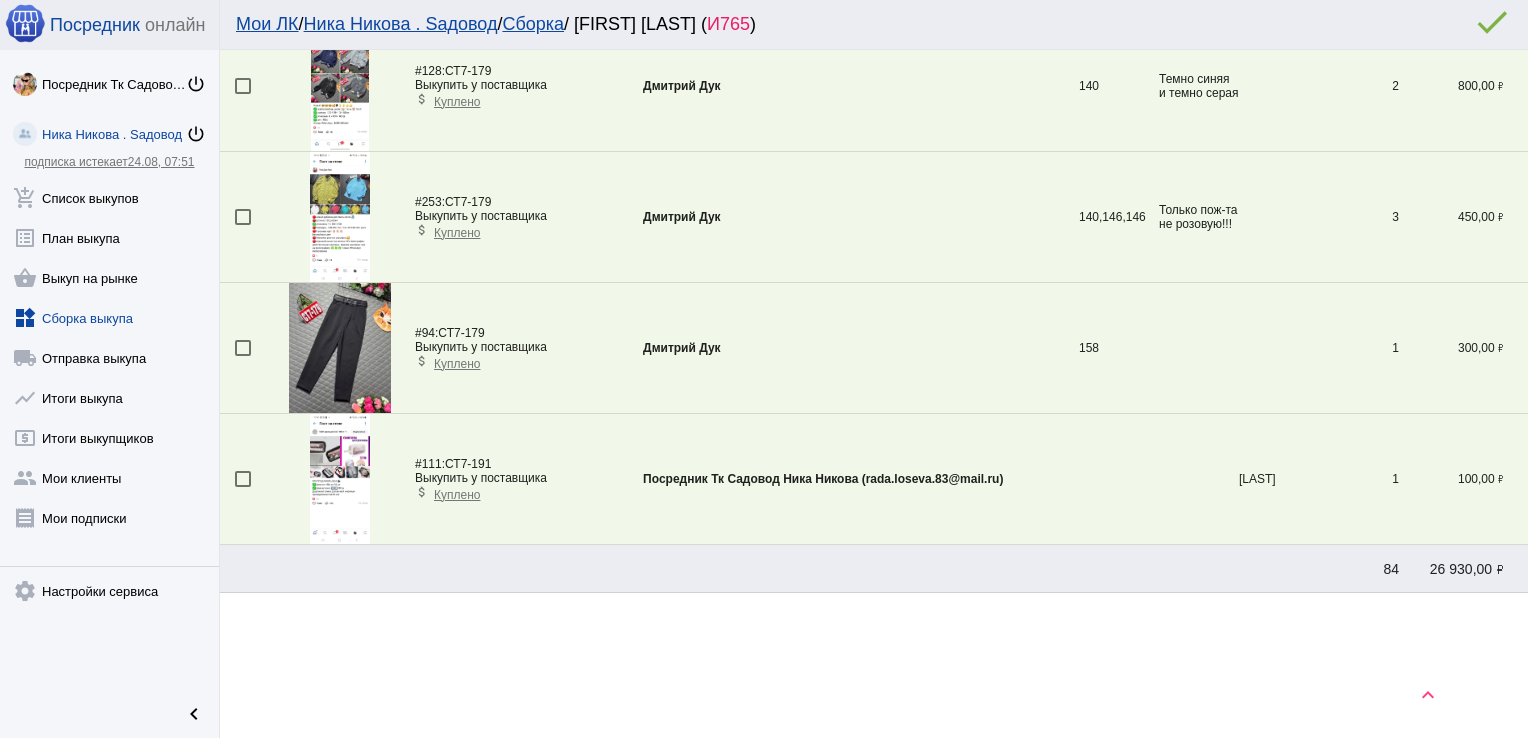 scroll, scrollTop: 2686, scrollLeft: 0, axis: vertical 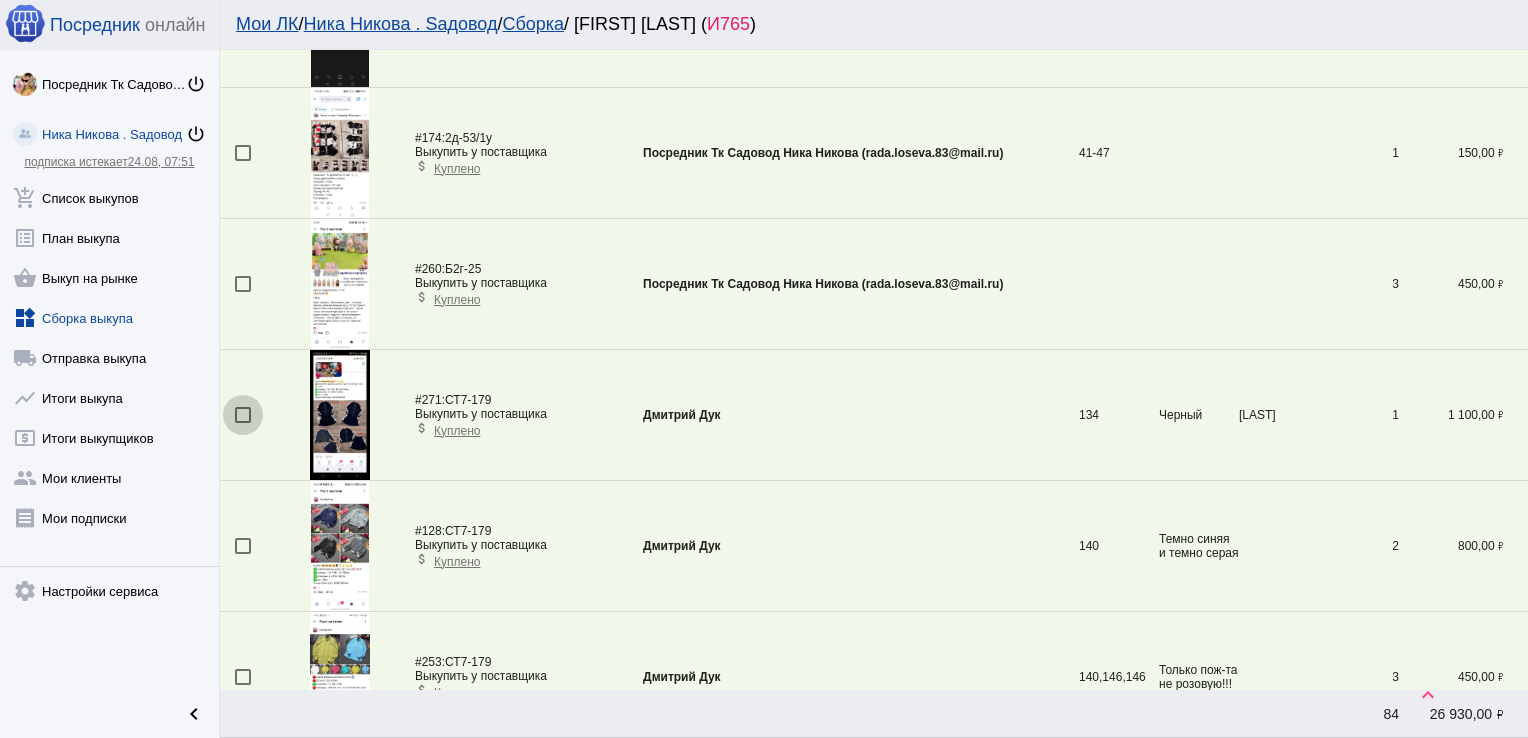 click at bounding box center [243, 415] 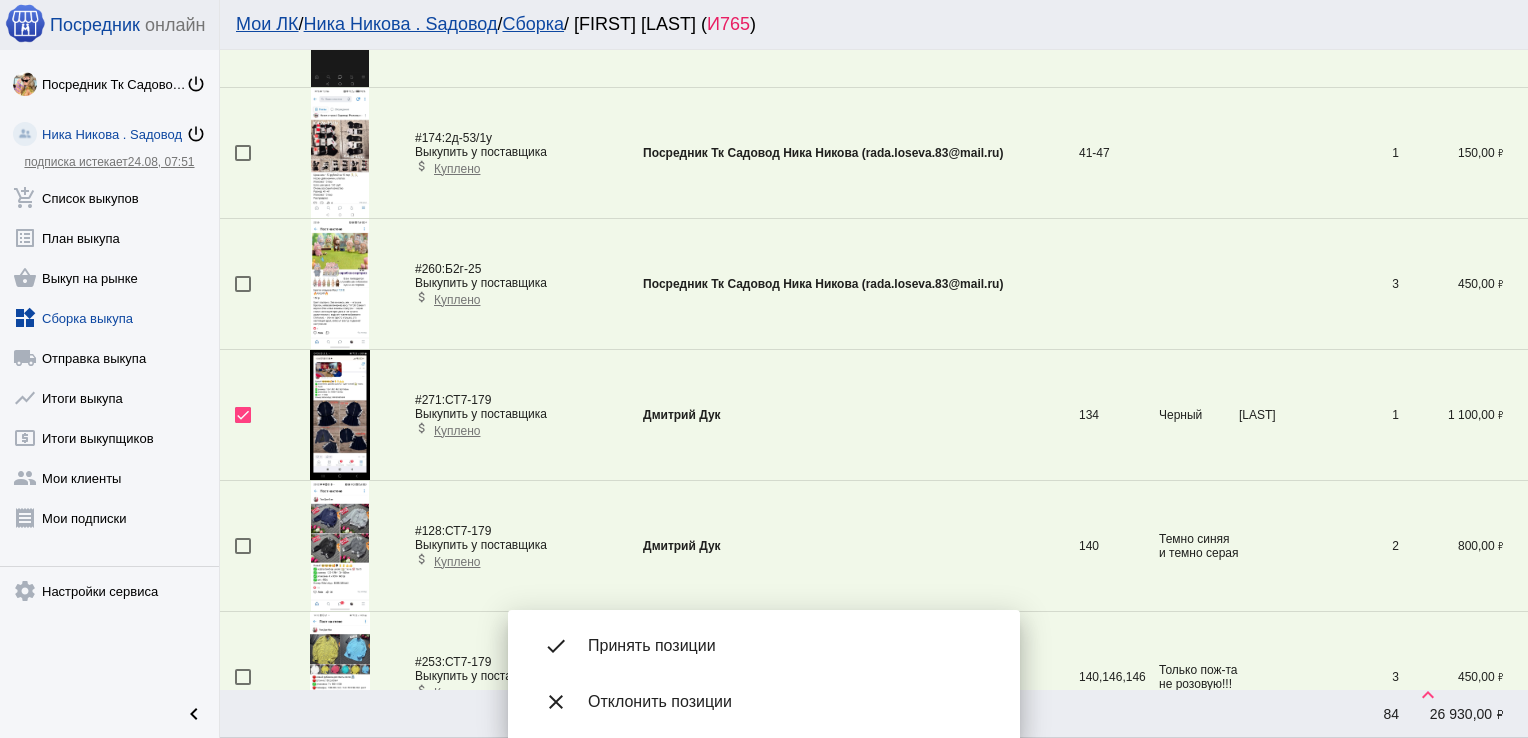 click on "Принять позиции" at bounding box center (788, 646) 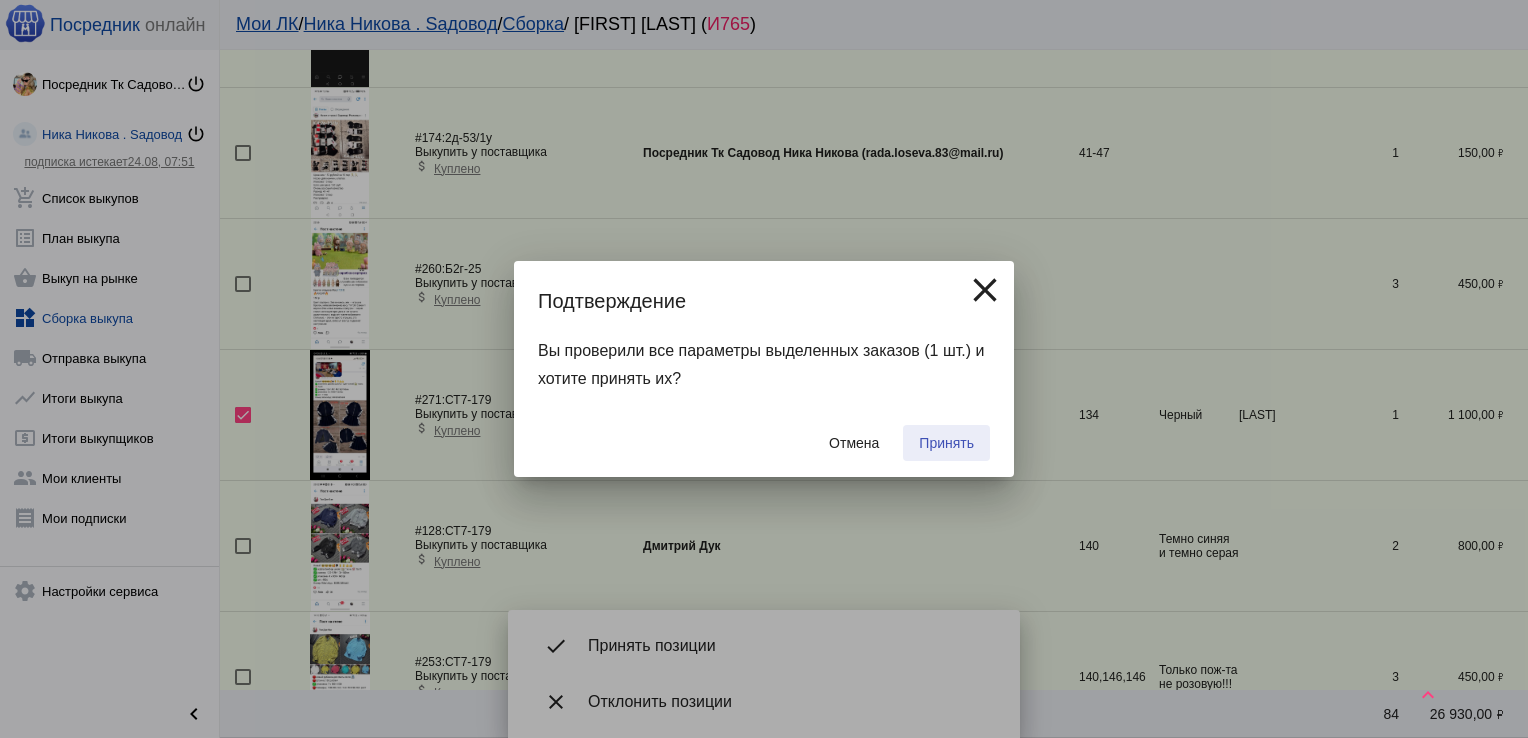 click on "Принять" at bounding box center [946, 443] 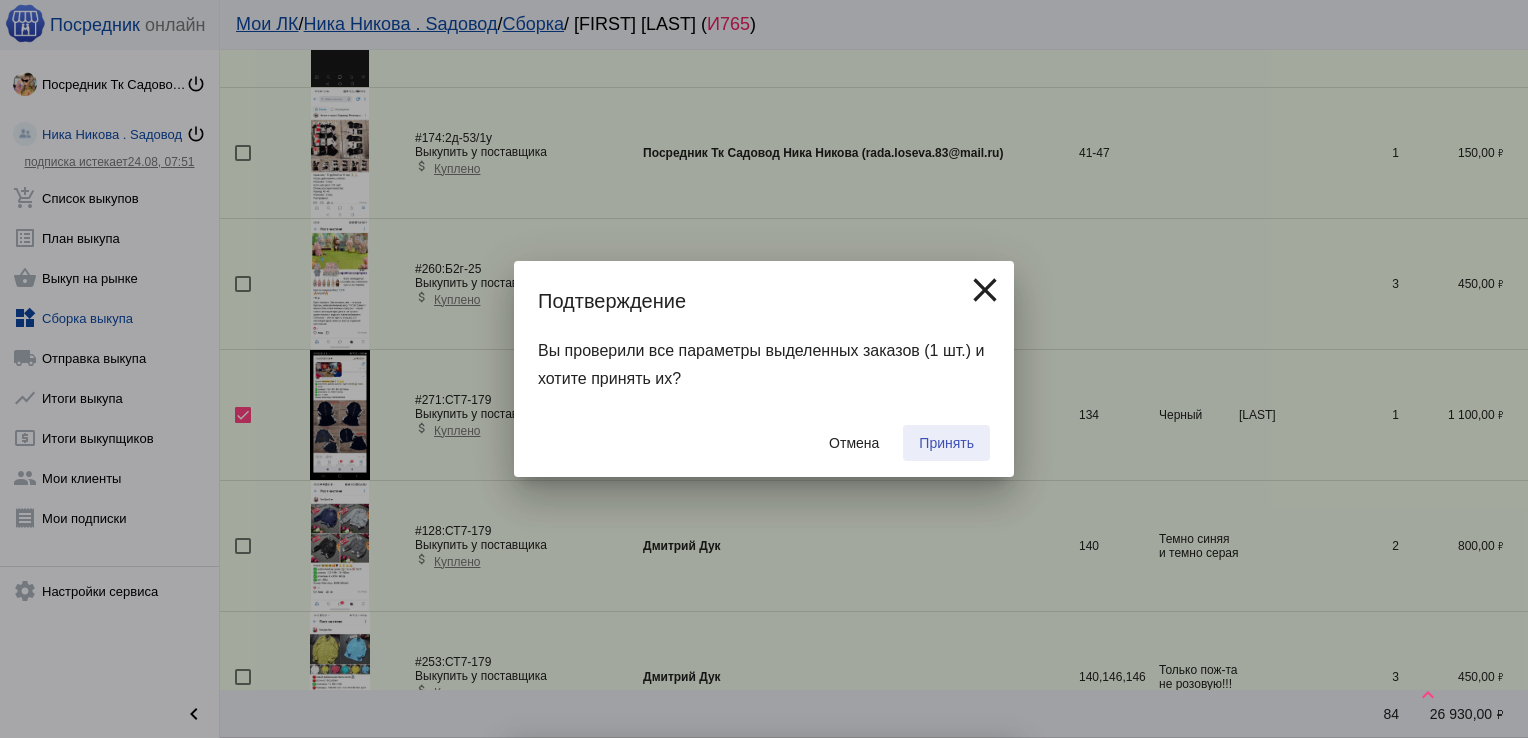 checkbox on "false" 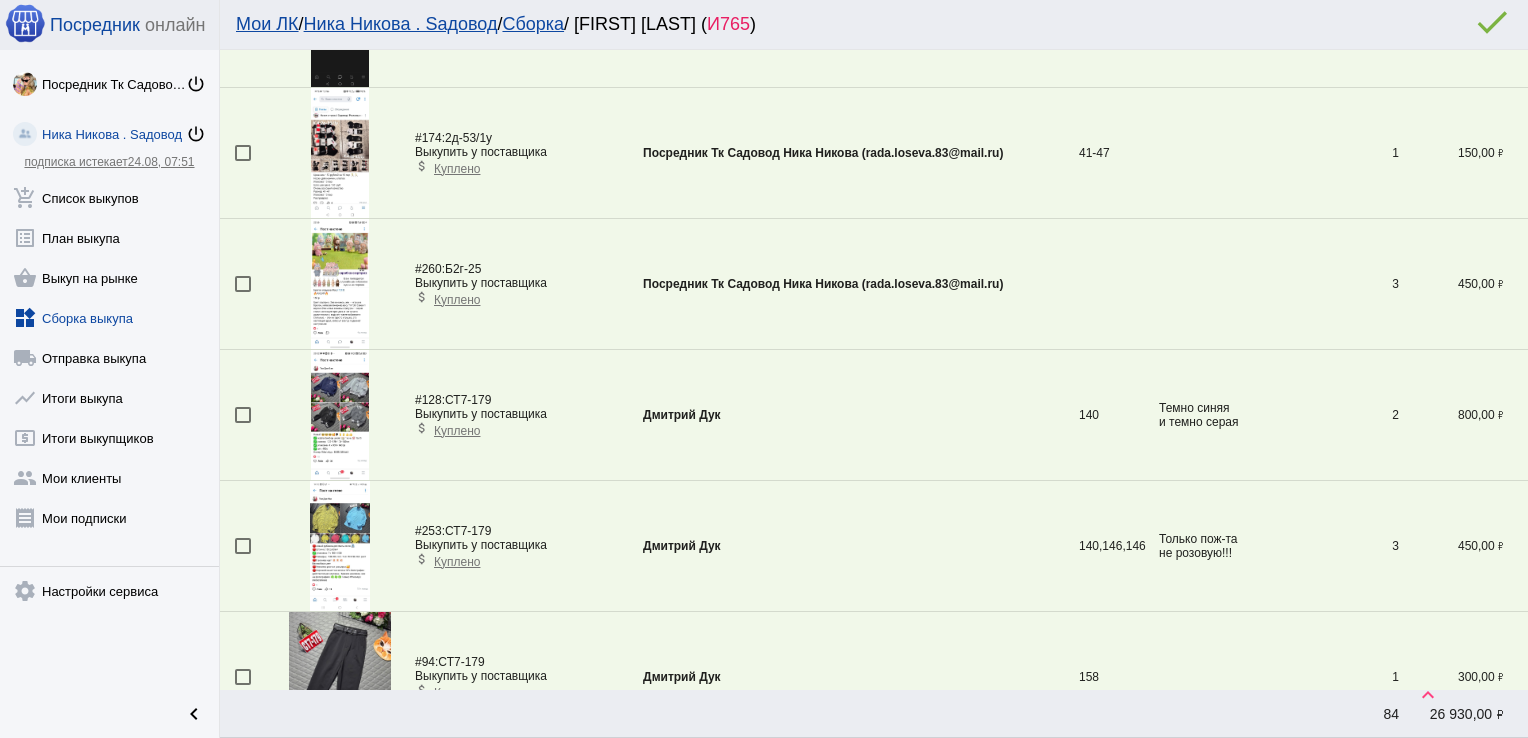 scroll, scrollTop: 2032, scrollLeft: 0, axis: vertical 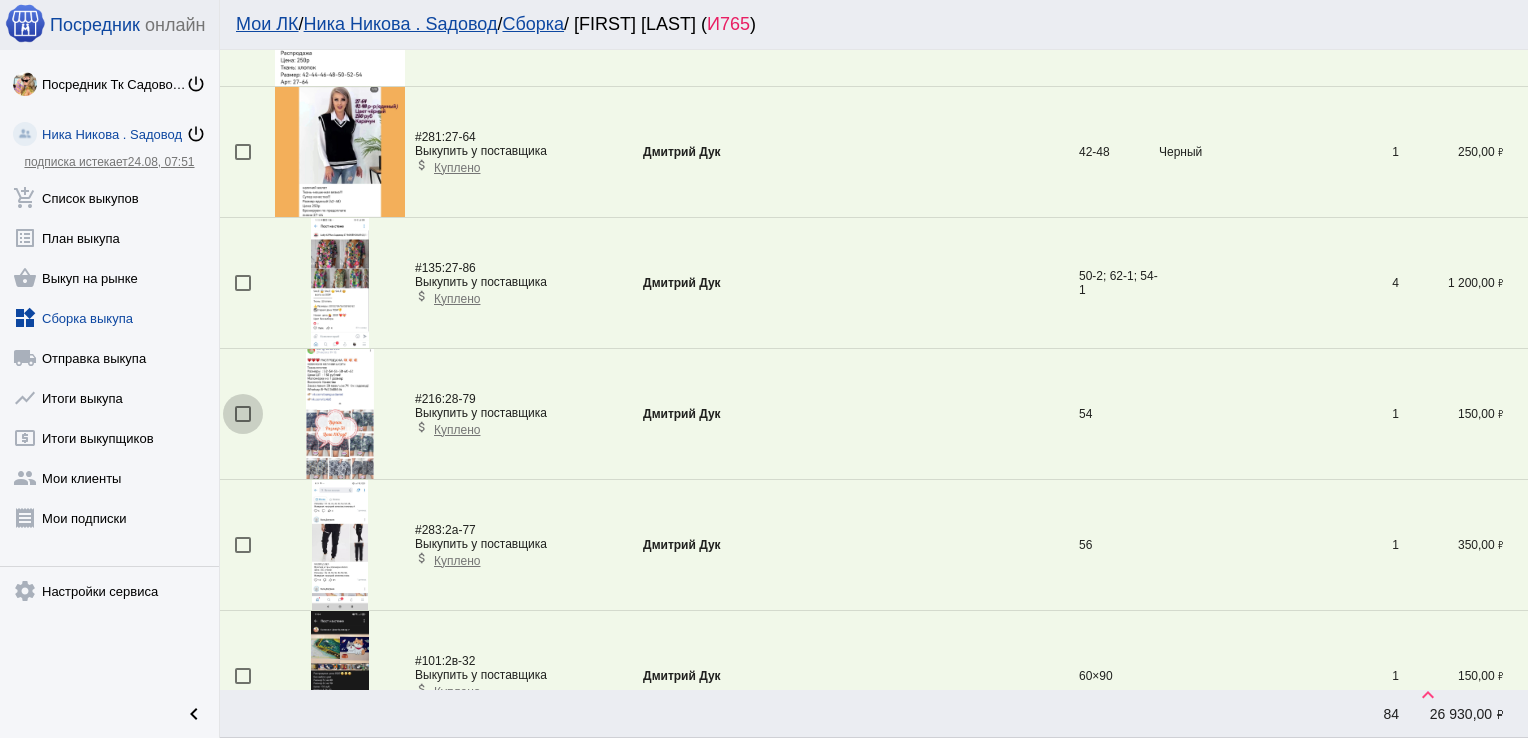 click at bounding box center (243, 414) 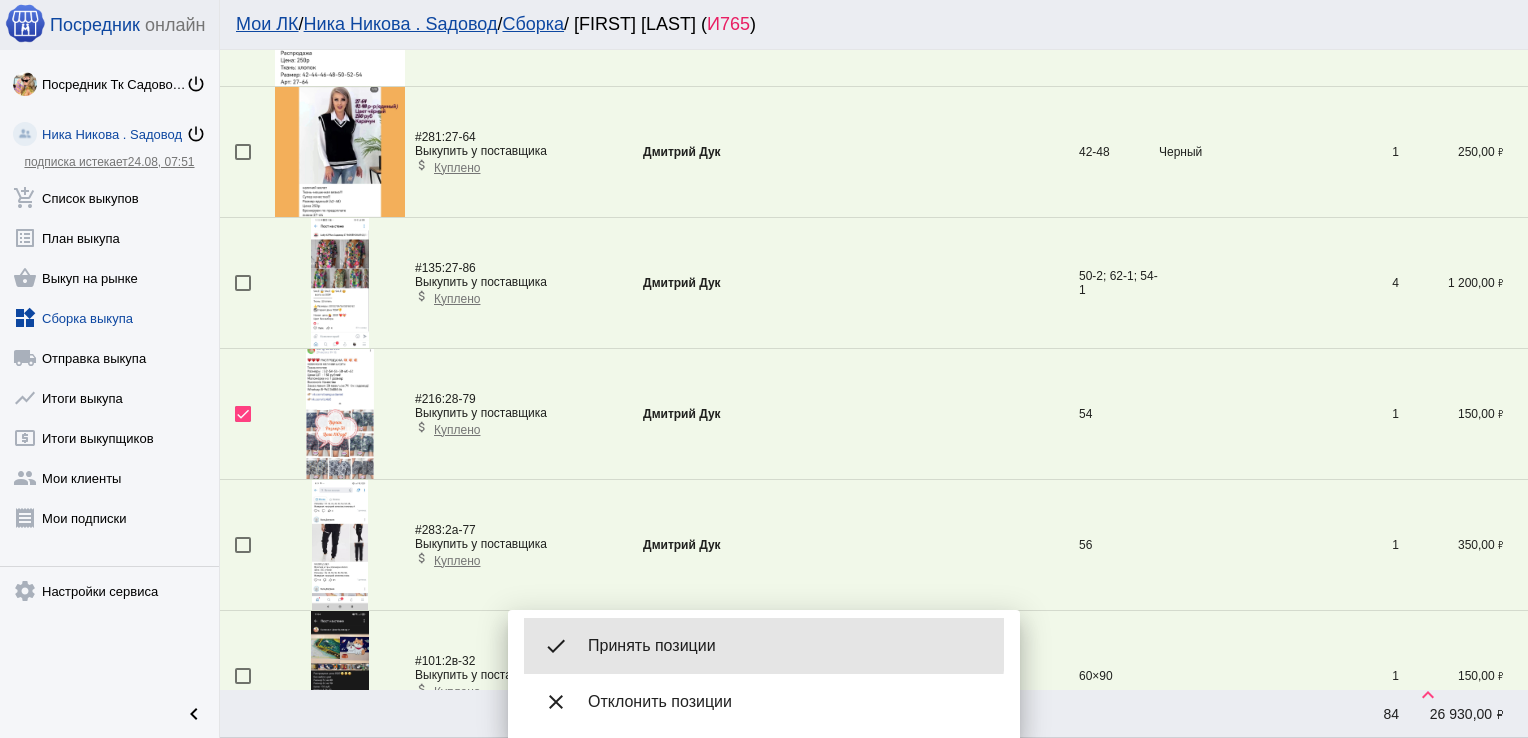 click on "Принять позиции" at bounding box center (788, 646) 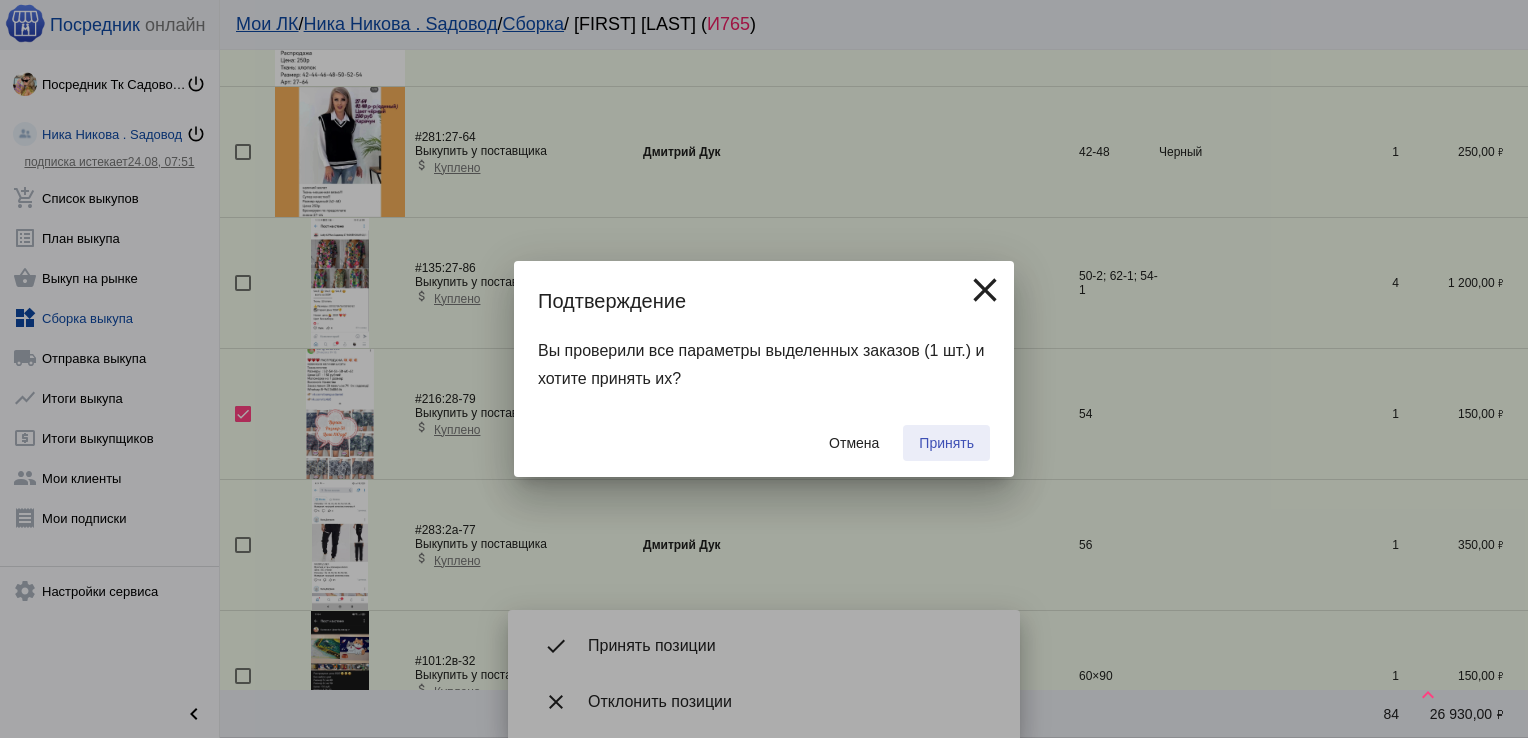 click on "Принять" at bounding box center (946, 443) 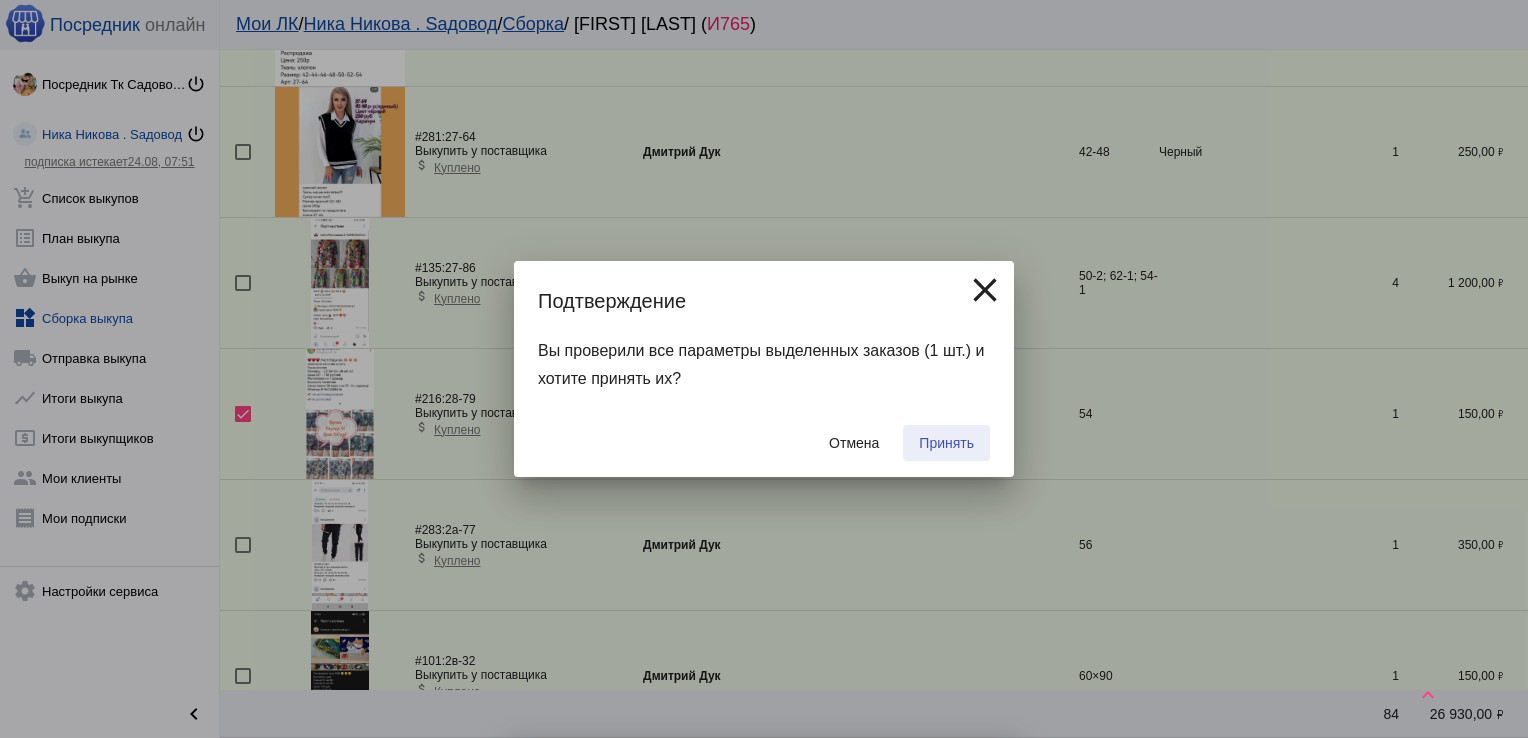 checkbox on "false" 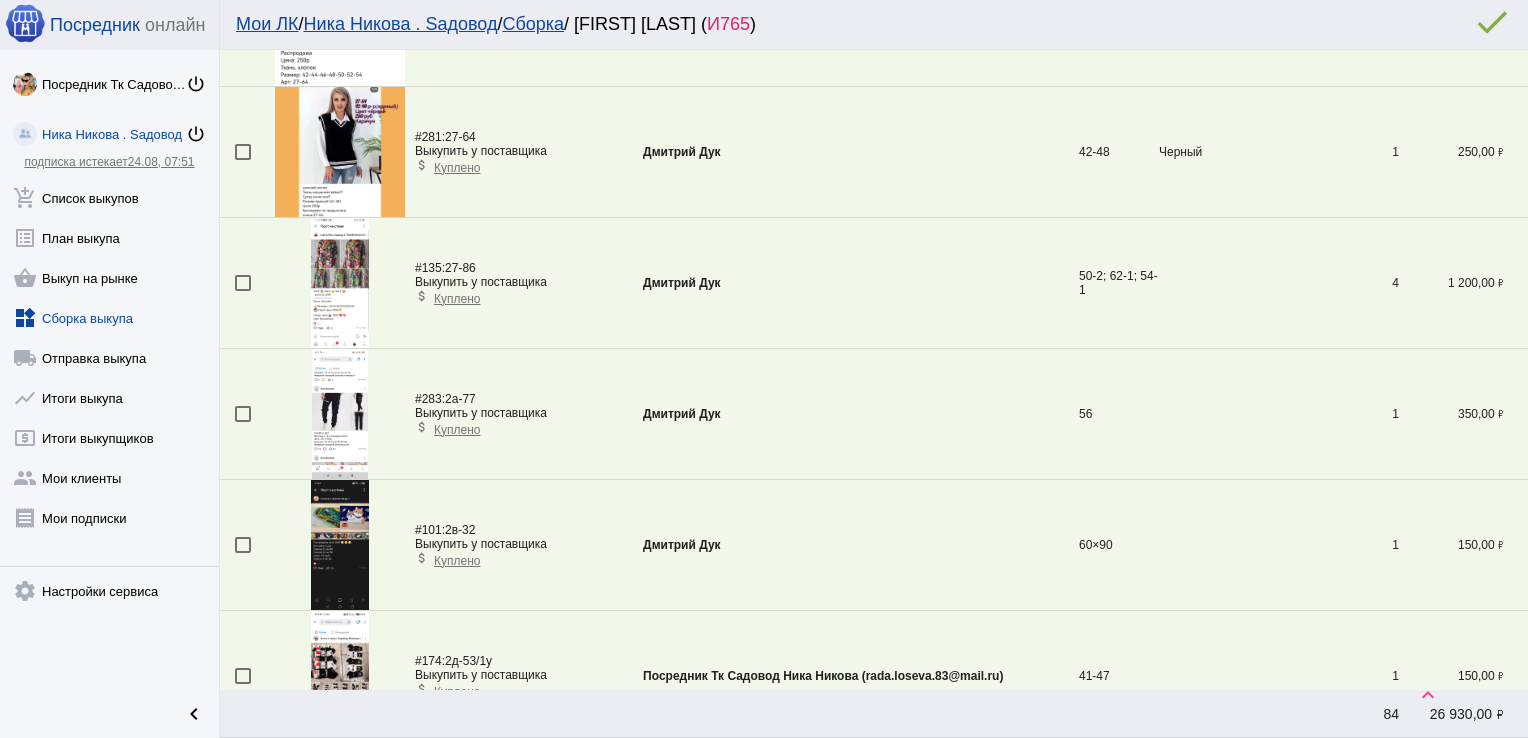 scroll, scrollTop: 2817, scrollLeft: 0, axis: vertical 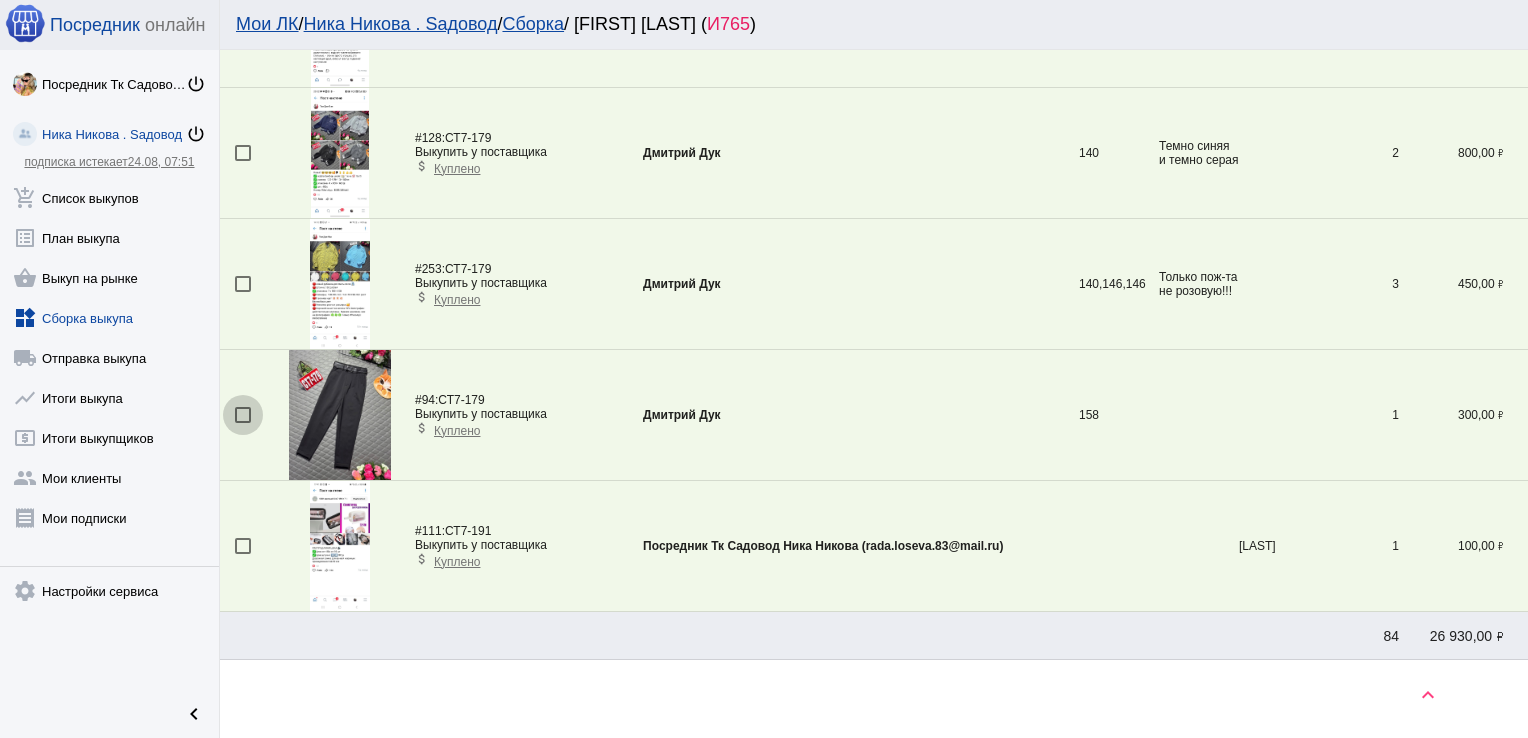 click at bounding box center [243, 415] 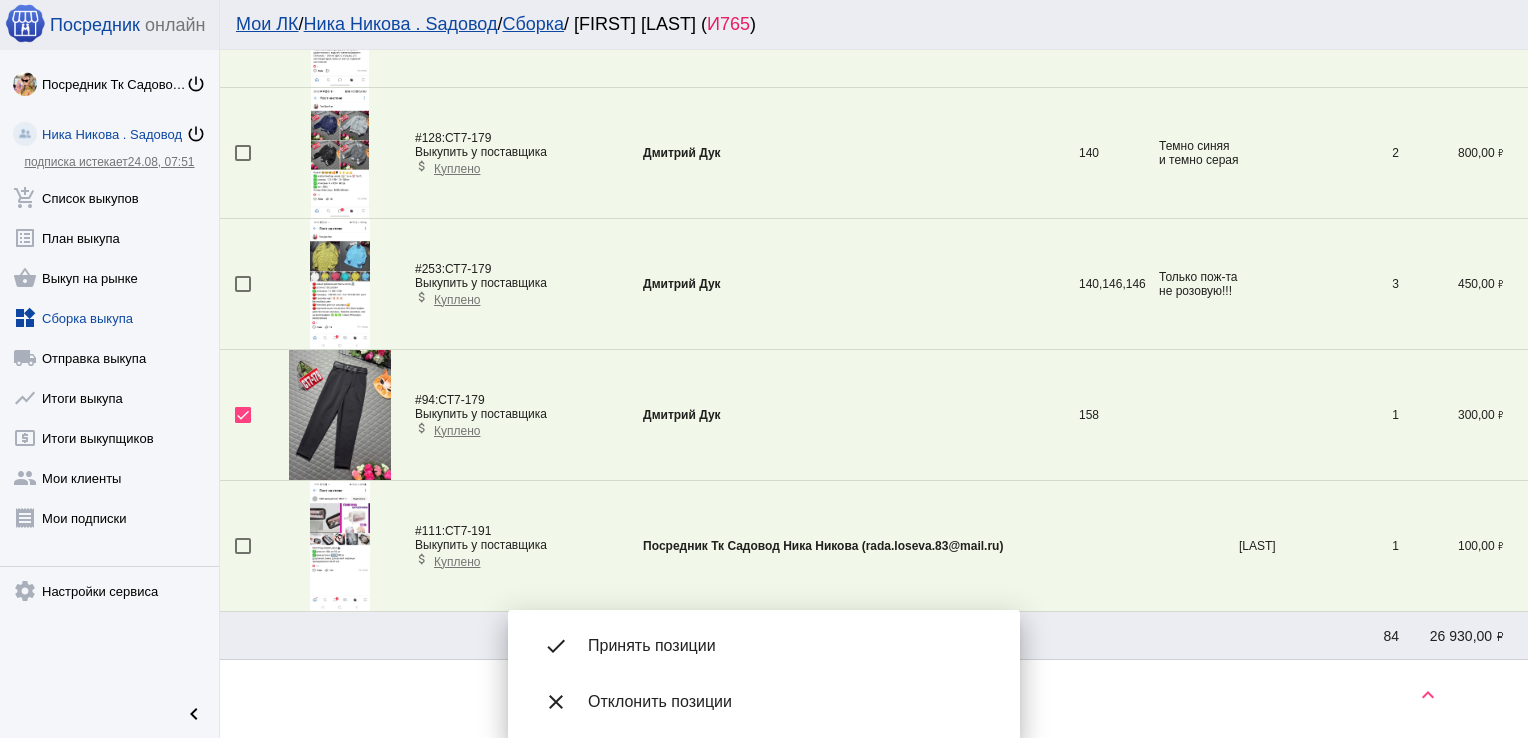 click on "done Принять позиции" at bounding box center (764, 646) 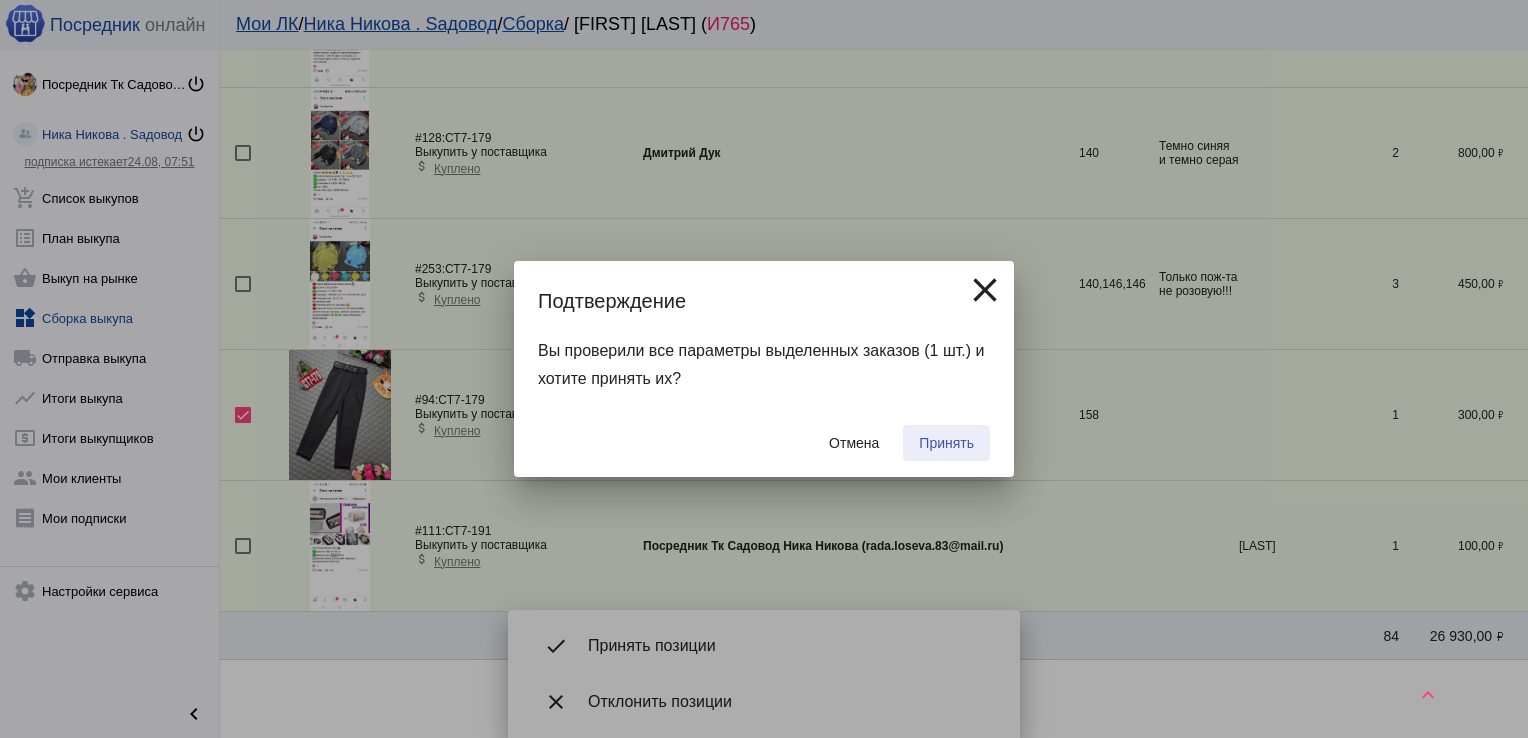 click on "Принять" at bounding box center (946, 443) 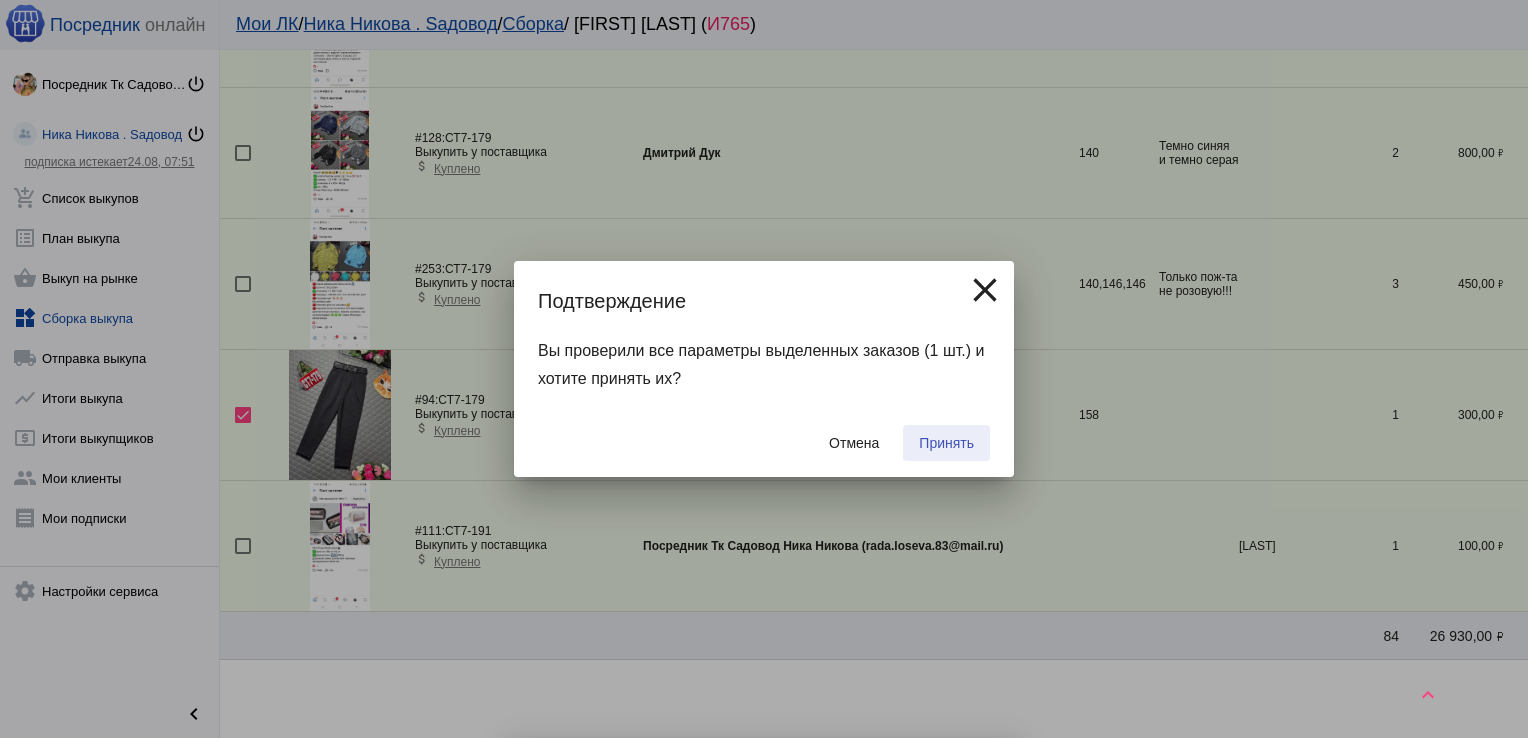 checkbox on "false" 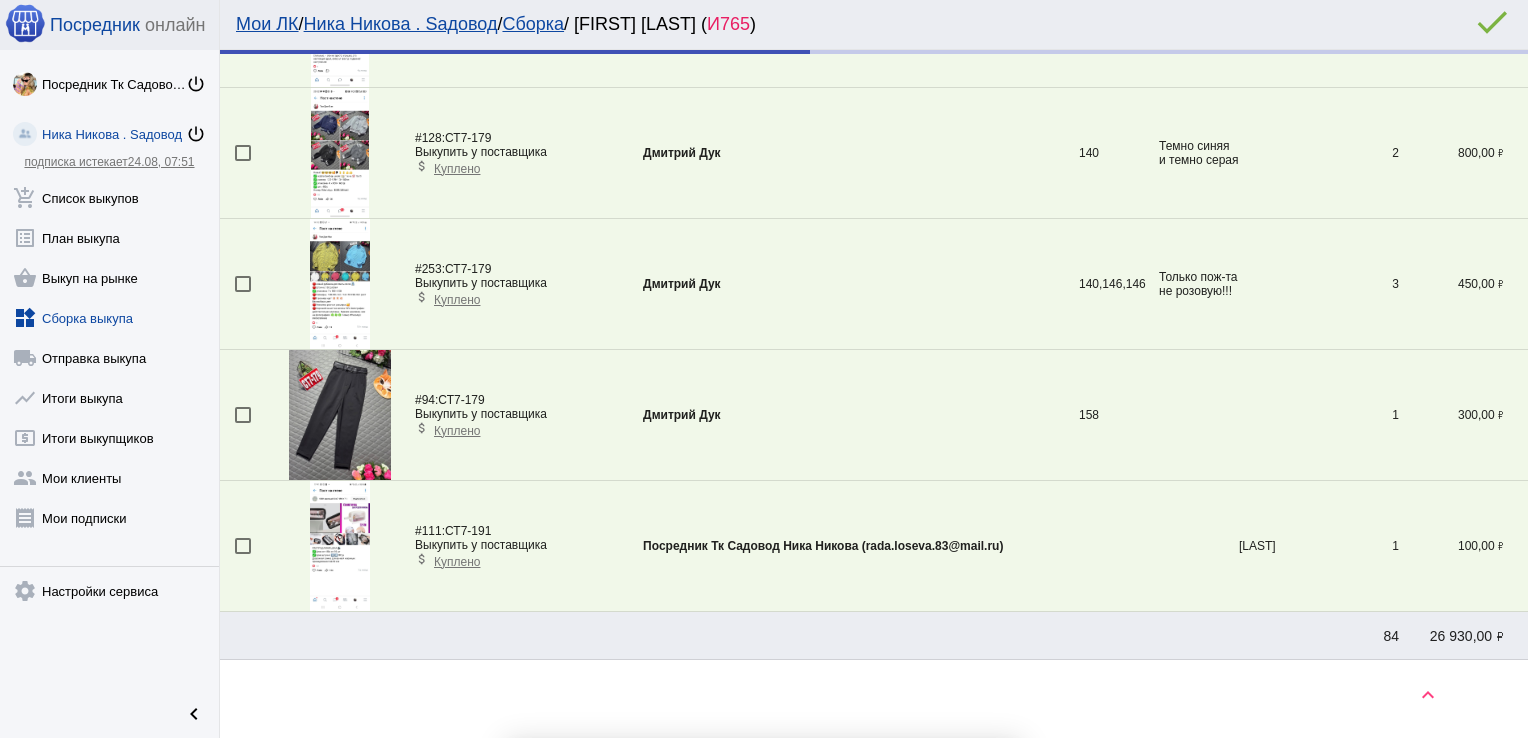 scroll, scrollTop: 2754, scrollLeft: 0, axis: vertical 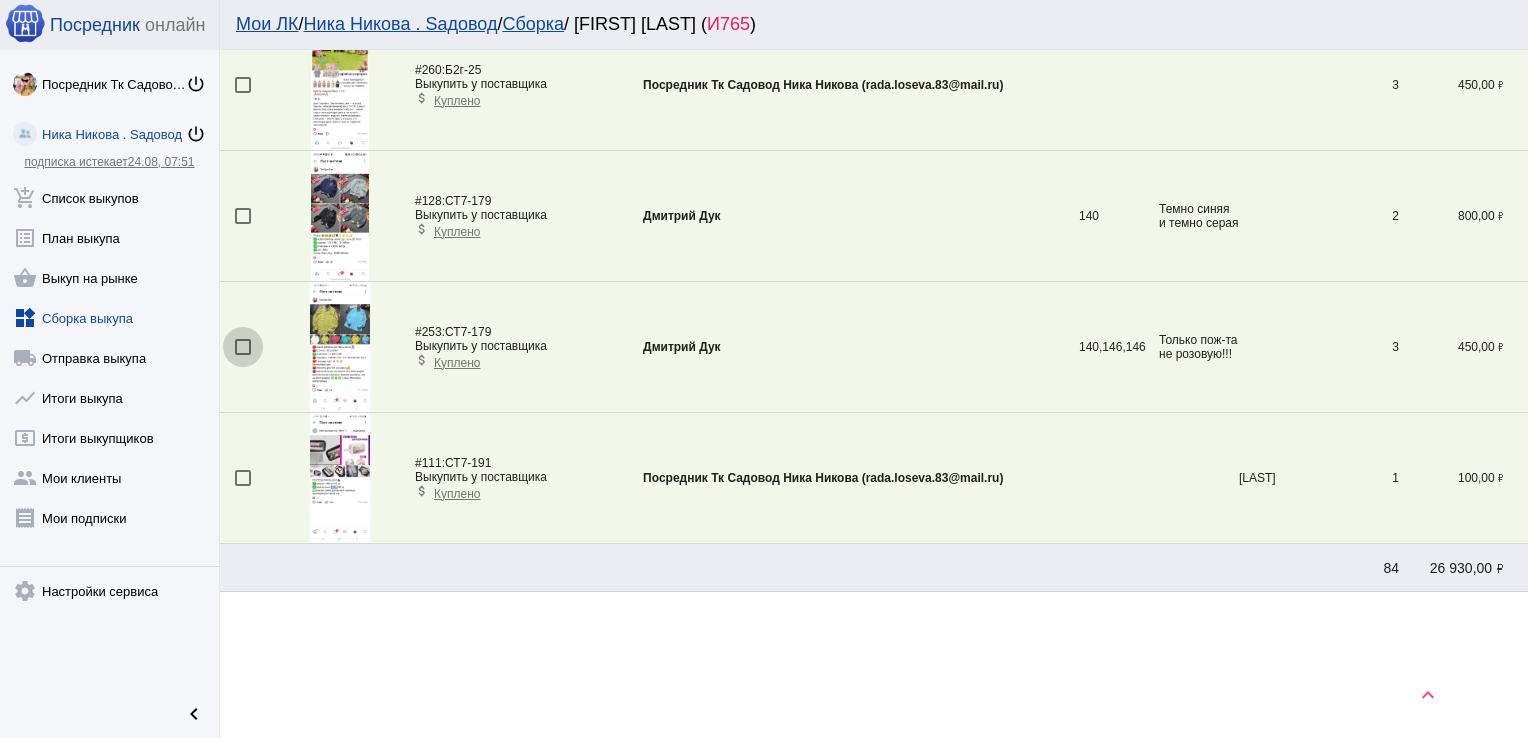 click at bounding box center [243, 347] 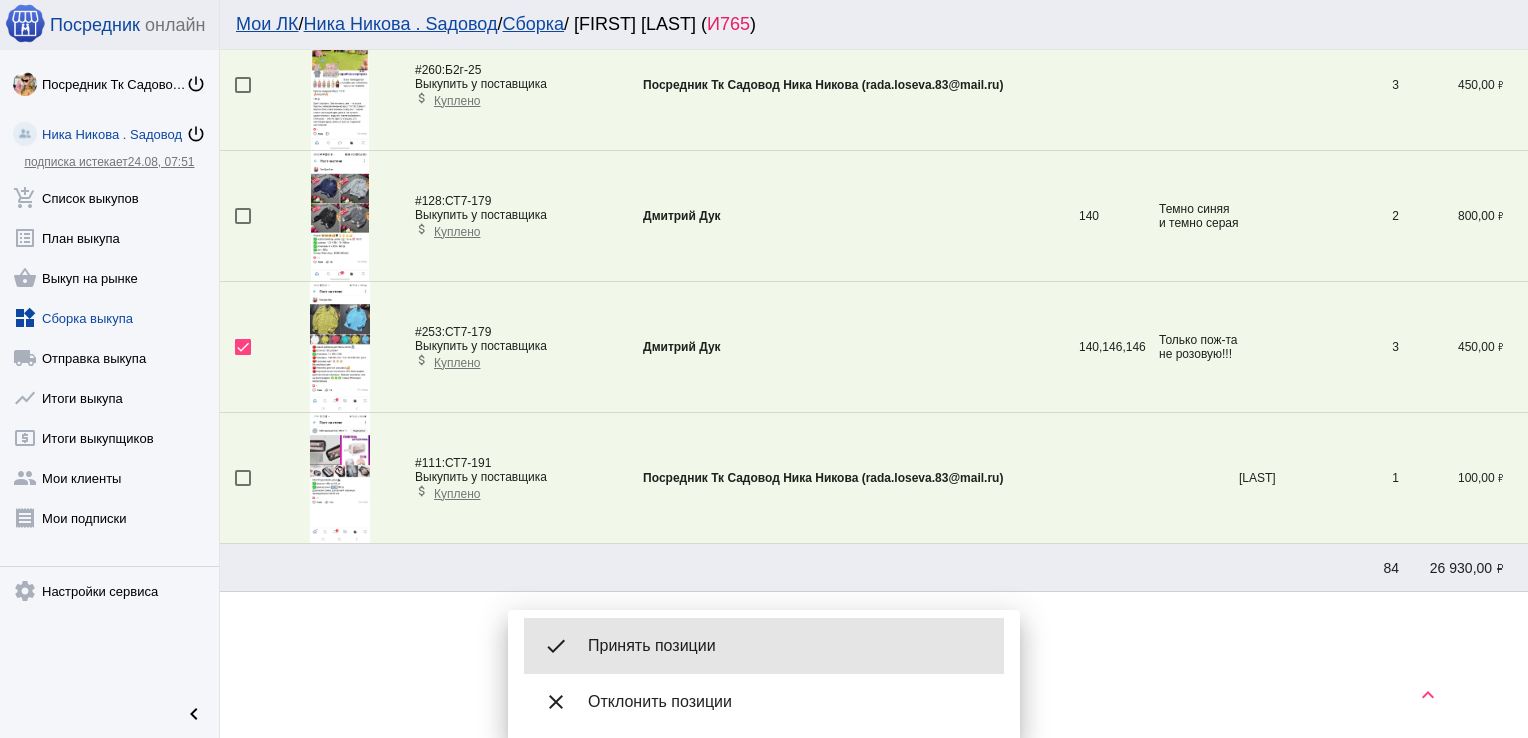 click on "done Принять позиции" at bounding box center (764, 646) 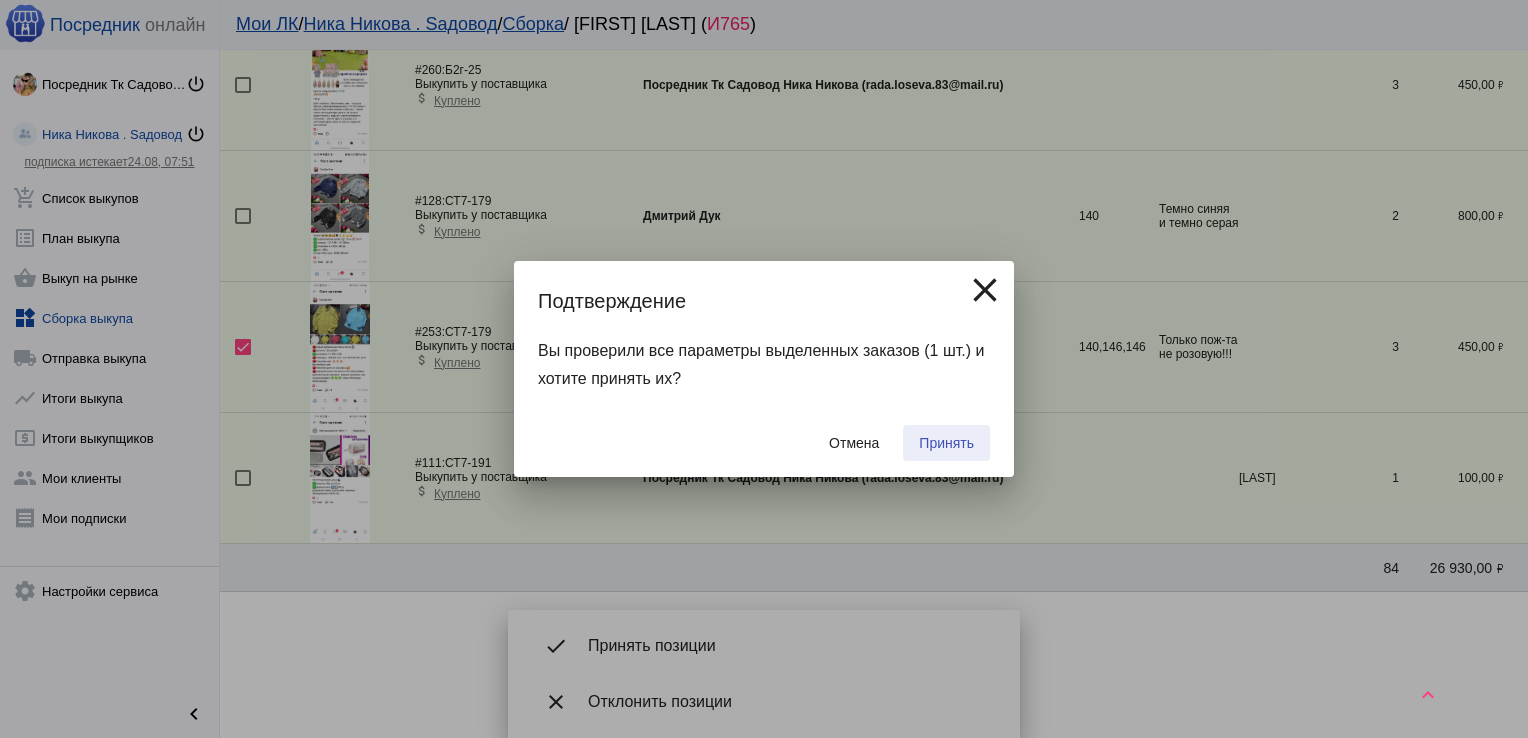 click on "Принять" at bounding box center [946, 443] 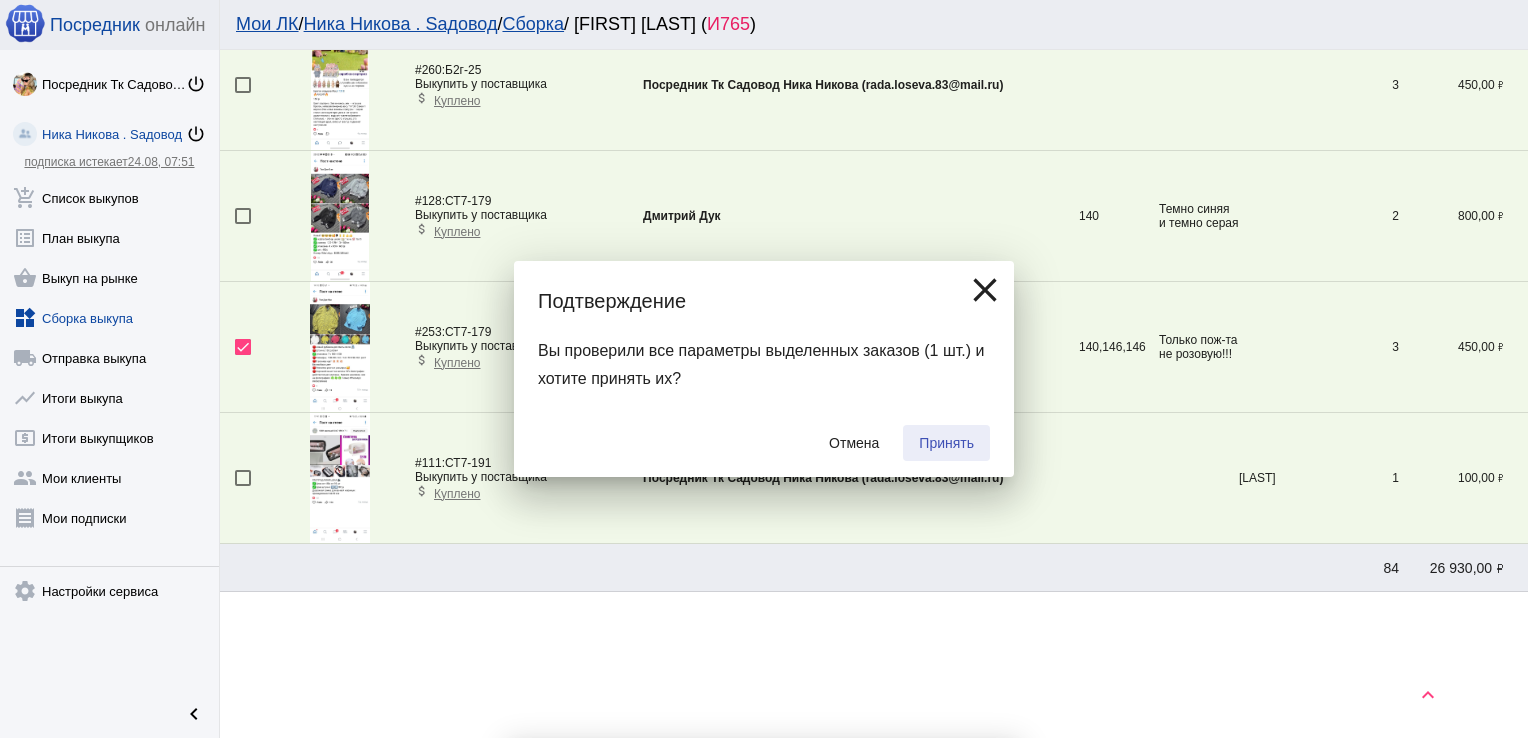 checkbox on "false" 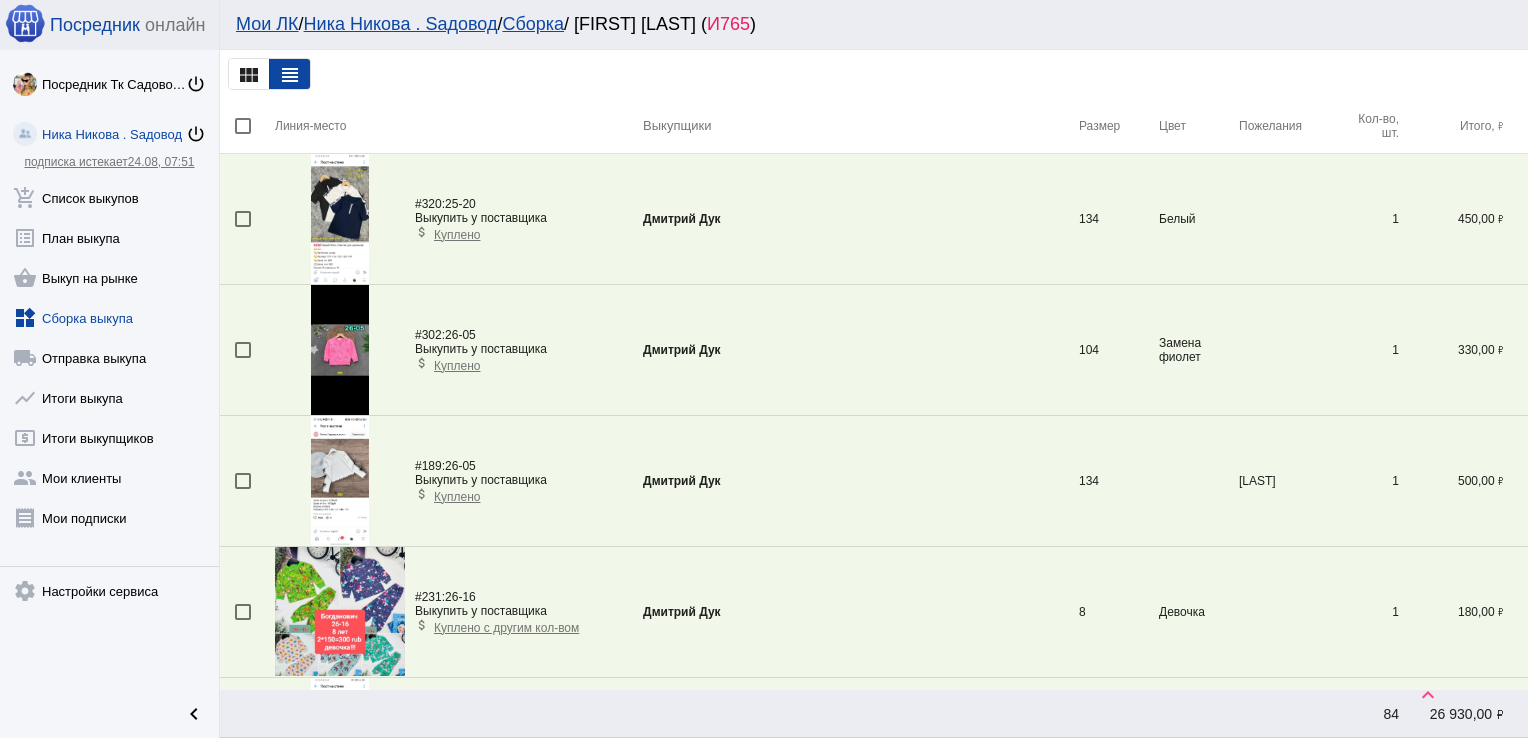 scroll, scrollTop: 2556, scrollLeft: 0, axis: vertical 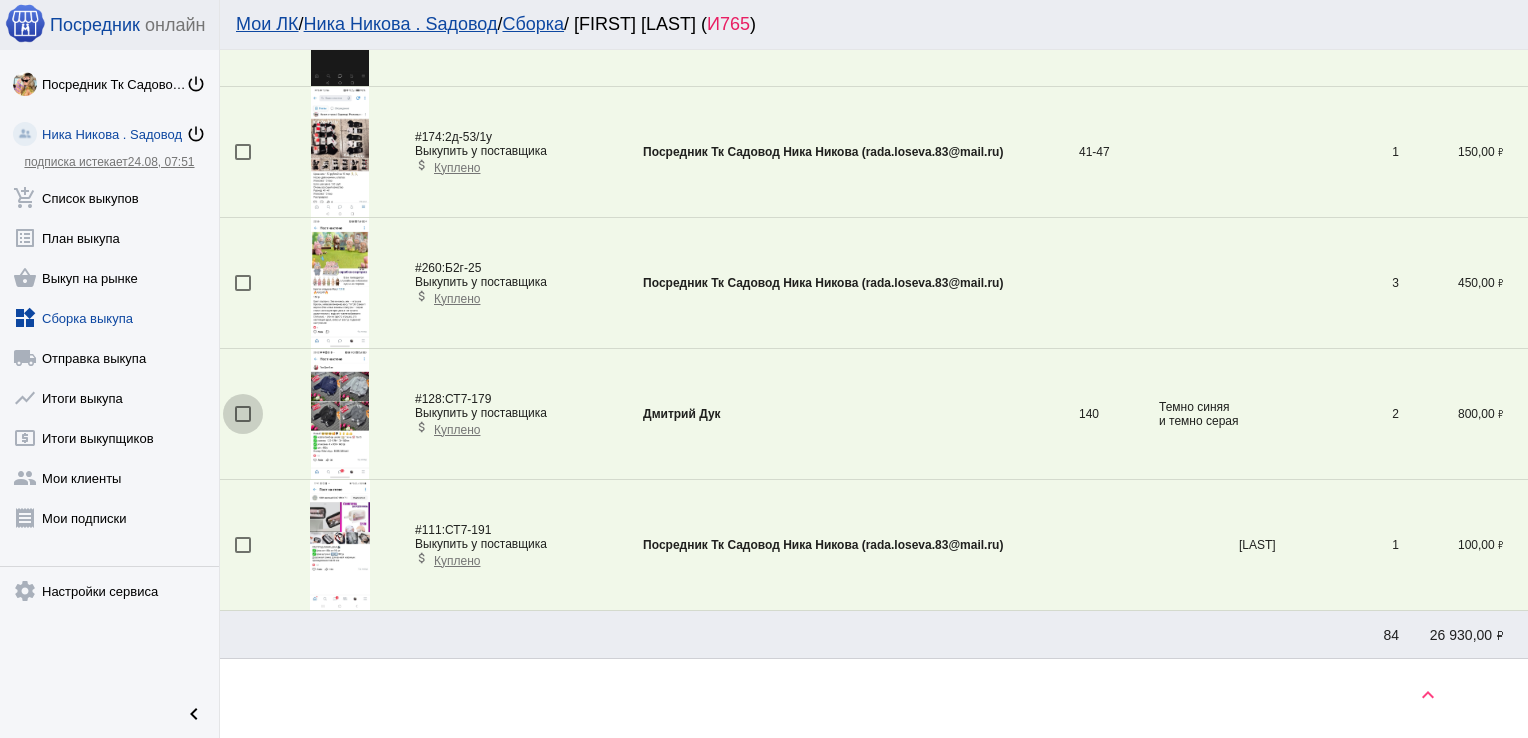 click at bounding box center (243, 414) 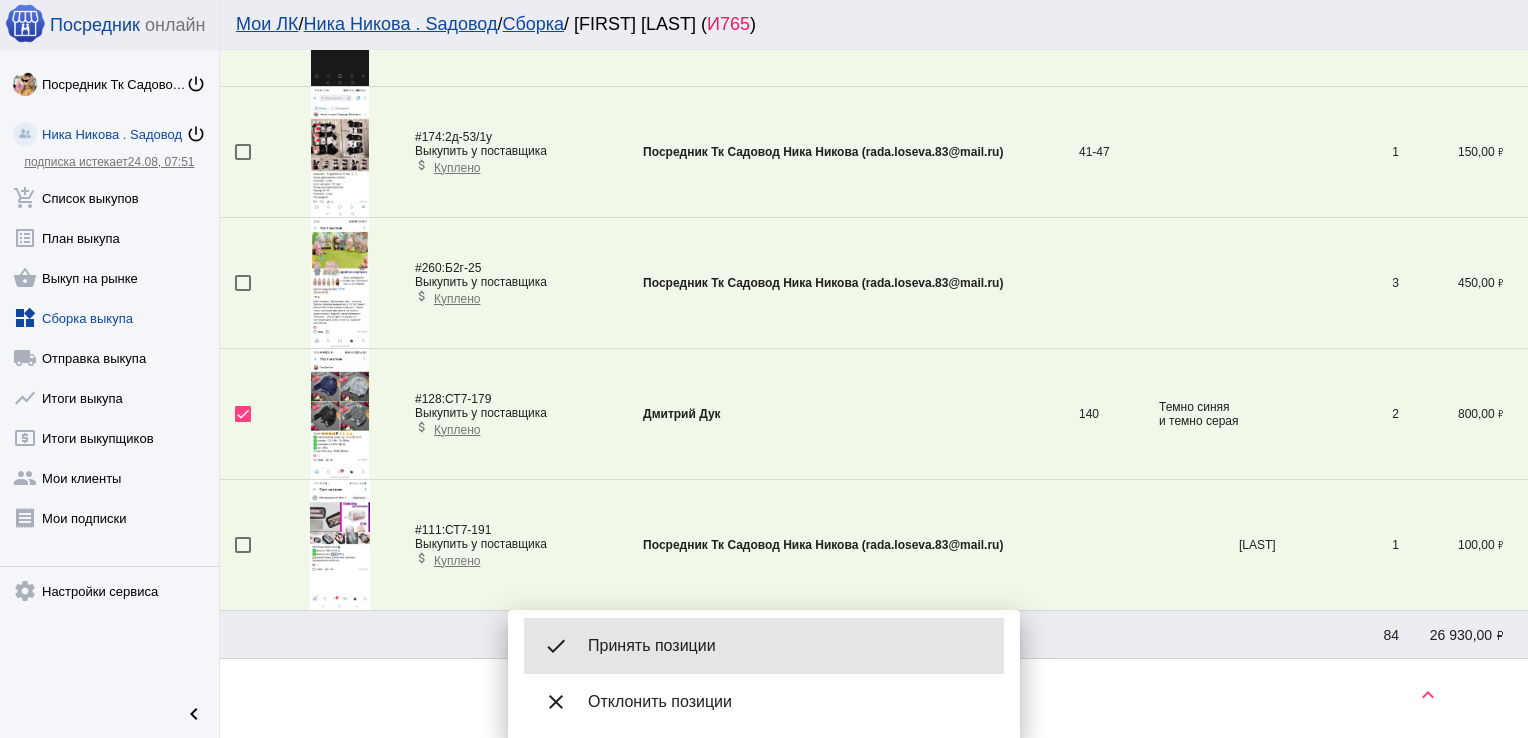 click on "Принять позиции" at bounding box center (788, 646) 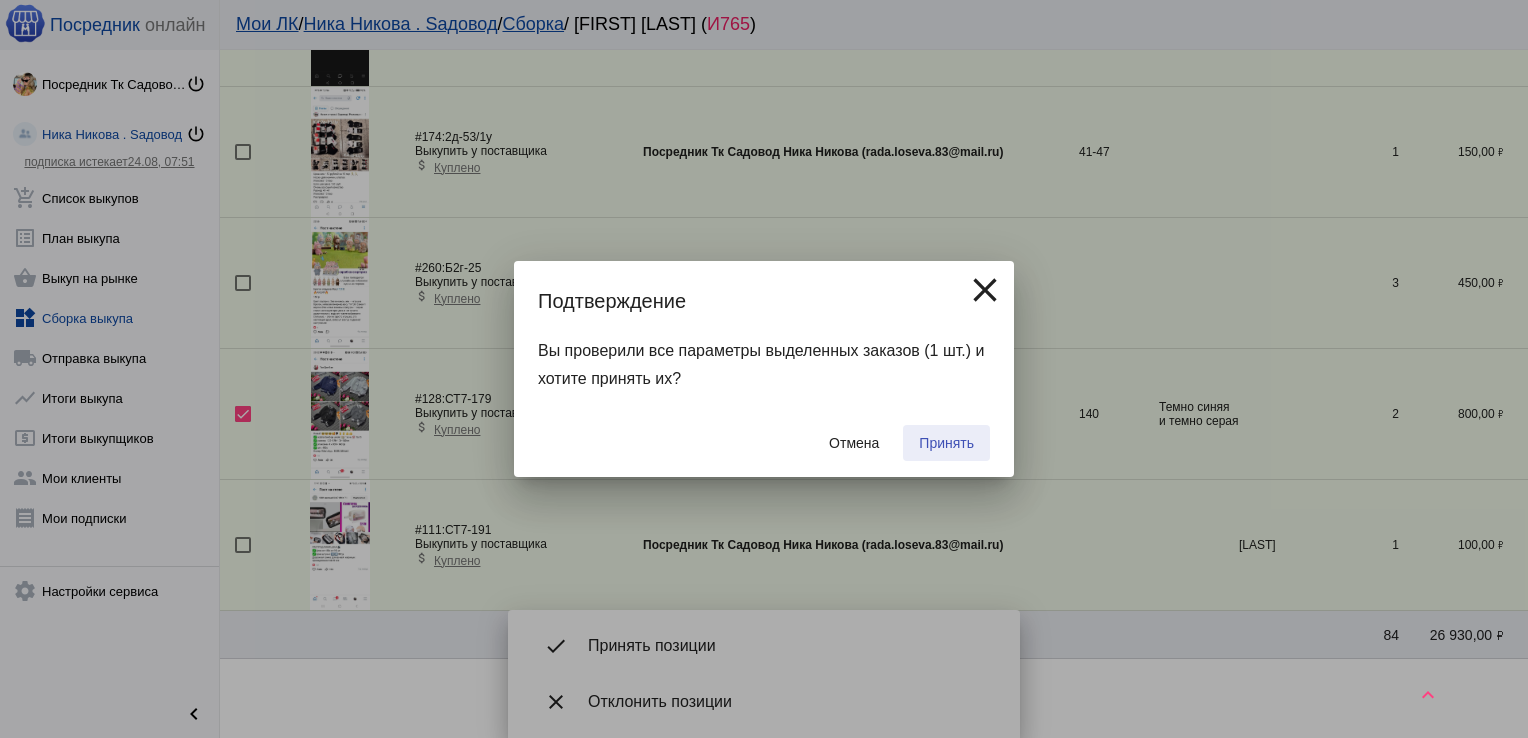 click on "Принять" at bounding box center (946, 443) 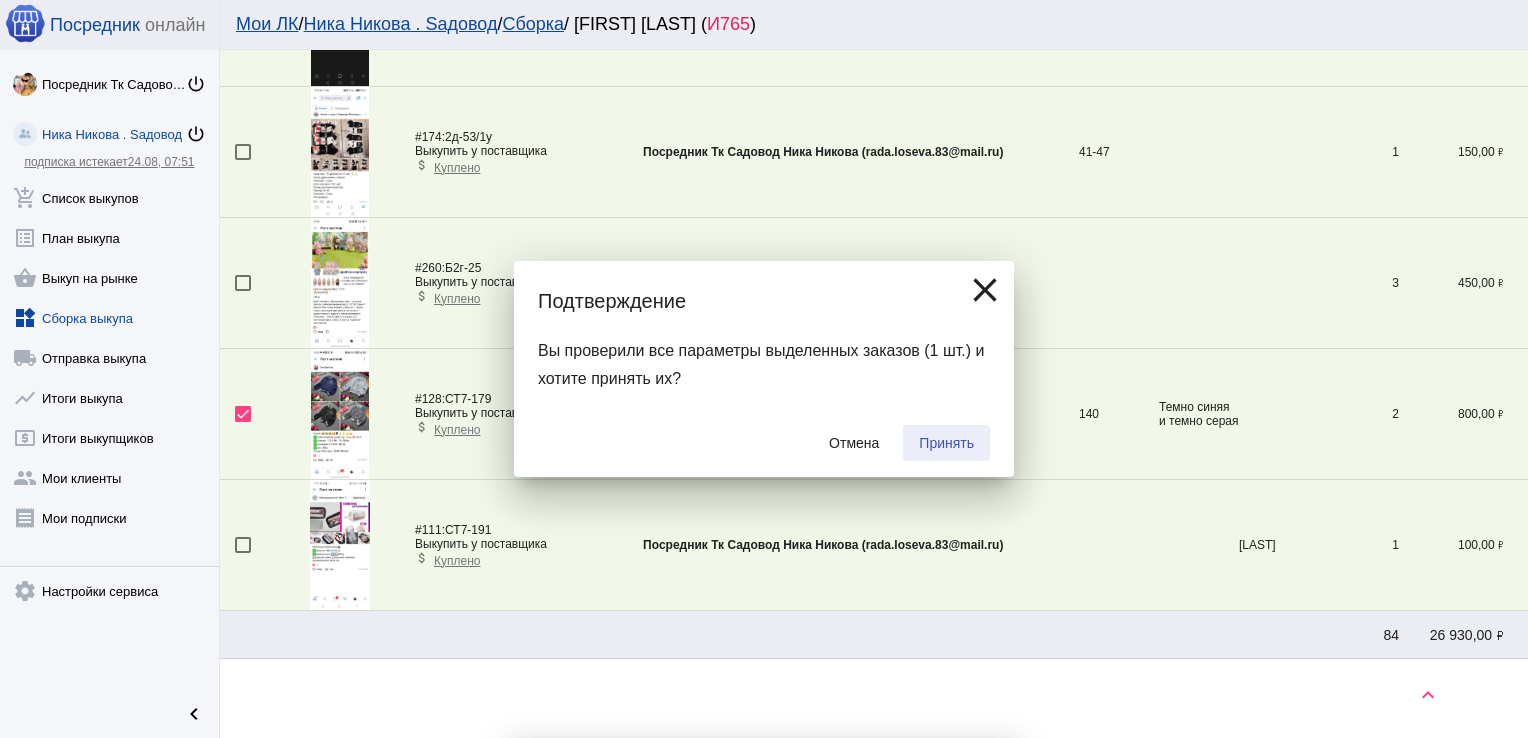 checkbox on "false" 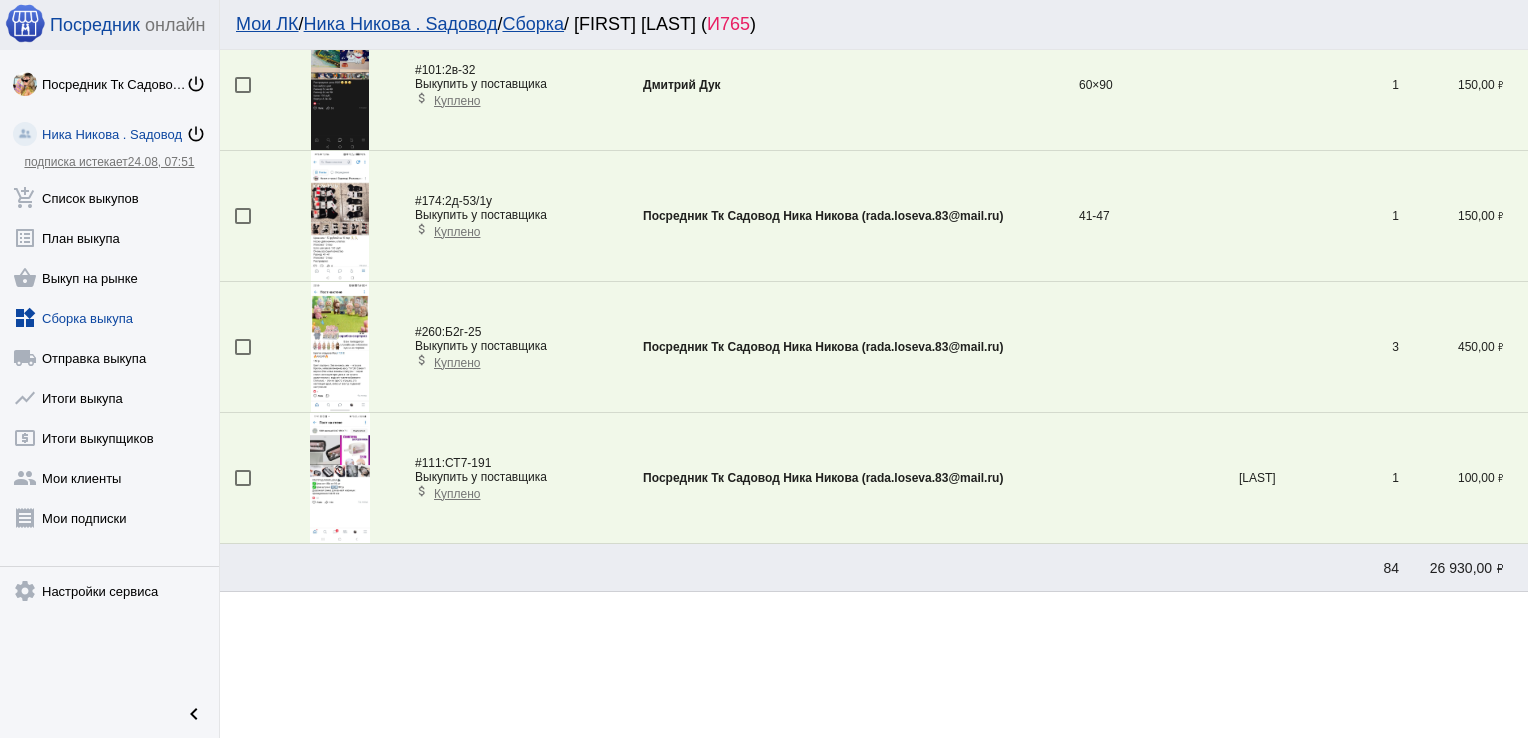 scroll, scrollTop: 0, scrollLeft: 0, axis: both 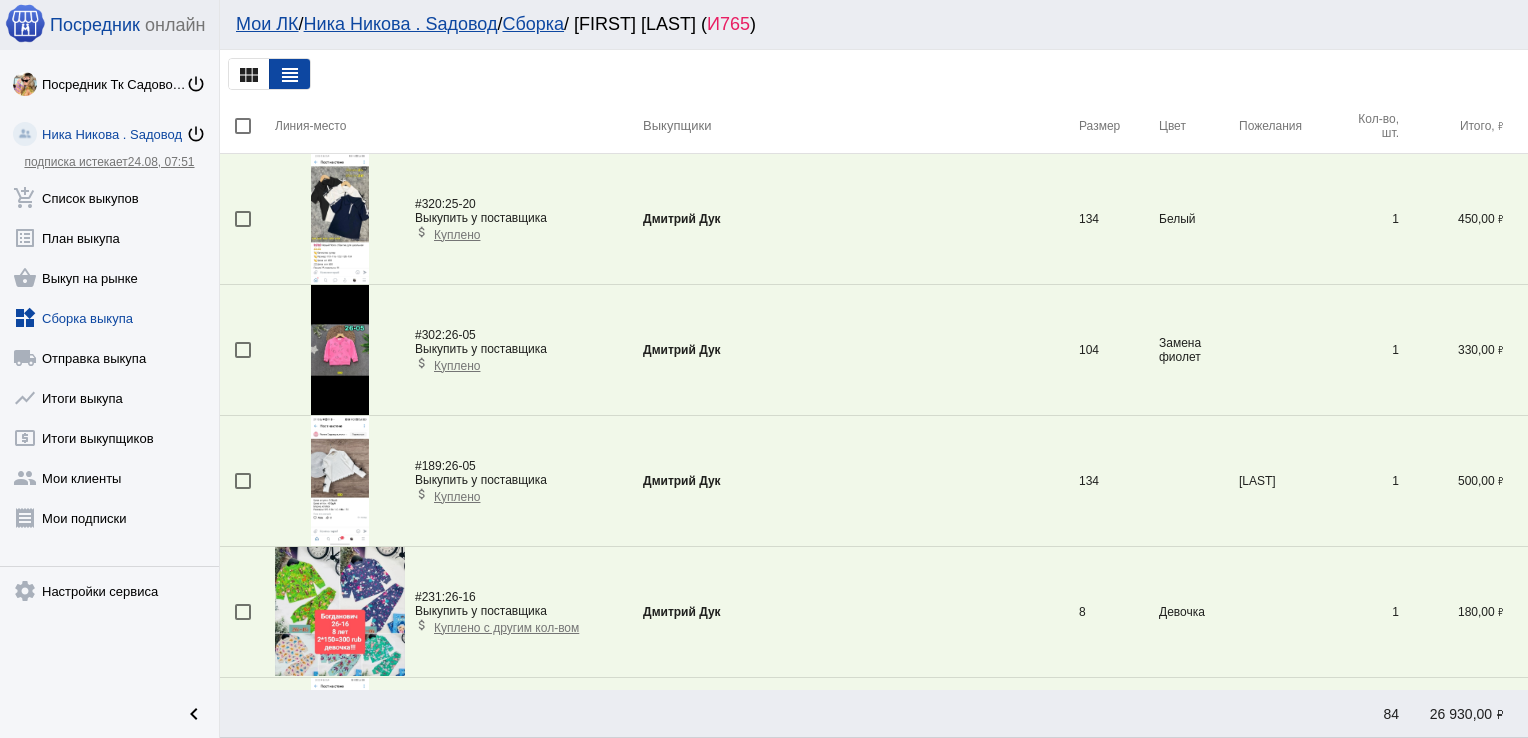 click at bounding box center (243, 219) 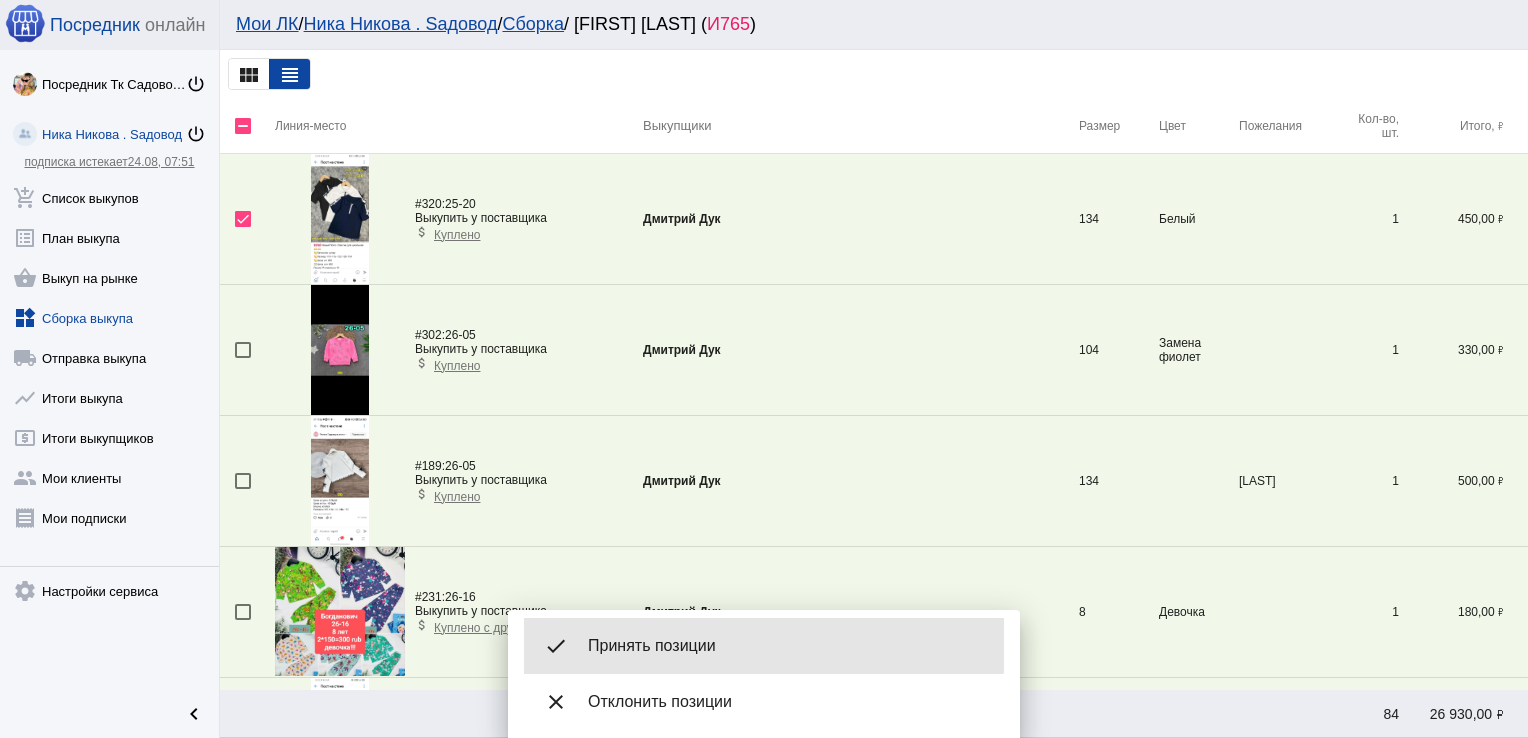 click on "done Принять позиции" at bounding box center [764, 646] 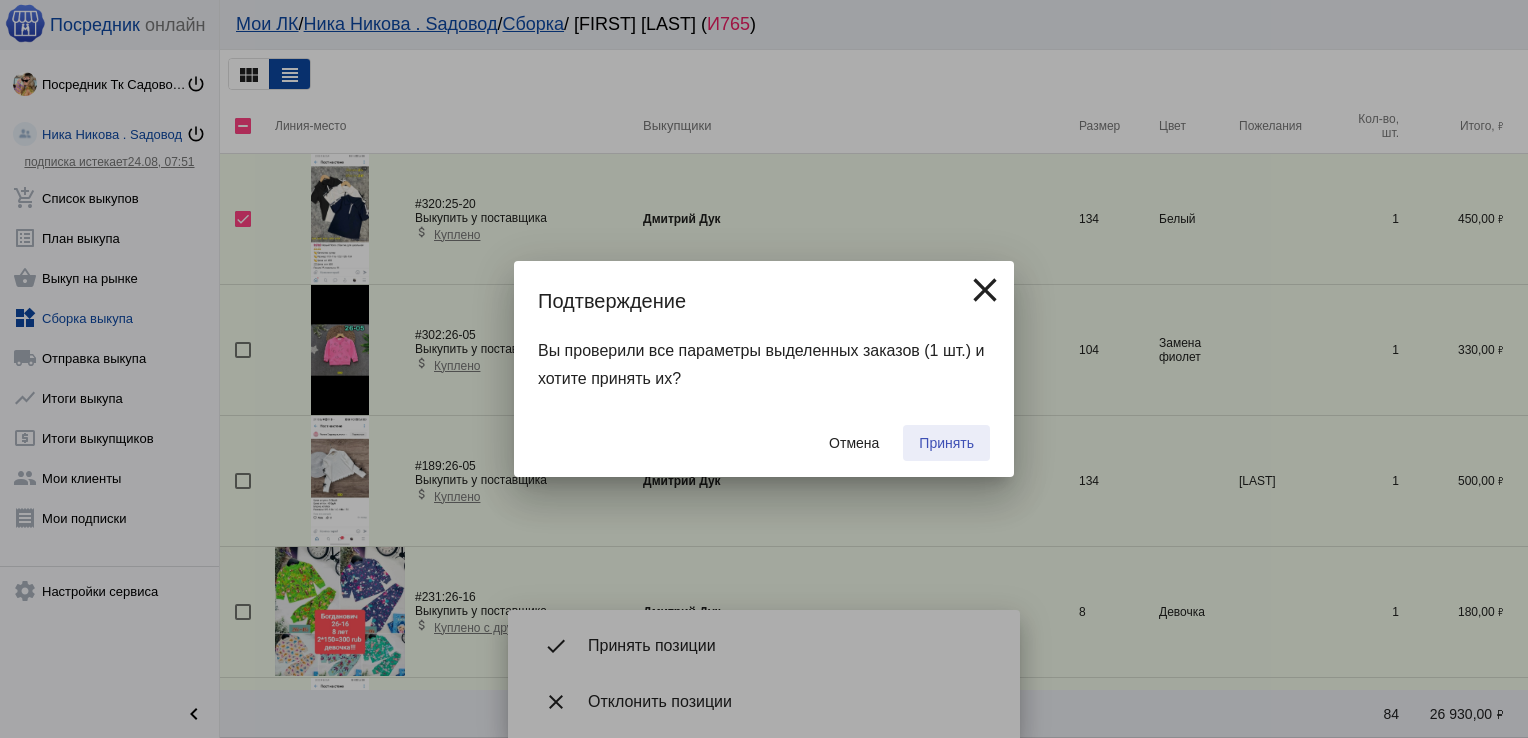 click on "Принять" at bounding box center [946, 443] 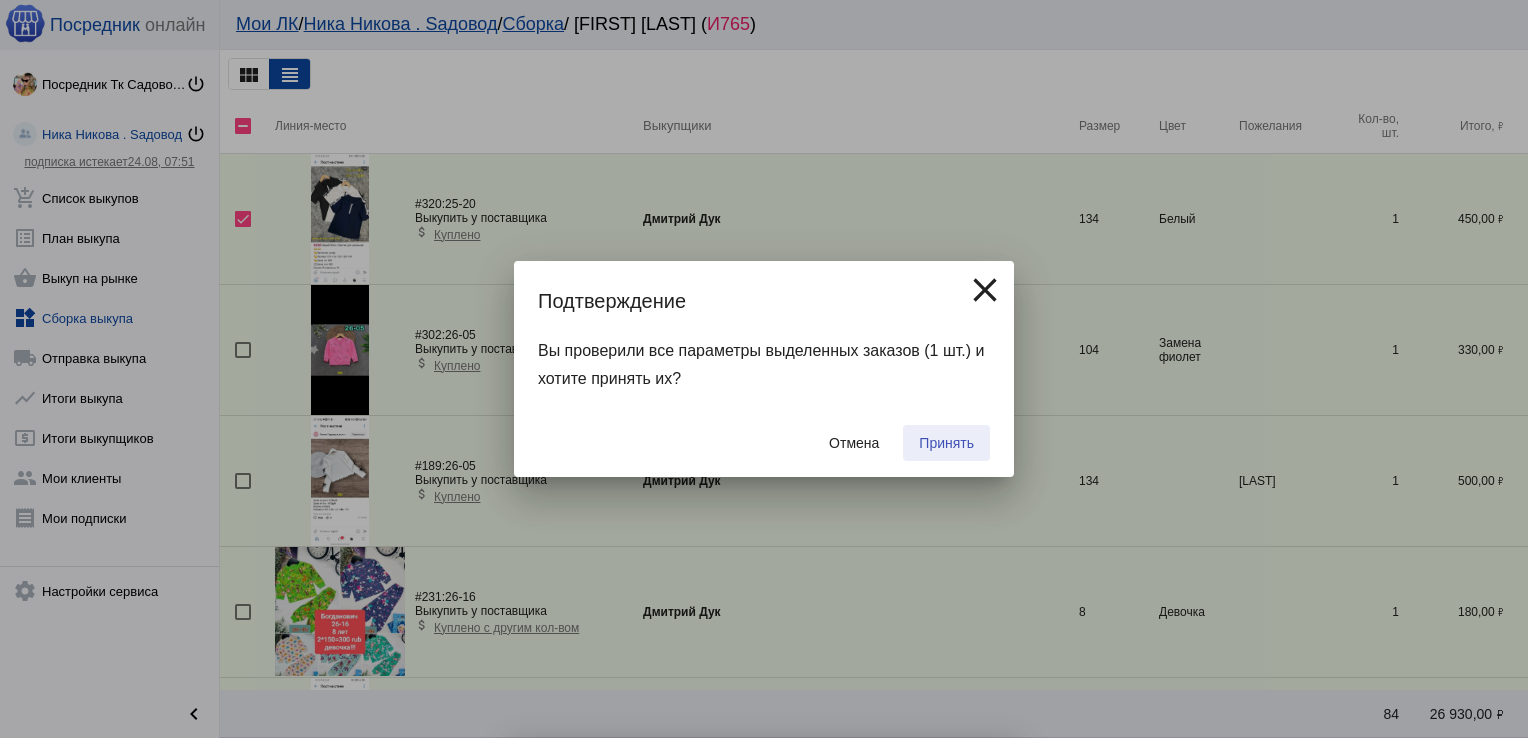 checkbox on "false" 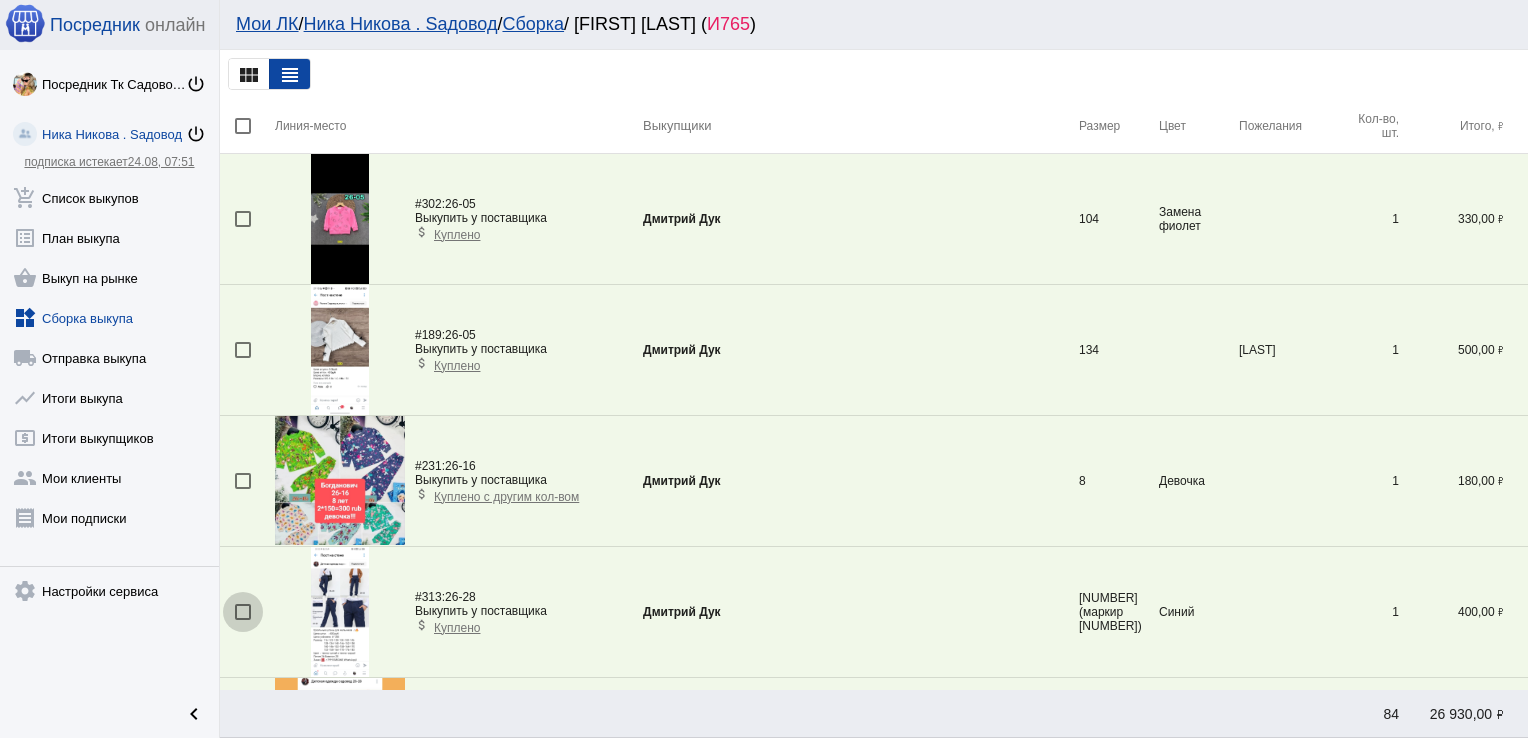 click at bounding box center (243, 612) 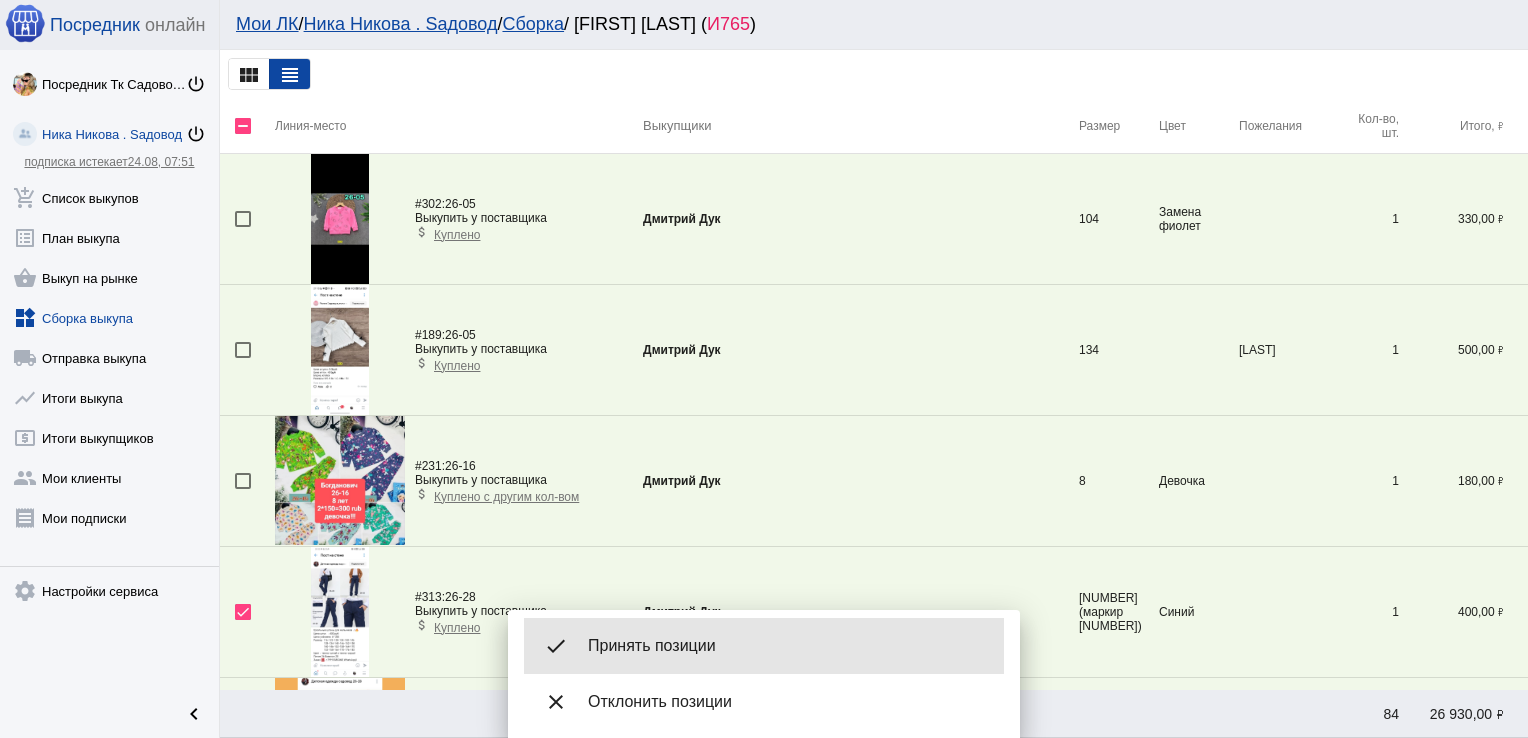 click on "Принять позиции" at bounding box center (788, 646) 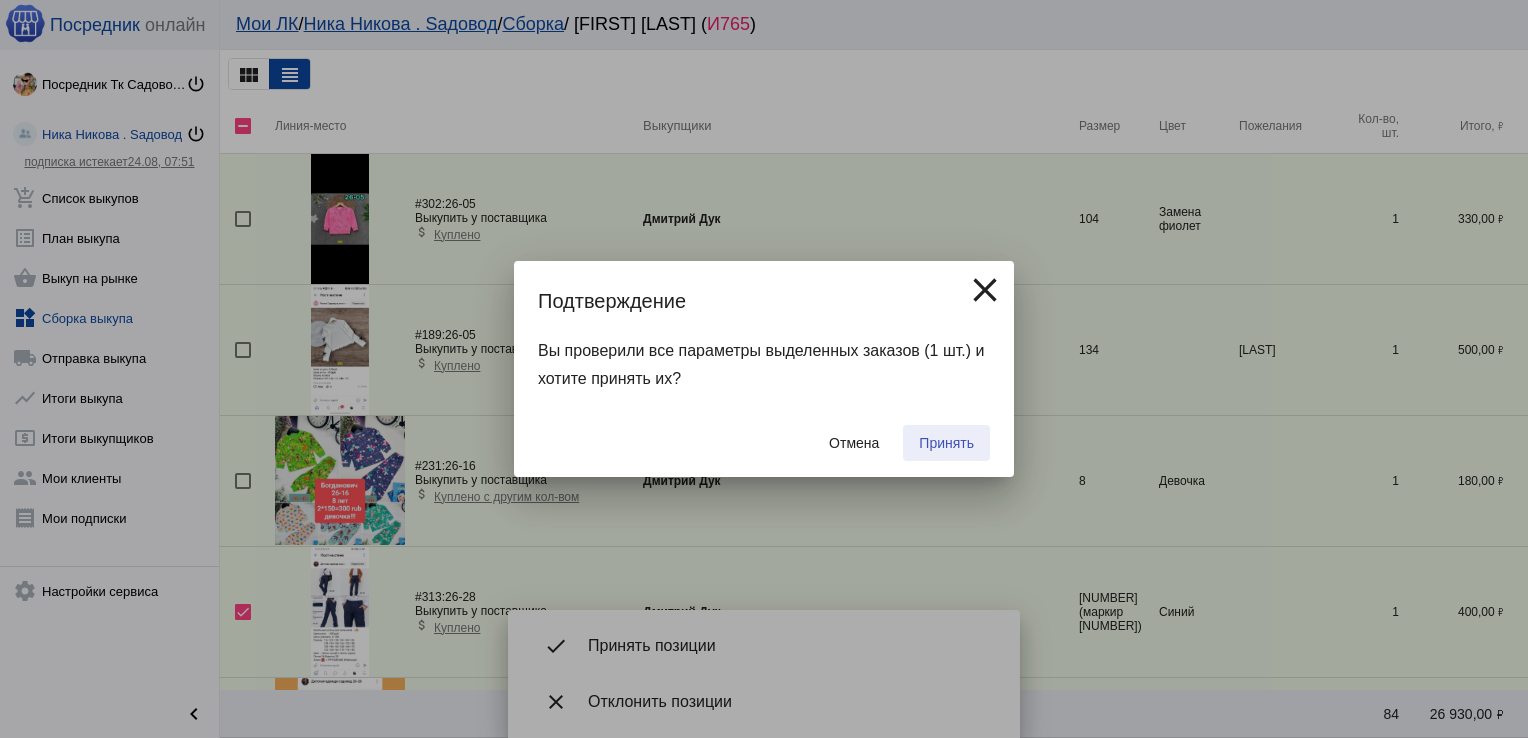 click on "Принять" at bounding box center (946, 443) 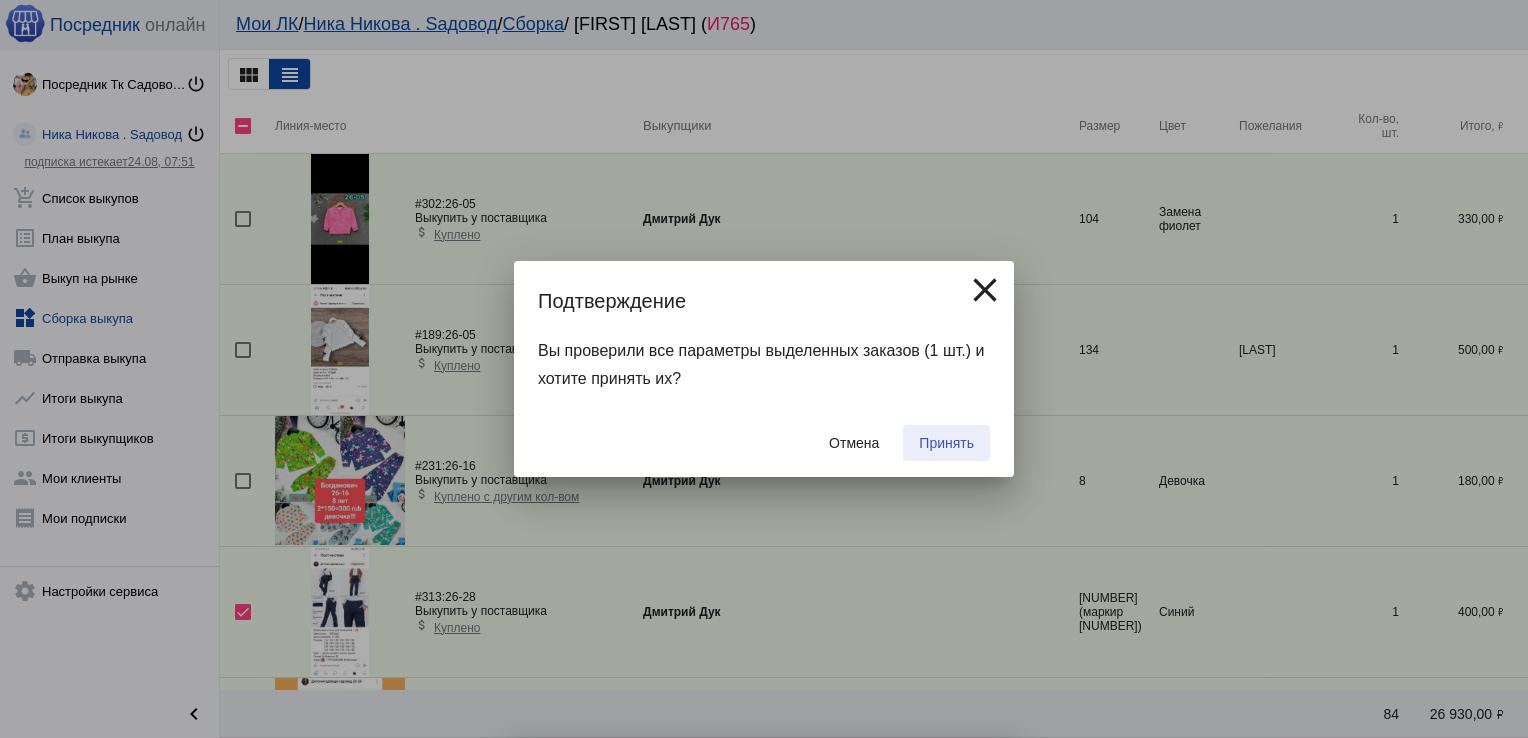 checkbox on "false" 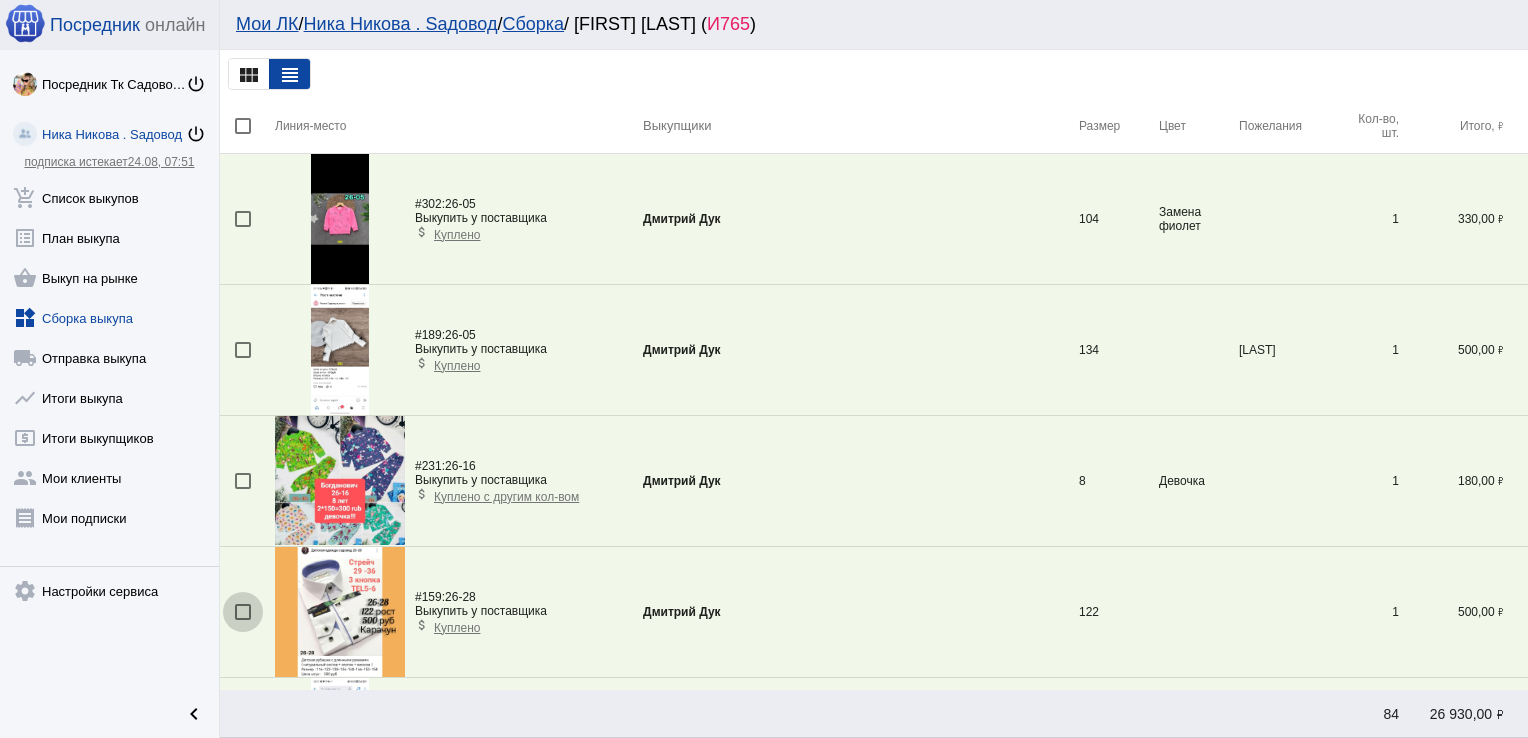 click at bounding box center (243, 612) 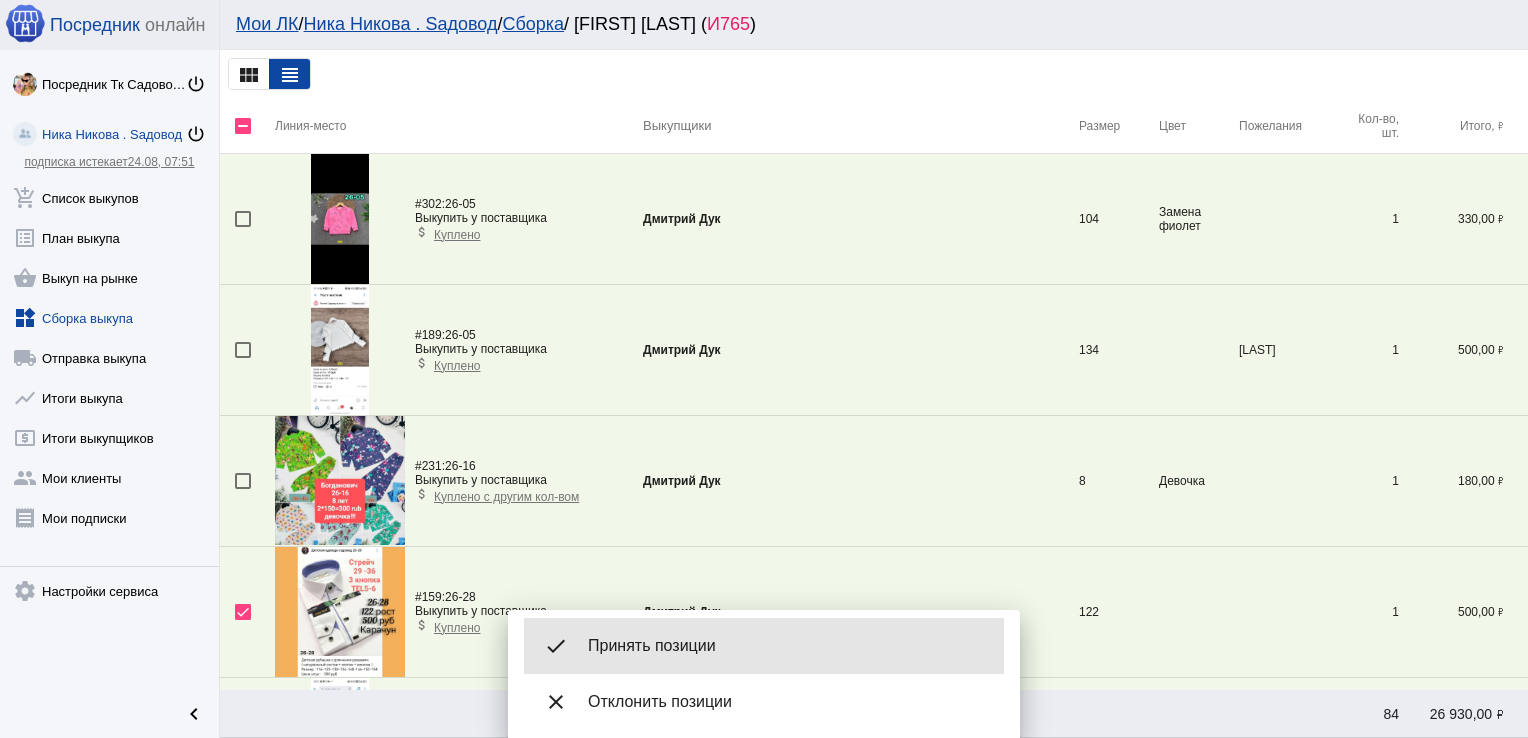 click on "Принять позиции" at bounding box center (788, 646) 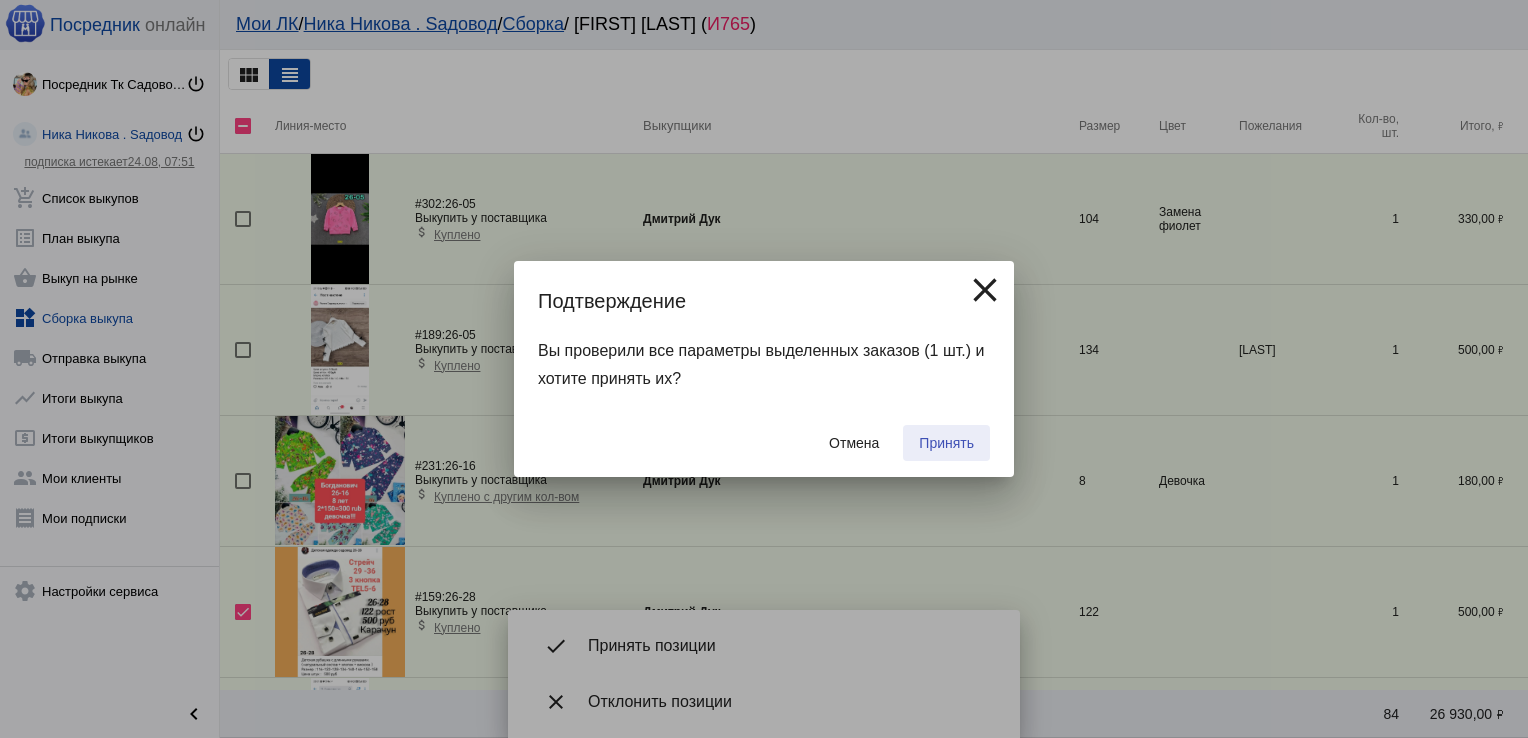 click on "Принять" at bounding box center [946, 443] 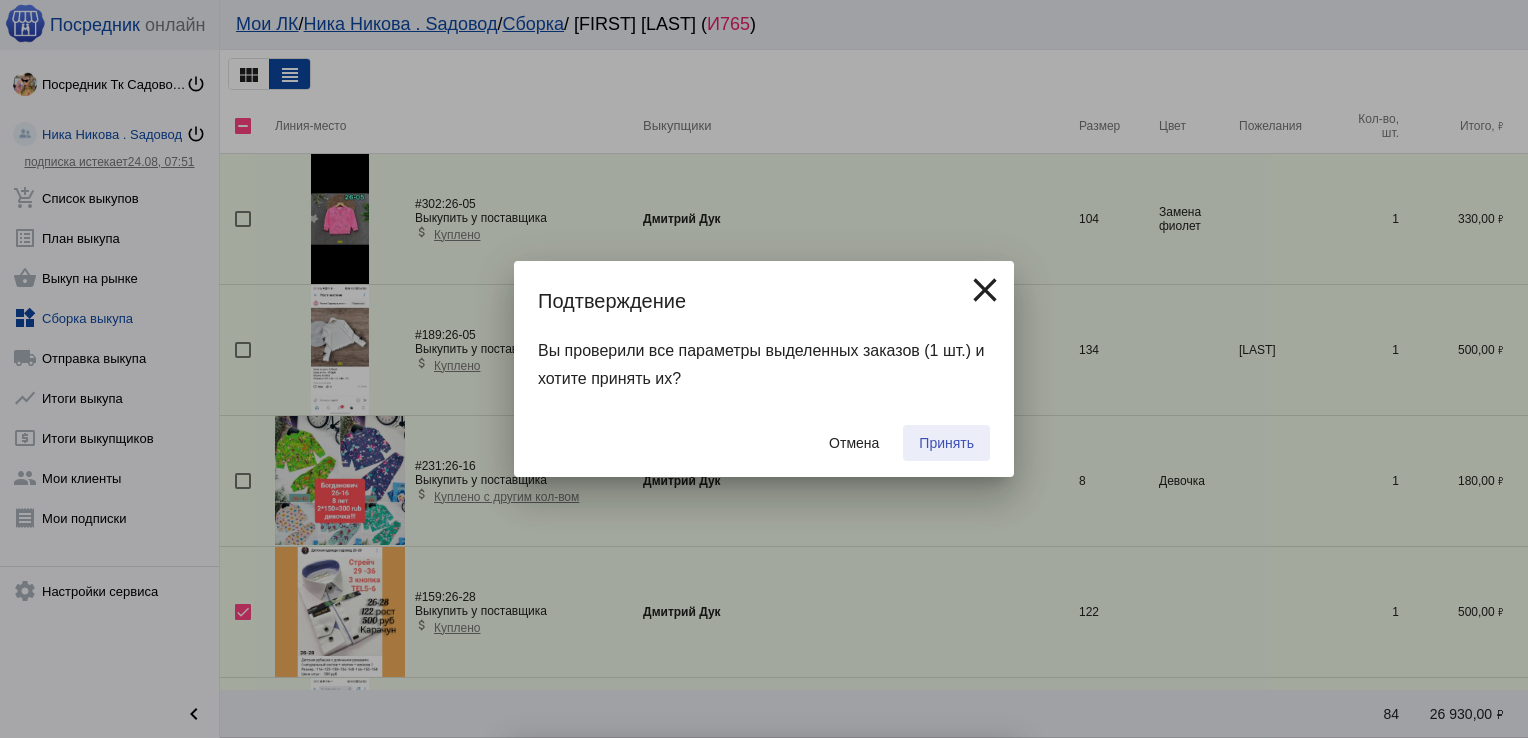 checkbox on "false" 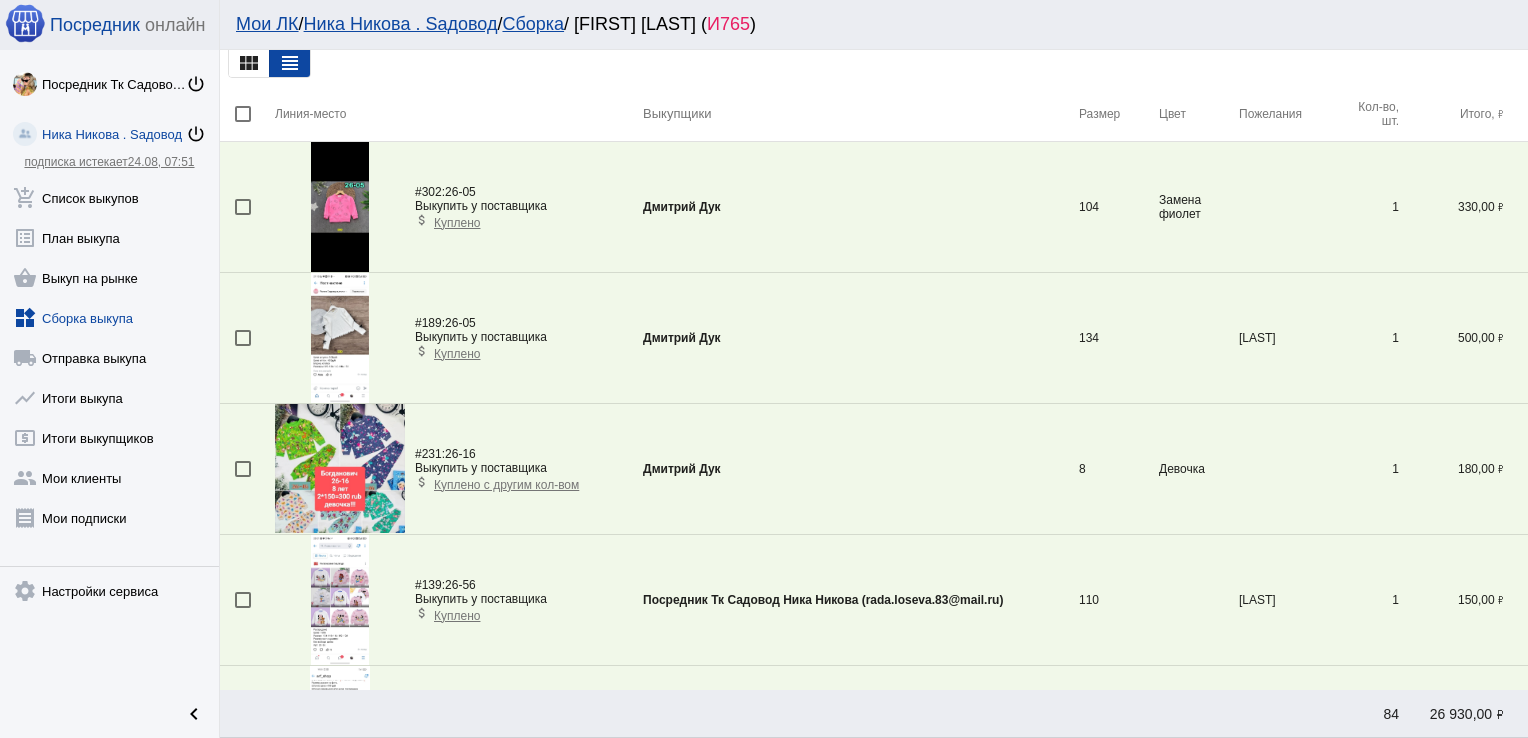 scroll, scrollTop: 0, scrollLeft: 0, axis: both 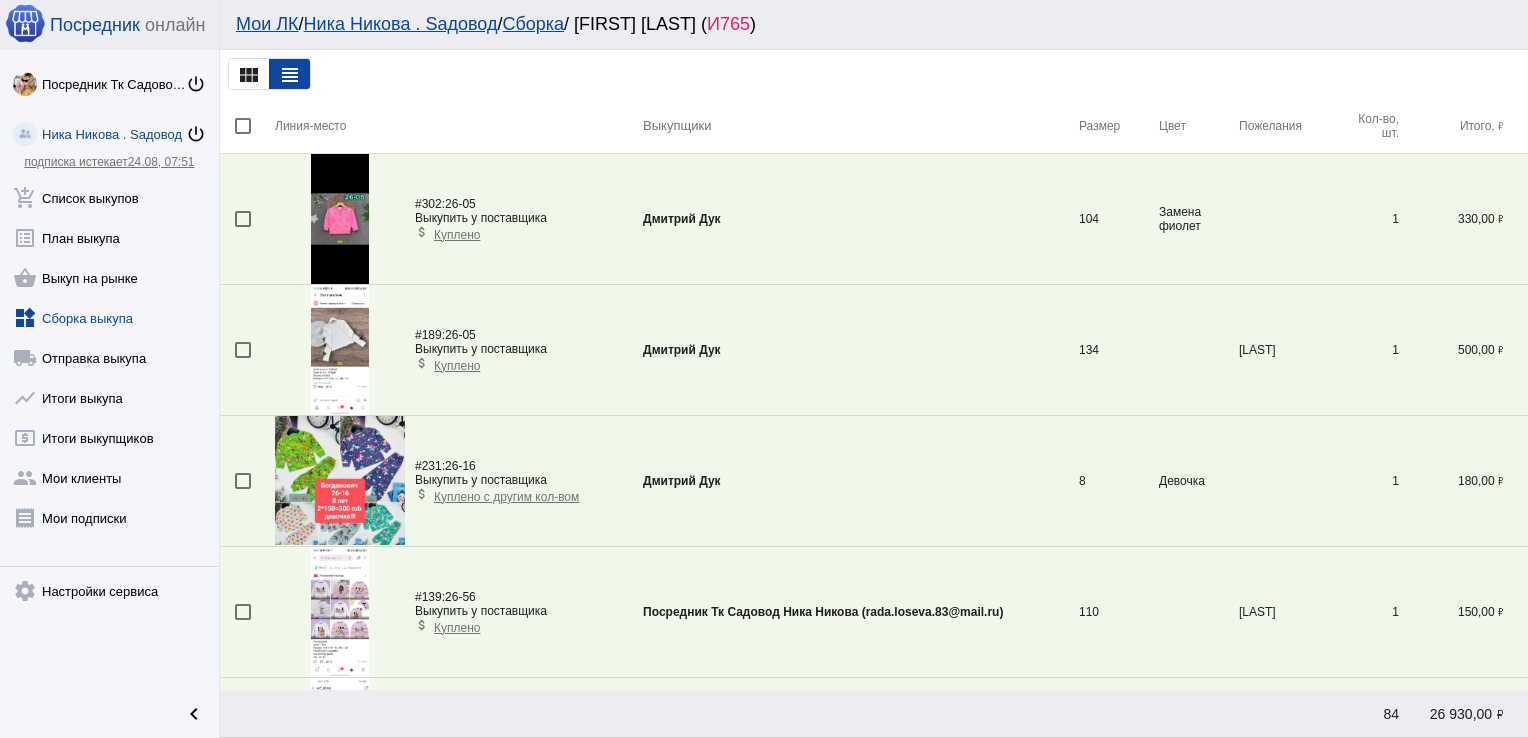 click at bounding box center [243, 481] 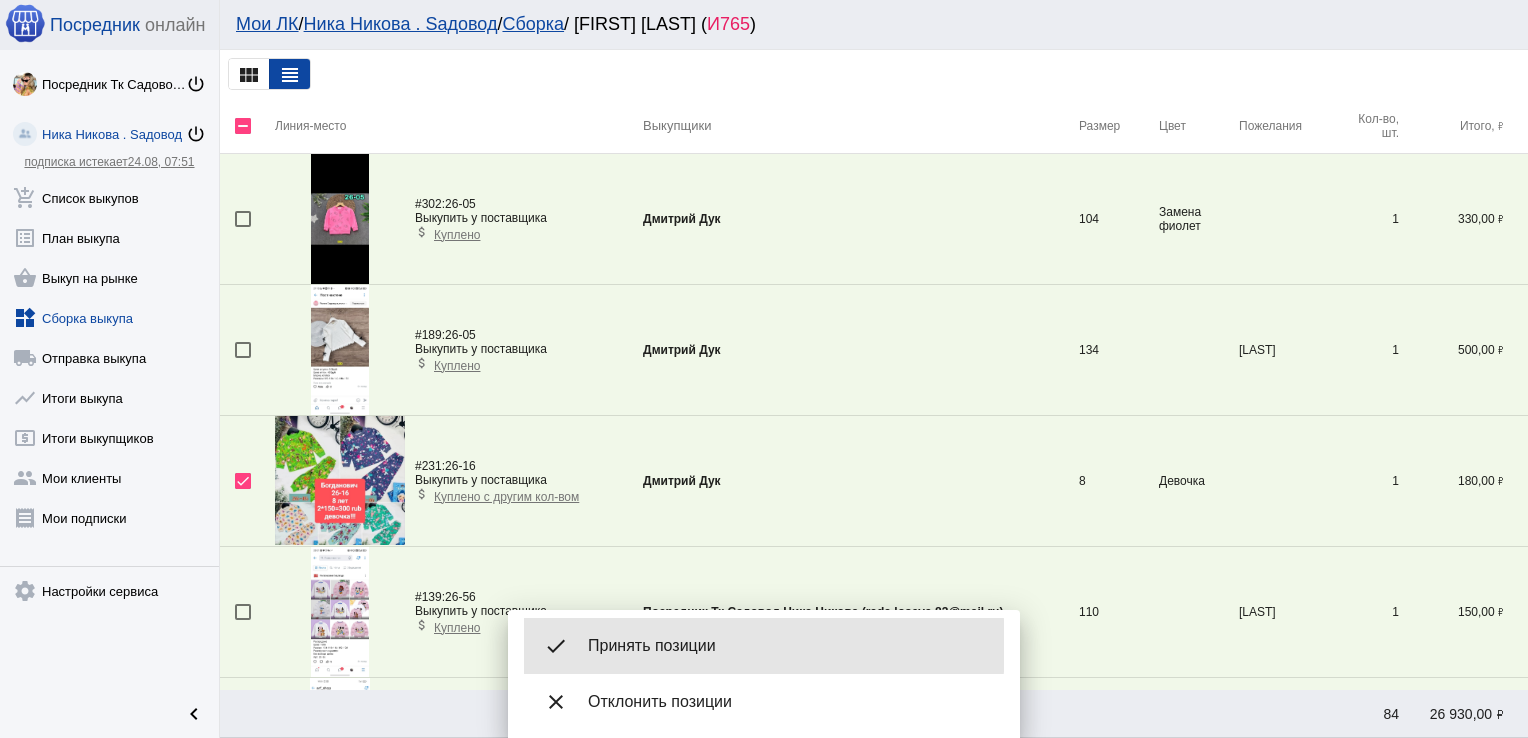 click on "Принять позиции" at bounding box center [788, 646] 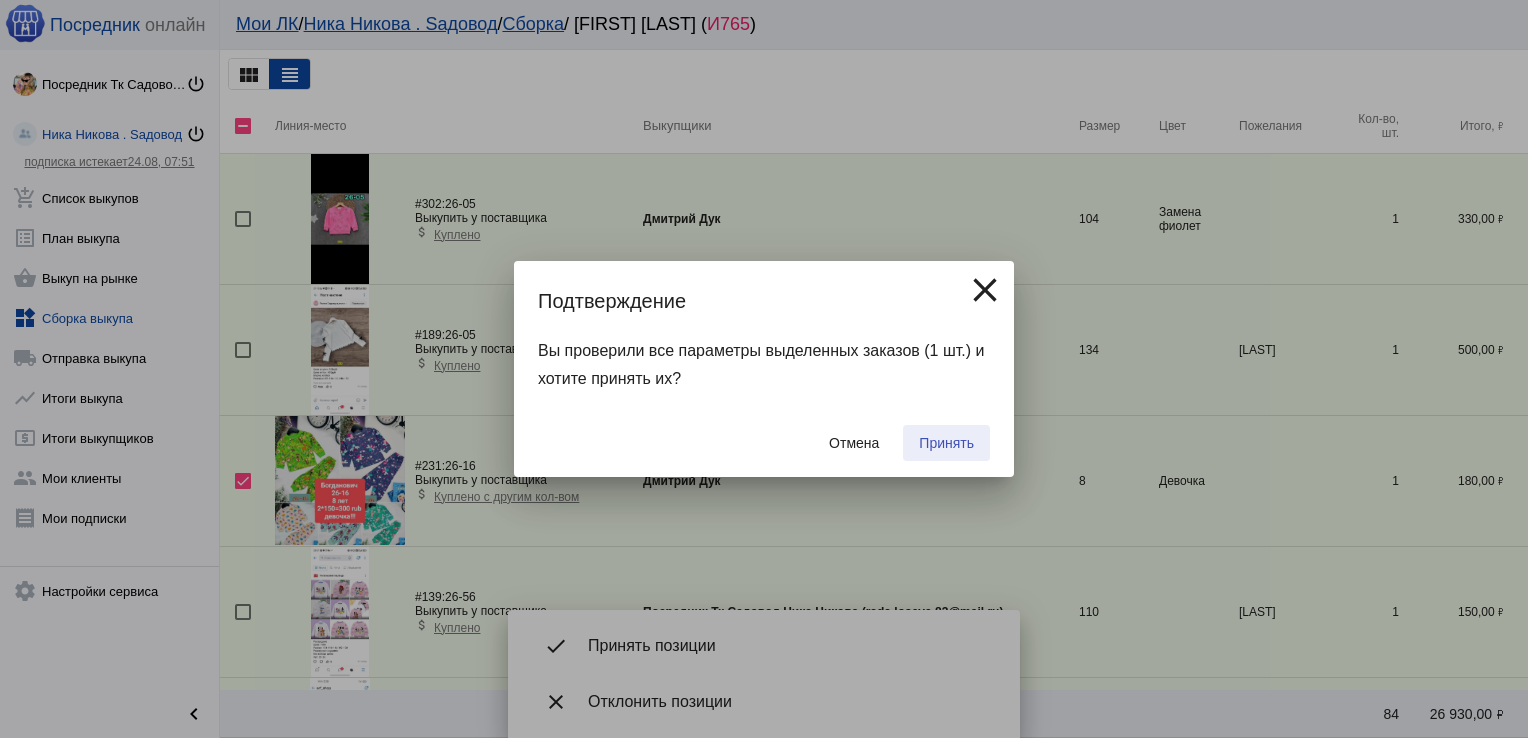 click on "Принять" at bounding box center (946, 443) 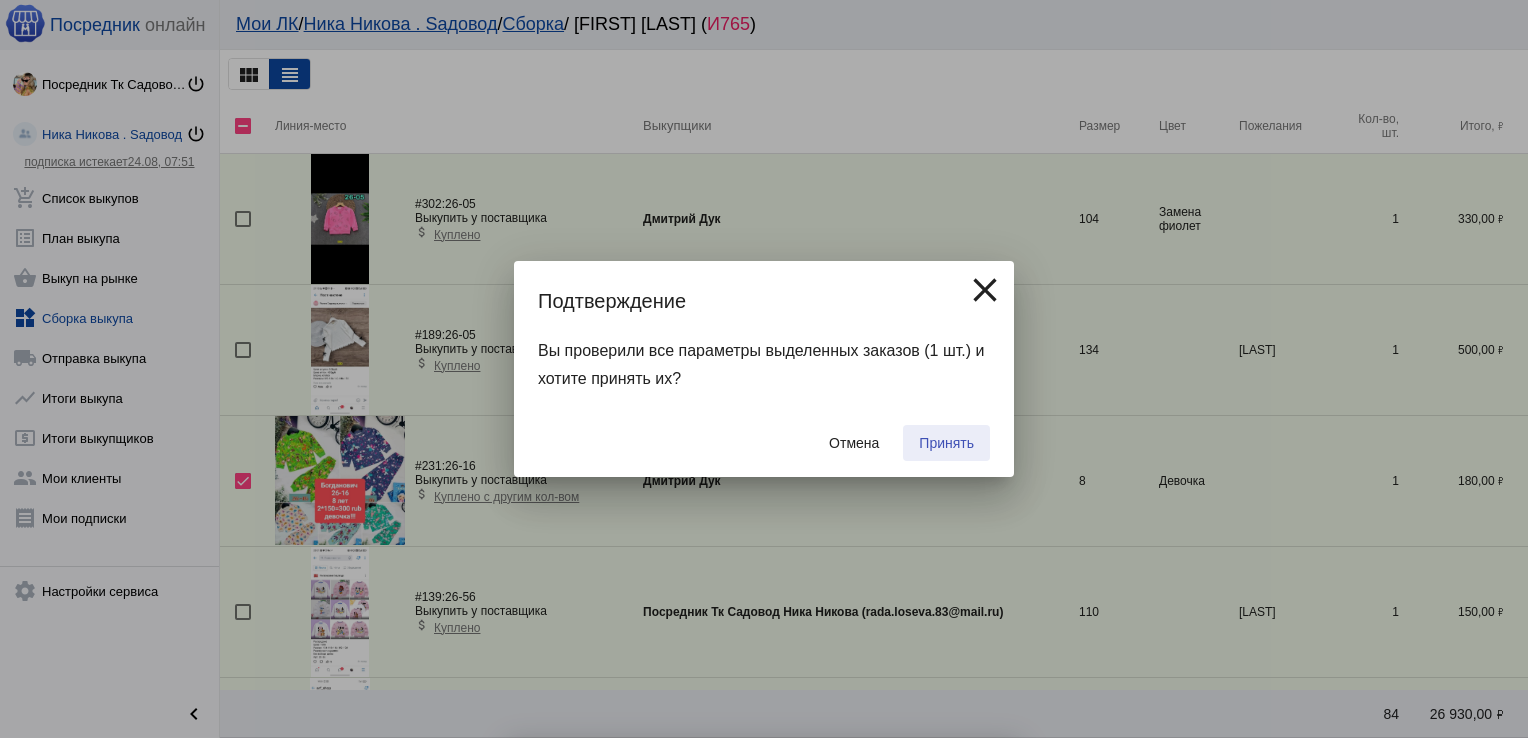 checkbox on "false" 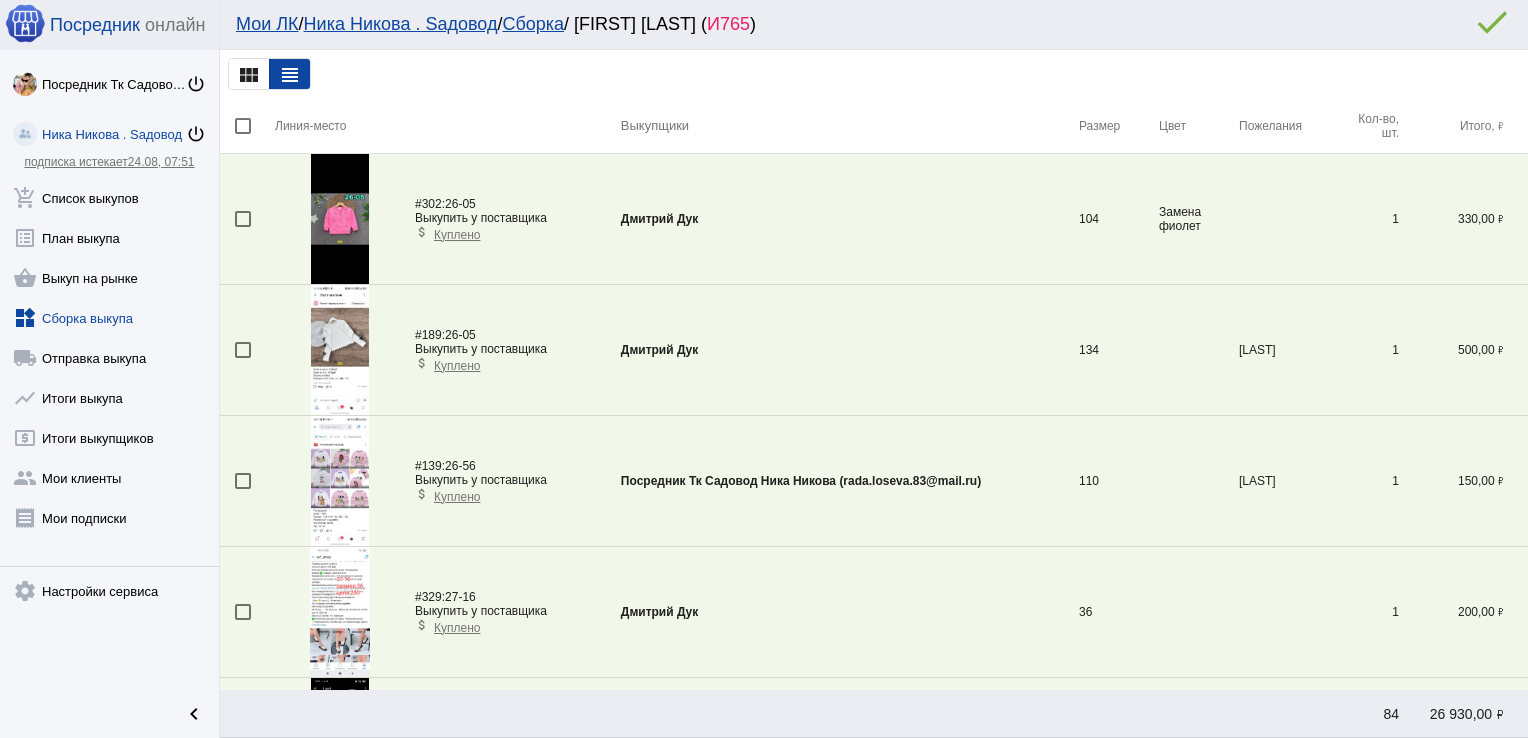 click at bounding box center [243, 219] 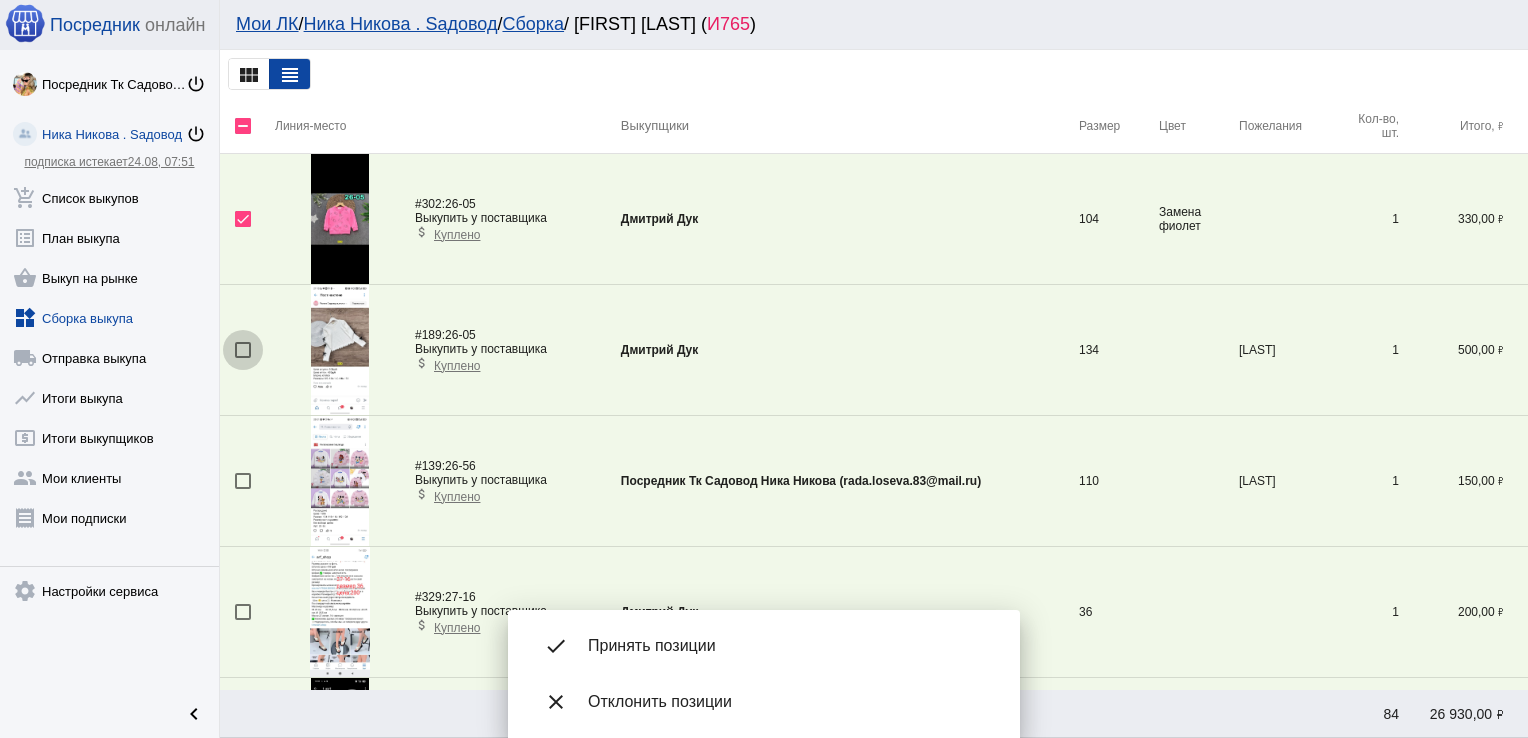 click at bounding box center [243, 350] 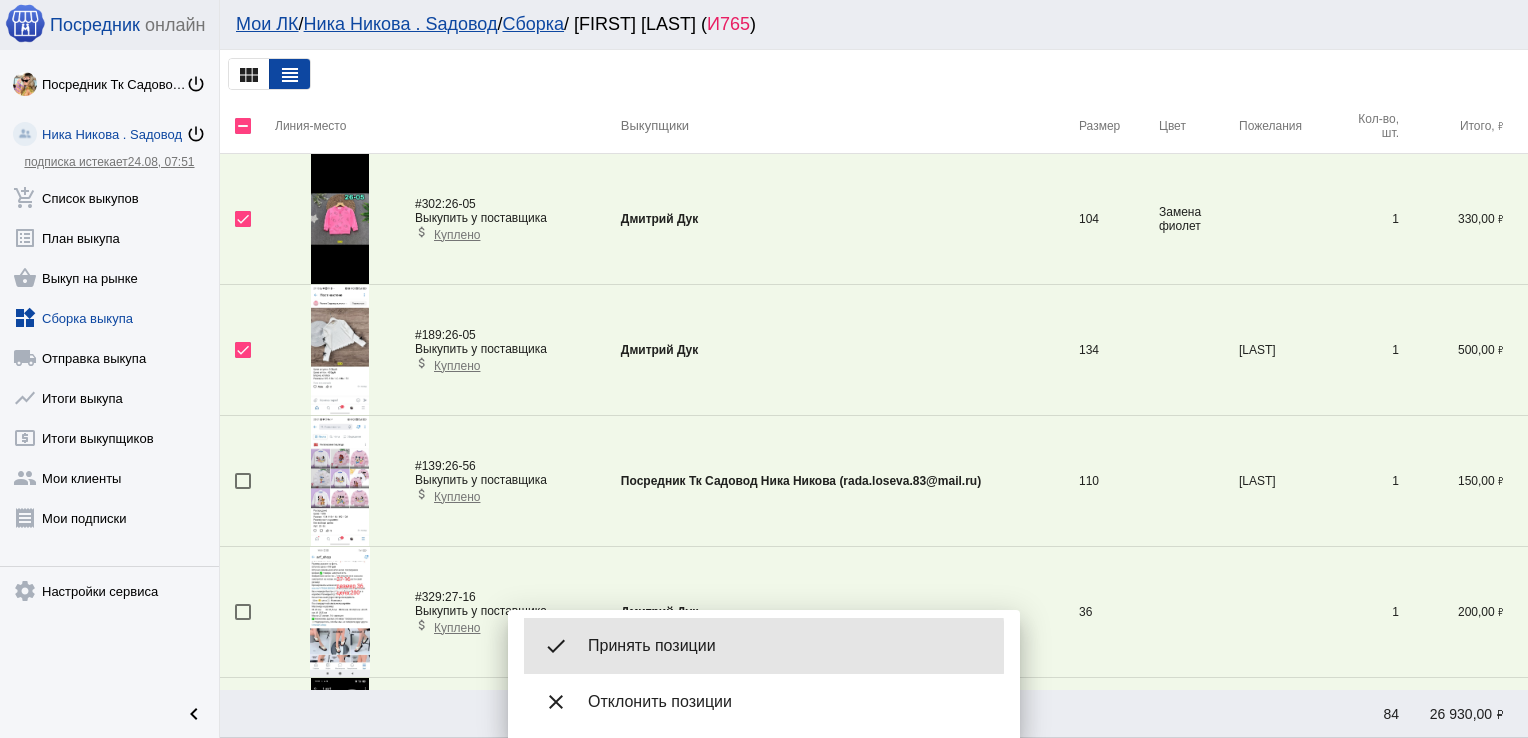 click on "Принять позиции" at bounding box center (788, 646) 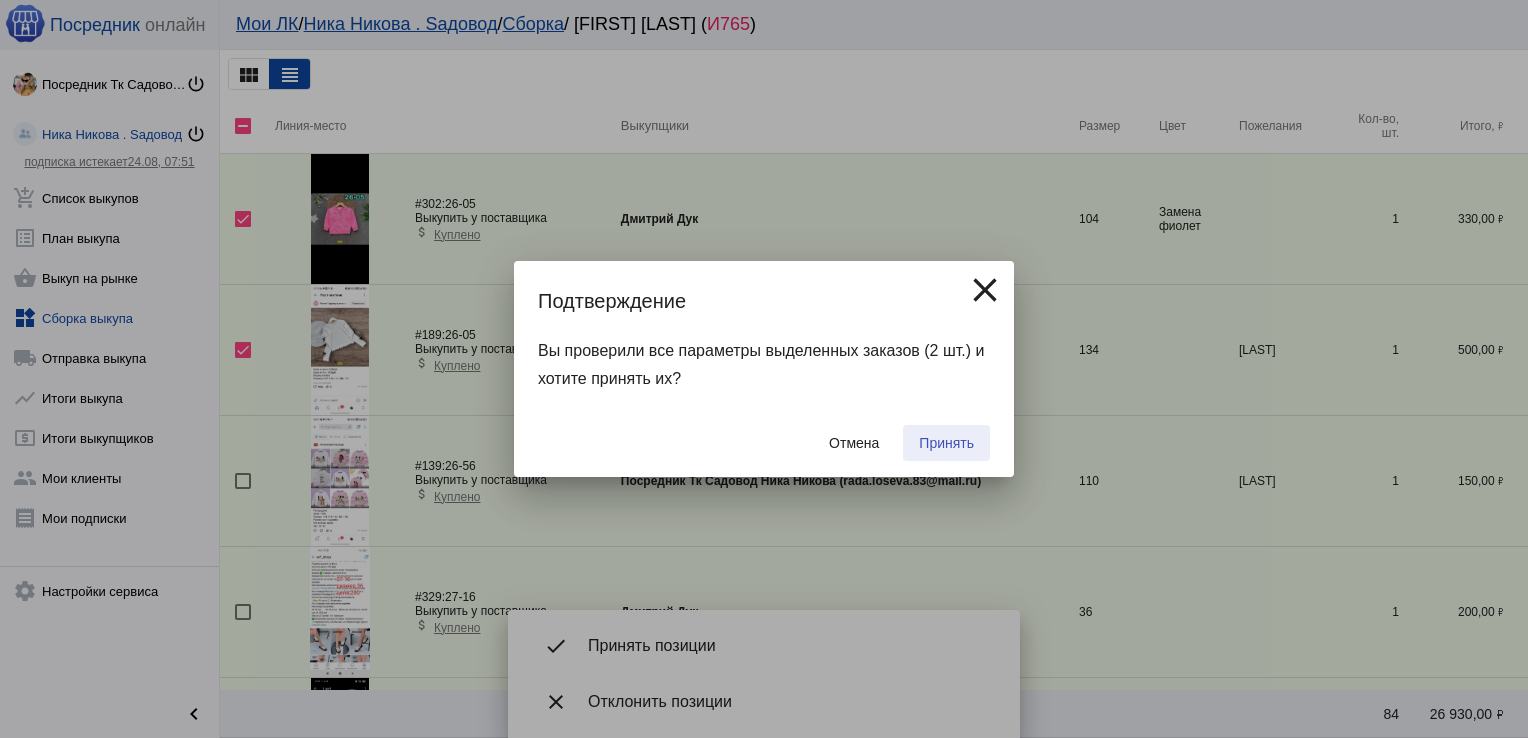 click on "Принять" at bounding box center (946, 443) 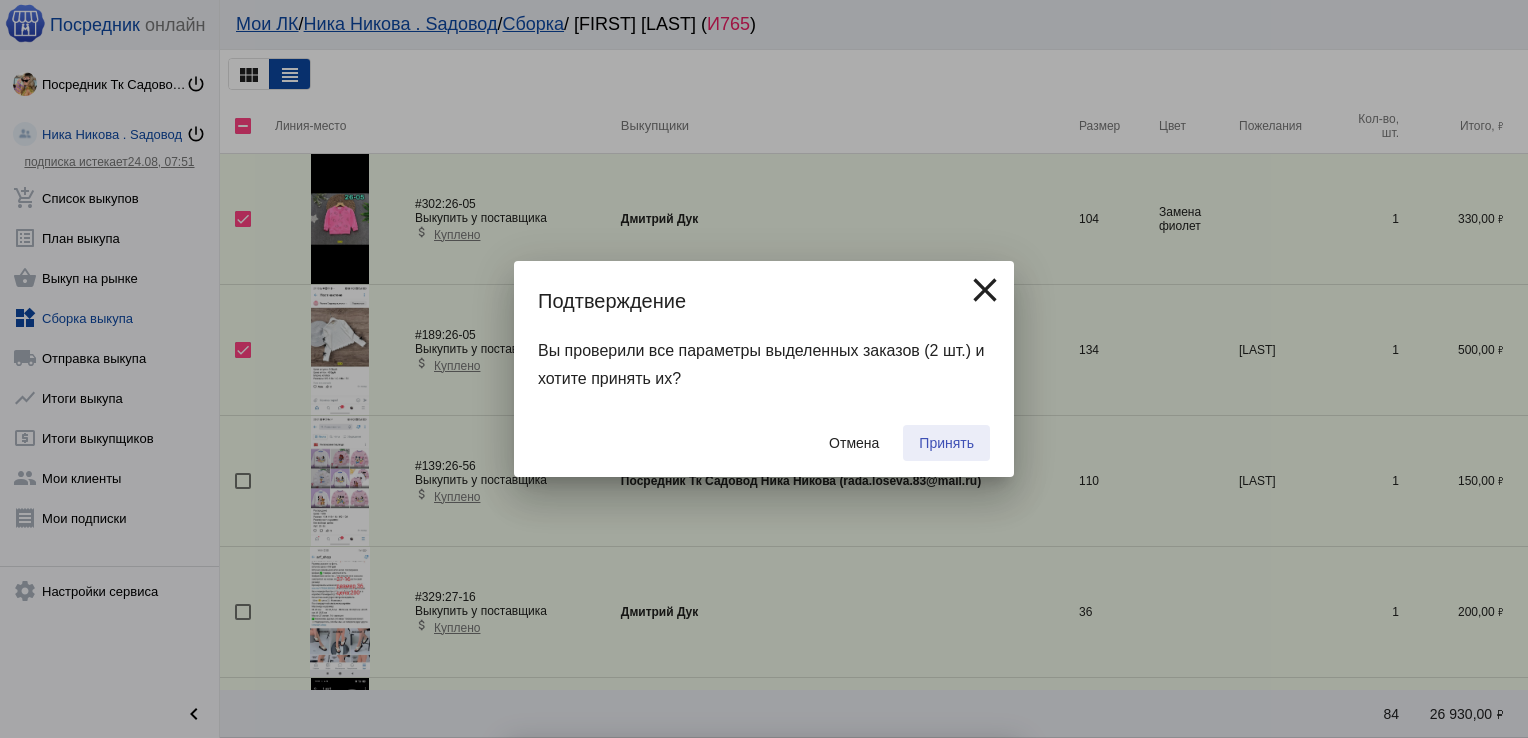 checkbox on "false" 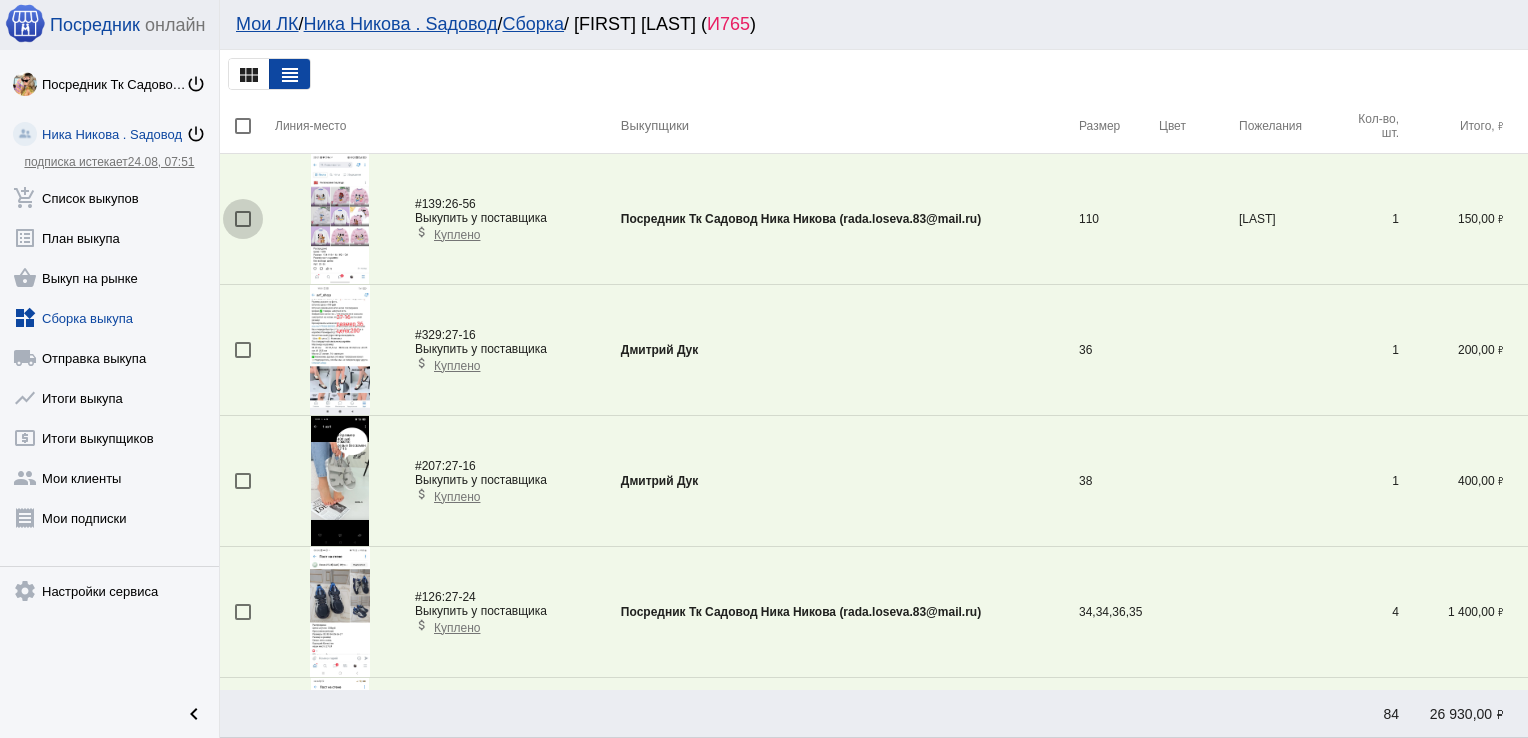 click at bounding box center [243, 219] 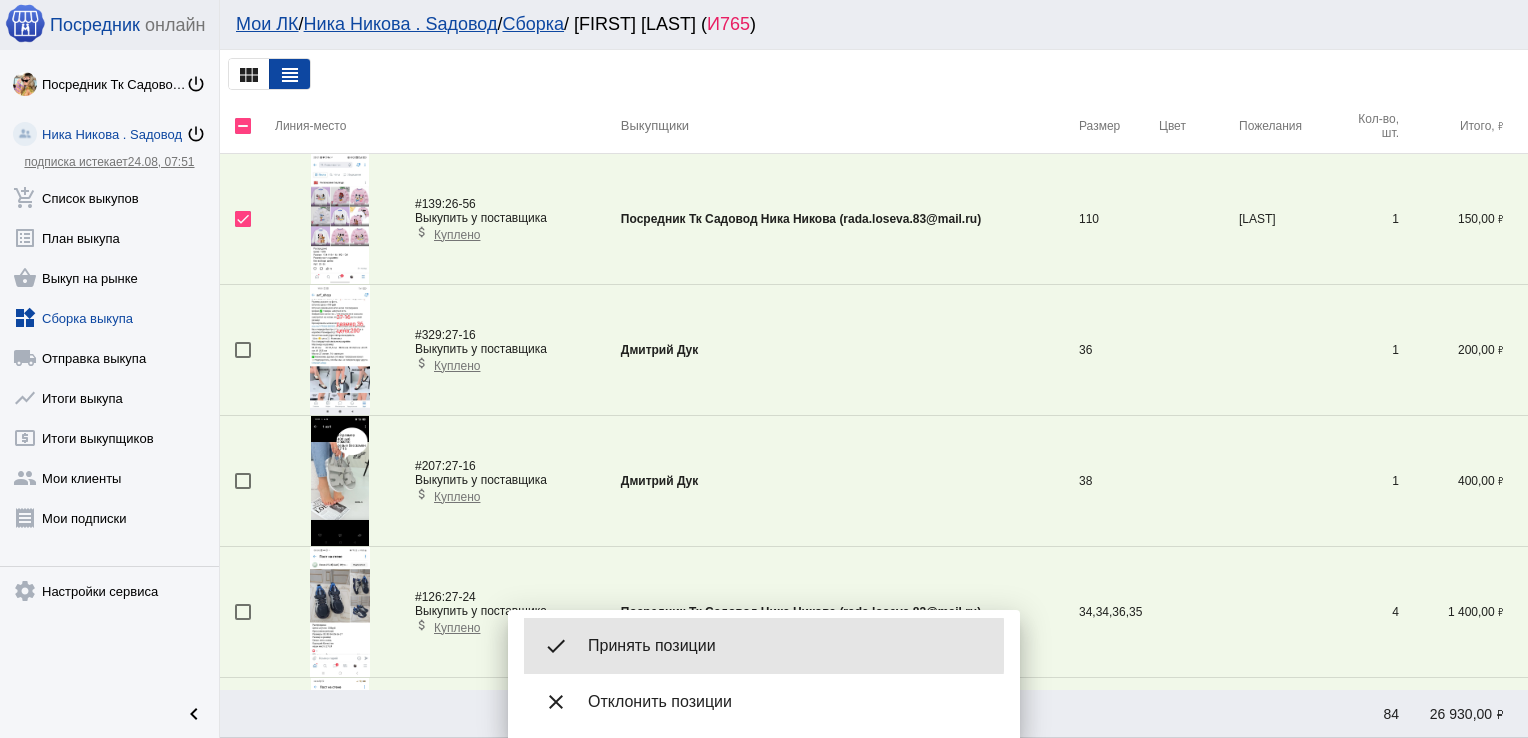 click on "Принять позиции" at bounding box center (788, 646) 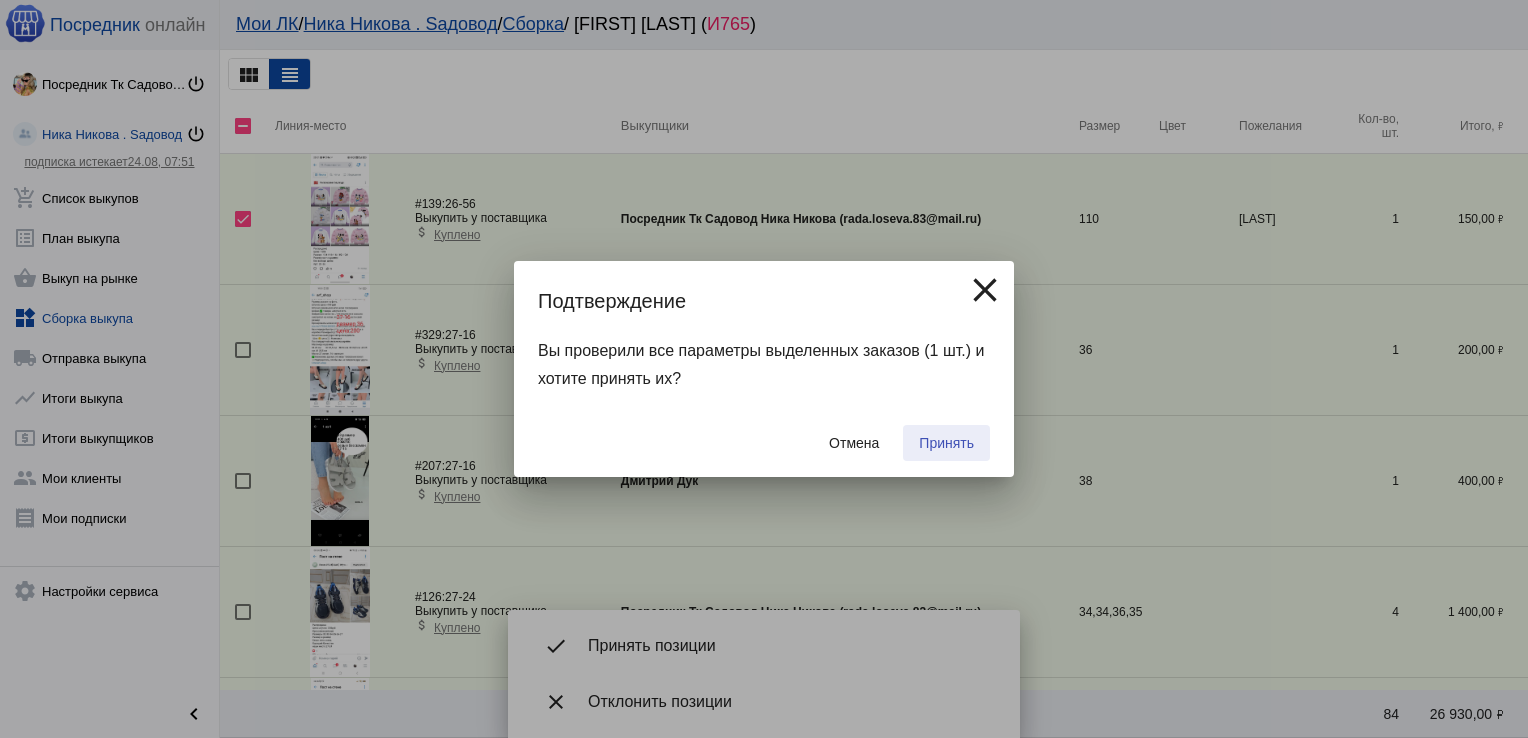 click on "Принять" at bounding box center (946, 443) 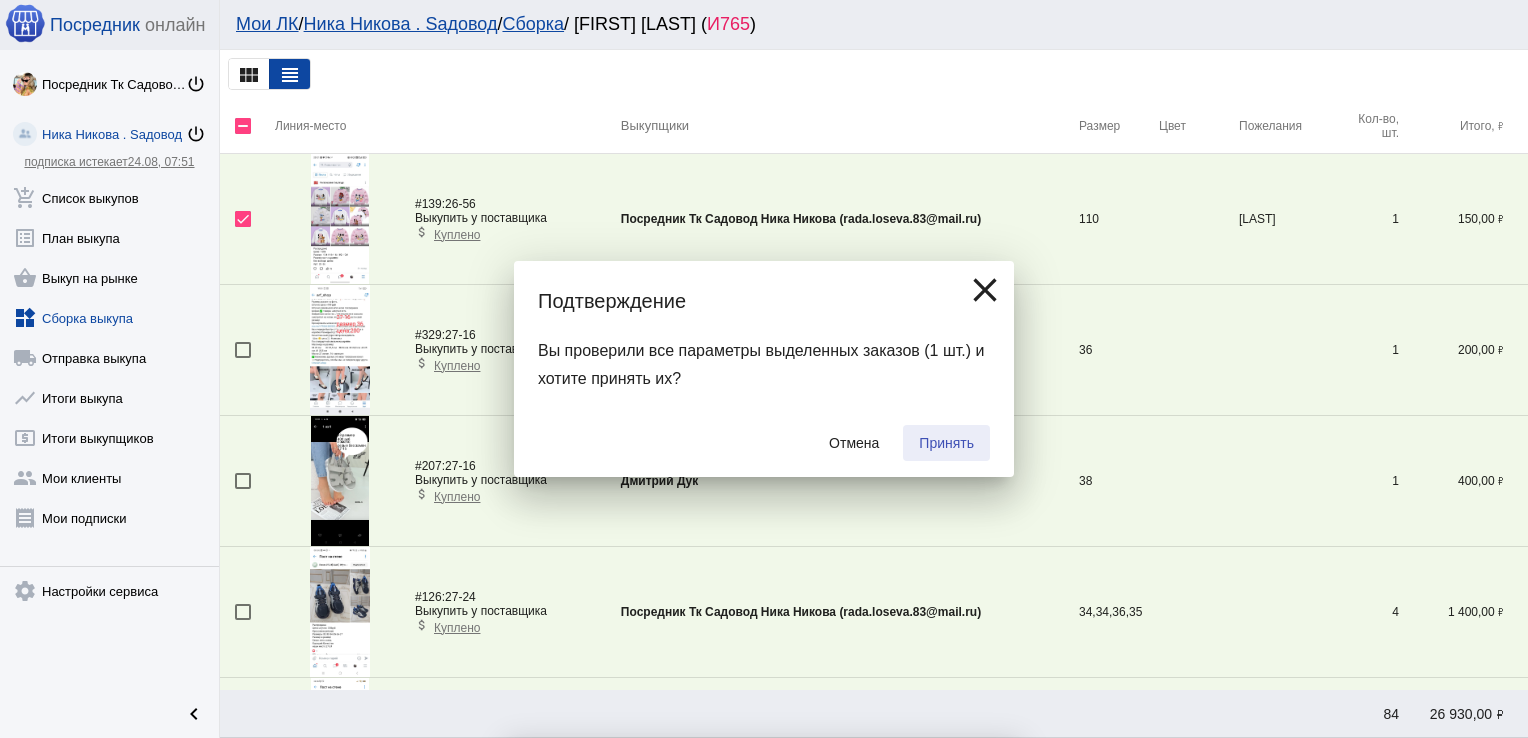 checkbox on "false" 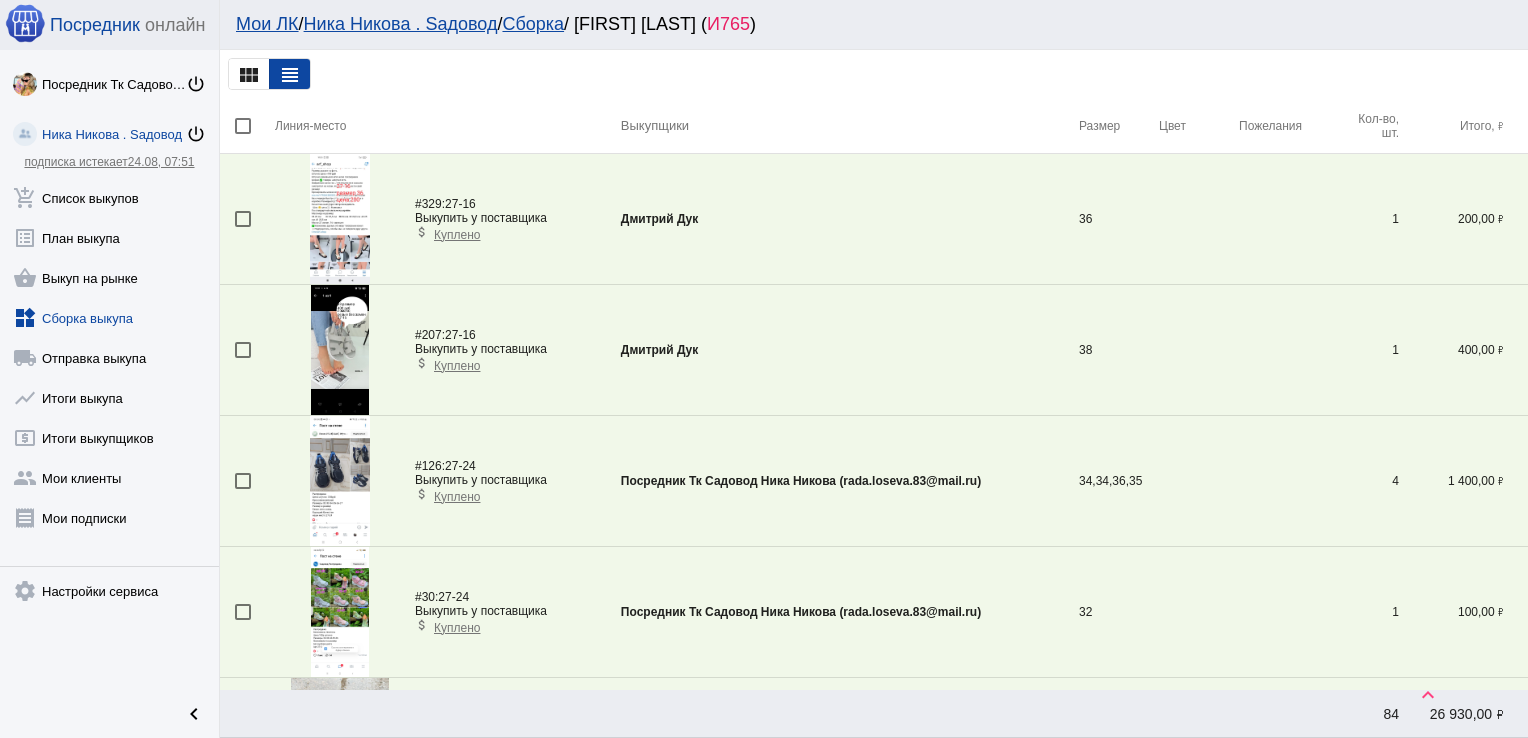 scroll, scrollTop: 986, scrollLeft: 0, axis: vertical 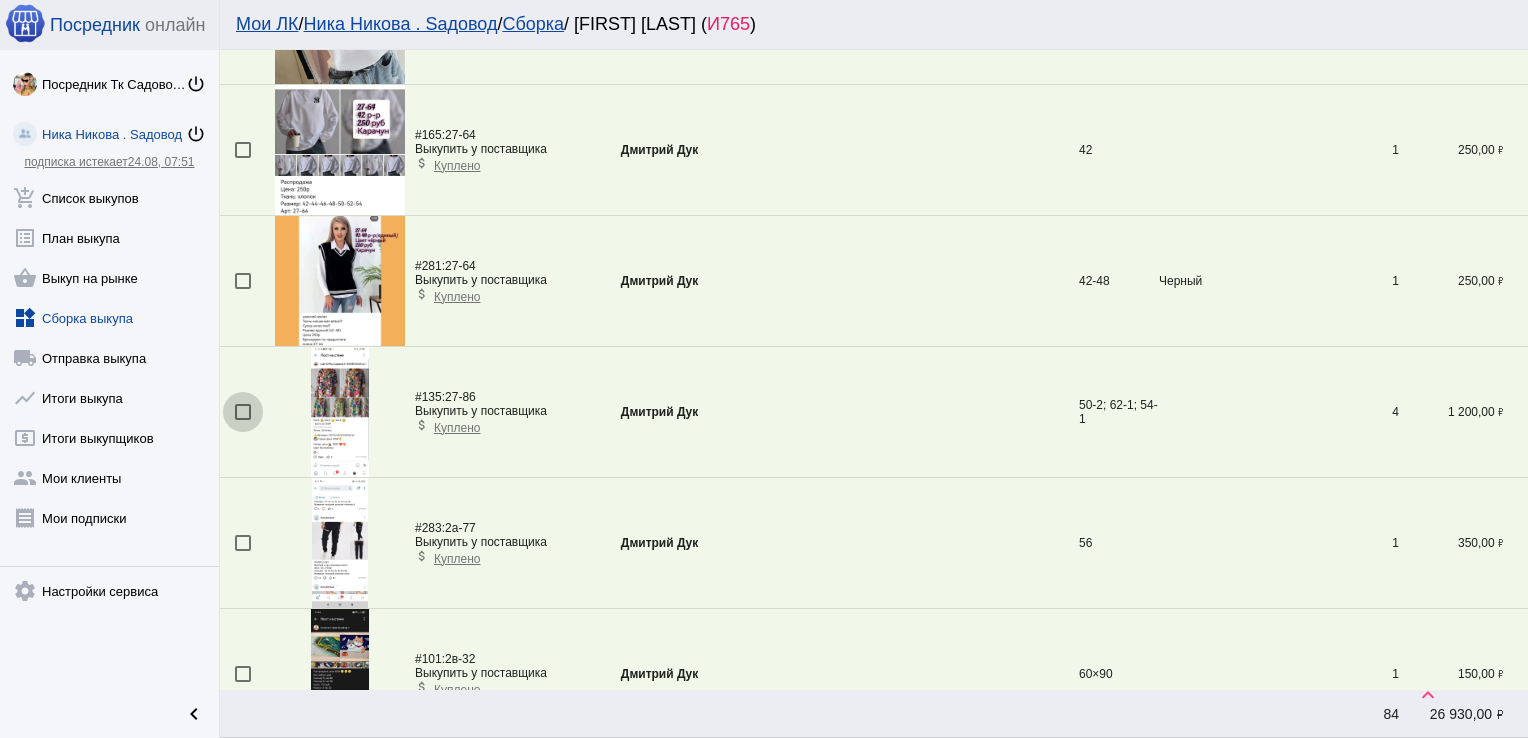 click at bounding box center [243, 412] 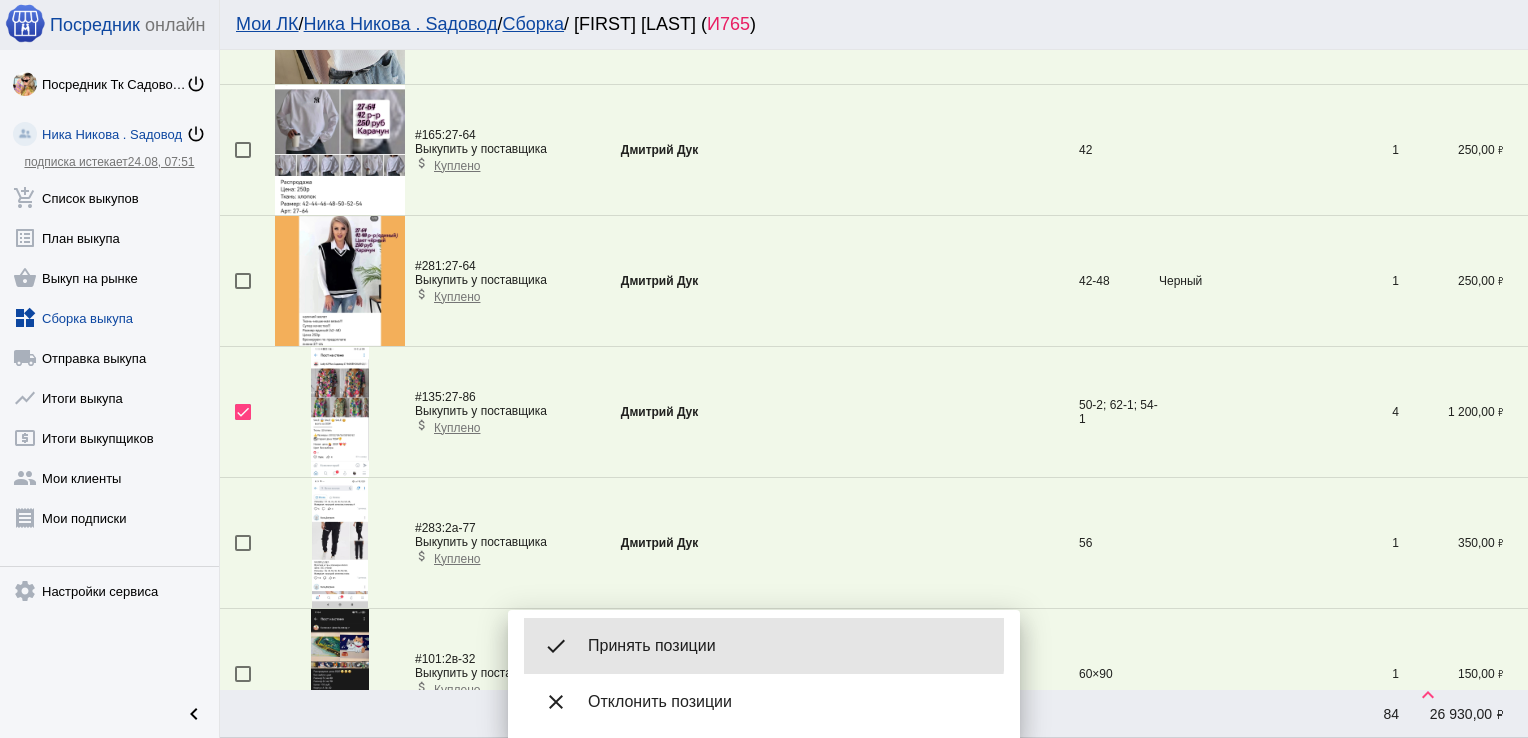 click on "done Принять позиции" at bounding box center (764, 646) 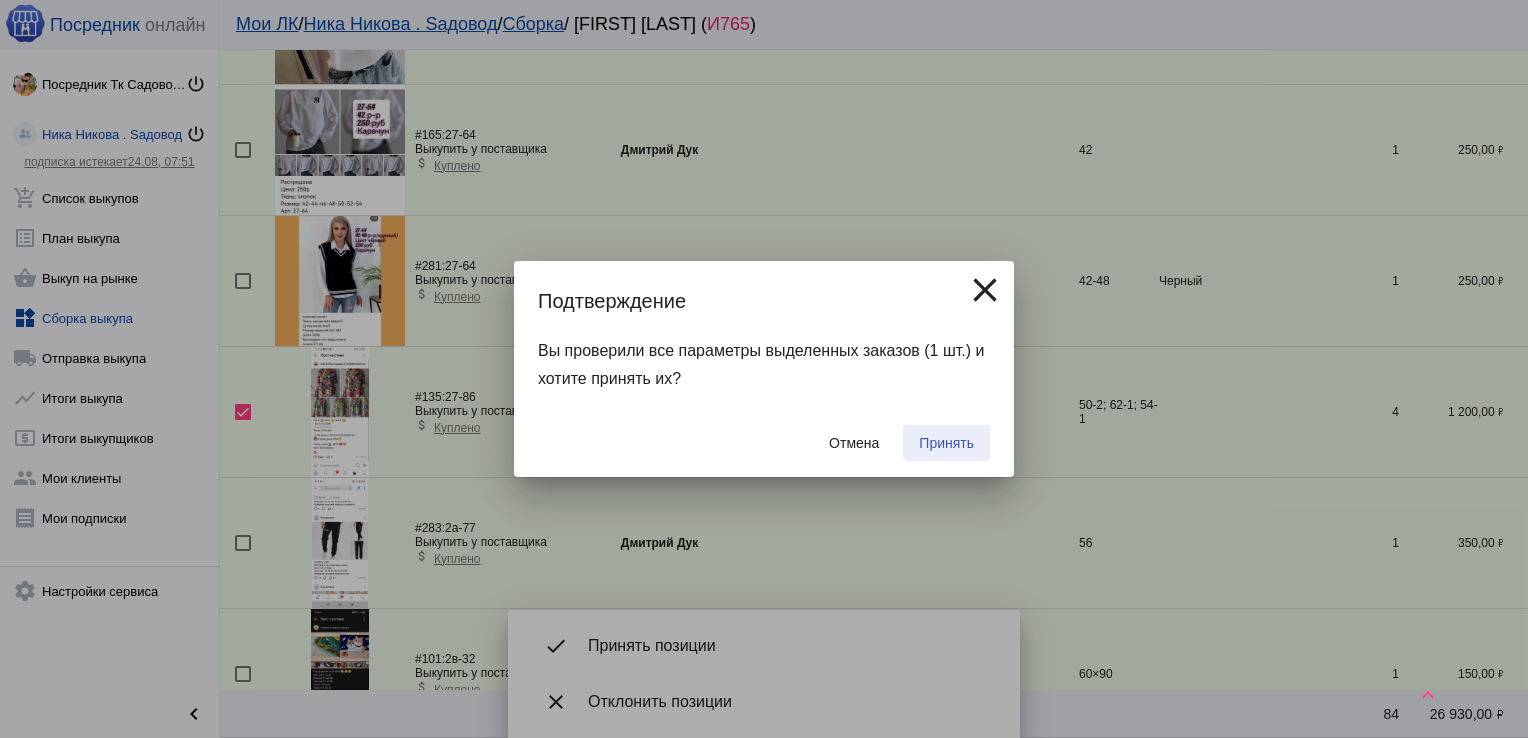 click on "Принять" at bounding box center (946, 443) 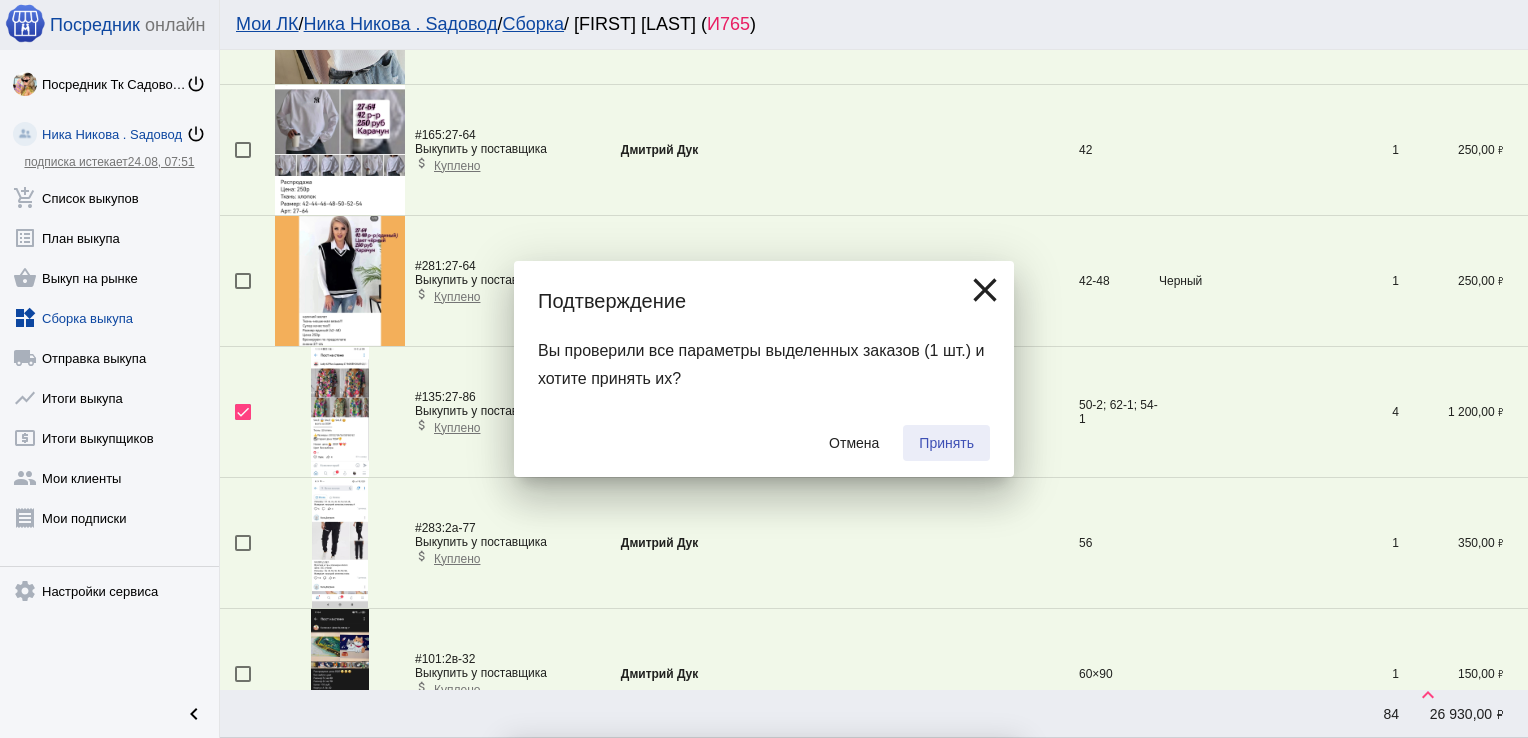 checkbox on "false" 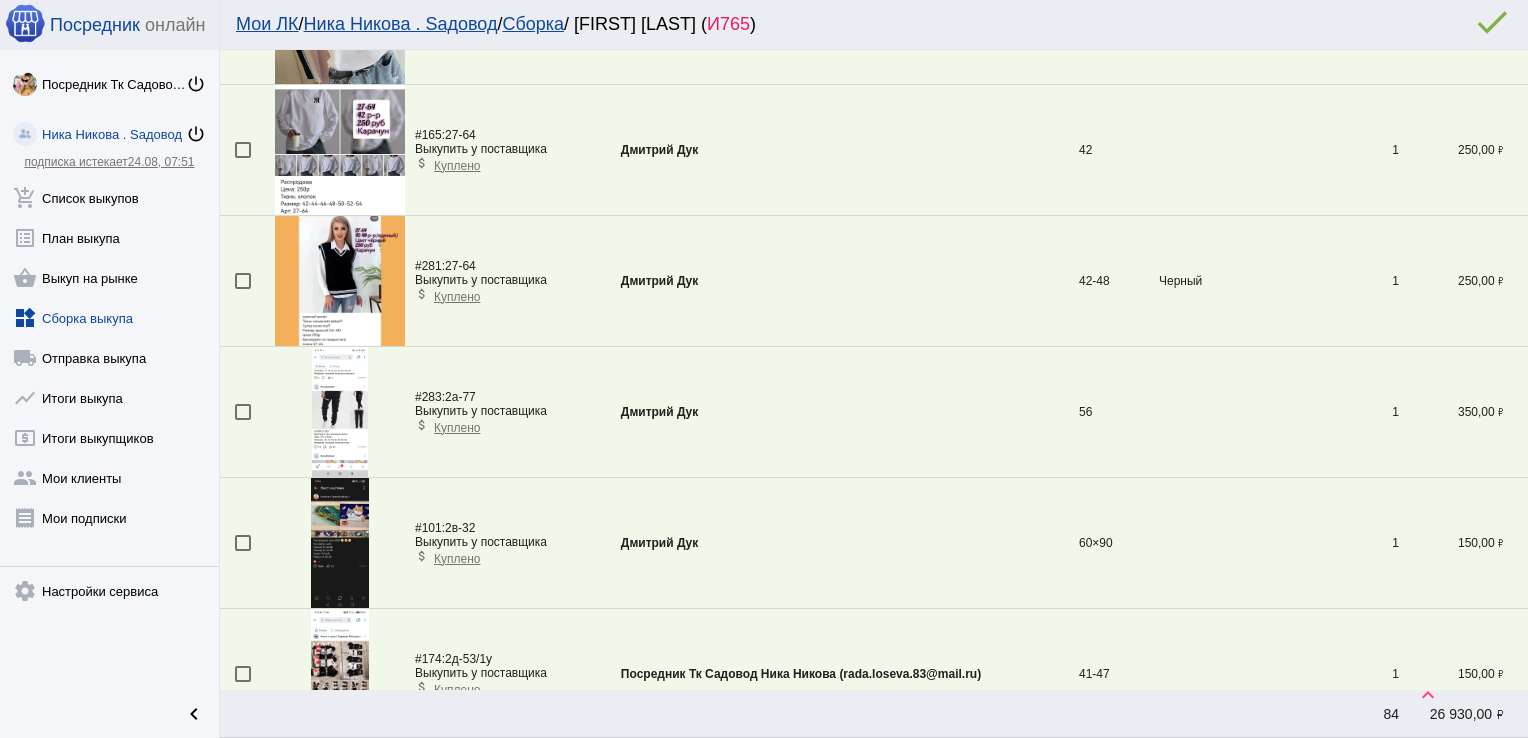 scroll, scrollTop: 593, scrollLeft: 0, axis: vertical 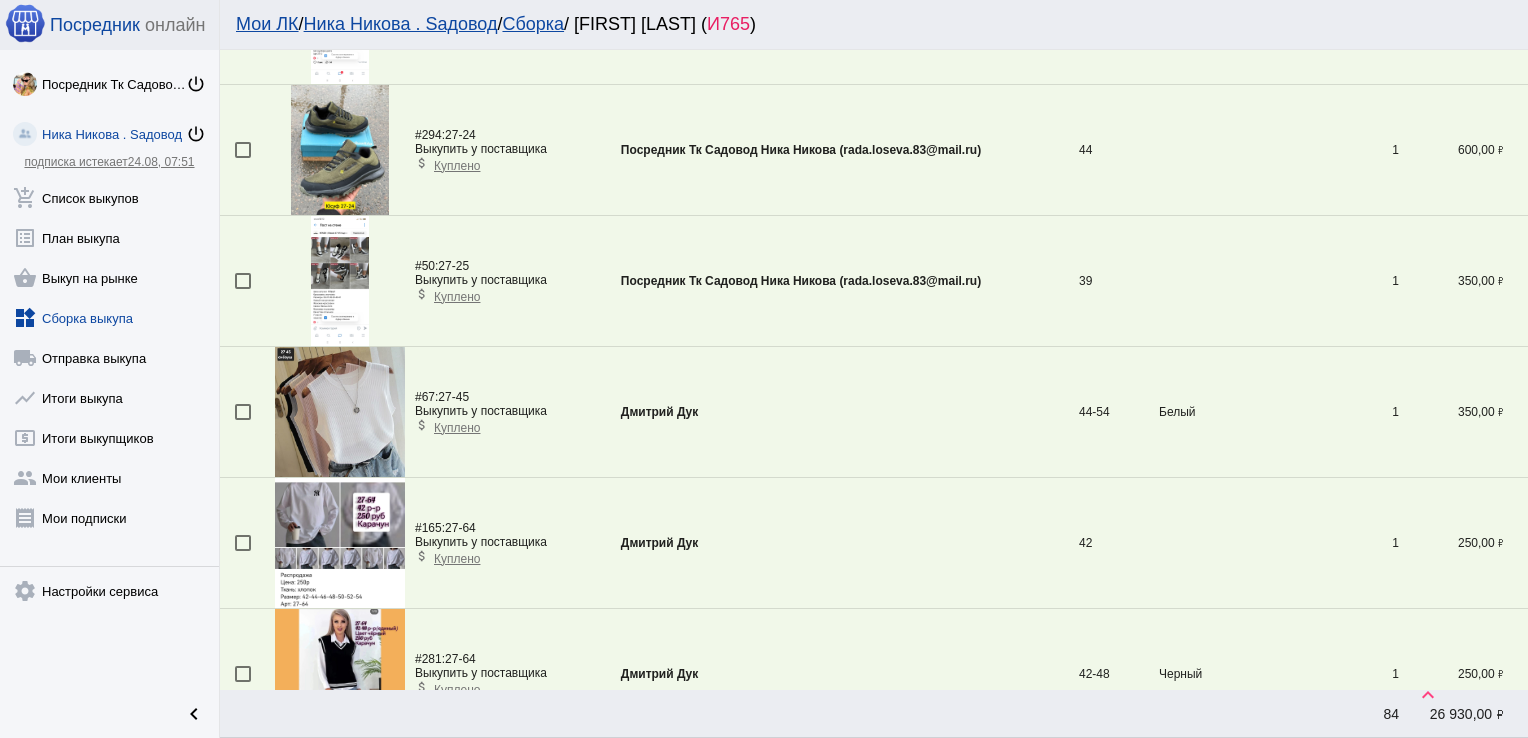 click at bounding box center (243, 412) 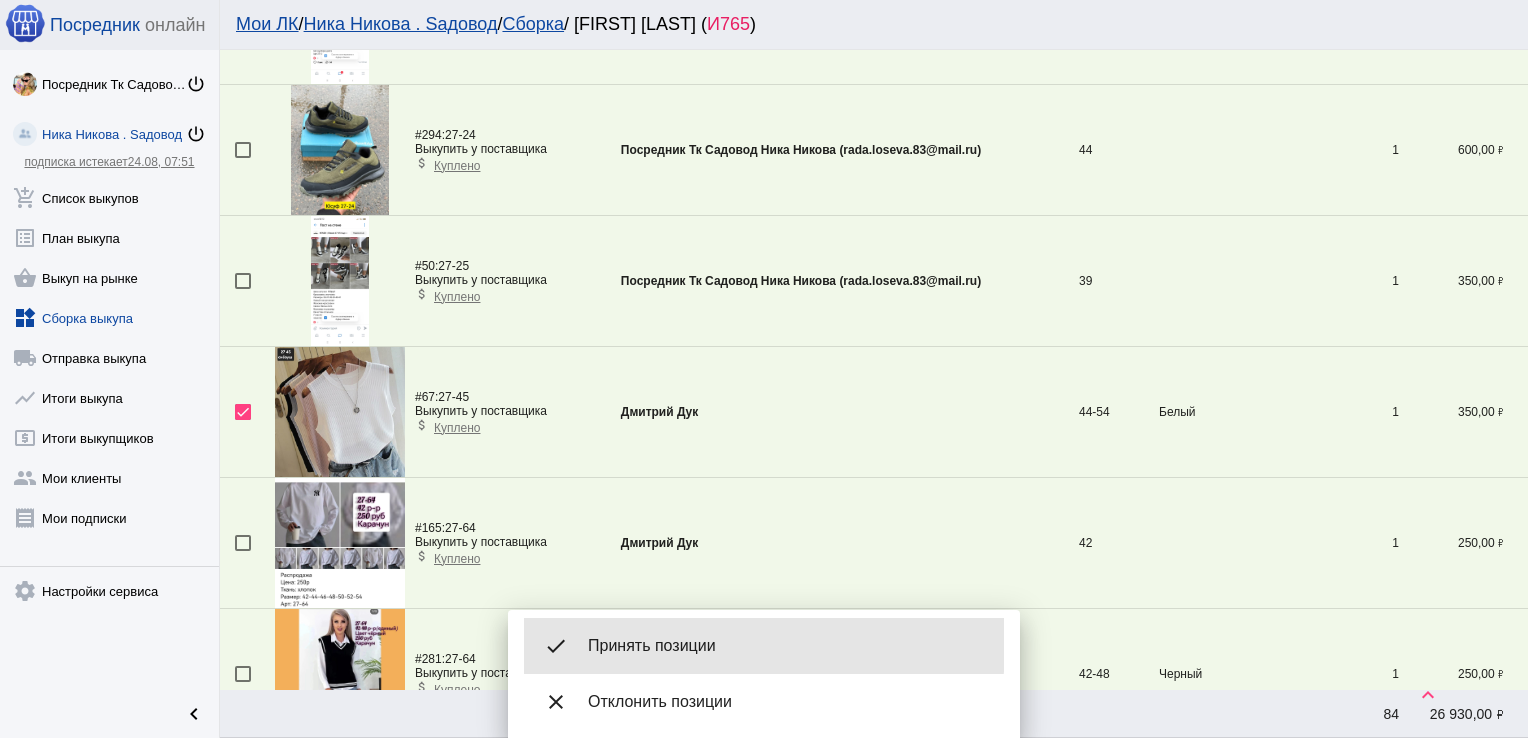 click on "Принять позиции" at bounding box center [788, 646] 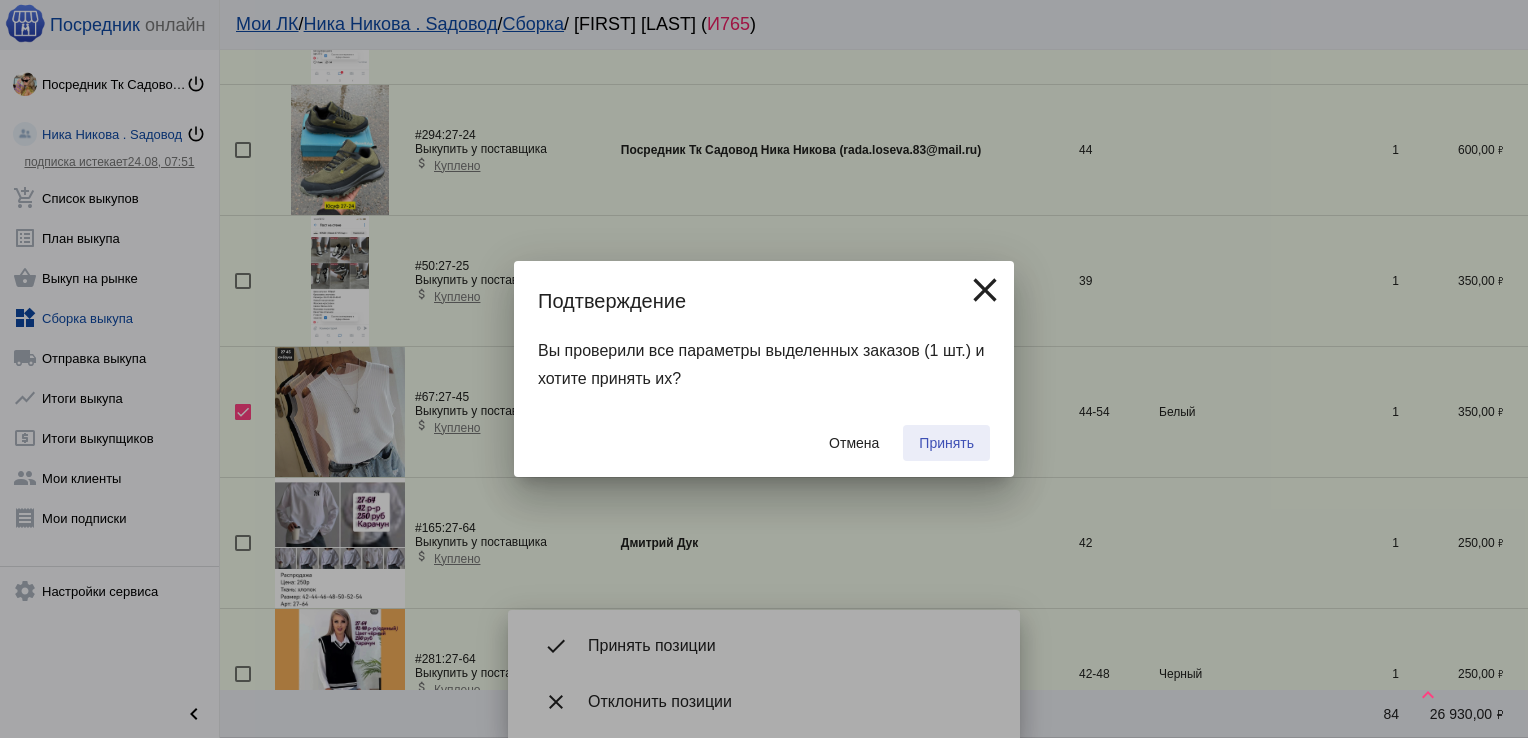 click on "Принять" at bounding box center [946, 443] 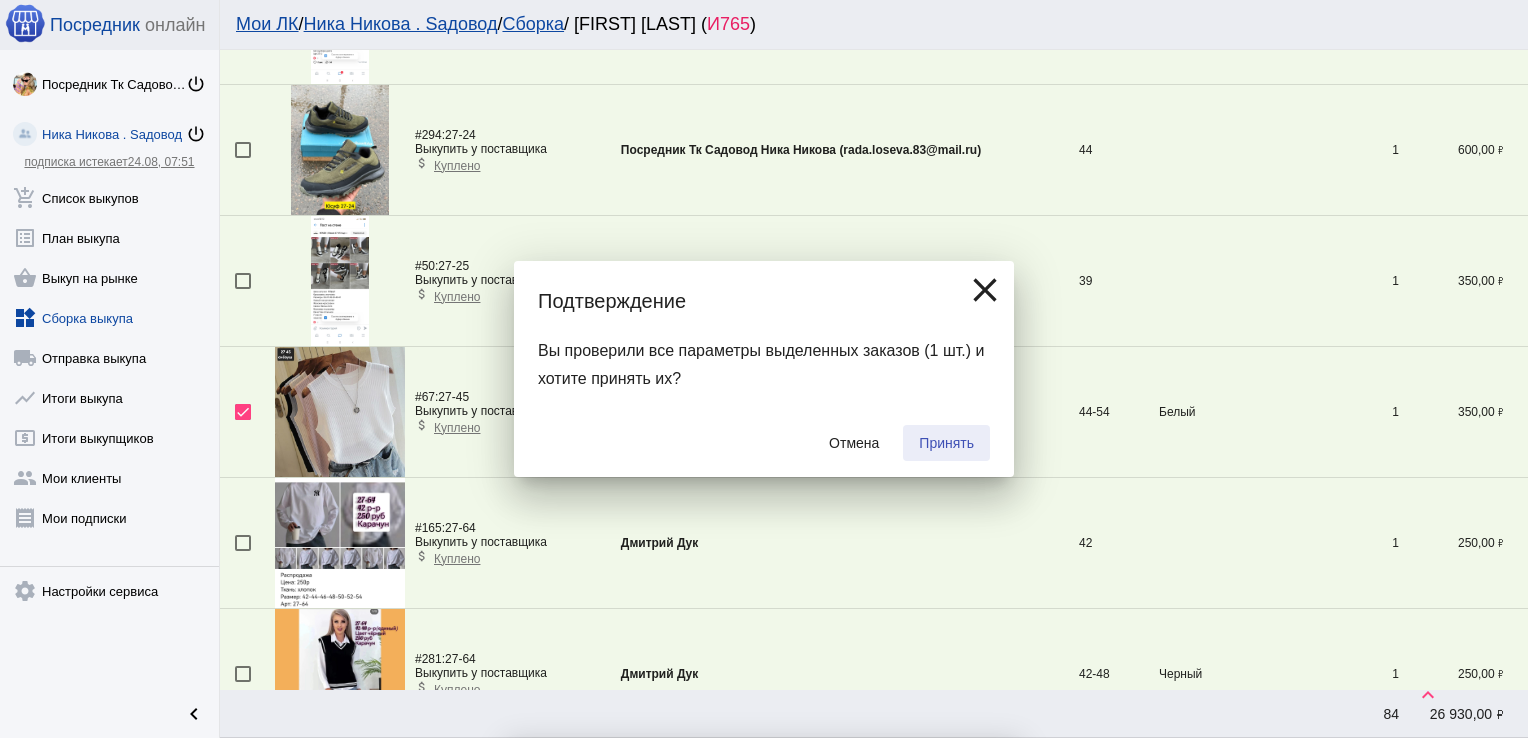 checkbox on "false" 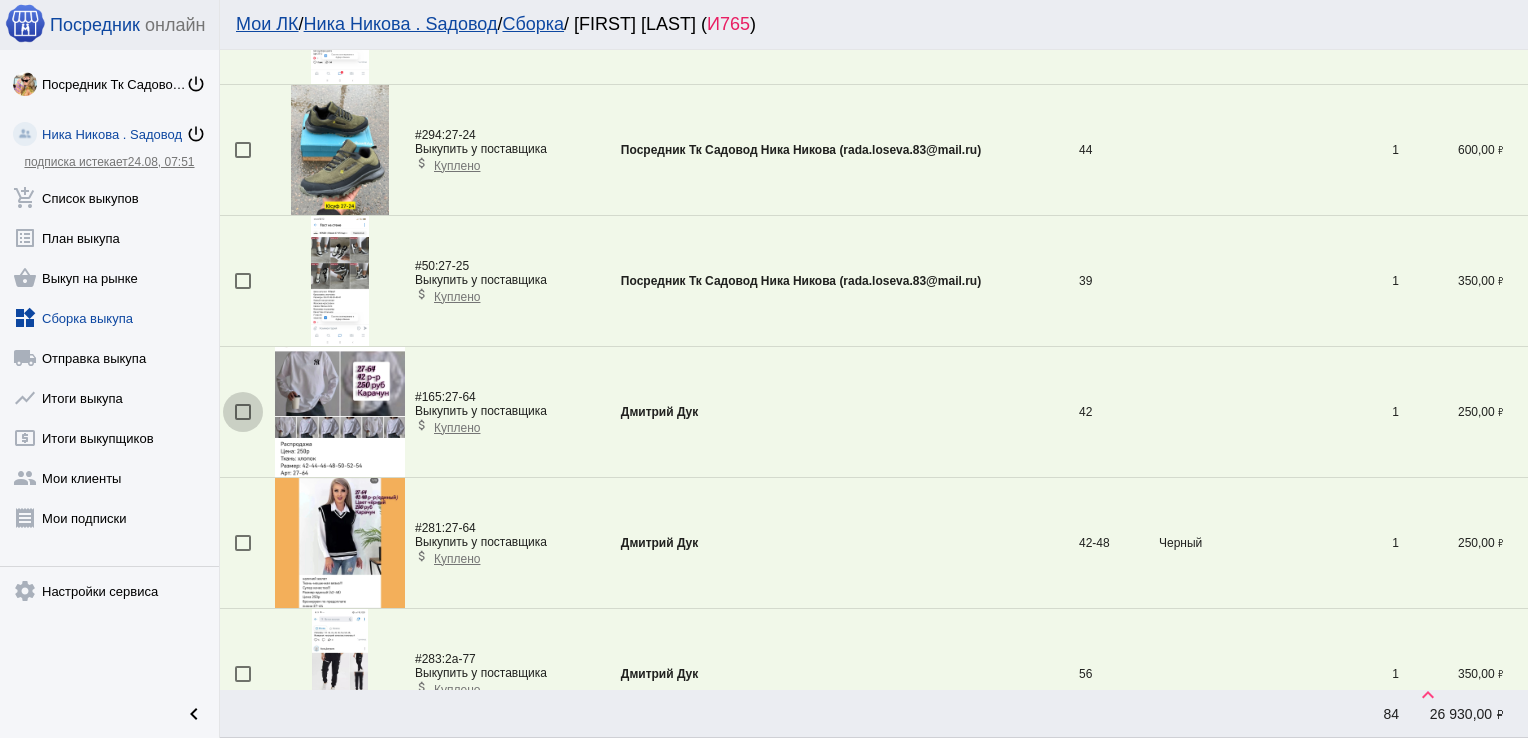 click at bounding box center (243, 412) 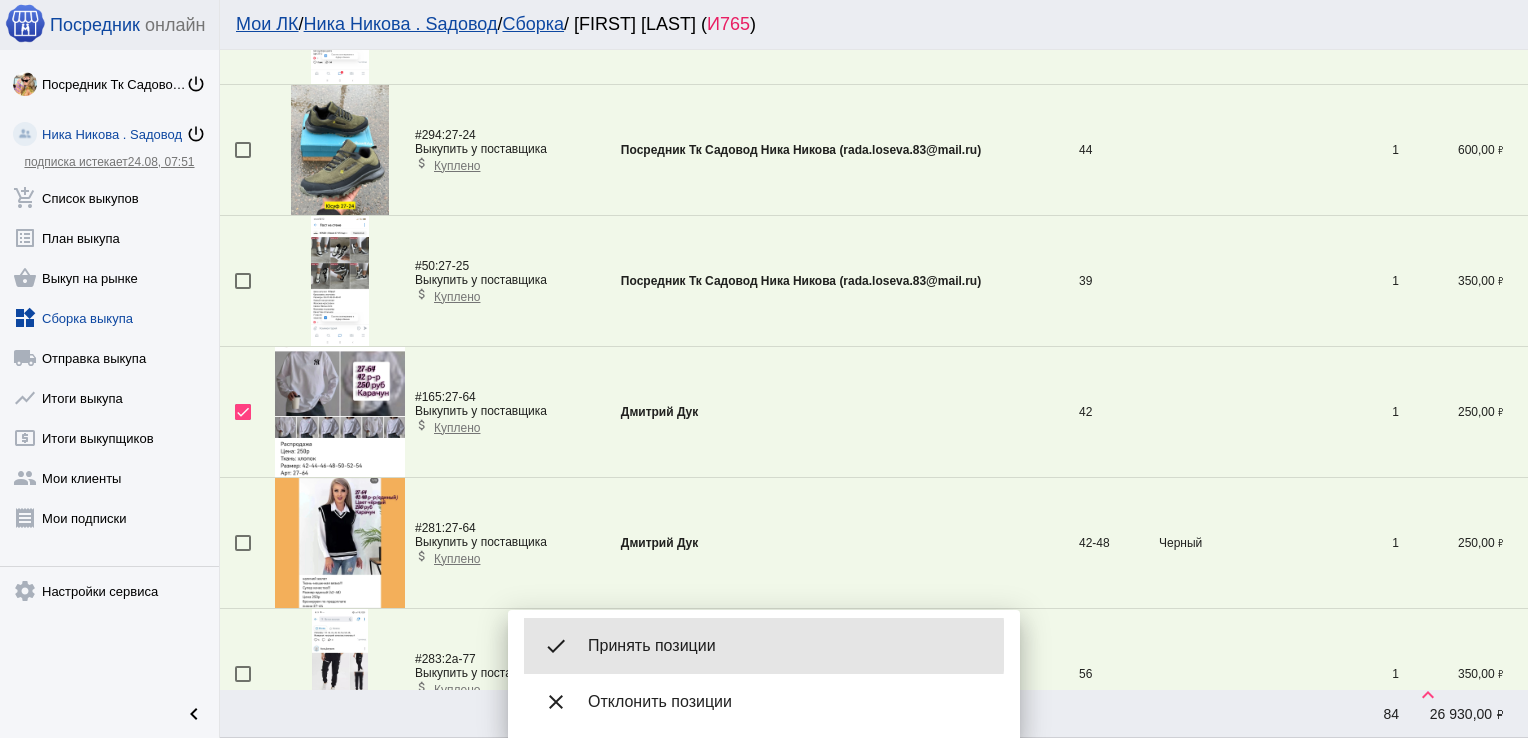 click on "Принять позиции" at bounding box center [788, 646] 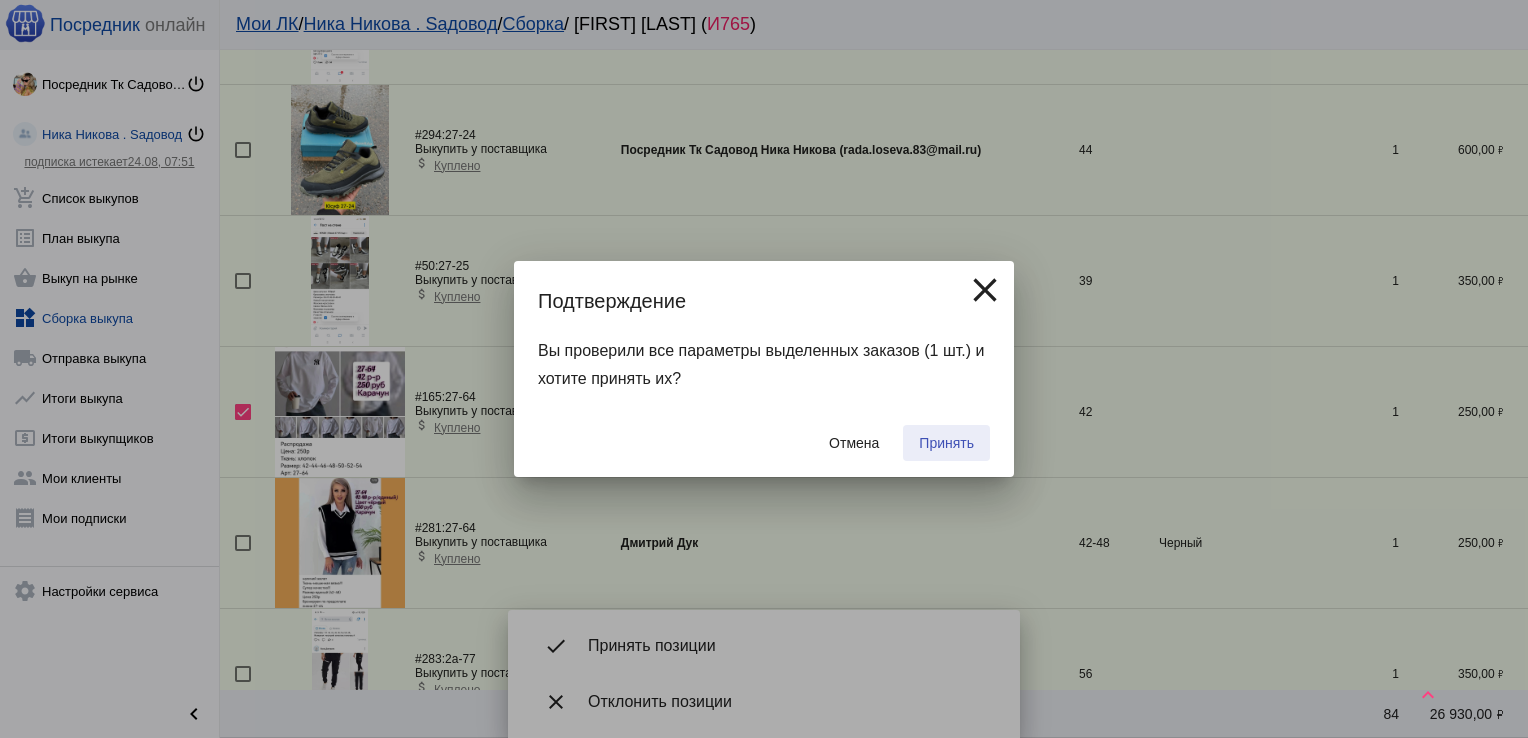 click on "Принять" at bounding box center [946, 443] 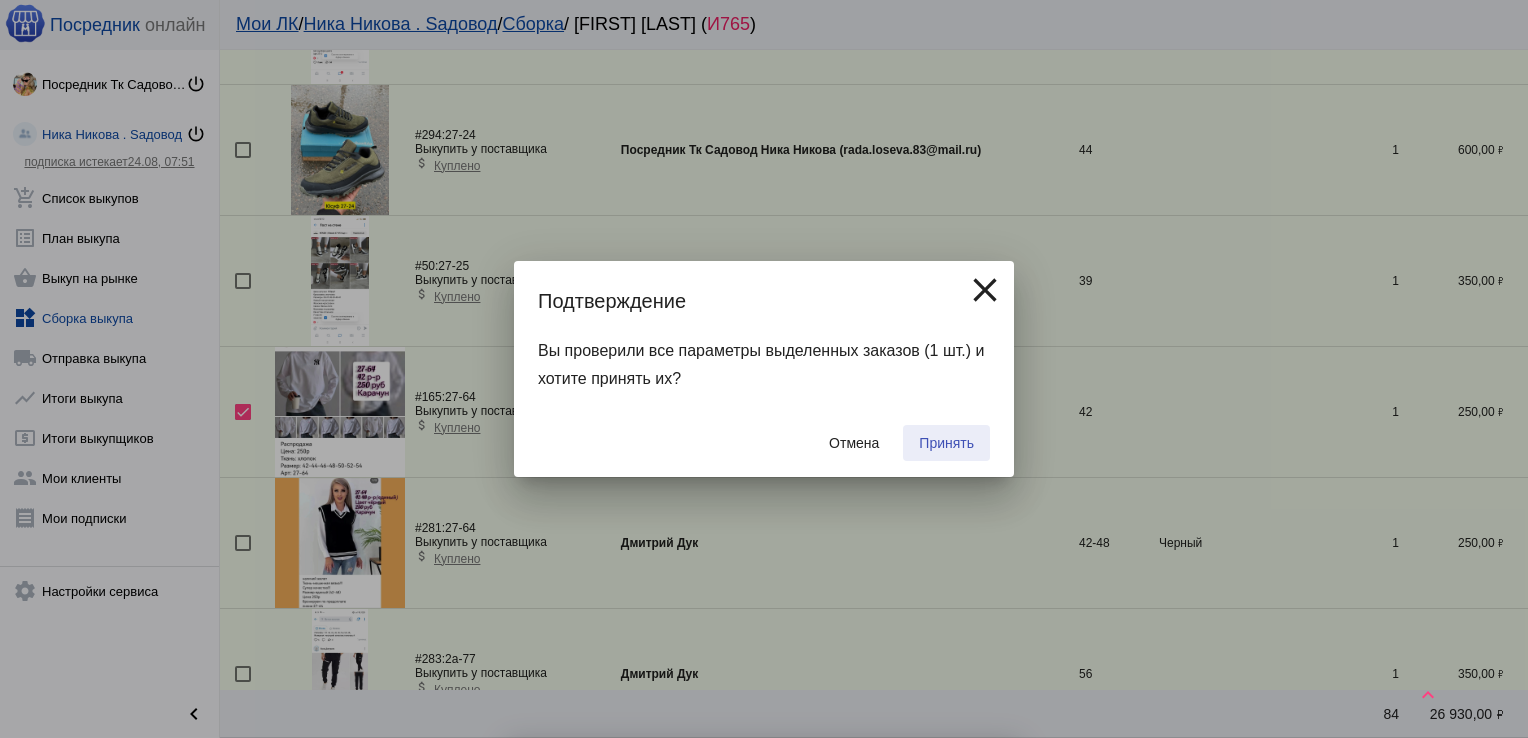 checkbox on "false" 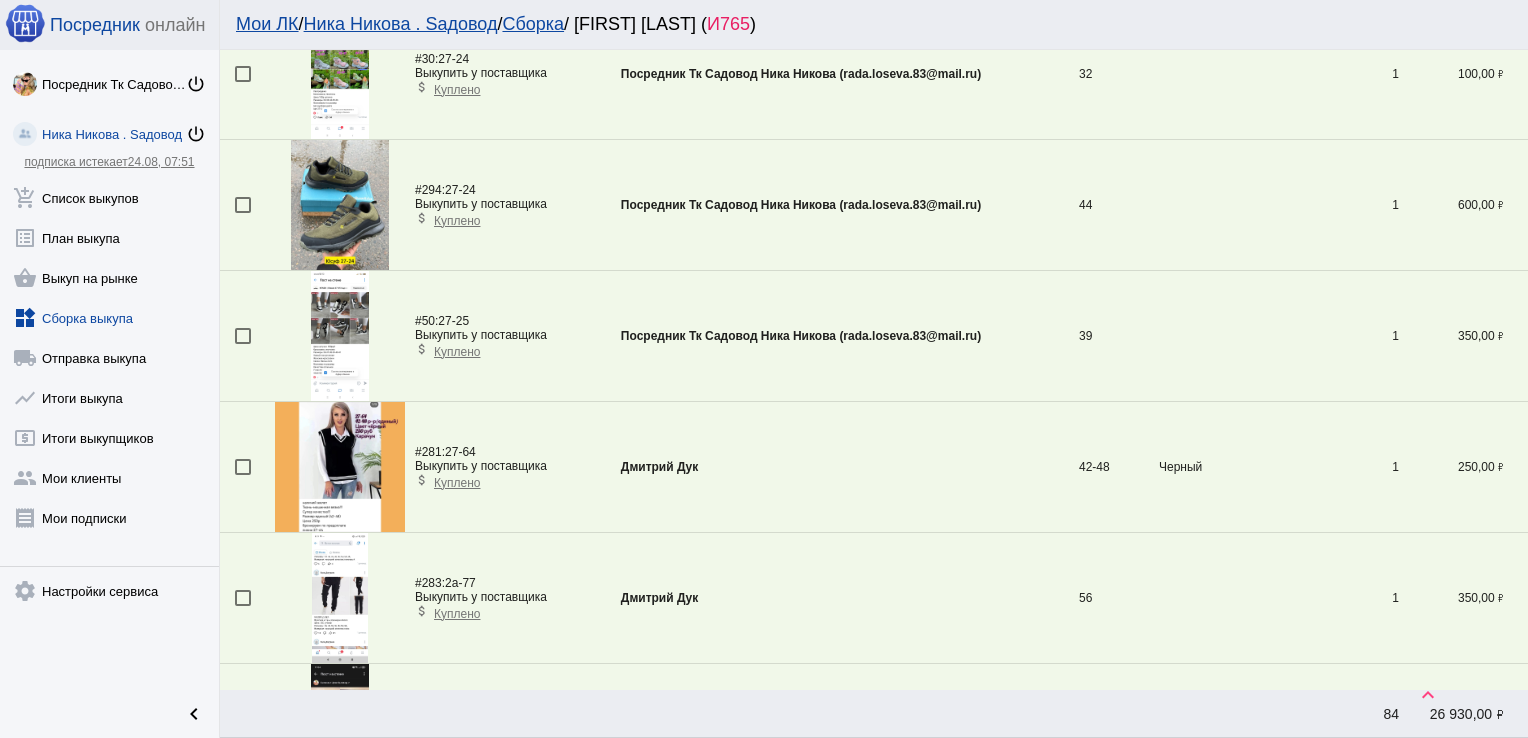 scroll, scrollTop: 0, scrollLeft: 0, axis: both 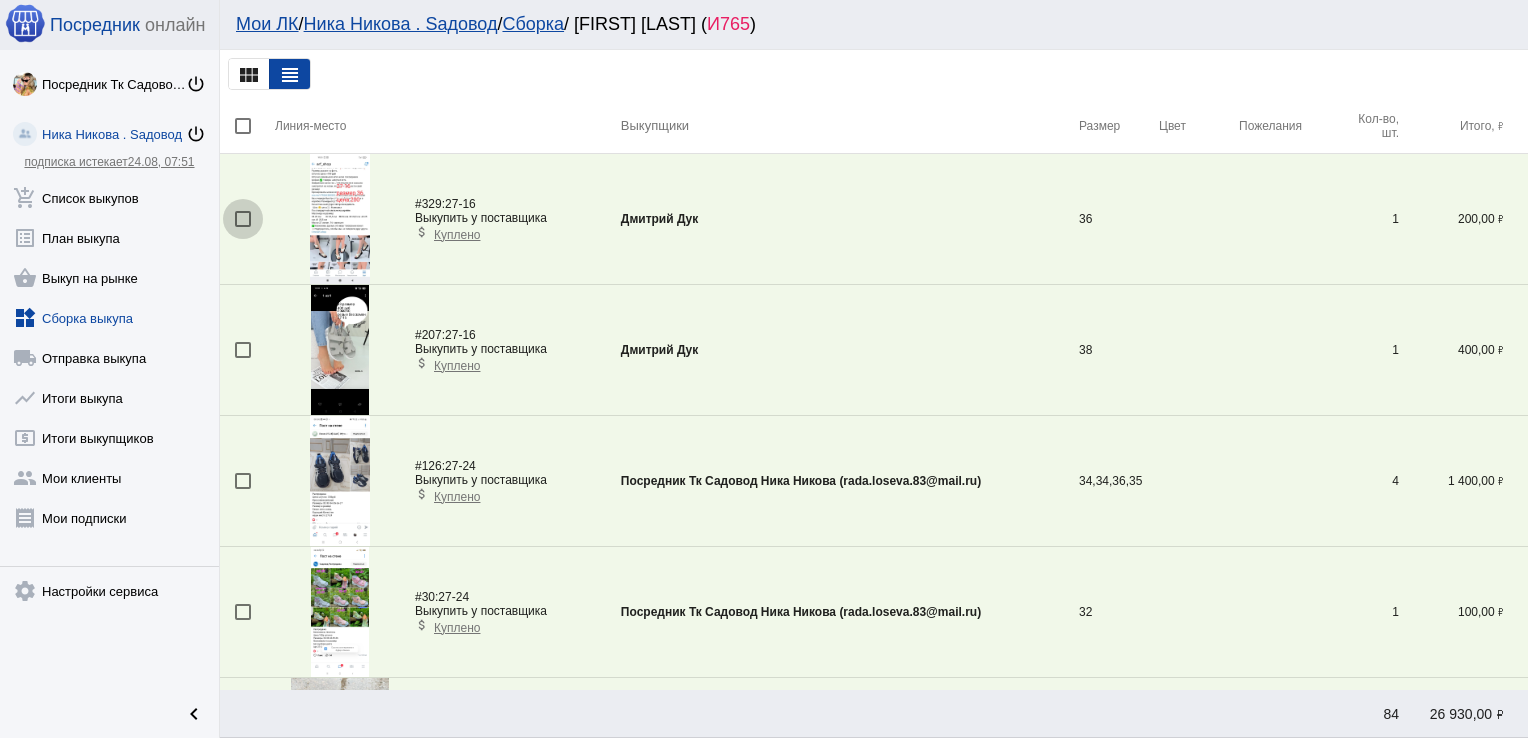 click at bounding box center [243, 219] 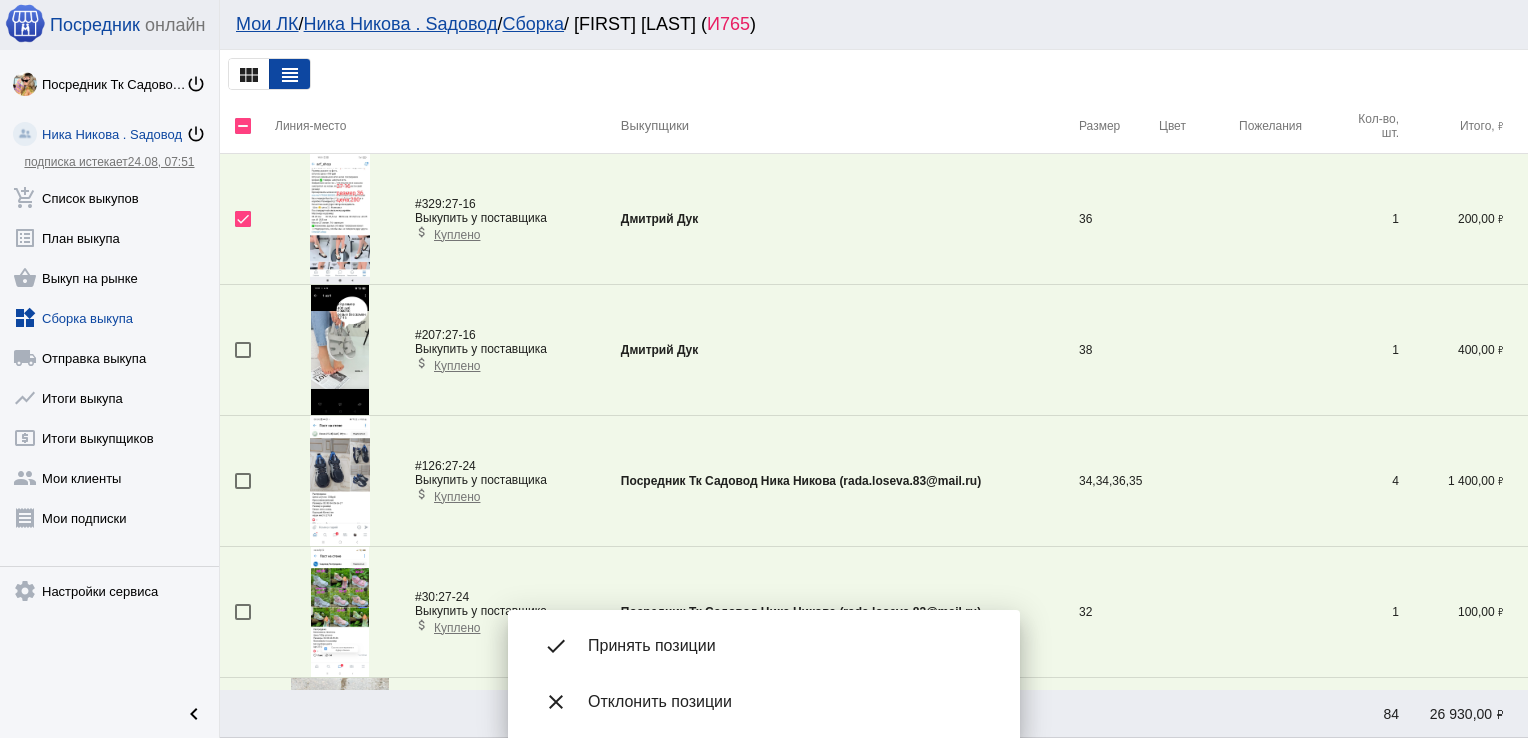 click at bounding box center [243, 350] 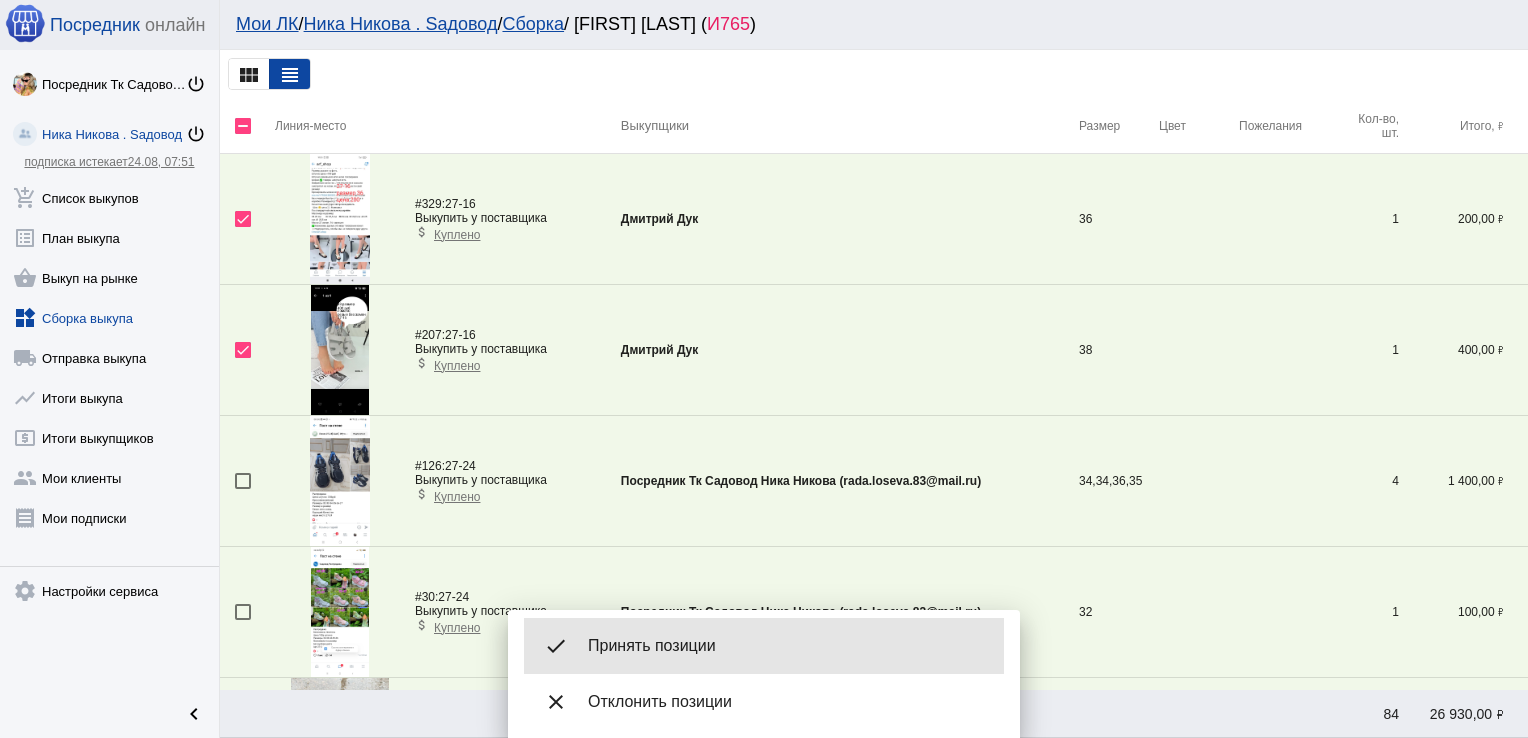 click on "Принять позиции" at bounding box center [788, 646] 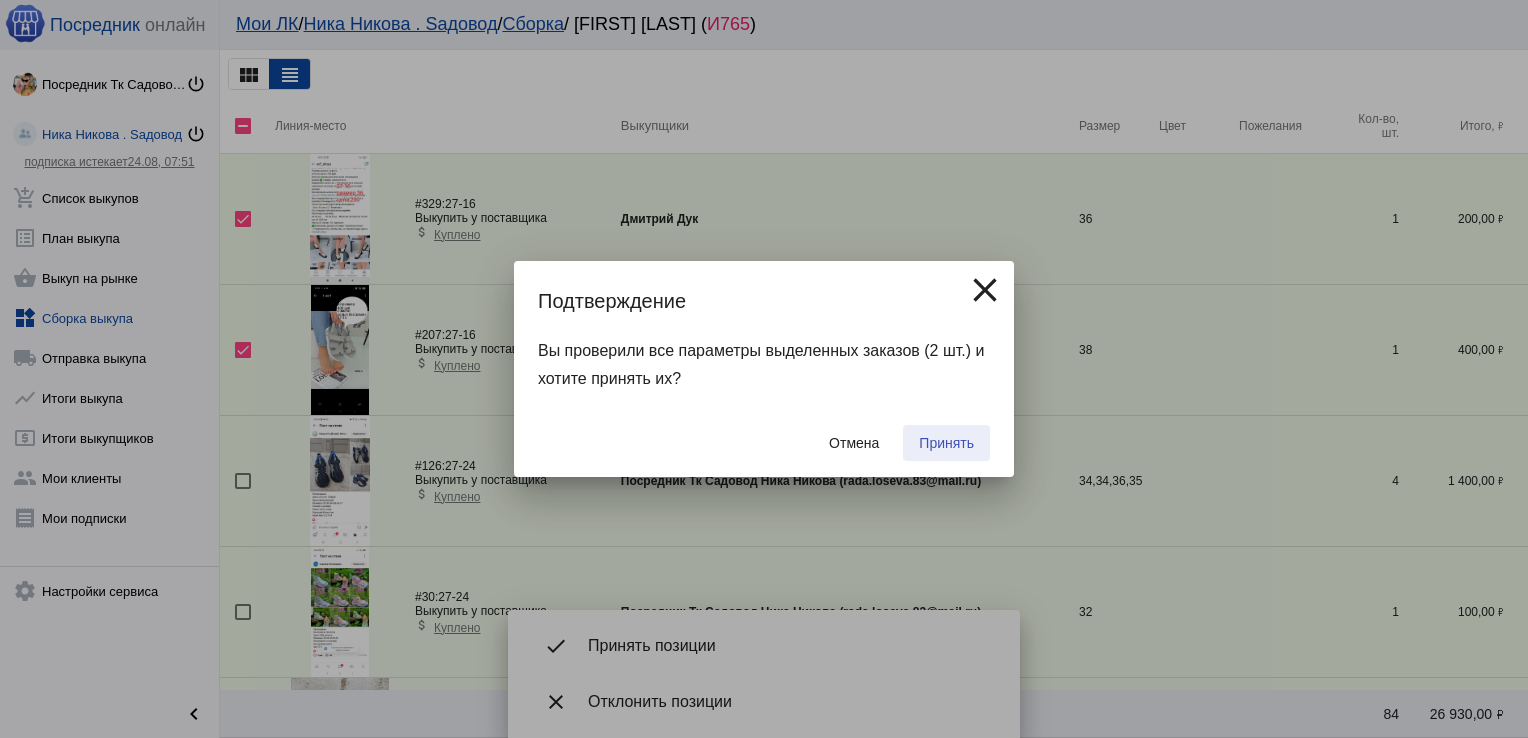 click on "Принять" at bounding box center [946, 443] 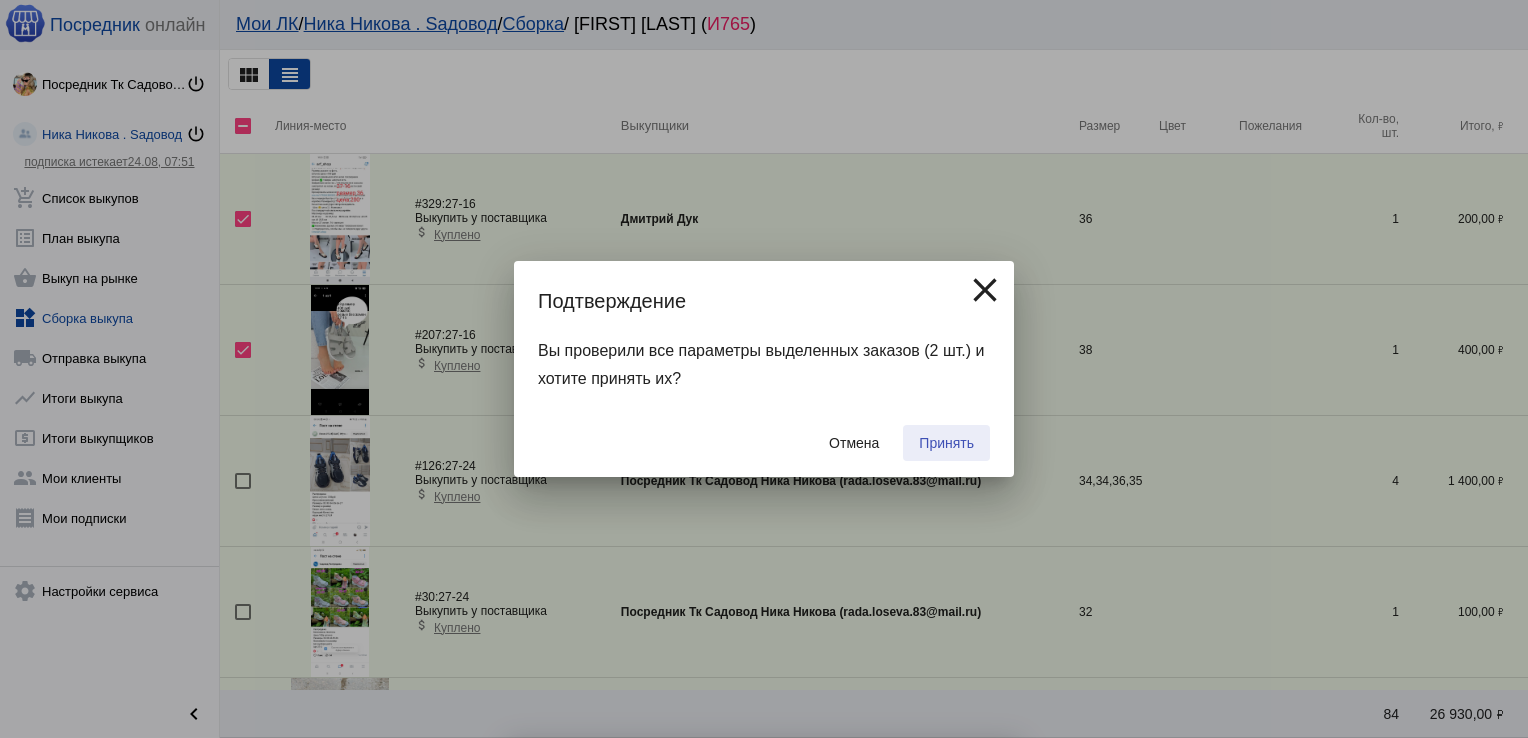 checkbox on "false" 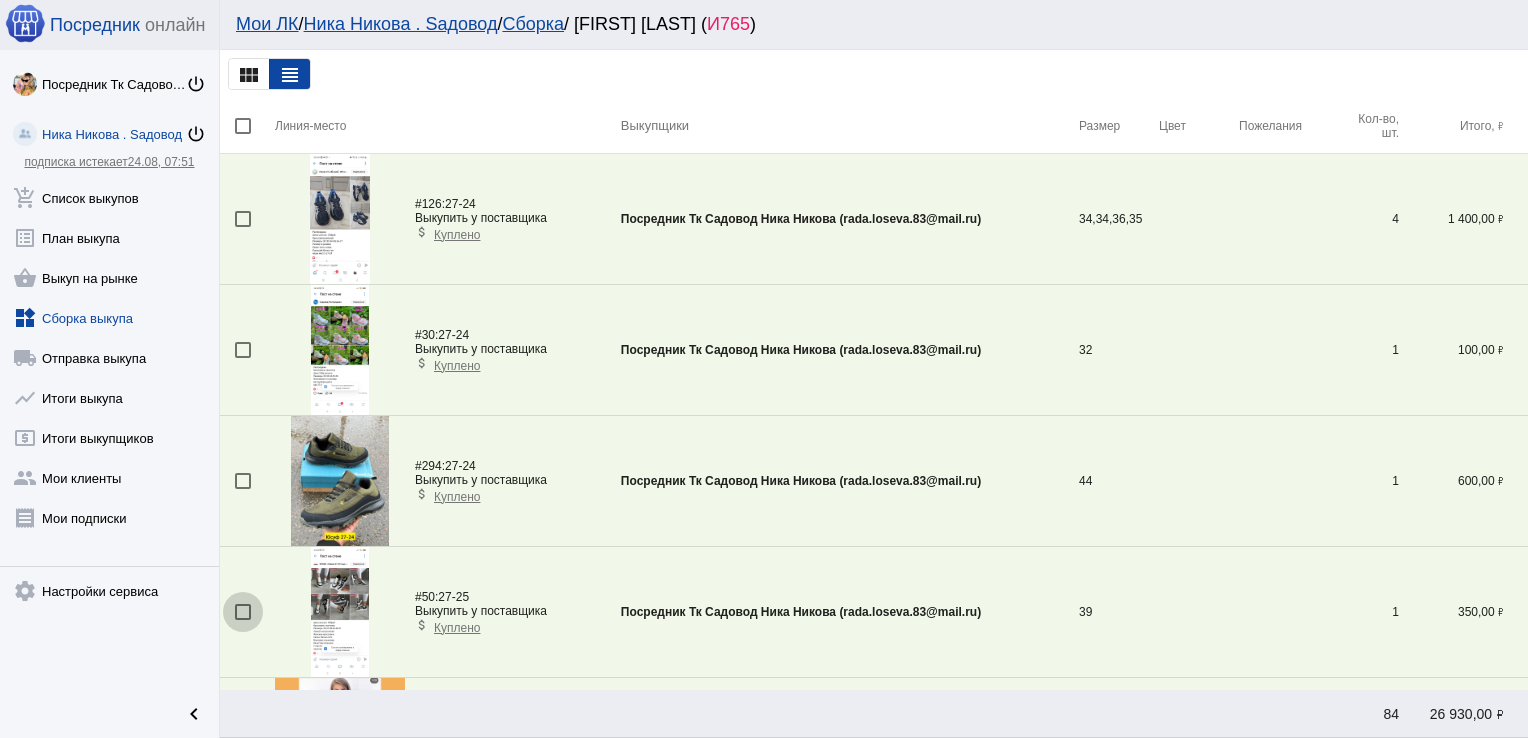 click at bounding box center [243, 612] 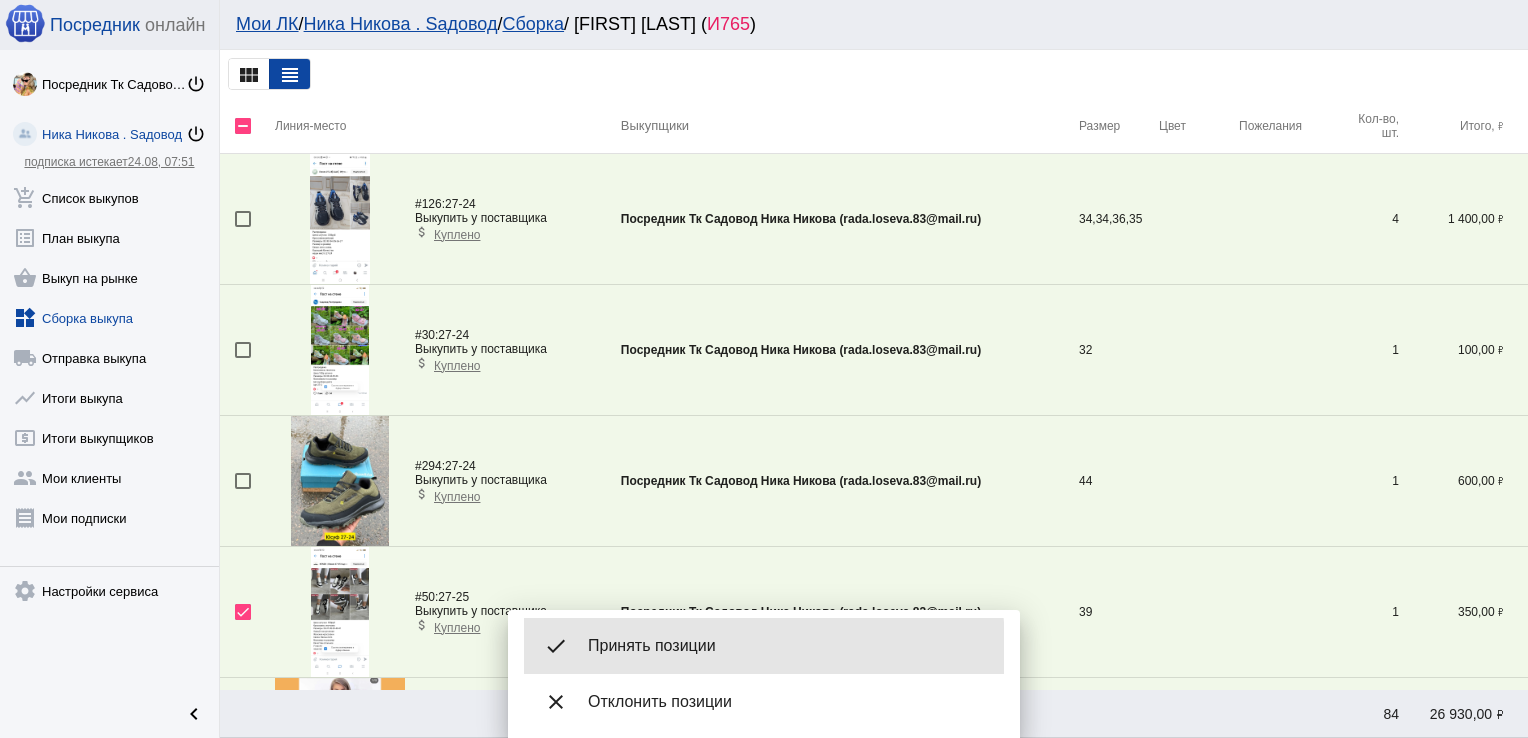 click on "Принять позиции" at bounding box center [788, 646] 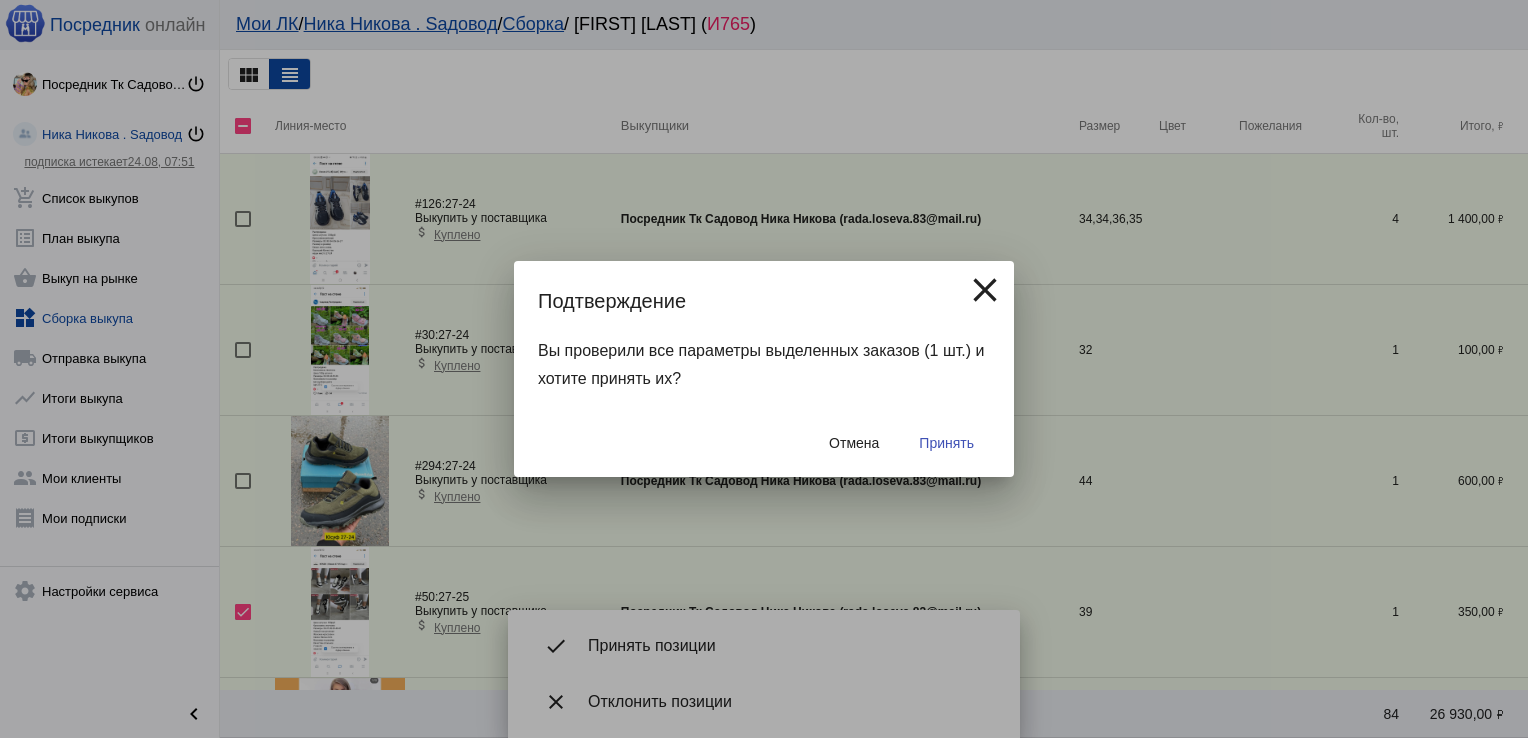 click on "Принять" at bounding box center (946, 443) 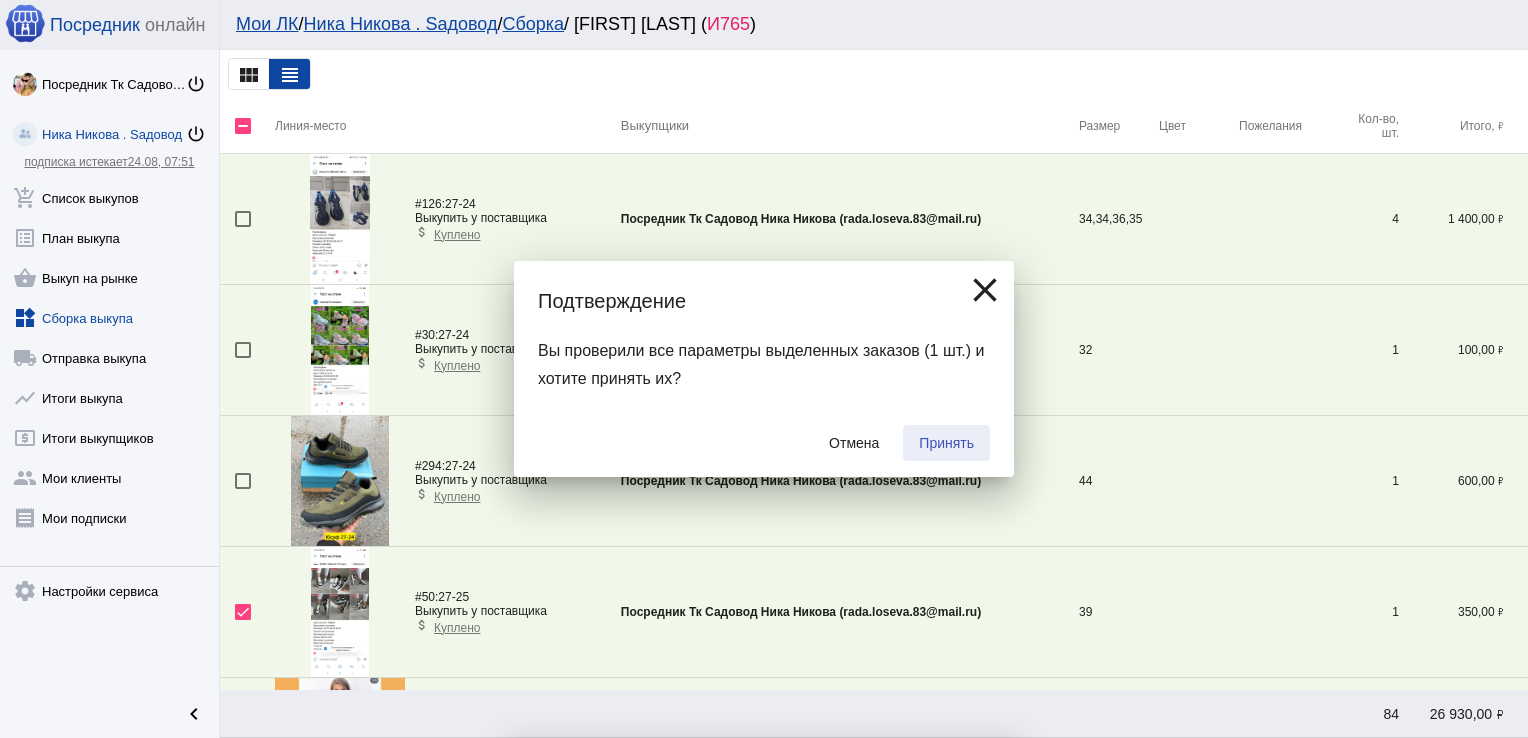 checkbox on "false" 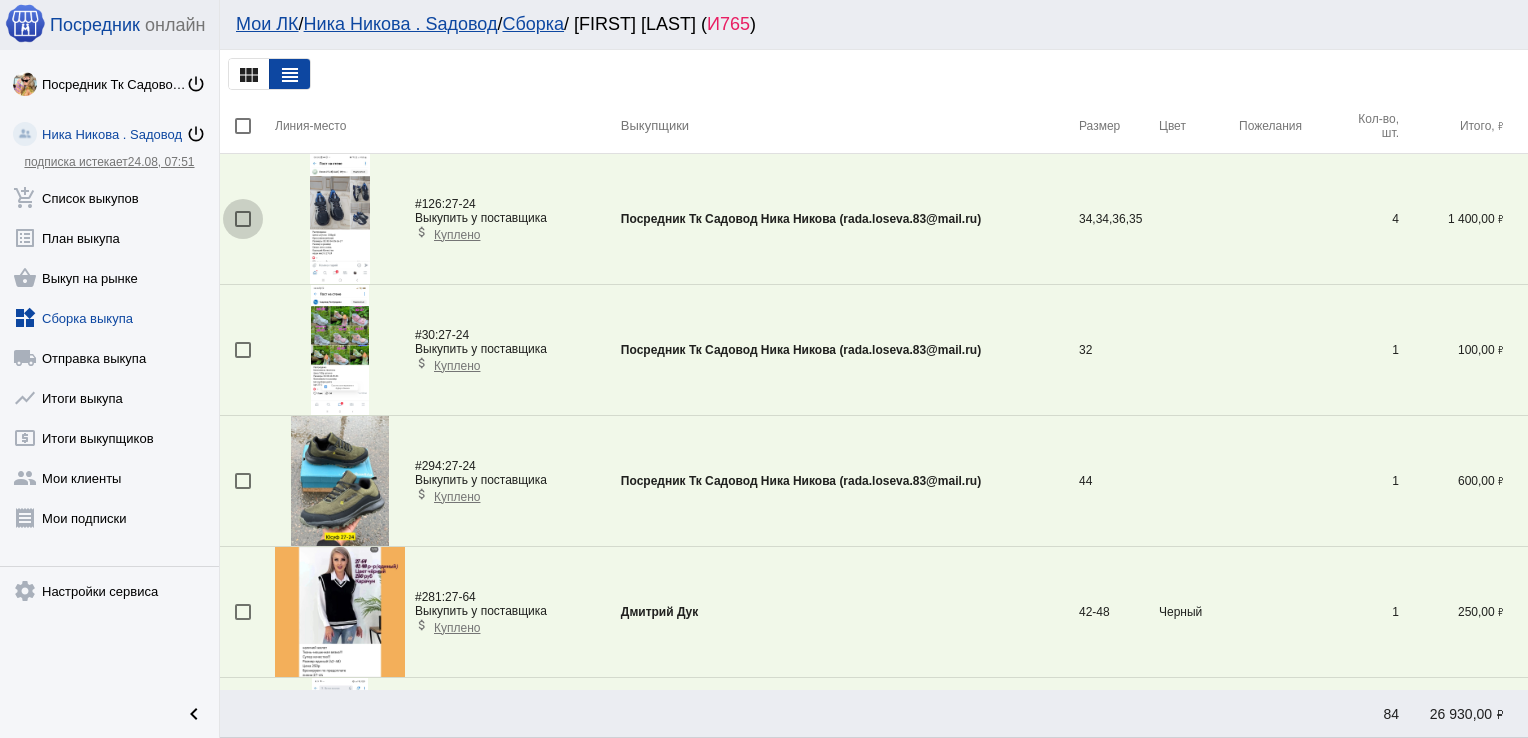 click at bounding box center (243, 219) 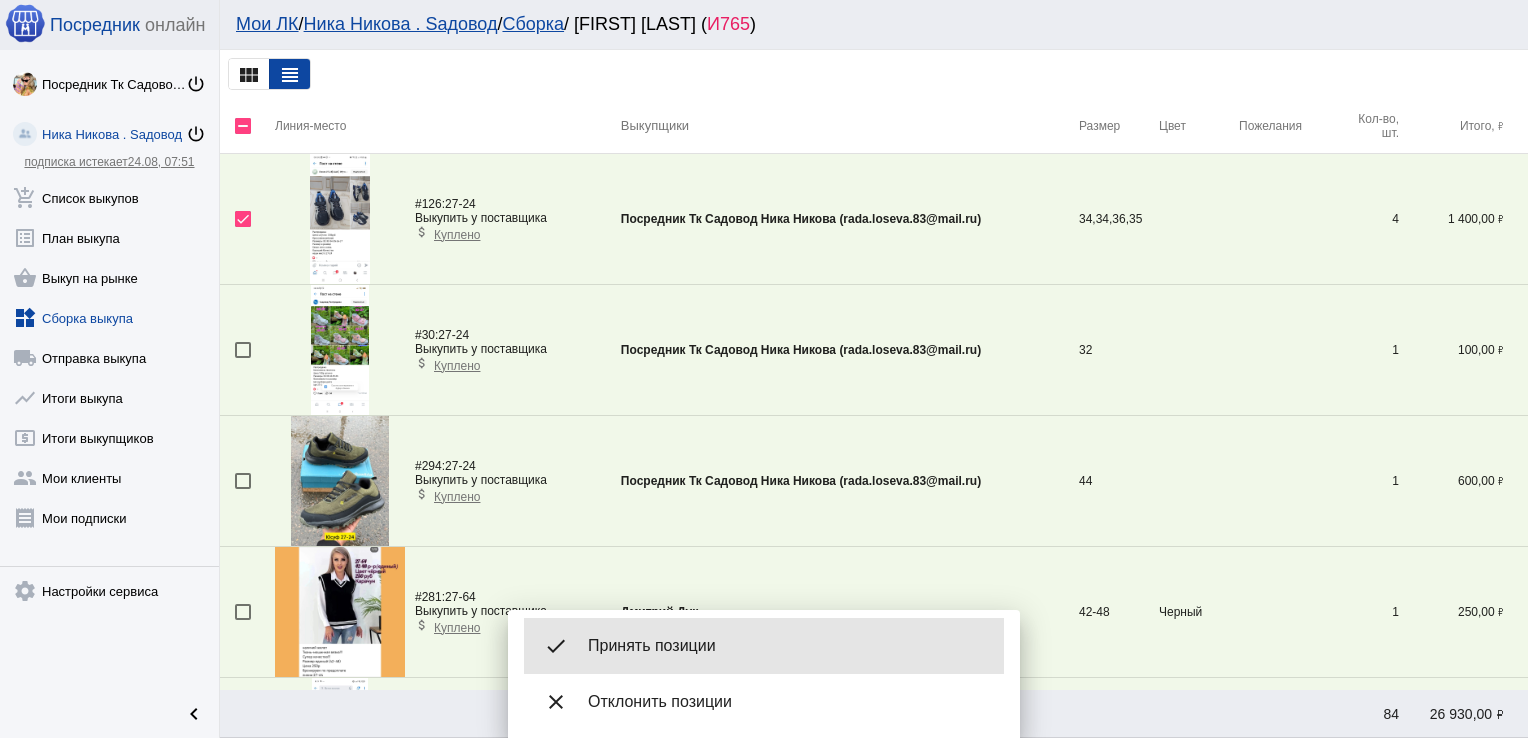 click on "done Принять позиции" at bounding box center [764, 646] 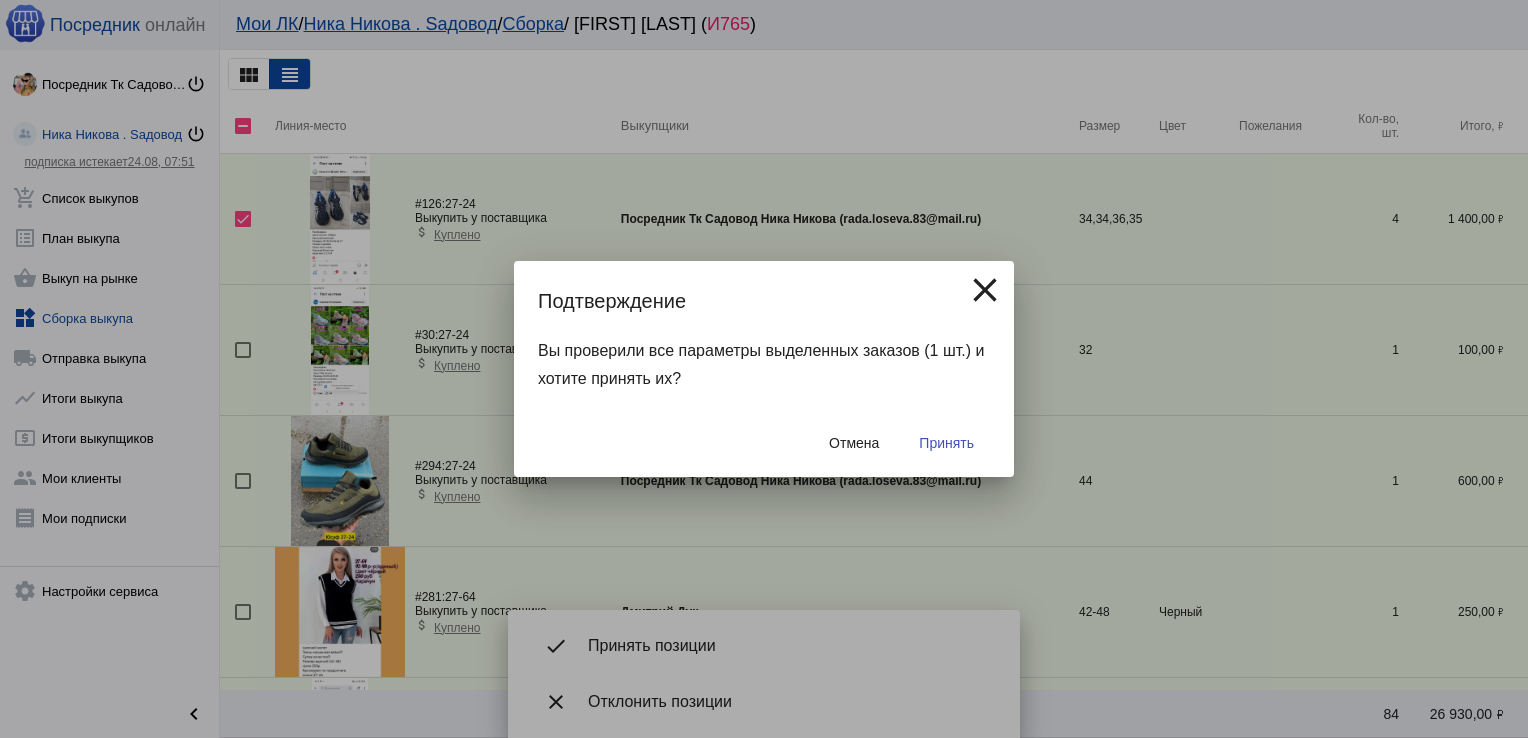 click at bounding box center [764, 369] 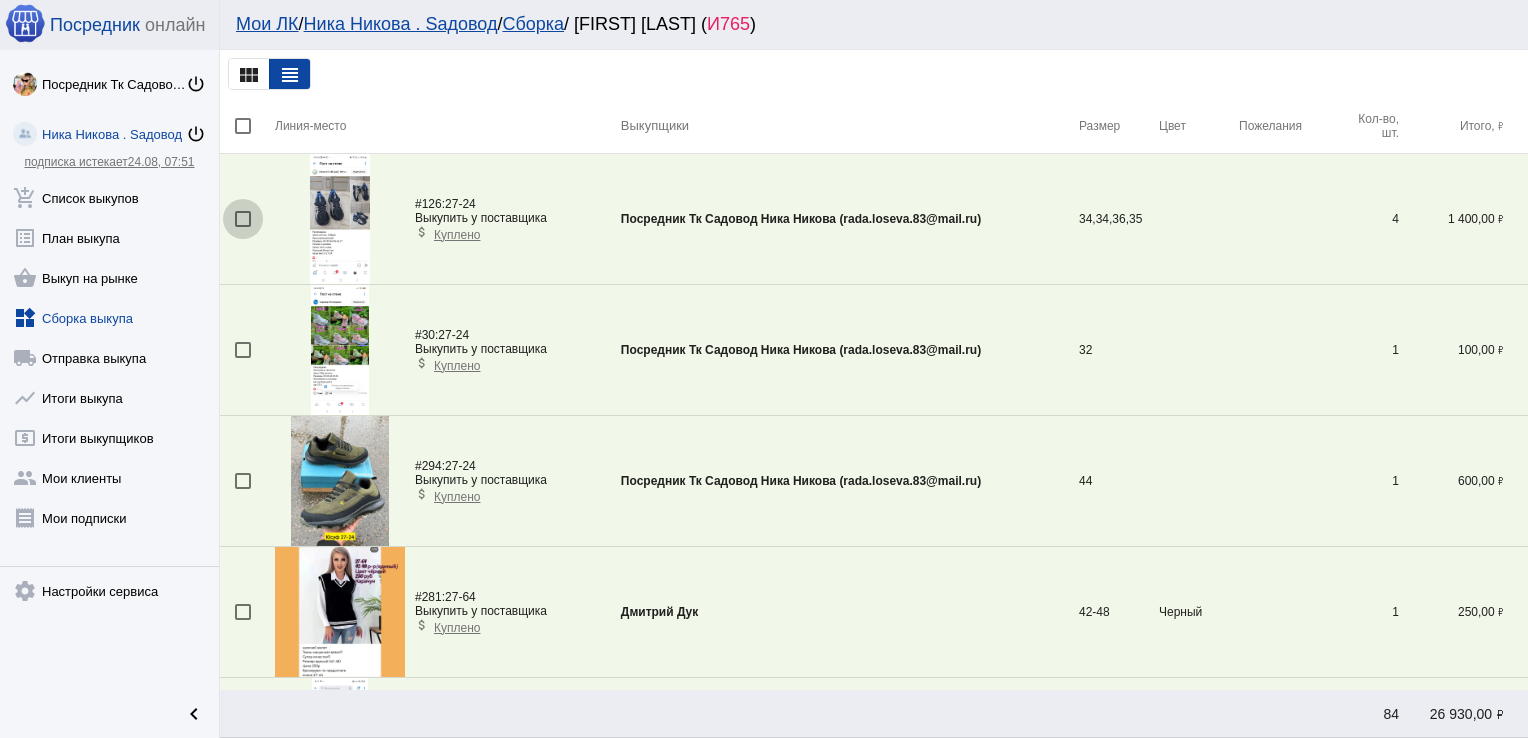 click at bounding box center [243, 219] 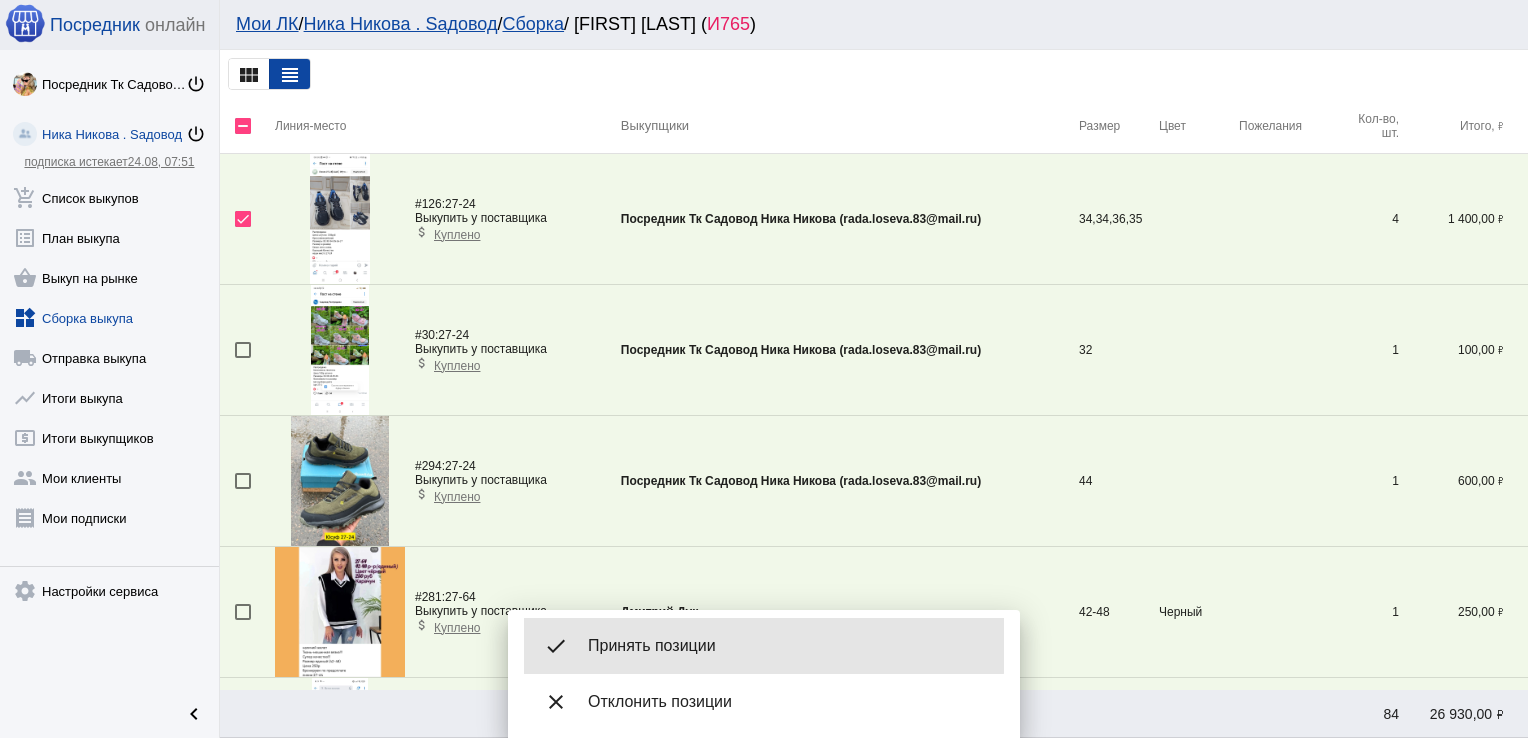 click on "done Принять позиции" at bounding box center (764, 646) 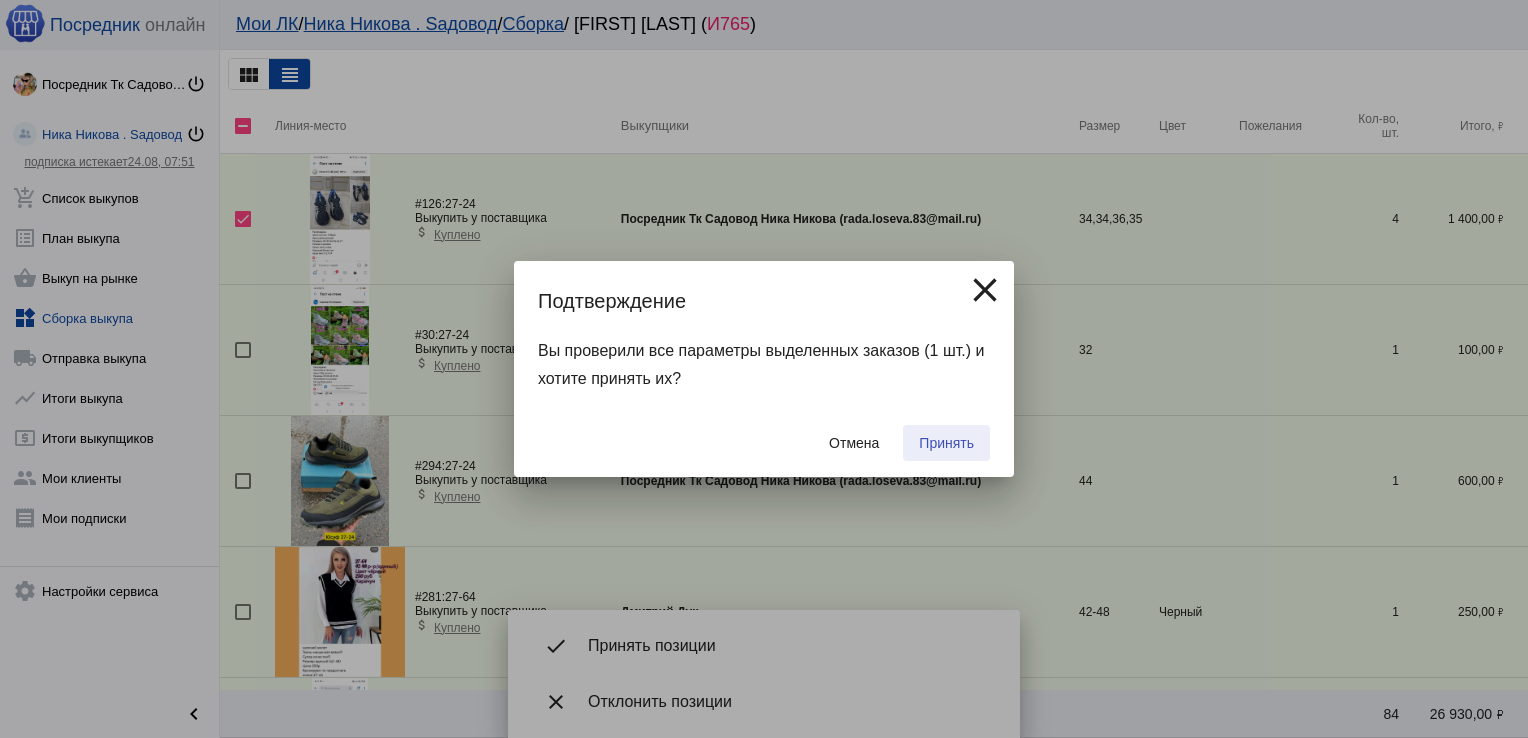 click on "Принять" at bounding box center (946, 443) 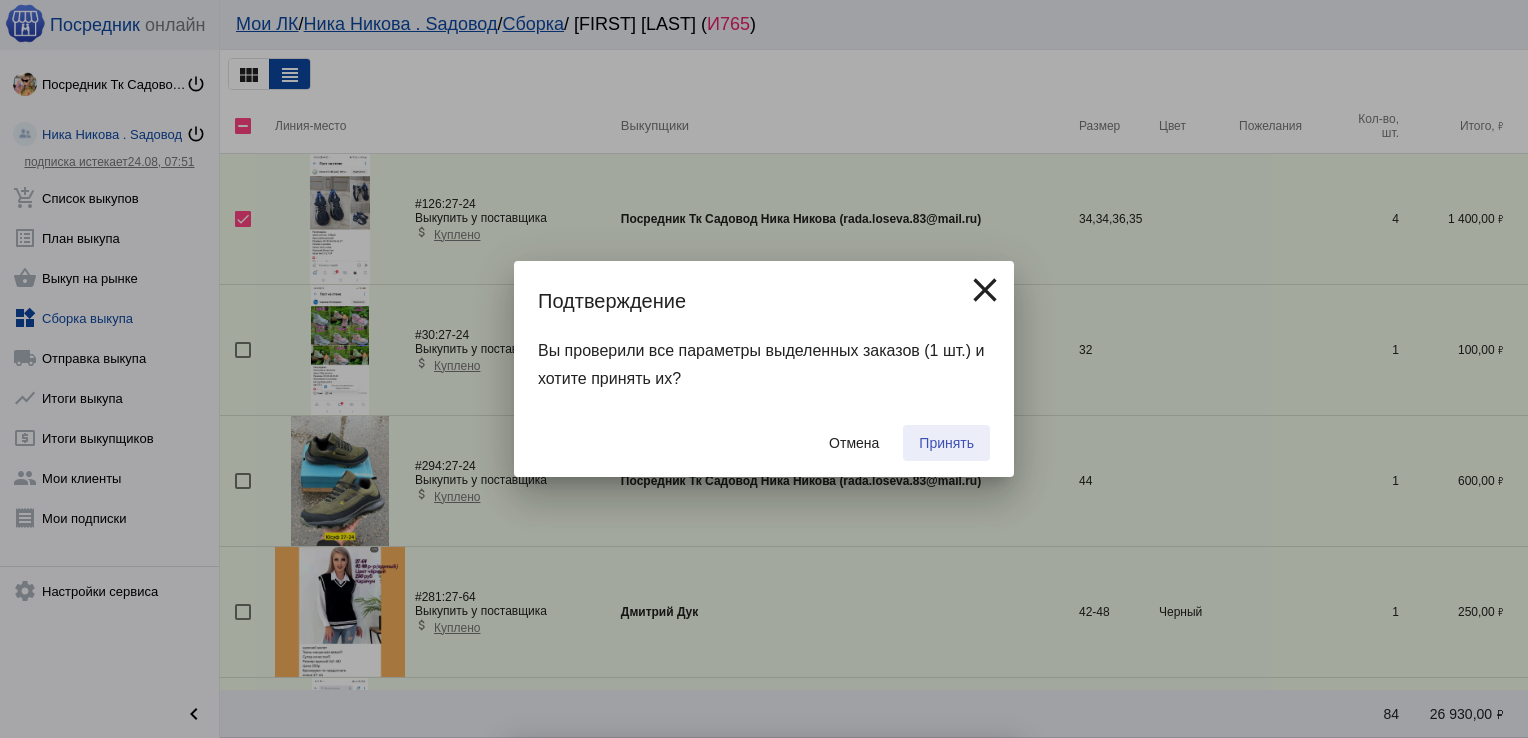 checkbox on "false" 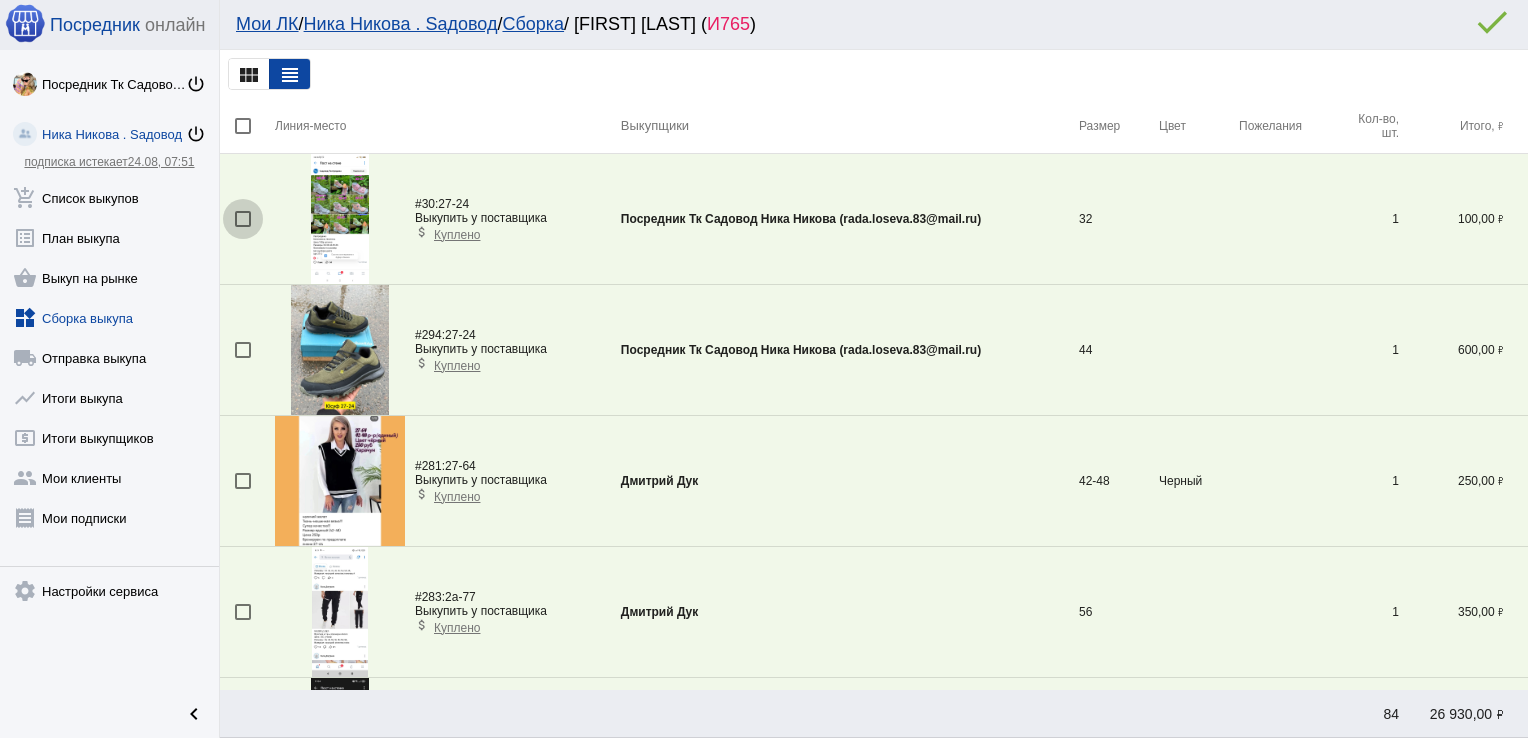 click at bounding box center [243, 219] 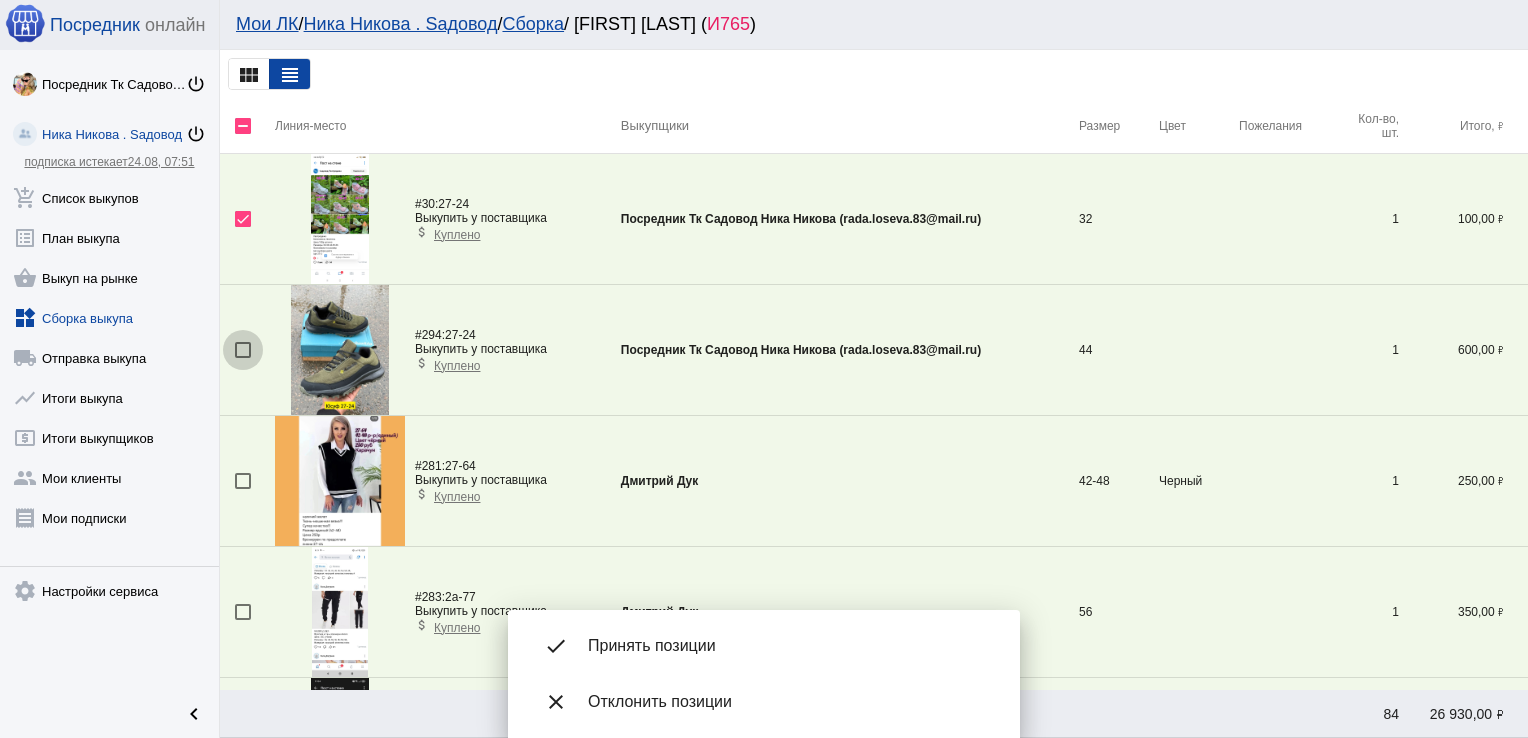 click at bounding box center (243, 350) 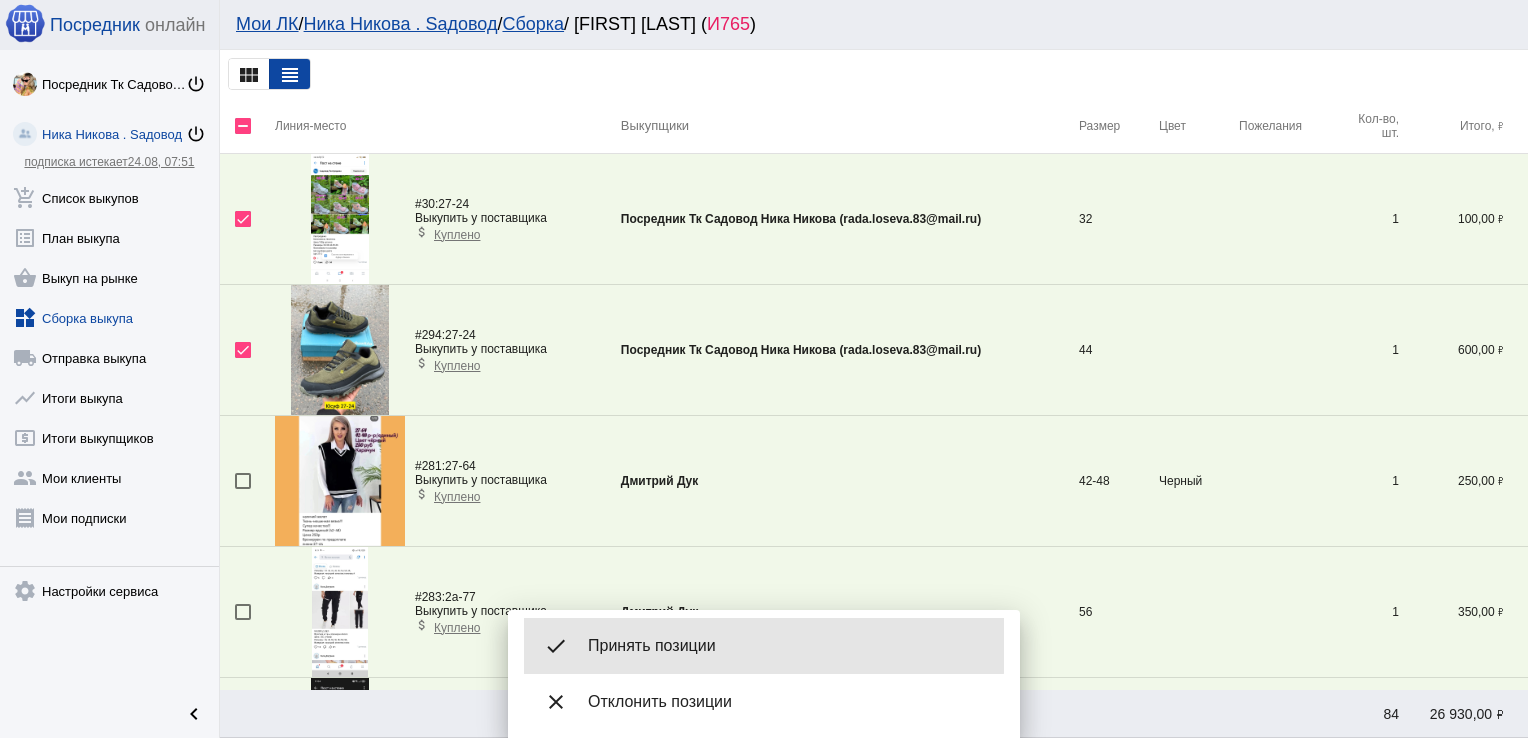 click on "done Принять позиции" at bounding box center (764, 646) 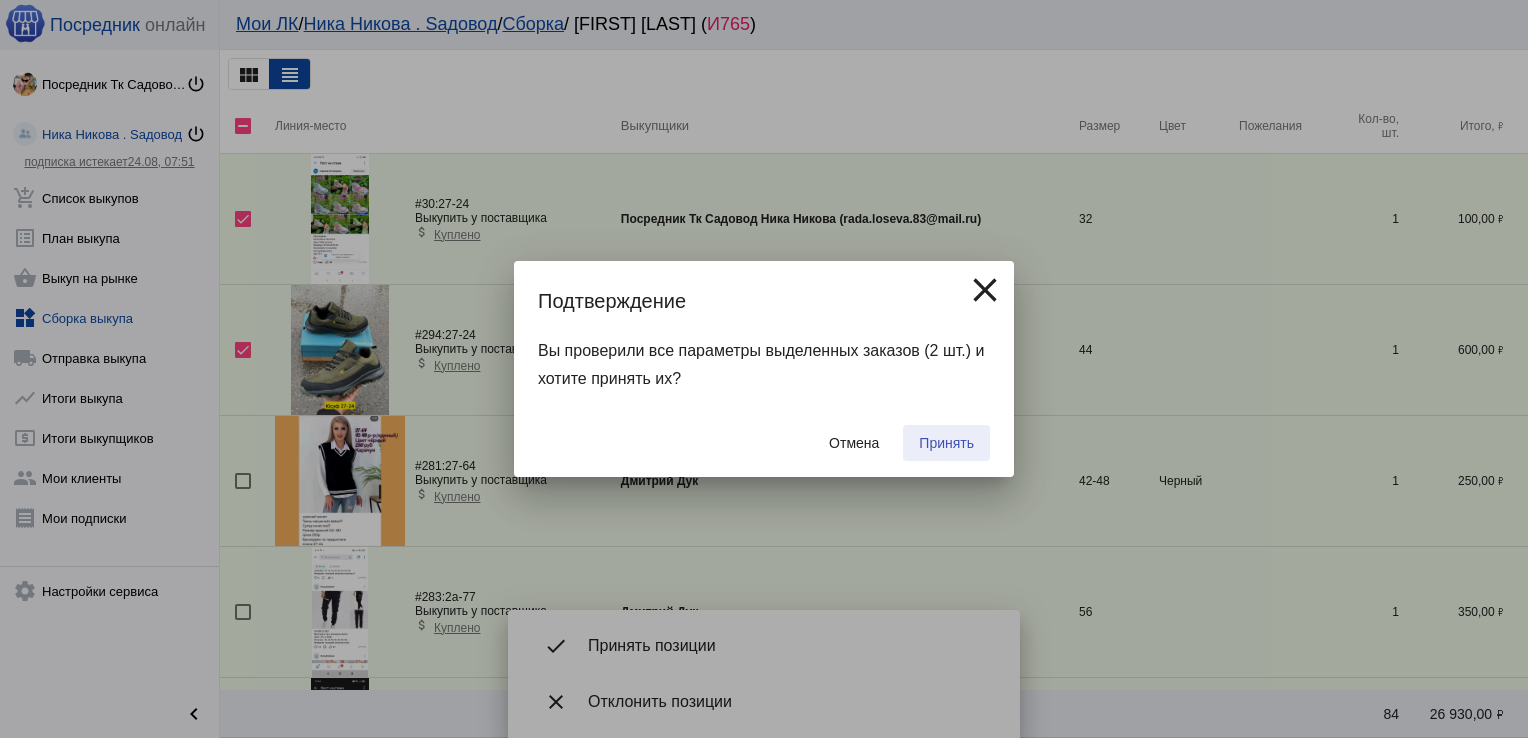 click on "Принять" at bounding box center (946, 443) 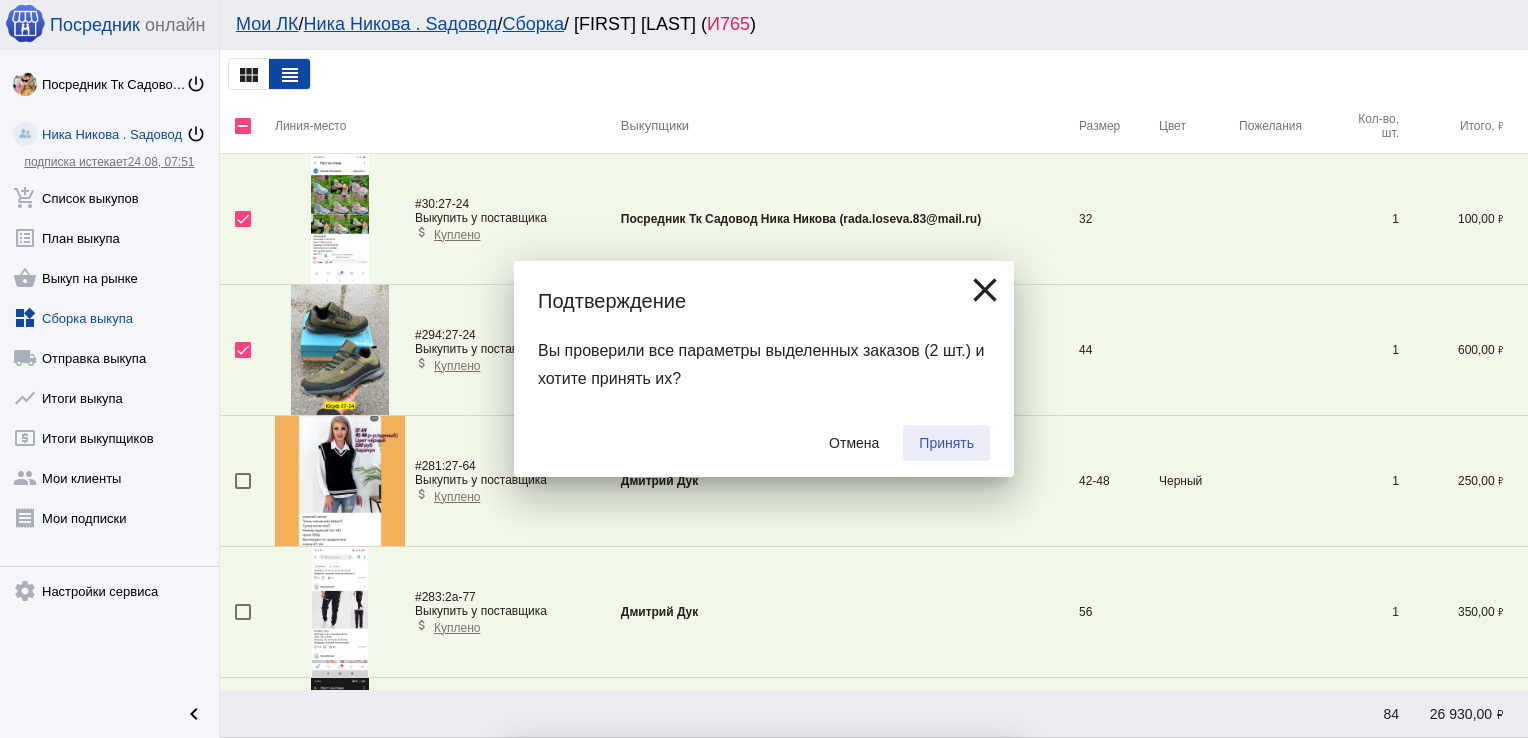 checkbox on "false" 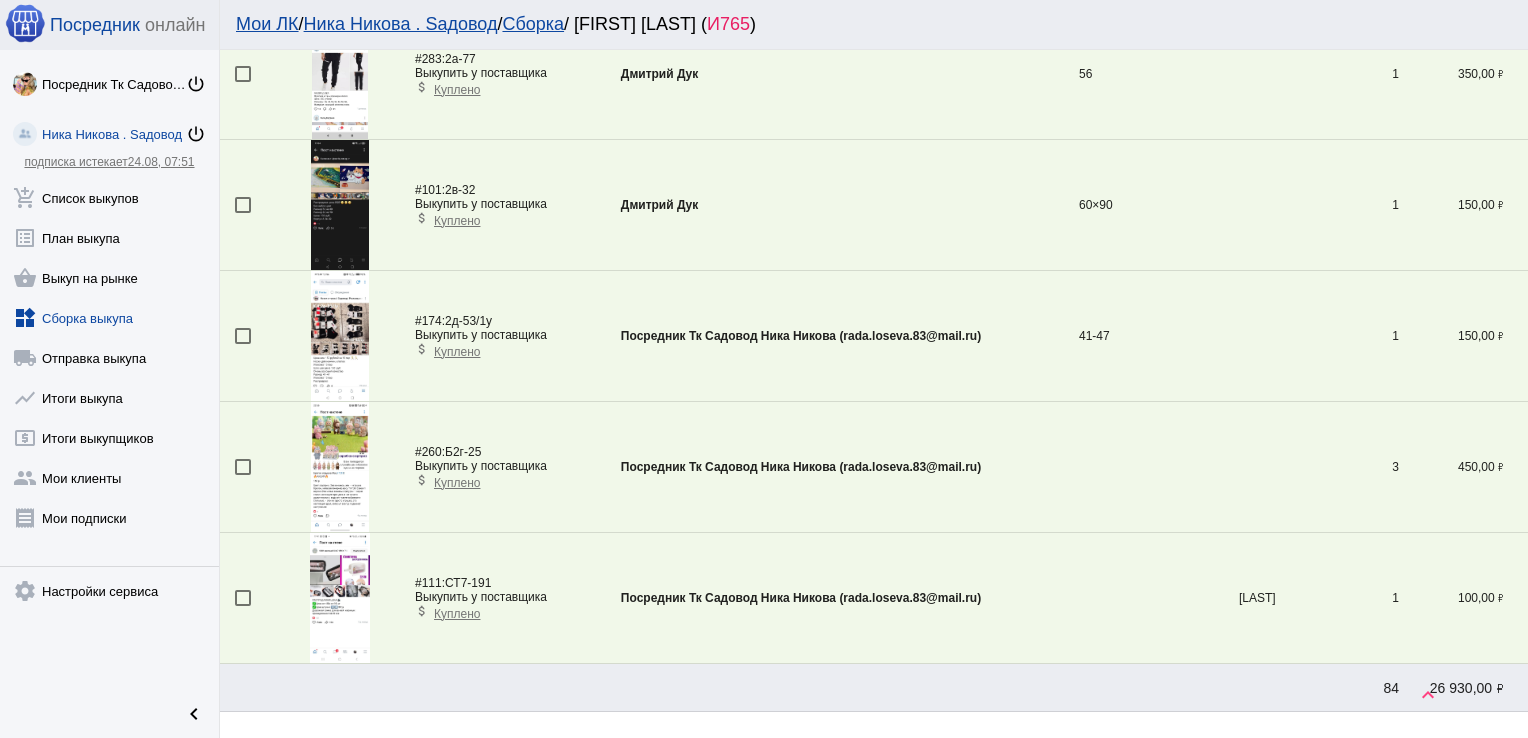 scroll, scrollTop: 300, scrollLeft: 0, axis: vertical 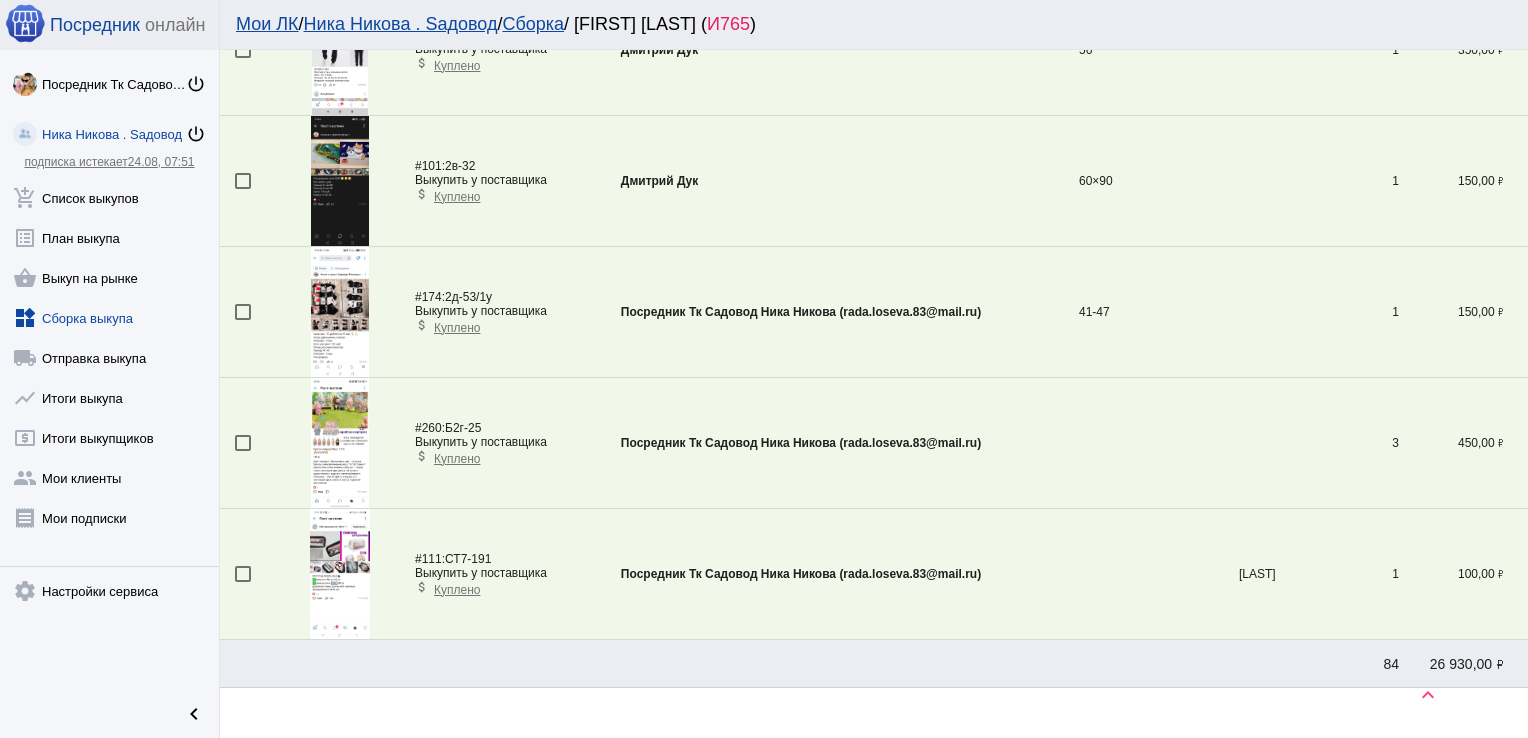 click at bounding box center [340, 443] 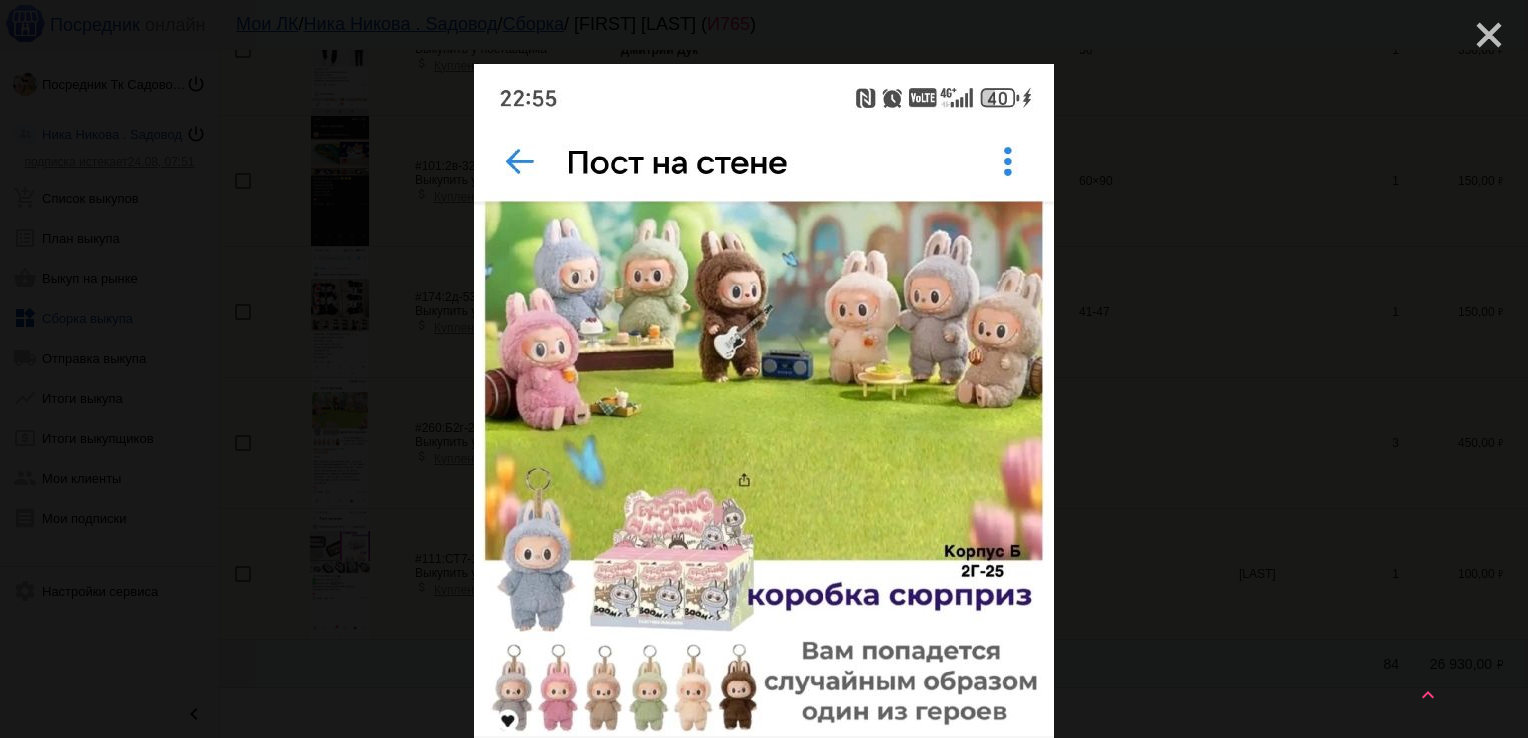 click on "close" 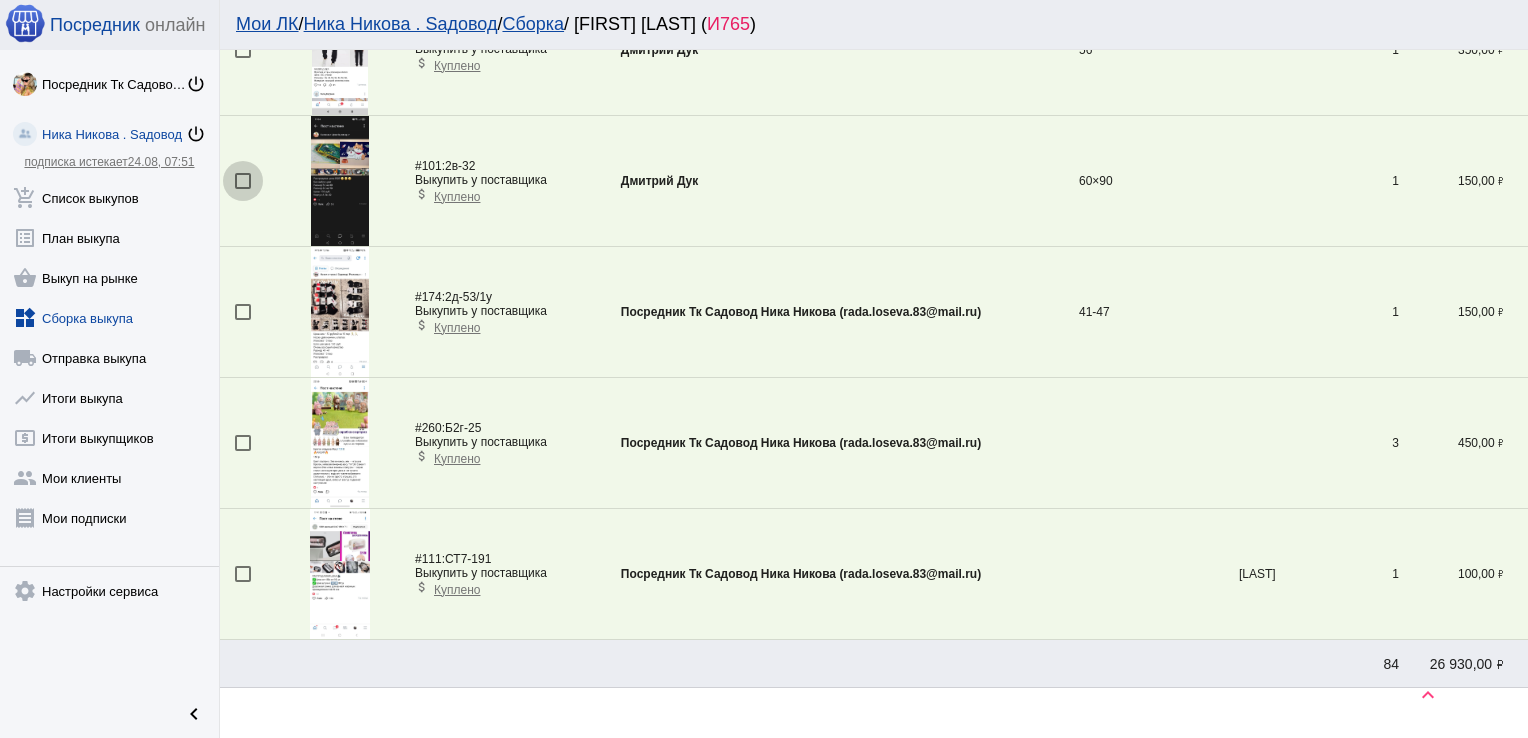 click at bounding box center (243, 181) 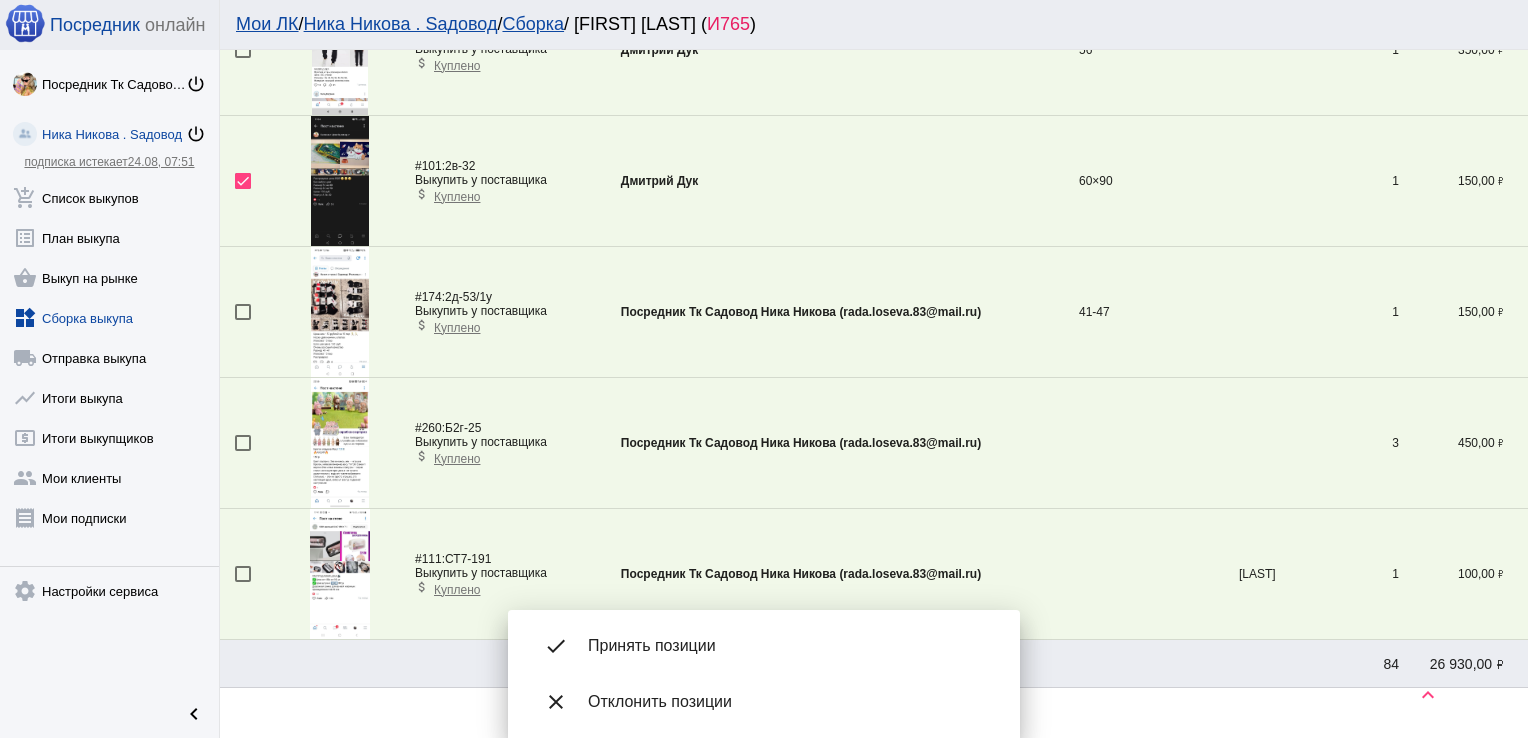 click on "done Принять позиции" at bounding box center [764, 646] 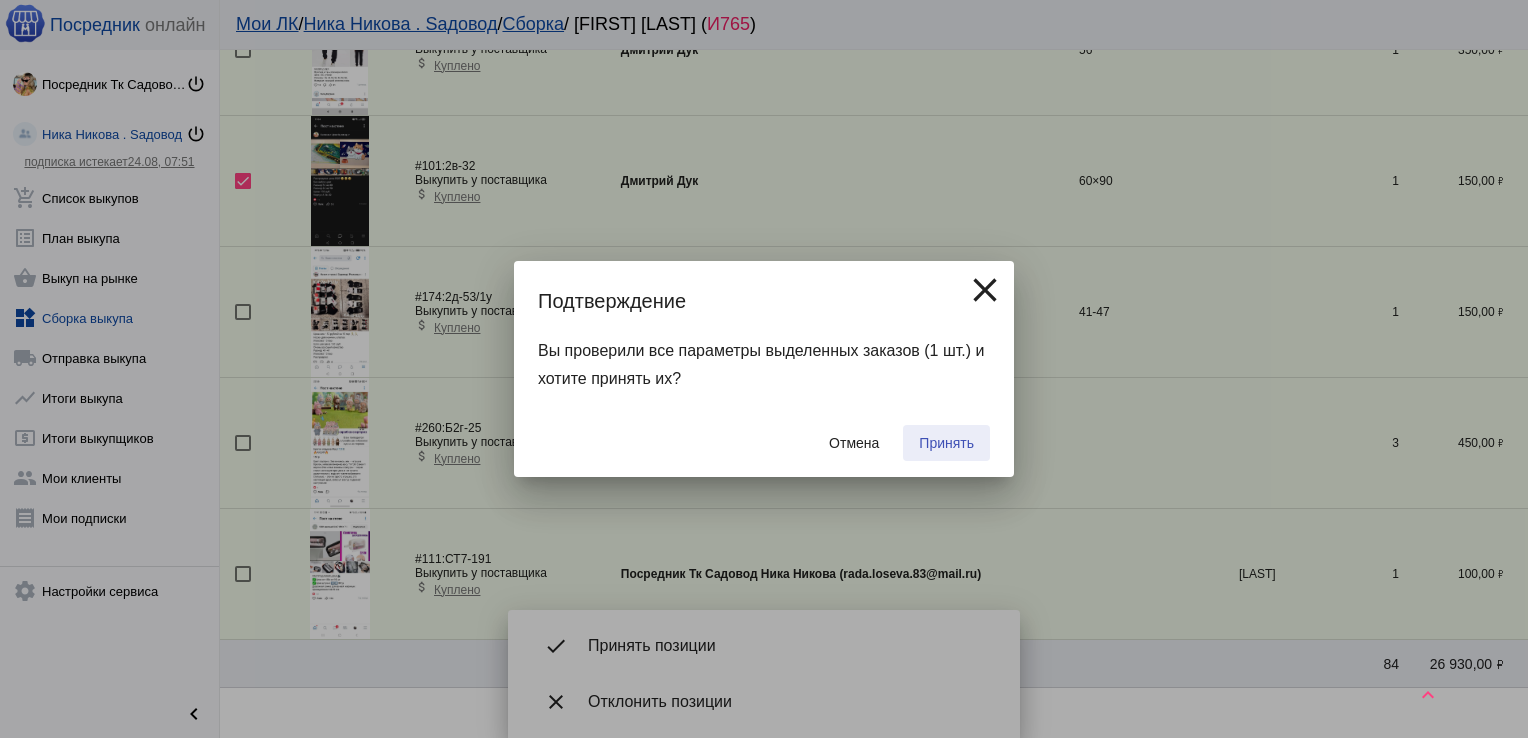 click on "Принять" at bounding box center [946, 443] 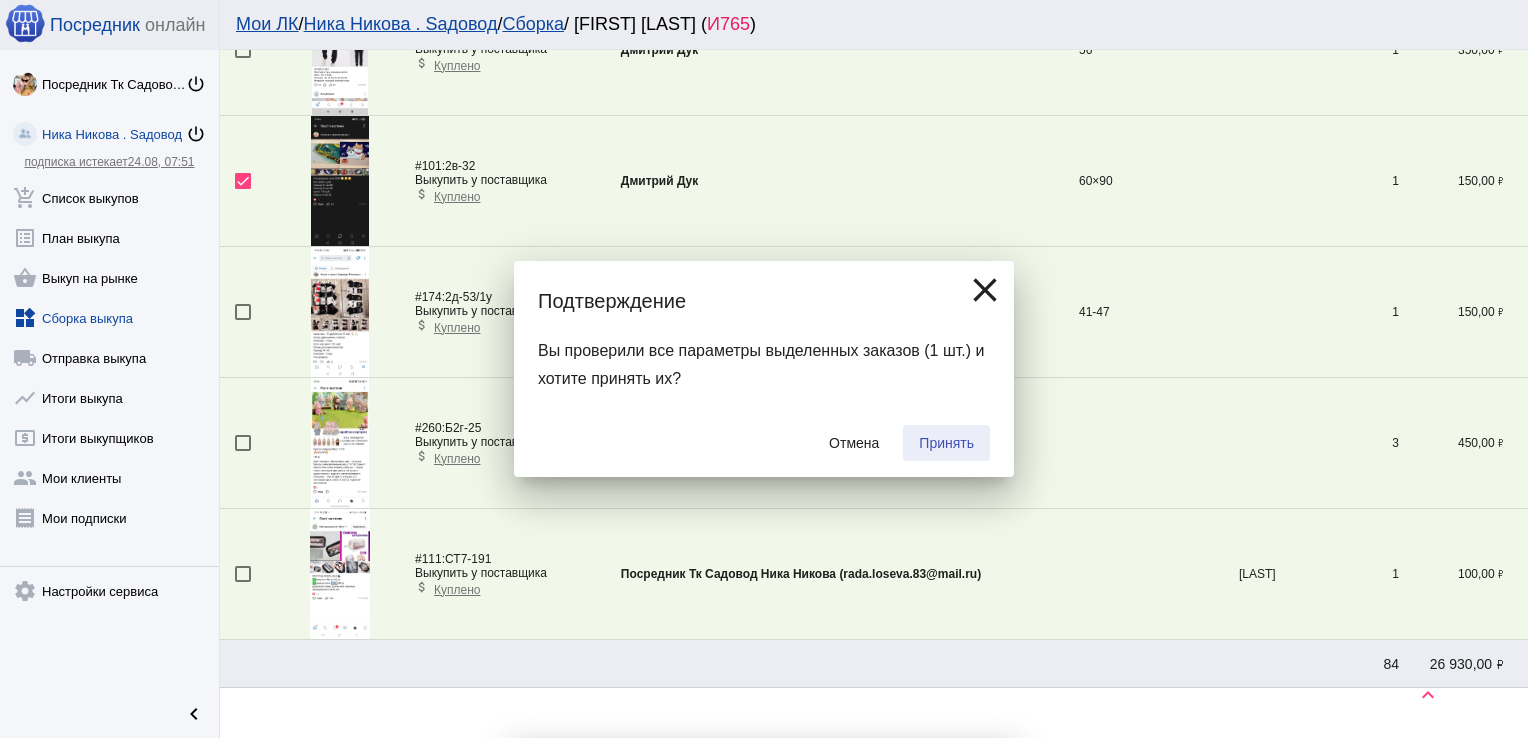 checkbox on "false" 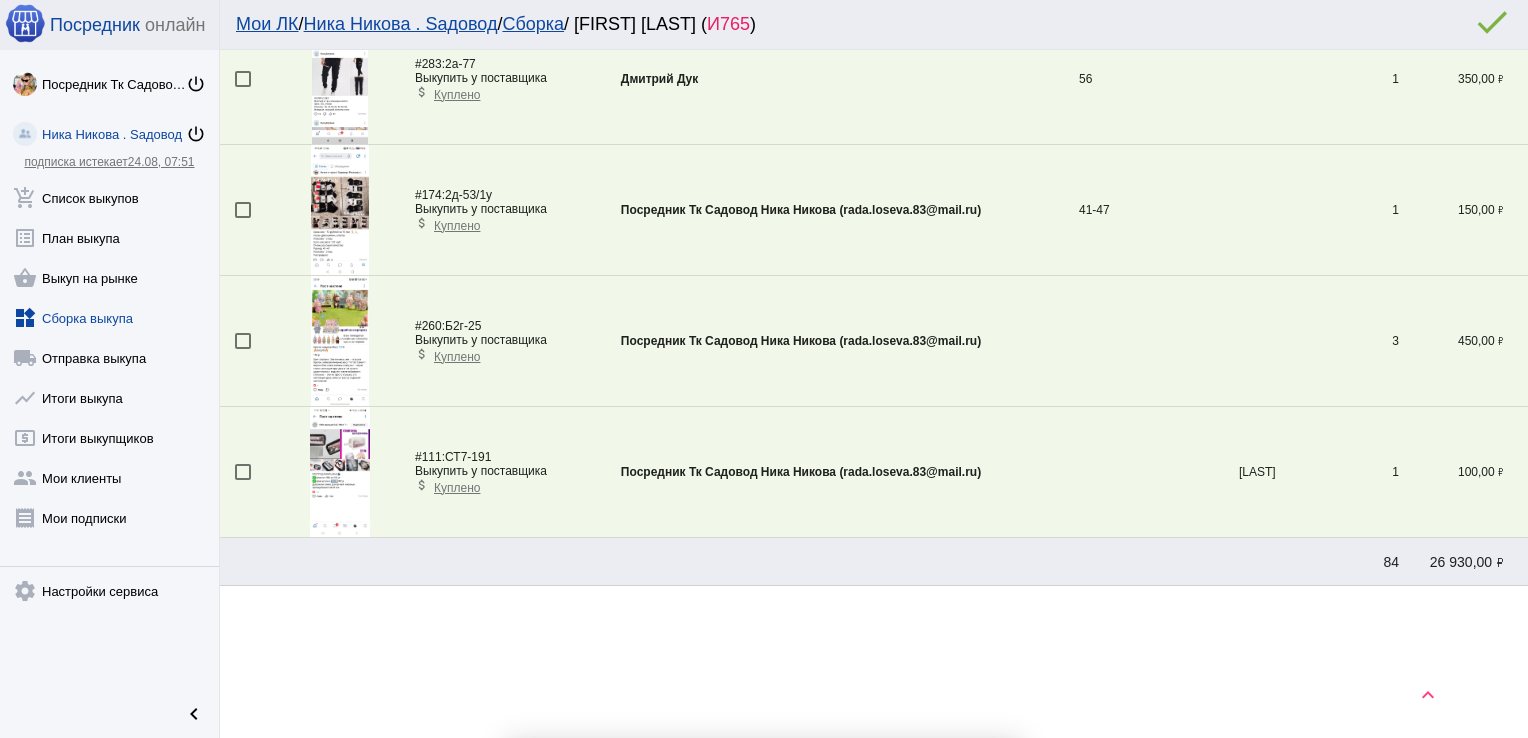 scroll, scrollTop: 268, scrollLeft: 0, axis: vertical 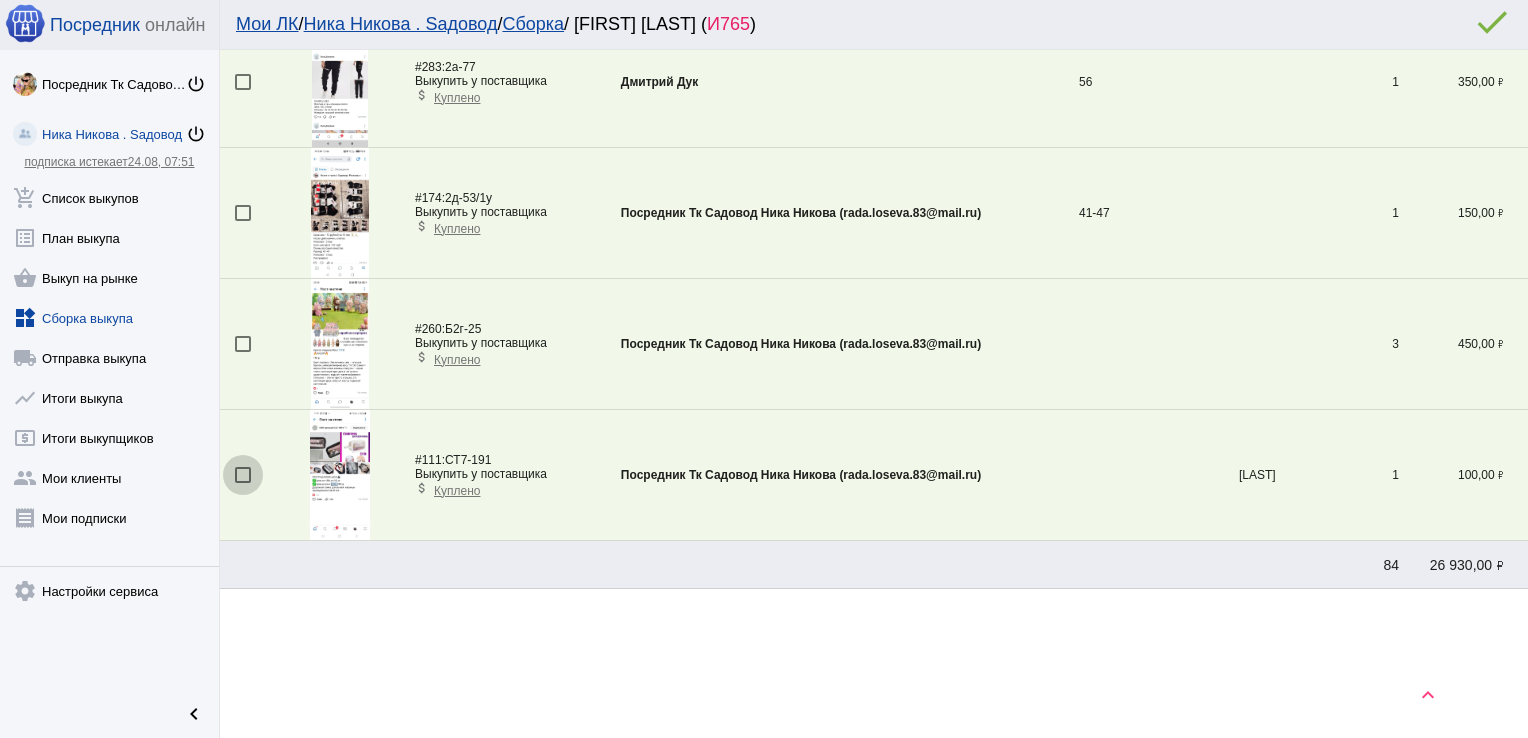 click at bounding box center [243, 475] 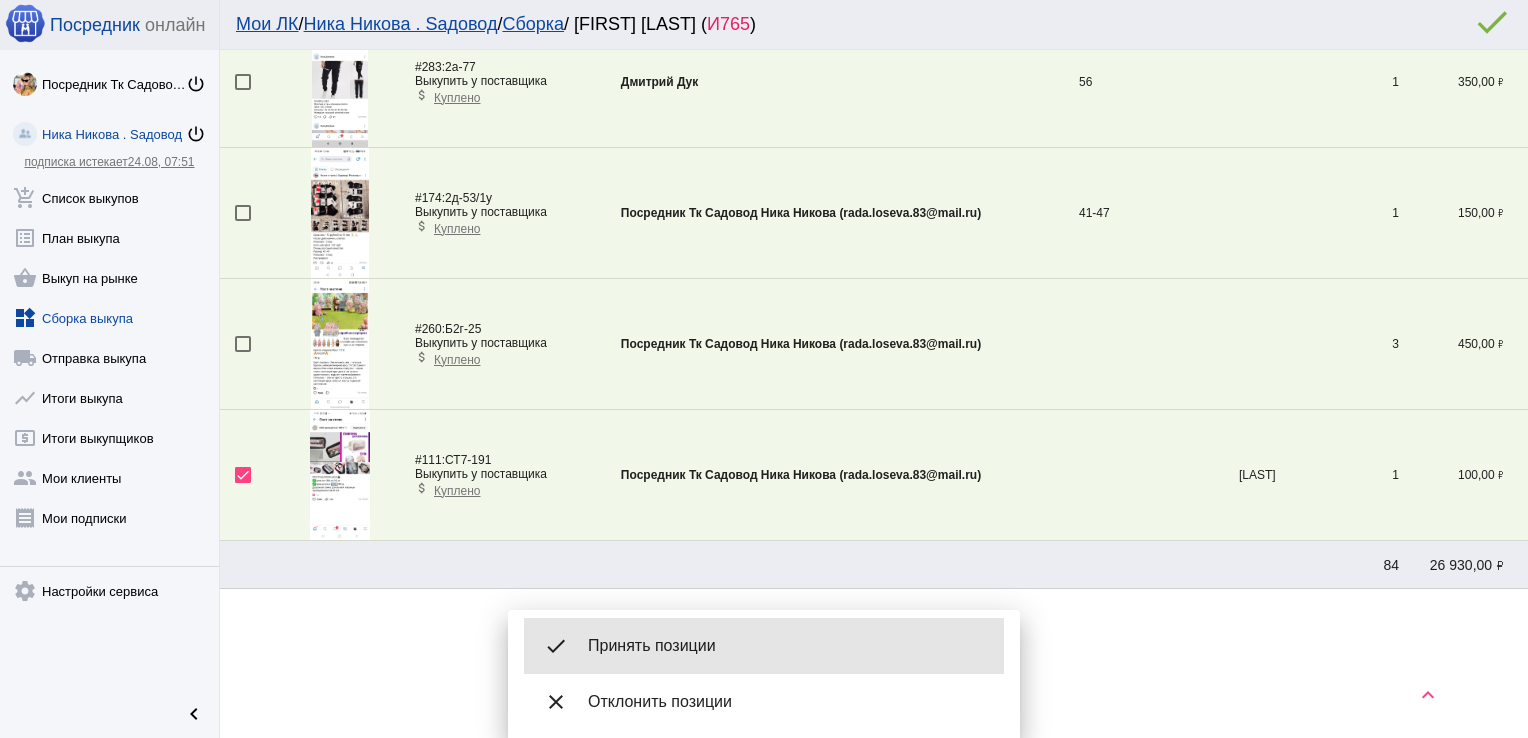 click on "Принять позиции" at bounding box center [788, 646] 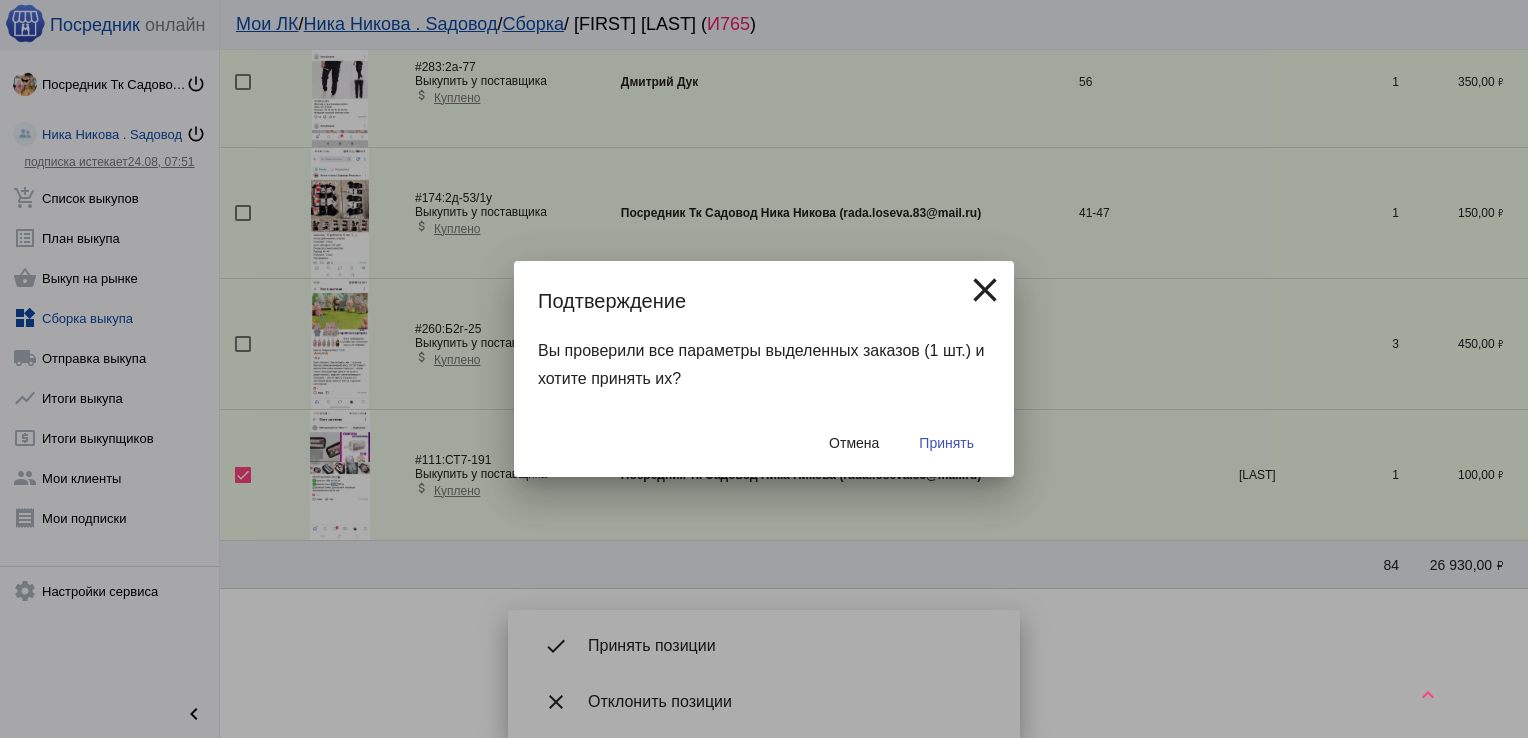 click on "Принять" at bounding box center (946, 443) 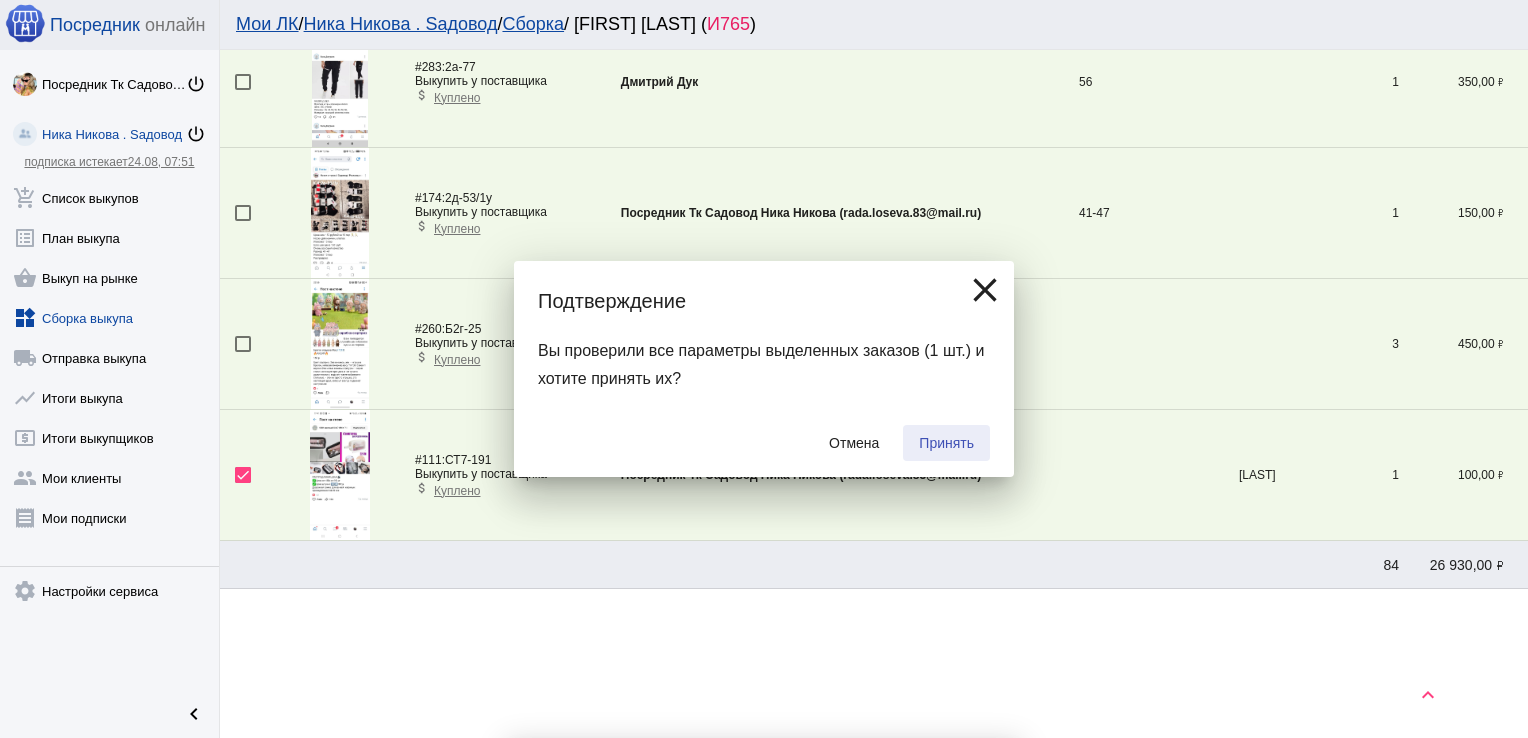 checkbox on "false" 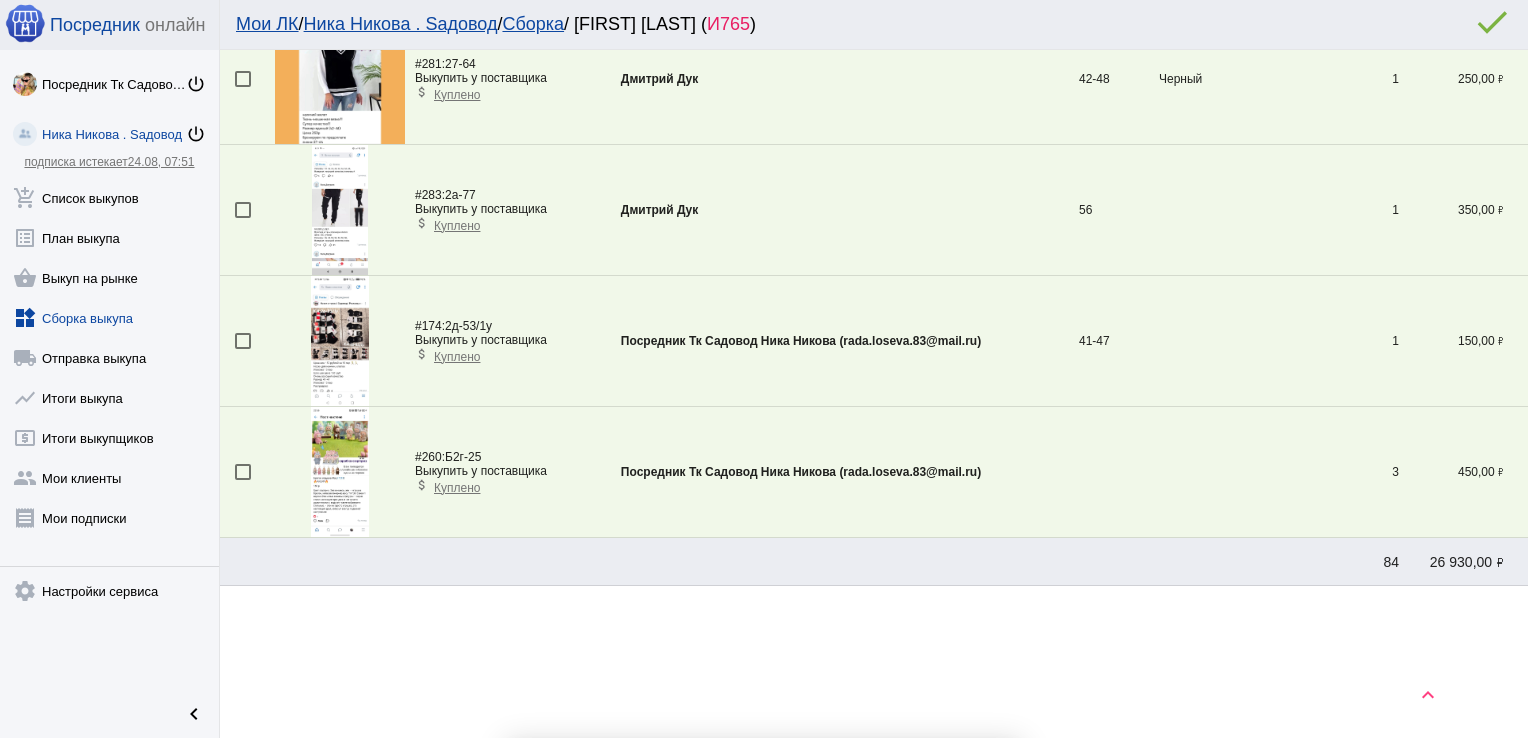 scroll, scrollTop: 138, scrollLeft: 0, axis: vertical 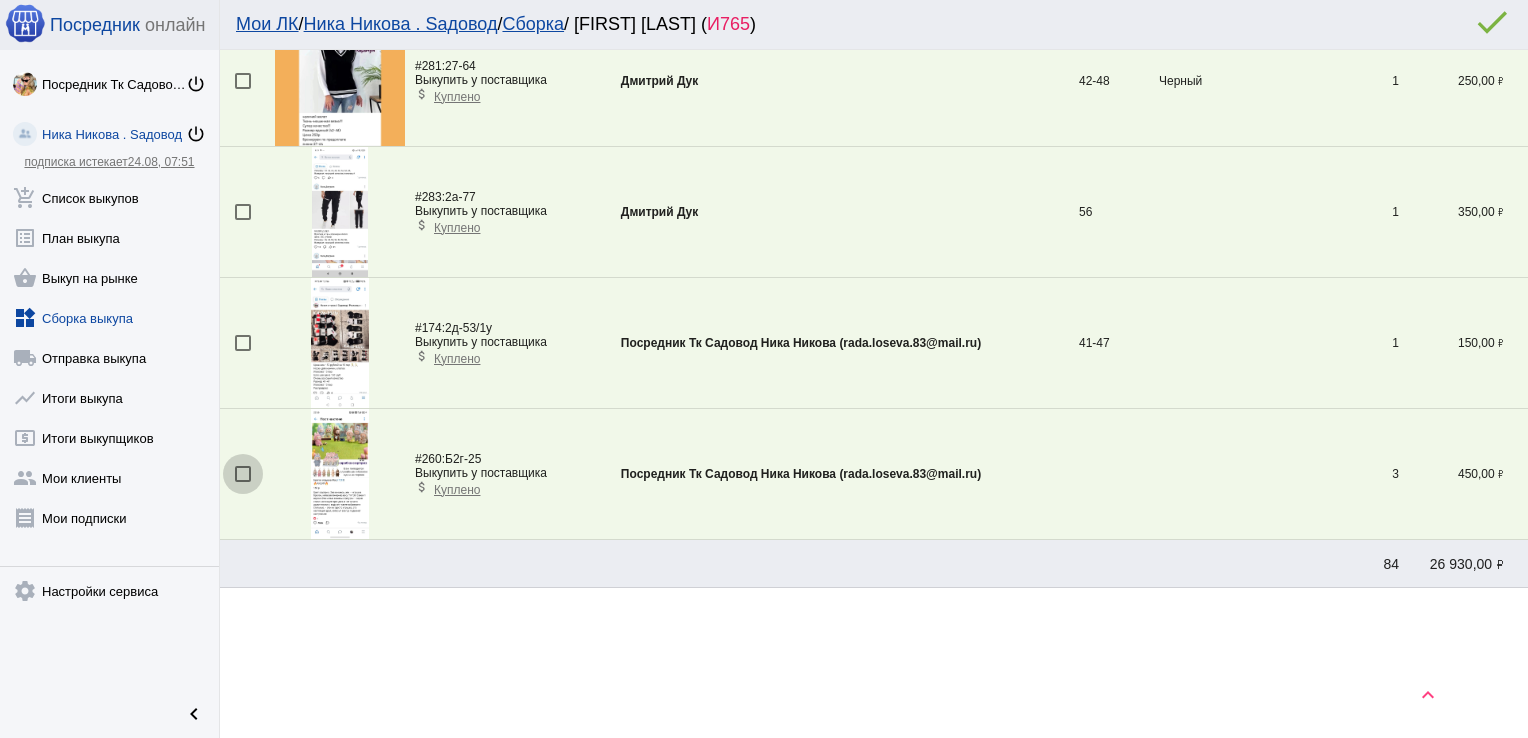 click at bounding box center [243, 474] 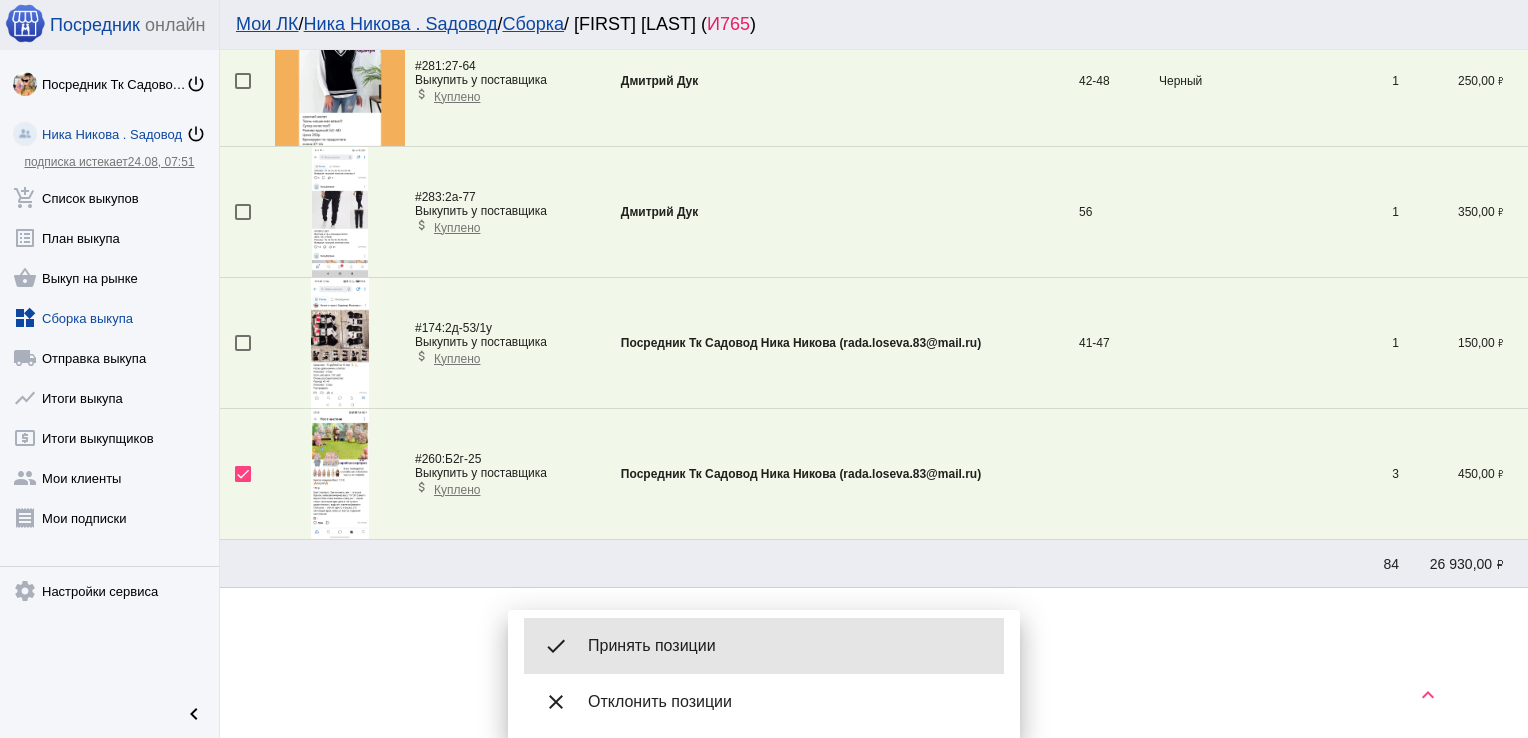 click on "Принять позиции" at bounding box center (788, 646) 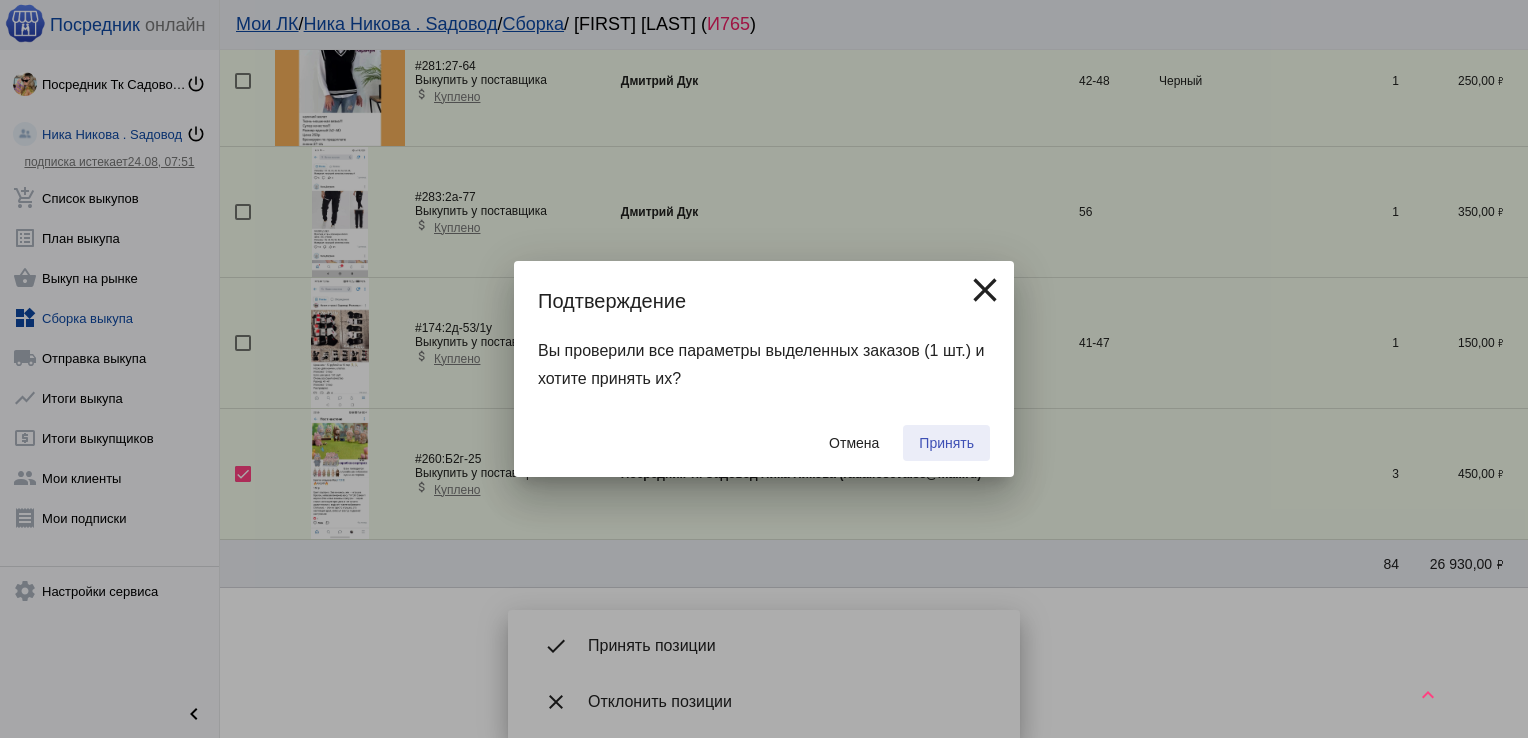 click on "Принять" at bounding box center [946, 443] 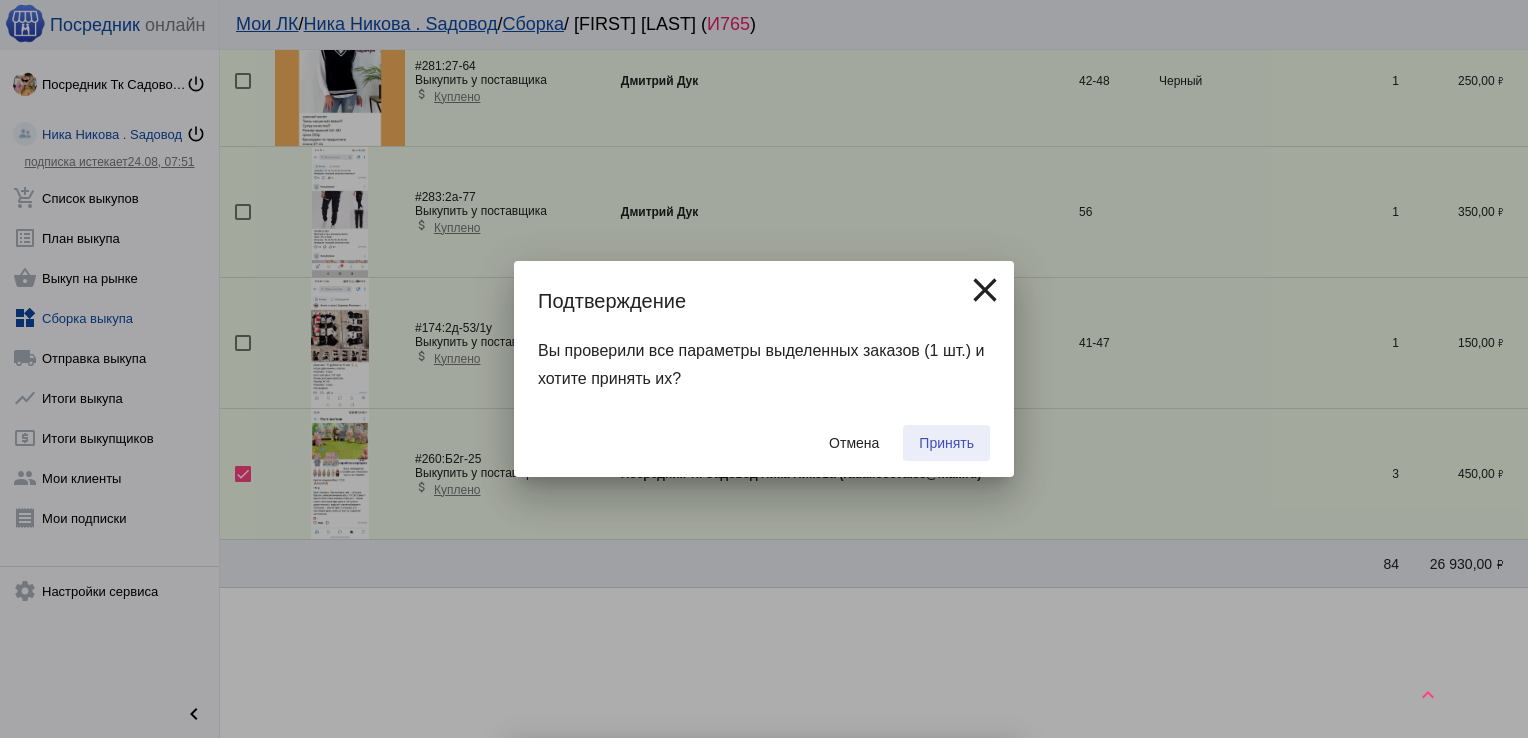 checkbox on "false" 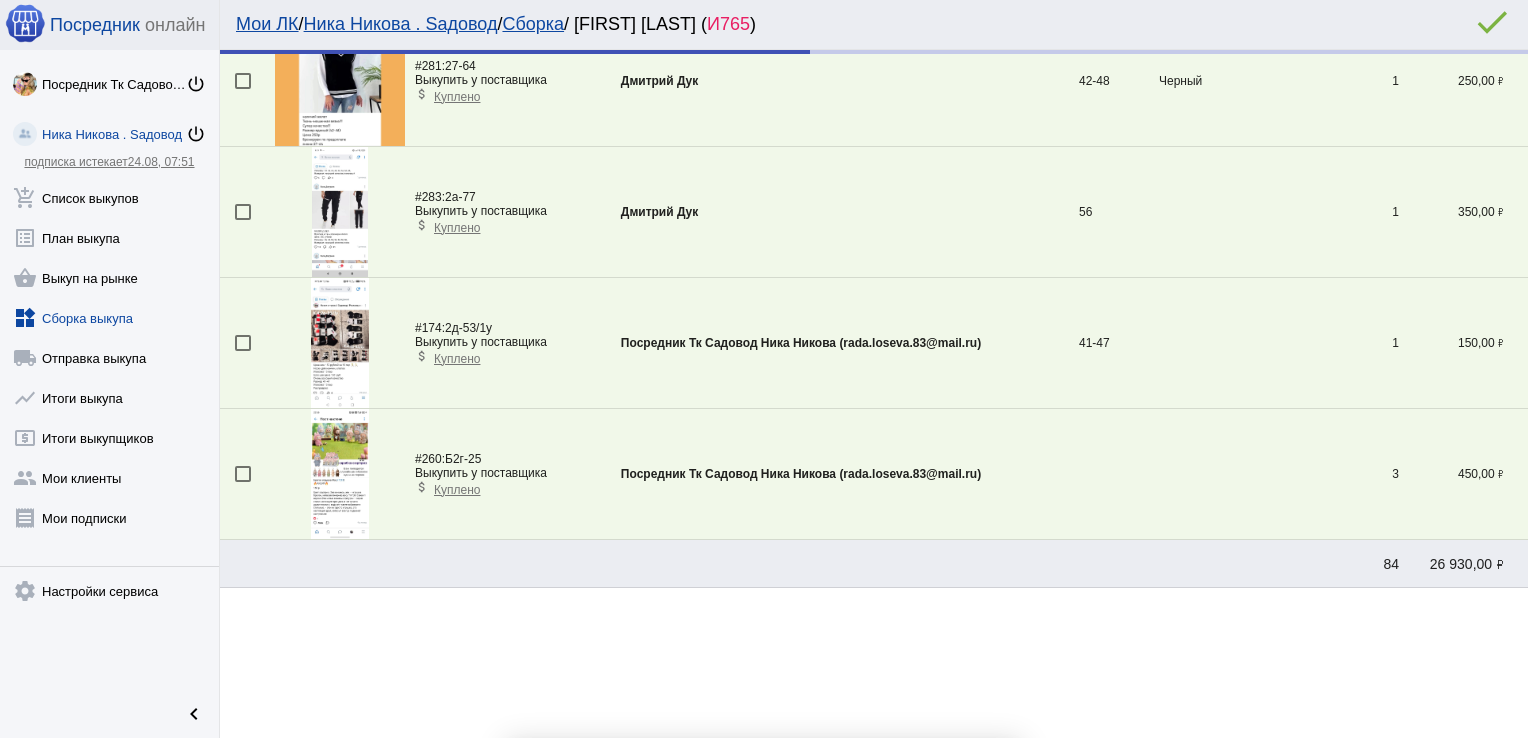 scroll, scrollTop: 7, scrollLeft: 0, axis: vertical 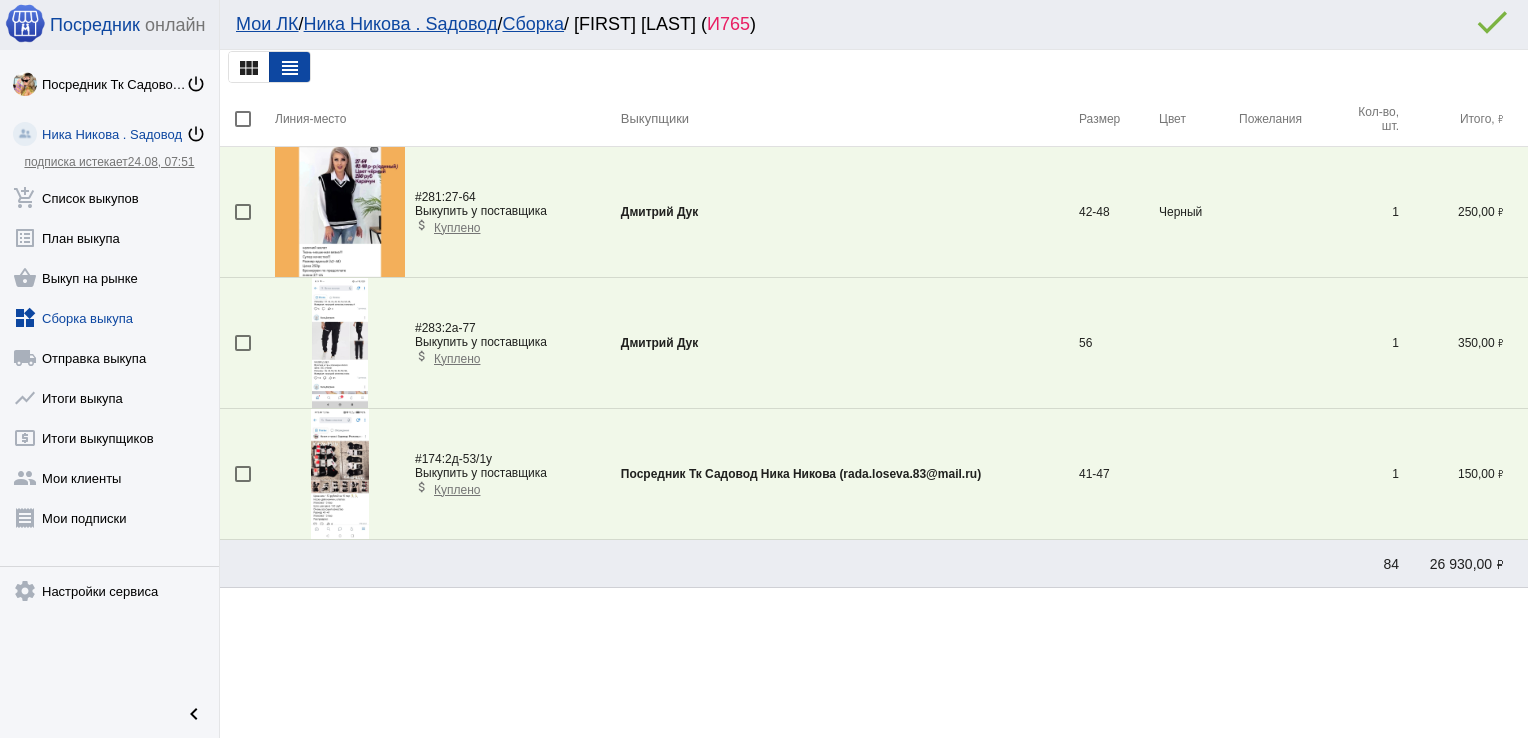 click at bounding box center (340, 474) 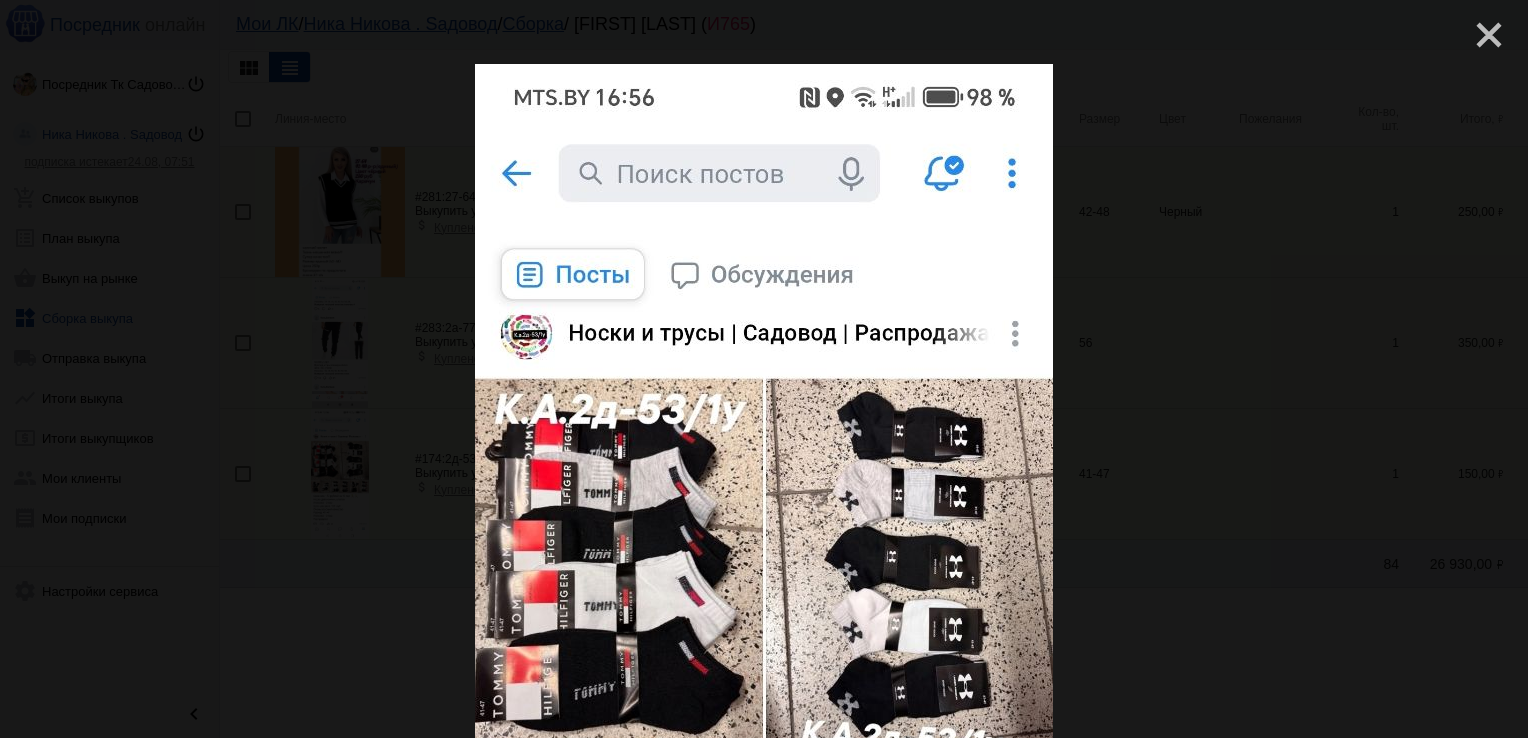 click on "close" 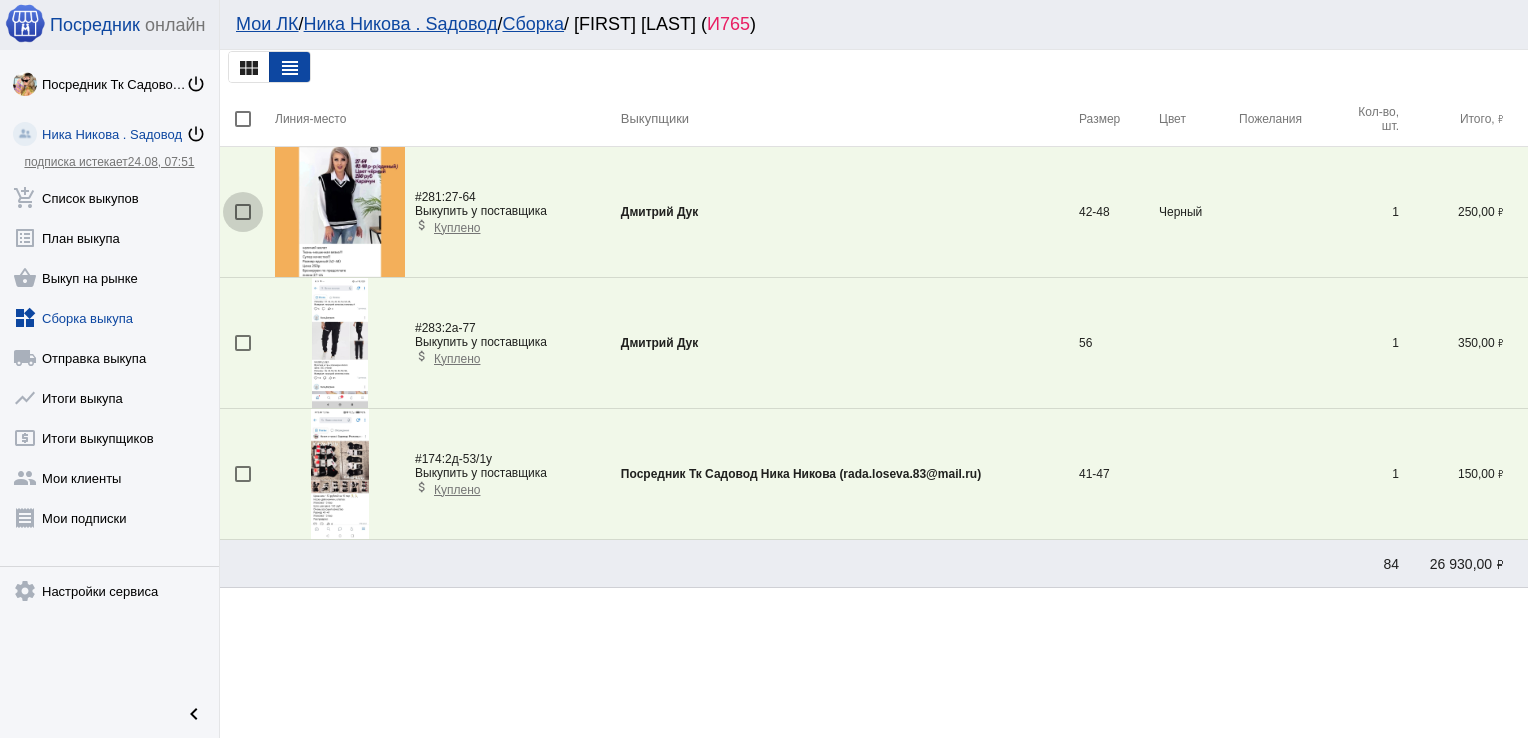 click at bounding box center (243, 212) 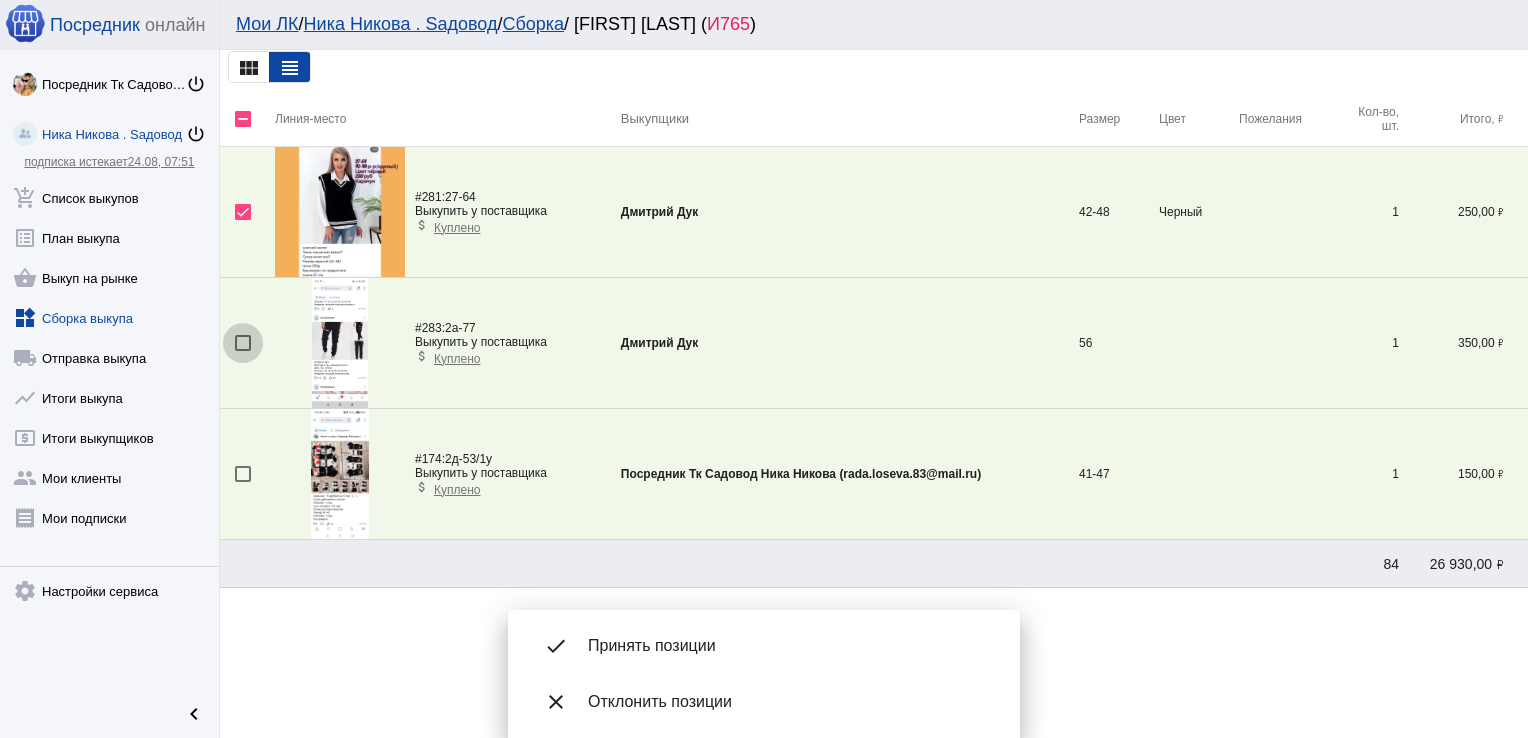 click at bounding box center (243, 343) 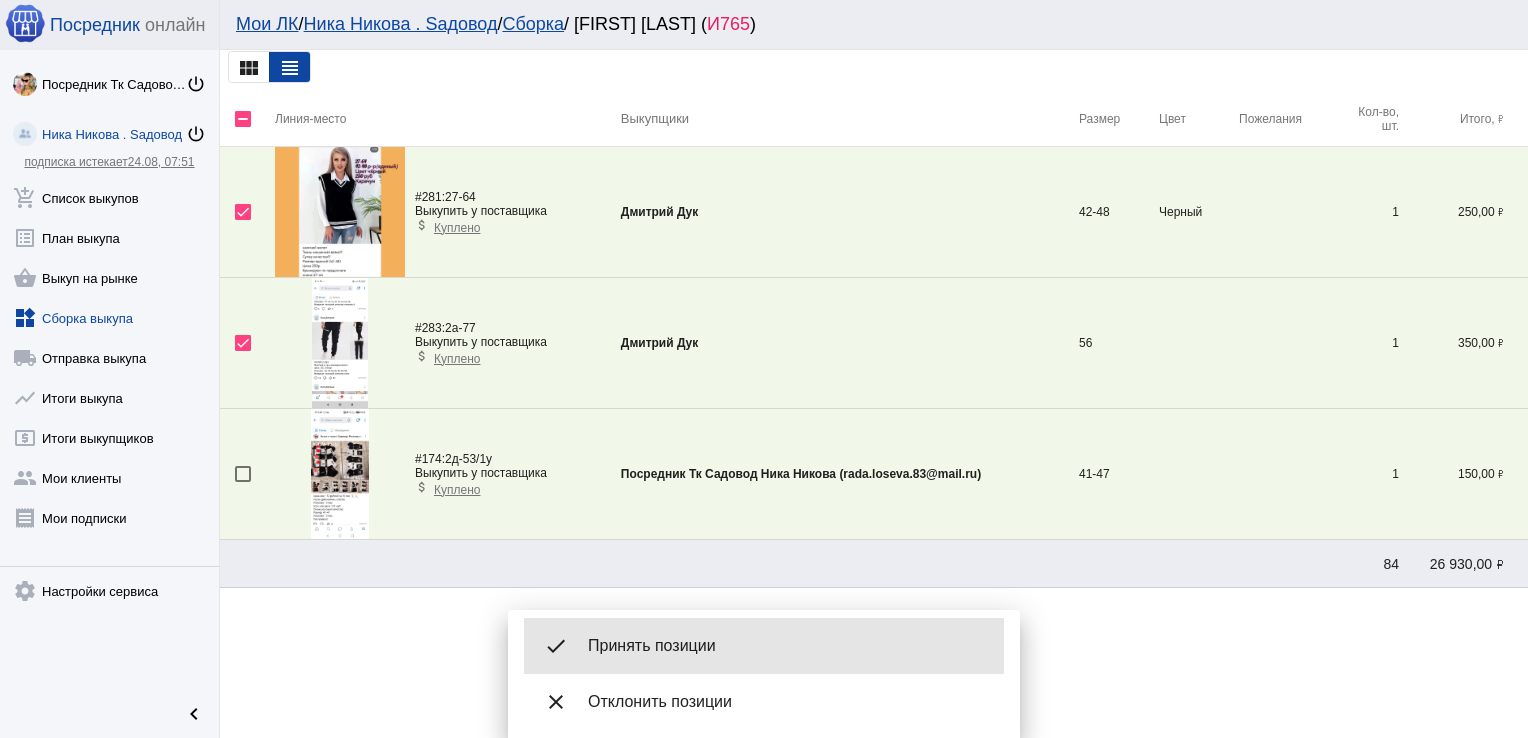click on "done Принять позиции" at bounding box center [764, 646] 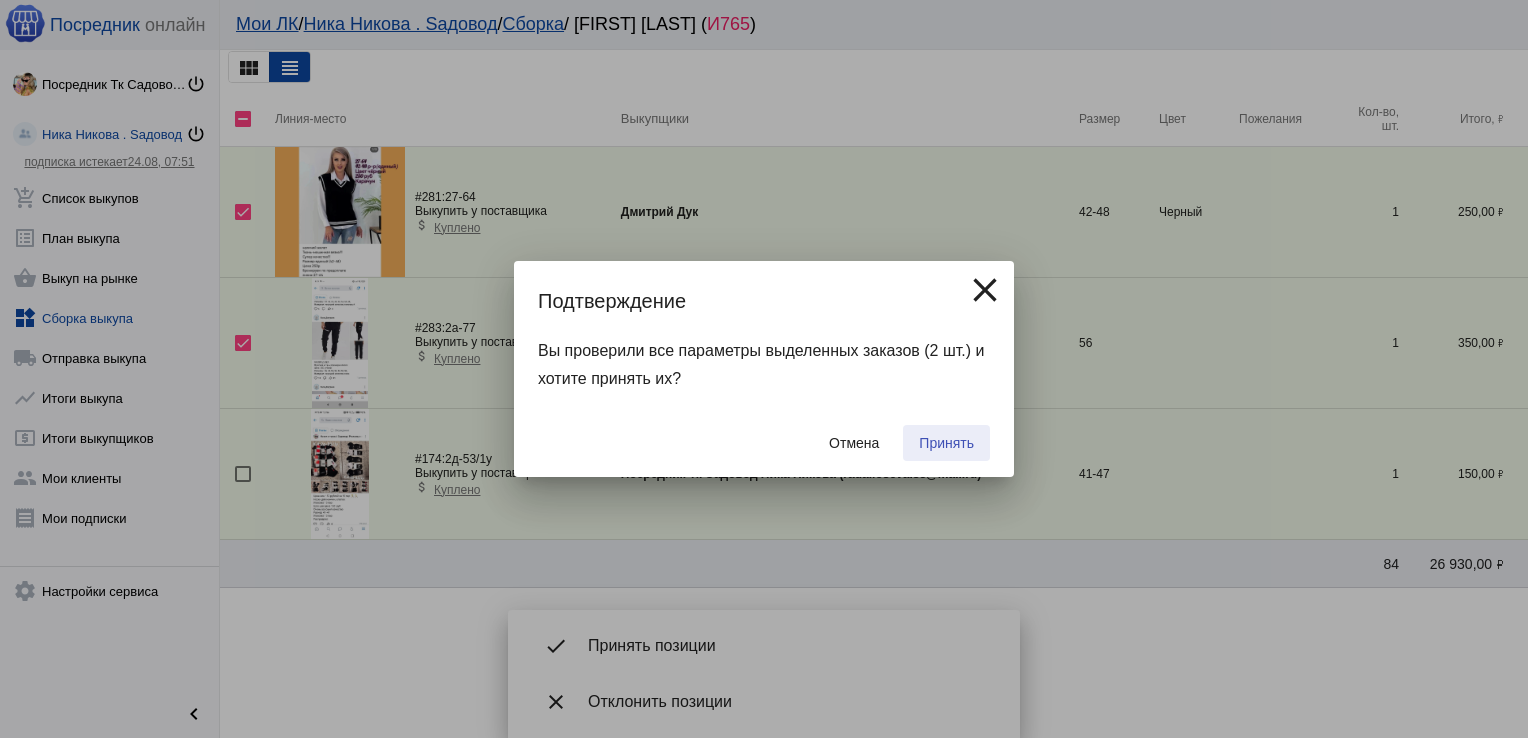 click on "Принять" at bounding box center (946, 443) 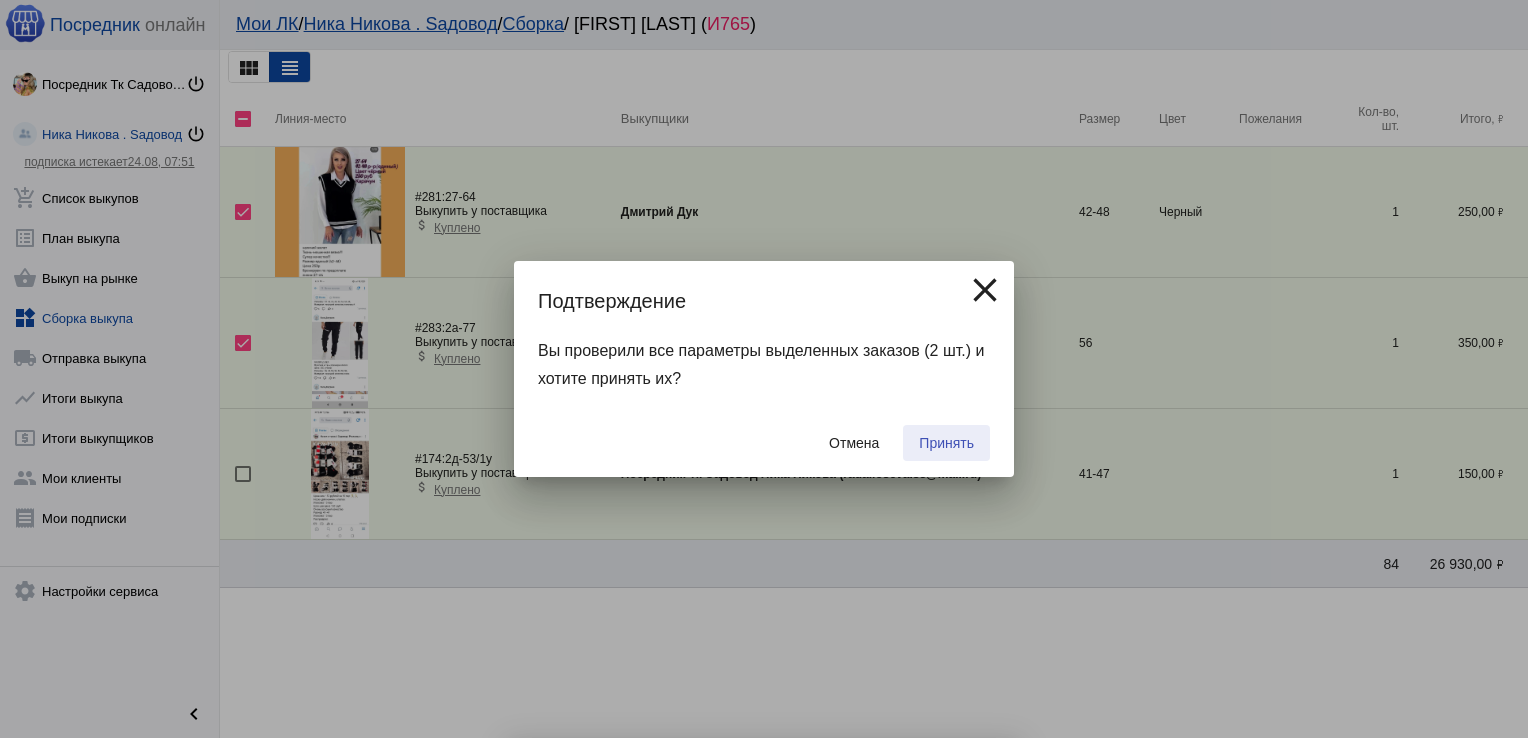 checkbox on "false" 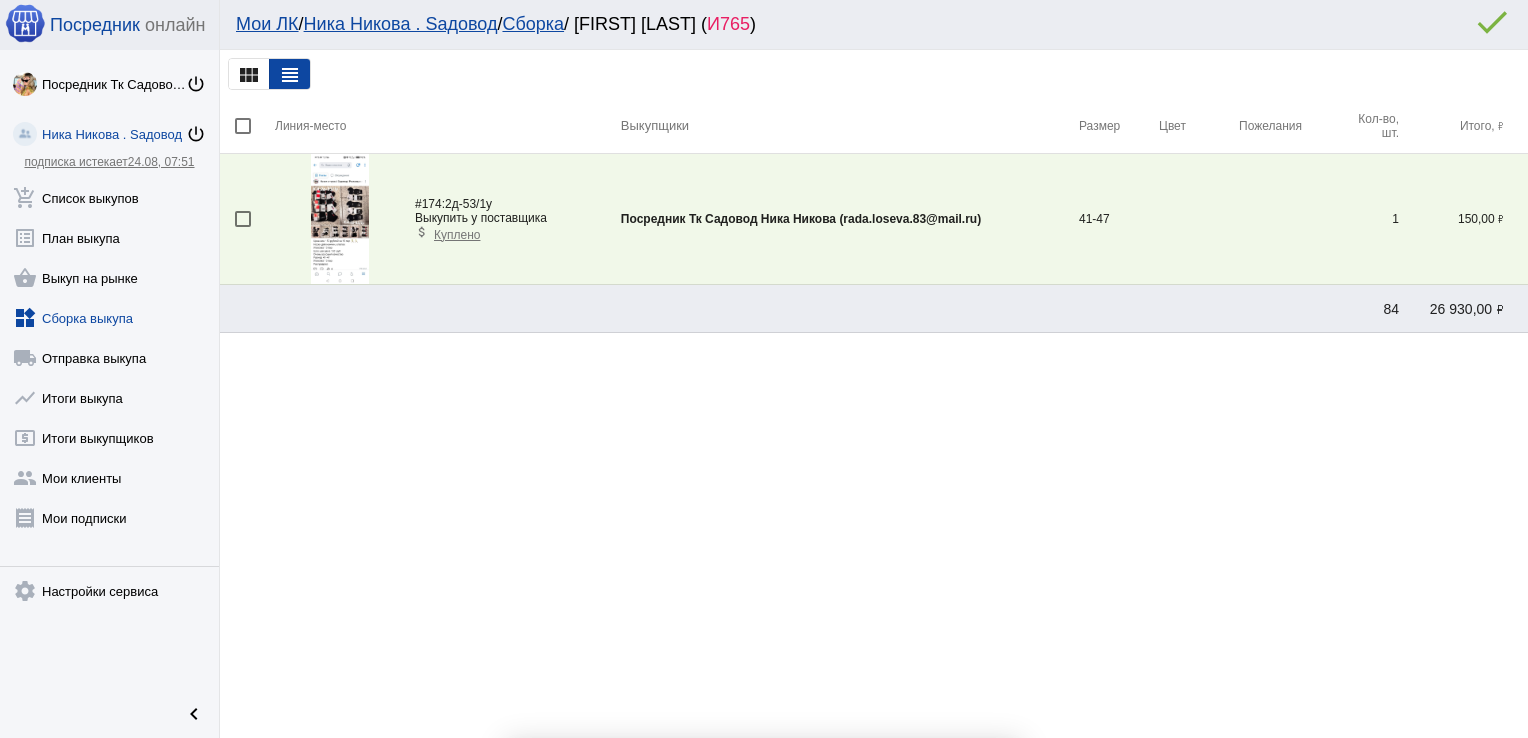 scroll, scrollTop: 0, scrollLeft: 0, axis: both 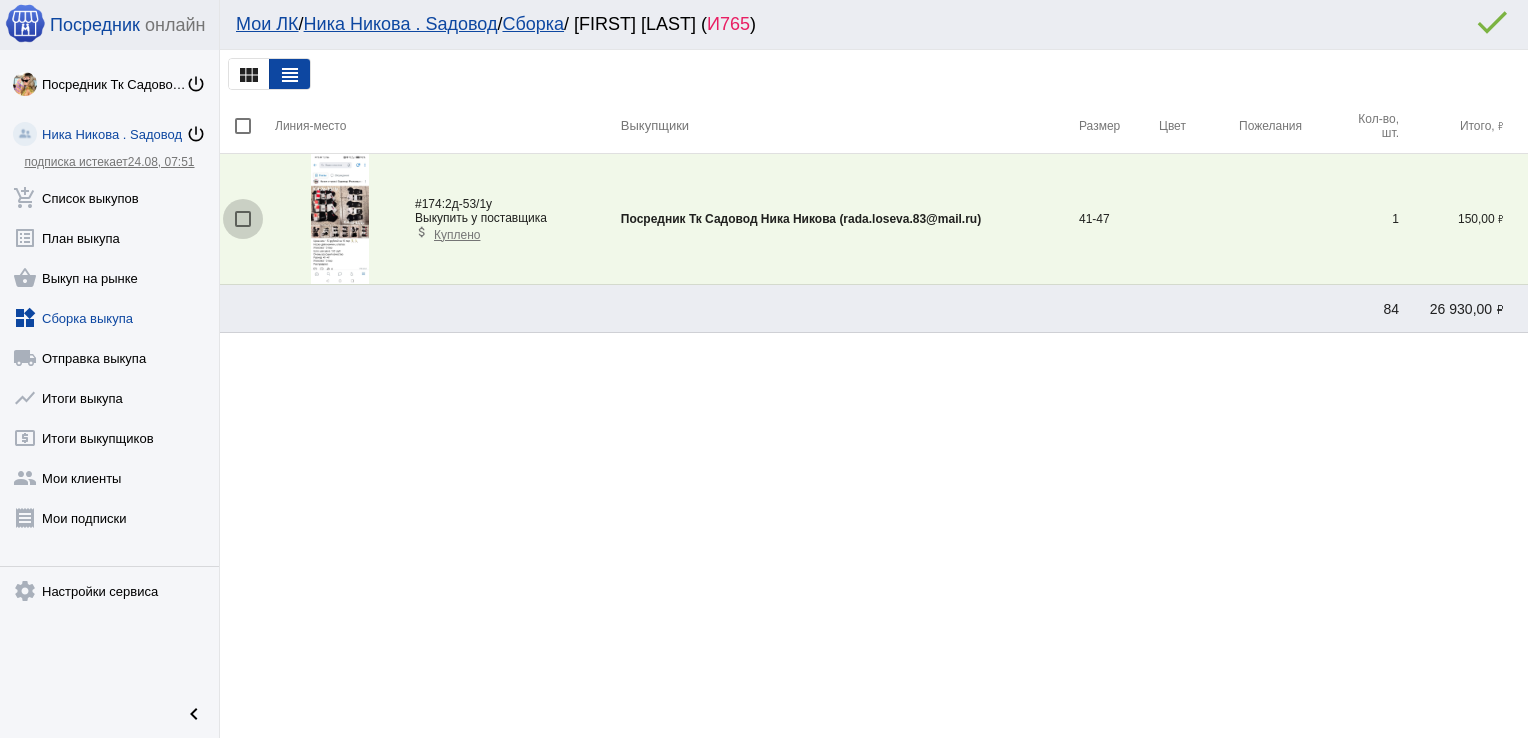 click at bounding box center [243, 219] 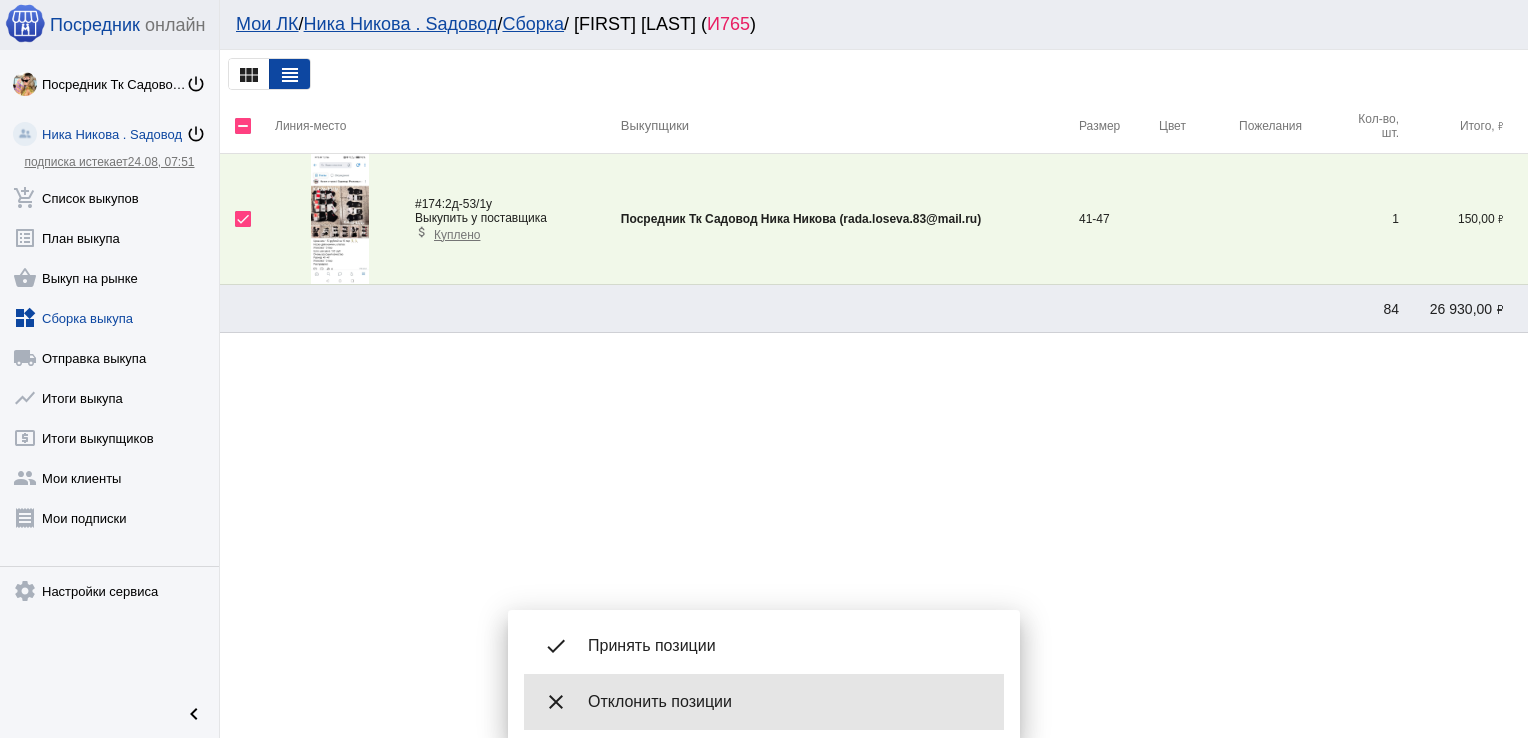 click on "close Отклонить позиции" at bounding box center (764, 702) 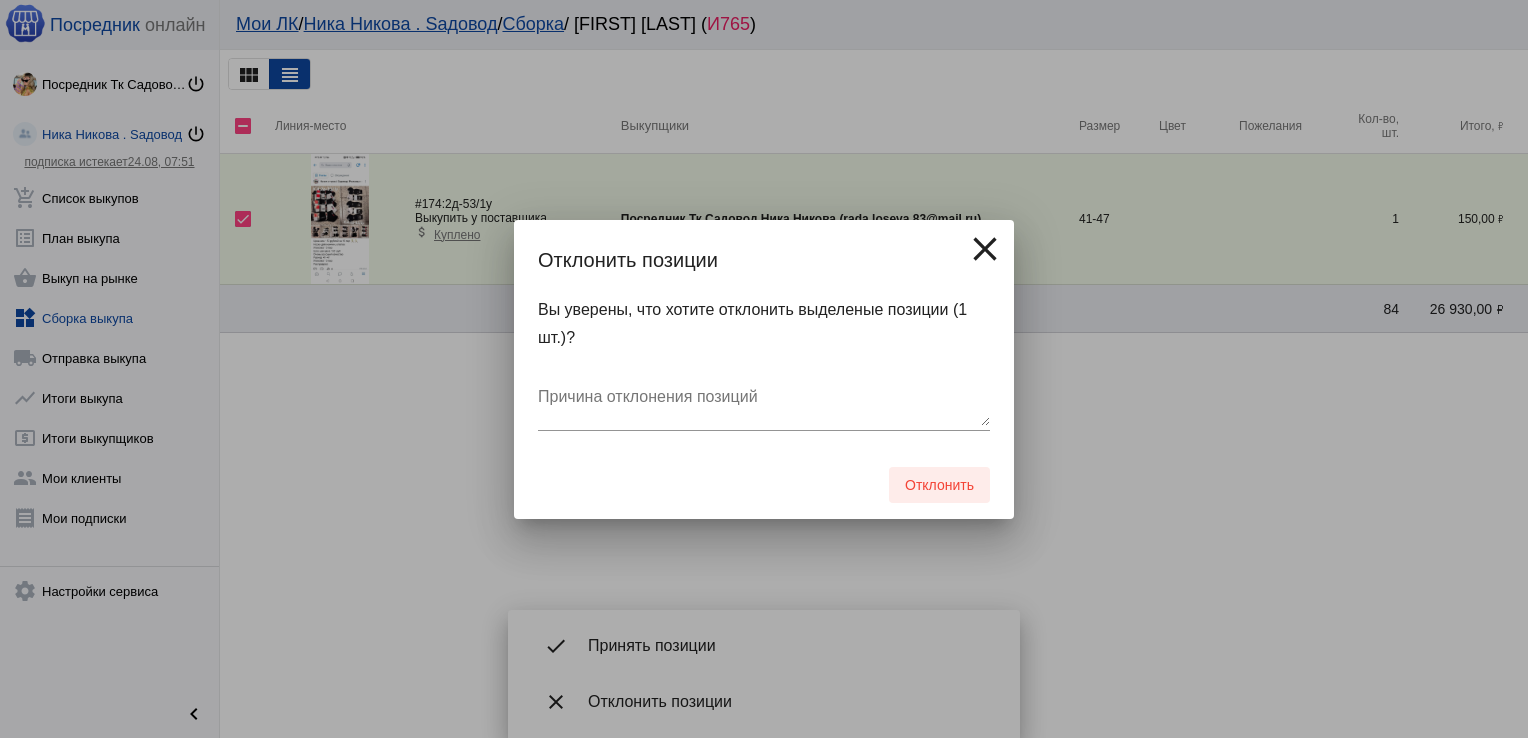 click on "Отклонить" at bounding box center [939, 485] 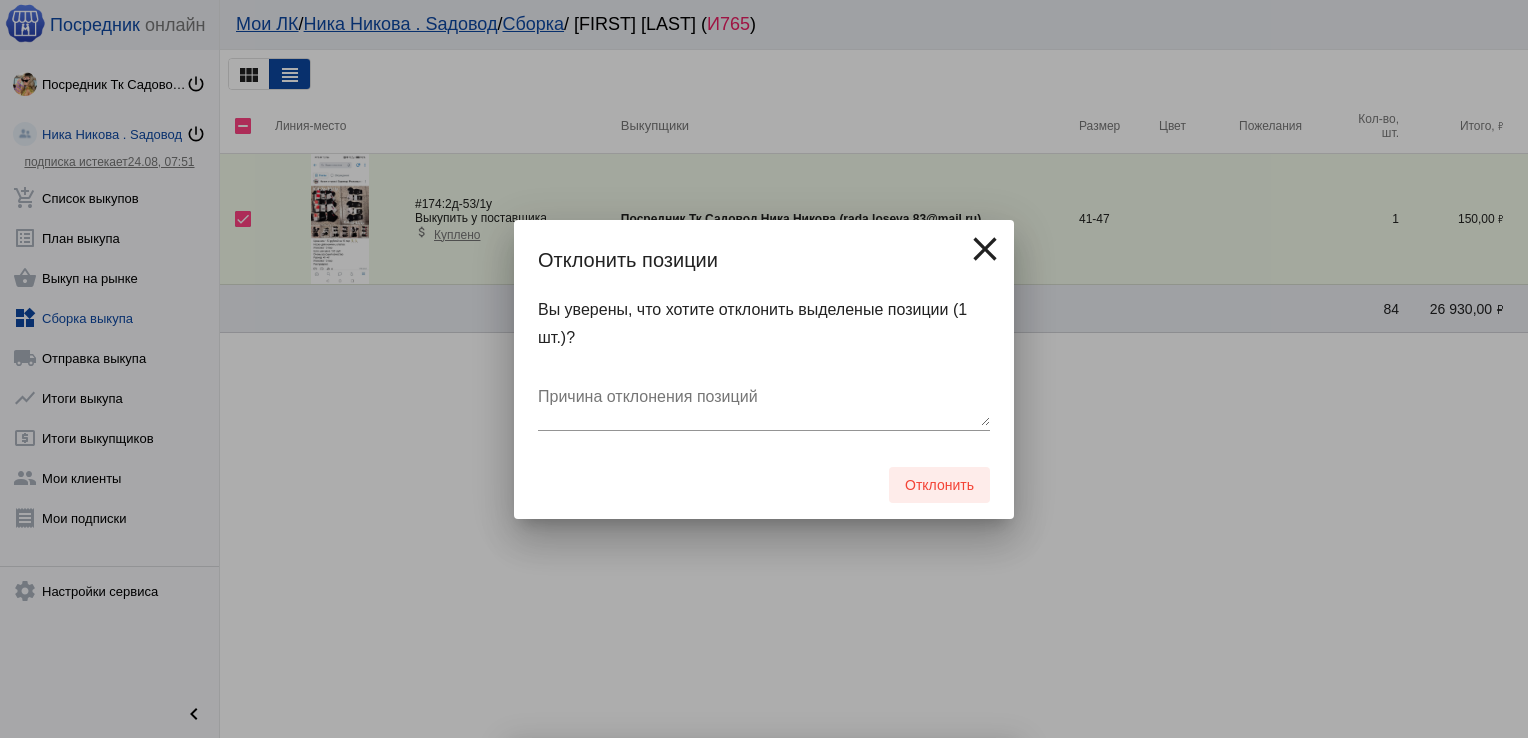 checkbox on "false" 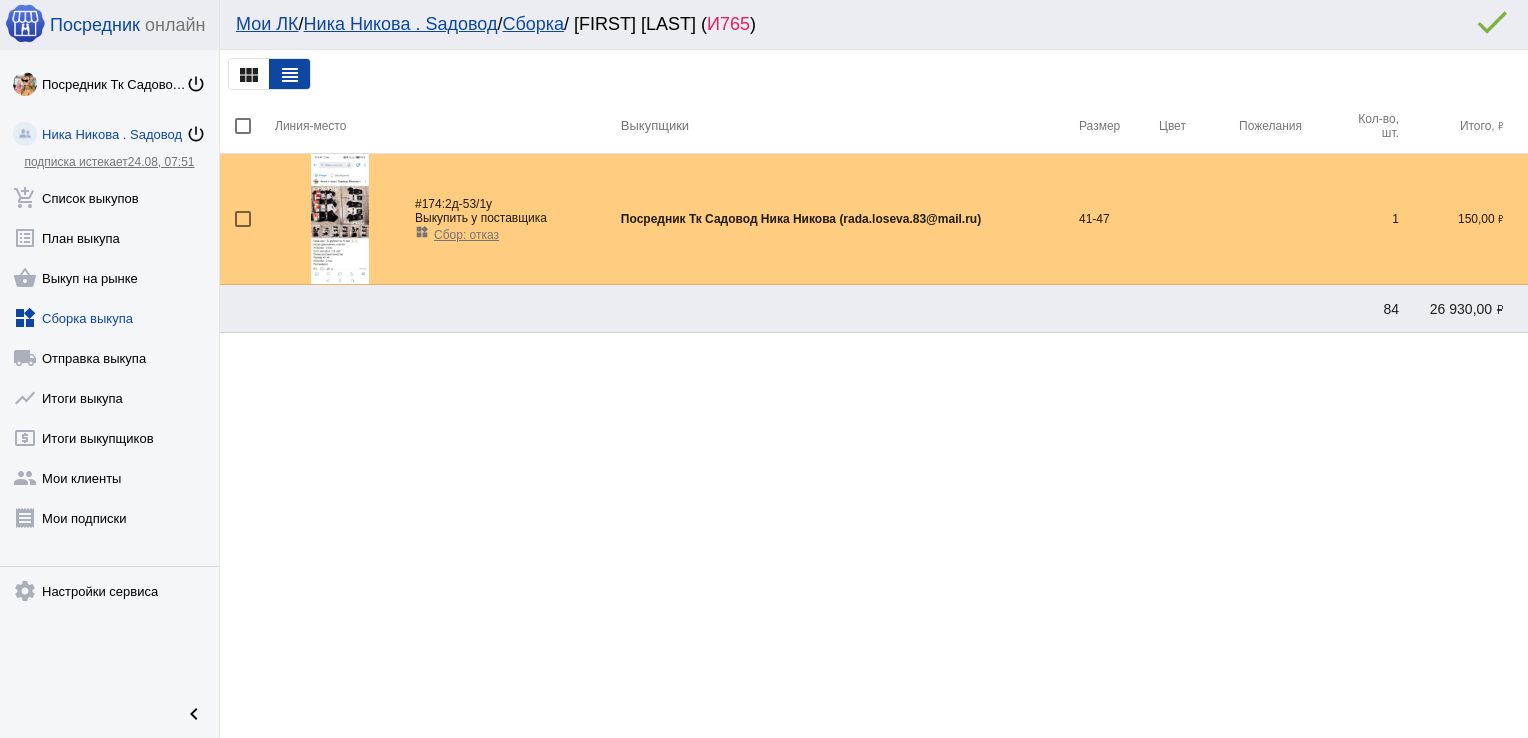 click on "widgets  Сборка выкупа" 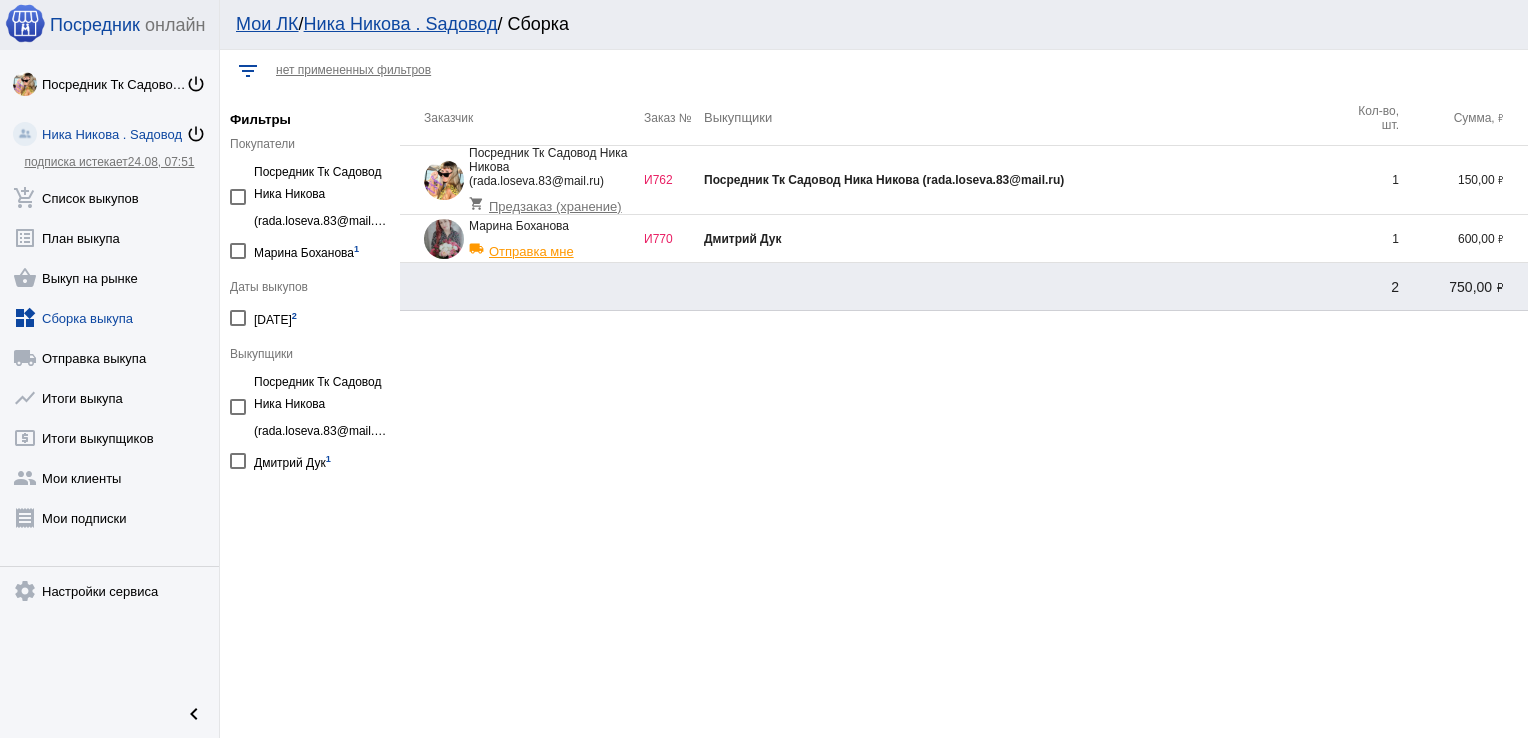 click on "Посредник Тк Садовод Ника Никова (rada.loseva.83@mail.ru)" 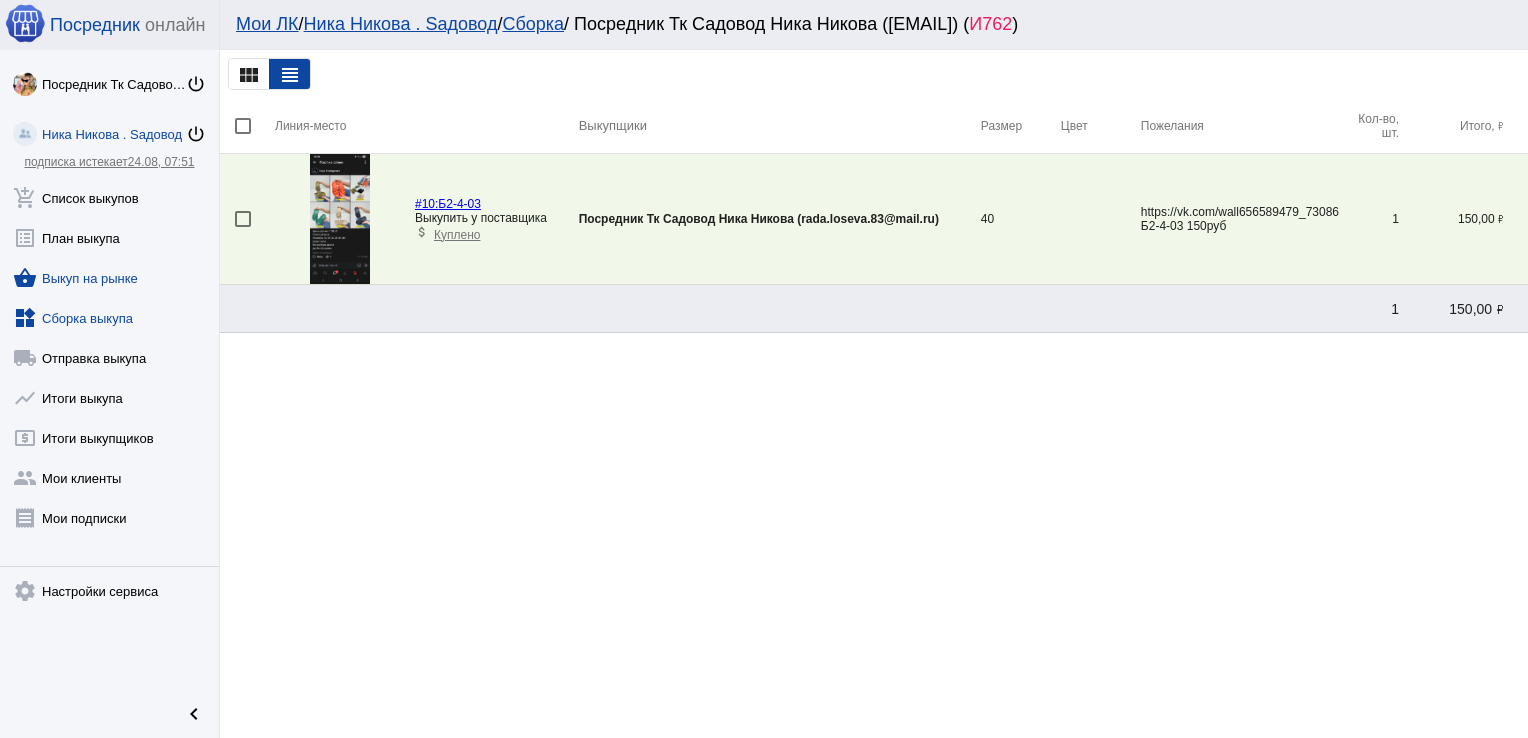 click on "shopping_basket  Выкуп на рынке" 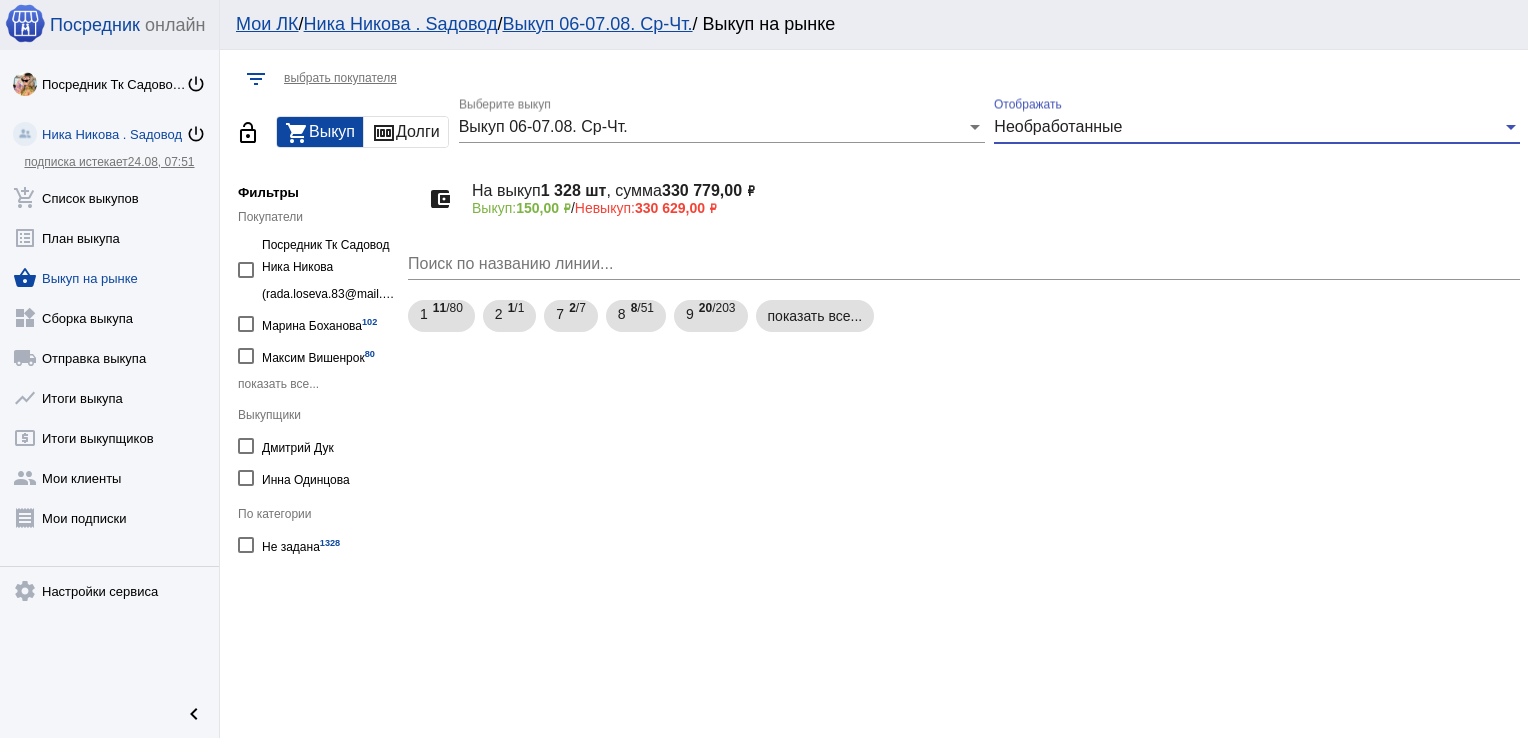 click on "Необработанные" at bounding box center [1058, 126] 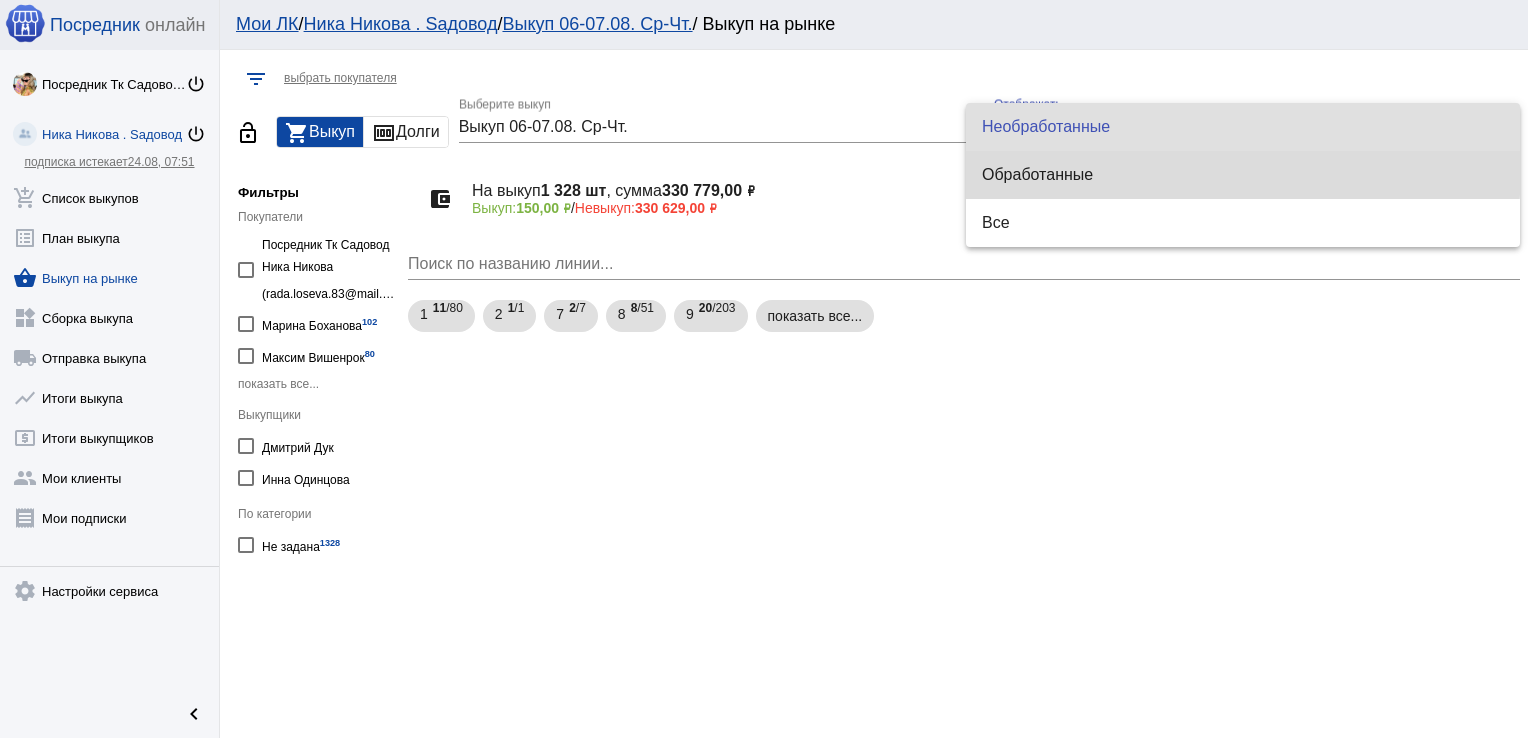 click on "Обработанные" at bounding box center (1243, 175) 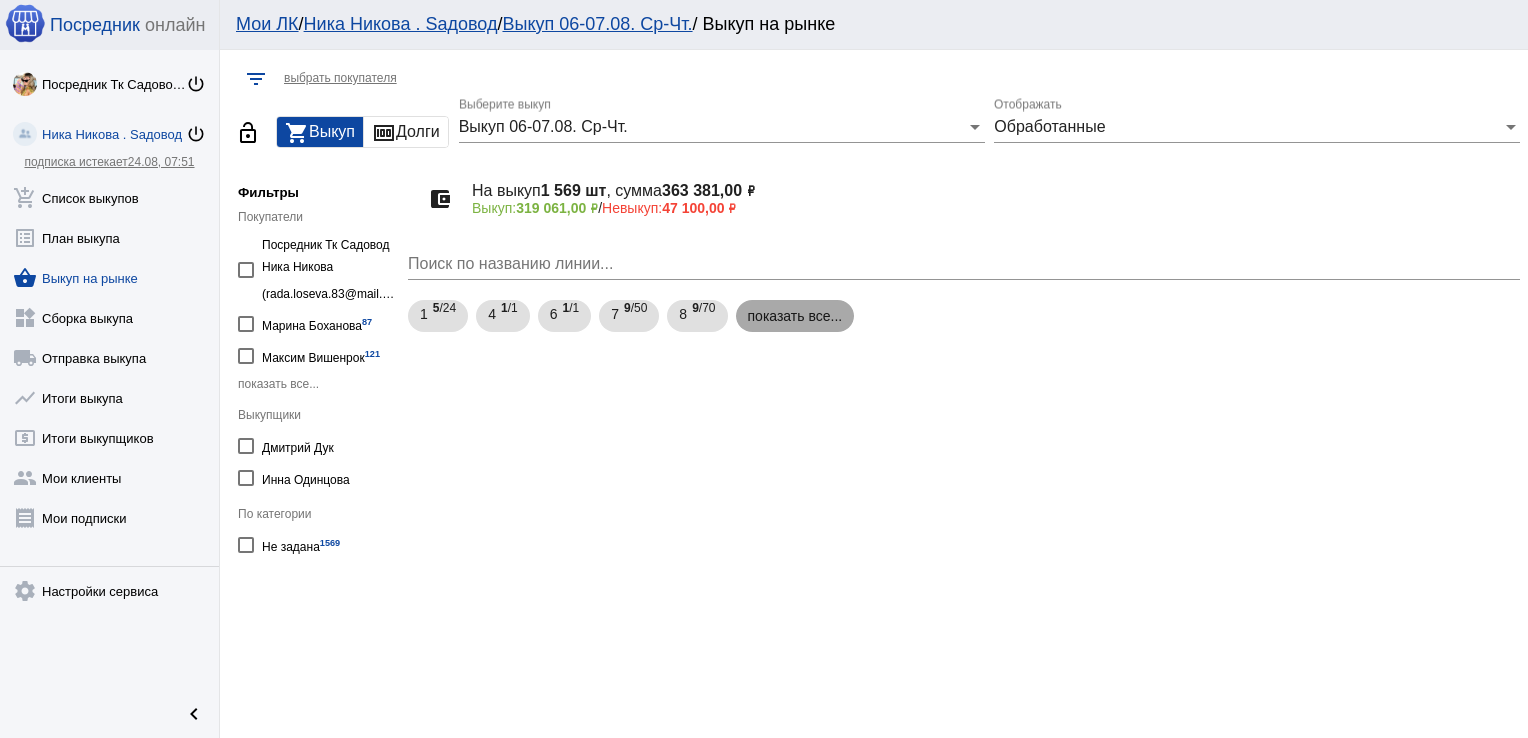 click on "показать все..." at bounding box center [795, 316] 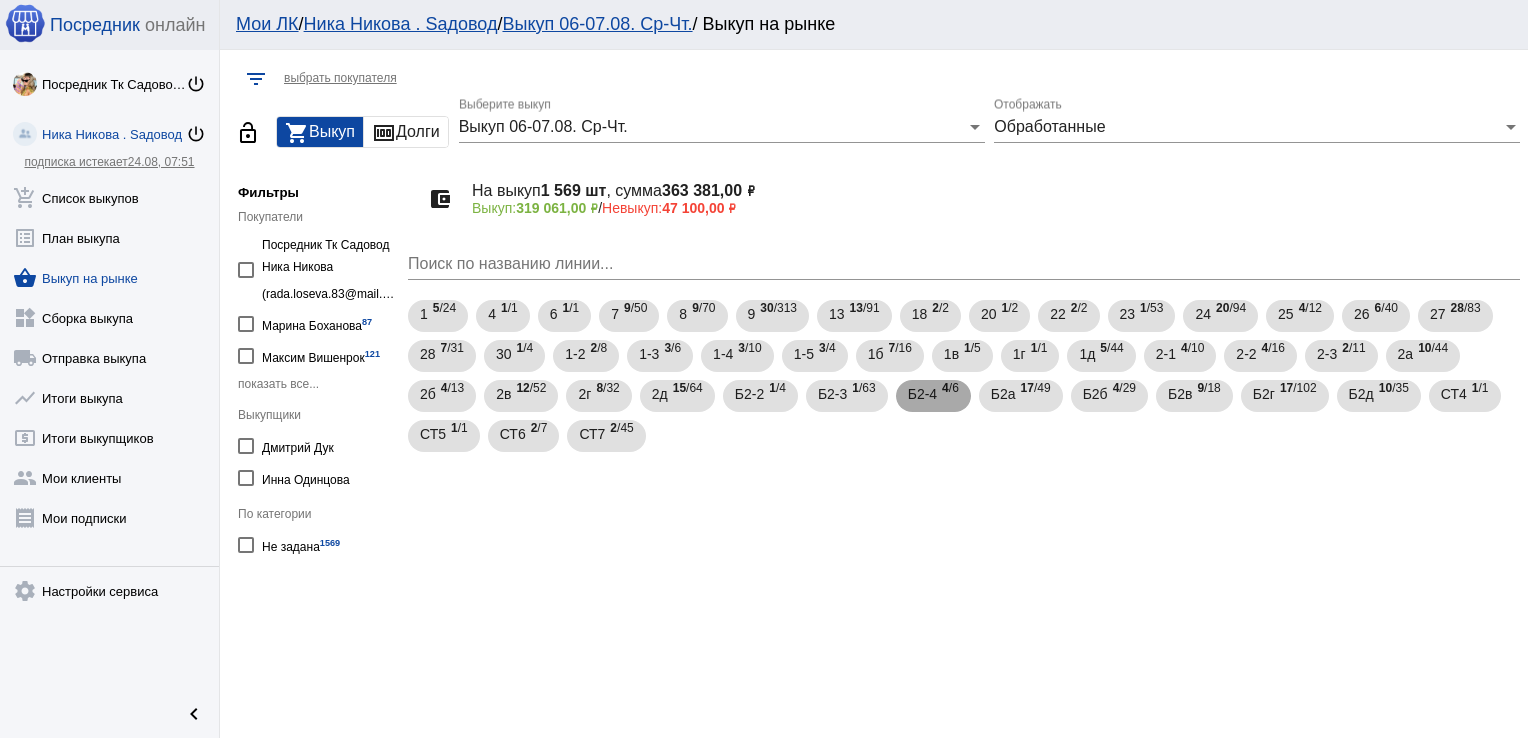 click on "Б2-4" at bounding box center [922, 394] 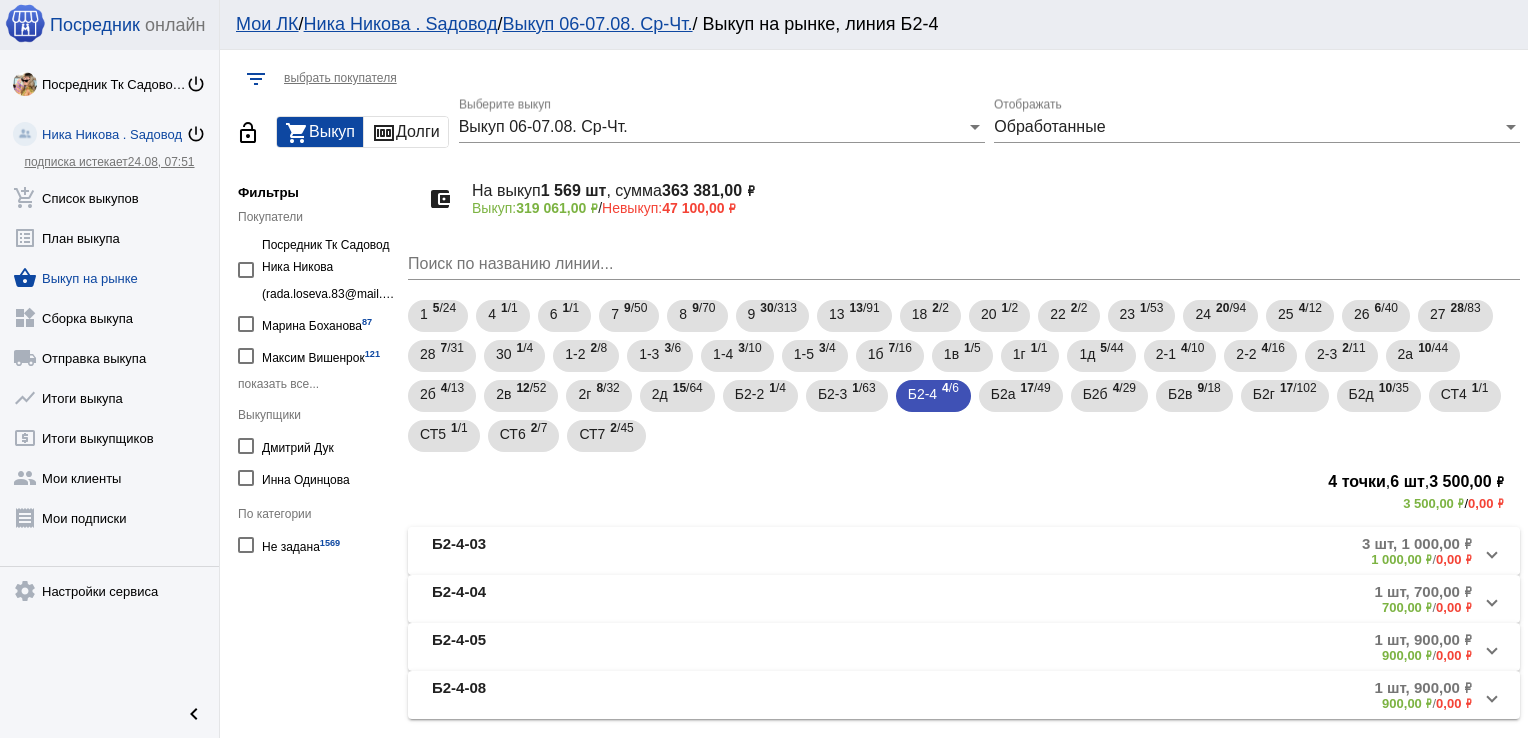 click on "Б2-4-03 3 шт, 1 000,00 ₽ 1 000,00 ₽  /  0,00 ₽" at bounding box center (964, 551) 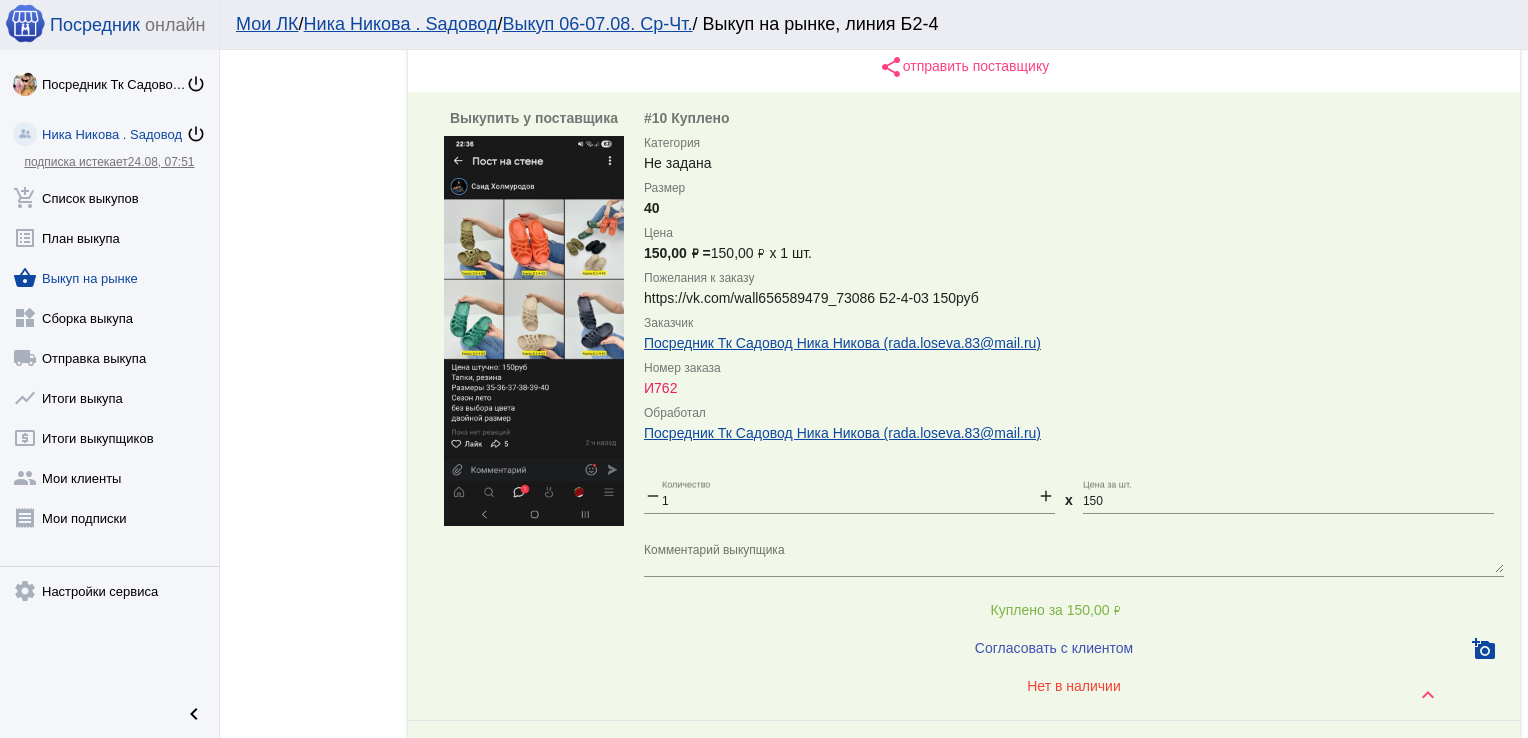 scroll, scrollTop: 0, scrollLeft: 0, axis: both 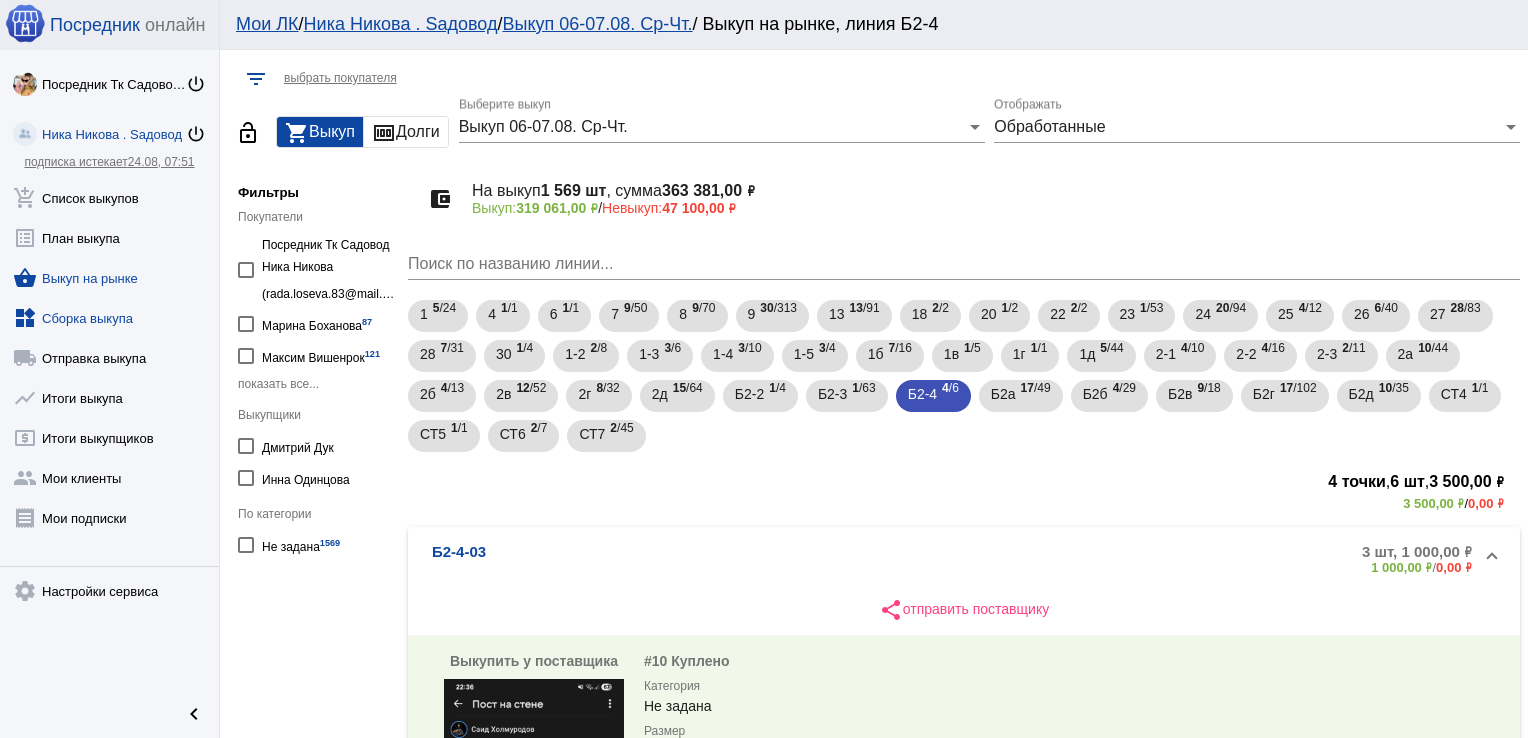 click on "widgets  Сборка выкупа" 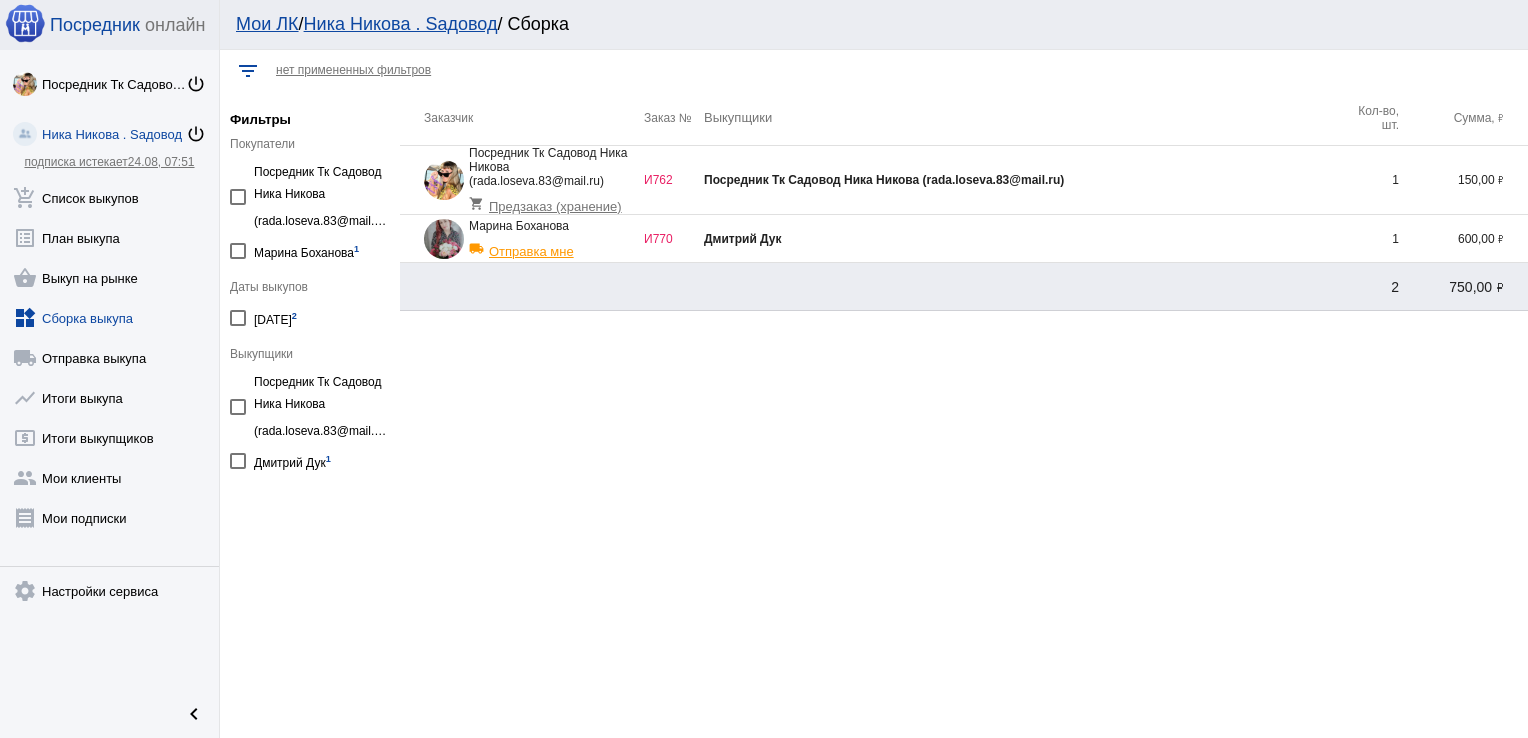 click on "Дмитрий Дук" 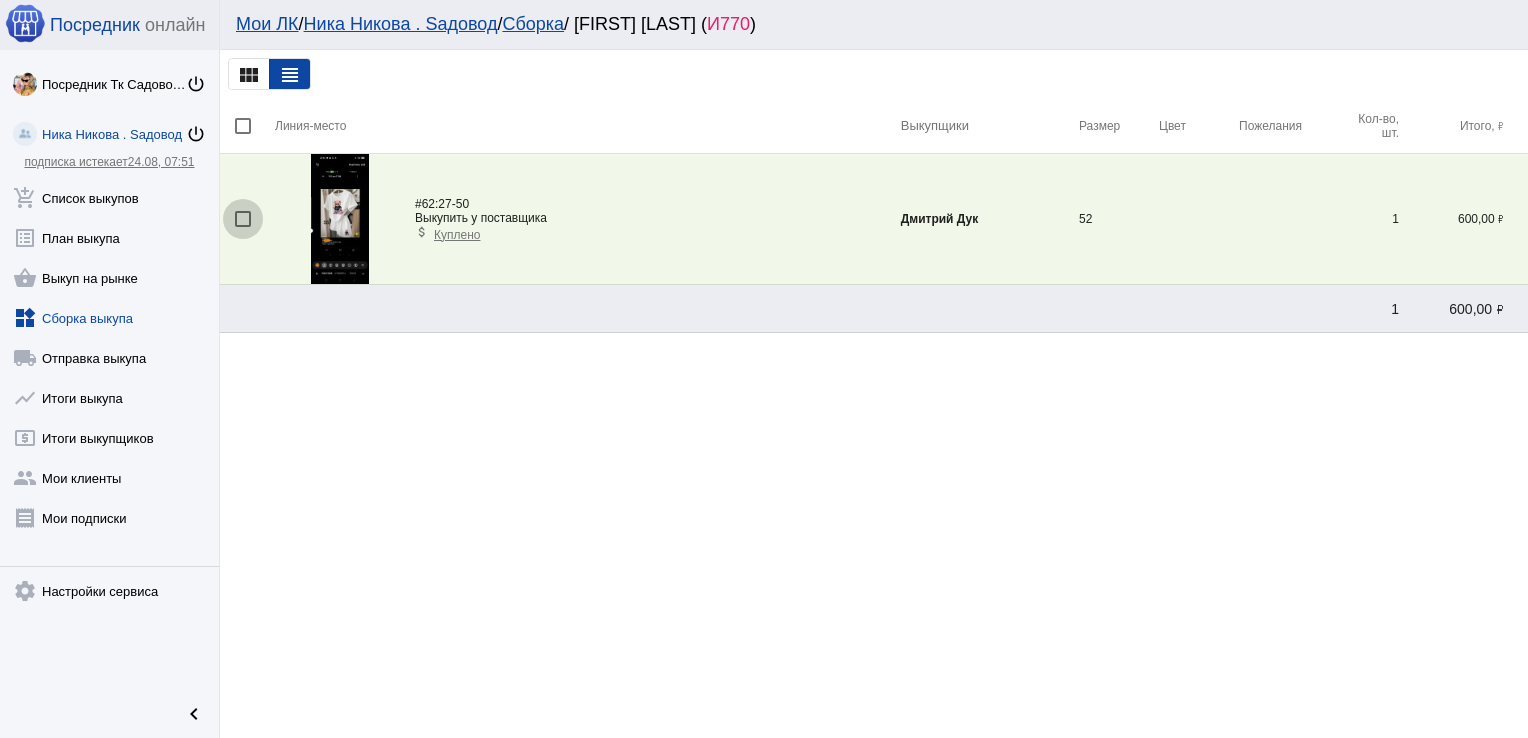 click at bounding box center [243, 219] 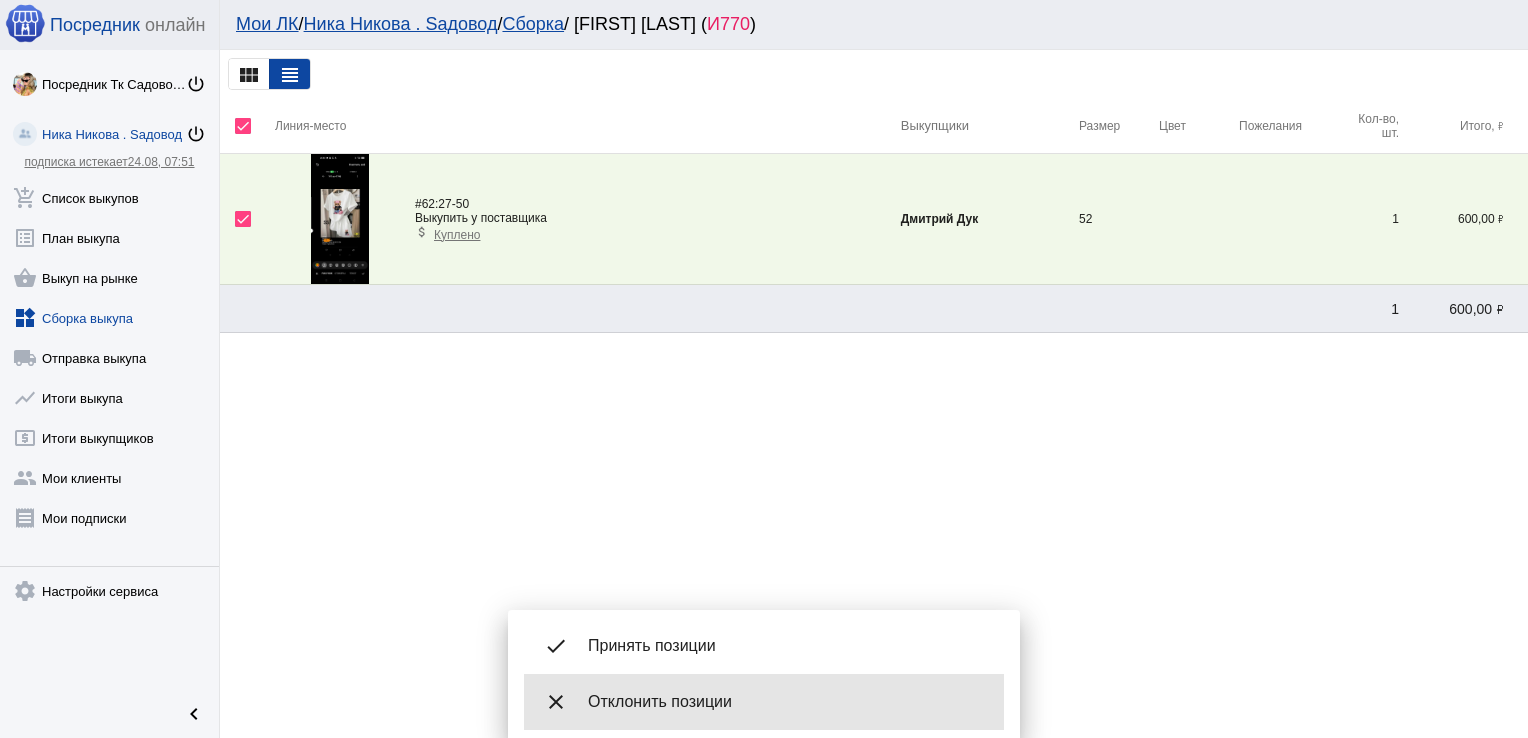 click on "close Отклонить позиции" at bounding box center [764, 702] 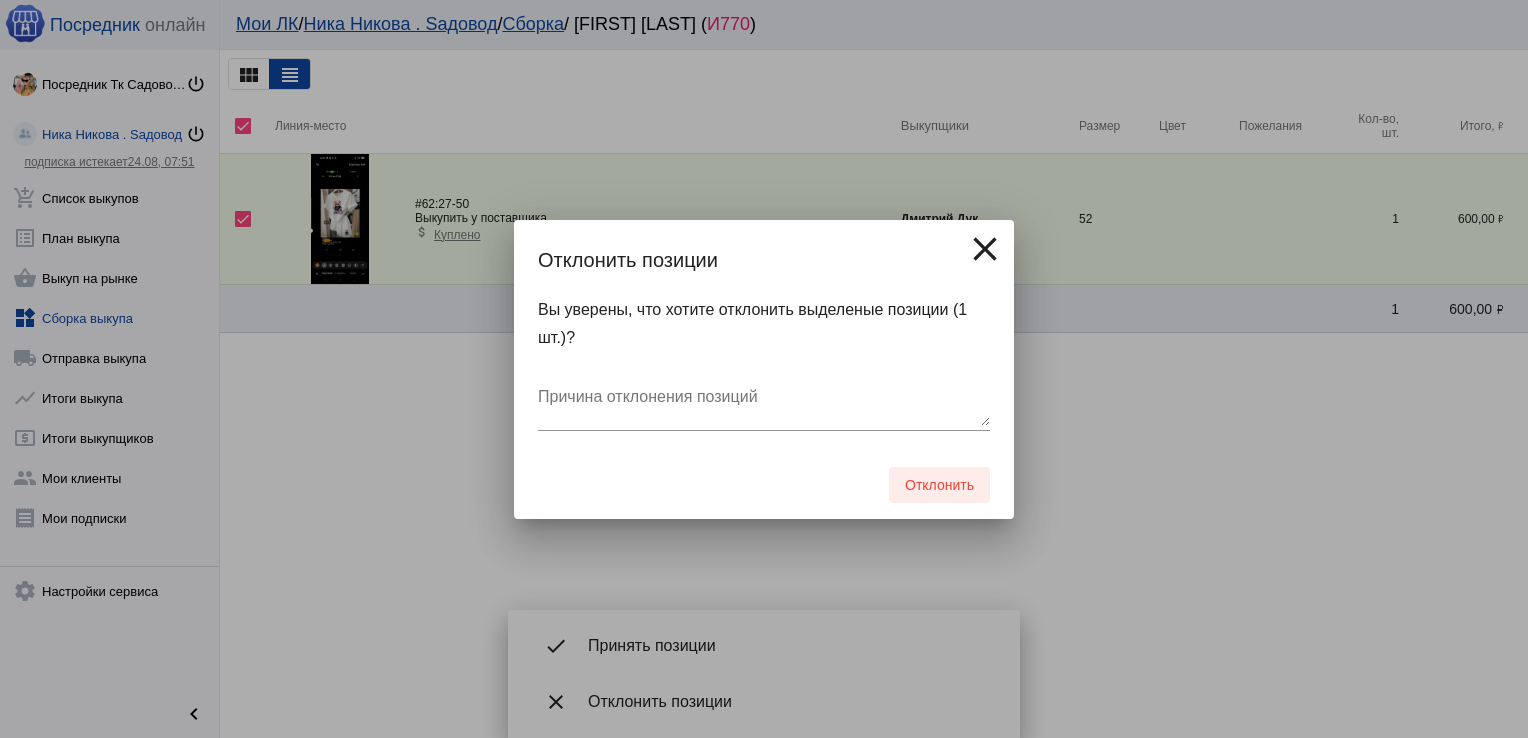 click on "Отклонить" at bounding box center [939, 485] 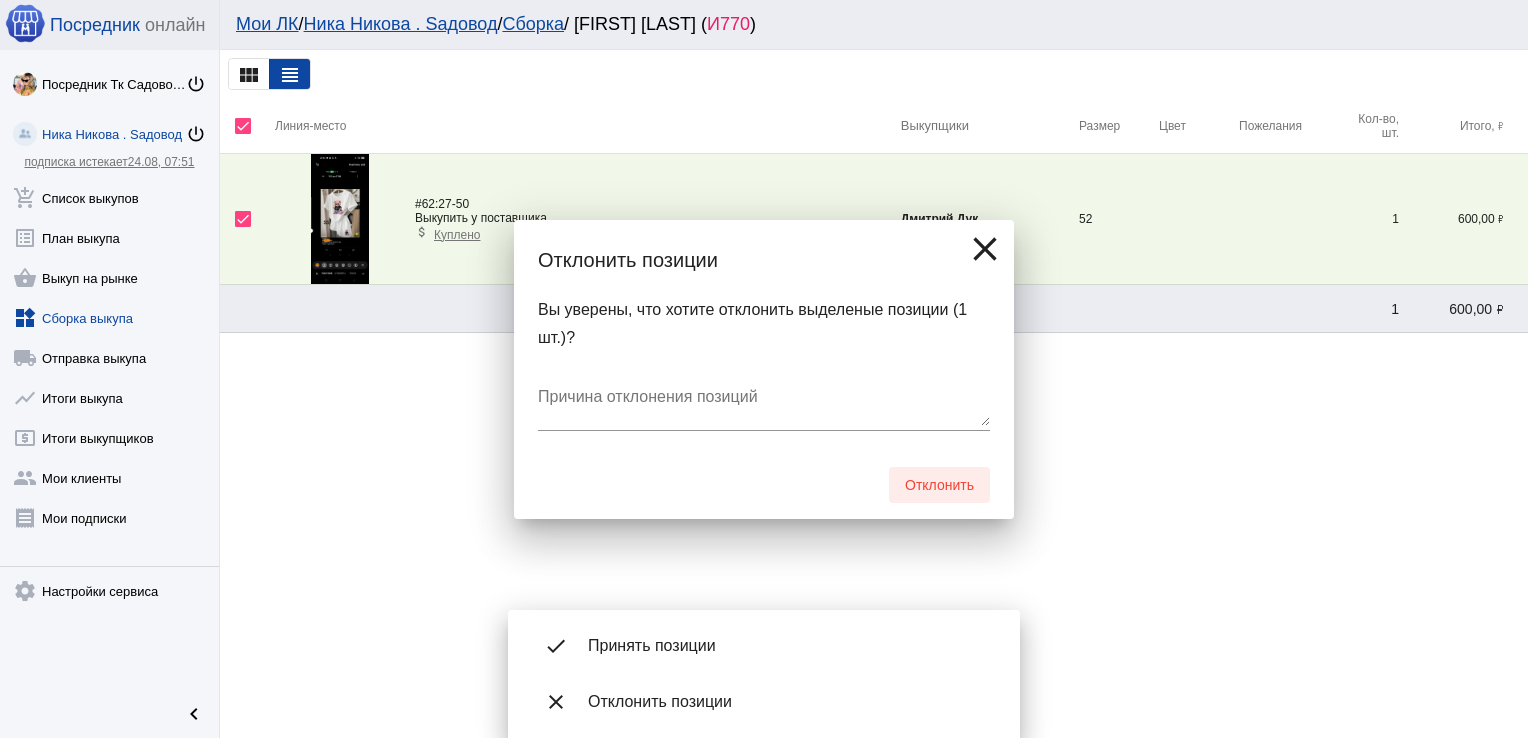 checkbox on "false" 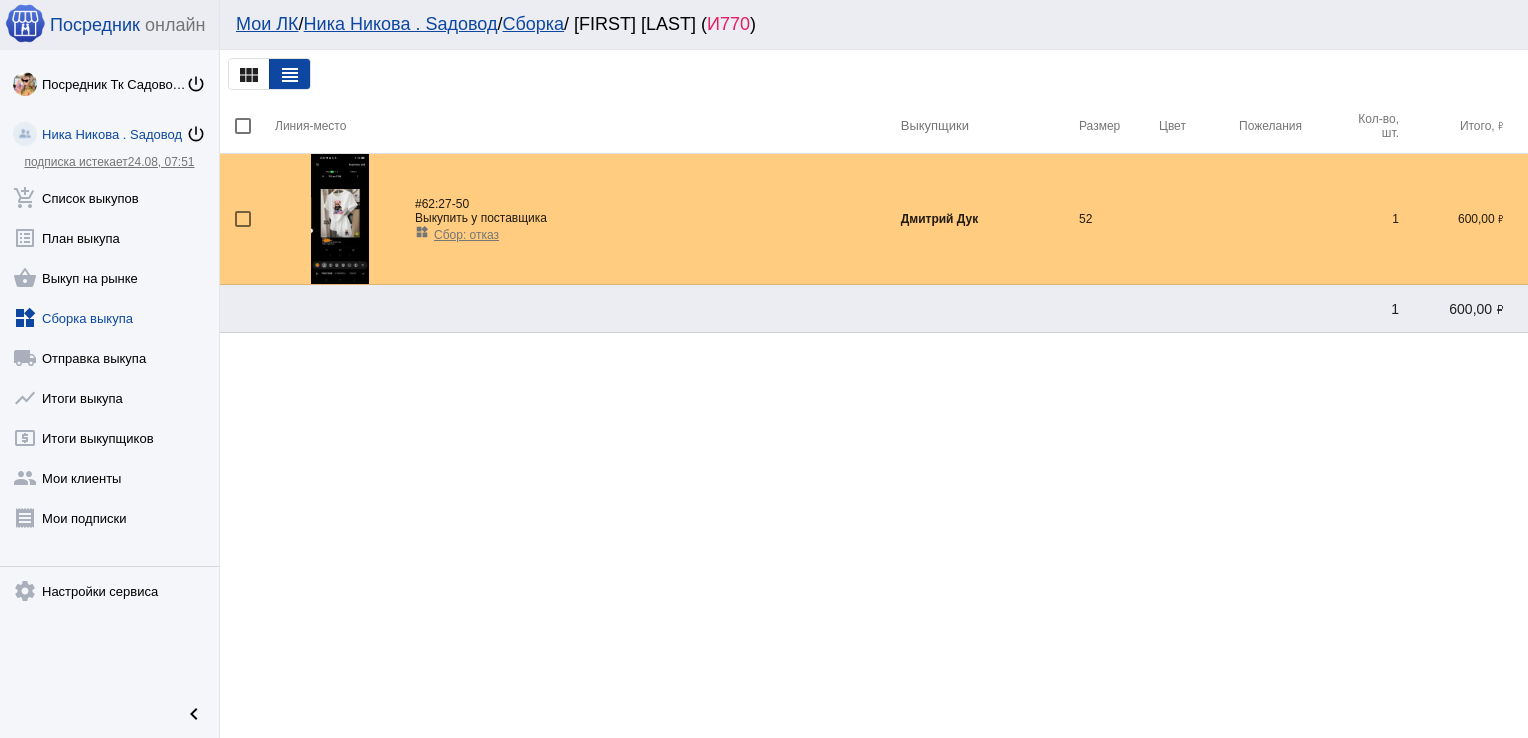 click on "widgets  Сборка выкупа" 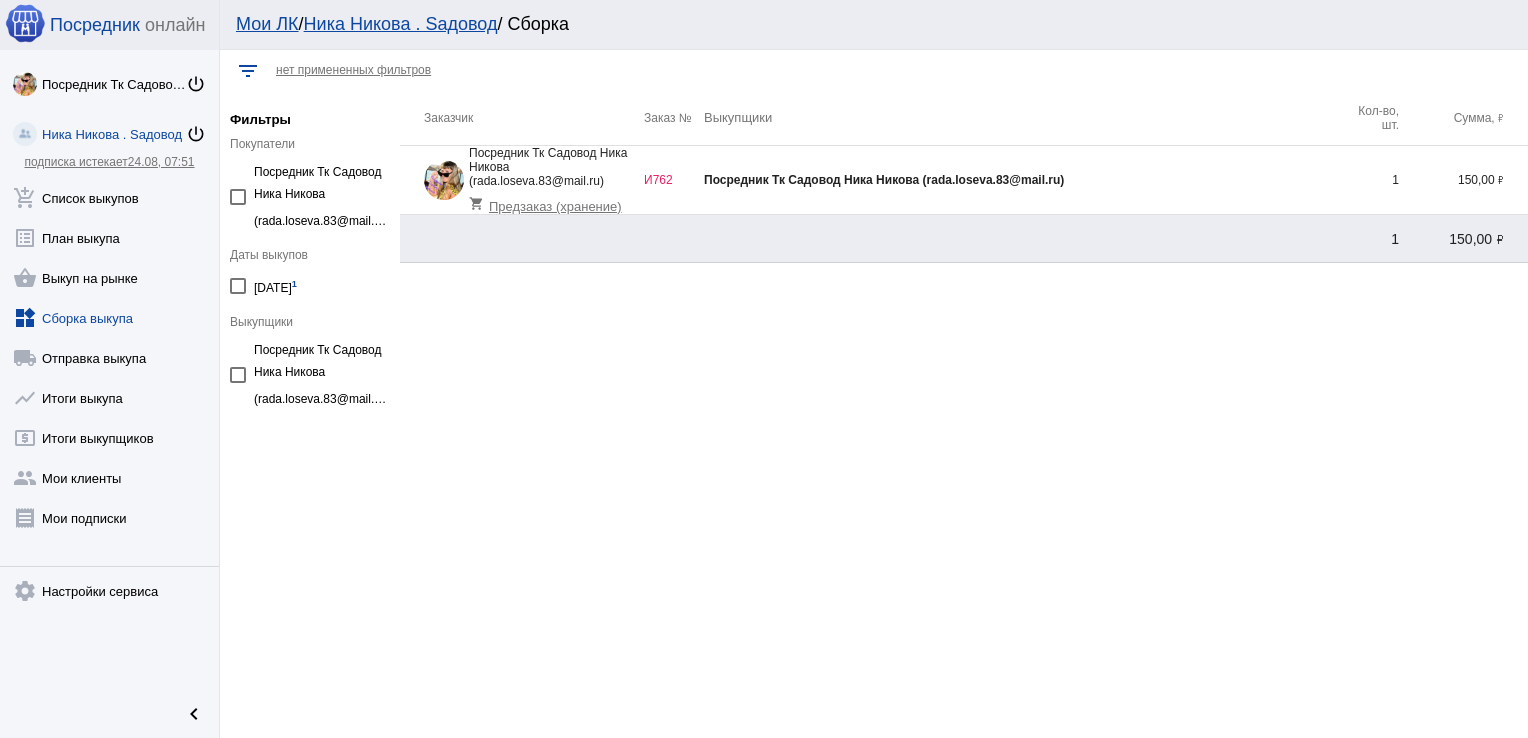 click on "Посредник Тк Садовод Ника Никова (rada.loseva.83@mail.ru)" 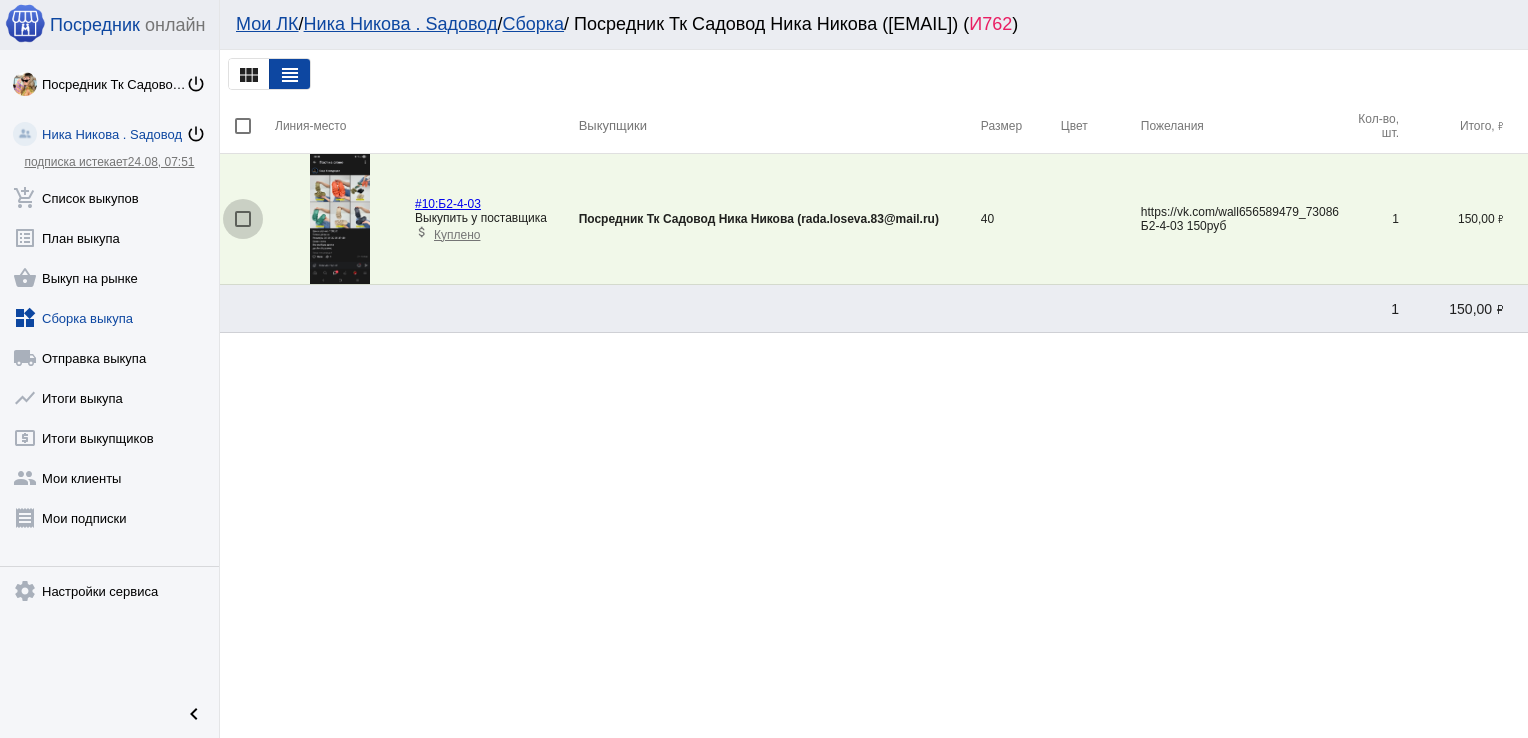 click at bounding box center (243, 219) 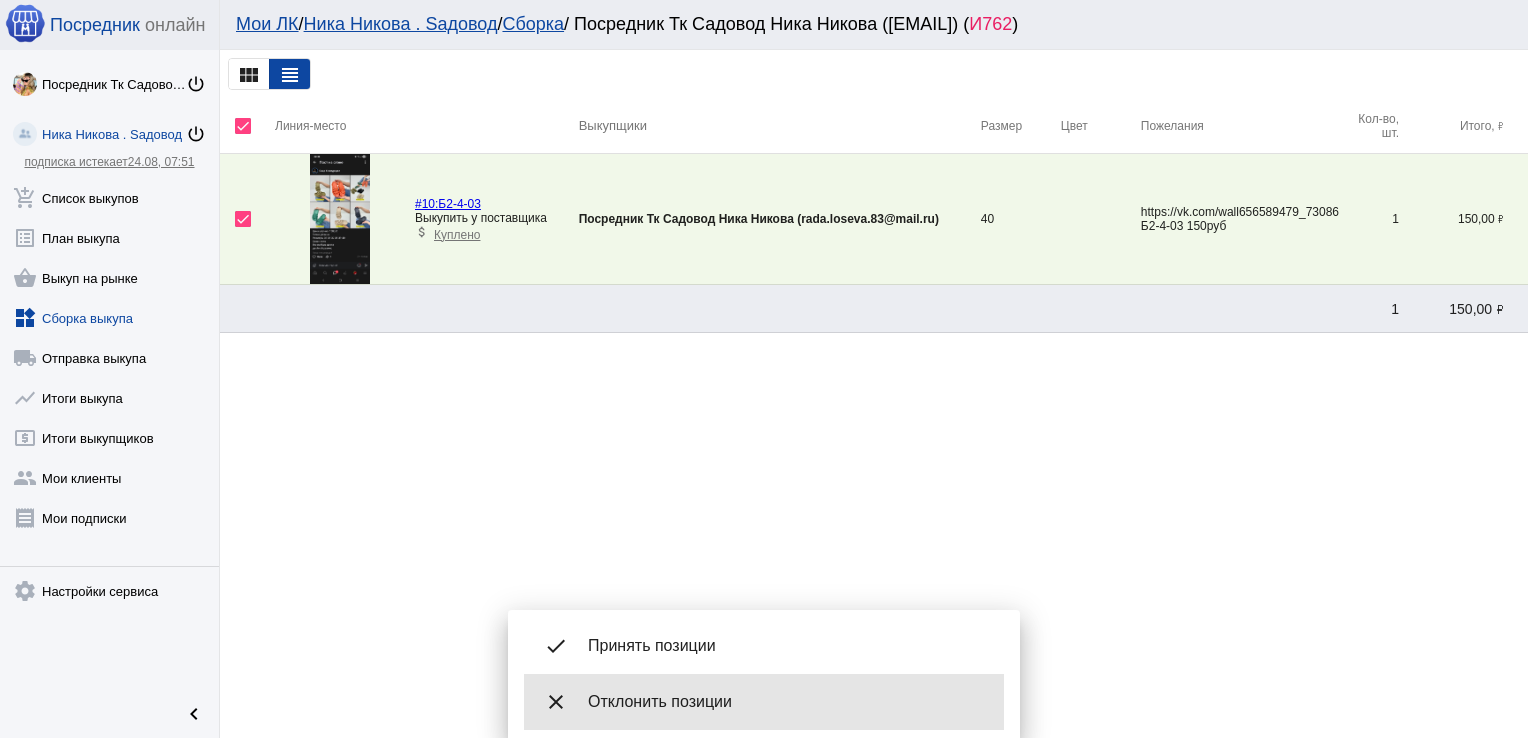 click on "Отклонить позиции" at bounding box center (788, 702) 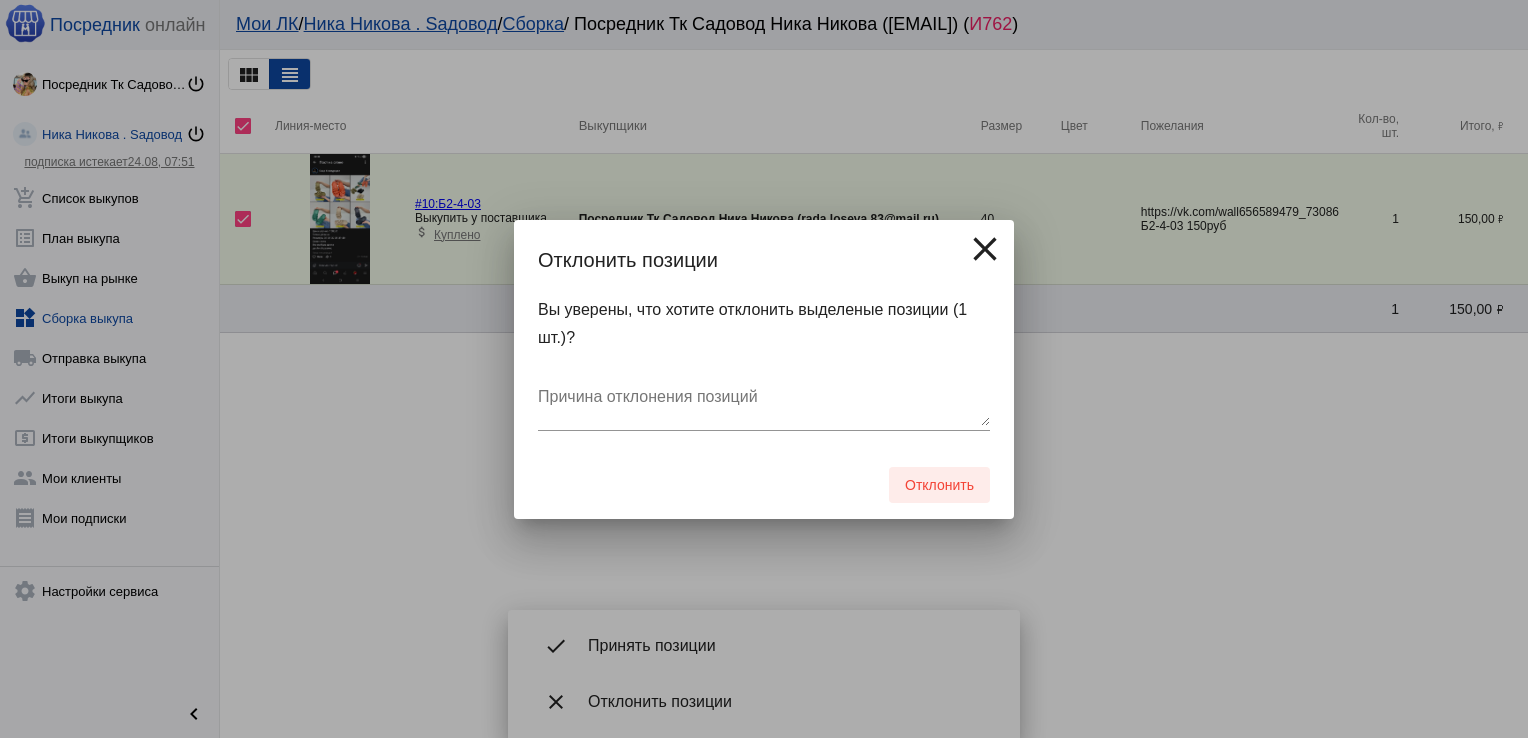 click on "Отклонить" at bounding box center [939, 485] 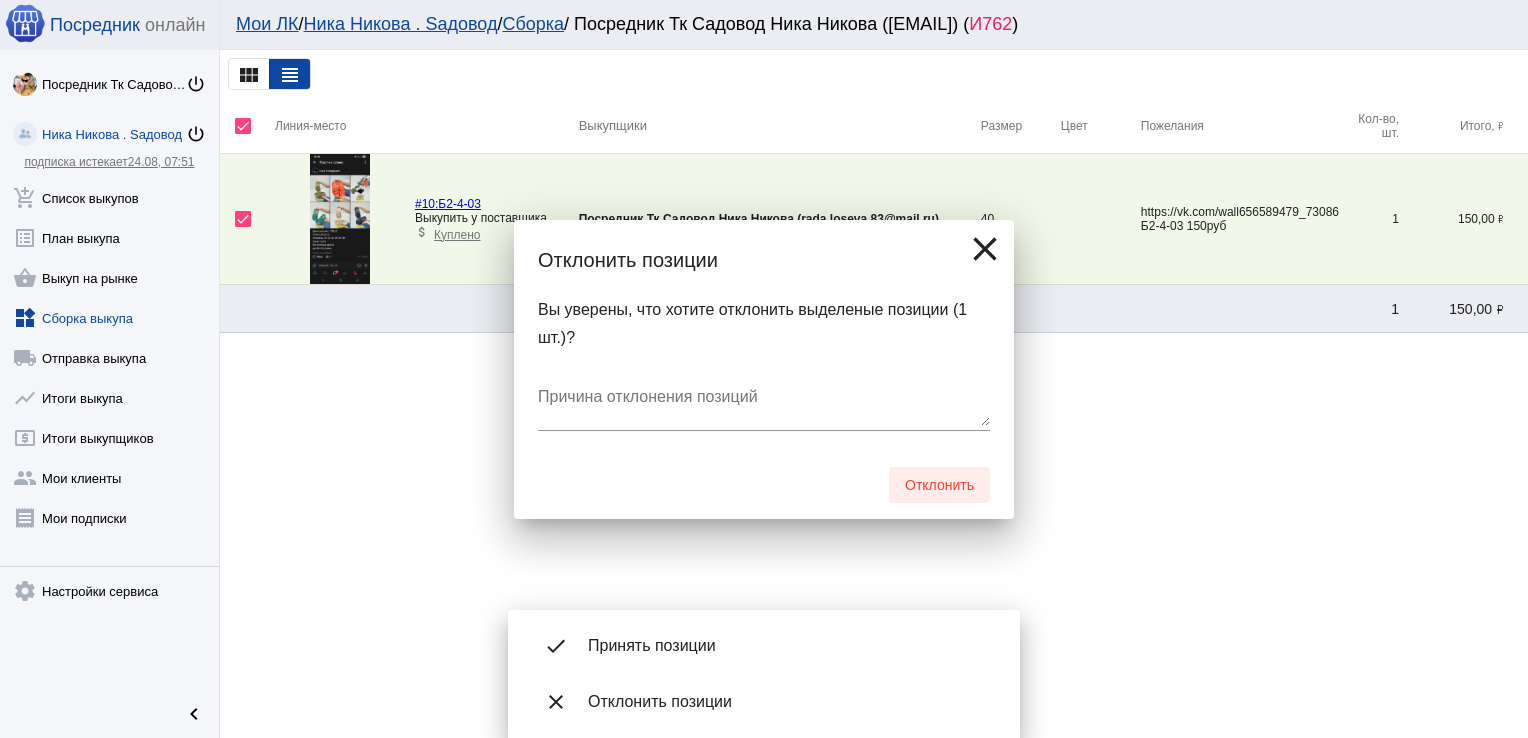 checkbox on "false" 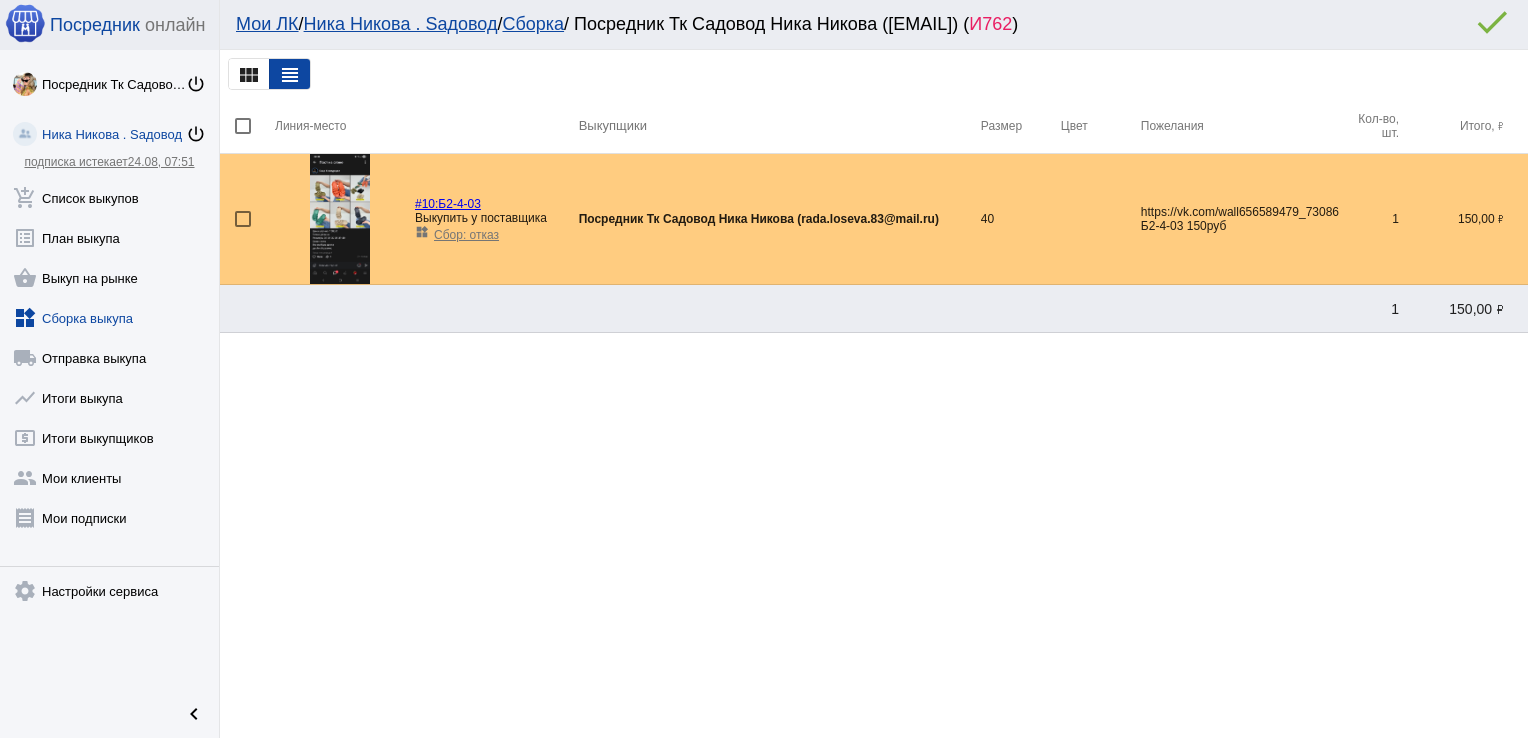click on "widgets  Сборка выкупа" 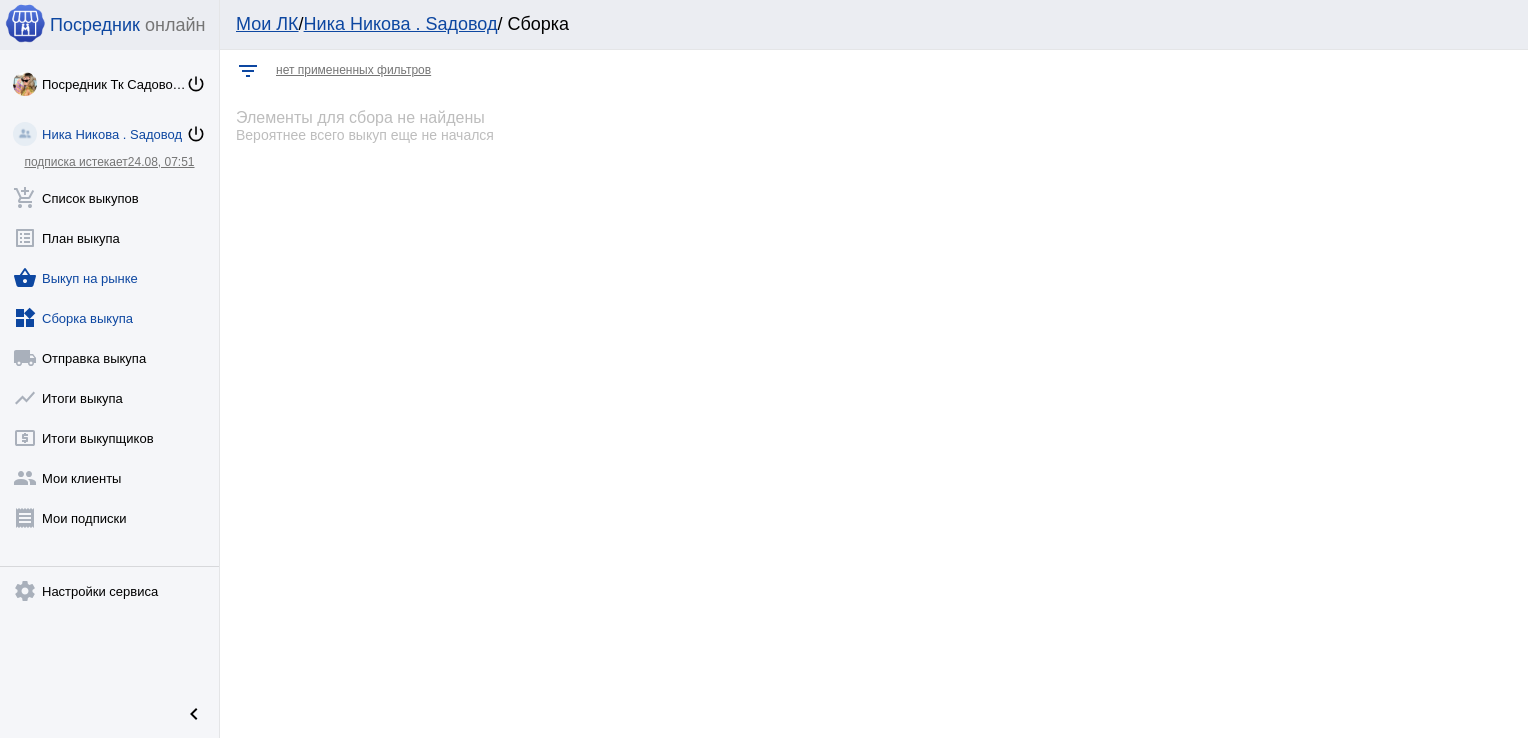 click on "shopping_basket  Выкуп на рынке" 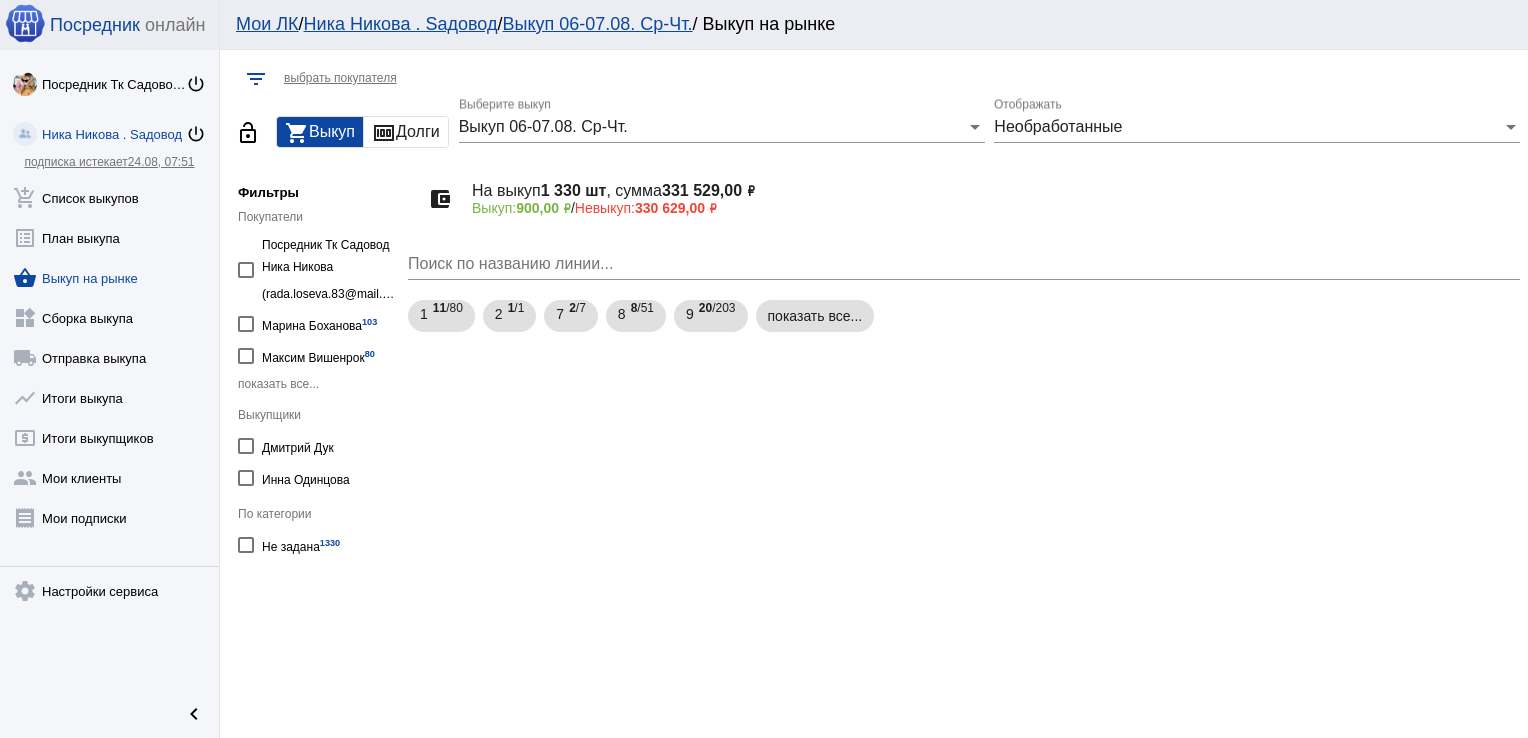 click on "показать все..." 